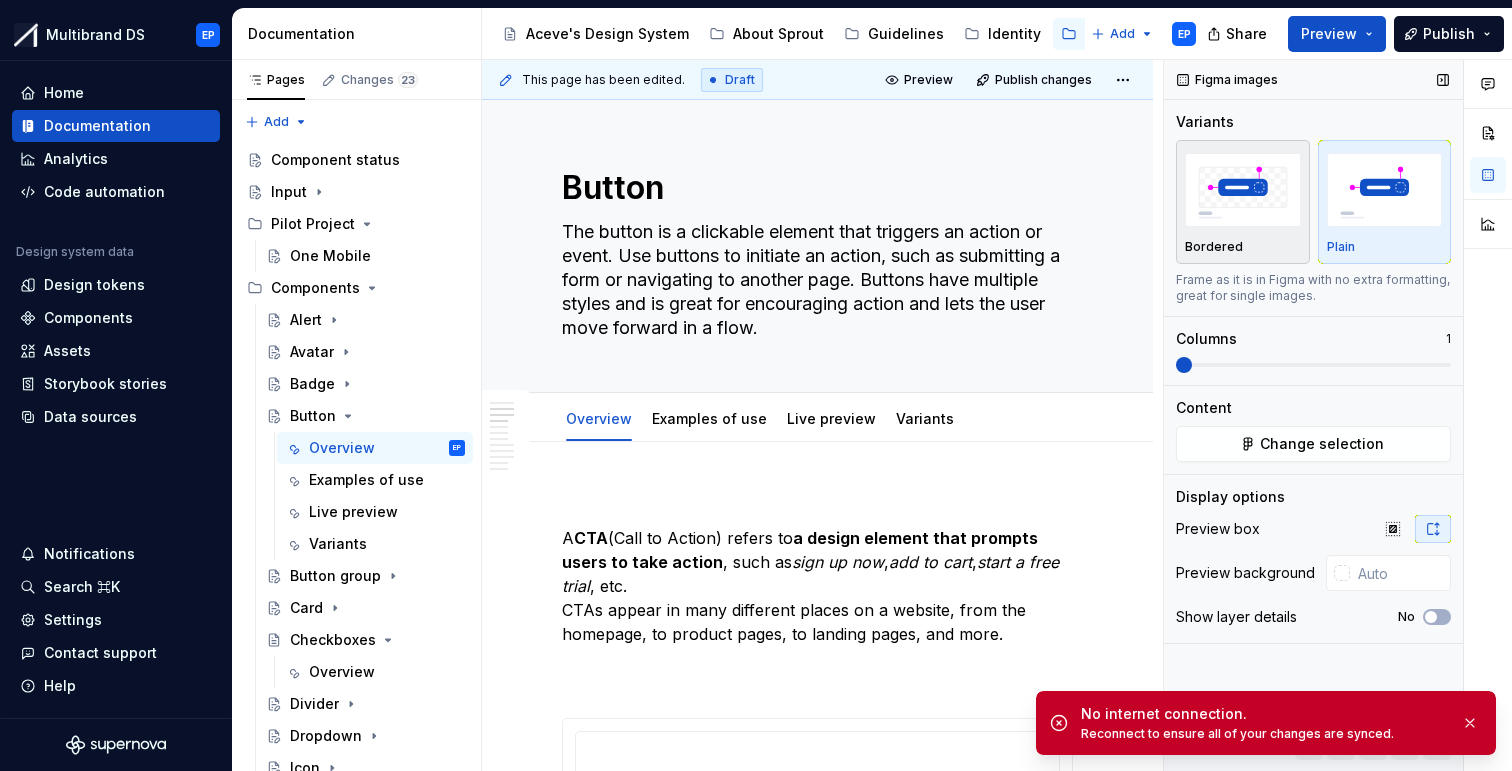 scroll, scrollTop: 0, scrollLeft: 0, axis: both 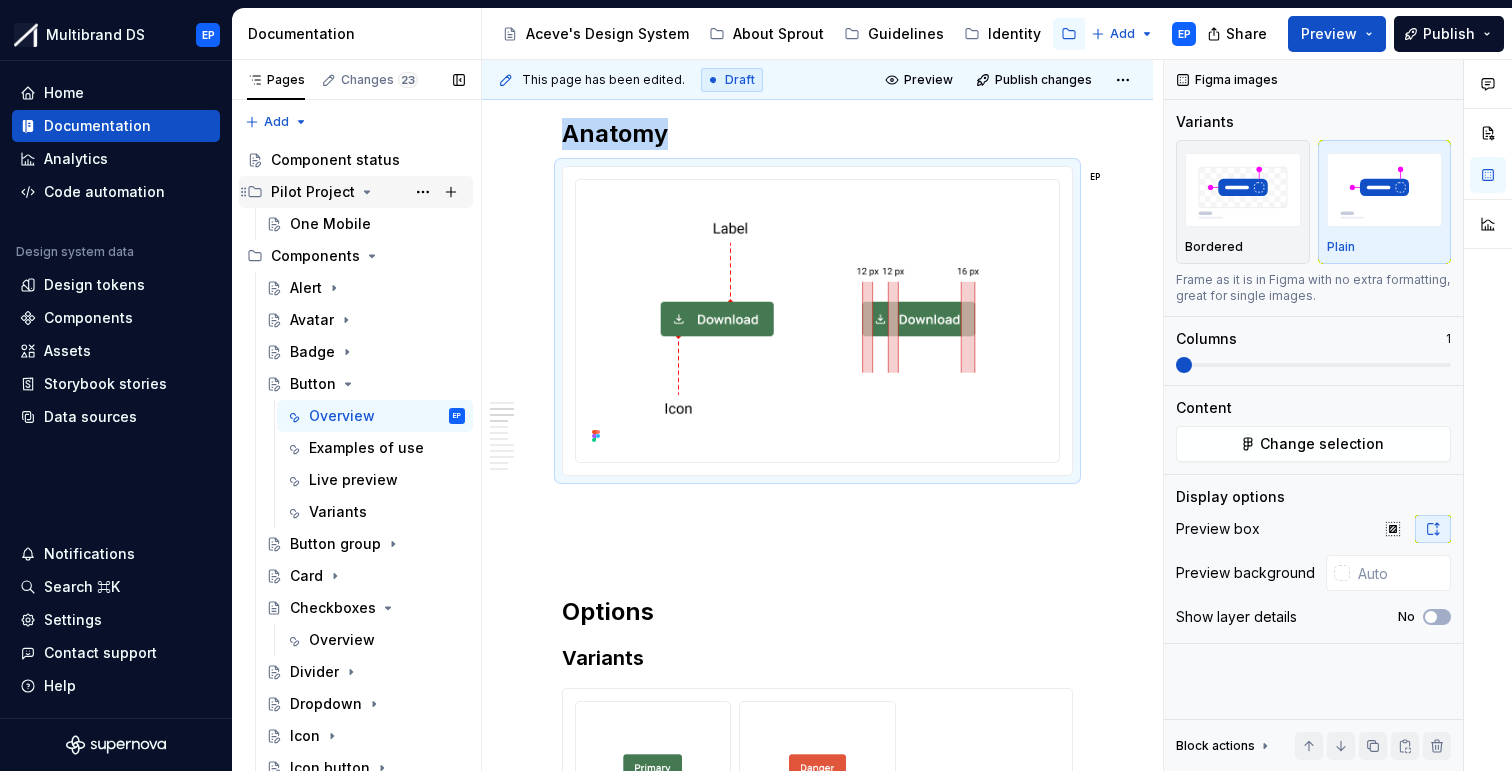 type on "*" 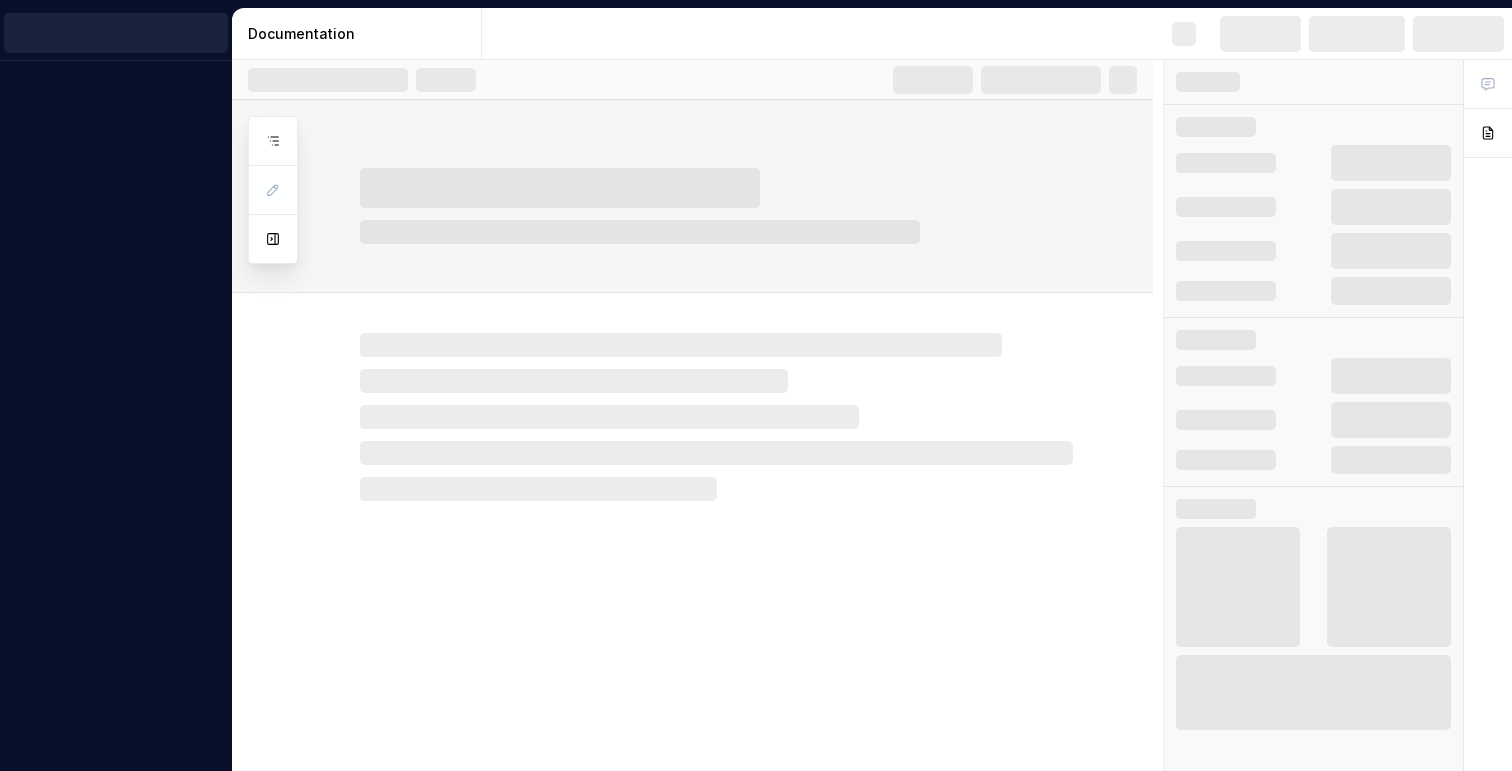 scroll, scrollTop: 0, scrollLeft: 0, axis: both 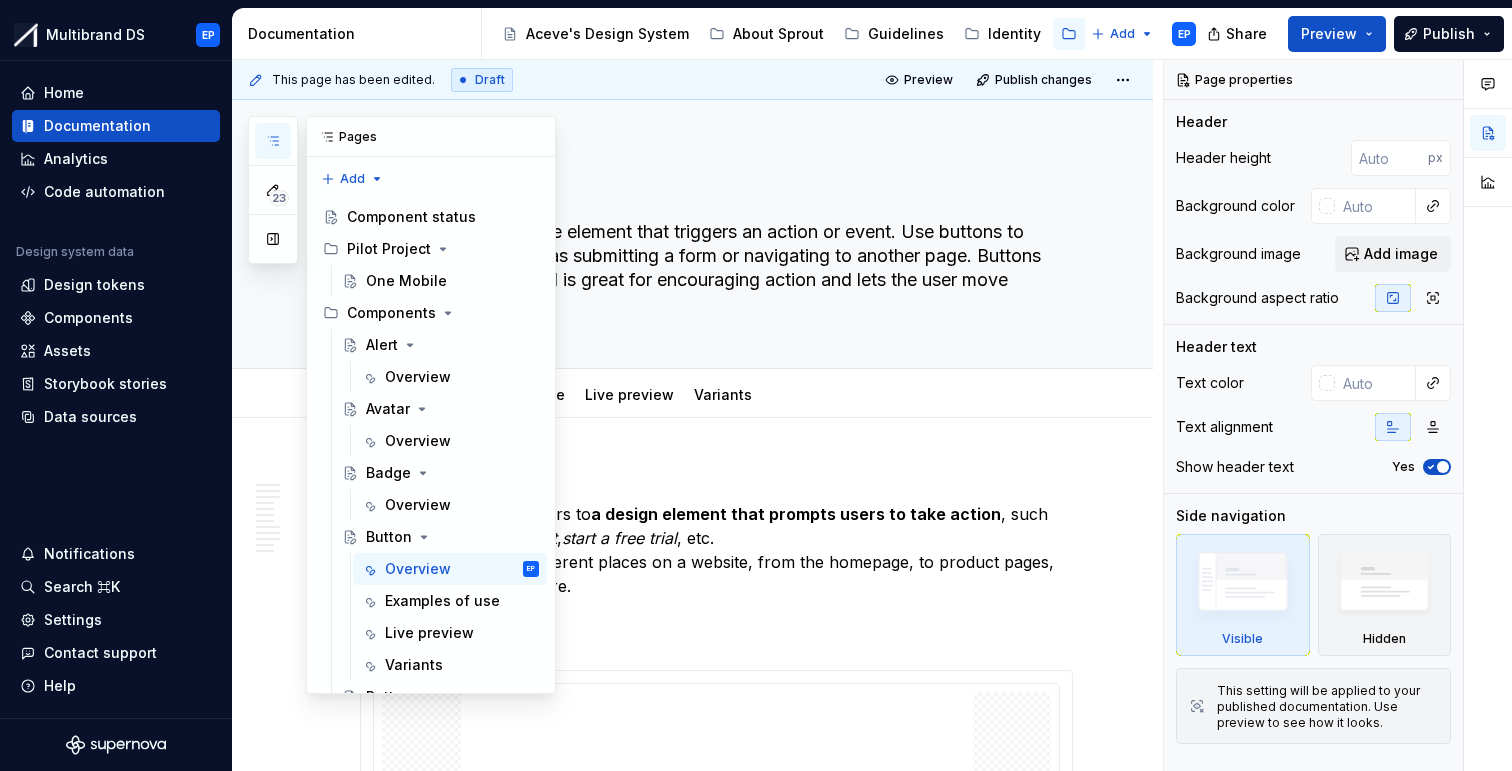 click 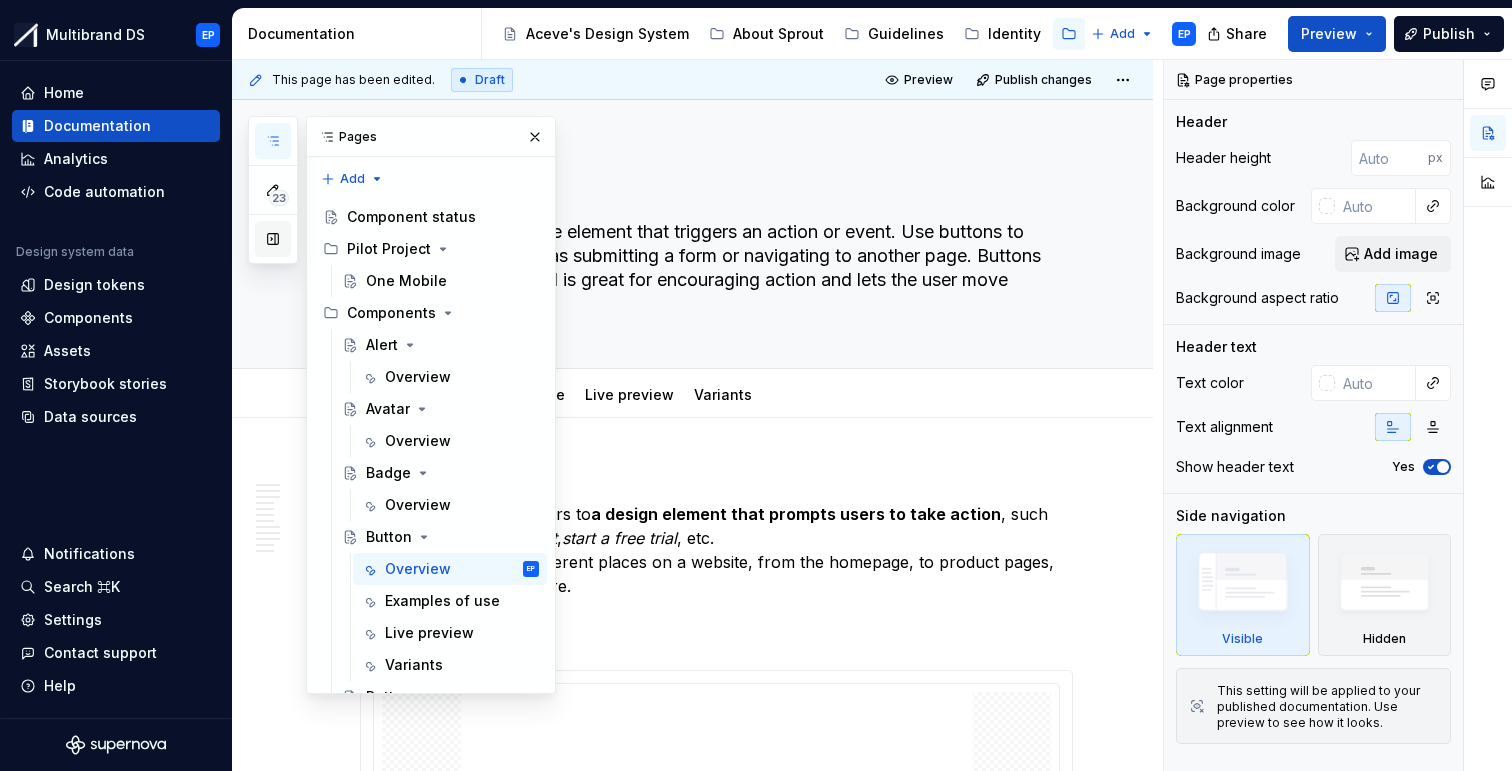 click at bounding box center [273, 239] 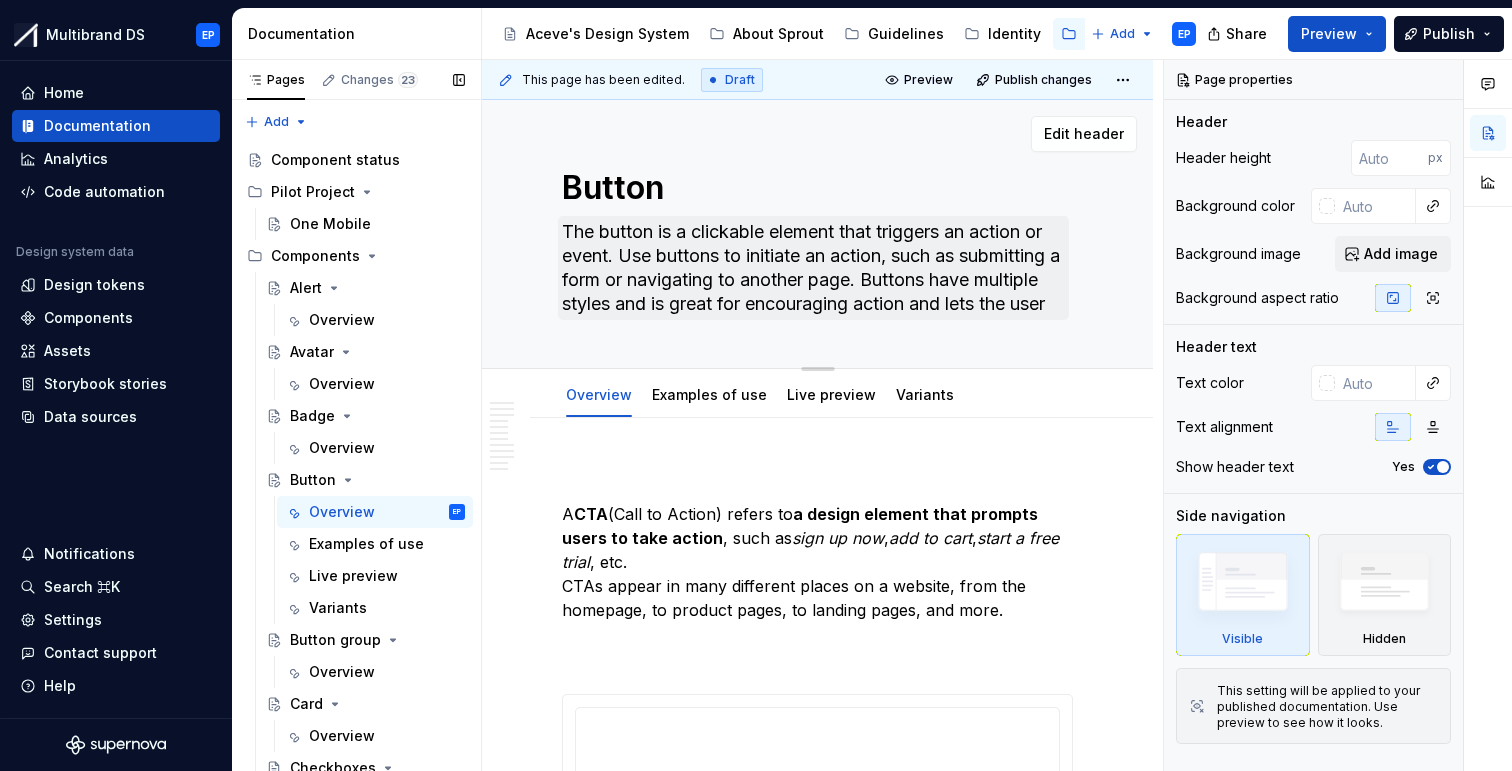 type on "*" 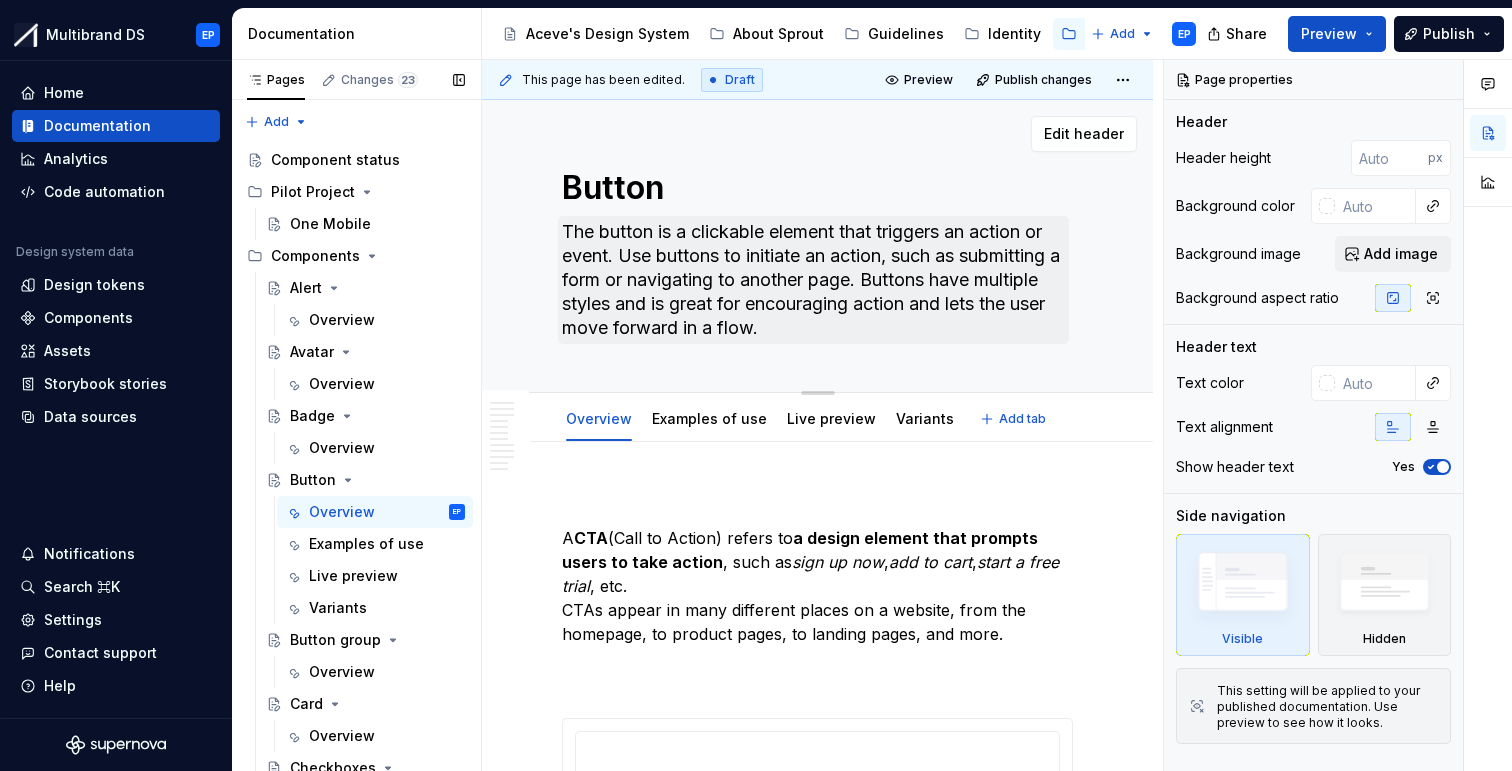 type 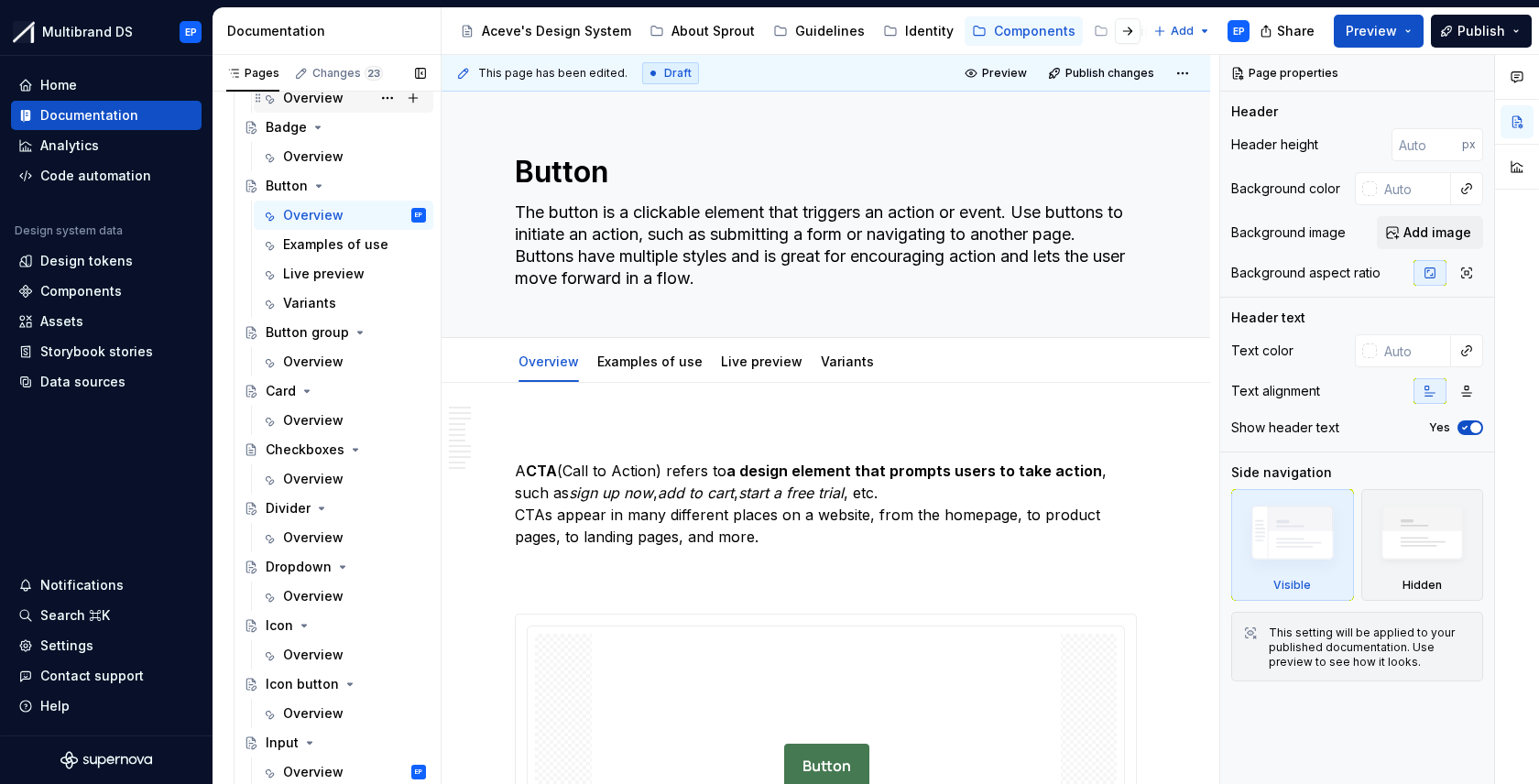 scroll, scrollTop: 369, scrollLeft: 0, axis: vertical 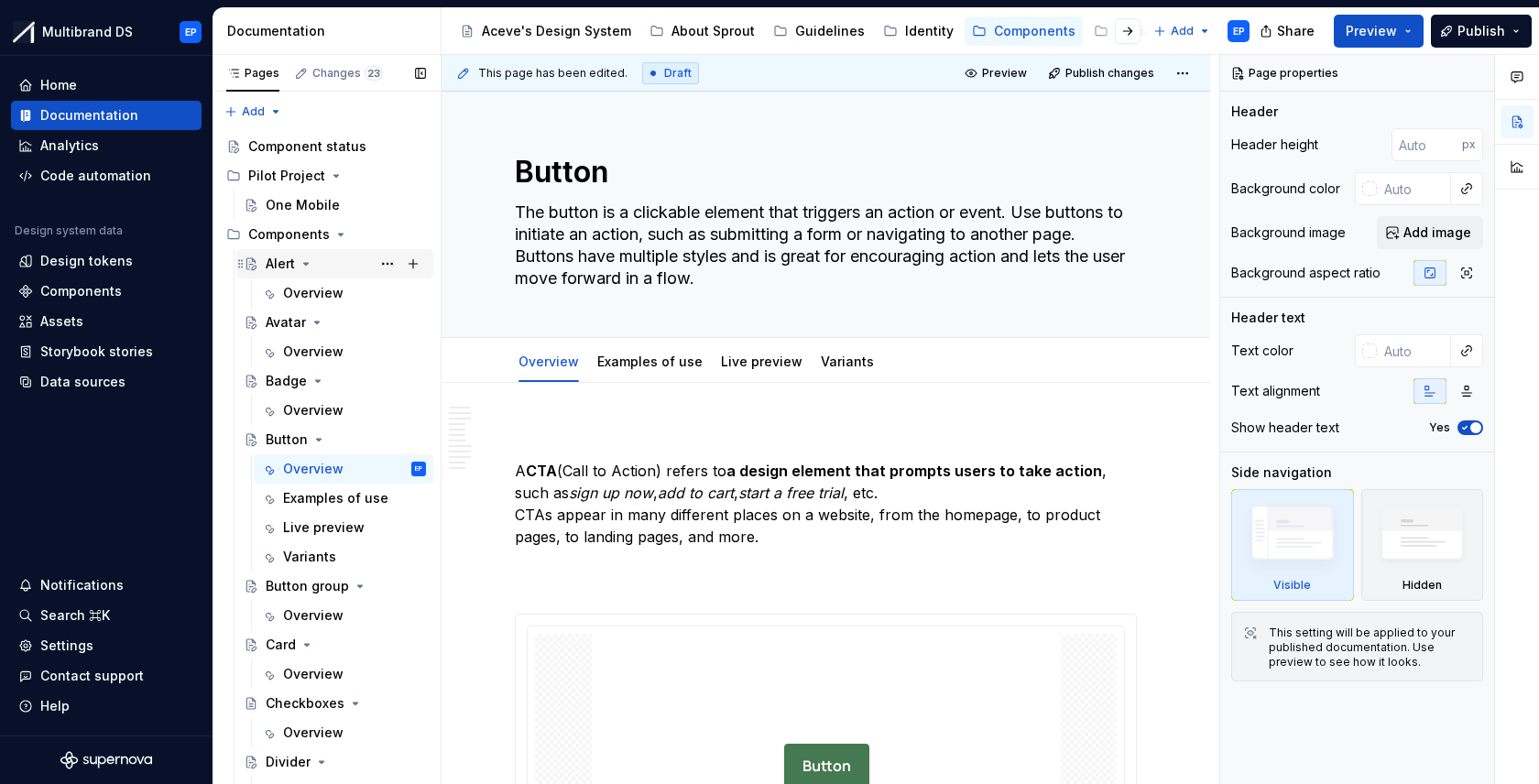 click 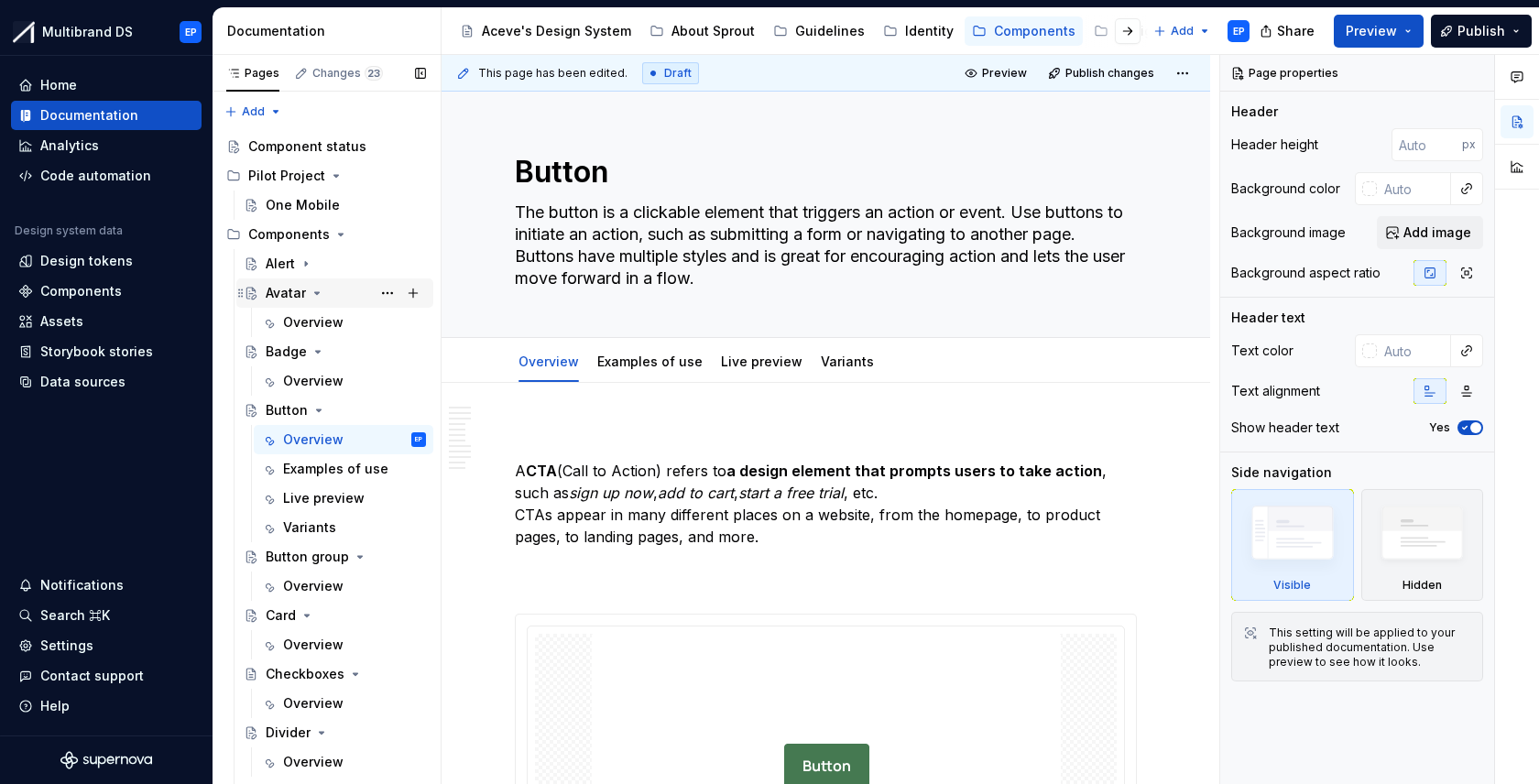 click 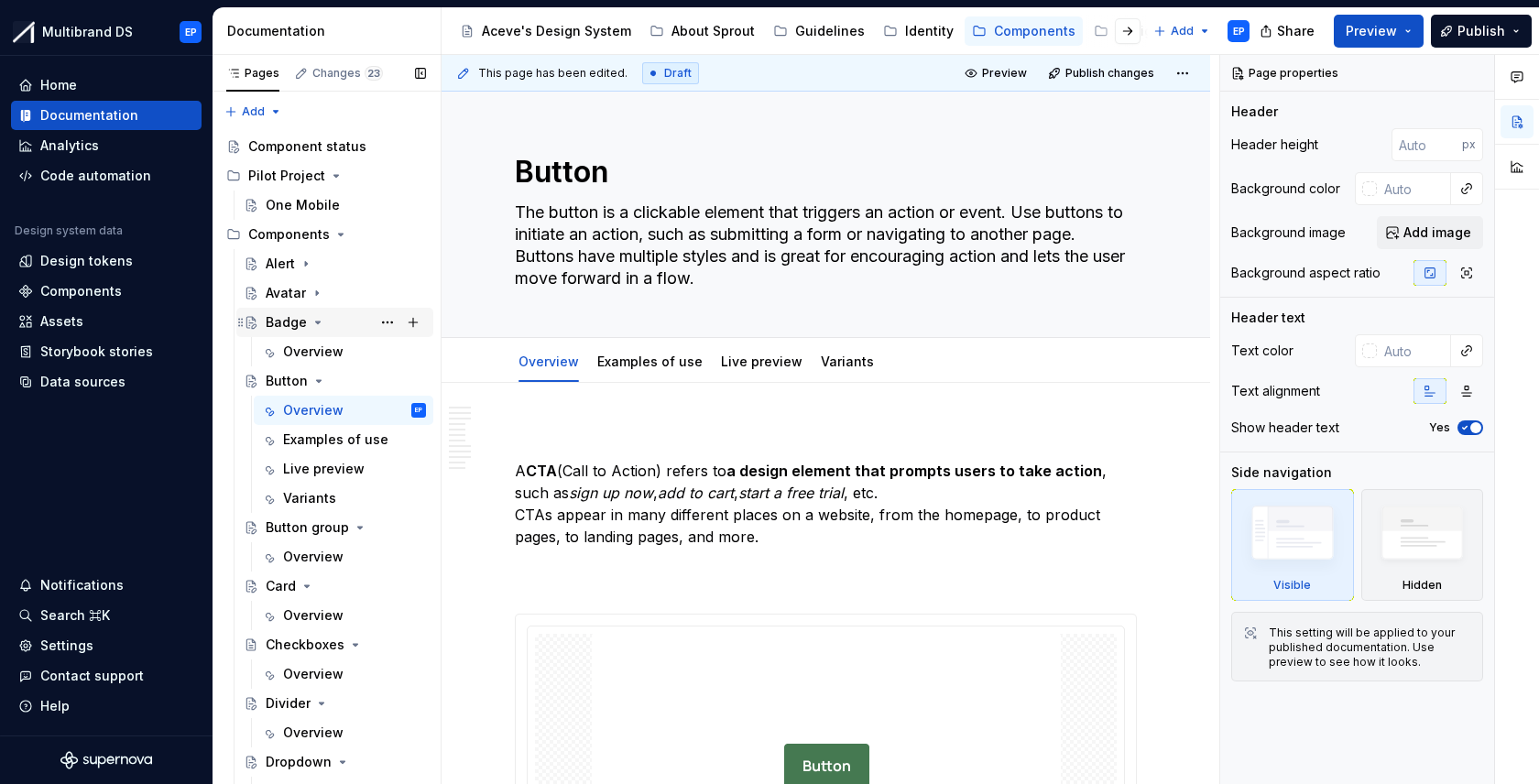 click 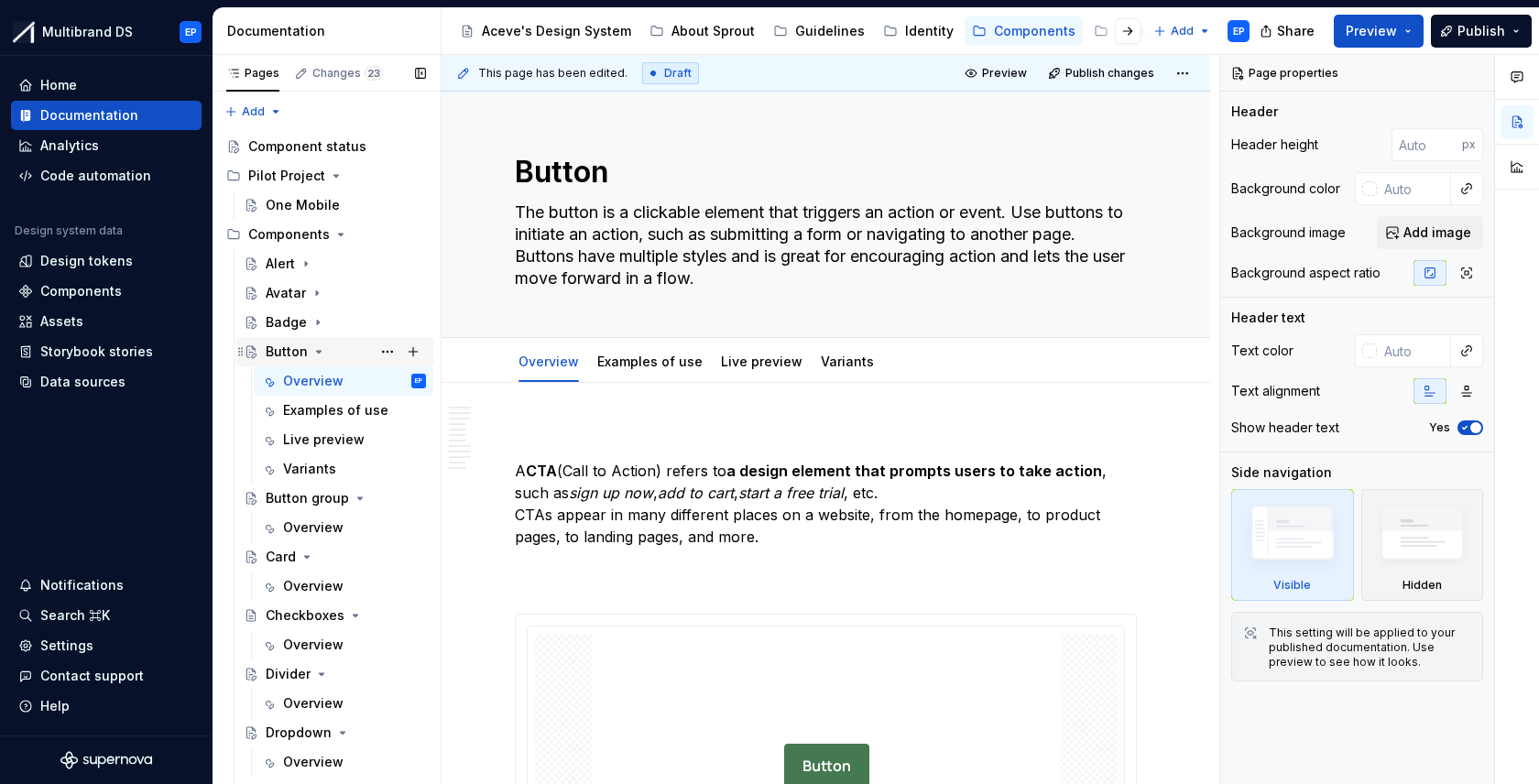 click 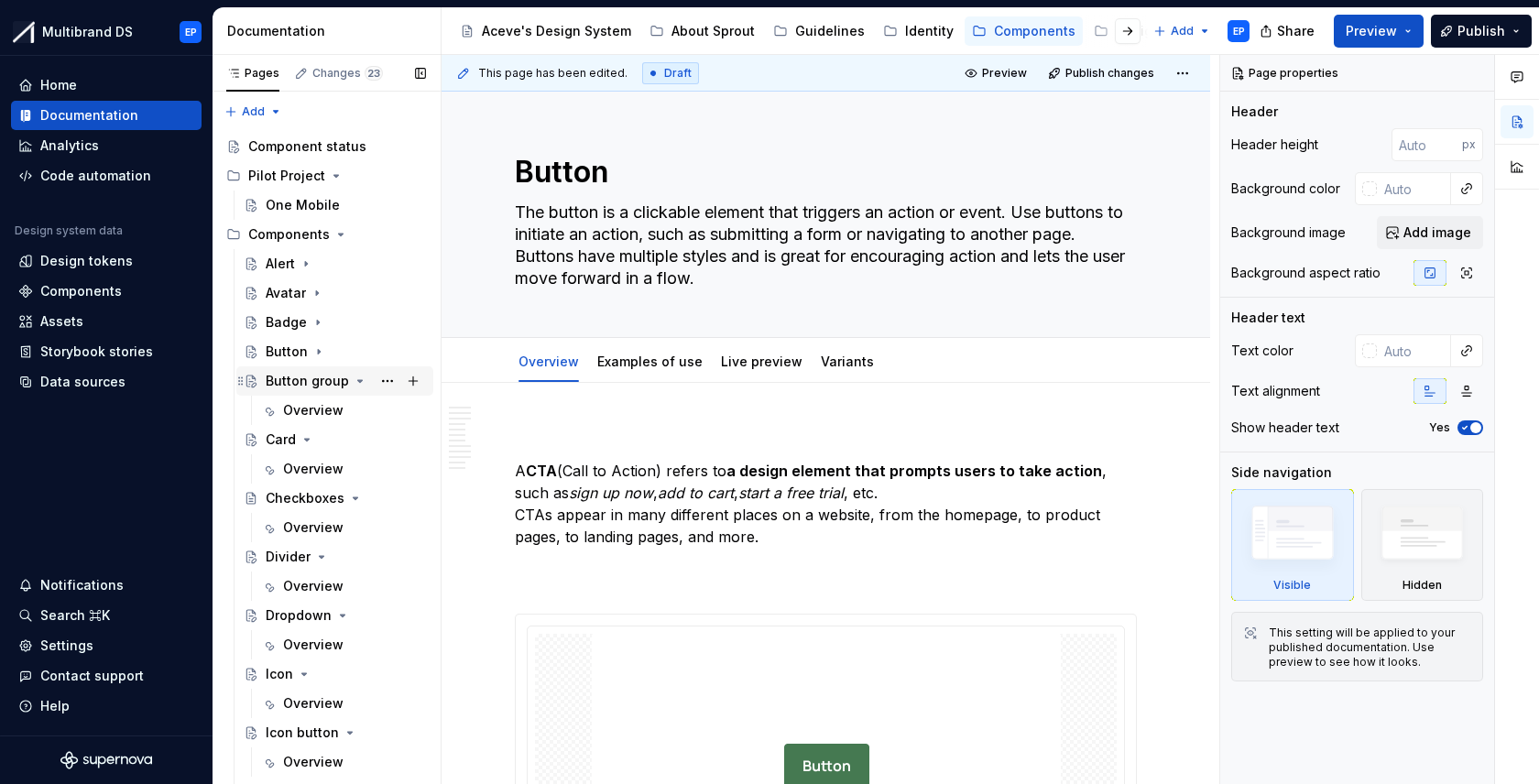 click 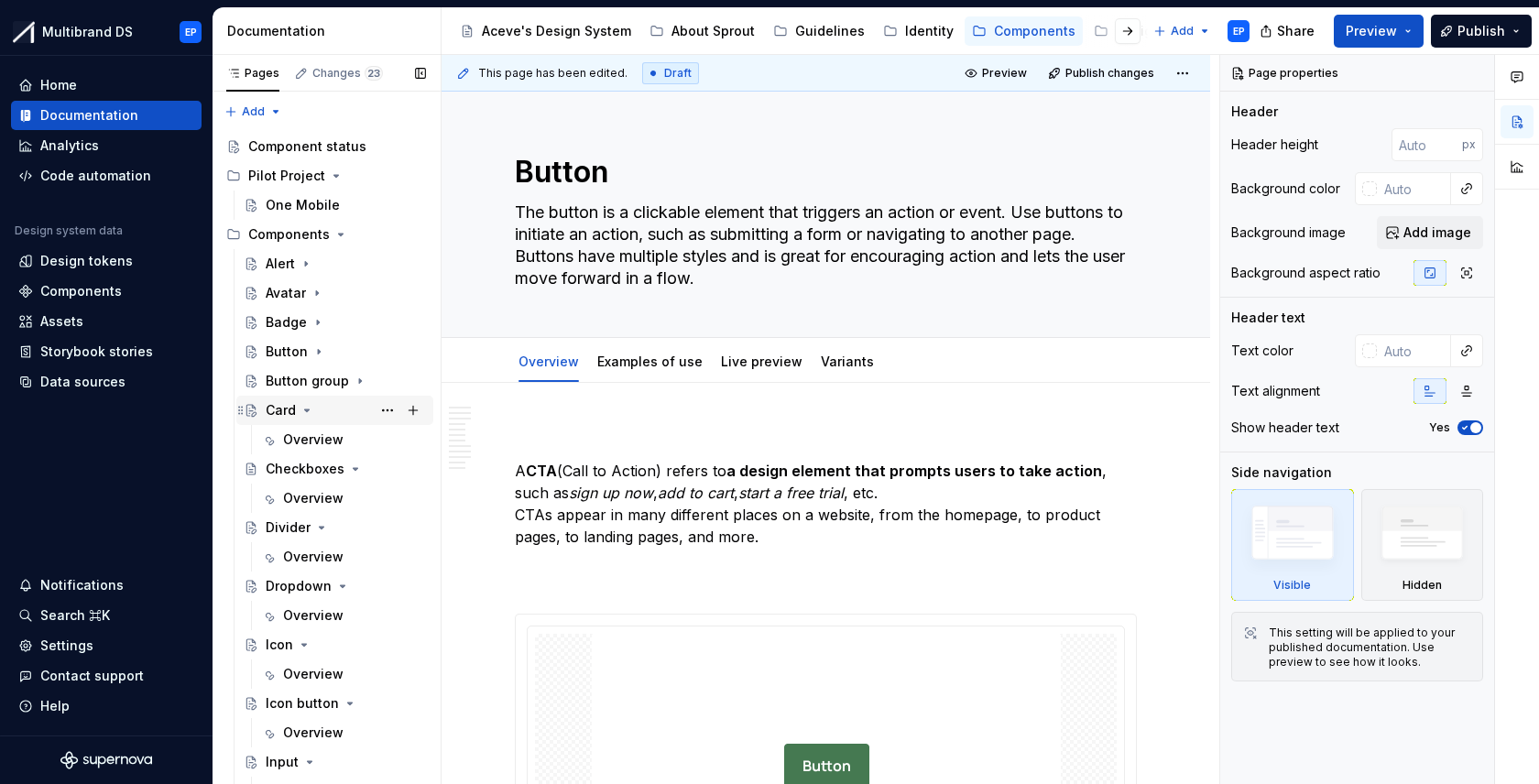 click 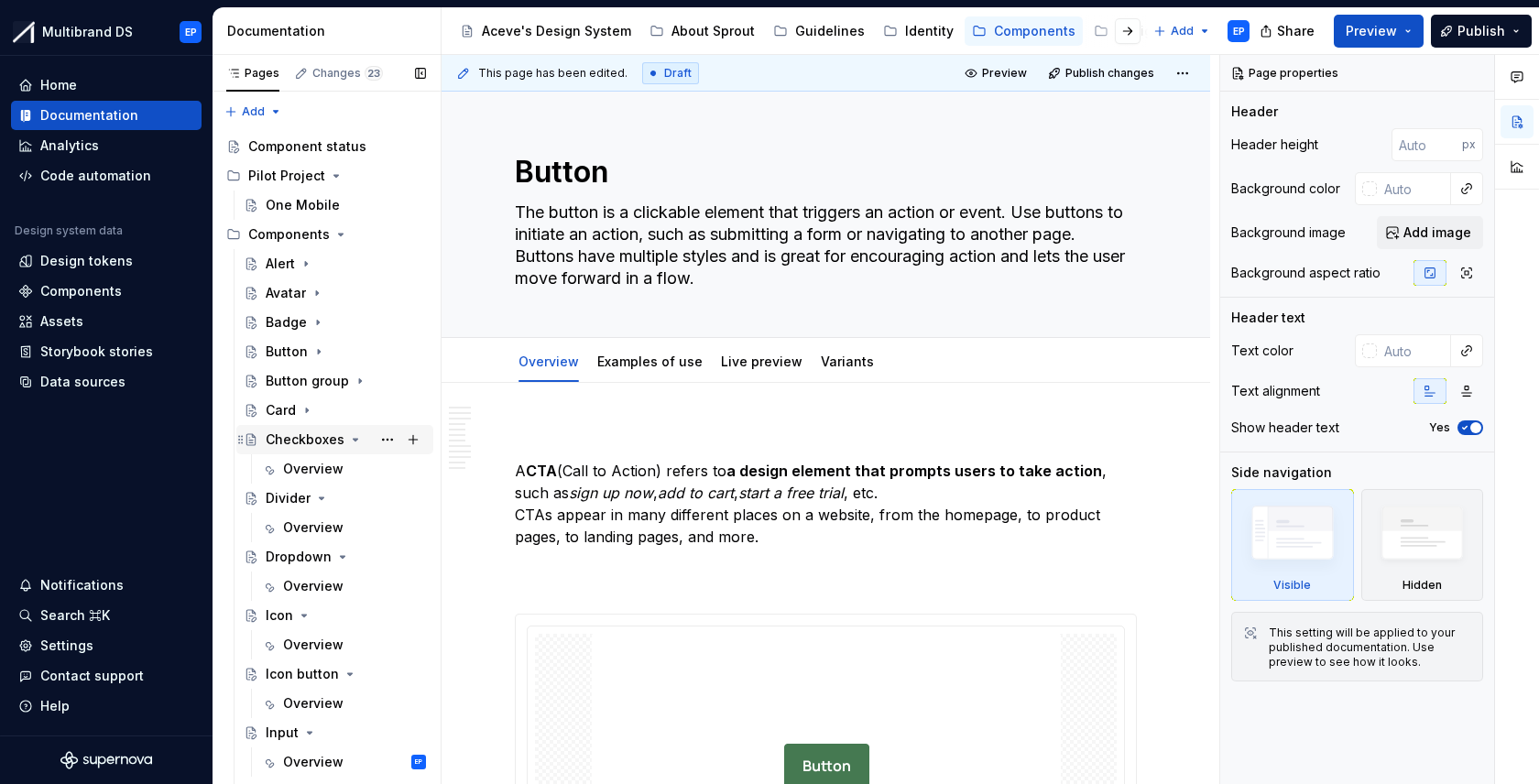 click 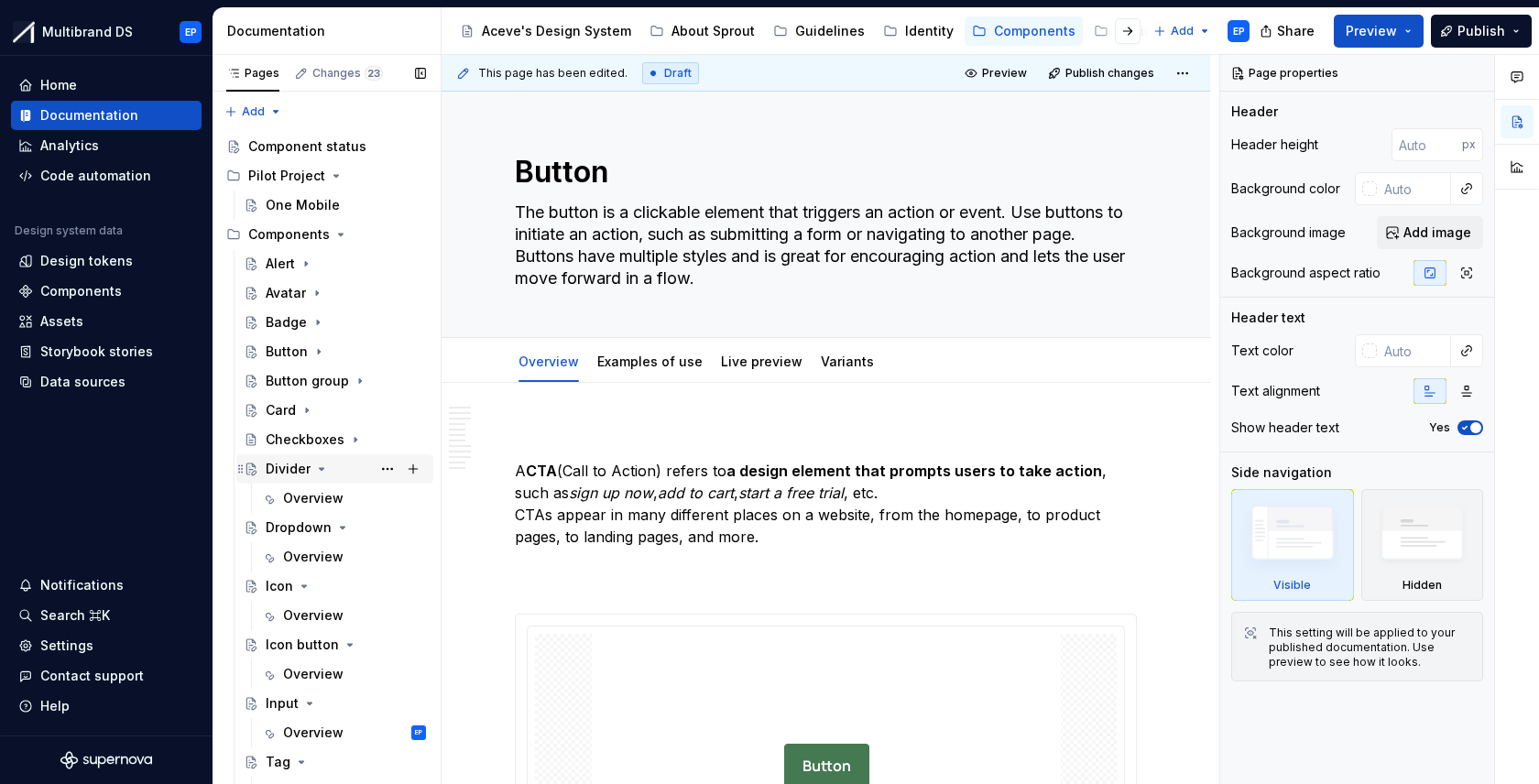 click 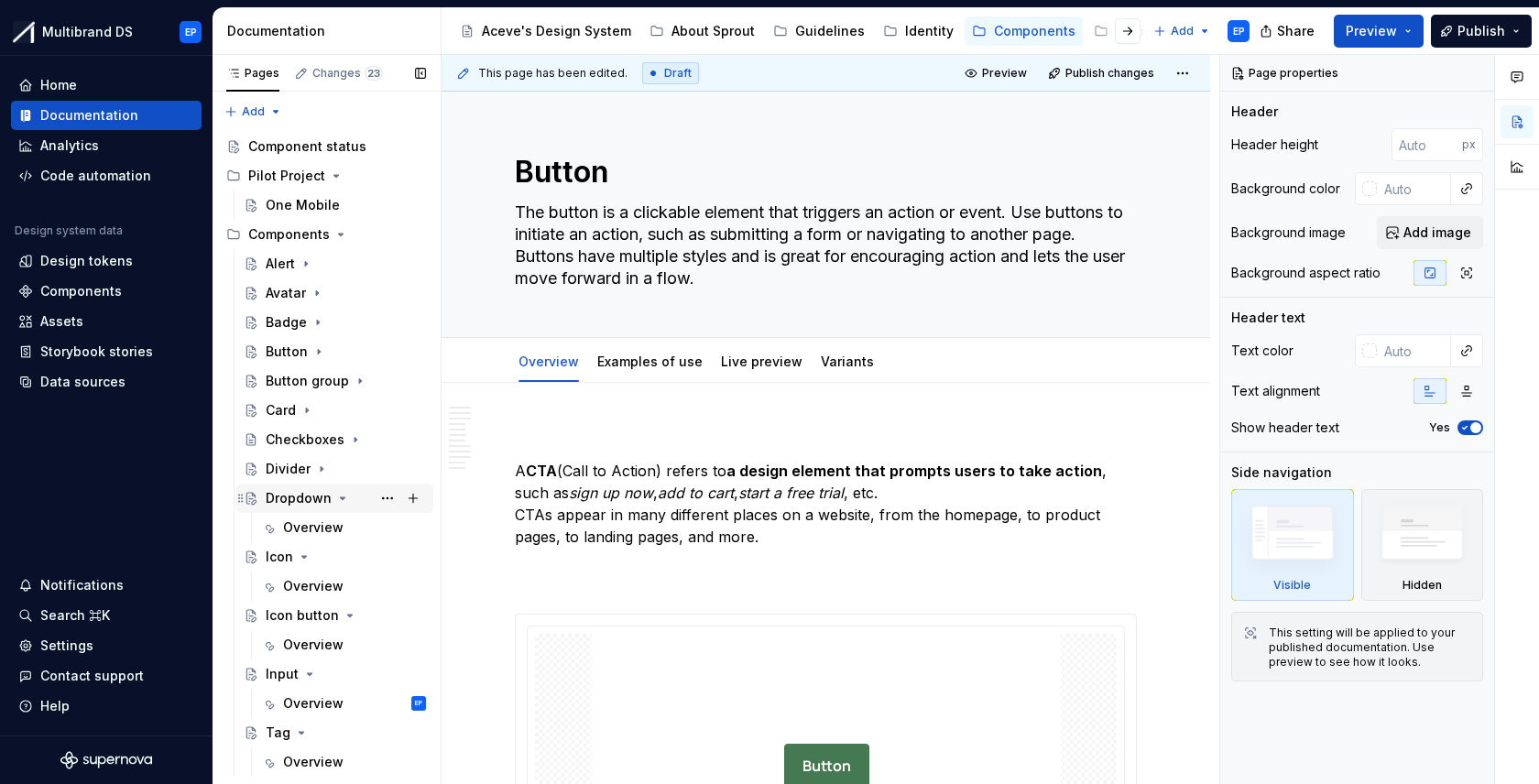click 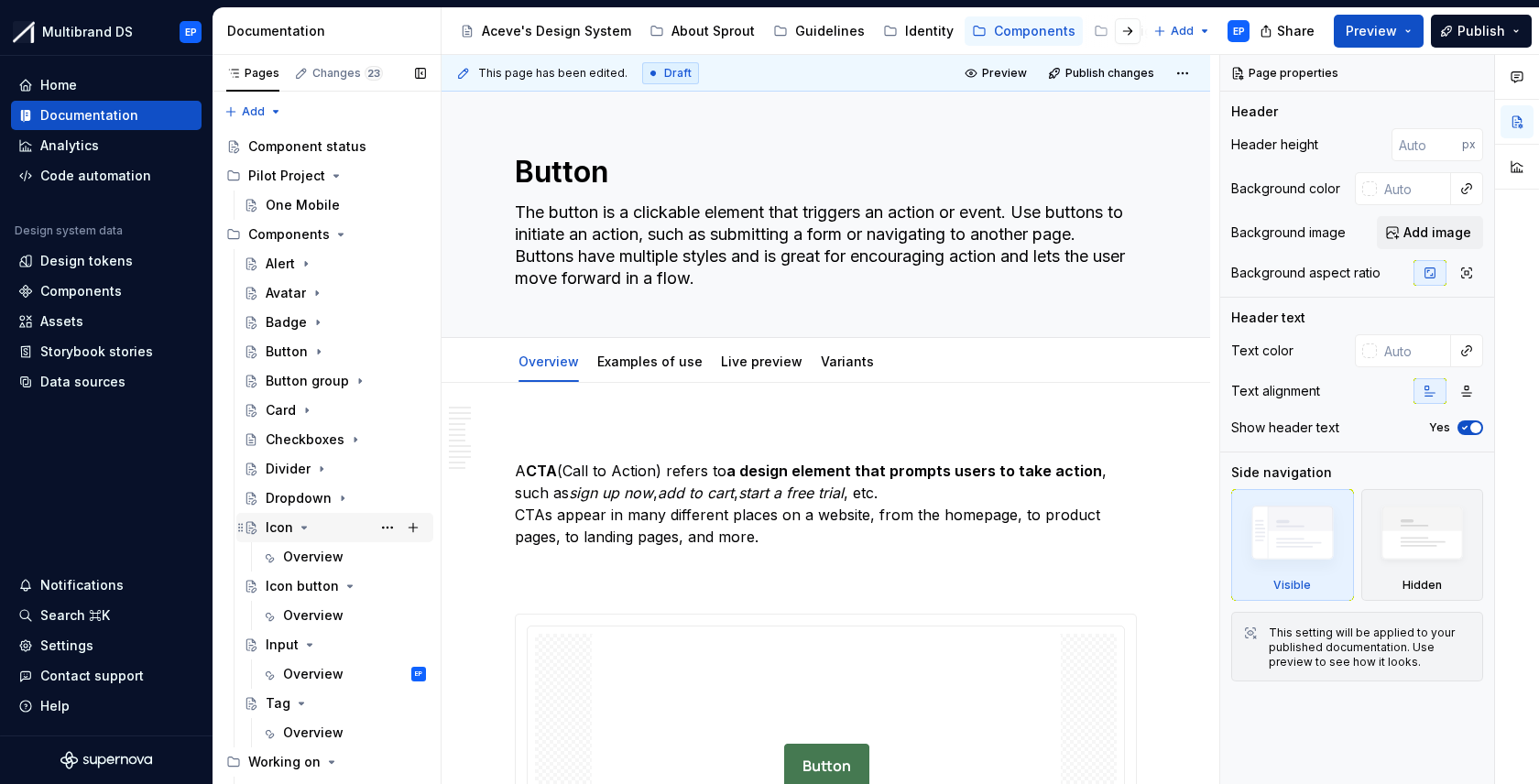 click 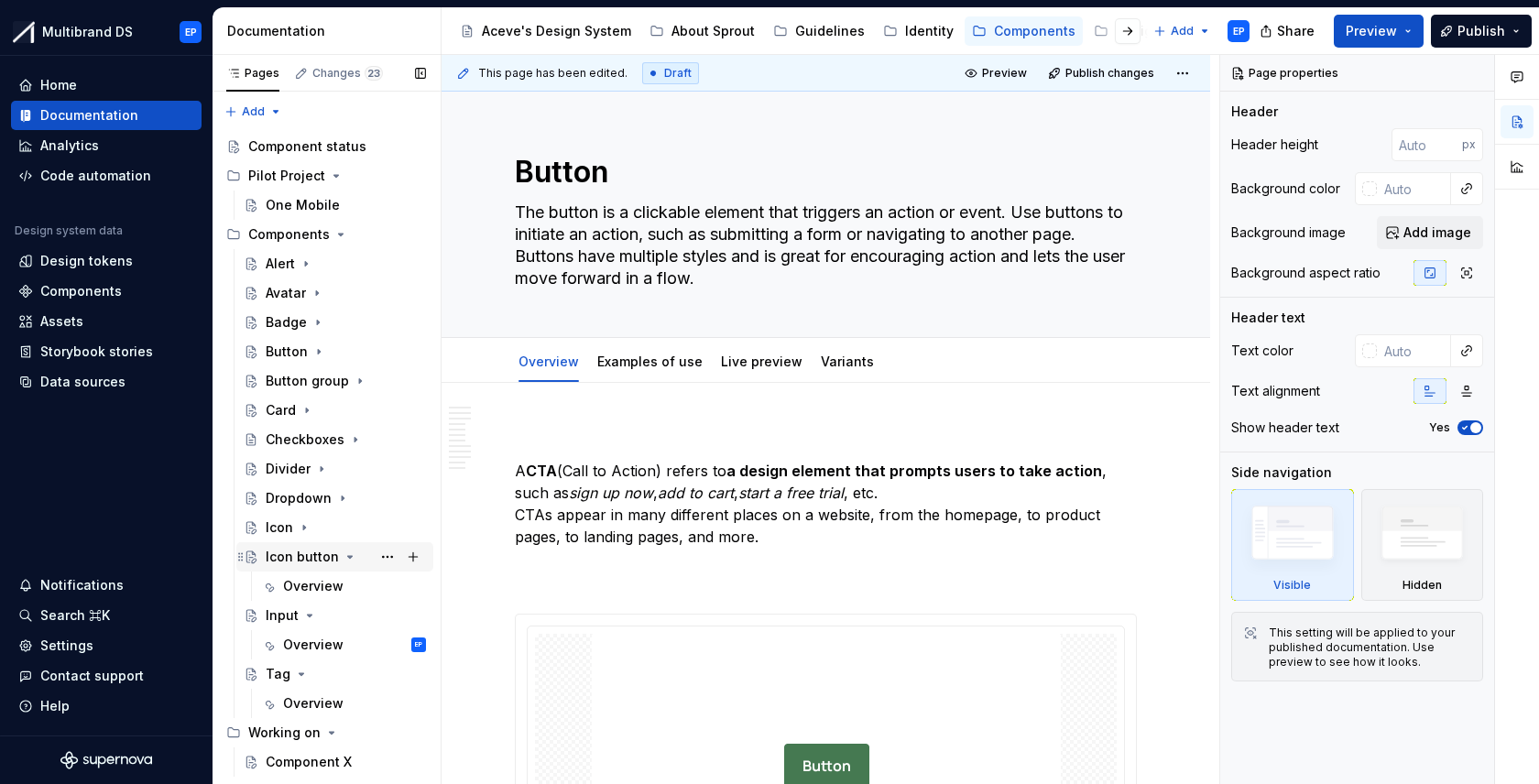 click 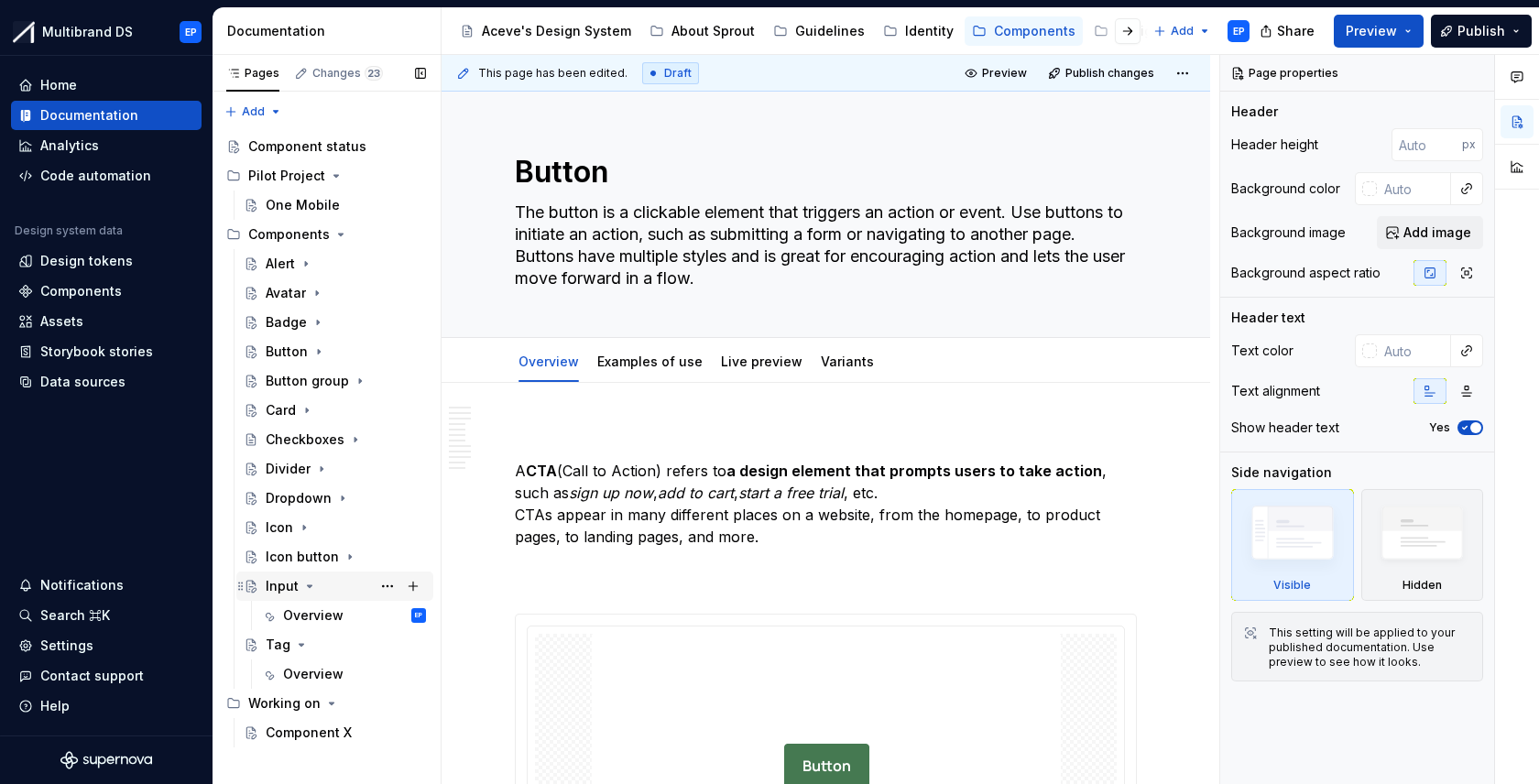 click 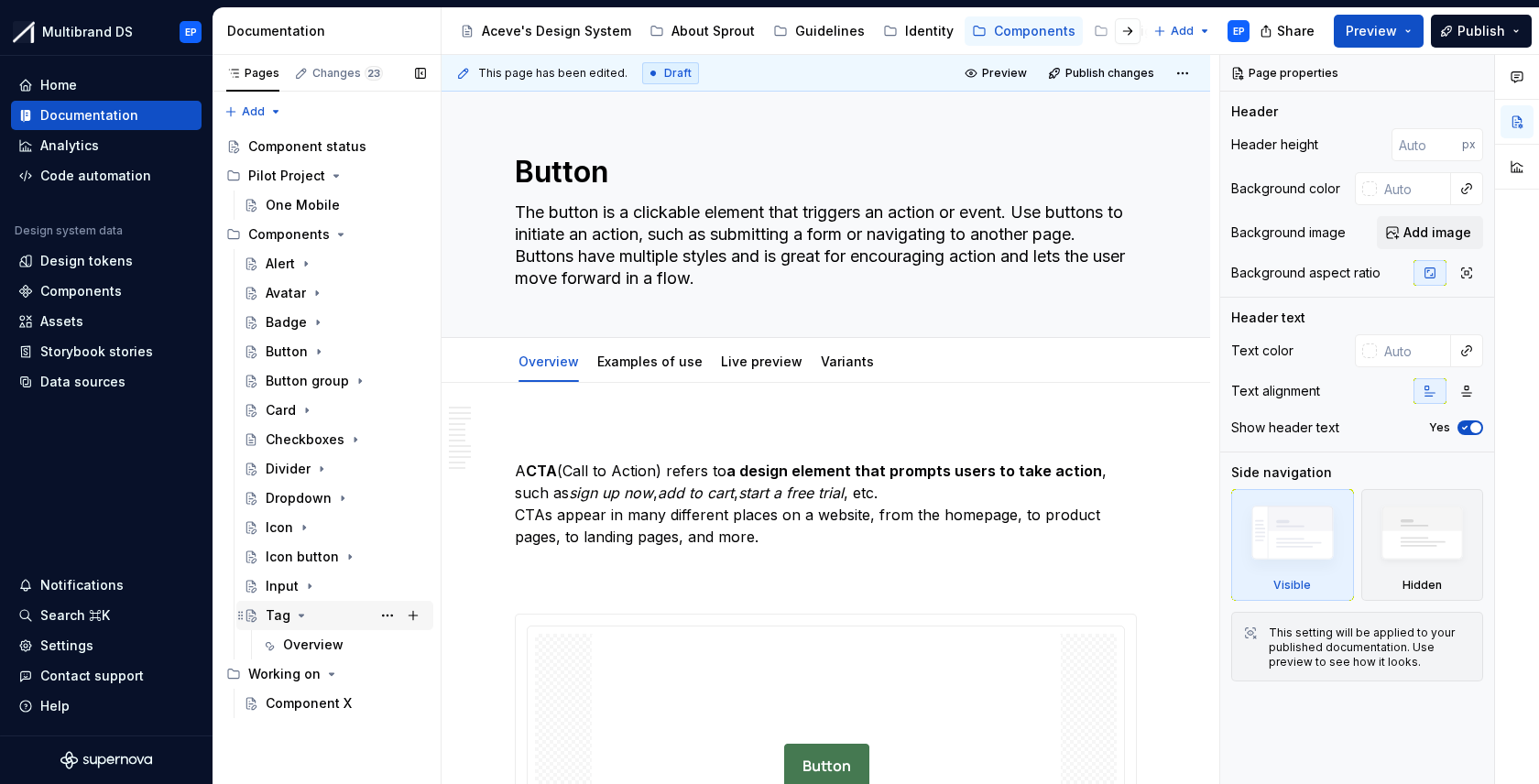 click 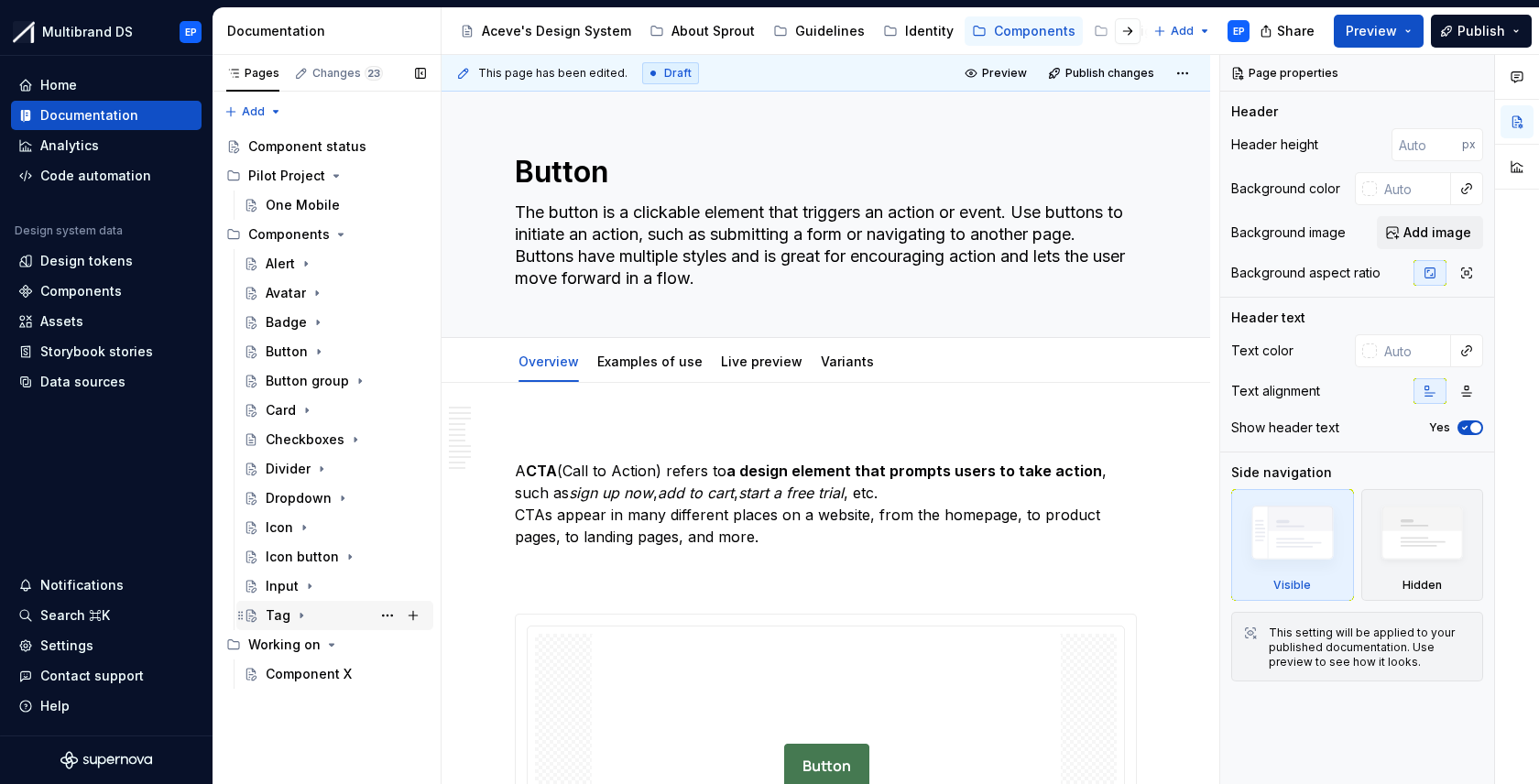 click 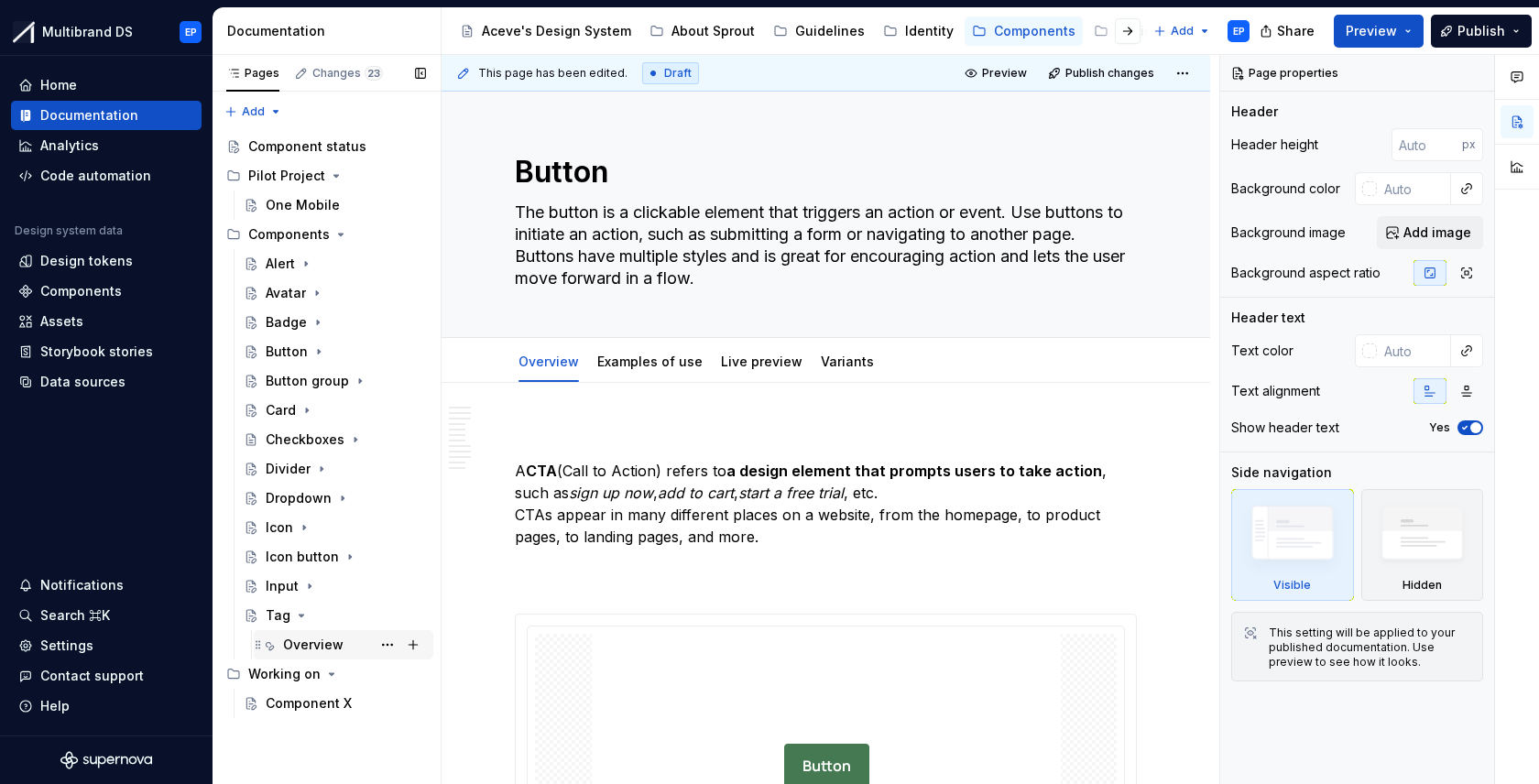 click on "Overview" at bounding box center [313, 645] 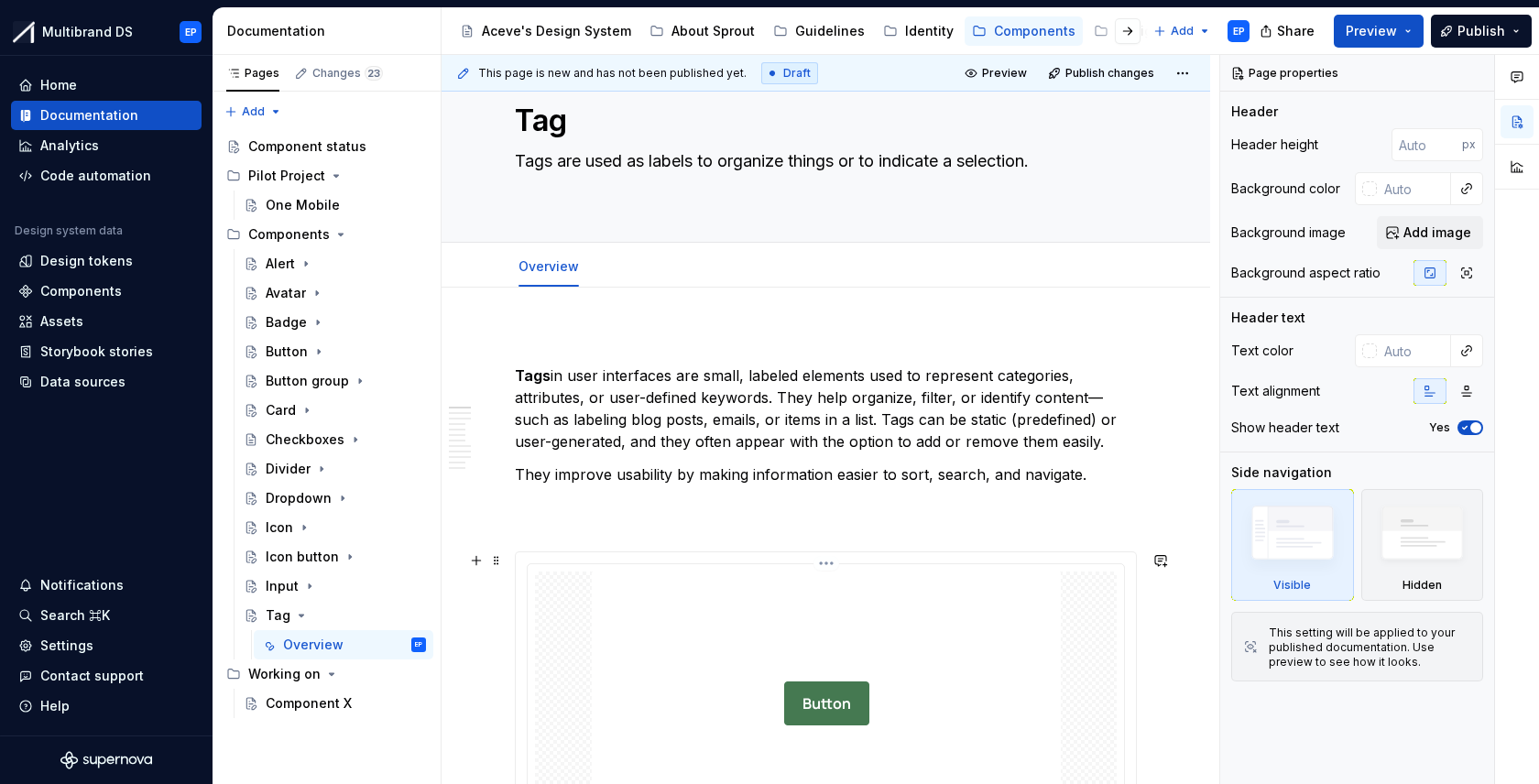 scroll, scrollTop: 0, scrollLeft: 0, axis: both 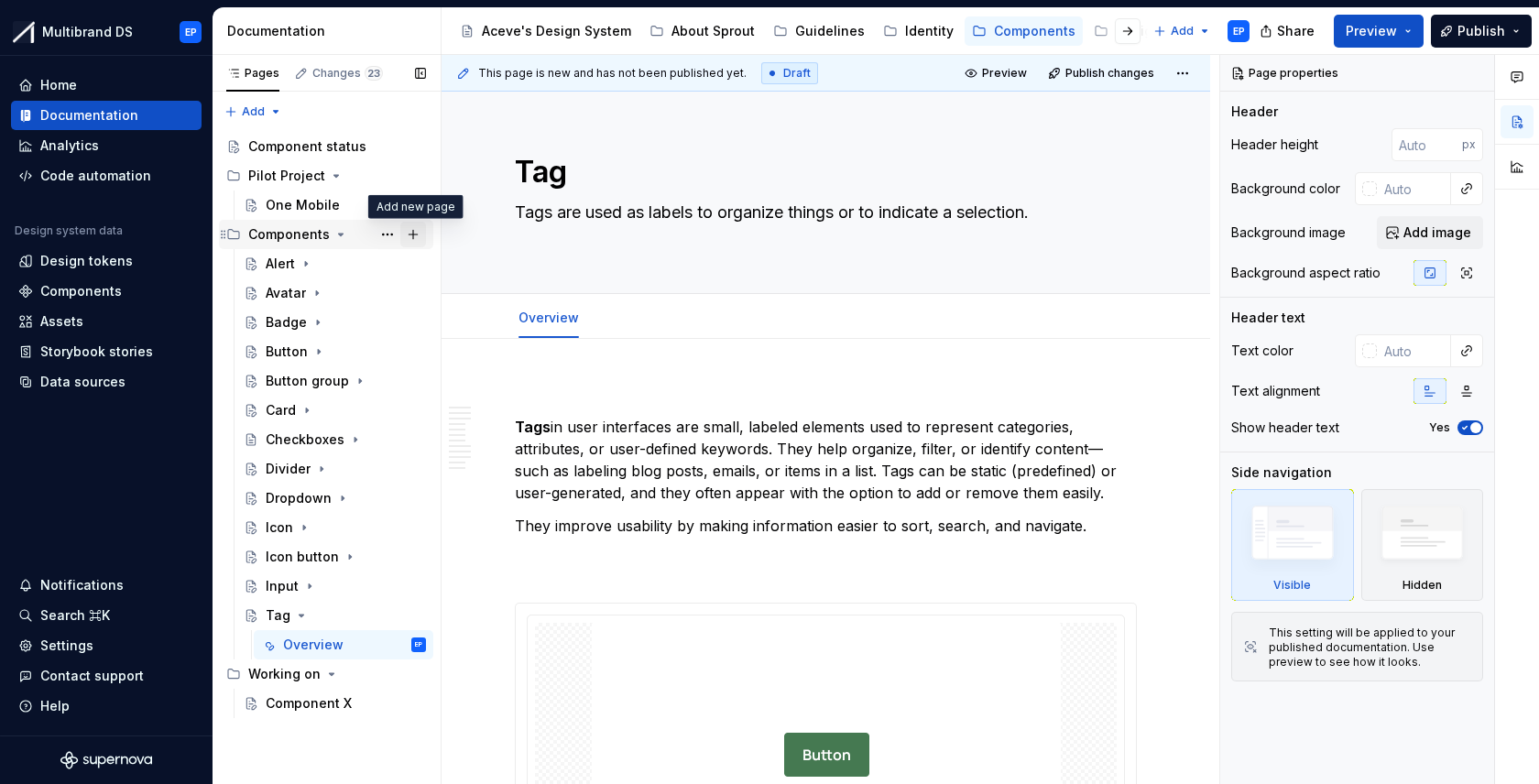 click at bounding box center [413, 234] 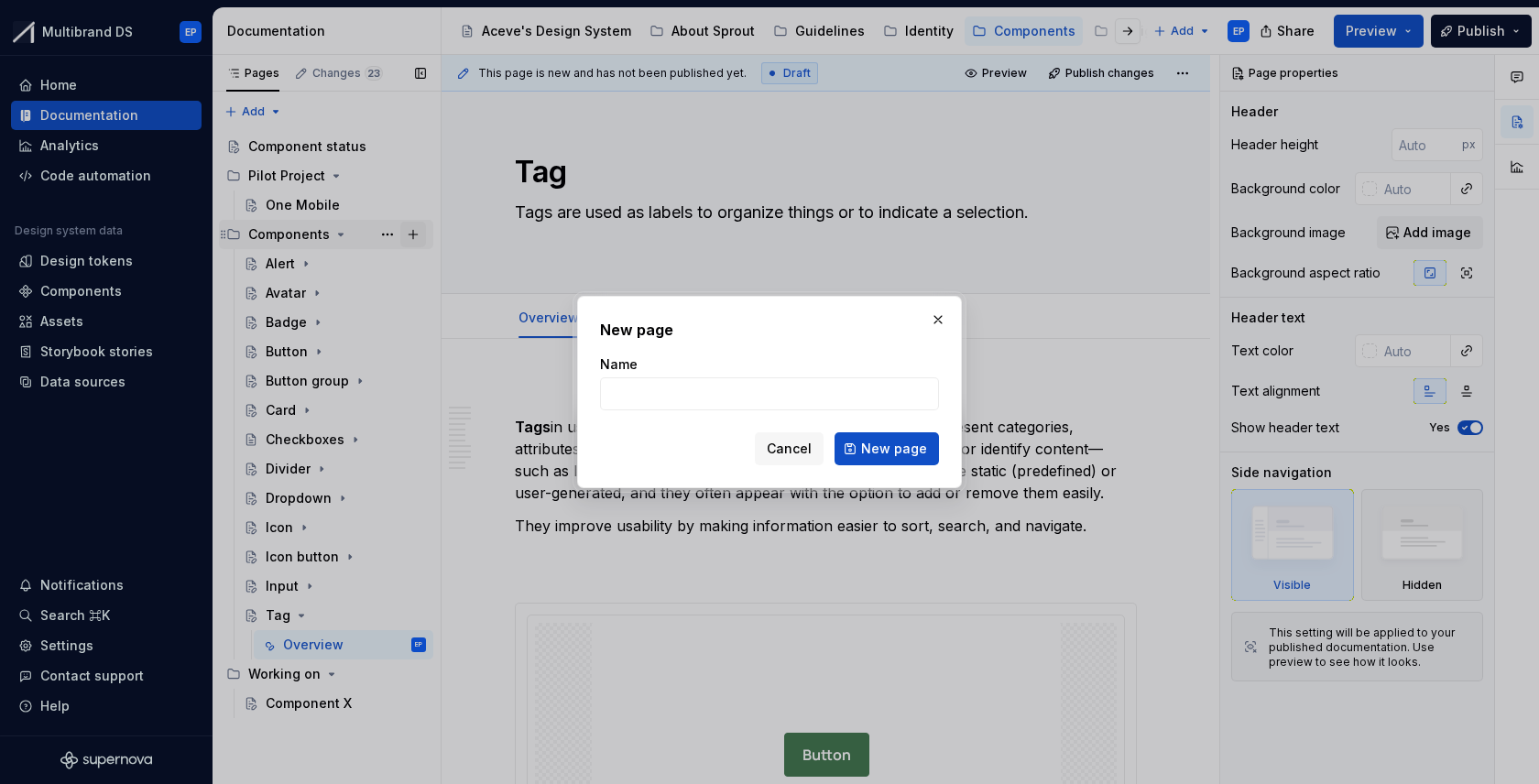 type on "*" 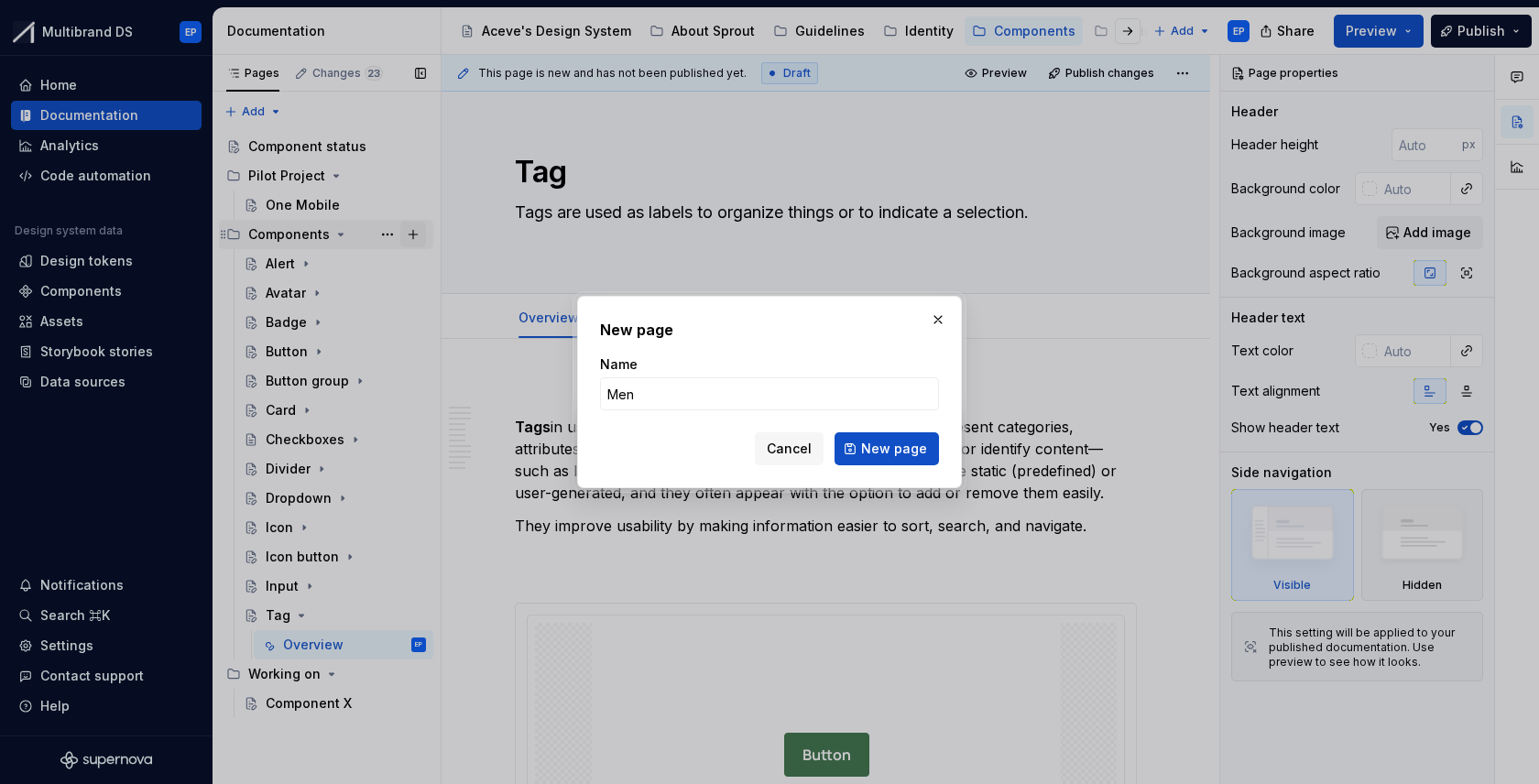 type on "Menu" 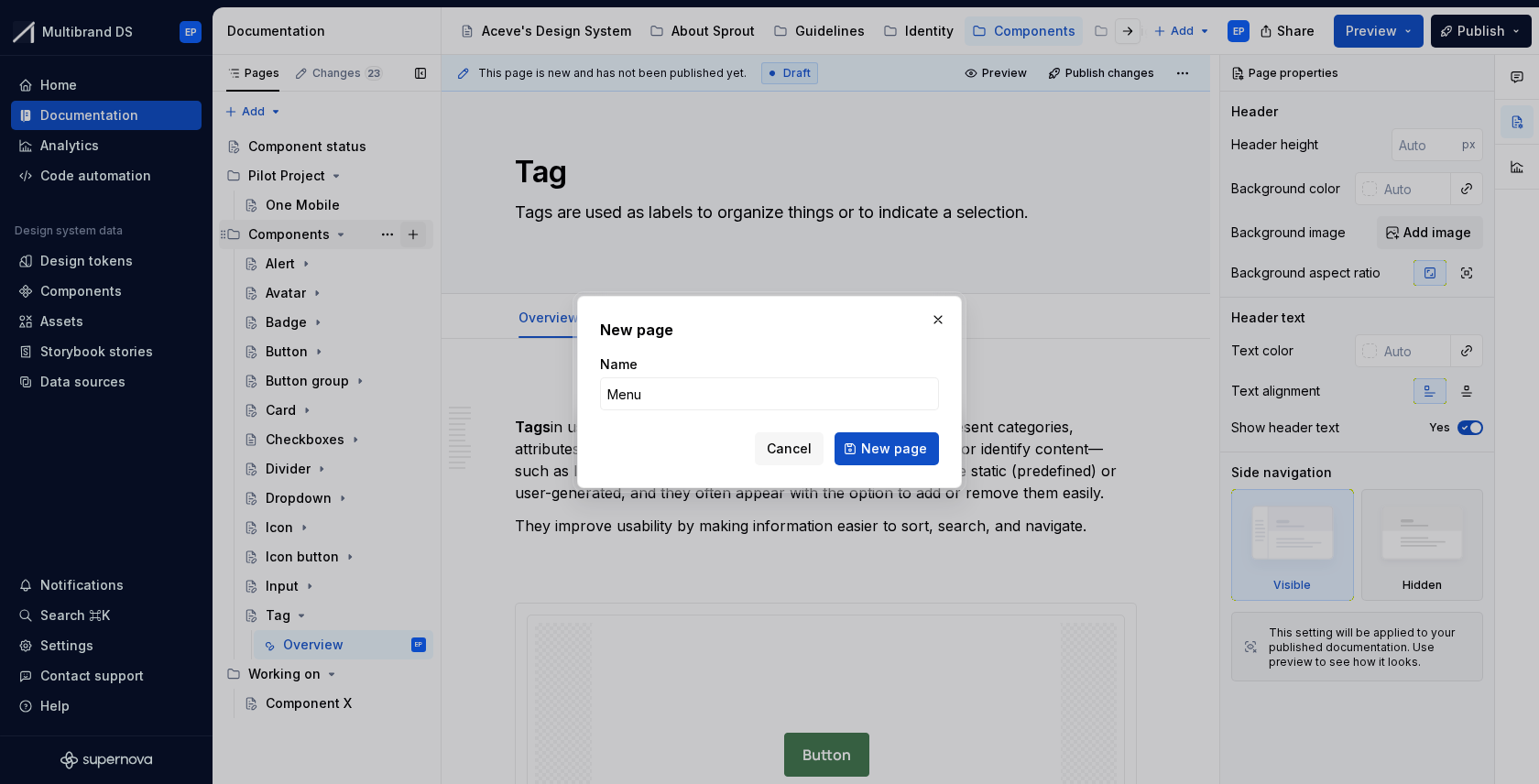 click on "New page" at bounding box center [887, 449] 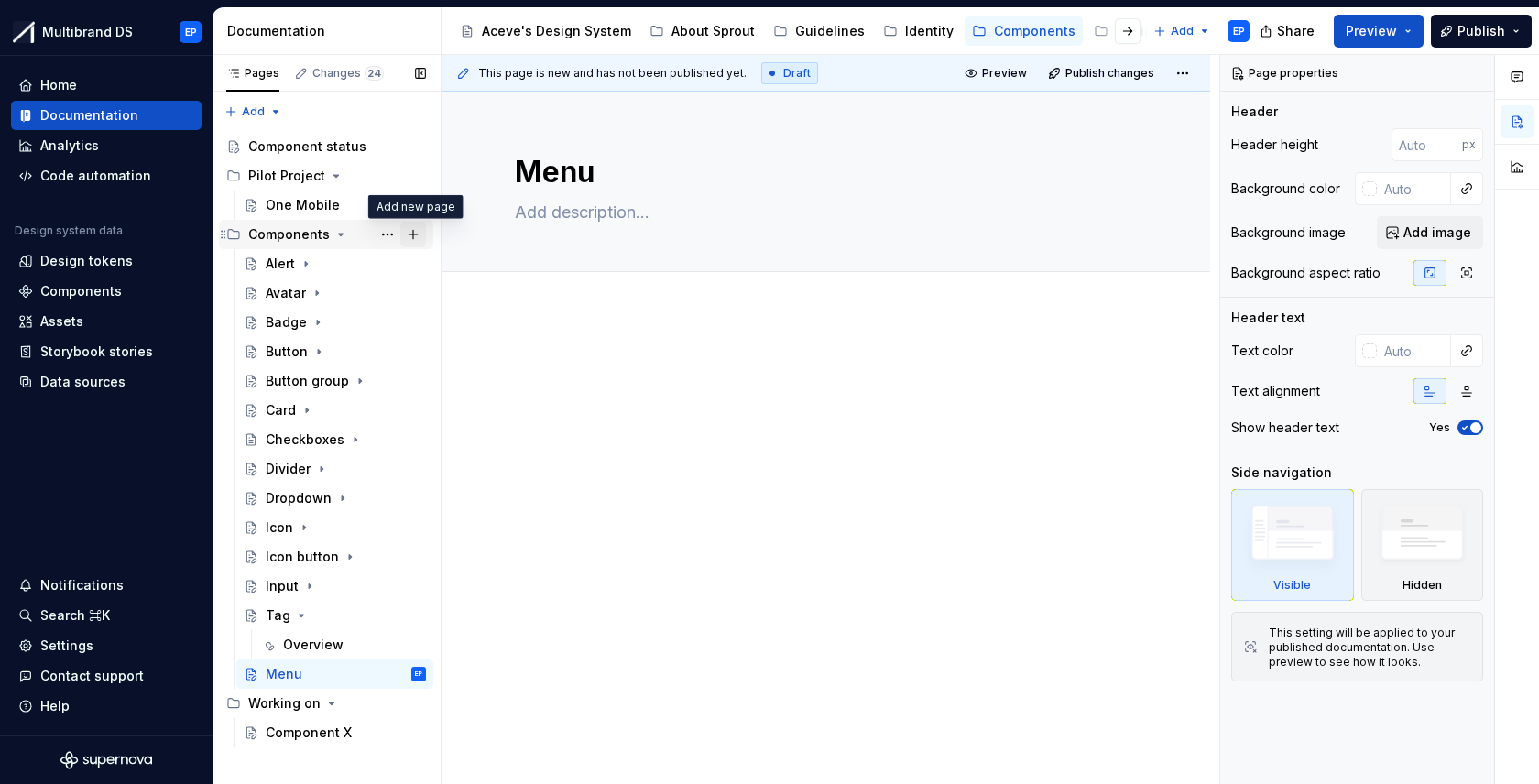 click at bounding box center [413, 234] 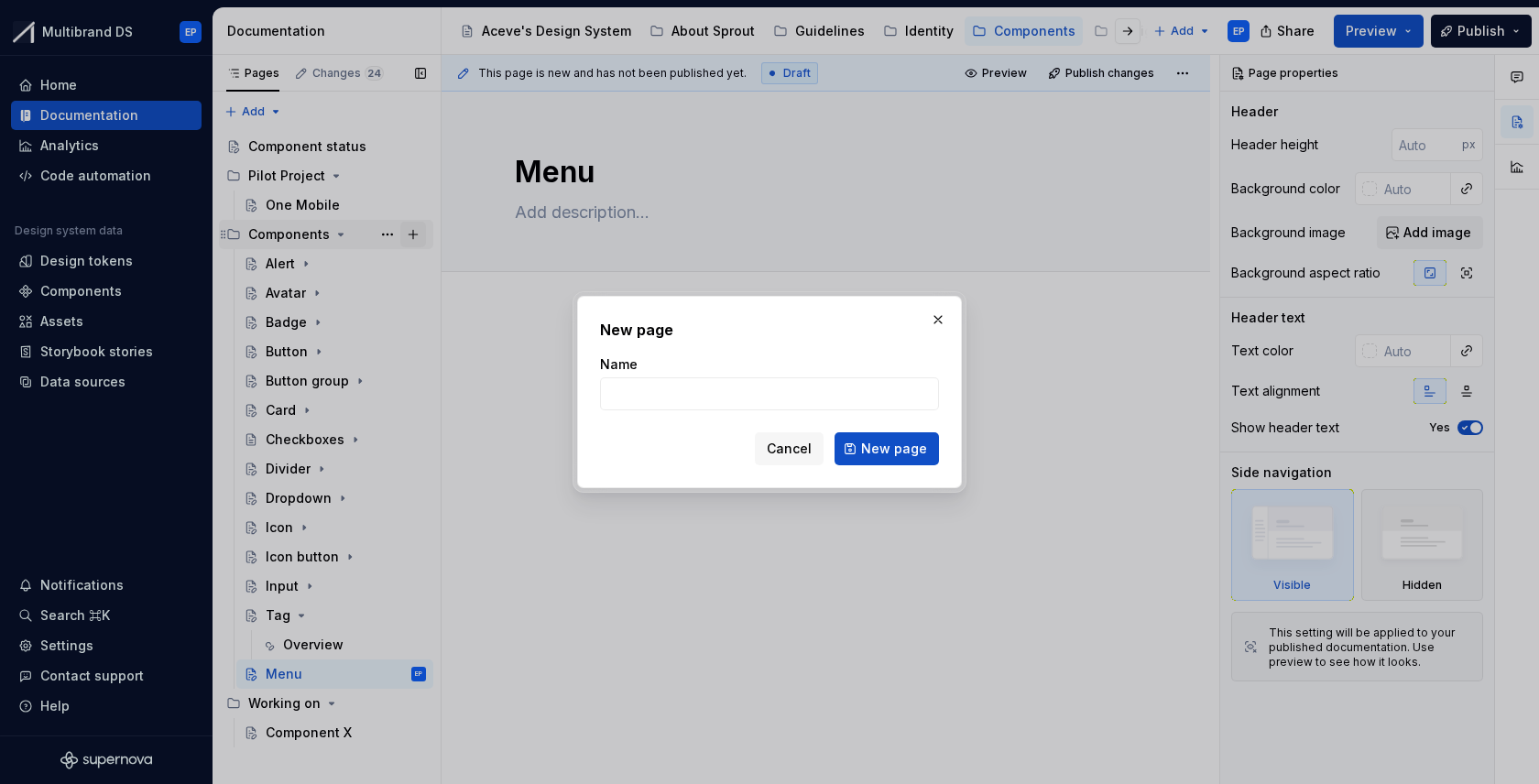 type on "*" 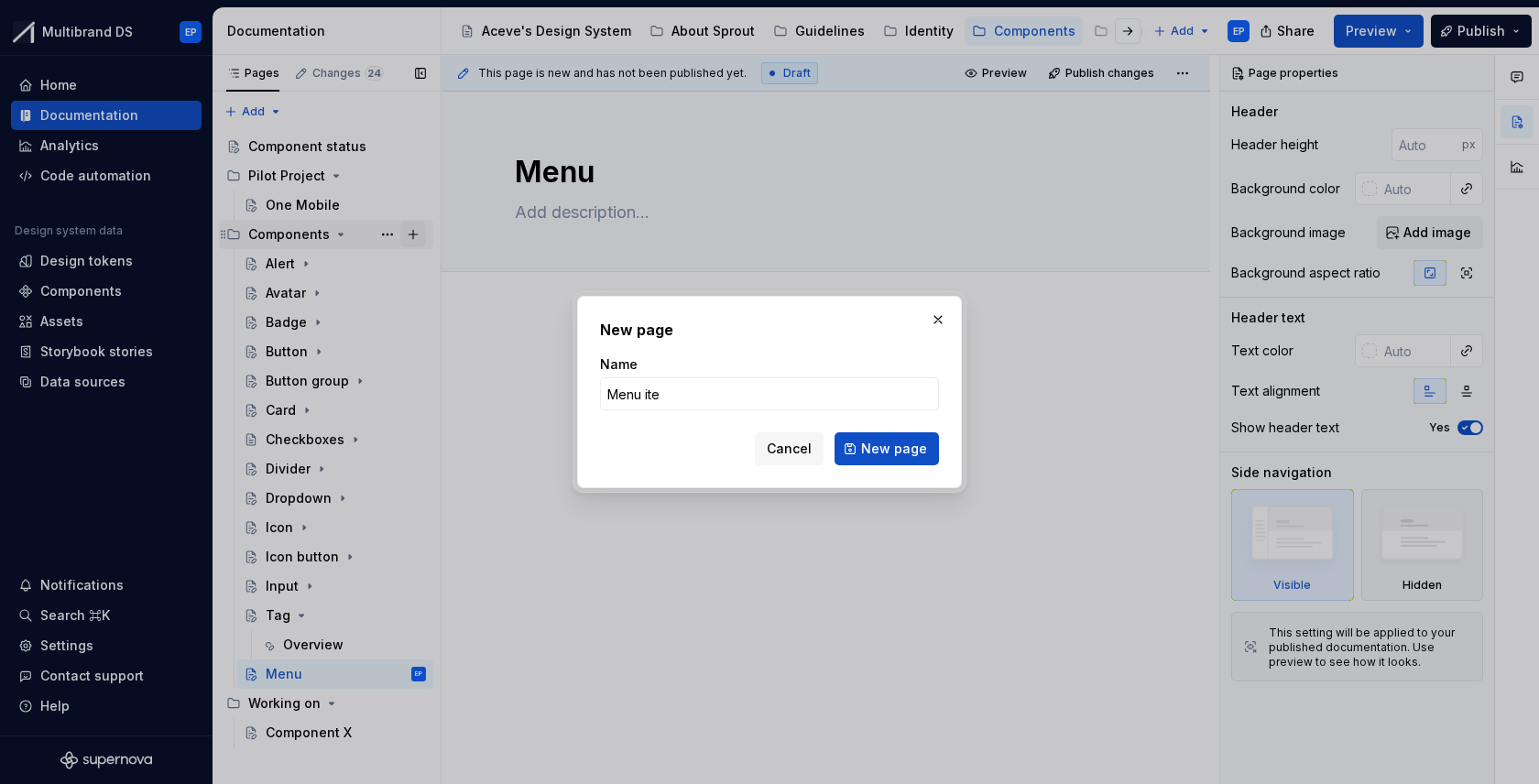 type on "Menu item" 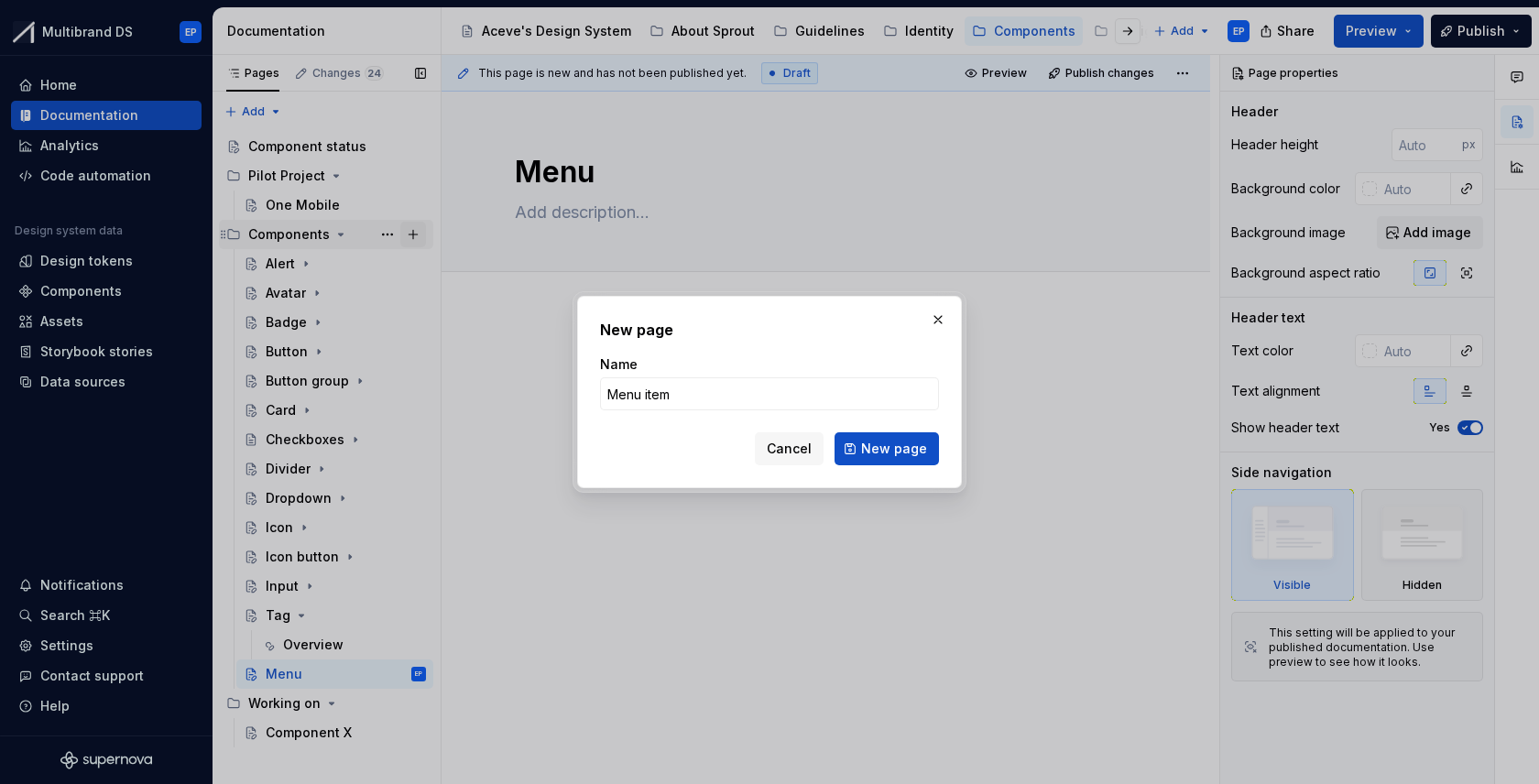click on "New page" at bounding box center [887, 449] 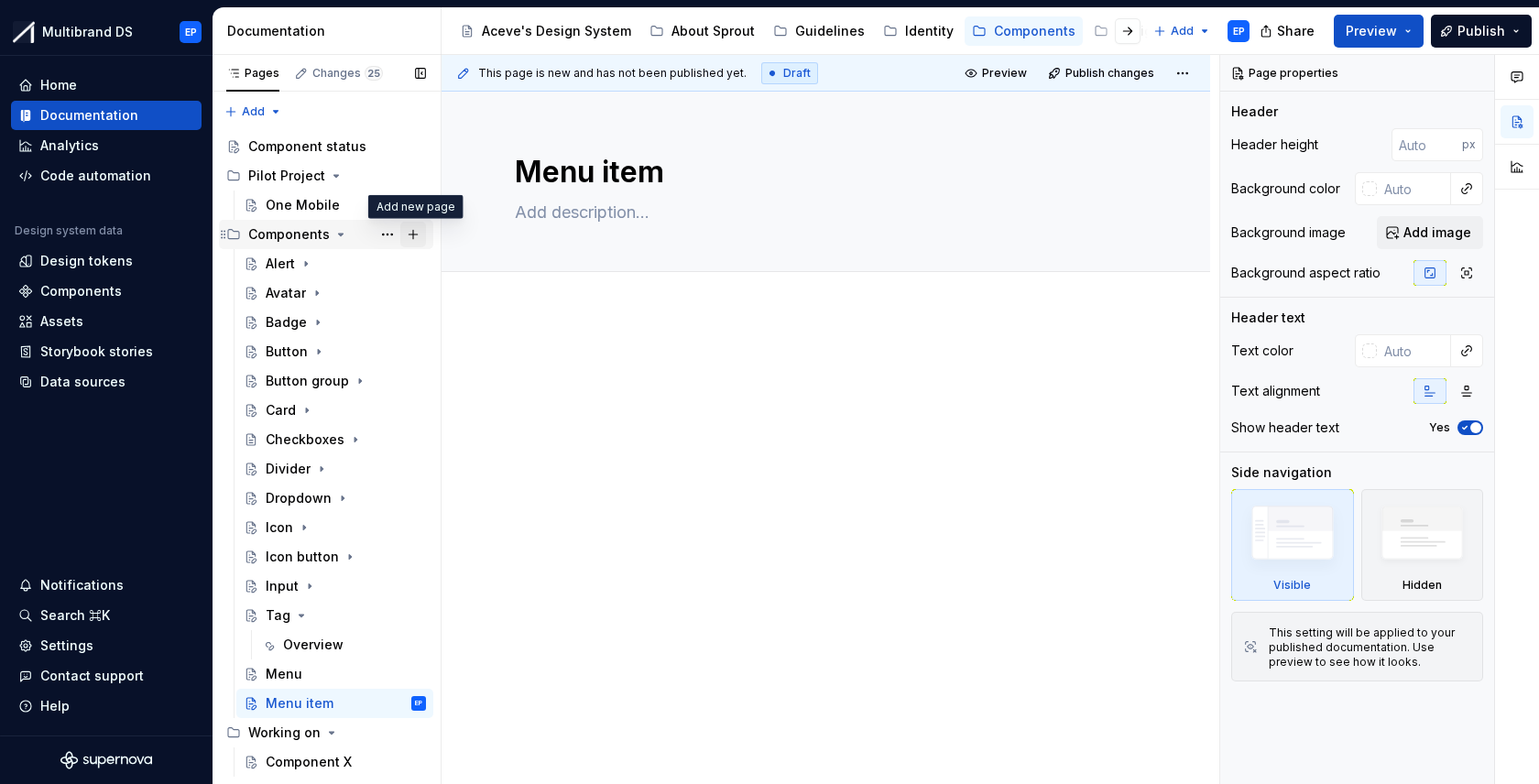 click at bounding box center (413, 234) 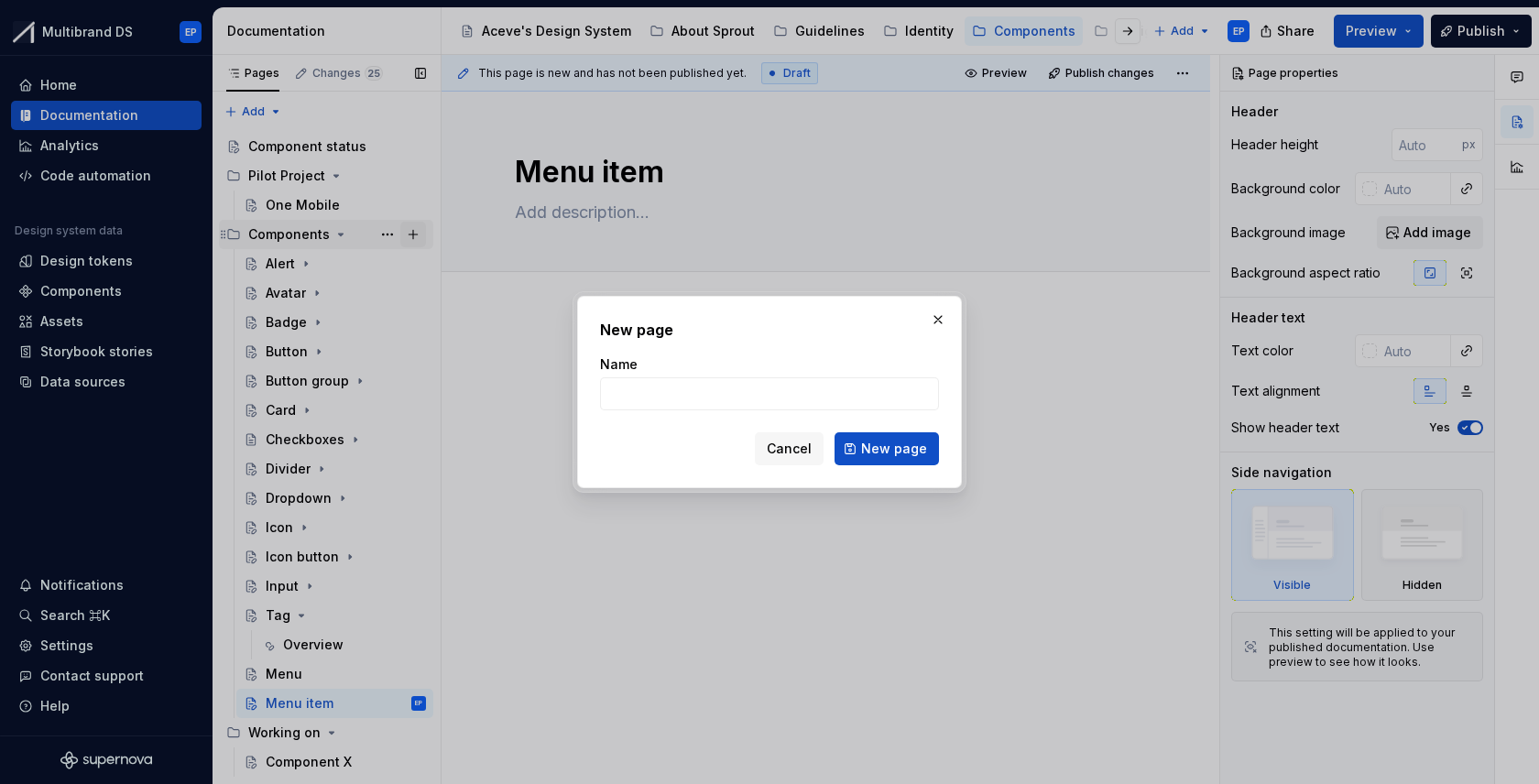 type on "*" 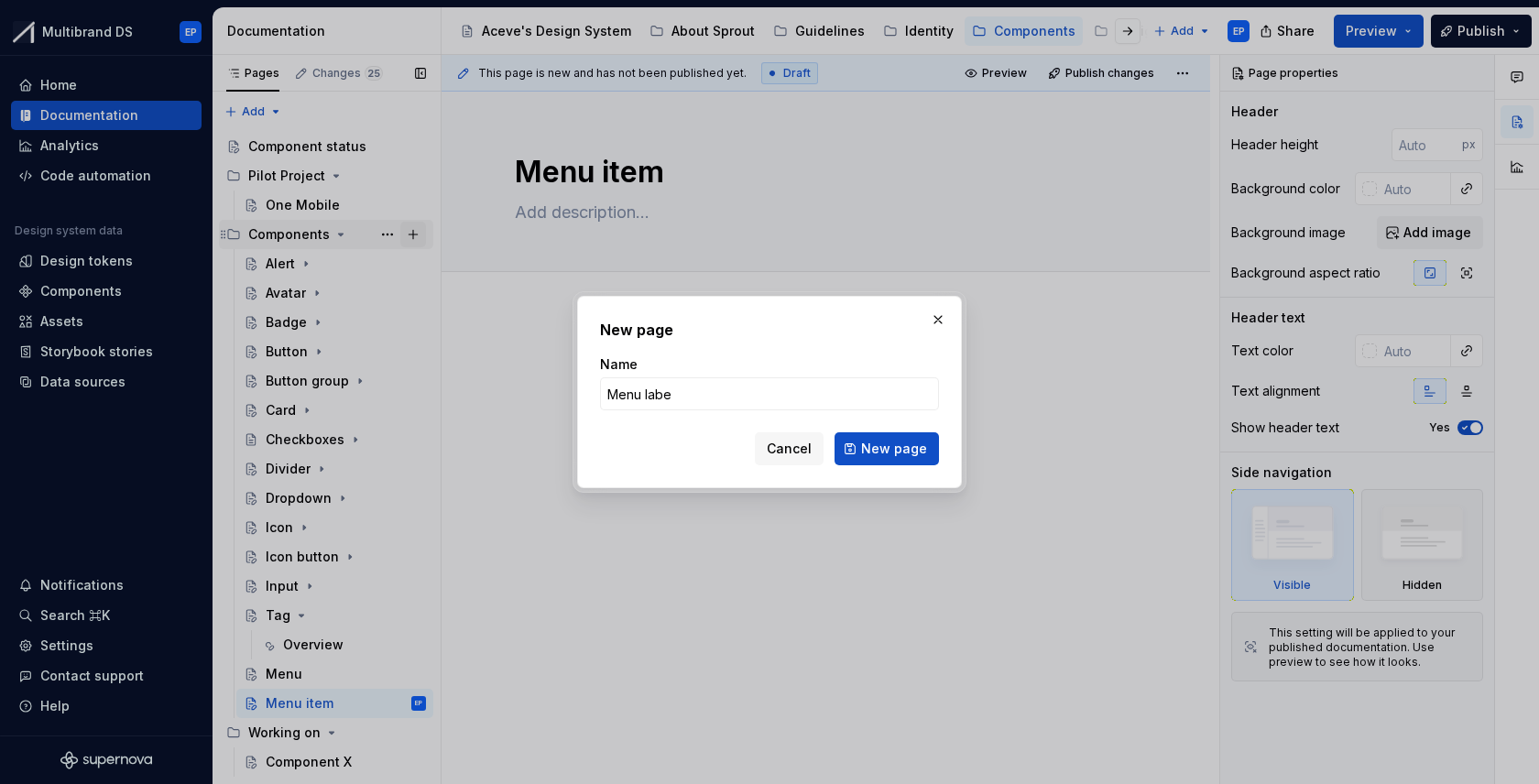 type on "Menu label" 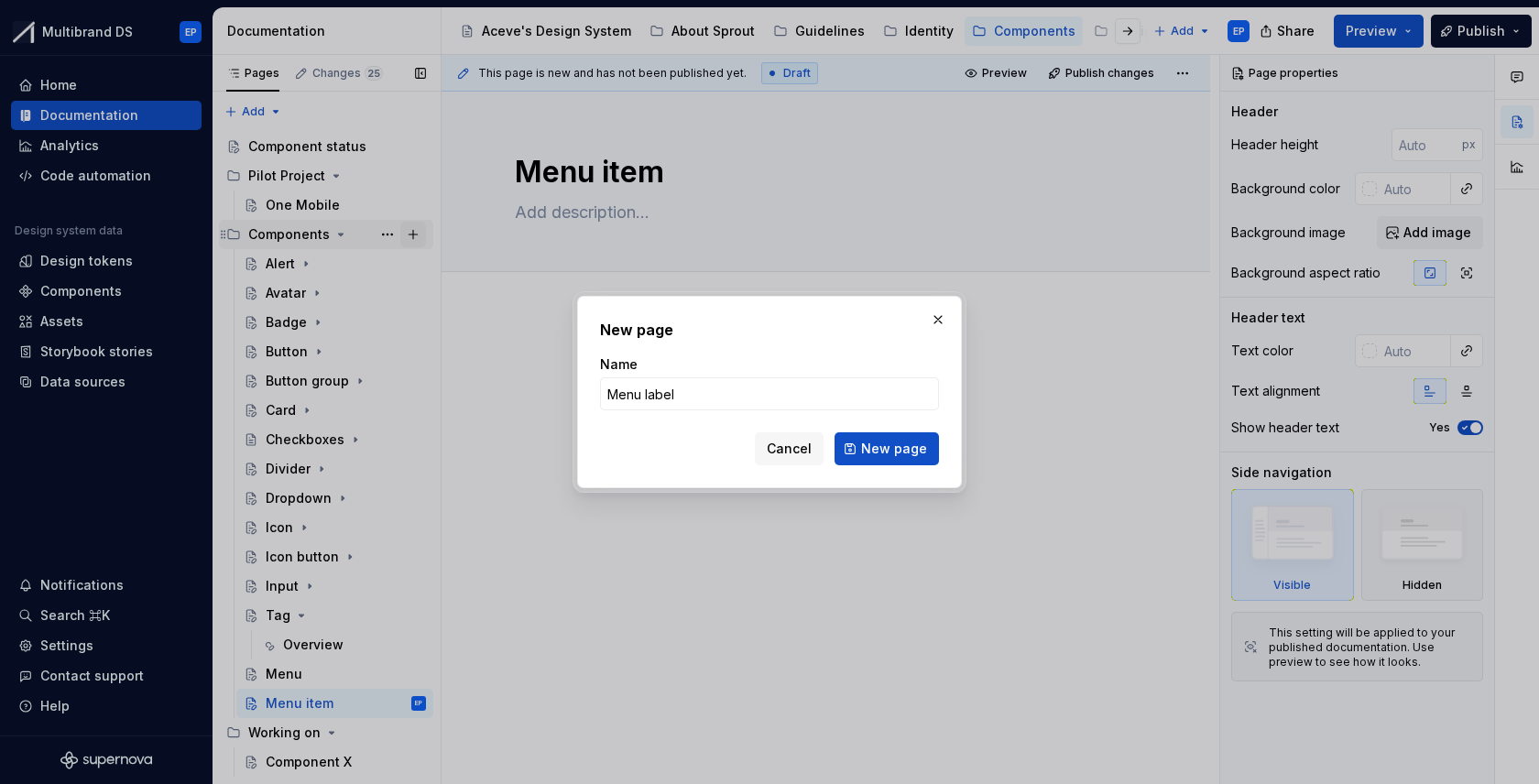 click on "New page" at bounding box center (887, 449) 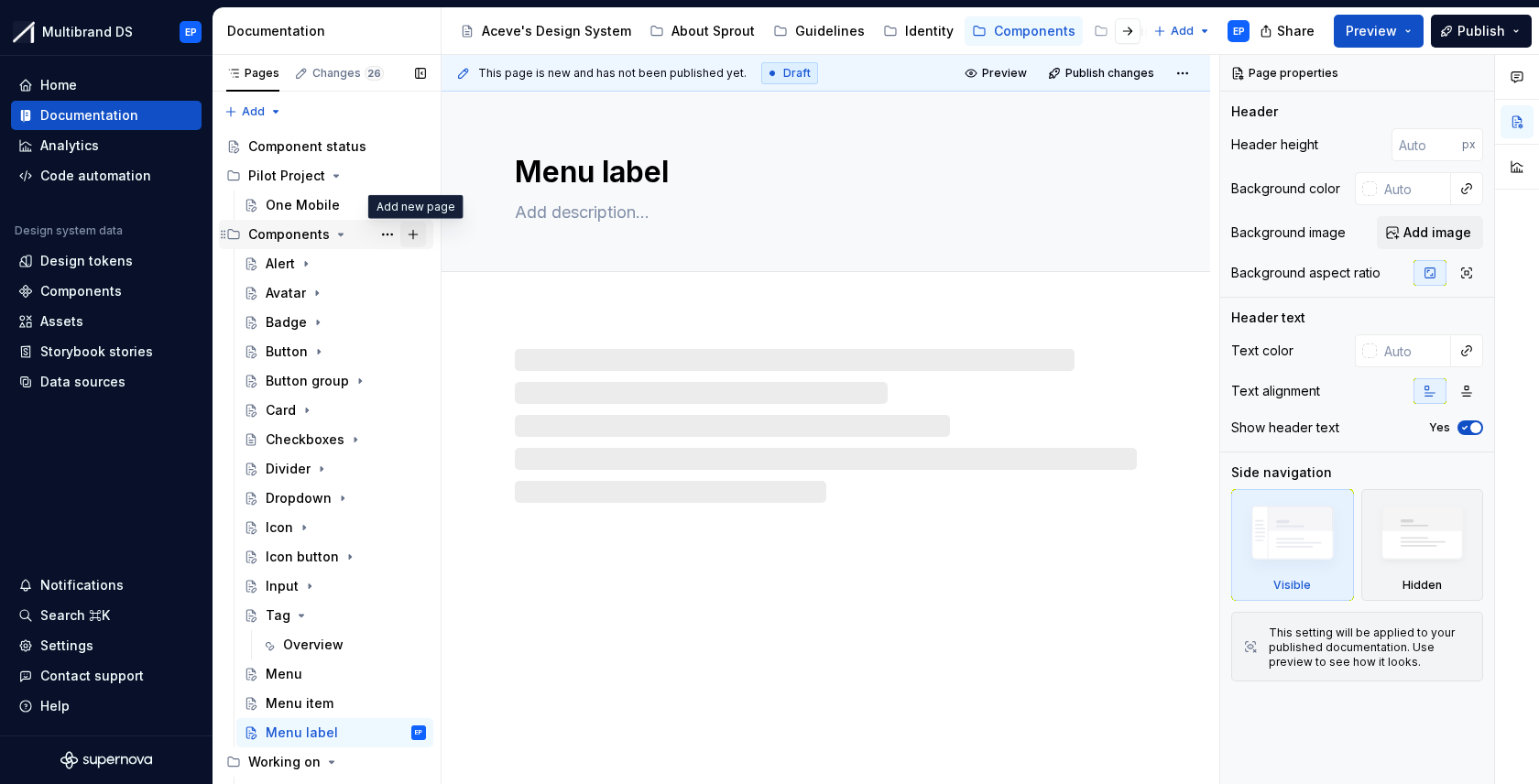 click at bounding box center [413, 234] 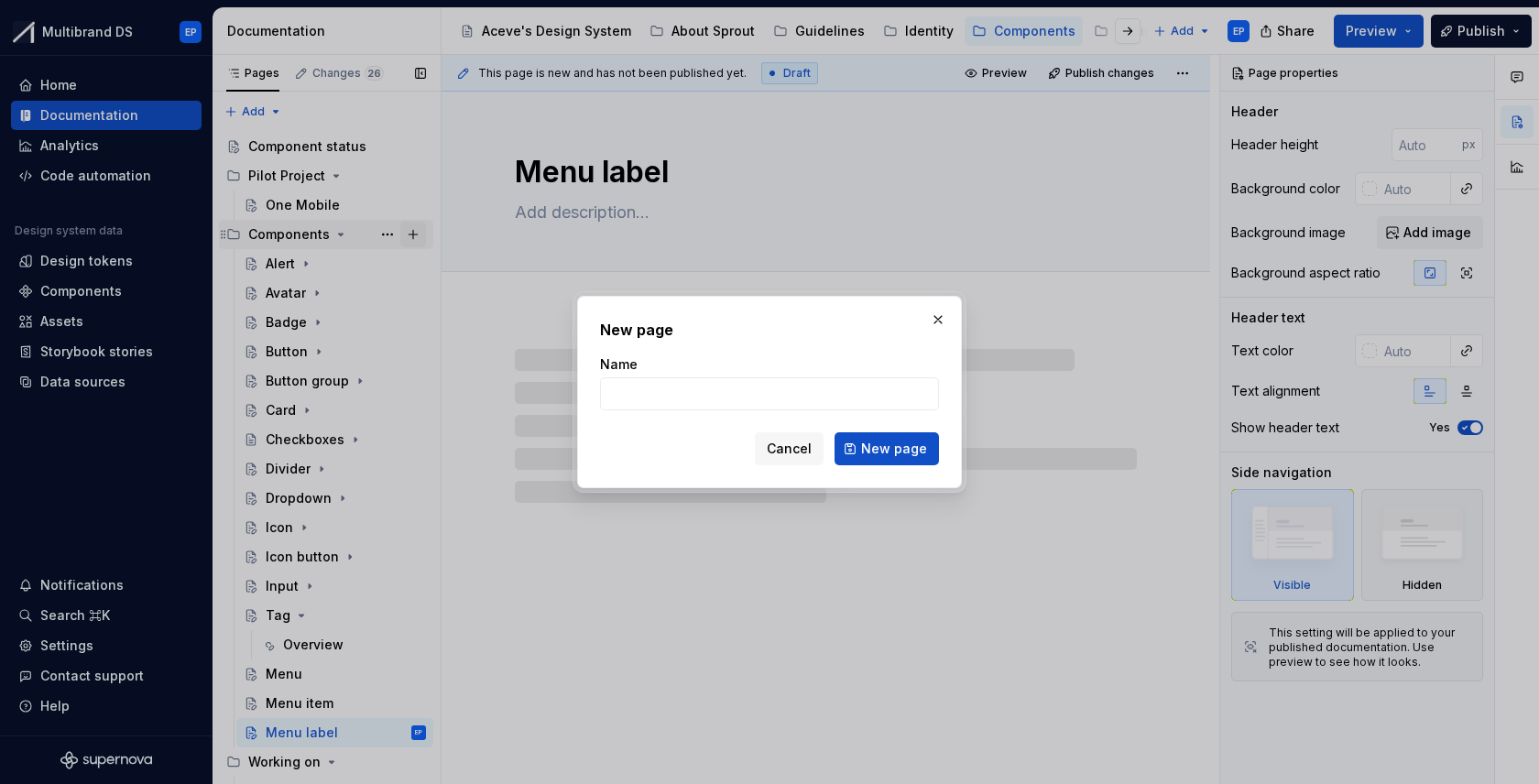 type on "*" 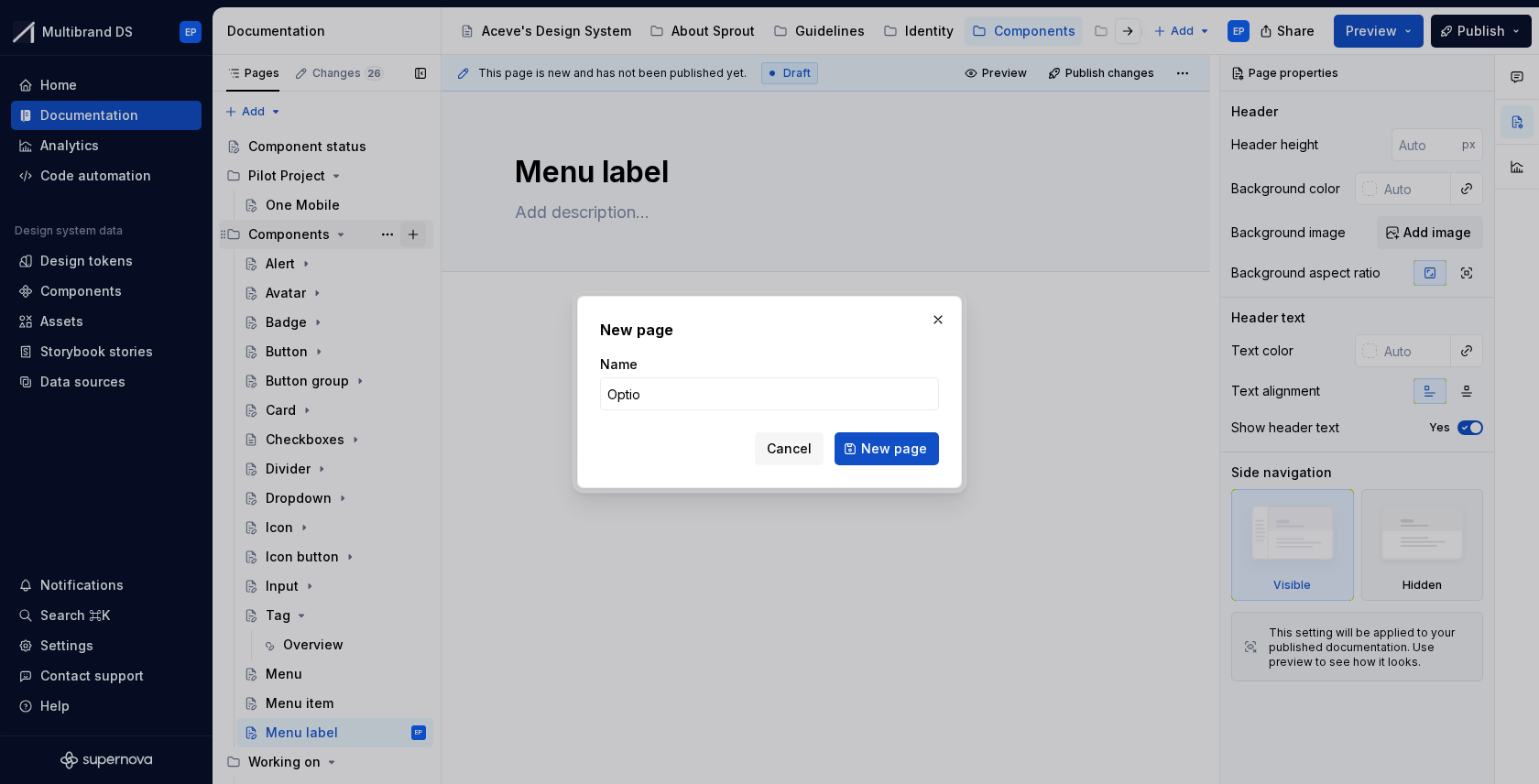 type on "Option" 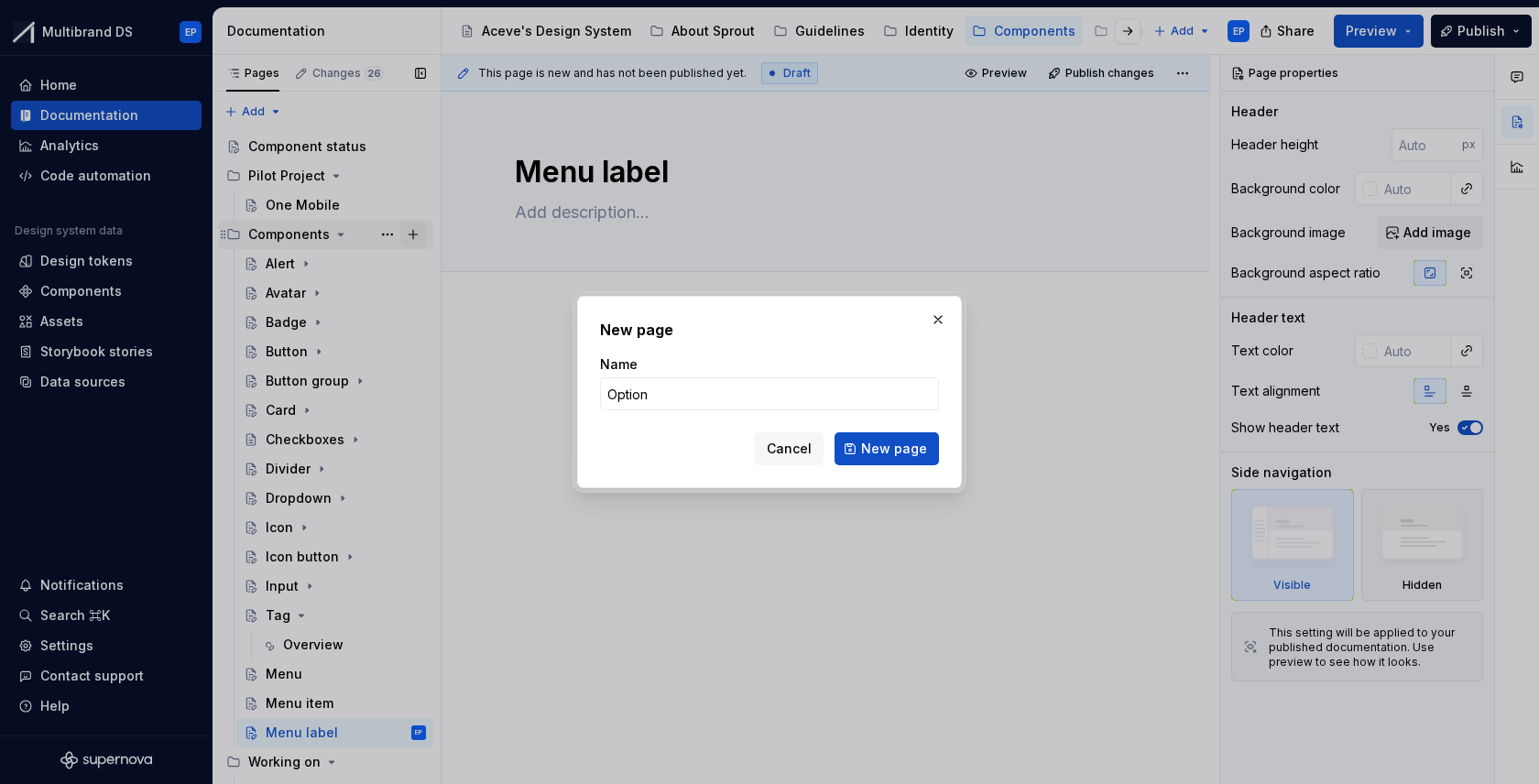 click on "New page" at bounding box center [887, 449] 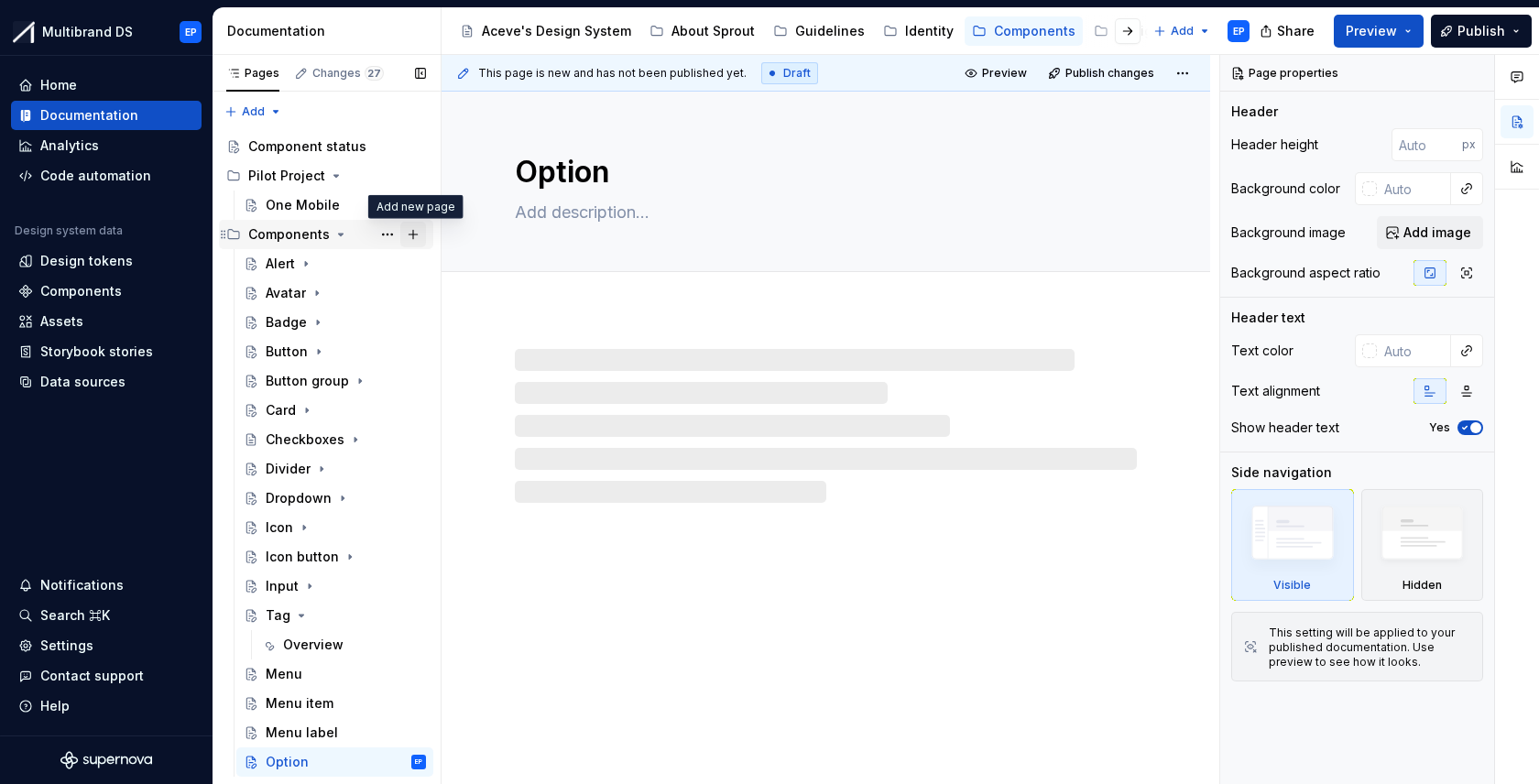 click at bounding box center [413, 234] 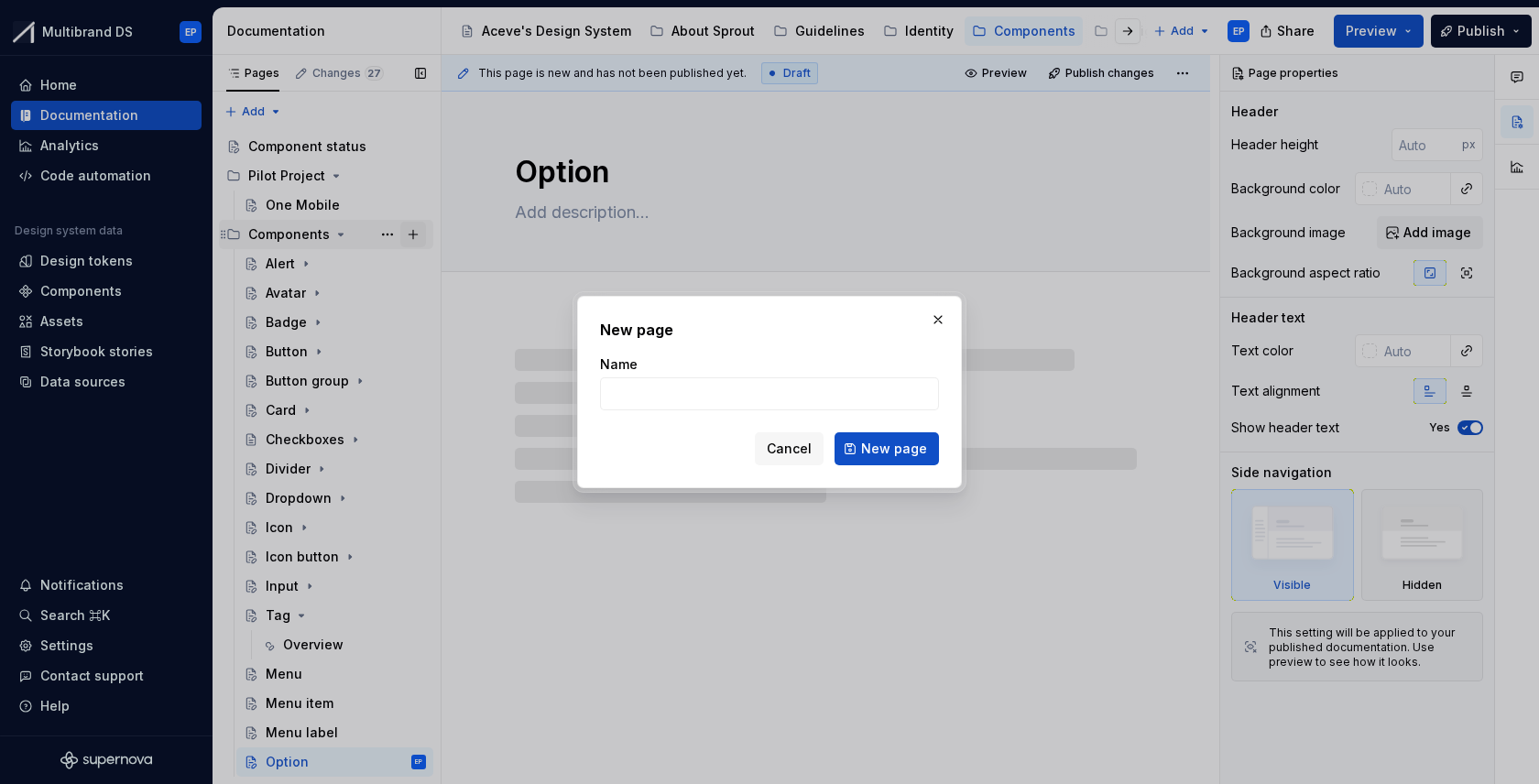 type on "*" 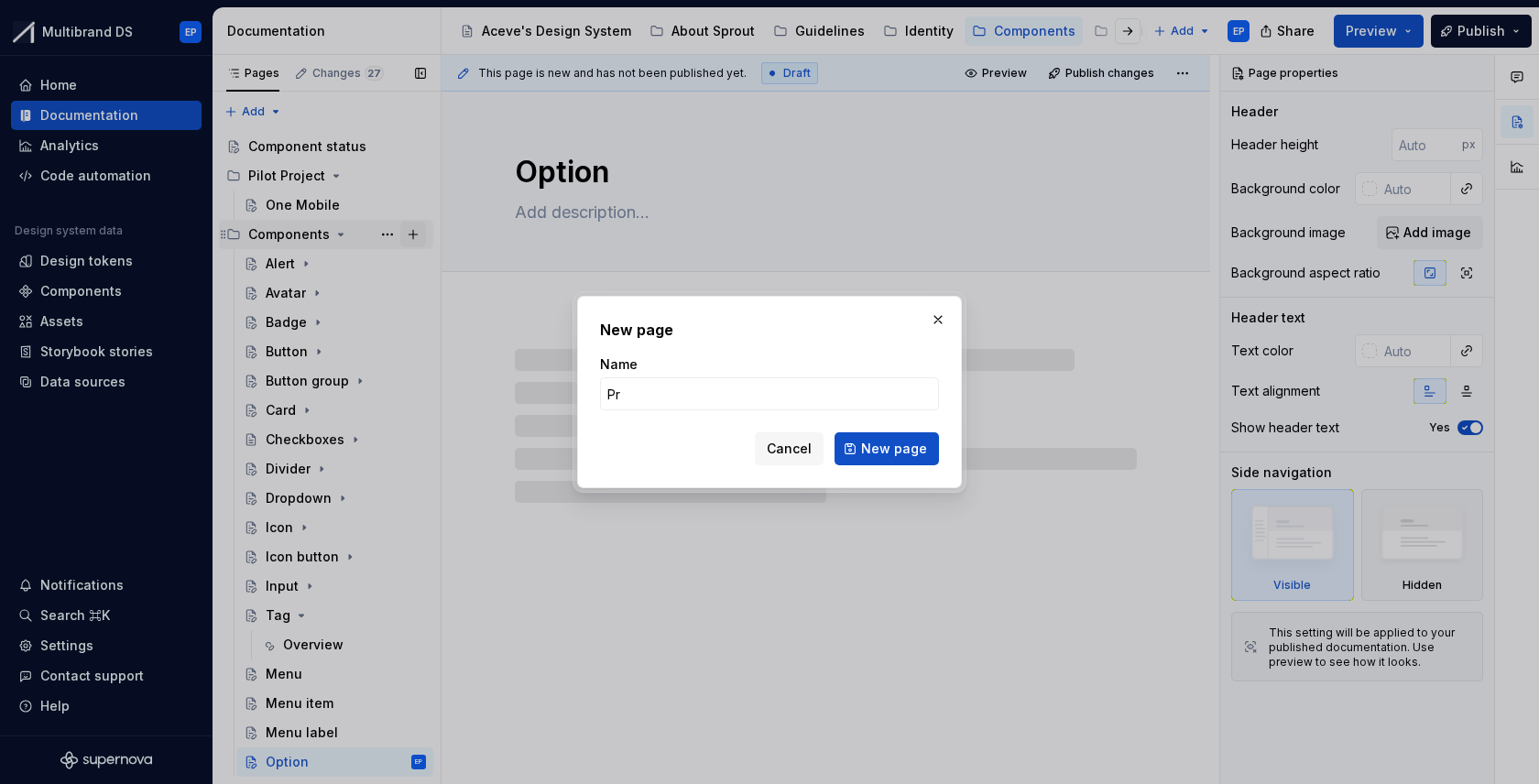 type on "Pro" 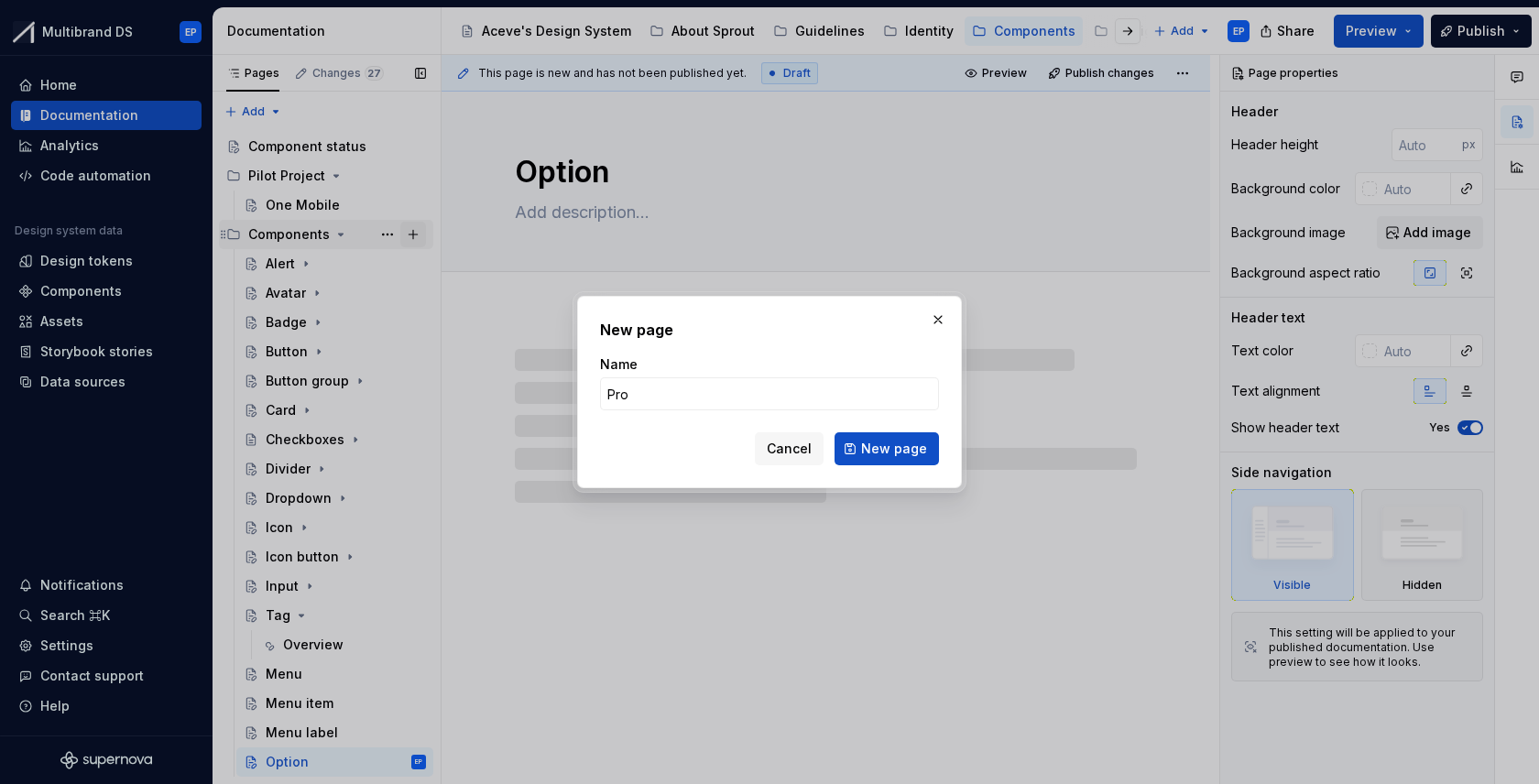 type on "*" 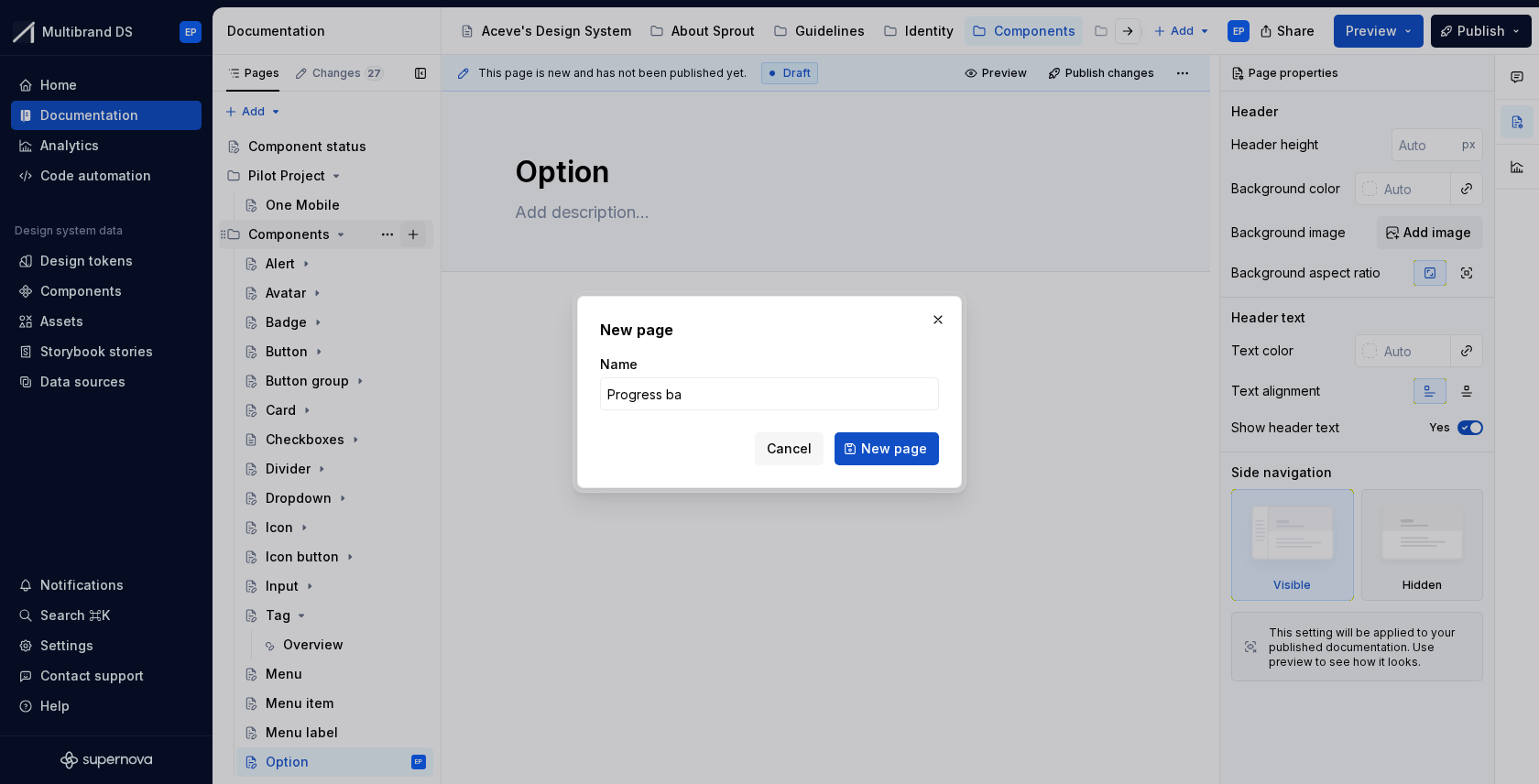 type on "Progress bar" 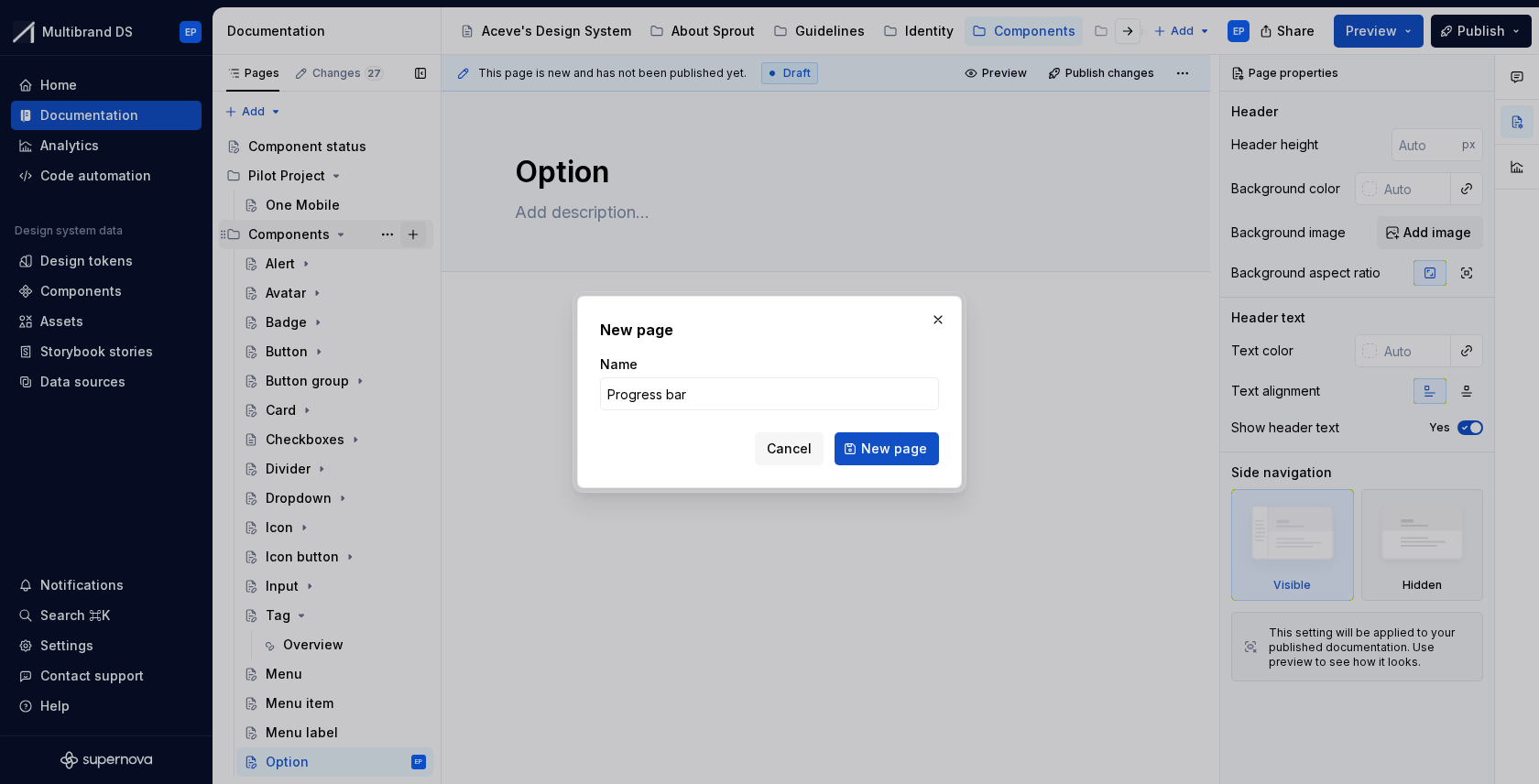 click on "New page" at bounding box center [887, 449] 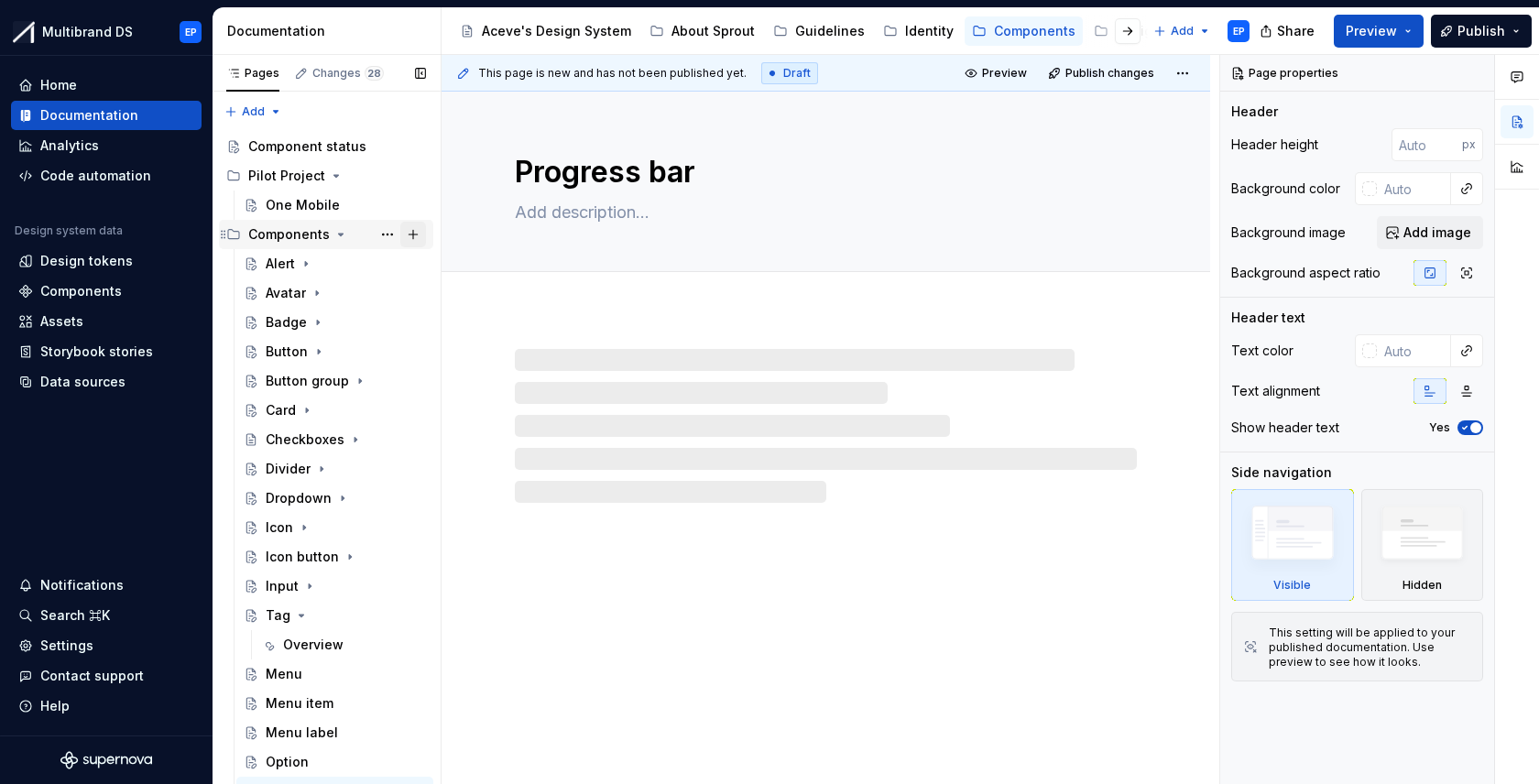 click at bounding box center [413, 234] 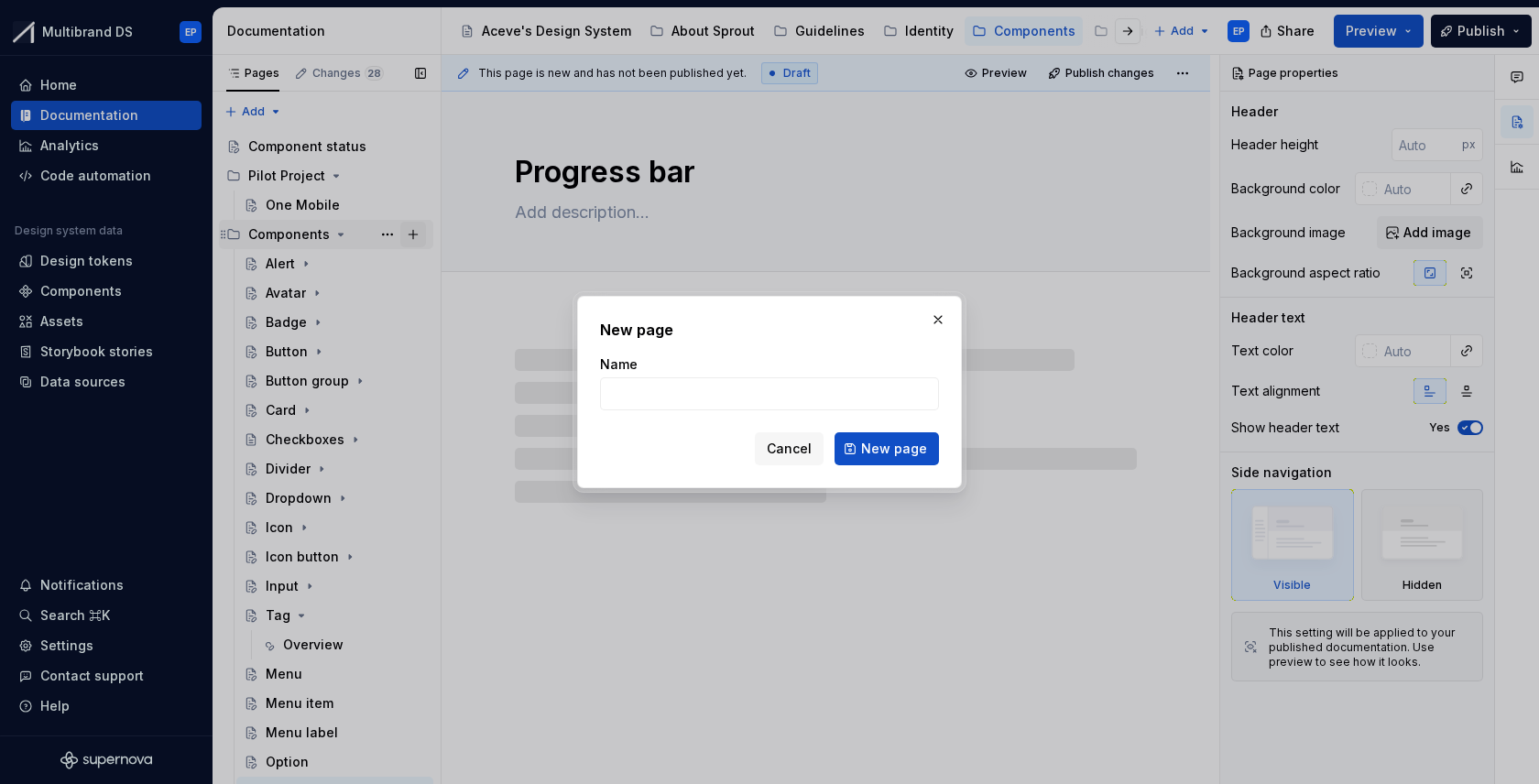 type on "*" 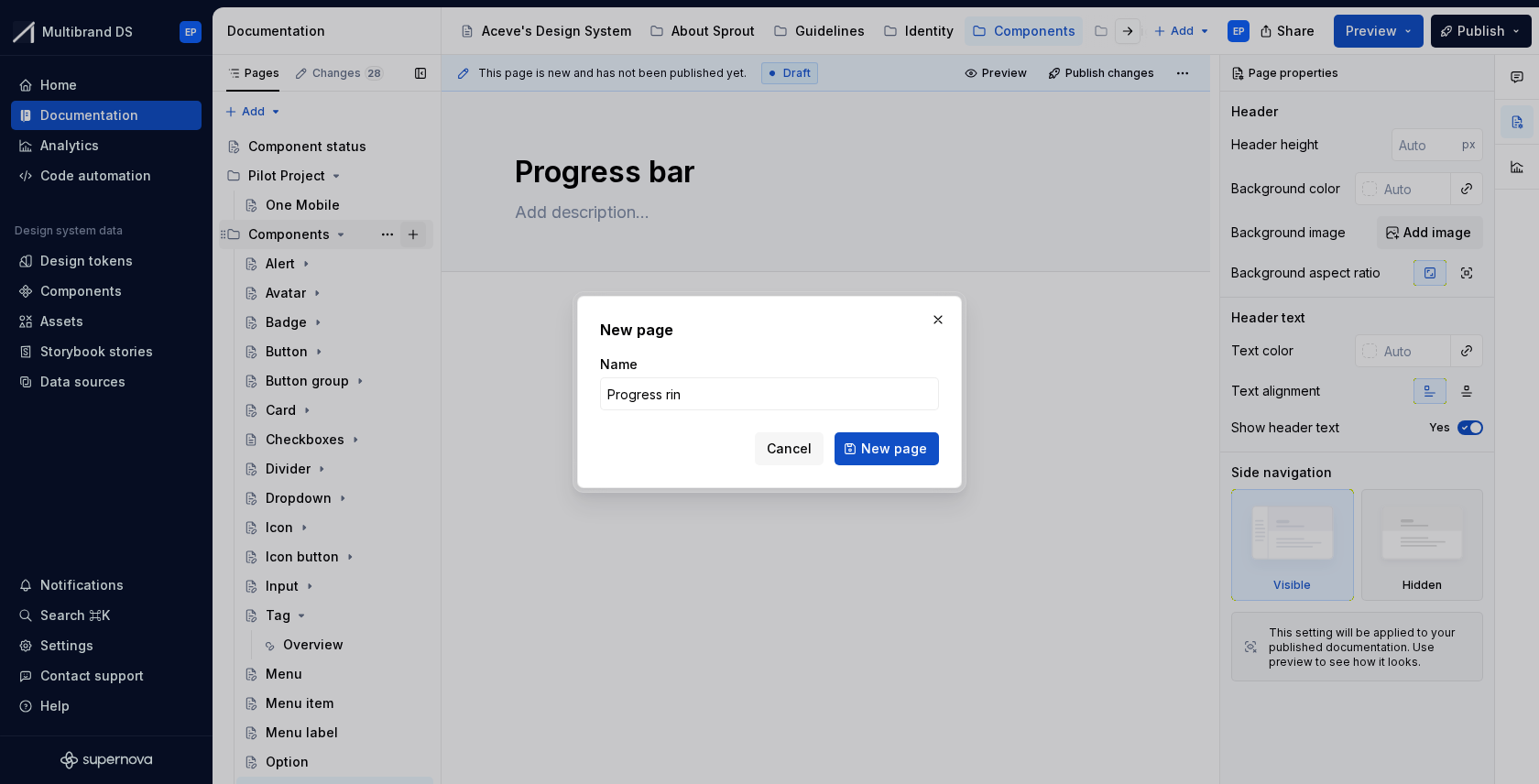 type on "Progress ring" 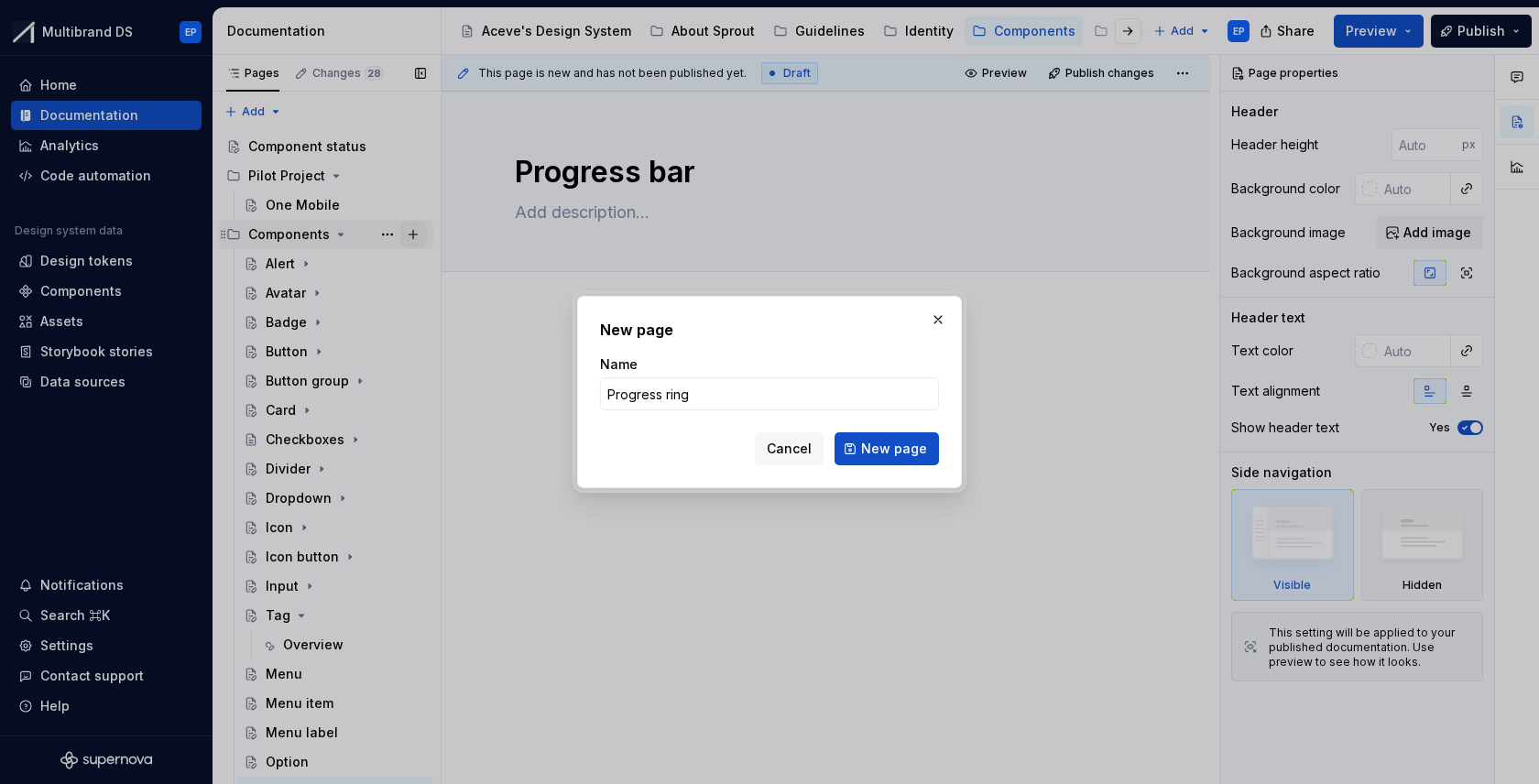 click on "New page" at bounding box center (887, 449) 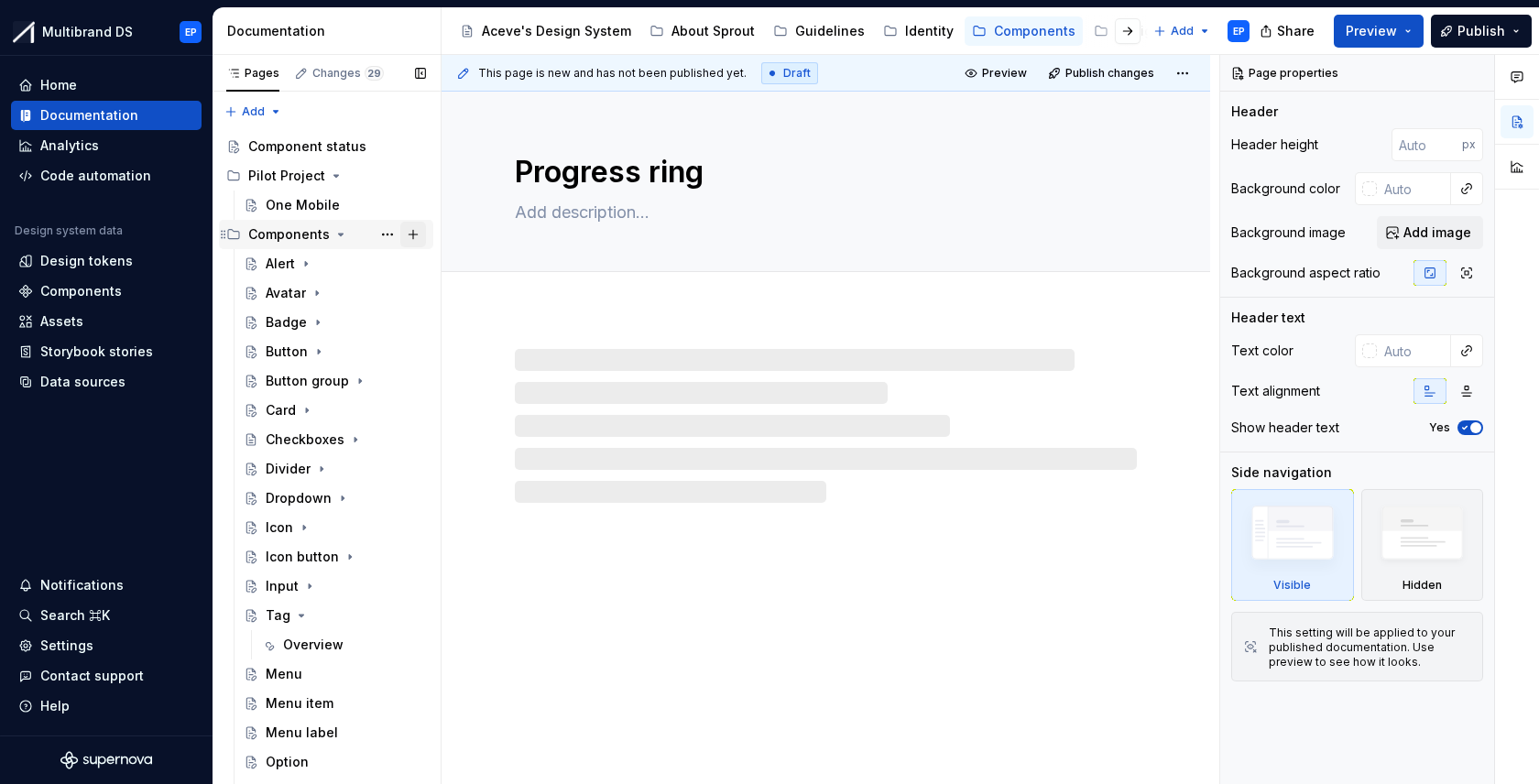 click at bounding box center [413, 234] 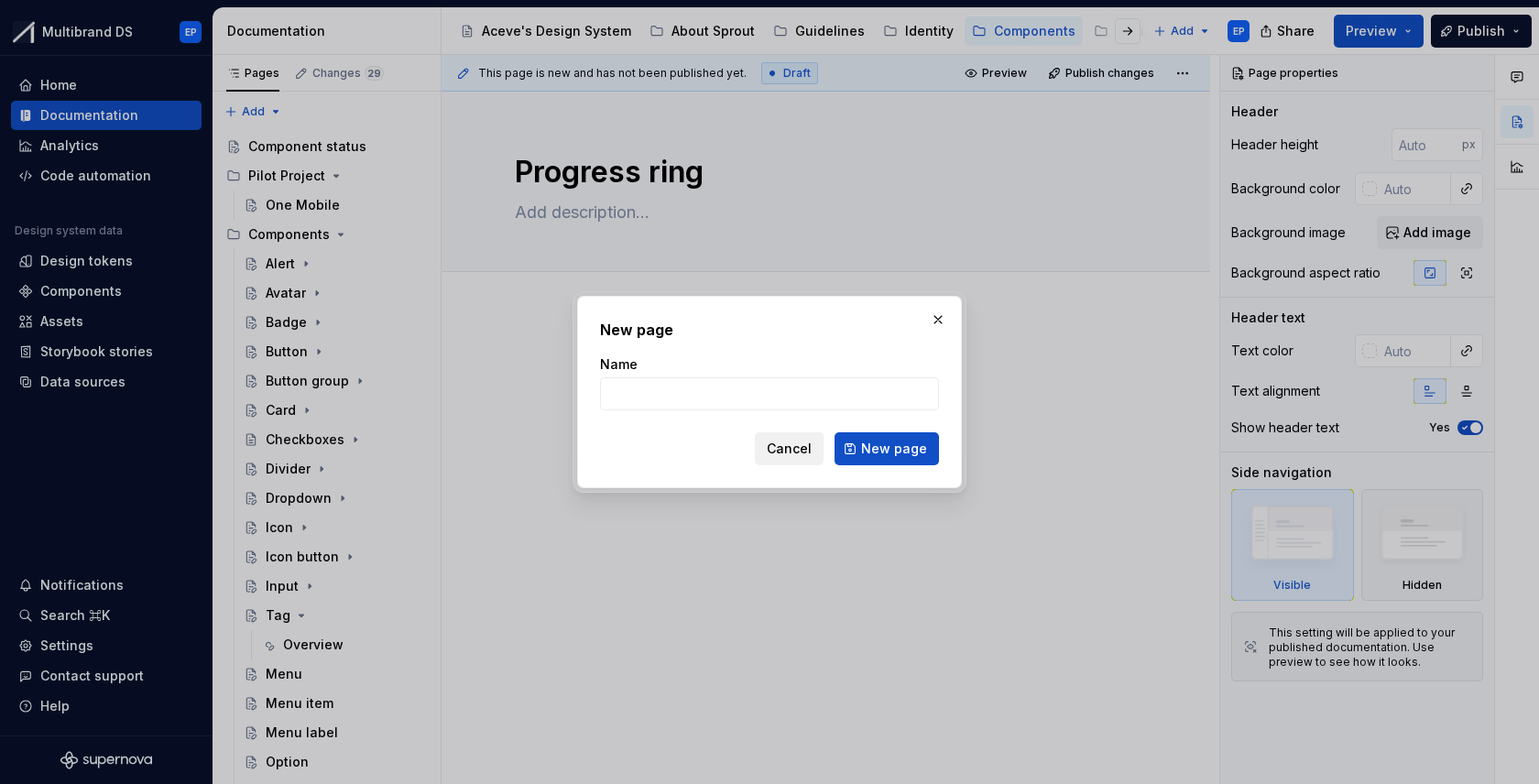 click on "Cancel" at bounding box center [789, 449] 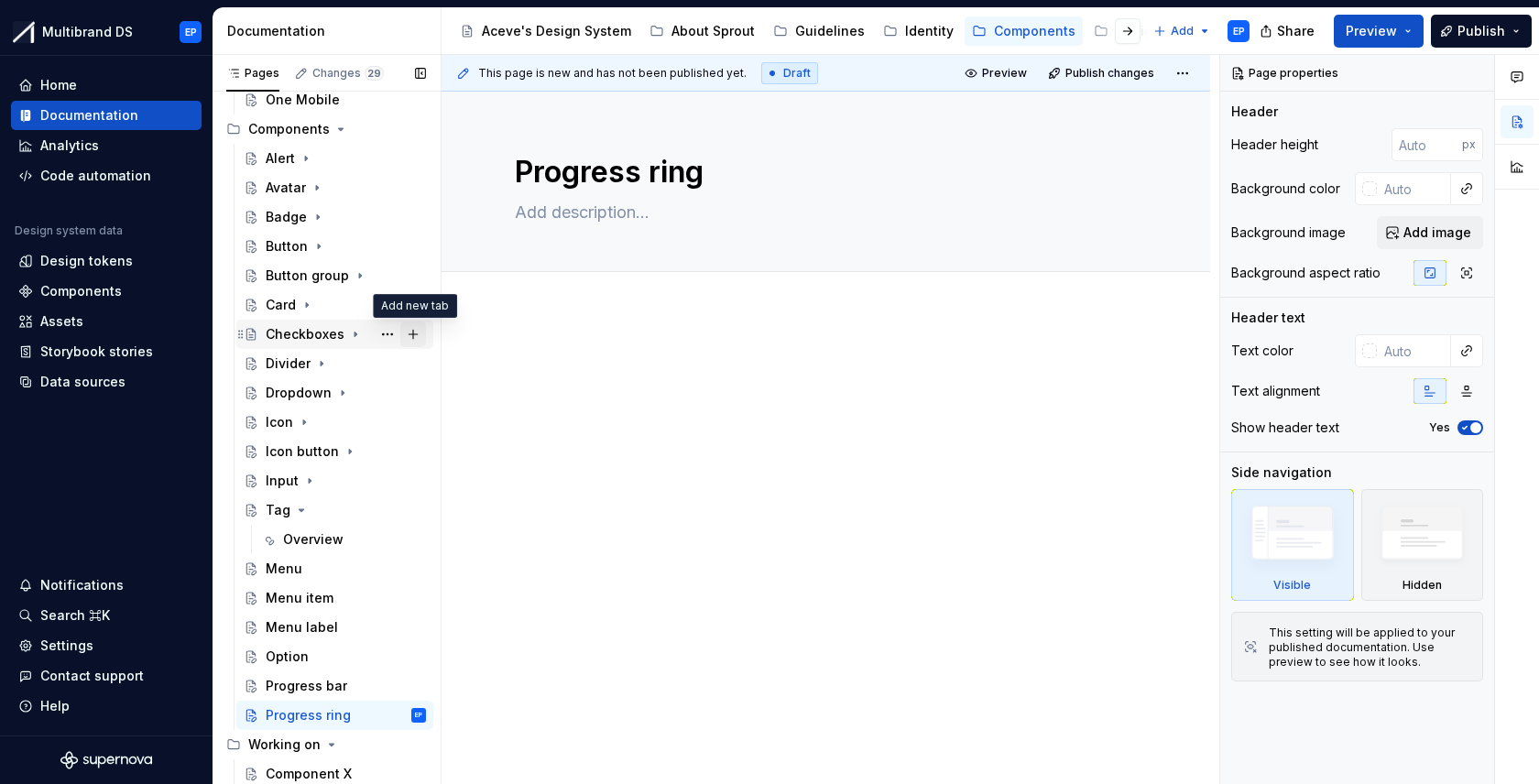 scroll, scrollTop: 0, scrollLeft: 0, axis: both 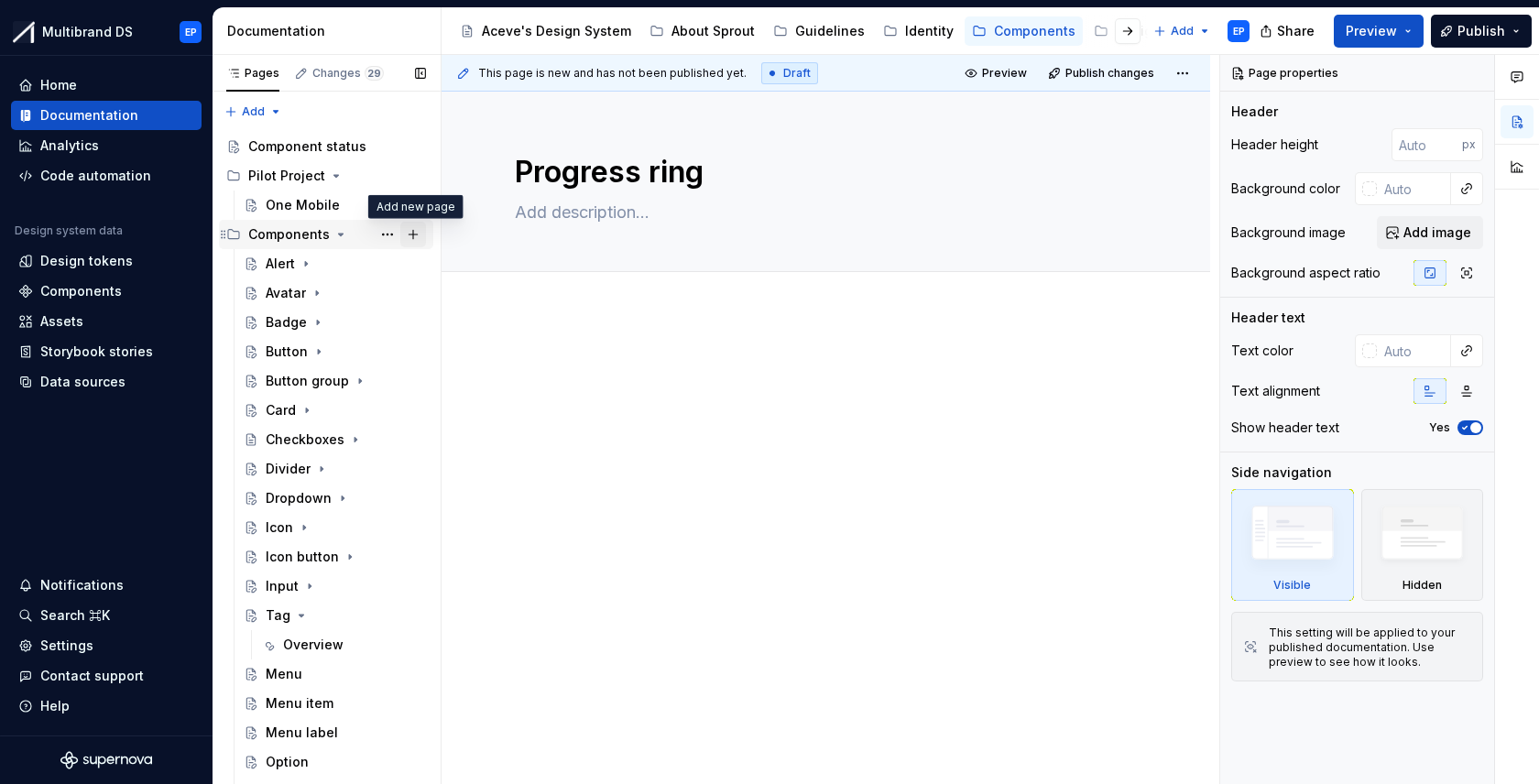 click at bounding box center [413, 234] 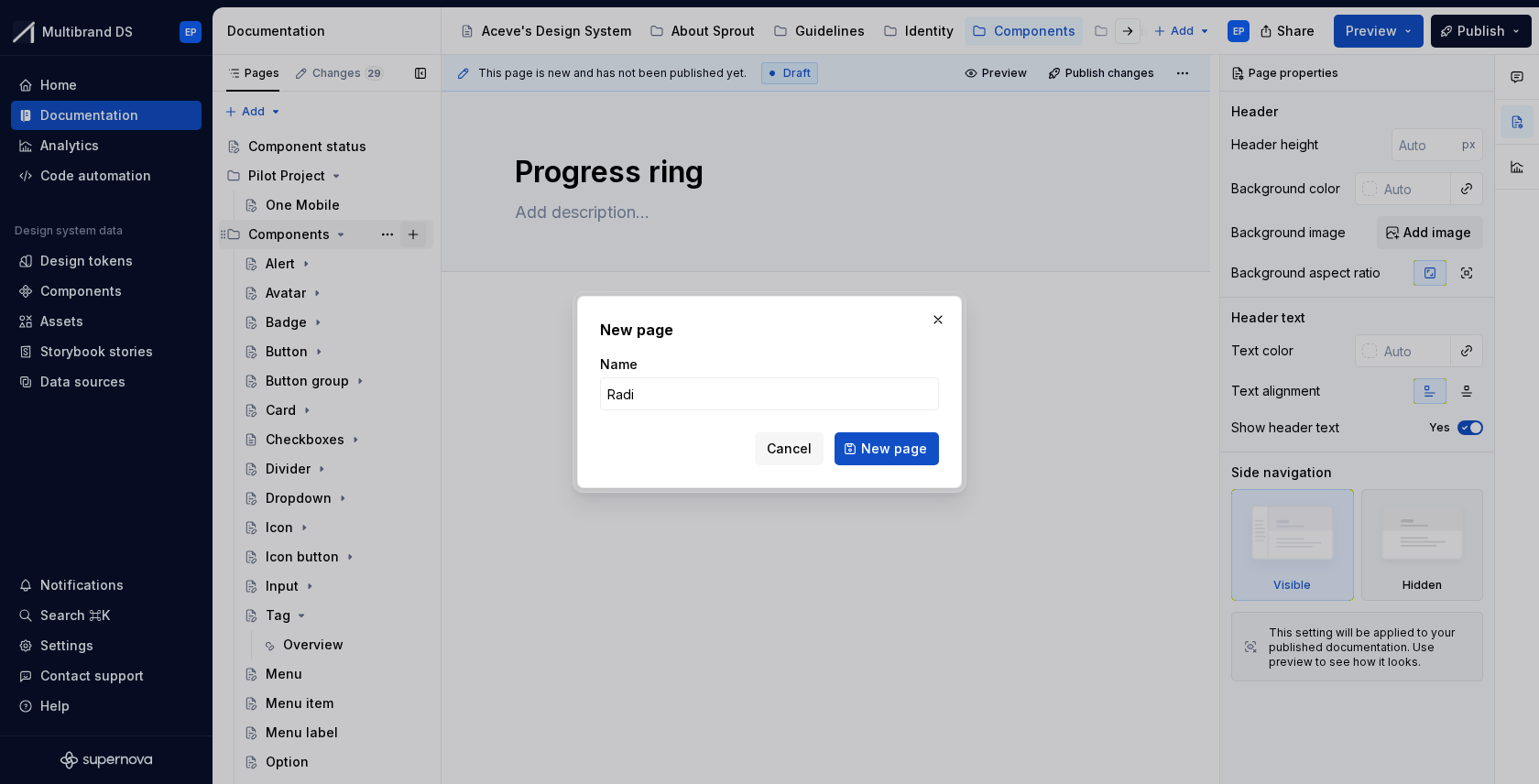 type on "Radio" 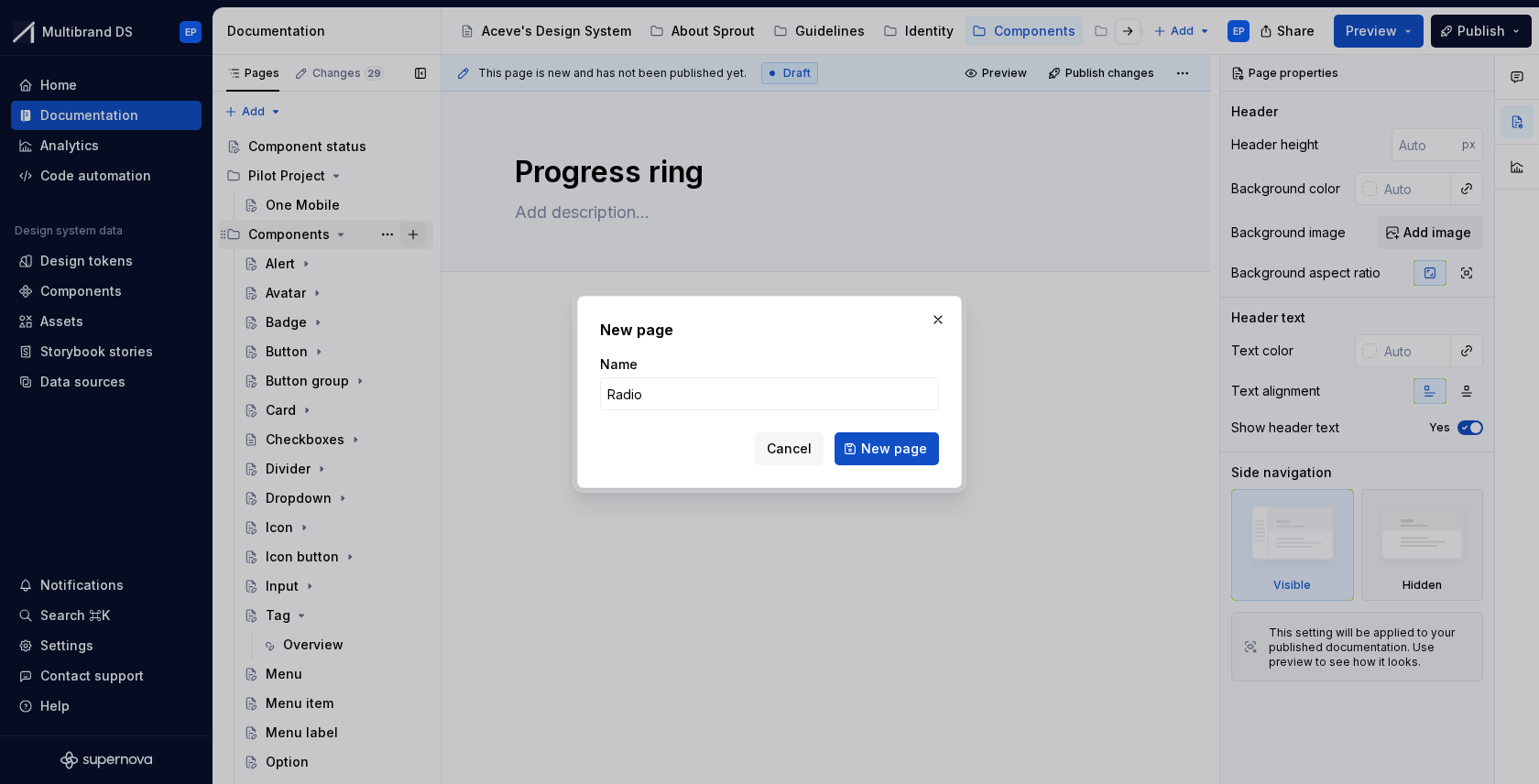 click on "New page" at bounding box center (887, 449) 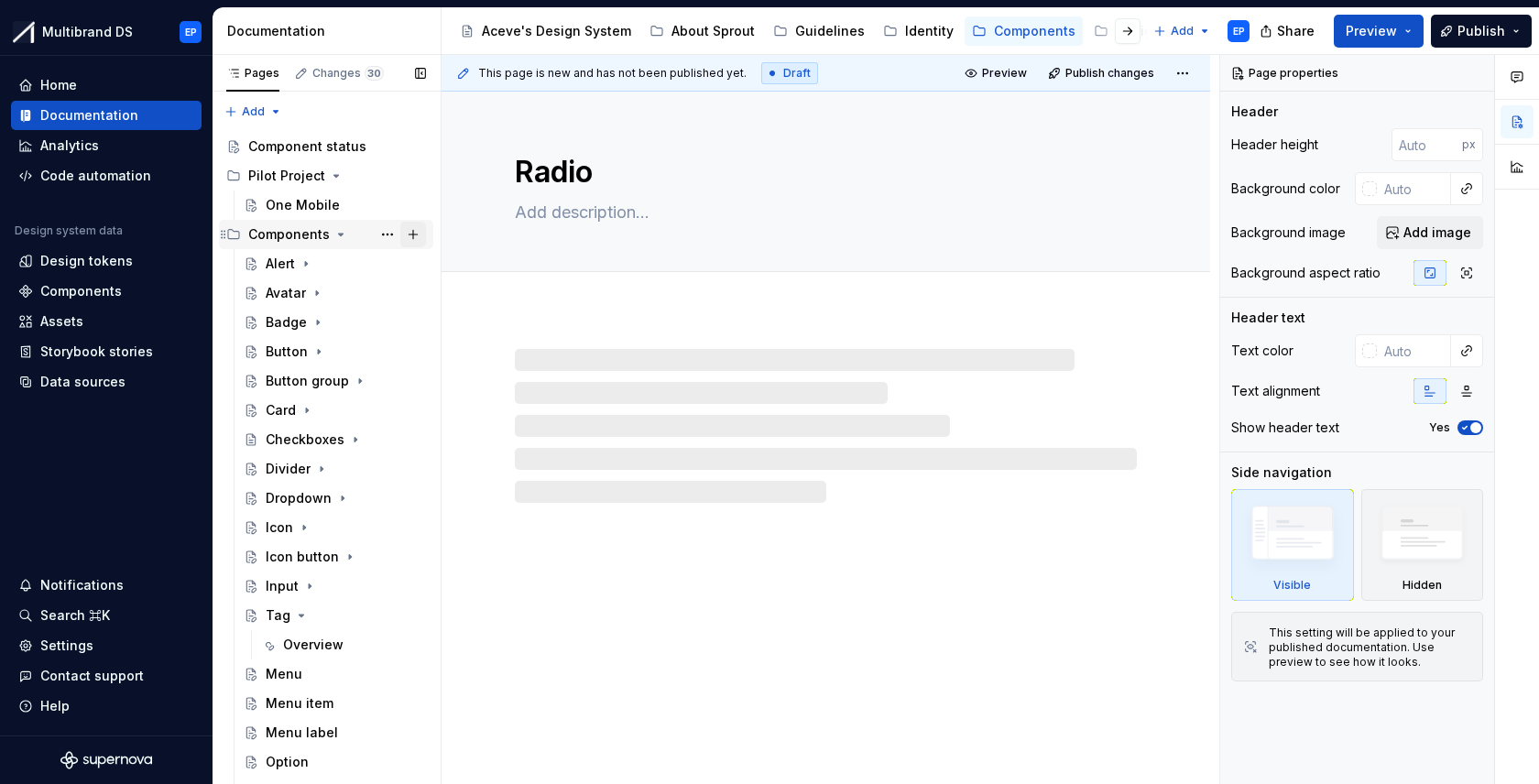 click at bounding box center [413, 234] 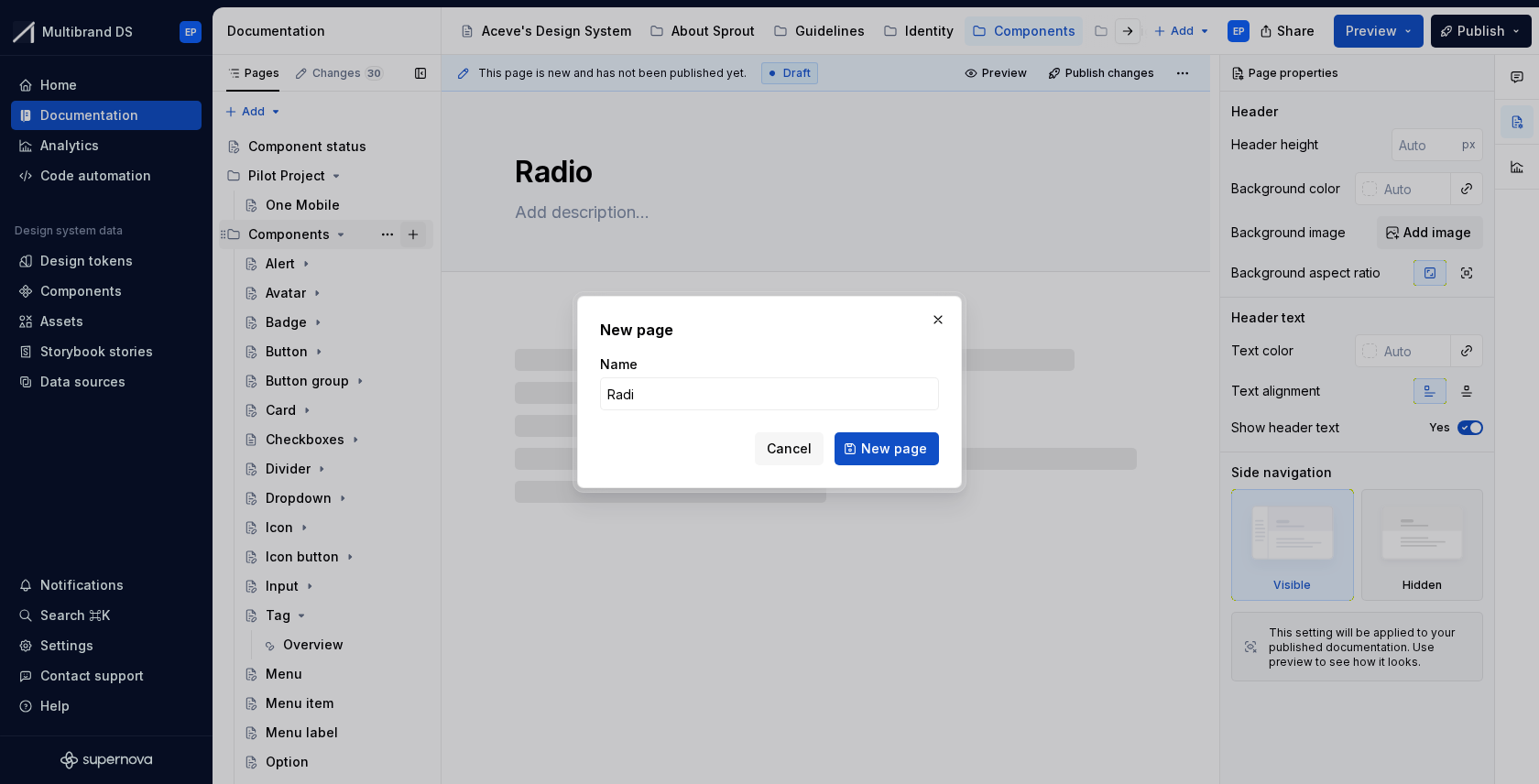 type on "Radio" 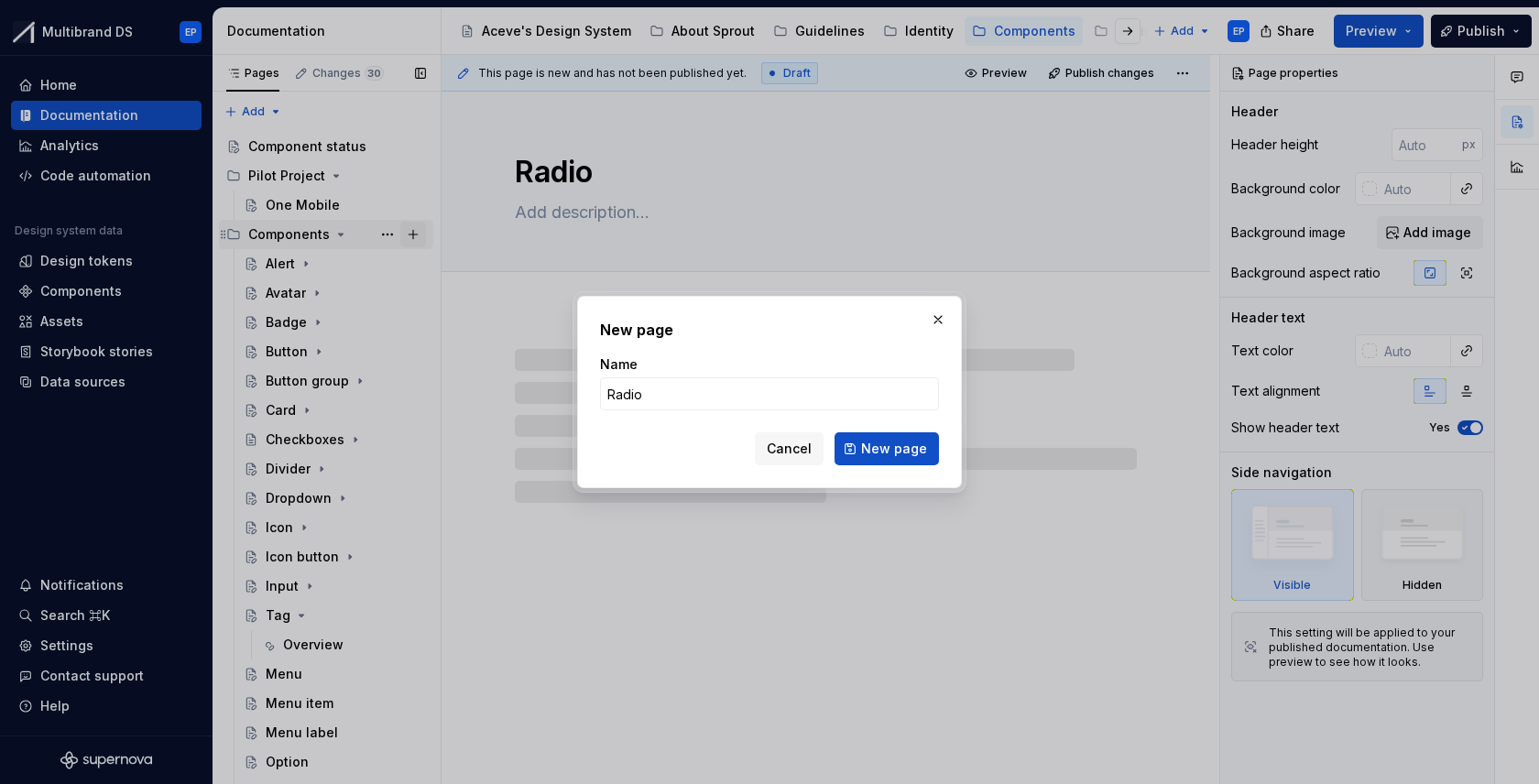 type on "*" 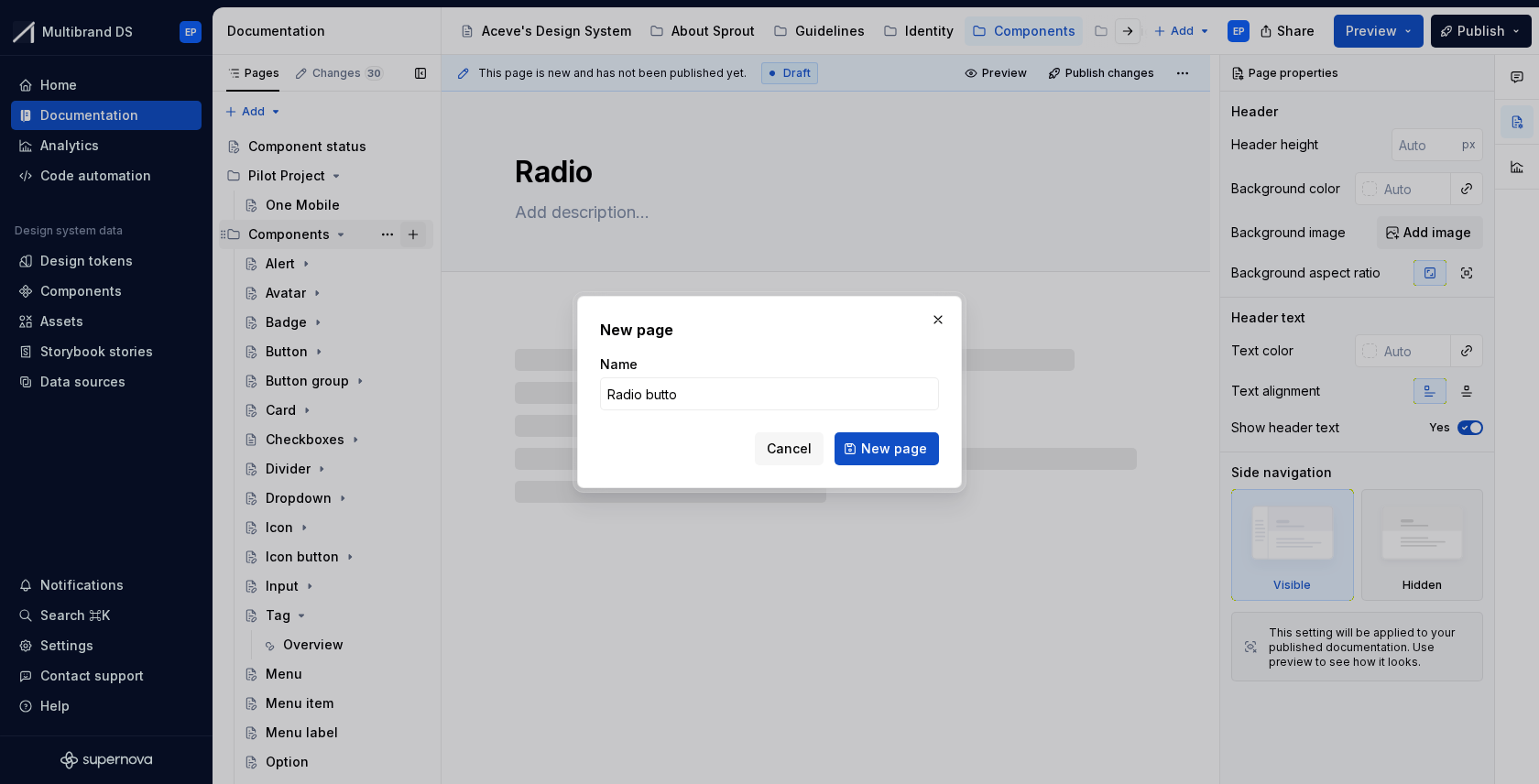 type on "Radio button" 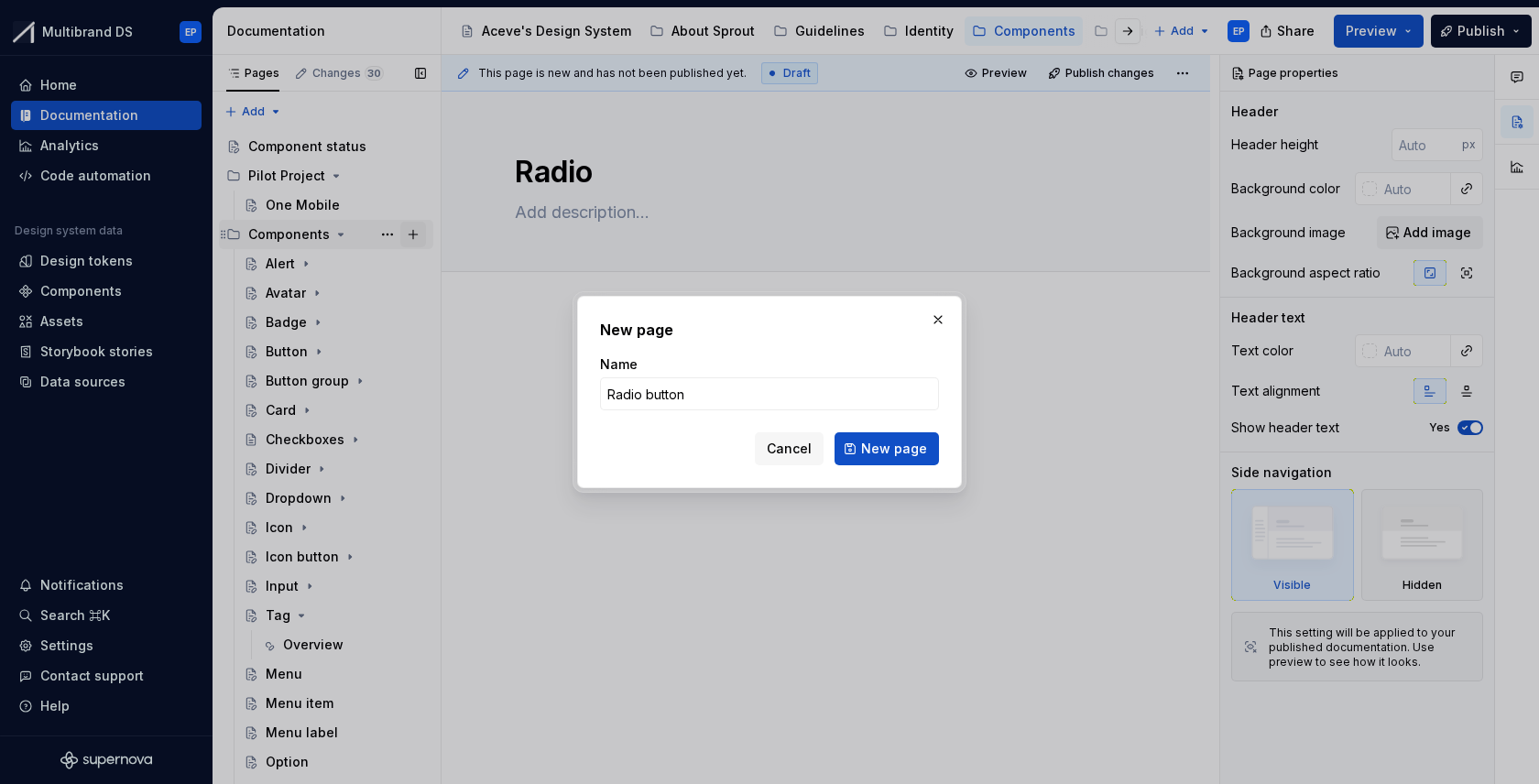click on "New page" at bounding box center [887, 449] 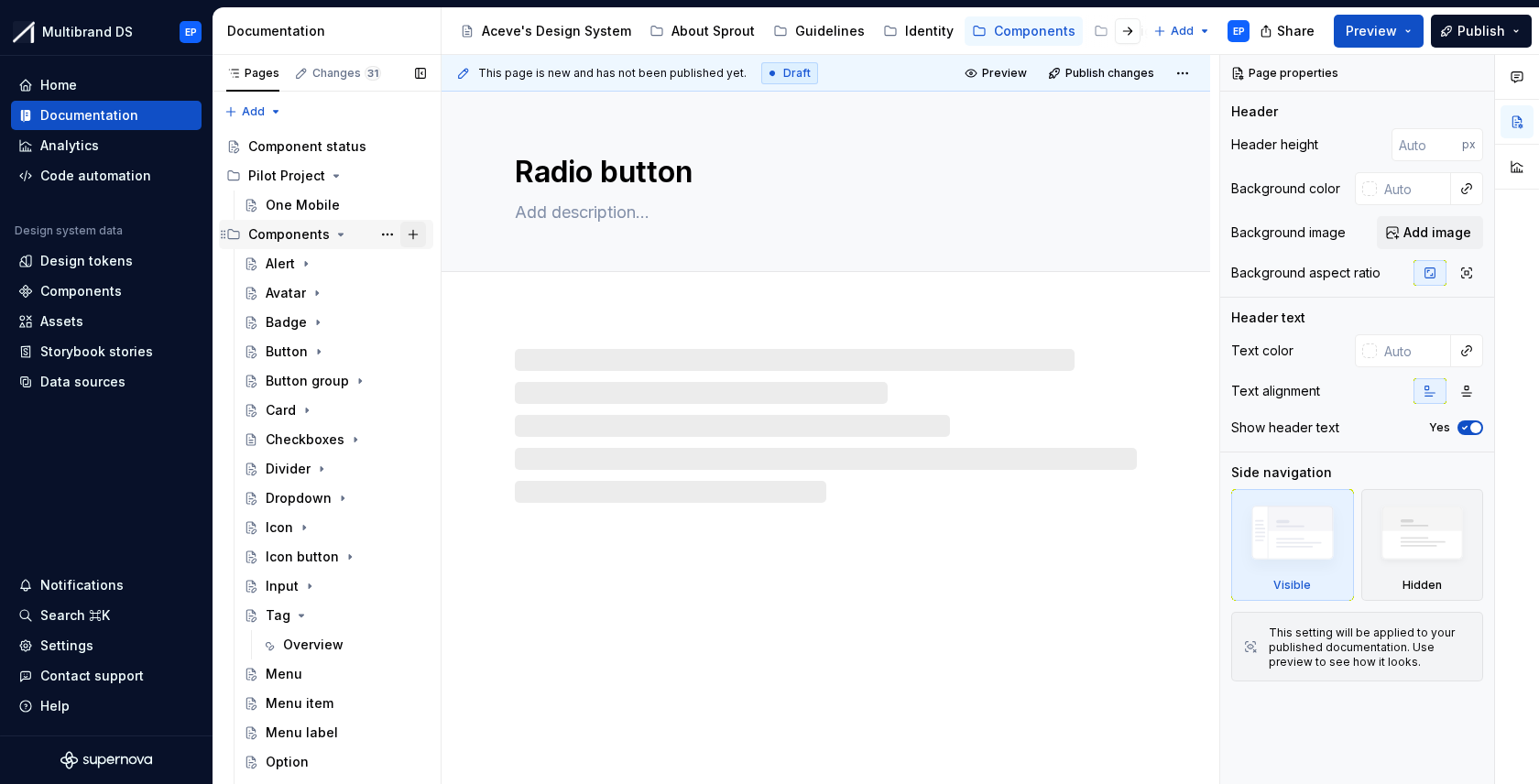 click at bounding box center (413, 234) 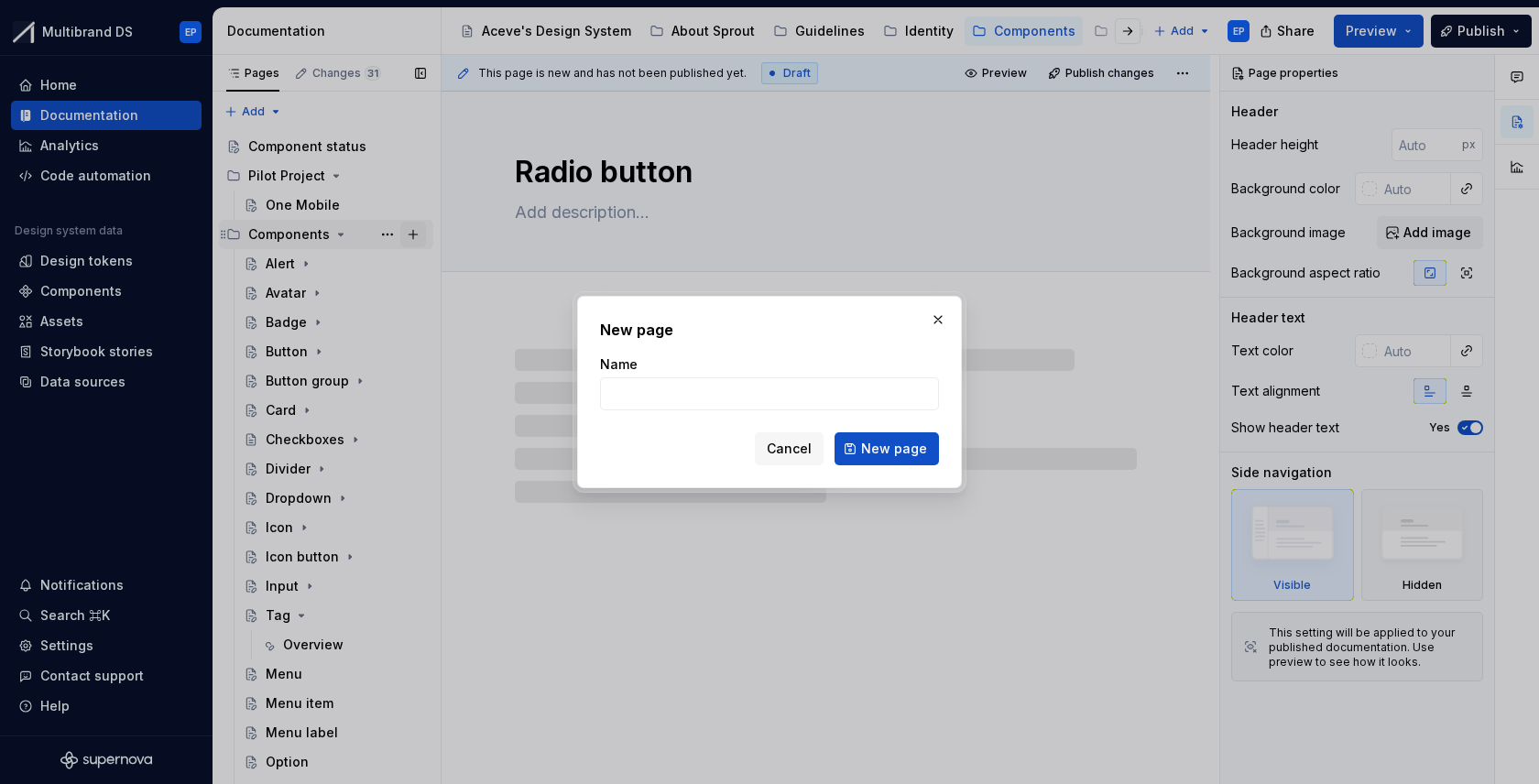 type on "R" 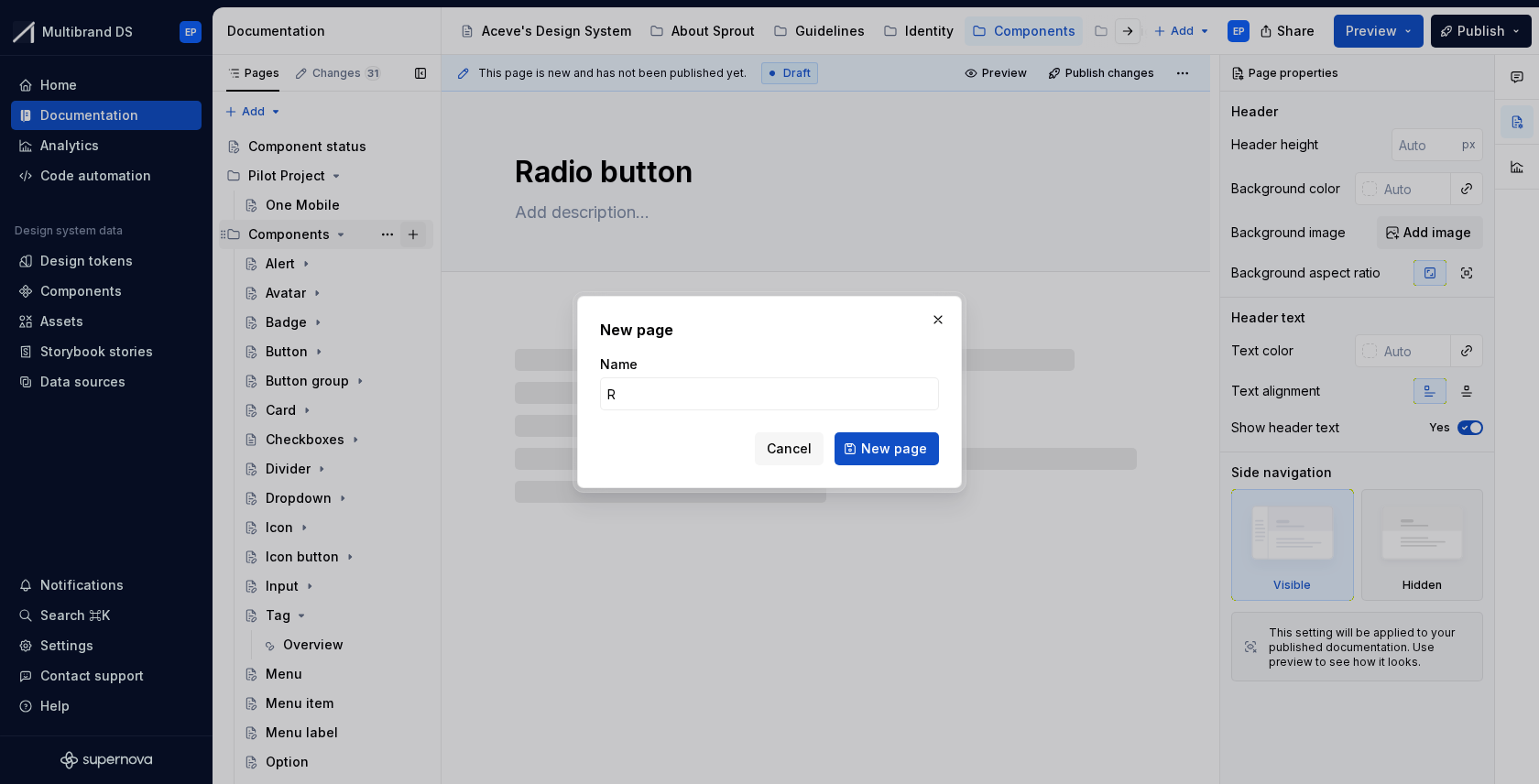 type on "*" 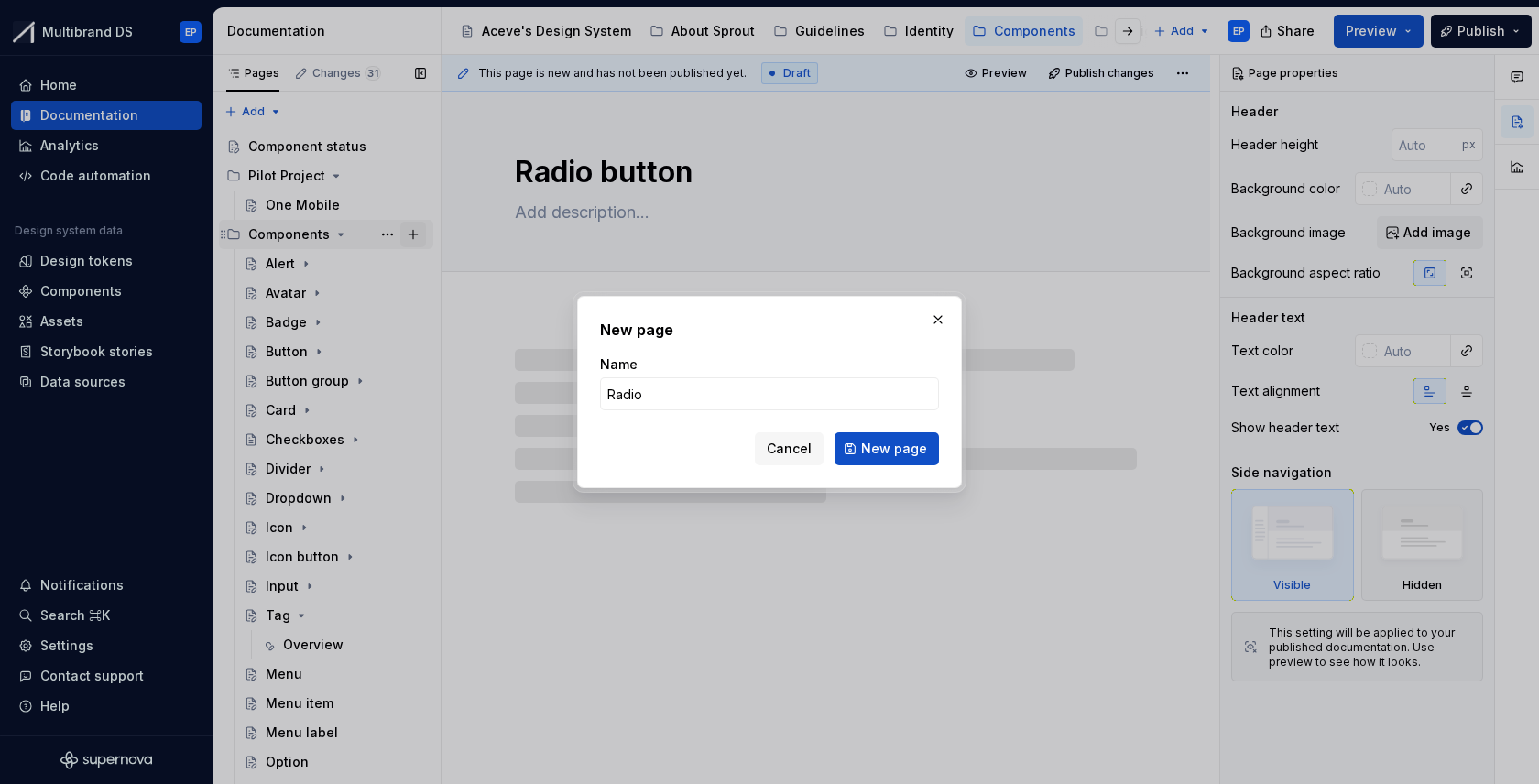 type on "Radio g" 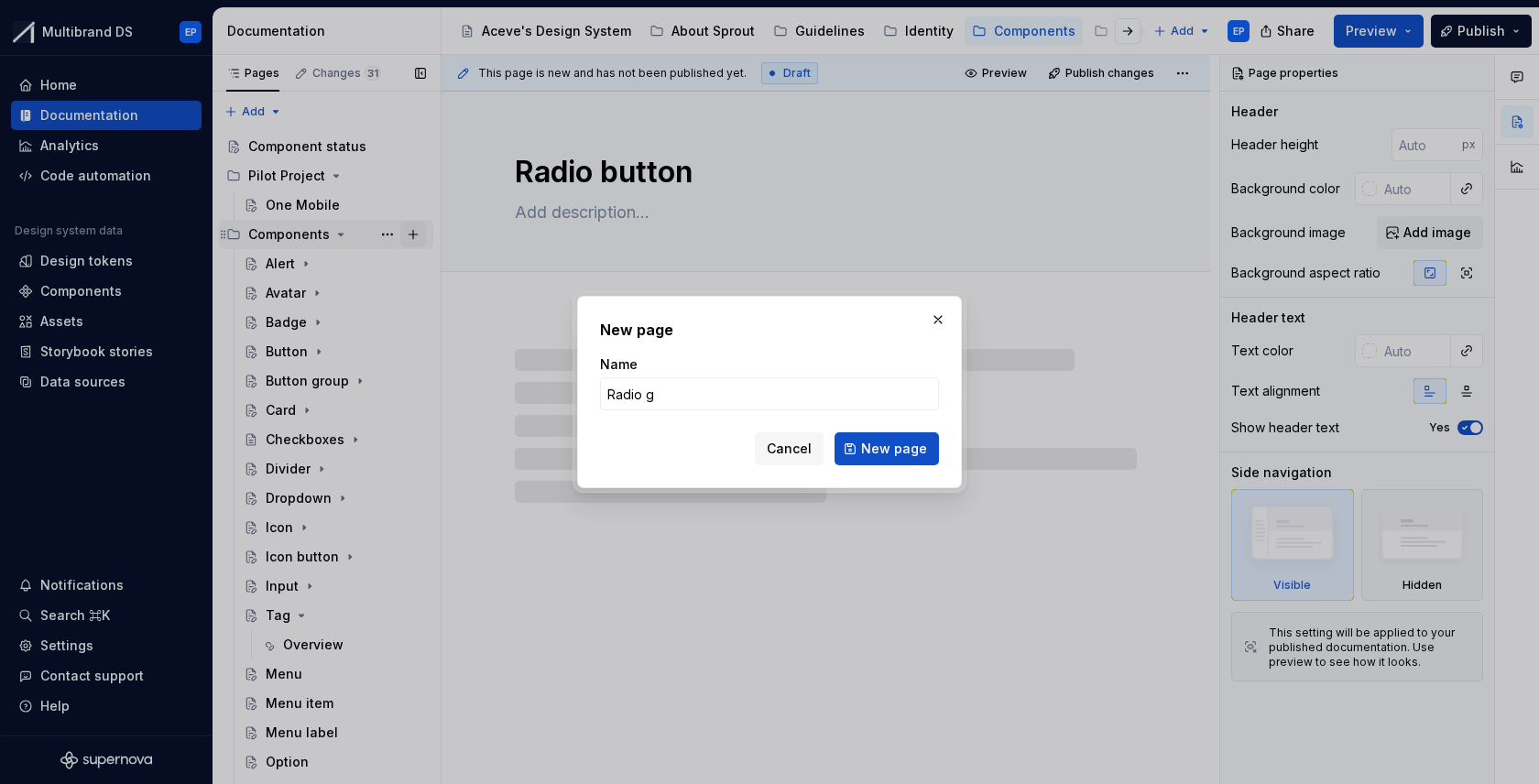 type on "*" 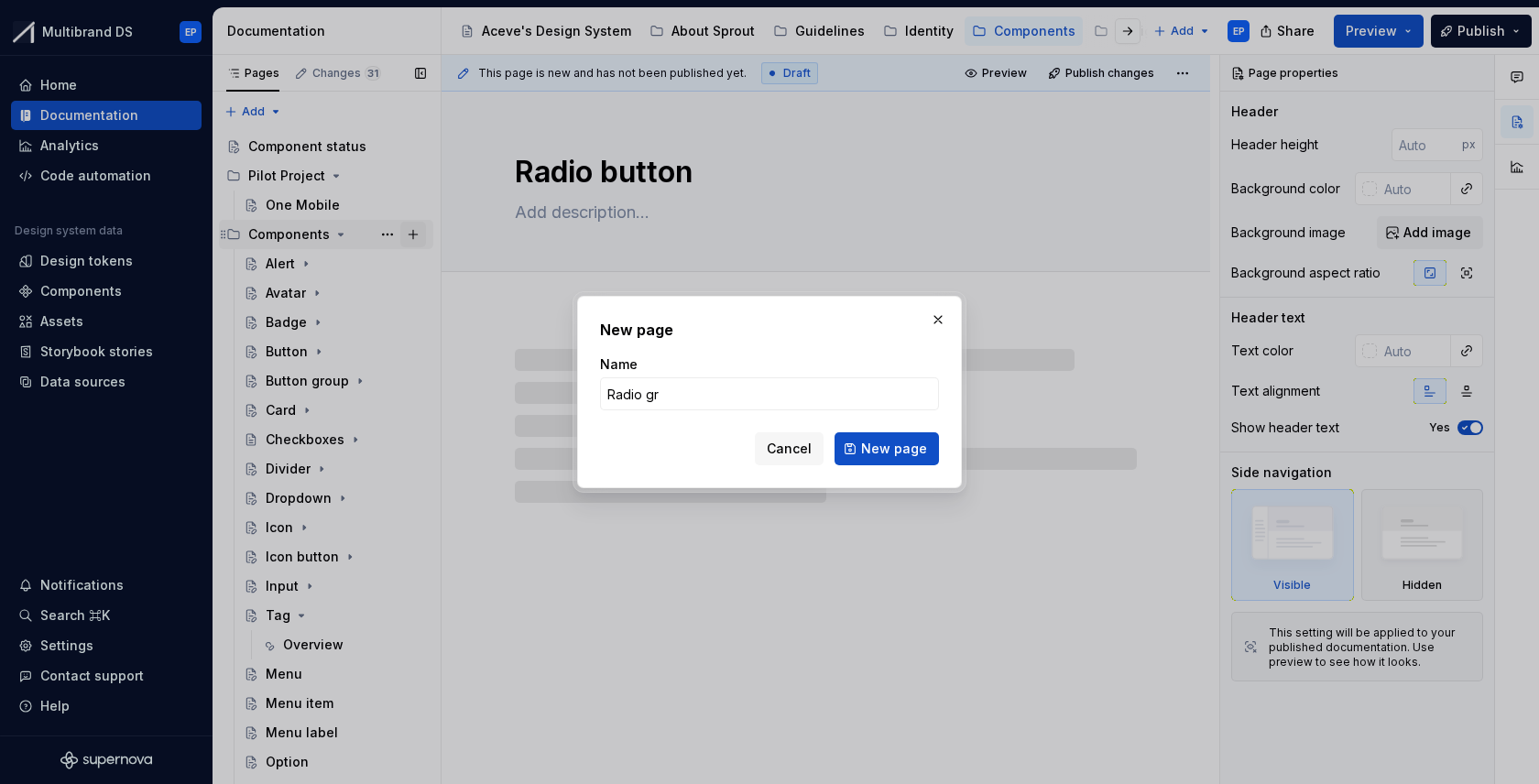 type on "Radio gro" 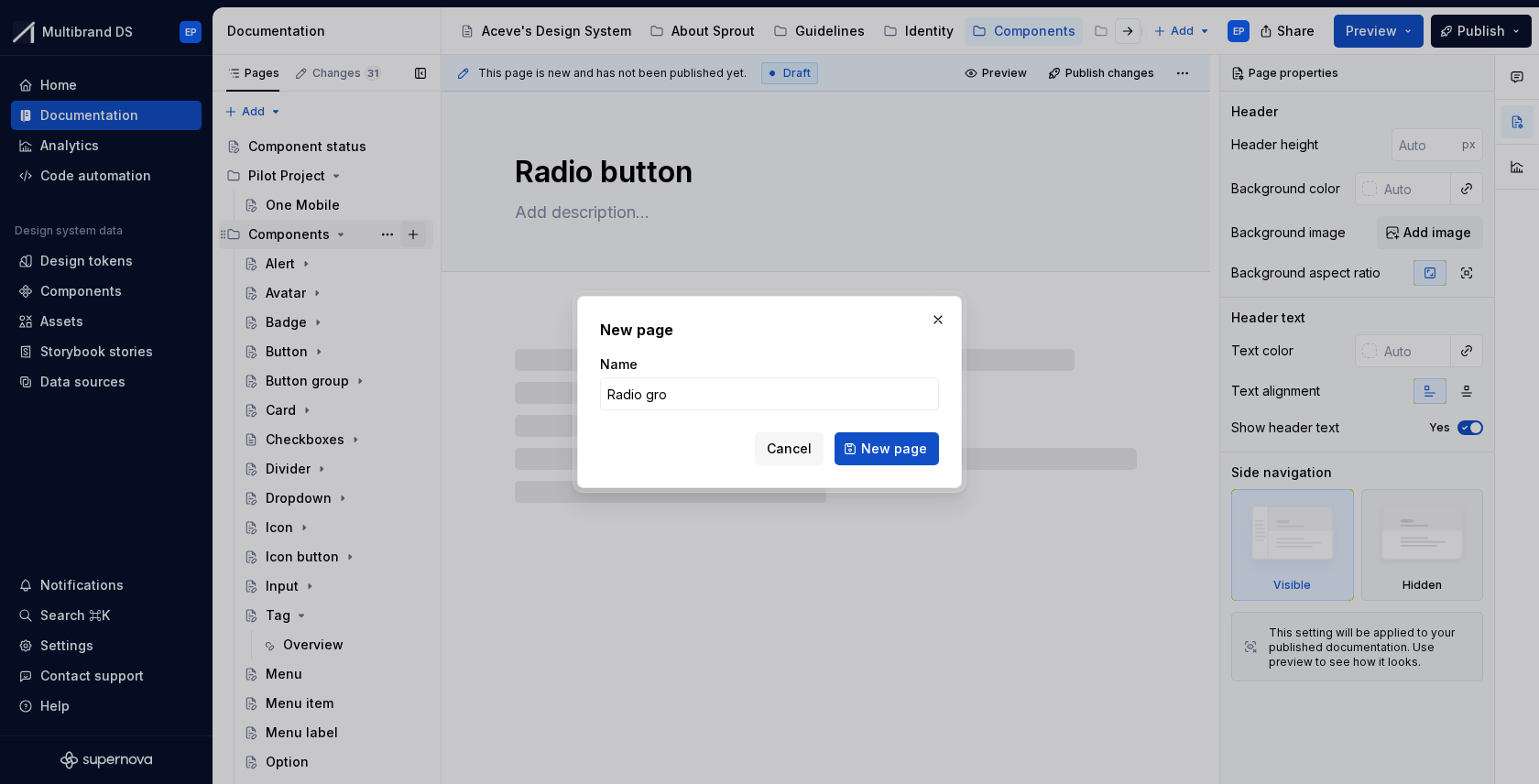 type on "*" 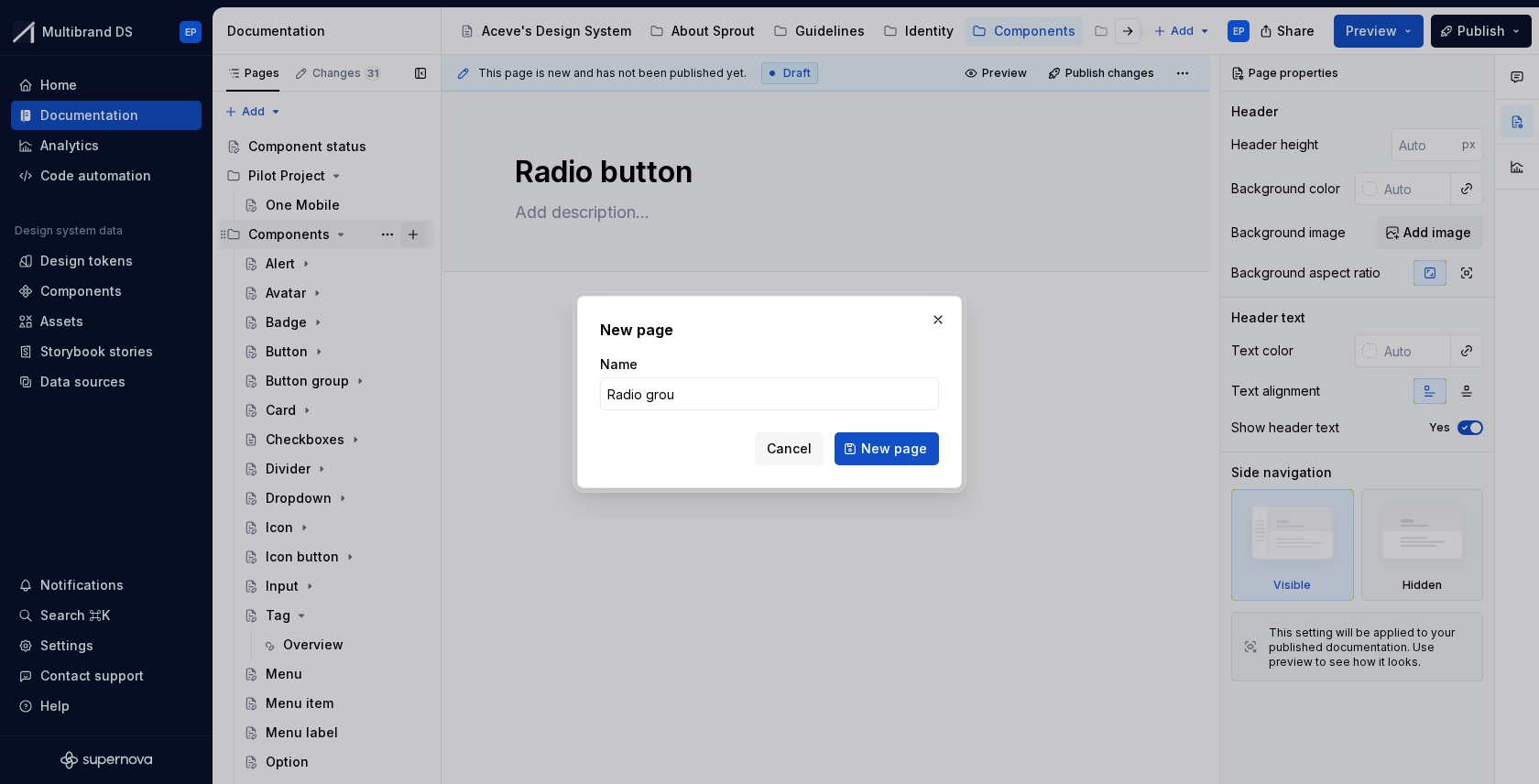 type on "Radio group" 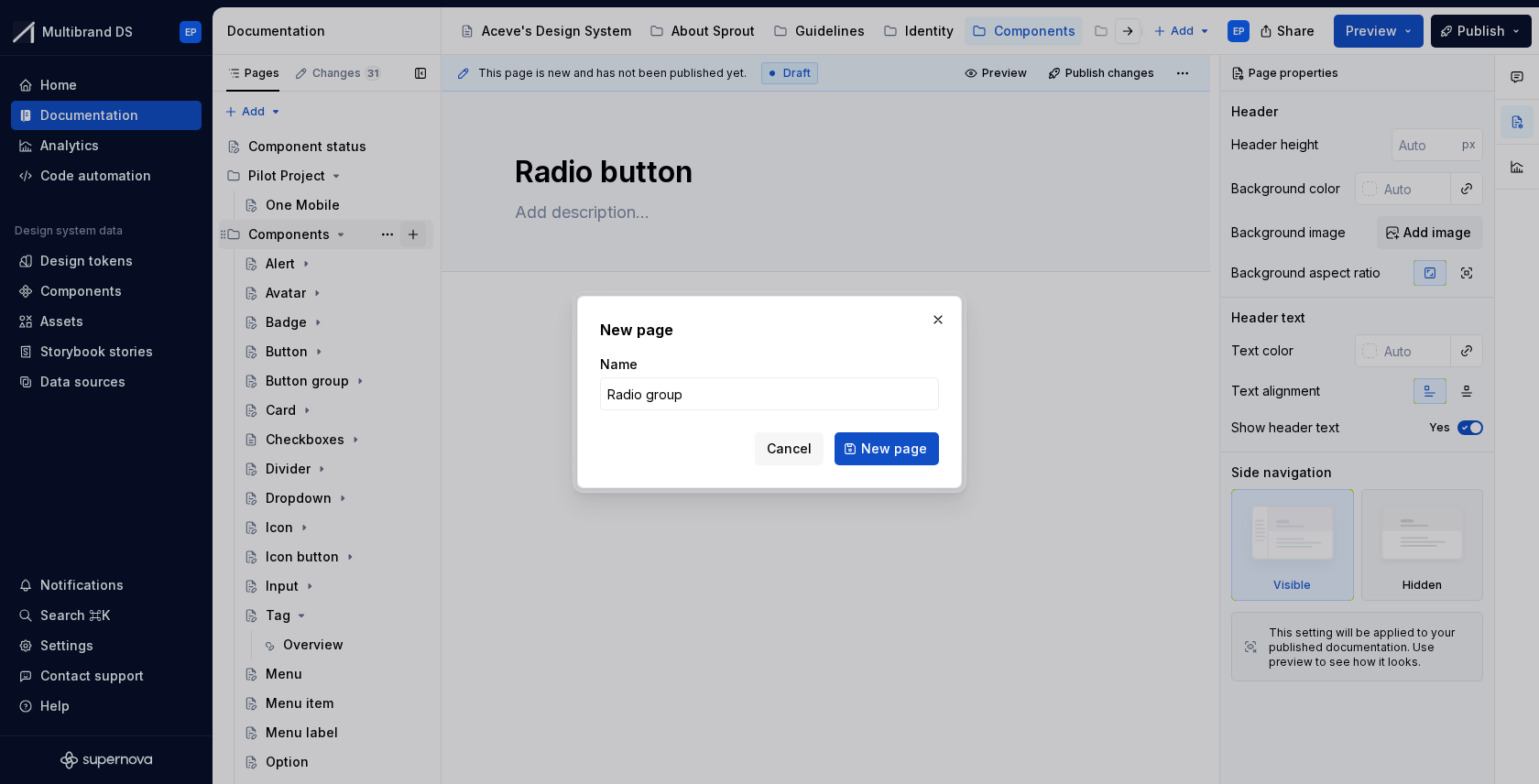 click on "New page" at bounding box center [887, 449] 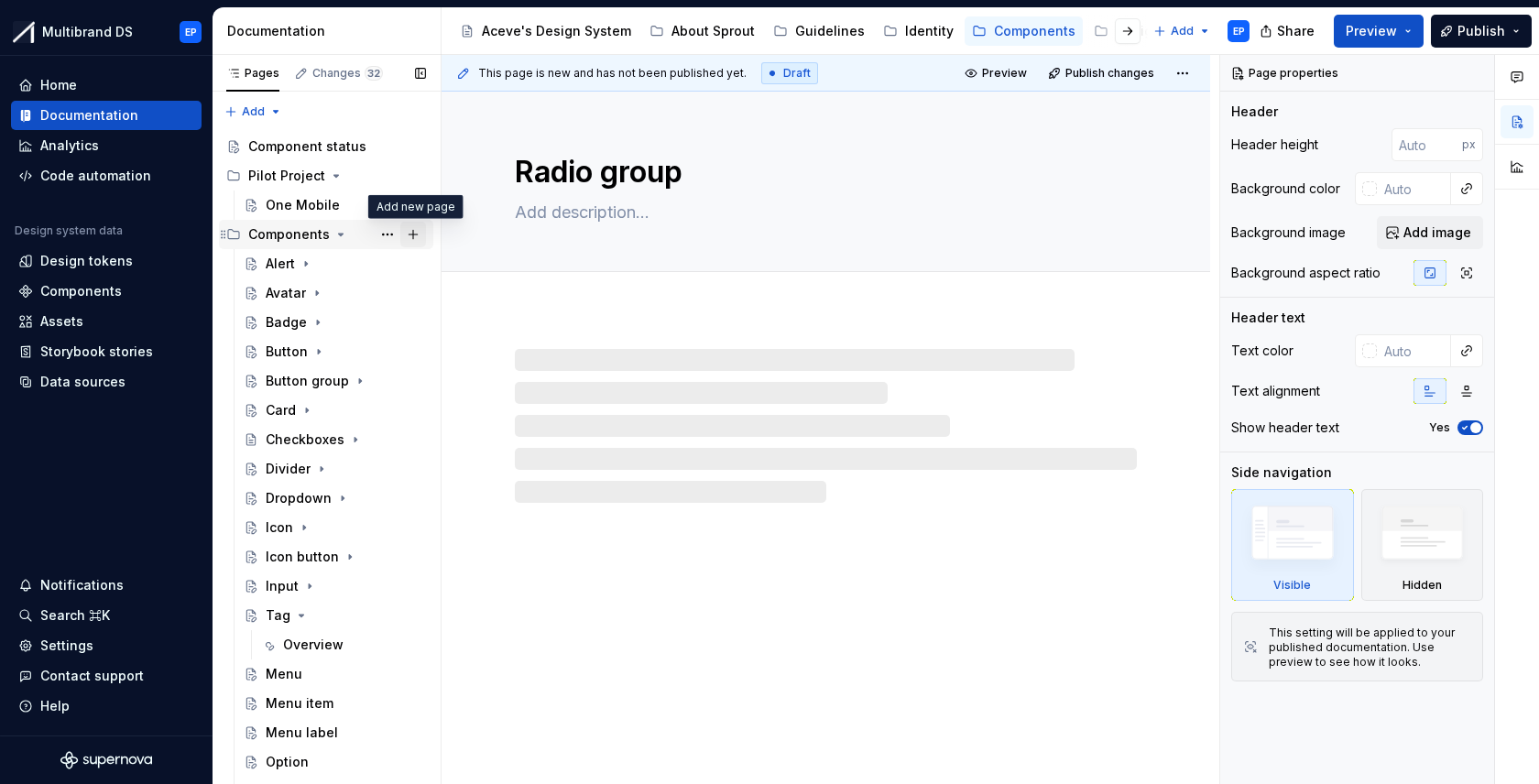 click at bounding box center [413, 234] 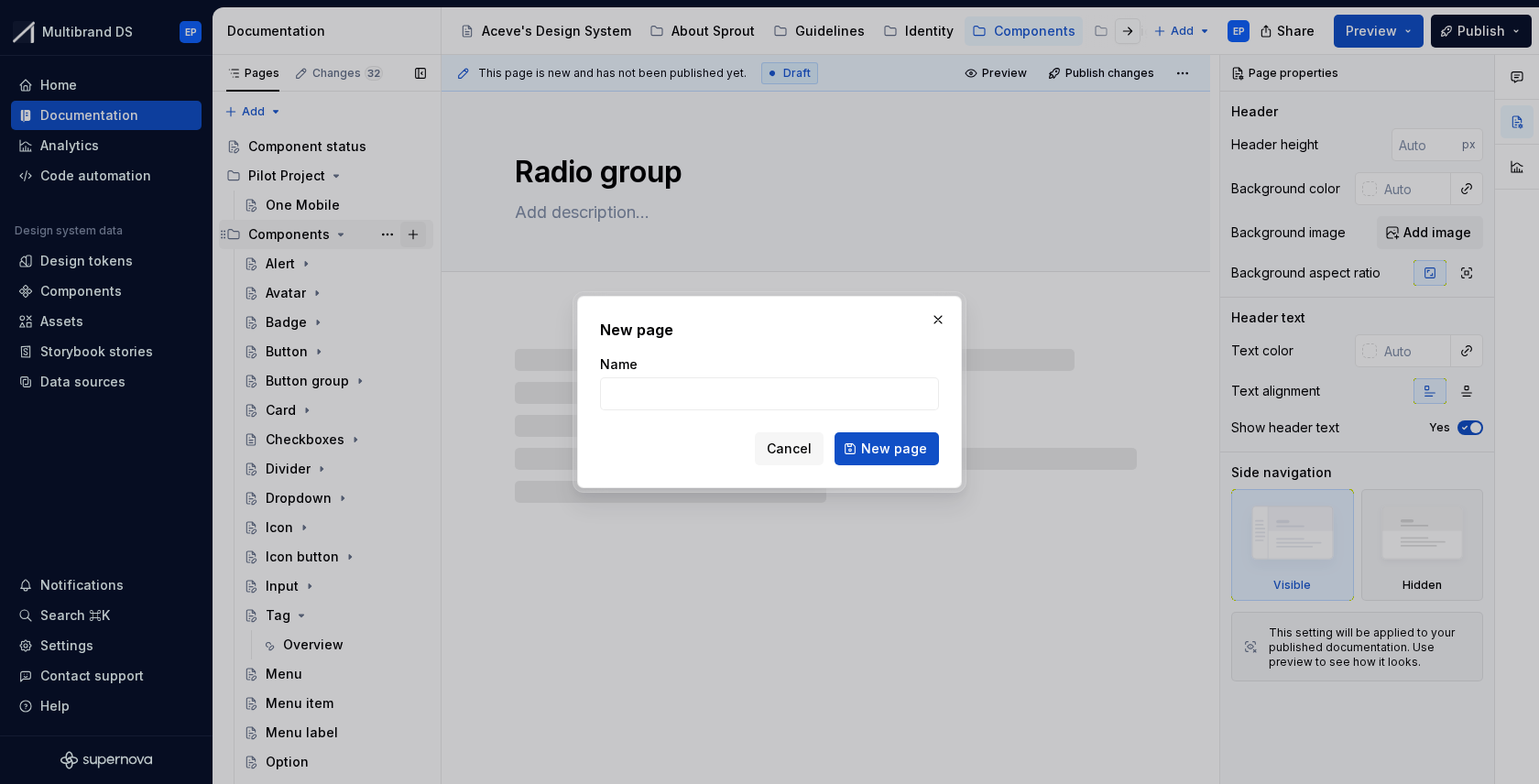 type on "*" 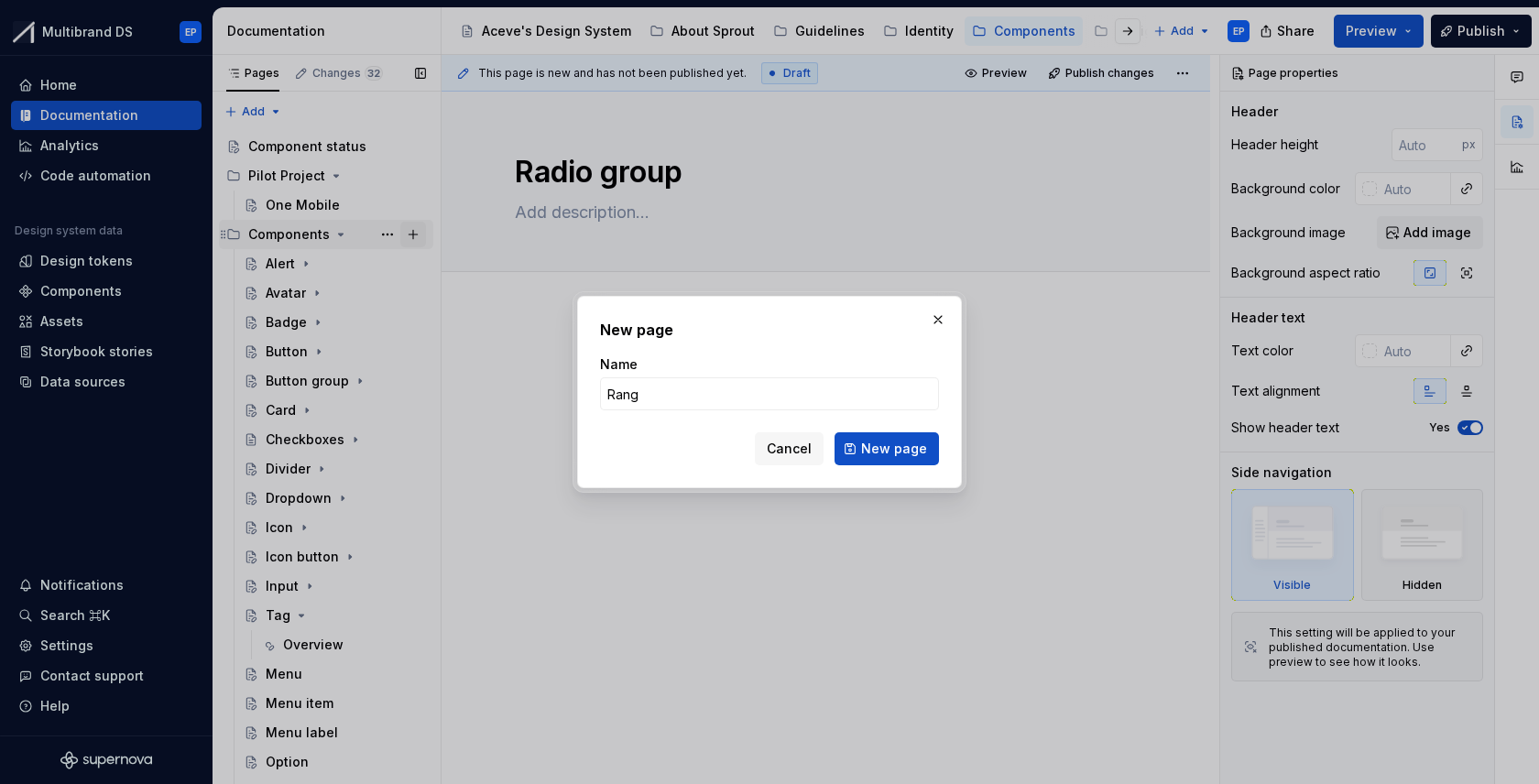 type on "Range" 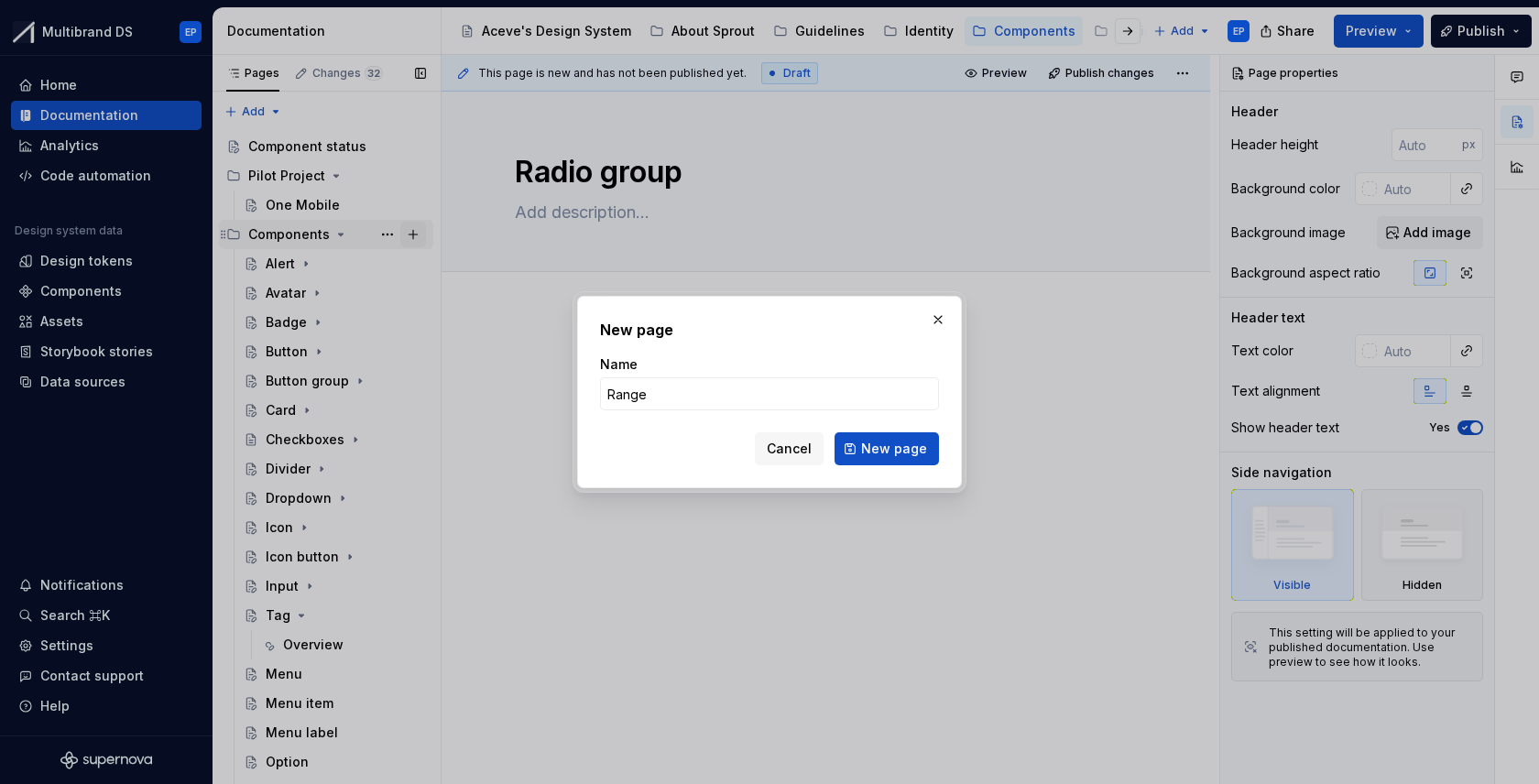 click on "New page" at bounding box center [887, 449] 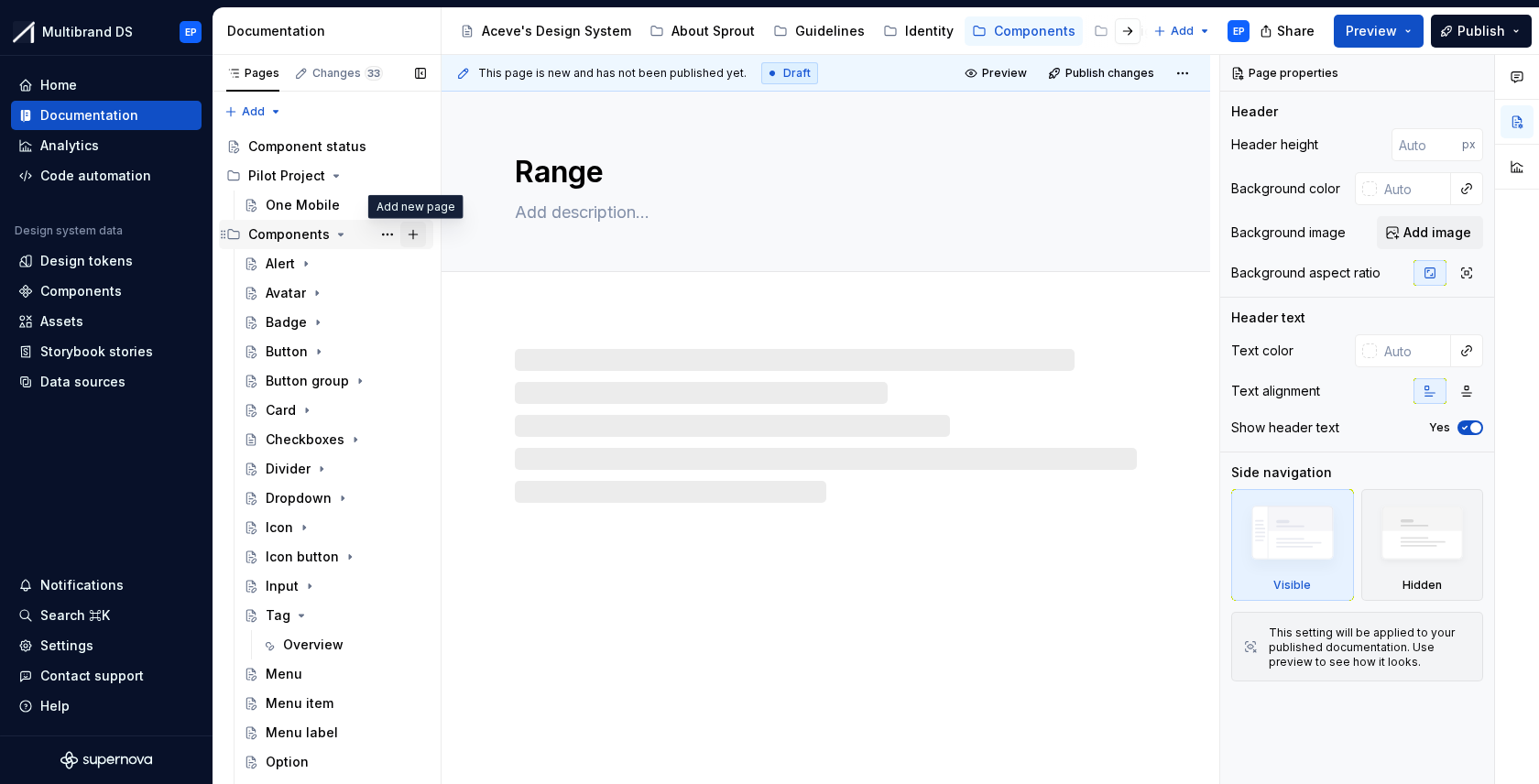 click at bounding box center [413, 234] 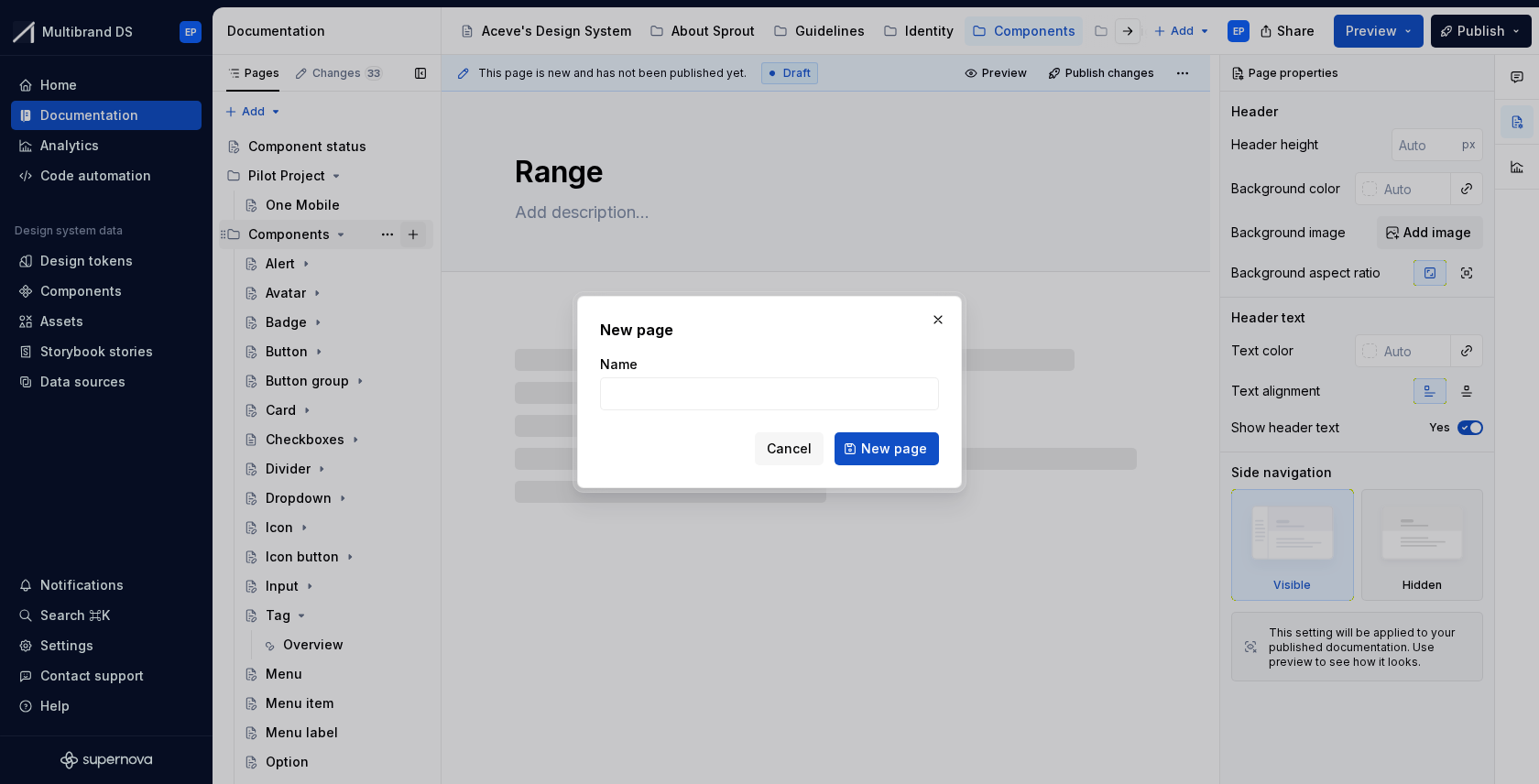 type on "*" 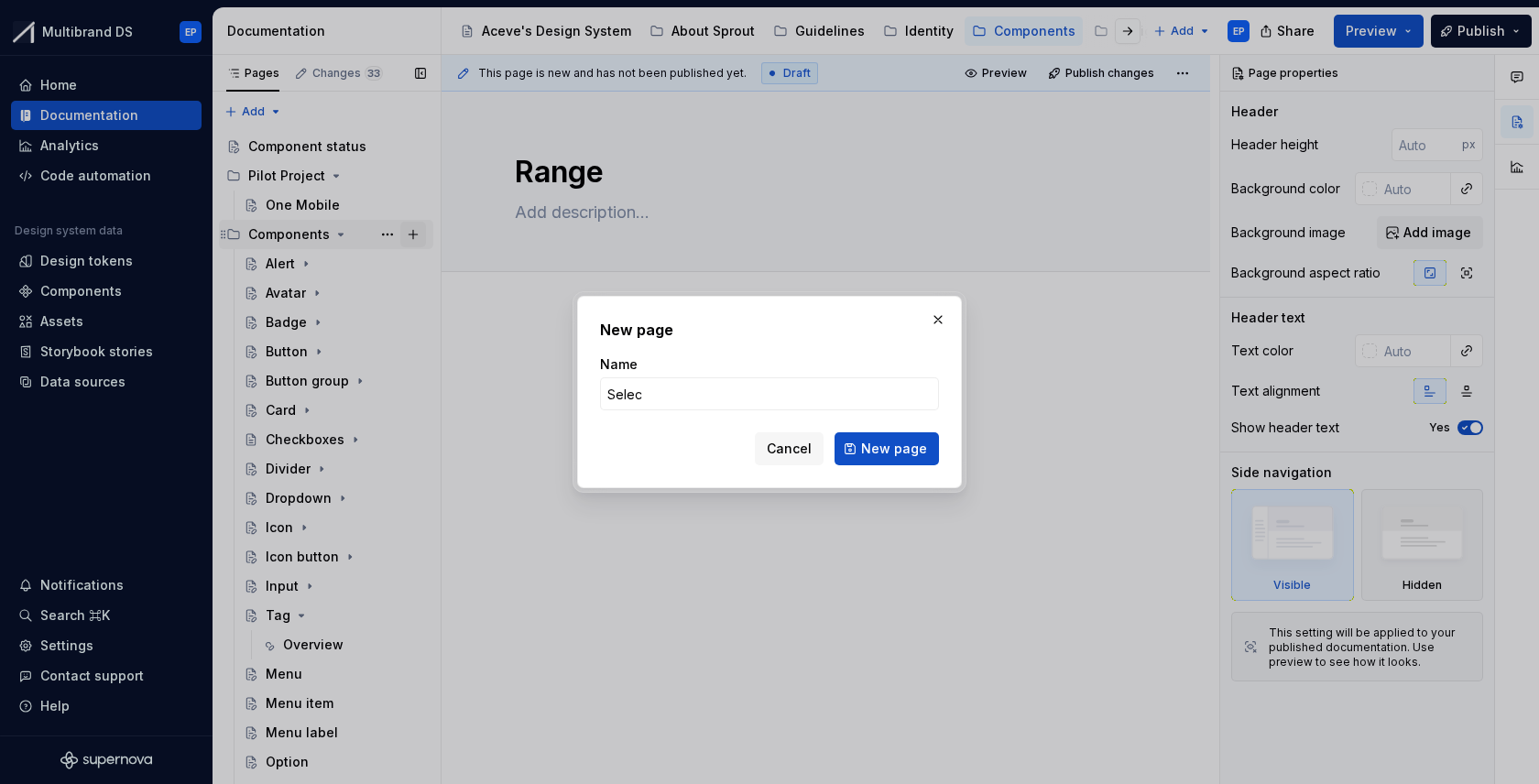 type on "Select" 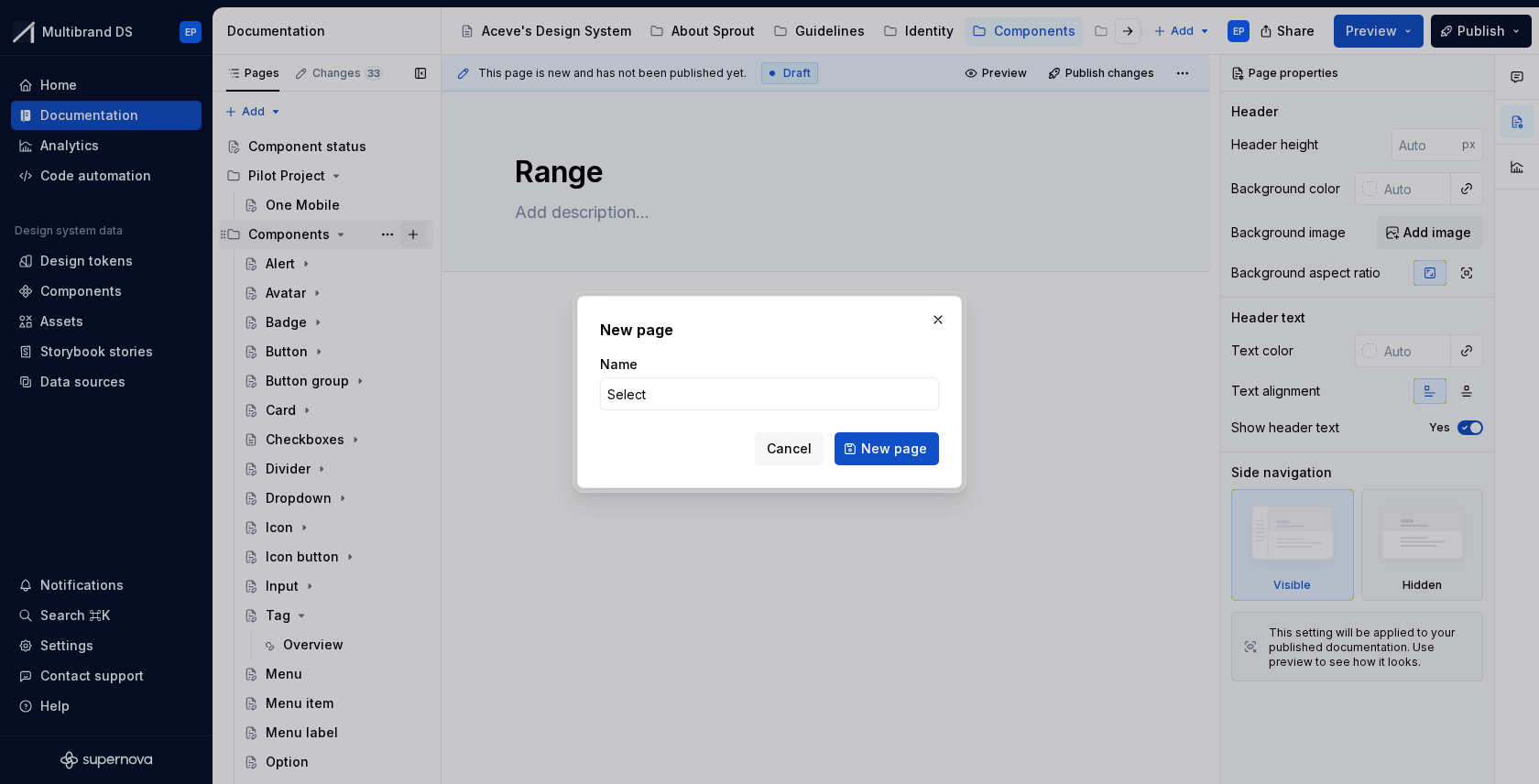 click on "New page" at bounding box center [887, 449] 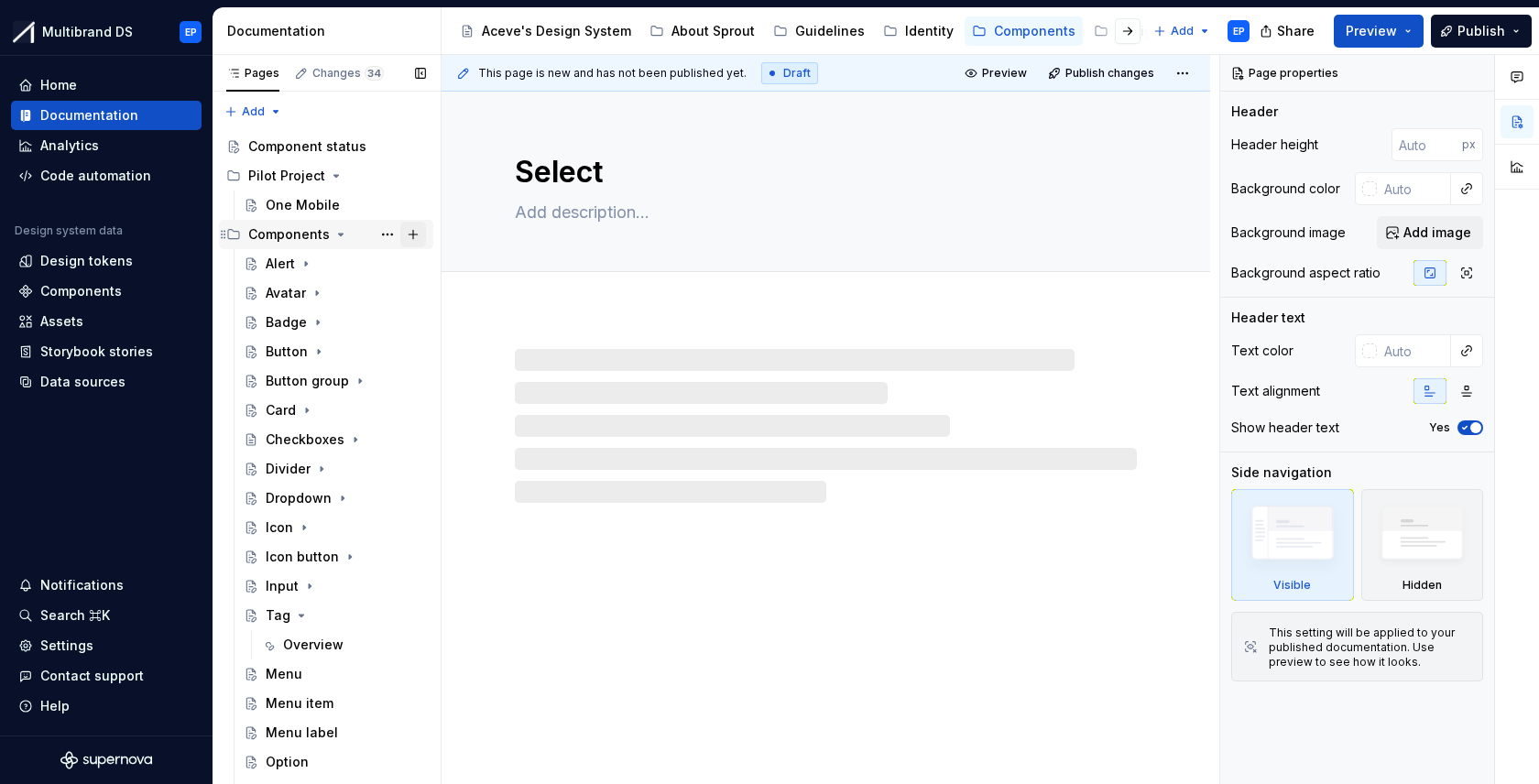 click at bounding box center [413, 234] 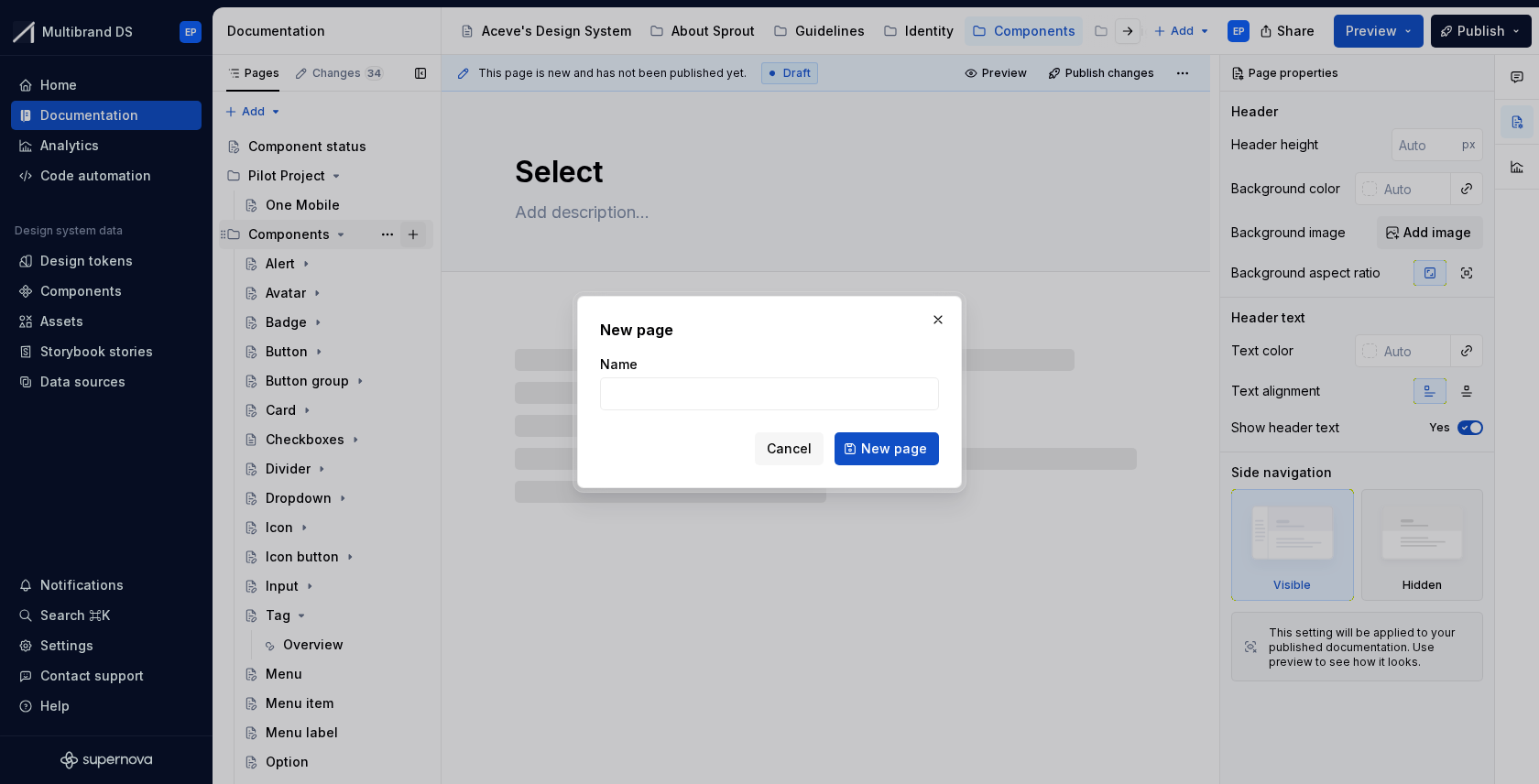 type on "*" 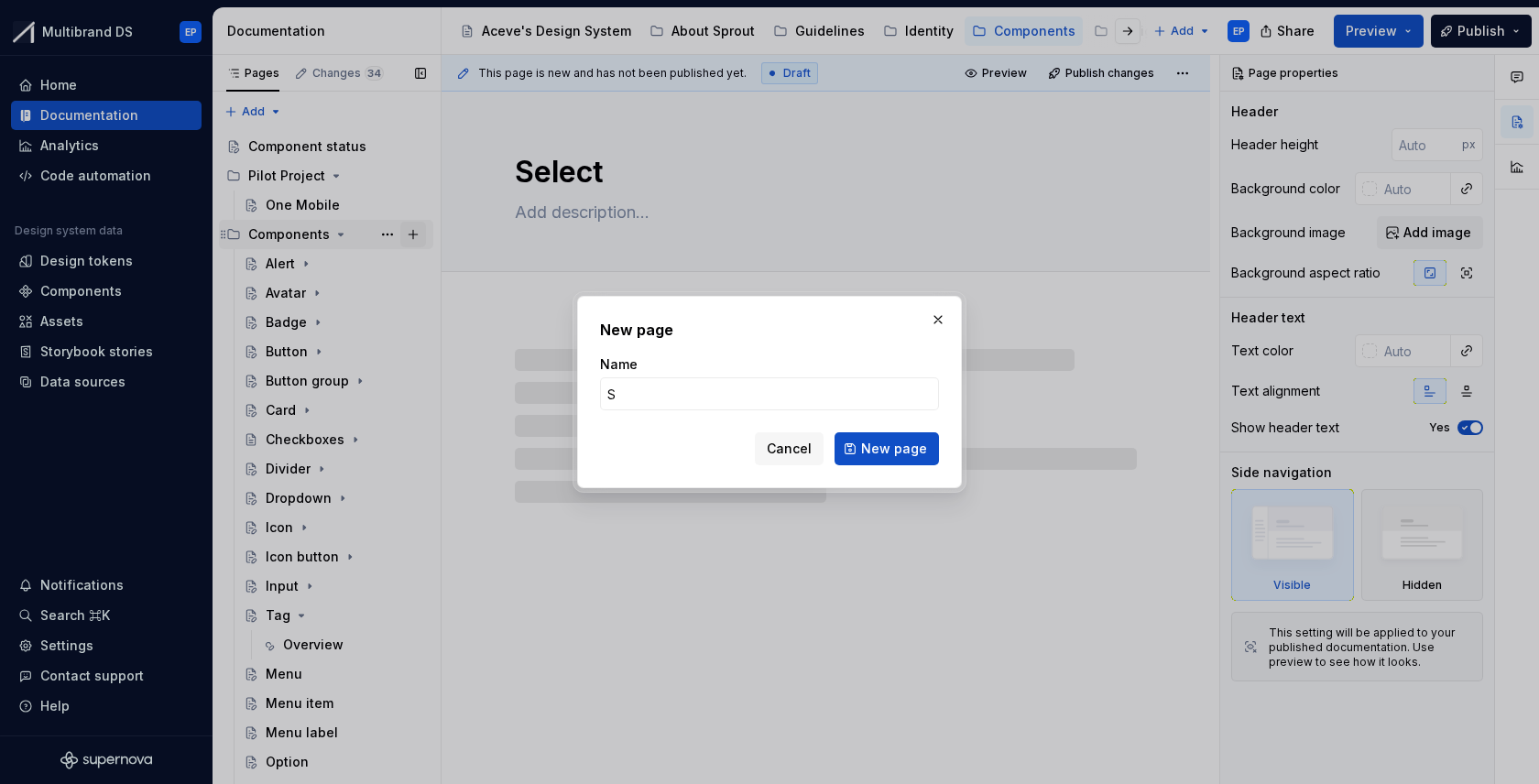 type on "*" 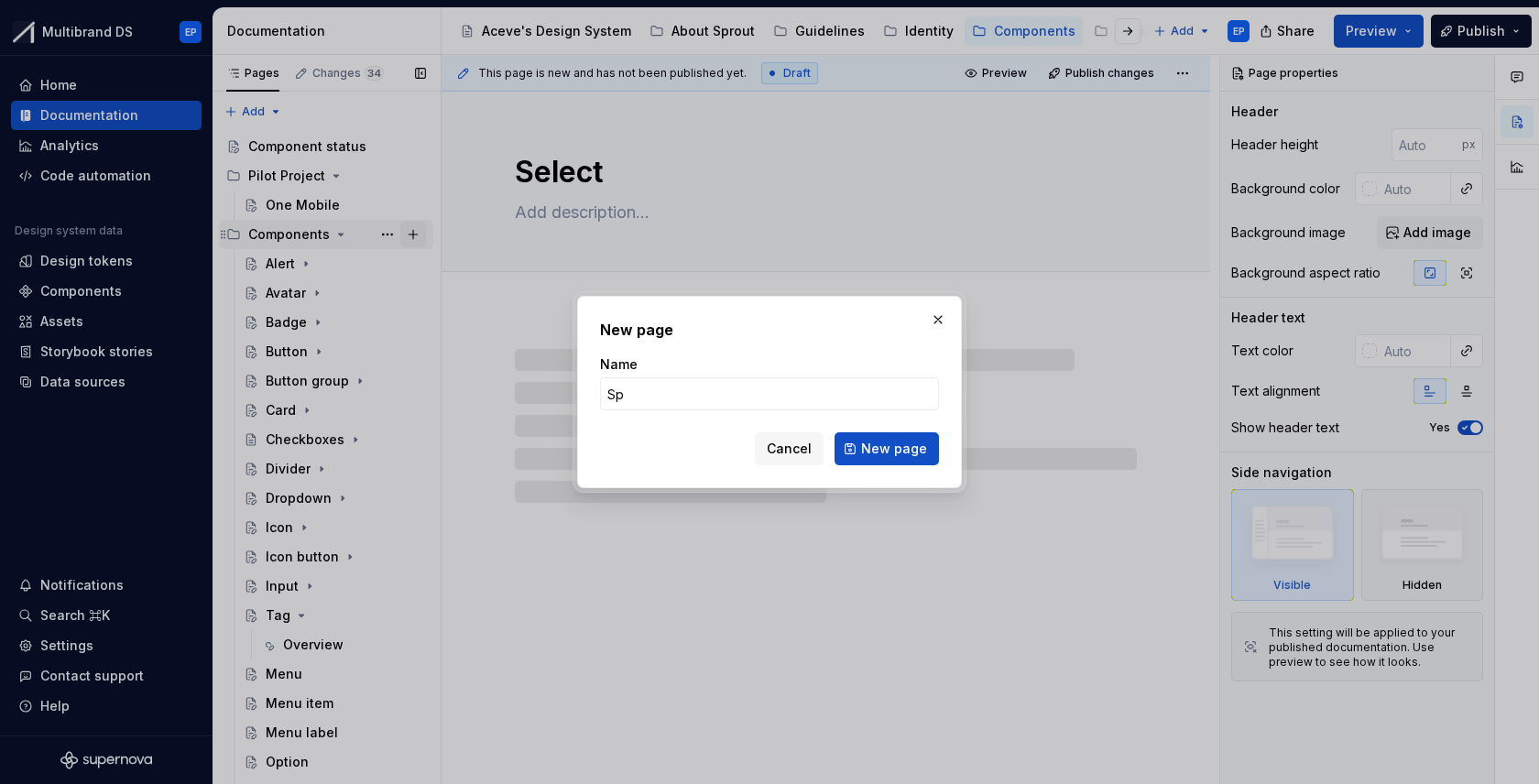 type on "*" 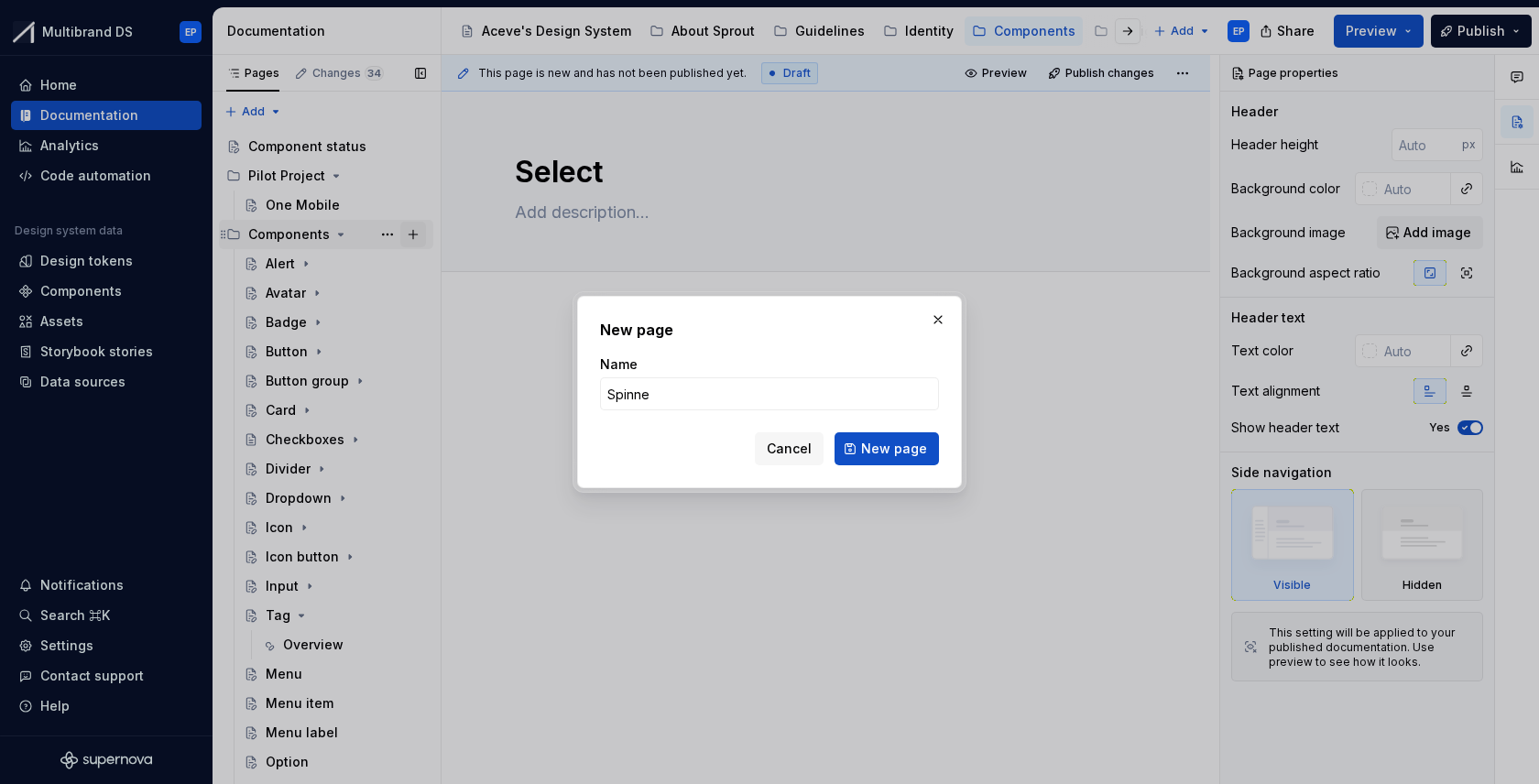 type on "Spinner" 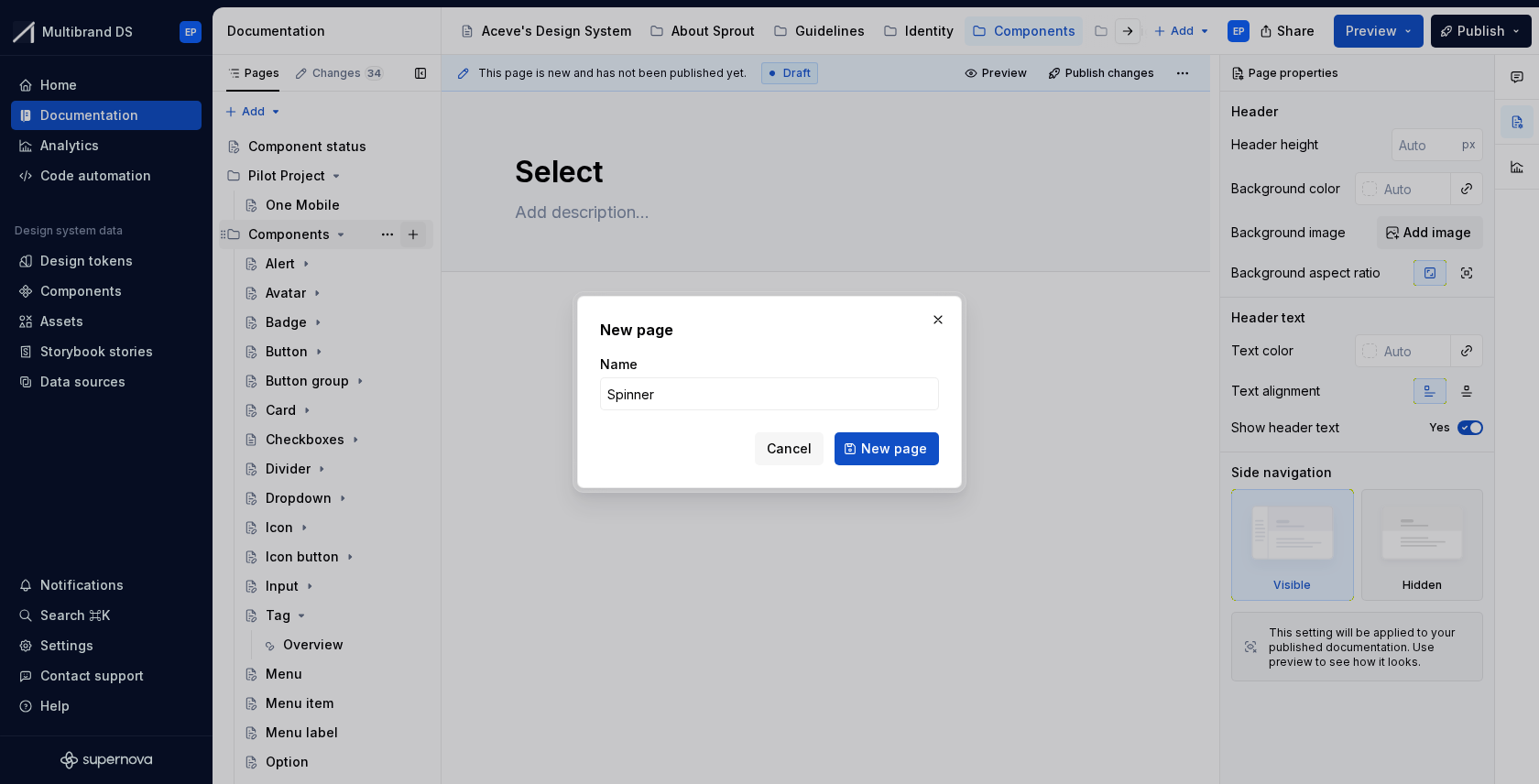 click on "New page" at bounding box center (887, 449) 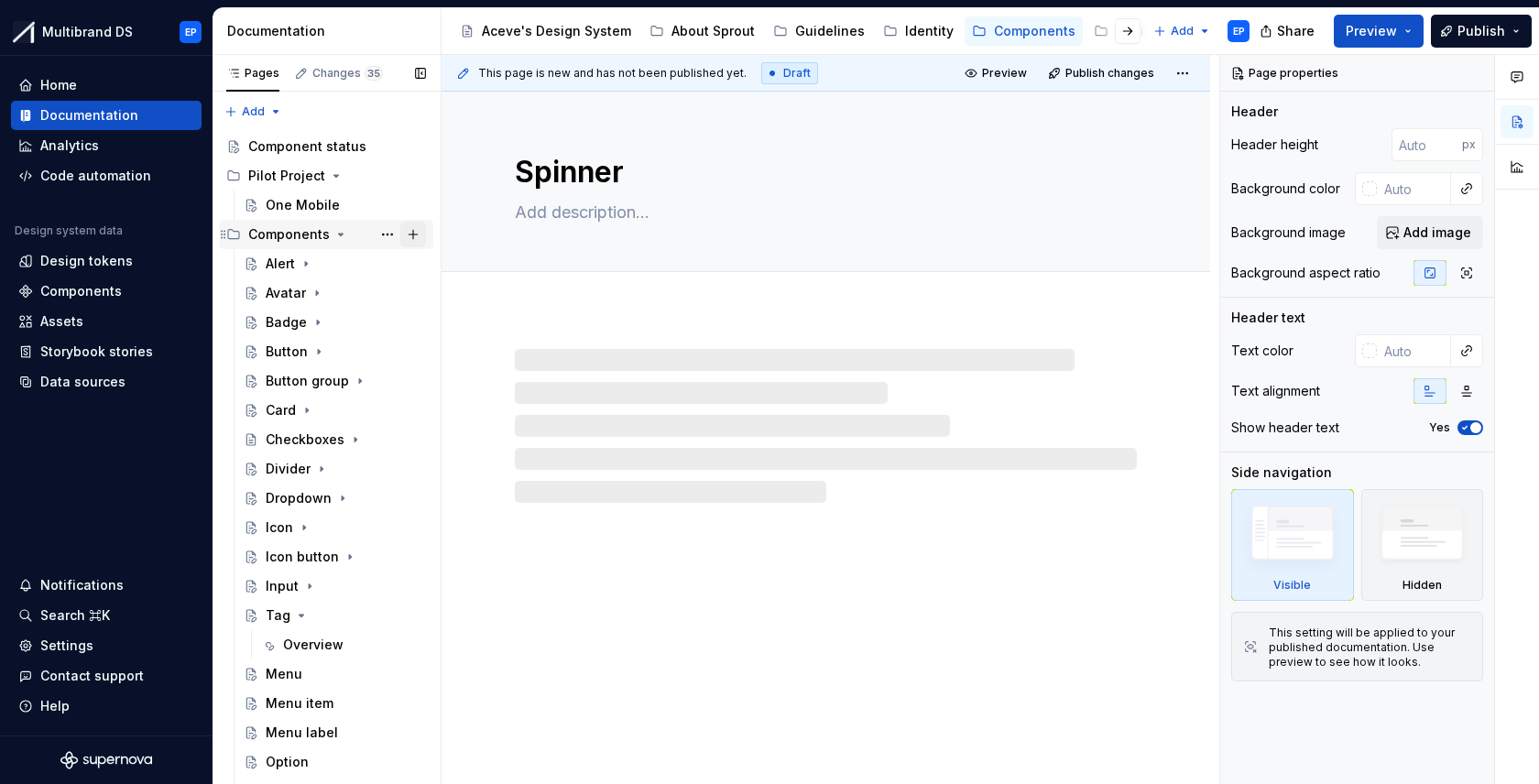 click at bounding box center [413, 234] 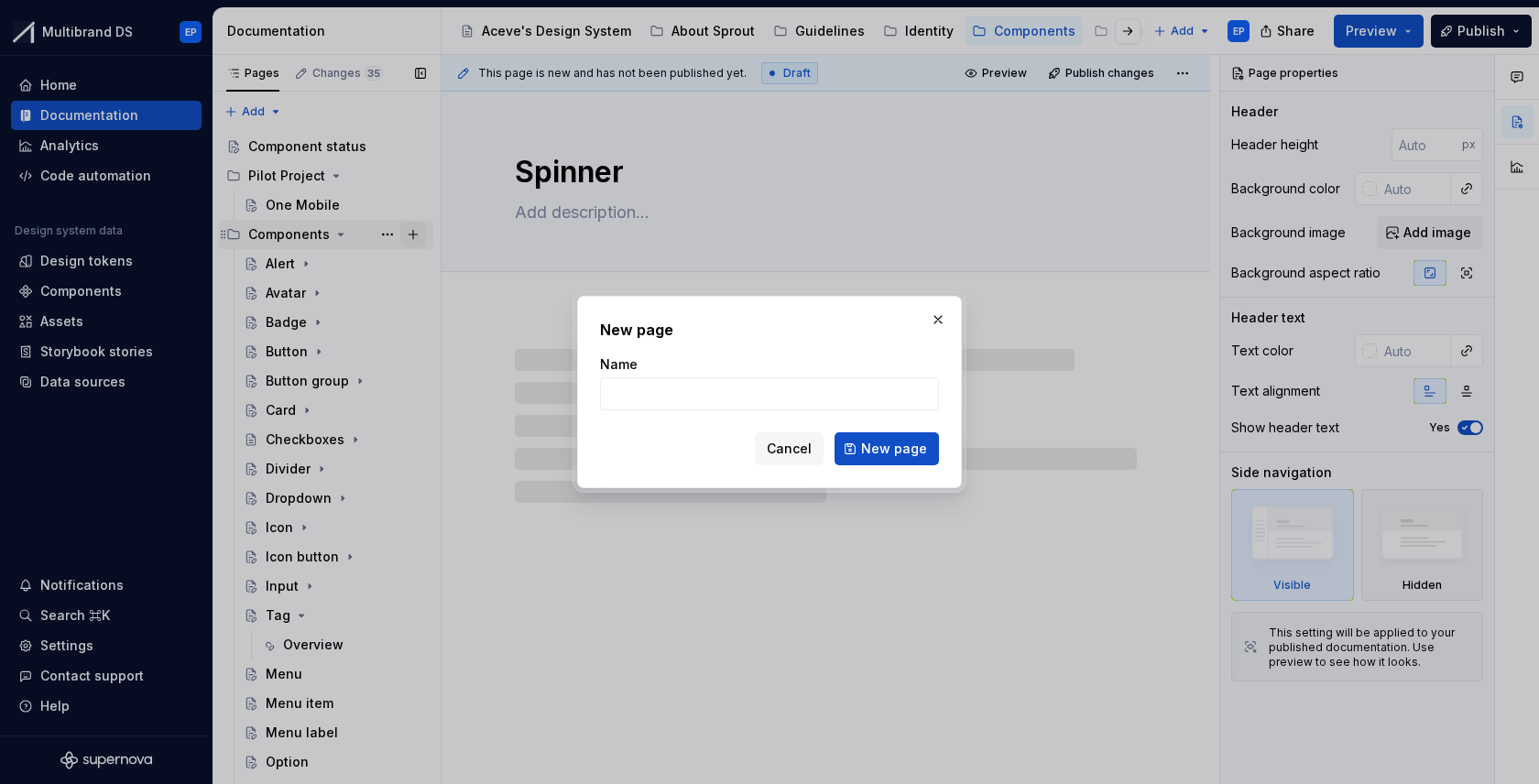 type on "*" 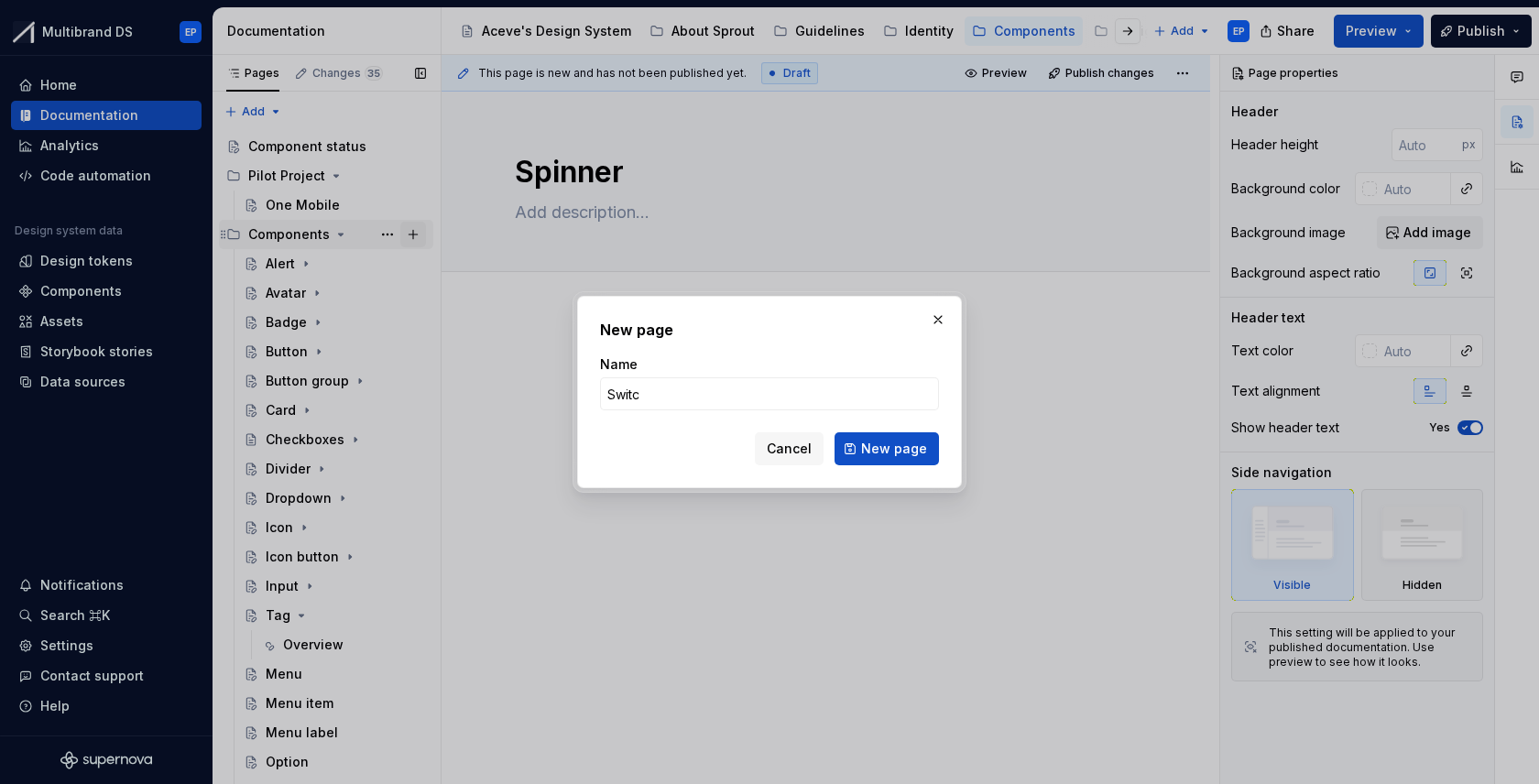 type on "Switch" 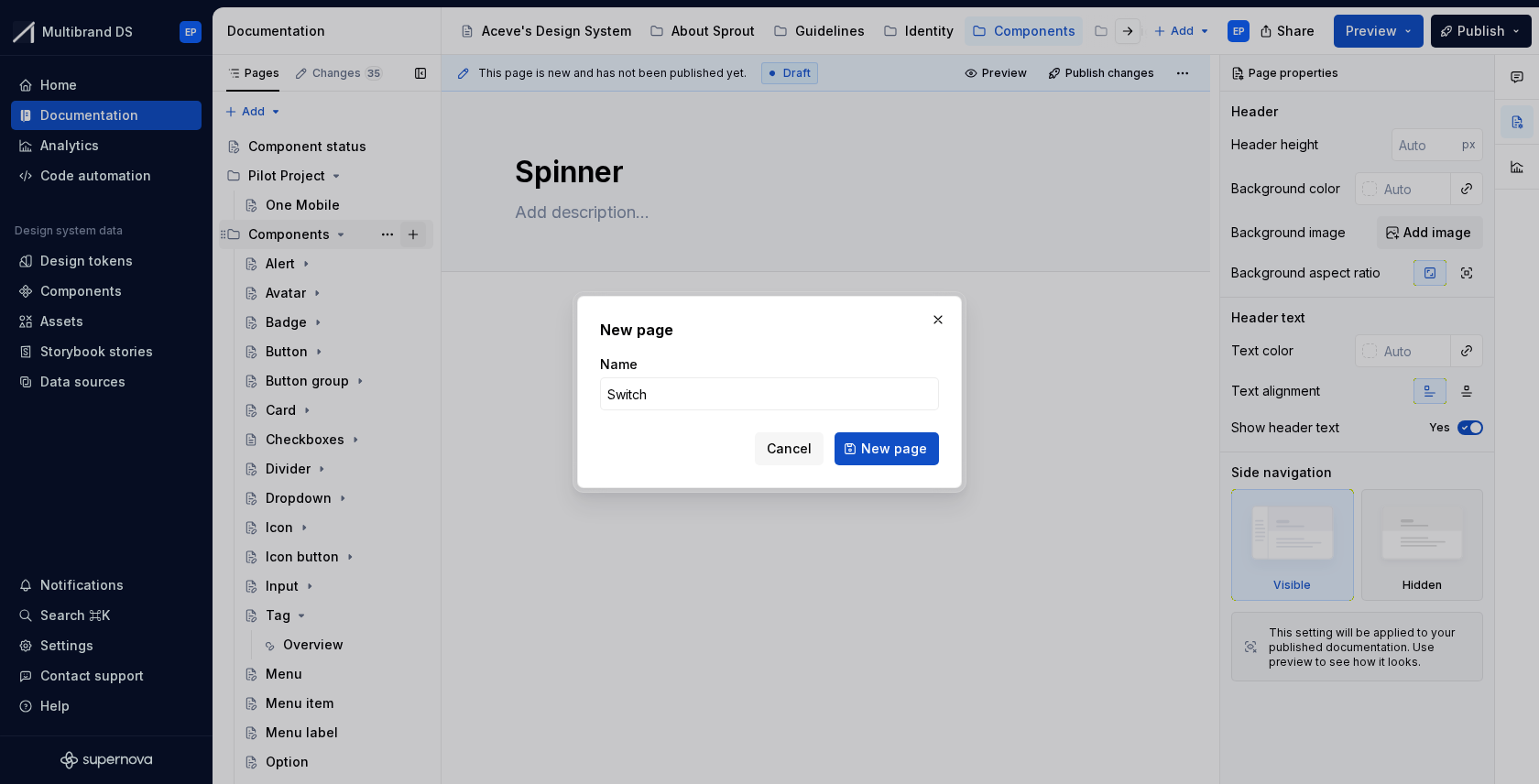 click on "New page" at bounding box center (887, 449) 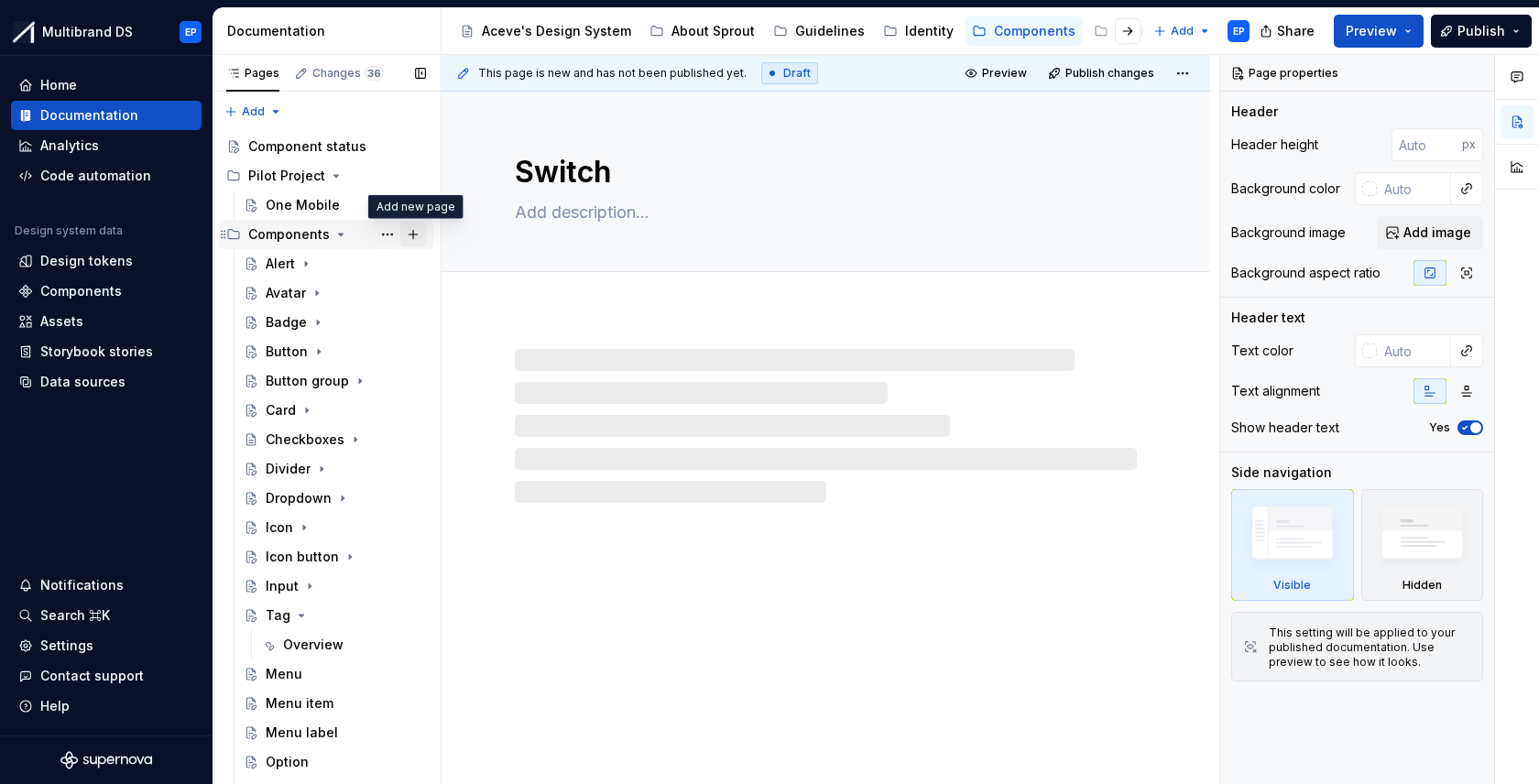 click at bounding box center (413, 234) 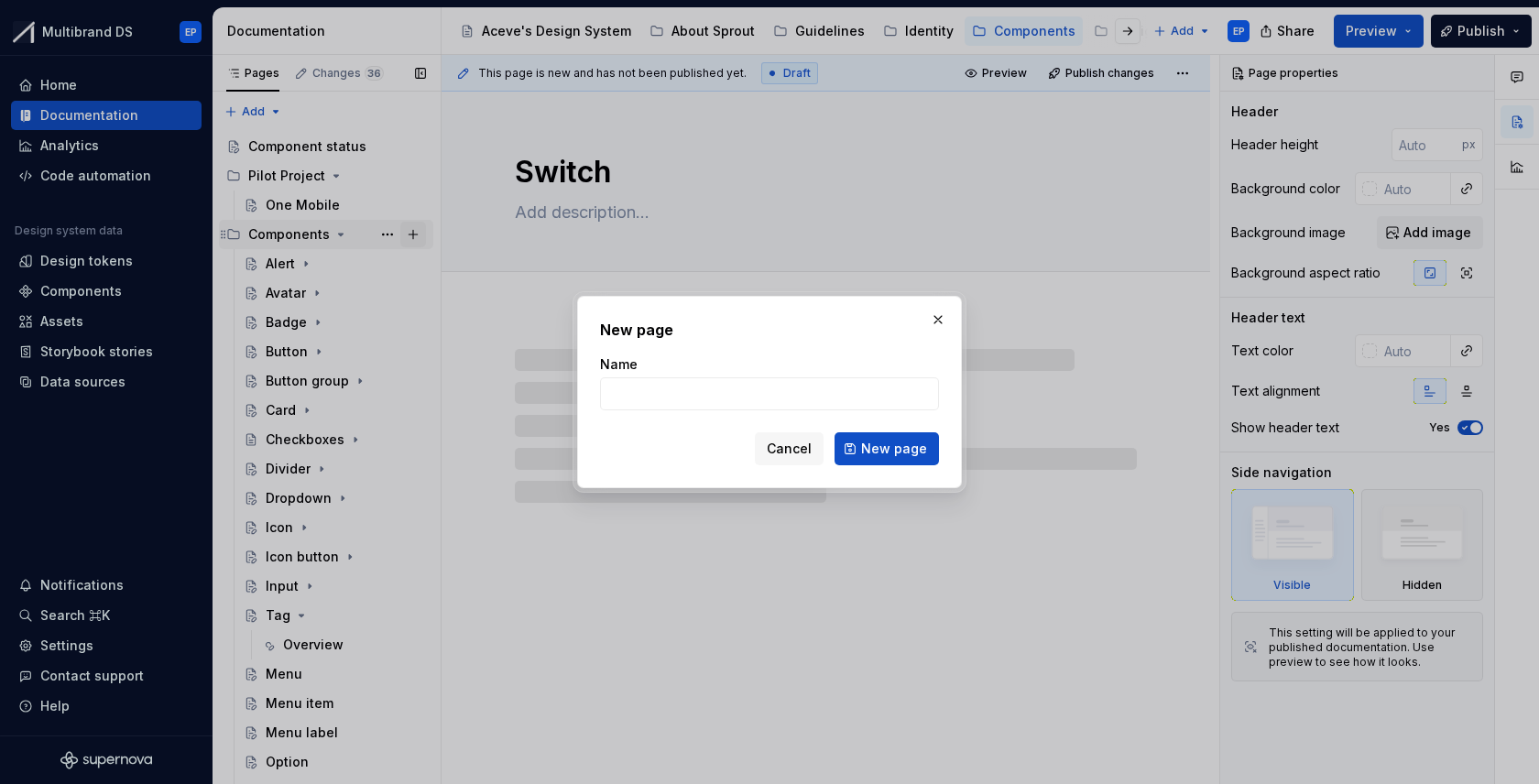 type on "*" 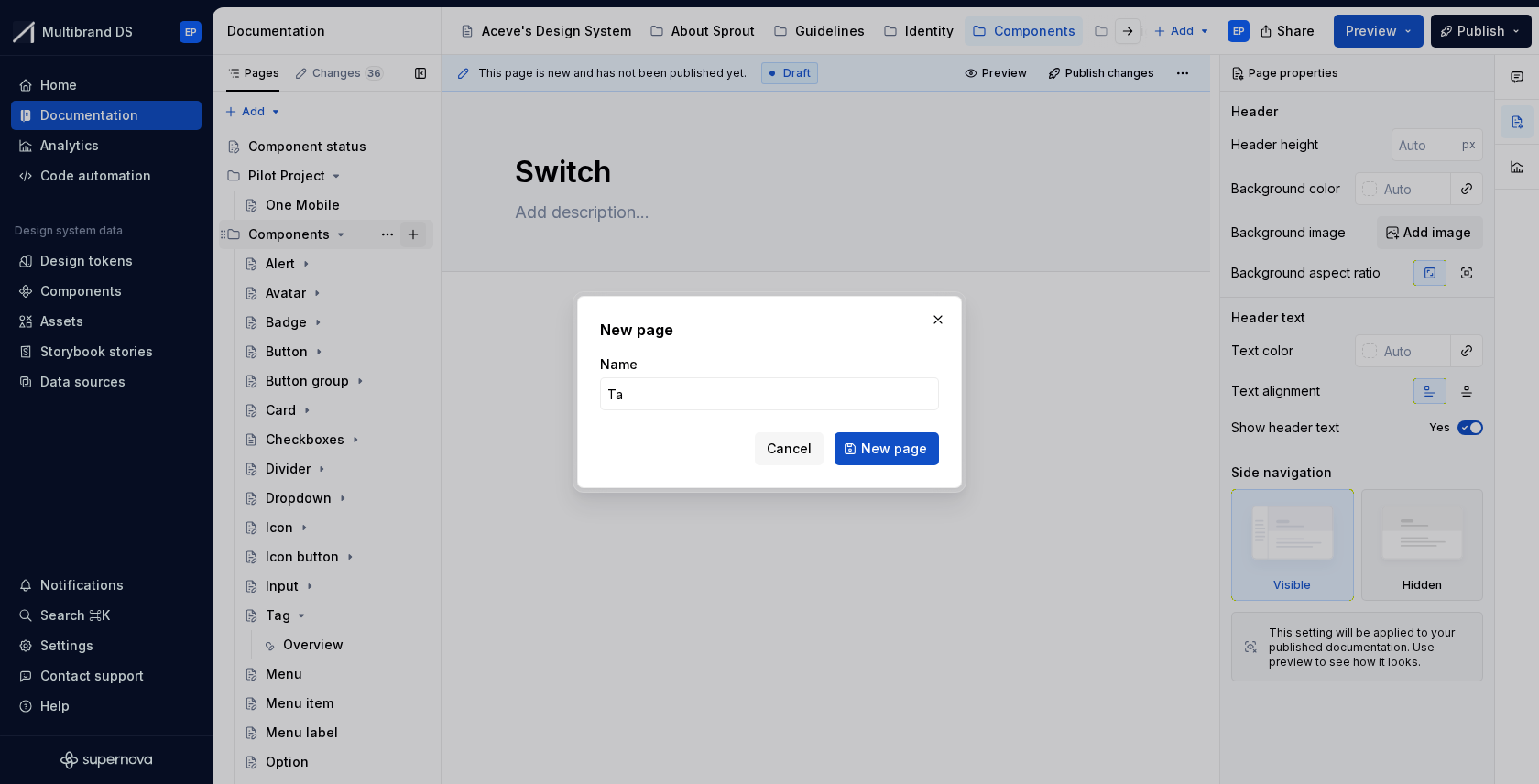type on "Tab" 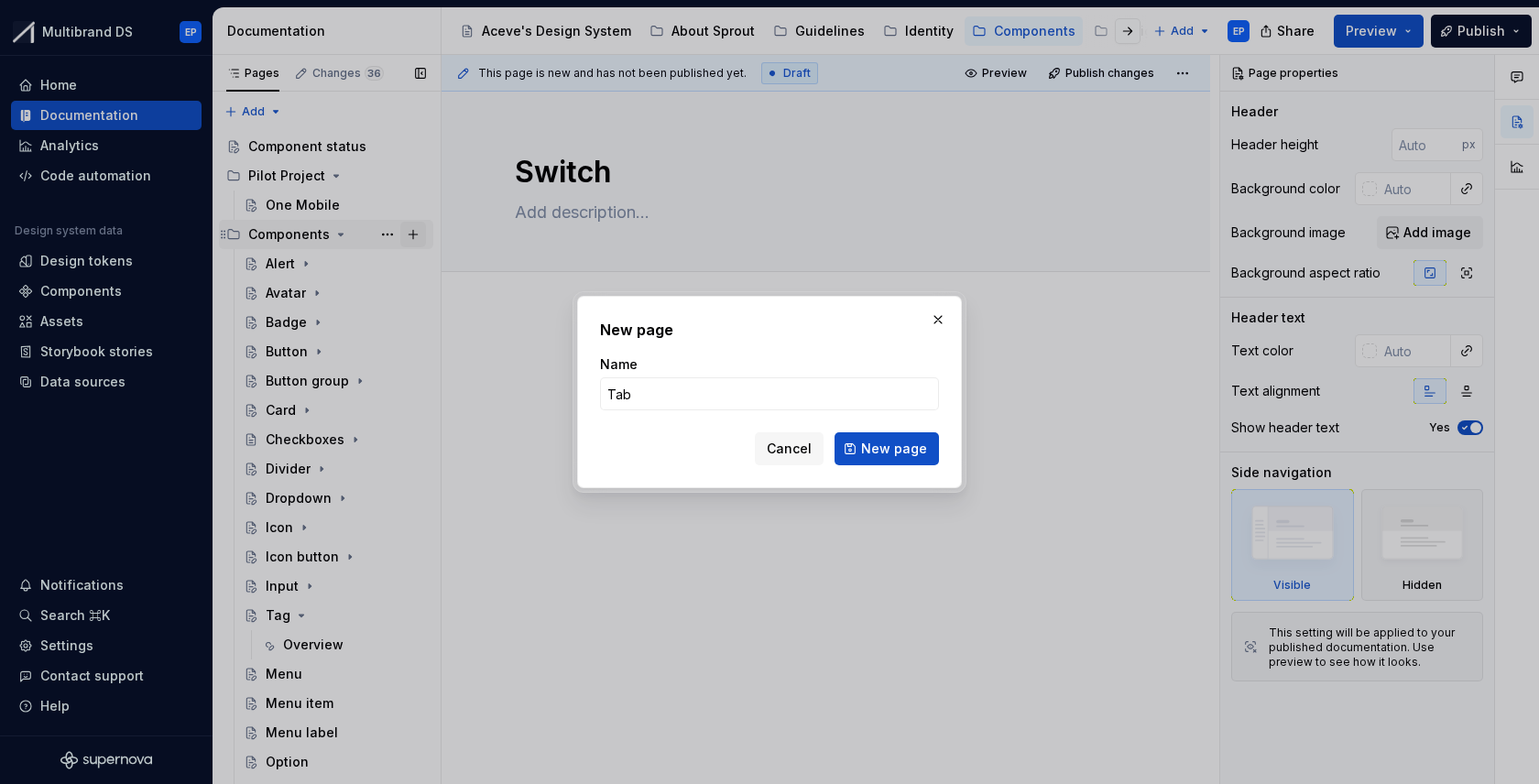 click on "New page" at bounding box center [887, 449] 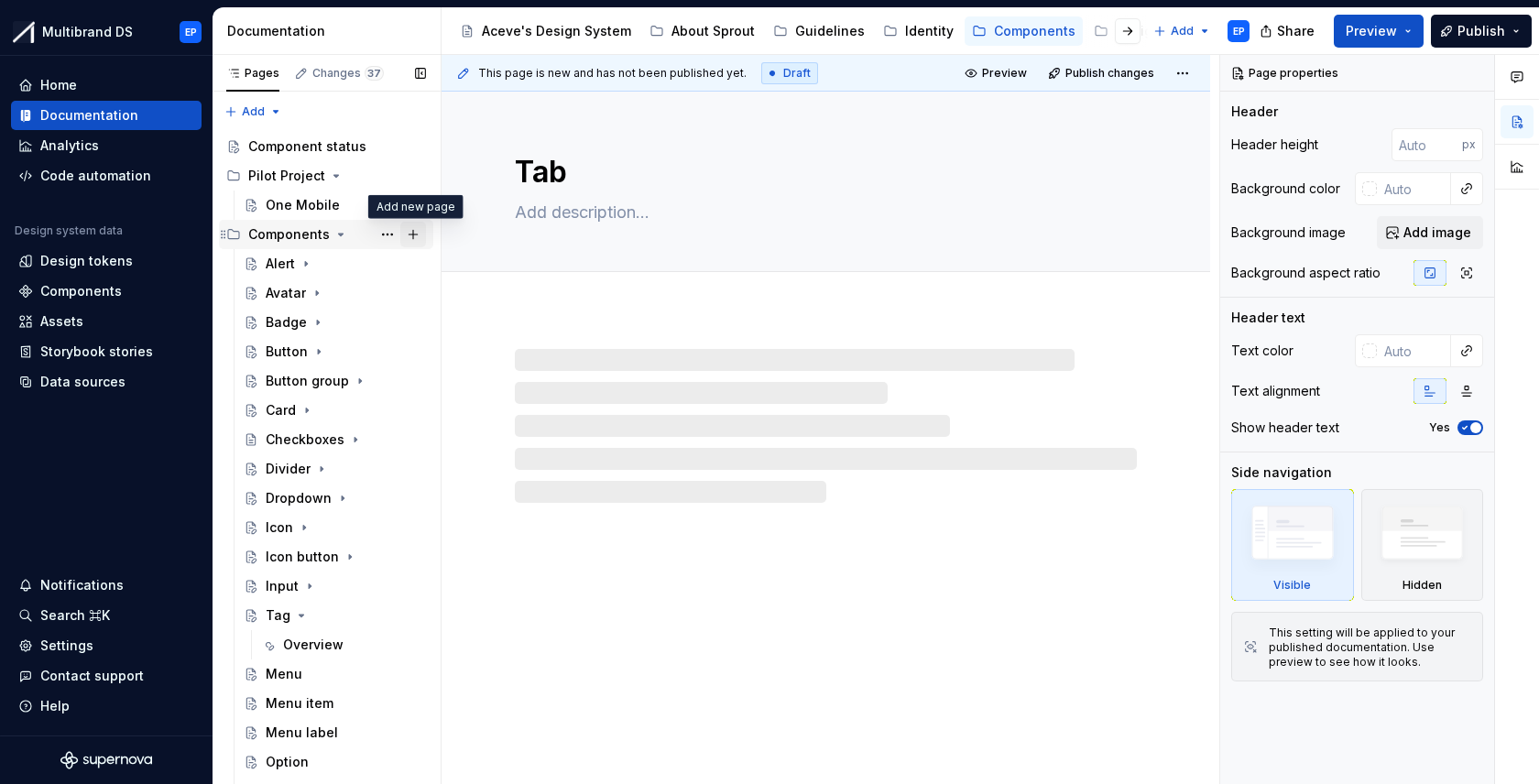 click at bounding box center [413, 234] 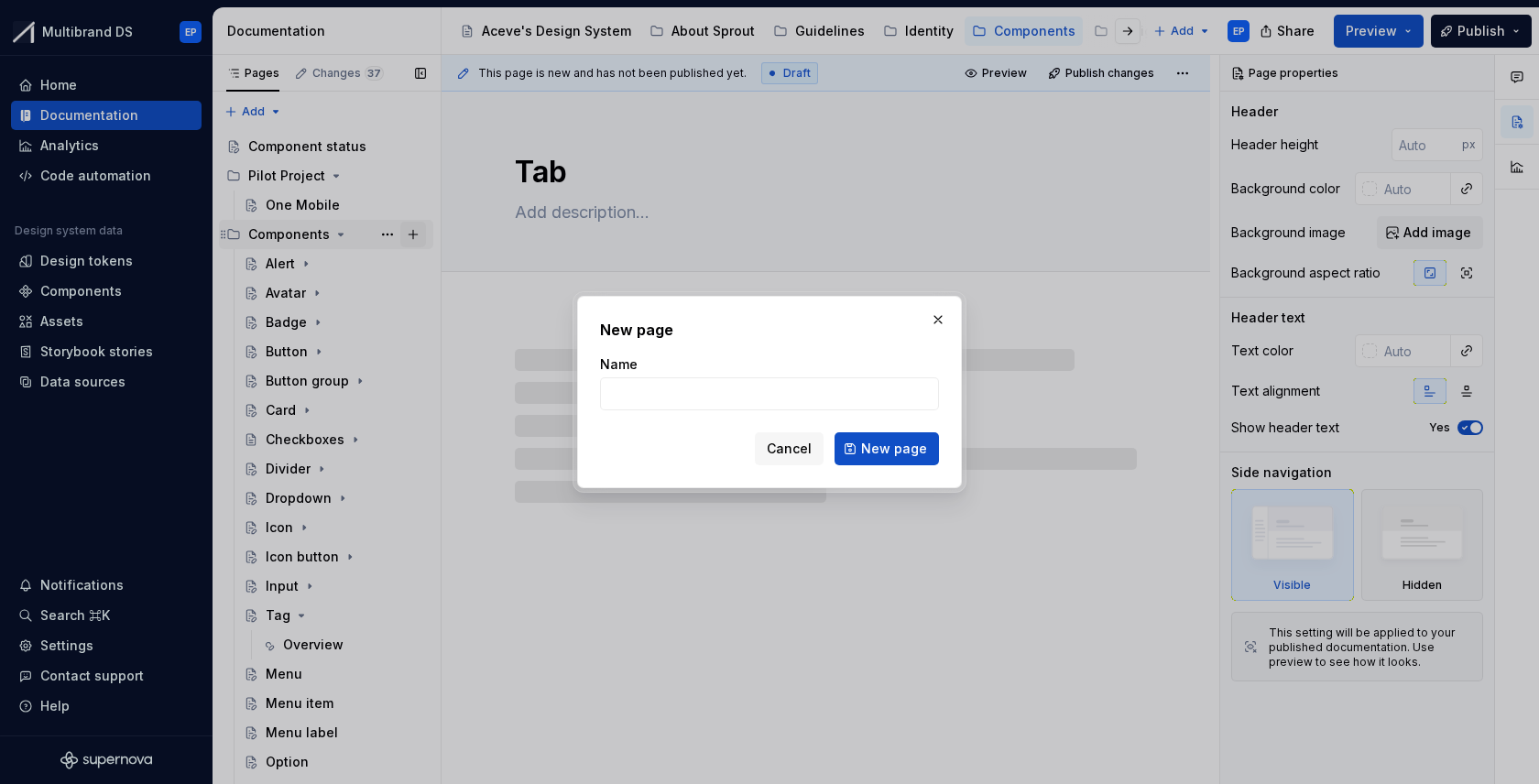 type on "*" 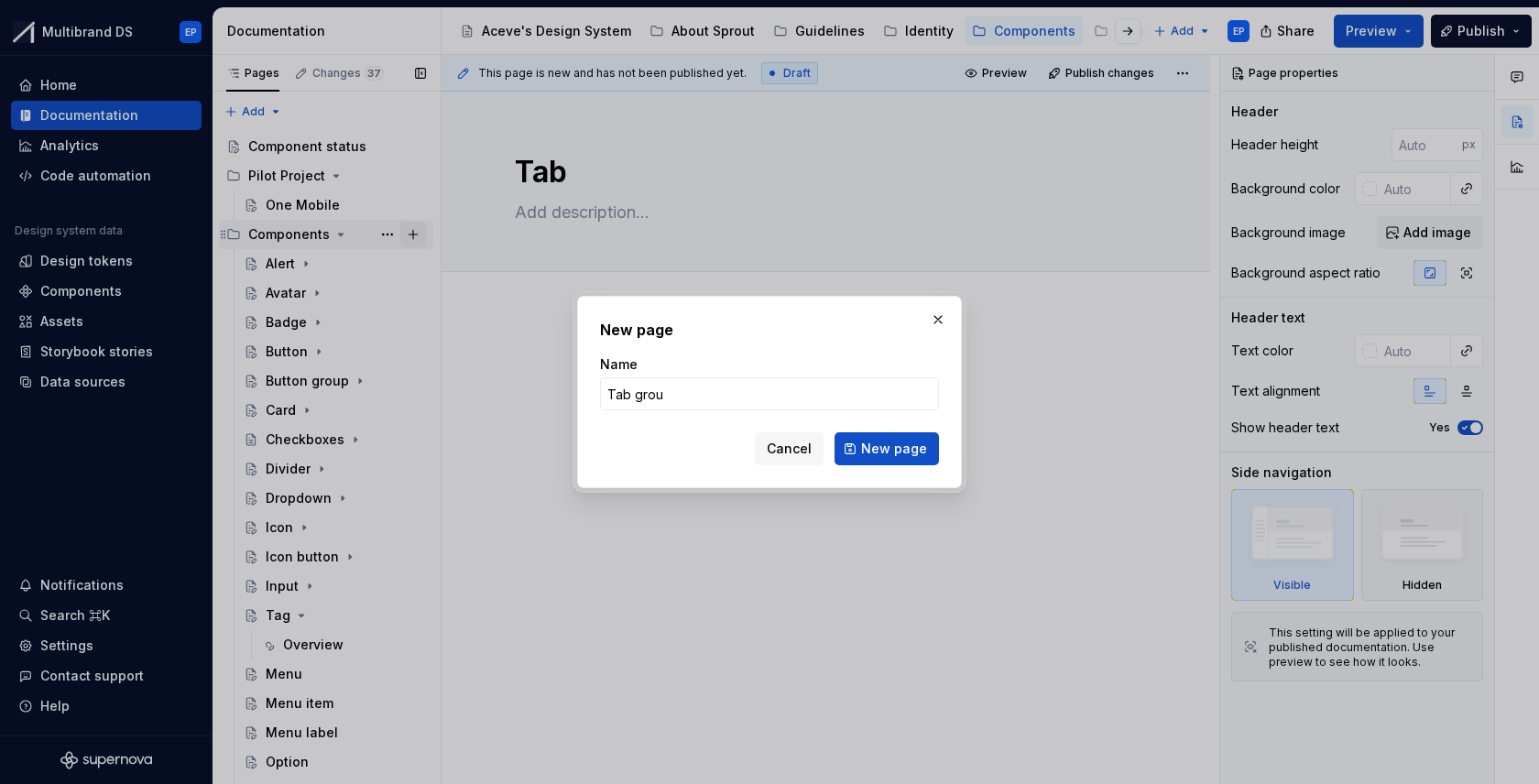 type on "Tab group" 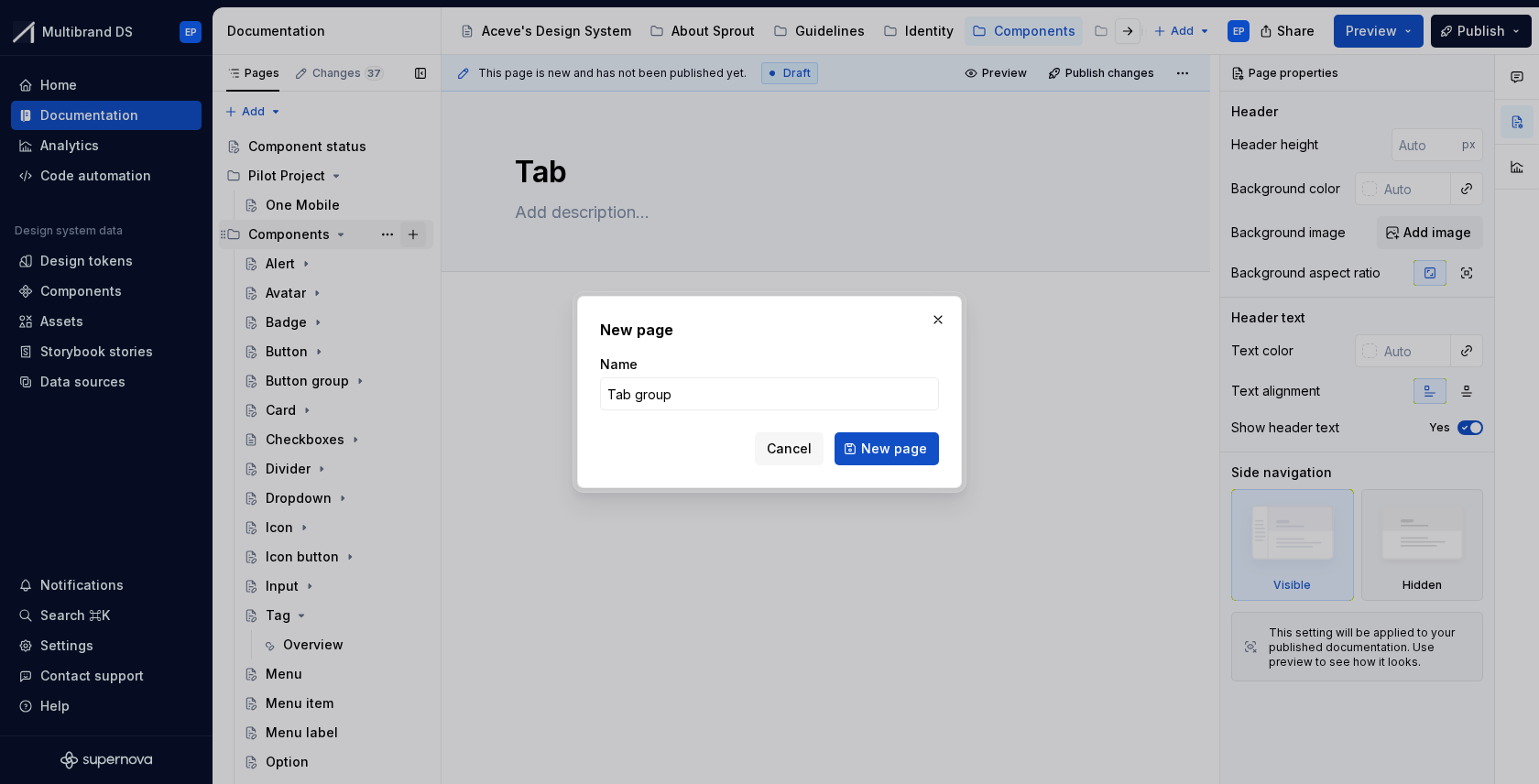 click on "New page" at bounding box center (887, 449) 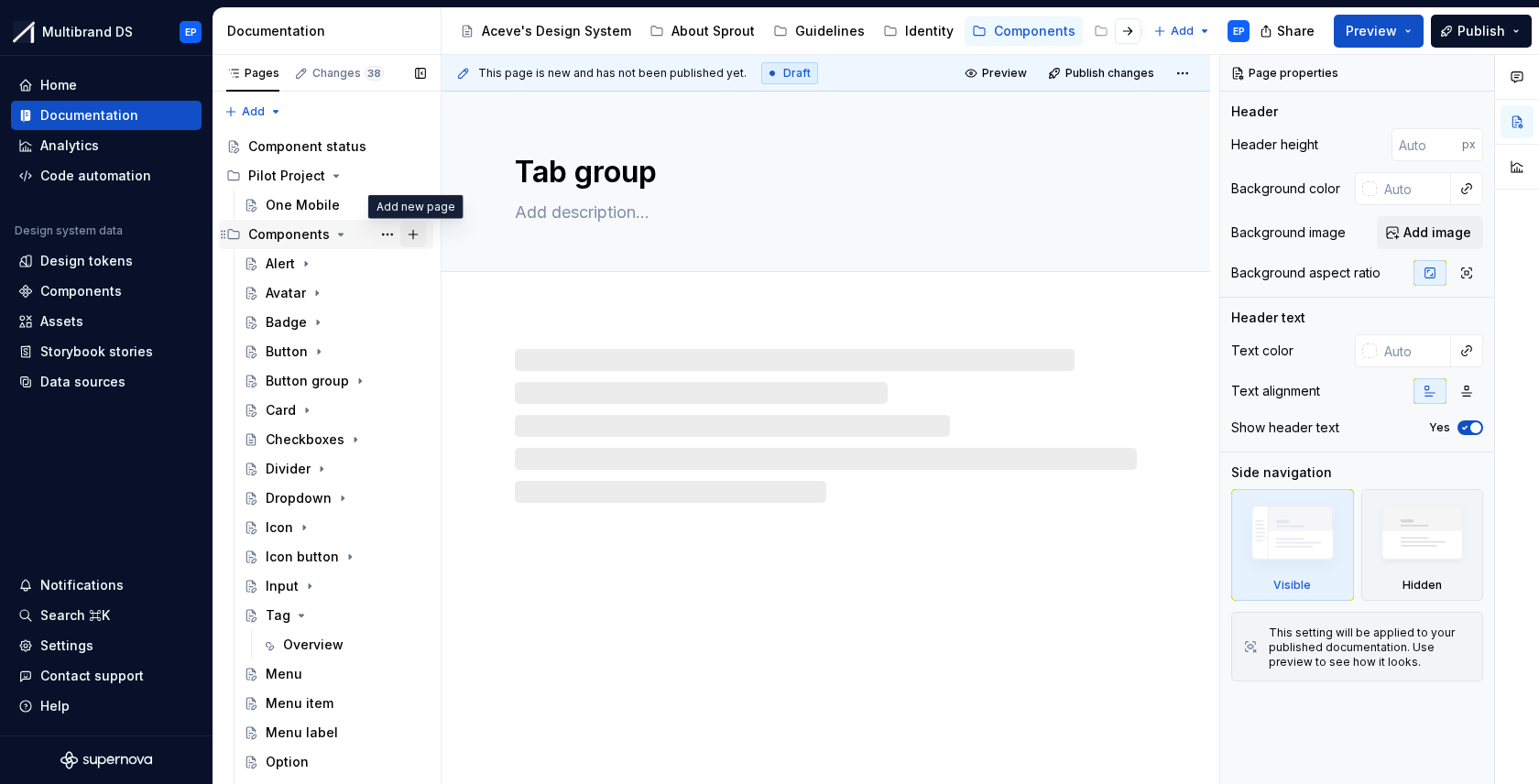 click at bounding box center [413, 234] 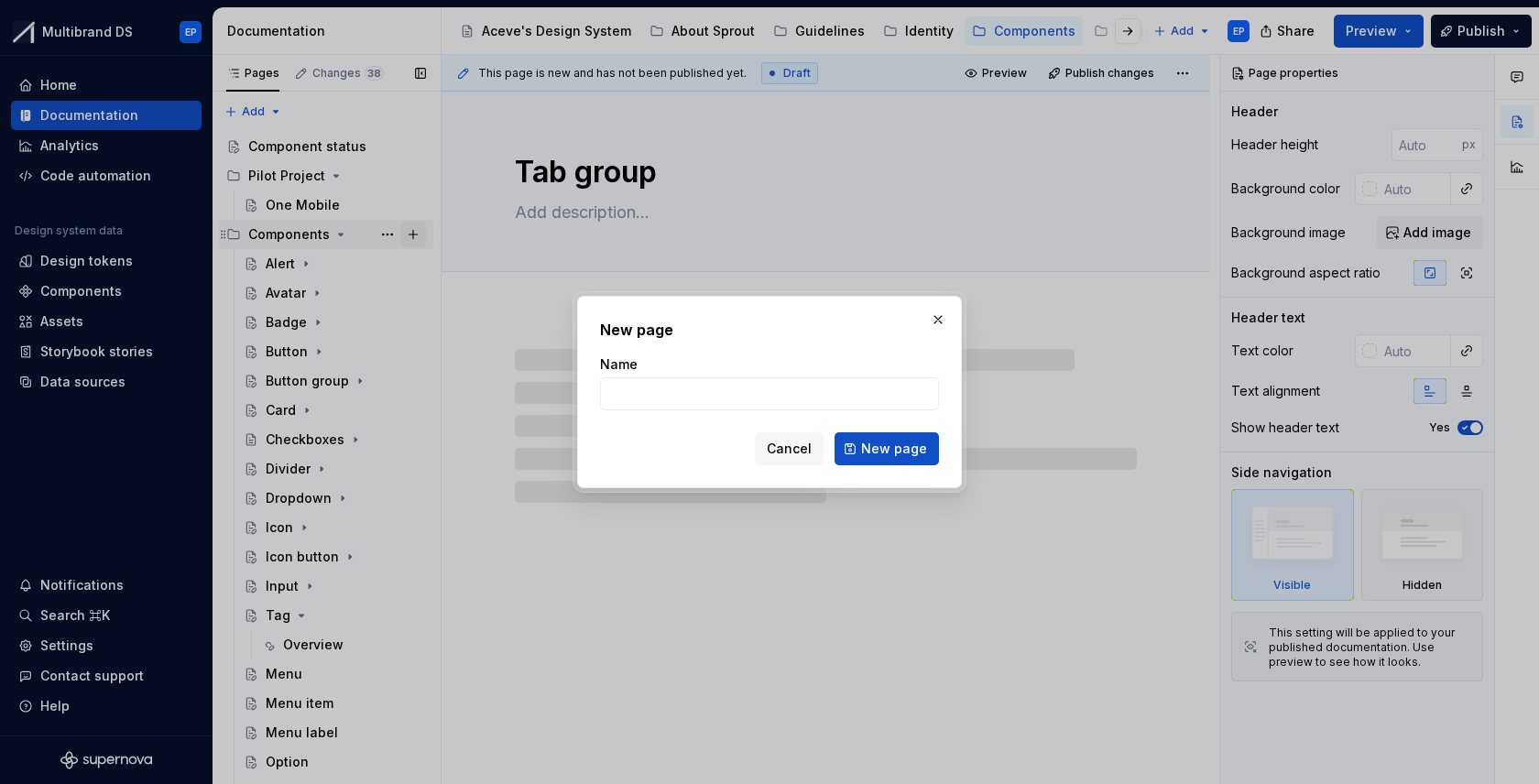 type on "*" 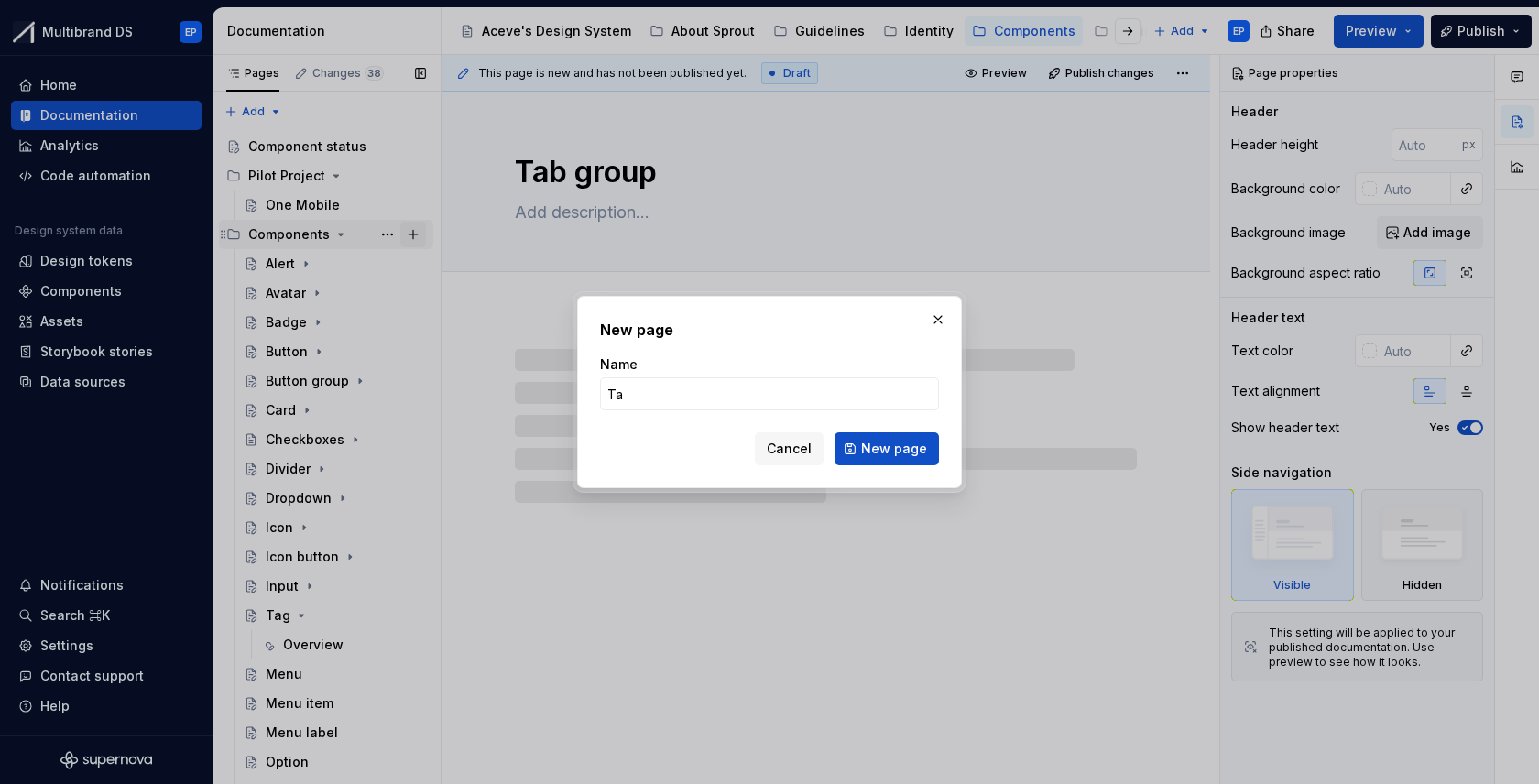type on "Tab" 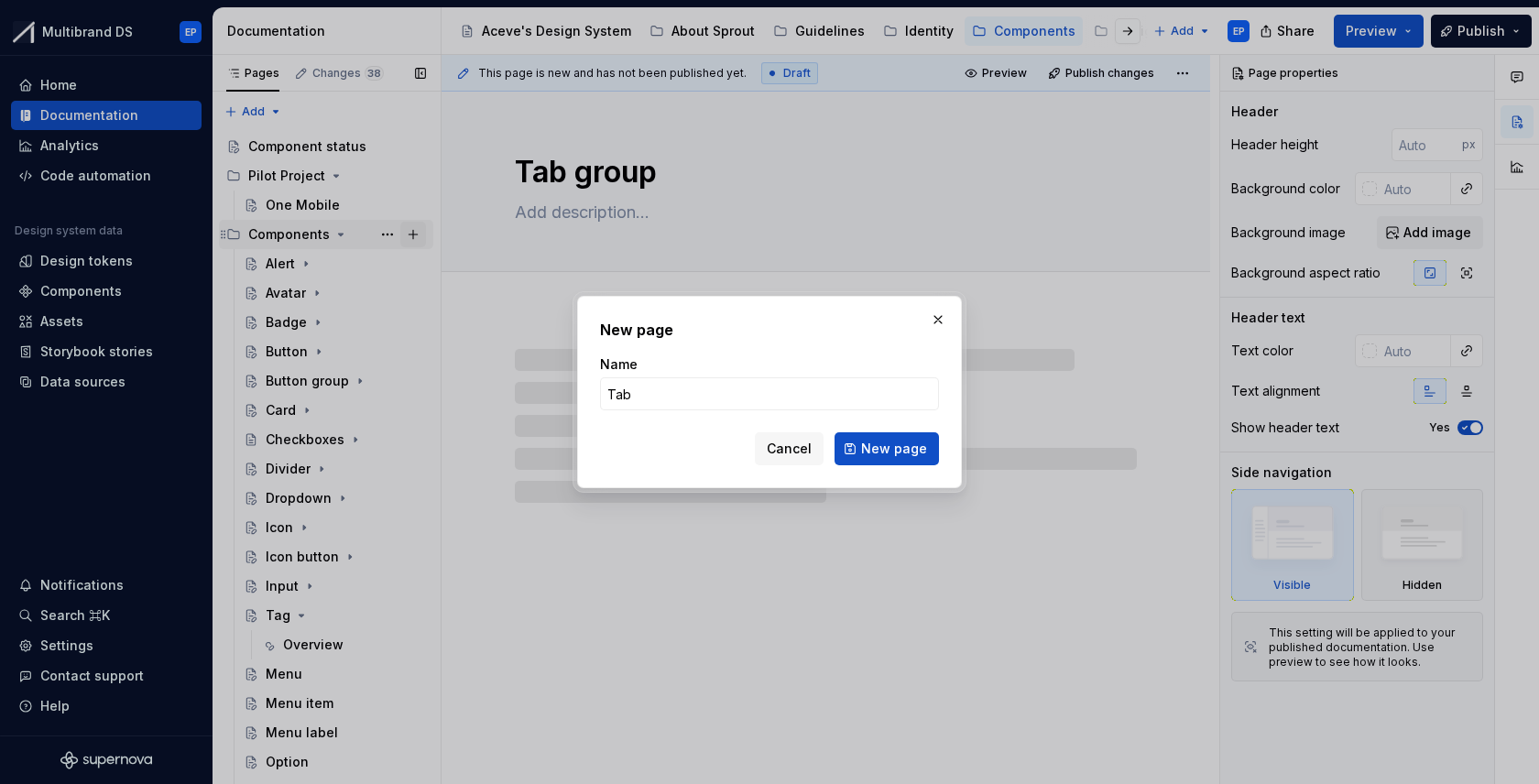 type on "*" 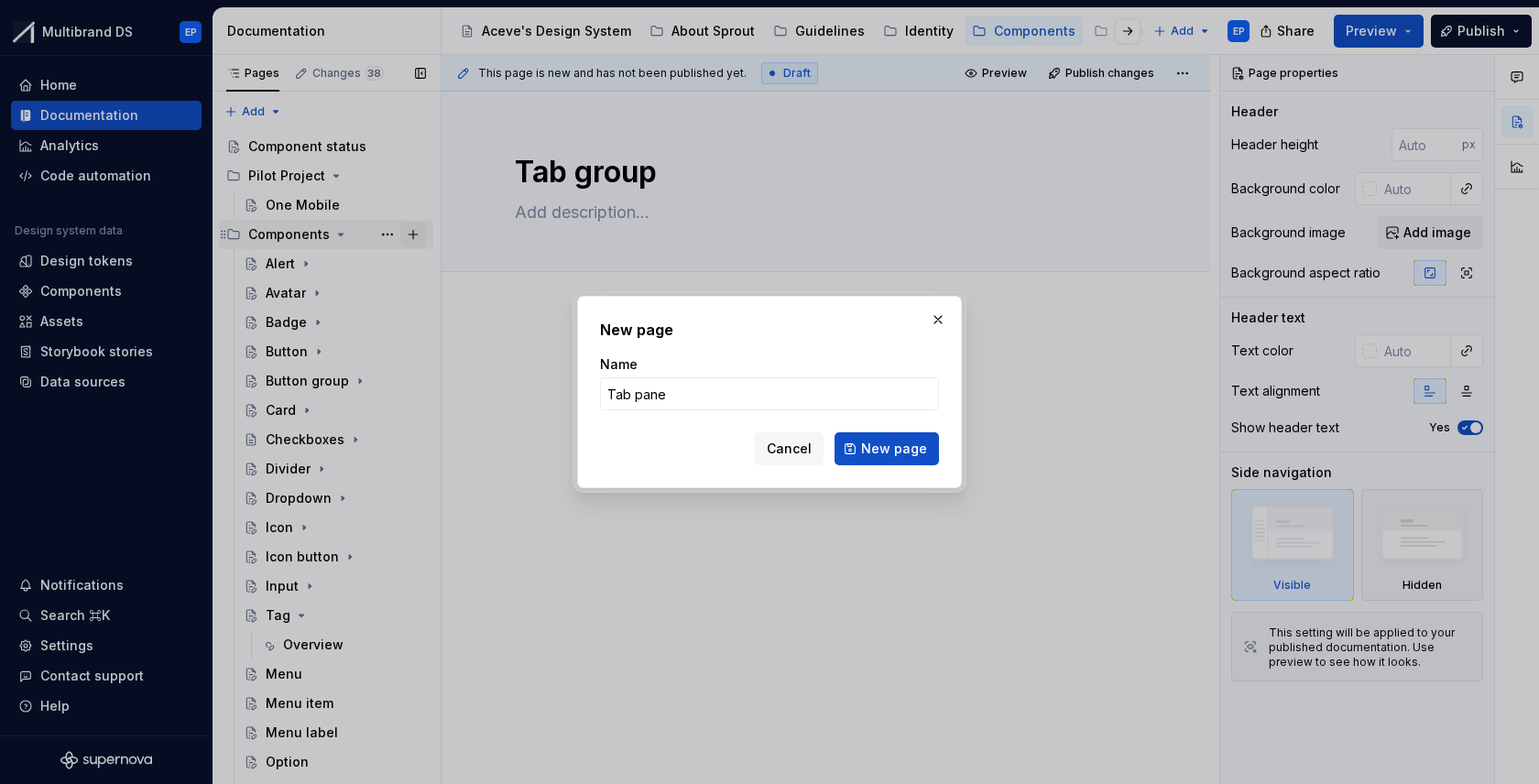 type on "Tab panel" 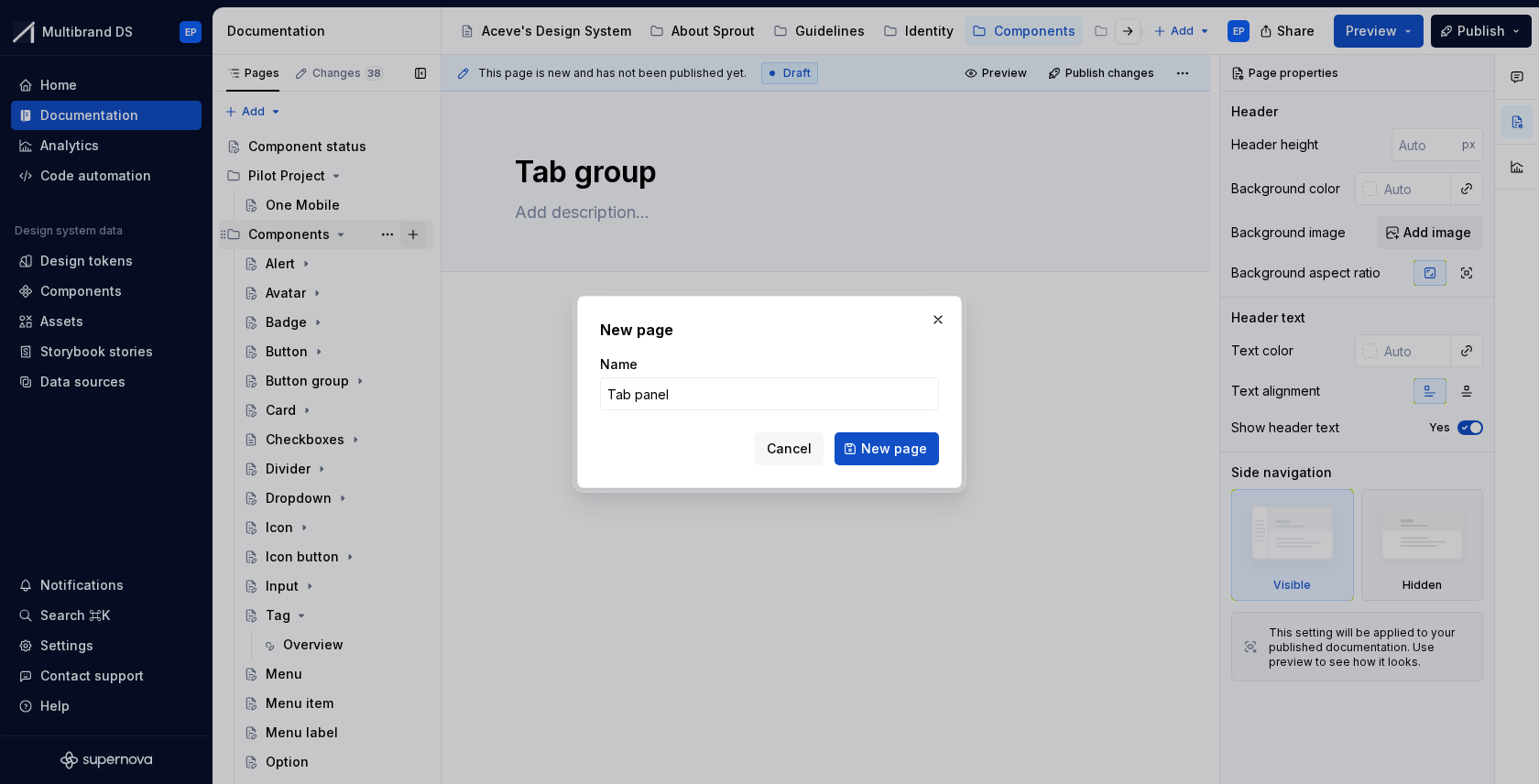 click on "New page" at bounding box center [887, 449] 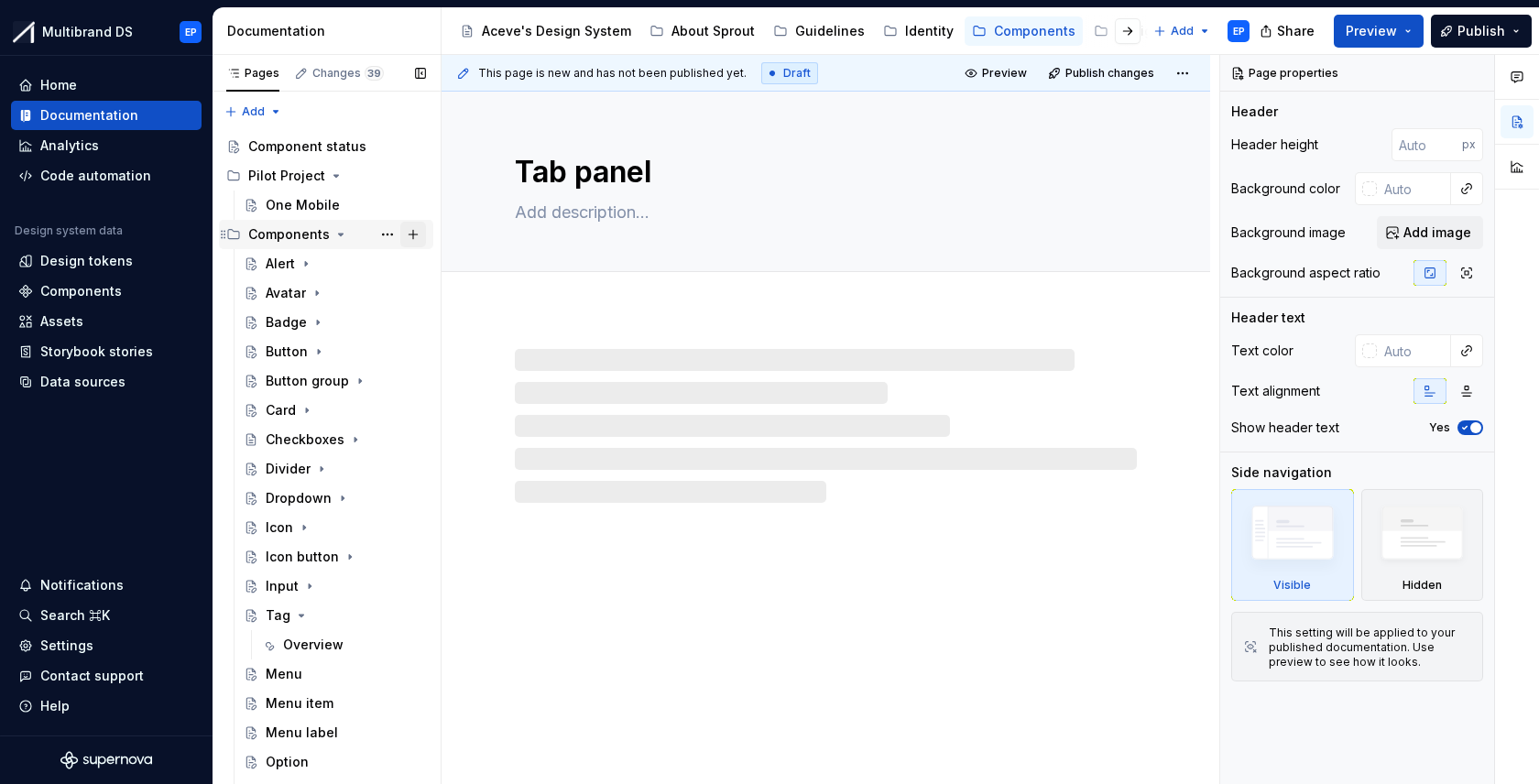 click at bounding box center (413, 234) 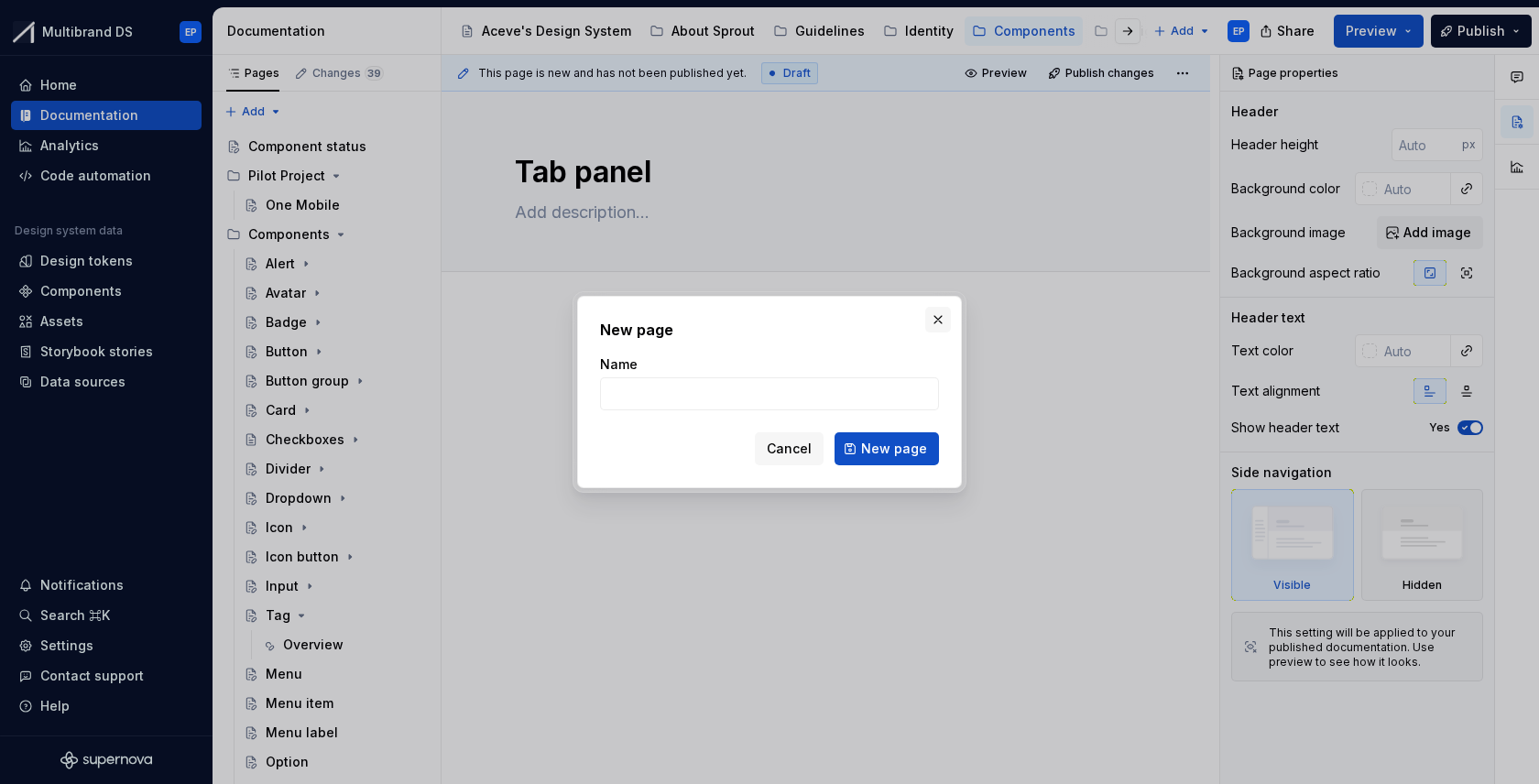click at bounding box center (938, 320) 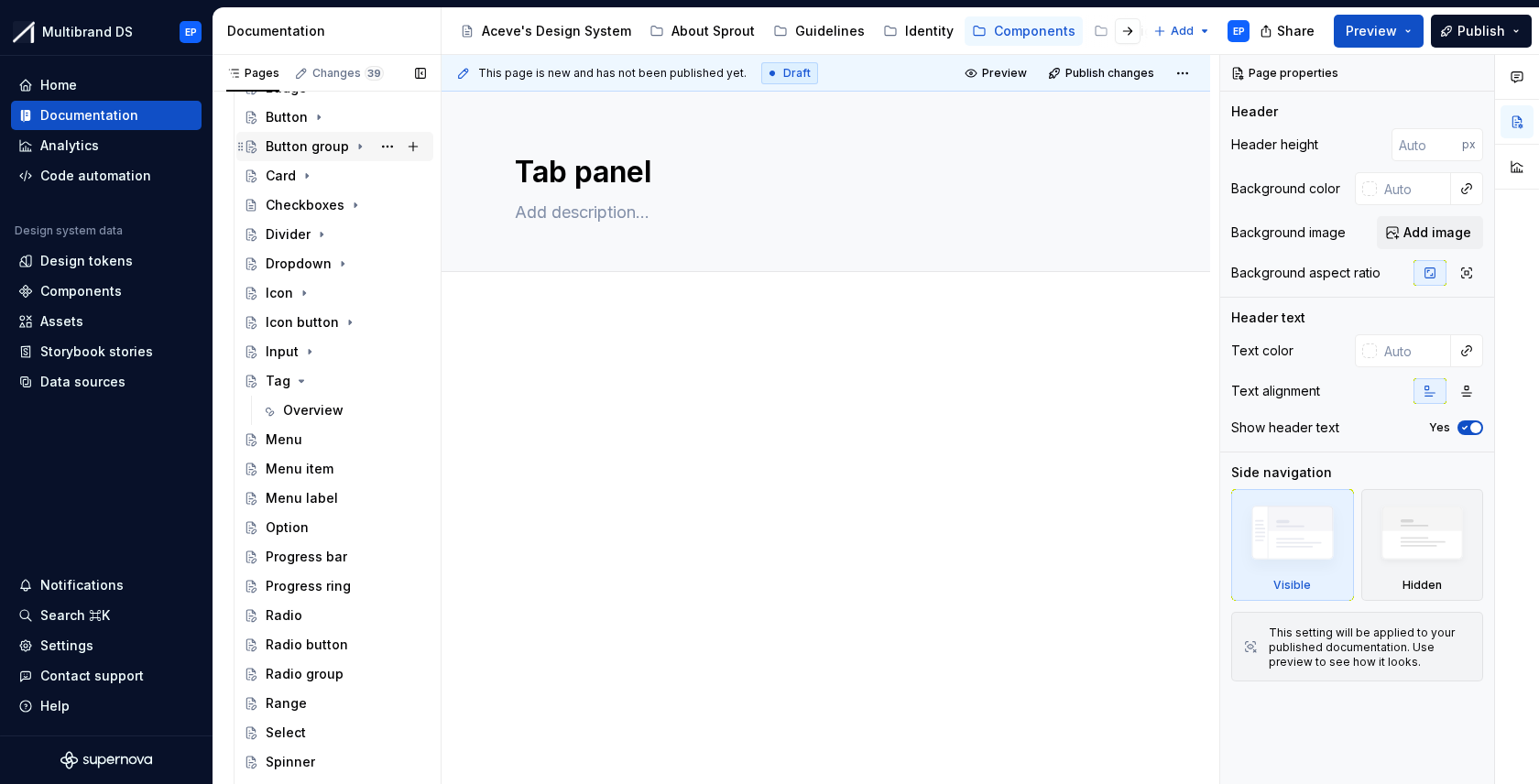 scroll, scrollTop: 398, scrollLeft: 0, axis: vertical 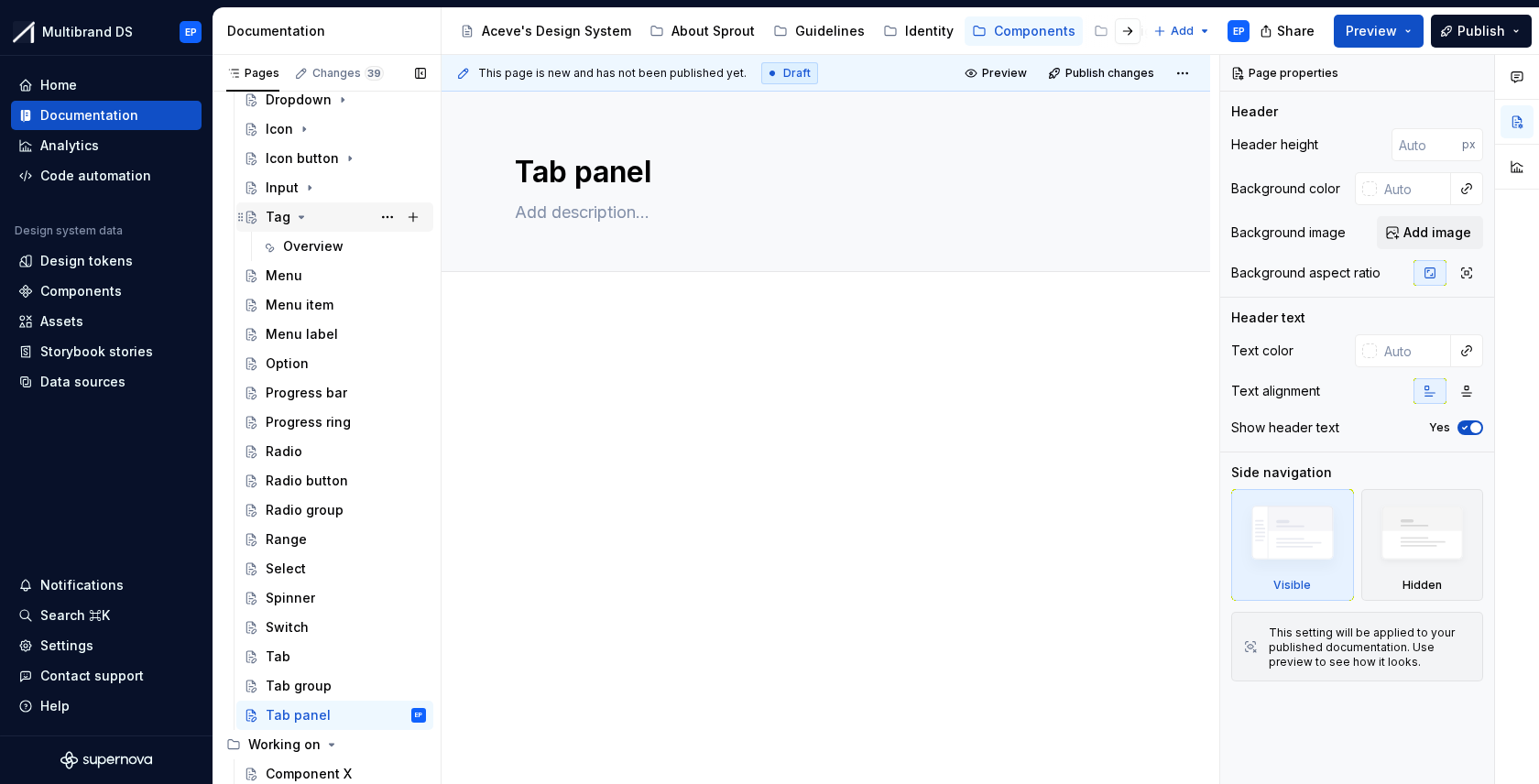 click 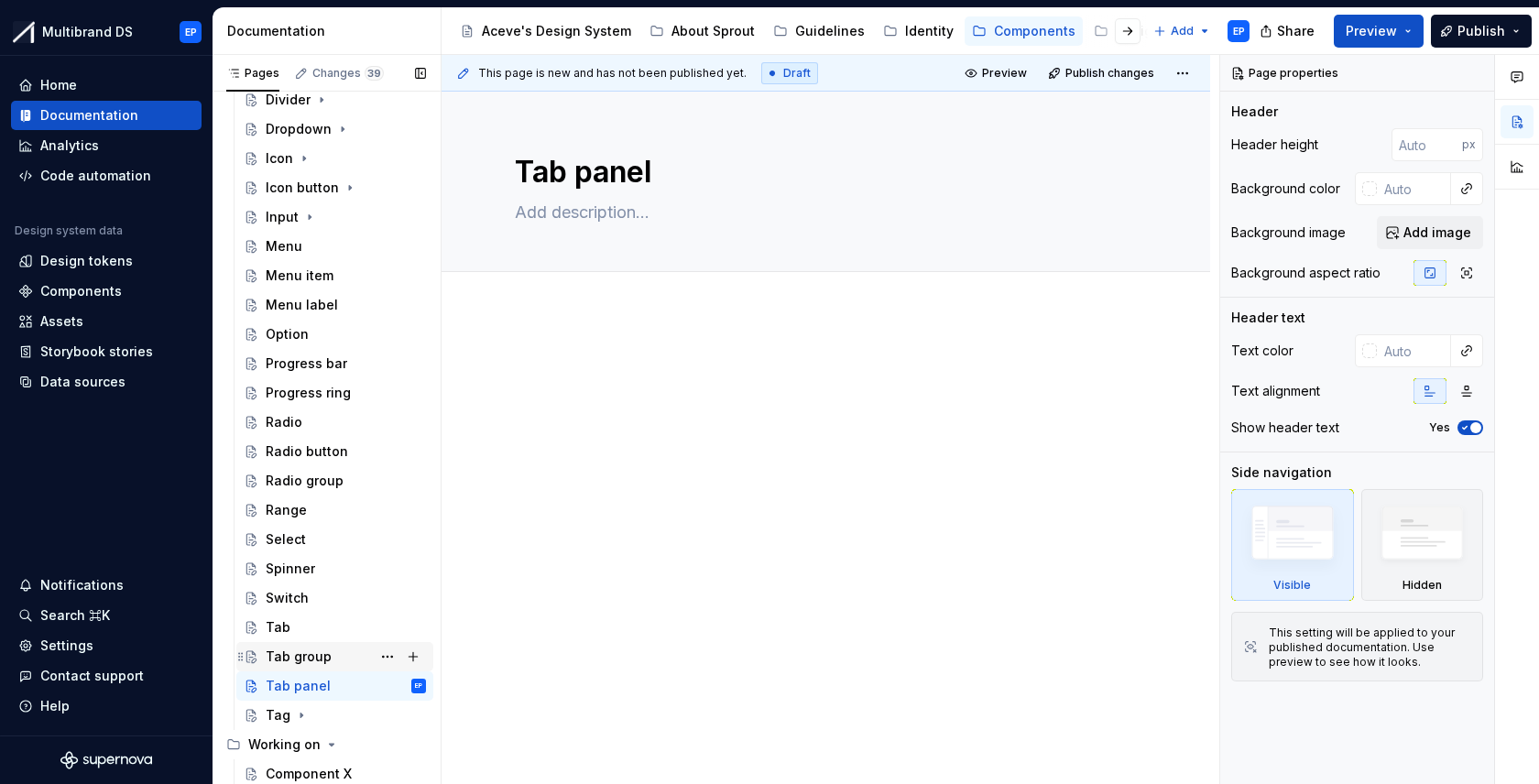 scroll, scrollTop: 0, scrollLeft: 0, axis: both 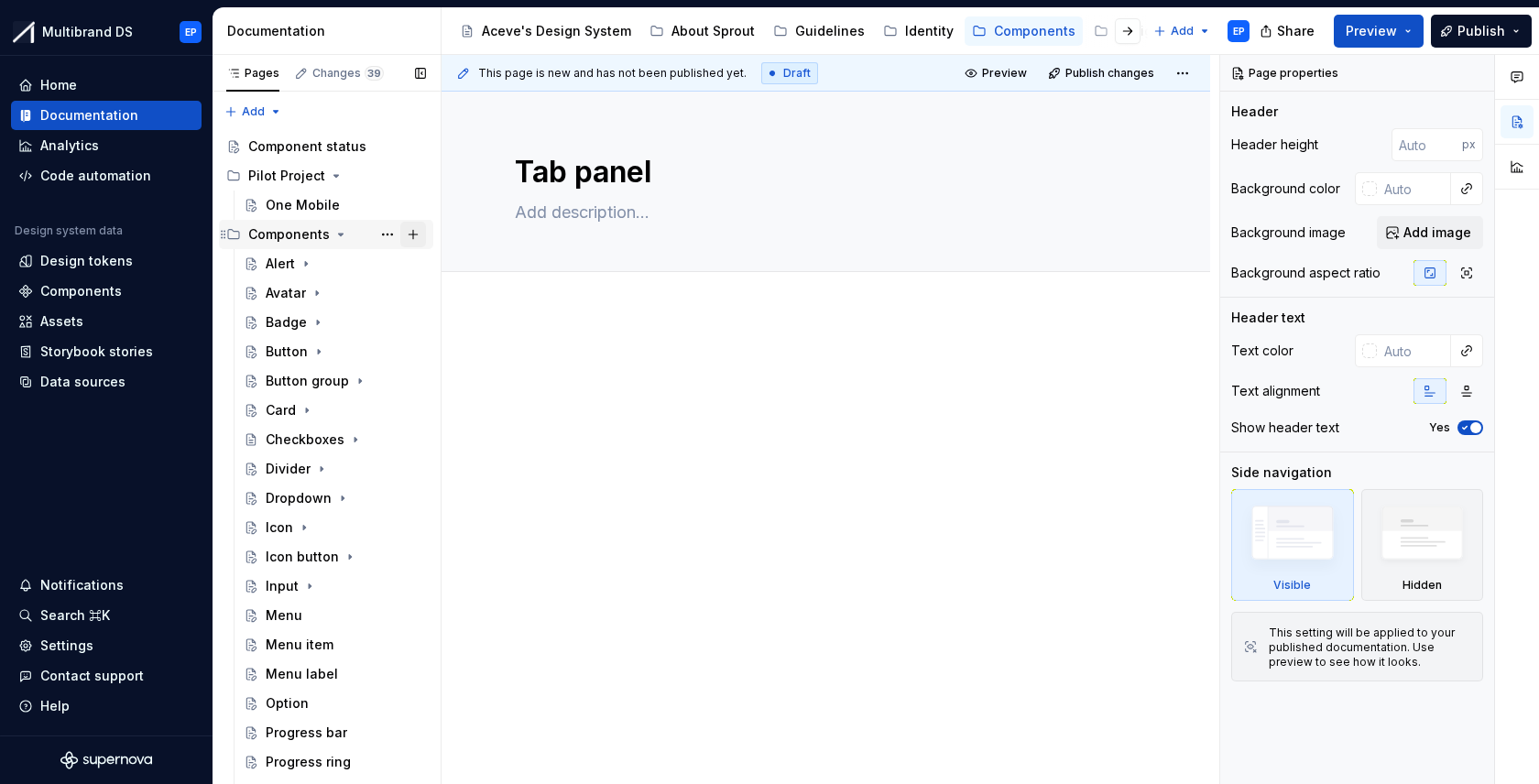 click at bounding box center [413, 234] 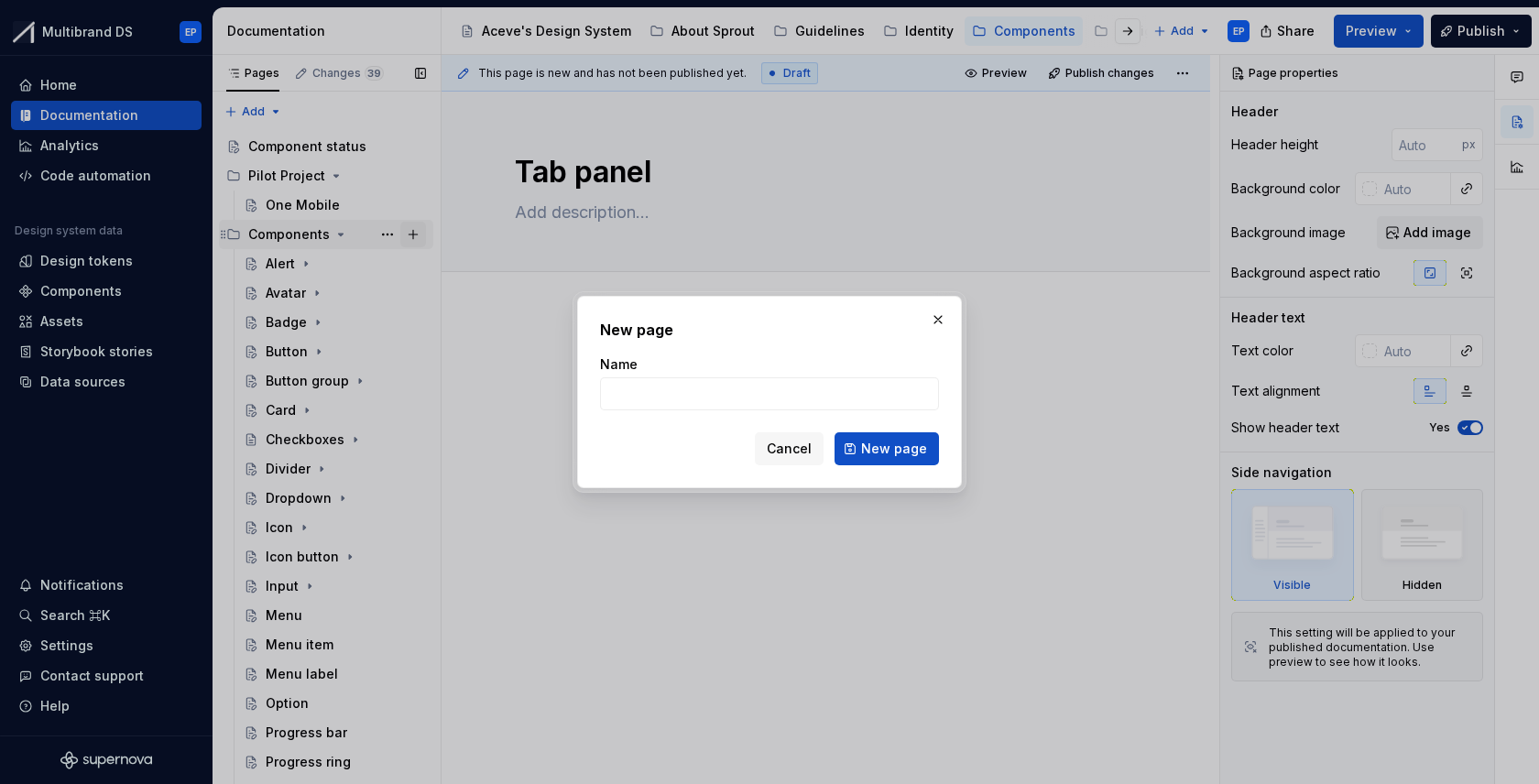 type on "*" 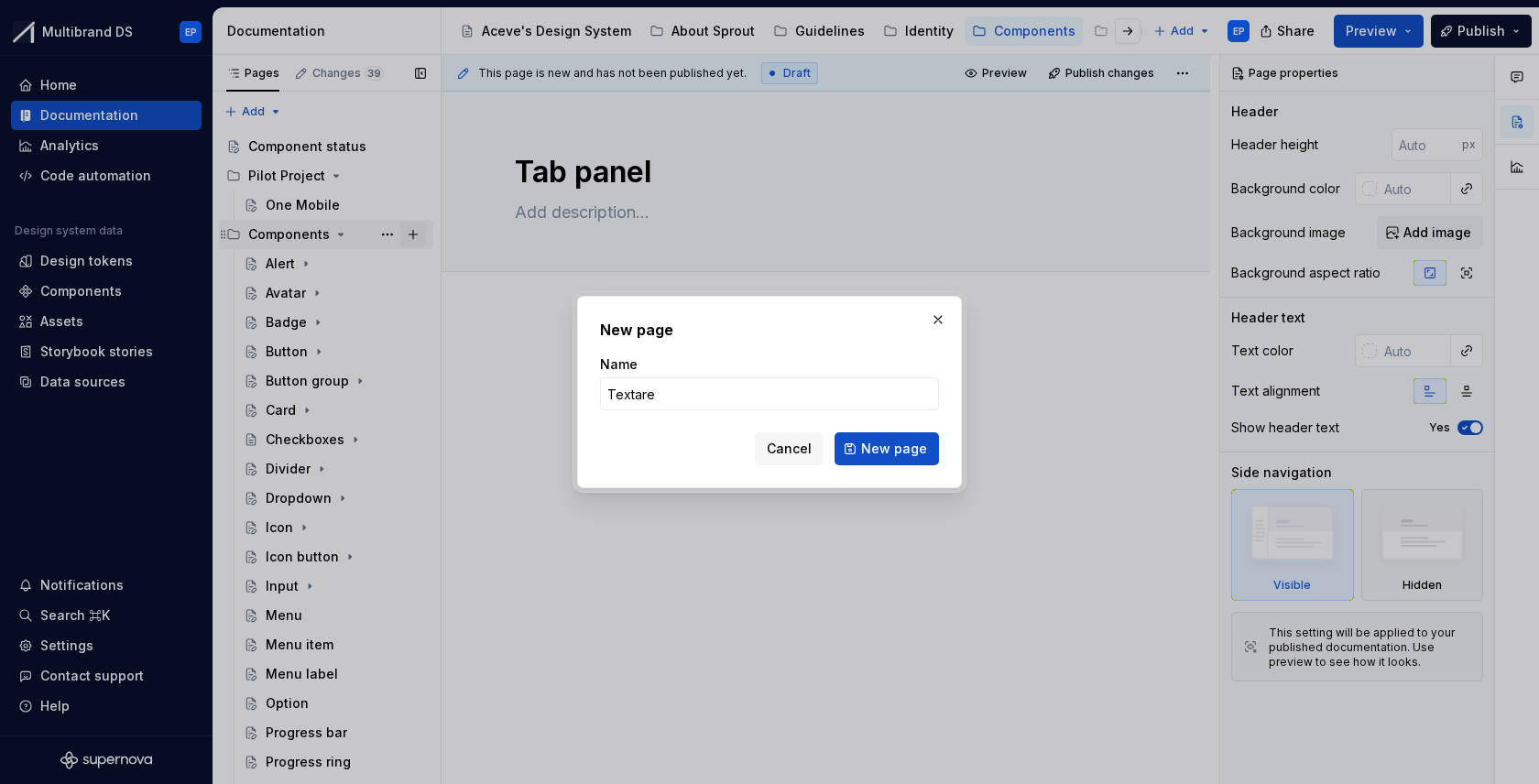type on "Textarea" 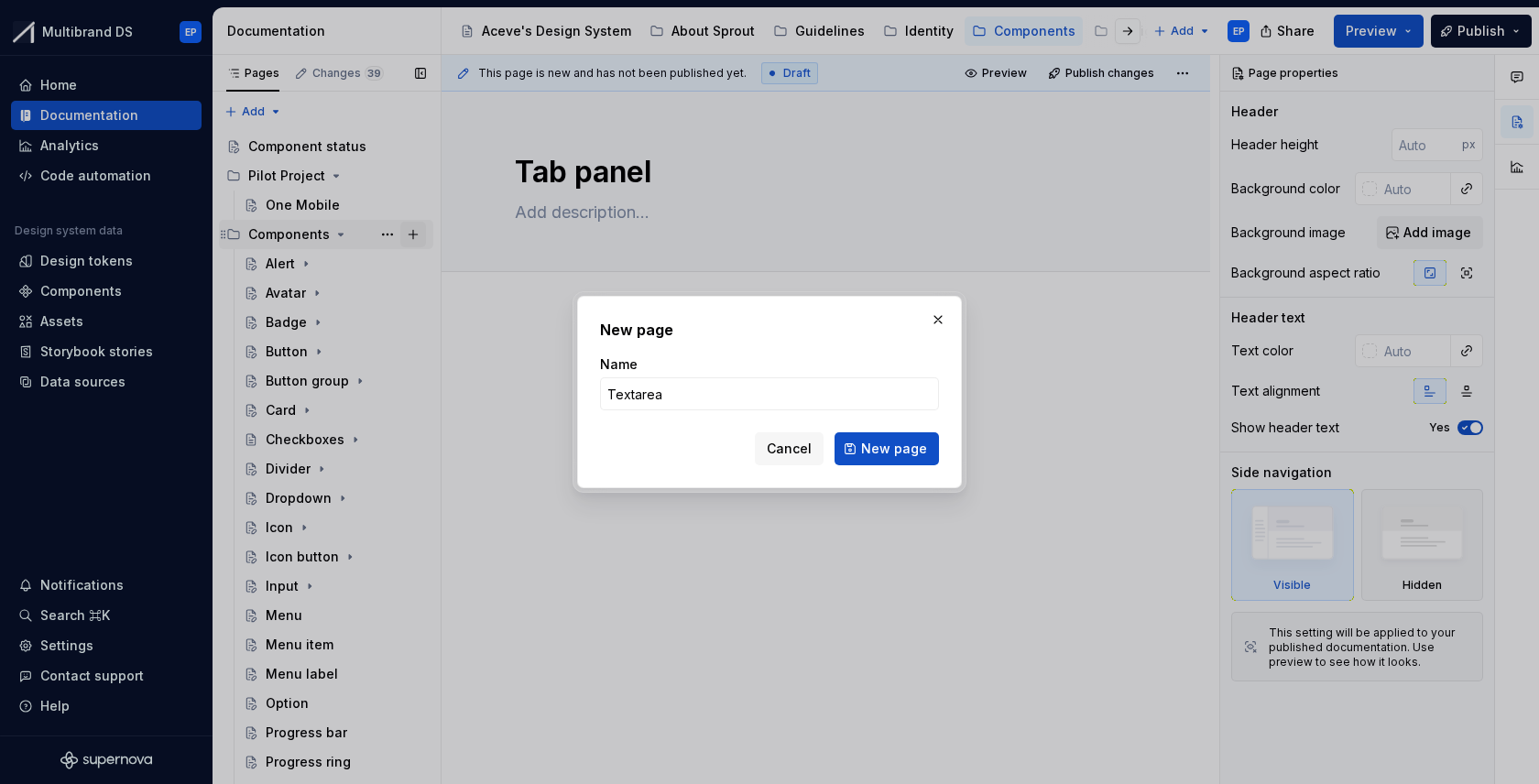 click on "New page" at bounding box center (887, 449) 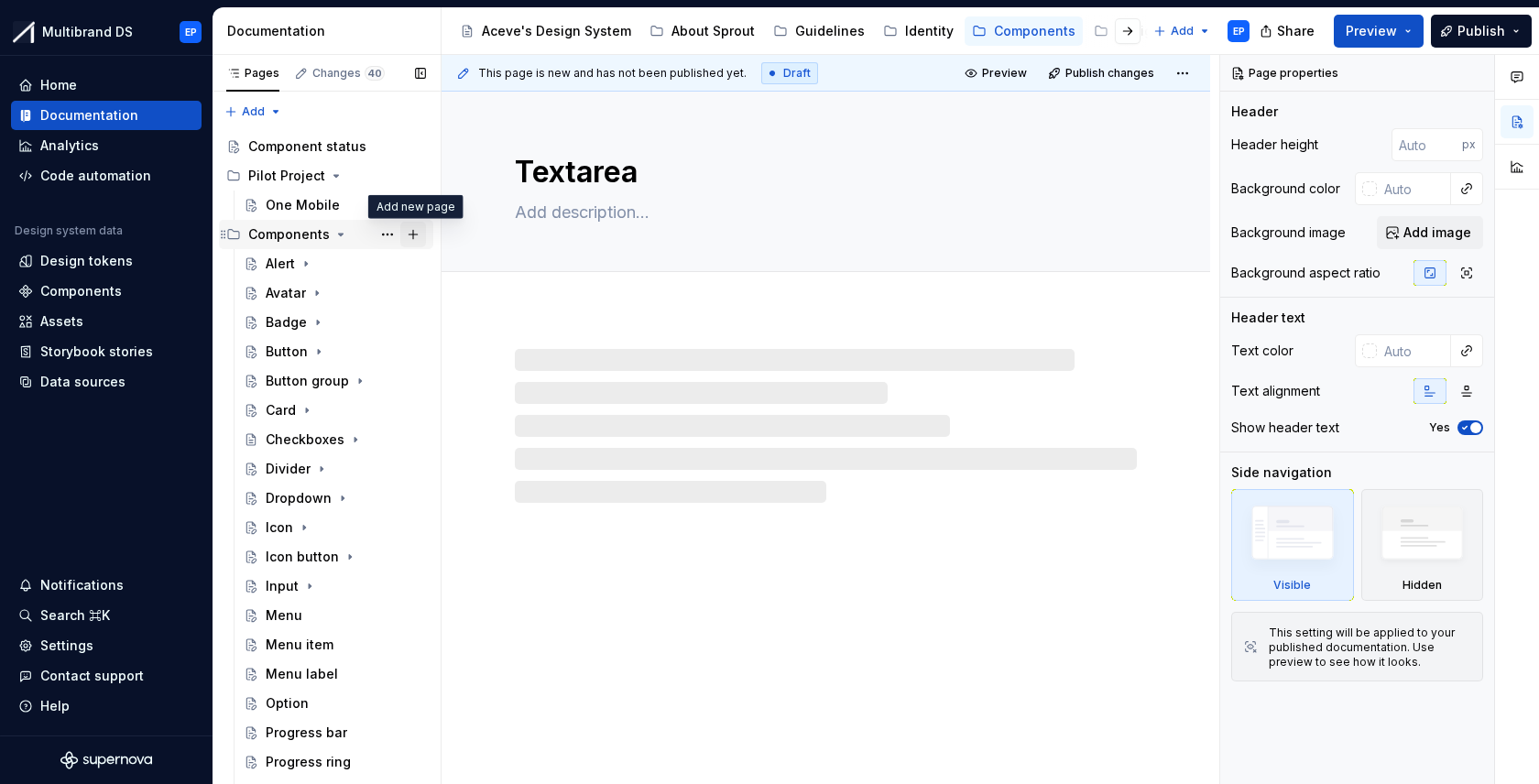 click at bounding box center [413, 234] 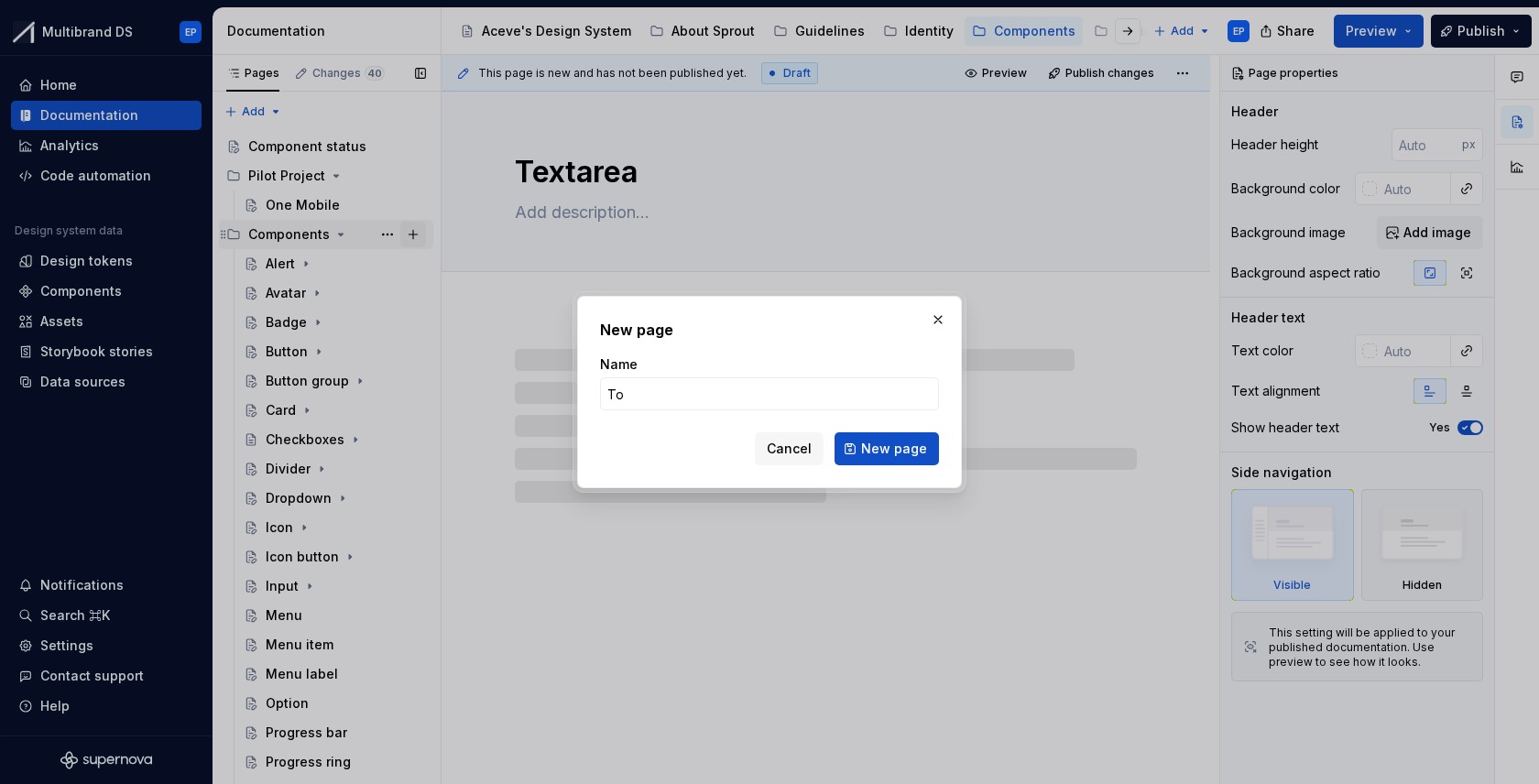 type on "Too" 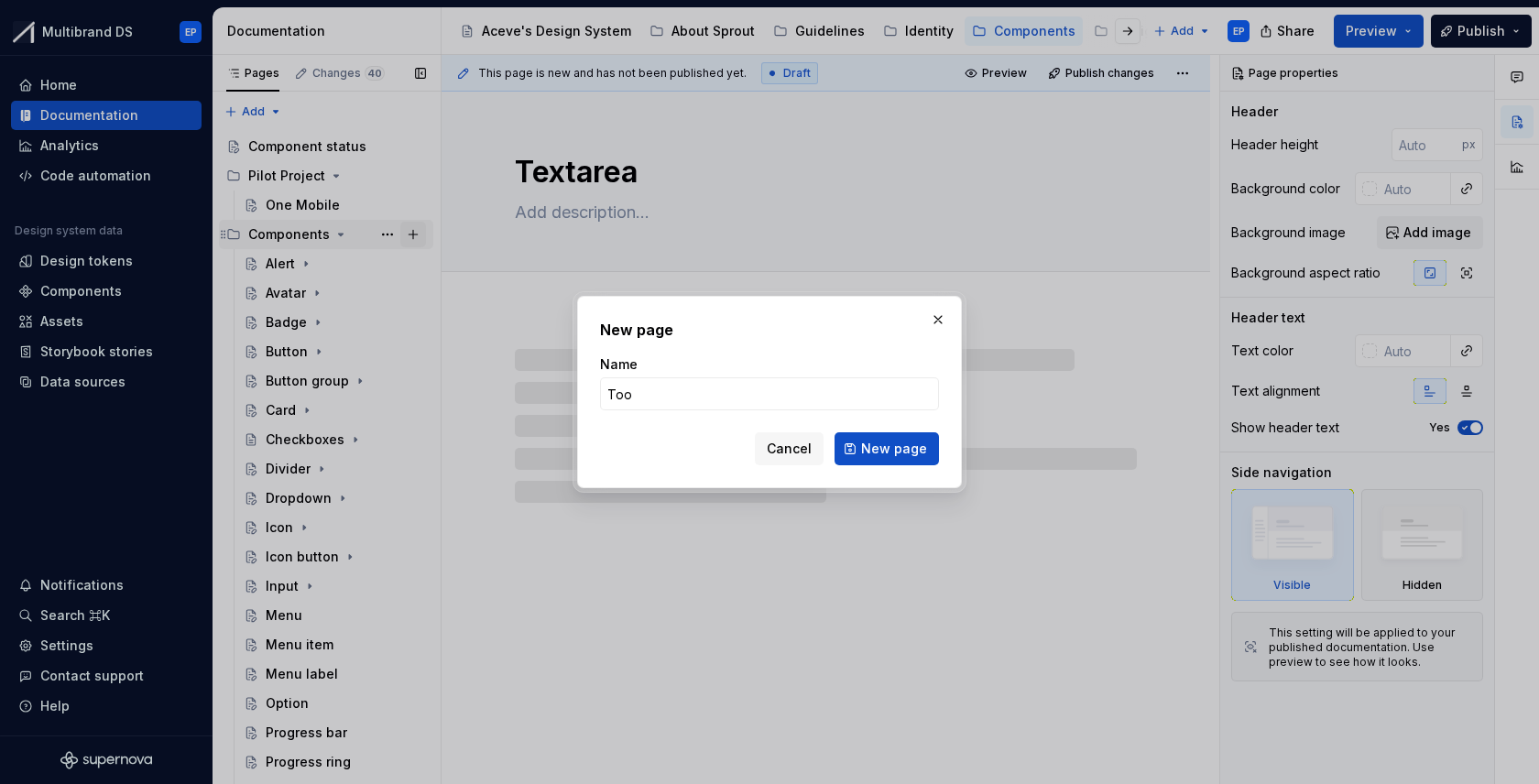 type on "*" 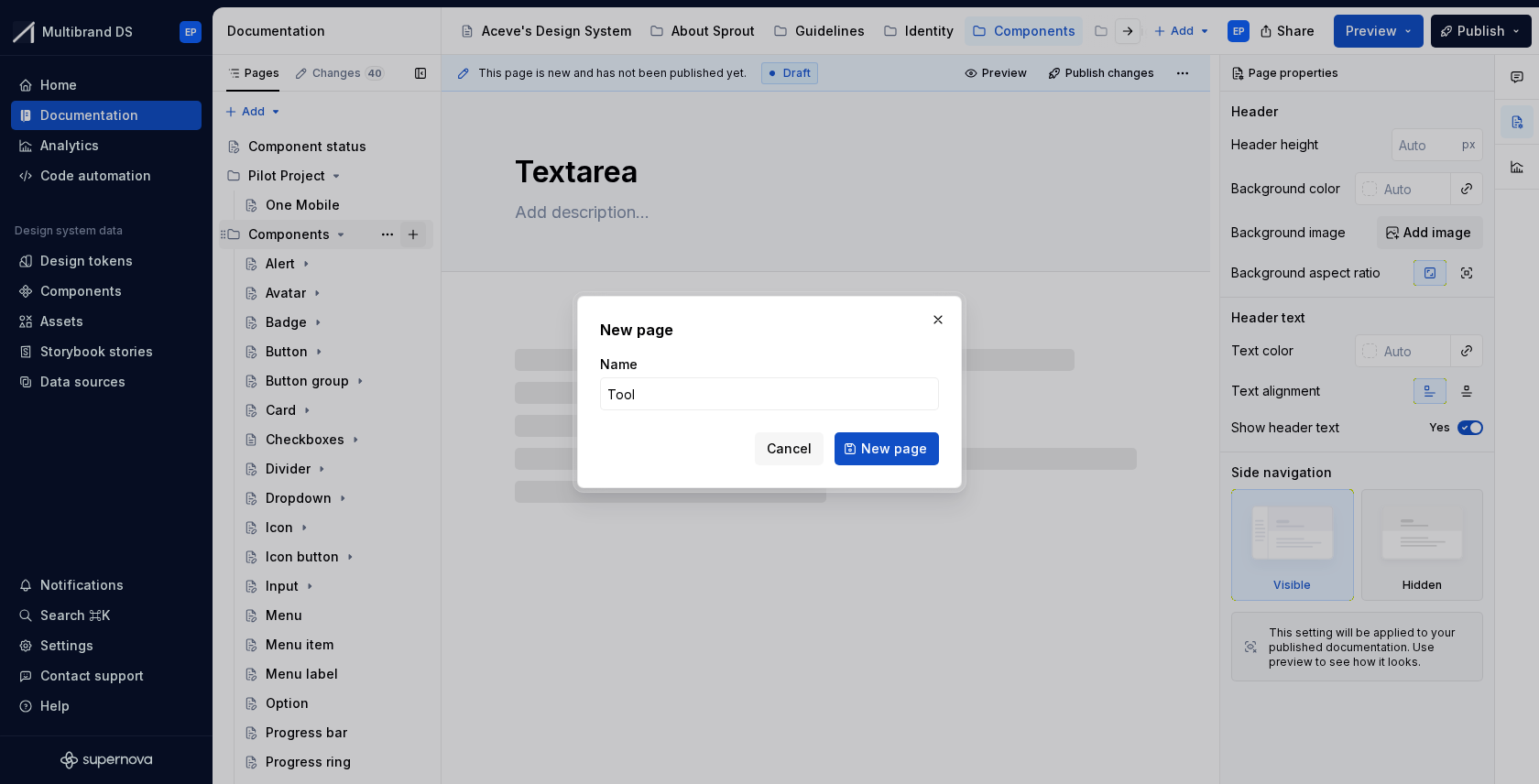 type on "*" 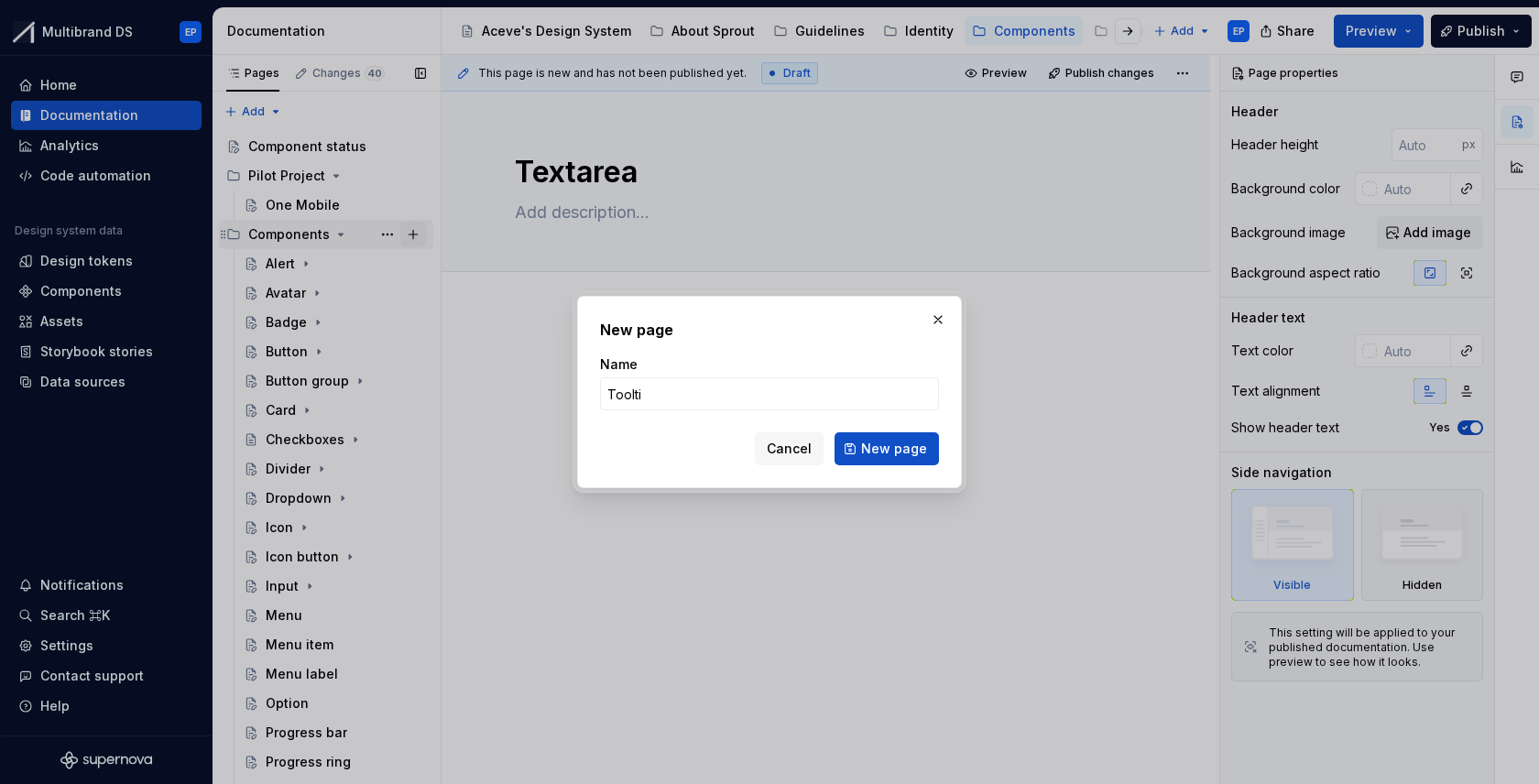 type on "Tooltip" 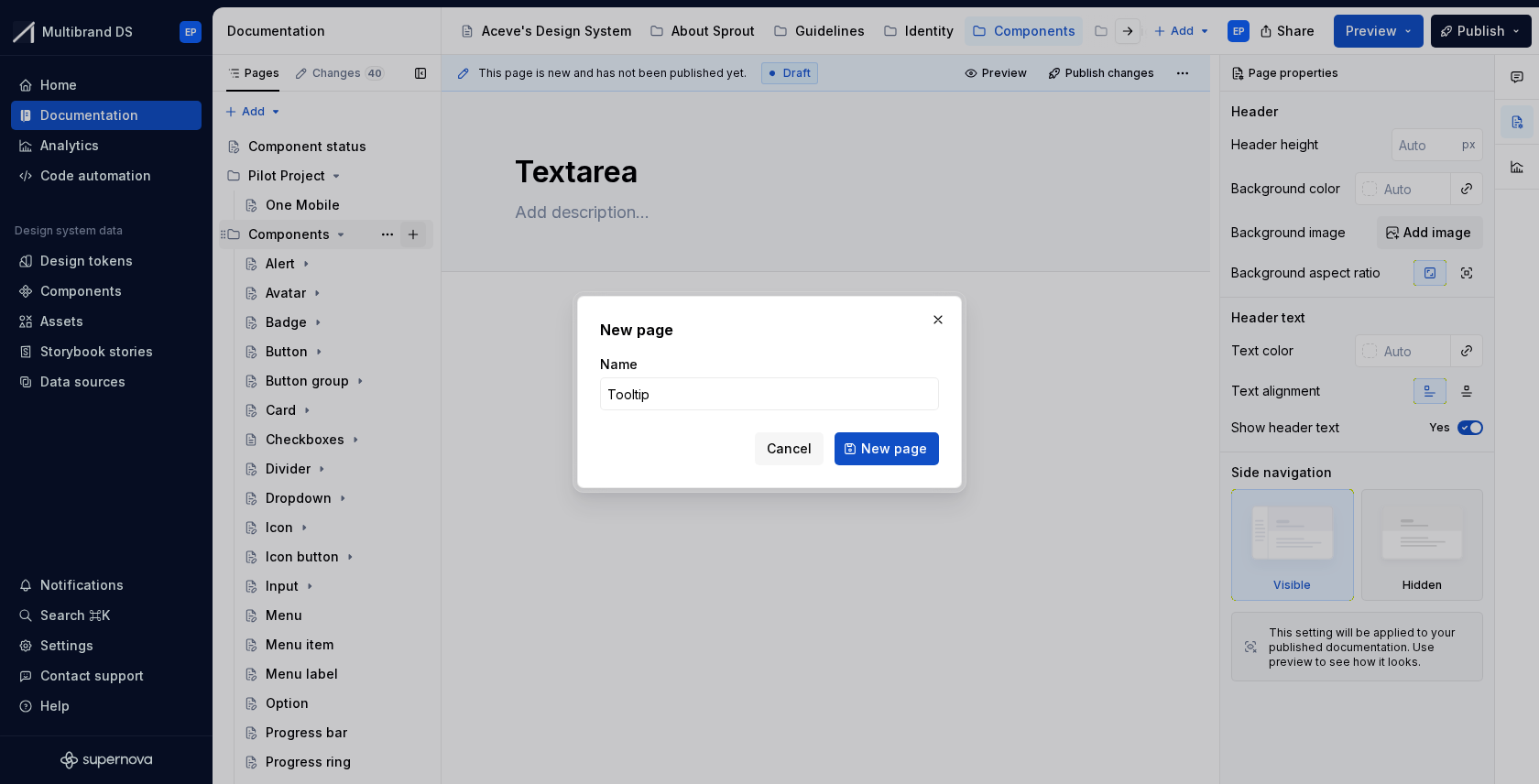 click on "New page" at bounding box center [887, 449] 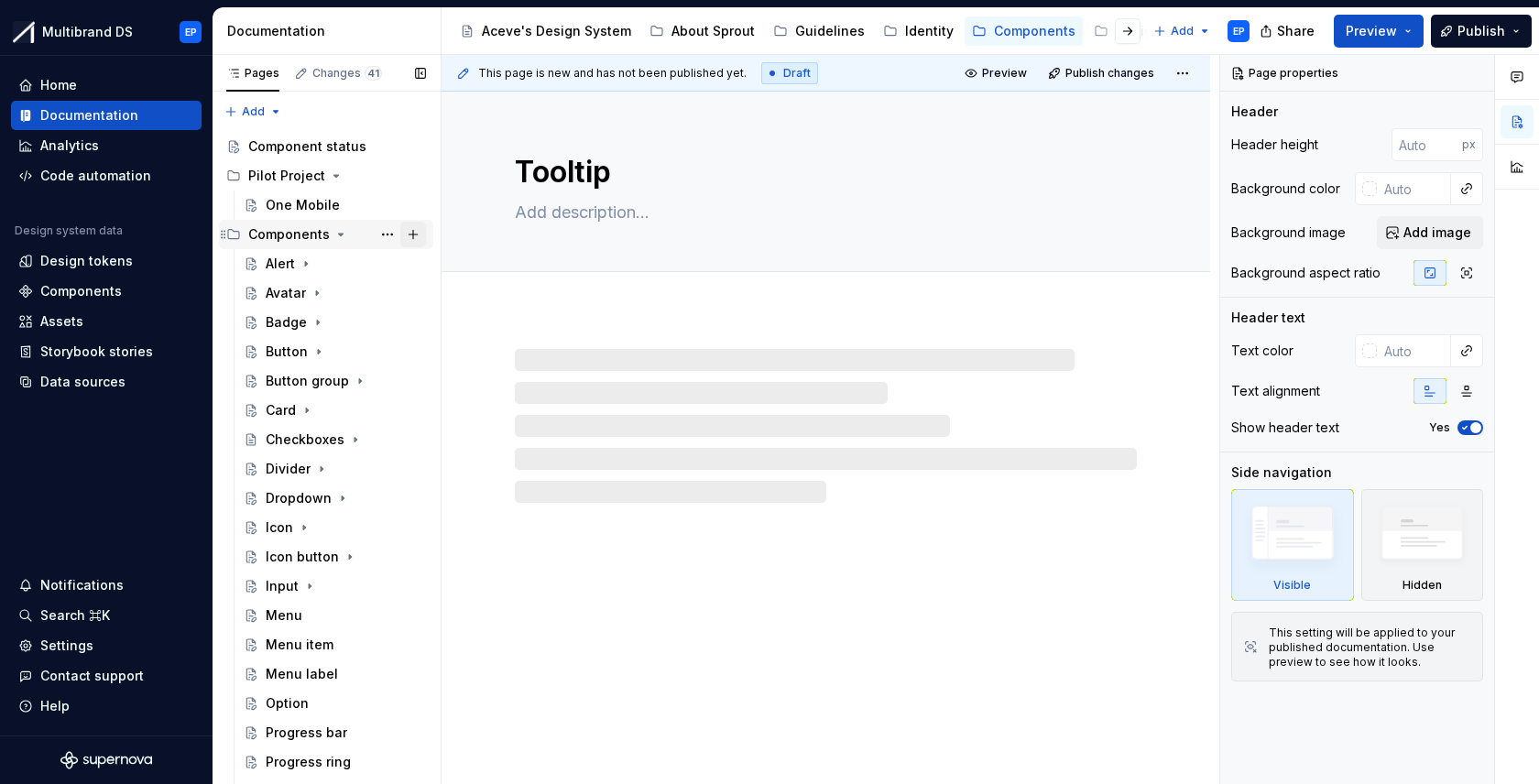 click at bounding box center (413, 234) 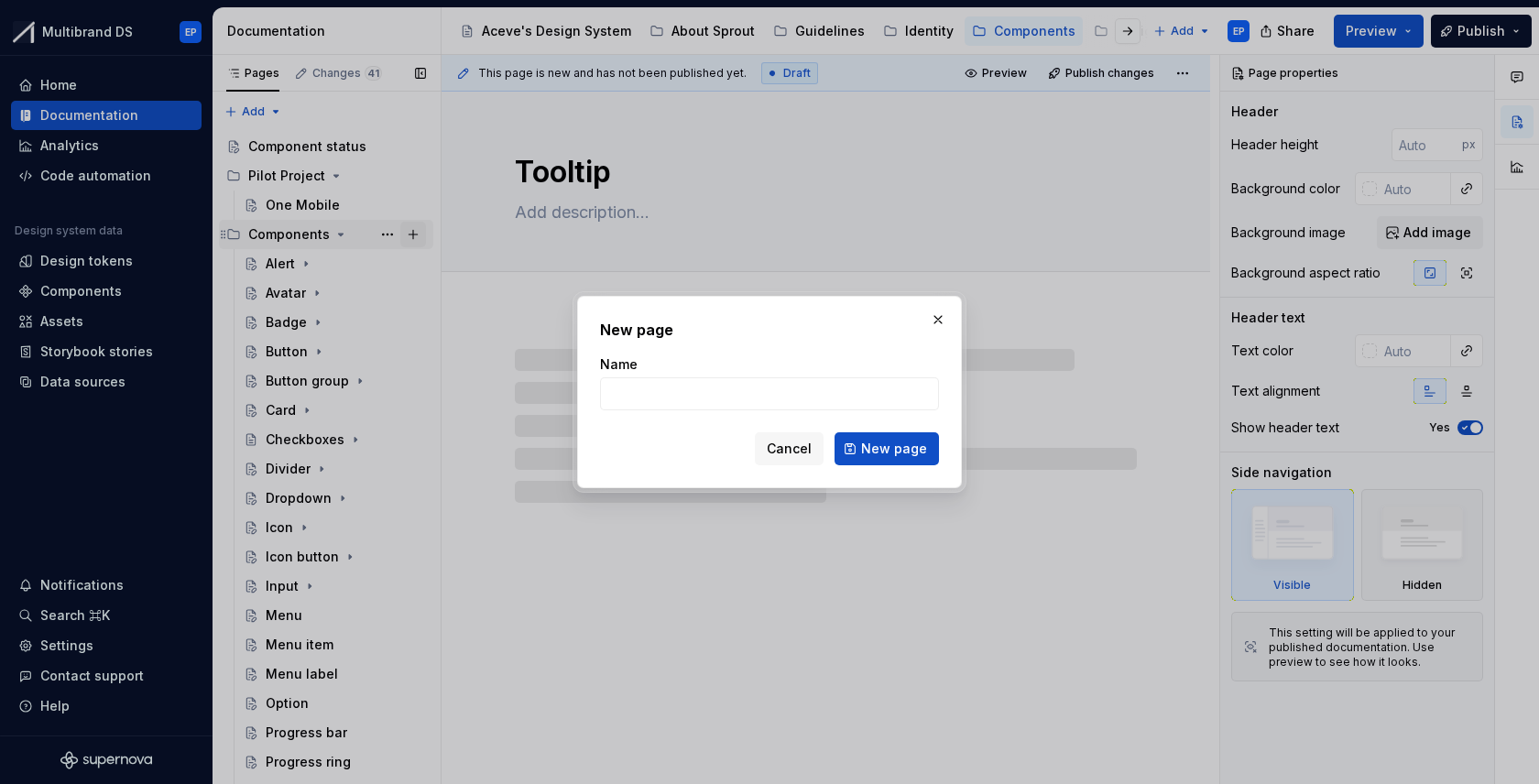 type on "*" 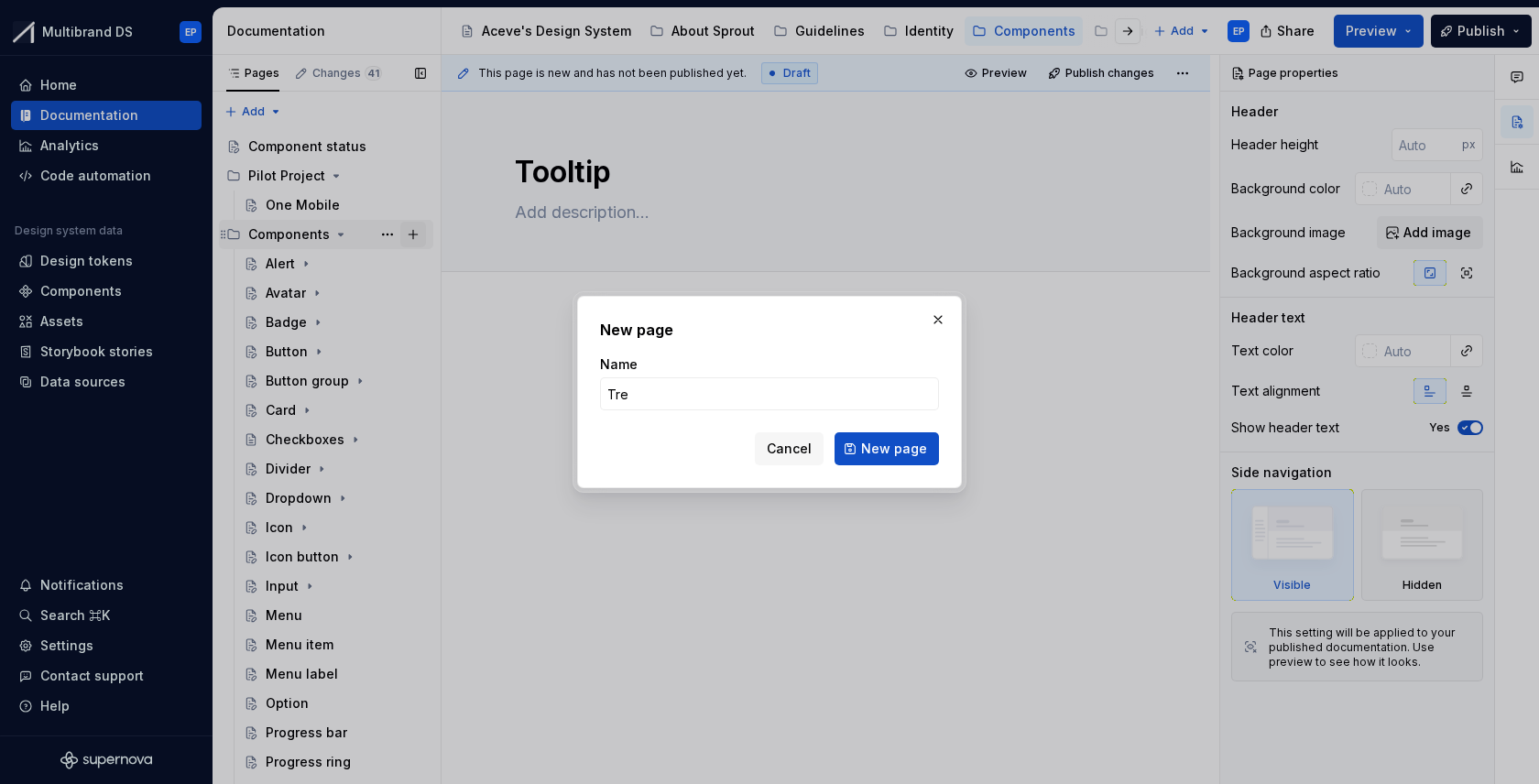 type on "Tree" 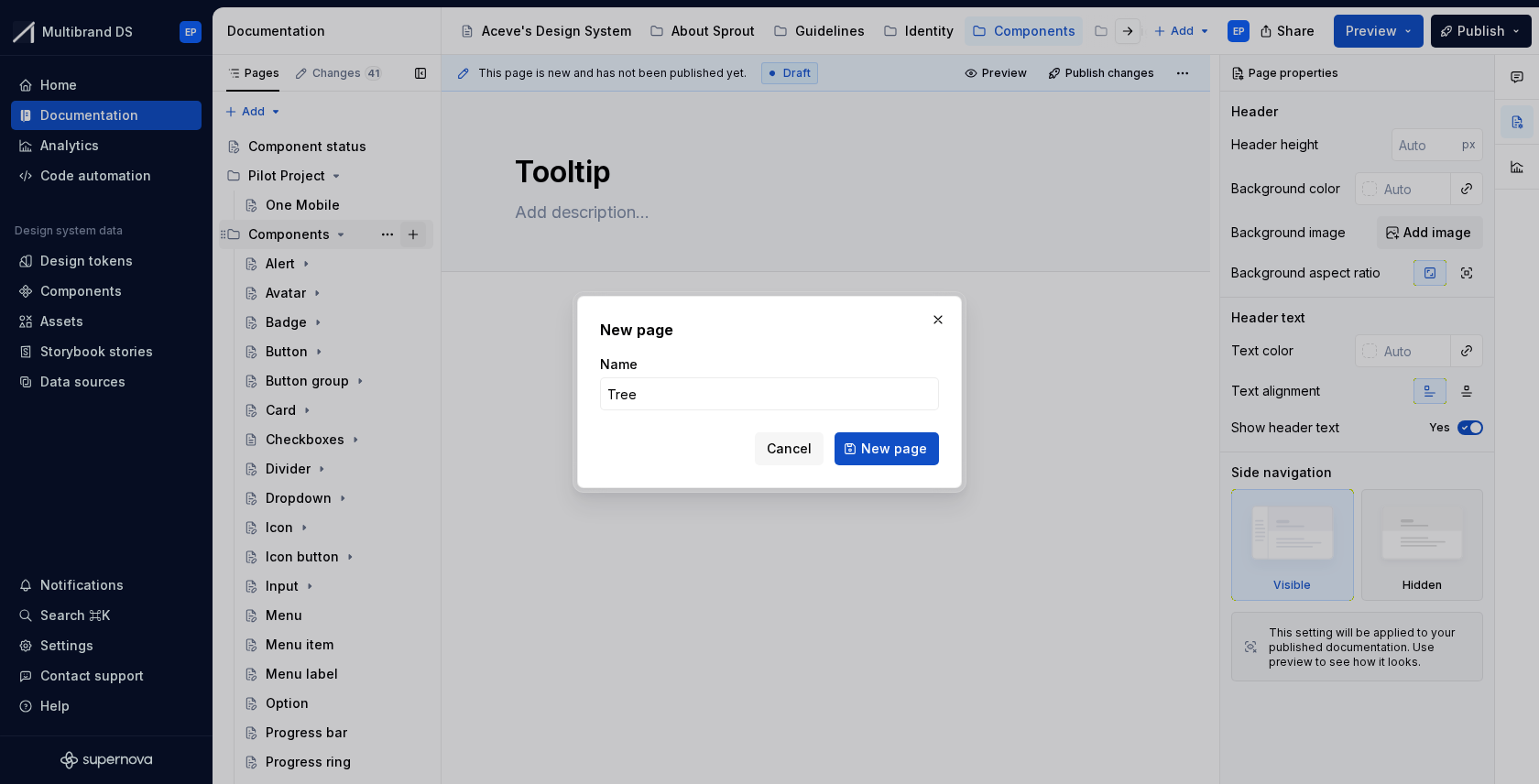 click on "New page" at bounding box center (887, 449) 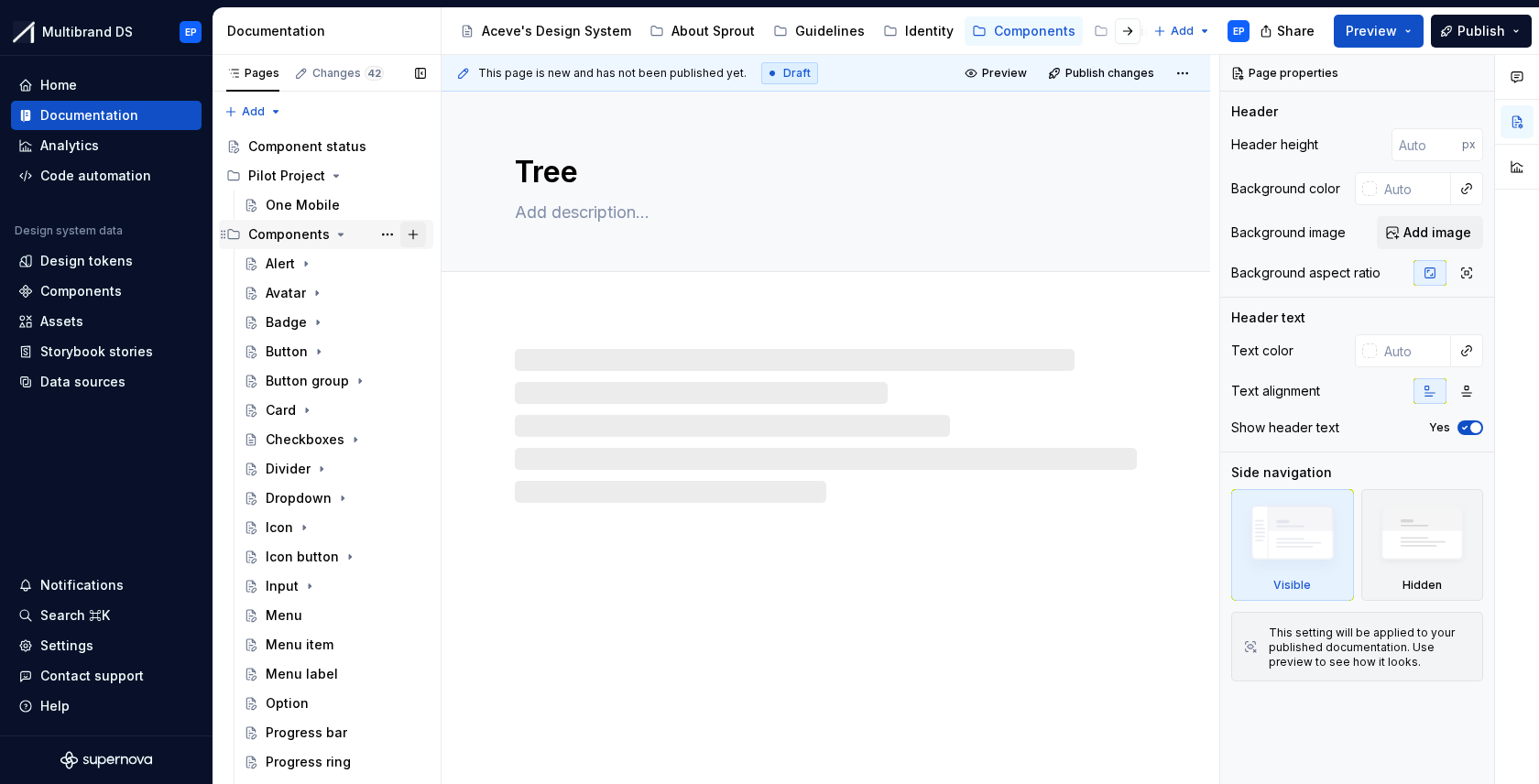 click at bounding box center (413, 234) 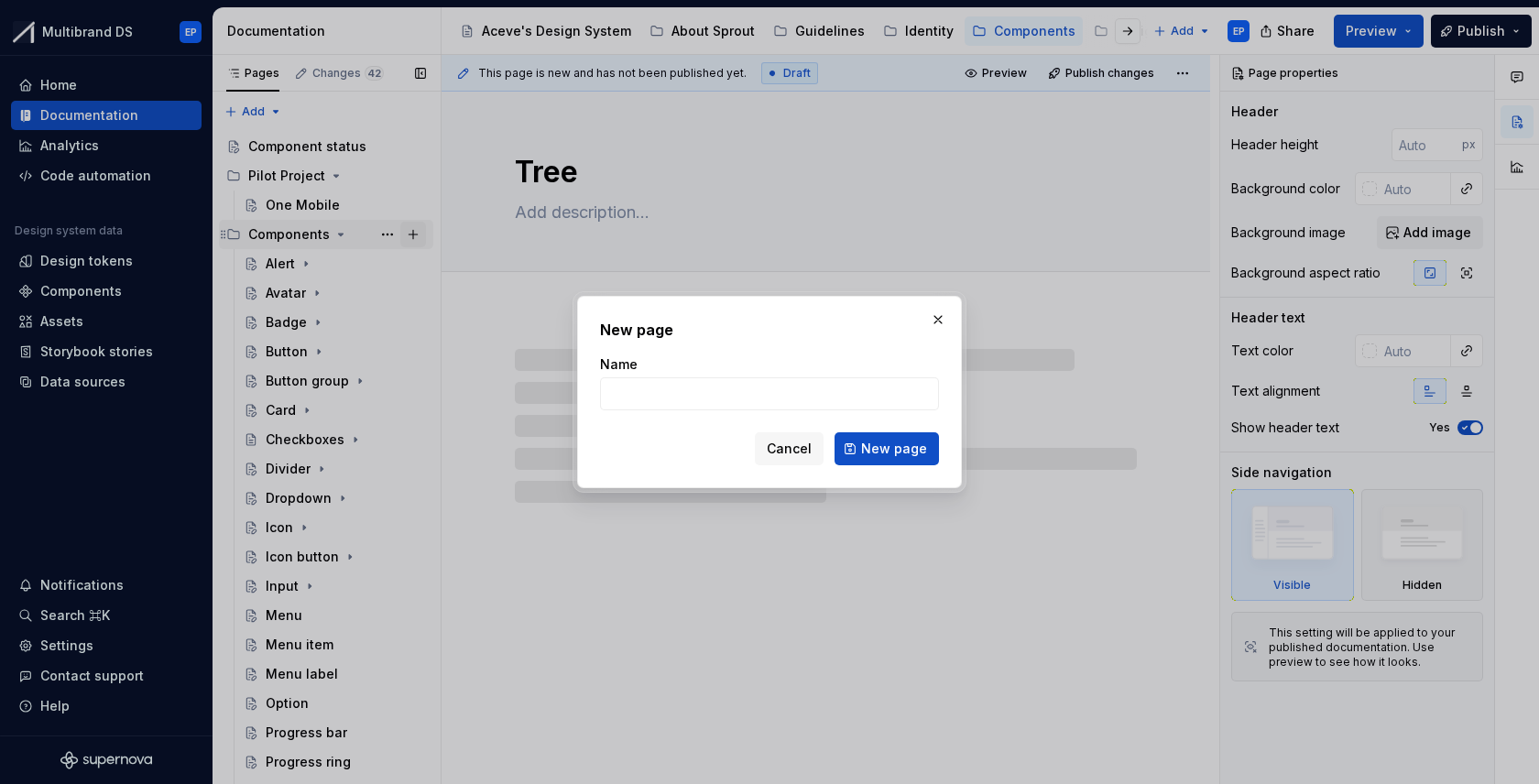 type on "T" 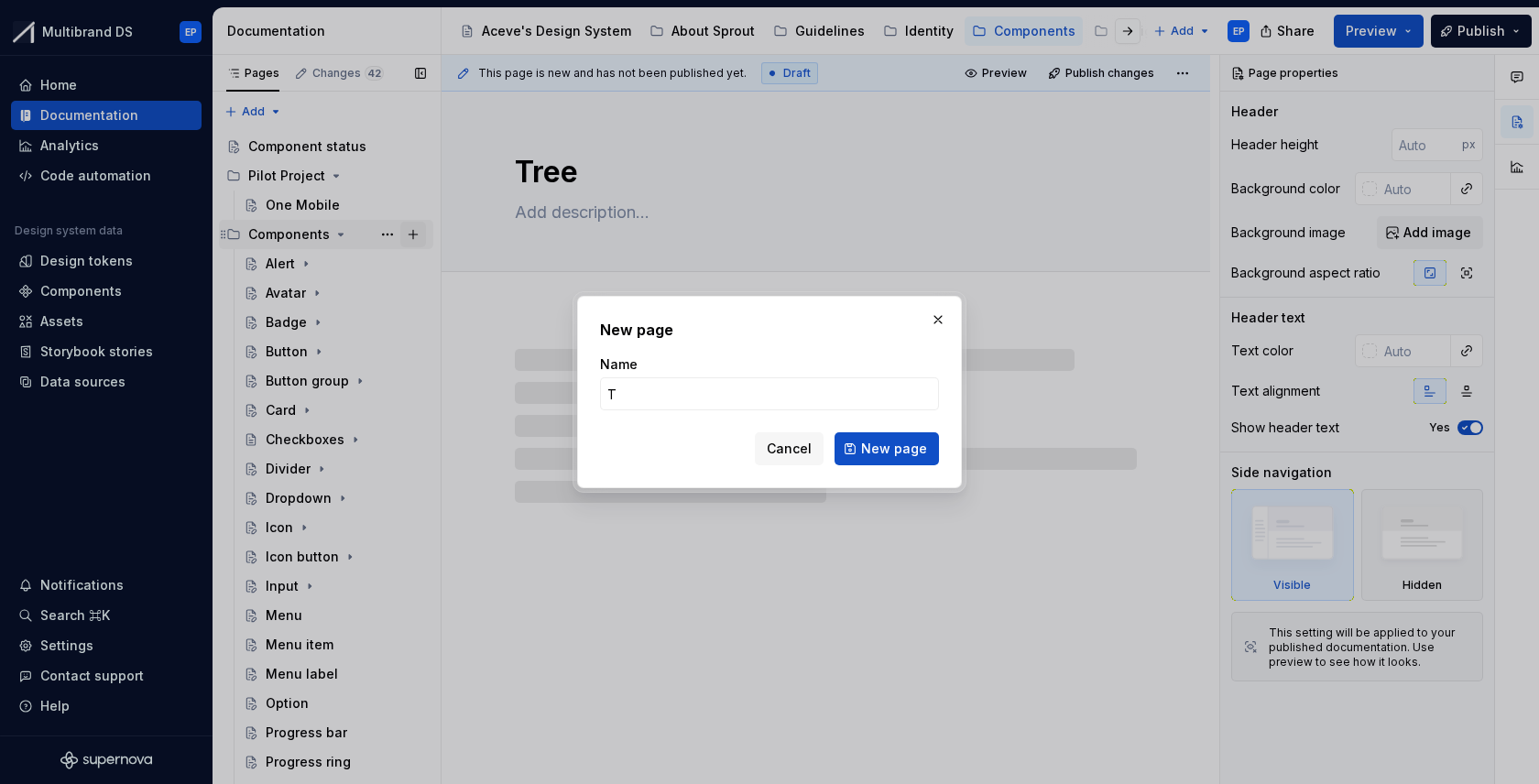 type on "*" 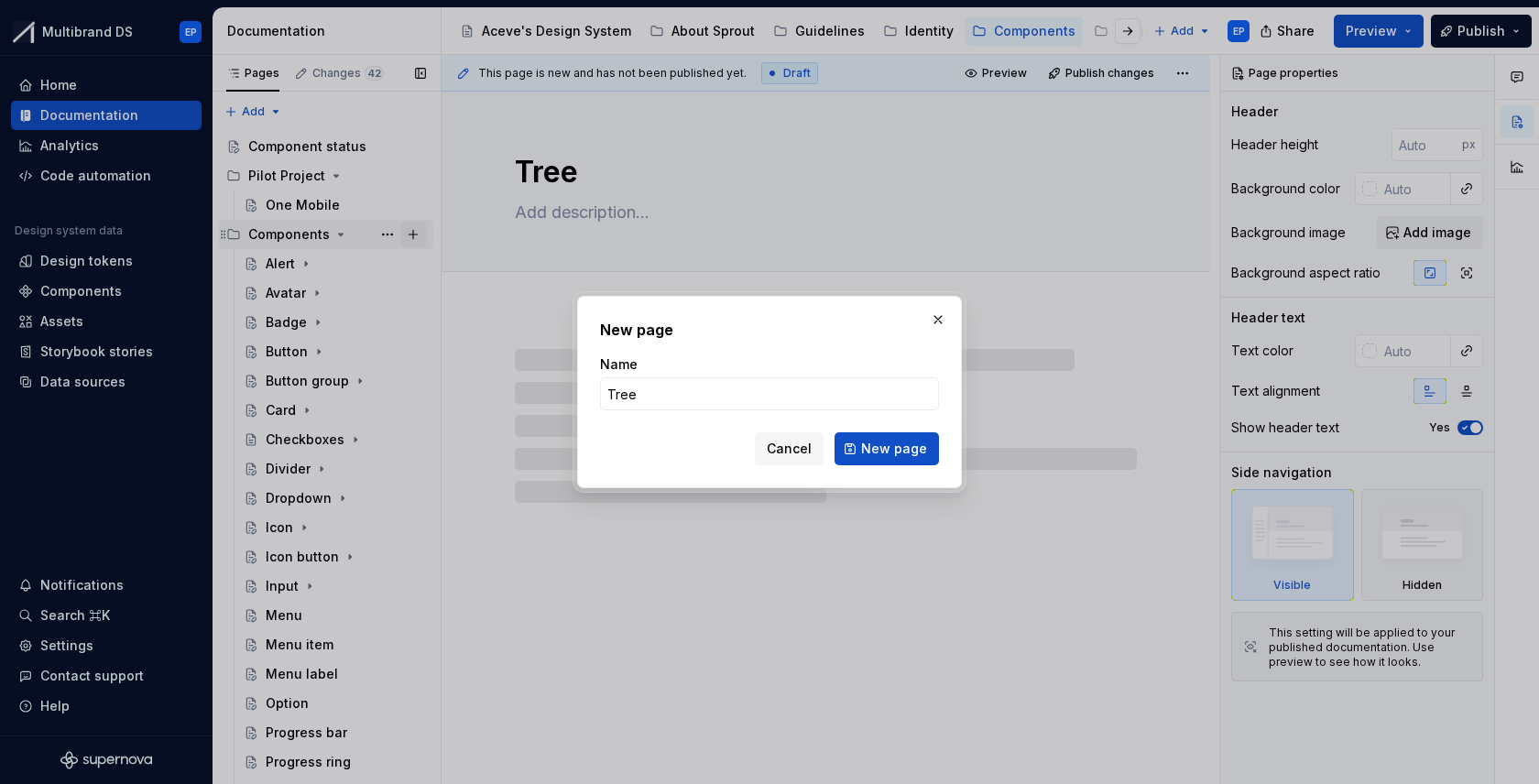 type on "Tree" 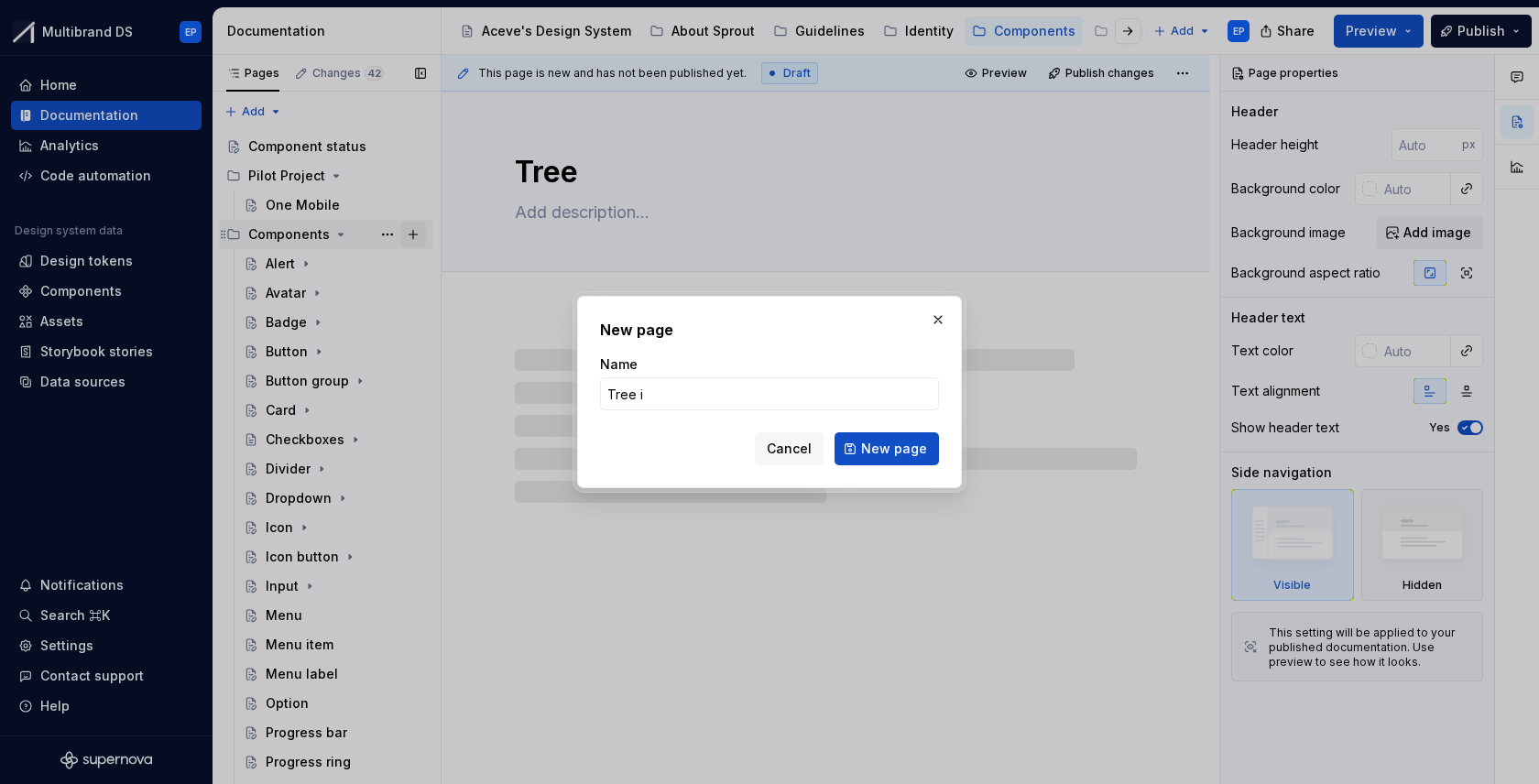 type on "Tree it" 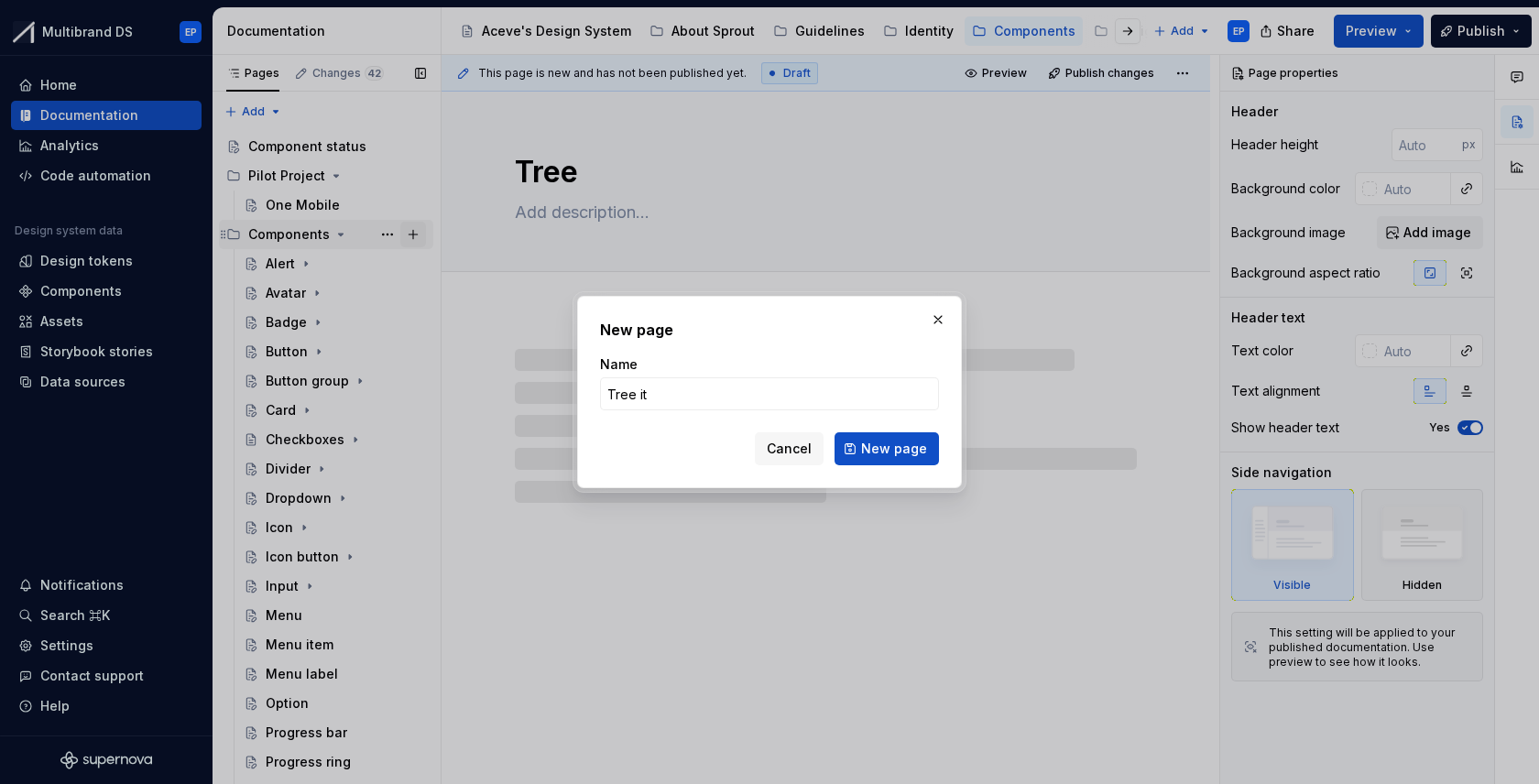 type on "*" 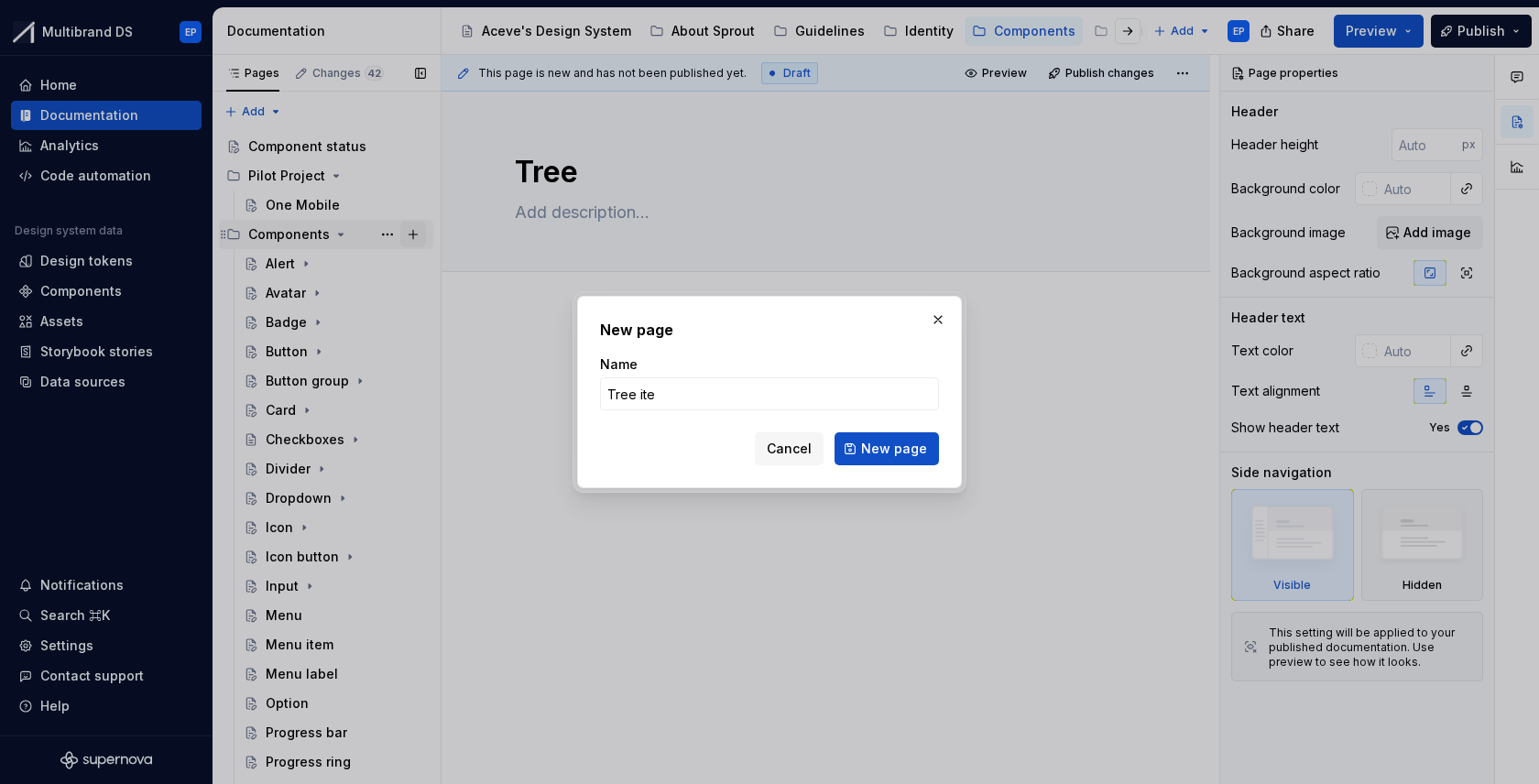 type on "Tree item" 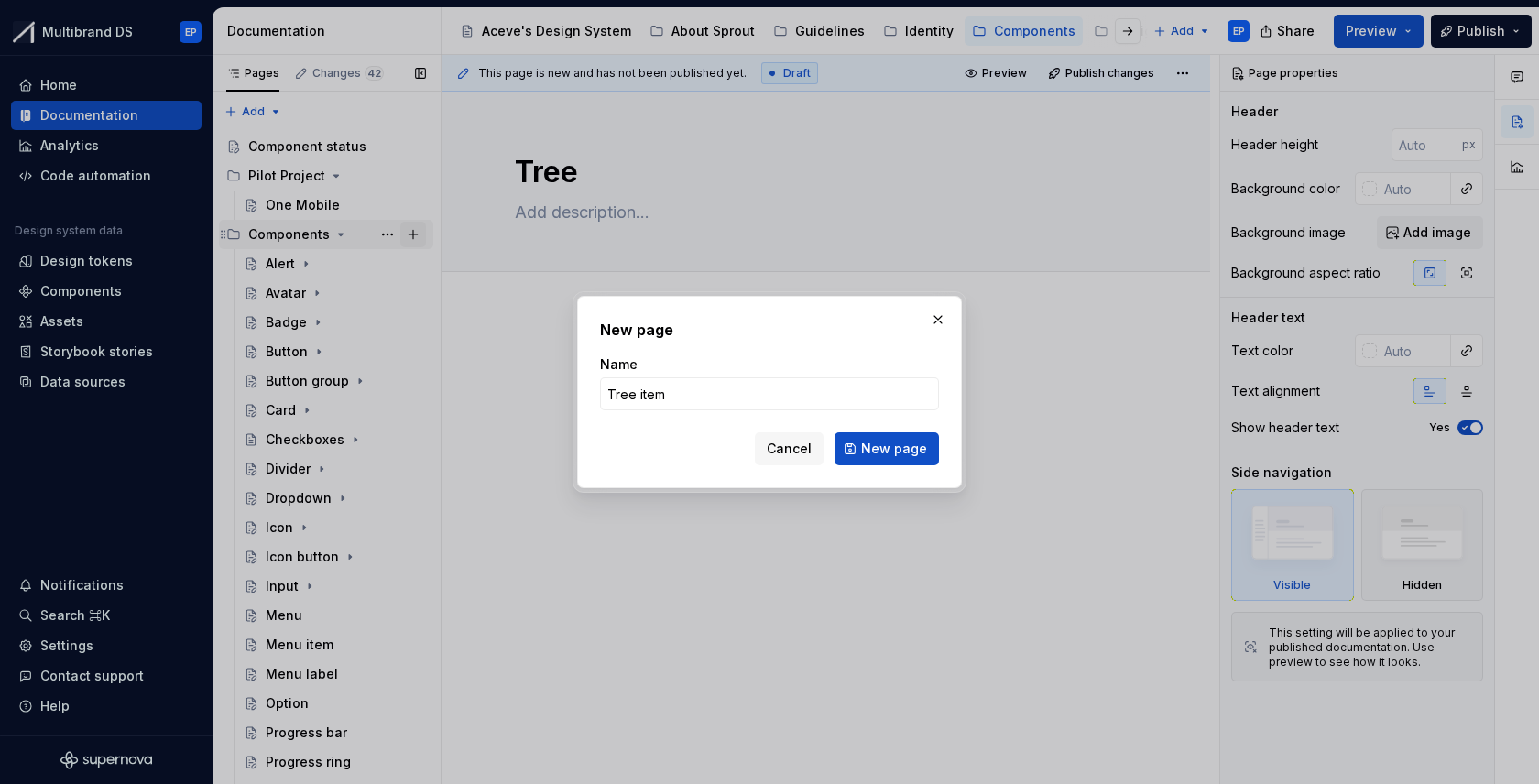 click on "New page" at bounding box center [887, 449] 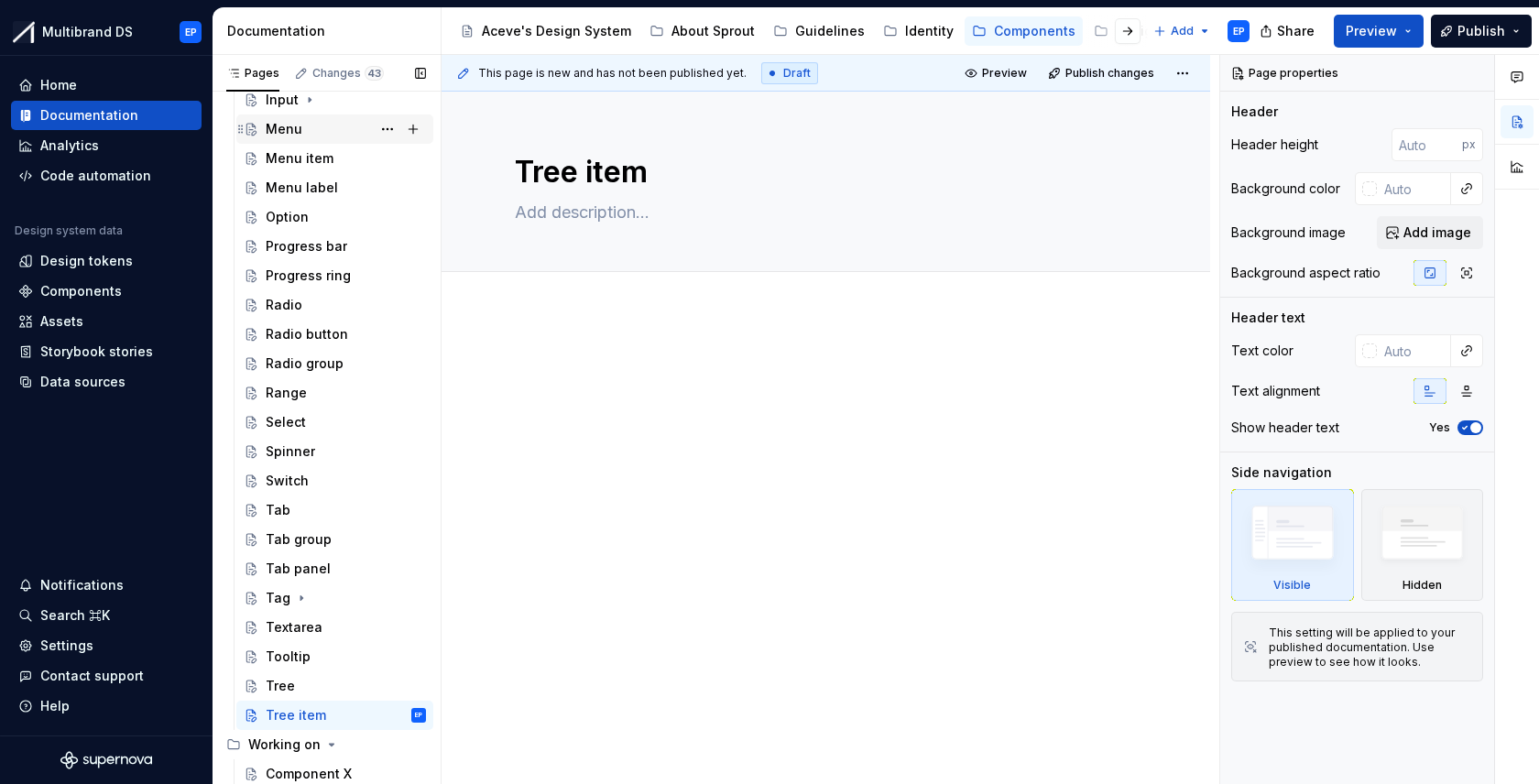 scroll, scrollTop: 472, scrollLeft: 0, axis: vertical 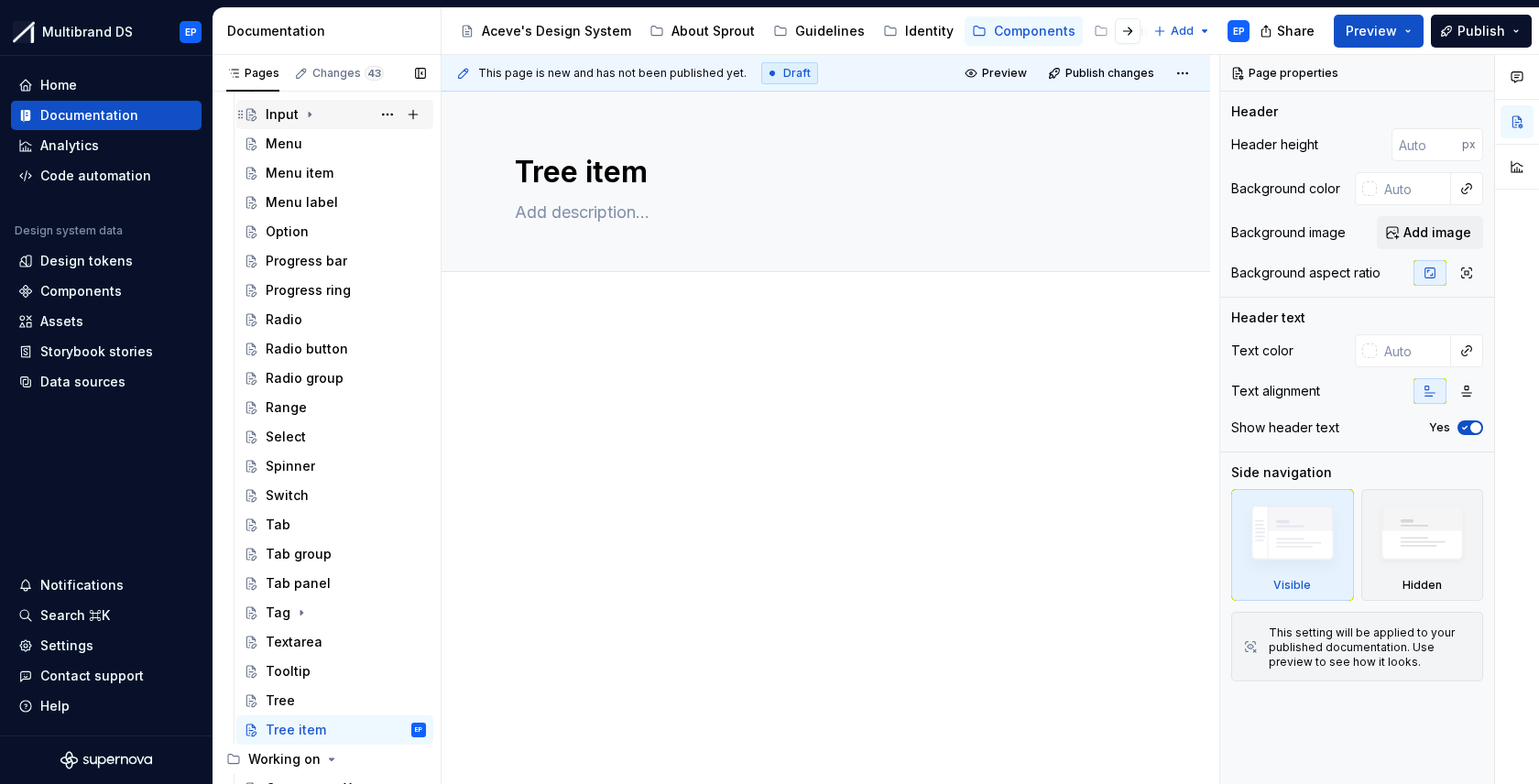 click on "Input" at bounding box center [345, 114] 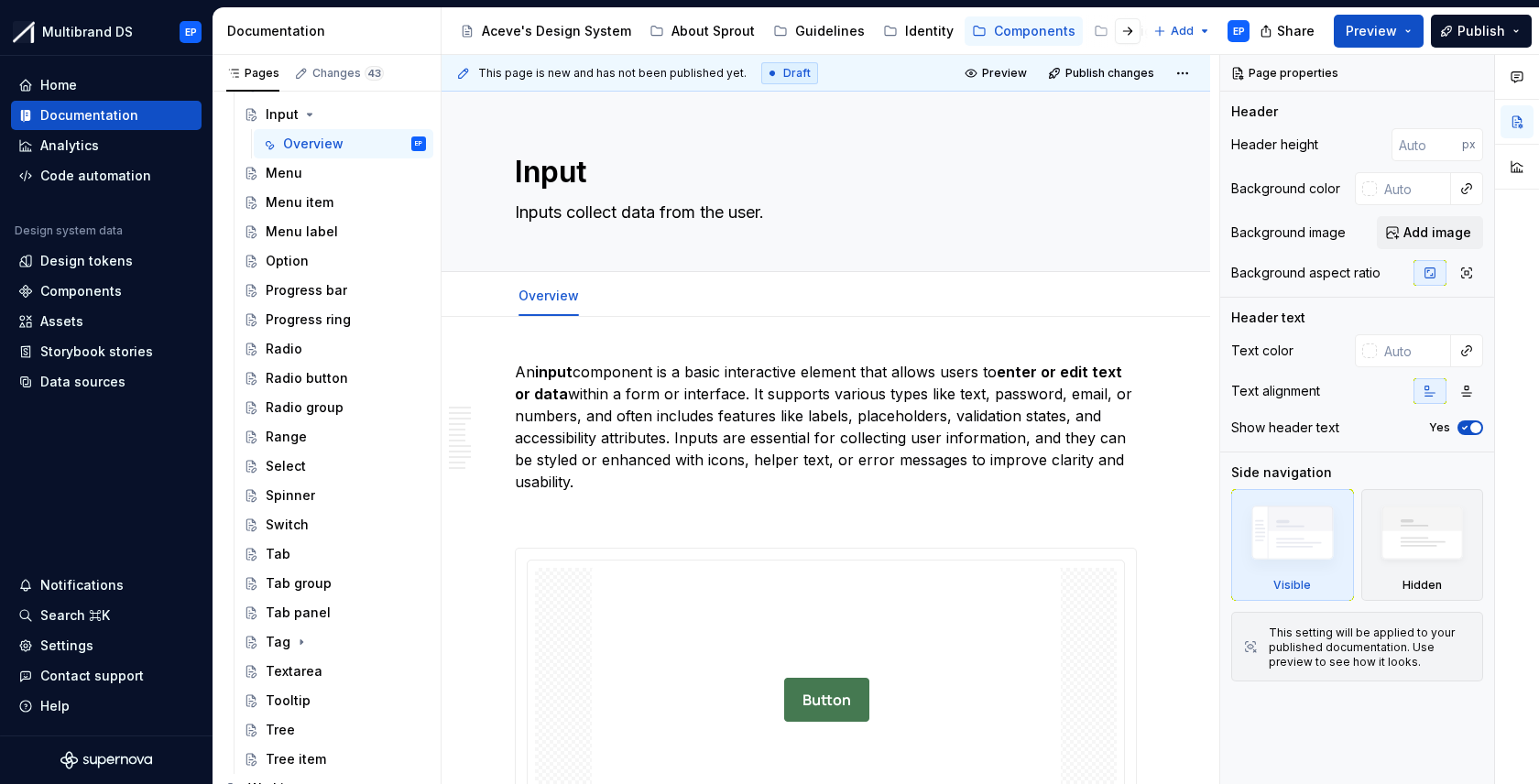 click on "**********" at bounding box center (825, 4254) 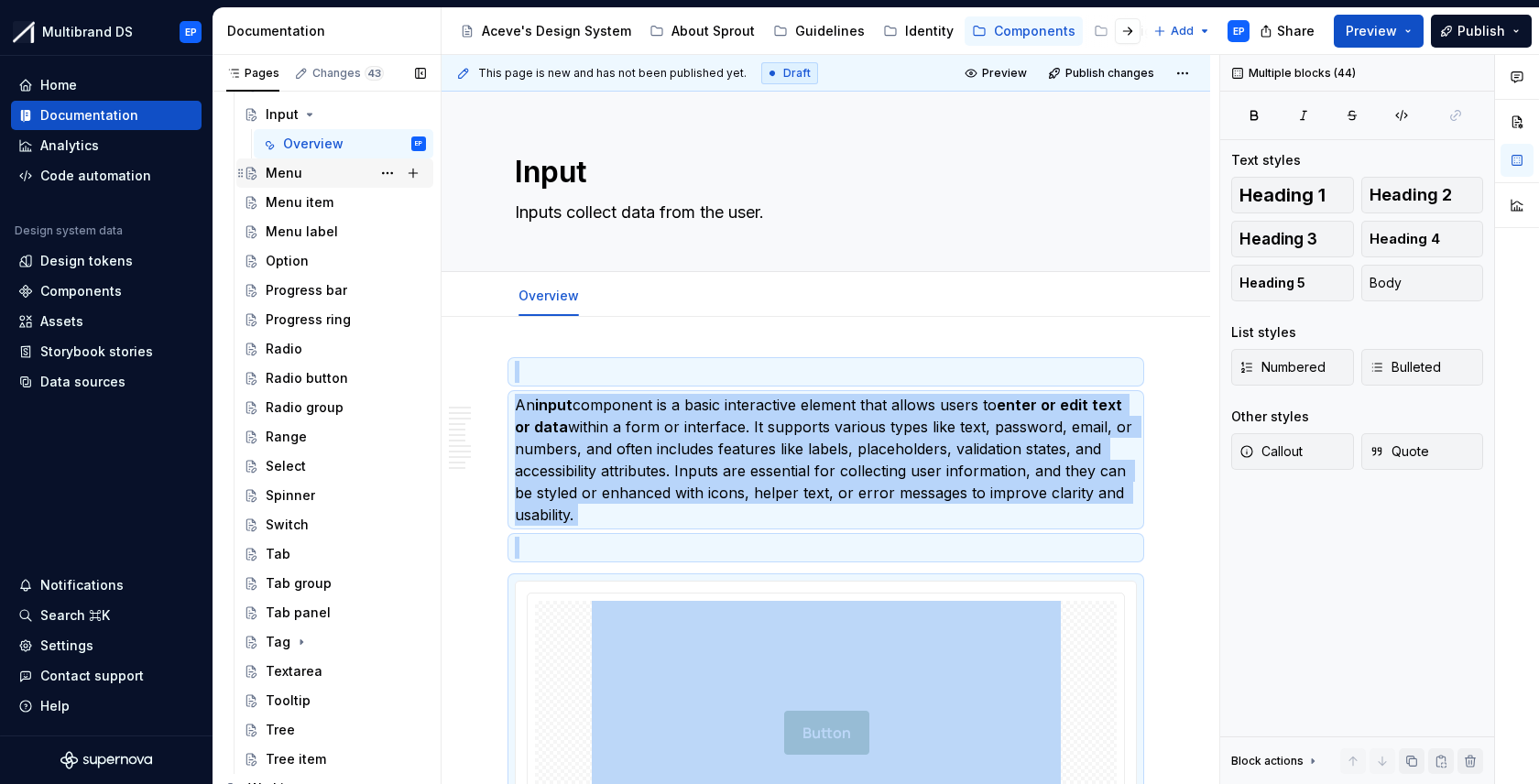 click on "Menu" at bounding box center [345, 173] 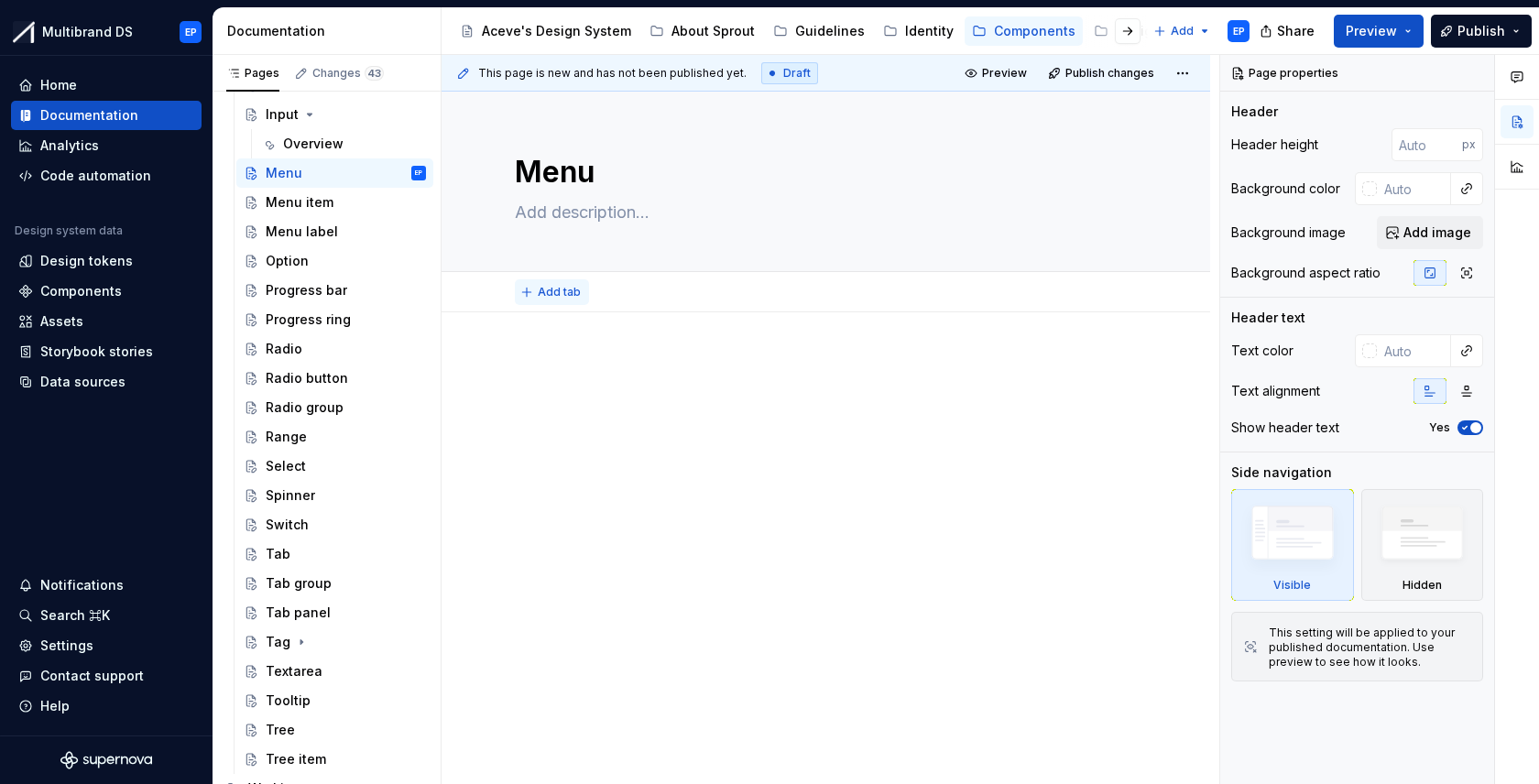 type on "*" 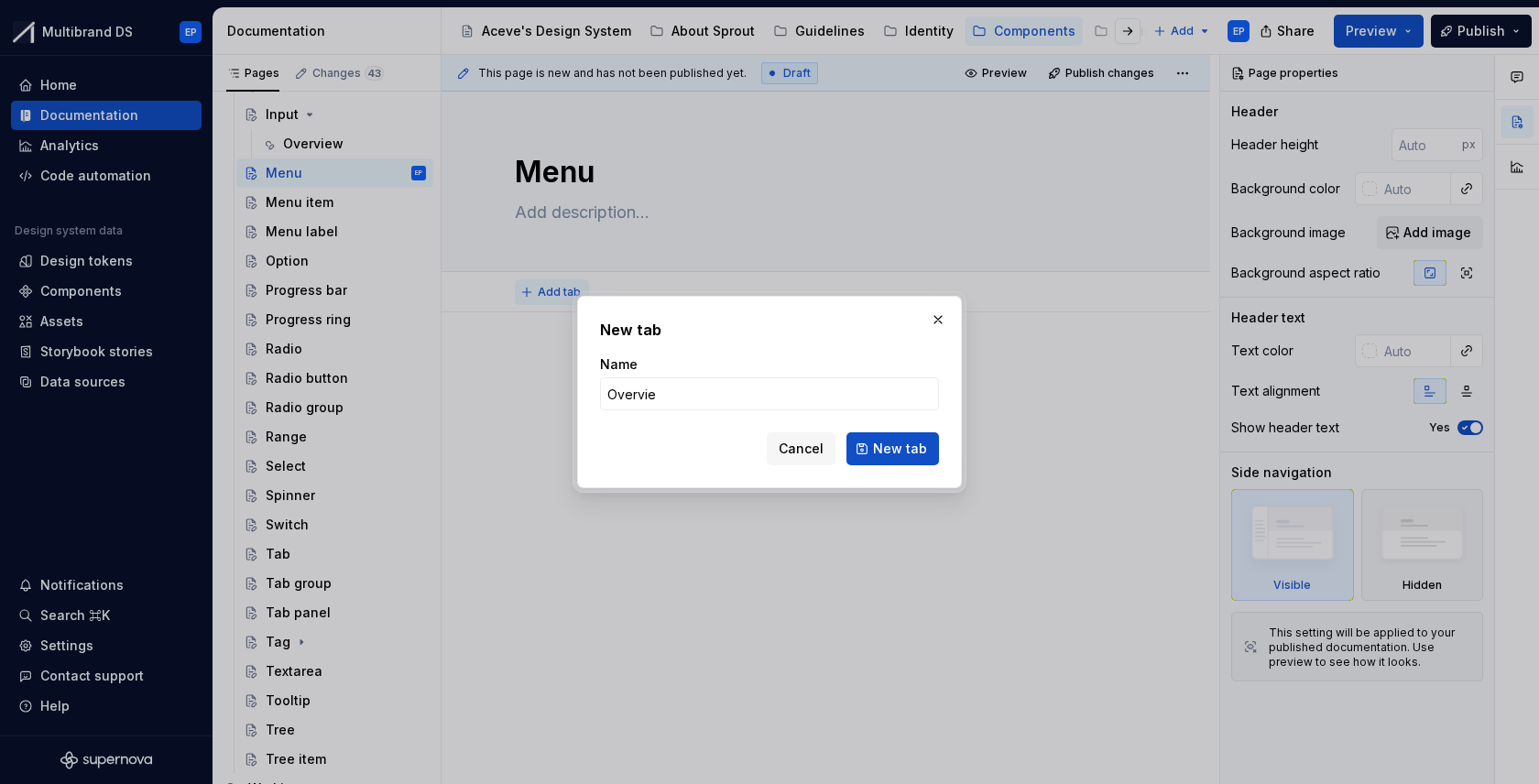 type on "Overview" 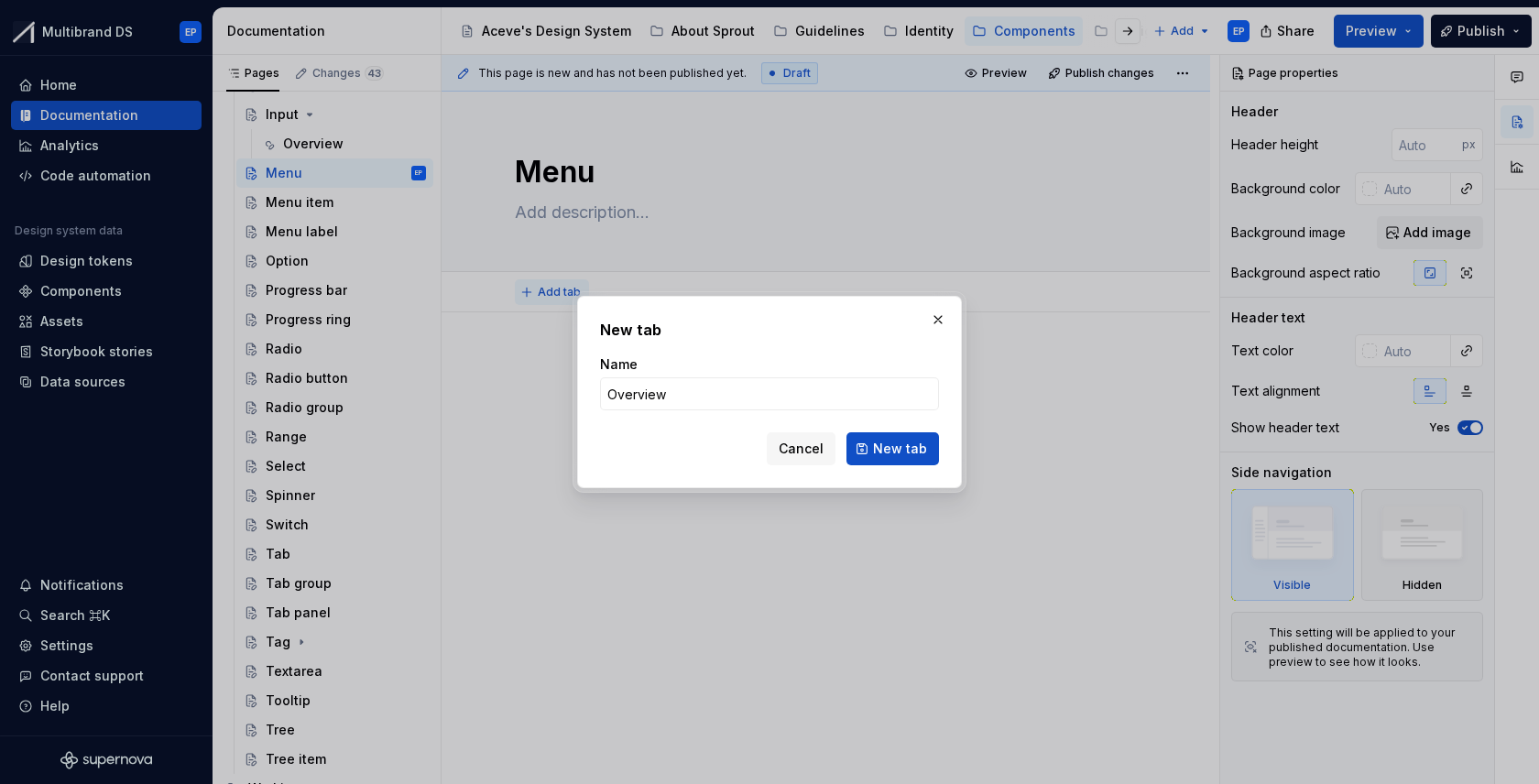 click on "New tab" at bounding box center [892, 449] 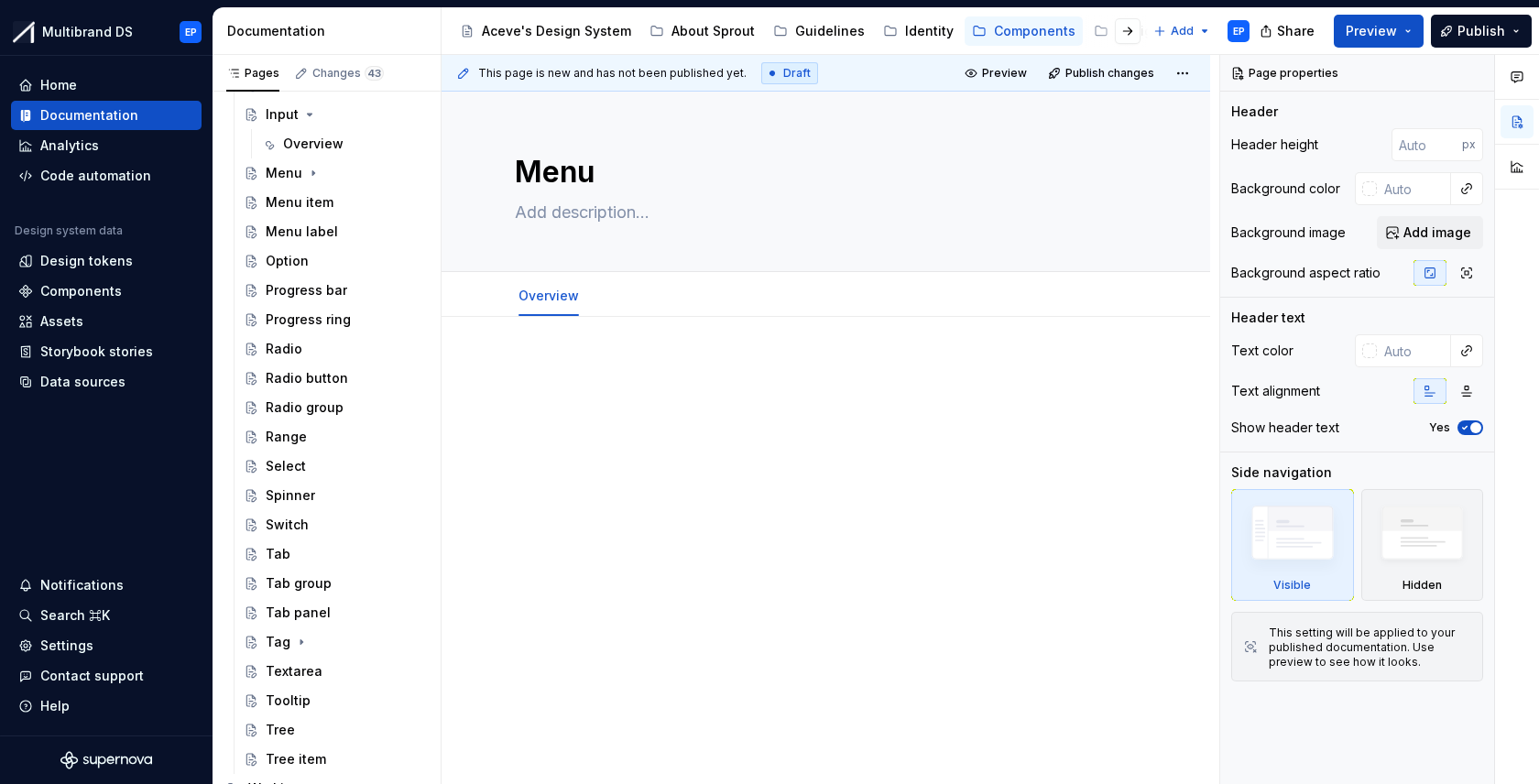 click at bounding box center [825, 502] 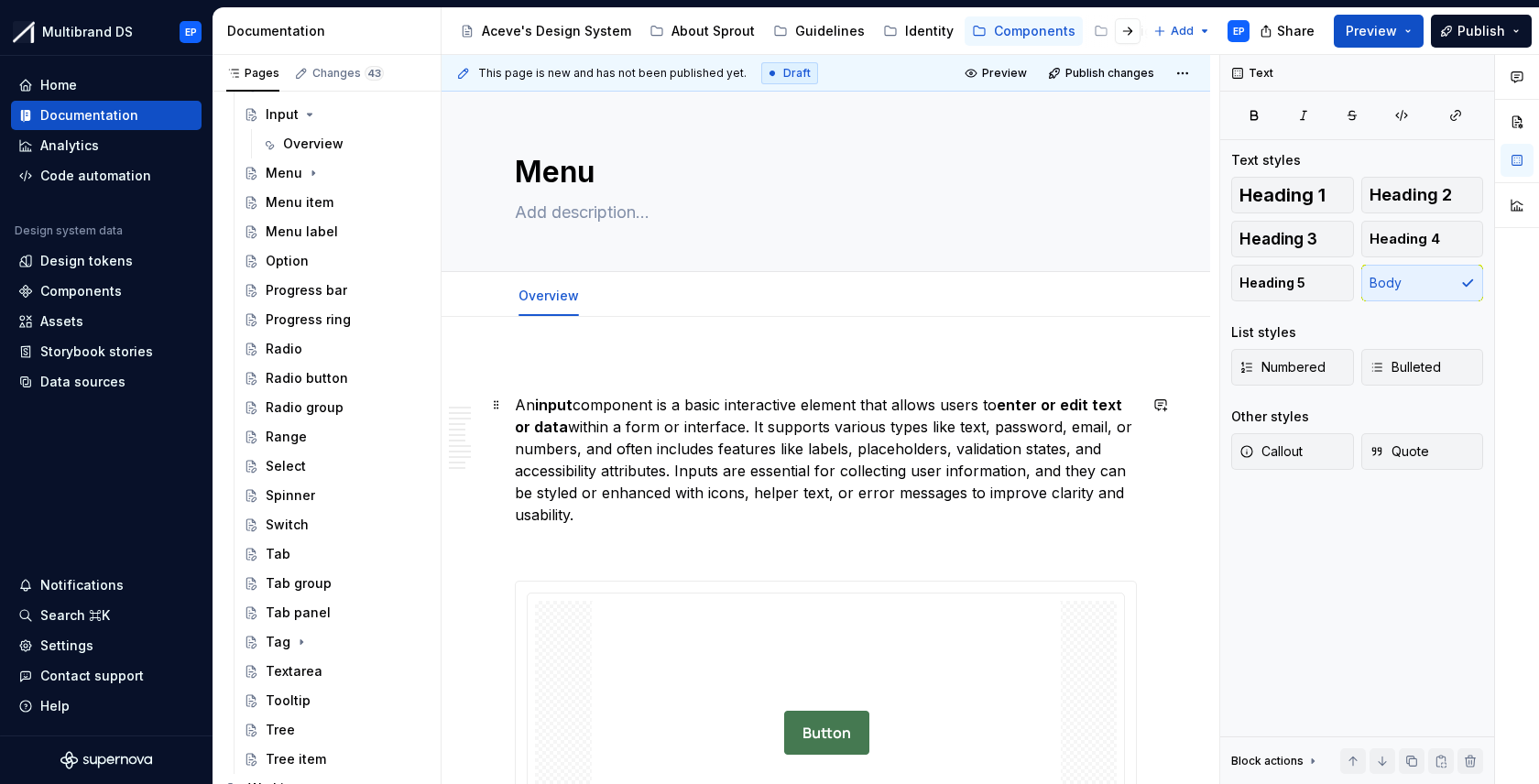 click on "An  input  component is a basic interactive element that allows users to  enter or edit text or data  within a form or interface. It supports various types like text, password, email, or numbers, and often includes features like labels, placeholders, validation states, and accessibility attributes. Inputs are essential for collecting user information, and they can be styled or enhanced with icons, helper text, or error messages to improve clarity and usability." at bounding box center (825, 460) 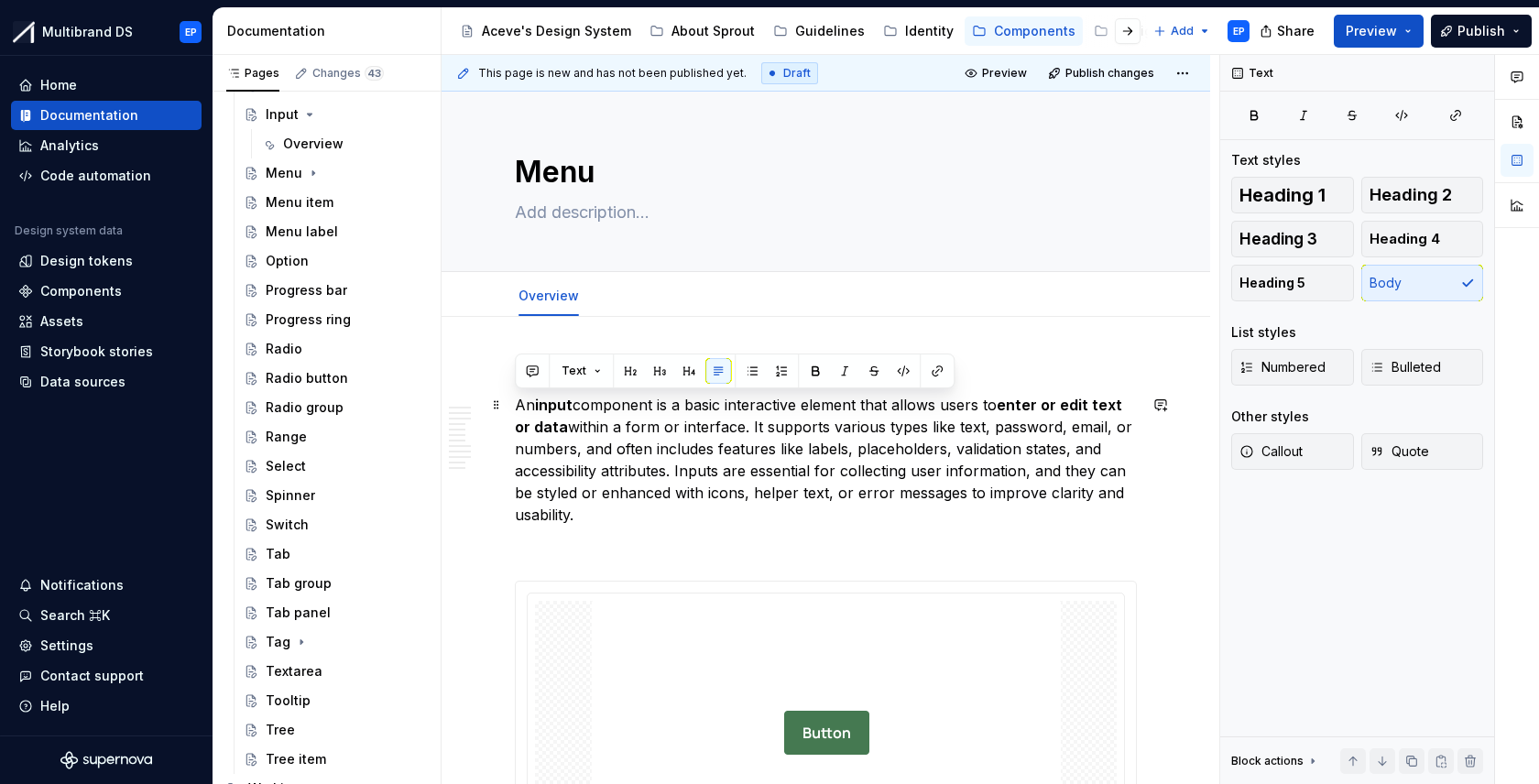 drag, startPoint x: 592, startPoint y: 520, endPoint x: 512, endPoint y: 408, distance: 137.6372 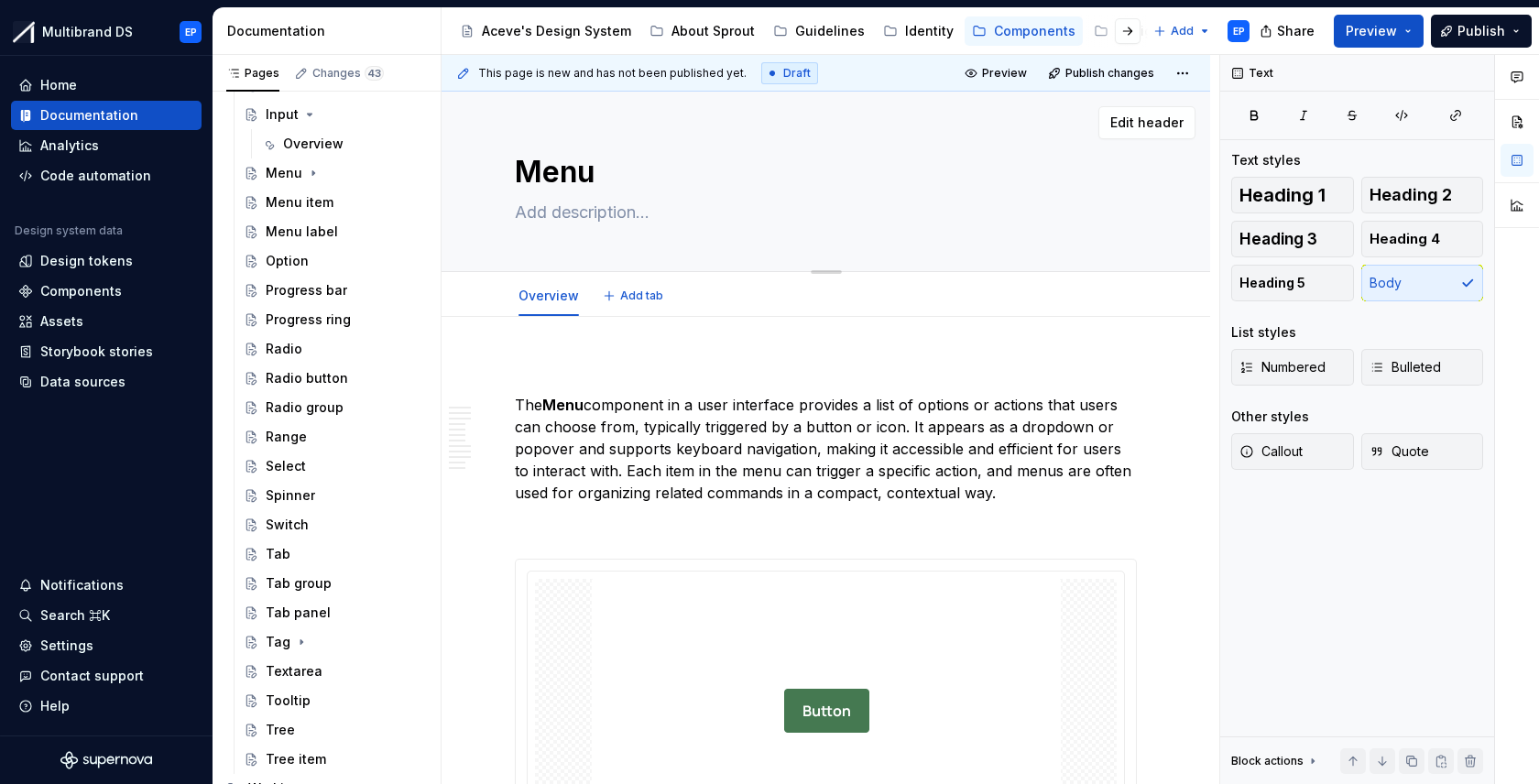 click at bounding box center [822, 212] 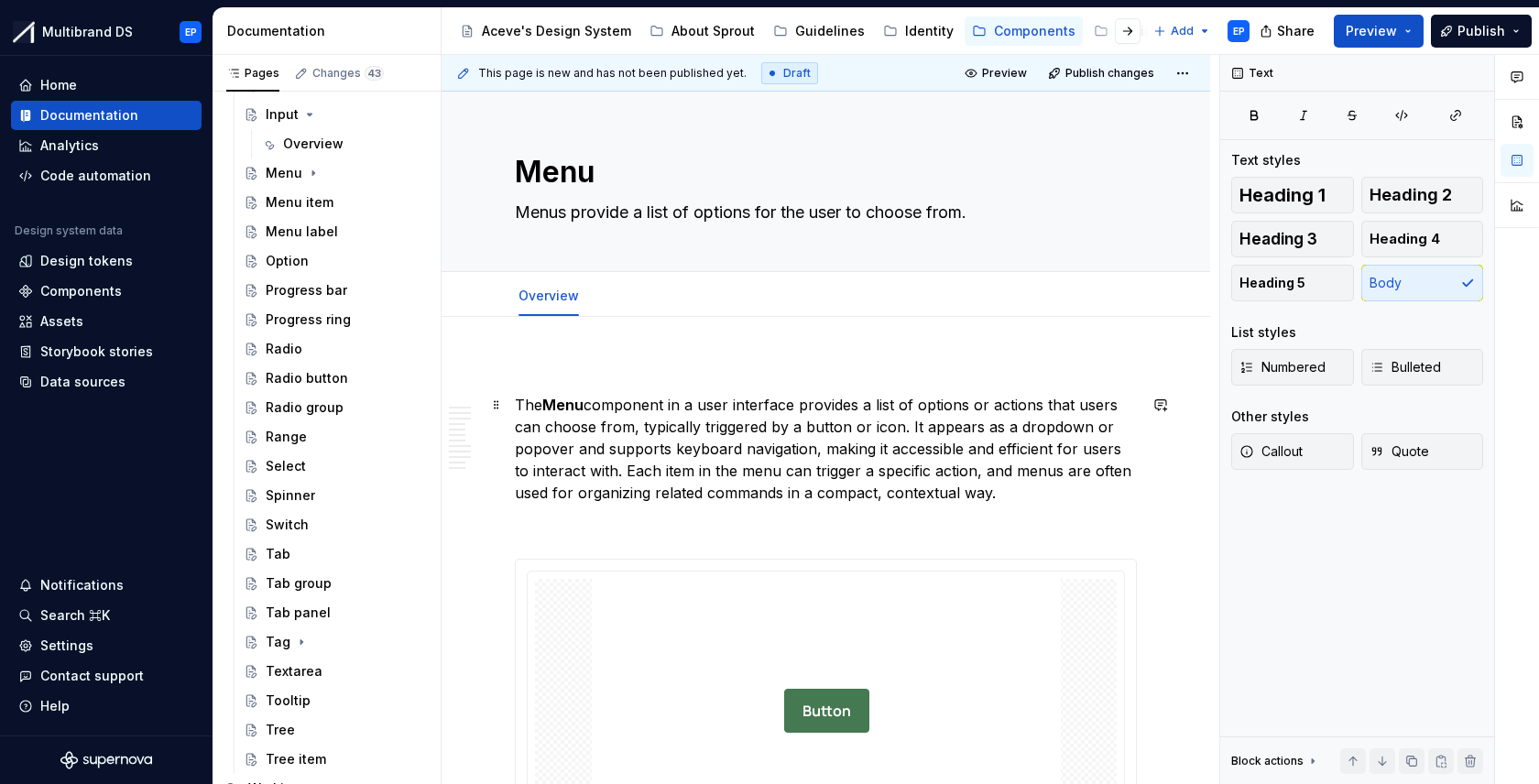 type on "*" 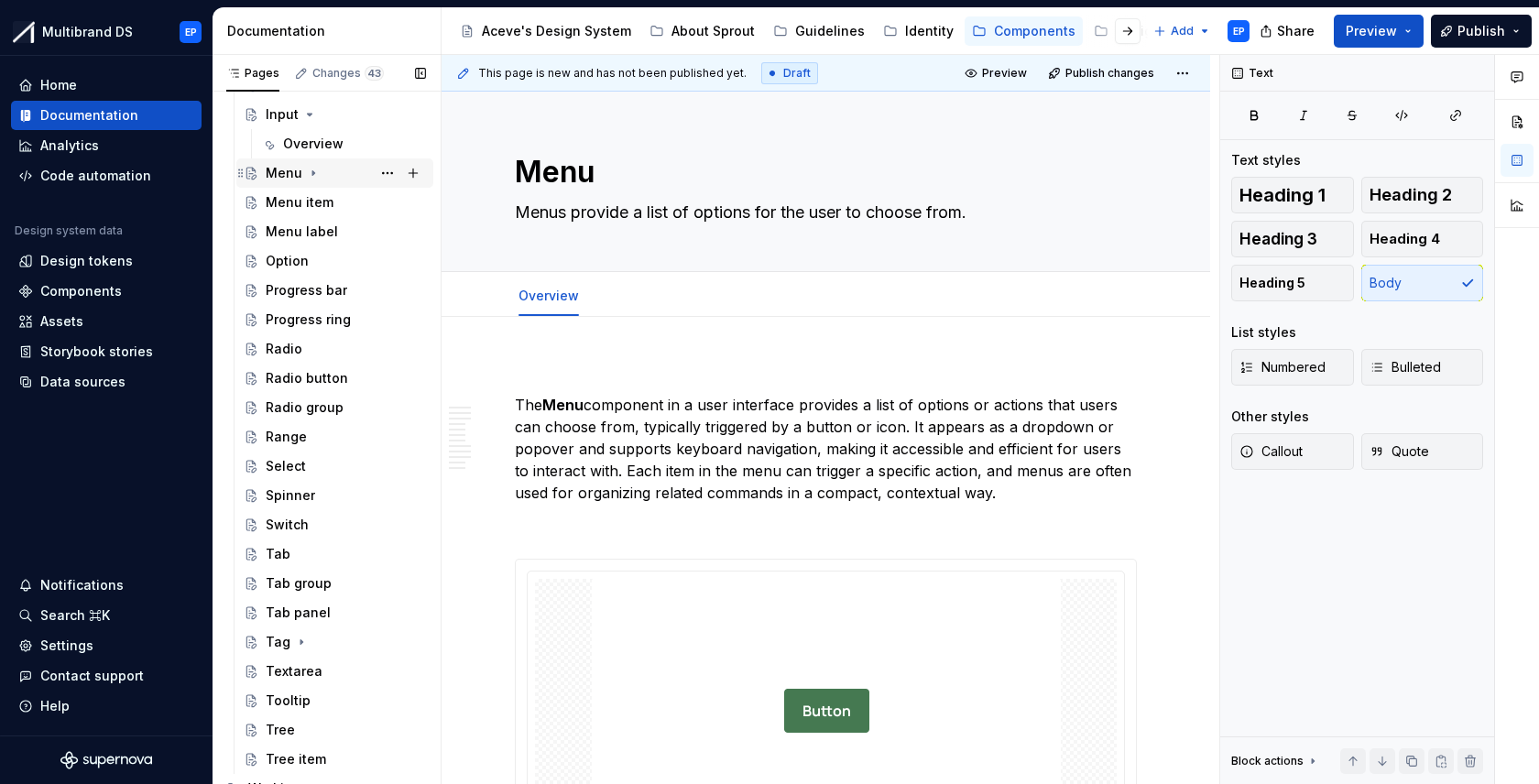 type on "Menus provide a list of options for the user to choose from." 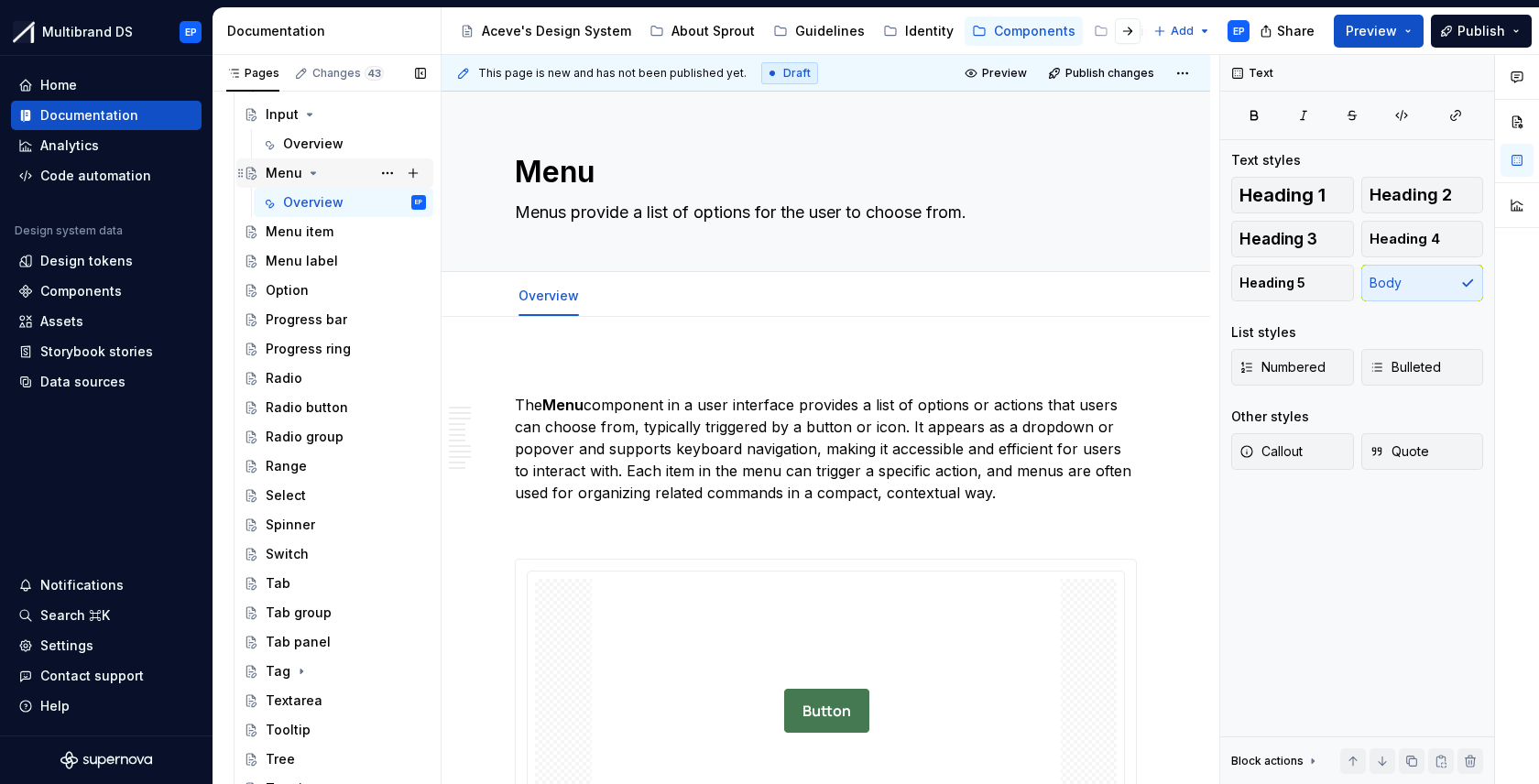 click 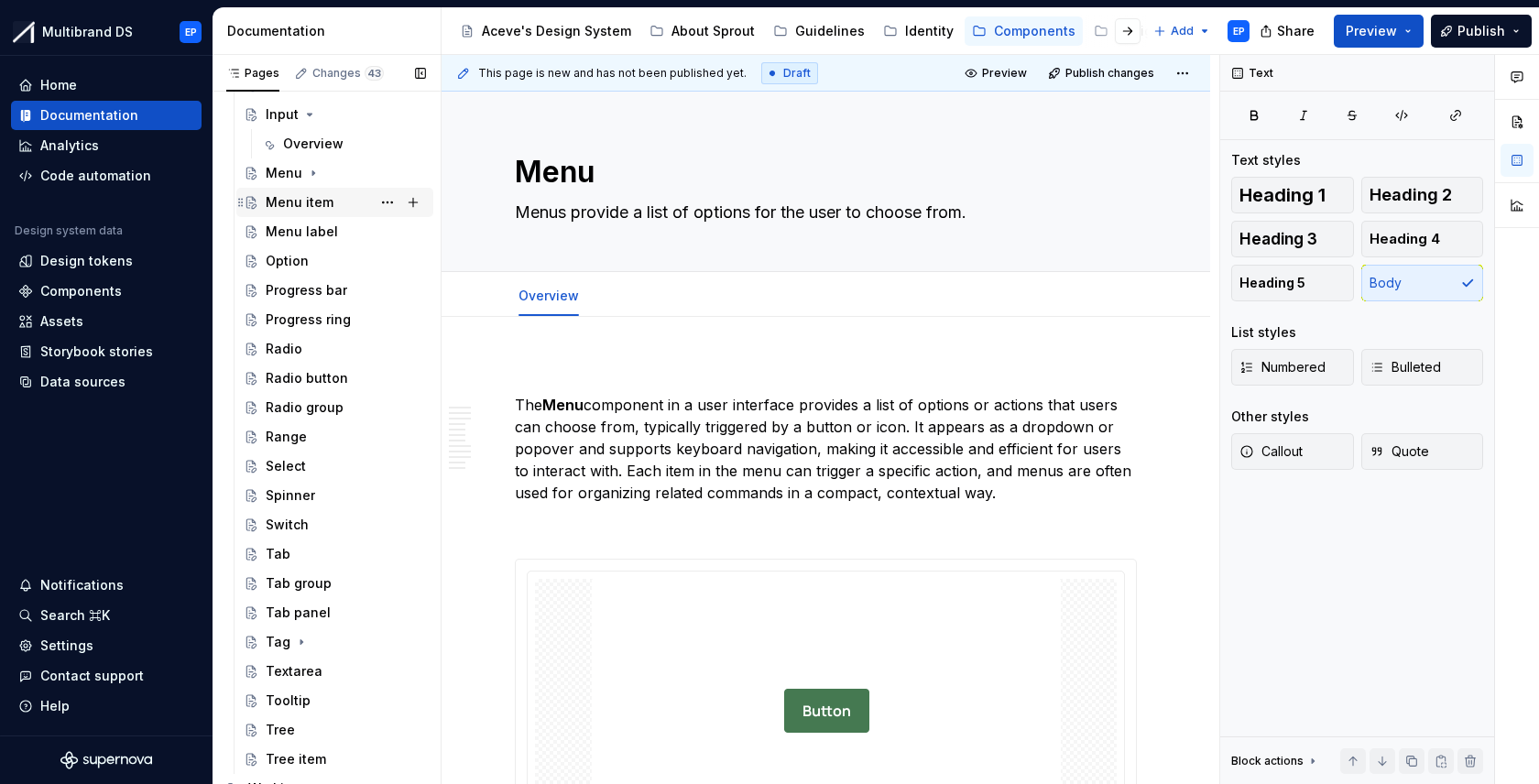 click on "Menu item" at bounding box center [300, 202] 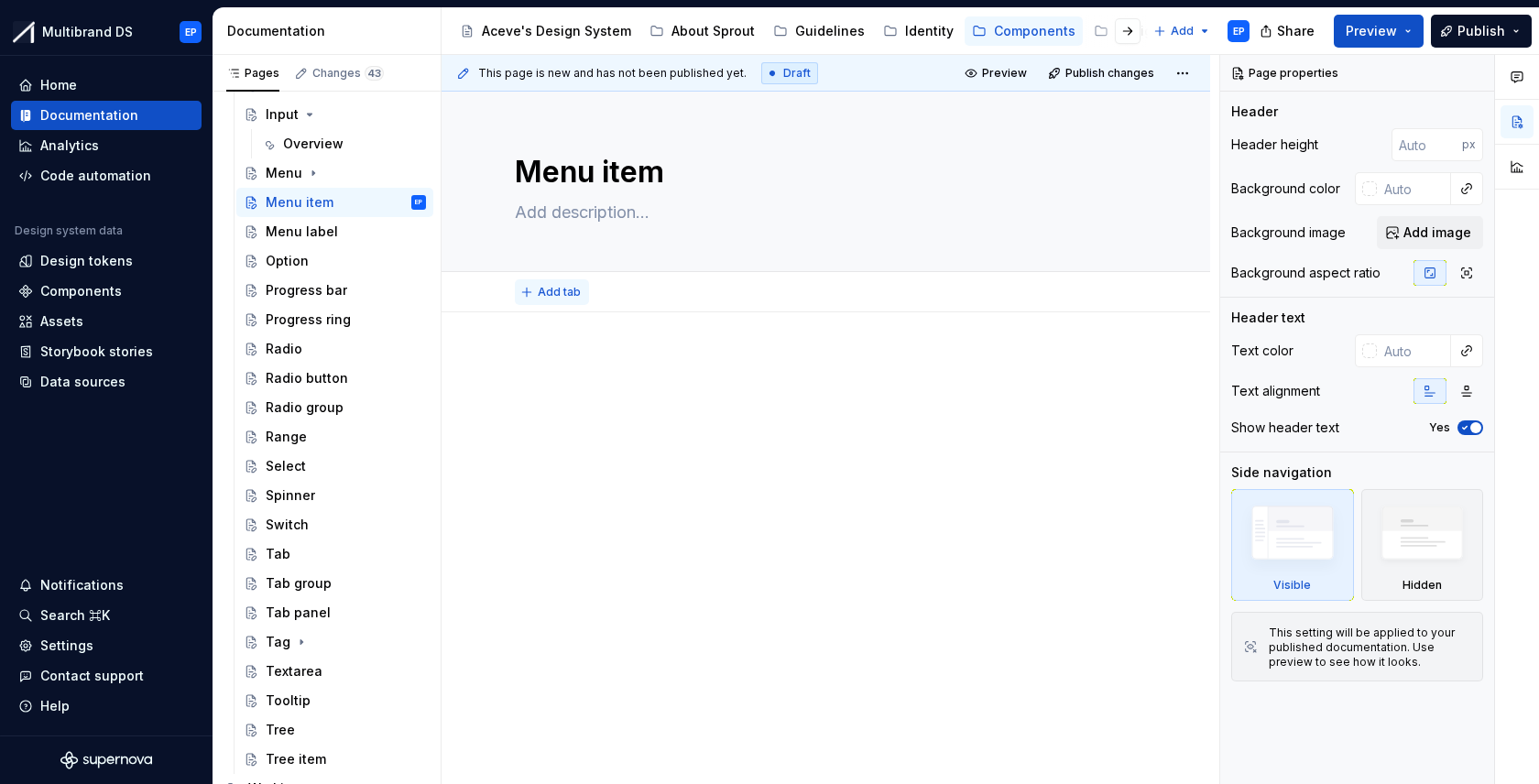 type on "*" 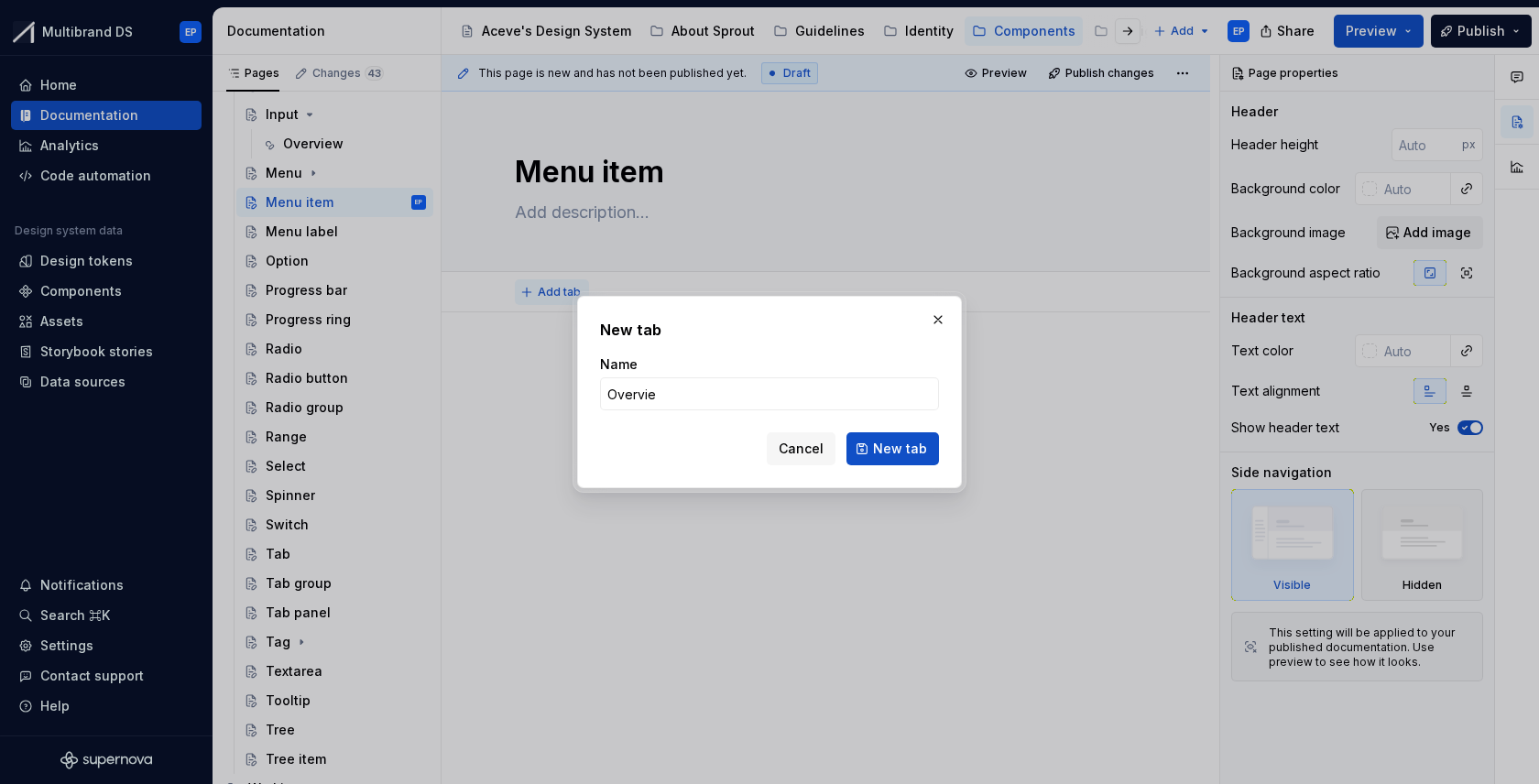 type on "Overview" 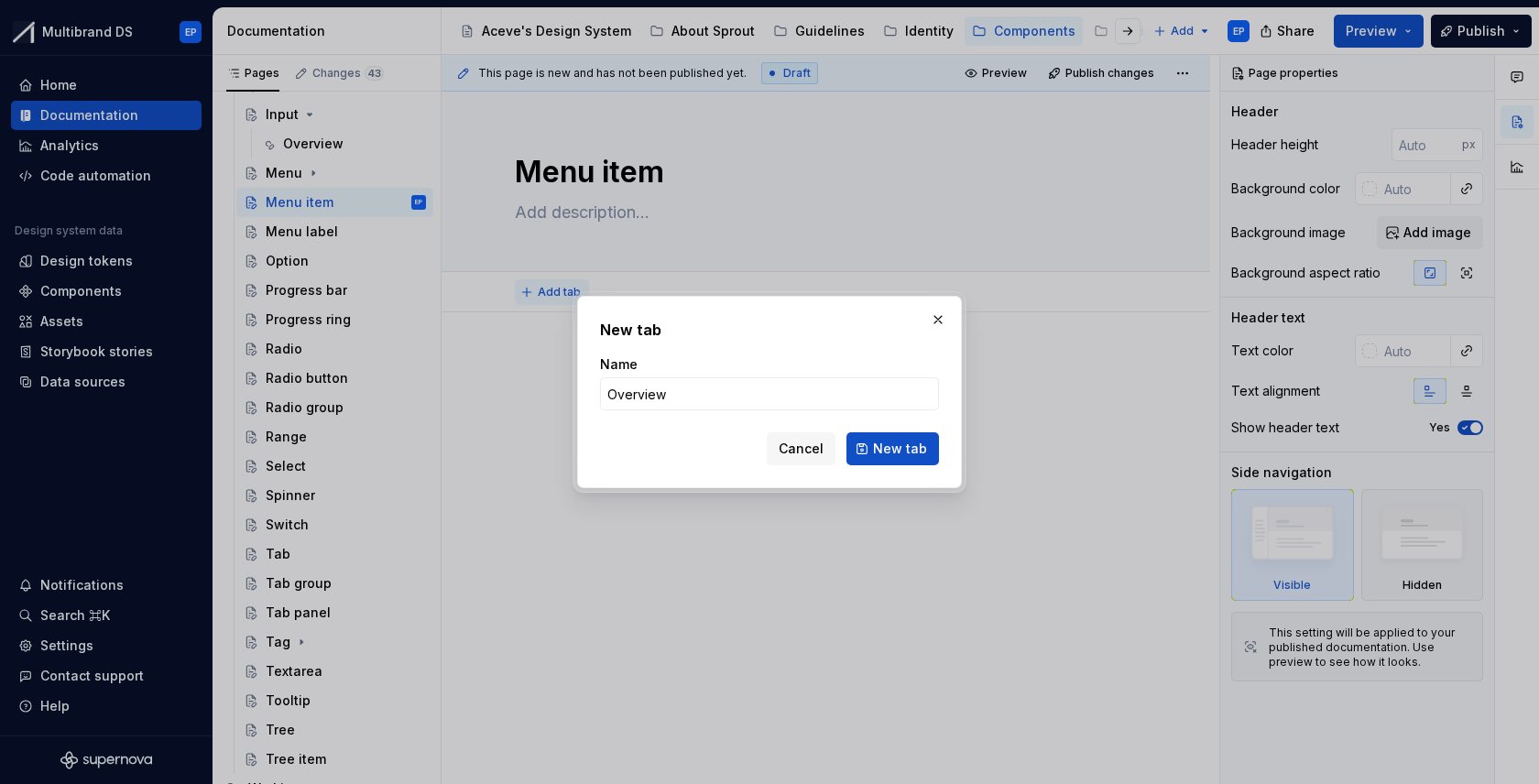 click on "New tab" at bounding box center (892, 449) 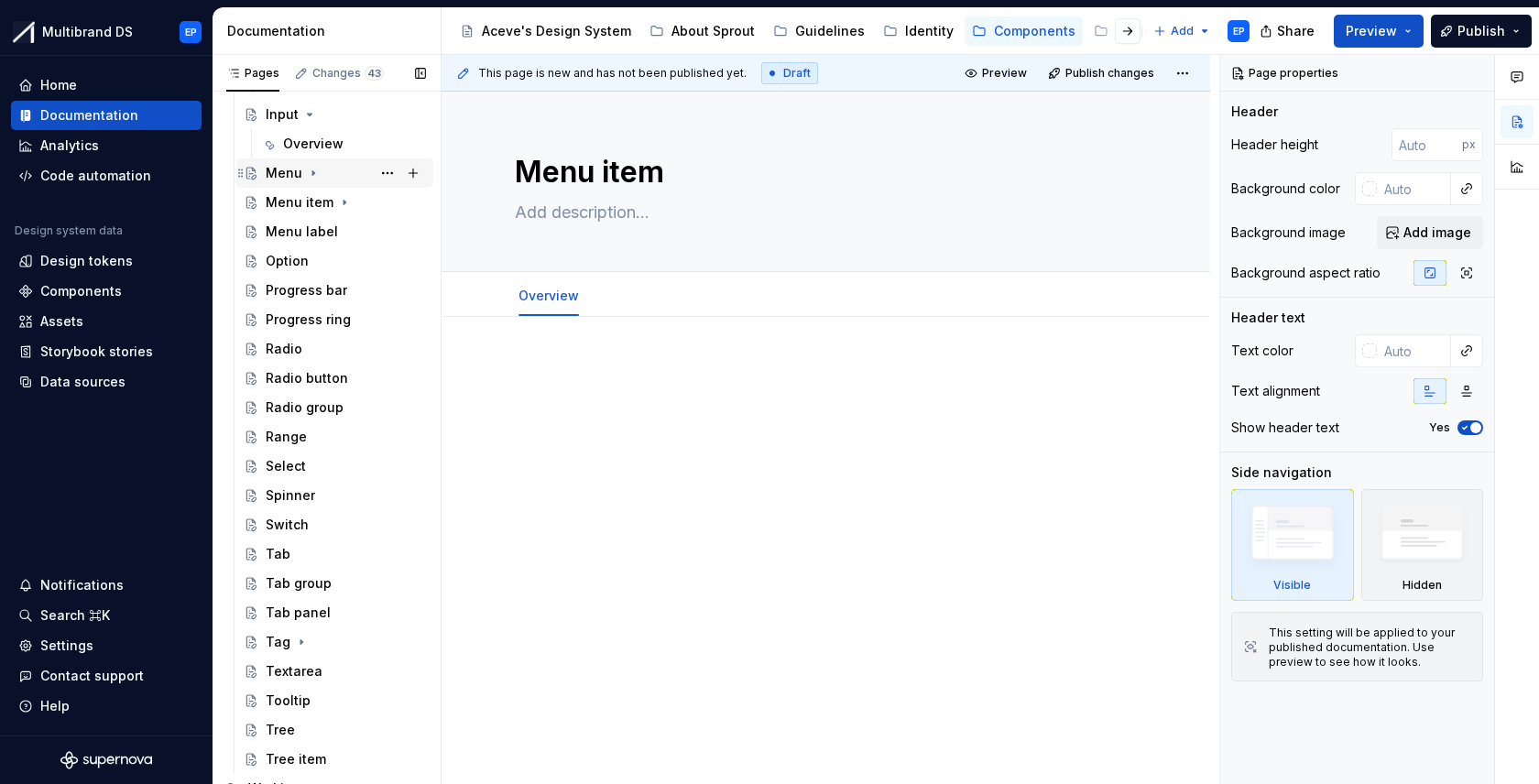 click on "Menu" at bounding box center [345, 173] 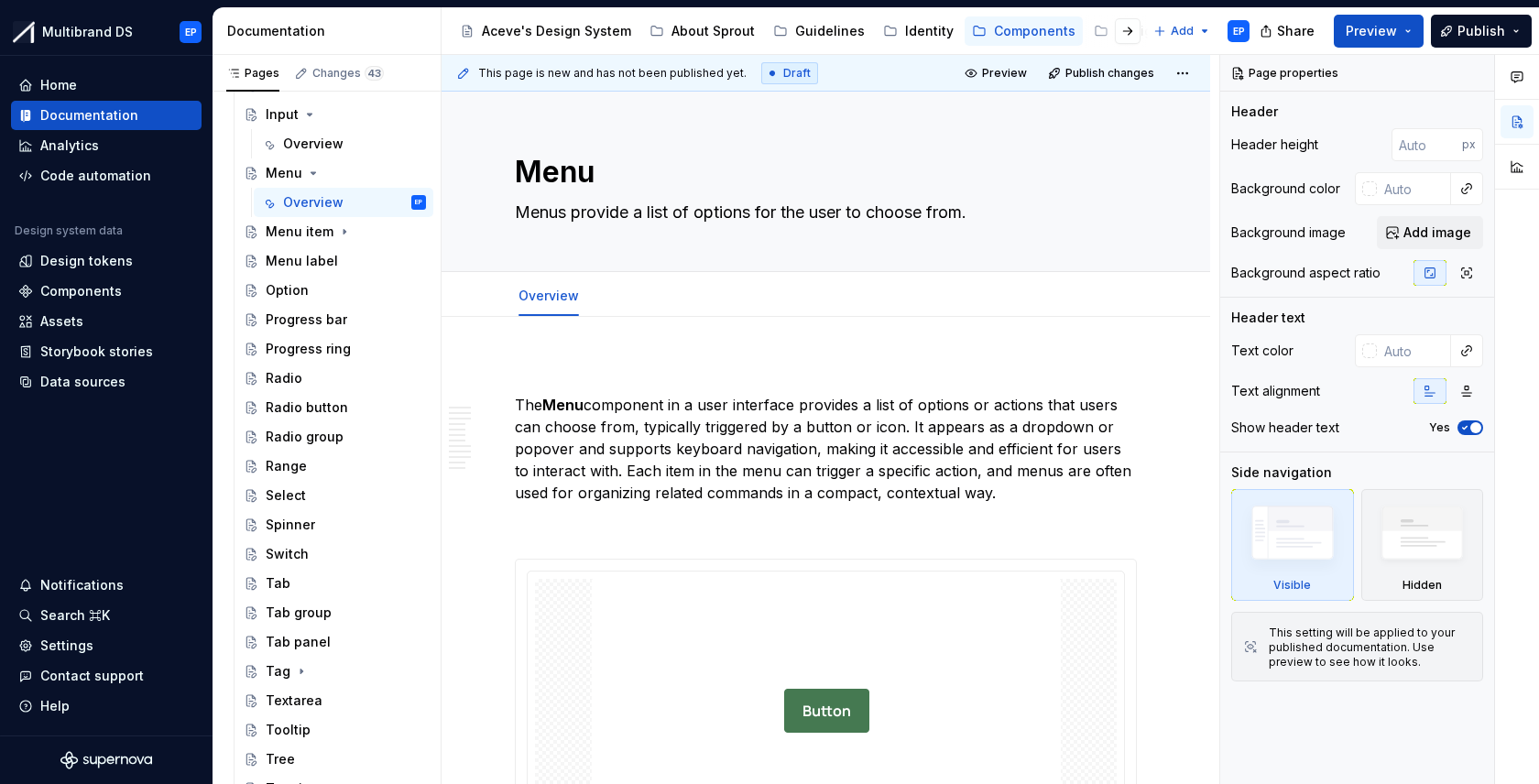 click on "**********" at bounding box center [825, 4260] 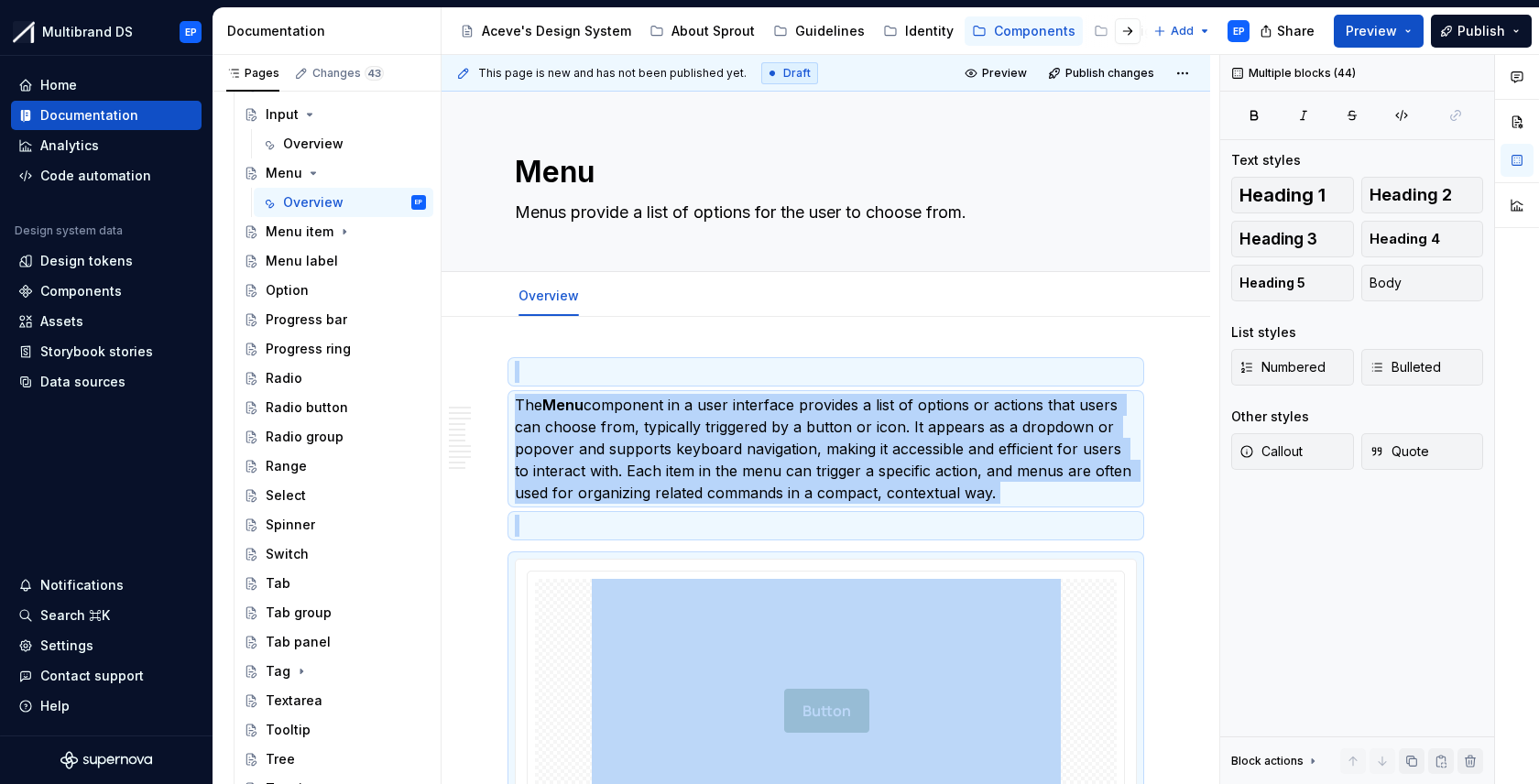 copy on "**********" 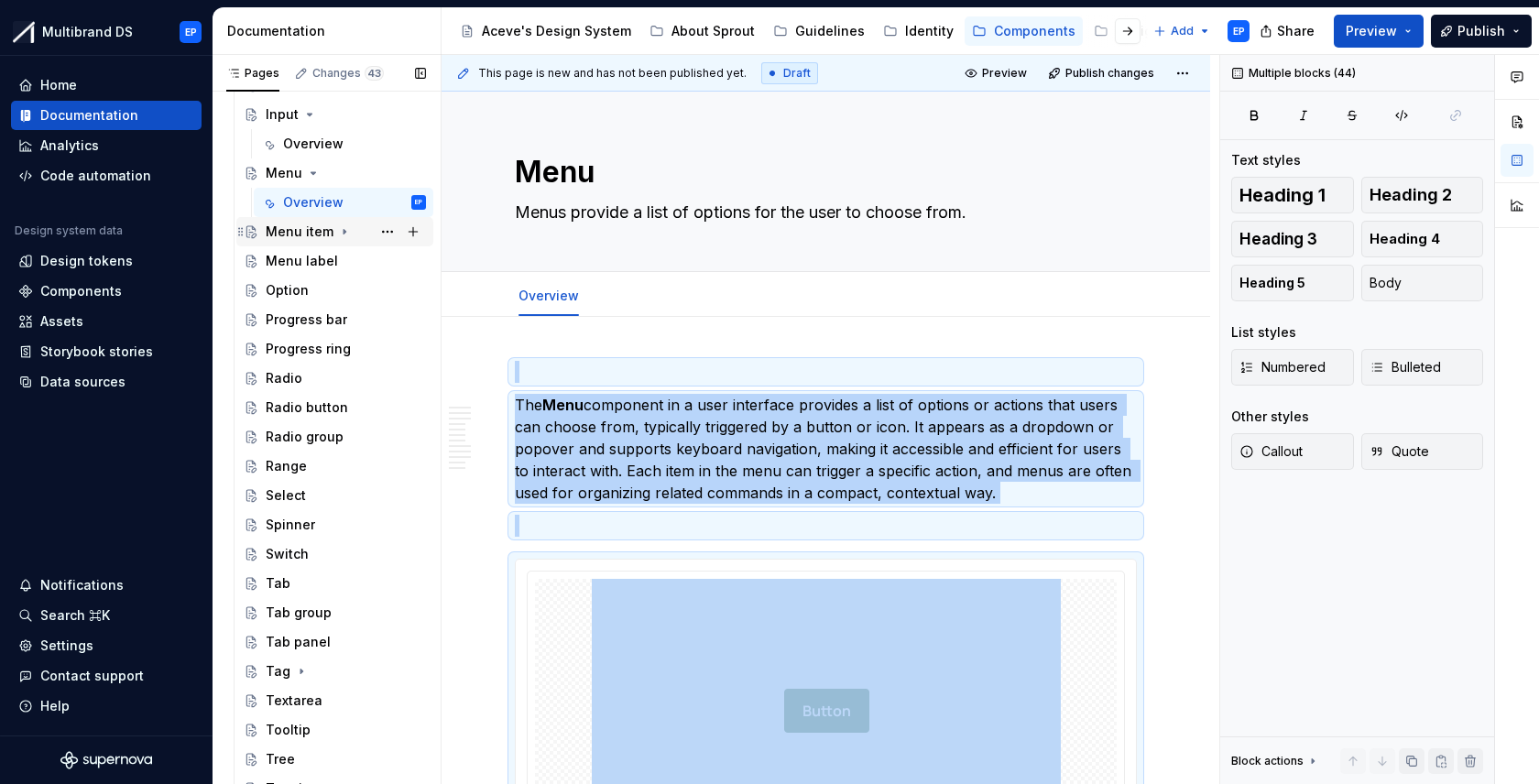 click 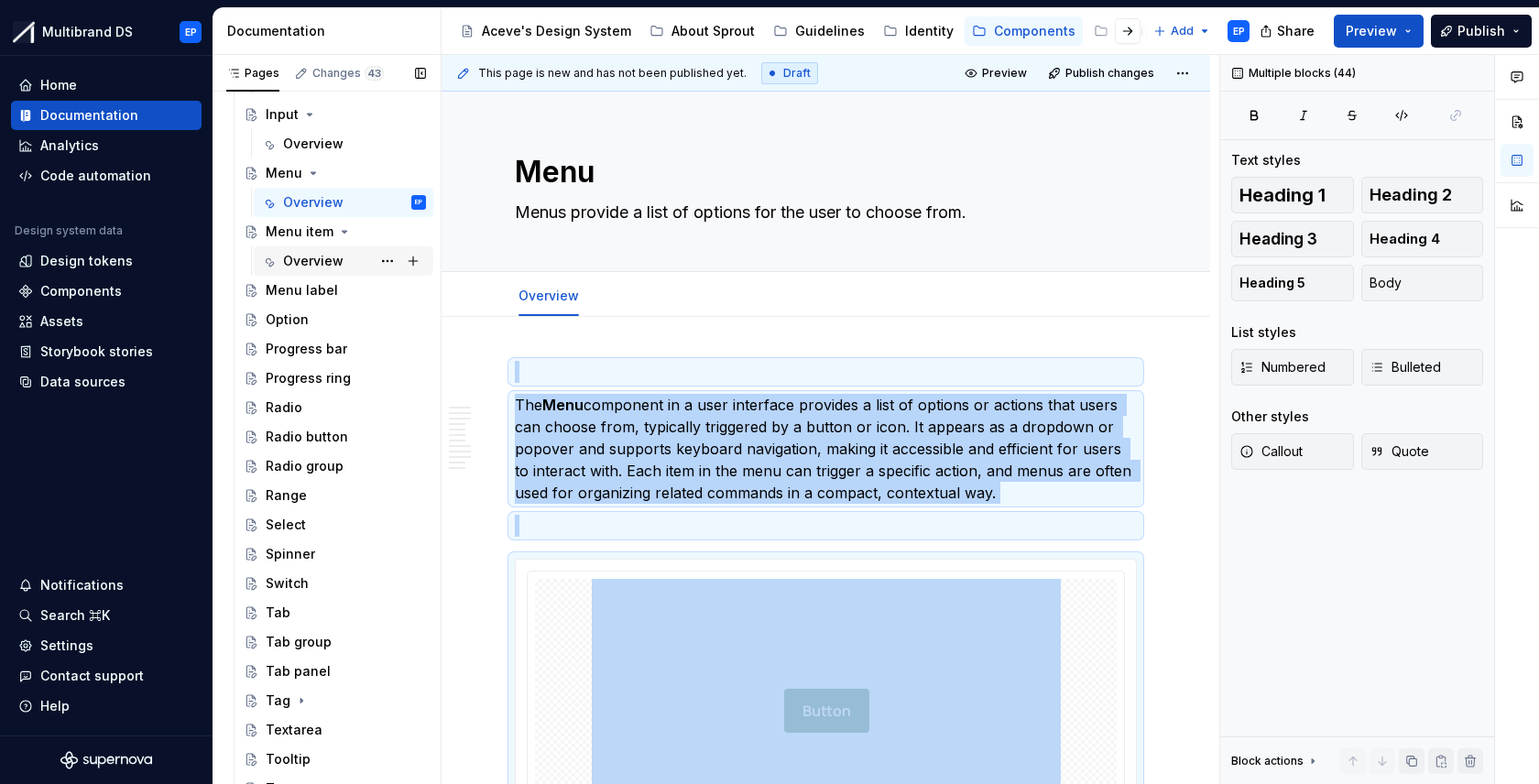 click on "Overview" at bounding box center [355, 261] 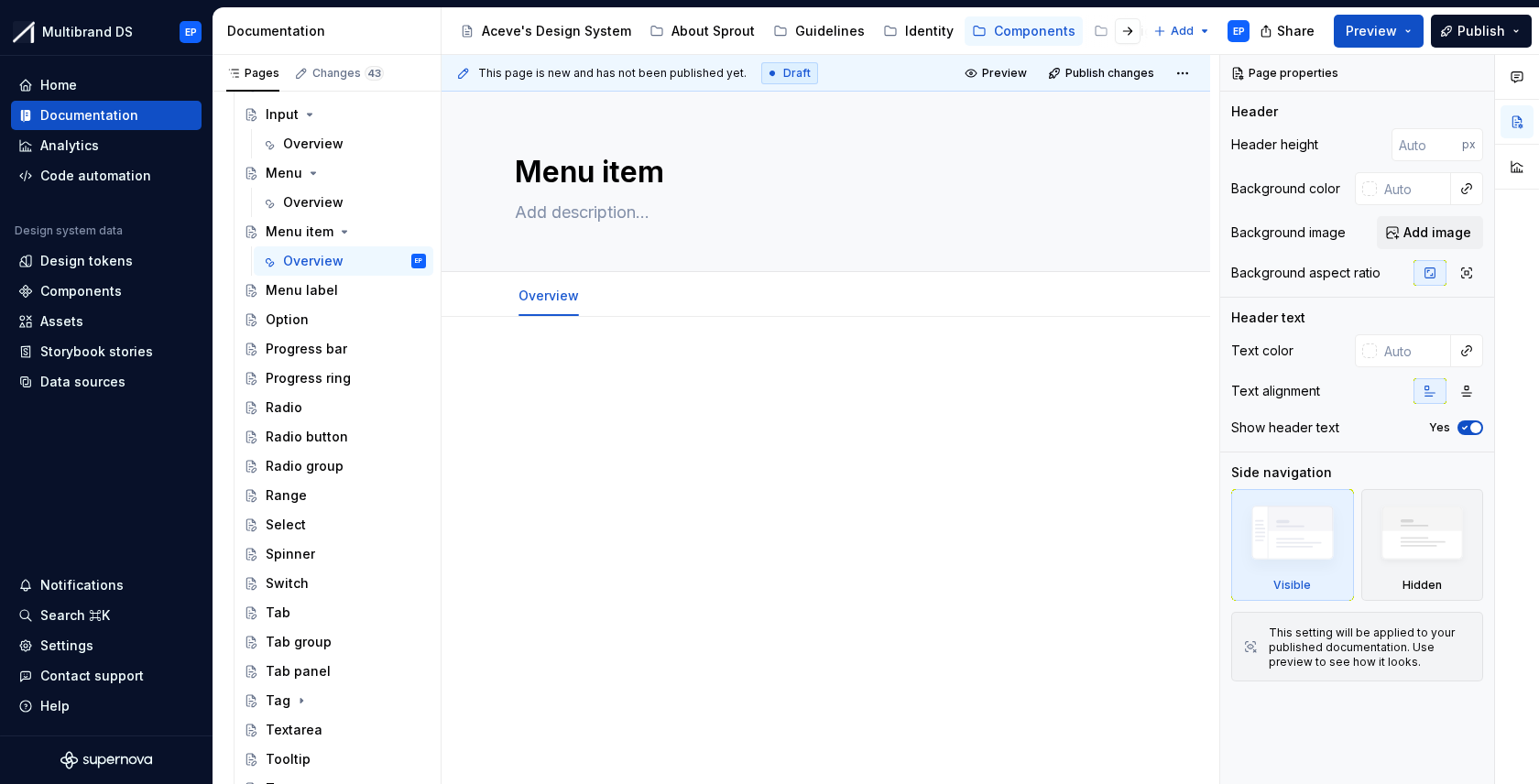 click at bounding box center (825, 502) 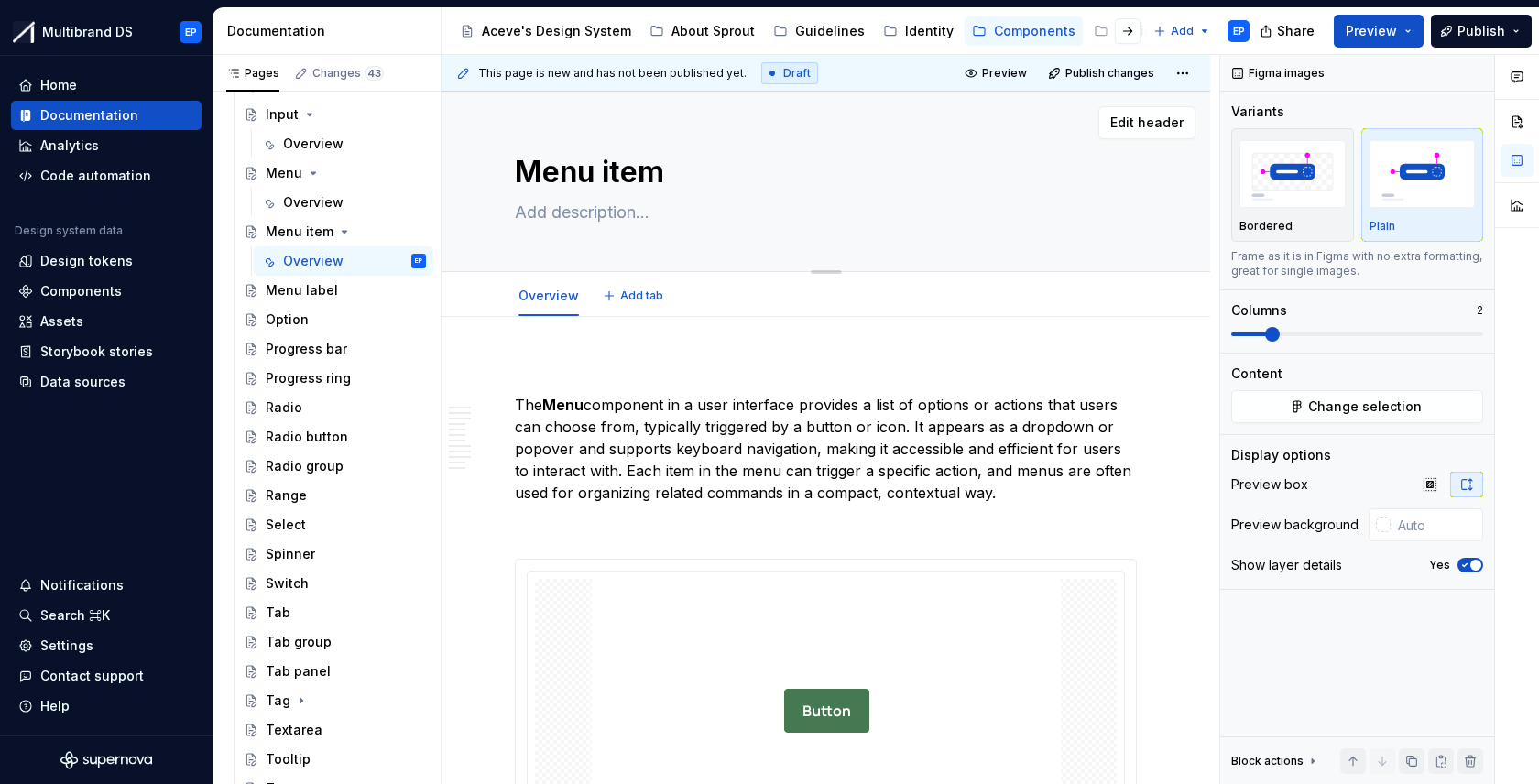 click at bounding box center (822, 212) 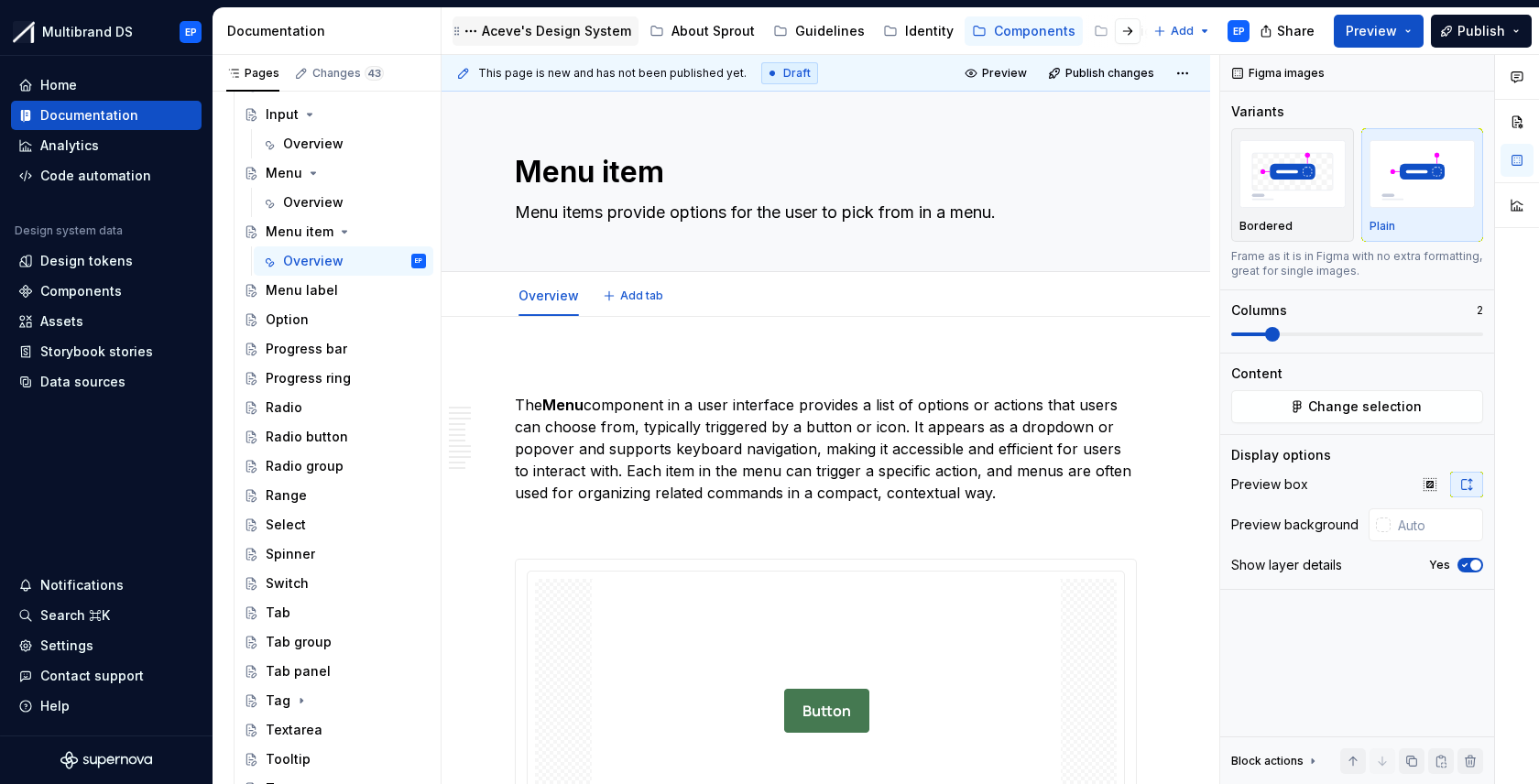 type on "*" 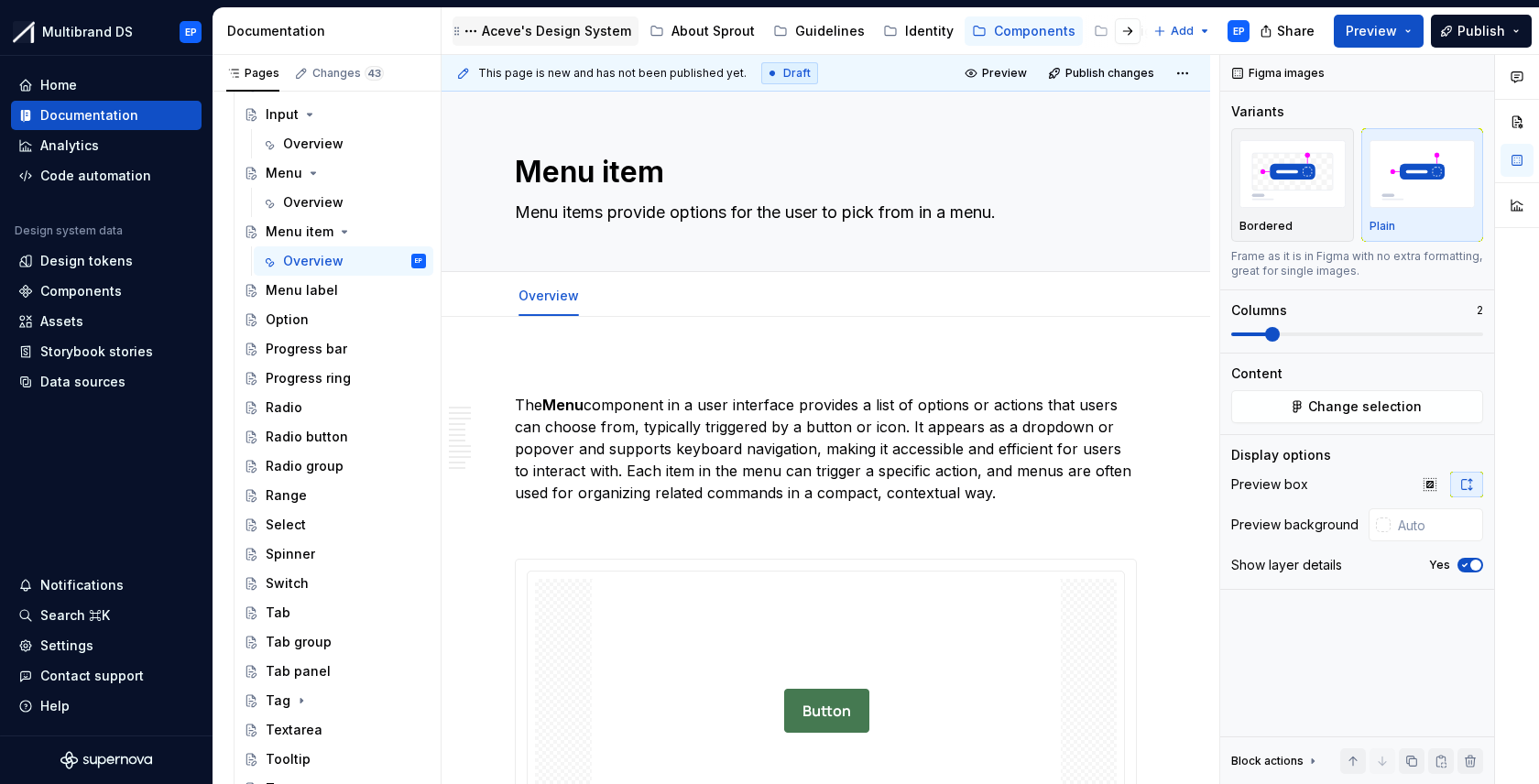 type on "Menu items provide options for the user to pick from in a menu." 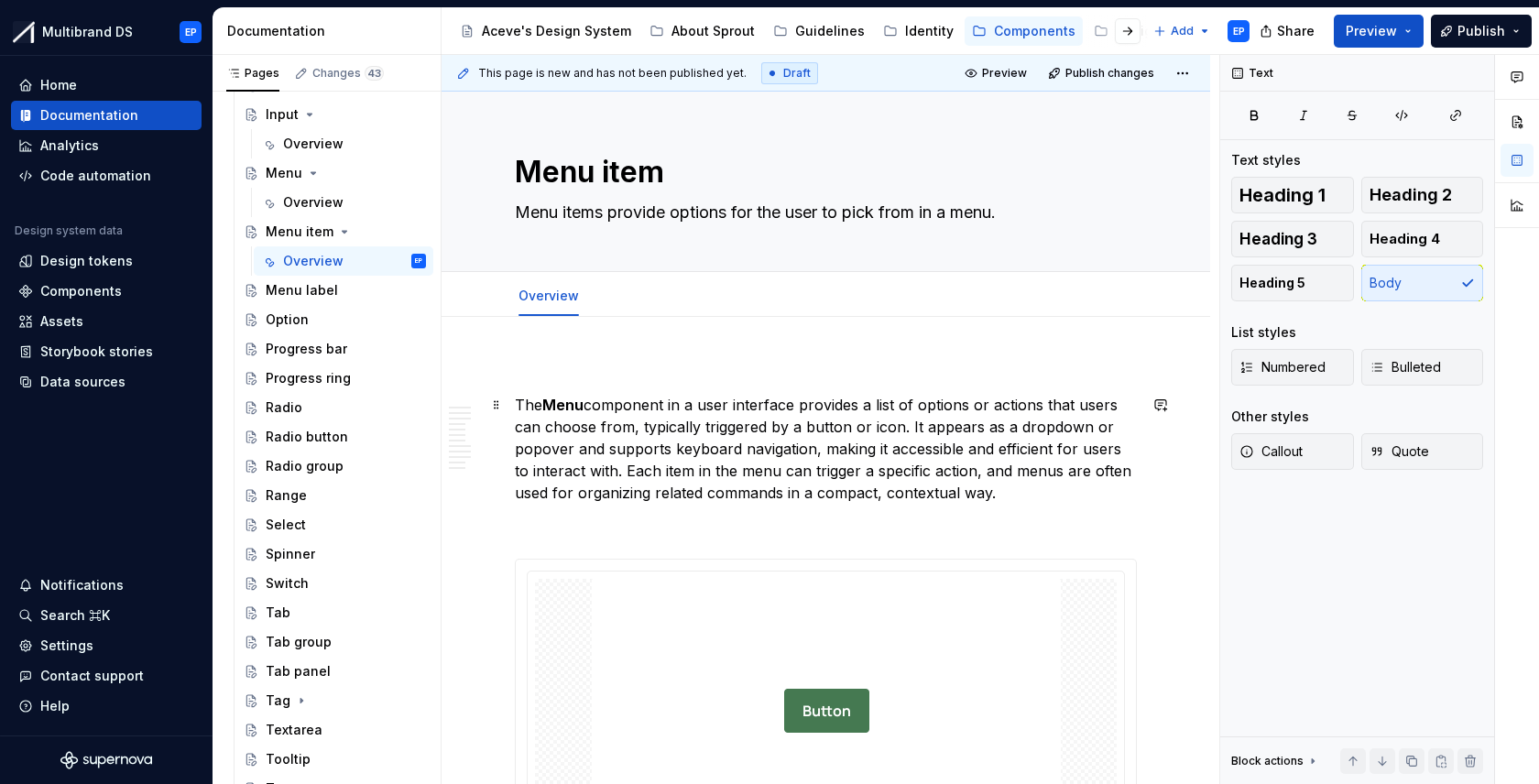 click on "The  Menu  component in a user interface provides a list of options or actions that users can choose from, typically triggered by a button or icon. It appears as a dropdown or popover and supports keyboard navigation, making it accessible and efficient for users to interact with. Each item in the menu can trigger a specific action, and menus are often used for organizing related commands in a compact, contextual way." at bounding box center [825, 449] 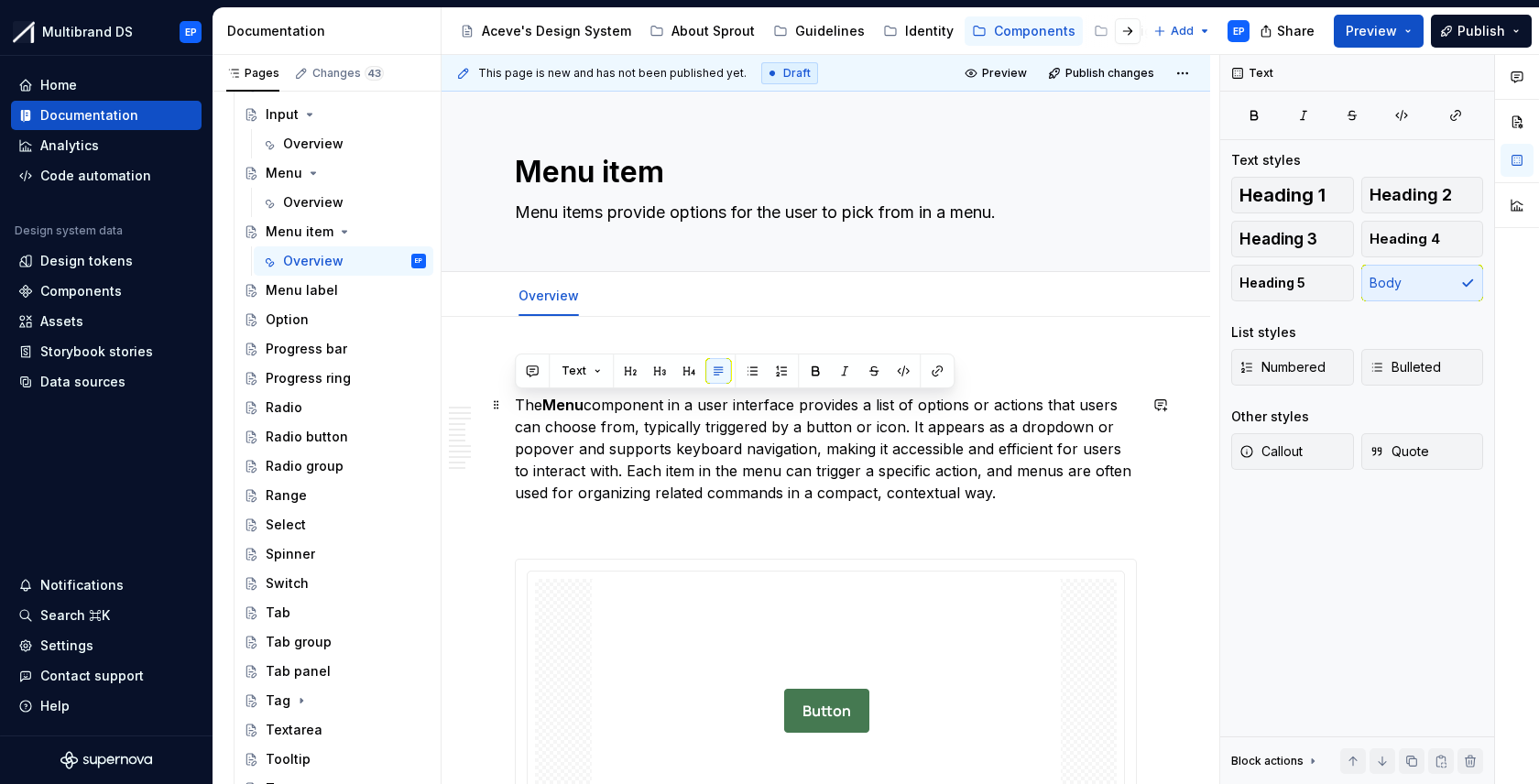 drag, startPoint x: 1010, startPoint y: 491, endPoint x: 514, endPoint y: 400, distance: 504.27869 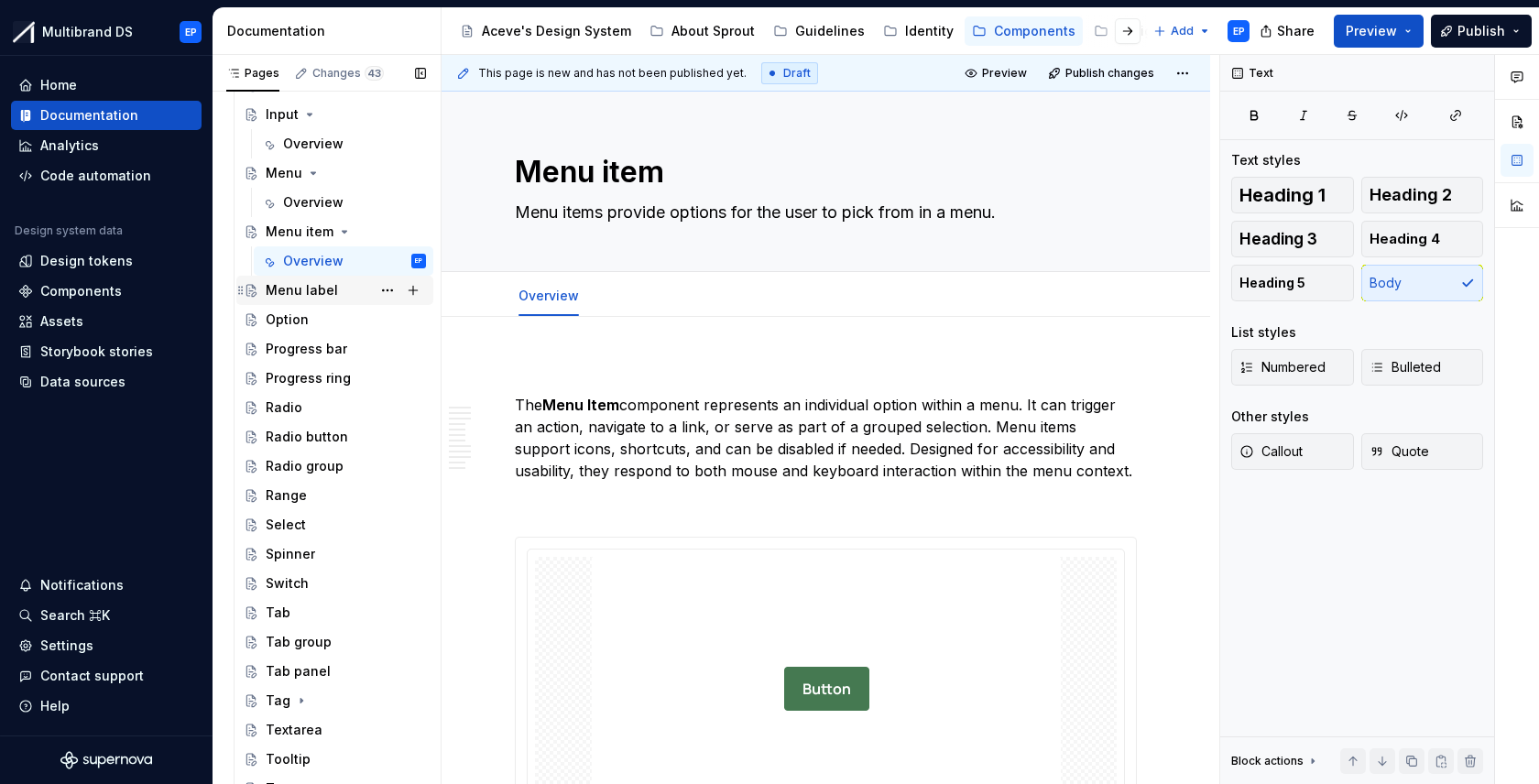 click on "Menu label" at bounding box center [345, 290] 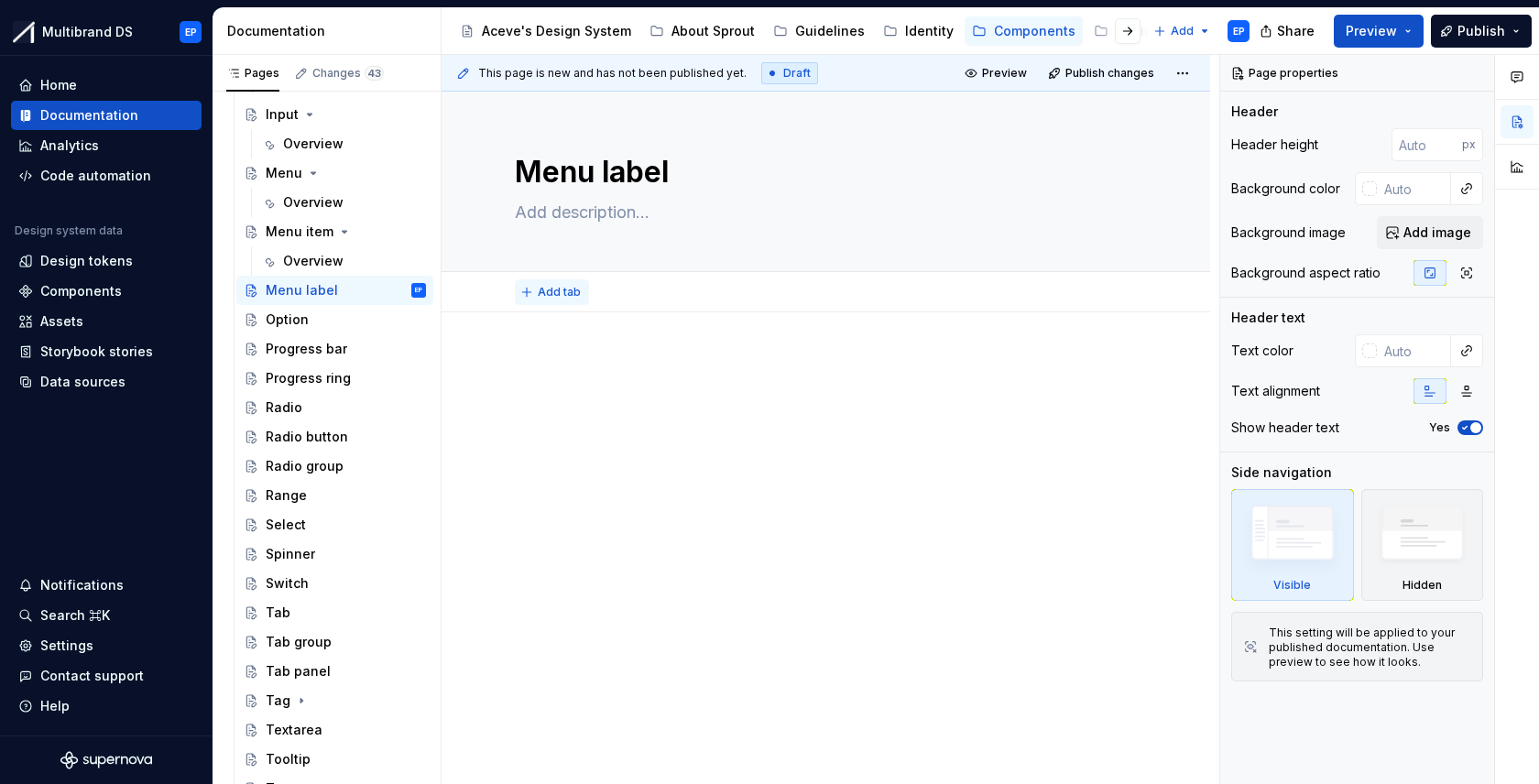 type on "*" 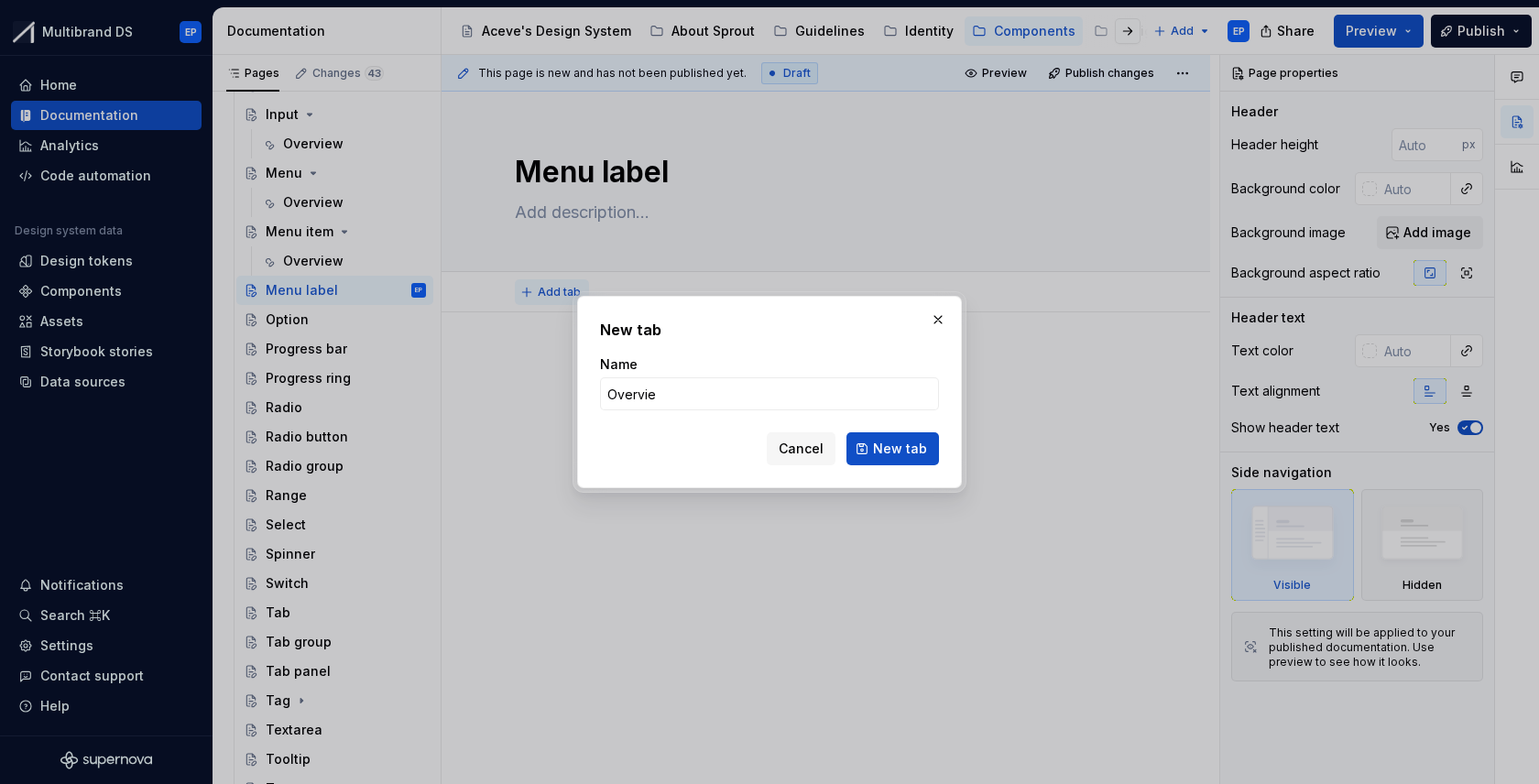 type on "Overview" 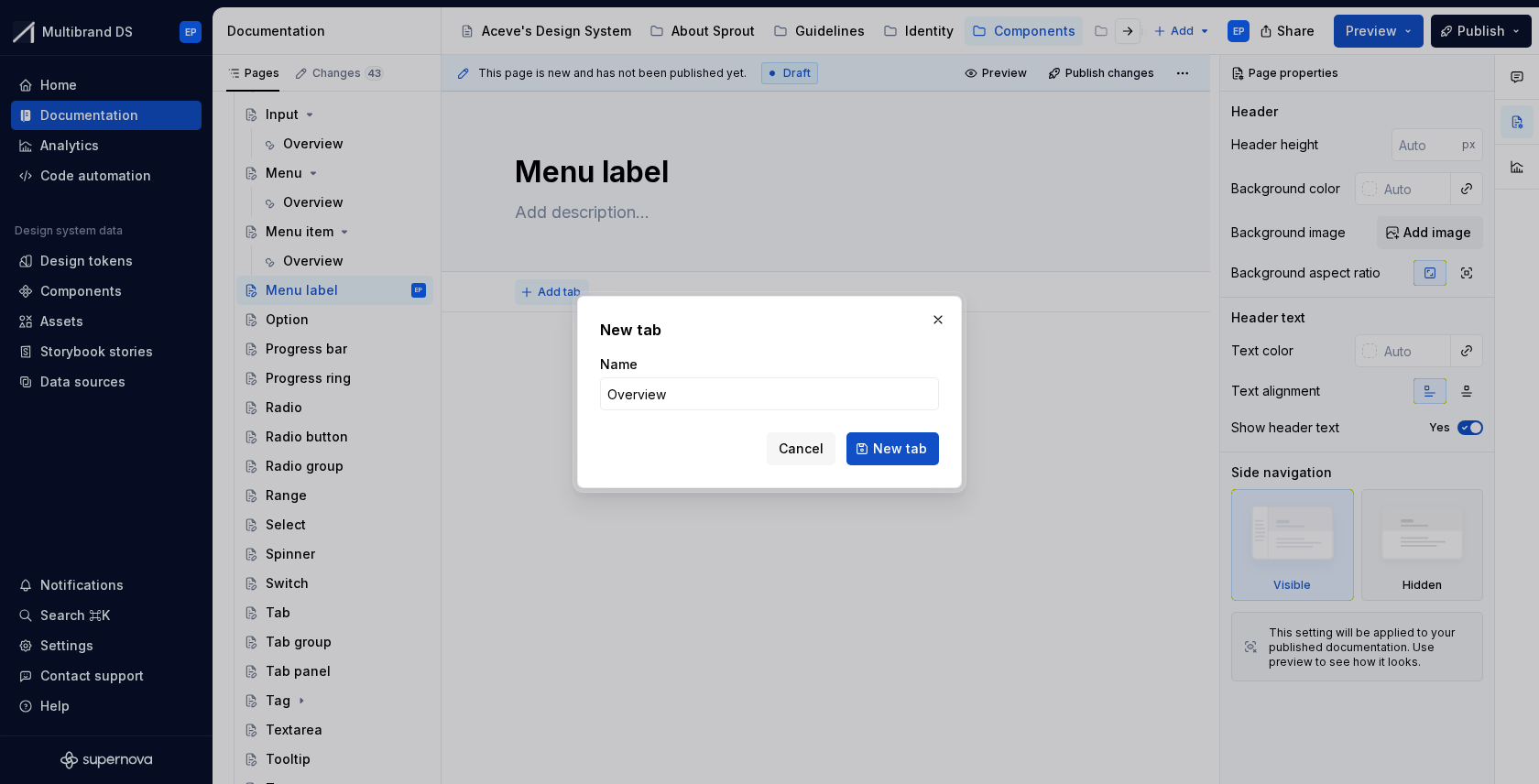 click on "New tab" at bounding box center (892, 449) 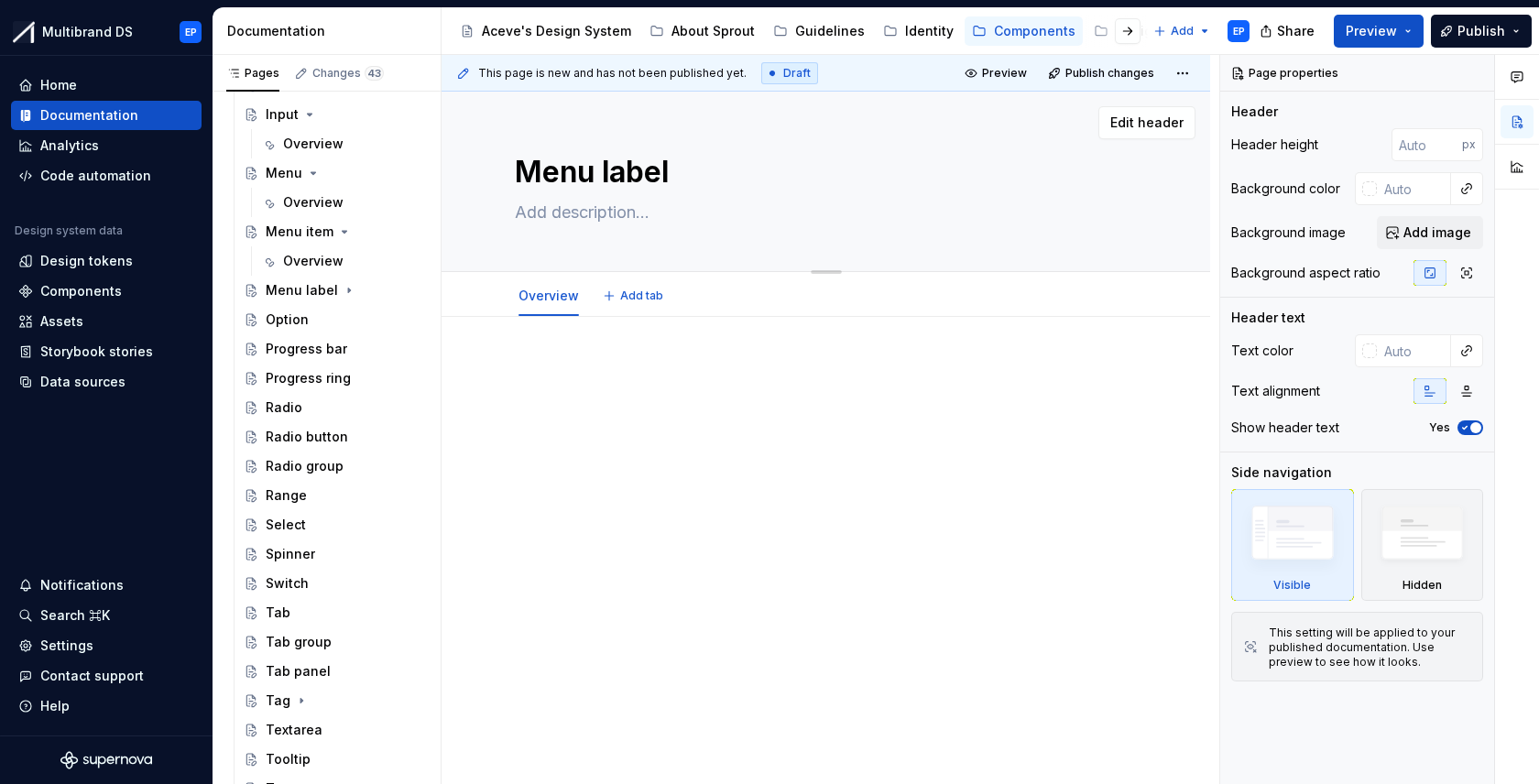 click at bounding box center (822, 212) 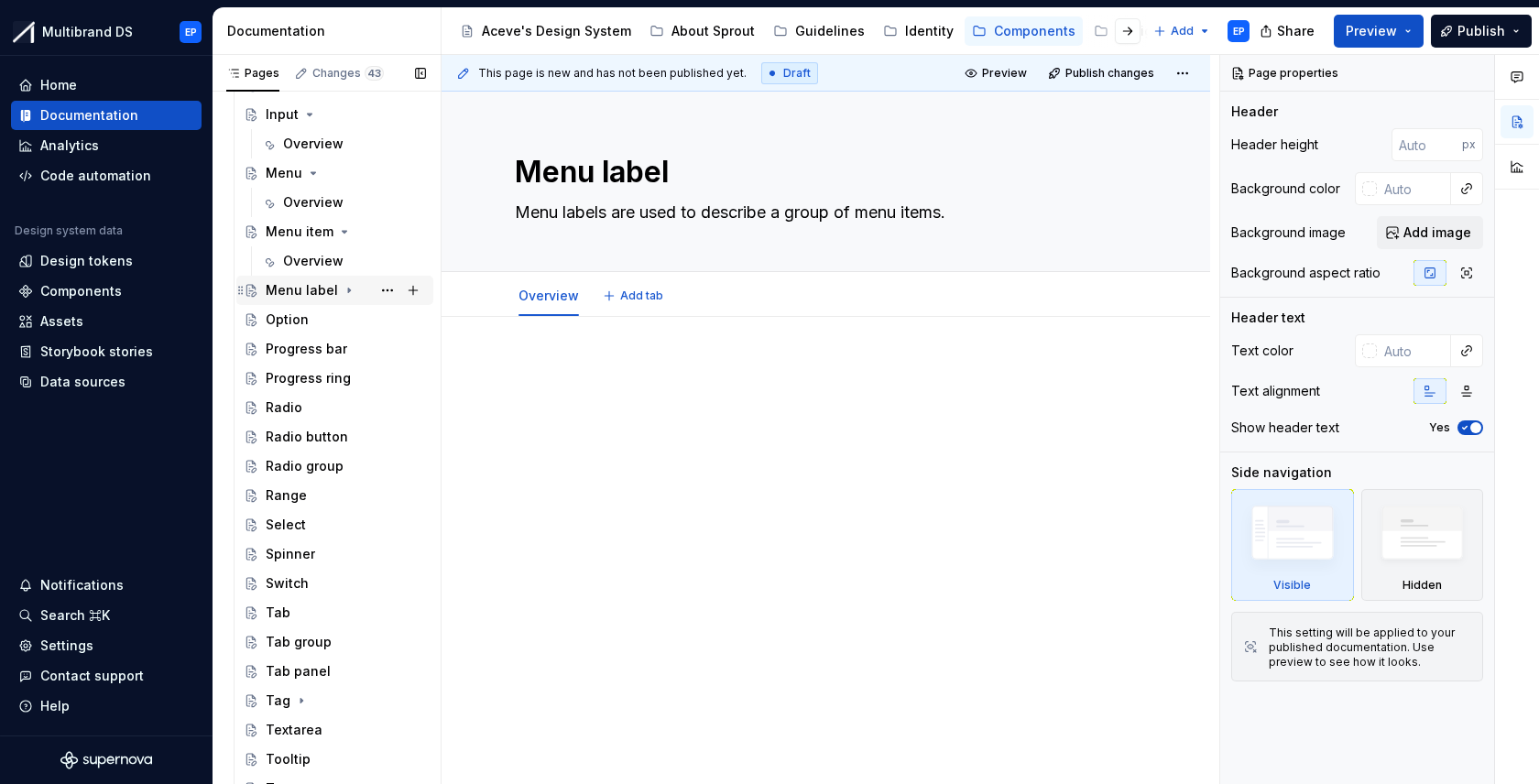 type on "*" 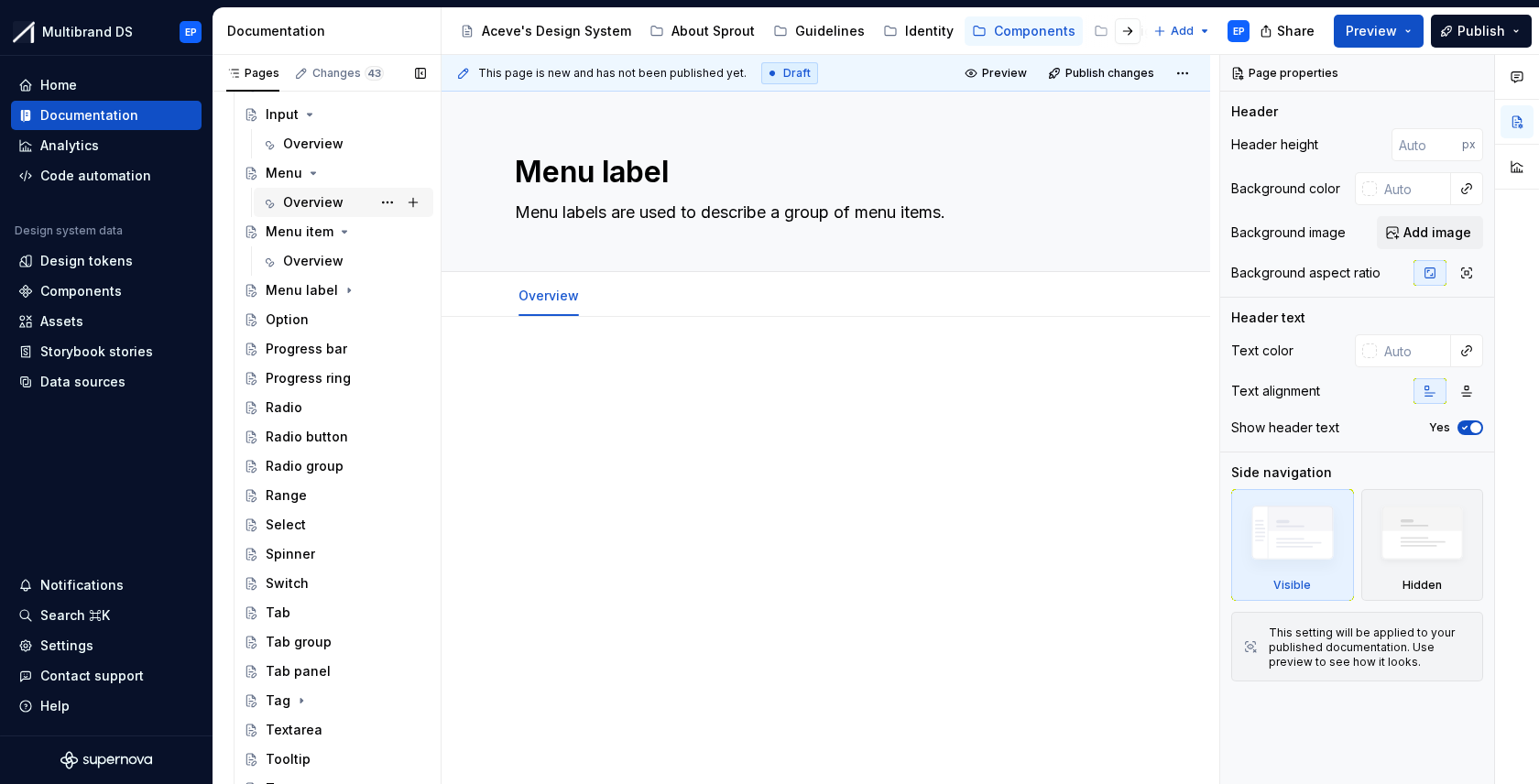 type on "Menu labels are used to describe a group of menu items." 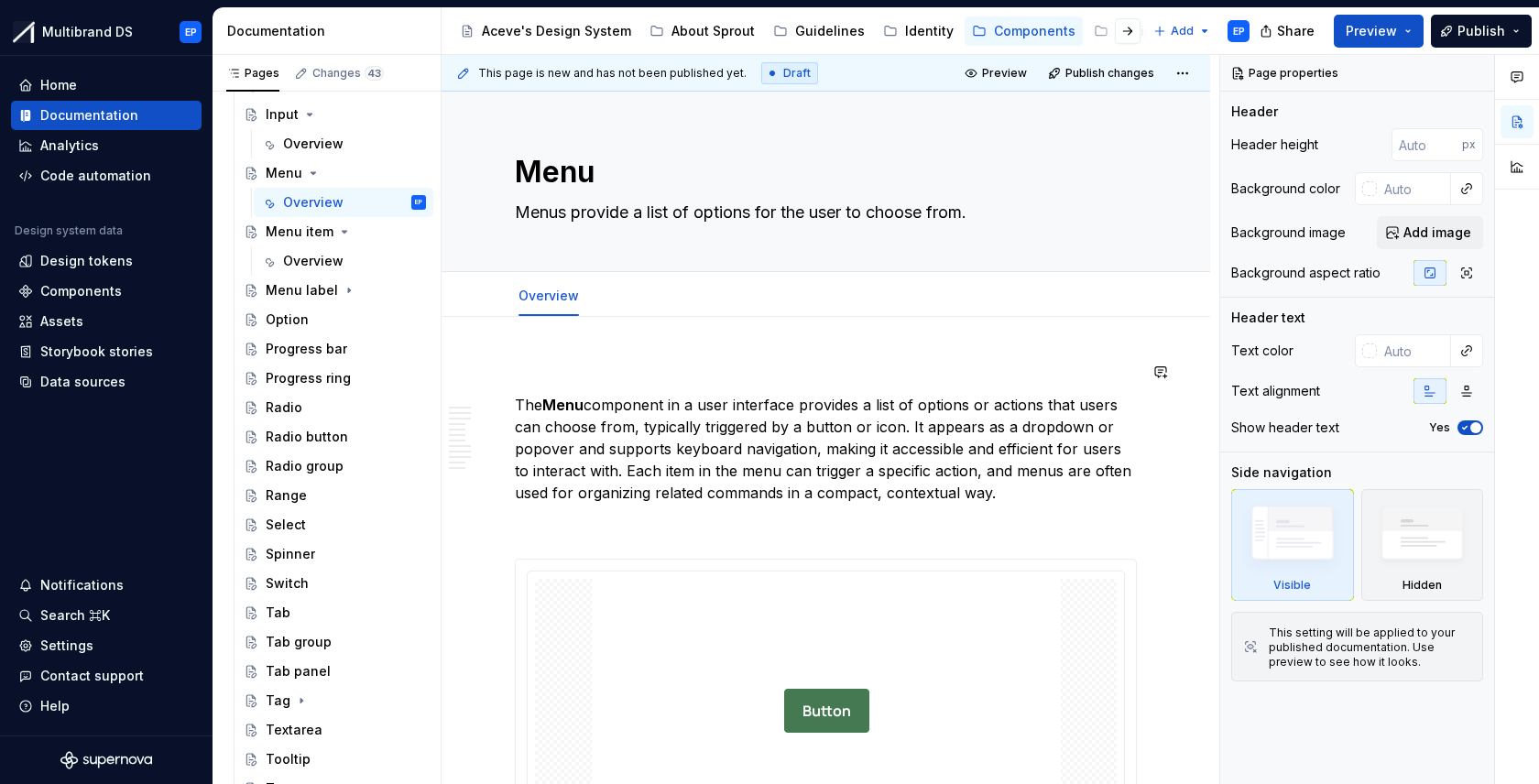 click on "**********" at bounding box center (825, 4260) 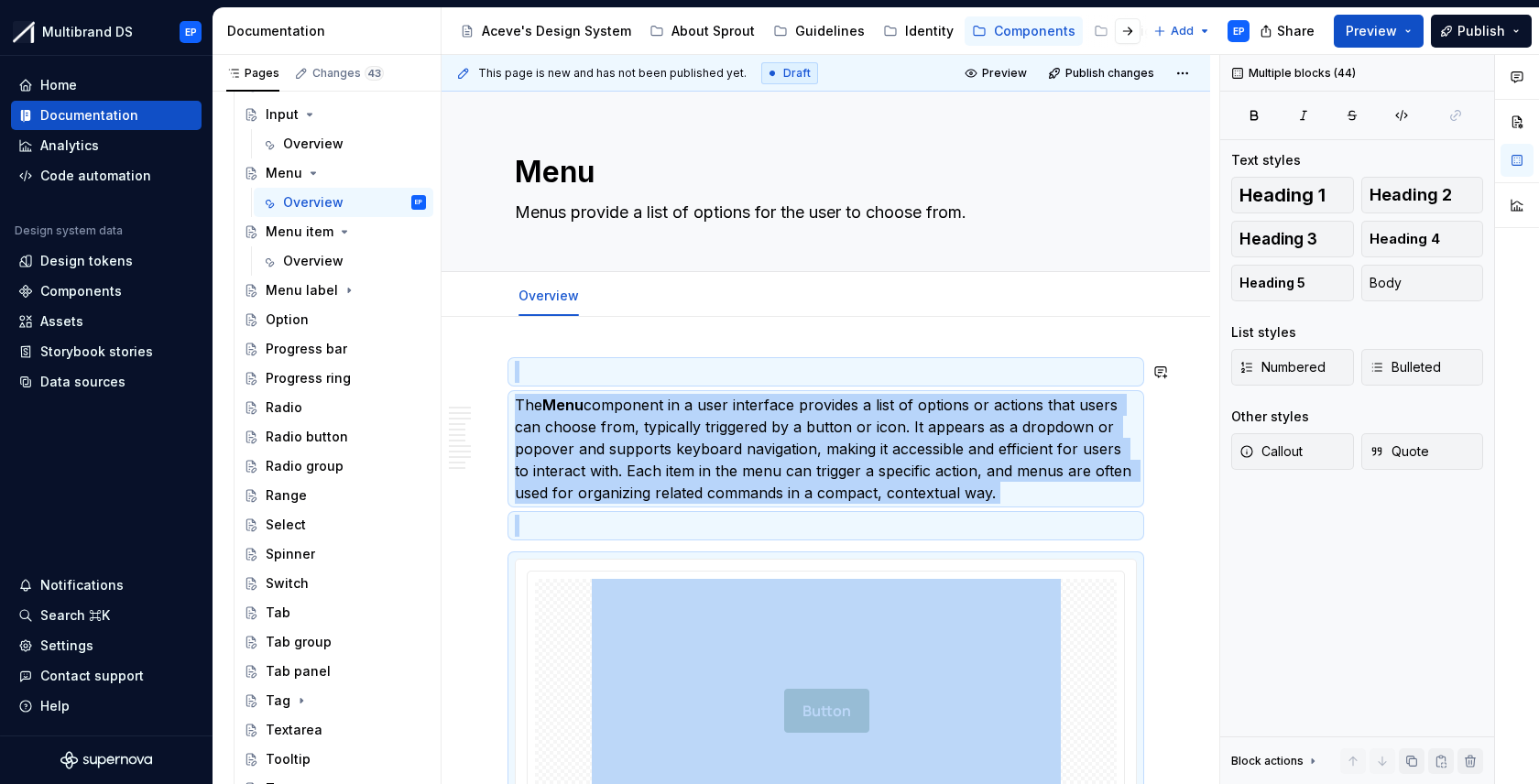 copy on "**********" 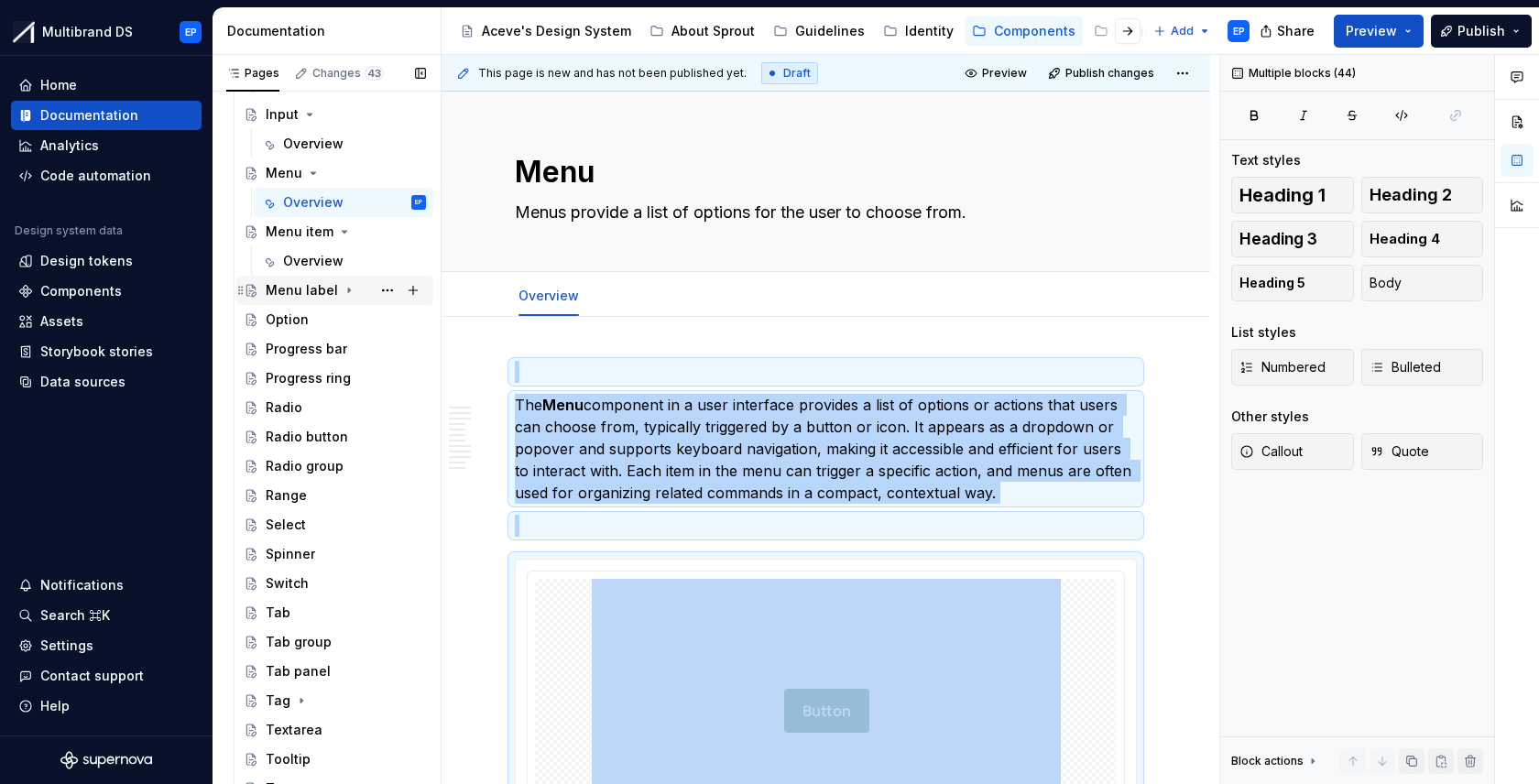 click on "Menu label" at bounding box center (301, 290) 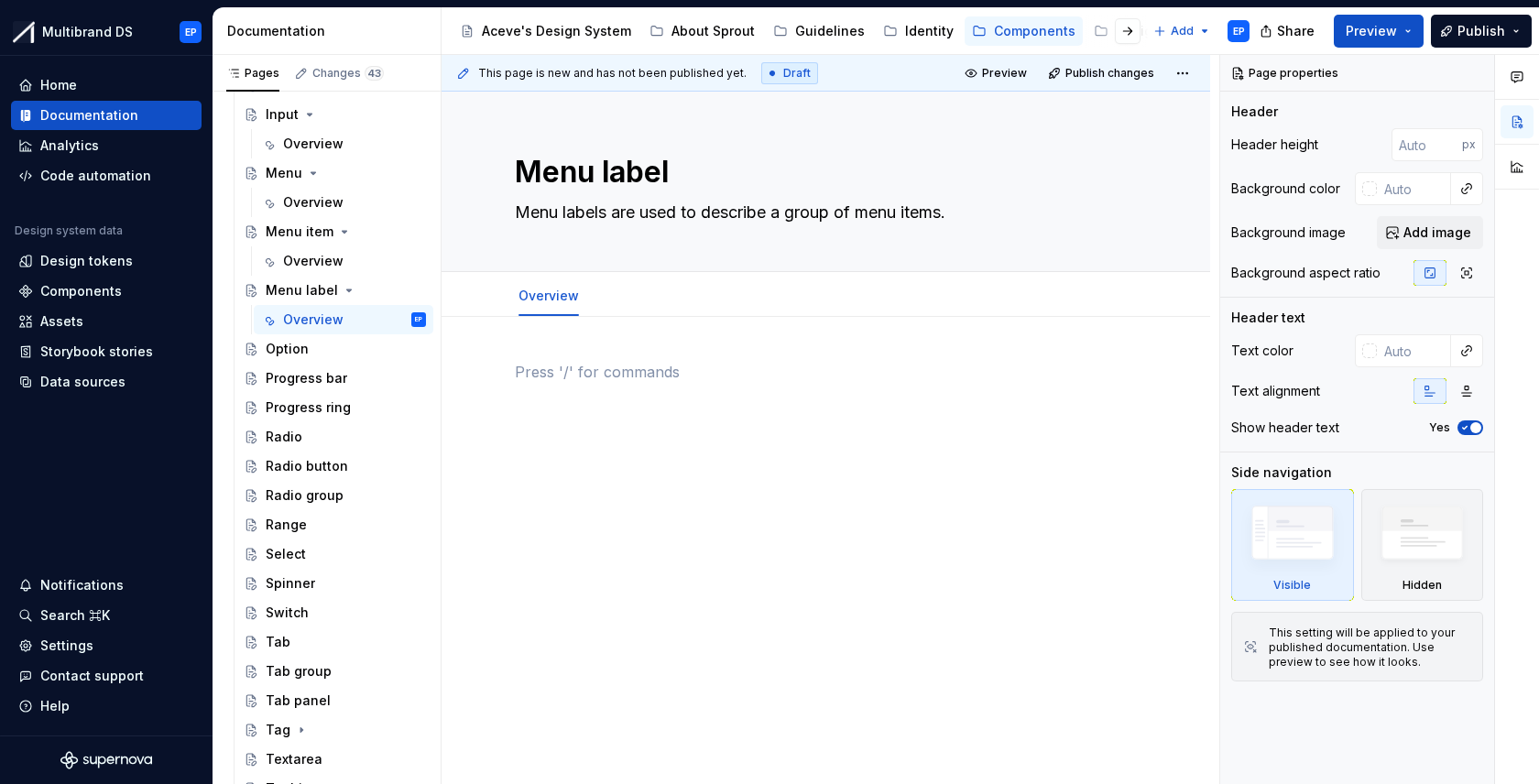 click at bounding box center (825, 372) 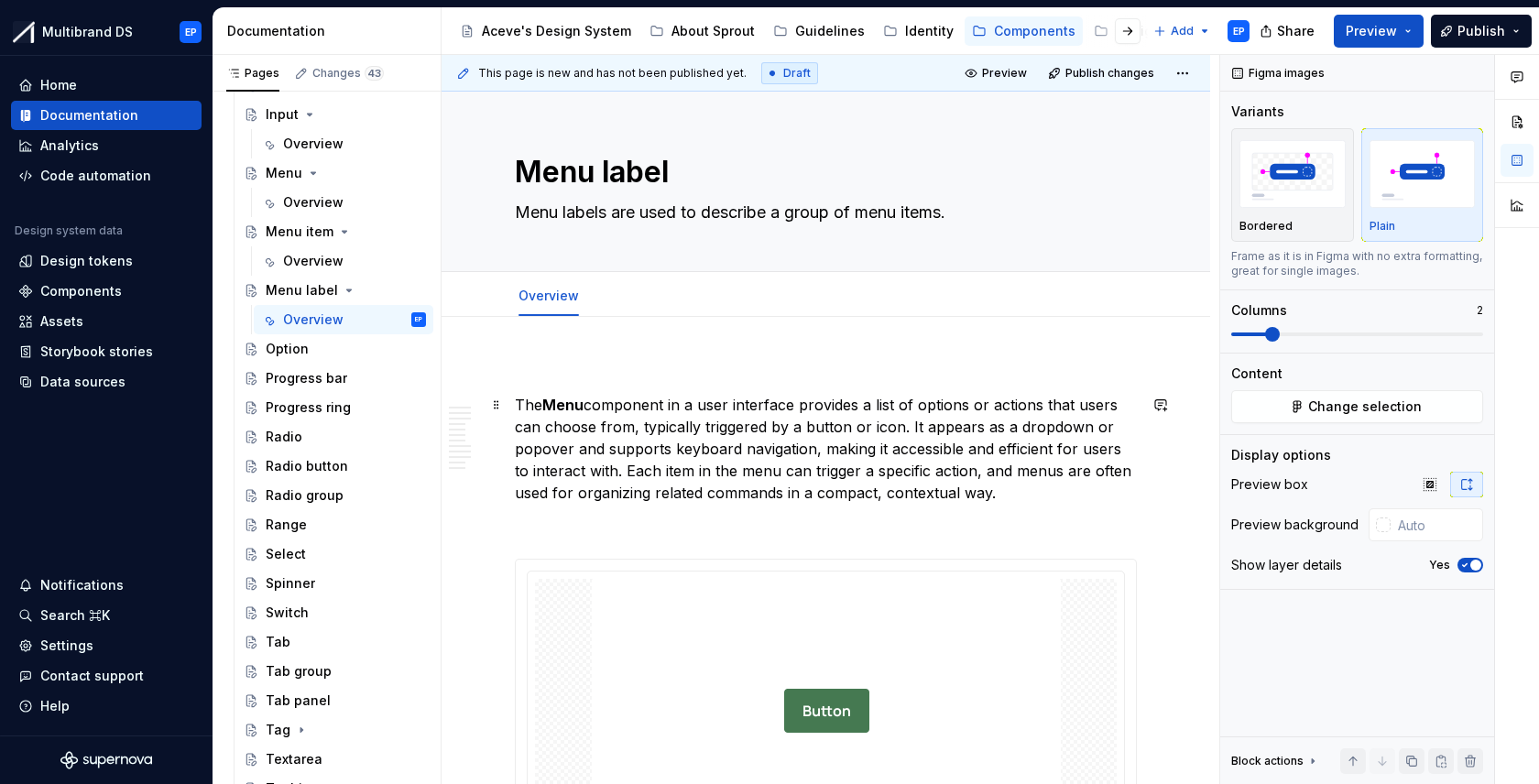click on "The  Menu  component in a user interface provides a list of options or actions that users can choose from, typically triggered by a button or icon. It appears as a dropdown or popover and supports keyboard navigation, making it accessible and efficient for users to interact with. Each item in the menu can trigger a specific action, and menus are often used for organizing related commands in a compact, contextual way." at bounding box center (825, 449) 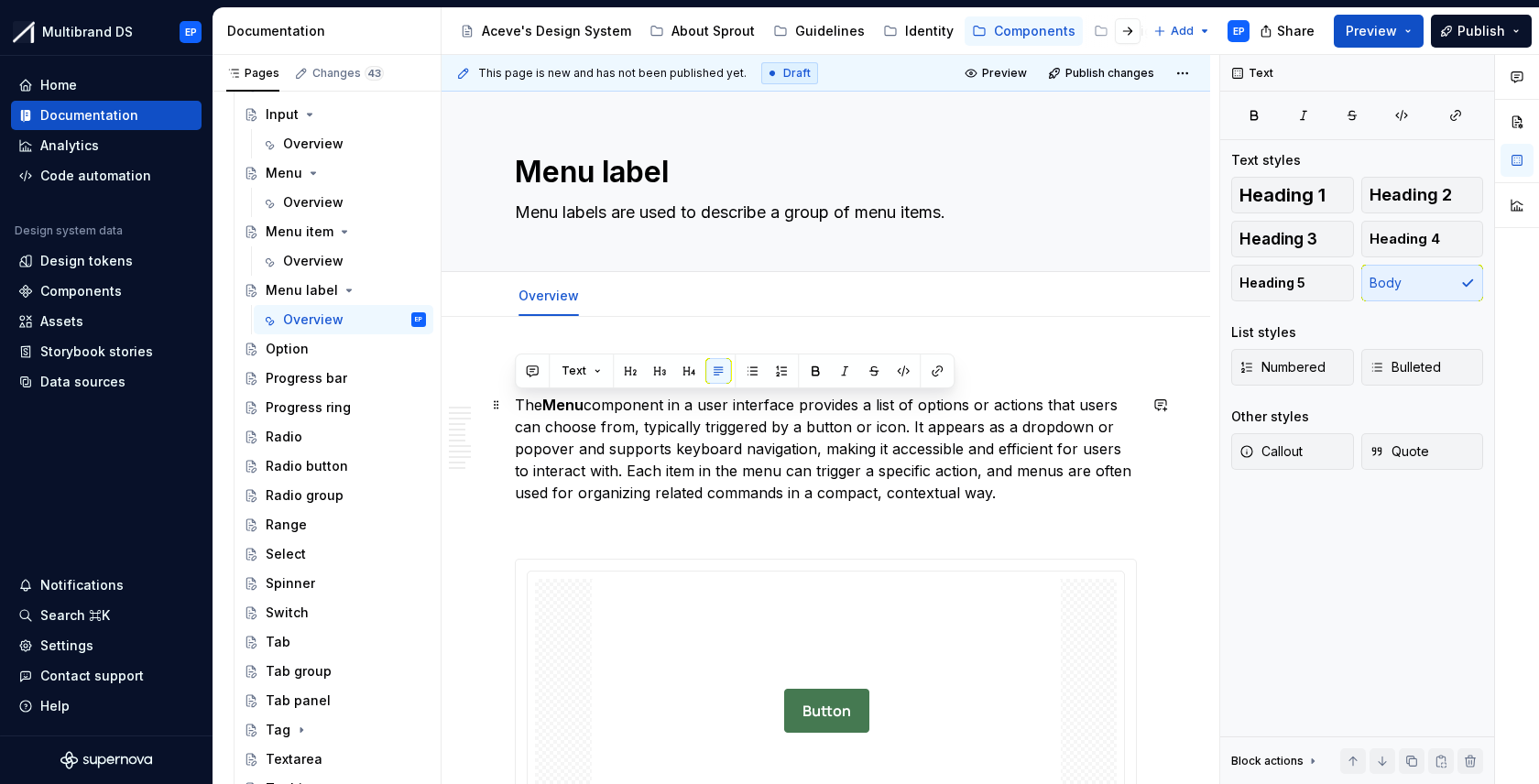 drag, startPoint x: 1022, startPoint y: 496, endPoint x: 514, endPoint y: 407, distance: 515.7373 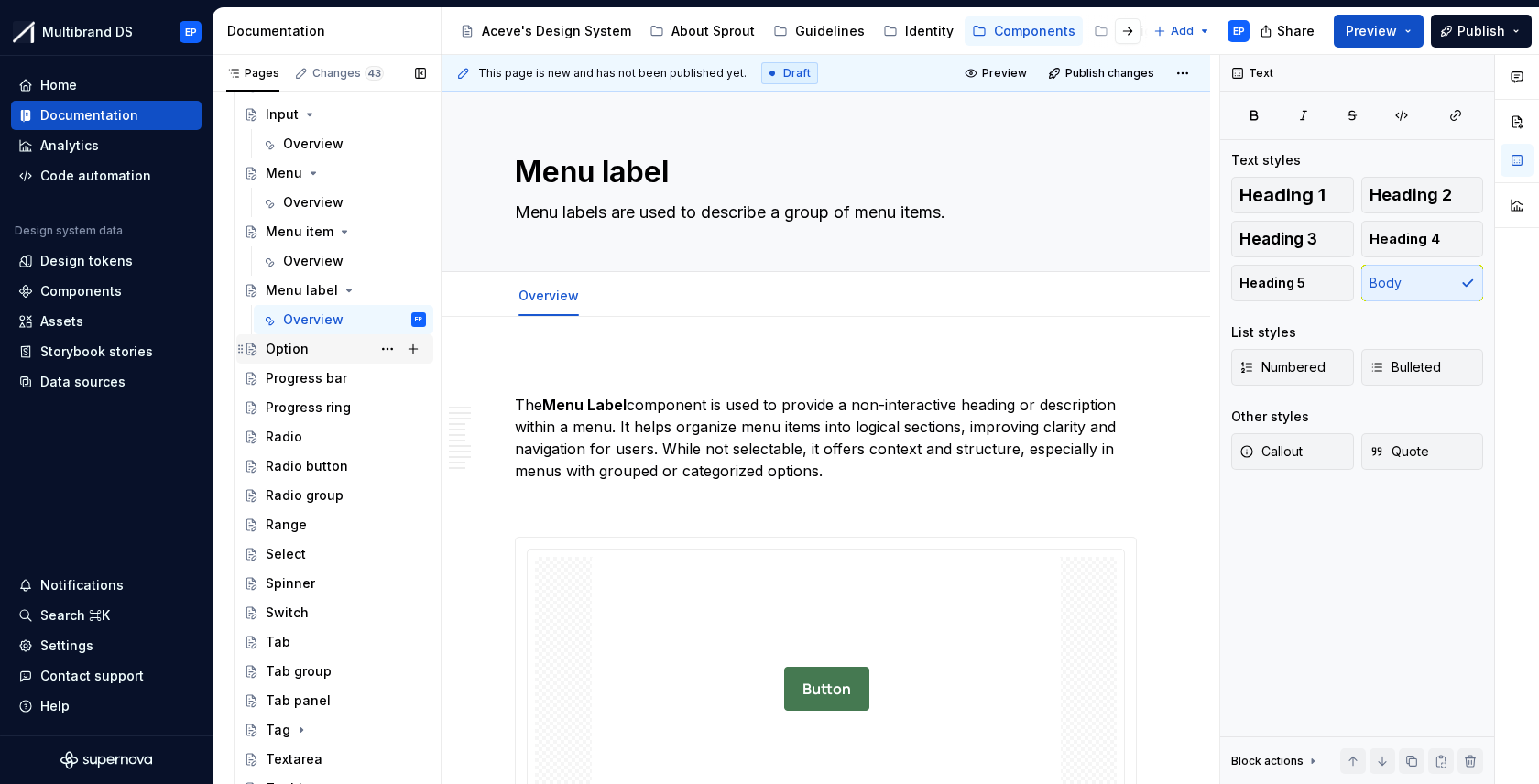click on "Option" at bounding box center (345, 349) 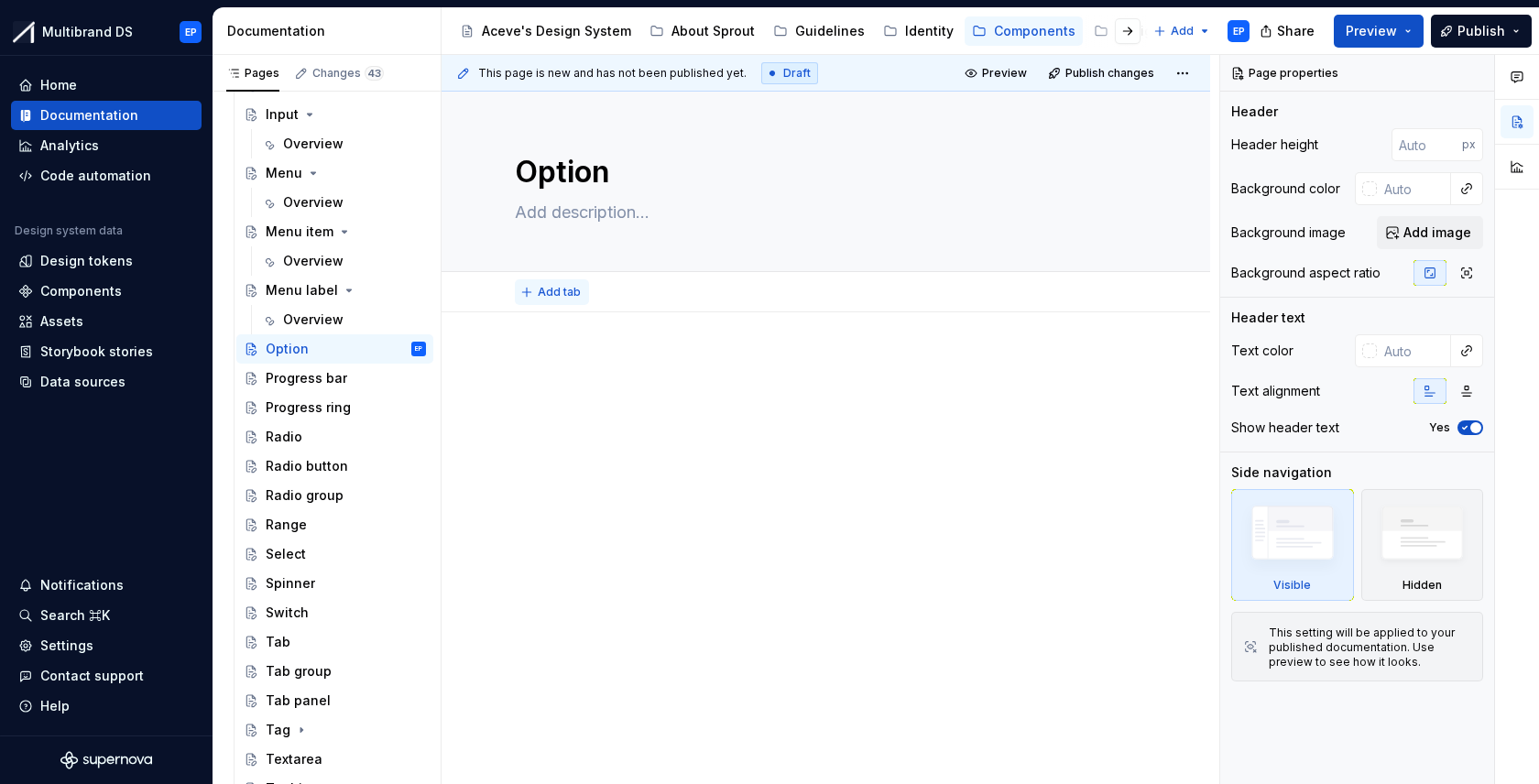 type on "*" 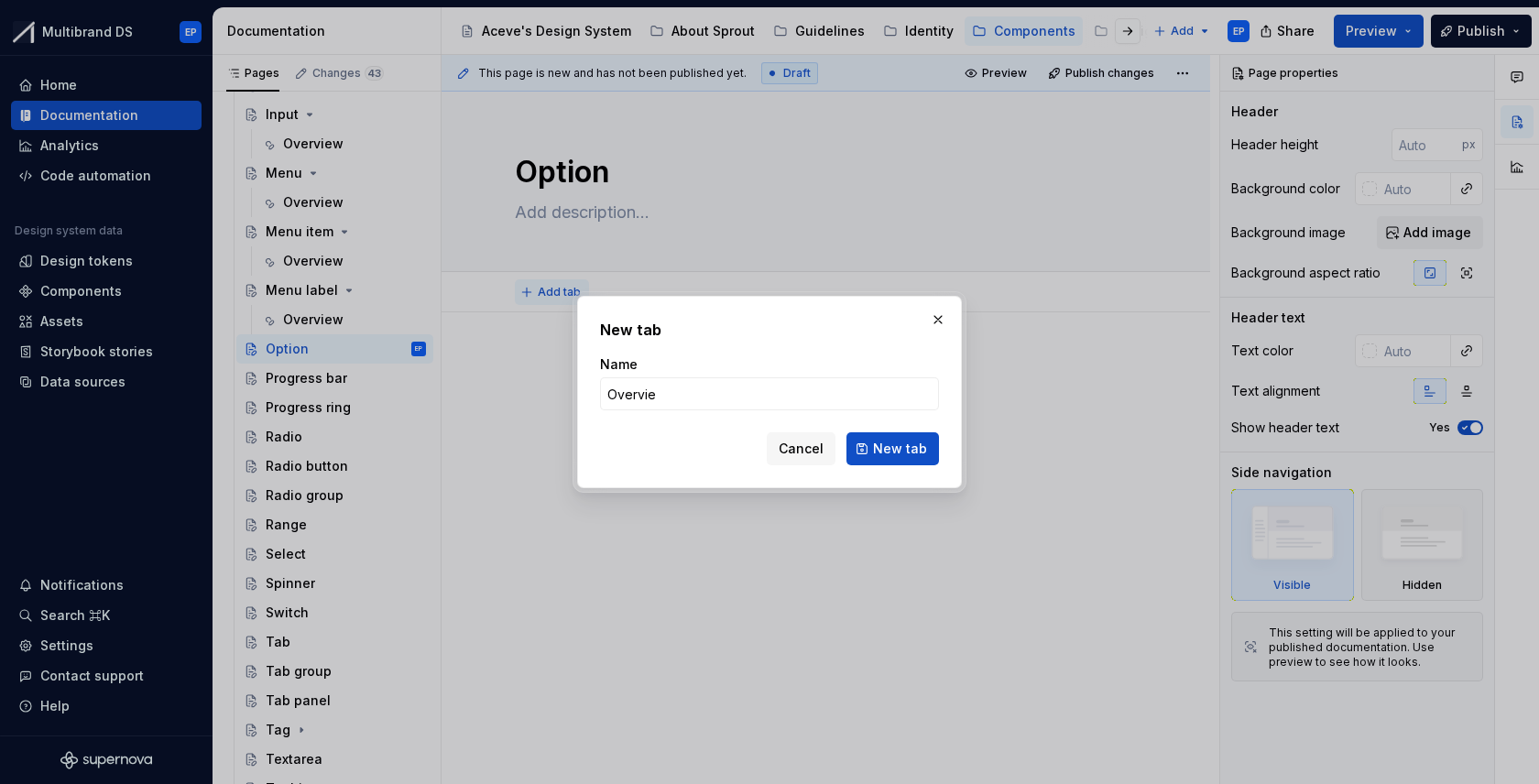 type on "Overview" 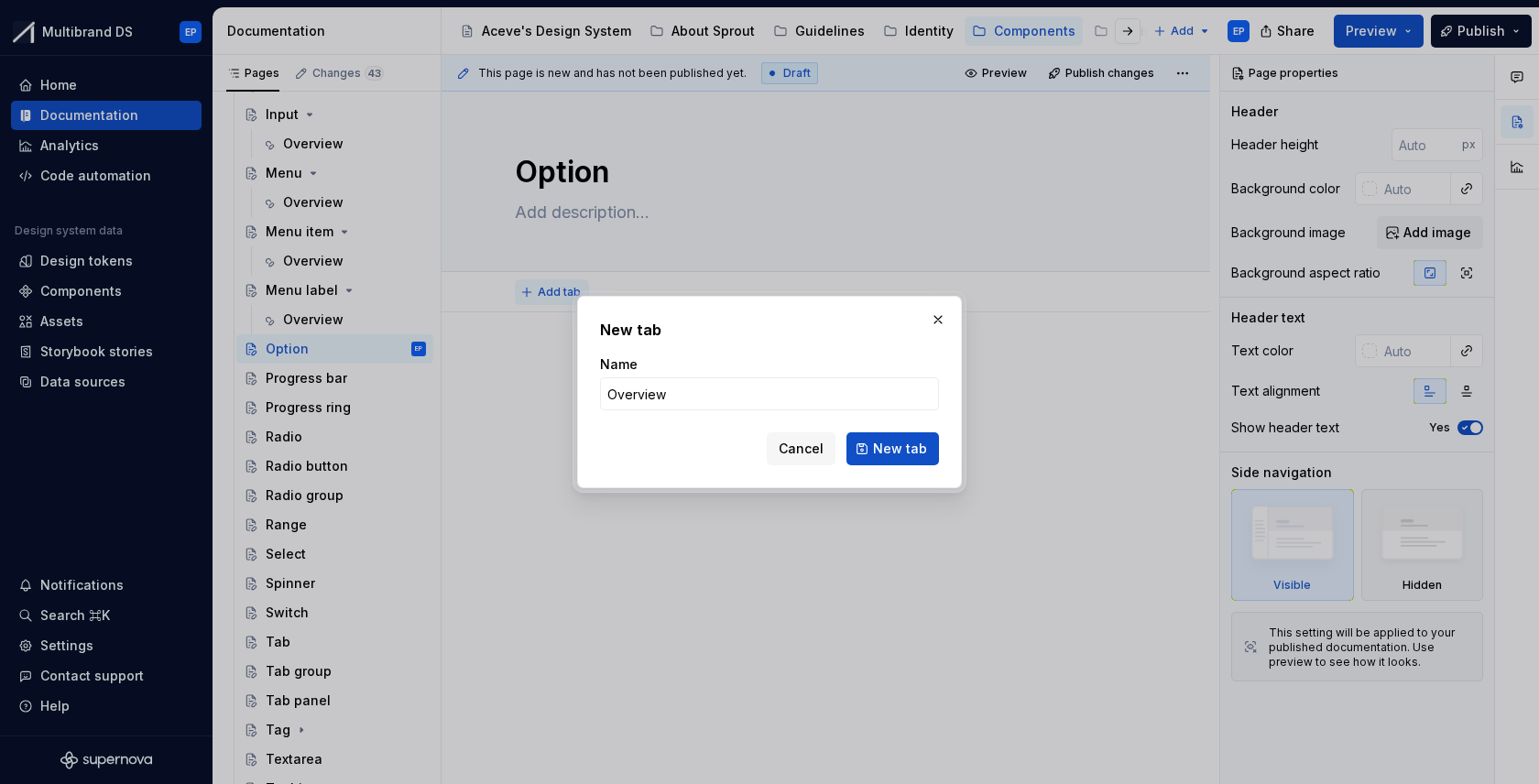 click on "New tab" at bounding box center [892, 449] 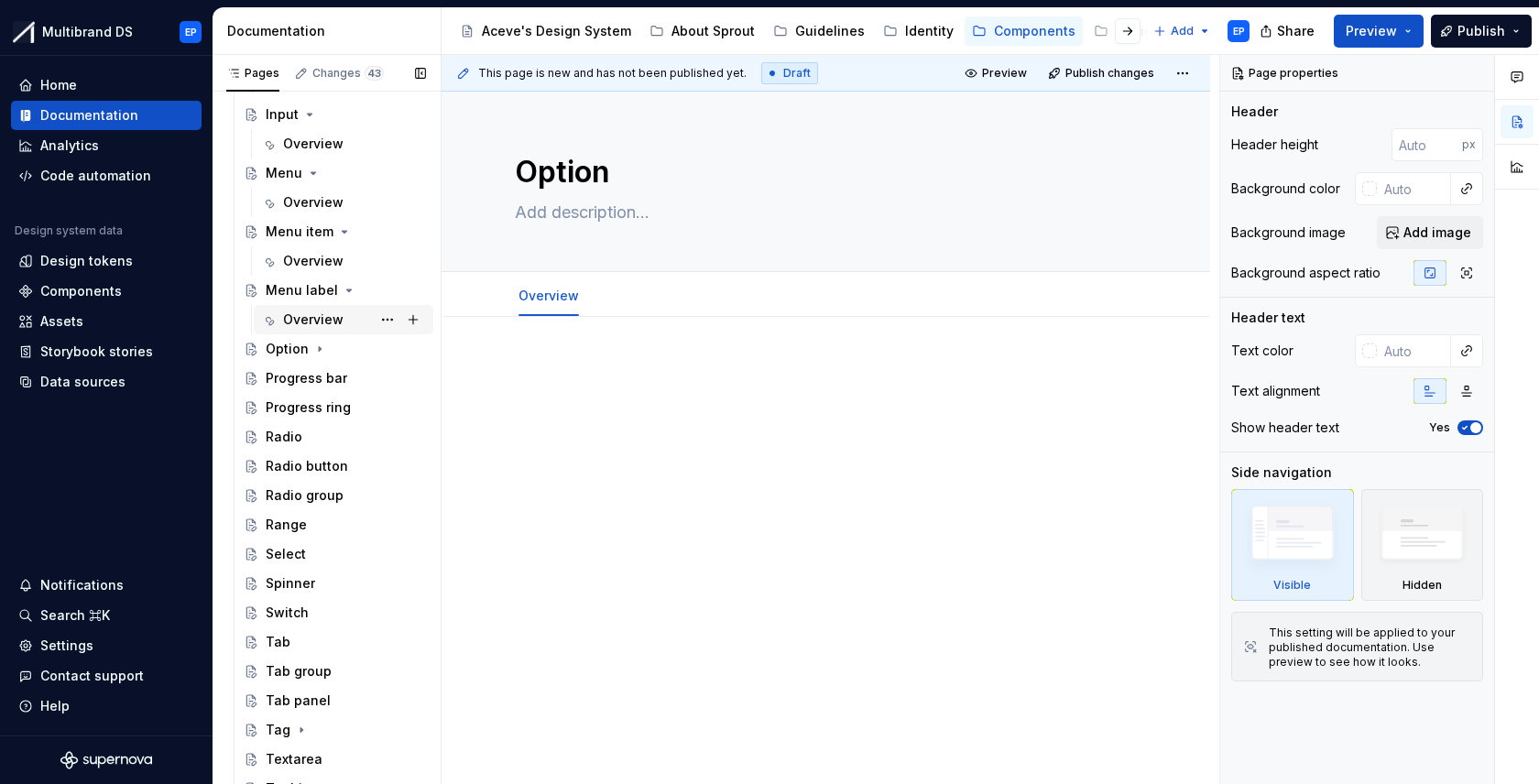 click on "Overview" at bounding box center (313, 320) 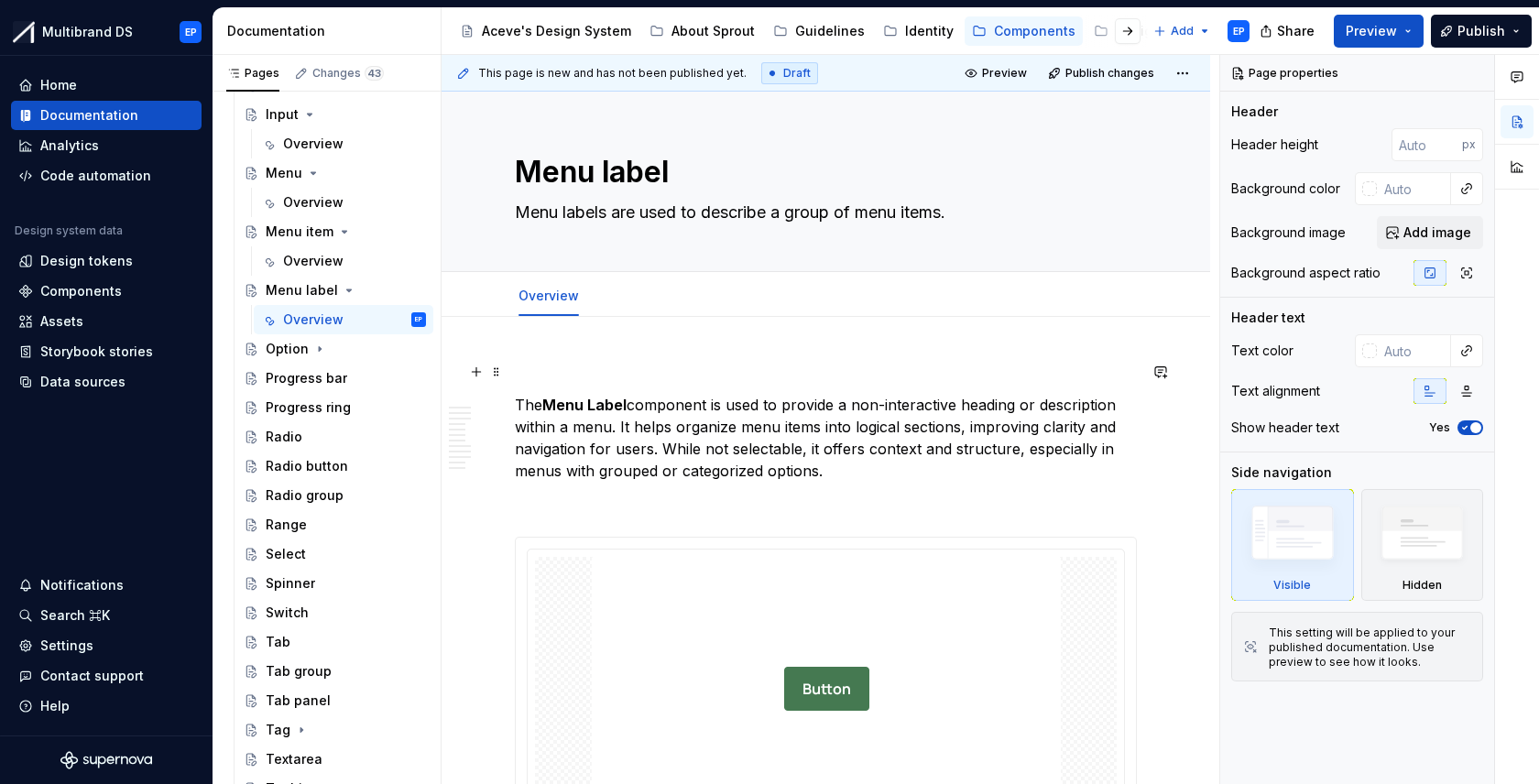 click at bounding box center [825, 372] 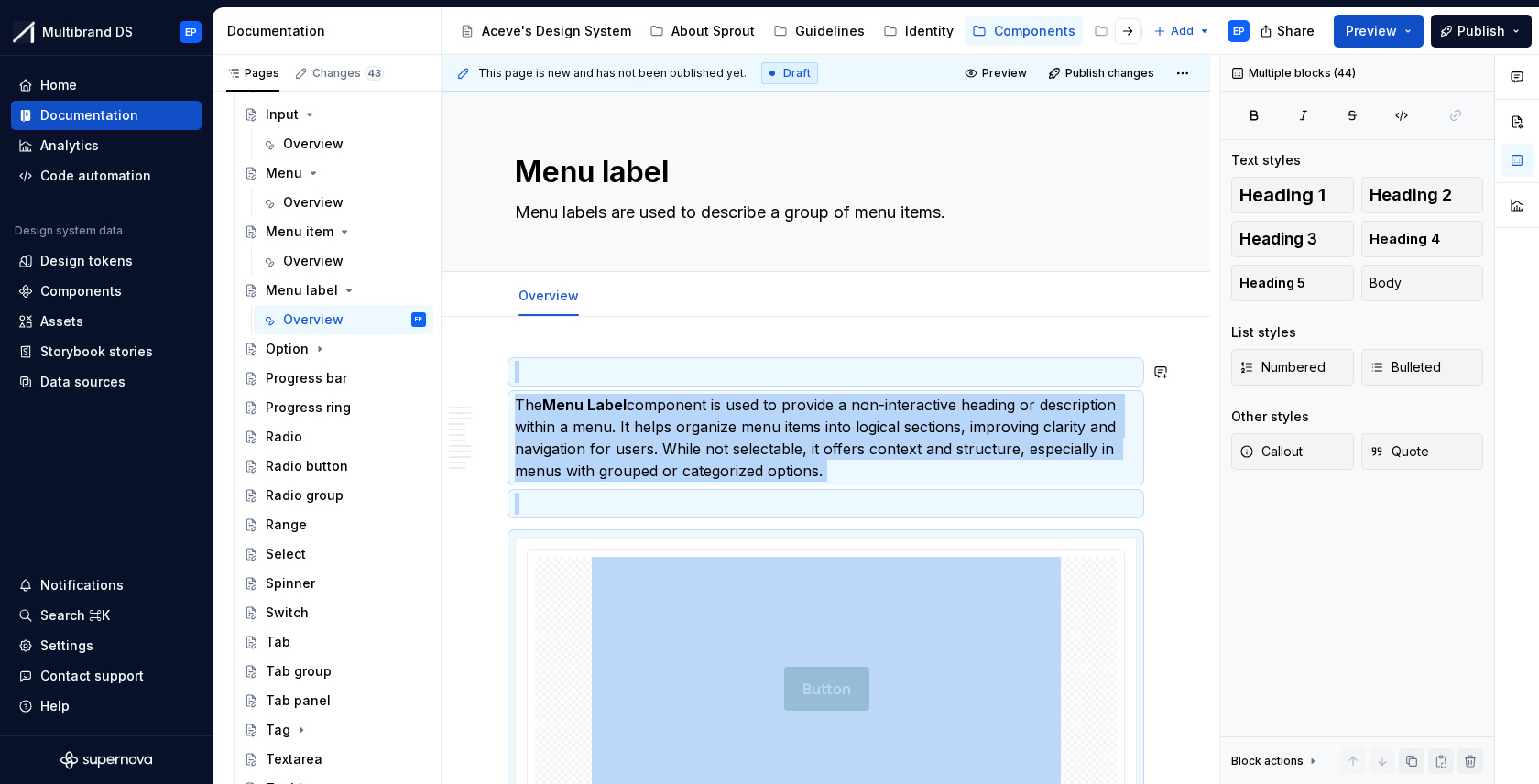 copy on "**********" 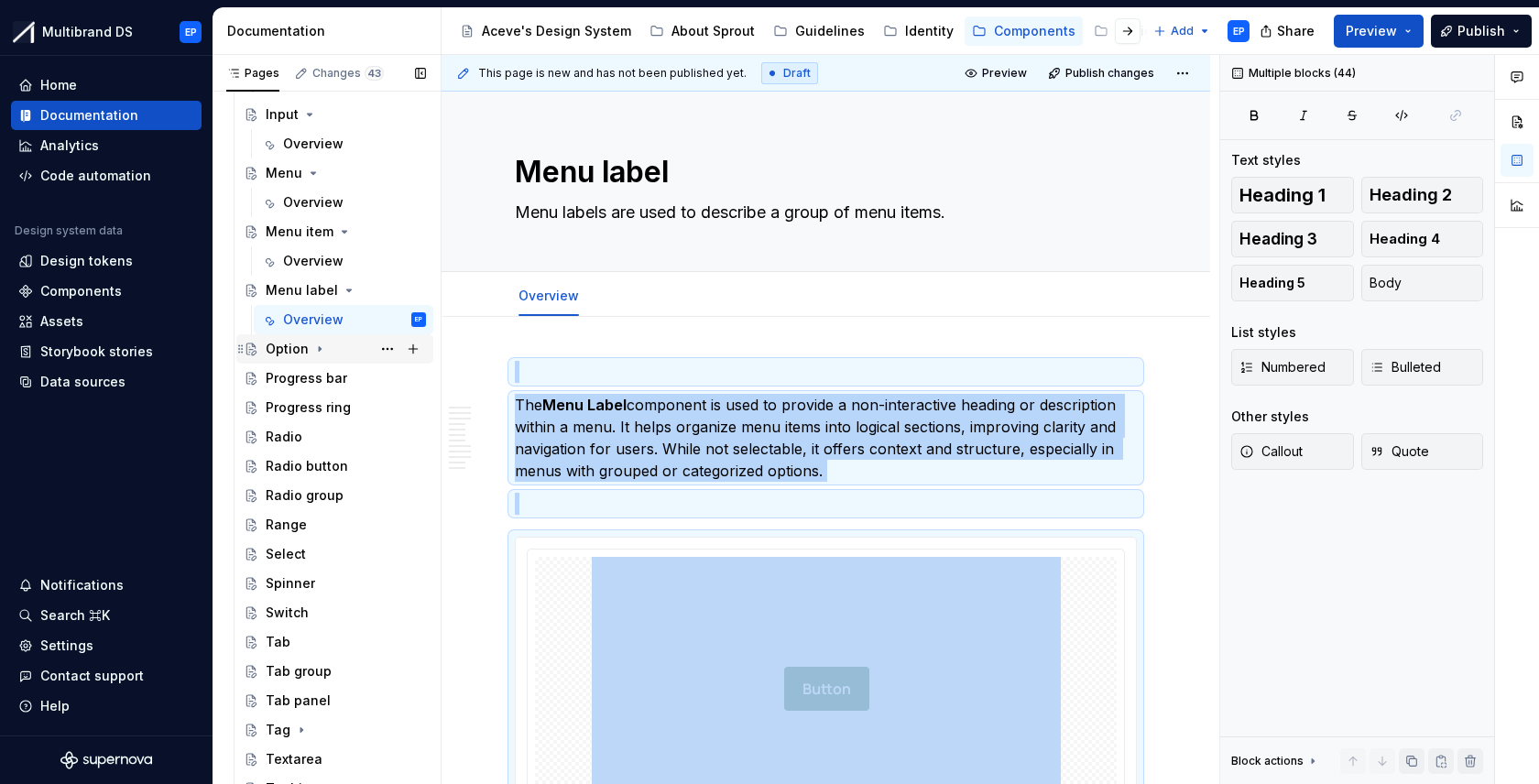 click on "Option" at bounding box center (287, 349) 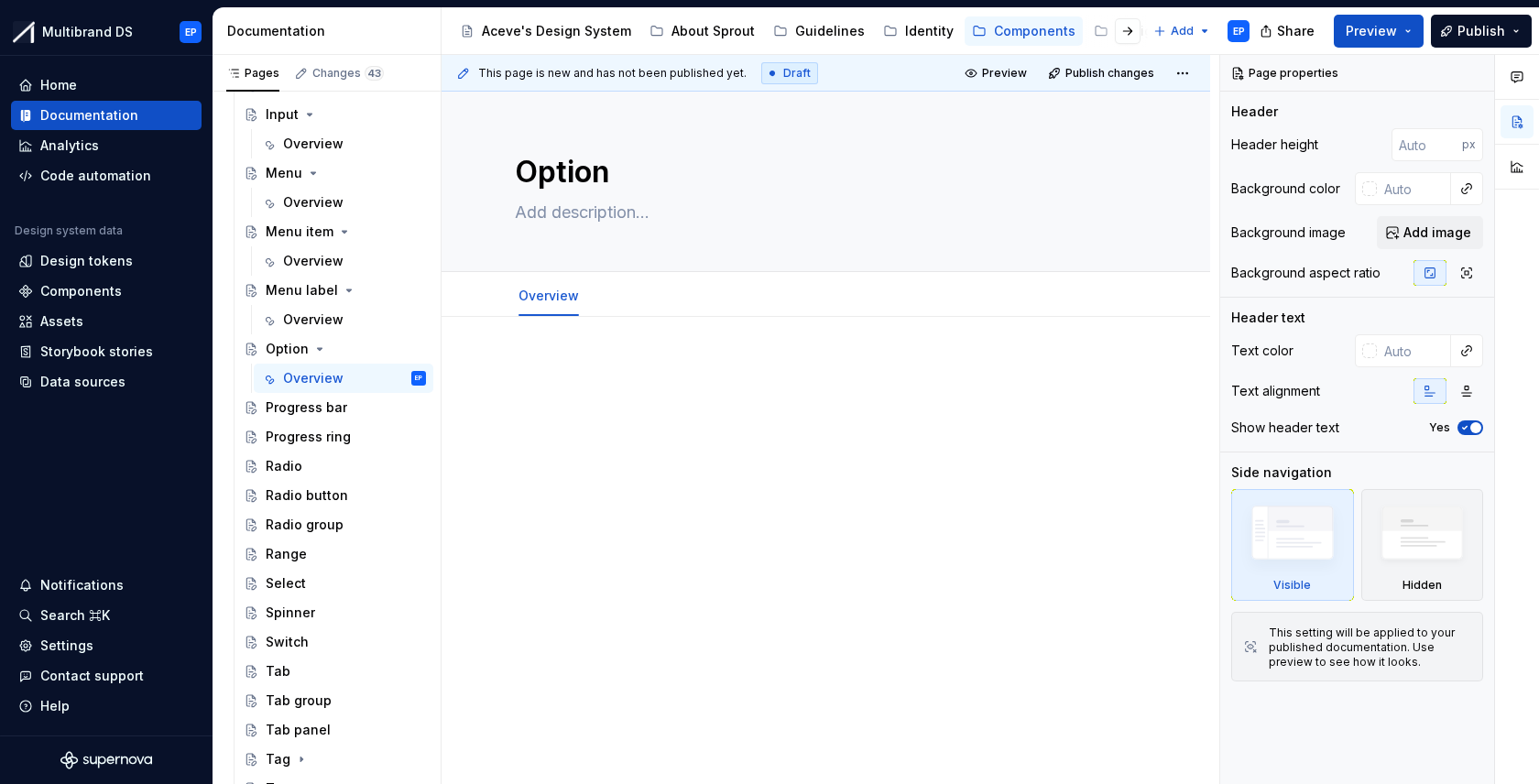 click at bounding box center (825, 502) 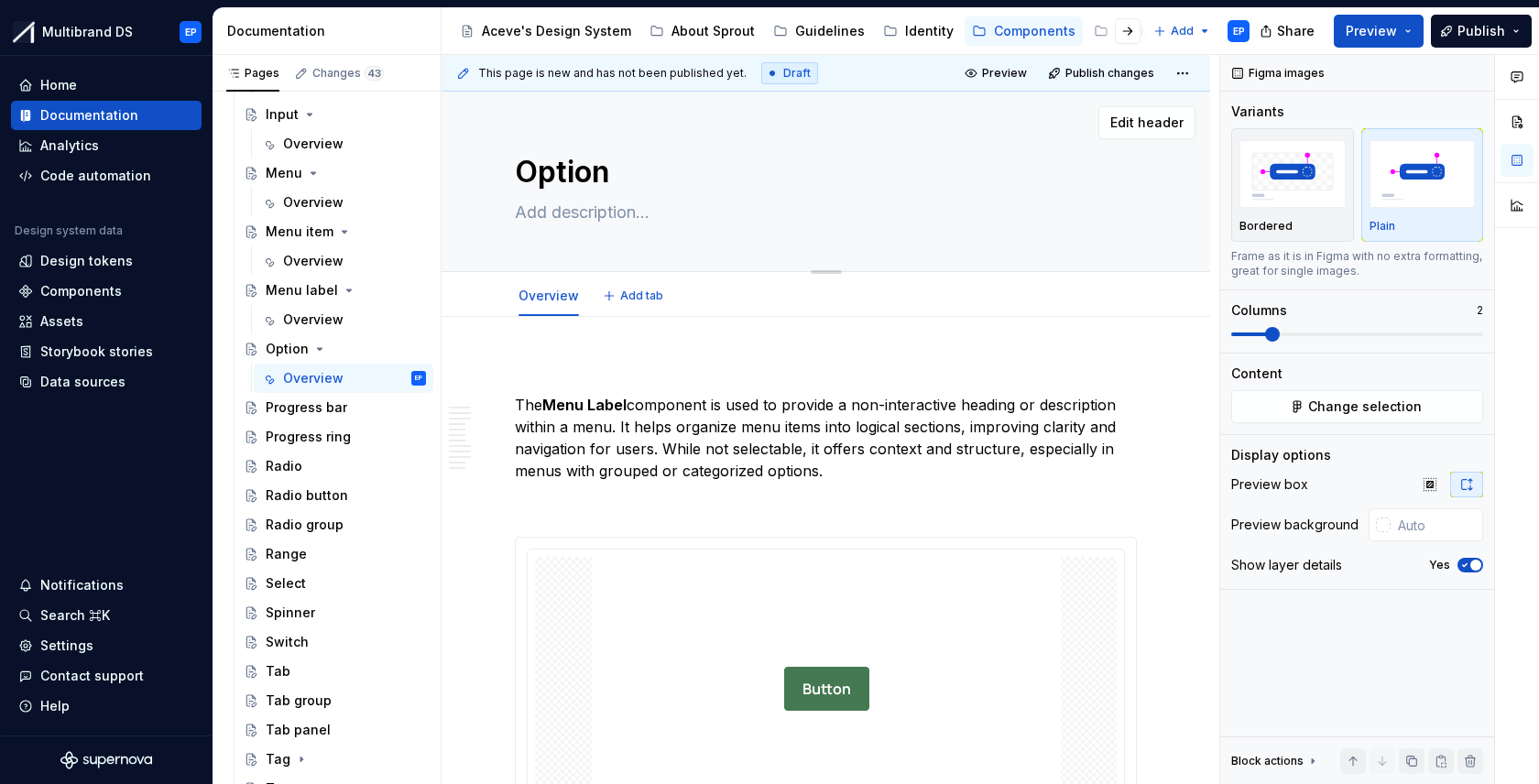 click at bounding box center (822, 212) 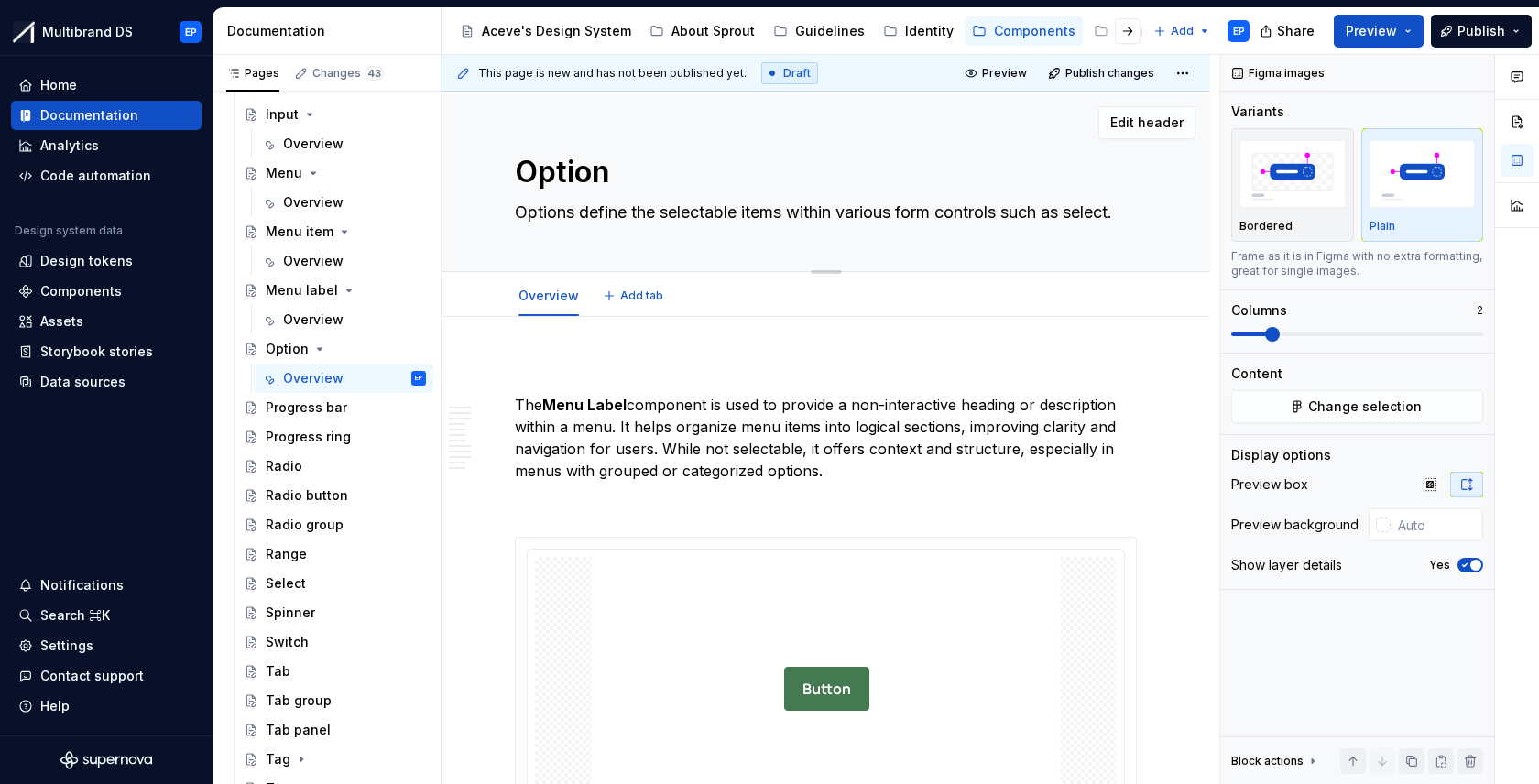 click on "Options define the selectable items within various form controls such as select." at bounding box center (822, 212) 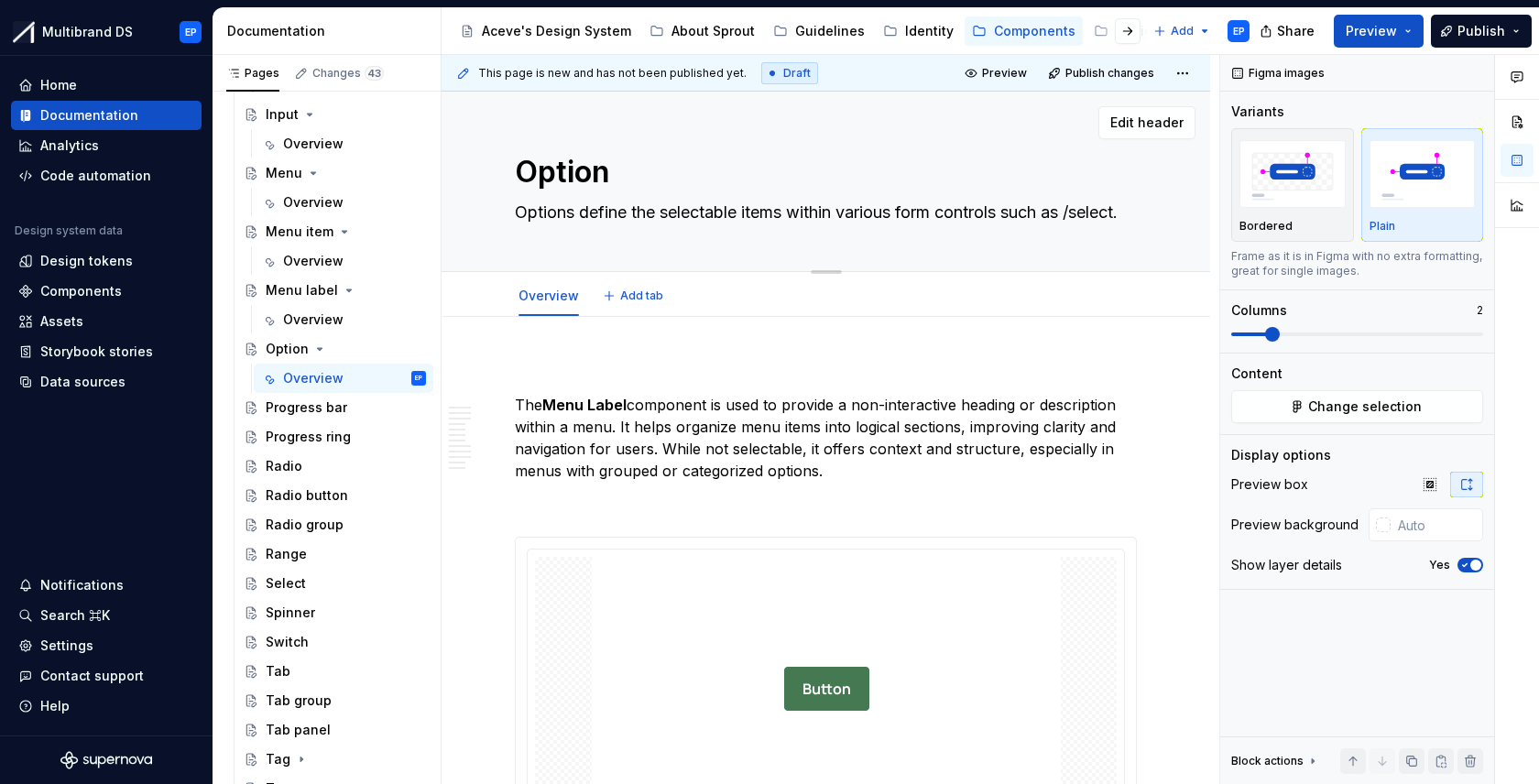 type on "*" 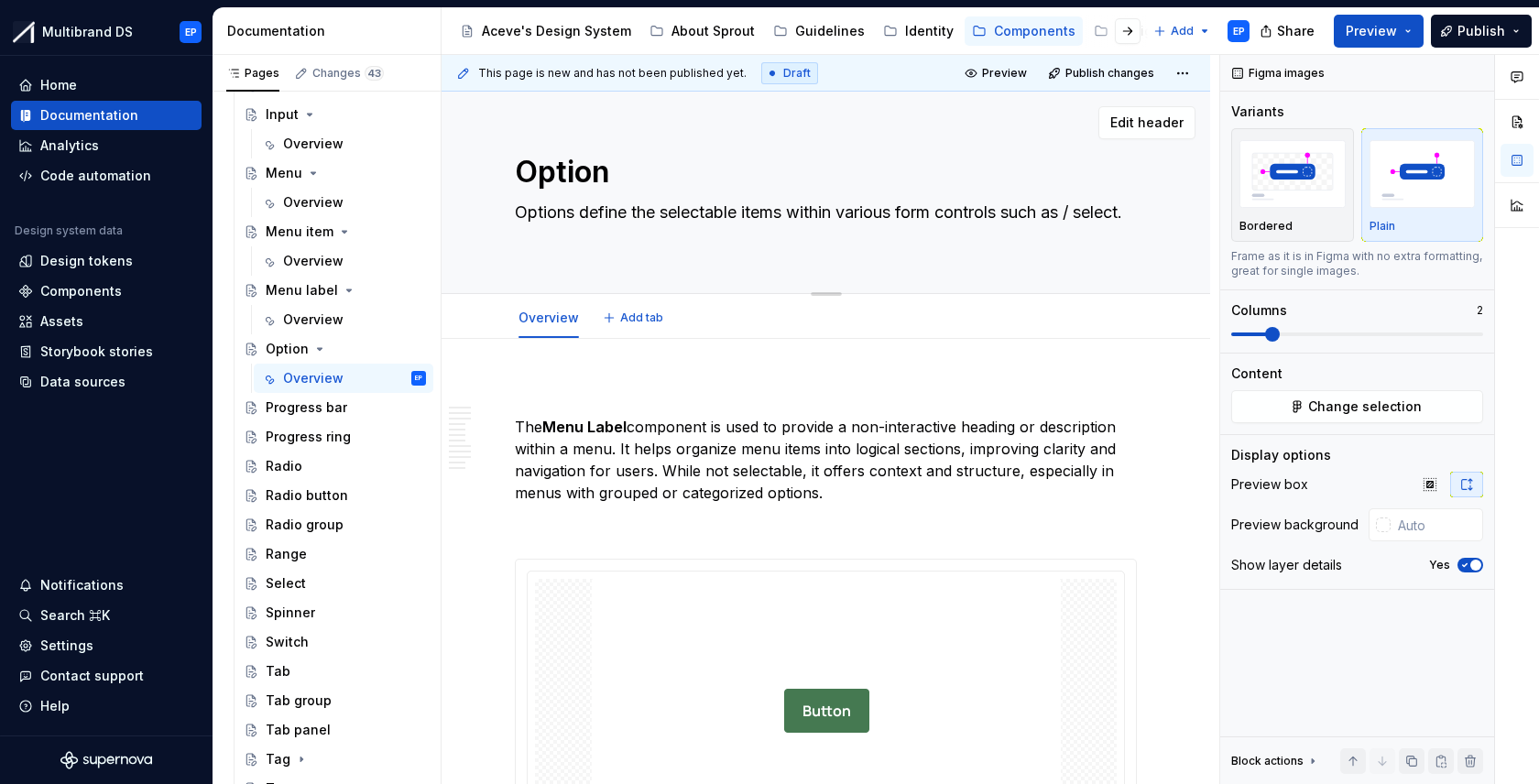 type on "*" 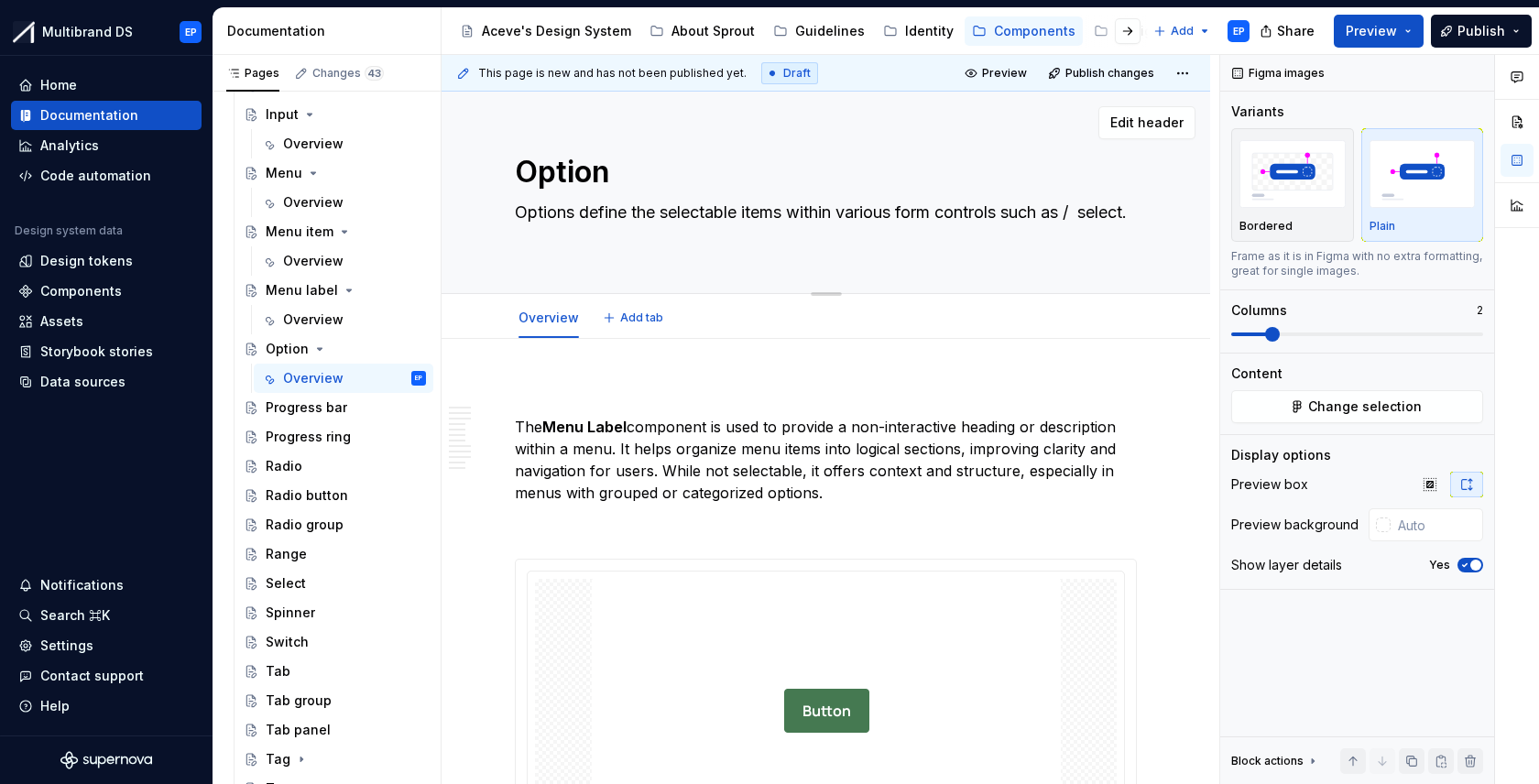 type on "*" 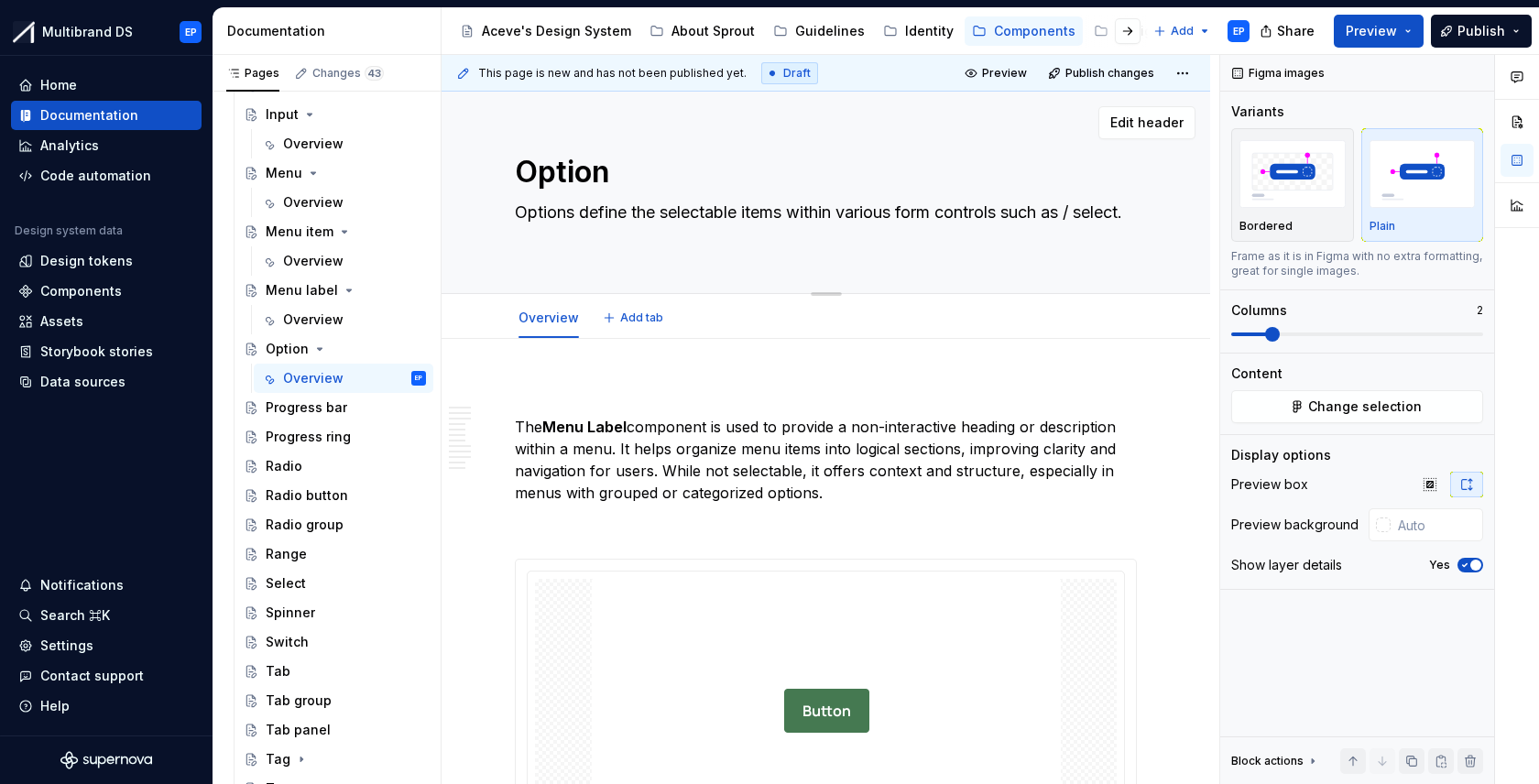 type on "*" 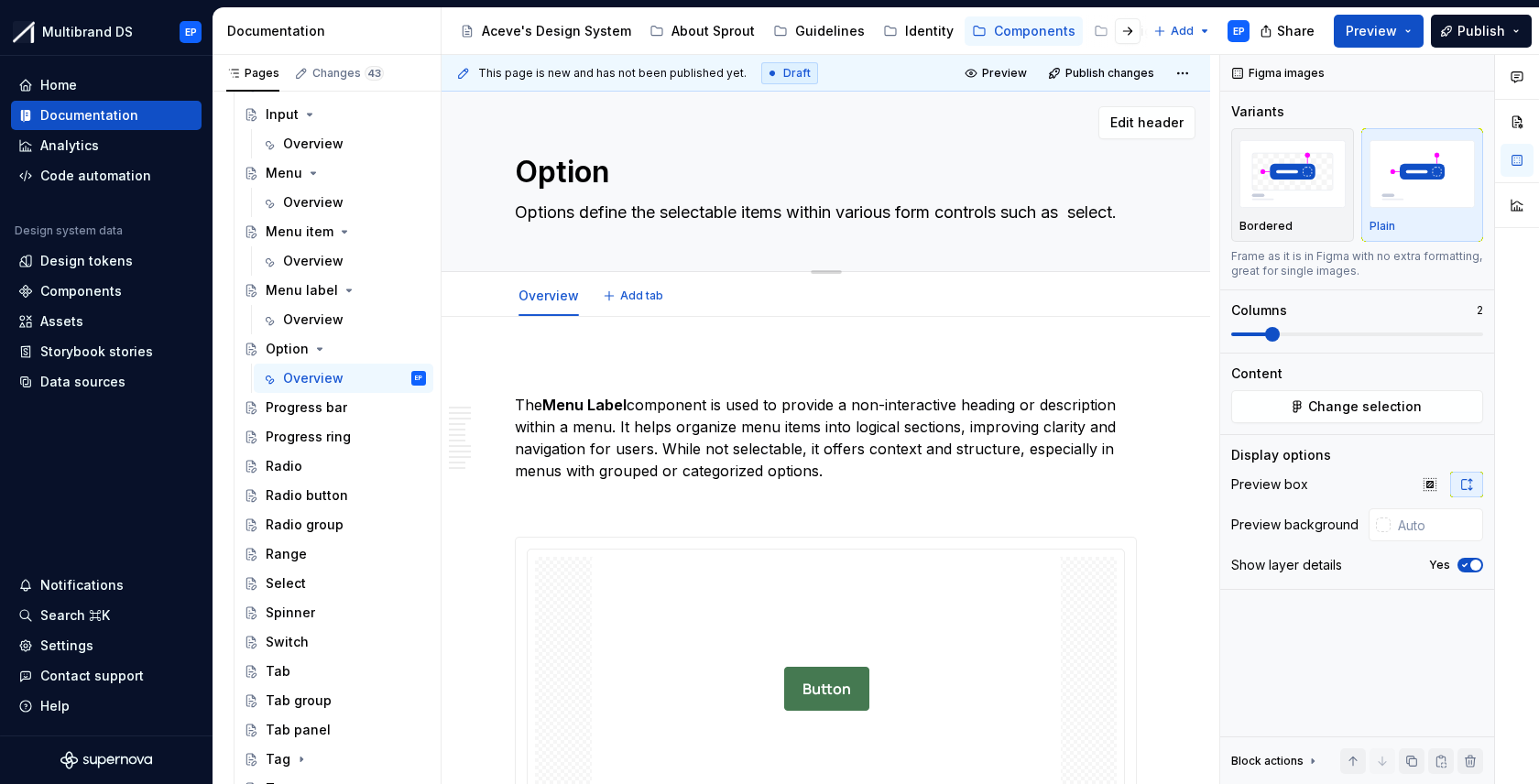 type on "*" 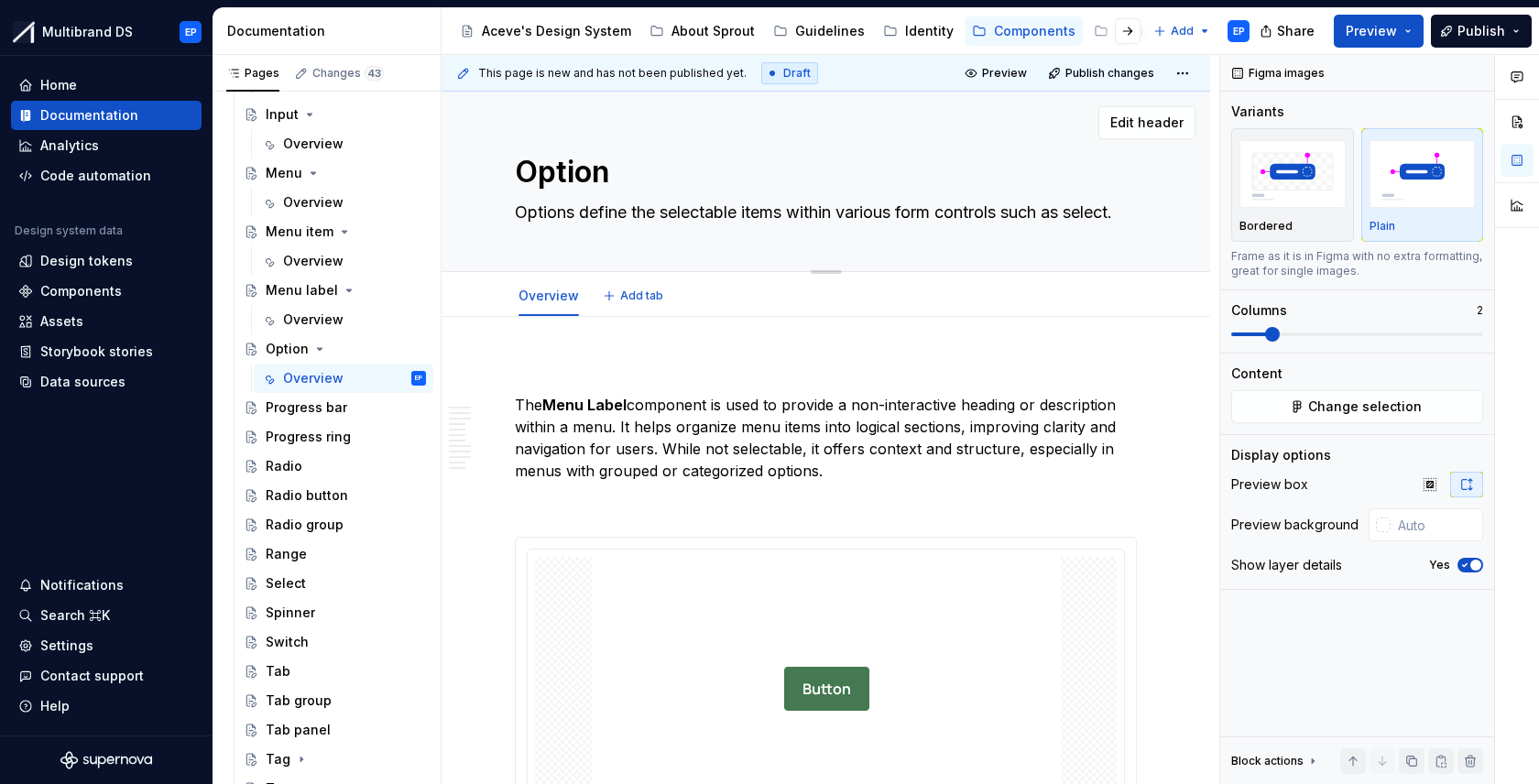 click on "Options define the selectable items within various form controls such as select." at bounding box center (822, 212) 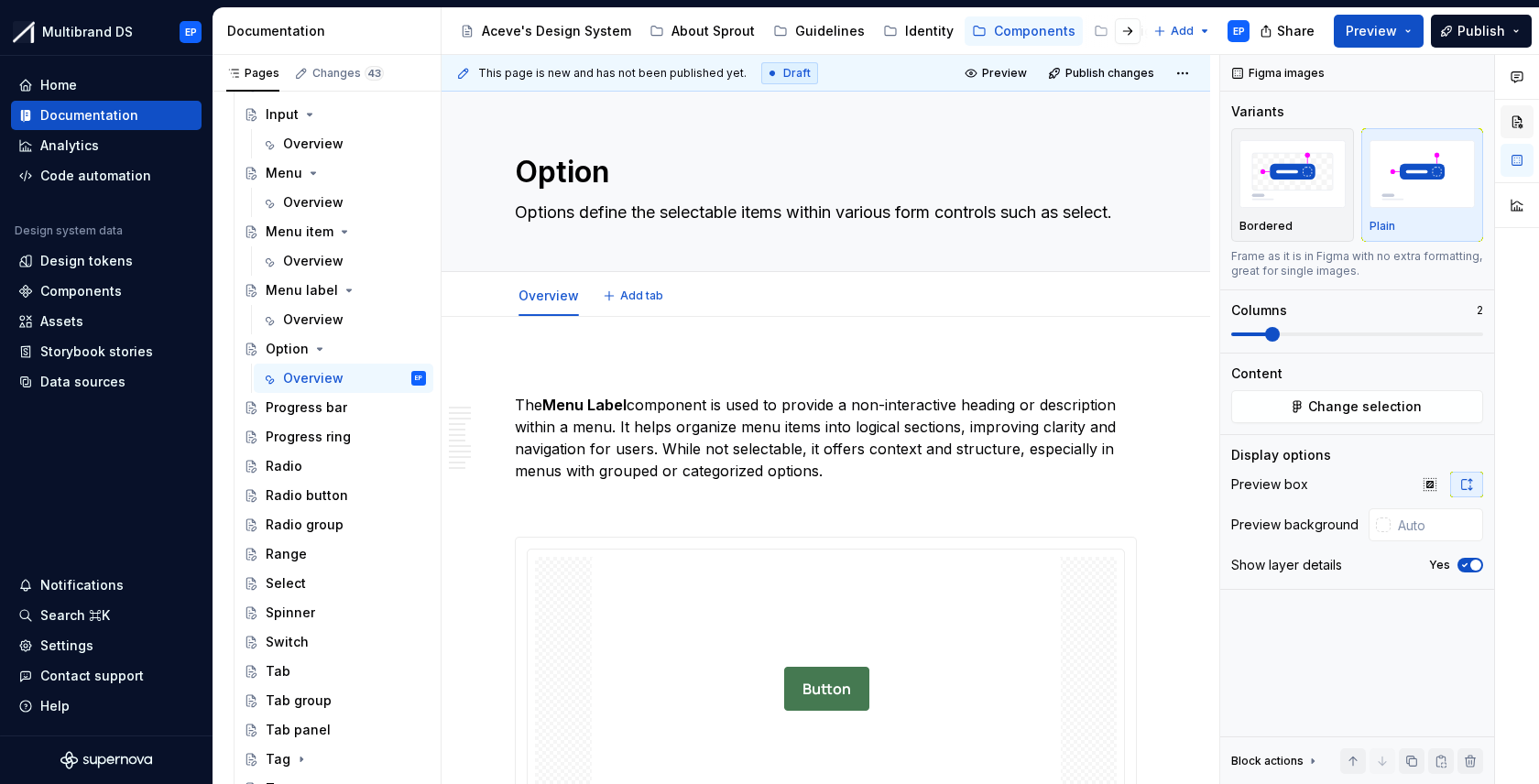 type on "*" 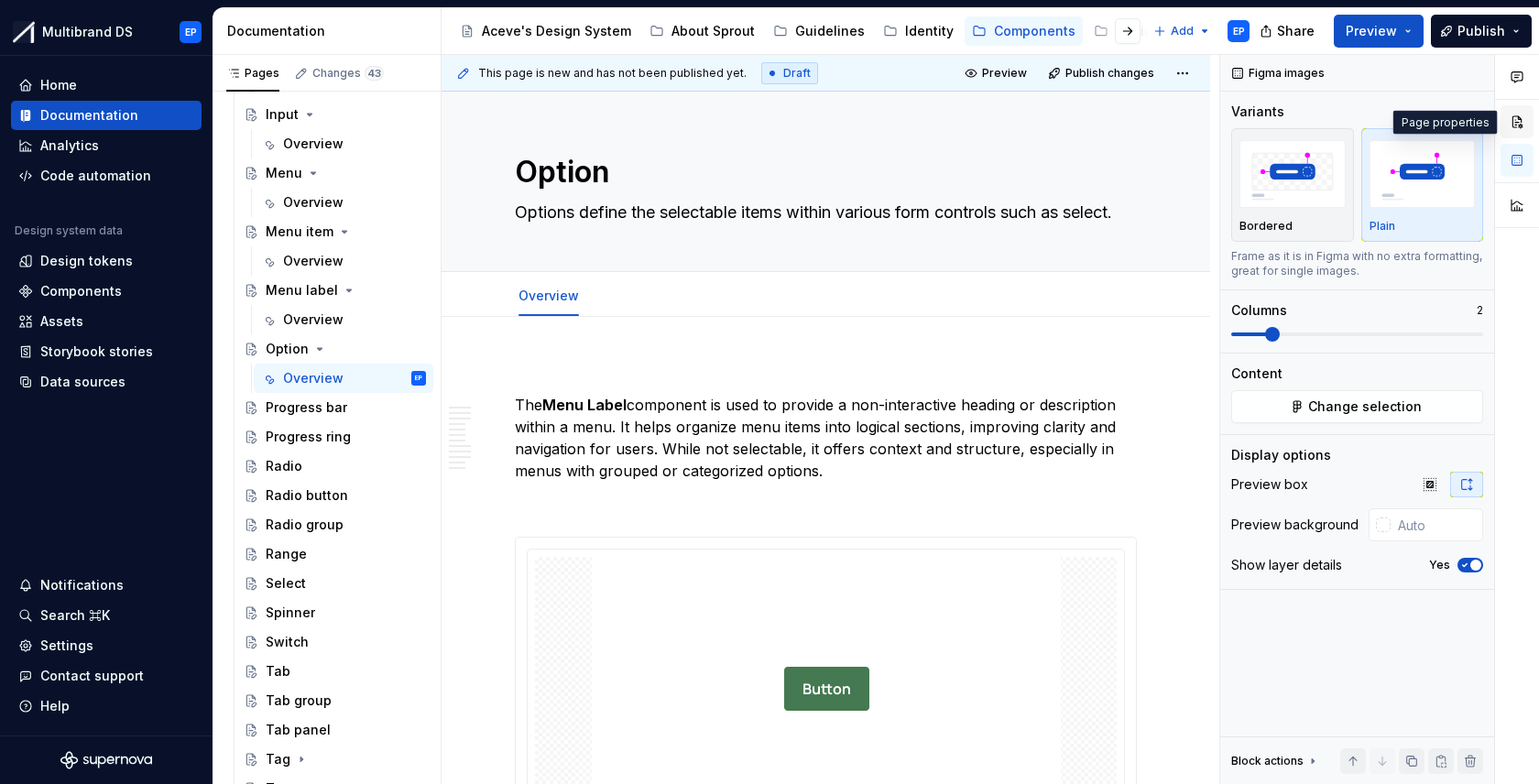 type on "Options define the selectable items within various form controls such as select." 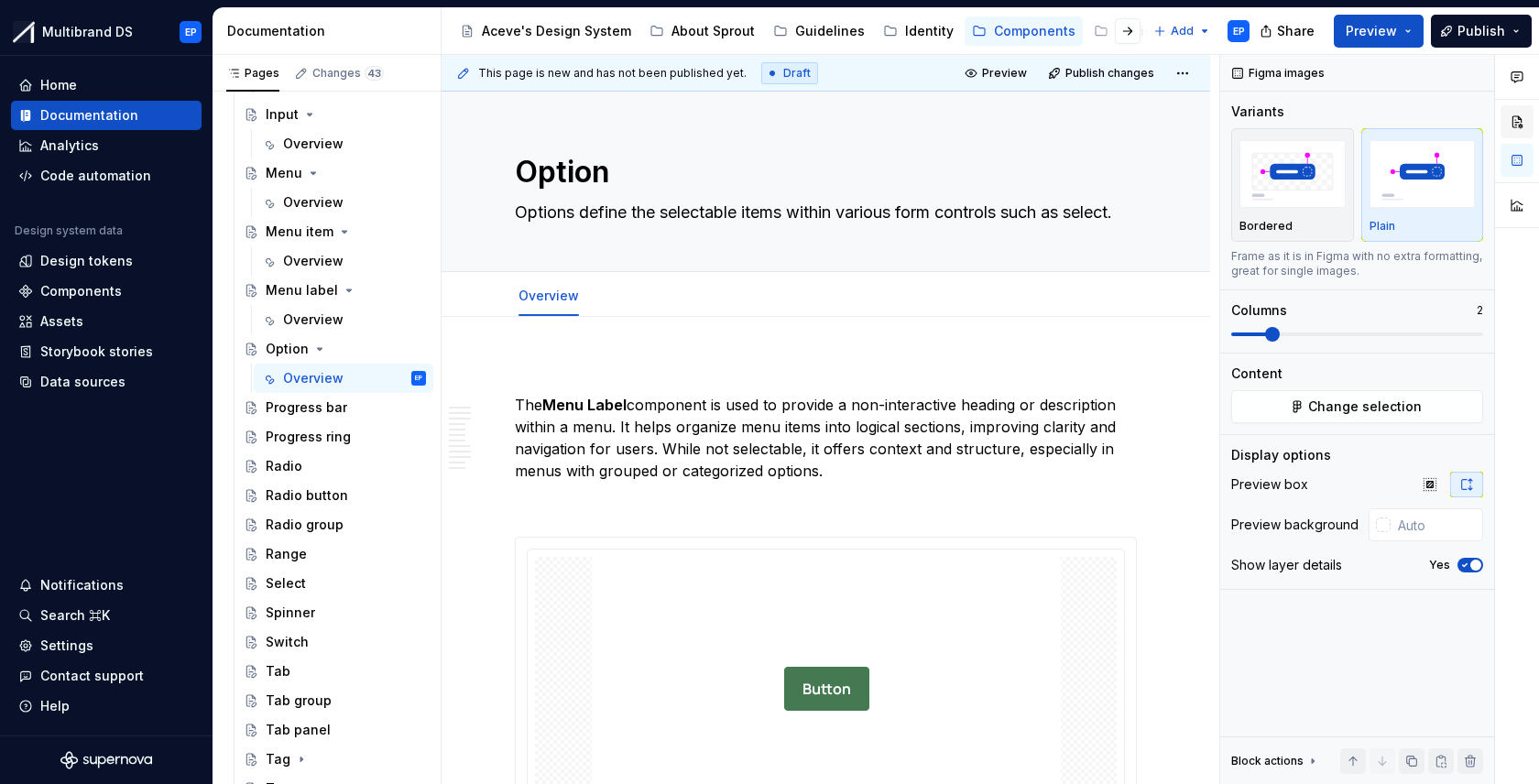 click at bounding box center [1517, 122] 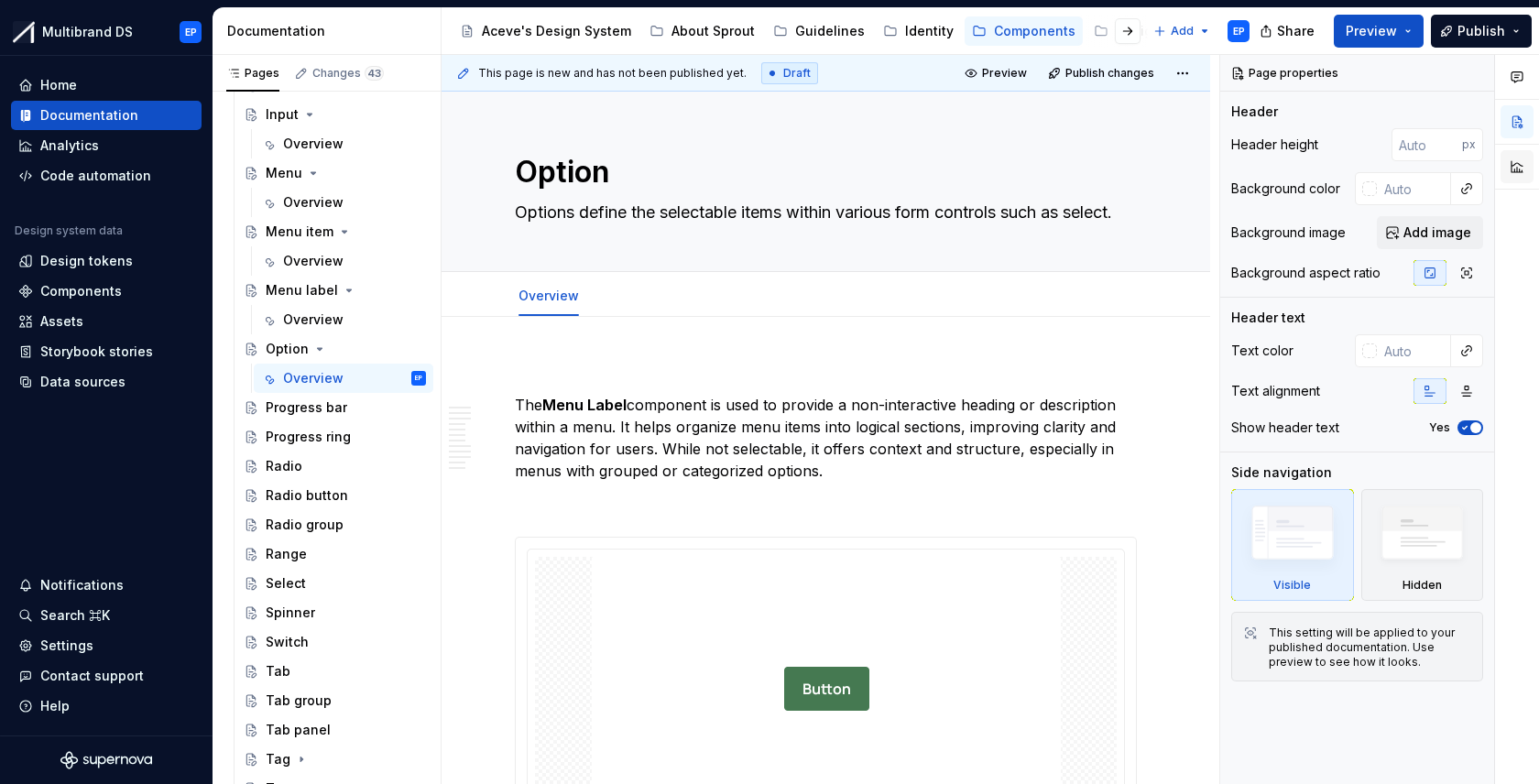 click at bounding box center (1517, 167) 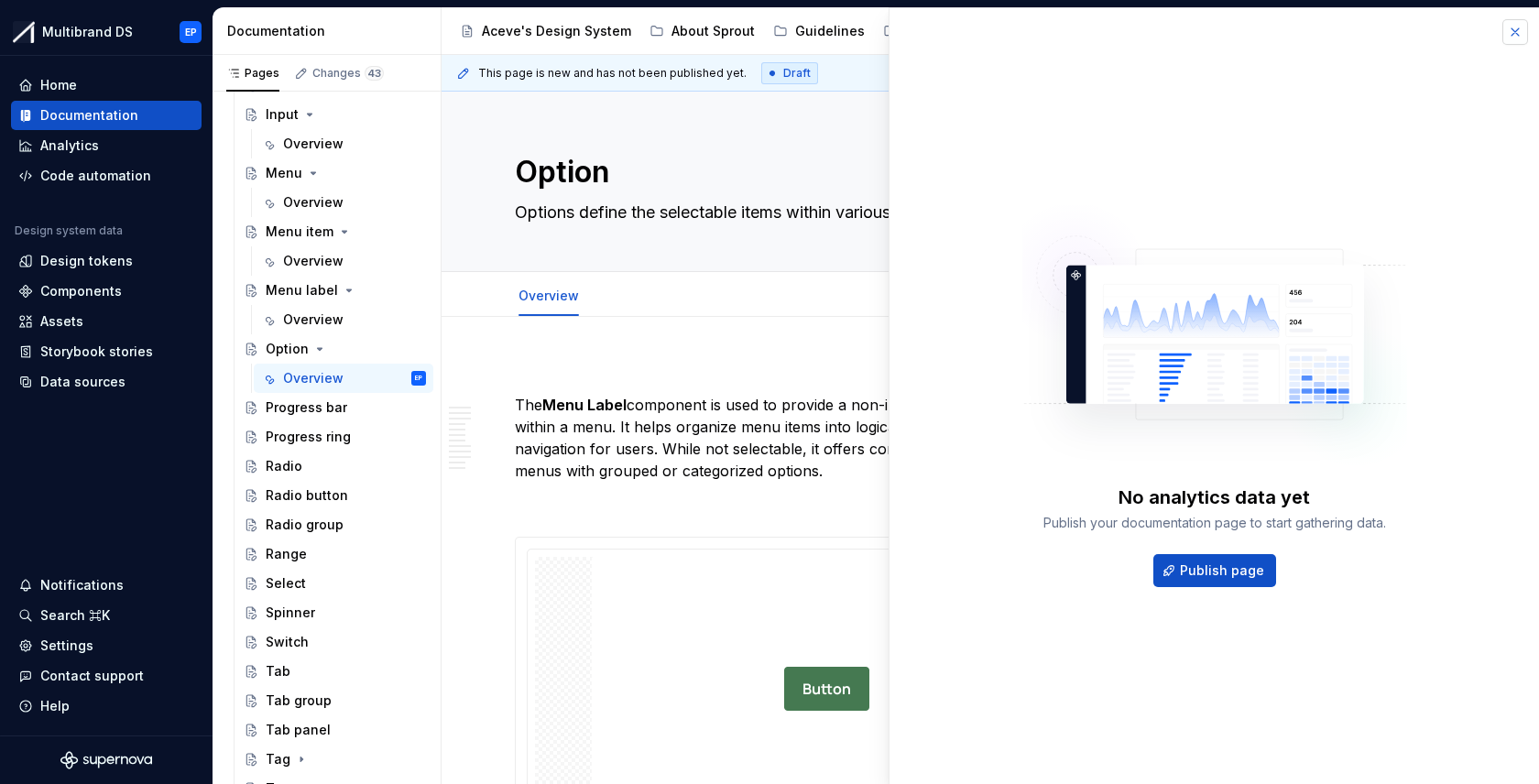 click at bounding box center (1515, 32) 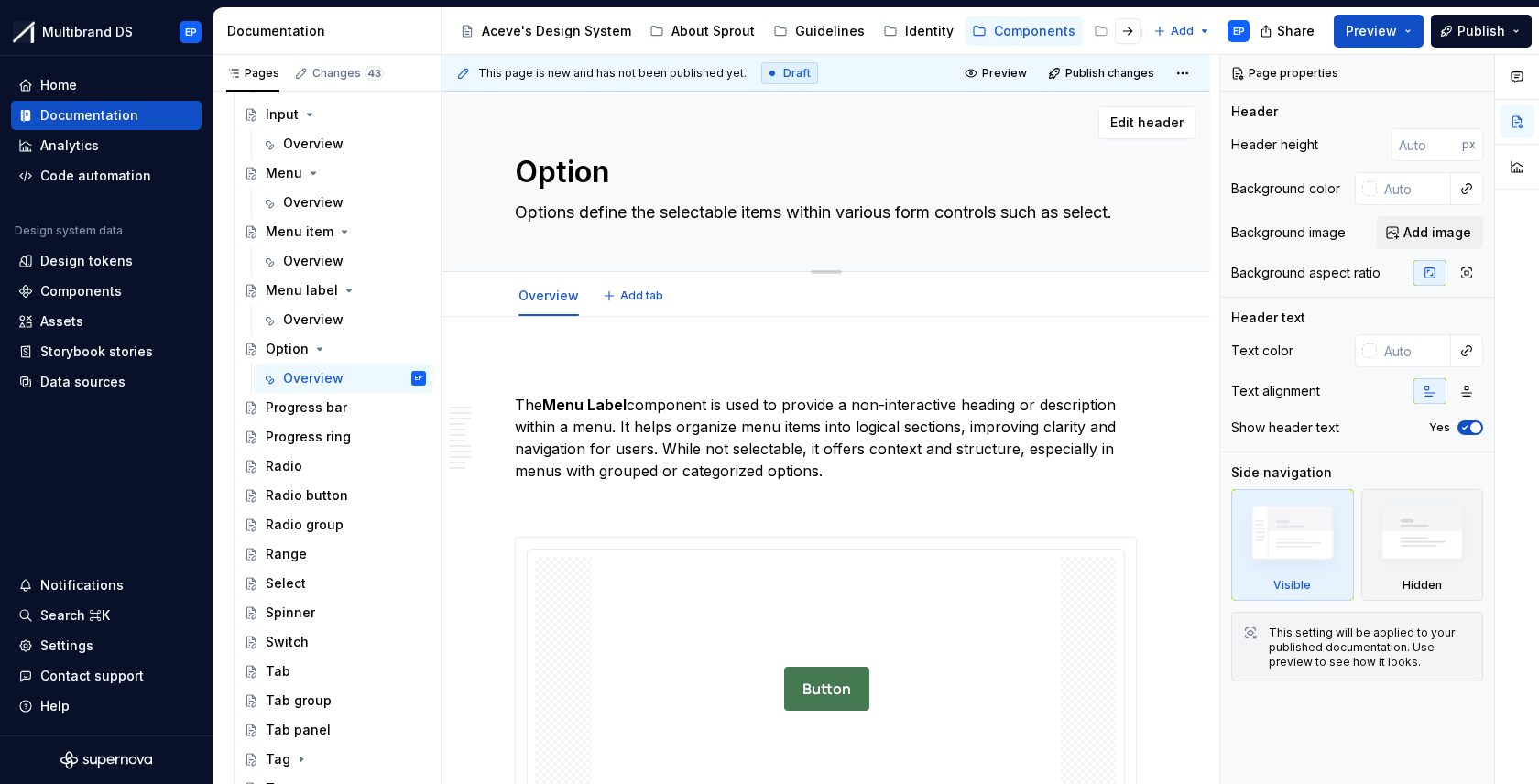 click on "Options define the selectable items within various form controls such as select." at bounding box center [822, 212] 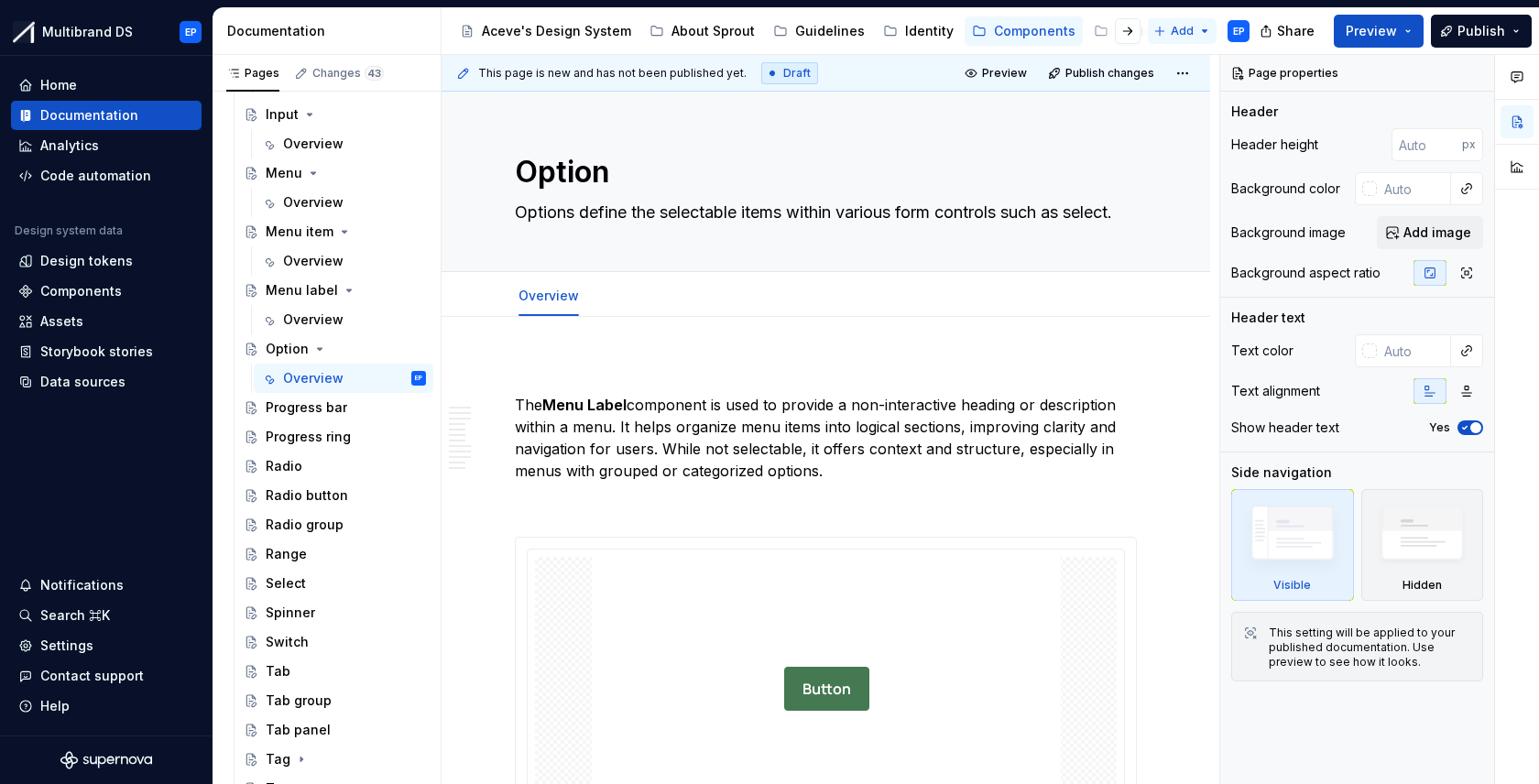 click on "Multibrand DS EP Home Documentation Analytics Code automation Design system data Design tokens Components Assets Storybook stories Data sources Notifications Search ⌘K Settings Contact support Help Documentation
Accessibility guide for tree Page tree.
Navigate the tree with the arrow keys. Common tree hotkeys apply. Further keybindings are available:
enter to execute primary action on focused item
f2 to start renaming the focused item
escape to abort renaming an item
control+d to start dragging selected items
Aceve's Design System About Sprout Guidelines Identity Components Design manual Blog Add EP Share Preview Publish Pages Changes 43 Add
Accessibility guide for tree Page tree.
Navigate the tree with the arrow keys. Common tree hotkeys apply. Further keybindings are available:
enter to execute primary action on focused item
f2 to start renaming the focused item" at bounding box center (770, 392) 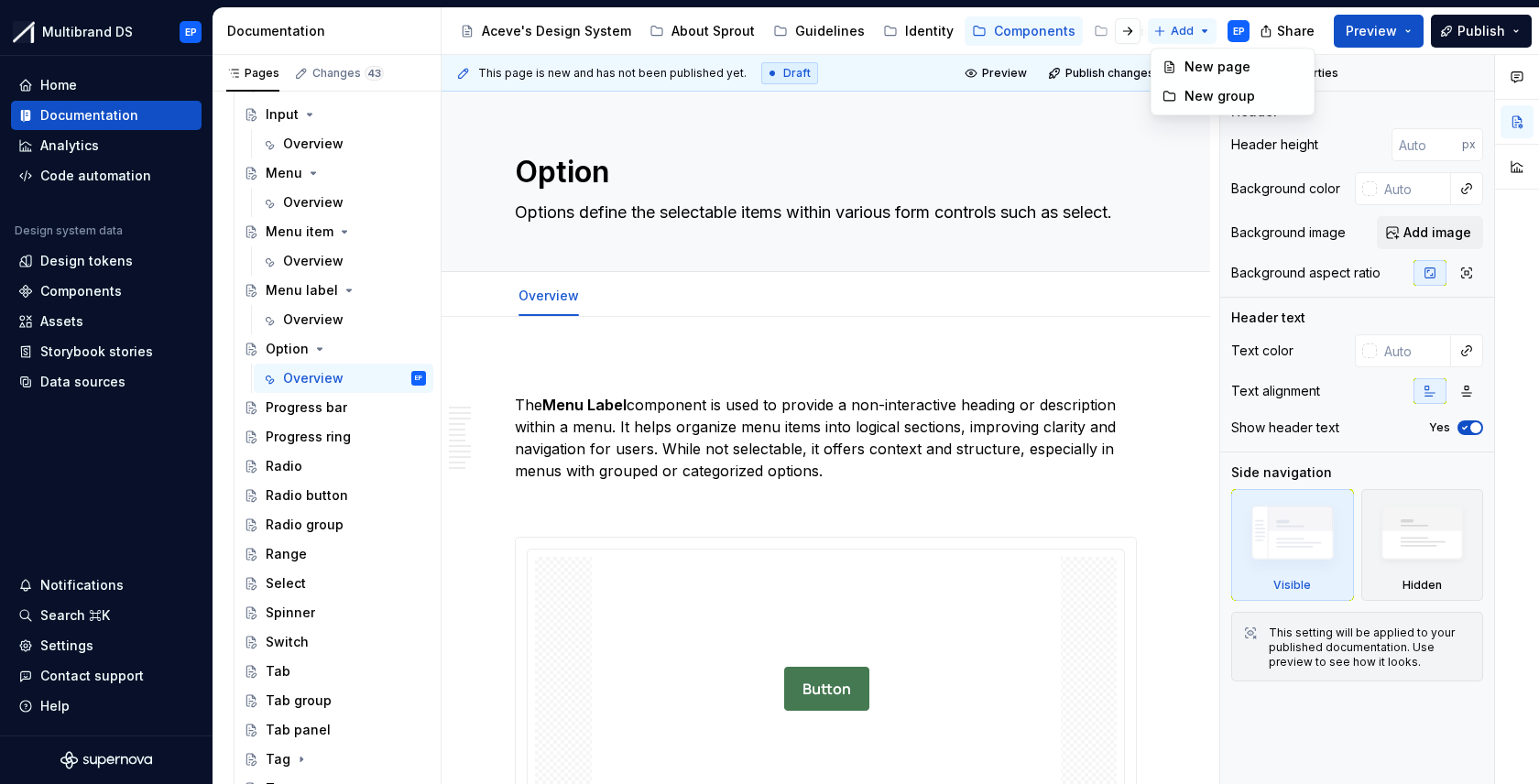 click on "Multibrand DS EP Home Documentation Analytics Code automation Design system data Design tokens Components Assets Storybook stories Data sources Notifications Search ⌘K Settings Contact support Help Documentation
Accessibility guide for tree Page tree.
Navigate the tree with the arrow keys. Common tree hotkeys apply. Further keybindings are available:
enter to execute primary action on focused item
f2 to start renaming the focused item
escape to abort renaming an item
control+d to start dragging selected items
Aceve's Design System About Sprout Guidelines Identity Components Design manual Blog Add EP Share Preview Publish Pages Changes 43 Add
Accessibility guide for tree Page tree.
Navigate the tree with the arrow keys. Common tree hotkeys apply. Further keybindings are available:
enter to execute primary action on focused item
f2 to start renaming the focused item" at bounding box center (770, 392) 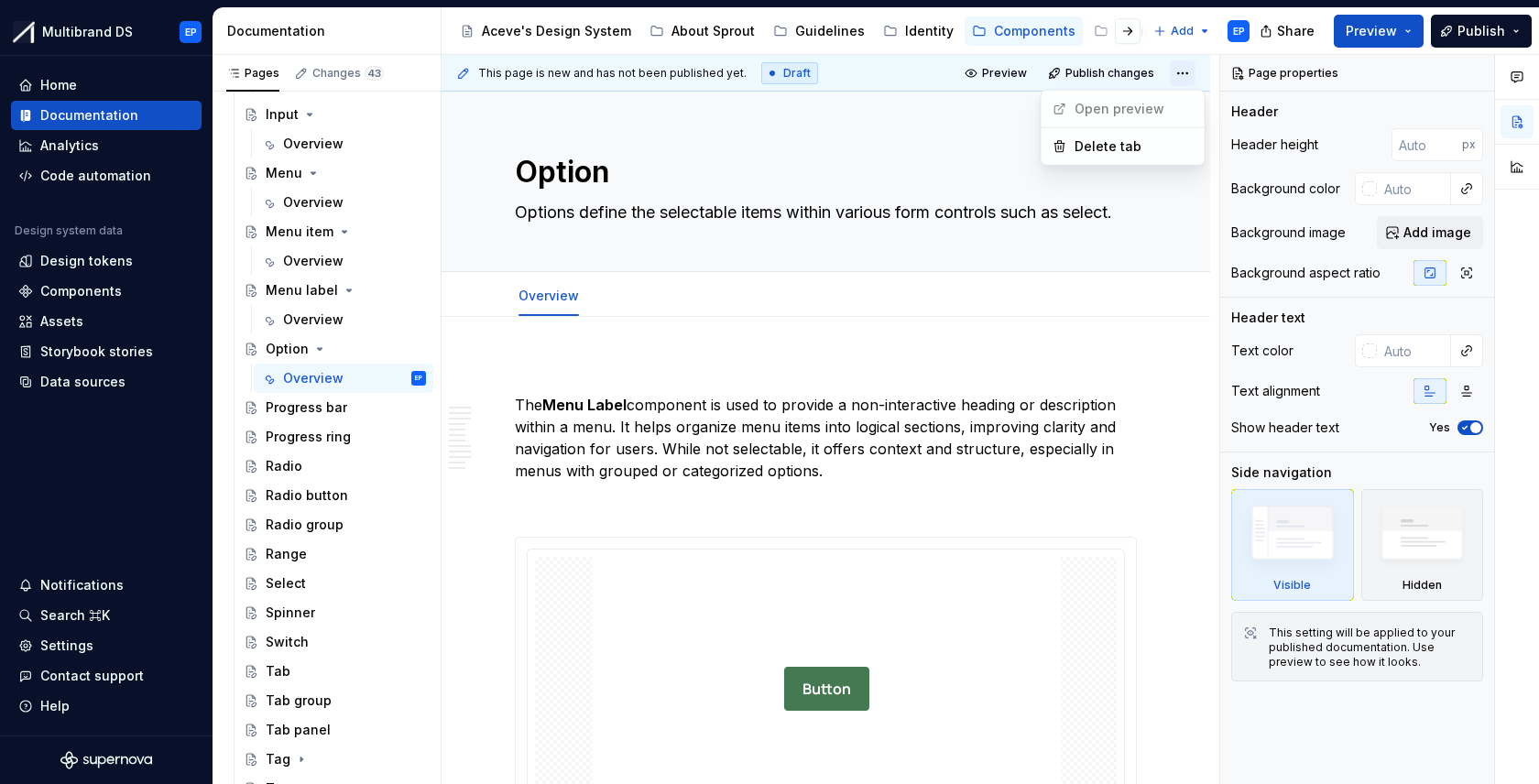 click on "Multibrand DS EP Home Documentation Analytics Code automation Design system data Design tokens Components Assets Storybook stories Data sources Notifications Search ⌘K Settings Contact support Help Documentation
Accessibility guide for tree Page tree.
Navigate the tree with the arrow keys. Common tree hotkeys apply. Further keybindings are available:
enter to execute primary action on focused item
f2 to start renaming the focused item
escape to abort renaming an item
control+d to start dragging selected items
Aceve's Design System About Sprout Guidelines Identity Components Design manual Blog Add EP Share Preview Publish Pages Changes 43 Add
Accessibility guide for tree Page tree.
Navigate the tree with the arrow keys. Common tree hotkeys apply. Further keybindings are available:
enter to execute primary action on focused item
f2 to start renaming the focused item" at bounding box center (770, 392) 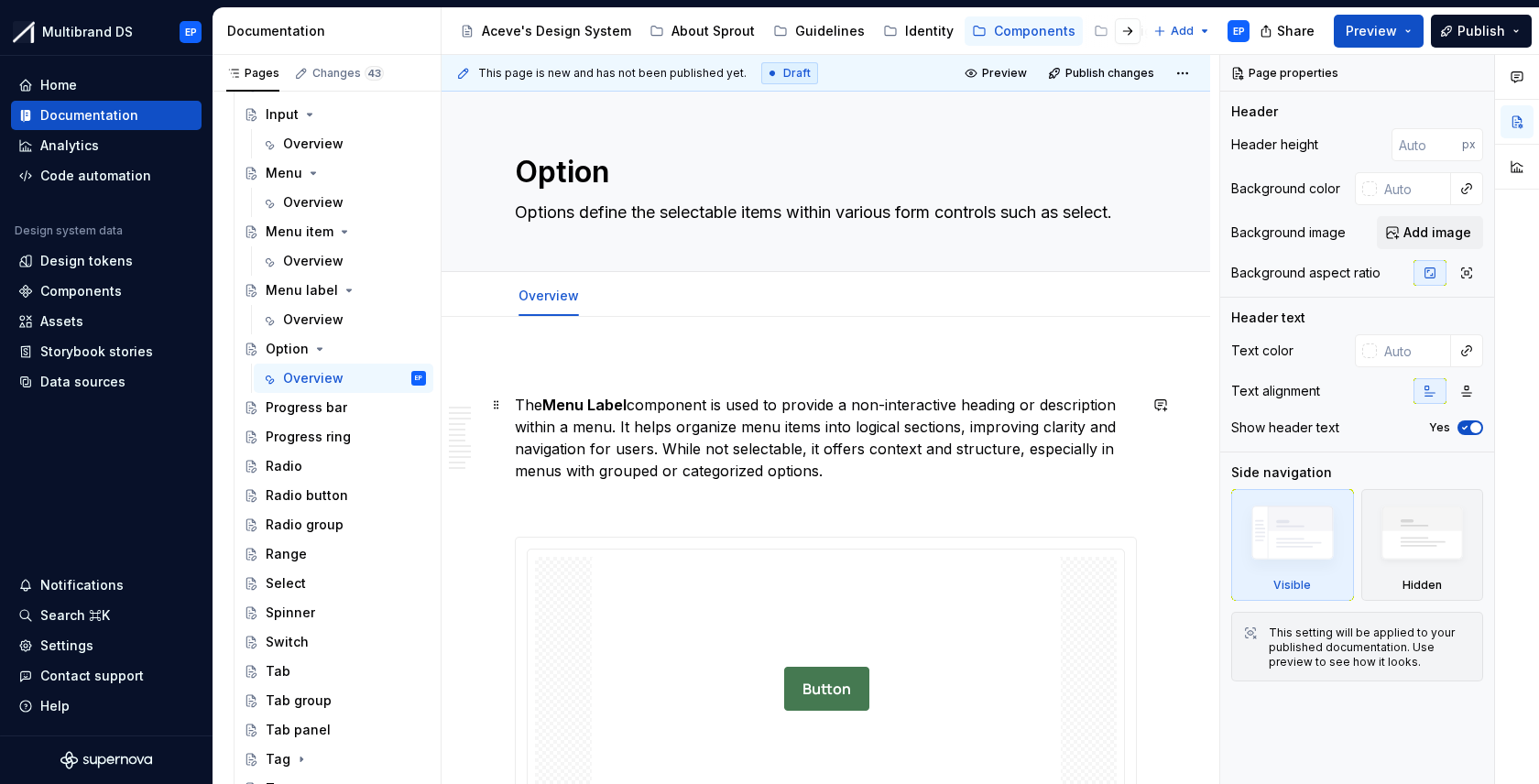 click on "The  Menu Label  component is used to provide a non-interactive heading or description within a menu. It helps organize menu items into logical sections, improving clarity and navigation for users. While not selectable, it offers context and structure, especially in menus with grouped or categorized options." at bounding box center (825, 438) 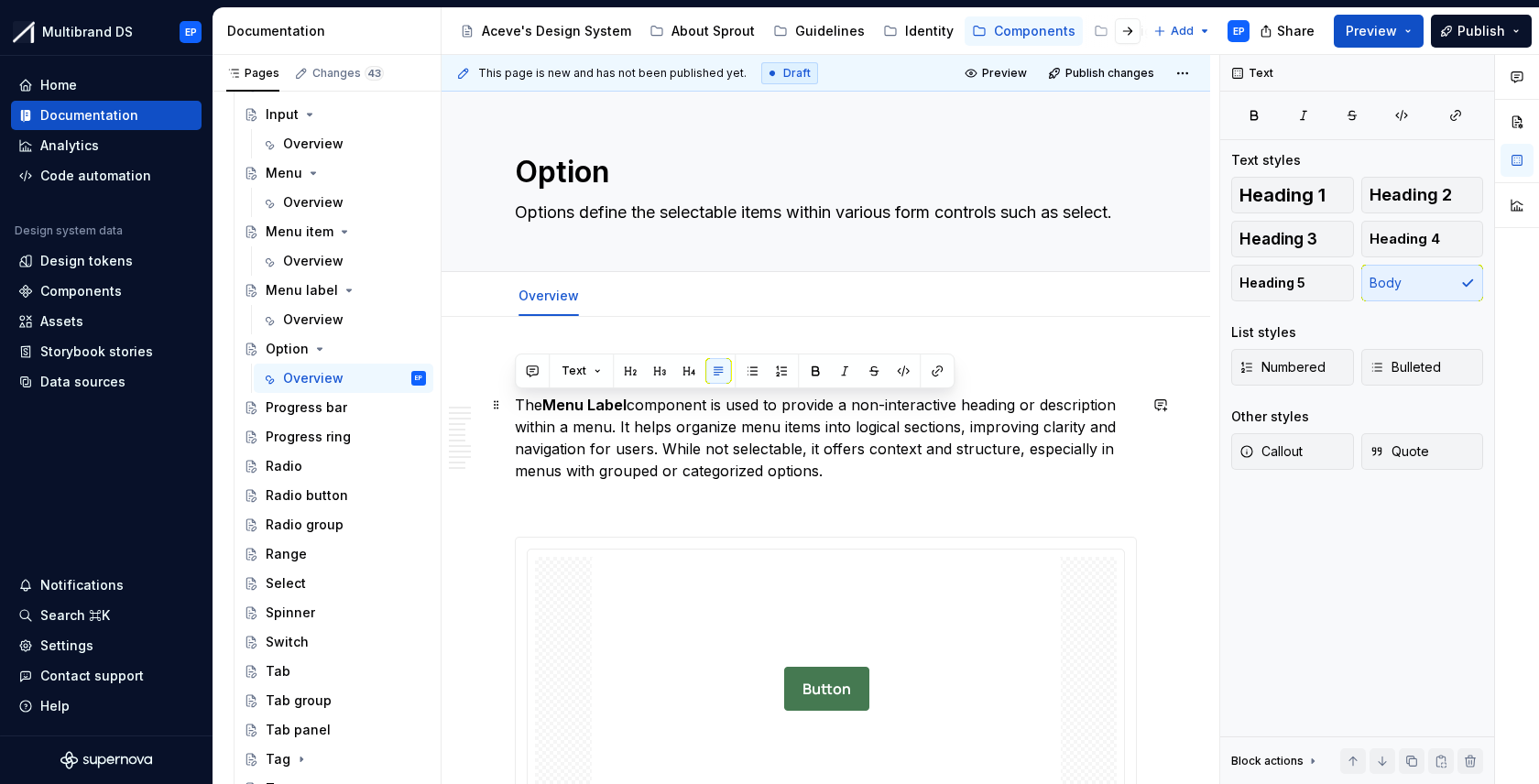 drag, startPoint x: 835, startPoint y: 470, endPoint x: 508, endPoint y: 402, distance: 333.9955 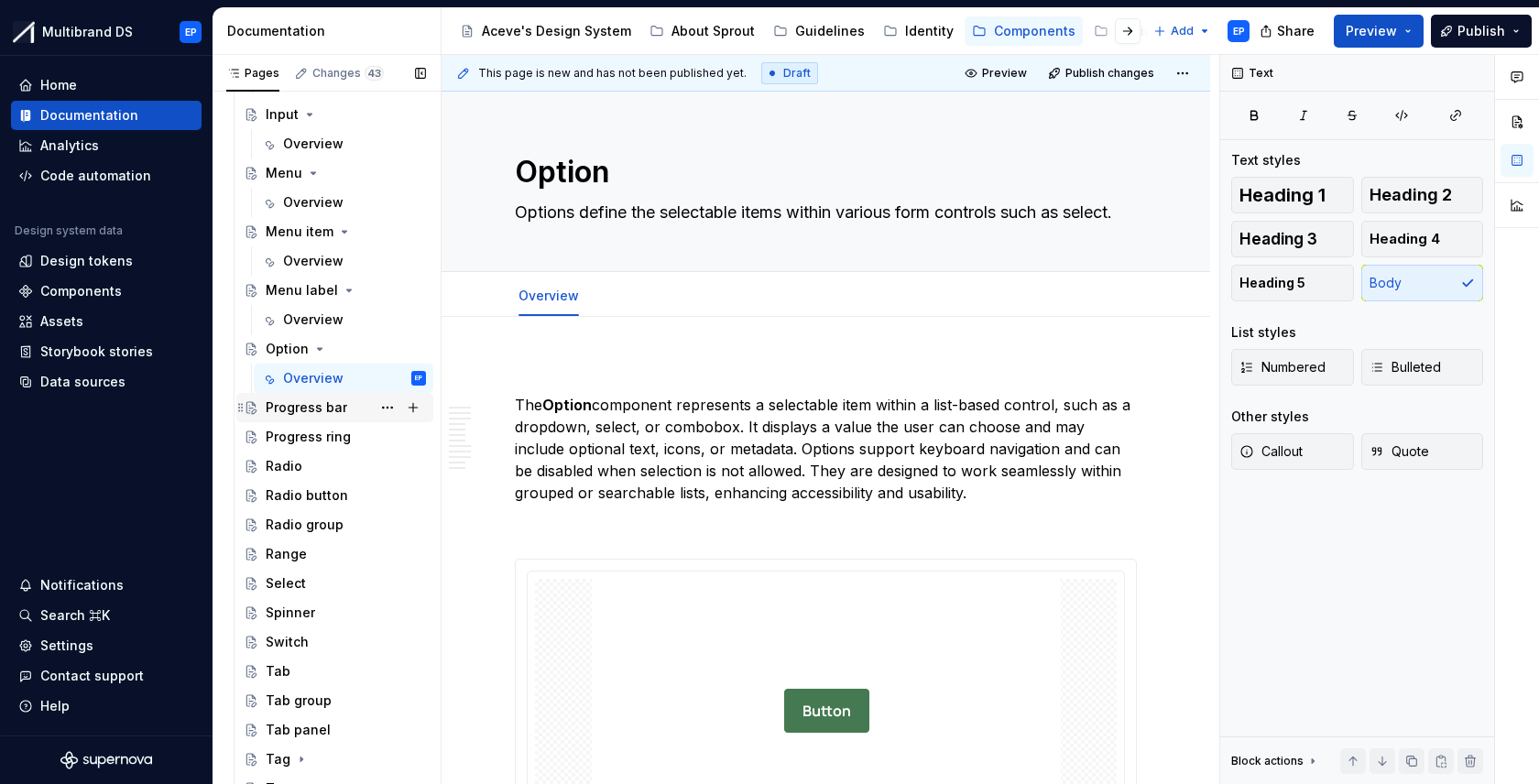 click on "Progress bar" at bounding box center [306, 408] 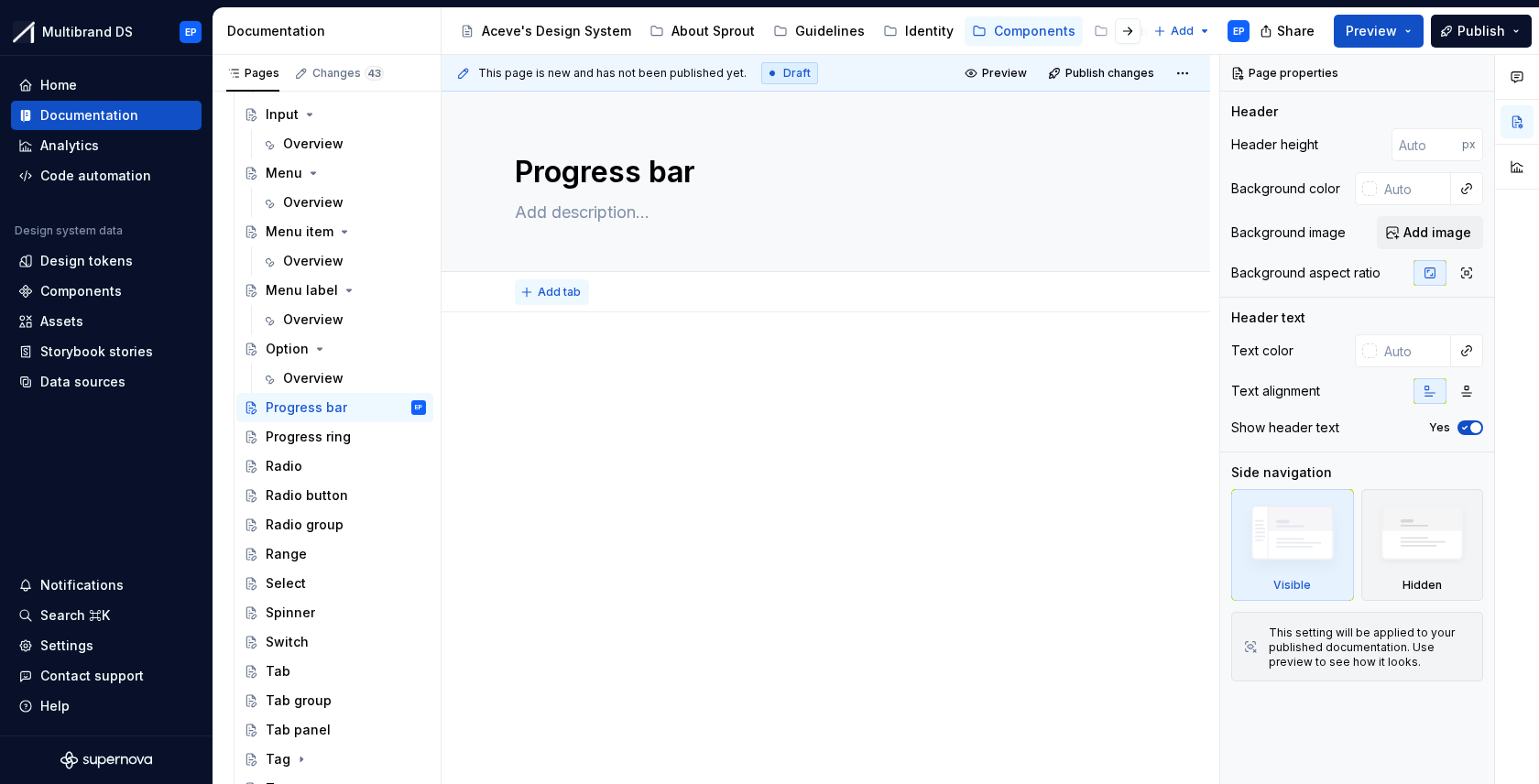type on "*" 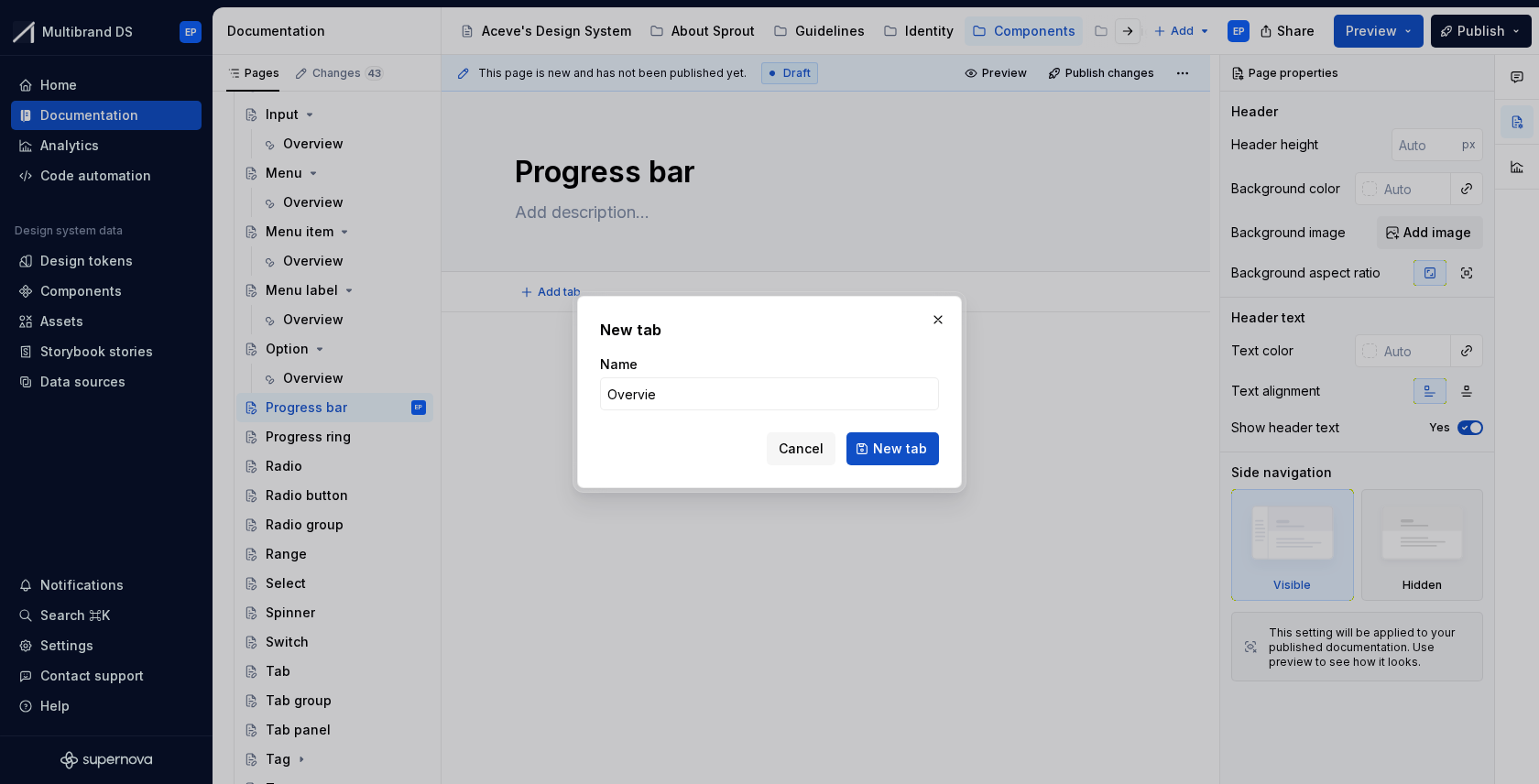 type on "Overview" 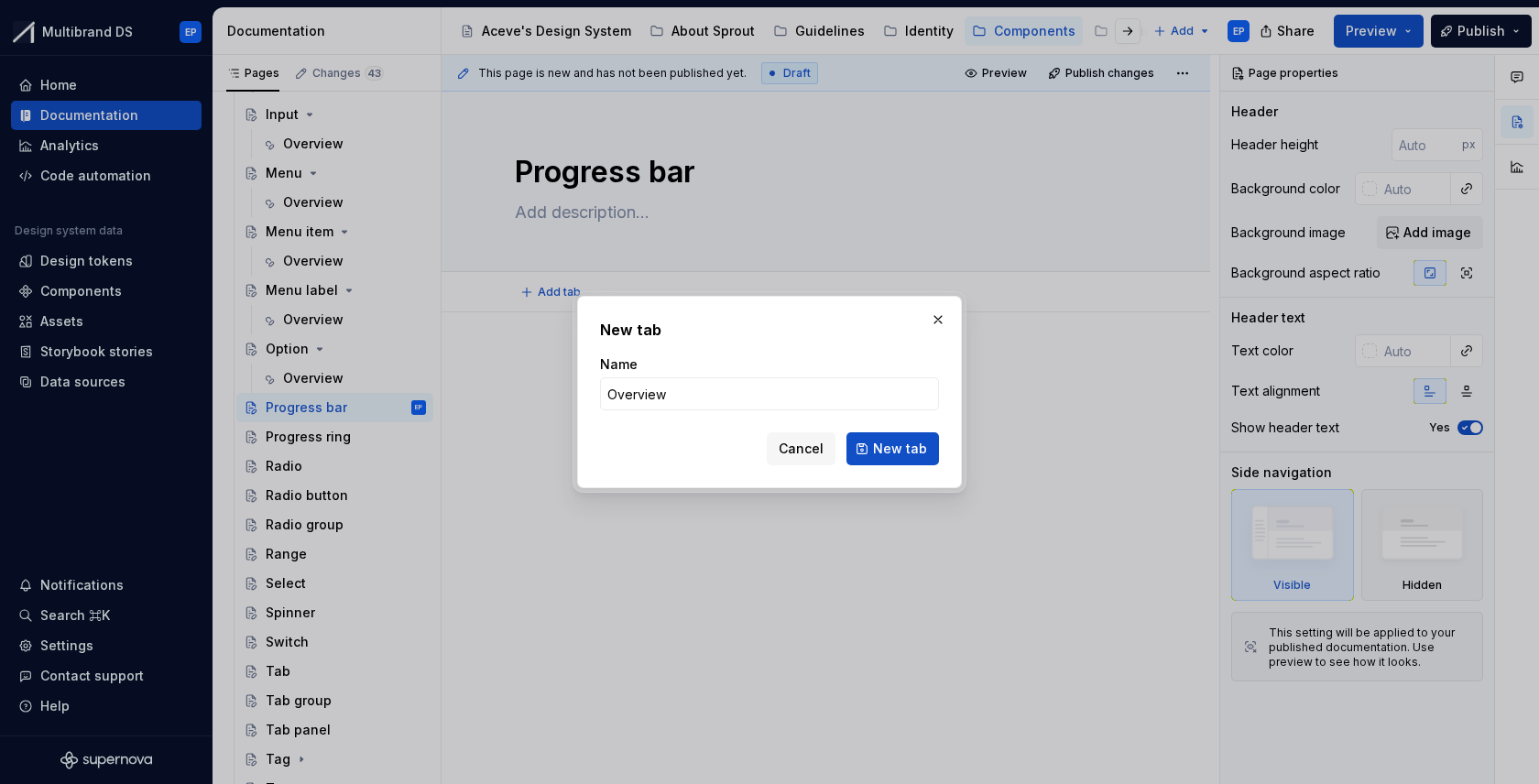 click on "New tab" at bounding box center (892, 449) 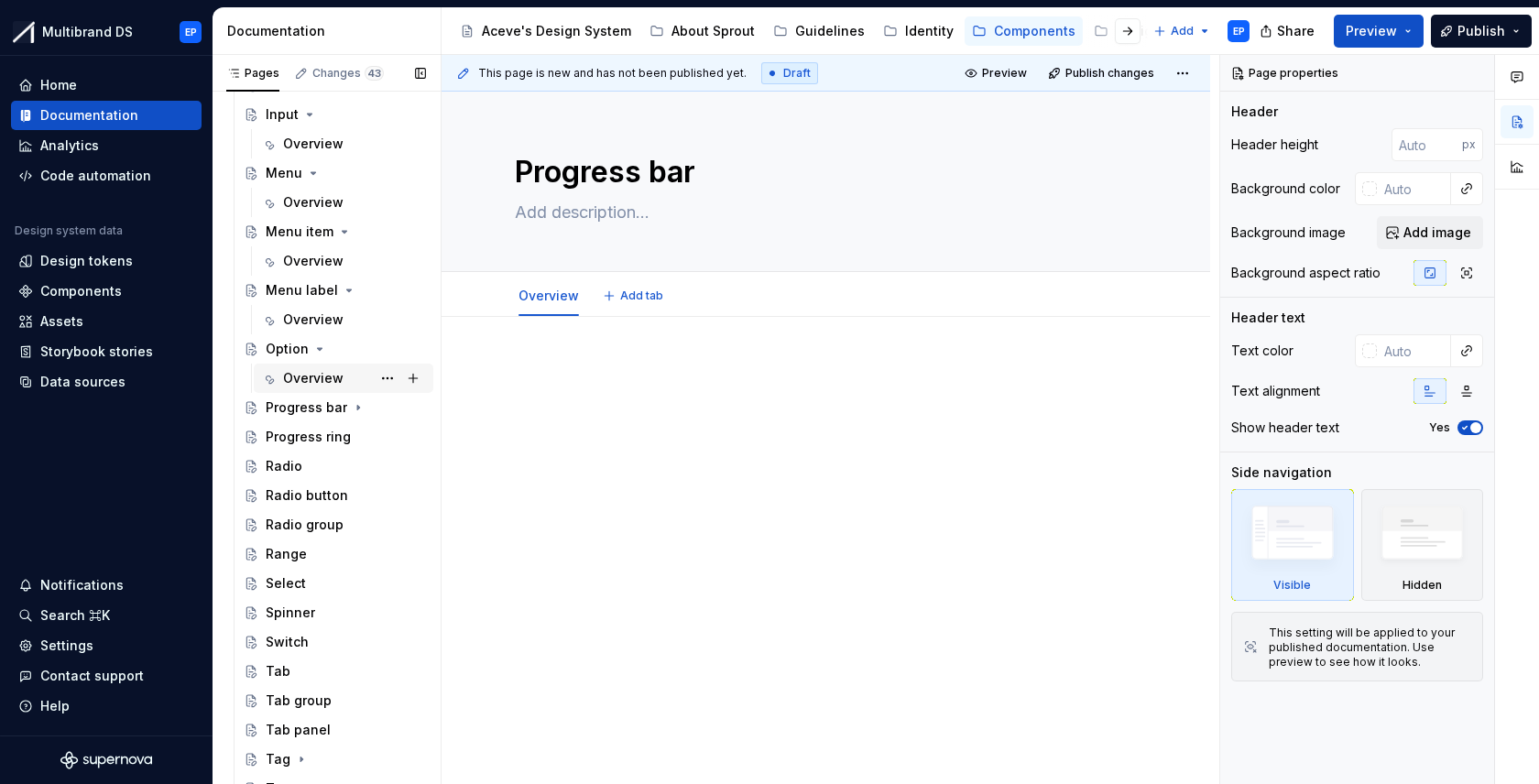 click on "Overview" at bounding box center [313, 378] 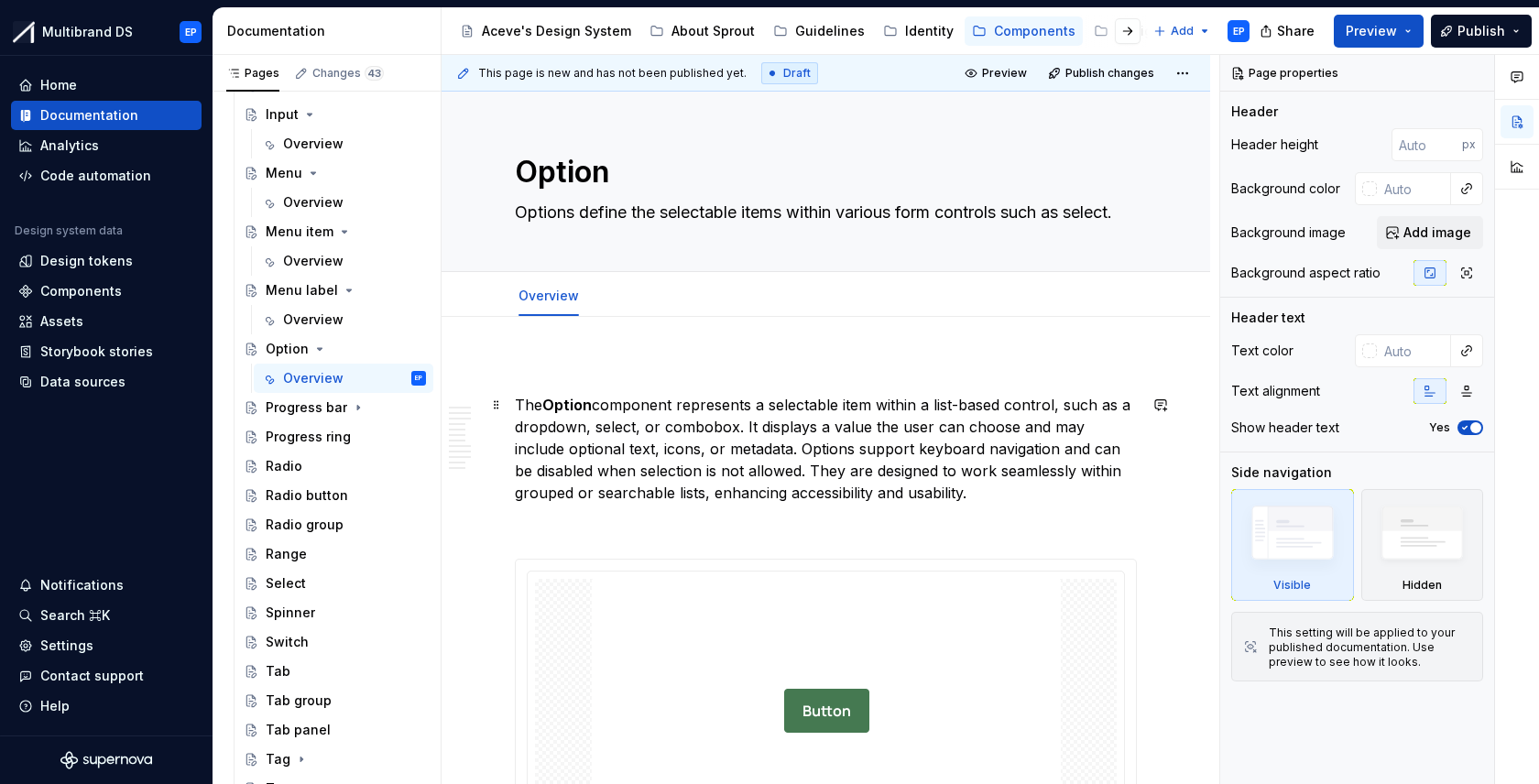 click on "The  Option  component represents a selectable item within a list-based control, such as a dropdown, select, or combobox. It displays a value the user can choose and may include optional text, icons, or metadata. Options support keyboard navigation and can be disabled when selection is not allowed. They are designed to work seamlessly within grouped or searchable lists, enhancing accessibility and usability." at bounding box center (825, 449) 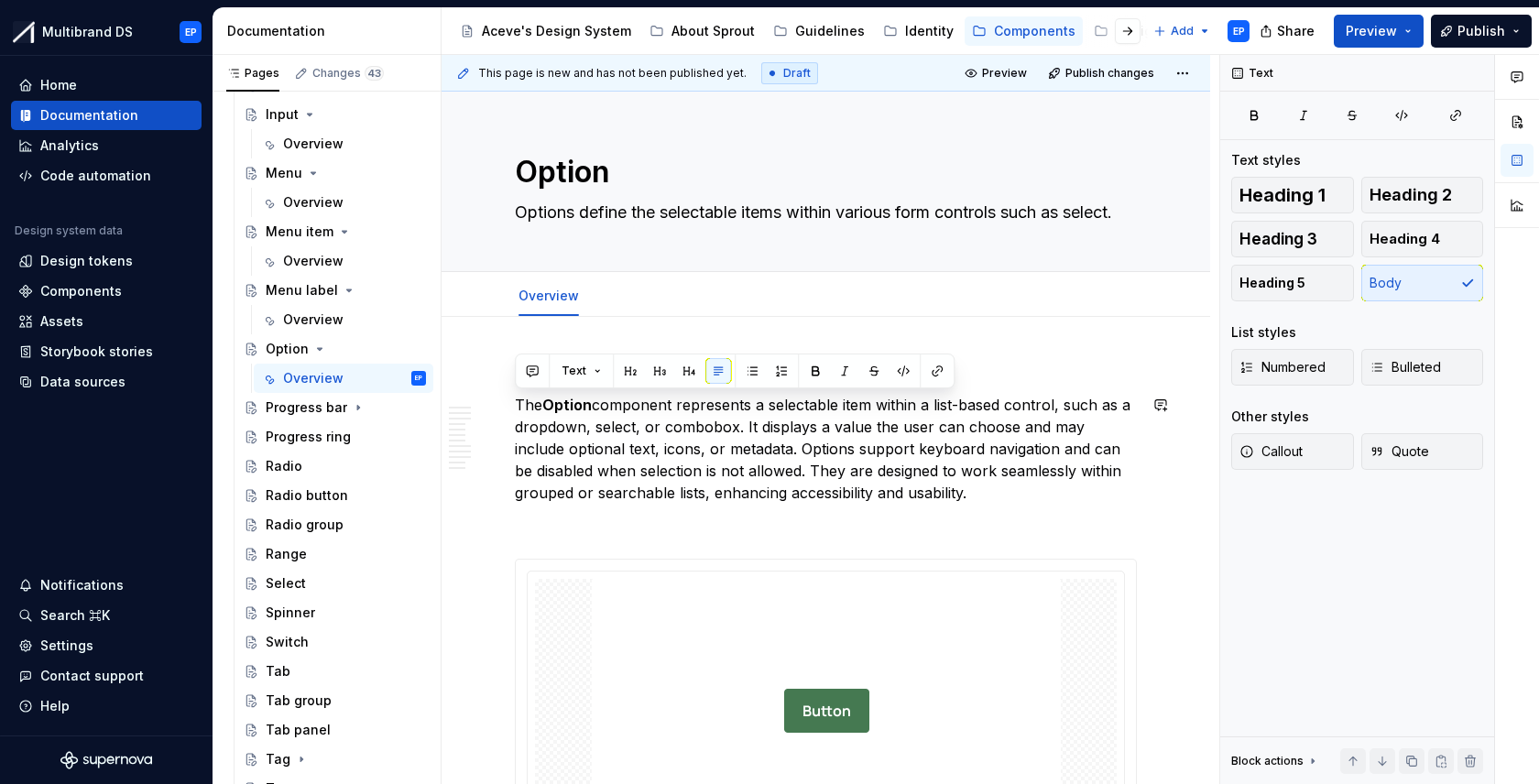 drag, startPoint x: 986, startPoint y: 489, endPoint x: 517, endPoint y: 391, distance: 479.12942 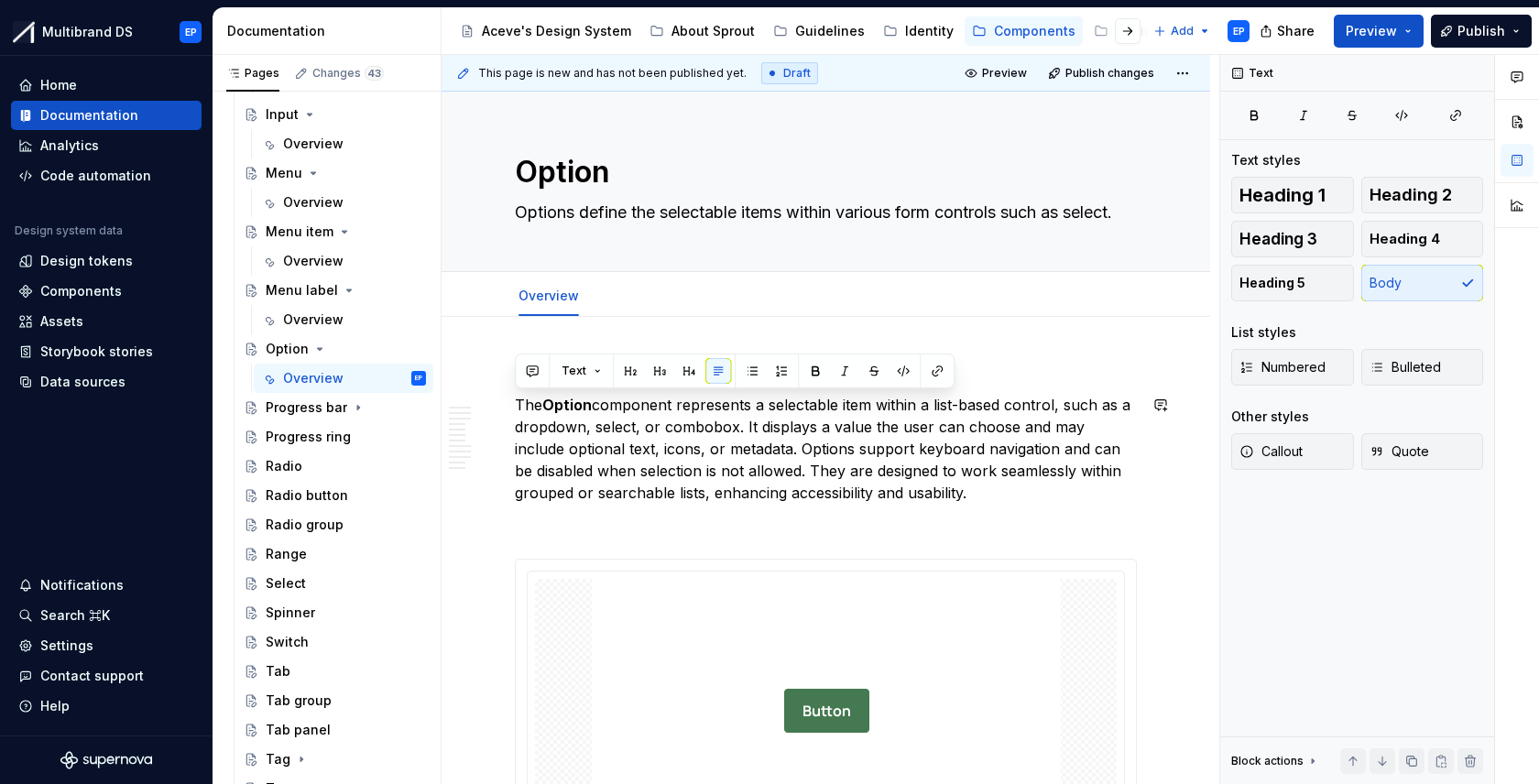 click on "**********" at bounding box center [825, 4154] 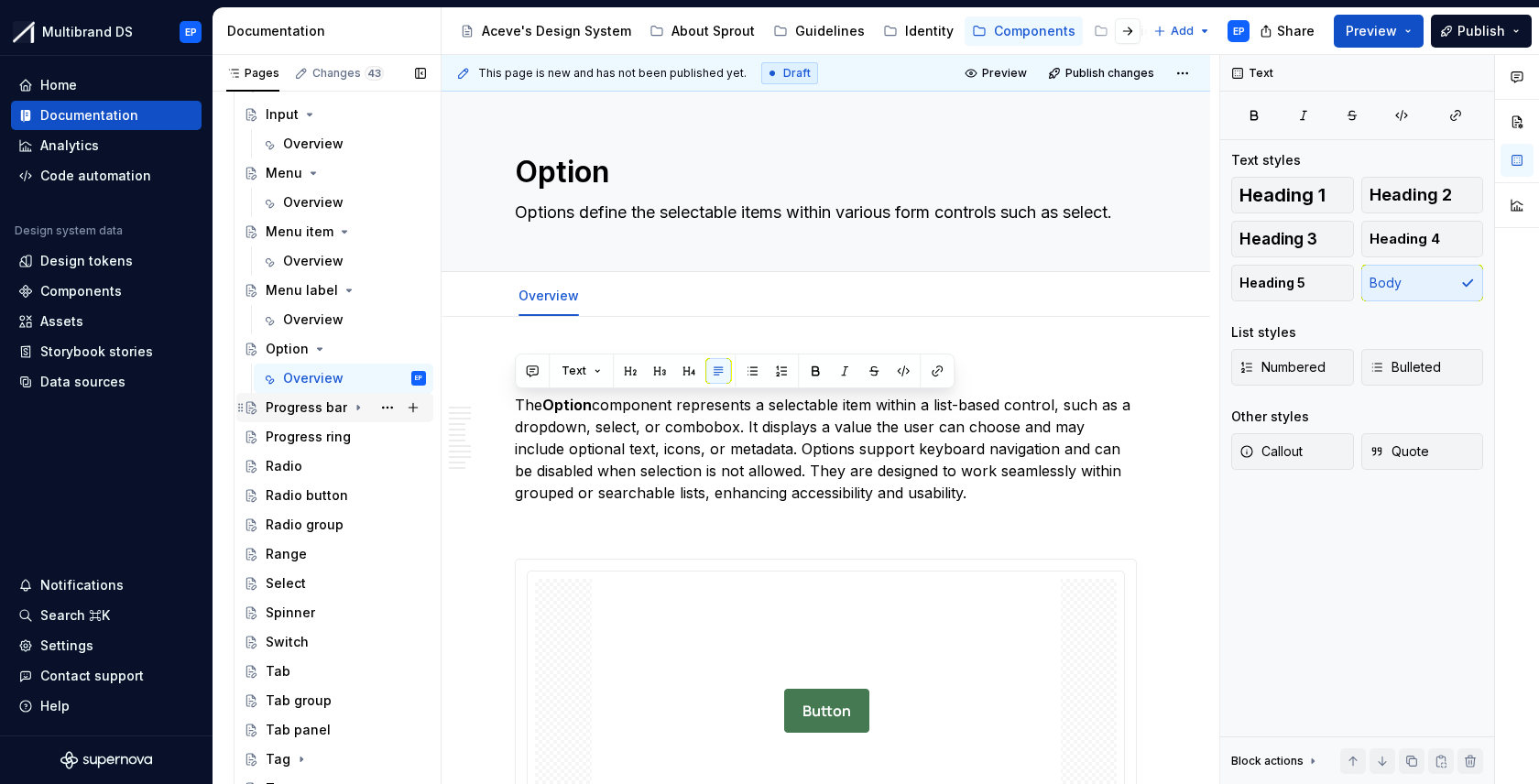 click on "Progress bar" at bounding box center [306, 408] 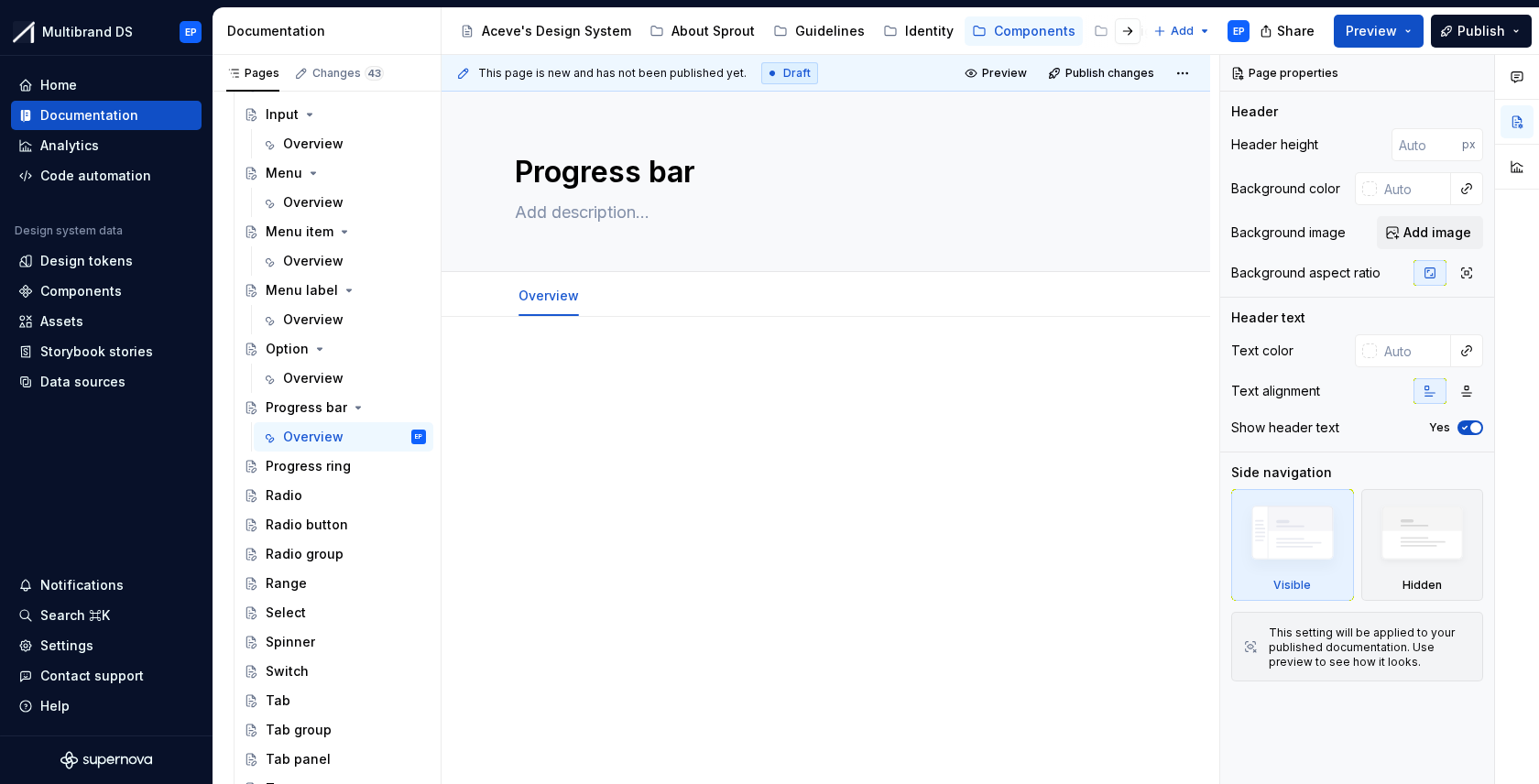 click at bounding box center [825, 502] 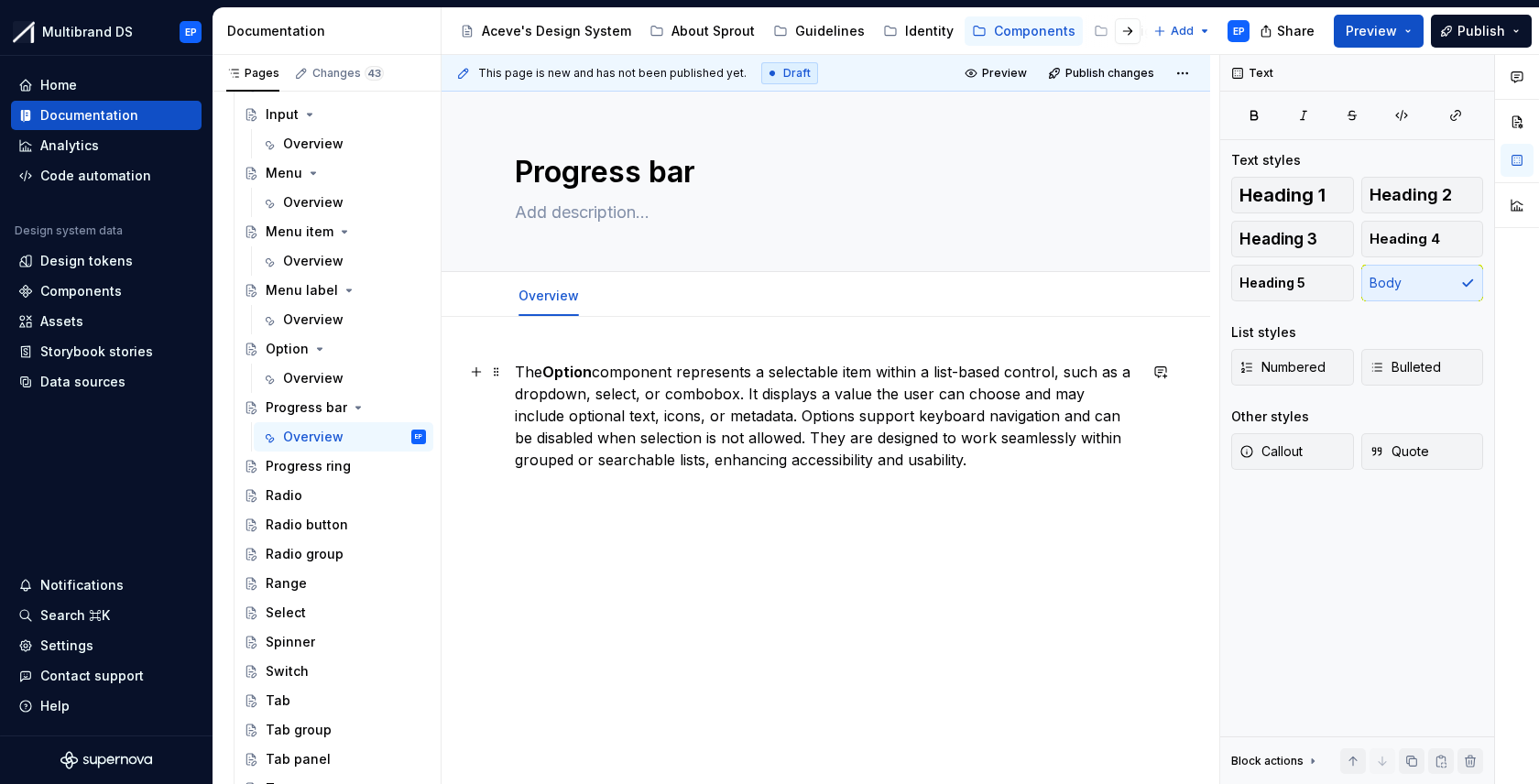 click on "The  Option  component represents a selectable item within a list-based control, such as a dropdown, select, or combobox. It displays a value the user can choose and may include optional text, icons, or metadata. Options support keyboard navigation and can be disabled when selection is not allowed. They are designed to work seamlessly within grouped or searchable lists, enhancing accessibility and usability." at bounding box center (825, 416) 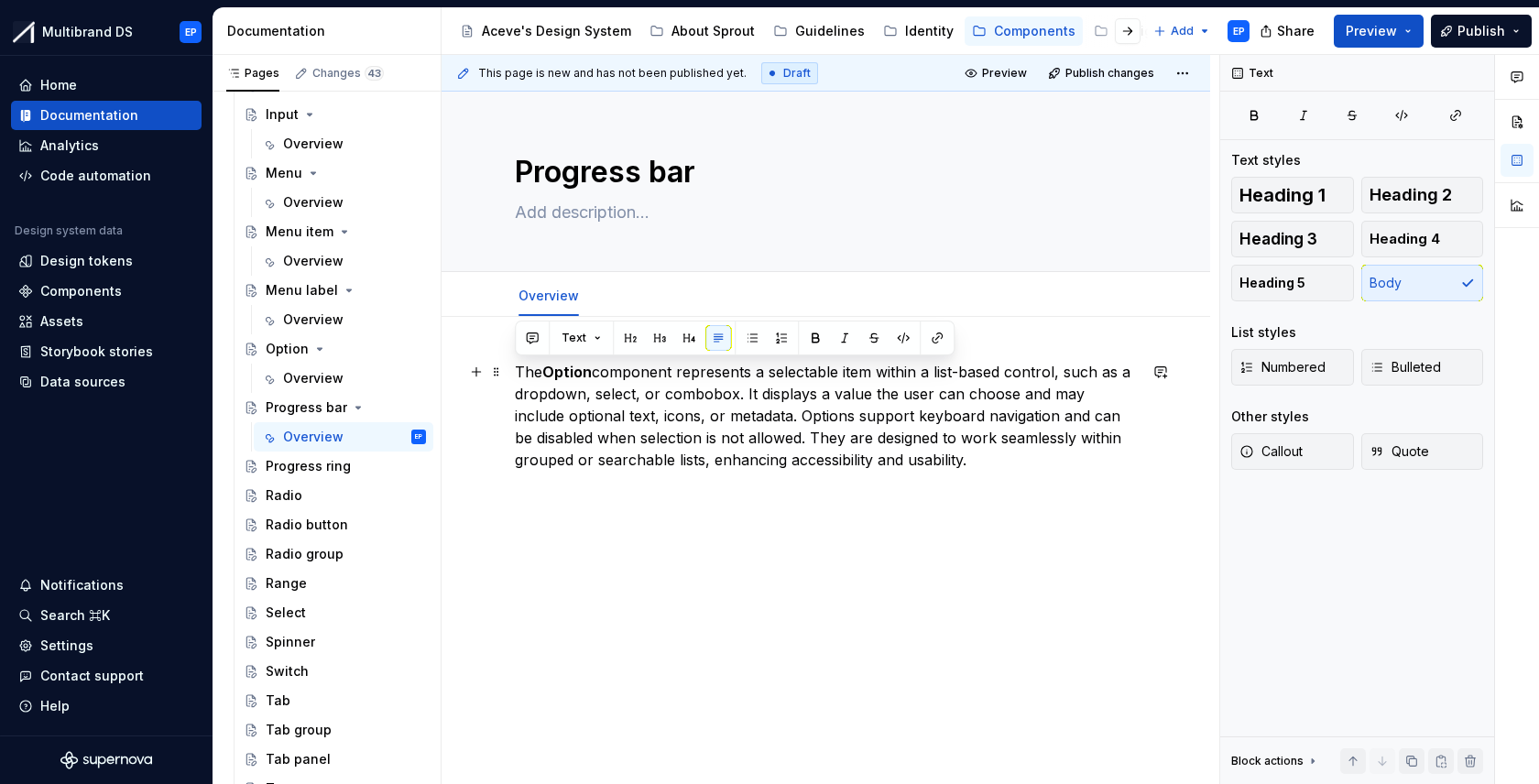 drag, startPoint x: 990, startPoint y: 463, endPoint x: 508, endPoint y: 364, distance: 492.06199 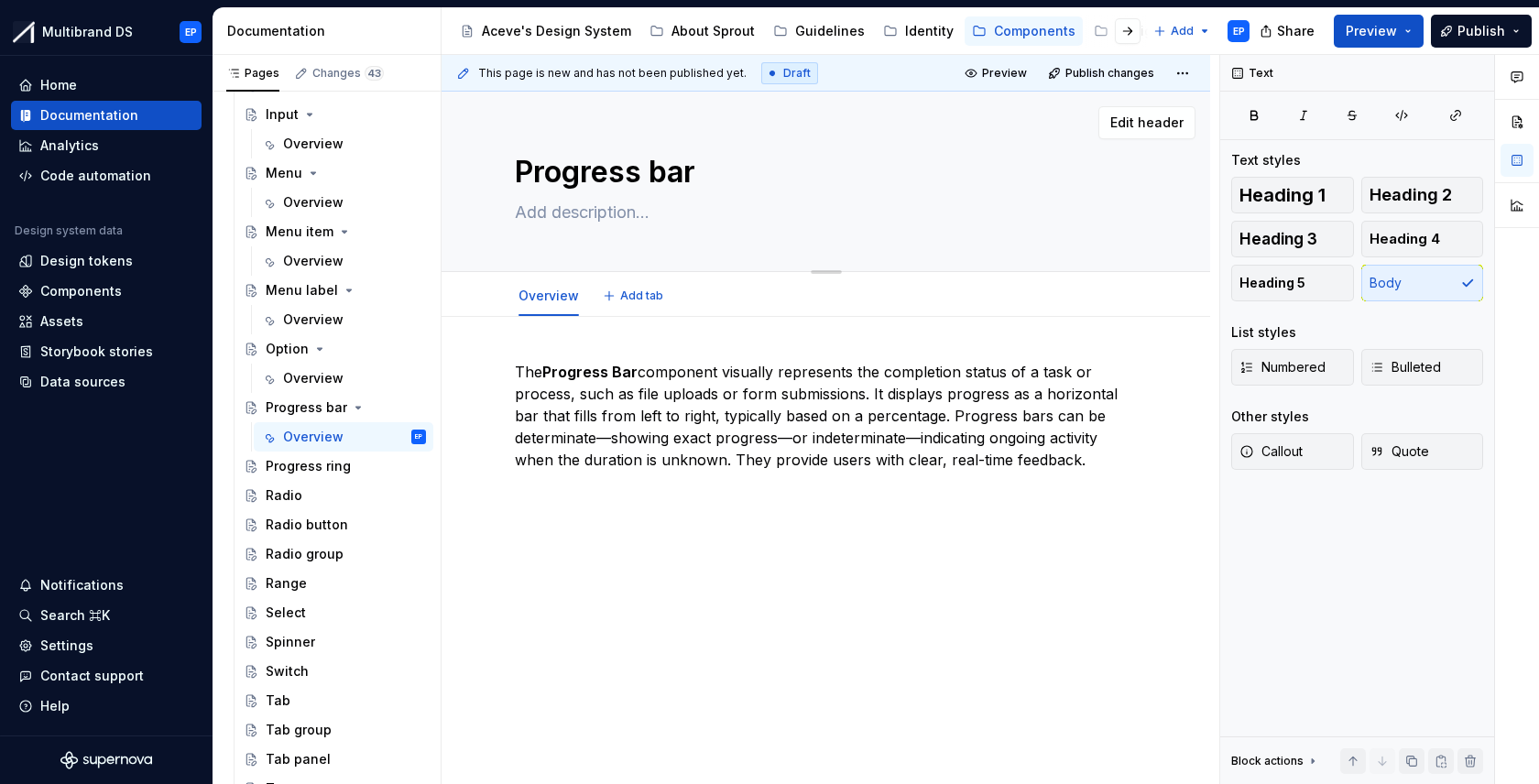 click at bounding box center (822, 212) 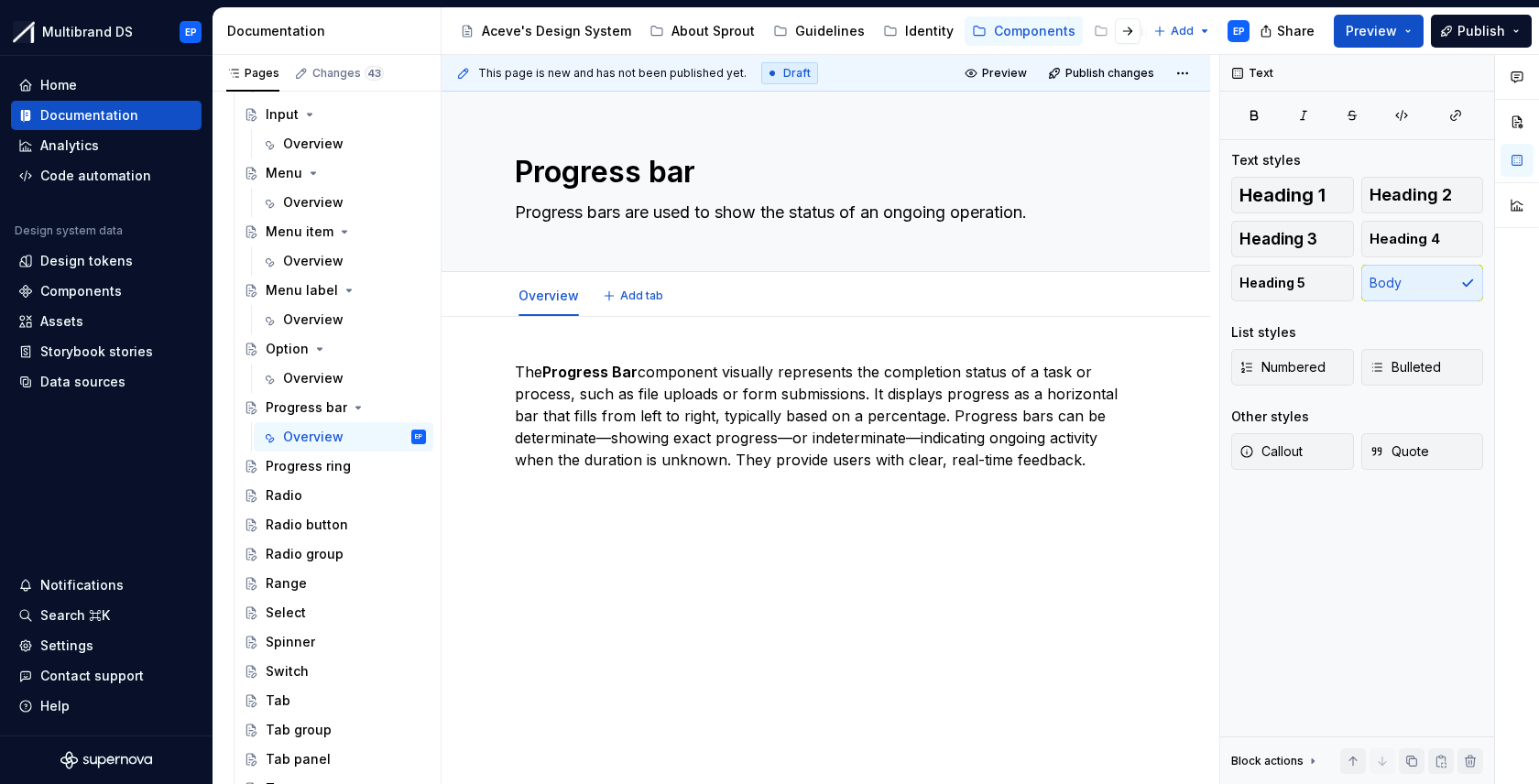 type on "*" 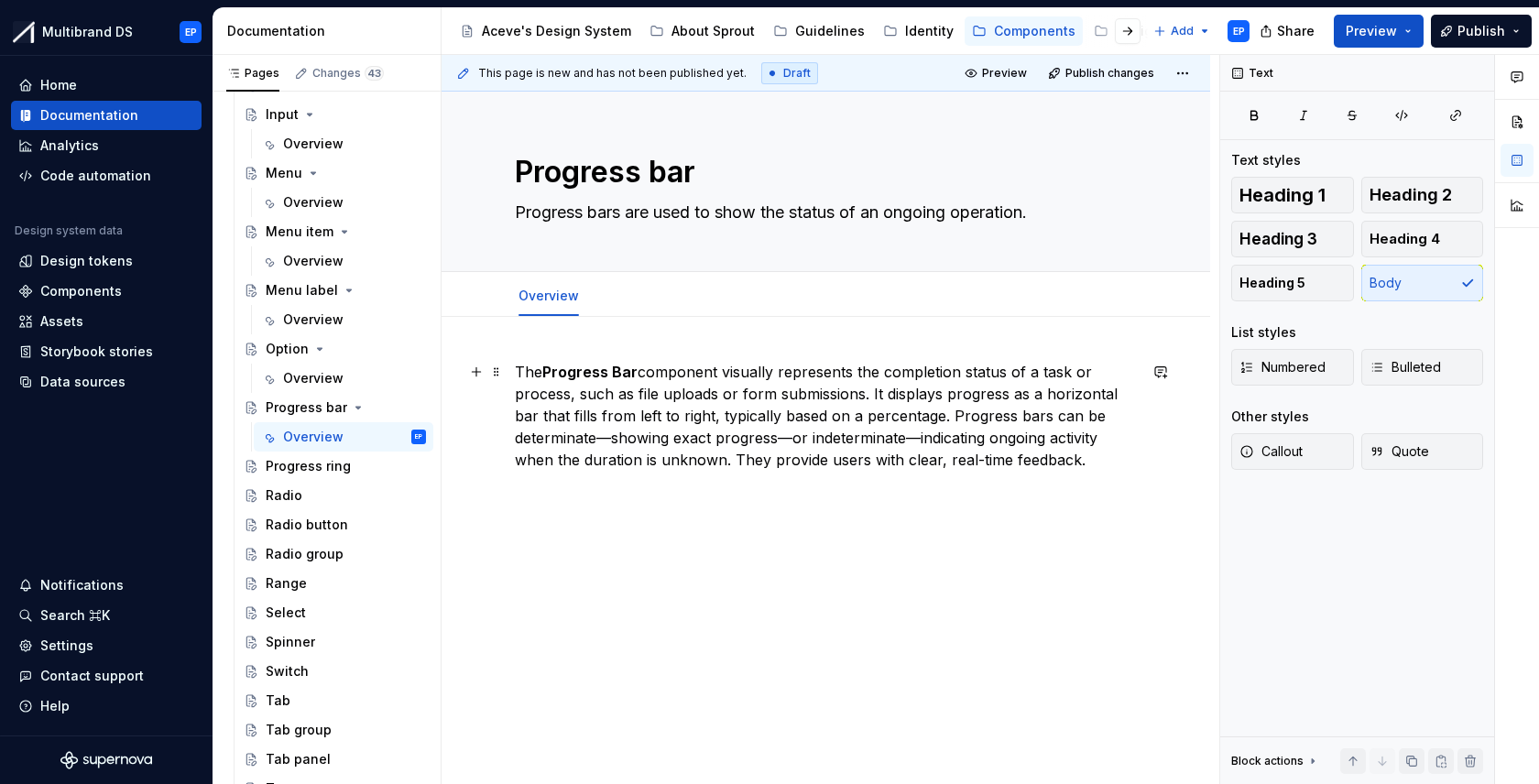 type on "Progress bars are used to show the status of an ongoing operation." 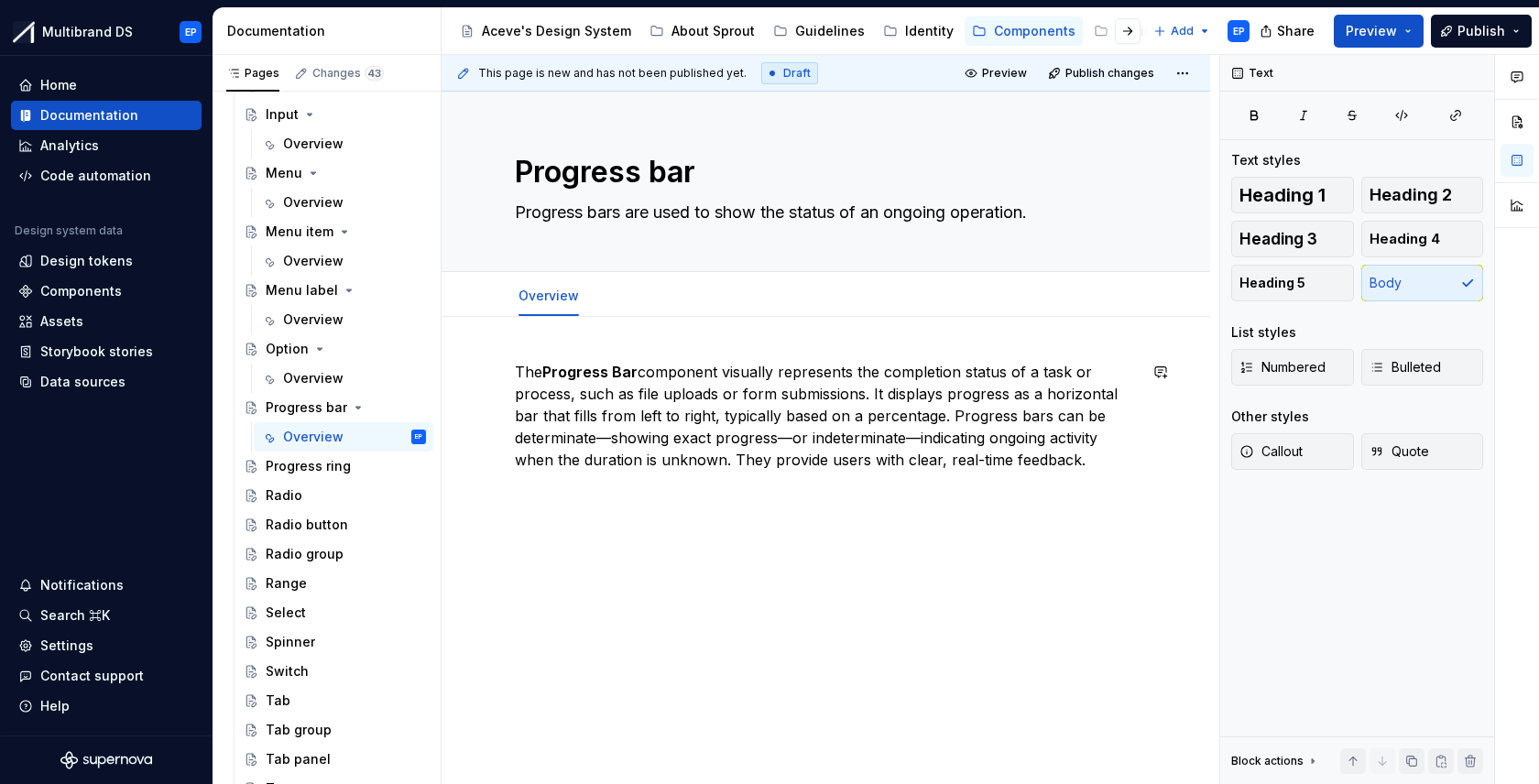 click on "The  Progress Bar  component visually represents the completion status of a task or process, such as file uploads or form submissions. It displays progress as a horizontal bar that fills from left to right, typically based on a percentage. Progress bars can be determinate—showing exact progress—or indeterminate—indicating ongoing activity when the duration is unknown. They provide users with clear, real-time feedback." at bounding box center (825, 522) 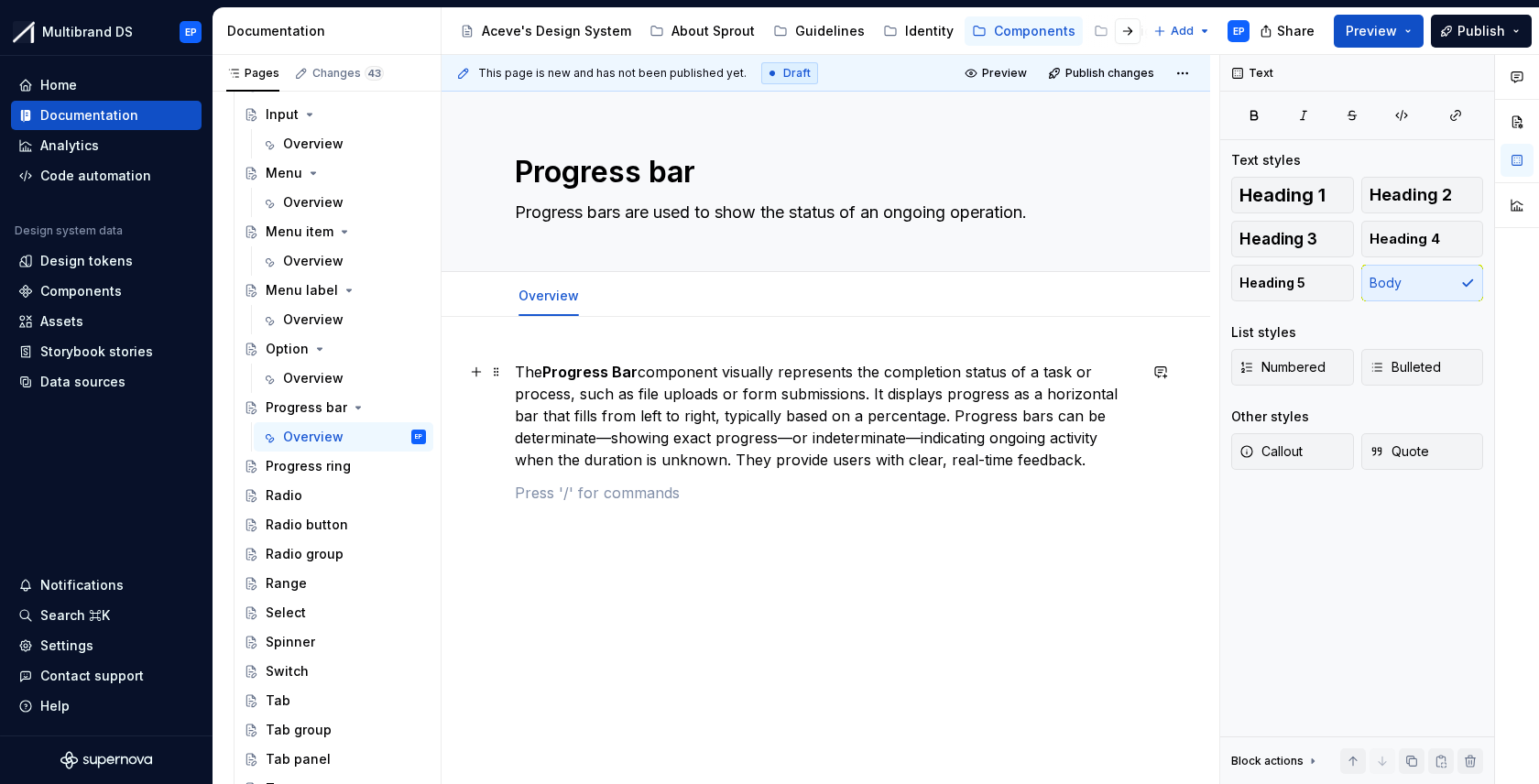 click on "The  Progress Bar  component visually represents the completion status of a task or process, such as file uploads or form submissions. It displays progress as a horizontal bar that fills from left to right, typically based on a percentage. Progress bars can be determinate—showing exact progress—or indeterminate—indicating ongoing activity when the duration is unknown. They provide users with clear, real-time feedback." at bounding box center (825, 416) 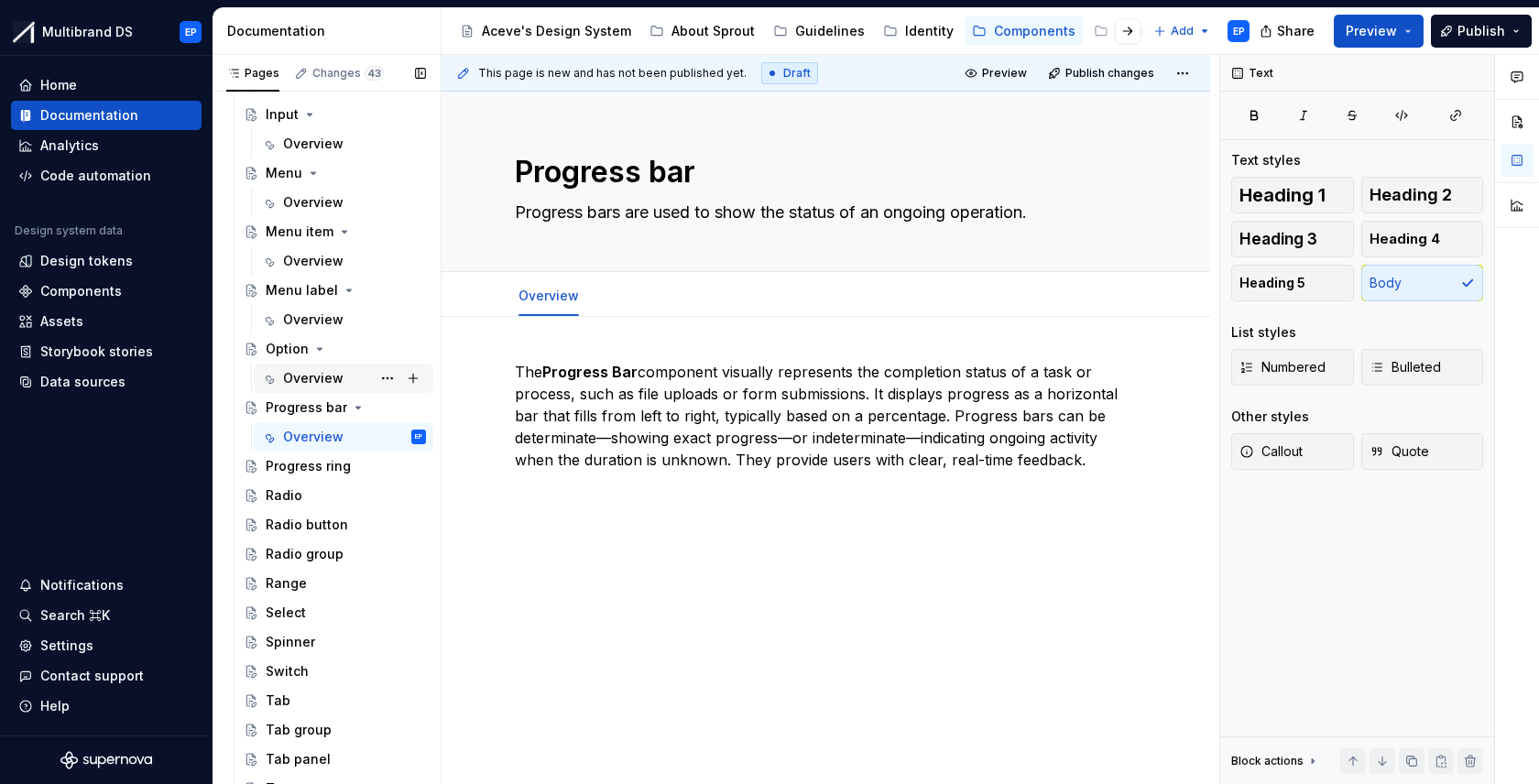 click on "Overview" at bounding box center (313, 378) 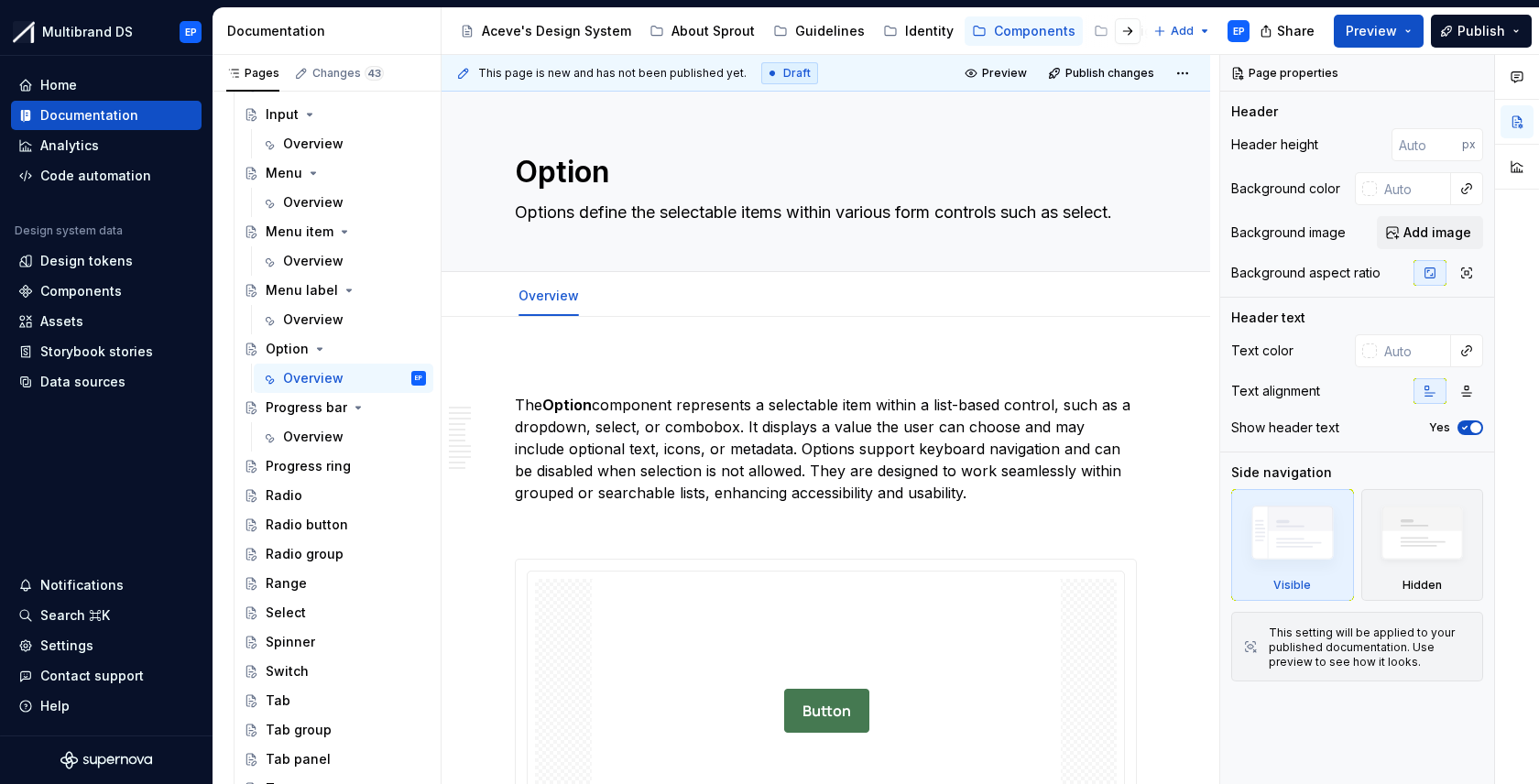 click on "**********" at bounding box center (825, 4260) 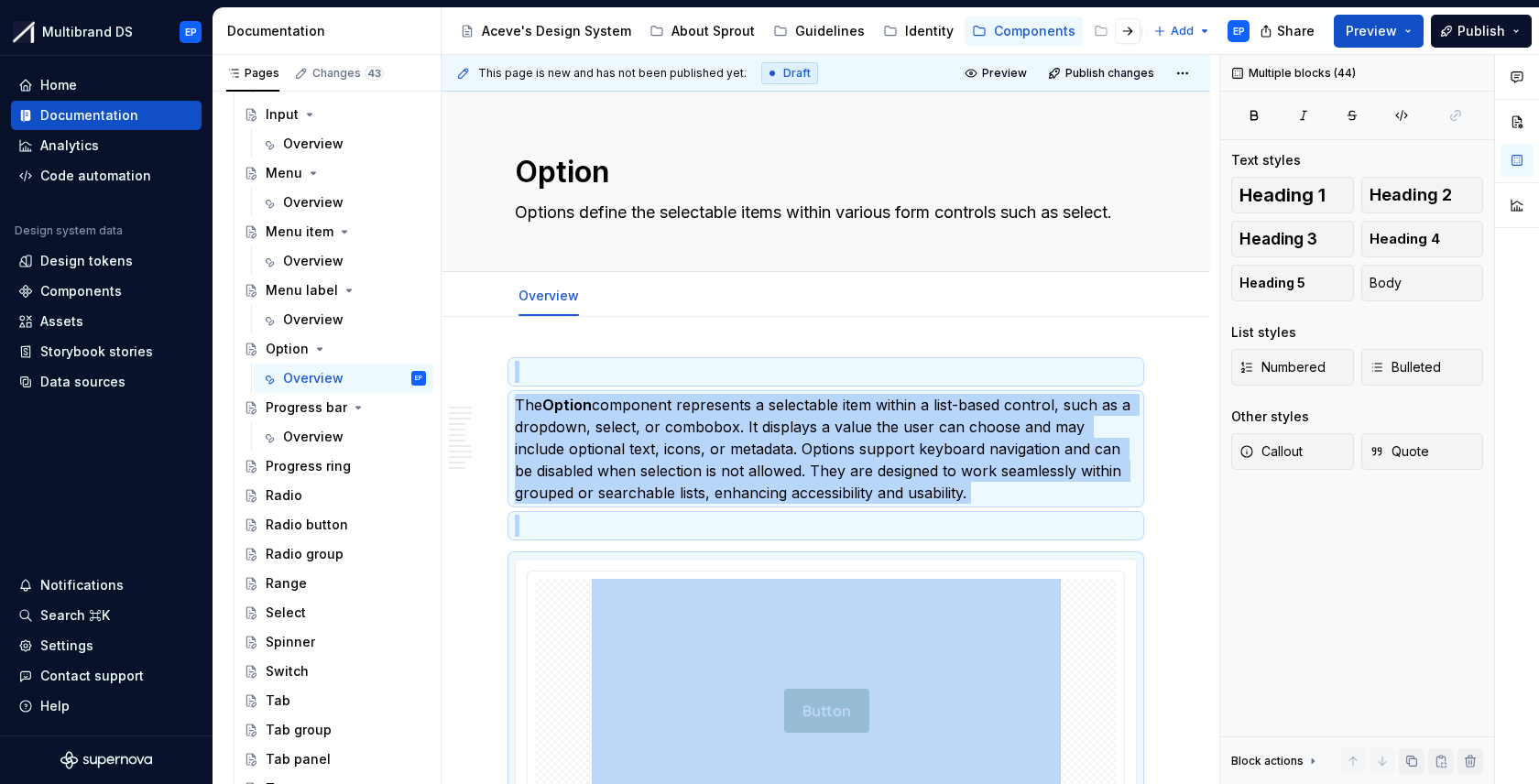 copy on "**********" 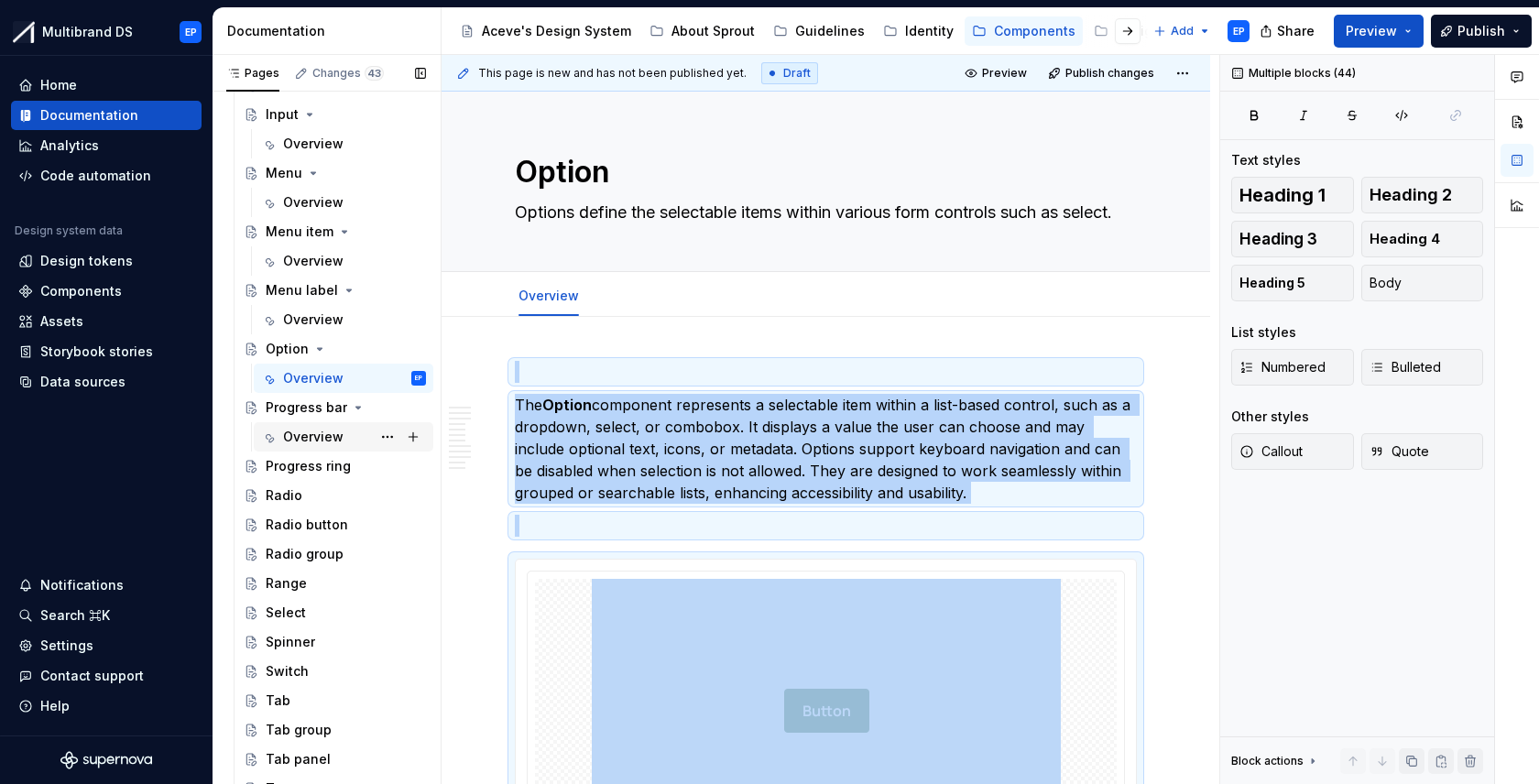 click on "Overview" at bounding box center [313, 437] 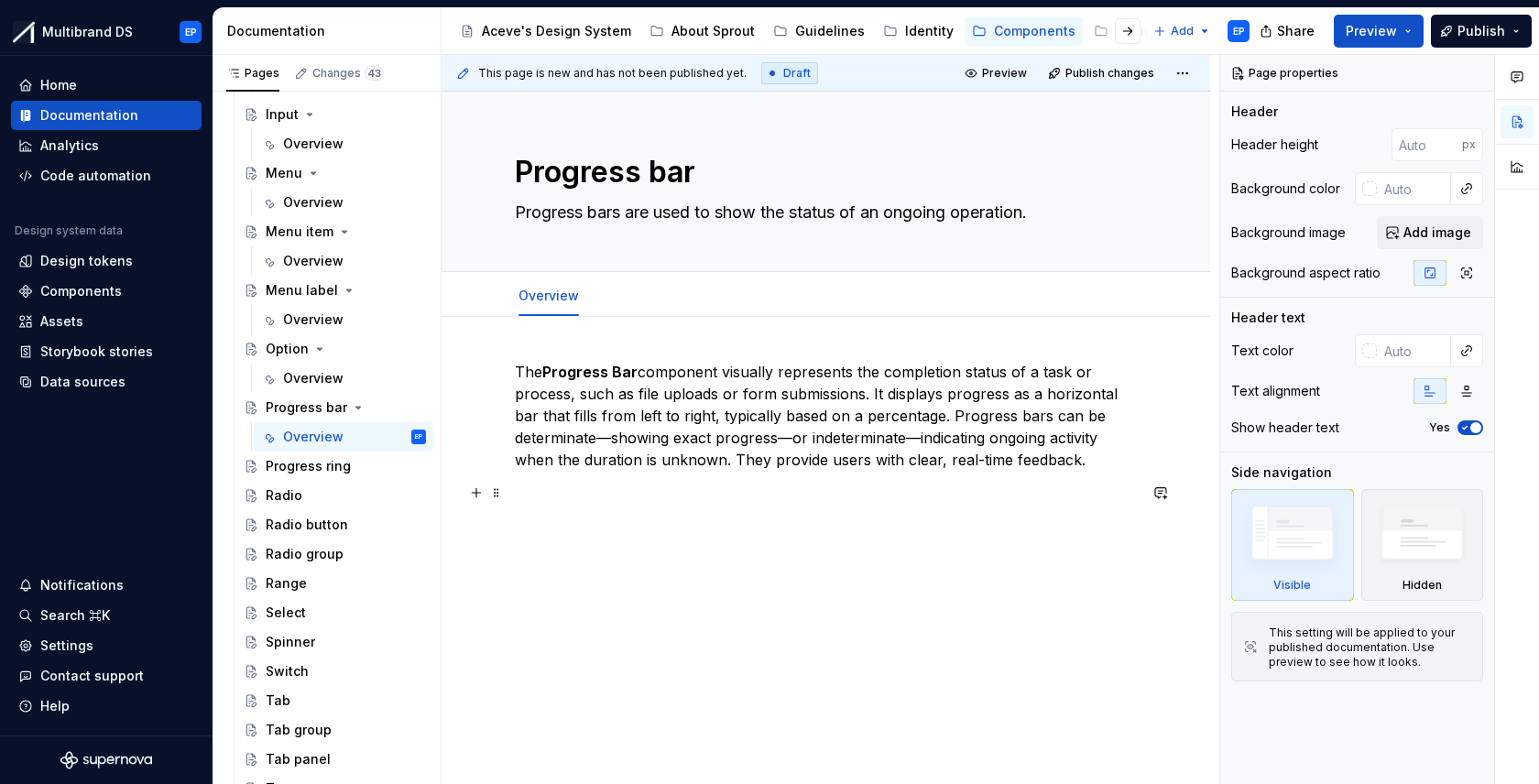 click at bounding box center [825, 493] 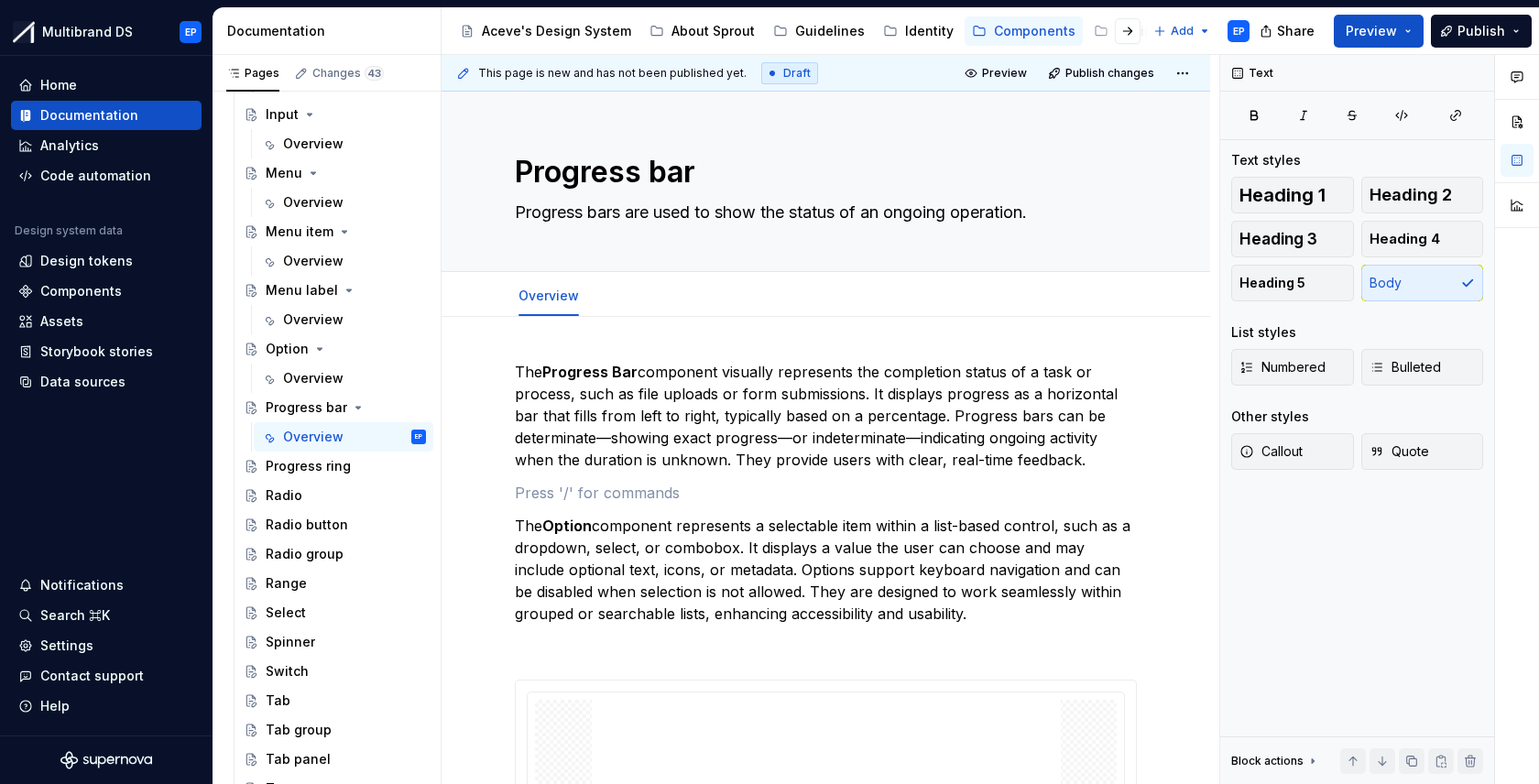 click at bounding box center [825, 493] 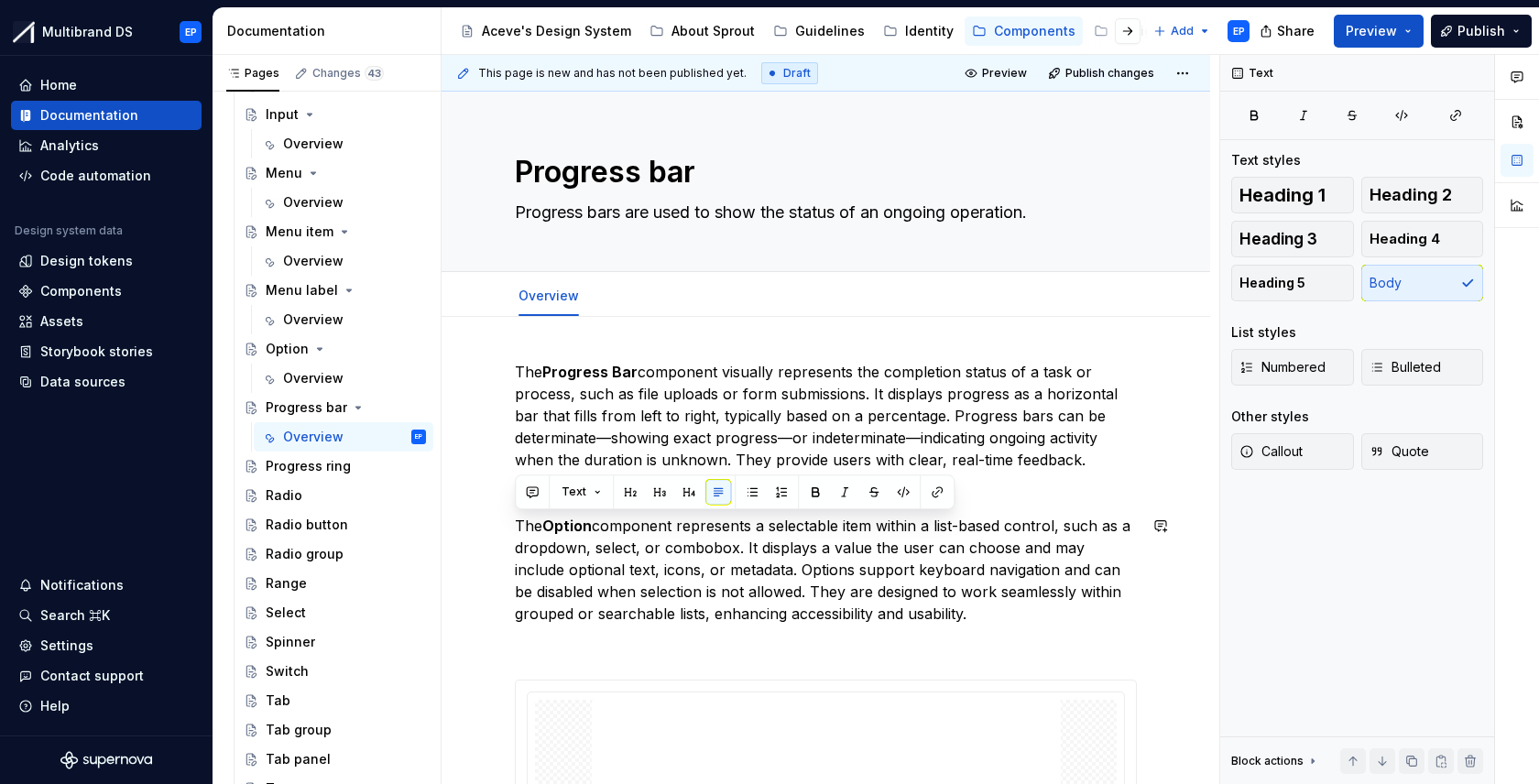 drag, startPoint x: 1003, startPoint y: 615, endPoint x: 516, endPoint y: 510, distance: 498.1907 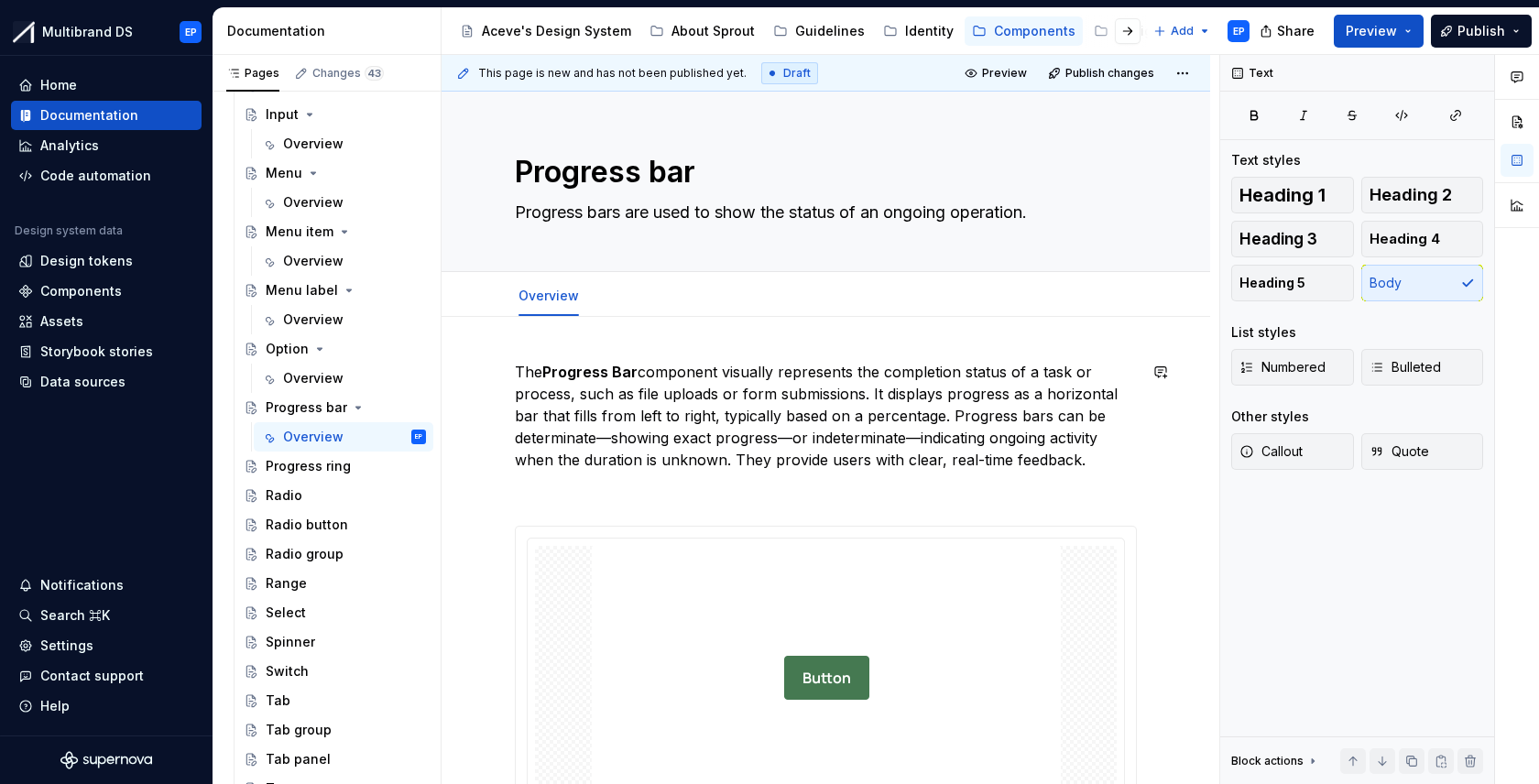 click on "**********" at bounding box center [825, 4243] 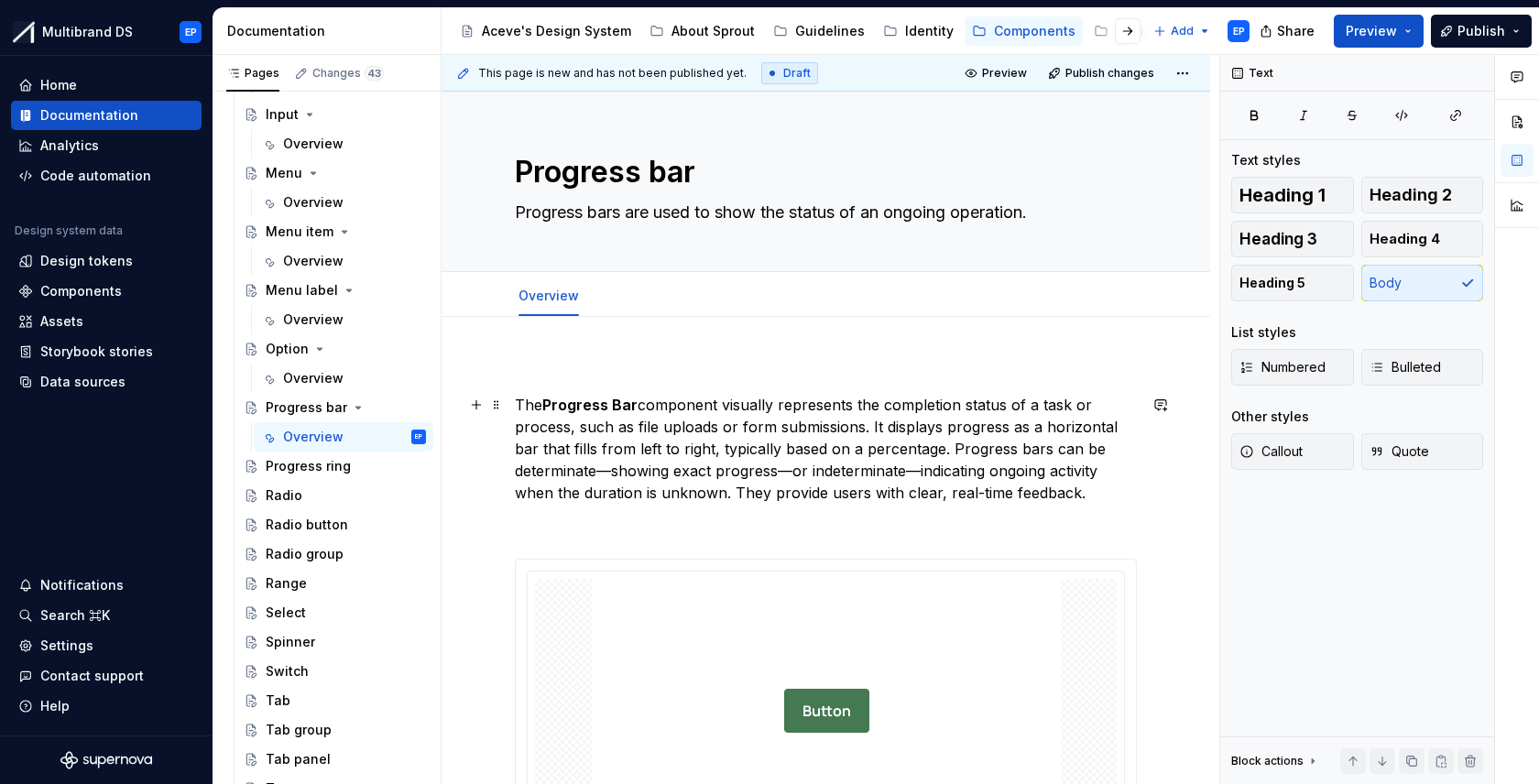 click on "The  Progress Bar  component visually represents the completion status of a task or process, such as file uploads or form submissions. It displays progress as a horizontal bar that fills from left to right, typically based on a percentage. Progress bars can be determinate—showing exact progress—or indeterminate—indicating ongoing activity when the duration is unknown. They provide users with clear, real-time feedback." at bounding box center (825, 449) 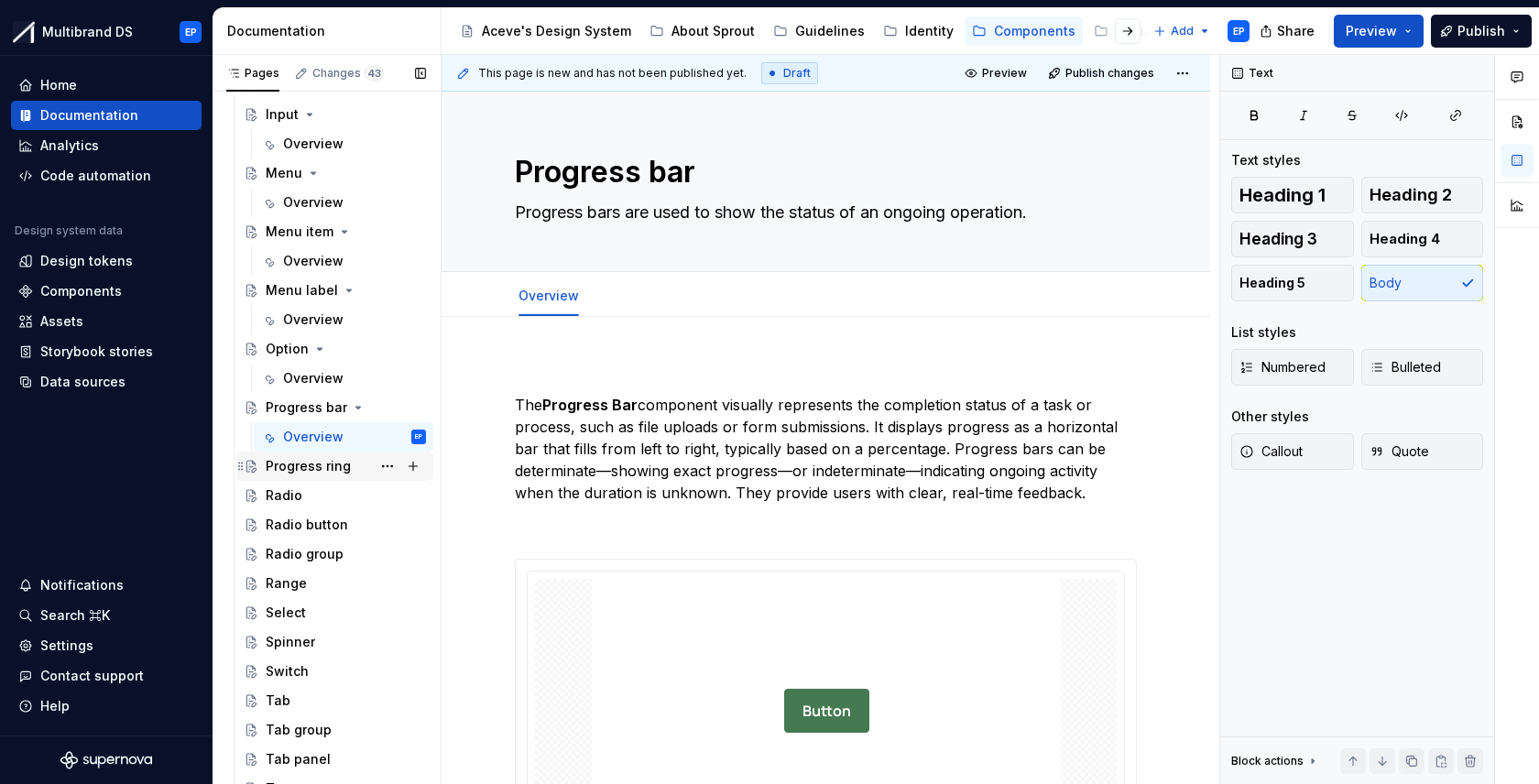 click on "Progress ring" at bounding box center [308, 466] 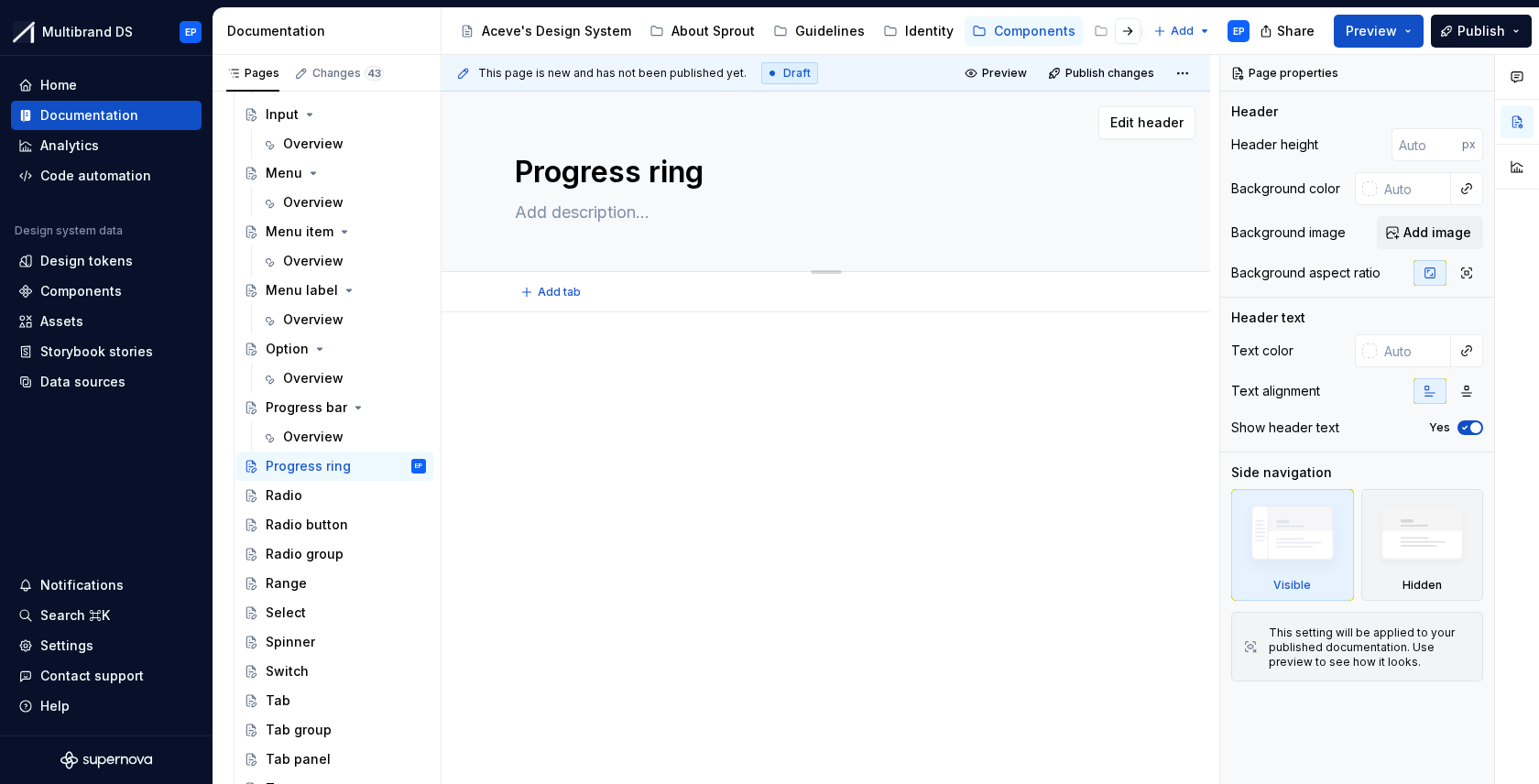 click at bounding box center (822, 212) 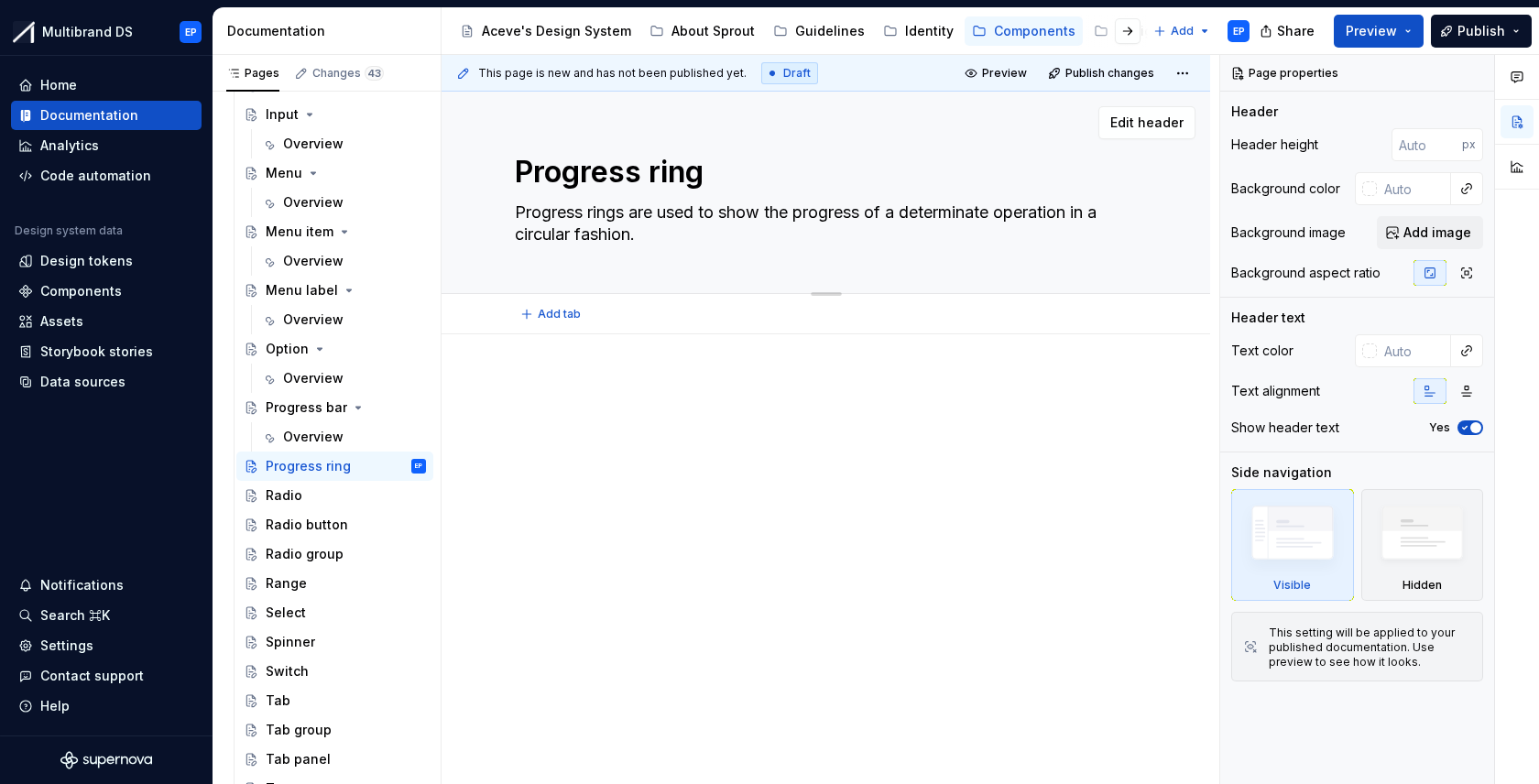 type on "*" 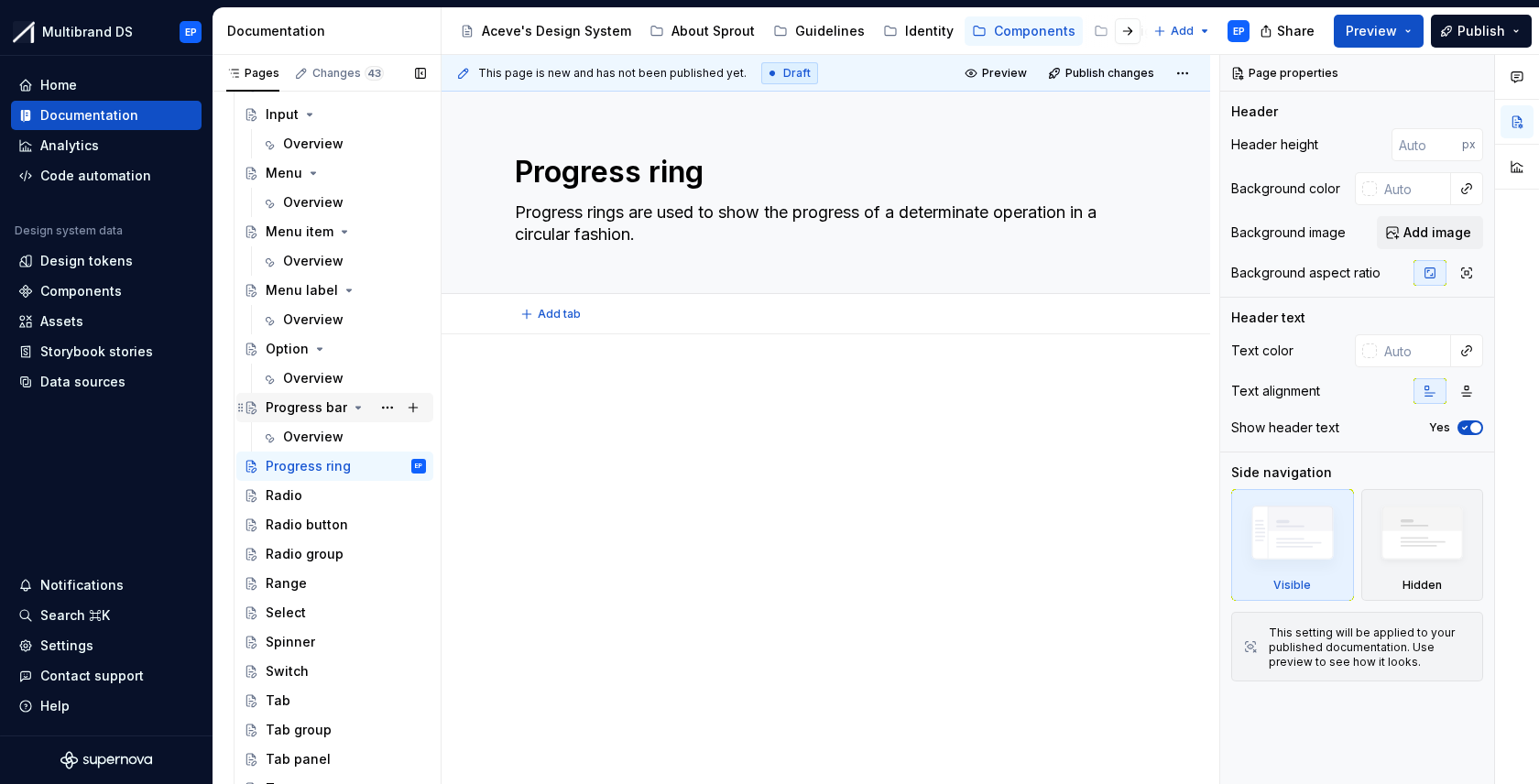 type on "*" 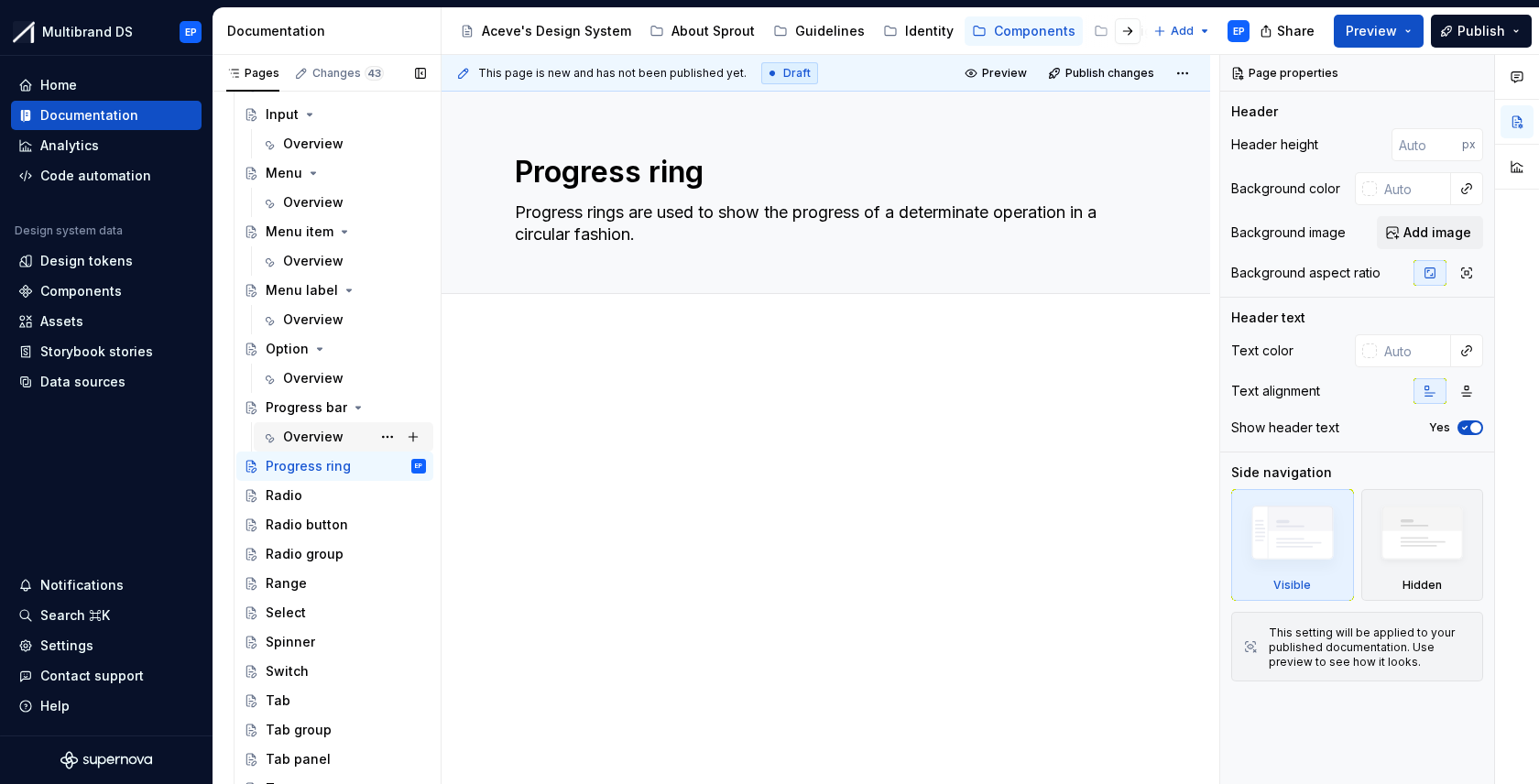 type on "Progress rings are used to show the progress of a determinate operation in a circular fashion." 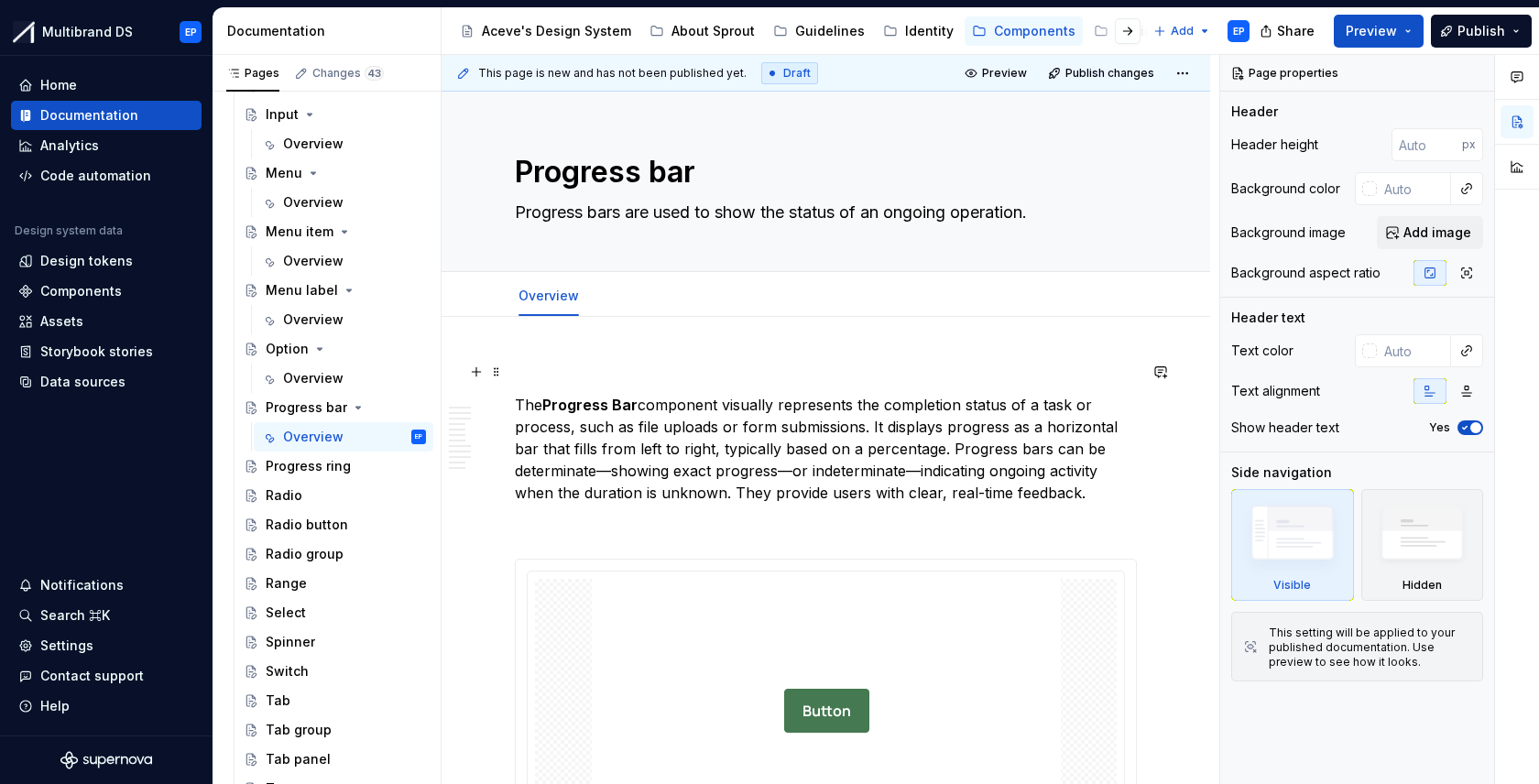 click at bounding box center (825, 372) 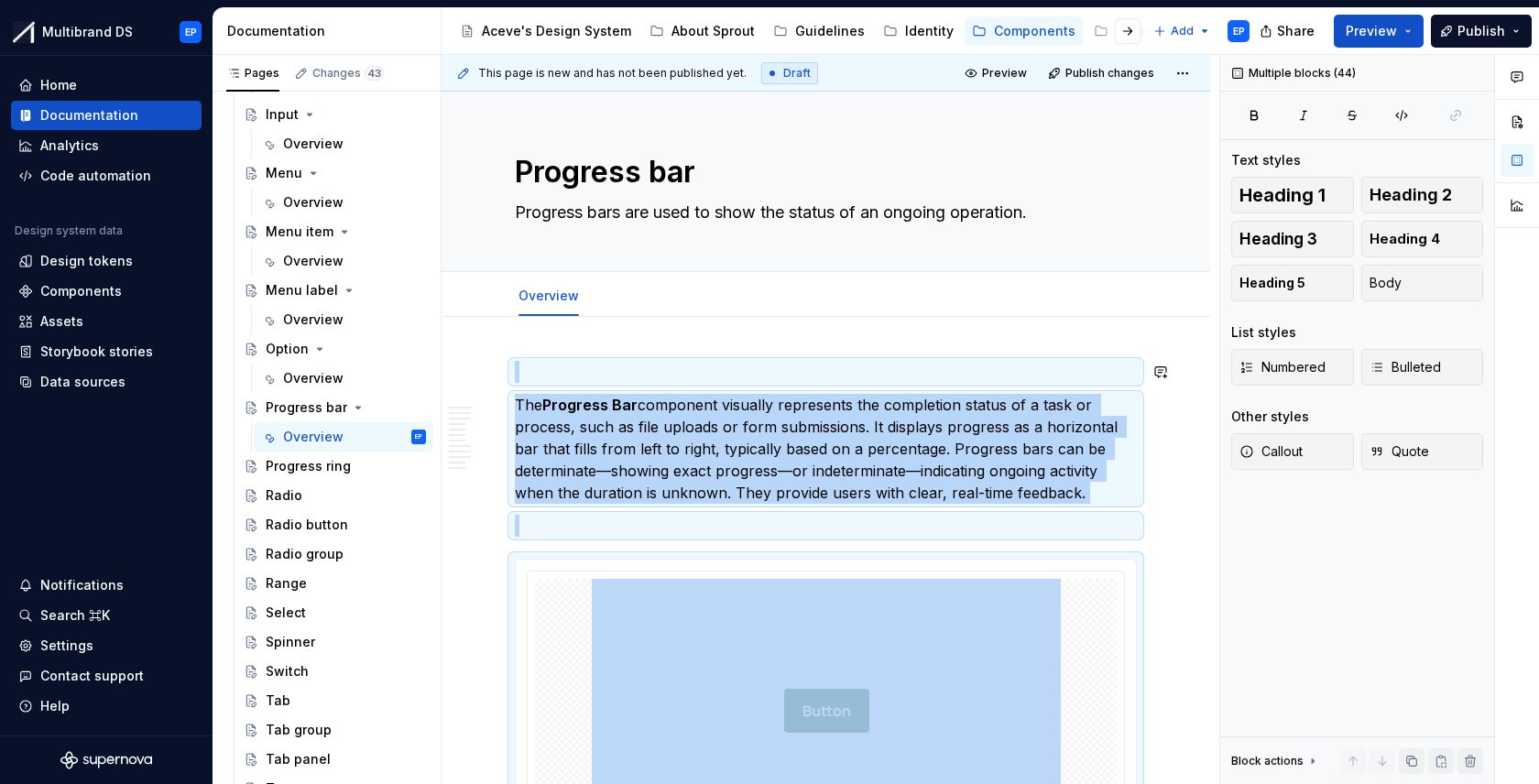 copy on "**********" 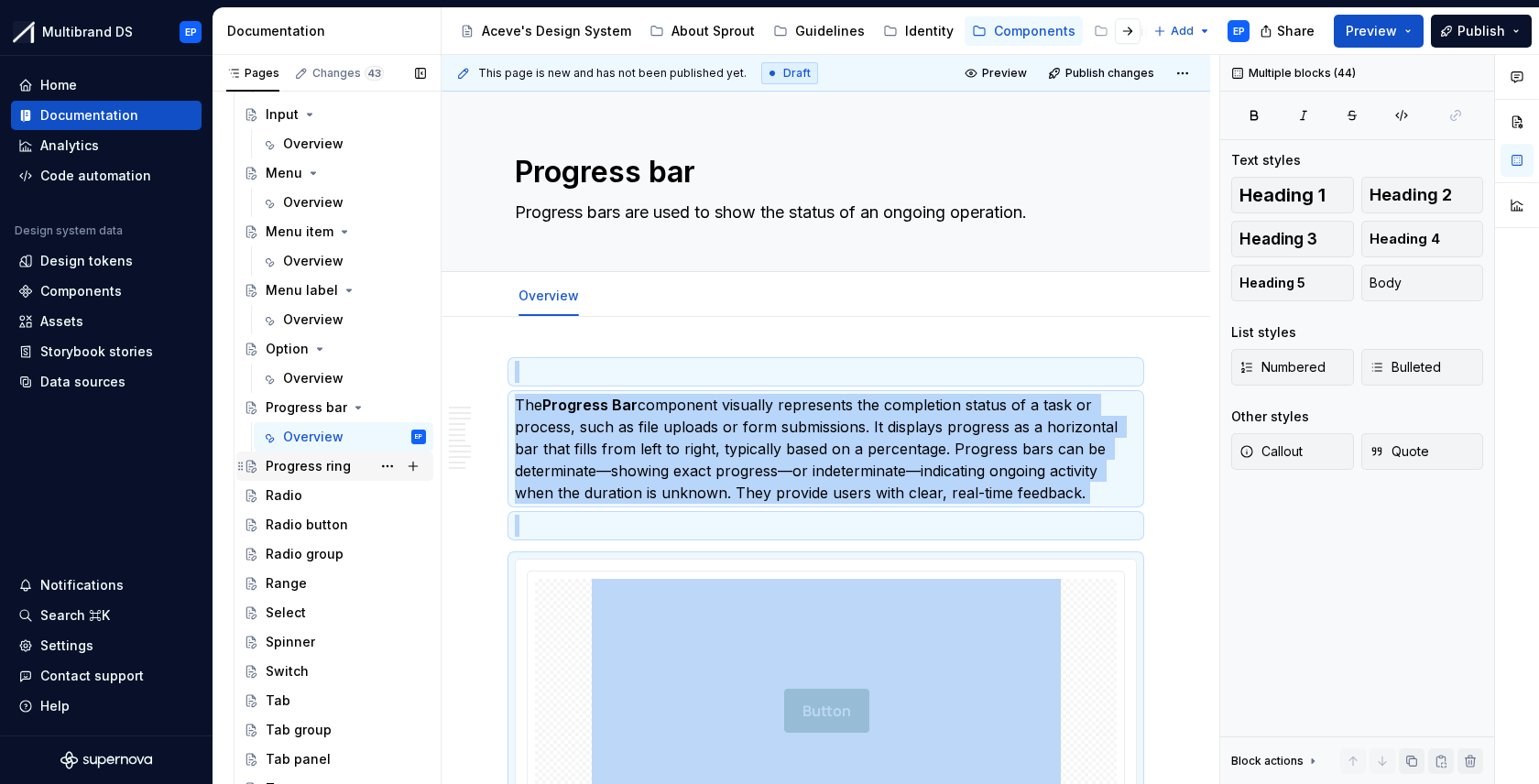 click on "Progress ring" at bounding box center (345, 466) 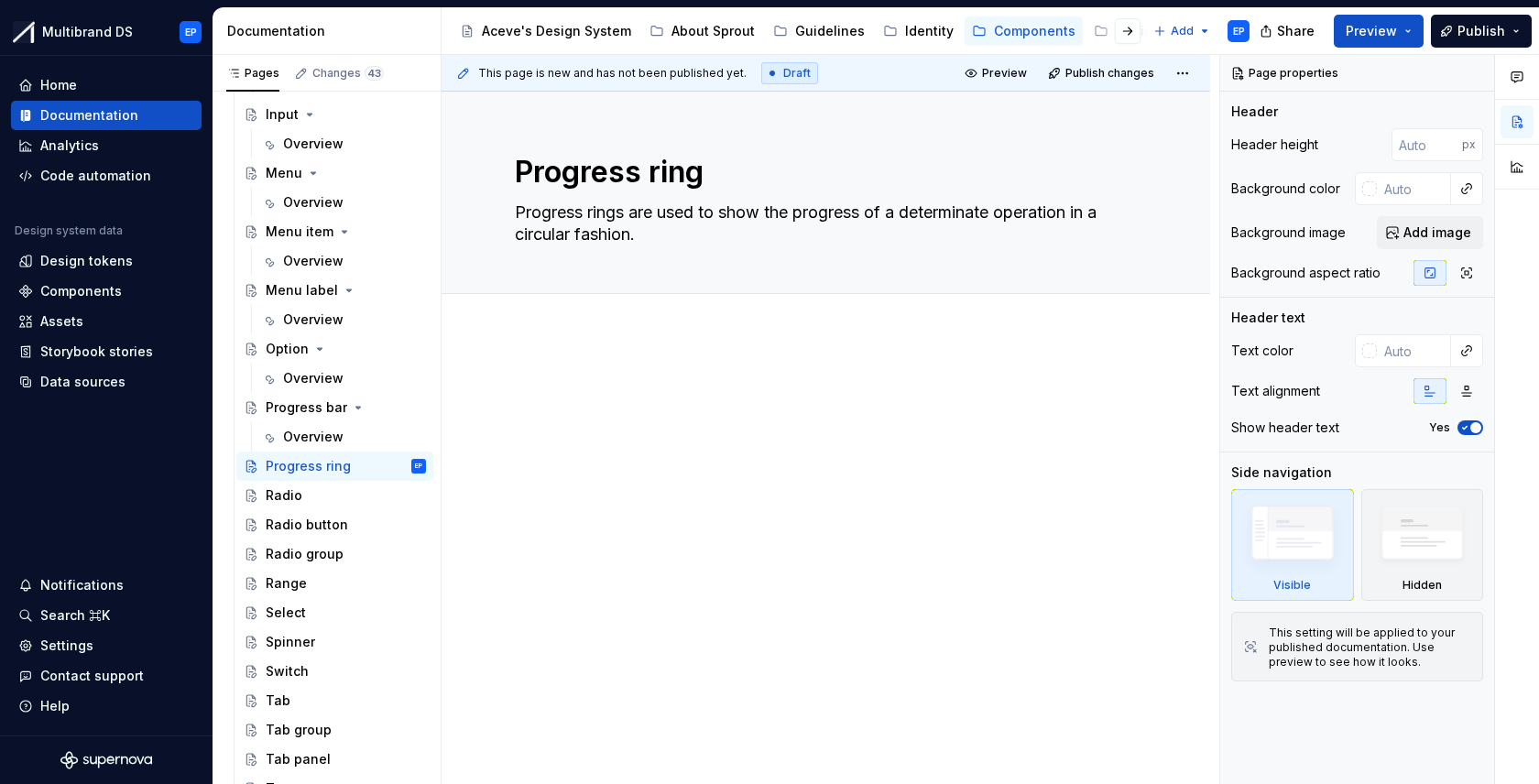 click at bounding box center [825, 314] 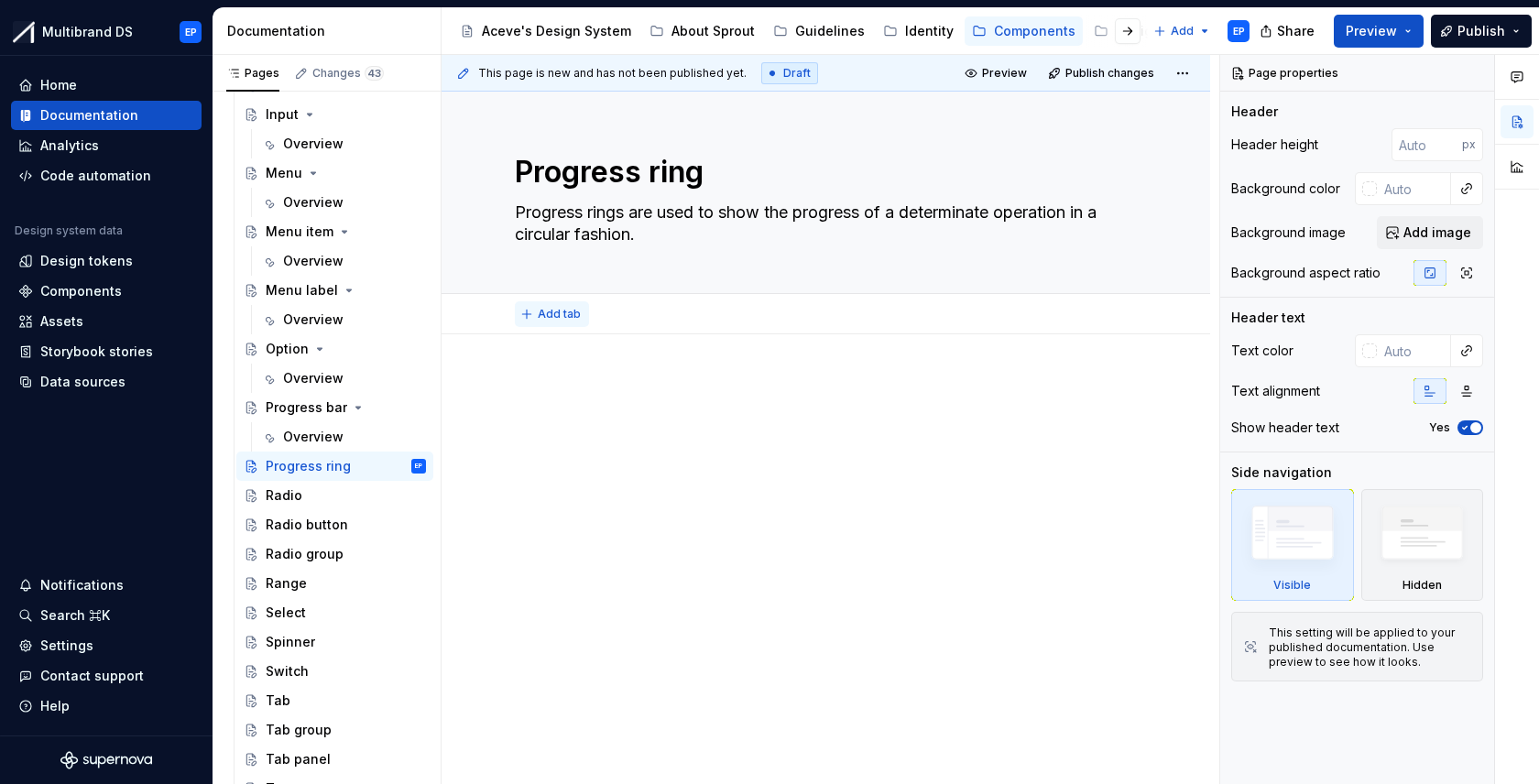 click on "Add tab" at bounding box center [559, 314] 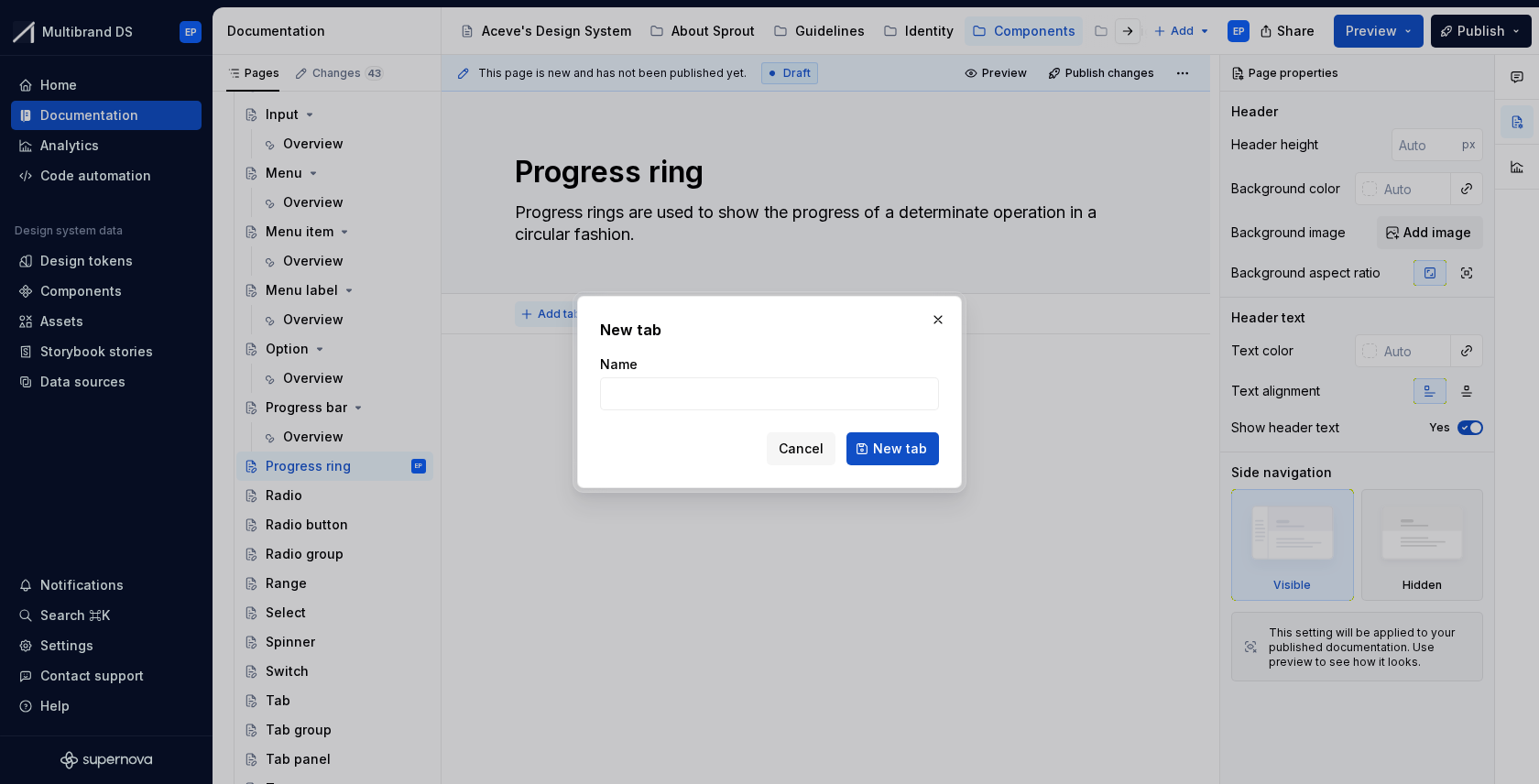 type on "*" 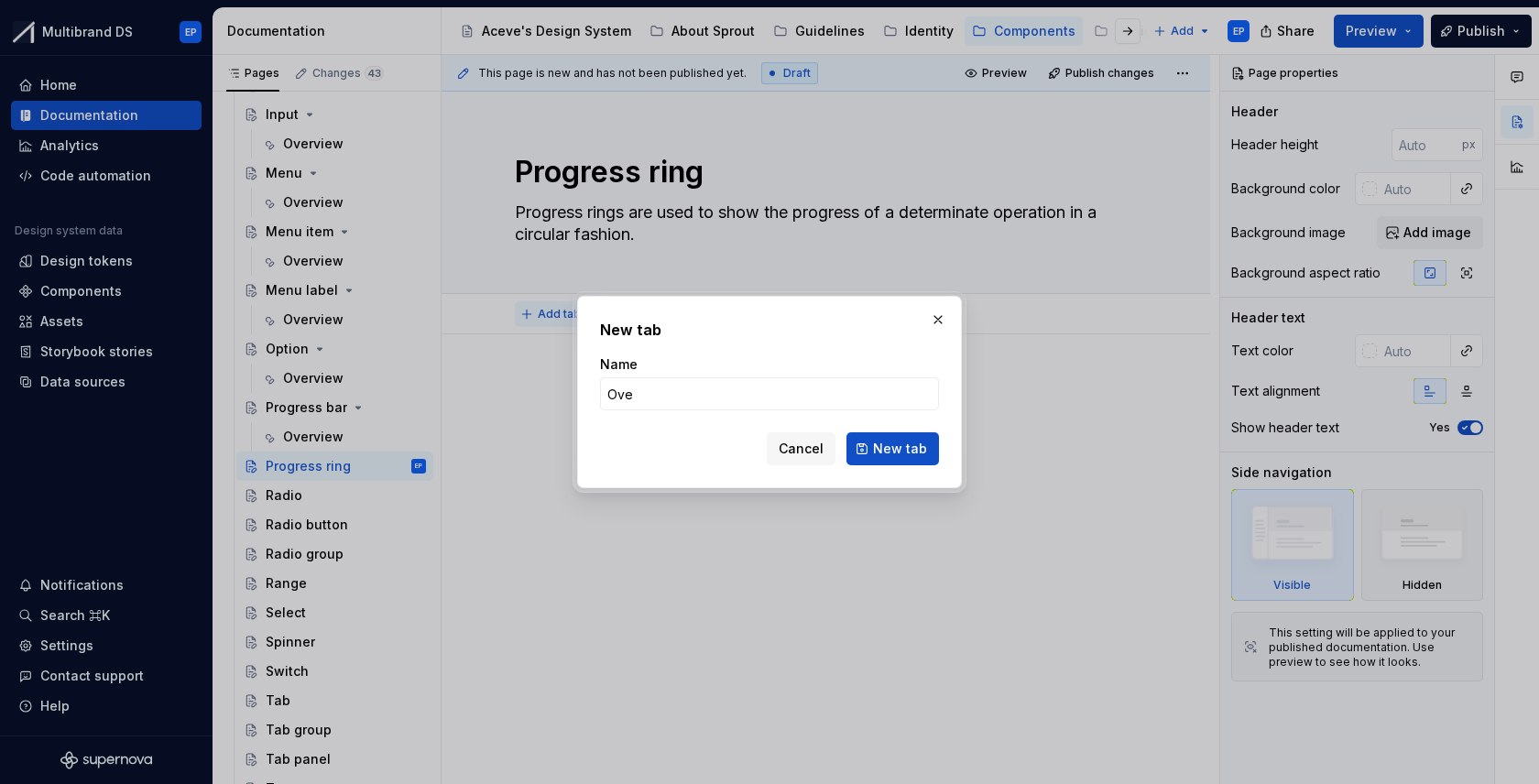 type on "Over" 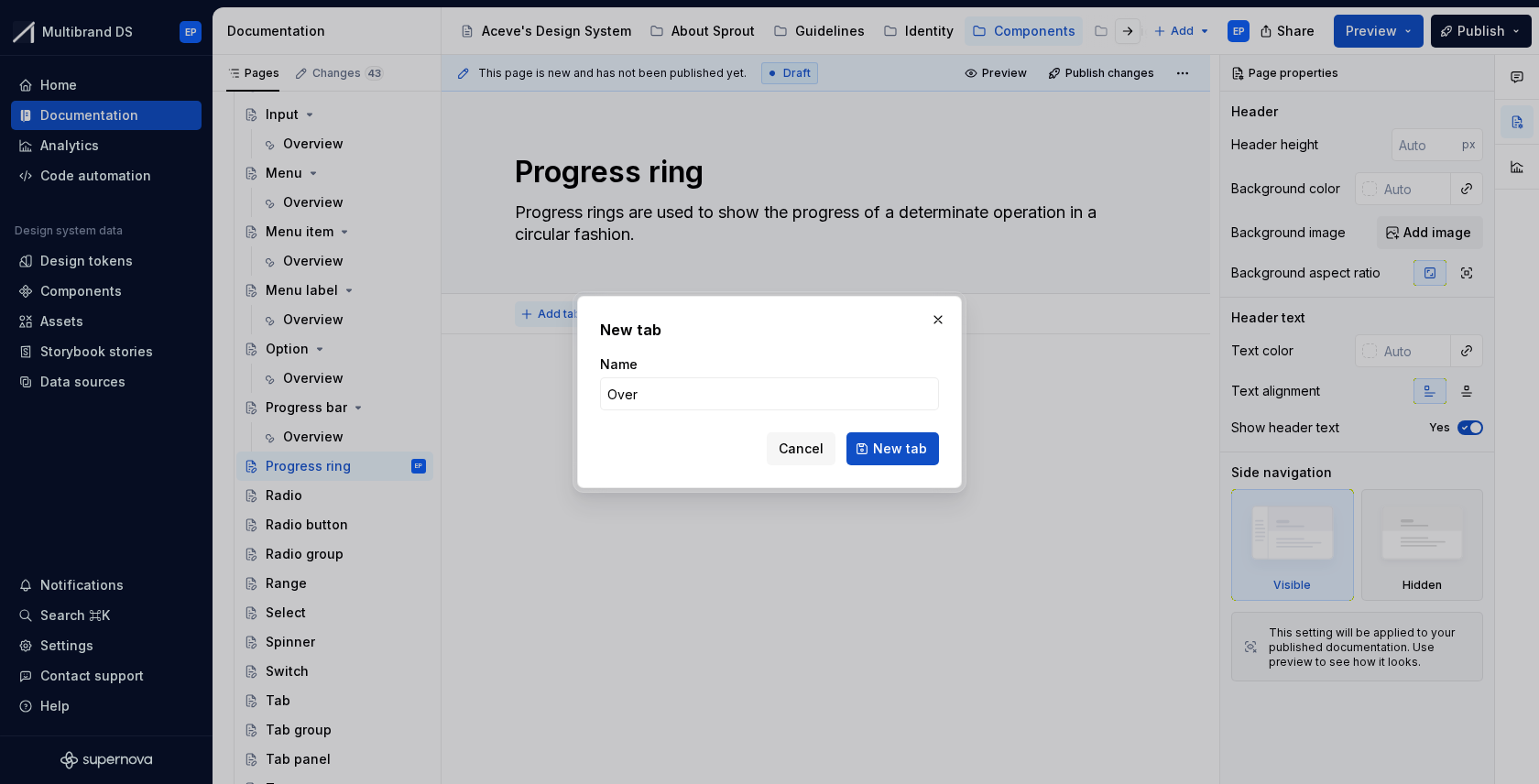type on "*" 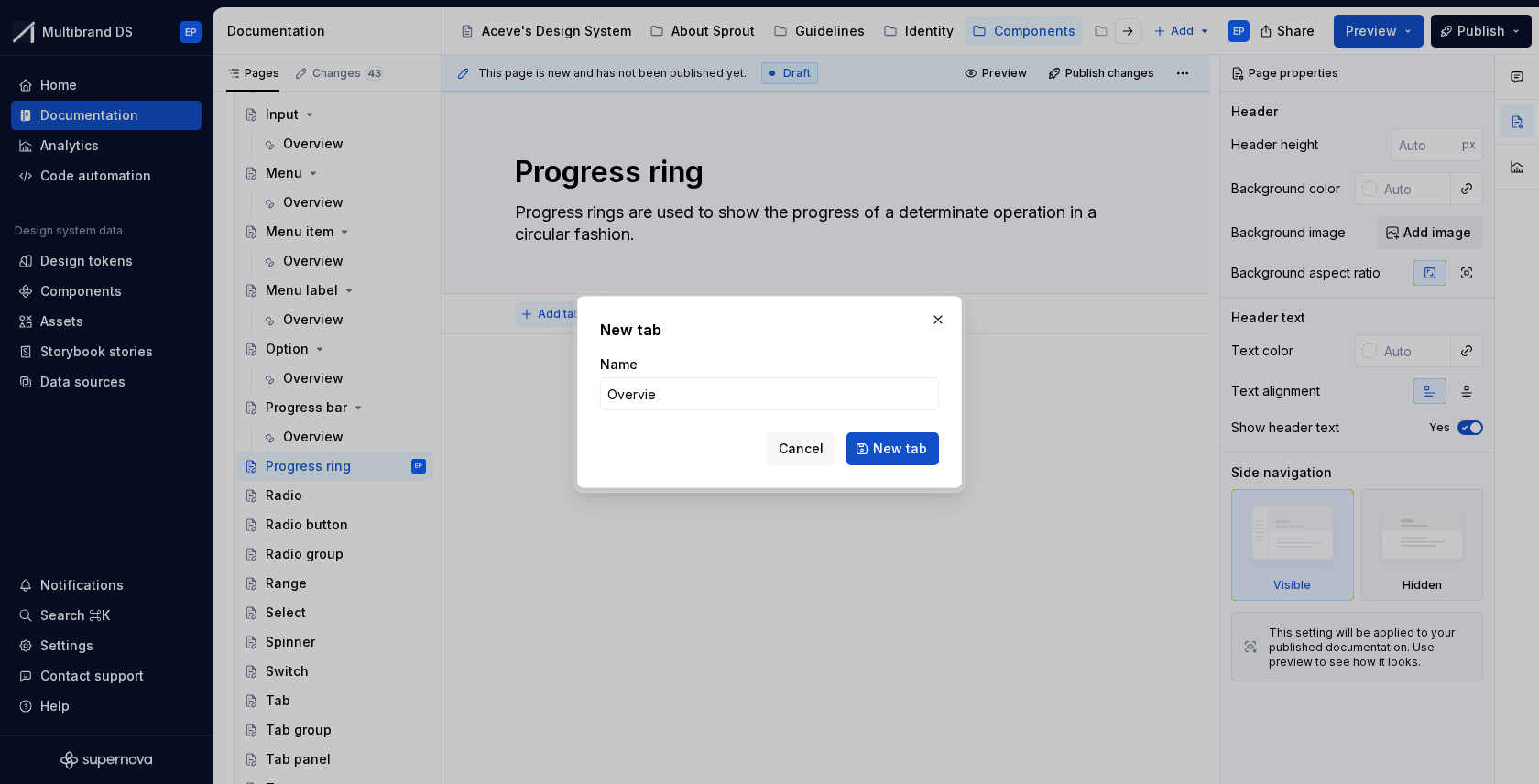 type on "Overview" 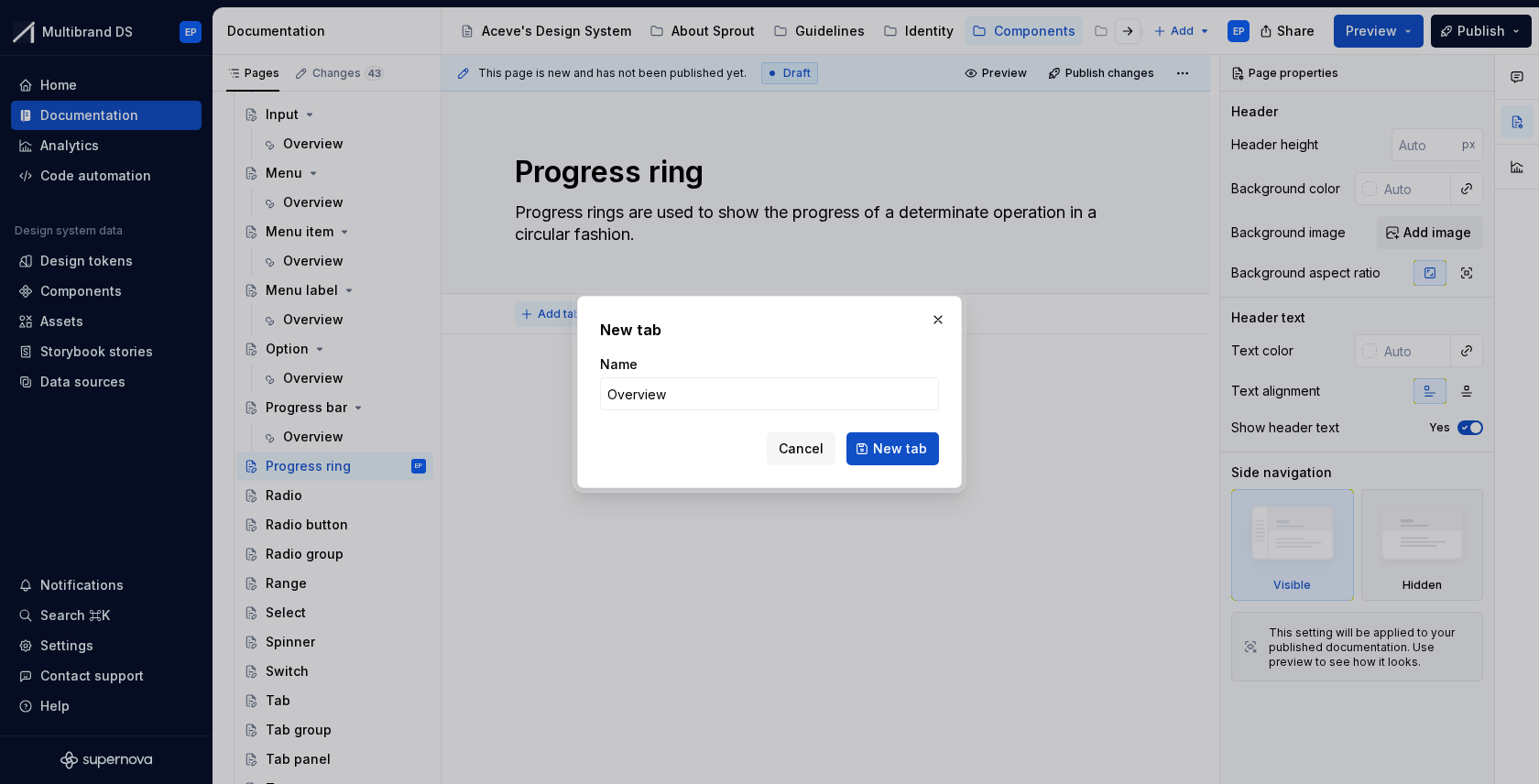 click on "New tab" at bounding box center [892, 449] 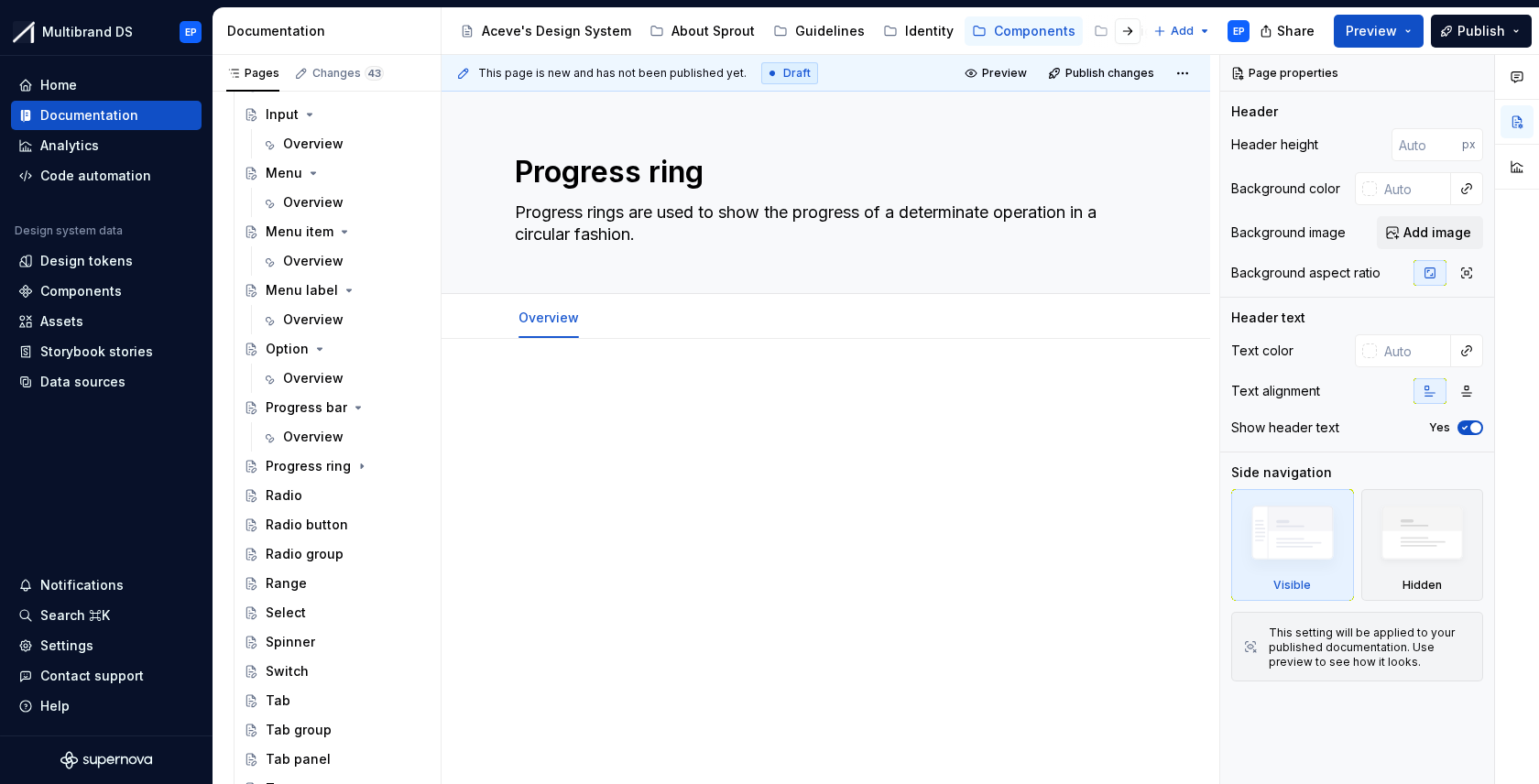 click at bounding box center (825, 524) 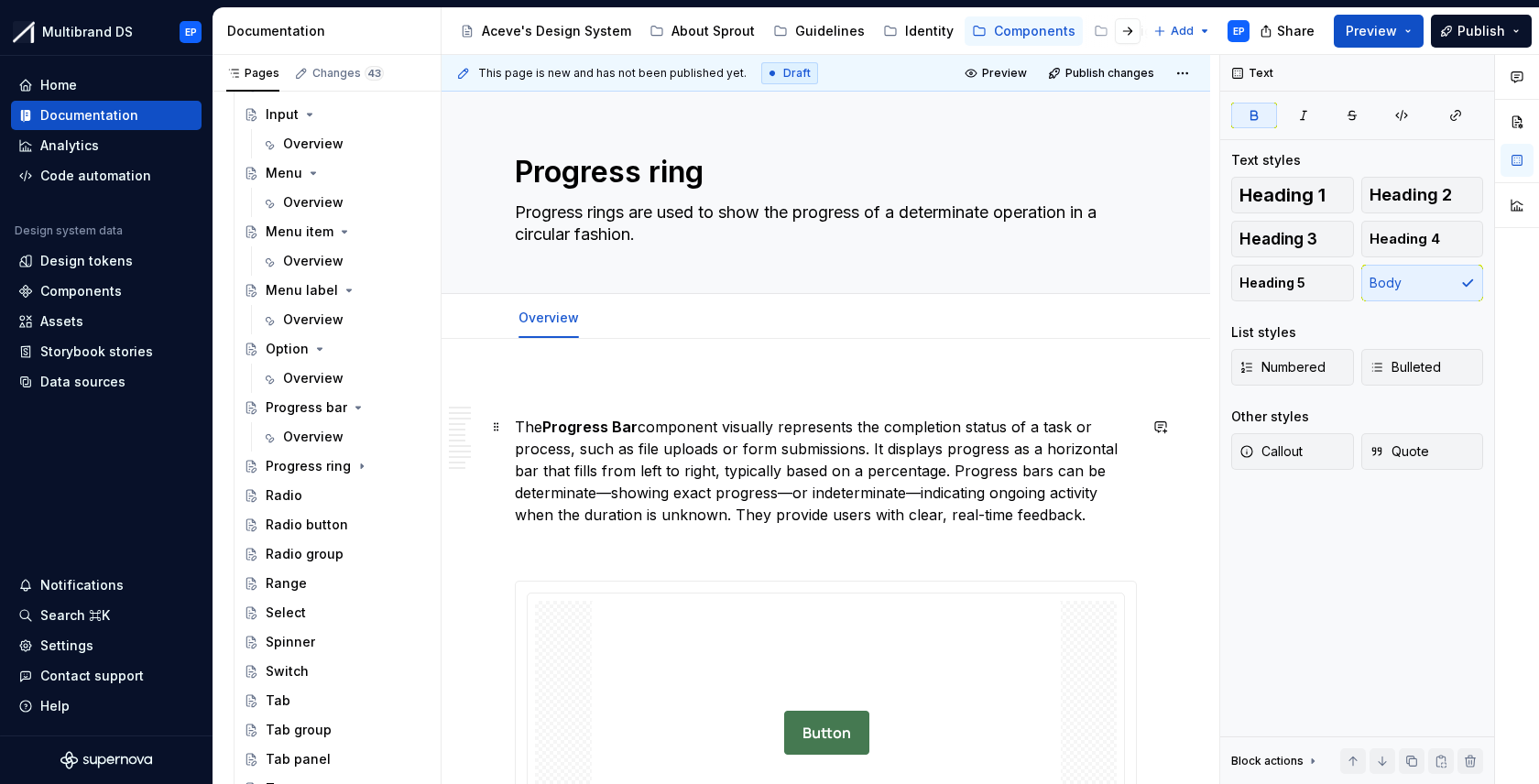click on "Progress Bar" at bounding box center (590, 427) 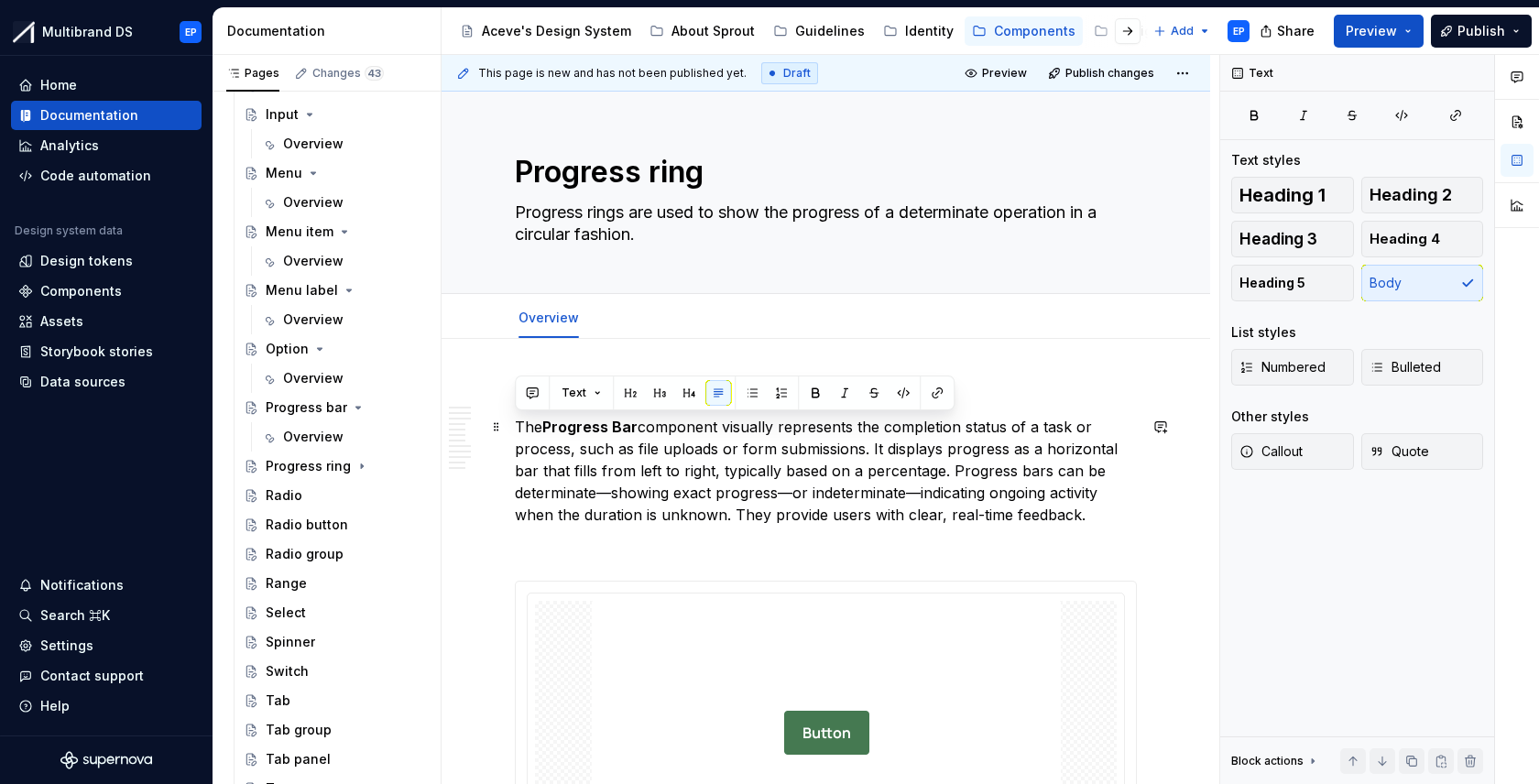 drag, startPoint x: 1092, startPoint y: 514, endPoint x: 508, endPoint y: 417, distance: 592.0008 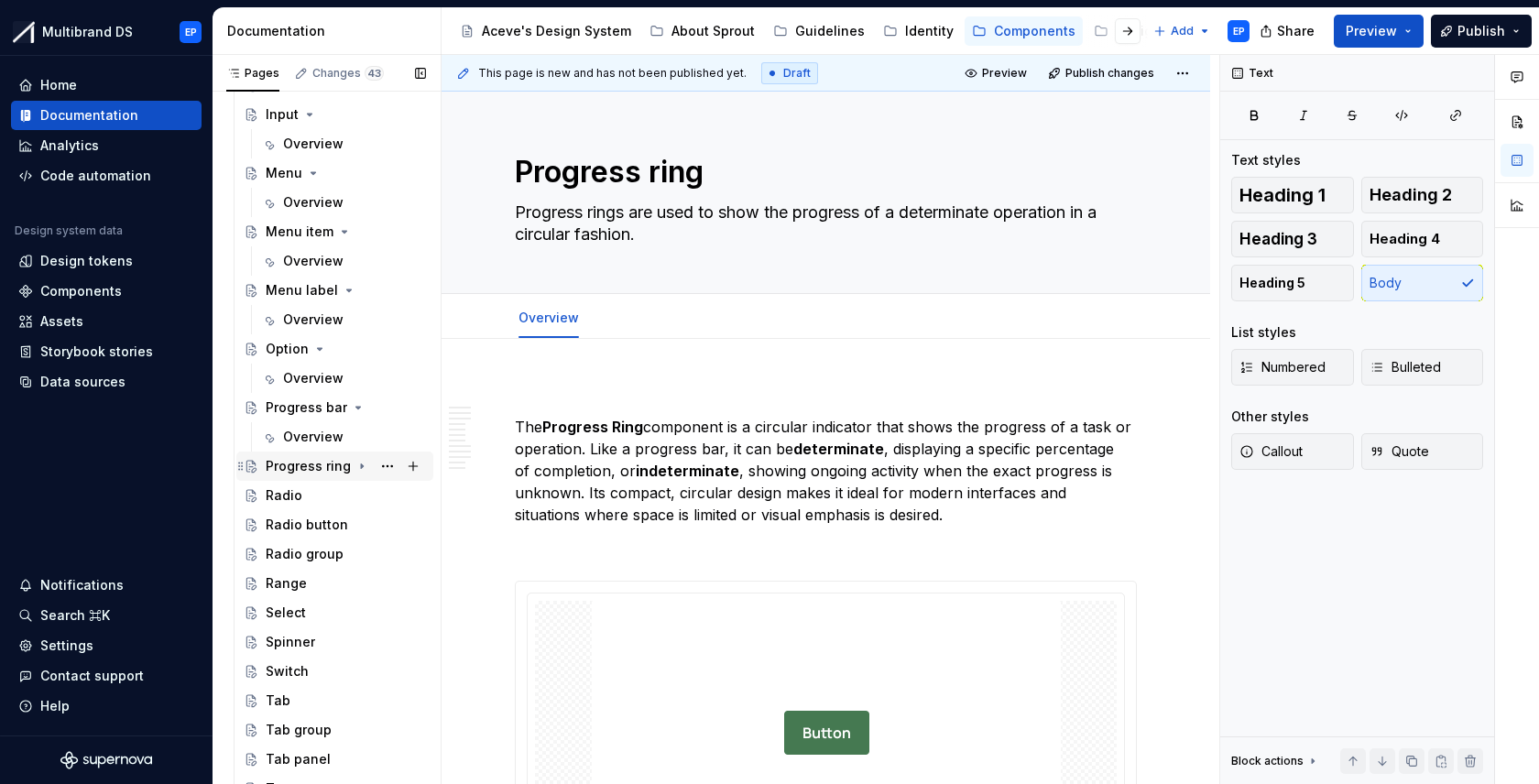 click on "Progress ring" at bounding box center (308, 466) 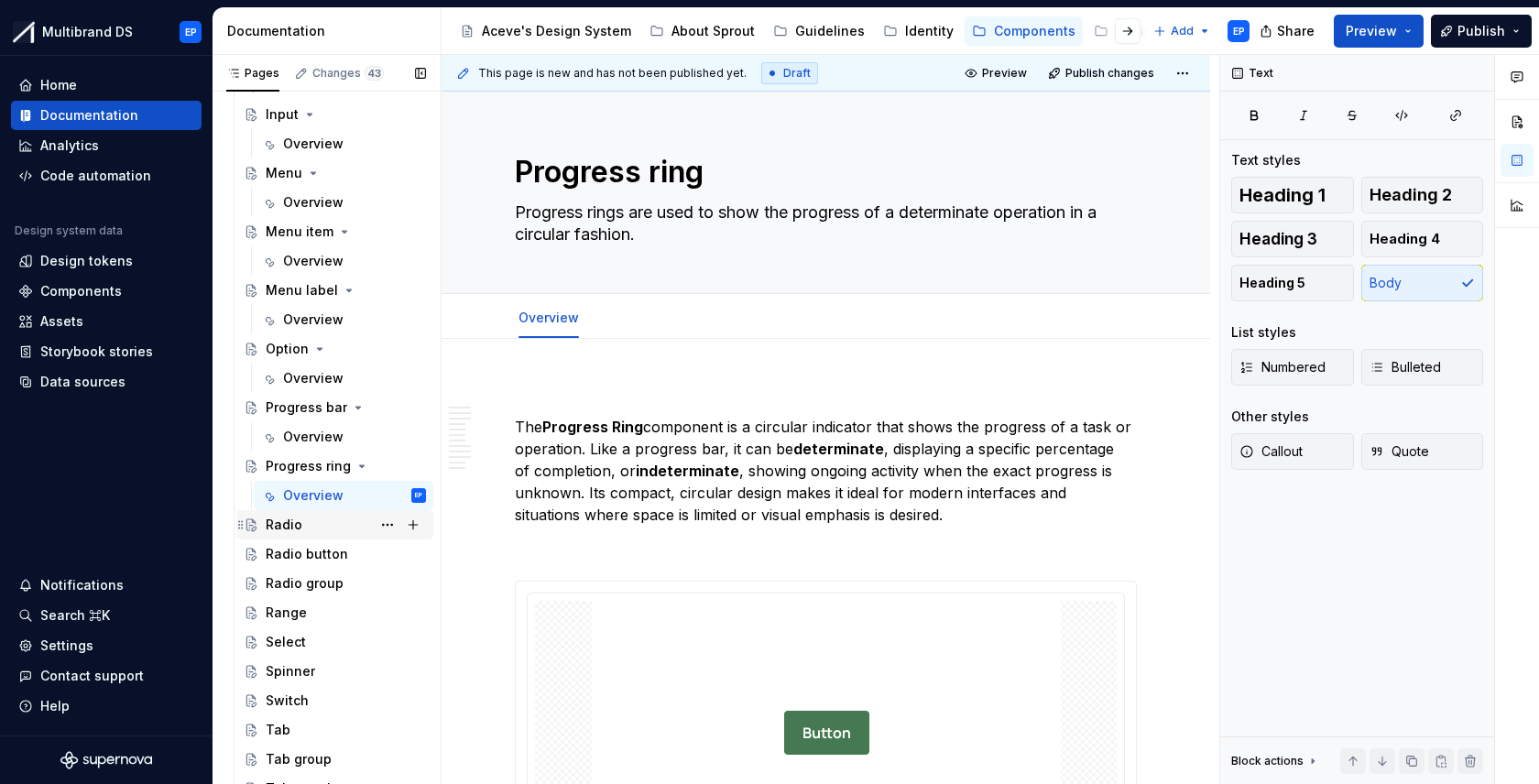 click on "Radio" at bounding box center (284, 525) 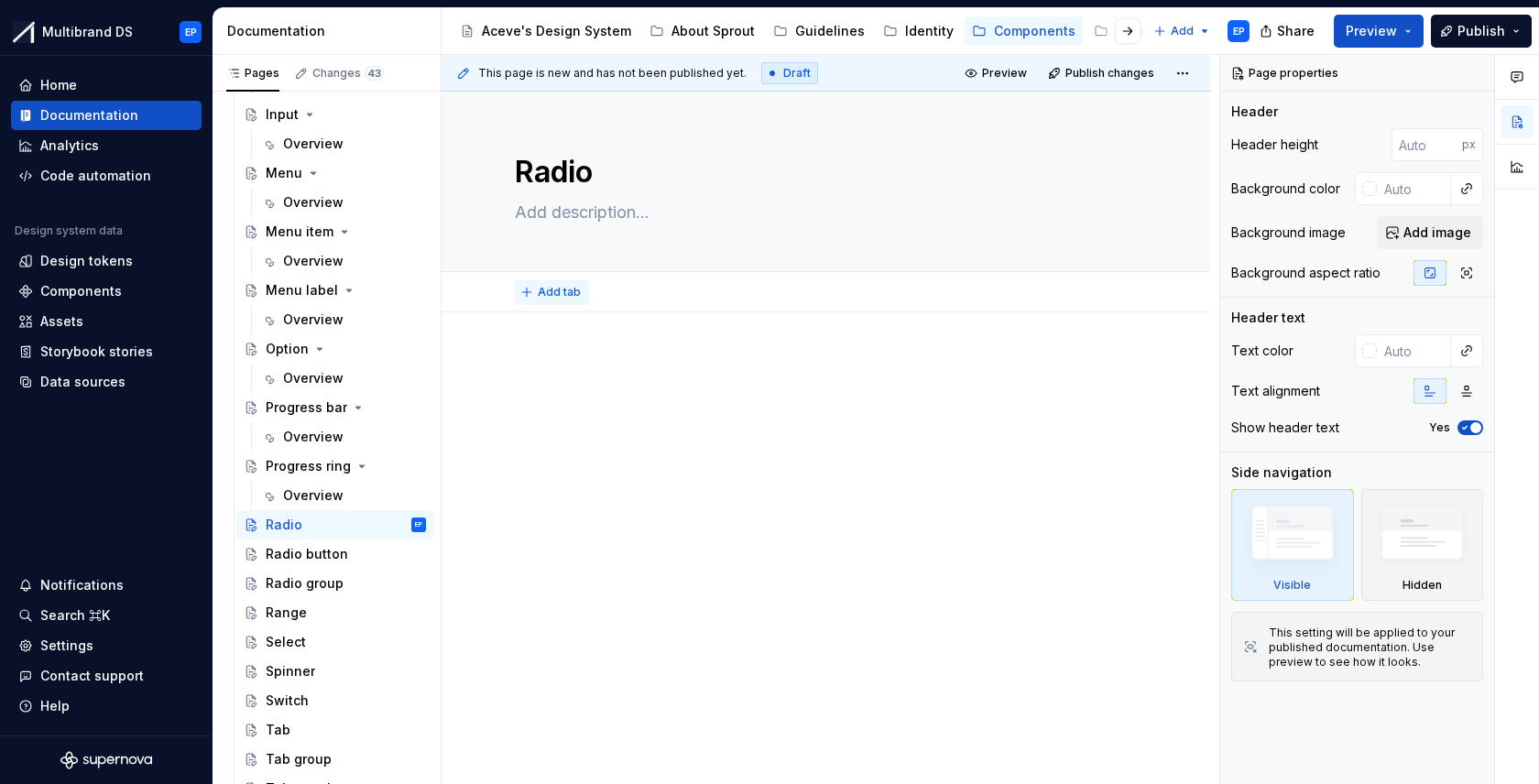 type on "*" 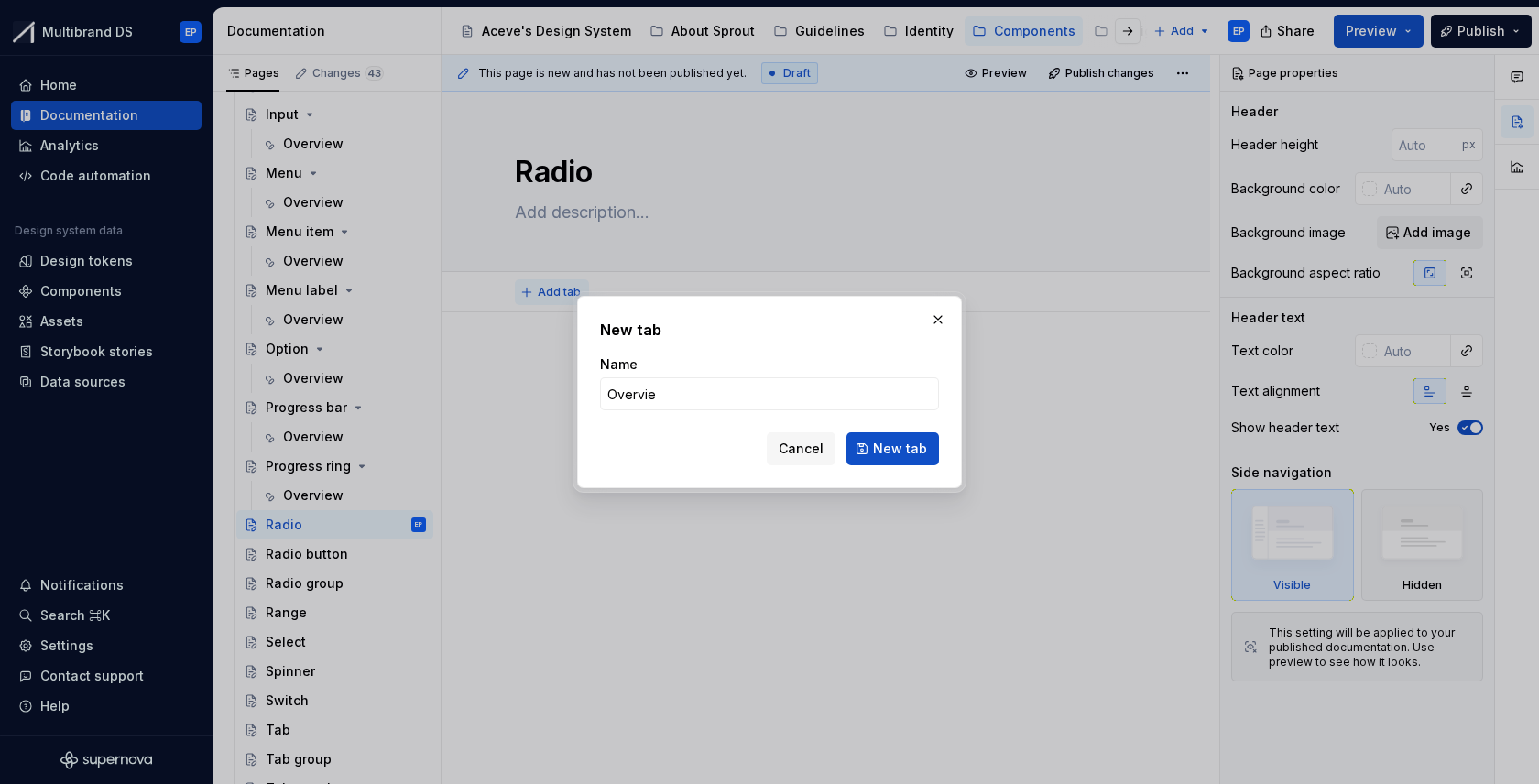 type on "Overview" 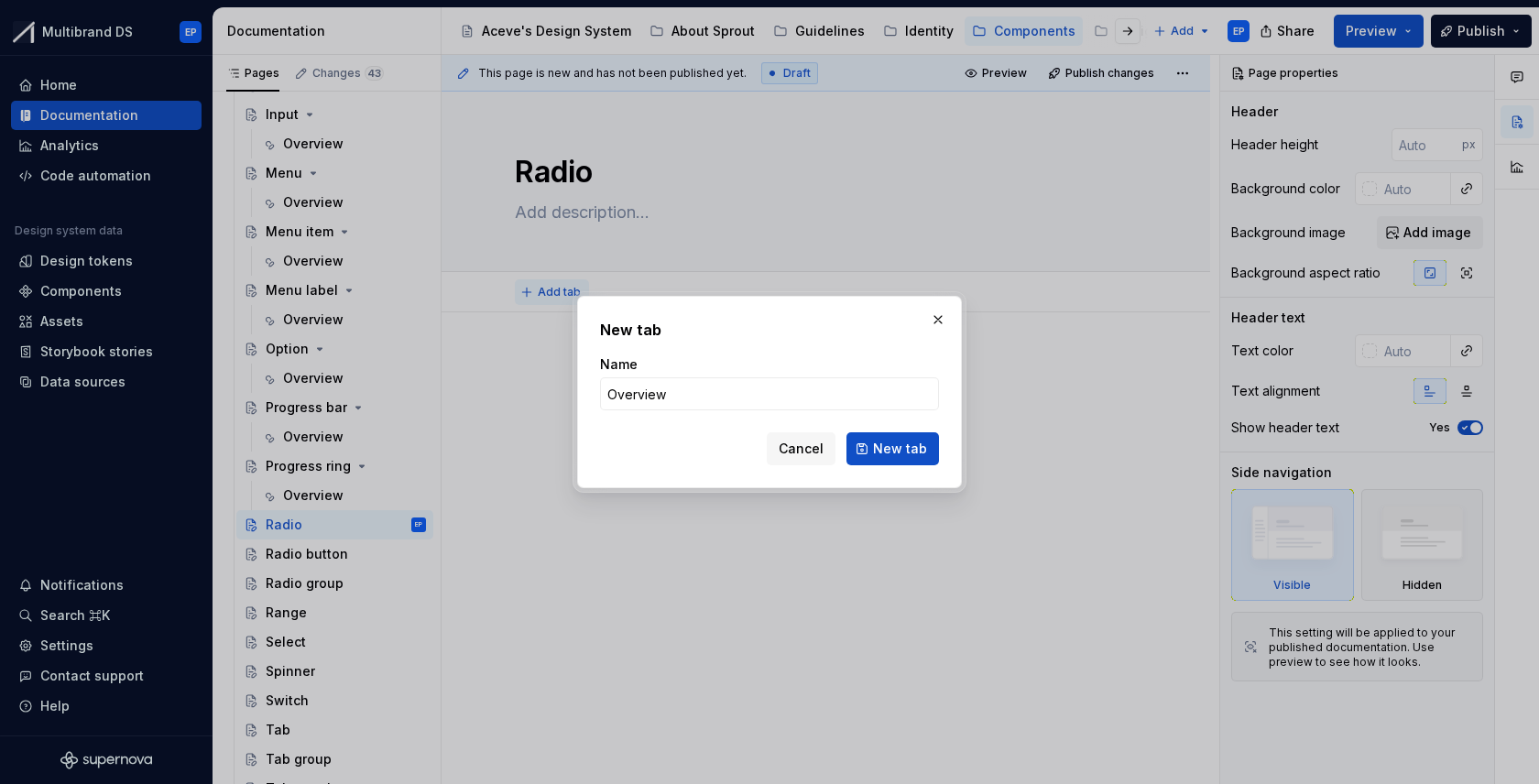 click on "New tab" at bounding box center (892, 449) 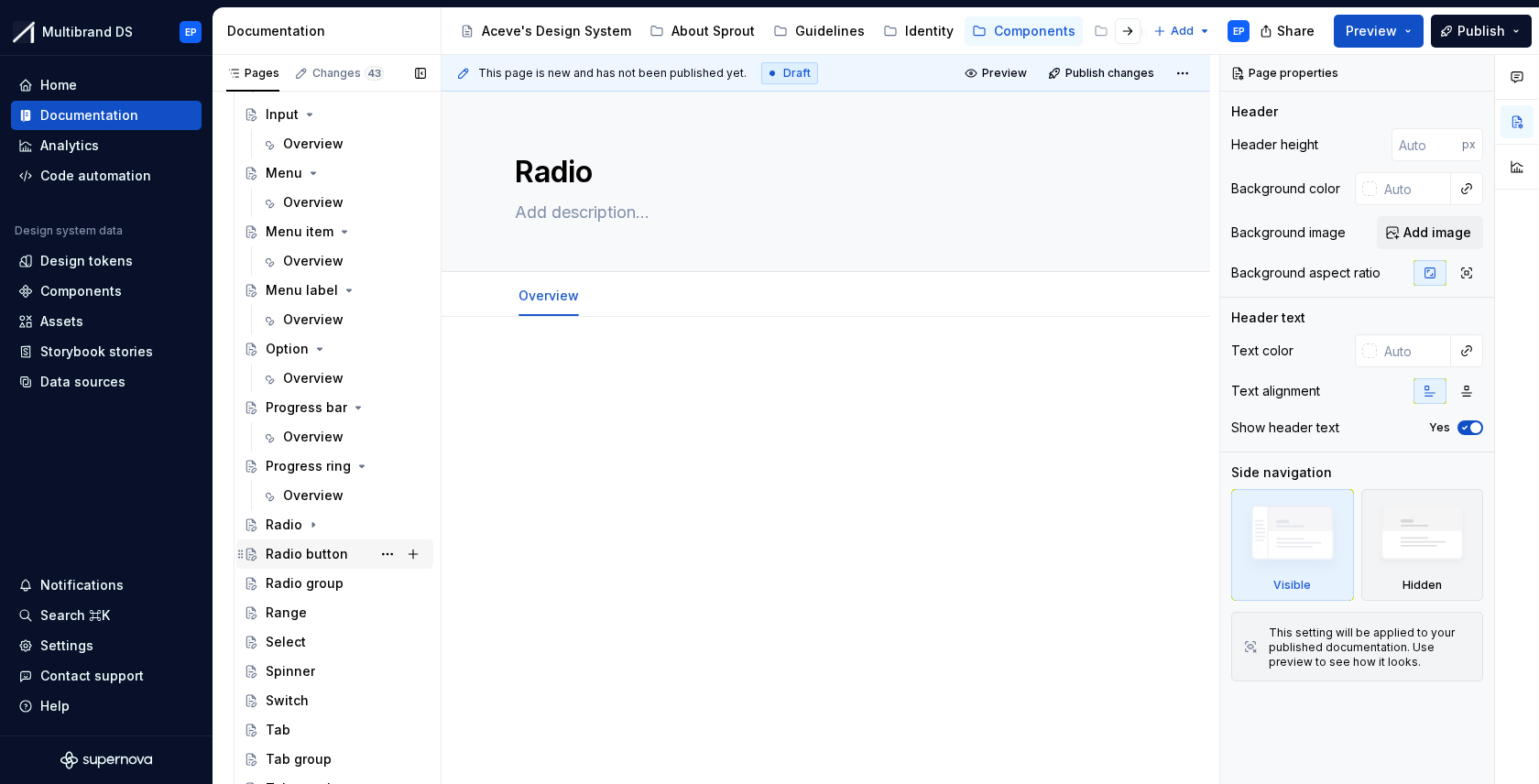 click on "Radio button" at bounding box center (307, 554) 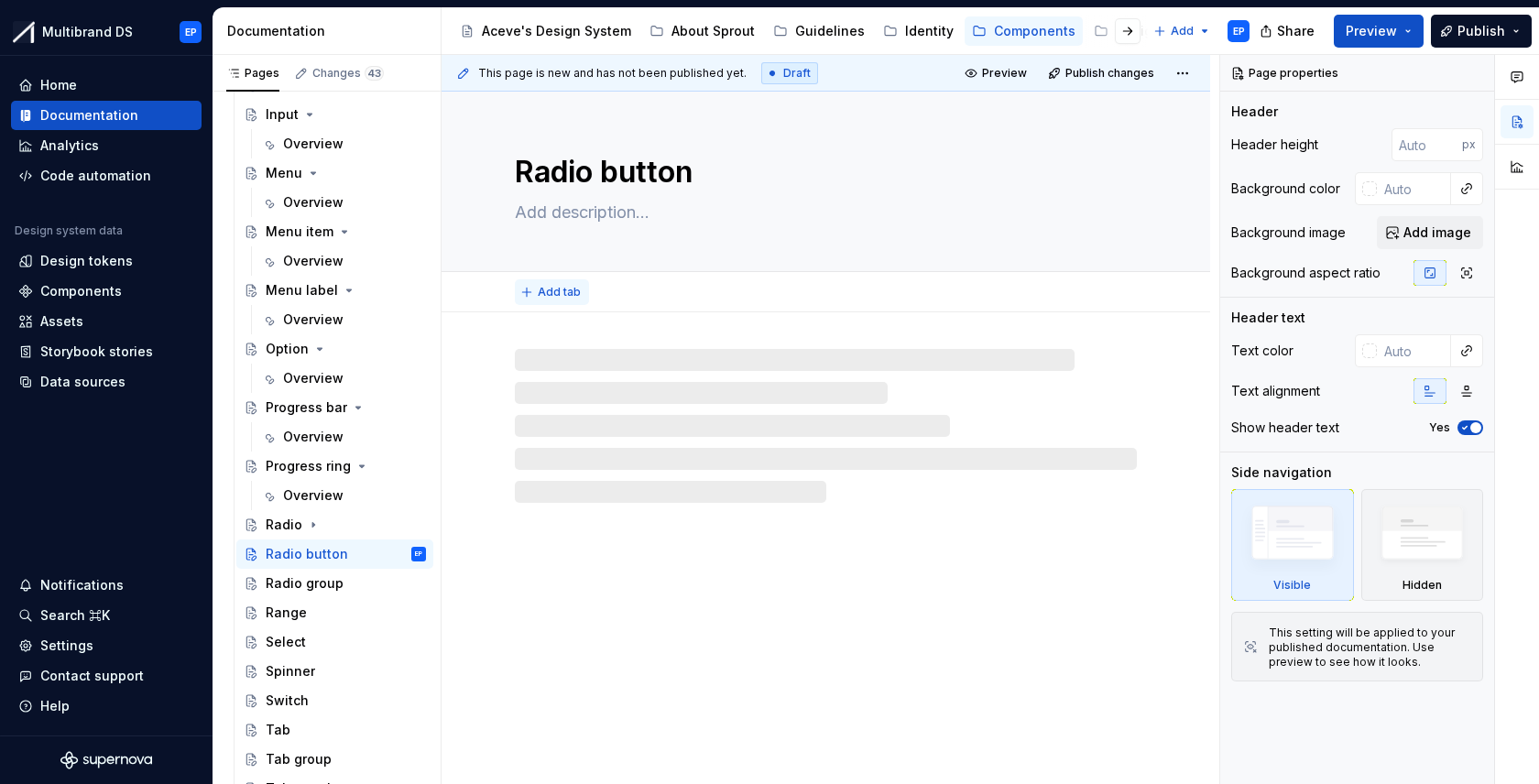 click on "Add tab" at bounding box center [559, 292] 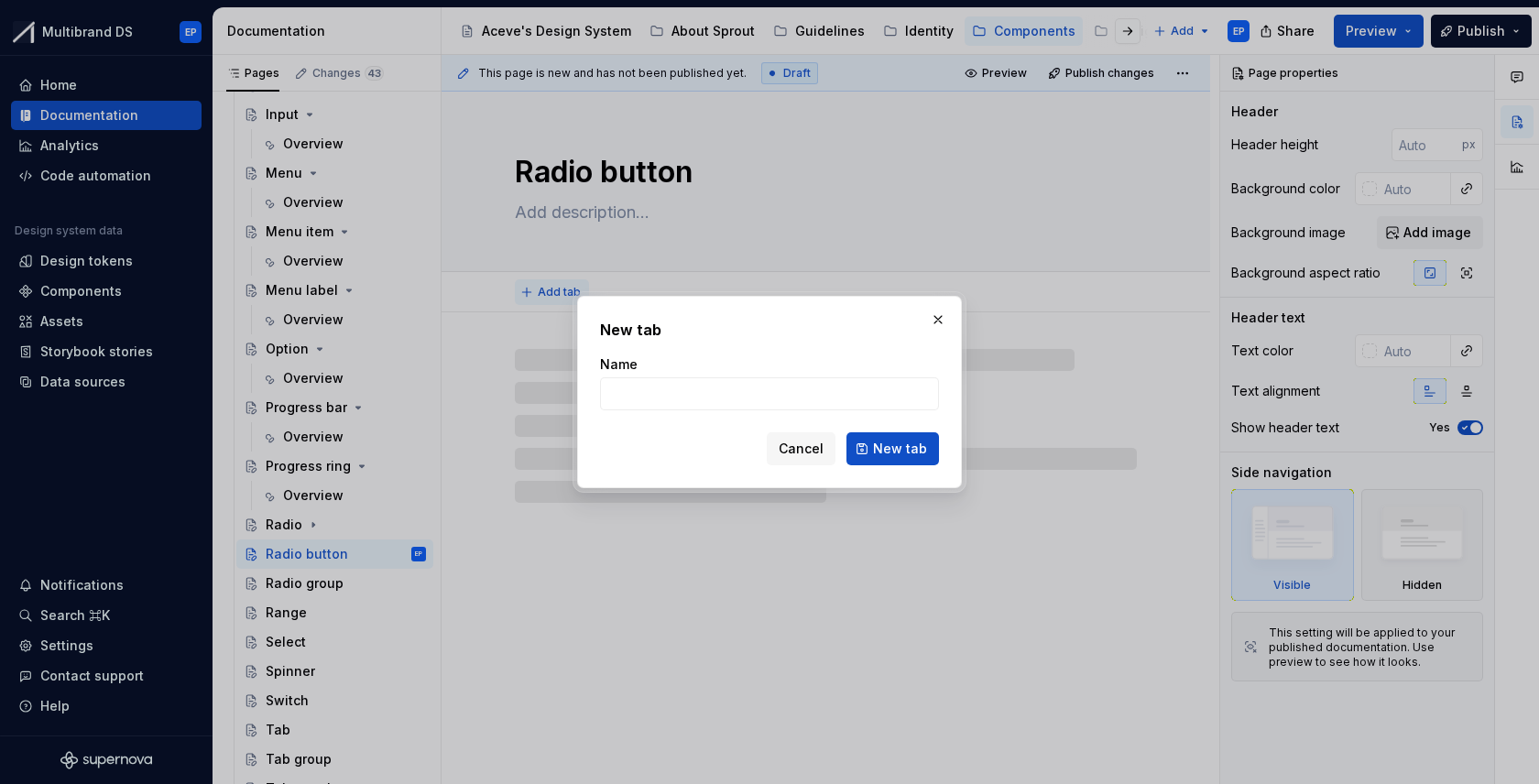 type on "*" 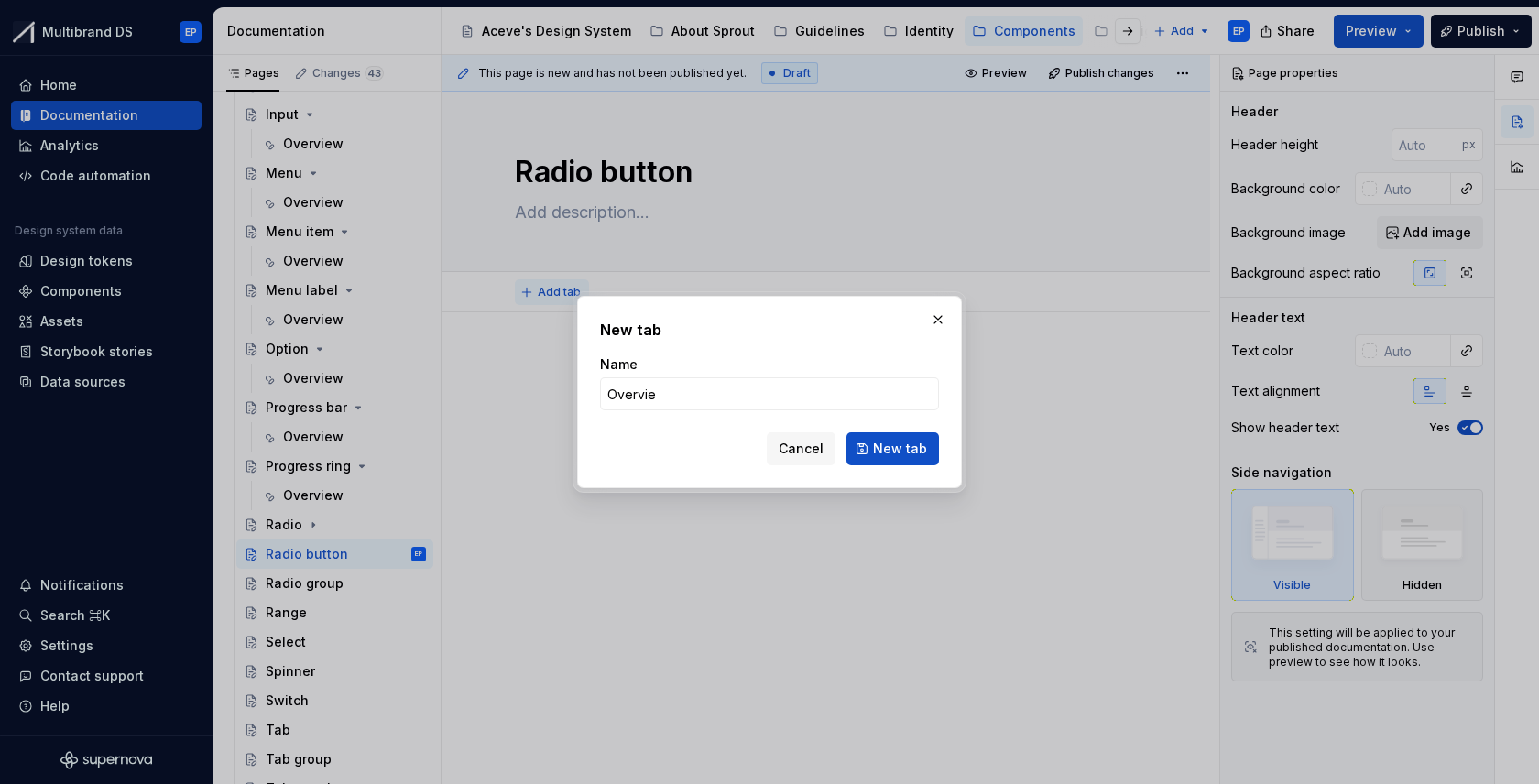 type on "Overview" 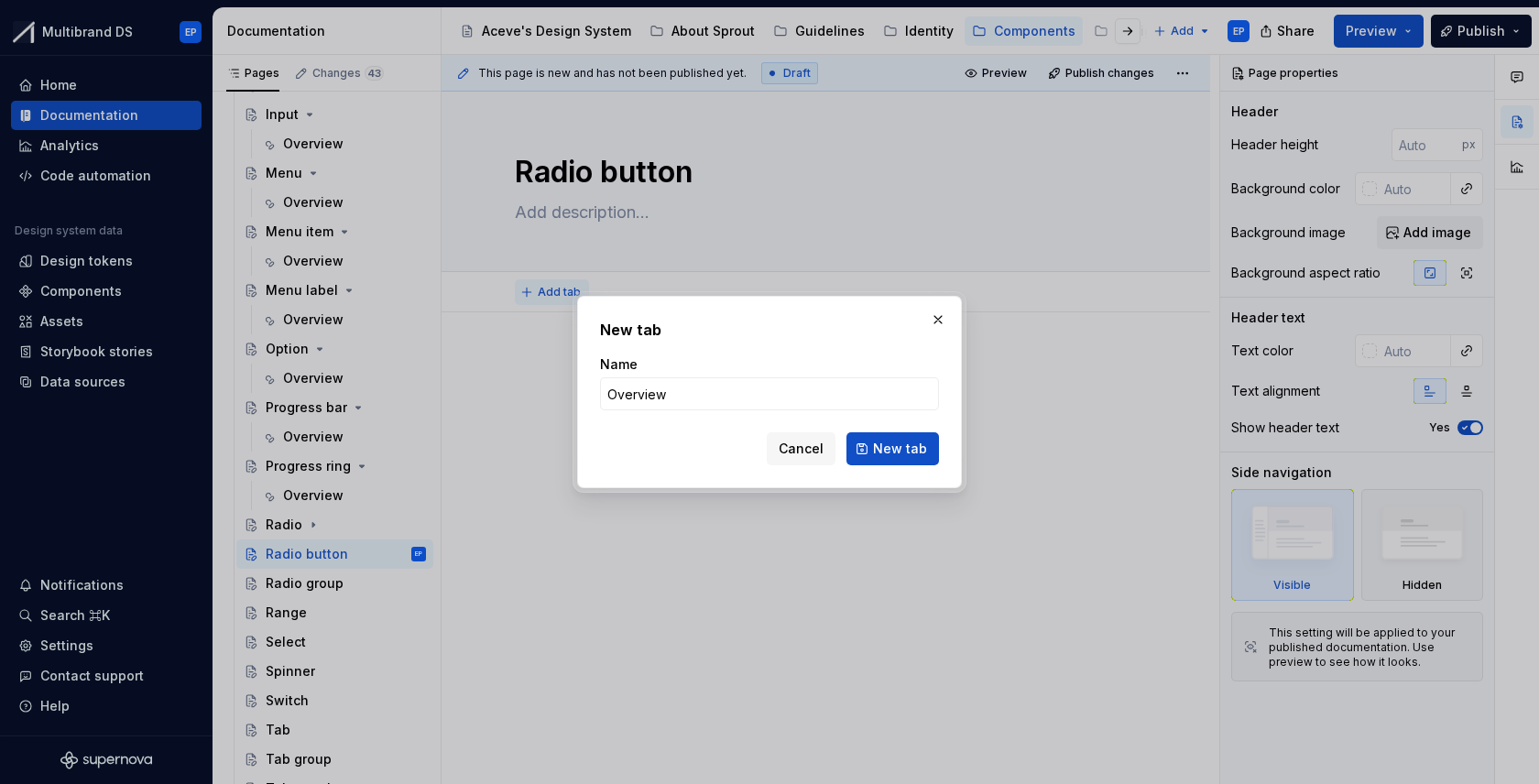 click on "New tab" at bounding box center (892, 449) 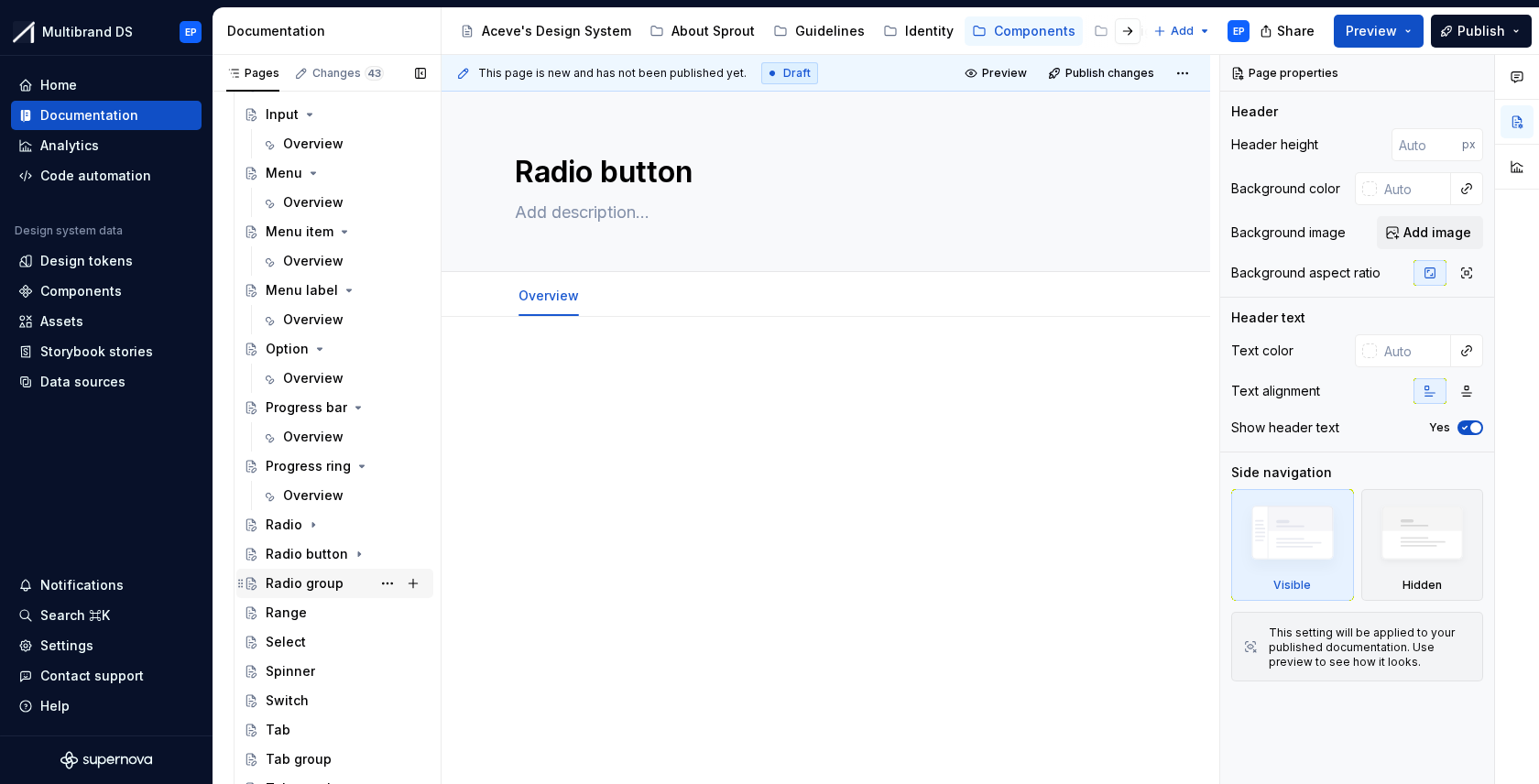 click on "Radio group" at bounding box center (304, 583) 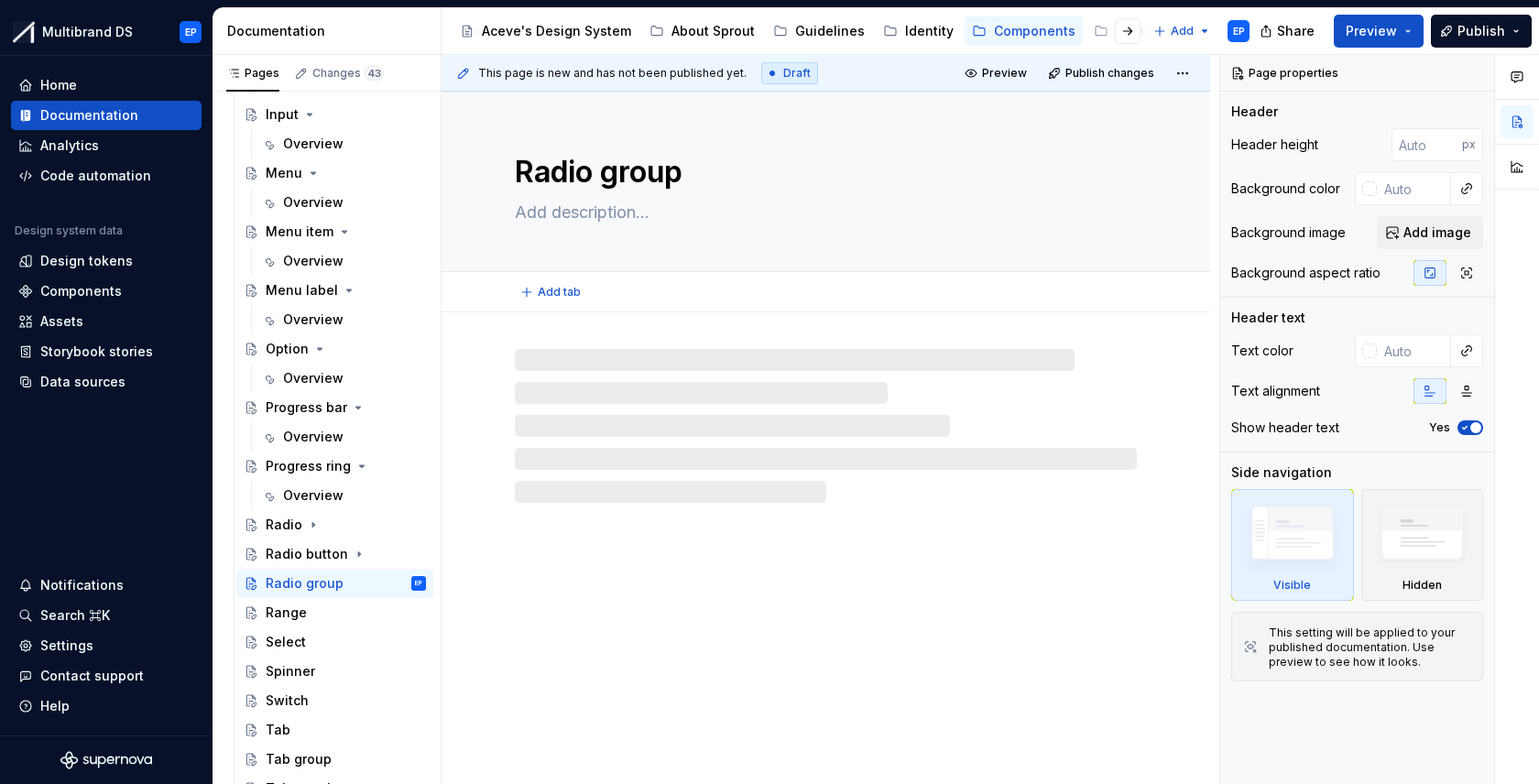 type on "*" 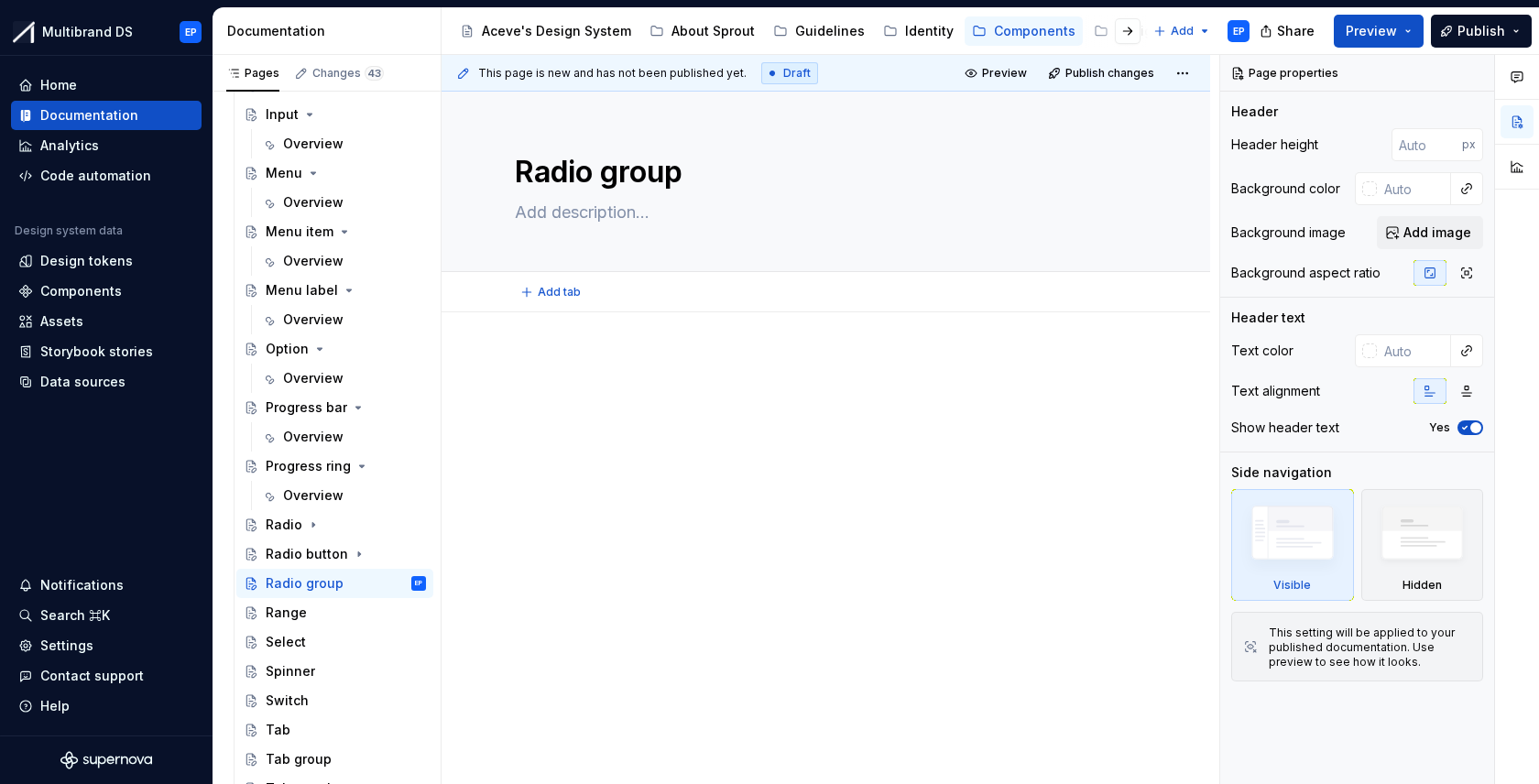 click on "Add tab" at bounding box center (825, 292) 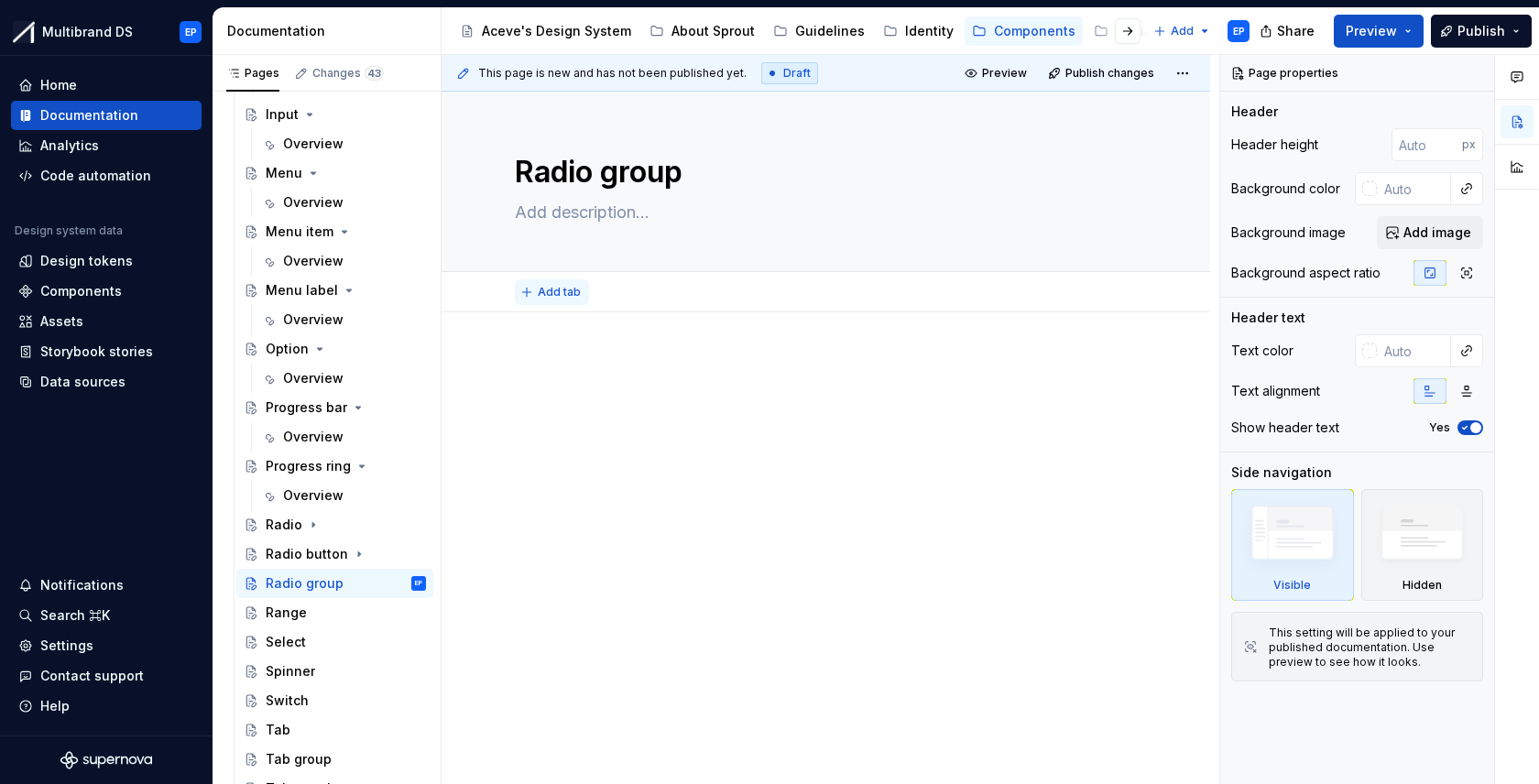click on "Add tab" at bounding box center (559, 292) 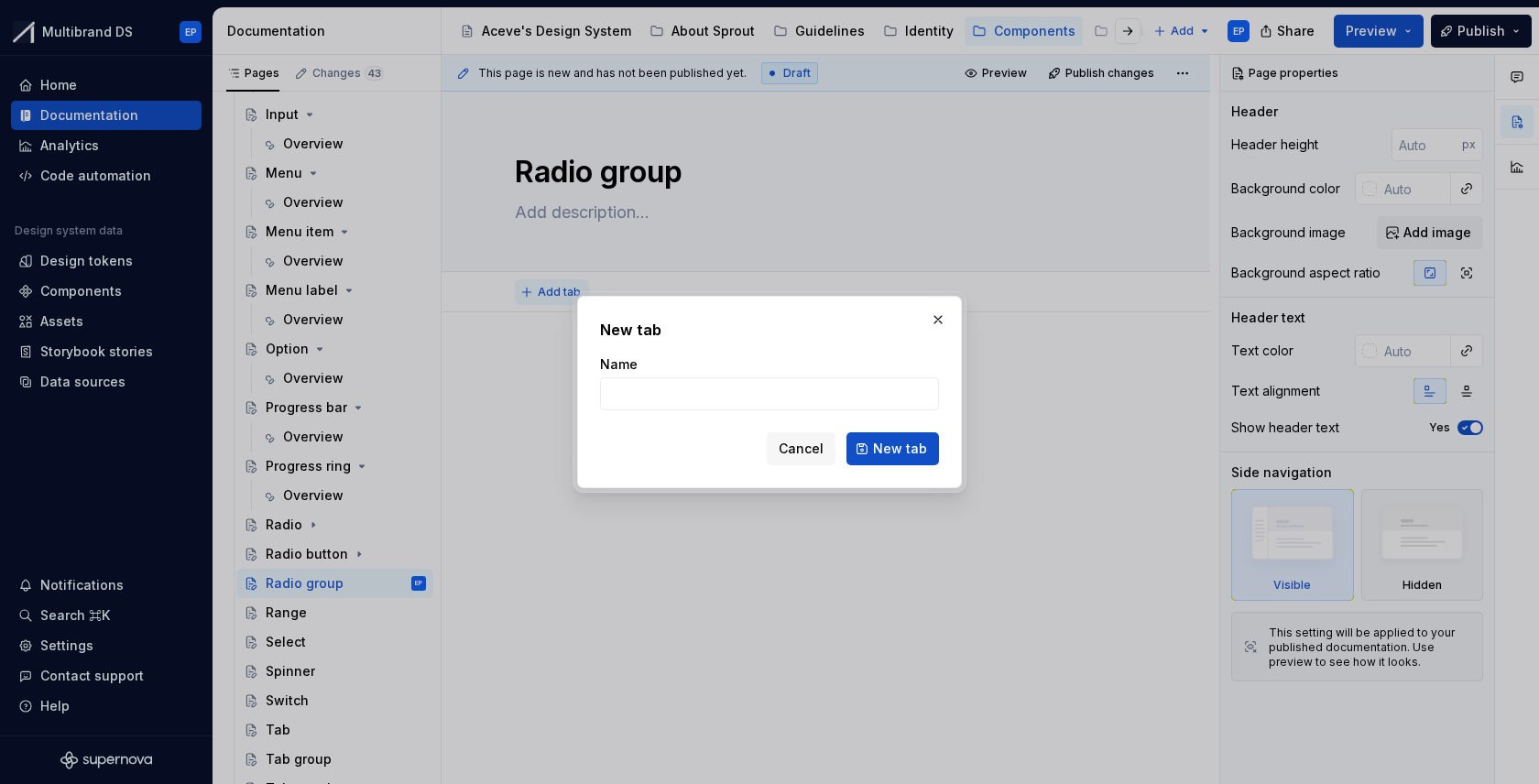 type on "Overview" 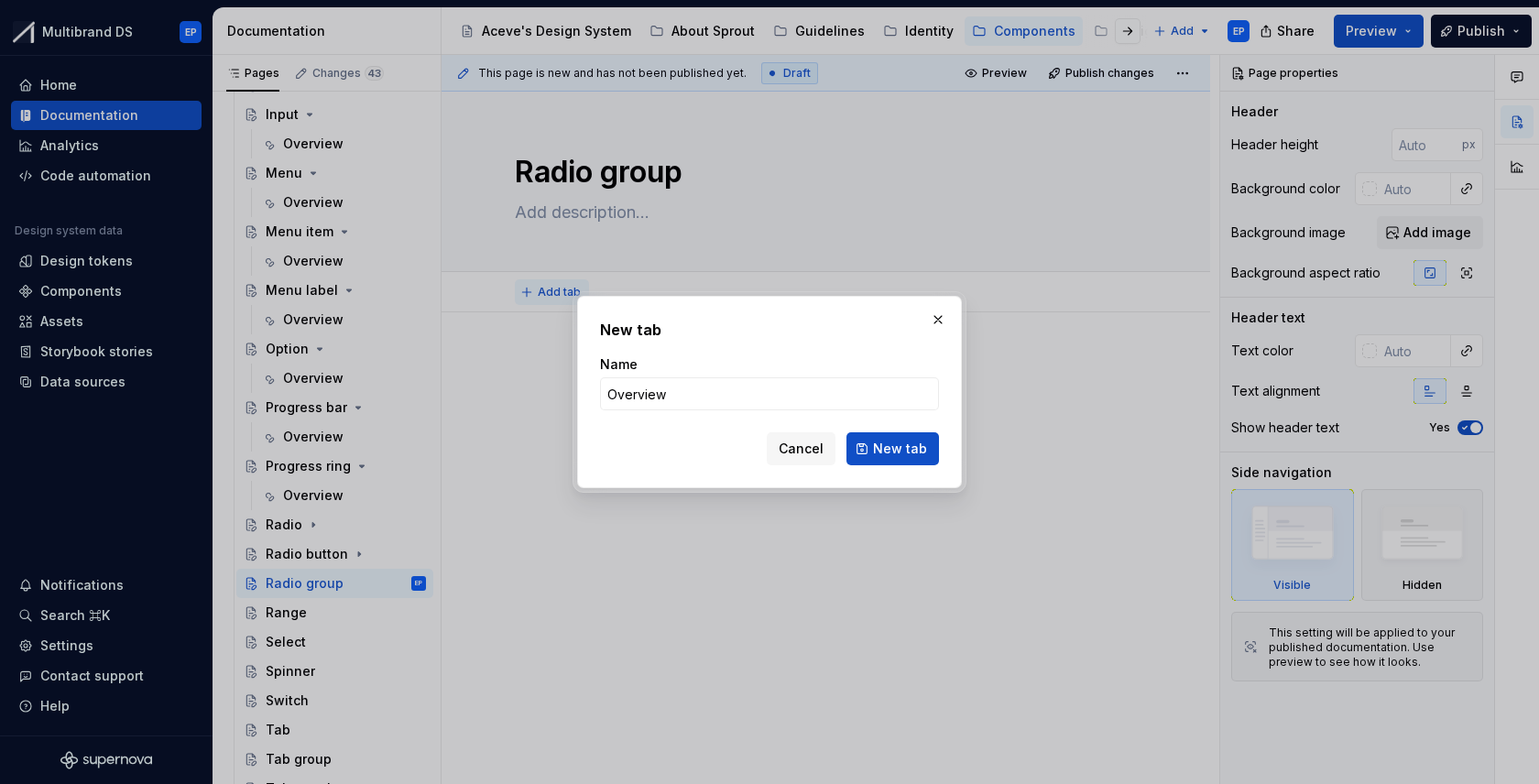 click on "New tab" at bounding box center [892, 449] 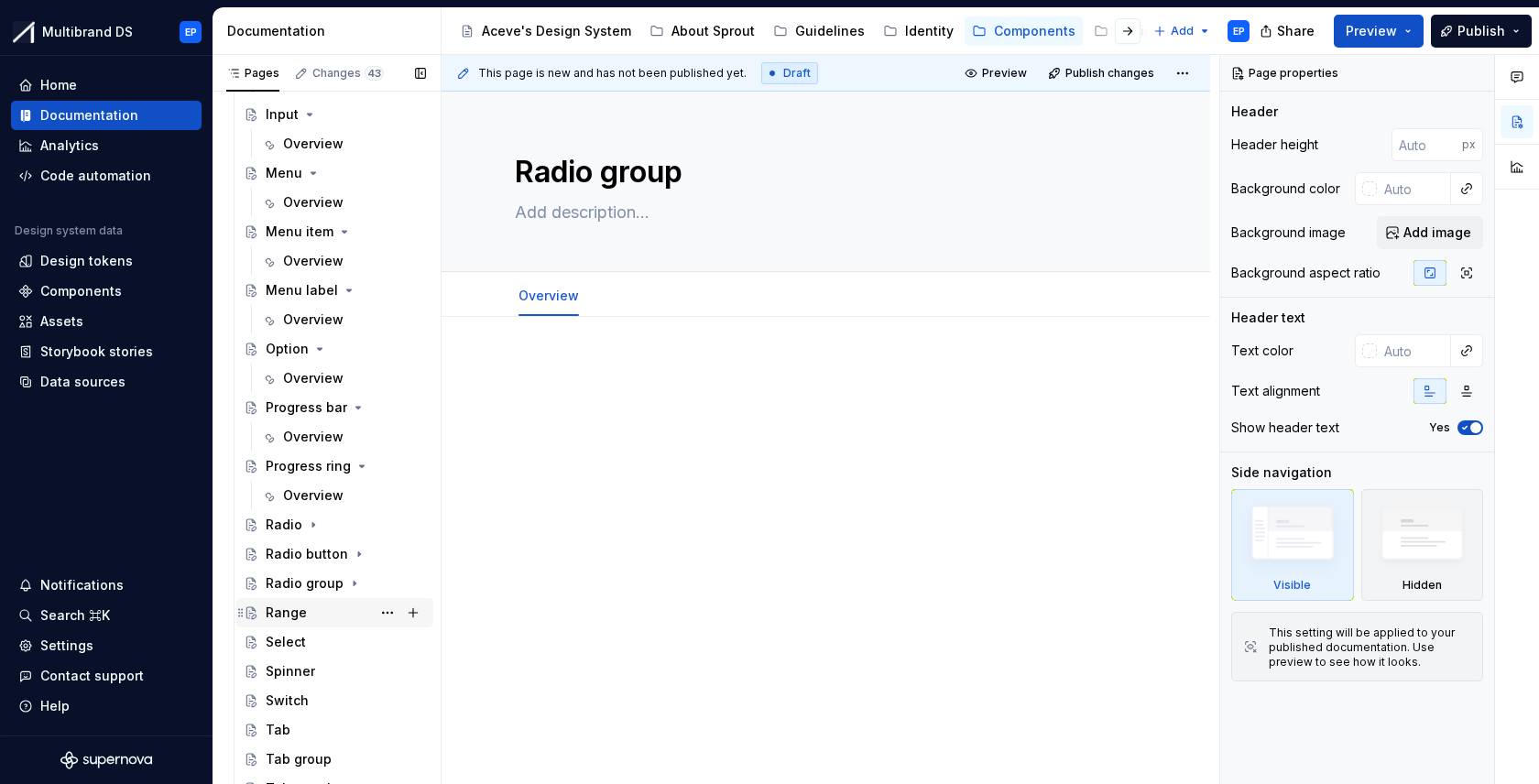 click on "Range" at bounding box center (345, 613) 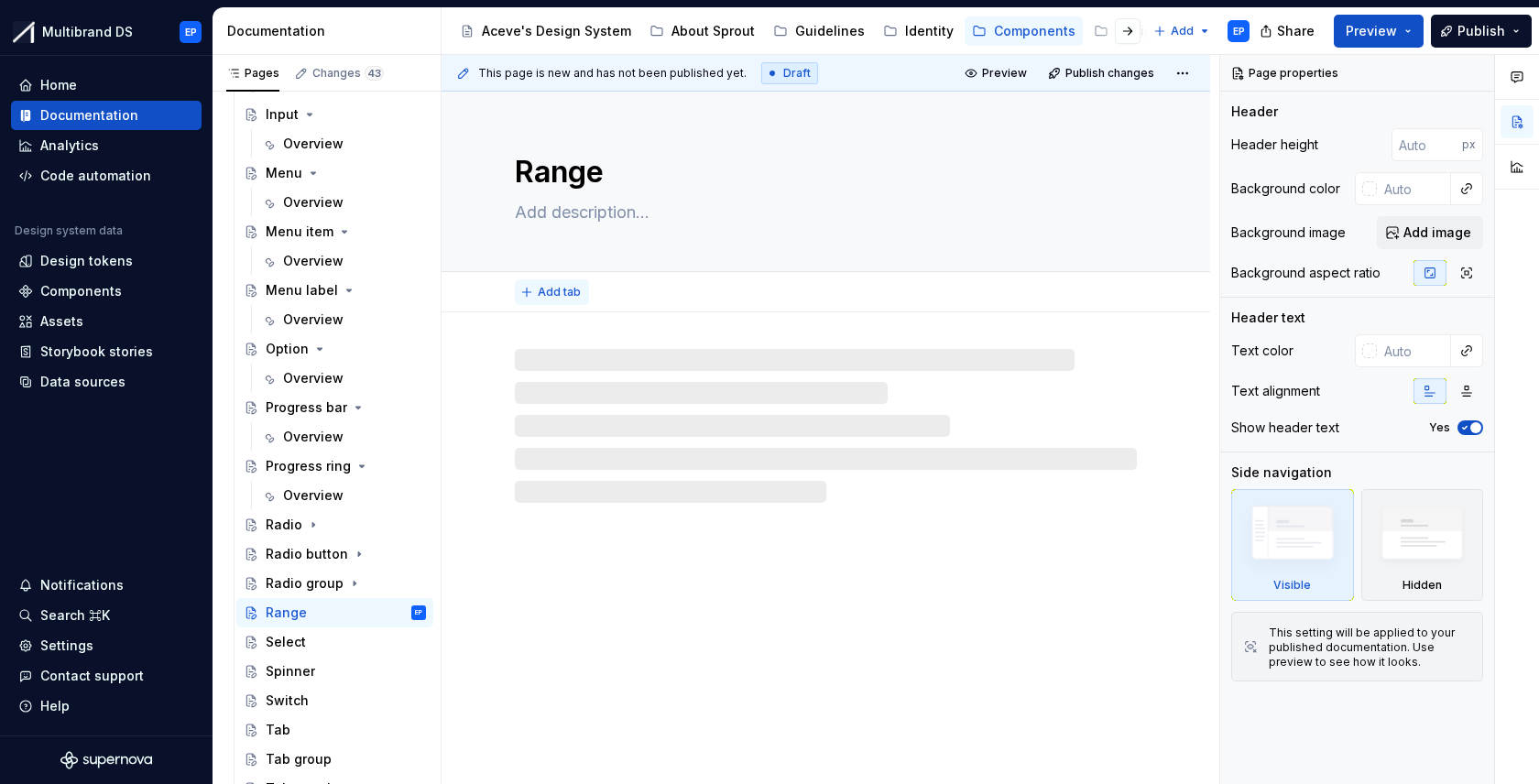 click on "Add tab" at bounding box center [559, 292] 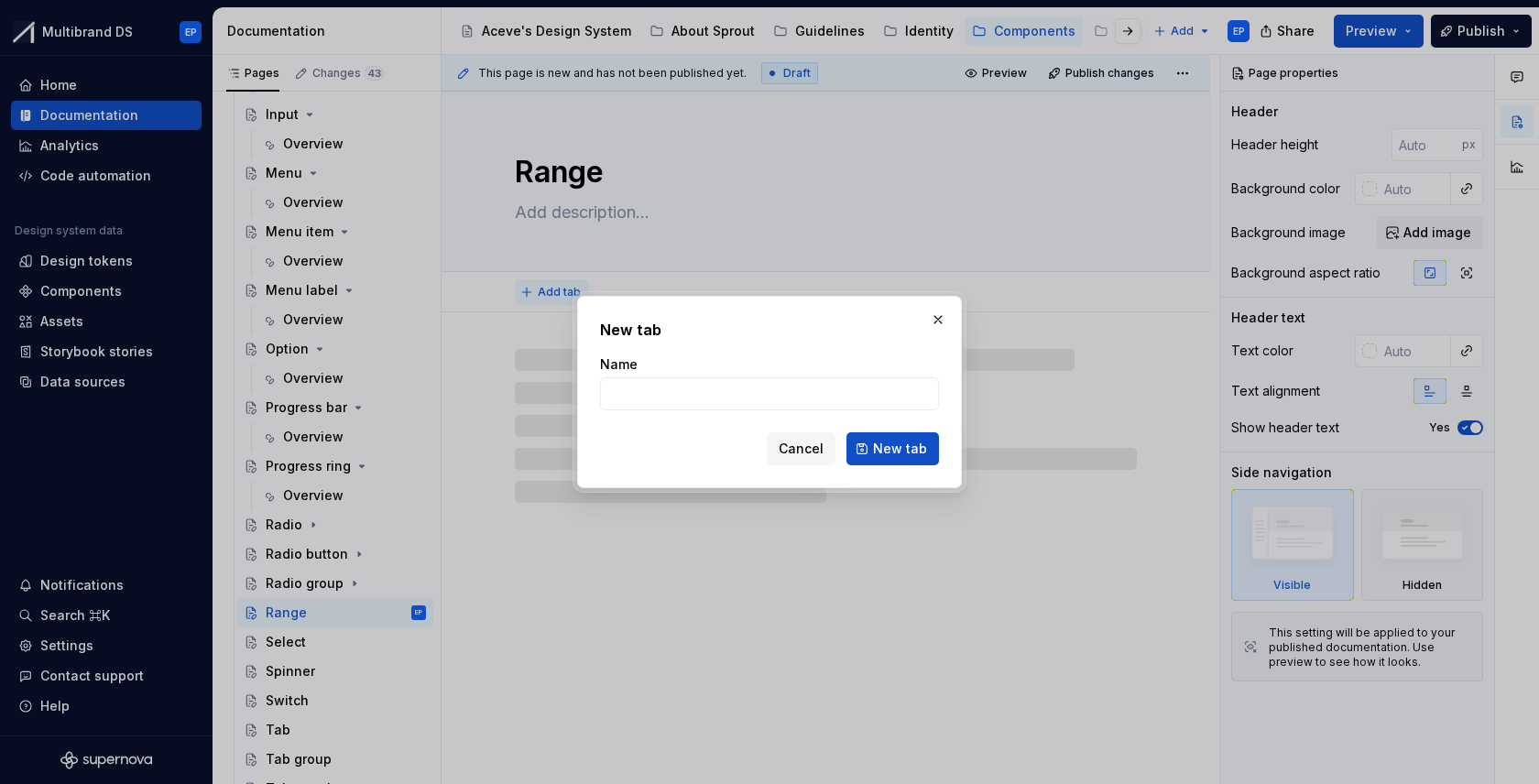 type on "*" 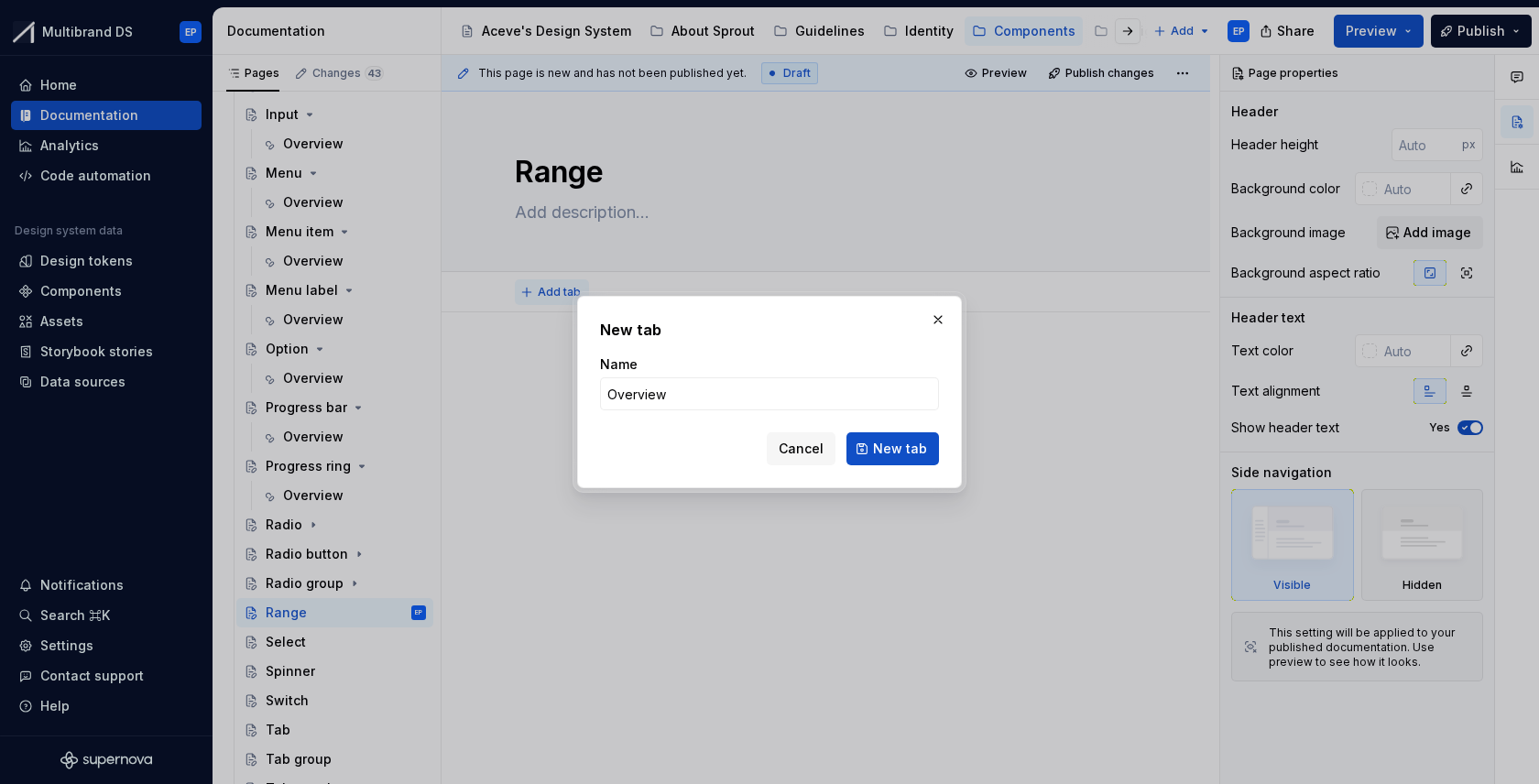 click on "New tab" at bounding box center [892, 449] 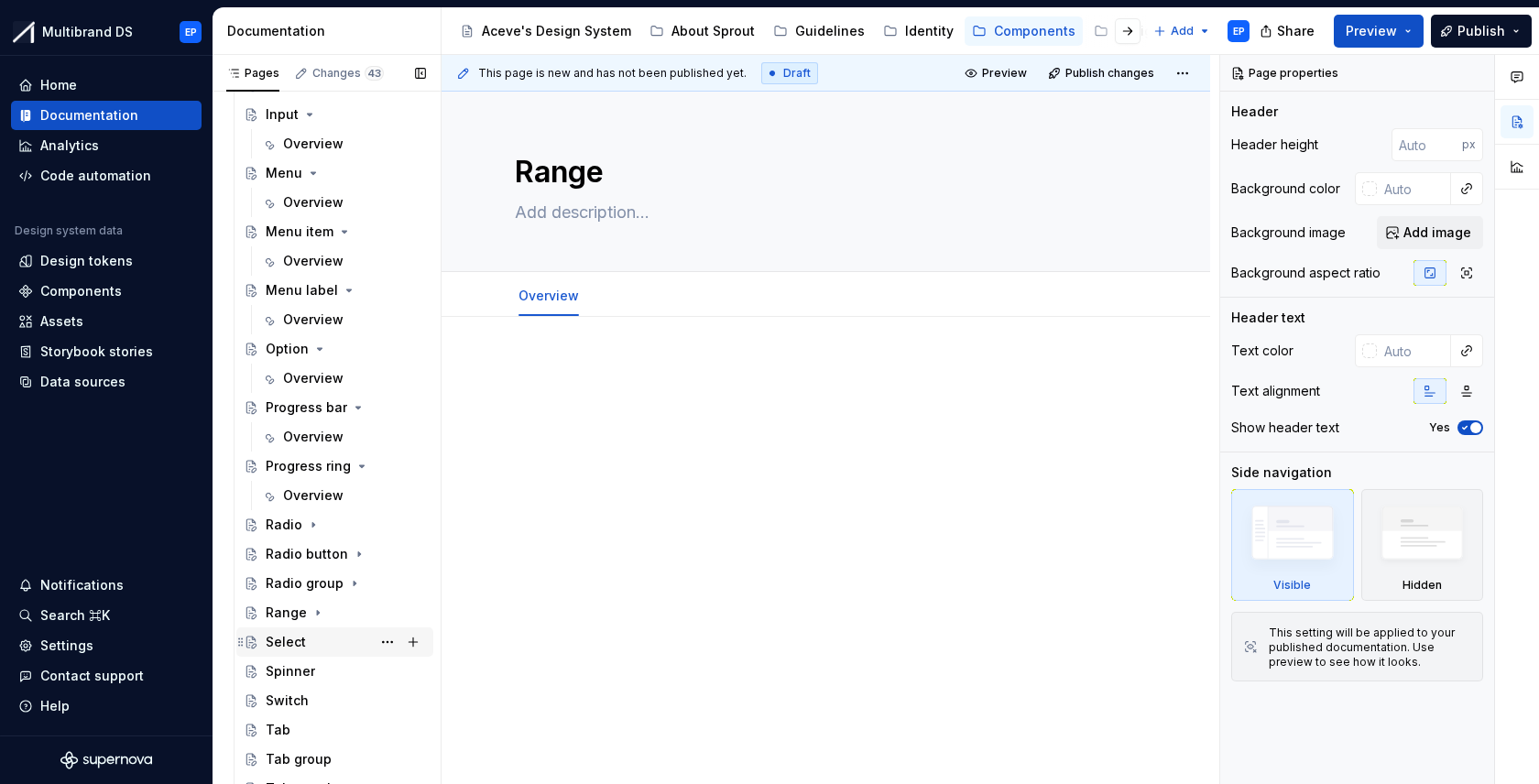 click on "Select" at bounding box center [286, 642] 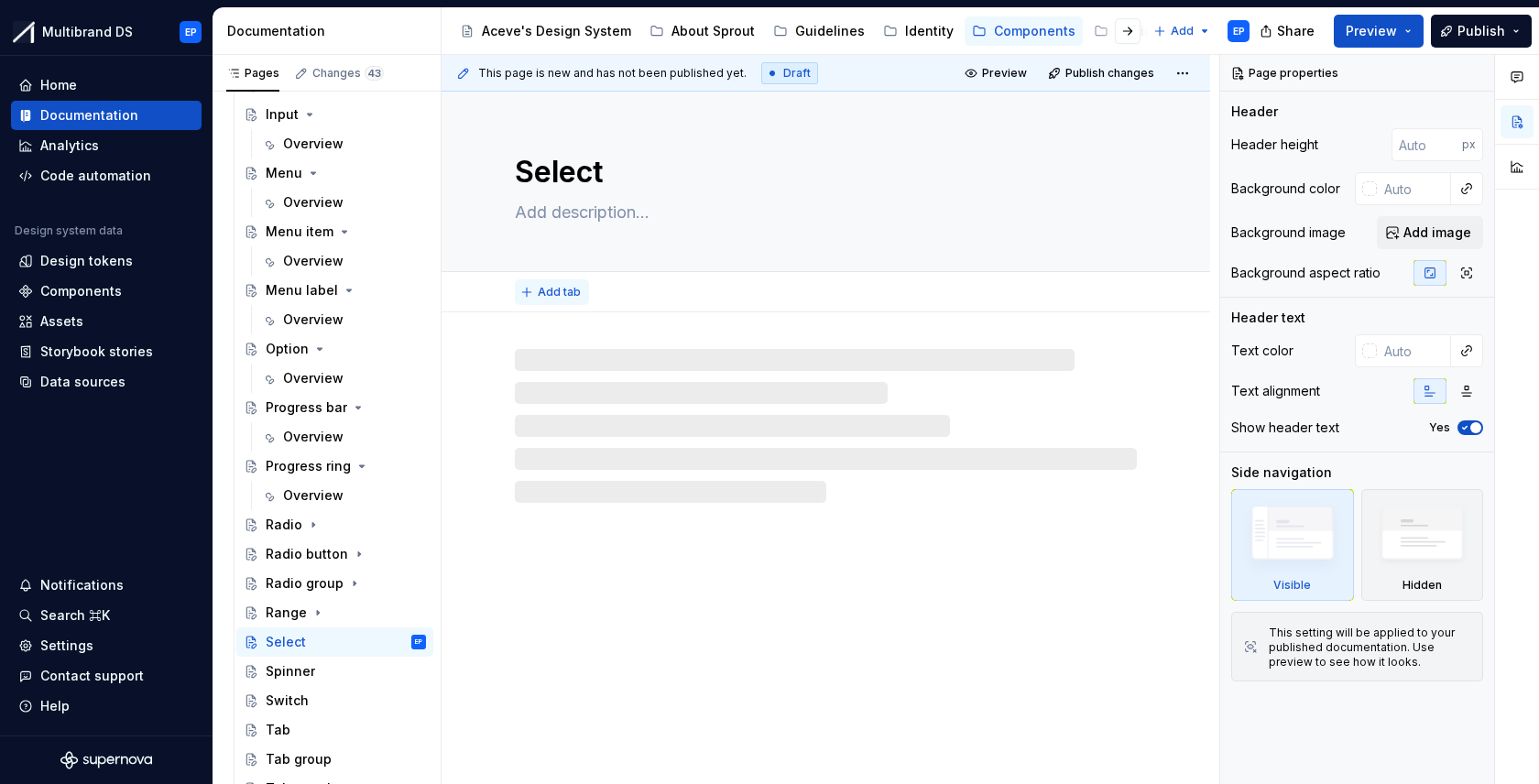 click on "Add tab" at bounding box center (559, 292) 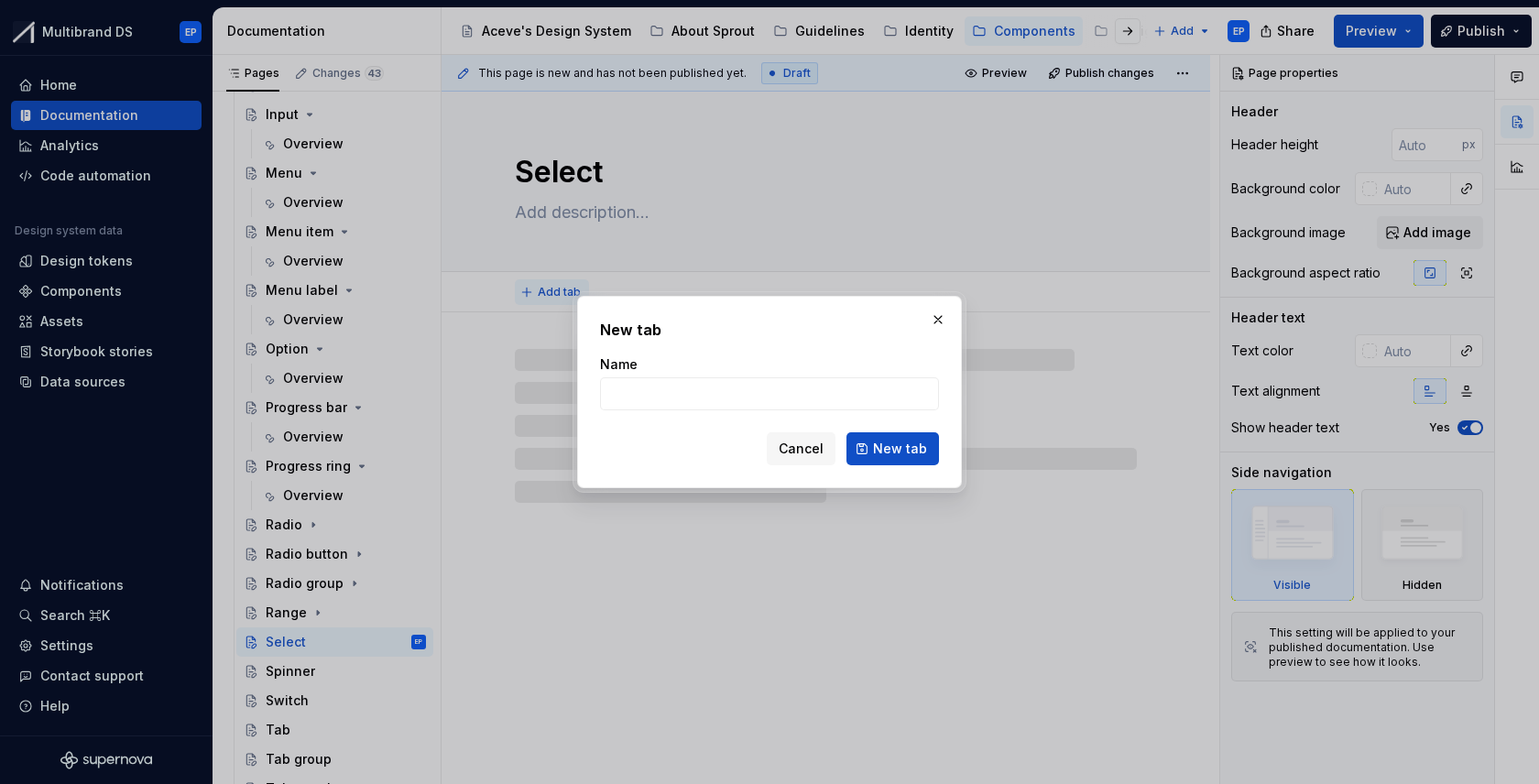 type on "*" 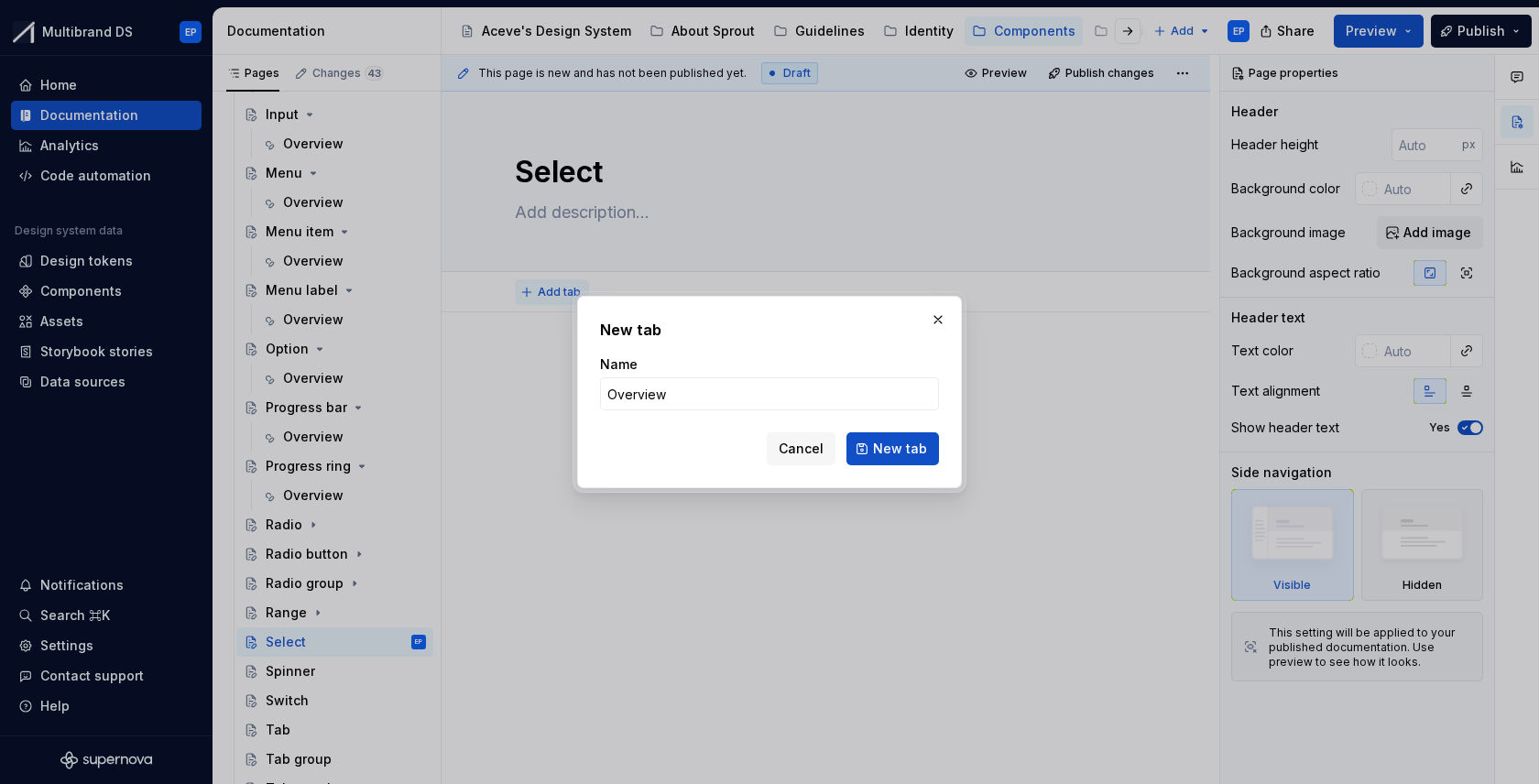 click on "New tab" at bounding box center [892, 449] 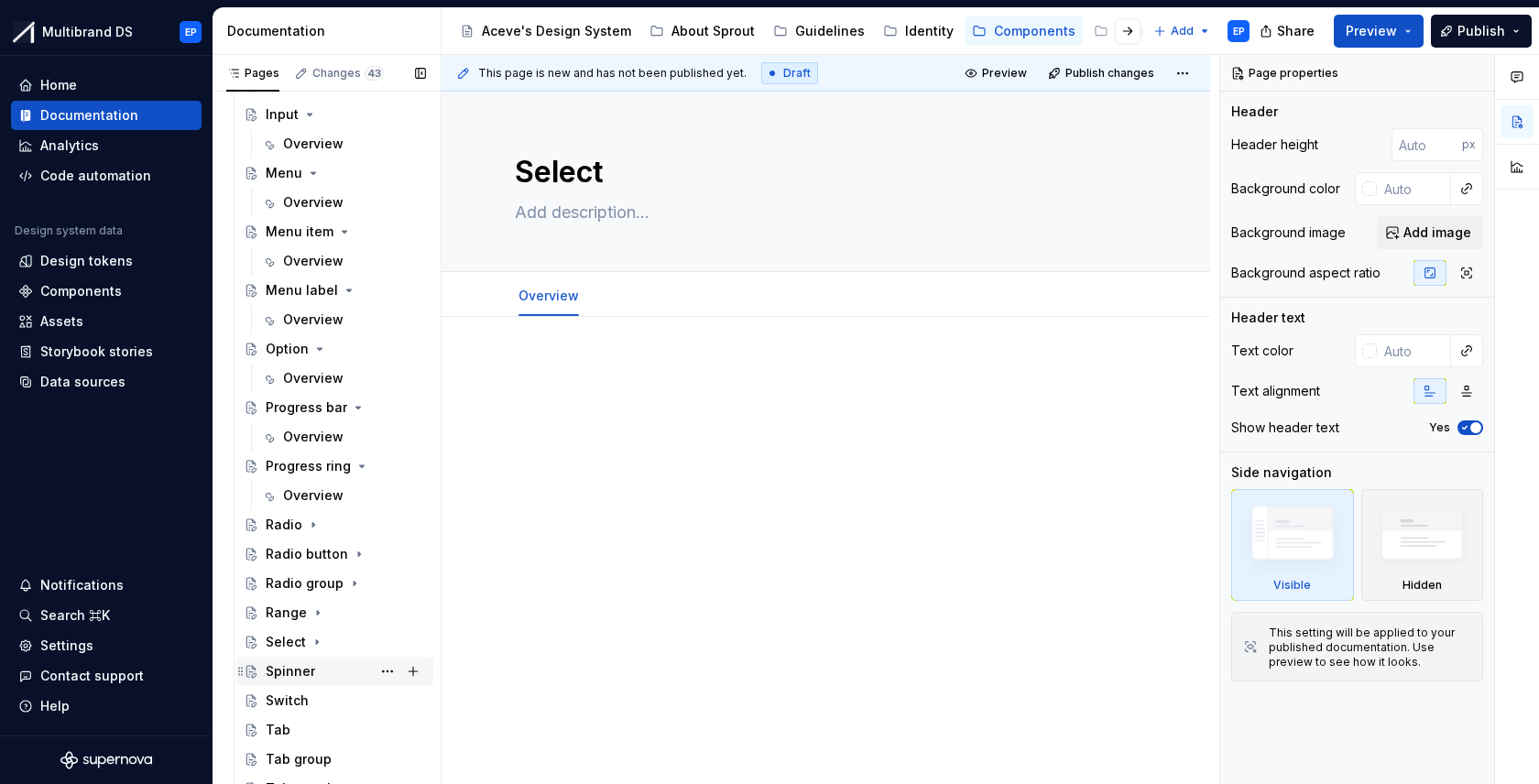 click on "Spinner" at bounding box center [290, 671] 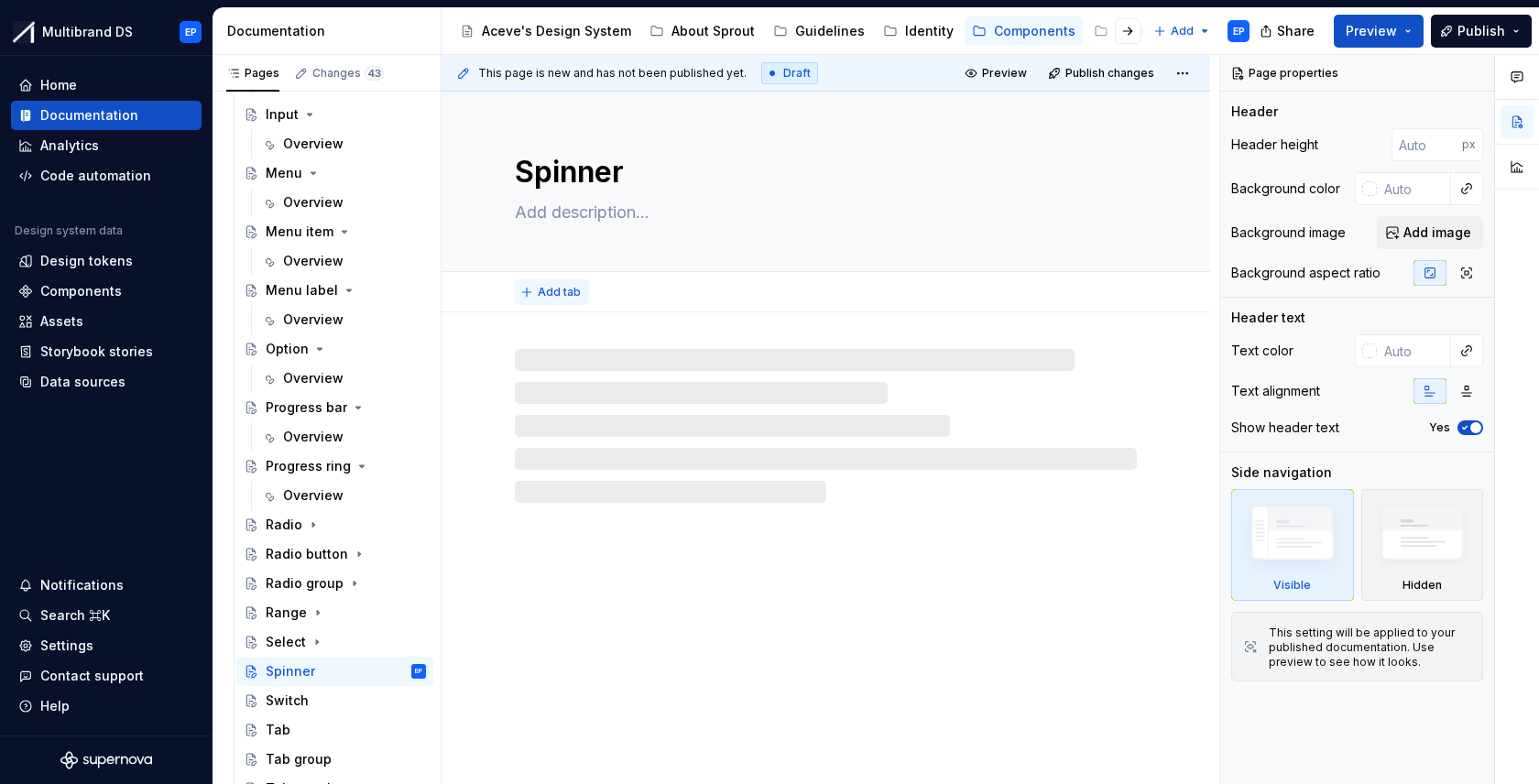 click on "Add tab" at bounding box center (559, 292) 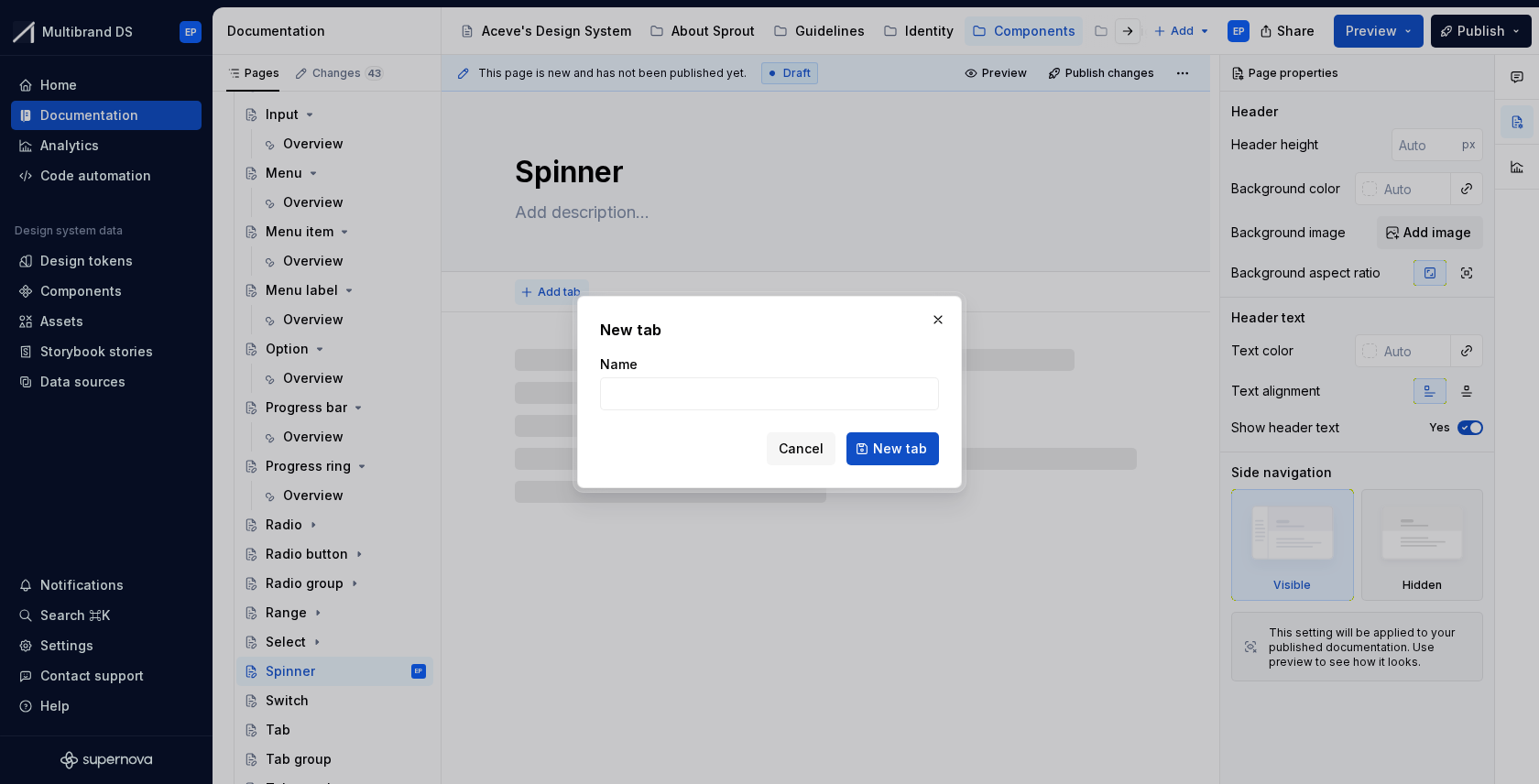 type on "*" 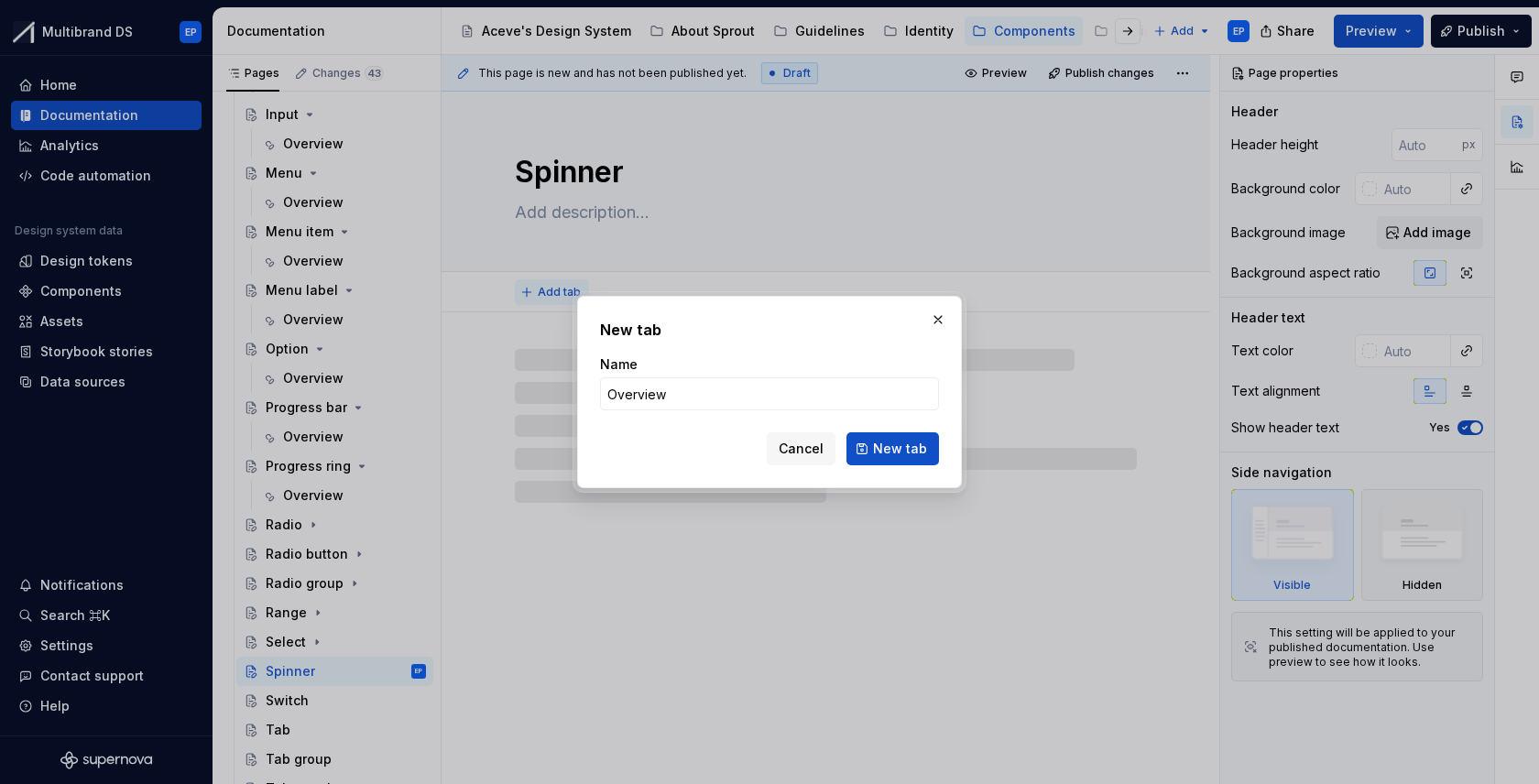 click on "New tab" at bounding box center [892, 449] 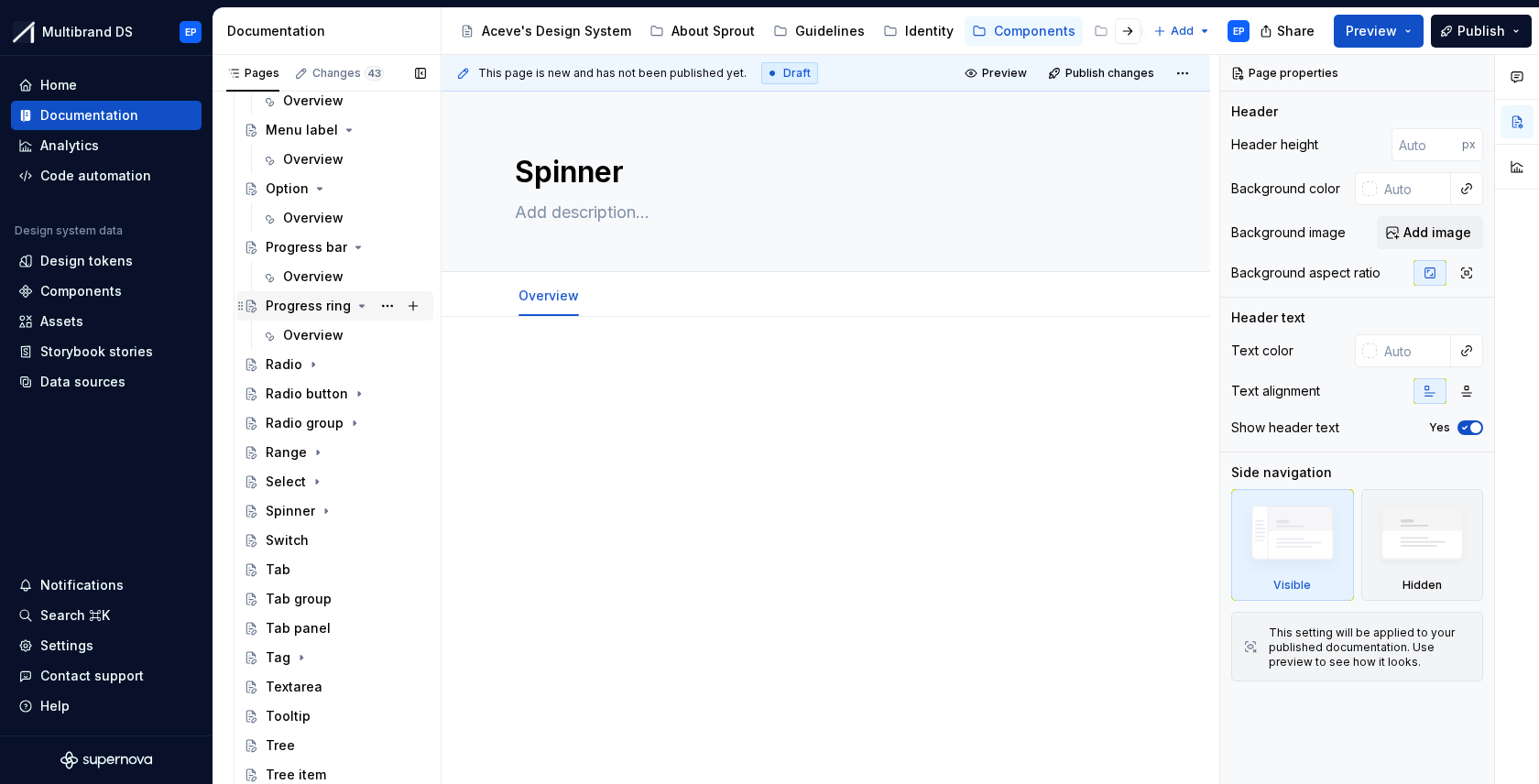 scroll, scrollTop: 691, scrollLeft: 0, axis: vertical 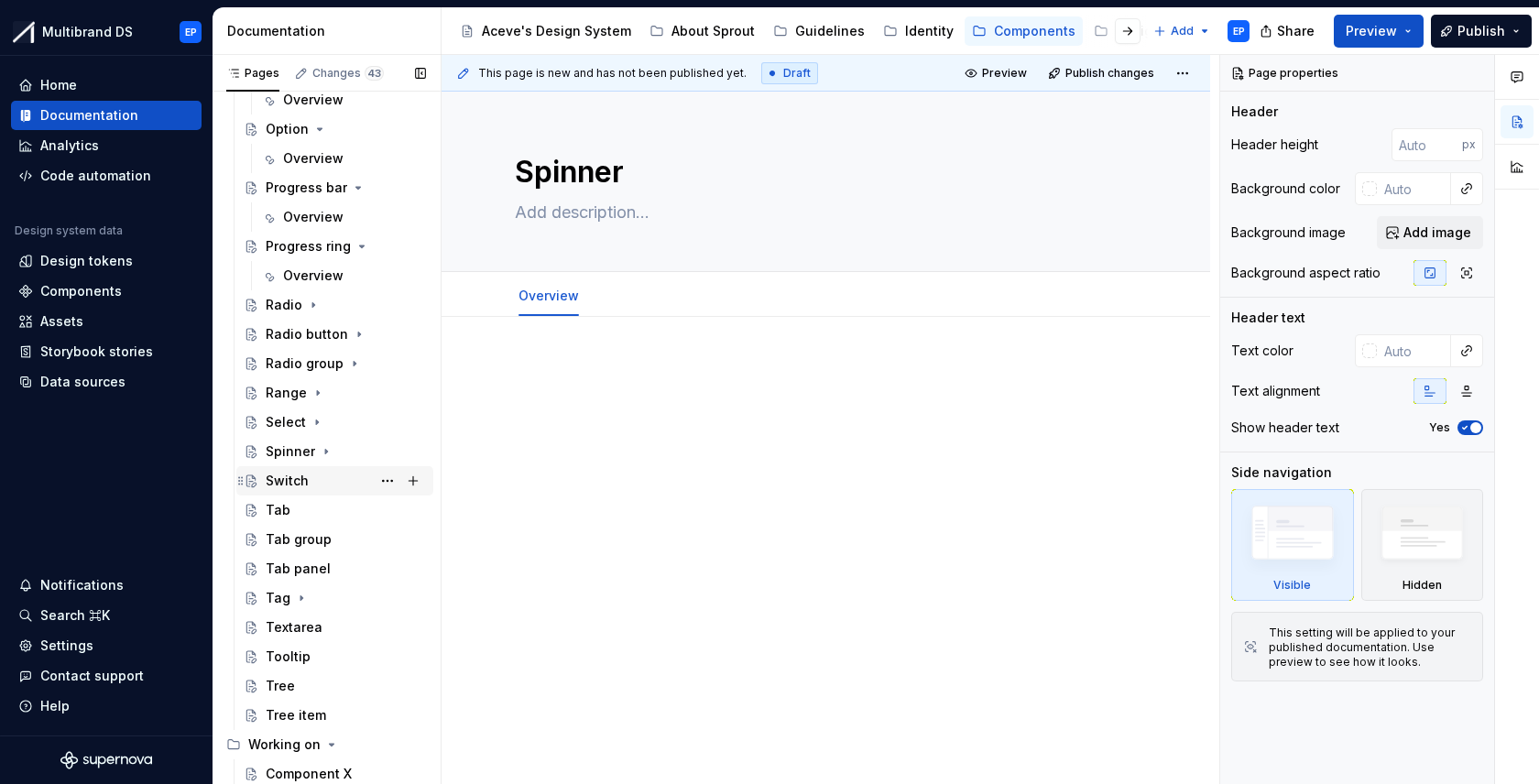 click on "Switch" at bounding box center (287, 481) 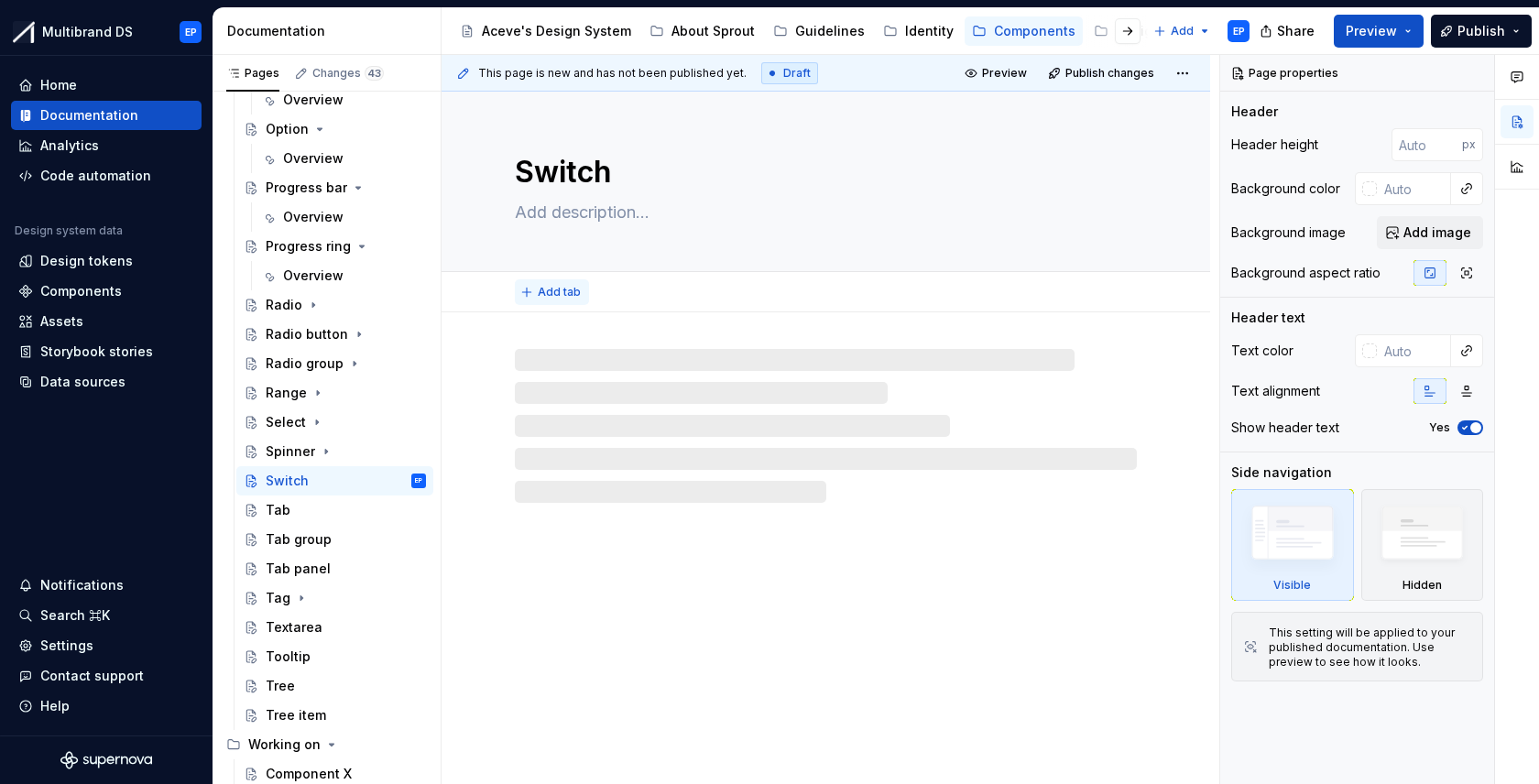 click on "Add tab" at bounding box center [559, 292] 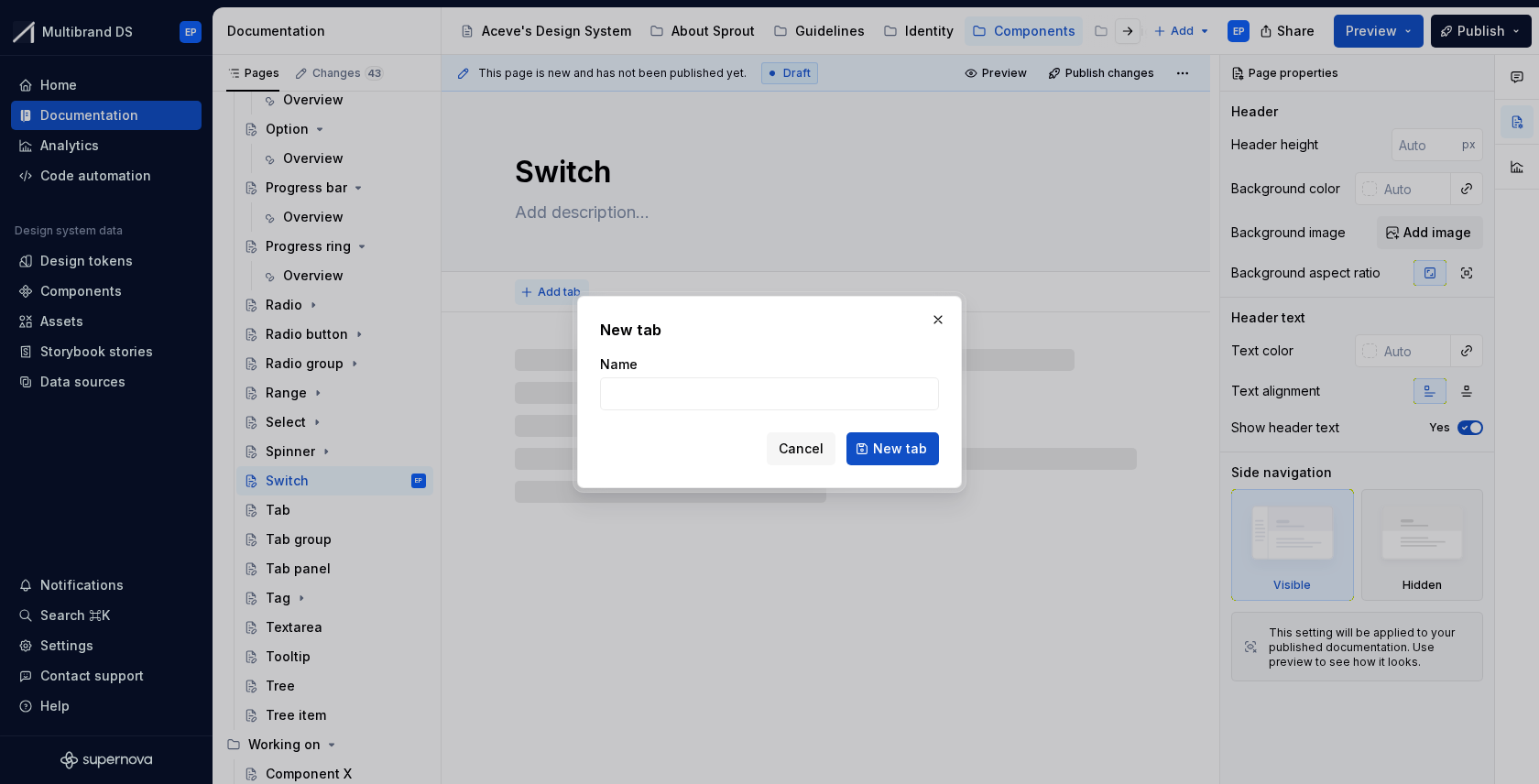 type on "*" 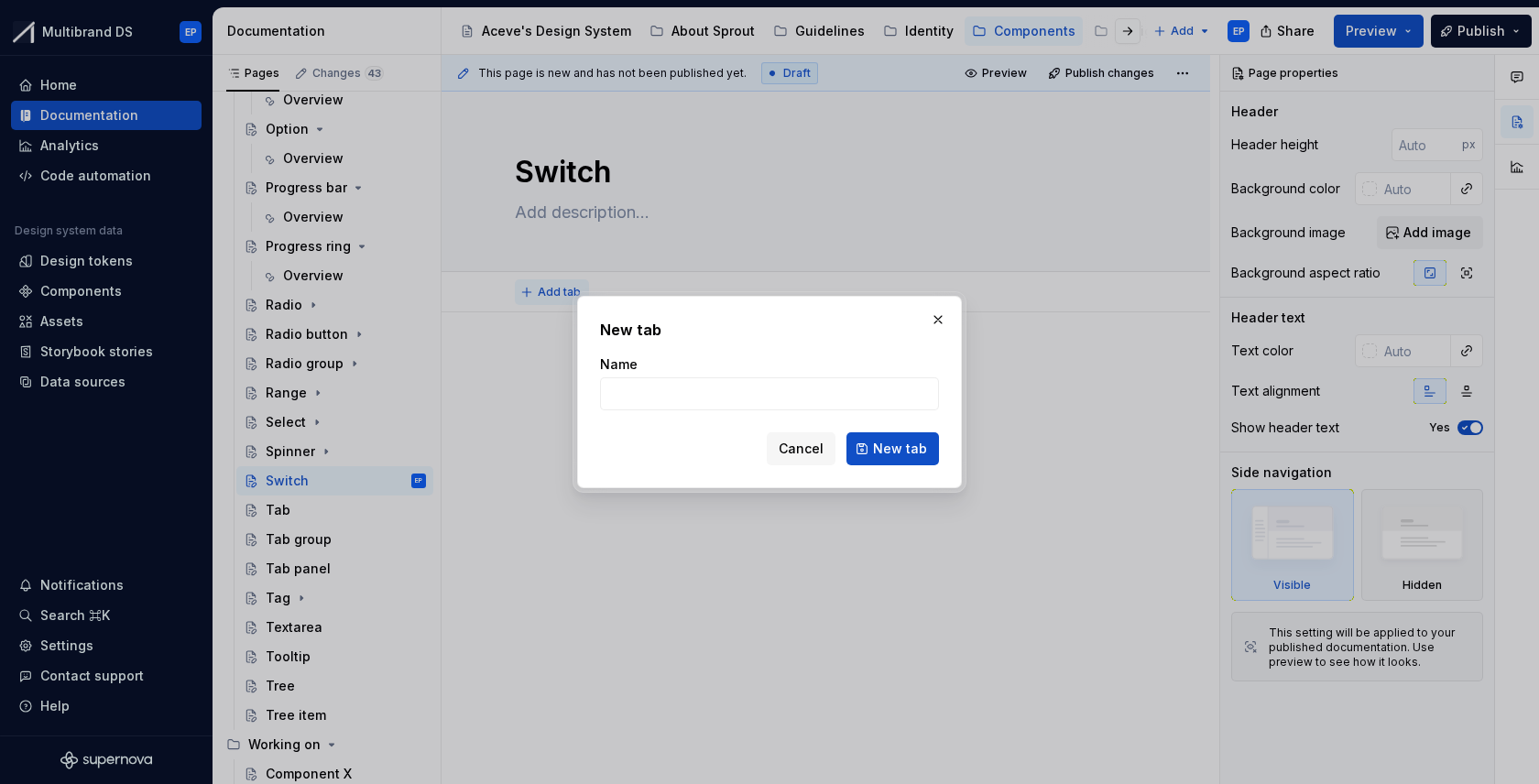 type on "Overview" 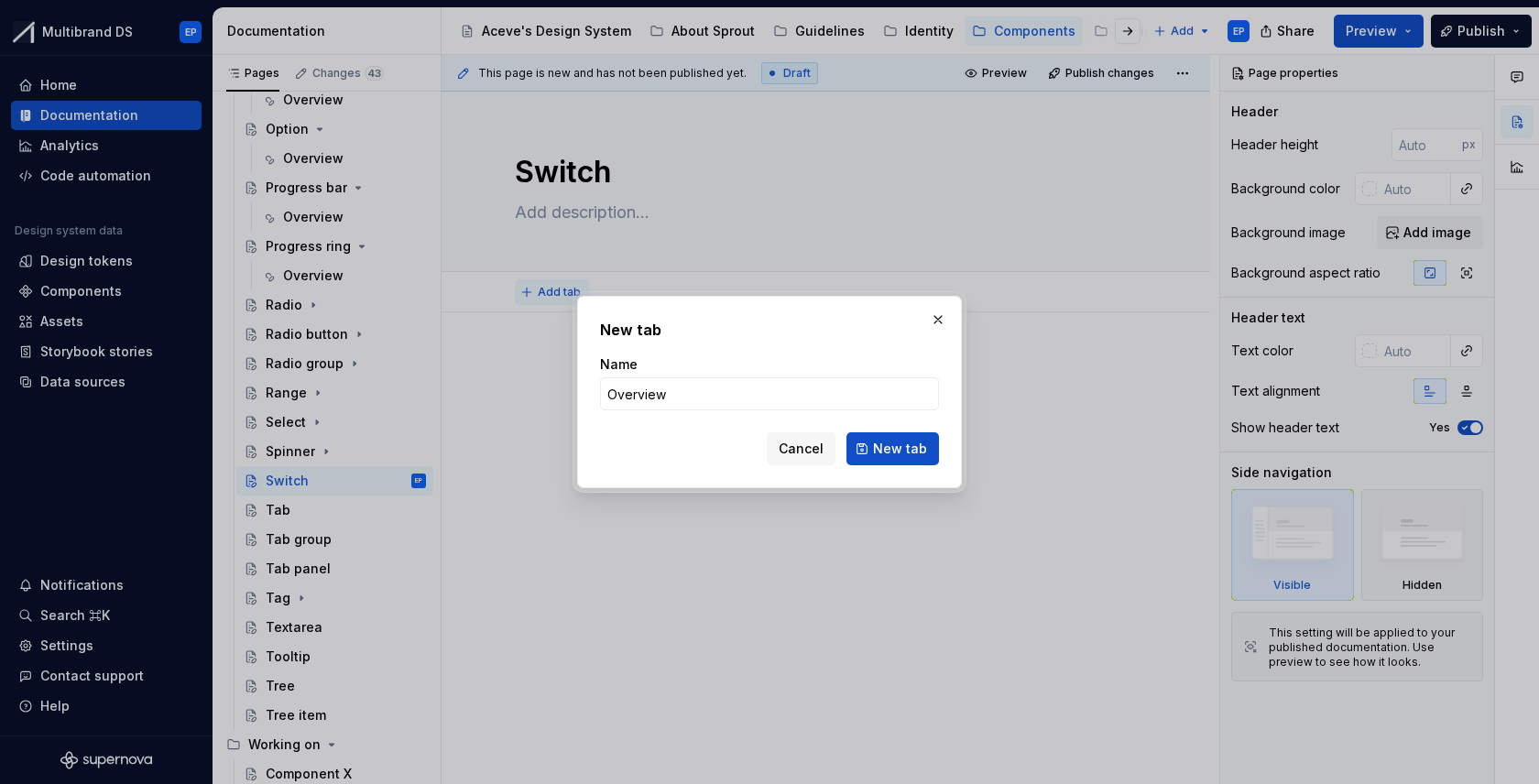 click on "New tab" at bounding box center [892, 449] 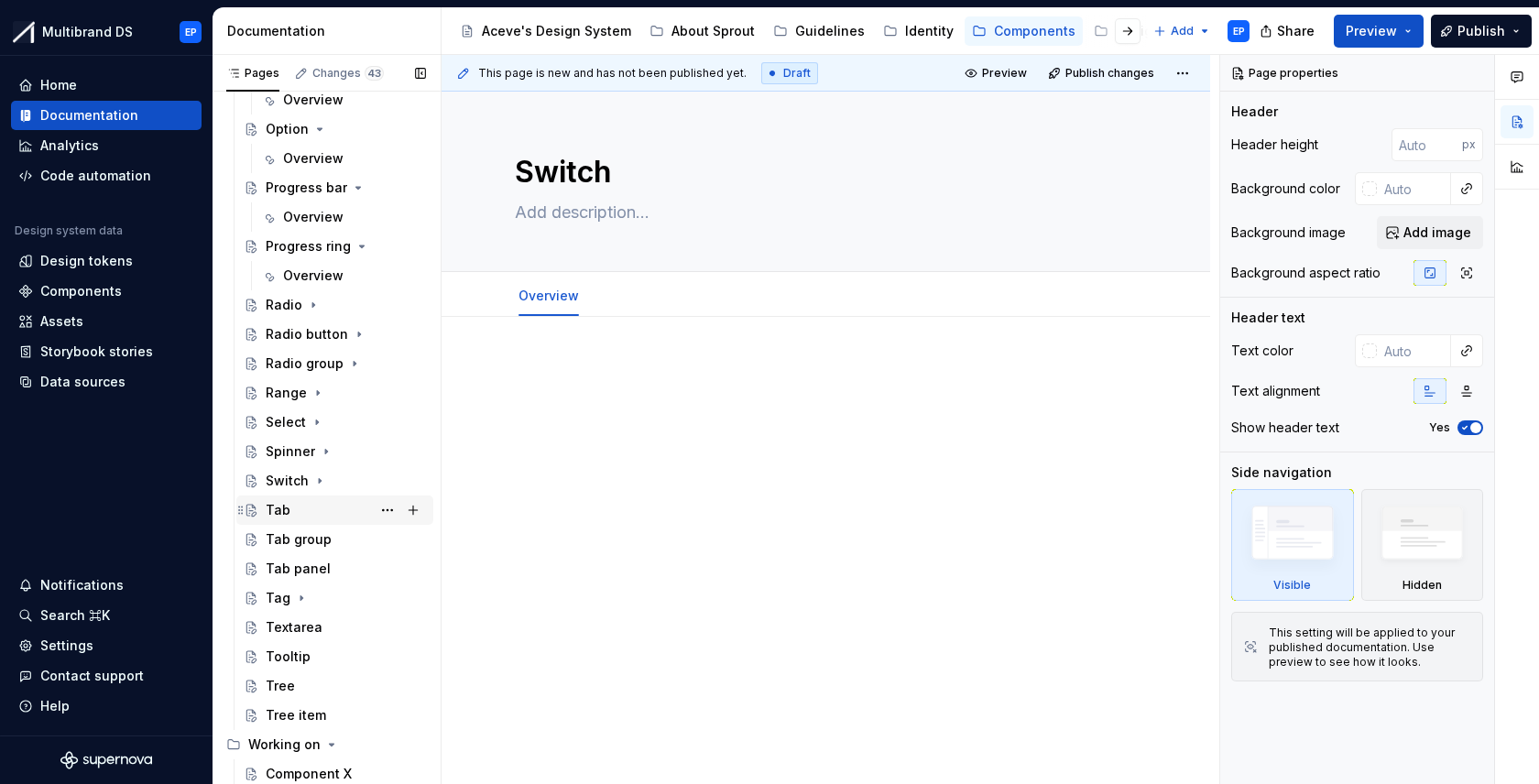 click on "Tab" at bounding box center [278, 510] 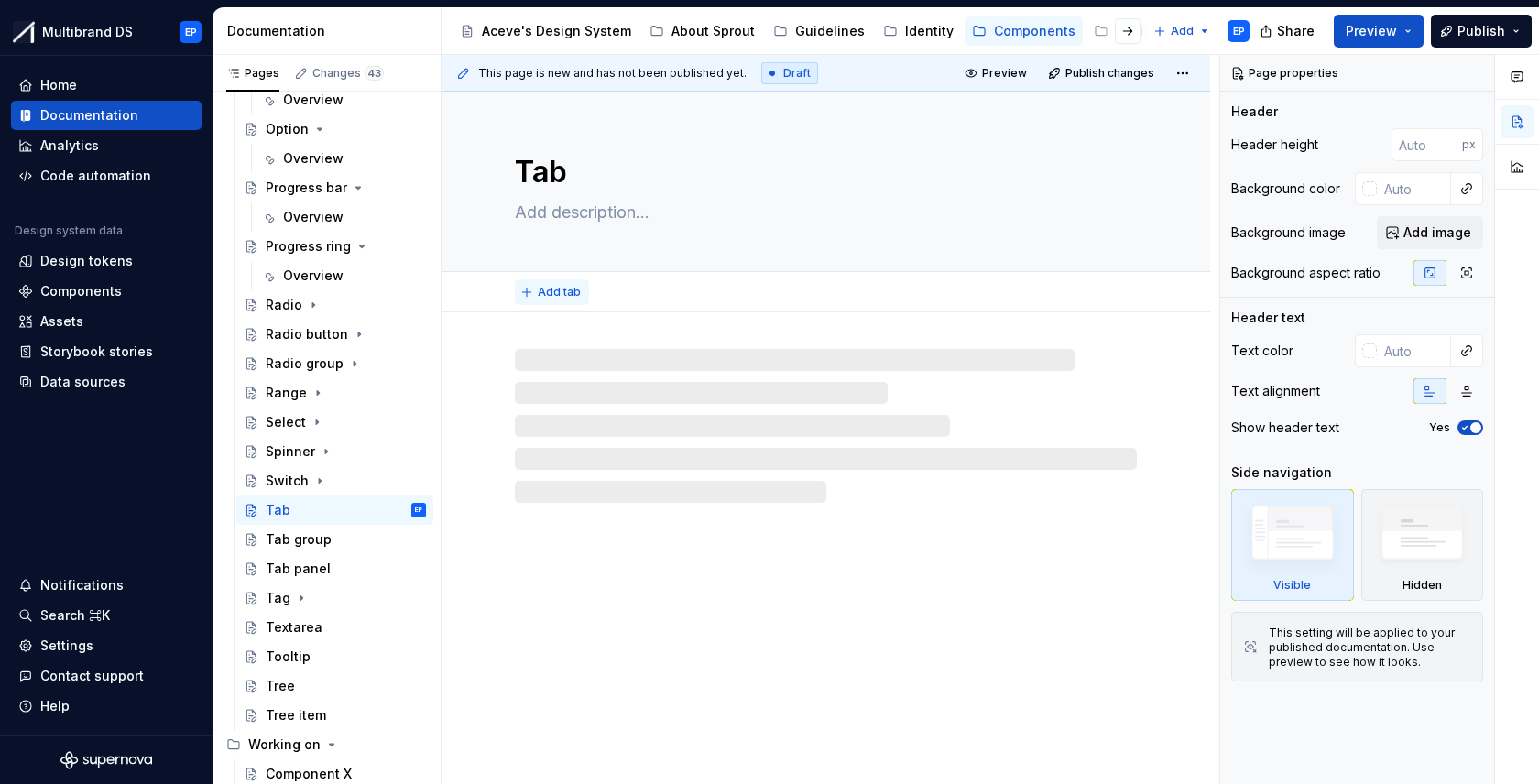 click on "Add tab" at bounding box center (559, 292) 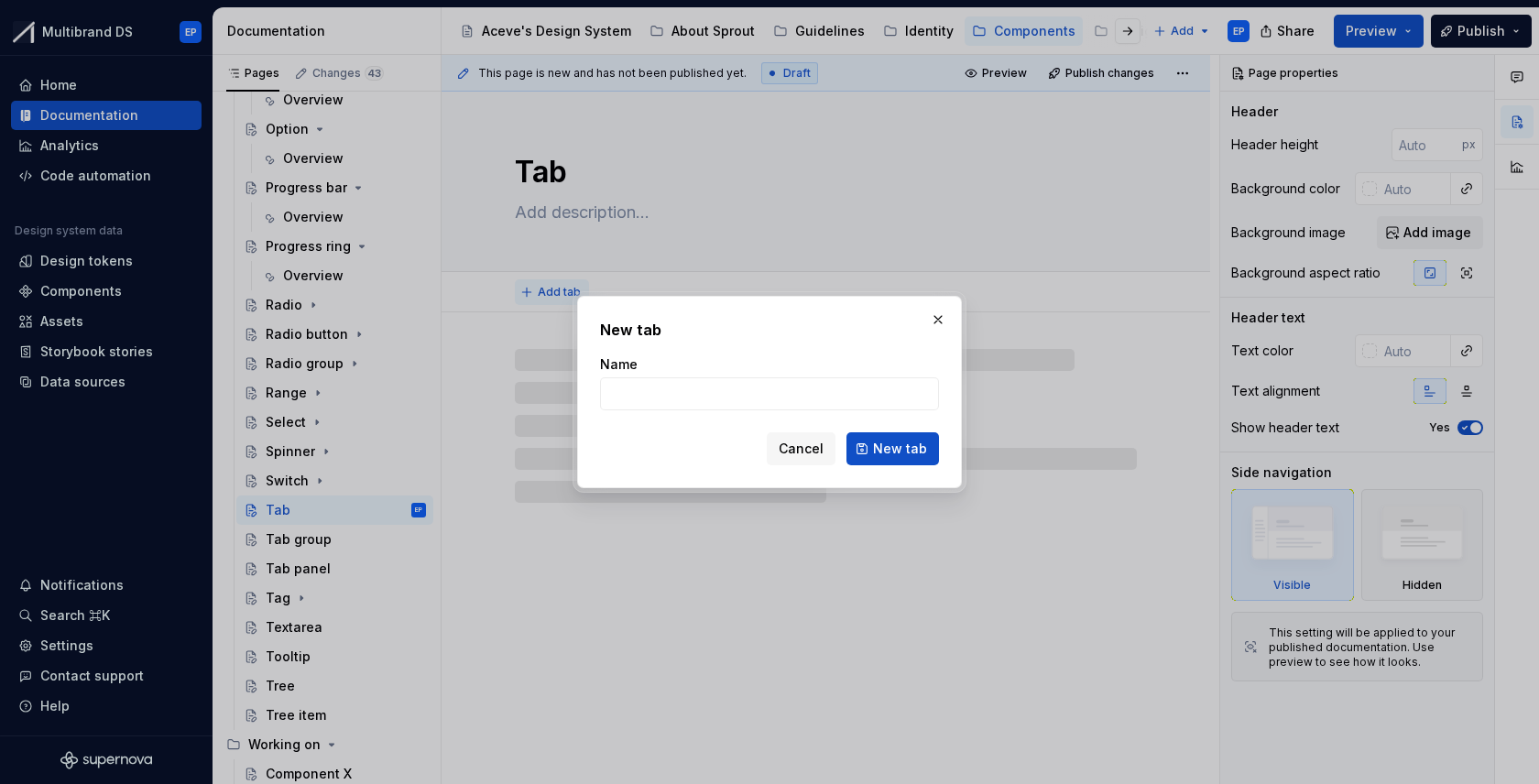 type on "*" 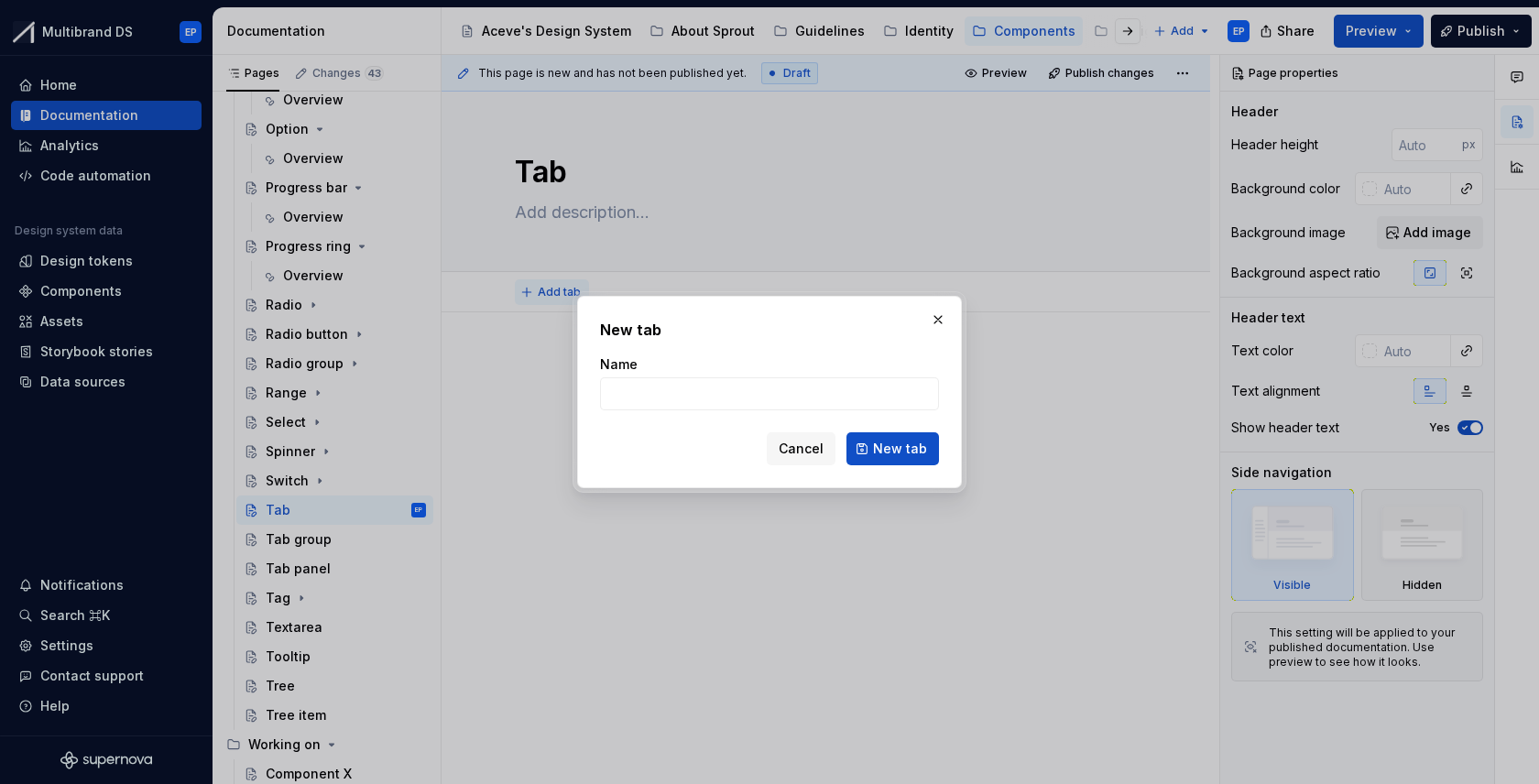 type on "Overview" 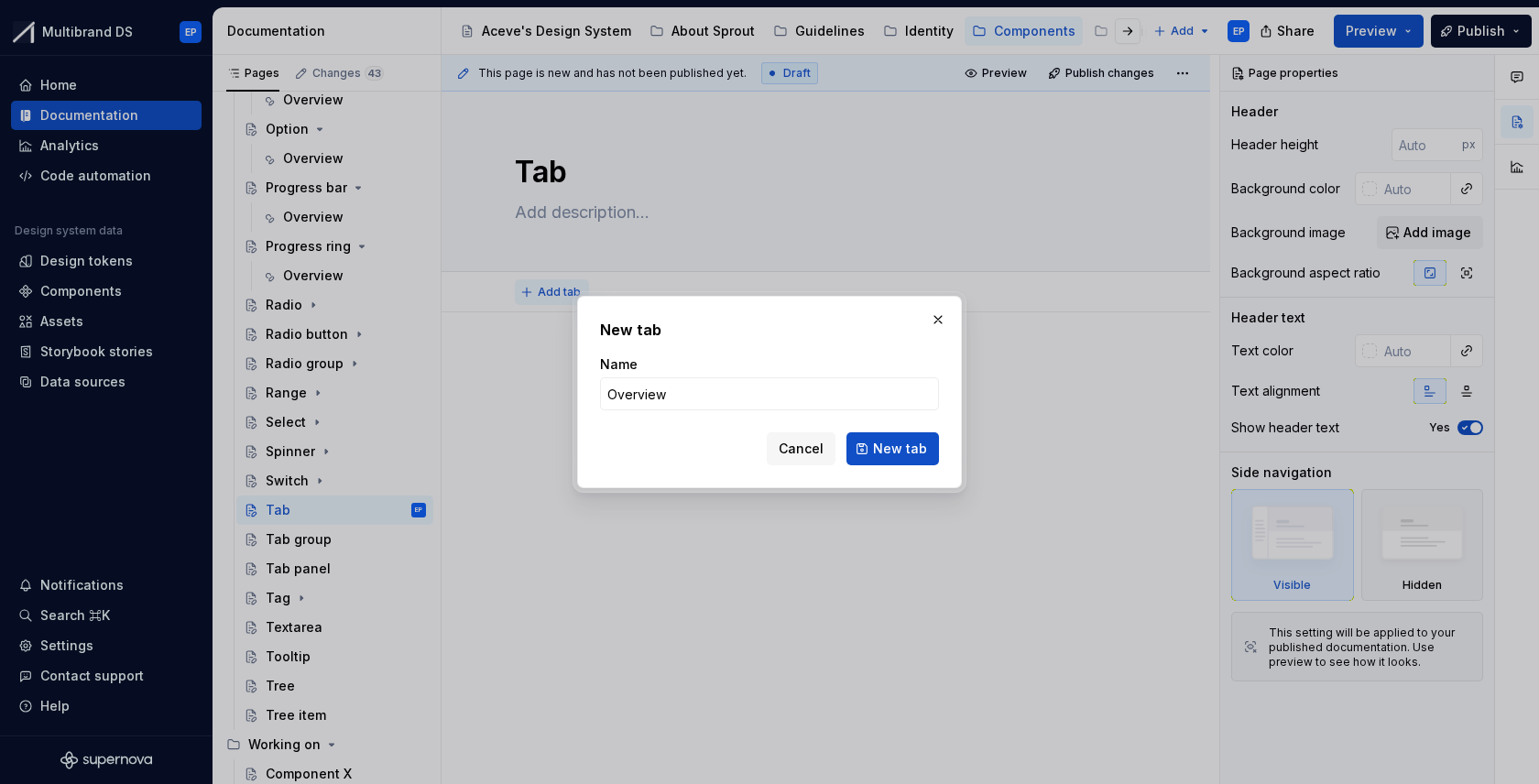 click on "New tab" at bounding box center [892, 449] 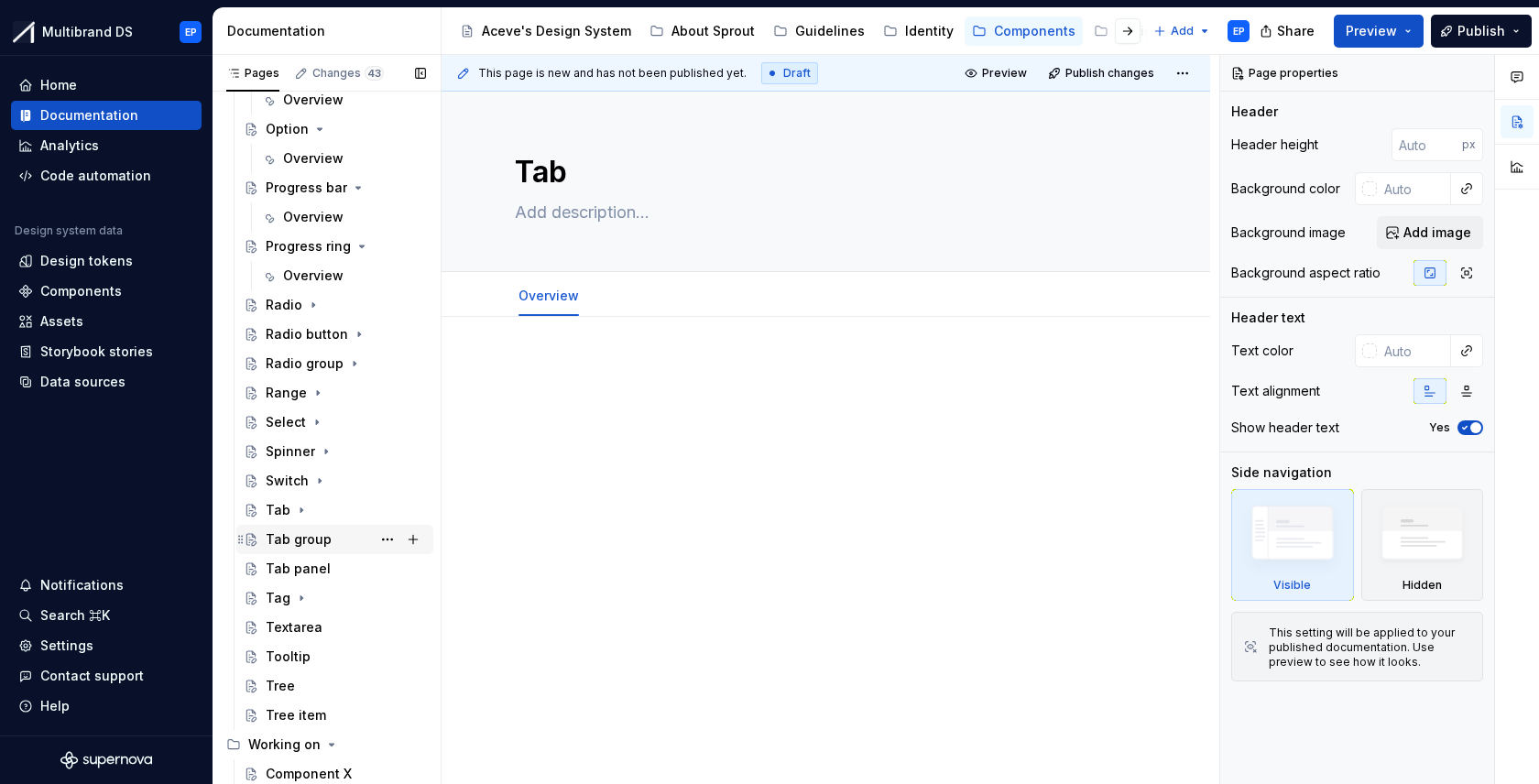 click on "Tab group" at bounding box center [299, 539] 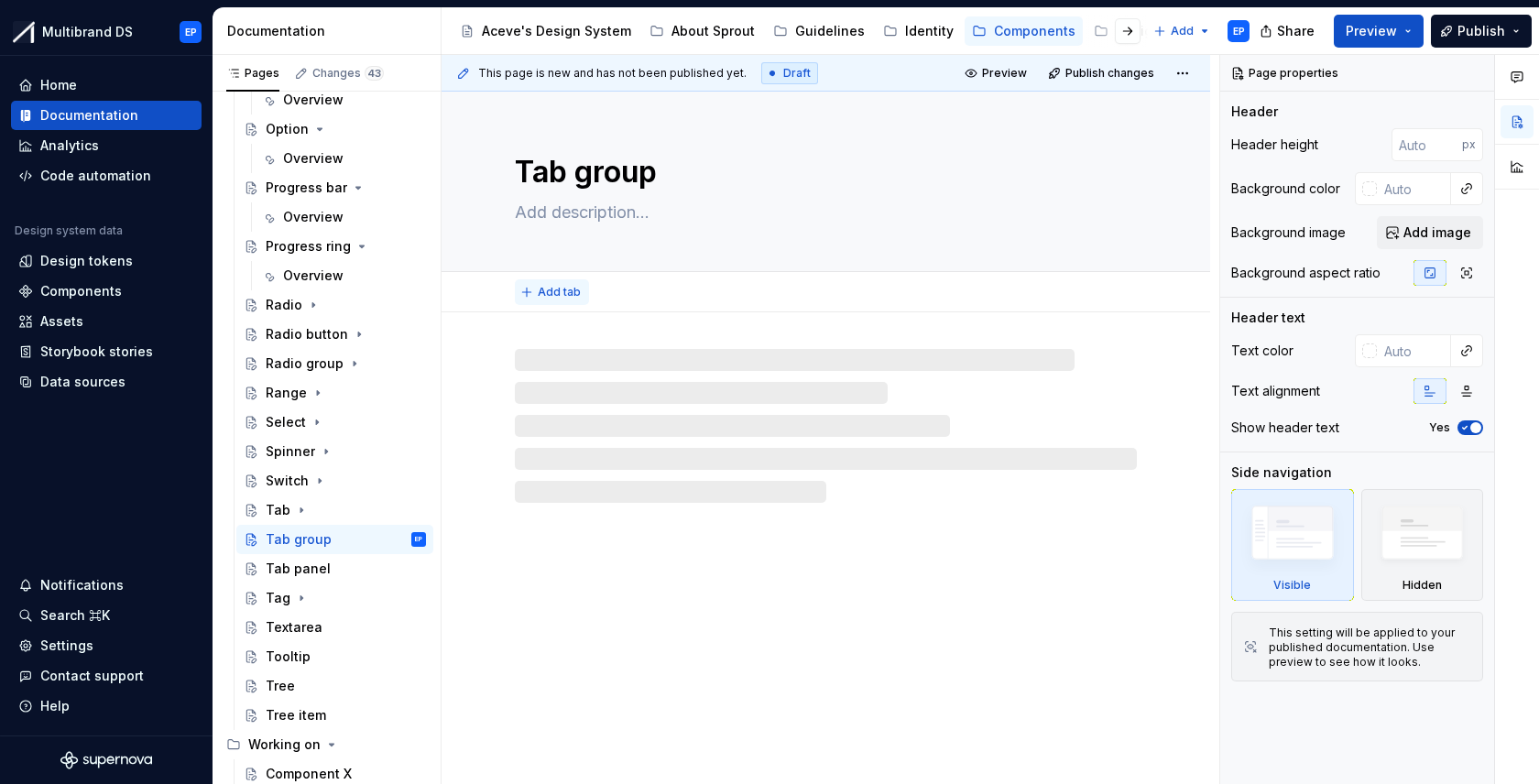 type on "*" 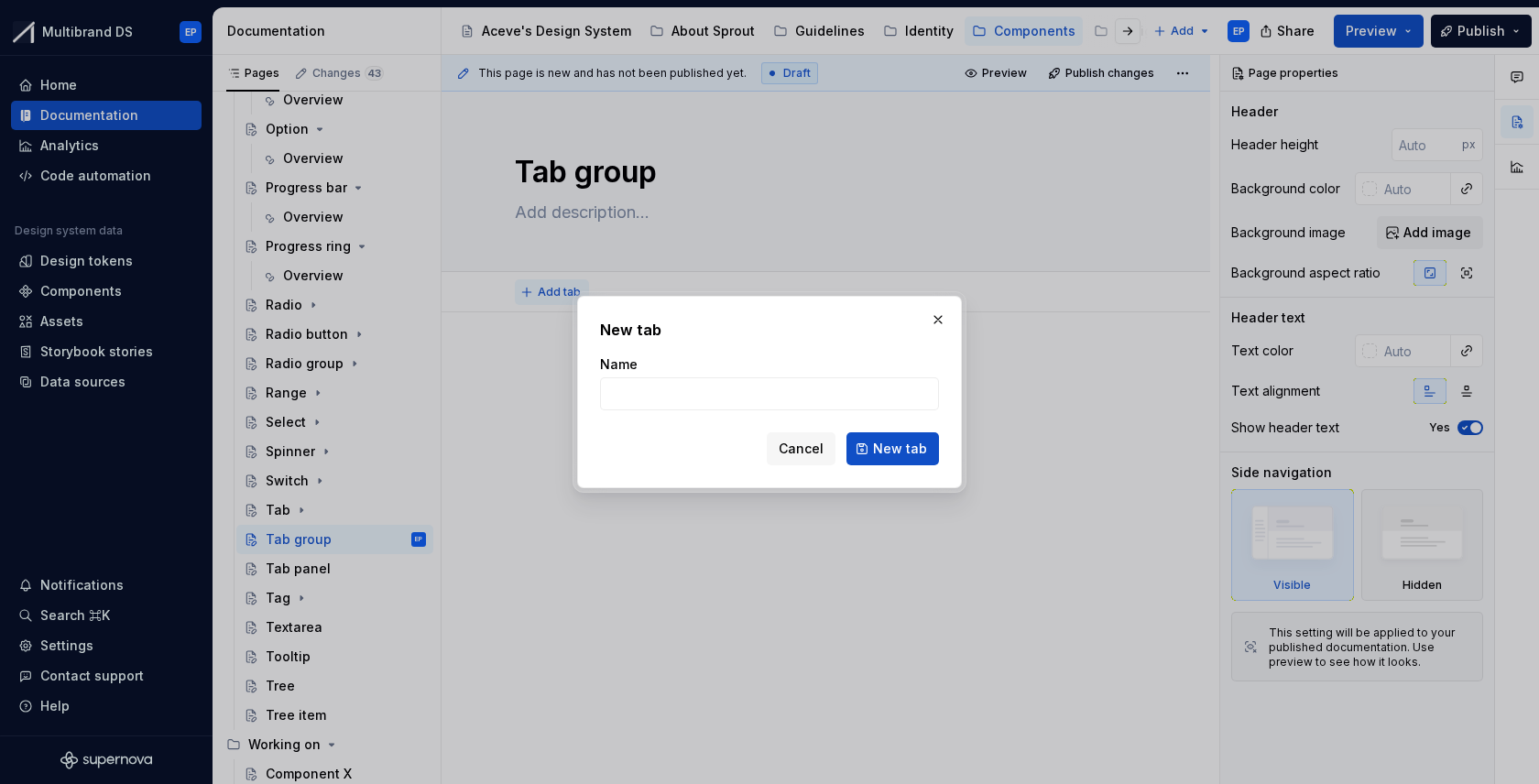 type on "Overview" 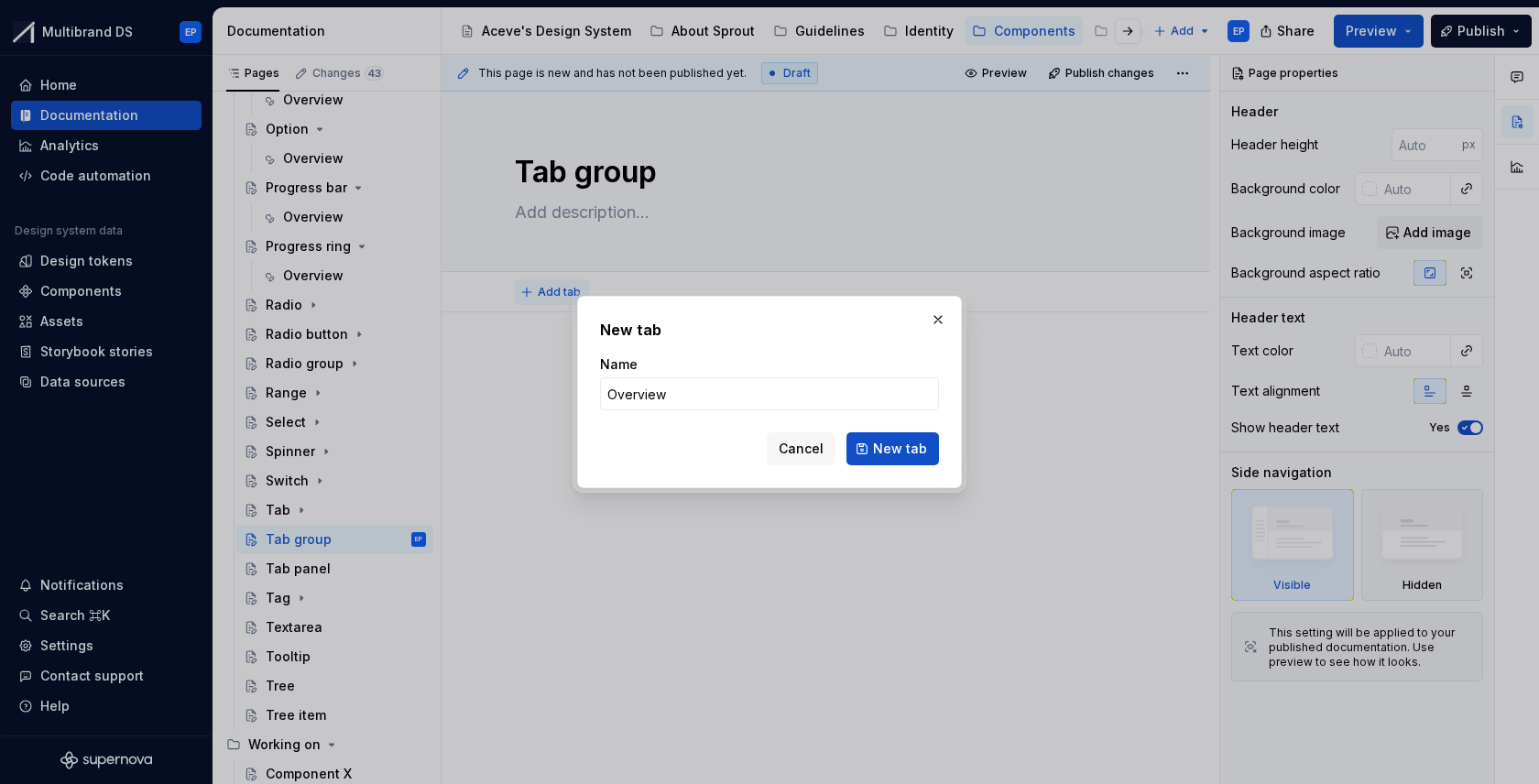 click on "New tab" at bounding box center (892, 449) 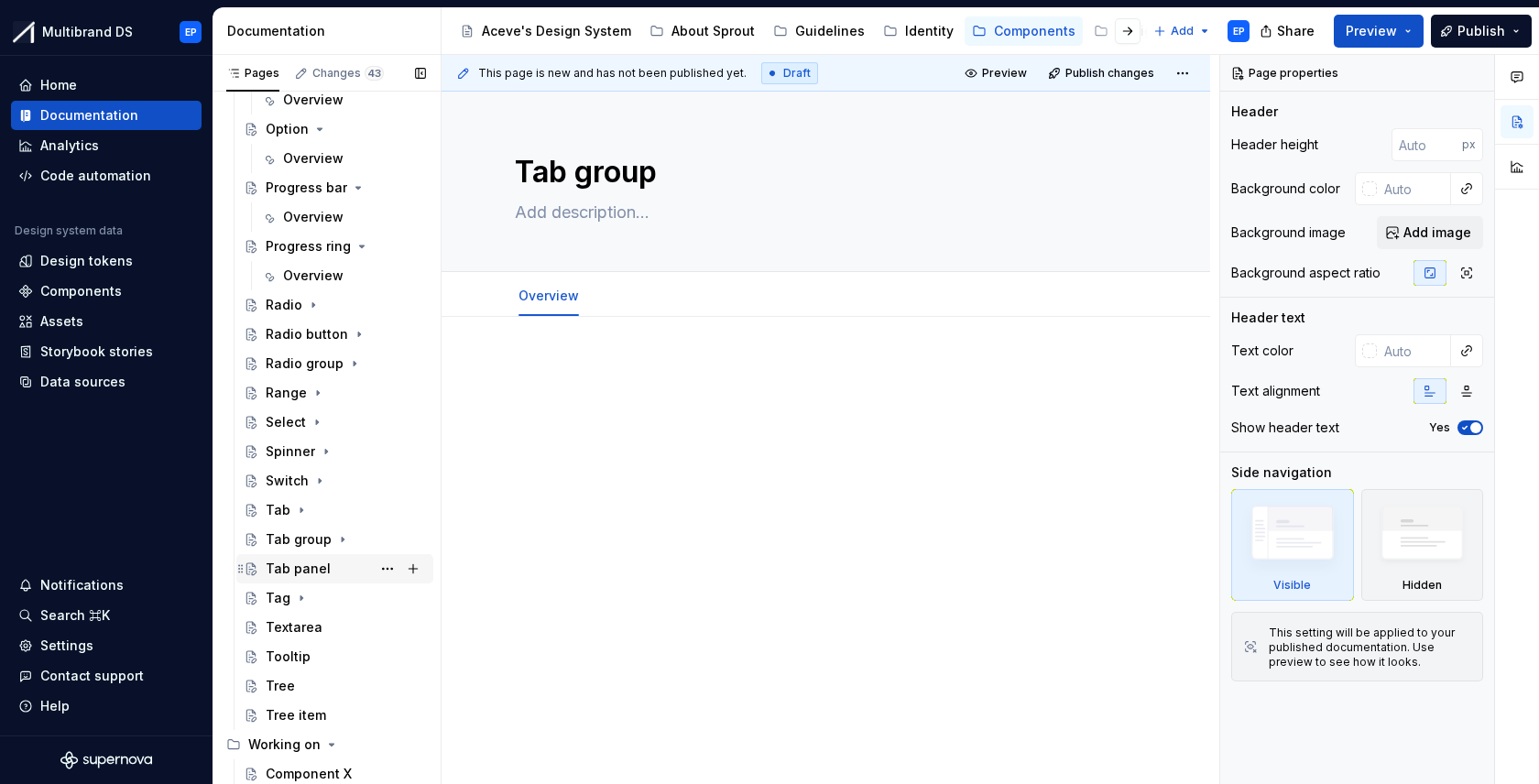 click on "Tab panel" at bounding box center (298, 569) 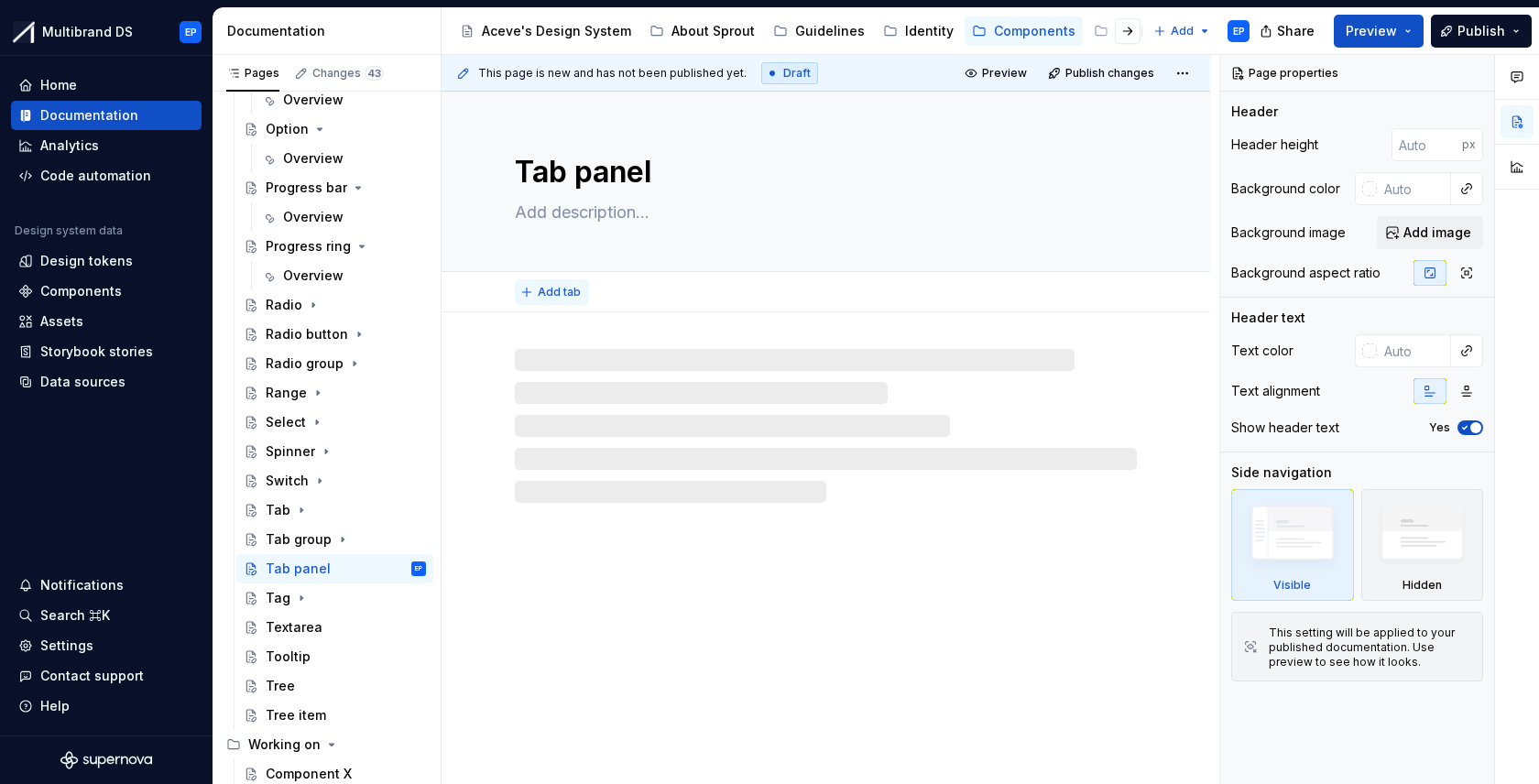 click on "Add tab" at bounding box center (559, 292) 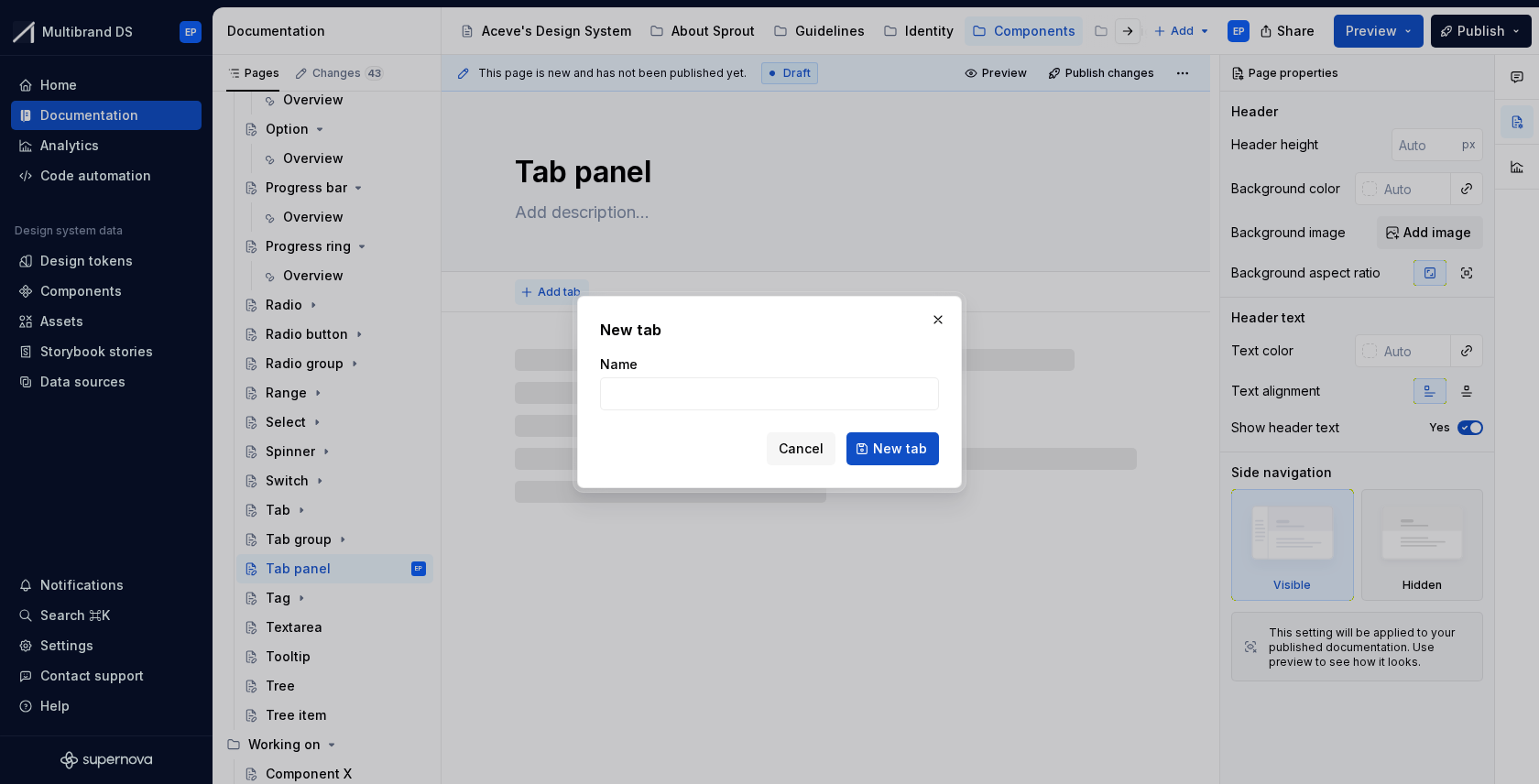 type on "*" 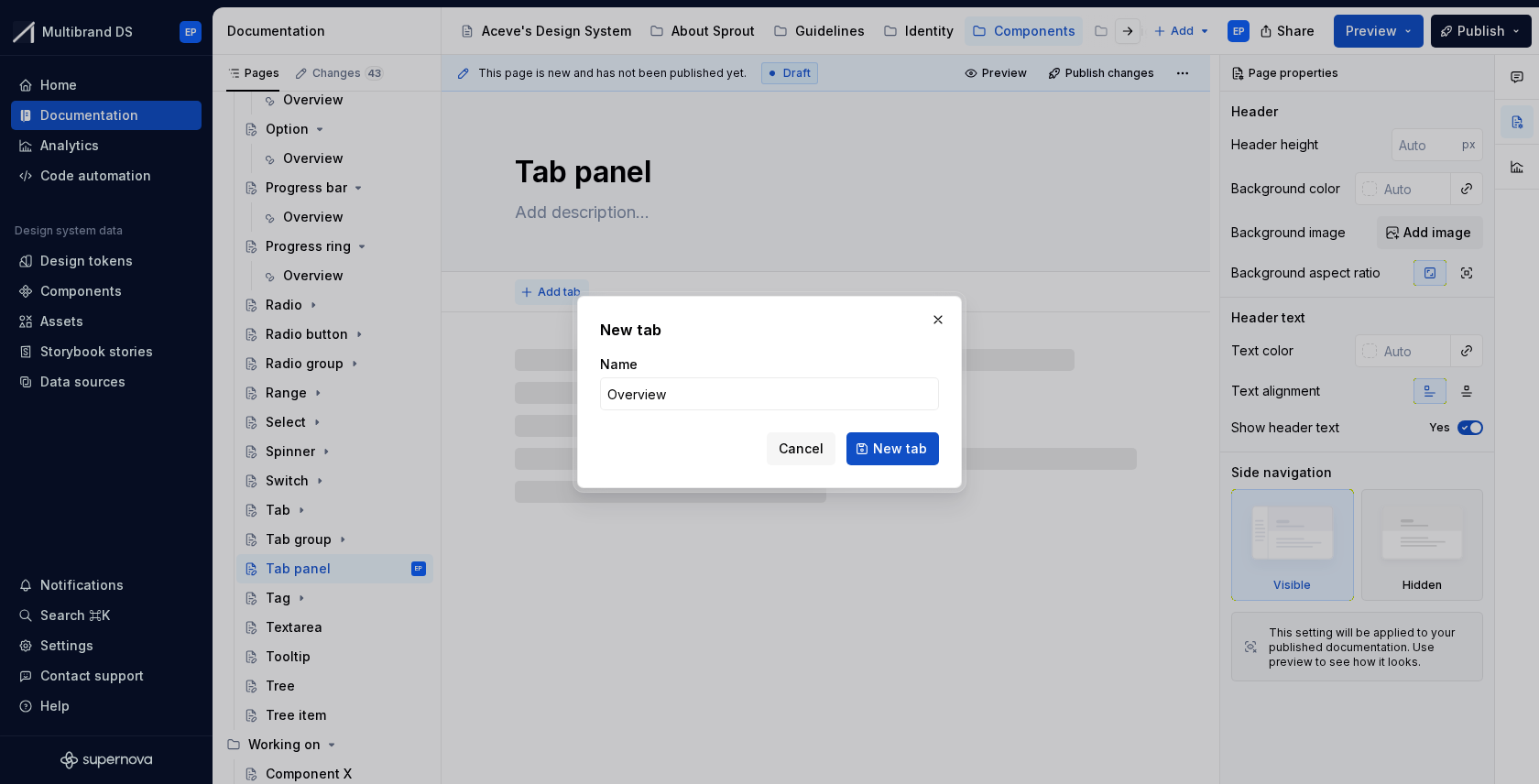 click on "New tab" at bounding box center (892, 449) 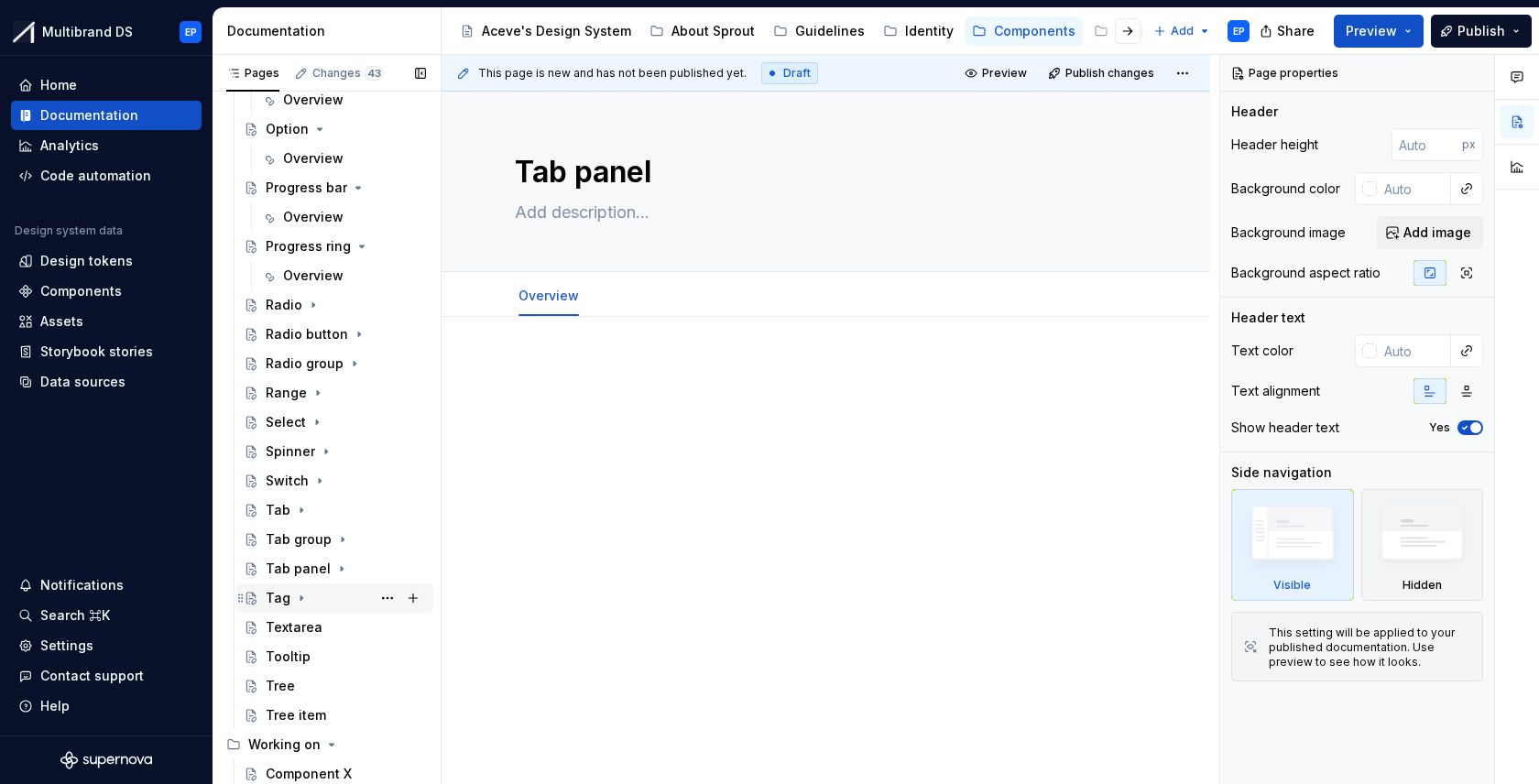 click on "Tag" at bounding box center [278, 598] 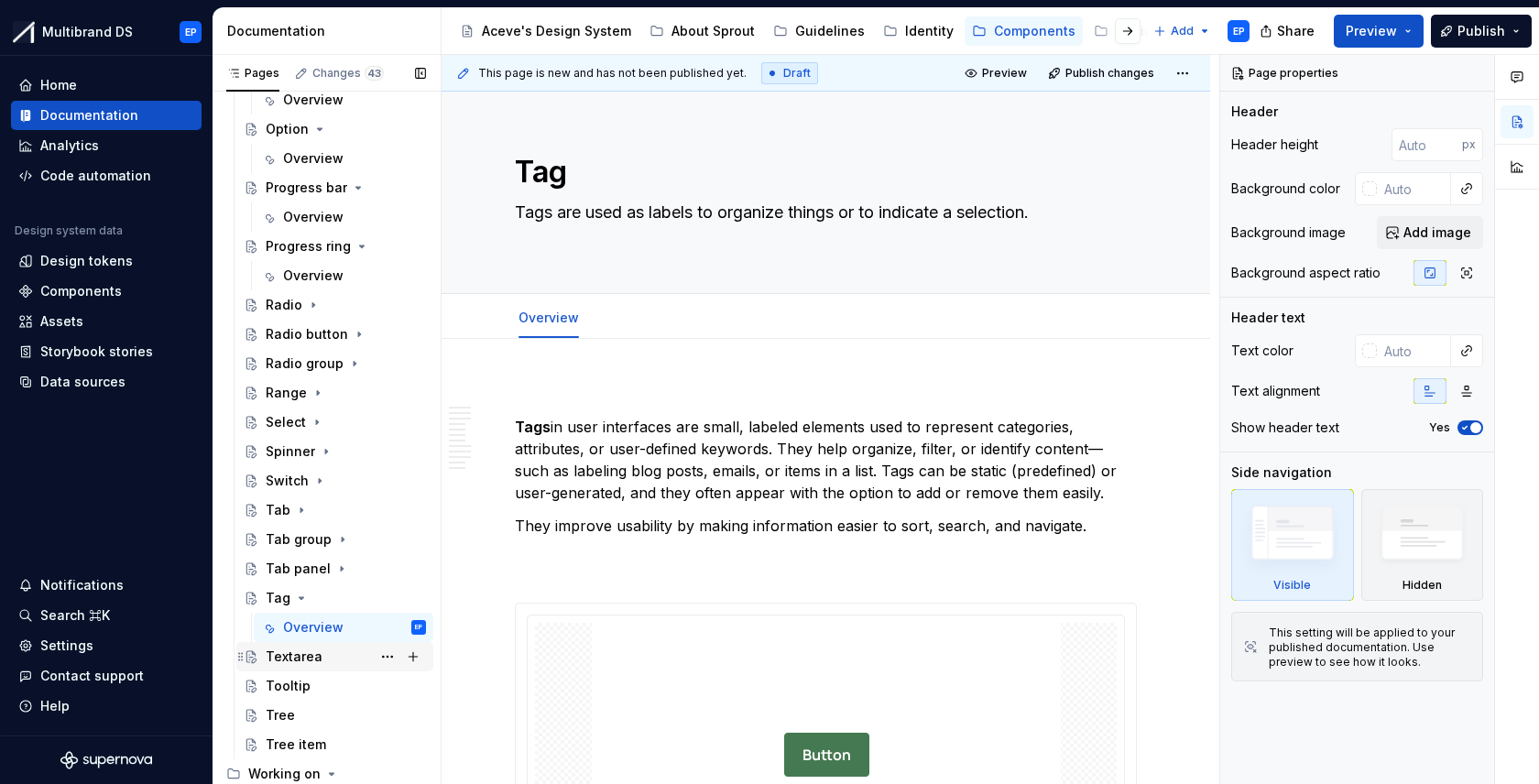 click on "Textarea" at bounding box center (294, 657) 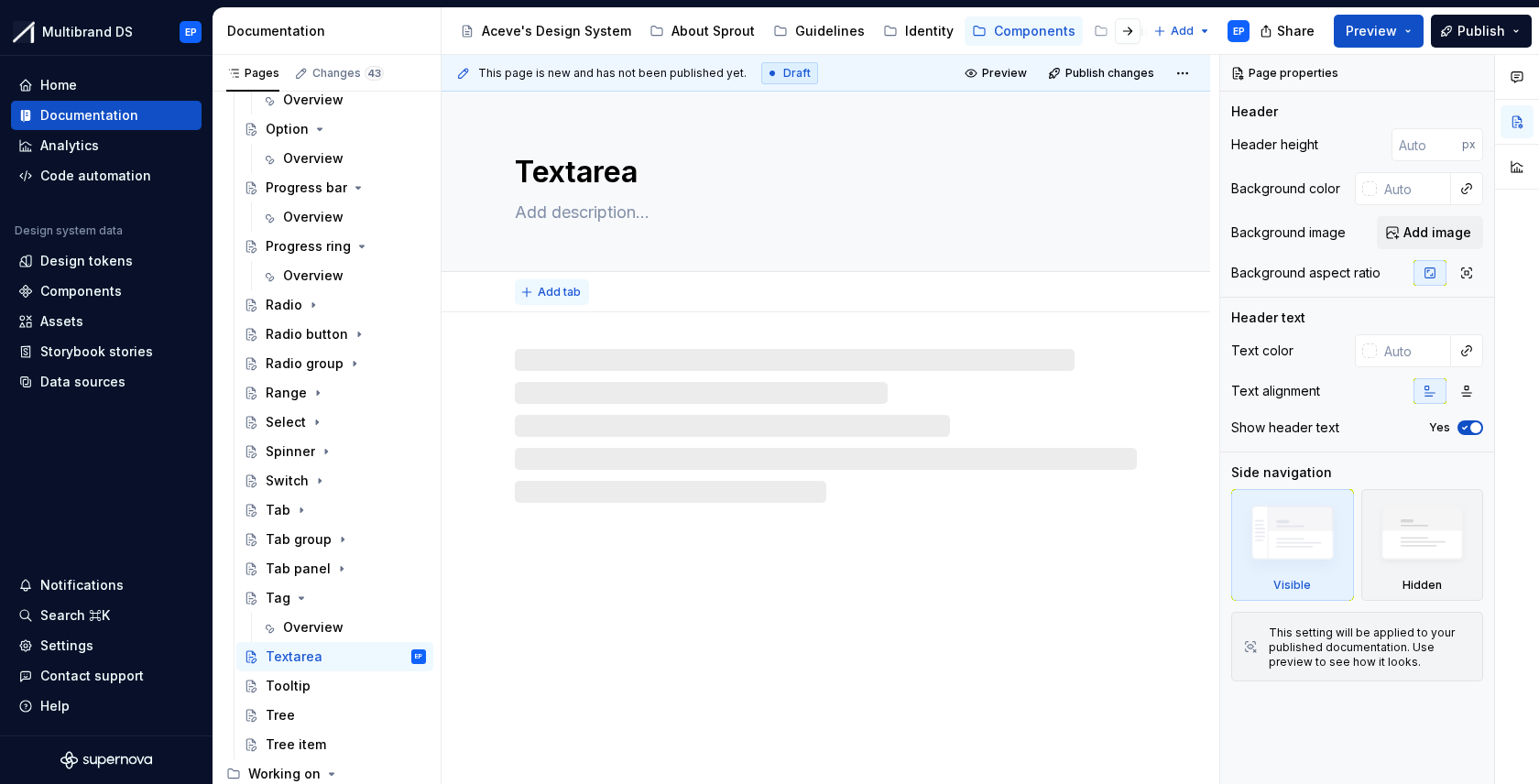 type on "*" 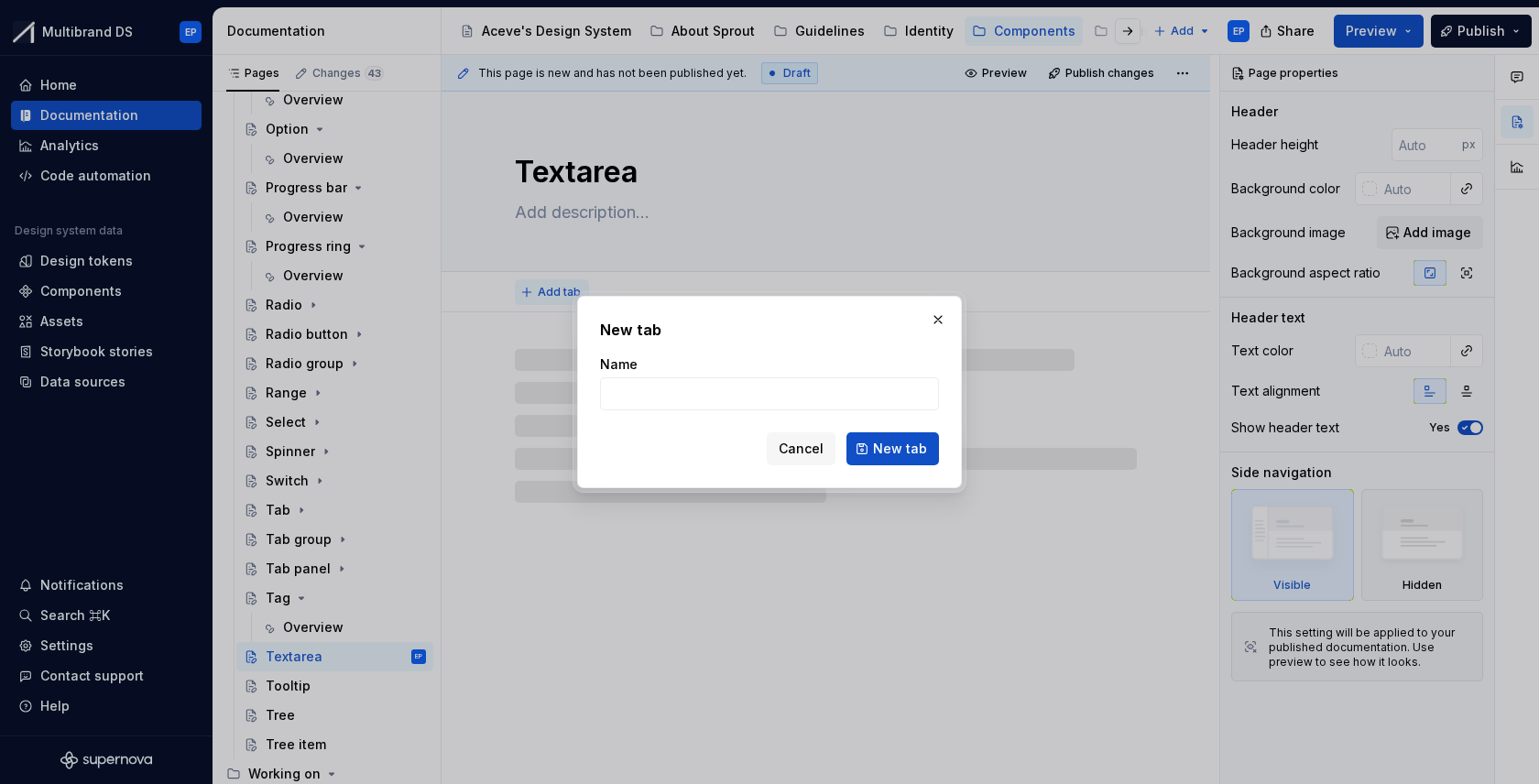 type on "Overview" 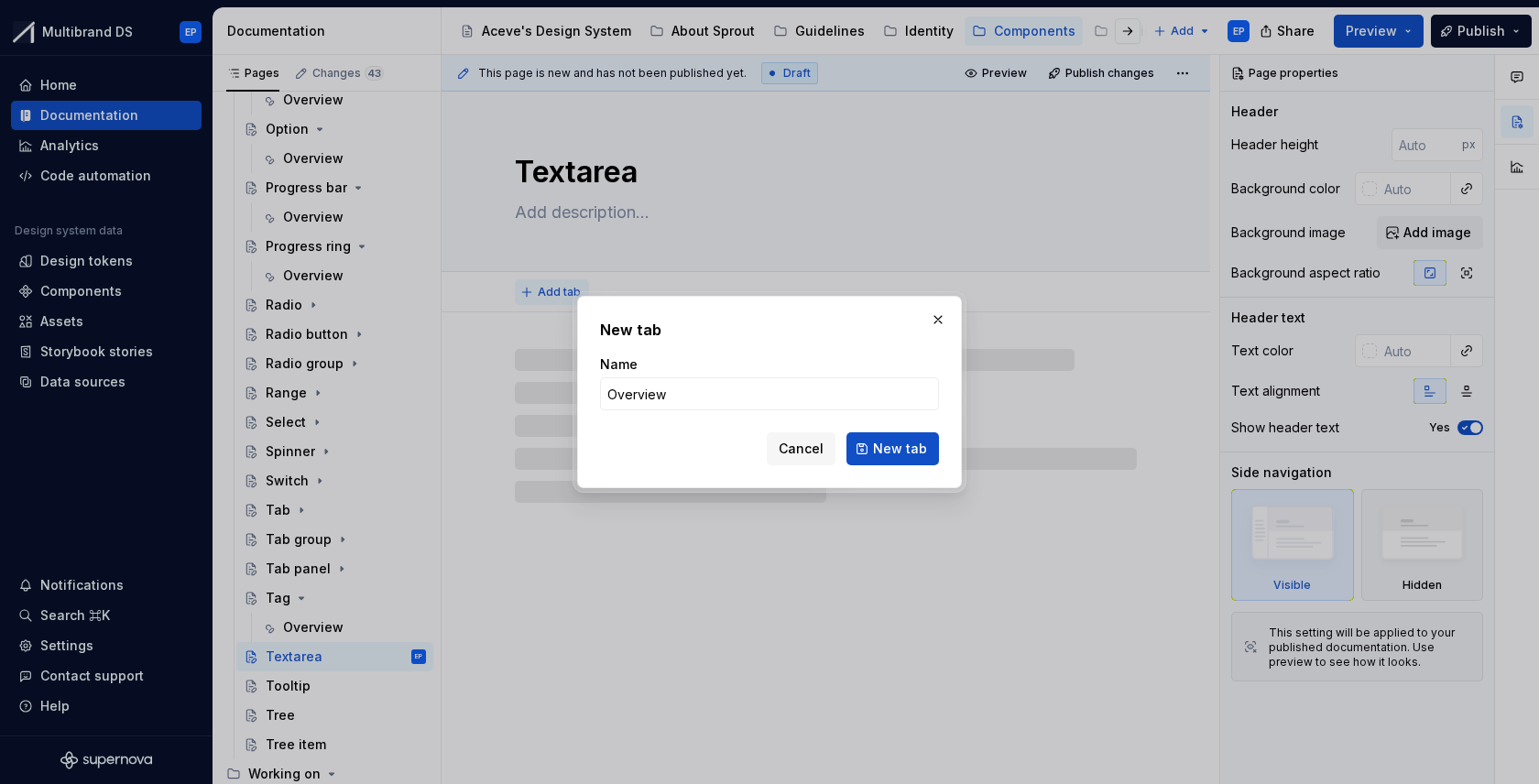 click on "New tab" at bounding box center (892, 449) 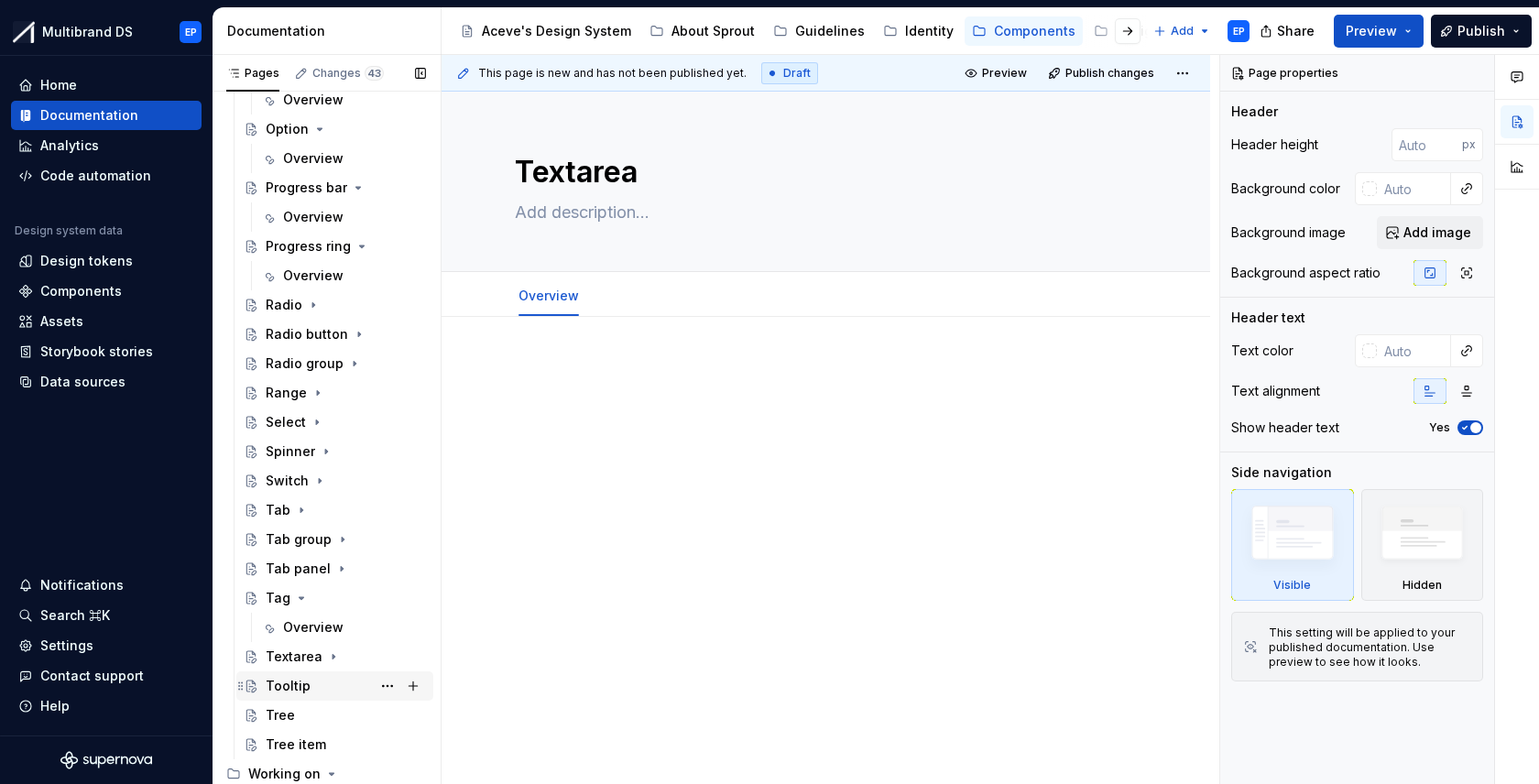 click on "Tooltip" at bounding box center (288, 686) 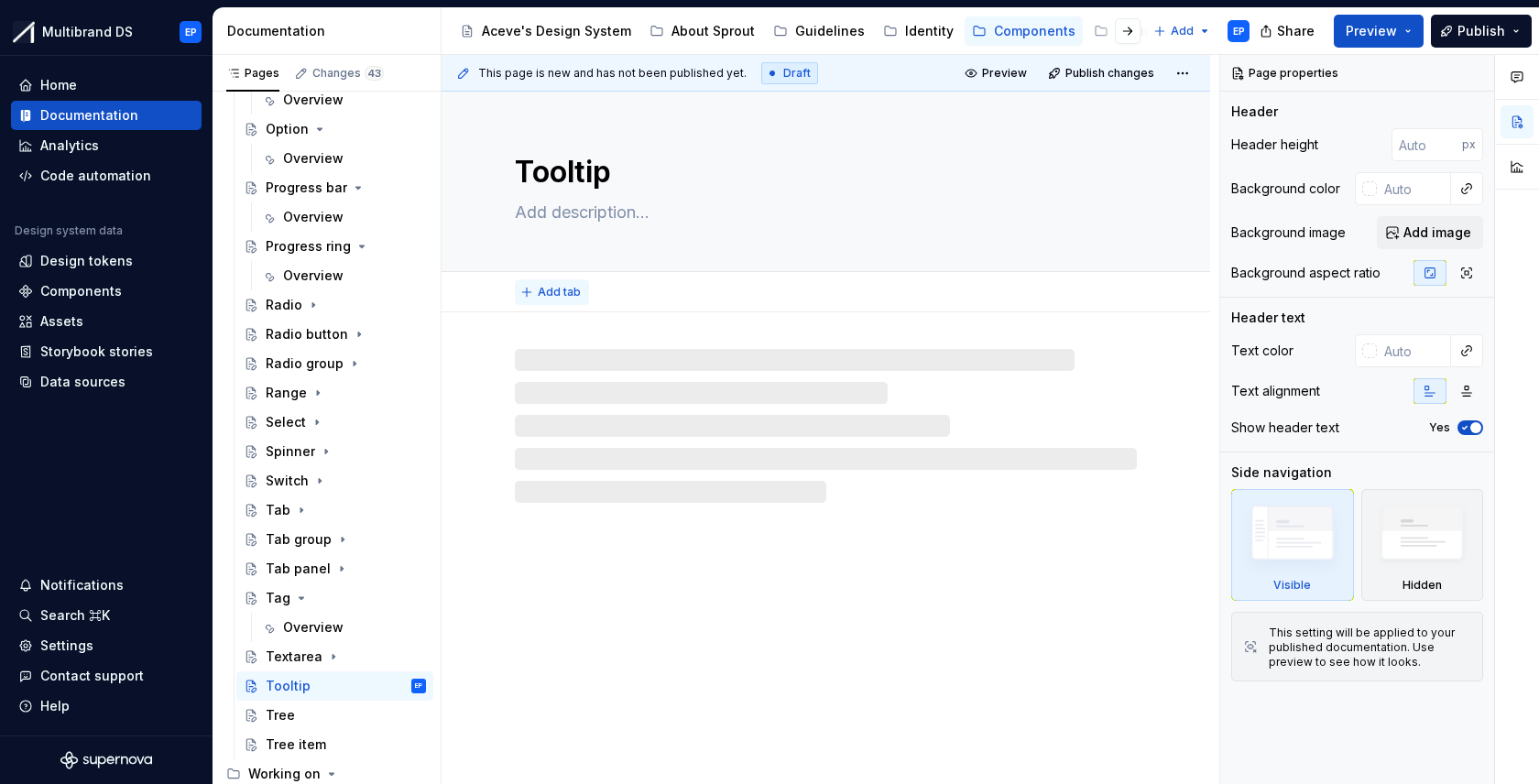 click on "Add tab" at bounding box center [559, 292] 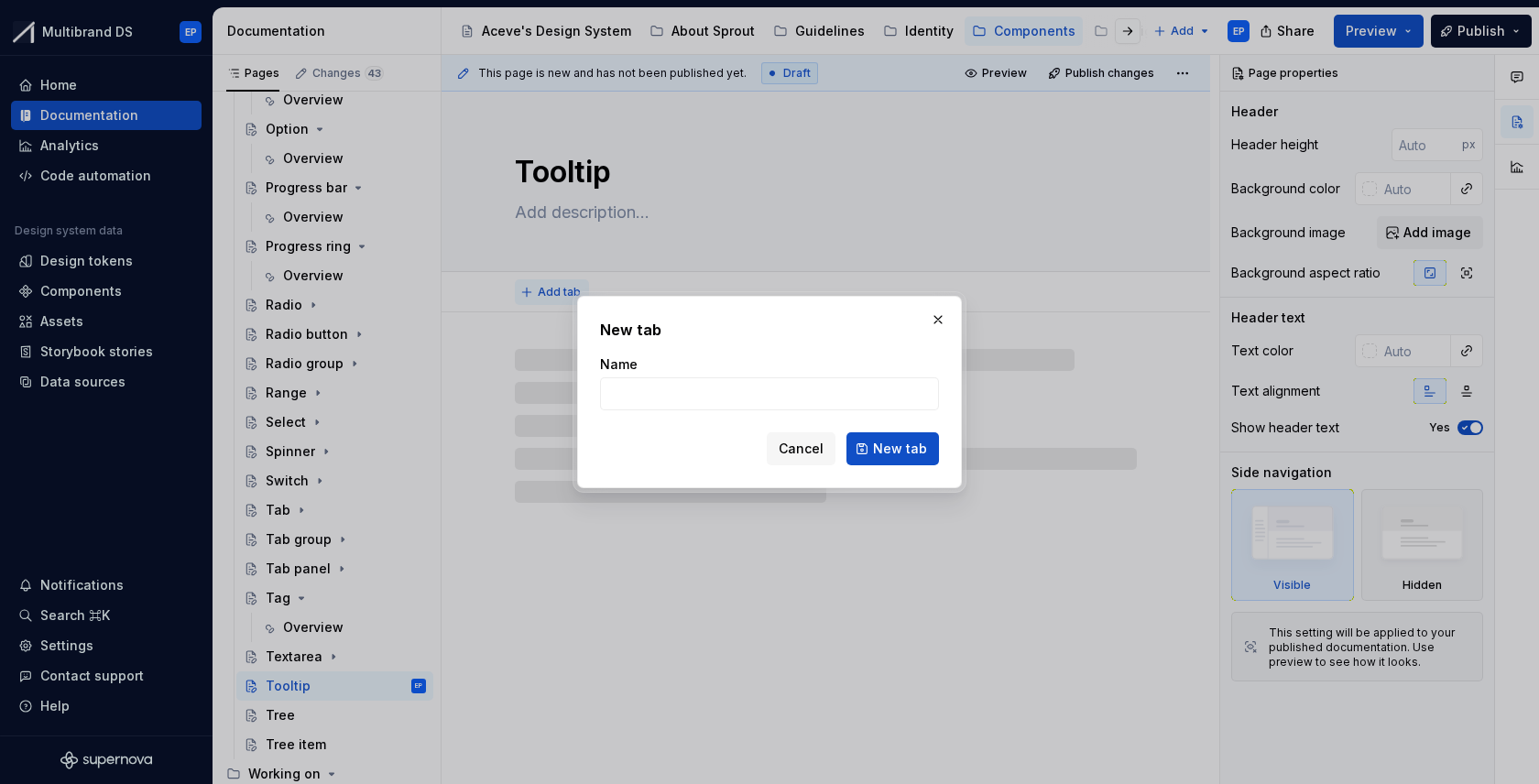 type on "*" 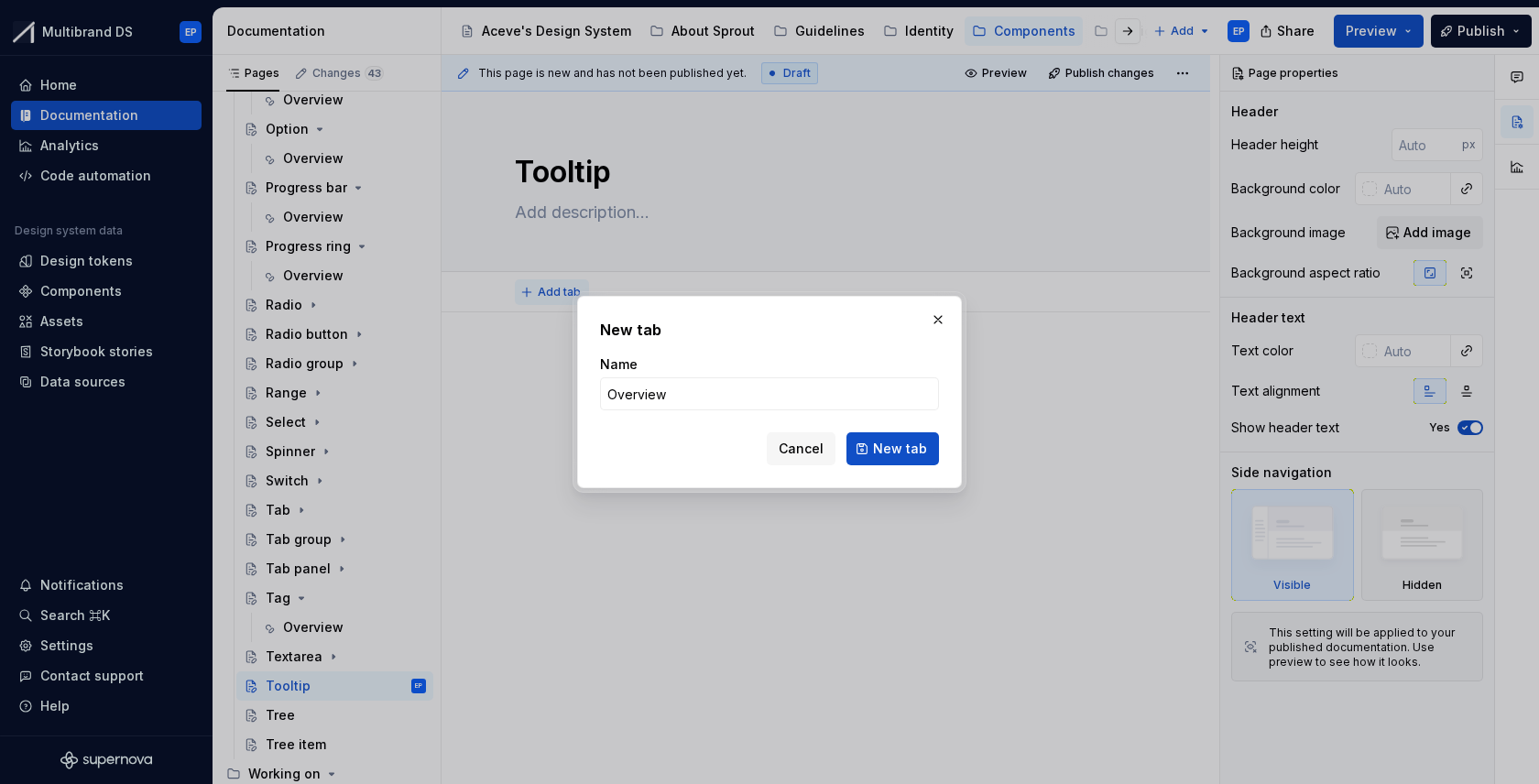 click on "New tab" at bounding box center [892, 449] 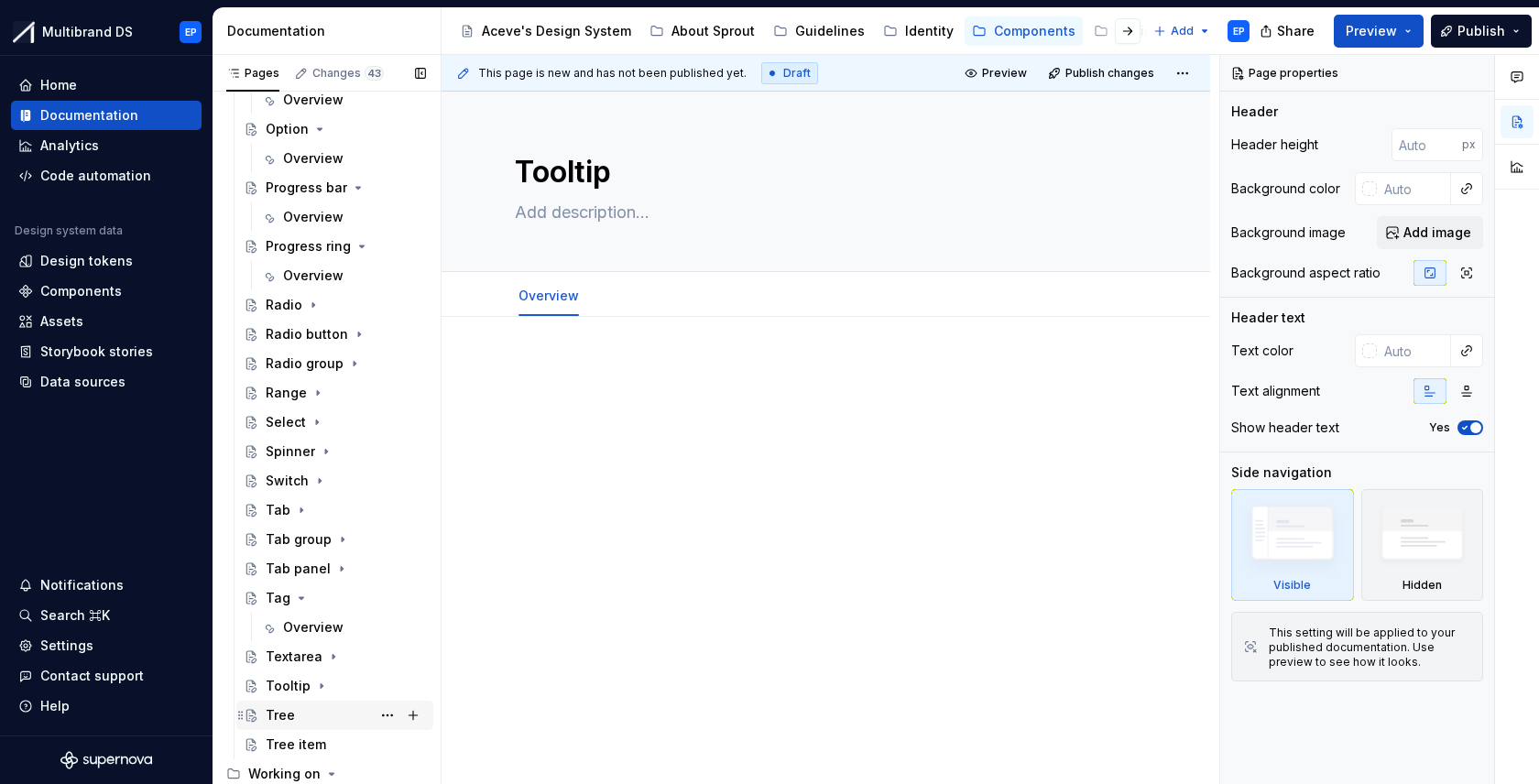 click on "Tree" at bounding box center [280, 715] 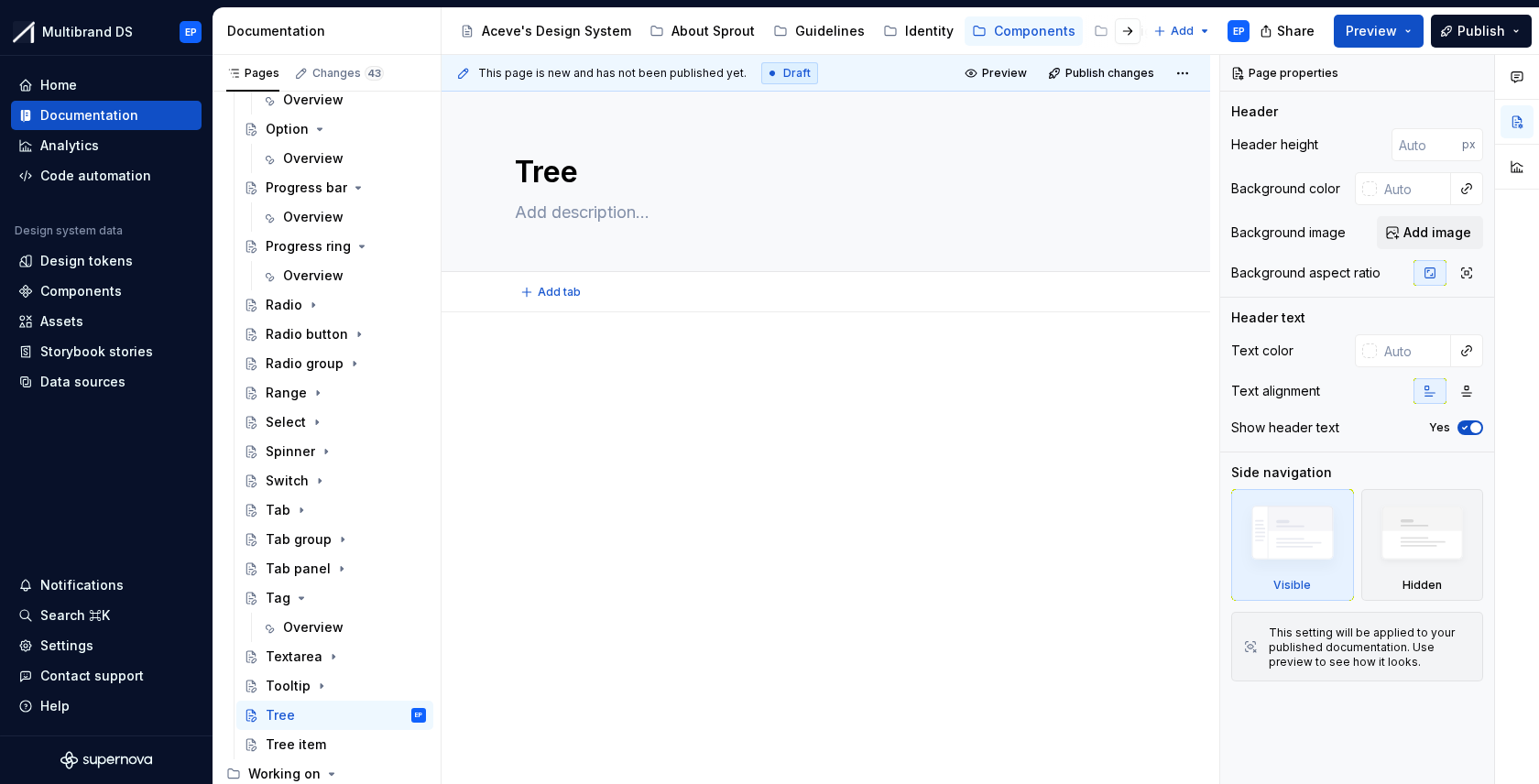 type on "*" 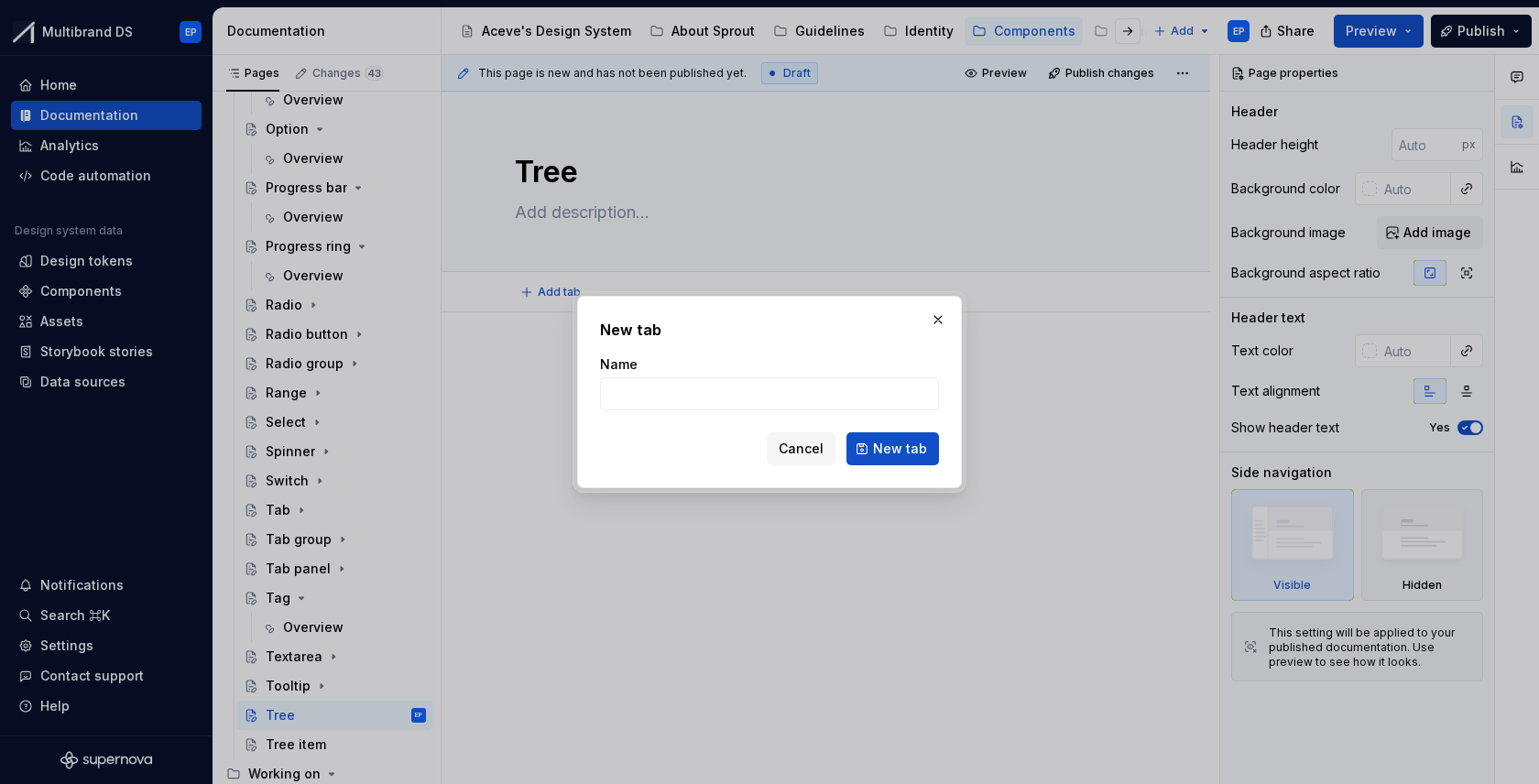 type on "Overview" 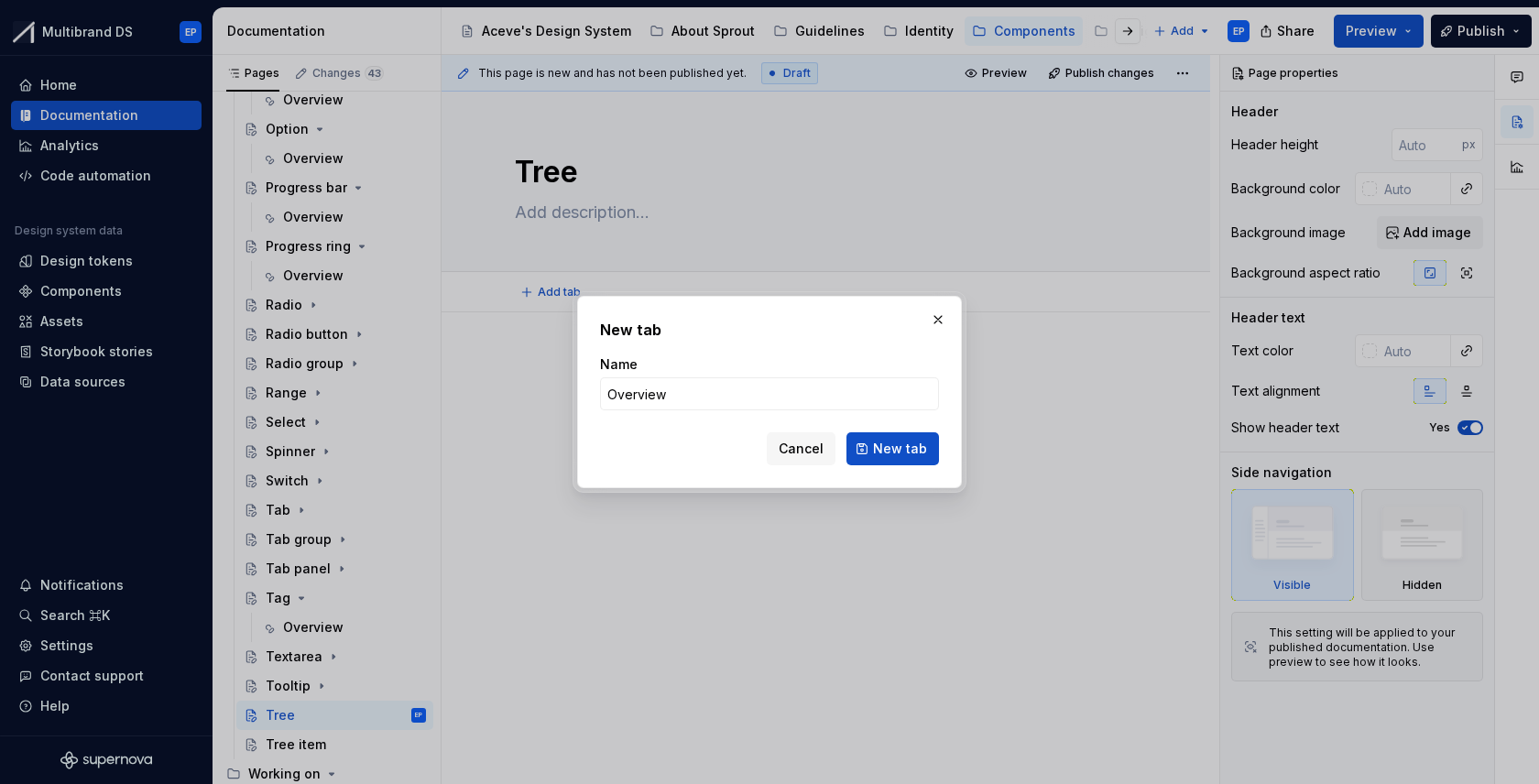 click on "New tab" at bounding box center (892, 449) 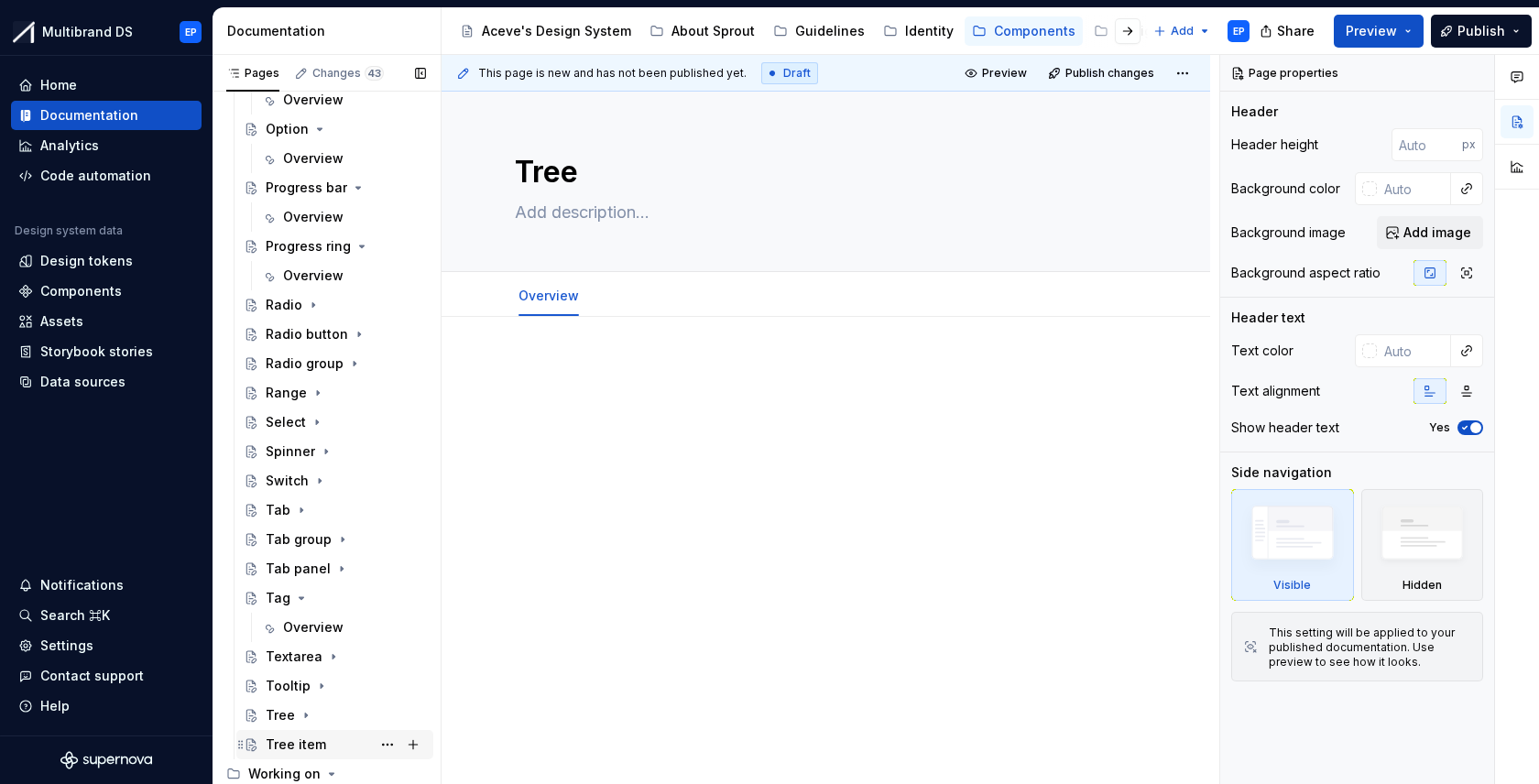 click on "Tree item" at bounding box center [296, 745] 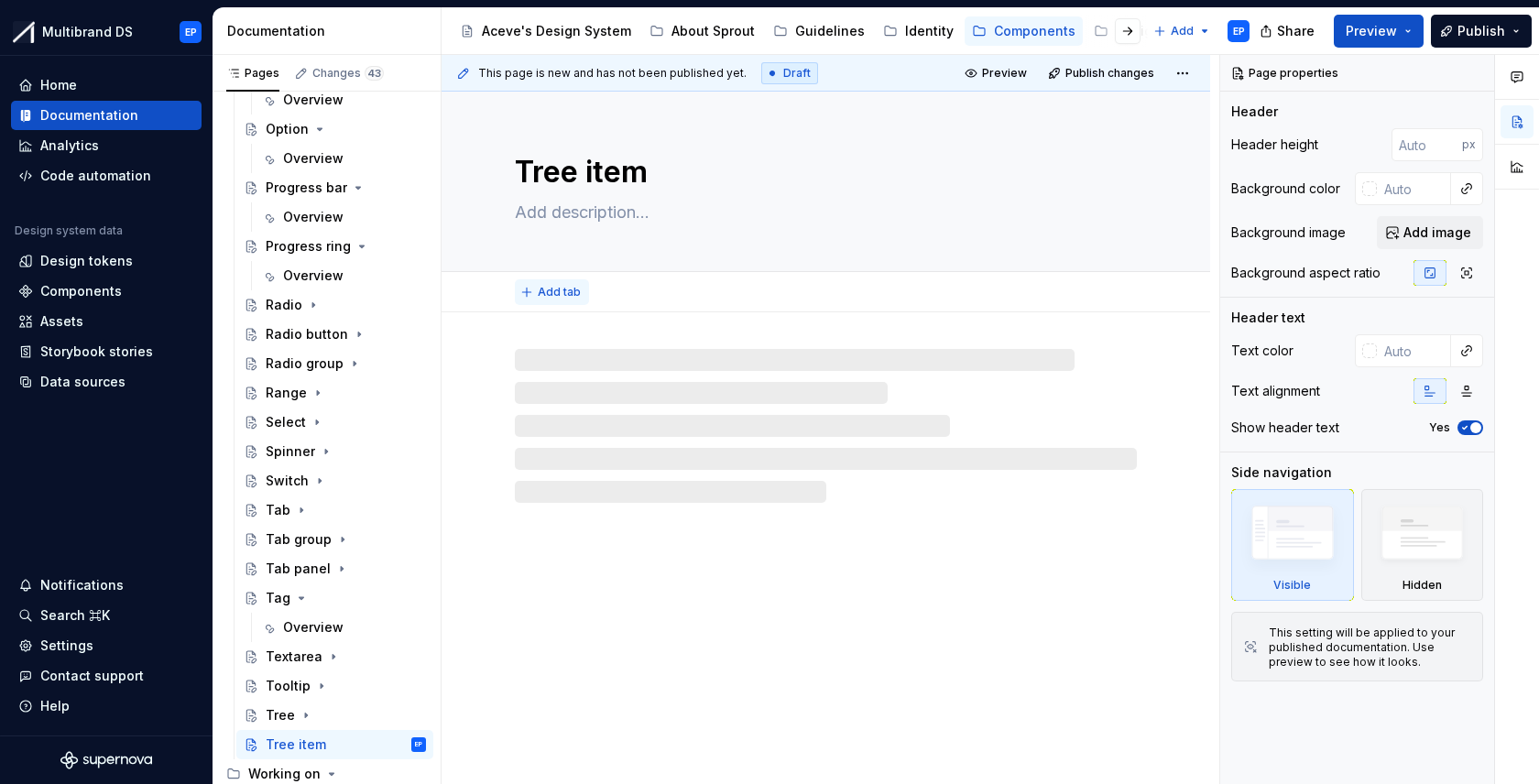 click on "Add tab" at bounding box center [559, 292] 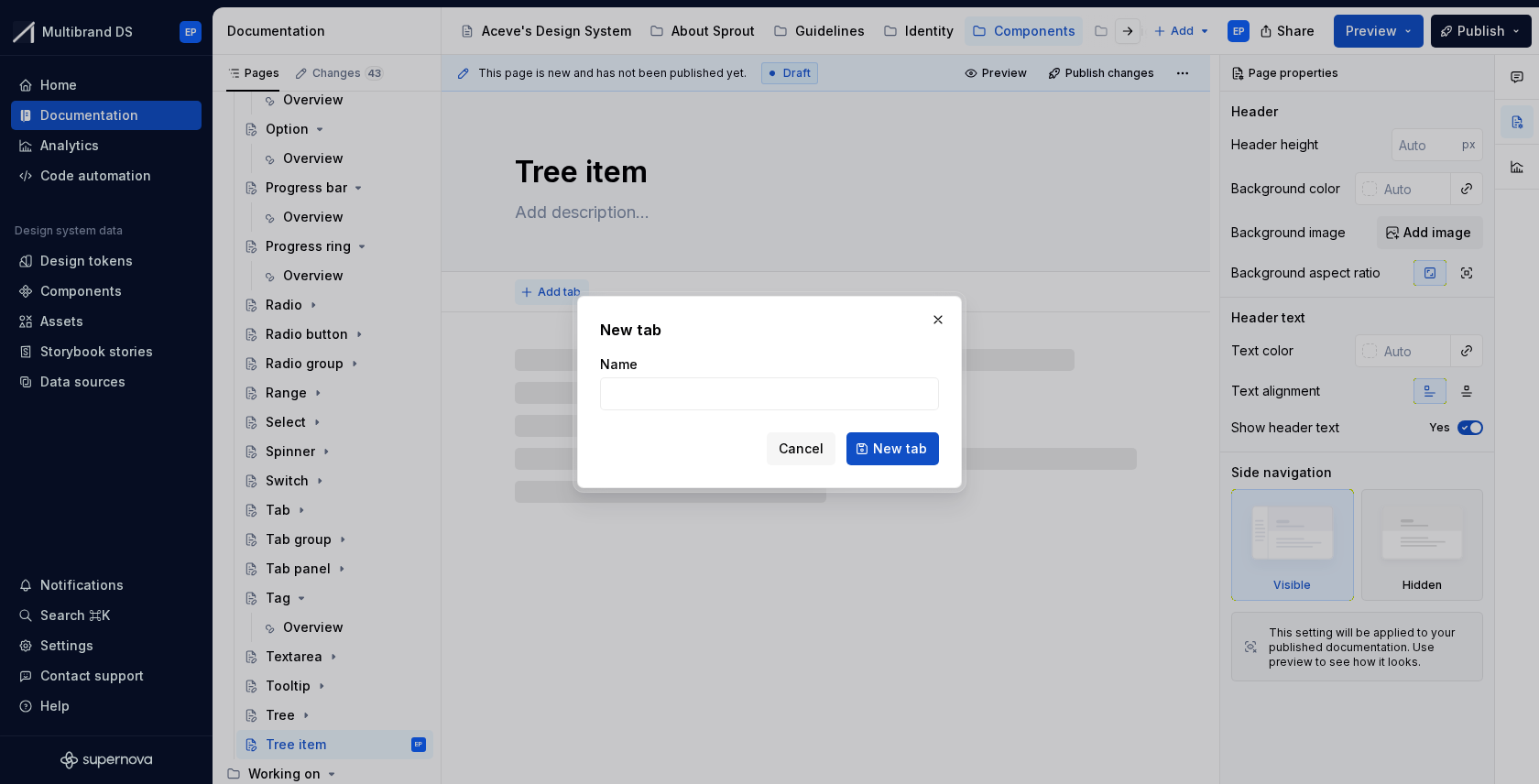 type on "Overview" 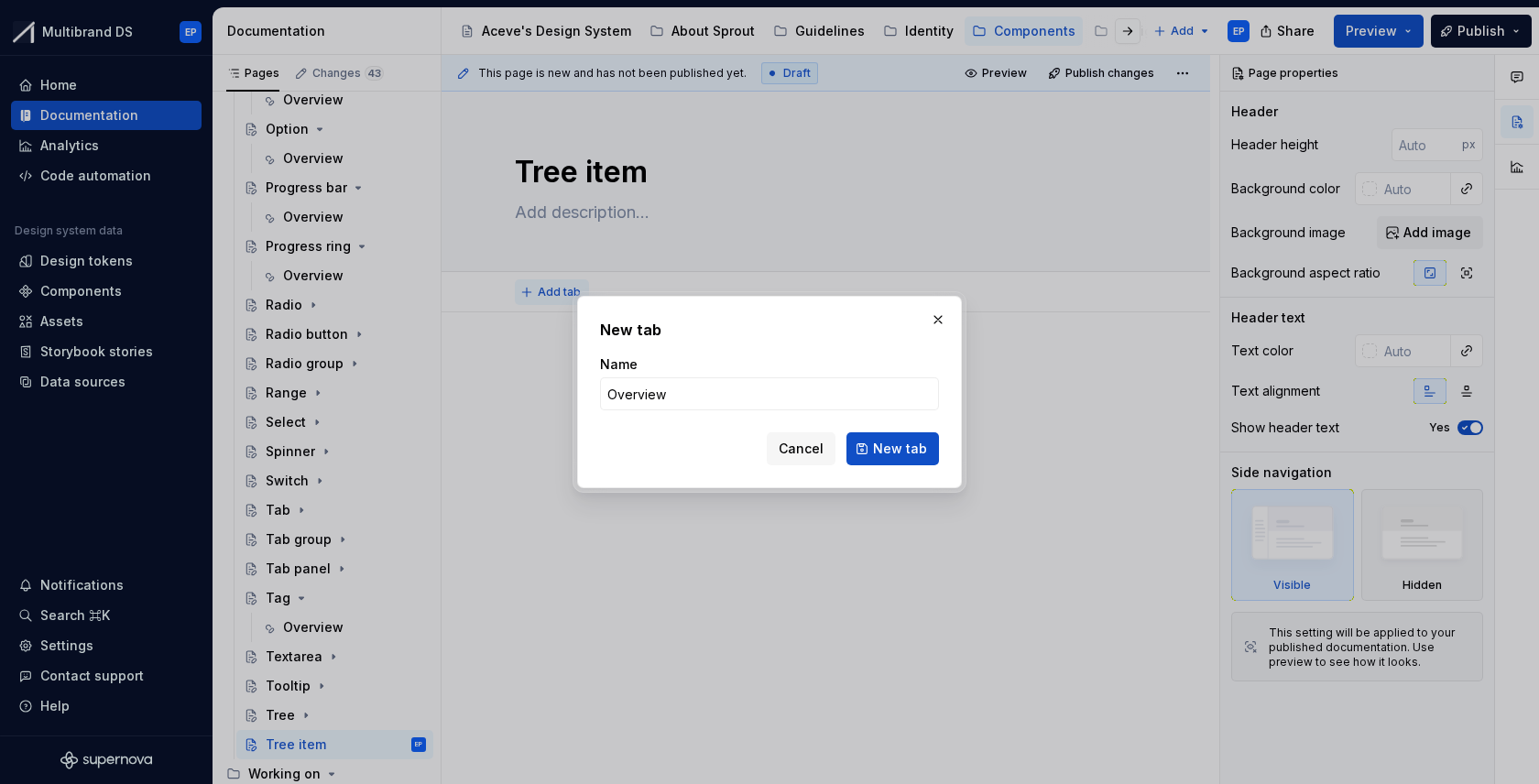 click on "New tab" at bounding box center (892, 449) 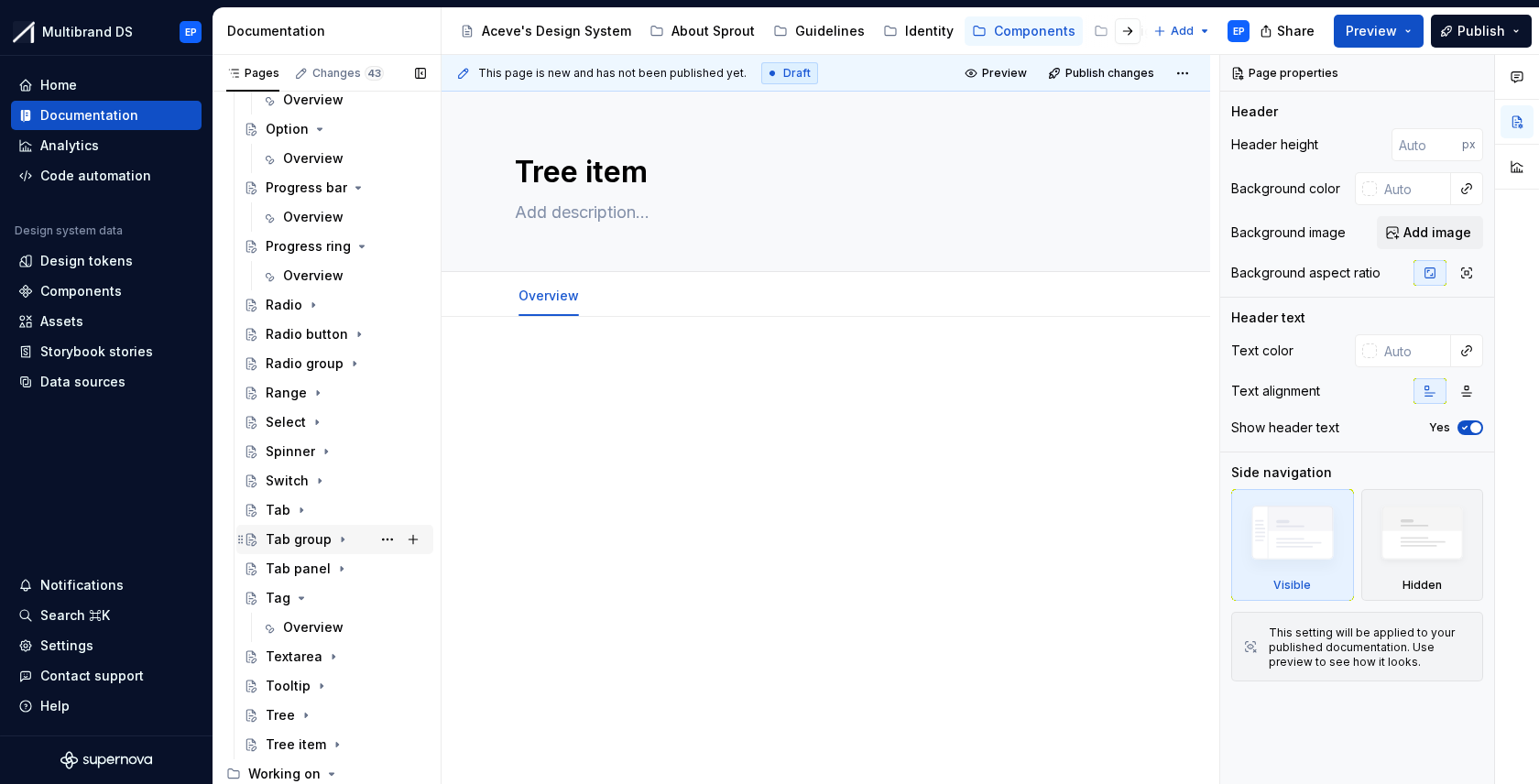scroll, scrollTop: 721, scrollLeft: 0, axis: vertical 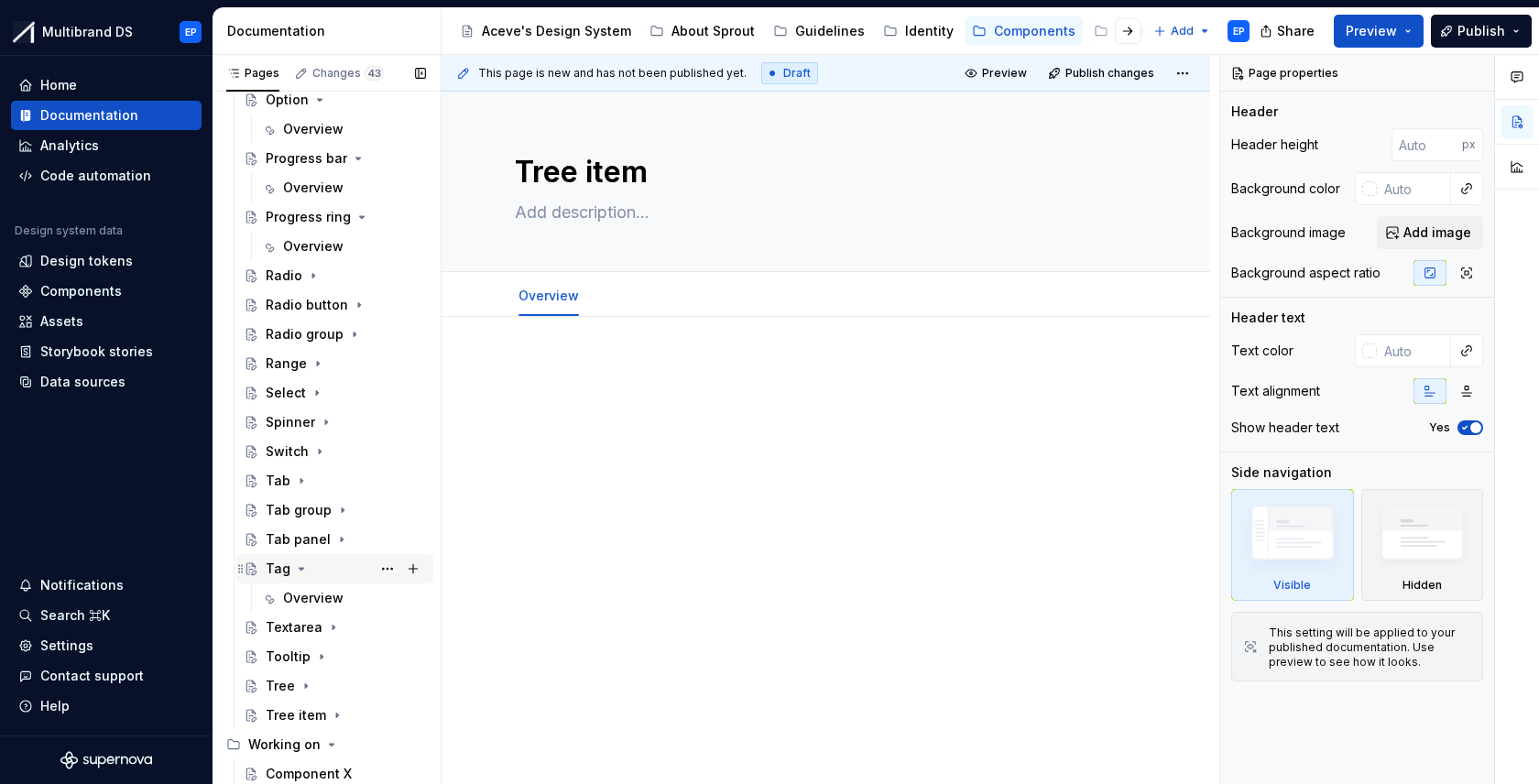 click 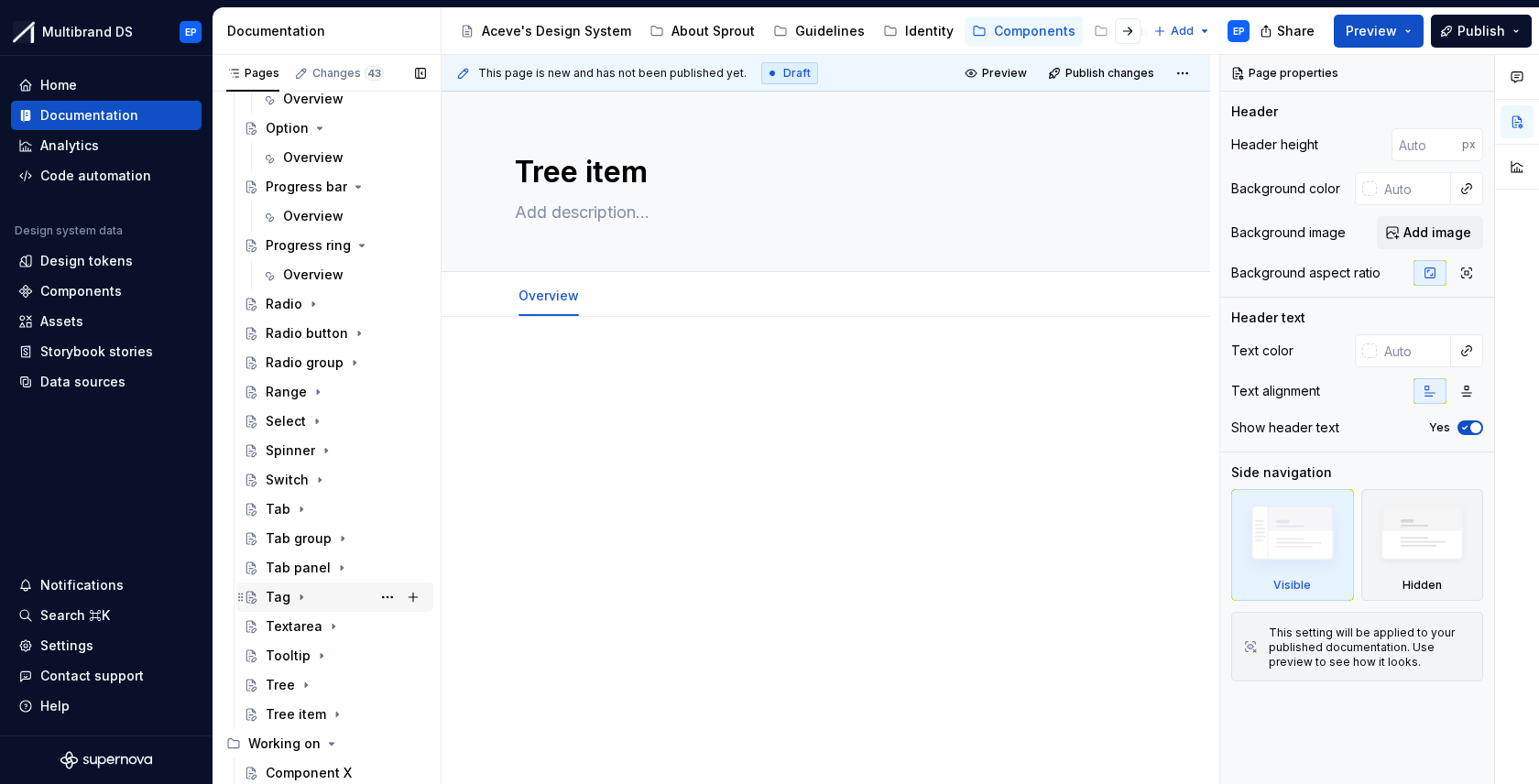 scroll, scrollTop: 691, scrollLeft: 0, axis: vertical 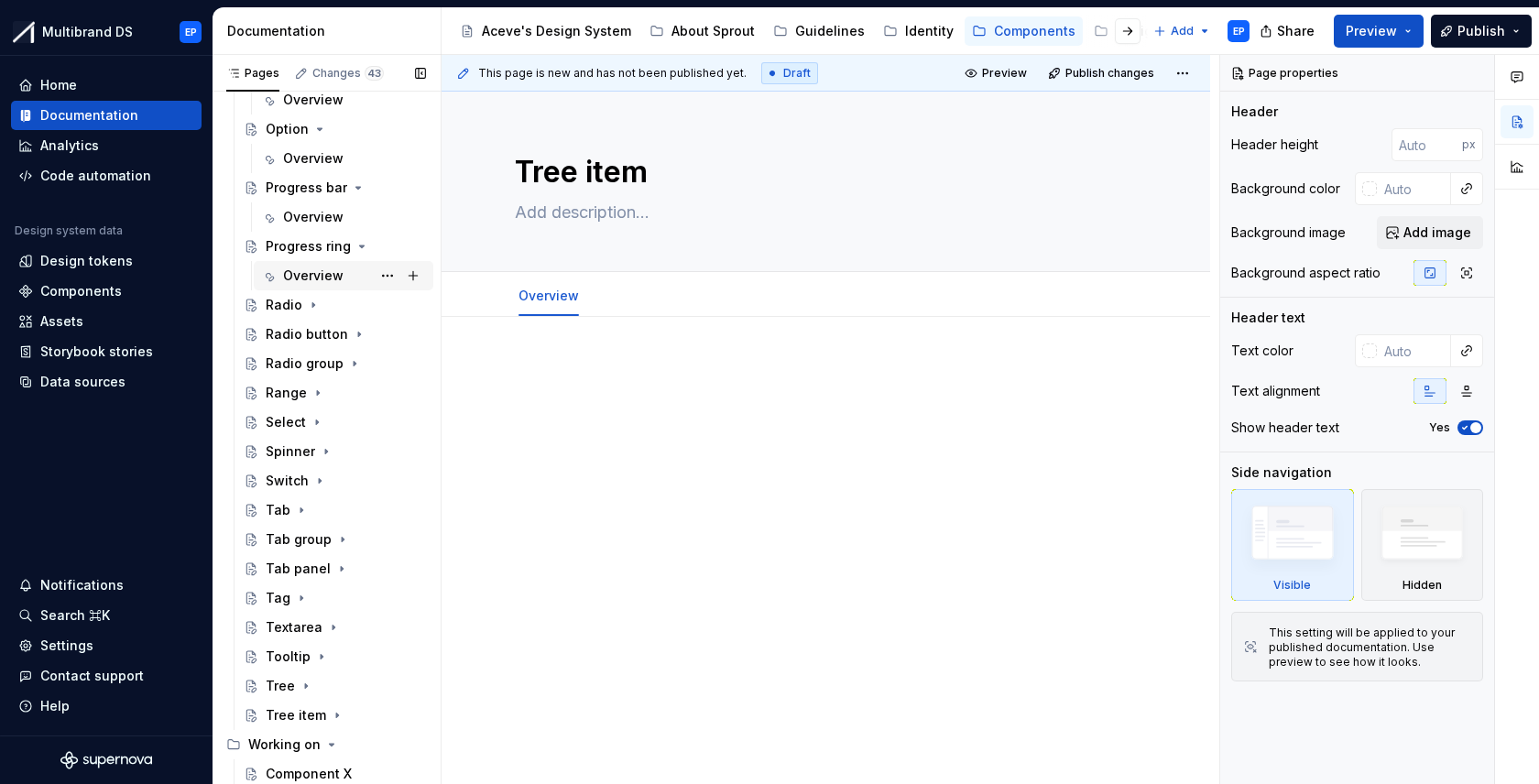 click on "Overview" at bounding box center (313, 276) 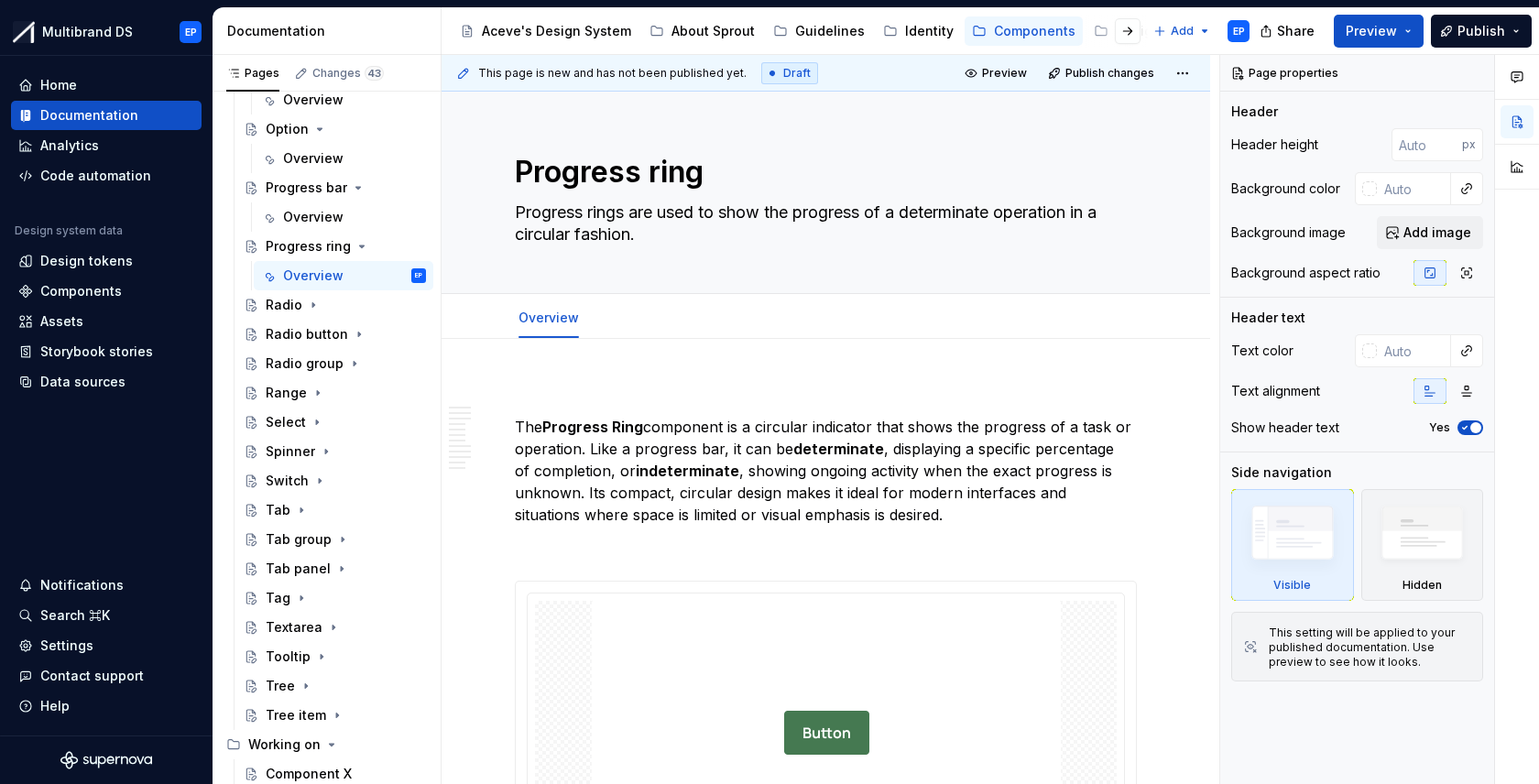 click on "**********" at bounding box center (825, 4282) 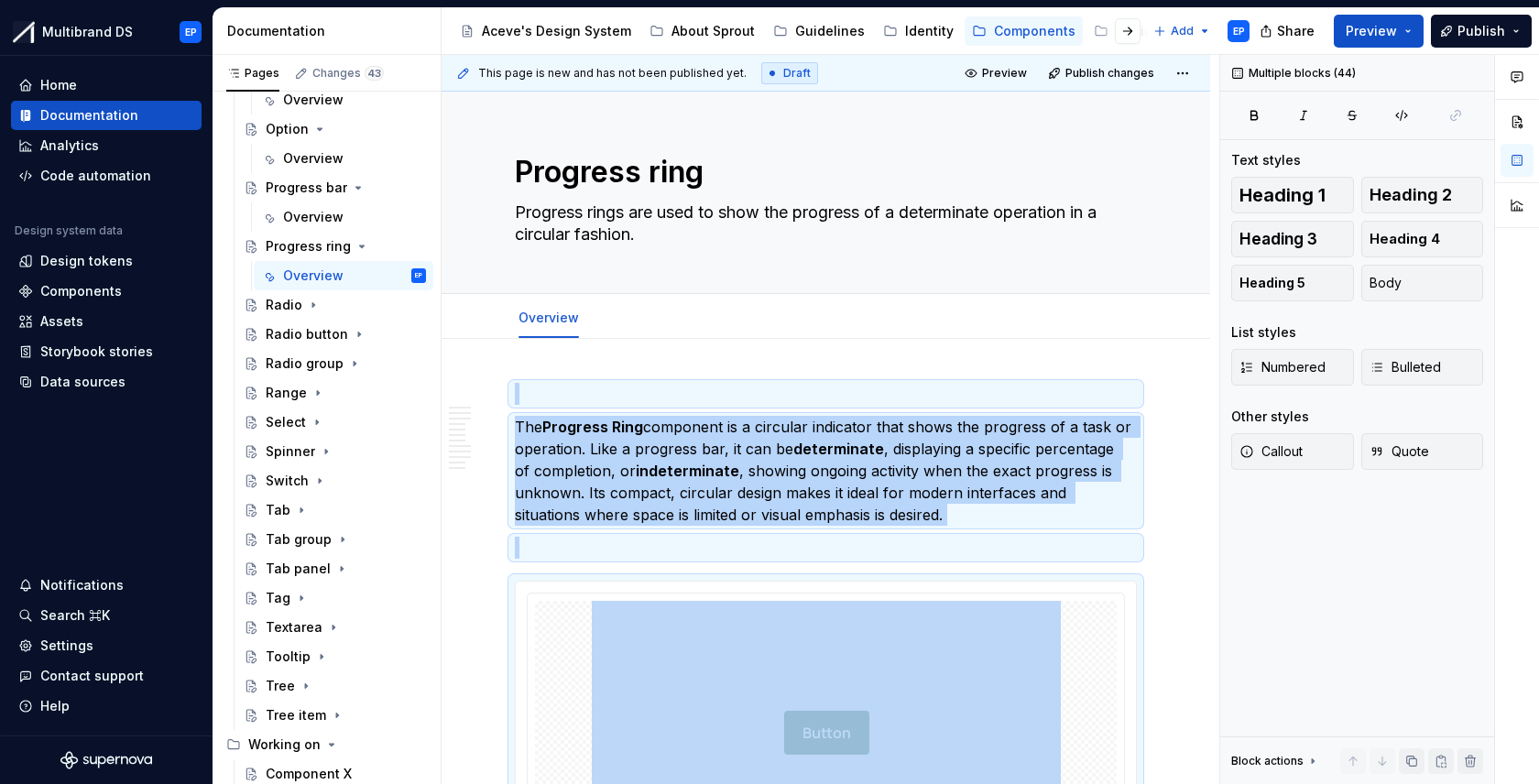 copy on "**********" 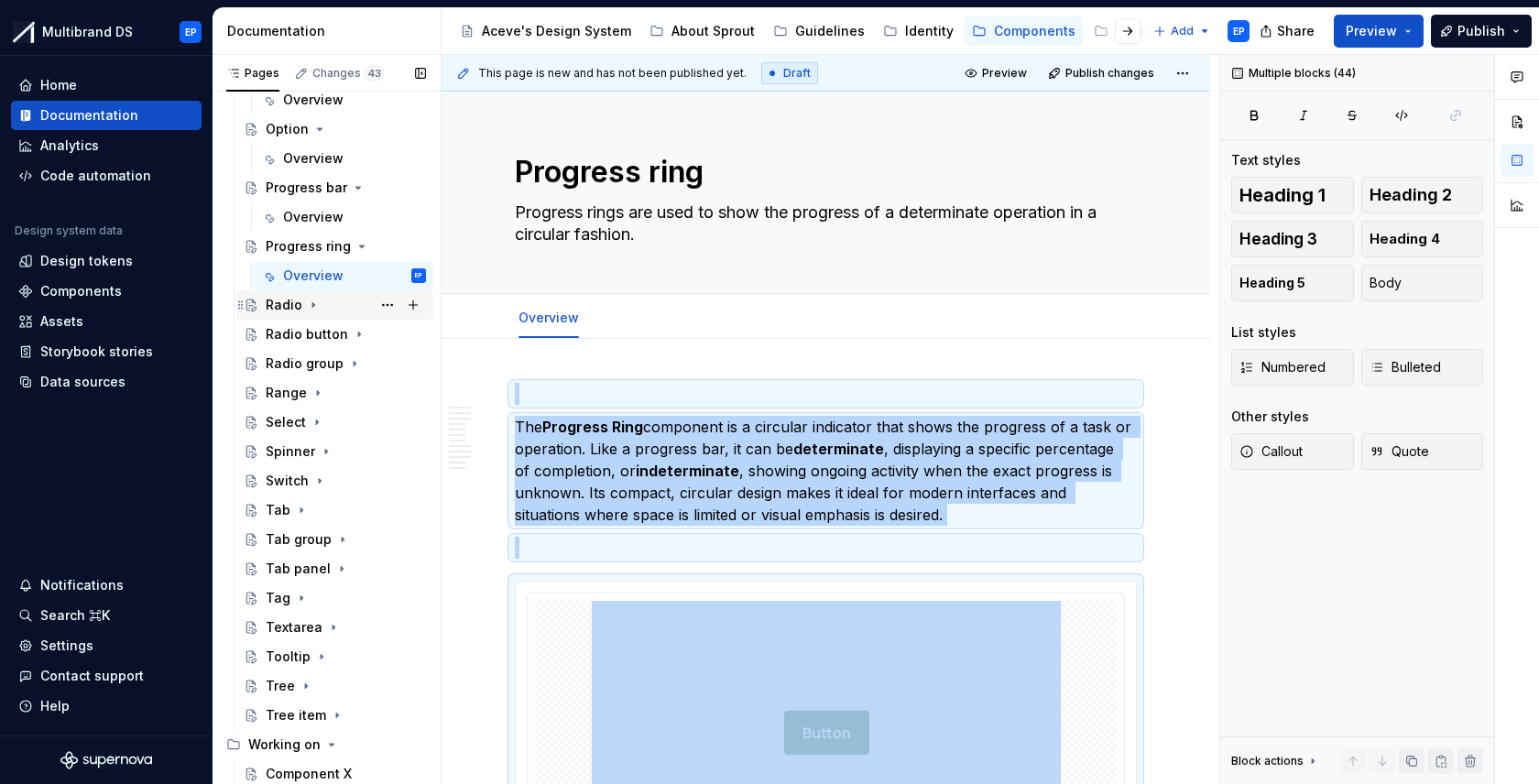 click 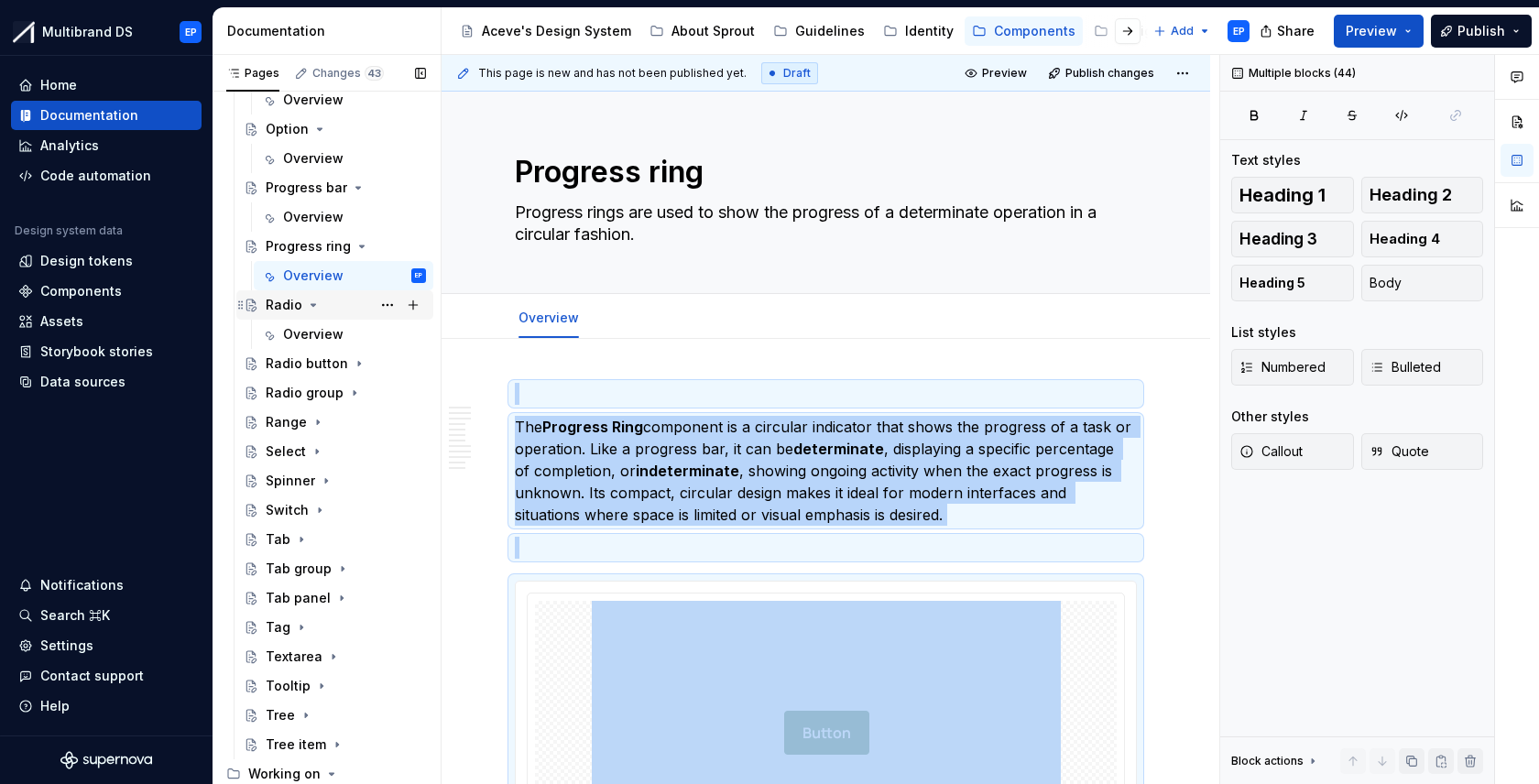 click on "Radio" at bounding box center [284, 305] 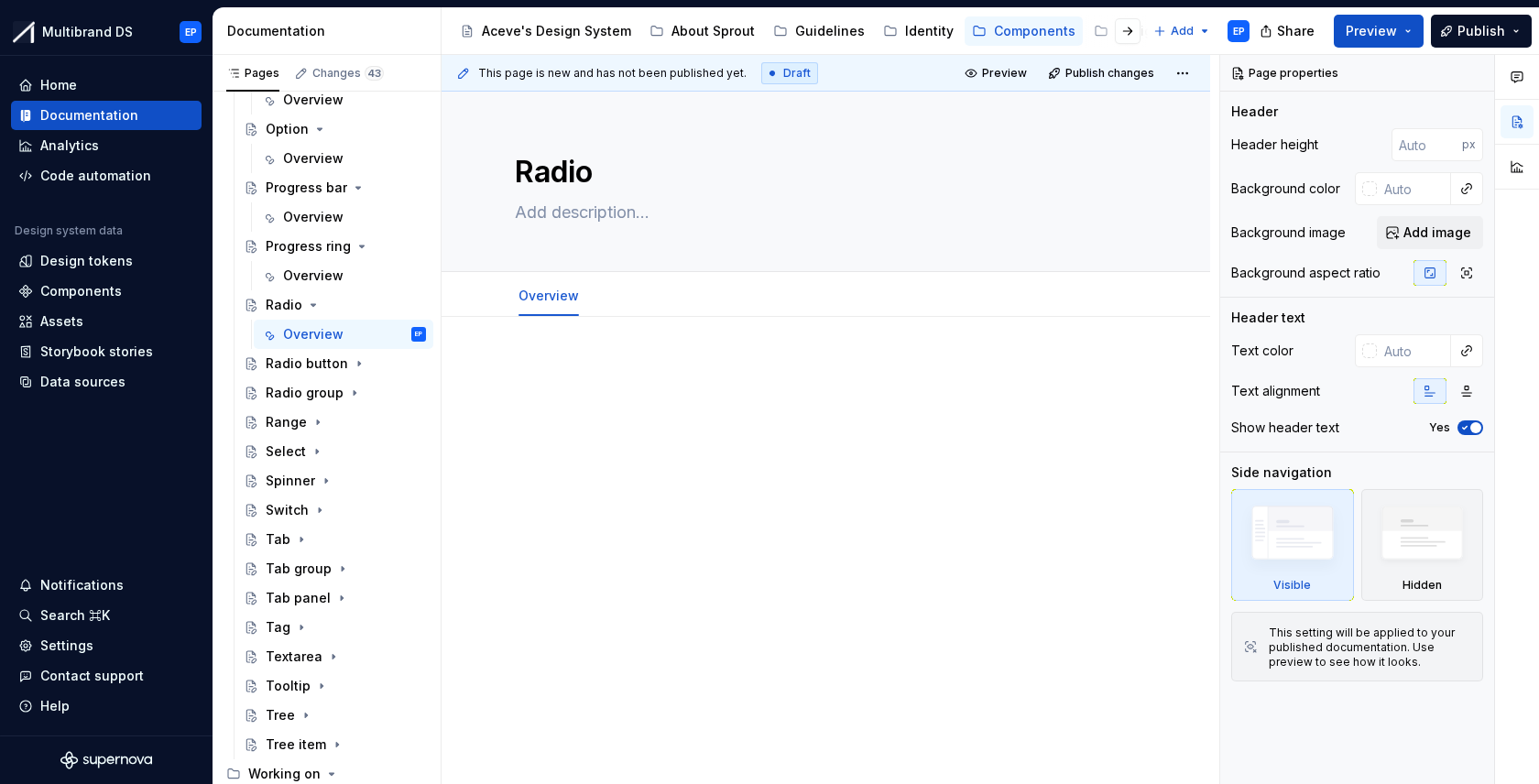 click at bounding box center (825, 502) 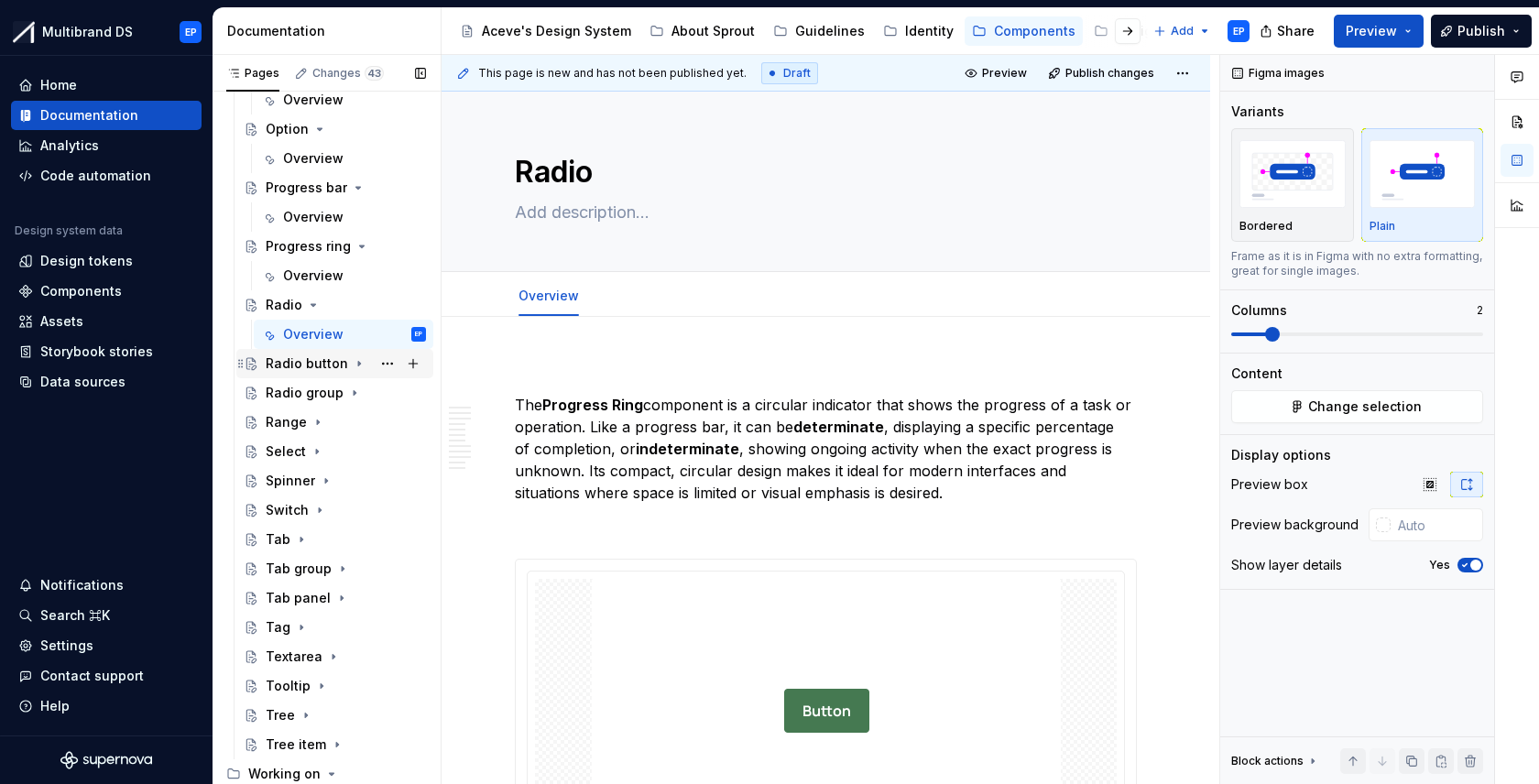 click on "Radio button" at bounding box center [307, 364] 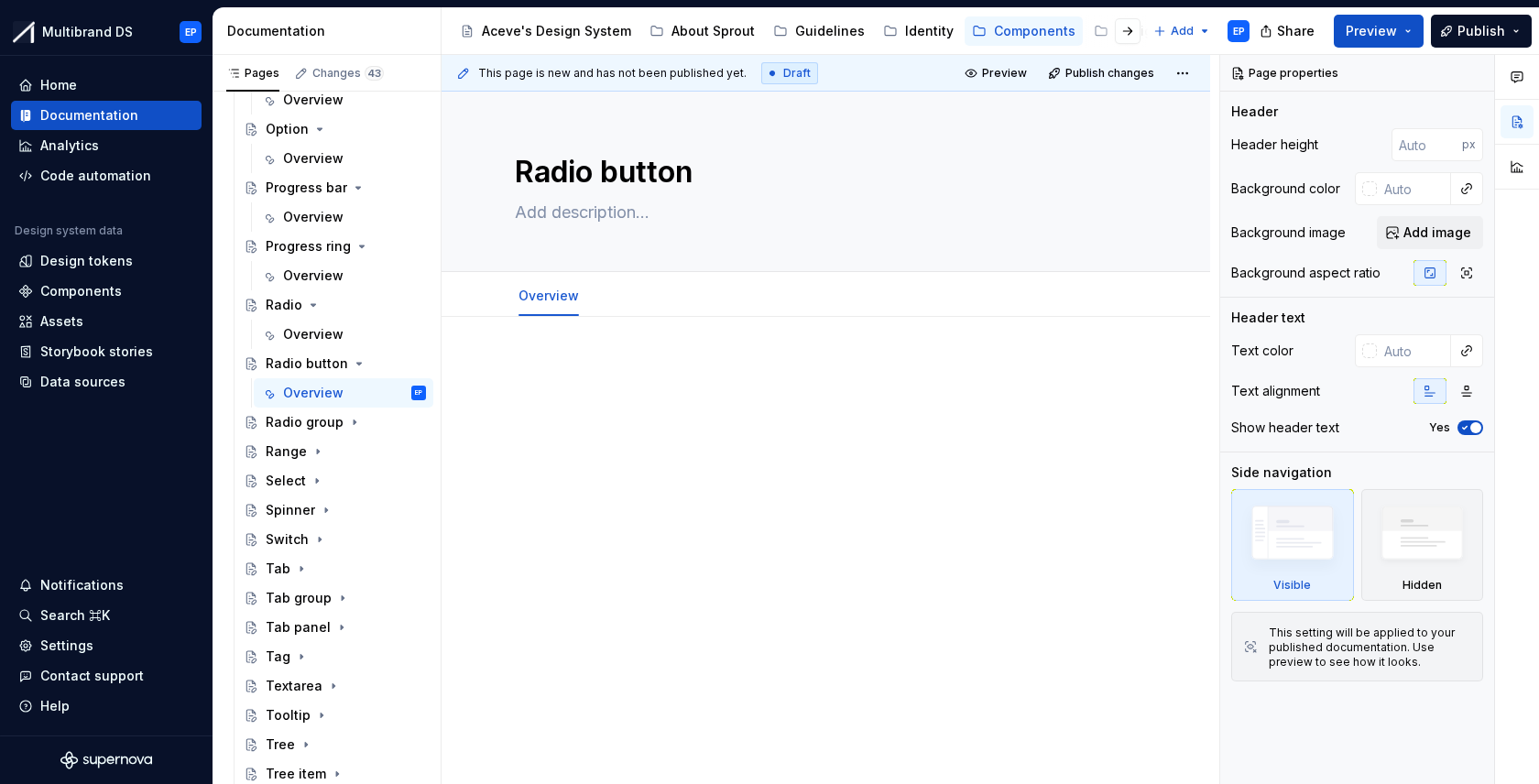 click at bounding box center [825, 502] 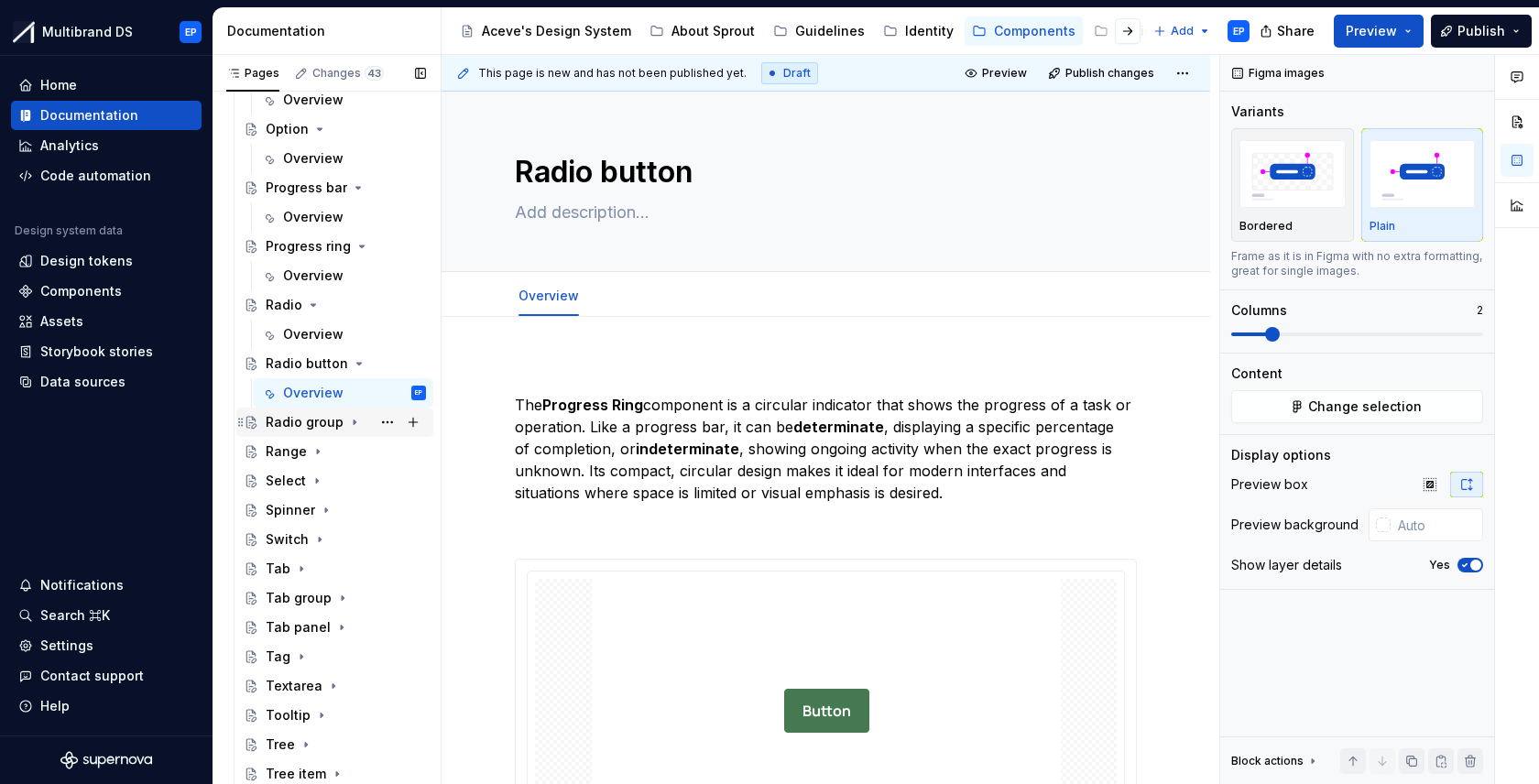 click on "Radio group" at bounding box center (304, 422) 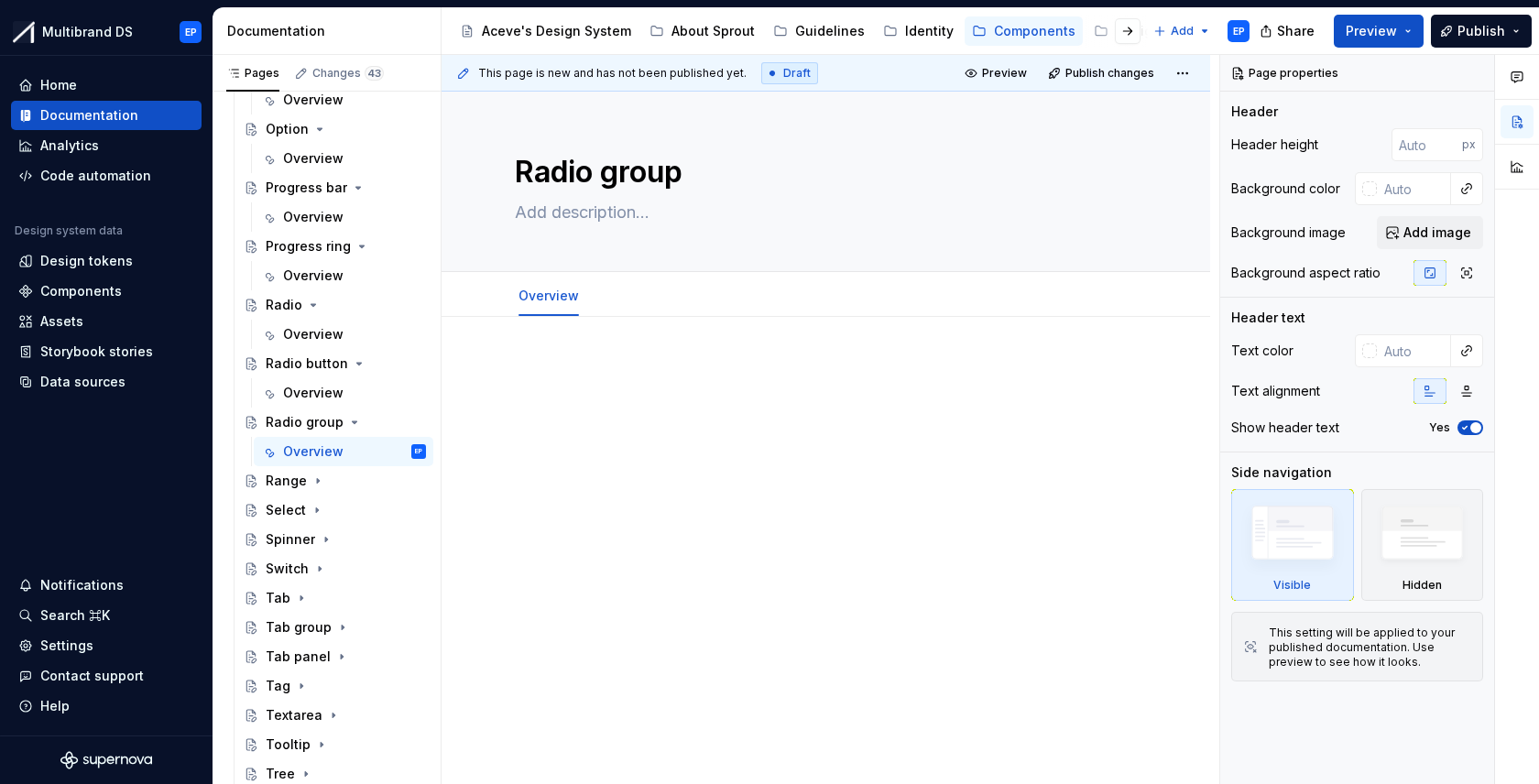 click at bounding box center [825, 502] 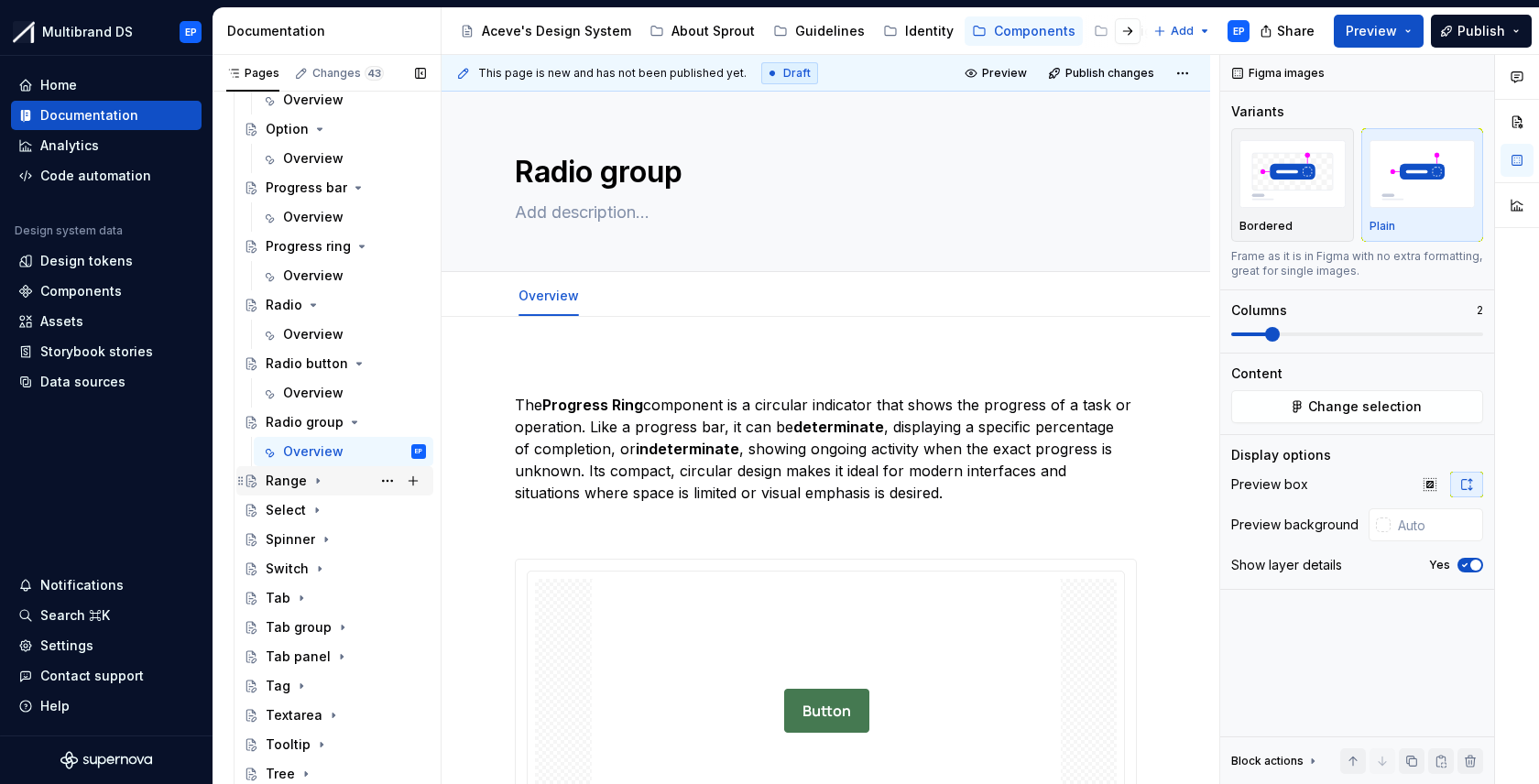 click on "Range" at bounding box center [286, 481] 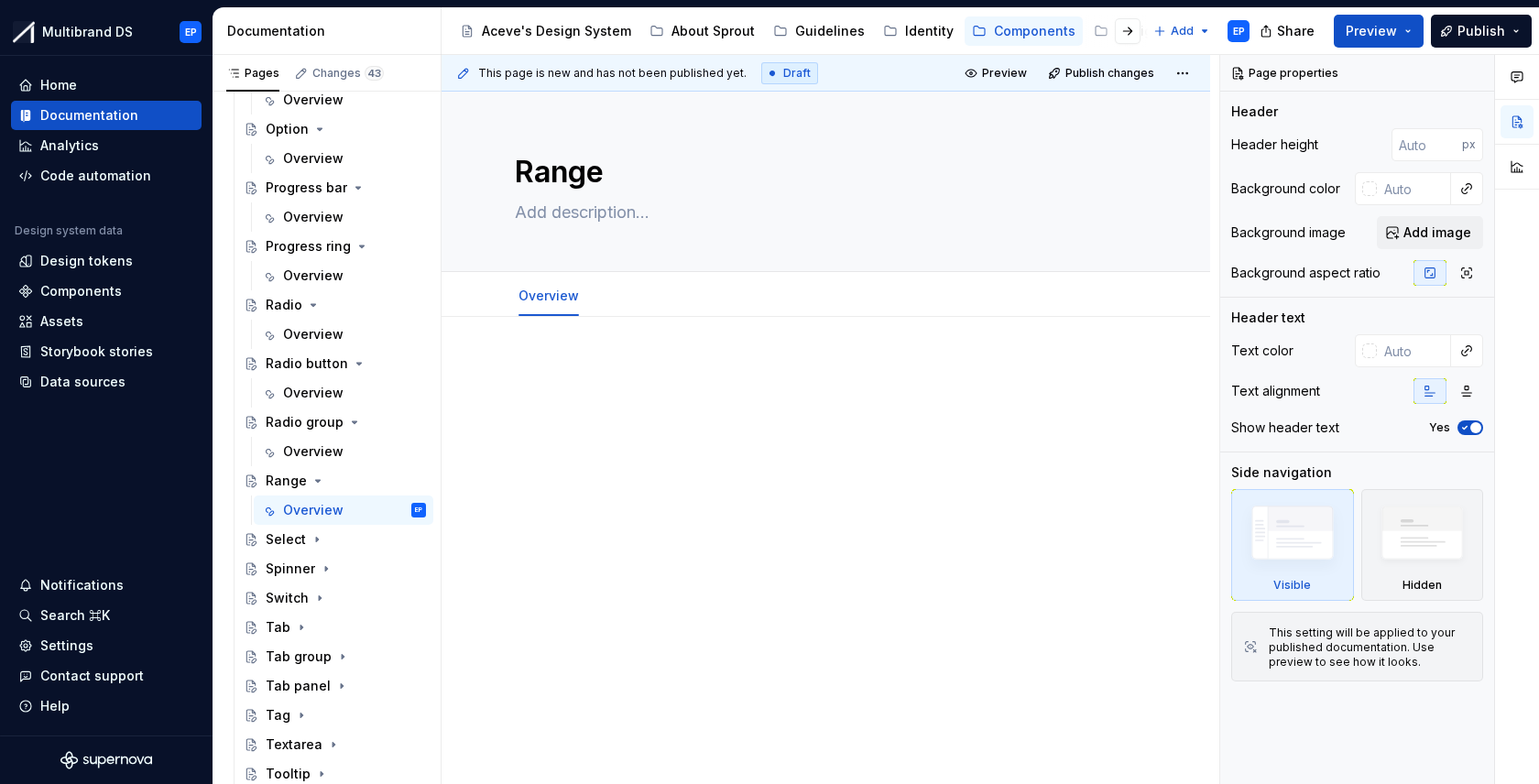 click at bounding box center [825, 502] 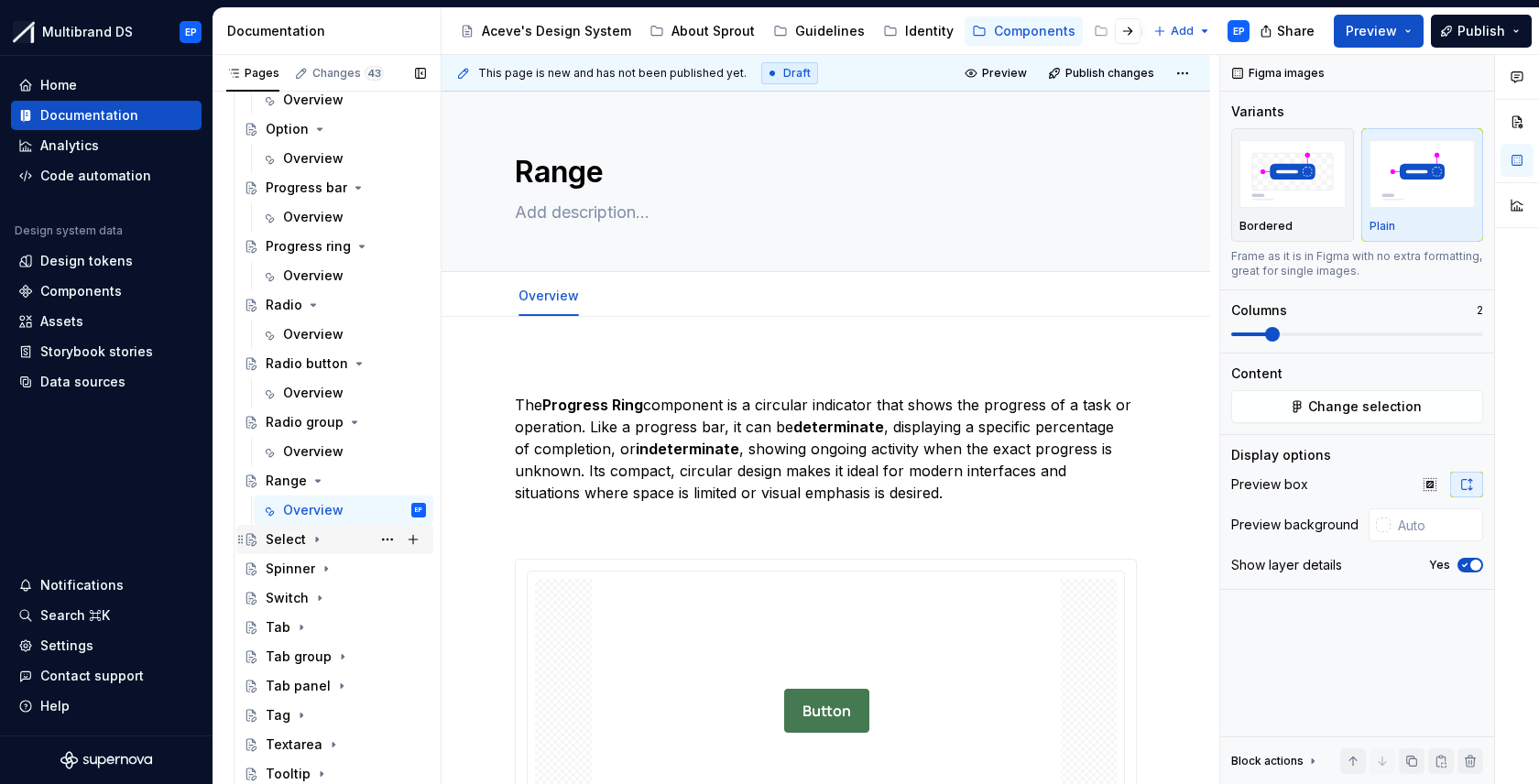 click on "Select" at bounding box center [286, 539] 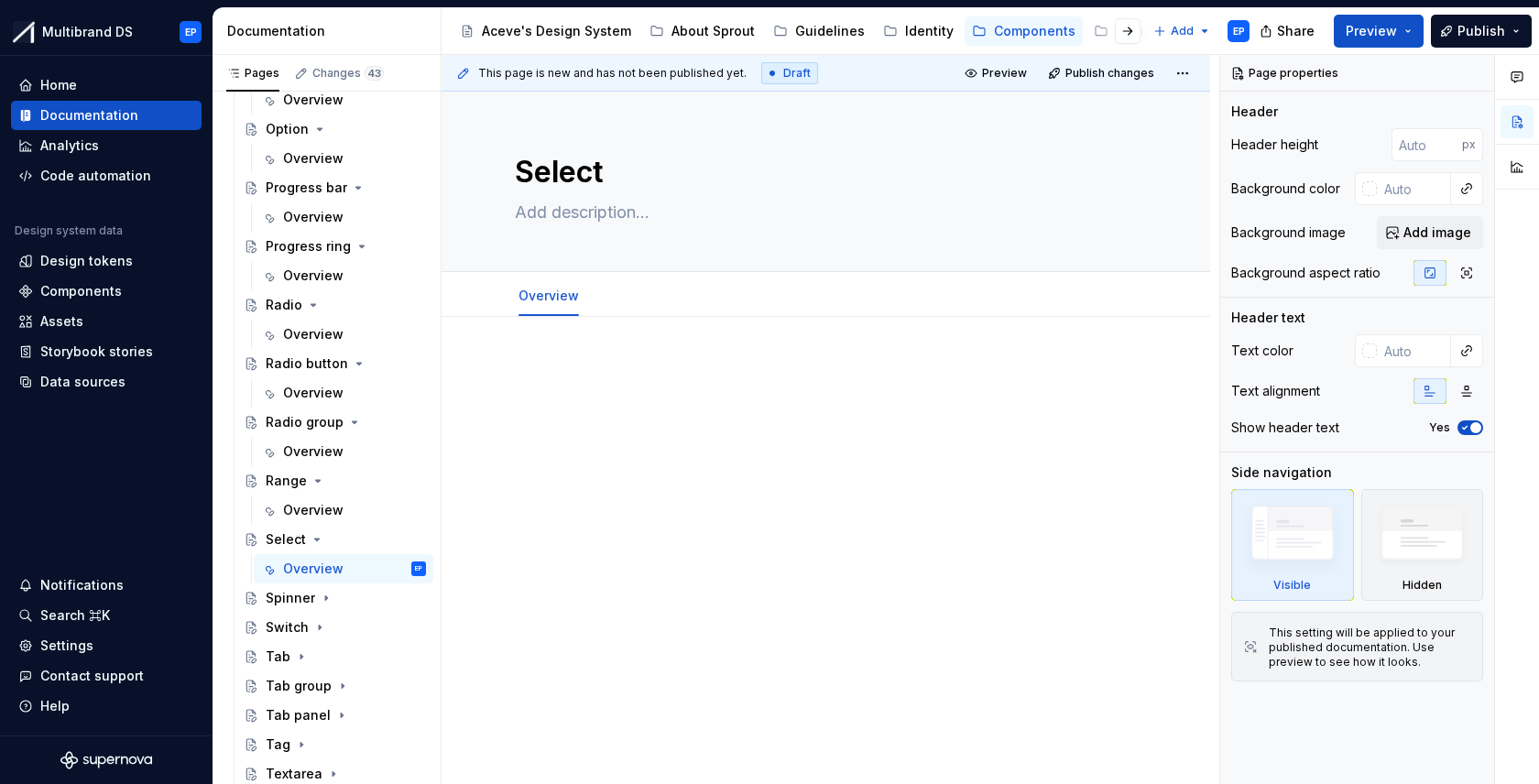 click at bounding box center [825, 372] 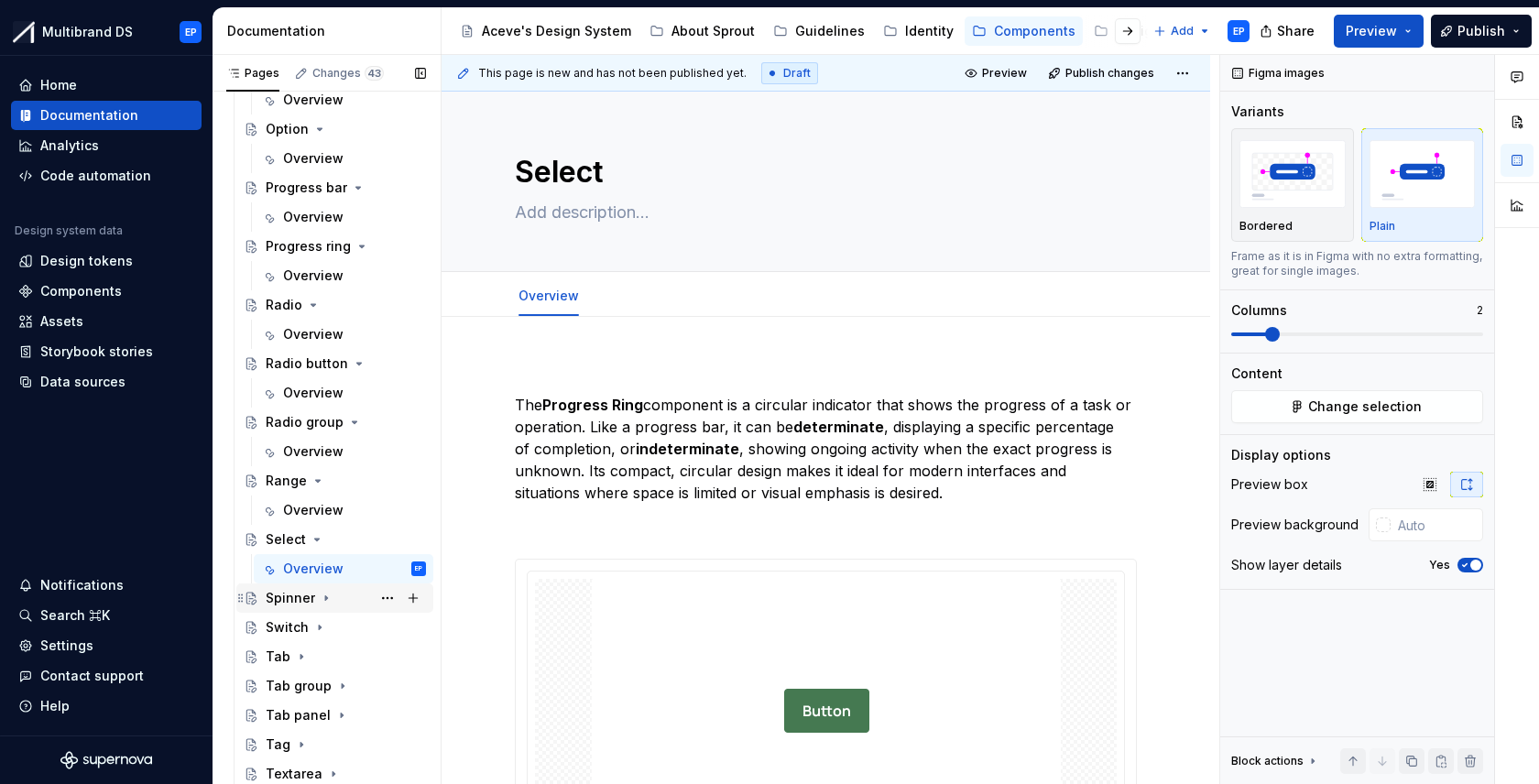 click on "Spinner" at bounding box center (290, 598) 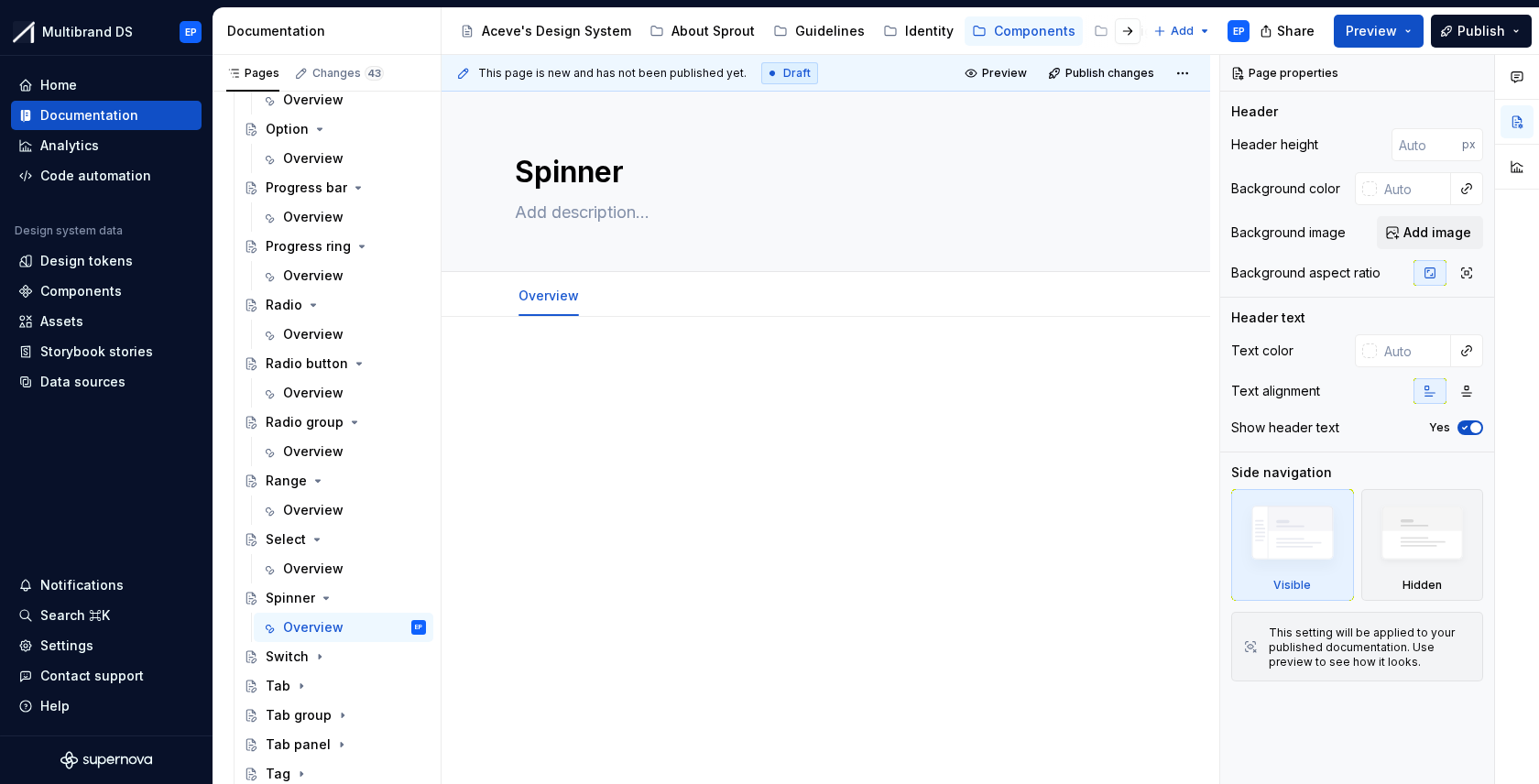 click at bounding box center (825, 372) 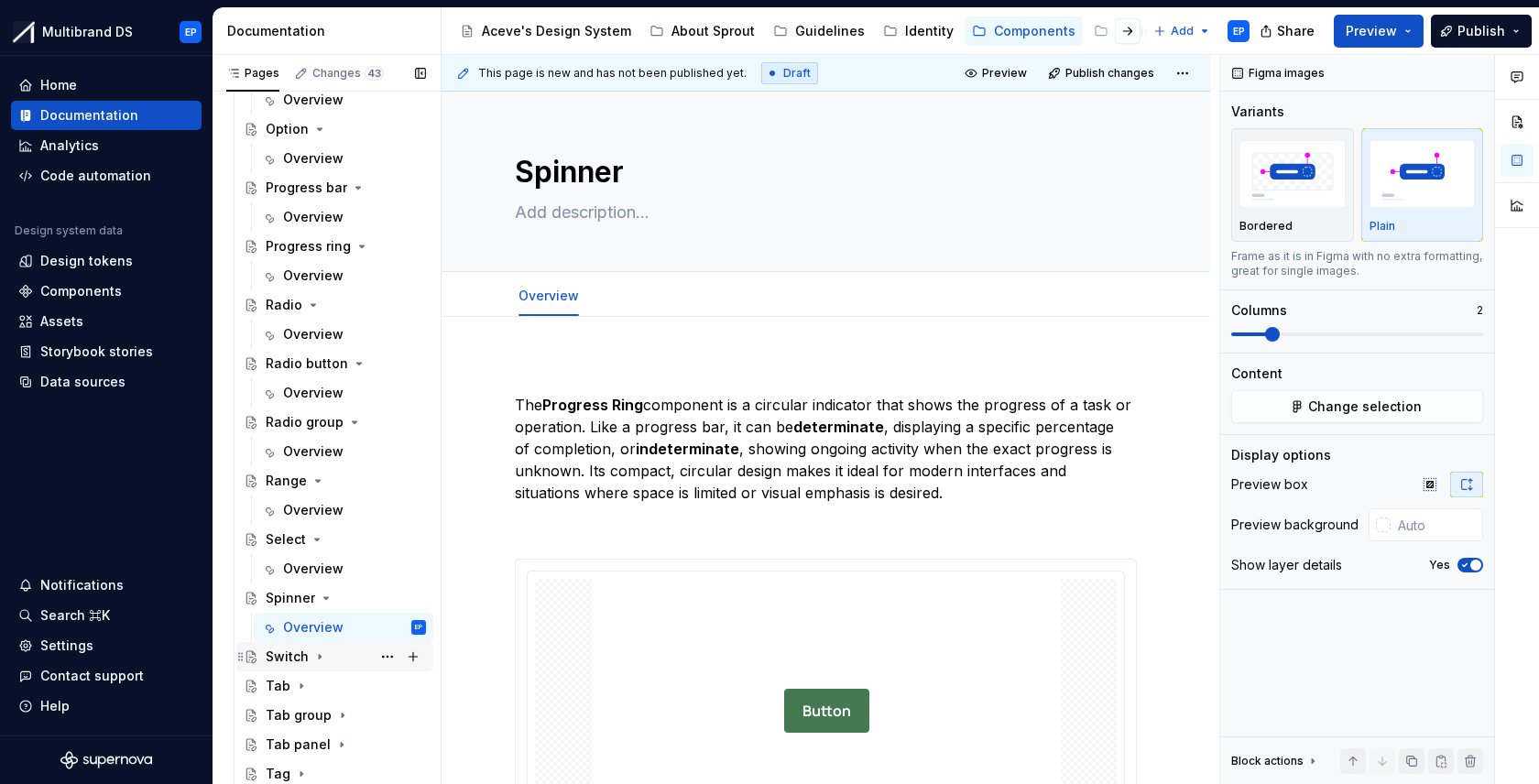 click on "Switch" at bounding box center (287, 657) 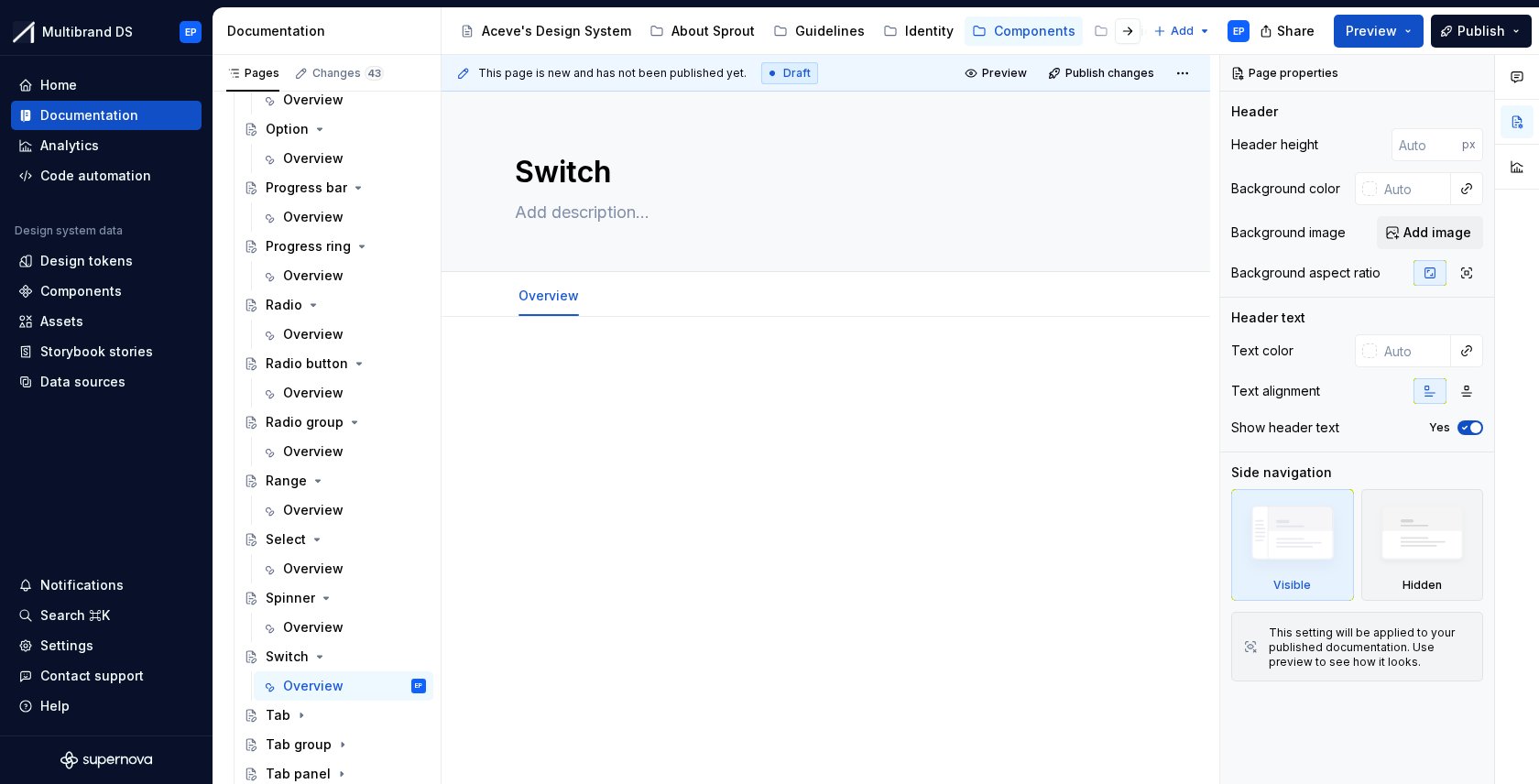 click at bounding box center (825, 372) 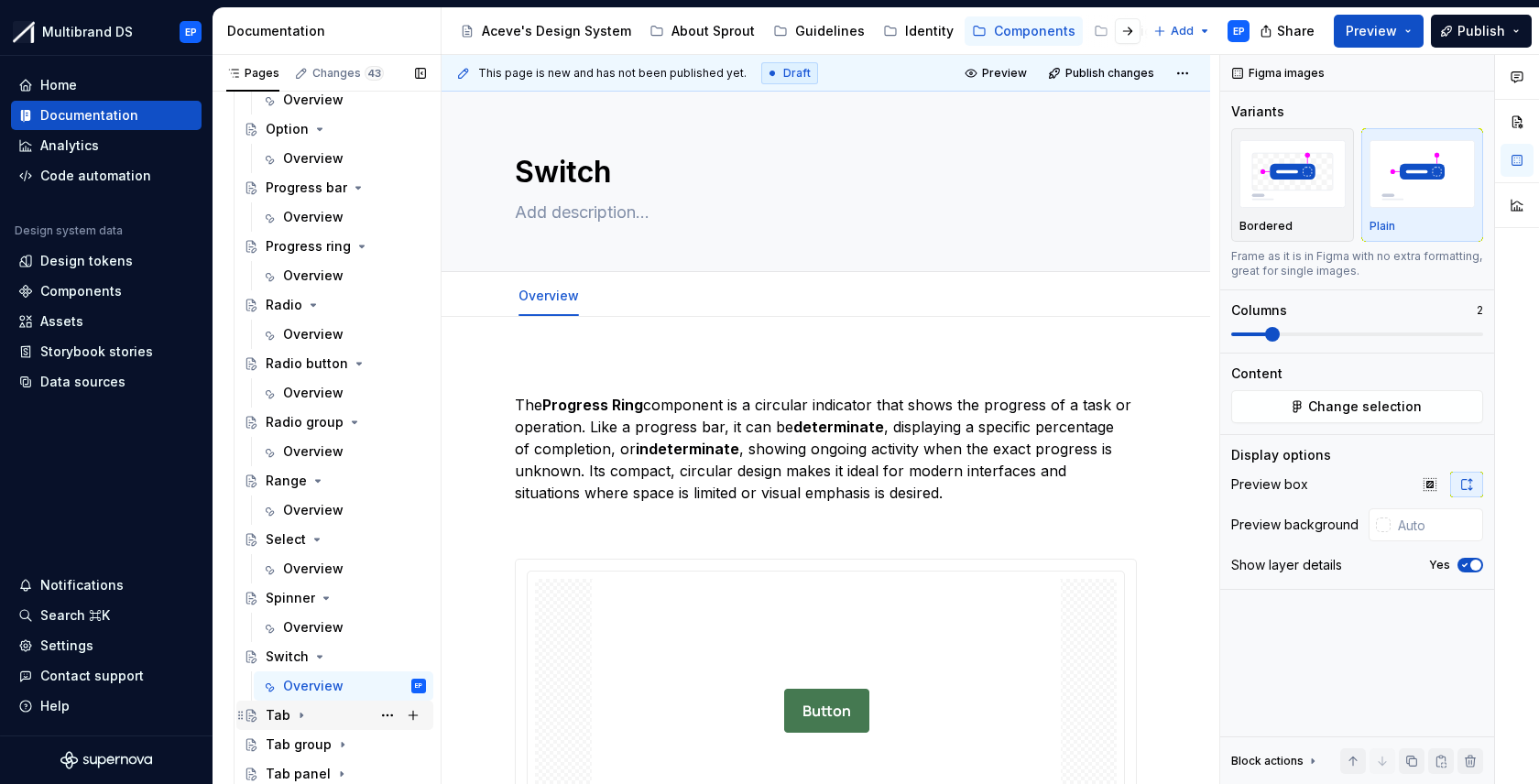 click 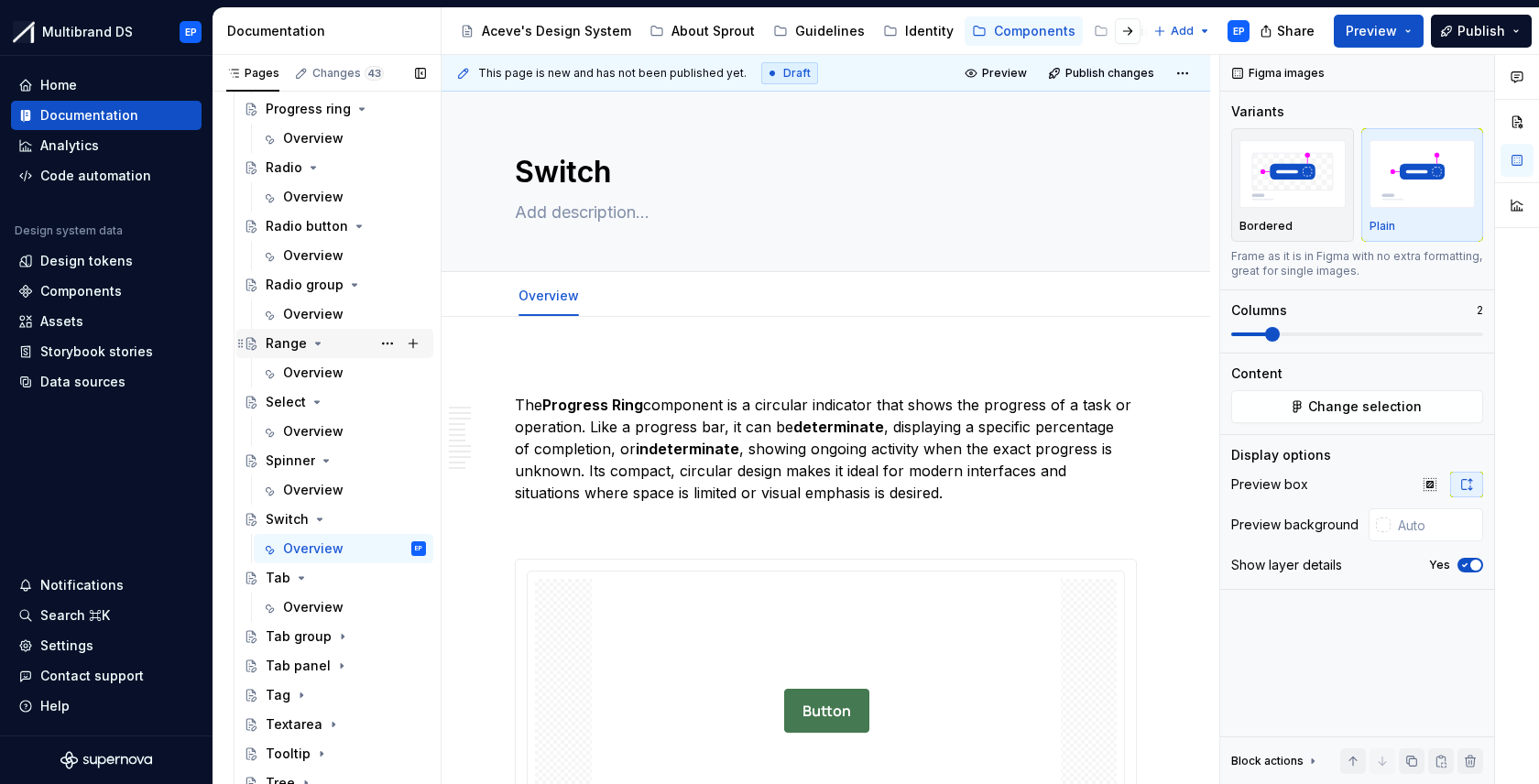 scroll, scrollTop: 926, scrollLeft: 0, axis: vertical 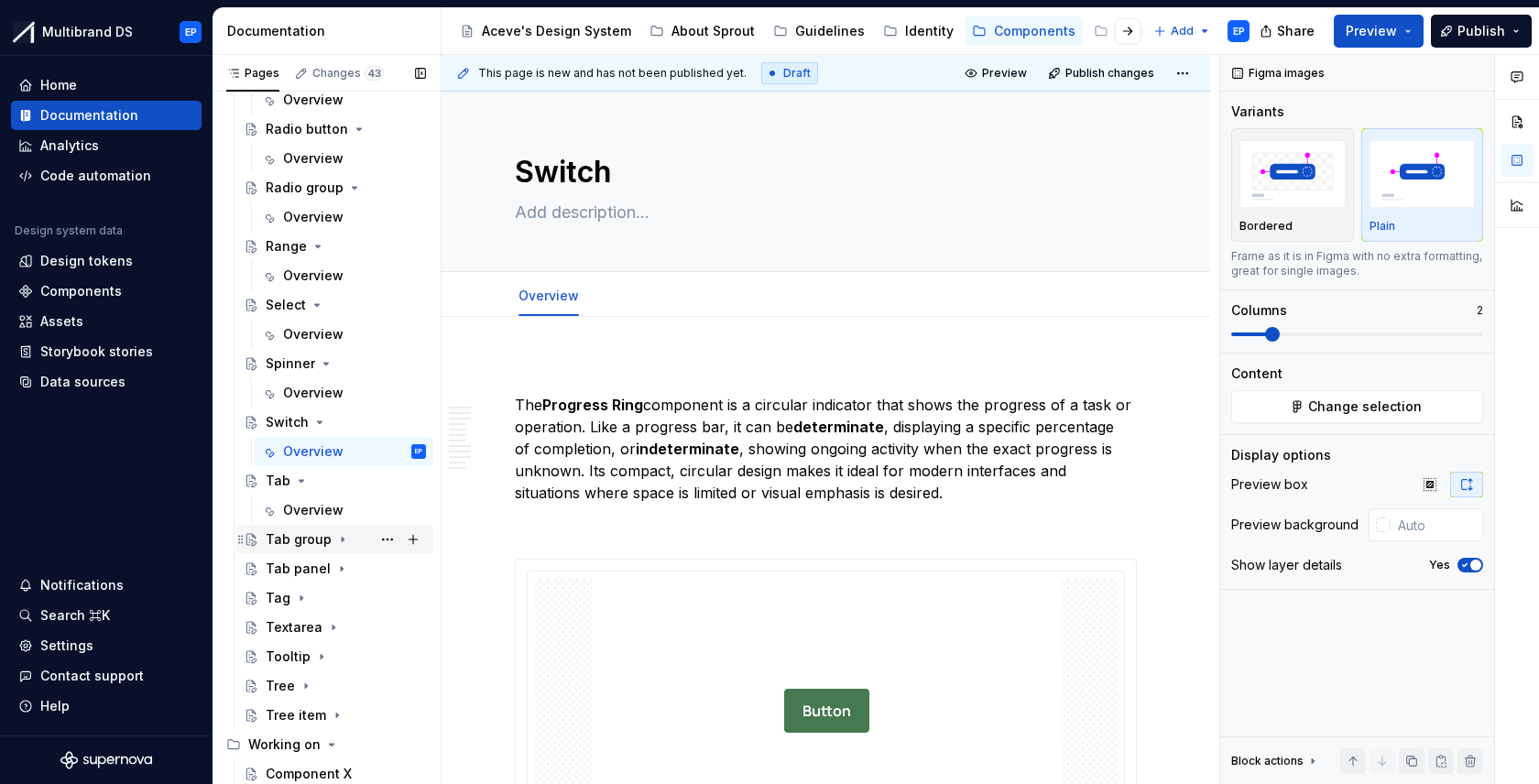 click on "Tab group" at bounding box center [299, 539] 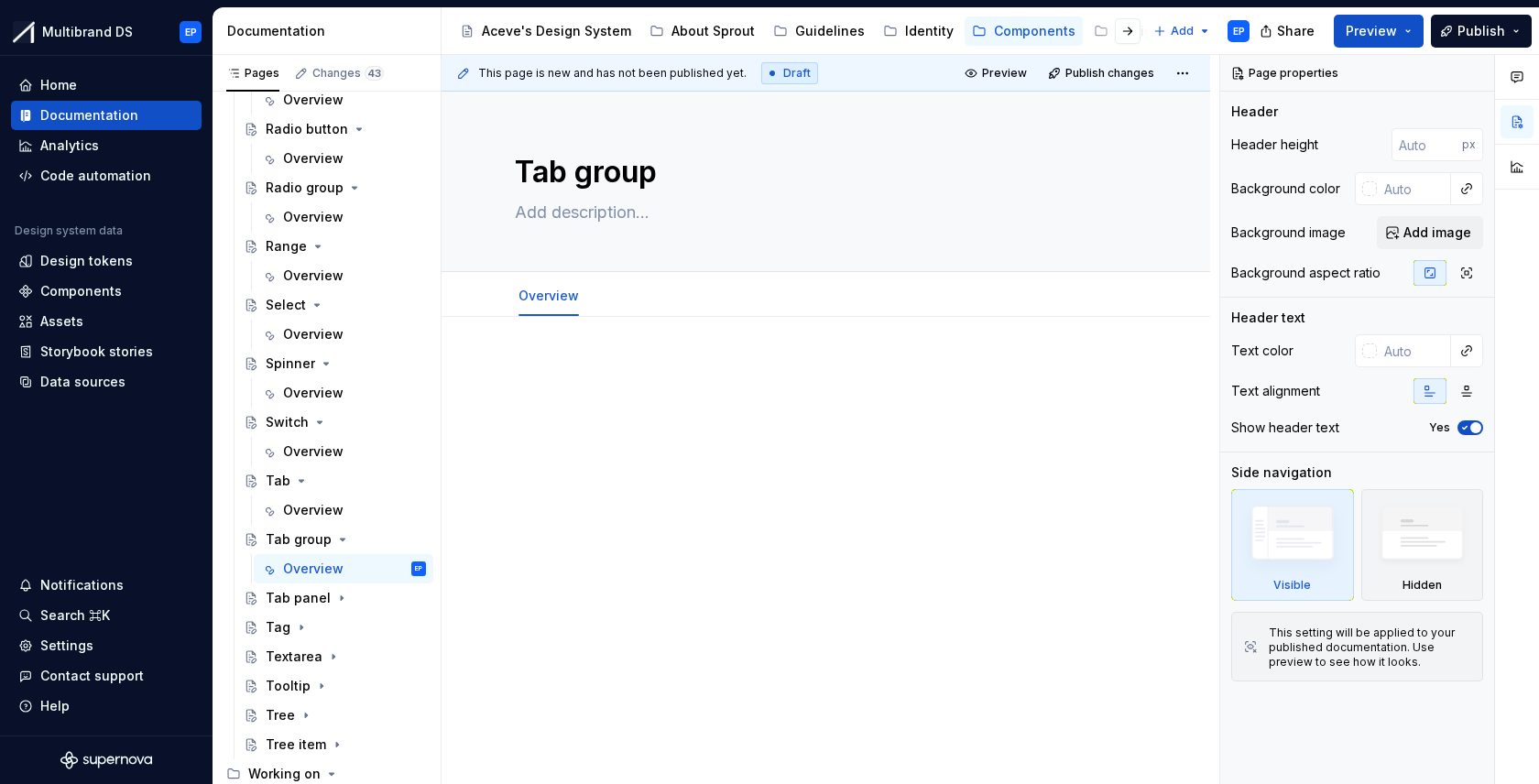 click at bounding box center [825, 372] 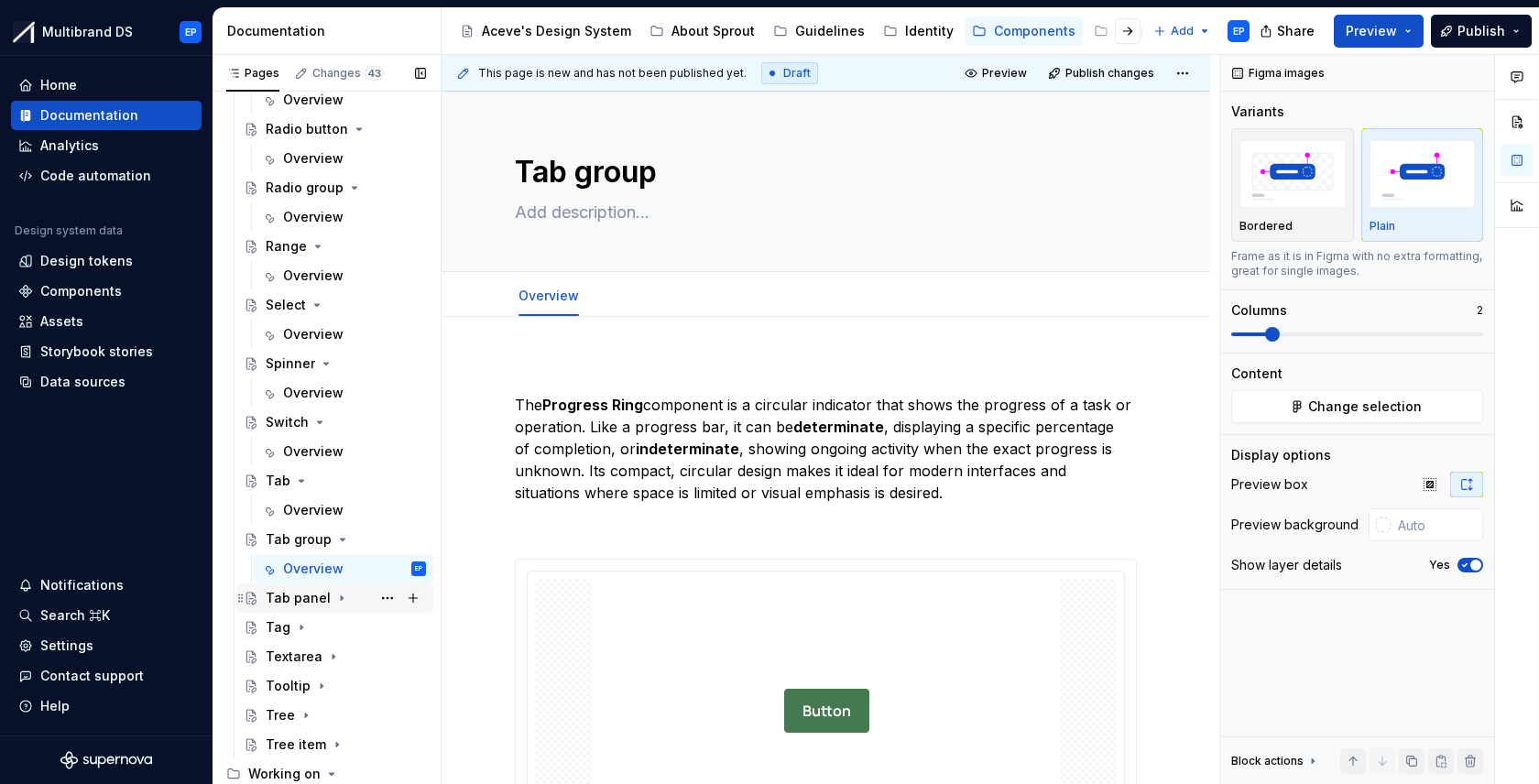 click on "Tab panel" at bounding box center (298, 598) 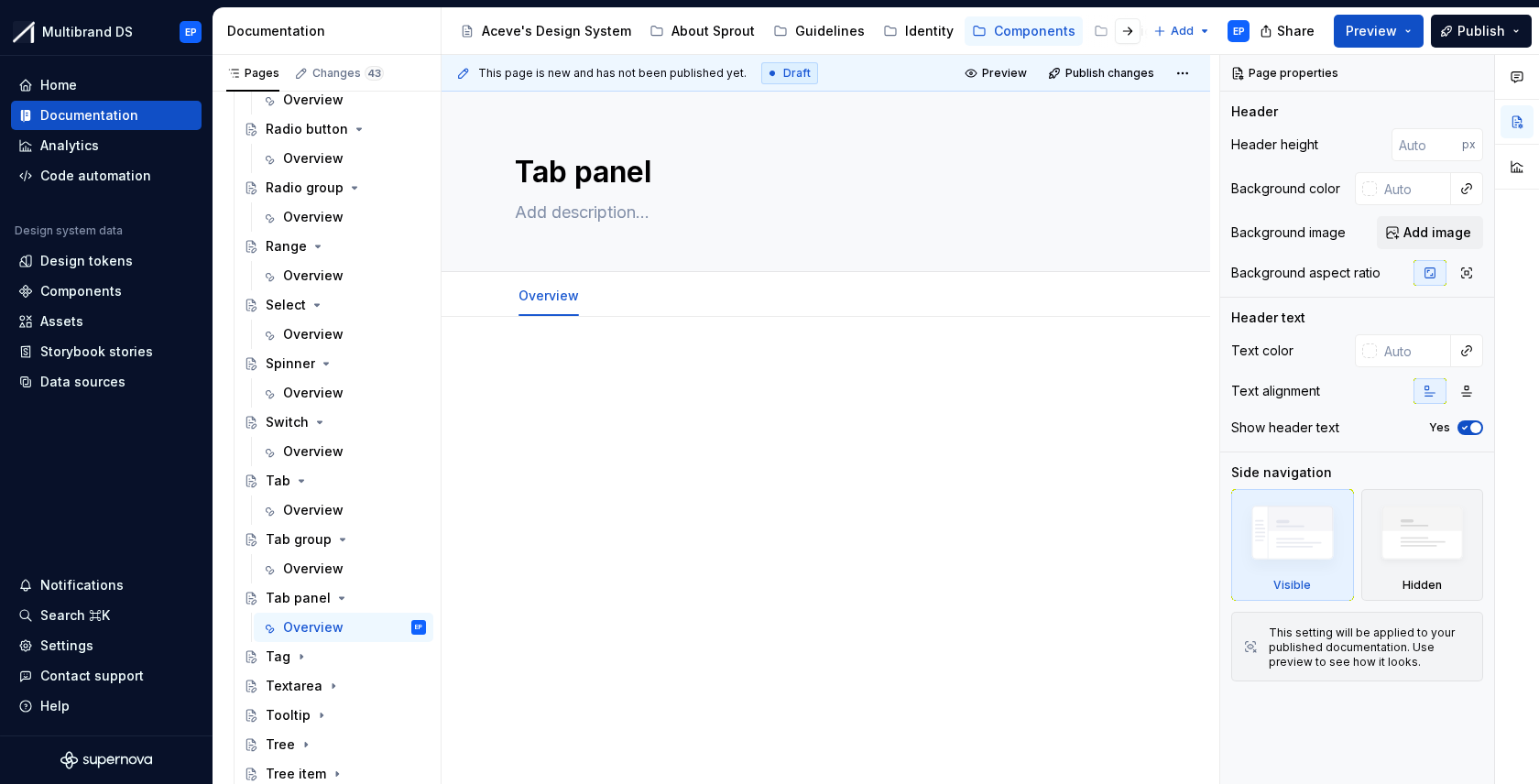 click at bounding box center [825, 372] 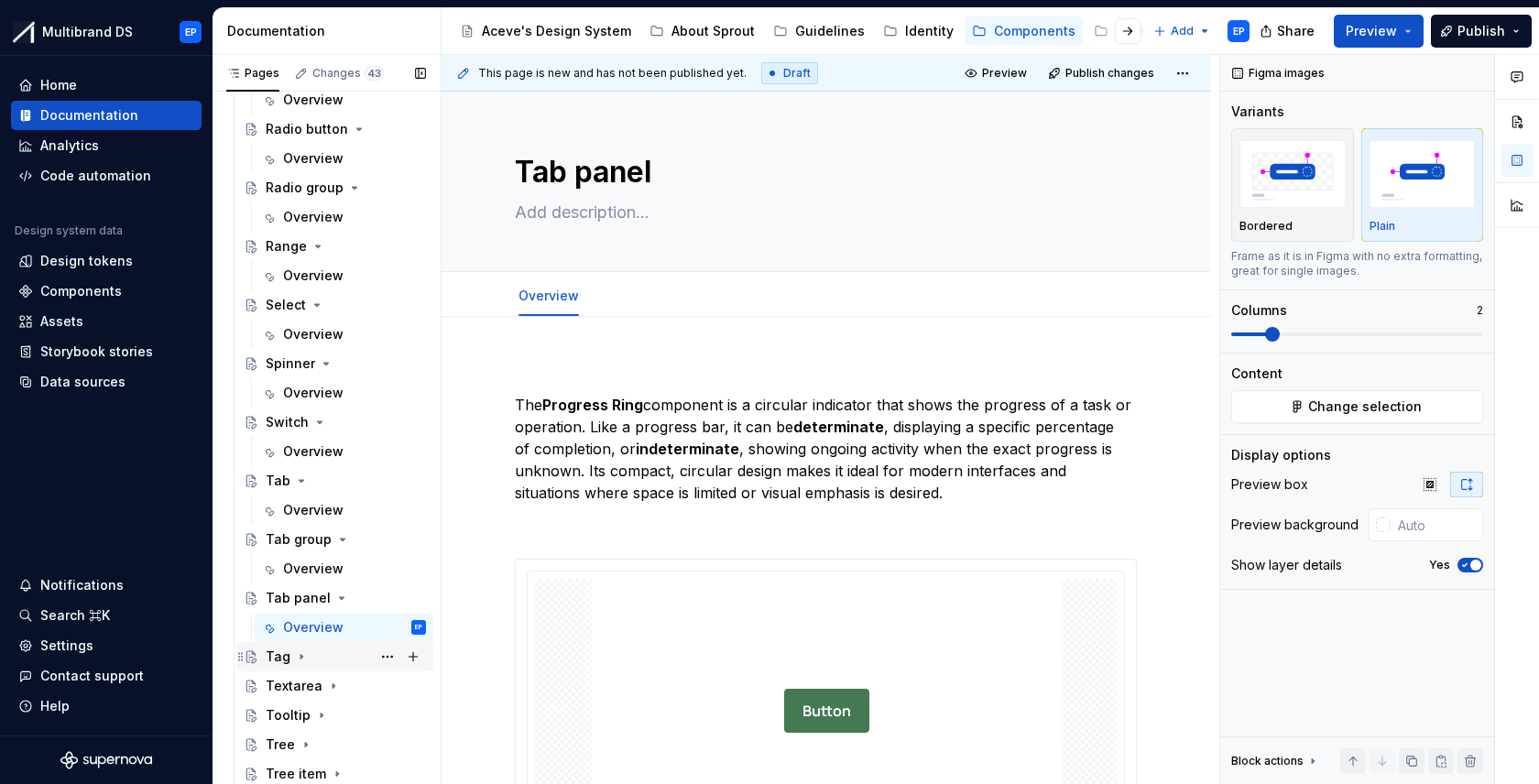 click 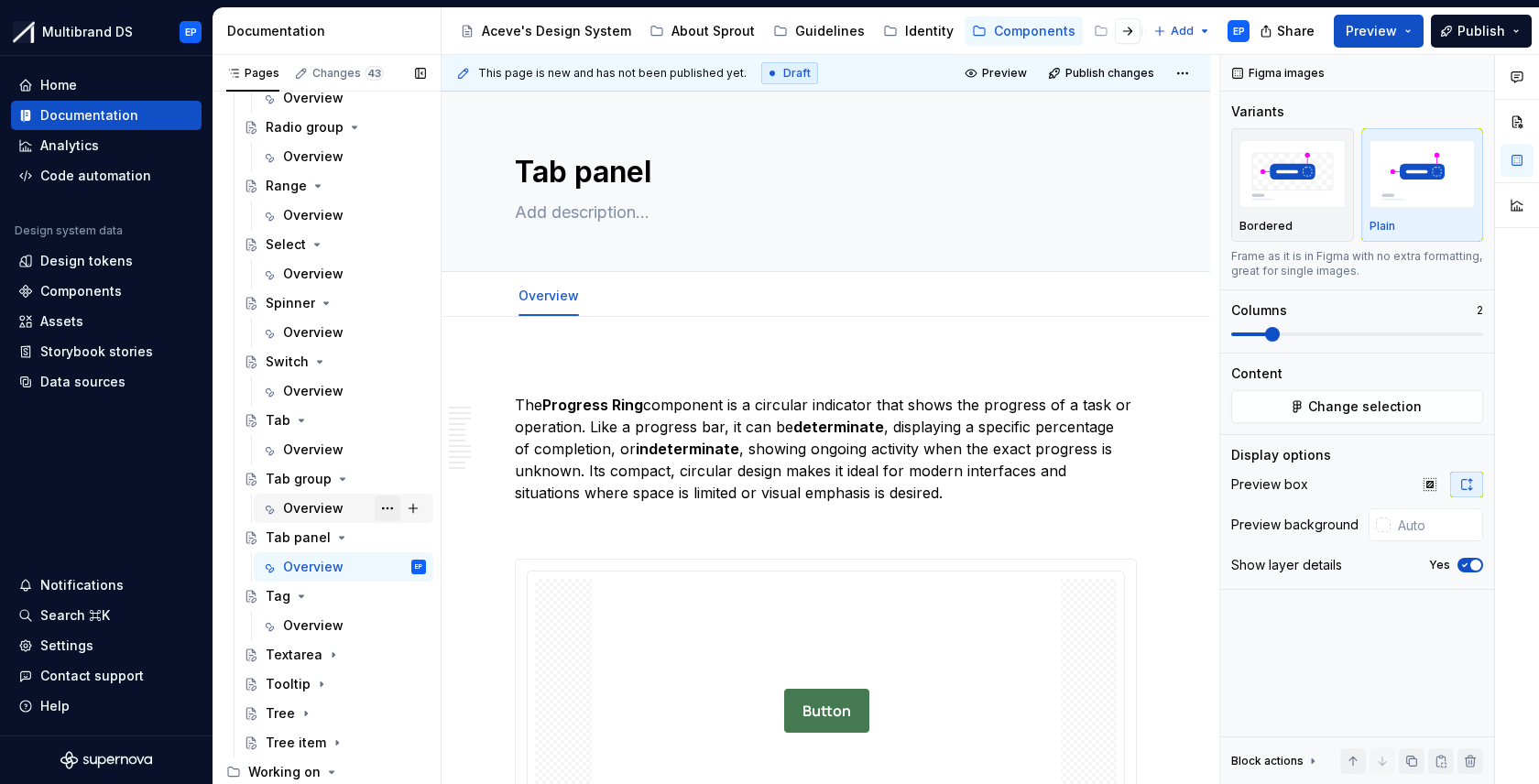 scroll, scrollTop: 1014, scrollLeft: 0, axis: vertical 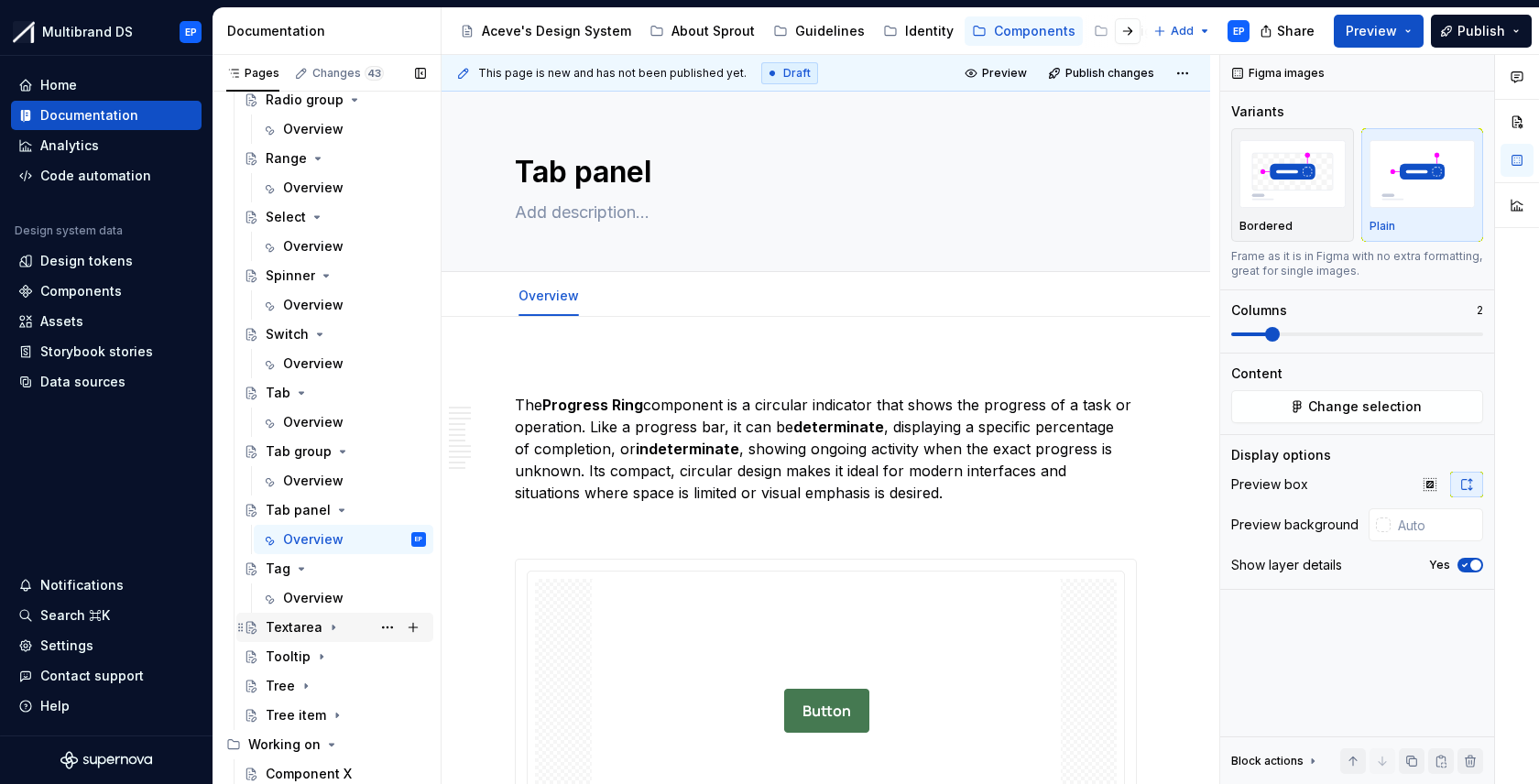 click on "Textarea" at bounding box center [294, 627] 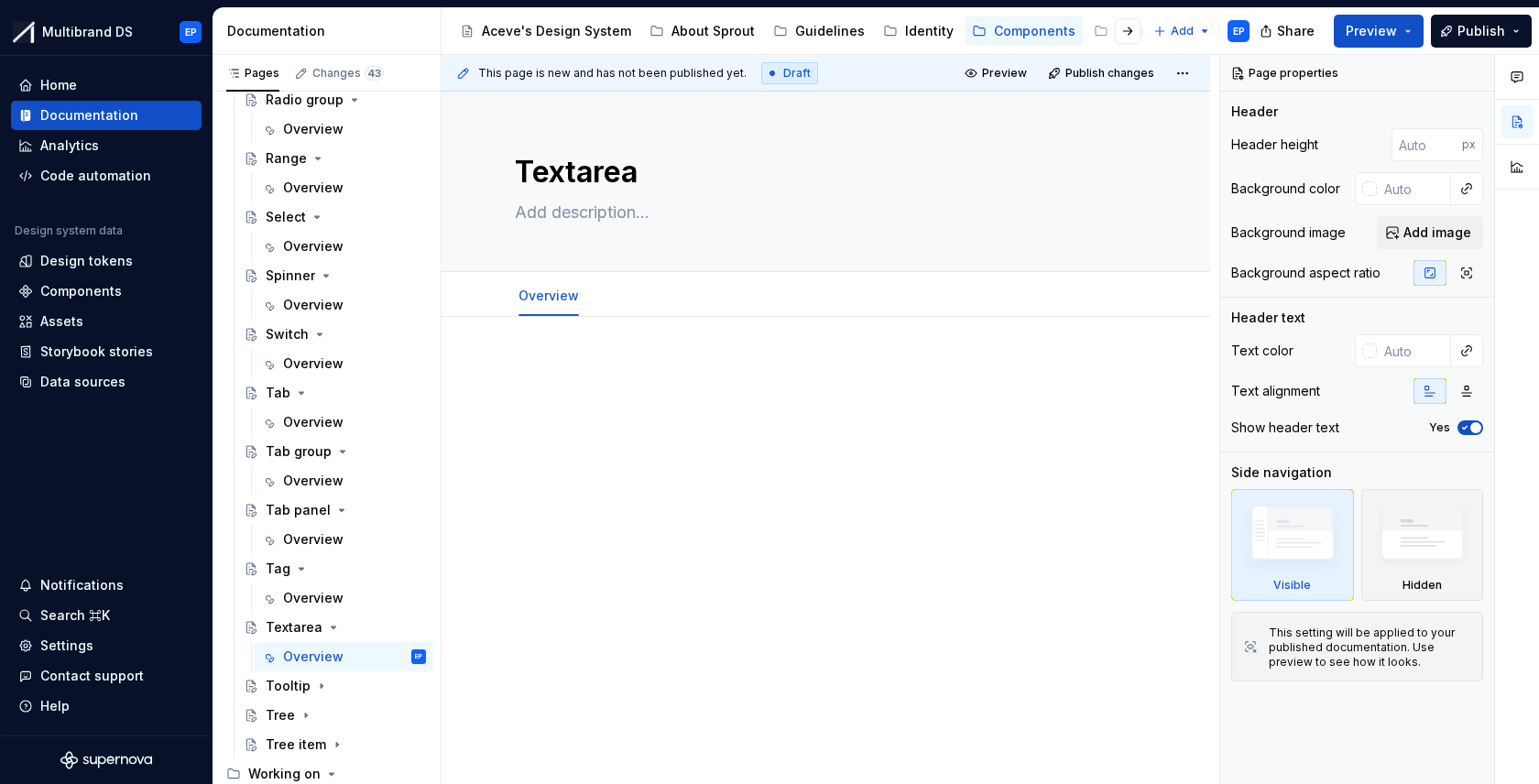 click at bounding box center [825, 502] 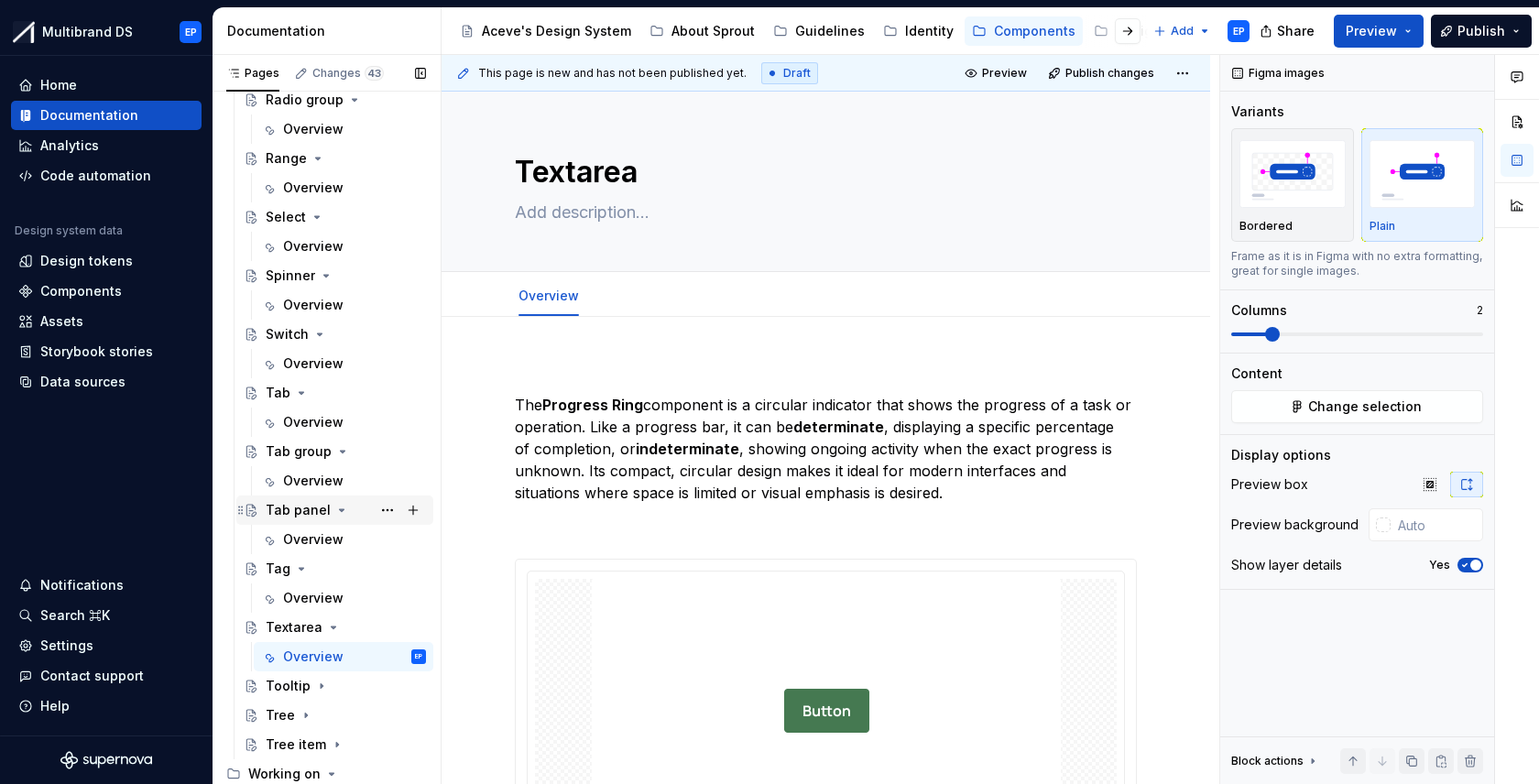 click on "Tab panel" at bounding box center [298, 510] 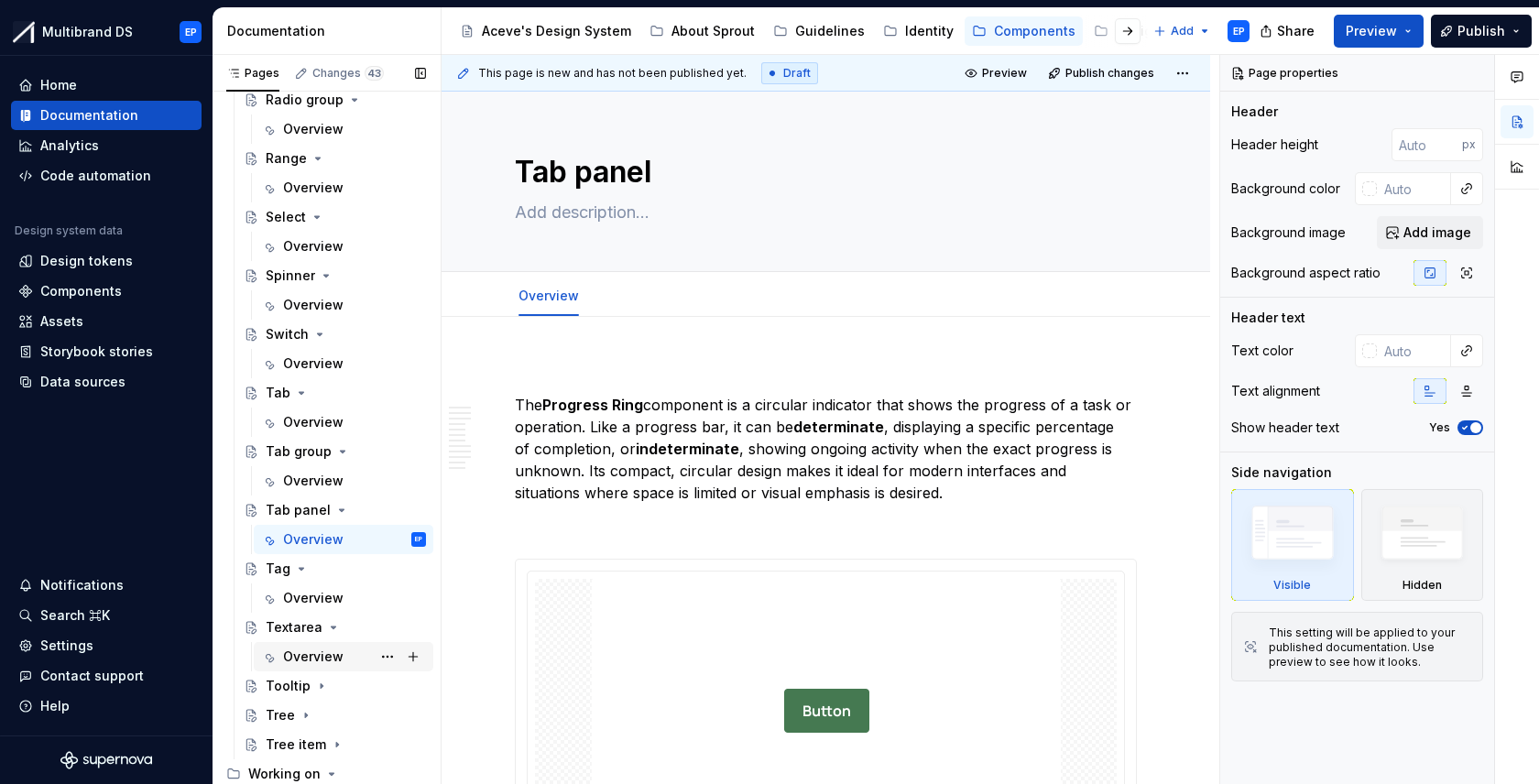 click on "Overview" at bounding box center [313, 657] 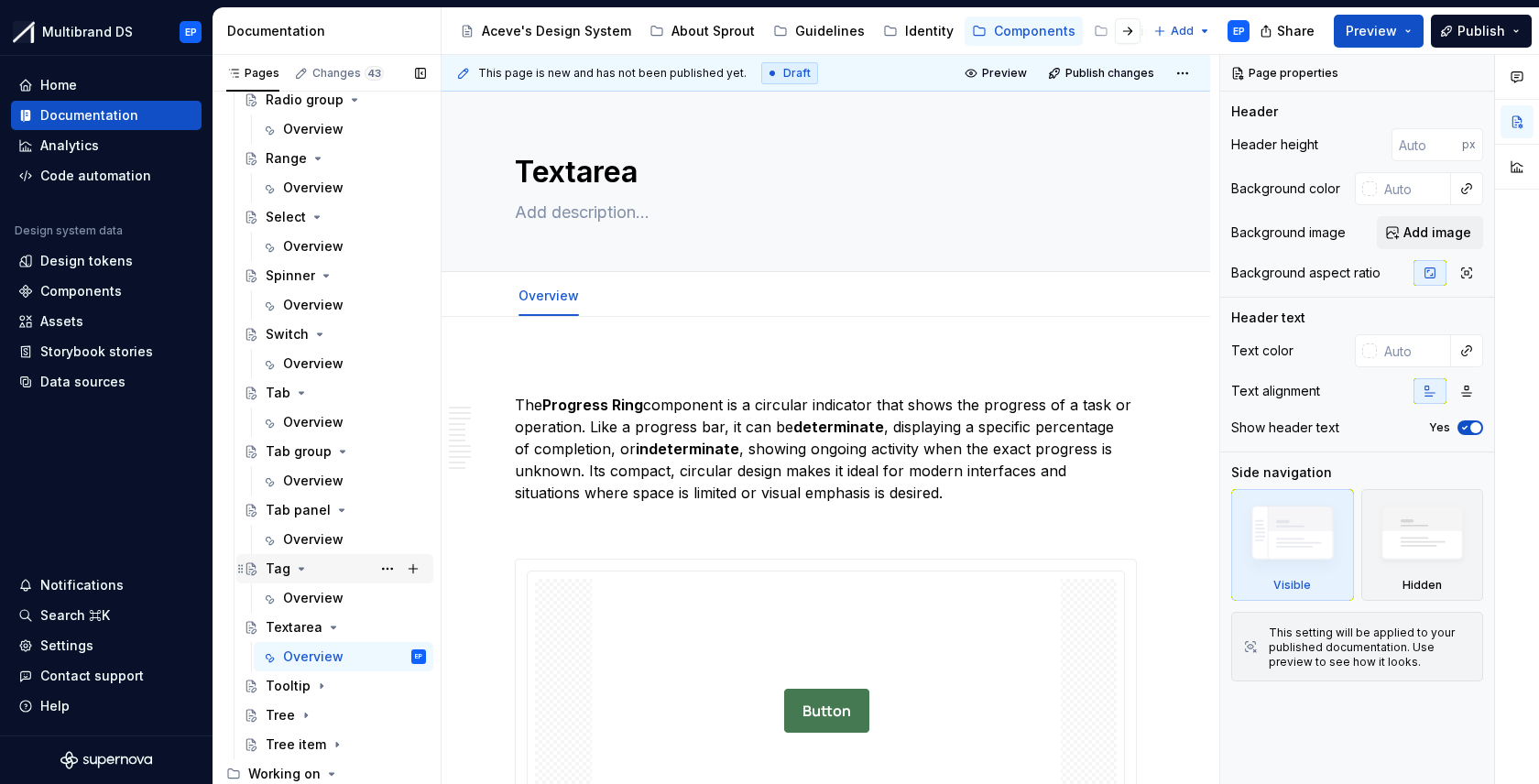 scroll, scrollTop: 1043, scrollLeft: 0, axis: vertical 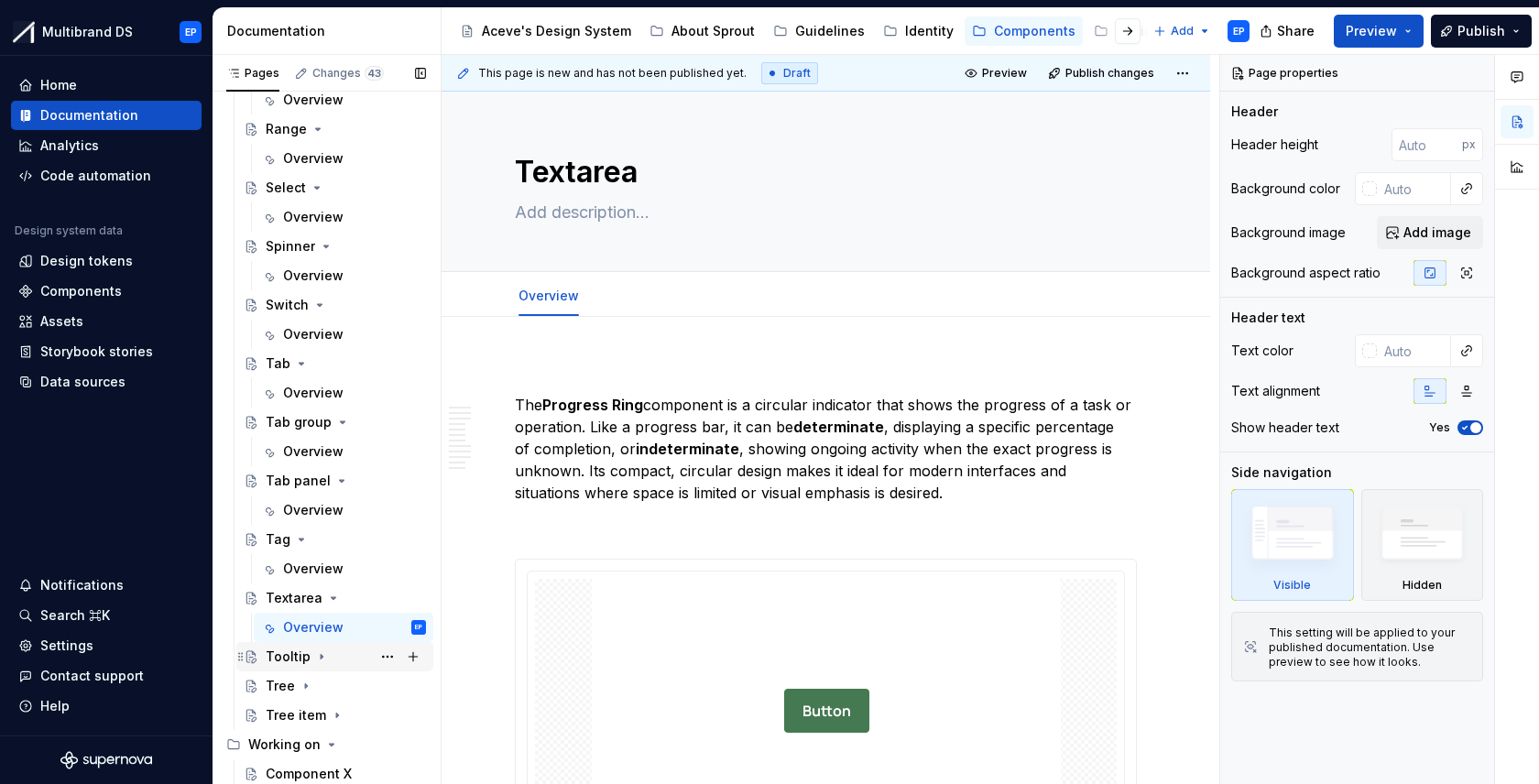 click on "Tooltip" at bounding box center (288, 657) 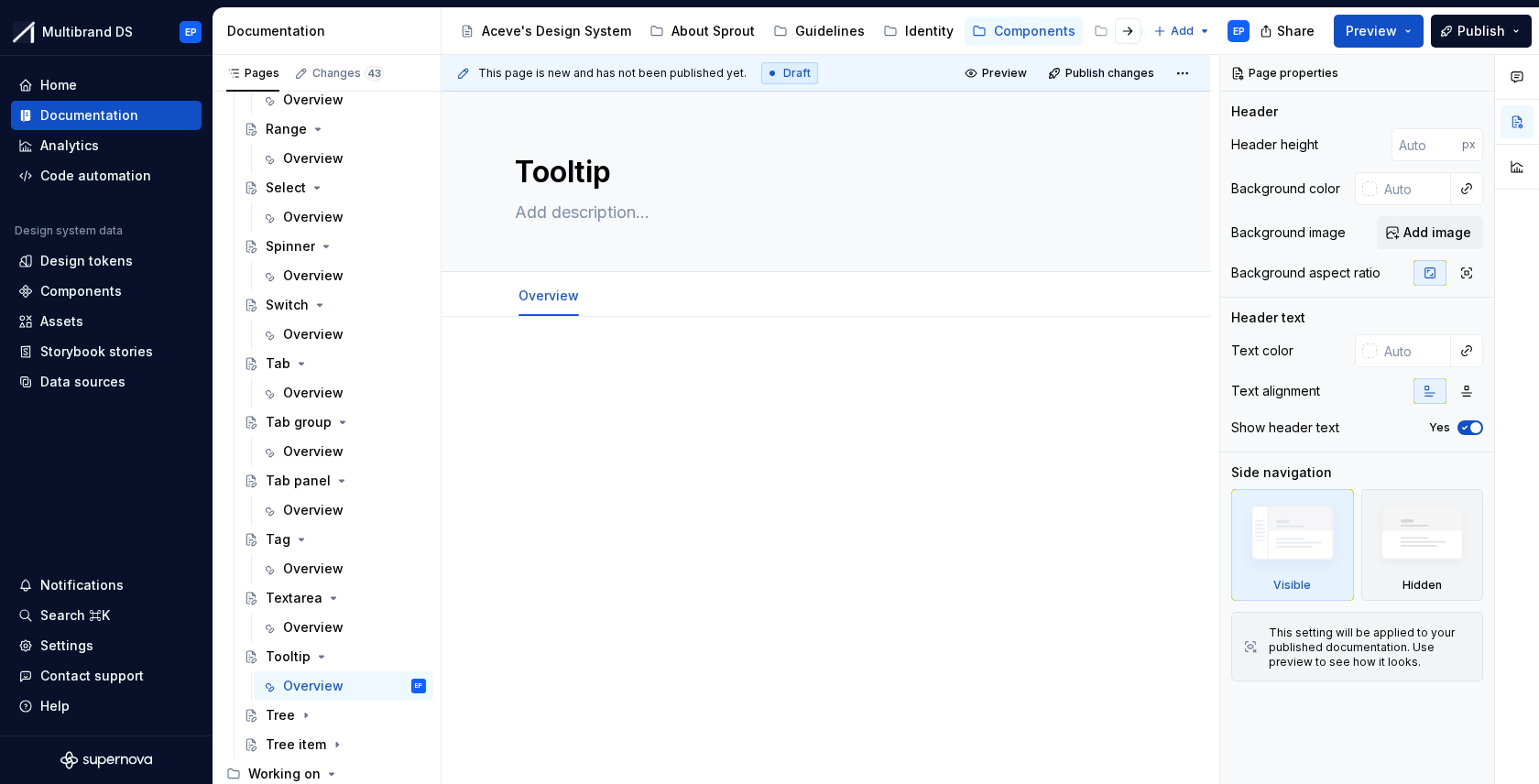 click at bounding box center [825, 372] 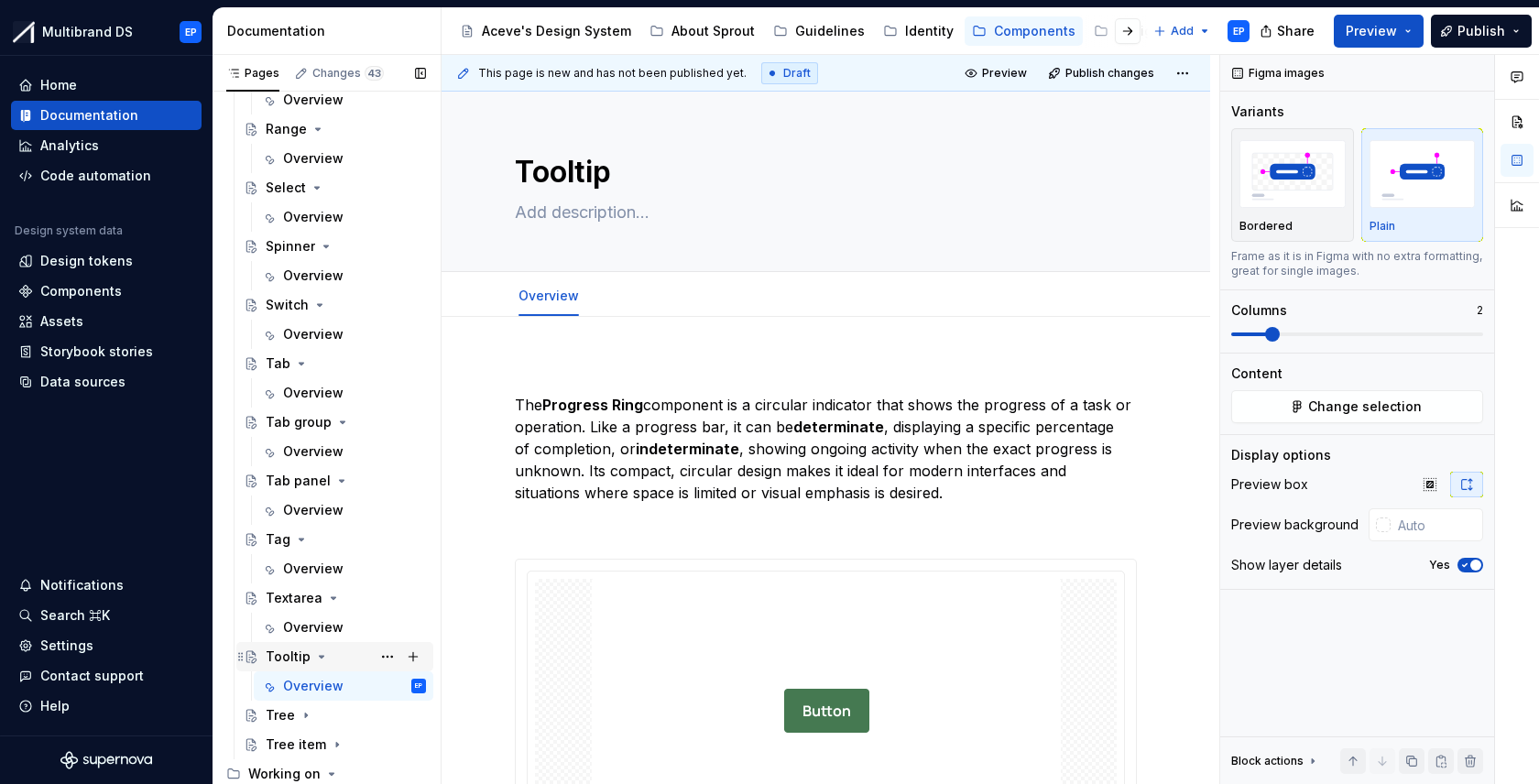 scroll, scrollTop: 1073, scrollLeft: 0, axis: vertical 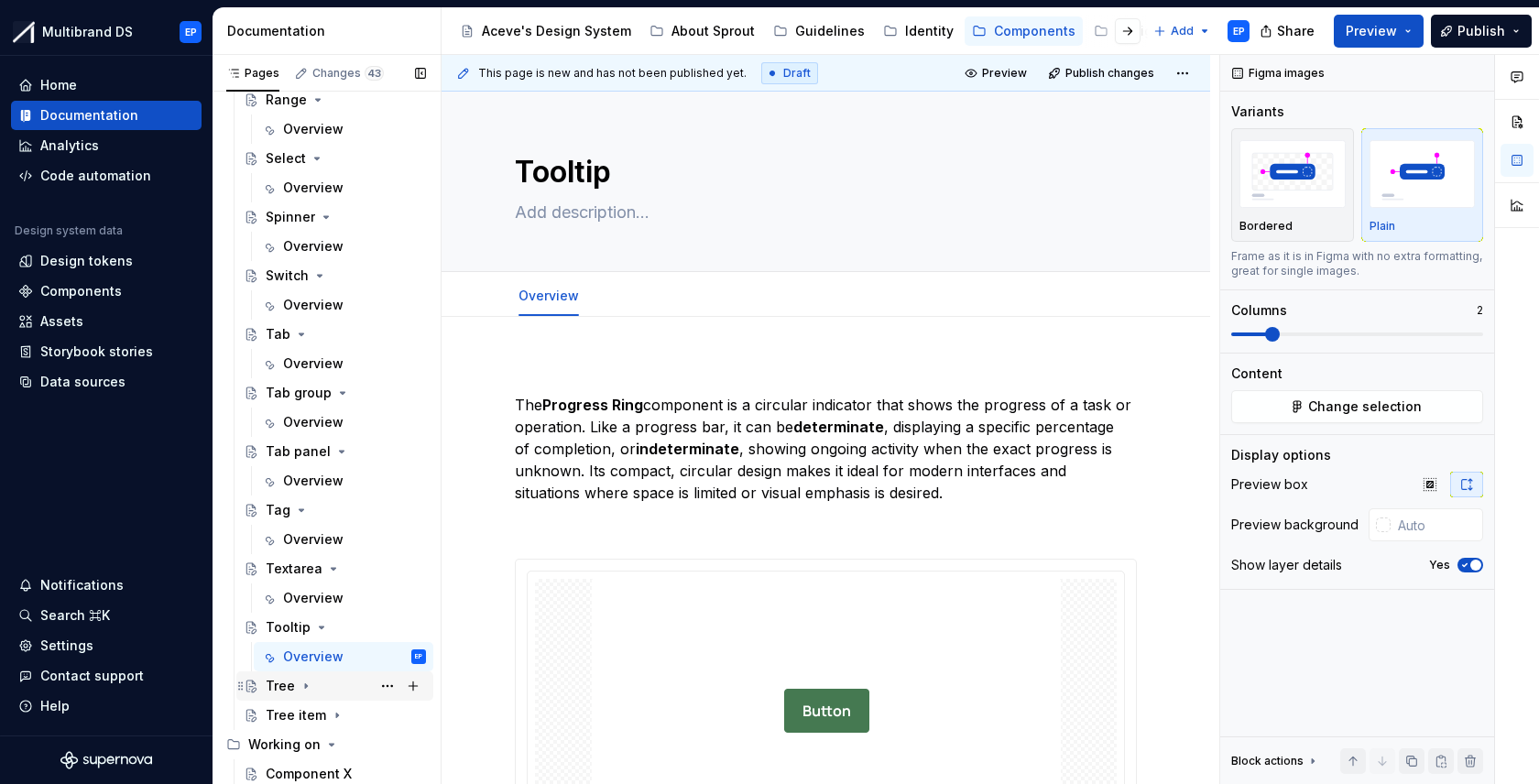 click on "Tree" at bounding box center (280, 686) 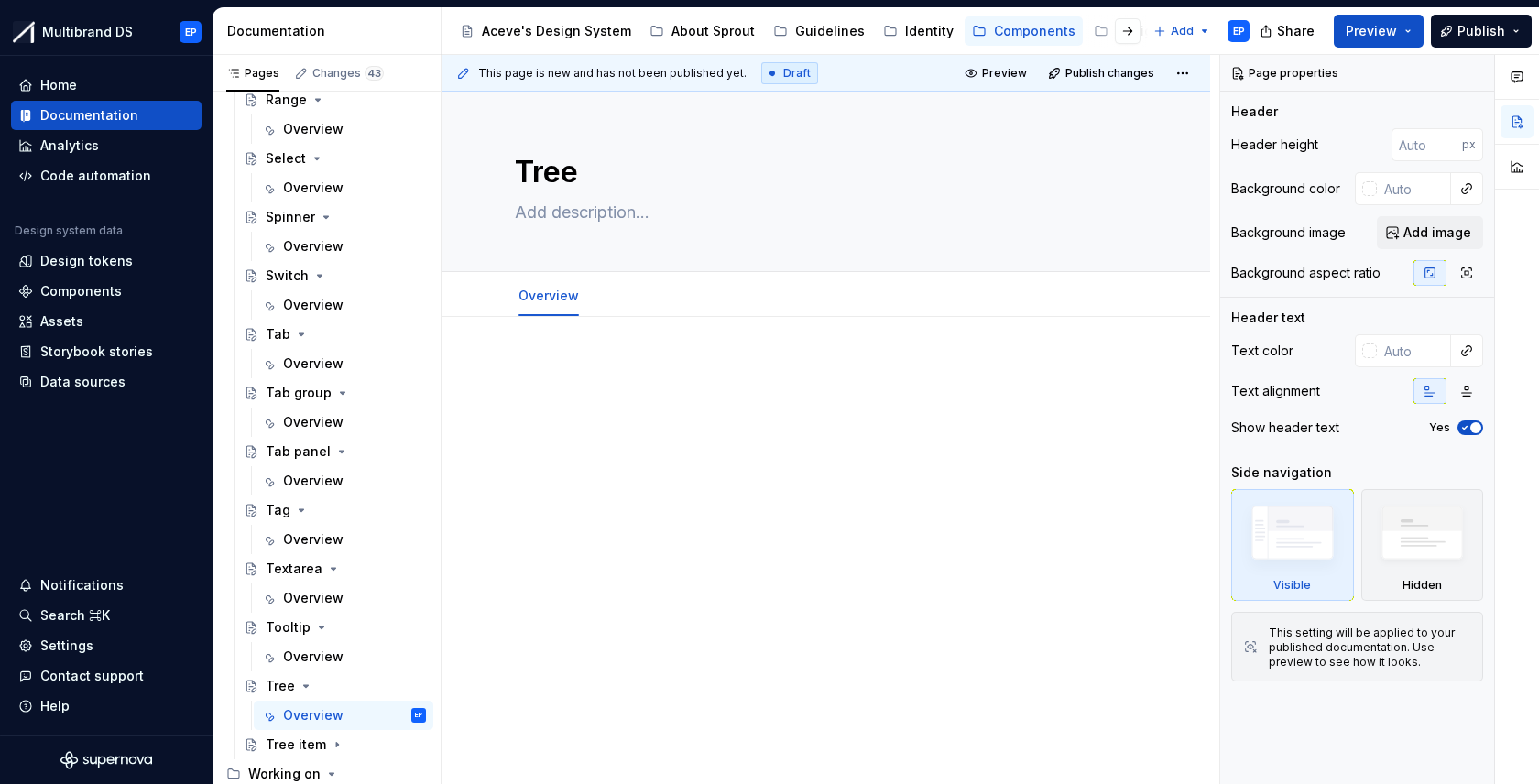 click at bounding box center (825, 372) 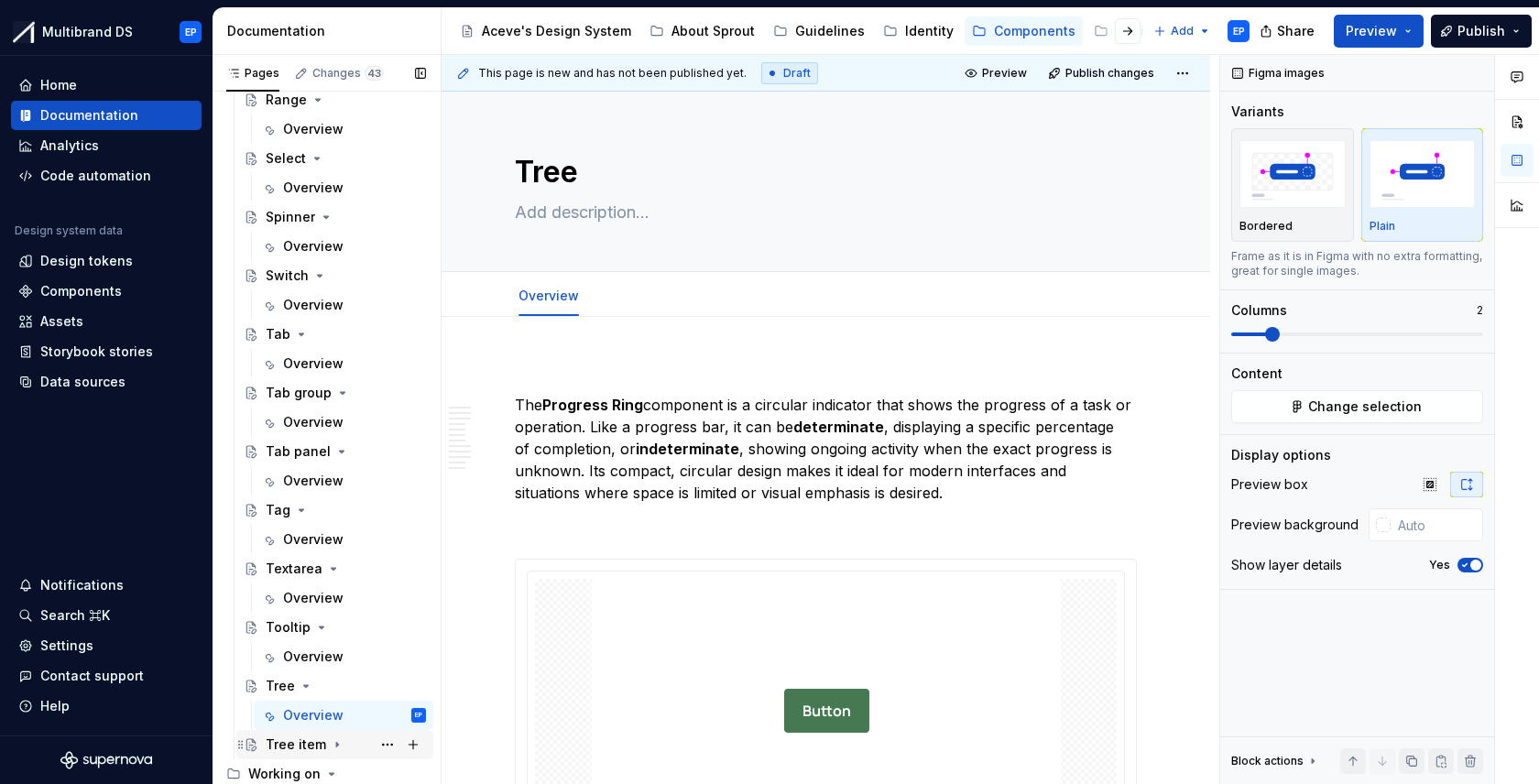 click on "Tree item" at bounding box center [296, 745] 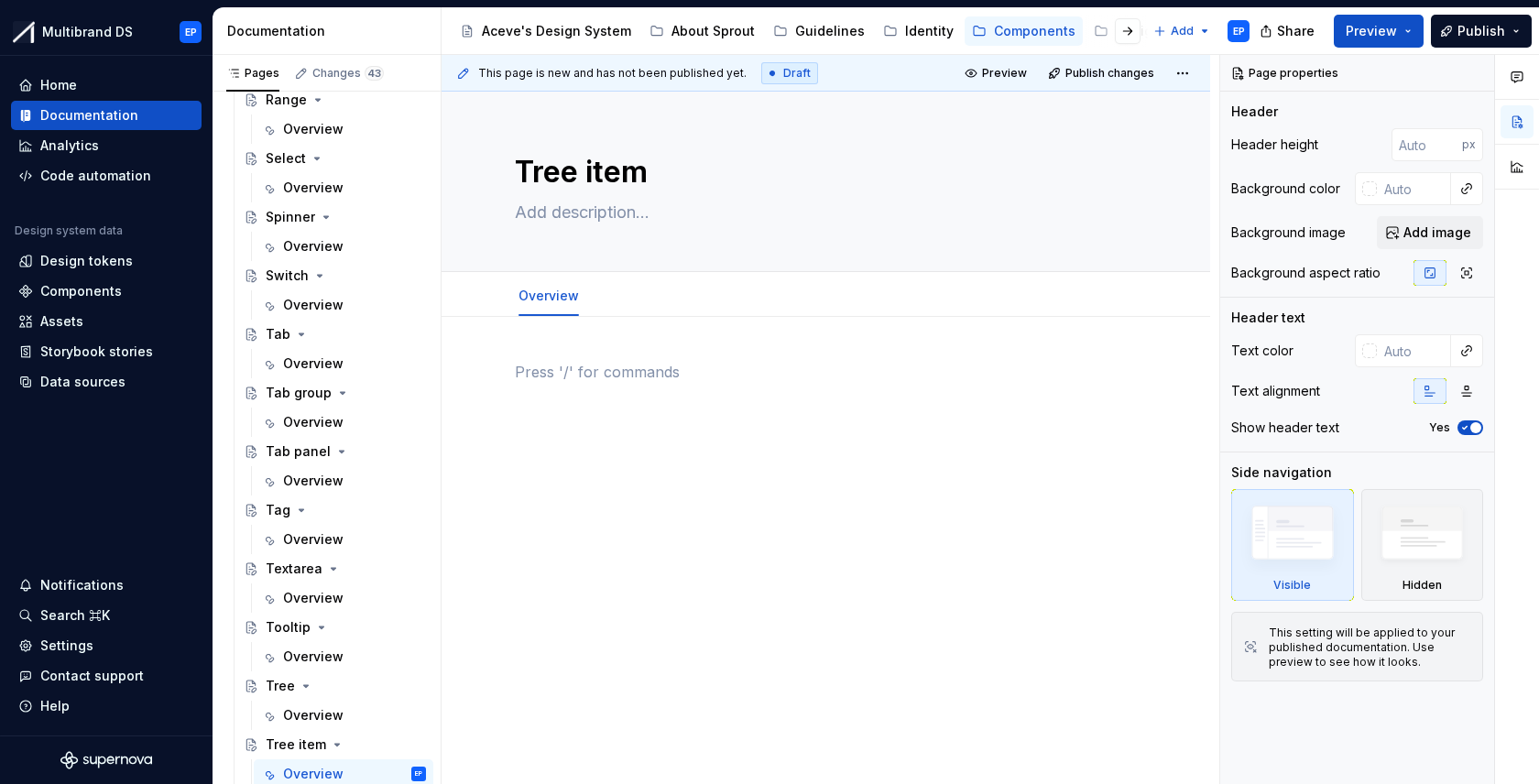 click at bounding box center (825, 372) 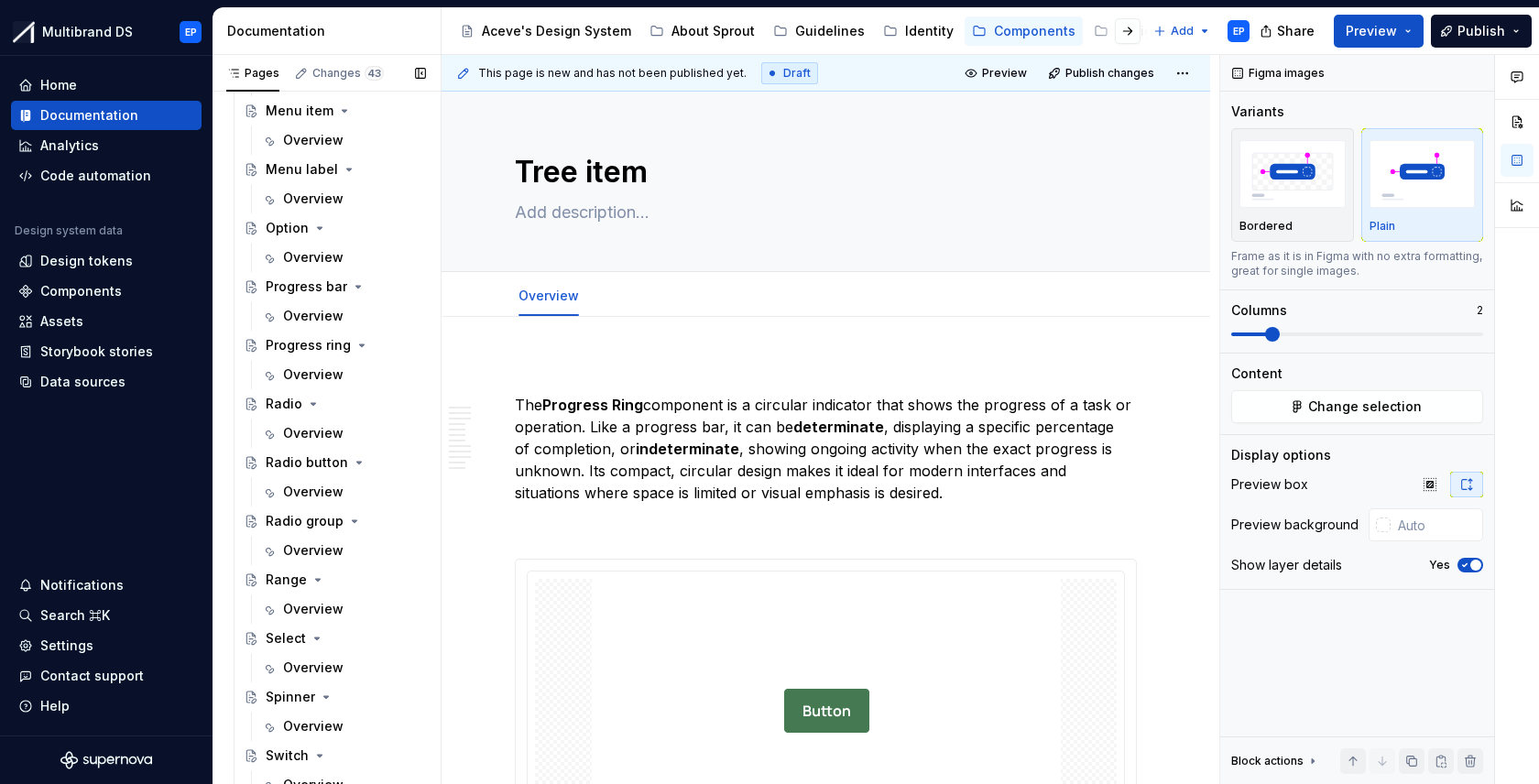 scroll, scrollTop: 555, scrollLeft: 0, axis: vertical 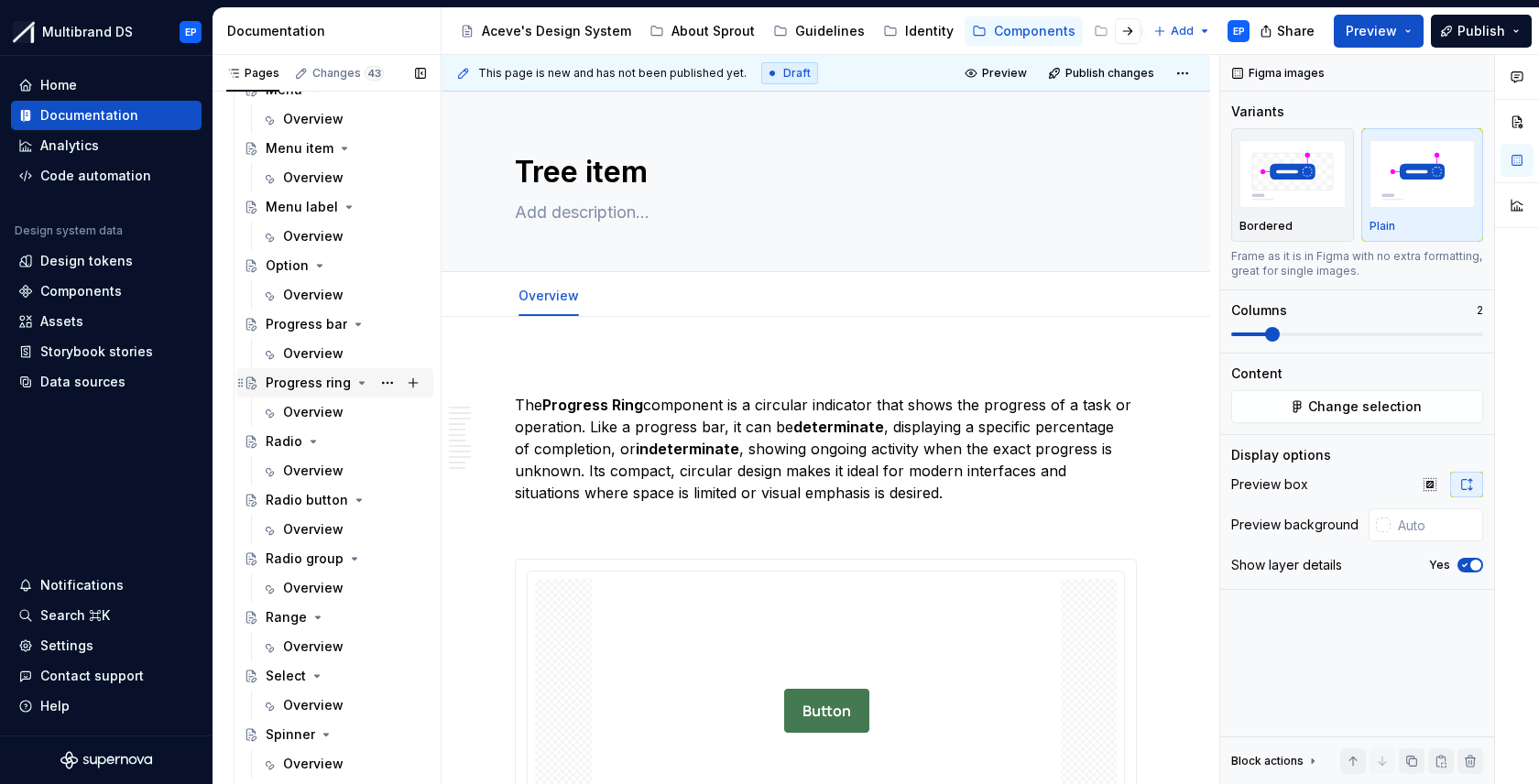 click on "Progress ring" at bounding box center (308, 383) 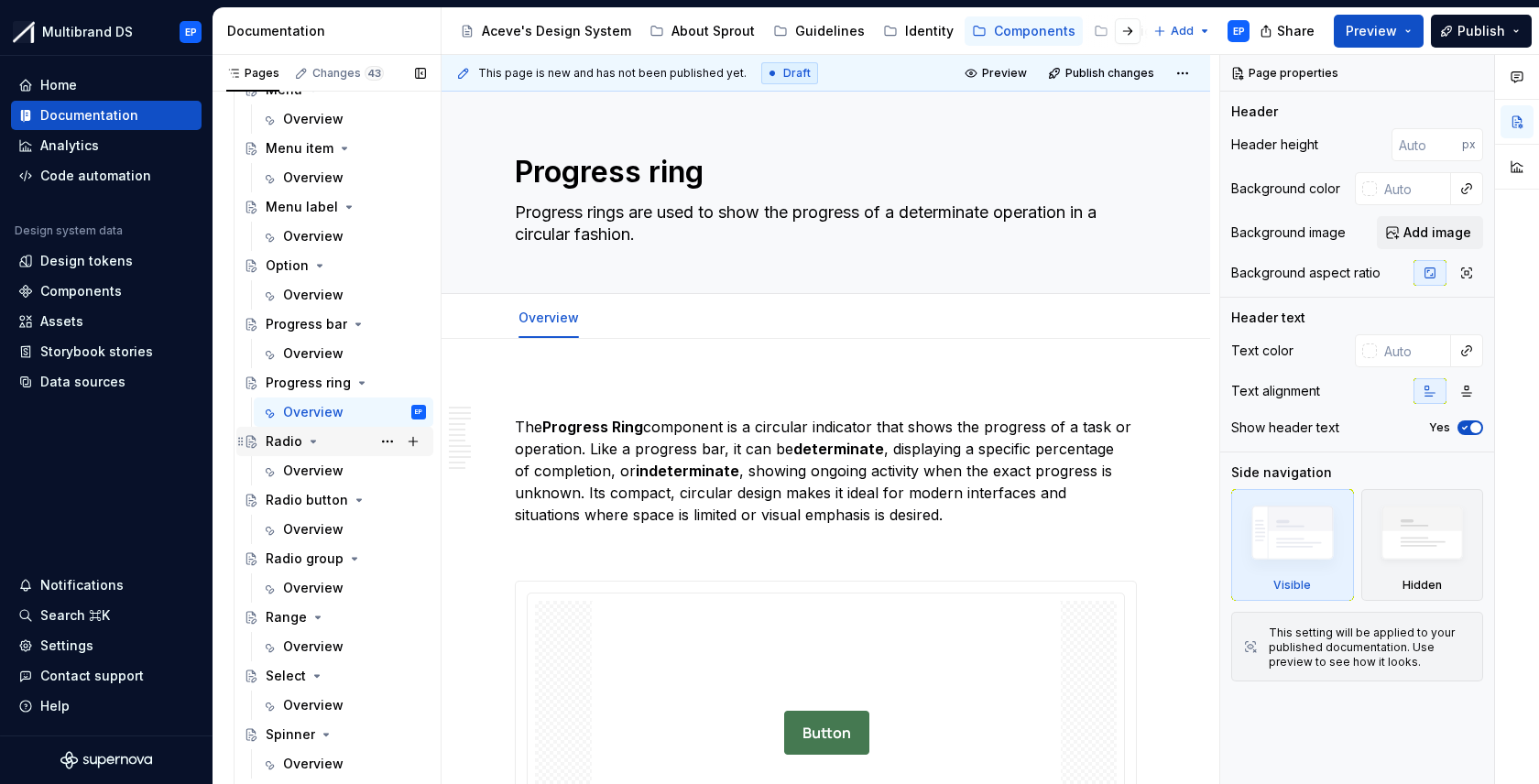 click on "Radio" at bounding box center (284, 441) 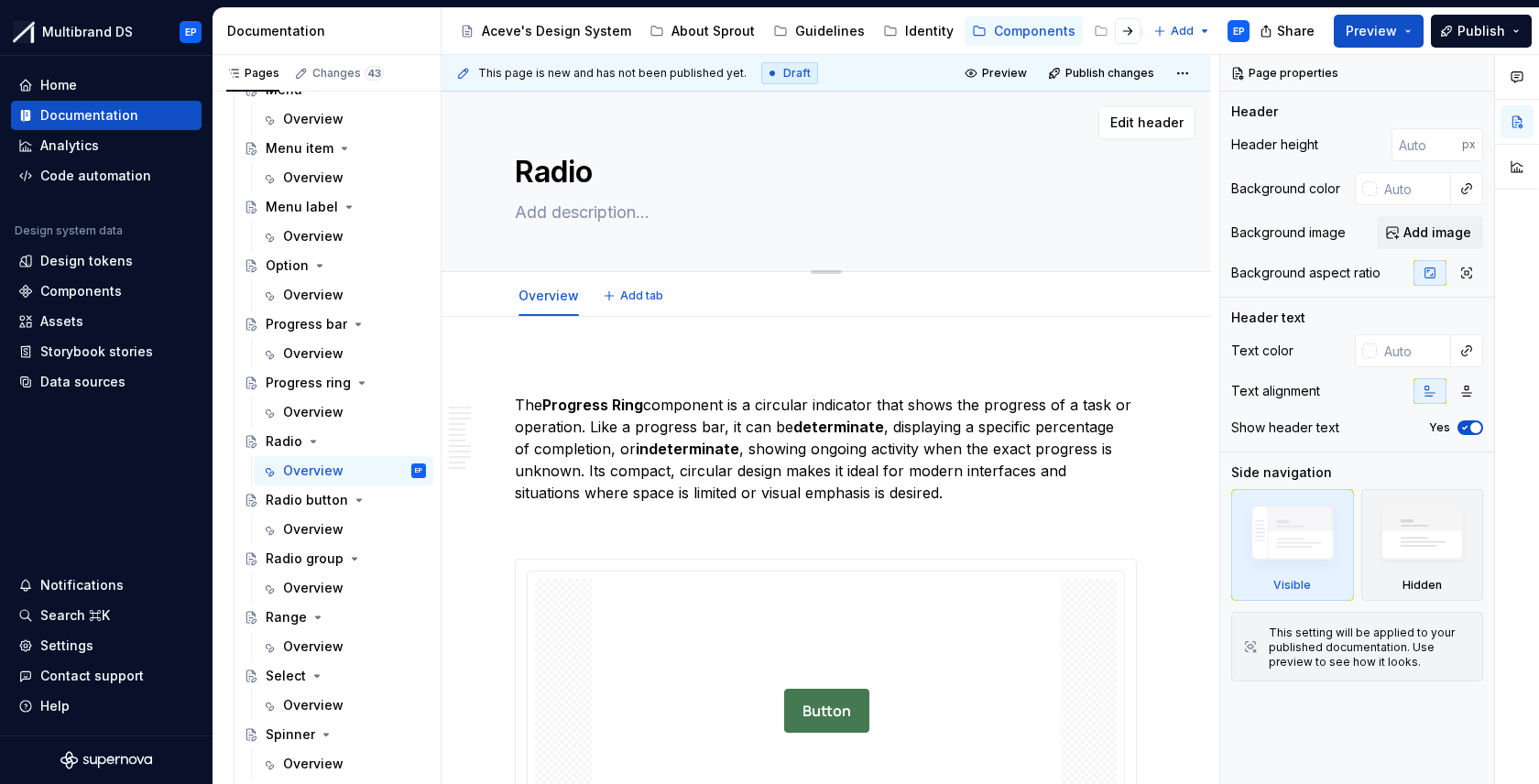 click at bounding box center [822, 212] 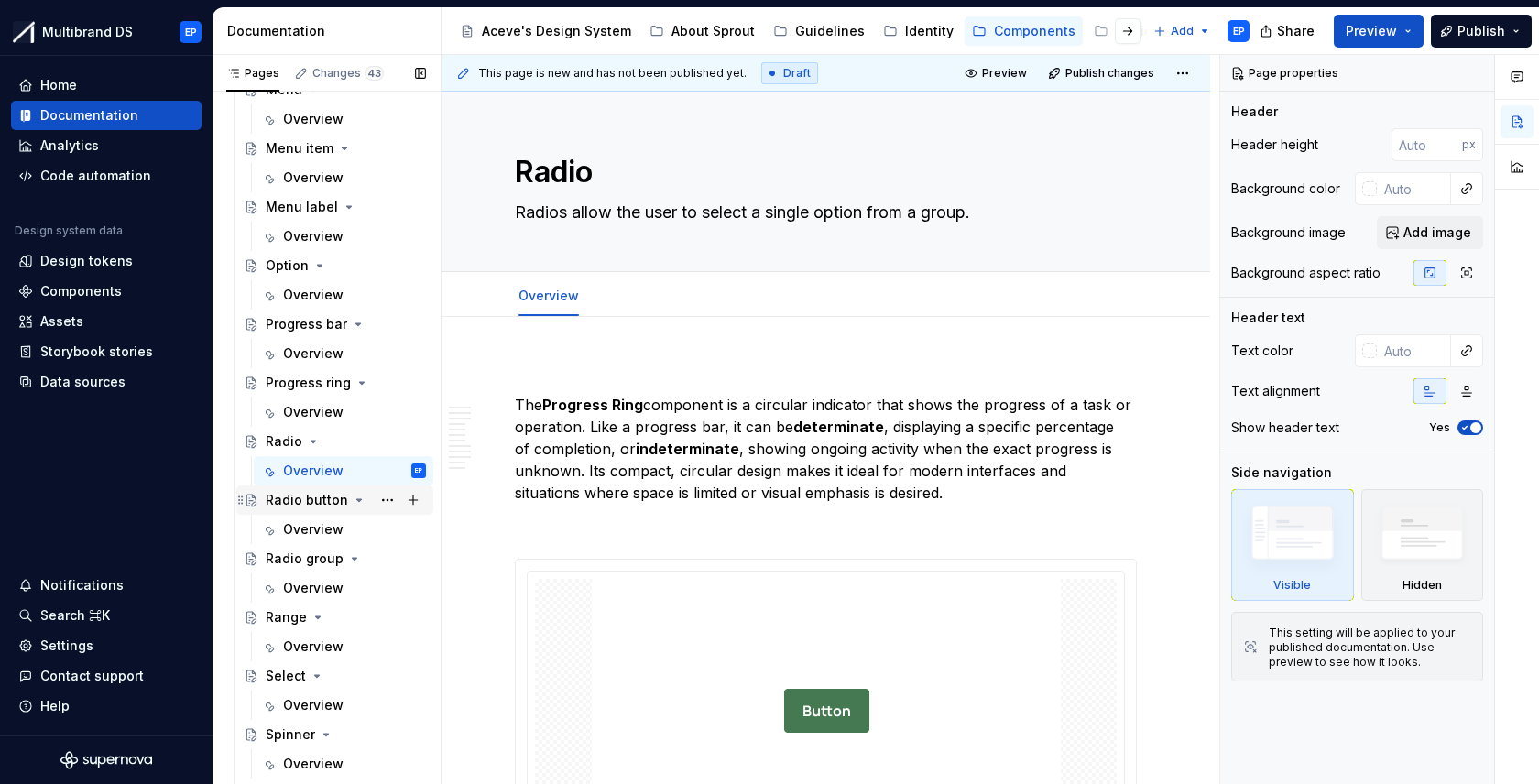 type on "*" 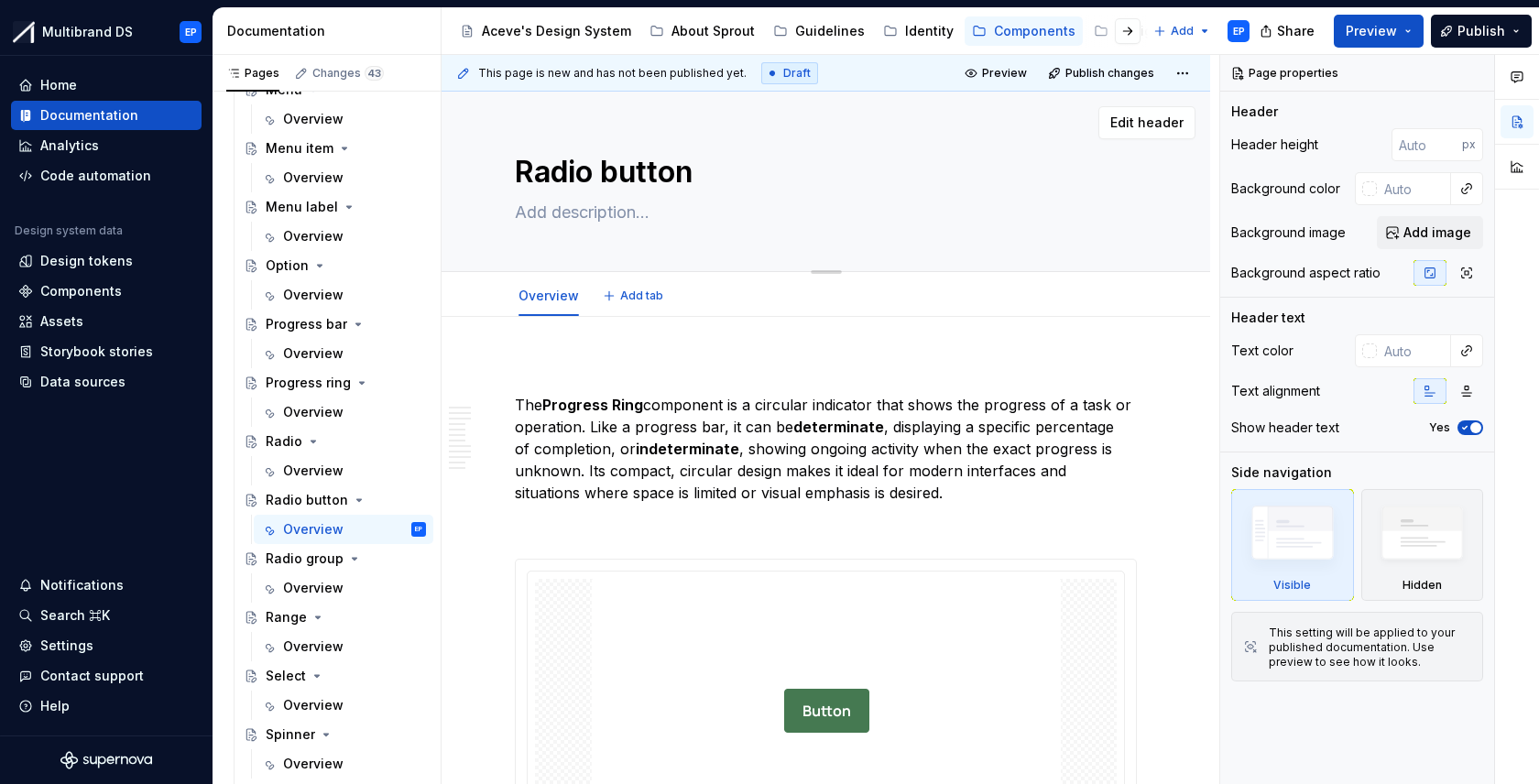 click at bounding box center (822, 212) 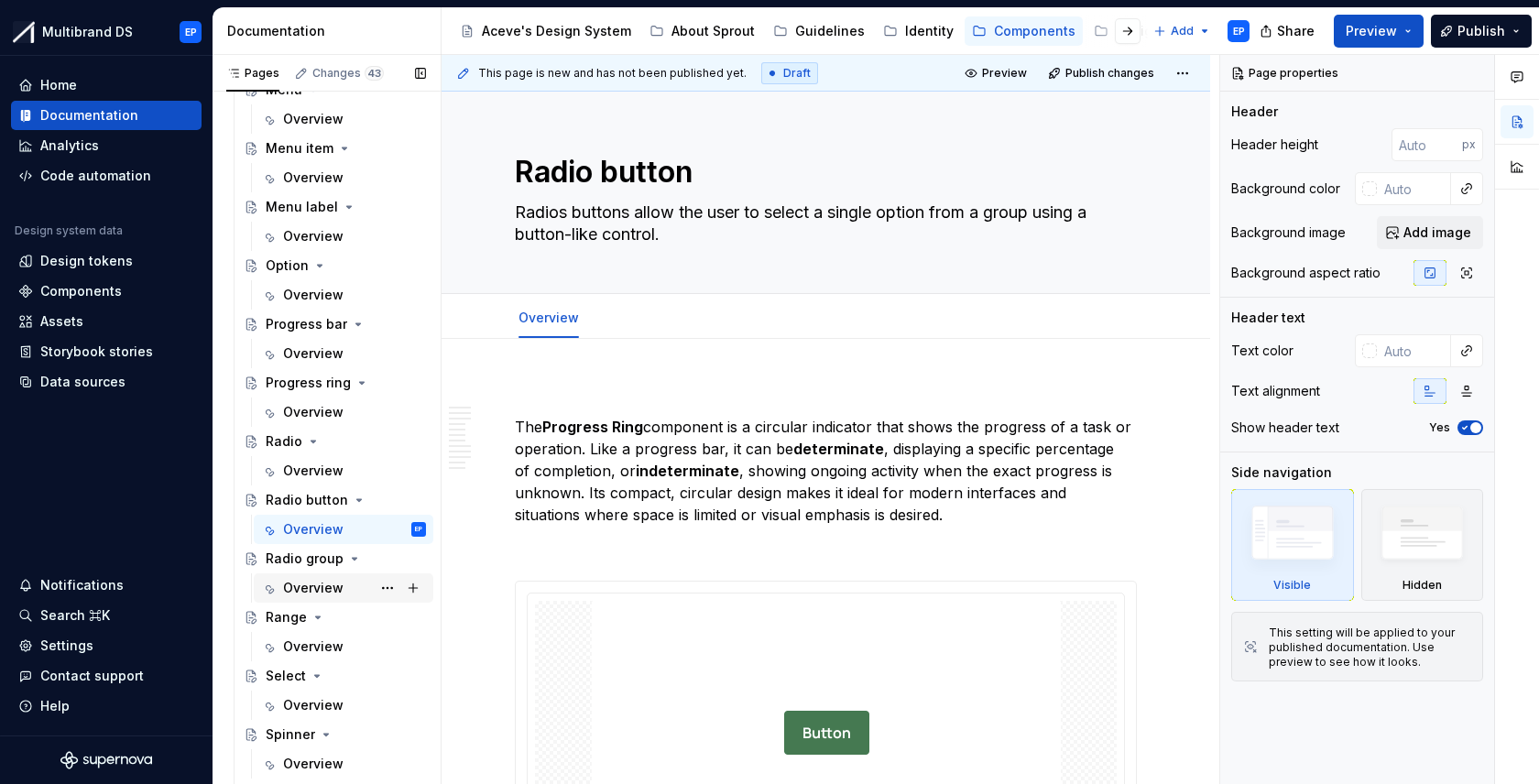 type on "*" 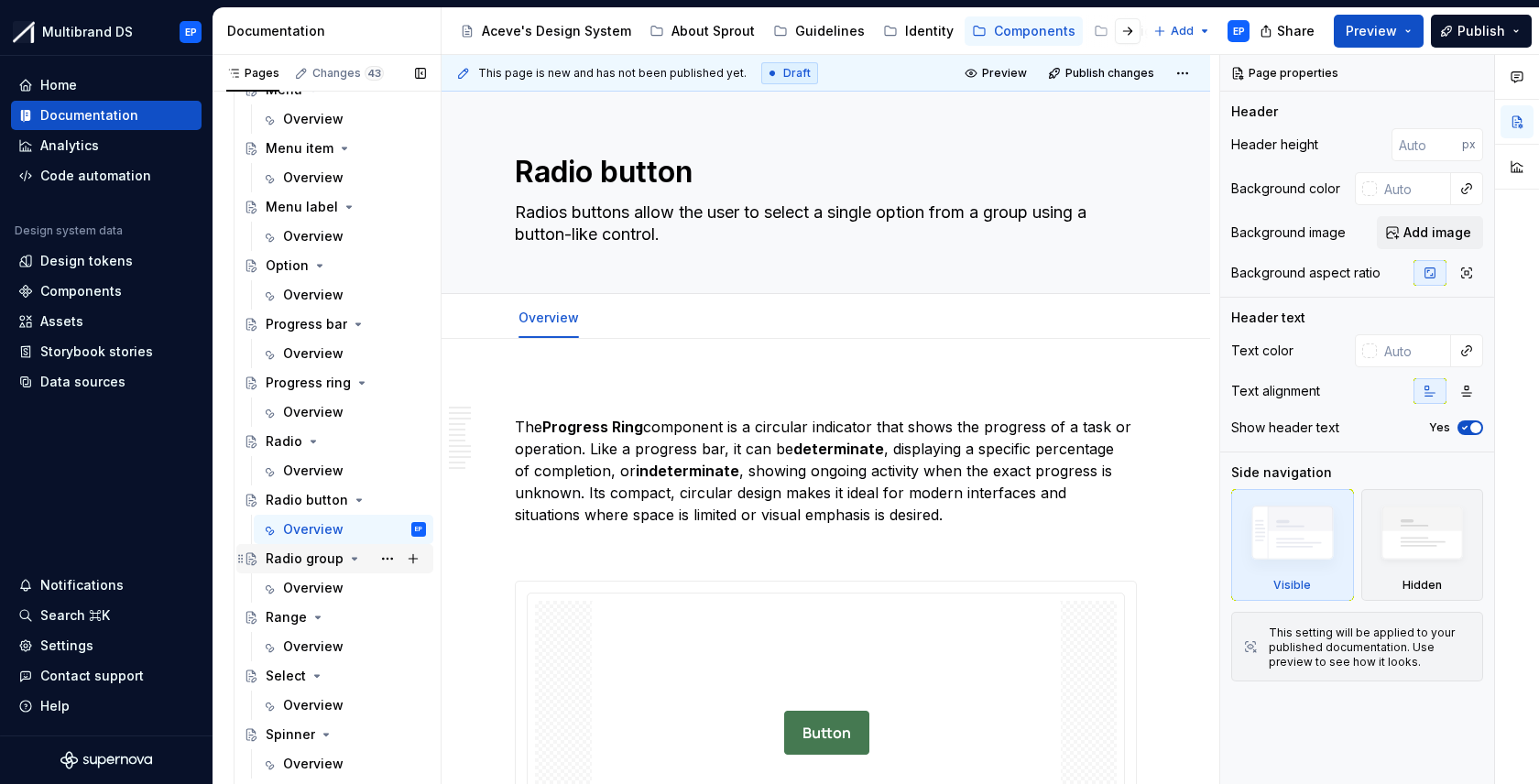 type on "Radios buttons allow the user to select a single option from a group using a button-like control." 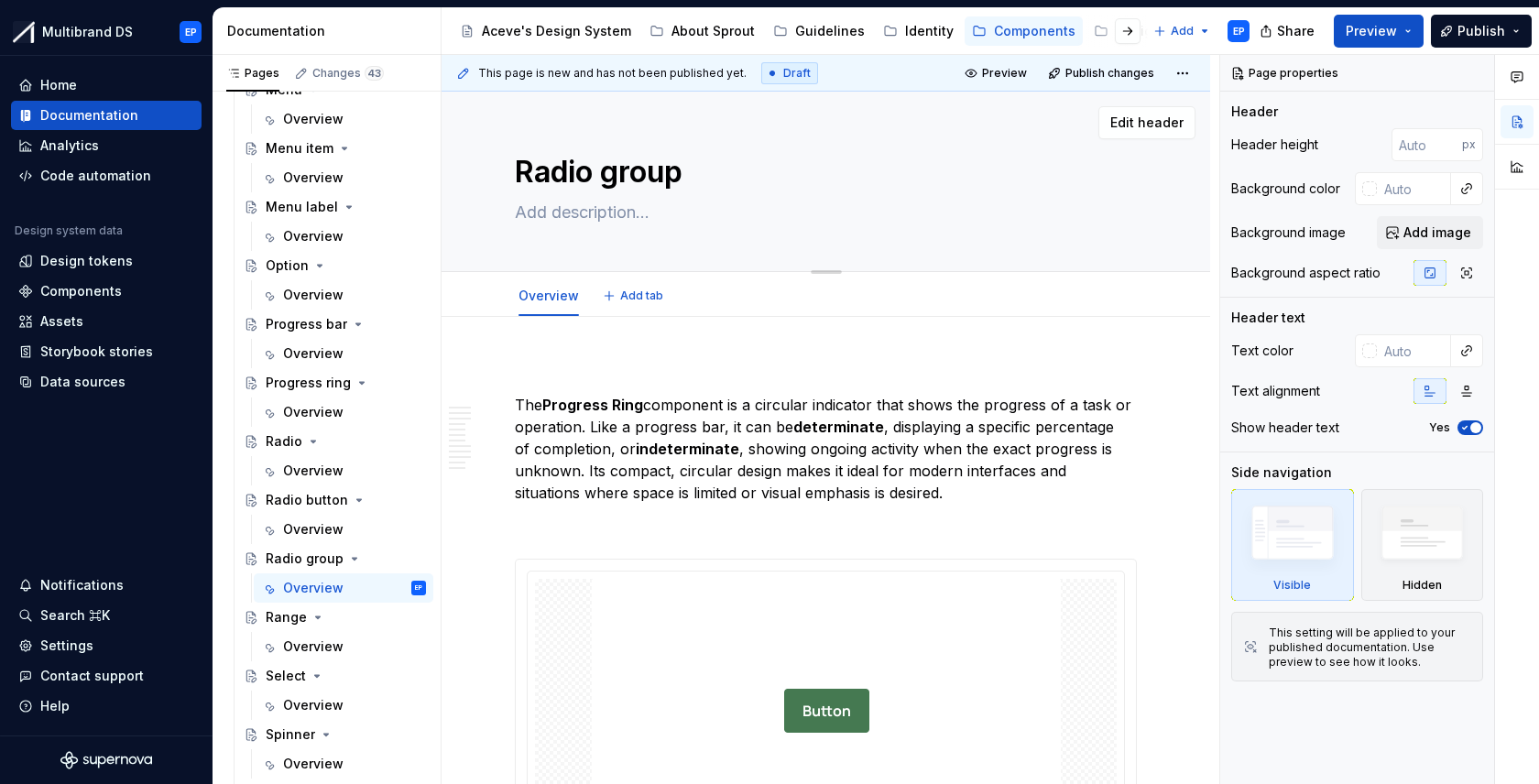 click at bounding box center (822, 212) 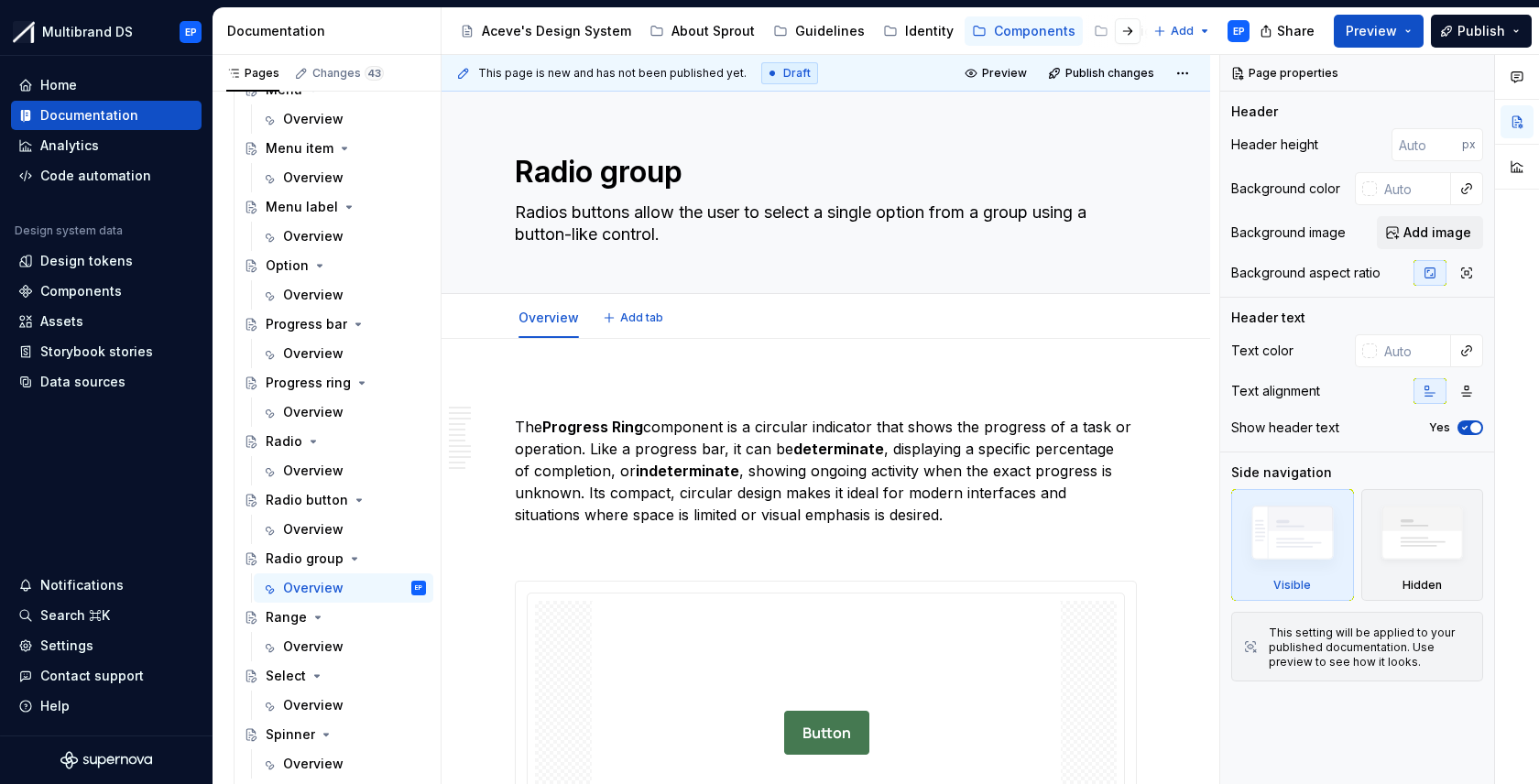 type on "*" 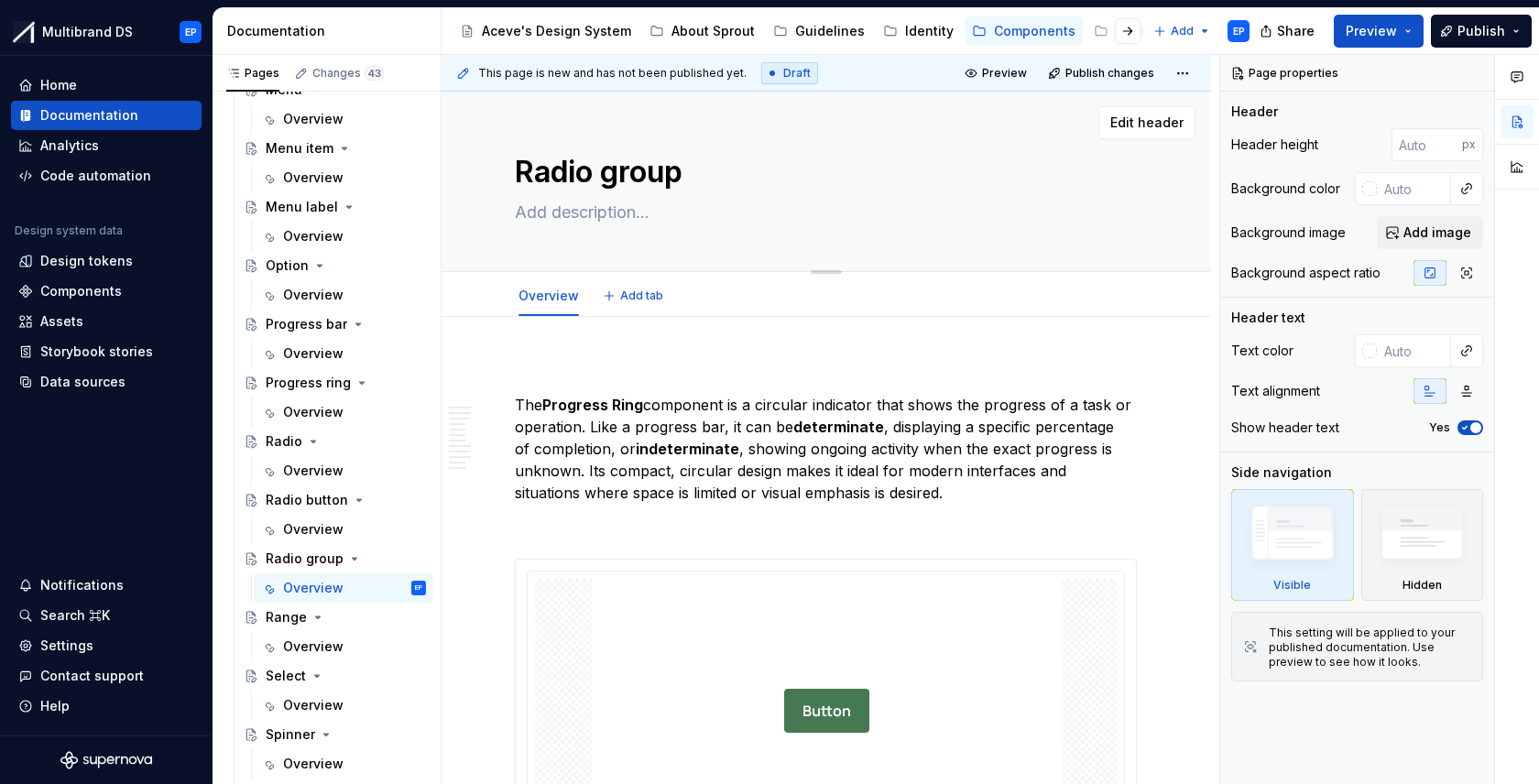 click at bounding box center (822, 212) 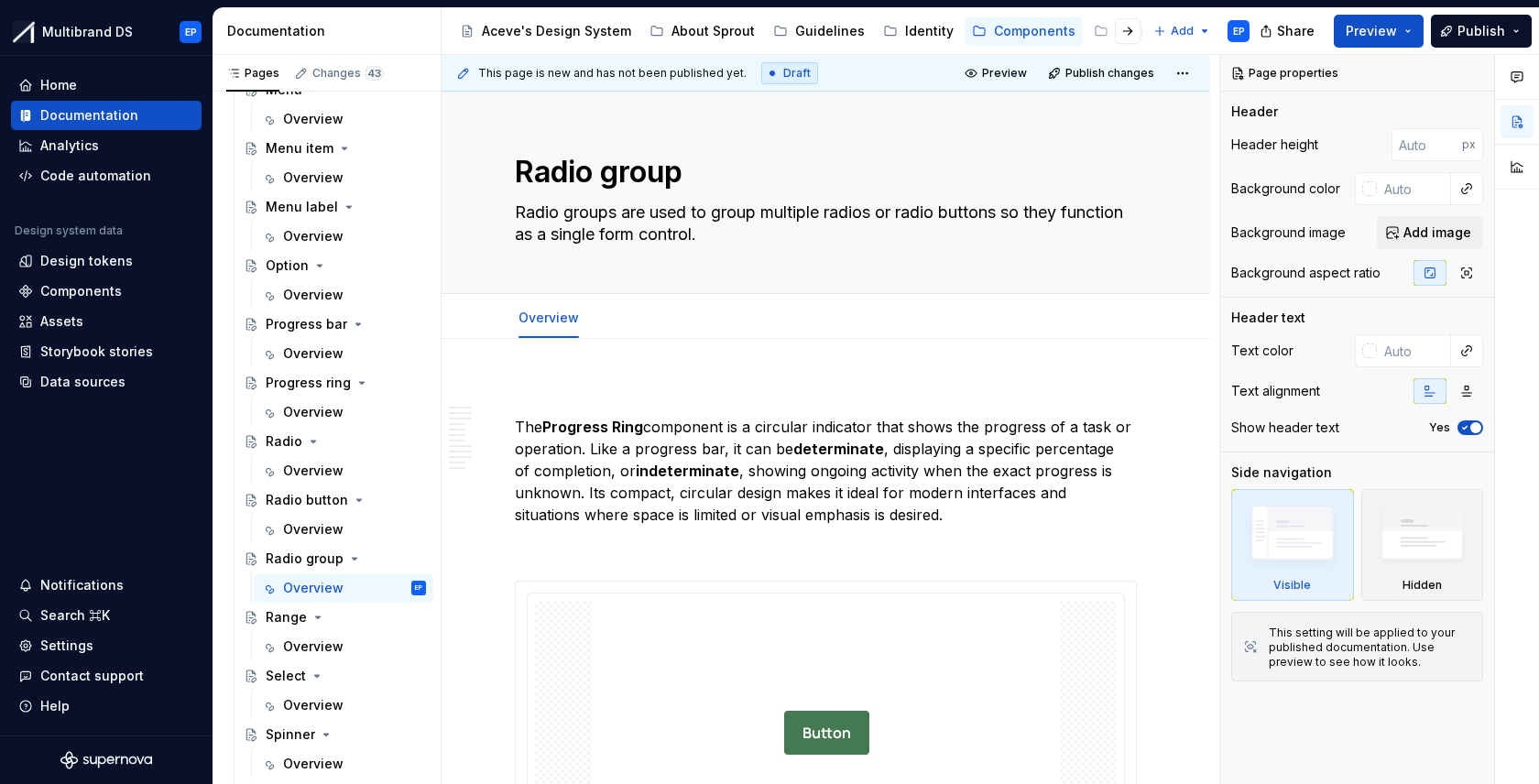 type on "*" 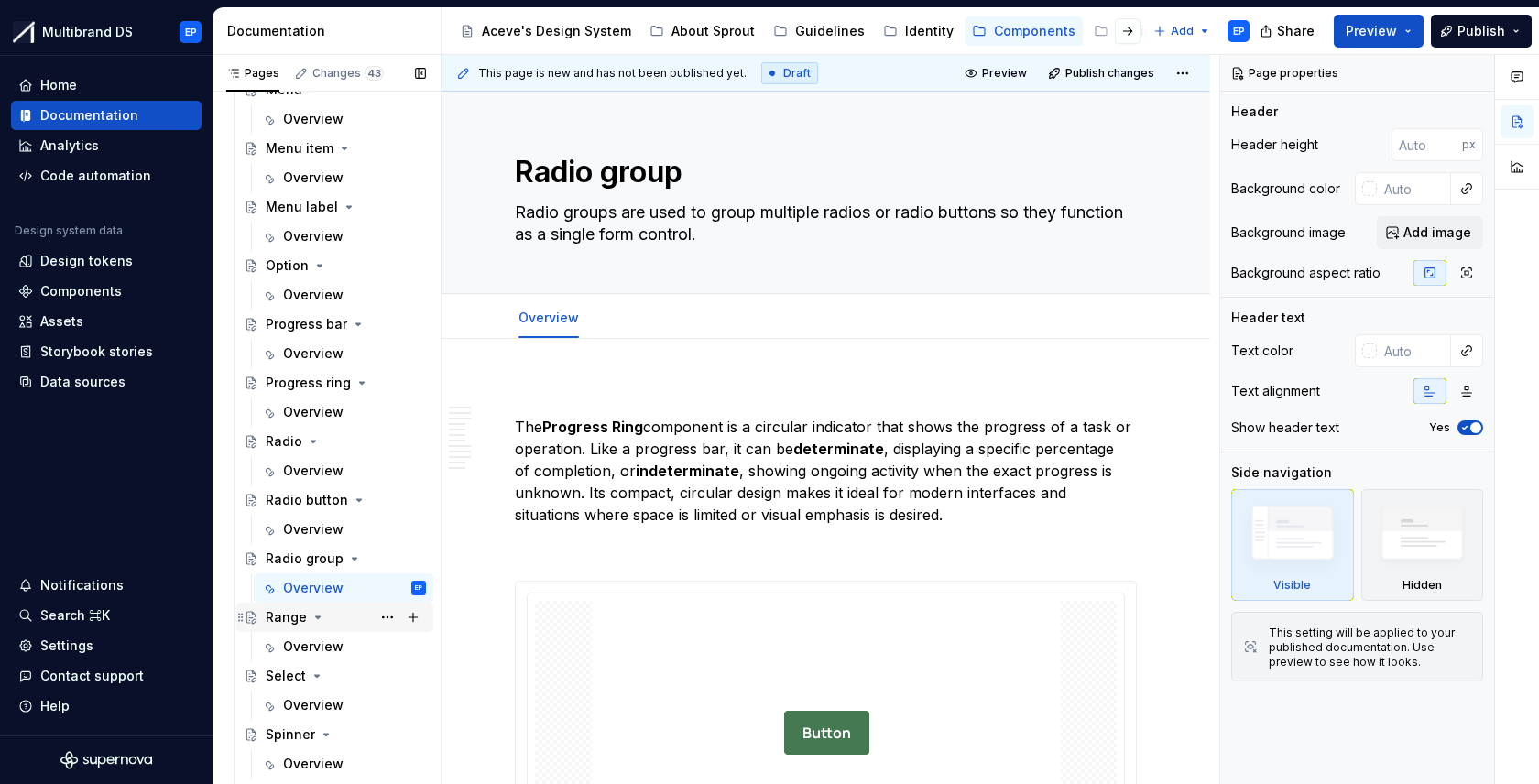 click on "Range" at bounding box center [286, 617] 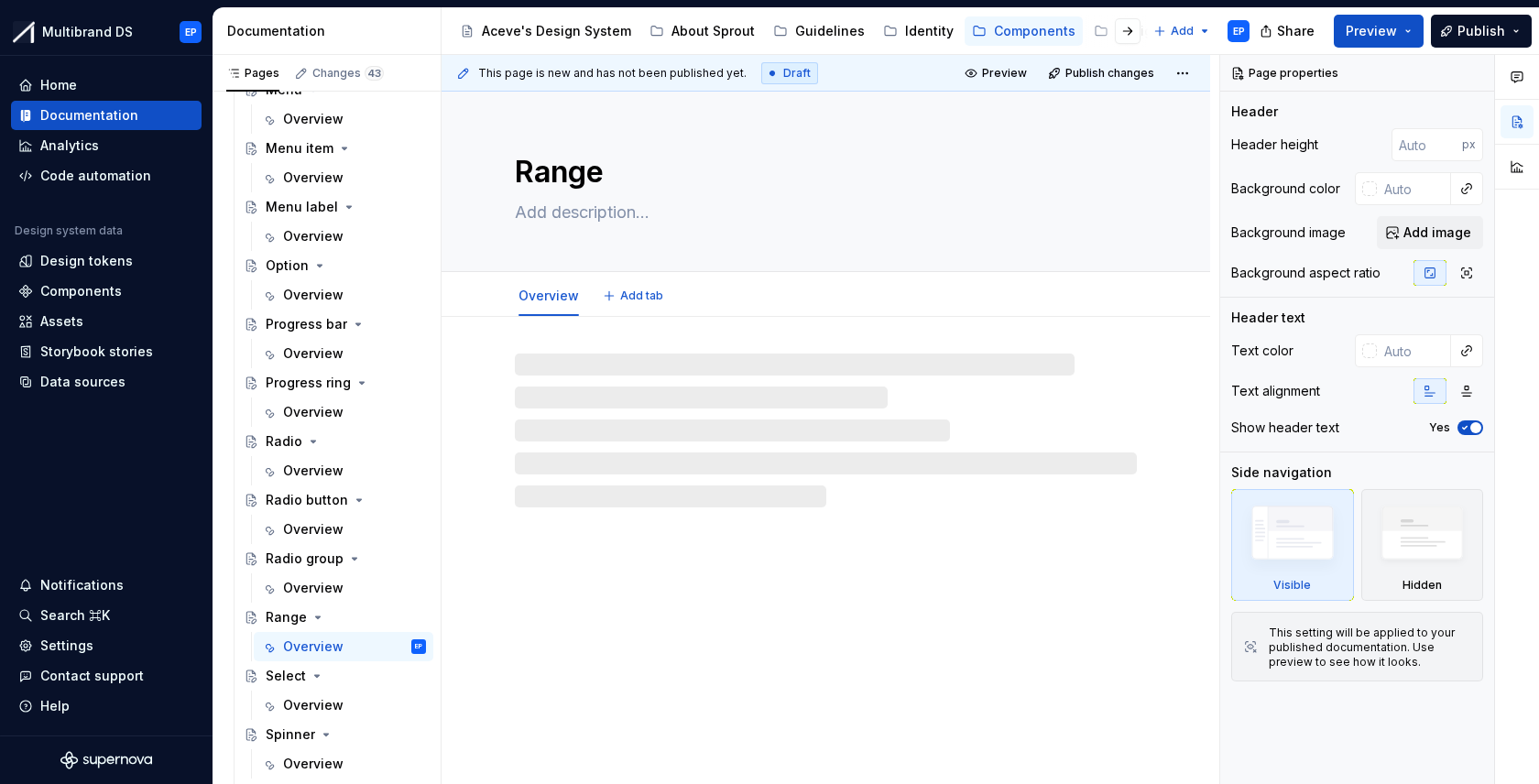 click at bounding box center [822, 212] 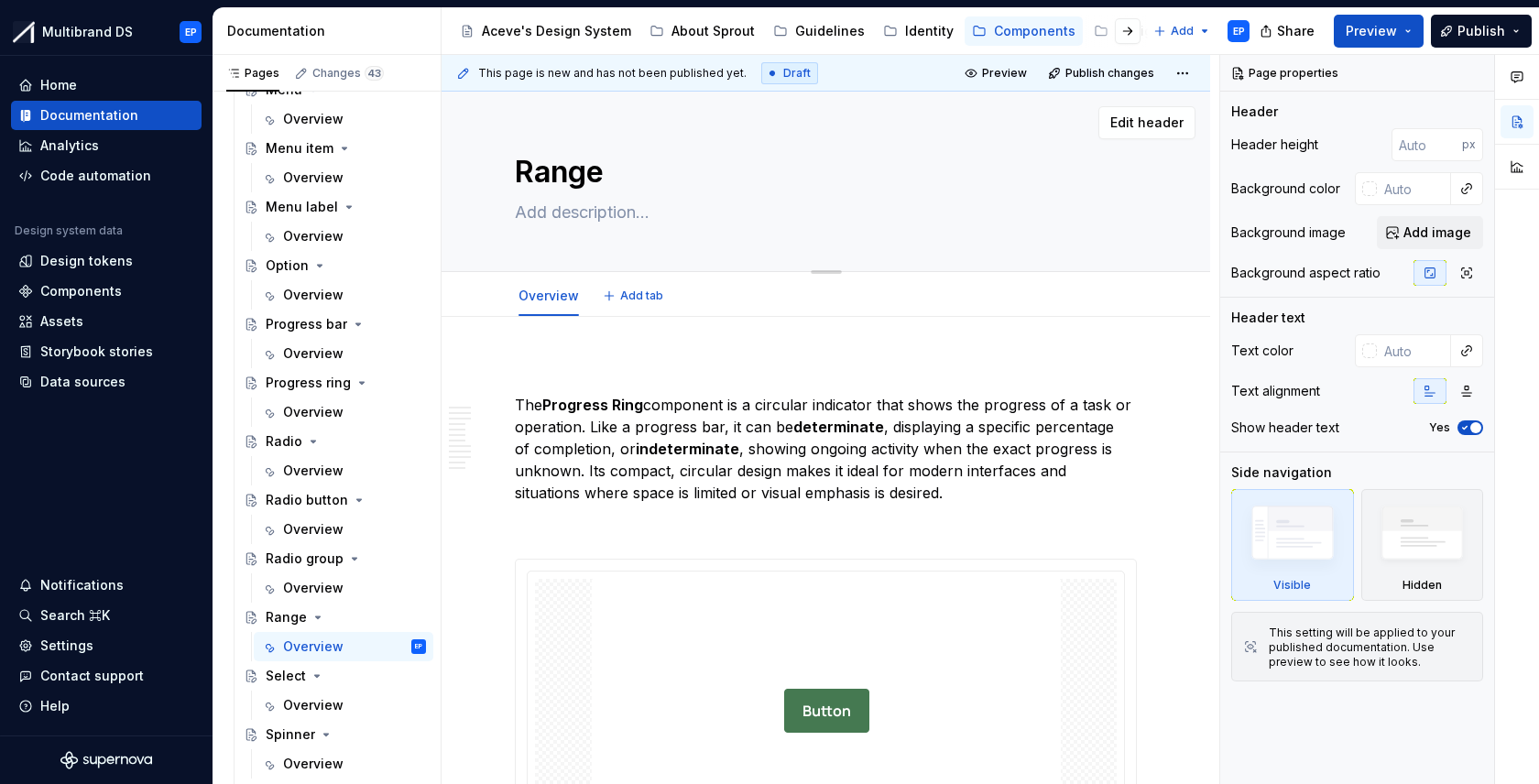 click at bounding box center [822, 212] 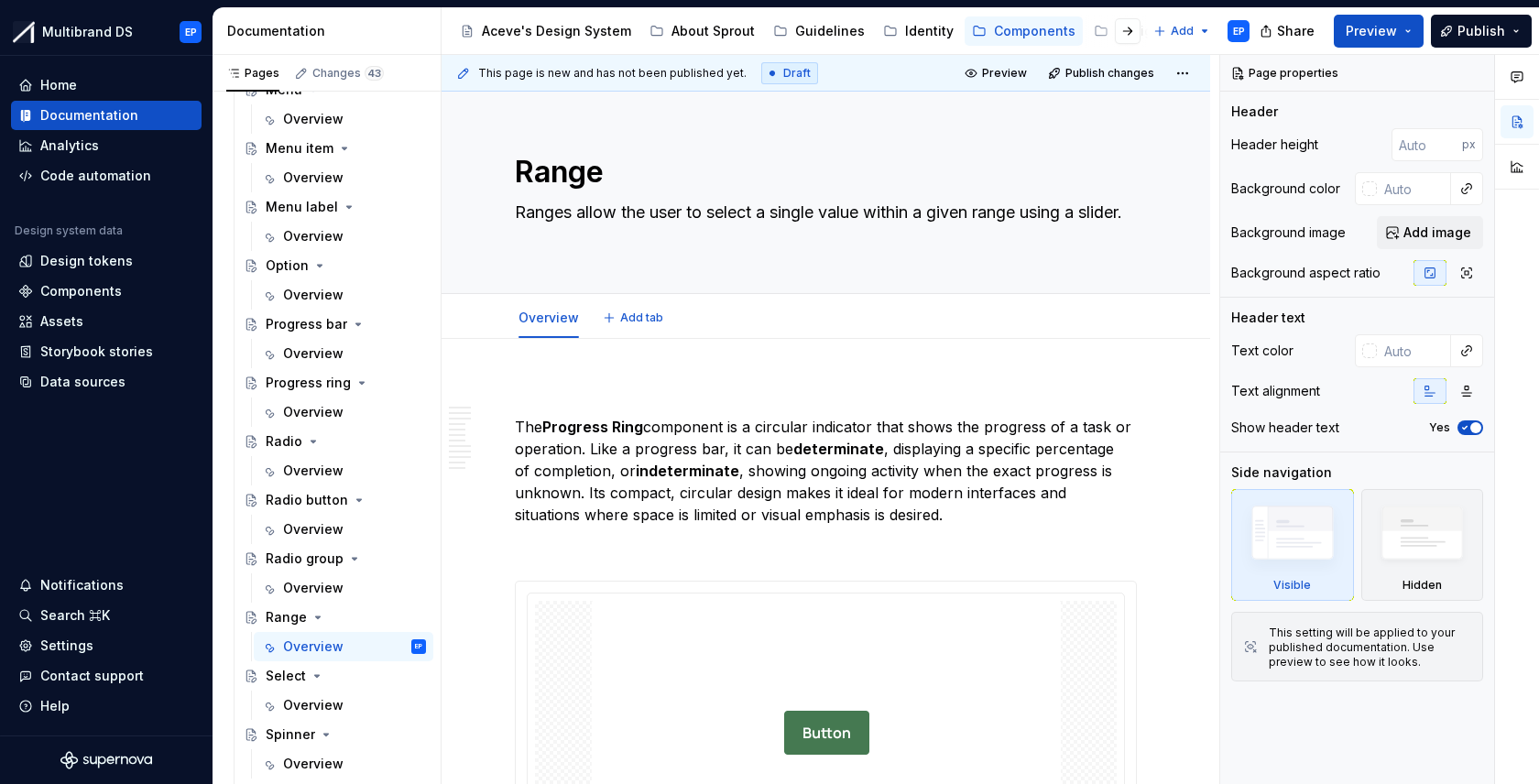 type on "*" 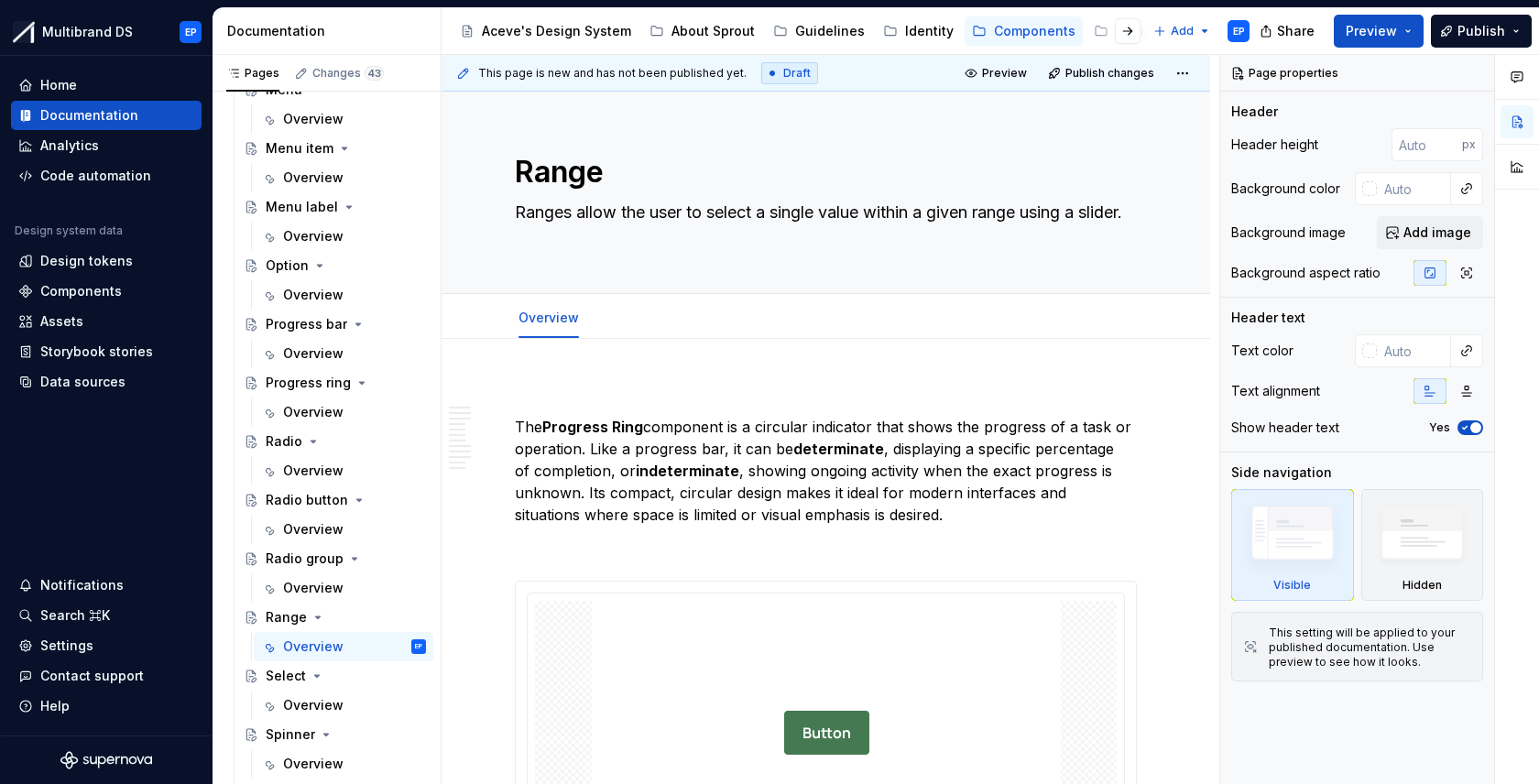 type on "Ranges allow the user to select a single value within a given range using a slider." 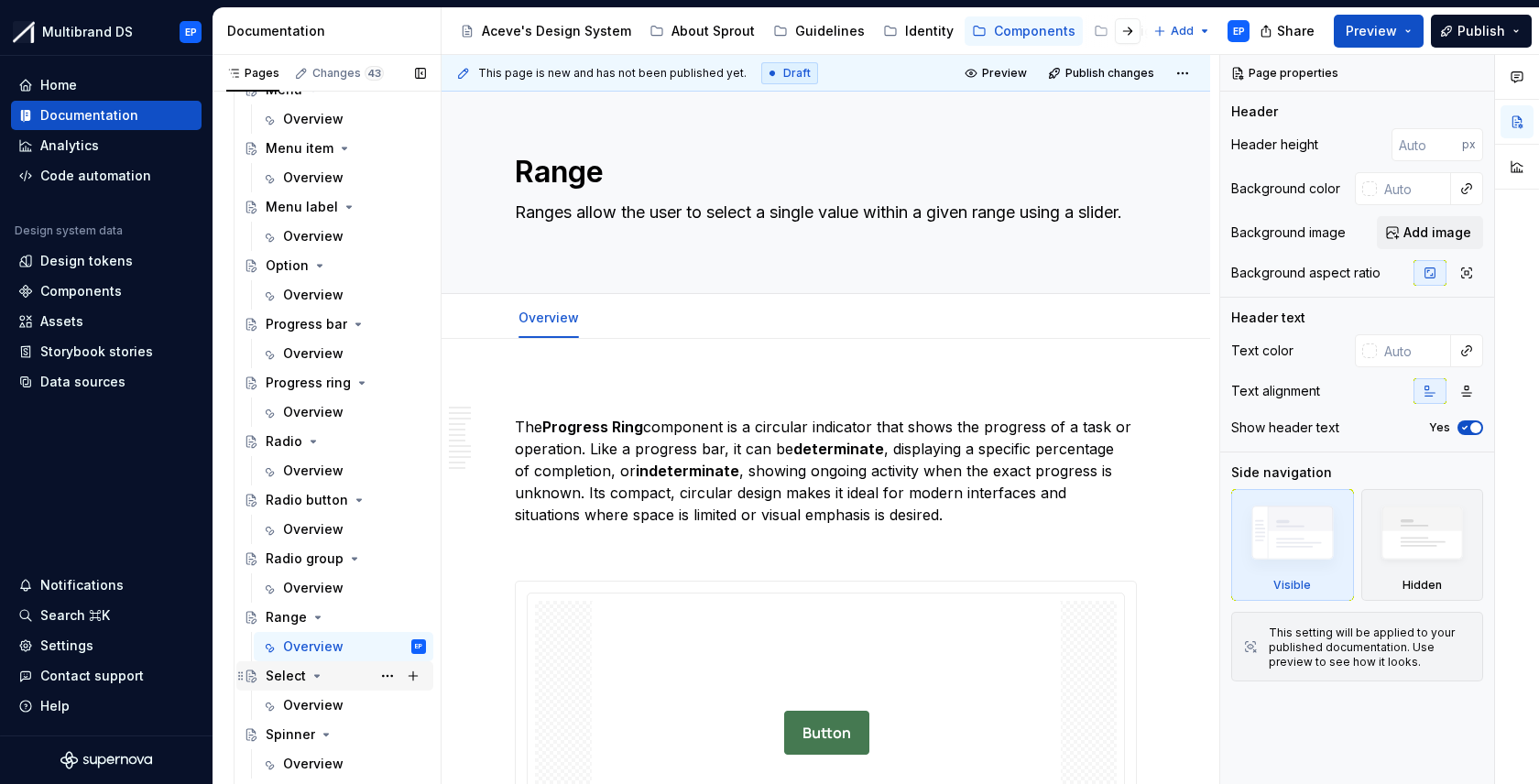 click on "Select" at bounding box center [286, 676] 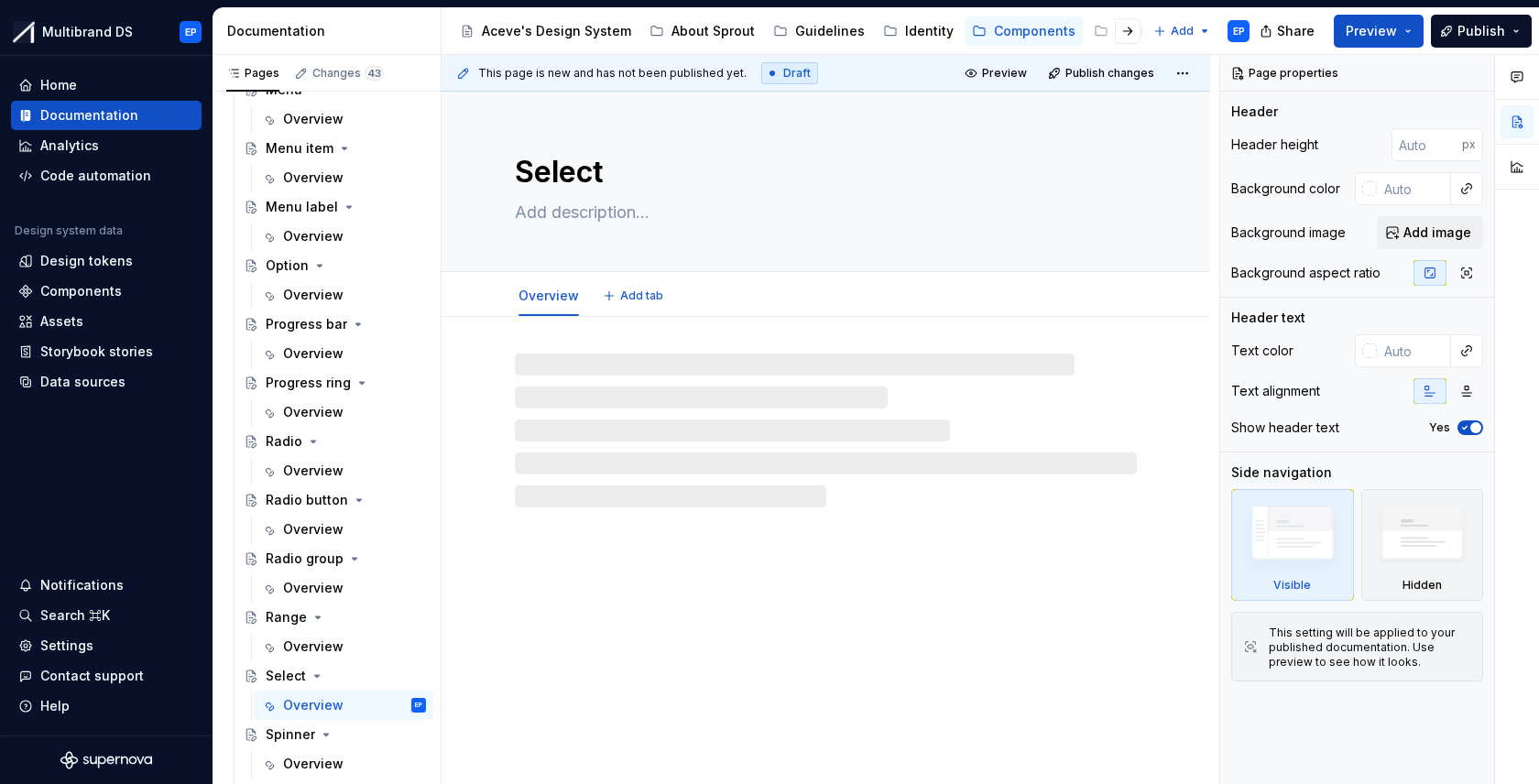 click at bounding box center (822, 212) 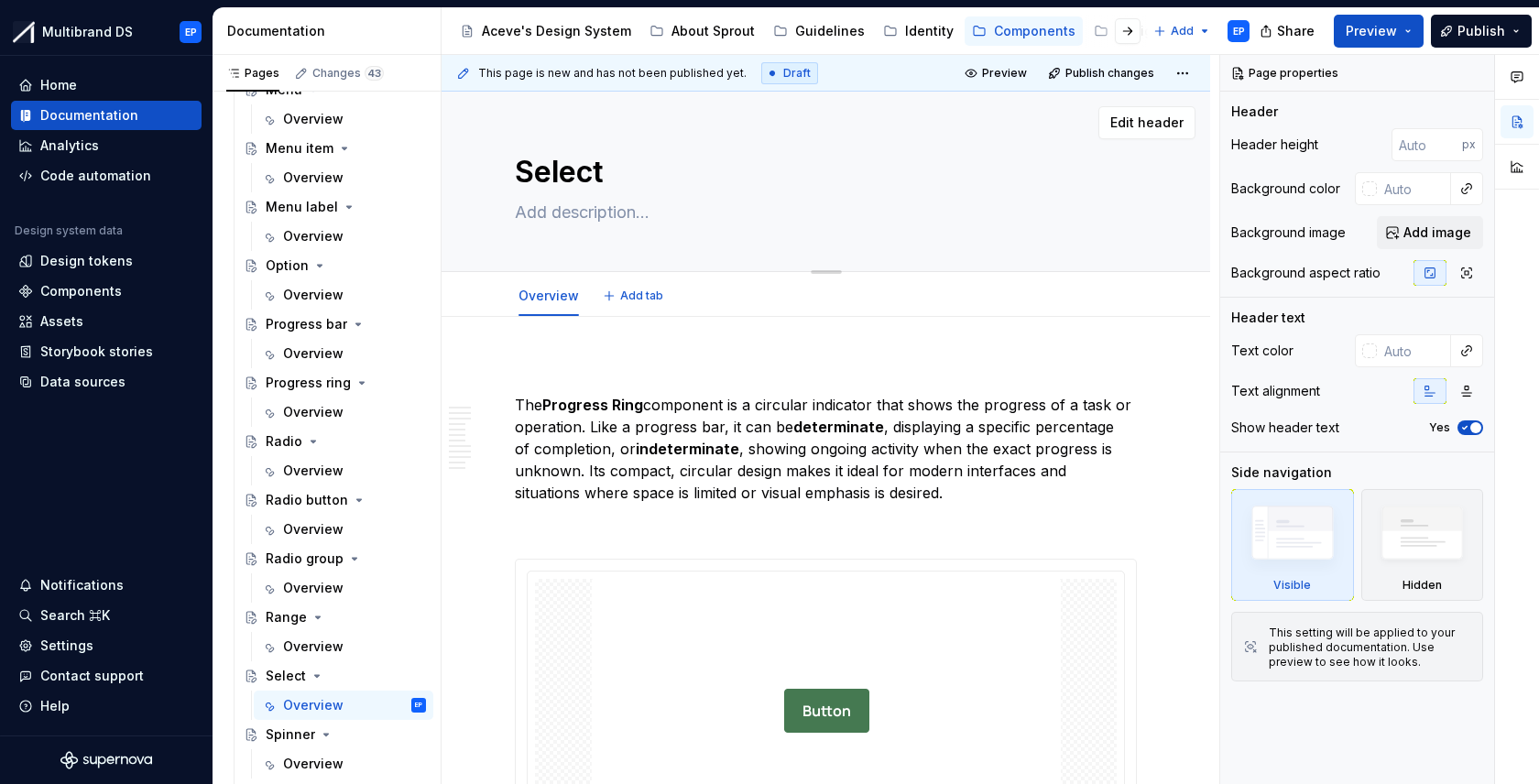 click at bounding box center [822, 212] 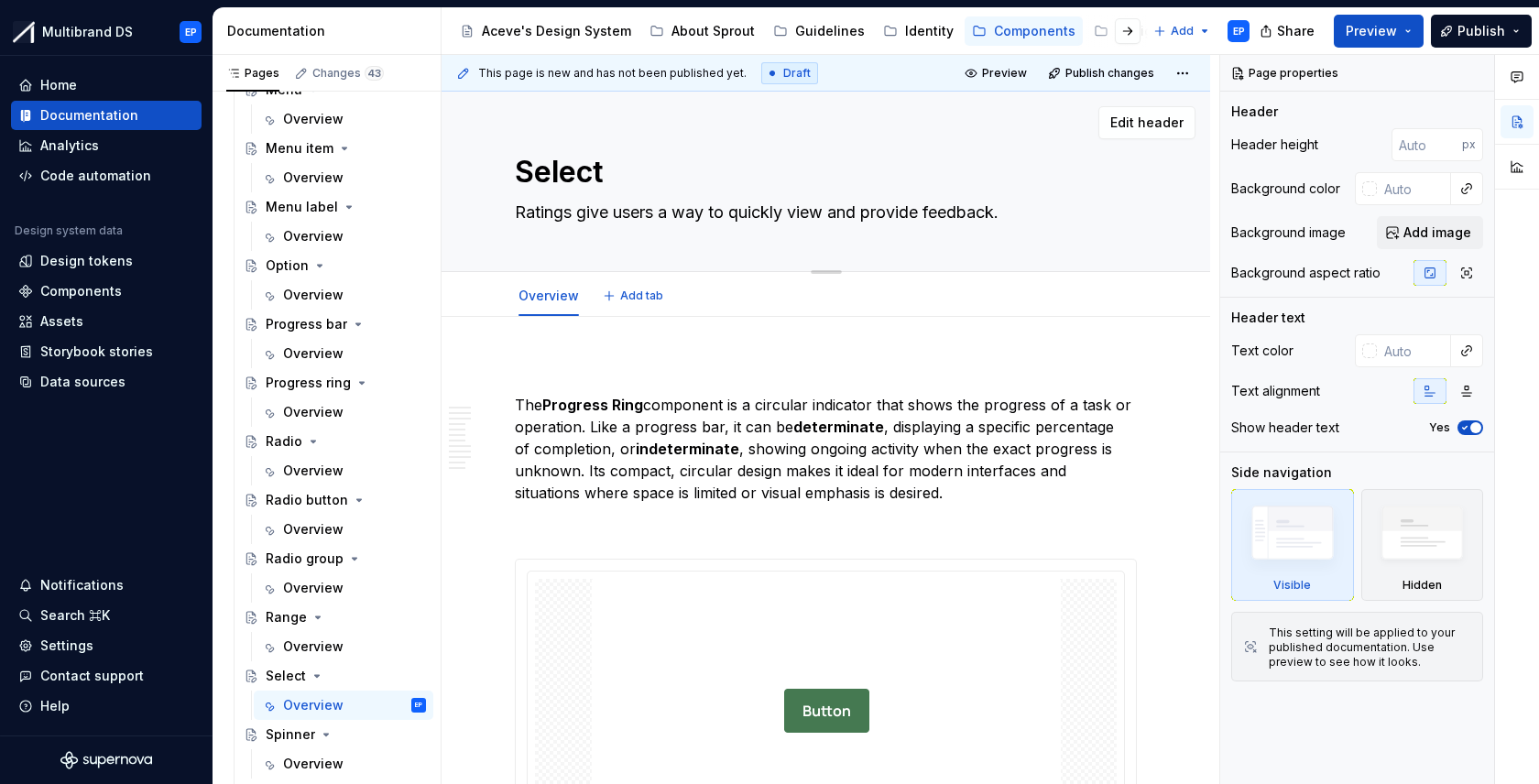 type on "*" 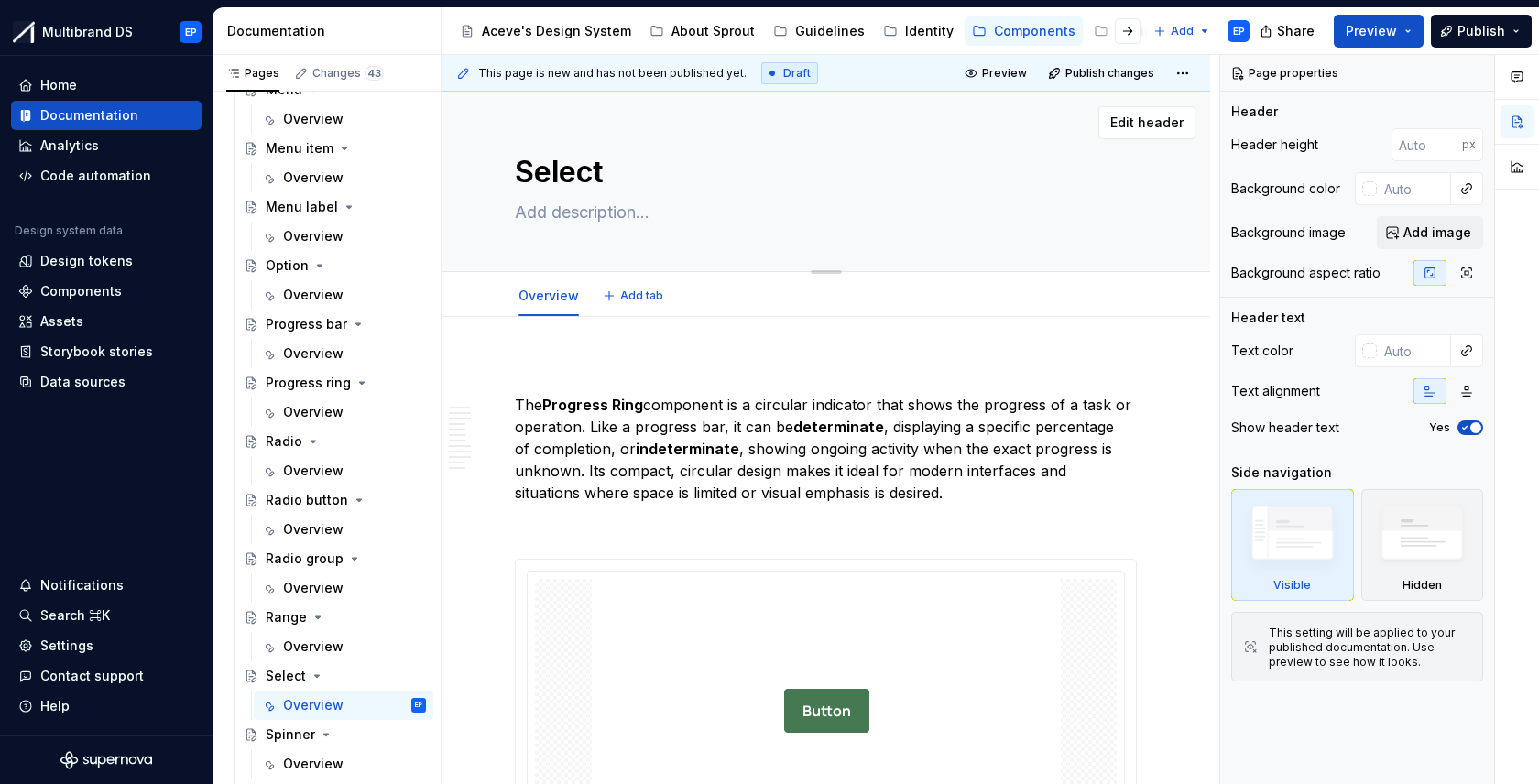click at bounding box center (822, 212) 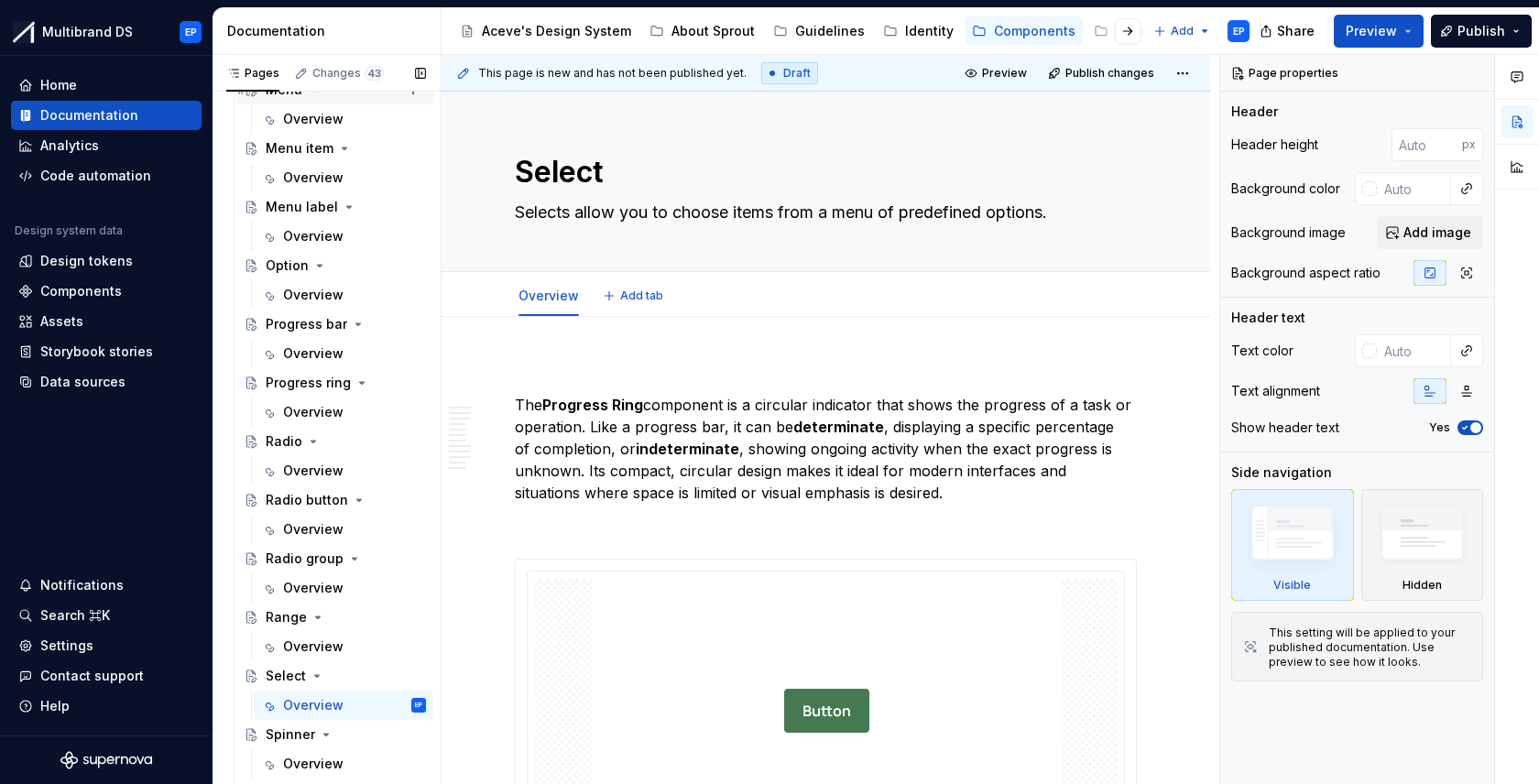 type on "*" 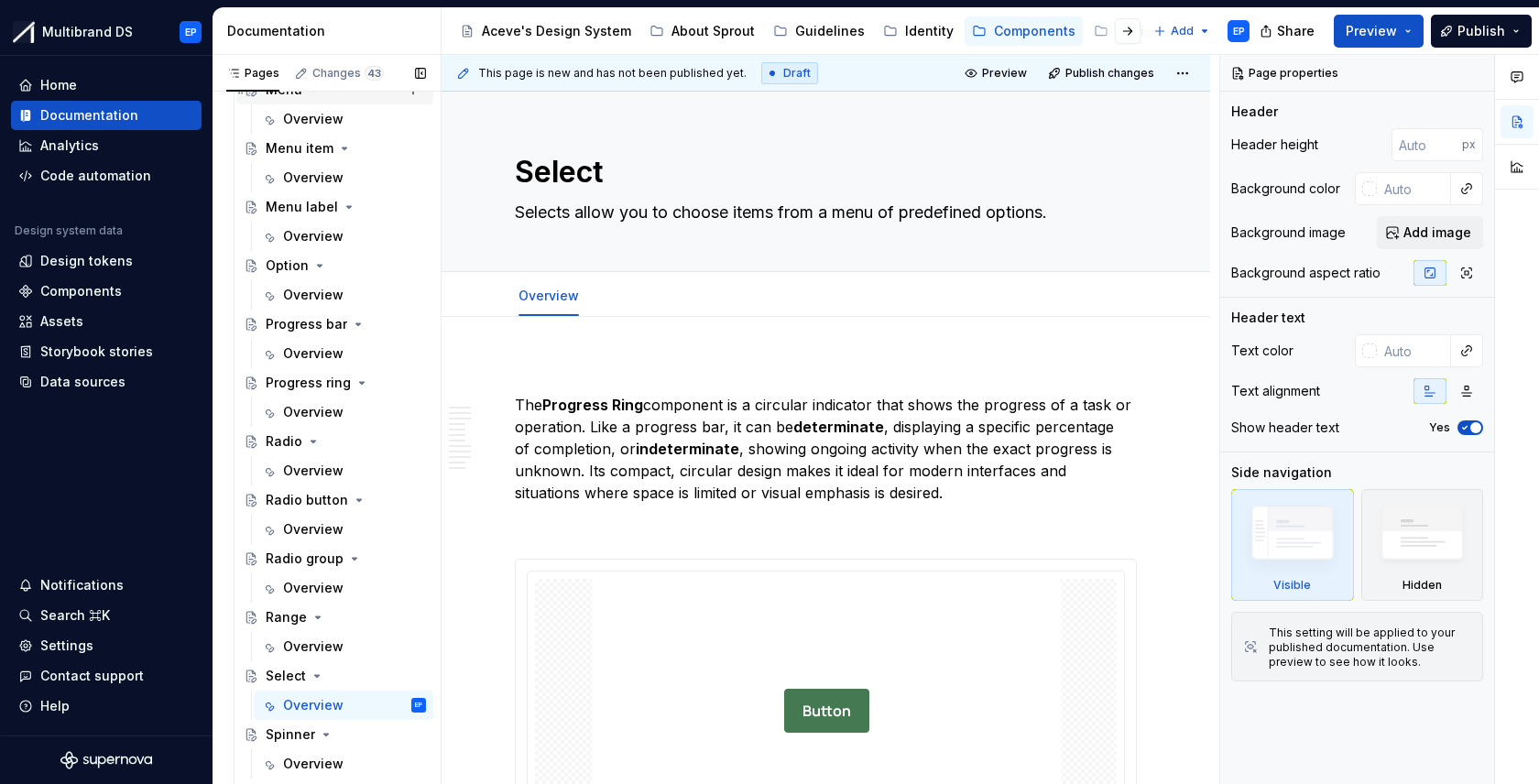 type on "Selects allow you to choose items from a menu of predefined options." 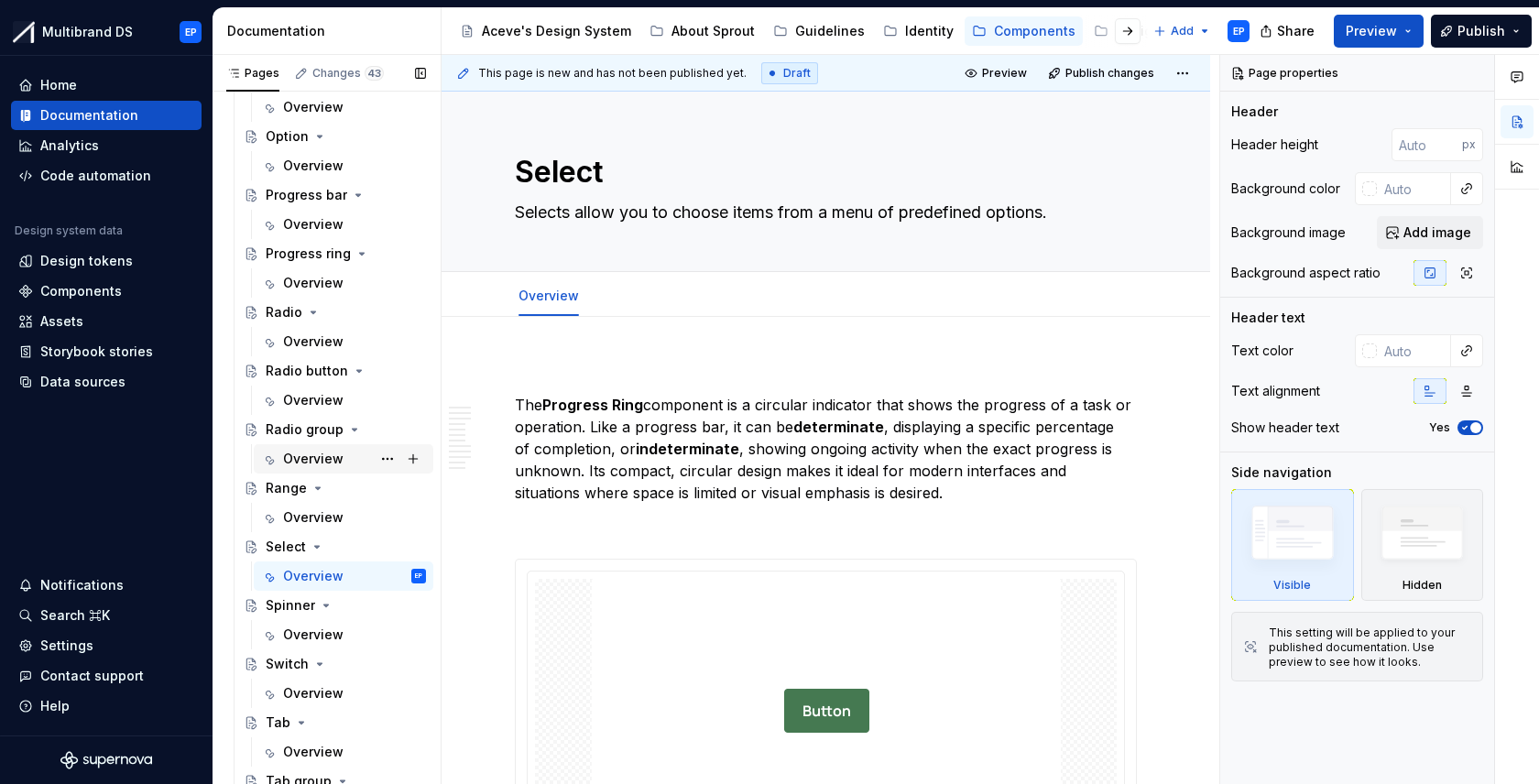 scroll, scrollTop: 700, scrollLeft: 0, axis: vertical 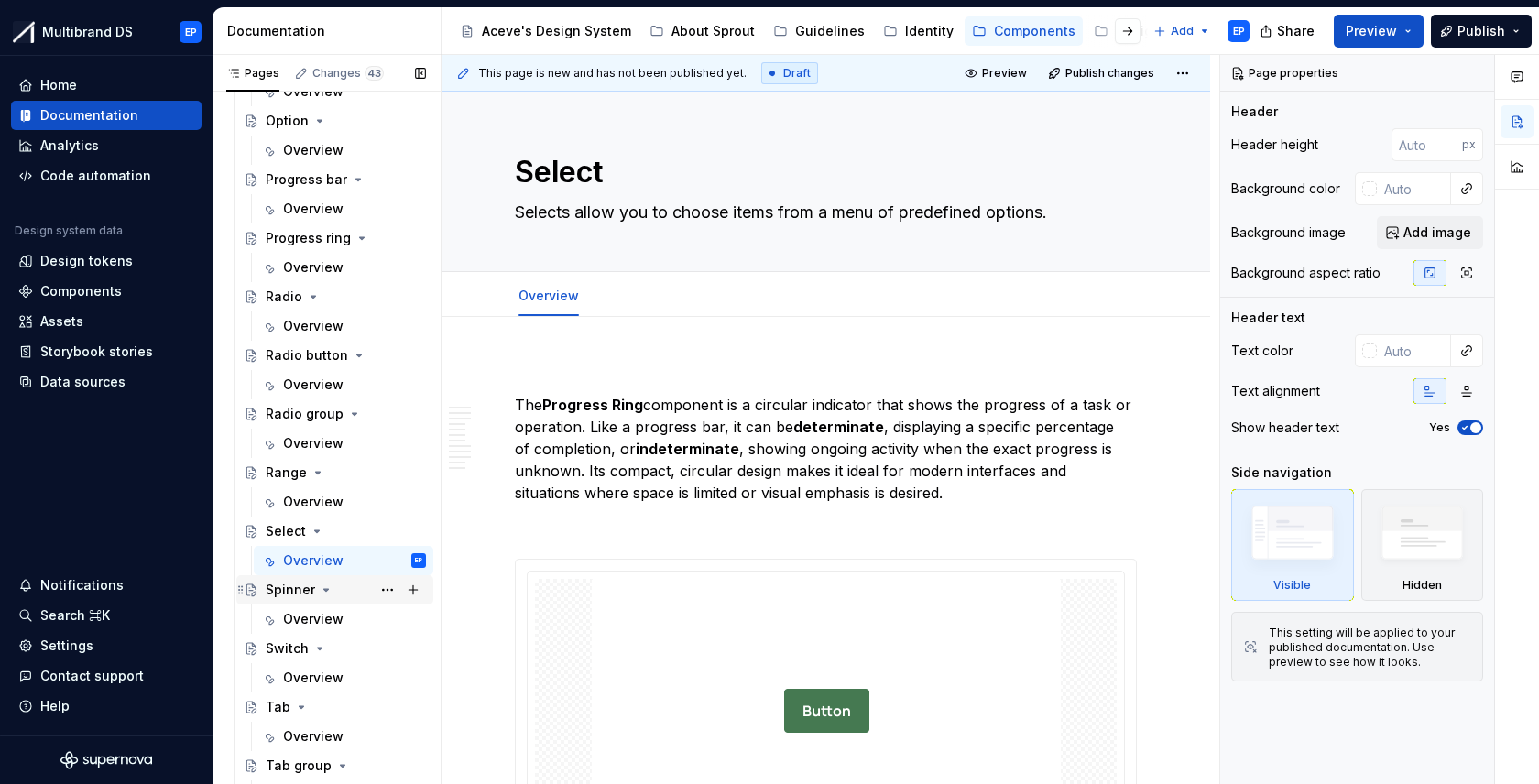 click on "Spinner" at bounding box center (290, 590) 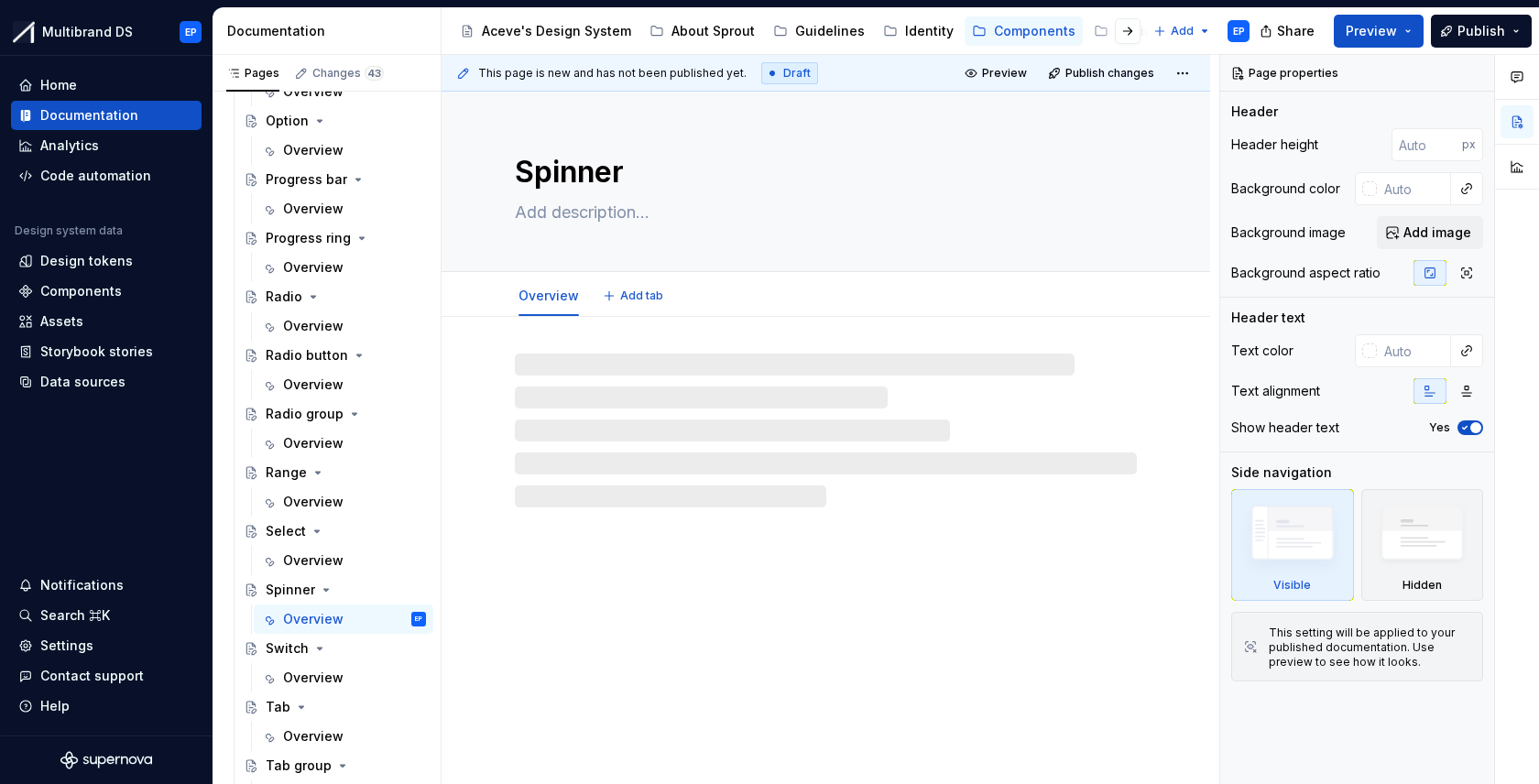 click at bounding box center (822, 212) 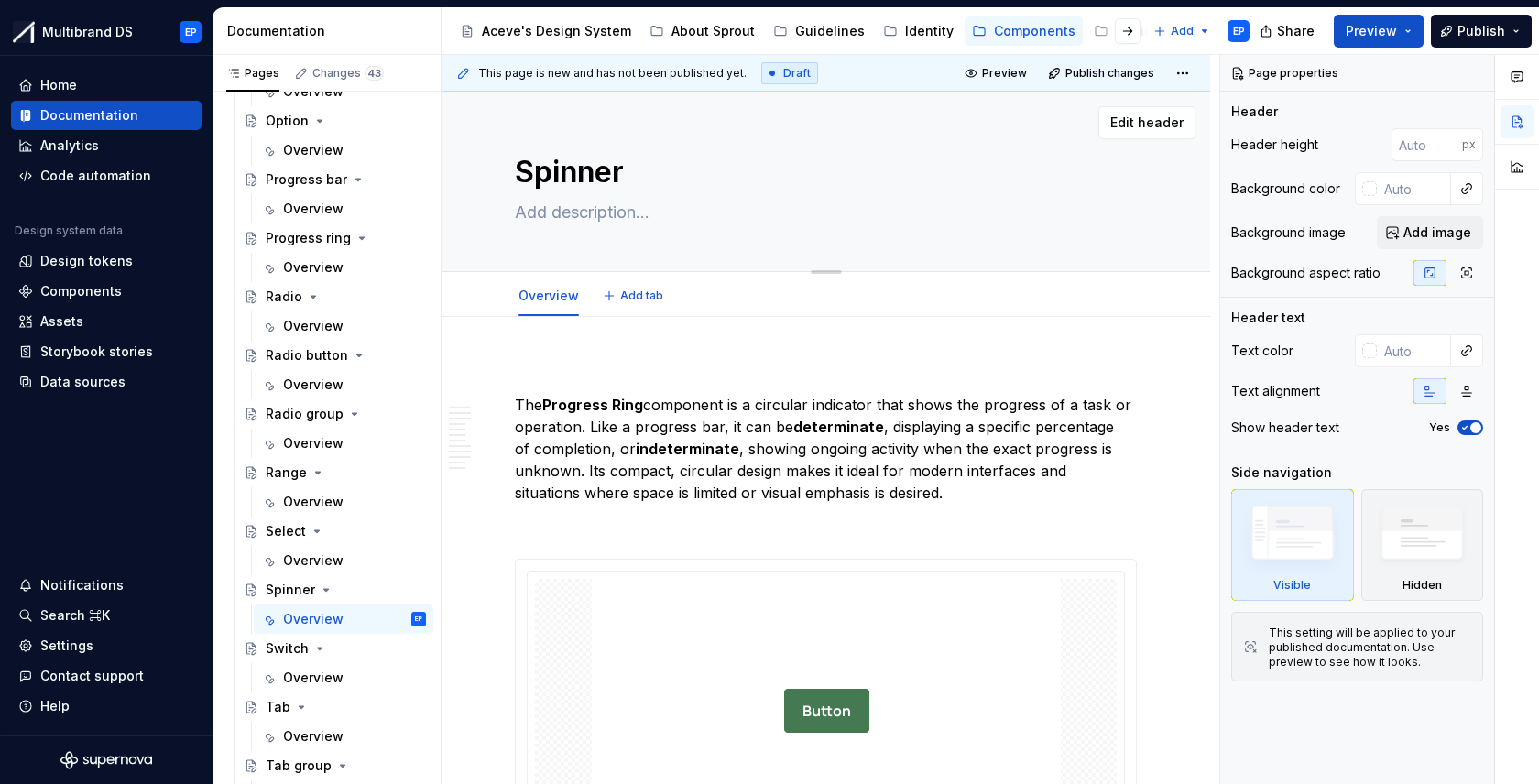 click at bounding box center [822, 212] 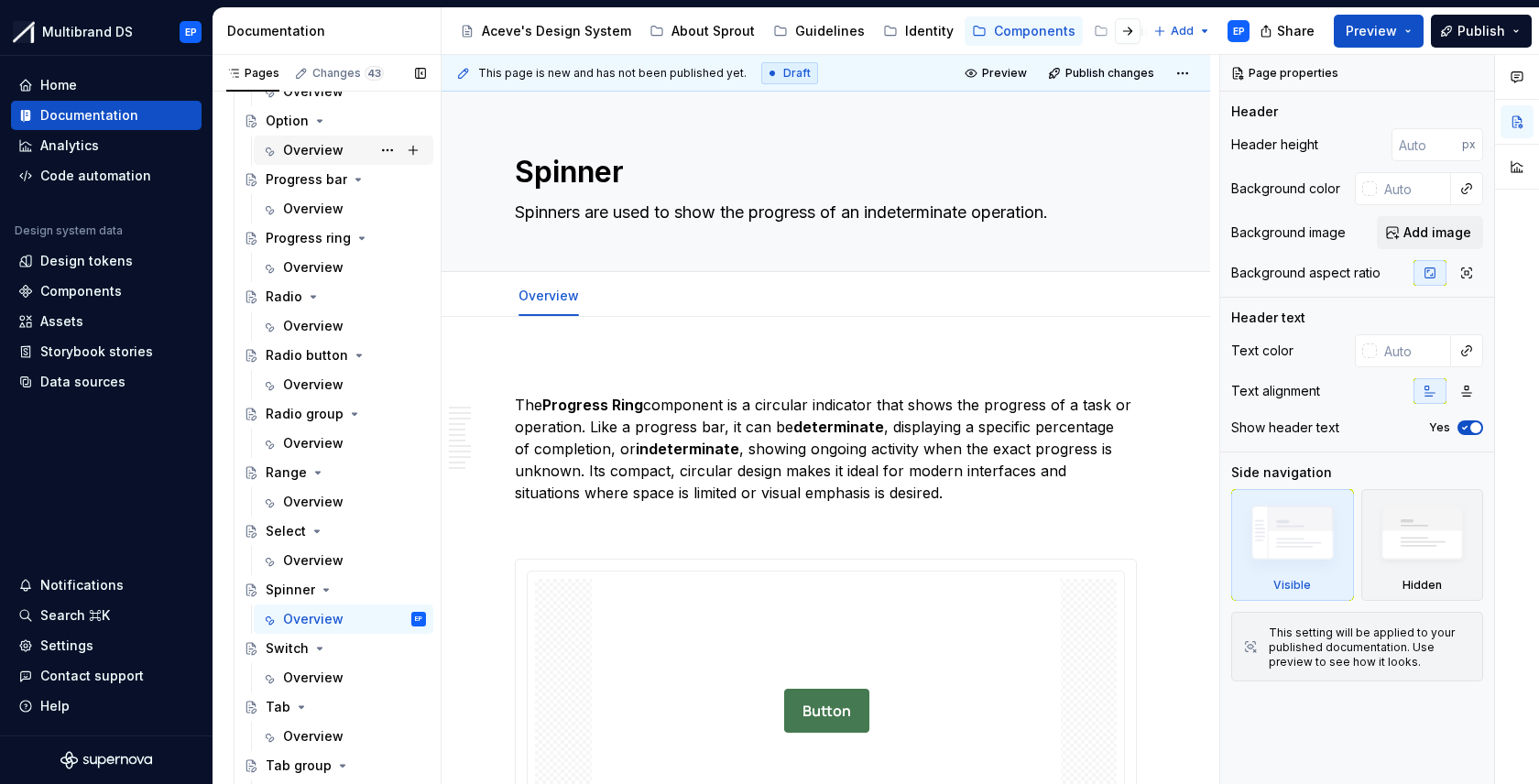 type on "*" 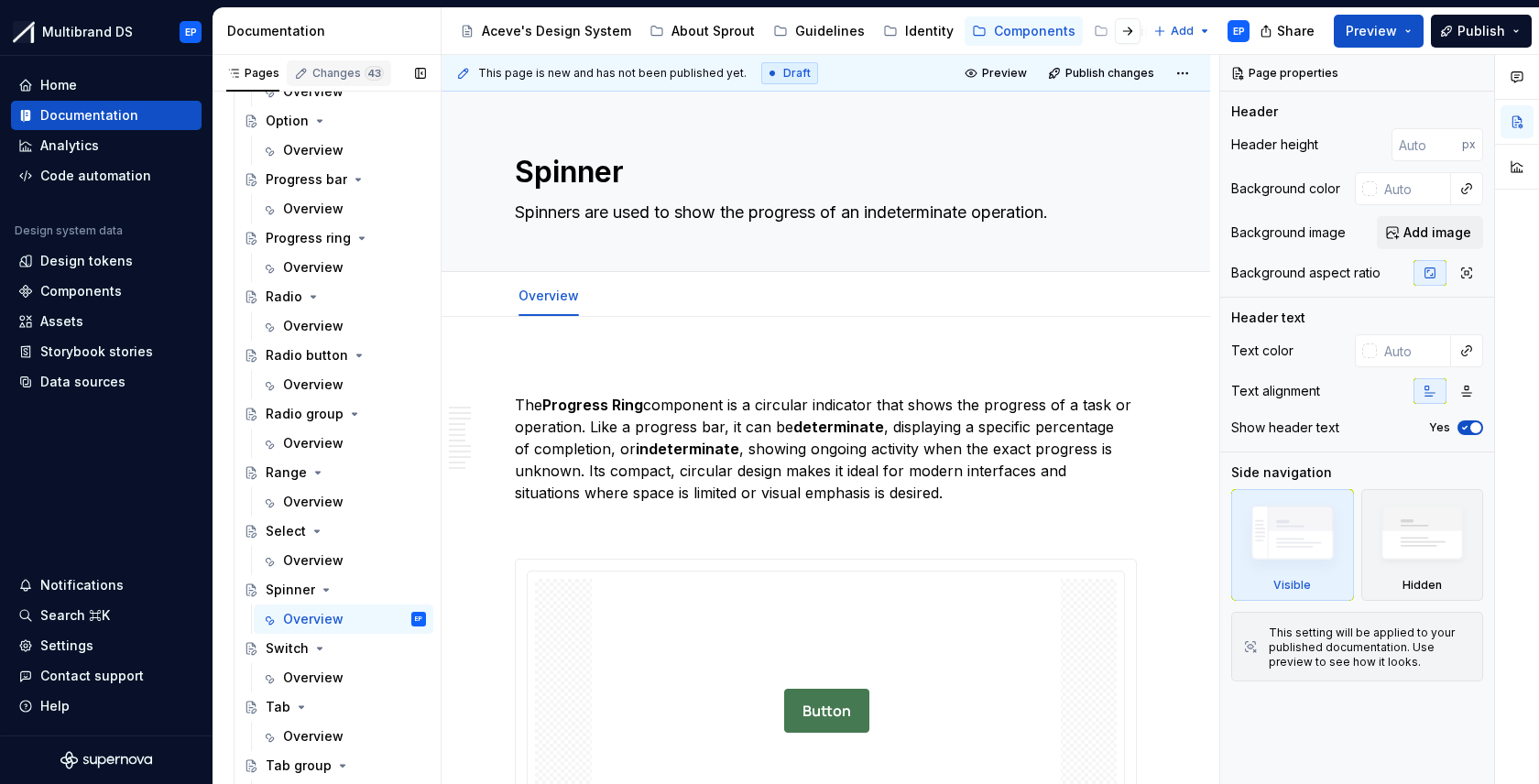 type on "Spinners are used to show the progress of an indeterminate operation." 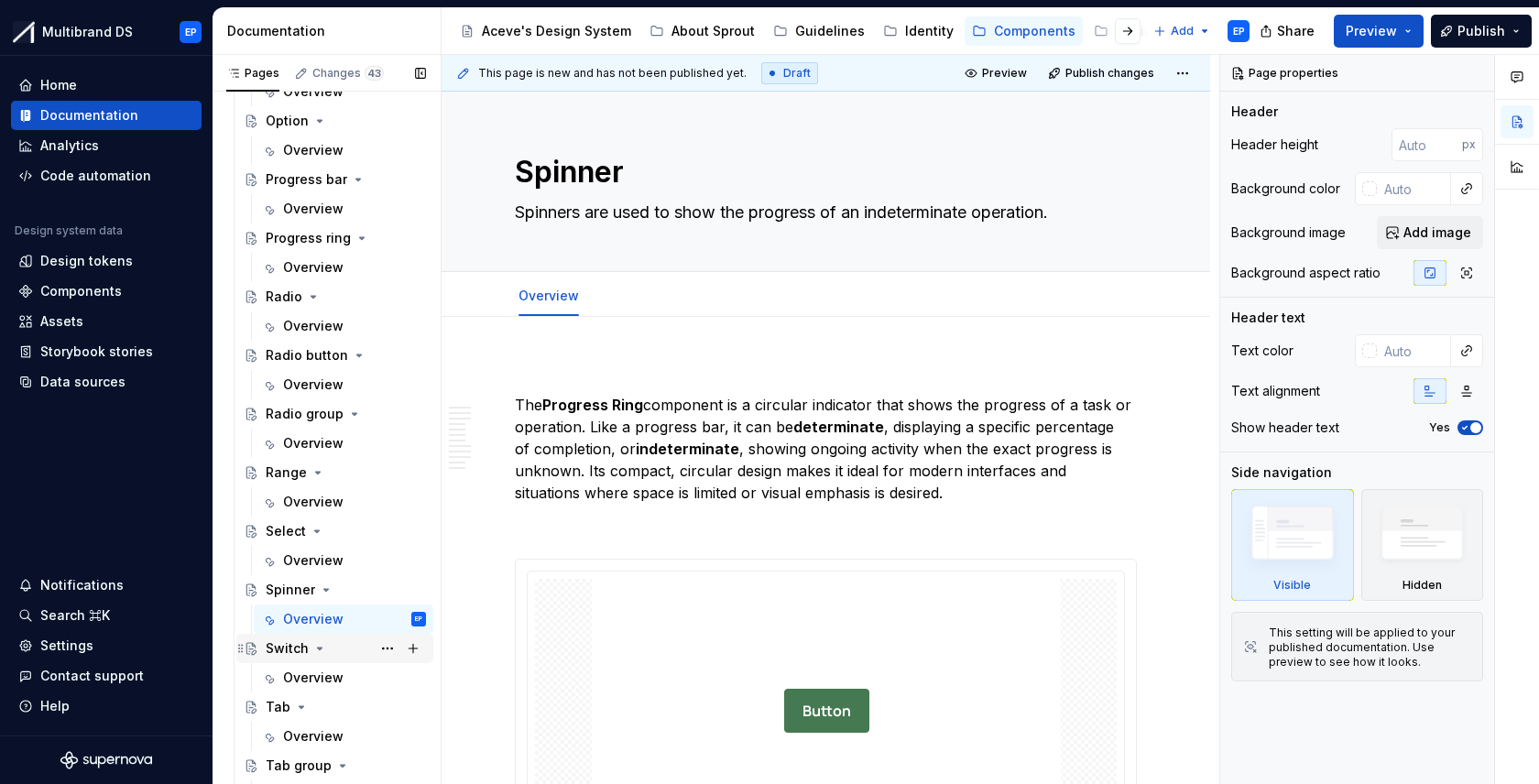 click on "Switch" at bounding box center [287, 648] 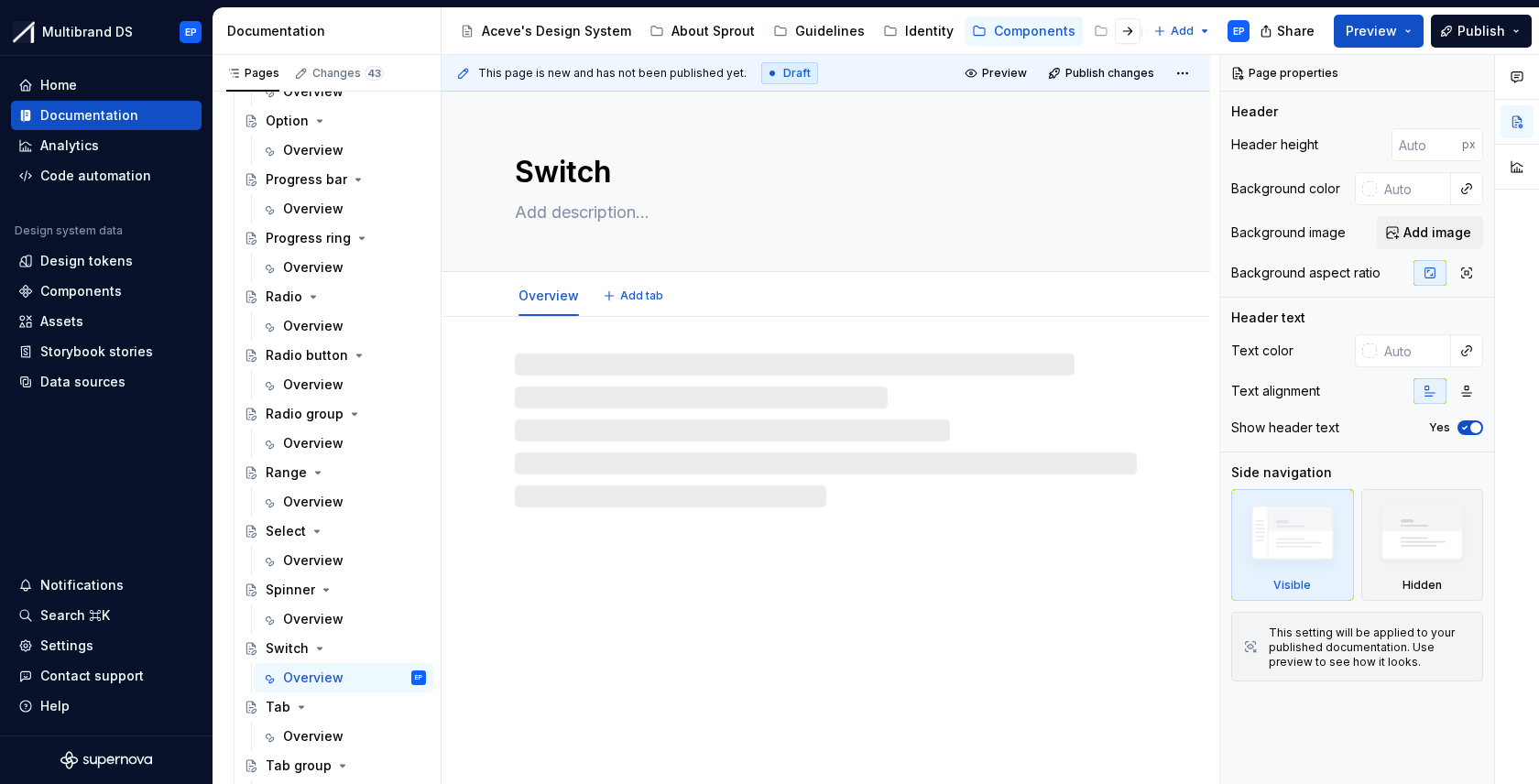 click at bounding box center [822, 212] 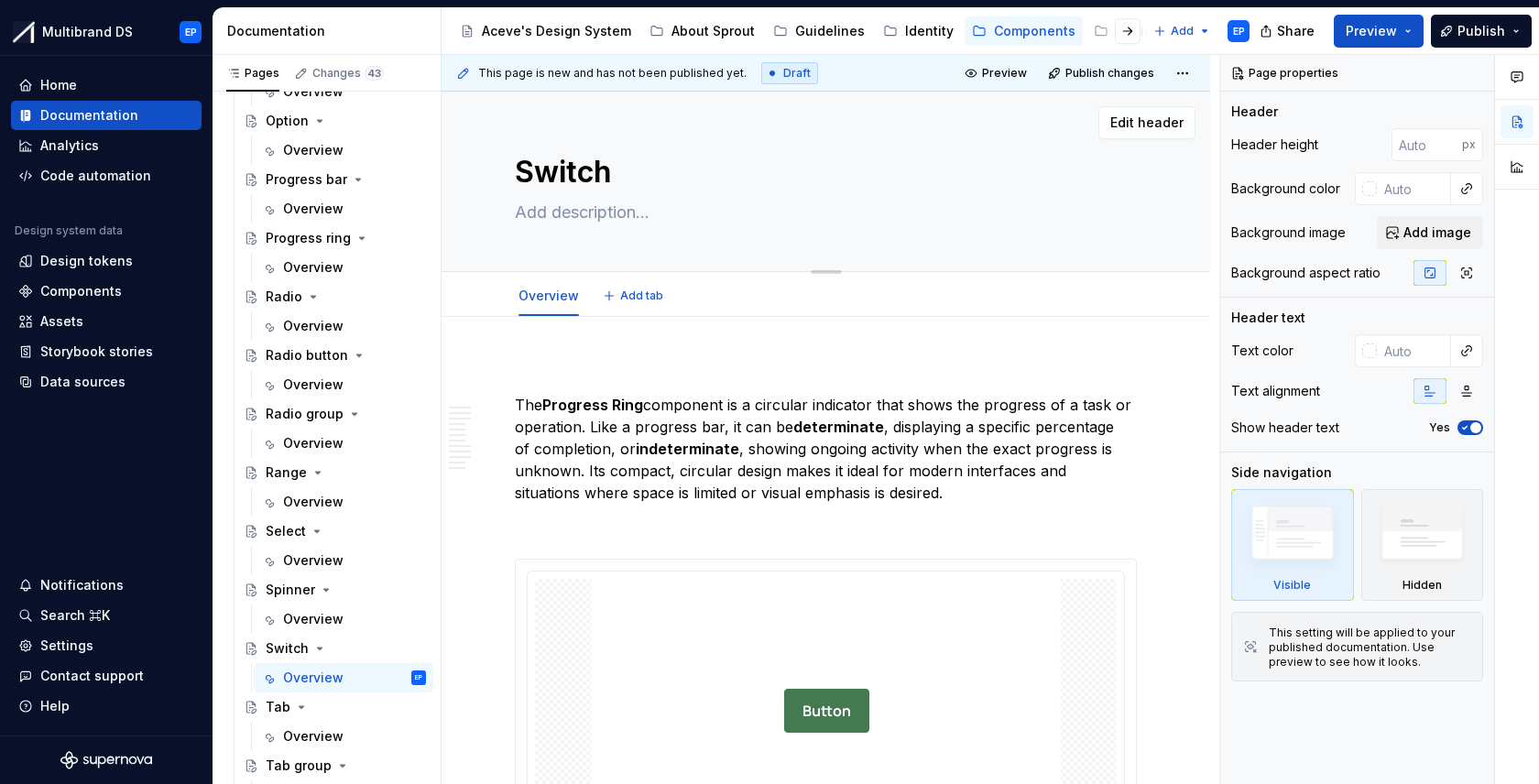 click at bounding box center [822, 212] 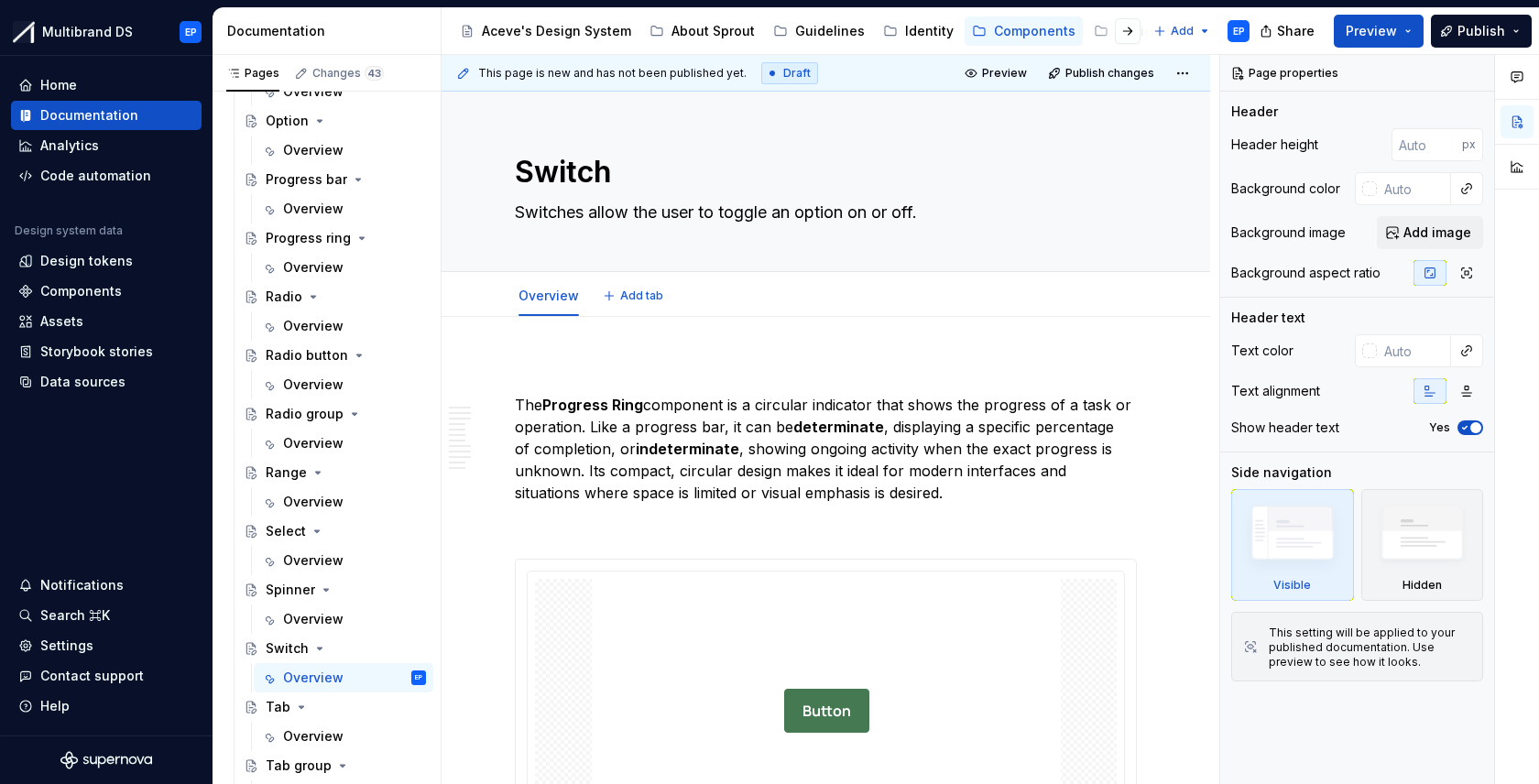 type on "*" 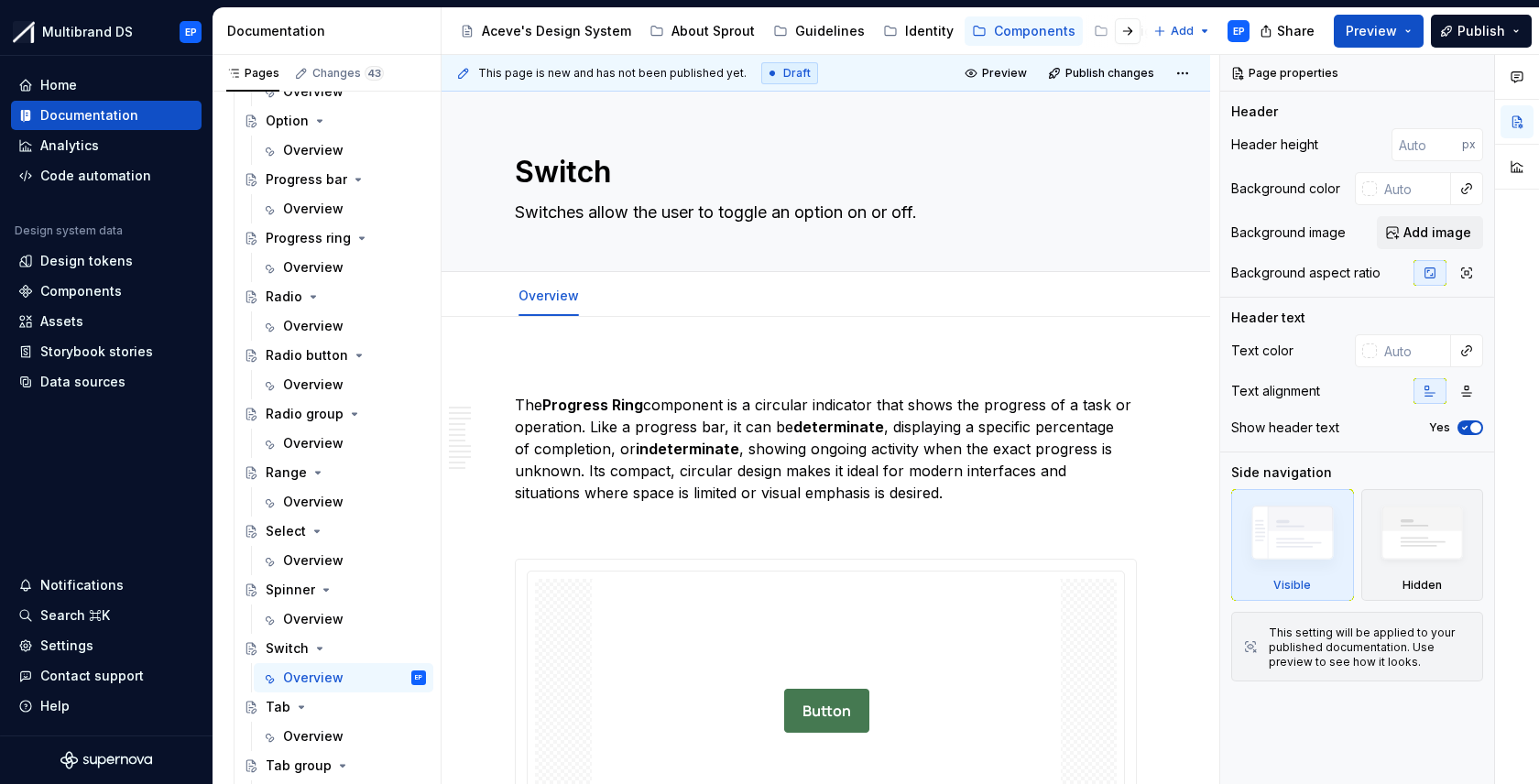 type on "Switches allow the user to toggle an option on or off." 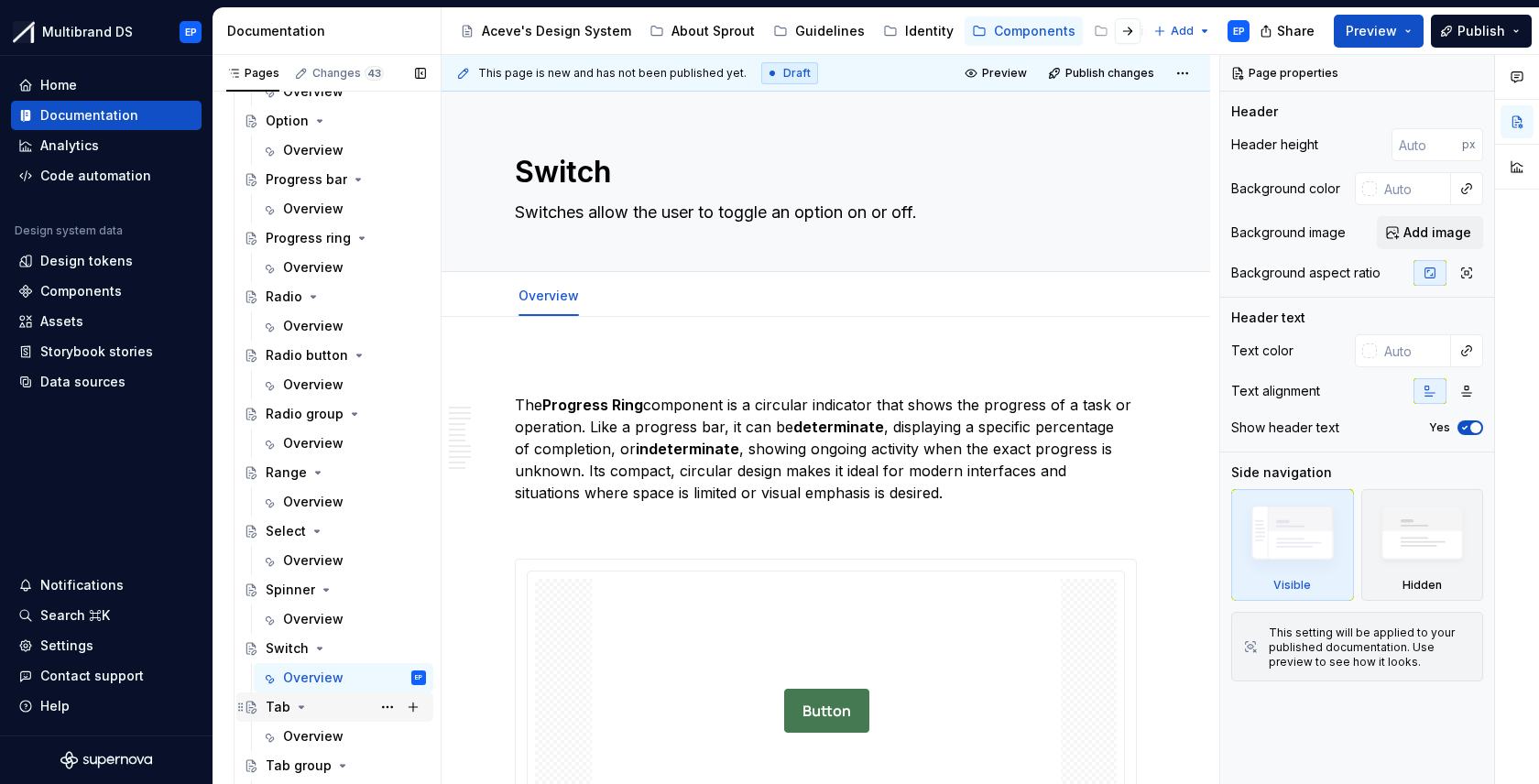 click on "Tab" at bounding box center (278, 707) 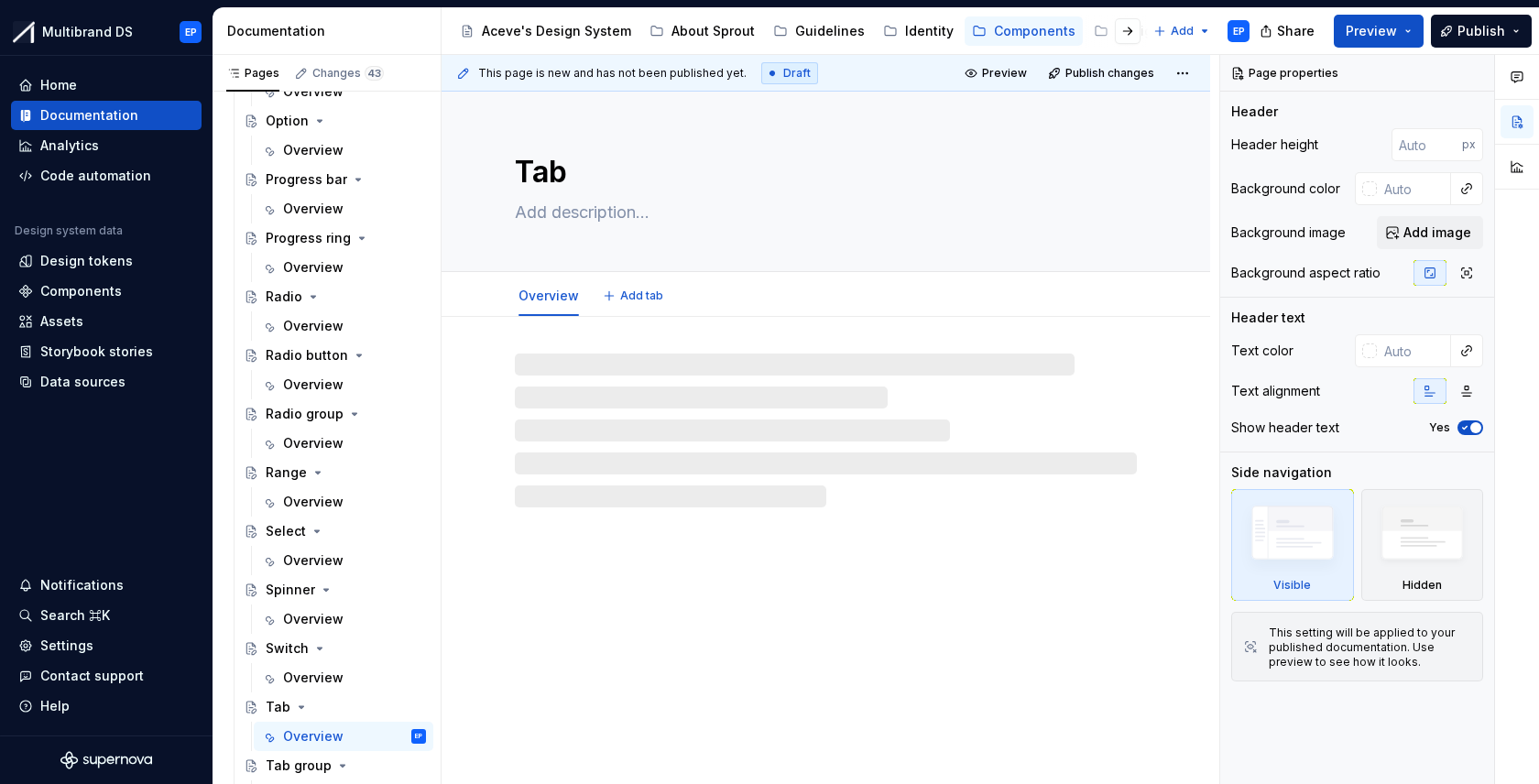 click at bounding box center (822, 212) 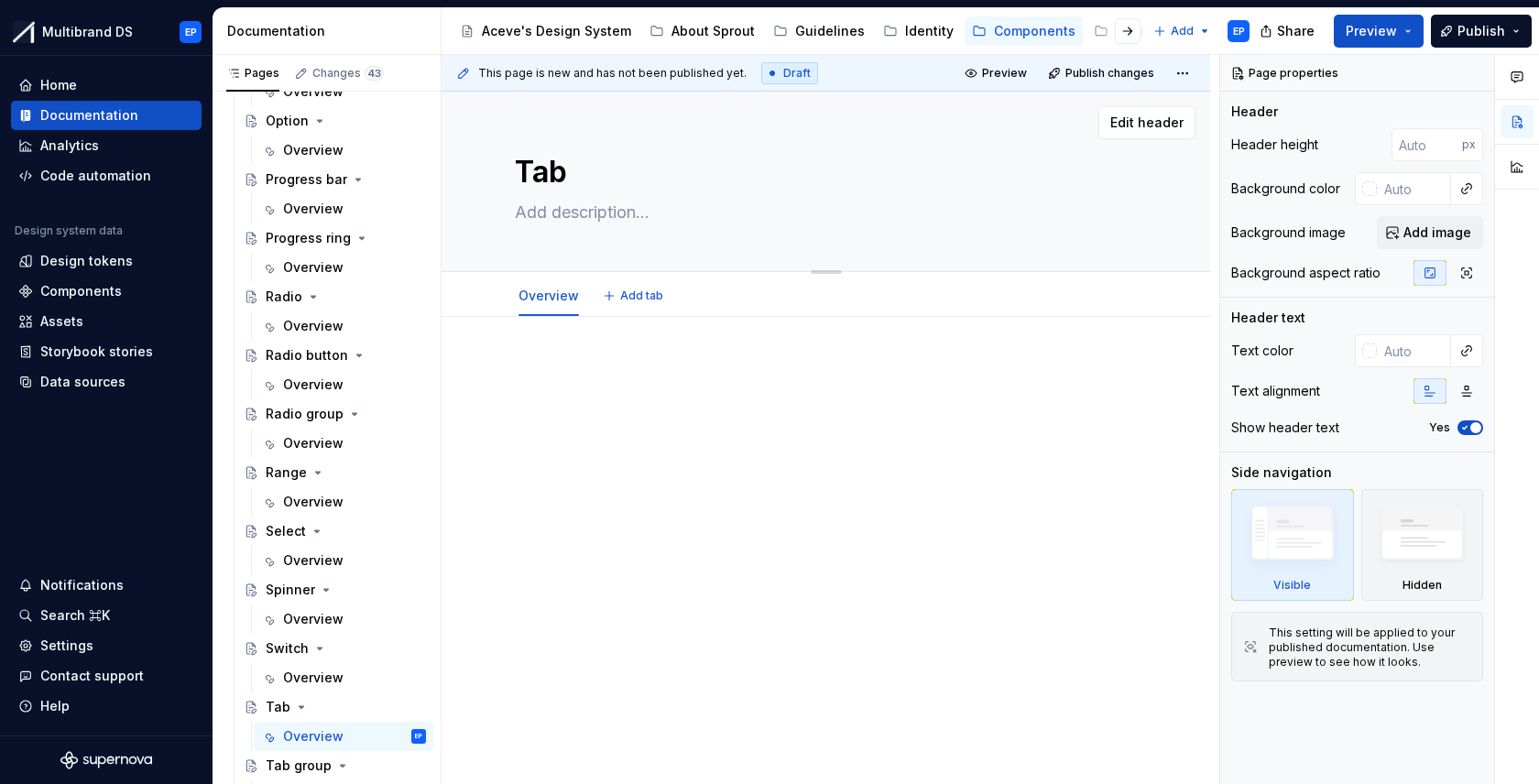 click at bounding box center (822, 212) 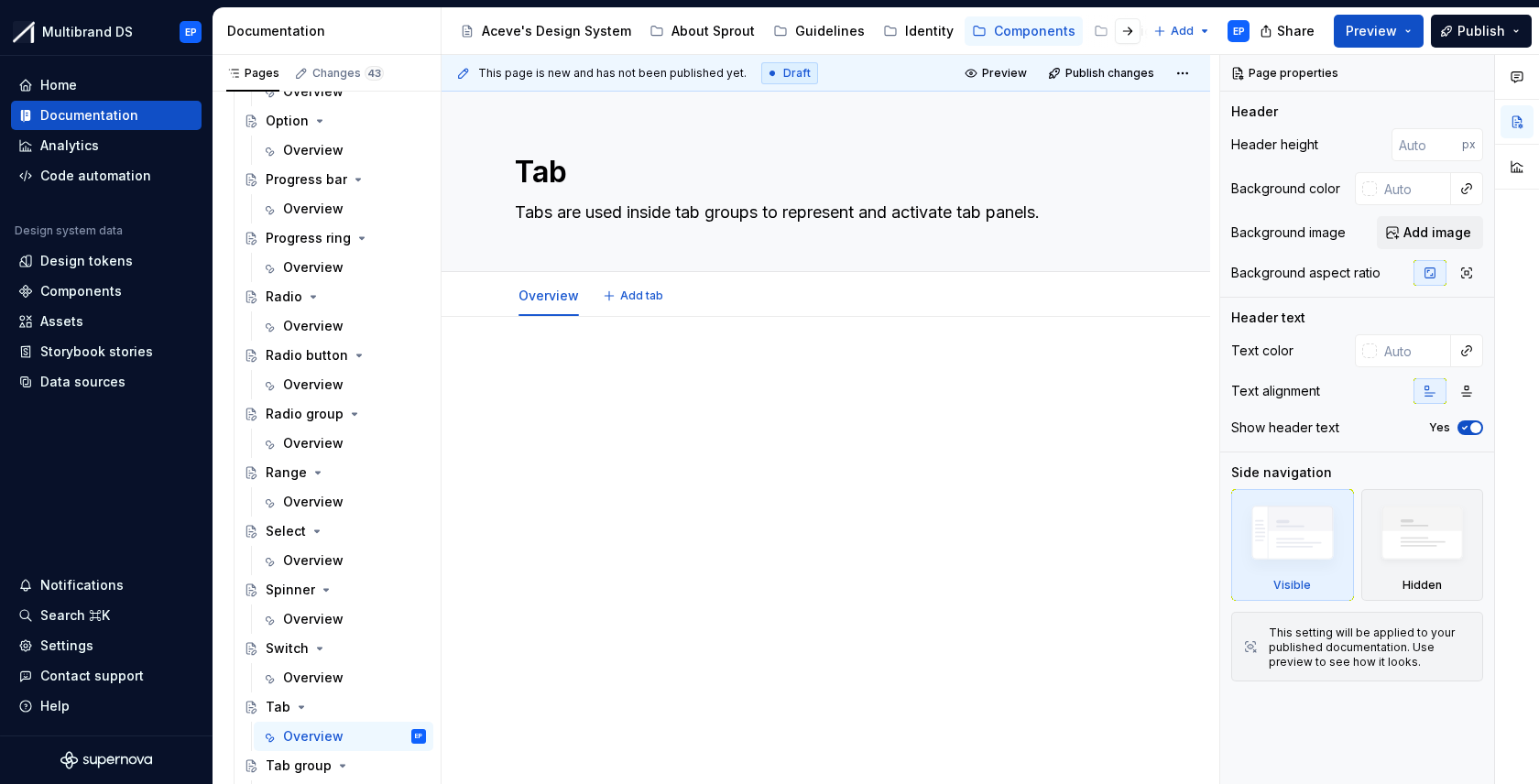 type on "*" 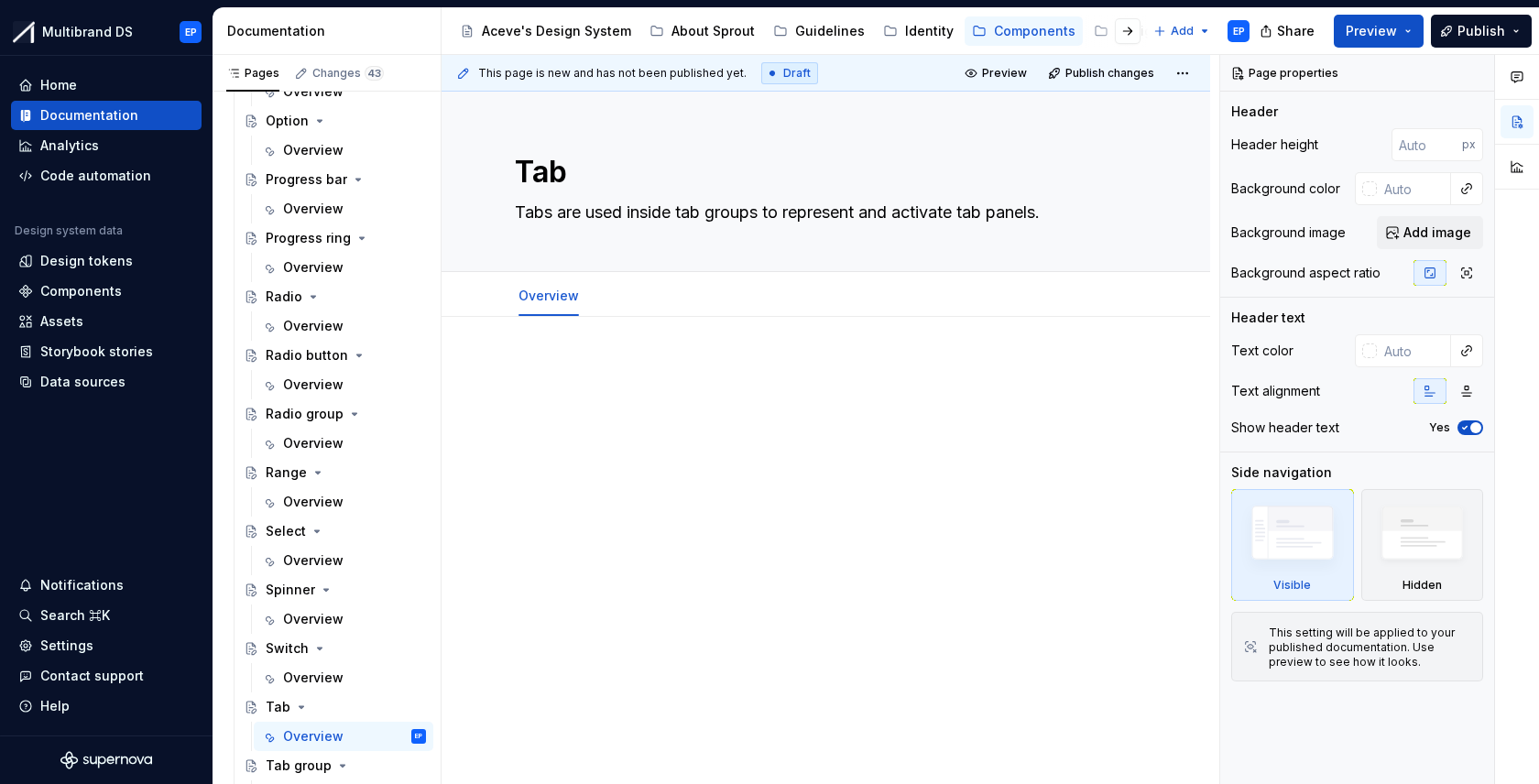 type on "Tabs are used inside tab groups to represent and activate tab panels." 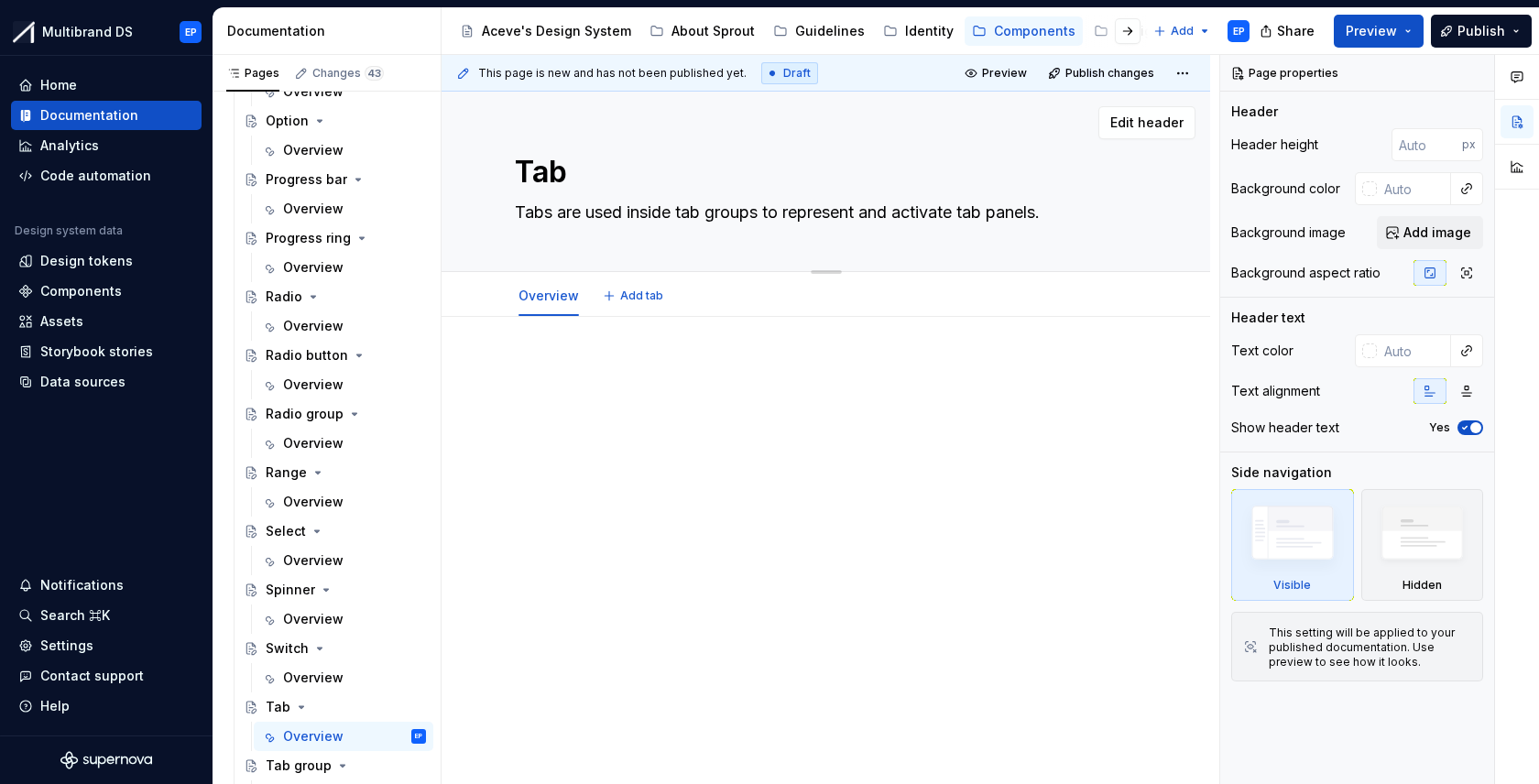click on "Tabs are used inside tab groups to represent and activate tab panels." at bounding box center [822, 212] 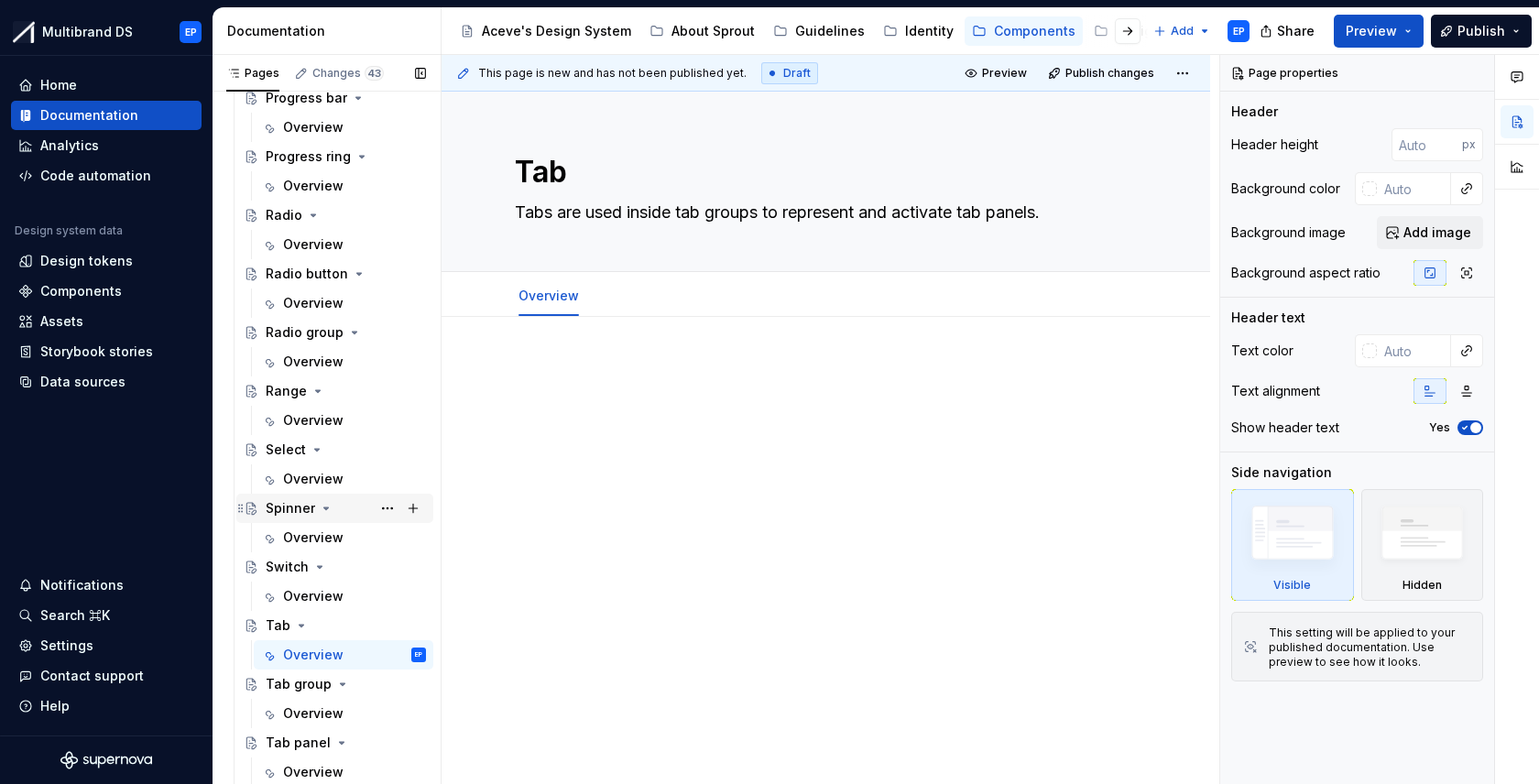 scroll, scrollTop: 841, scrollLeft: 0, axis: vertical 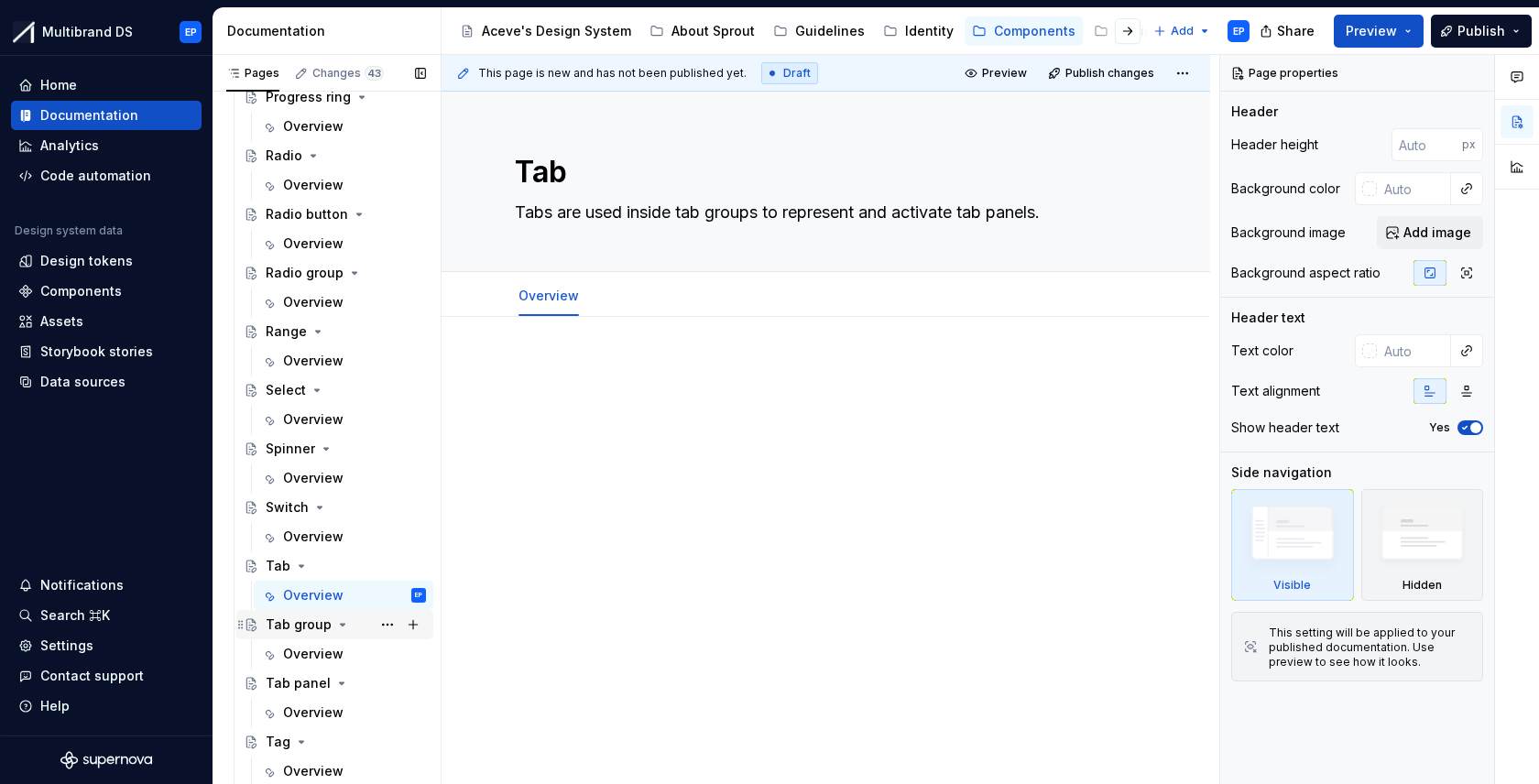 click on "Tab group" at bounding box center [299, 625] 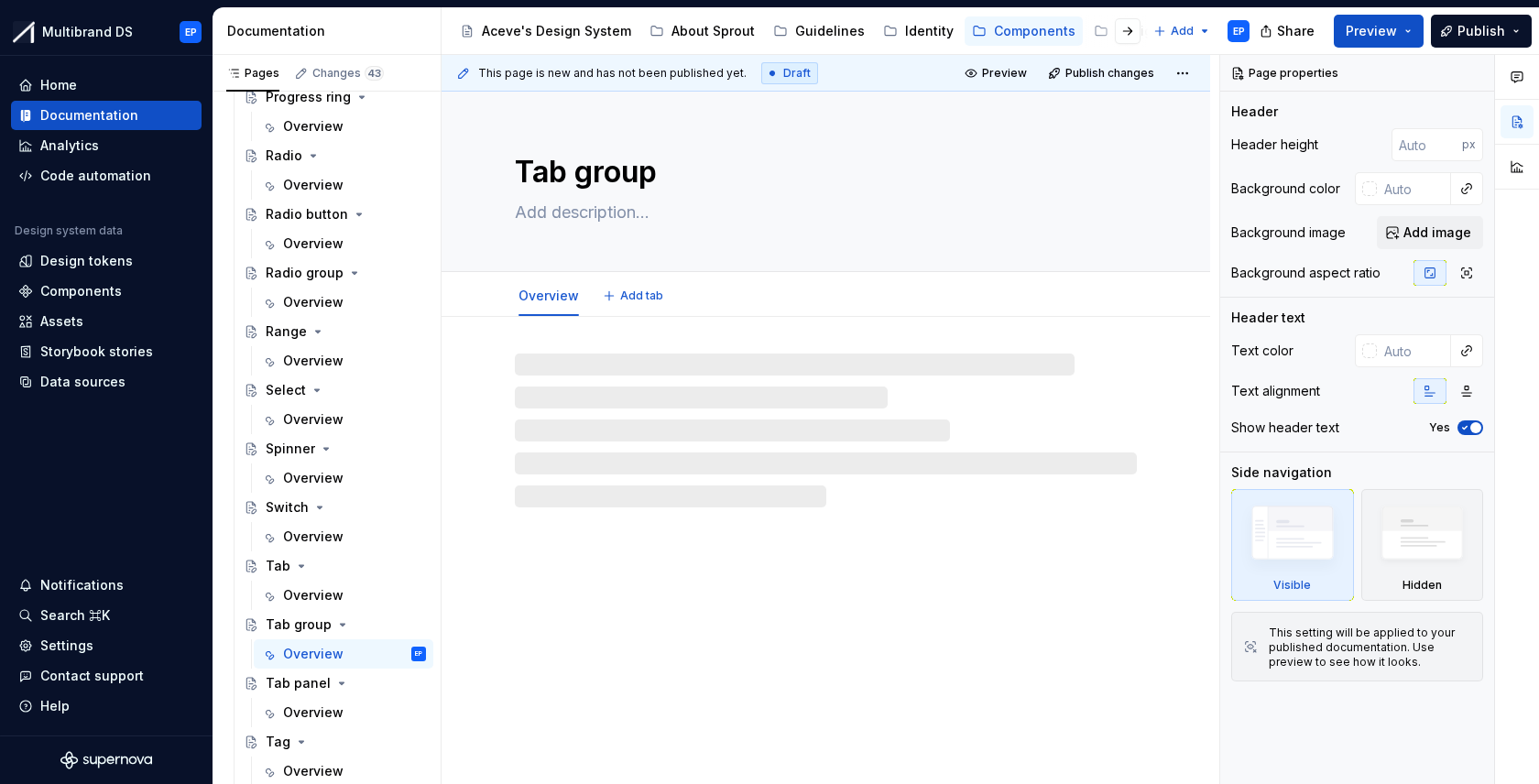 click at bounding box center [822, 212] 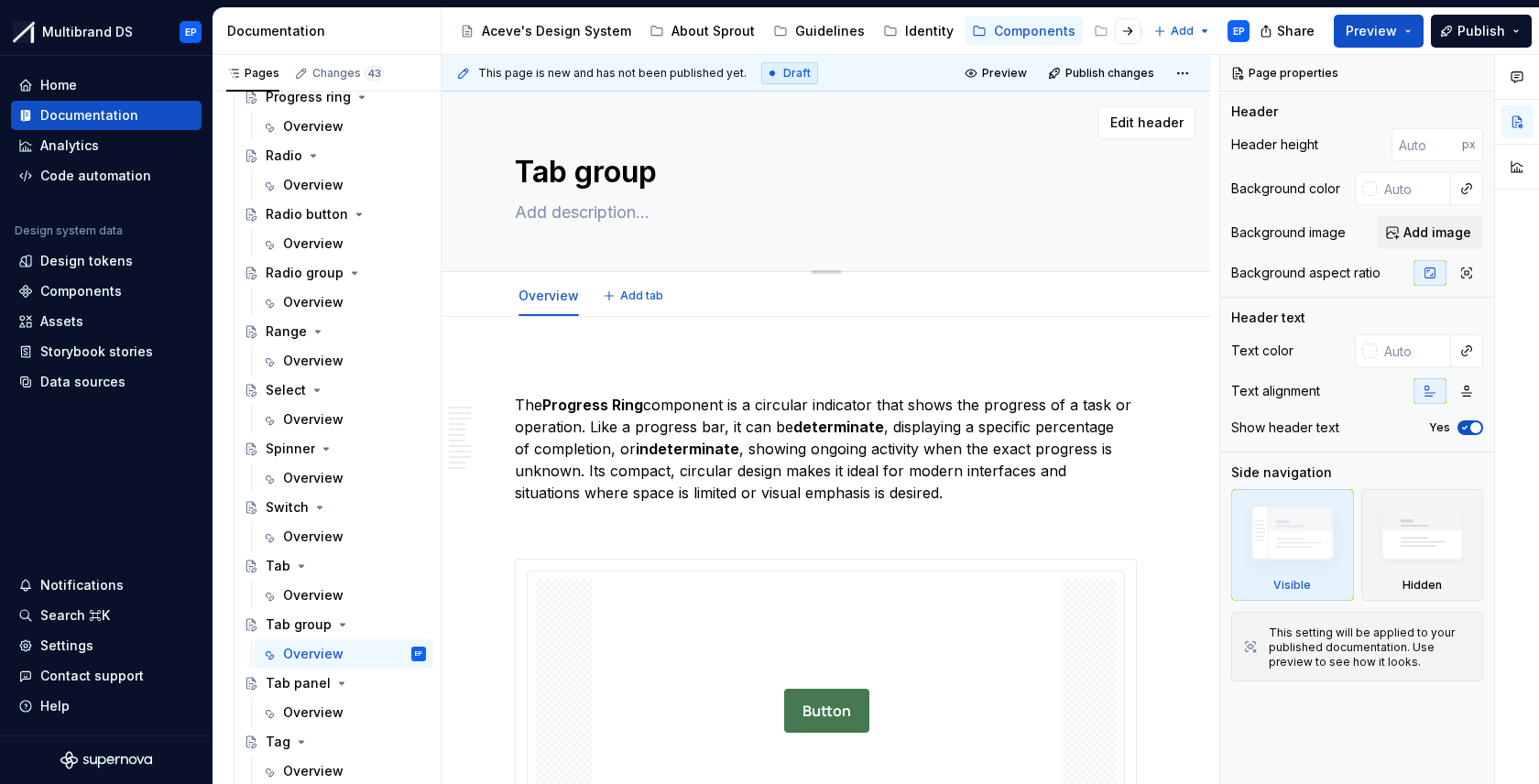 click at bounding box center (822, 212) 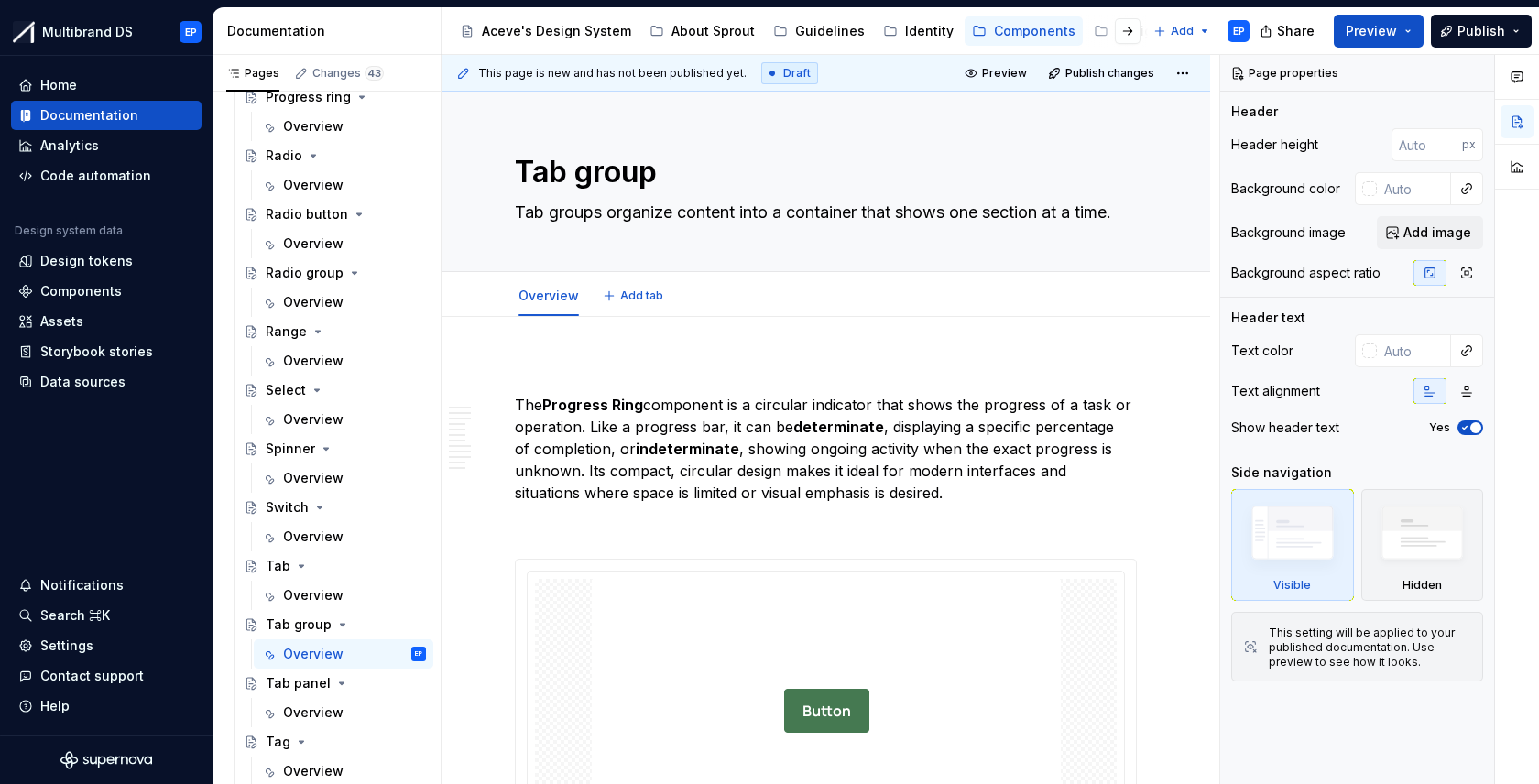 type on "*" 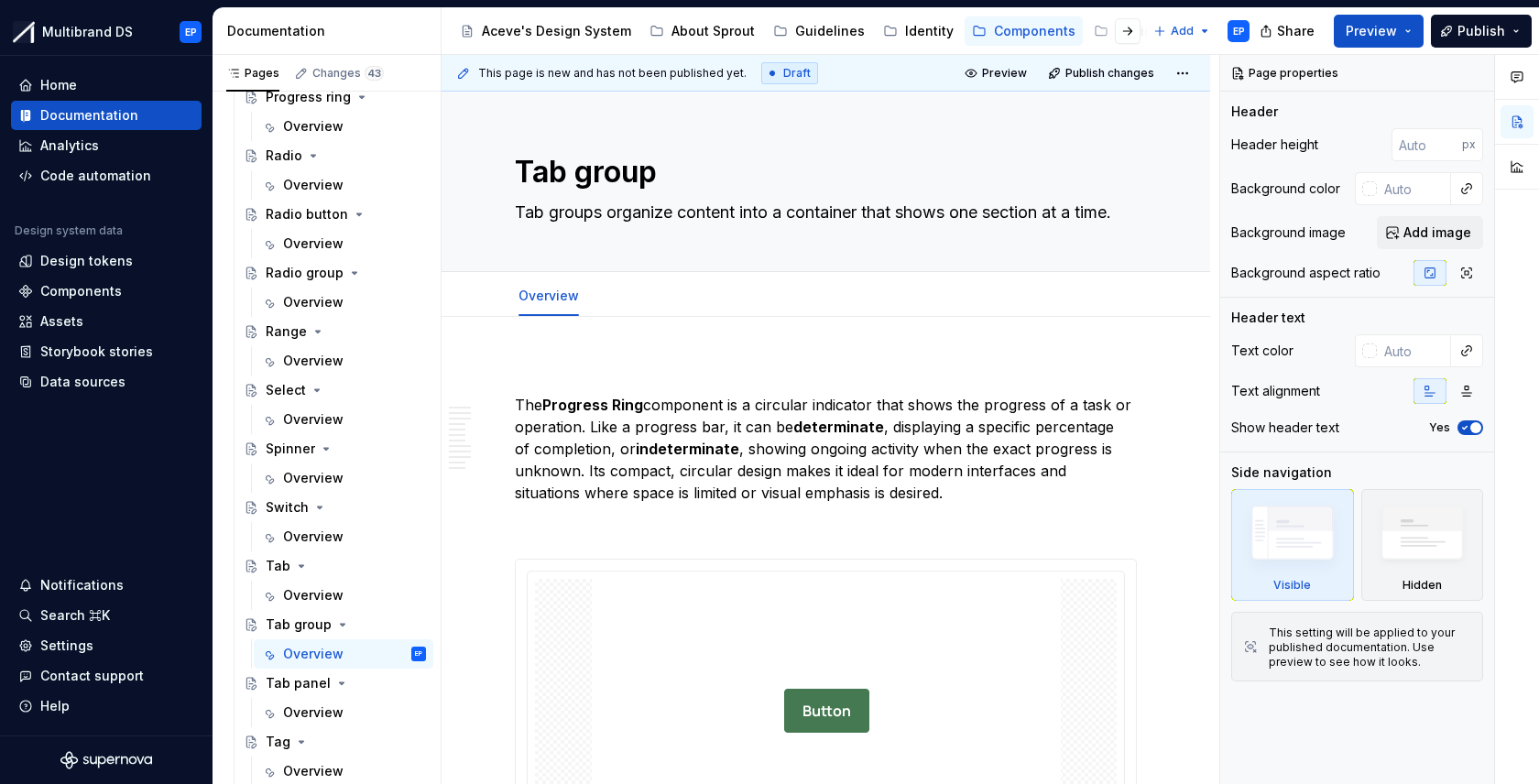 type on "Tab groups organize content into a container that shows one section at a time." 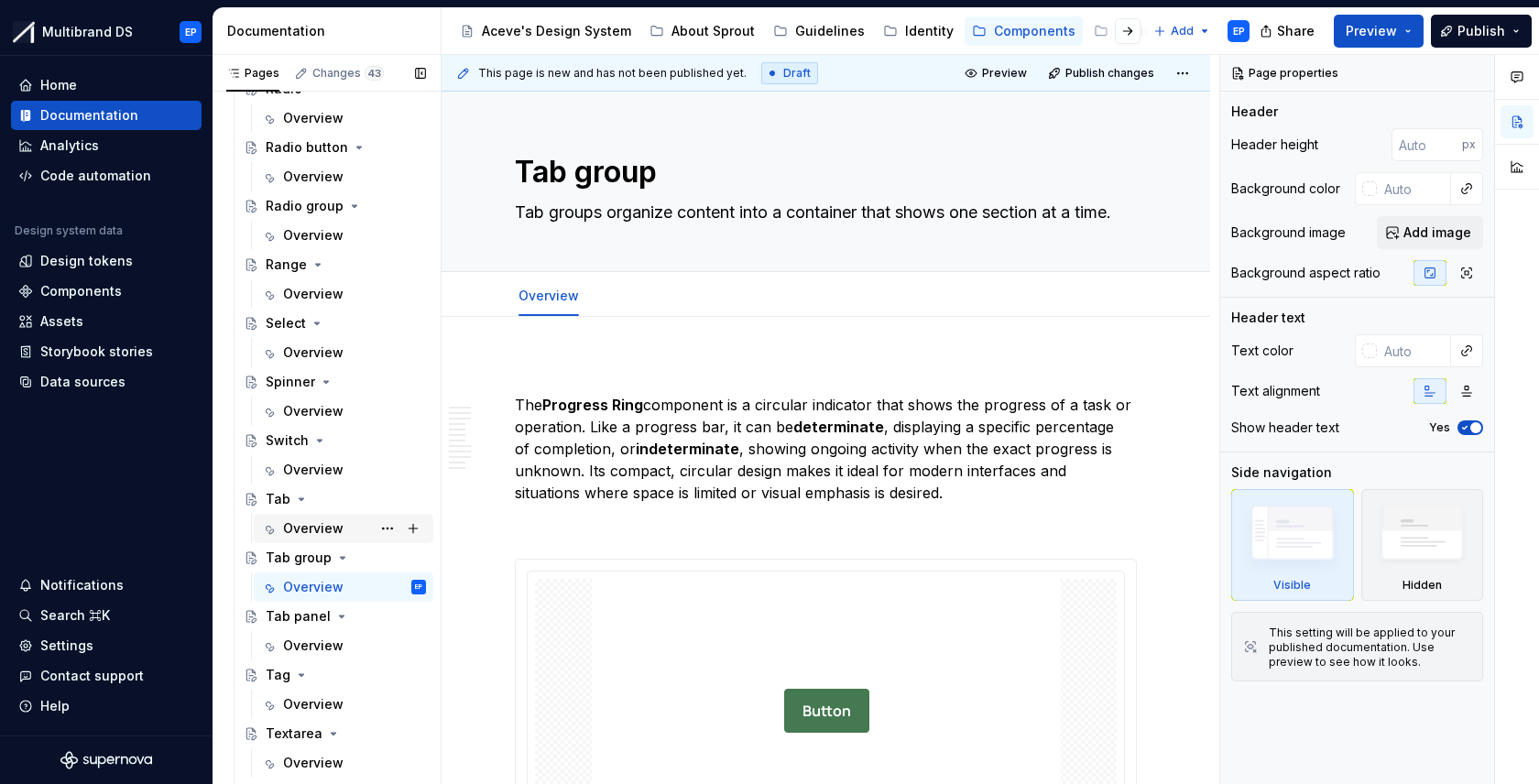 scroll, scrollTop: 953, scrollLeft: 0, axis: vertical 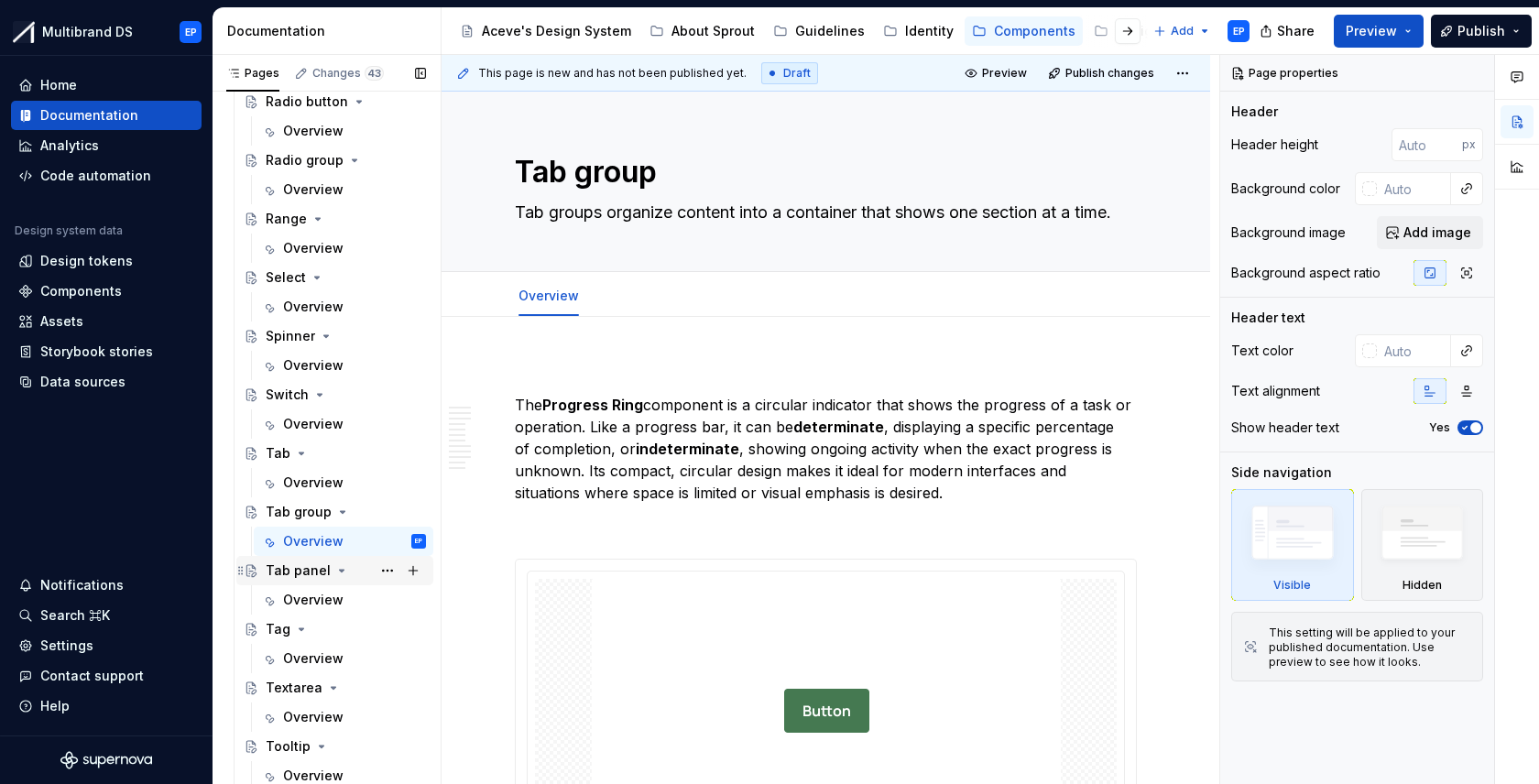 click on "Tab panel" at bounding box center [298, 571] 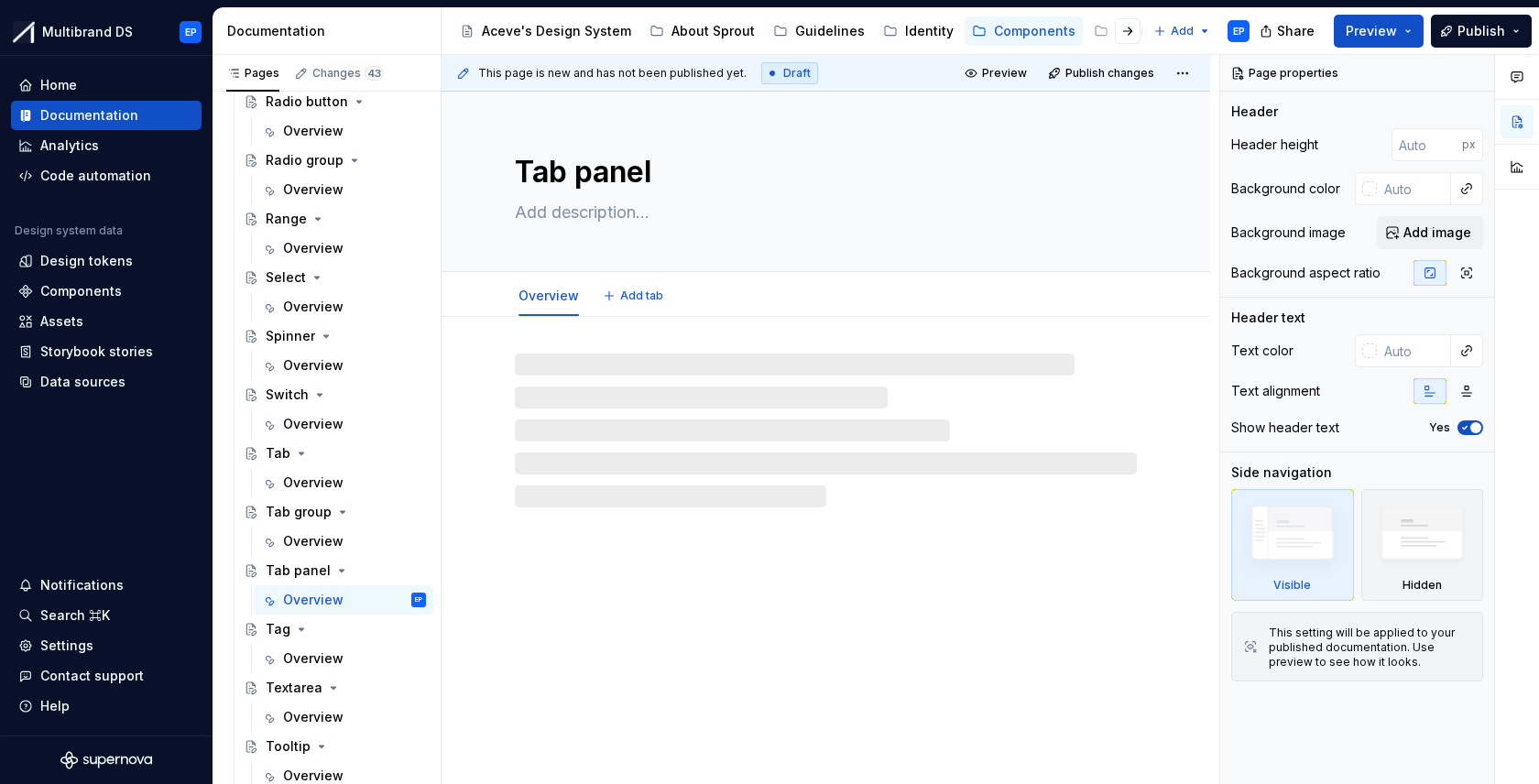 click at bounding box center (822, 212) 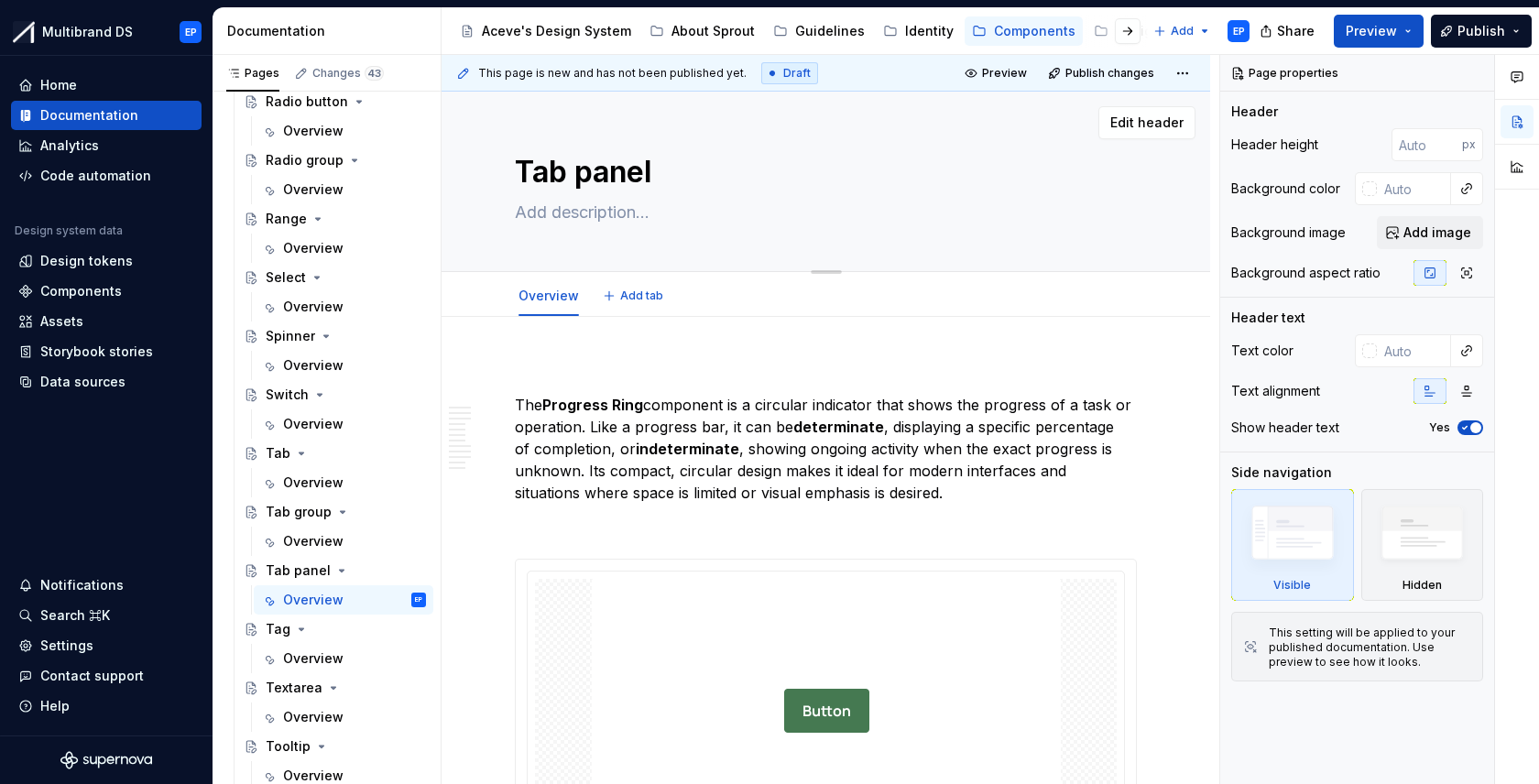 click at bounding box center (822, 212) 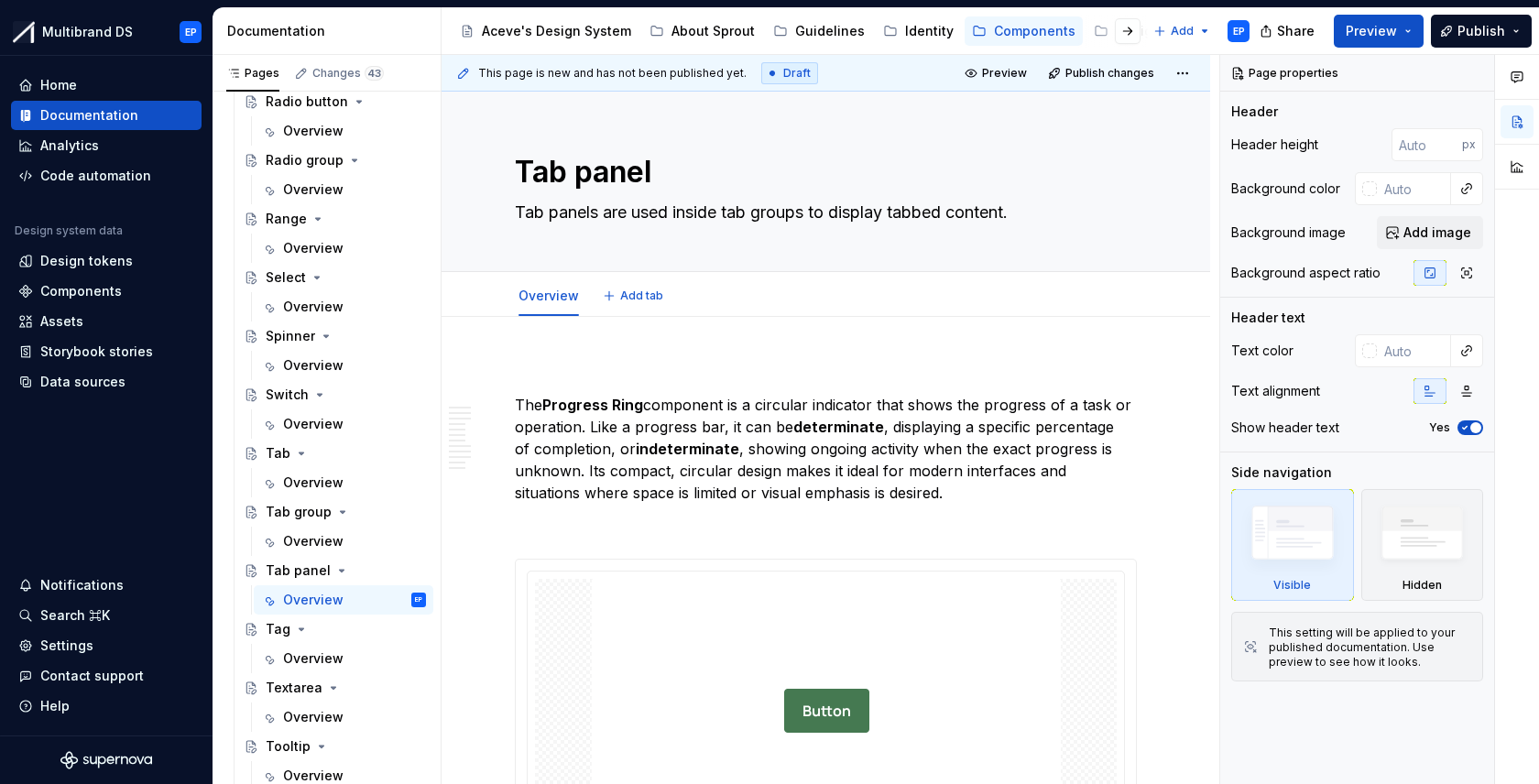 type on "*" 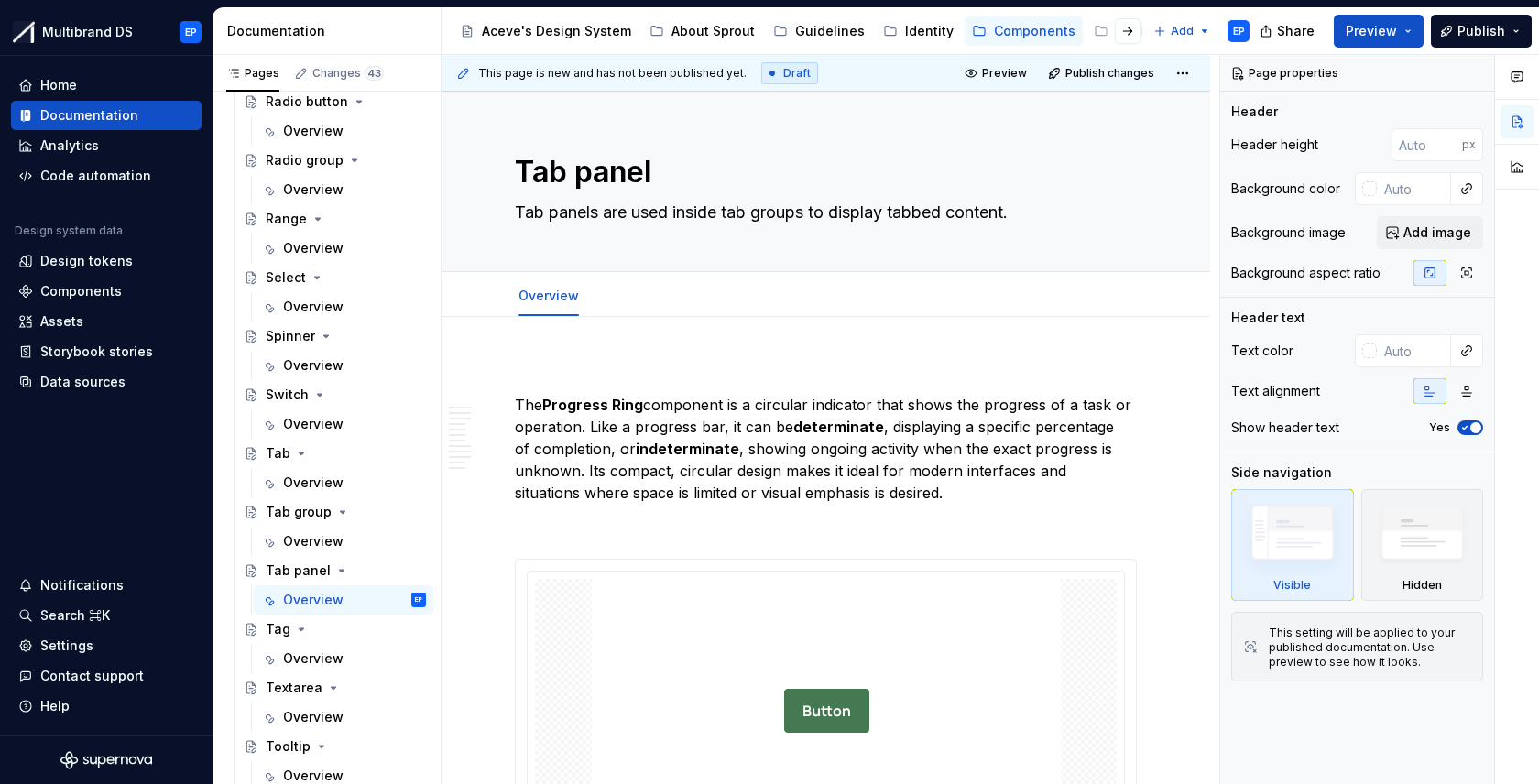 type on "Tab panels are used inside tab groups to display tabbed content." 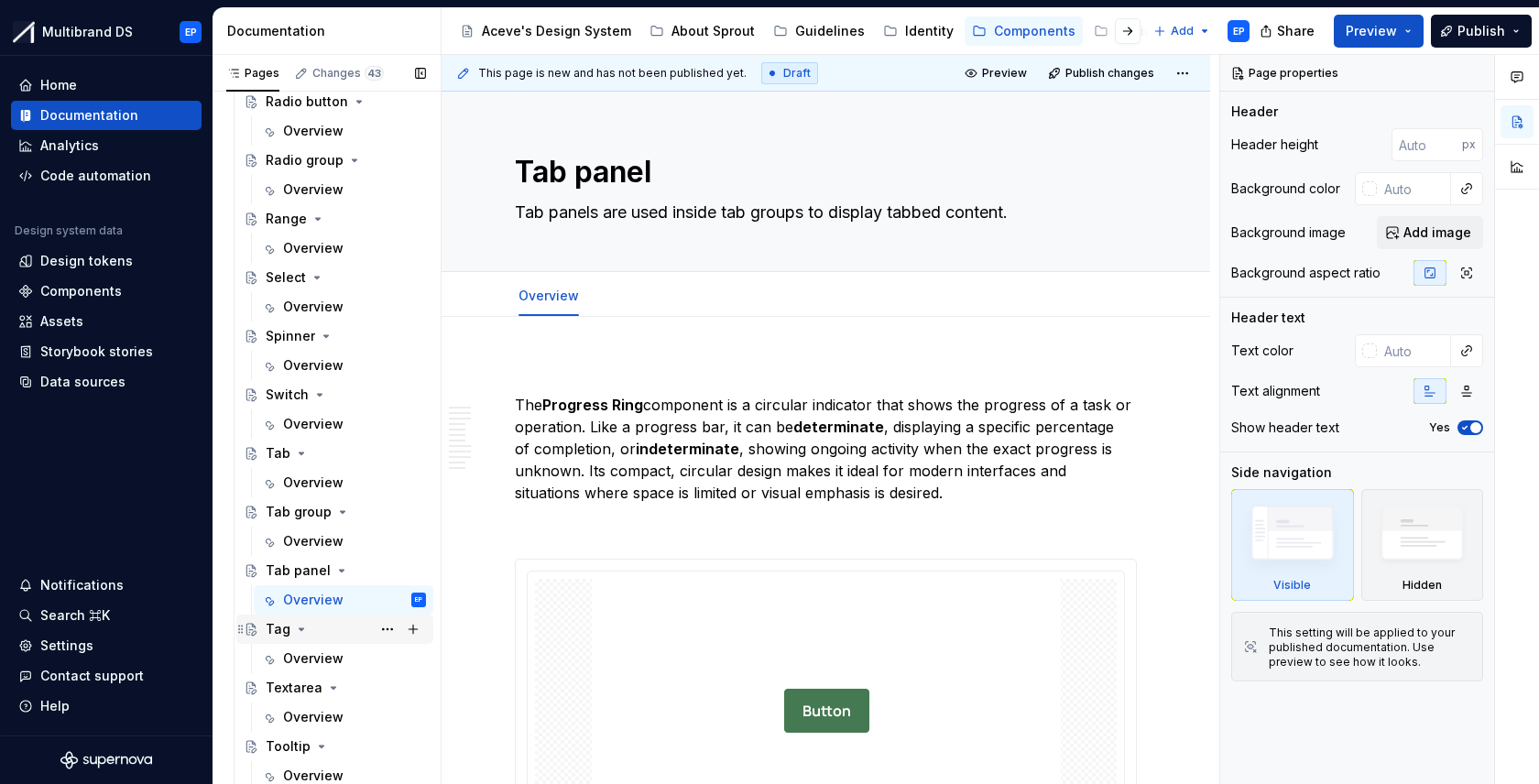 click on "Tag" at bounding box center [278, 629] 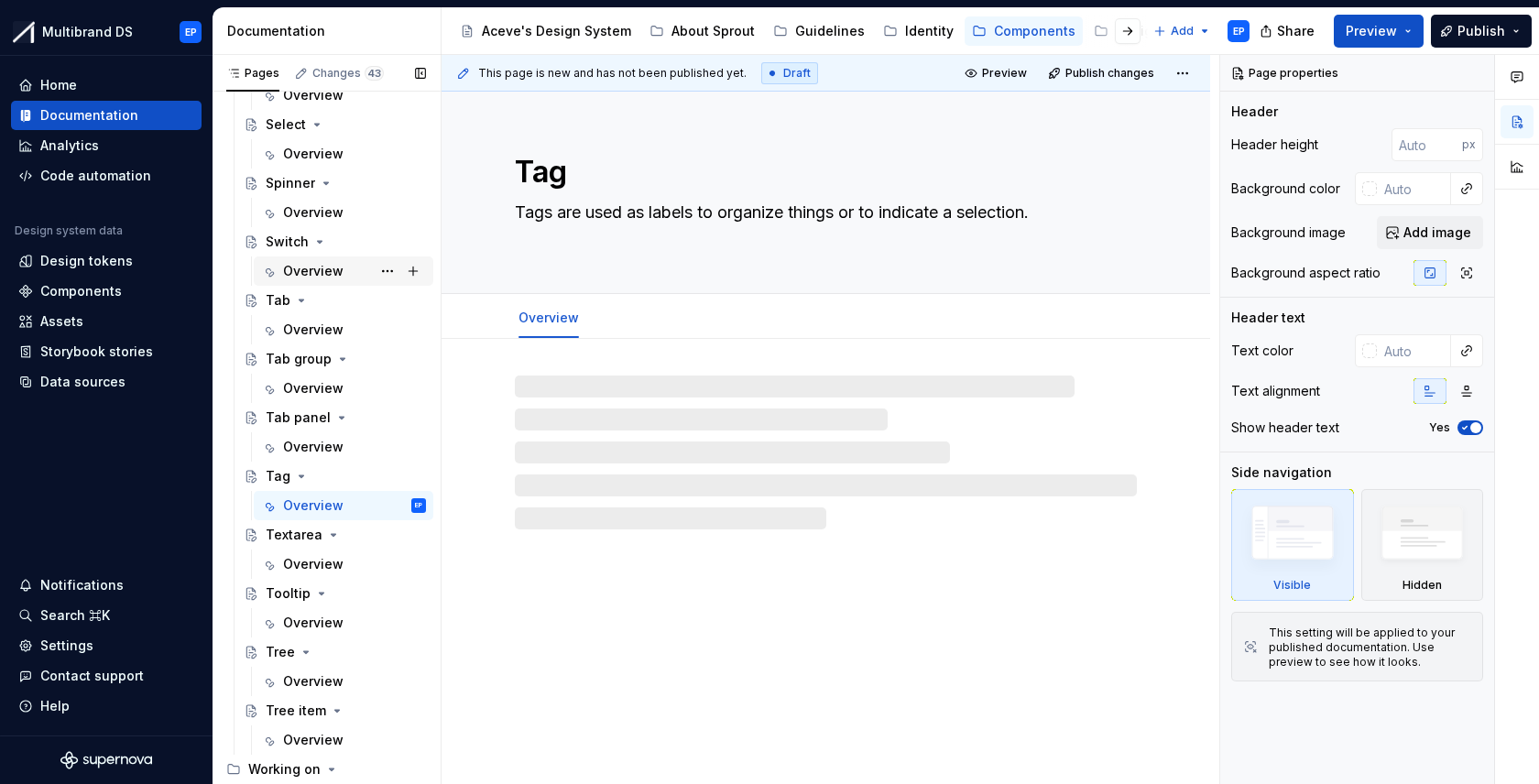 scroll, scrollTop: 1131, scrollLeft: 0, axis: vertical 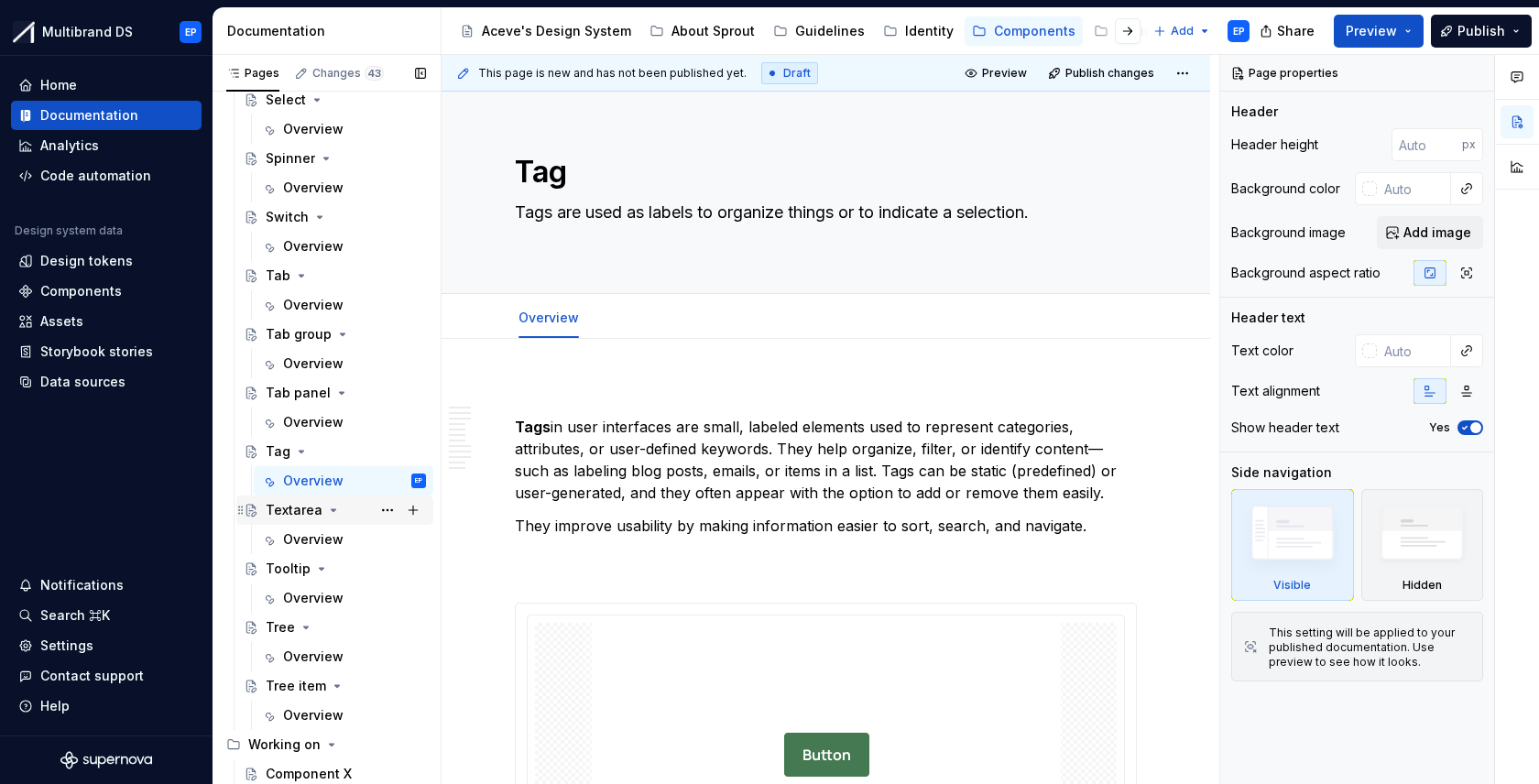 click on "Textarea" at bounding box center [294, 510] 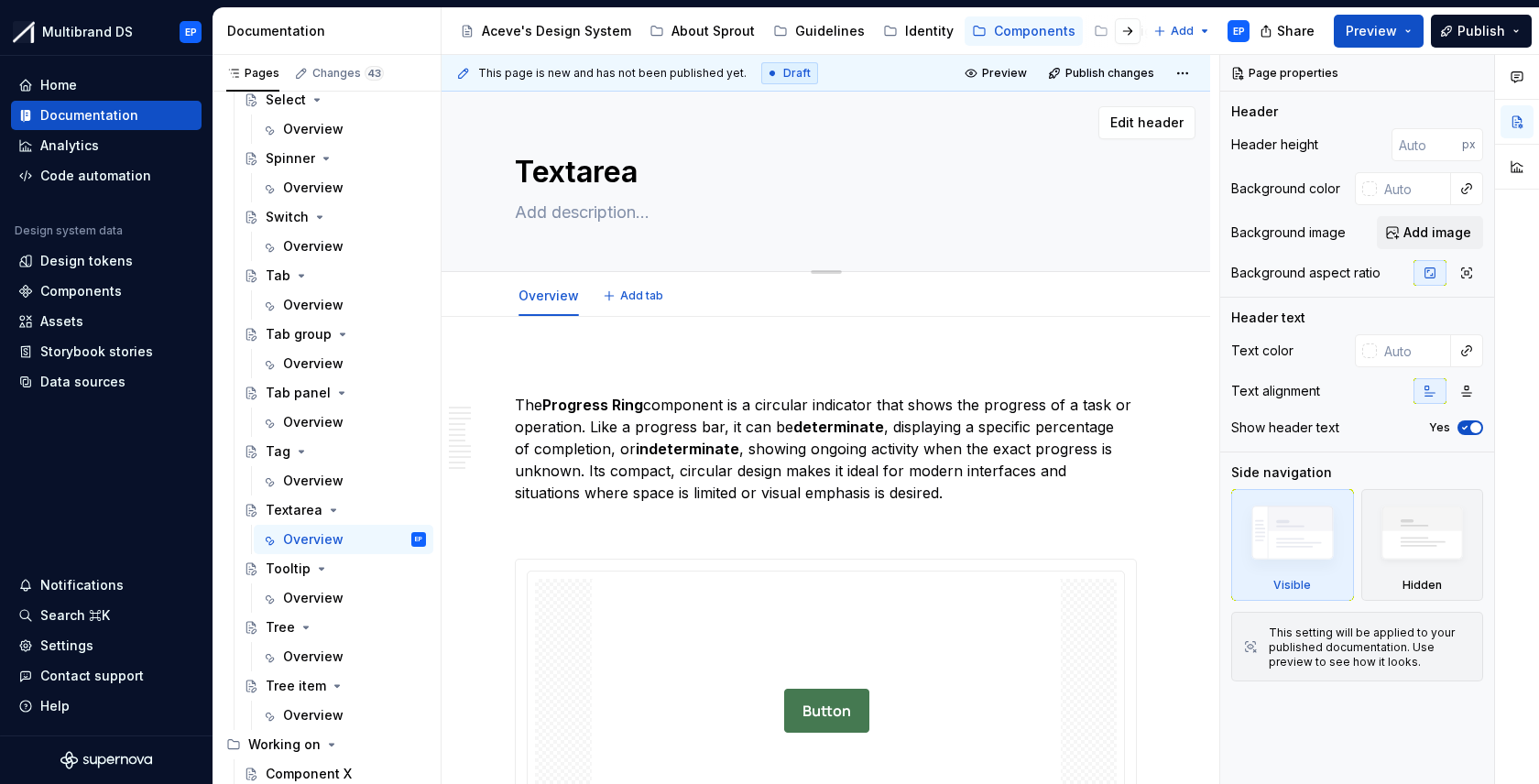 click at bounding box center (822, 212) 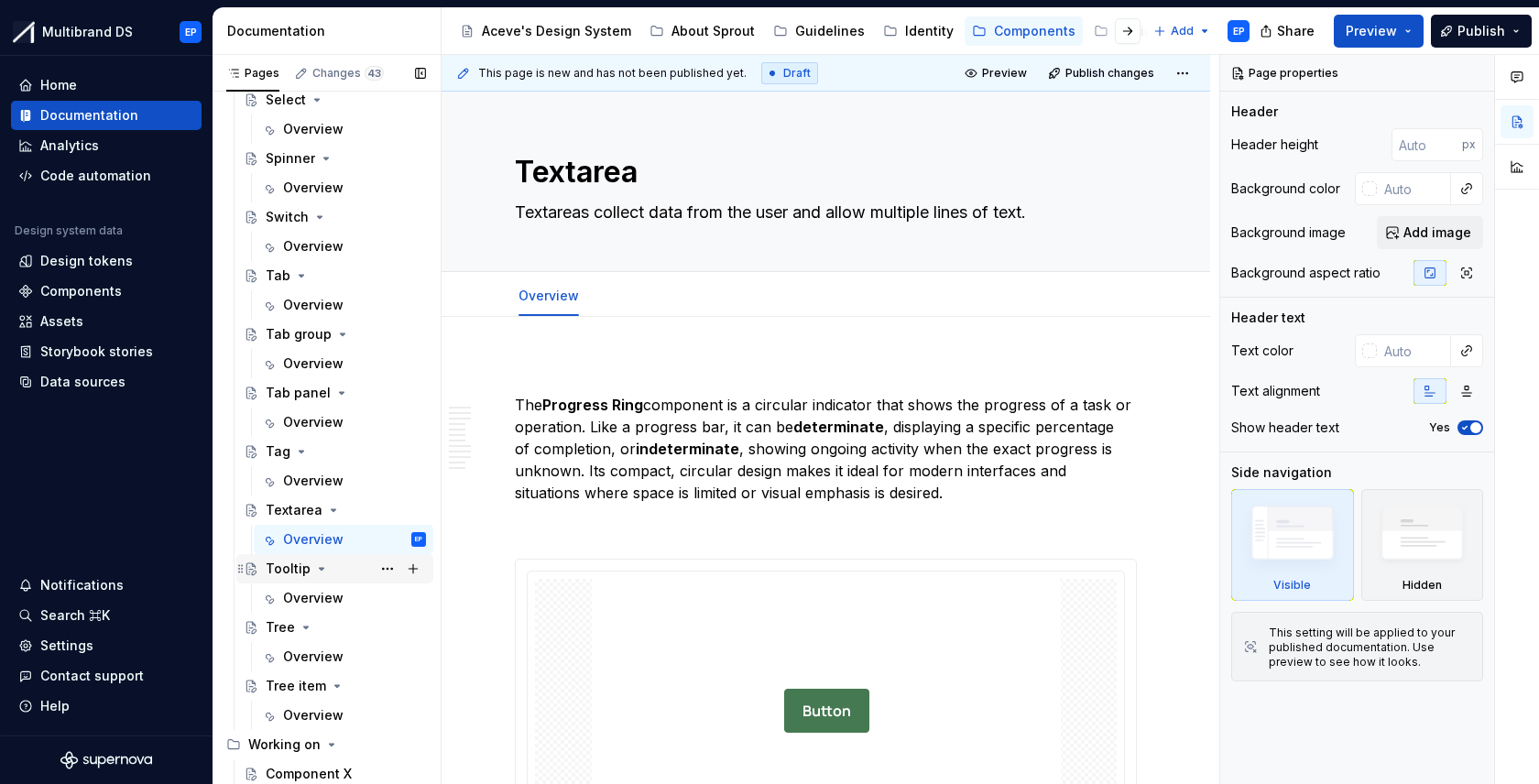 type on "*" 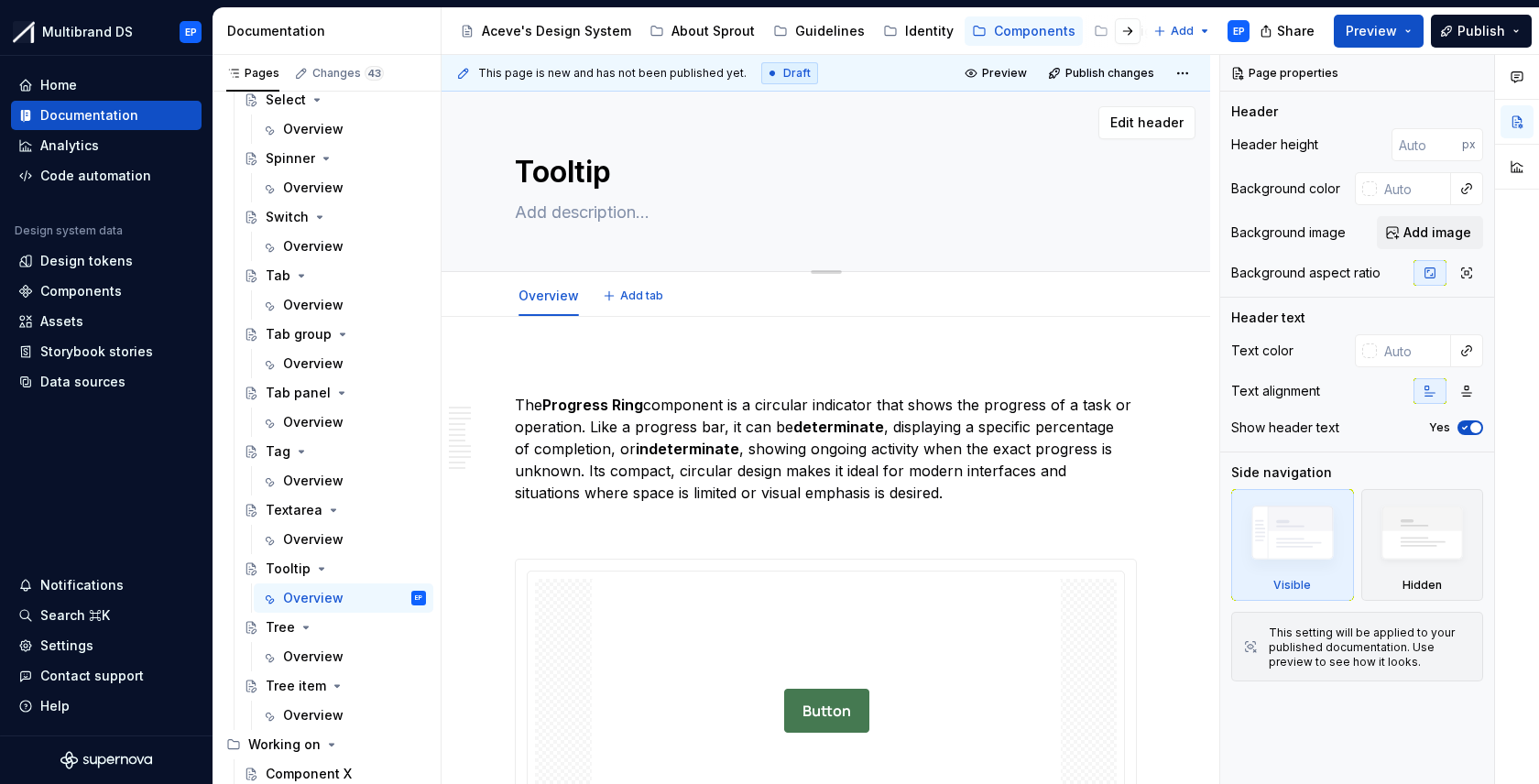 click at bounding box center [822, 212] 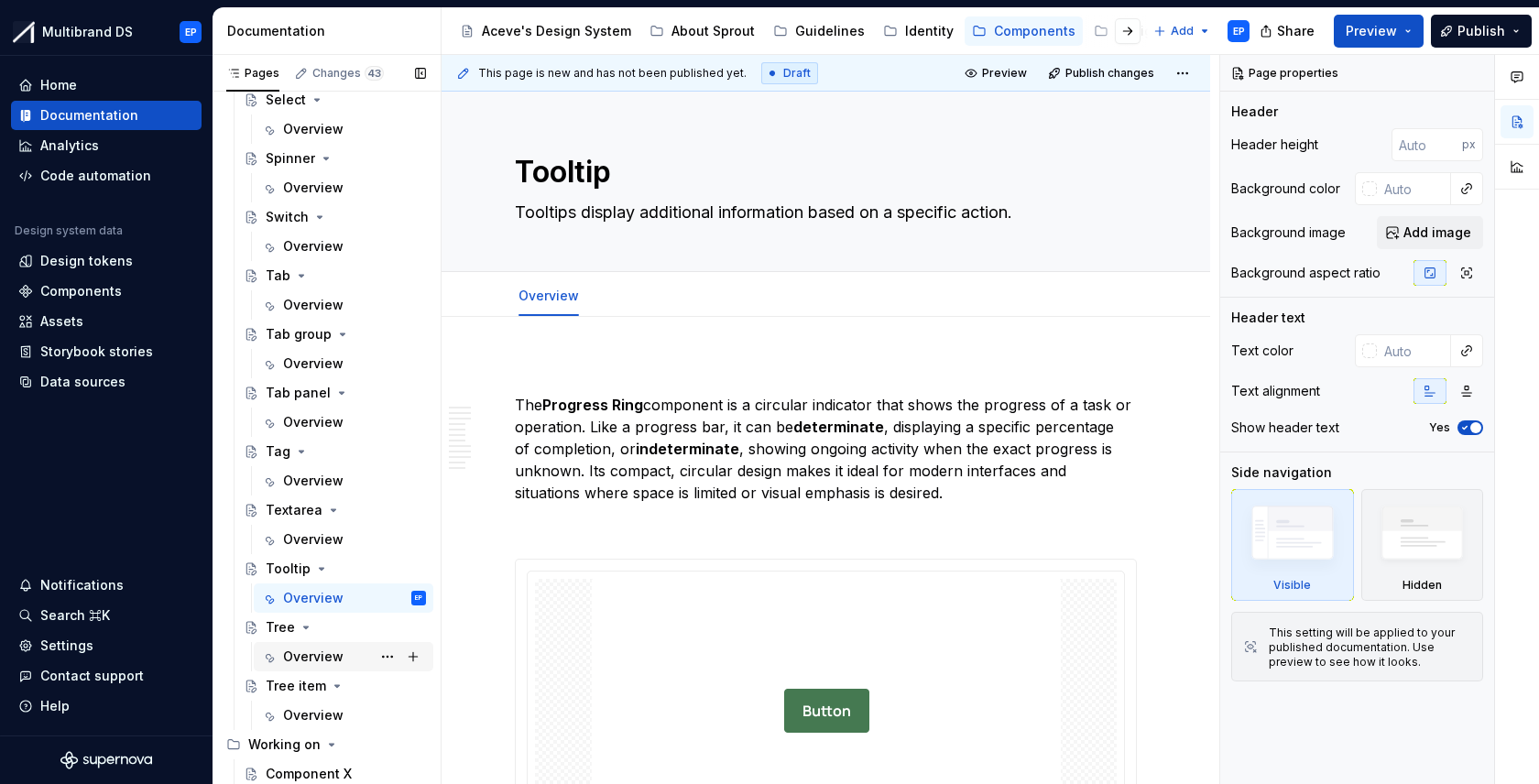 click on "Overview" at bounding box center (313, 657) 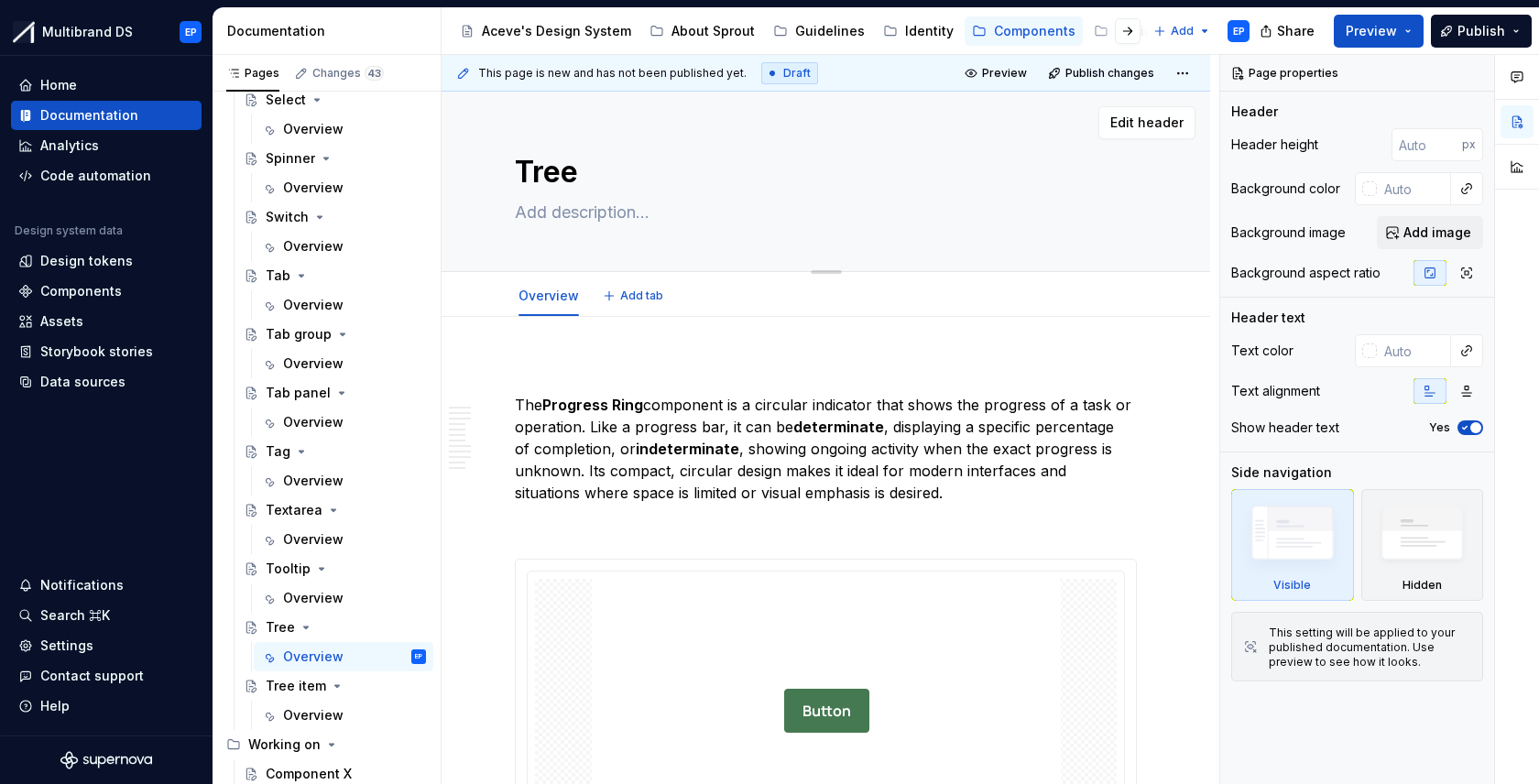 click at bounding box center [822, 212] 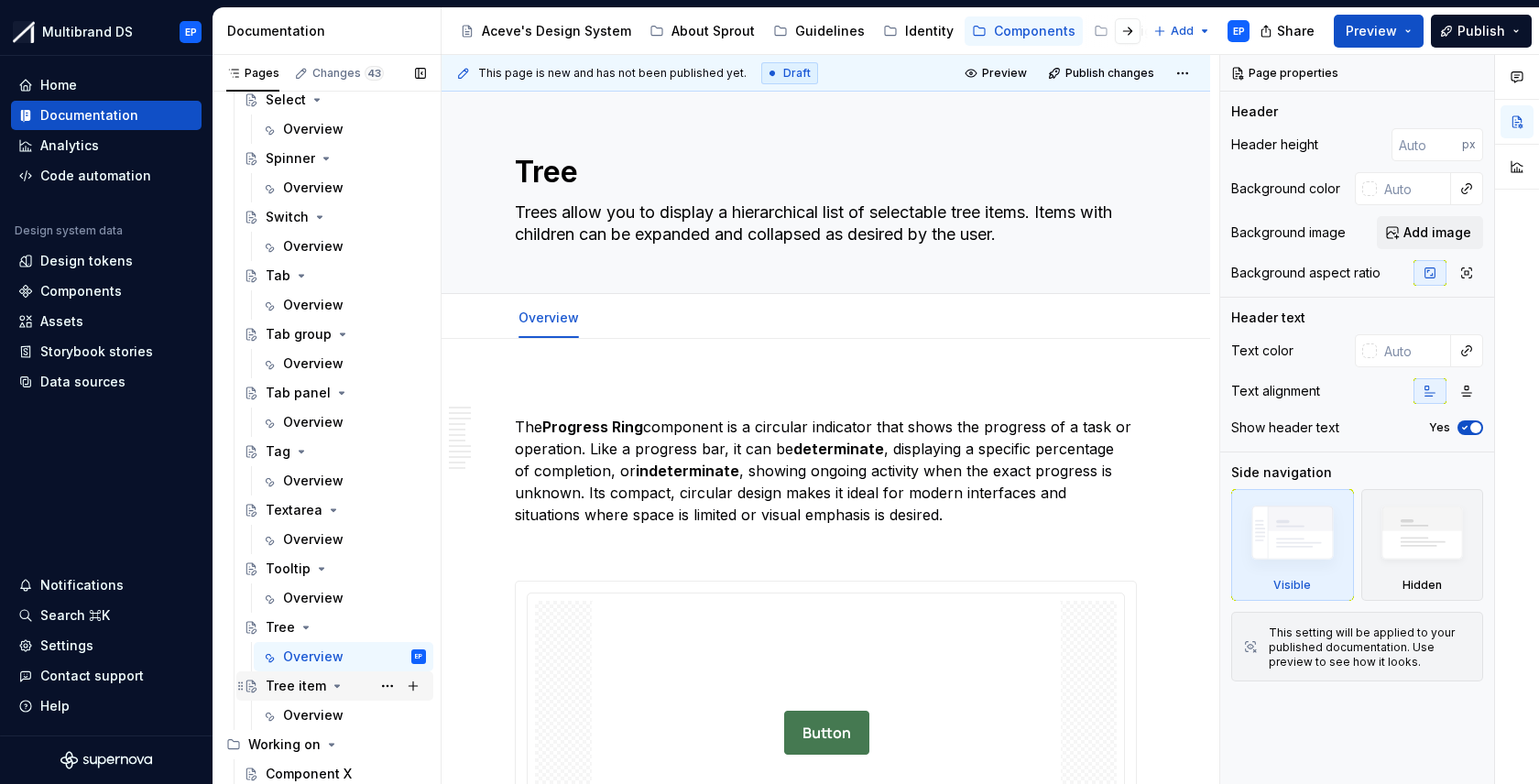 click on "Tree item" at bounding box center (296, 686) 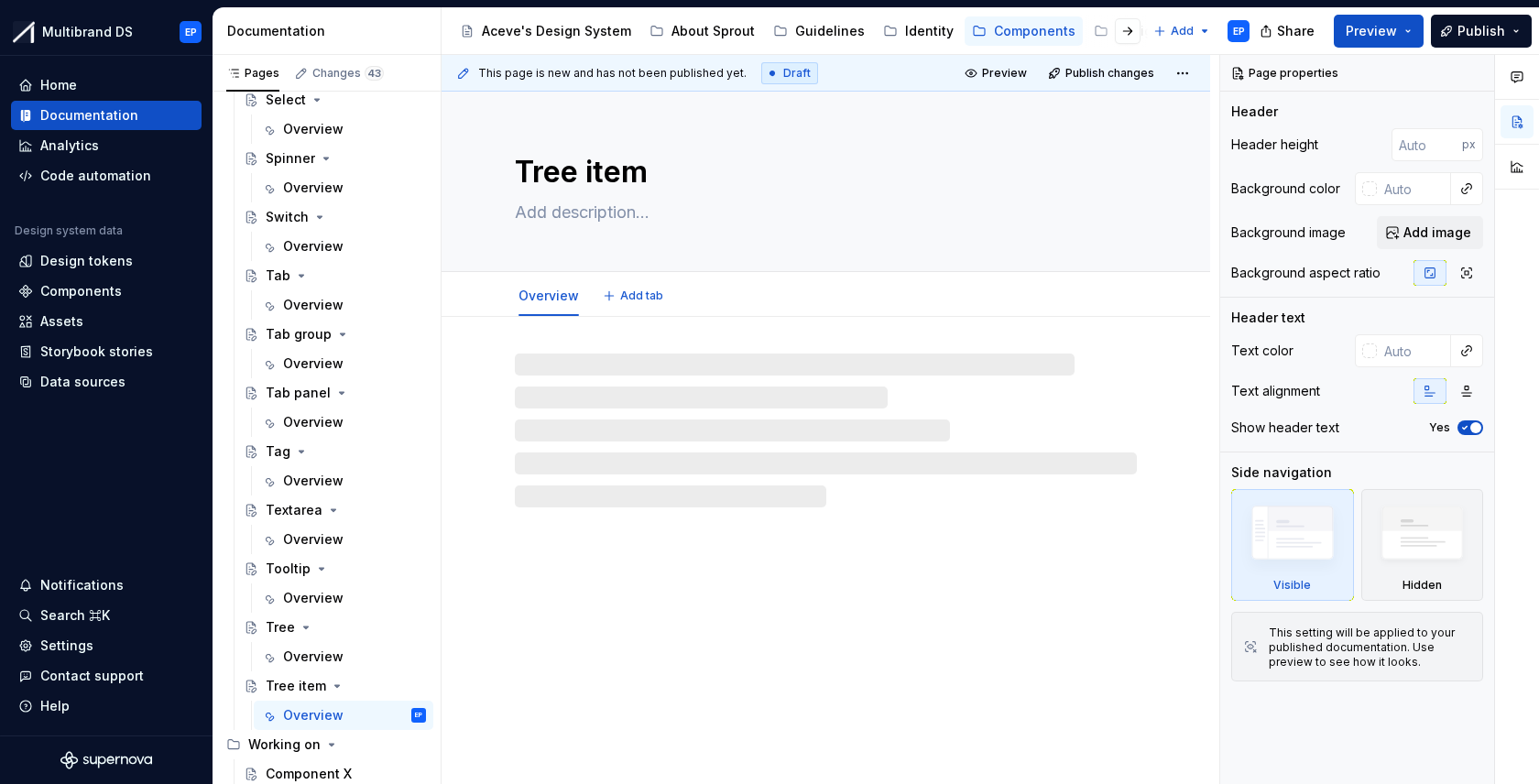 click at bounding box center (822, 212) 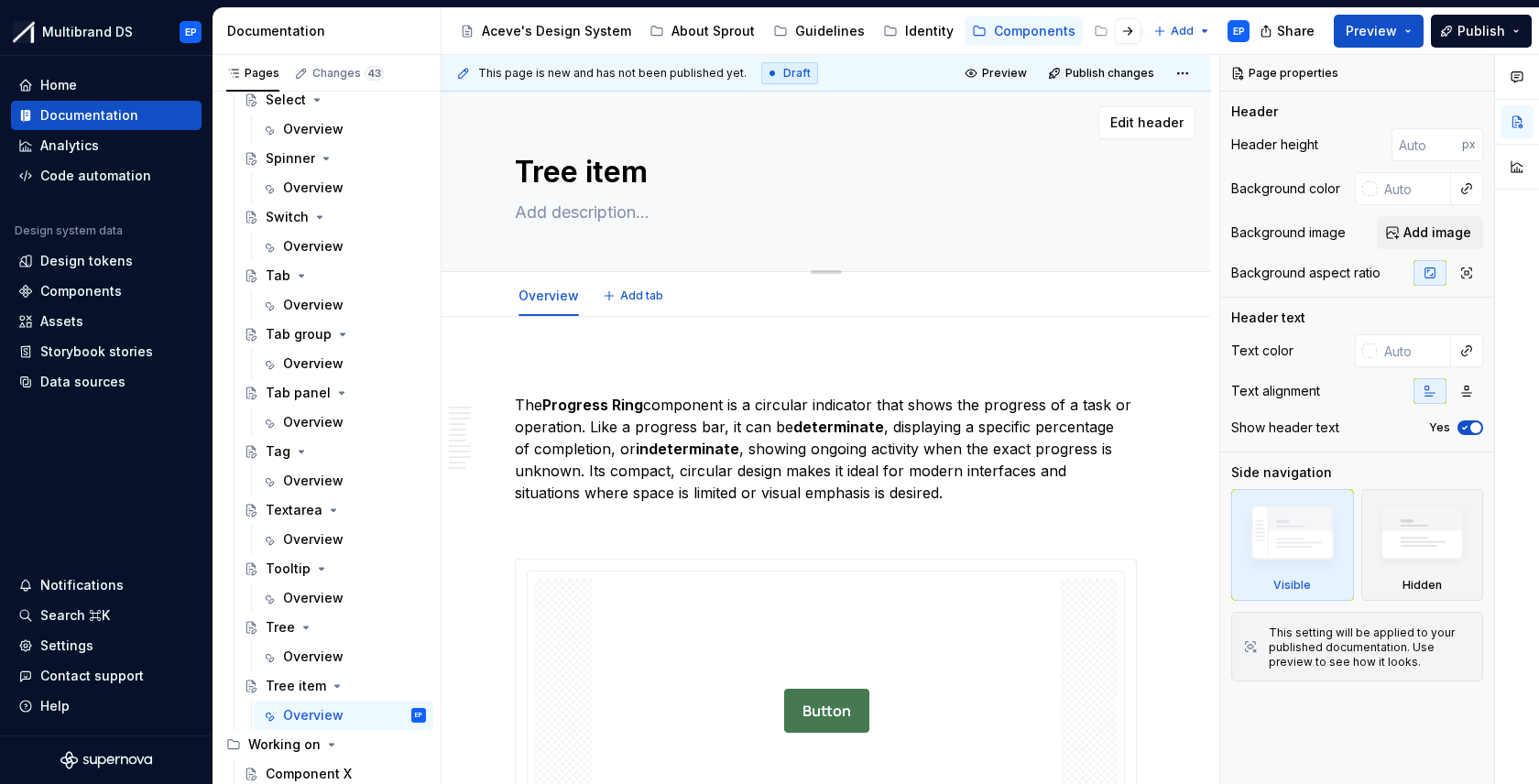 click at bounding box center [822, 212] 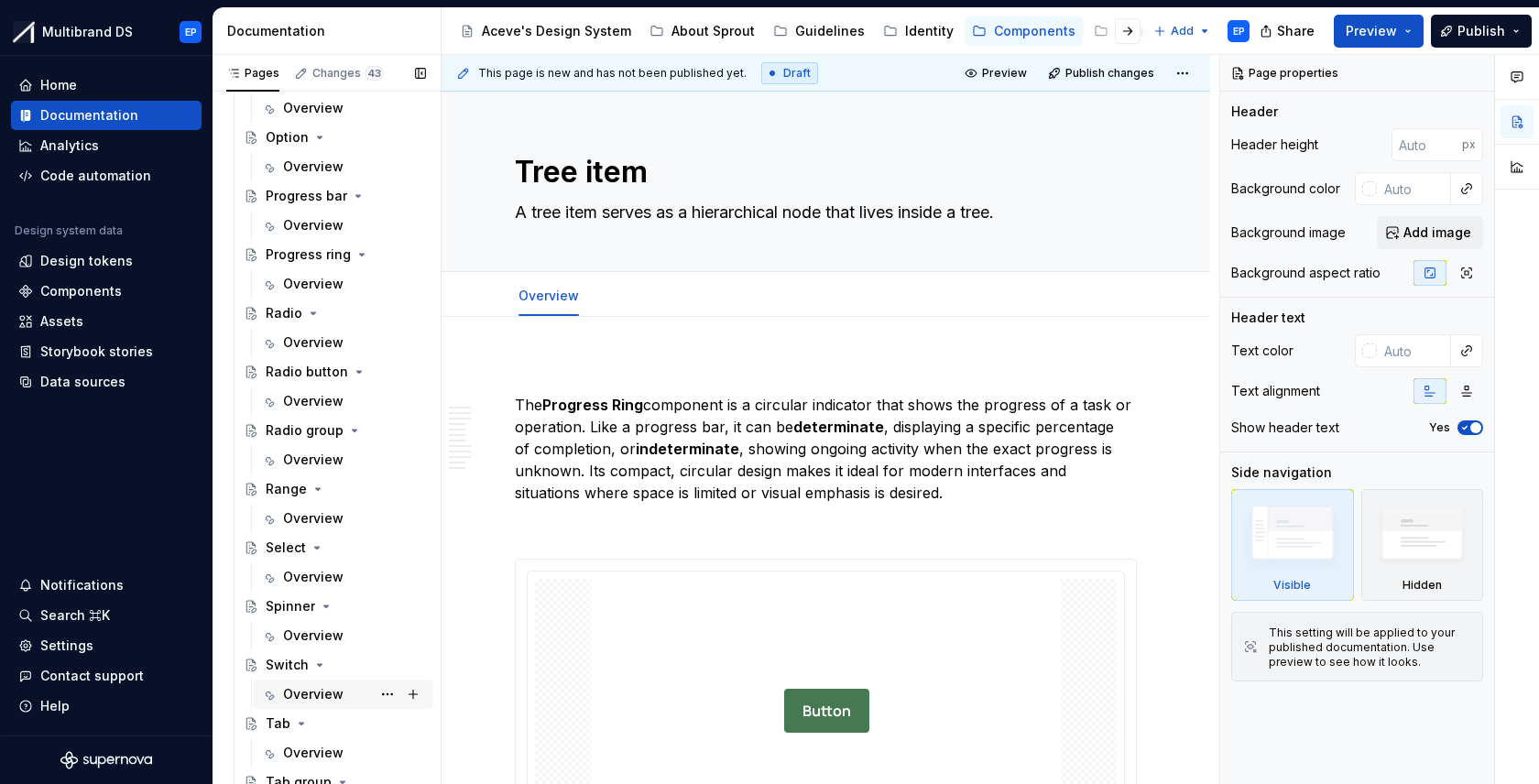 scroll, scrollTop: 681, scrollLeft: 0, axis: vertical 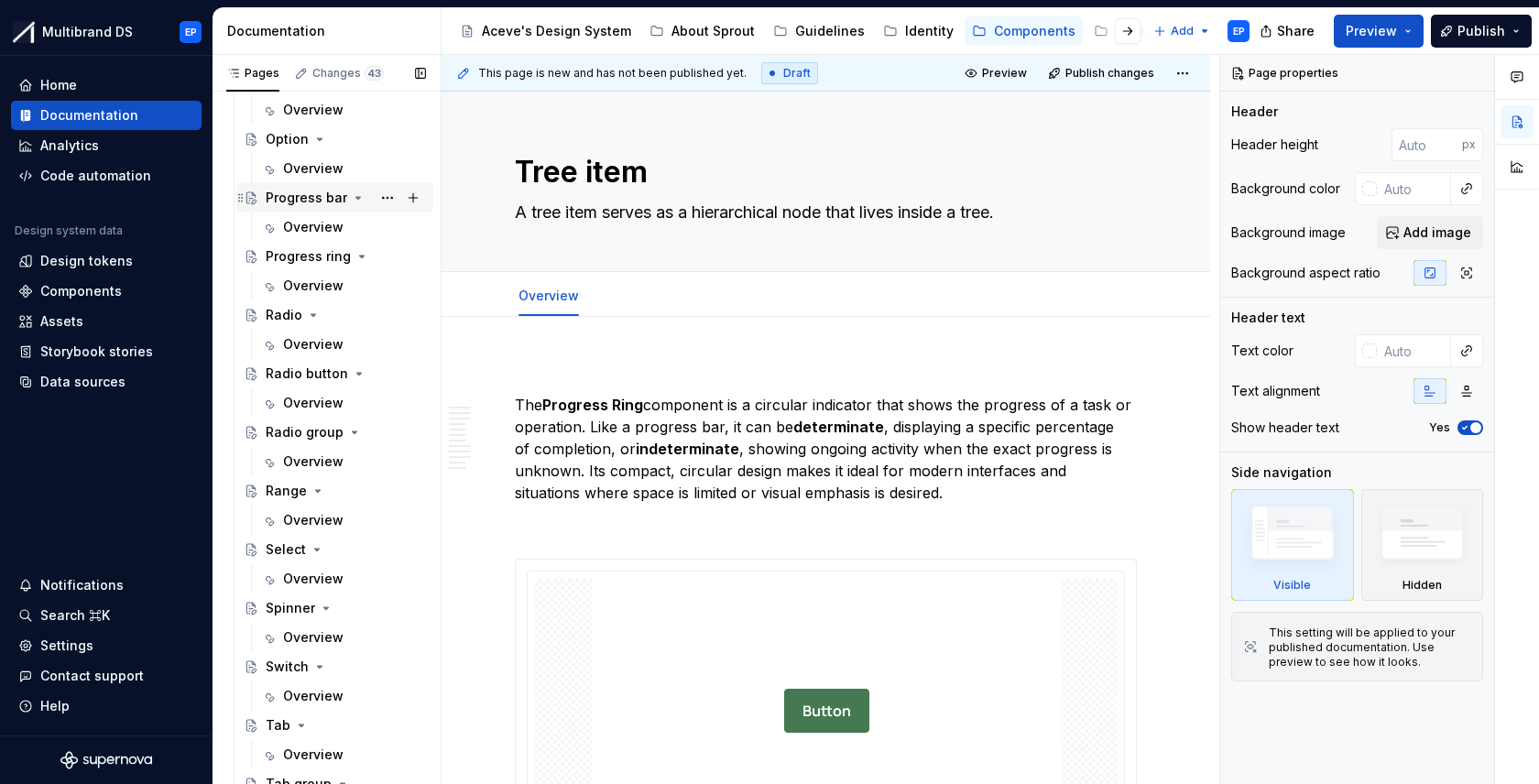 click on "Progress bar" at bounding box center [306, 198] 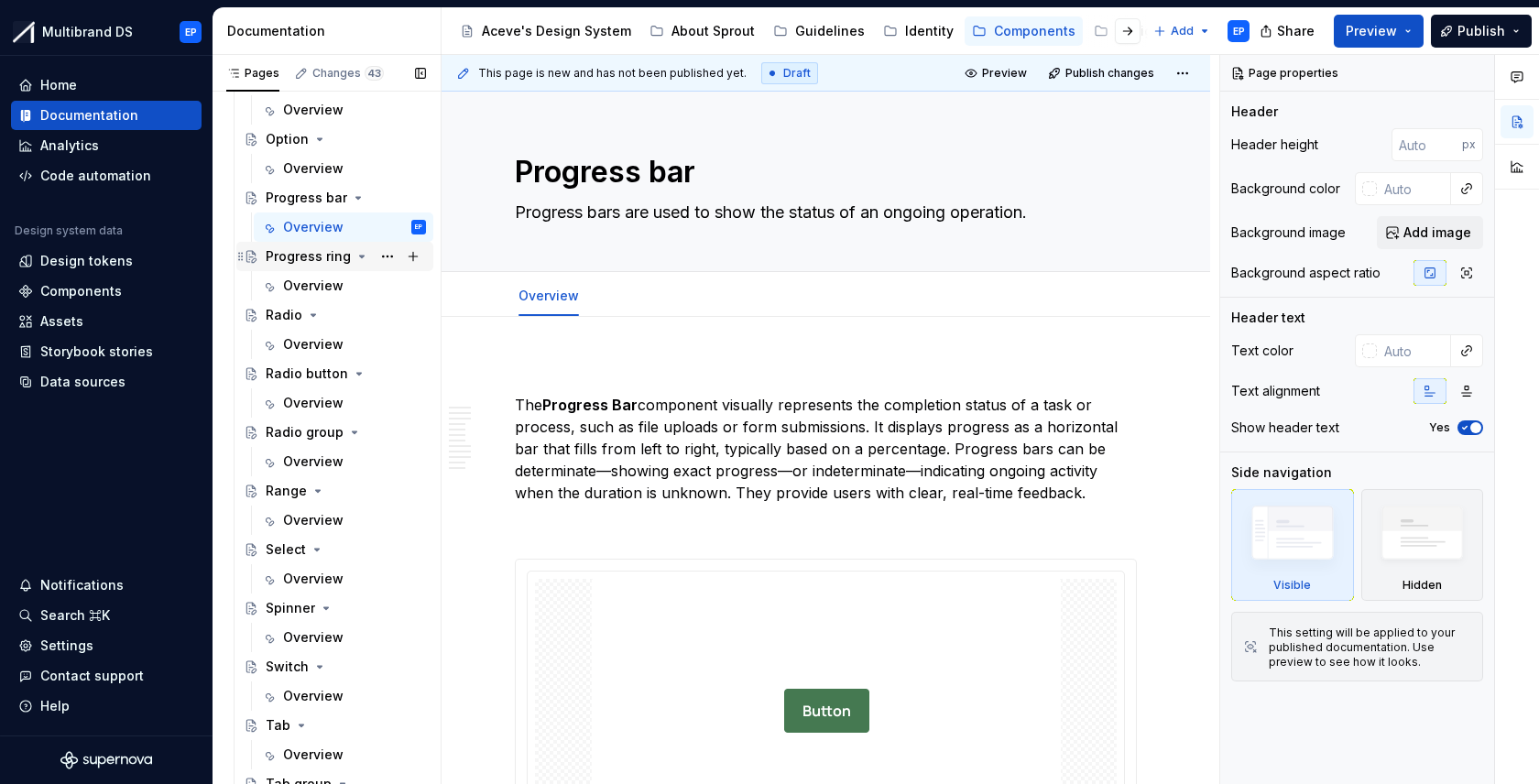 click on "Progress ring" at bounding box center (308, 256) 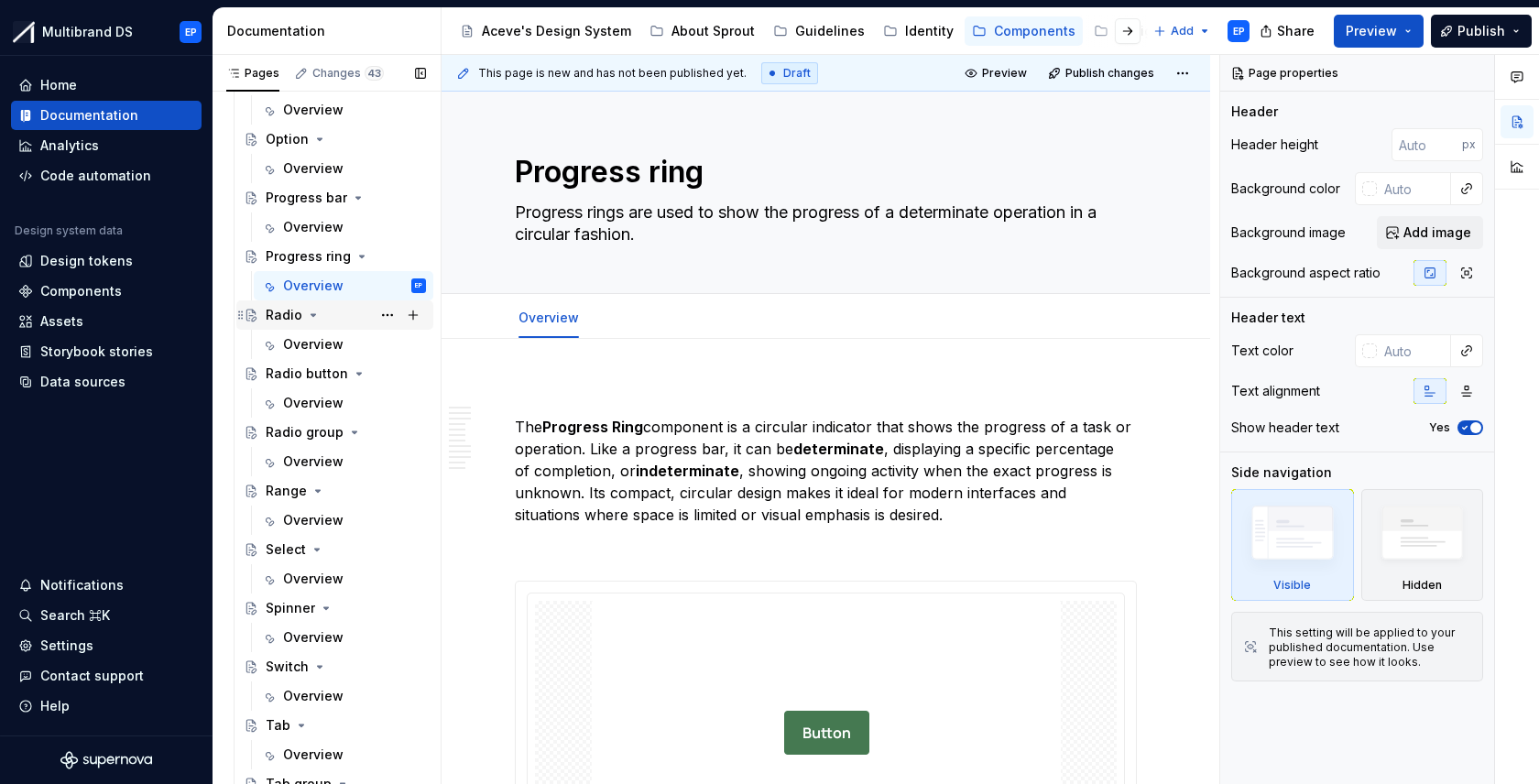 click on "Radio" at bounding box center [284, 315] 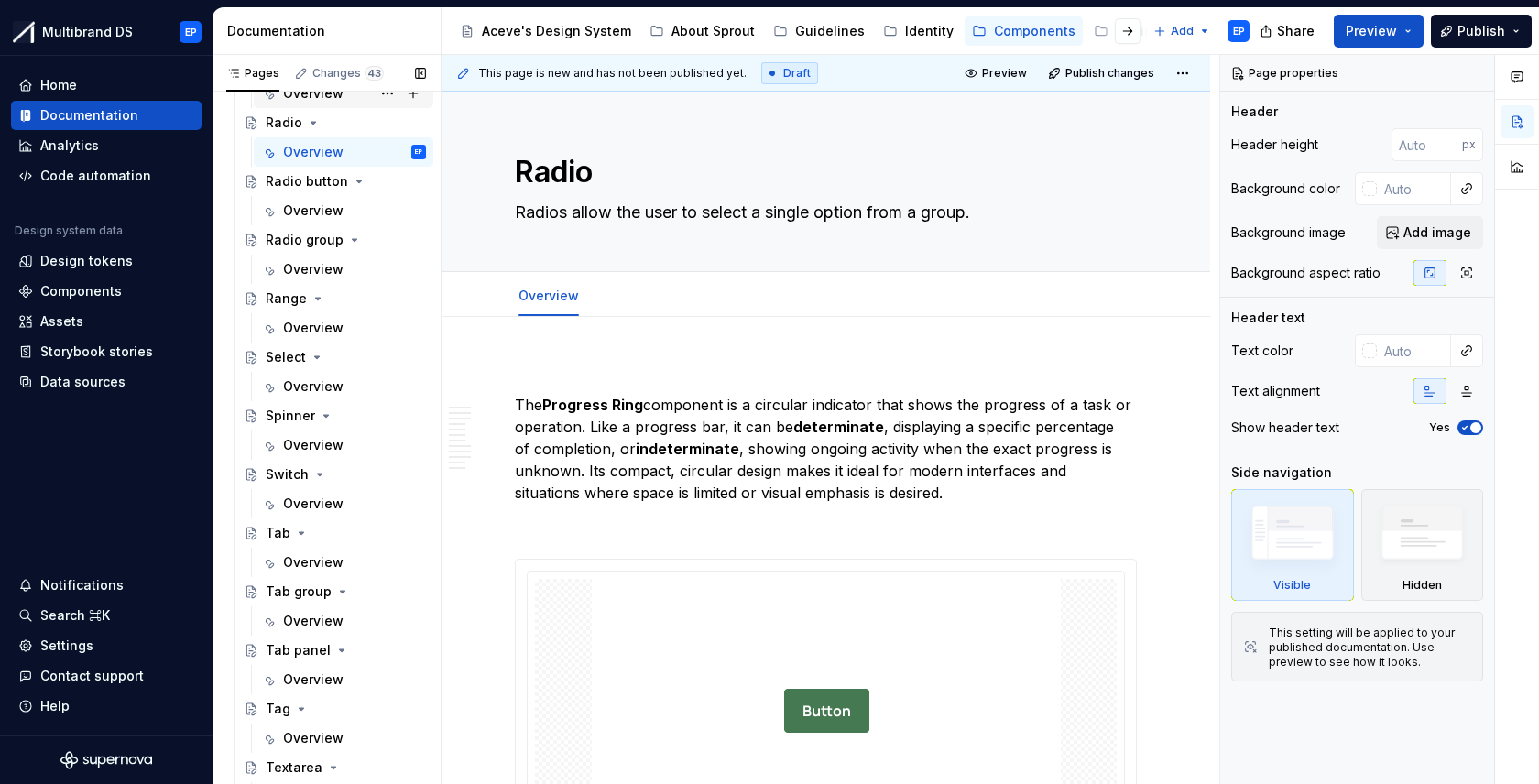 scroll, scrollTop: 886, scrollLeft: 0, axis: vertical 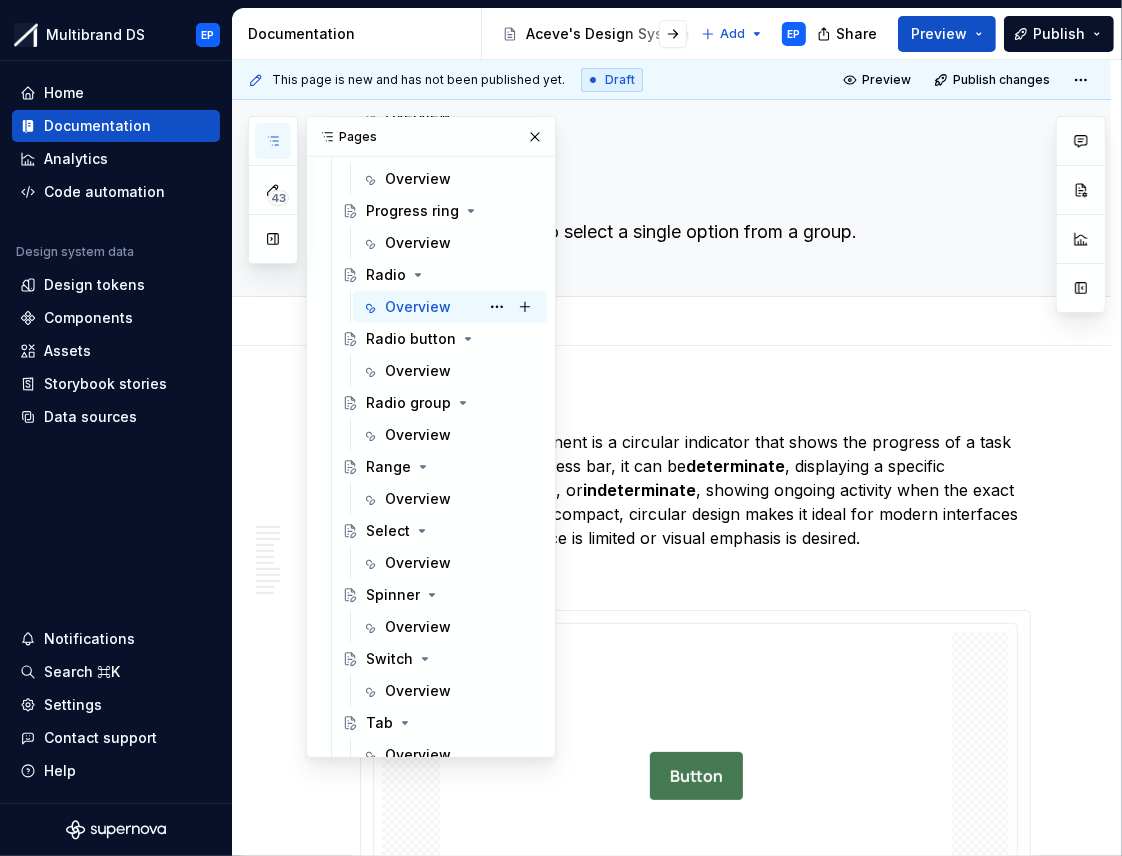 click on "Overview" at bounding box center (418, 307) 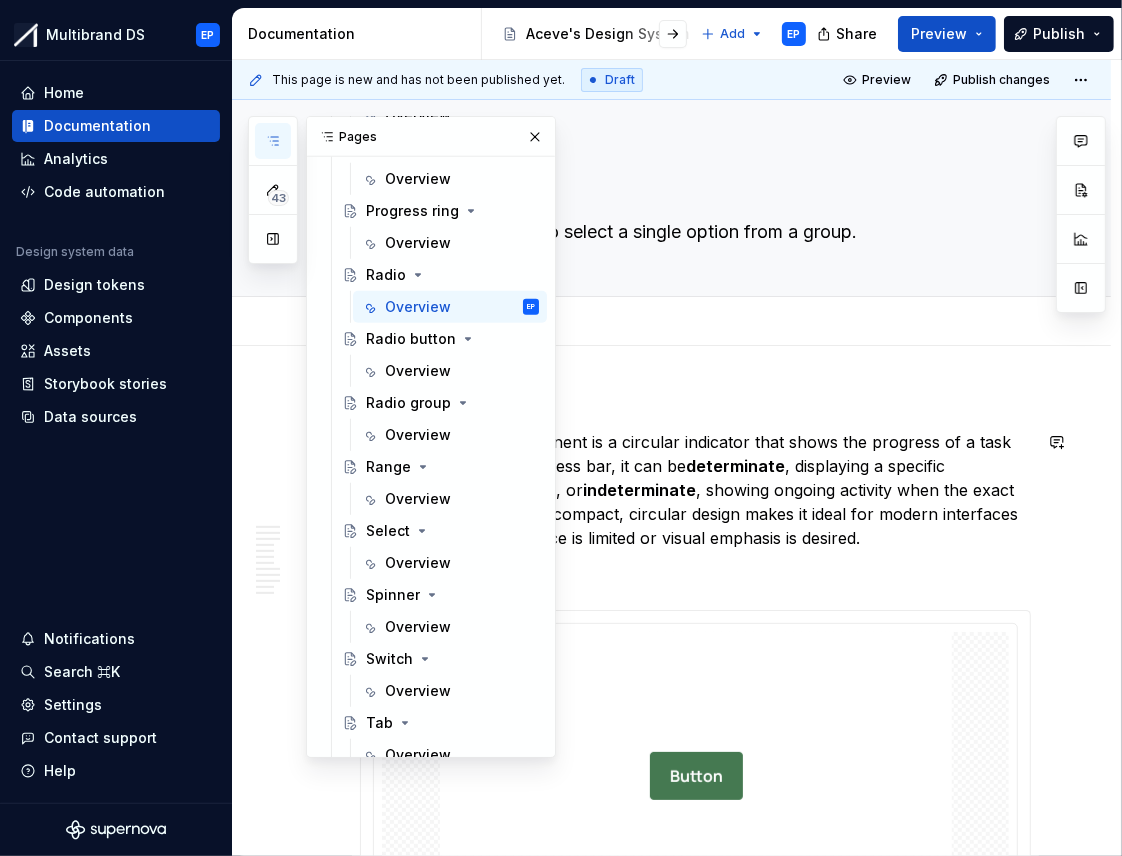 click on "The  Progress Ring  component is a circular indicator that shows the progress of a task or operation. Like a progress bar, it can be  determinate , displaying a specific percentage of completion, or  indeterminate , showing ongoing activity when the exact progress is unknown. Its compact, circular design makes it ideal for modern interfaces and situations where space is limited or visual emphasis is desired." at bounding box center (695, 490) 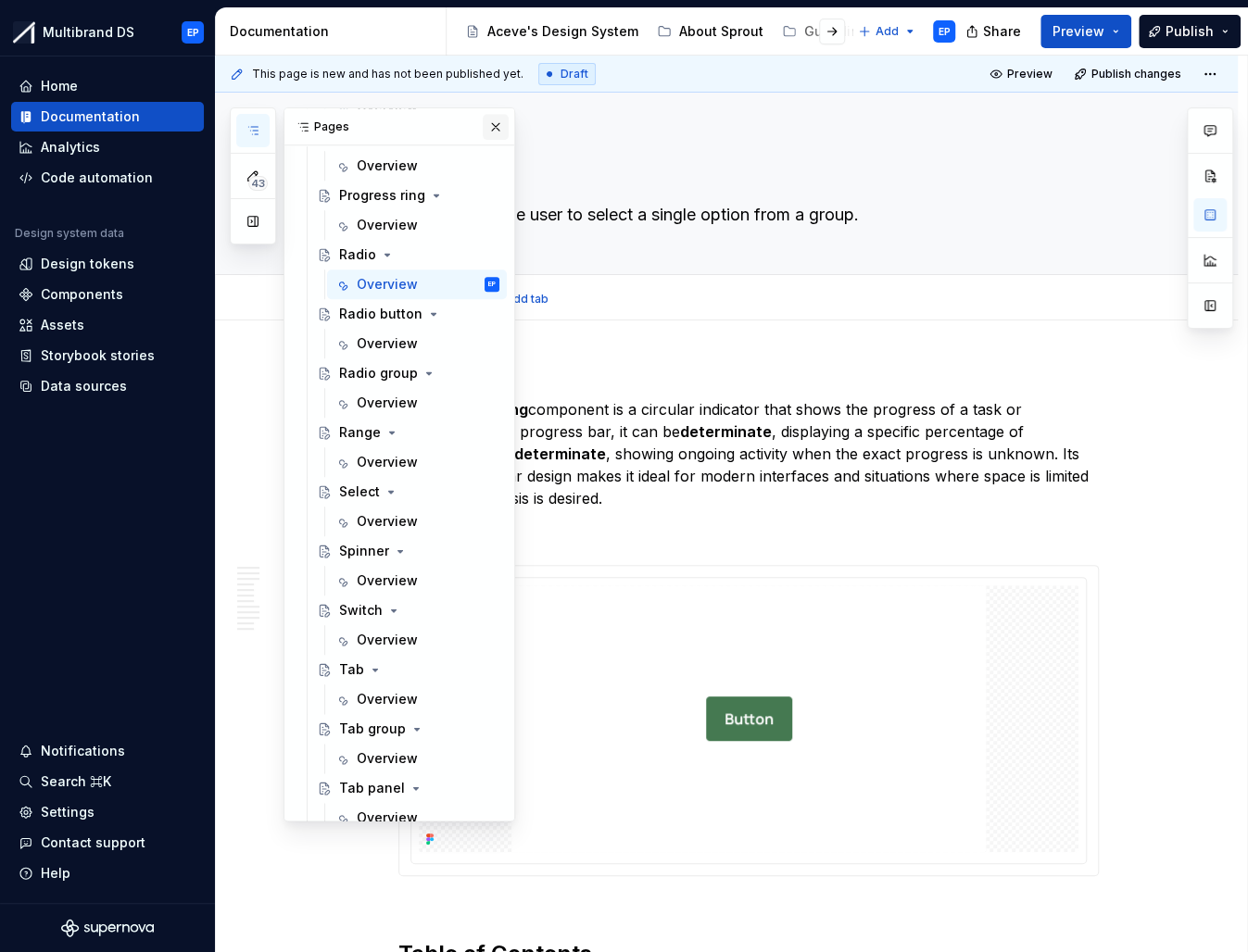 scroll, scrollTop: 806, scrollLeft: 0, axis: vertical 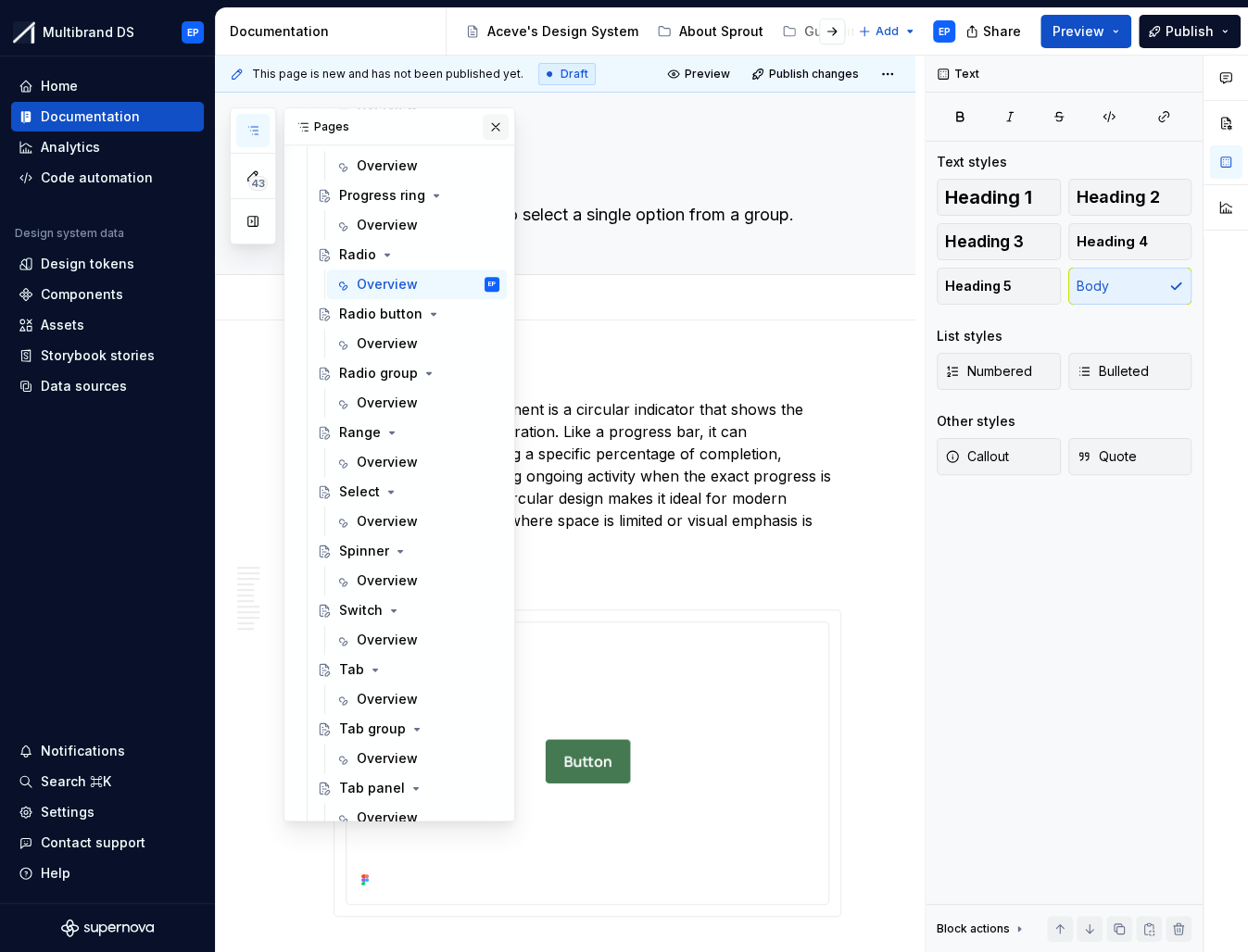click at bounding box center (496, 127) 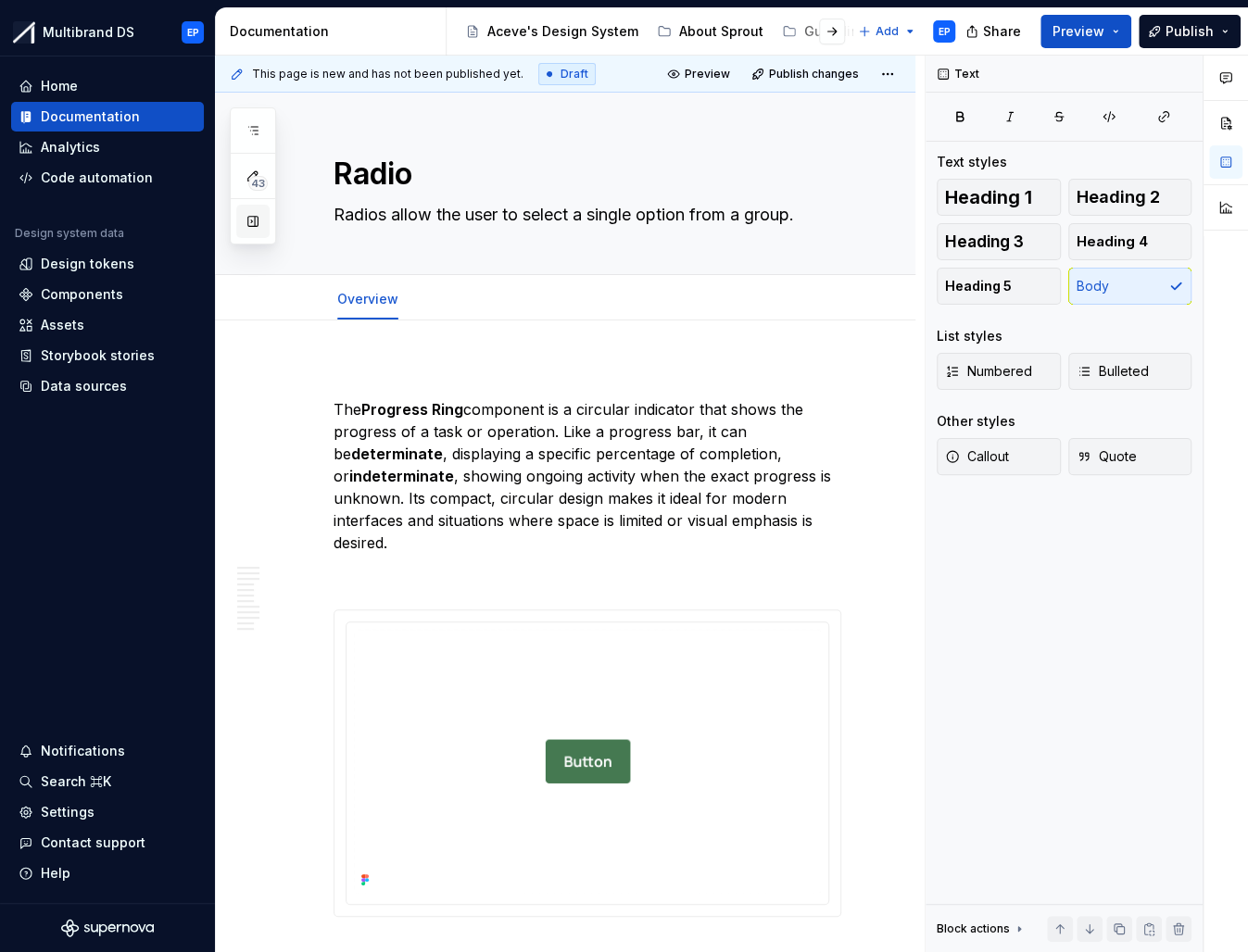 click at bounding box center [253, 221] 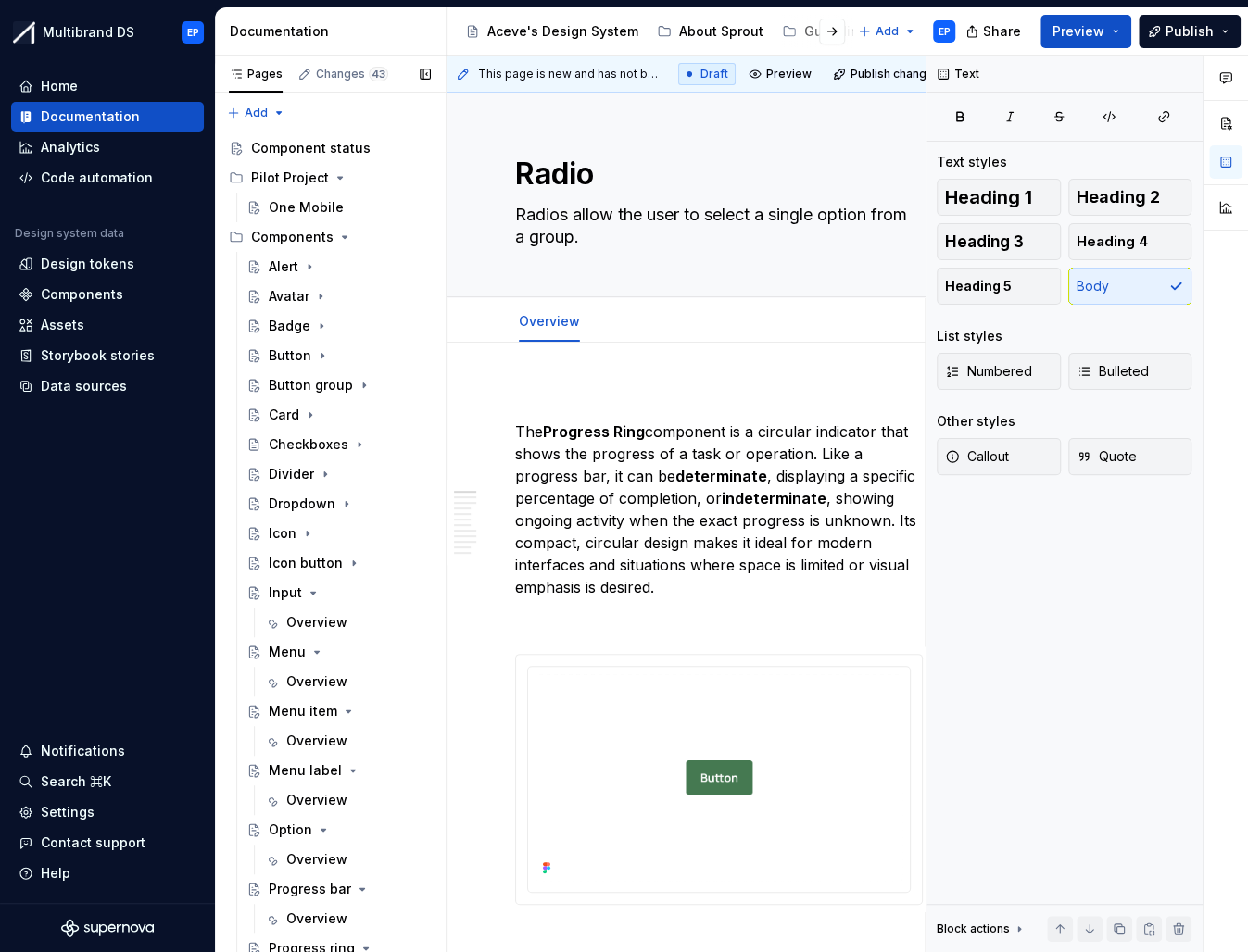 scroll, scrollTop: 0, scrollLeft: 4, axis: horizontal 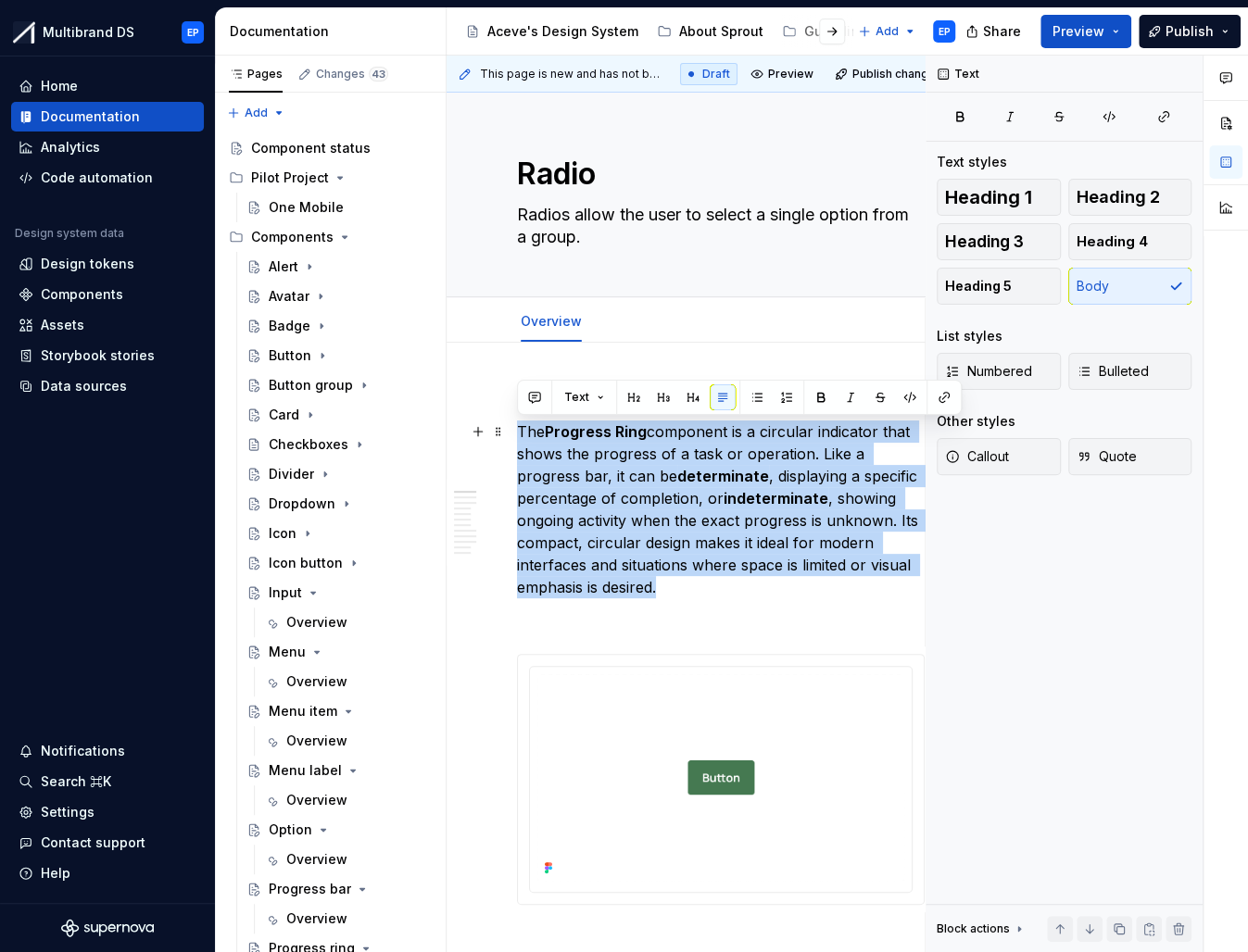 drag, startPoint x: 672, startPoint y: 594, endPoint x: 518, endPoint y: 441, distance: 217.0829 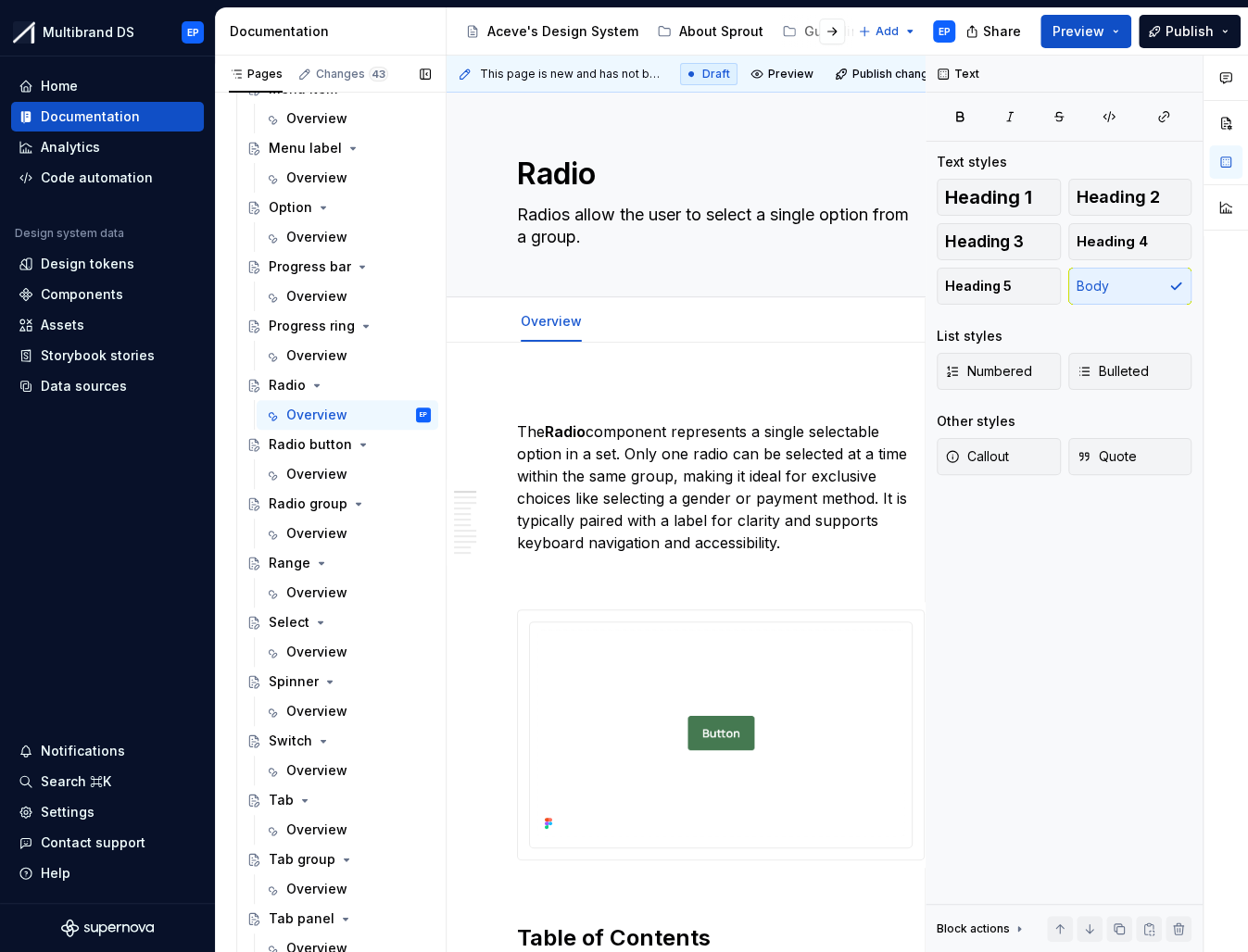 scroll, scrollTop: 623, scrollLeft: 0, axis: vertical 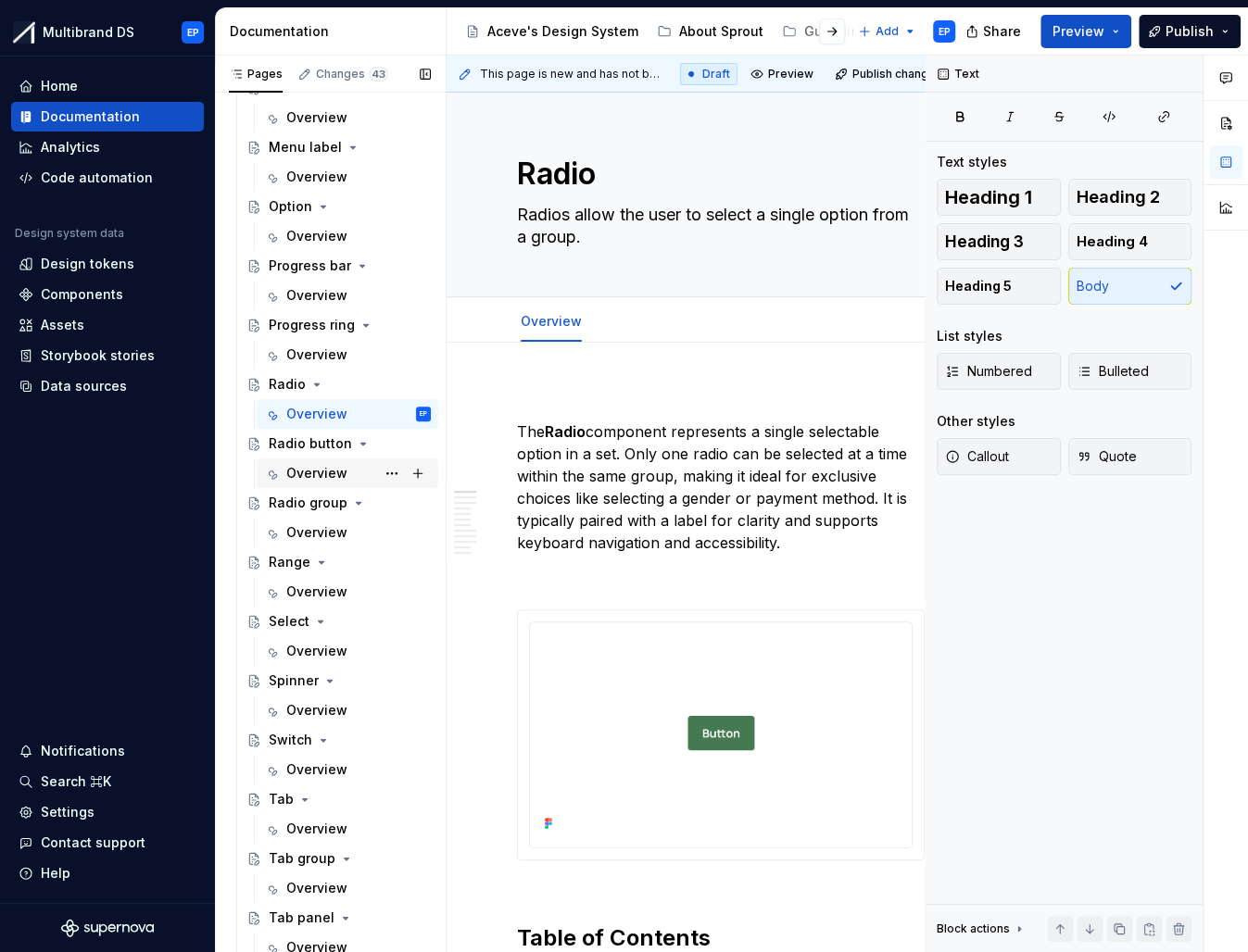 click on "Overview" at bounding box center [317, 473] 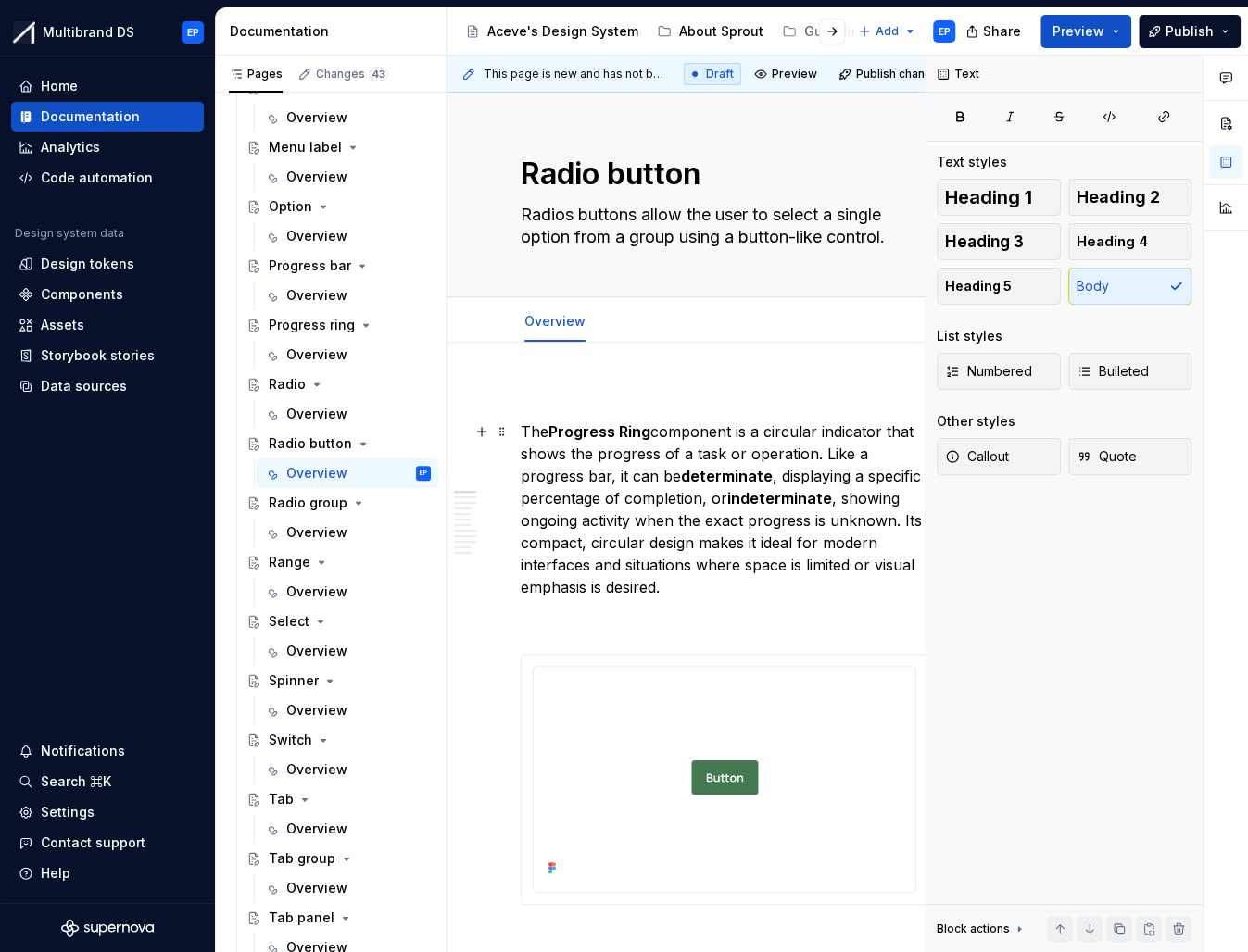 click on "The  Progress Ring  component is a circular indicator that shows the progress of a task or operation. Like a progress bar, it can be  determinate , displaying a specific percentage of completion, or  indeterminate , showing ongoing activity when the exact progress is unknown. Its compact, circular design makes it ideal for modern interfaces and situations where space is limited or visual emphasis is desired." at bounding box center (725, 509) 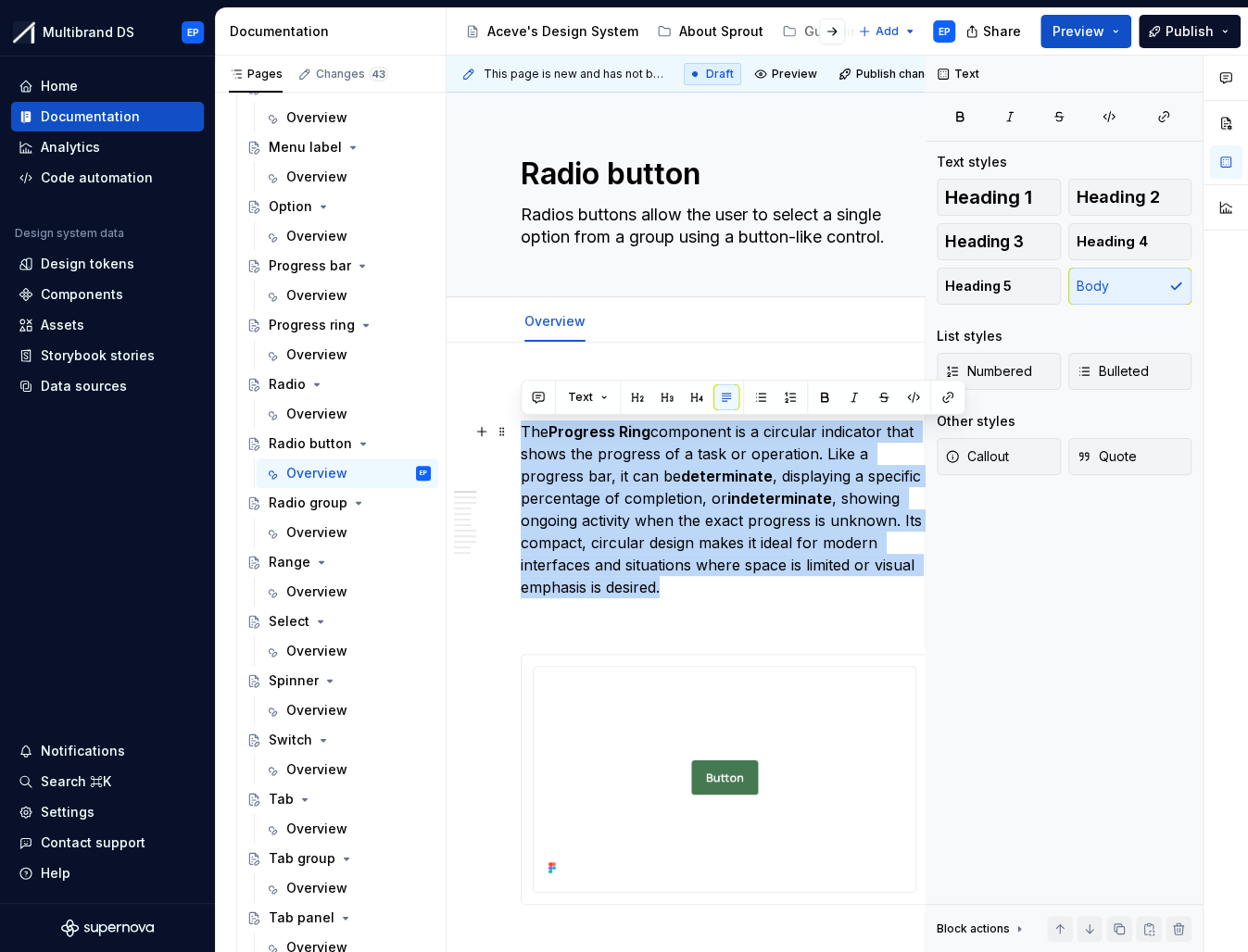 drag, startPoint x: 679, startPoint y: 588, endPoint x: 523, endPoint y: 435, distance: 218.50629 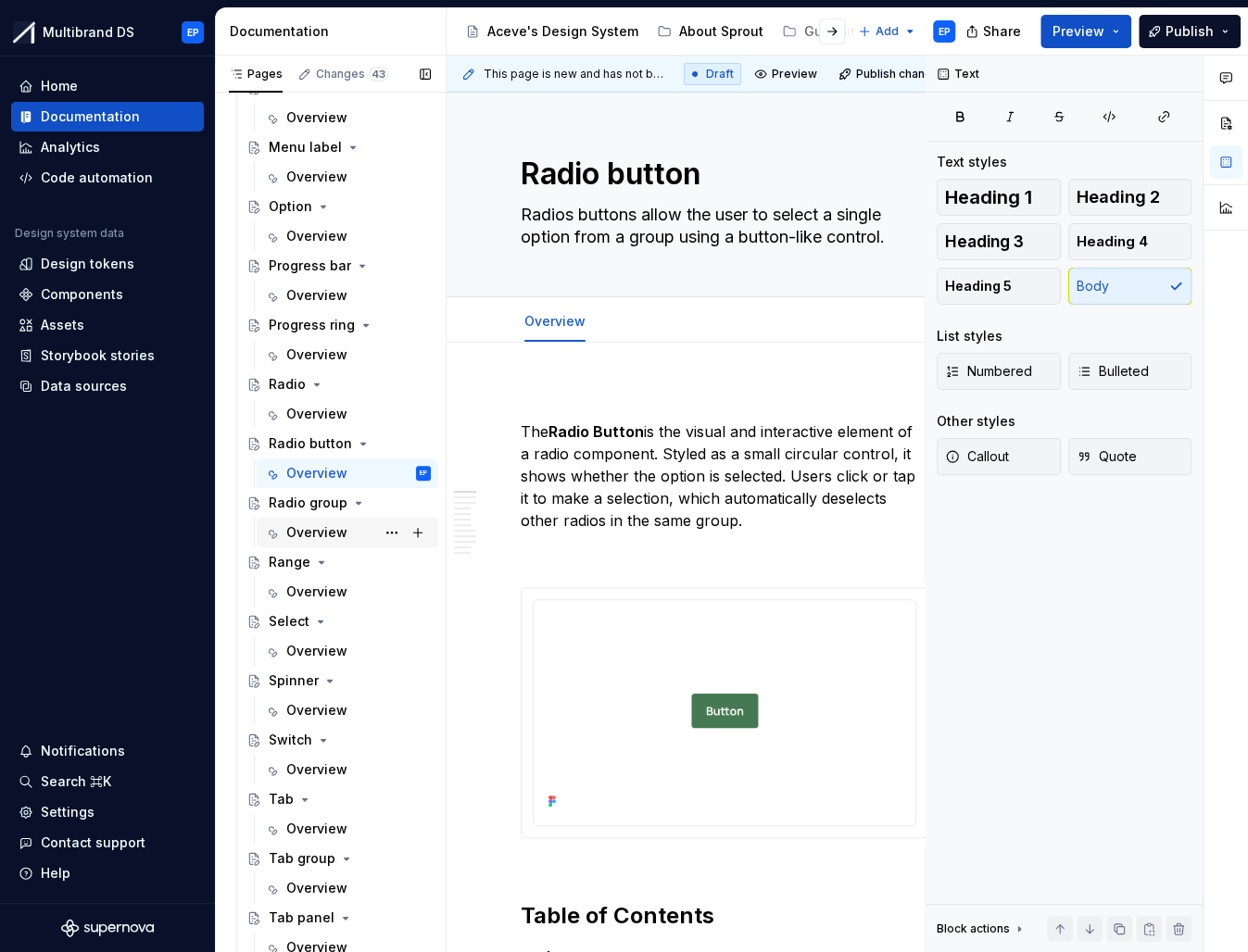 click on "Overview" at bounding box center [317, 532] 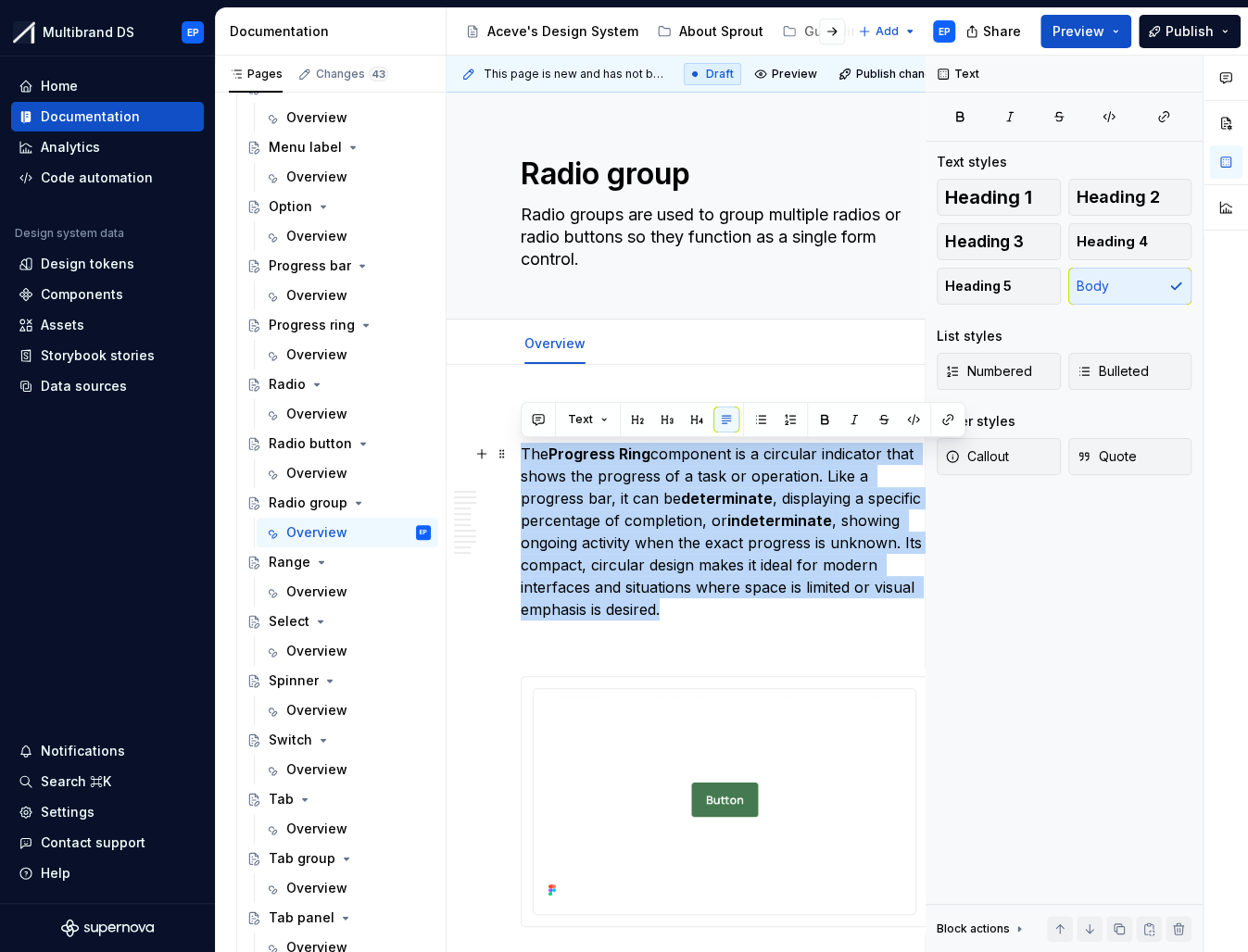 drag, startPoint x: 677, startPoint y: 609, endPoint x: 518, endPoint y: 460, distance: 217.90365 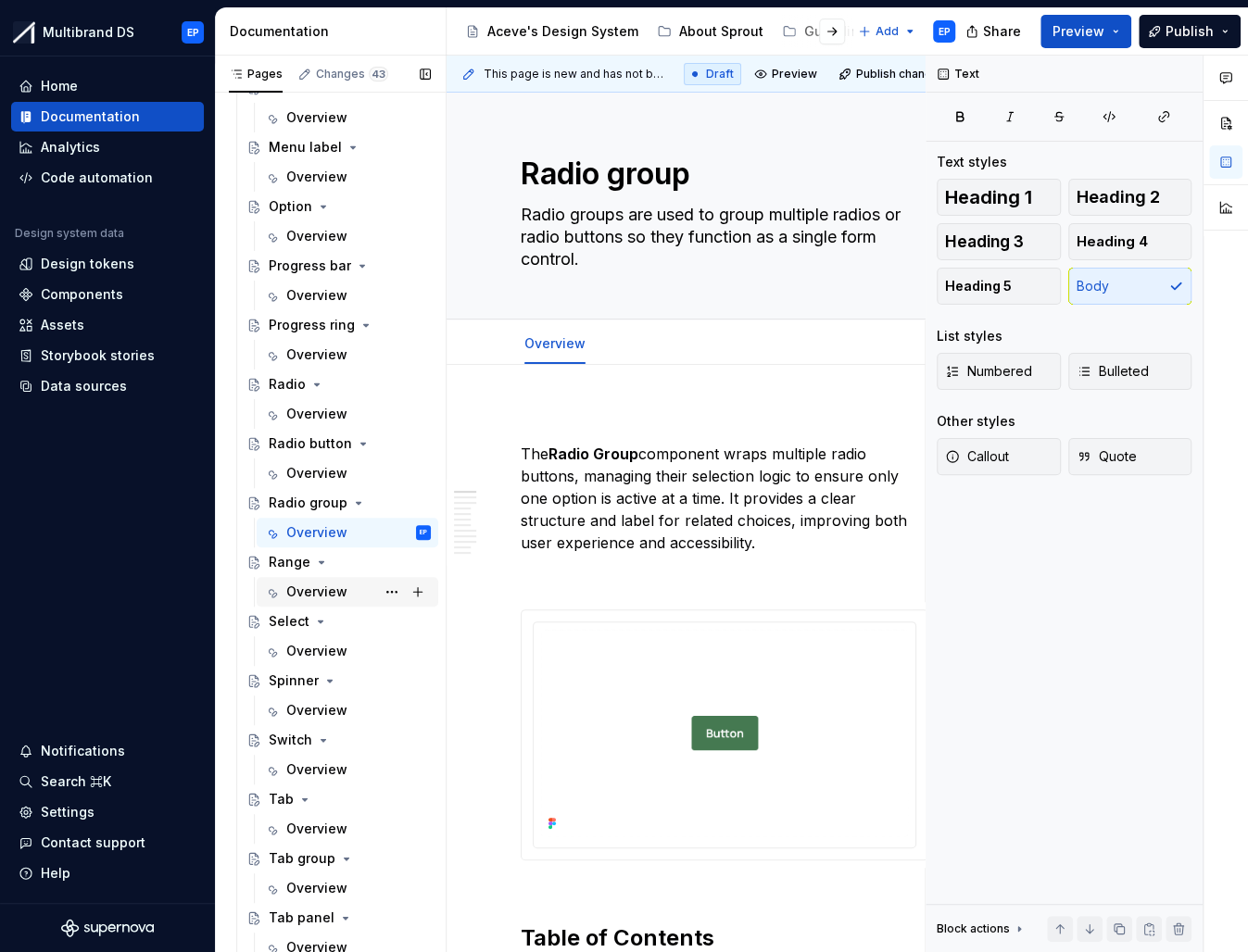 click on "Overview" at bounding box center (317, 592) 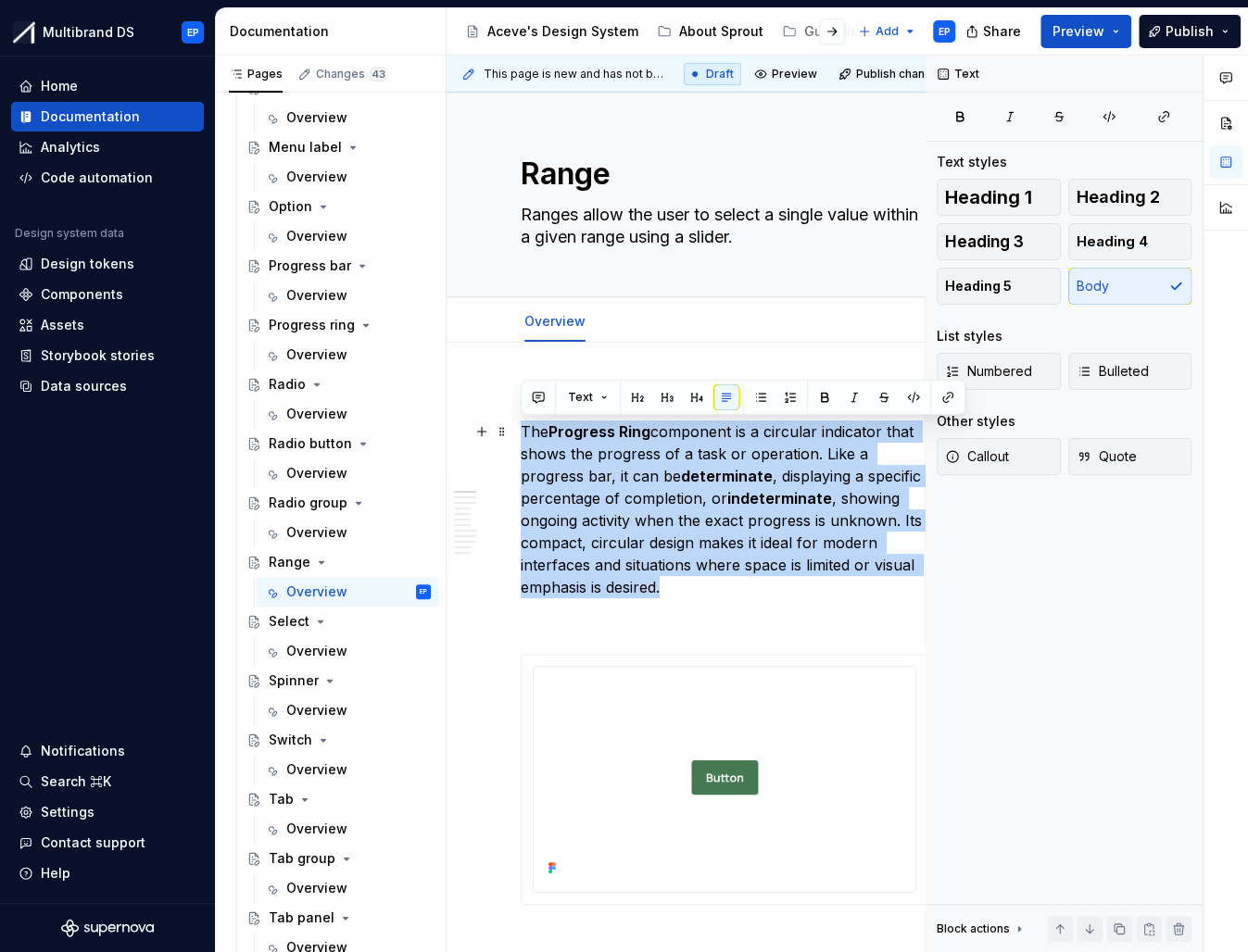 drag, startPoint x: 675, startPoint y: 589, endPoint x: 522, endPoint y: 428, distance: 222.10358 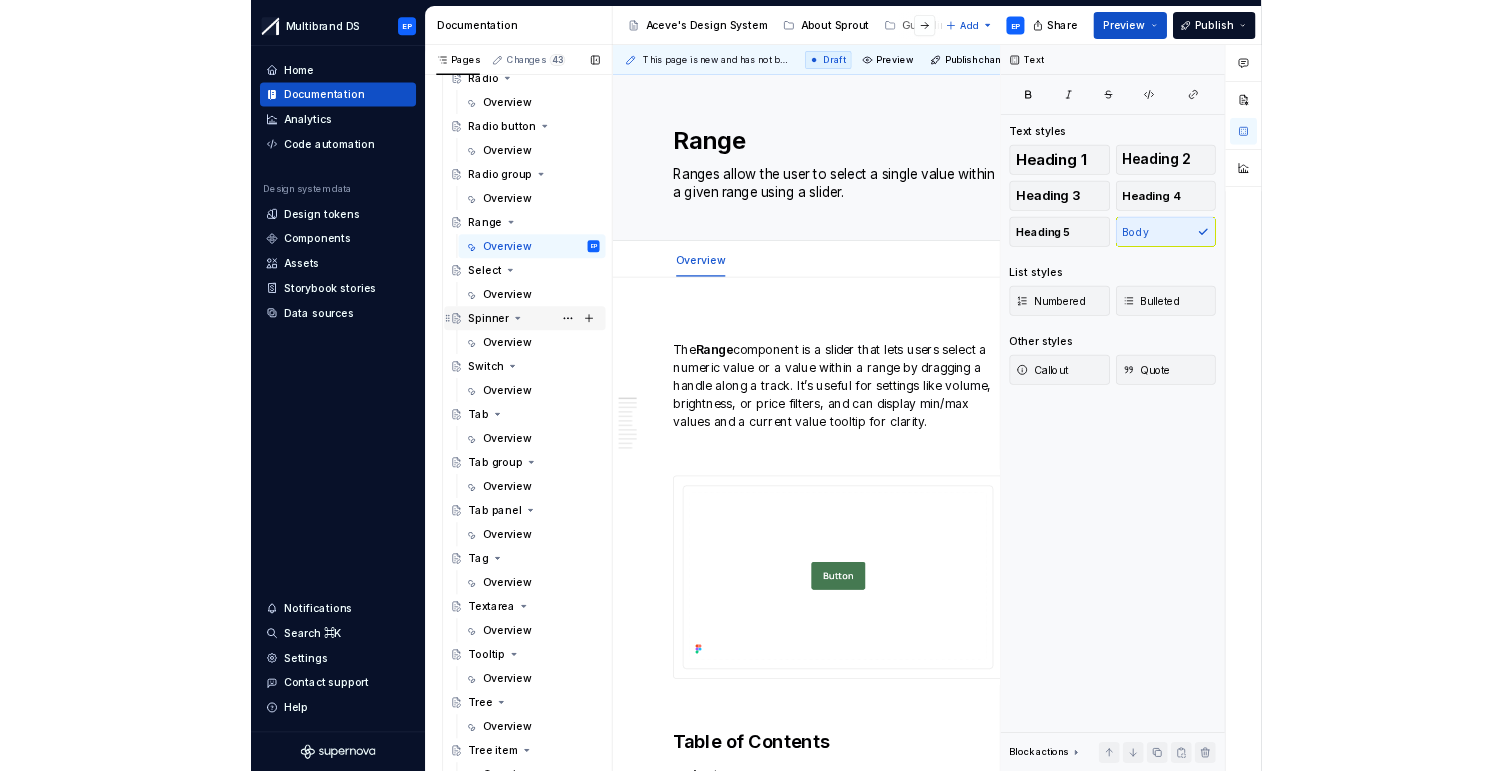 scroll, scrollTop: 1064, scrollLeft: 0, axis: vertical 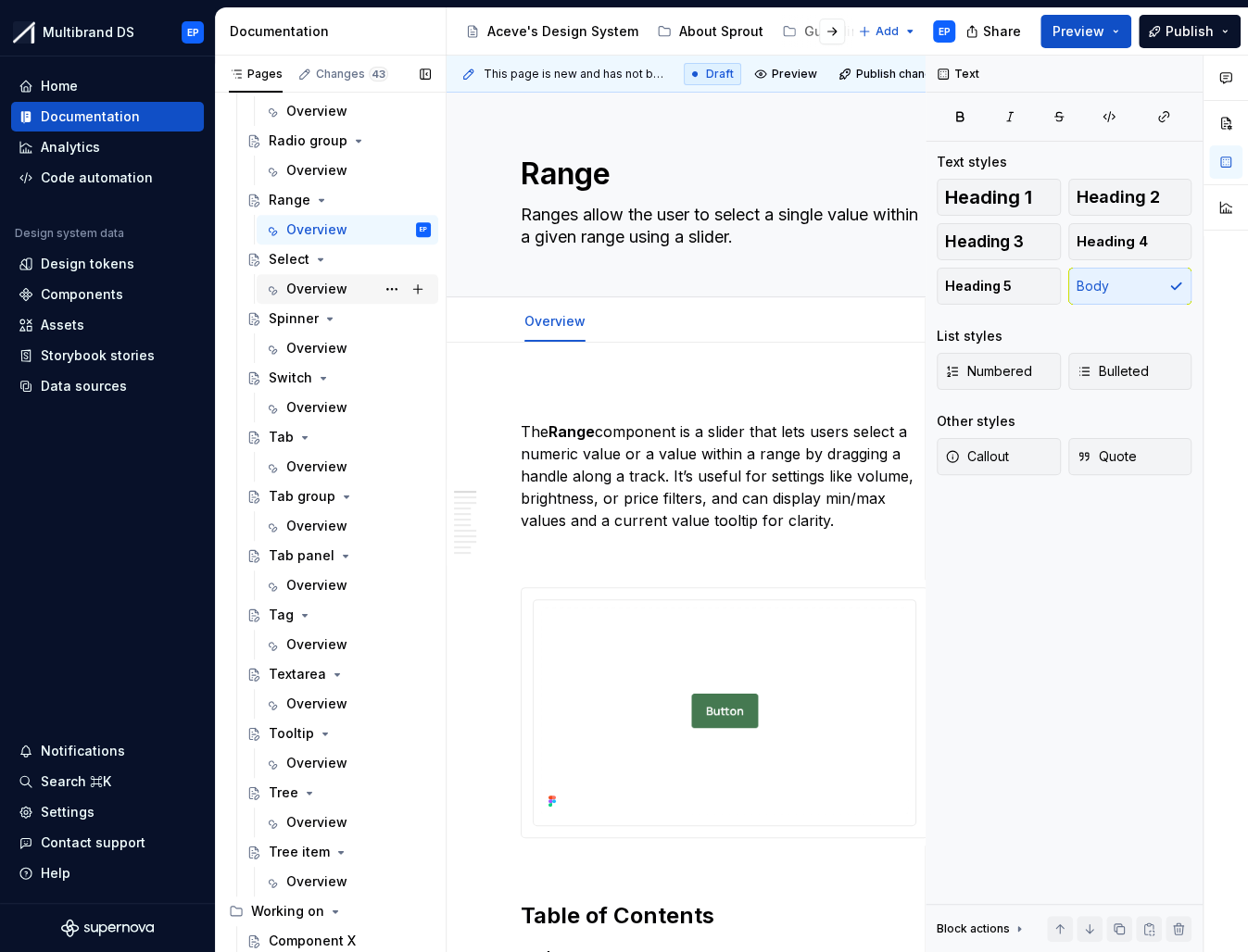 click on "Overview" at bounding box center (359, 289) 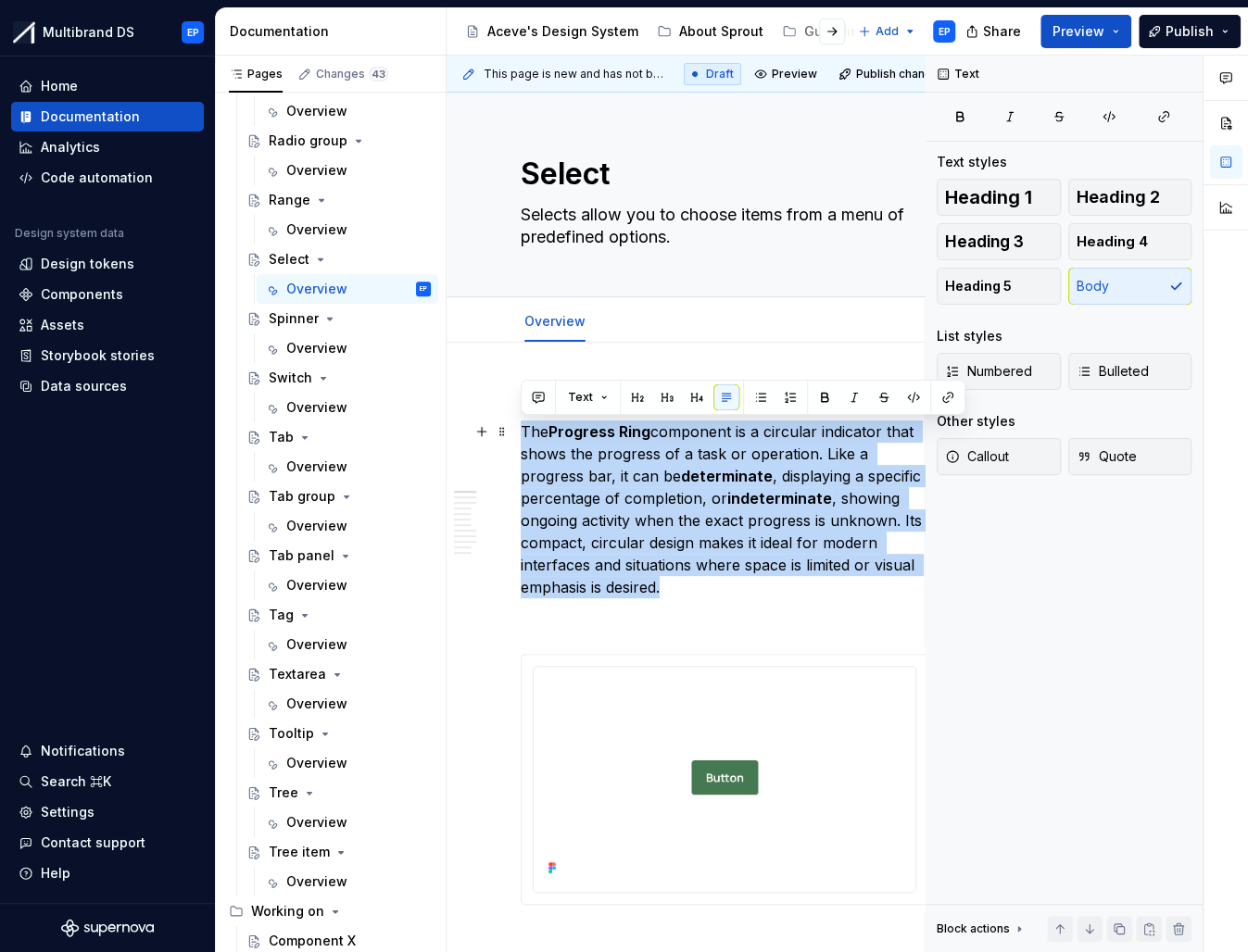 drag, startPoint x: 680, startPoint y: 593, endPoint x: 518, endPoint y: 437, distance: 224.89998 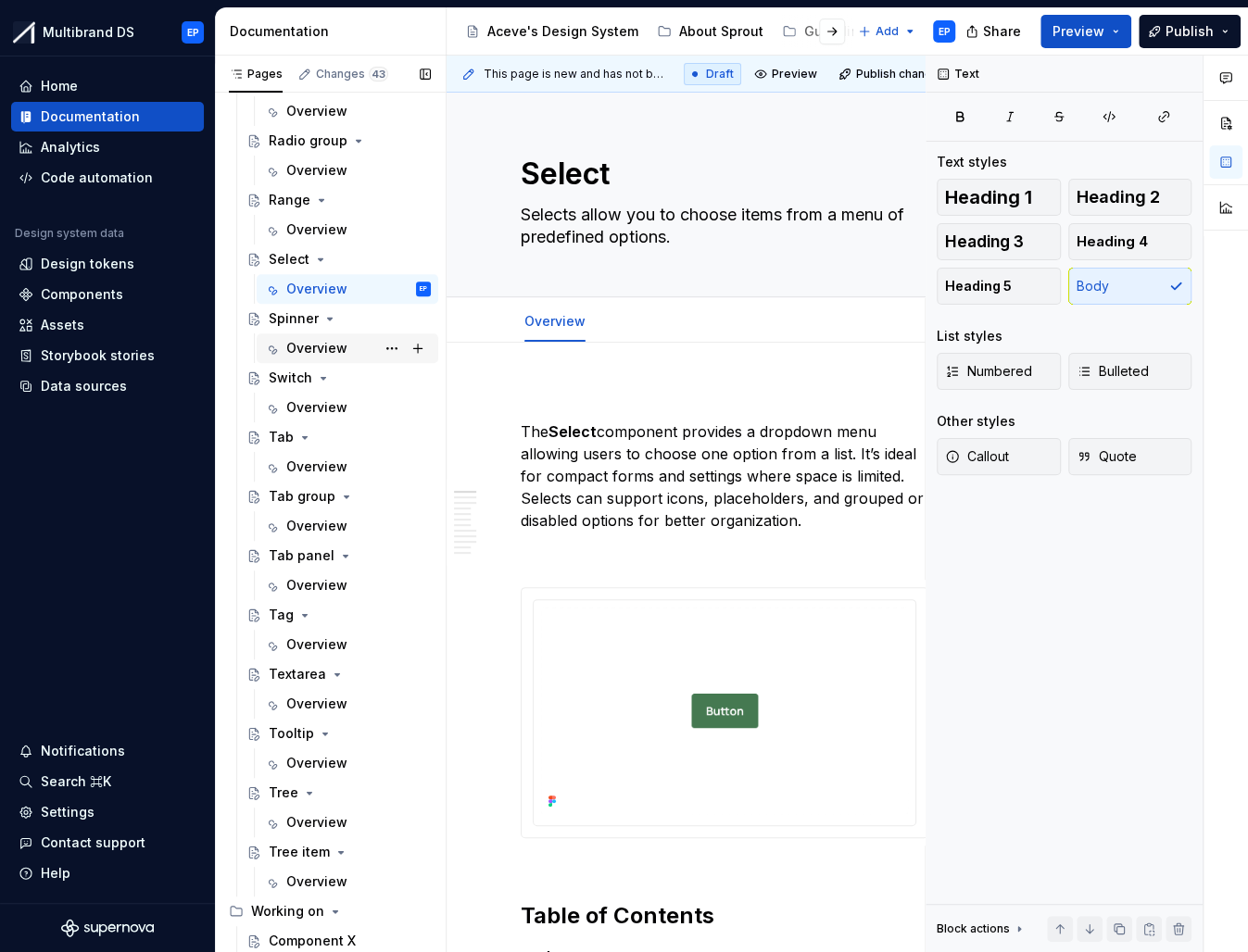 click on "Overview" at bounding box center (317, 348) 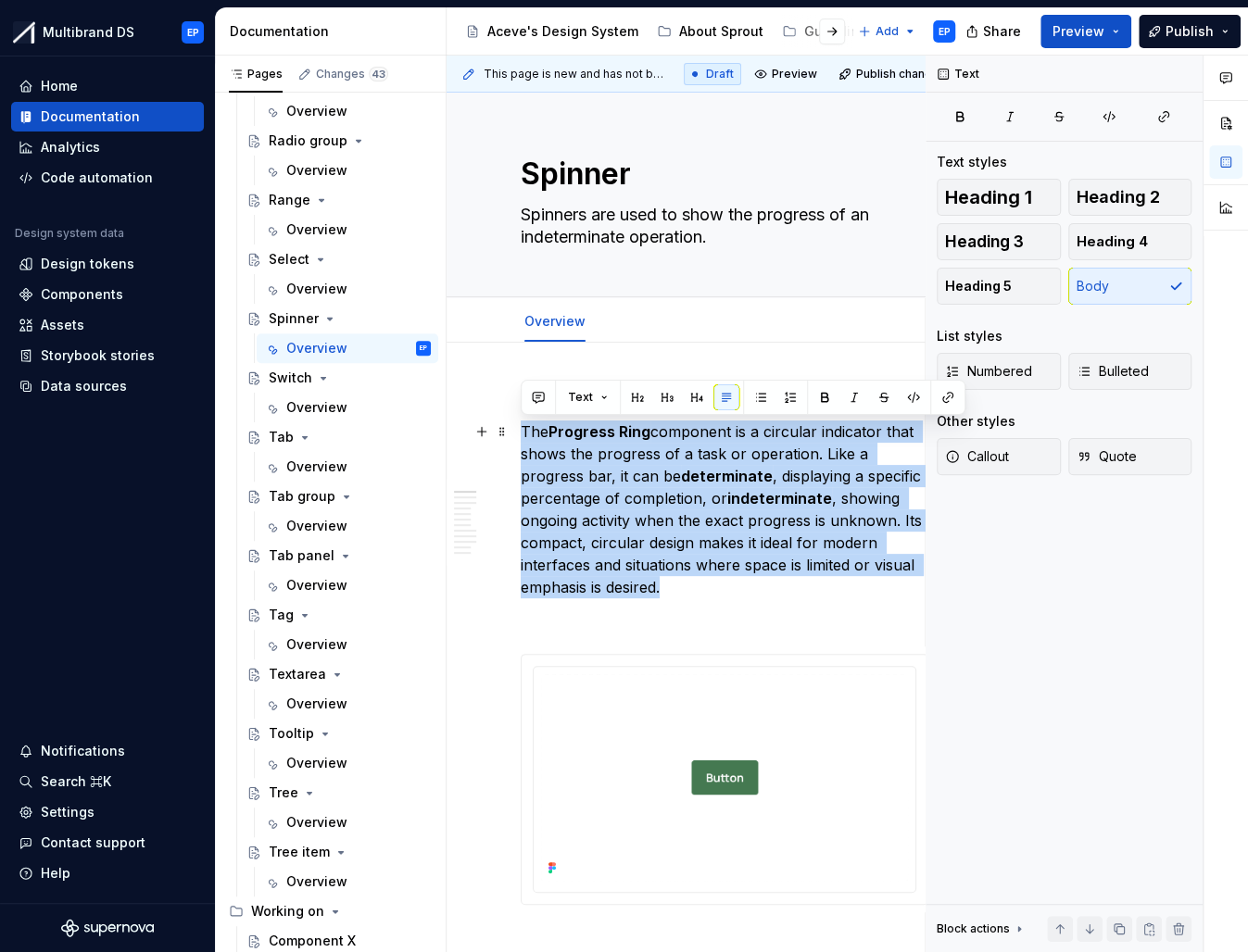 drag, startPoint x: 680, startPoint y: 591, endPoint x: 517, endPoint y: 433, distance: 227.00881 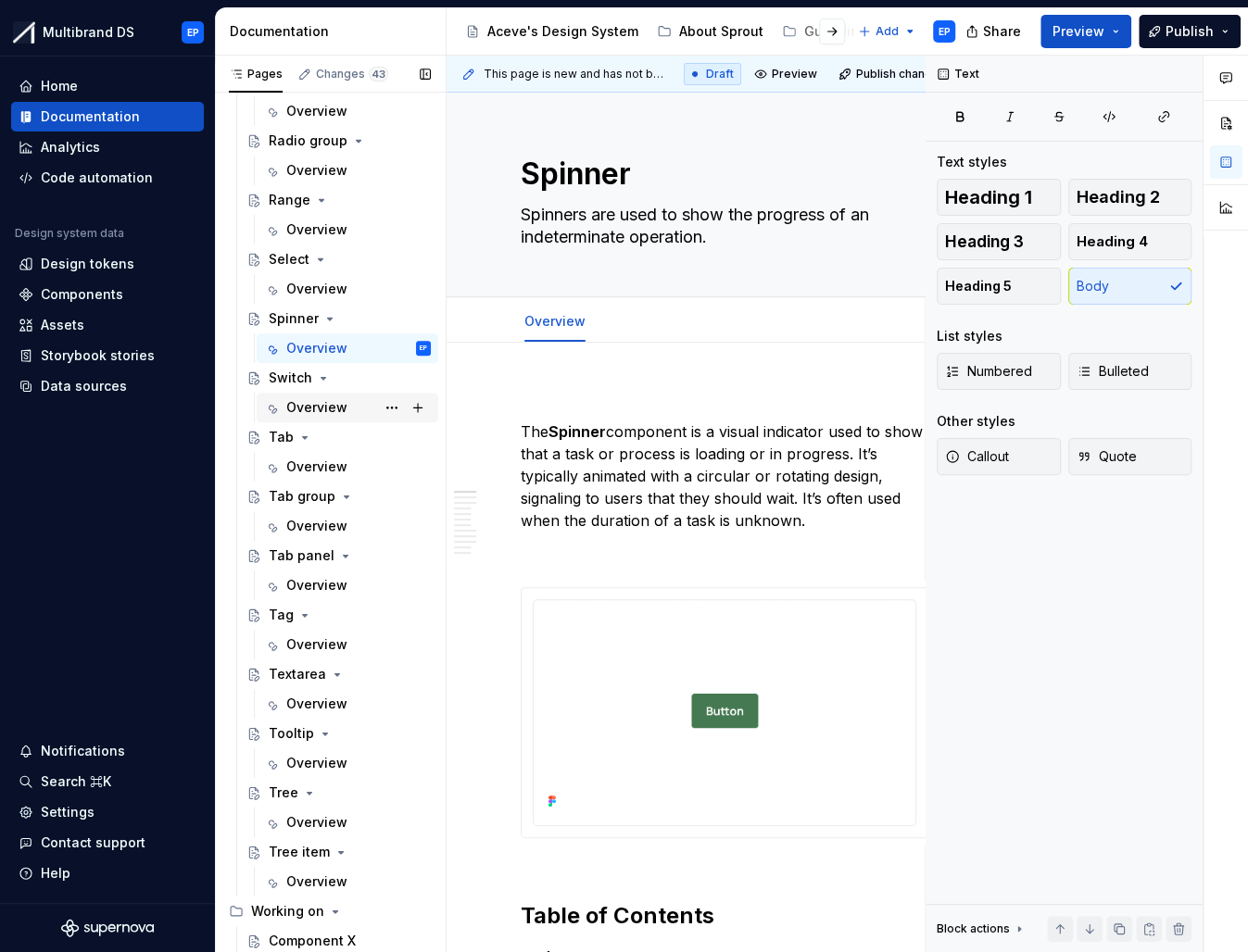 click on "Overview" at bounding box center [317, 407] 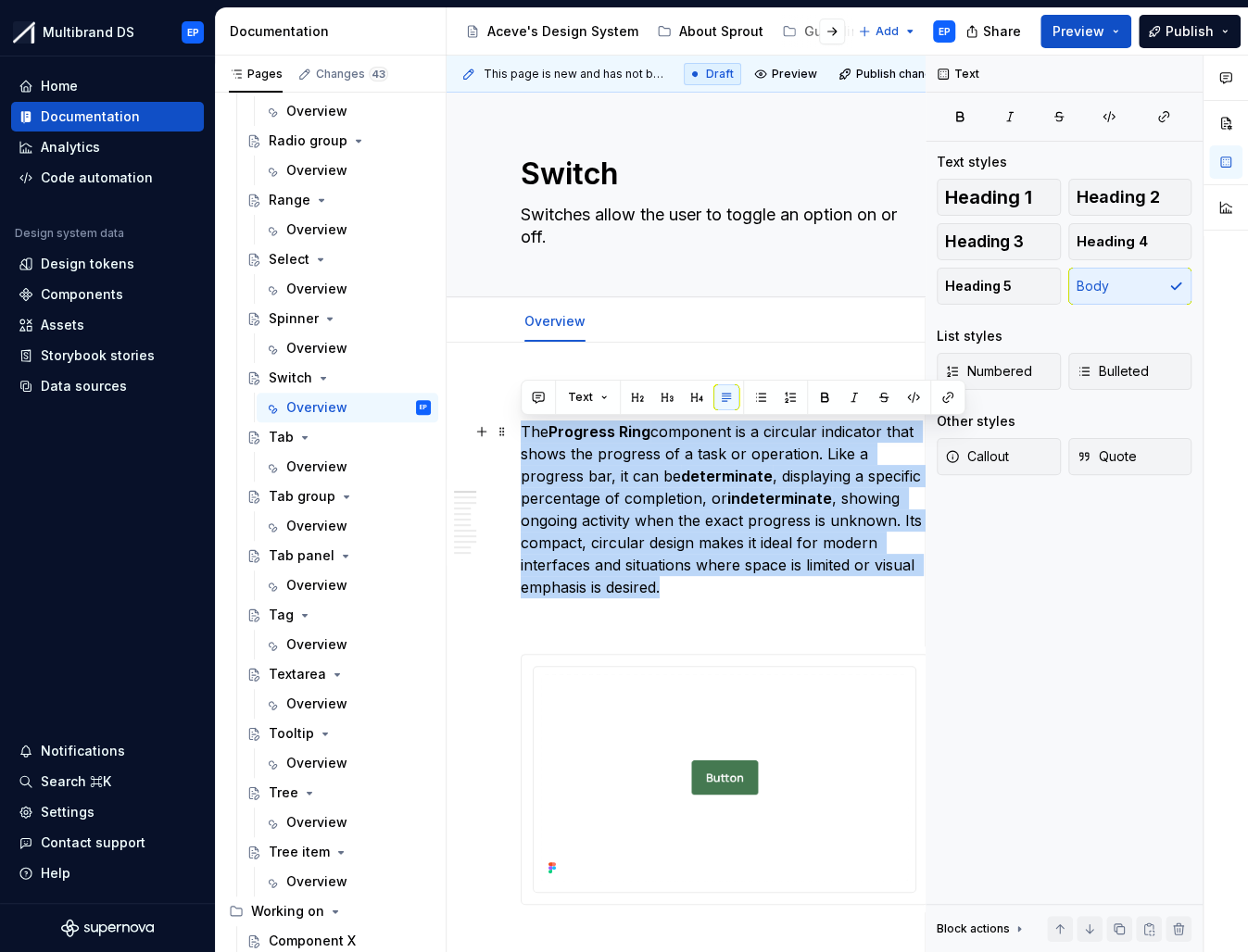 drag, startPoint x: 677, startPoint y: 588, endPoint x: 512, endPoint y: 427, distance: 230.53416 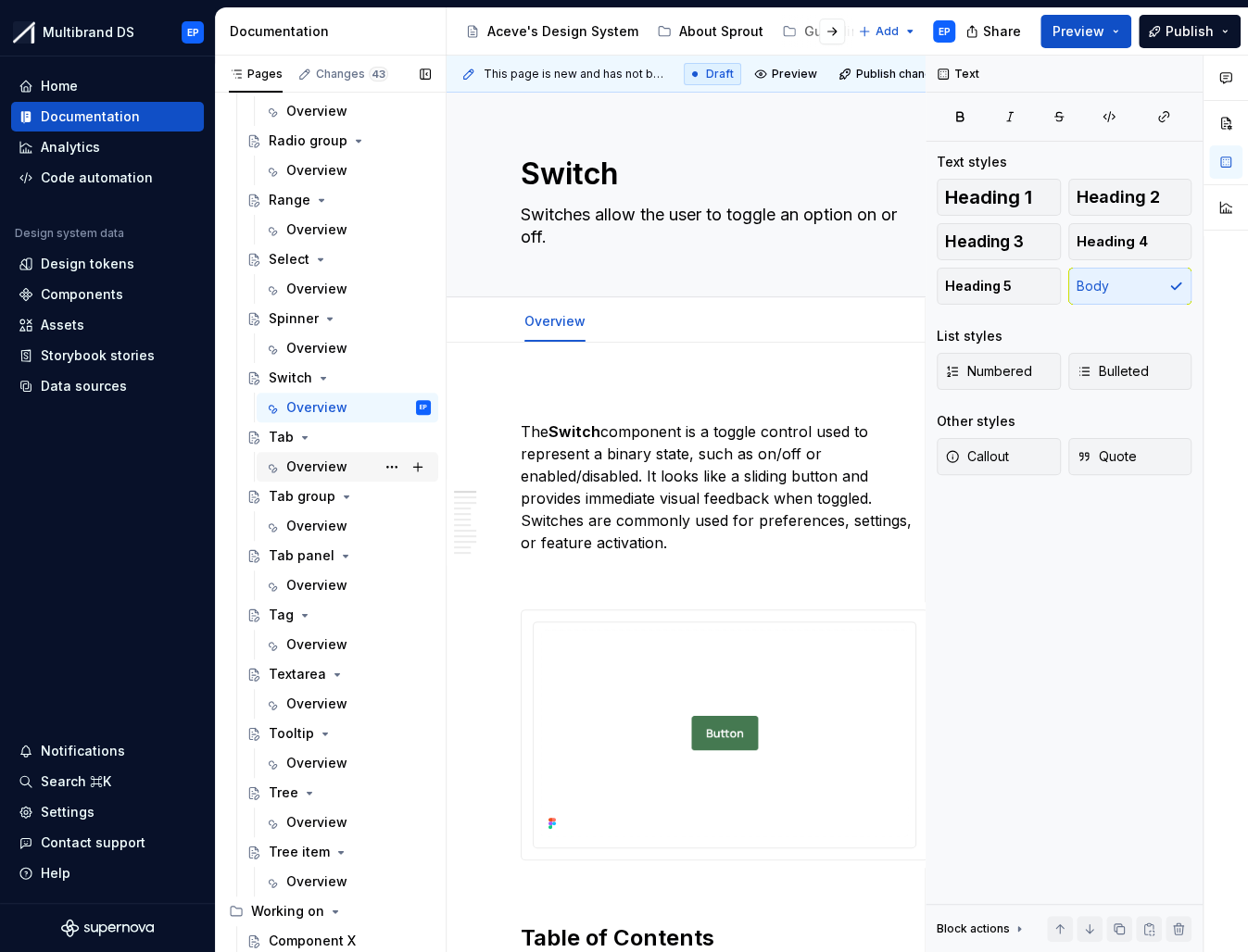 click on "Overview" at bounding box center (317, 467) 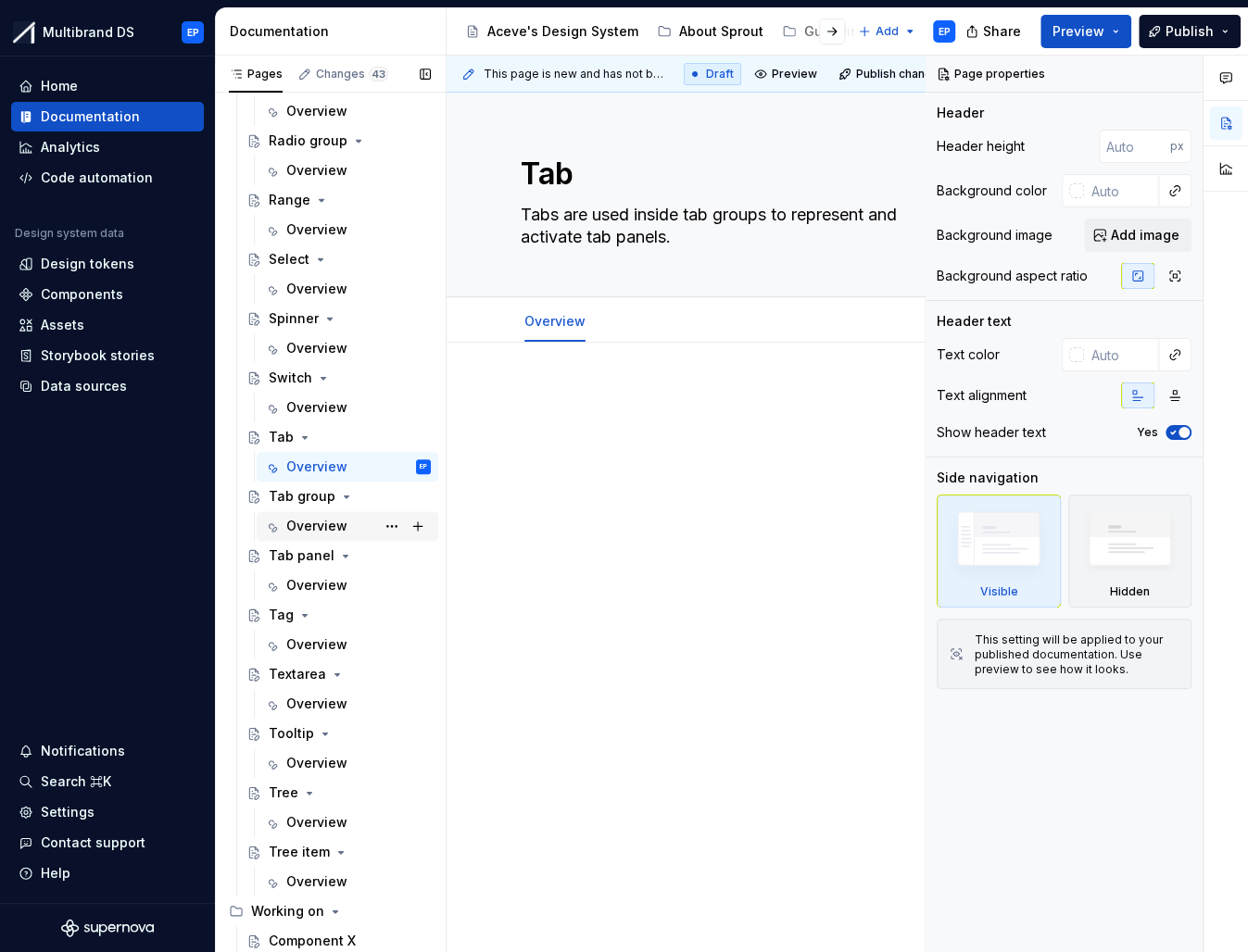 click on "Overview" at bounding box center [317, 526] 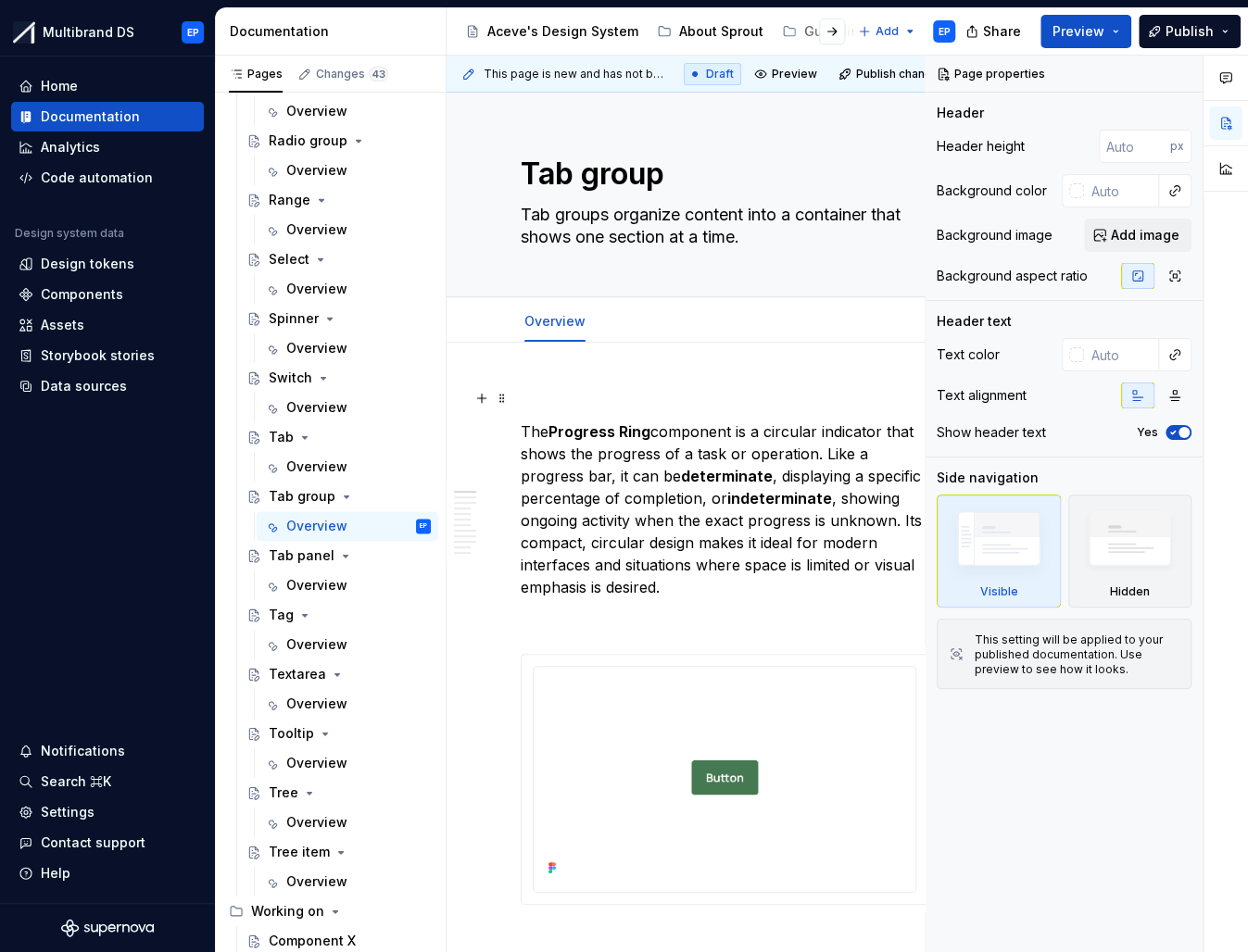 click at bounding box center [725, 398] 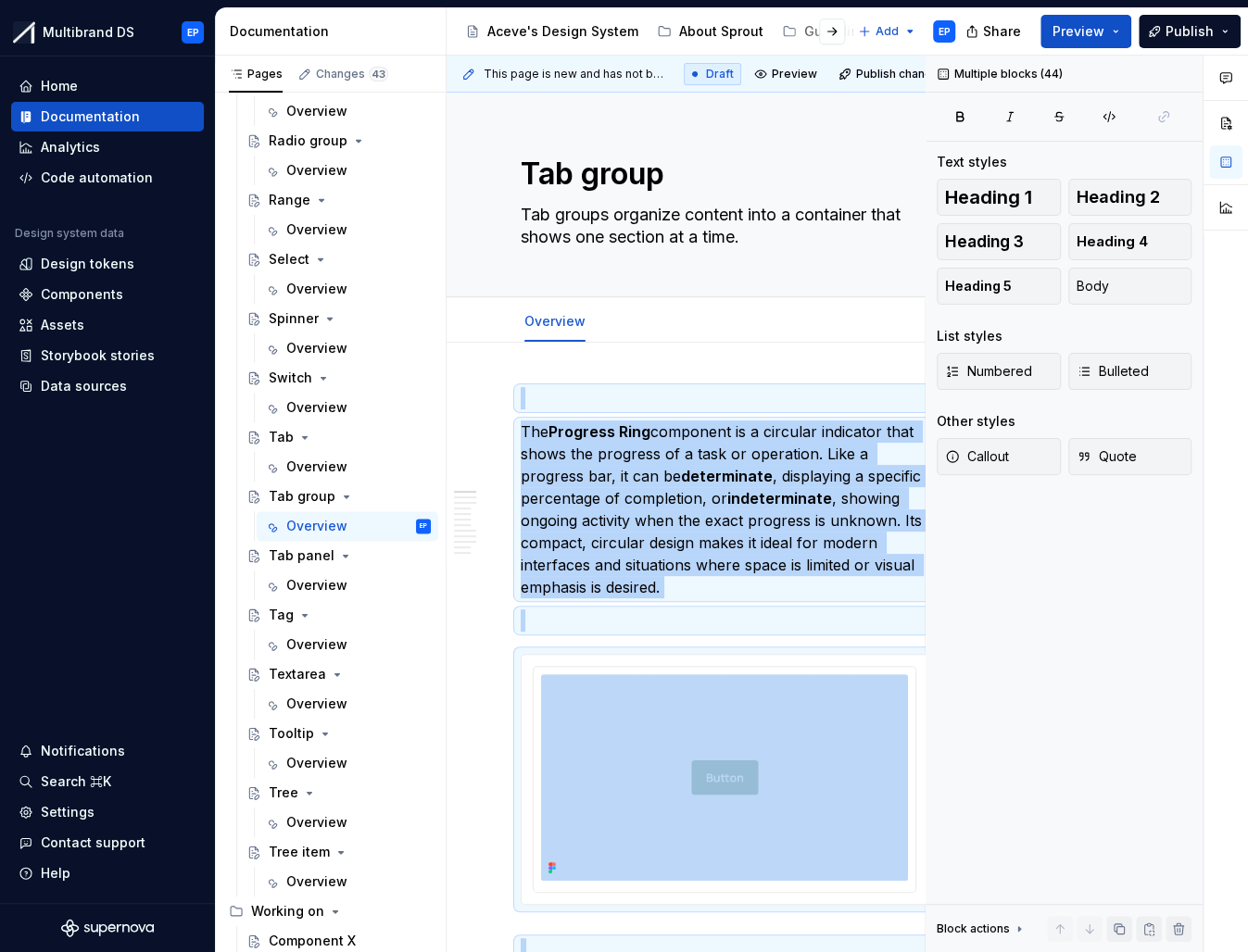 copy on "**********" 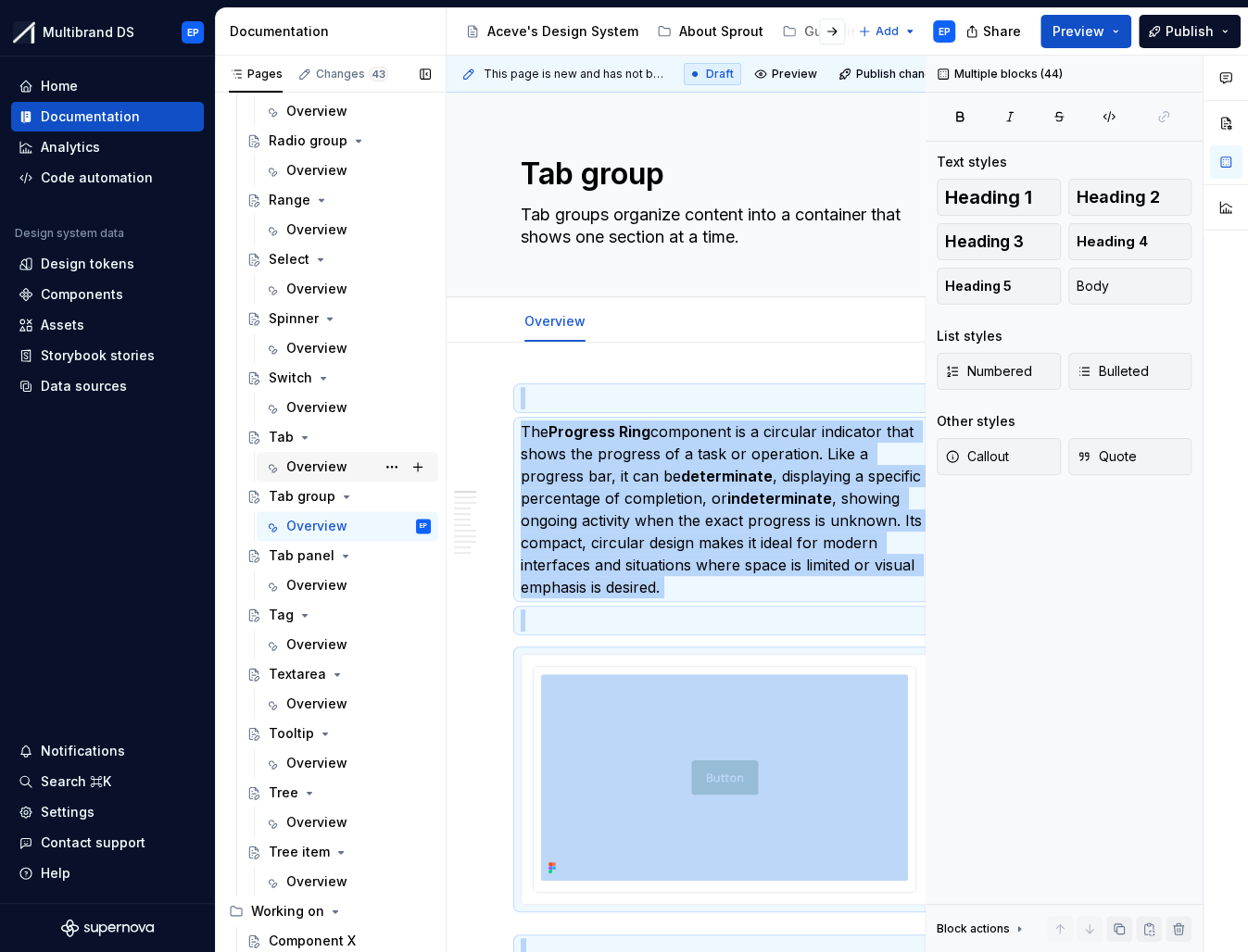click on "Overview" at bounding box center [317, 467] 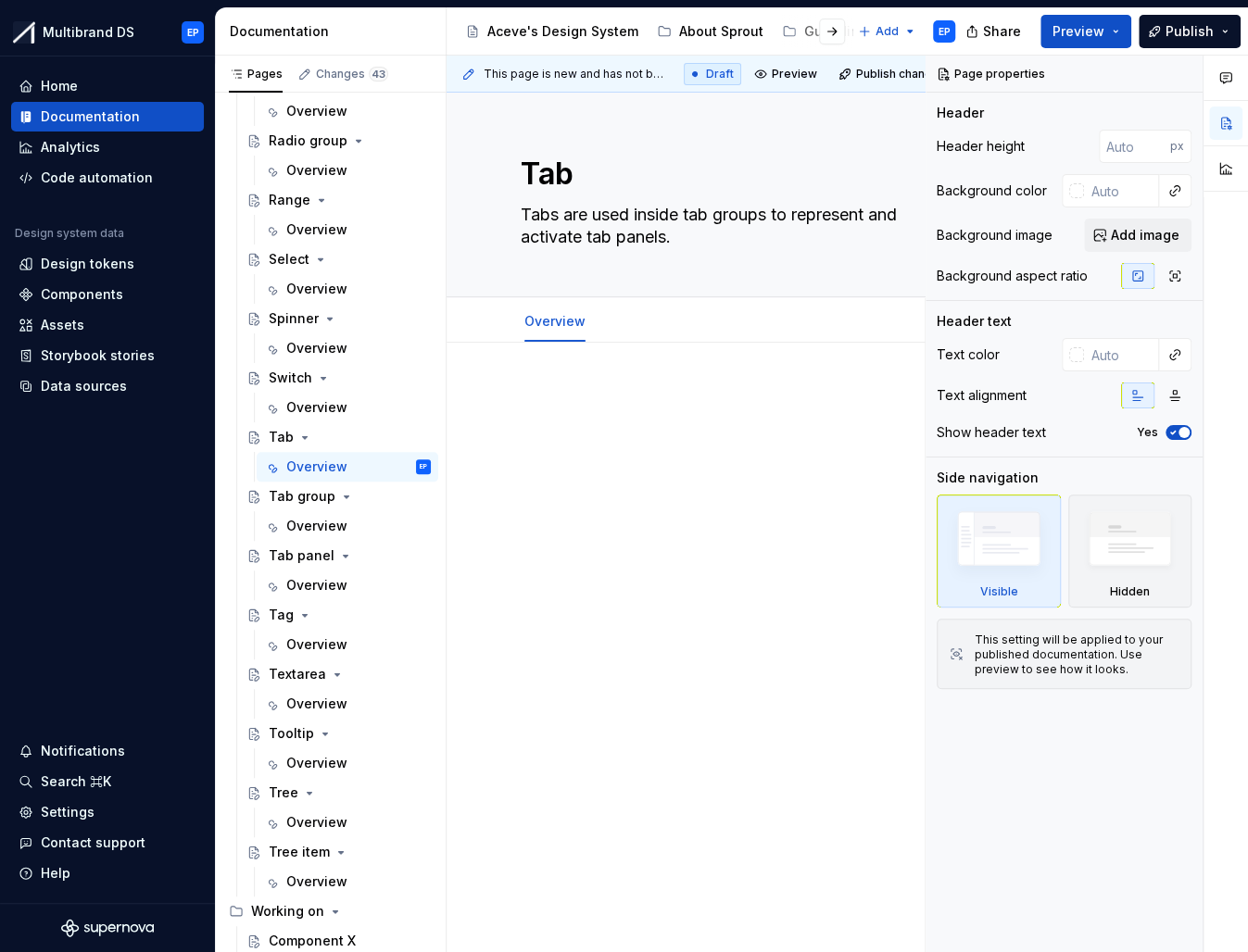 click at bounding box center (725, 554) 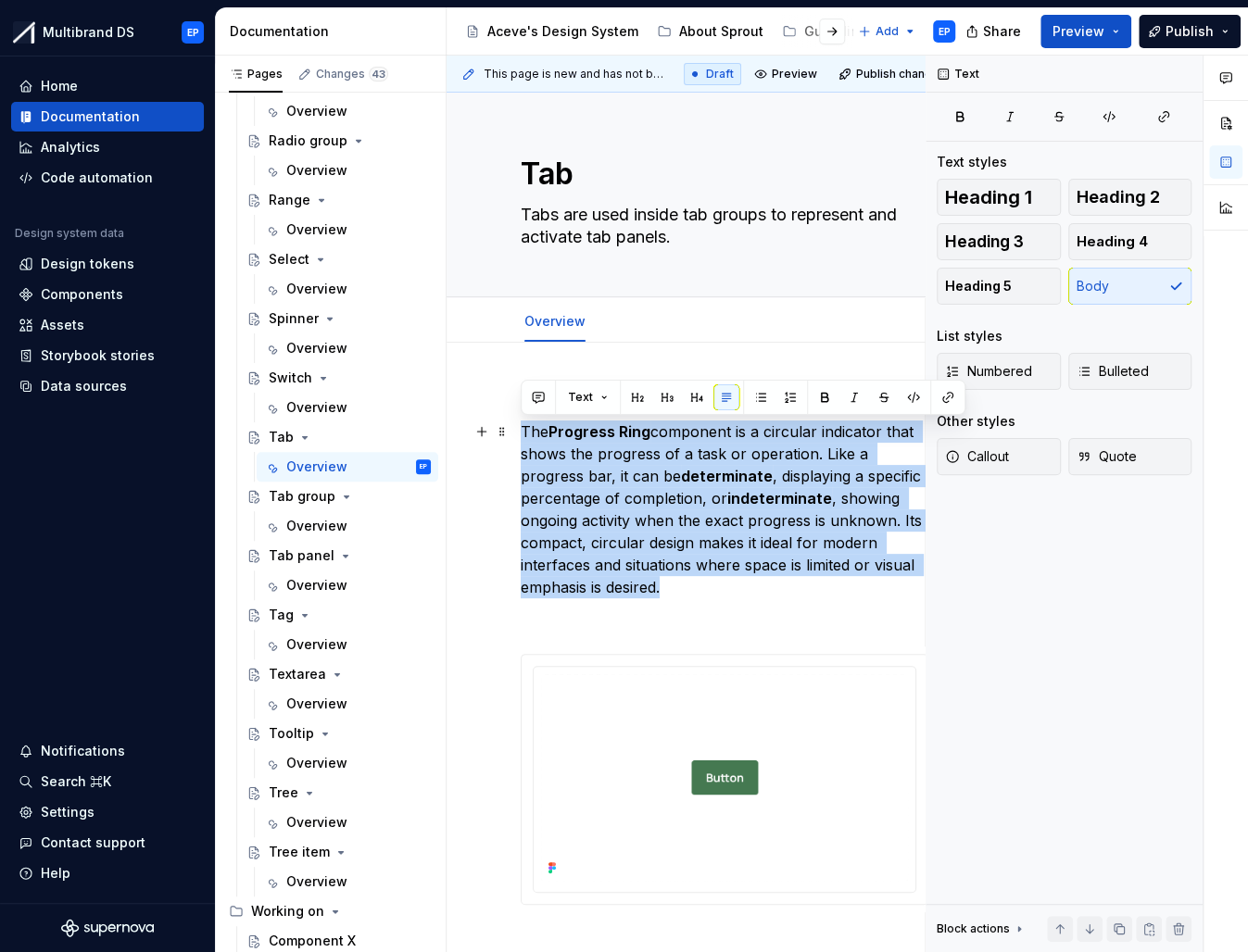 drag, startPoint x: 681, startPoint y: 590, endPoint x: 521, endPoint y: 433, distance: 224.16289 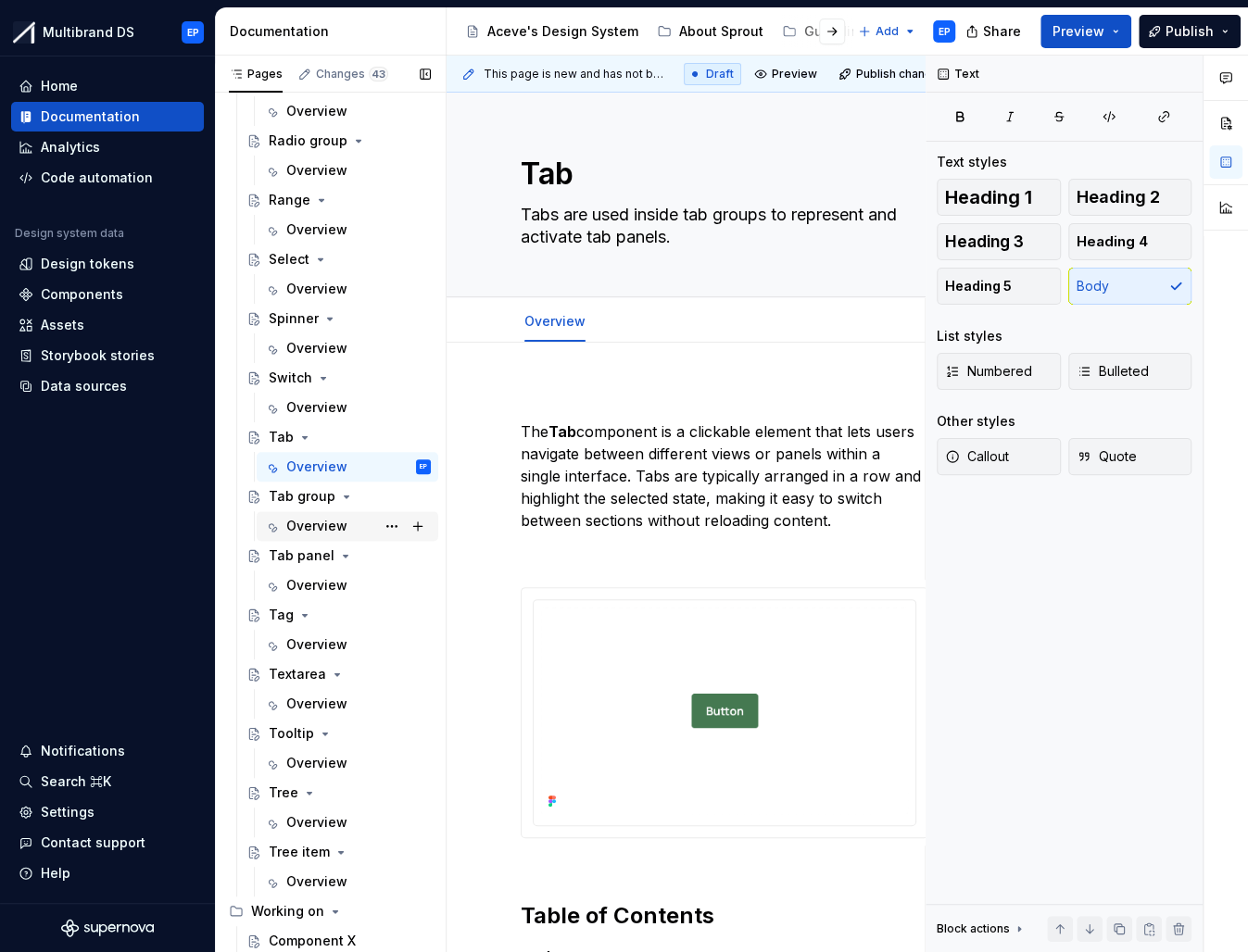 click on "Overview" at bounding box center (317, 526) 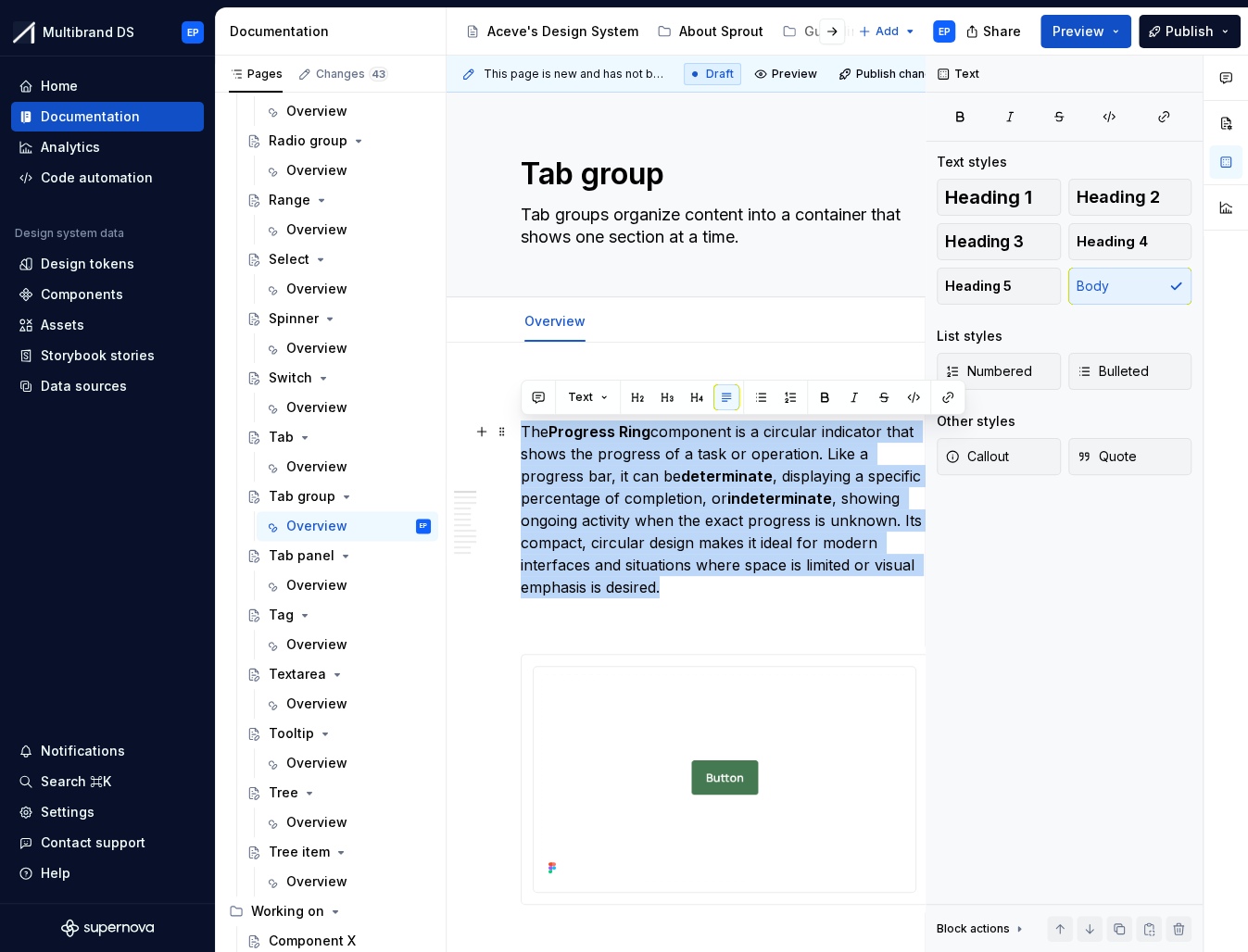 drag, startPoint x: 692, startPoint y: 587, endPoint x: 521, endPoint y: 435, distance: 228.7903 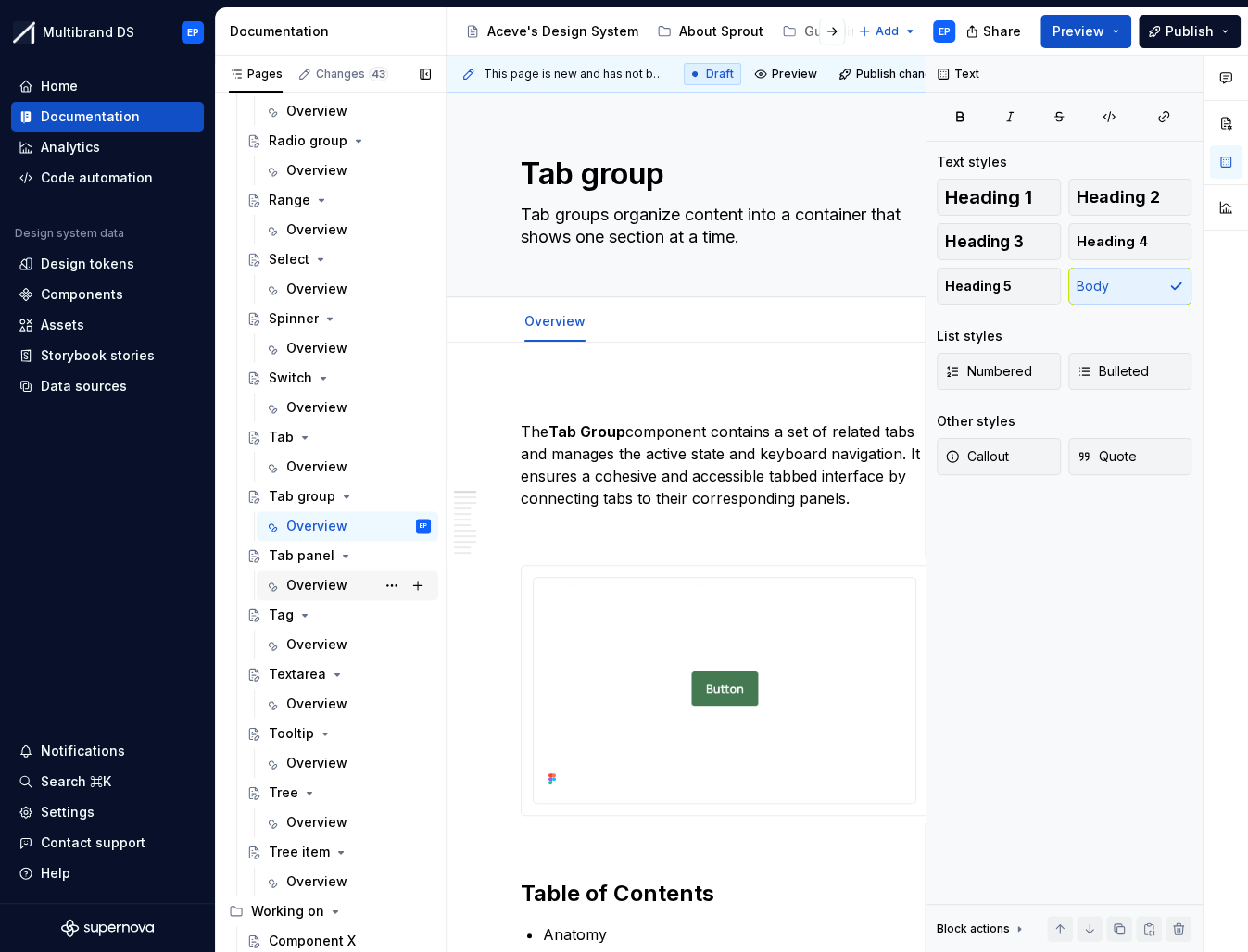 click on "Overview" at bounding box center (317, 585) 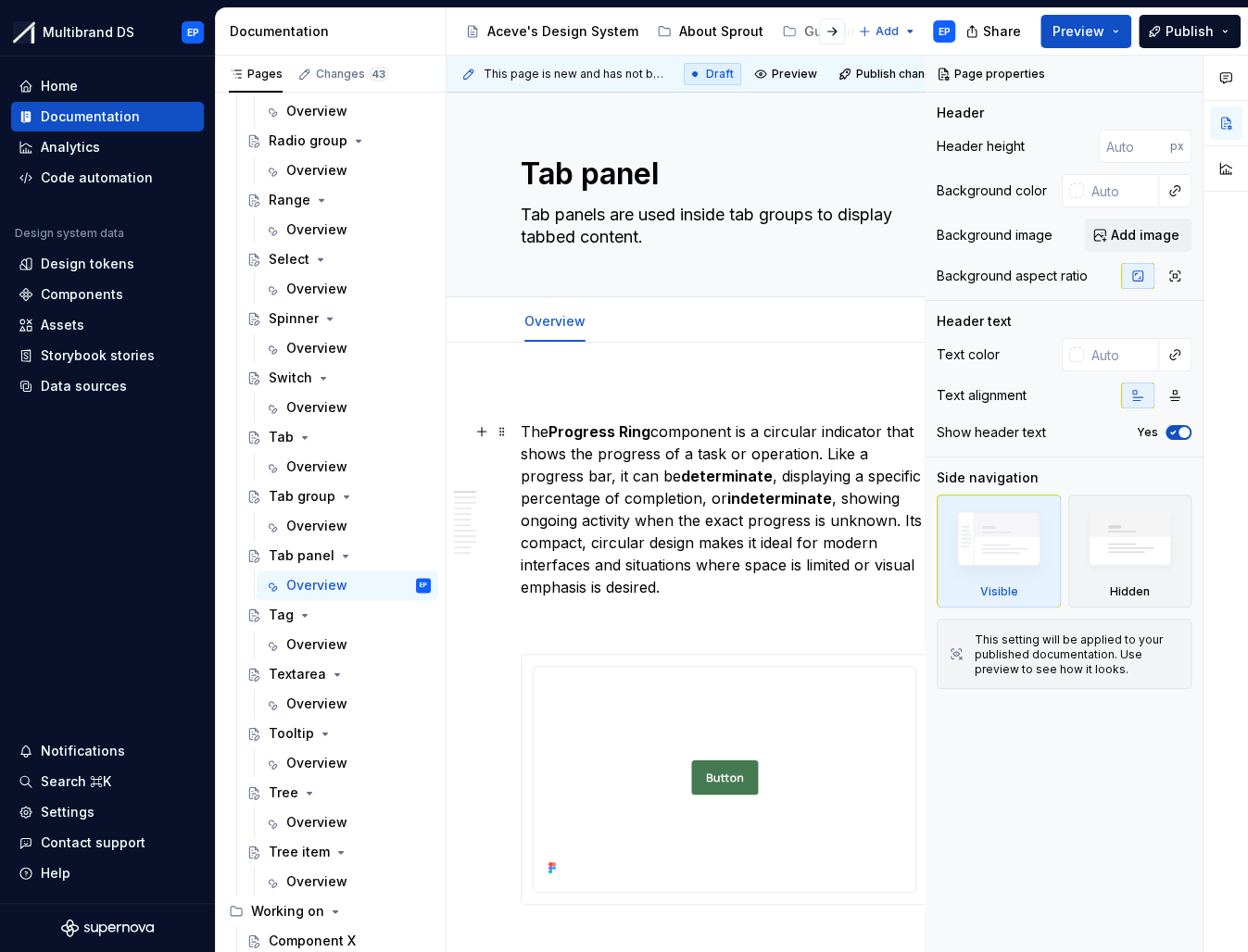click on "The  Progress Ring  component is a circular indicator that shows the progress of a task or operation. Like a progress bar, it can be  determinate , displaying a specific percentage of completion, or  indeterminate , showing ongoing activity when the exact progress is unknown. Its compact, circular design makes it ideal for modern interfaces and situations where space is limited or visual emphasis is desired." at bounding box center (725, 509) 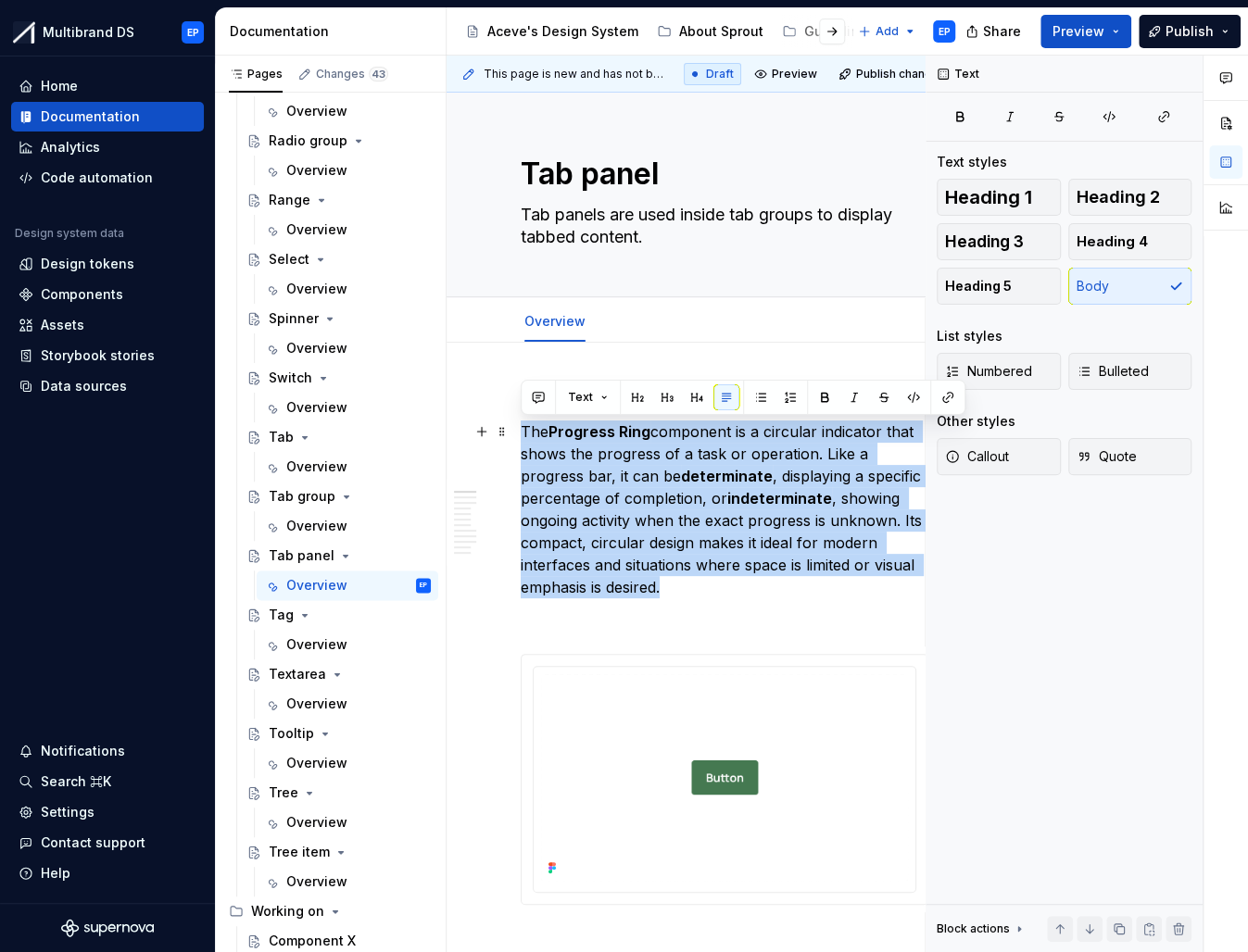 drag, startPoint x: 687, startPoint y: 588, endPoint x: 519, endPoint y: 432, distance: 229.25968 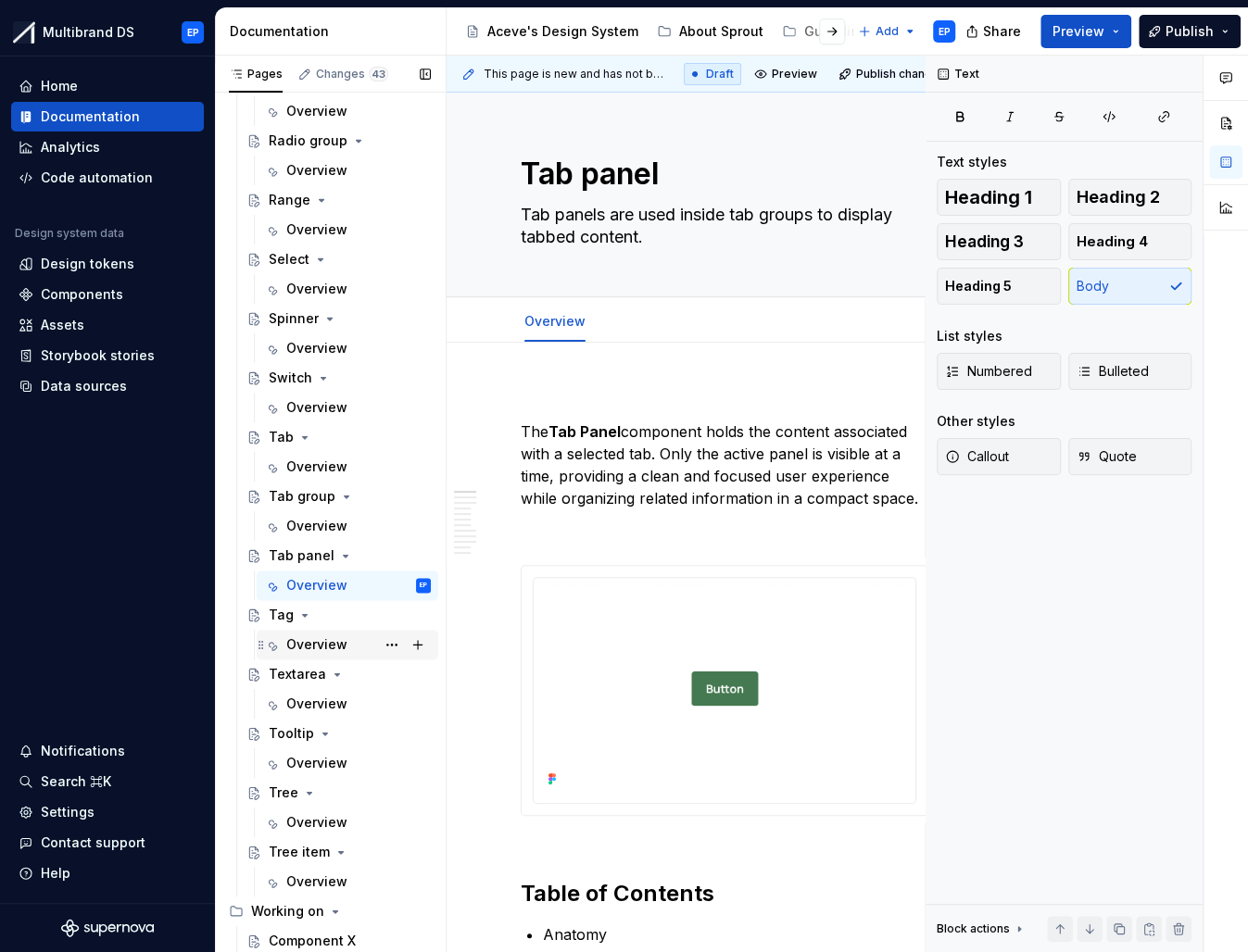 click on "Overview" at bounding box center (317, 645) 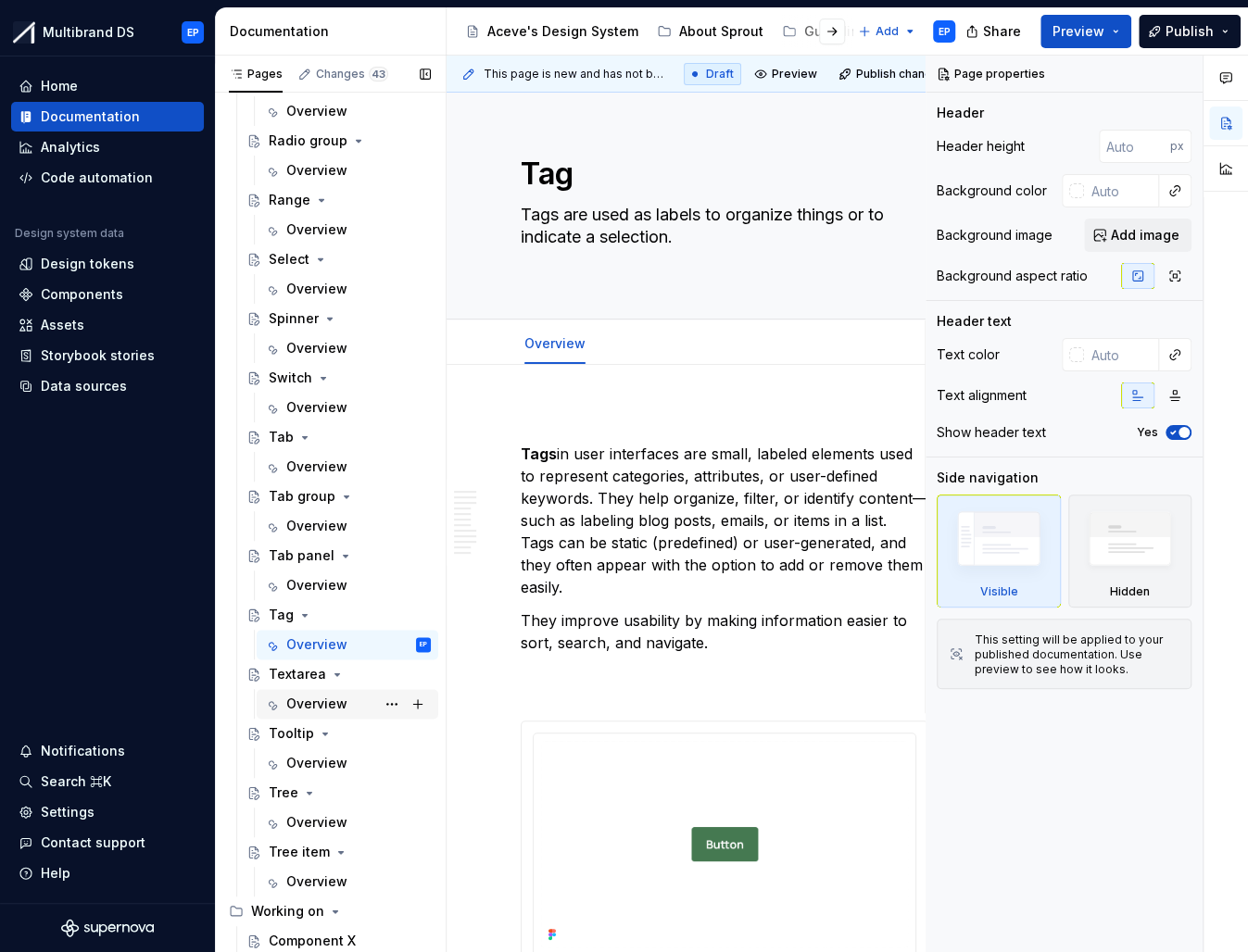 click on "Overview" at bounding box center (317, 704) 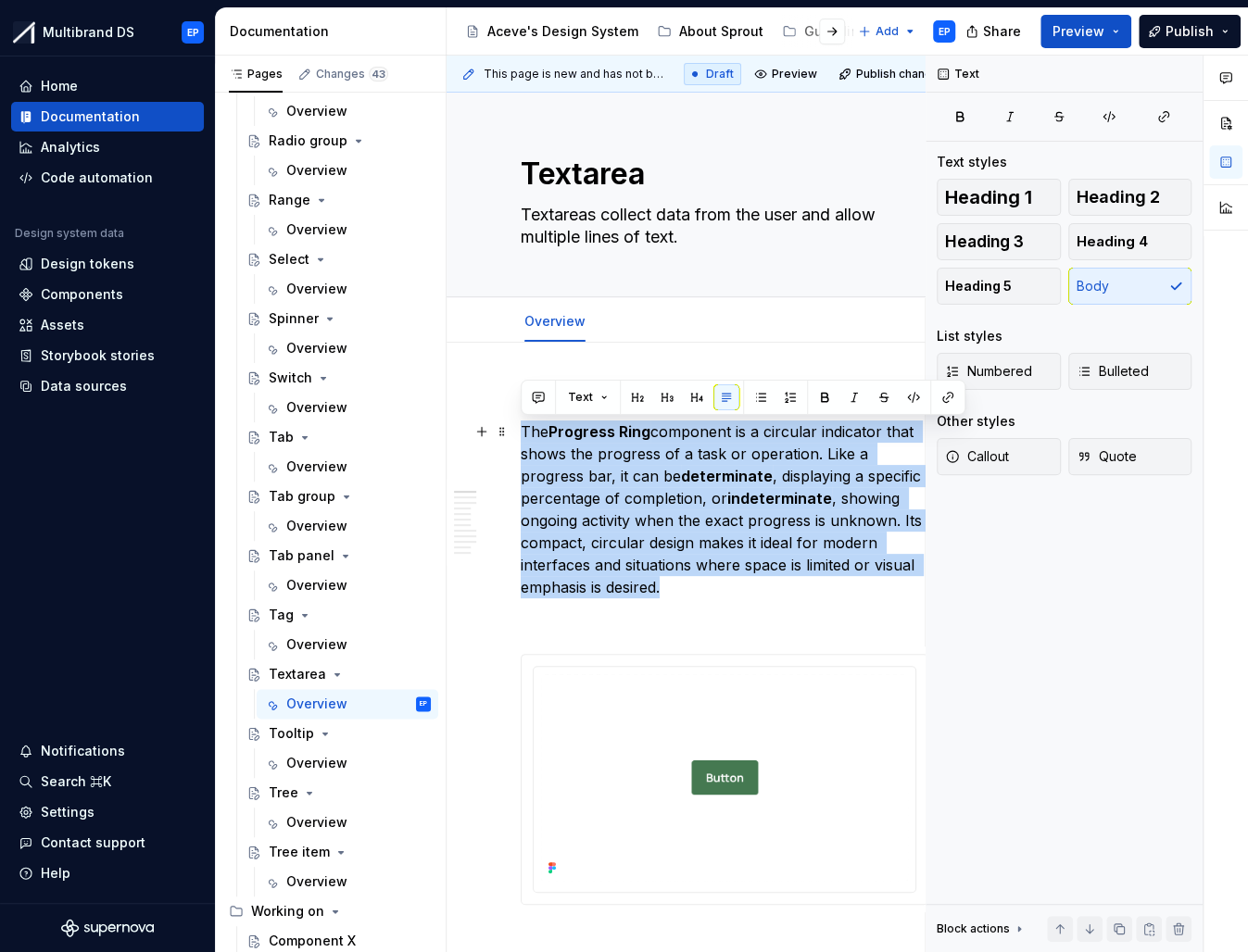 drag, startPoint x: 682, startPoint y: 595, endPoint x: 517, endPoint y: 437, distance: 228.44912 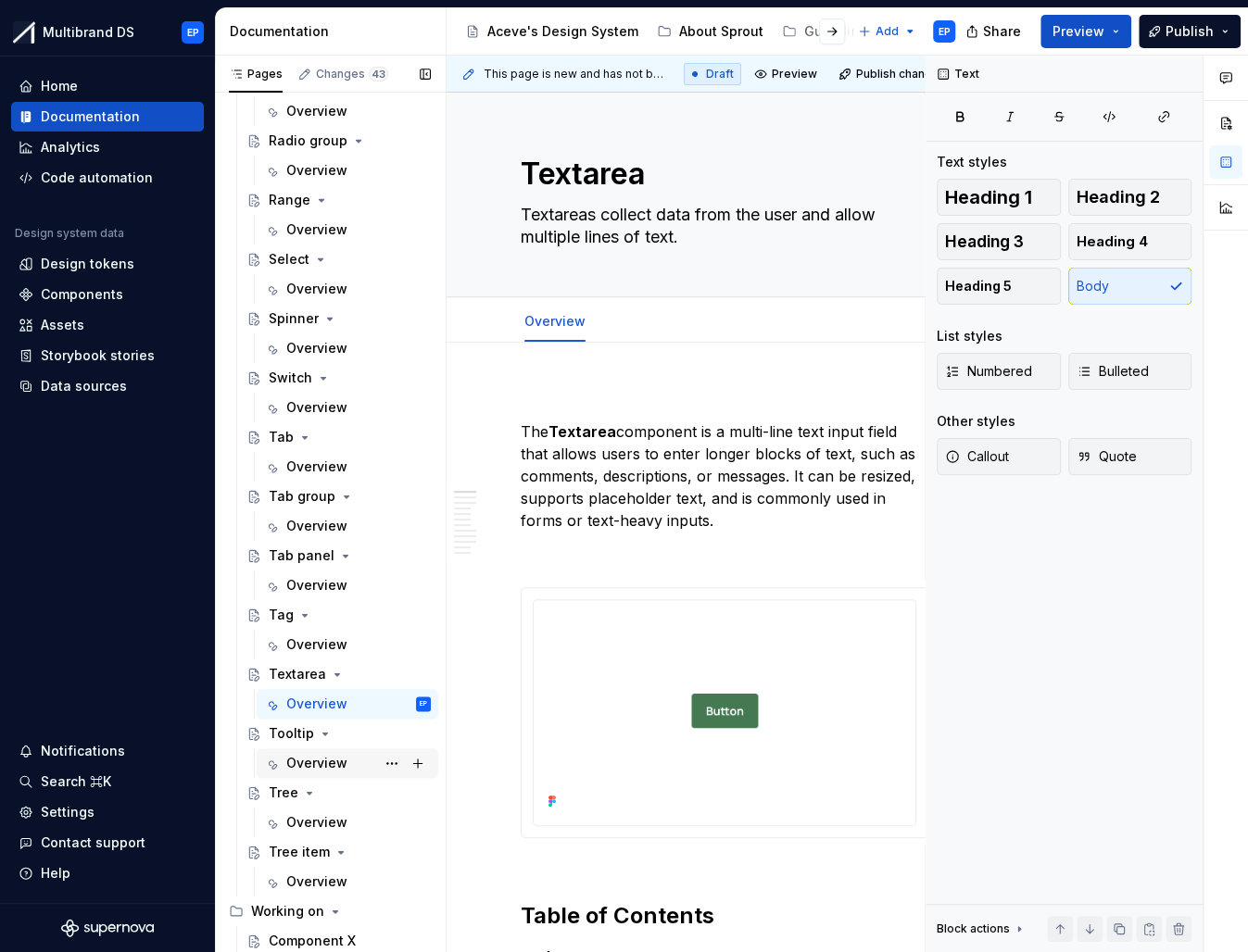 click on "Overview" at bounding box center [317, 763] 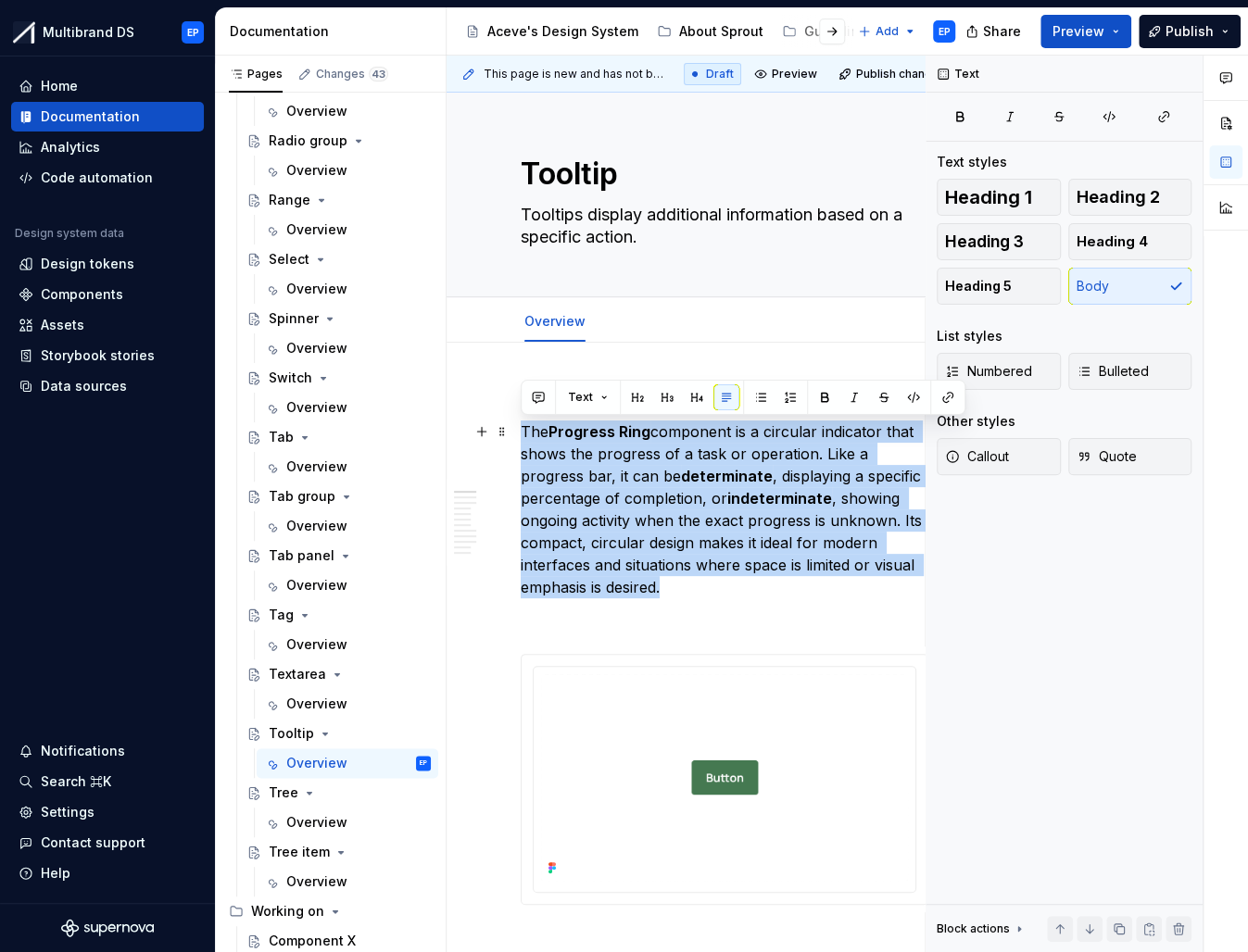 drag, startPoint x: 680, startPoint y: 590, endPoint x: 516, endPoint y: 427, distance: 231.225 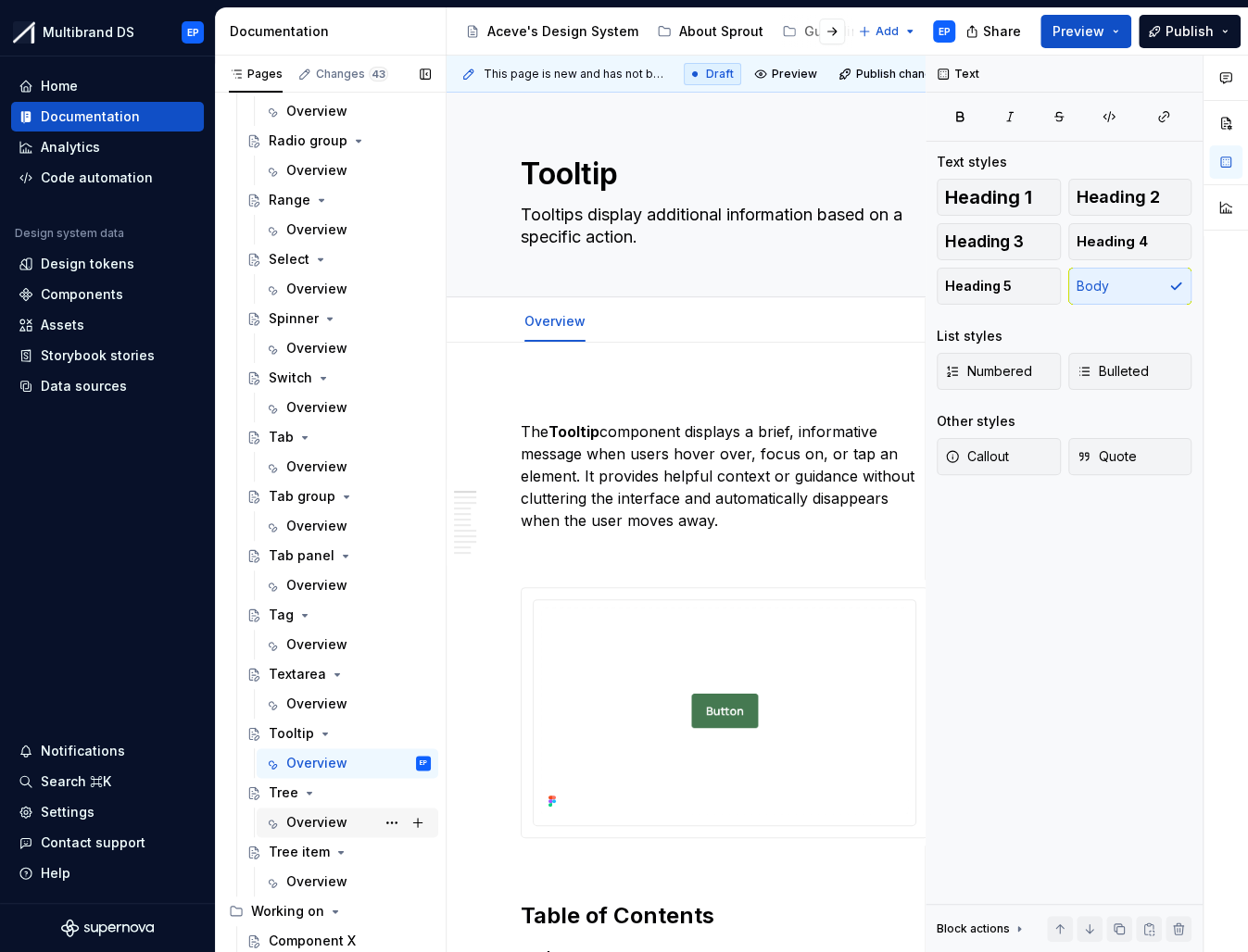 click on "Overview" at bounding box center [317, 822] 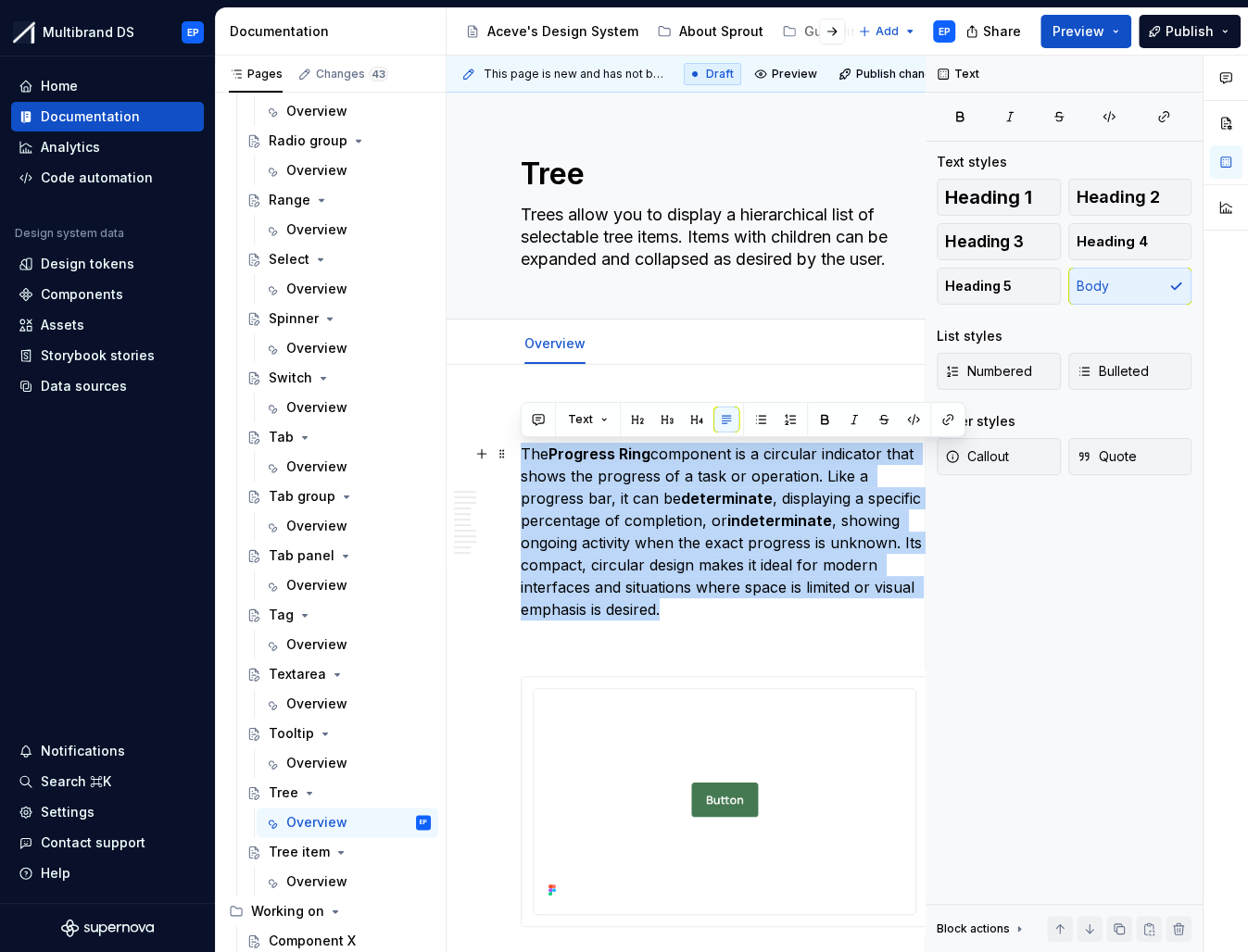 drag, startPoint x: 685, startPoint y: 615, endPoint x: 518, endPoint y: 459, distance: 228.5279 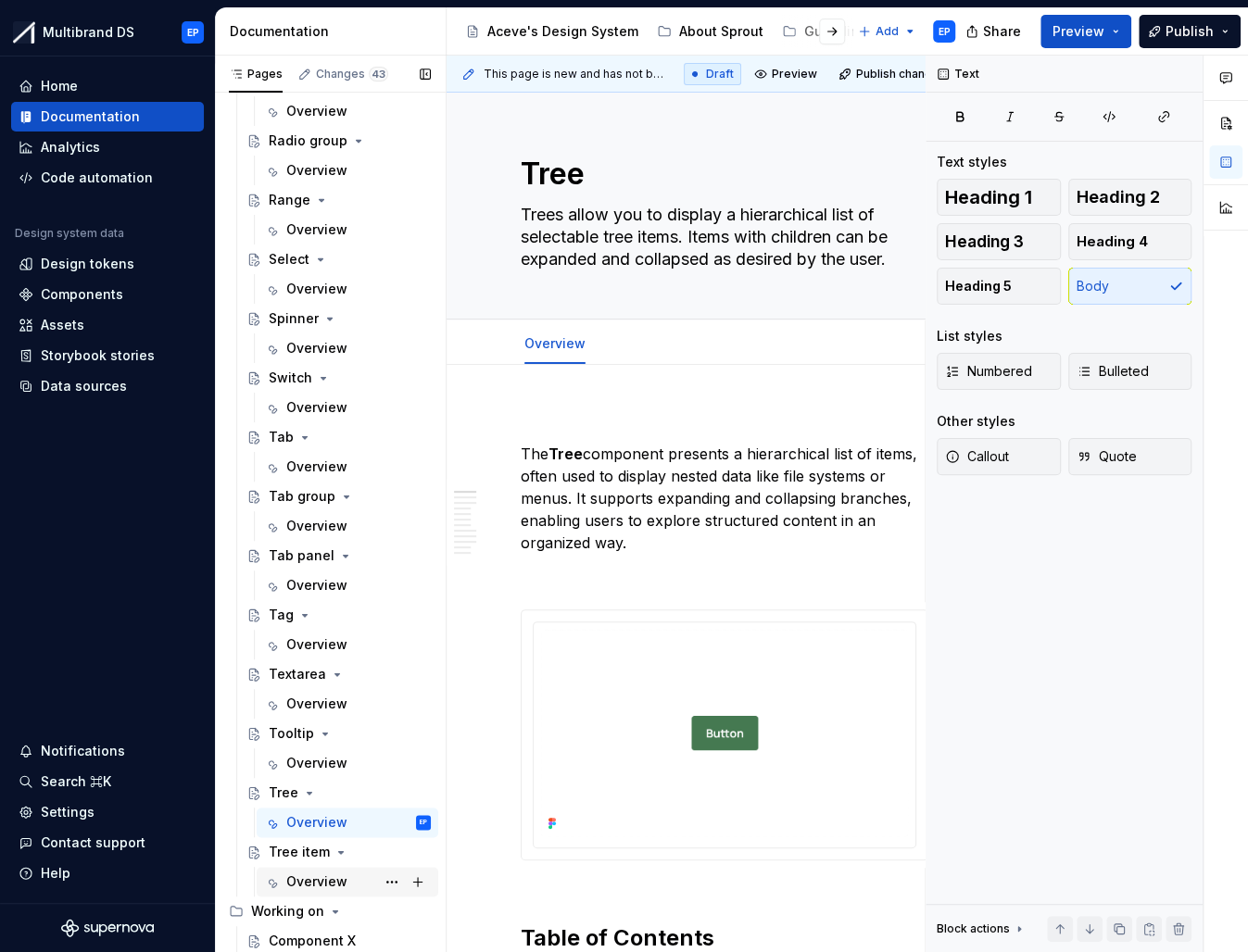 click on "Overview" at bounding box center (317, 882) 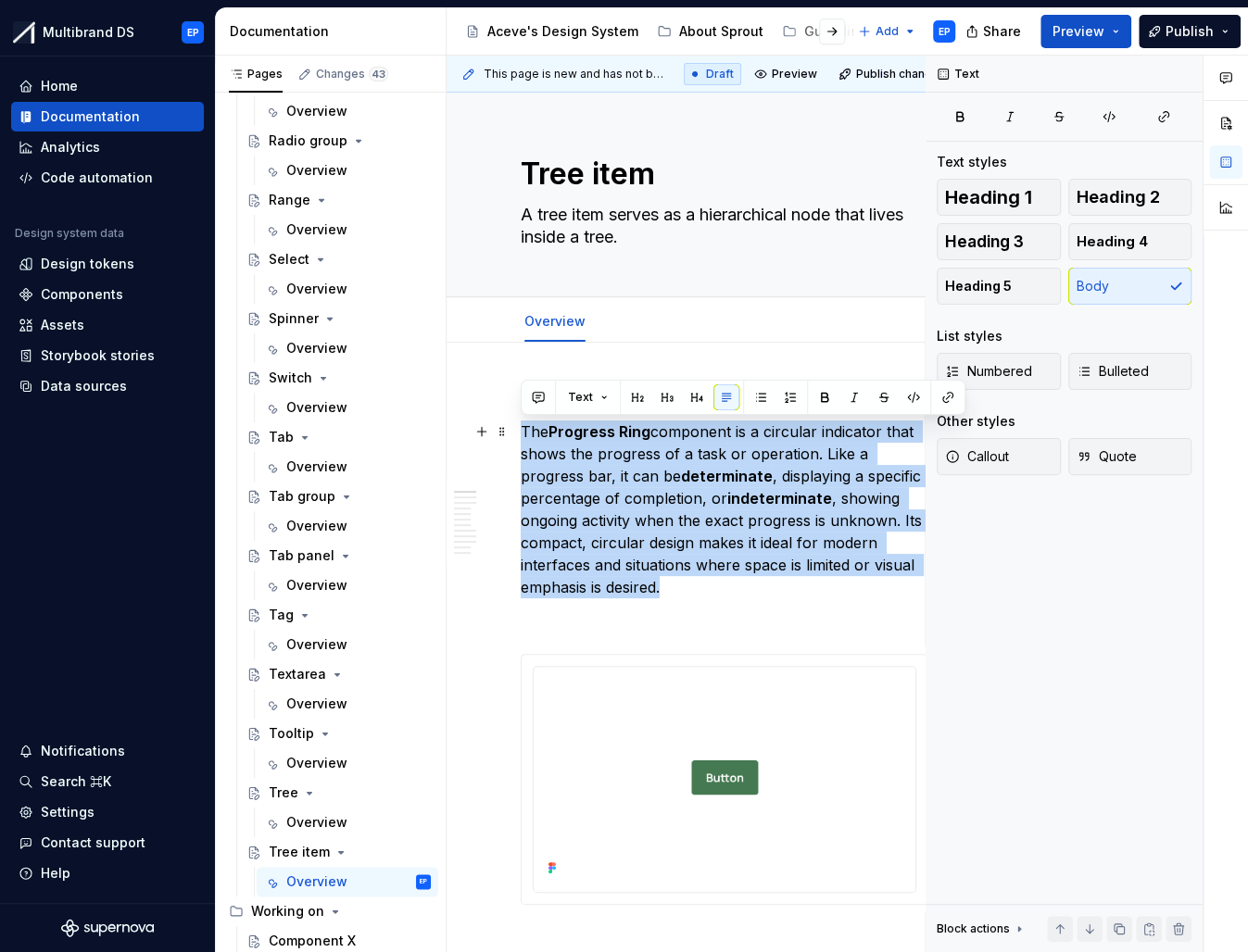 drag, startPoint x: 687, startPoint y: 593, endPoint x: 513, endPoint y: 436, distance: 234.36083 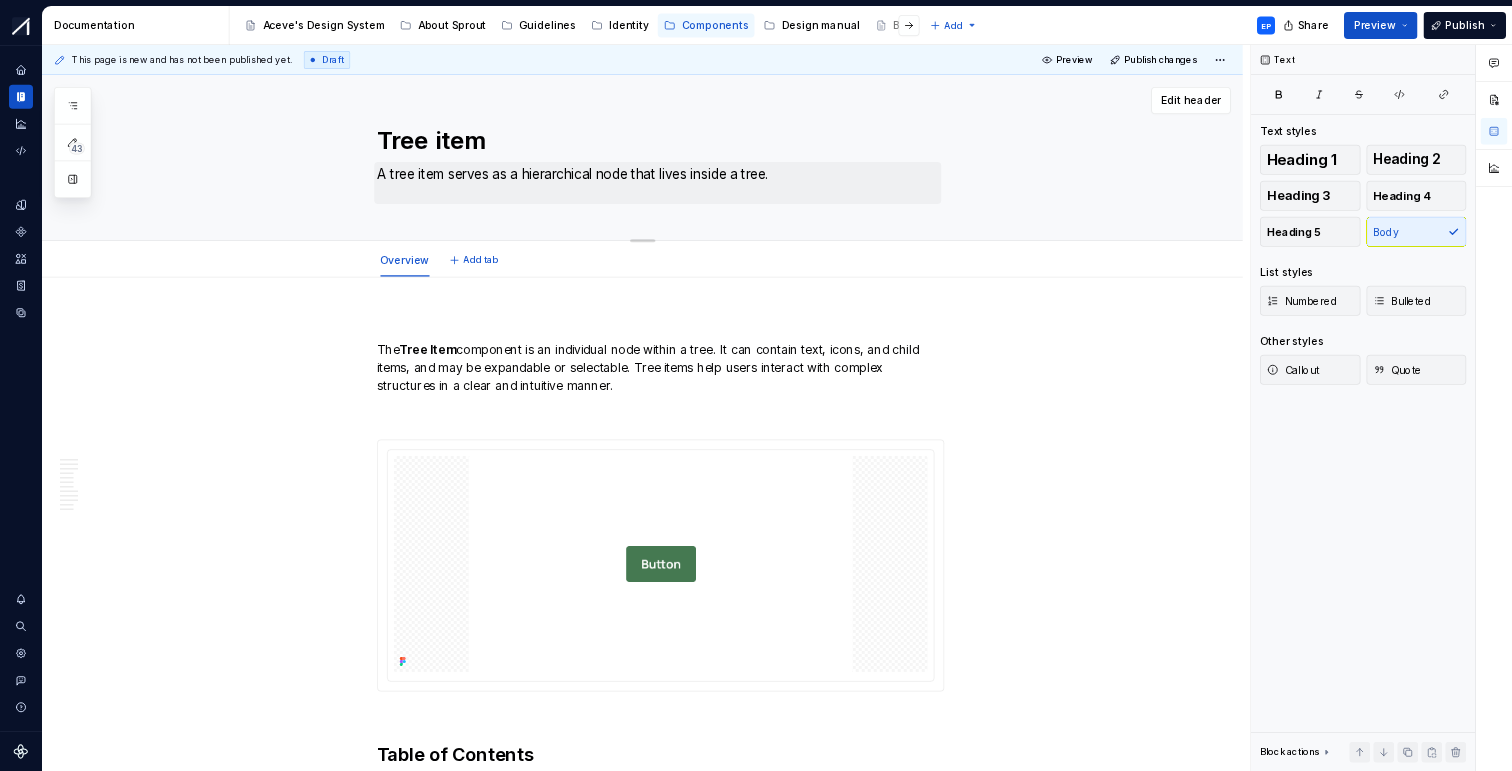 scroll, scrollTop: 0, scrollLeft: 0, axis: both 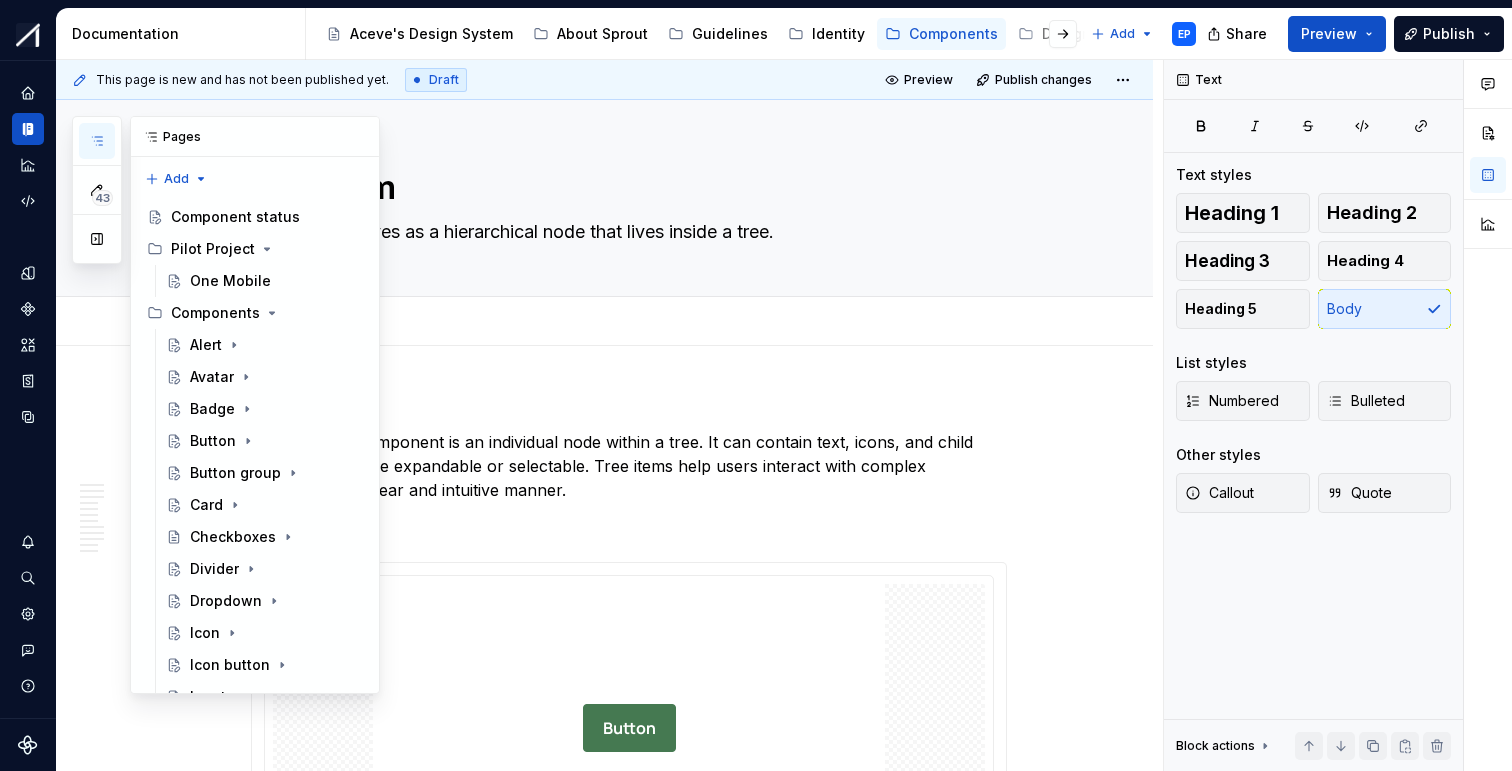 click 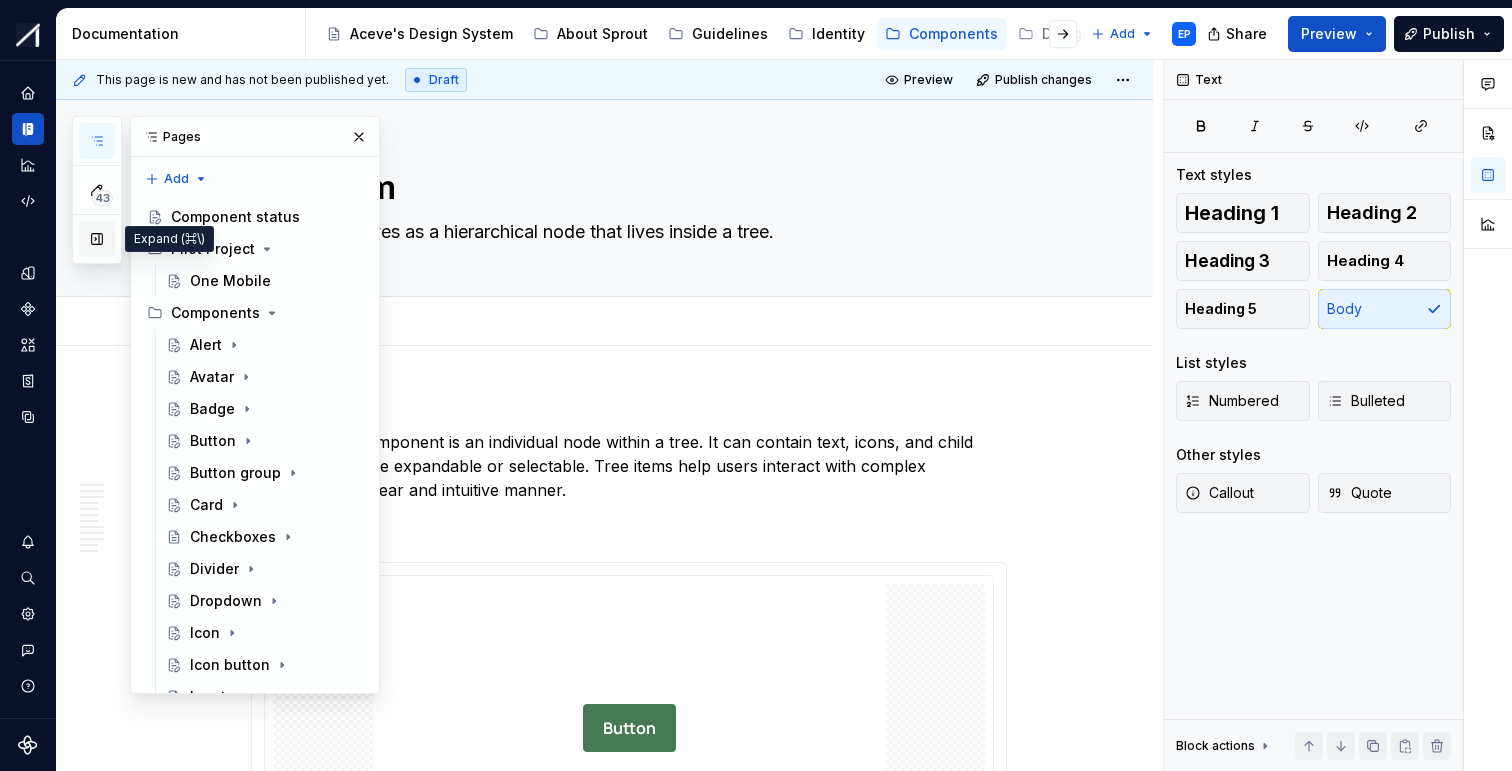 click at bounding box center [97, 239] 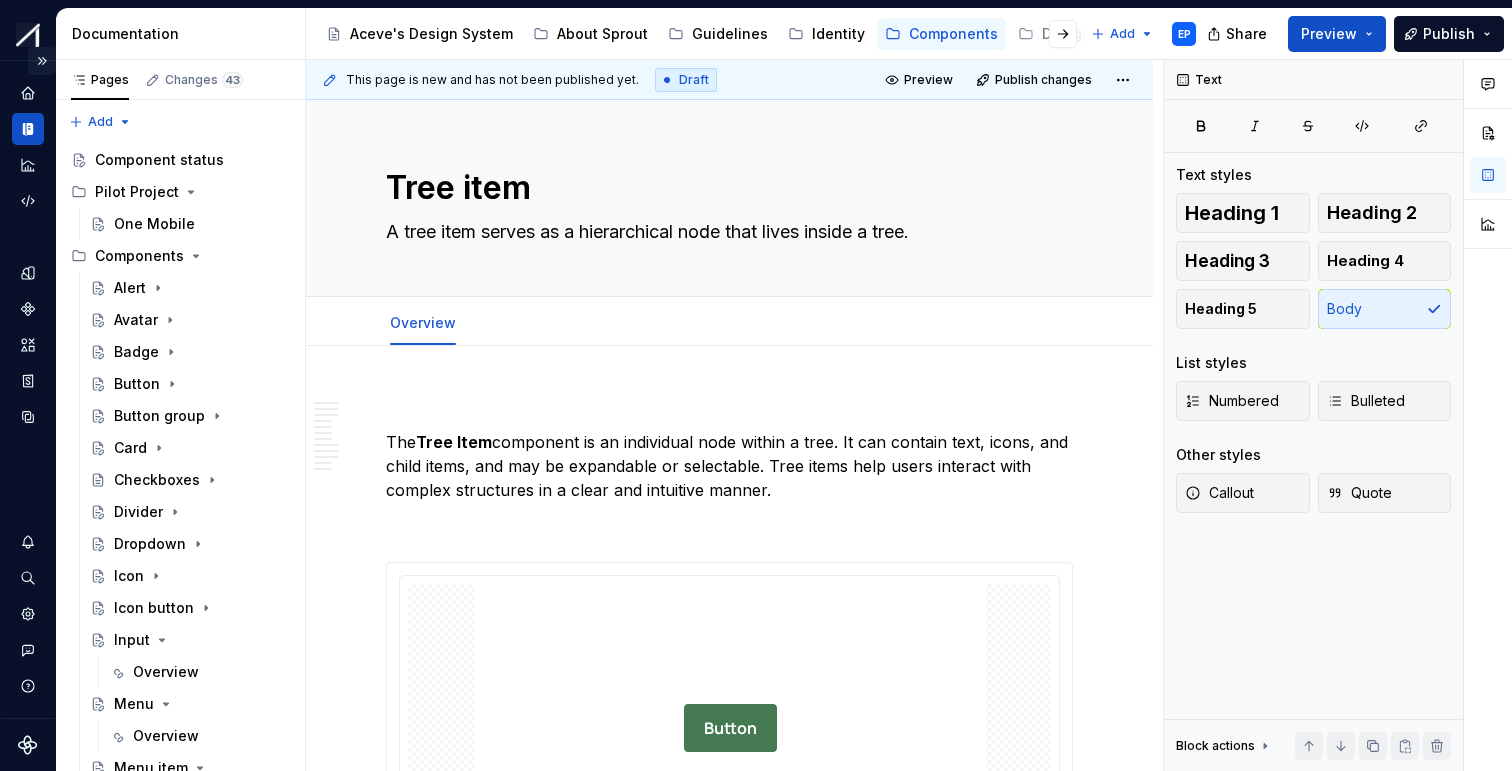 click at bounding box center (42, 61) 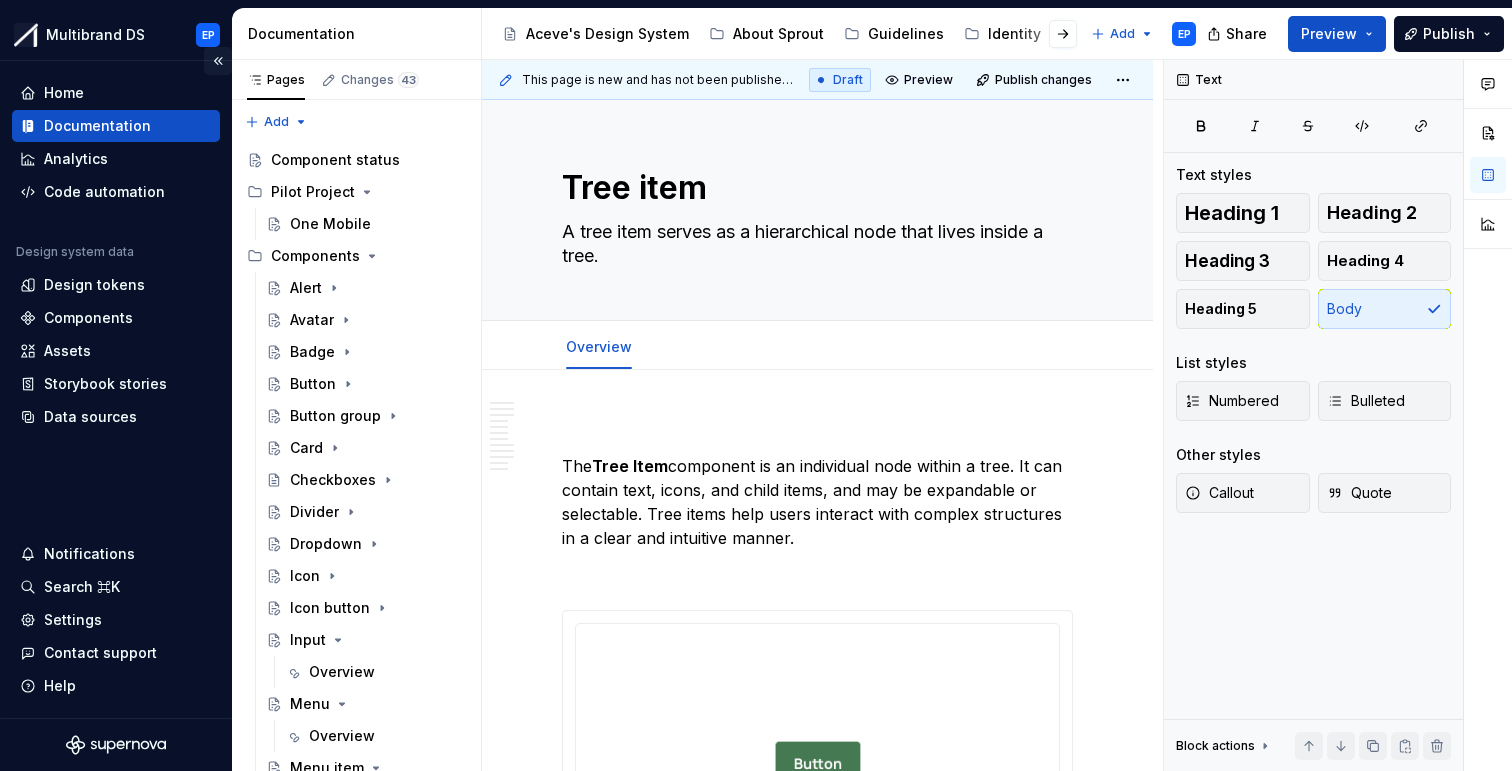 click at bounding box center (218, 61) 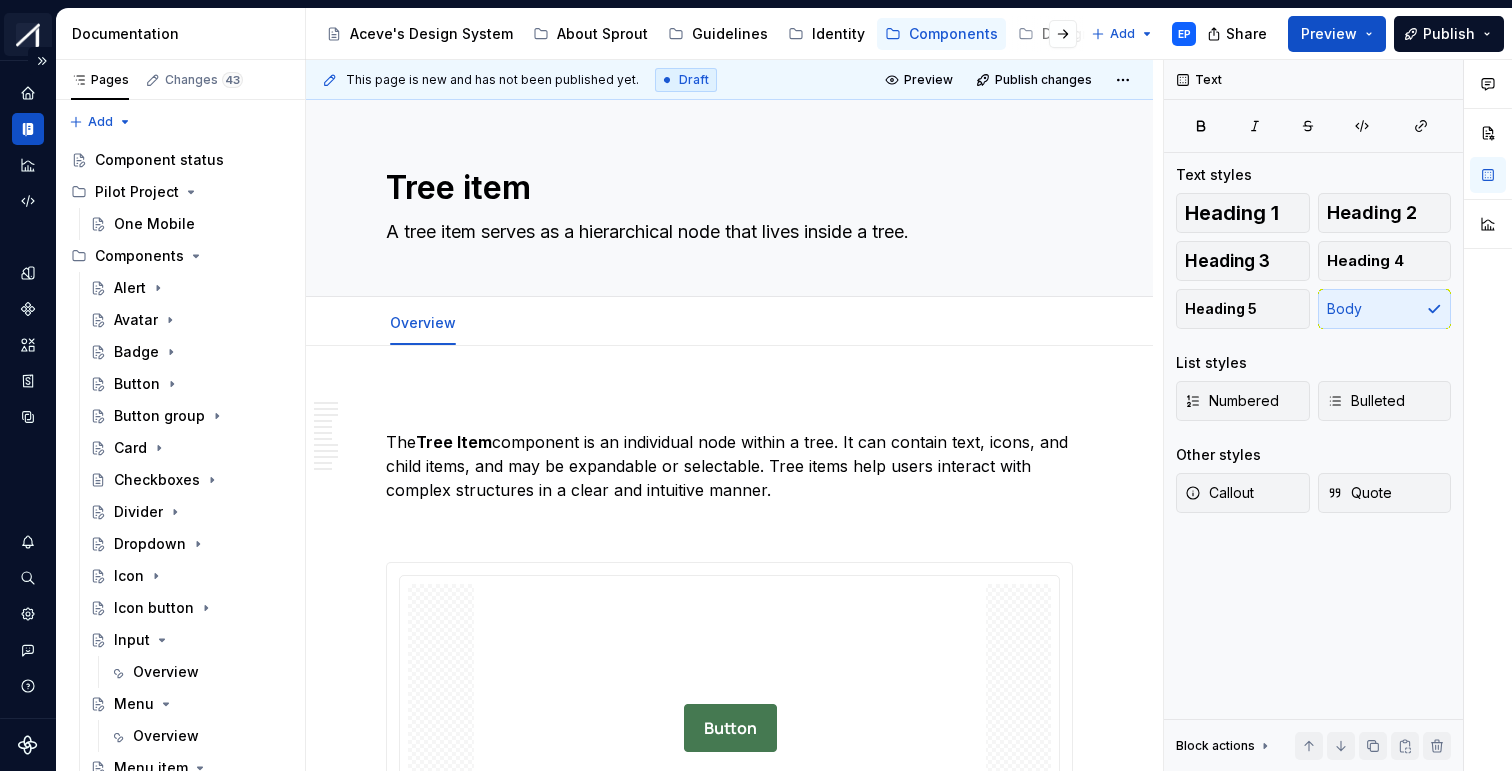click on "Multibrand DS EP Design system data Documentation
Accessibility guide for tree Page tree.
Navigate the tree with the arrow keys. Common tree hotkeys apply. Further keybindings are available:
enter to execute primary action on focused item
f2 to start renaming the focused item
escape to abort renaming an item
control+d to start dragging selected items
Aceve's Design System About Sprout Guidelines Identity Components Design manual Blog Add EP Share Preview Publish Pages Changes 43 Add
Accessibility guide for tree Page tree.
Navigate the tree with the arrow keys. Common tree hotkeys apply. Further keybindings are available:
enter to execute primary action on focused item
f2 to start renaming the focused item
escape to abort renaming an item
control+d to start dragging selected items
Component status Pilot Project One Mobile Components Alert Avatar Badge Button Card Icon" at bounding box center [756, 385] 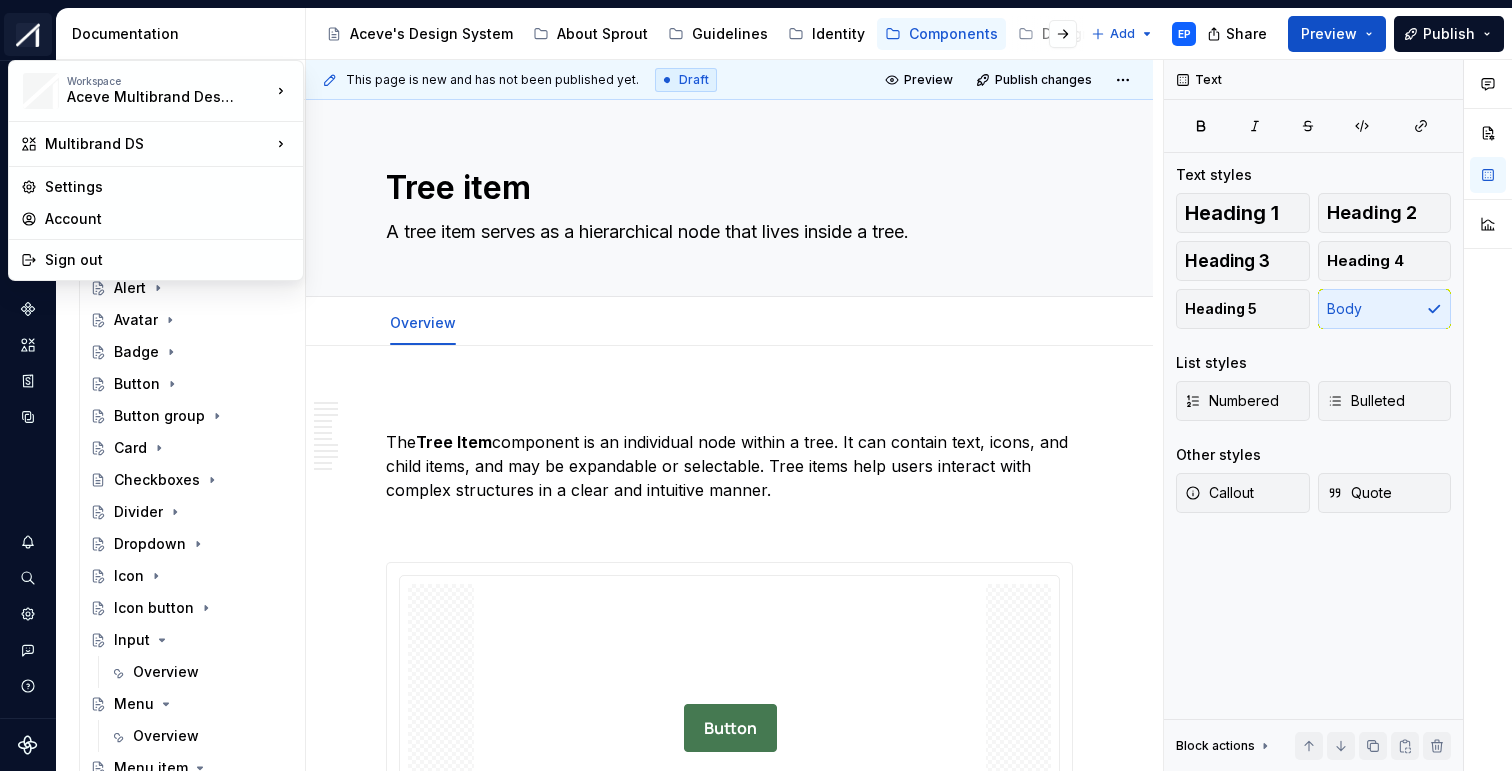 click on "Multibrand DS EP Design system data Documentation
Accessibility guide for tree Page tree.
Navigate the tree with the arrow keys. Common tree hotkeys apply. Further keybindings are available:
enter to execute primary action on focused item
f2 to start renaming the focused item
escape to abort renaming an item
control+d to start dragging selected items
Aceve's Design System About Sprout Guidelines Identity Components Design manual Blog Add EP Share Preview Publish Pages Changes 43 Add
Accessibility guide for tree Page tree.
Navigate the tree with the arrow keys. Common tree hotkeys apply. Further keybindings are available:
enter to execute primary action on focused item
f2 to start renaming the focused item
escape to abort renaming an item
control+d to start dragging selected items
Component status Pilot Project One Mobile Components Alert Avatar Badge Button Card Icon" at bounding box center (756, 385) 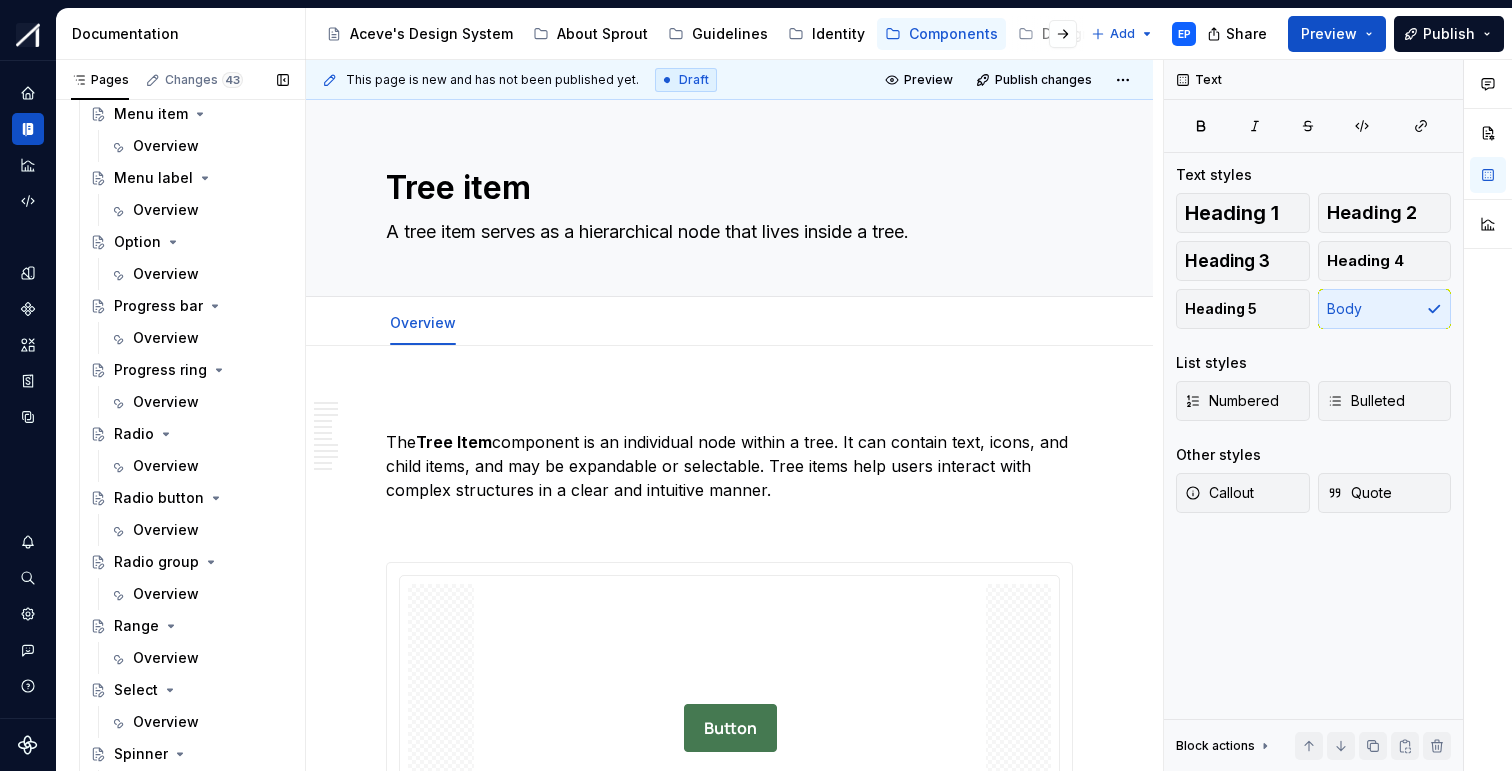 scroll, scrollTop: 0, scrollLeft: 0, axis: both 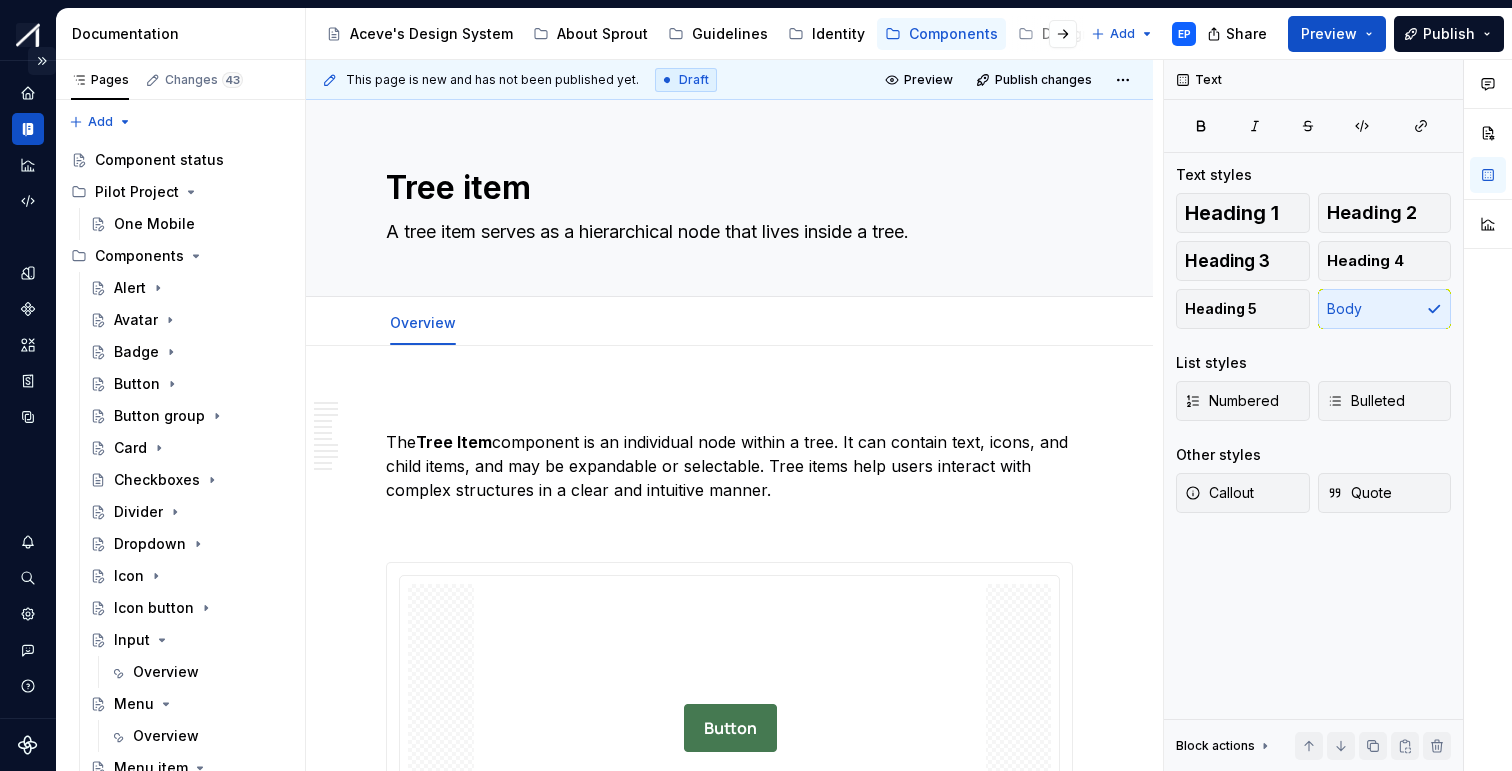 click at bounding box center (42, 61) 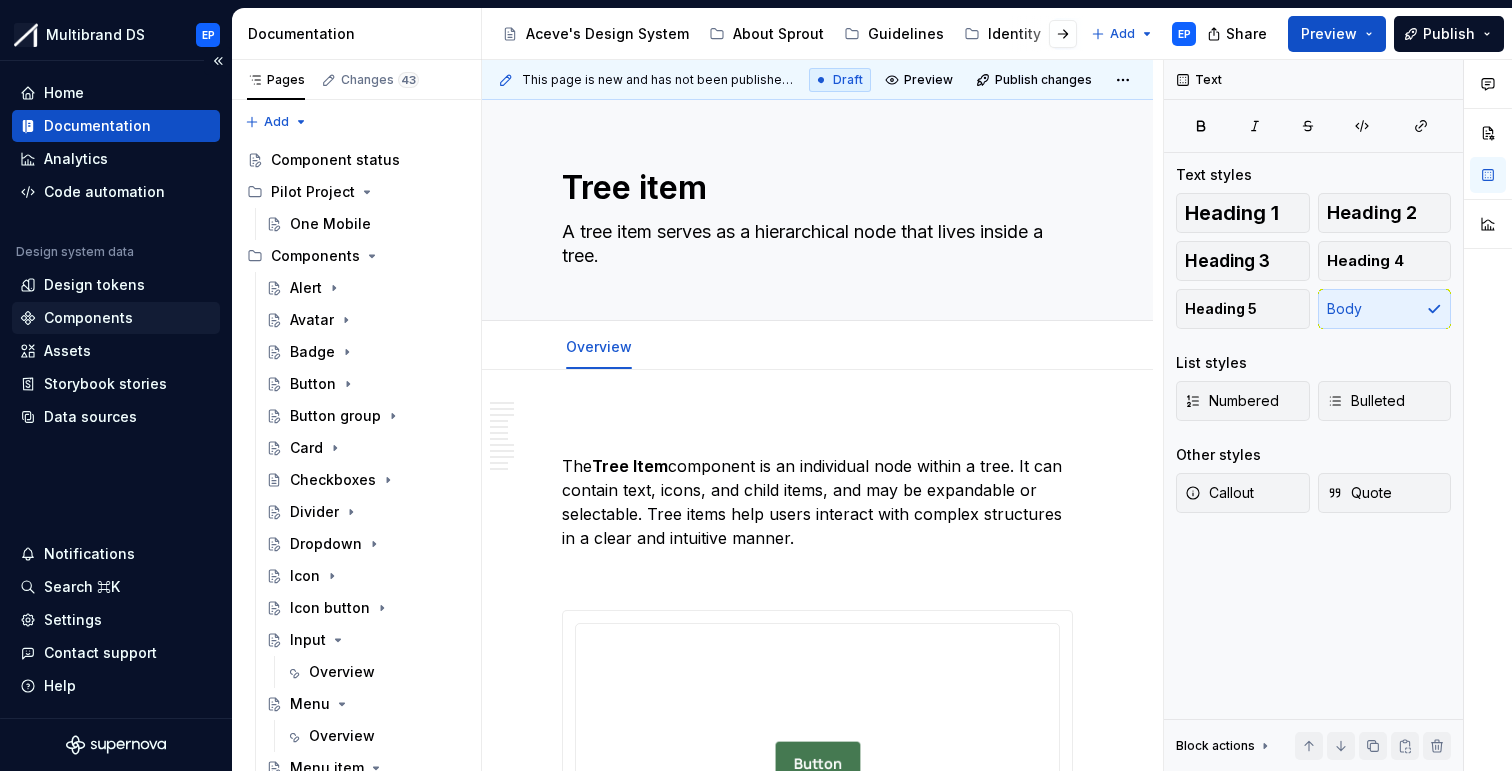 click on "Components" at bounding box center (88, 318) 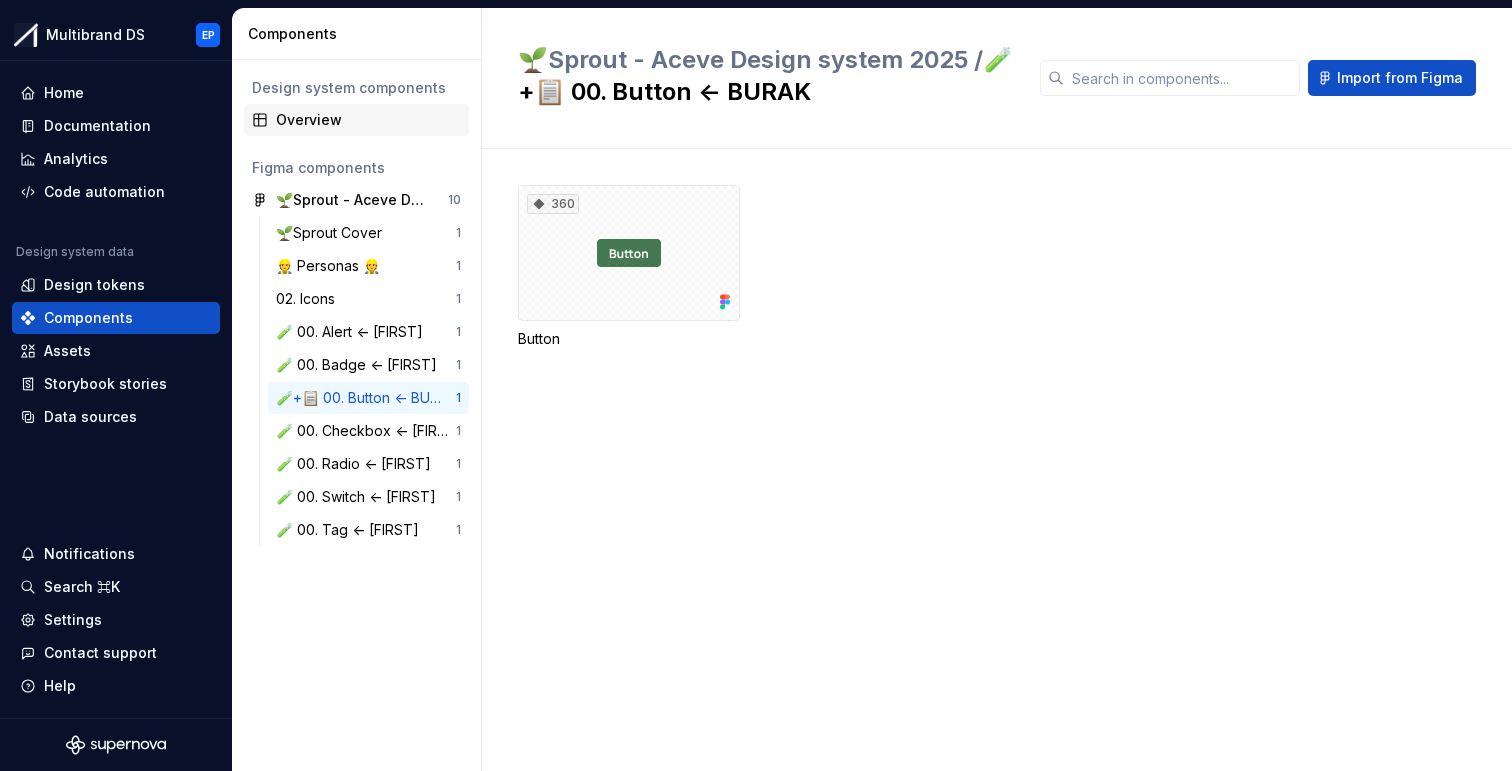 click on "Overview" at bounding box center [368, 120] 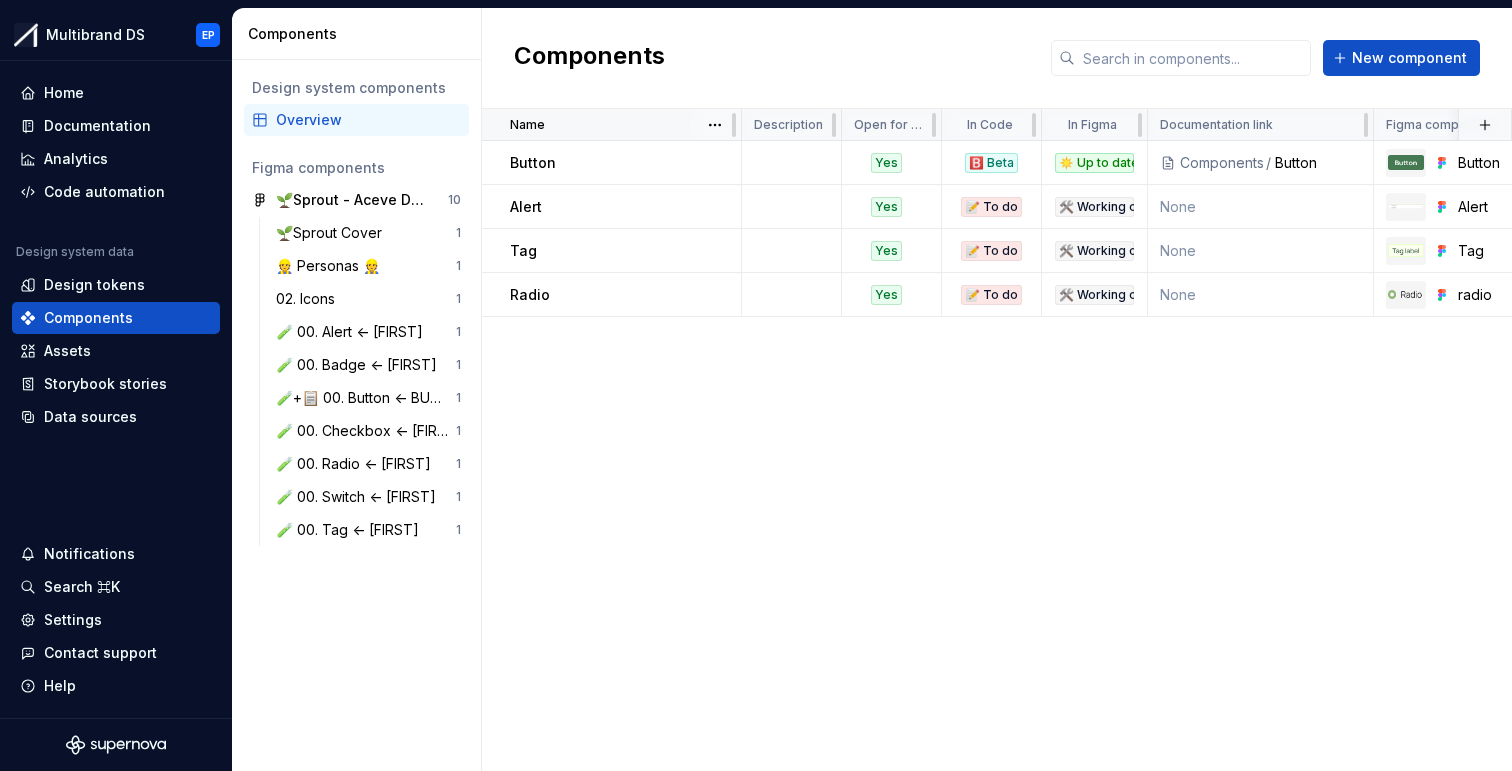 click on "Name" at bounding box center [619, 125] 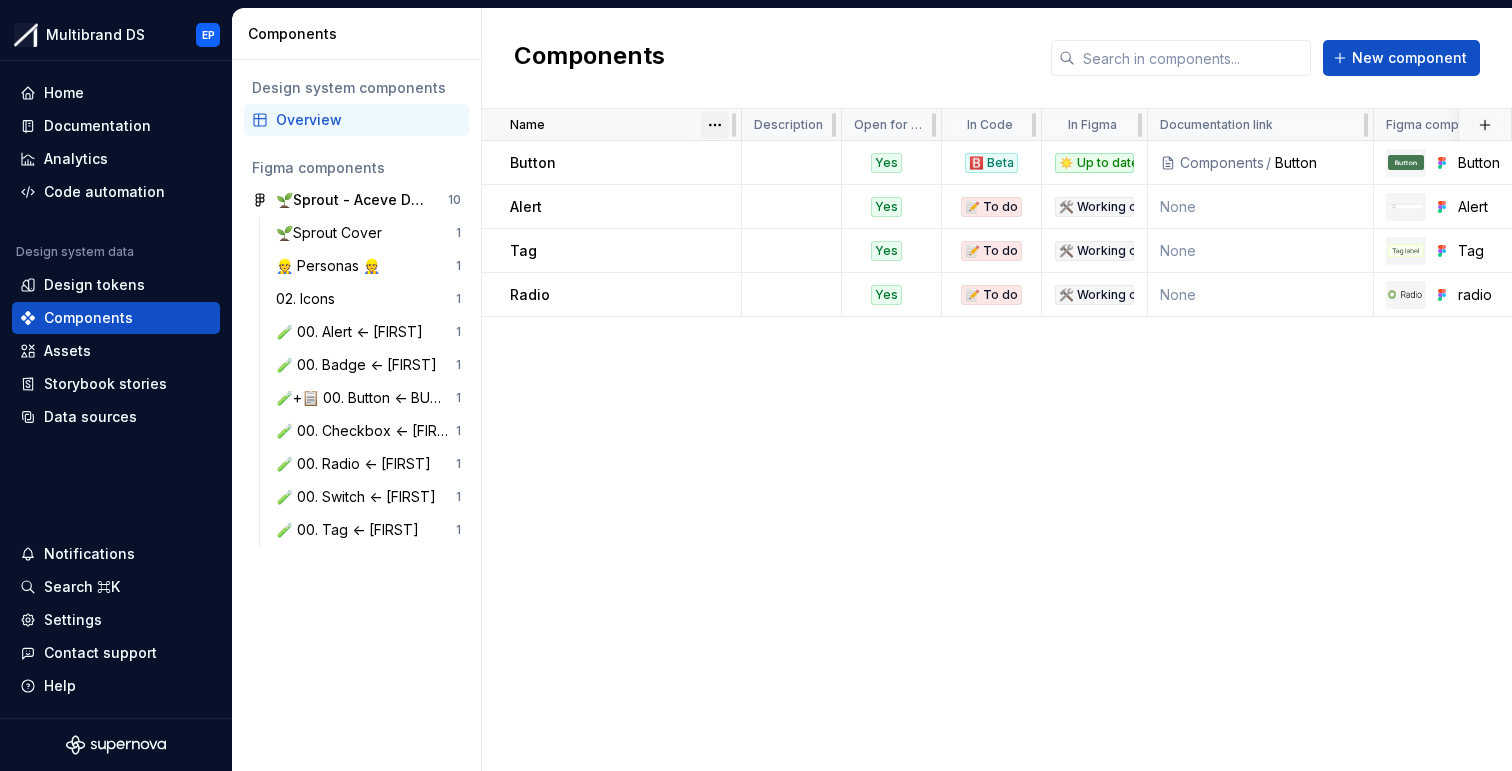 click on "Multibrand DS EP Home Documentation Analytics Code automation Design system data Design tokens Components Assets Storybook stories Data sources Notifications Search ⌘K Settings Contact support Help Components Design system components Overview Figma components 🌱Sprout - Aceve Design system 2025 10 🌱Sprout Cover 1 👷 Personas 👷 1 02. Icons 1 🧪 00. Alert <- MATHIAS 1 🧪 00. Badge <- MATHIAS 1 🧪+📋 00. Button <- BURAK 1 🧪 00. Checkbox <- EDDIE 1 🧪 00. Radio <- EDDIE 1 🧪 00. Switch <- EDDIE 1 🧪 00. Tag <- EDDIE 1 Components New component Name Description Open for contribution In Code In Figma Documentation link Figma component Last updated Button Yes 🅱️ Beta ☀️ Up to date Components / Button Button 7 days ago Alert Yes 📝 To do 🛠️ Working on None Alert 7 days ago Tag Yes 📝 To do 🛠️ Working on None Tag 7 days ago Radio Yes 📝 To do 🛠️ Working on None radio 7 days ago   *" at bounding box center (756, 385) 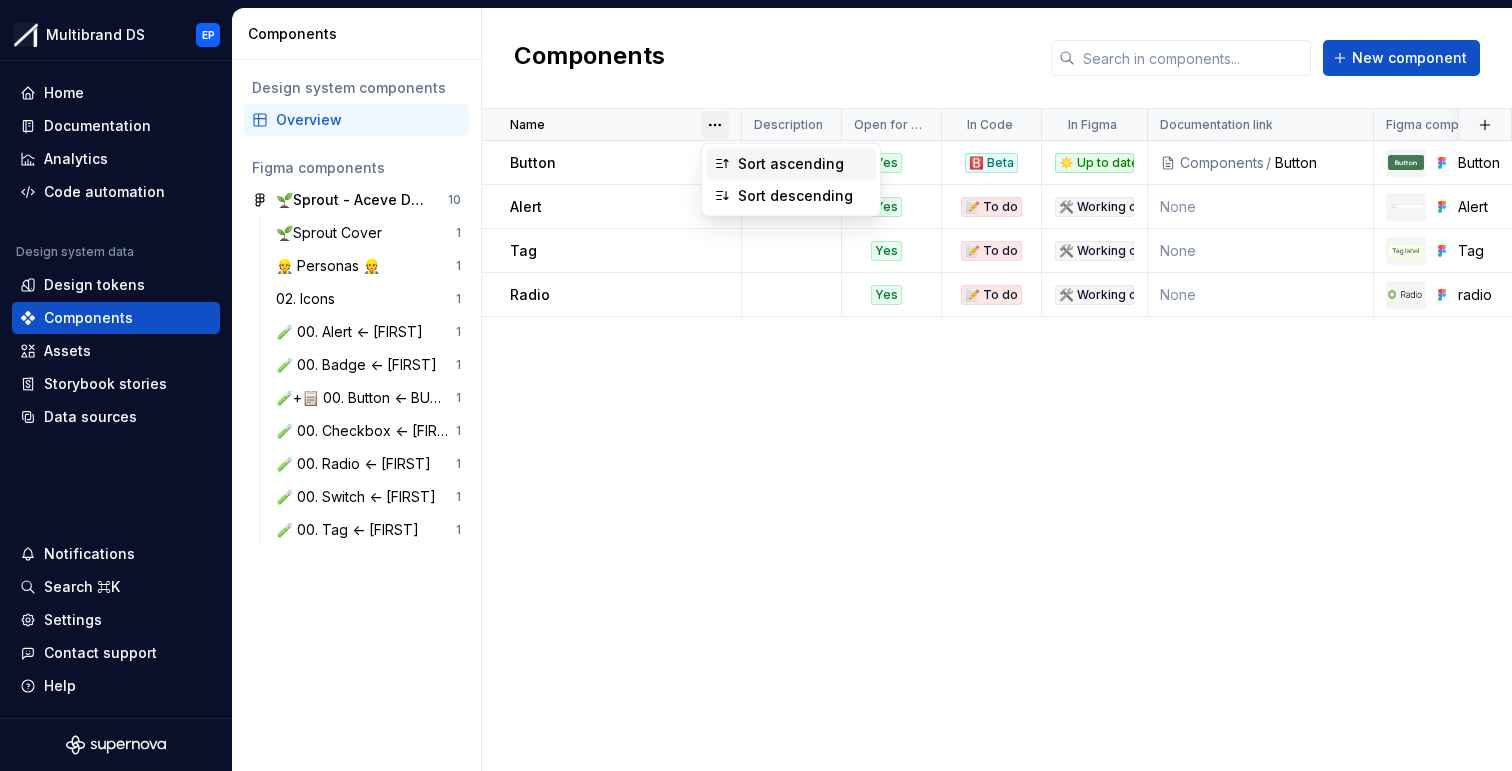 click 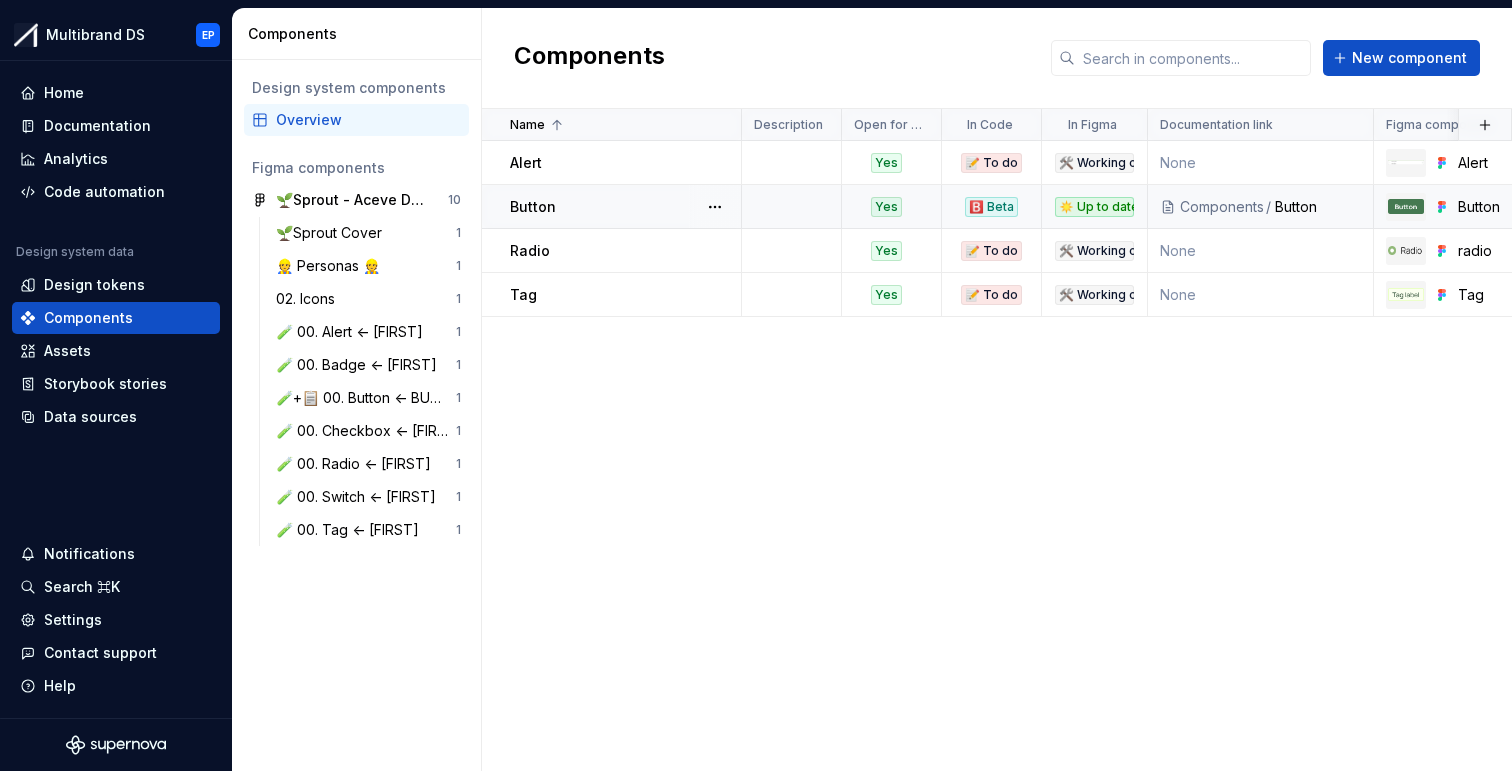 click on "Components" at bounding box center [1222, 207] 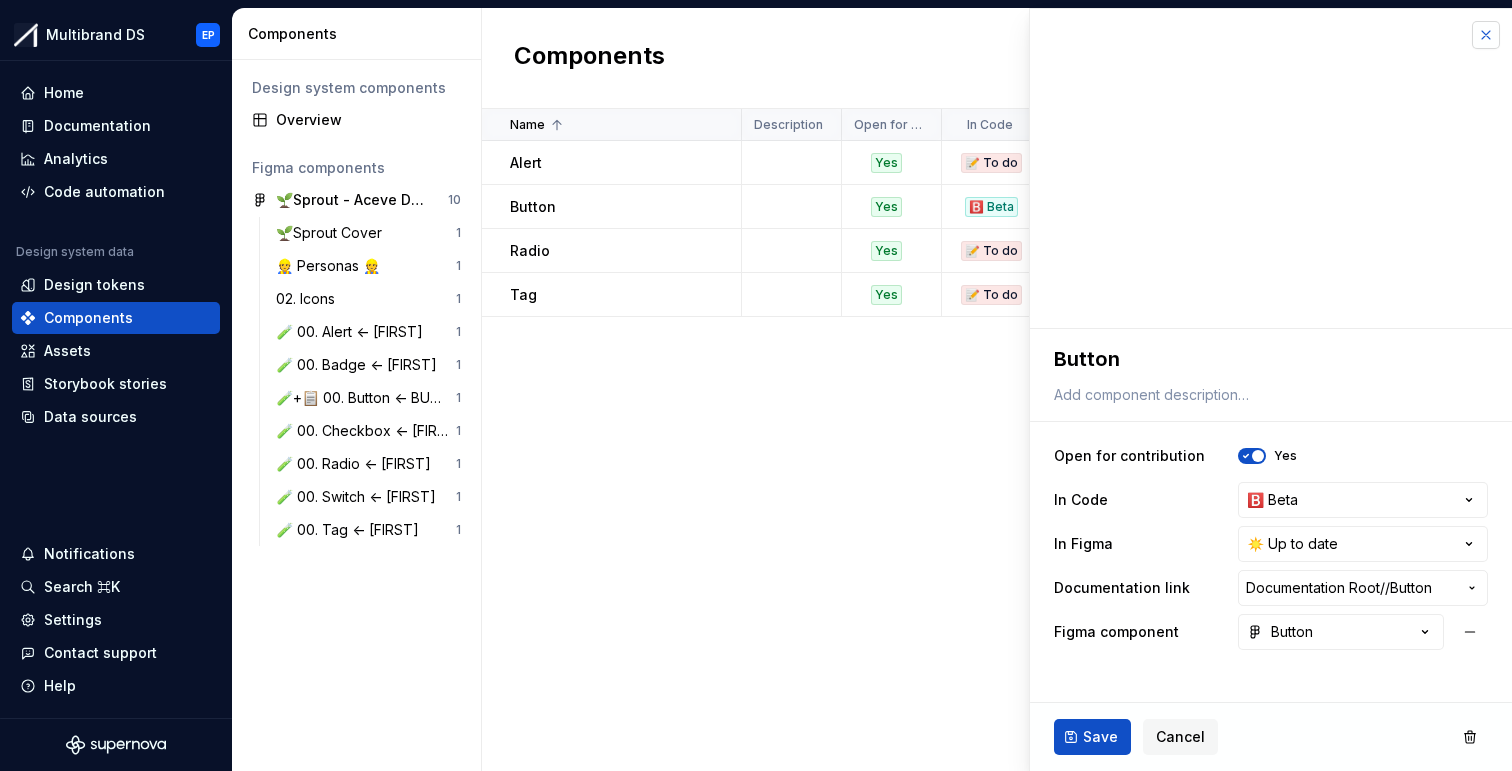 click at bounding box center (1486, 35) 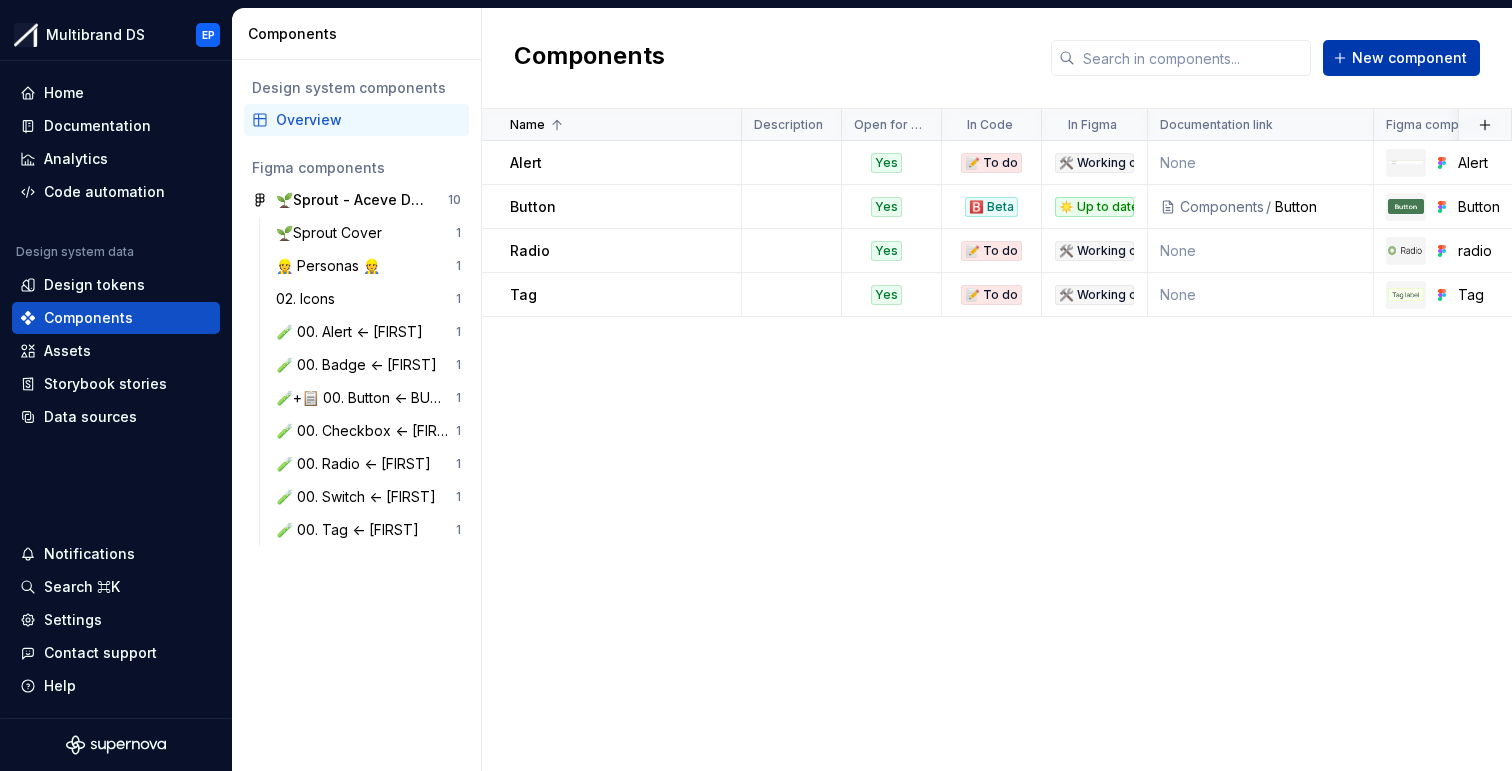 click on "New component" at bounding box center [1409, 58] 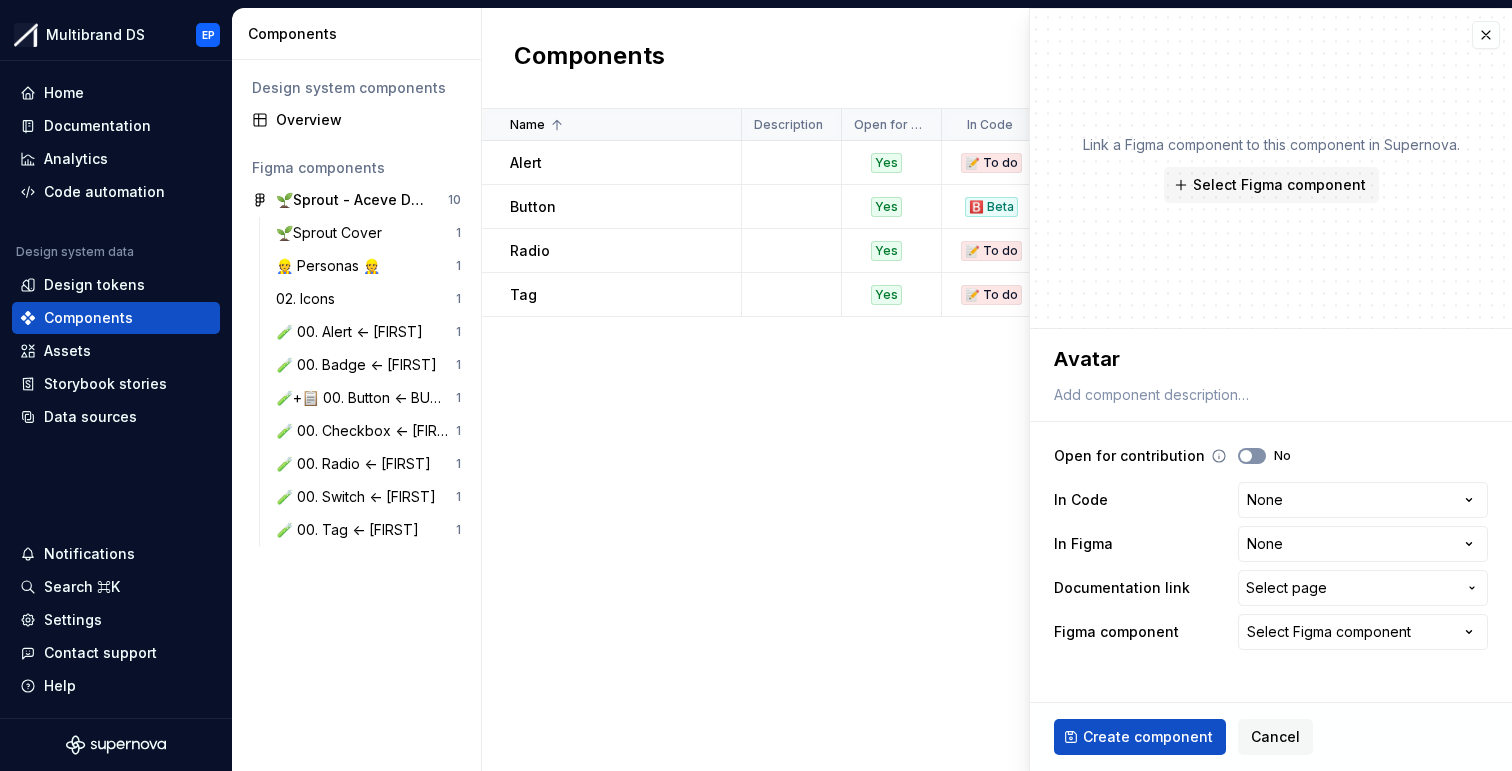 click at bounding box center [1246, 456] 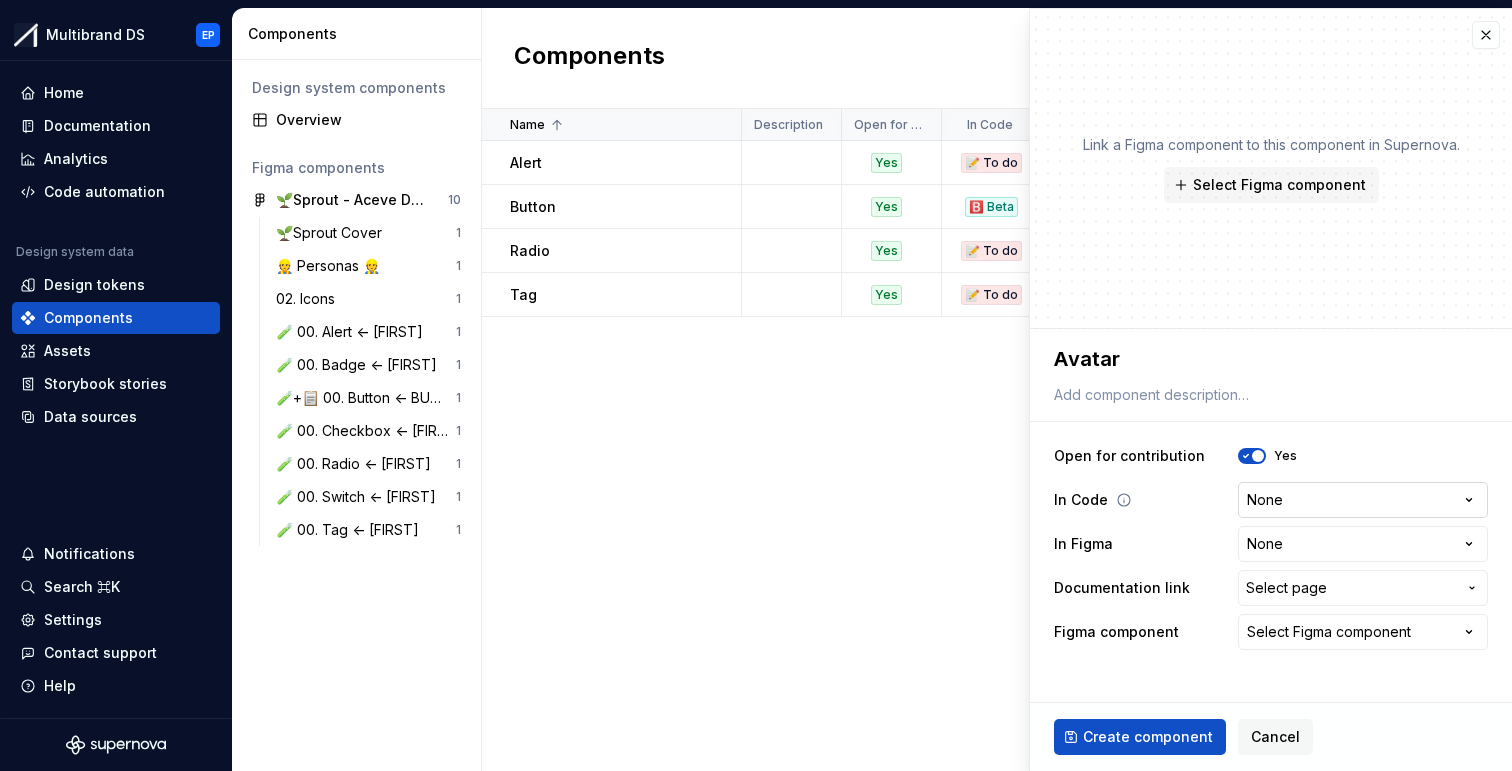 click on "Multibrand DS EP Home Documentation Analytics Code automation Design system data Design tokens Components Assets Storybook stories Data sources Notifications Search ⌘K Settings Contact support Help Components Design system components Overview Figma components 🌱Sprout - Aceve Design system 2025 10 🌱Sprout Cover 1 👷 Personas 👷 1 02. Icons 1 🧪 00. Alert <- MATHIAS 1 🧪 00. Badge <- MATHIAS 1 🧪+📋 00. Button <- BURAK 1 🧪 00. Checkbox <- EDDIE 1 🧪 00. Radio <- EDDIE 1 🧪 00. Switch <- EDDIE 1 🧪 00. Tag <- EDDIE 1 Components New component Name Description Open for contribution In Code In Figma Documentation link Figma component Last updated Alert Yes 📝 To do 🛠️ Working on None Alert 7 days ago Button Yes 🅱️ Beta ☀️ Up to date Components / Button Button 7 days ago Radio Yes 📝 To do 🛠️ Working on None radio 7 days ago Tag Yes 📝 To do 🛠️ Working on None Tag 7 days ago   * New component Link a Figma component to this component in Supernova. Avatar Yes" at bounding box center (756, 385) 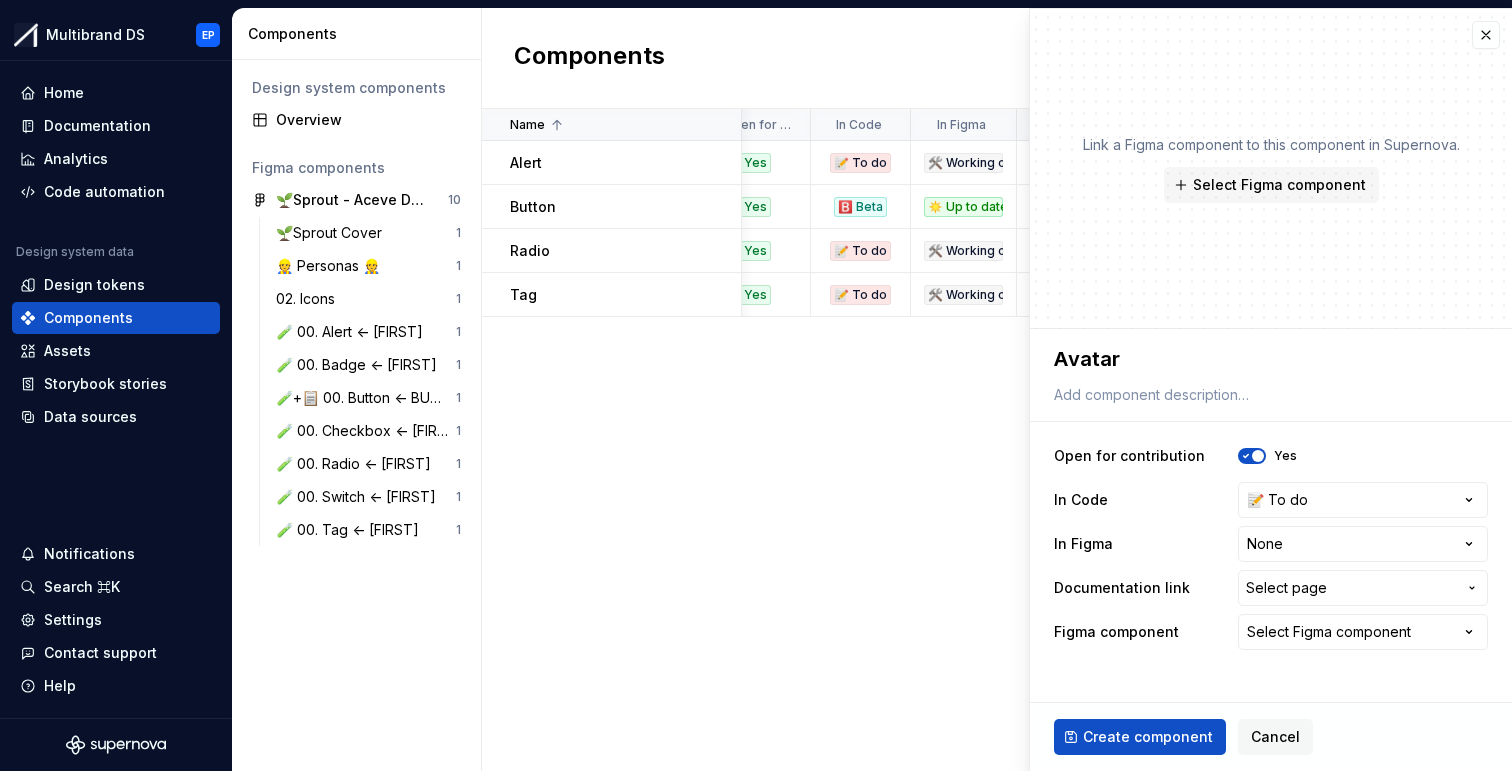 scroll, scrollTop: 0, scrollLeft: 136, axis: horizontal 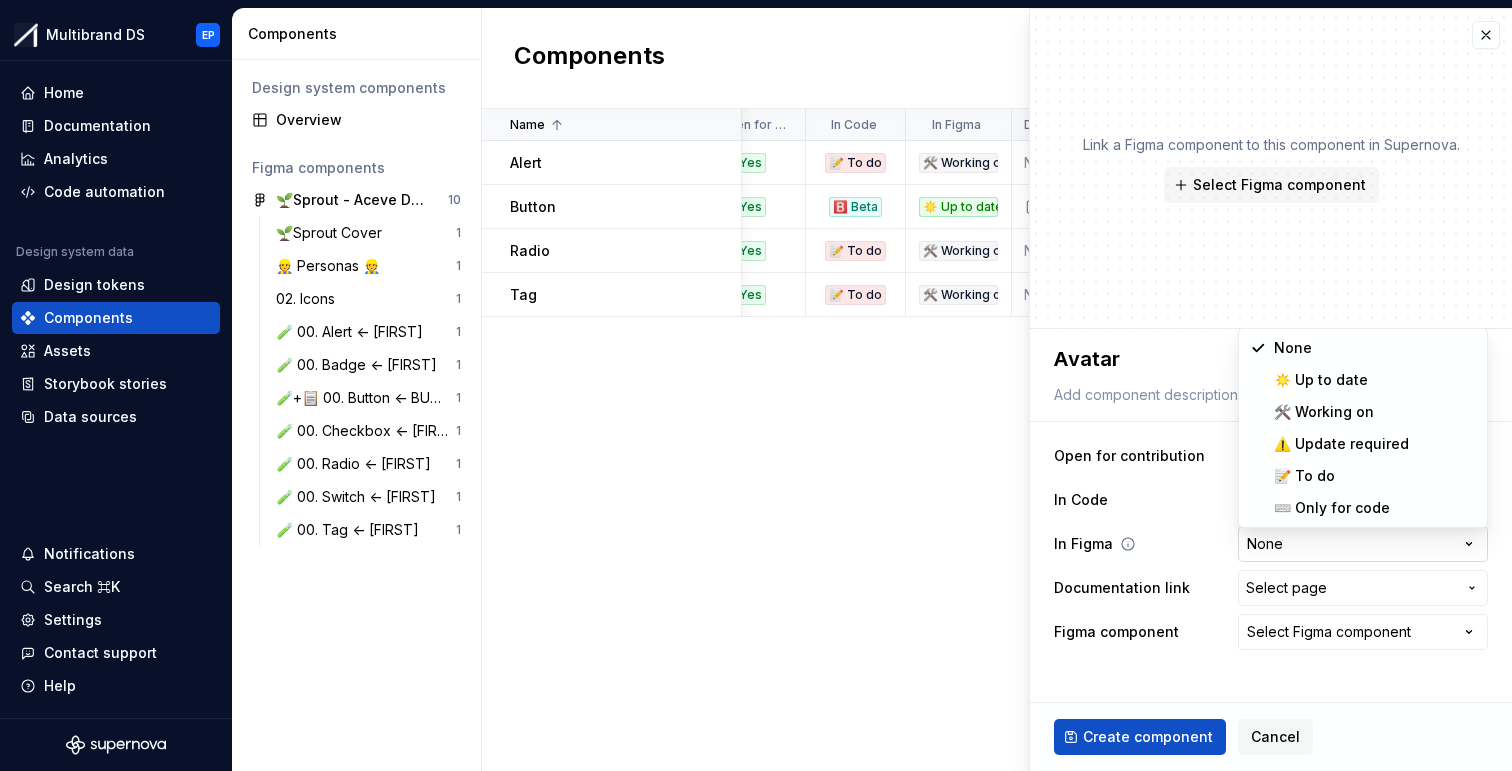 click on "Multibrand DS EP Home Documentation Analytics Code automation Design system data Design tokens Components Assets Storybook stories Data sources Notifications Search ⌘K Settings Contact support Help Components Design system components Overview Figma components 🌱Sprout - Aceve Design system 2025 10 🌱Sprout Cover 1 👷 Personas 👷 1 02. Icons 1 🧪 00. Alert <- MATHIAS 1 🧪 00. Badge <- MATHIAS 1 🧪+📋 00. Button <- BURAK 1 🧪 00. Checkbox <- EDDIE 1 🧪 00. Radio <- EDDIE 1 🧪 00. Switch <- EDDIE 1 🧪 00. Tag <- EDDIE 1 Components New component Name Description Open for contribution In Code In Figma Documentation link Figma component Last updated Alert Yes 📝 To do 🛠️ Working on None Alert 7 days ago Button Yes 🅱️ Beta ☀️ Up to date Components / Button Button 7 days ago Radio Yes 📝 To do 🛠️ Working on None radio 7 days ago Tag Yes 📝 To do 🛠️ Working on None Tag 7 days ago   * New component Link a Figma component to this component in Supernova. Avatar Yes" at bounding box center [756, 385] 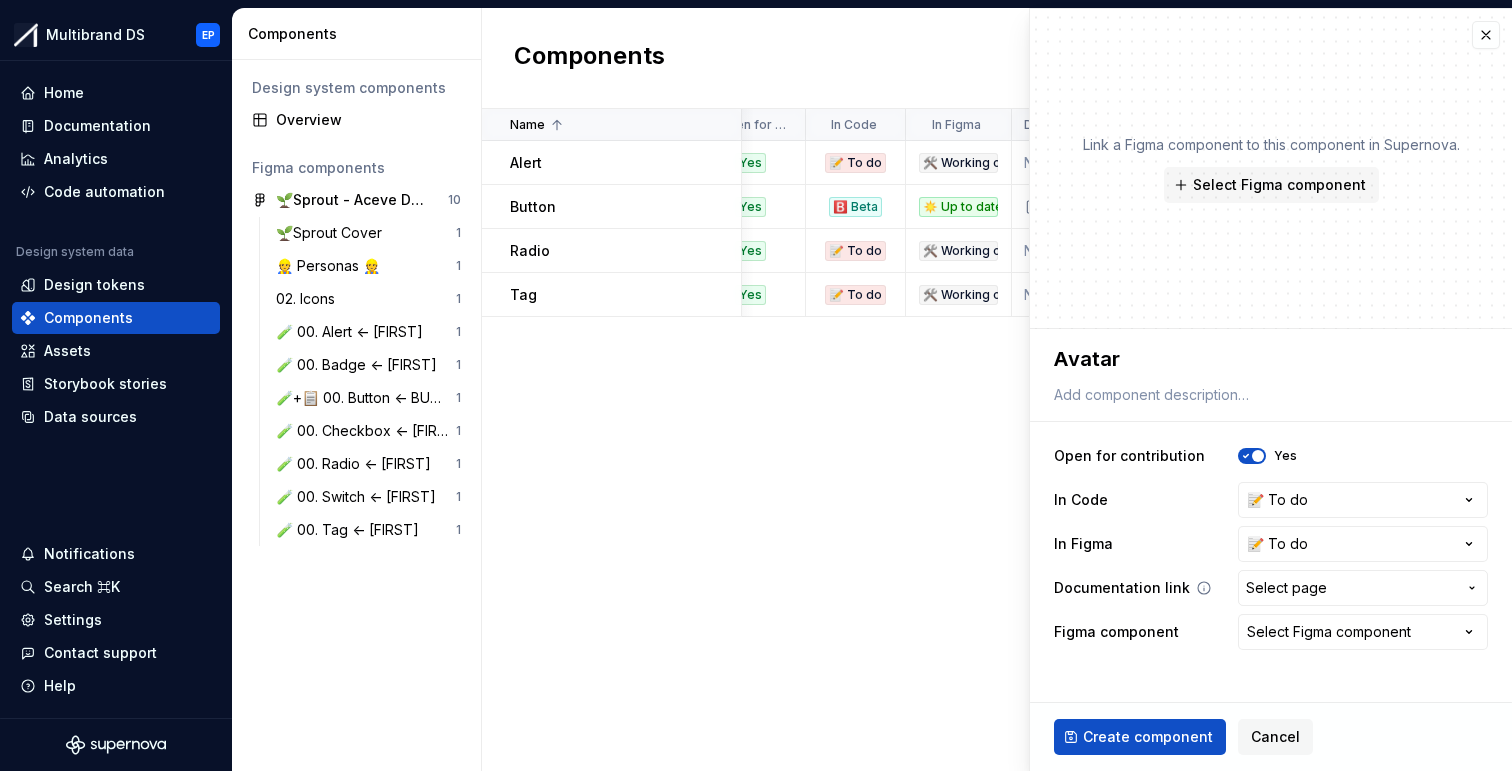 click on "Select page" at bounding box center [1286, 588] 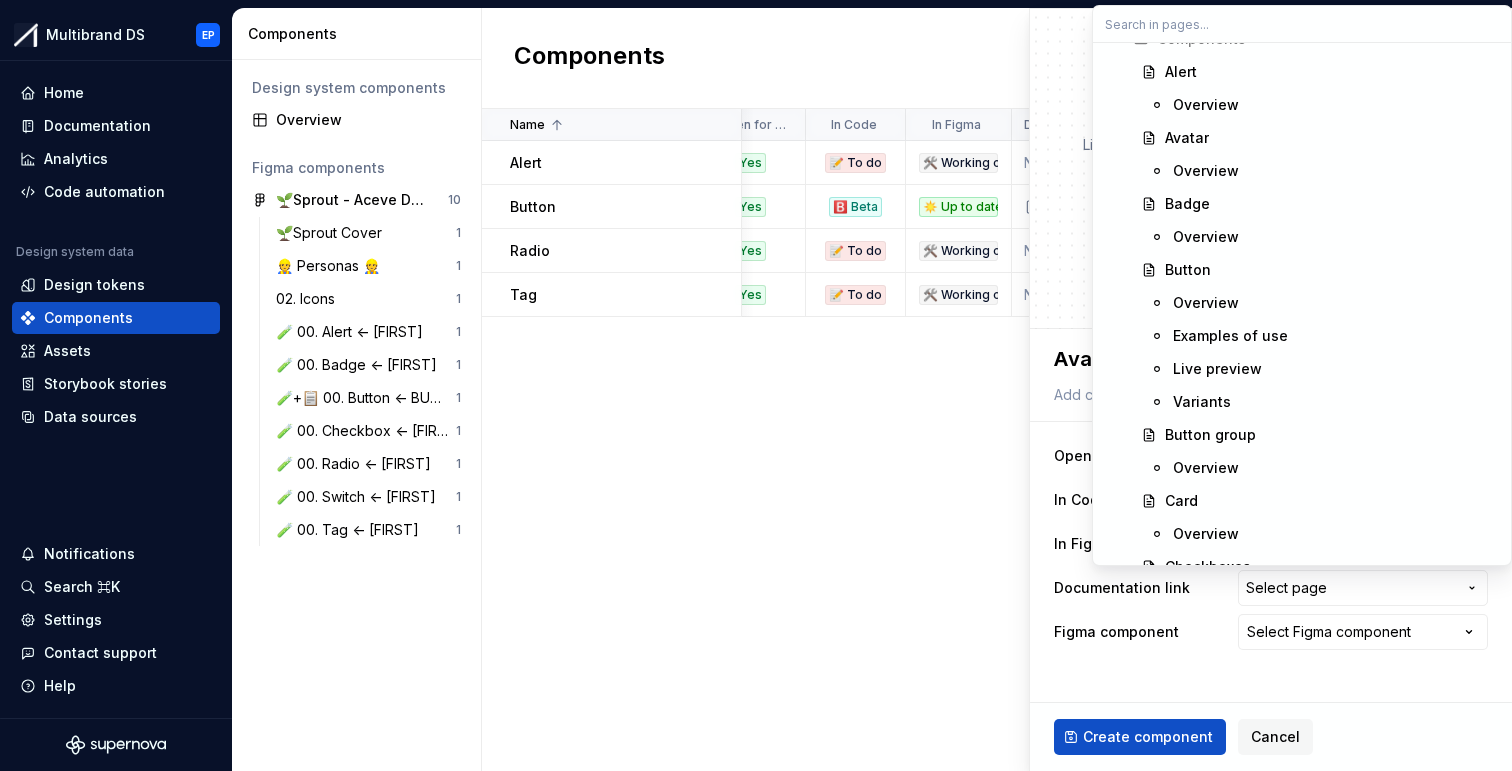 scroll, scrollTop: 1440, scrollLeft: 0, axis: vertical 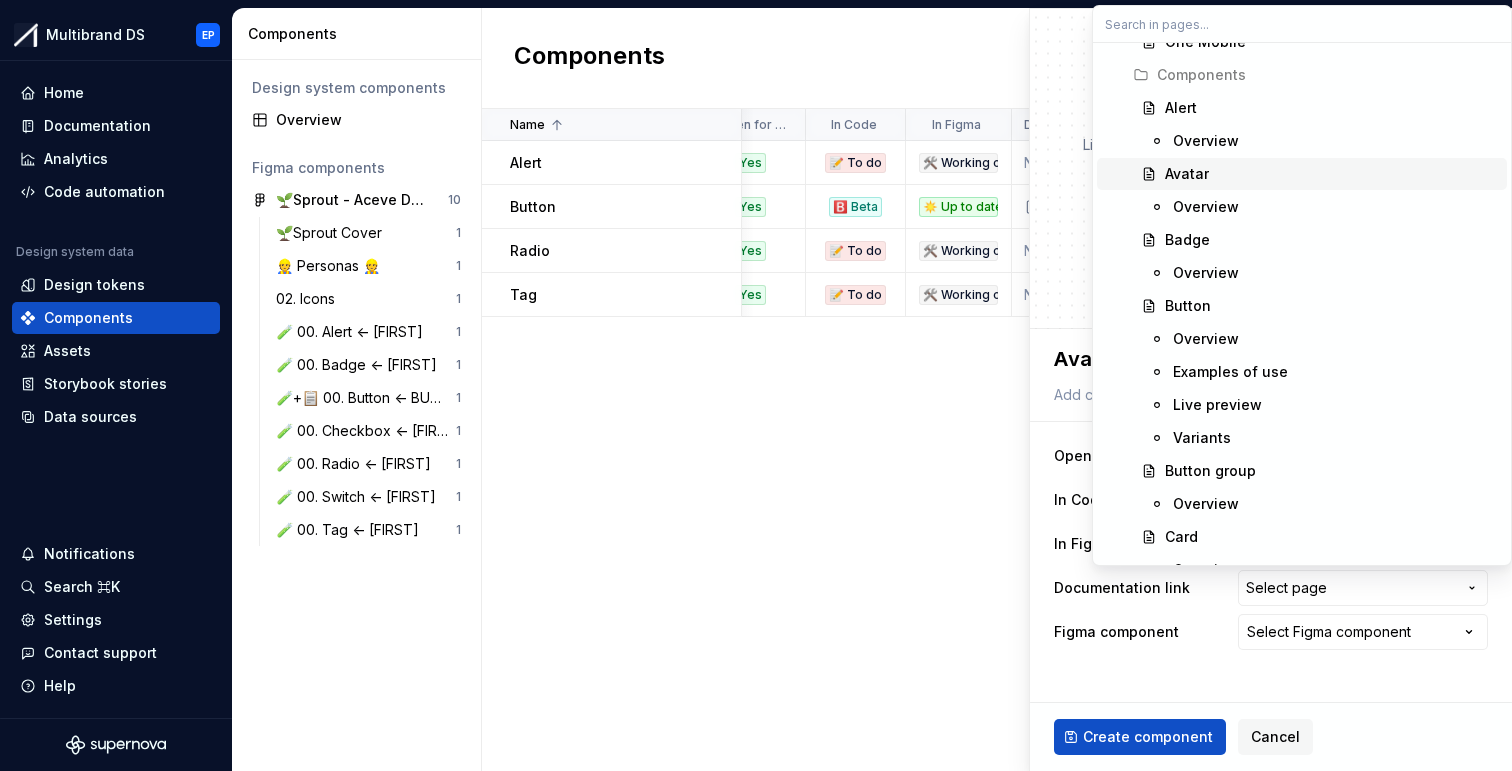 click on "Avatar" at bounding box center [1187, 174] 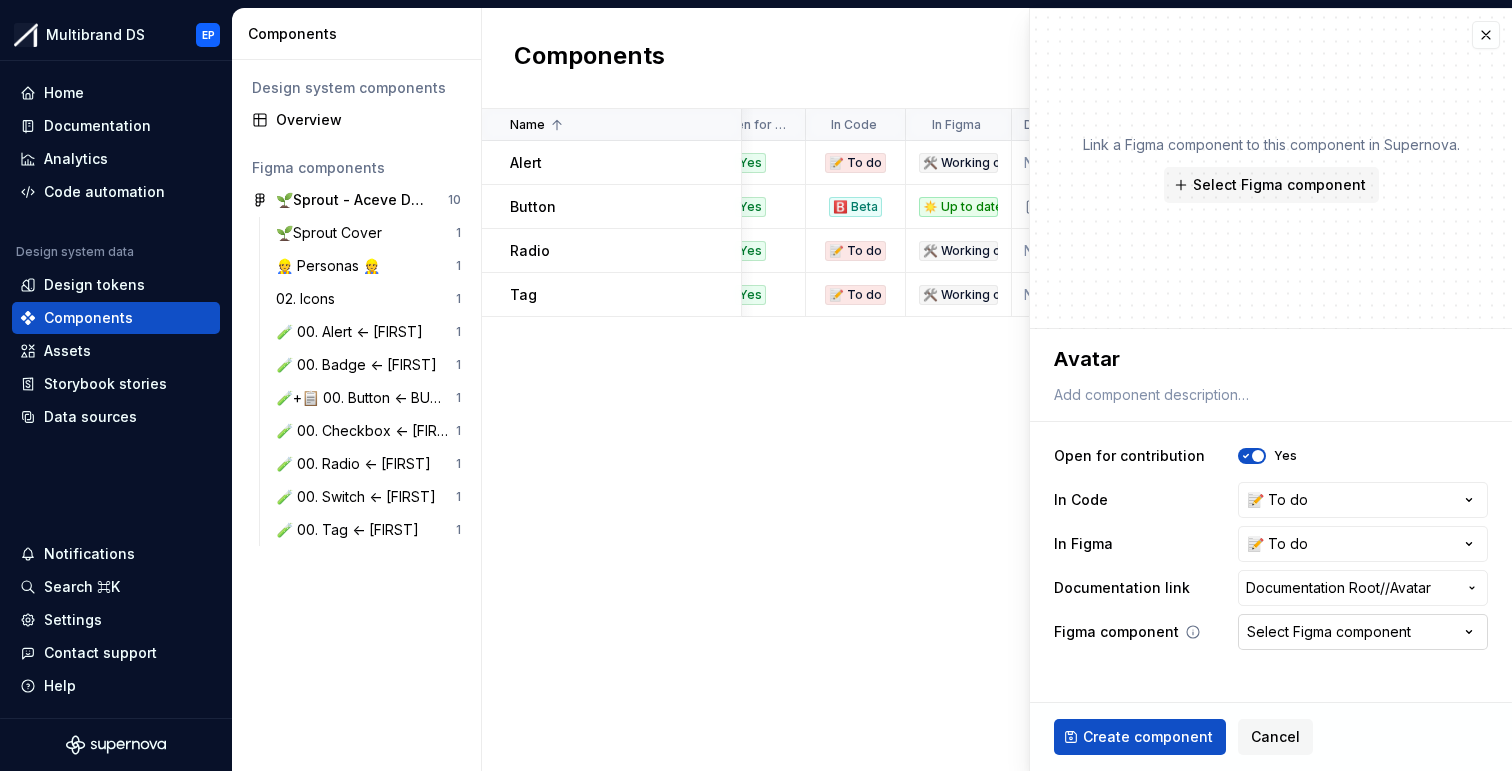 click on "Select Figma component" at bounding box center [1329, 632] 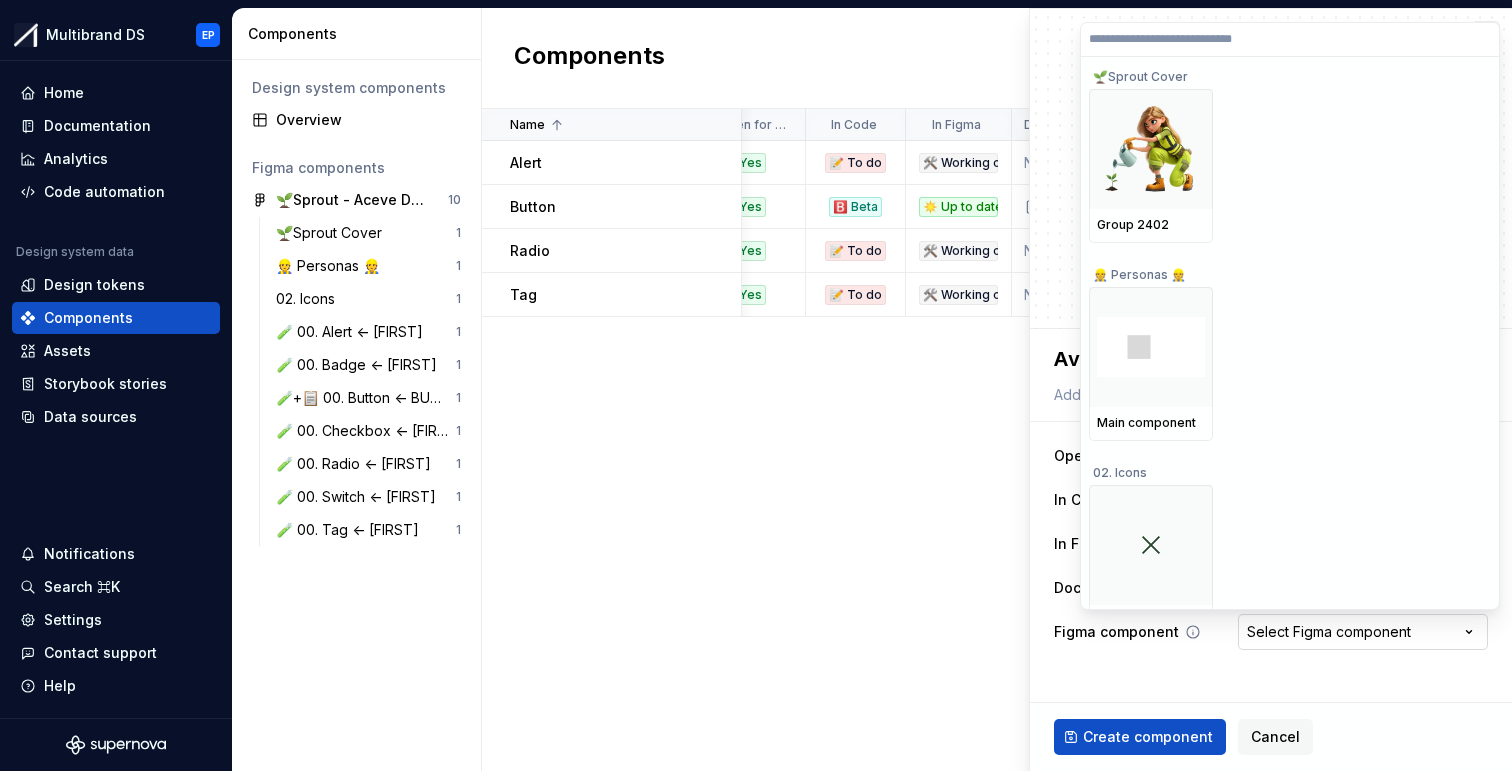 click on "Multibrand DS EP Home Documentation Analytics Code automation Design system data Design tokens Components Assets Storybook stories Data sources Notifications Search ⌘K Settings Contact support Help Components Design system components Overview Figma components 🌱Sprout - Aceve Design system 2025 10 🌱Sprout Cover 1 👷 Personas 👷 1 02. Icons 1 🧪 00. Alert <- MATHIAS 1 🧪 00. Badge <- MATHIAS 1 🧪+📋 00. Button <- BURAK 1 🧪 00. Checkbox <- EDDIE 1 🧪 00. Radio <- EDDIE 1 🧪 00. Switch <- EDDIE 1 🧪 00. Tag <- EDDIE 1 Components New component Name Description Open for contribution In Code In Figma Documentation link Figma component Last updated Alert Yes 📝 To do 🛠️ Working on None Alert 7 days ago Button Yes 🅱️ Beta ☀️ Up to date Components / Button Button 7 days ago Radio Yes 📝 To do 🛠️ Working on None radio 7 days ago Tag Yes 📝 To do 🛠️ Working on None Tag 7 days ago   * New component Link a Figma component to this component in Supernova. Avatar Yes" at bounding box center (756, 385) 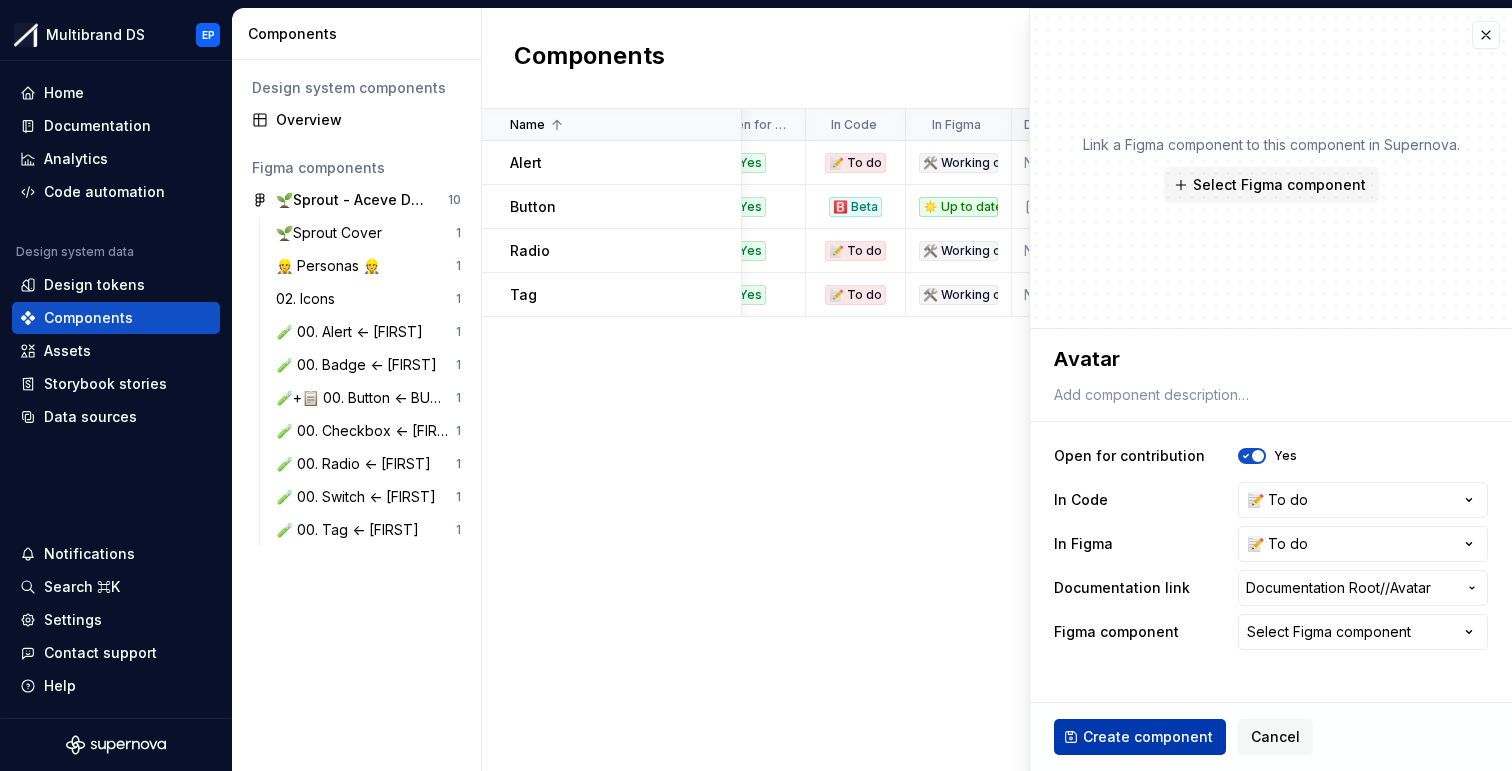 click on "Create component" at bounding box center [1148, 737] 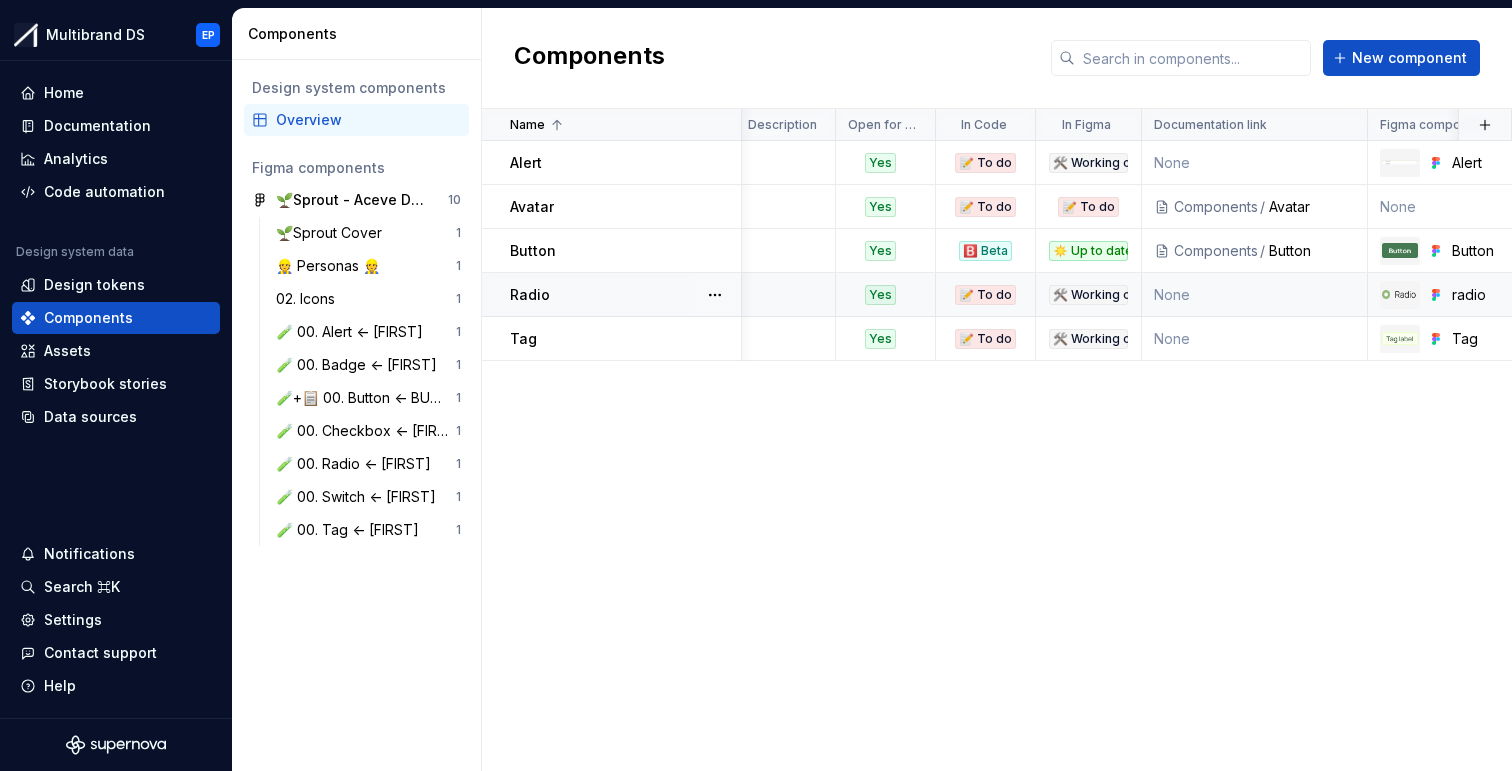 scroll, scrollTop: 0, scrollLeft: 4, axis: horizontal 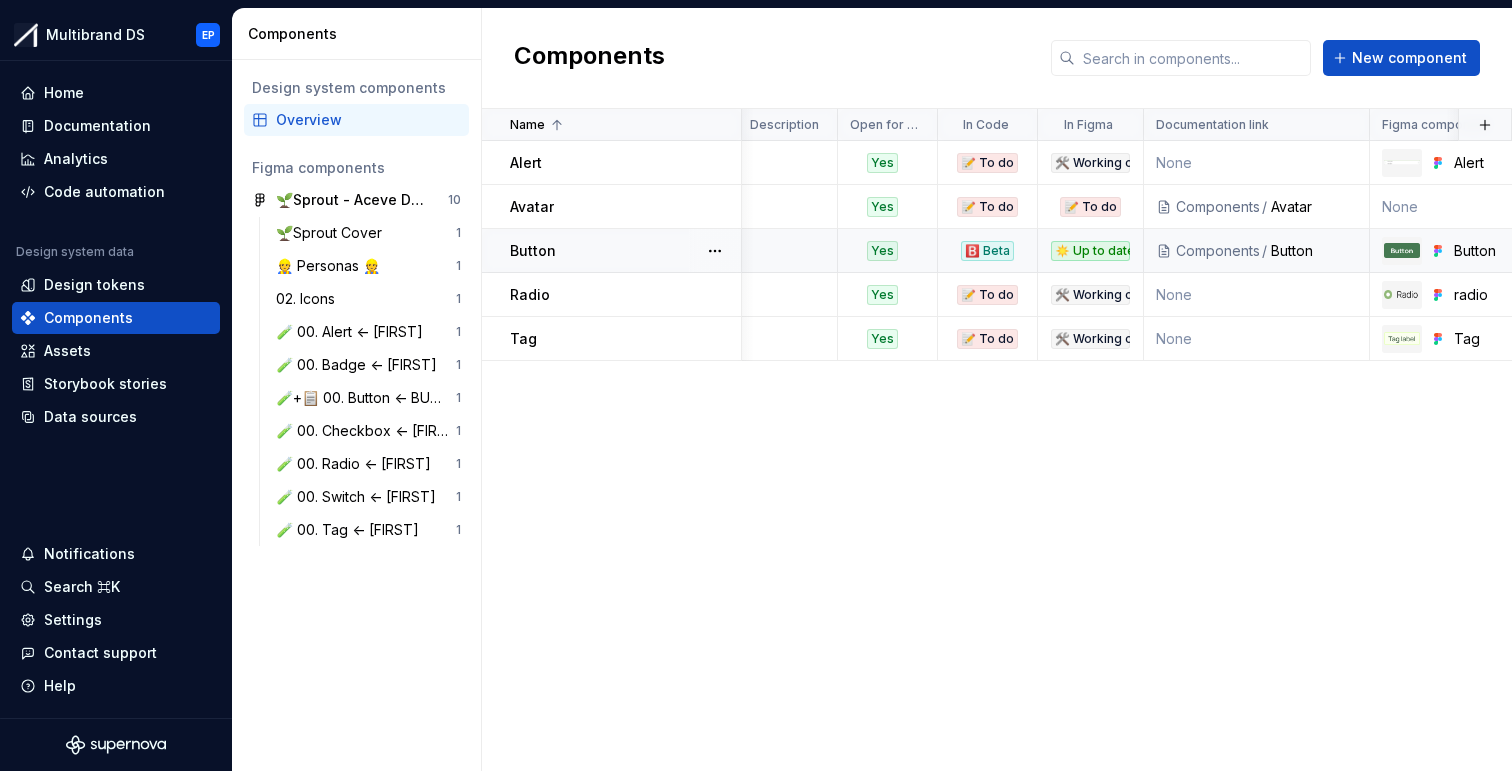 click on "Components" at bounding box center [1218, 251] 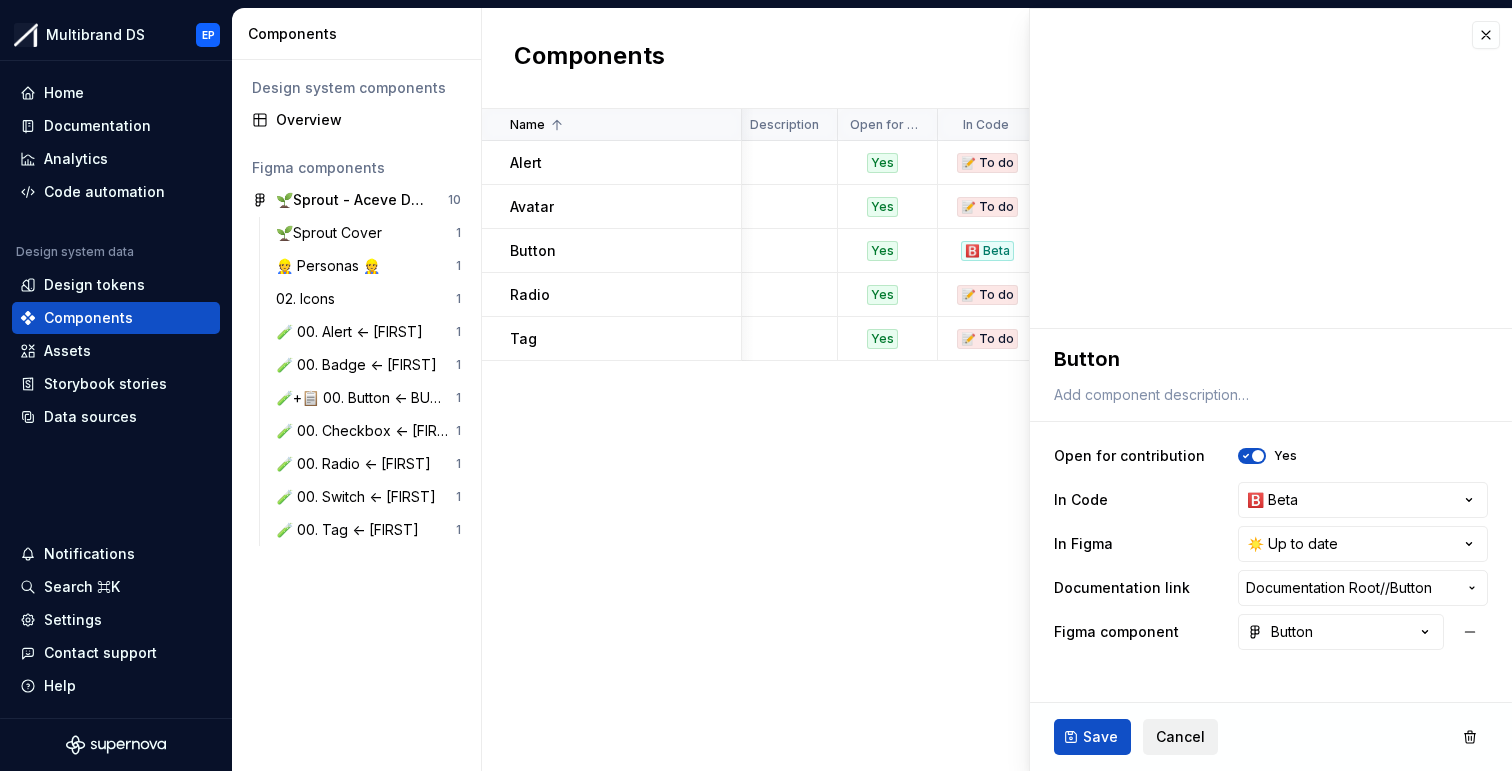 click on "Cancel" at bounding box center (1180, 737) 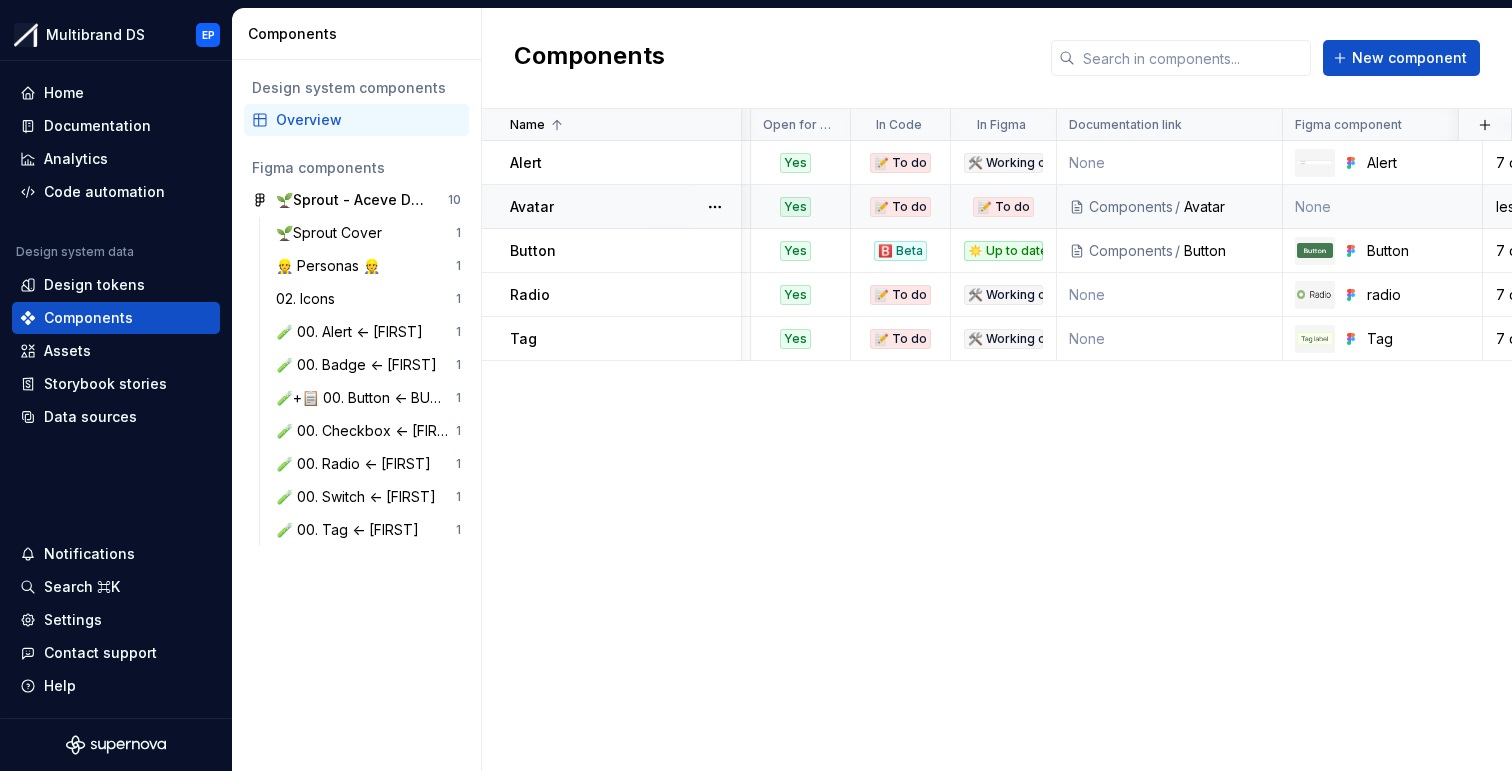 scroll, scrollTop: 0, scrollLeft: 0, axis: both 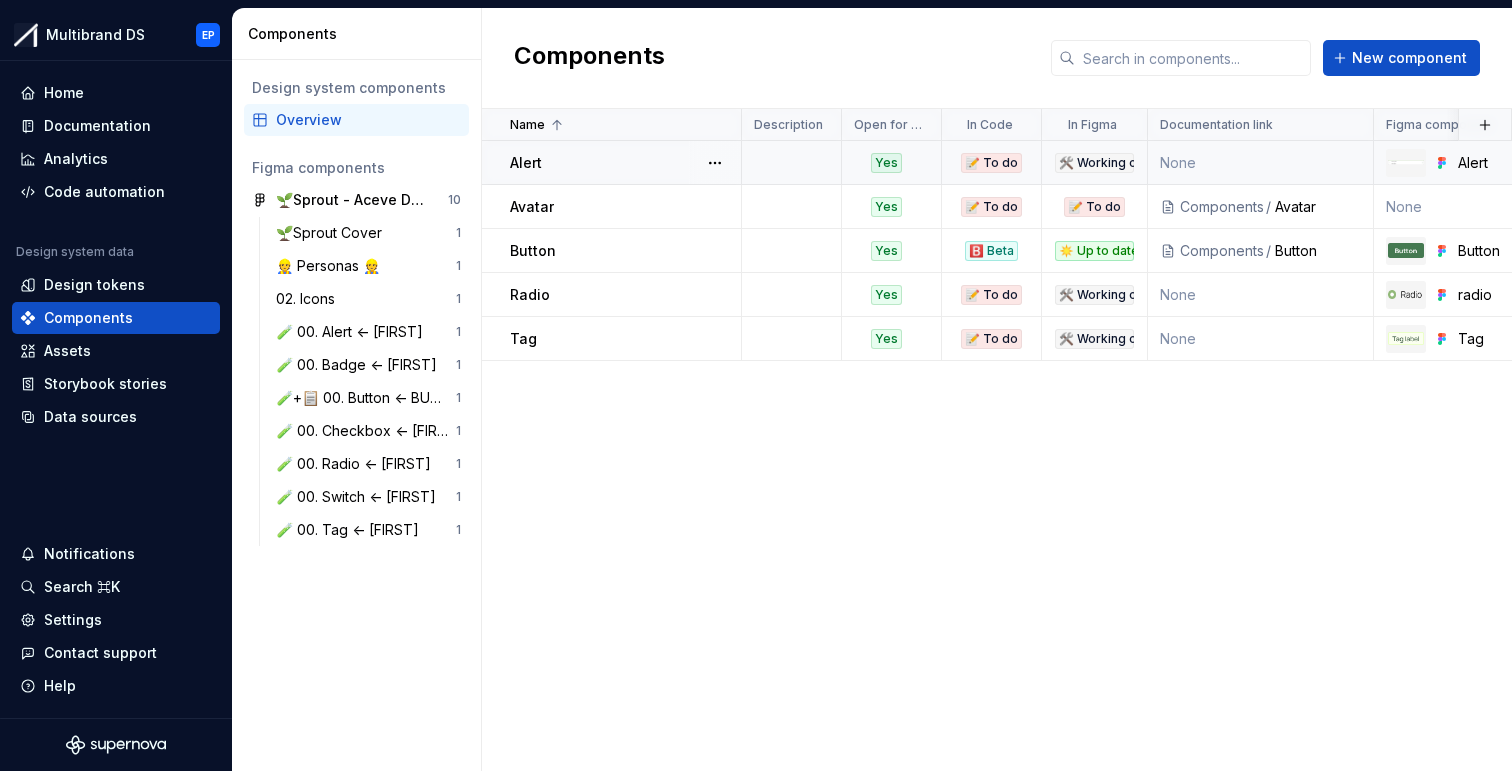 click on "None" at bounding box center (1261, 163) 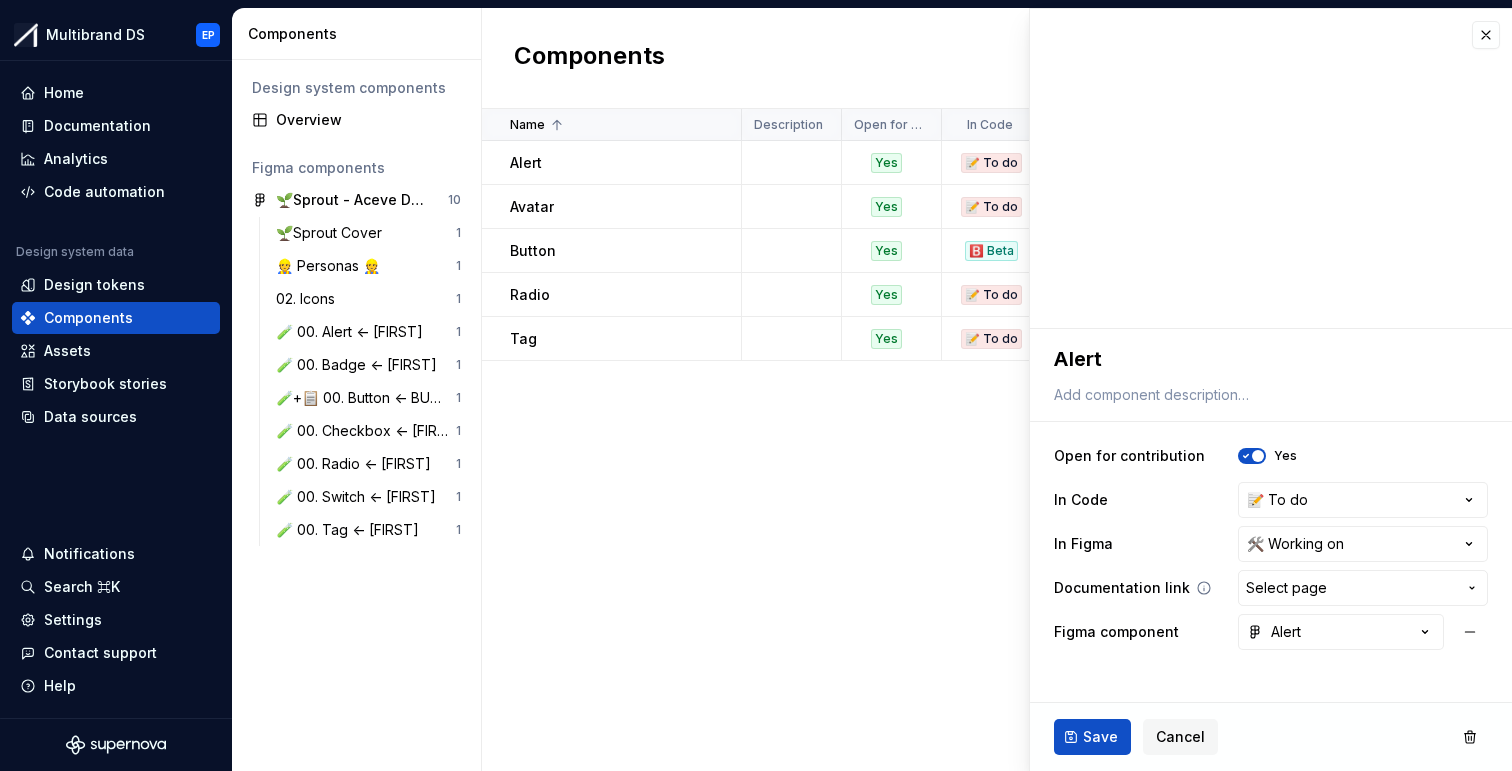 click on "Select page" at bounding box center [1286, 588] 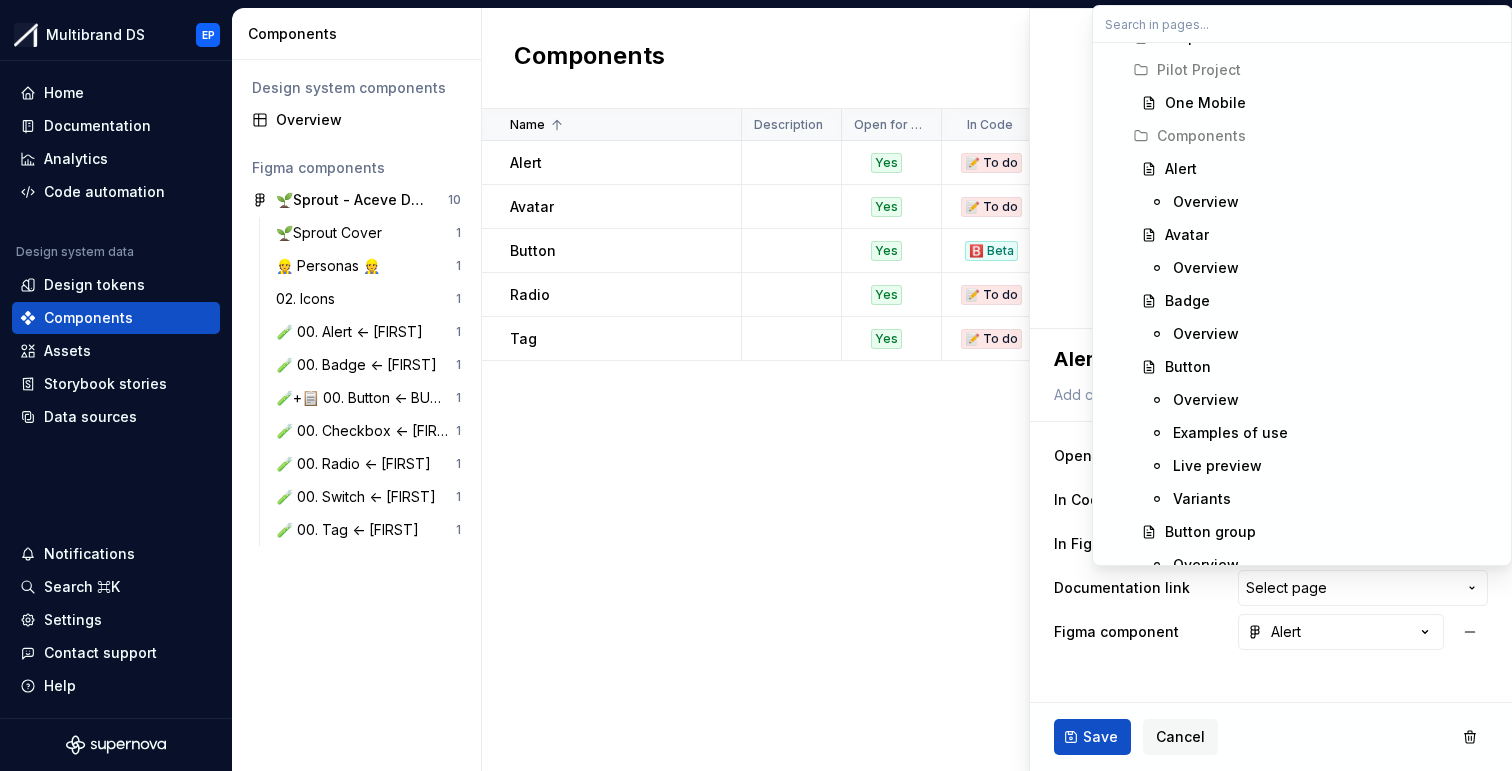 scroll, scrollTop: 1412, scrollLeft: 0, axis: vertical 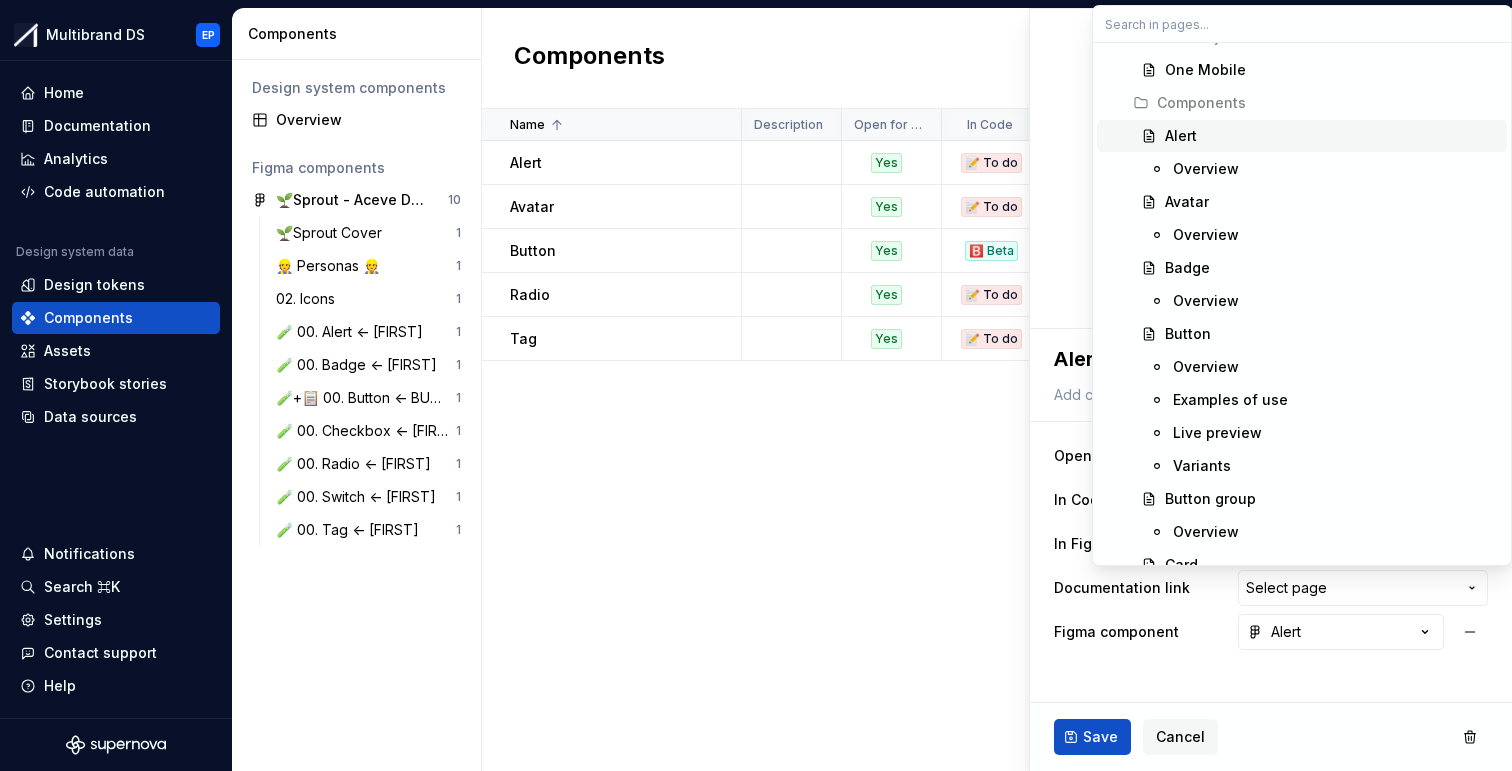 click on "Alert" at bounding box center [1181, 136] 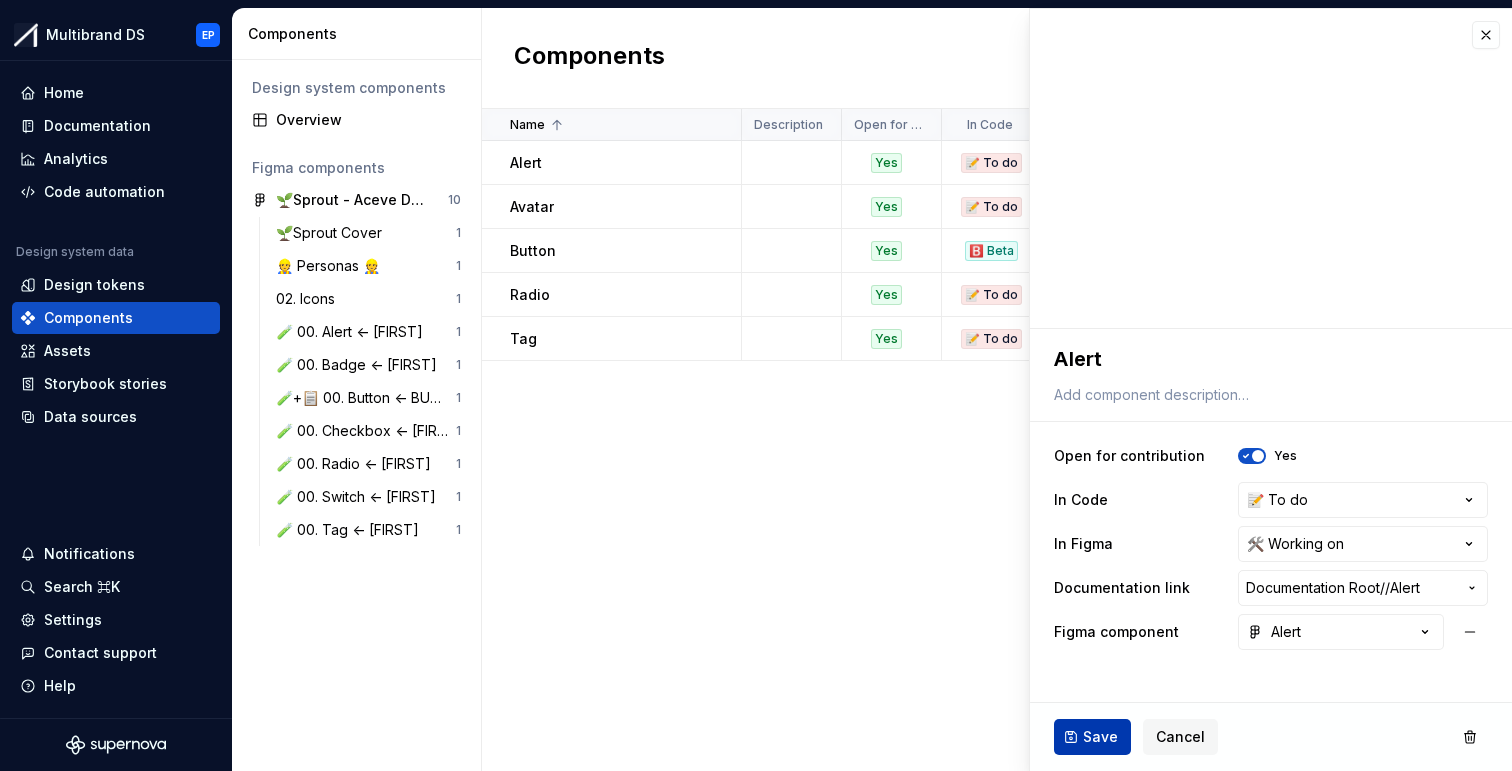 click on "Save" at bounding box center (1100, 737) 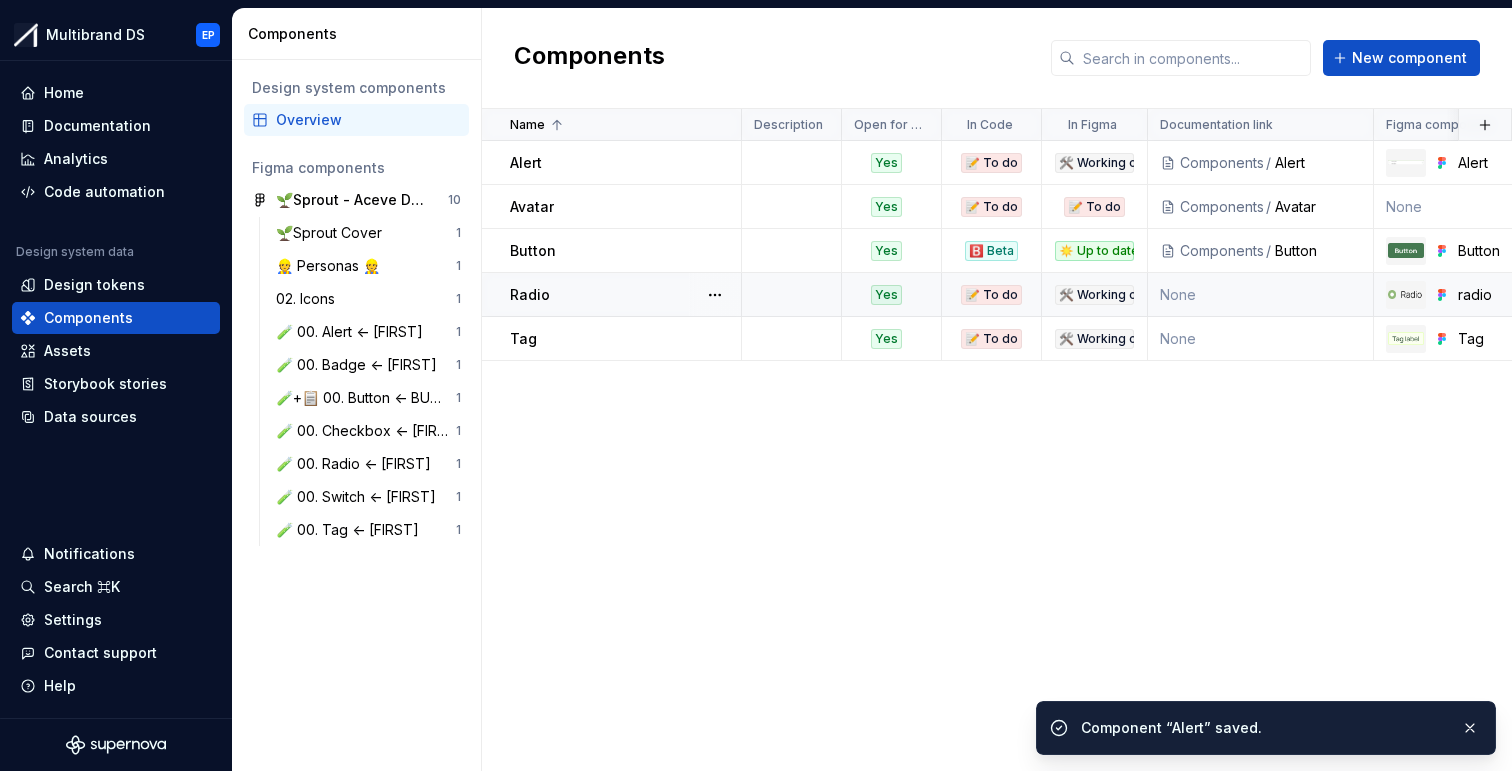 click on "None" at bounding box center [1261, 295] 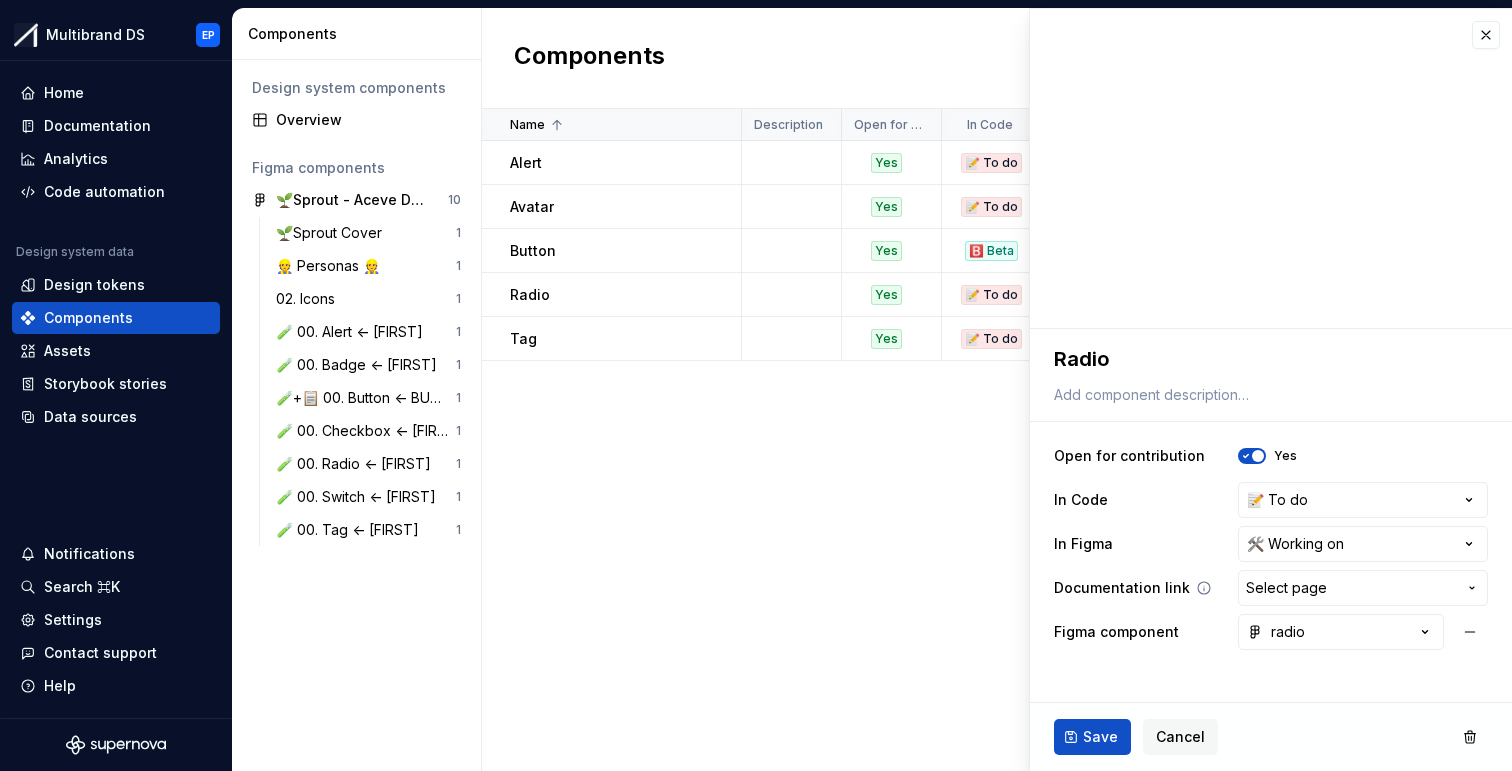 click on "Select page" at bounding box center (1286, 588) 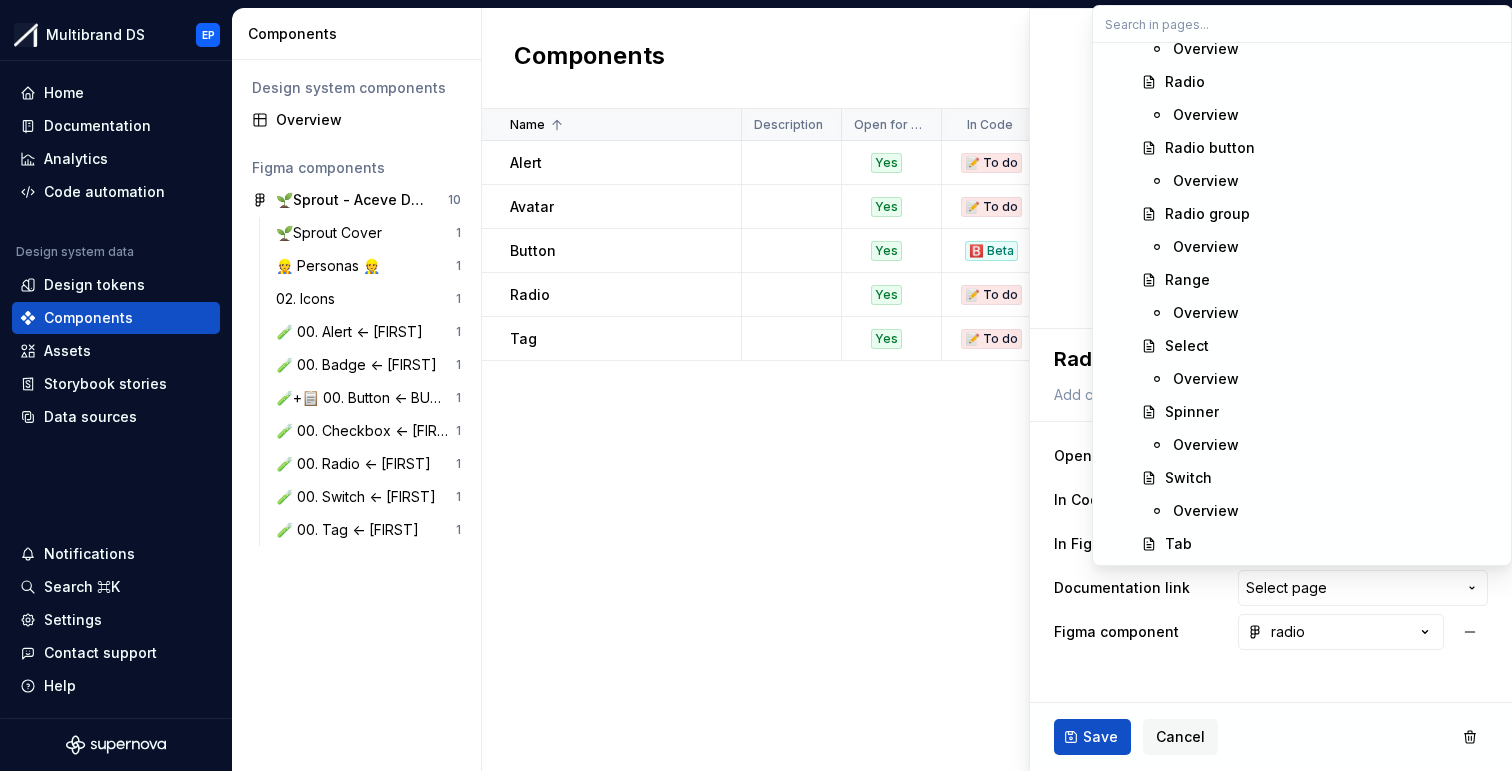 scroll, scrollTop: 2752, scrollLeft: 0, axis: vertical 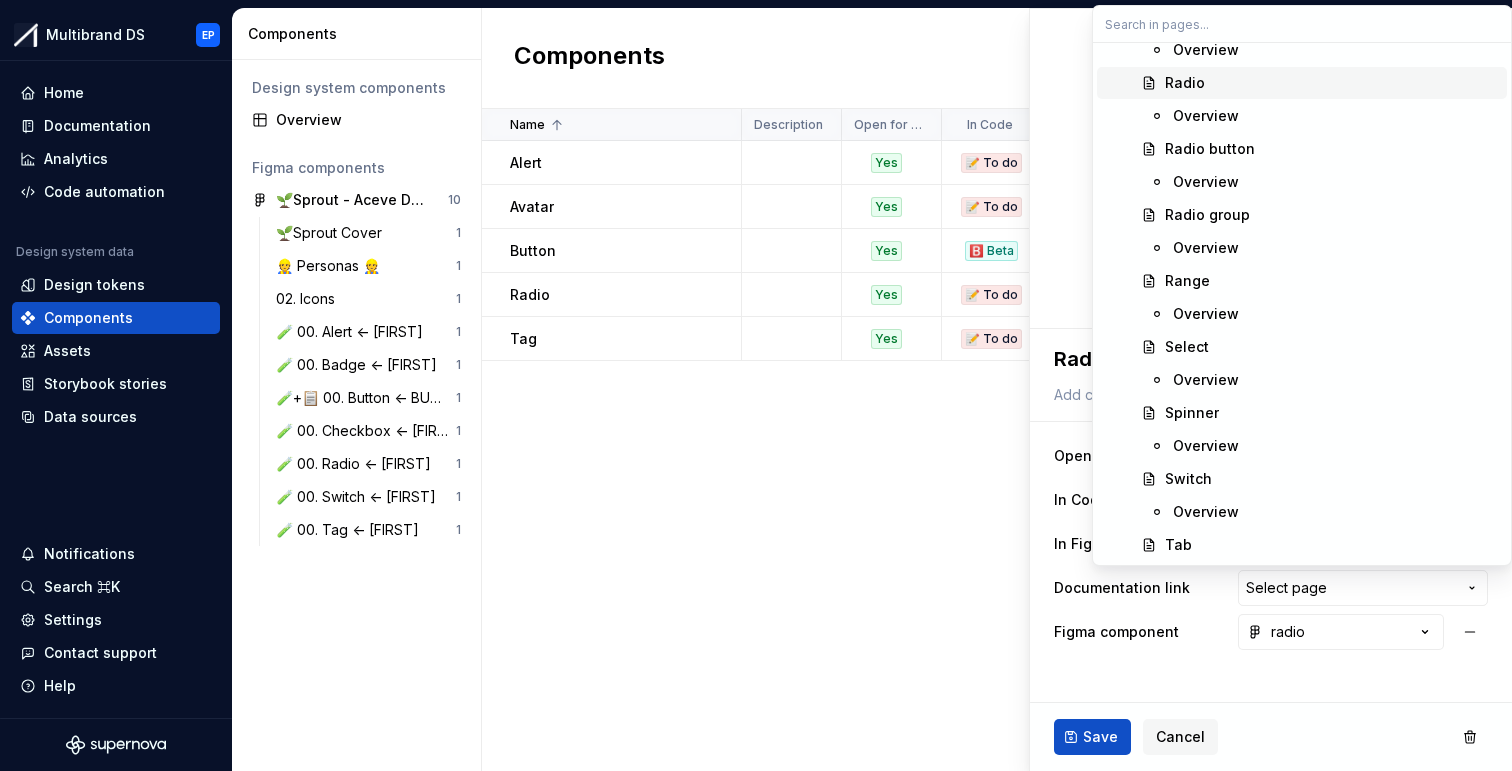 click on "Radio" at bounding box center (1185, 83) 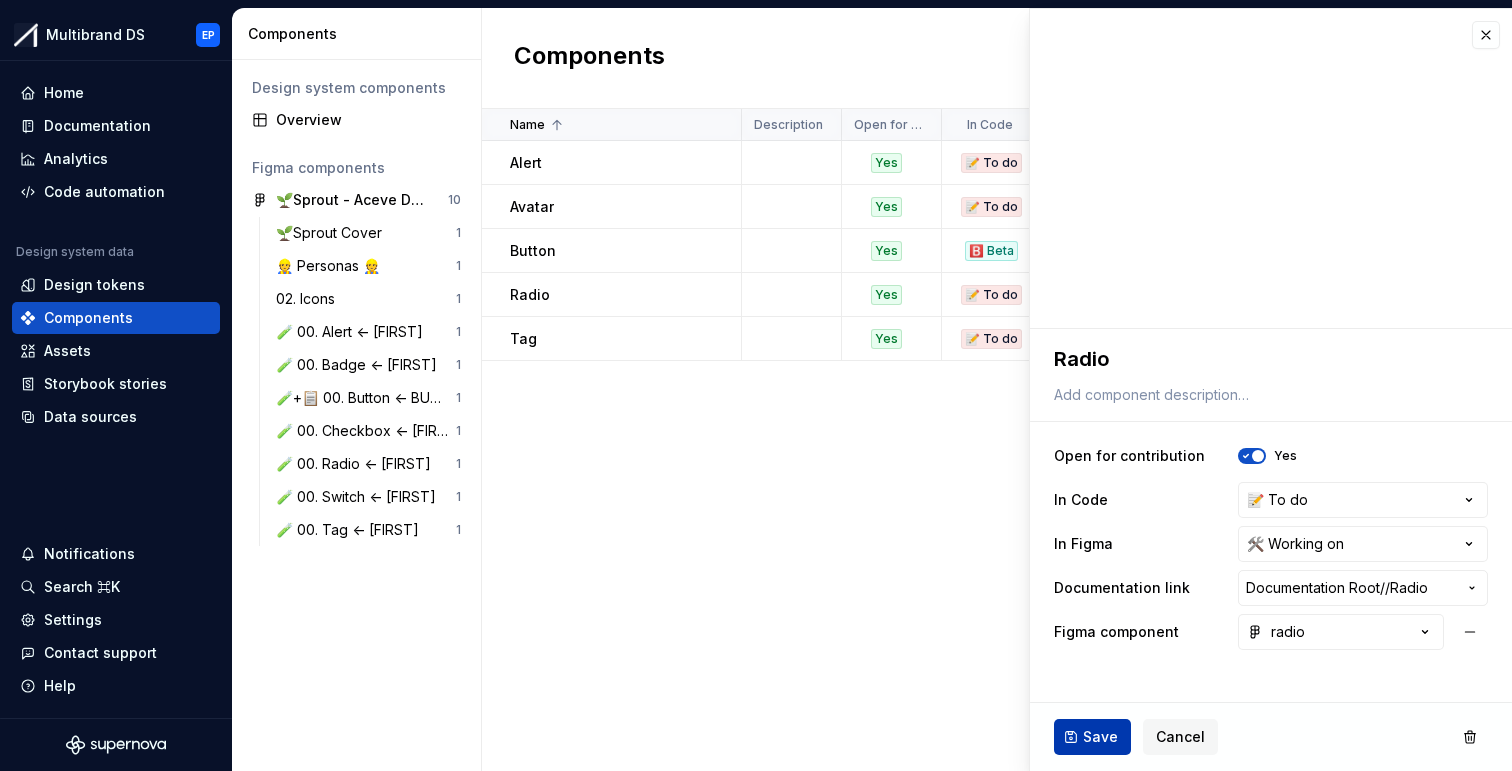 click on "Save" at bounding box center (1100, 737) 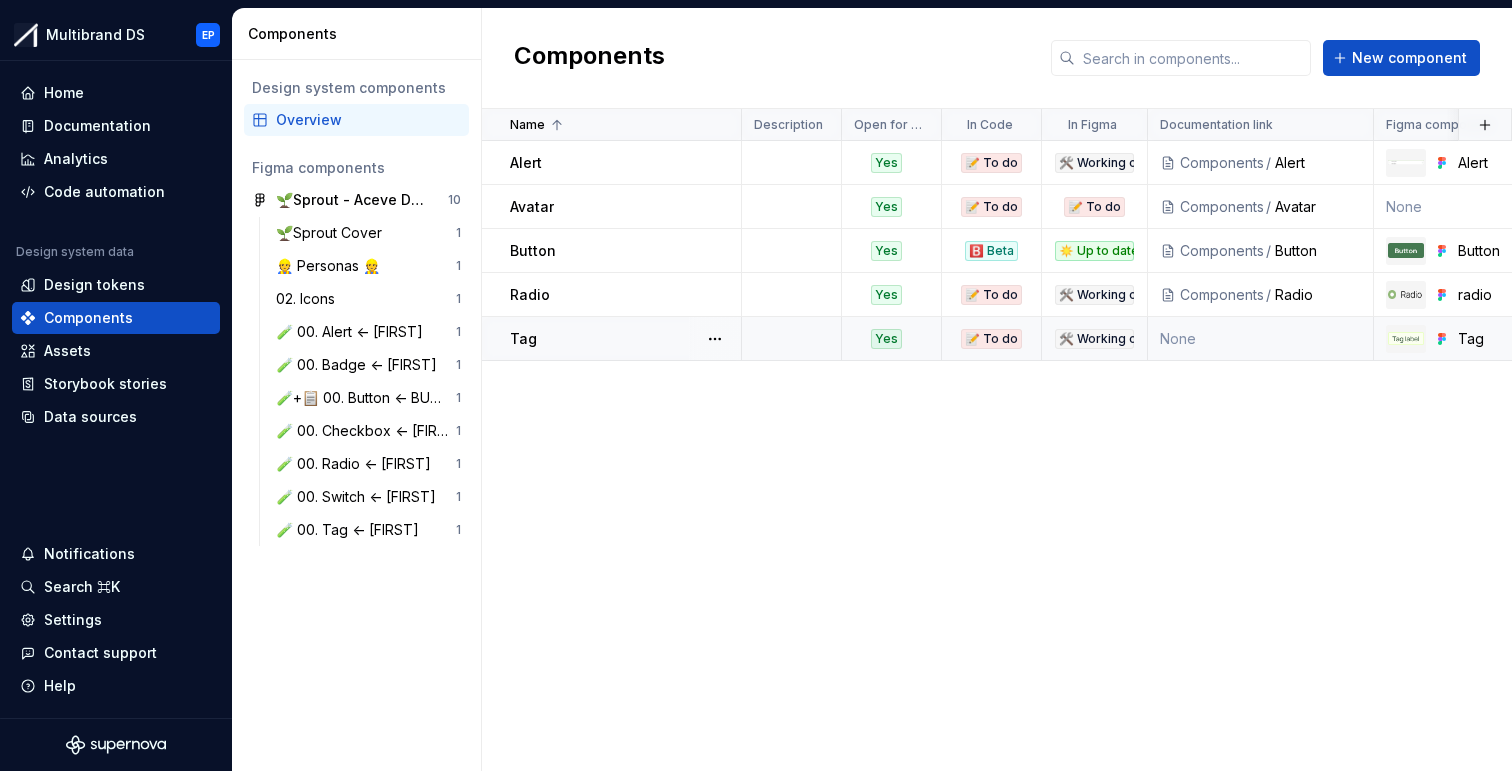 click on "None" at bounding box center [1261, 339] 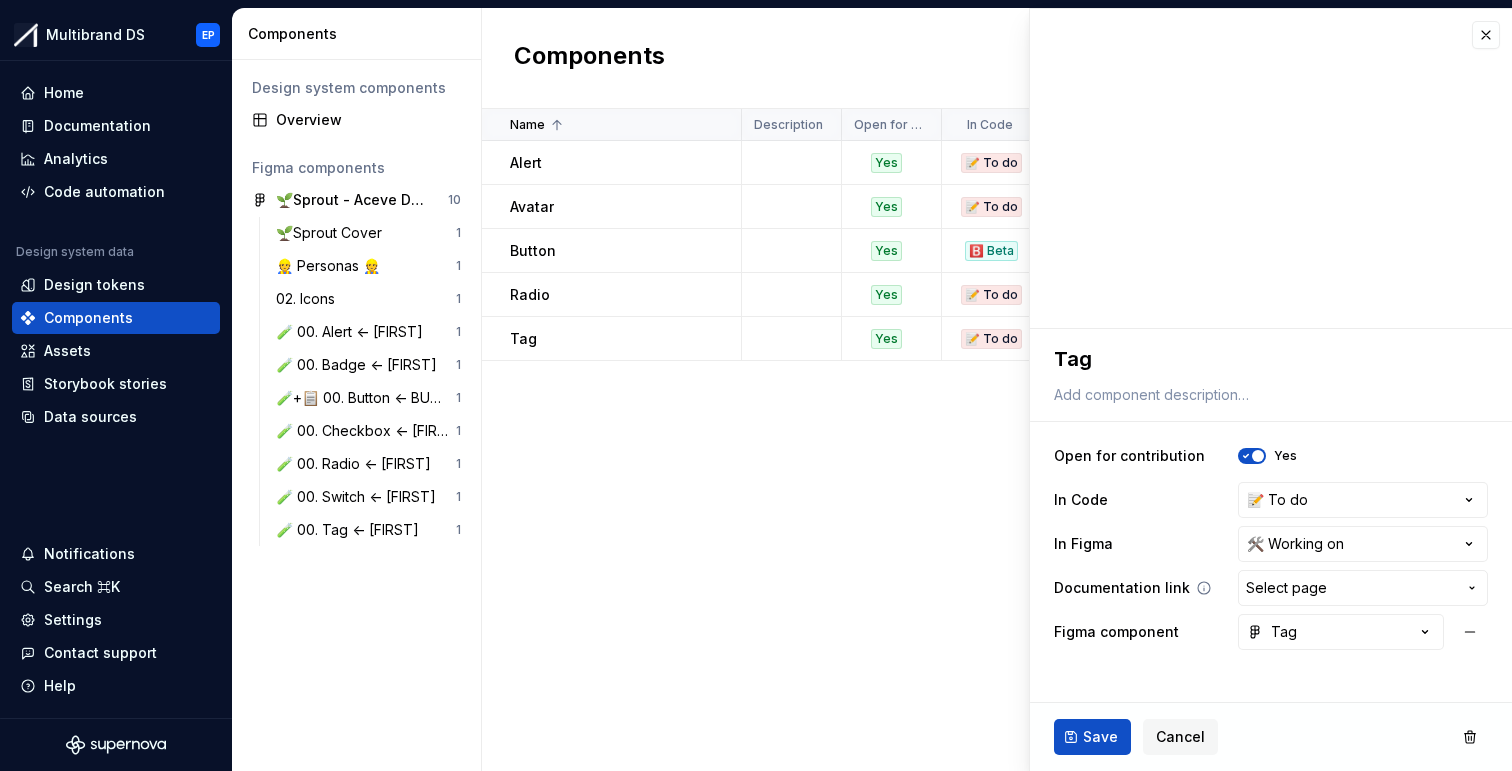 click on "Select page" at bounding box center [1286, 588] 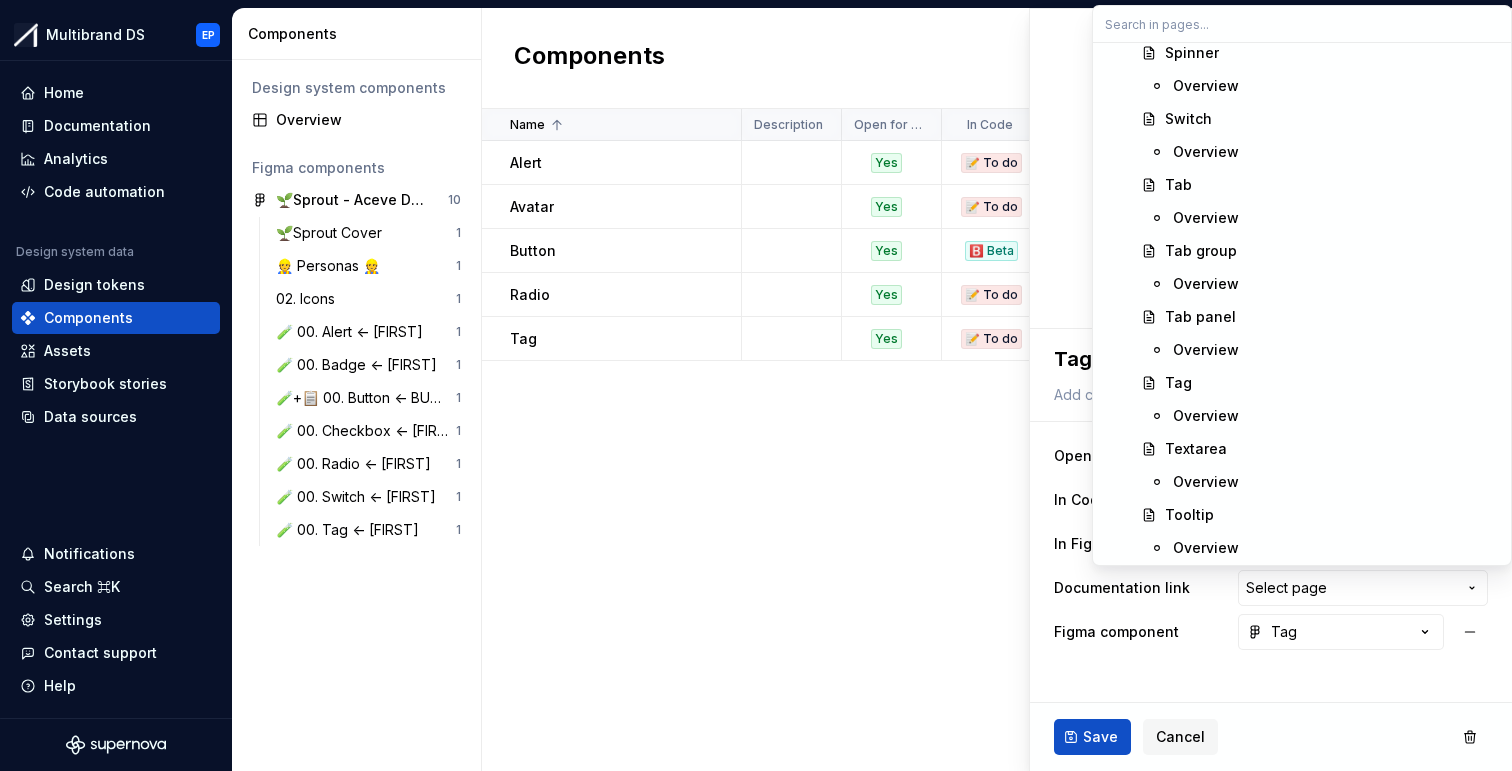scroll, scrollTop: 3131, scrollLeft: 0, axis: vertical 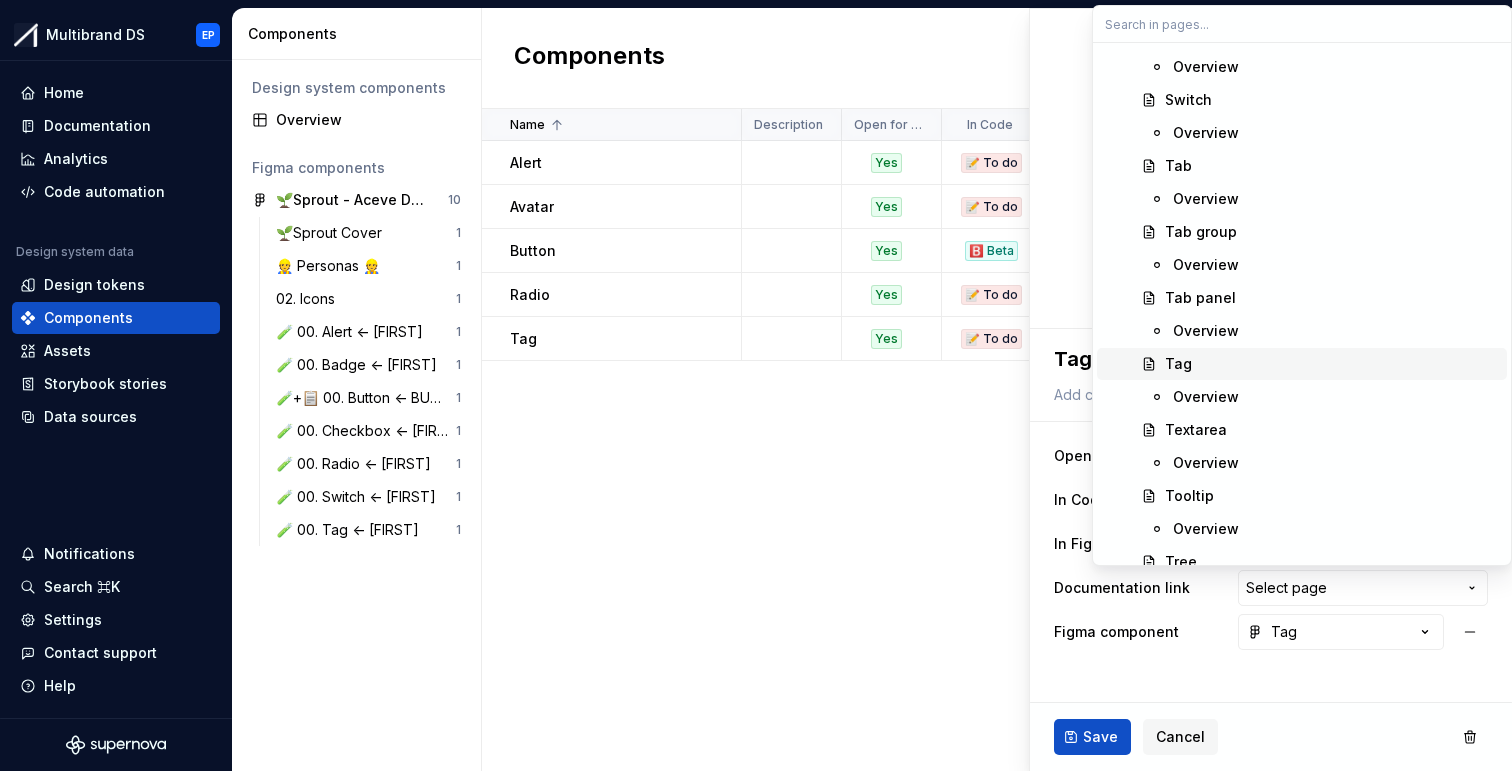 click on "Tag" at bounding box center [1332, 364] 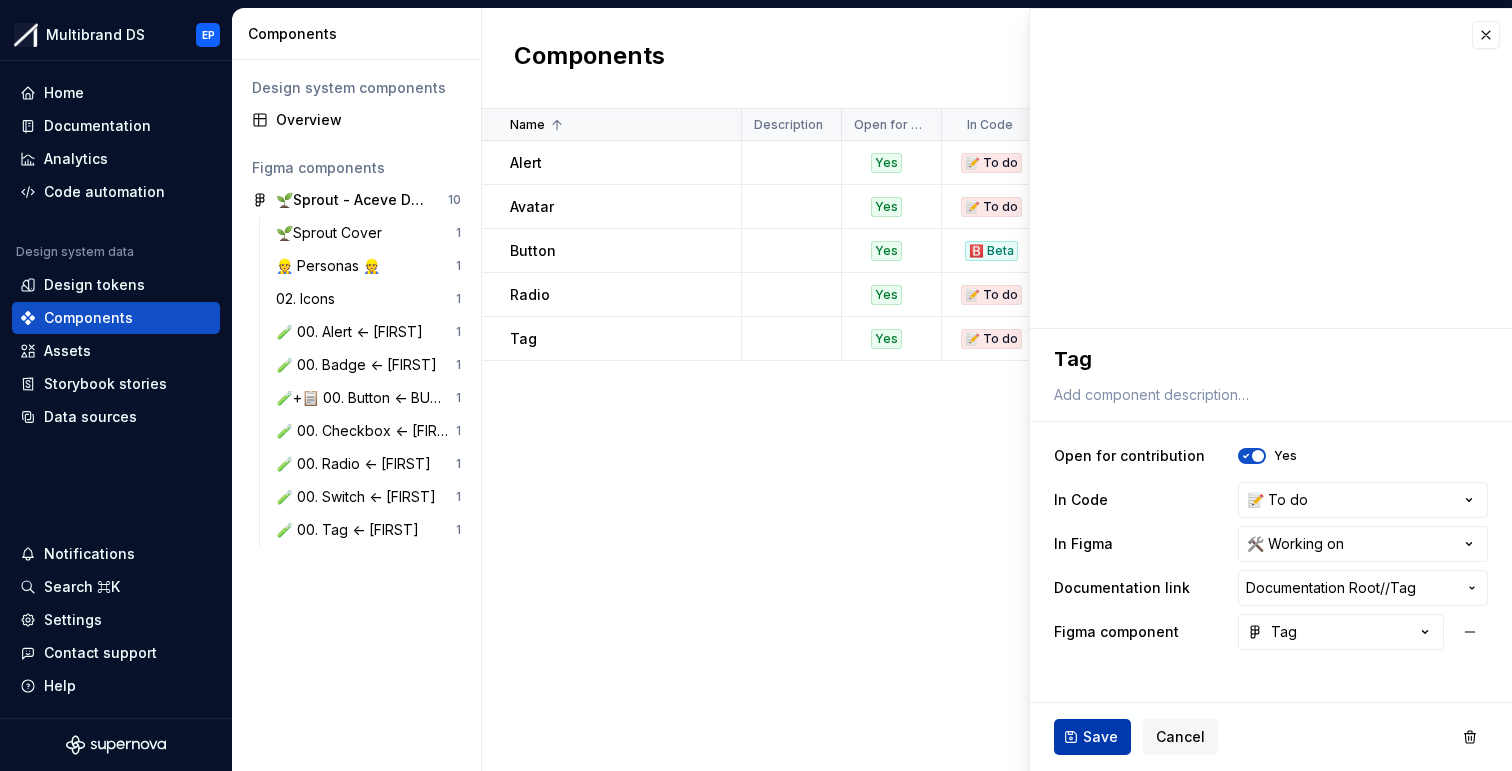click on "Save" at bounding box center (1100, 737) 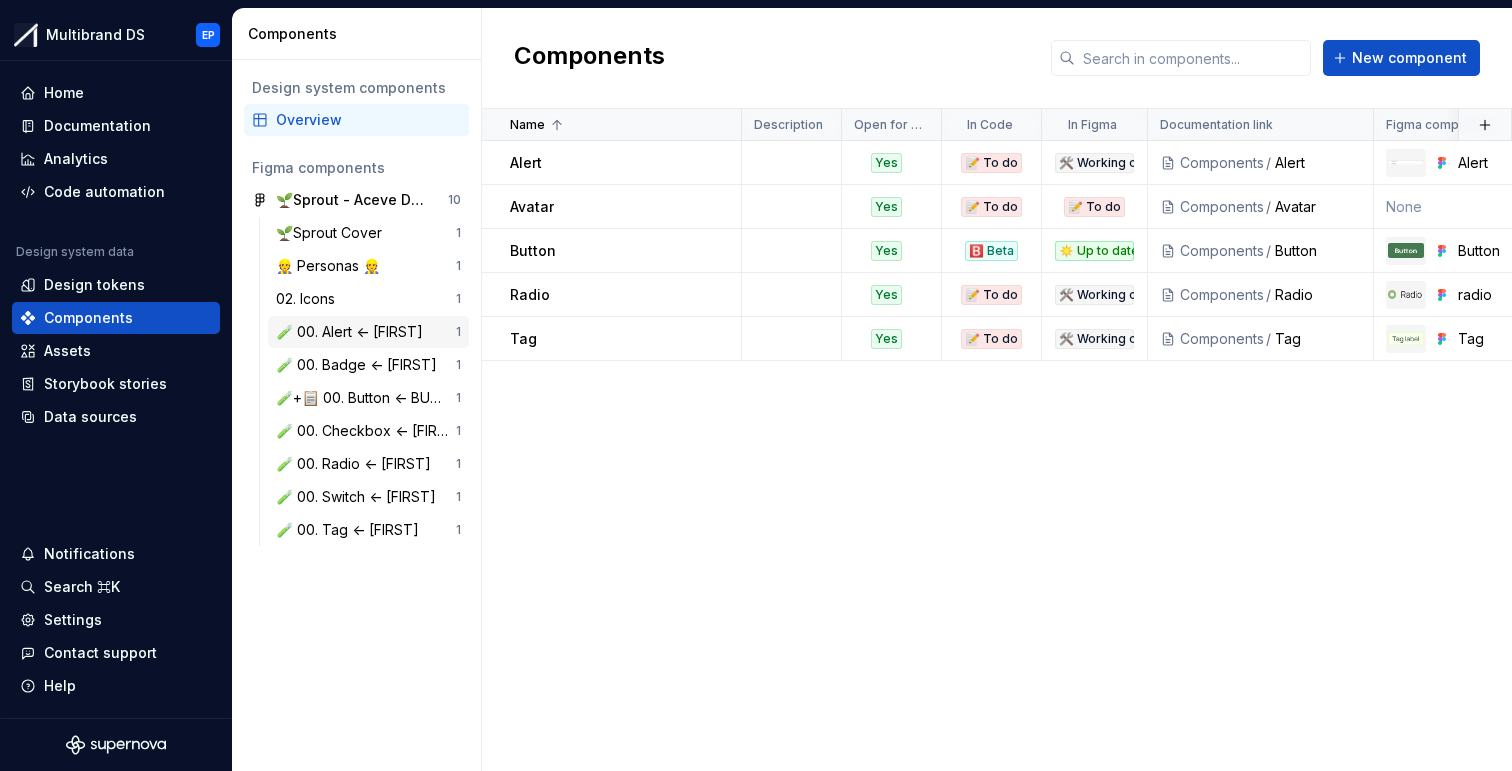 click on "🧪 00. Alert <- [NAME]" at bounding box center (353, 332) 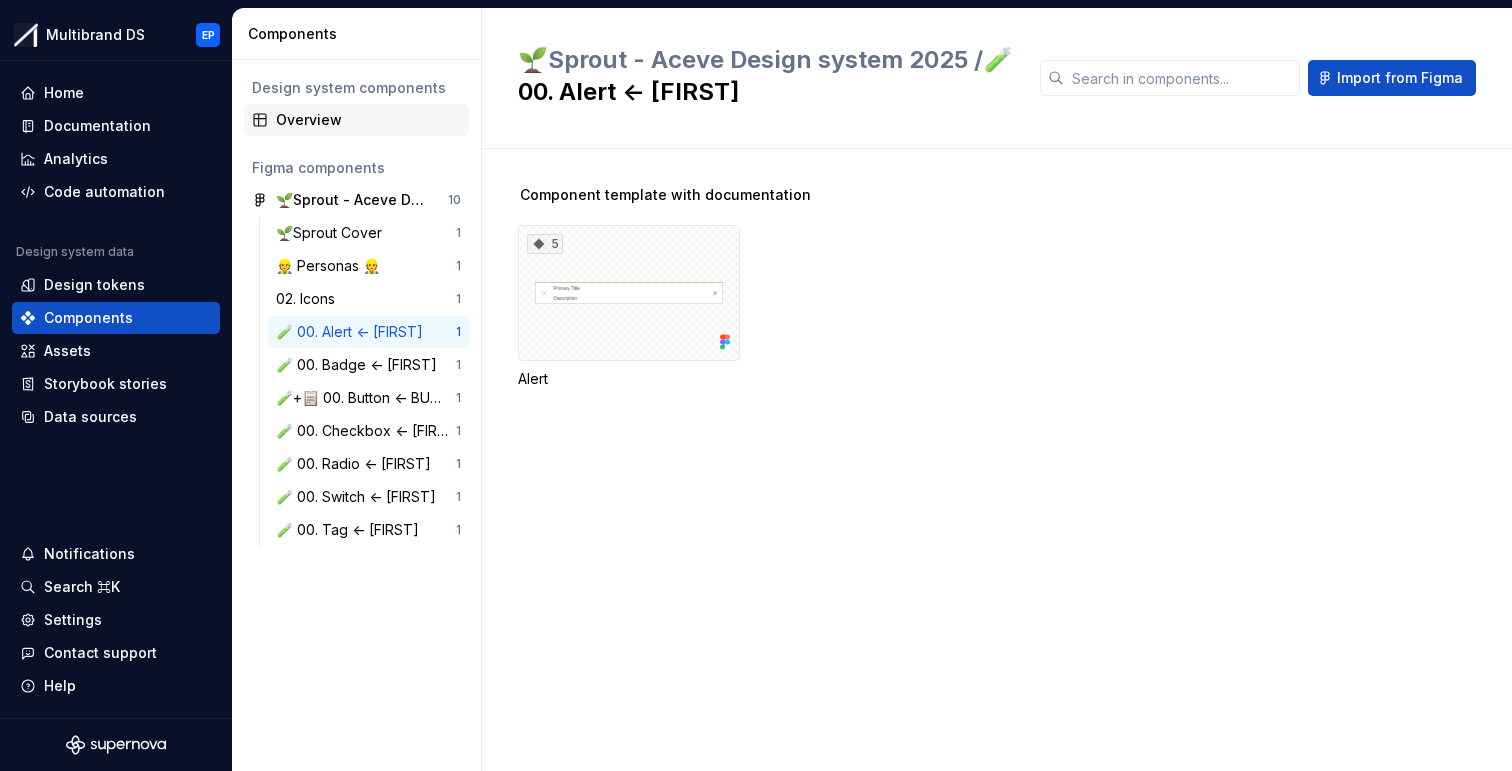 click on "Overview" at bounding box center [368, 120] 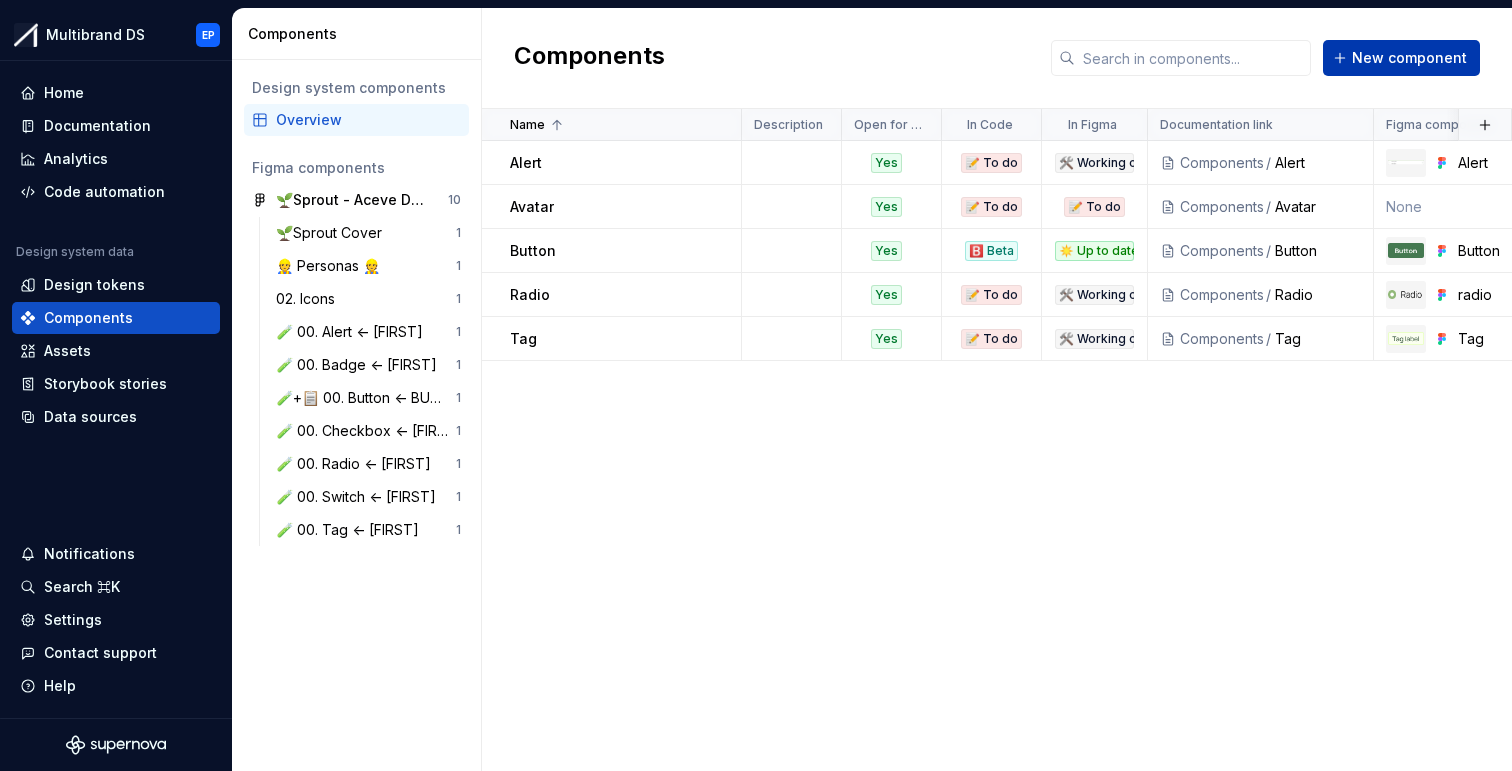 click on "New component" at bounding box center [1409, 58] 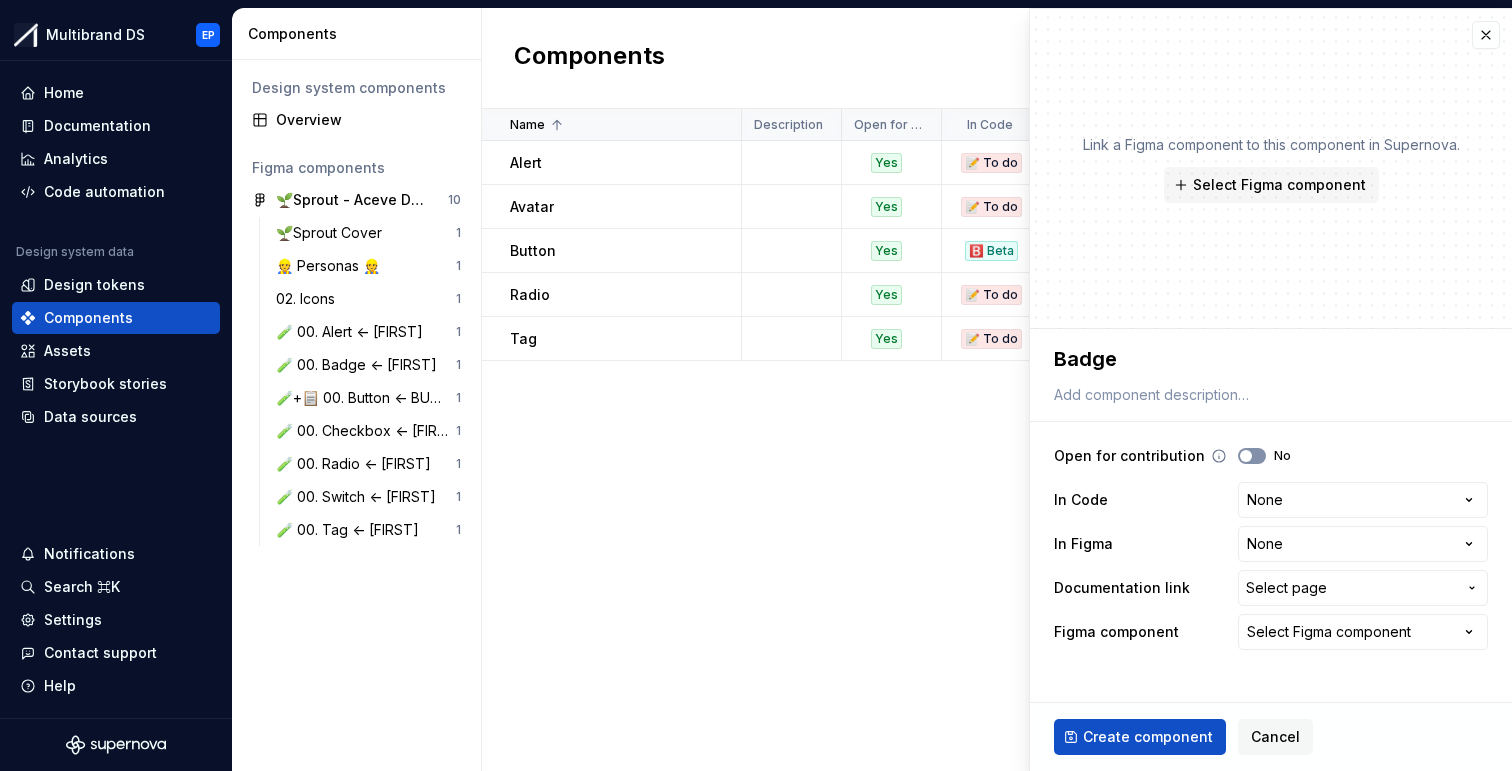 click at bounding box center [1246, 456] 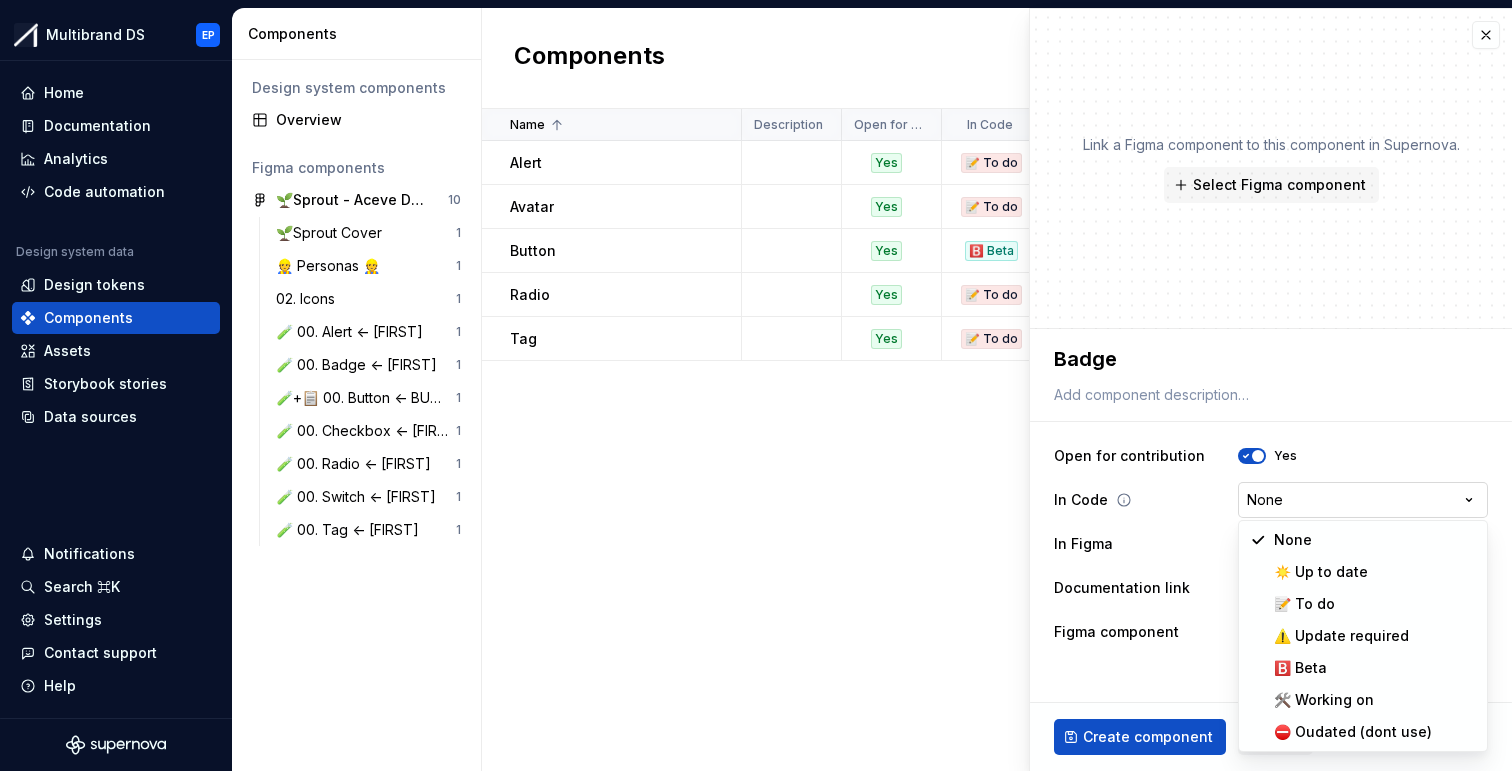 click on "Multibrand DS EP Home Documentation Analytics Code automation Design system data Design tokens Components Assets Storybook stories Data sources Notifications Search ⌘K Settings Contact support Help Components Design system components Overview Figma components 🌱Sprout - Aceve Design system 2025 10 🌱Sprout Cover 1 👷 Personas 👷 1 02. Icons 1 🧪 00. Alert <- MATHIAS 1 🧪 00. Badge <- MATHIAS 1 🧪+📋 00. Button <- BURAK 1 🧪 00. Checkbox <- EDDIE 1 🧪 00. Radio <- EDDIE 1 🧪 00. Switch <- EDDIE 1 🧪 00. Tag <- EDDIE 1 Components New component Name Description Open for contribution In Code In Figma Documentation link Figma component Last updated Alert Yes 📝 To do 🛠️ Working on Components / Alert Alert 7 days ago Avatar Yes 📝 To do 📝 To do Components / Avatar None 2 minutes ago Button Yes 🅱️ Beta ☀️ Up to date Components / Button Button 7 days ago Radio Yes 📝 To do 🛠️ Working on Components / Radio radio 7 days ago Tag Yes 📝 To do 🛠️ Working on /" at bounding box center (756, 385) 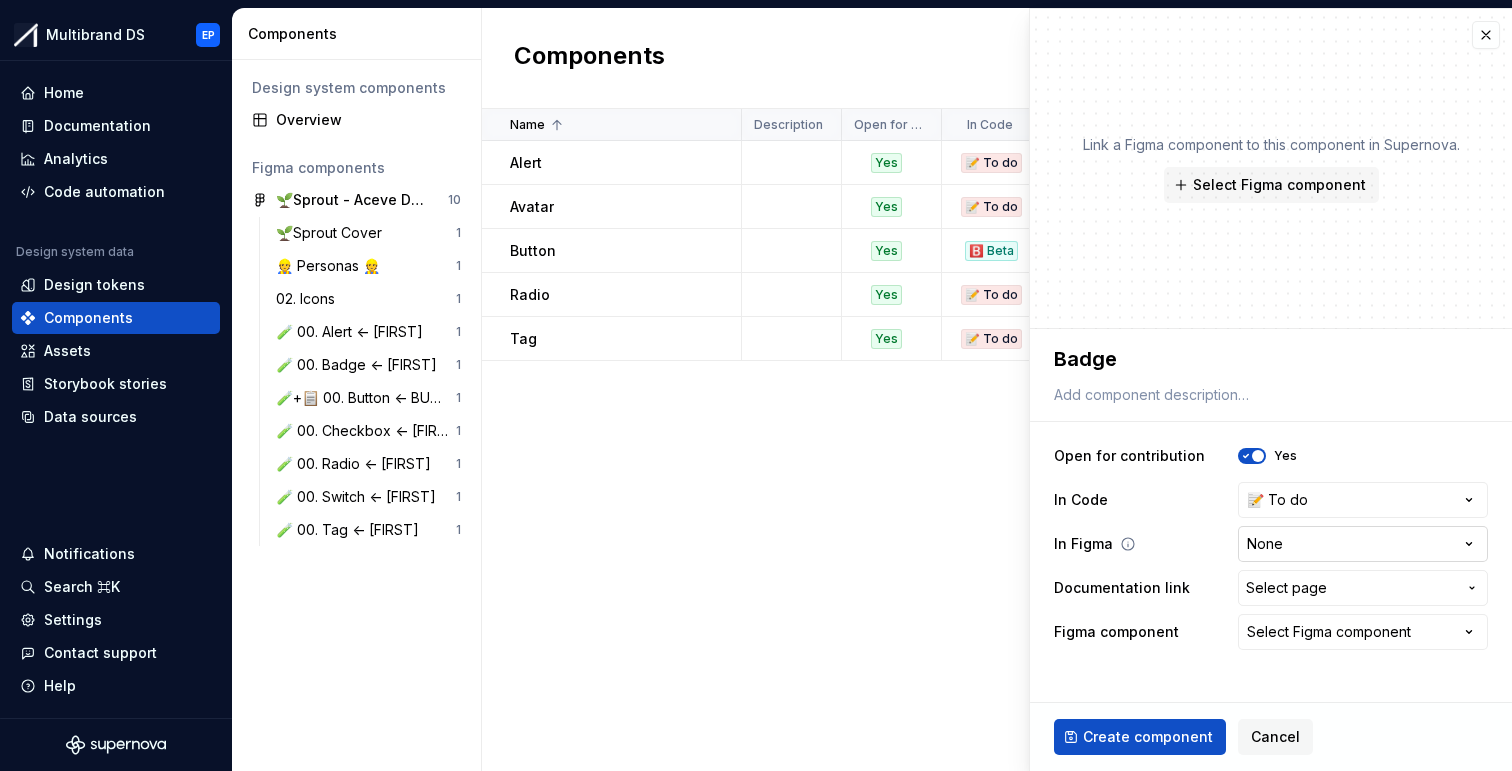 click on "Multibrand DS EP Home Documentation Analytics Code automation Design system data Design tokens Components Assets Storybook stories Data sources Notifications Search ⌘K Settings Contact support Help Components Design system components Overview Figma components 🌱Sprout - Aceve Design system 2025 10 🌱Sprout Cover 1 👷 Personas 👷 1 02. Icons 1 🧪 00. Alert <- MATHIAS 1 🧪 00. Badge <- MATHIAS 1 🧪+📋 00. Button <- BURAK 1 🧪 00. Checkbox <- EDDIE 1 🧪 00. Radio <- EDDIE 1 🧪 00. Switch <- EDDIE 1 🧪 00. Tag <- EDDIE 1 Components New component Name Description Open for contribution In Code In Figma Documentation link Figma component Last updated Alert Yes 📝 To do 🛠️ Working on Components / Alert Alert 7 days ago Avatar Yes 📝 To do 📝 To do Components / Avatar None 2 minutes ago Button Yes 🅱️ Beta ☀️ Up to date Components / Button Button 7 days ago Radio Yes 📝 To do 🛠️ Working on Components / Radio radio 7 days ago Tag Yes 📝 To do 🛠️ Working on /" at bounding box center [756, 385] 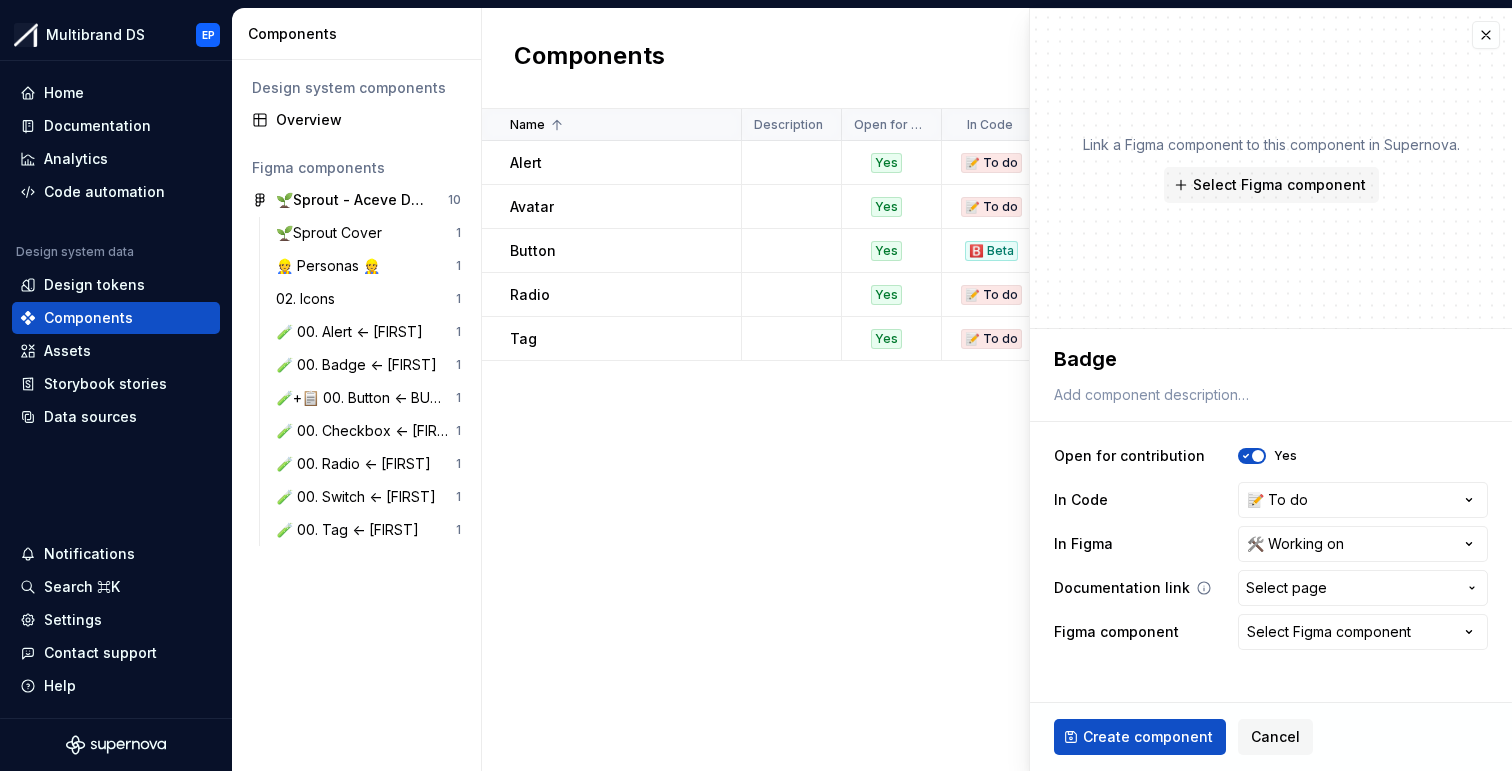click on "Select page" at bounding box center [1286, 588] 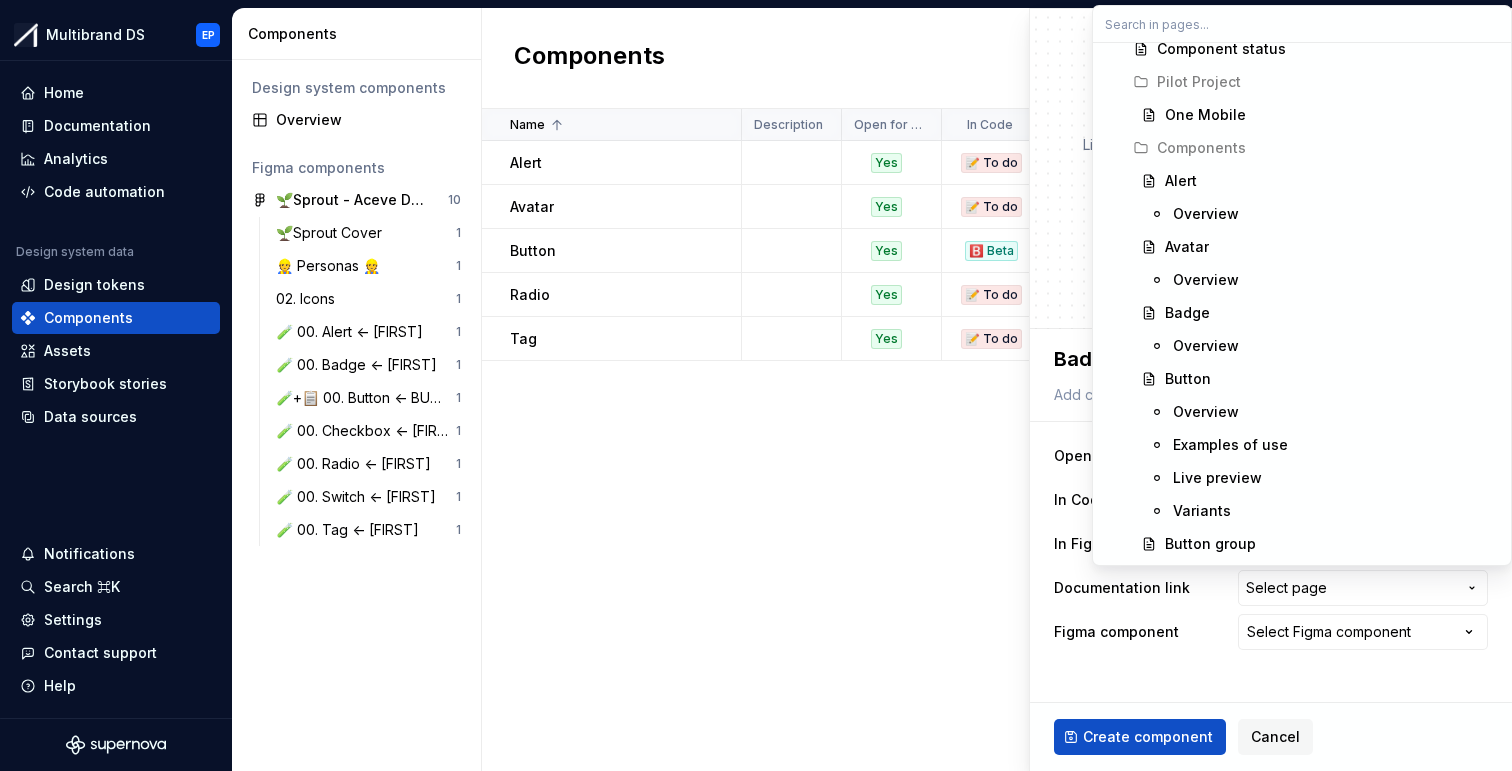 scroll, scrollTop: 1369, scrollLeft: 0, axis: vertical 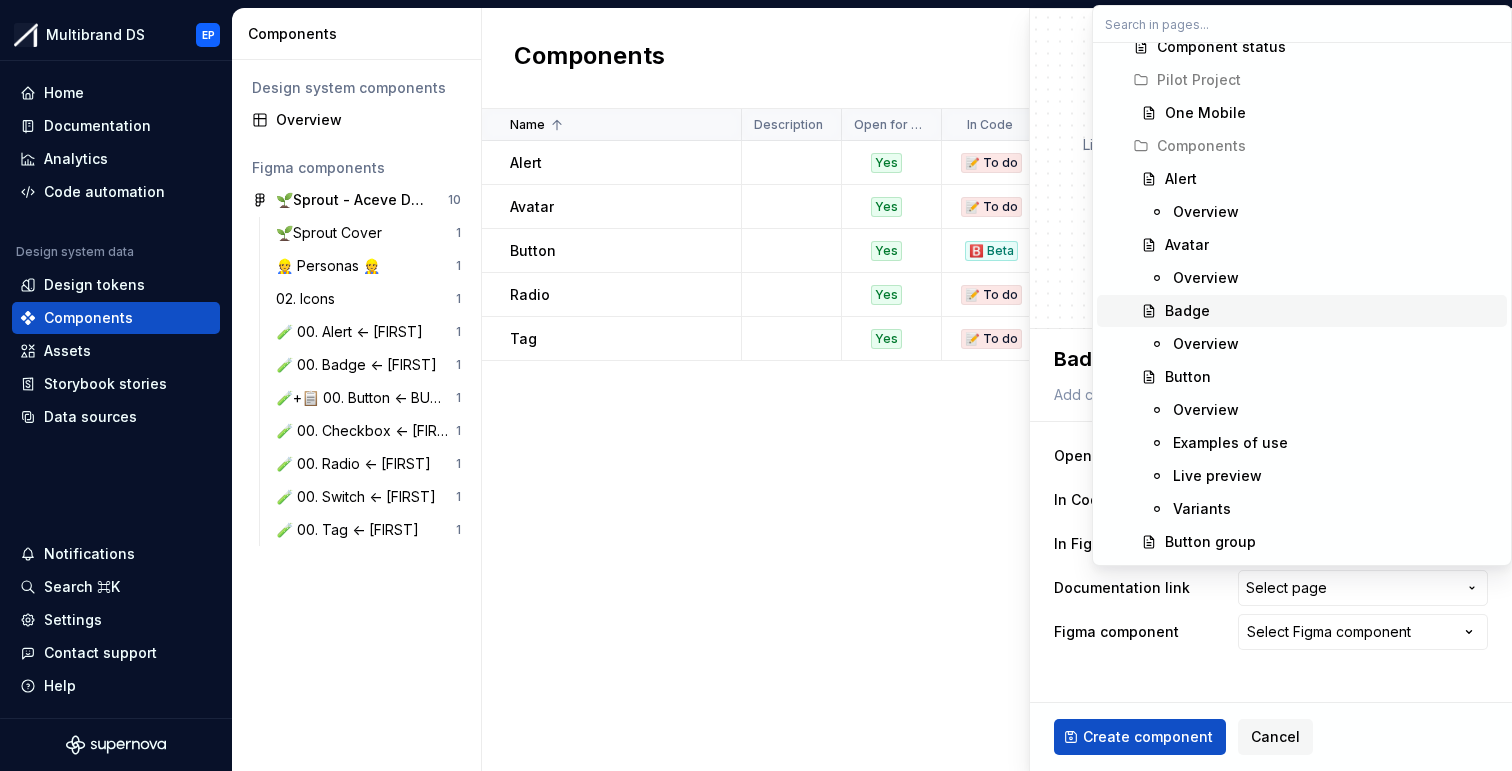 click on "Badge" at bounding box center [1187, 311] 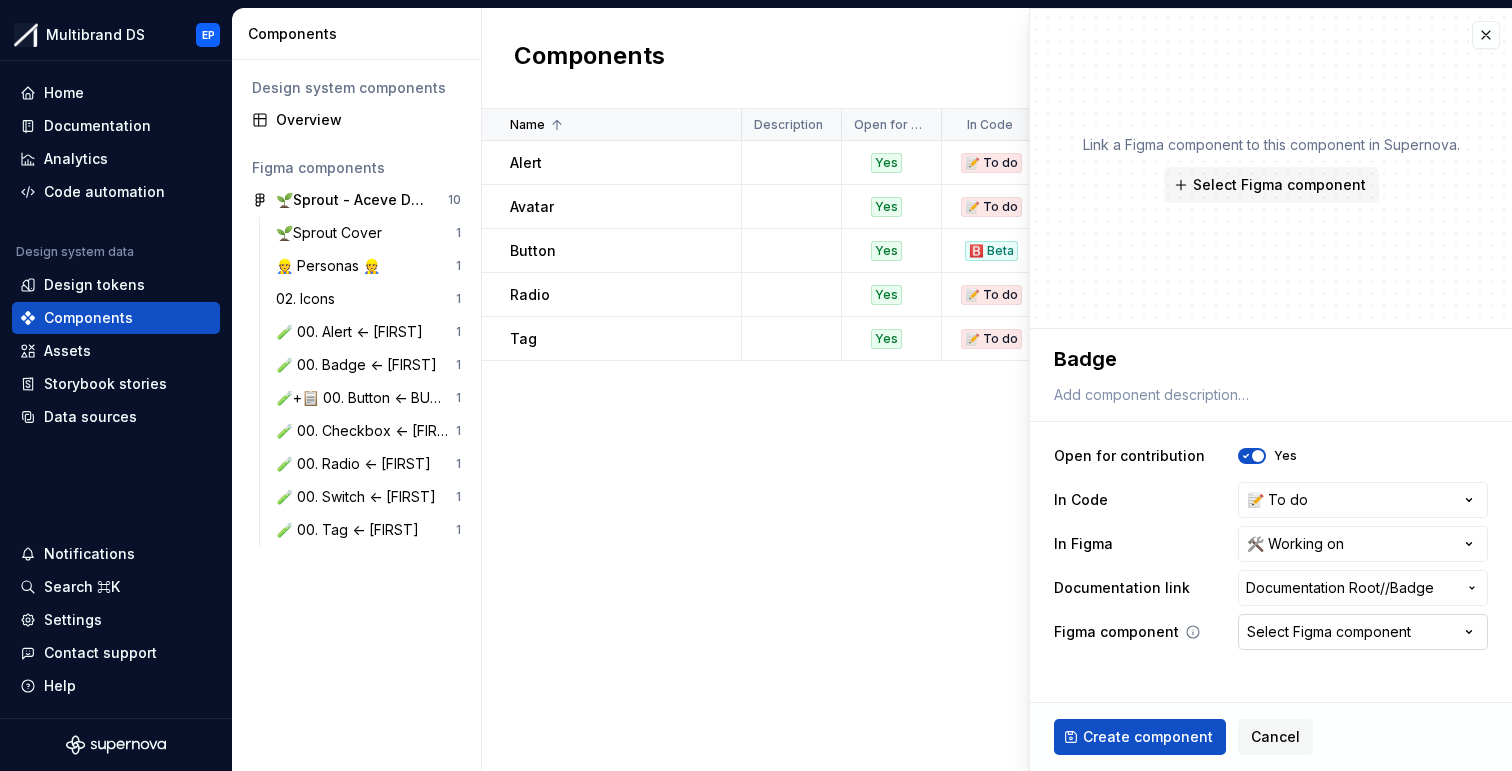 click on "Select Figma component" at bounding box center [1329, 632] 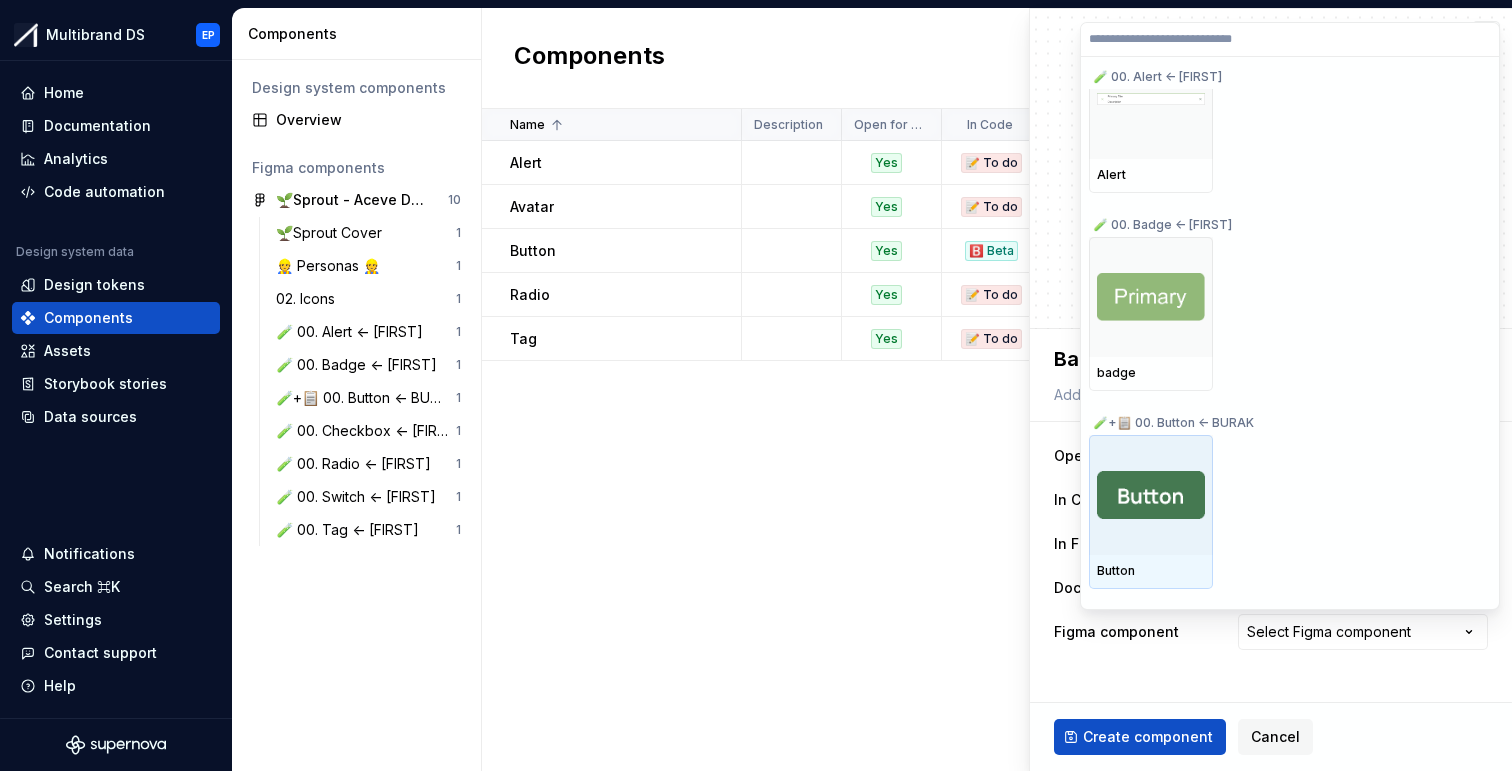 scroll, scrollTop: 602, scrollLeft: 0, axis: vertical 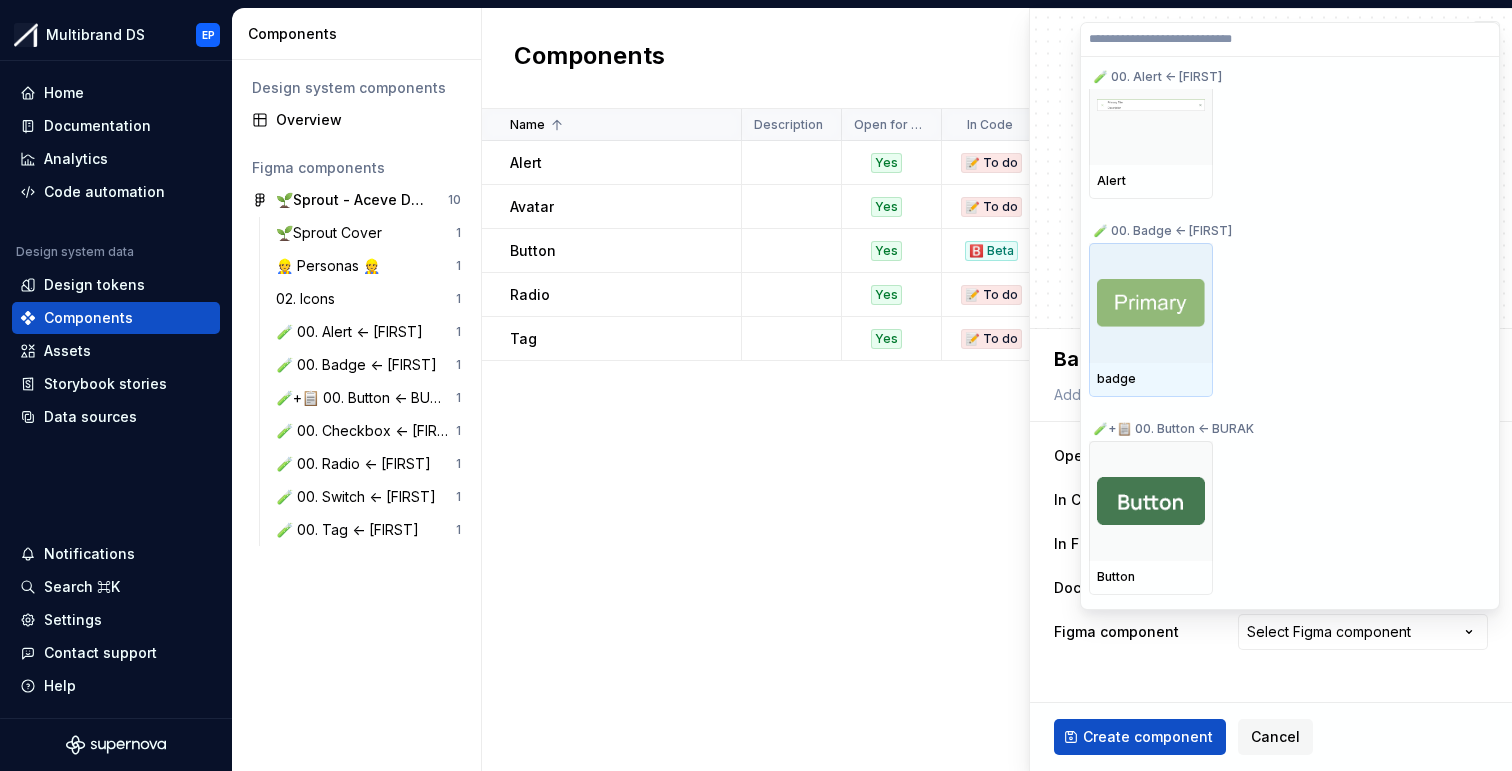 click at bounding box center [1151, 303] 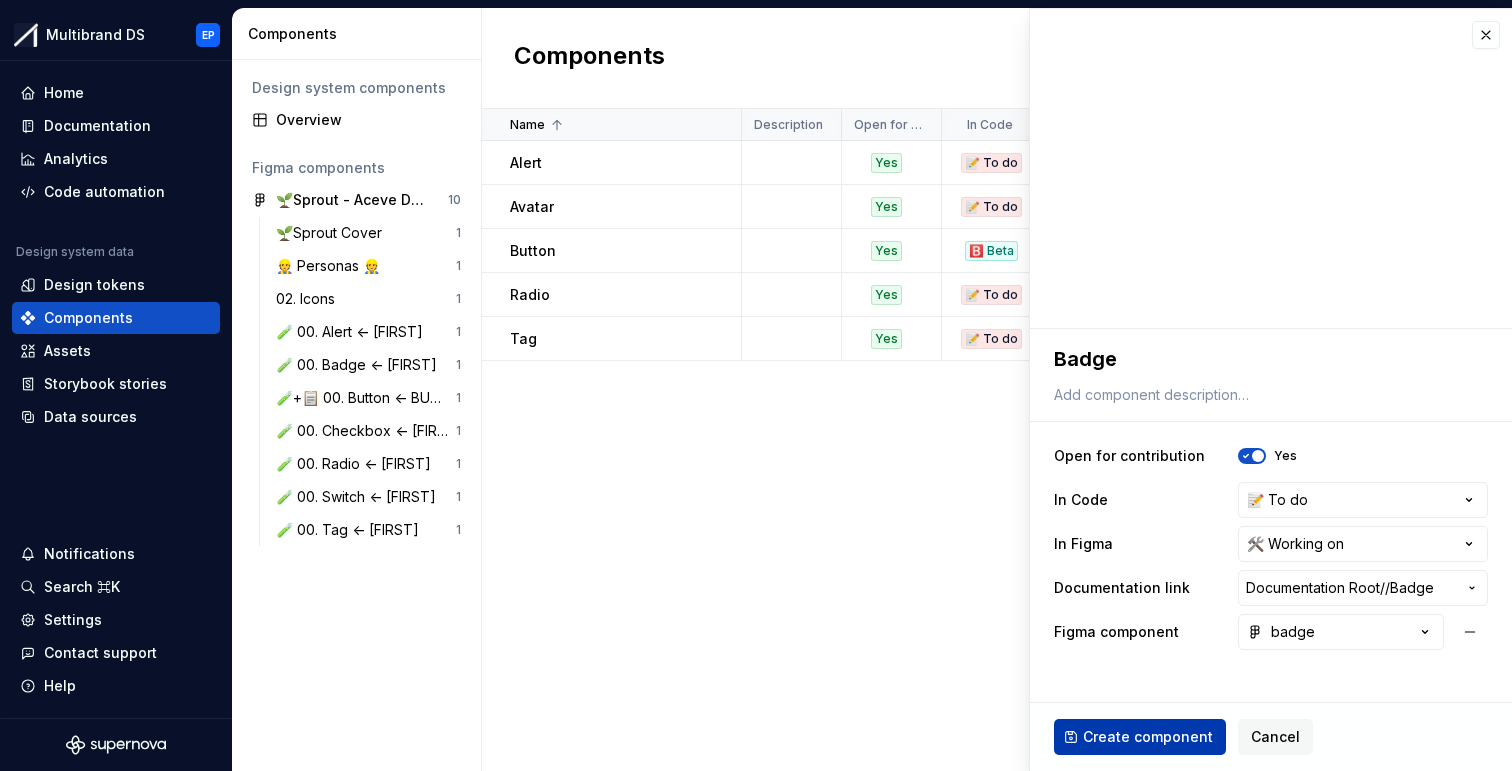 click on "Create component" at bounding box center [1148, 737] 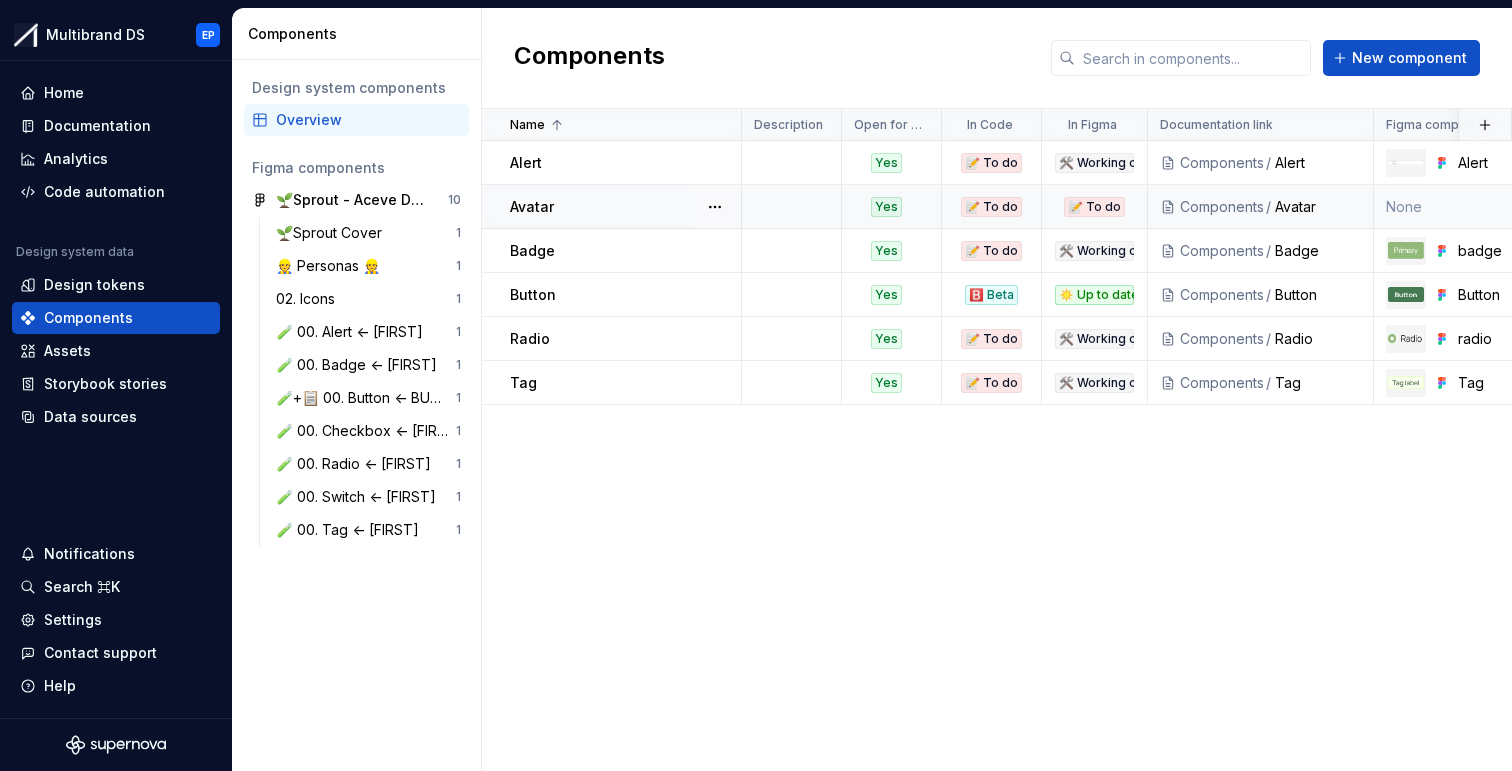 click on "Avatar" at bounding box center (1318, 207) 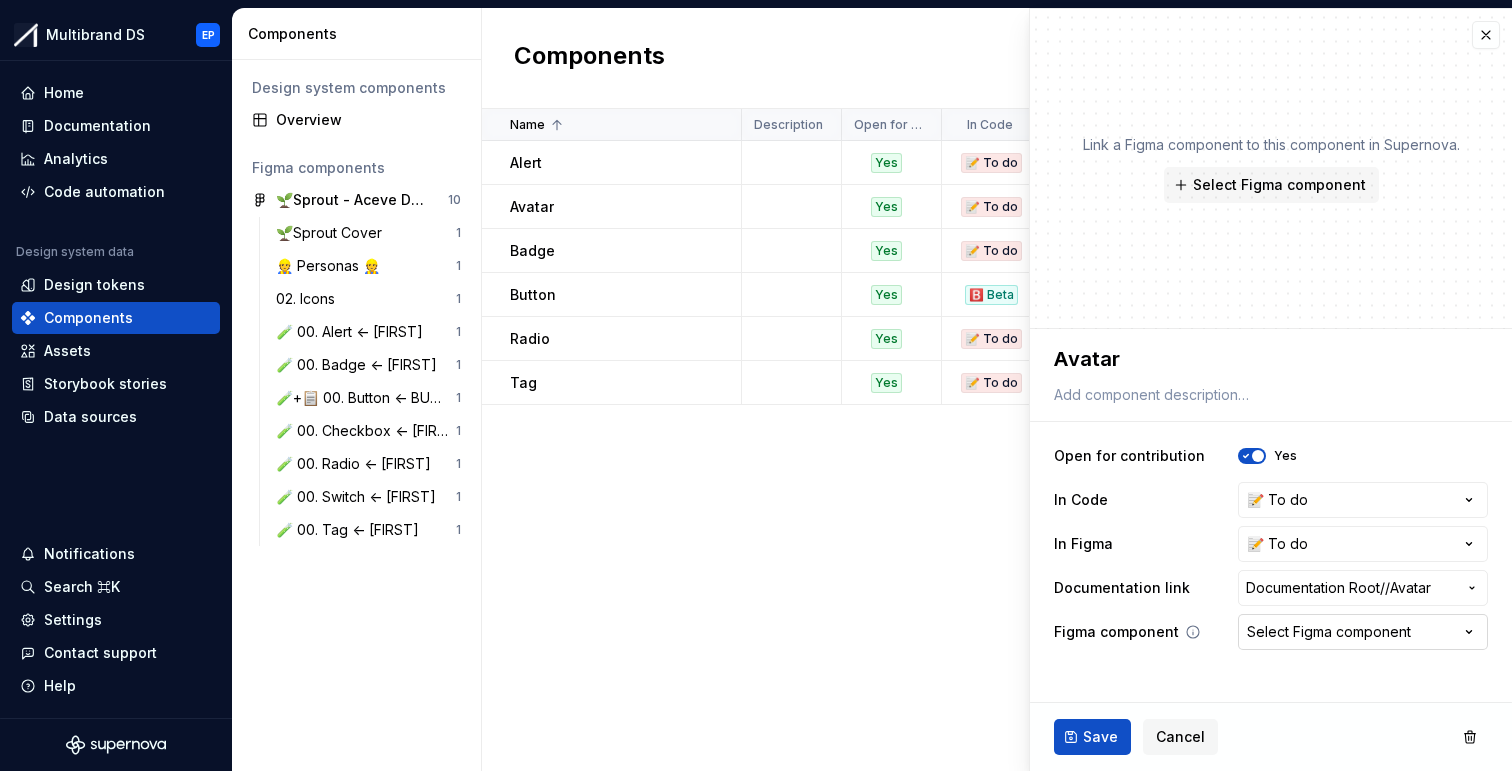 click on "Select Figma component" at bounding box center (1329, 632) 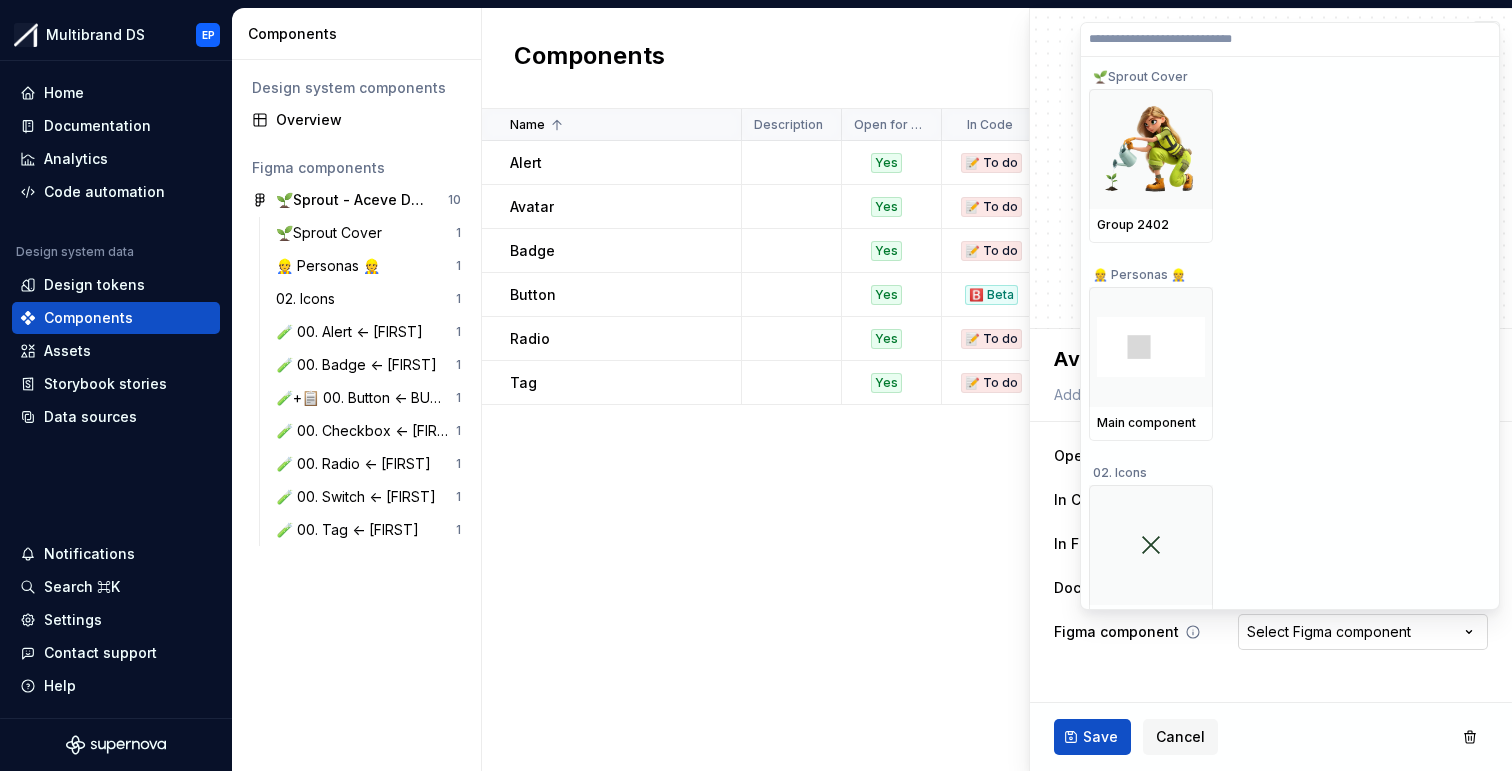 click on "Multibrand DS EP Home Documentation Analytics Code automation Design system data Design tokens Components Assets Storybook stories Data sources Notifications Search ⌘K Settings Contact support Help Components Design system components Overview Figma components 🌱Sprout - Aceve Design system 2025 10 🌱Sprout Cover 1 👷 Personas 👷 1 02. Icons 1 🧪 00. Alert <- MATHIAS 1 🧪 00. Badge <- MATHIAS 1 🧪+📋 00. Button <- BURAK 1 🧪 00. Checkbox <- EDDIE 1 🧪 00. Radio <- EDDIE 1 🧪 00. Switch <- EDDIE 1 🧪 00. Tag <- EDDIE 1 Components New component Name Description Open for contribution In Code In Figma Documentation link Figma component Last updated Alert Yes 📝 To do 🛠️ Working on Components / Alert Alert 7 days ago Avatar Yes 📝 To do 📝 To do Components / Avatar None 4 minutes ago Badge Yes 📝 To do 🛠️ Working on Components / Badge badge less than a minute ago Button Yes 🅱️ Beta ☀️ Up to date Components / Button Button 7 days ago Radio Yes 📝 To do / Radio /" at bounding box center [756, 385] 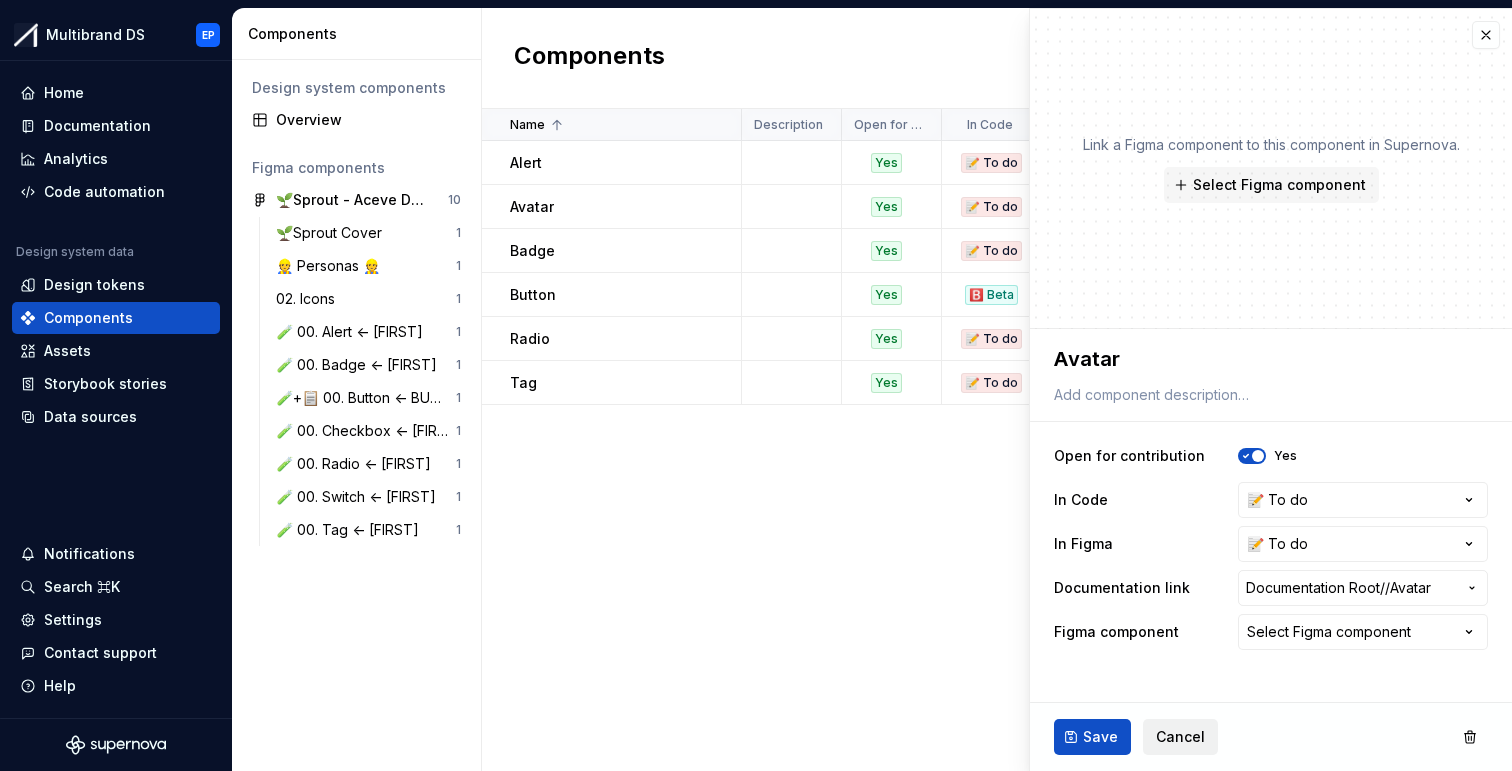 click on "Cancel" at bounding box center [1180, 737] 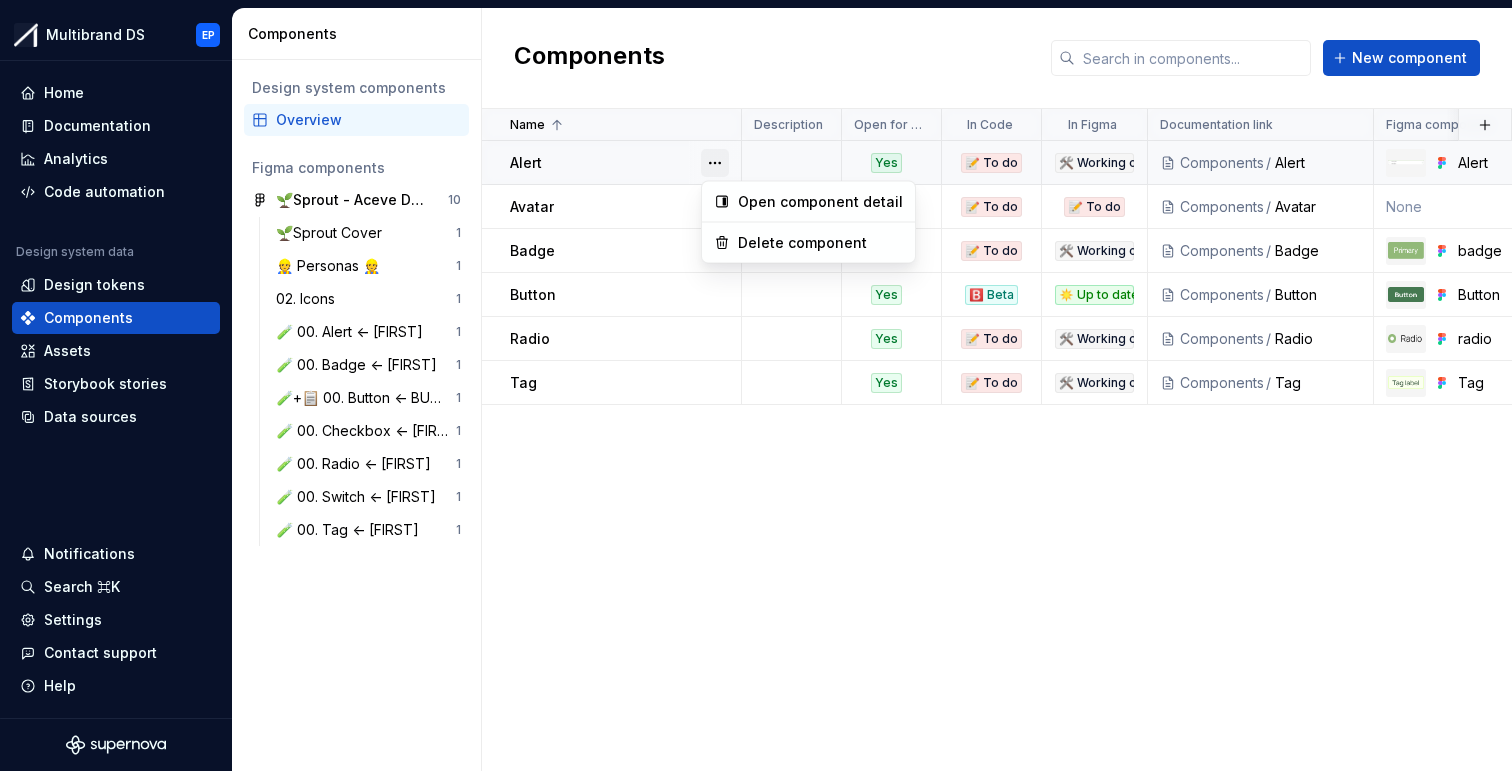 click at bounding box center (715, 163) 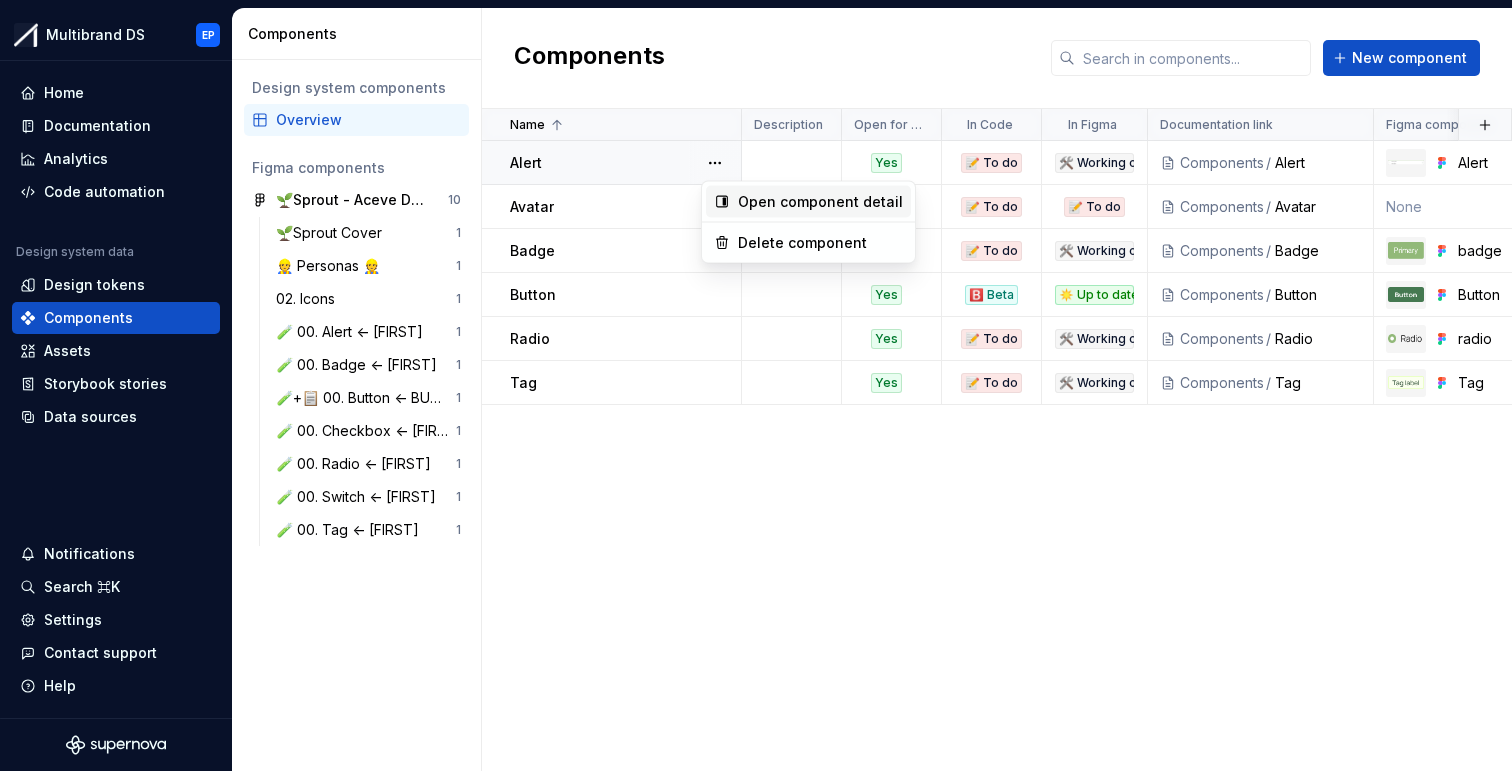 click 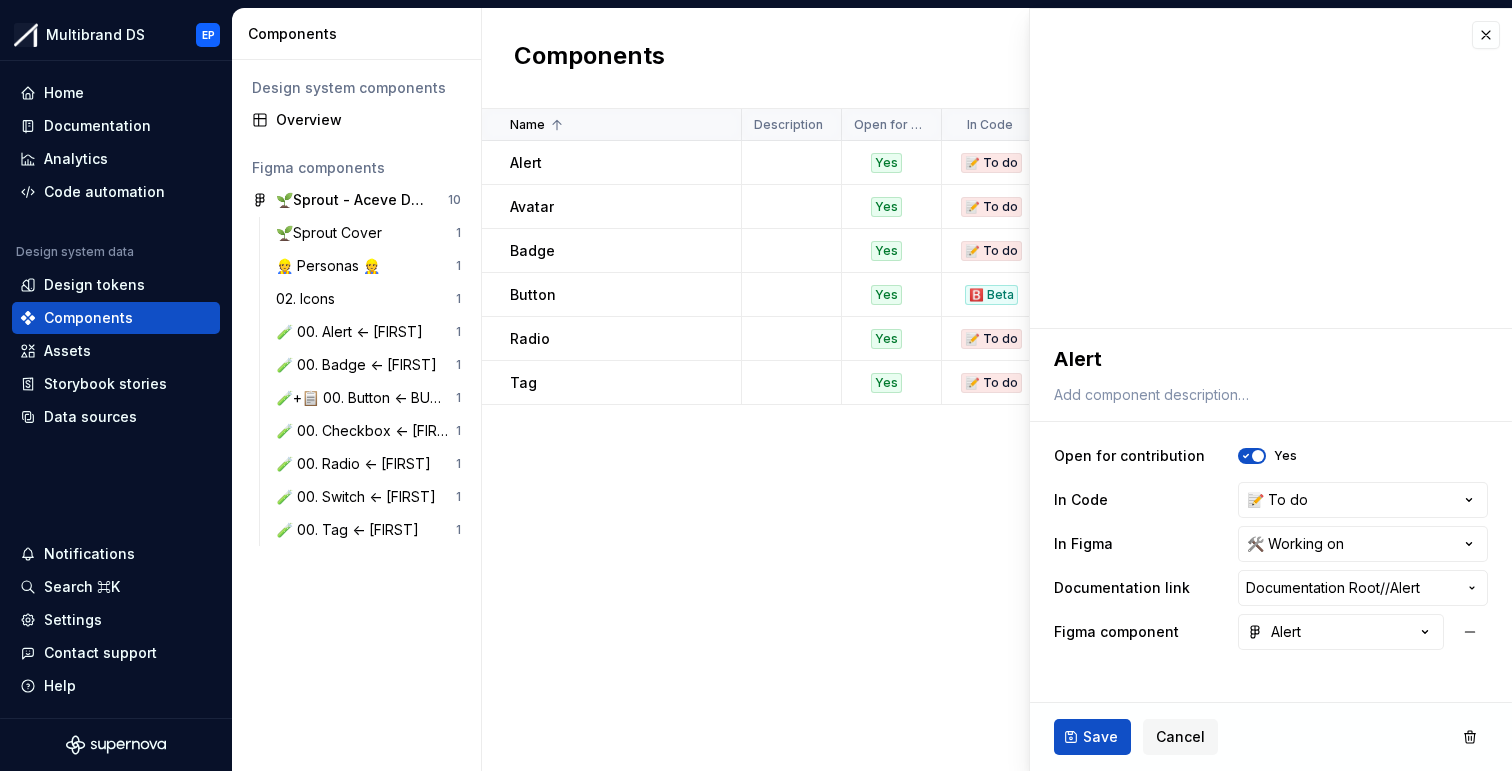 click on "Name Description Open for contribution In Code In Figma Documentation link Figma component Last updated Alert Yes 📝 To do 🛠️ Working on Components / Alert Alert 7 days ago Avatar Yes 📝 To do 📝 To do Components / Avatar None 4 minutes ago Badge Yes 📝 To do 🛠️ Working on Components / Badge badge less than a minute ago Button Yes 🅱️ Beta ☀️ Up to date Components / Button Button 7 days ago Radio Yes 📝 To do 🛠️ Working on Components / Radio radio 7 days ago Tag Yes 📝 To do 🛠️ Working on Components / Tag Tag 2 minutes ago" at bounding box center (997, 440) 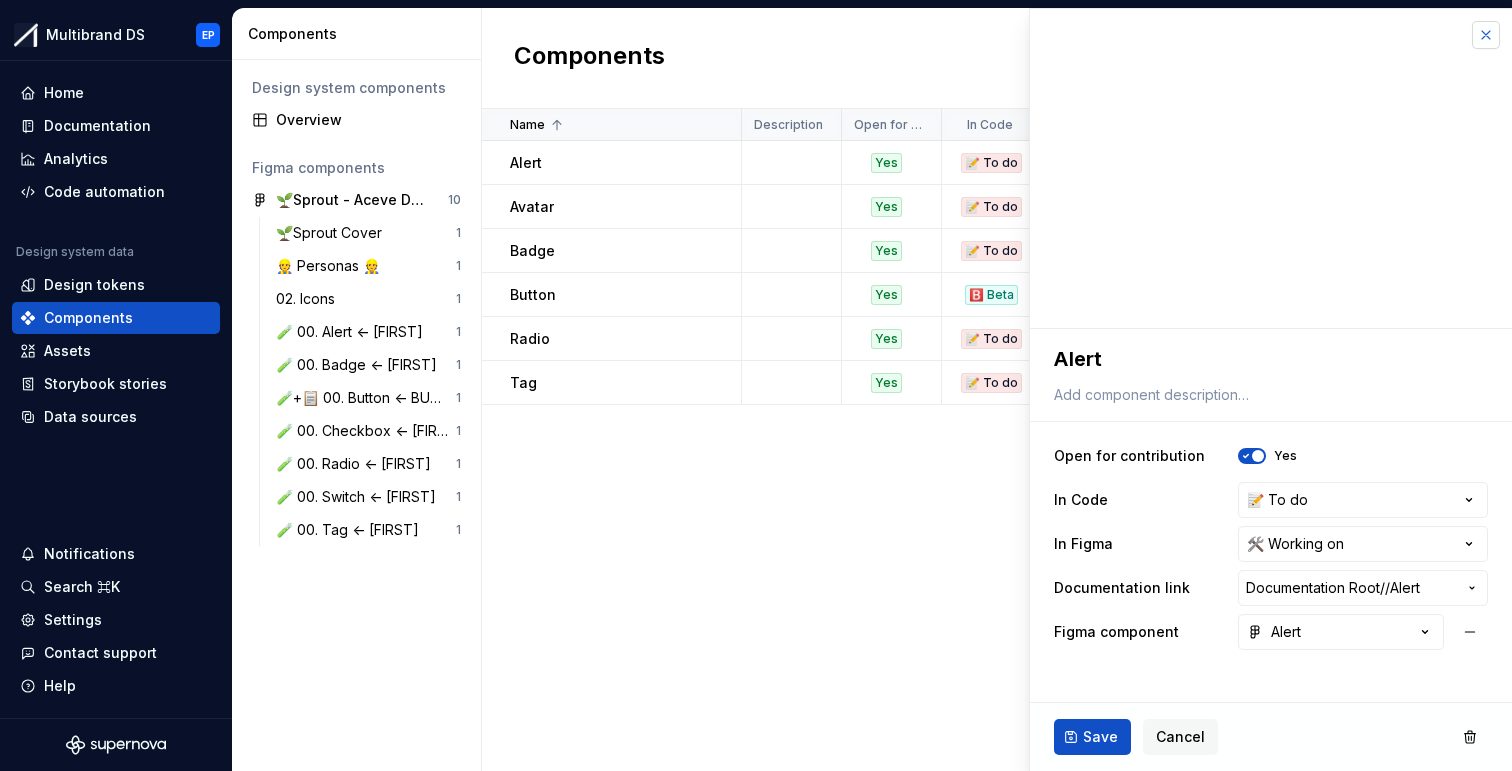 click at bounding box center [1486, 35] 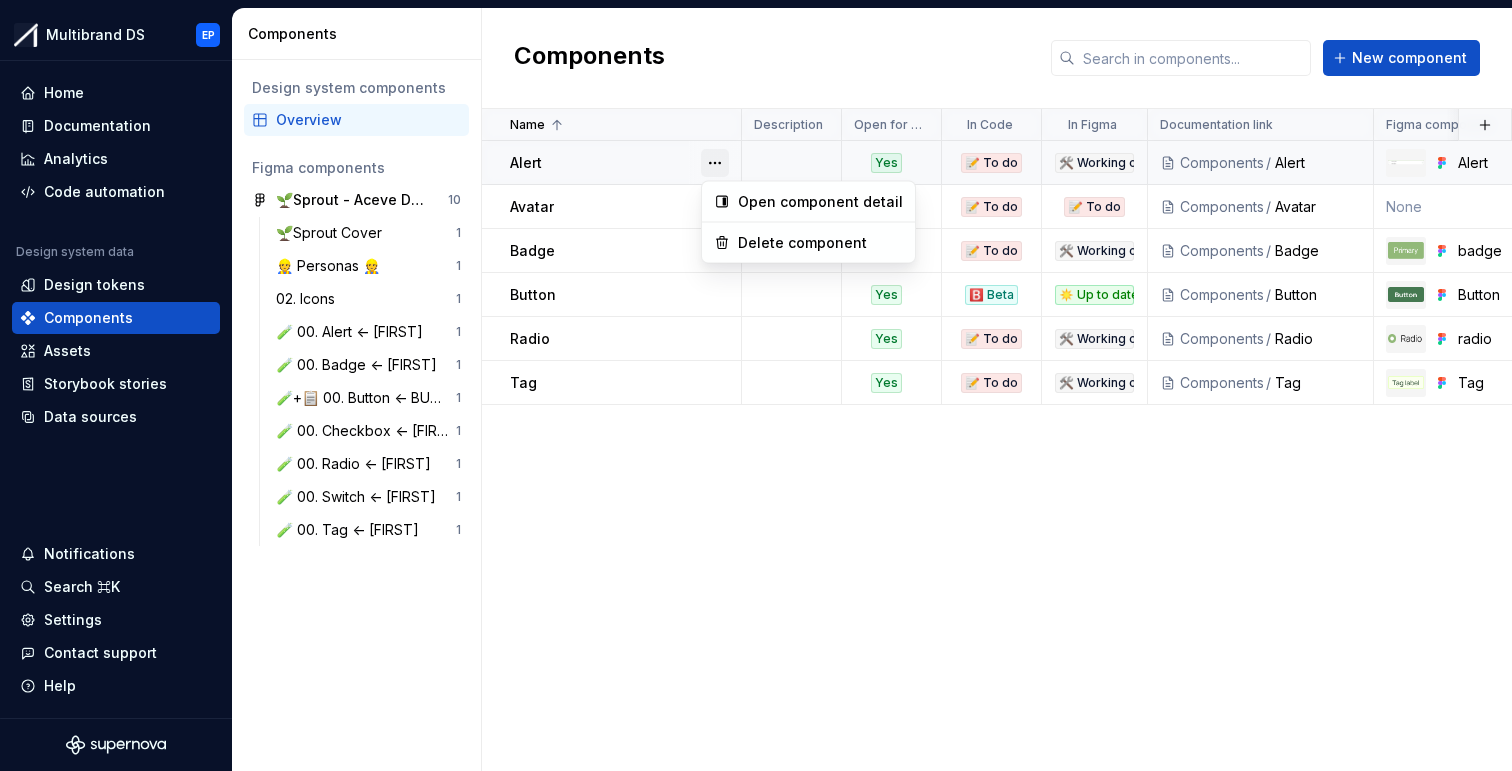 click at bounding box center (715, 163) 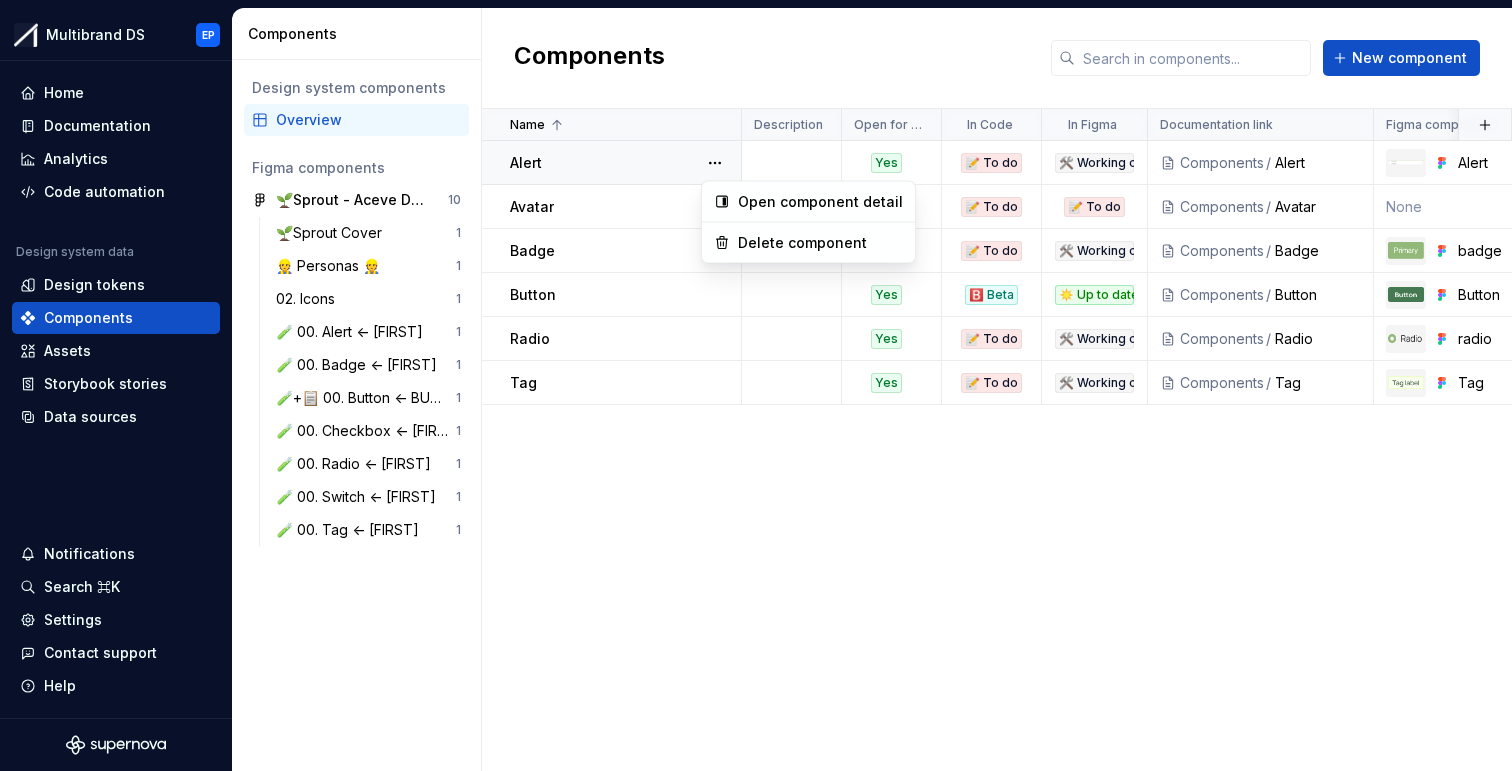 click on "Multibrand DS EP Home Documentation Analytics Code automation Design system data Design tokens Components Assets Storybook stories Data sources Notifications Search ⌘K Settings Contact support Help Components Design system components Overview Figma components 🌱Sprout - Aceve Design system 2025 10 🌱Sprout Cover 1 👷 Personas 👷 1 02. Icons 1 🧪 00. Alert <- MATHIAS 1 🧪 00. Badge <- MATHIAS 1 🧪+📋 00. Button <- BURAK 1 🧪 00. Checkbox <- EDDIE 1 🧪 00. Radio <- EDDIE 1 🧪 00. Switch <- EDDIE 1 🧪 00. Tag <- EDDIE 1 Components New component Name Description Open for contribution In Code In Figma Documentation link Figma component Last updated Alert Yes 📝 To do 🛠️ Working on Components / Alert Alert 7 days ago Avatar Yes 📝 To do 📝 To do Components / Avatar None 4 minutes ago Badge Yes 📝 To do 🛠️ Working on Components / Badge badge less than a minute ago Button Yes 🅱️ Beta ☀️ Up to date Components / Button Button 7 days ago Radio Yes 📝 To do / Radio /" at bounding box center [756, 385] 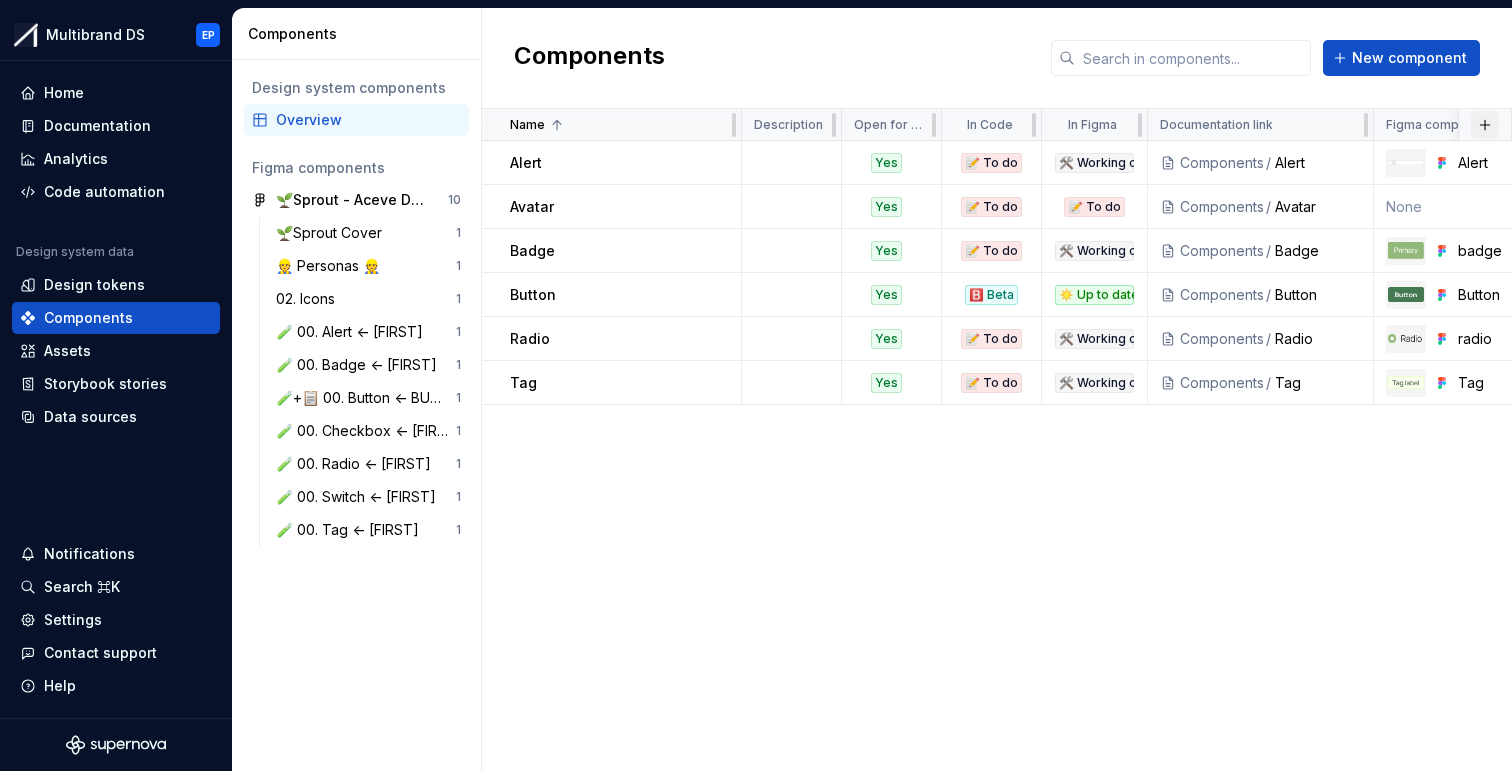 click at bounding box center (1485, 125) 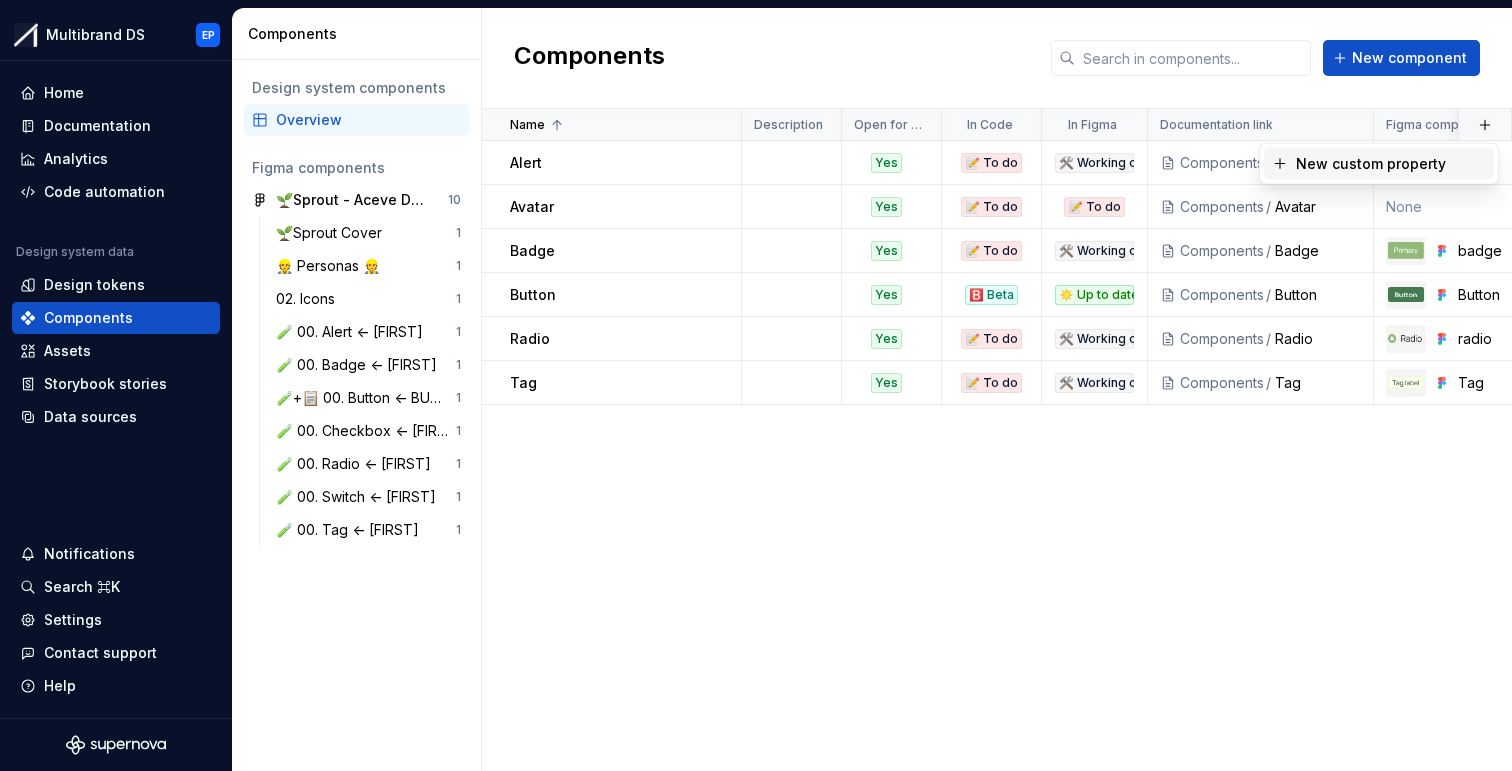 click on "New custom property" at bounding box center (1371, 164) 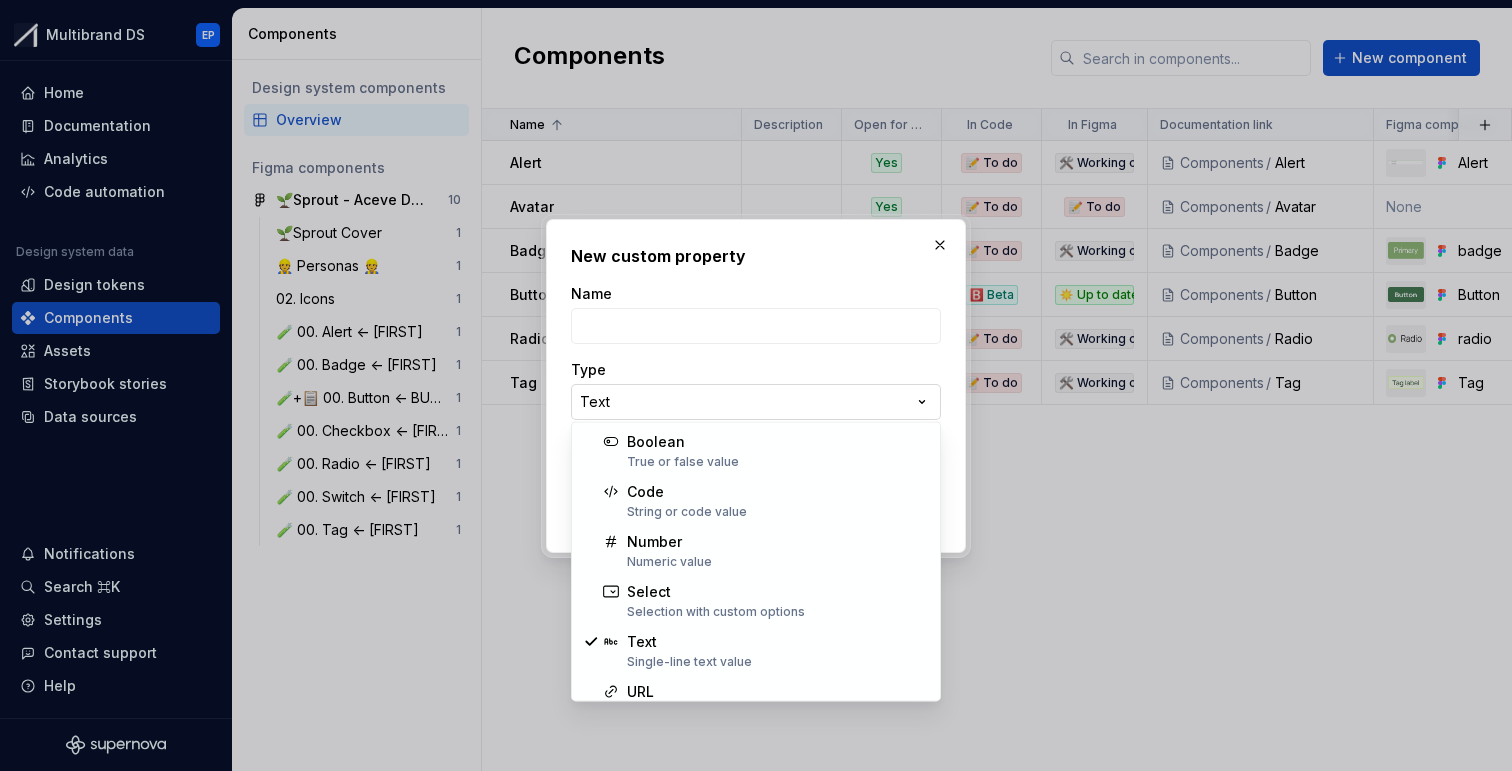 click on "**********" at bounding box center [756, 385] 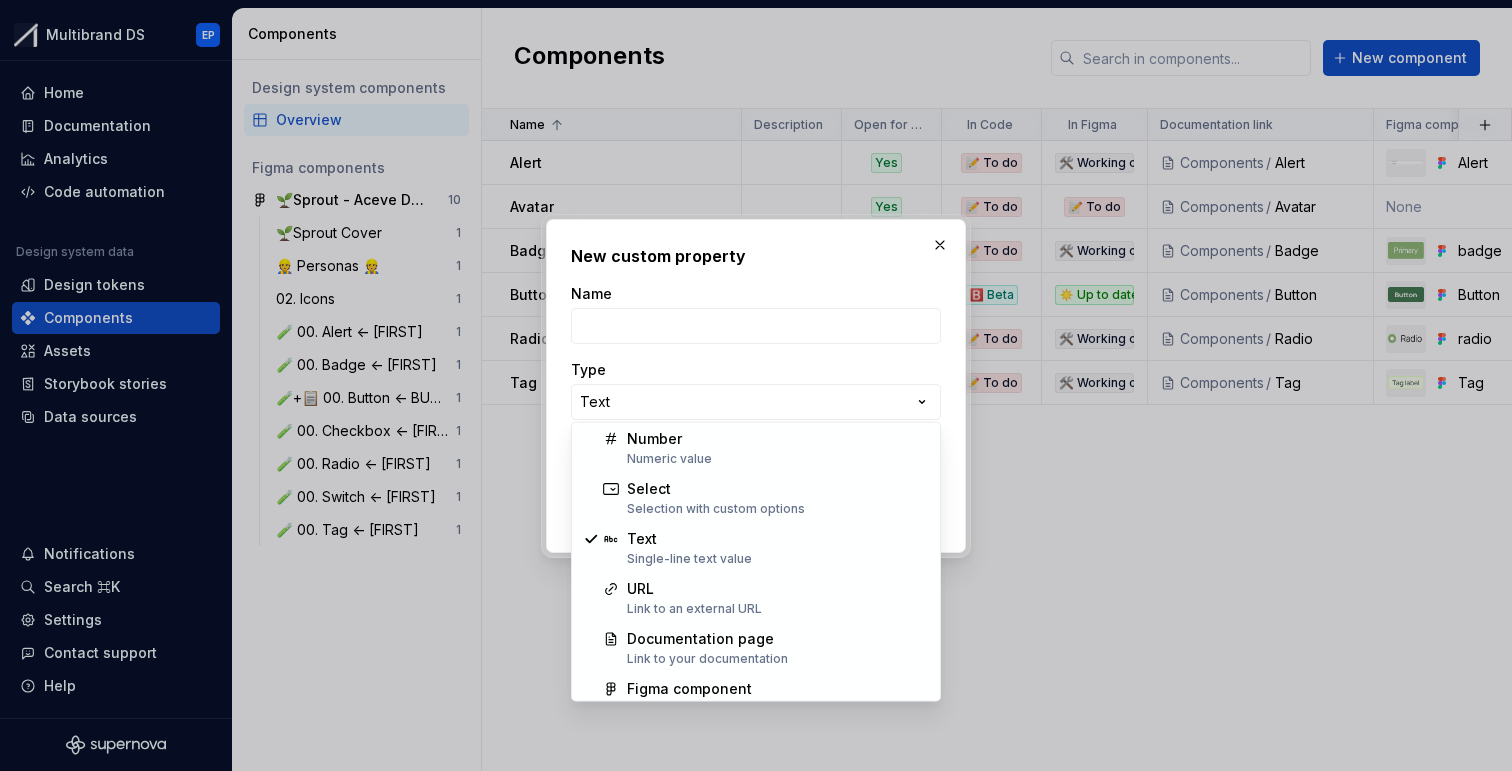 scroll, scrollTop: 128, scrollLeft: 0, axis: vertical 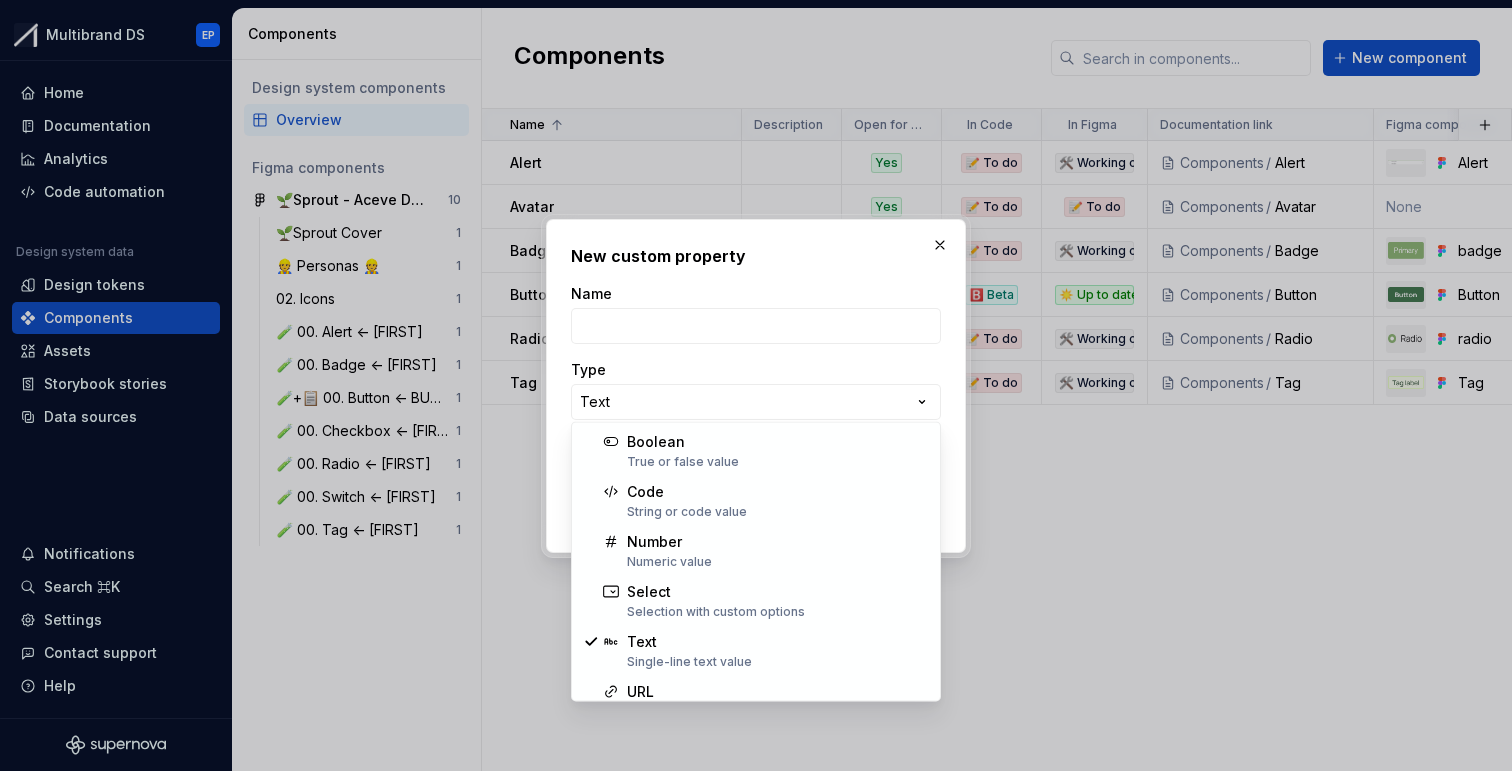 click on "**********" at bounding box center [756, 385] 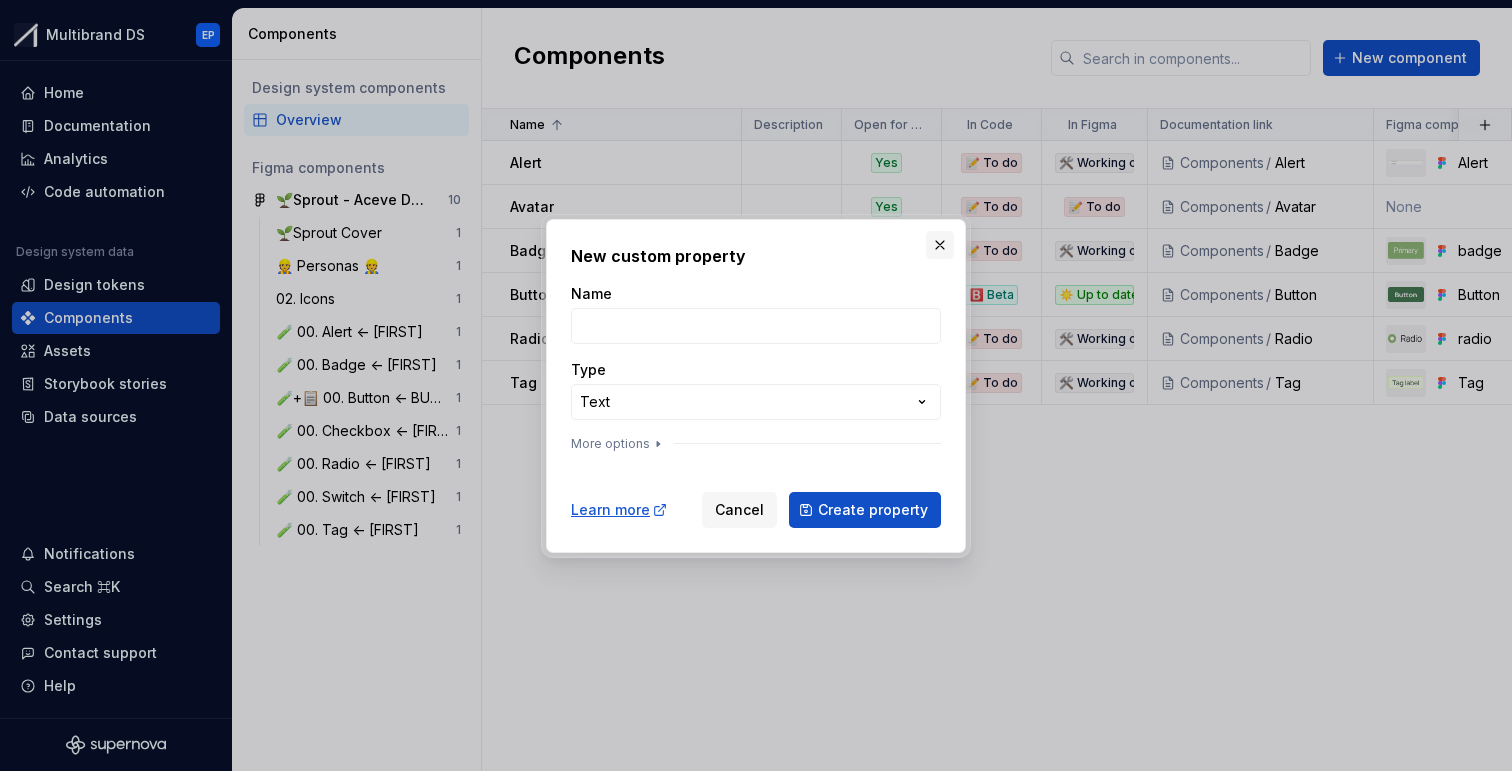 click at bounding box center (940, 245) 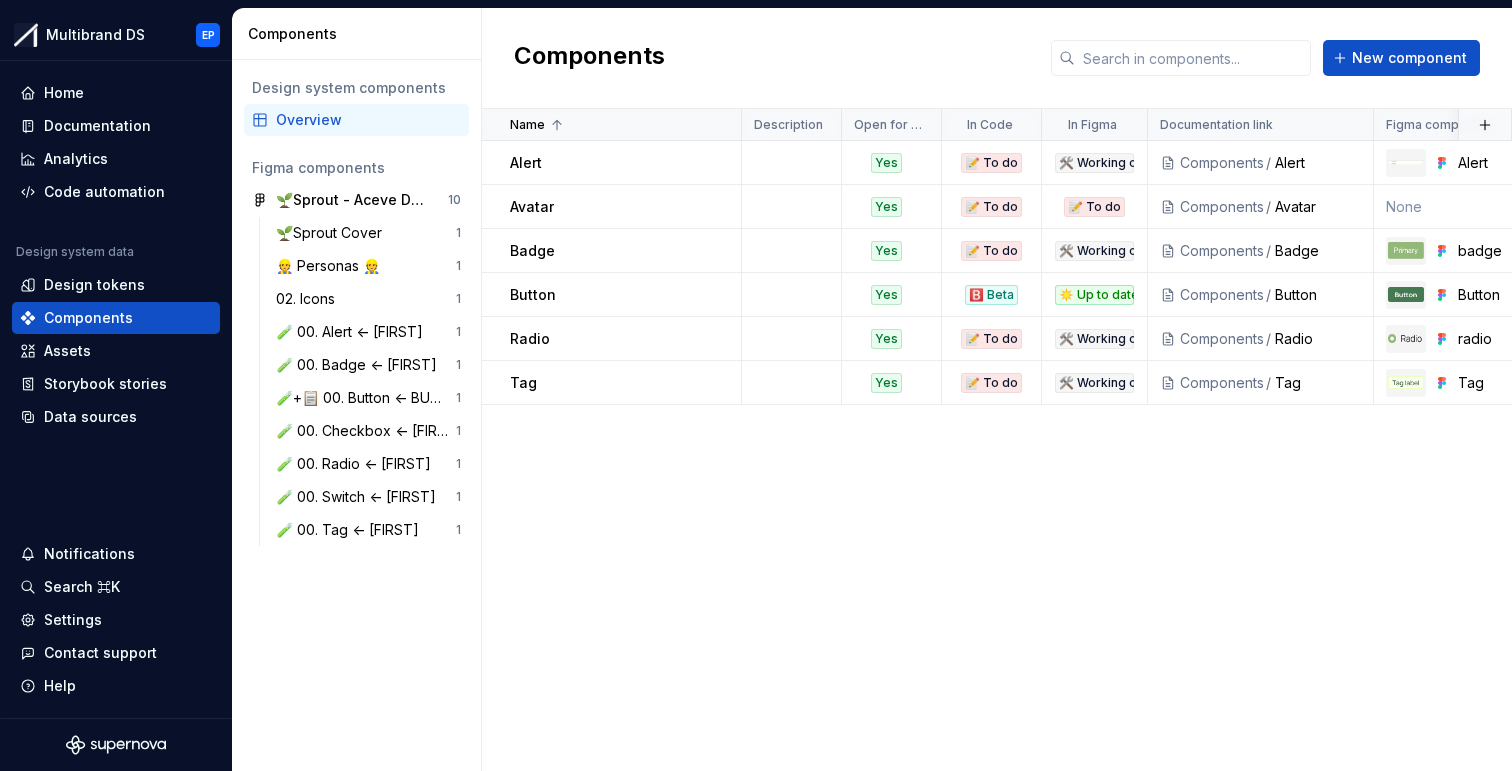 click on "Name Description Open for contribution In Code In Figma Documentation link Figma component Last updated Alert Yes 📝 To do 🛠️ Working on Components / Alert Alert 7 days ago Avatar Yes 📝 To do 📝 To do Components / Avatar None 4 minutes ago Badge Yes 📝 To do 🛠️ Working on Components / Badge badge less than a minute ago Button Yes 🅱️ Beta ☀️ Up to date Components / Button Button 7 days ago Radio Yes 📝 To do 🛠️ Working on Components / Radio radio 7 days ago Tag Yes 📝 To do 🛠️ Working on Components / Tag Tag 2 minutes ago" at bounding box center [997, 440] 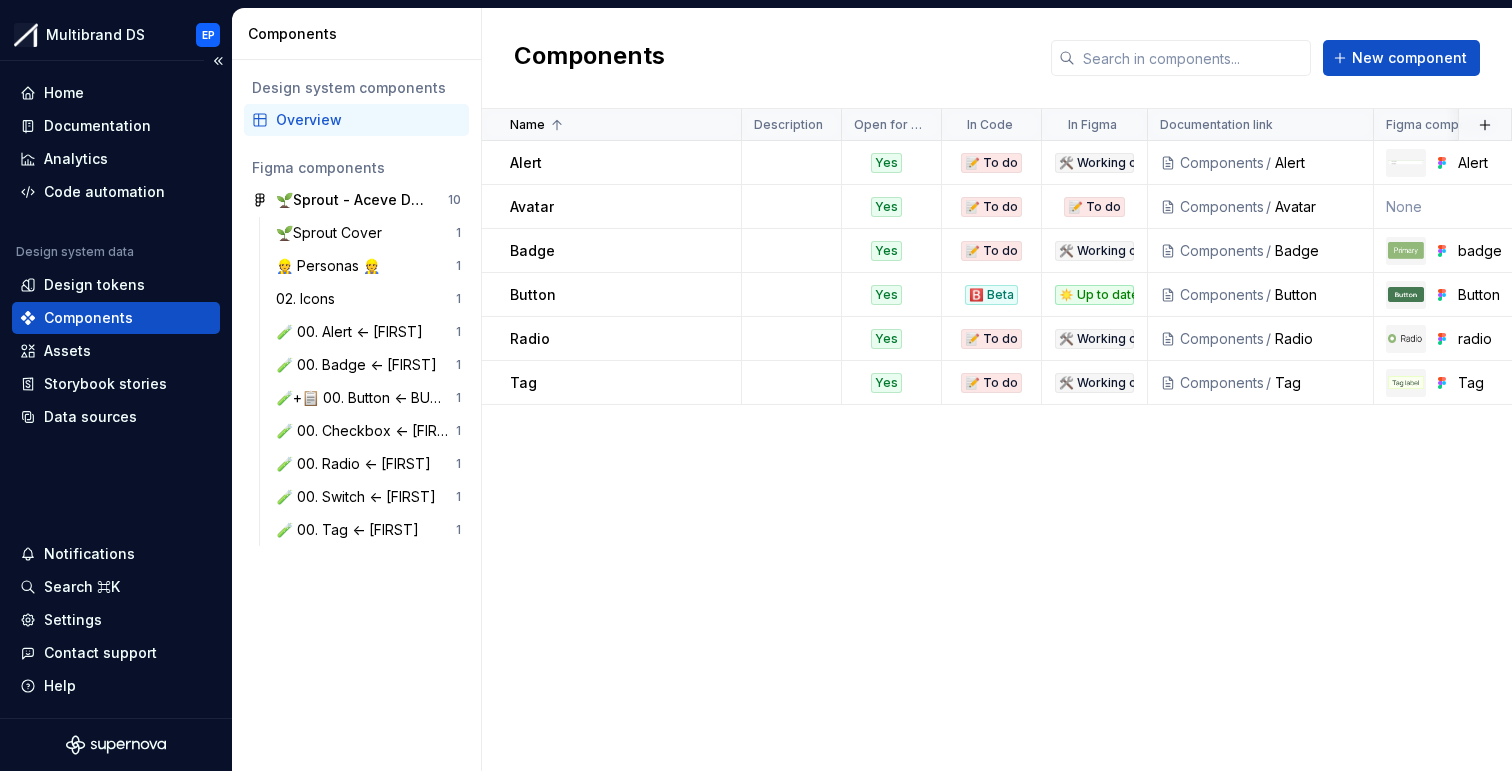 click on "Components" at bounding box center [88, 318] 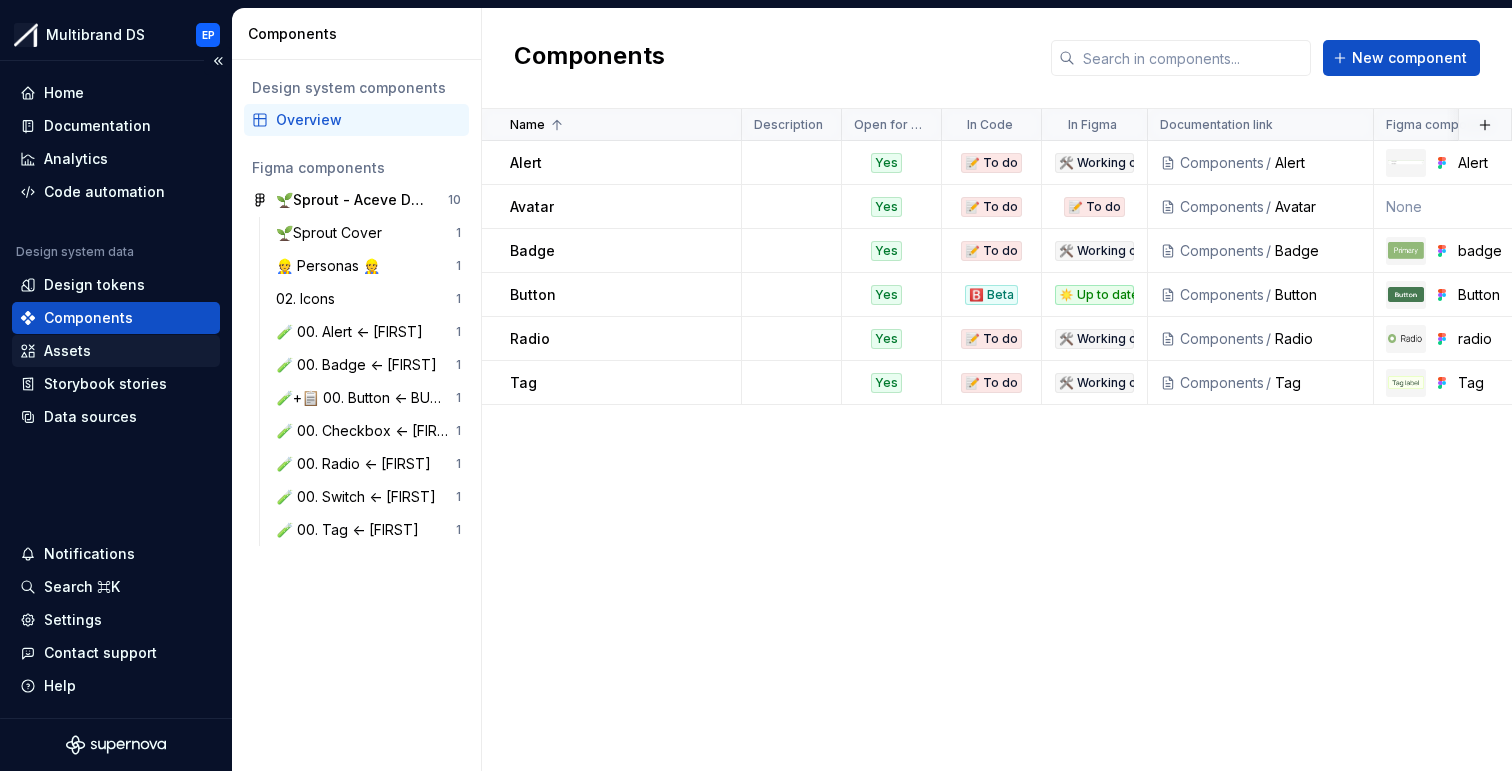 click on "Assets" at bounding box center (116, 351) 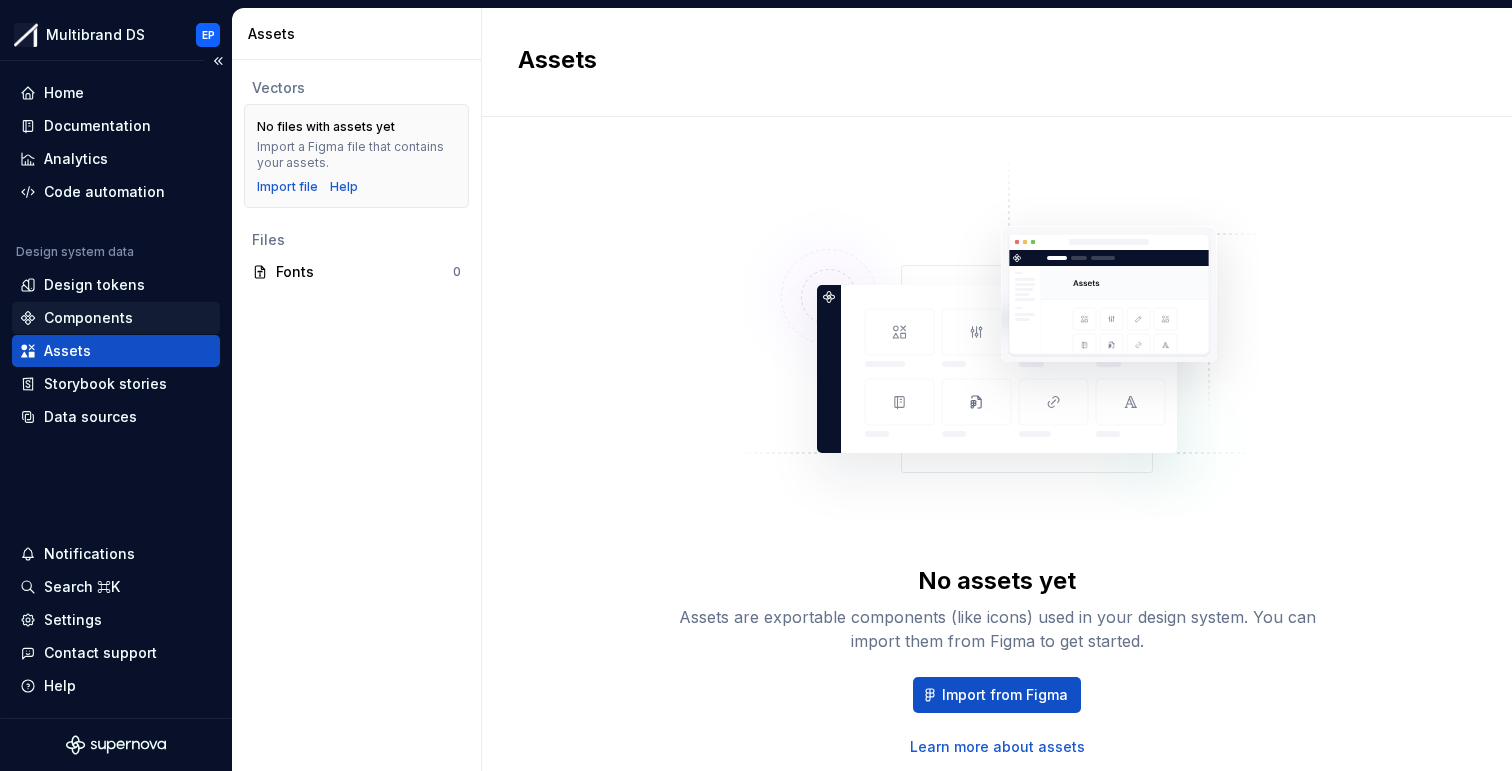 click on "Components" at bounding box center (88, 318) 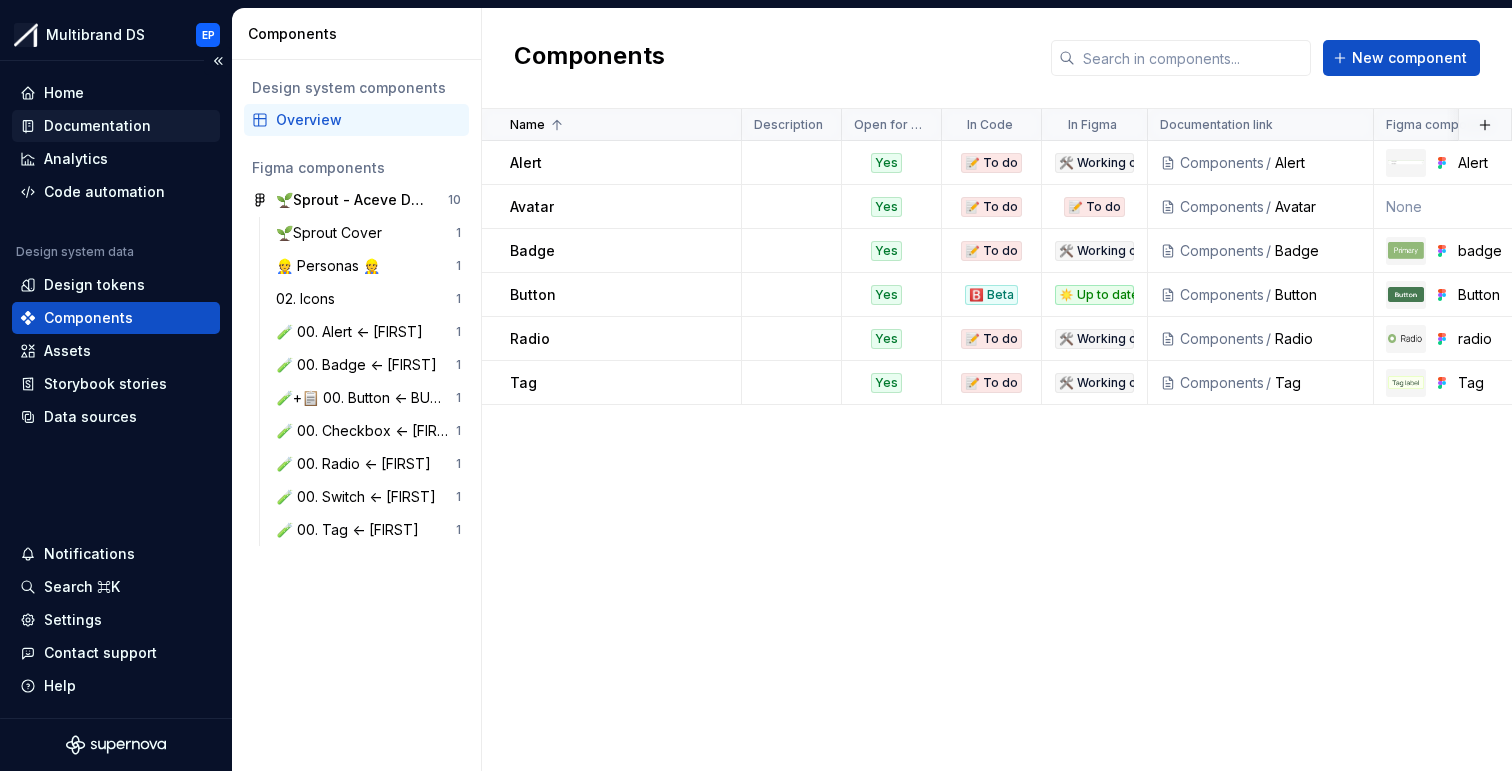 click on "Documentation" at bounding box center (97, 126) 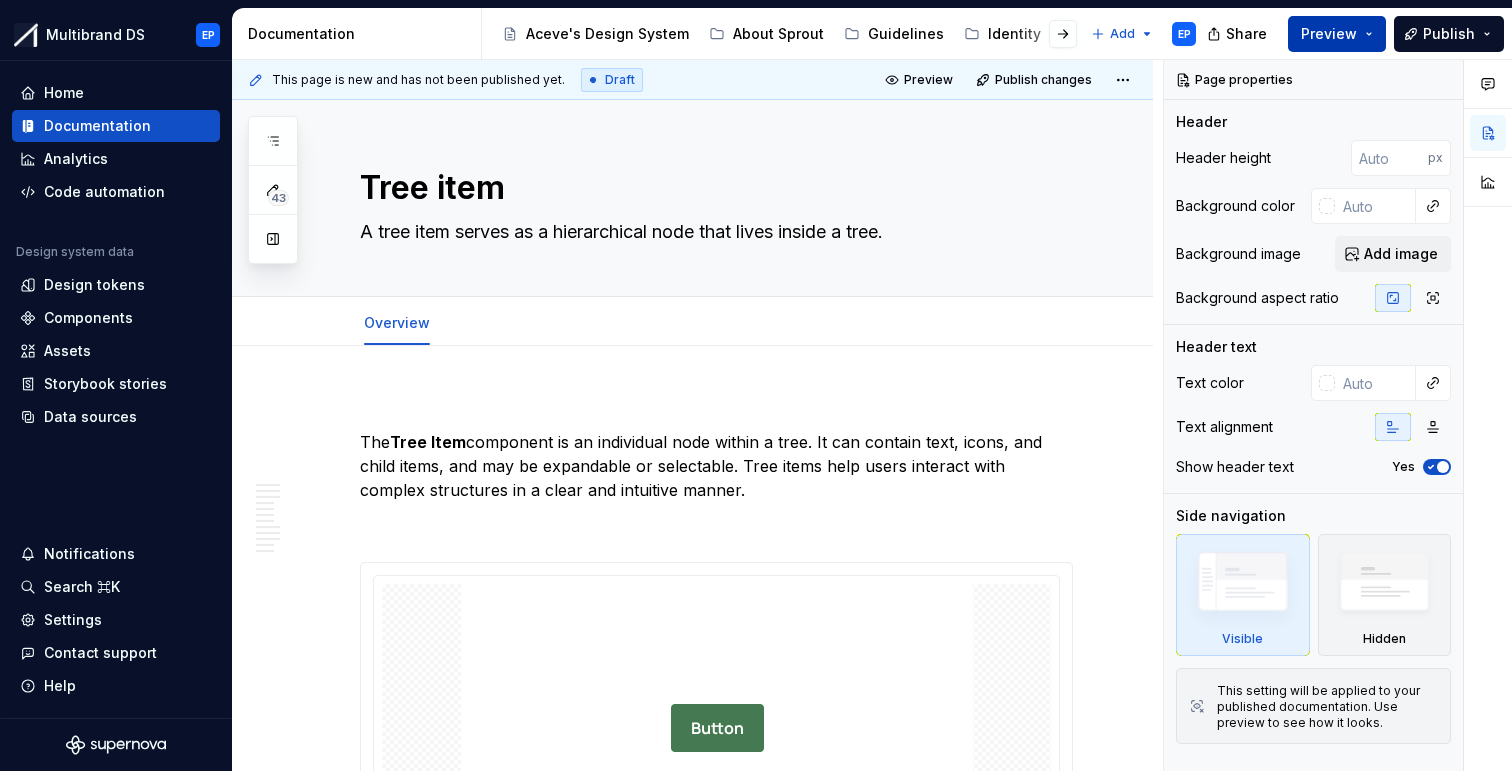 click on "Preview" at bounding box center (1337, 34) 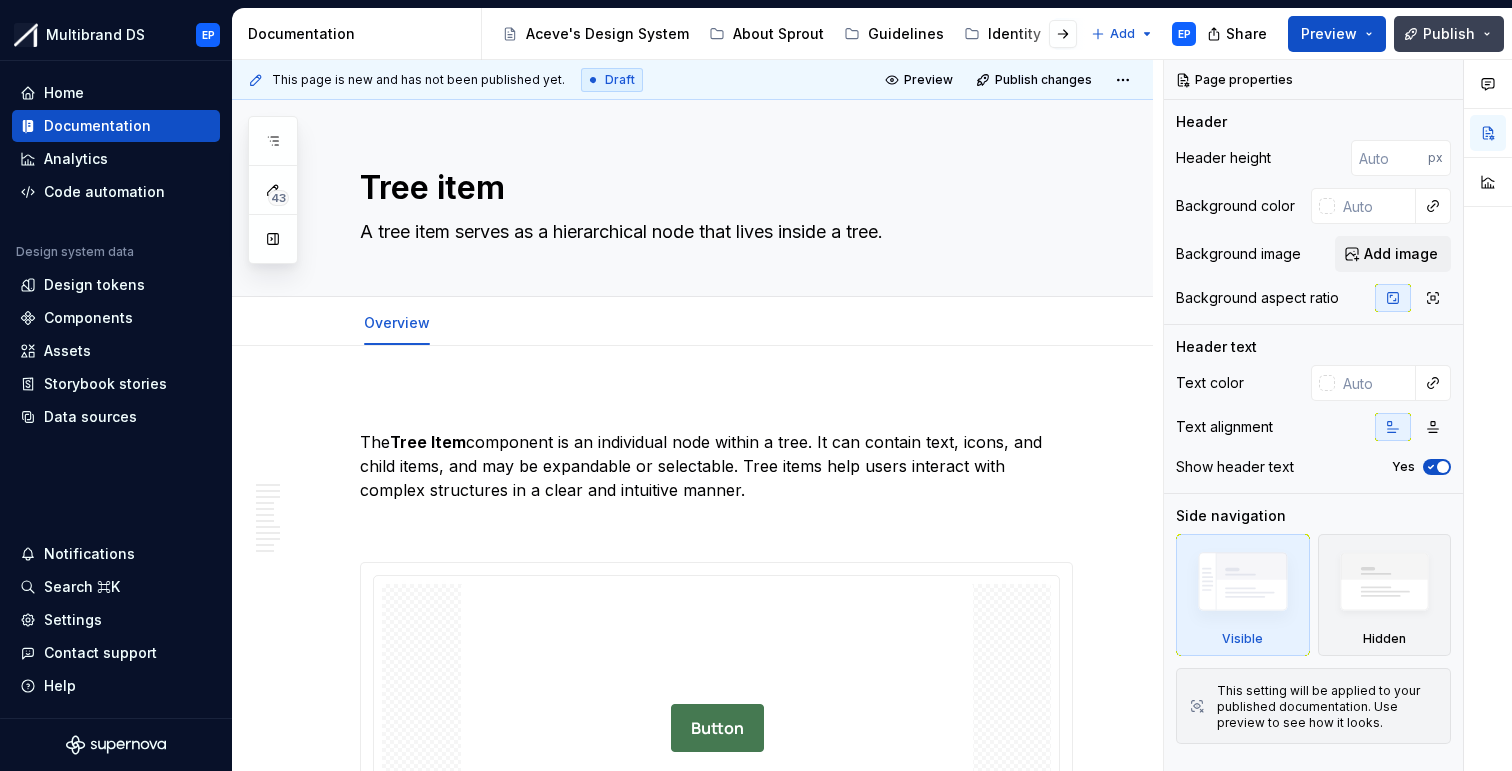 click on "Publish" at bounding box center (1449, 34) 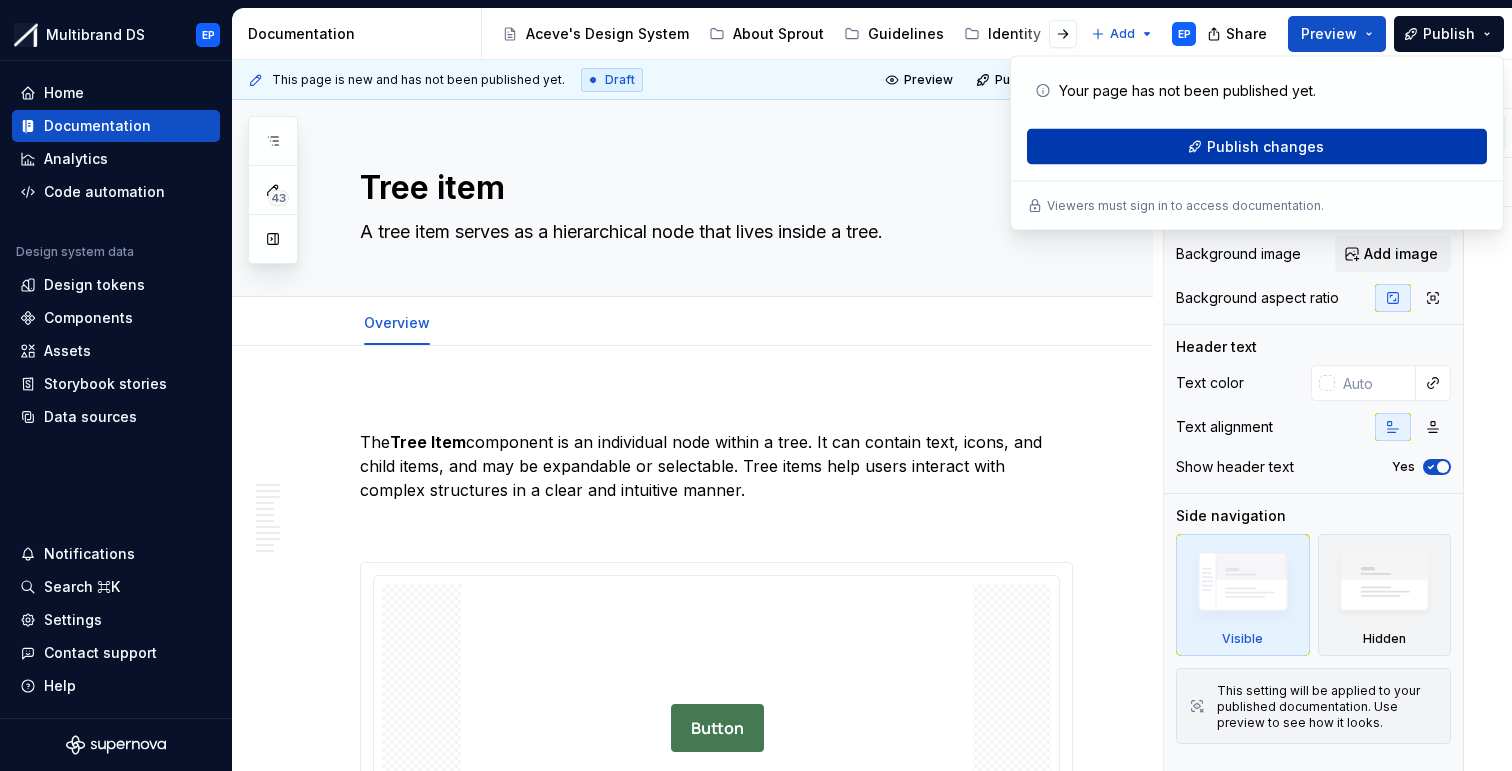 click on "Publish changes" at bounding box center (1265, 147) 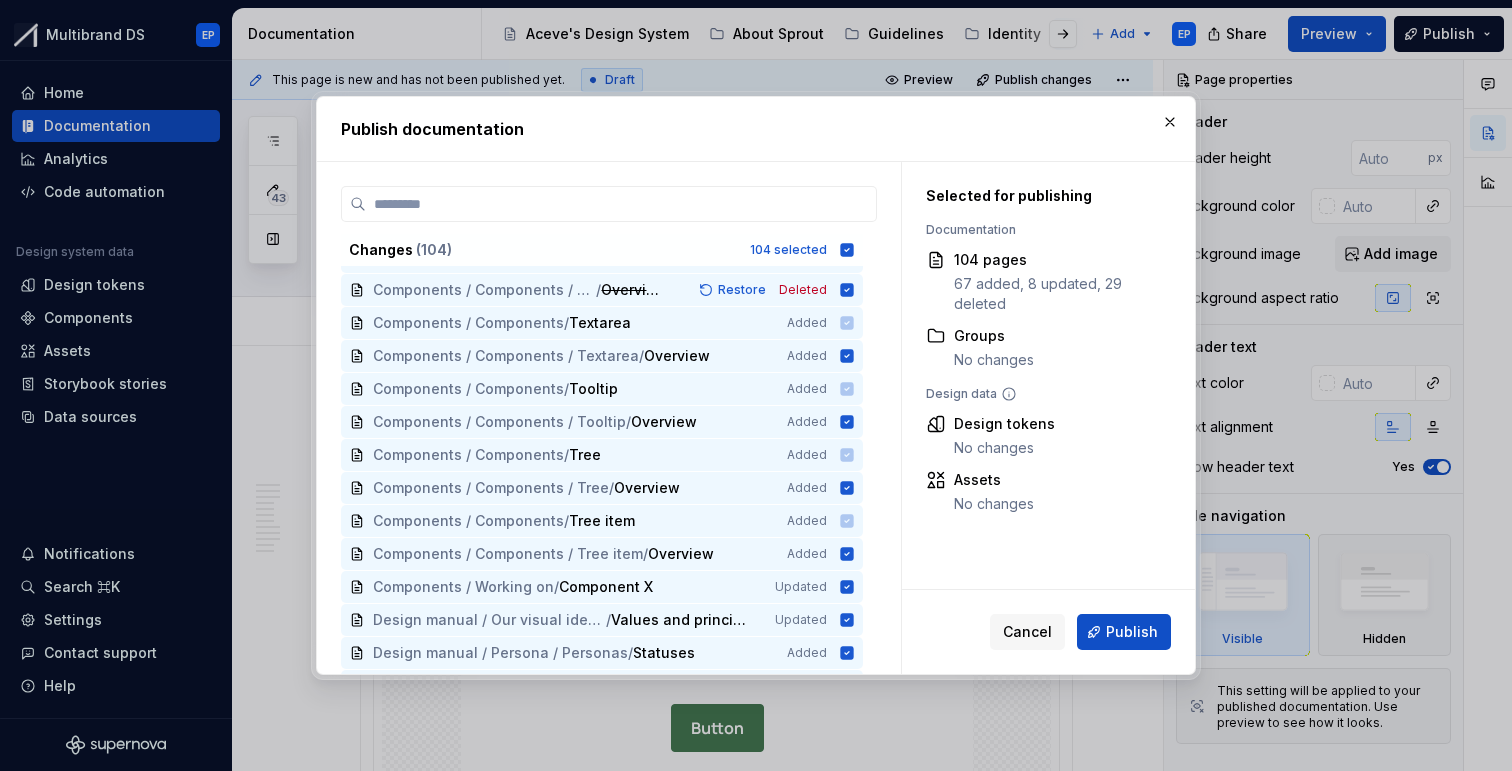 scroll, scrollTop: 3028, scrollLeft: 0, axis: vertical 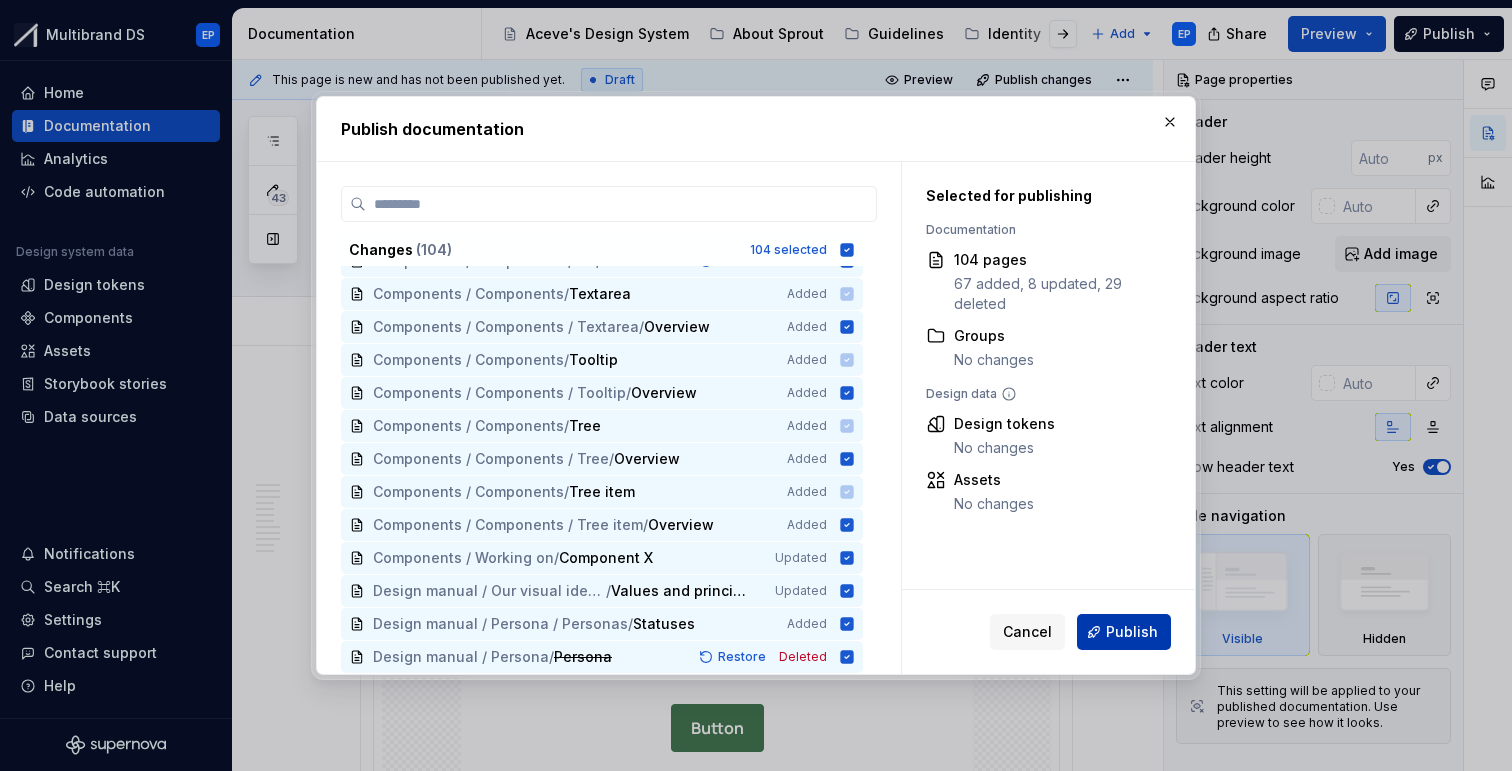 click on "Publish" at bounding box center [1132, 632] 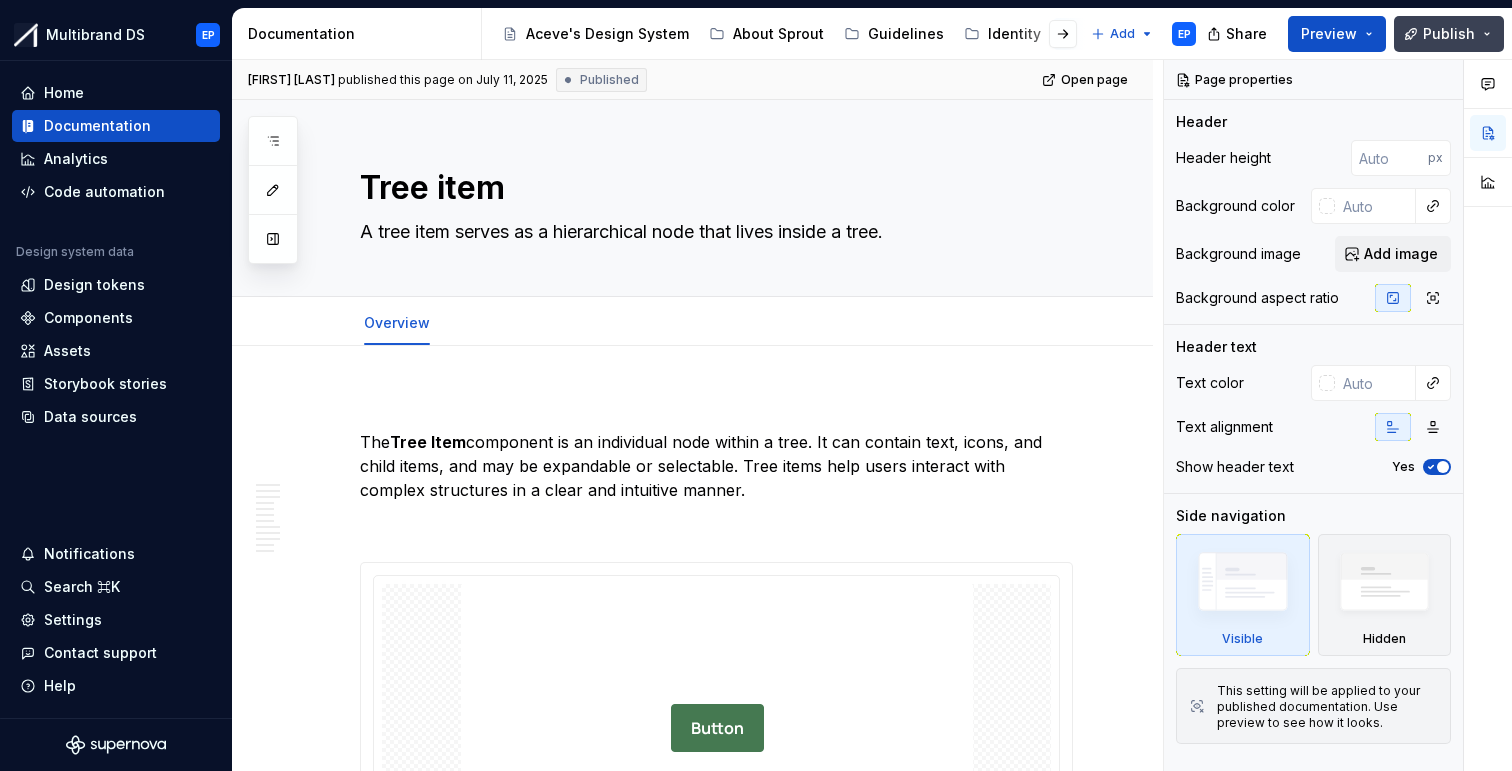 click on "Publish" at bounding box center [1449, 34] 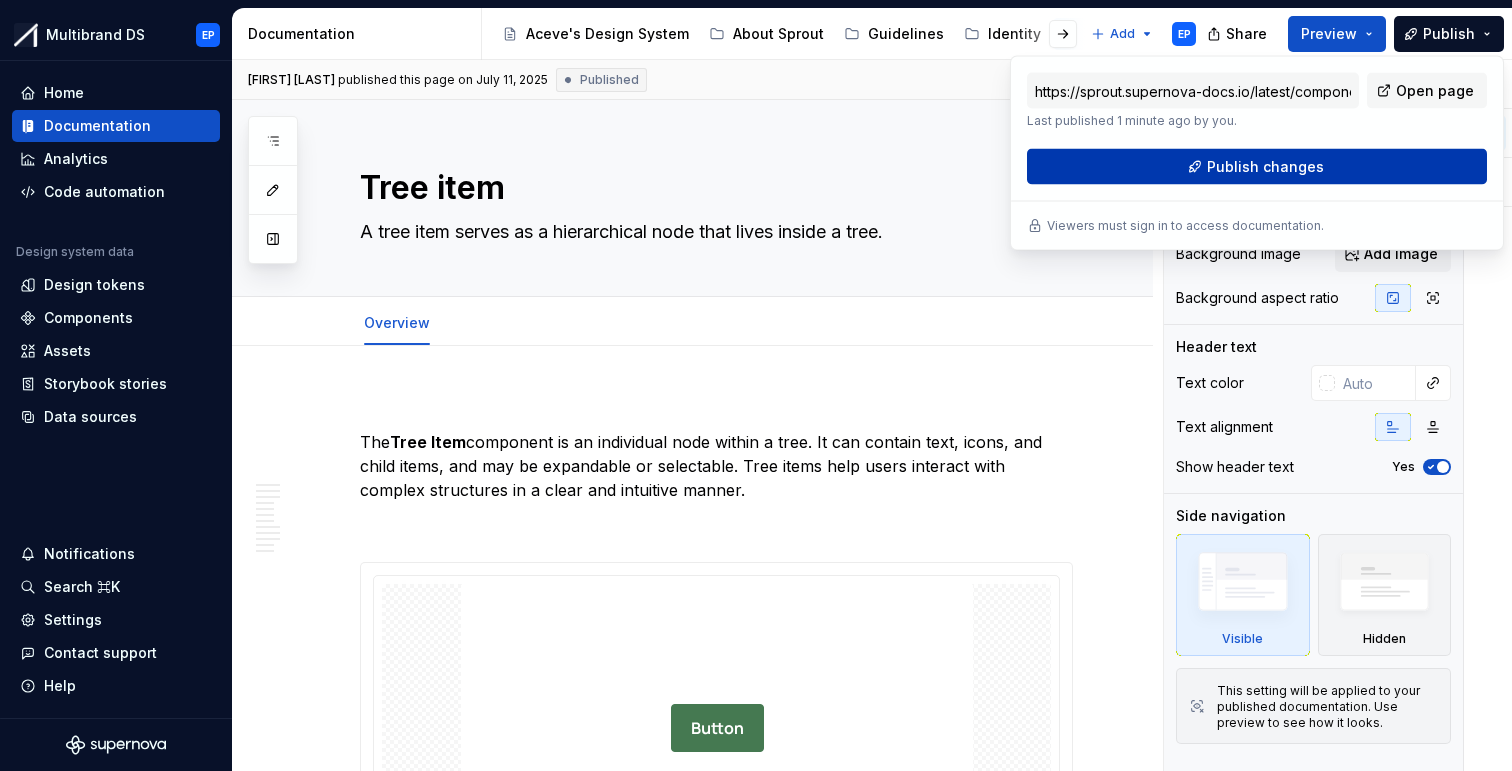 click on "Publish changes" at bounding box center (1265, 167) 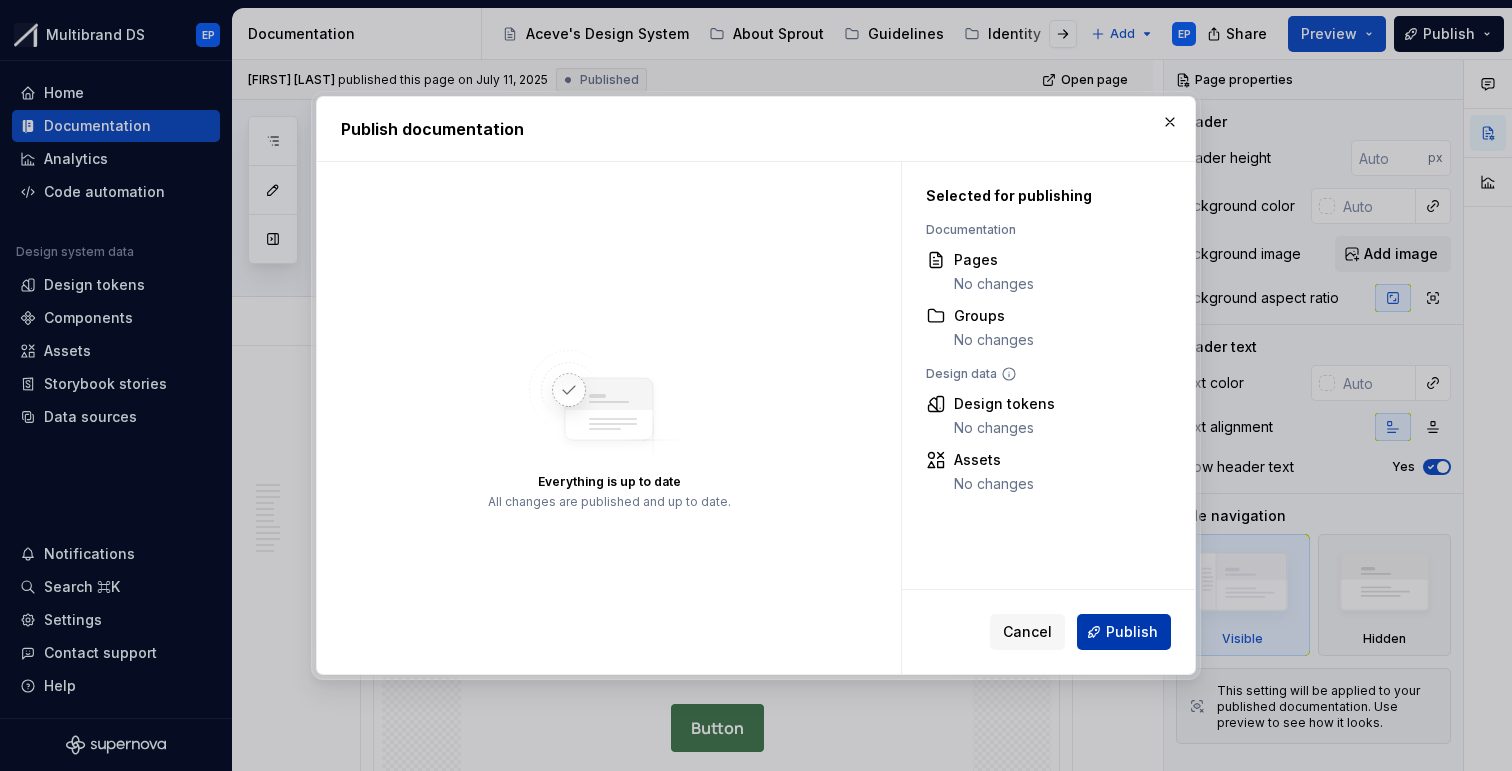 click on "Publish" at bounding box center (1132, 632) 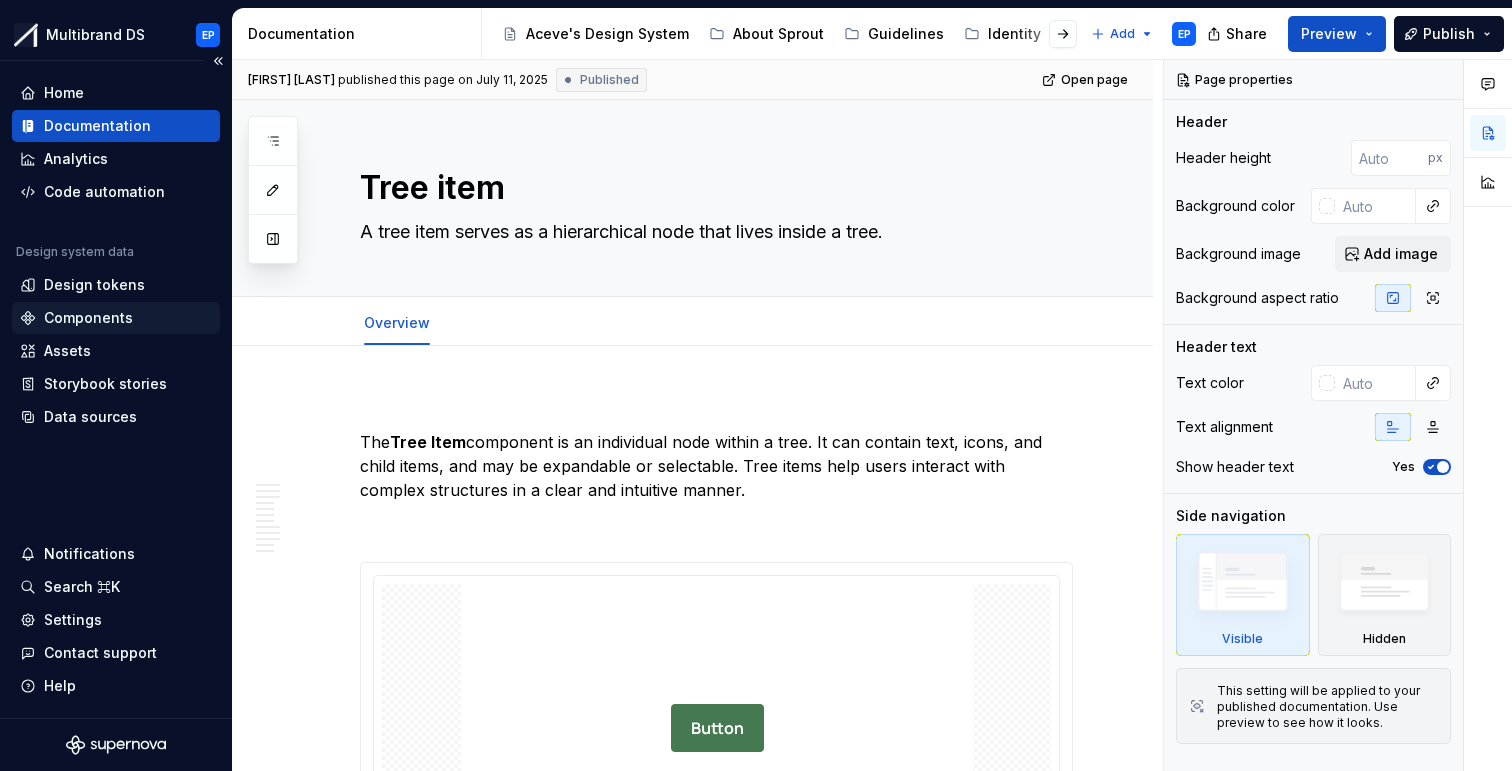 click on "Components" at bounding box center (88, 318) 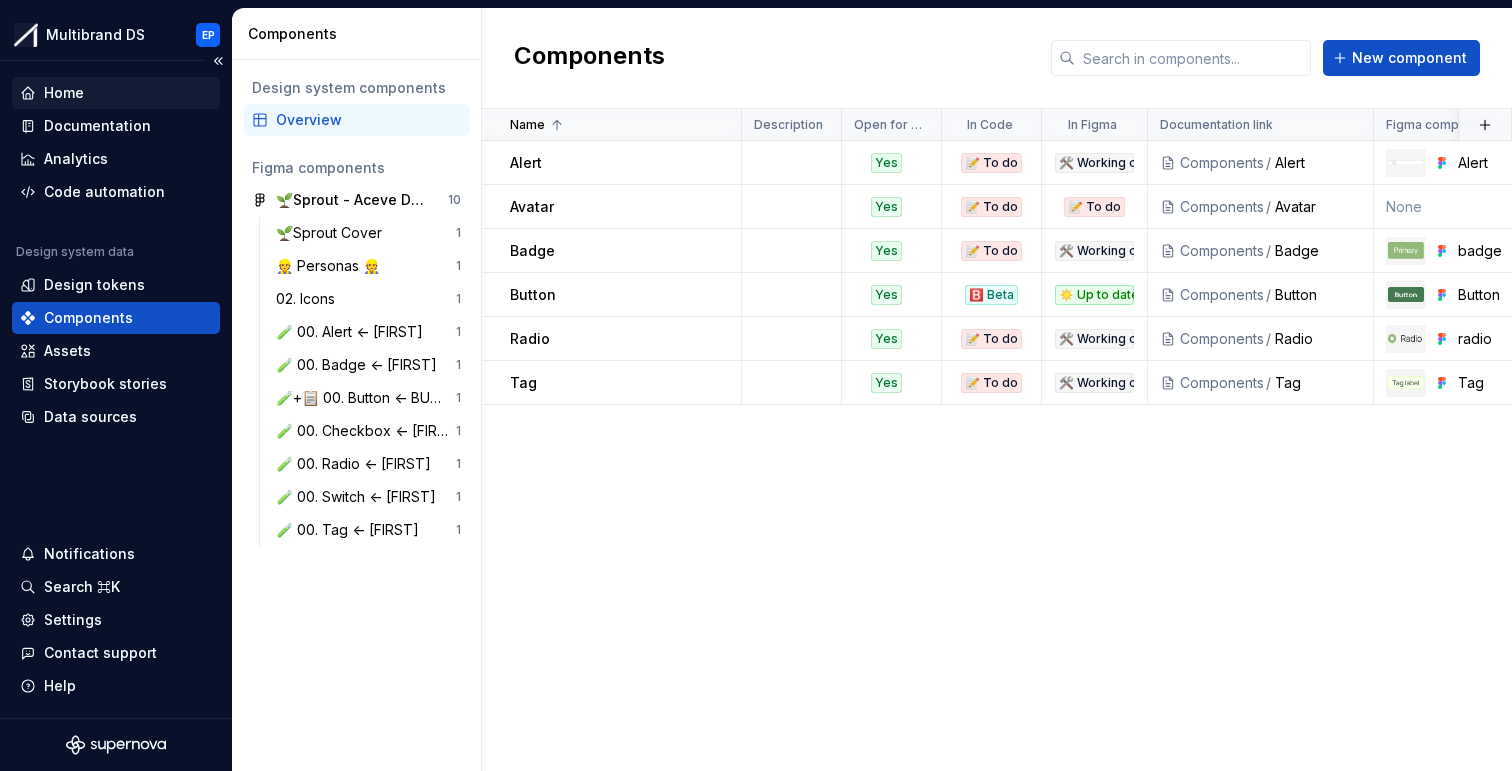 click on "Home" at bounding box center (116, 93) 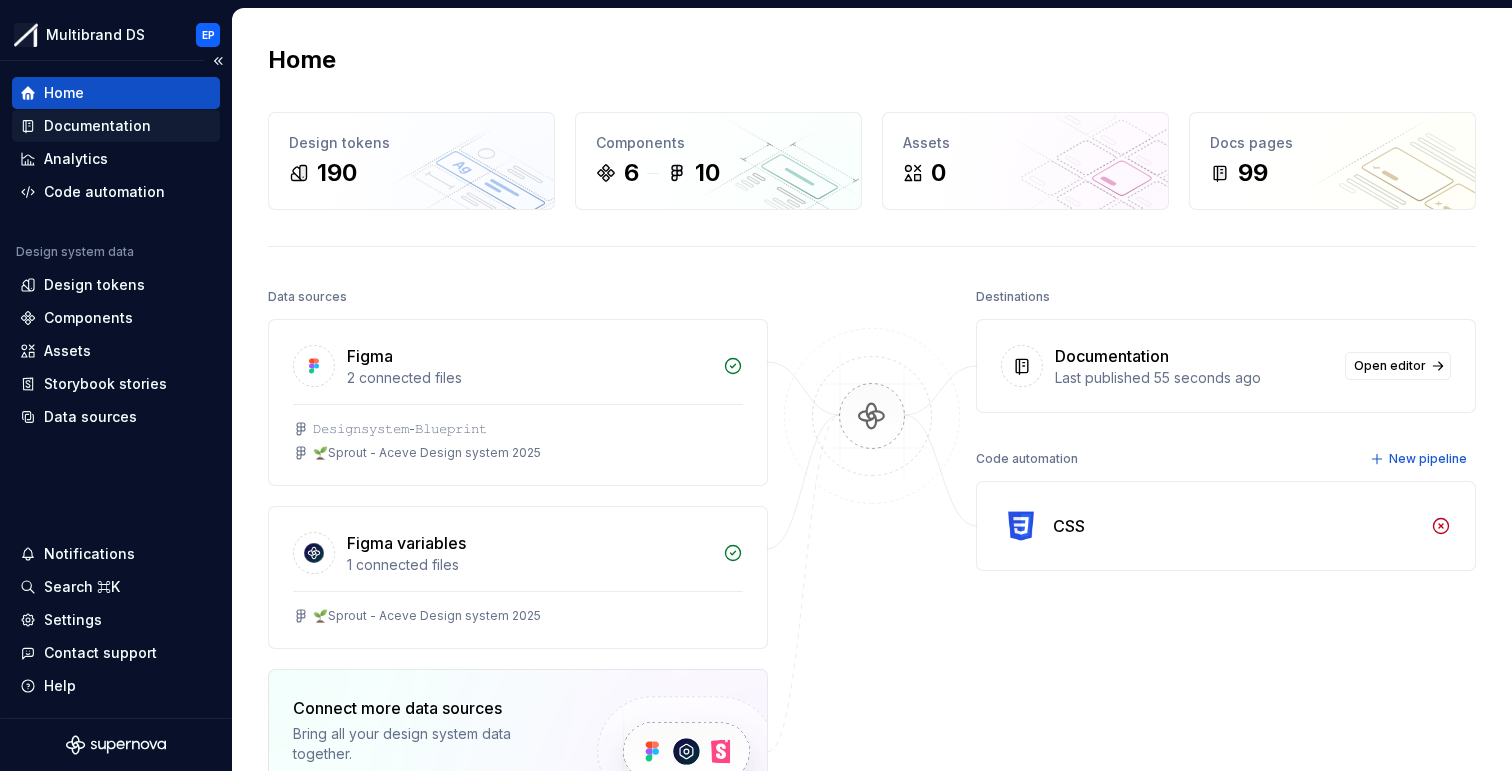 click on "Documentation" at bounding box center (116, 126) 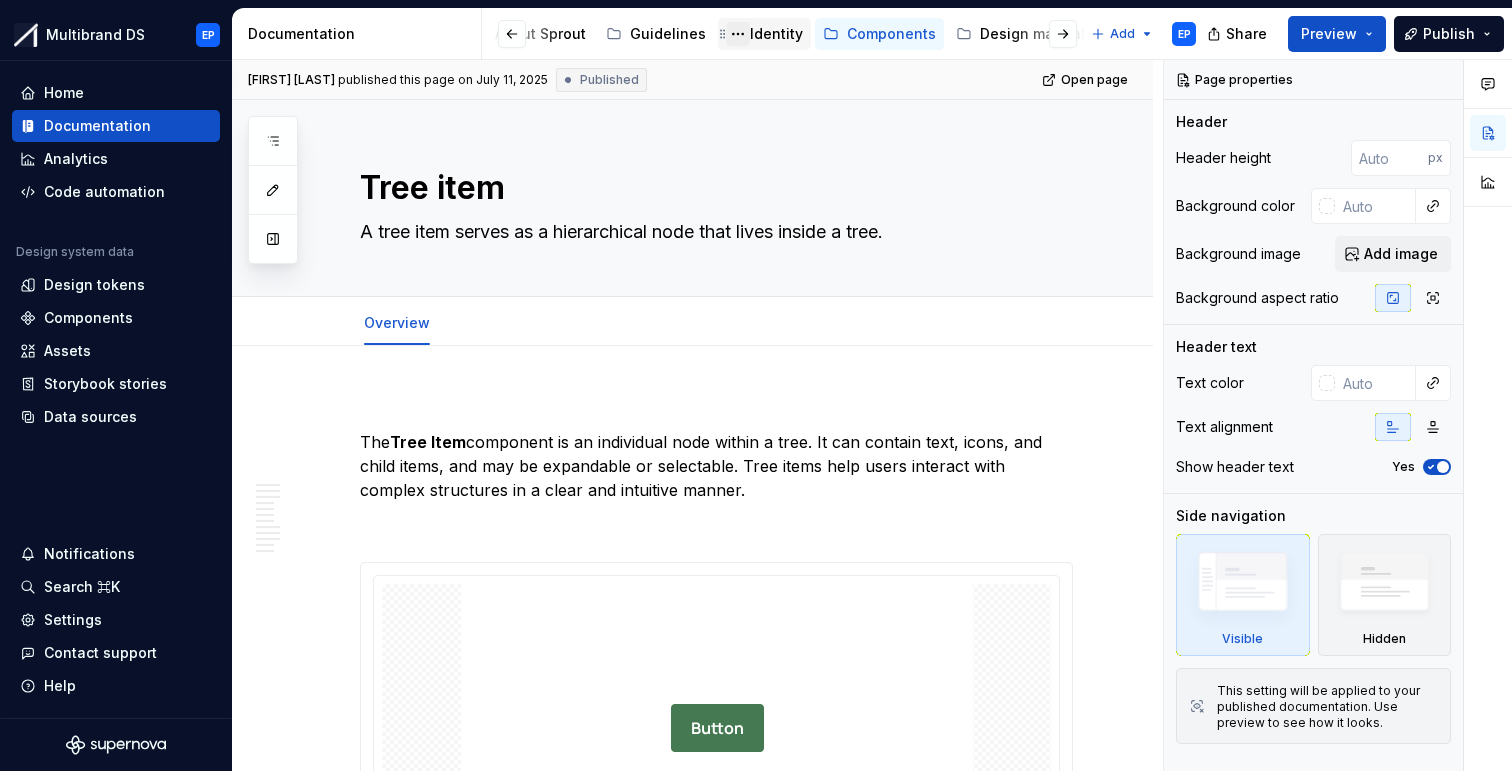scroll, scrollTop: 0, scrollLeft: 292, axis: horizontal 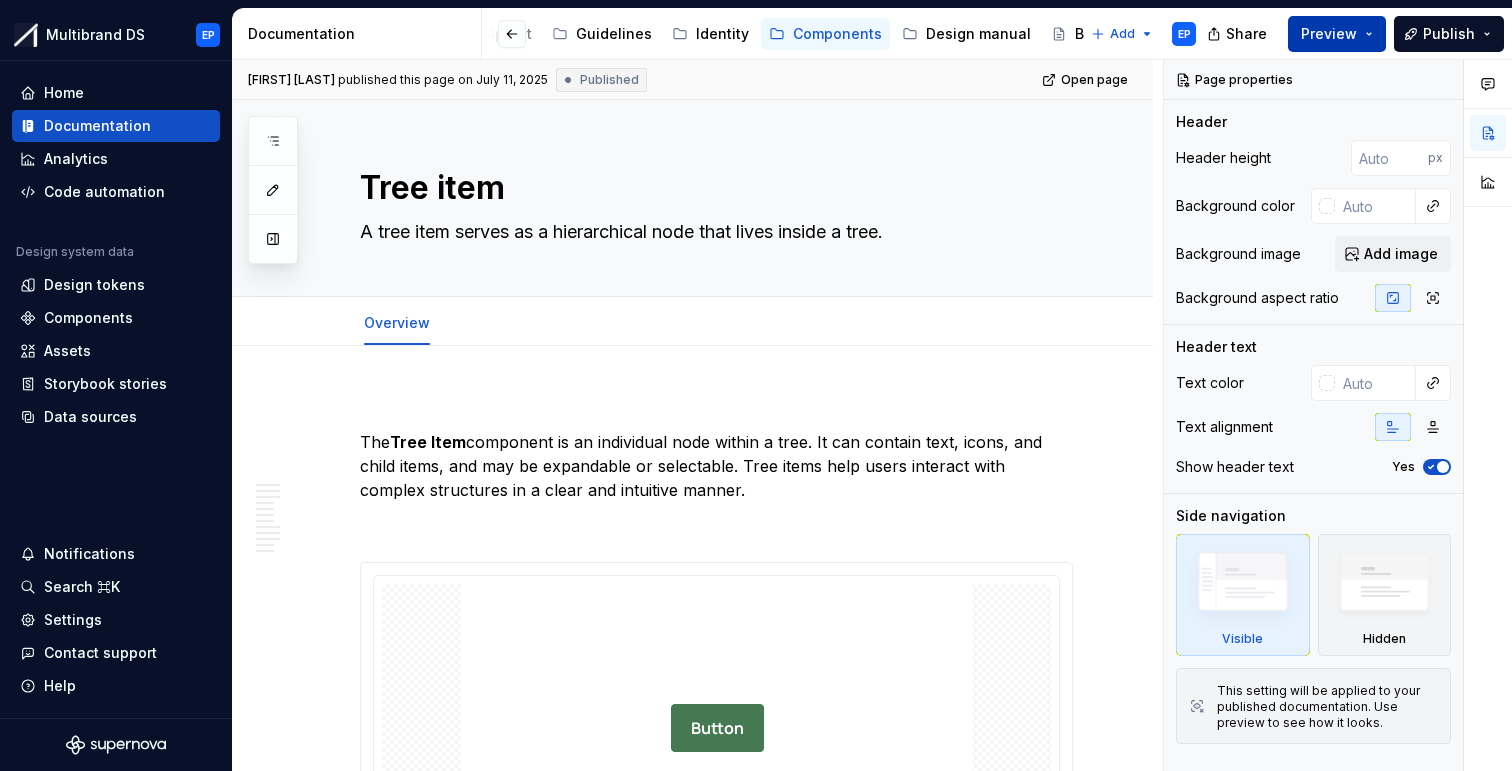 click on "Preview" at bounding box center (1337, 34) 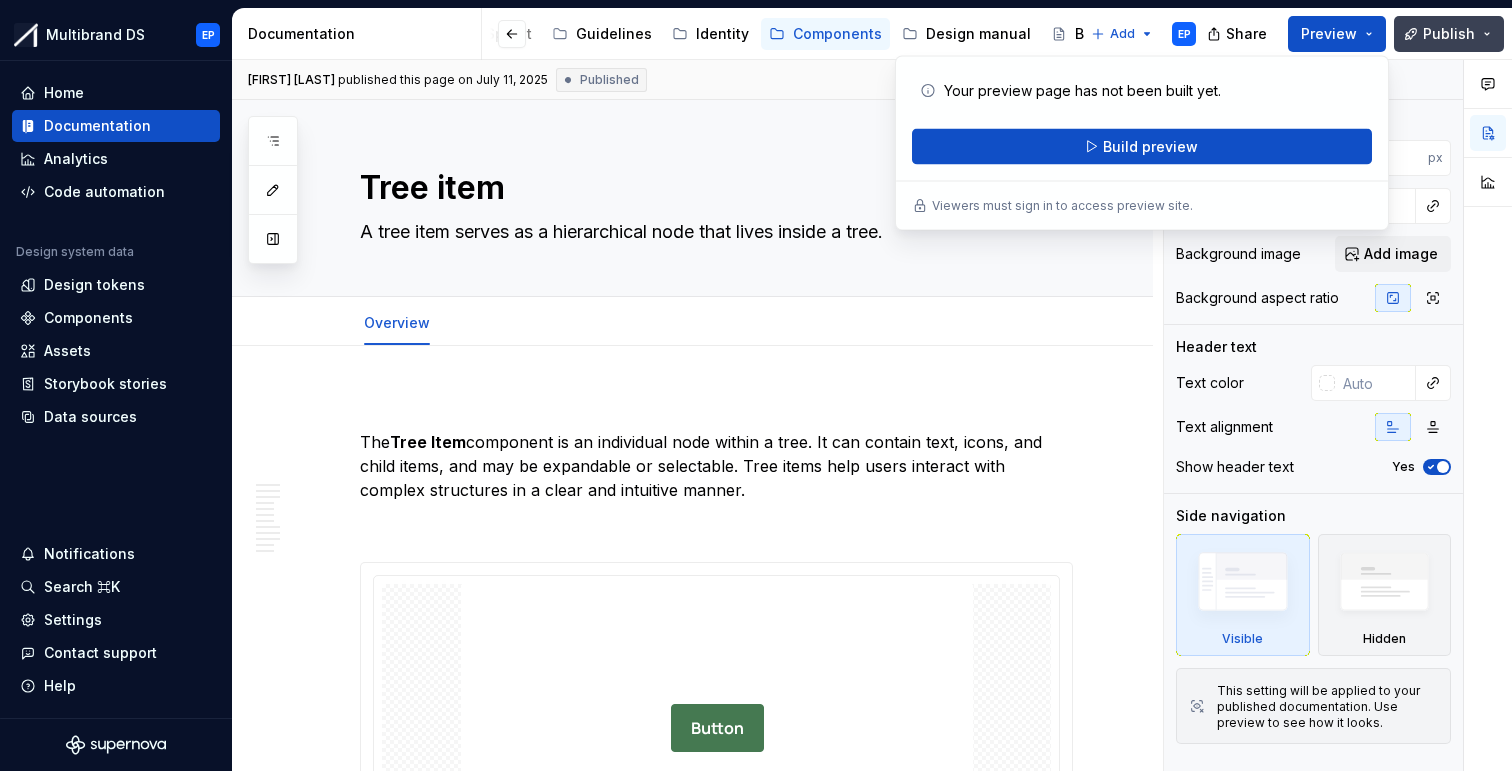 click on "Publish" at bounding box center (1449, 34) 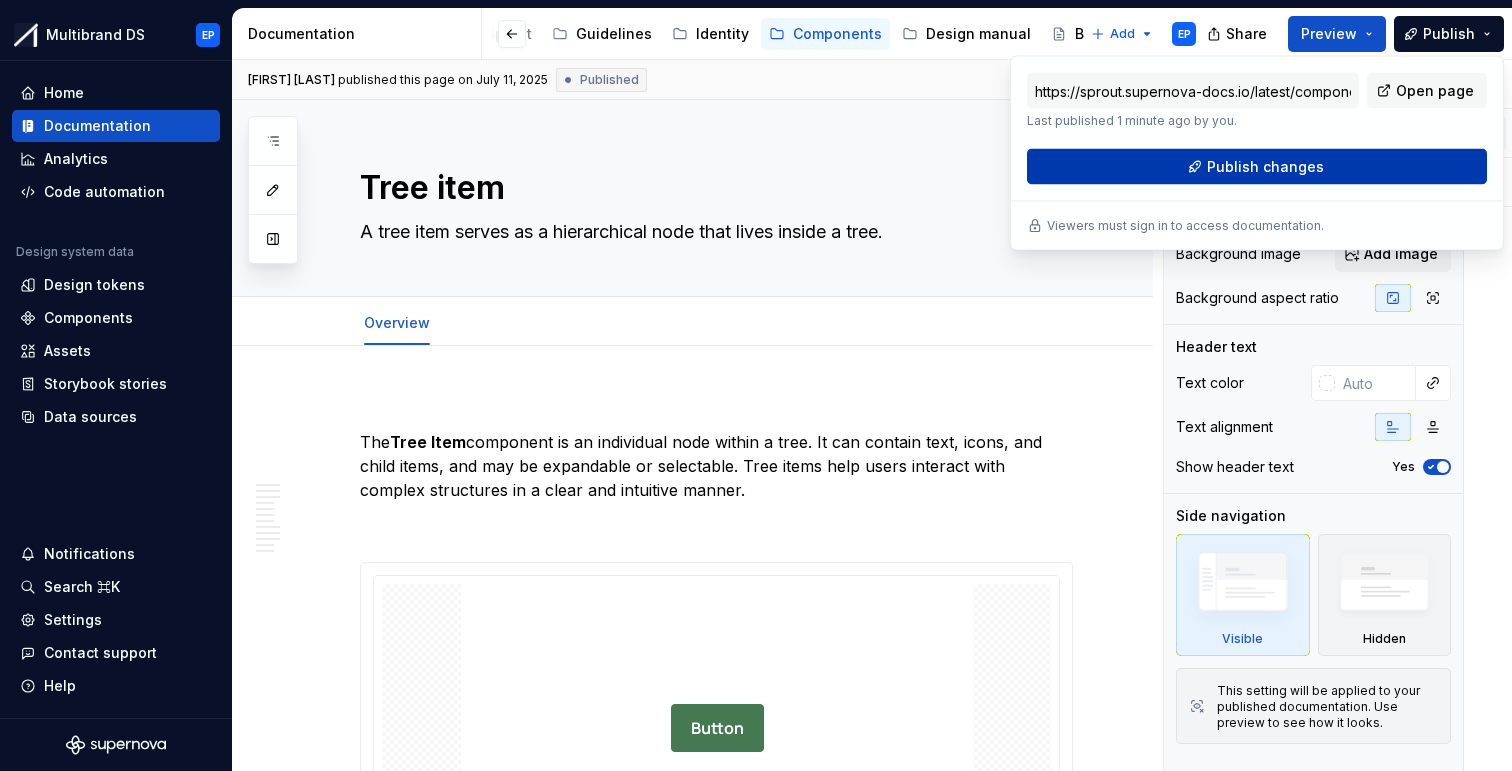 click on "Publish changes" at bounding box center (1265, 167) 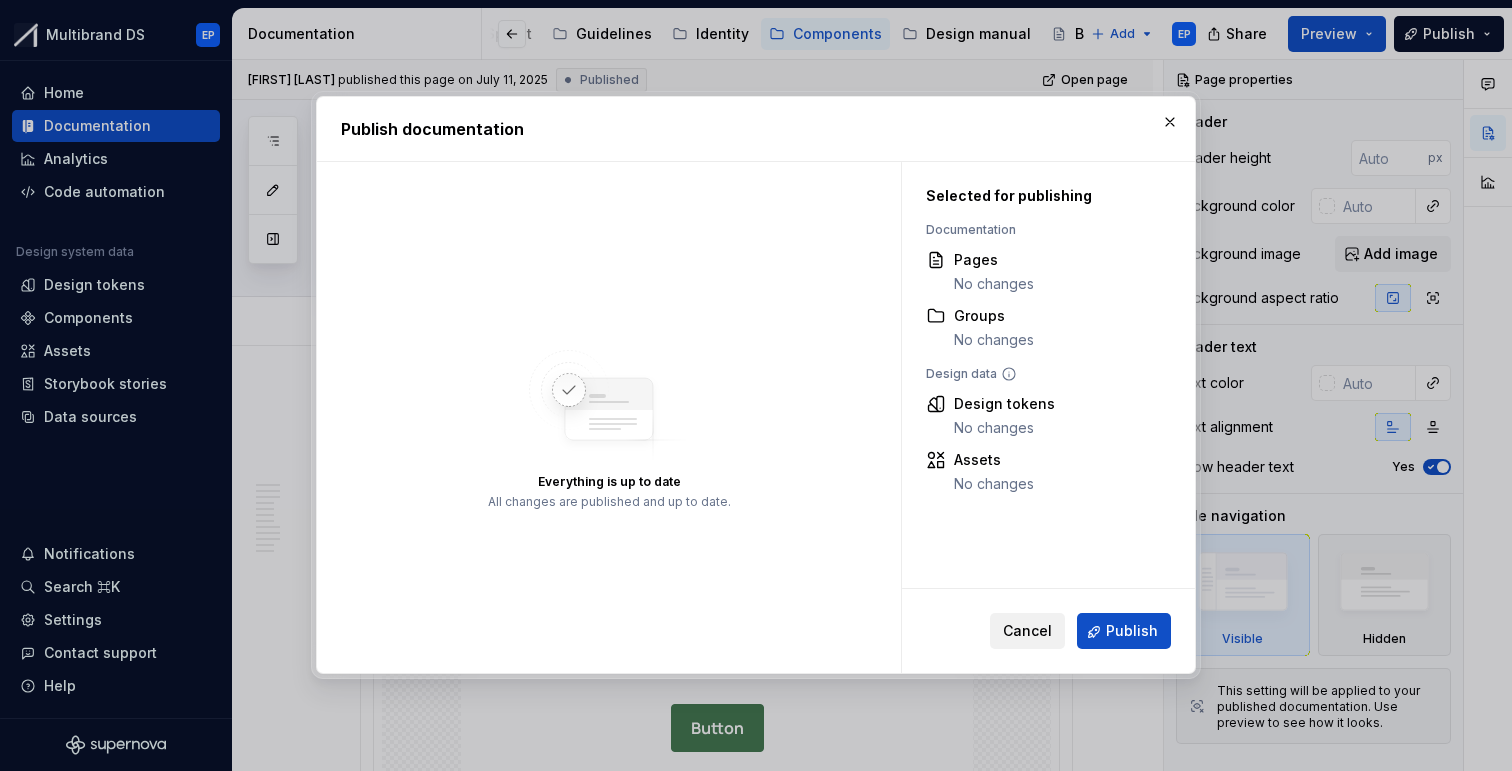 click on "Cancel" at bounding box center (1027, 632) 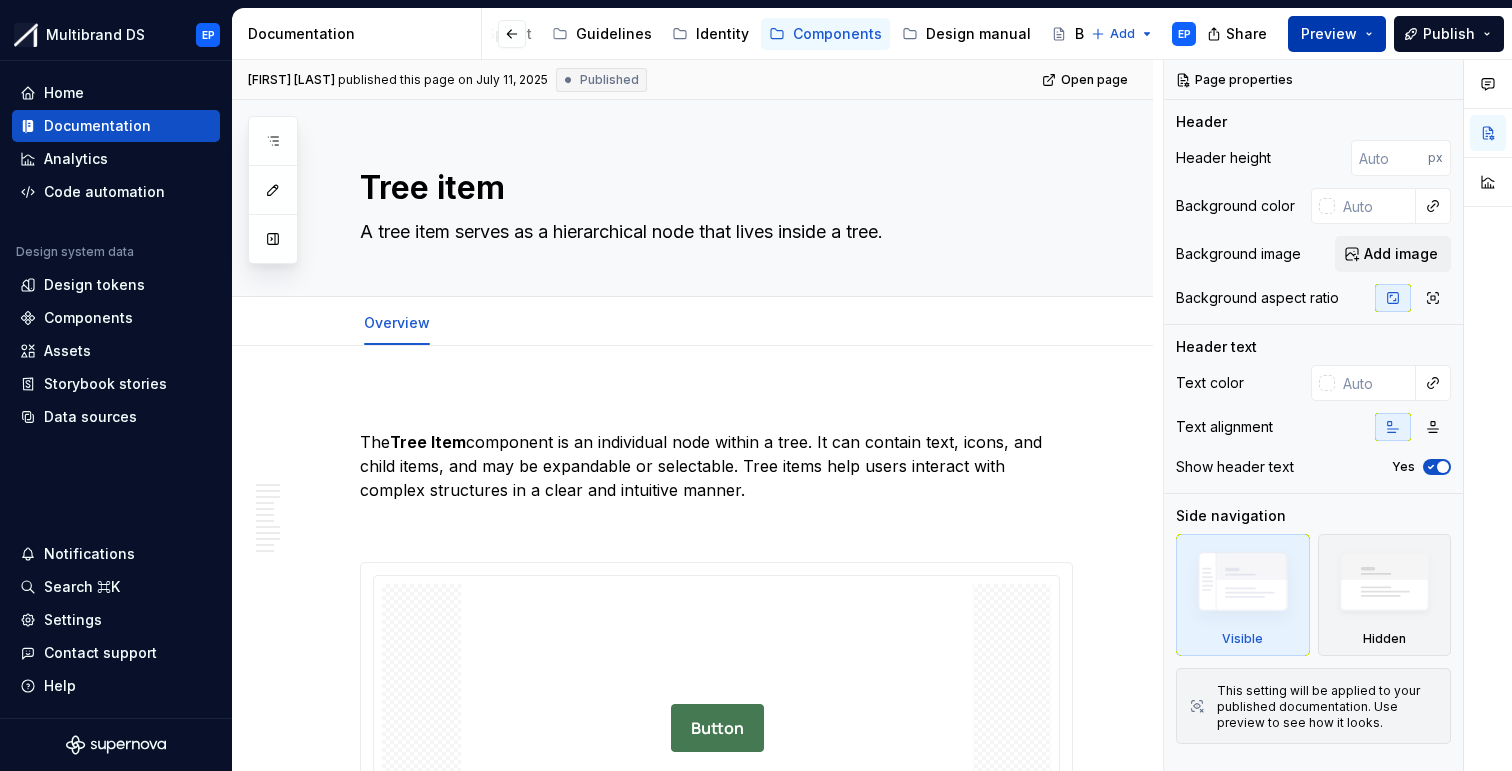 click on "Preview" at bounding box center (1337, 34) 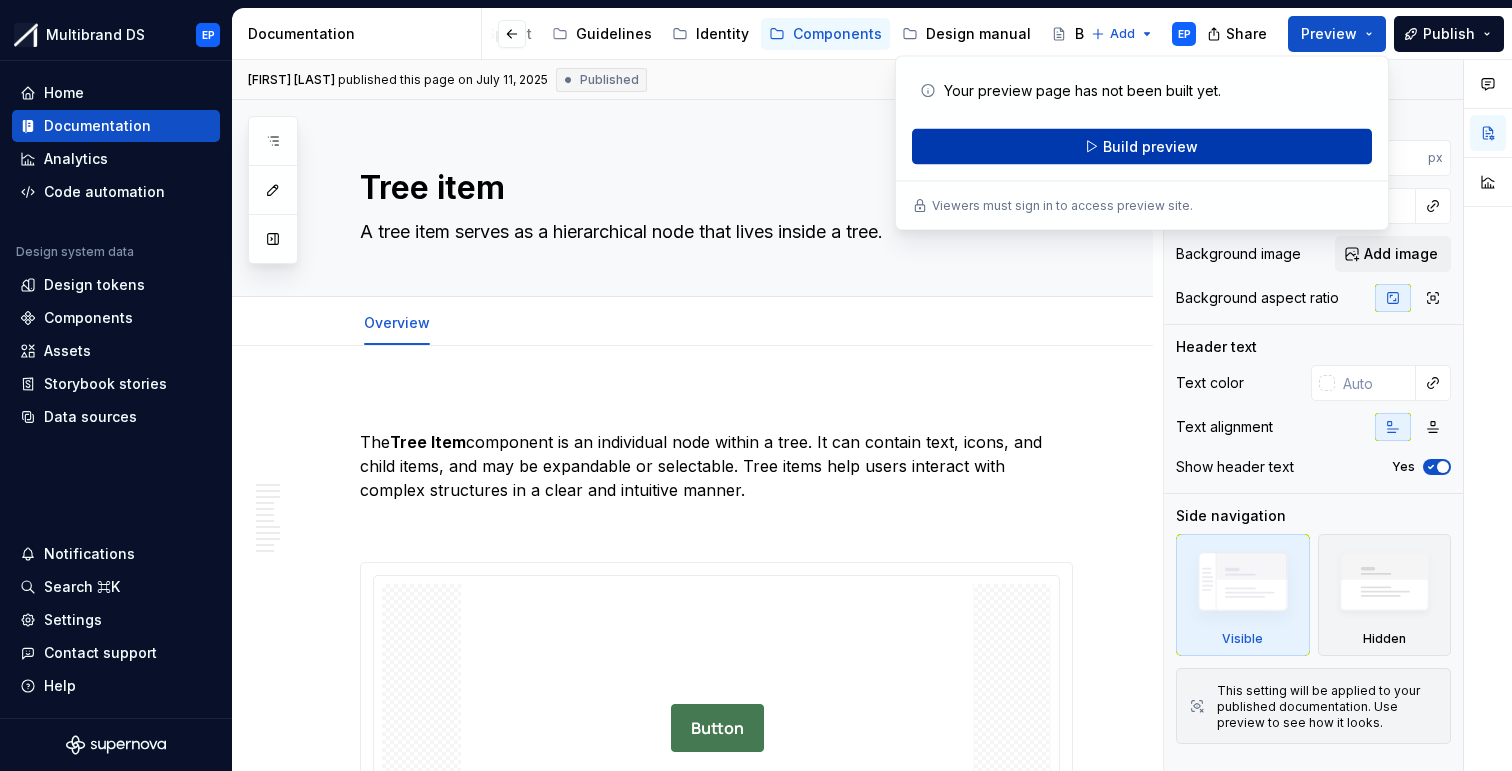 click on "Build preview" at bounding box center (1150, 147) 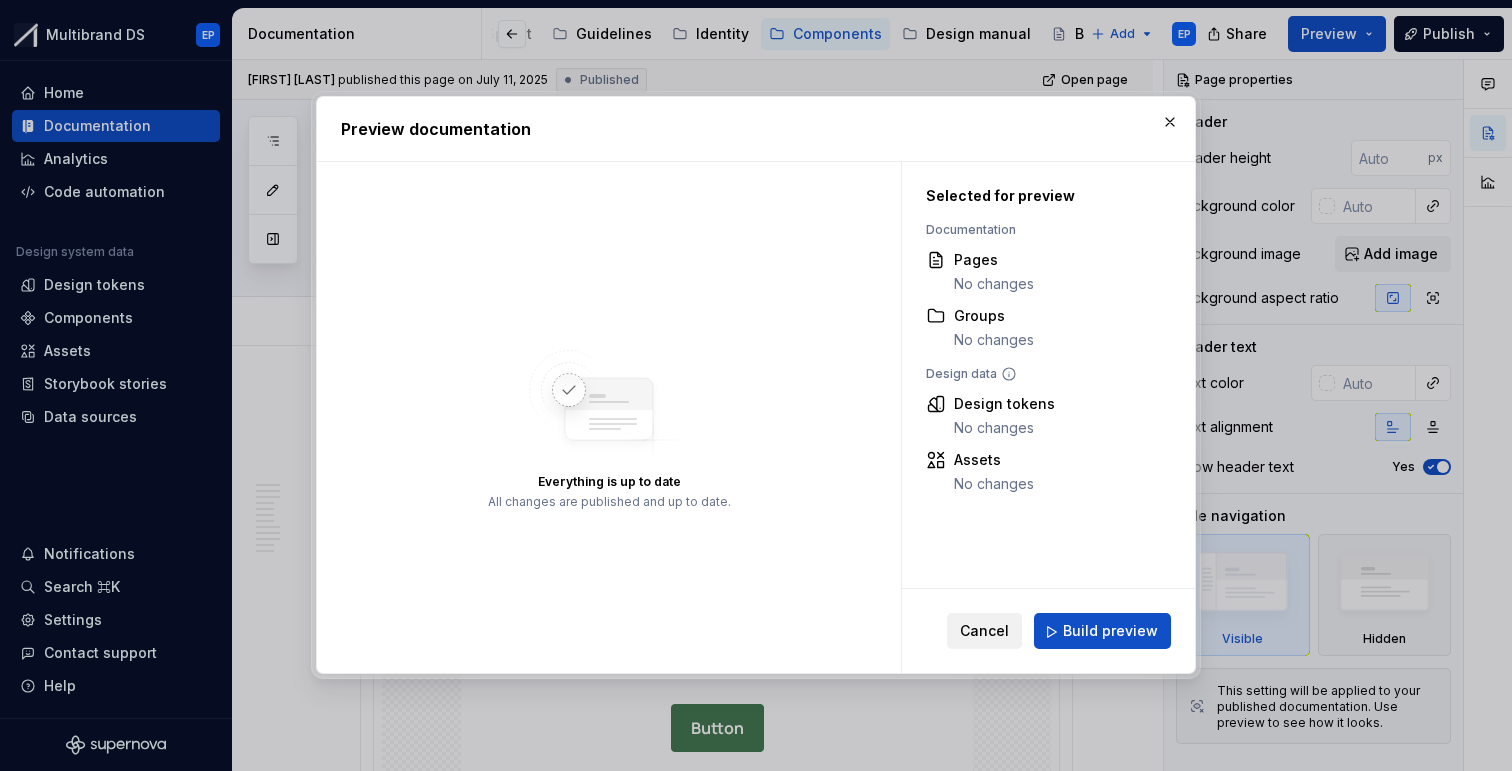 click on "Cancel" at bounding box center (984, 632) 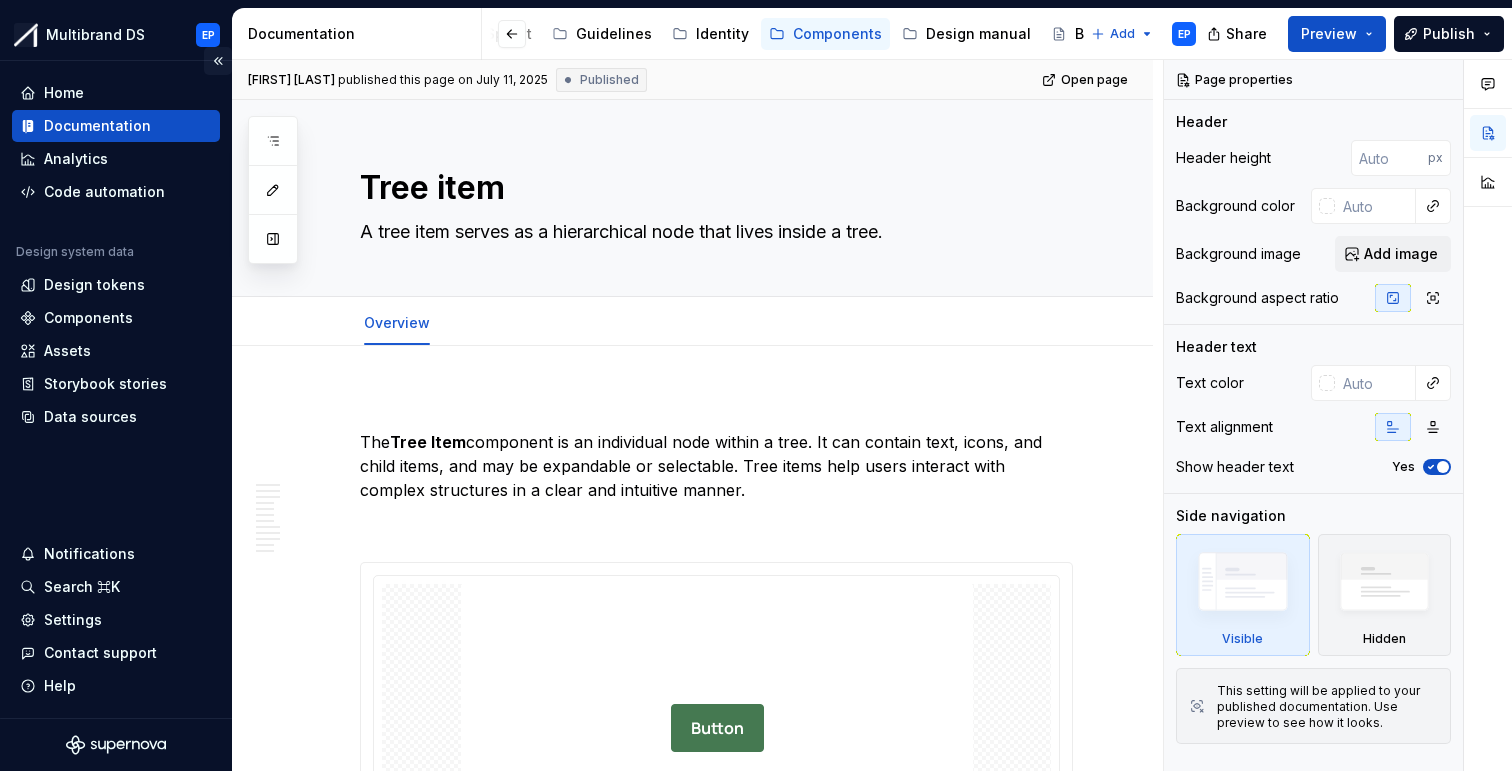 click at bounding box center (218, 61) 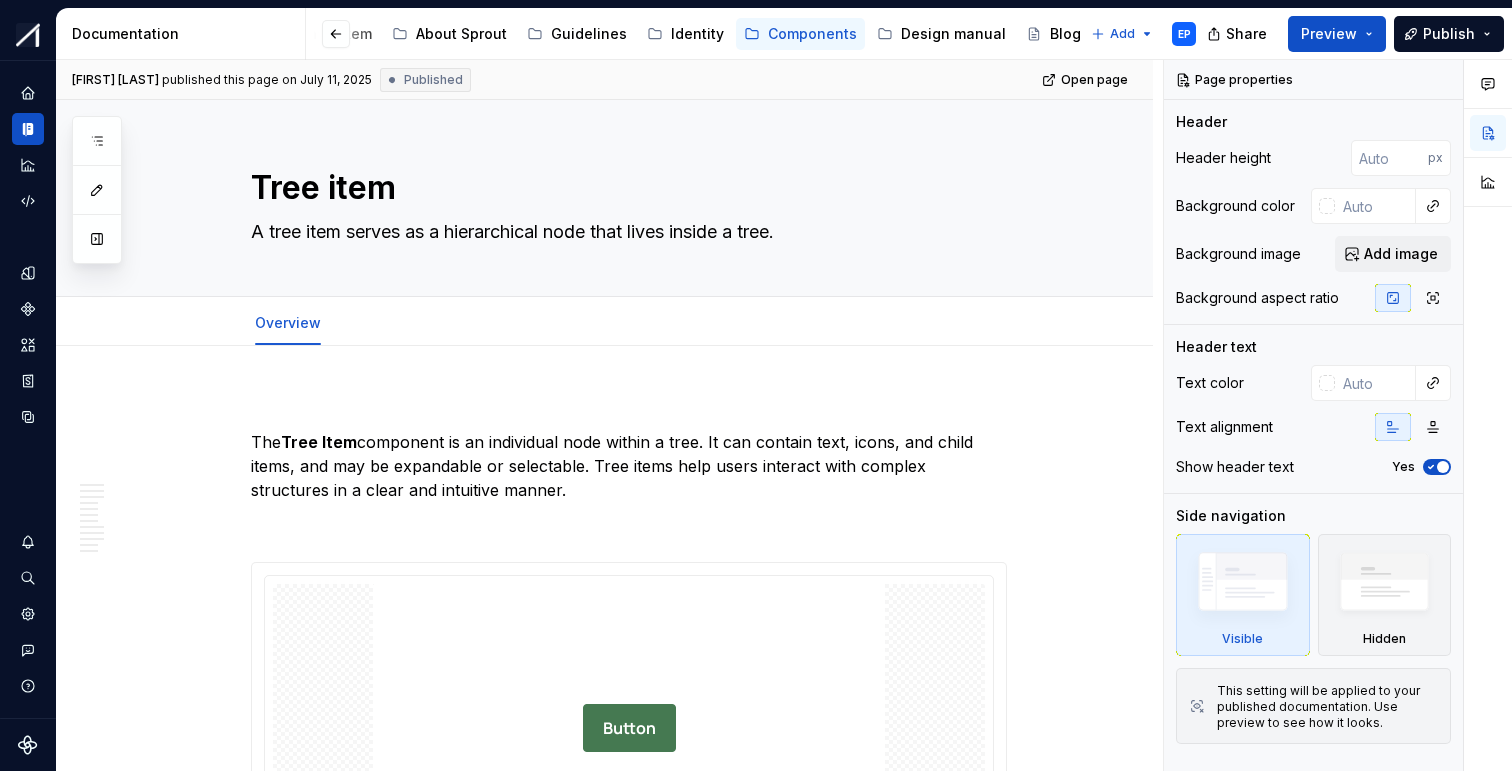 scroll, scrollTop: 0, scrollLeft: 116, axis: horizontal 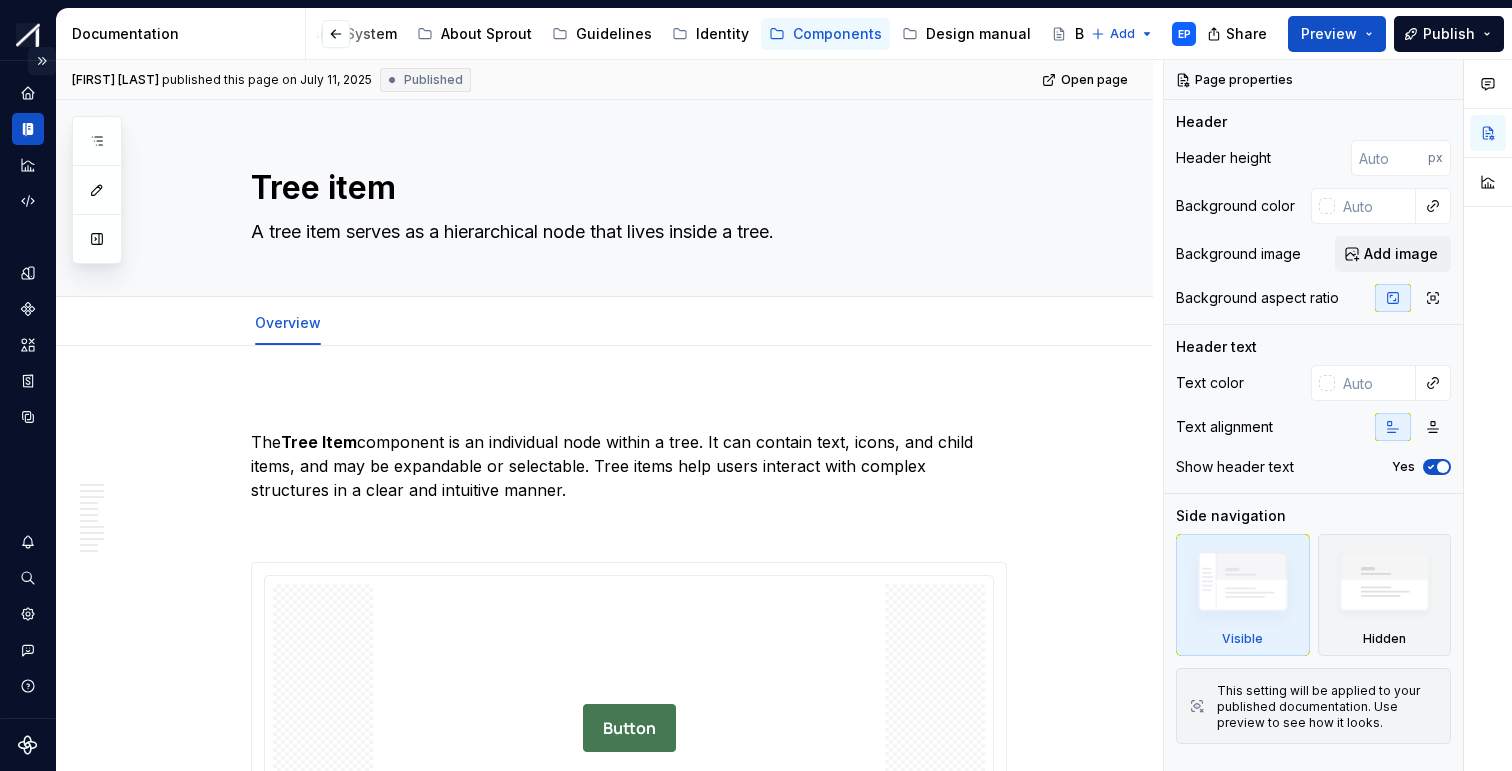 click at bounding box center [42, 61] 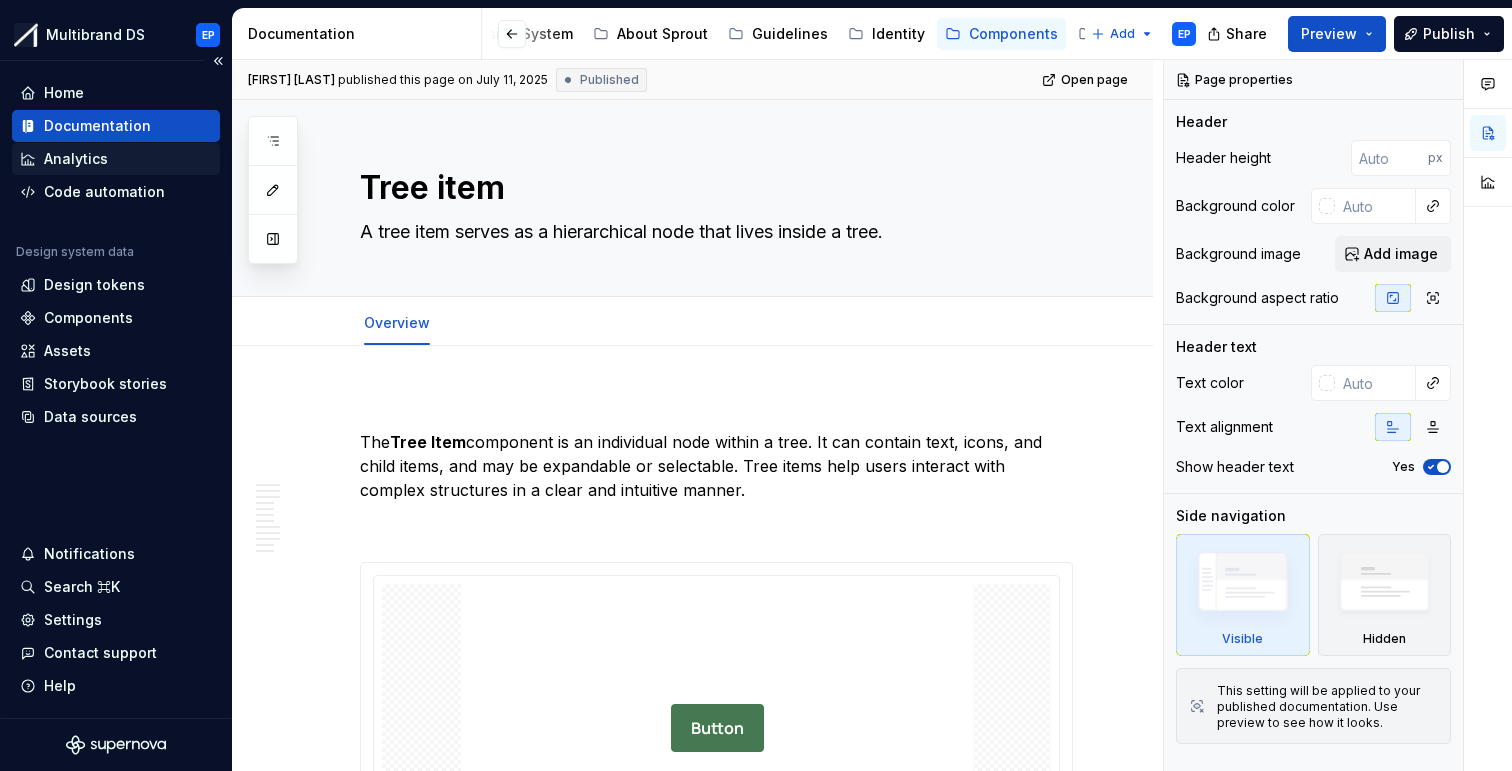 click on "Analytics" at bounding box center [116, 159] 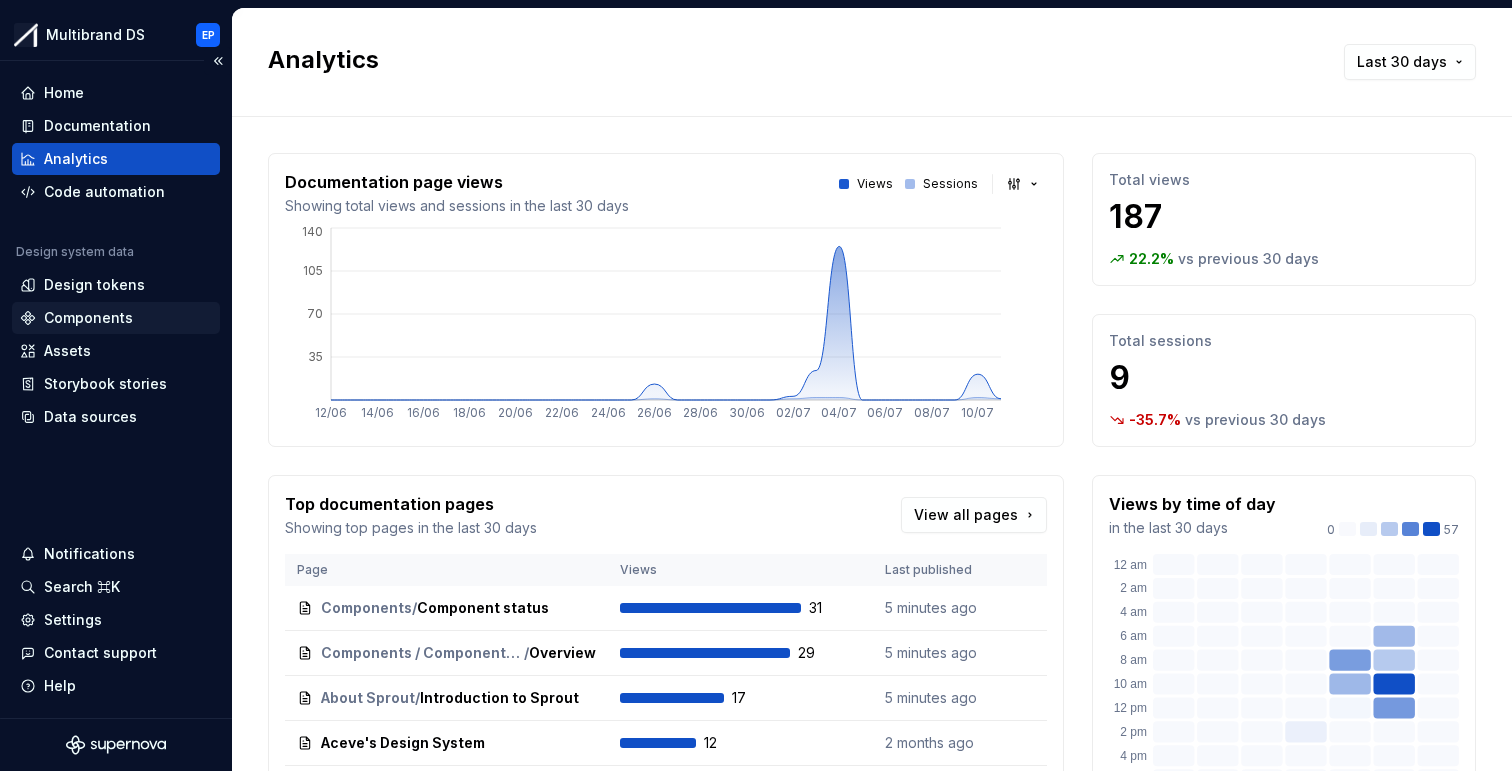 click on "Components" at bounding box center [88, 318] 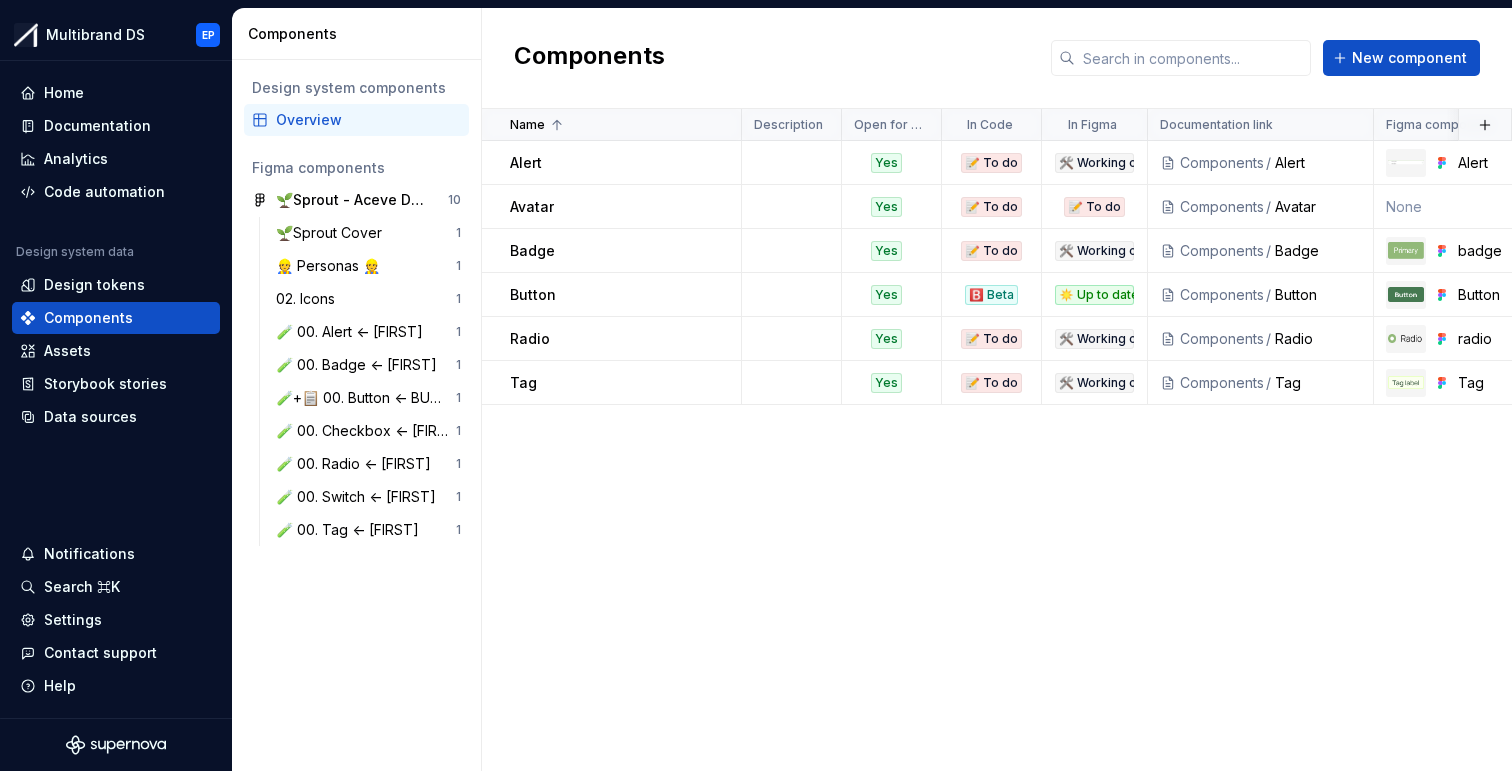 click on "Overview" at bounding box center [368, 120] 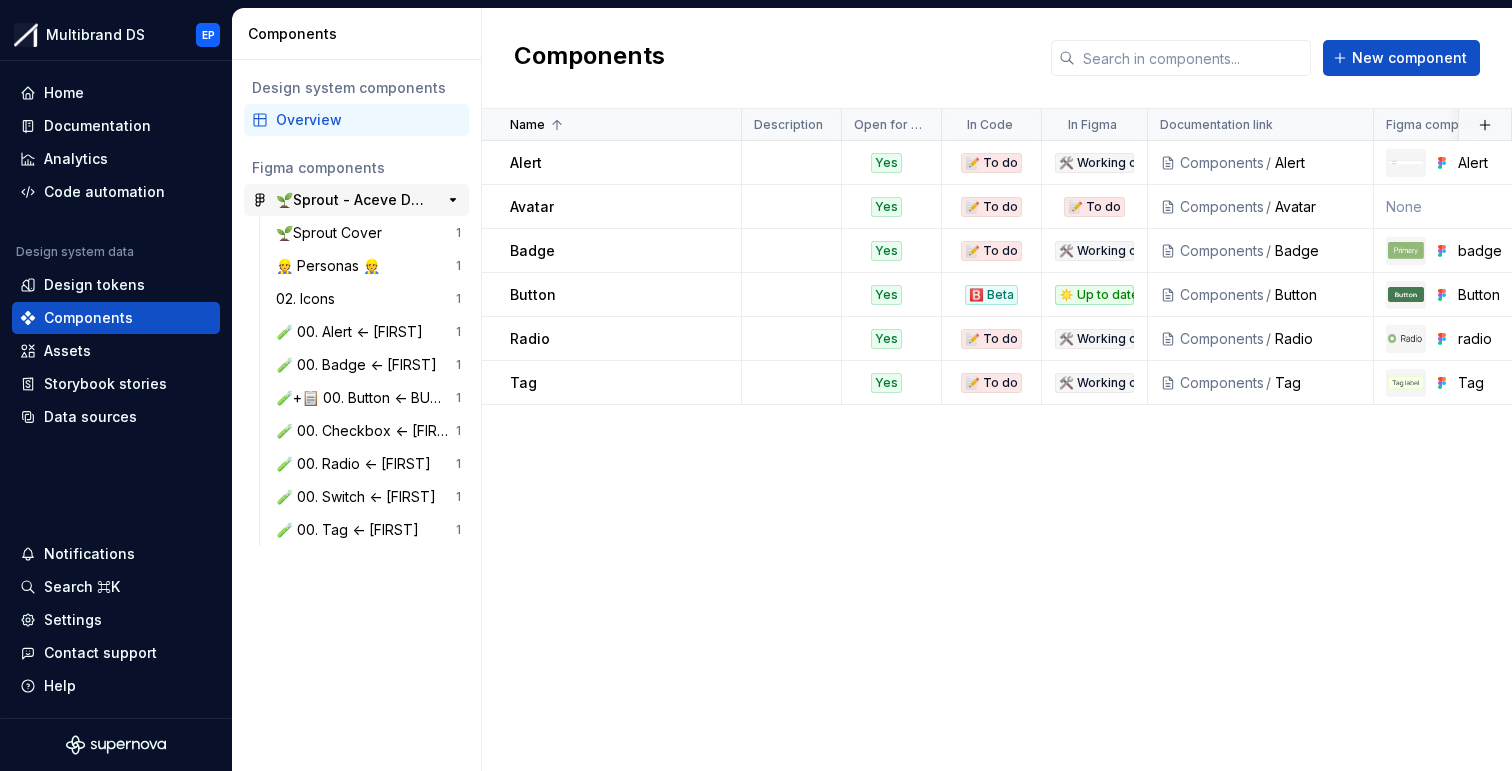 click on "🌱Sprout - Aceve Design system 2025" at bounding box center [350, 200] 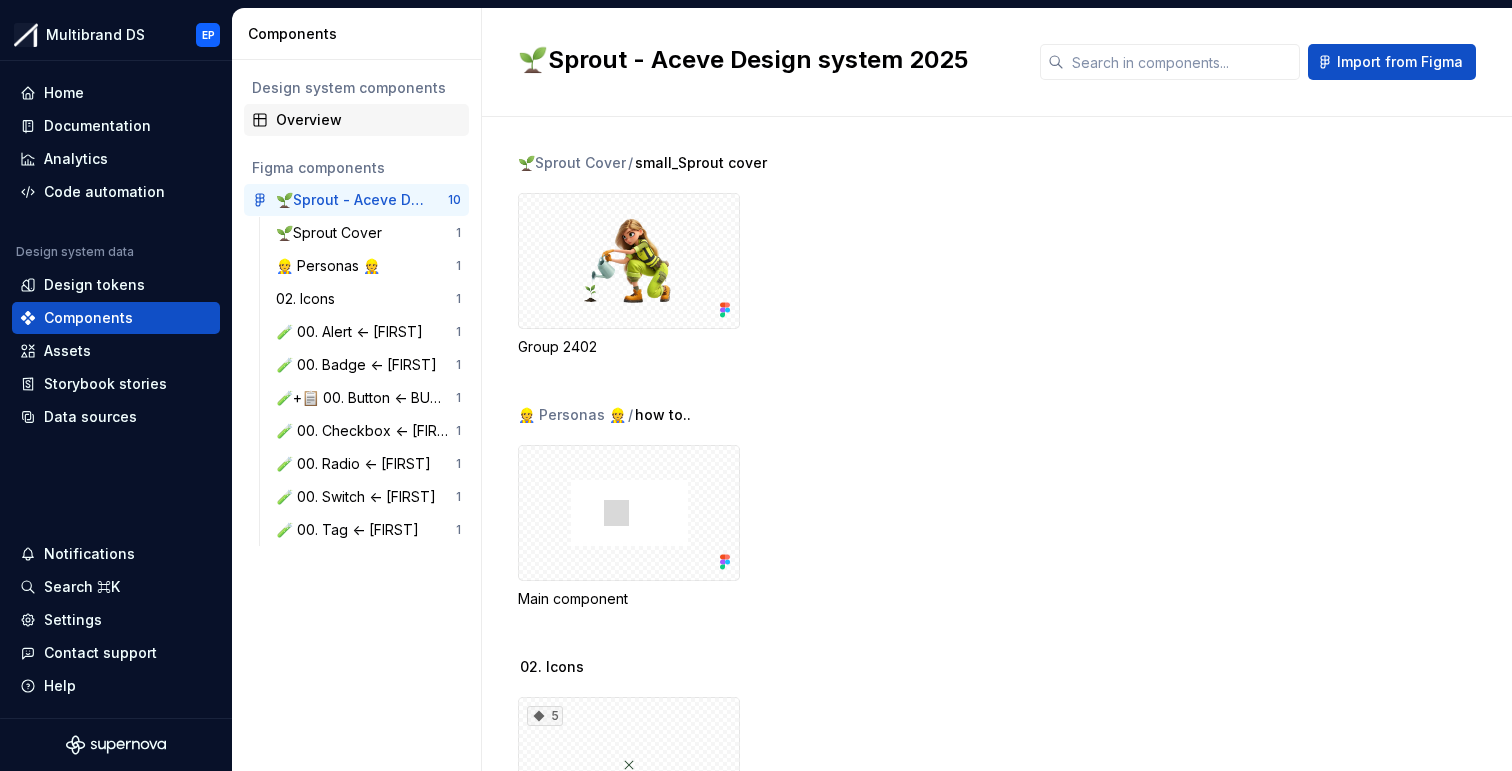 click on "Overview" at bounding box center (356, 120) 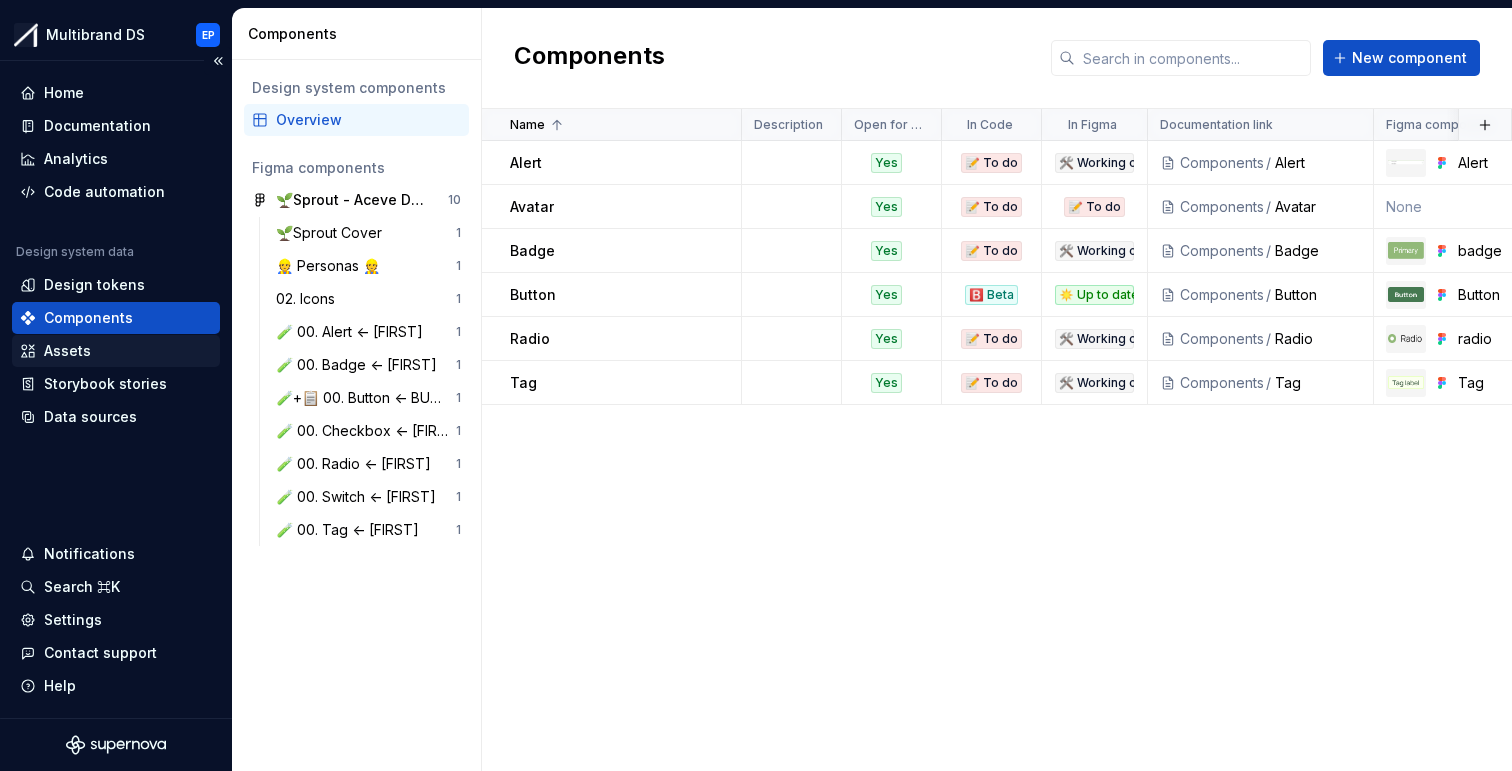click on "Assets" at bounding box center [116, 351] 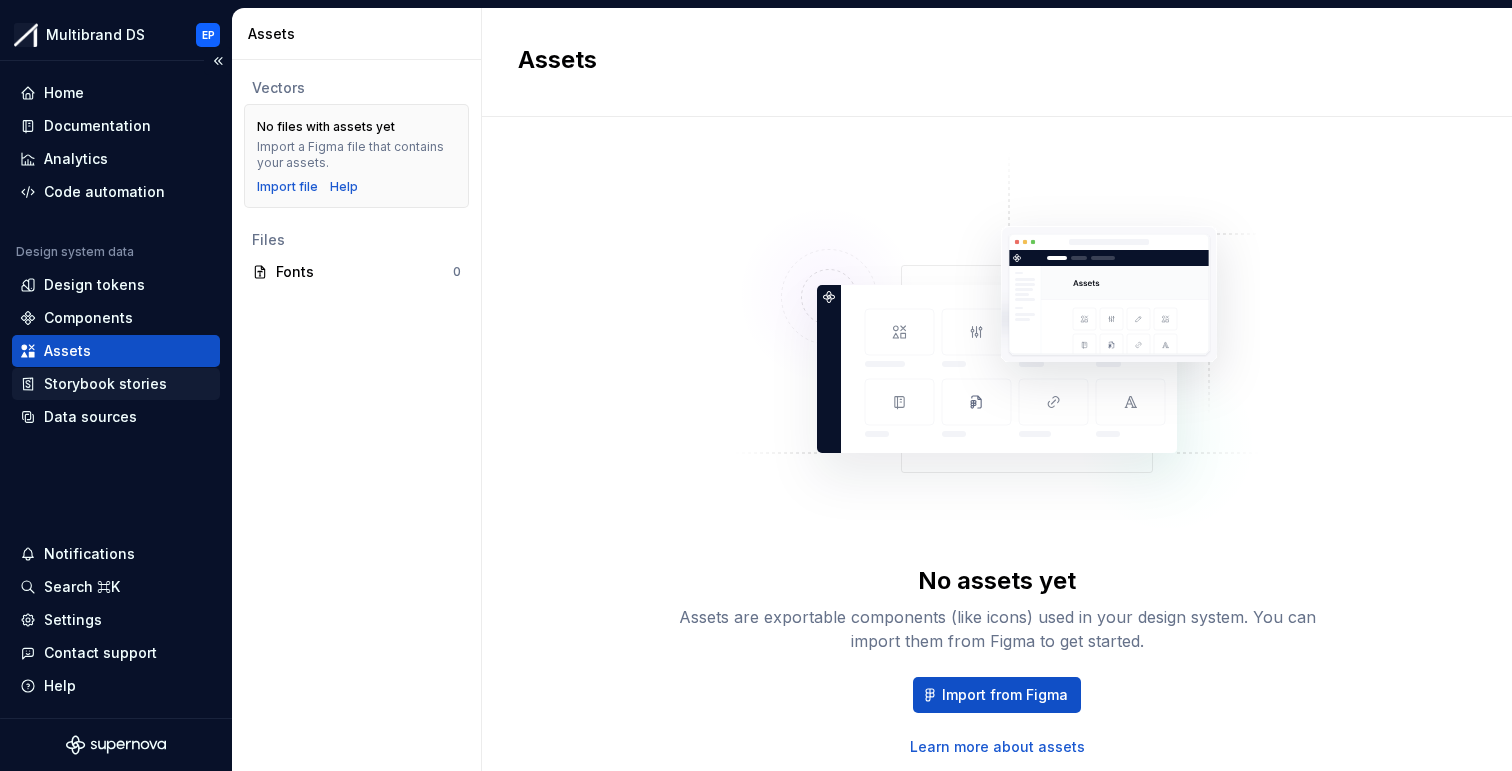 click on "Storybook stories" at bounding box center (105, 384) 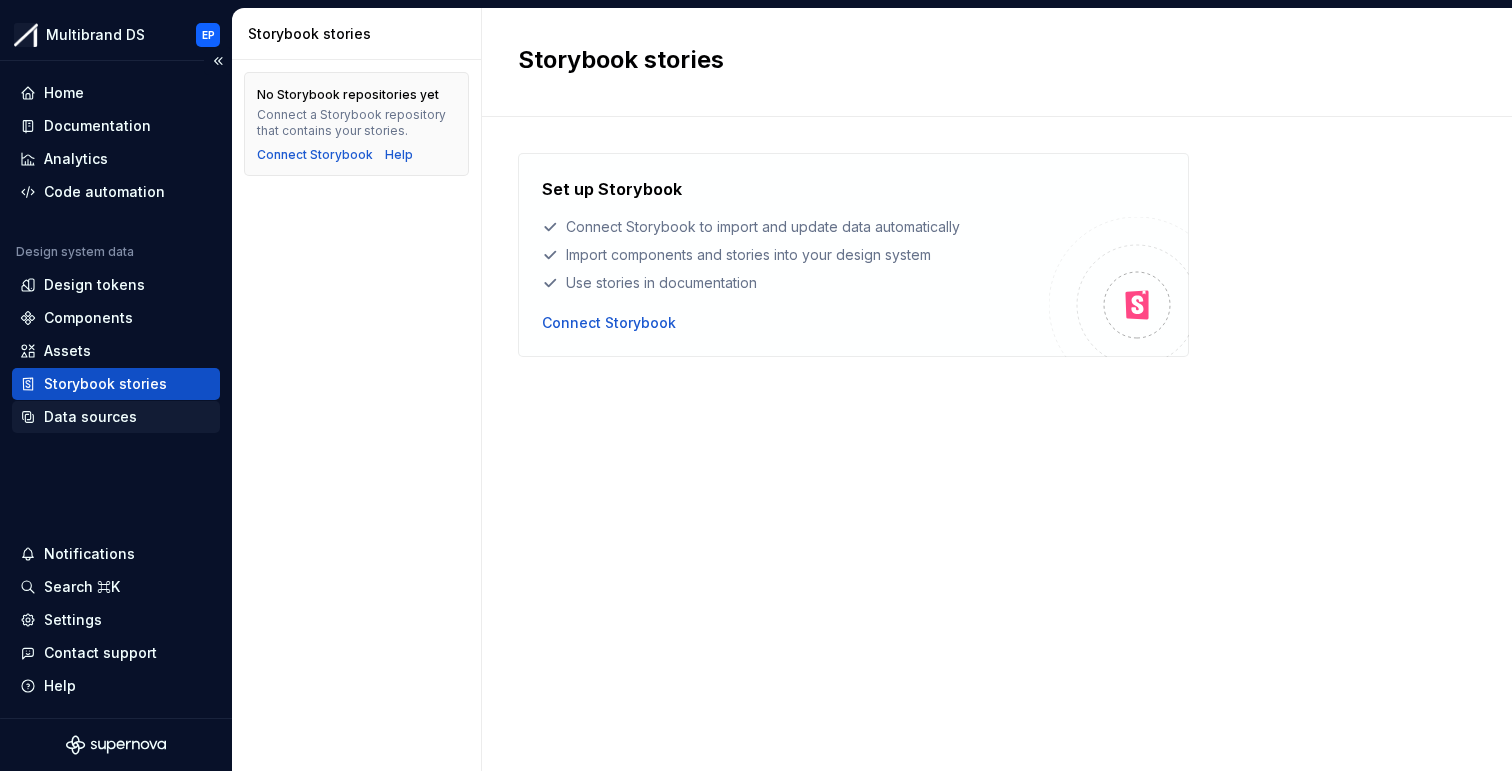 click on "Data sources" at bounding box center [90, 417] 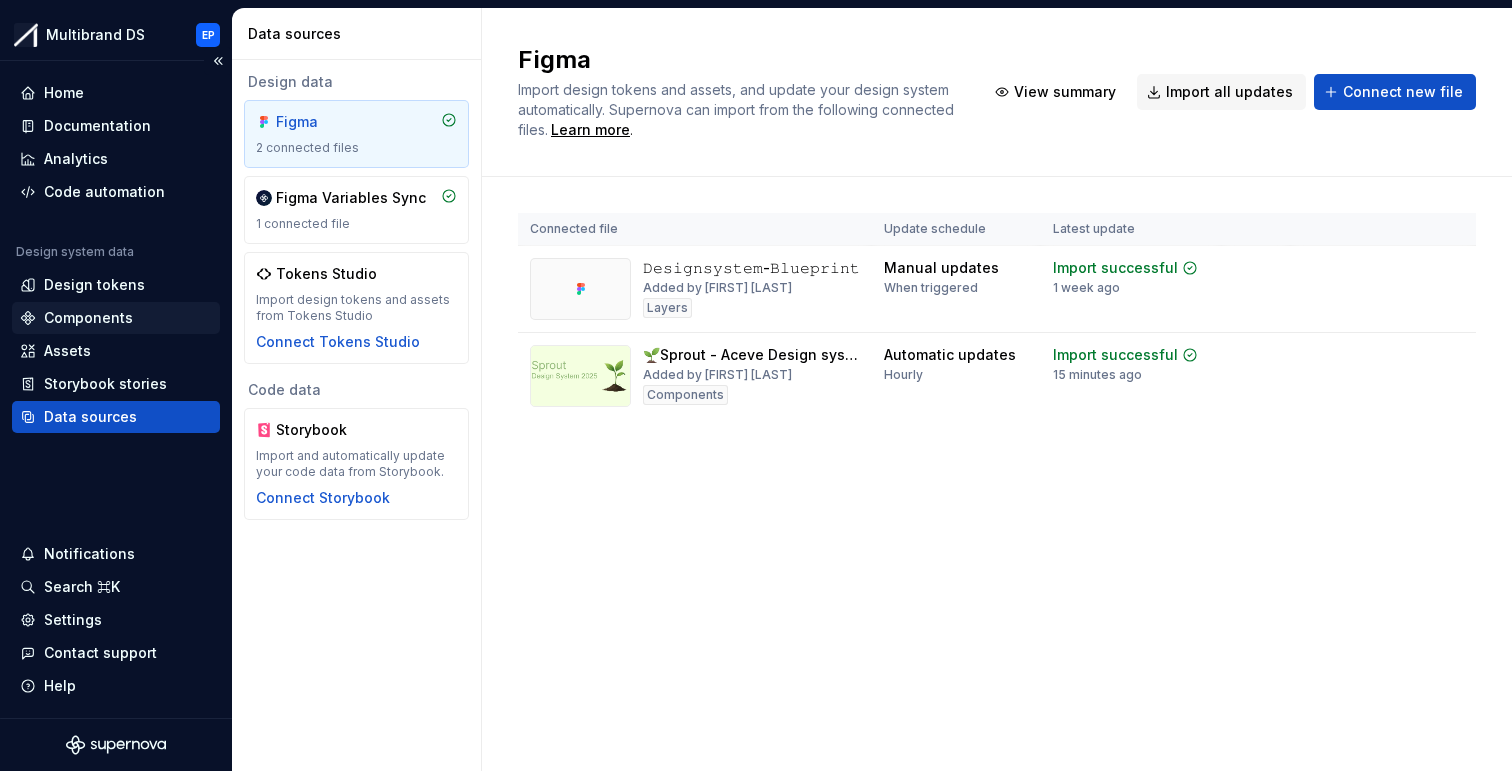 click on "Components" at bounding box center [88, 318] 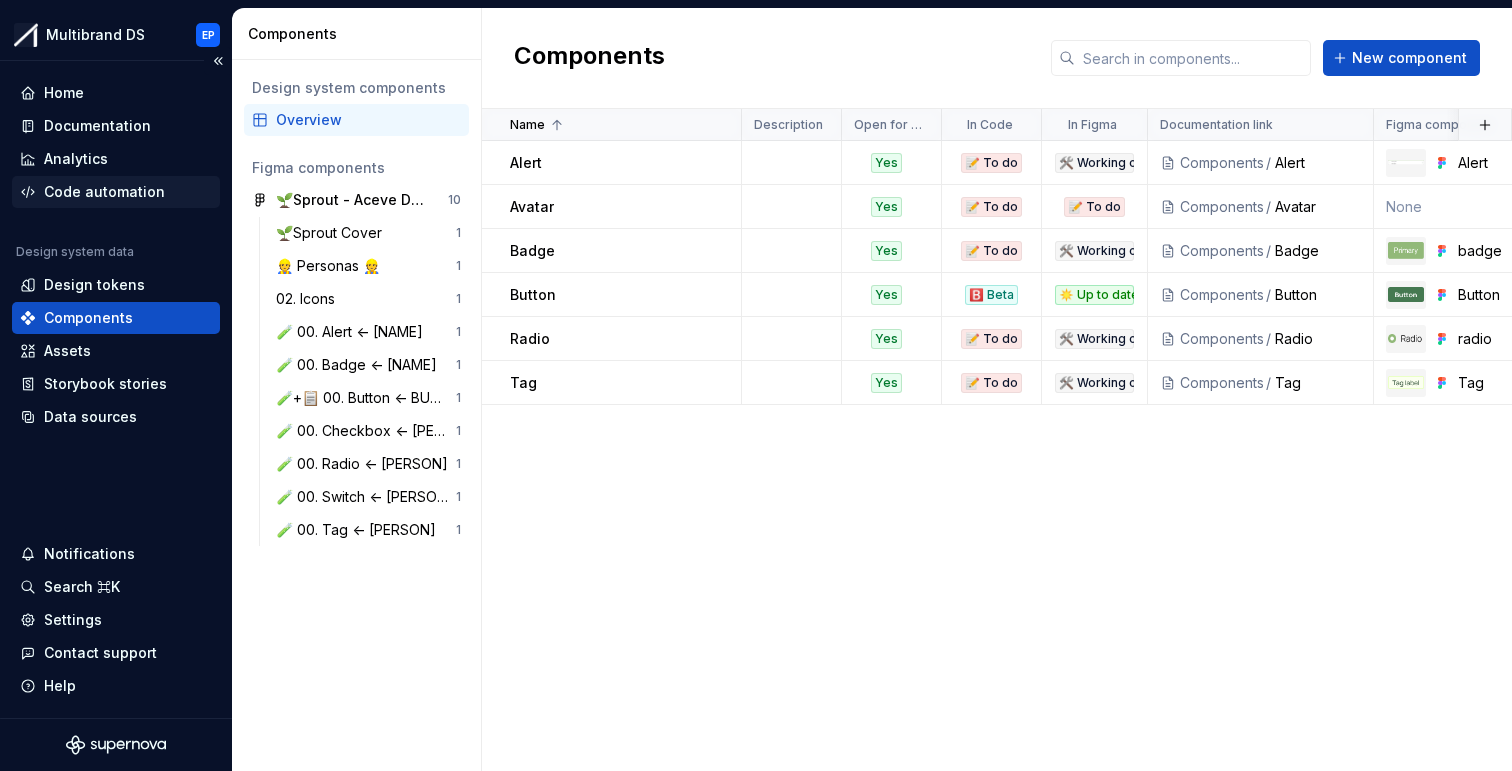 scroll, scrollTop: 0, scrollLeft: 0, axis: both 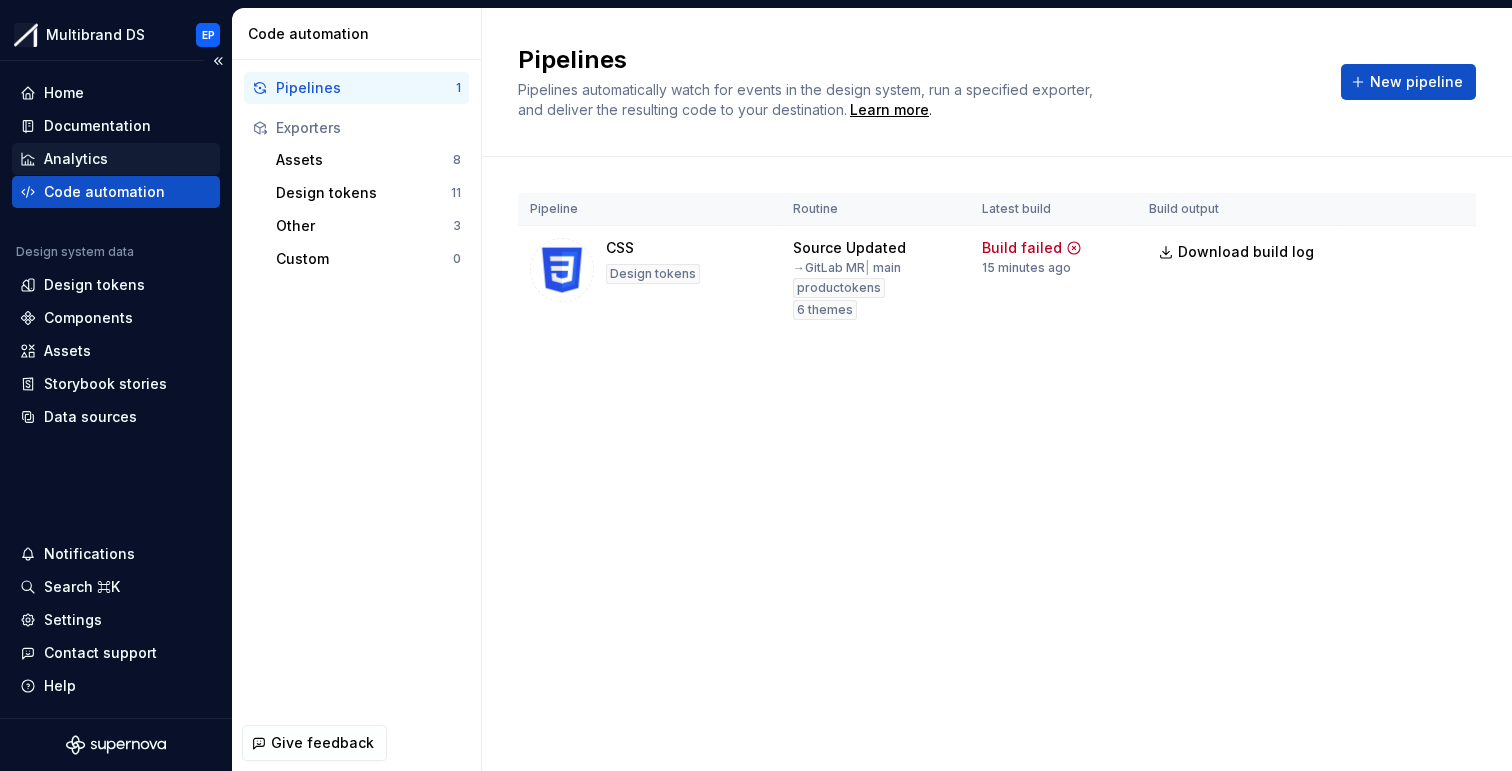 click on "Analytics" at bounding box center [76, 159] 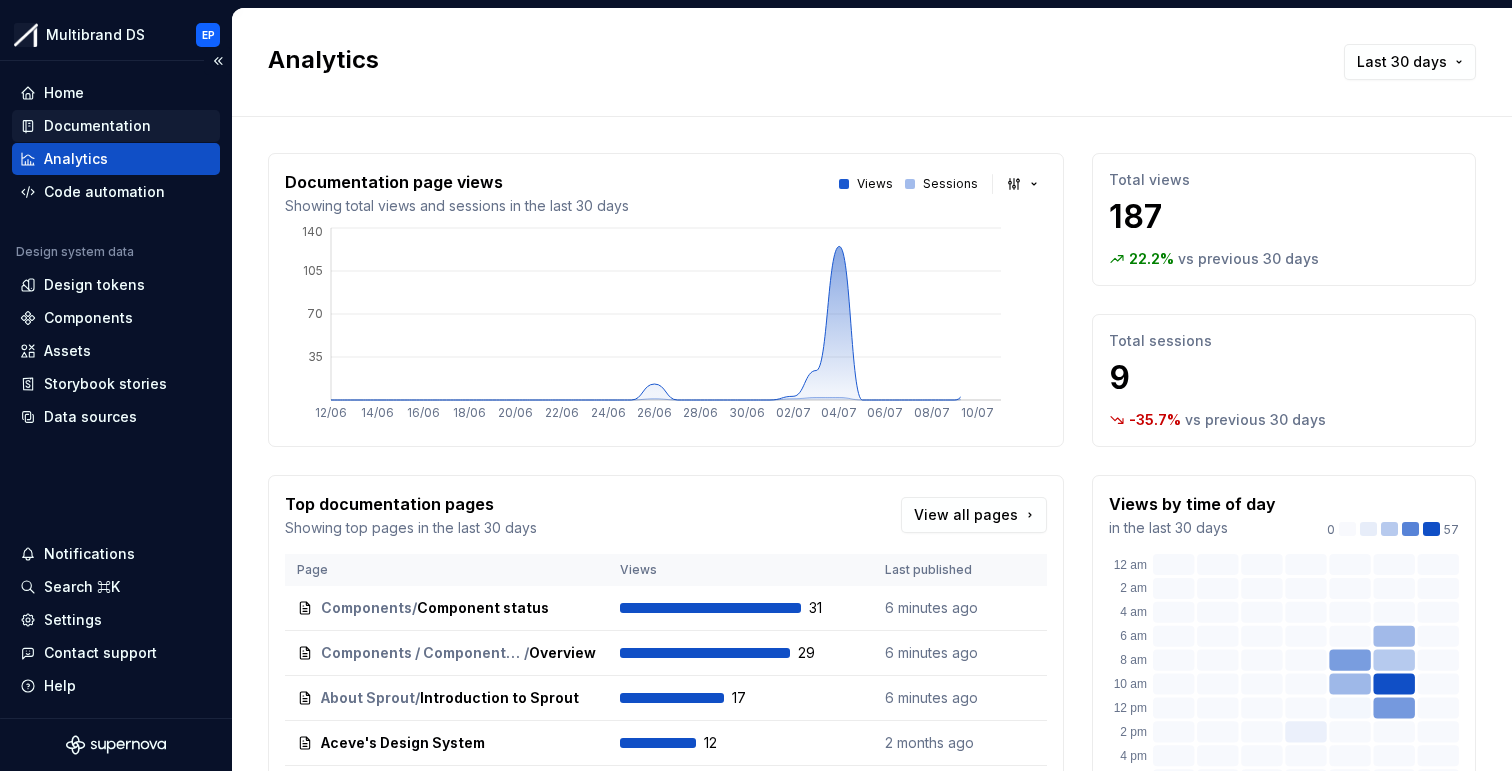 click on "Documentation" at bounding box center [97, 126] 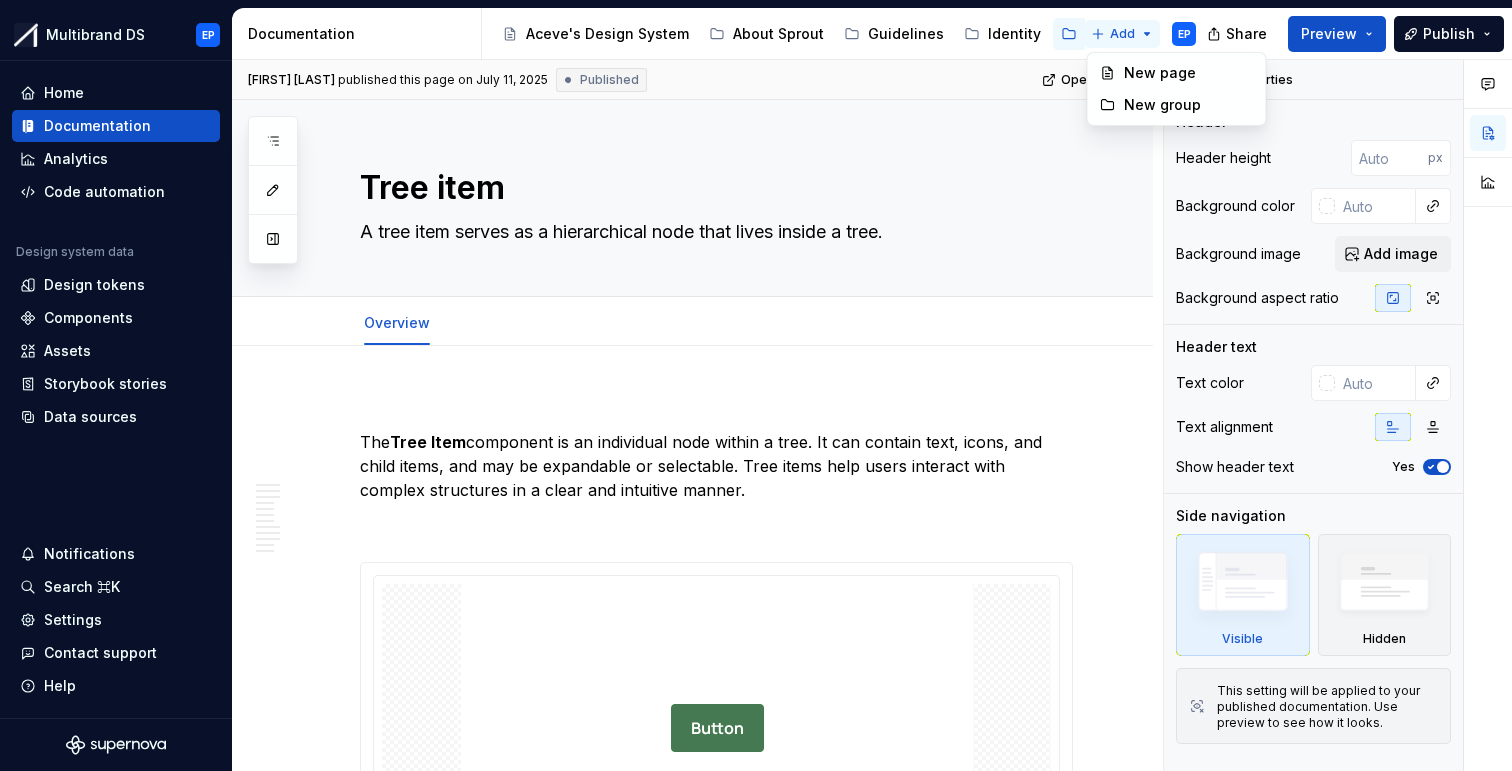 click on "Multibrand DS EP Home Documentation Analytics Code automation Design system data Design tokens Components Assets Storybook stories Data sources Notifications Search ⌘K Settings Contact support Help Documentation
Accessibility guide for tree Page tree.
Navigate the tree with the arrow keys. Common tree hotkeys apply. Further keybindings are available:
enter to execute primary action on focused item
f2 to start renaming the focused item
escape to abort renaming an item
control+d to start dragging selected items
Aceve's Design System About Sprout Guidelines Identity Components Design manual Blog Add EP Share Preview Publish Pages Add
Accessibility guide for tree Page tree.
Navigate the tree with the arrow keys. Common tree hotkeys apply. Further keybindings are available:
enter to execute primary action on focused item
f2 to start renaming the focused item
One Mobile" at bounding box center [756, 385] 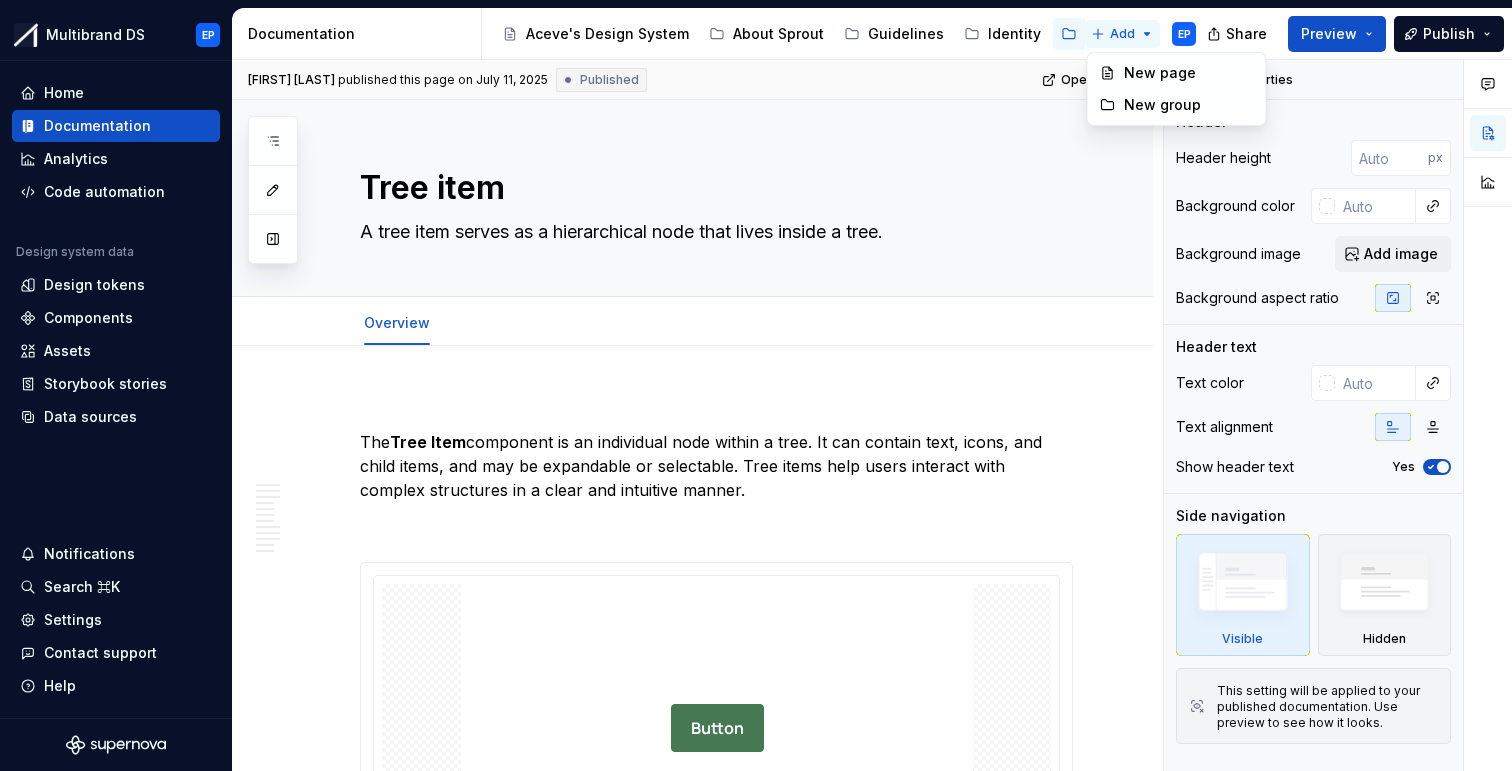 click on "Multibrand DS EP Home Documentation Analytics Code automation Design system data Design tokens Components Assets Storybook stories Data sources Notifications Search ⌘K Settings Contact support Help Documentation
Accessibility guide for tree Page tree.
Navigate the tree with the arrow keys. Common tree hotkeys apply. Further keybindings are available:
enter to execute primary action on focused item
f2 to start renaming the focused item
escape to abort renaming an item
control+d to start dragging selected items
Aceve's Design System About Sprout Guidelines Identity Components Design manual Blog Add EP Share Preview Publish Pages Add
Accessibility guide for tree Page tree.
Navigate the tree with the arrow keys. Common tree hotkeys apply. Further keybindings are available:
enter to execute primary action on focused item
f2 to start renaming the focused item
One Mobile" at bounding box center [756, 385] 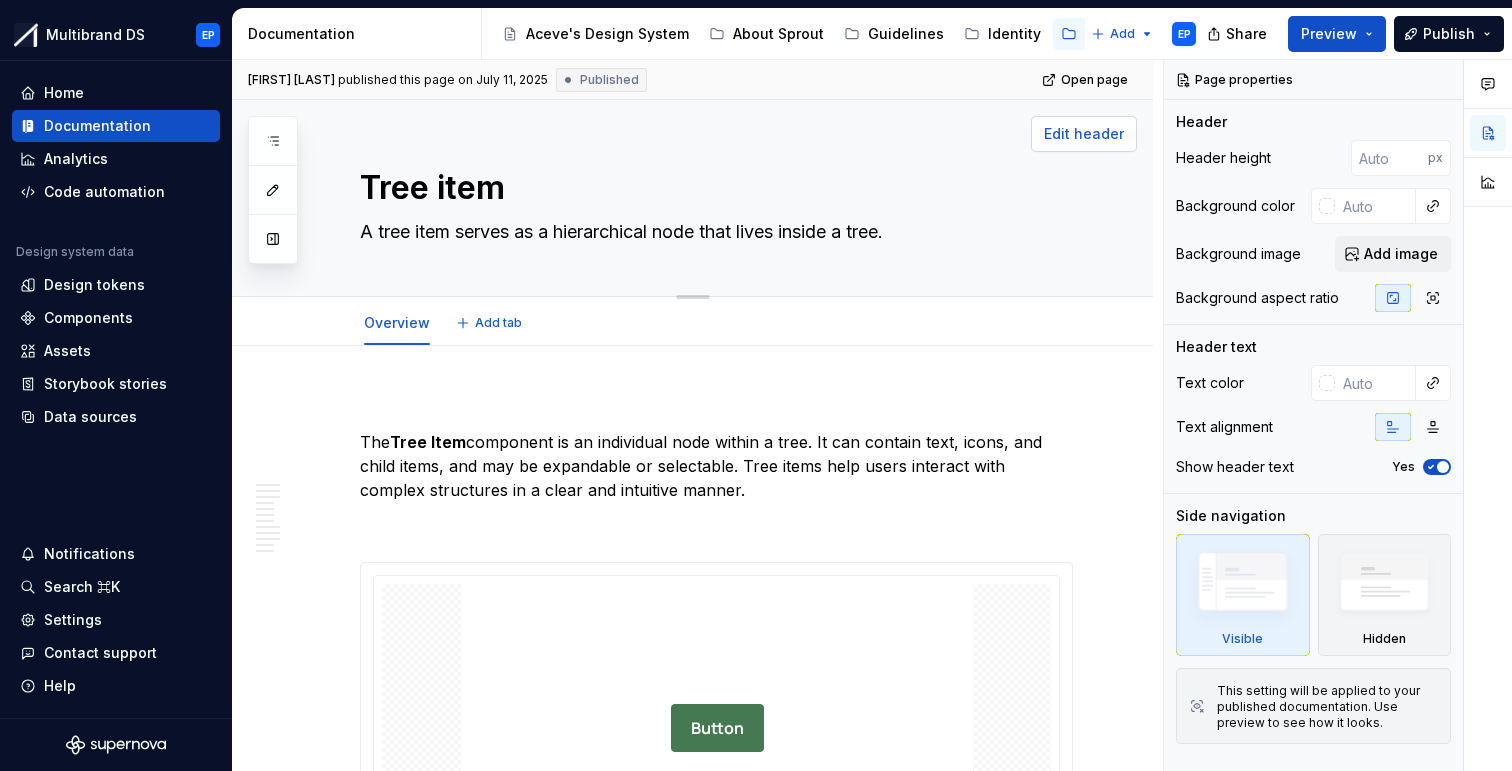 click on "Edit header" at bounding box center (1084, 134) 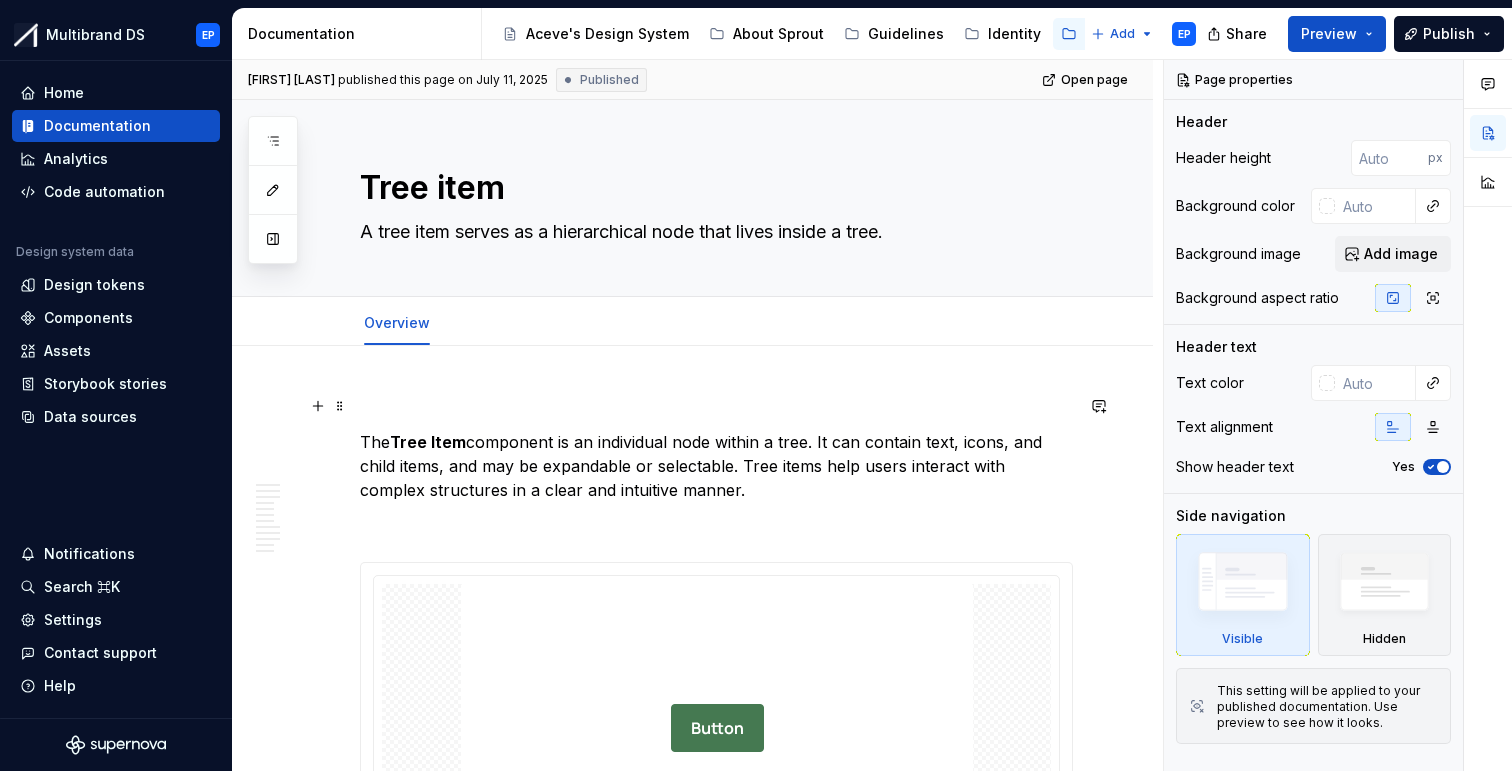 click at bounding box center [716, 406] 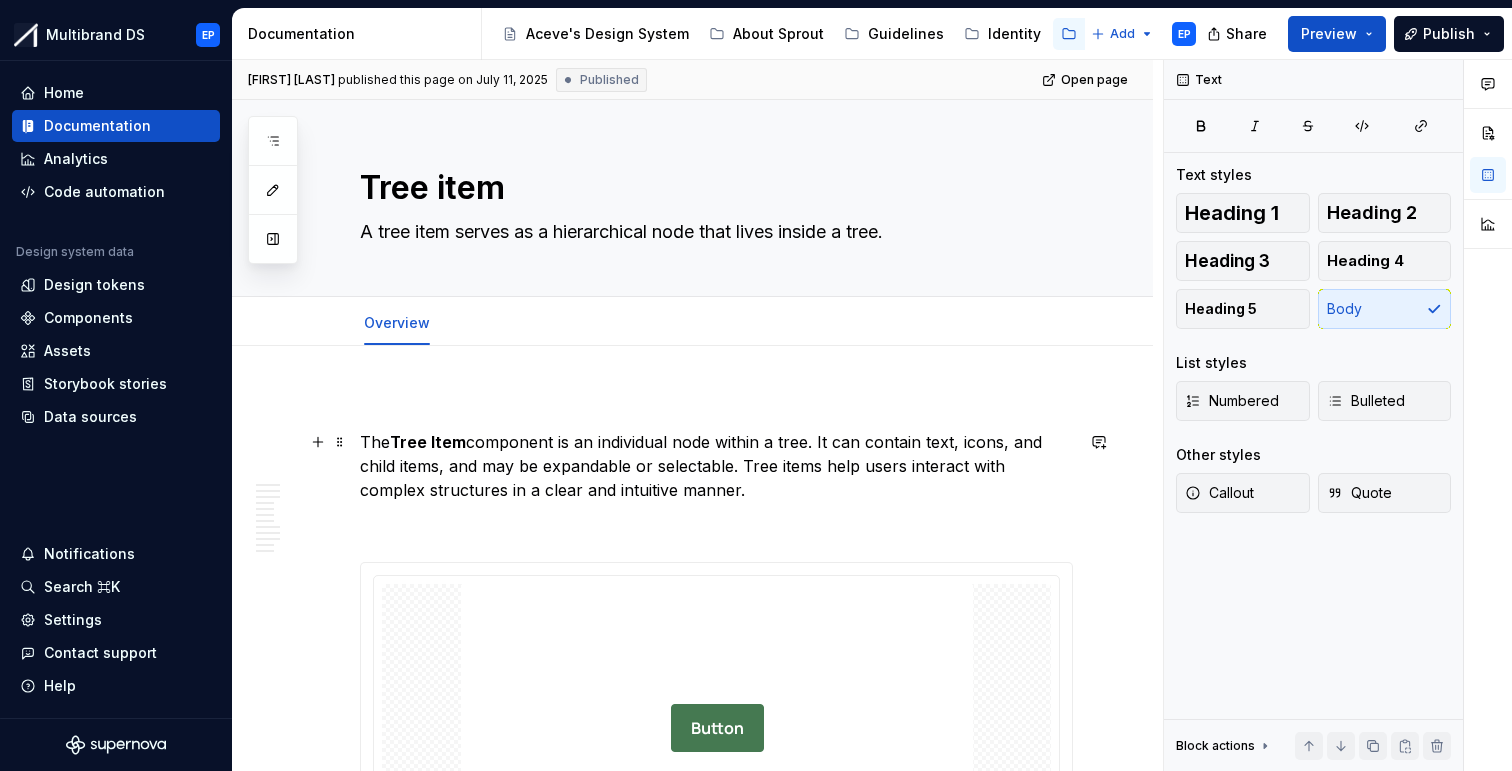click on "The  Tree Item  component is an individual node within a tree. It can contain text, icons, and child items, and may be expandable or selectable. Tree items help users interact with complex structures in a clear and intuitive manner." at bounding box center (716, 466) 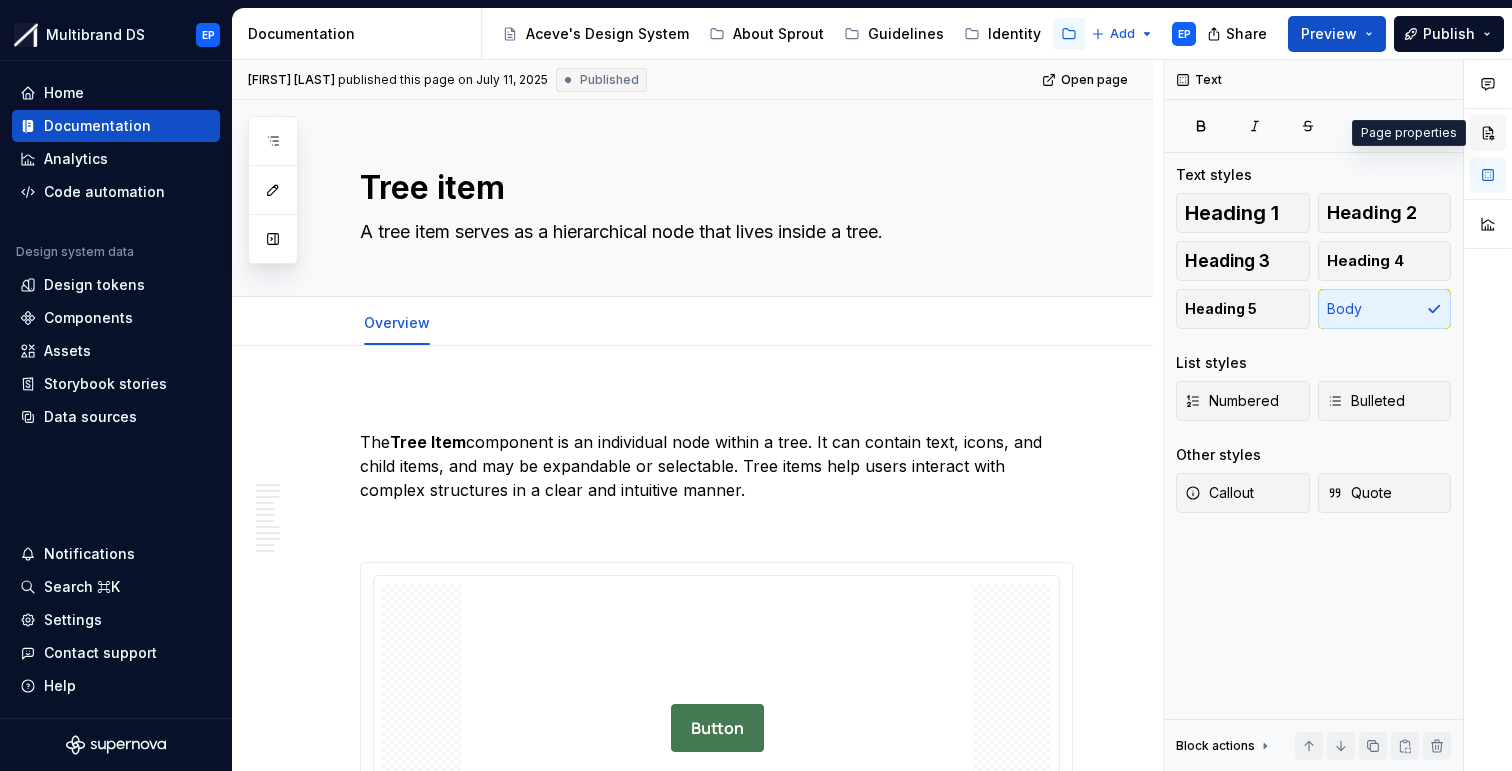 click at bounding box center [1488, 133] 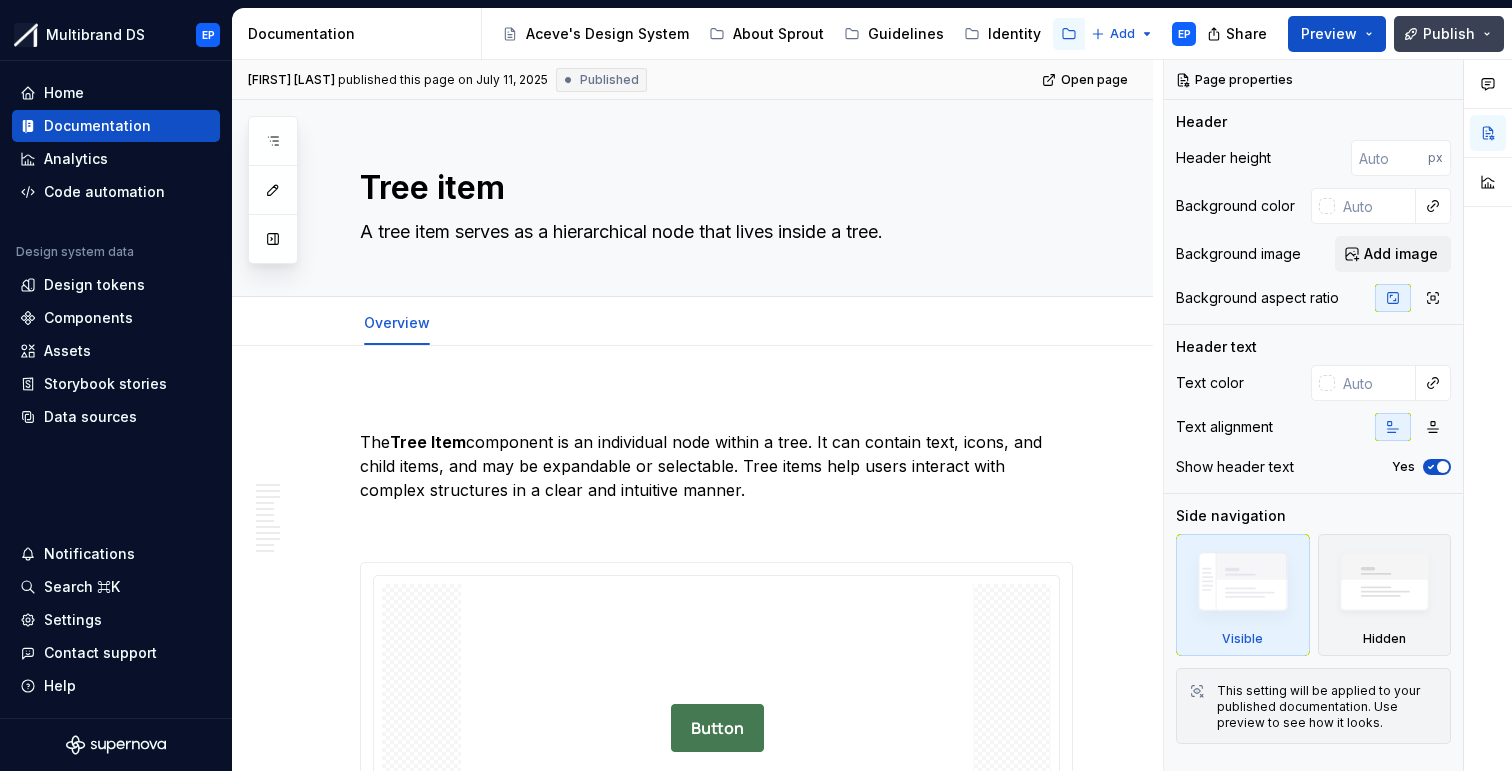 click on "Publish" at bounding box center [1449, 34] 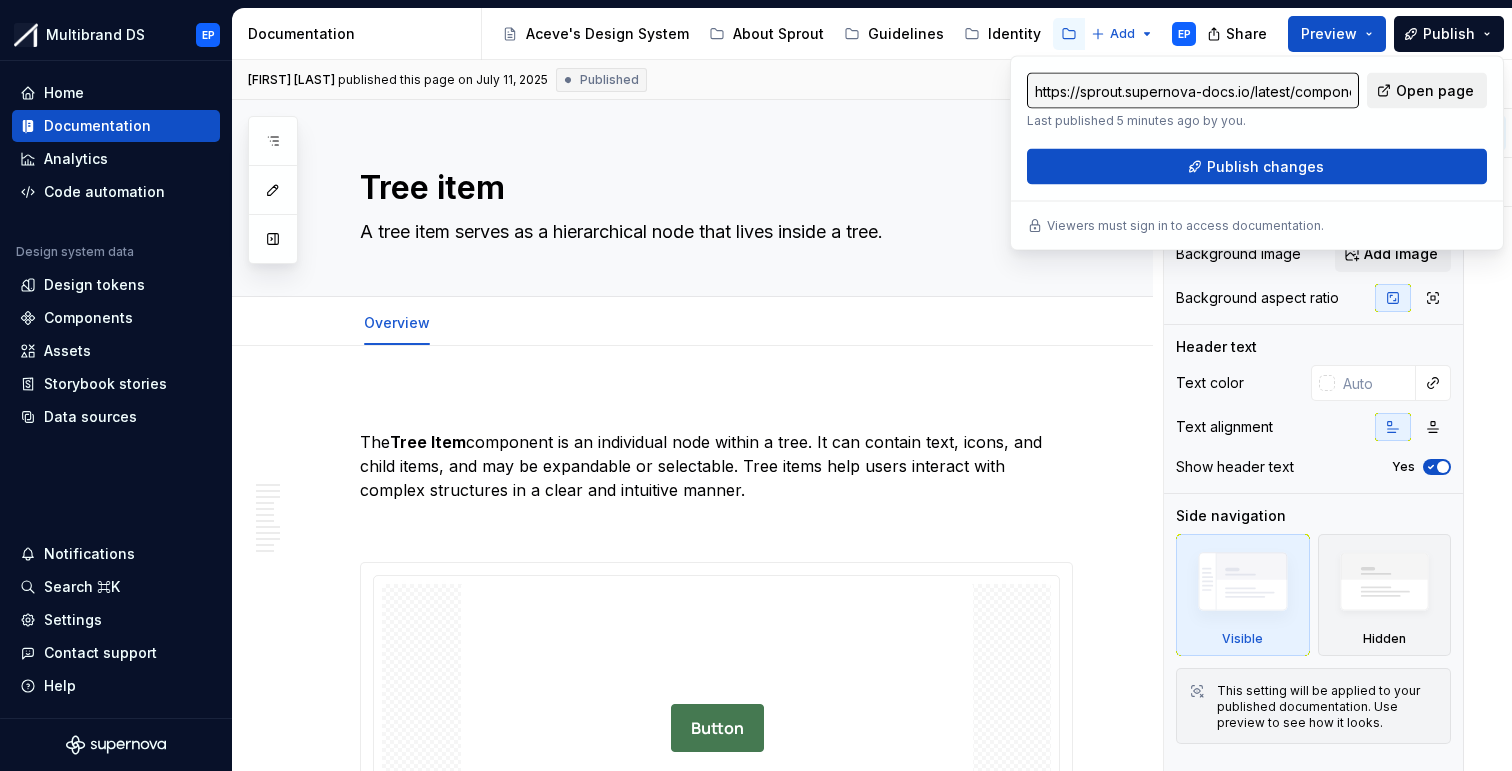 click on "Open page" at bounding box center [1435, 91] 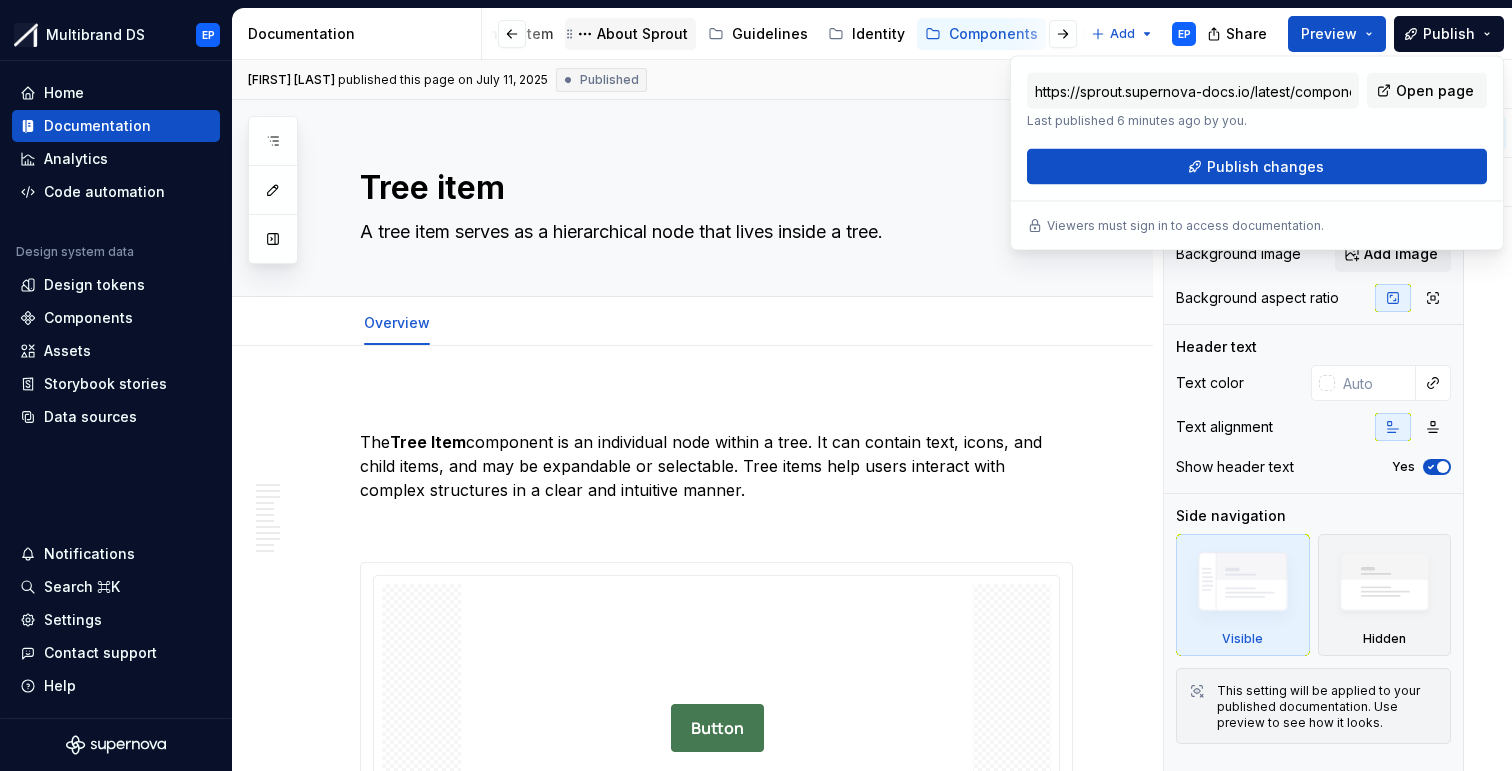 scroll, scrollTop: 0, scrollLeft: 292, axis: horizontal 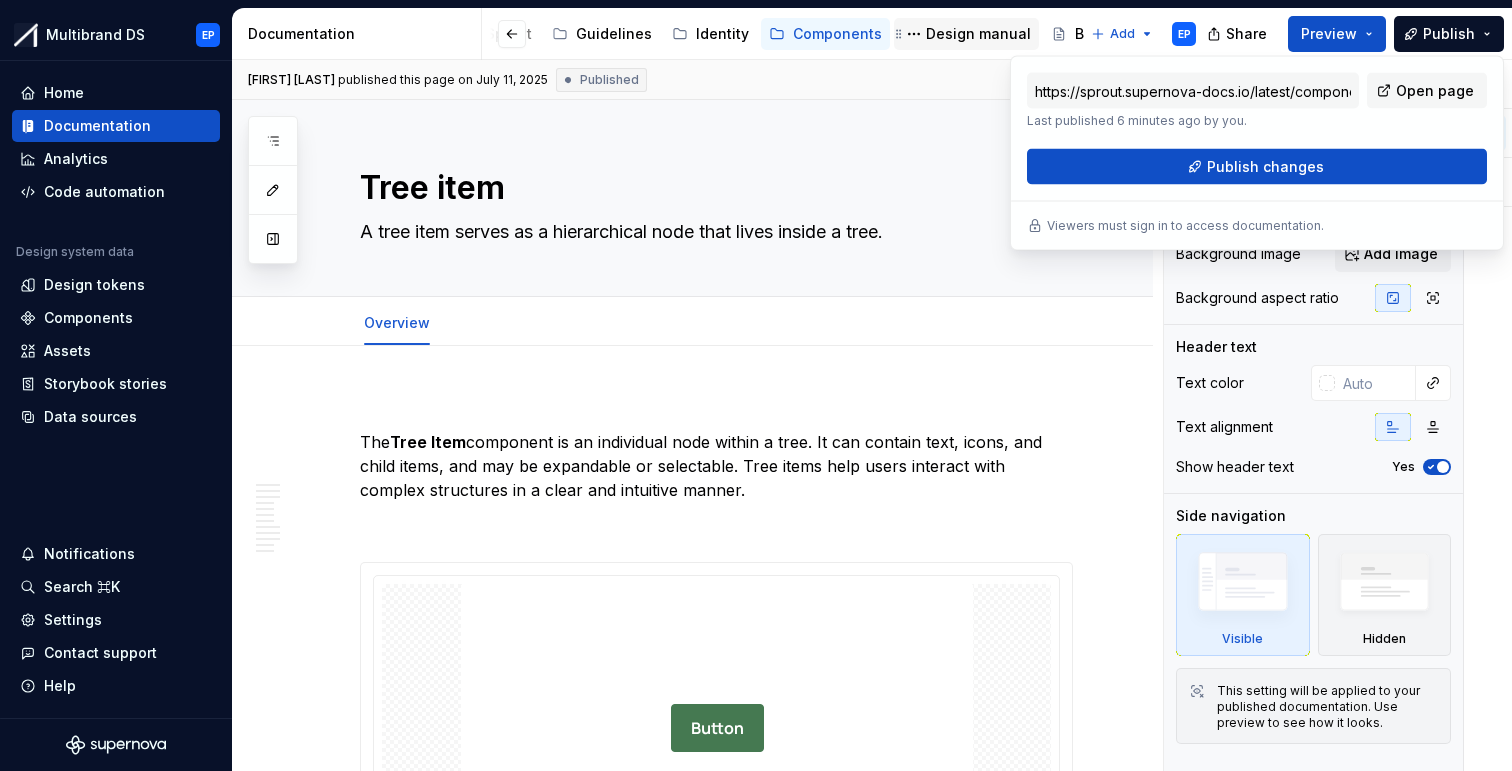 click on "Design manual" at bounding box center [978, 34] 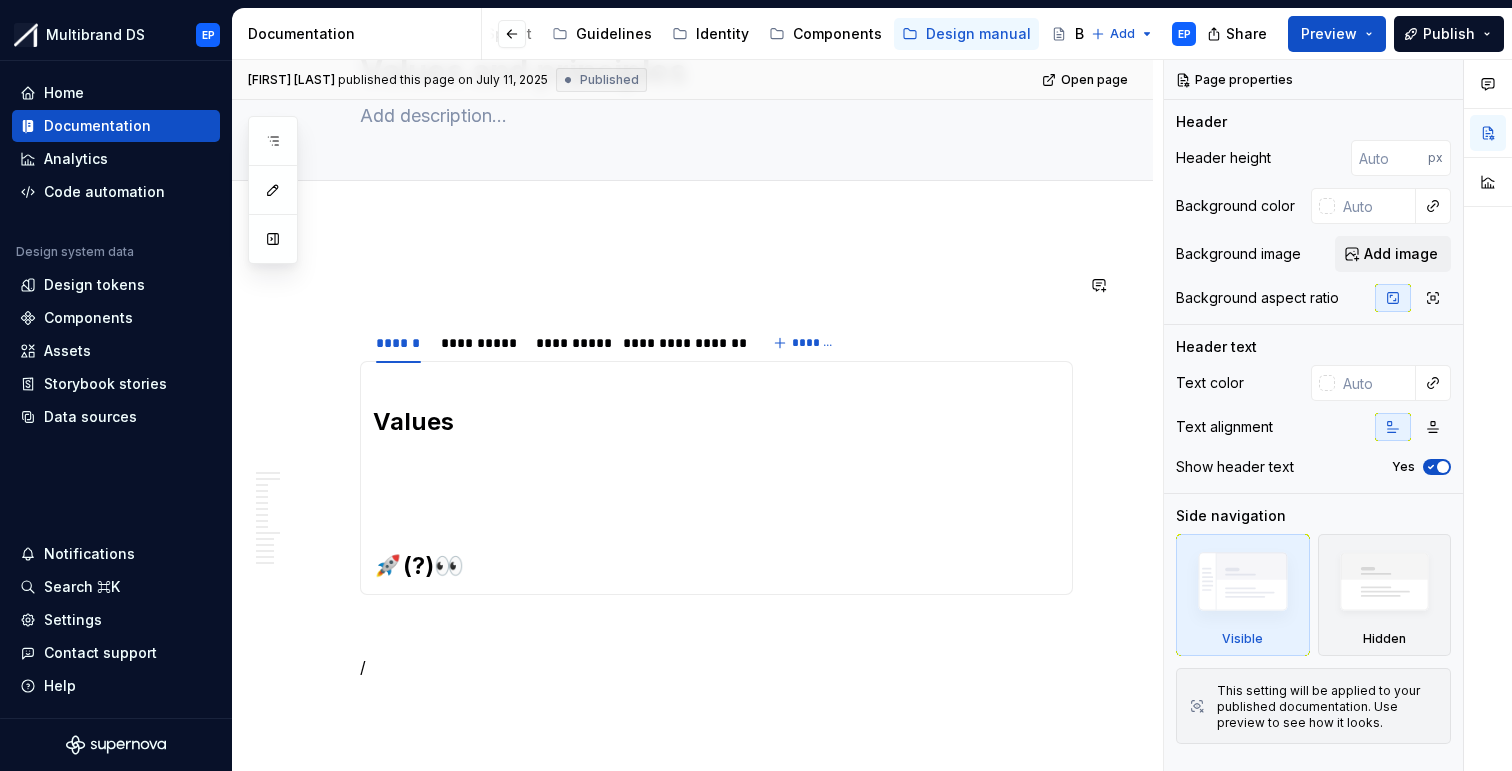 scroll, scrollTop: 0, scrollLeft: 0, axis: both 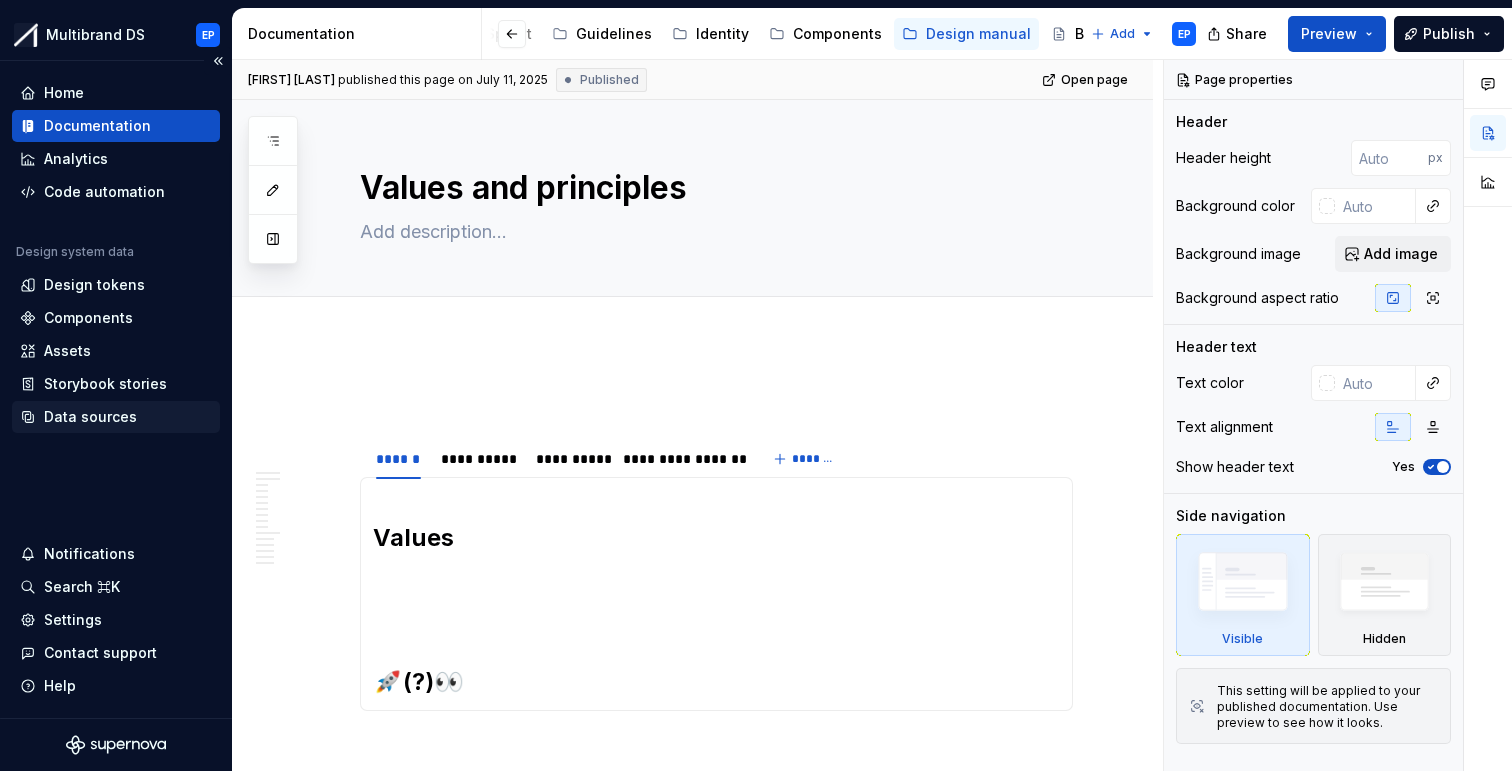 click on "Data sources" at bounding box center (90, 417) 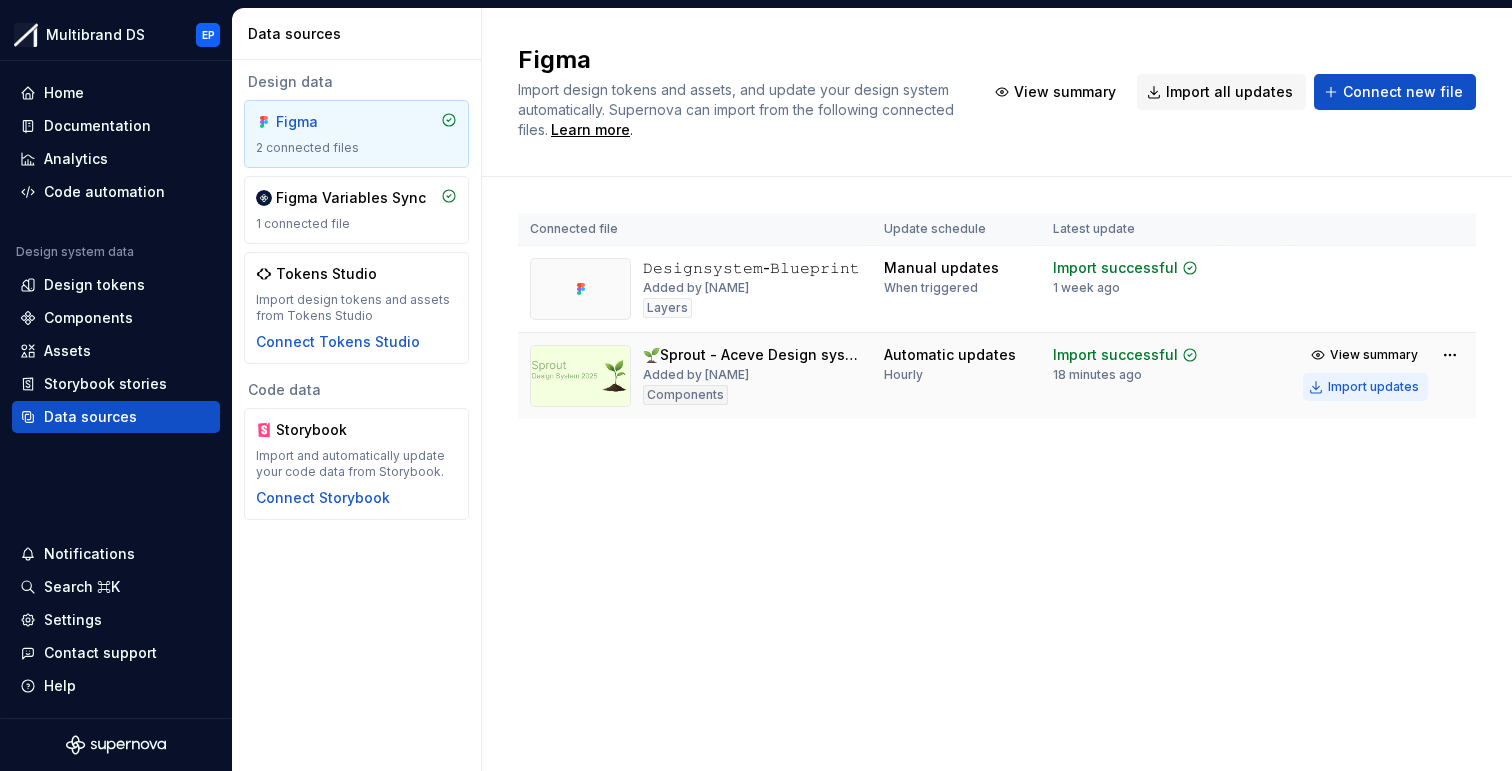 click on "Import updates" at bounding box center (1373, 387) 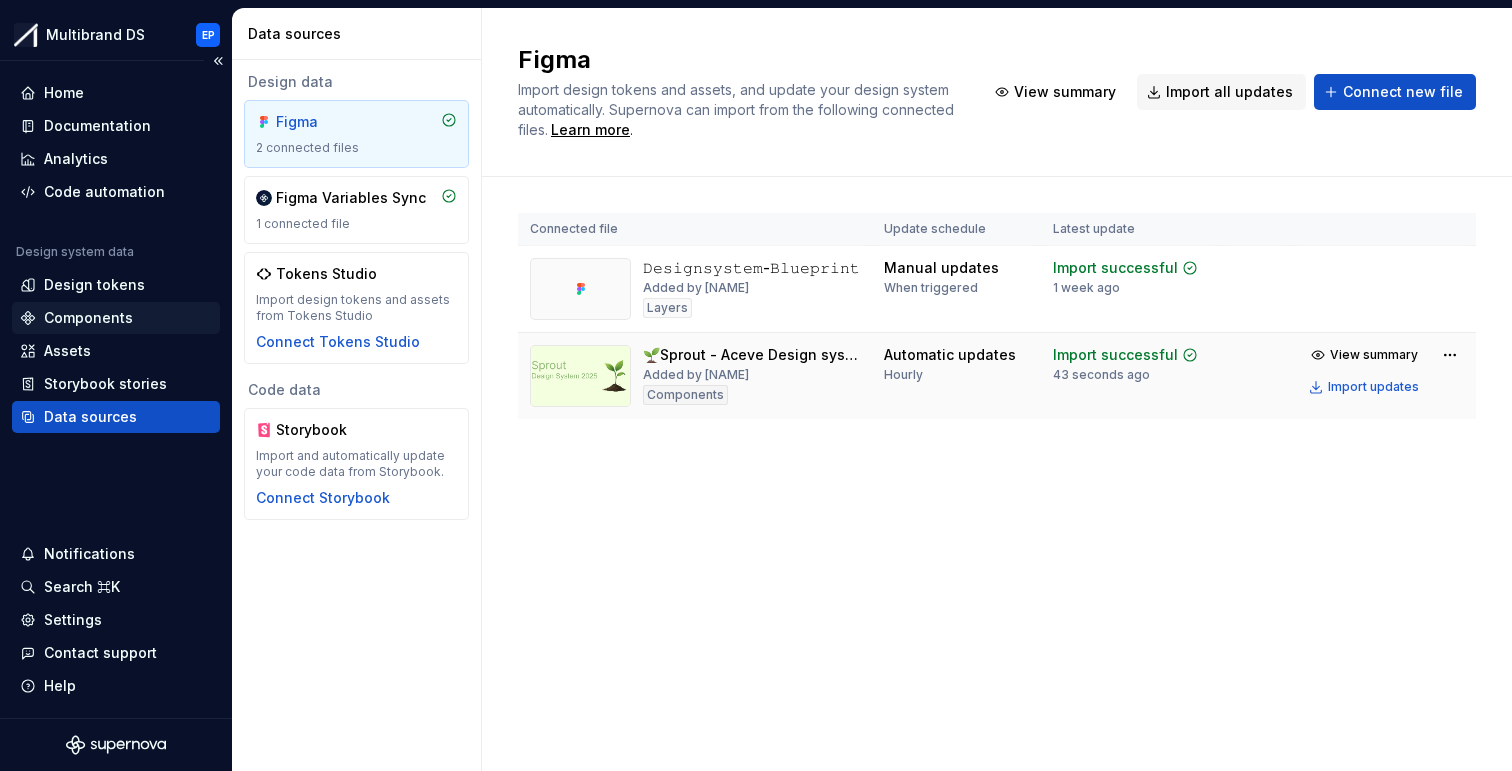 click on "Components" at bounding box center (88, 318) 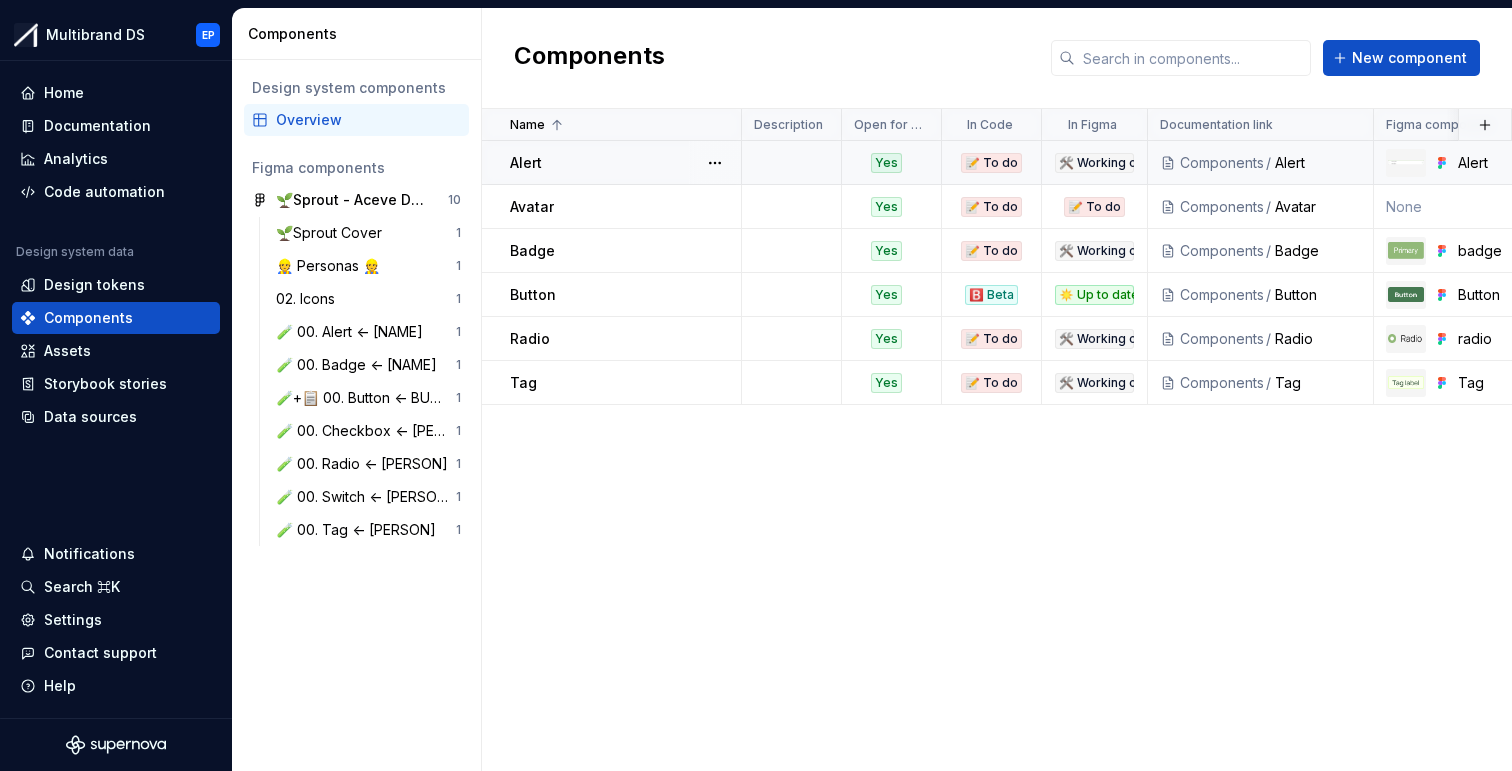 click on "Alert" at bounding box center [625, 163] 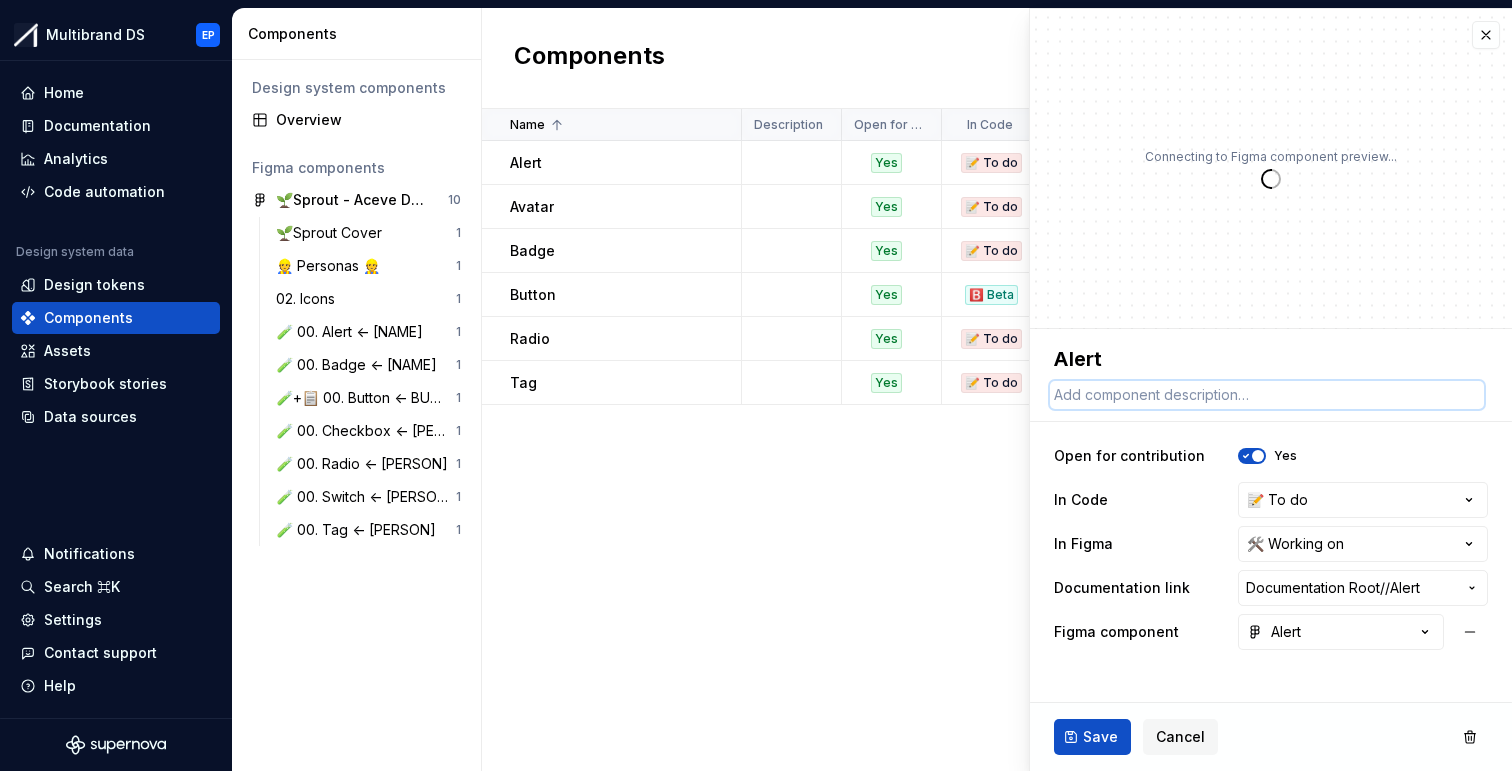 click at bounding box center [1267, 395] 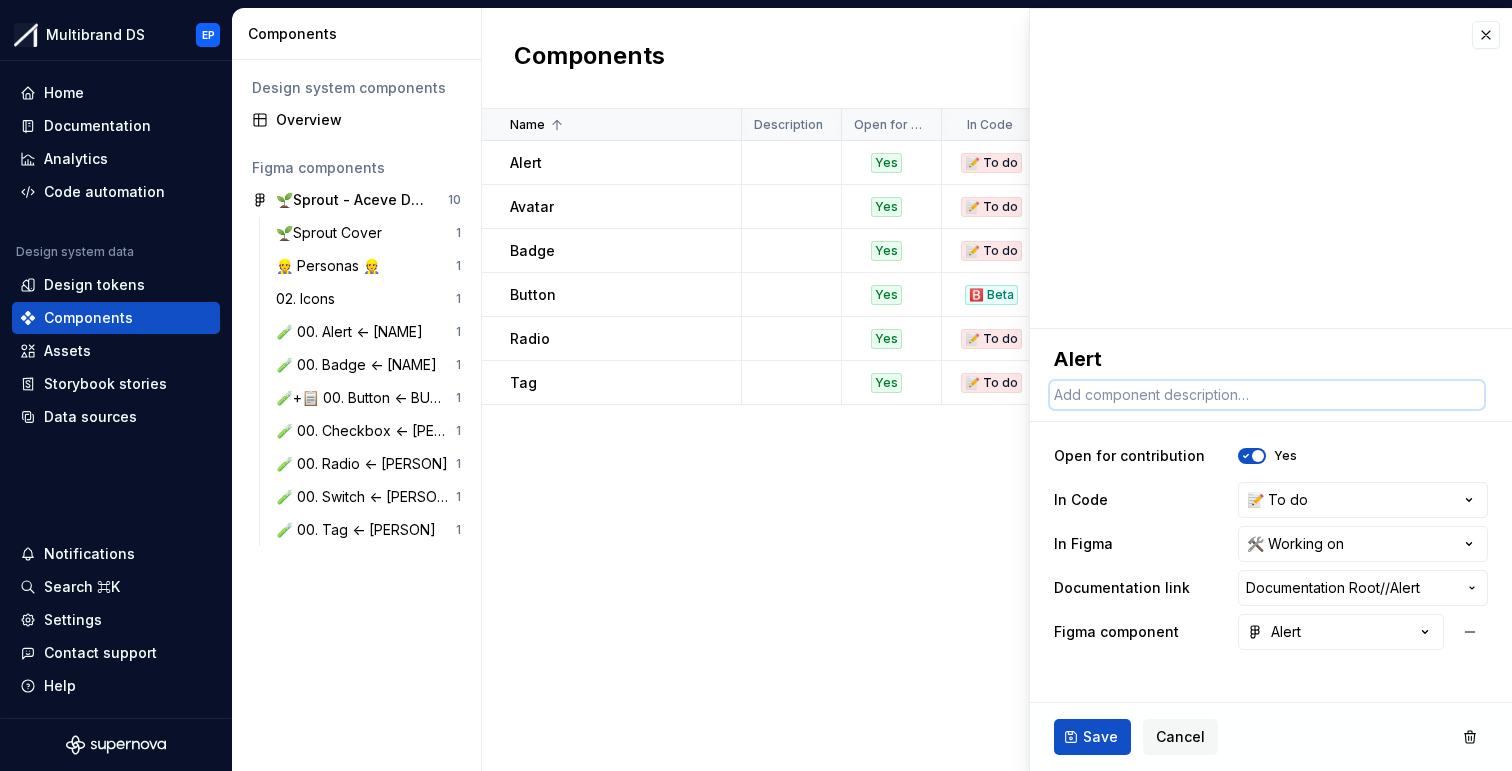 paste on "Alerts are used to display important messages inline or as toast notifications." 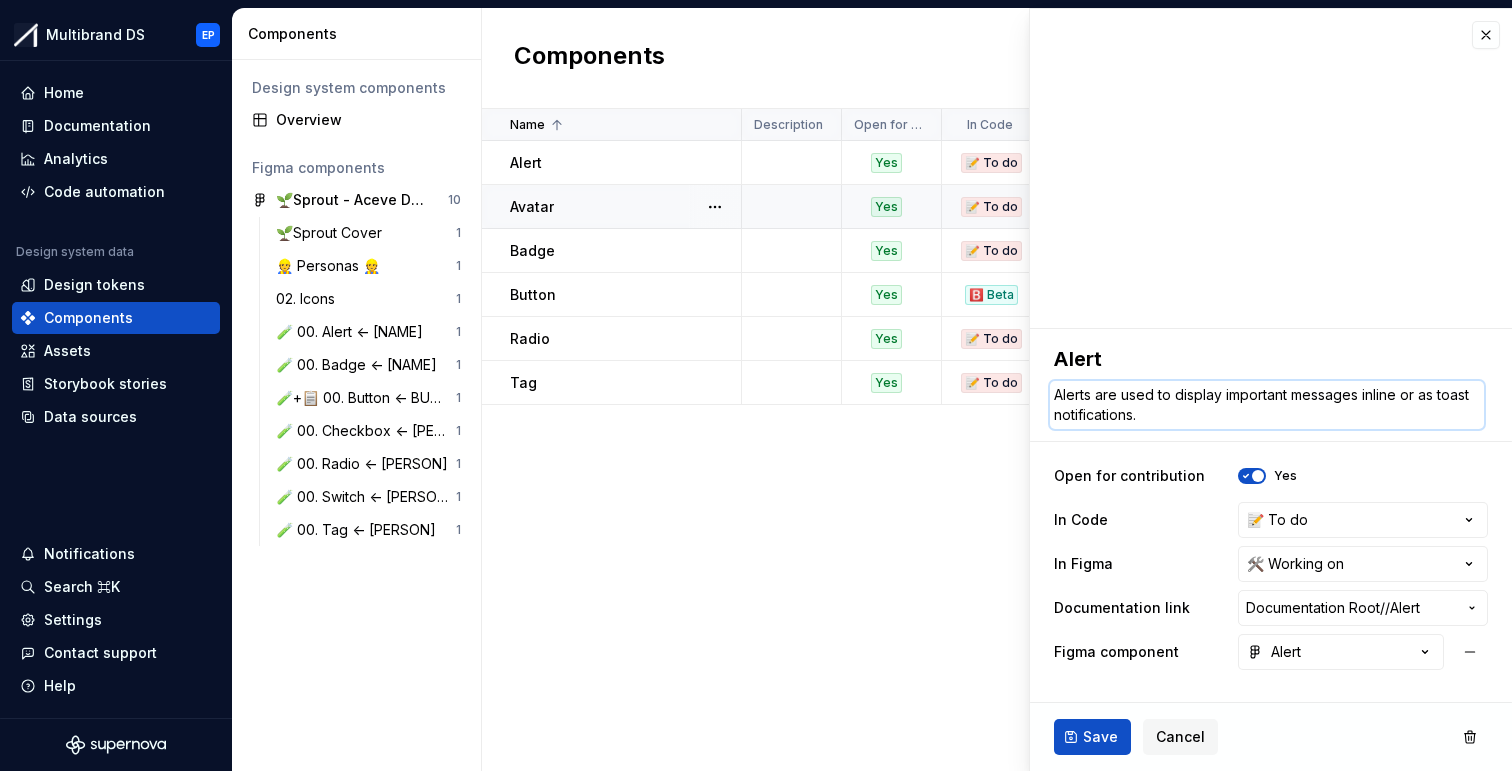 type on "Alerts are used to display important messages inline or as toast notifications." 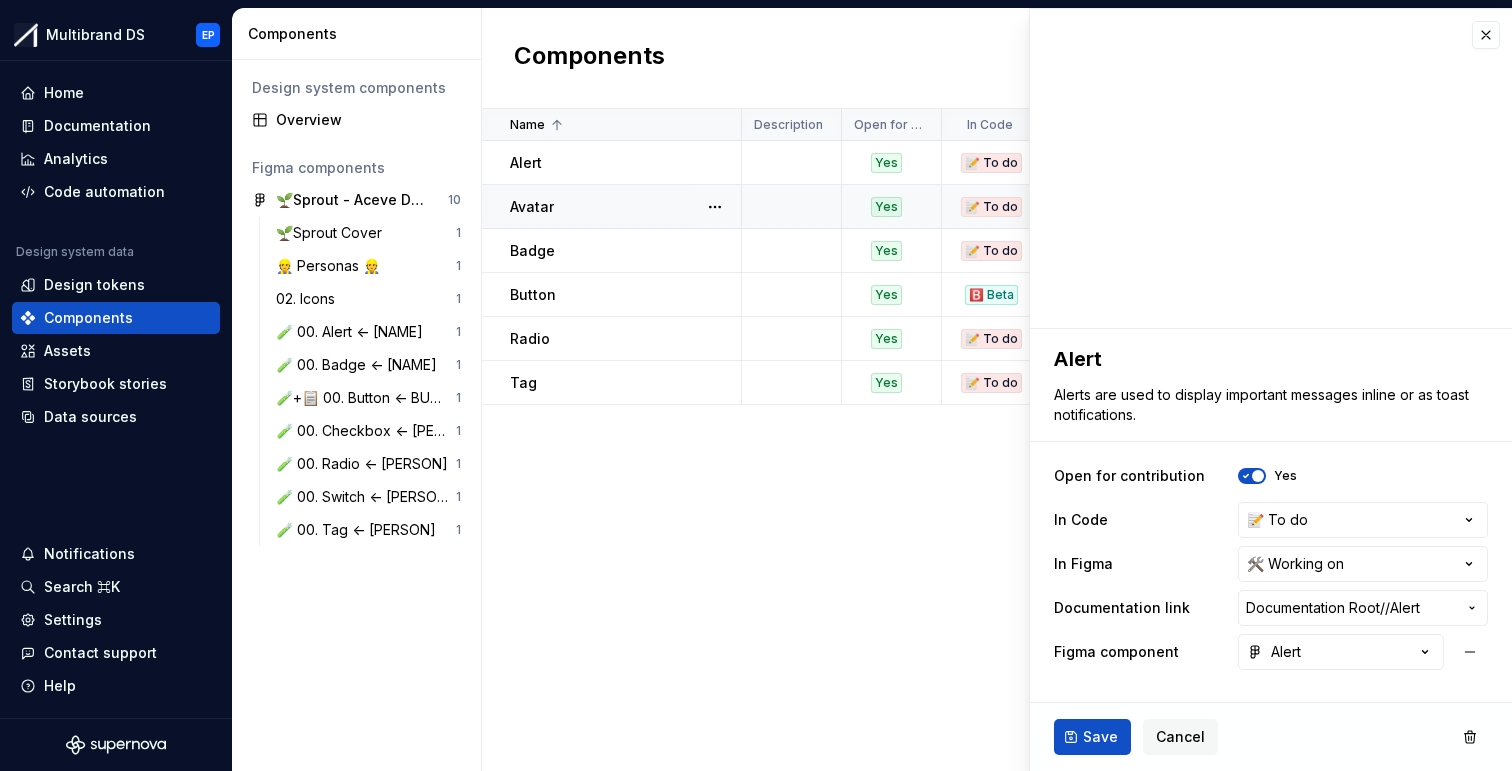 click on "Avatar" at bounding box center (612, 207) 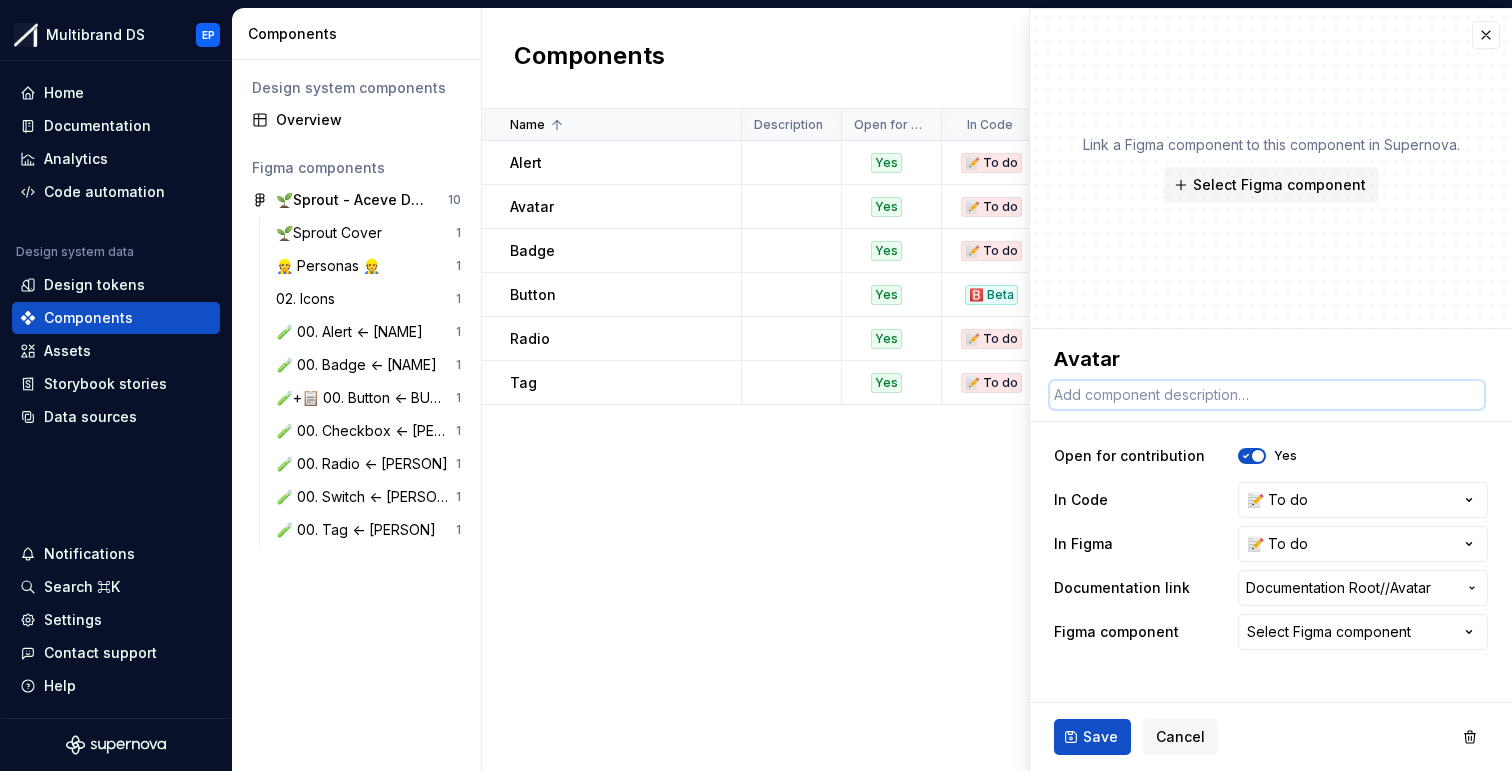 click at bounding box center [1267, 395] 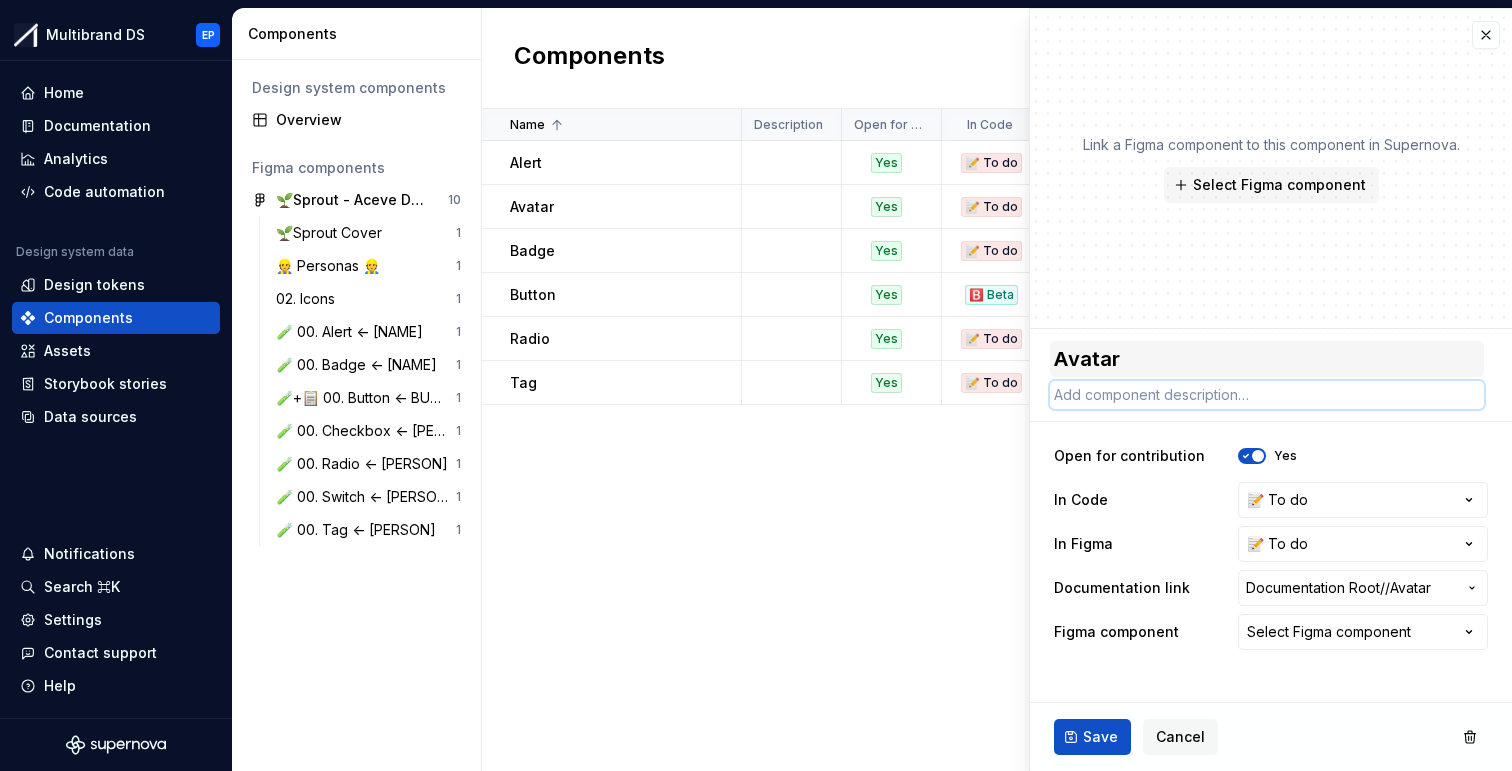 paste on "Avatars are used to represent a person or object." 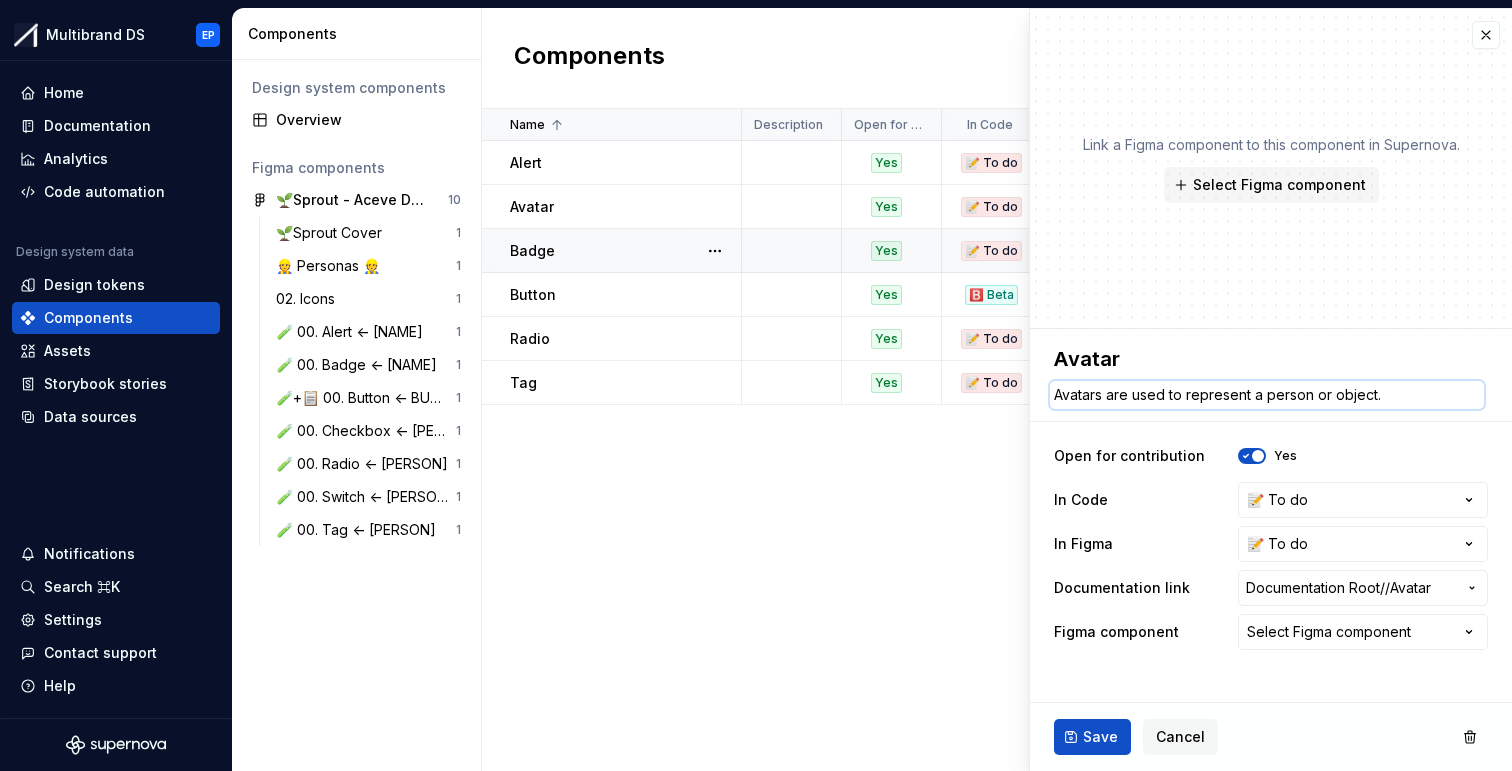 type on "Avatars are used to represent a person or object." 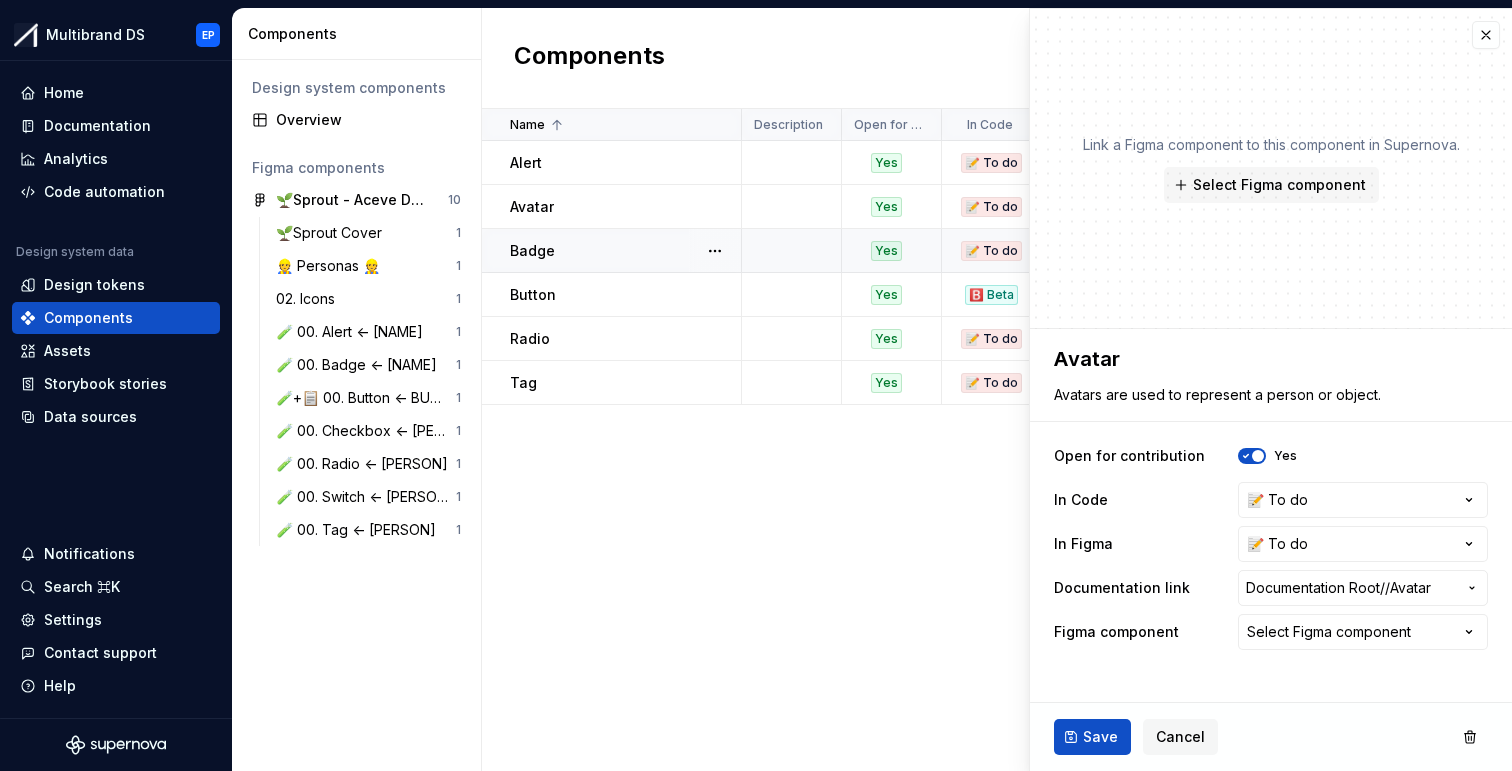 click on "Badge" at bounding box center [625, 251] 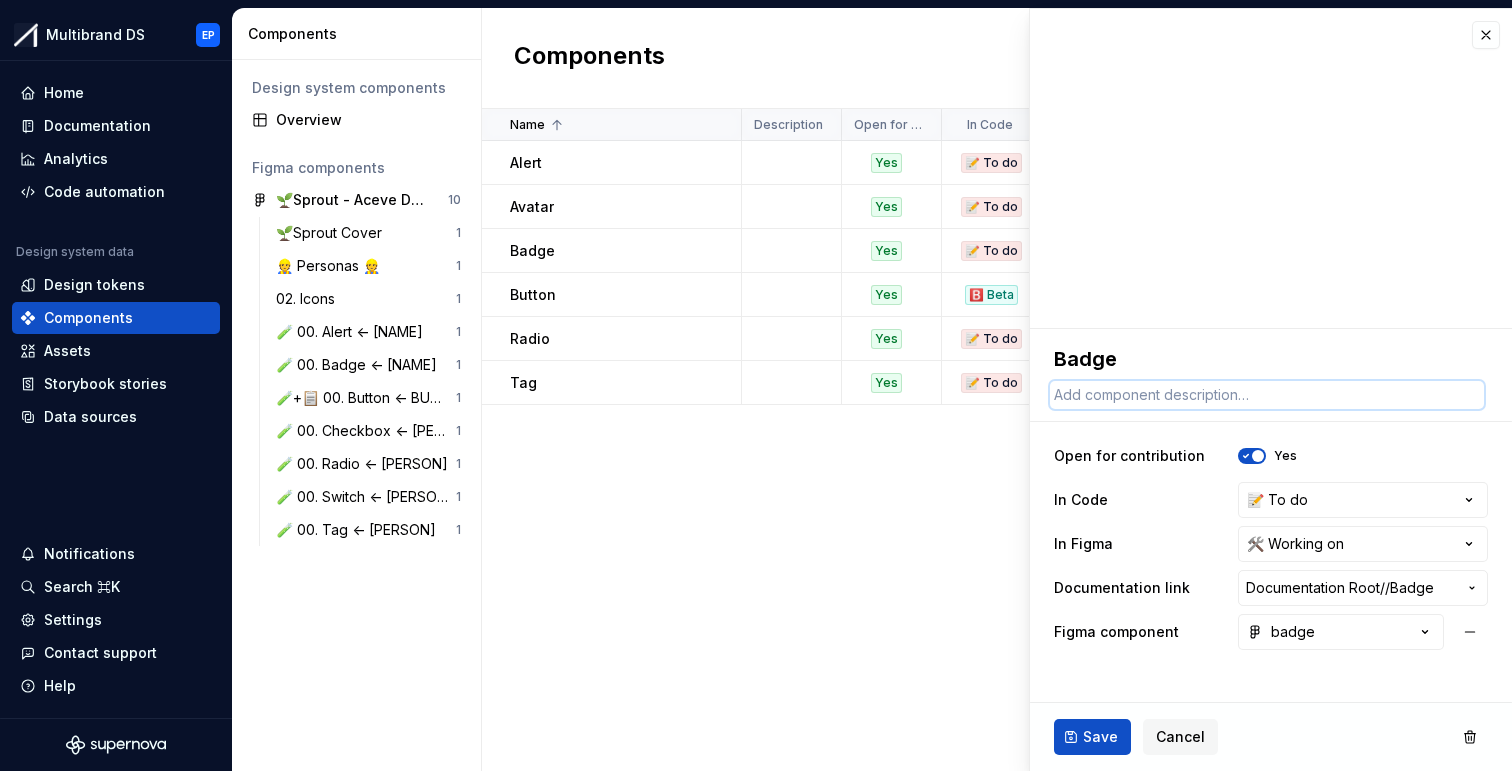 click at bounding box center [1267, 395] 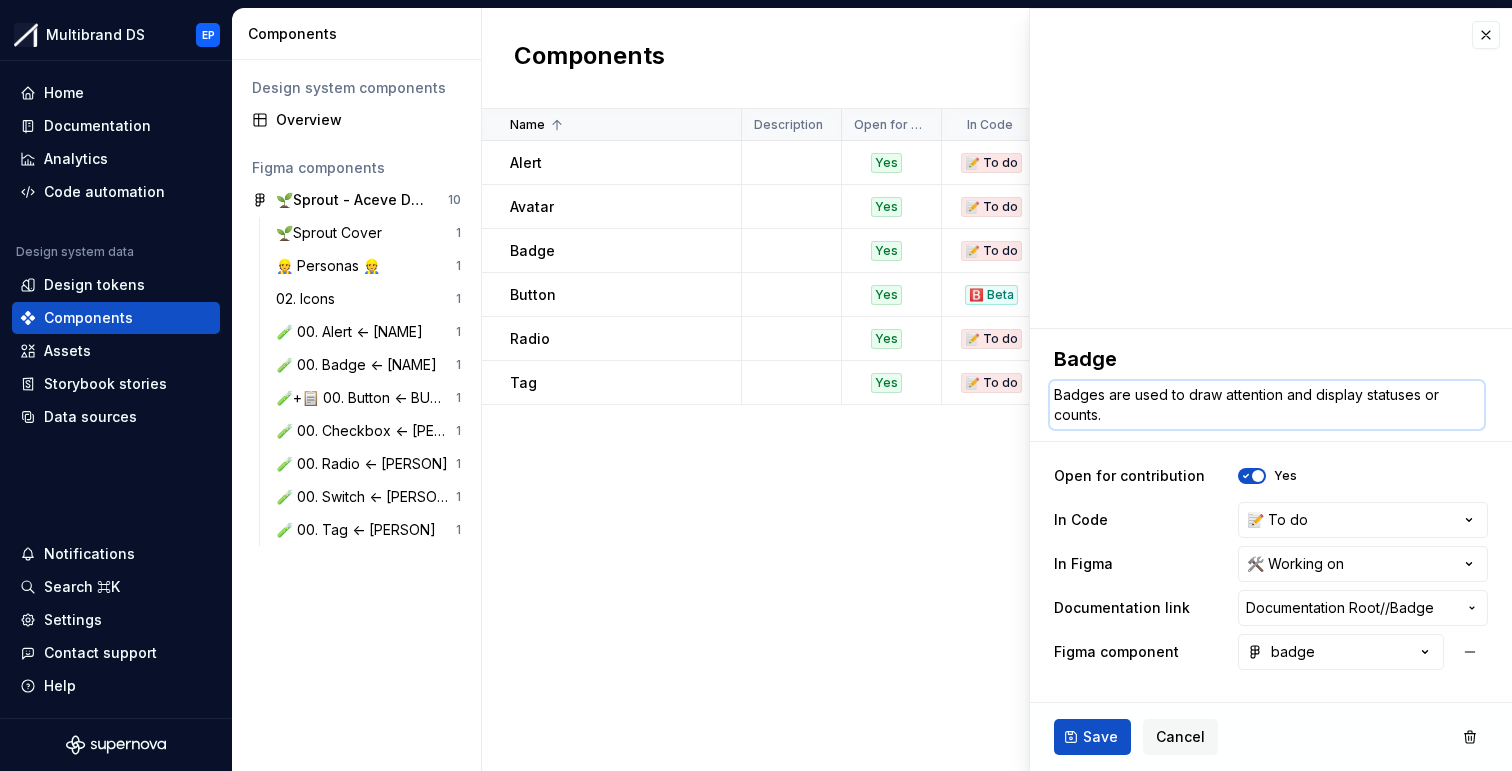 type on "Badges are used to draw attention and display statuses or counts." 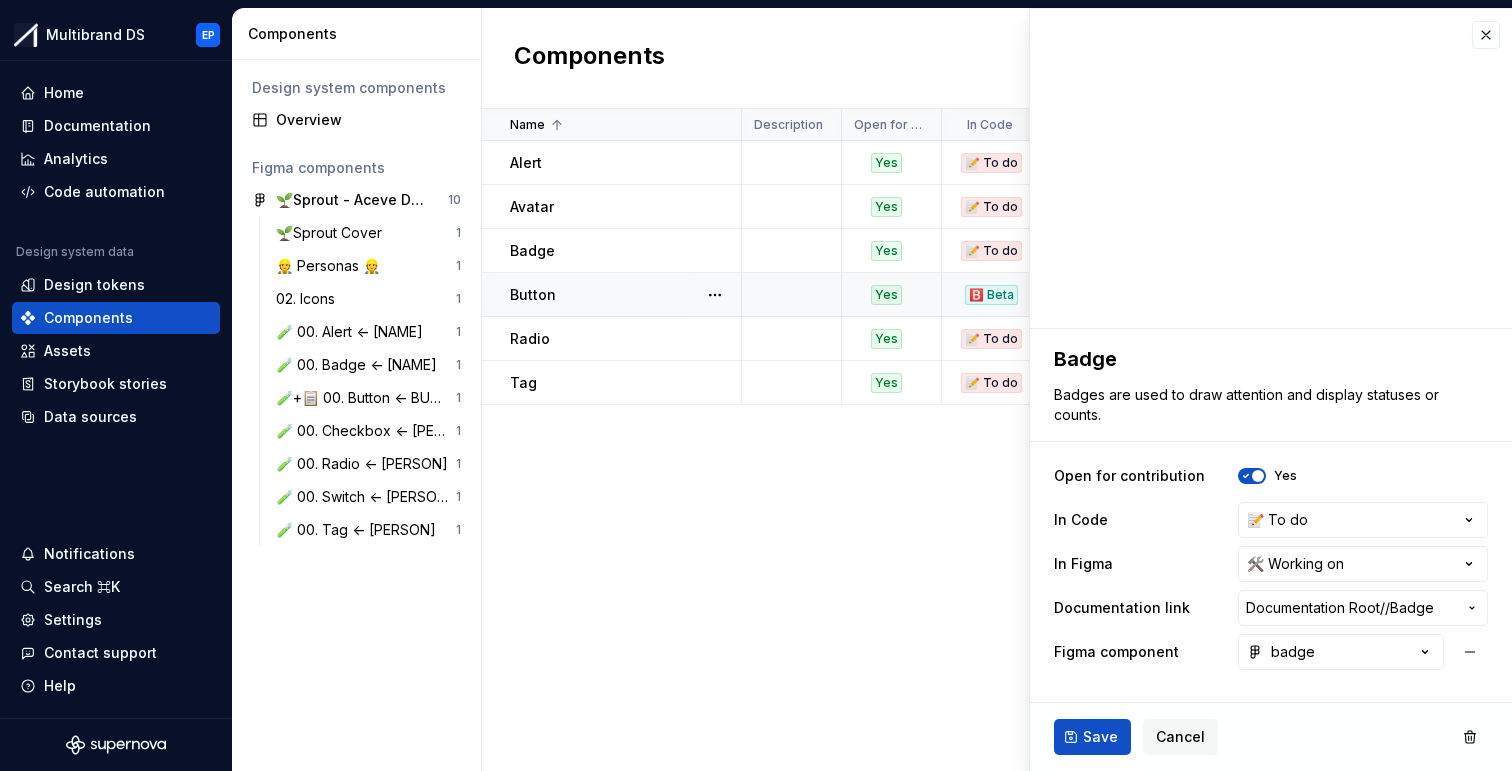click on "Button" at bounding box center (533, 295) 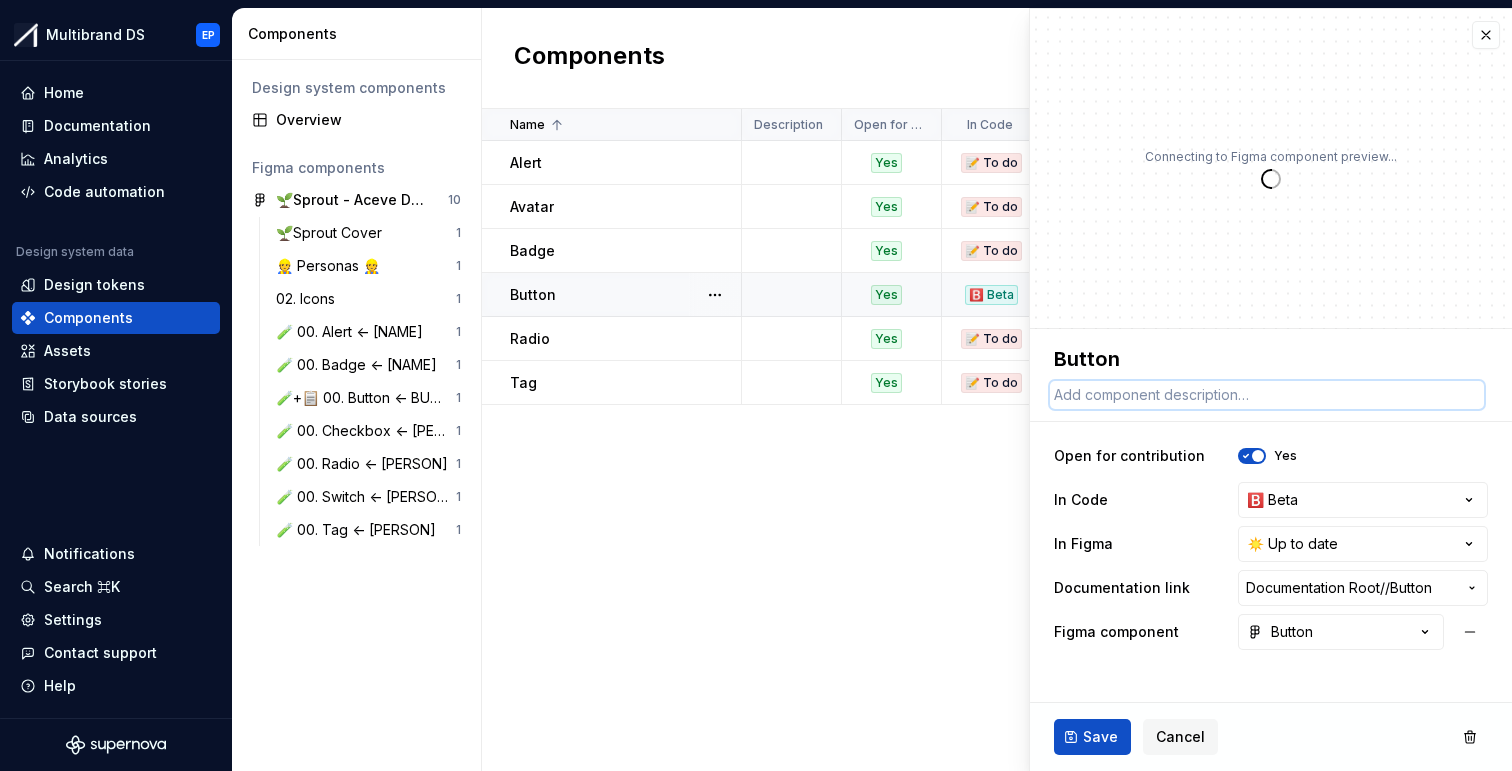 click at bounding box center [1267, 395] 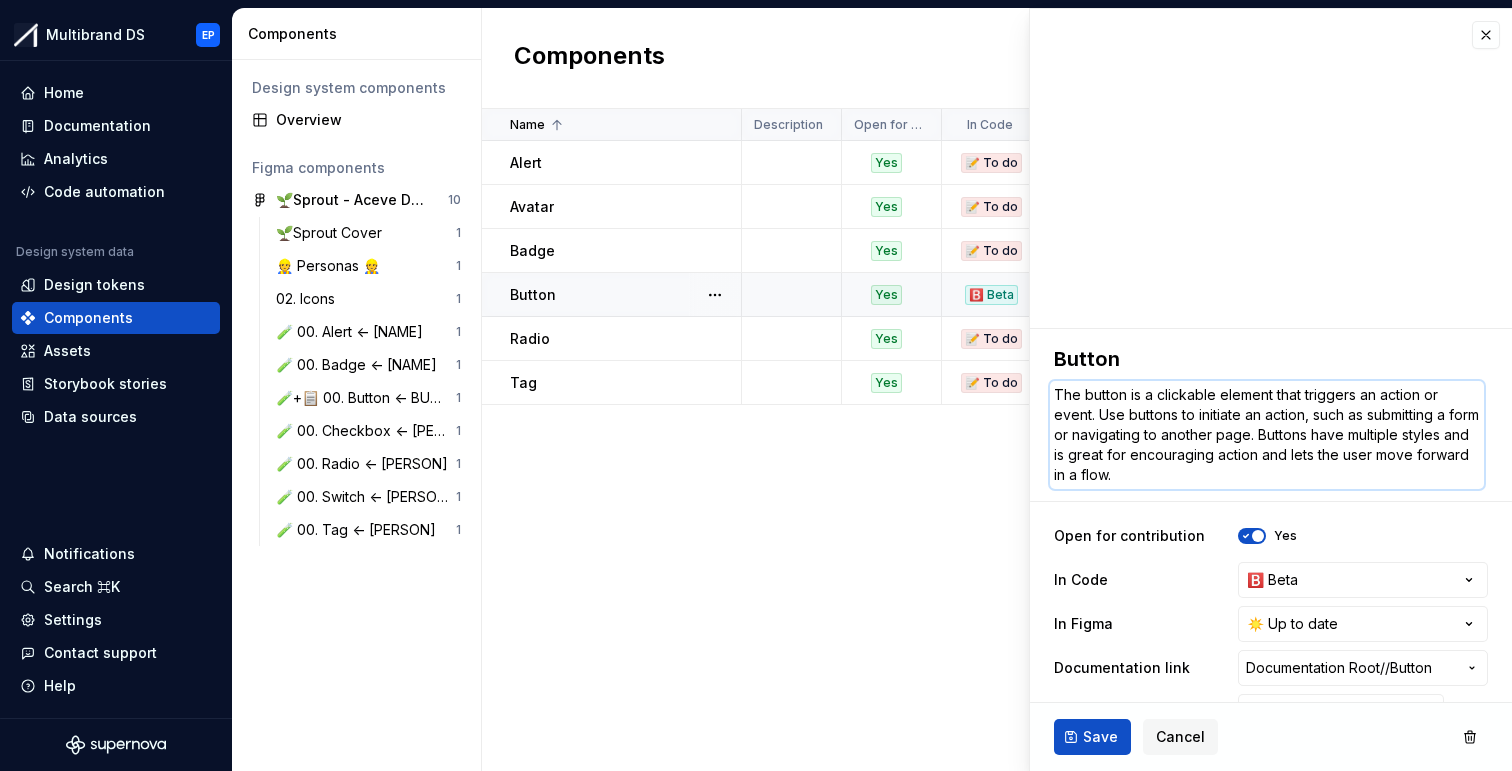 drag, startPoint x: 1176, startPoint y: 478, endPoint x: 1098, endPoint y: 422, distance: 96.02083 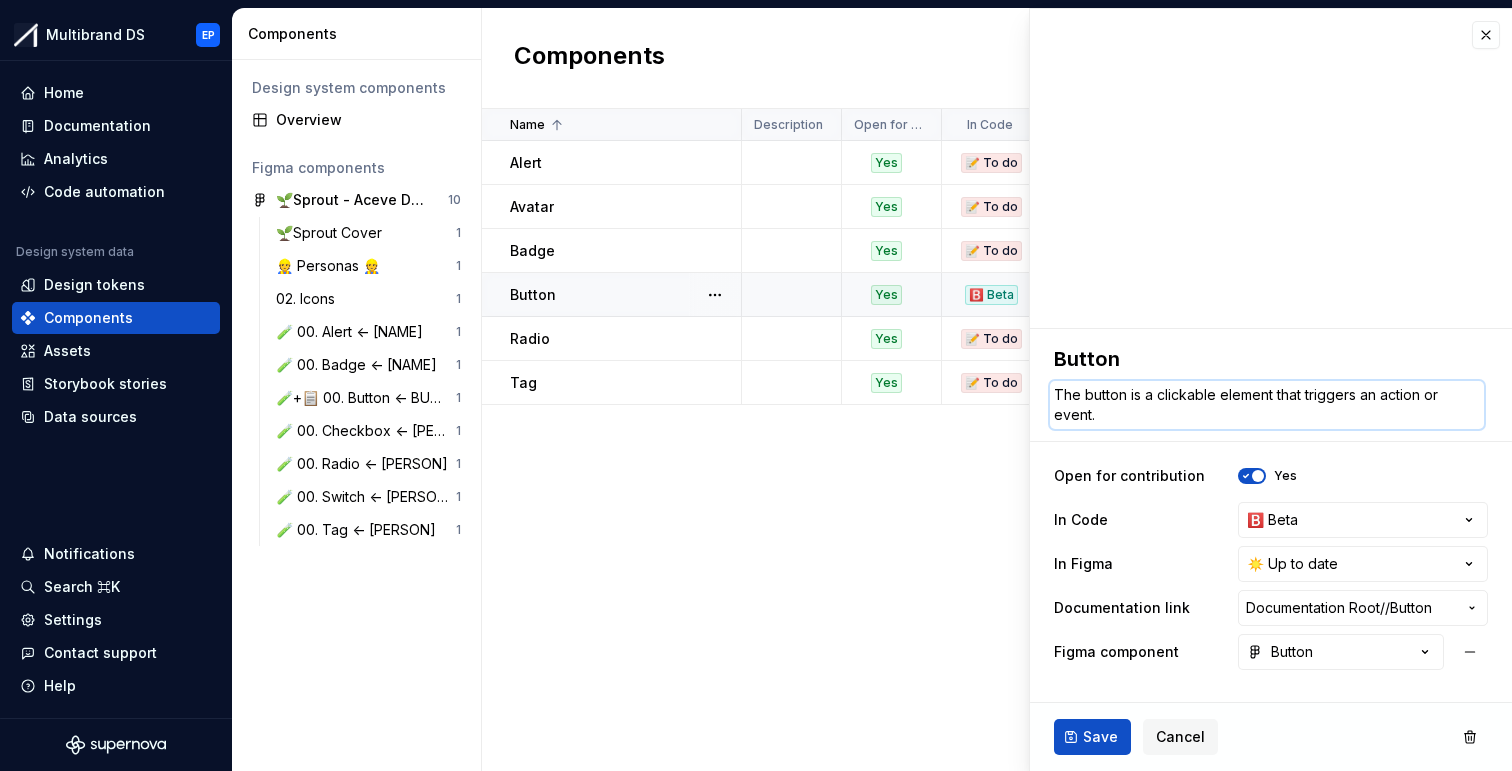 type on "*" 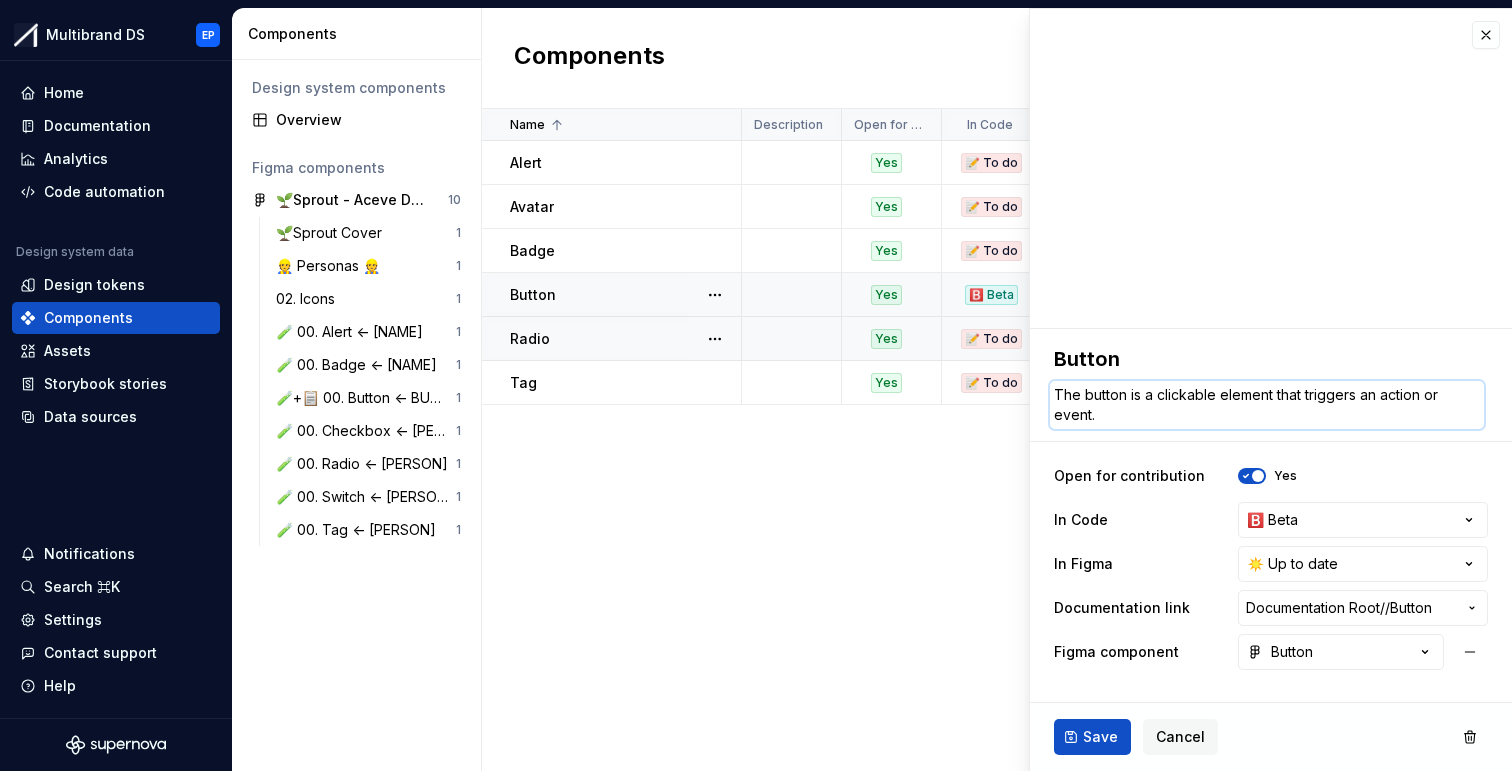 type on "The button is a clickable element that triggers an action or event." 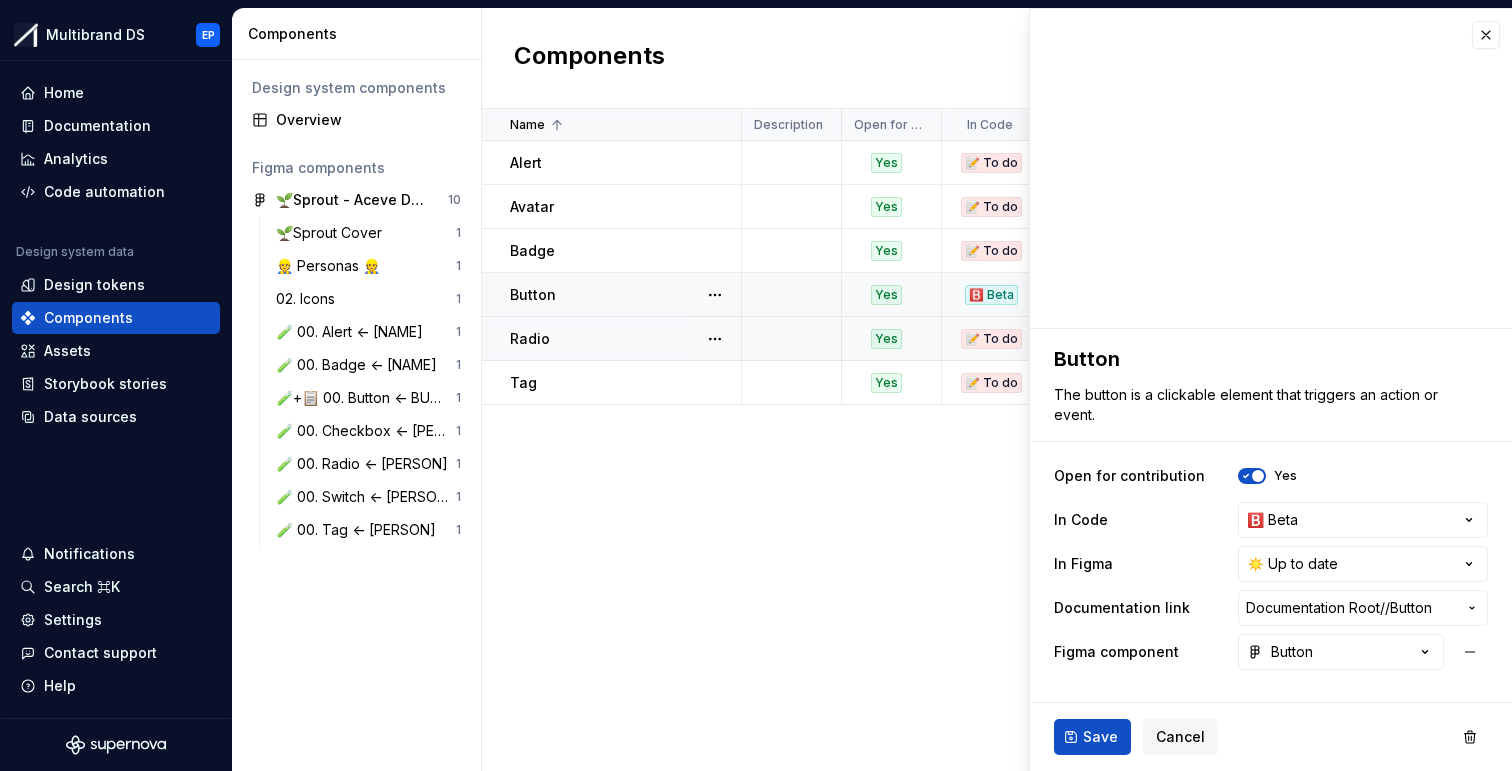 click on "Radio" at bounding box center (625, 339) 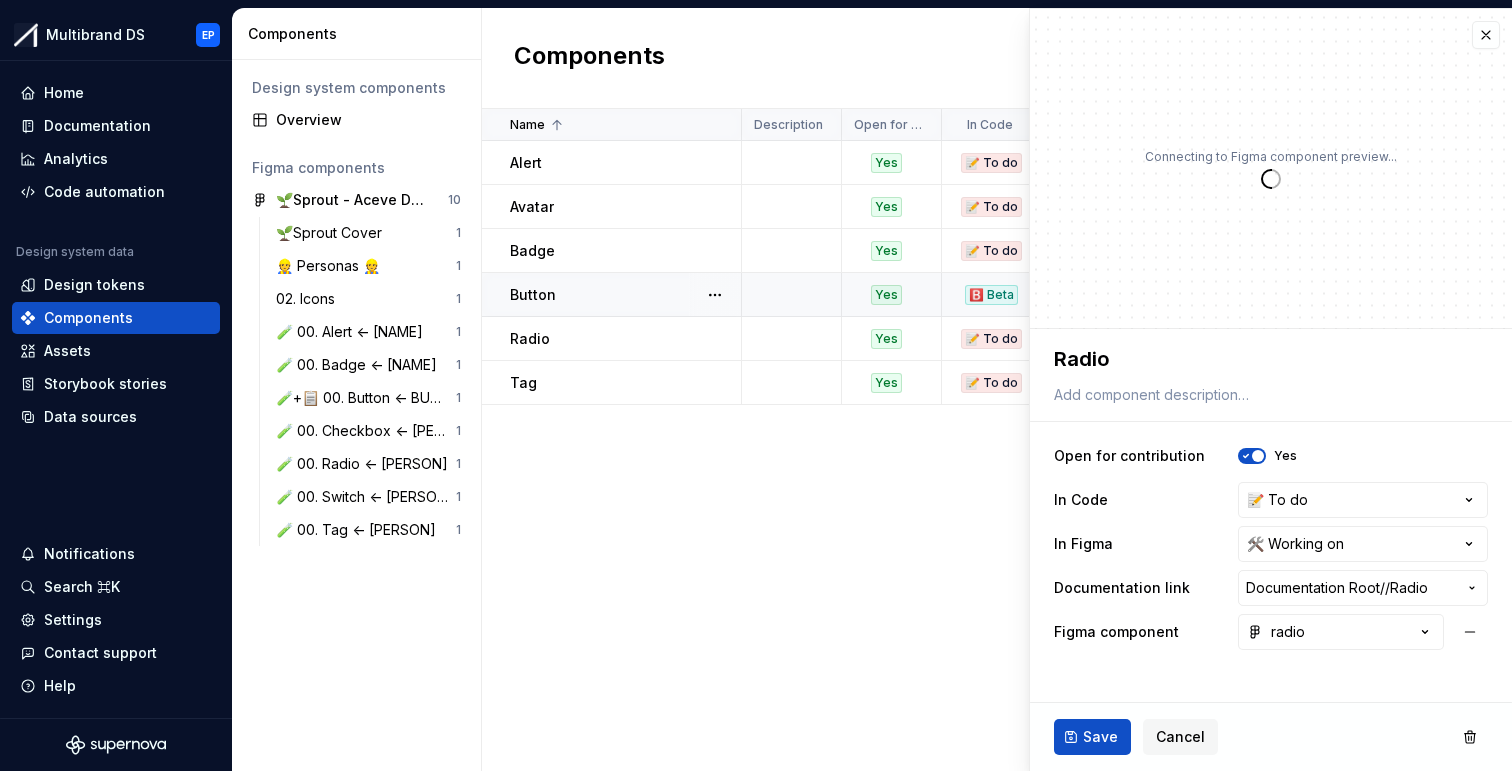 click on "Button" at bounding box center [625, 295] 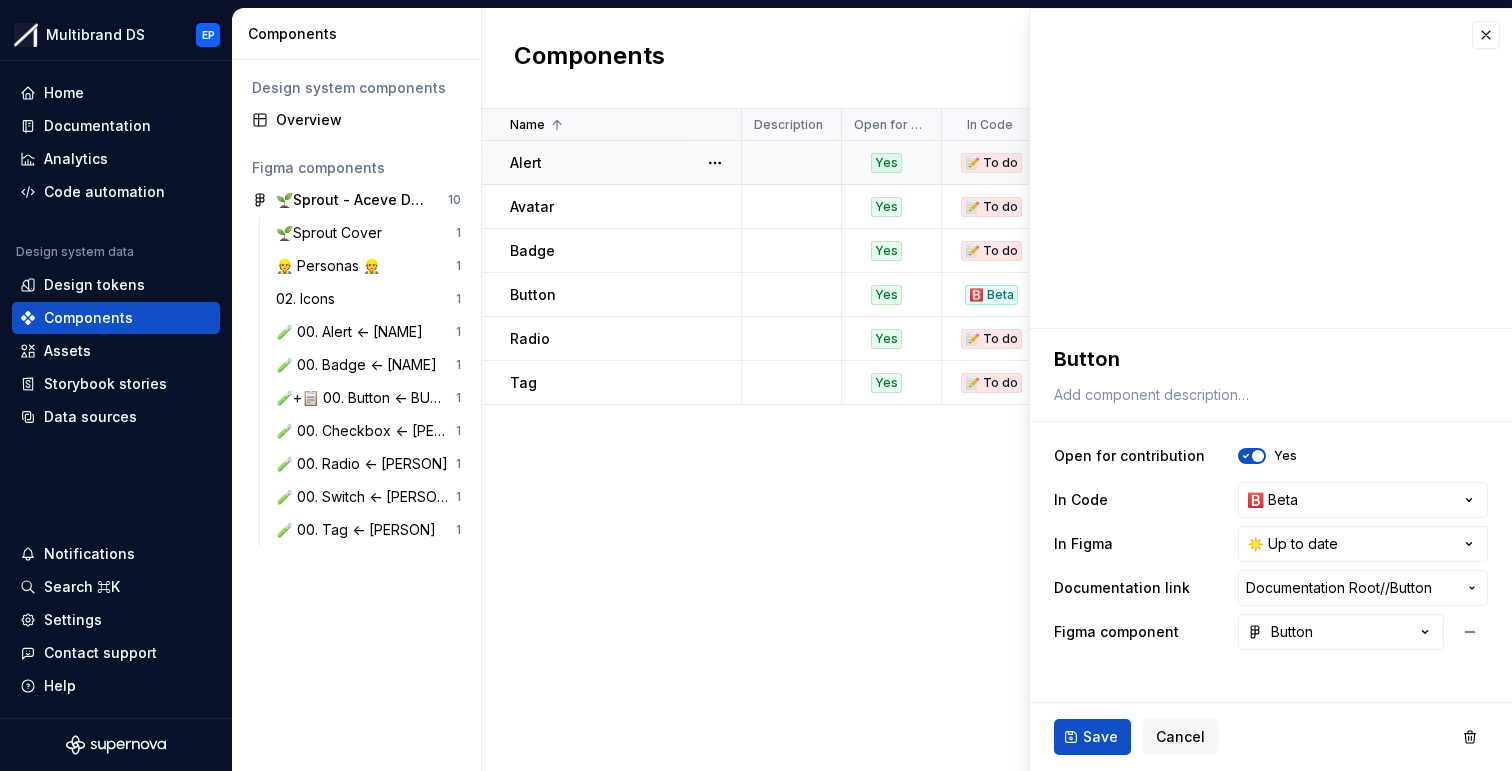 click on "Alert" at bounding box center (625, 163) 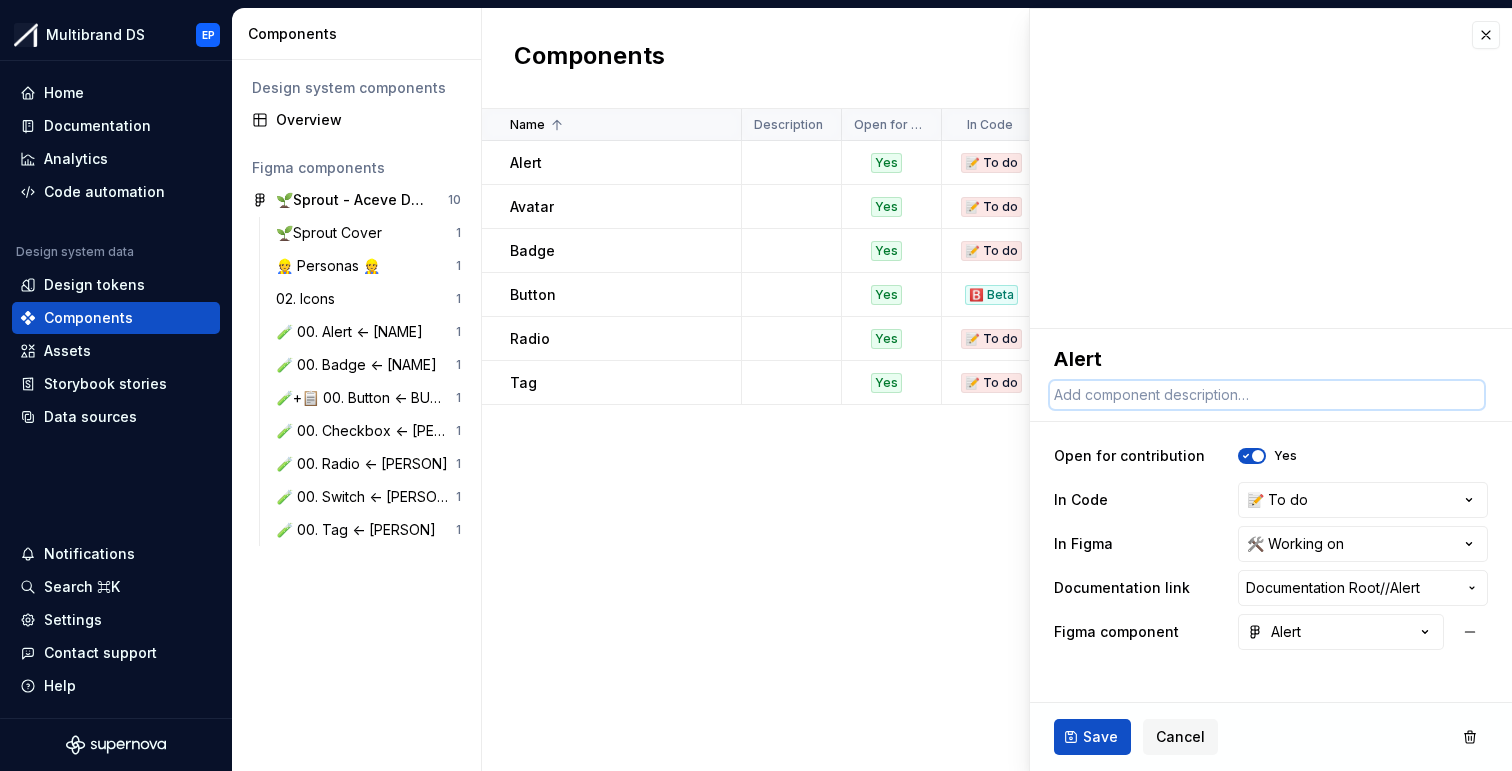click at bounding box center (1267, 395) 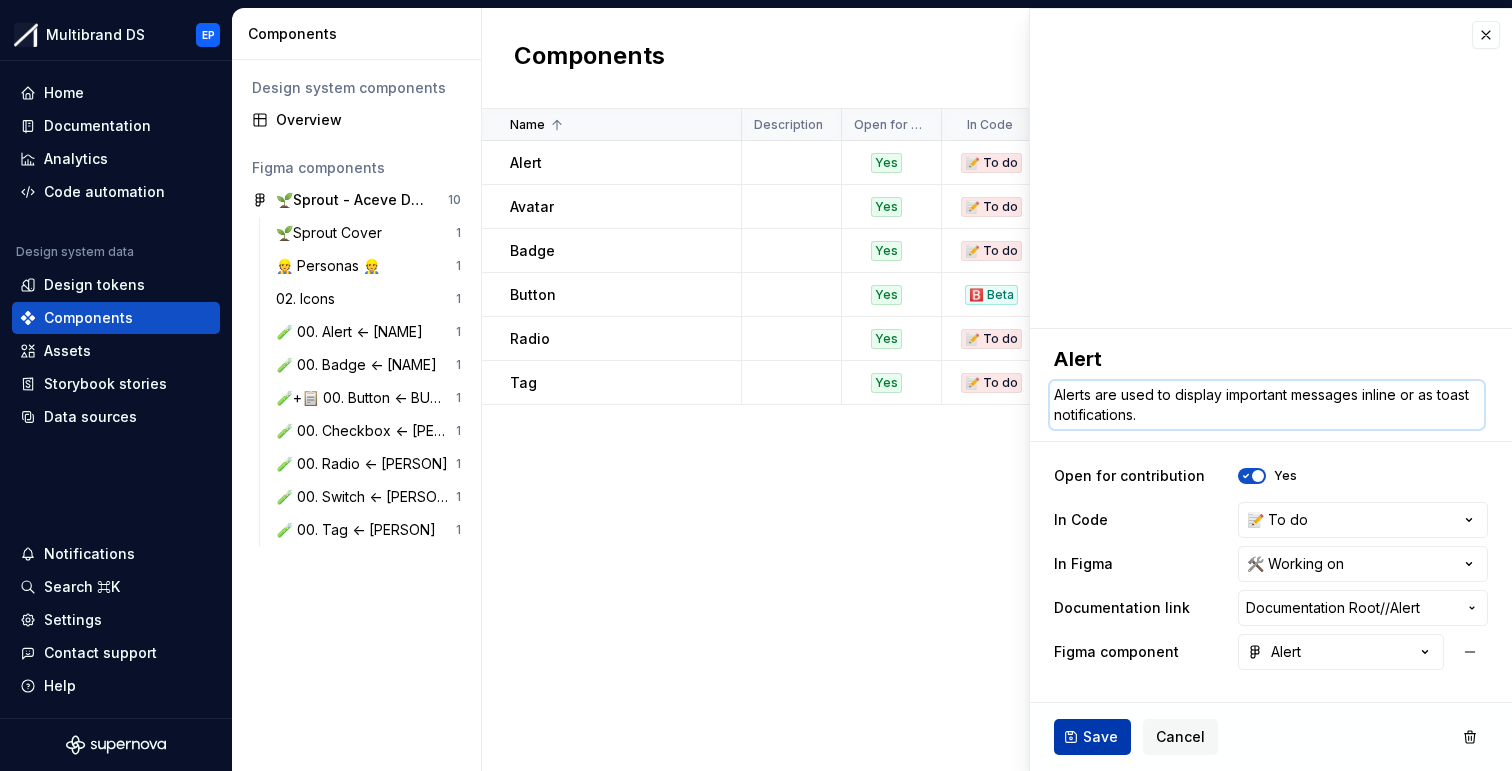 type on "Alerts are used to display important messages inline or as toast notifications." 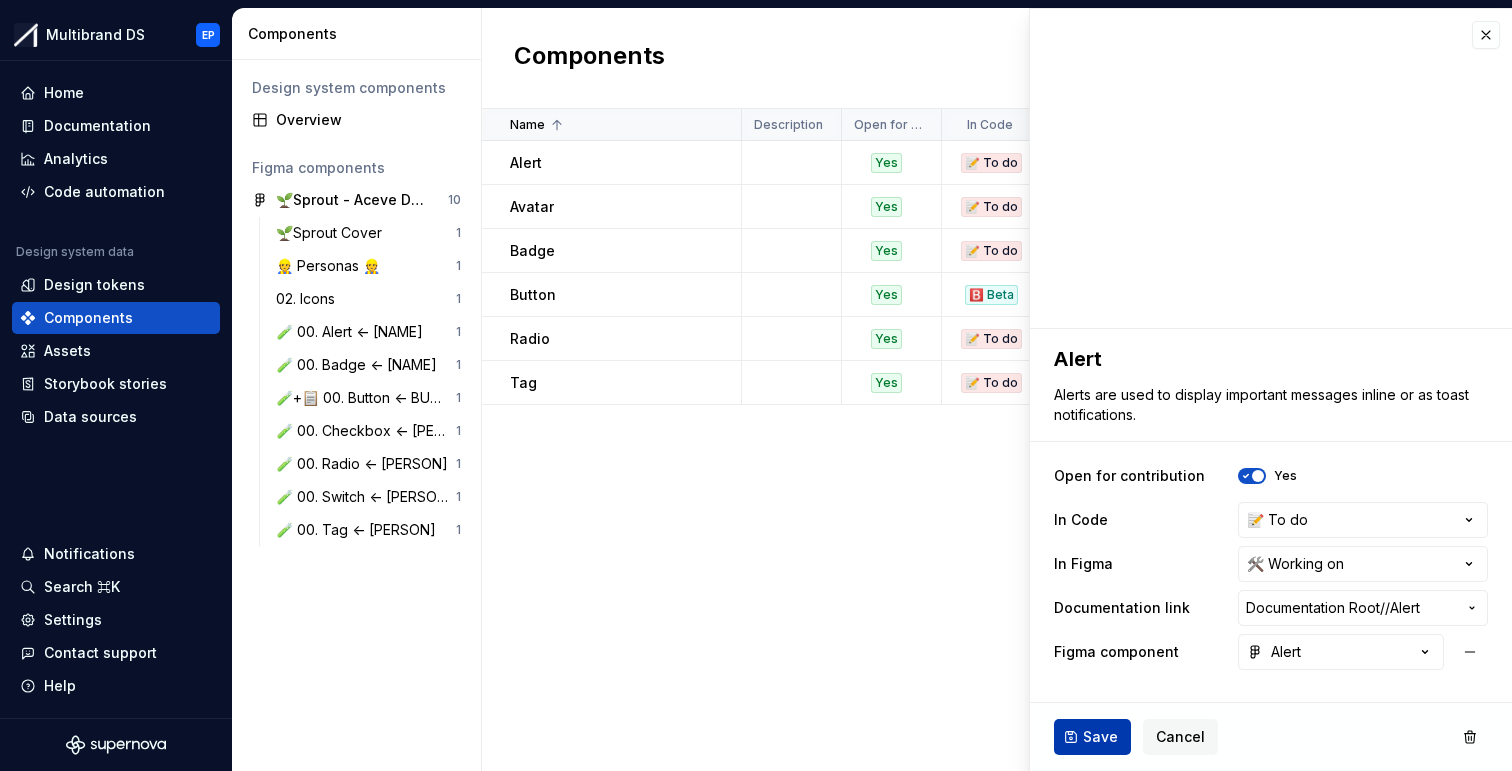 click on "Save" at bounding box center [1100, 737] 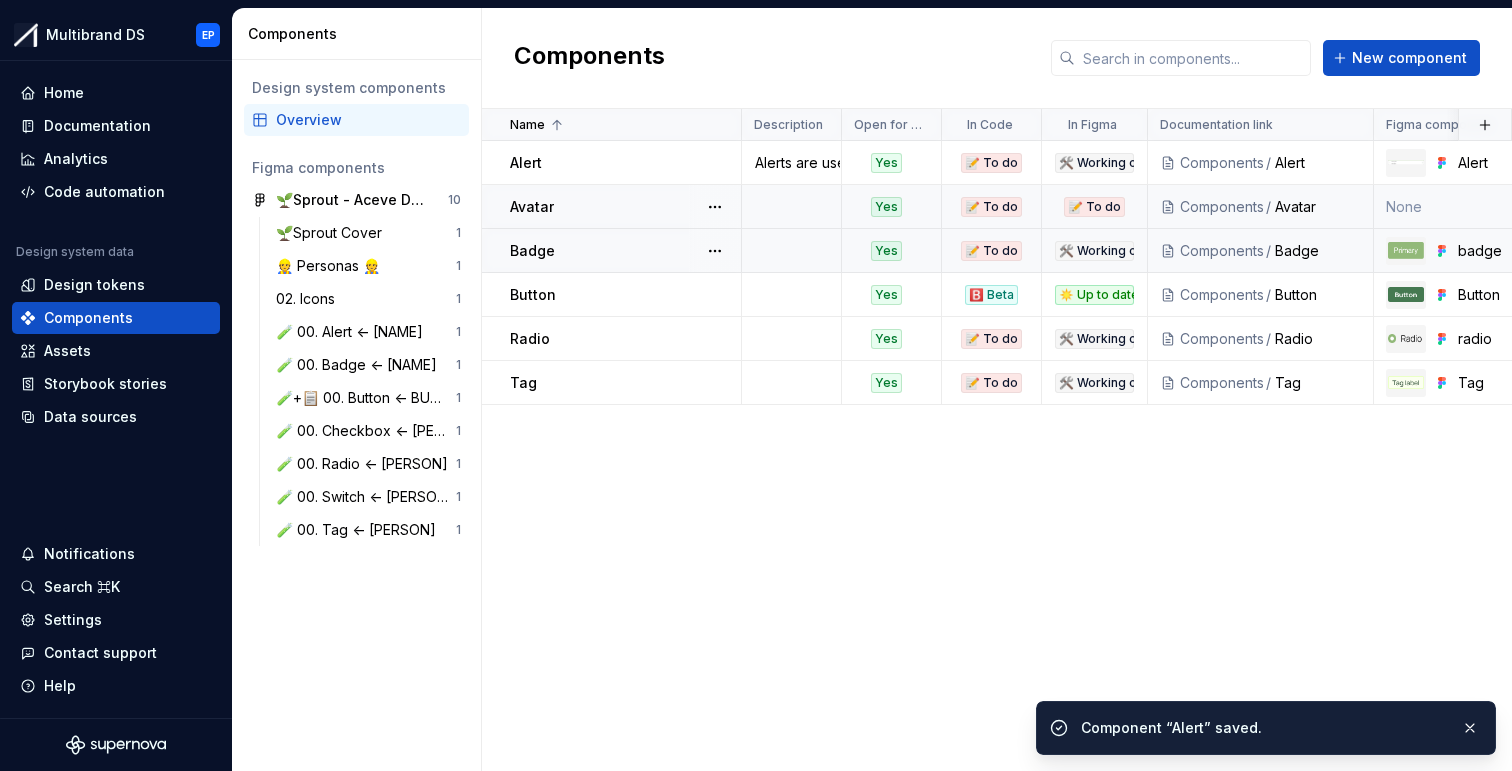 click on "Avatar" at bounding box center (625, 207) 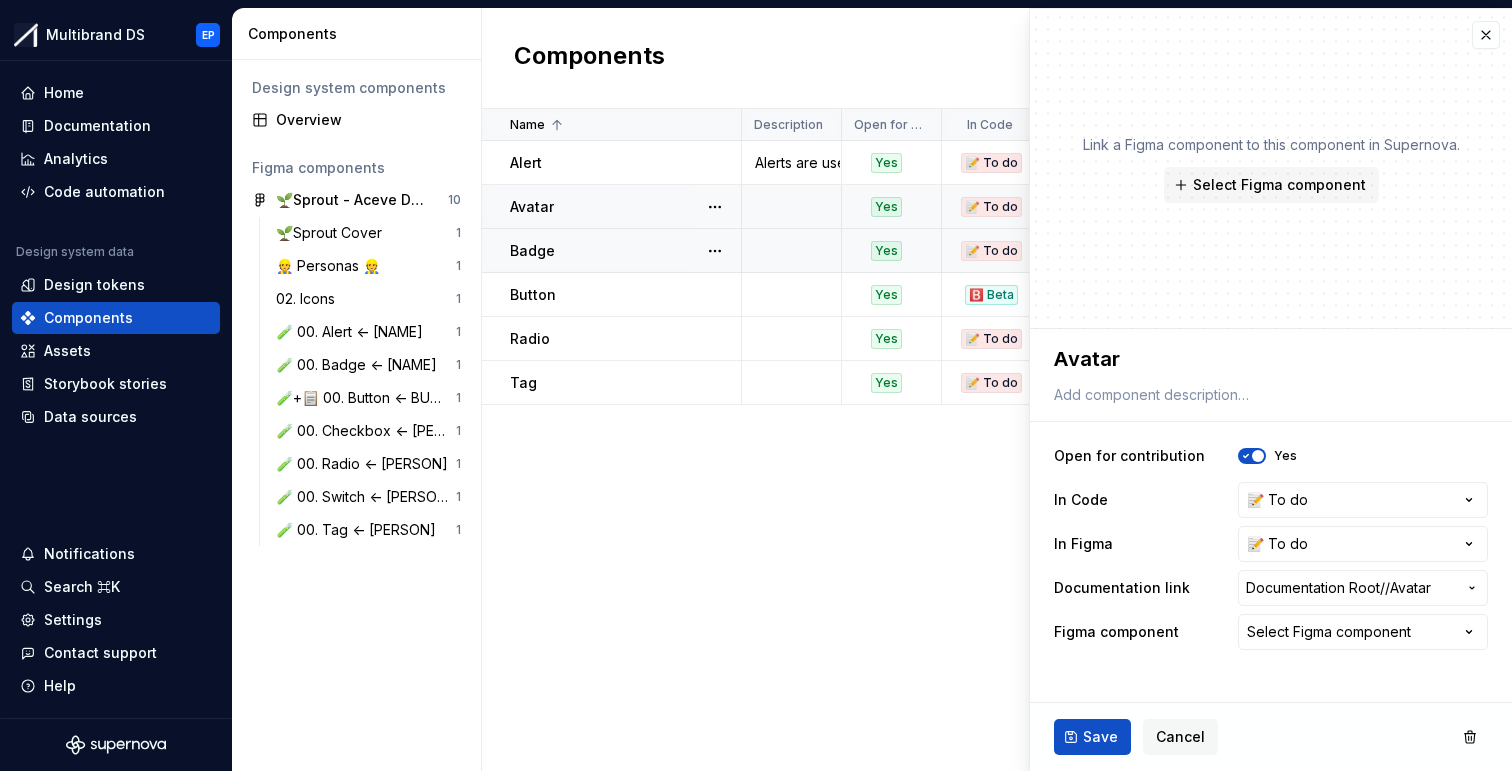 click on "Avatar" at bounding box center (532, 207) 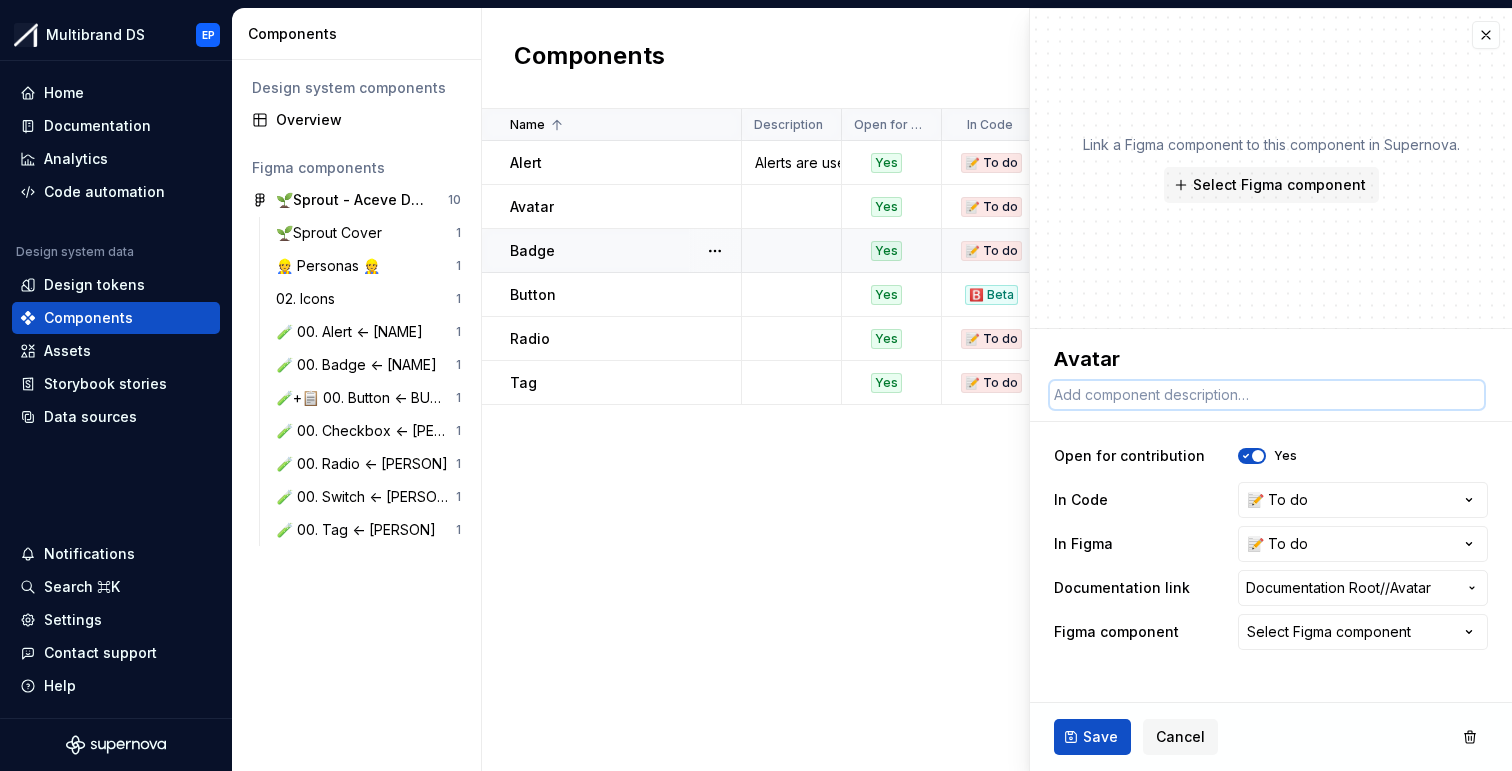 click at bounding box center (1267, 395) 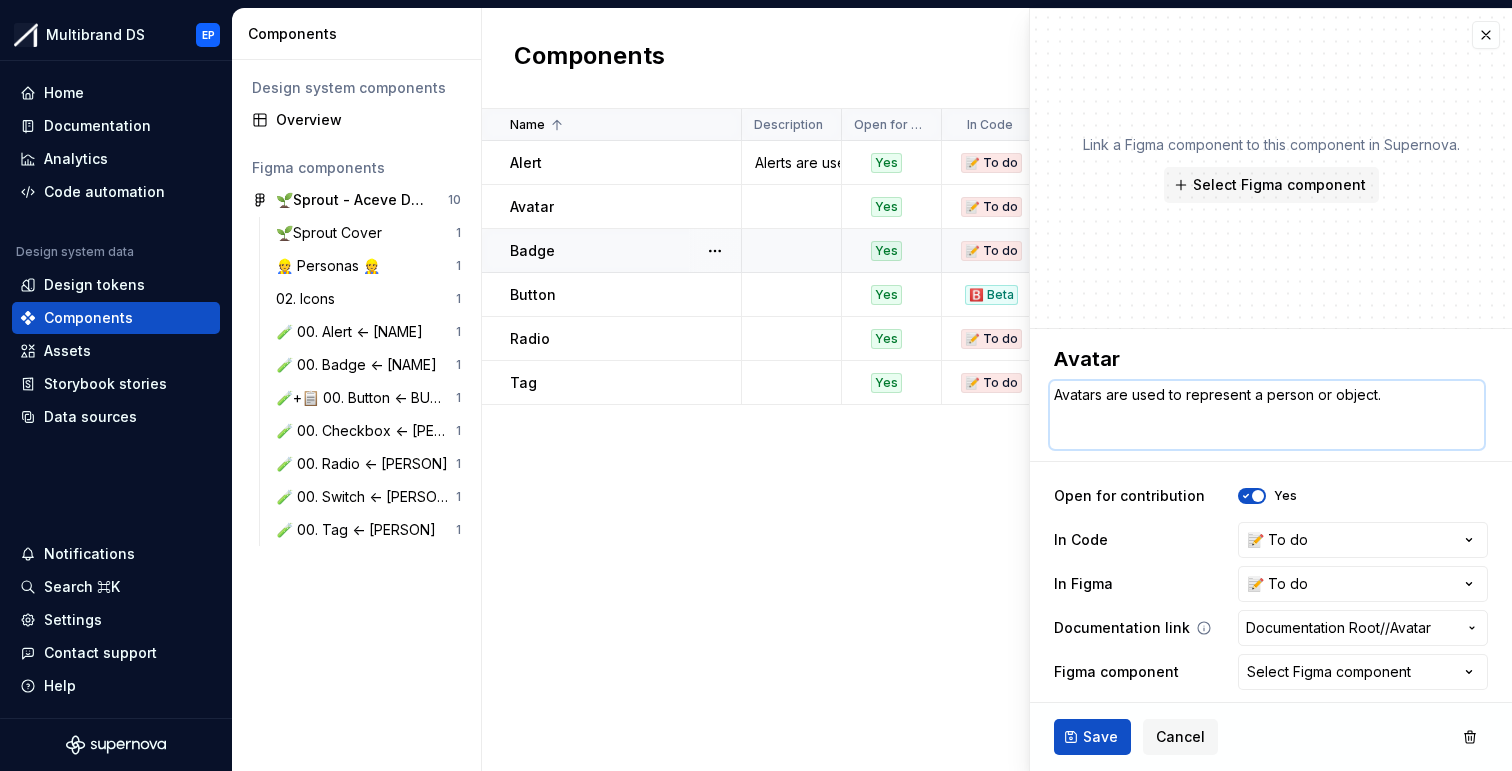type on "*" 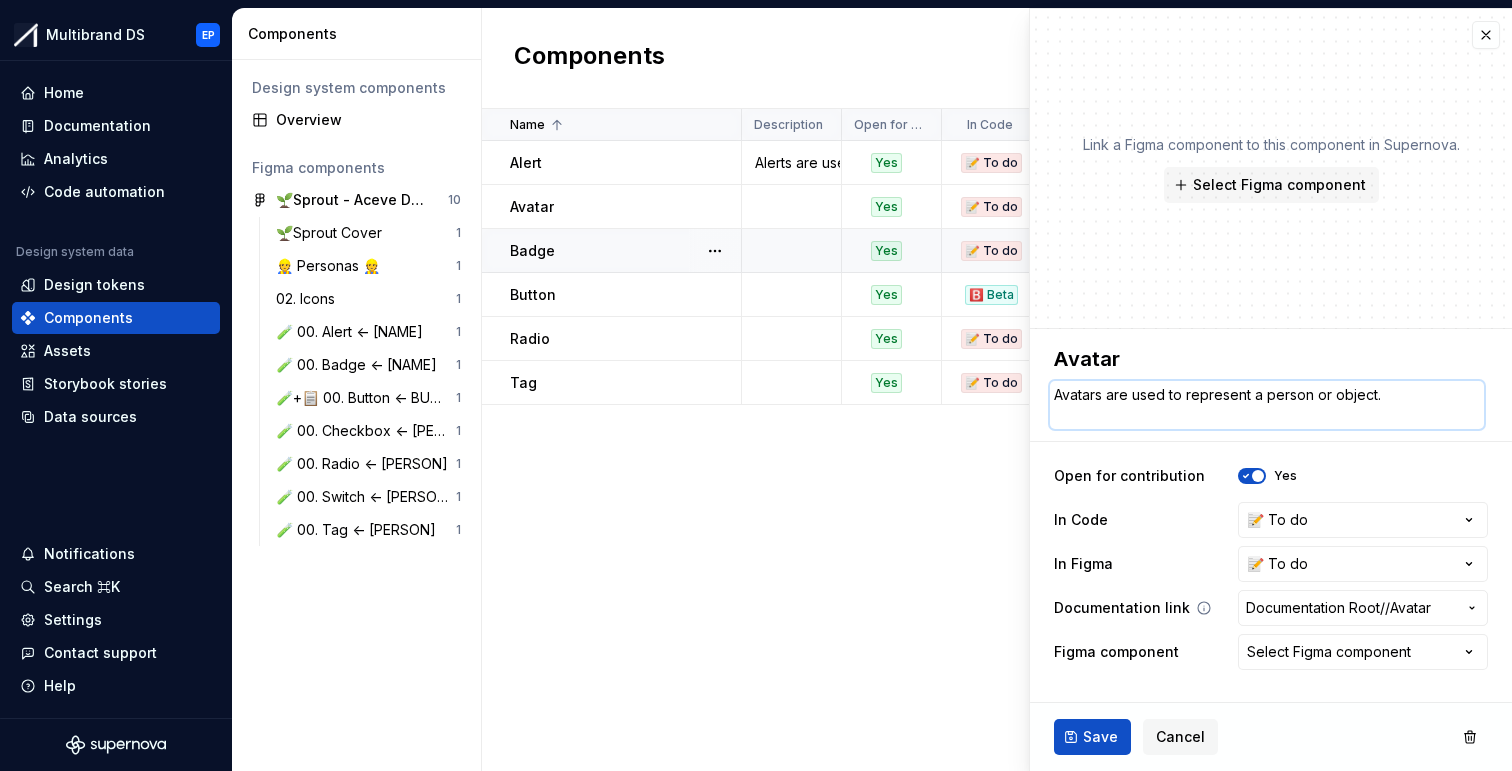 type on "*" 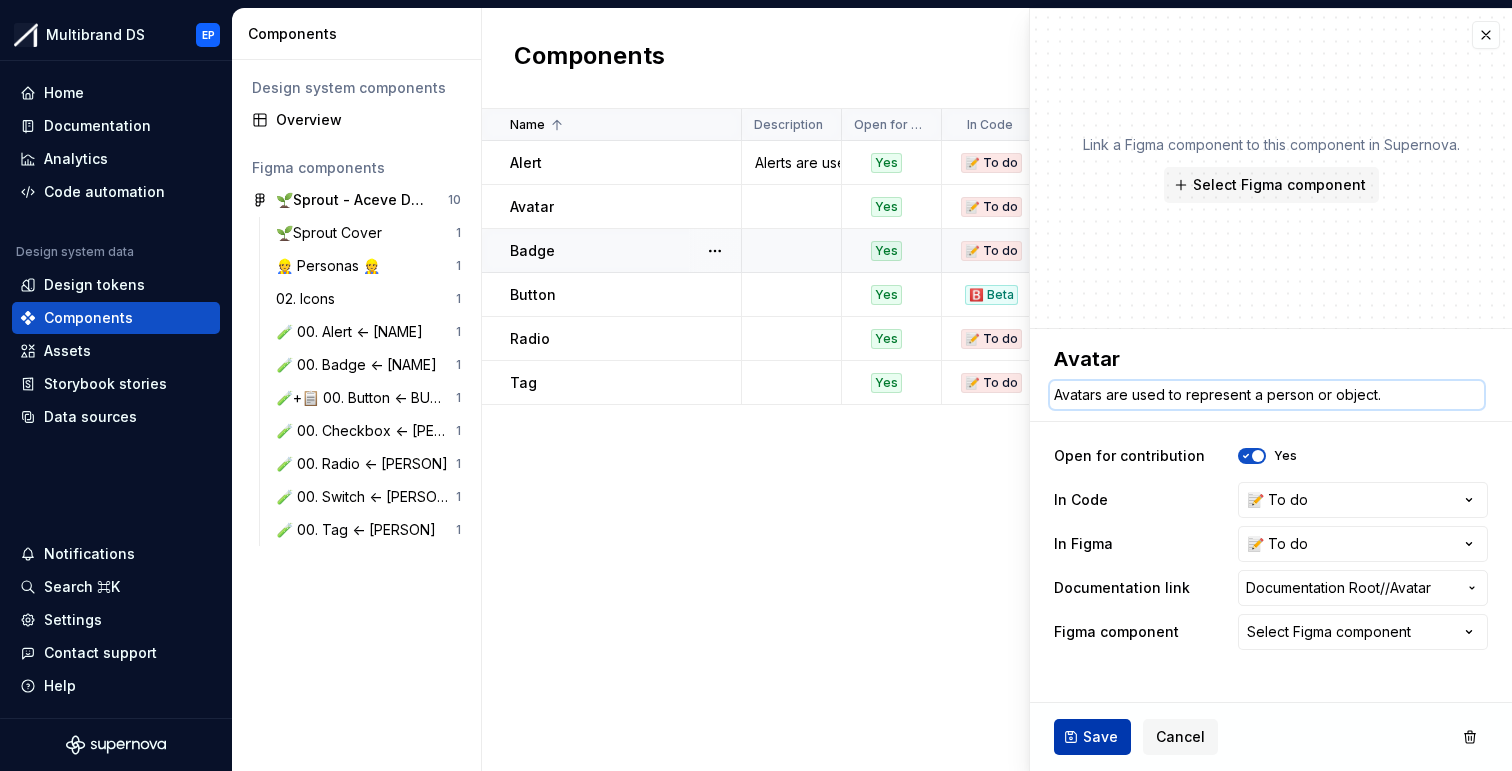 type on "Avatars are used to represent a person or object." 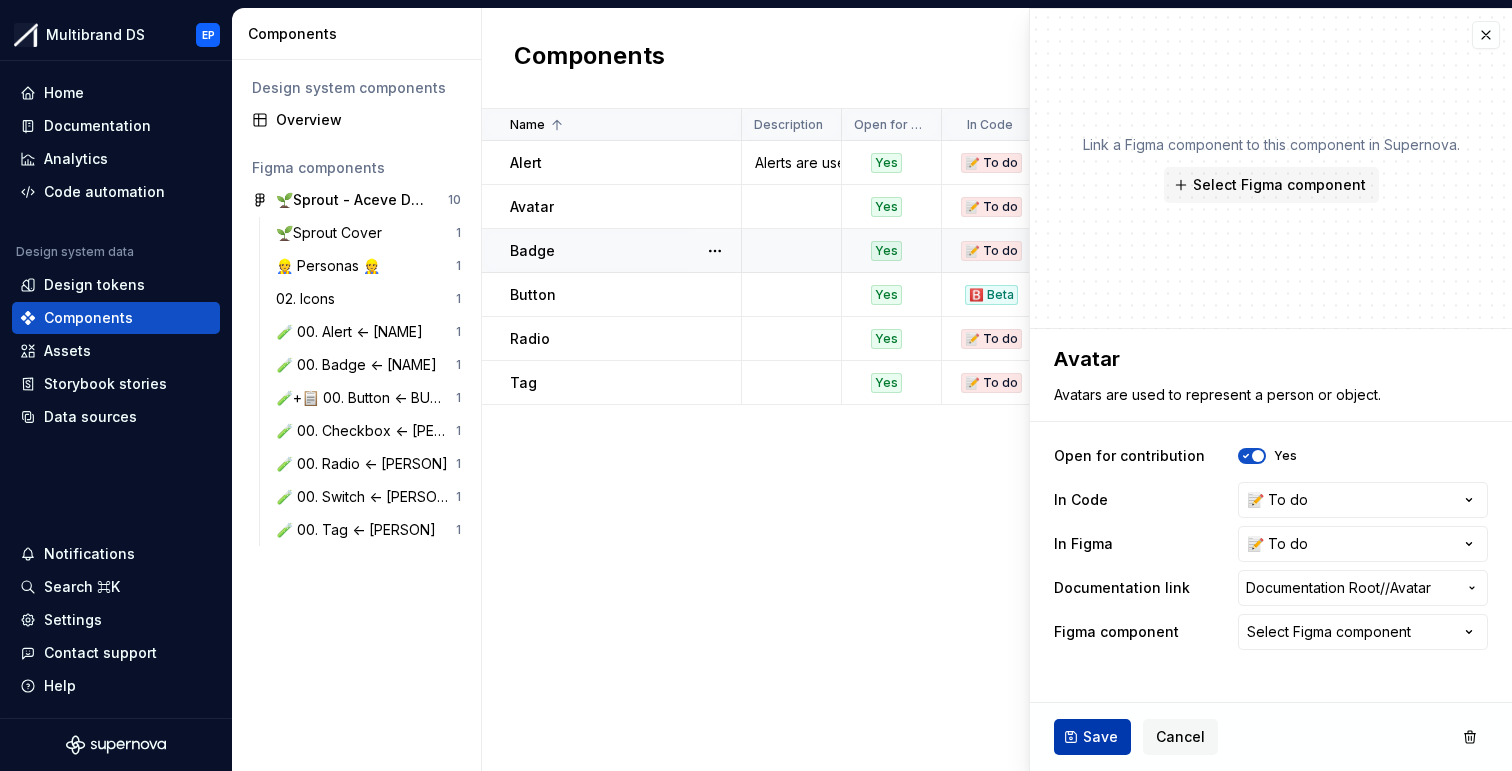 click on "Save" at bounding box center [1092, 737] 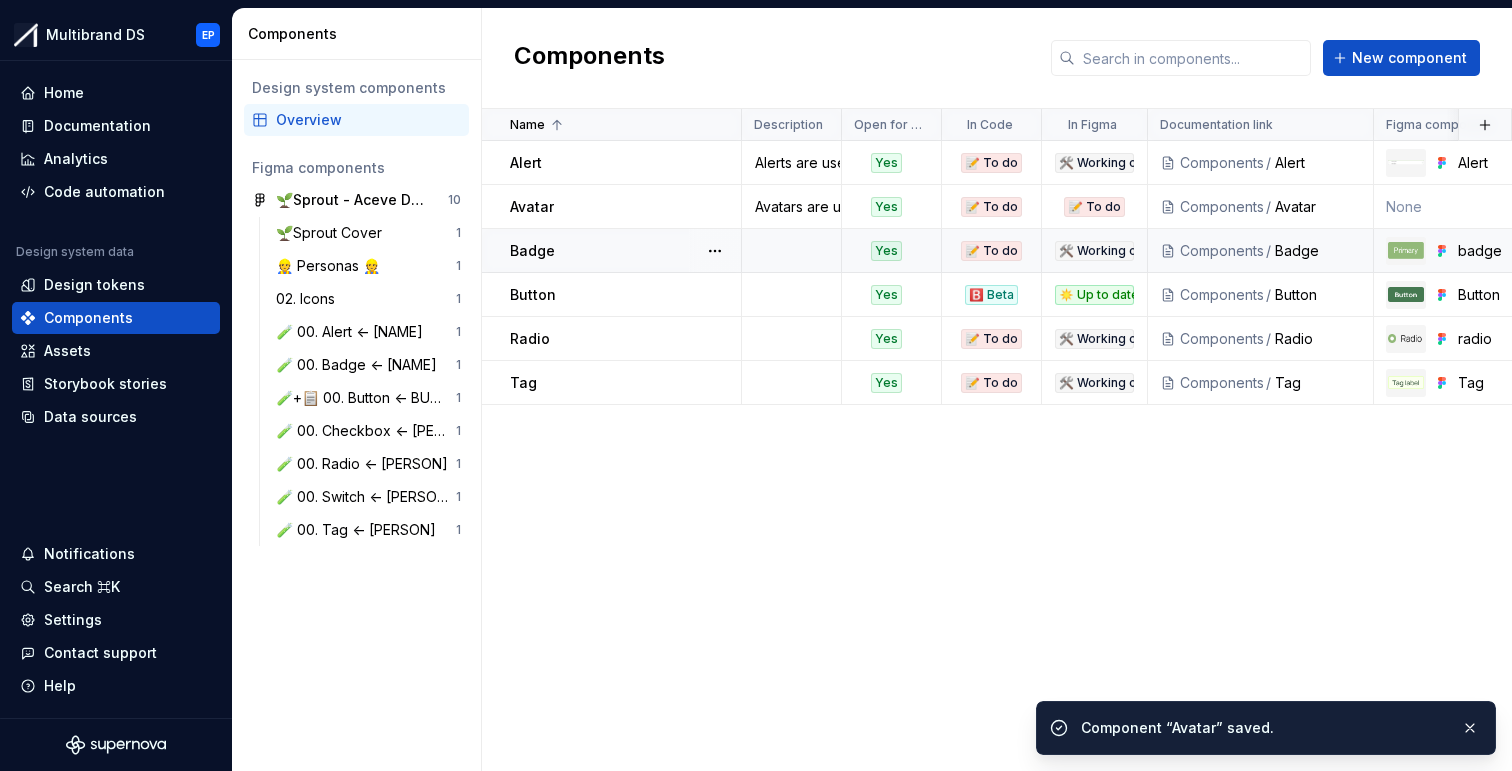 click on "Badge" at bounding box center [532, 251] 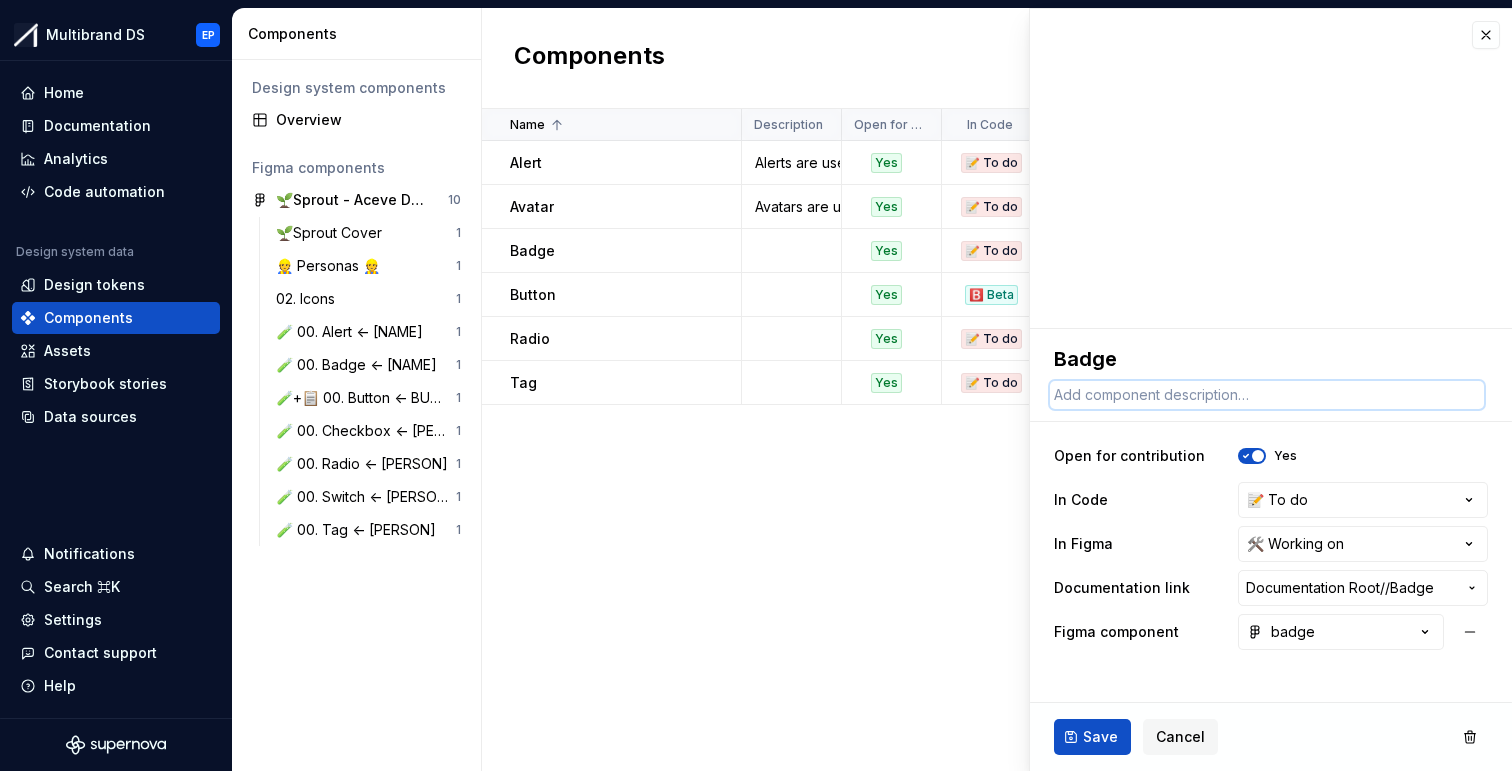 click at bounding box center (1267, 395) 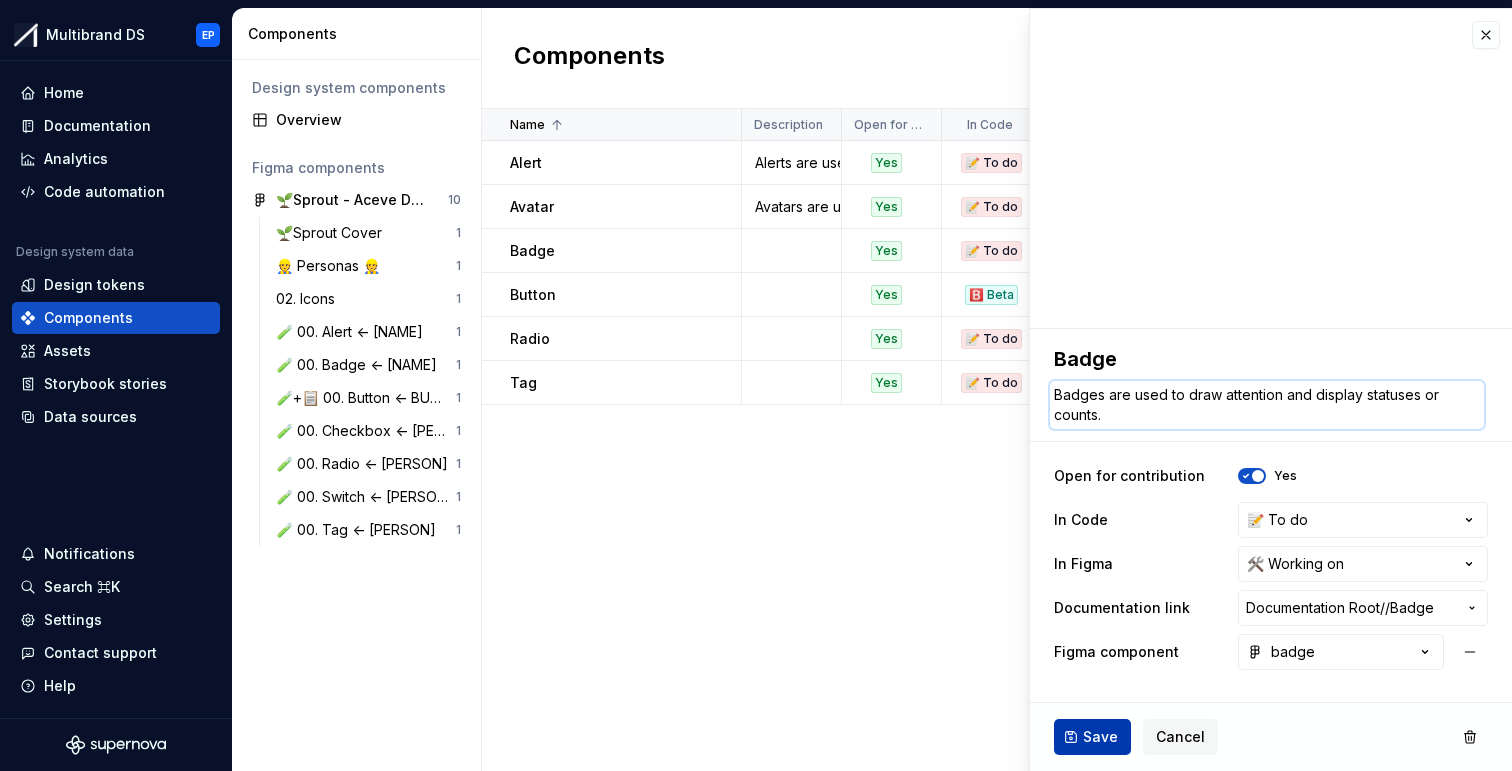 type on "Badges are used to draw attention and display statuses or counts." 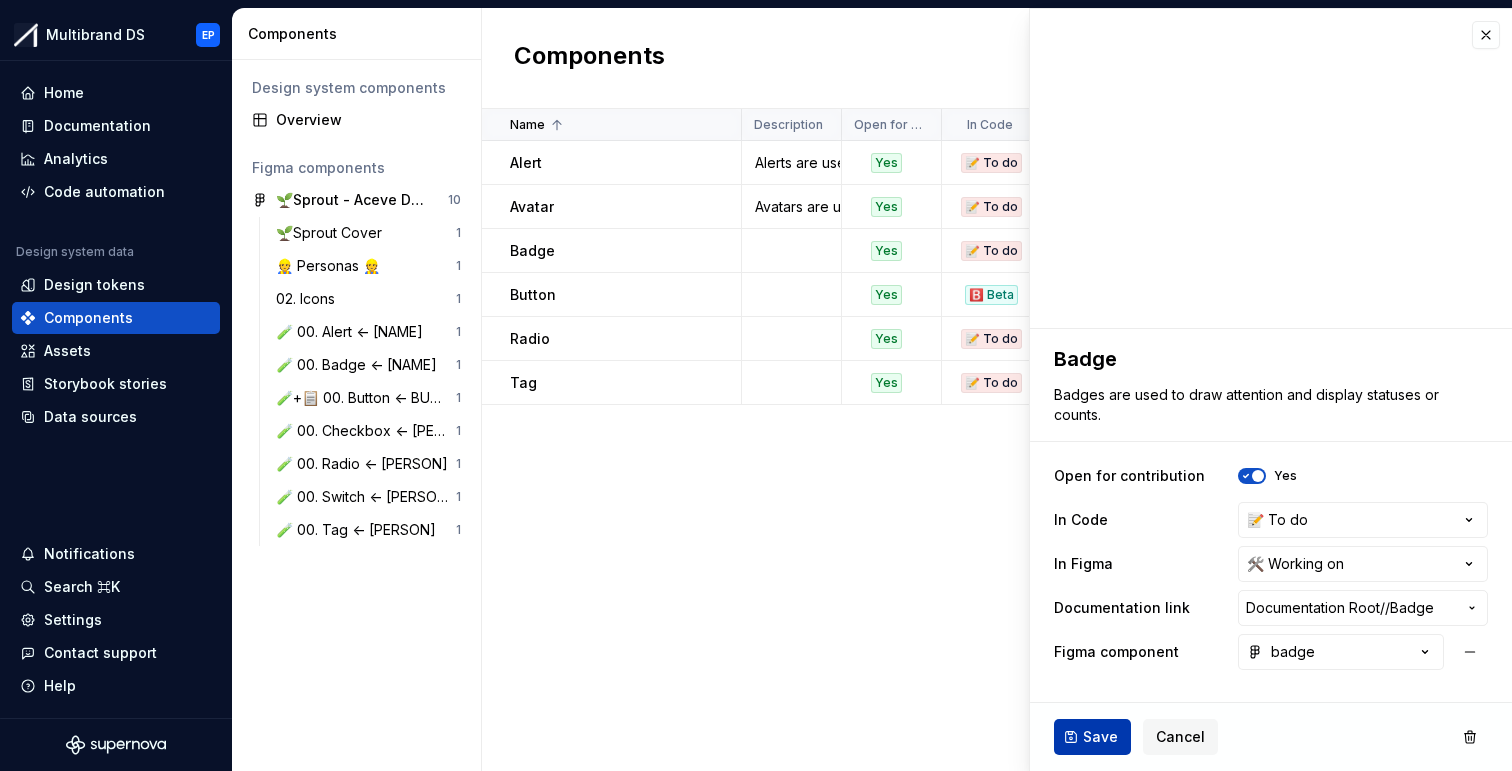 click on "Save" at bounding box center [1100, 737] 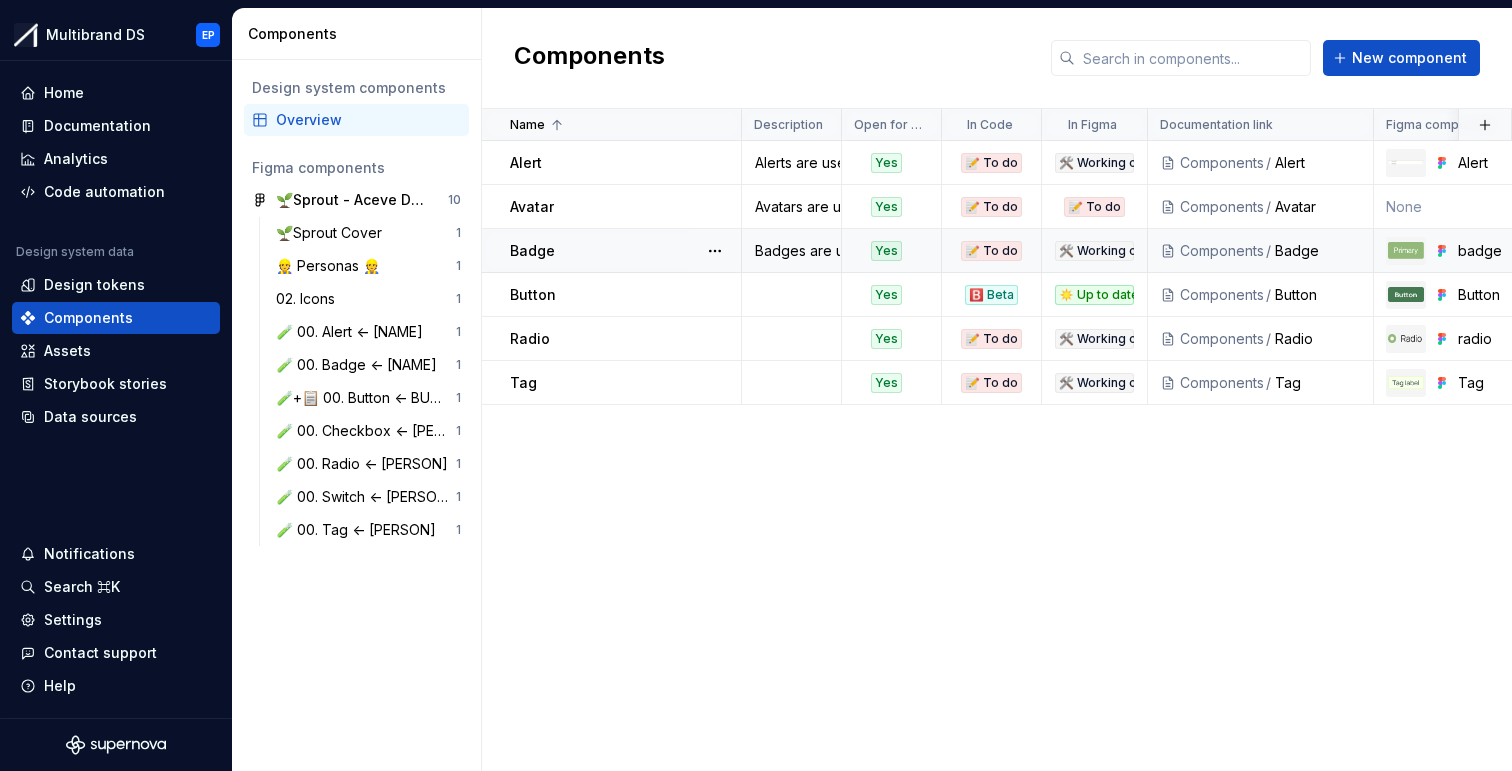 click on "Badges are used to draw attention and display statuses or counts." at bounding box center [791, 251] 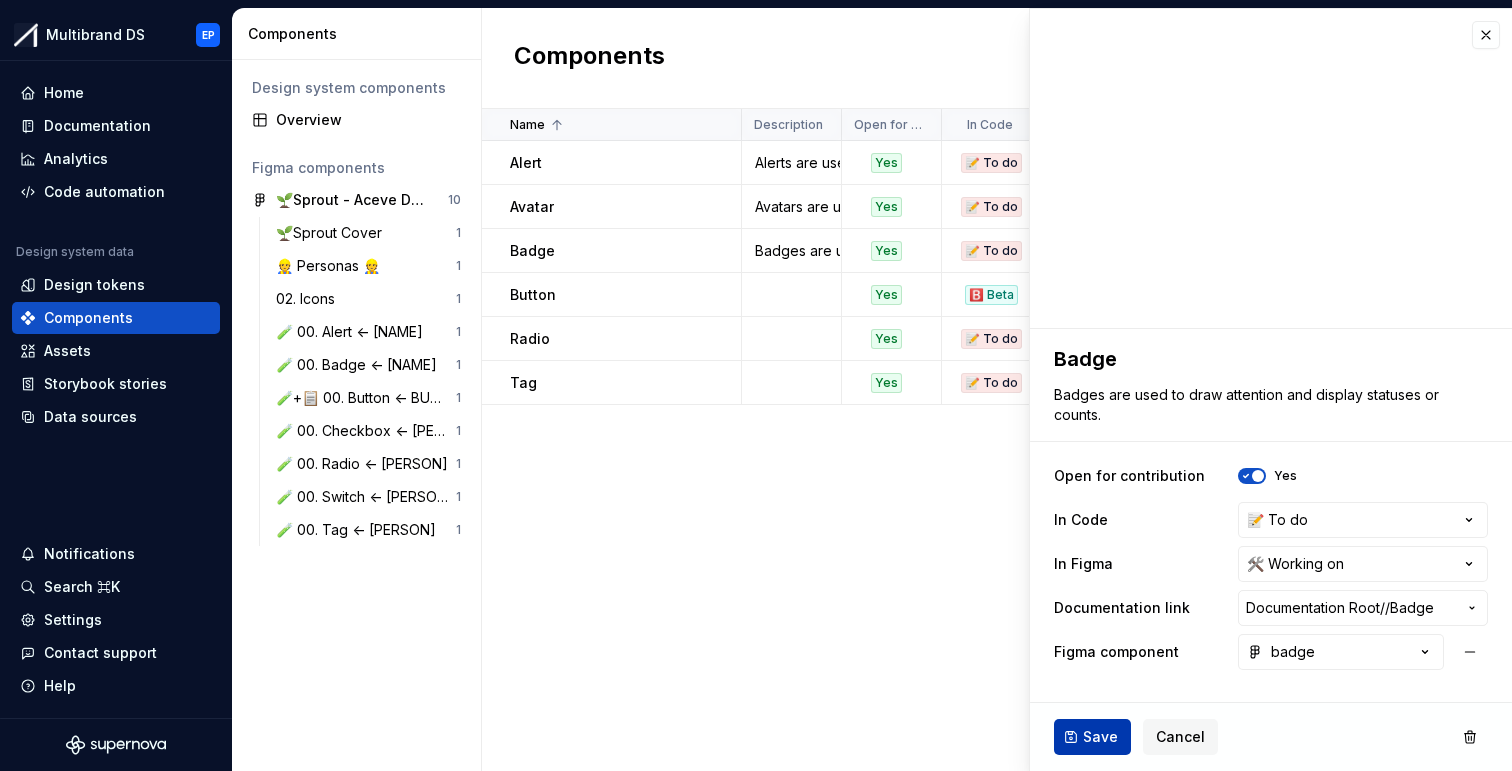 click on "Save" at bounding box center [1100, 737] 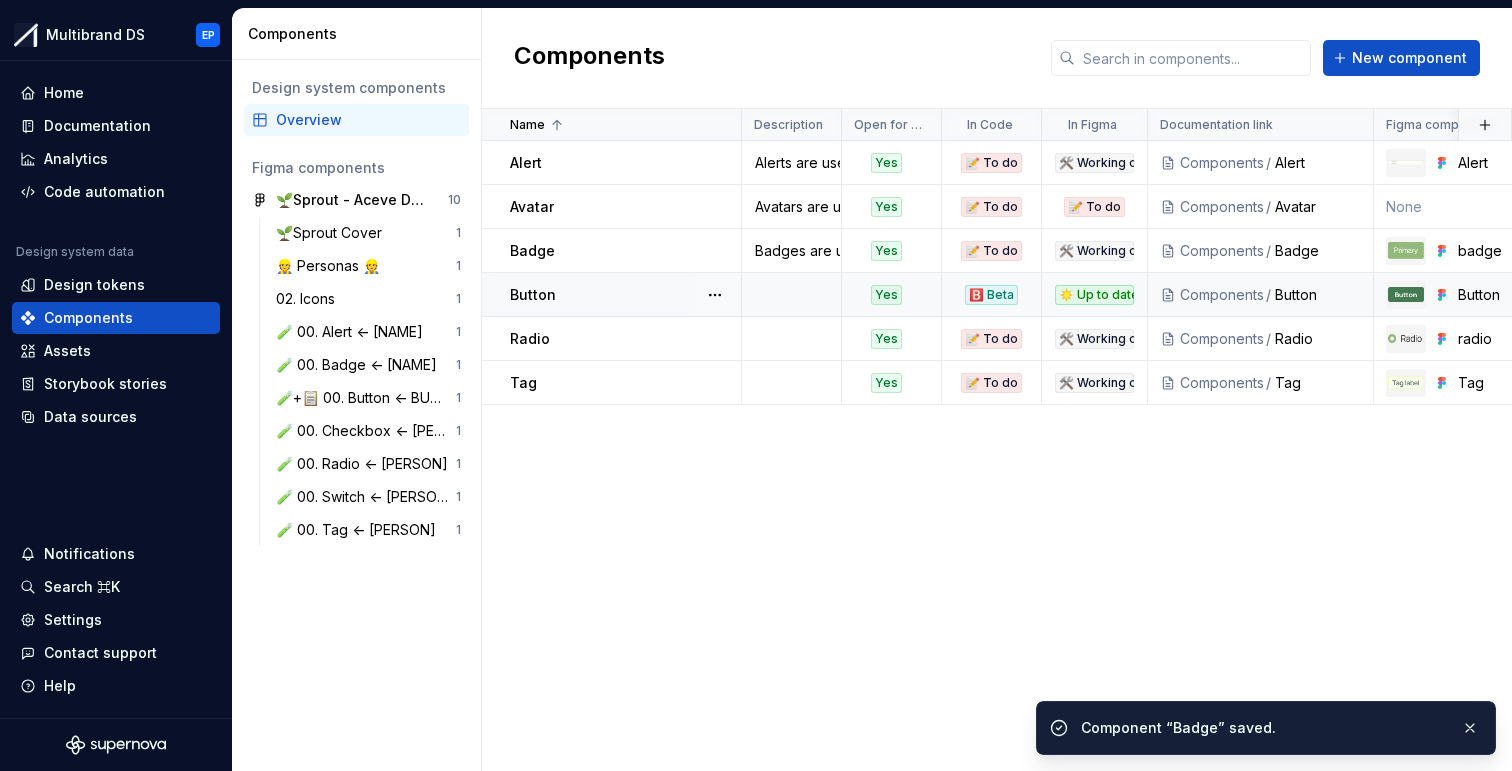 click on "Button" at bounding box center (625, 295) 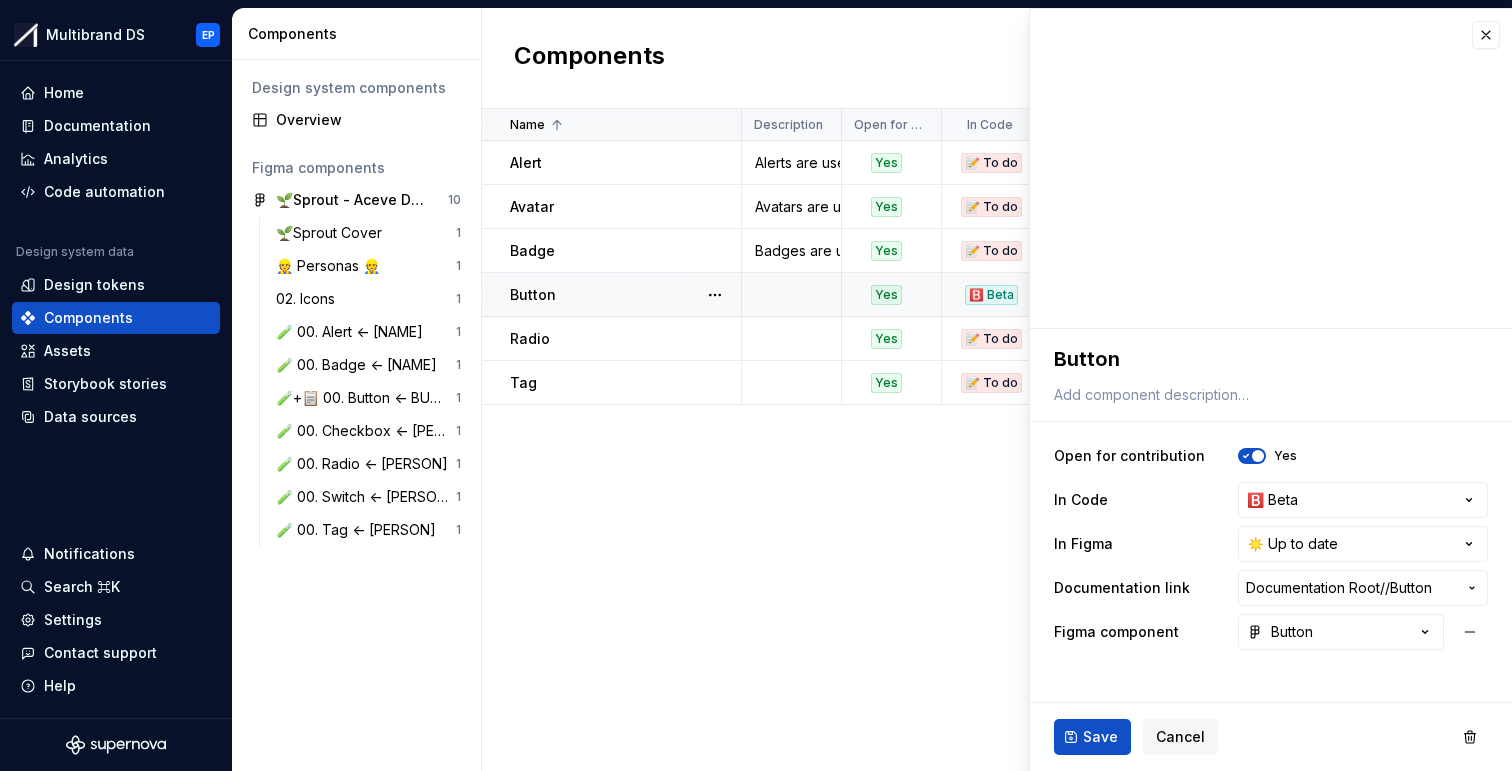 click on "Button" at bounding box center (533, 295) 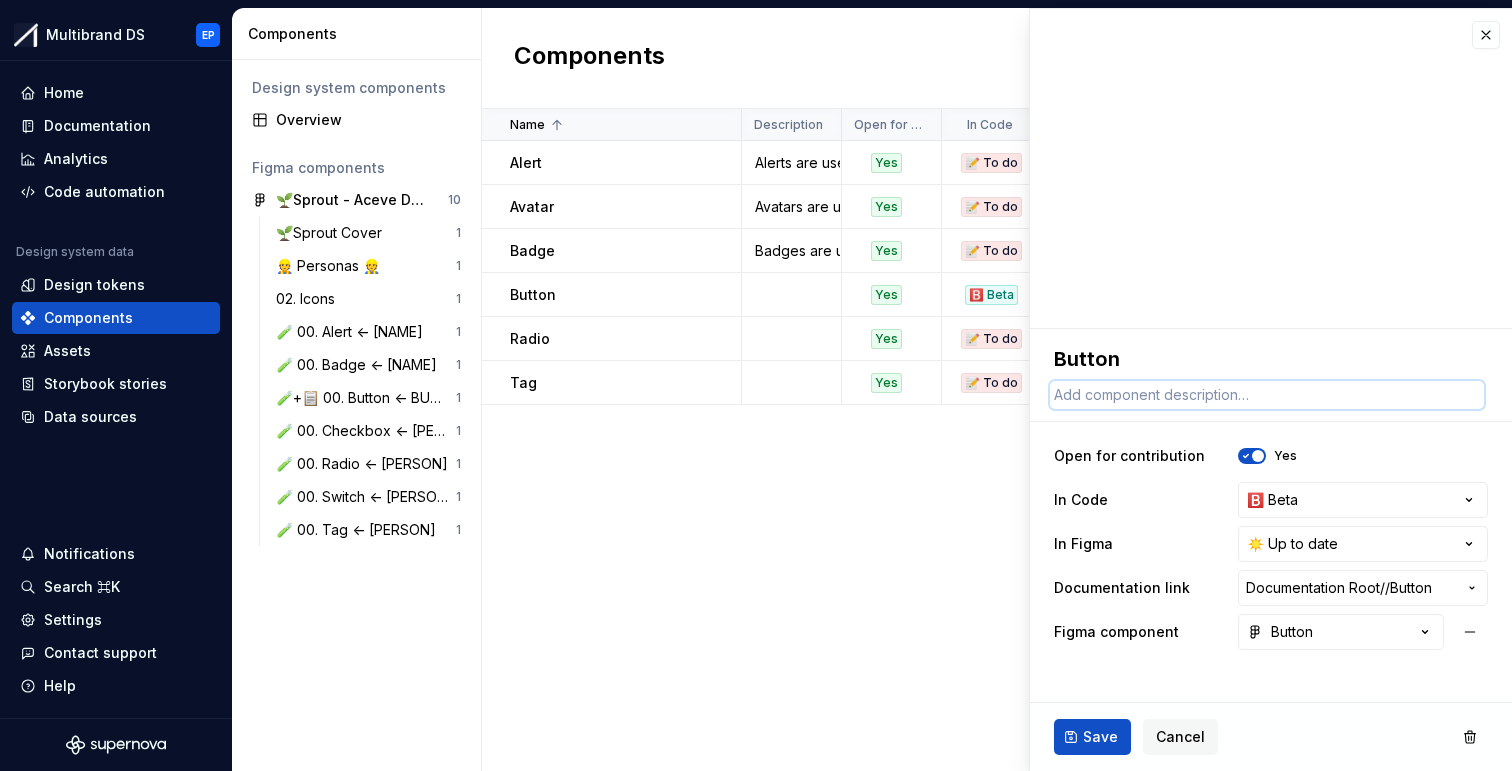 click at bounding box center (1267, 395) 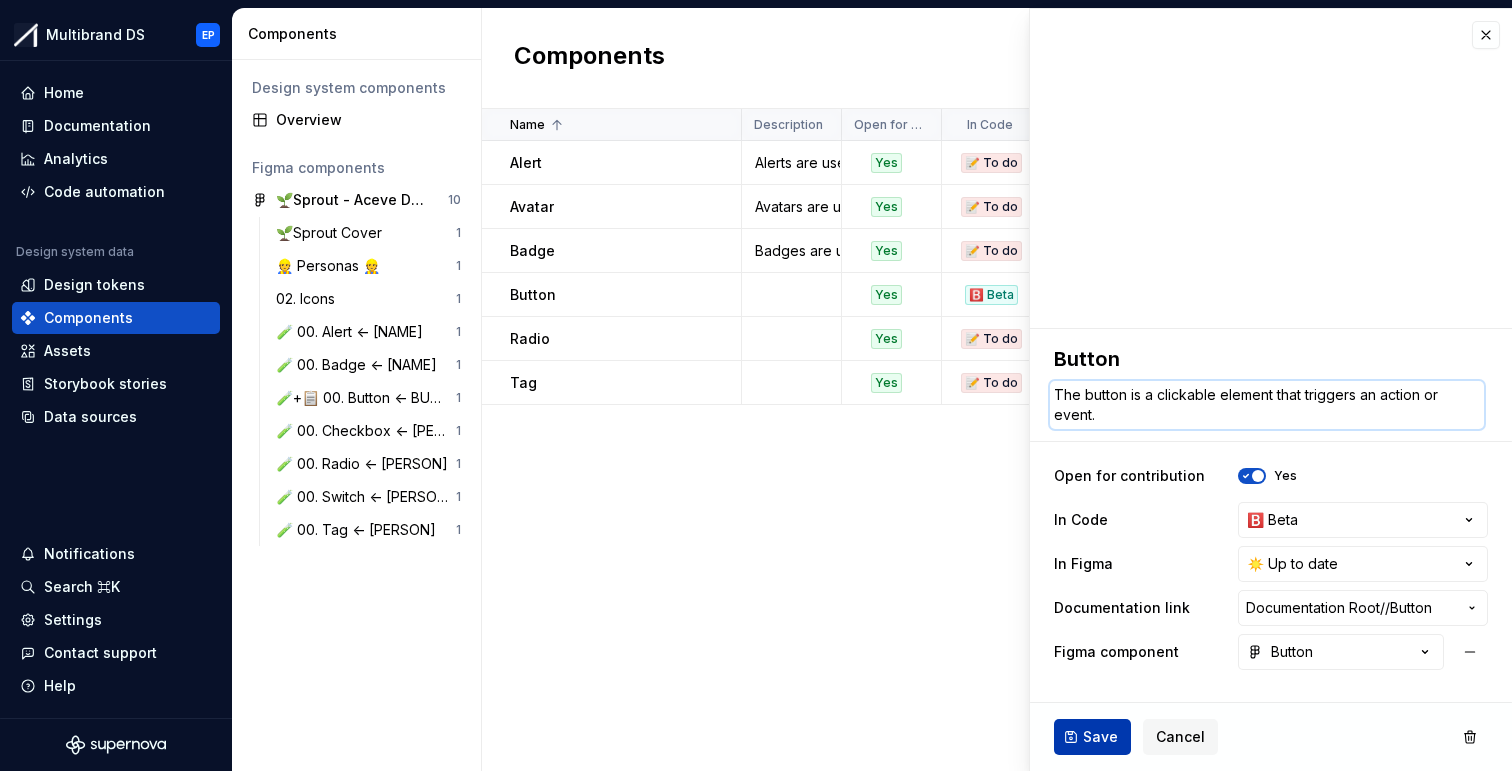 type on "The button is a clickable element that triggers an action or event." 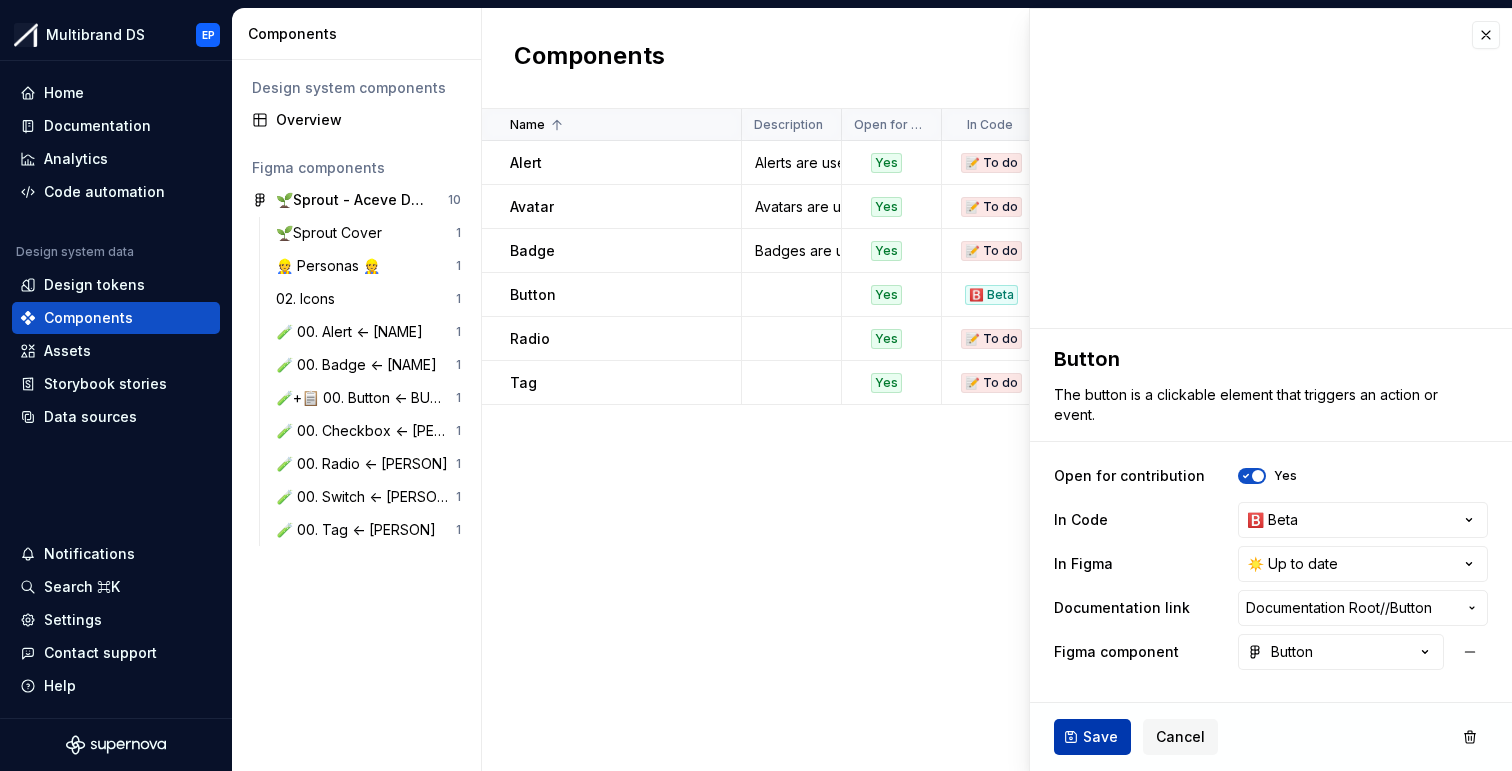 click on "Save" at bounding box center (1100, 737) 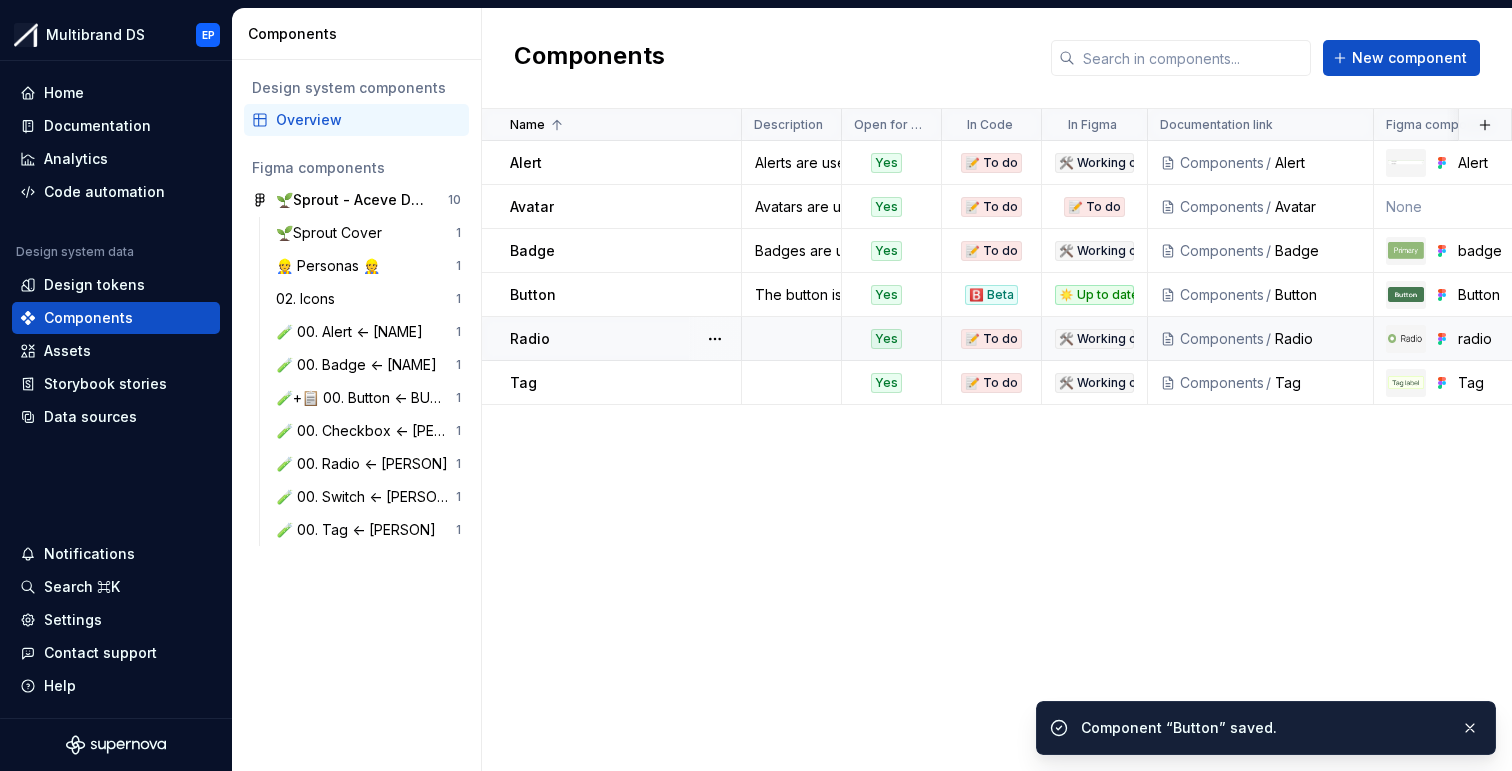 click on "Radio" at bounding box center (530, 339) 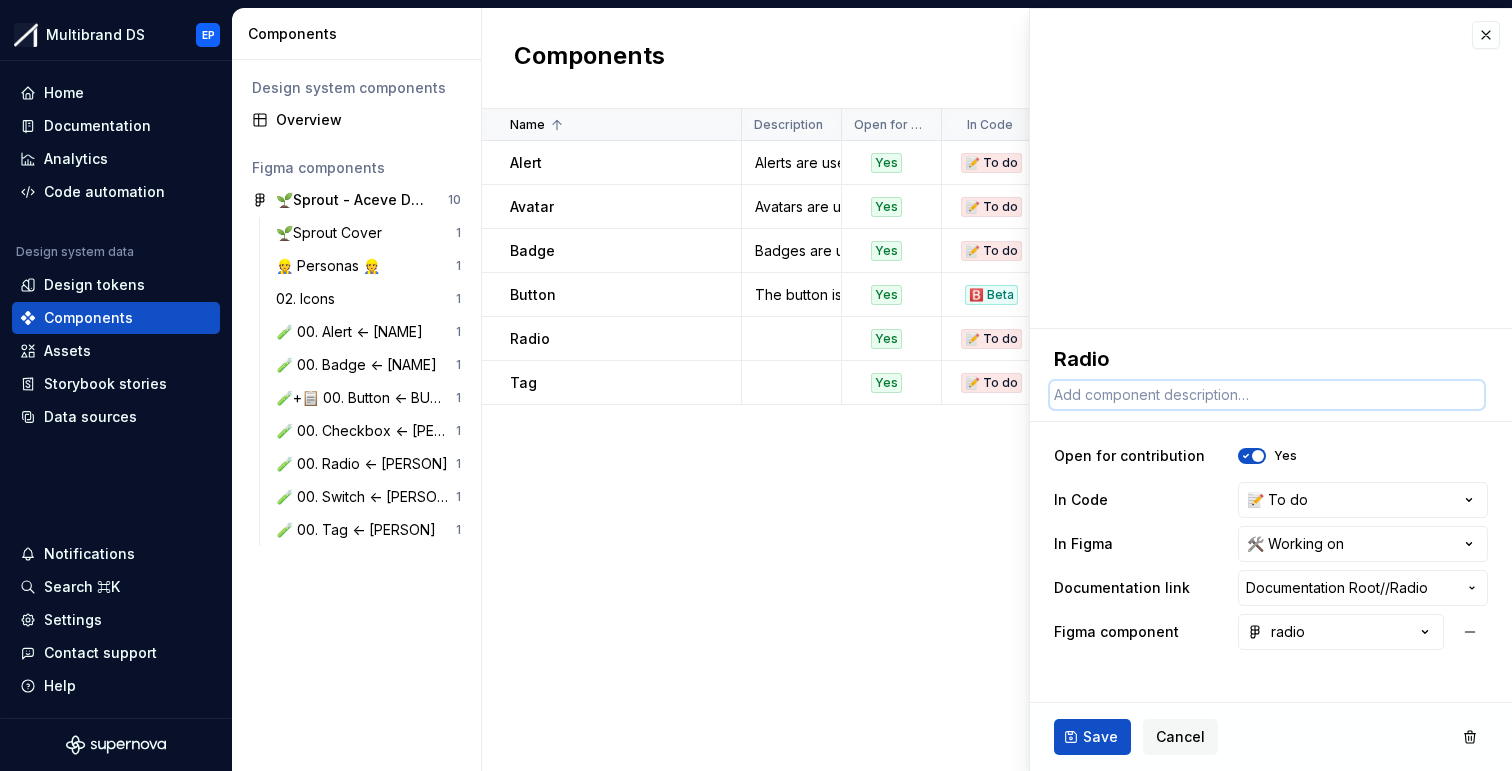 click at bounding box center (1267, 395) 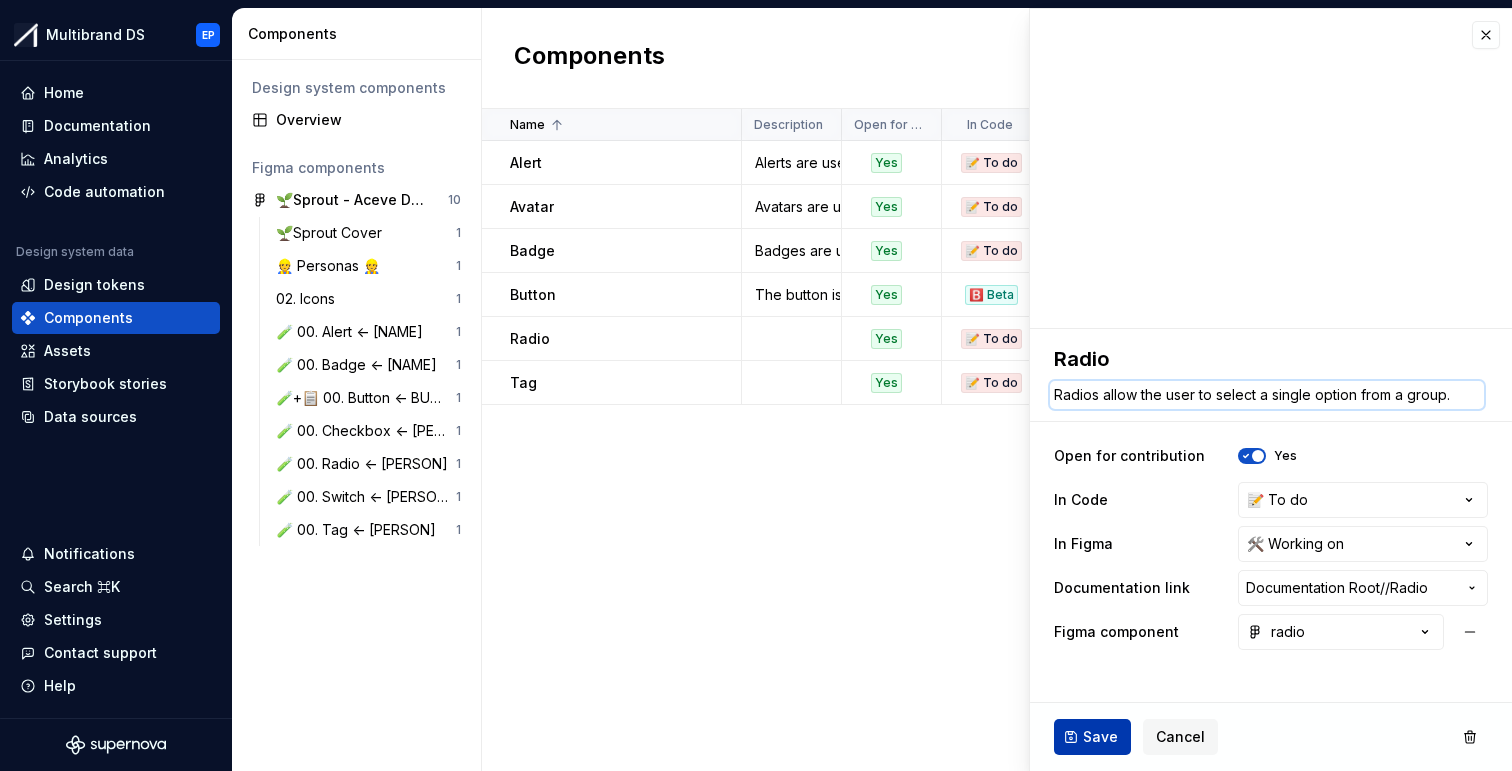 type on "Radios allow the user to select a single option from a group." 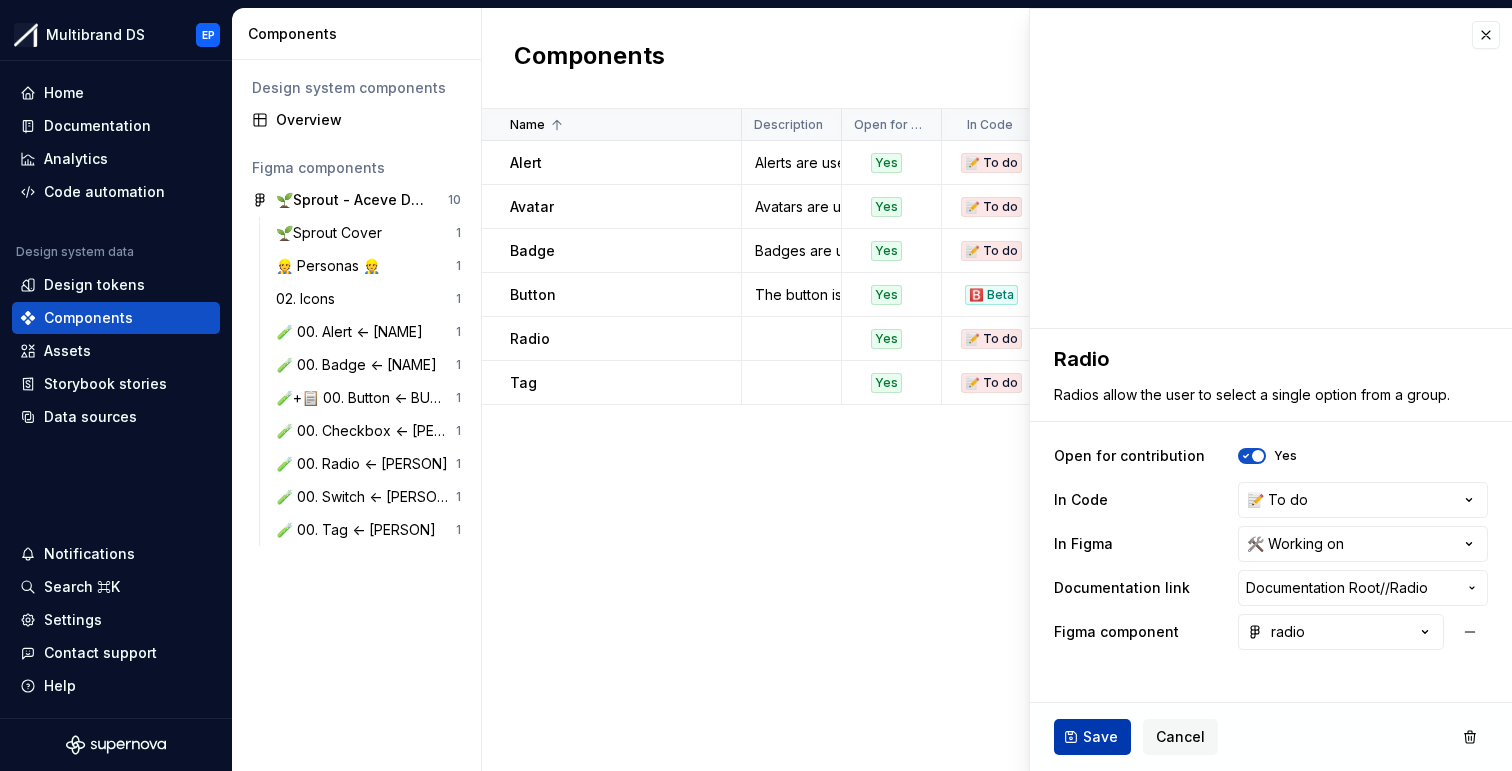 click on "Save" at bounding box center (1100, 737) 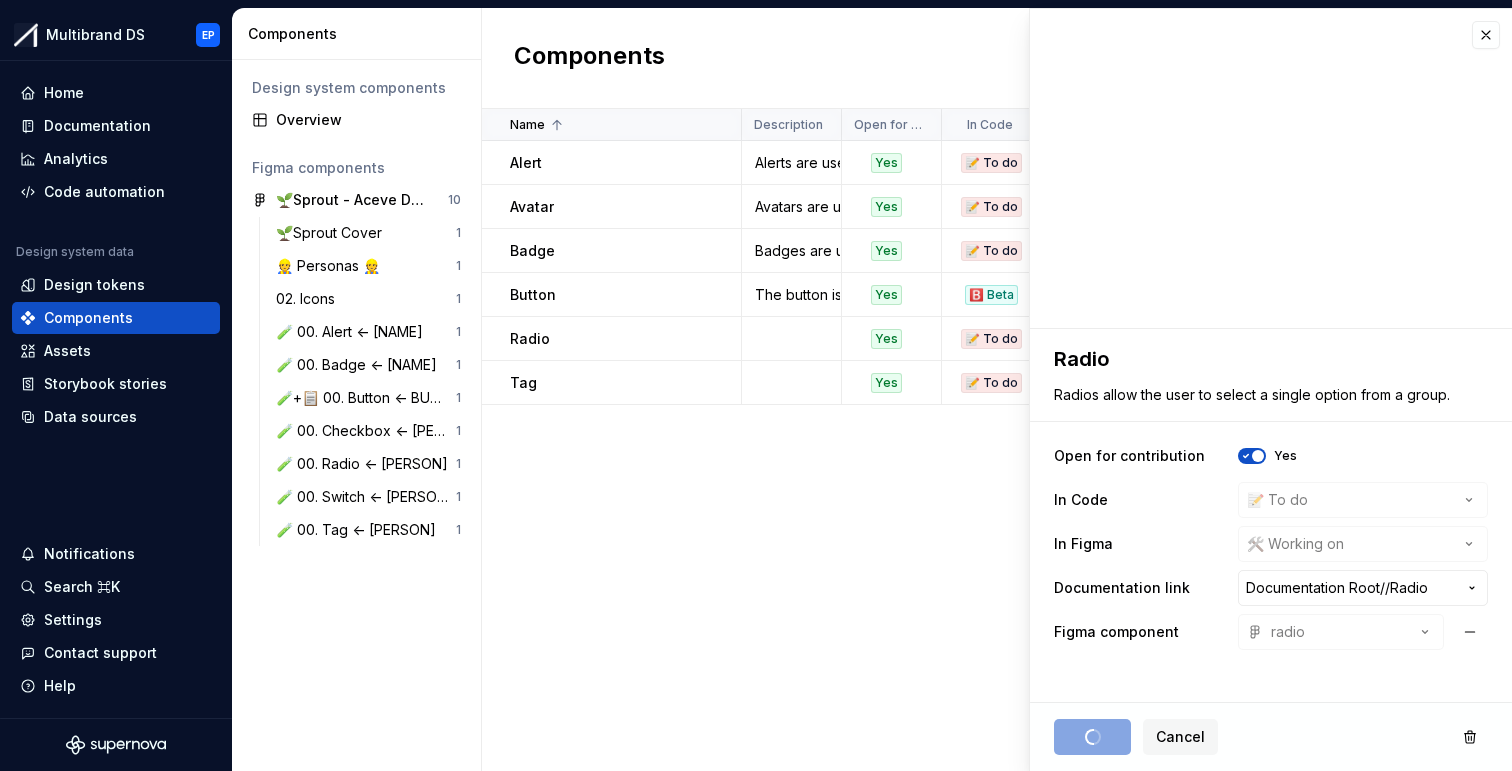 type on "*" 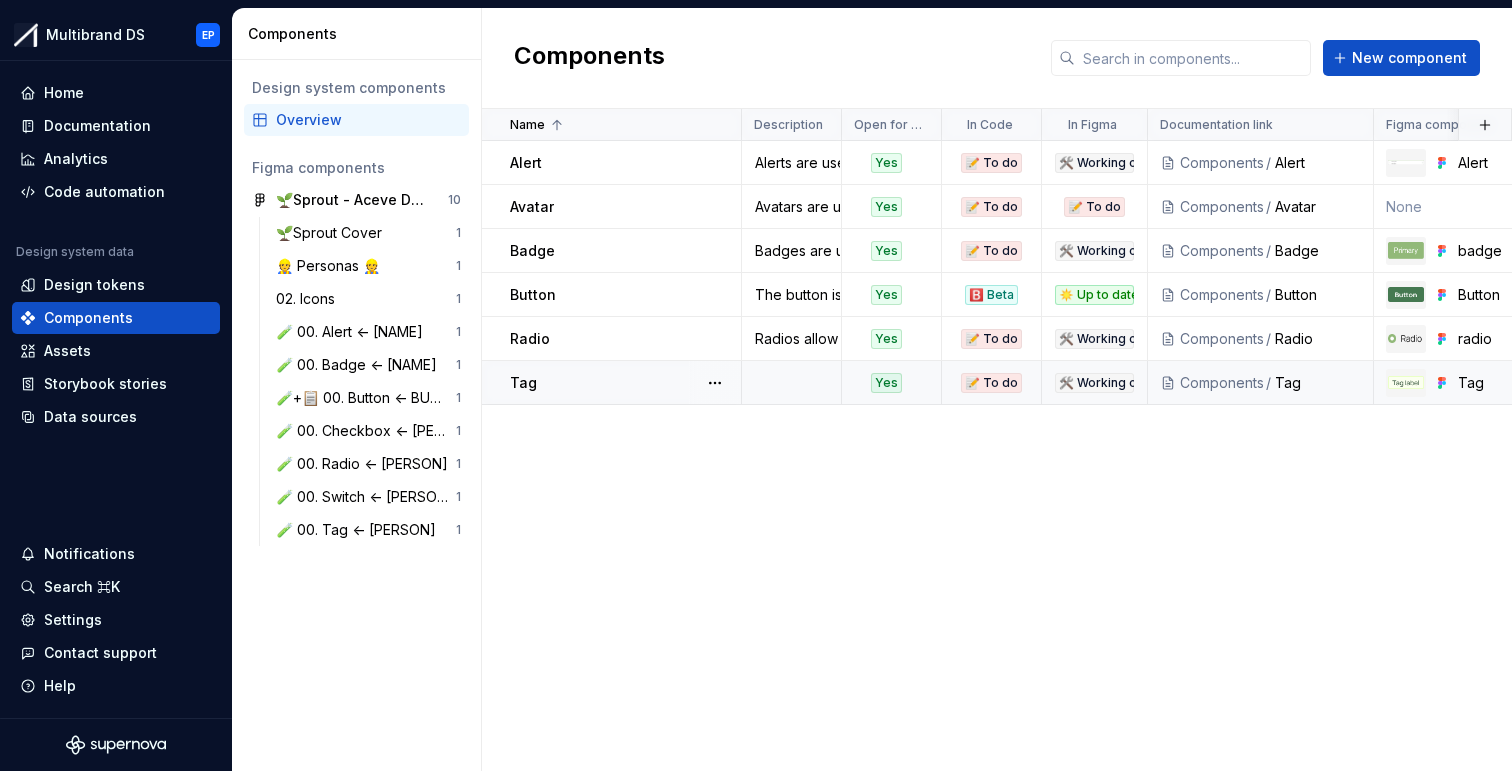 click on "Tag" at bounding box center (625, 383) 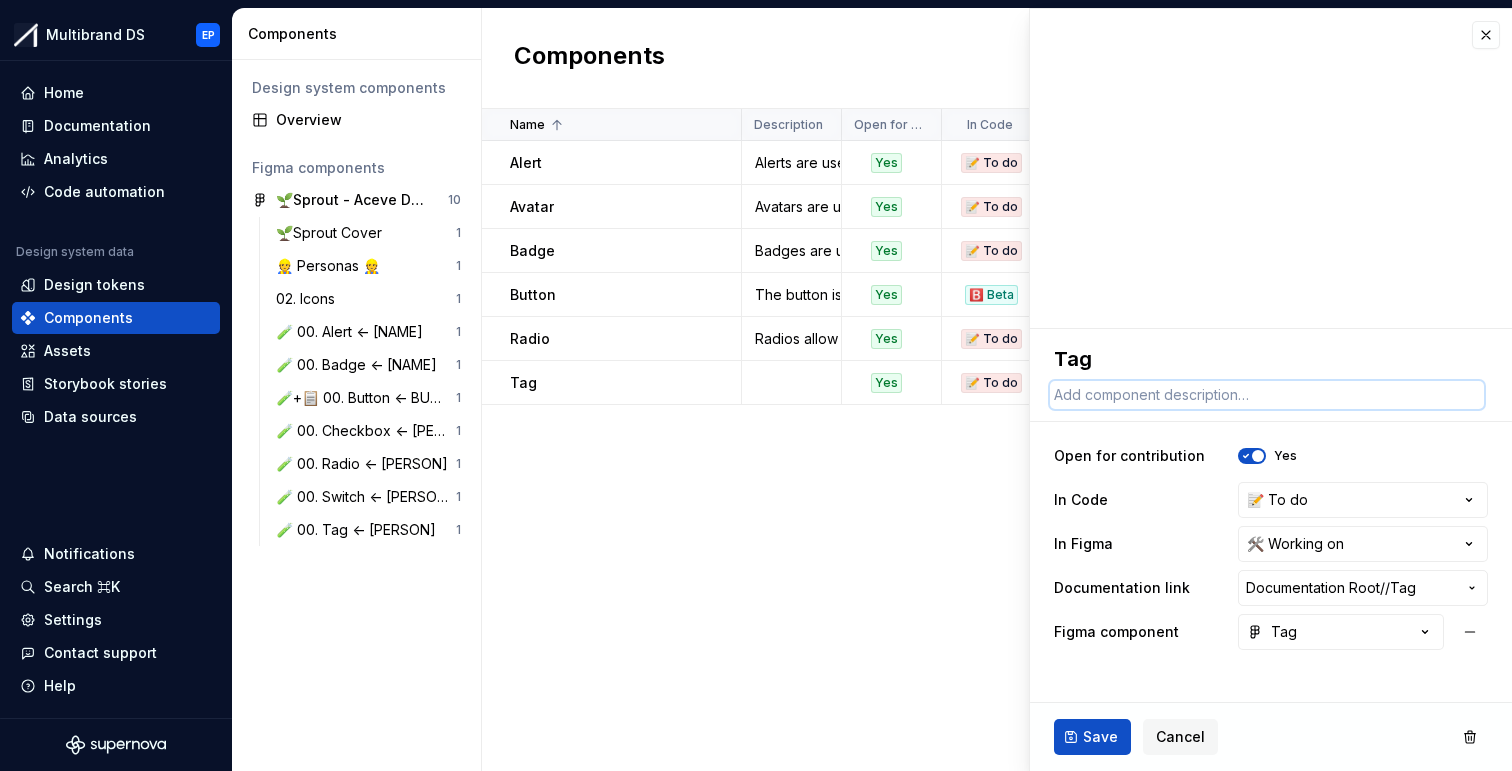 click at bounding box center (1267, 395) 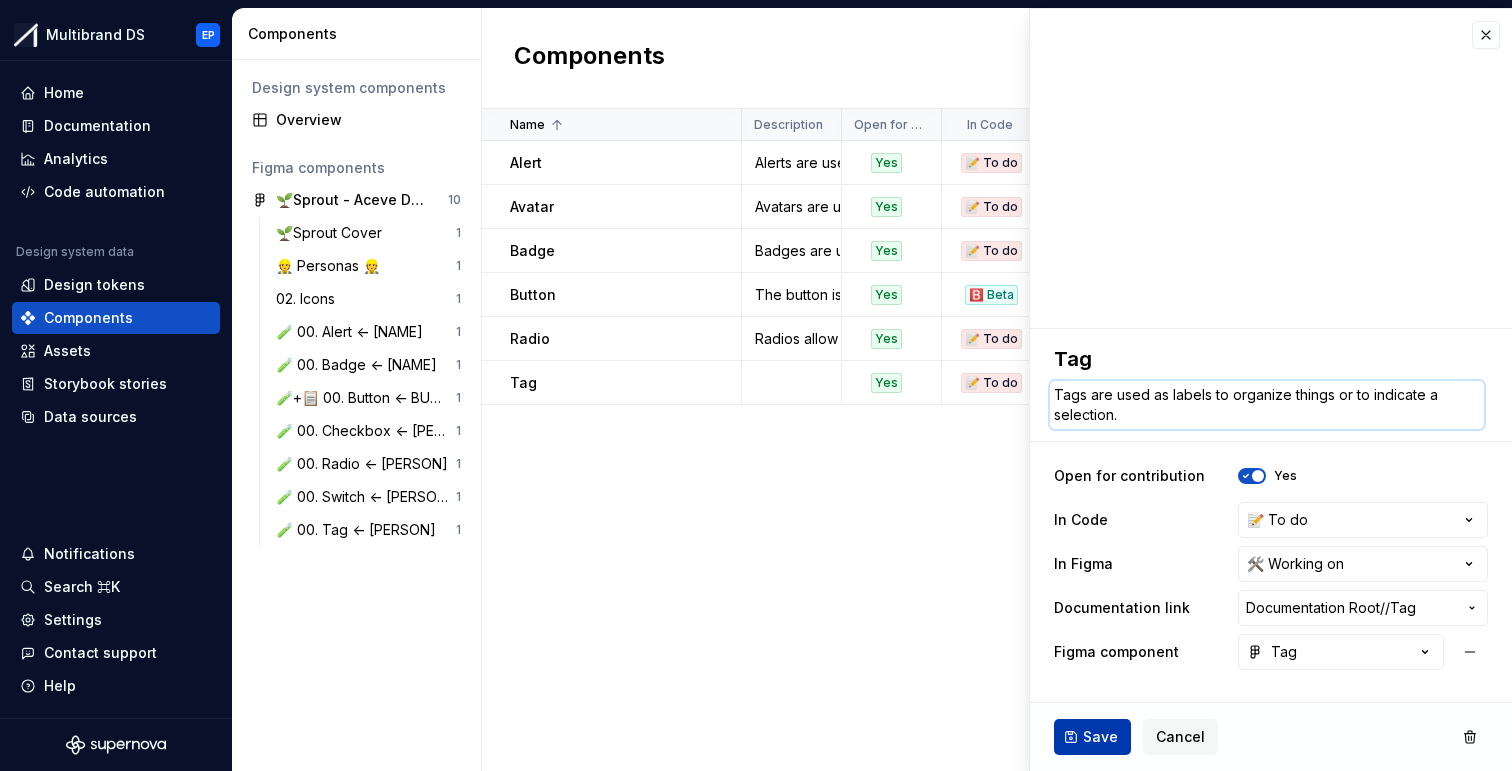 type on "Tags are used as labels to organize things or to indicate a selection." 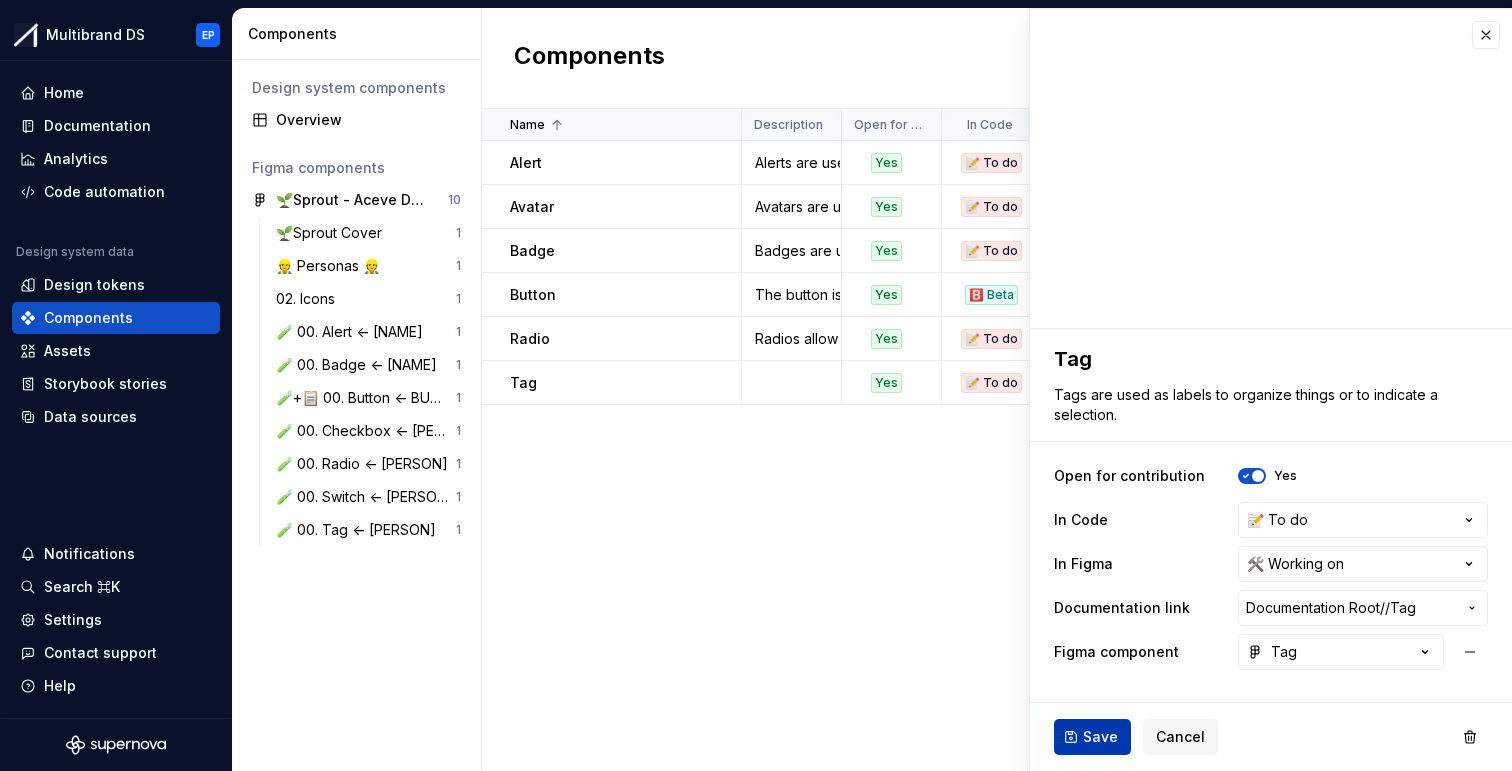 click on "Save" at bounding box center [1100, 737] 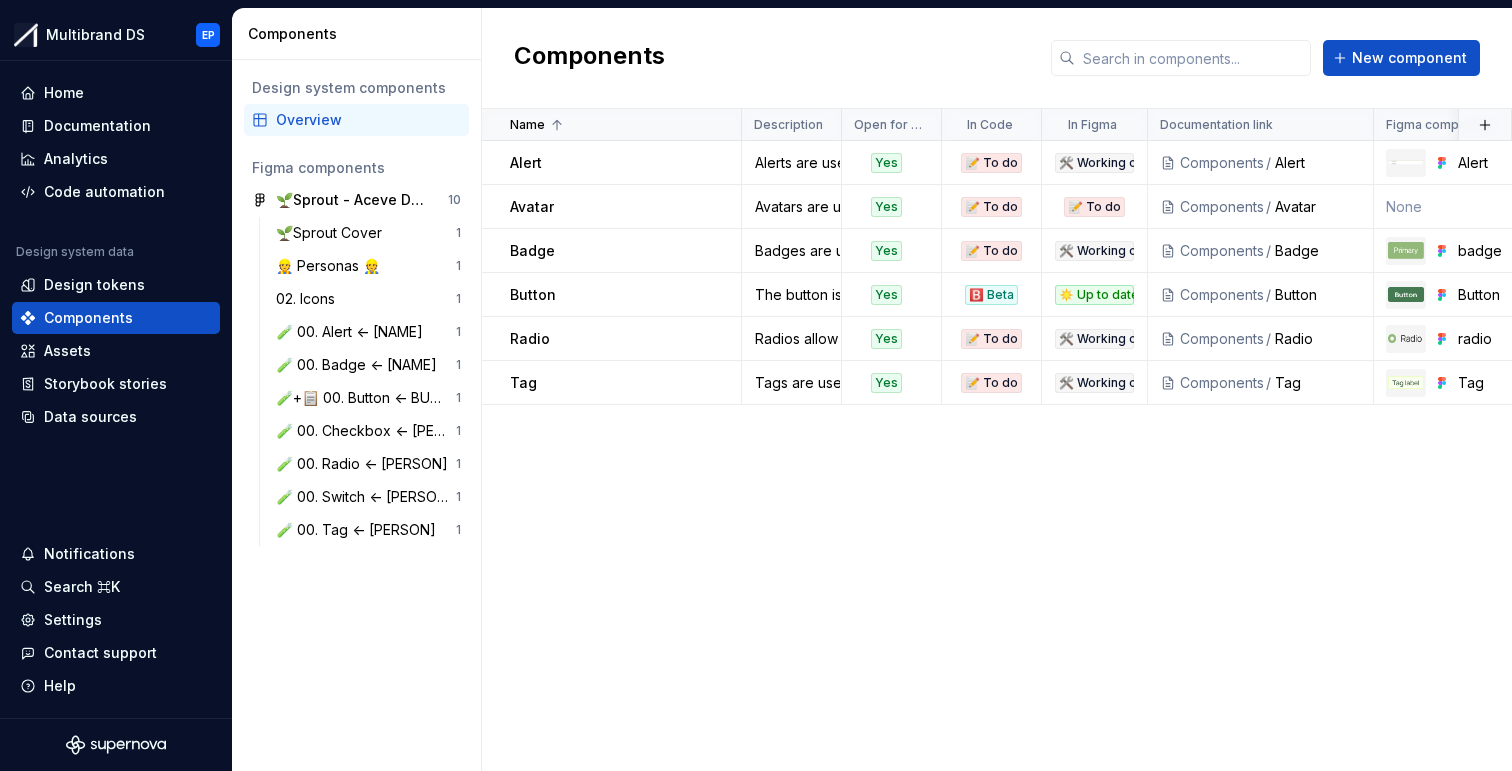 click on "Name Description Open for contribution In Code In Figma Documentation link Figma component Last updated Alert Alerts are used to display important messages inline or as toast notifications. Yes 📝 To do 🛠️ Working on Components / Alert Alert 2 minutes ago Avatar Avatars are used to represent a person or object. Yes 📝 To do 📝 To do Components / Avatar None 1 minute ago Badge Badges are used to draw attention and display statuses or counts. Yes 📝 To do 🛠️ Working on Components / Badge badge 1 minute ago Button The button is a clickable element that triggers an action or event. Yes 🅱️ Beta ☀️ Up to date Components / Button Button 1 minute ago Radio Radios allow the user to select a single option from a group. Yes 📝 To do 🛠️ Working on Components / Radio radio less than a minute ago Tag Tags are used as labels to organize things or to indicate a selection. Yes 📝 To do 🛠️ Working on Components / Tag Tag less than a minute ago" at bounding box center [997, 440] 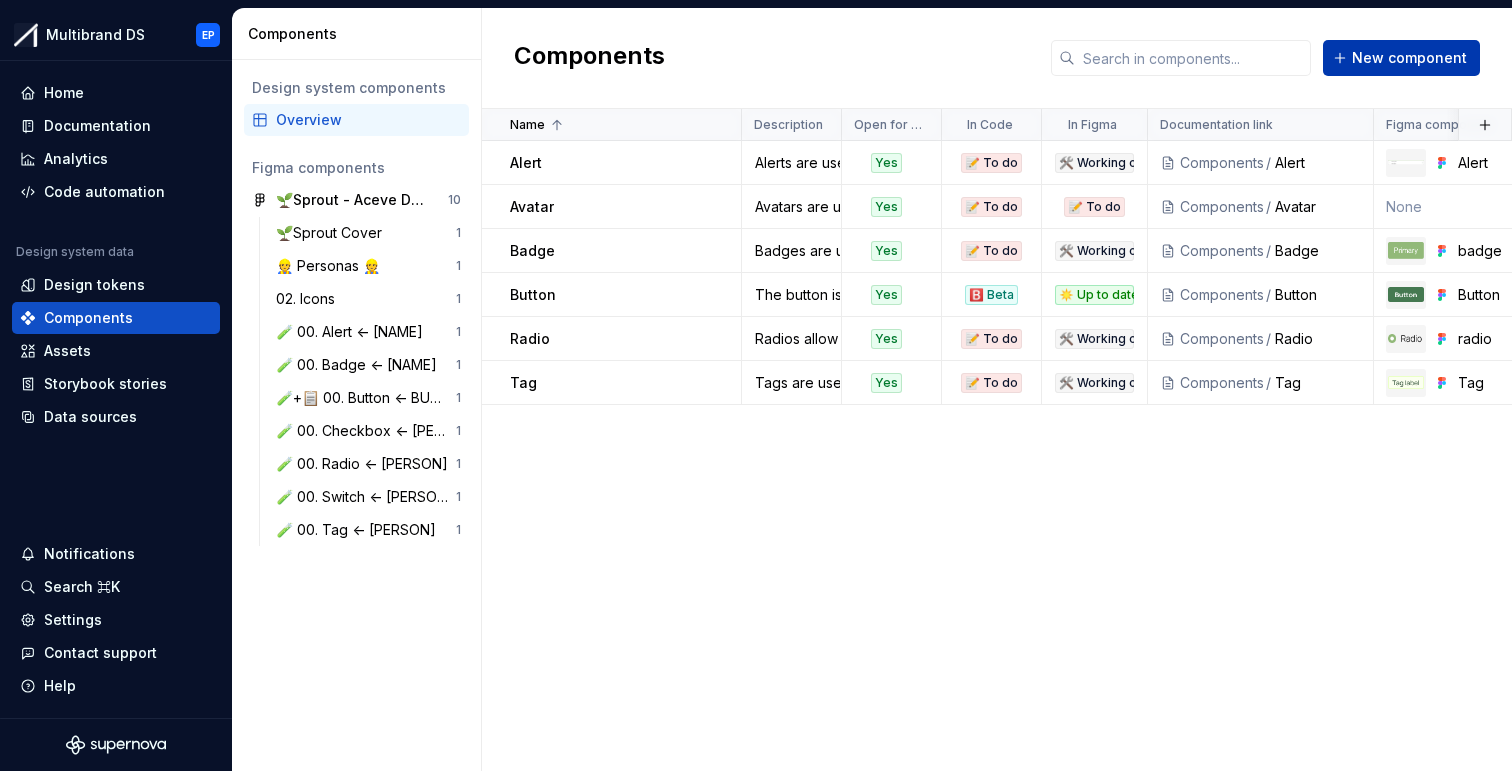 click on "New component" at bounding box center (1409, 58) 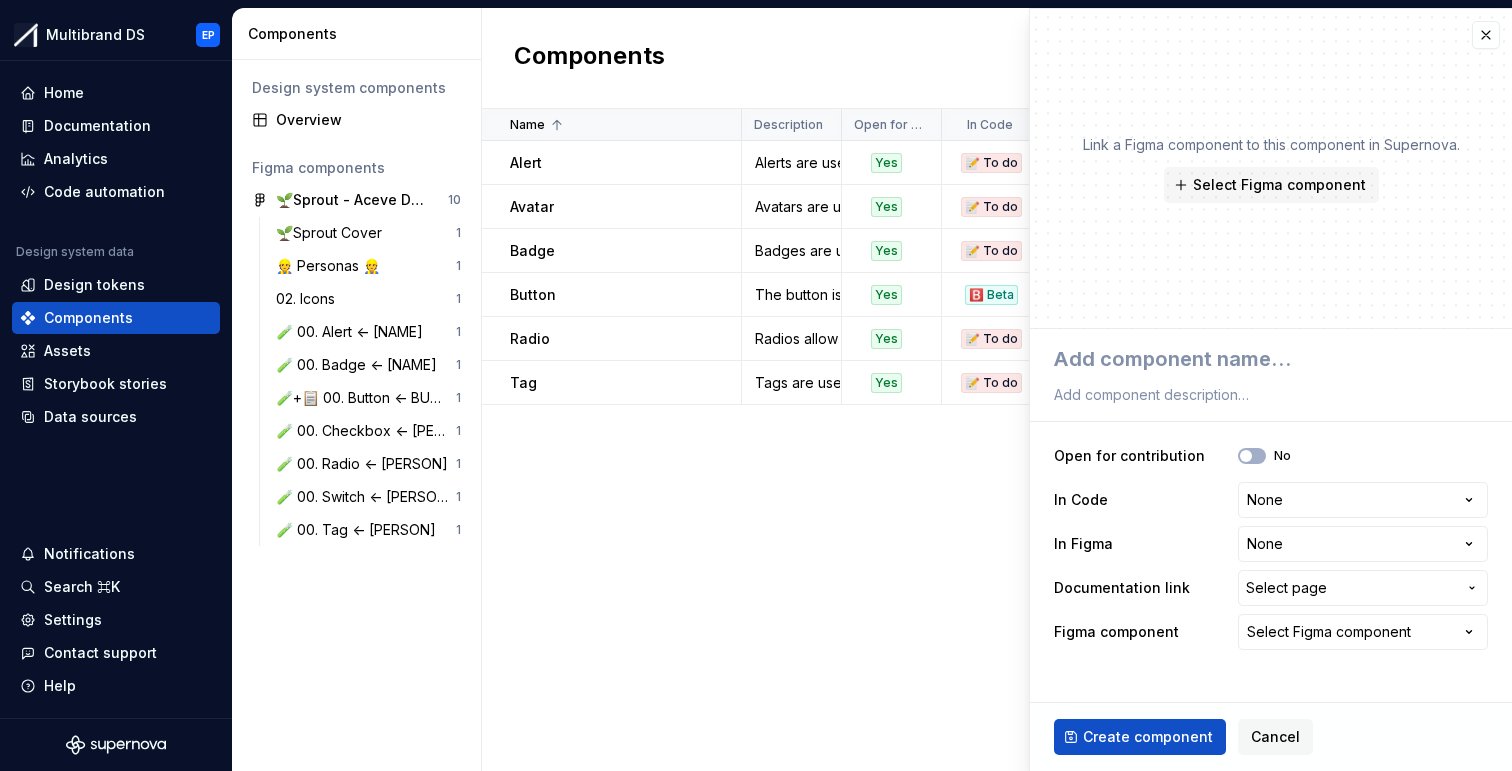 type on "*" 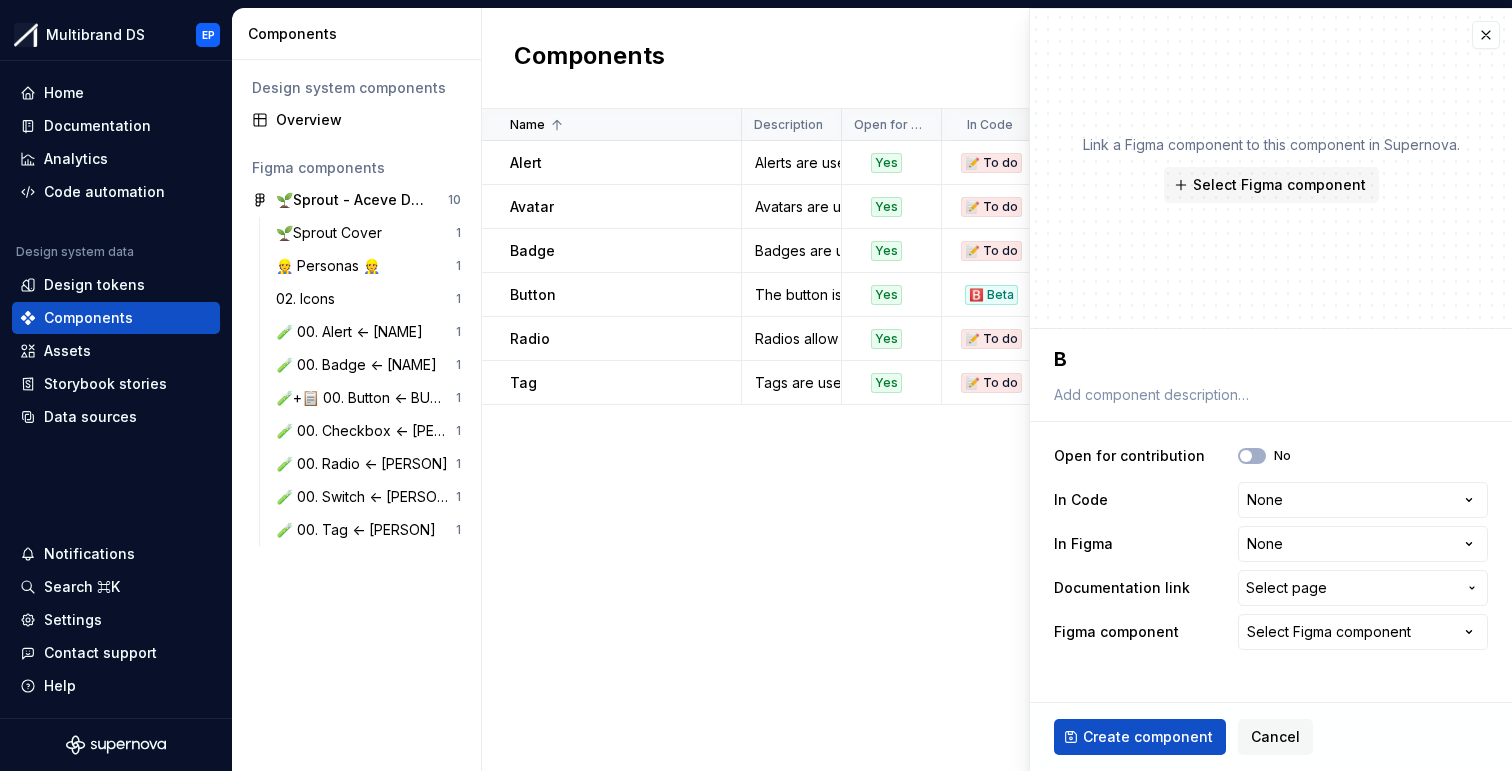 type on "*" 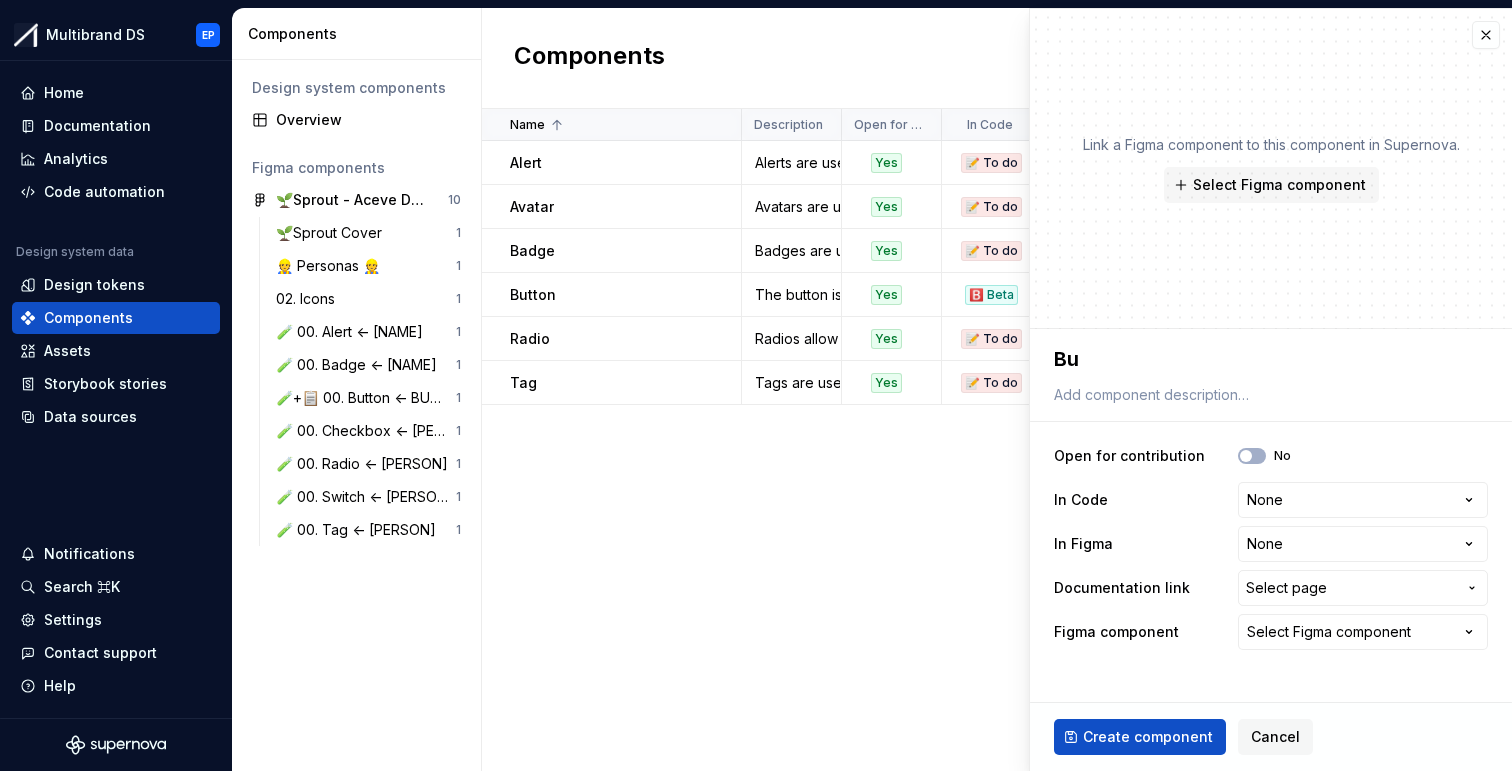 type on "*" 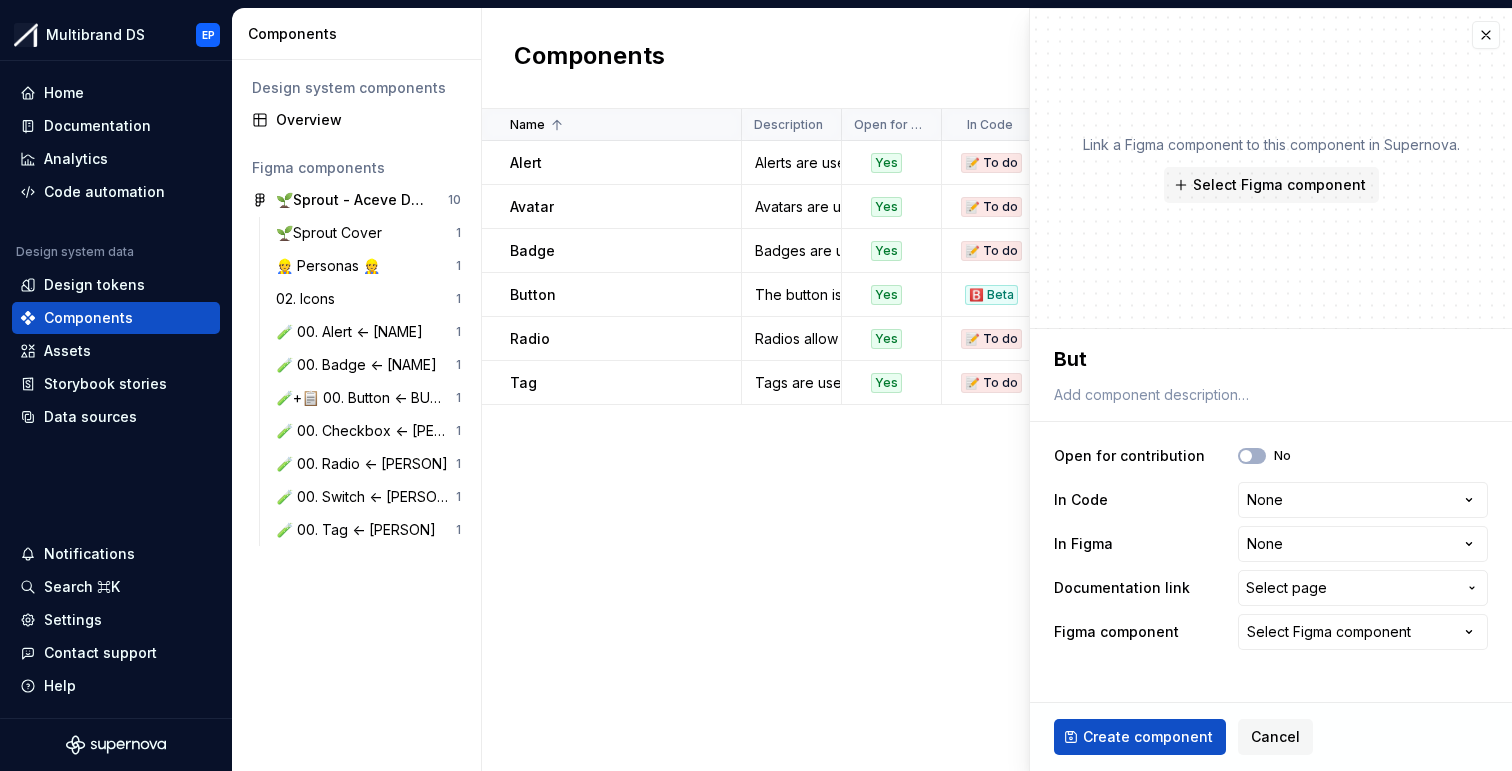 type on "*" 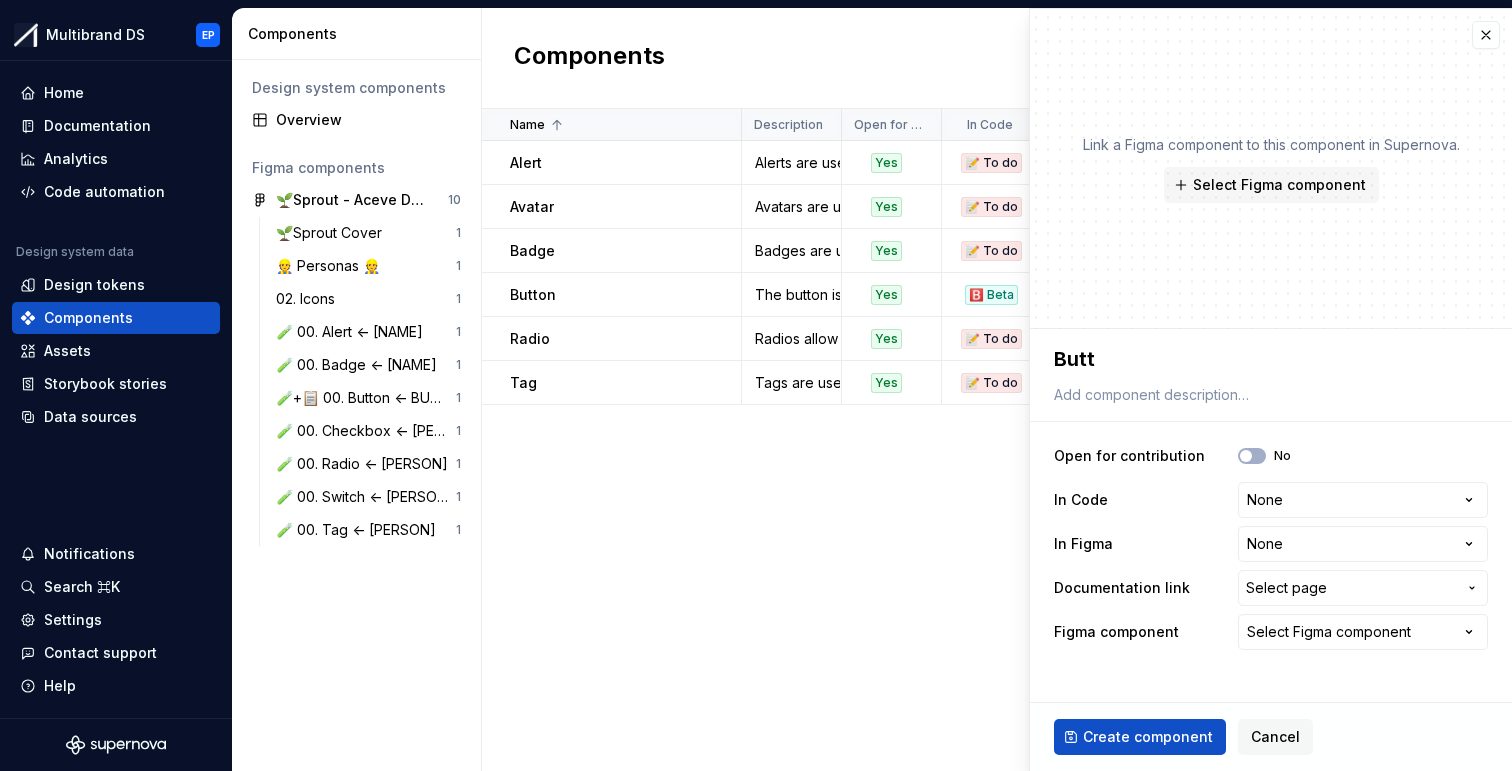 type on "*" 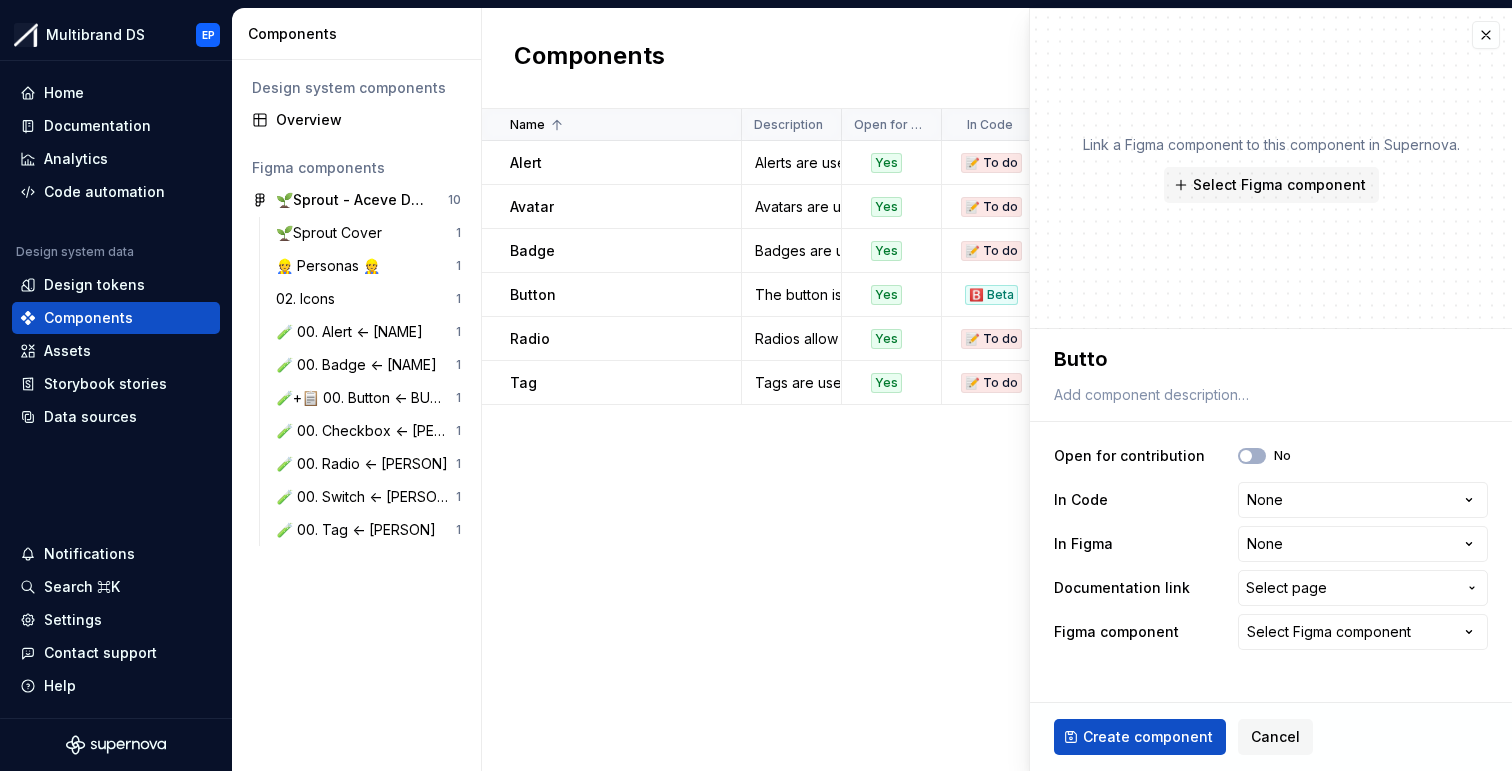 type on "*" 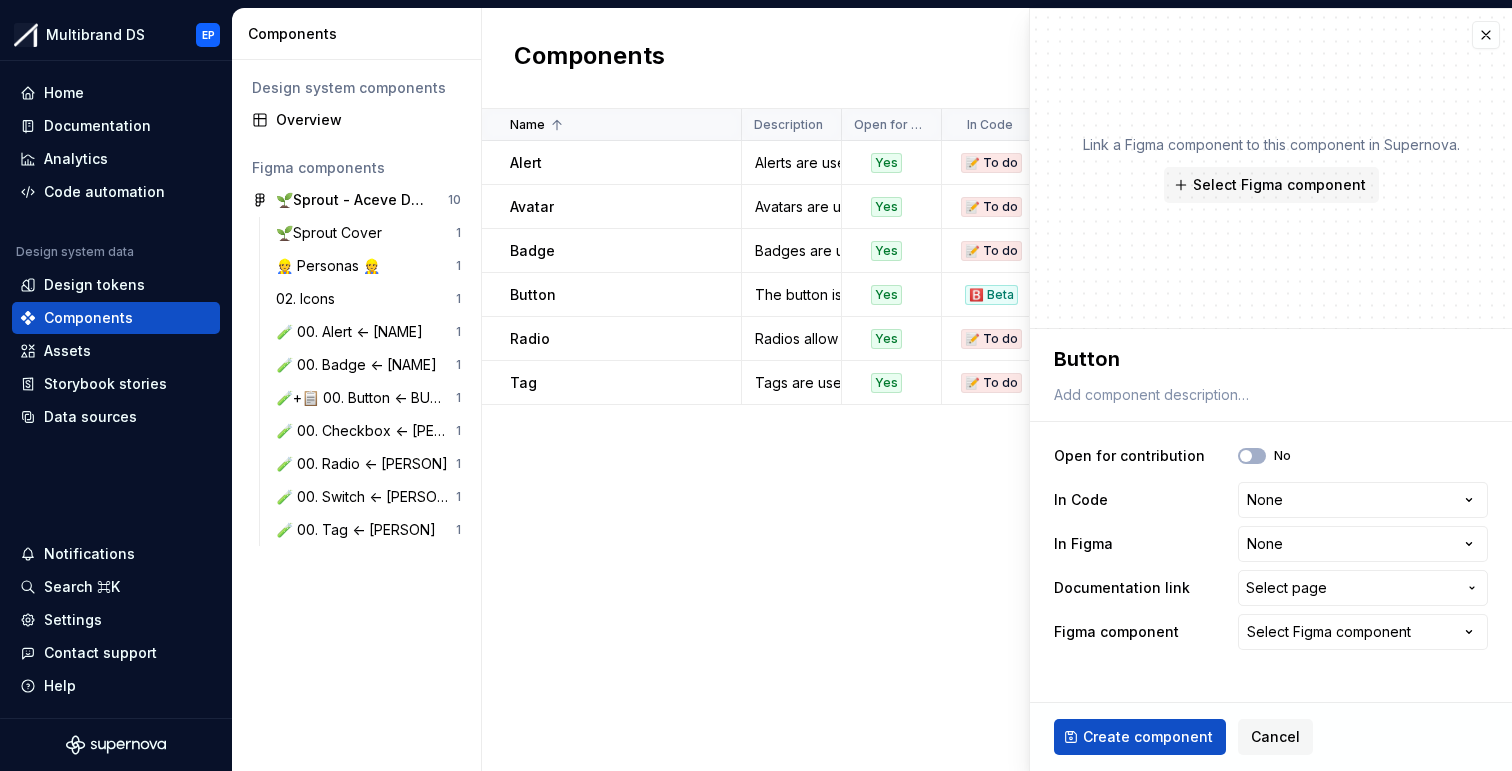 type on "*" 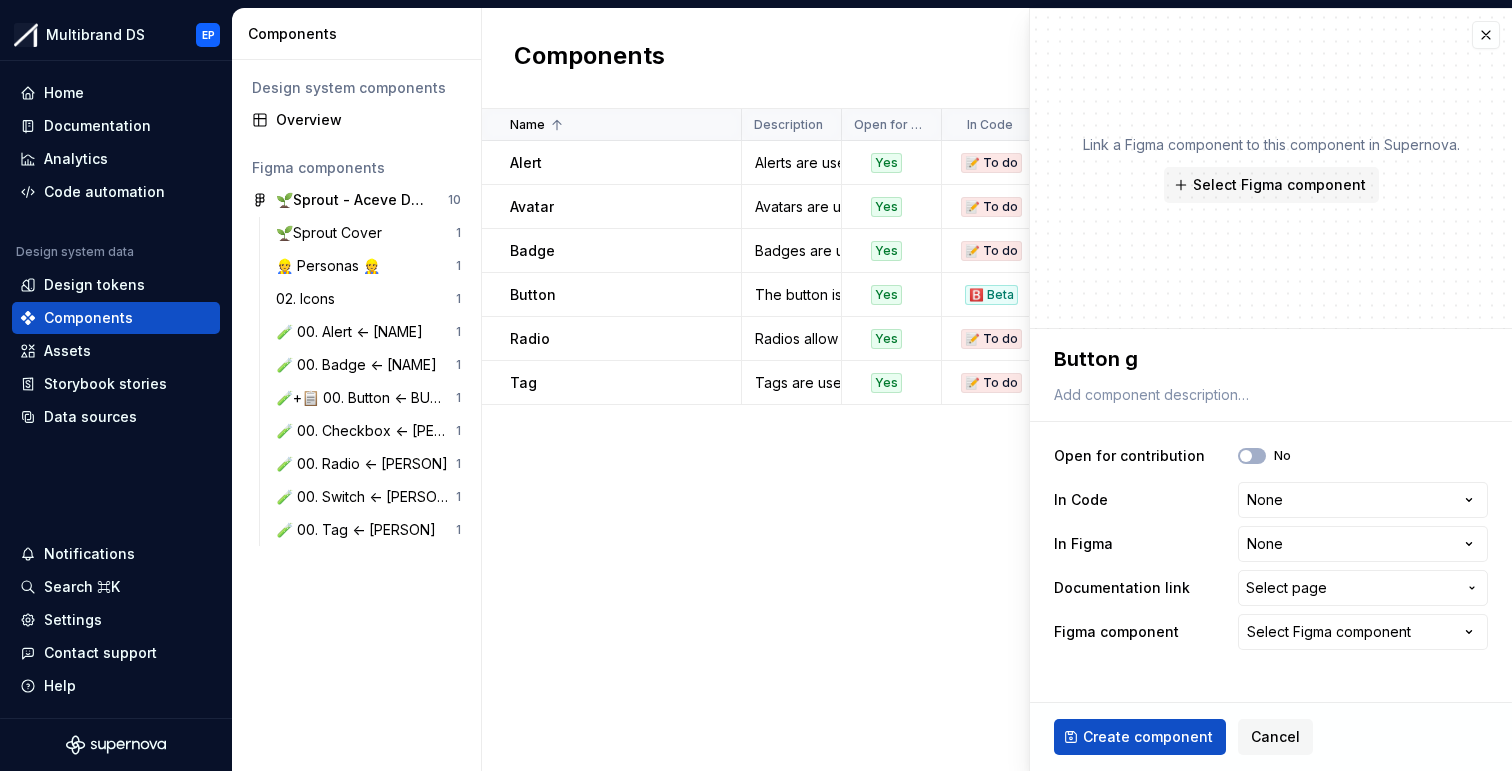 type on "*" 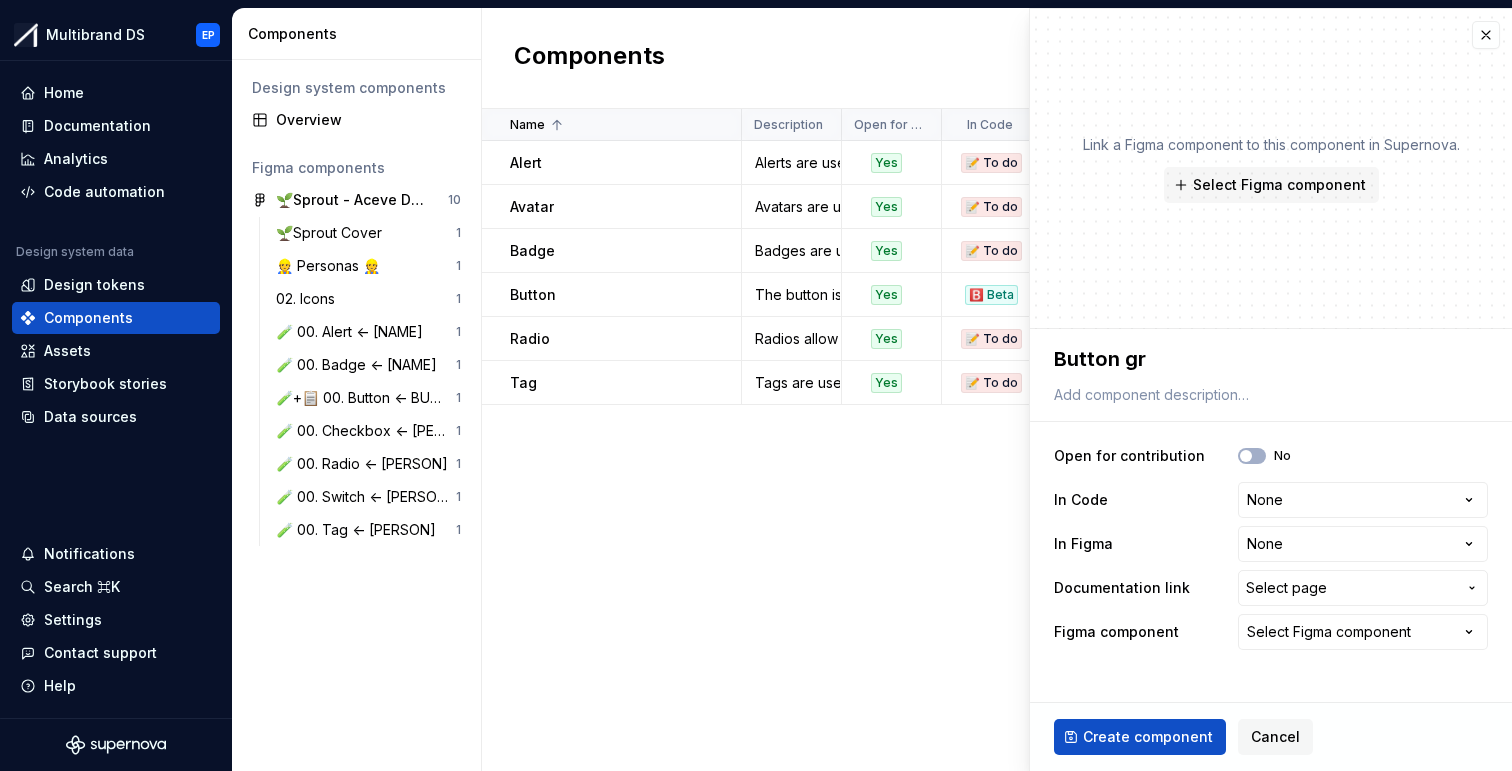 type on "*" 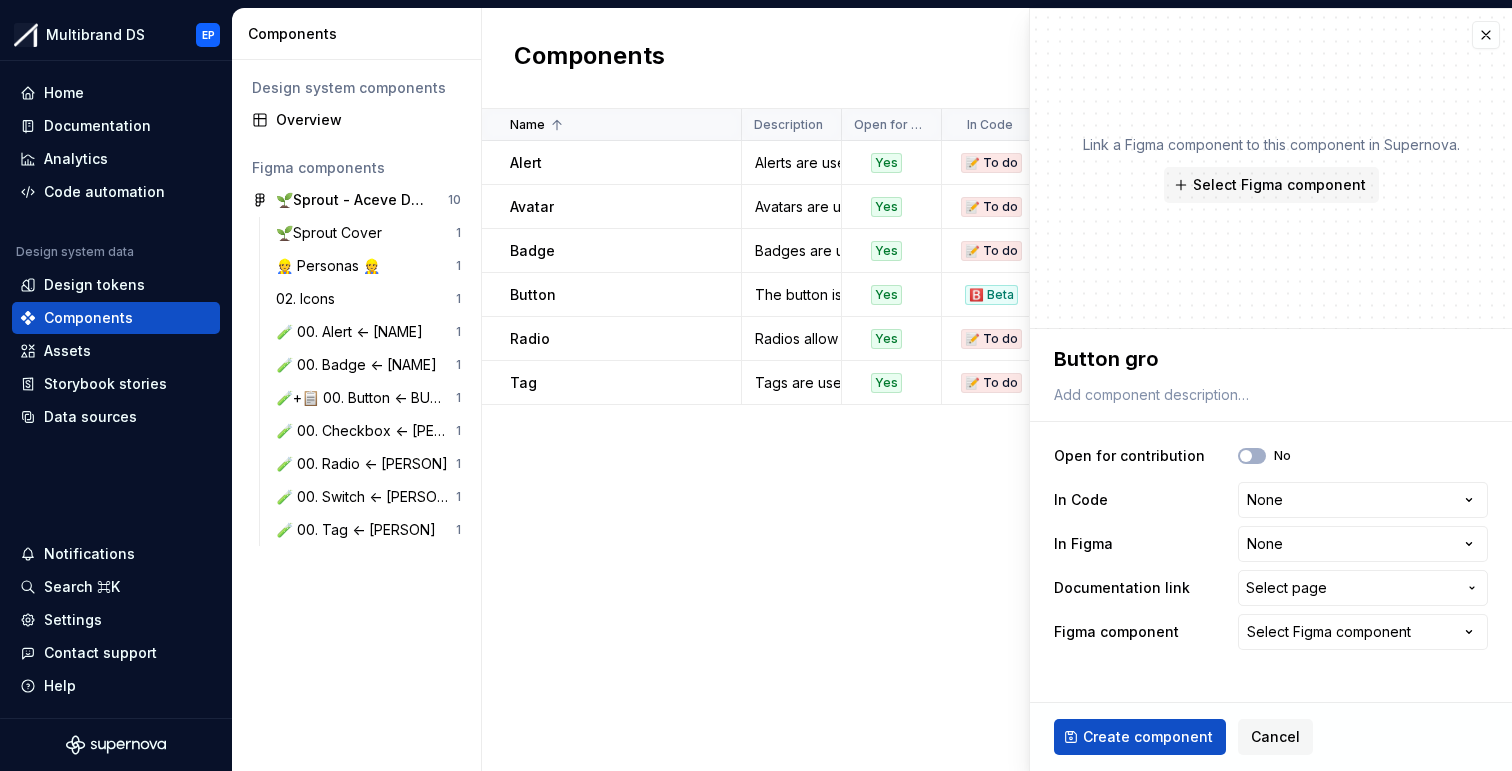 type on "*" 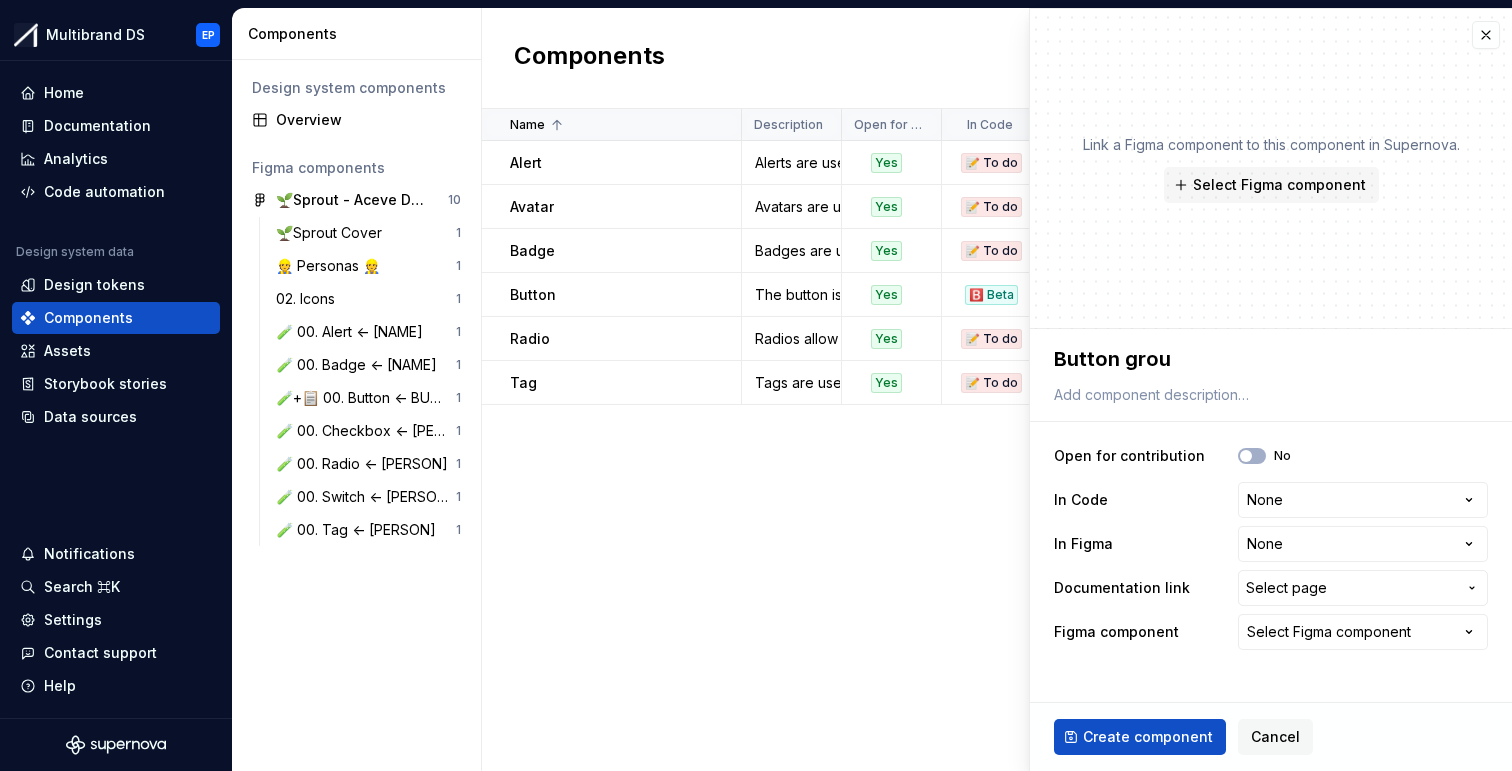 type on "*" 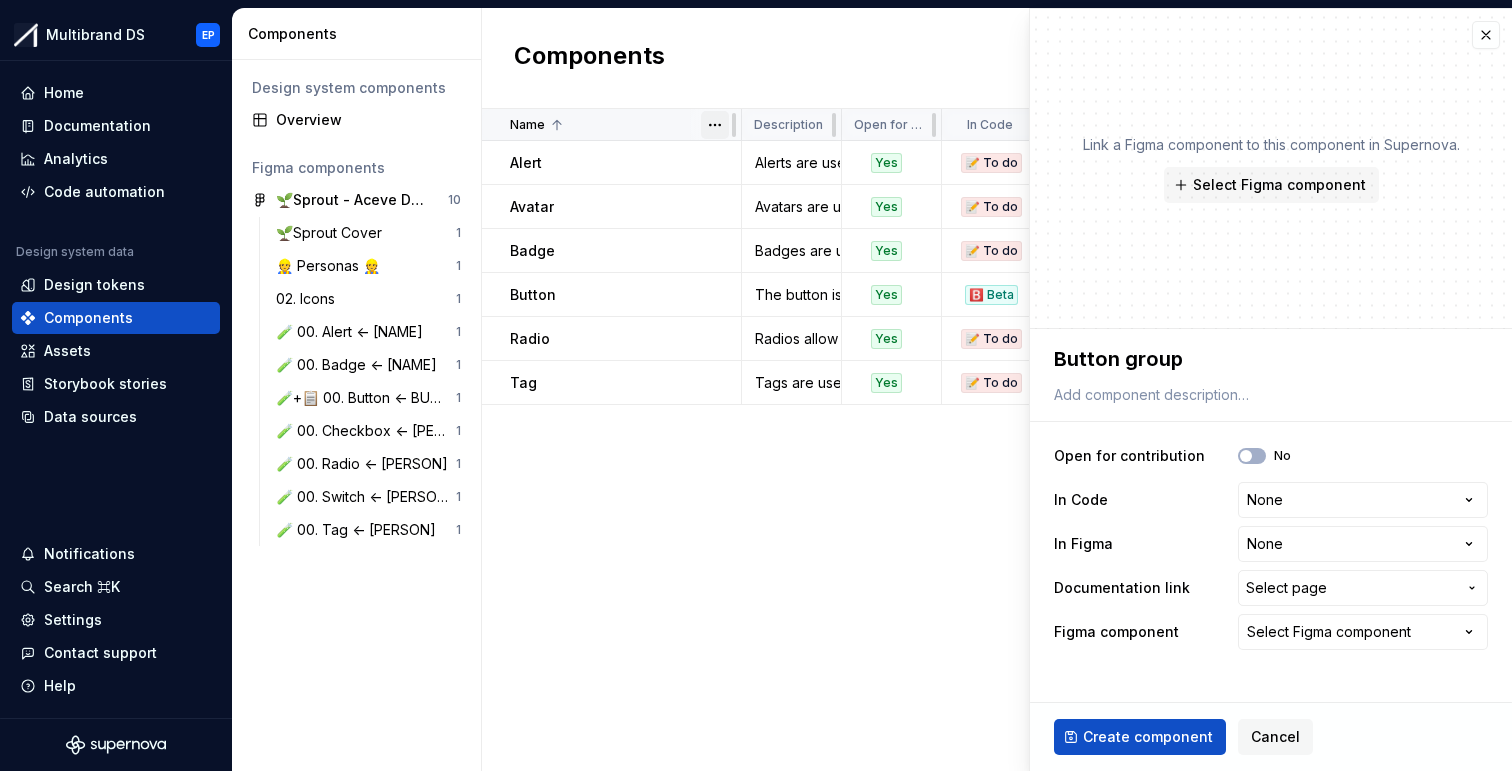 type on "Button group" 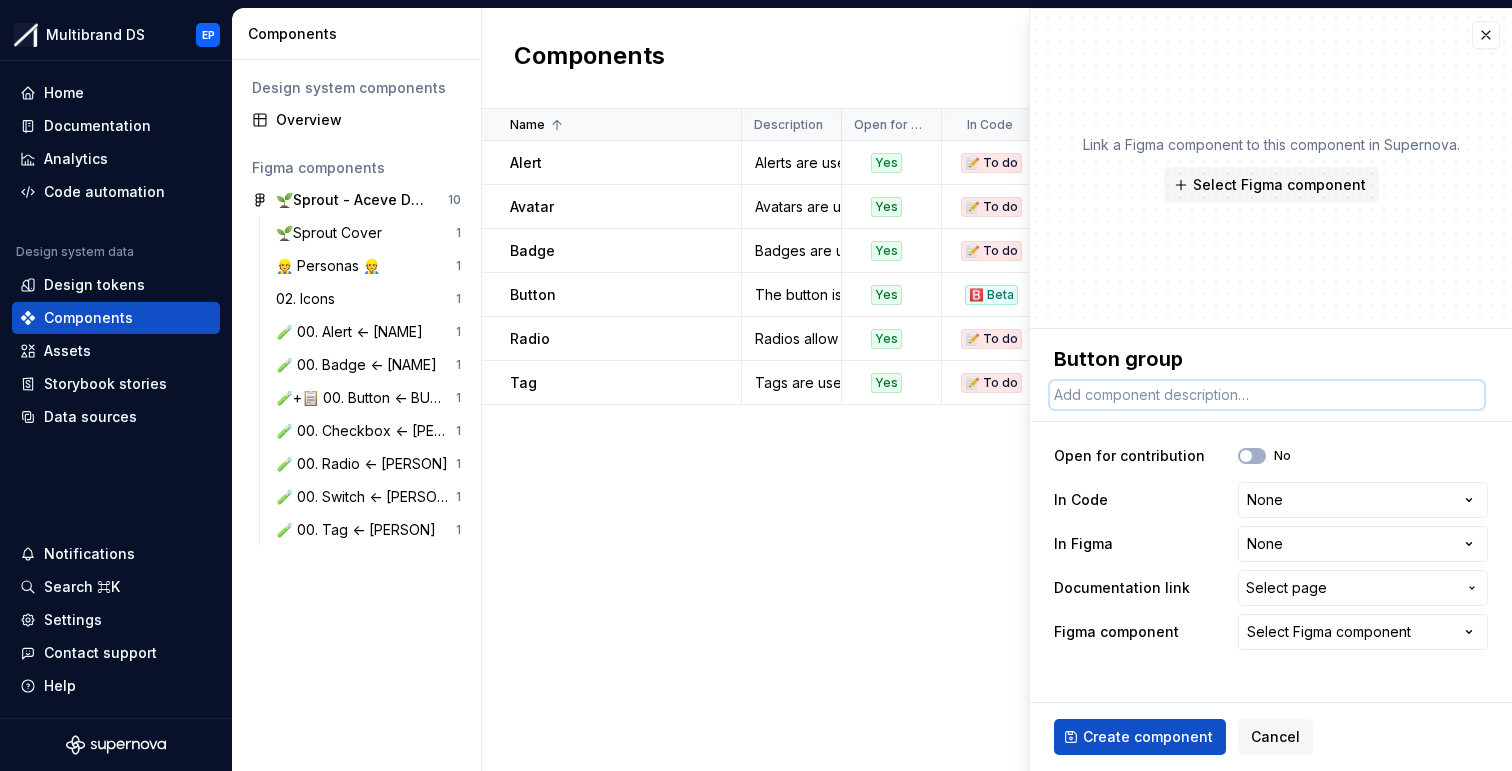 click at bounding box center (1267, 395) 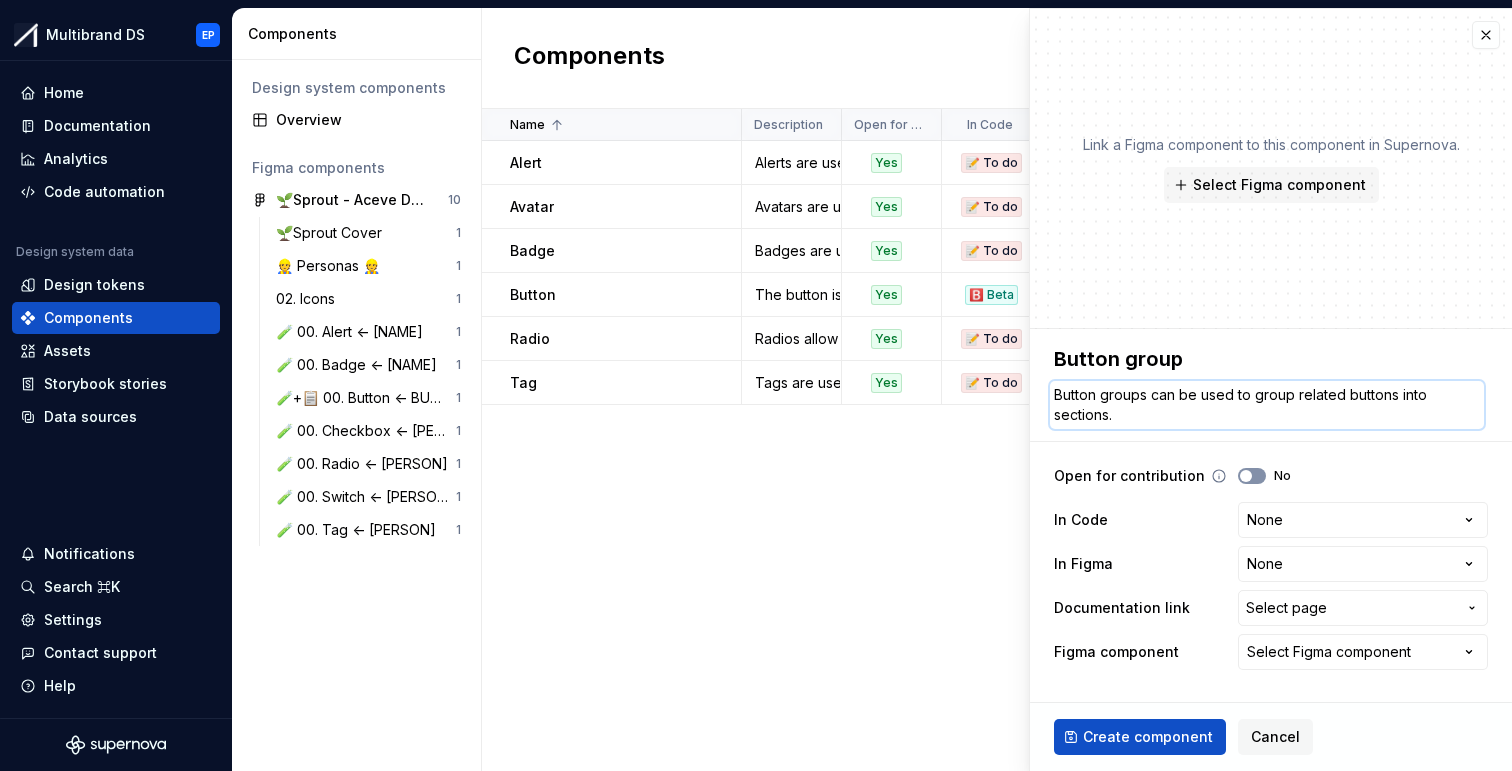 type on "Button groups can be used to group related buttons into sections." 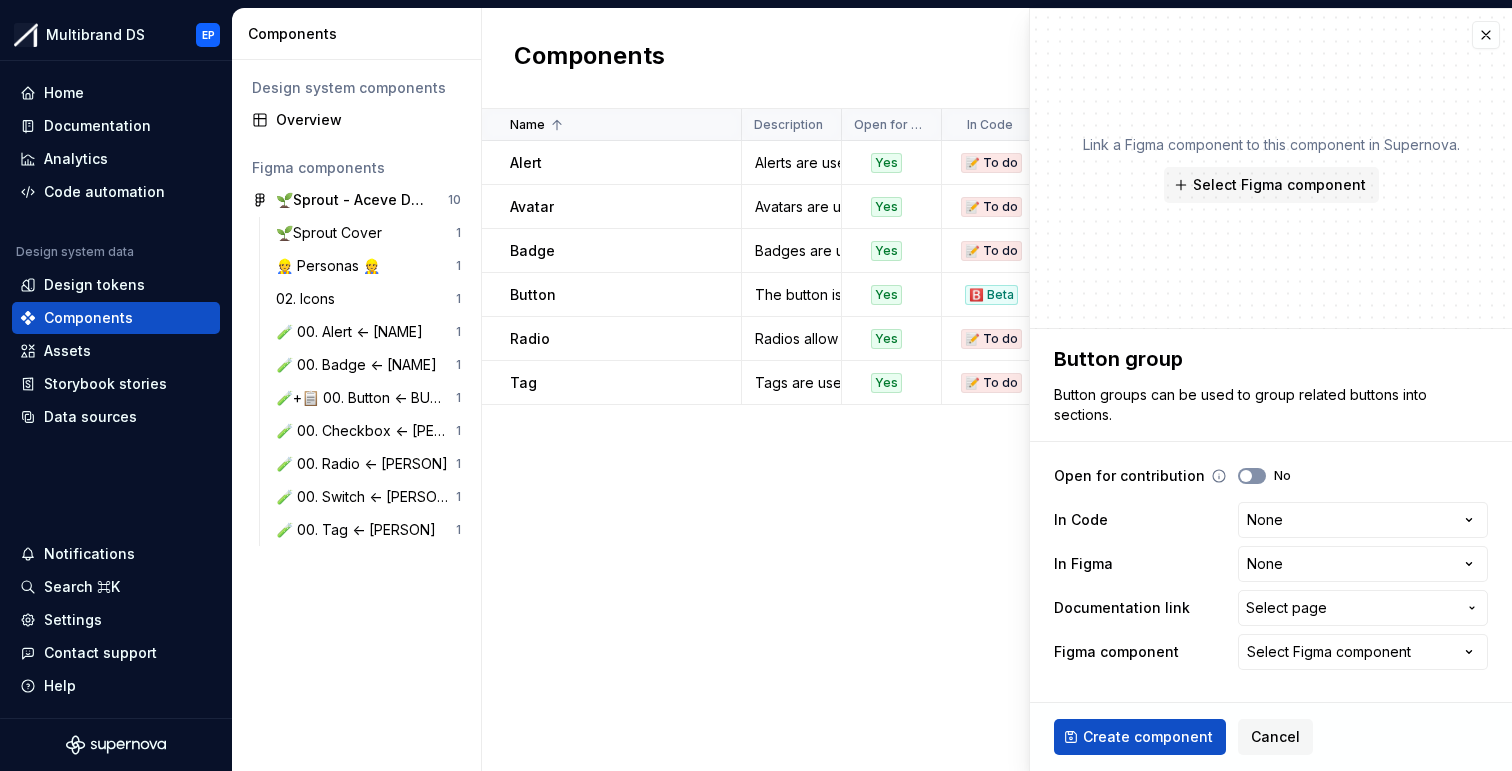 click 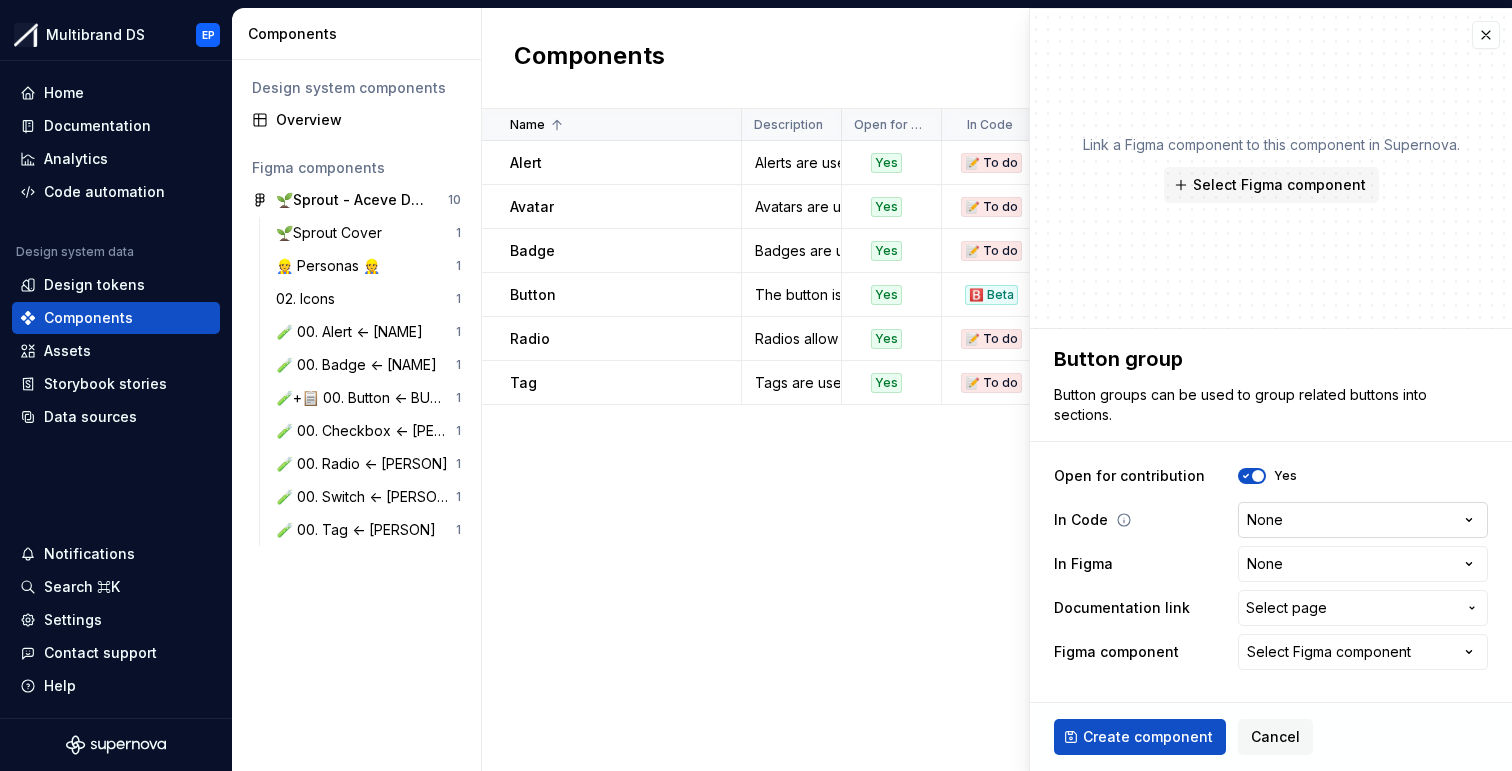 click on "Multibrand DS EP Home Documentation Analytics Code automation Design system data Design tokens Components Assets Storybook stories Data sources Notifications Search ⌘K Settings Contact support Help Components Design system components Overview Figma components 🌱Sprout - Aceve Design system 2025 10 🌱Sprout Cover 1 👷 Personas 👷 1 02. Icons 1 🧪 00. Alert <- [PERSON] 1 🧪 00. Badge <- [PERSON] 1 🧪+📋 00. Button <- [PERSON] 1 🧪 00. Checkbox <- [PERSON] 1 🧪 00. Radio <- [PERSON] 1 🧪 00. Switch <- [PERSON] 1 🧪 00. Tag <- [PERSON] 1 Components New component Name Description Open for contribution In Code In Figma Documentation link Figma component Last updated Alert Alerts are used to display important messages inline or as toast notifications. Yes 📝 To do 🛠️ Working on Components / Alert Alert 2 minutes ago Avatar Avatars are used to represent a person or object. Yes 📝 To do 📝 To do Components / Avatar None 2 minutes ago Badge Yes 📝 To do 🛠️ Working on Components / Badge badge" at bounding box center (756, 385) 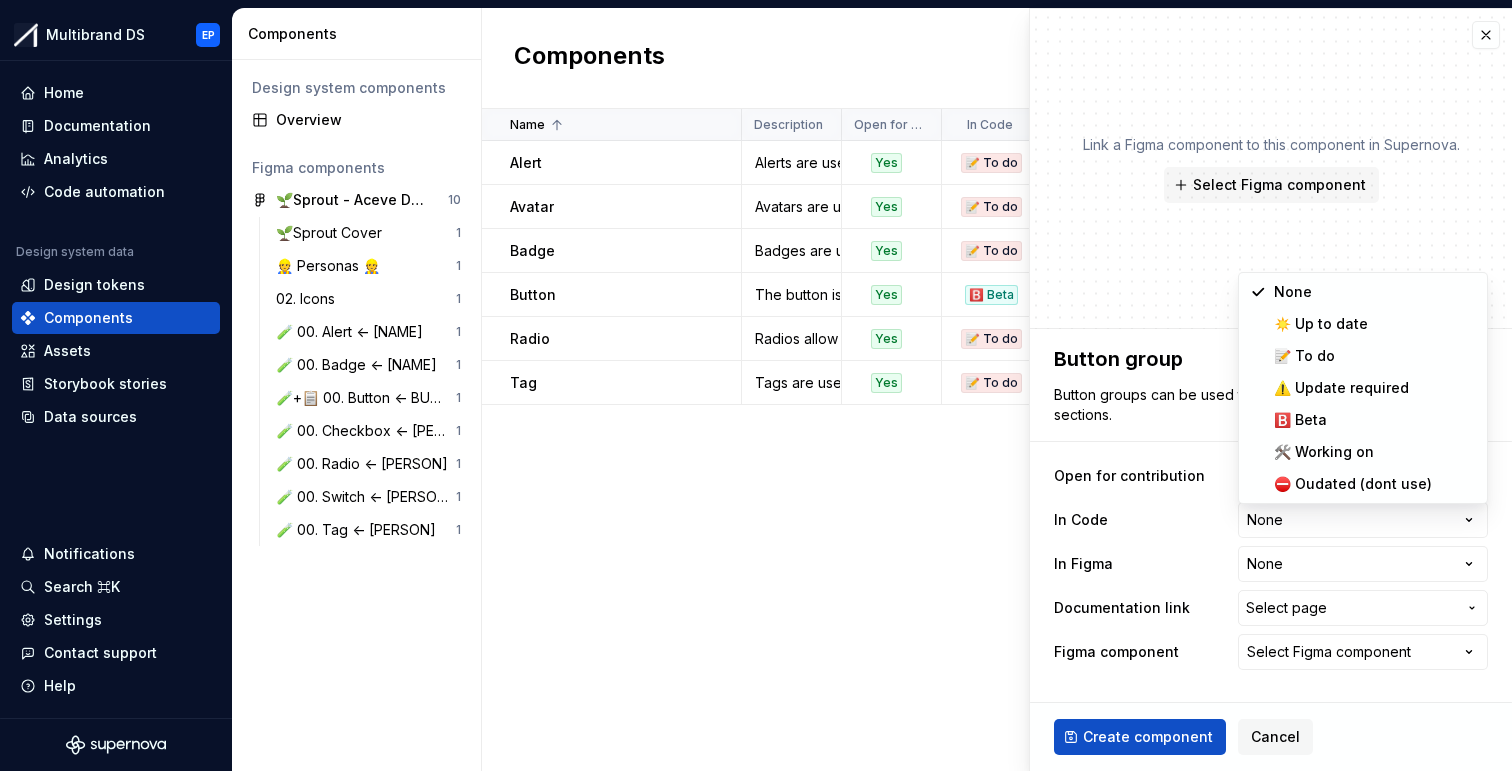select on "**********" 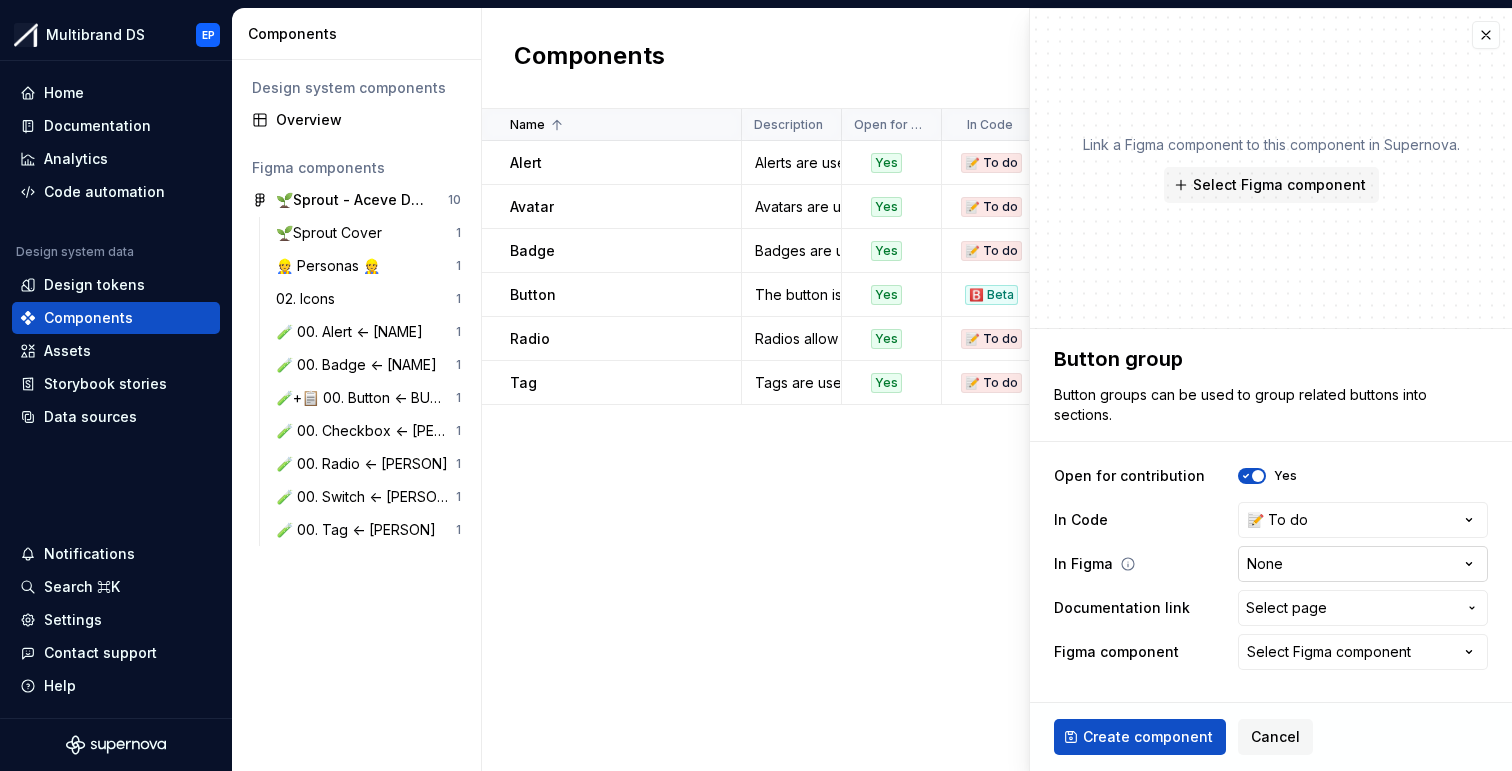 click on "Multibrand DS EP Home Documentation Analytics Code automation Design system data Design tokens Components Assets Storybook stories Data sources Notifications Search ⌘K Settings Contact support Help Components Design system components Overview Figma components 🌱Sprout - Aceve Design system 2025 10 🌱Sprout Cover 1 👷 Personas 👷 1 02. Icons 1 🧪 00. Alert <- [PERSON] 1 🧪 00. Badge <- [PERSON] 1 🧪+📋 00. Button <- [PERSON] 1 🧪 00. Checkbox <- [PERSON] 1 🧪 00. Radio <- [PERSON] 1 🧪 00. Switch <- [PERSON] 1 🧪 00. Tag <- [PERSON] 1 Components New component Name Description Open for contribution In Code In Figma Documentation link Figma component Last updated Alert Alerts are used to display important messages inline or as toast notifications. Yes 📝 To do 🛠️ Working on Components / Alert Alert 2 minutes ago Avatar Avatars are used to represent a person or object. Yes 📝 To do 📝 To do Components / Avatar None 2 minutes ago Badge Yes 📝 To do 🛠️ Working on Components / Badge badge" at bounding box center (756, 385) 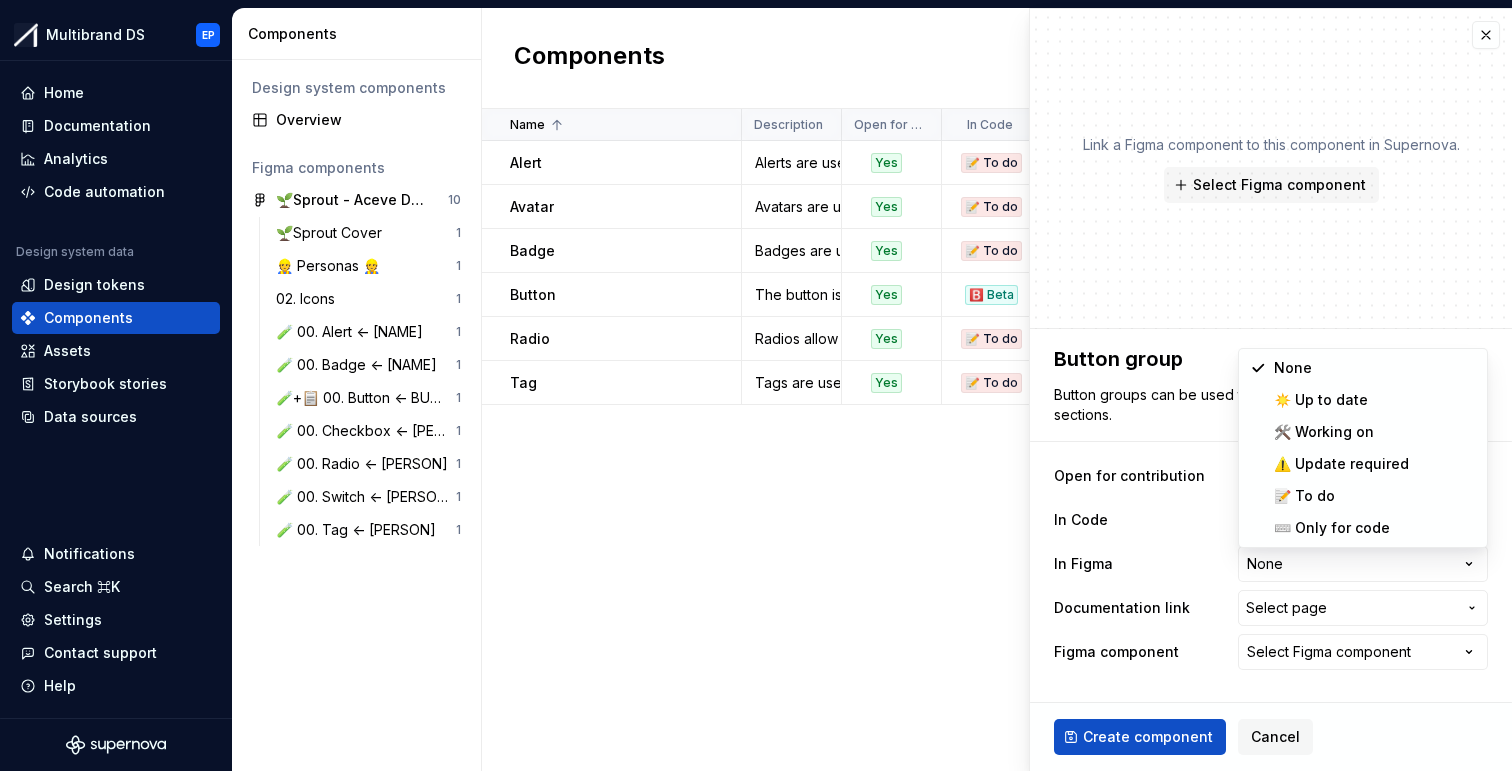 select on "**********" 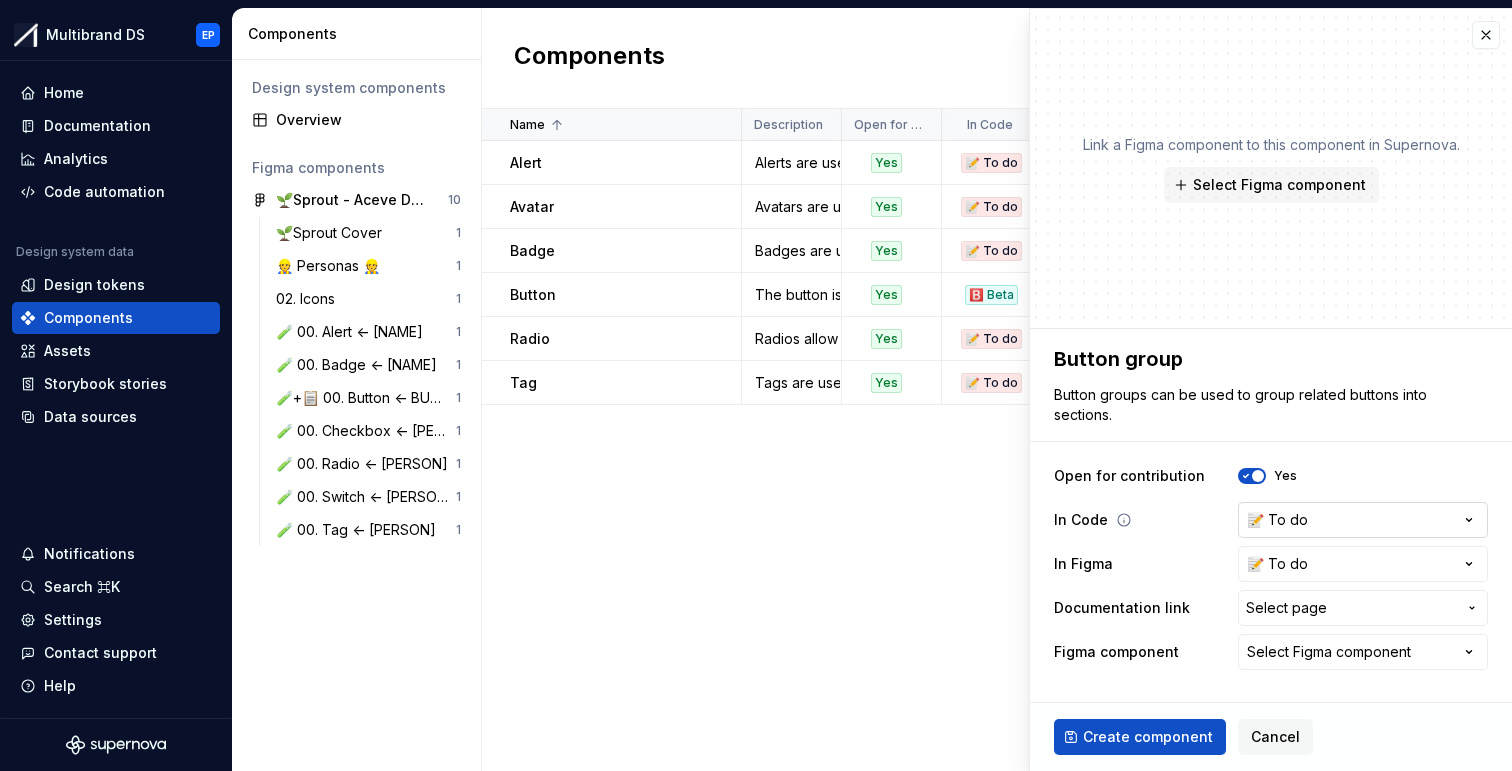 click on "Multibrand DS EP Home Documentation Analytics Code automation Design system data Design tokens Components Assets Storybook stories Data sources Notifications Search ⌘K Settings Contact support Help Components Design system components Overview Figma components 🌱Sprout - Aceve Design system 2025 10 🌱Sprout Cover 1 👷 Personas 👷 1 02. Icons 1 🧪 00. Alert <- [PERSON] 1 🧪 00. Badge <- [PERSON] 1 🧪+📋 00. Button <- [PERSON] 1 🧪 00. Checkbox <- [PERSON] 1 🧪 00. Radio <- [PERSON] 1 🧪 00. Switch <- [PERSON] 1 🧪 00. Tag <- [PERSON] 1 Components New component Name Description Open for contribution In Code In Figma Documentation link Figma component Last updated Alert Alerts are used to display important messages inline or as toast notifications. Yes 📝 To do 🛠️ Working on Components / Alert Alert 2 minutes ago Avatar Avatars are used to represent a person or object. Yes 📝 To do 📝 To do Components / Avatar None 2 minutes ago Badge Yes 📝 To do 🛠️ Working on Components / Badge badge" at bounding box center (756, 385) 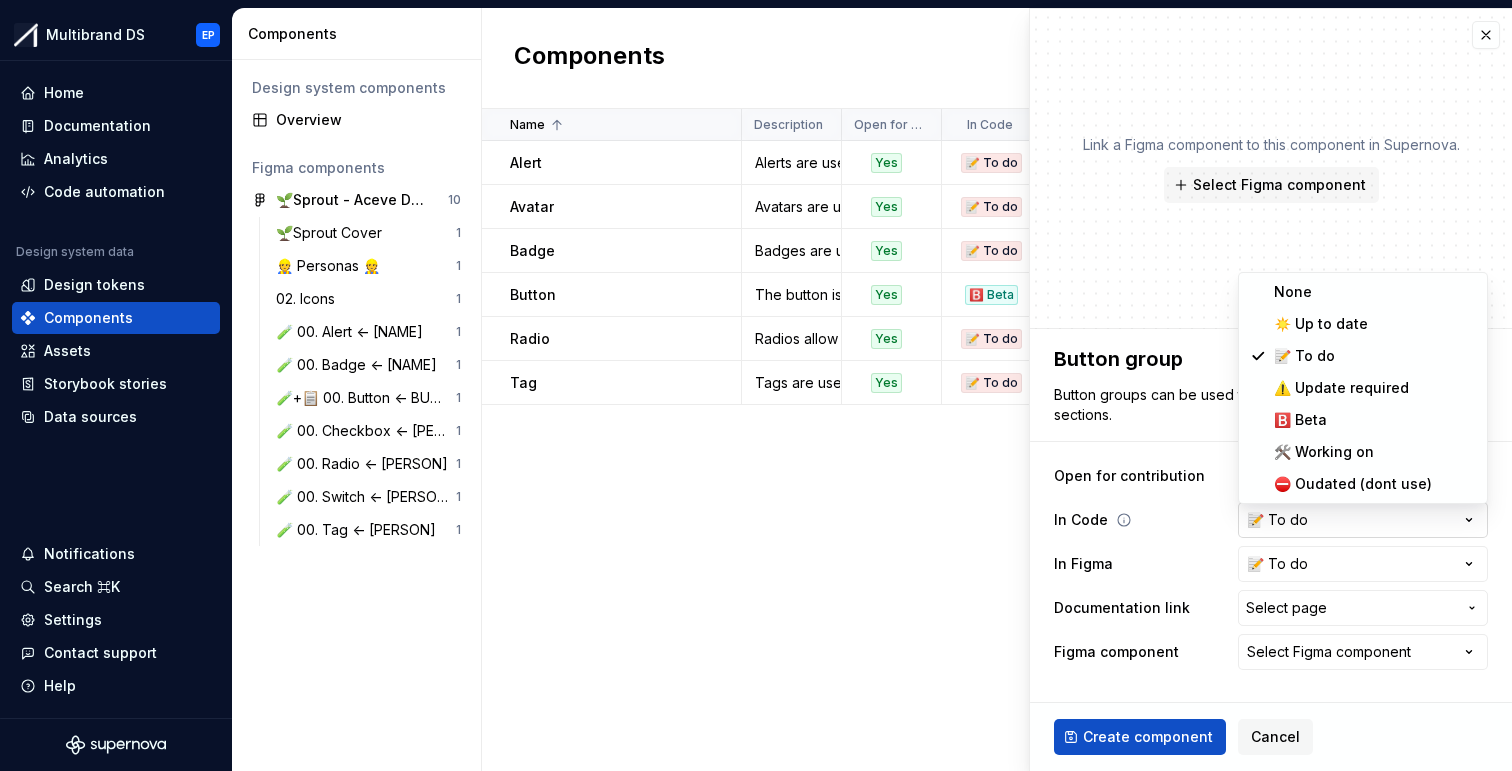 click on "Multibrand DS EP Home Documentation Analytics Code automation Design system data Design tokens Components Assets Storybook stories Data sources Notifications Search ⌘K Settings Contact support Help Components Design system components Overview Figma components 🌱Sprout - Aceve Design system 2025 10 🌱Sprout Cover 1 👷 Personas 👷 1 02. Icons 1 🧪 00. Alert <- [PERSON] 1 🧪 00. Badge <- [PERSON] 1 🧪+📋 00. Button <- [PERSON] 1 🧪 00. Checkbox <- [PERSON] 1 🧪 00. Radio <- [PERSON] 1 🧪 00. Switch <- [PERSON] 1 🧪 00. Tag <- [PERSON] 1 Components New component Name Description Open for contribution In Code In Figma Documentation link Figma component Last updated Alert Alerts are used to display important messages inline or as toast notifications. Yes 📝 To do 🛠️ Working on Components / Alert Alert 2 minutes ago Avatar Avatars are used to represent a person or object. Yes 📝 To do 📝 To do Components / Avatar None 2 minutes ago Badge Yes 📝 To do 🛠️ Working on Components / Badge badge" at bounding box center [756, 385] 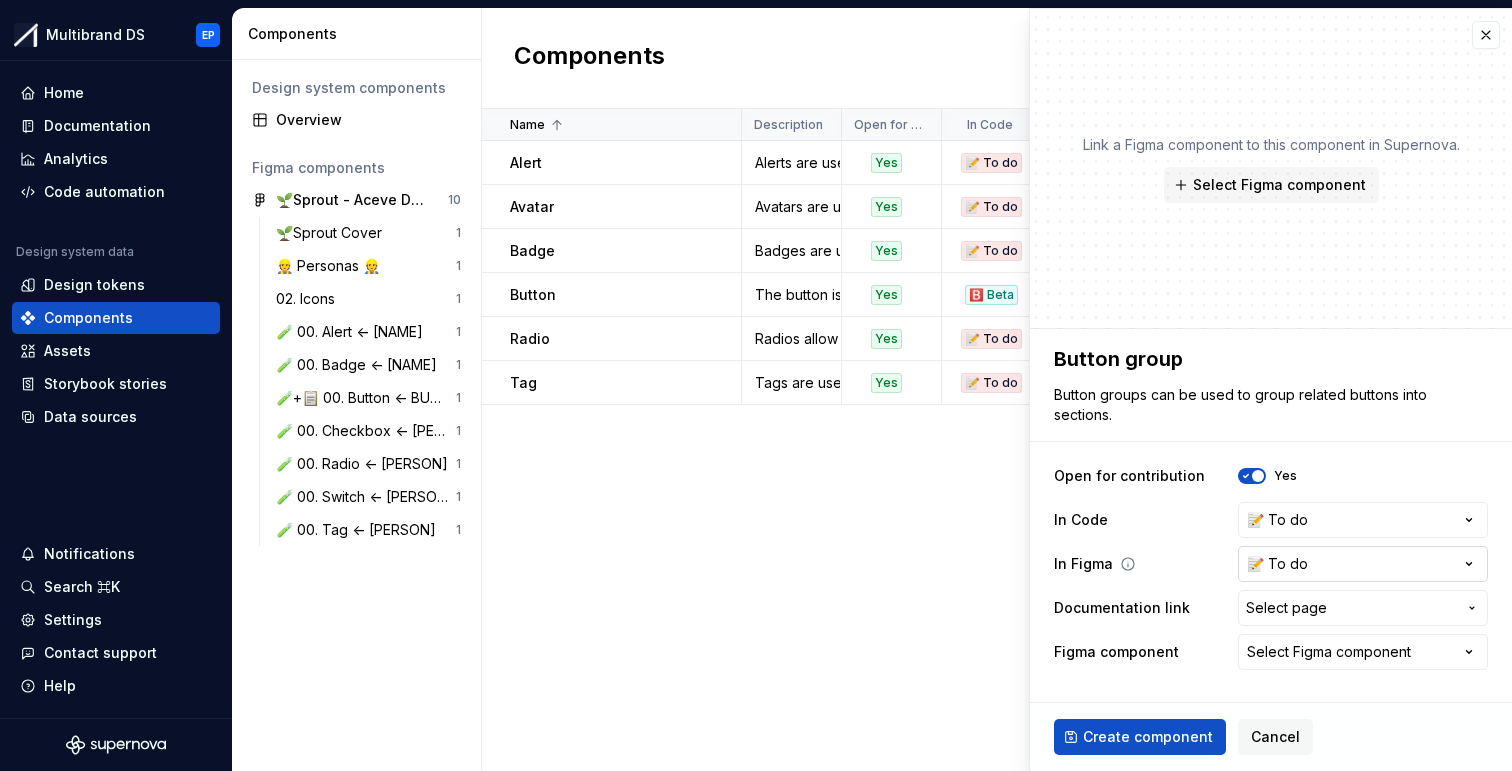 click on "Multibrand DS EP Home Documentation Analytics Code automation Design system data Design tokens Components Assets Storybook stories Data sources Notifications Search ⌘K Settings Contact support Help Components Design system components Overview Figma components 🌱Sprout - Aceve Design system 2025 10 🌱Sprout Cover 1 👷 Personas 👷 1 02. Icons 1 🧪 00. Alert <- [PERSON] 1 🧪 00. Badge <- [PERSON] 1 🧪+📋 00. Button <- [PERSON] 1 🧪 00. Checkbox <- [PERSON] 1 🧪 00. Radio <- [PERSON] 1 🧪 00. Switch <- [PERSON] 1 🧪 00. Tag <- [PERSON] 1 Components New component Name Description Open for contribution In Code In Figma Documentation link Figma component Last updated Alert Alerts are used to display important messages inline or as toast notifications. Yes 📝 To do 🛠️ Working on Components / Alert Alert 2 minutes ago Avatar Avatars are used to represent a person or object. Yes 📝 To do 📝 To do Components / Avatar None 2 minutes ago Badge Yes 📝 To do 🛠️ Working on Components / Badge badge" at bounding box center (756, 385) 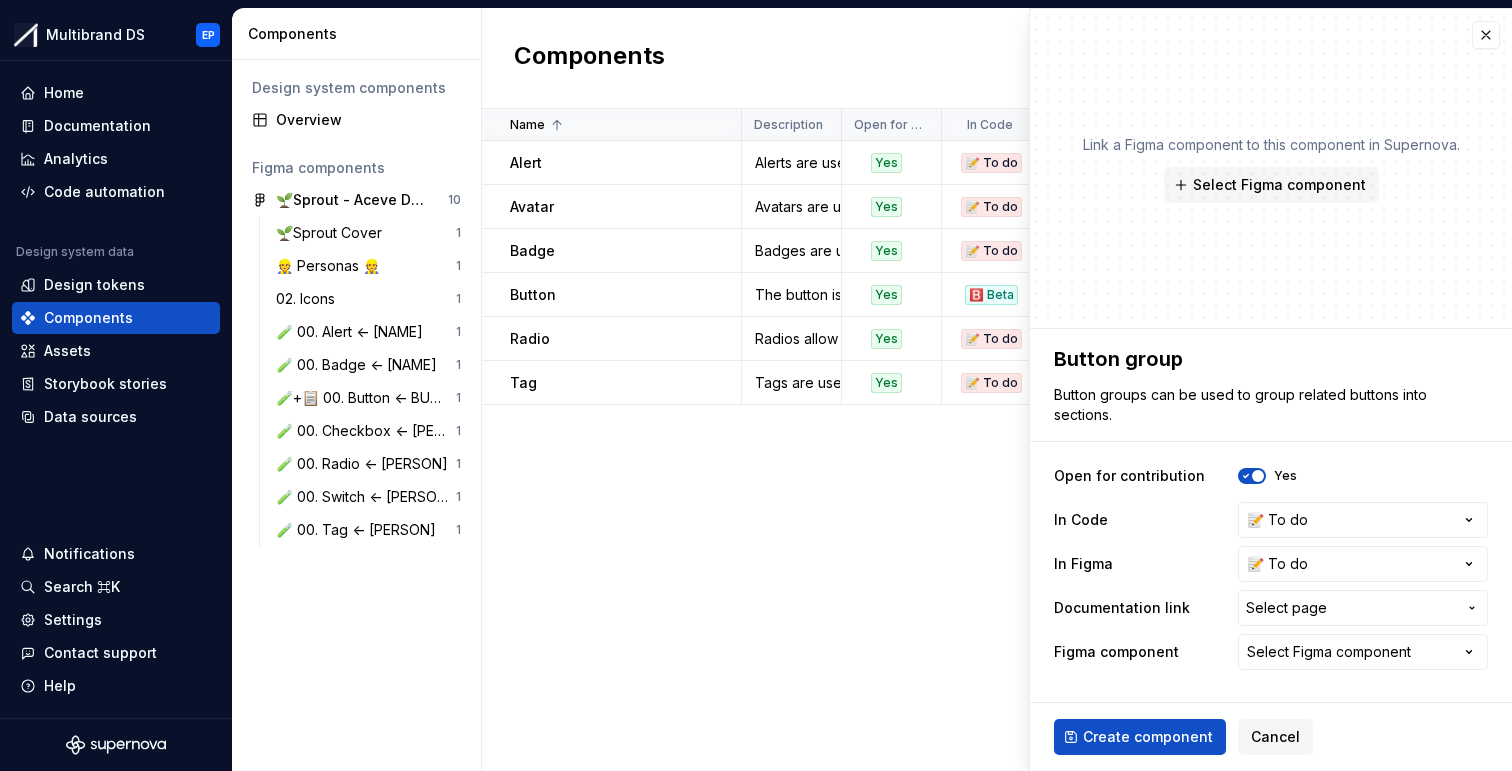 click on "Multibrand DS EP Home Documentation Analytics Code automation Design system data Design tokens Components Assets Storybook stories Data sources Notifications Search ⌘K Settings Contact support Help Components Design system components Overview Figma components 🌱Sprout - Aceve Design system 2025 10 🌱Sprout Cover 1 👷 Personas 👷 1 02. Icons 1 🧪 00. Alert <- [PERSON] 1 🧪 00. Badge <- [PERSON] 1 🧪+📋 00. Button <- [PERSON] 1 🧪 00. Checkbox <- [PERSON] 1 🧪 00. Radio <- [PERSON] 1 🧪 00. Switch <- [PERSON] 1 🧪 00. Tag <- [PERSON] 1 Components New component Name Description Open for contribution In Code In Figma Documentation link Figma component Last updated Alert Alerts are used to display important messages inline or as toast notifications. Yes 📝 To do 🛠️ Working on Components / Alert Alert 2 minutes ago Avatar Avatars are used to represent a person or object. Yes 📝 To do 📝 To do Components / Avatar None 2 minutes ago Badge Yes 📝 To do 🛠️ Working on Components / Badge badge" at bounding box center [756, 385] 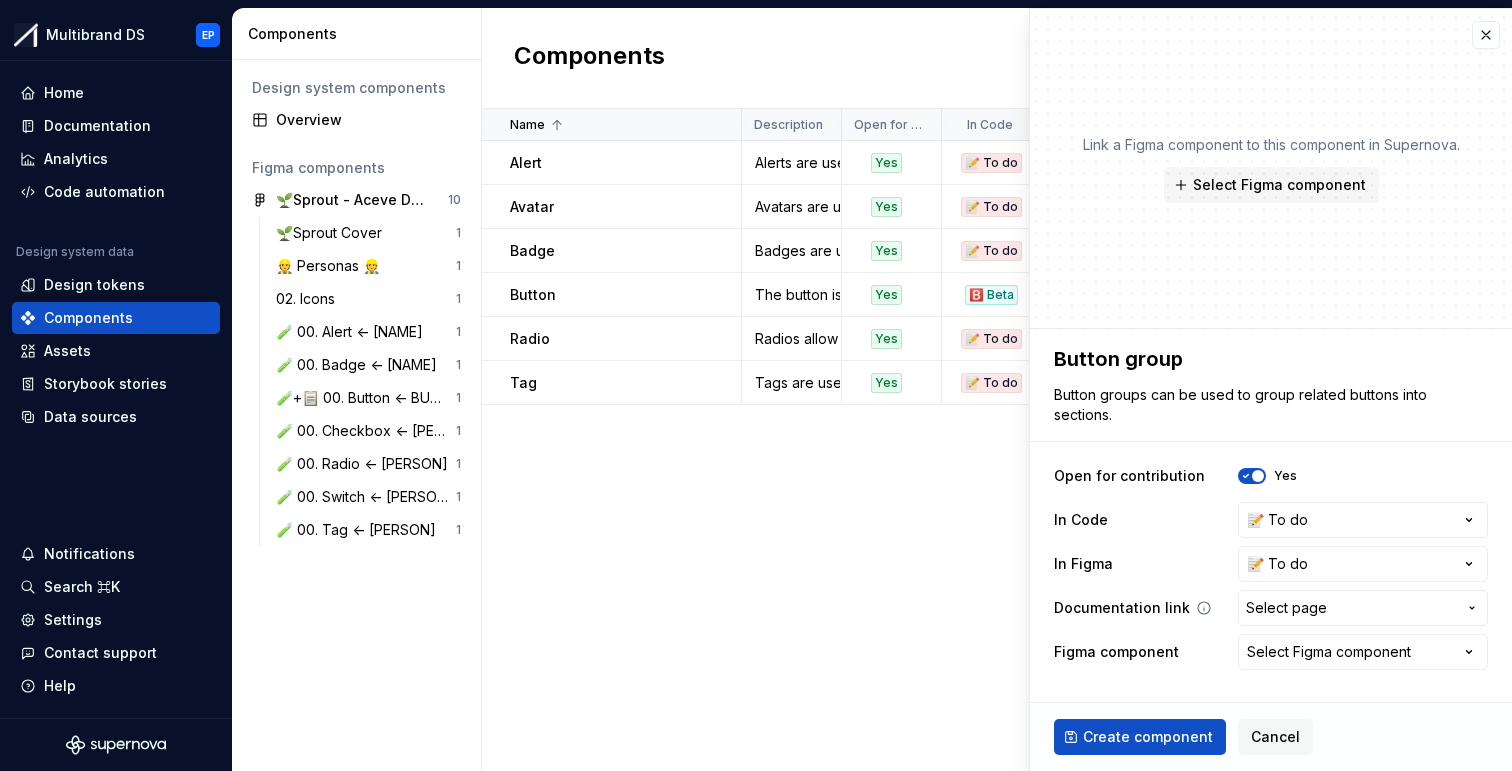 click on "Select page" at bounding box center [1286, 608] 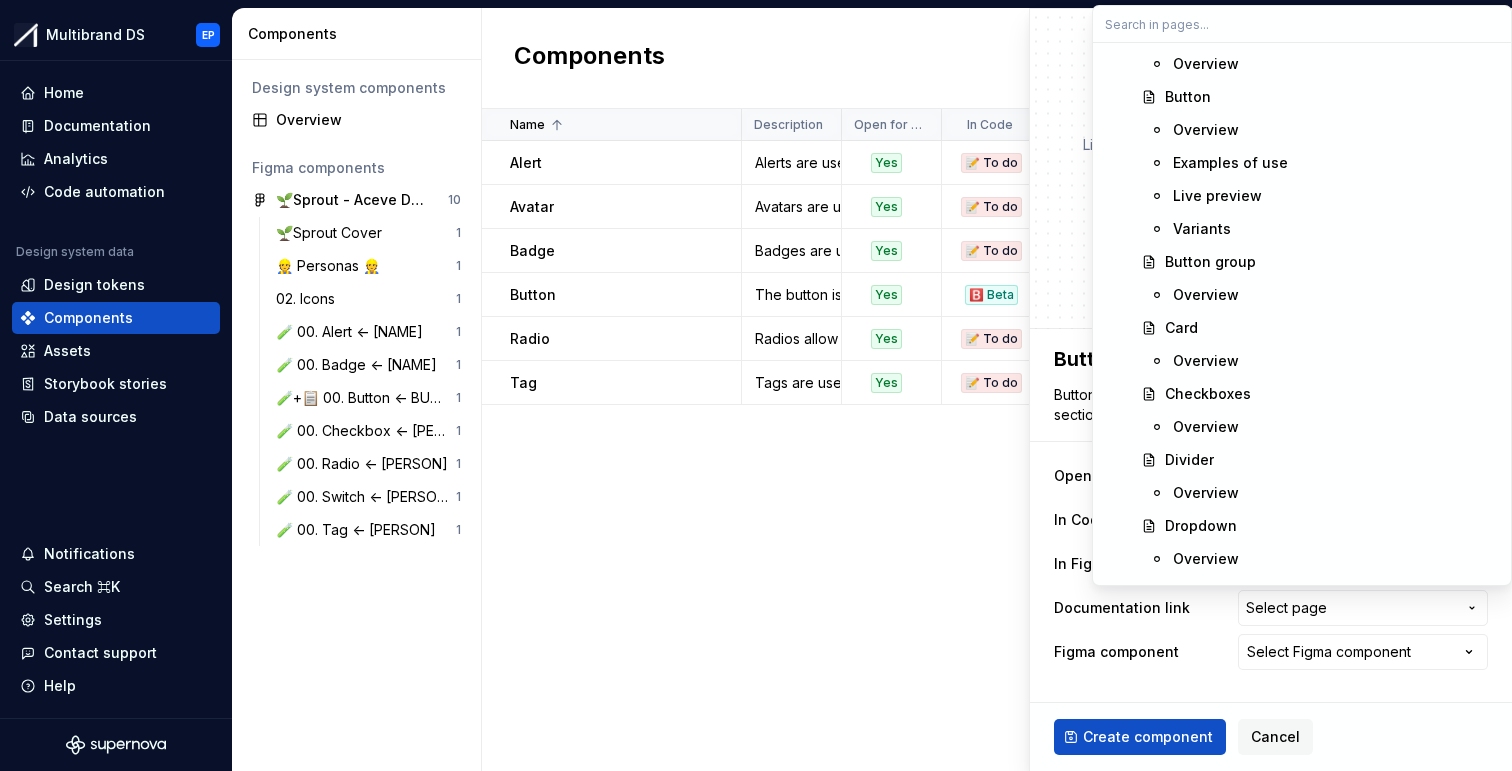 scroll, scrollTop: 1650, scrollLeft: 0, axis: vertical 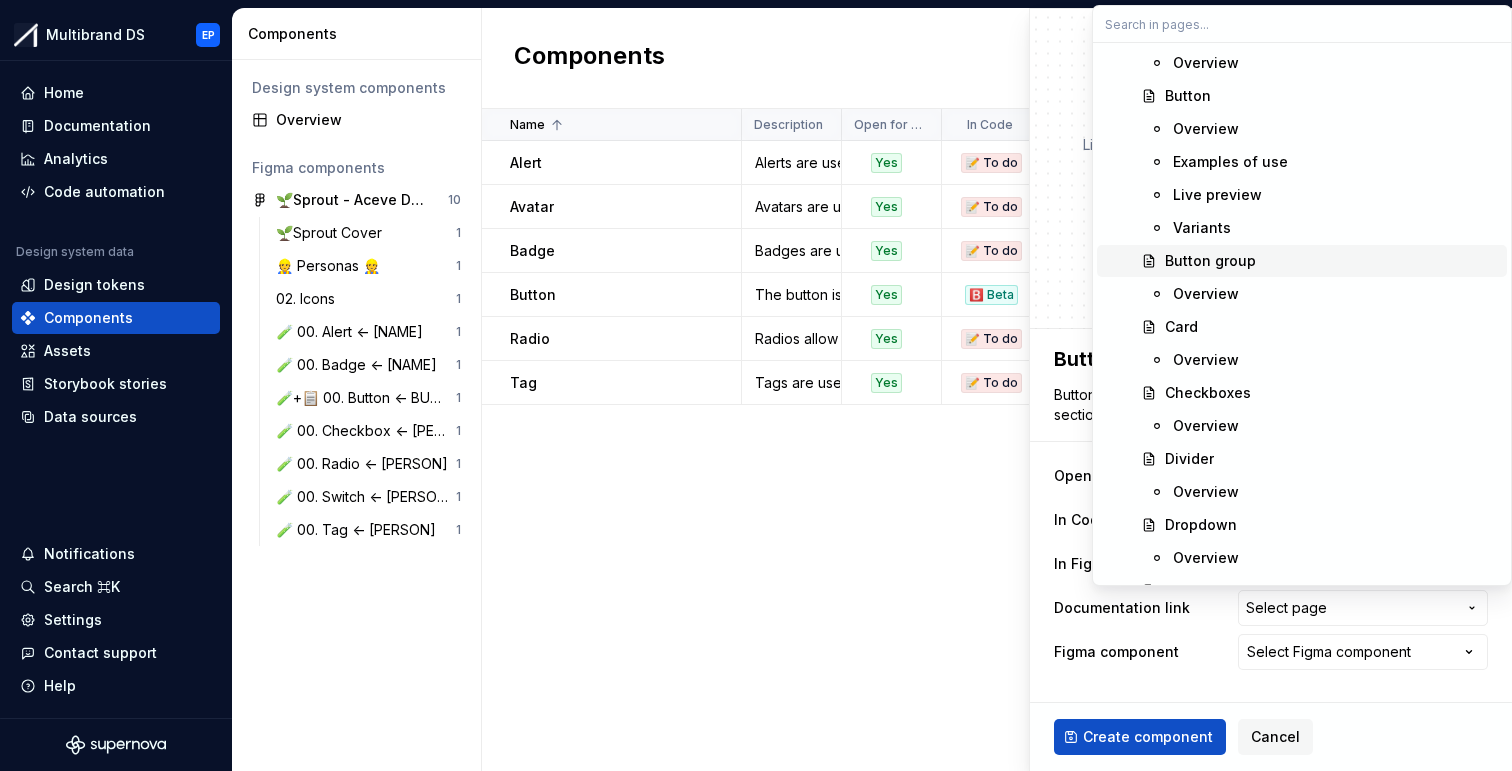 click on "Button group" at bounding box center [1210, 261] 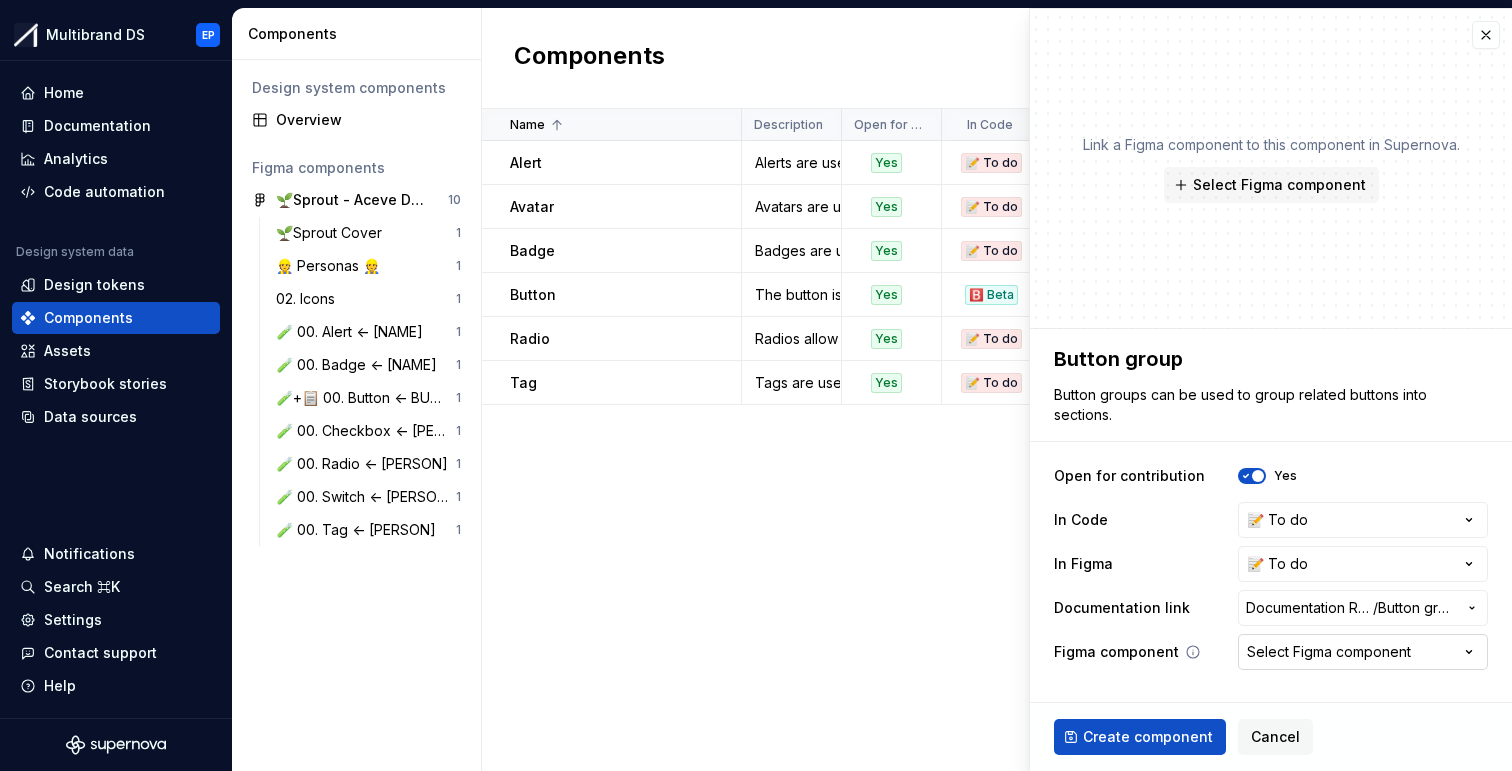 click on "Select Figma component" at bounding box center (1329, 652) 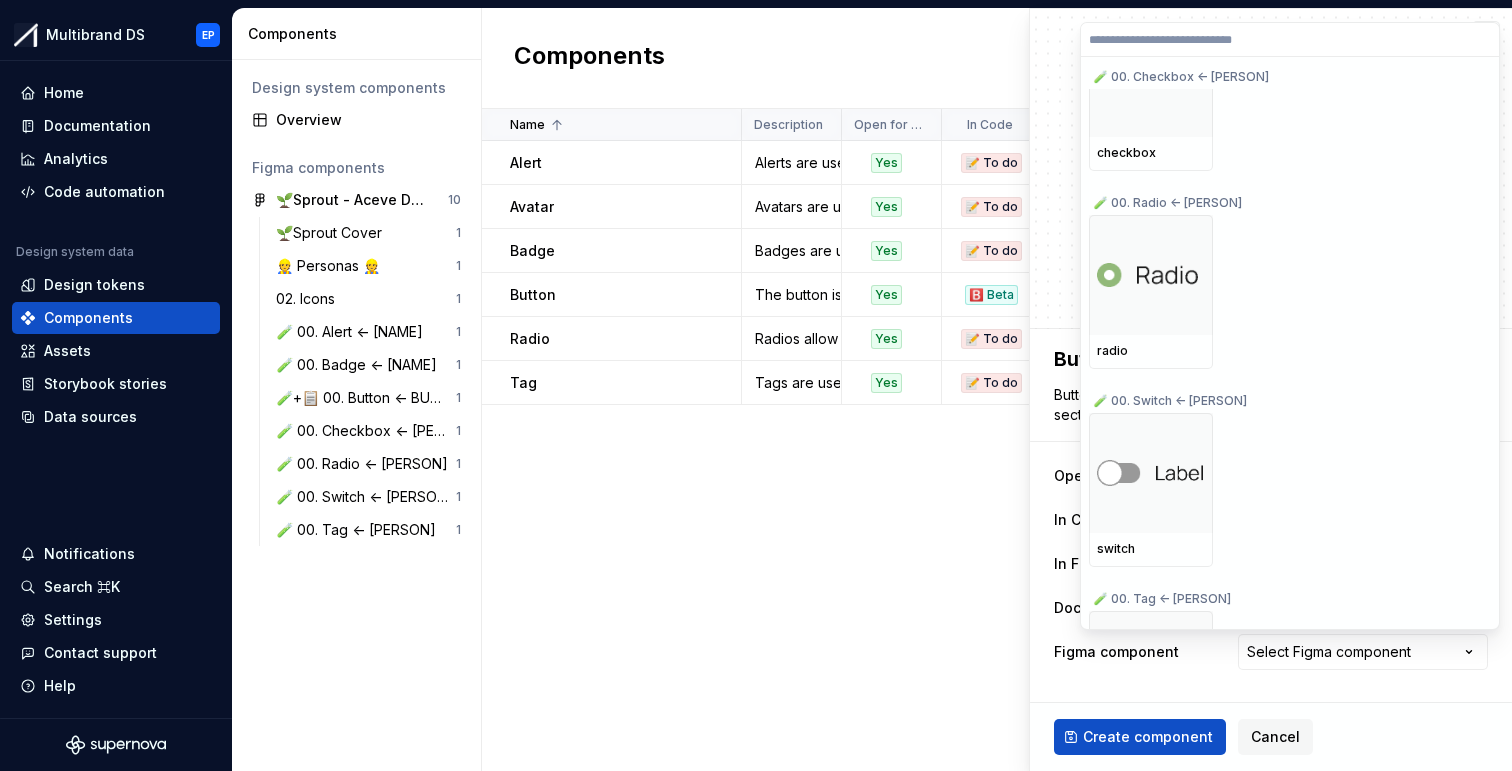 scroll, scrollTop: 1312, scrollLeft: 0, axis: vertical 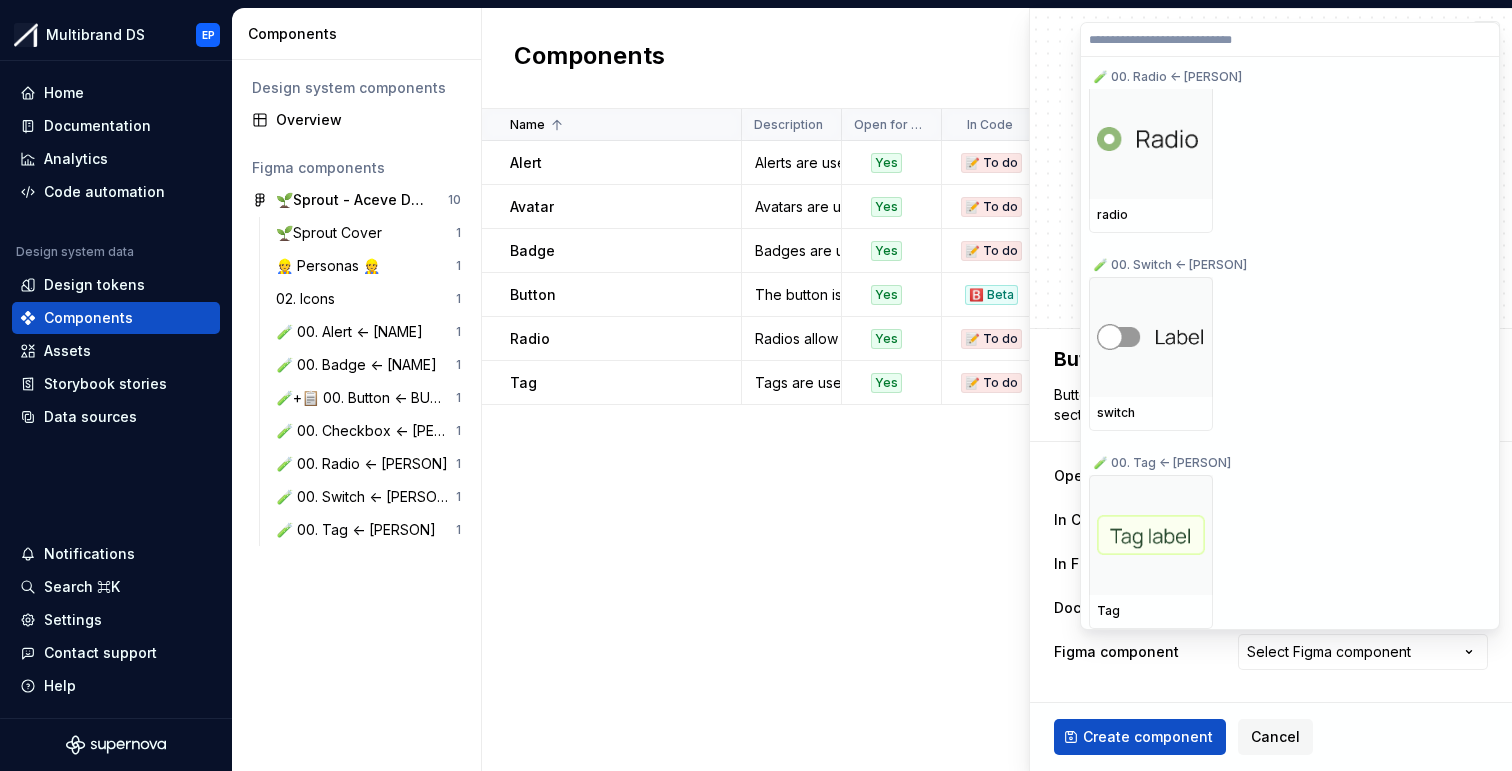 type on "*" 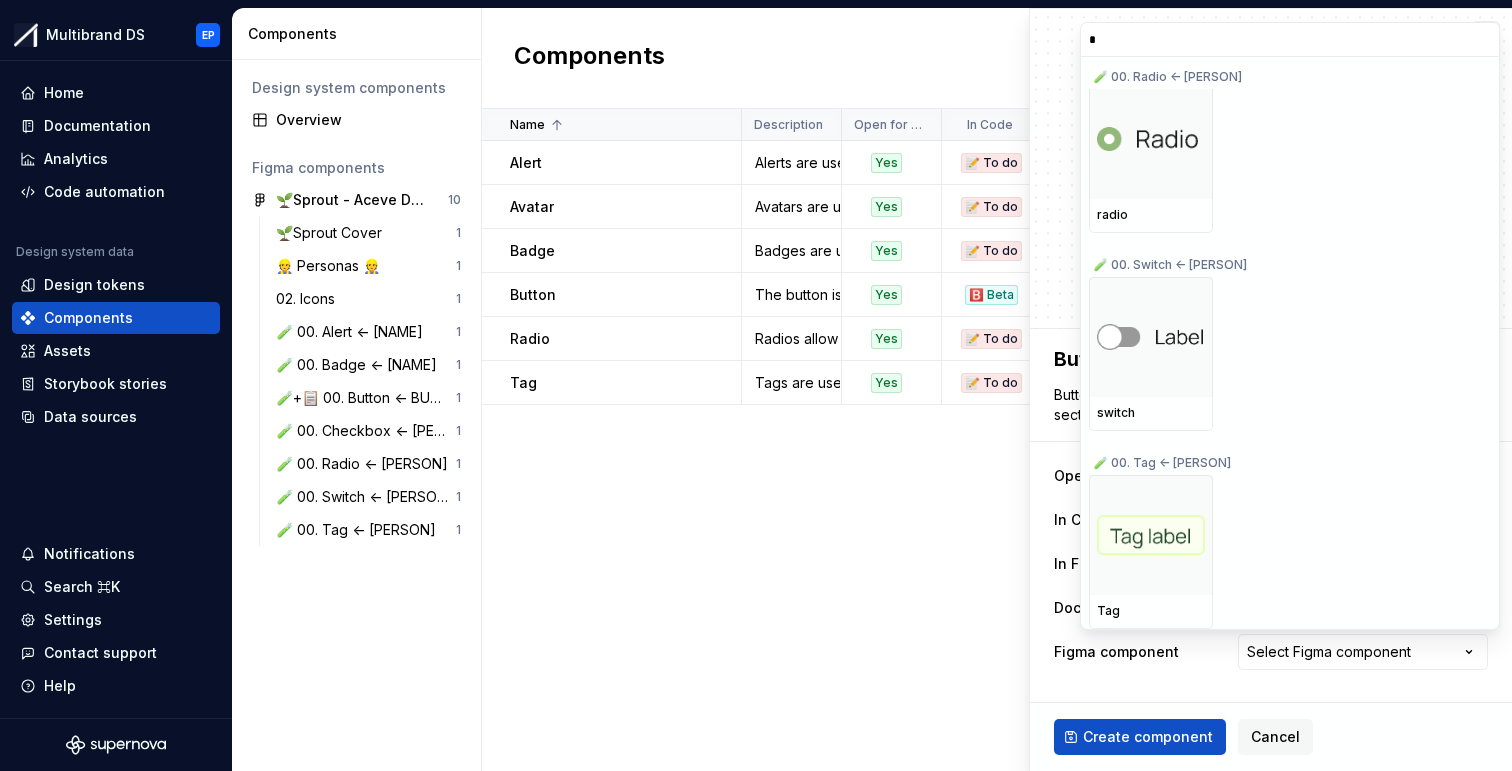 scroll, scrollTop: 0, scrollLeft: 0, axis: both 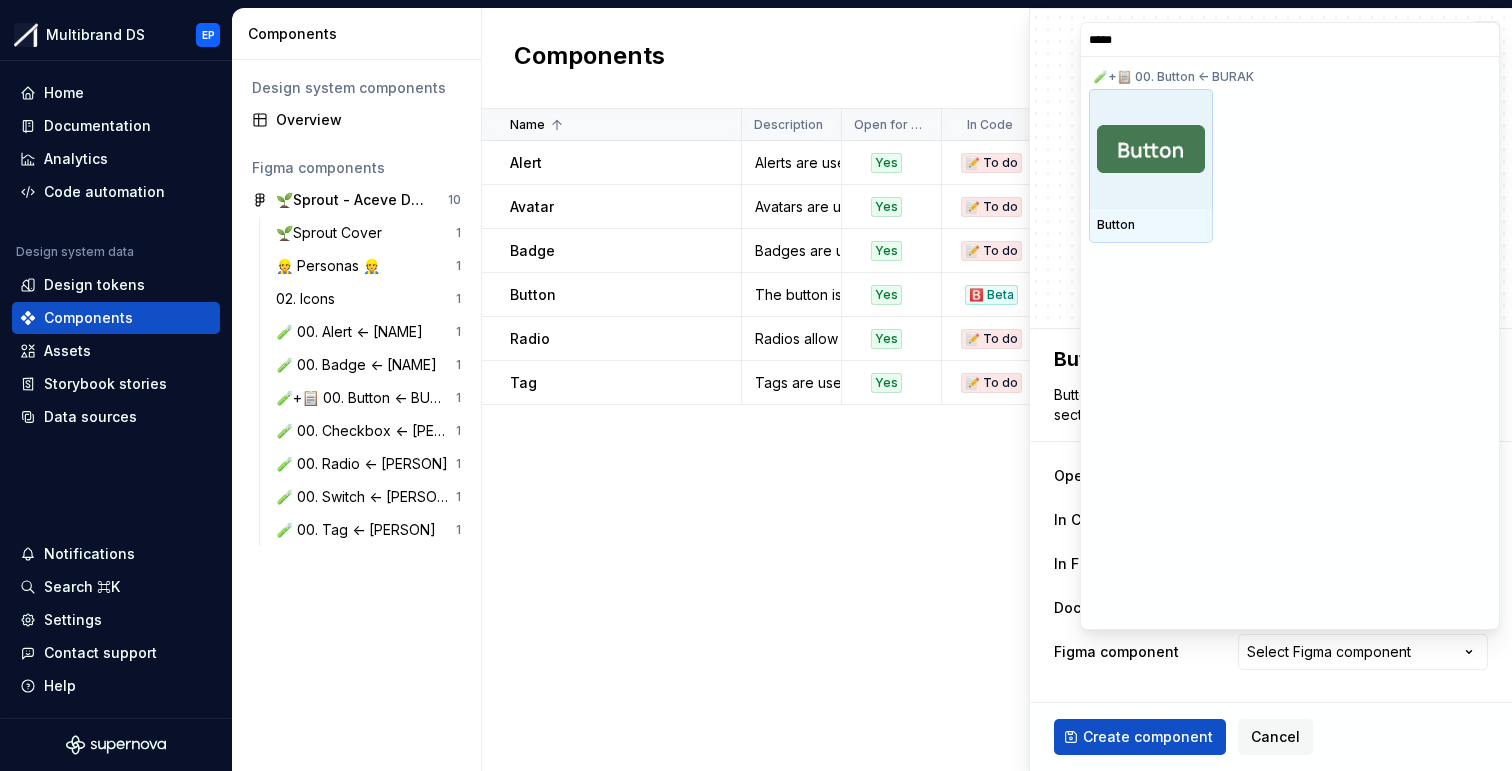 type on "******" 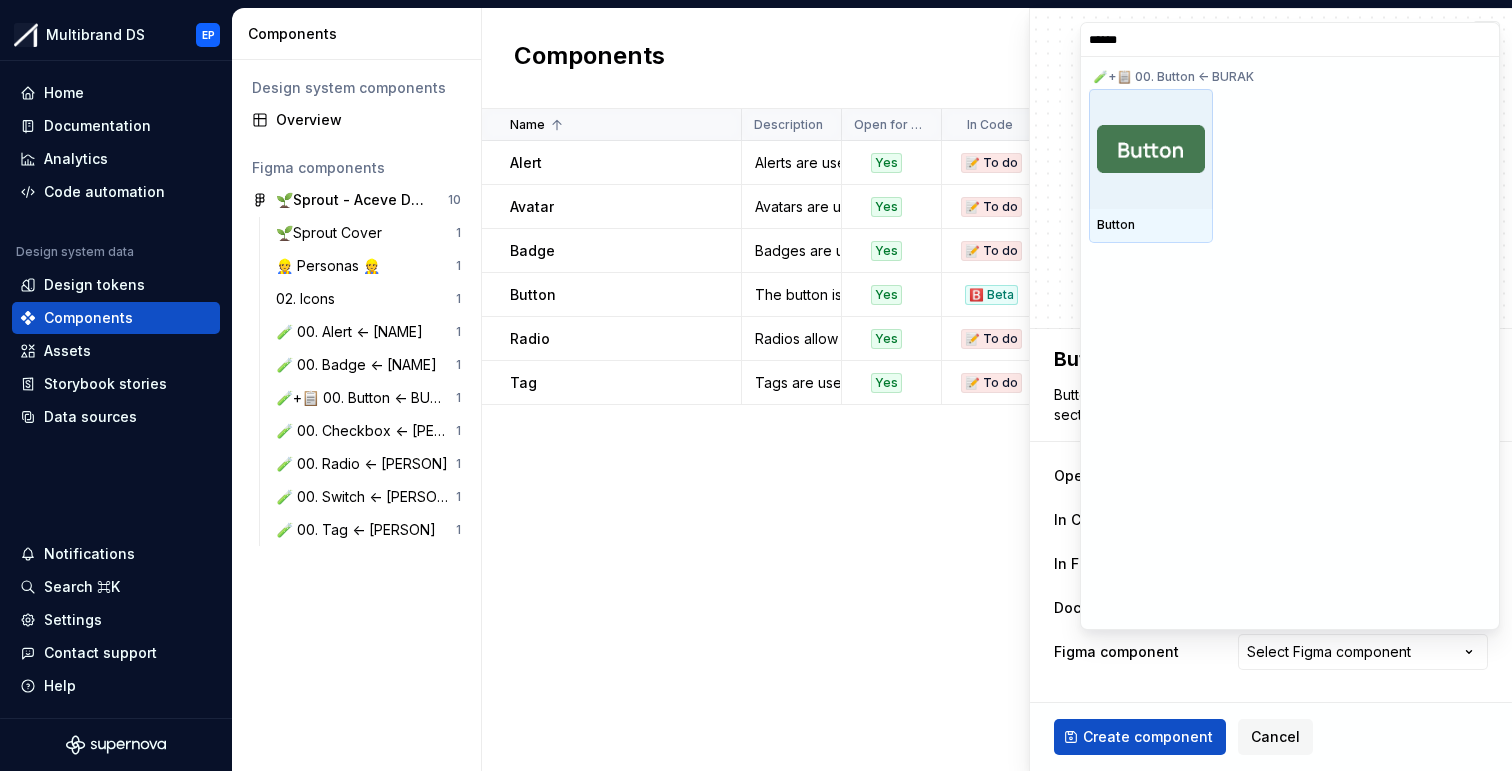 click on "******" at bounding box center (1290, 40) 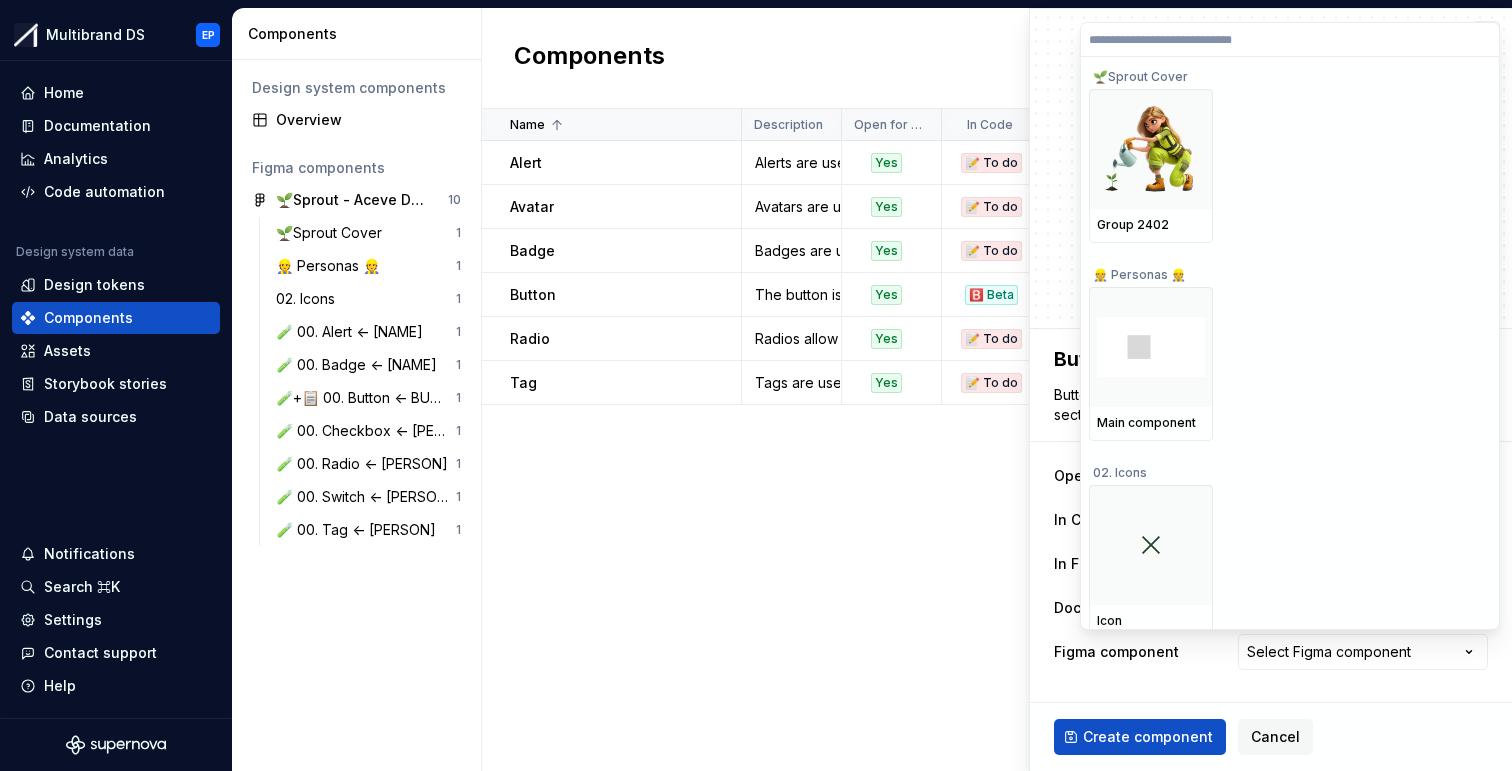 click on "Multibrand DS EP Home Documentation Analytics Code automation Design system data Design tokens Components Assets Storybook stories Data sources Notifications Search ⌘K Settings Contact support Help Components Design system components Overview Figma components 🌱Sprout - Aceve Design system 2025 10 🌱Sprout Cover 1 👷 Personas 👷 1 02. Icons 1 🧪 00. Alert <- [PERSON] 1 🧪 00. Badge <- [PERSON] 1 🧪+📋 00. Button <- [PERSON] 1 🧪 00. Checkbox <- [PERSON] 1 🧪 00. Radio <- [PERSON] 1 🧪 00. Switch <- [PERSON] 1 🧪 00. Tag <- [PERSON] 1 Components New component Name Description Open for contribution In Code In Figma Documentation link Figma component Last updated Alert Alerts are used to display important messages inline or as toast notifications. Yes 📝 To do 🛠️ Working on Components / Alert Alert 2 minutes ago Avatar Avatars are used to represent a person or object. Yes 📝 To do 📝 To do Components / Avatar None 2 minutes ago Badge Yes 📝 To do 🛠️ Working on Components / Badge badge" at bounding box center [756, 385] 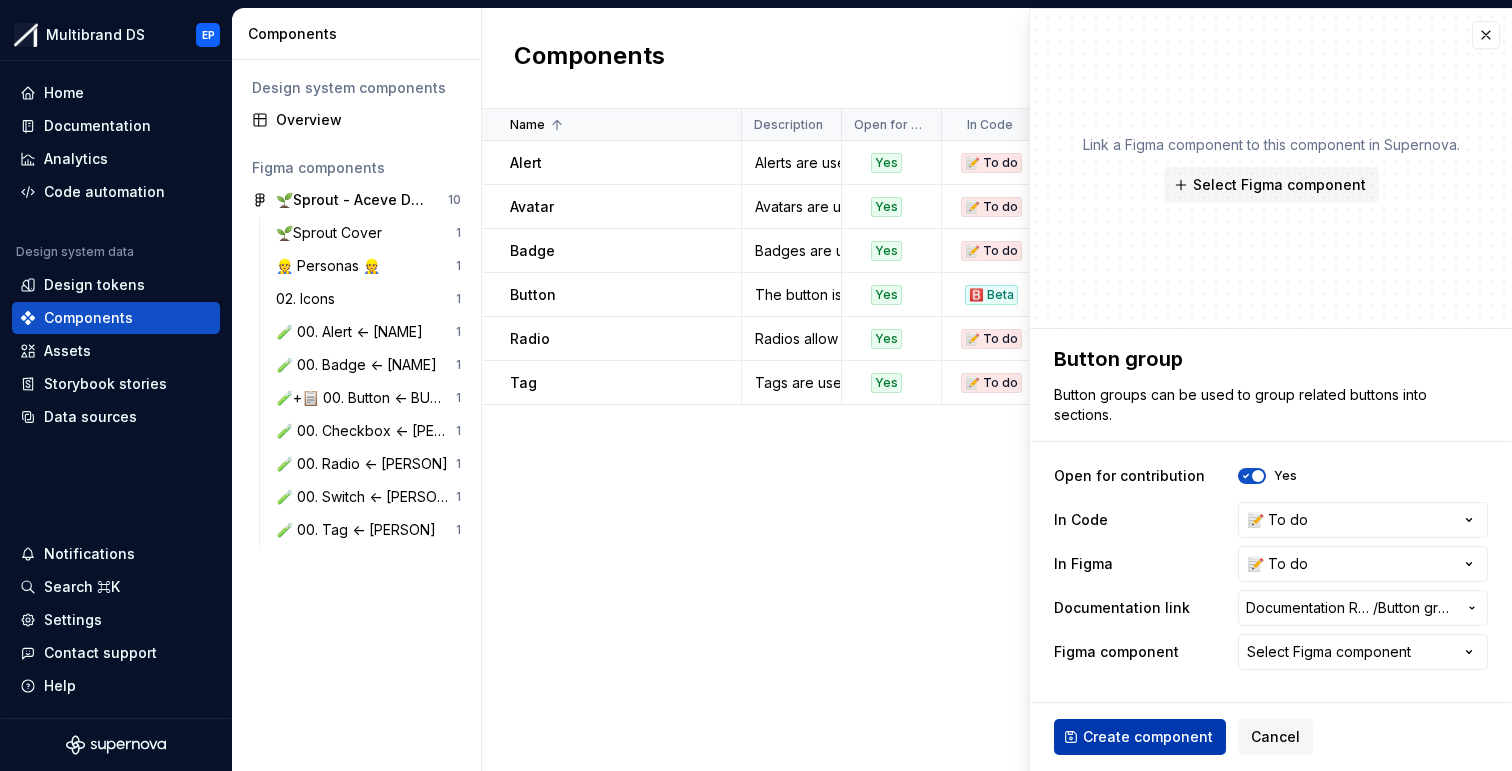click on "Create component" at bounding box center [1148, 737] 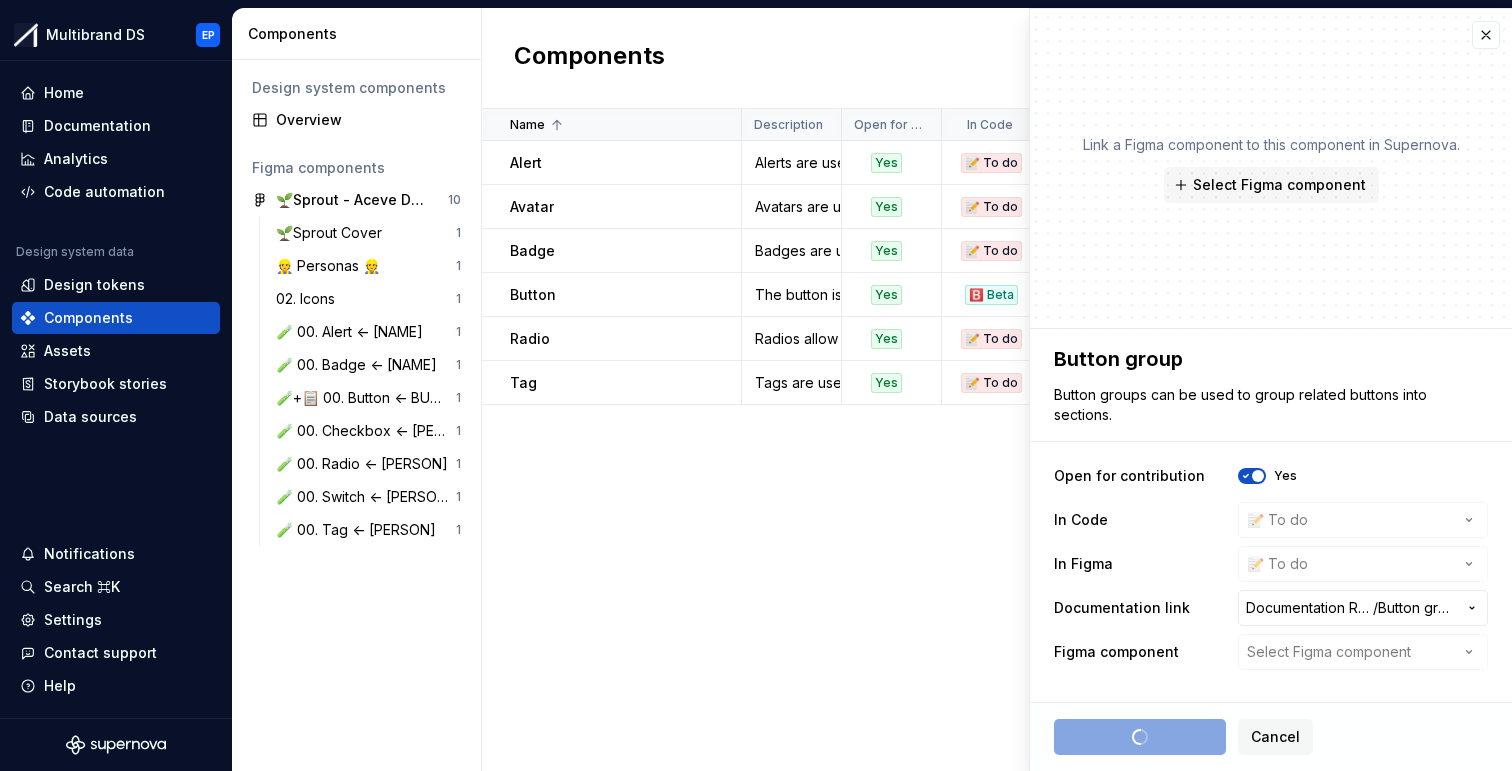 type on "*" 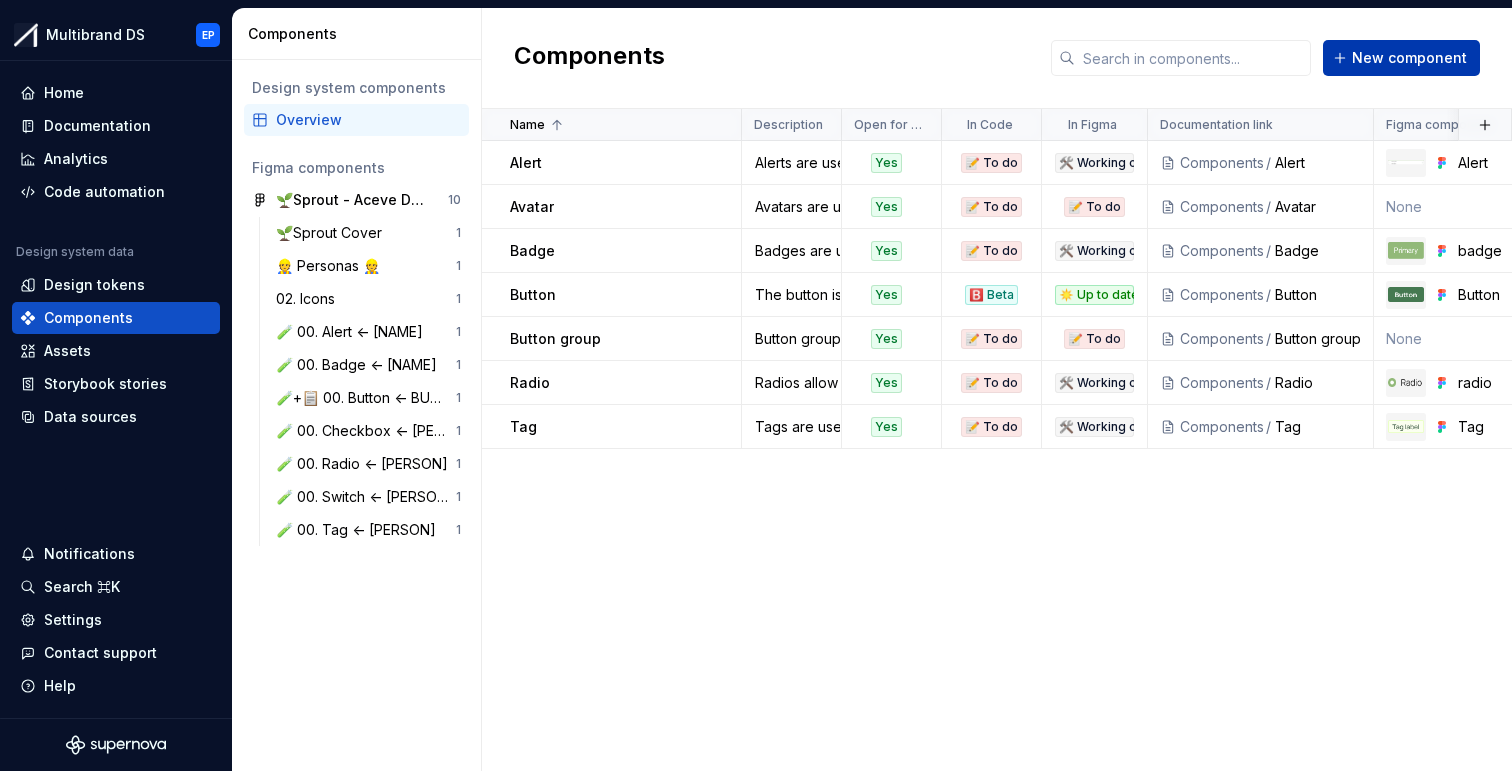 click on "New component" at bounding box center [1409, 58] 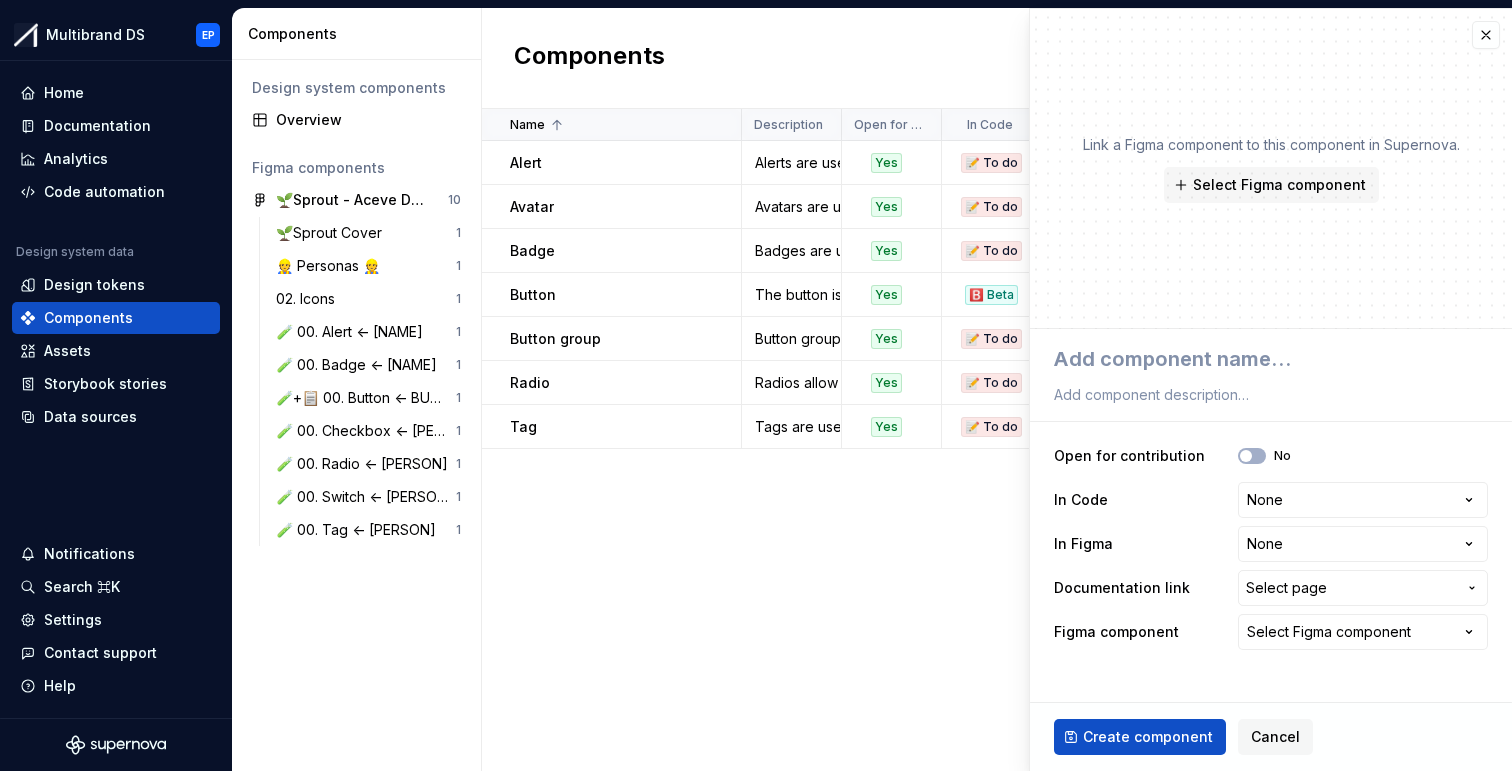 type on "*" 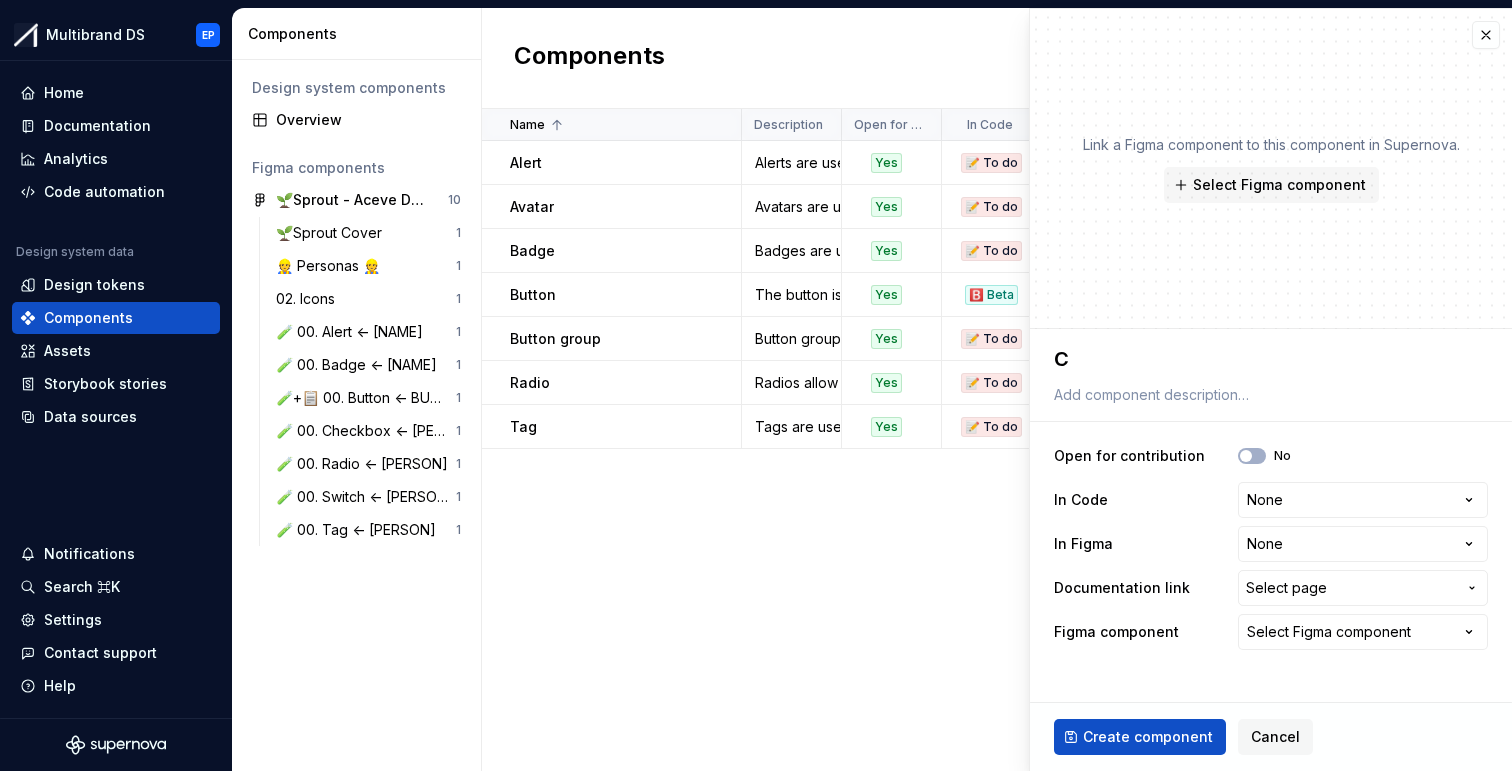 type on "*" 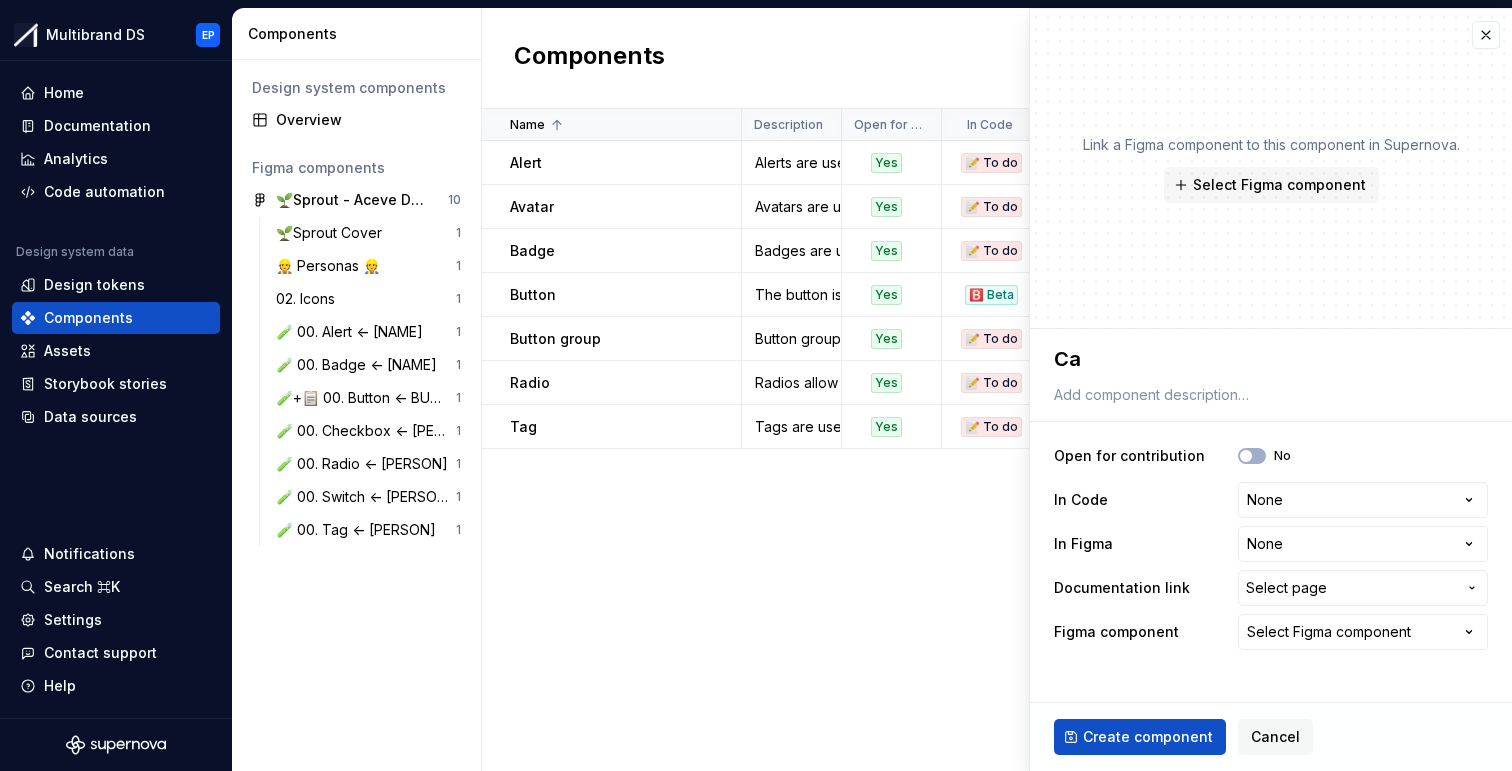 type on "*" 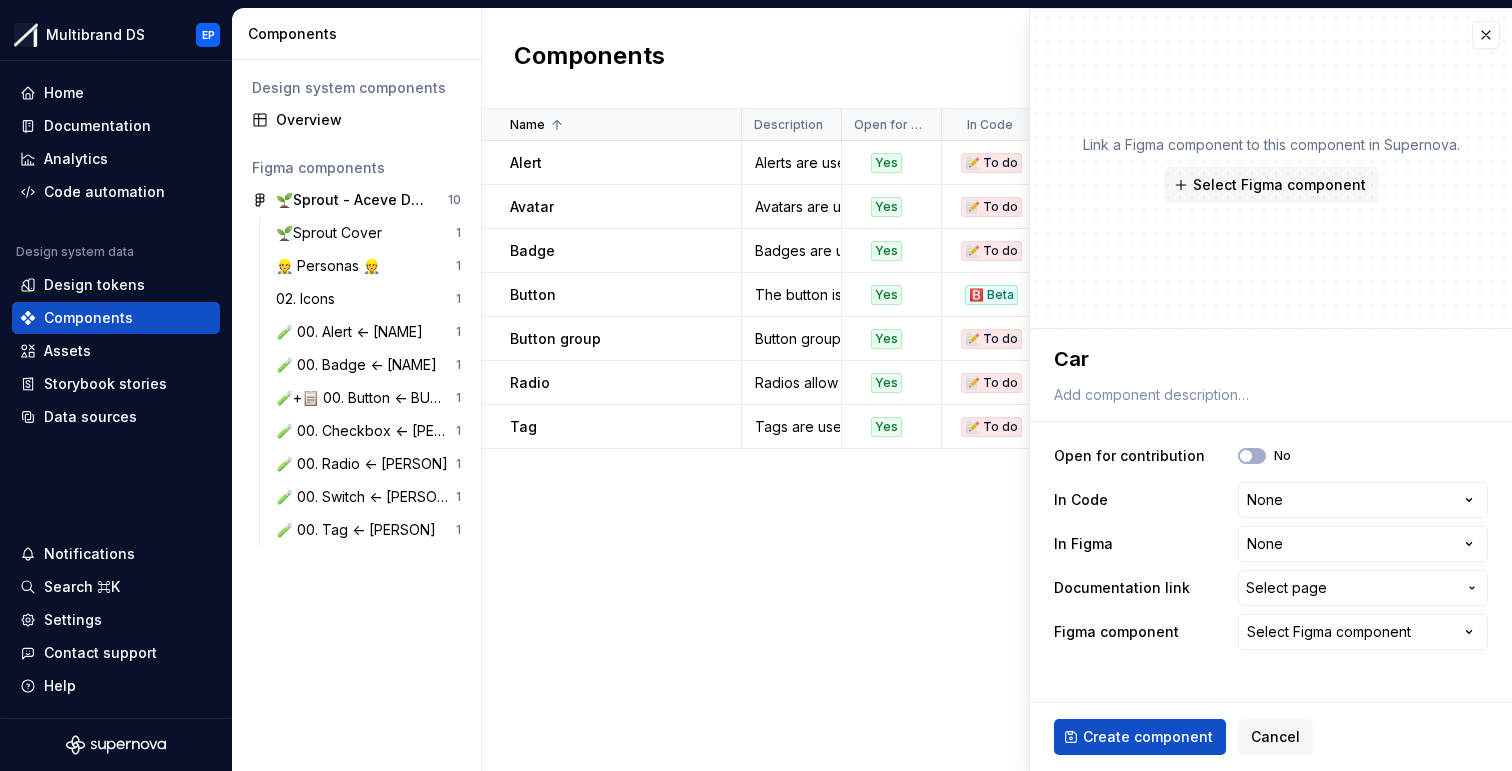 type on "*" 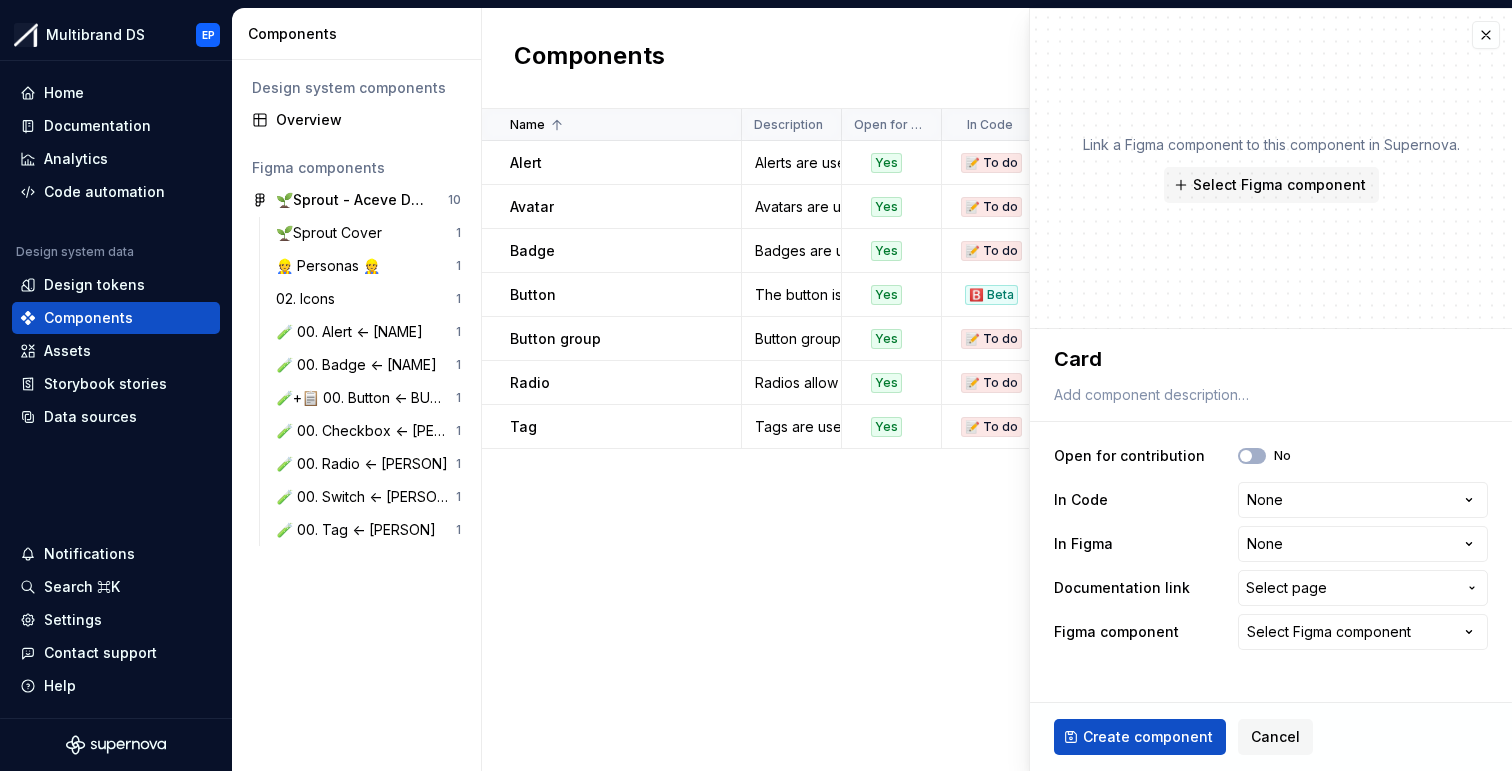 type on "Card" 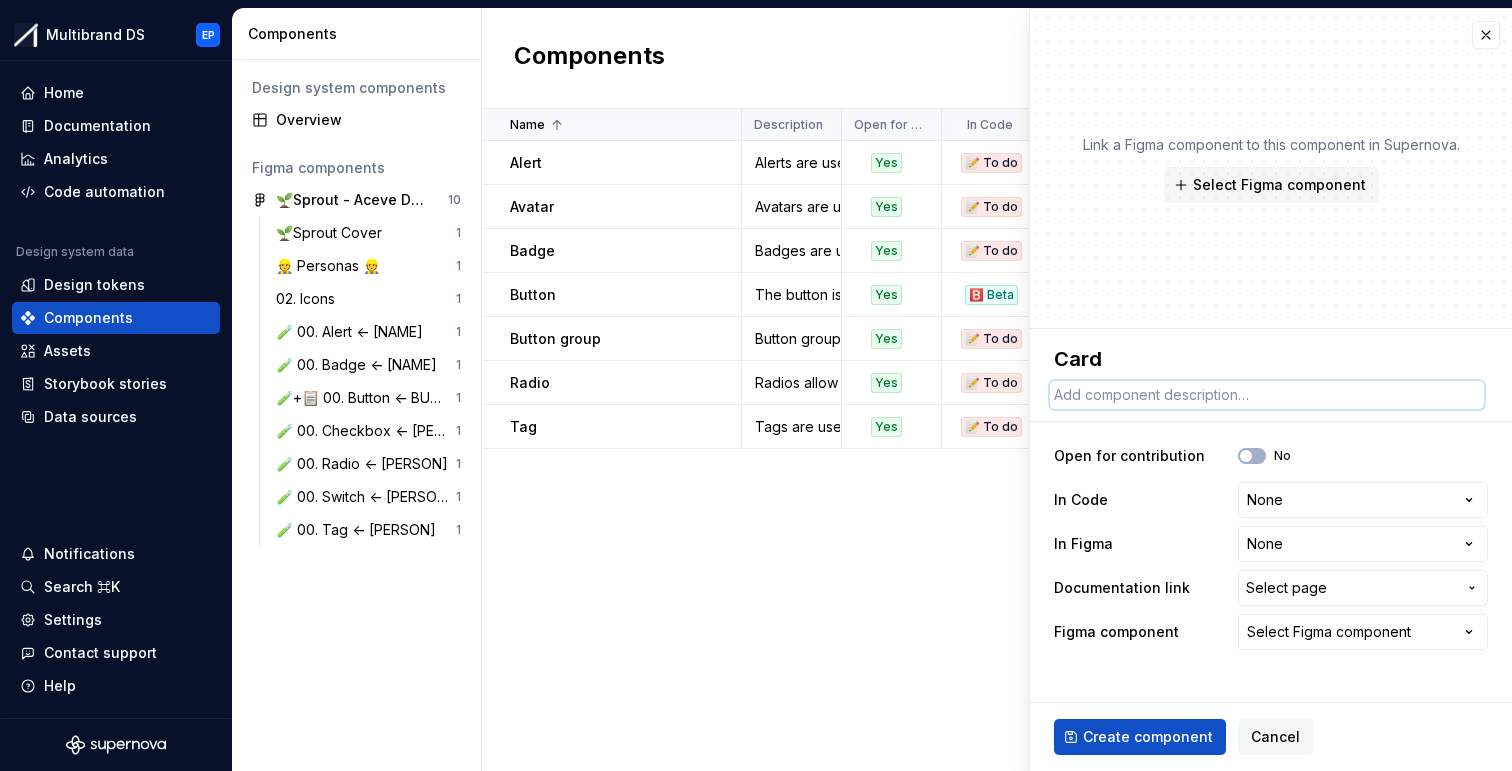 click at bounding box center (1267, 395) 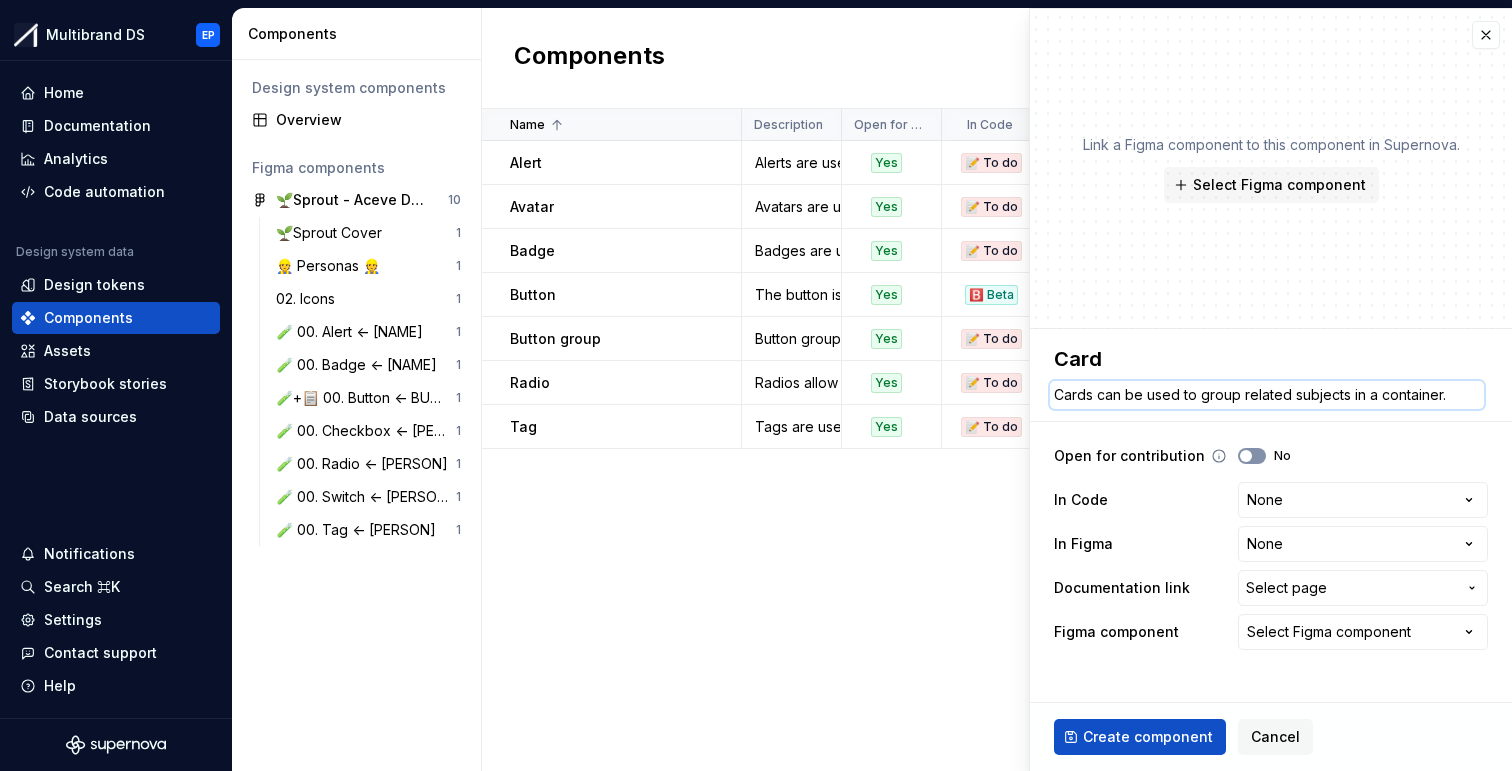 type on "Cards can be used to group related subjects in a container." 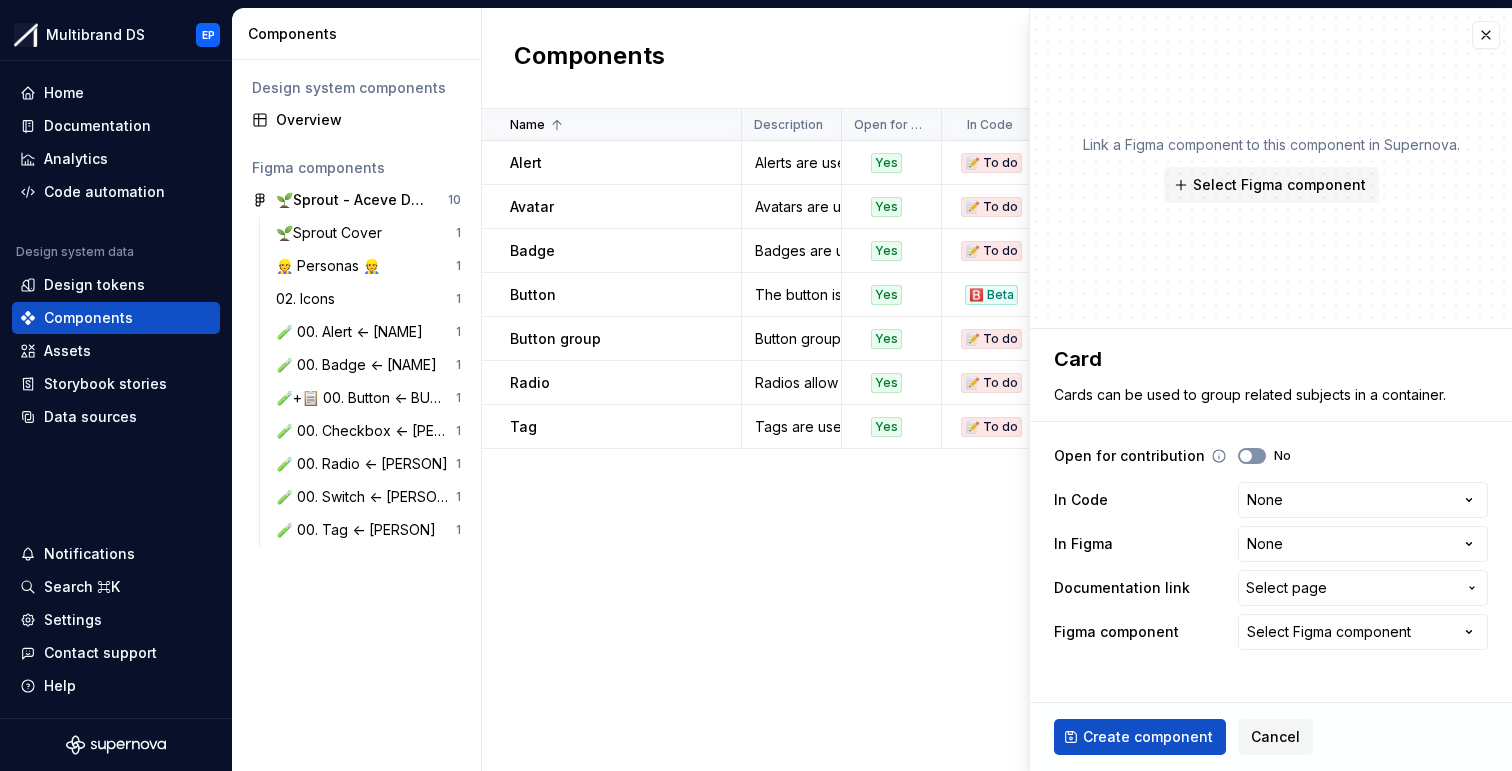 click at bounding box center [1246, 456] 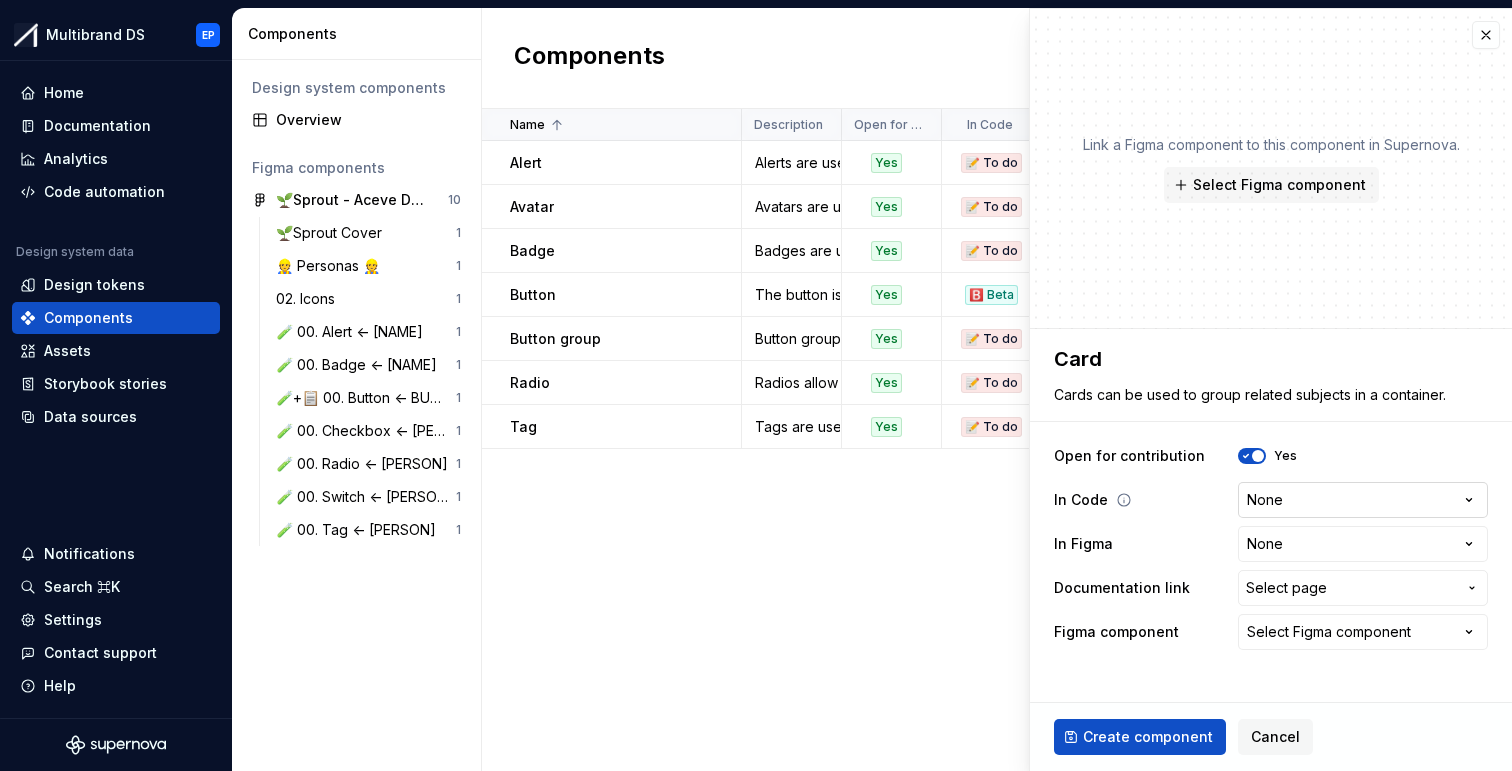 click on "Multibrand DS EP Home Documentation Analytics Code automation Design system data Design tokens Components Assets Storybook stories Data sources Notifications Search ⌘K Settings Contact support Help Components Design system components Overview Figma components 🌱Sprout - Aceve Design system 2025 10 🌱Sprout Cover 1 👷 Personas 👷 1 02. Icons 1 🧪 00. Alert <- [NAME] 1 🧪 00. Badge <- [NAME] 1 🧪+📋 00. Button <- [NAME] 1 🧪 00. Checkbox <- [NAME] 1 🧪 00. Radio <- [NAME] 1 🧪 00. Switch <- [NAME] 1 🧪 00. Tag <- [NAME] 1 Components New component Name Description Open for contribution In Code In Figma Documentation link Figma component Last updated Alert Alerts are used to display important messages inline or as toast notifications. Yes 📝 To do 🛠️ Working on Components / Alert Alert 4 minutes ago Avatar Avatars are used to represent a person or object. Yes 📝 To do 📝 To do Components / Avatar None 3 minutes ago Badge Yes 📝 To do 🛠️ Working on Components / Badge badge" at bounding box center [756, 385] 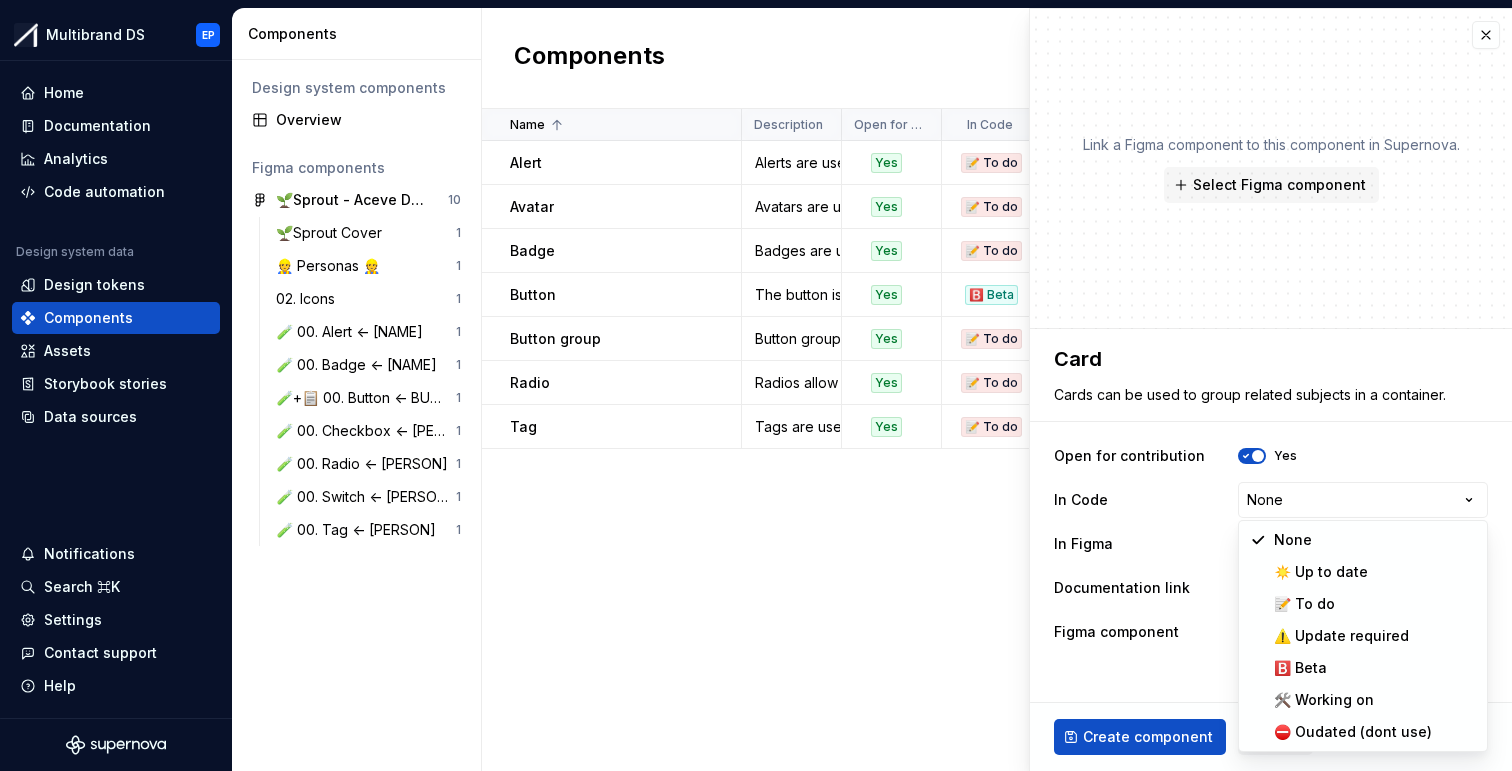 select on "**********" 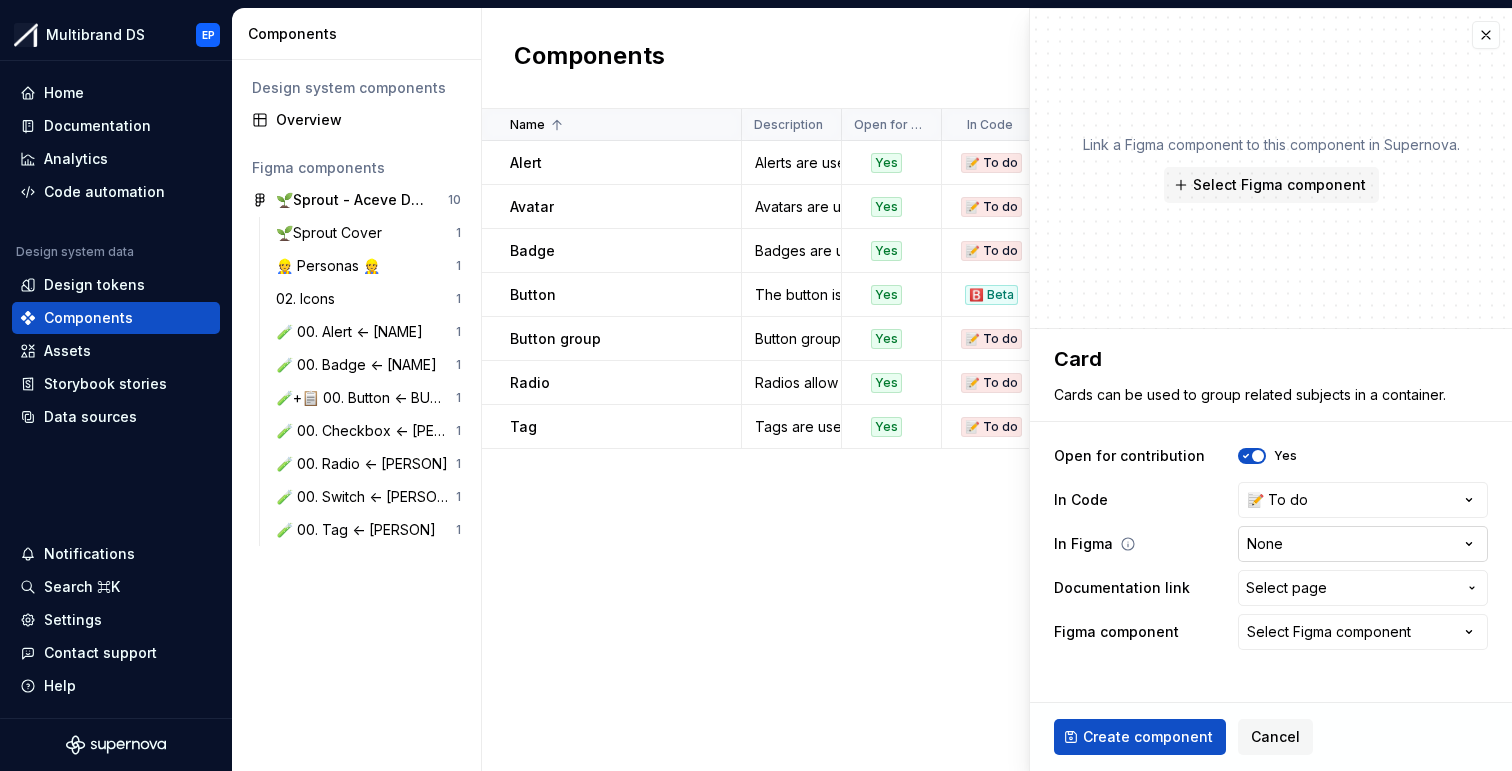 click on "Multibrand DS EP Home Documentation Analytics Code automation Design system data Design tokens Components Assets Storybook stories Data sources Notifications Search ⌘K Settings Contact support Help Components Design system components Overview Figma components 🌱Sprout - Aceve Design system 2025 10 🌱Sprout Cover 1 👷 Personas 👷 1 02. Icons 1 🧪 00. Alert <- [NAME] 1 🧪 00. Badge <- [NAME] 1 🧪+📋 00. Button <- [NAME] 1 🧪 00. Checkbox <- [NAME] 1 🧪 00. Radio <- [NAME] 1 🧪 00. Switch <- [NAME] 1 🧪 00. Tag <- [NAME] 1 Components New component Name Description Open for contribution In Code In Figma Documentation link Figma component Last updated Alert Alerts are used to display important messages inline or as toast notifications. Yes 📝 To do 🛠️ Working on Components / Alert Alert 4 minutes ago Avatar Avatars are used to represent a person or object. Yes 📝 To do 📝 To do Components / Avatar None 3 minutes ago Badge Yes 📝 To do 🛠️ Working on Components / Badge badge" at bounding box center (756, 385) 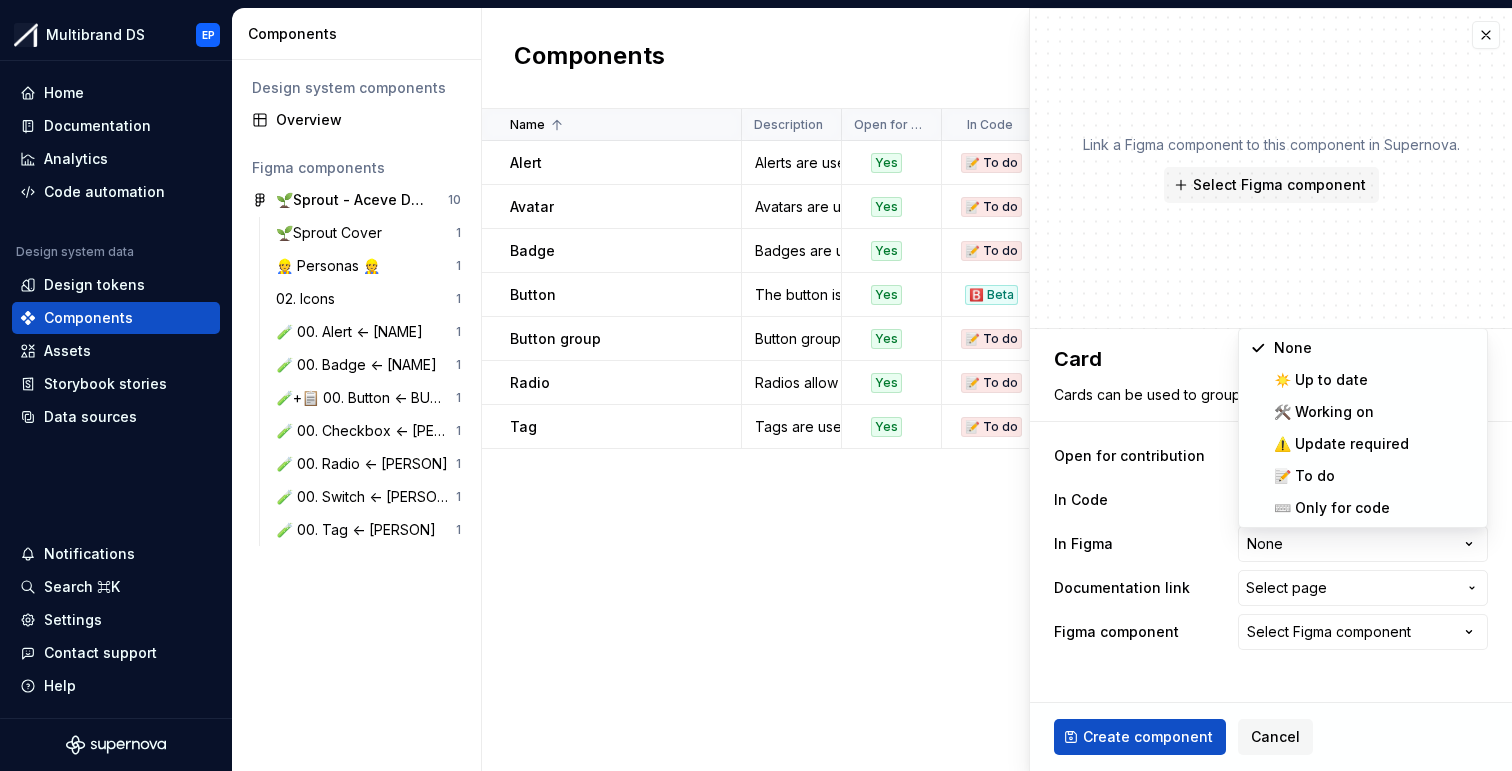 select on "**********" 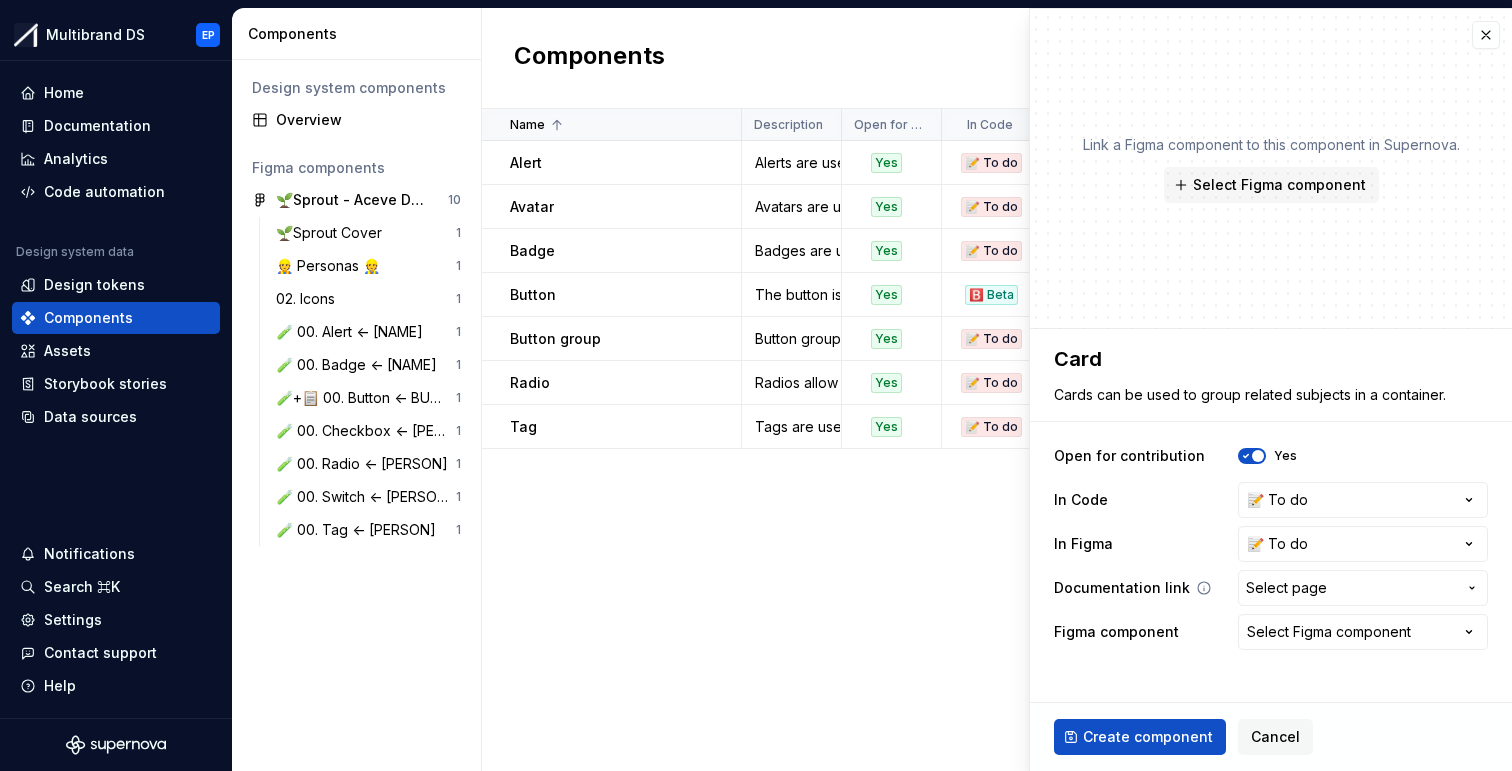 click on "Select page" at bounding box center [1286, 588] 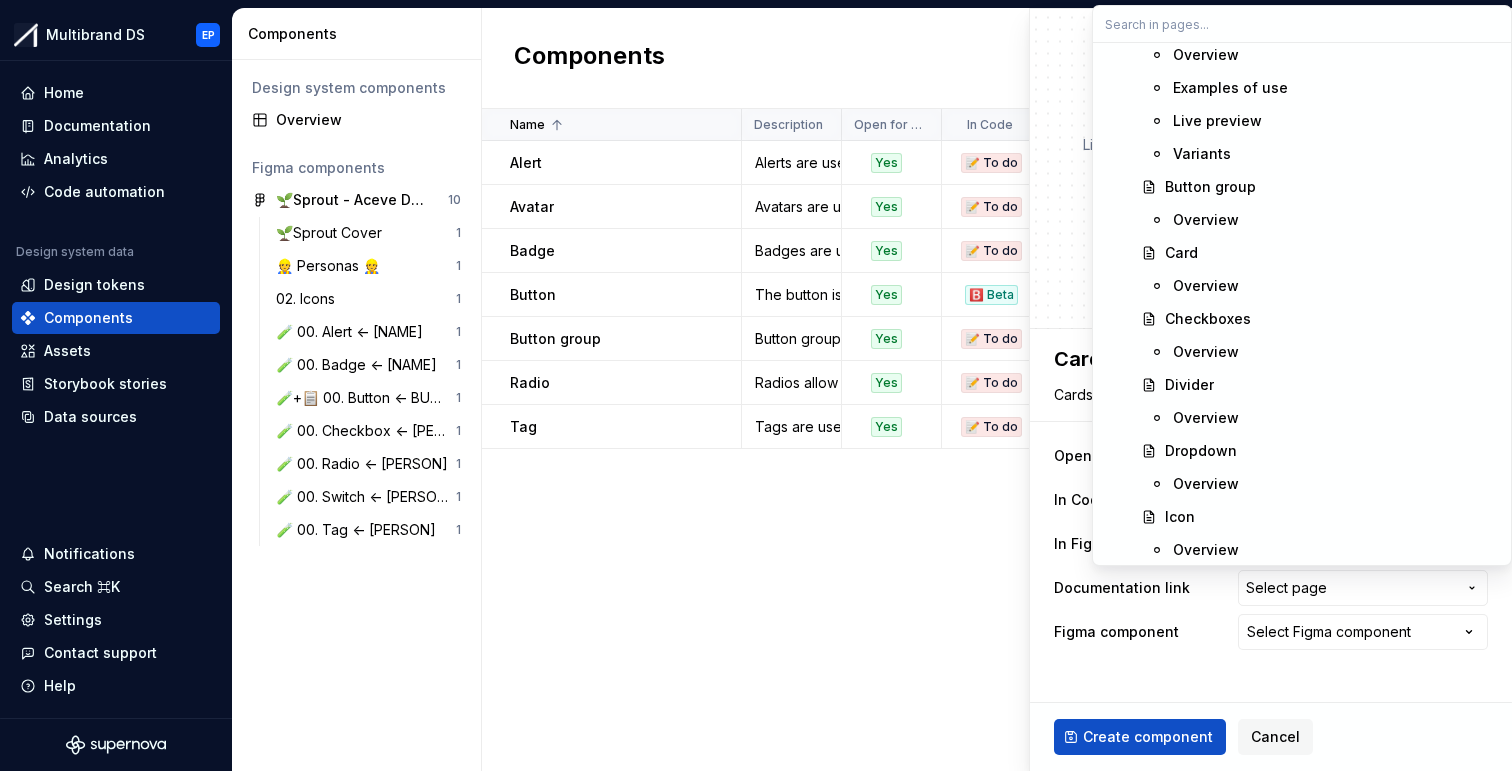 scroll, scrollTop: 1725, scrollLeft: 0, axis: vertical 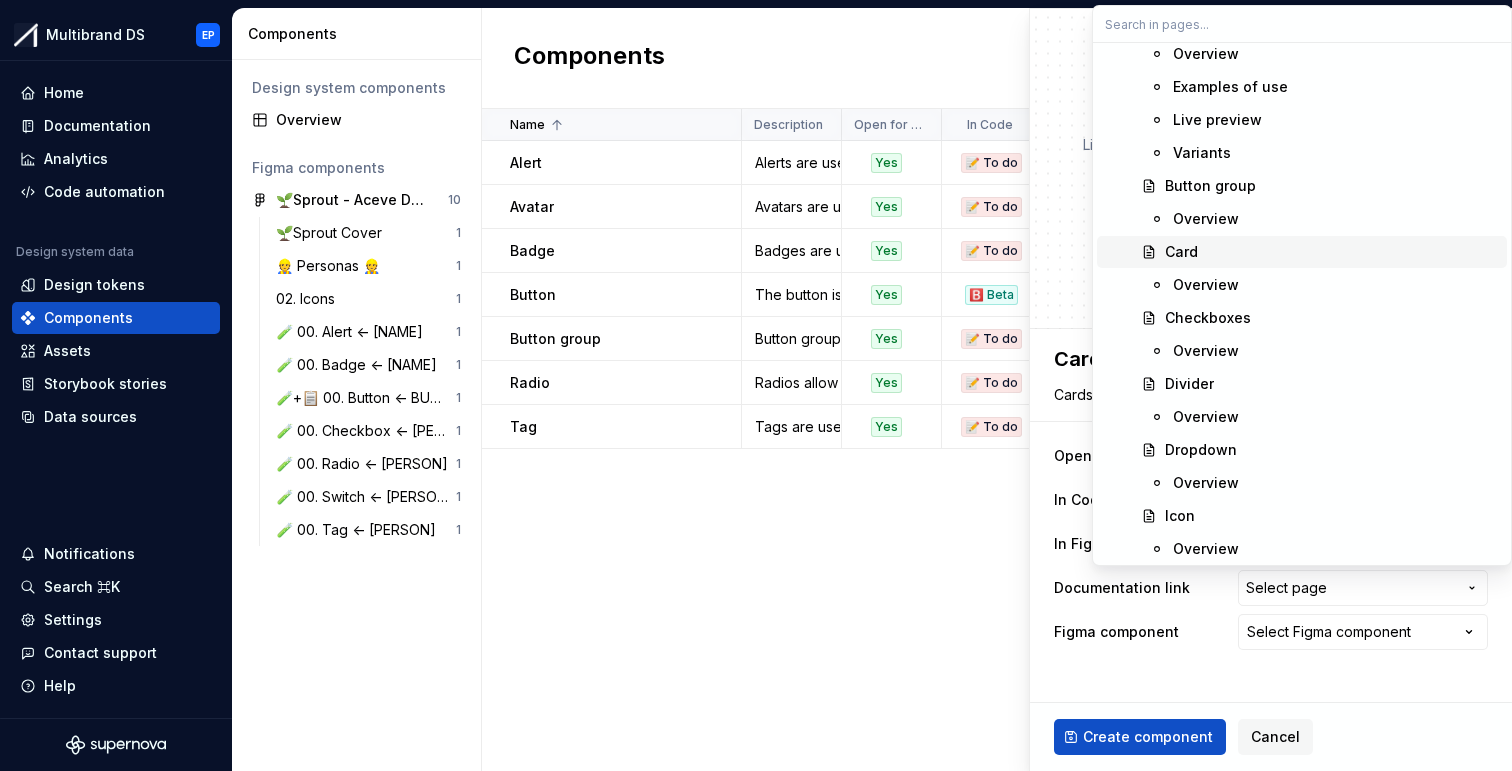 click on "Card" at bounding box center (1181, 252) 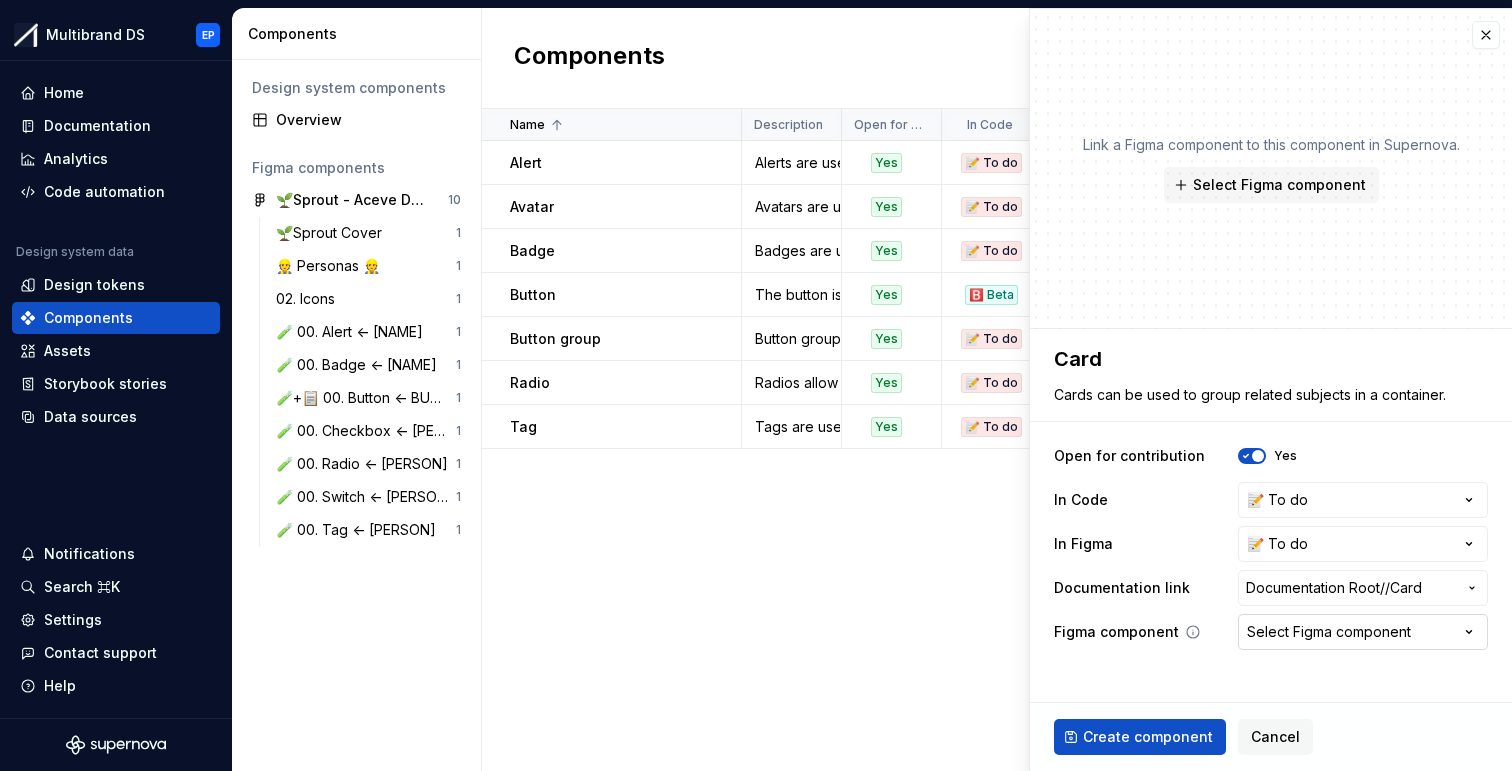 click on "Select Figma component" at bounding box center (1329, 632) 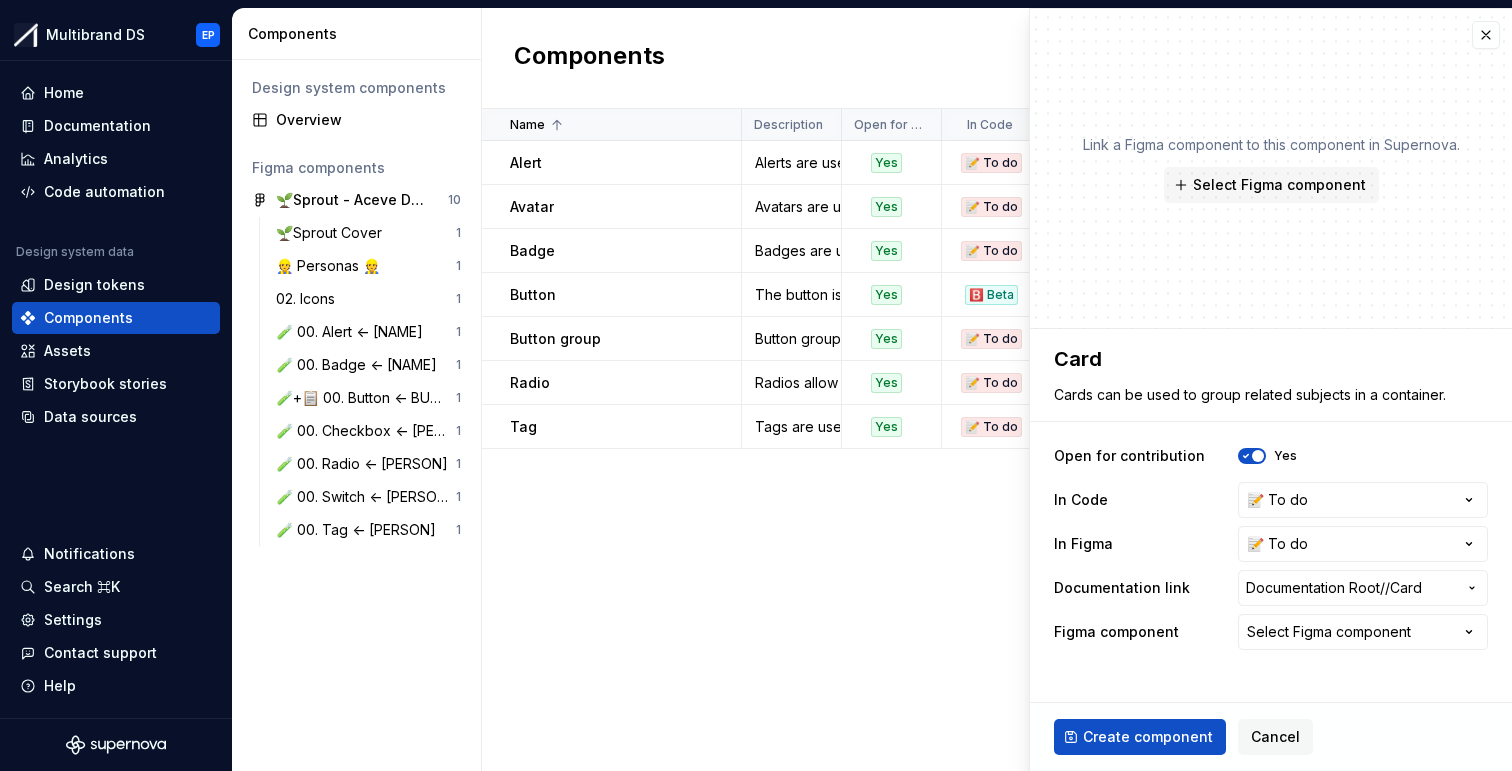 click on "Multibrand DS EP Home Documentation Analytics Code automation Design system data Design tokens Components Assets Storybook stories Data sources Notifications Search ⌘K Settings Contact support Help Components Design system components Overview Figma components 🌱Sprout - Aceve Design system 2025 10 🌱Sprout Cover 1 👷 Personas 👷 1 02. Icons 1 🧪 00. Alert <- [NAME] 1 🧪 00. Badge <- [NAME] 1 🧪+📋 00. Button <- [NAME] 1 🧪 00. Checkbox <- [NAME] 1 🧪 00. Radio <- [NAME] 1 🧪 00. Switch <- [NAME] 1 🧪 00. Tag <- [NAME] 1 Components New component Name Description Open for contribution In Code In Figma Documentation link Figma component Last updated Alert Alerts are used to display important messages inline or as toast notifications. Yes 📝 To do 🛠️ Working on Components / Alert Alert 4 minutes ago Avatar Avatars are used to represent a person or object. Yes 📝 To do 📝 To do Components / Avatar None 3 minutes ago Badge Yes 📝 To do 🛠️ Working on Components / Badge badge" at bounding box center [756, 385] 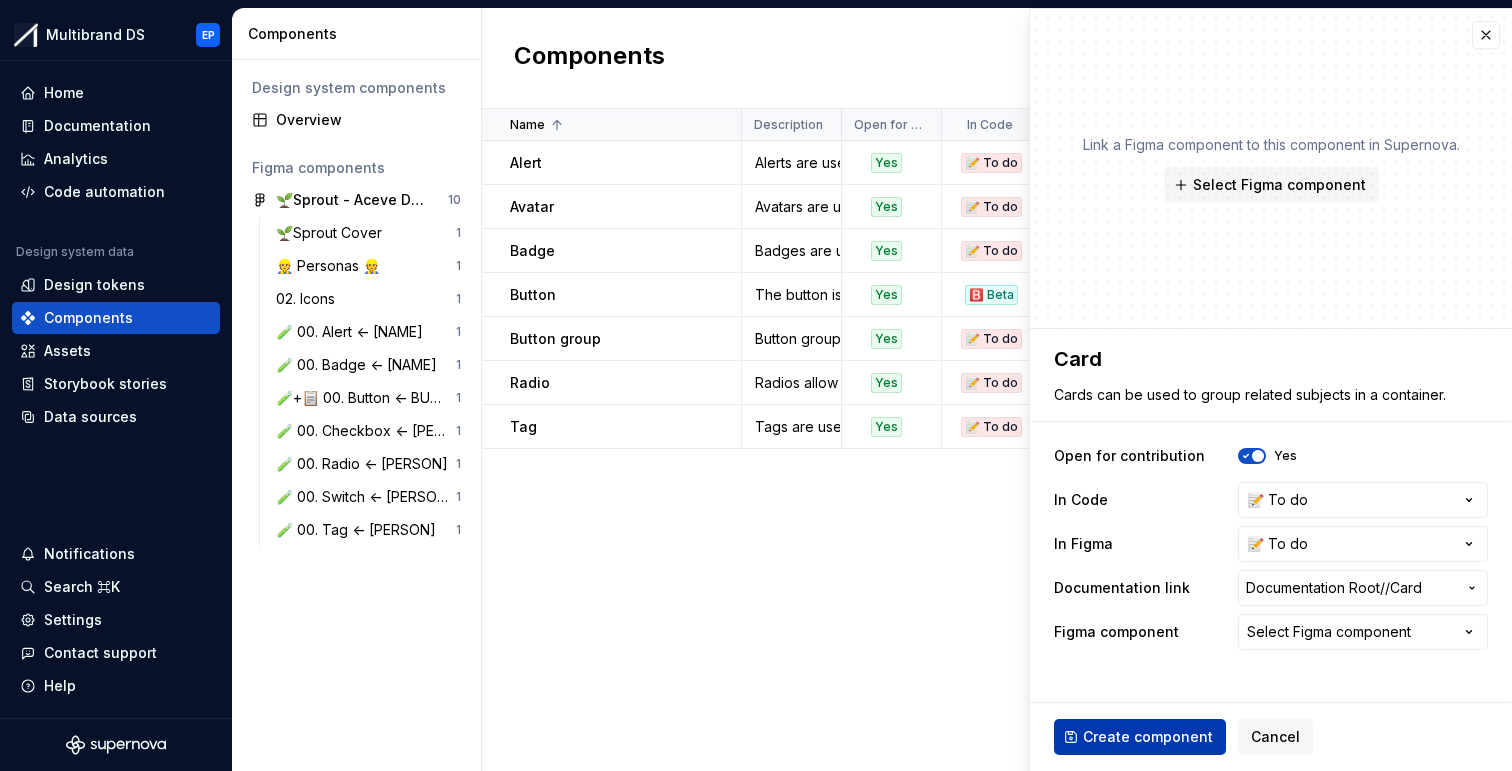 click on "Create component" at bounding box center [1148, 737] 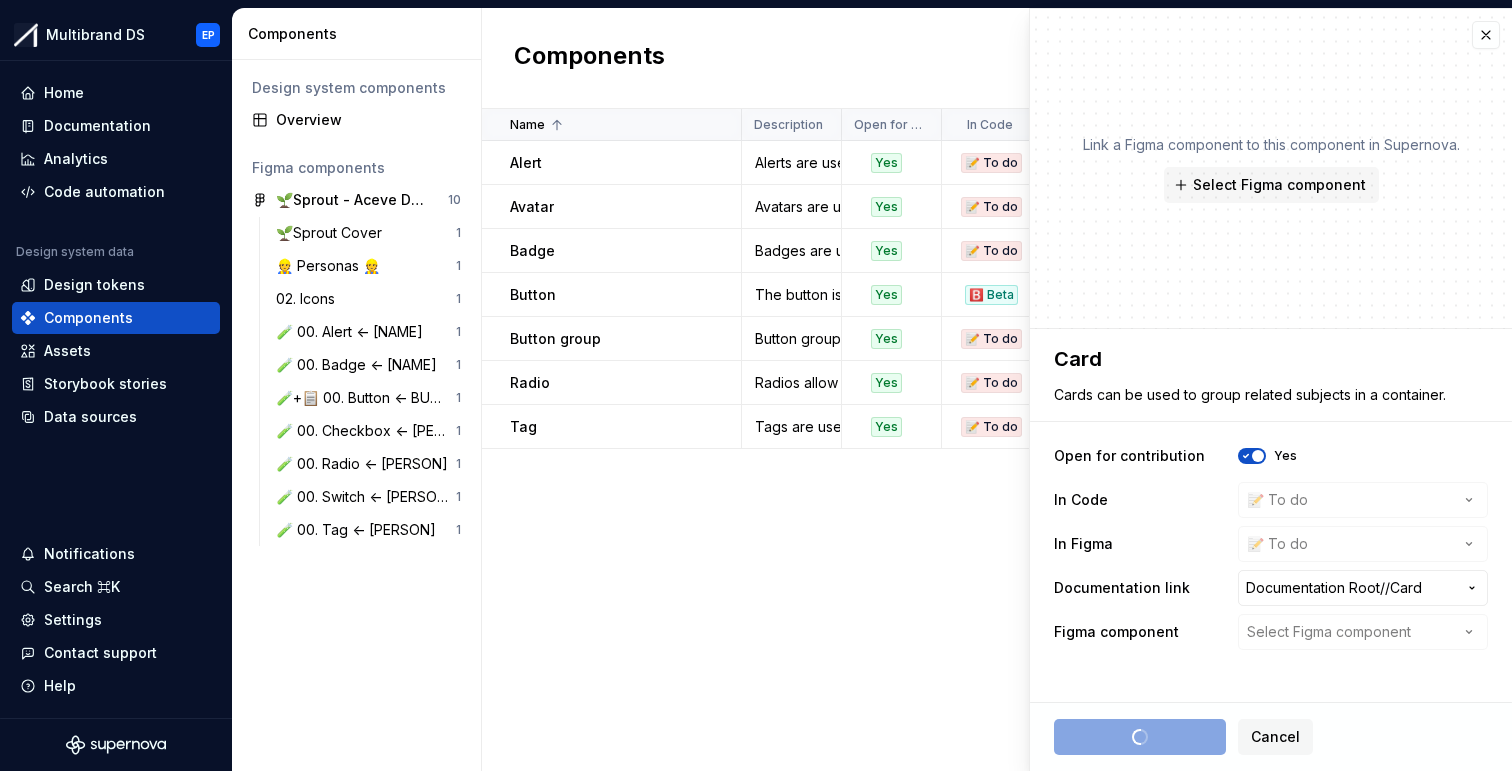 type on "*" 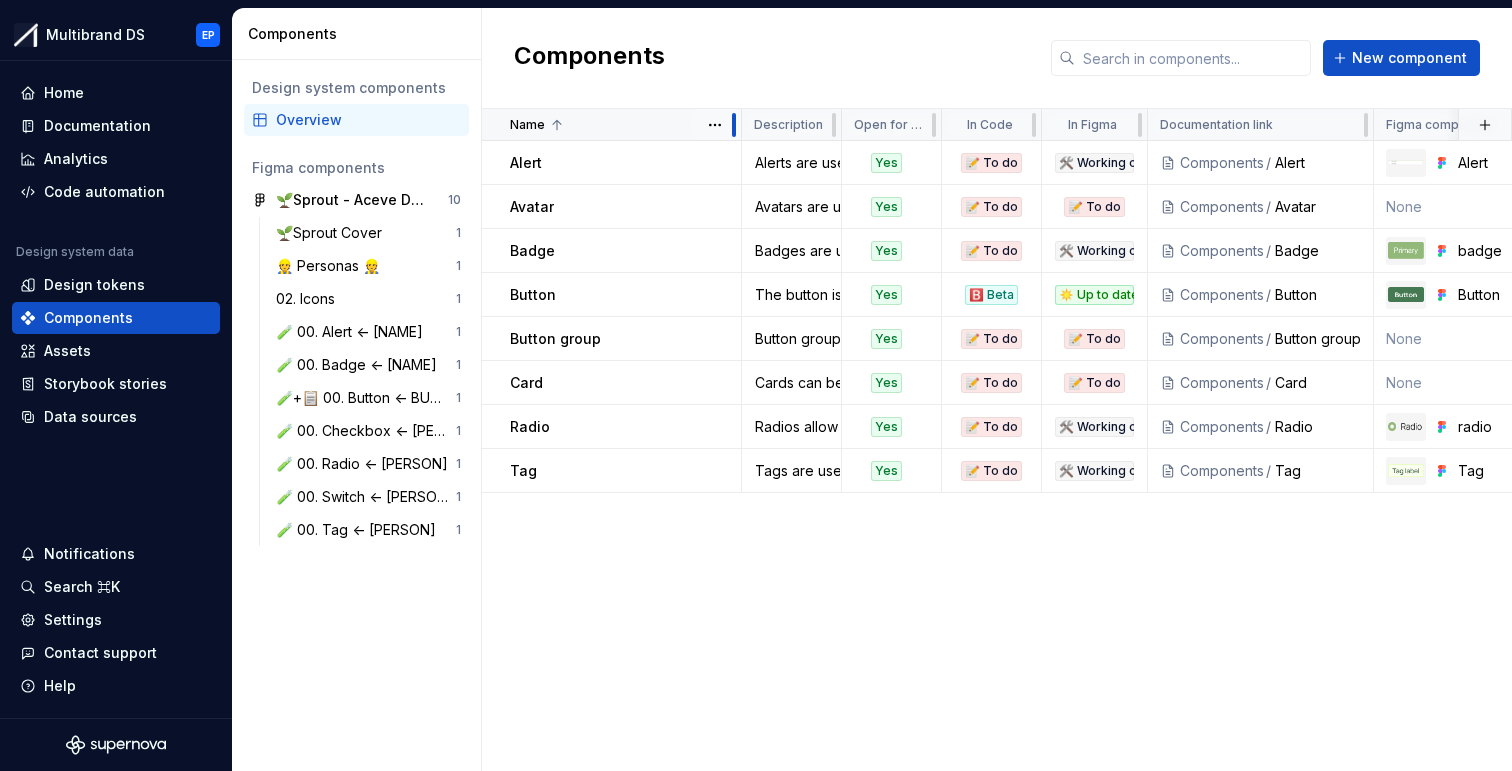 drag, startPoint x: 740, startPoint y: 123, endPoint x: 739, endPoint y: 136, distance: 13.038404 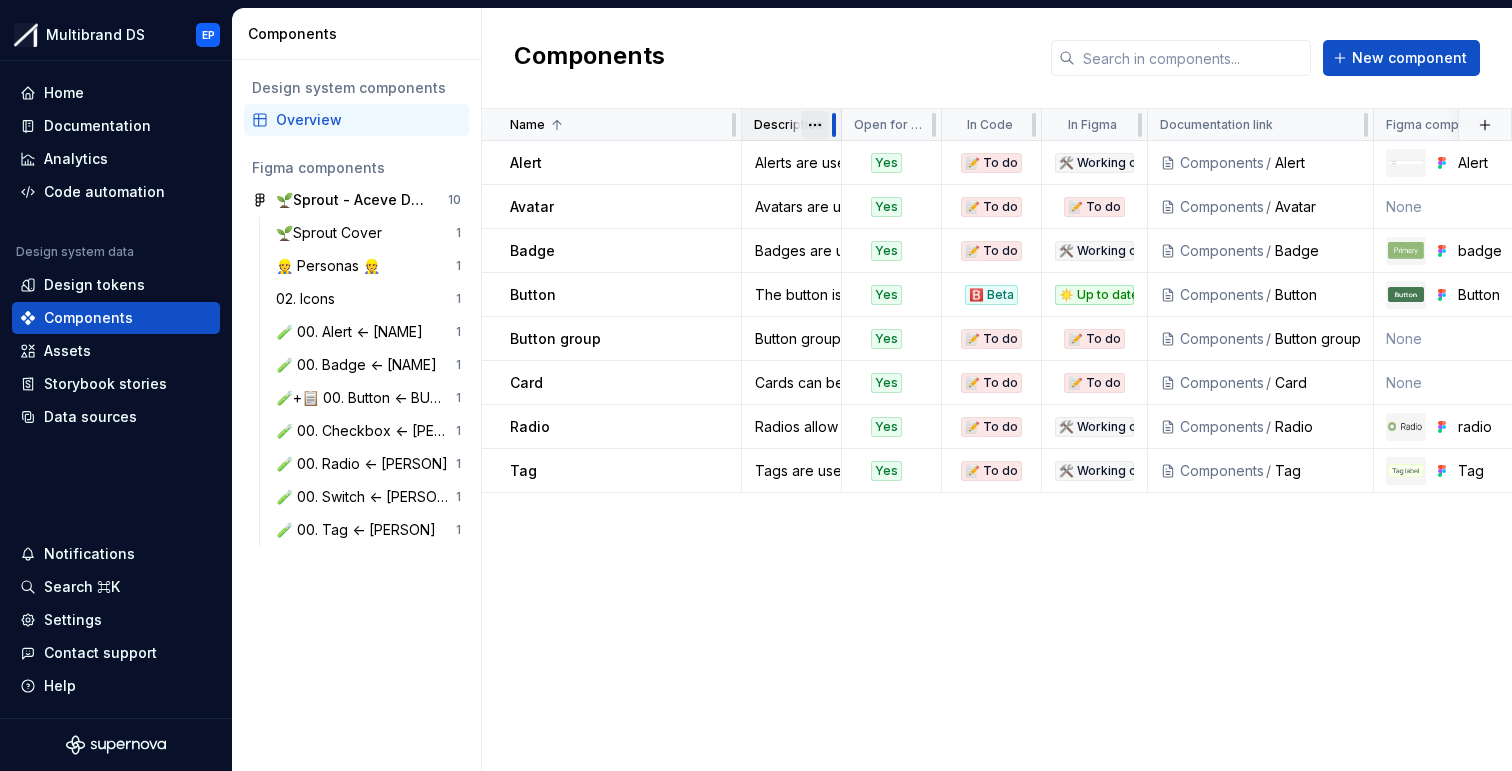 drag, startPoint x: 838, startPoint y: 131, endPoint x: 812, endPoint y: 130, distance: 26.019224 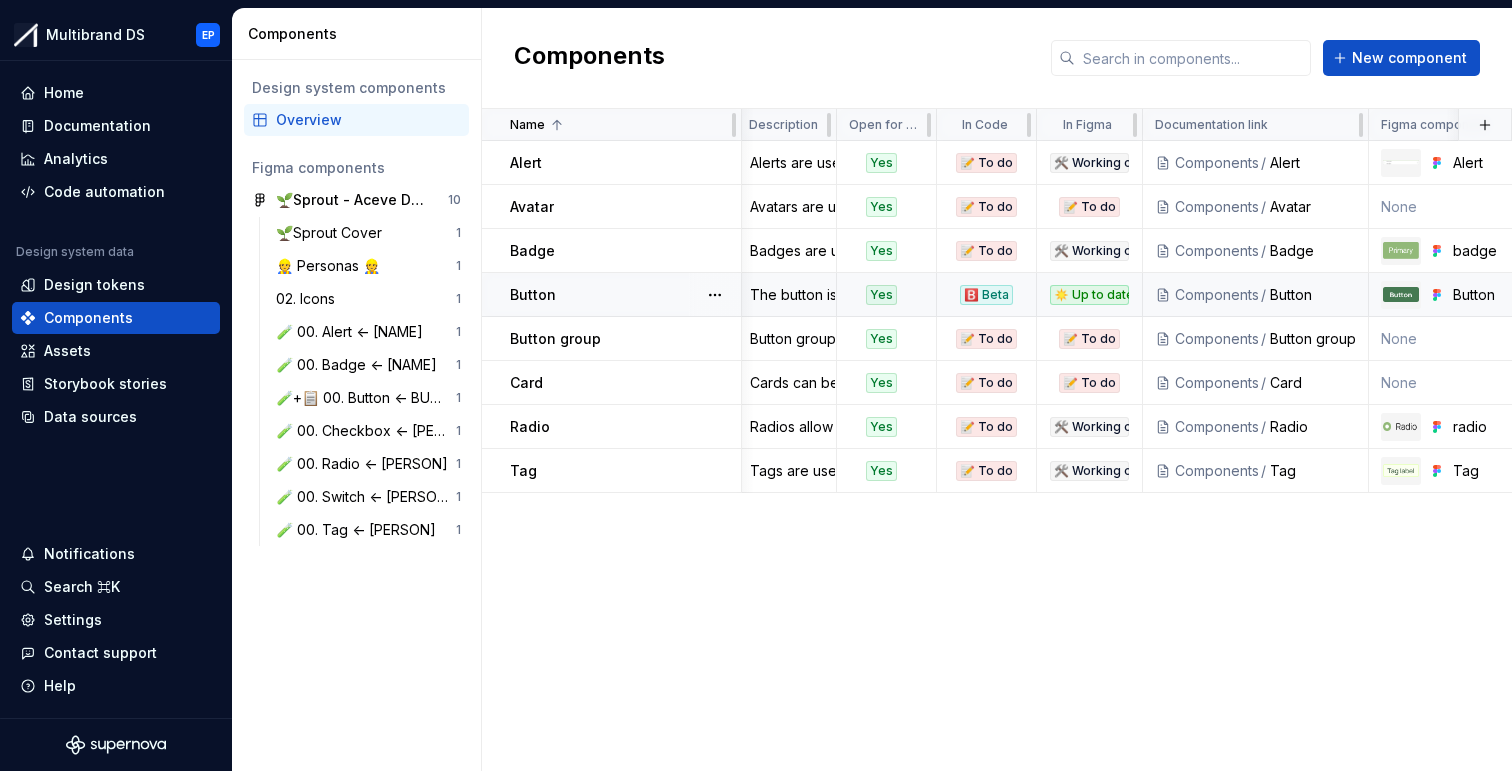 scroll, scrollTop: 0, scrollLeft: 0, axis: both 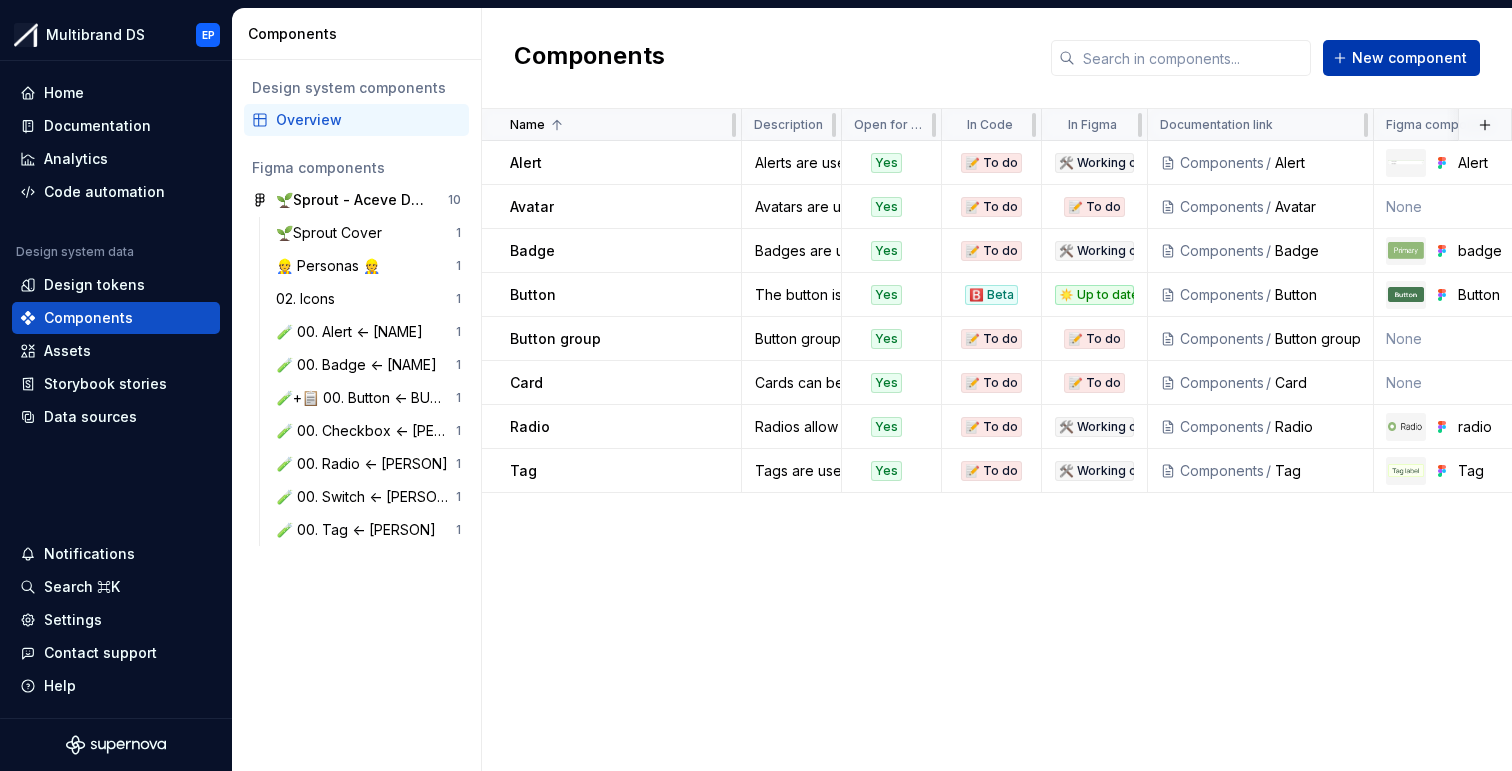 click on "New component" at bounding box center (1409, 58) 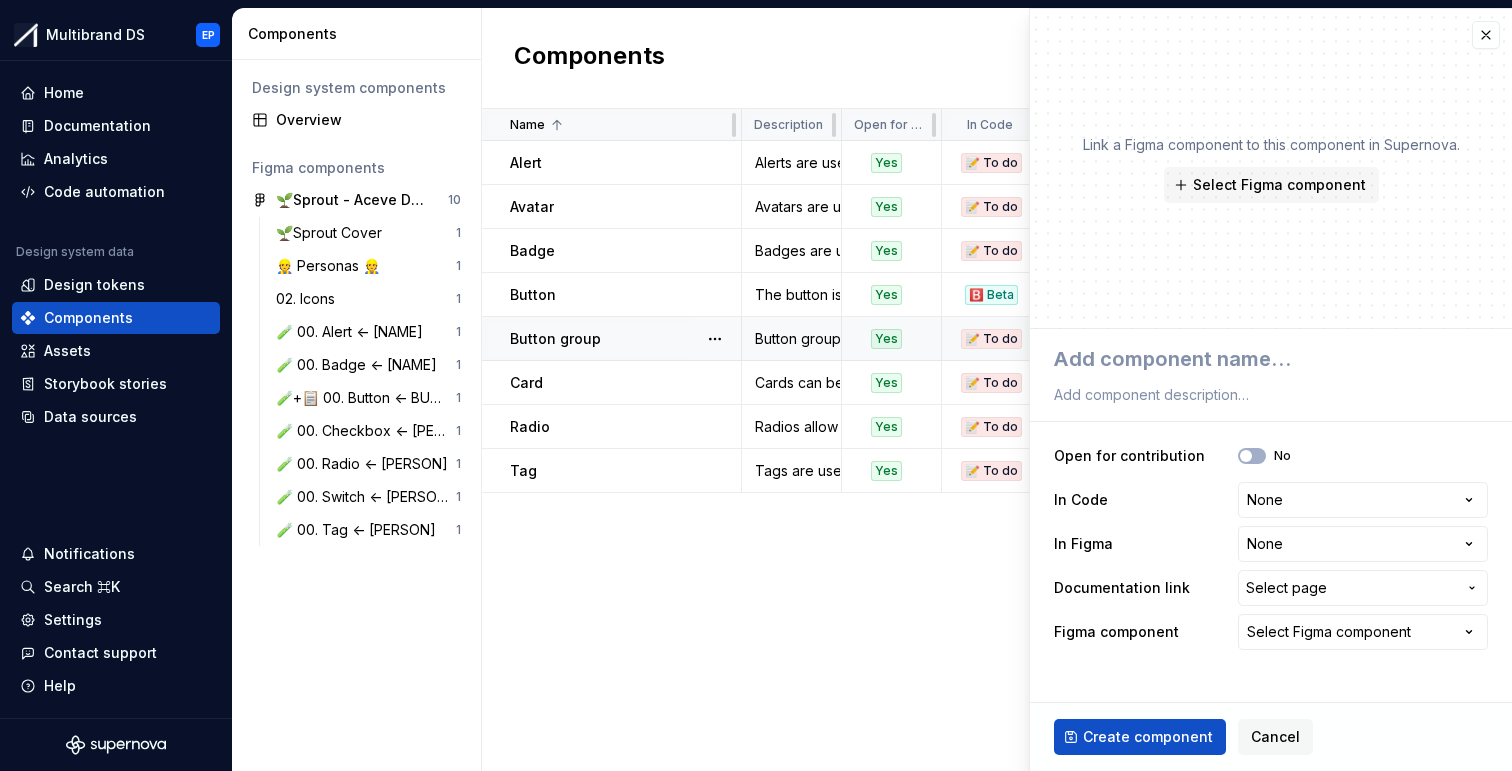 type on "*" 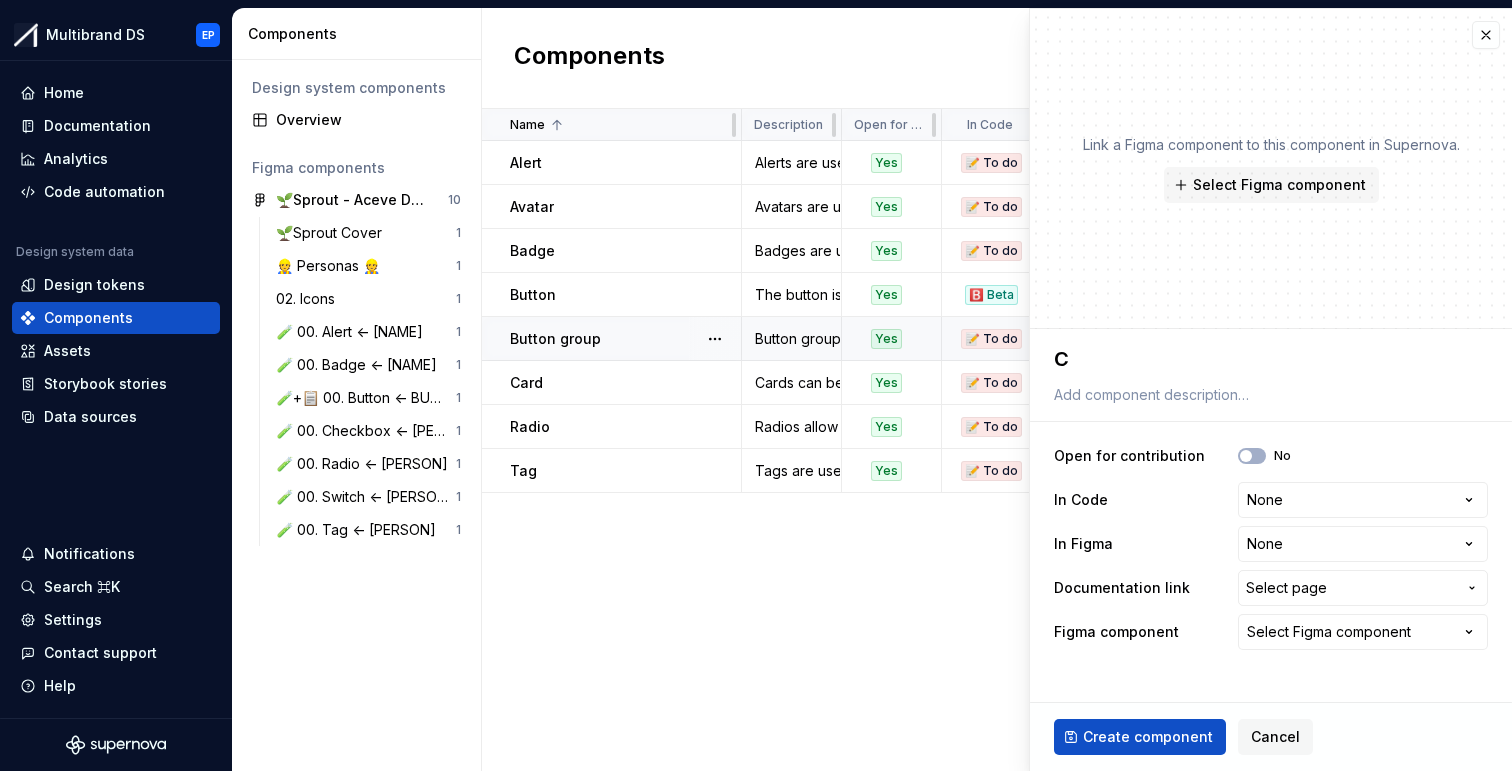 type on "*" 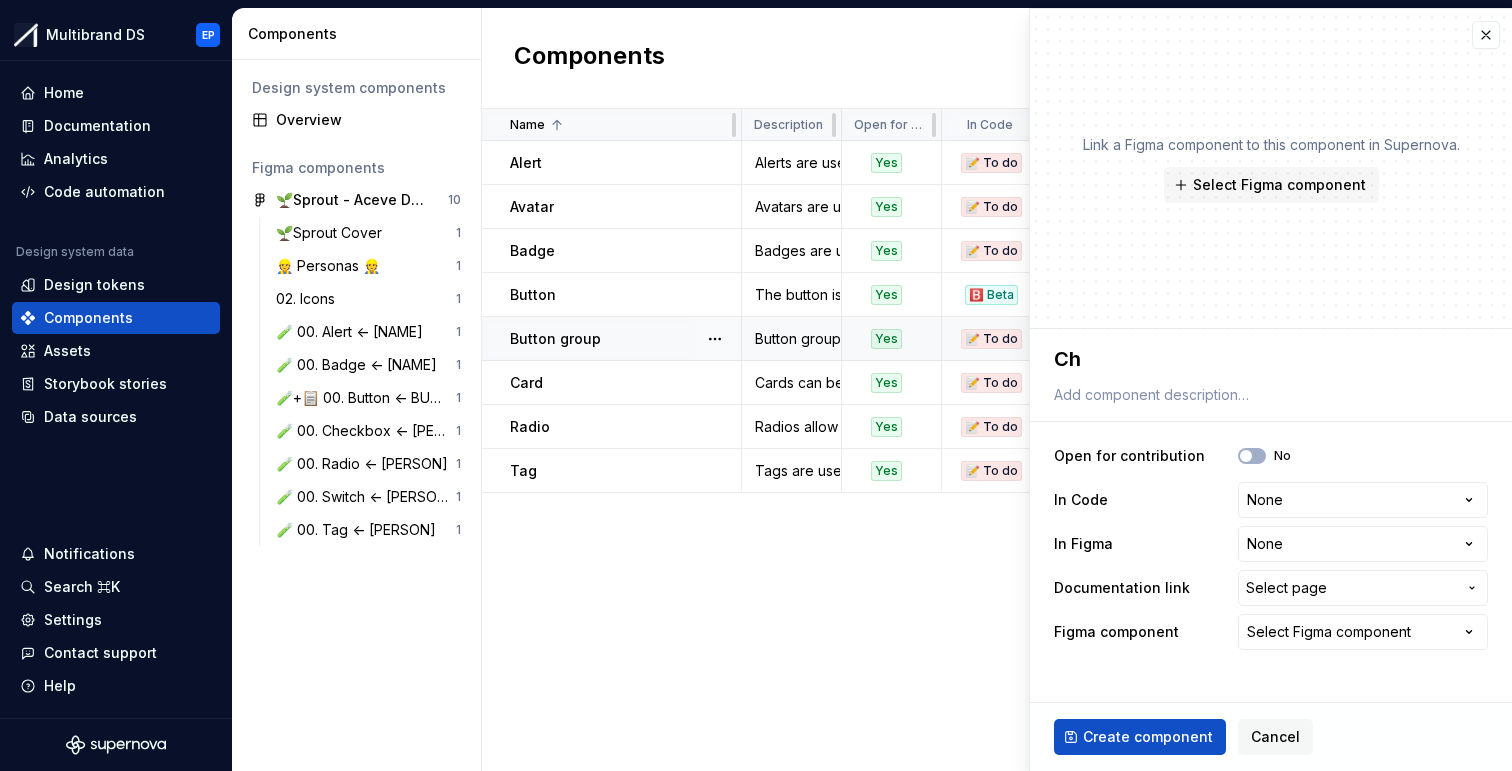 type on "*" 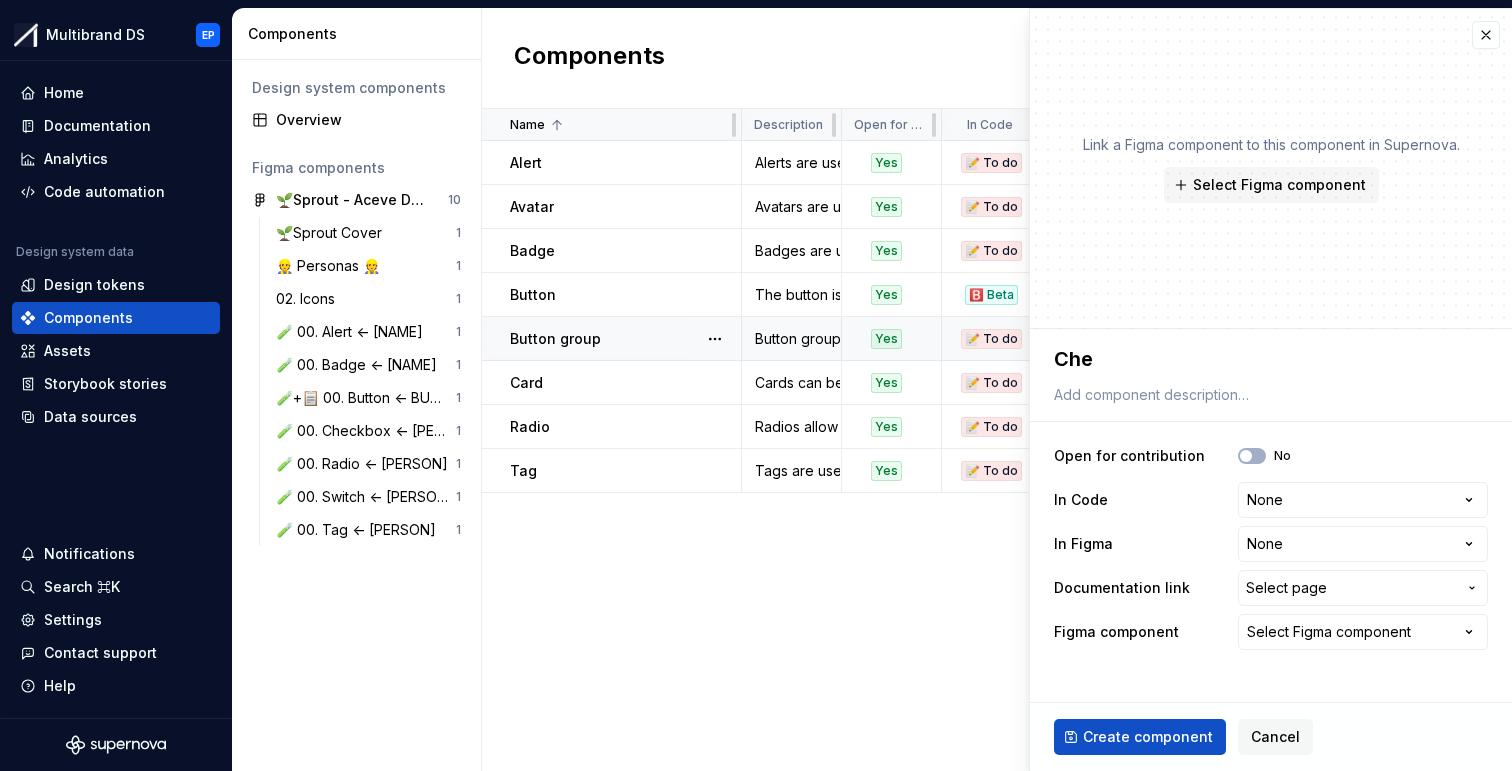 type on "*" 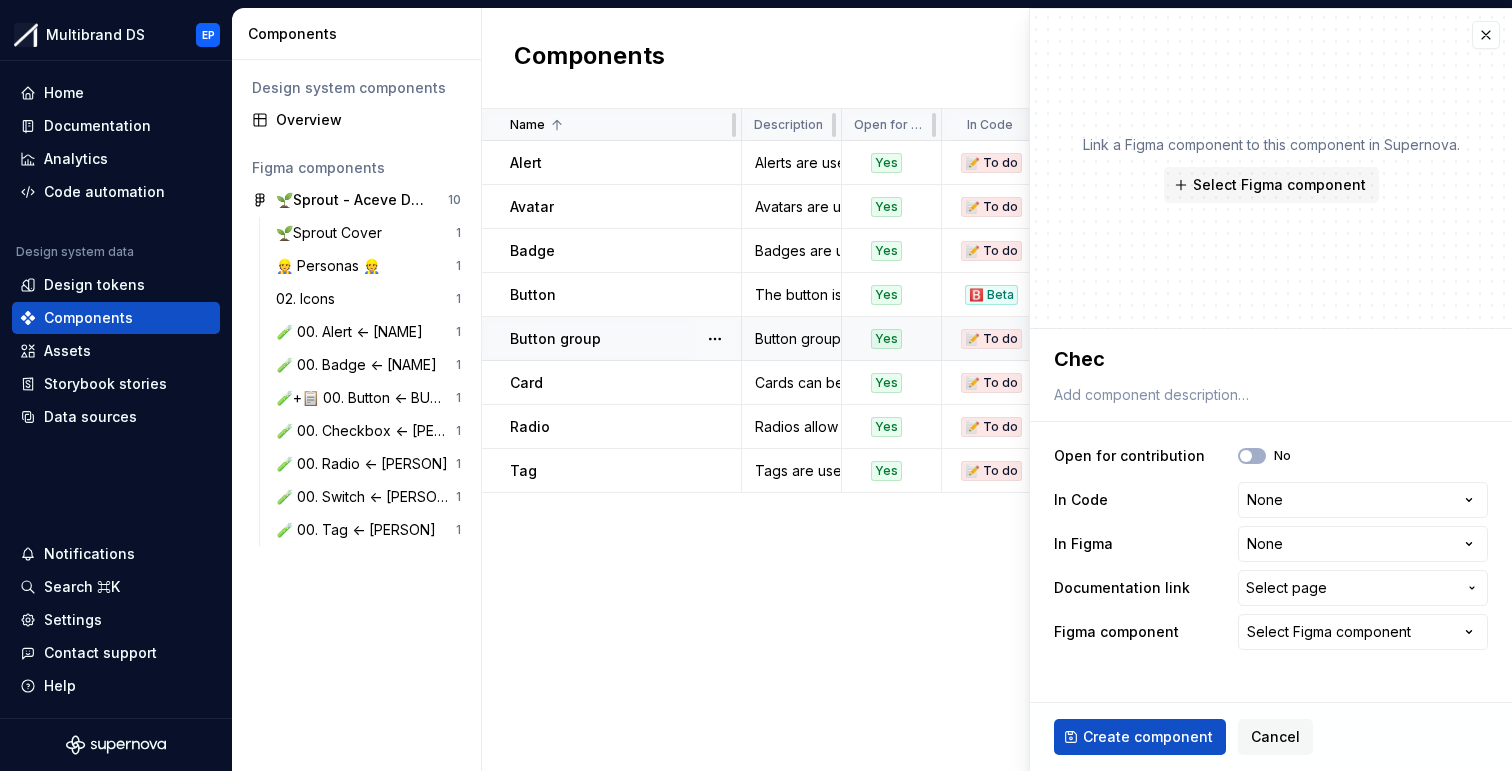 type on "*" 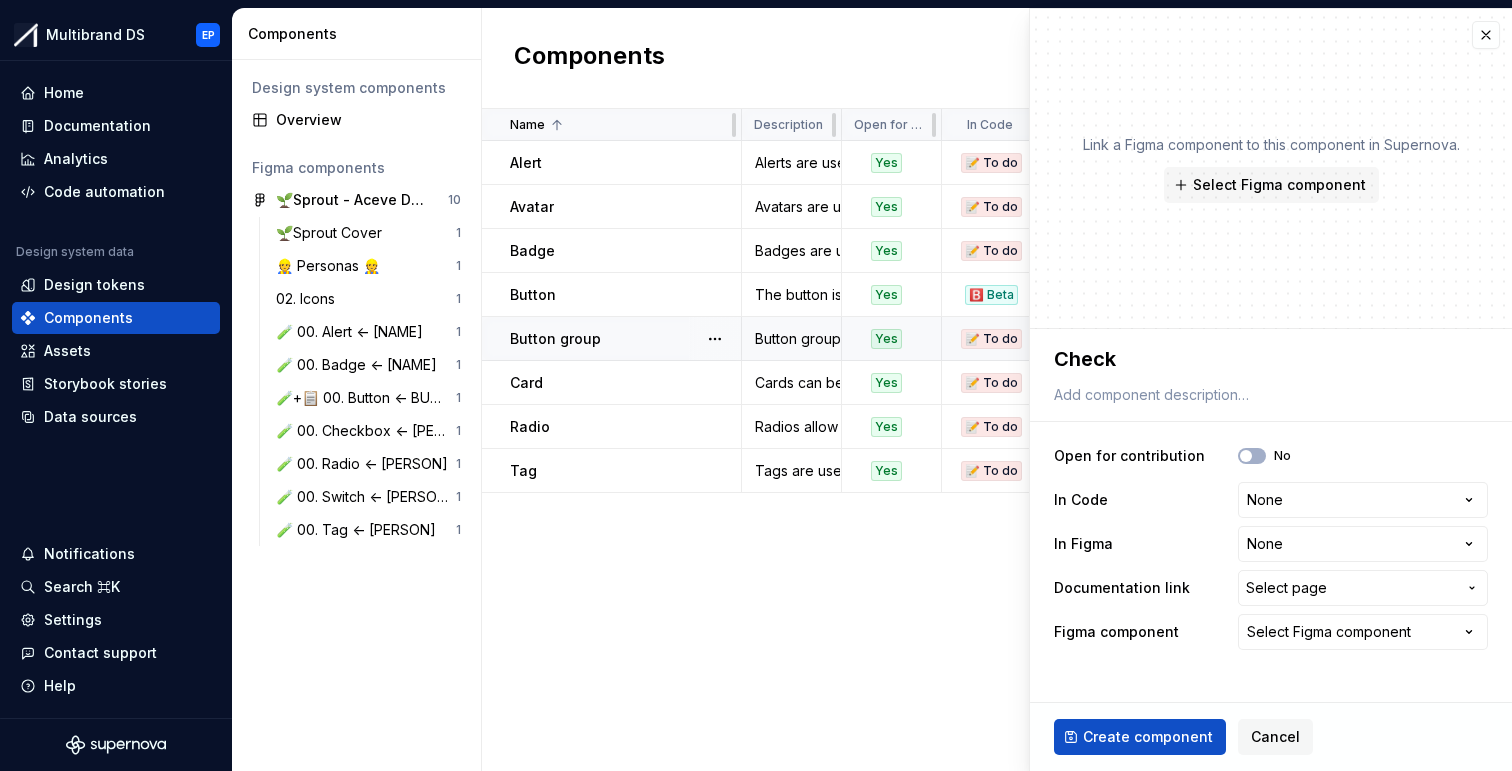 type on "*" 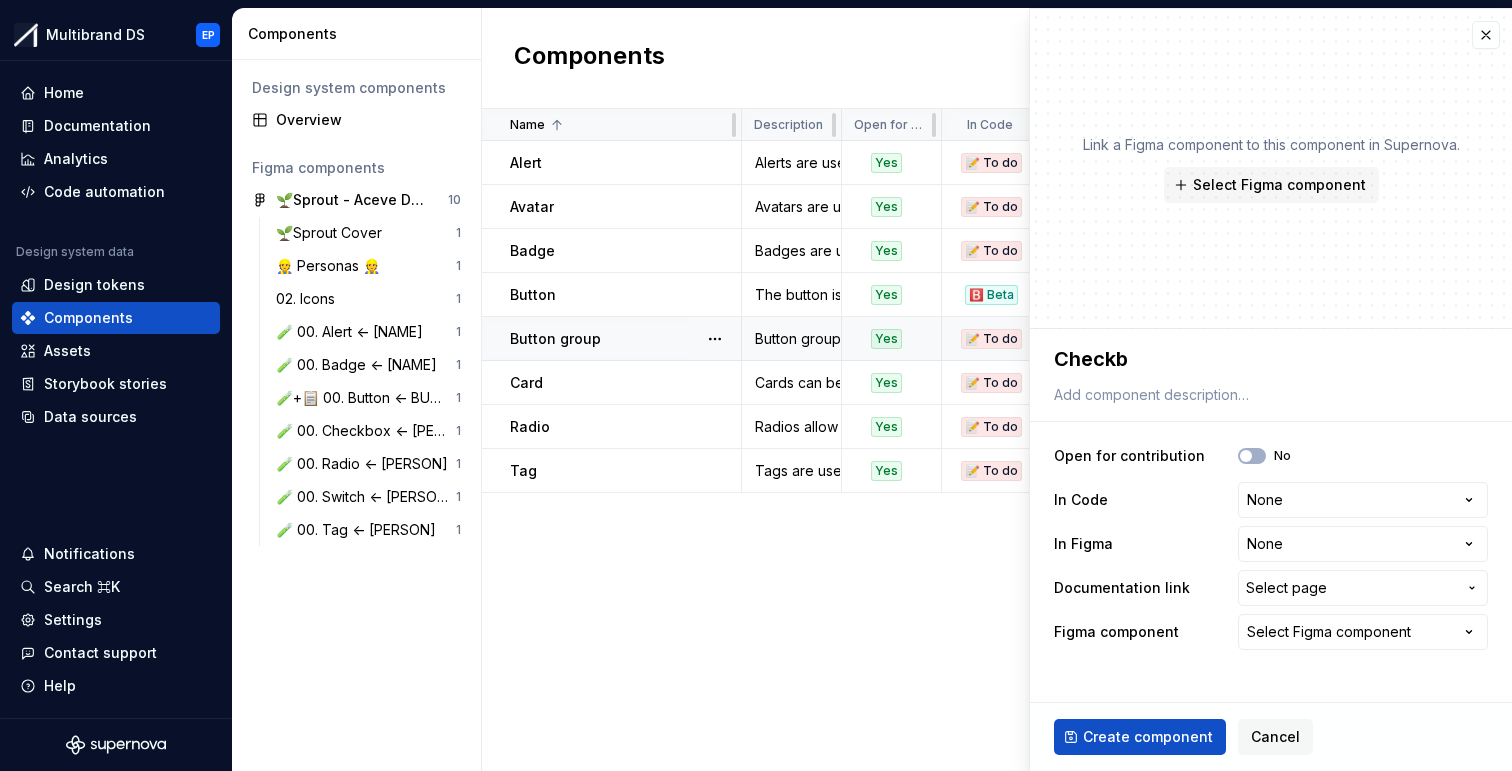 type on "*" 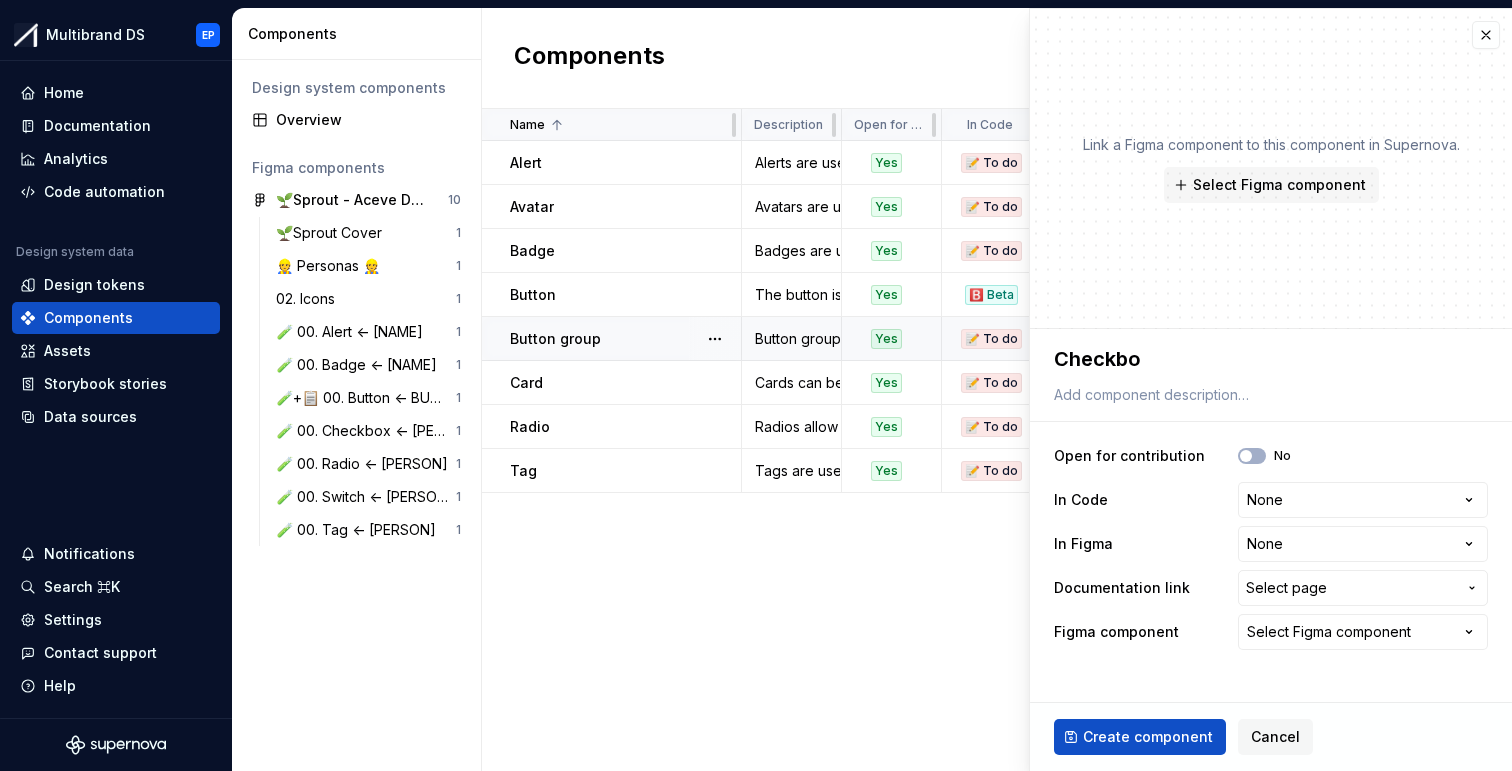 type on "*" 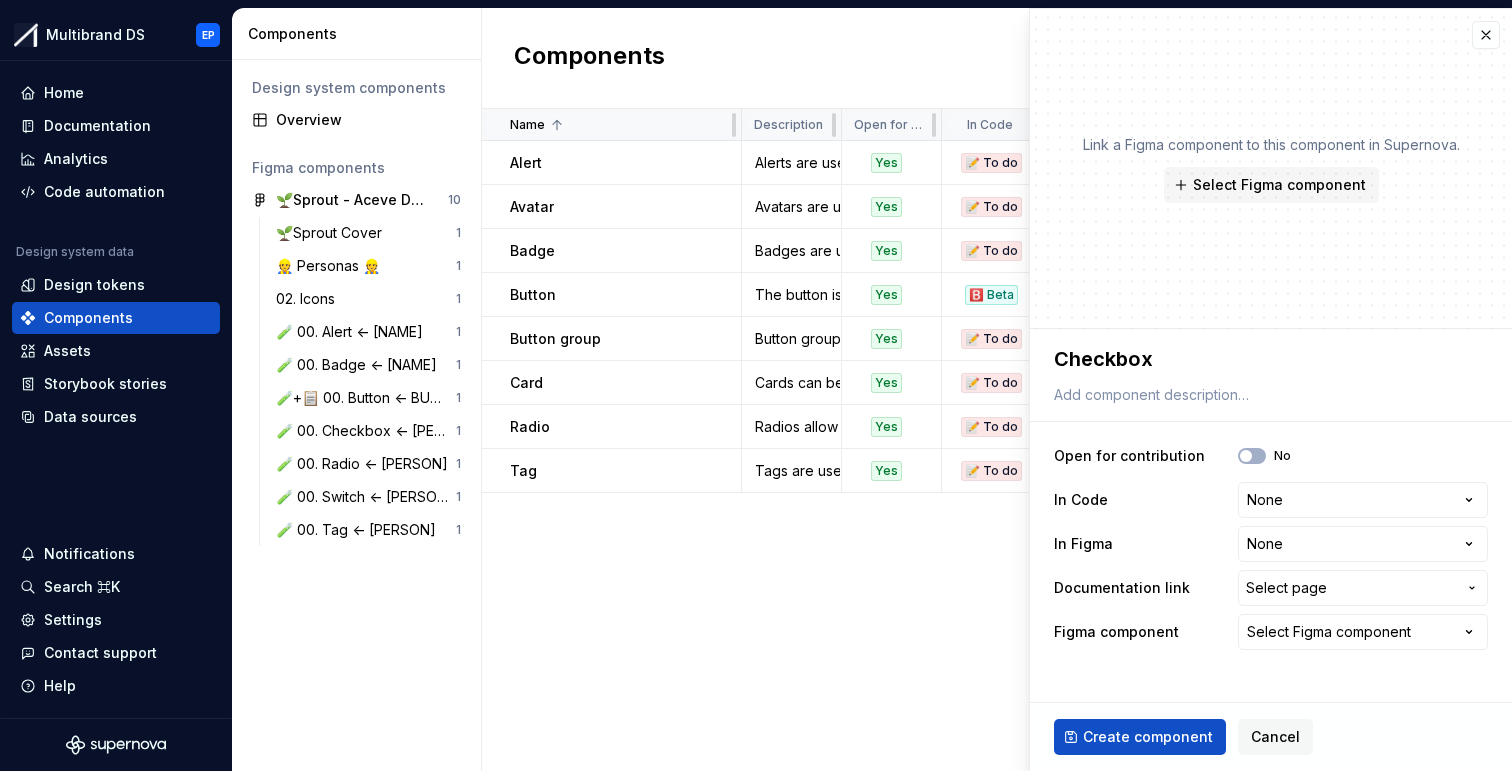 type on "Checkbox" 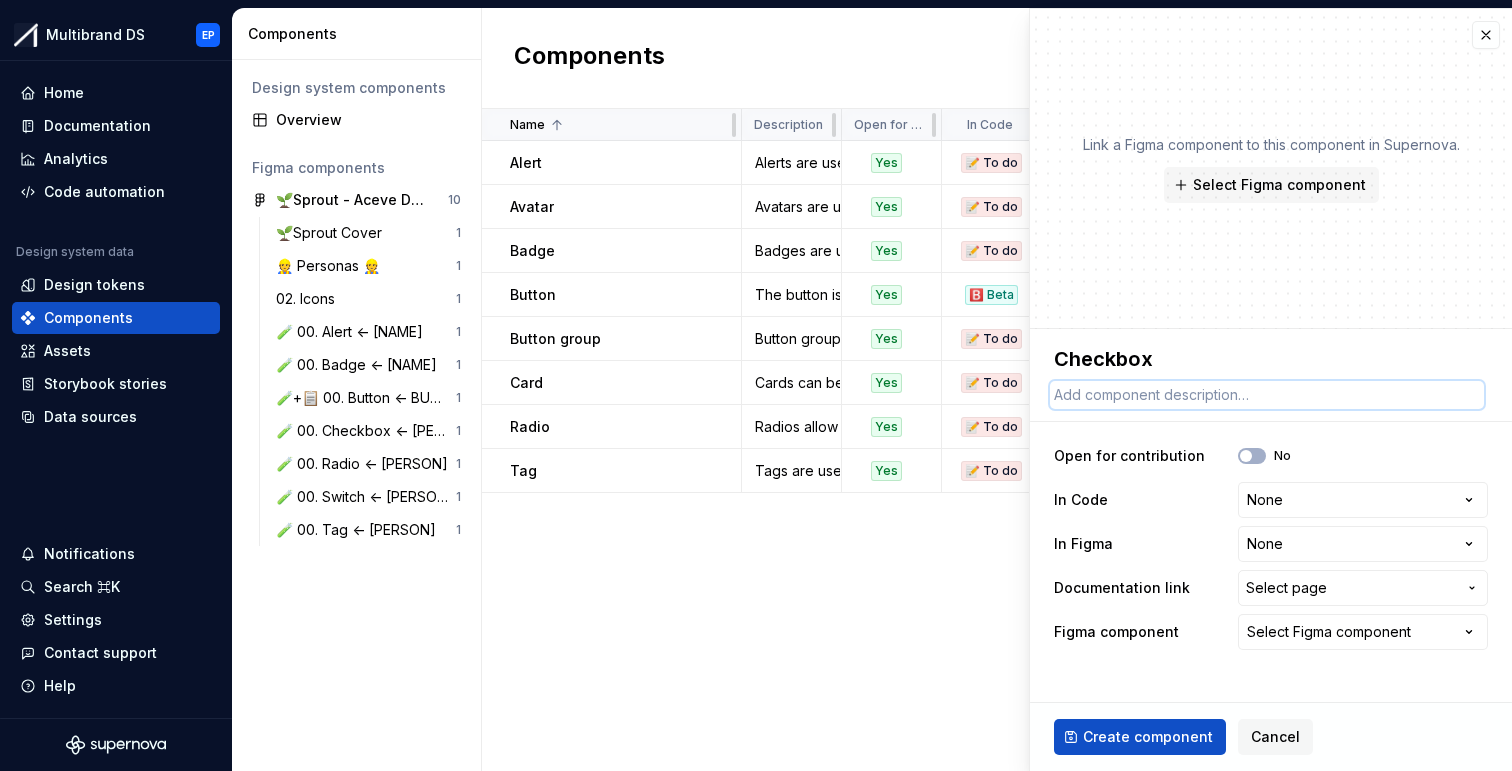 click at bounding box center (1267, 395) 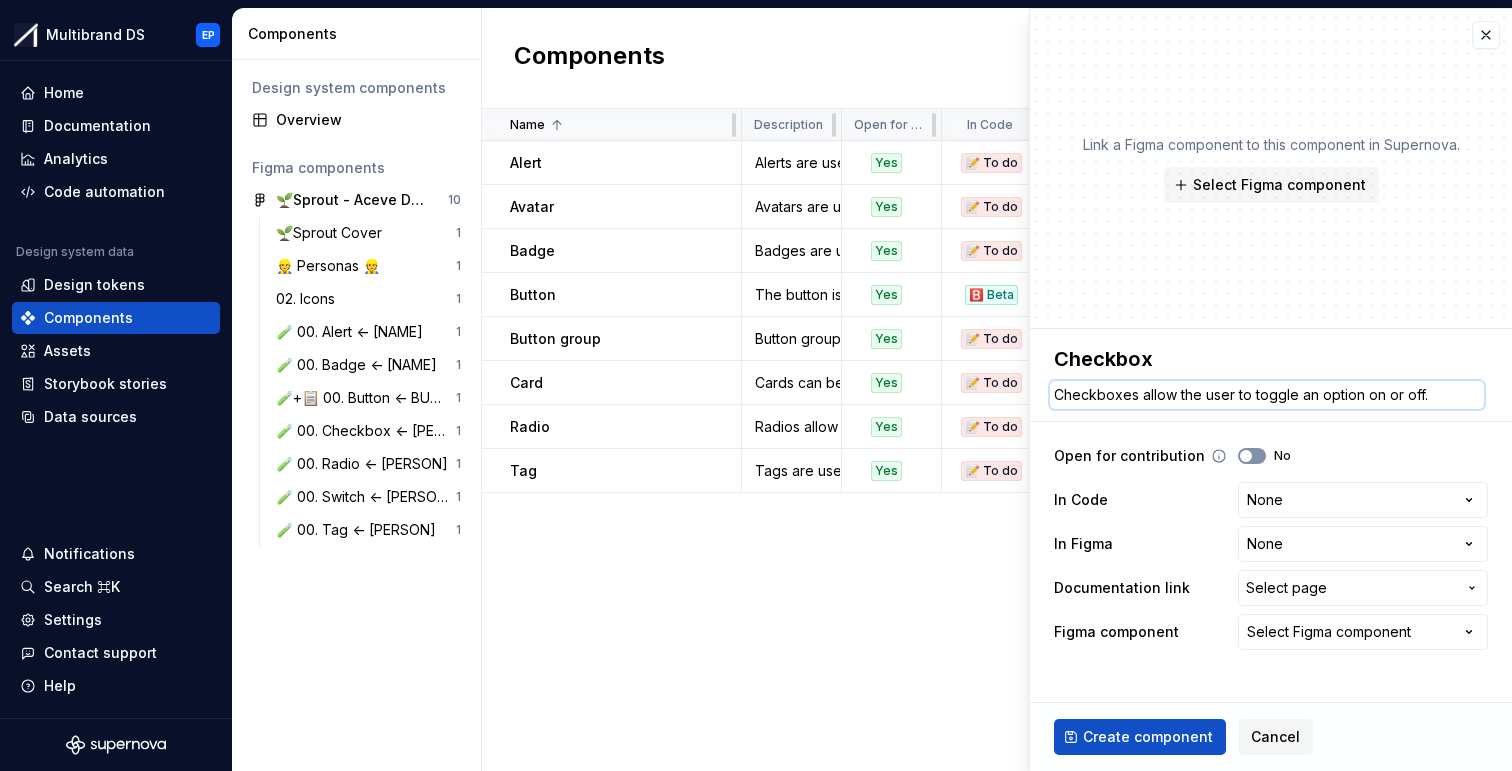 type on "Checkboxes allow the user to toggle an option on or off." 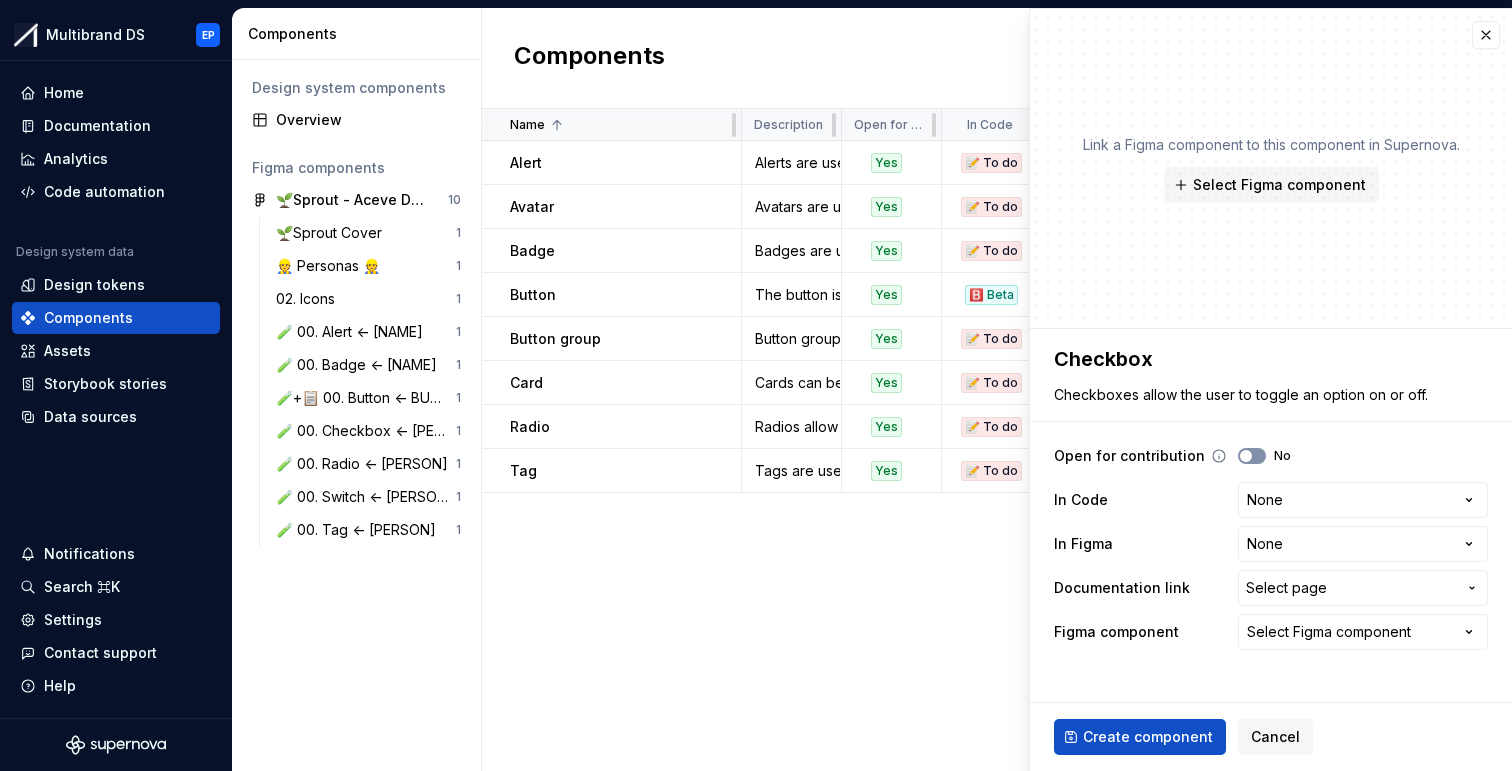 click at bounding box center [1246, 456] 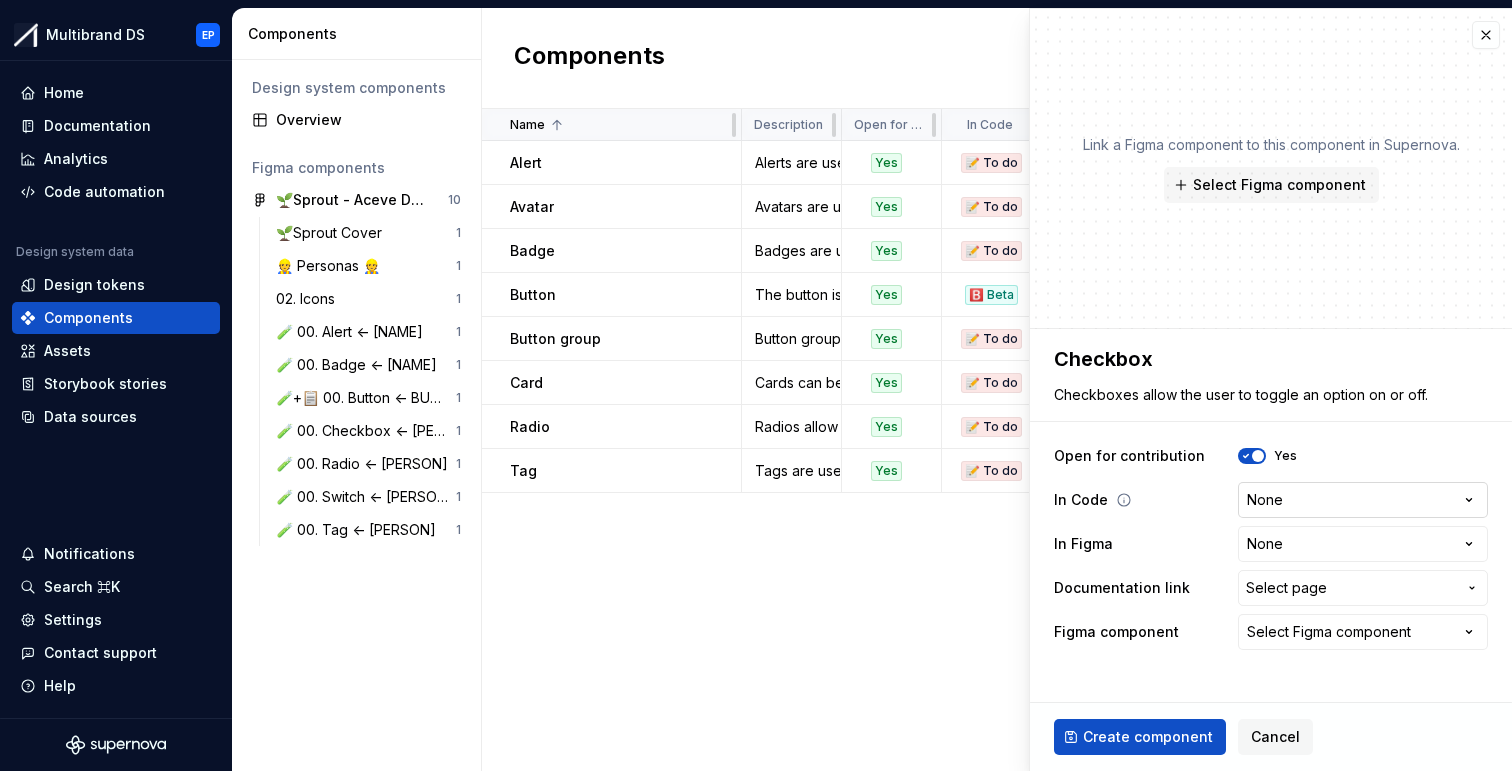 click on "Multibrand DS EP Home Documentation Analytics Code automation Design system data Design tokens Components Assets Storybook stories Data sources Notifications Search ⌘K Settings Contact support Help Components Design system components Overview Figma components 🌱Sprout - Aceve Design system 2025 10 🌱Sprout Cover 1 👷 Personas 👷 1 02. Icons 1 🧪 00. Alert <- [PERSON] 1 🧪 00. Badge <- [PERSON] 1 🧪+📋 00. Button <- [PERSON] 1 🧪 00. Checkbox <- [PERSON] 1 🧪 00. Radio <- [PERSON] 1 🧪 00. Switch <- [PERSON] 1 🧪 00. Tag <- [PERSON] 1 Components New component Name Description Open for contribution In Code In Figma Documentation link Figma component Last updated Alert Alerts are used to display important messages inline or as toast notifications. Yes 📝 To do 🛠️ Working on Components / Alert Alert 5 minutes ago Avatar Avatars are used to represent a person or object. Yes 📝 To do 📝 To do Components / Avatar None 5 minutes ago Badge Yes 📝 To do 🛠️ Working on Components / Badge badge" at bounding box center (756, 385) 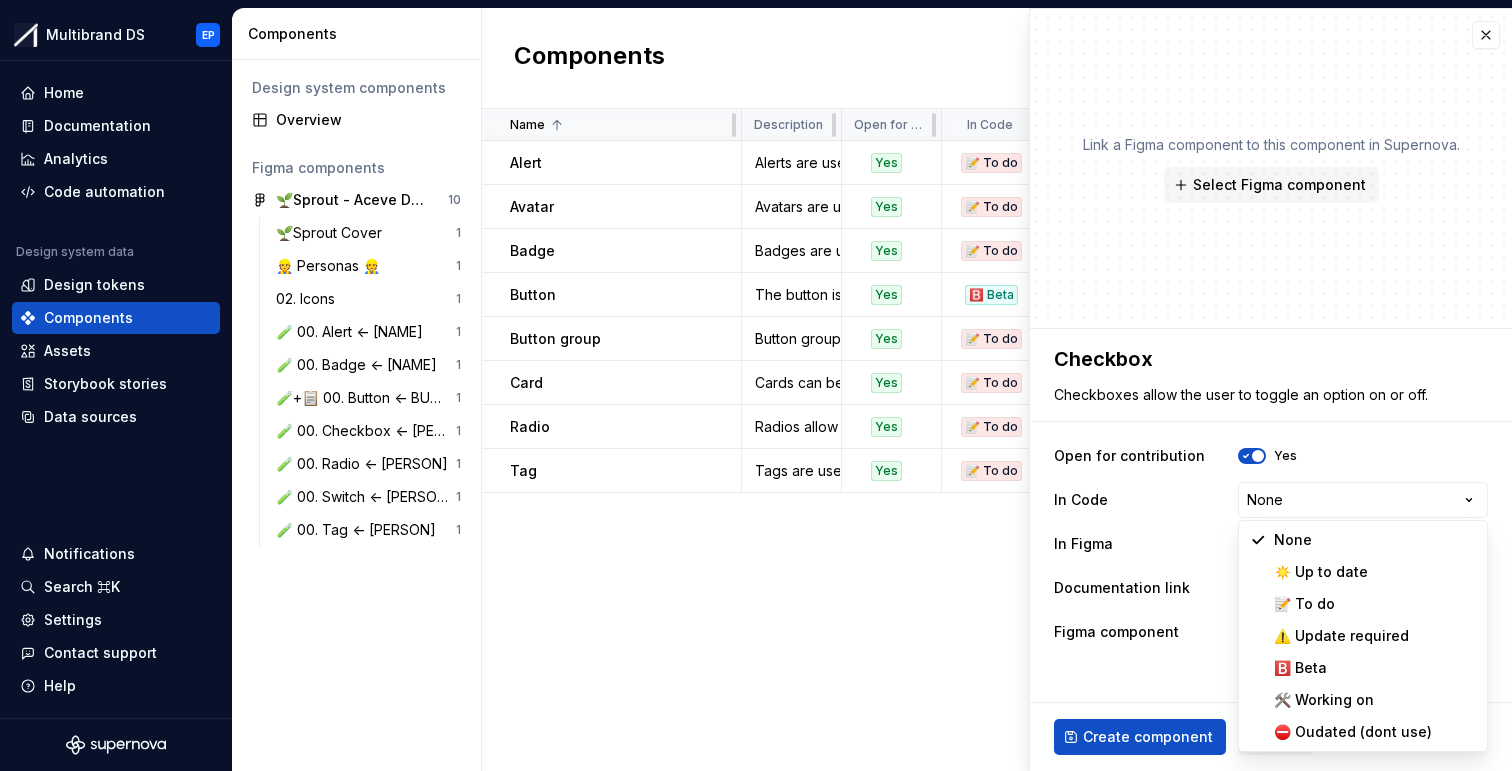 select on "**********" 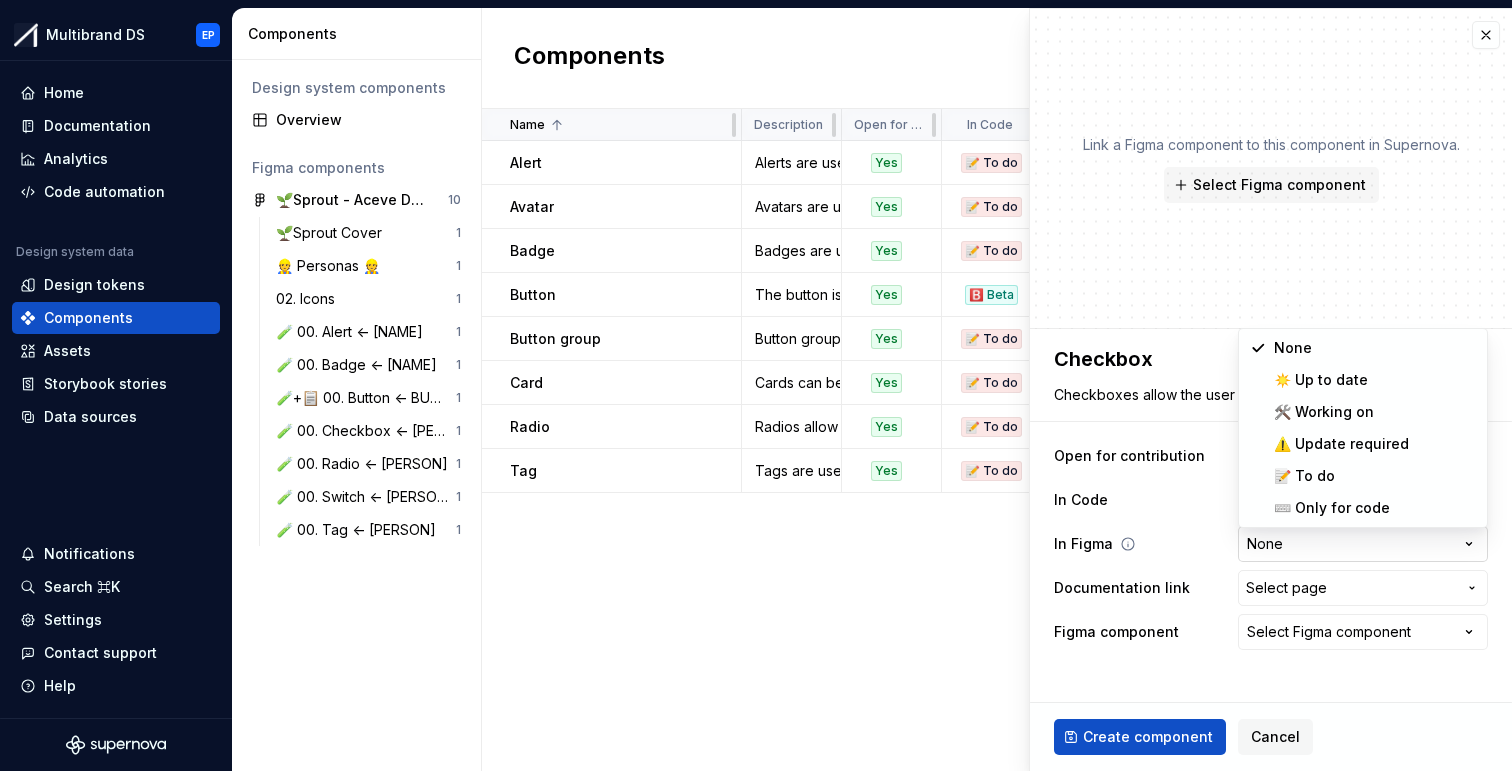 click on "Multibrand DS EP Home Documentation Analytics Code automation Design system data Design tokens Components Assets Storybook stories Data sources Notifications Search ⌘K Settings Contact support Help Components Design system components Overview Figma components 🌱Sprout - Aceve Design system 2025 10 🌱Sprout Cover 1 👷 Personas 👷 1 02. Icons 1 🧪 00. Alert <- [PERSON] 1 🧪 00. Badge <- [PERSON] 1 🧪+📋 00. Button <- [PERSON] 1 🧪 00. Checkbox <- [PERSON] 1 🧪 00. Radio <- [PERSON] 1 🧪 00. Switch <- [PERSON] 1 🧪 00. Tag <- [PERSON] 1 Components New component Name Description Open for contribution In Code In Figma Documentation link Figma component Last updated Alert Alerts are used to display important messages inline or as toast notifications. Yes 📝 To do 🛠️ Working on Components / Alert Alert 5 minutes ago Avatar Avatars are used to represent a person or object. Yes 📝 To do 📝 To do Components / Avatar None 5 minutes ago Badge Yes 📝 To do 🛠️ Working on Components / Badge badge" at bounding box center [756, 385] 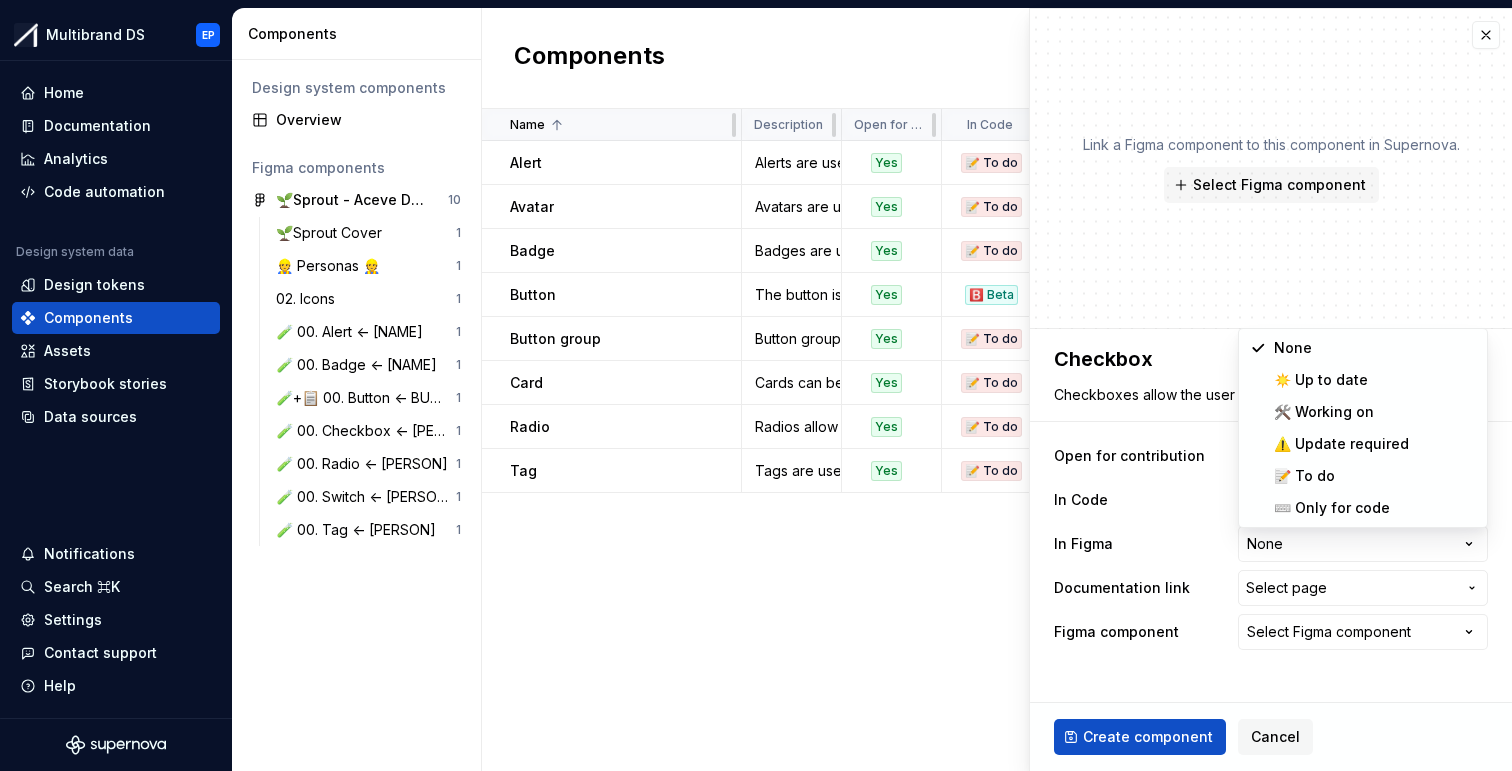 select on "**********" 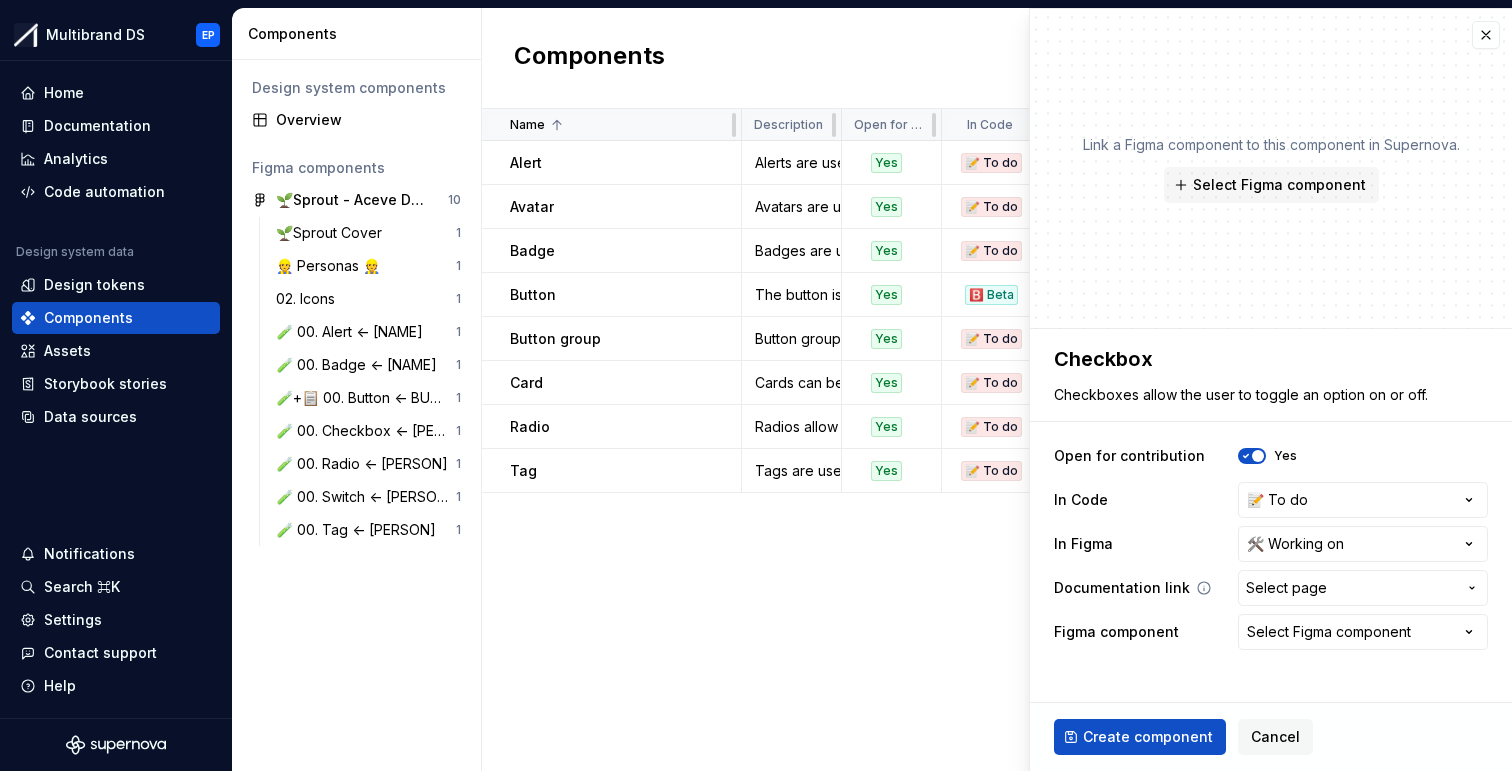click on "Select page" at bounding box center (1286, 588) 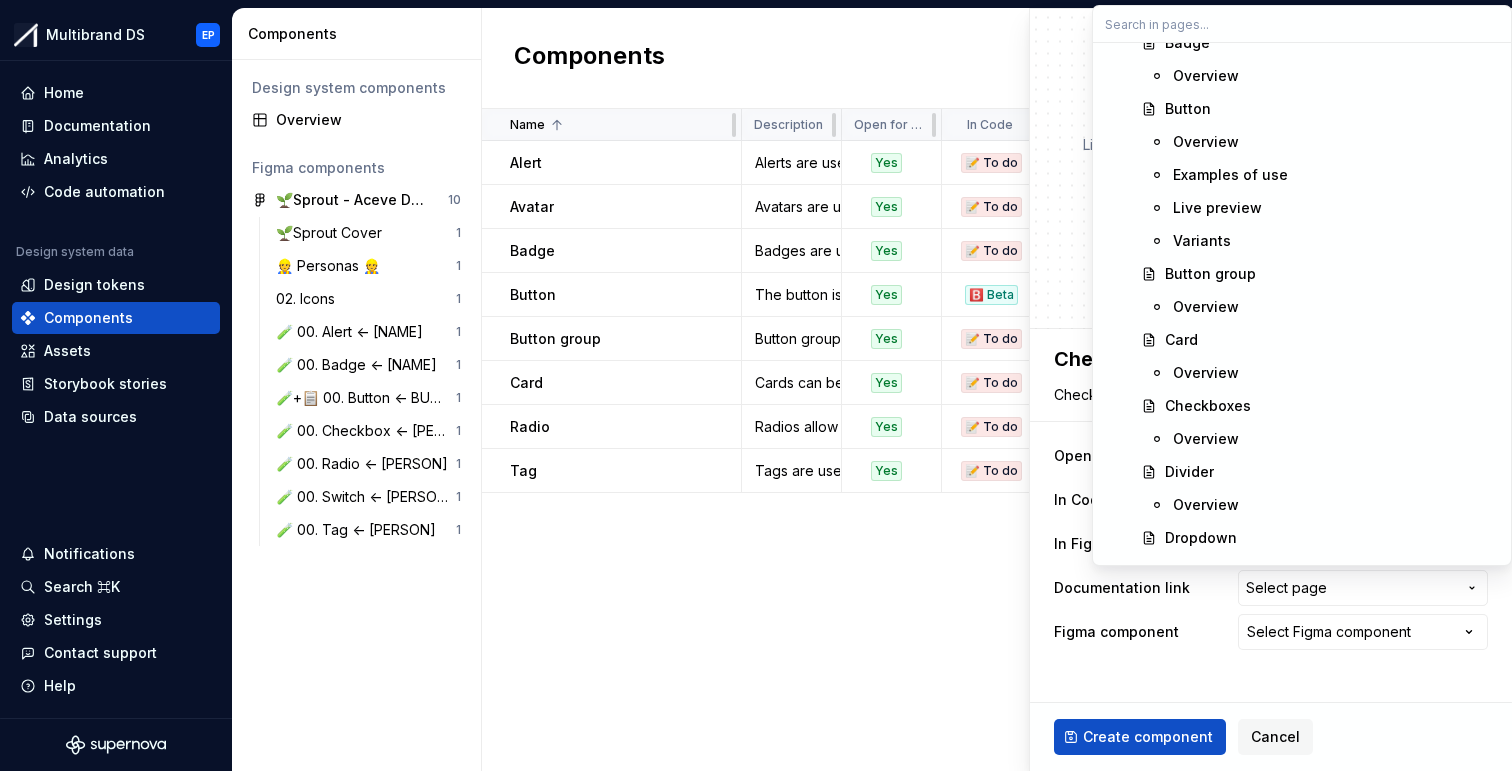 scroll, scrollTop: 1644, scrollLeft: 0, axis: vertical 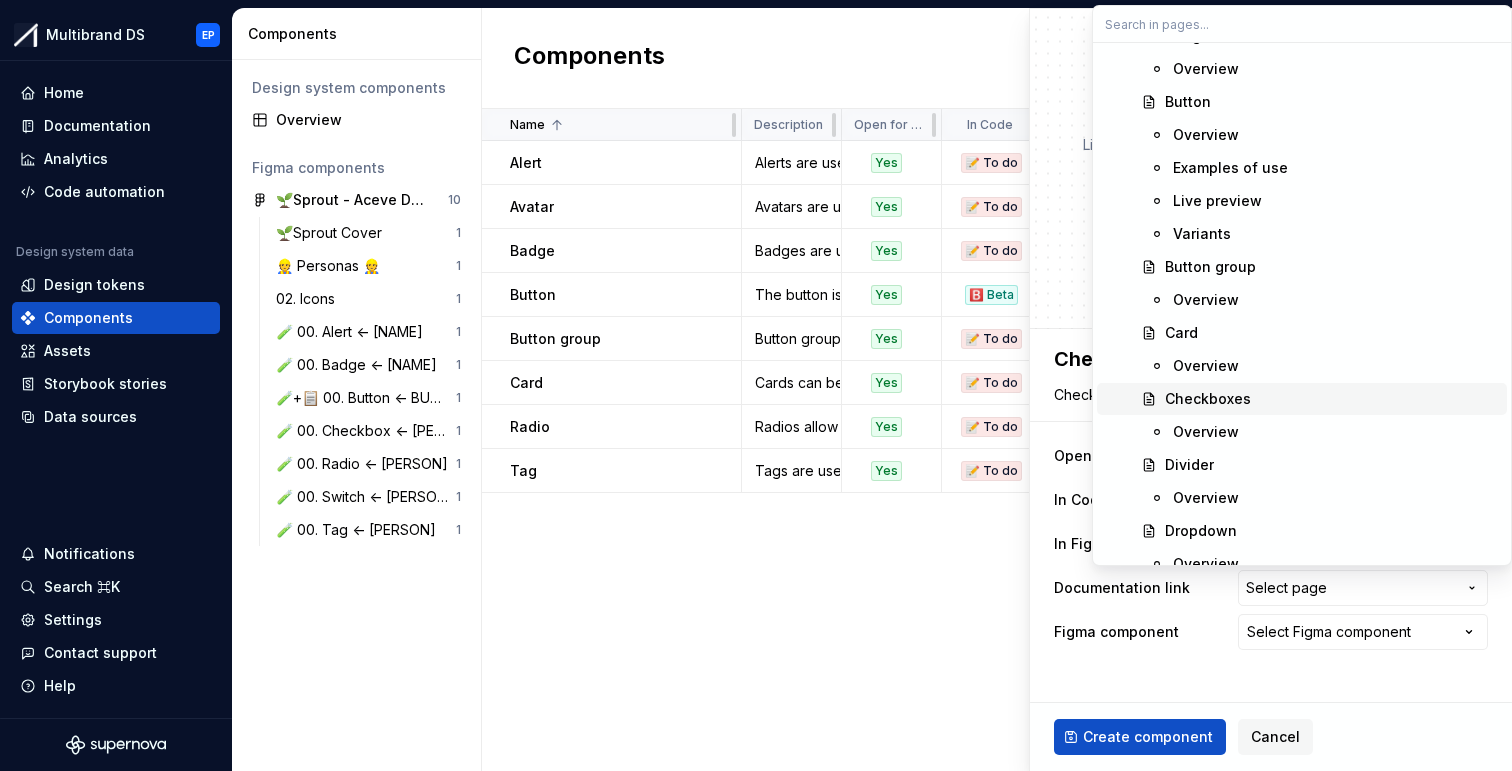 click on "Checkboxes" at bounding box center (1208, 399) 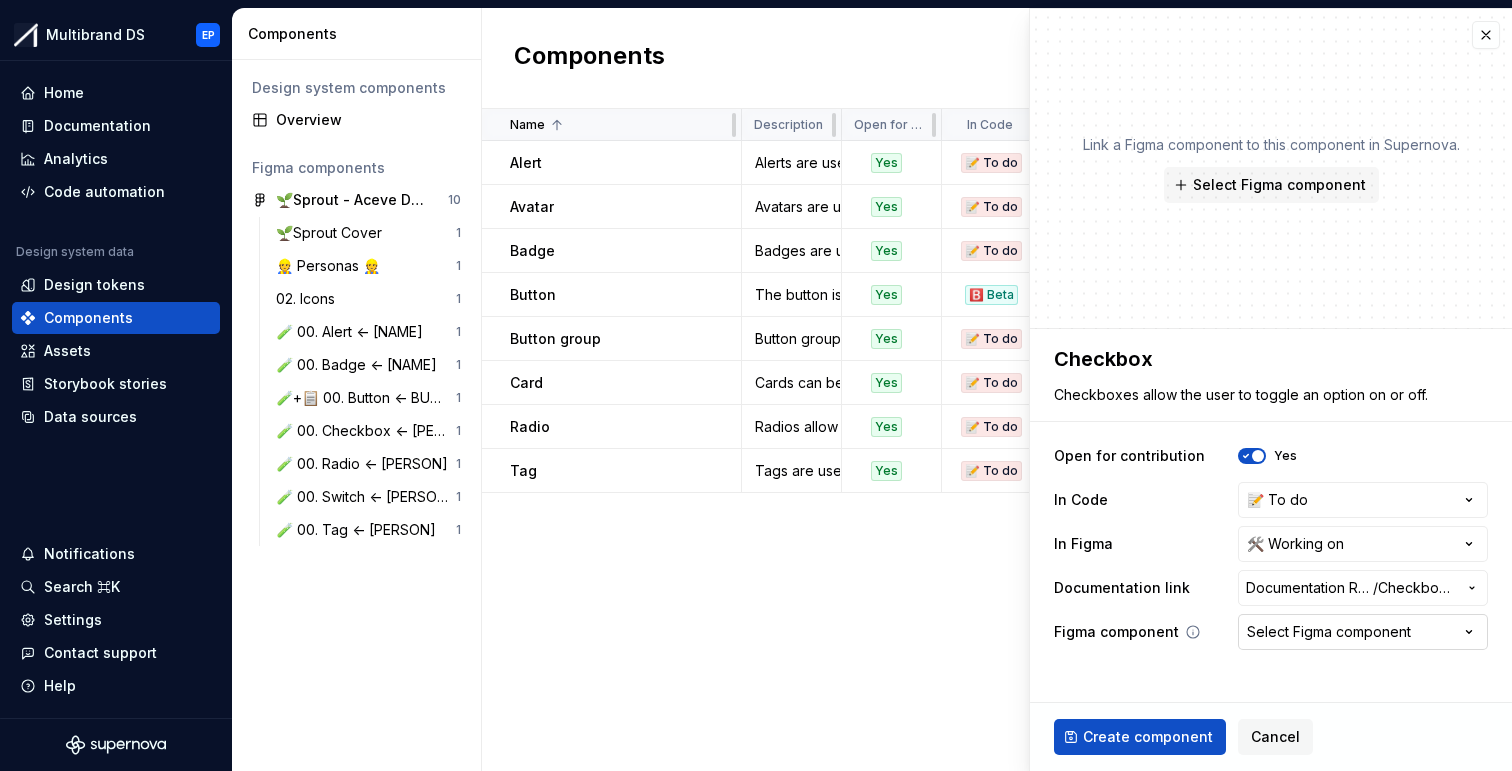 click on "Select Figma component" at bounding box center (1329, 632) 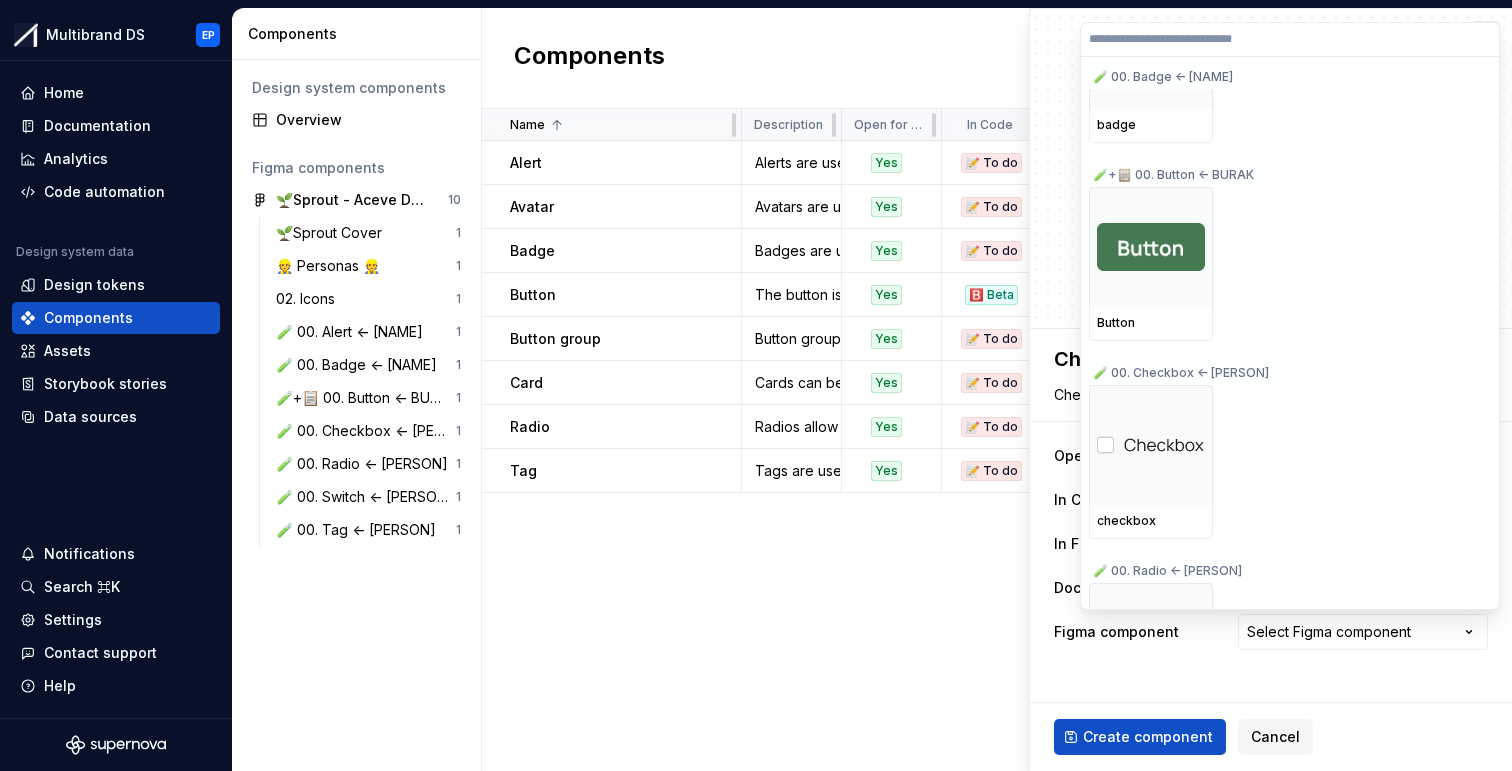 scroll, scrollTop: 845, scrollLeft: 0, axis: vertical 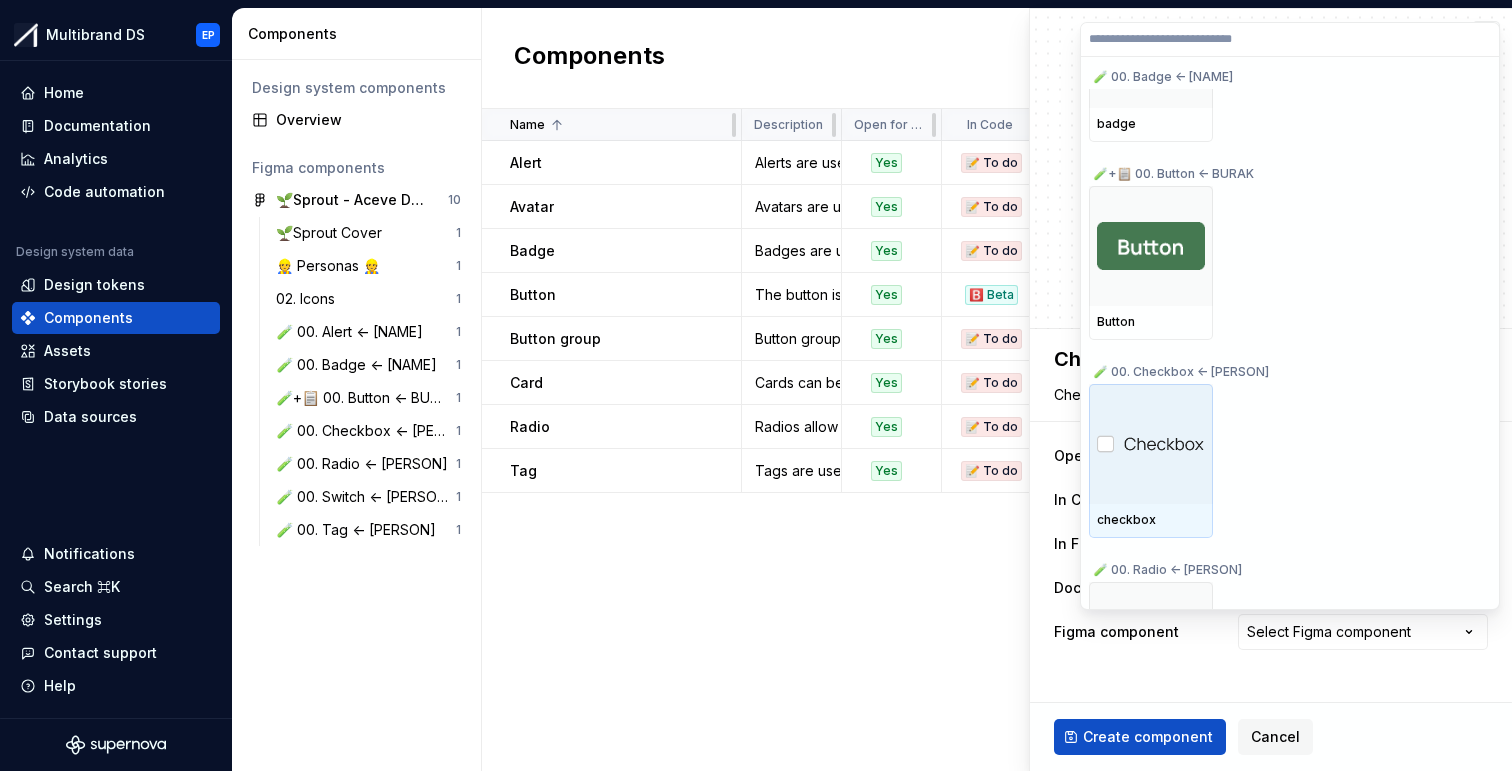 click at bounding box center [1151, 444] 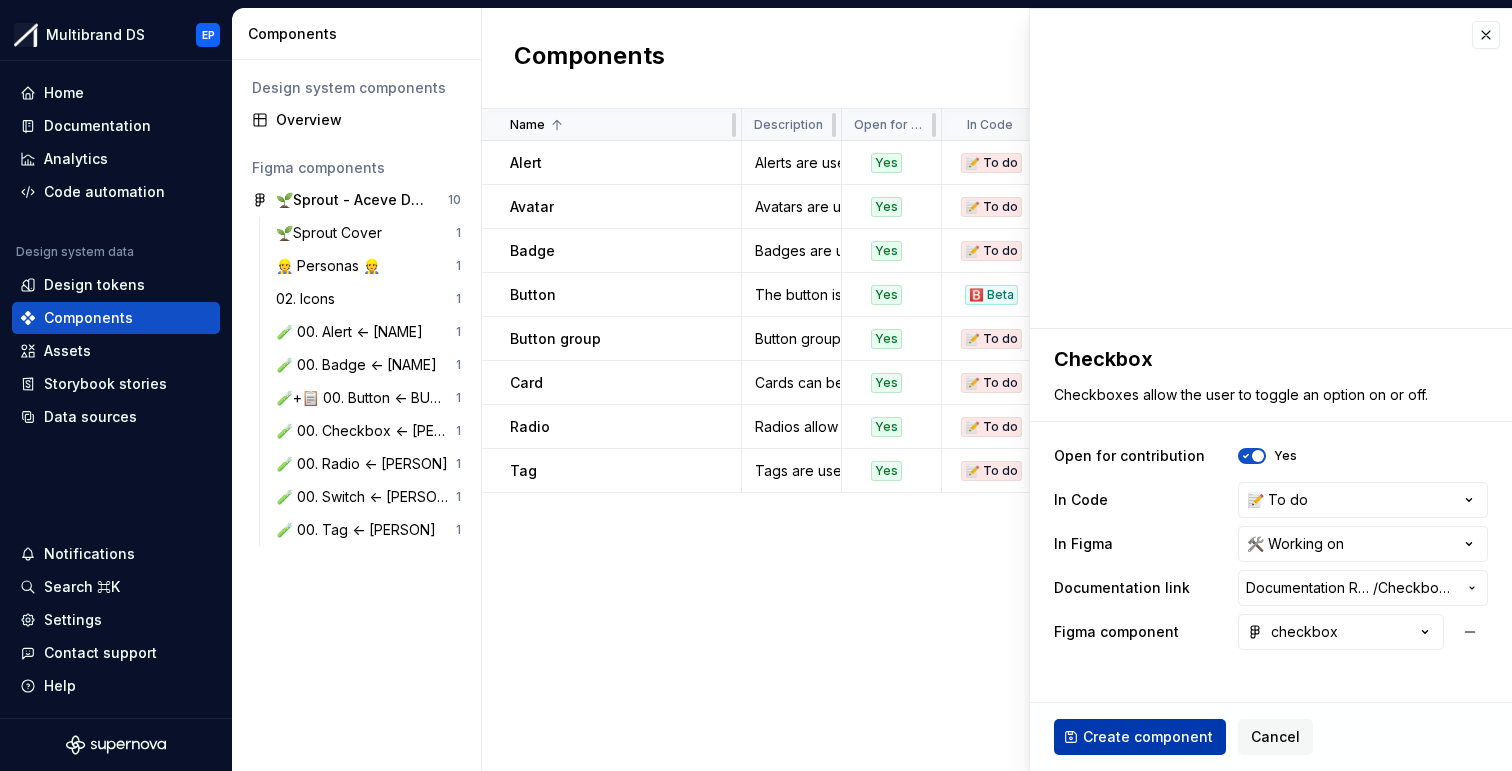 click on "Create component" at bounding box center [1148, 737] 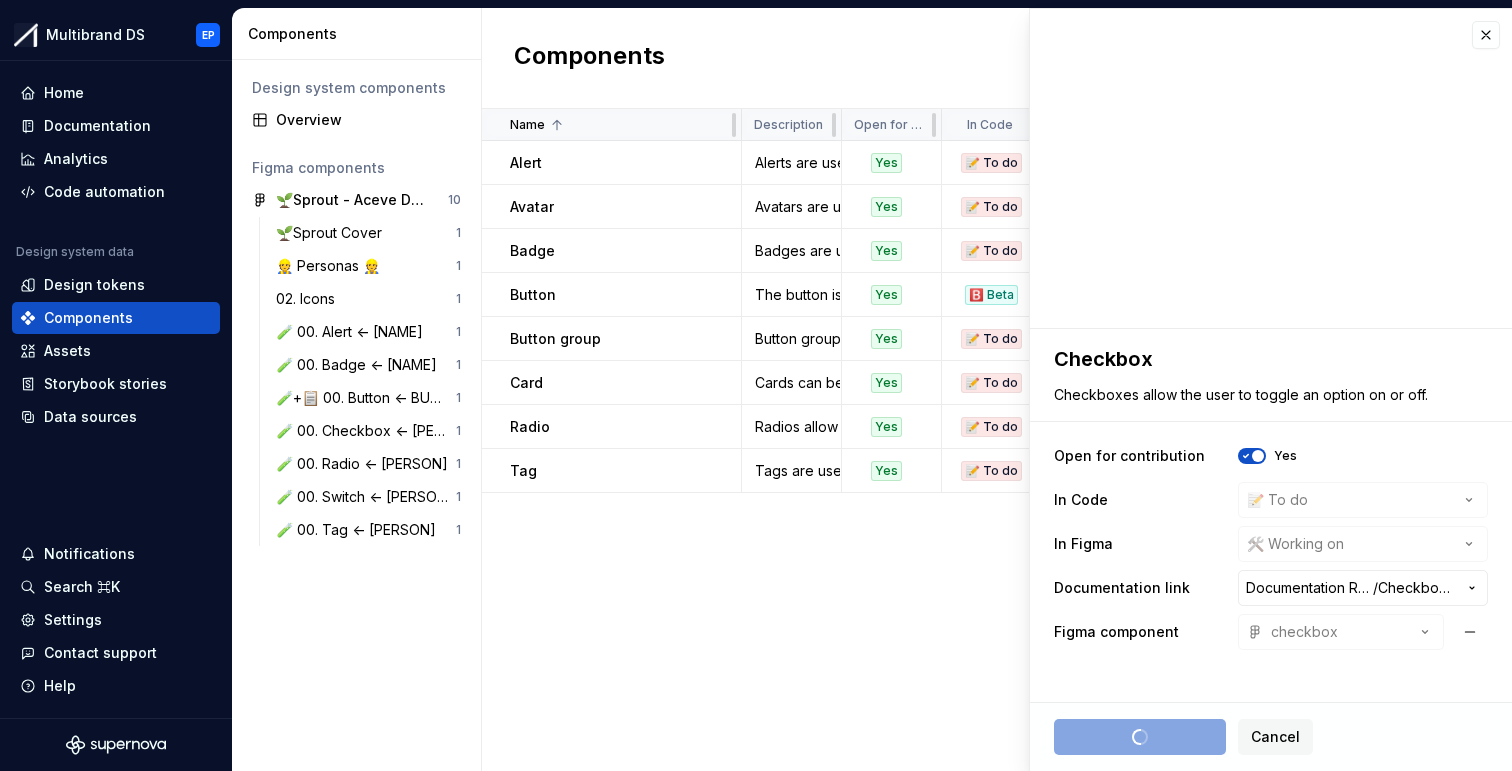 type on "*" 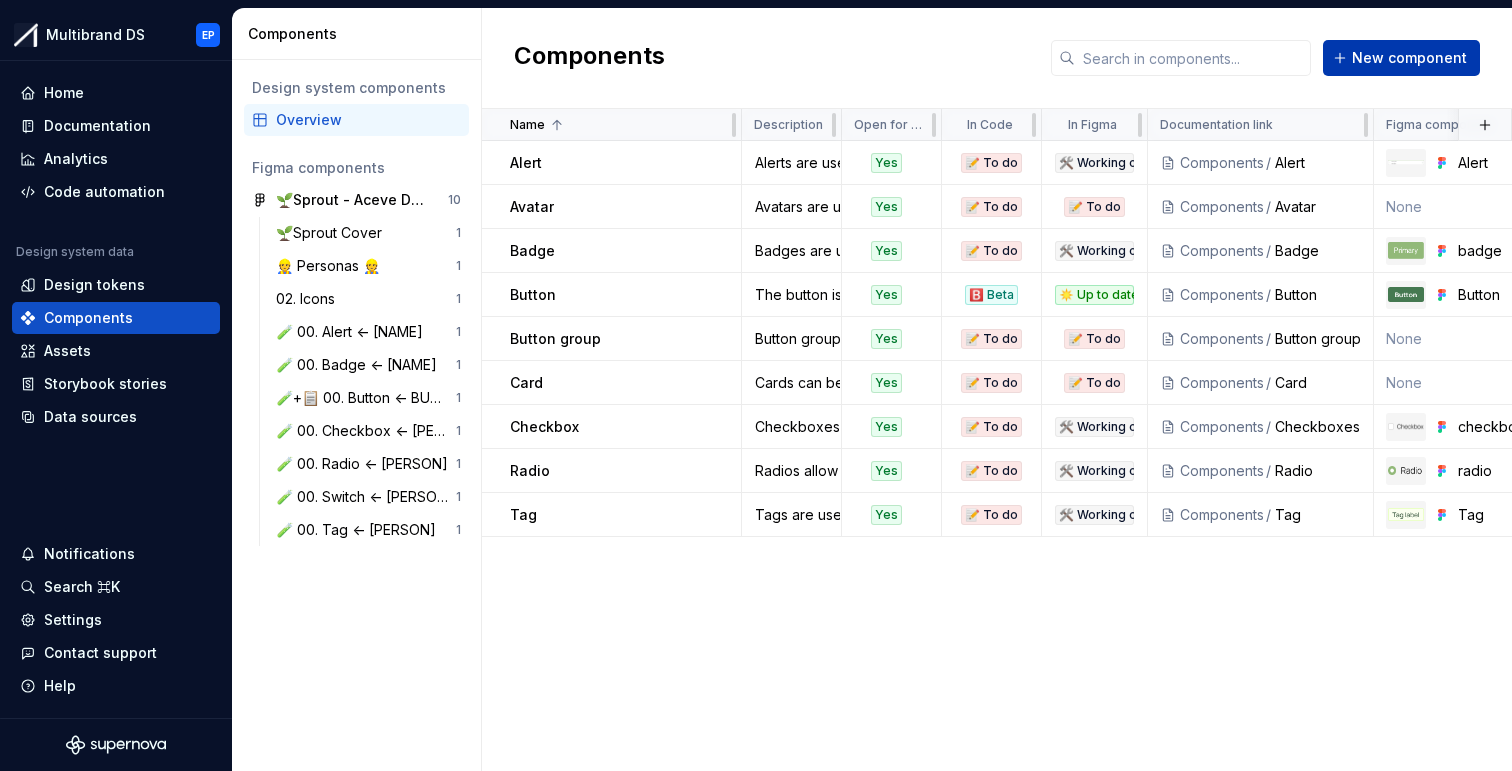click on "New component" at bounding box center [1409, 58] 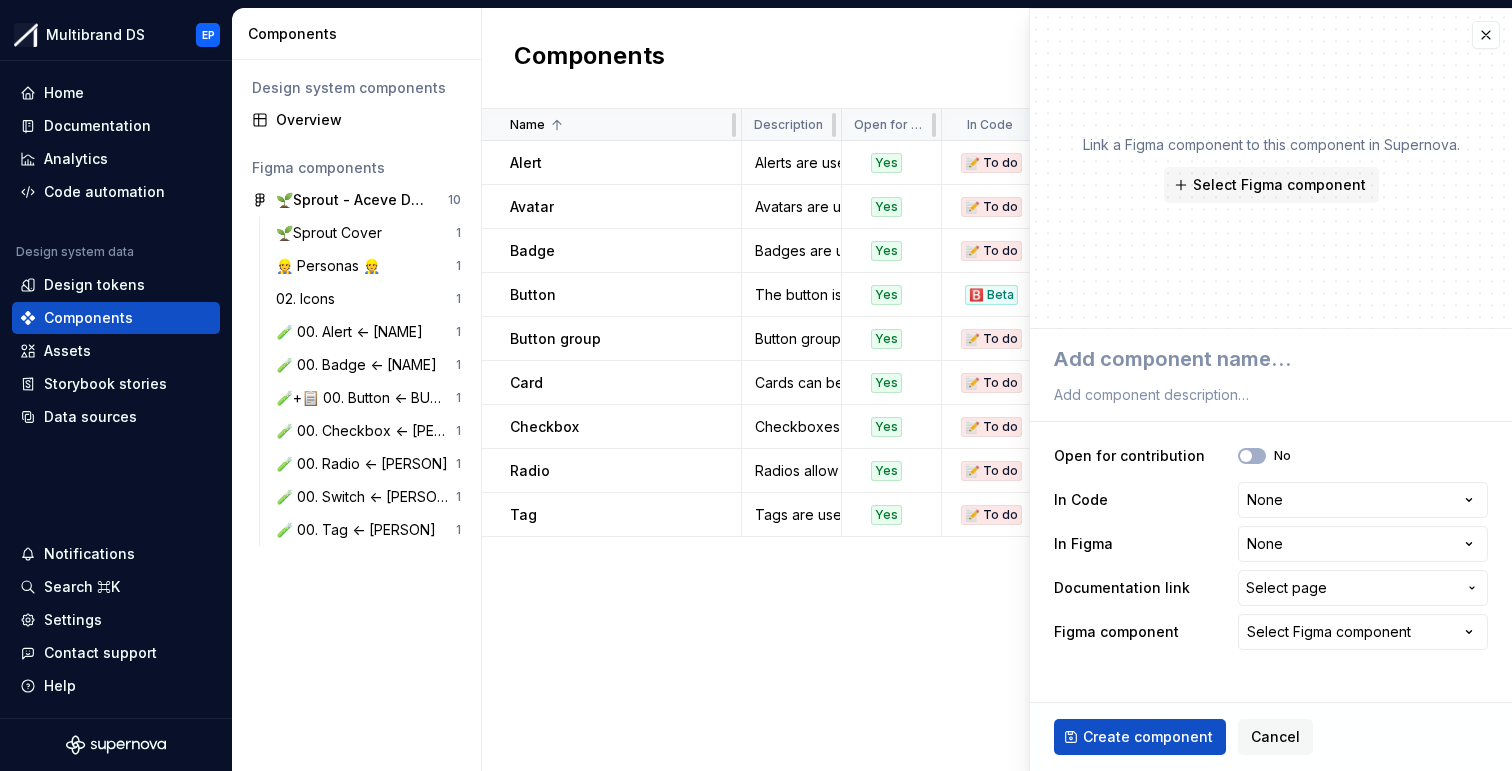 type on "*" 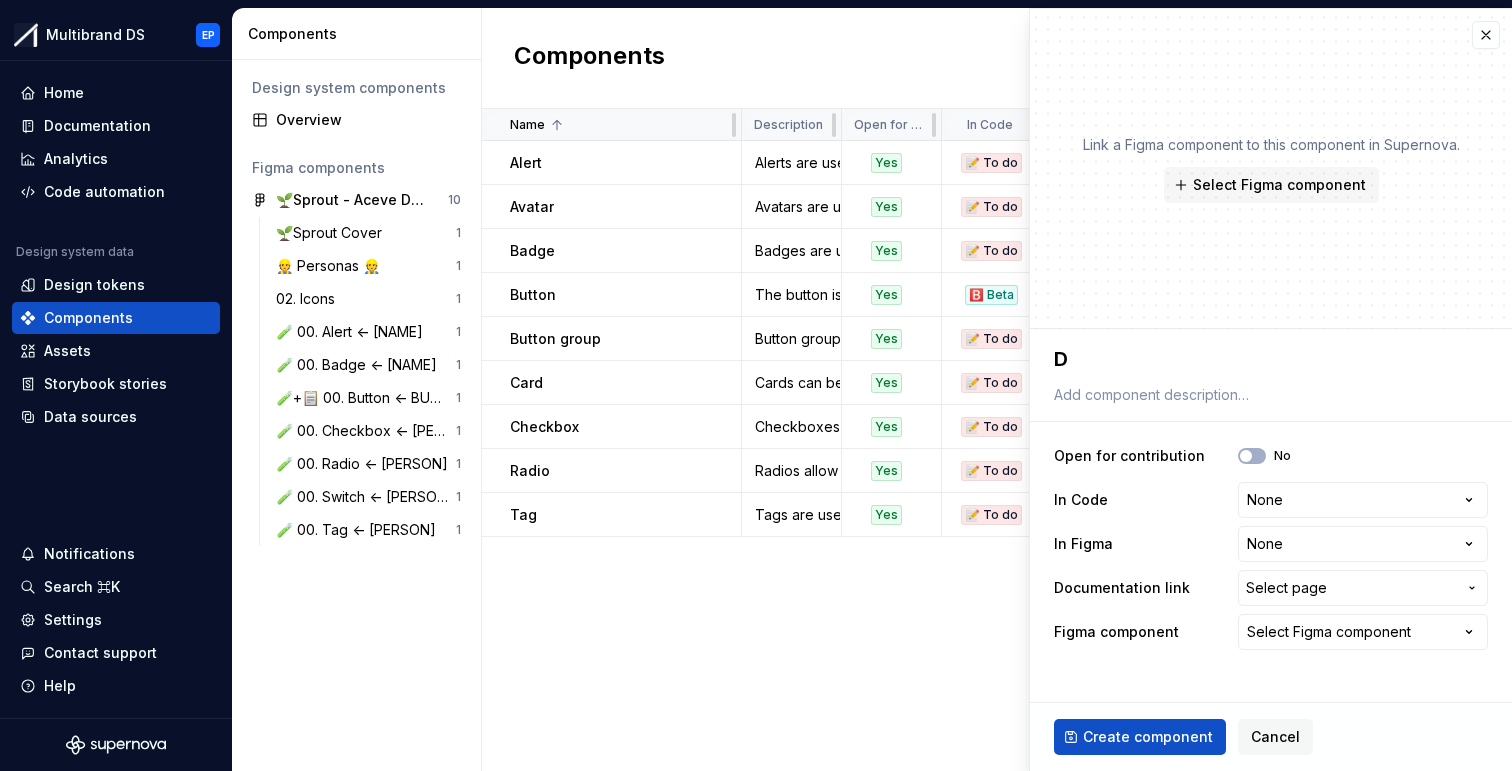type on "*" 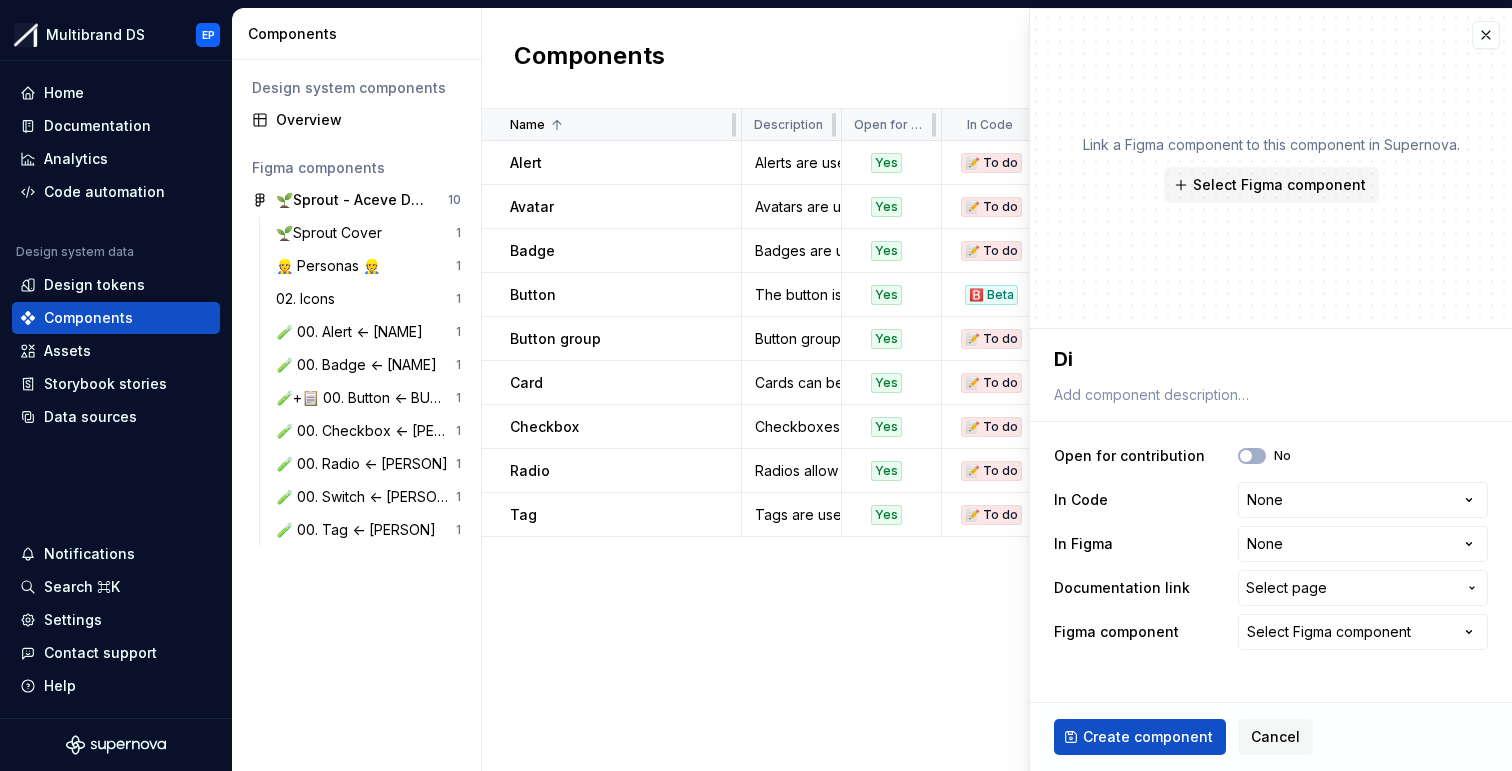 type on "*" 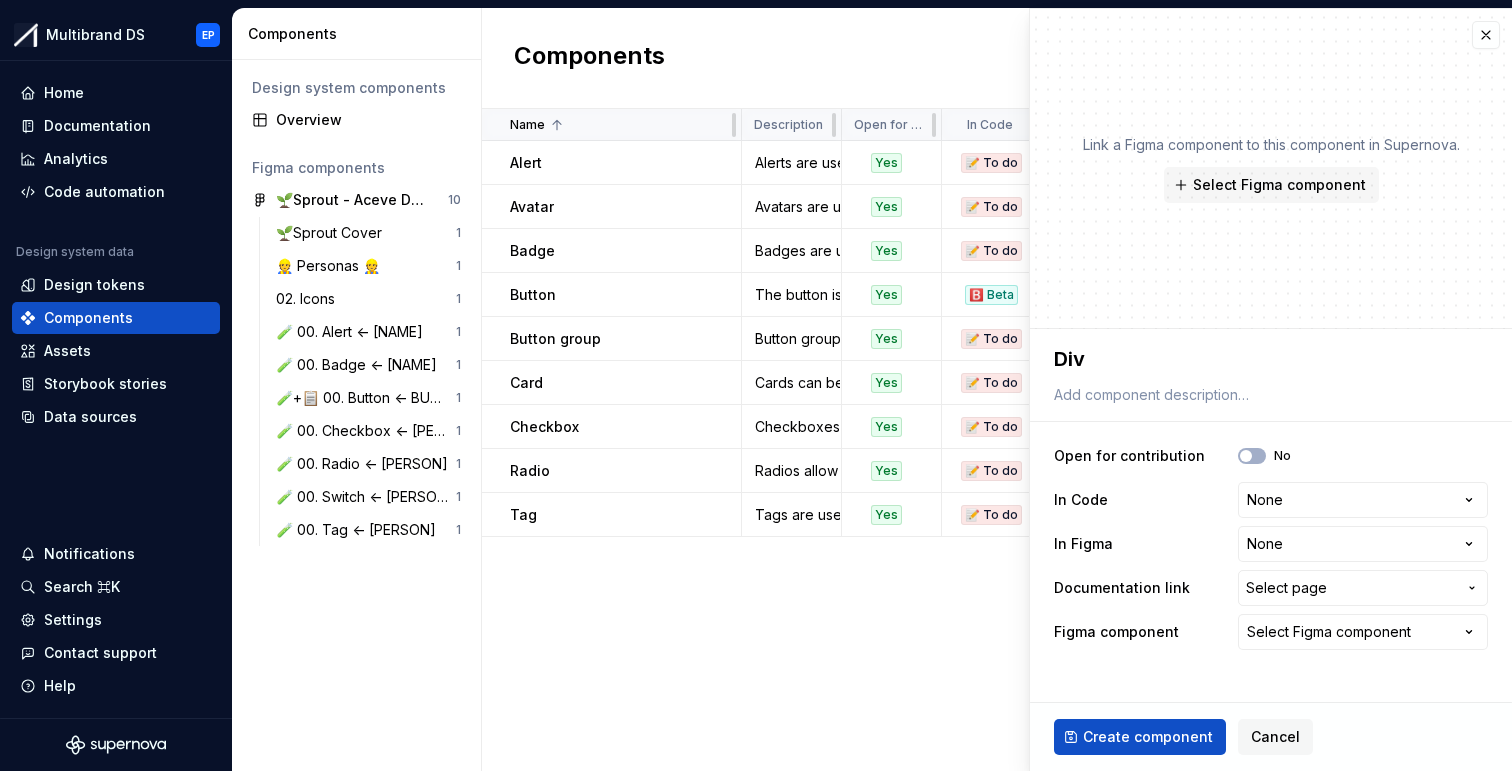 type on "*" 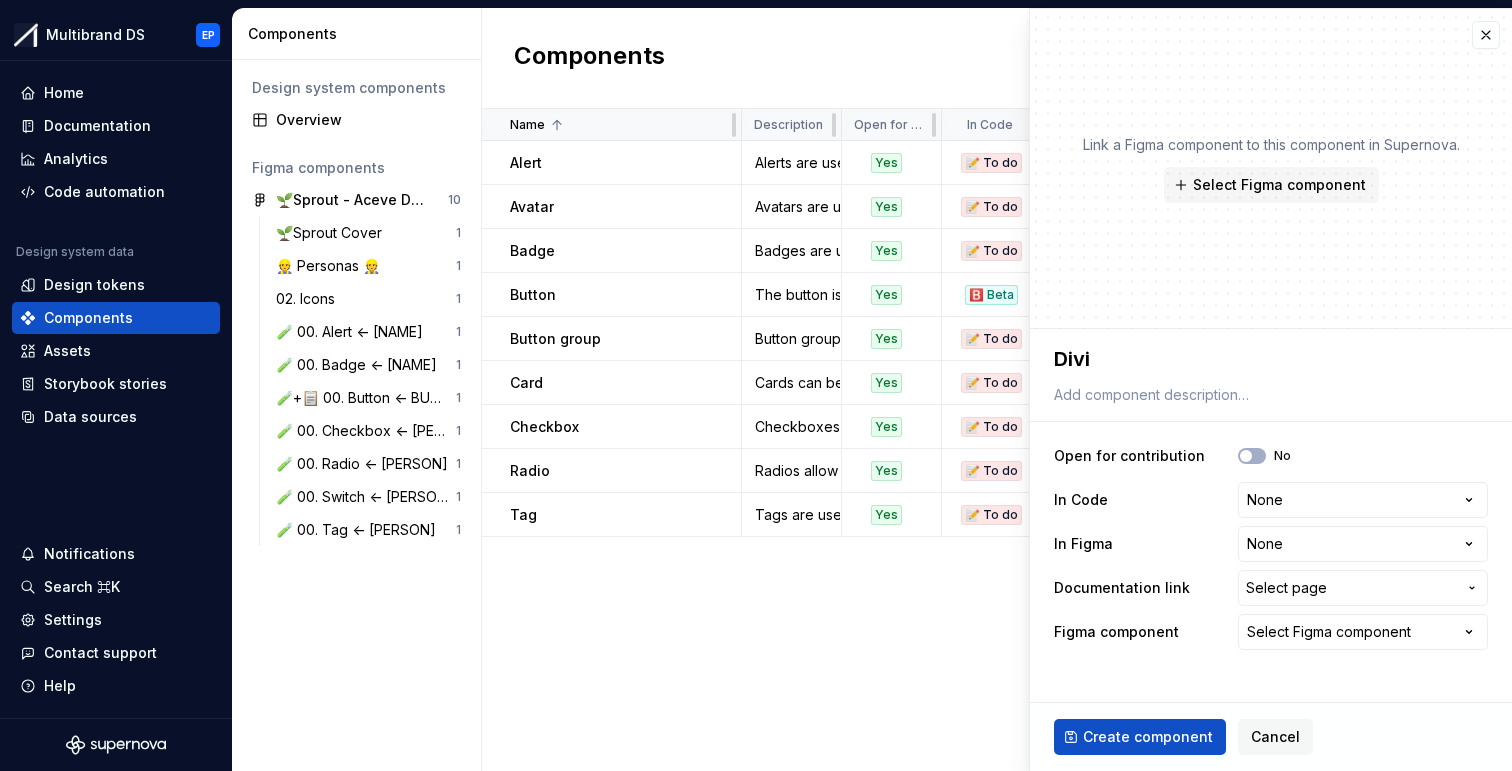 type on "*" 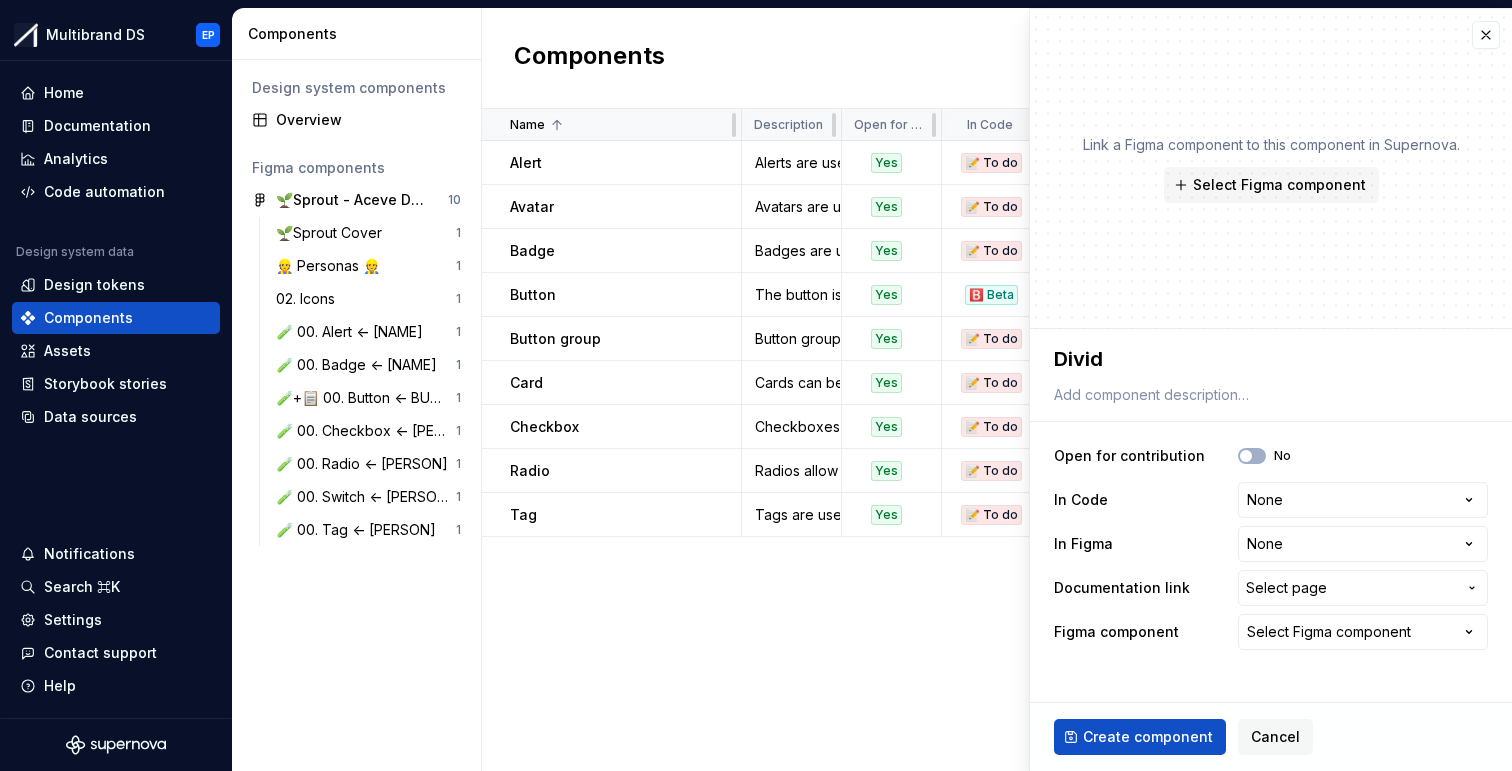 type on "*" 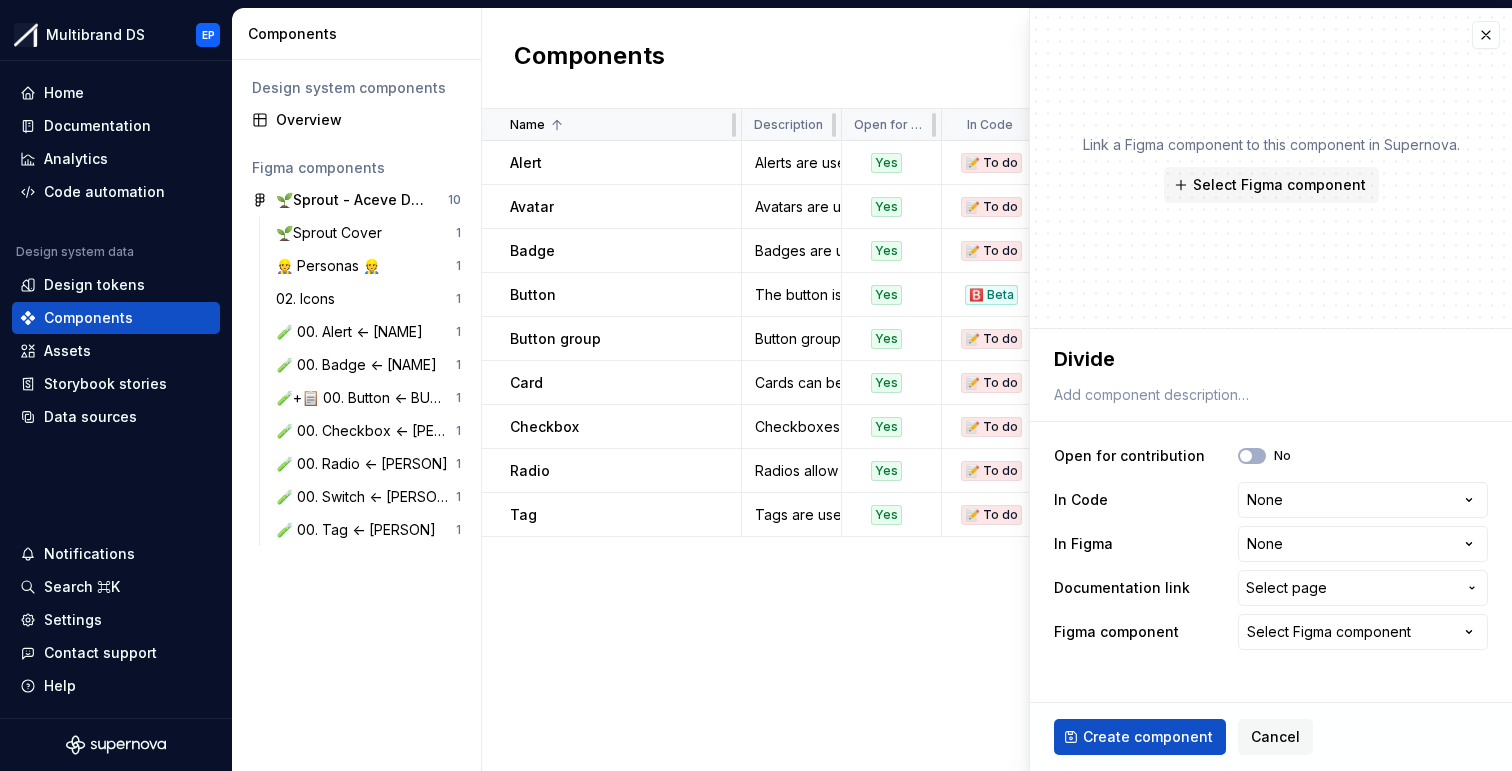 type on "*" 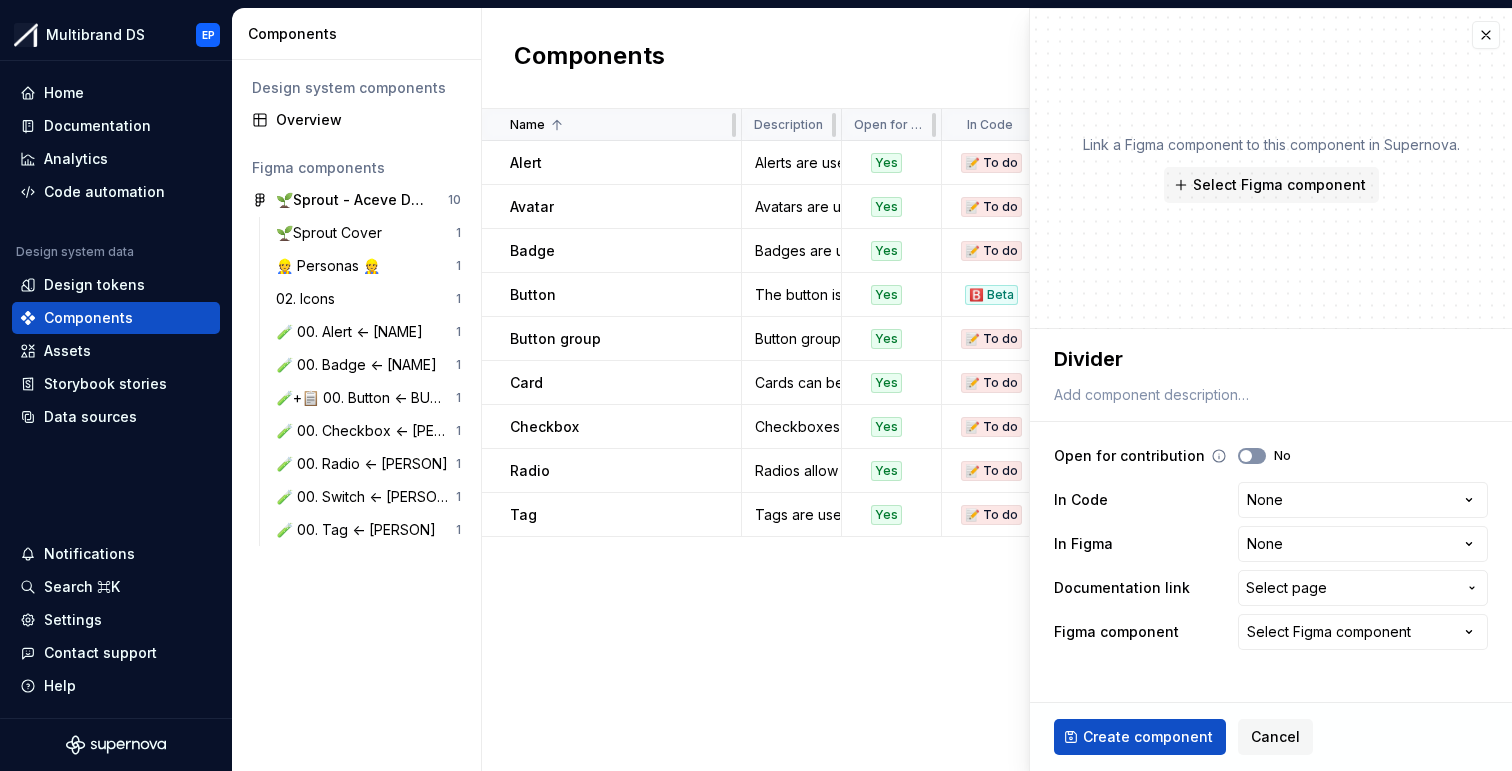 type on "Divider" 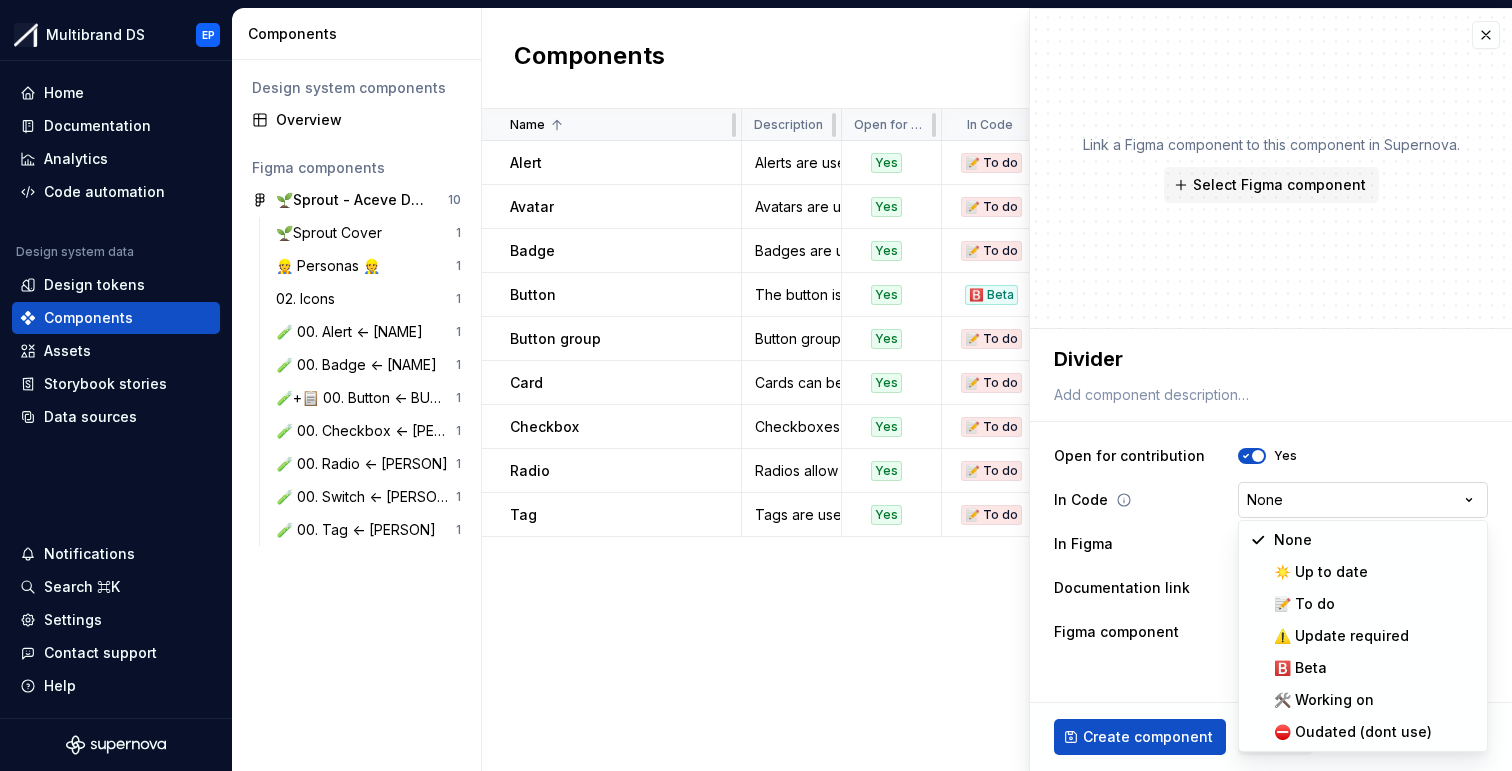 click on "Multibrand DS EP Home Documentation Analytics Code automation Design system data Design tokens Components Assets Storybook stories Data sources Notifications Search ⌘K Settings Contact support Help Components Design system components Overview Figma components 🌱Sprout - Aceve Design system 2025 10 🌱Sprout Cover 1 👷 Personas 👷 1 02. Icons 1 🧪 00. Alert <- [NAME] 1 🧪 00. Badge <- [NAME] 1 🧪+📋 00. Button <- [NAME] 1 🧪 00. Checkbox <- [NAME] 1 🧪 00. Radio <- [NAME] 1 🧪 00. Switch <- [NAME] 1 🧪 00. Tag <- [NAME] 1 Components New component Name Description Open for contribution In Code In Figma Documentation link Figma component Last updated Alert Alerts are used to display important messages inline or as toast notifications. Yes 📝 To do 🛠️ Working on Components / Alert Alert 7 minutes ago Avatar Avatars are used to represent a person or object. Yes 📝 To do 📝 To do Components / Avatar None 6 minutes ago Badge Yes 📝 To do 🛠️ Working on Components / Badge badge" at bounding box center [756, 385] 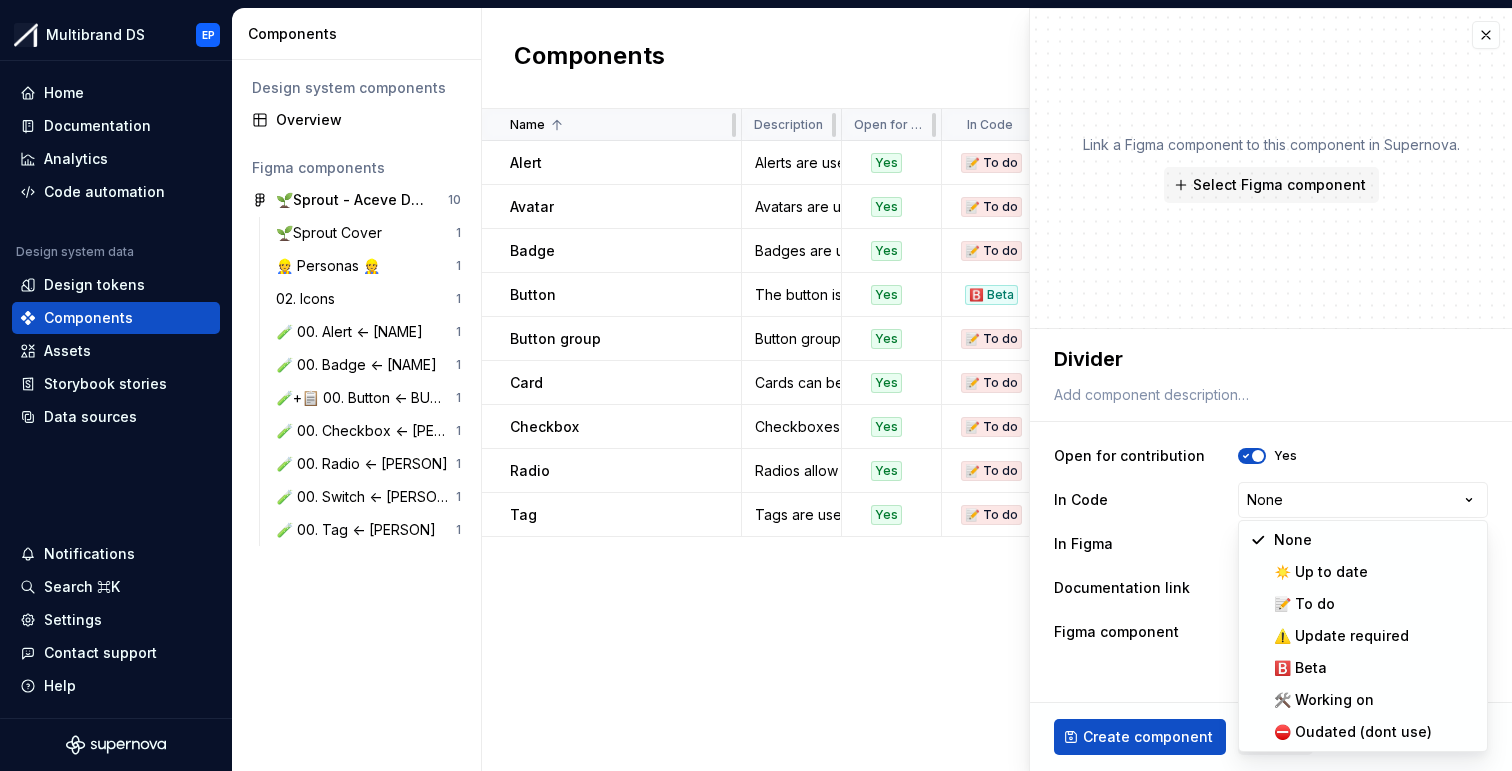 select on "**********" 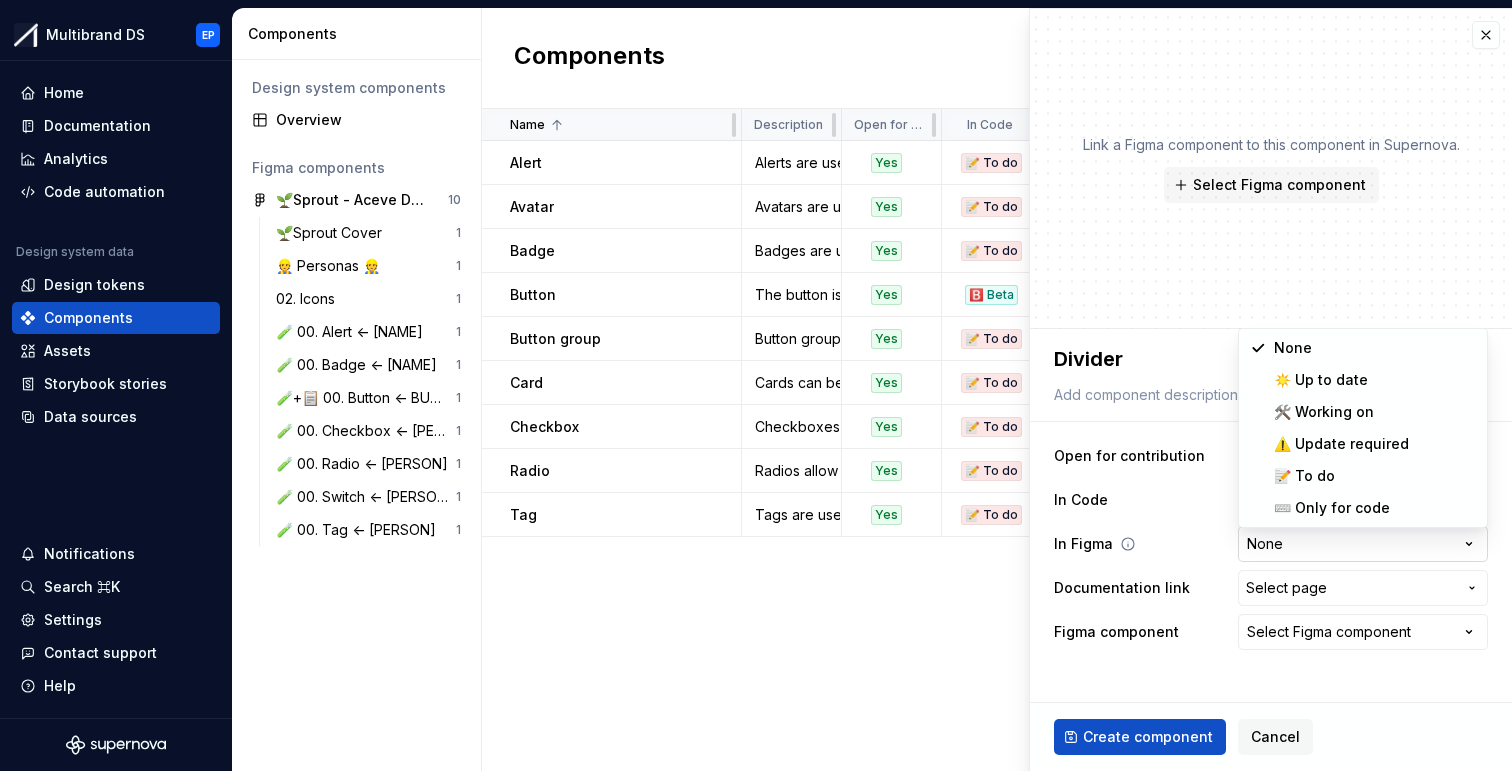 click on "Multibrand DS EP Home Documentation Analytics Code automation Design system data Design tokens Components Assets Storybook stories Data sources Notifications Search ⌘K Settings Contact support Help Components Design system components Overview Figma components 🌱Sprout - Aceve Design system 2025 10 🌱Sprout Cover 1 👷 Personas 👷 1 02. Icons 1 🧪 00. Alert <- [NAME] 1 🧪 00. Badge <- [NAME] 1 🧪+📋 00. Button <- [NAME] 1 🧪 00. Checkbox <- [NAME] 1 🧪 00. Radio <- [NAME] 1 🧪 00. Switch <- [NAME] 1 🧪 00. Tag <- [NAME] 1 Components New component Name Description Open for contribution In Code In Figma Documentation link Figma component Last updated Alert Alerts are used to display important messages inline or as toast notifications. Yes 📝 To do 🛠️ Working on Components / Alert Alert 7 minutes ago Avatar Avatars are used to represent a person or object. Yes 📝 To do 📝 To do Components / Avatar None 6 minutes ago Badge Yes 📝 To do 🛠️ Working on Components / Badge badge" at bounding box center [756, 385] 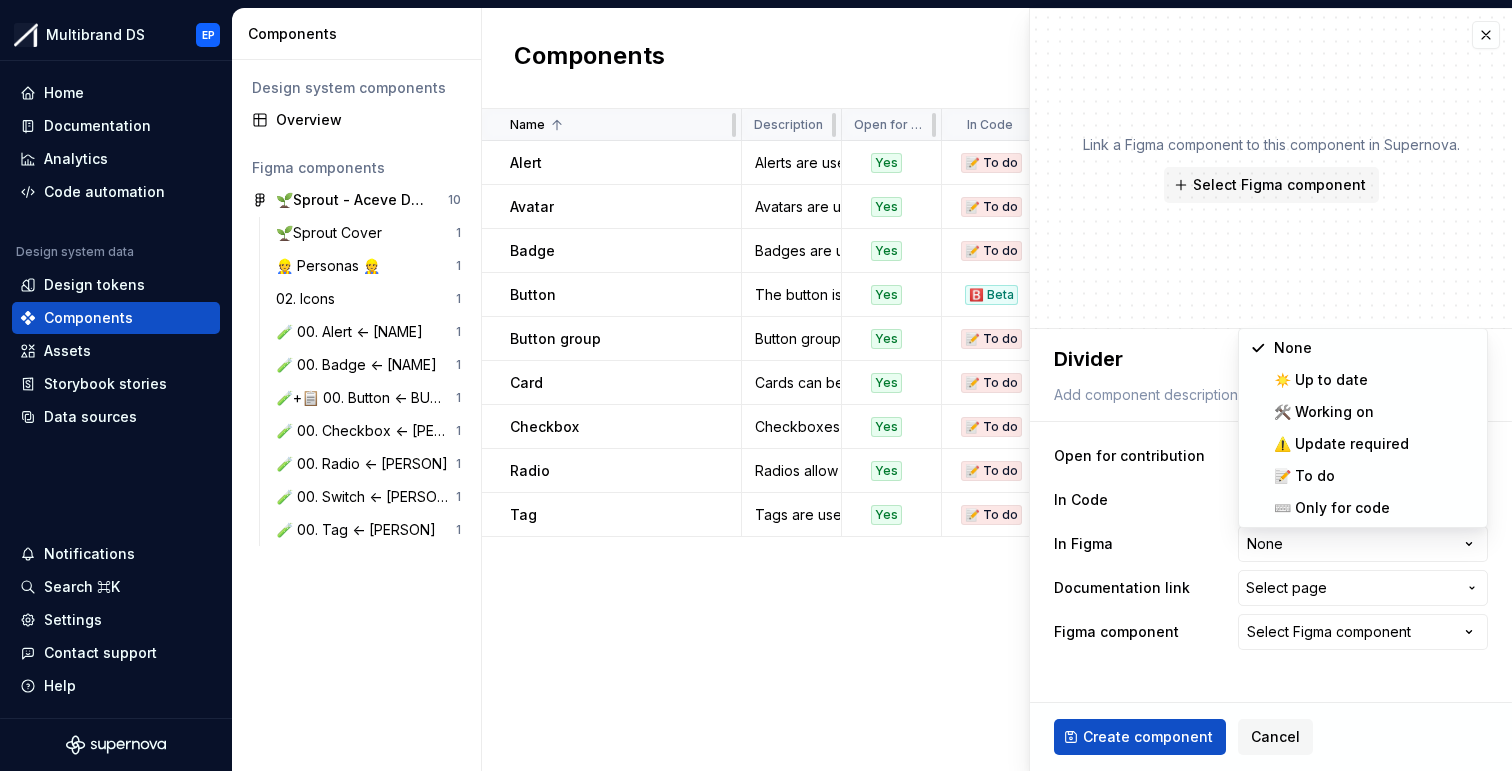 select on "**********" 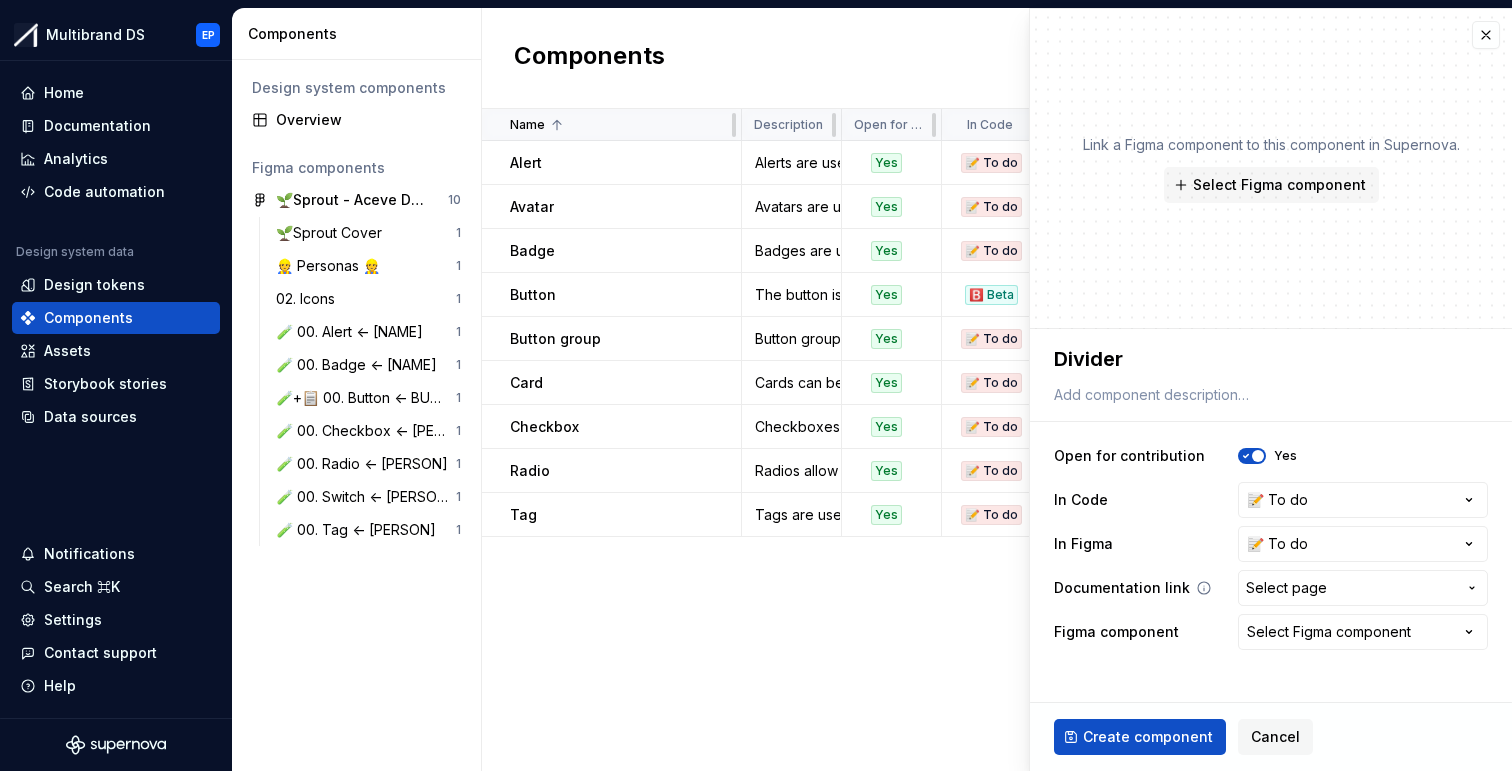 click on "Select page" at bounding box center [1286, 588] 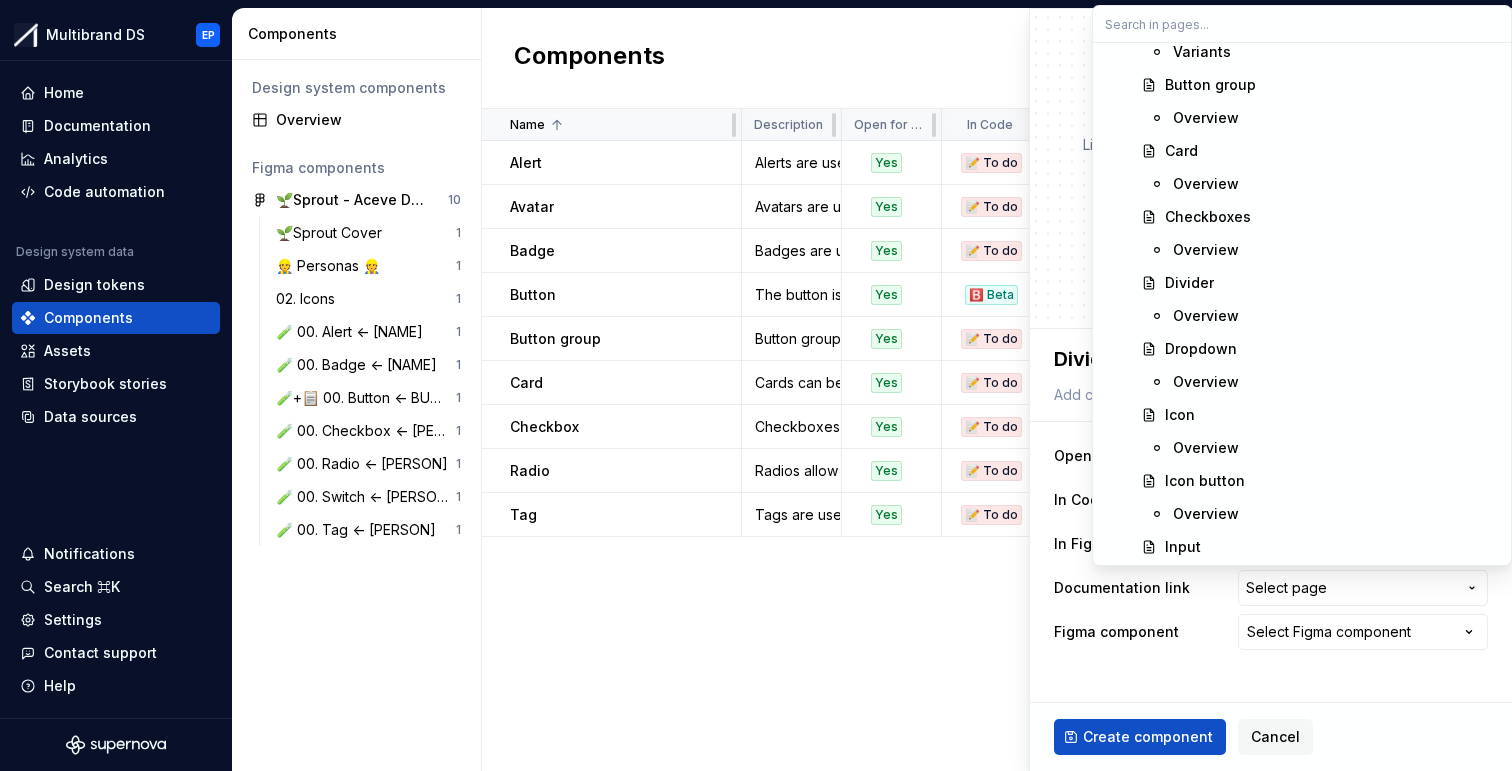 scroll, scrollTop: 1808, scrollLeft: 0, axis: vertical 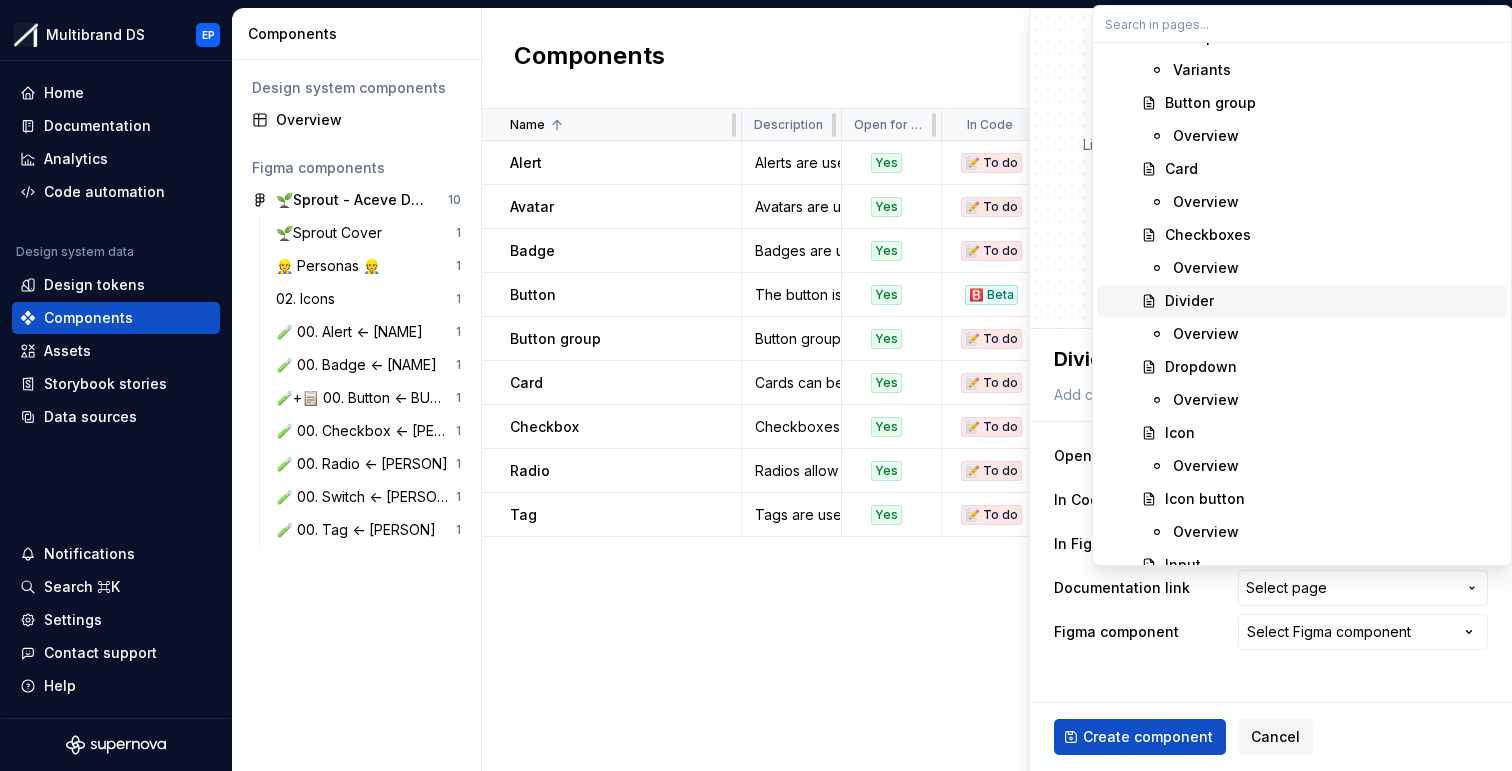 click on "Divider" at bounding box center [1332, 301] 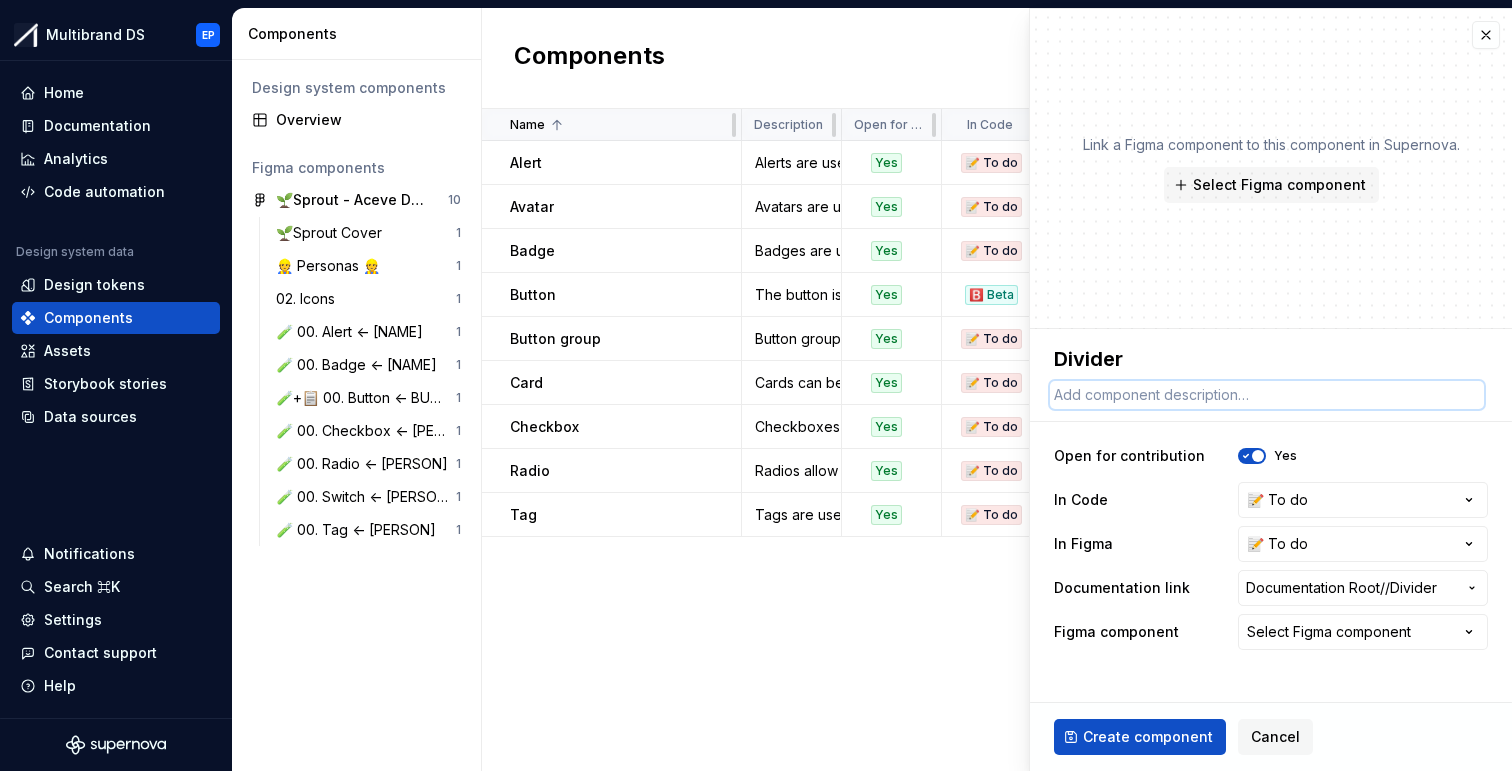 click at bounding box center (1267, 395) 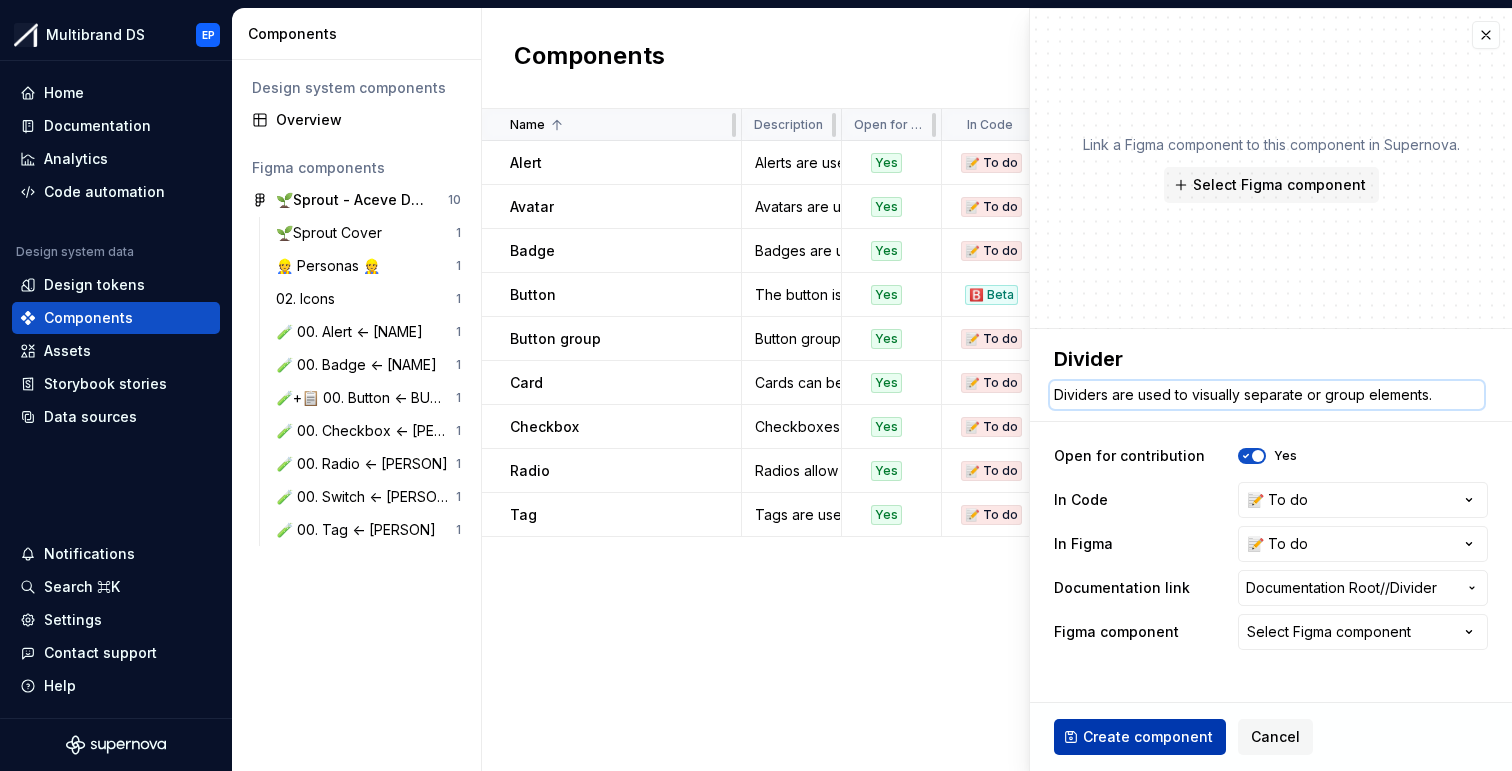 type on "Dividers are used to visually separate or group elements." 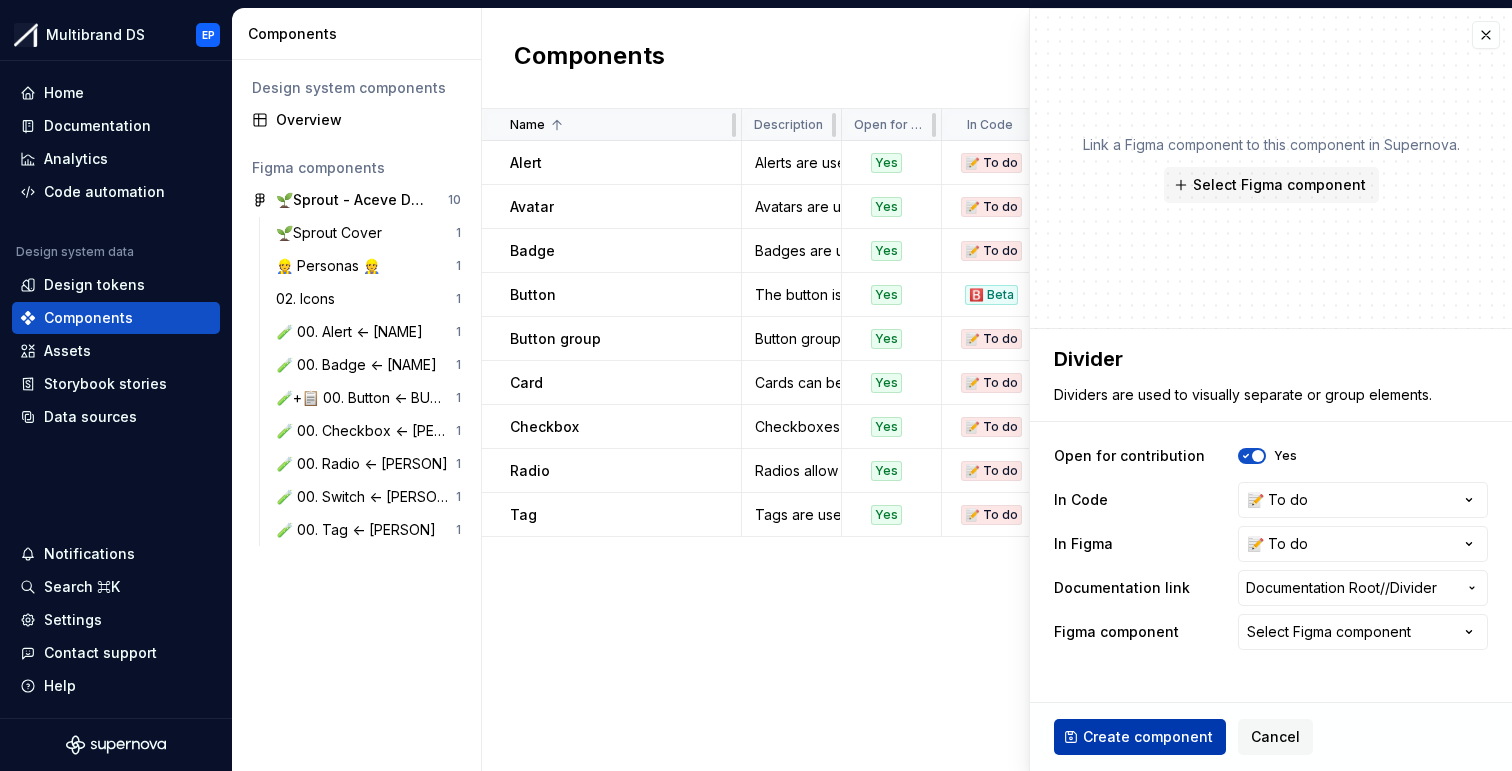 click on "Create component" at bounding box center [1148, 737] 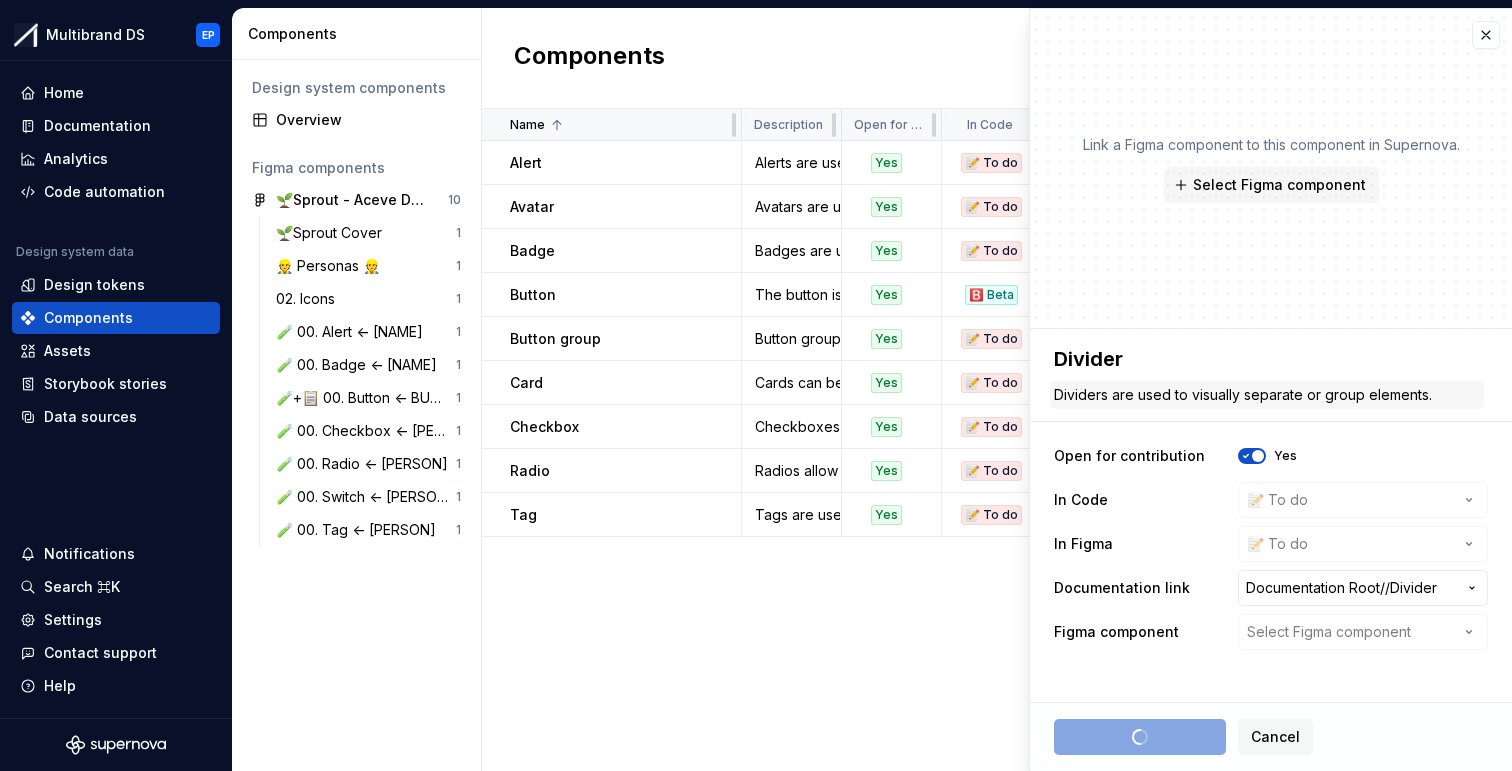 type on "*" 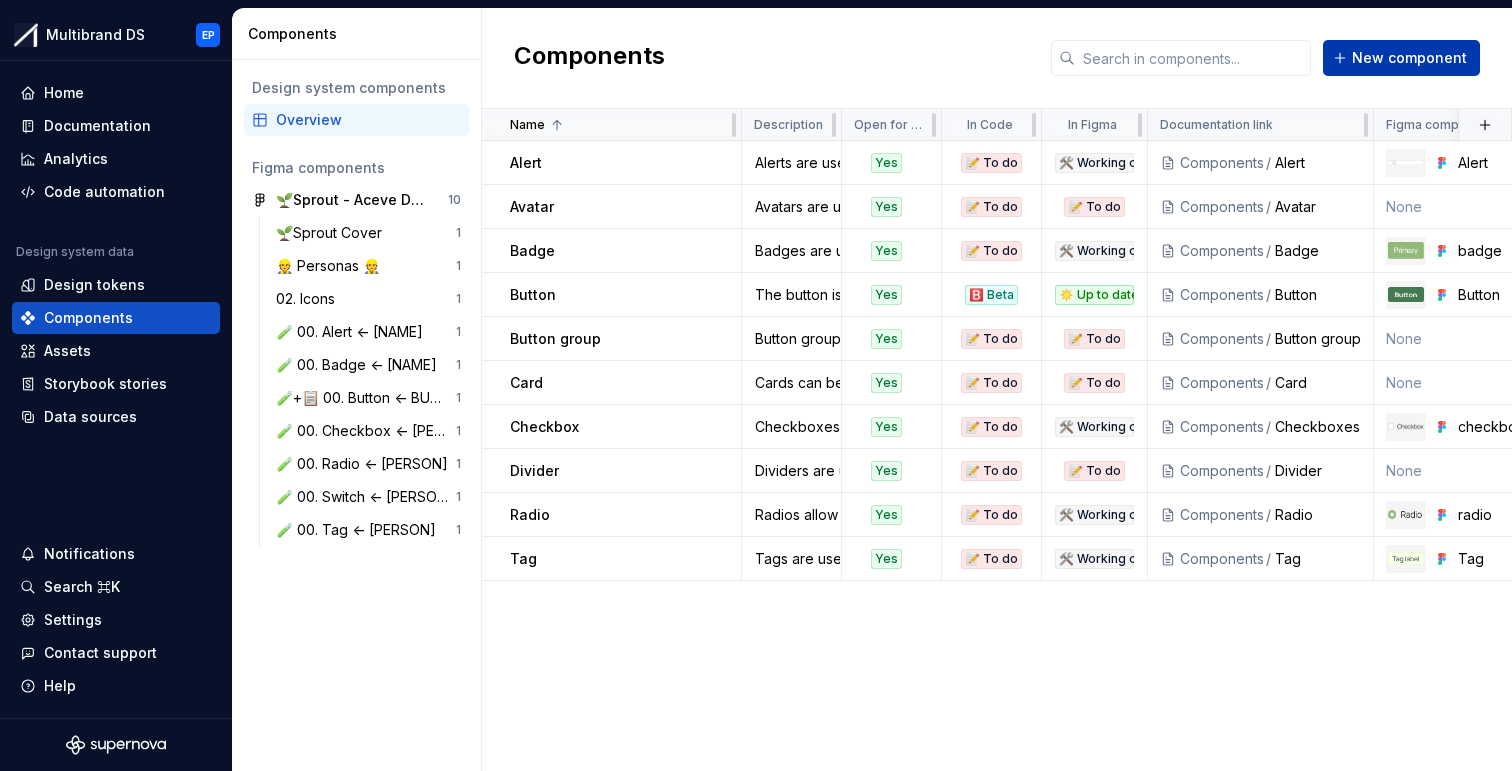 click on "New component" at bounding box center (1409, 58) 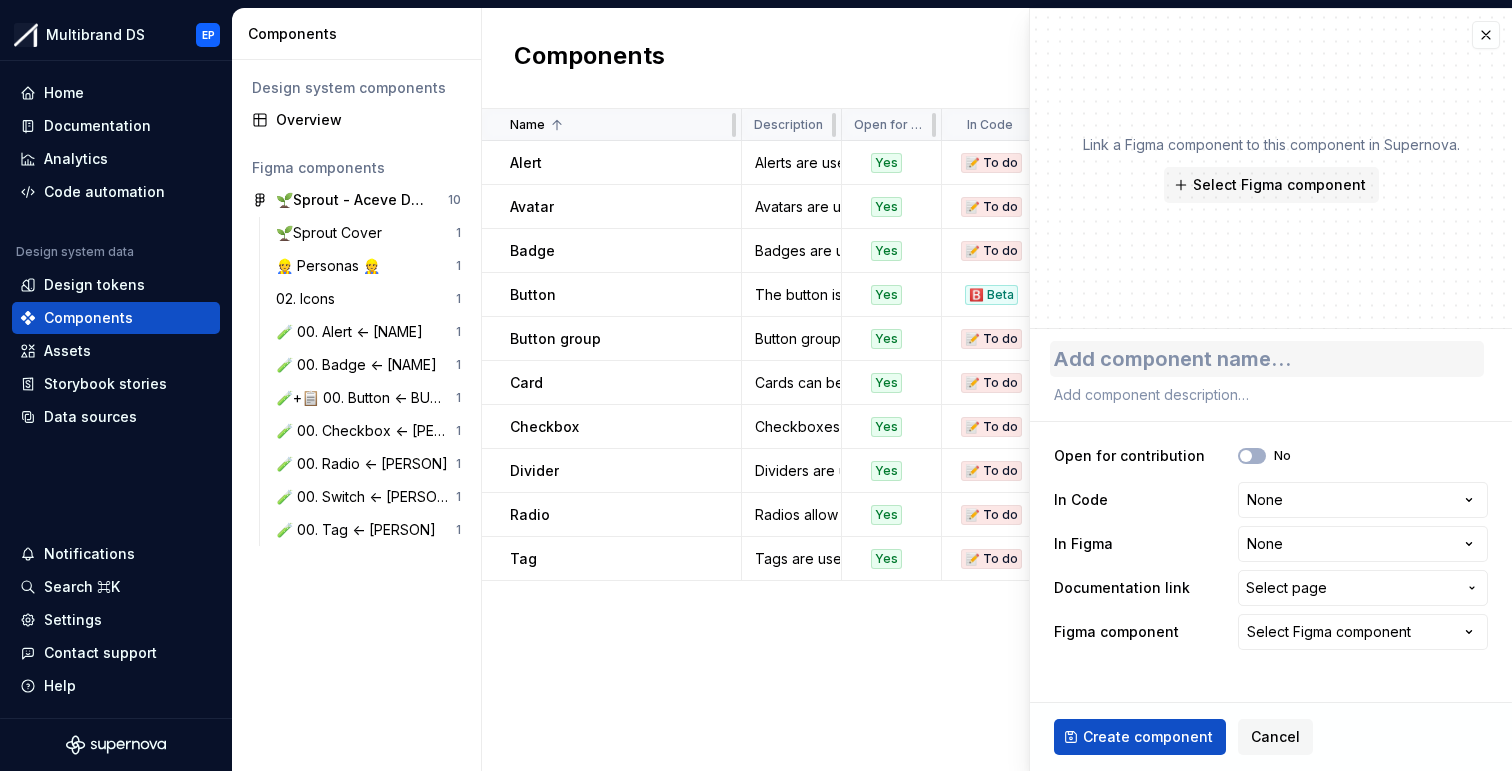 type on "*" 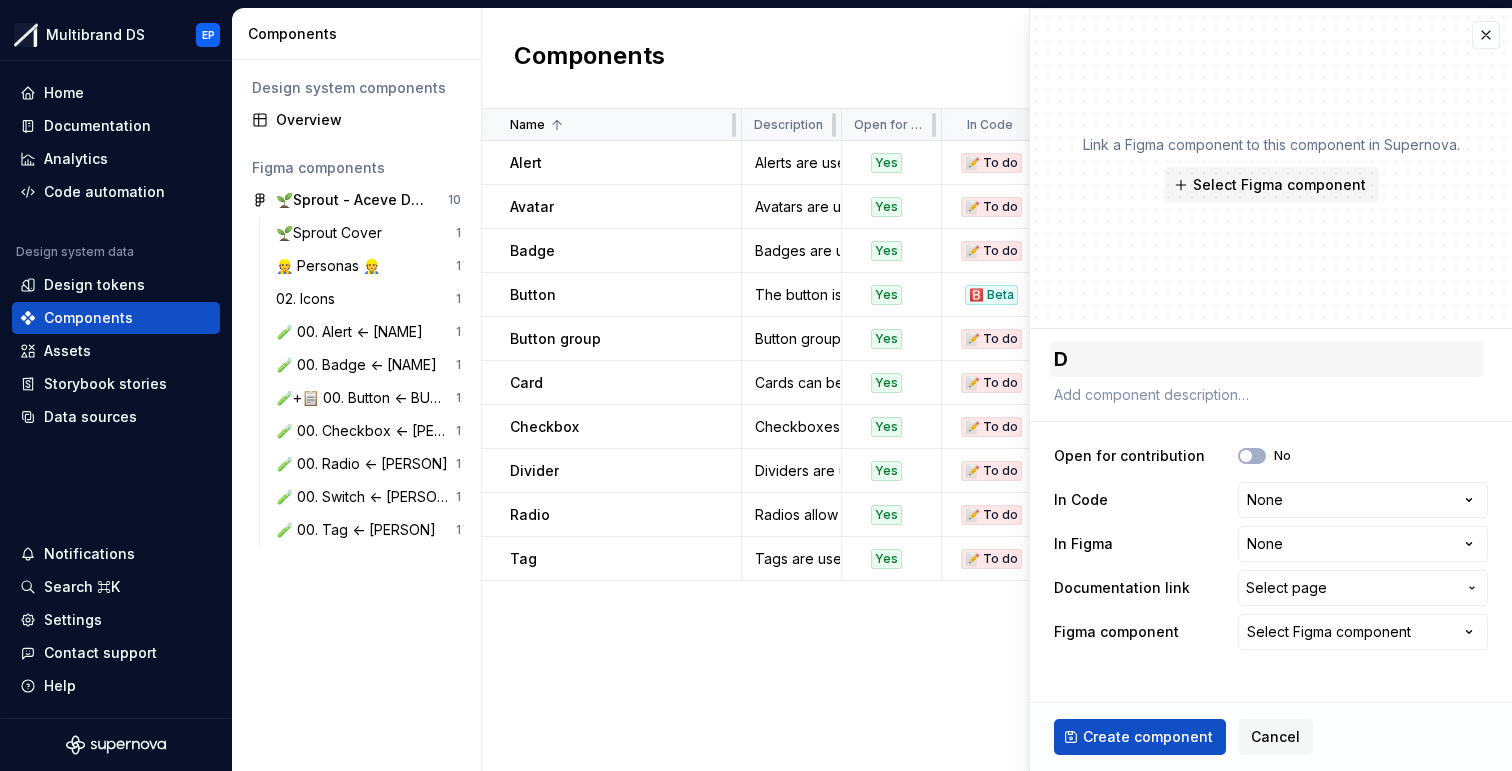 type on "*" 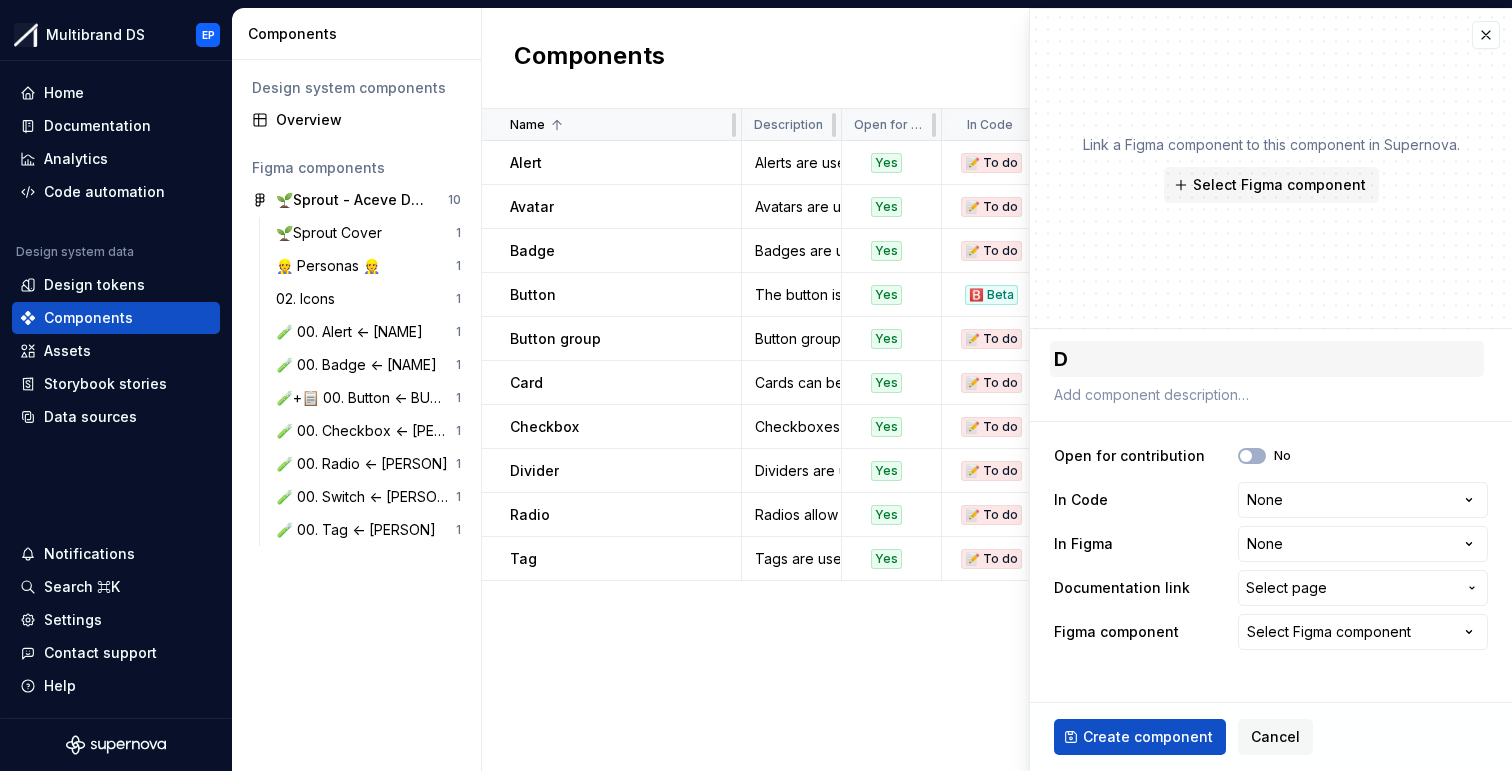type on "Dr" 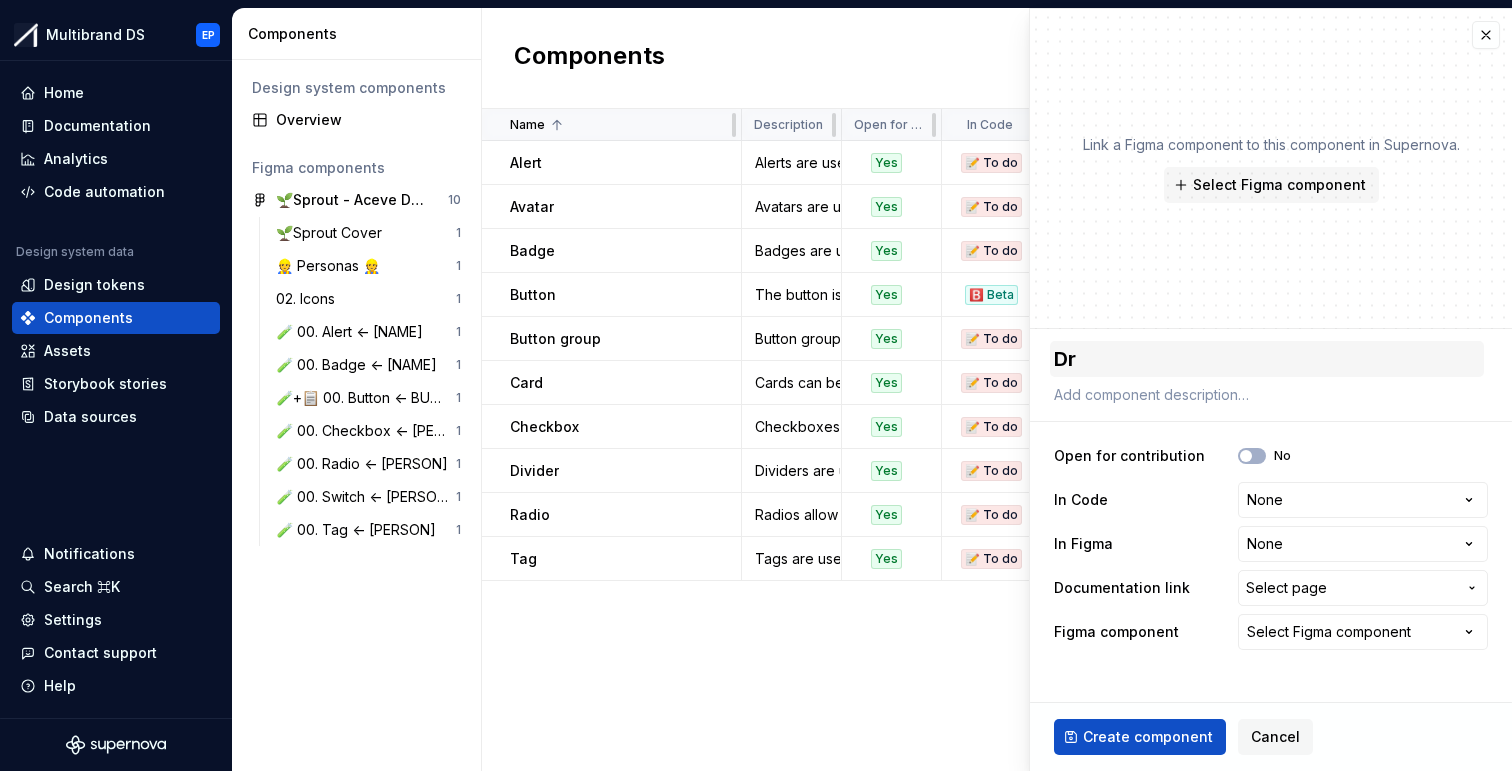 type on "*" 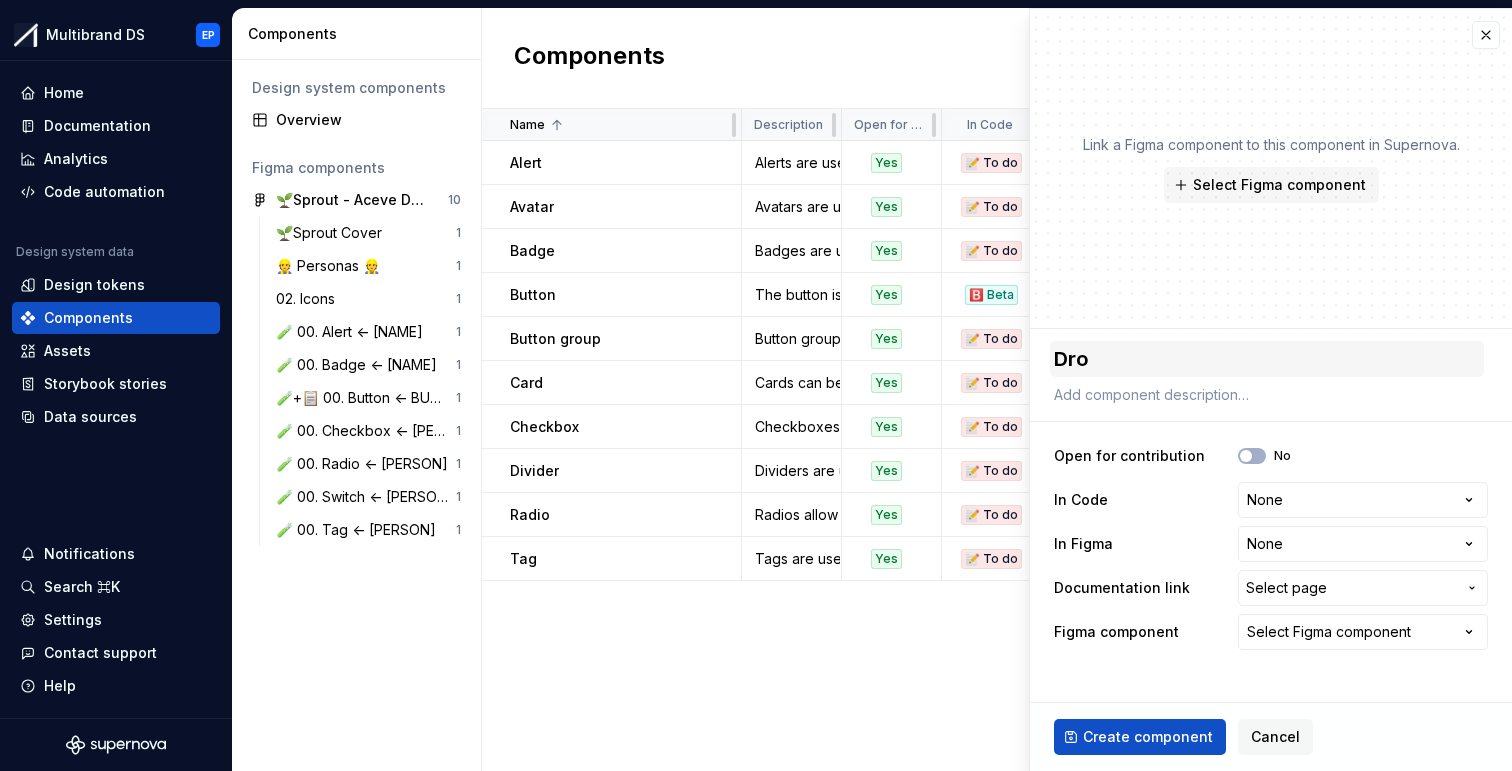 type on "*" 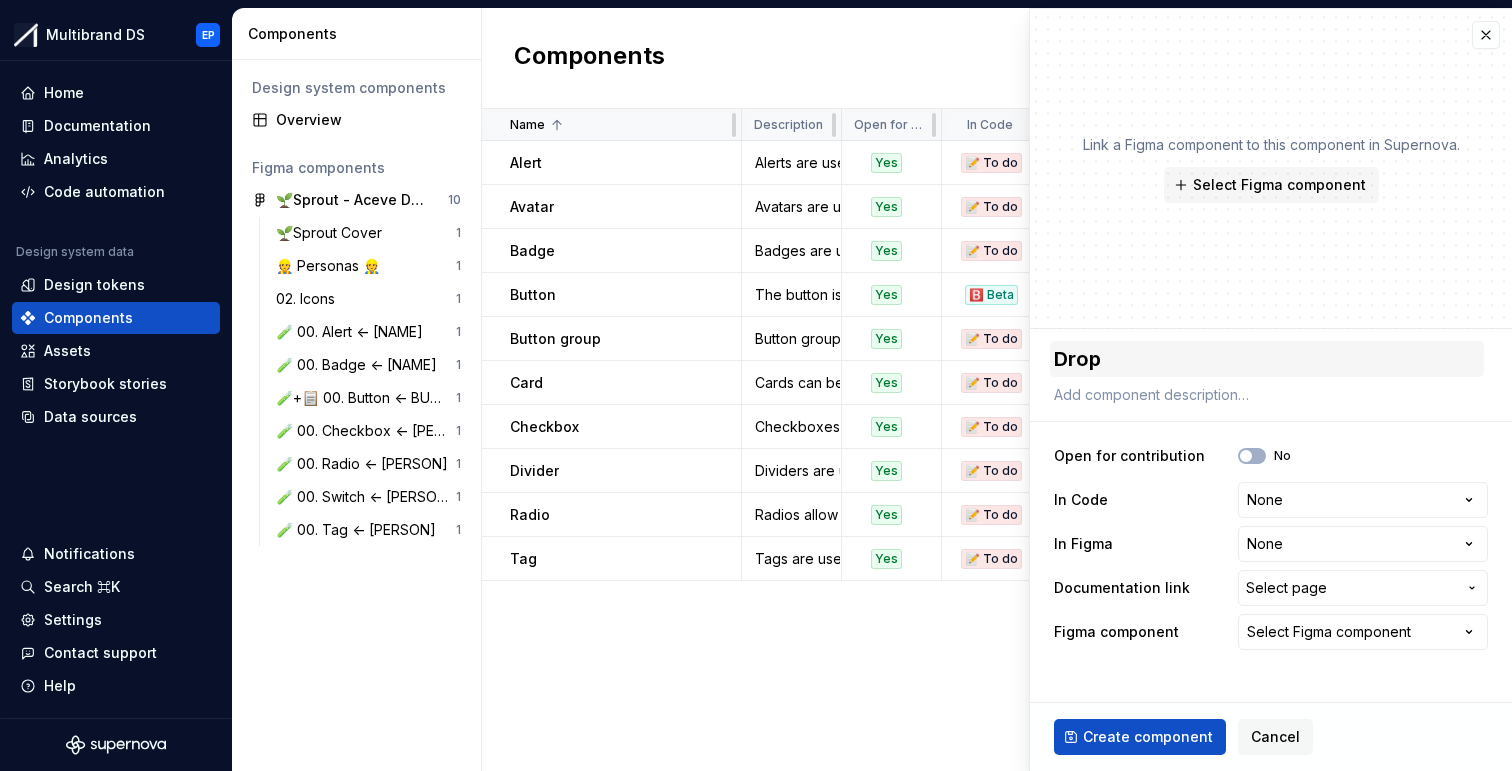 type on "*" 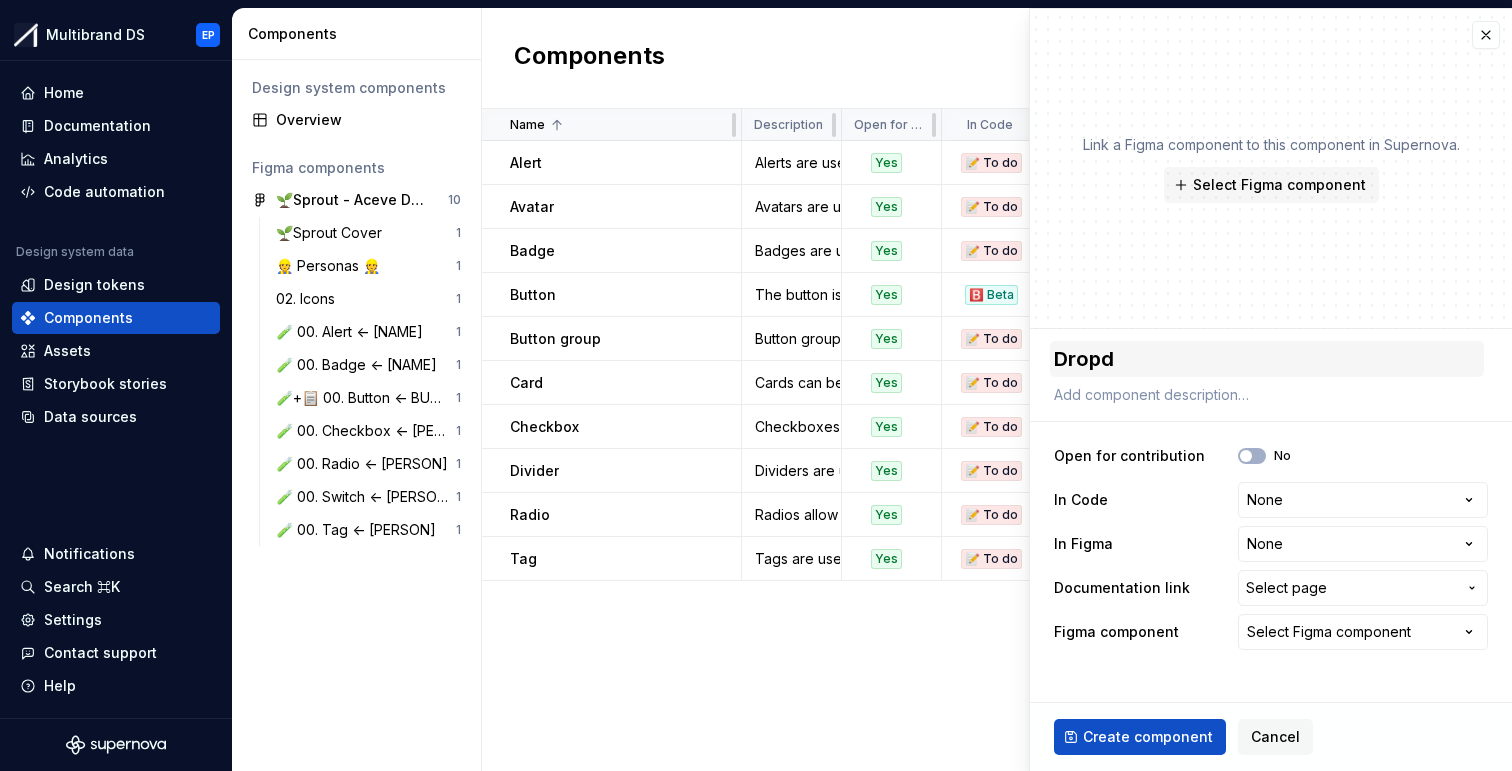 type on "*" 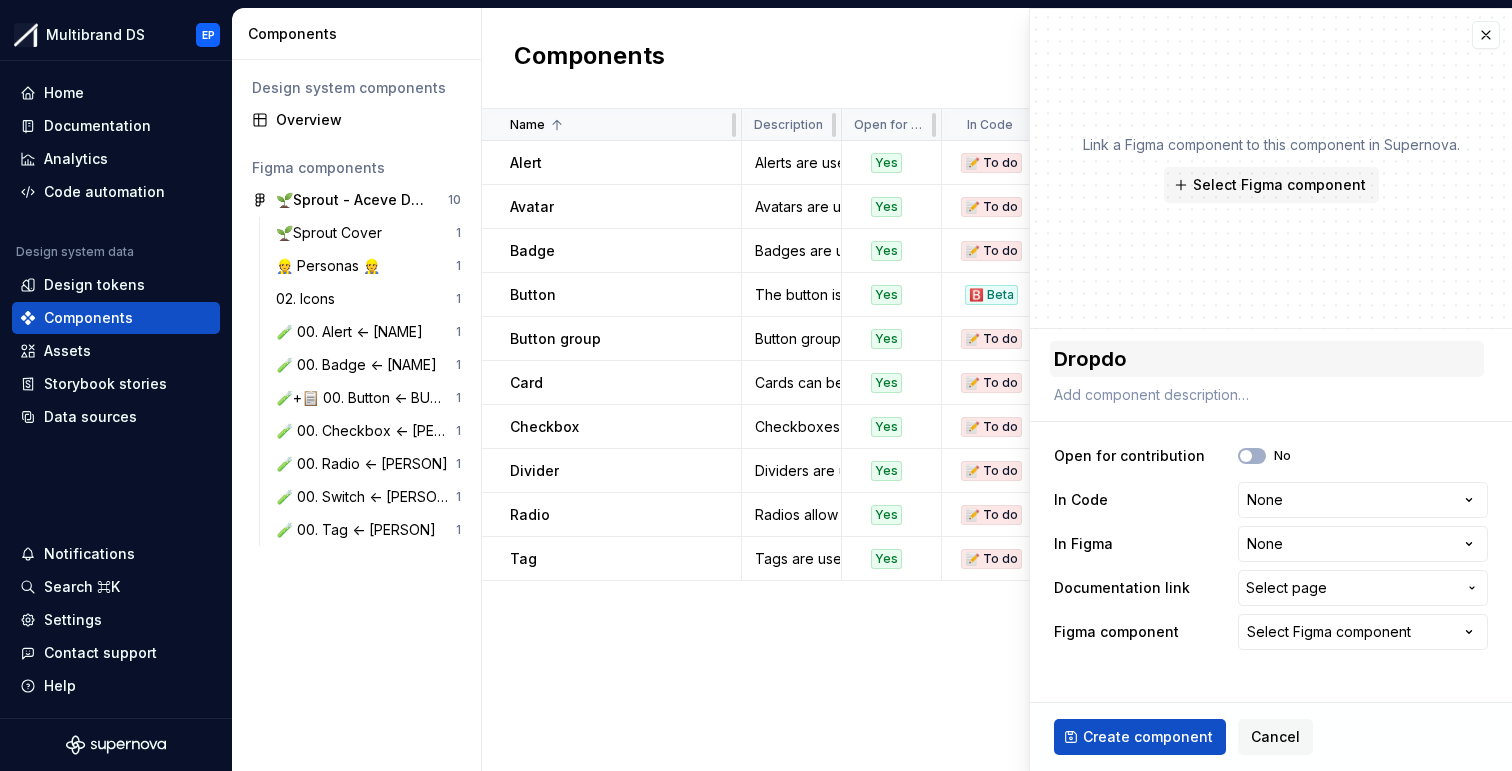 type on "*" 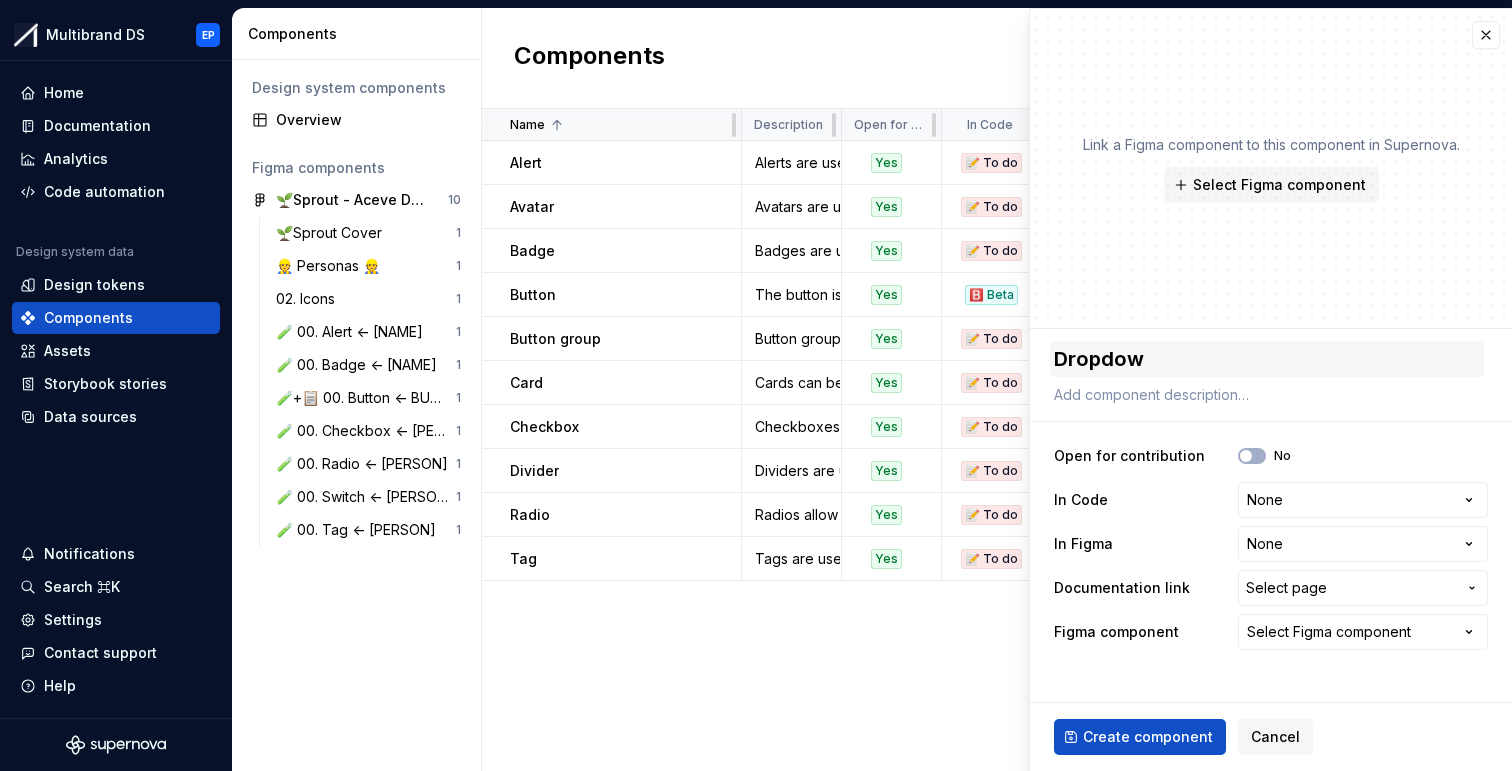 type on "*" 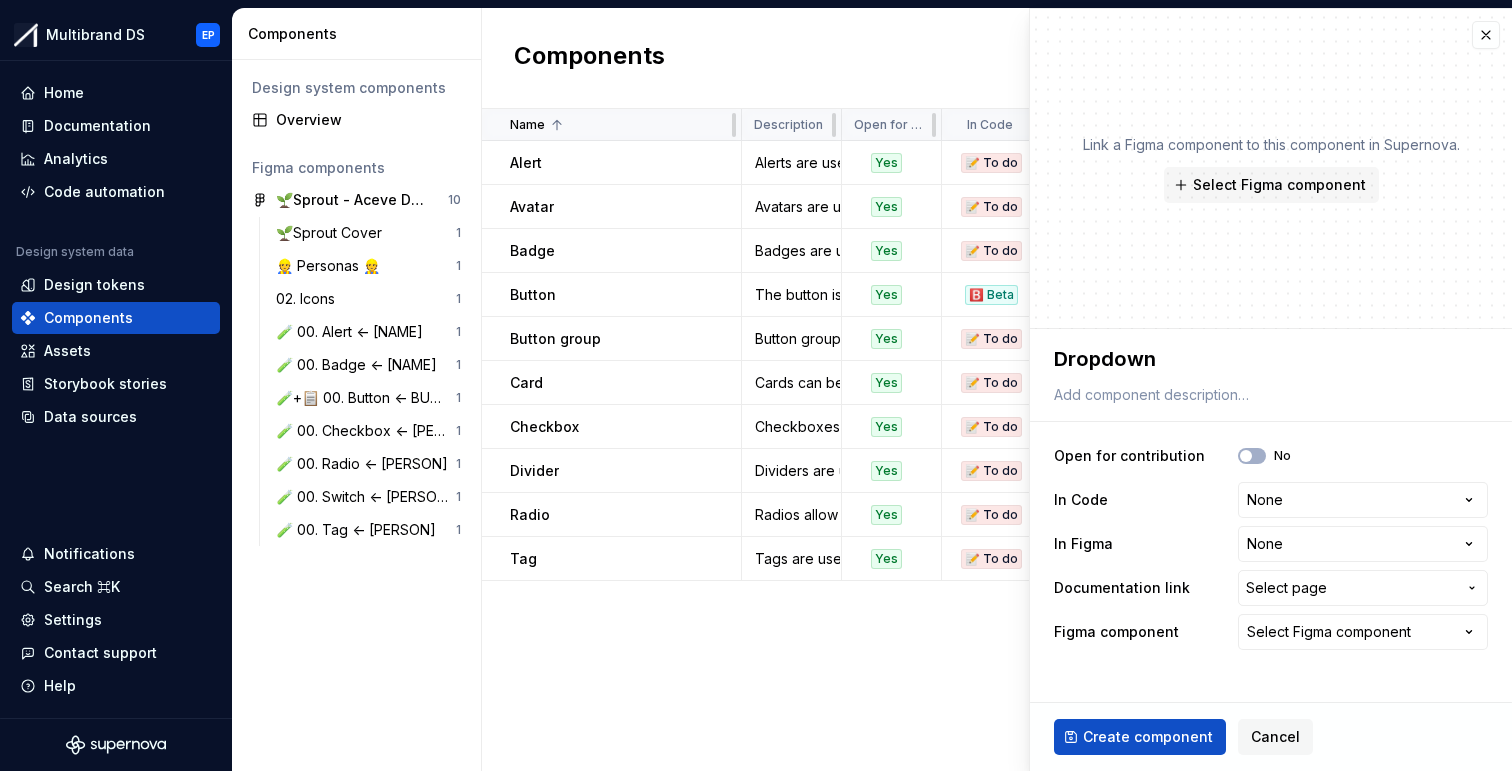 type on "Dropdown" 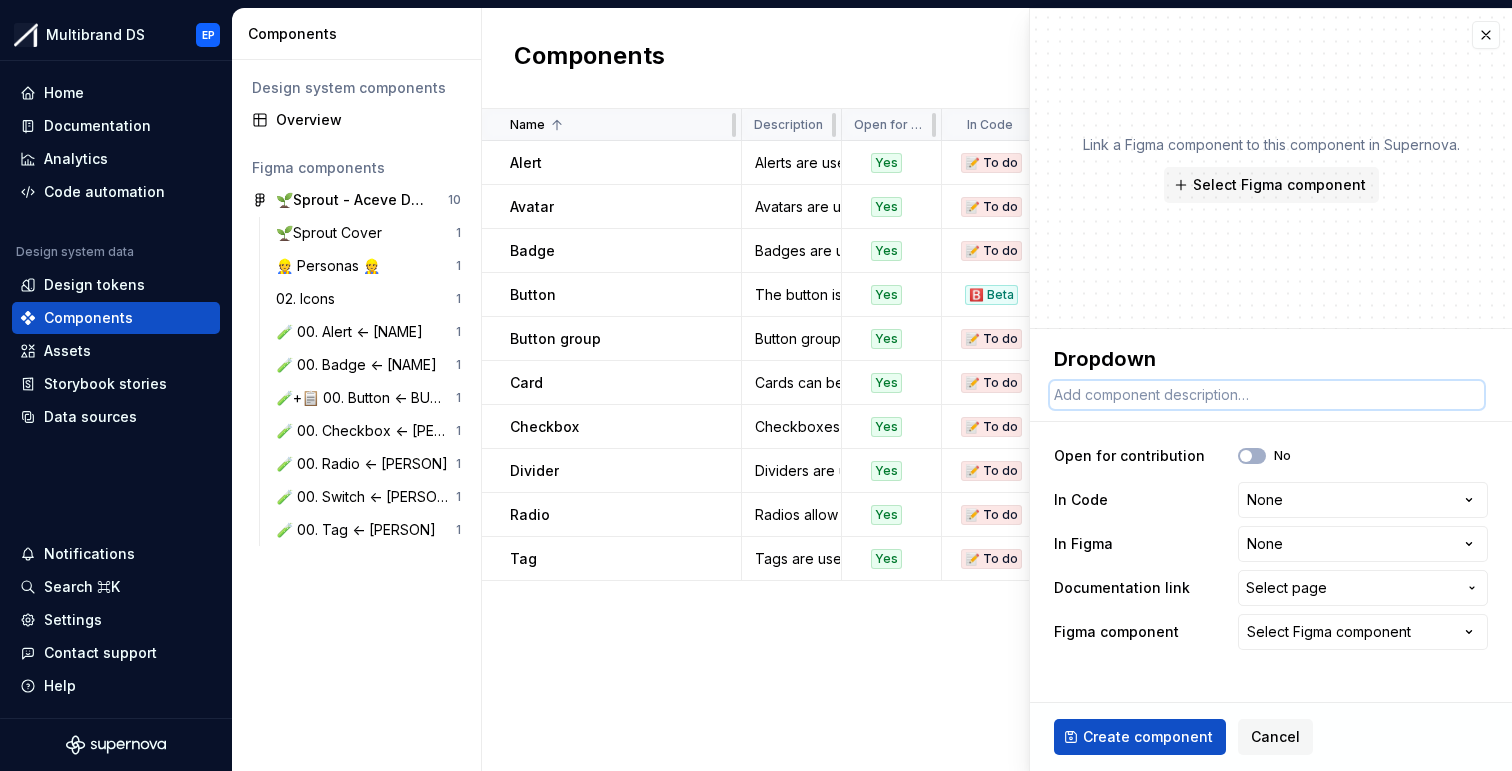 click at bounding box center (1267, 395) 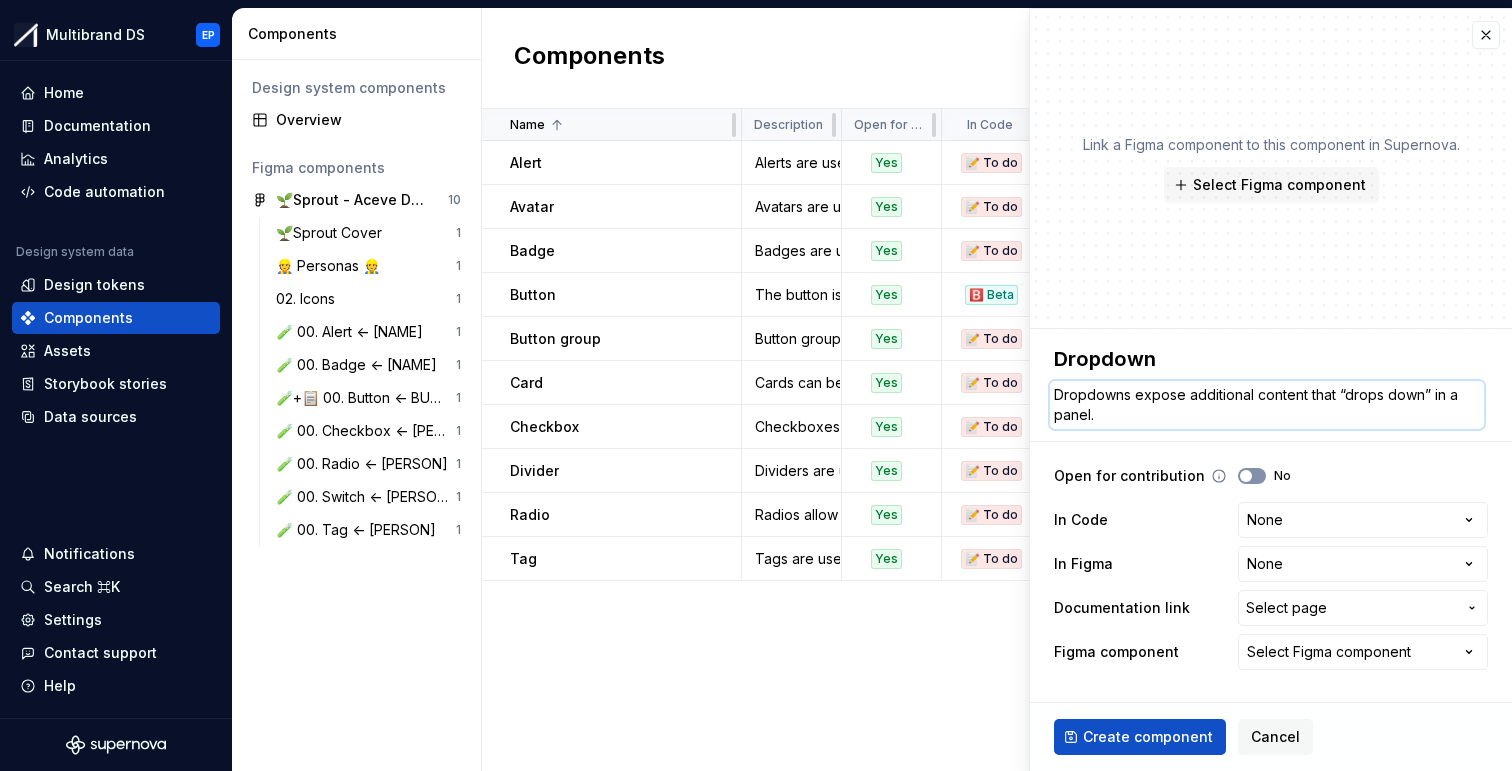 type on "Dropdowns expose additional content that “drops down” in a panel." 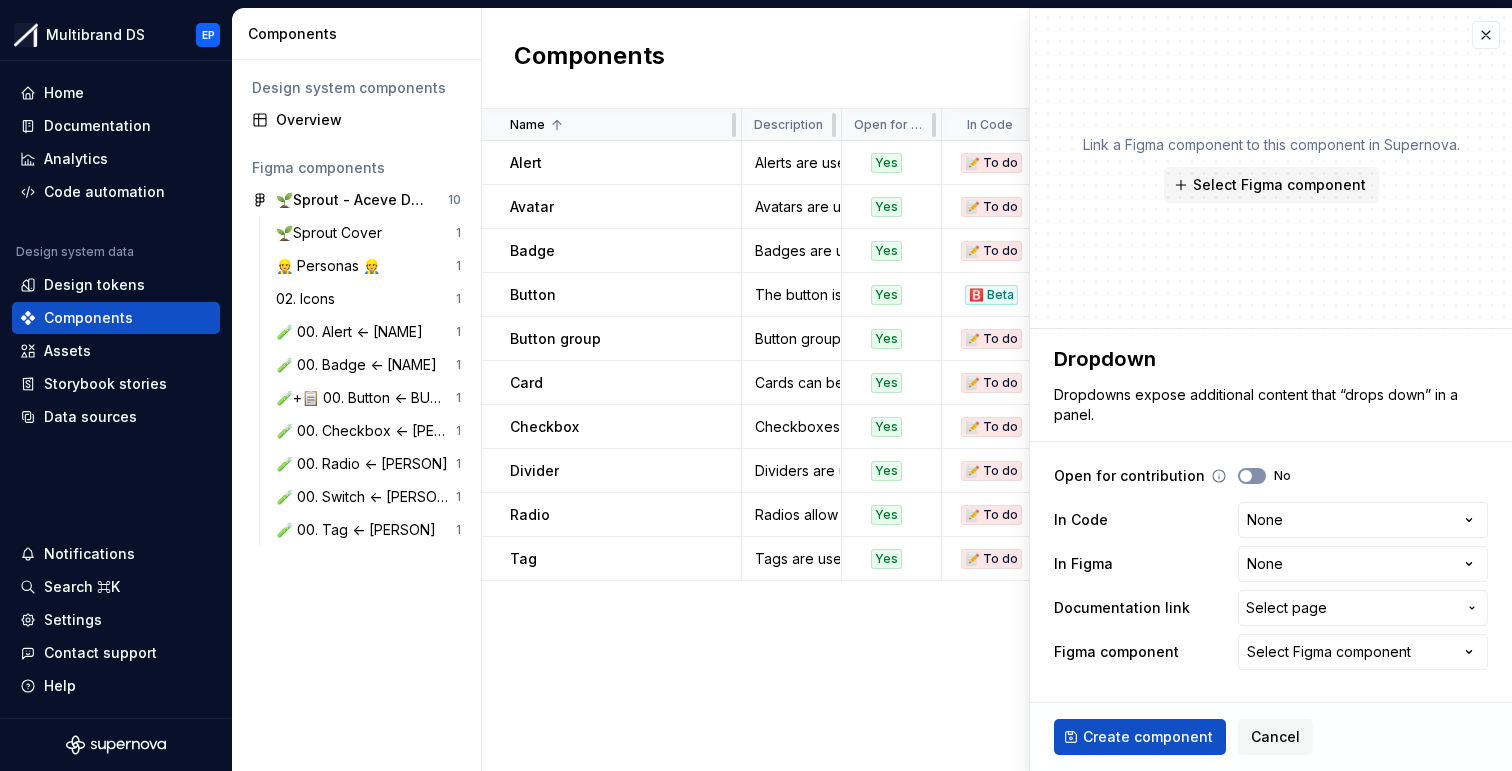 click on "No" at bounding box center [1252, 476] 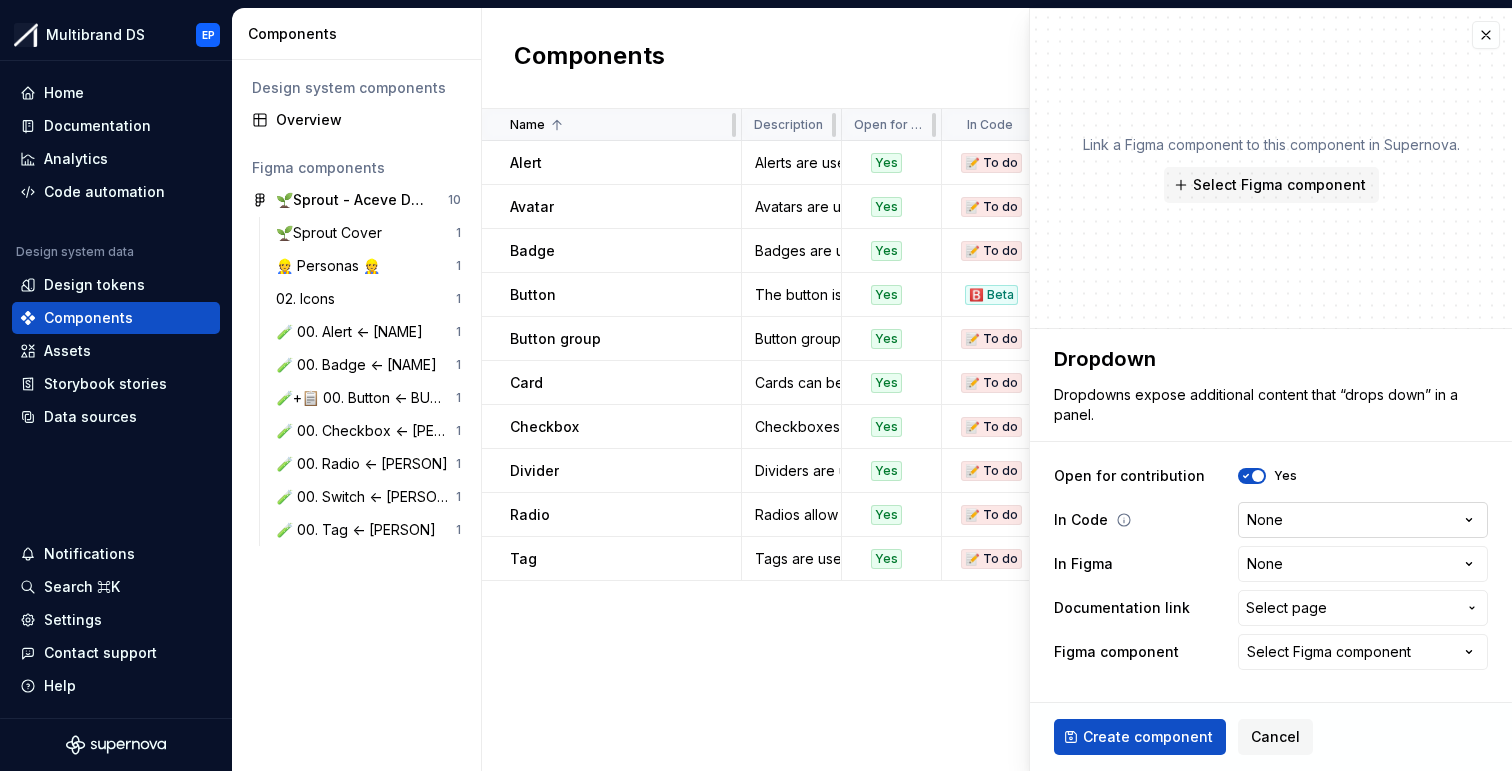 click on "Multibrand DS EP Home Documentation Analytics Code automation Design system data Design tokens Components Assets Storybook stories Data sources Notifications Search ⌘K Settings Contact support Help Components Design system components Overview Figma components 🌱Sprout - Aceve Design system 2025 10 🌱Sprout Cover 1 👷 Personas 👷 1 02. Icons 1 🧪 00. Alert <- [PERSON] 1 🧪 00. Badge <- [PERSON] 1 🧪+📋 00. Button <- [PERSON] 1 🧪 00. Checkbox <- [PERSON] 1 🧪 00. Radio <- [PERSON] 1 🧪 00. Switch <- [PERSON] 1 🧪 00. Tag <- [PERSON] 1 Components New component Name Description Open for contribution In Code In Figma Documentation link Figma component Last updated Alert Alerts are used to display important messages inline or as toast notifications. Yes 📝 To do 🛠️ Working on Components / Alert Alert 8 minutes ago Avatar Avatars are used to represent a person or object. Yes 📝 To do 📝 To do Components / Avatar None 7 minutes ago Badge Yes 📝 To do 🛠️ Working on Components / Badge badge" at bounding box center [756, 385] 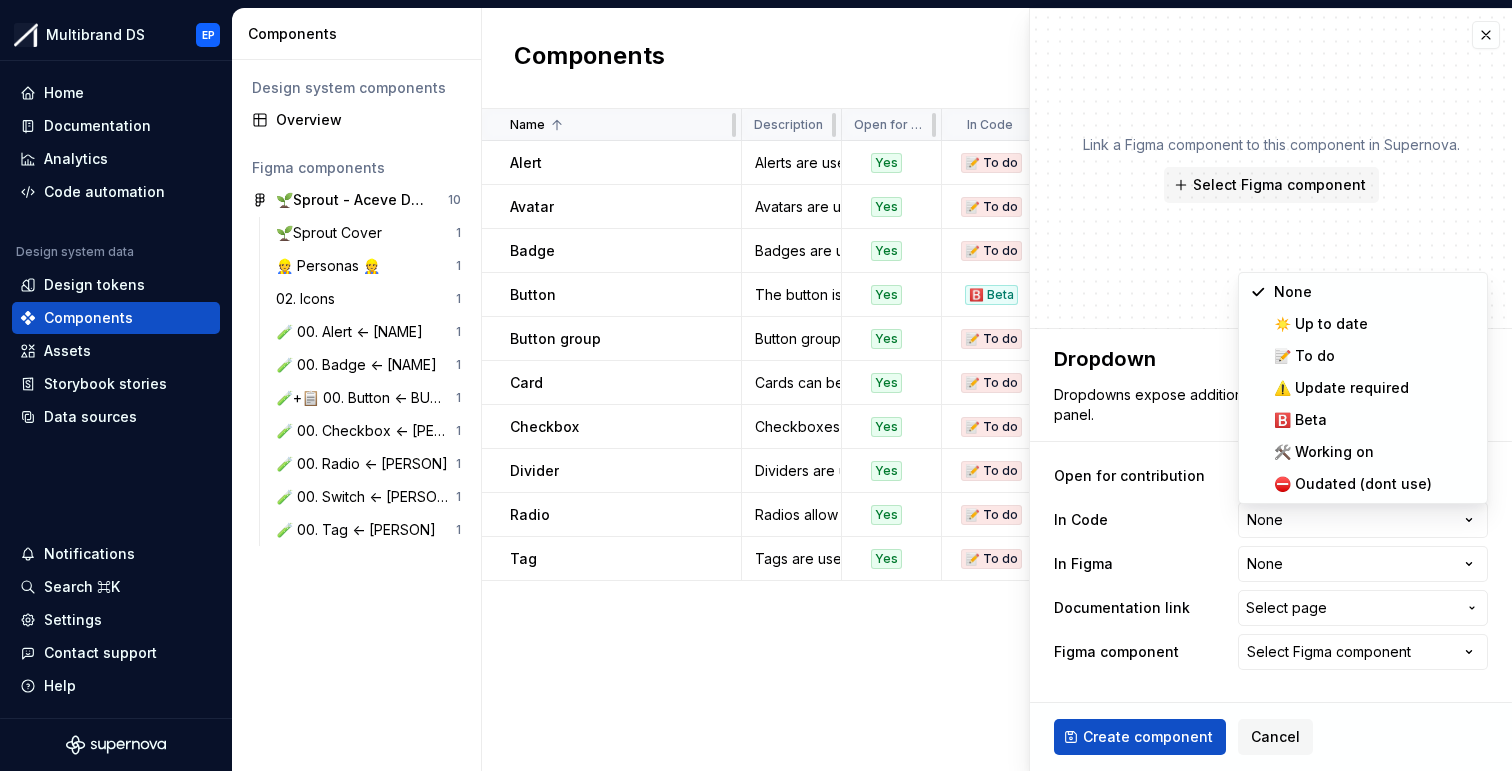 select on "**********" 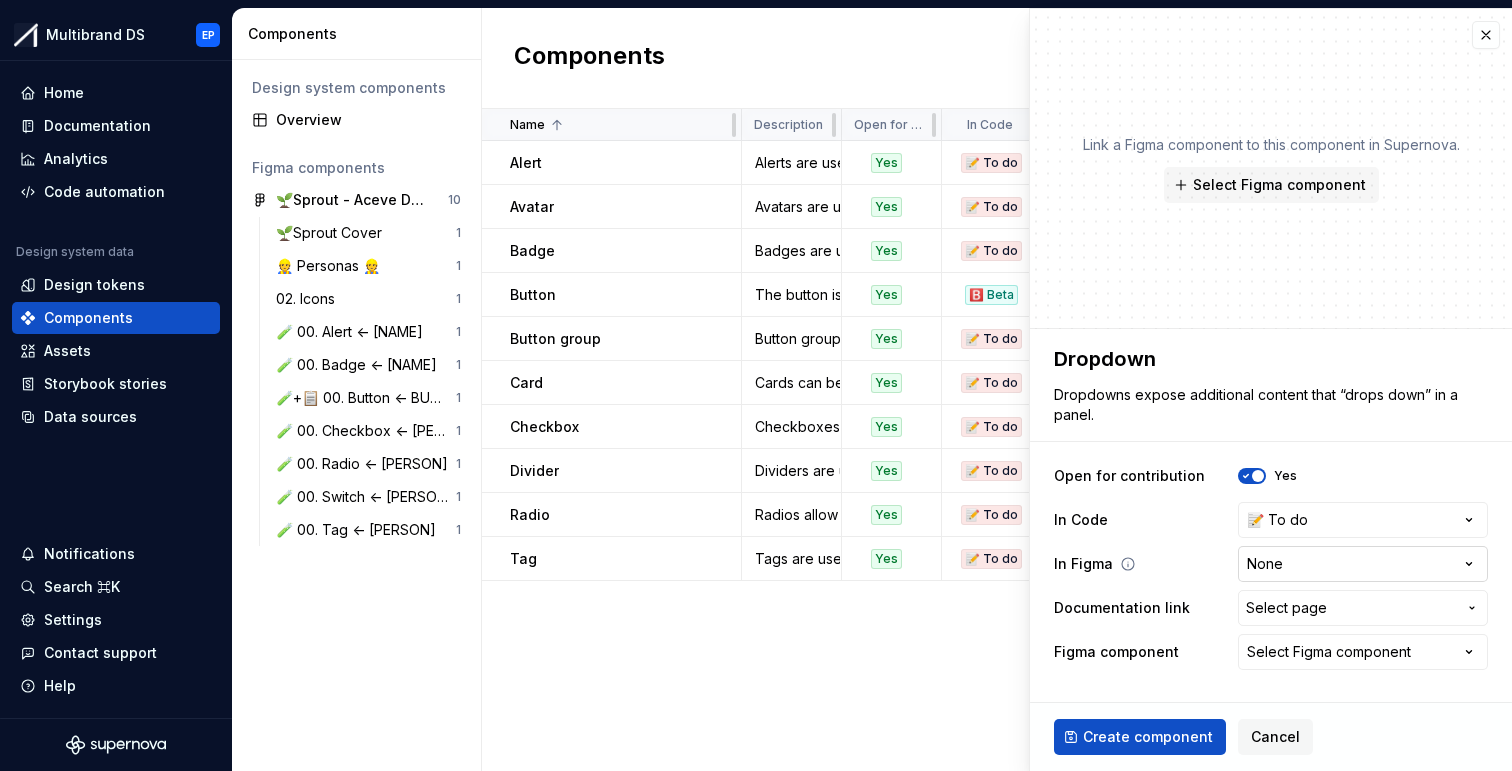 click on "Multibrand DS EP Home Documentation Analytics Code automation Design system data Design tokens Components Assets Storybook stories Data sources Notifications Search ⌘K Settings Contact support Help Components Design system components Overview Figma components 🌱Sprout - Aceve Design system 2025 10 🌱Sprout Cover 1 👷 Personas 👷 1 02. Icons 1 🧪 00. Alert <- [PERSON] 1 🧪 00. Badge <- [PERSON] 1 🧪+📋 00. Button <- [PERSON] 1 🧪 00. Checkbox <- [PERSON] 1 🧪 00. Radio <- [PERSON] 1 🧪 00. Switch <- [PERSON] 1 🧪 00. Tag <- [PERSON] 1 Components New component Name Description Open for contribution In Code In Figma Documentation link Figma component Last updated Alert Alerts are used to display important messages inline or as toast notifications. Yes 📝 To do 🛠️ Working on Components / Alert Alert 8 minutes ago Avatar Avatars are used to represent a person or object. Yes 📝 To do 📝 To do Components / Avatar None 7 minutes ago Badge Yes 📝 To do 🛠️ Working on Components / Badge badge" at bounding box center [756, 385] 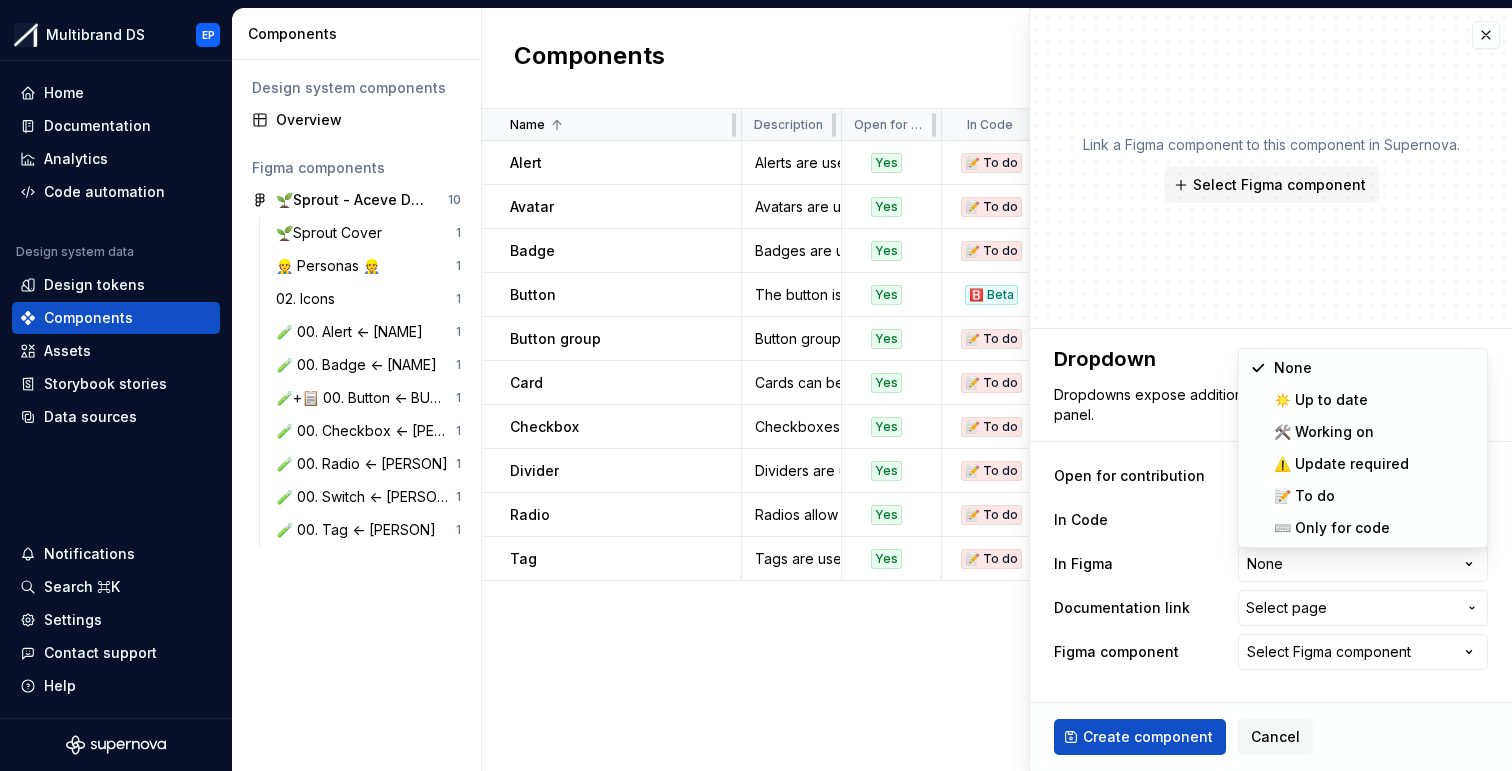 select on "**********" 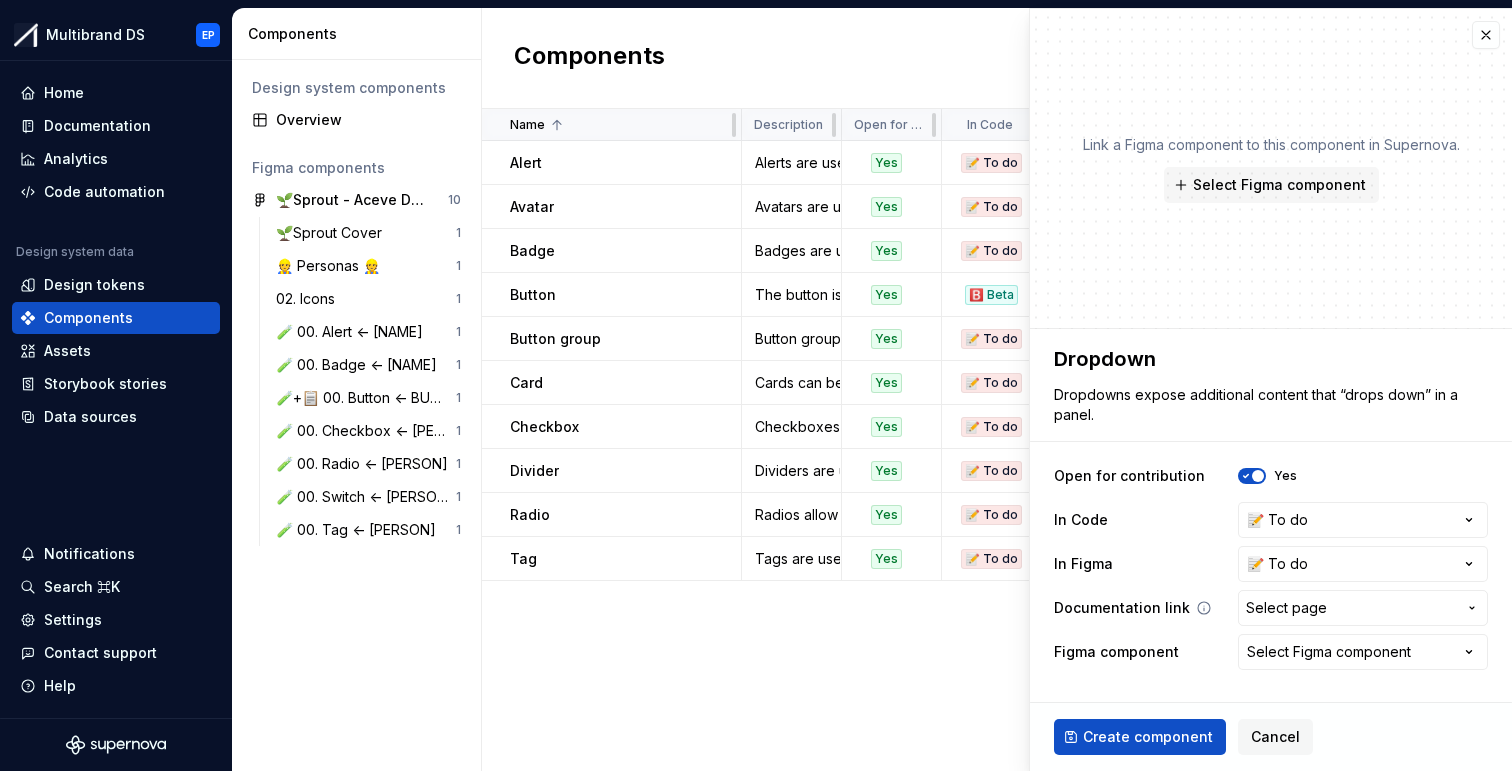 click on "Select page" at bounding box center (1286, 608) 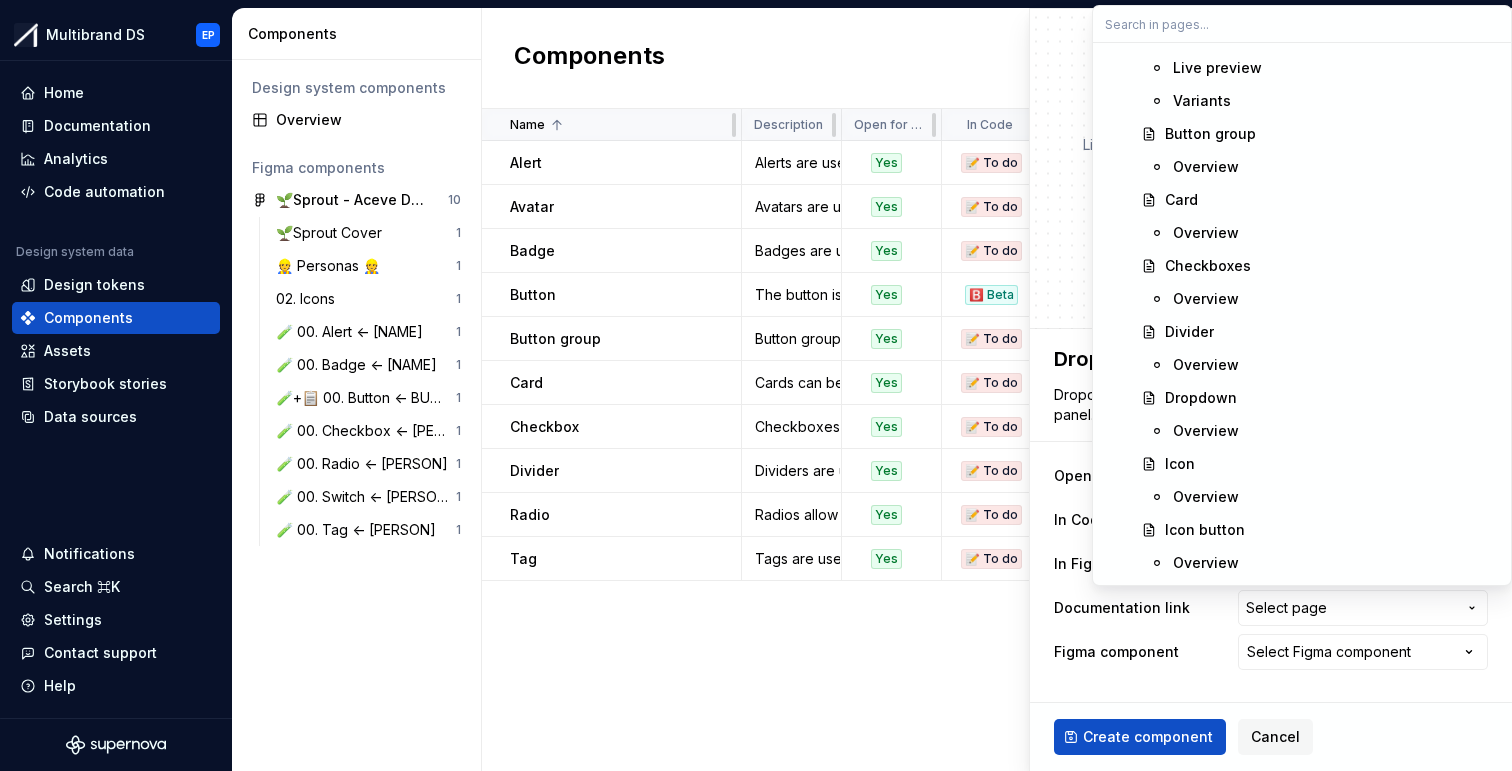 scroll, scrollTop: 1795, scrollLeft: 0, axis: vertical 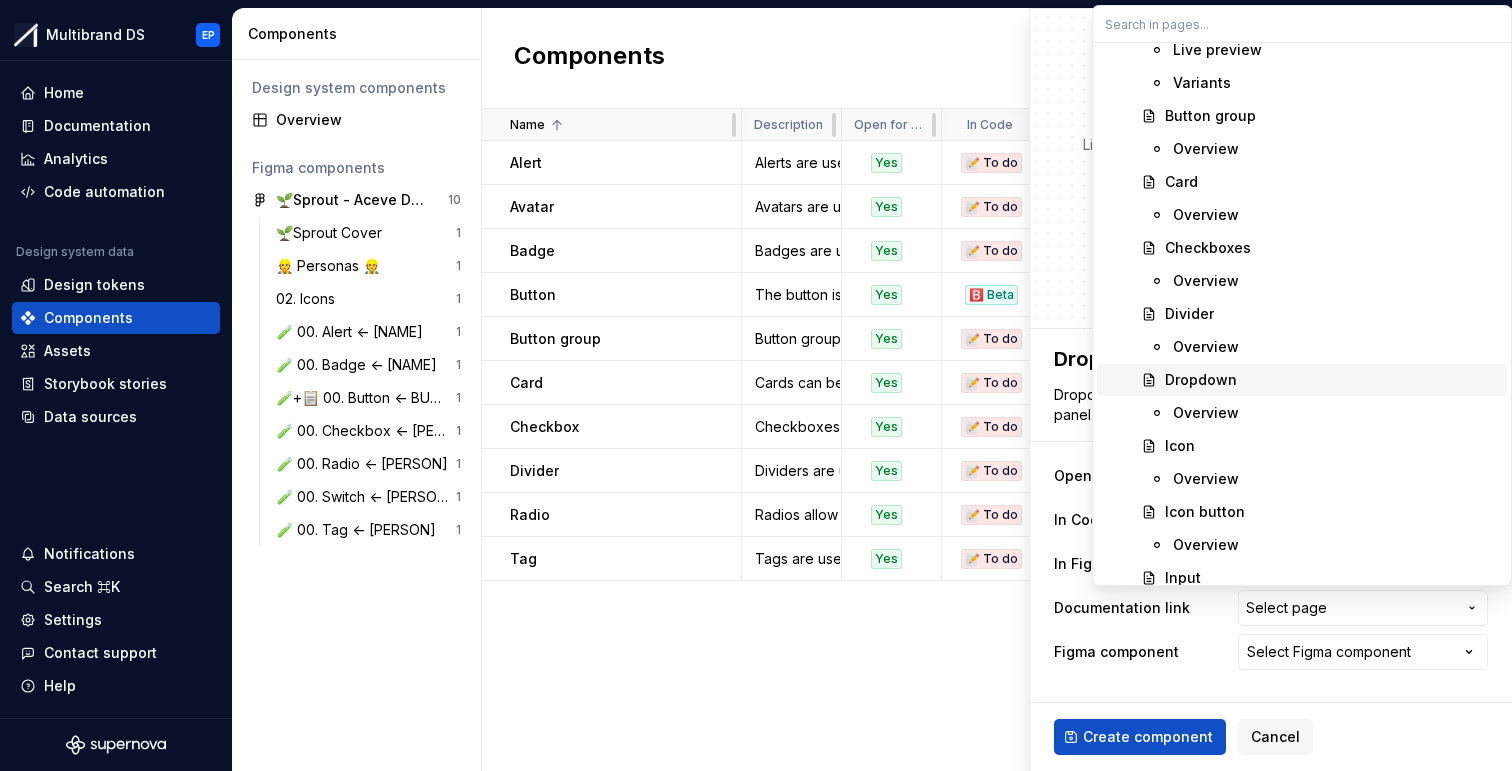 click on "Dropdown" at bounding box center (1201, 380) 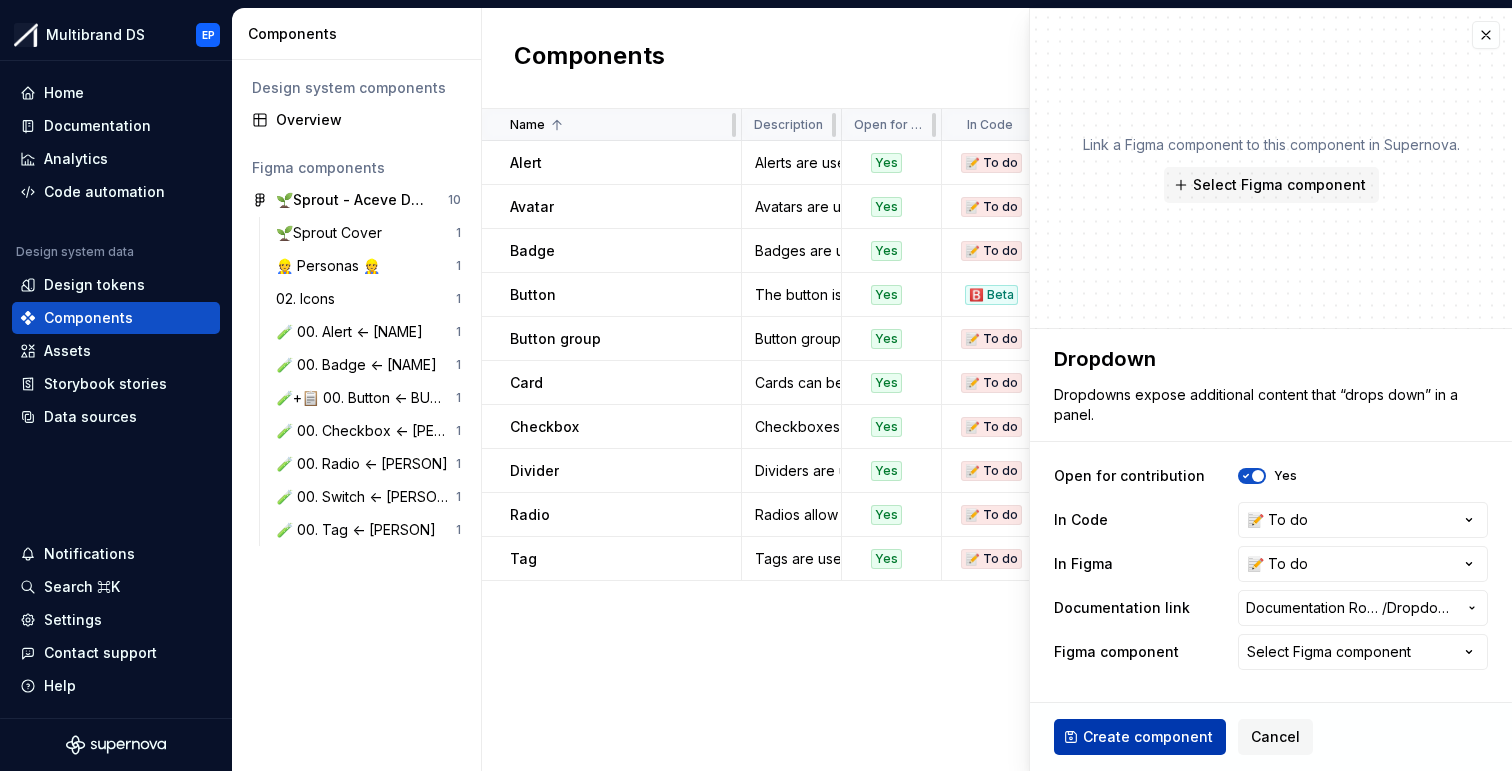 click on "Create component" at bounding box center (1148, 737) 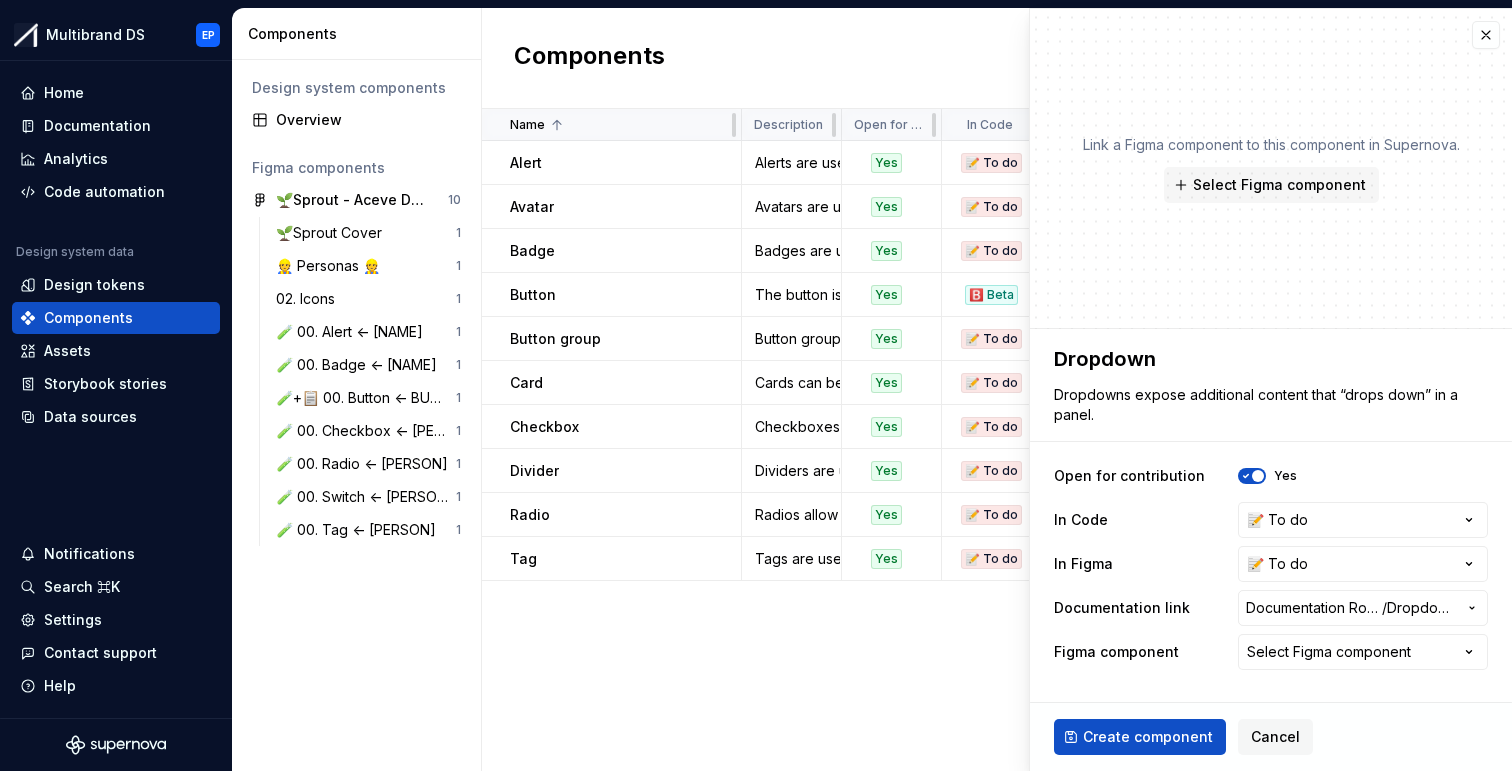 type on "*" 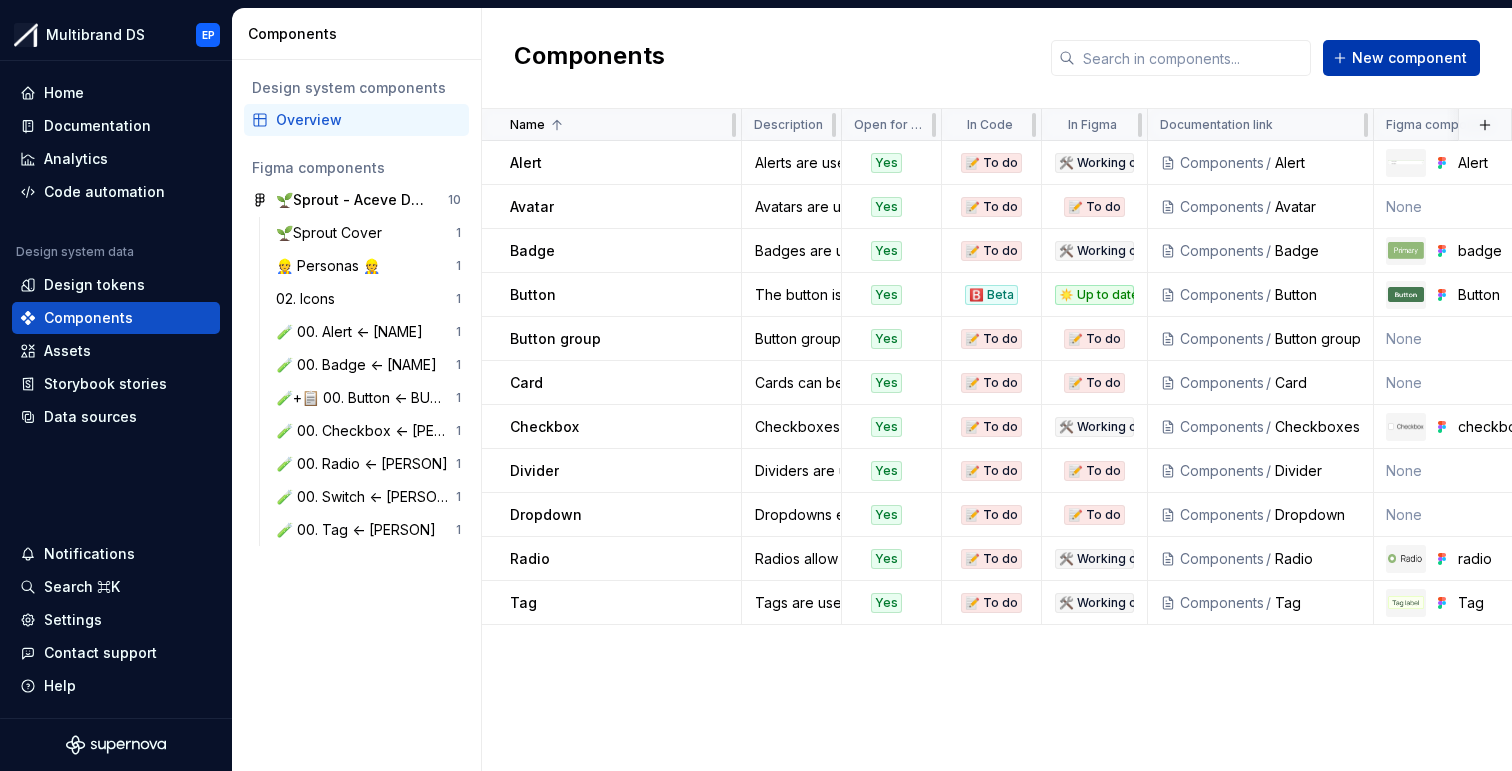 click on "New component" at bounding box center [1401, 58] 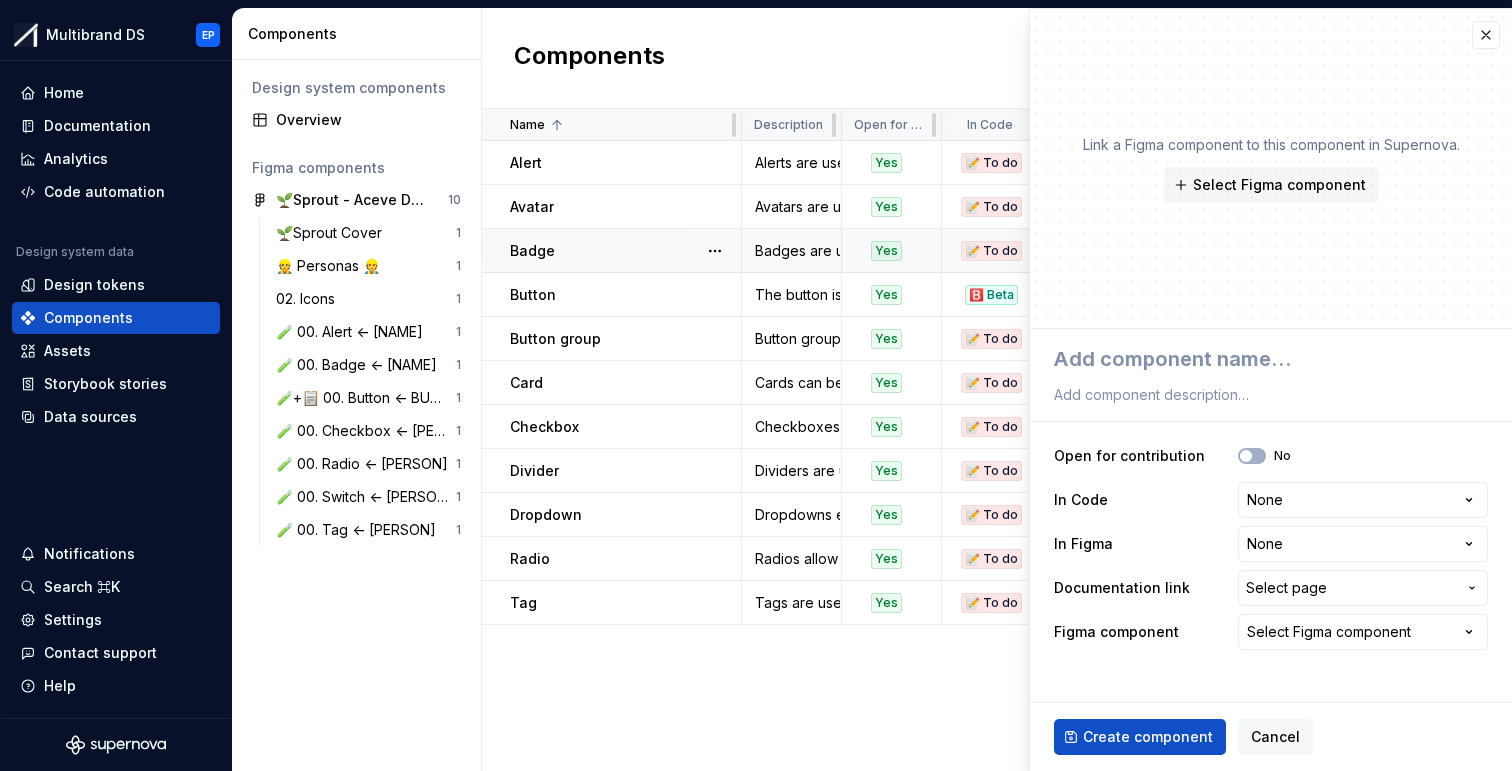 type on "*" 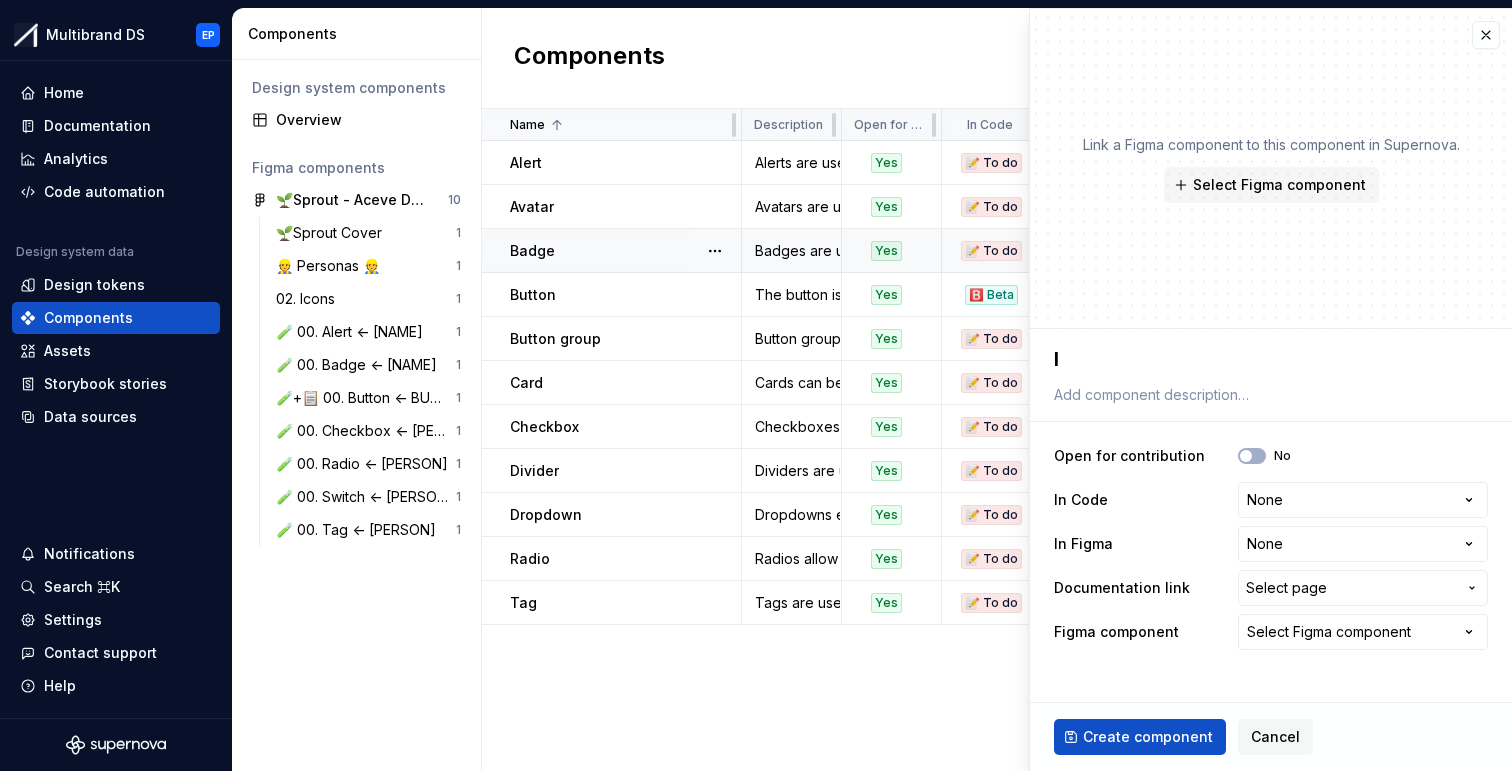 type on "*" 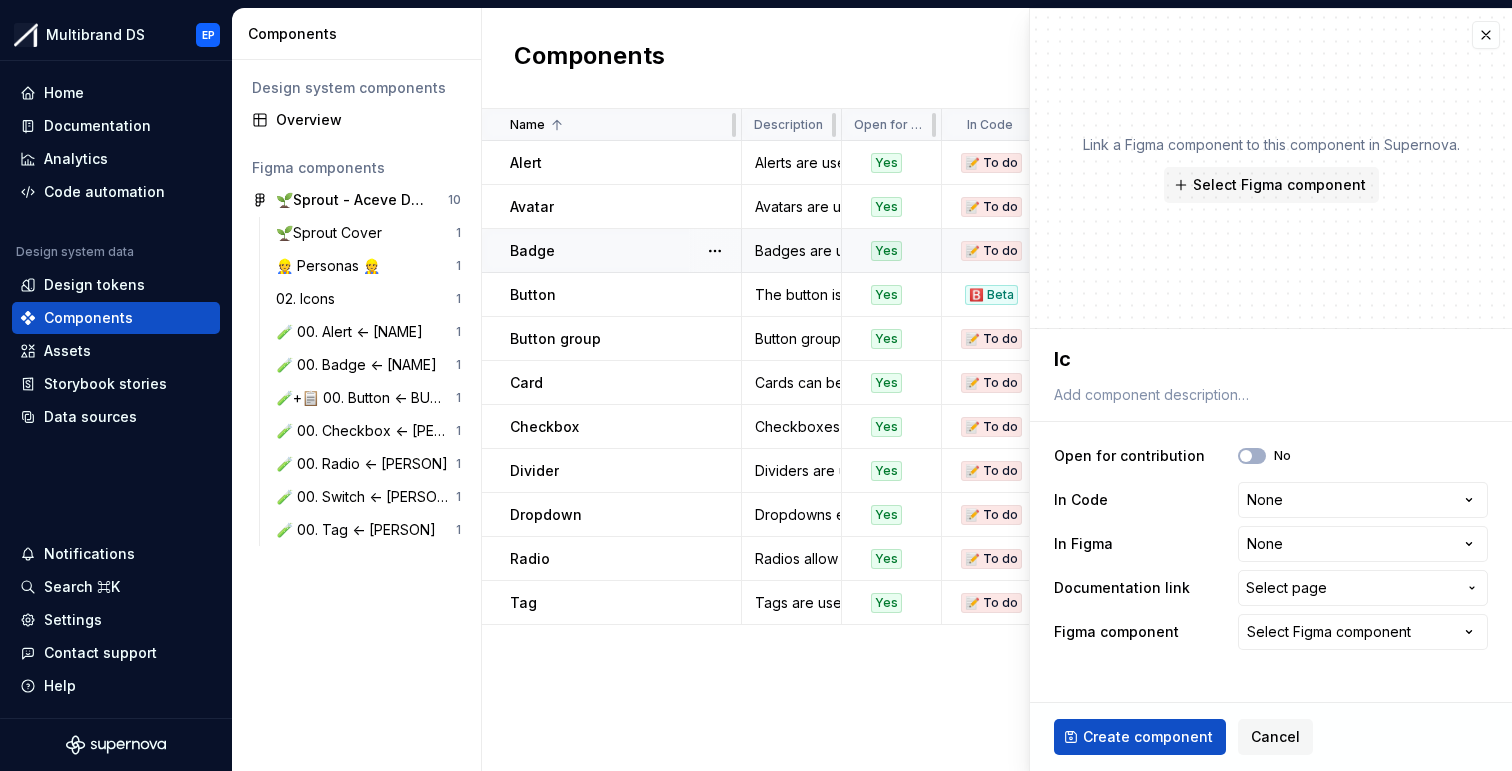 type on "*" 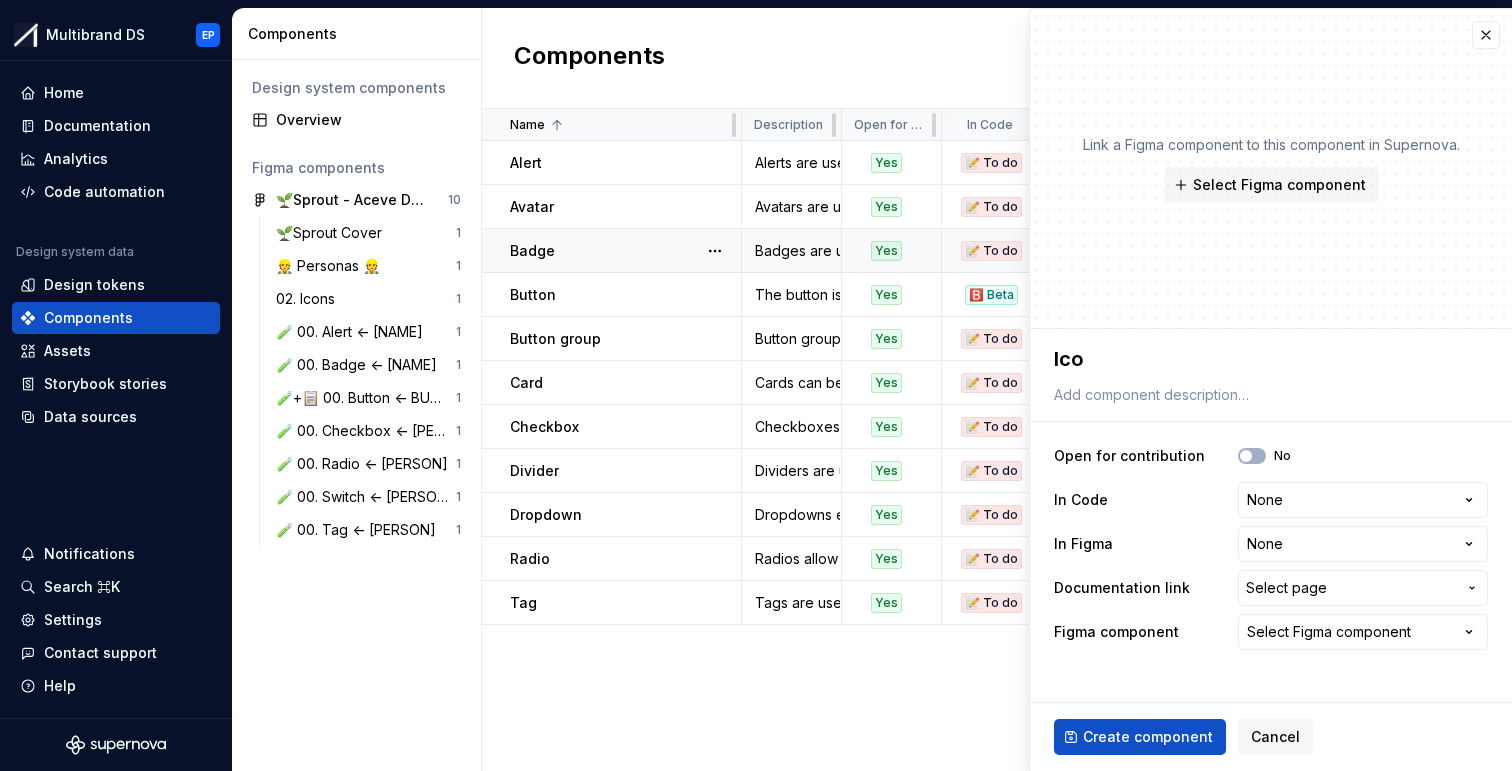 type on "*" 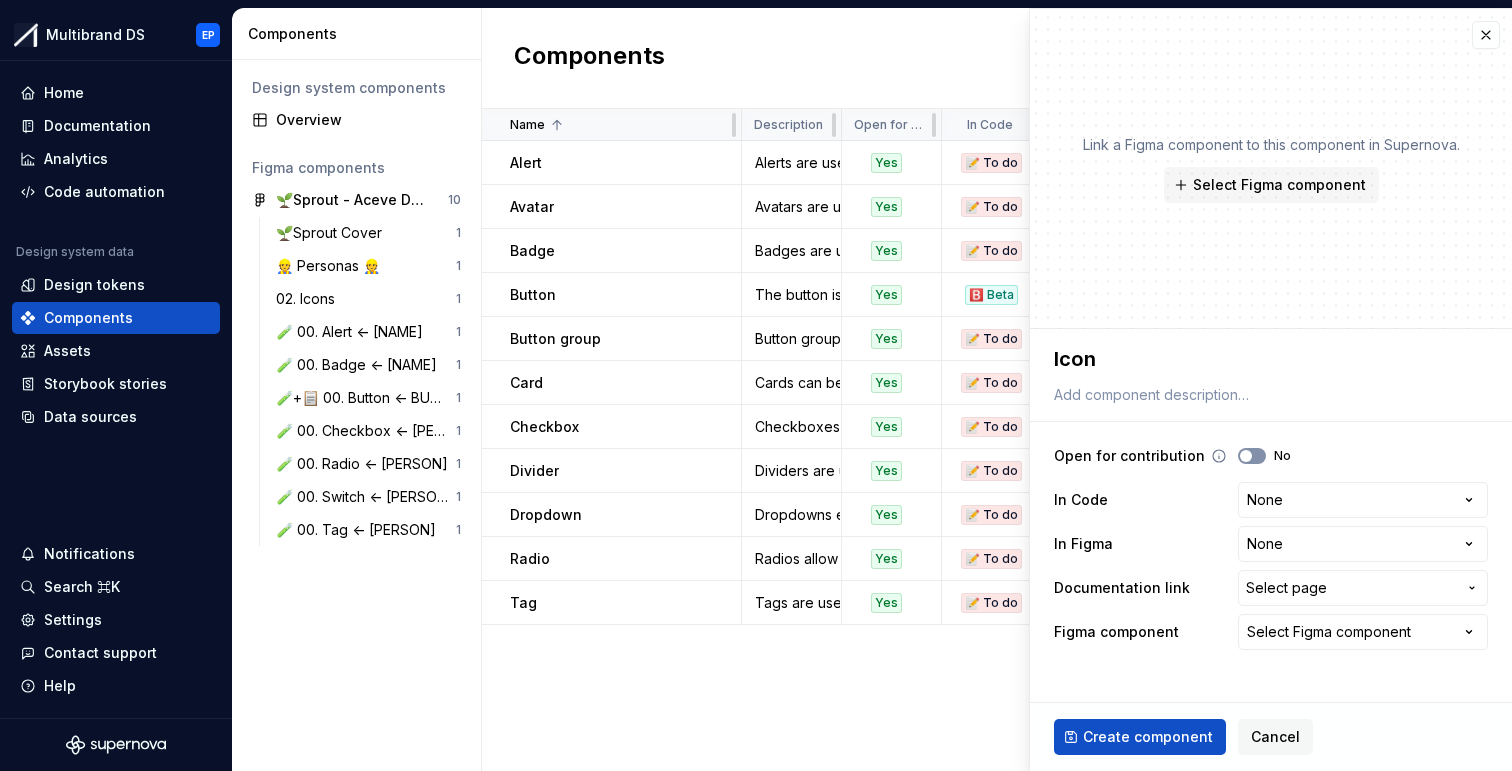 type on "Icon" 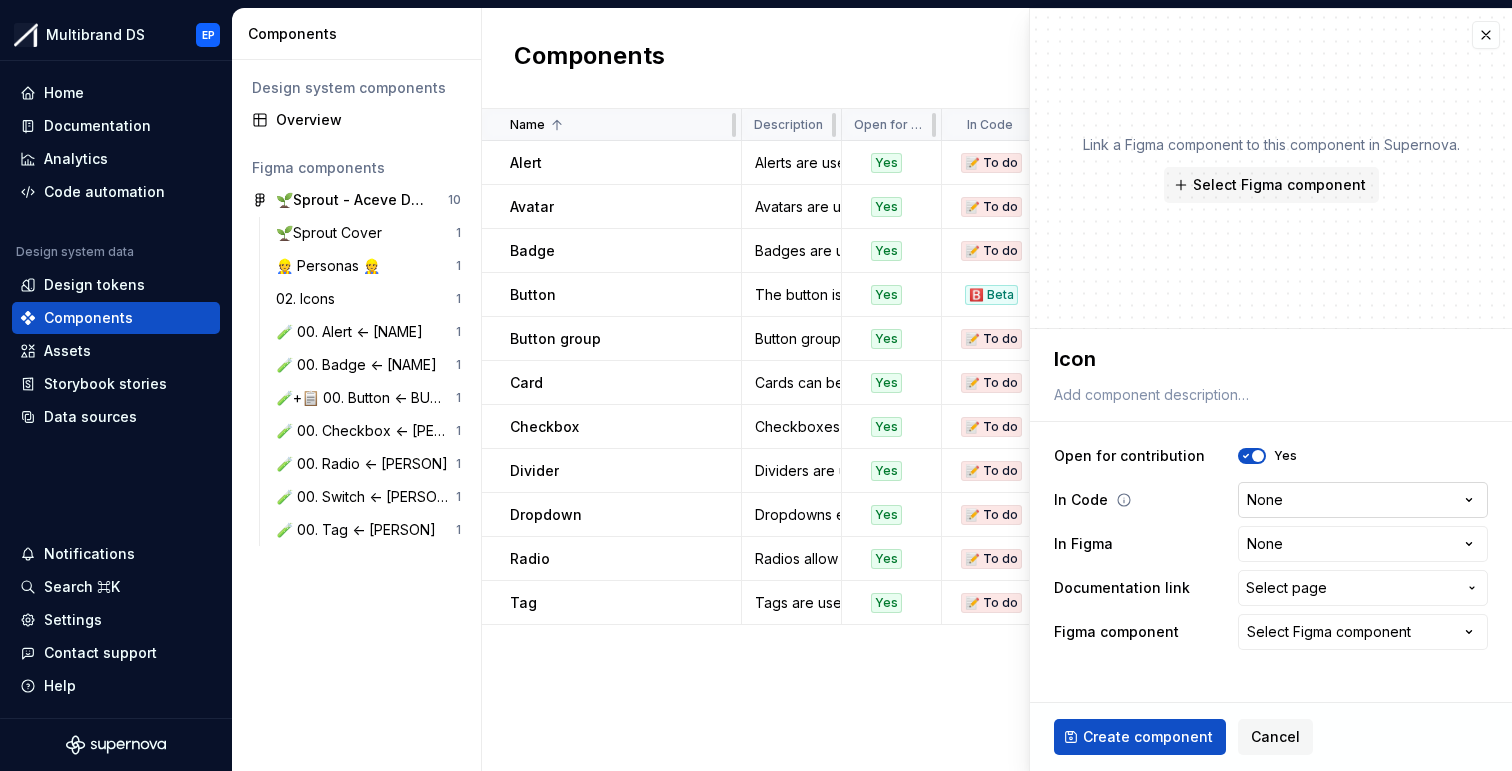 click on "Multibrand DS EP Home Documentation Analytics Code automation Design system data Design tokens Components Assets Storybook stories Data sources Notifications Search ⌘K Settings Contact support Help Components Design system components Overview Figma components 🌱Sprout - Aceve Design system 2025 10 🌱Sprout Cover 1 👷 Personas 👷 1 02. Icons 1 🧪 00. Alert <- [NAME] 1 🧪 00. Badge <- [NAME] 1 🧪+📋 00. Button <- [NAME] 1 🧪 00. Checkbox <- [NAME] 1 🧪 00. Radio <- [NAME] 1 🧪 00. Switch <- [NAME] 1 🧪 00. Tag <- [NAME] 1 Components New component Name Description Open for contribution In Code In Figma Documentation link Figma component Last updated Alert Alerts are used to display important messages inline or as toast notifications. Yes 📝 To do 🛠️ Working on Components / Alert Alert 8 minutes ago Avatar Avatars are used to represent a person or object. Yes 📝 To do 📝 To do Components / Avatar None 8 minutes ago Badge Yes 📝 To do 🛠️ Working on Components / Badge badge" at bounding box center (756, 385) 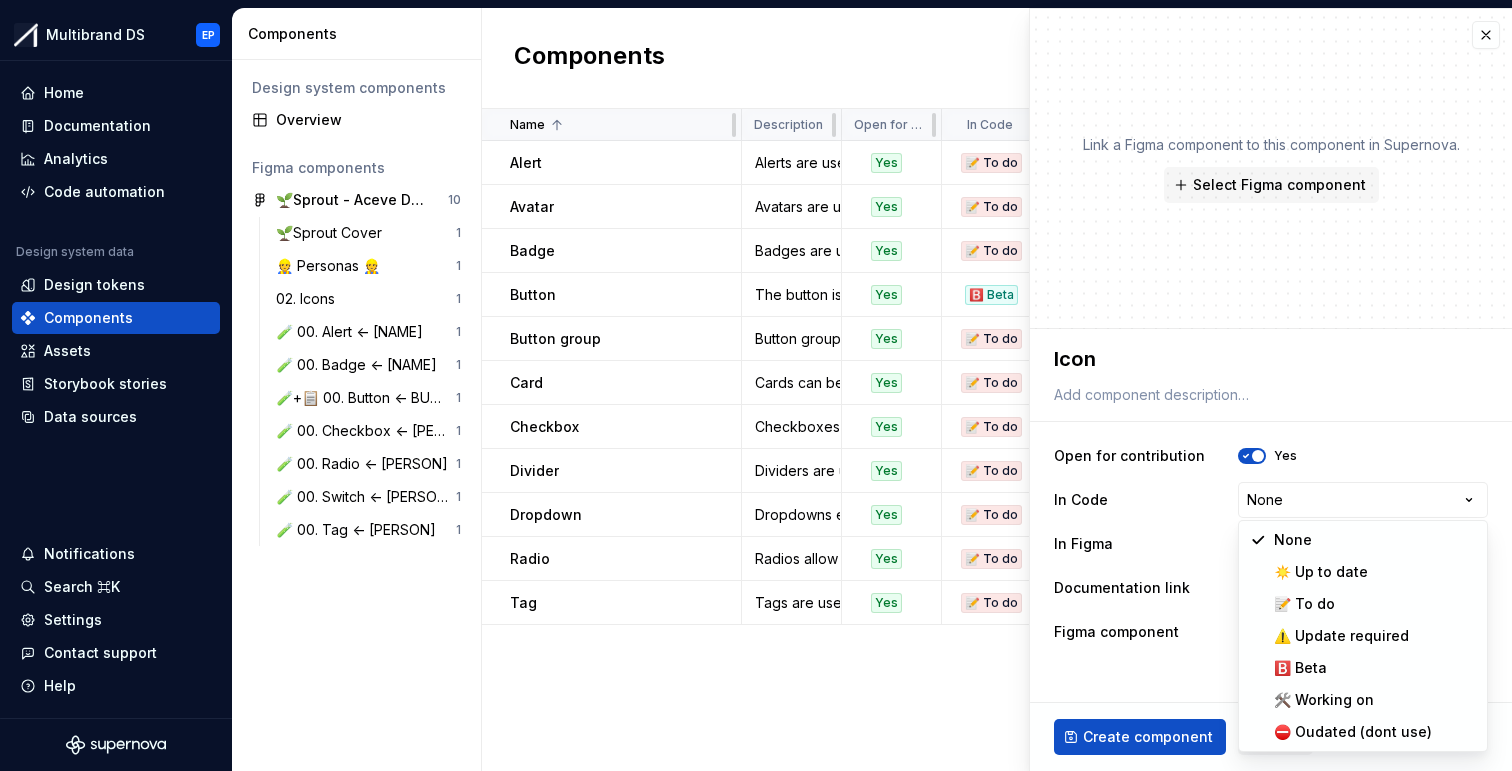 select on "**********" 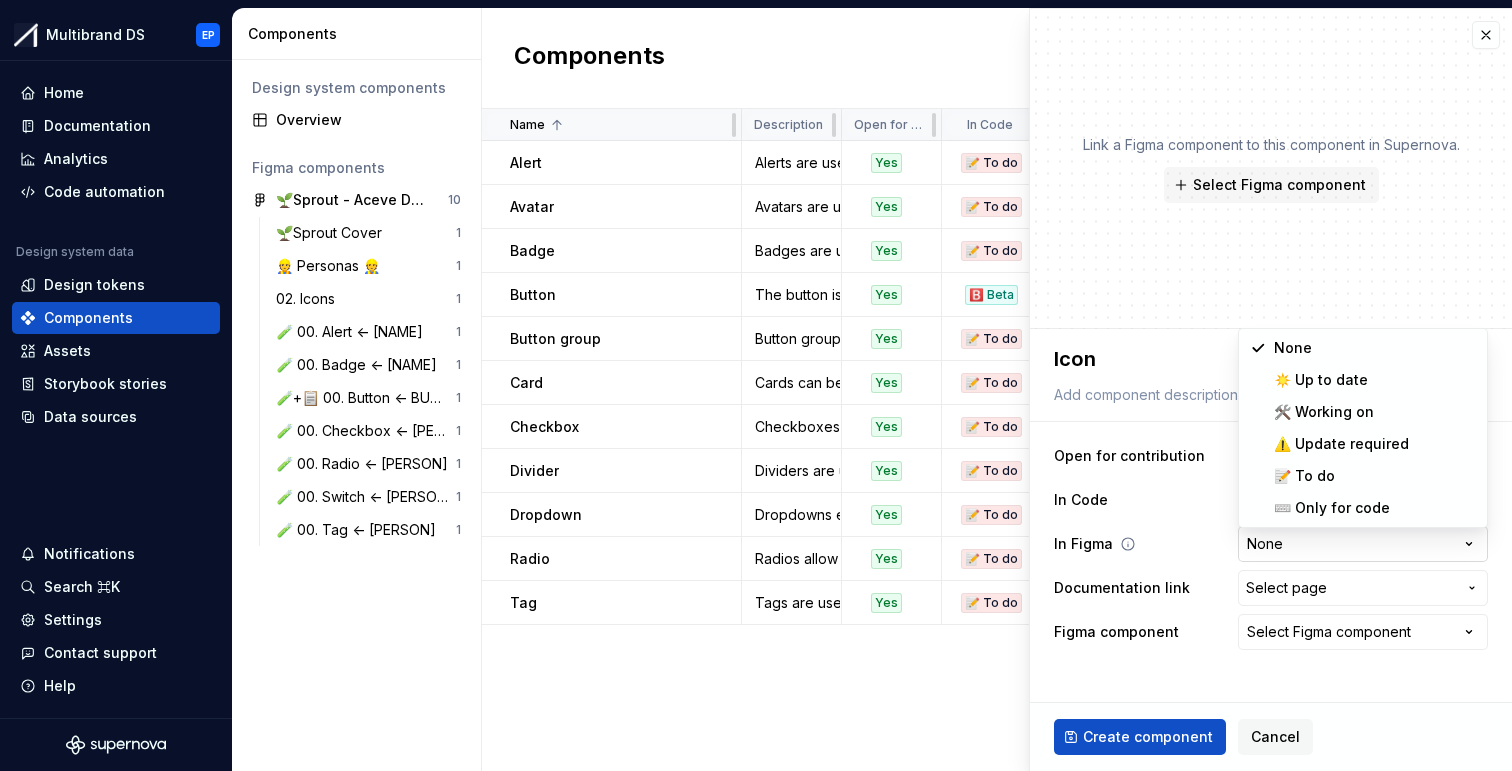 click on "Multibrand DS EP Home Documentation Analytics Code automation Design system data Design tokens Components Assets Storybook stories Data sources Notifications Search ⌘K Settings Contact support Help Components Design system components Overview Figma components 🌱Sprout - Aceve Design system 2025 10 🌱Sprout Cover 1 👷 Personas 👷 1 02. Icons 1 🧪 00. Alert <- [NAME] 1 🧪 00. Badge <- [NAME] 1 🧪+📋 00. Button <- [NAME] 1 🧪 00. Checkbox <- [NAME] 1 🧪 00. Radio <- [NAME] 1 🧪 00. Switch <- [NAME] 1 🧪 00. Tag <- [NAME] 1 Components New component Name Description Open for contribution In Code In Figma Documentation link Figma component Last updated Alert Alerts are used to display important messages inline or as toast notifications. Yes 📝 To do 🛠️ Working on Components / Alert Alert 8 minutes ago Avatar Avatars are used to represent a person or object. Yes 📝 To do 📝 To do Components / Avatar None 8 minutes ago Badge Yes 📝 To do 🛠️ Working on Components / Badge badge" at bounding box center (756, 385) 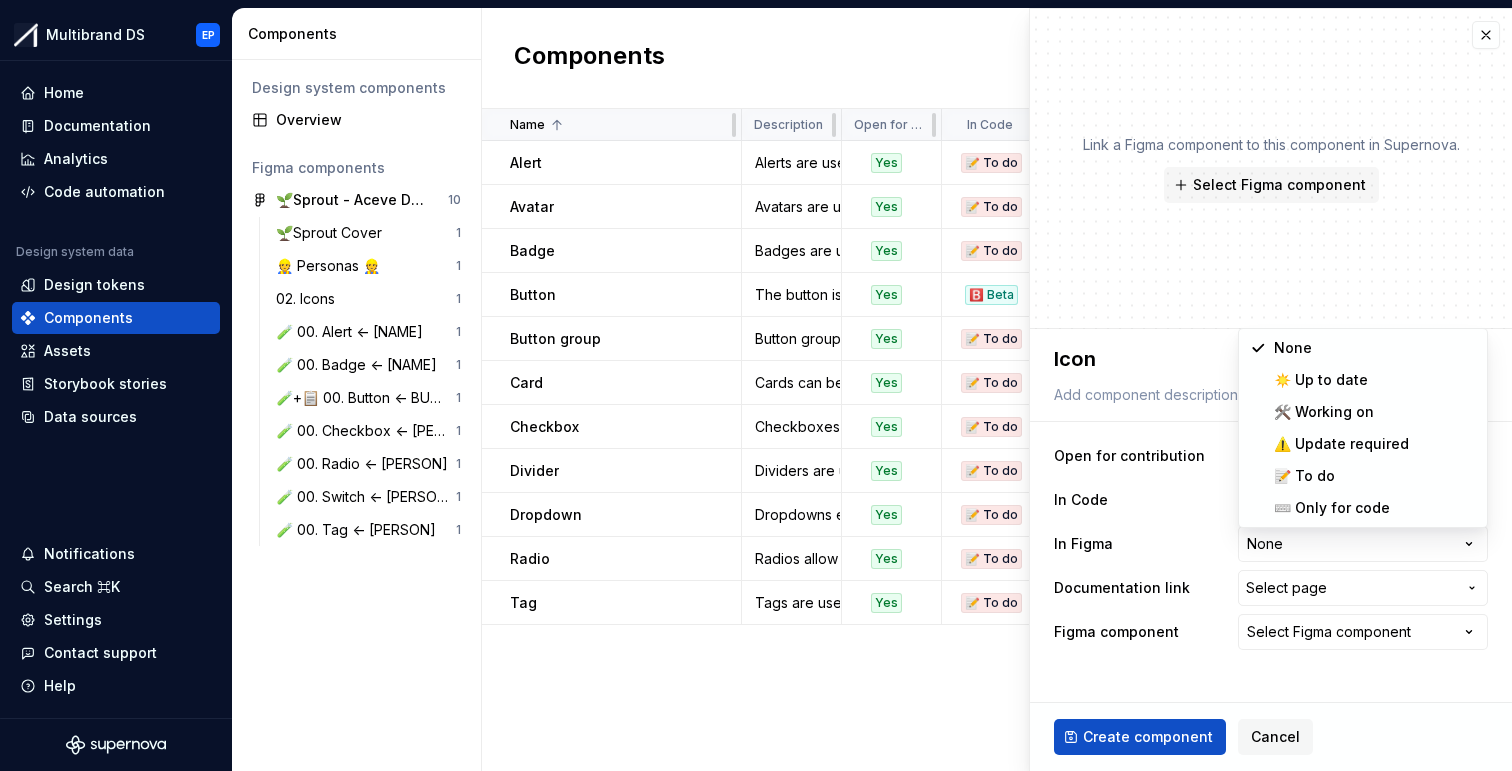select on "**********" 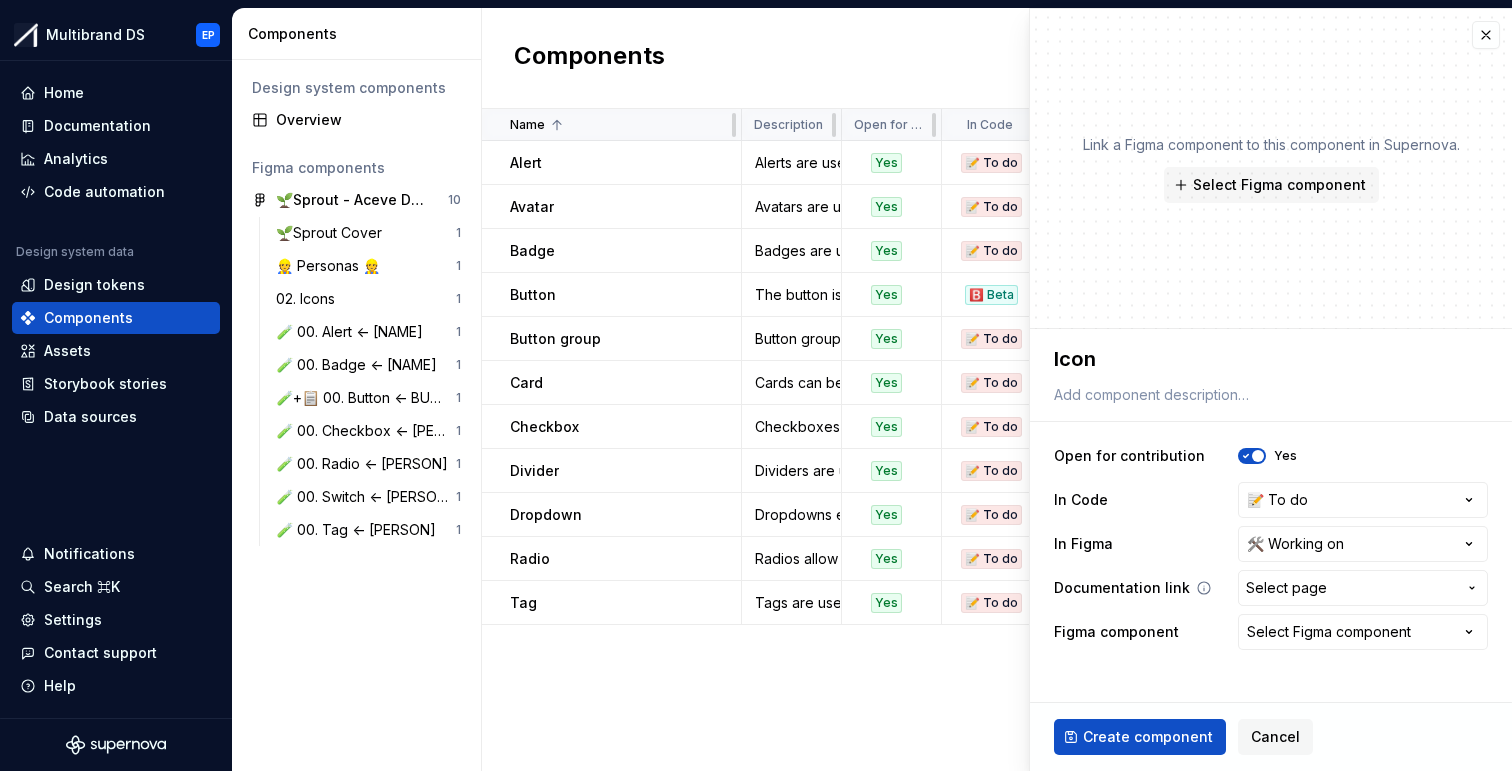 click on "Select page" at bounding box center (1286, 588) 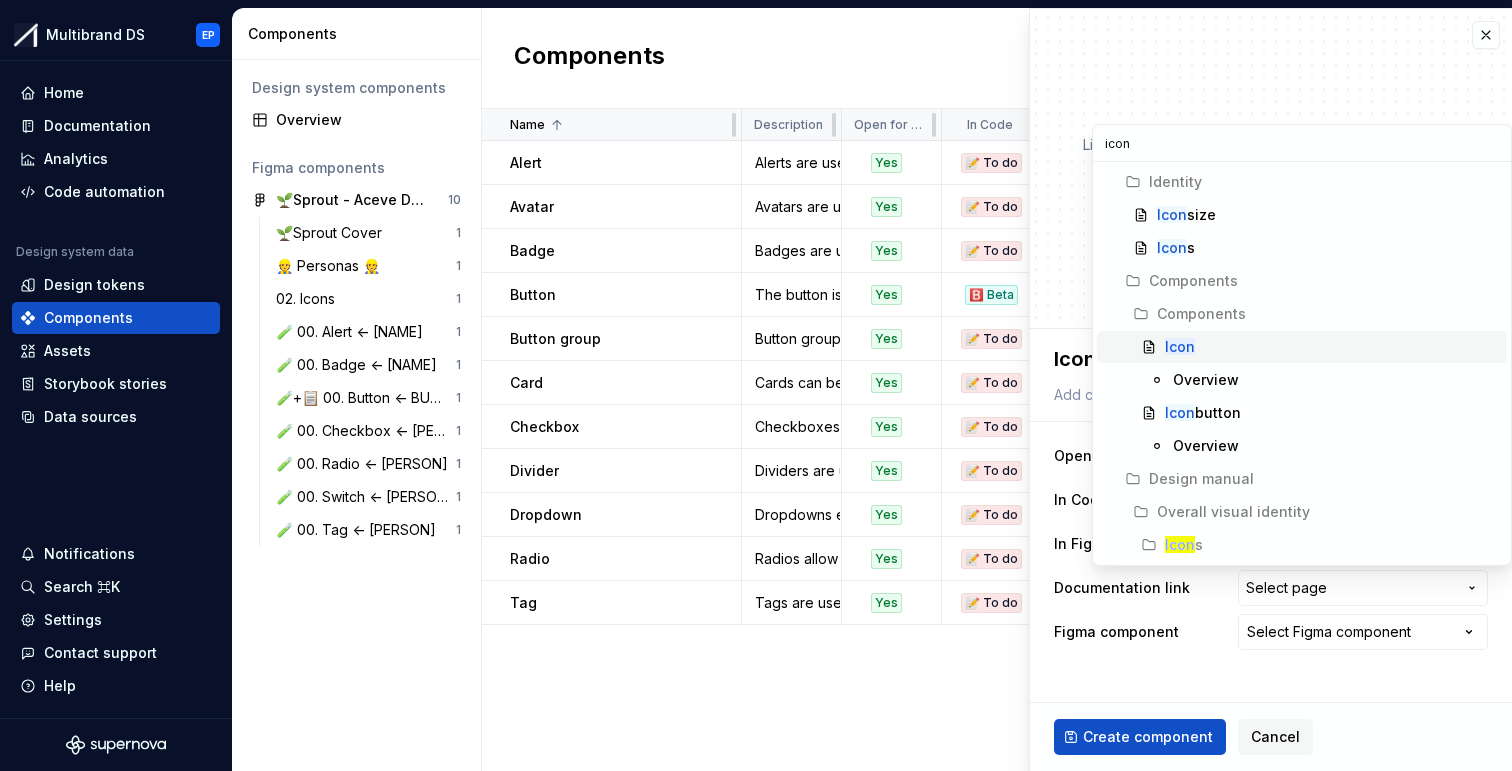 type on "icon" 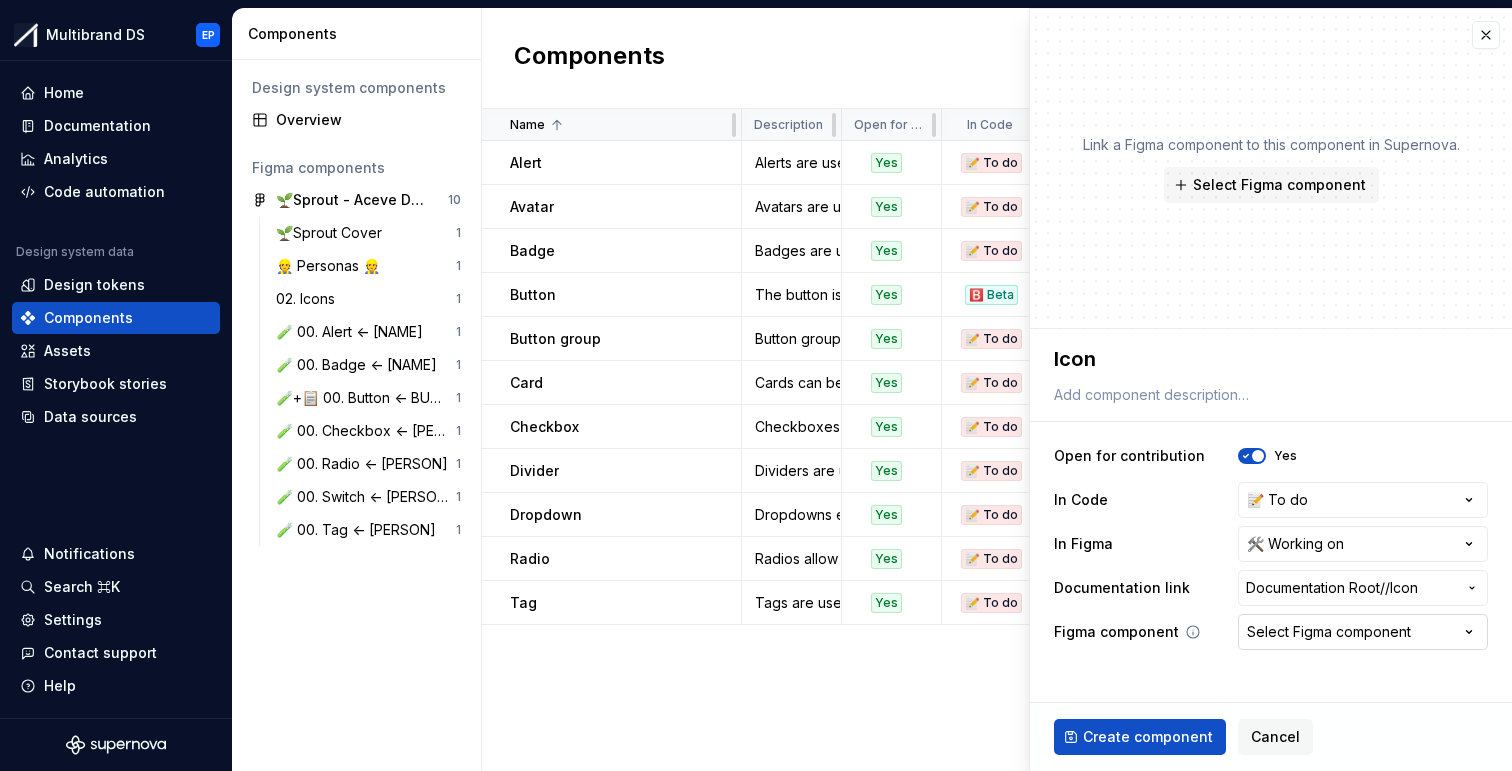 click on "Select Figma component" at bounding box center (1329, 632) 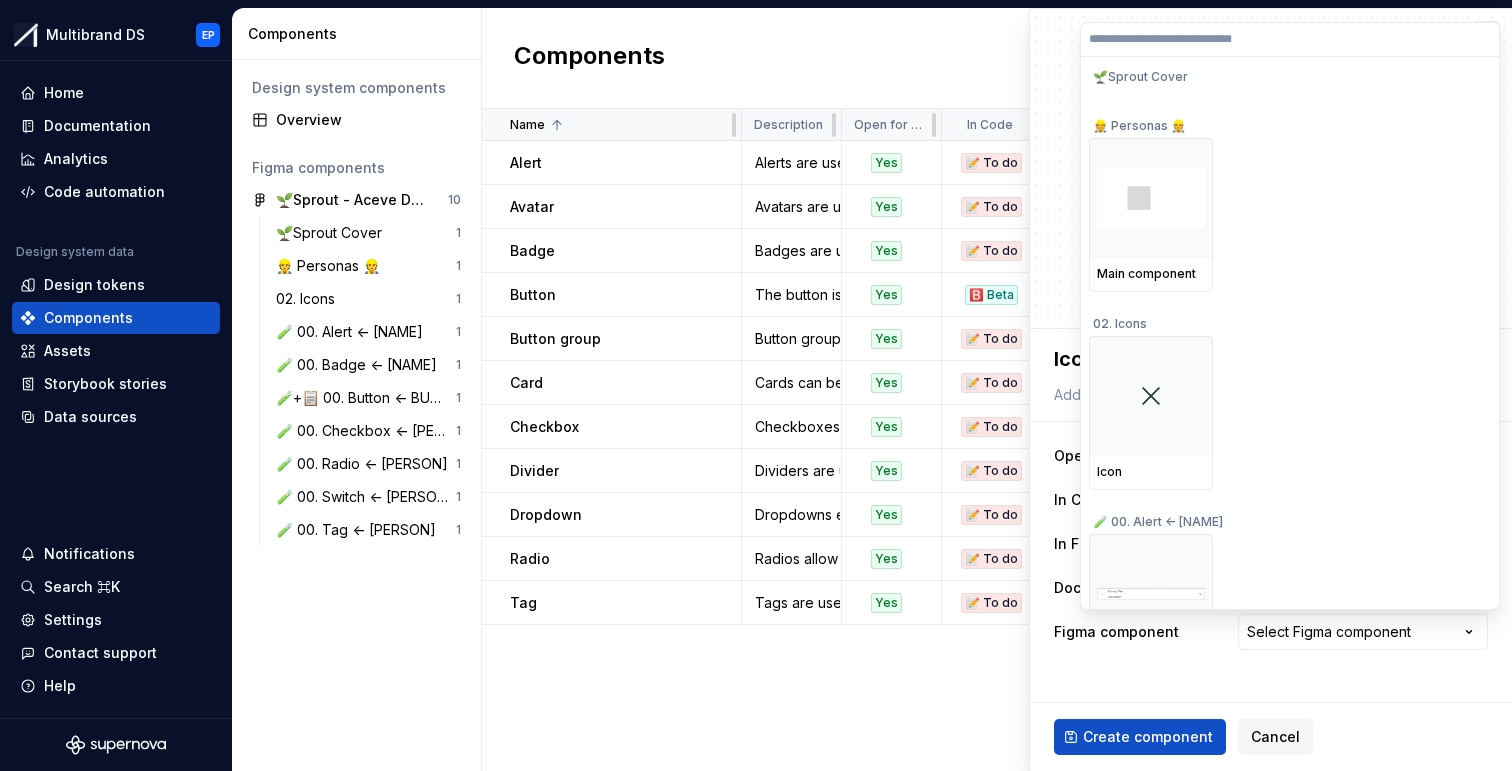scroll, scrollTop: 123, scrollLeft: 0, axis: vertical 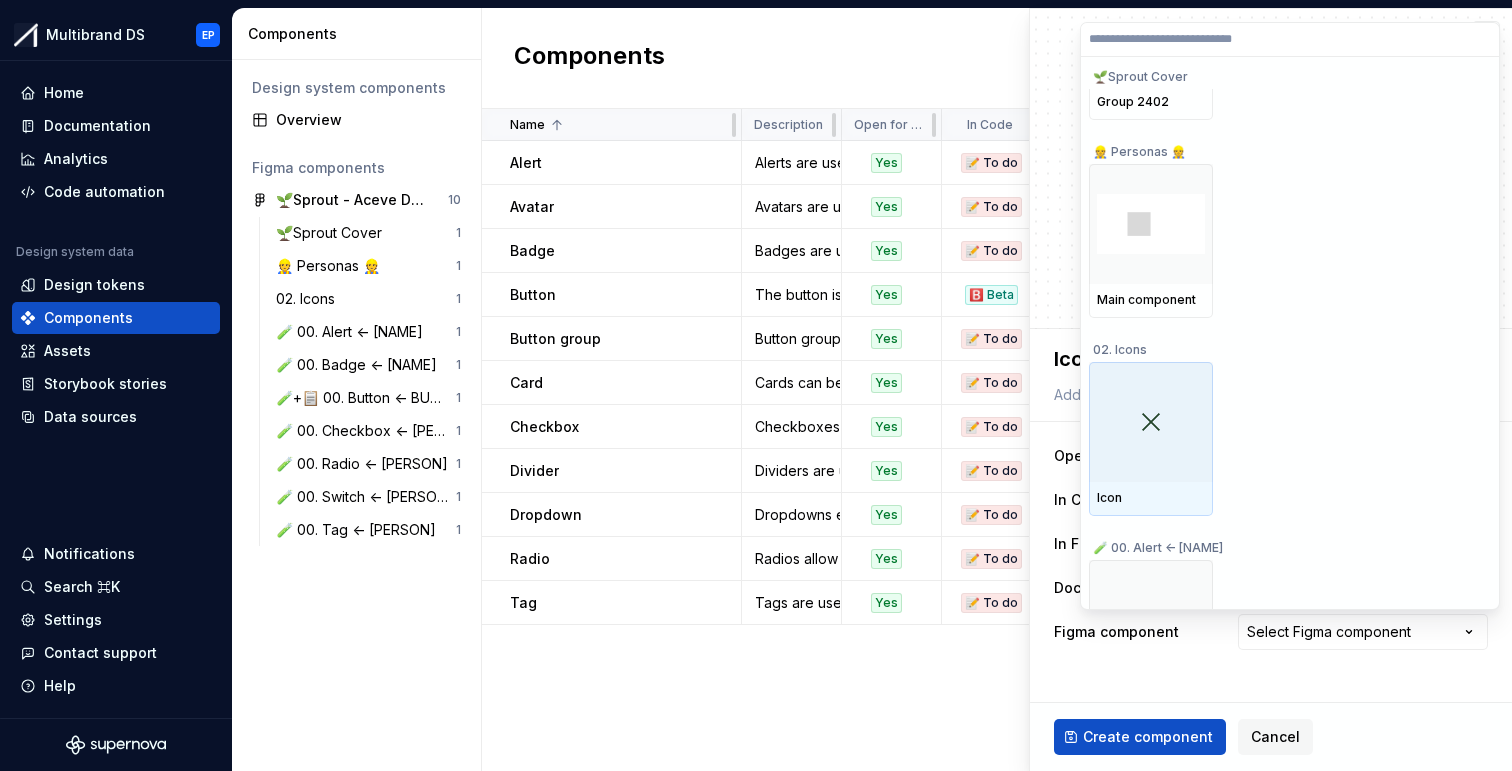 click at bounding box center [1151, 422] 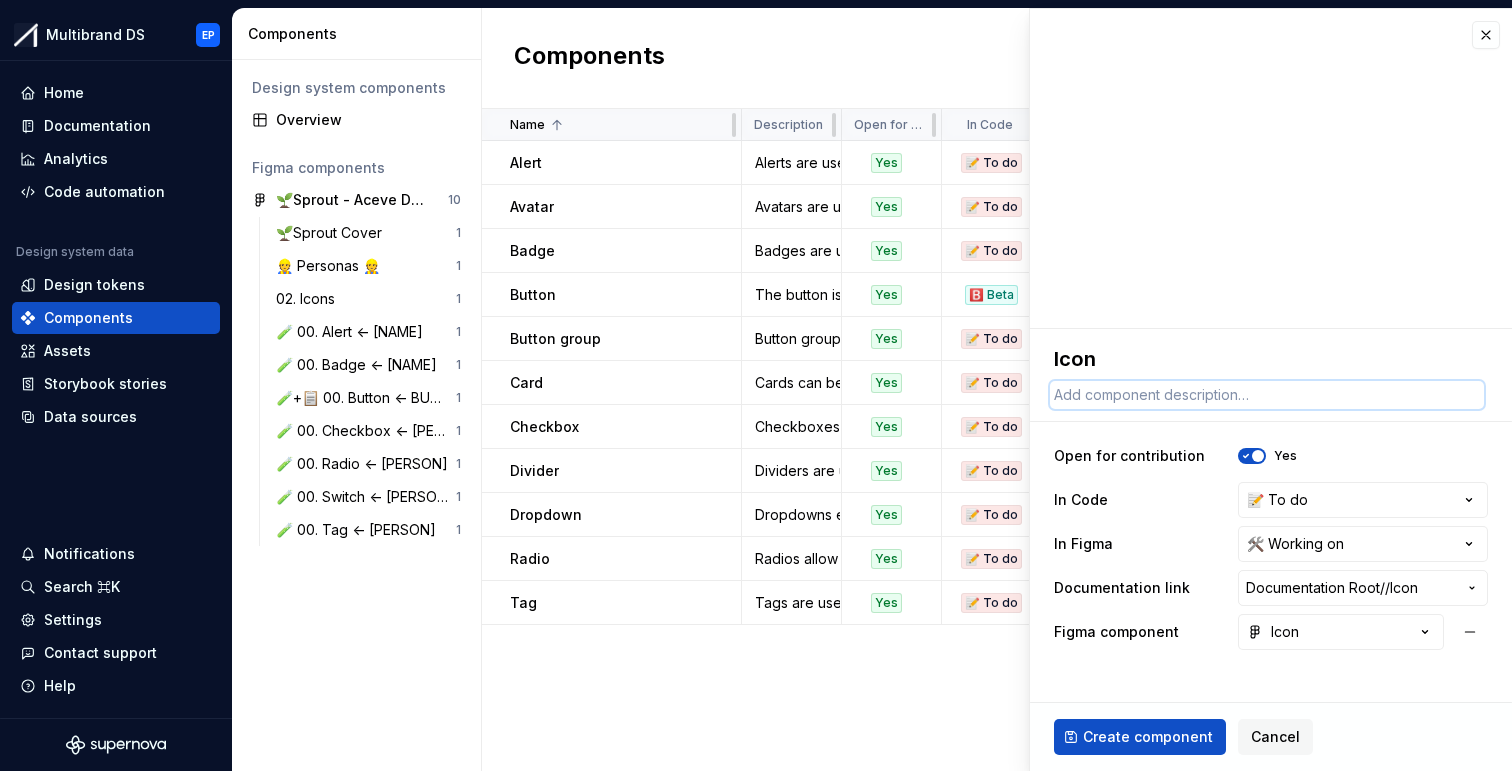 click at bounding box center (1267, 395) 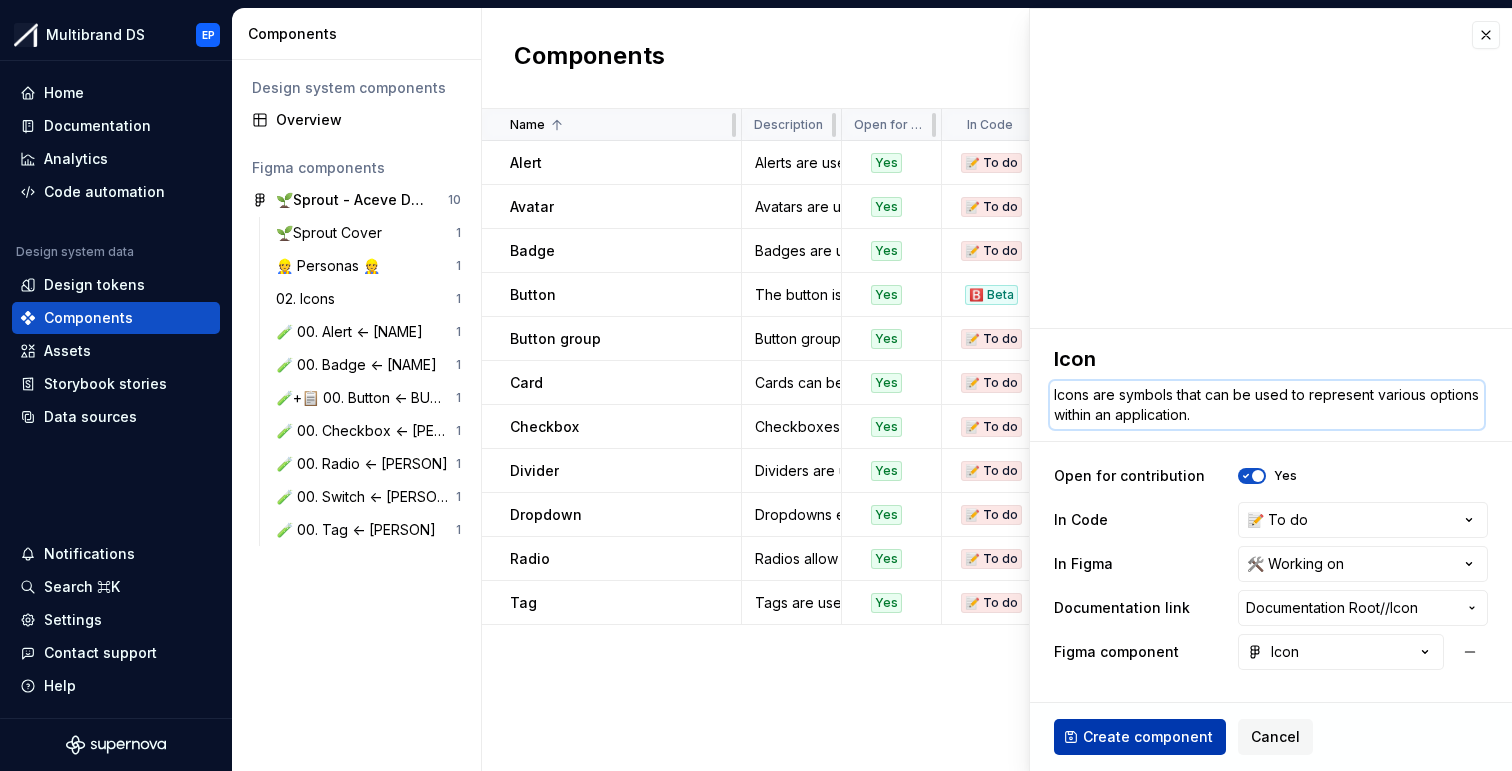 type on "Icons are symbols that can be used to represent various options within an application." 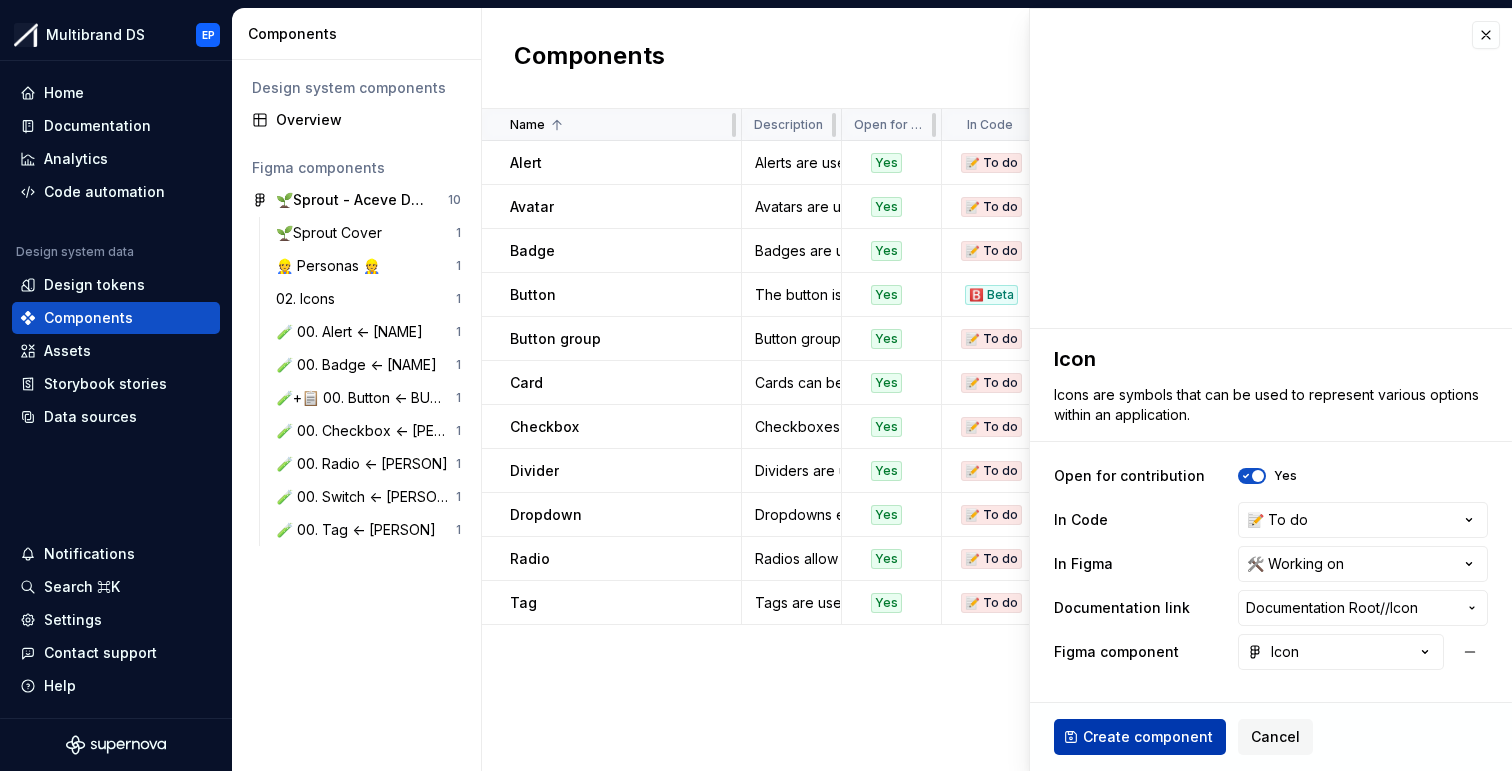 click on "Create component" at bounding box center (1148, 737) 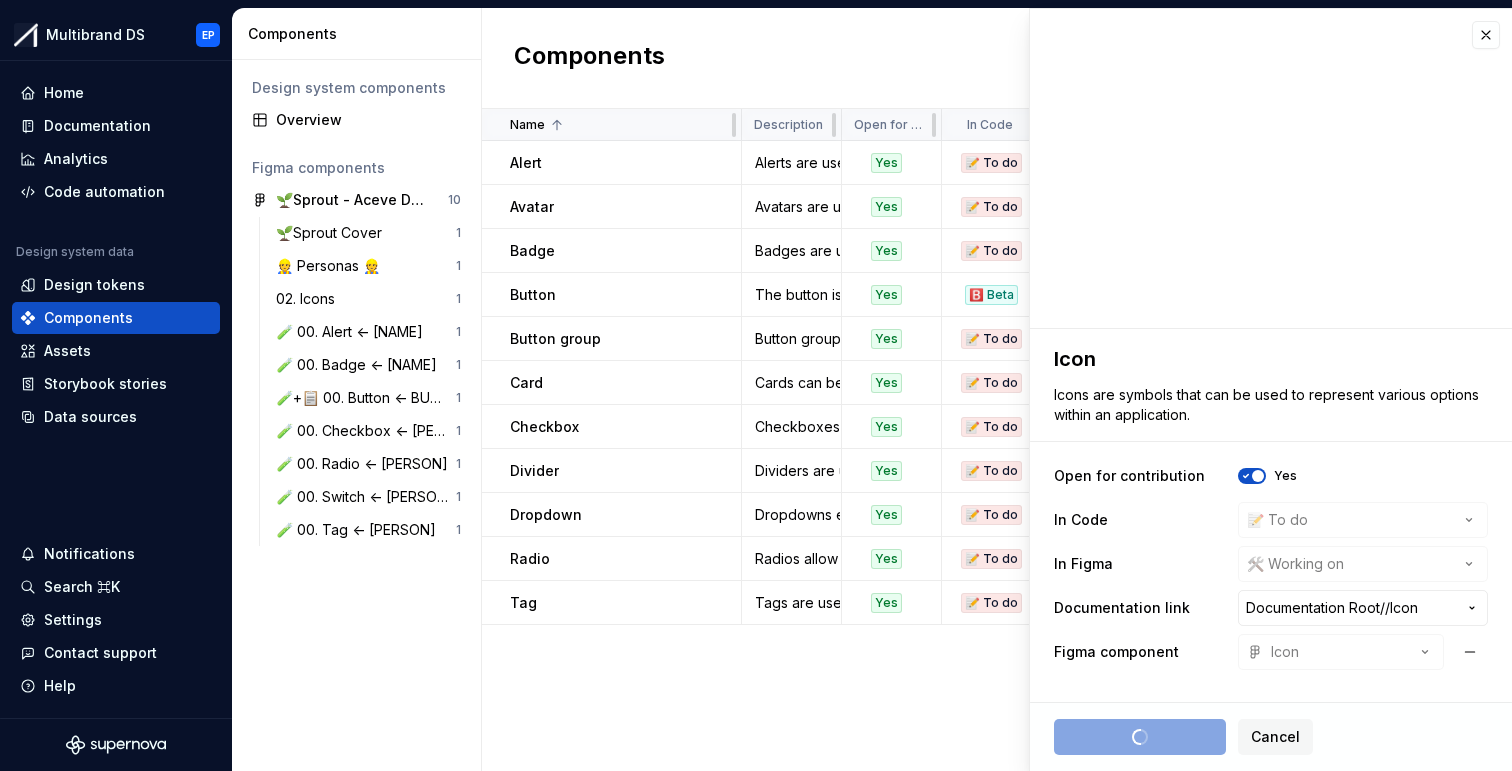 type on "*" 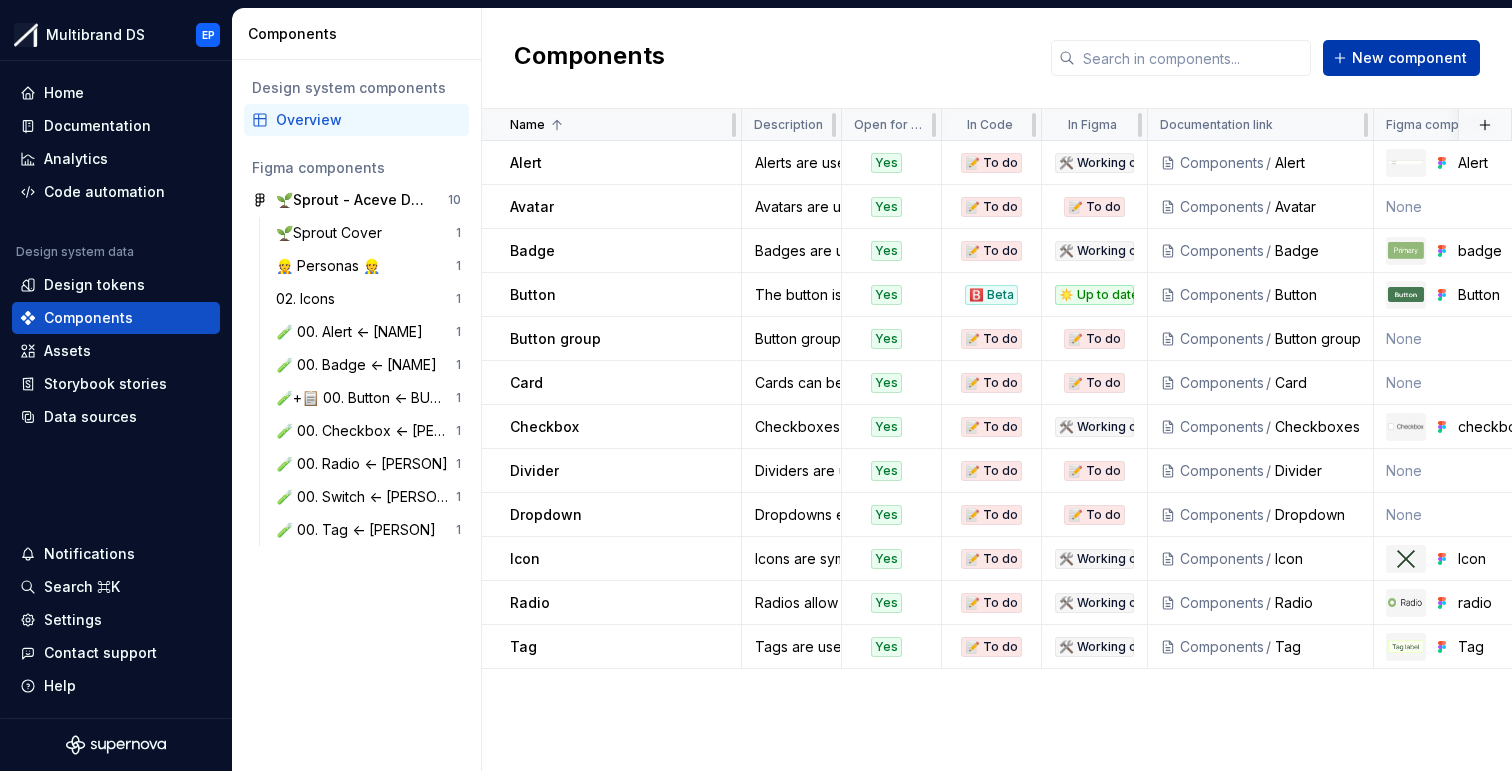 click on "New component" at bounding box center (1409, 58) 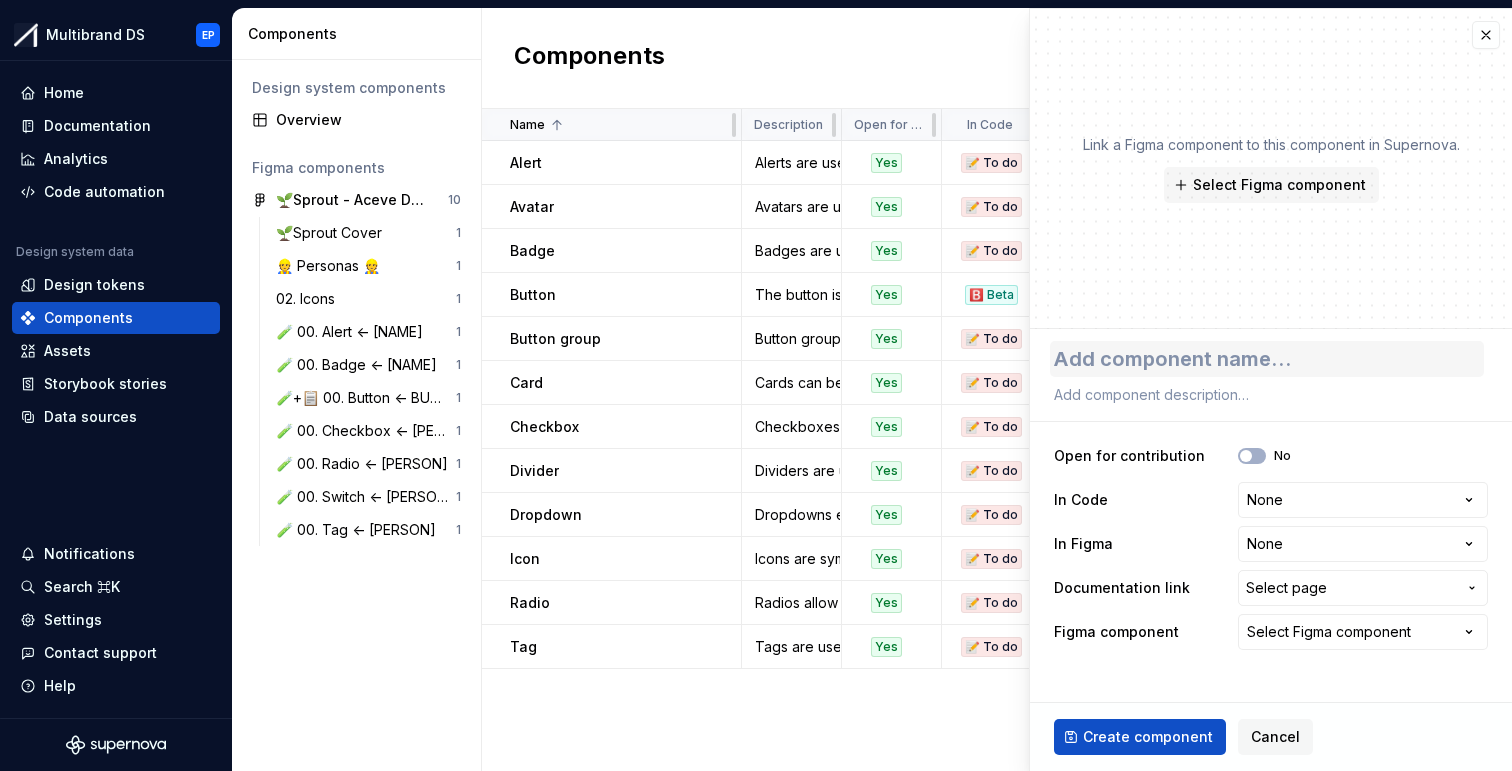 click at bounding box center [1267, 359] 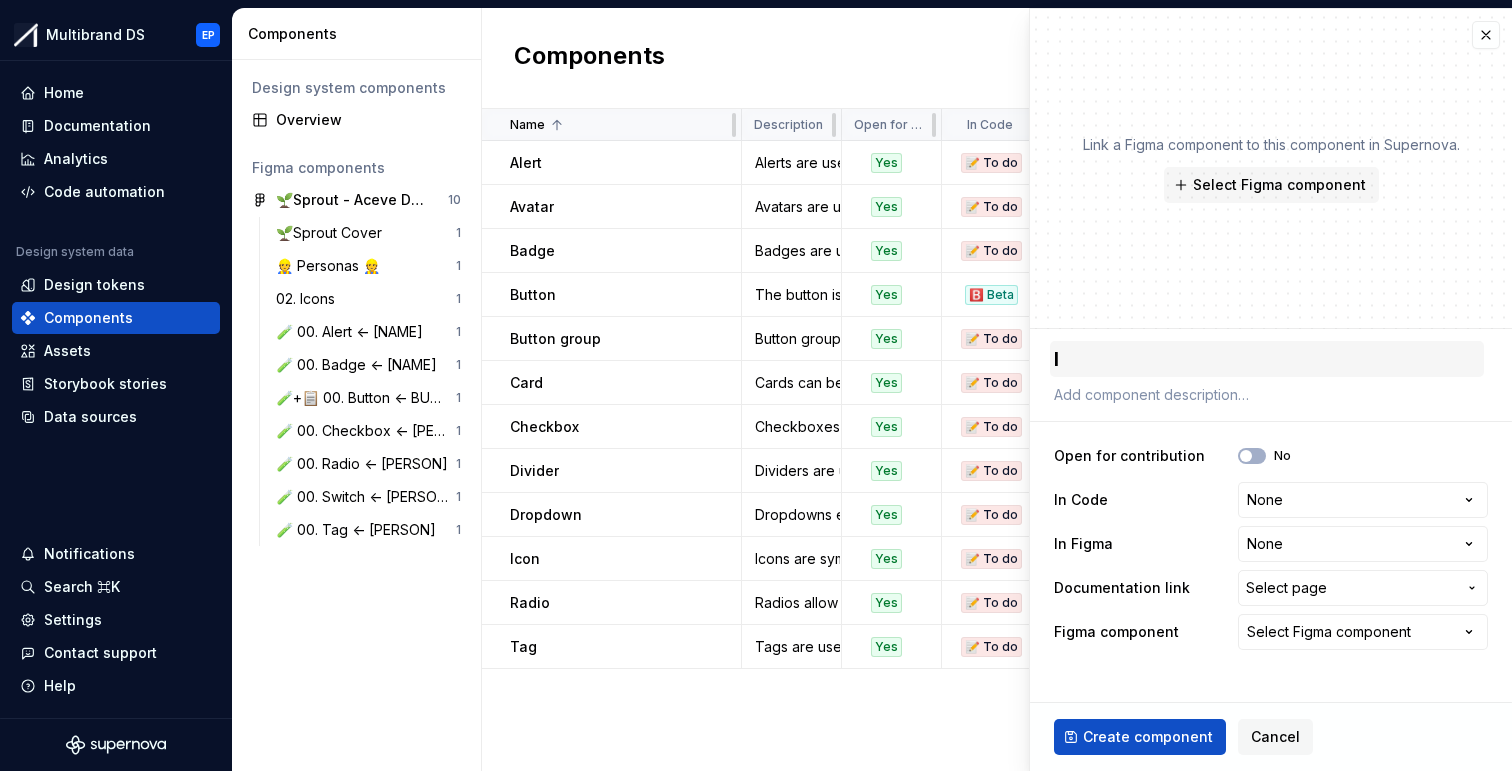 type on "*" 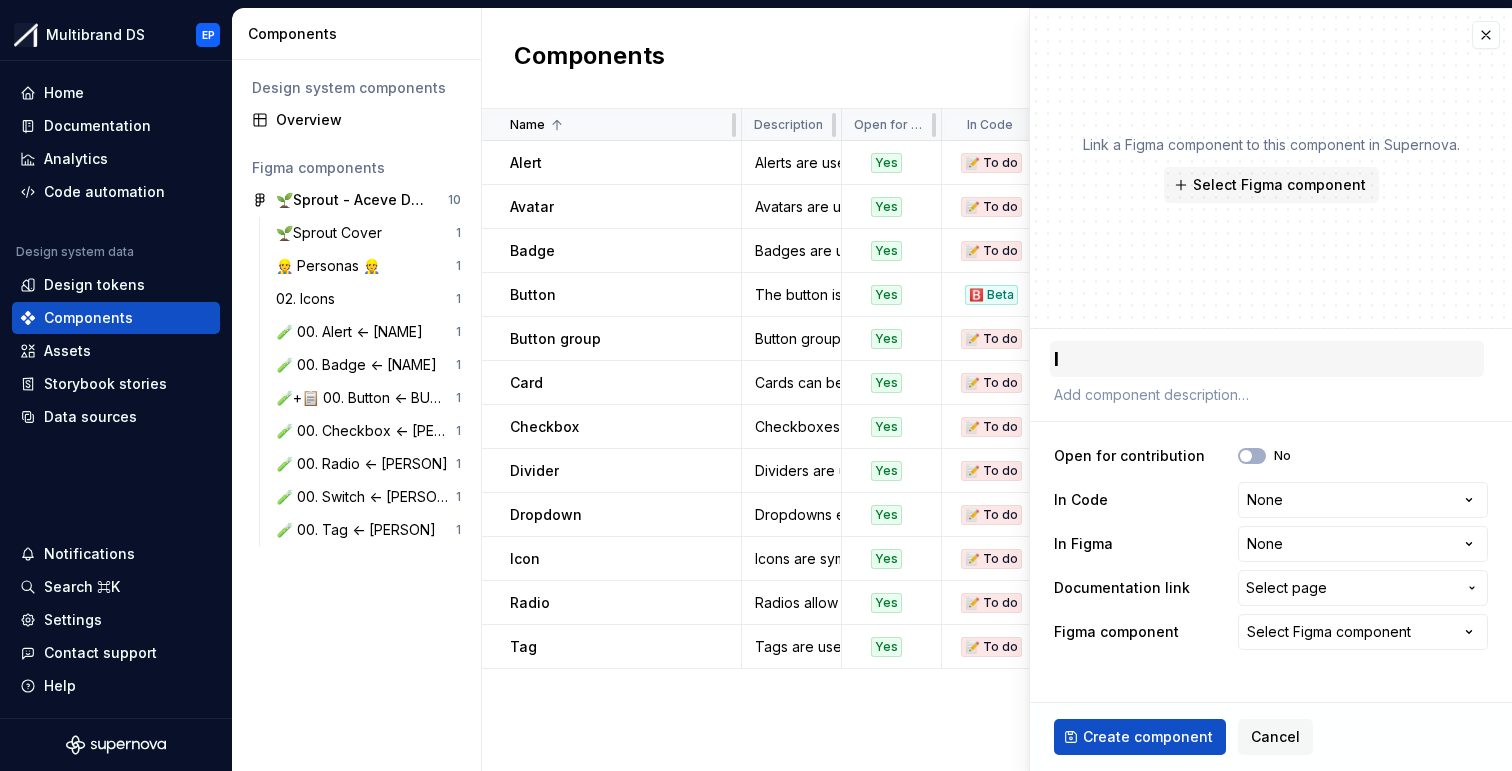 type on "Ic" 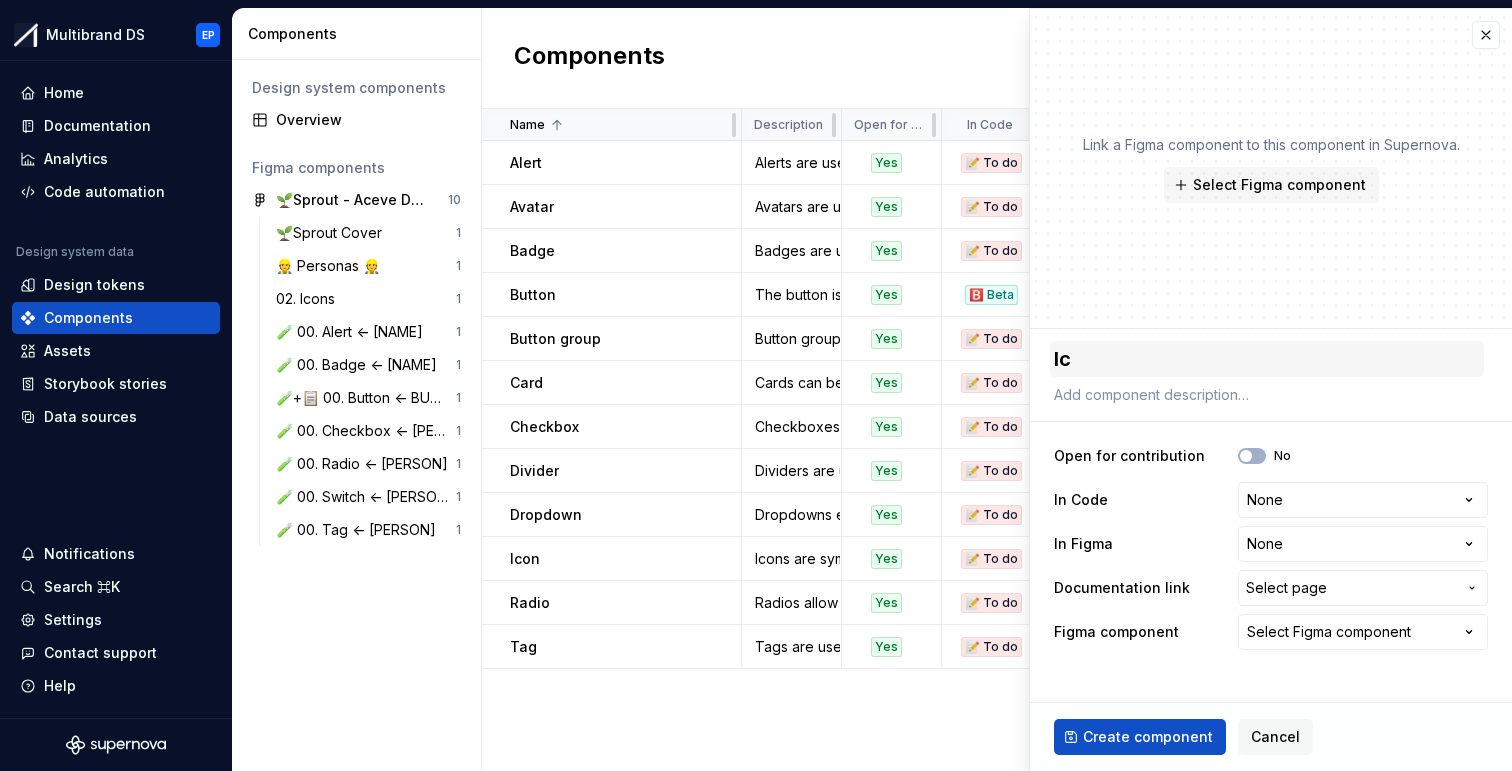 type on "*" 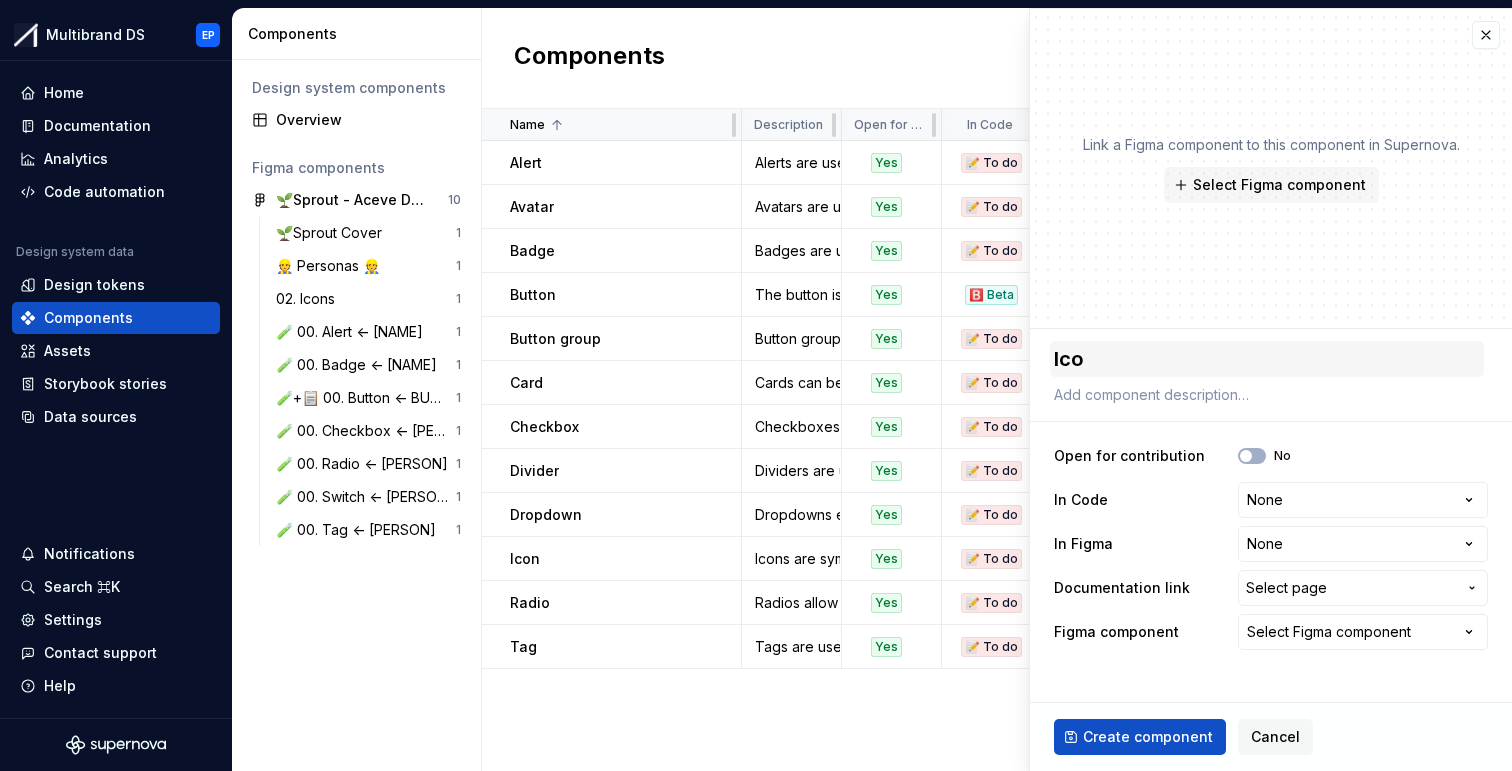 type on "*" 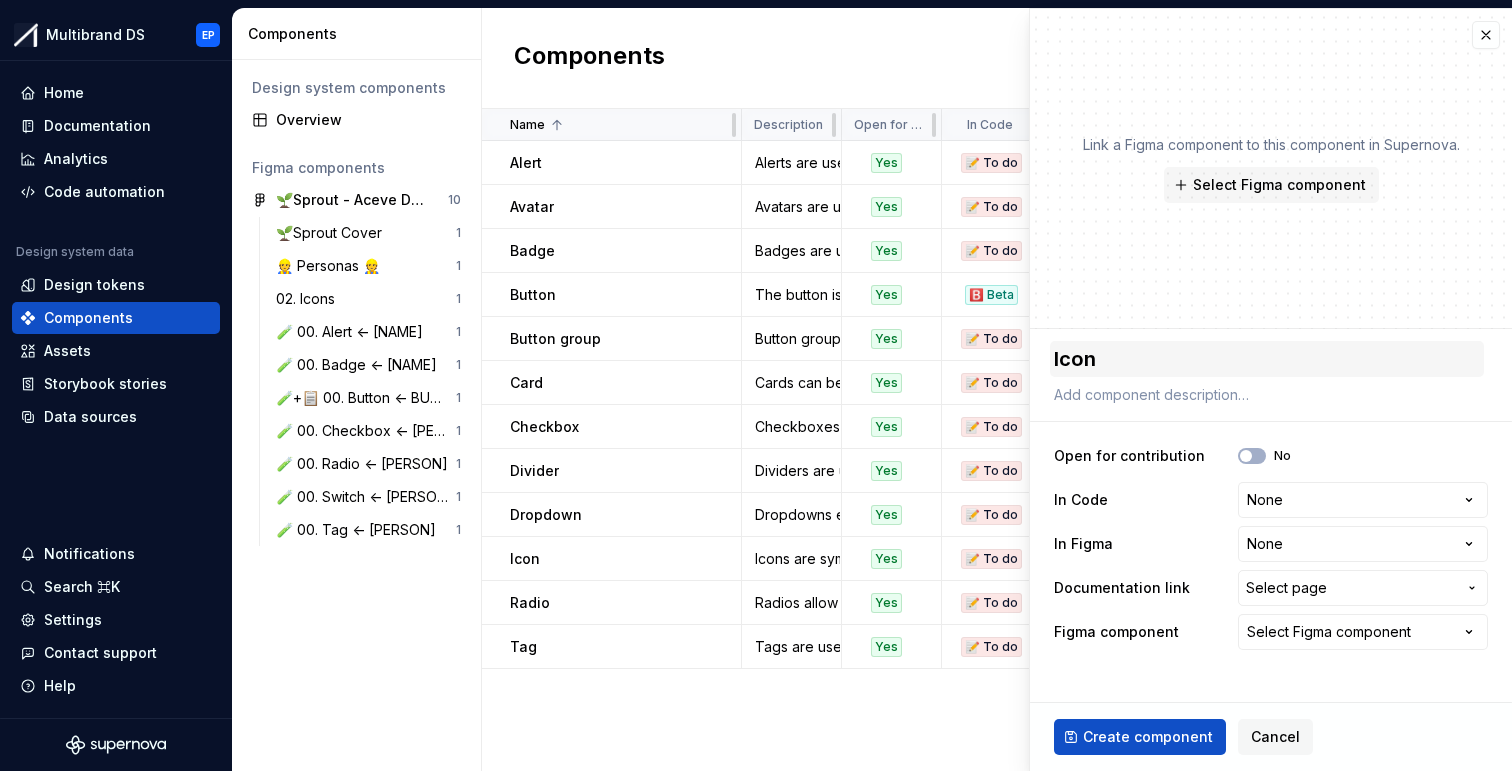 type on "*" 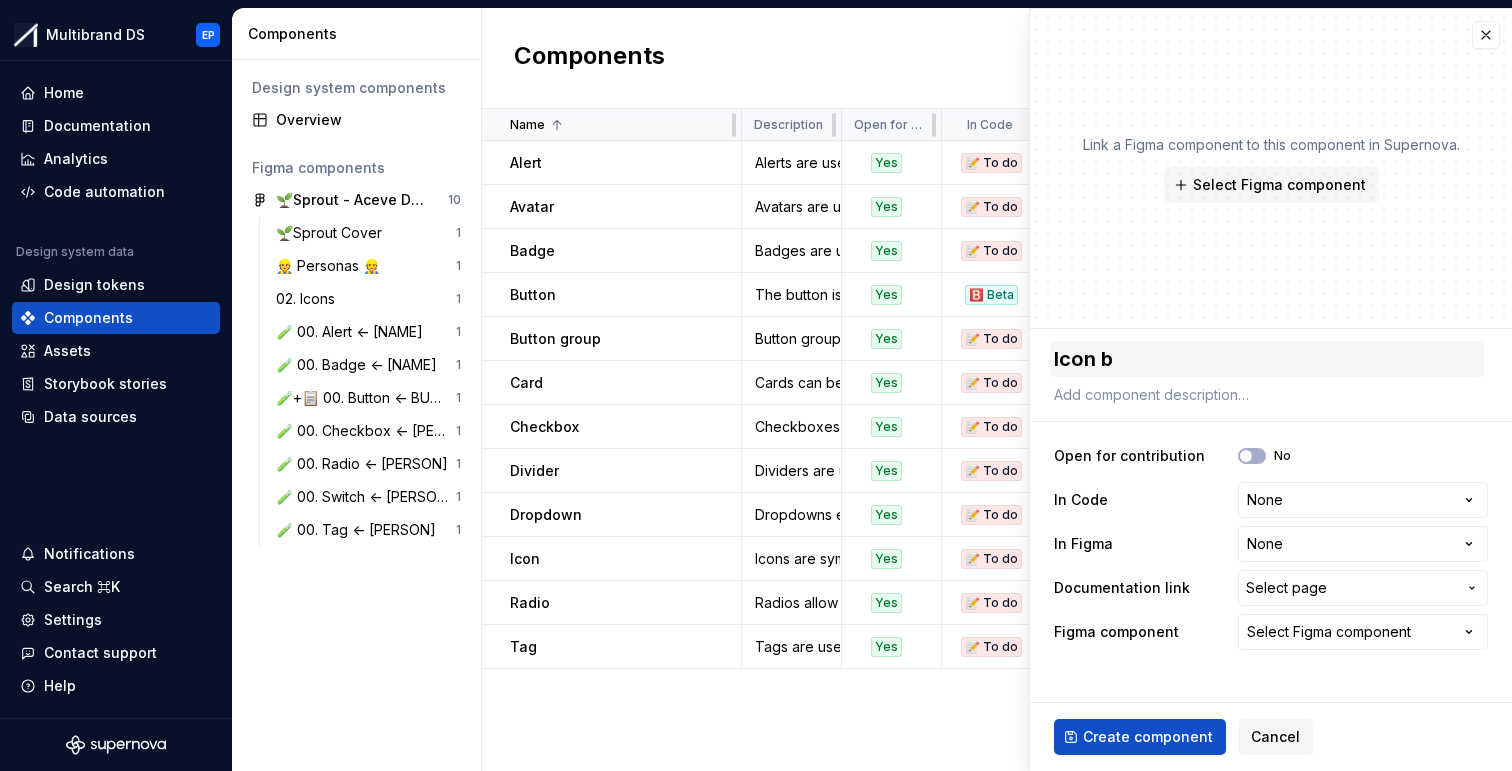 type on "*" 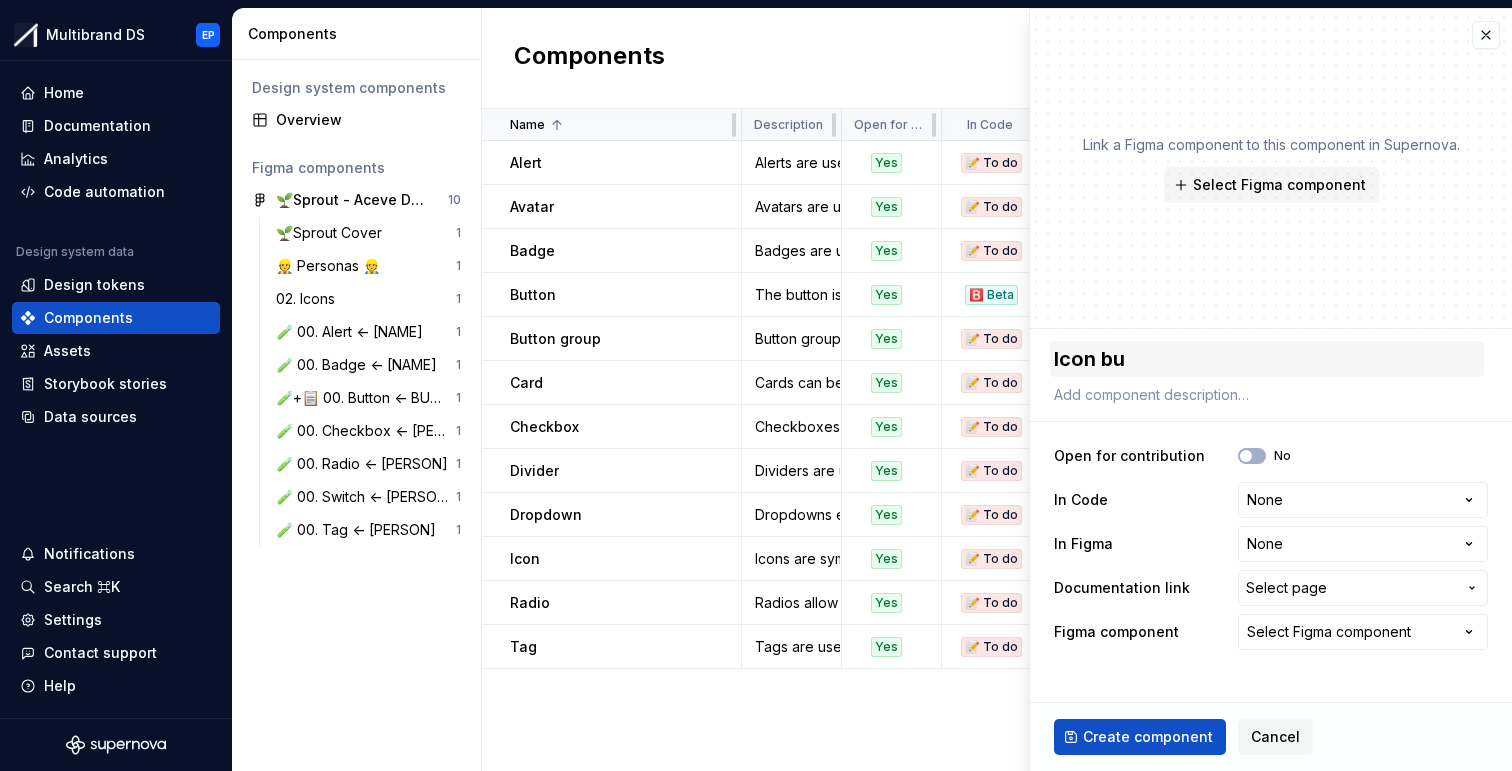 type on "*" 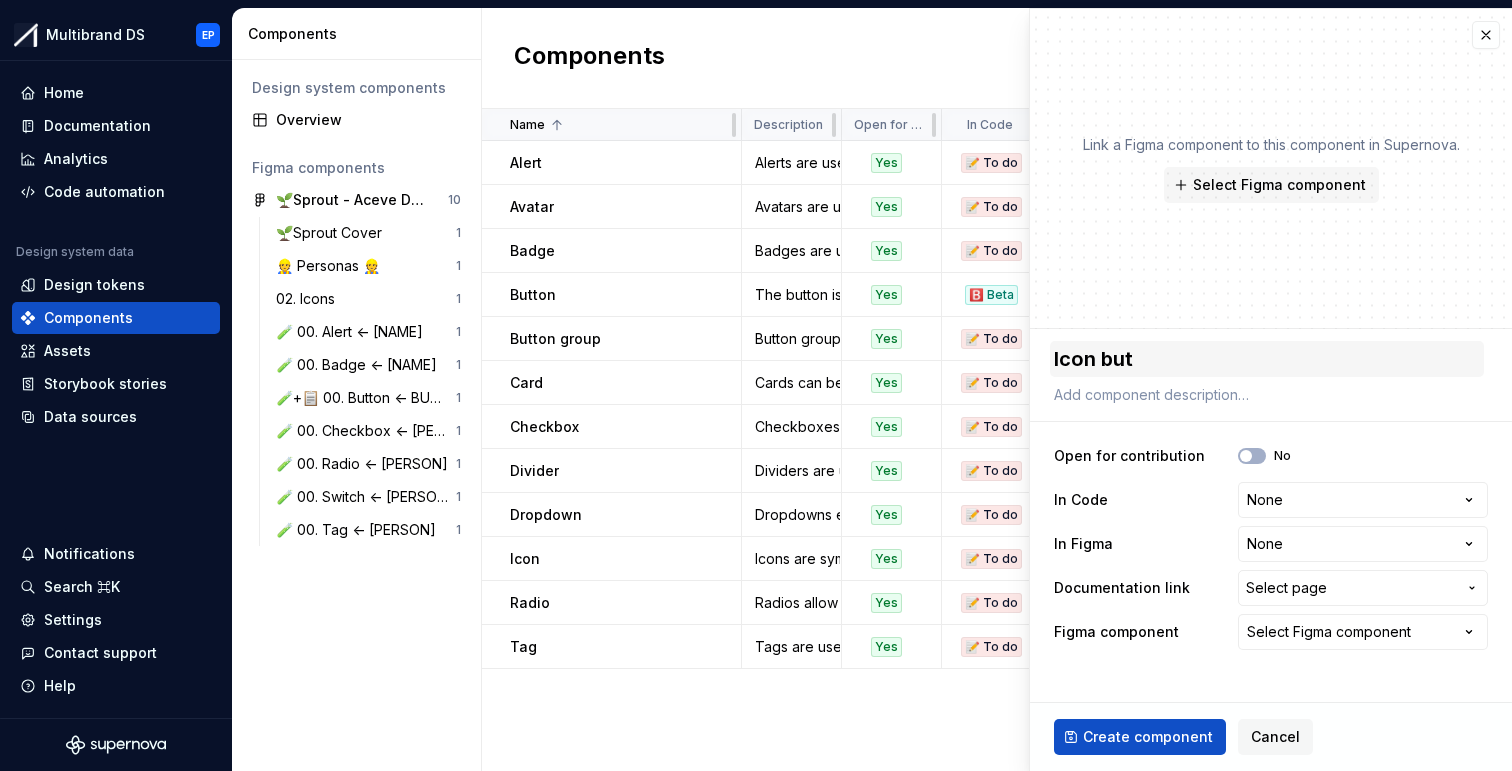 type on "*" 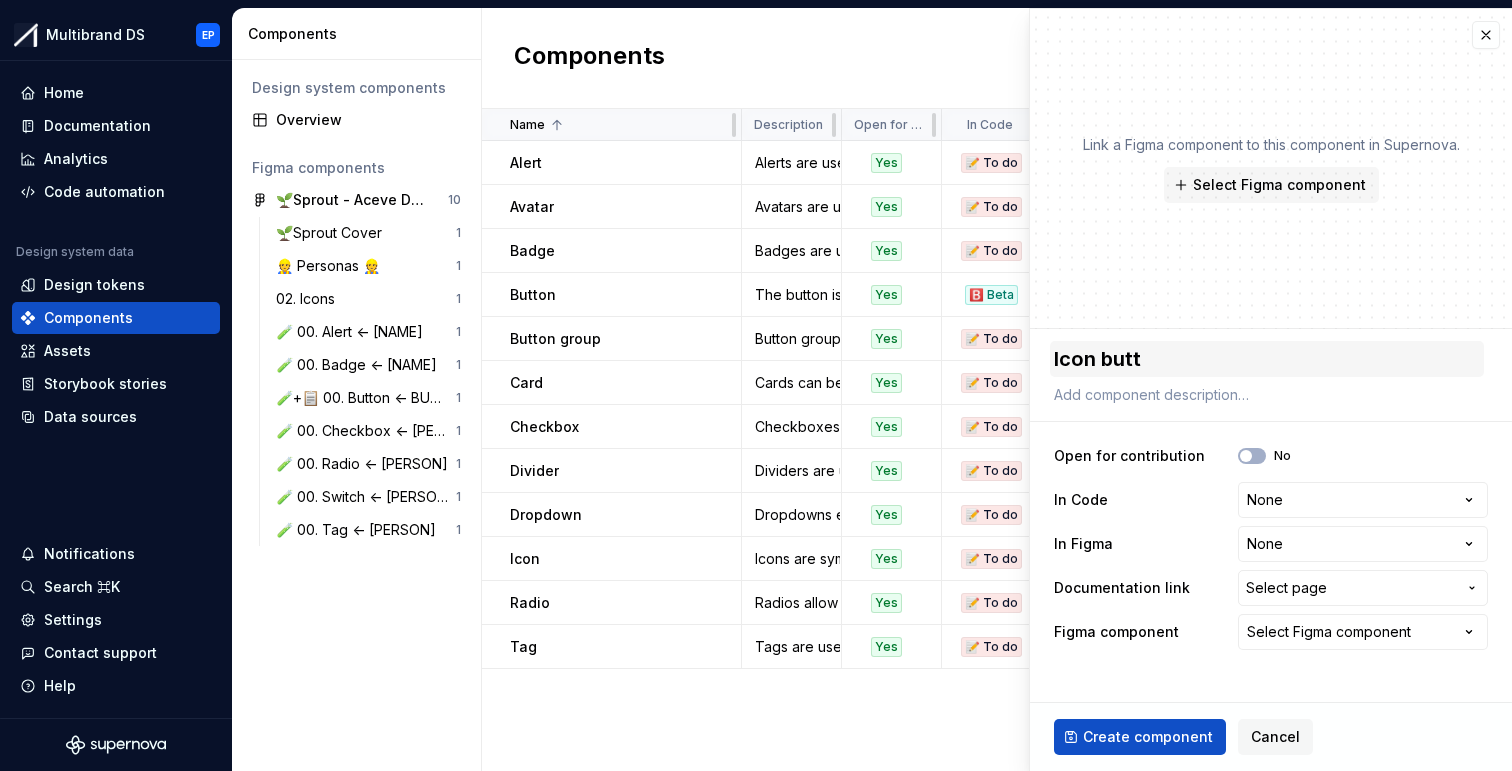 type on "*" 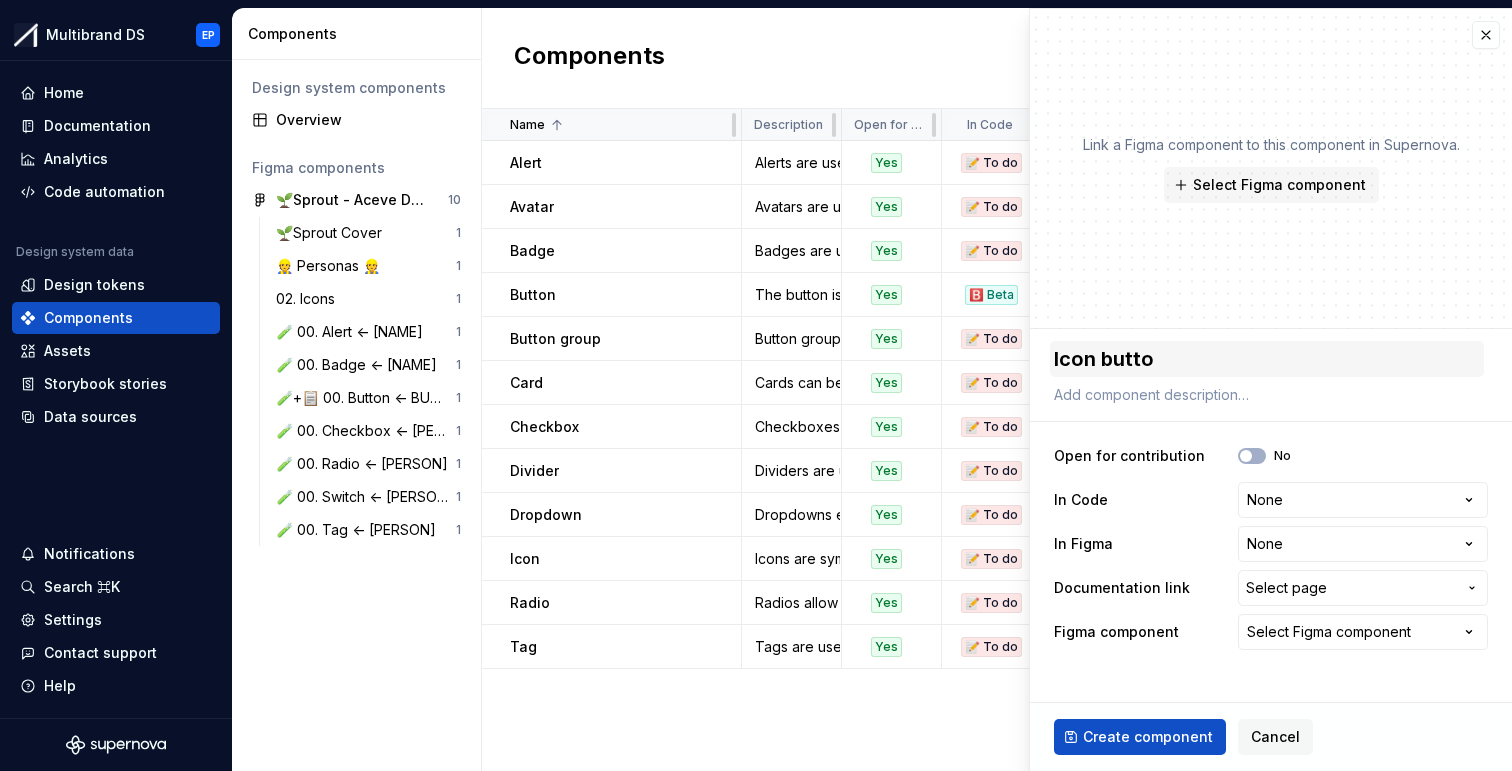 type on "*" 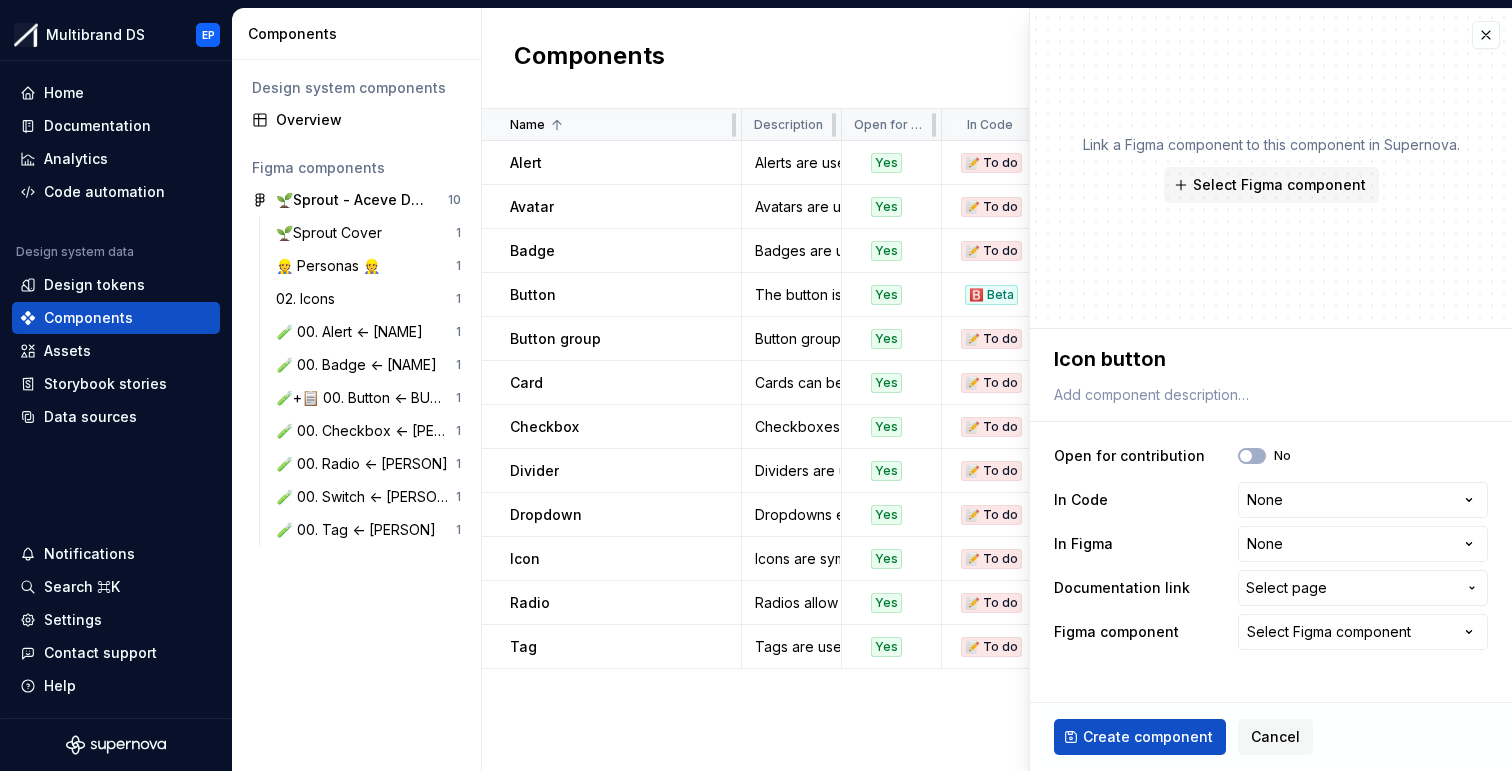 type on "Icon button" 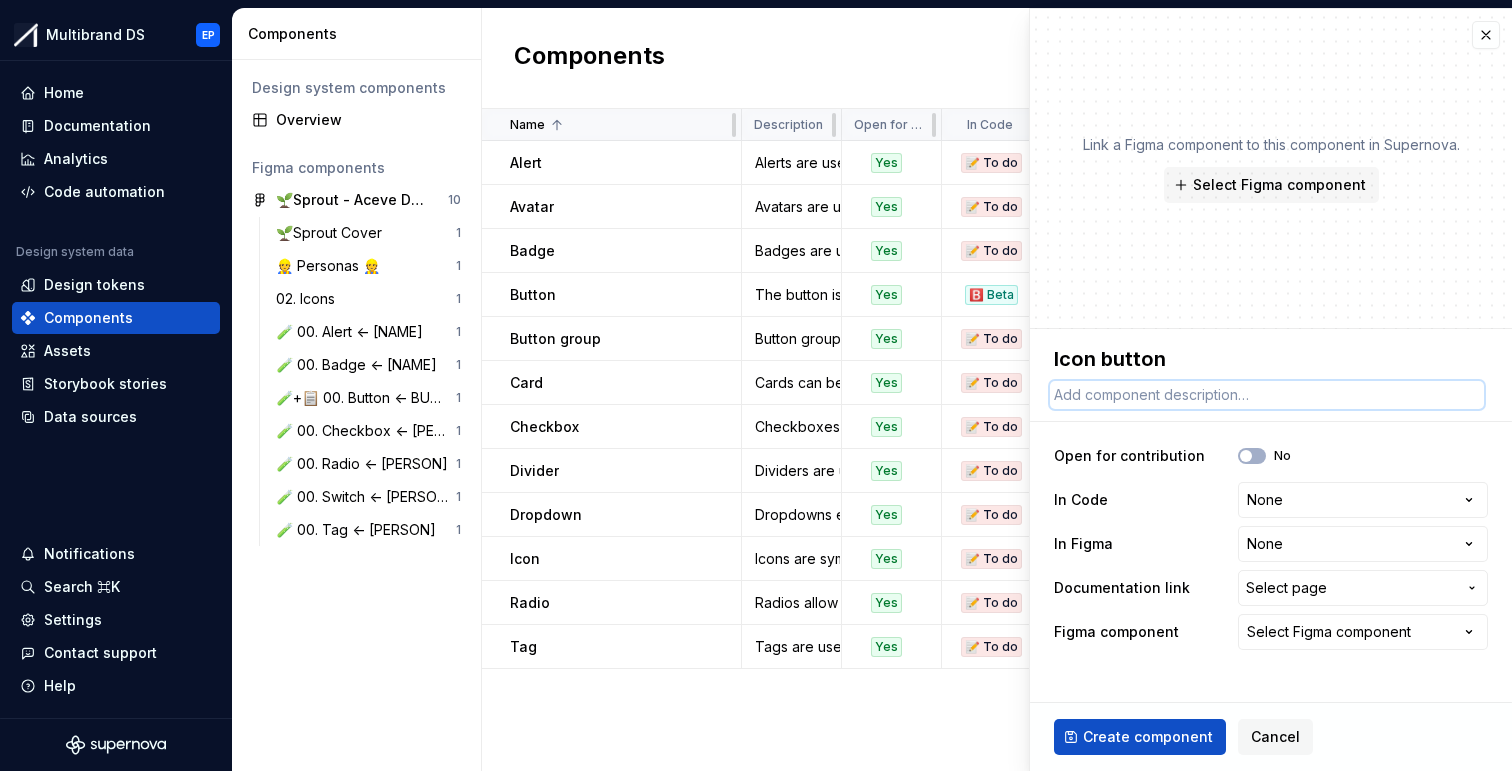 click at bounding box center (1267, 395) 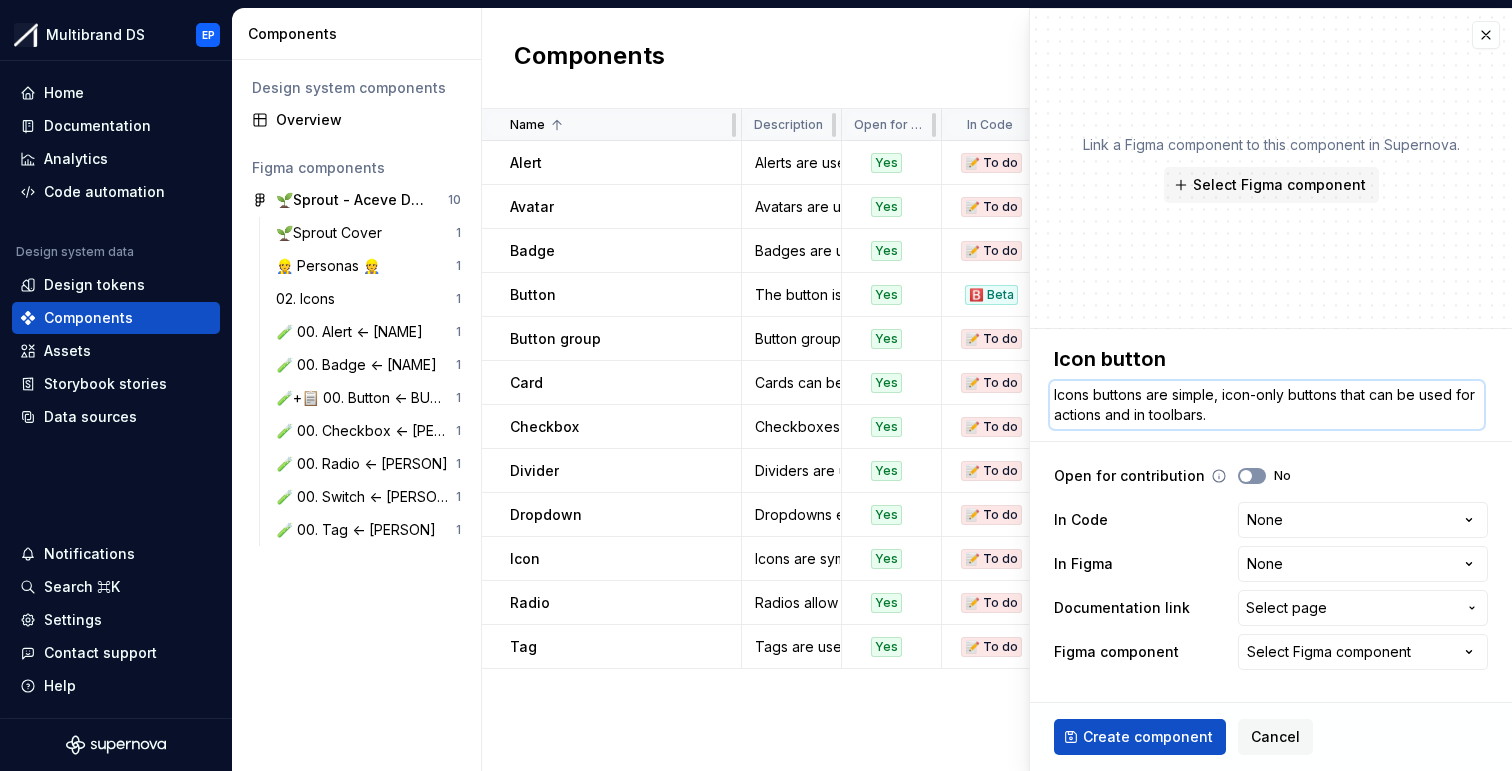 type on "Icons buttons are simple, icon-only buttons that can be used for actions and in toolbars." 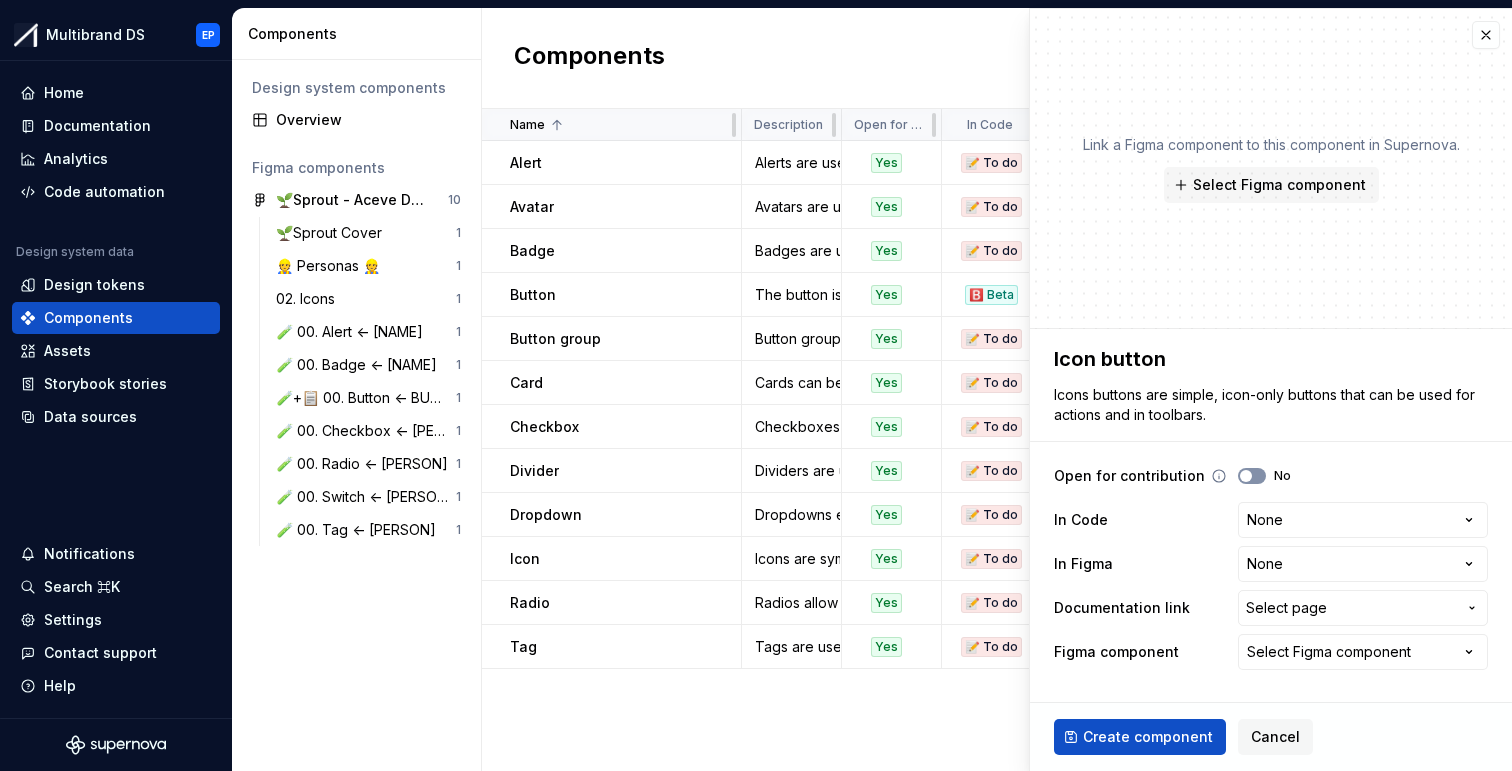 click on "No" at bounding box center (1252, 476) 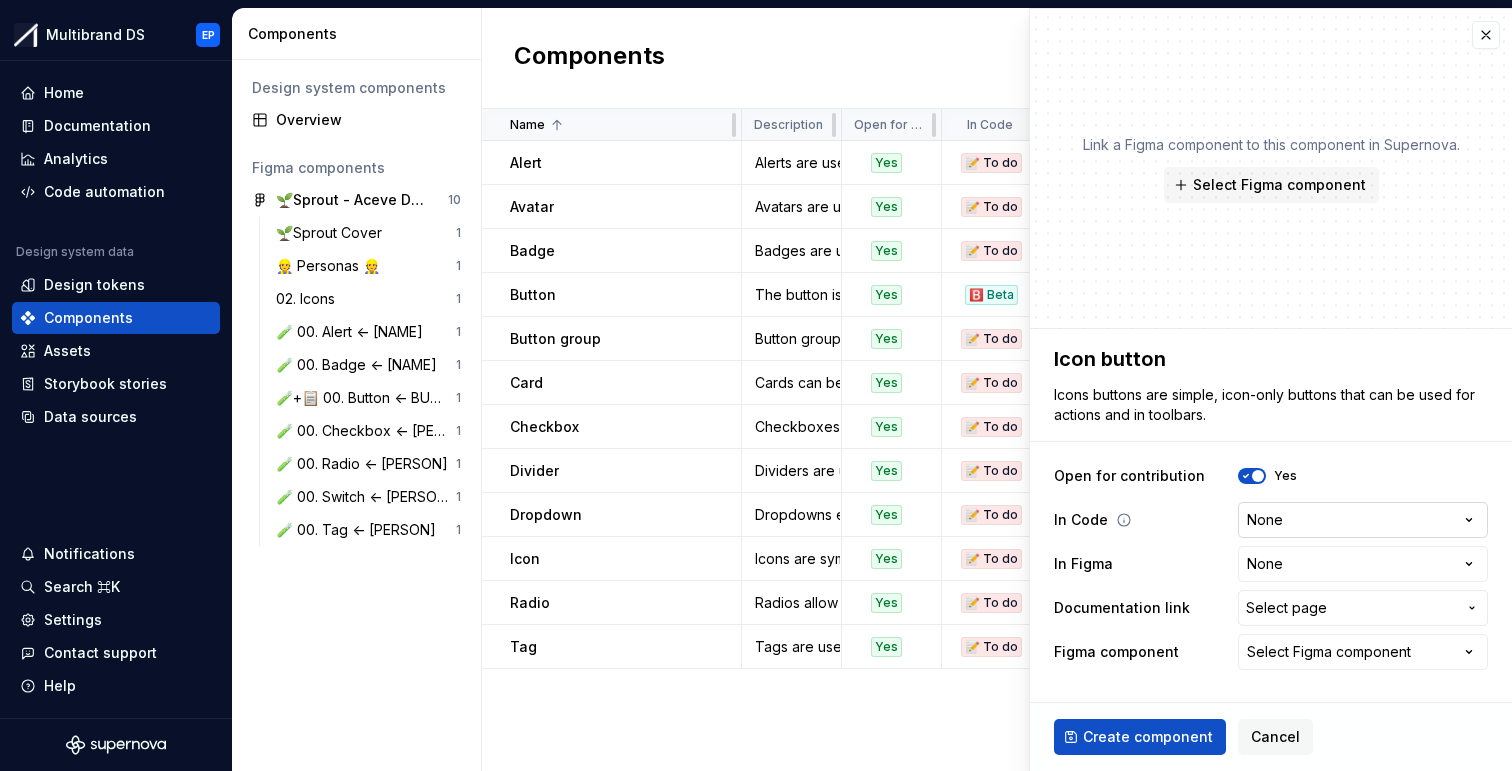 click on "Multibrand DS EP Home Documentation Analytics Code automation Design system data Design tokens Components Assets Storybook stories Data sources Notifications Search ⌘K Settings Contact support Help Components Design system components Overview Figma components 🌱Sprout - Aceve Design system 2025 10 🌱Sprout Cover 1 👷 Personas 👷 1 02. Icons 1 🧪 00. Alert <- [PERSON] 1 🧪 00. Badge <- [PERSON] 1 🧪+📋 00. Button <- [PERSON] 1 🧪 00. Checkbox <- [PERSON] 1 🧪 00. Radio <- [PERSON] 1 🧪 00. Switch <- [PERSON] 1 🧪 00. Tag <- [PERSON] 1 Components New component Name Description Open for contribution In Code In Figma Documentation link Figma component Last updated Alert Alerts are used to display important messages inline or as toast notifications. Yes 📝 To do 🛠️ Working on Components / Alert Alert 10 minutes ago Avatar Avatars are used to represent a person or object. Yes 📝 To do 📝 To do Components / Avatar None 9 minutes ago Badge Yes 📝 To do 🛠️ Working on Components / Badge badge" at bounding box center [756, 385] 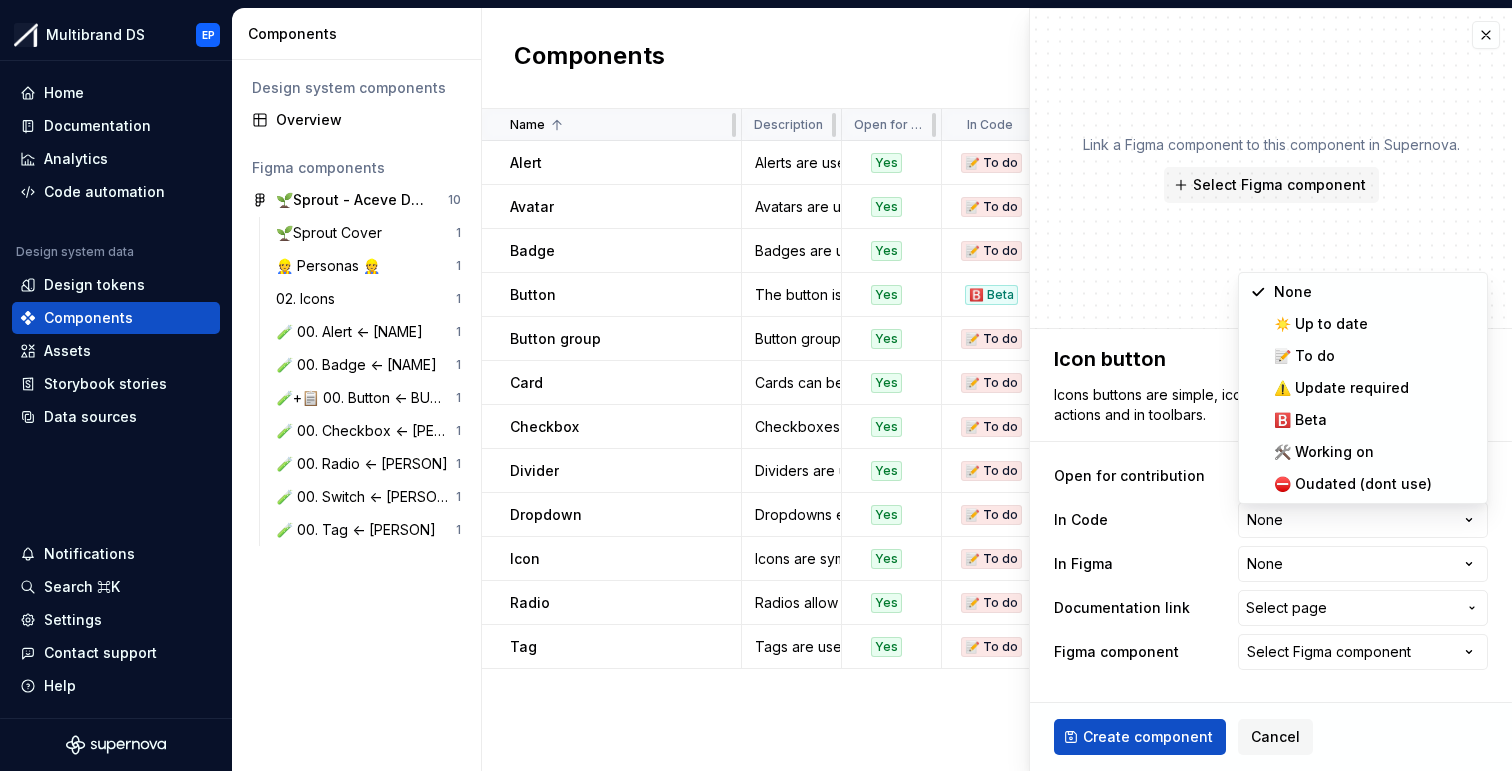 type 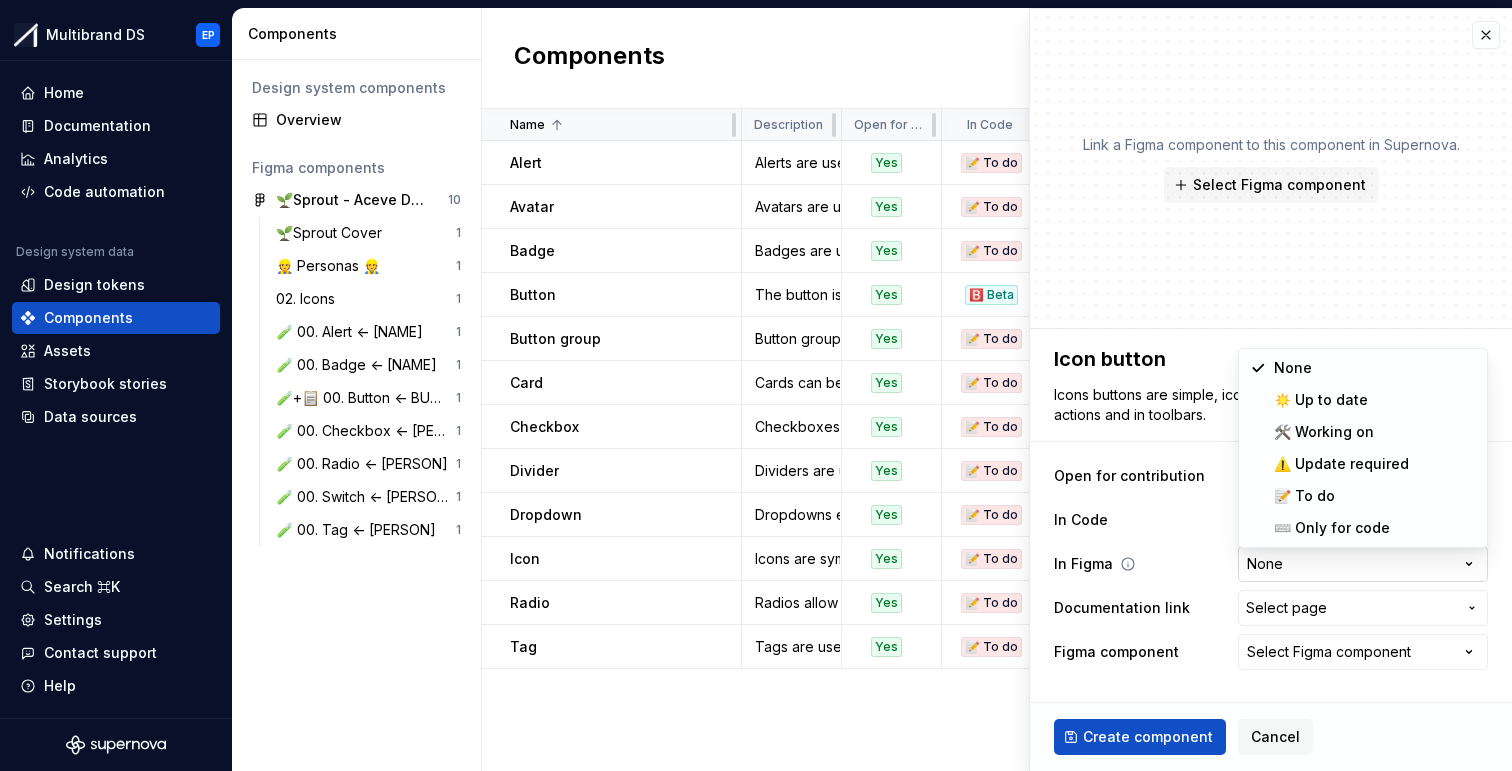 click on "Multibrand DS EP Home Documentation Analytics Code automation Design system data Design tokens Components Assets Storybook stories Data sources Notifications Search ⌘K Settings Contact support Help Components Design system components Overview Figma components 🌱Sprout - Aceve Design system 2025 10 🌱Sprout Cover 1 👷 Personas 👷 1 02. Icons 1 🧪 00. Alert <- [PERSON] 1 🧪 00. Badge <- [PERSON] 1 🧪+📋 00. Button <- [PERSON] 1 🧪 00. Checkbox <- [PERSON] 1 🧪 00. Radio <- [PERSON] 1 🧪 00. Switch <- [PERSON] 1 🧪 00. Tag <- [PERSON] 1 Components New component Name Description Open for contribution In Code In Figma Documentation link Figma component Last updated Alert Alerts are used to display important messages inline or as toast notifications. Yes 📝 To do 🛠️ Working on Components / Alert Alert 10 minutes ago Avatar Avatars are used to represent a person or object. Yes 📝 To do 📝 To do Components / Avatar None 9 minutes ago Badge Yes 📝 To do 🛠️ Working on Components / Badge badge" at bounding box center [756, 385] 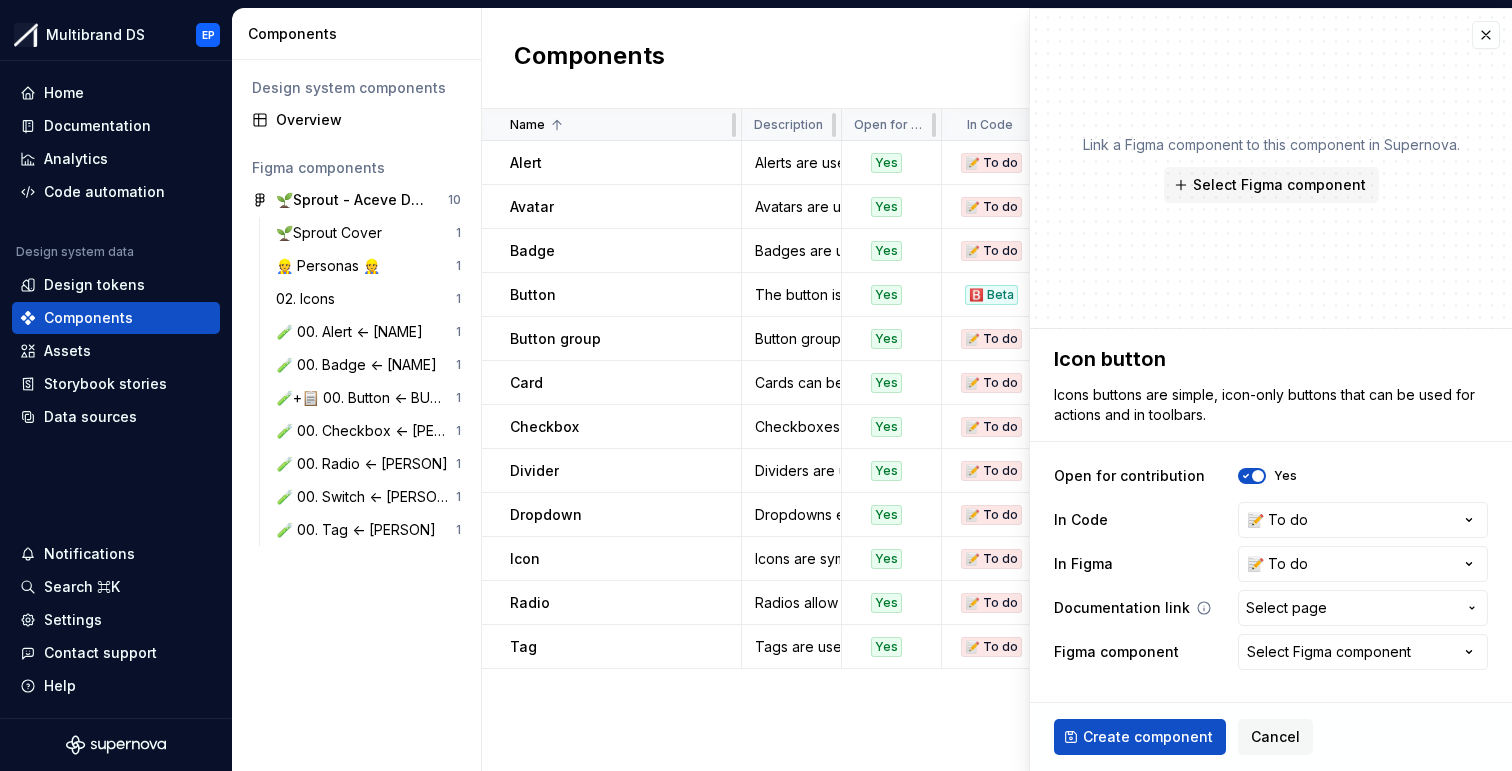 click on "Select page" at bounding box center [1286, 608] 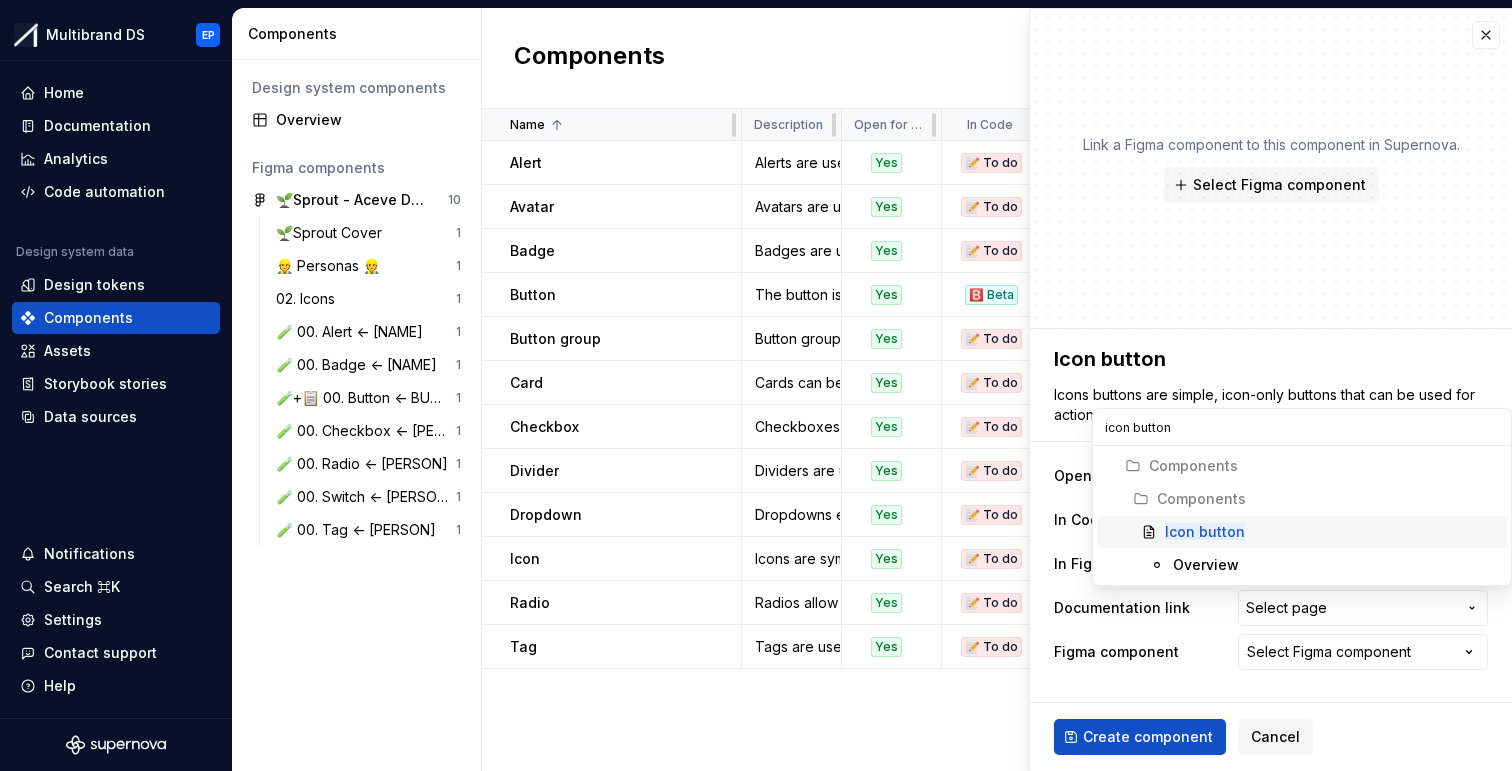 click on "Icon button" at bounding box center [1205, 531] 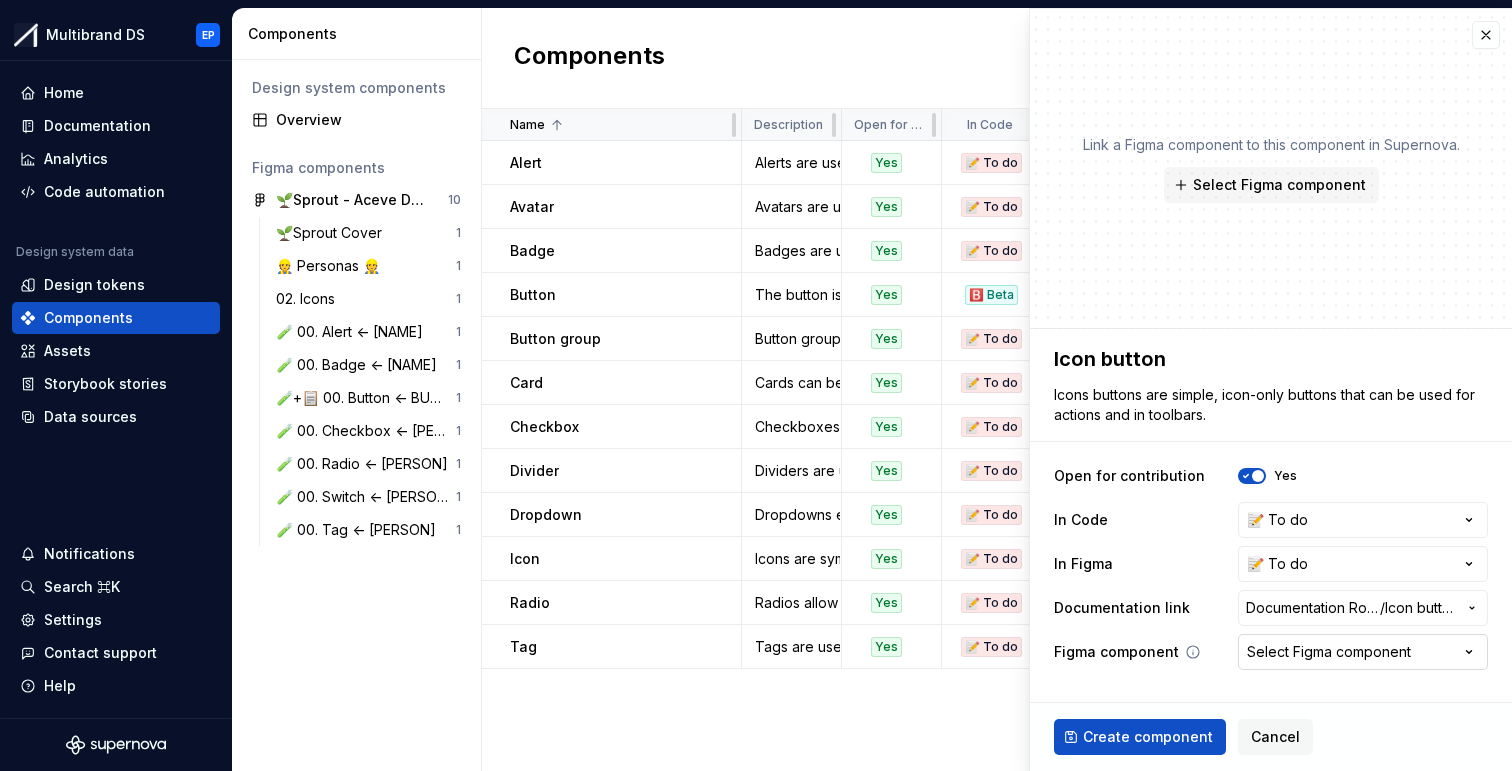 click on "Select Figma component" at bounding box center (1329, 652) 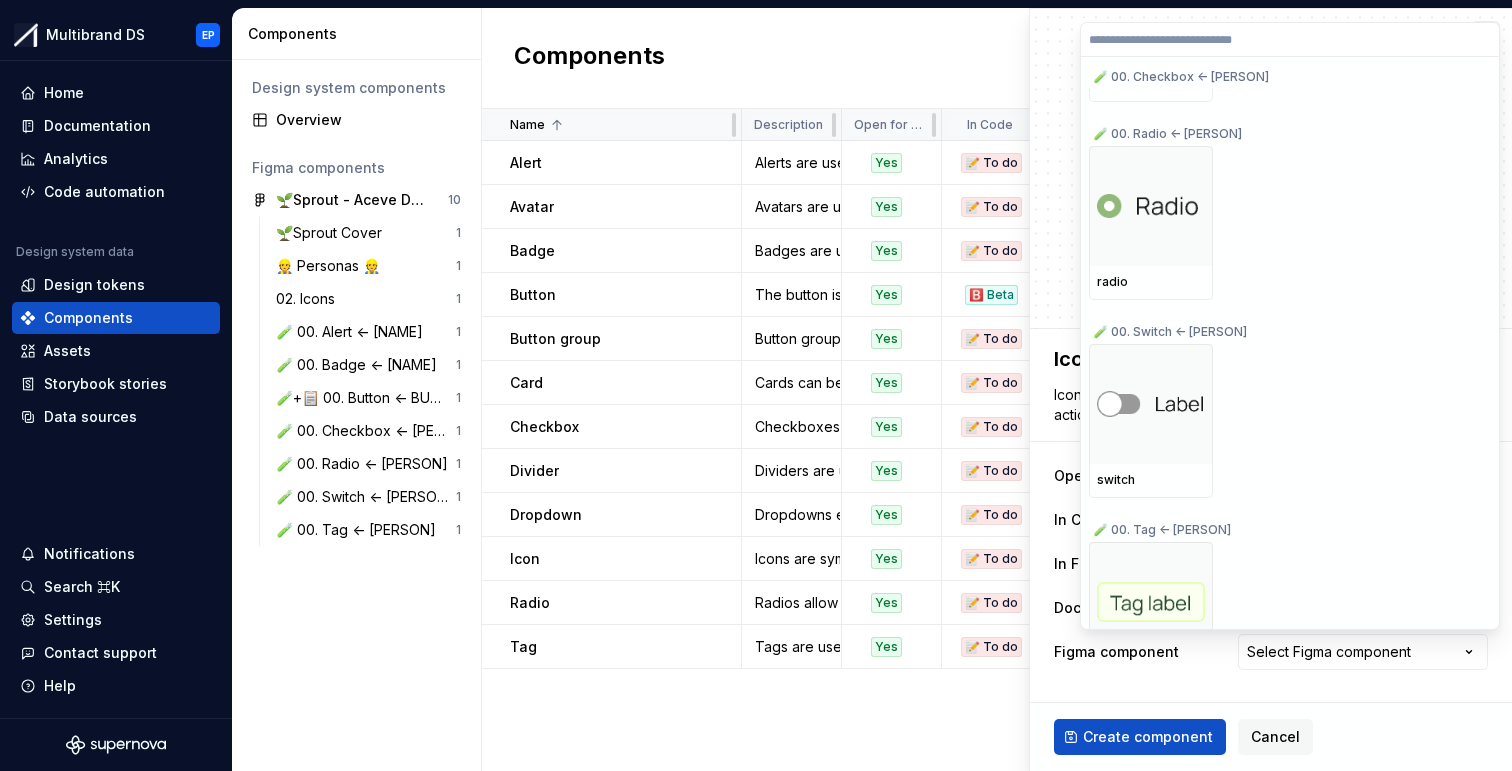 scroll, scrollTop: 1312, scrollLeft: 0, axis: vertical 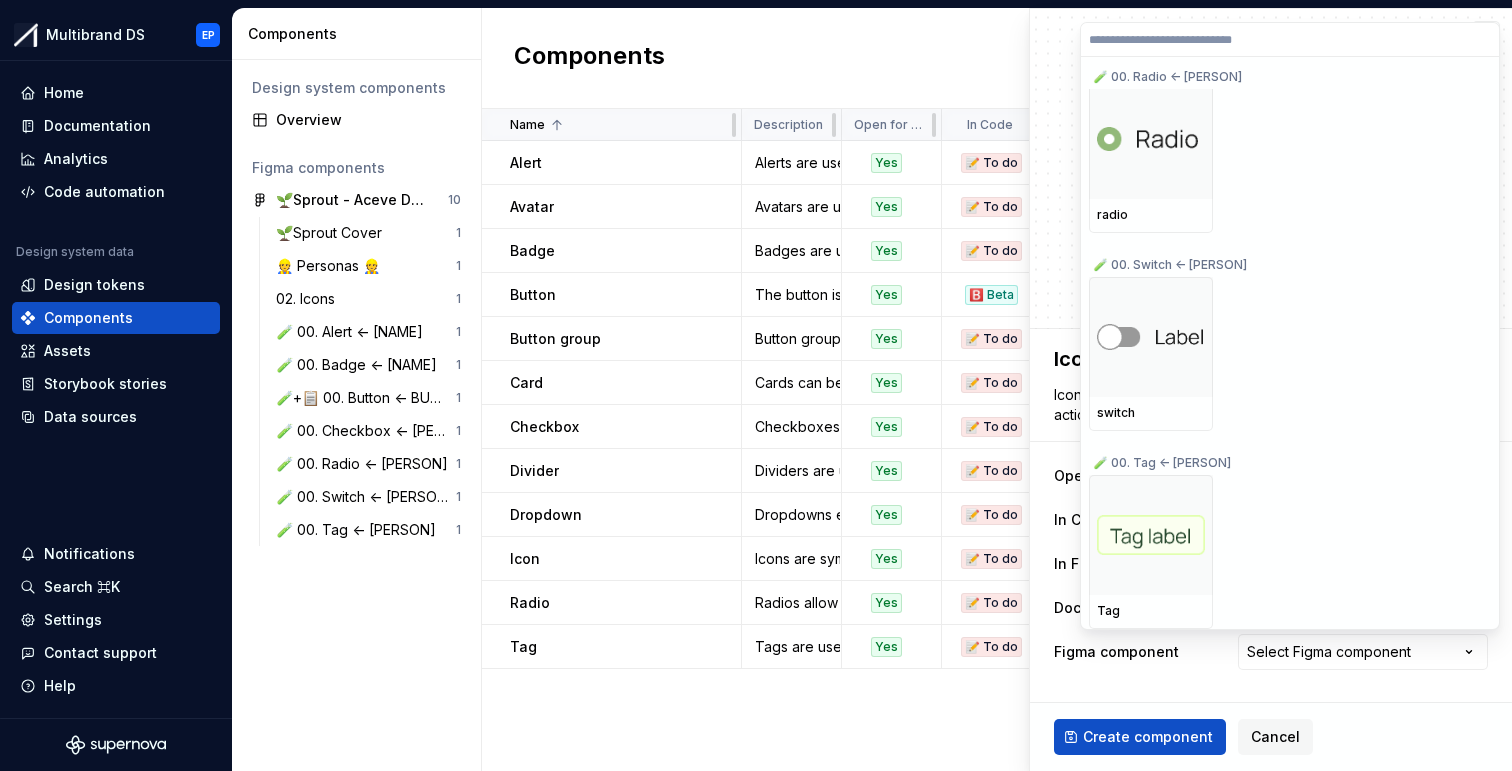 click on "Multibrand DS EP Home Documentation Analytics Code automation Design system data Design tokens Components Assets Storybook stories Data sources Notifications Search ⌘K Settings Contact support Help Components Design system components Overview Figma components 🌱Sprout - Aceve Design system 2025 10 🌱Sprout Cover 1 👷 Personas 👷 1 02. Icons 1 🧪 00. Alert <- [PERSON] 1 🧪 00. Badge <- [PERSON] 1 🧪+📋 00. Button <- [PERSON] 1 🧪 00. Checkbox <- [PERSON] 1 🧪 00. Radio <- [PERSON] 1 🧪 00. Switch <- [PERSON] 1 🧪 00. Tag <- [PERSON] 1 Components New component Name Description Open for contribution In Code In Figma Documentation link Figma component Last updated Alert Alerts are used to display important messages inline or as toast notifications. Yes 📝 To do 🛠️ Working on Components / Alert Alert 10 minutes ago Avatar Avatars are used to represent a person or object. Yes 📝 To do 📝 To do Components / Avatar None 9 minutes ago Badge Yes 📝 To do 🛠️ Working on Components / Badge badge" at bounding box center [756, 385] 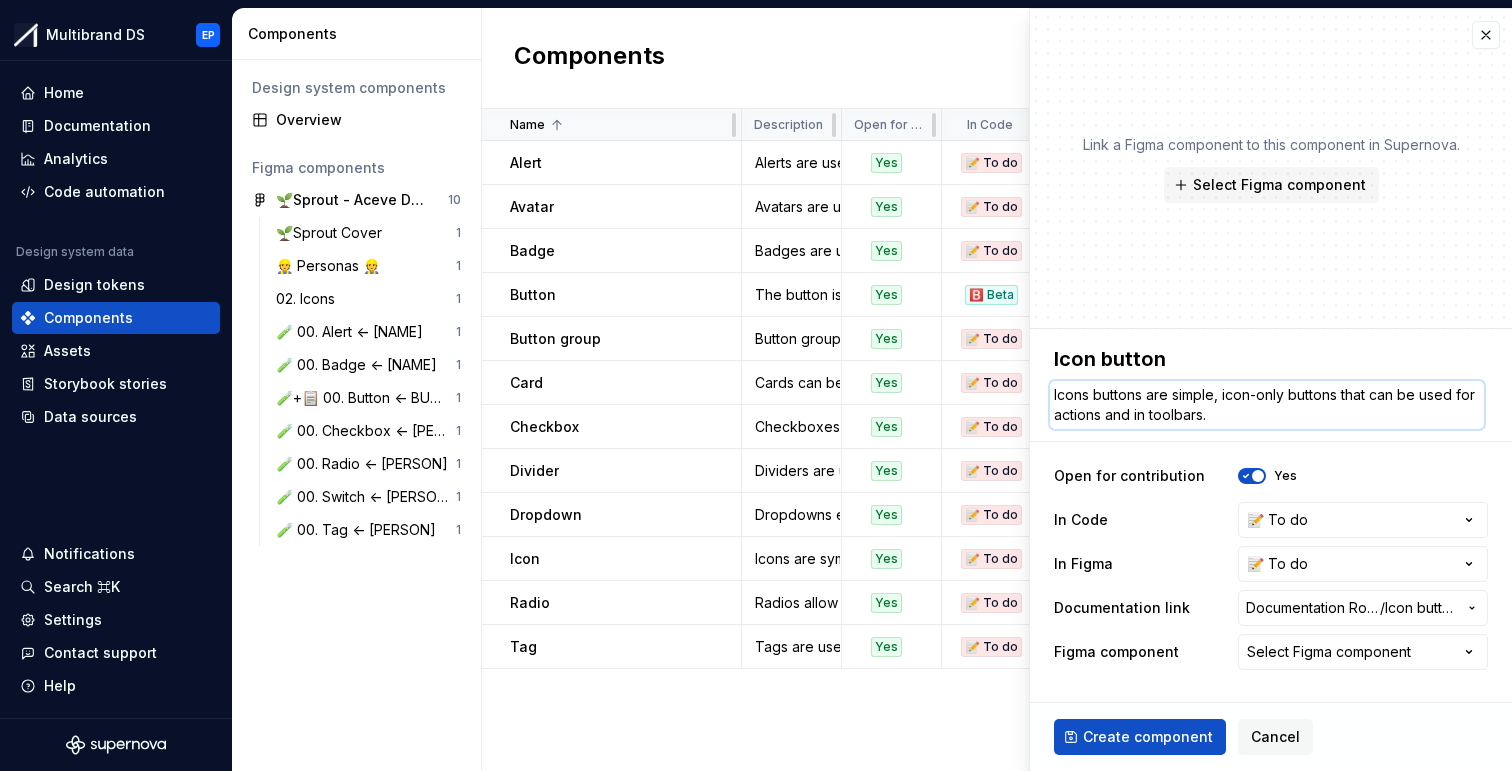 click on "Icons buttons are simple, icon-only buttons that can be used for actions and in toolbars." at bounding box center (1267, 405) 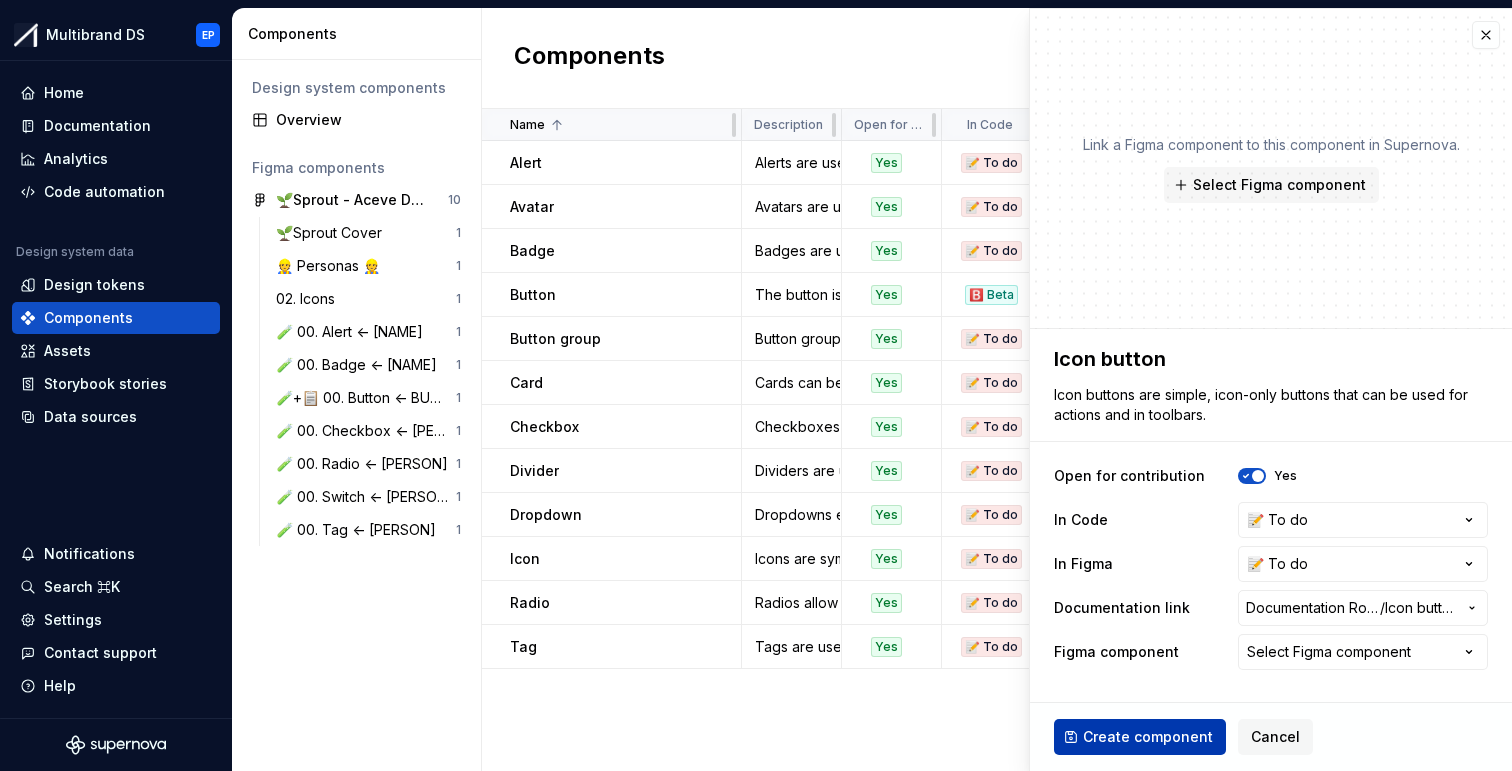 click on "Create component" at bounding box center [1148, 737] 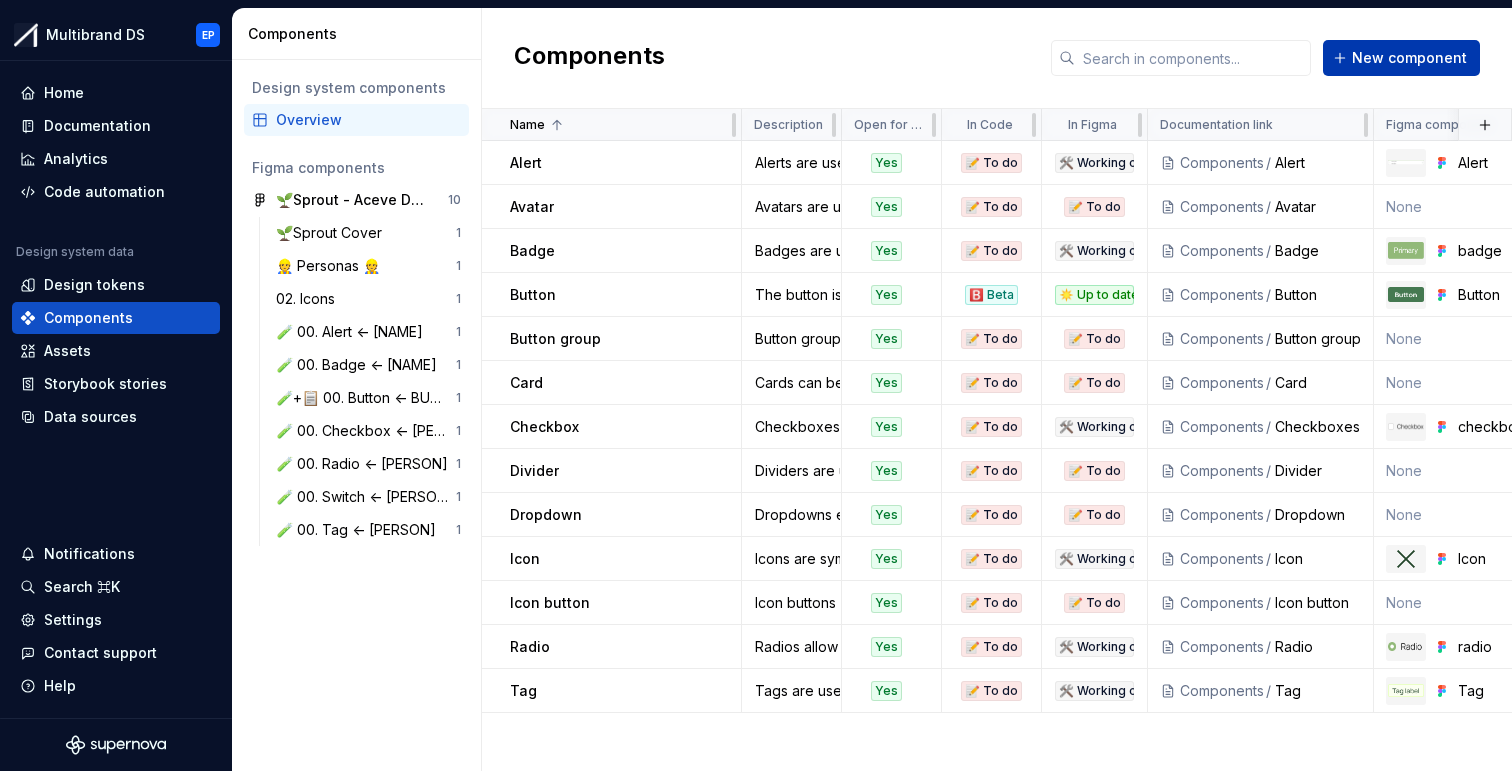 click on "New component" at bounding box center (1409, 58) 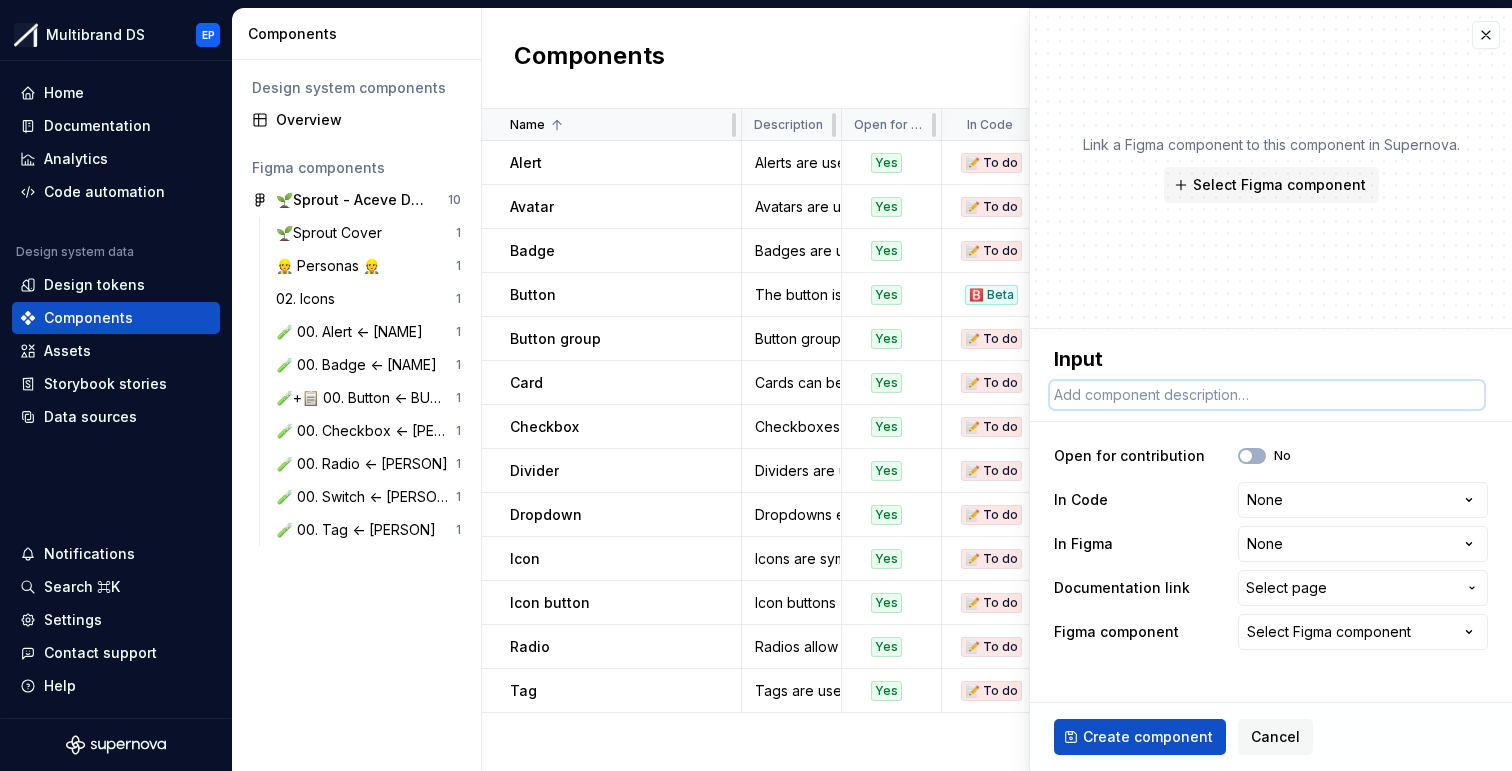 click at bounding box center [1267, 395] 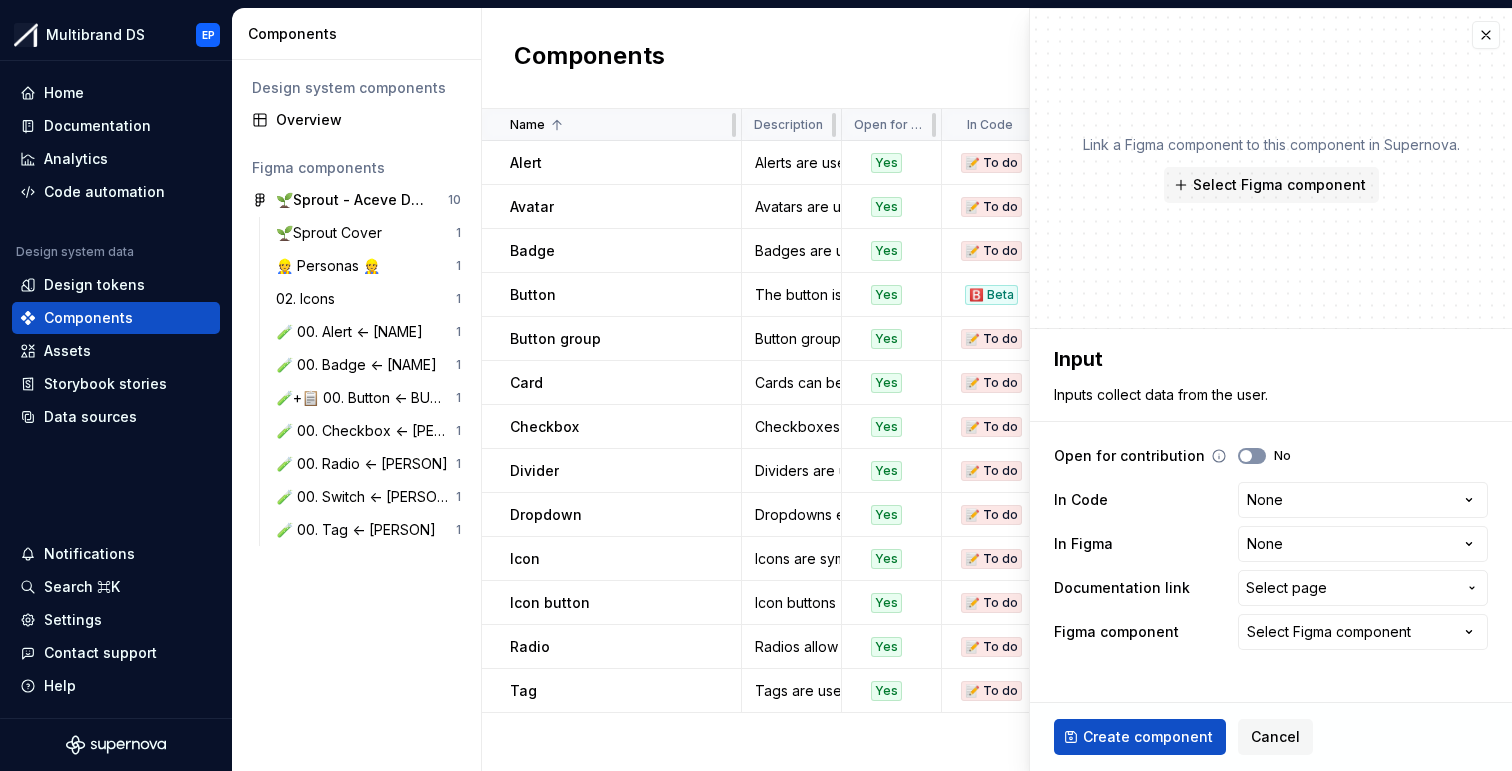 click on "No" at bounding box center (1252, 456) 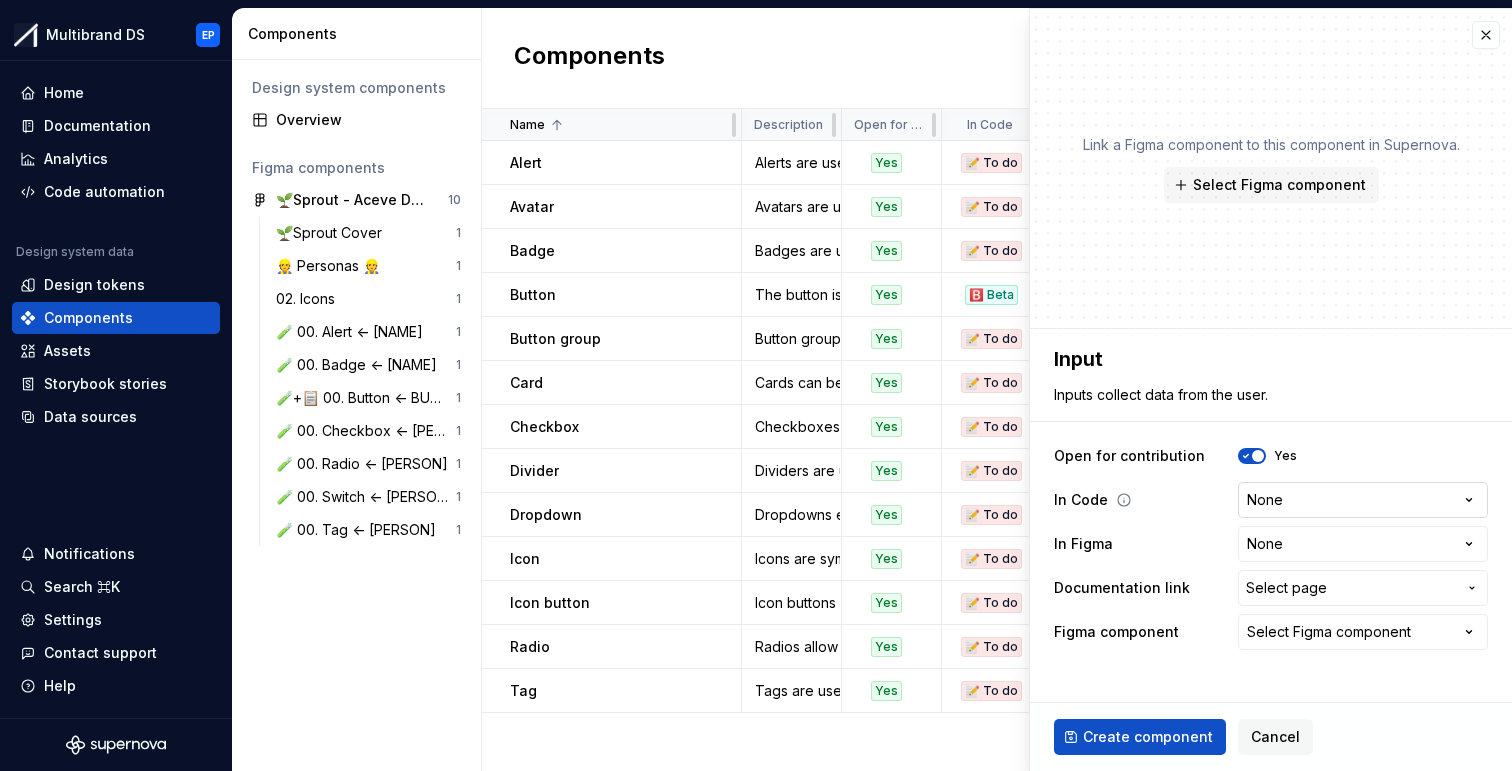 click on "Multibrand DS EP Home Documentation Analytics Code automation Design system data Design tokens Components Assets Storybook stories Data sources Notifications Search ⌘K Settings Contact support Help Components Design system components Overview Figma components 🌱Sprout - Aceve Design system 2025 10 🌱Sprout Cover 1 👷 Personas 👷 1 02. Icons 1 🧪 00. Alert <- [NAME] 1 🧪 00. Badge <- [NAME] 1 🧪+📋 00. Button <- [NAME] 1 🧪 00. Checkbox <- [NAME] 1 🧪 00. Radio <- [NAME] 1 🧪 00. Switch <- [NAME] 1 🧪 00. Tag <- [NAME] 1 Components New component Name Description Open for contribution In Code In Figma Documentation link Figma component Last updated Alert Alerts are used to display important messages inline or as toast notifications. Yes 📝 To do 🛠️ Working on Components / Alert Alert 11 minutes ago Avatar Avatars are used to represent a person or object. Yes 📝 To do 📝 To do Components / Avatar None 11 minutes ago Badge Yes 📝 To do 🛠️ Working on Components / Badge Yes" at bounding box center [756, 385] 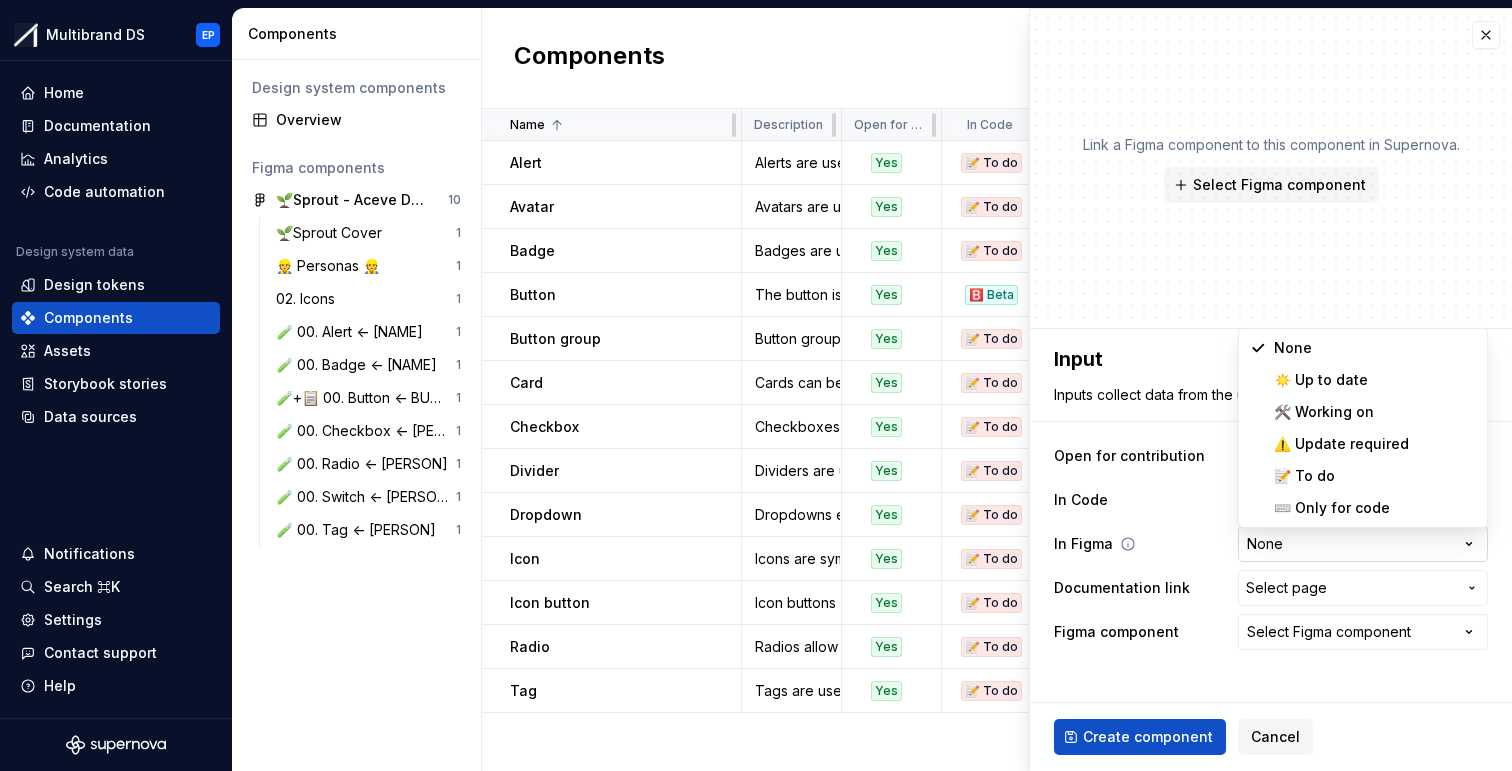 click on "Multibrand DS EP Home Documentation Analytics Code automation Design system data Design tokens Components Assets Storybook stories Data sources Notifications Search ⌘K Settings Contact support Help Components Design system components Overview Figma components 🌱Sprout - Aceve Design system 2025 10 🌱Sprout Cover 1 👷 Personas 👷 1 02. Icons 1 🧪 00. Alert <- [NAME] 1 🧪 00. Badge <- [NAME] 1 🧪+📋 00. Button <- [NAME] 1 🧪 00. Checkbox <- [NAME] 1 🧪 00. Radio <- [NAME] 1 🧪 00. Switch <- [NAME] 1 🧪 00. Tag <- [NAME] 1 Components New component Name Description Open for contribution In Code In Figma Documentation link Figma component Last updated Alert Alerts are used to display important messages inline or as toast notifications. Yes 📝 To do 🛠️ Working on Components / Alert Alert 11 minutes ago Avatar Avatars are used to represent a person or object. Yes 📝 To do 📝 To do Components / Avatar None 11 minutes ago Badge Yes 📝 To do 🛠️ Working on Components / Badge Yes" at bounding box center (756, 385) 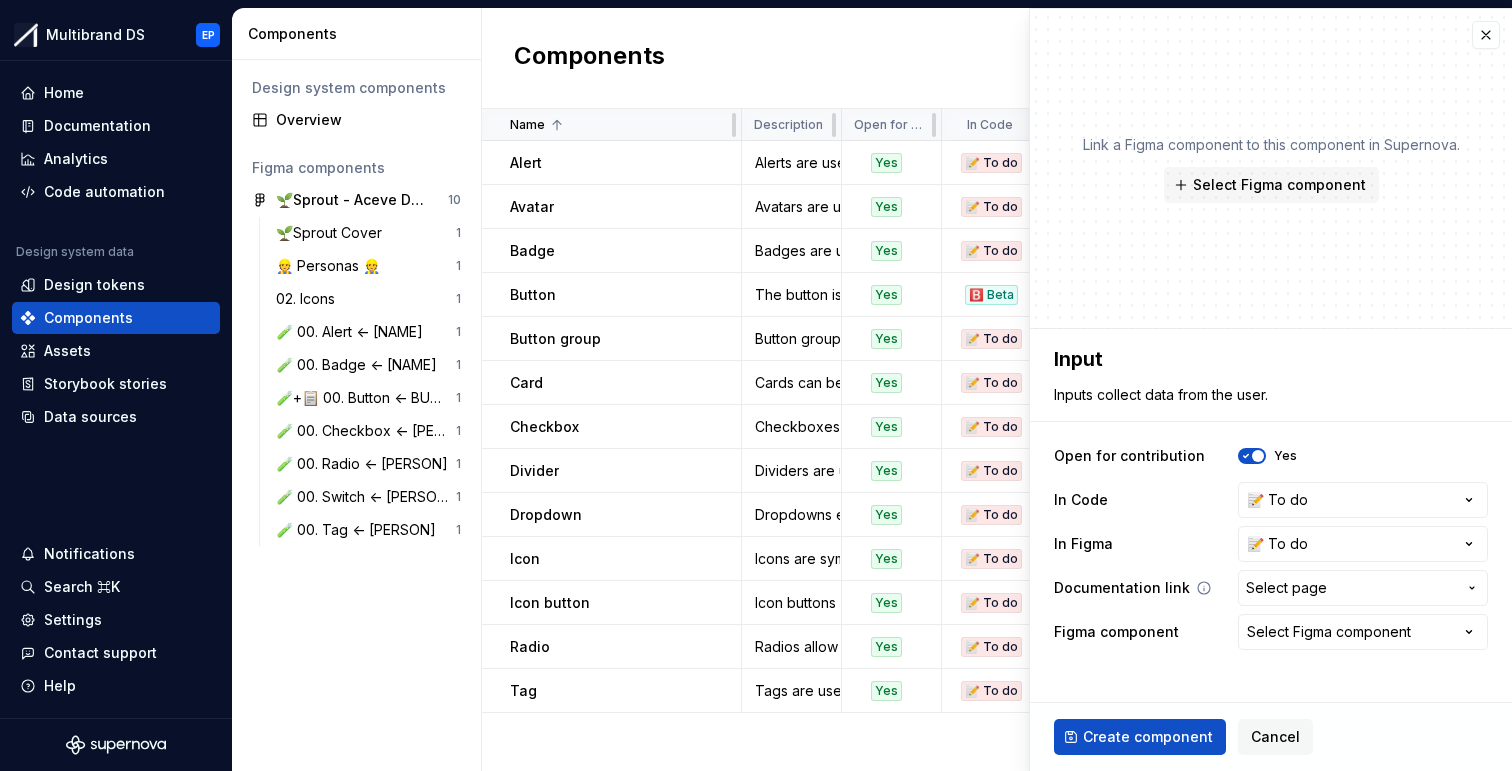 click on "Select page" at bounding box center (1286, 588) 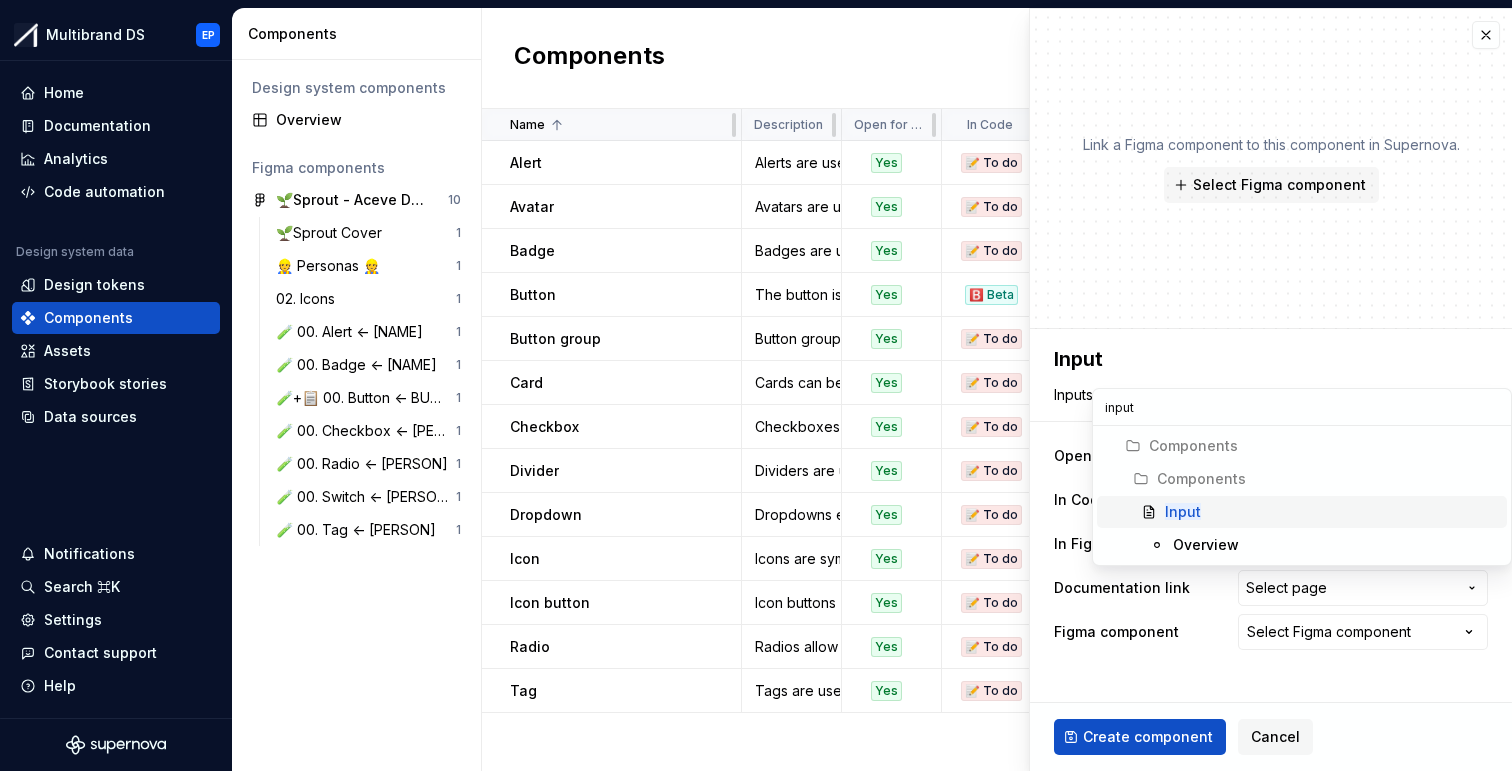 click on "Input" at bounding box center [1183, 511] 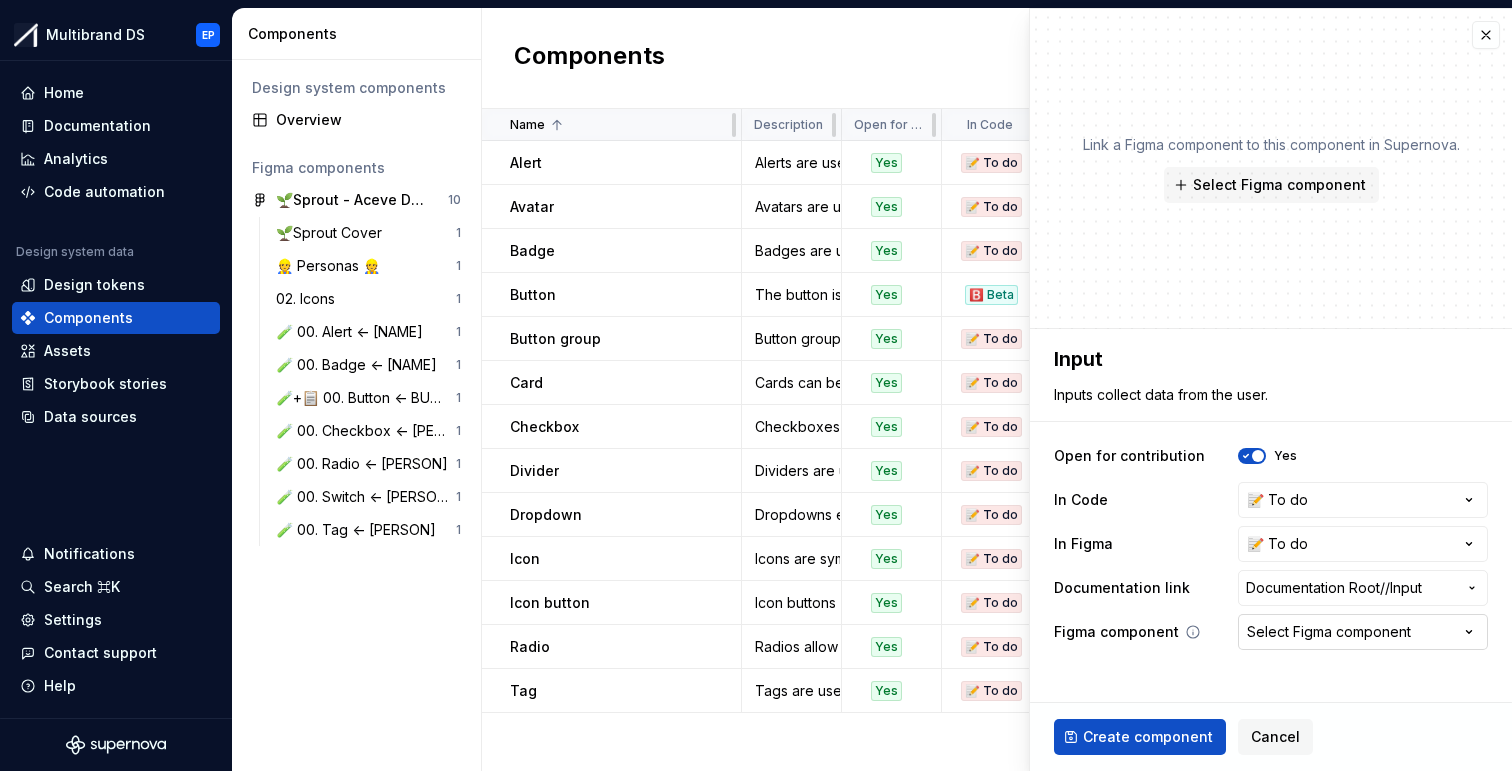 click on "Select Figma component" at bounding box center [1329, 632] 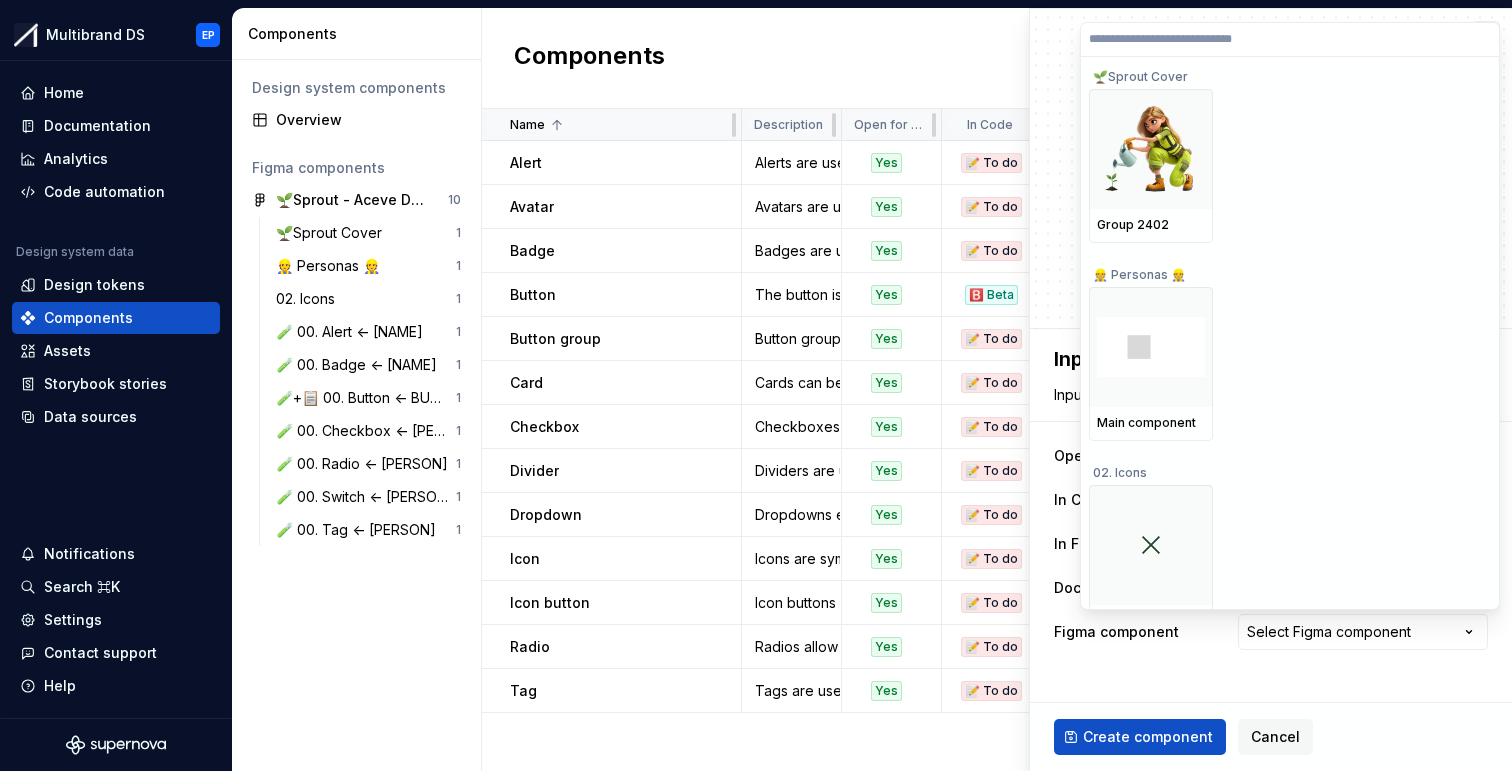 click on "Multibrand DS EP Home Documentation Analytics Code automation Design system data Design tokens Components Assets Storybook stories Data sources Notifications Search ⌘K Settings Contact support Help Components Design system components Overview Figma components 🌱Sprout - Aceve Design system 2025 10 🌱Sprout Cover 1 👷 Personas 👷 1 02. Icons 1 🧪 00. Alert <- [NAME] 1 🧪 00. Badge <- [NAME] 1 🧪+📋 00. Button <- [NAME] 1 🧪 00. Checkbox <- [NAME] 1 🧪 00. Radio <- [NAME] 1 🧪 00. Switch <- [NAME] 1 🧪 00. Tag <- [NAME] 1 Components New component Name Description Open for contribution In Code In Figma Documentation link Figma component Last updated Alert Alerts are used to display important messages inline or as toast notifications. Yes 📝 To do 🛠️ Working on Components / Alert Alert 11 minutes ago Avatar Avatars are used to represent a person or object. Yes 📝 To do 📝 To do Components / Avatar None 11 minutes ago Badge Yes 📝 To do 🛠️ Working on Components / Badge Yes" at bounding box center (756, 385) 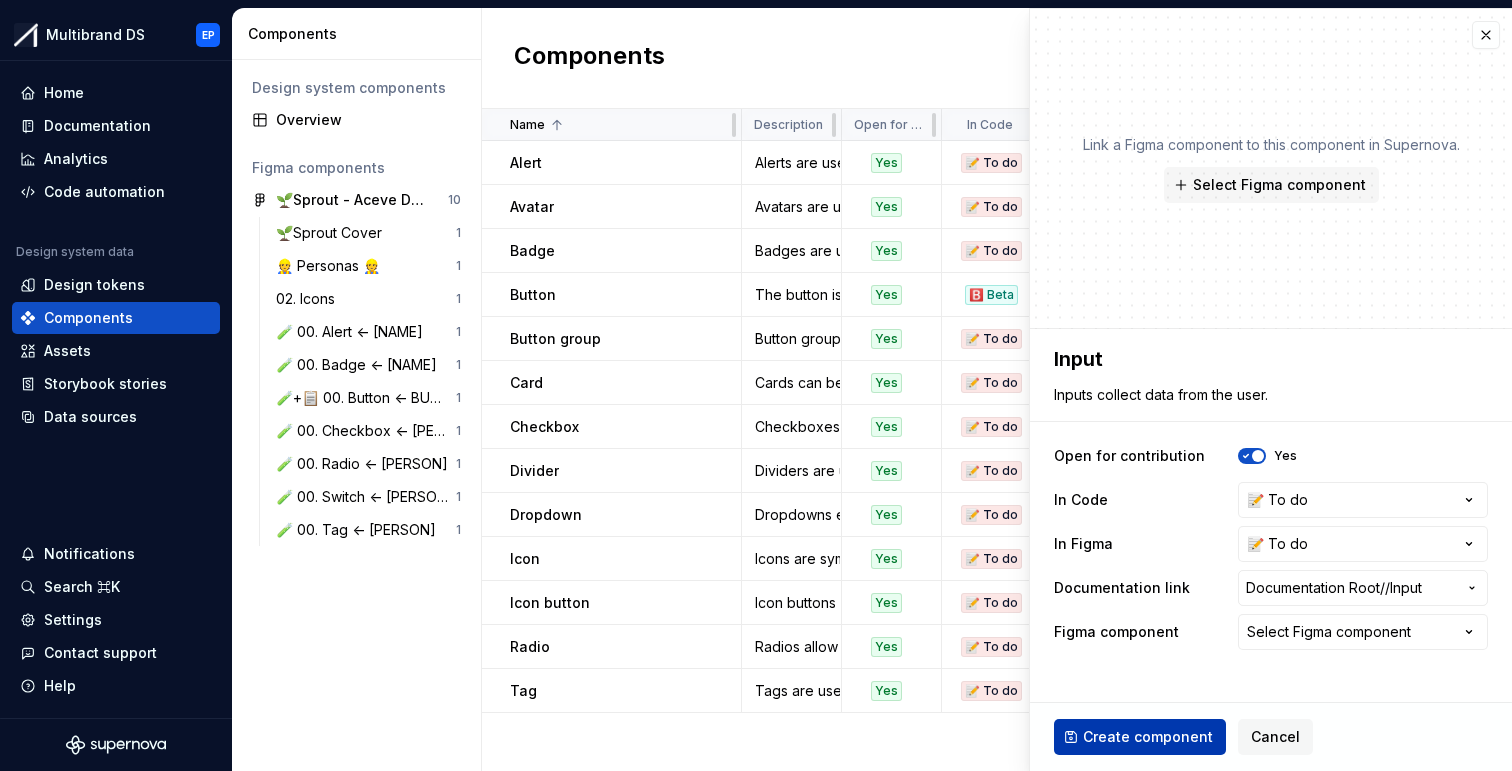 click on "Create component" at bounding box center [1148, 737] 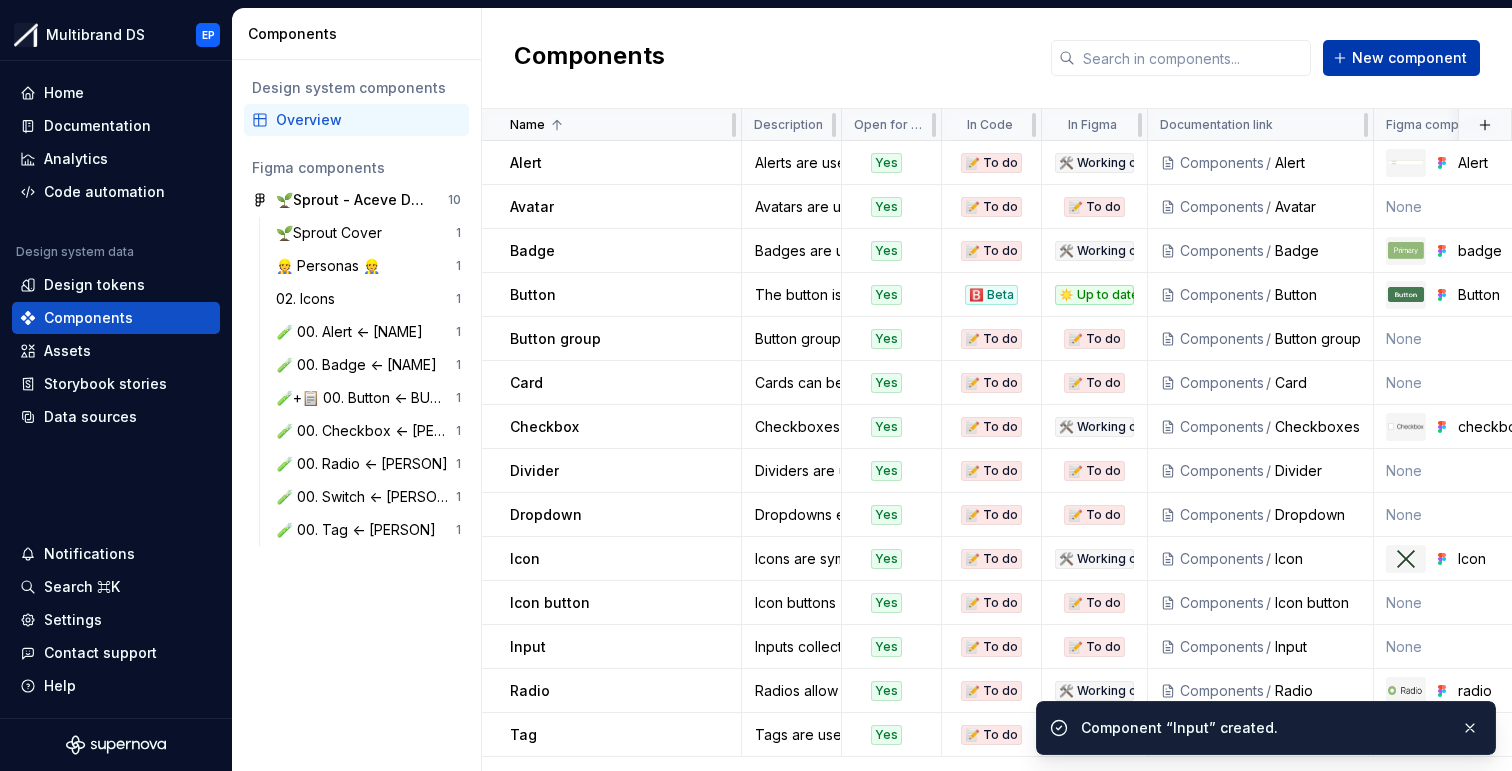 click on "New component" at bounding box center (1401, 58) 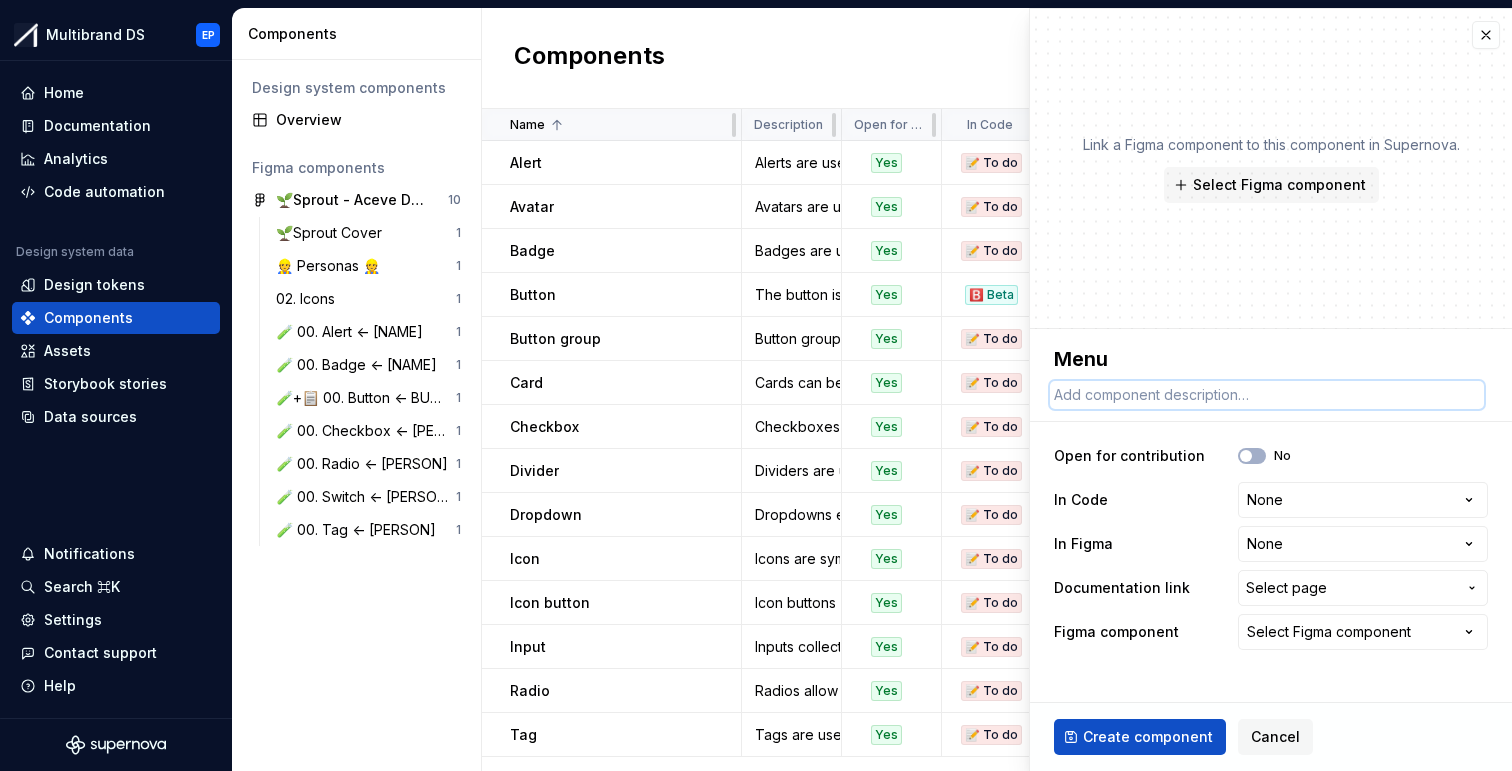 click at bounding box center (1267, 395) 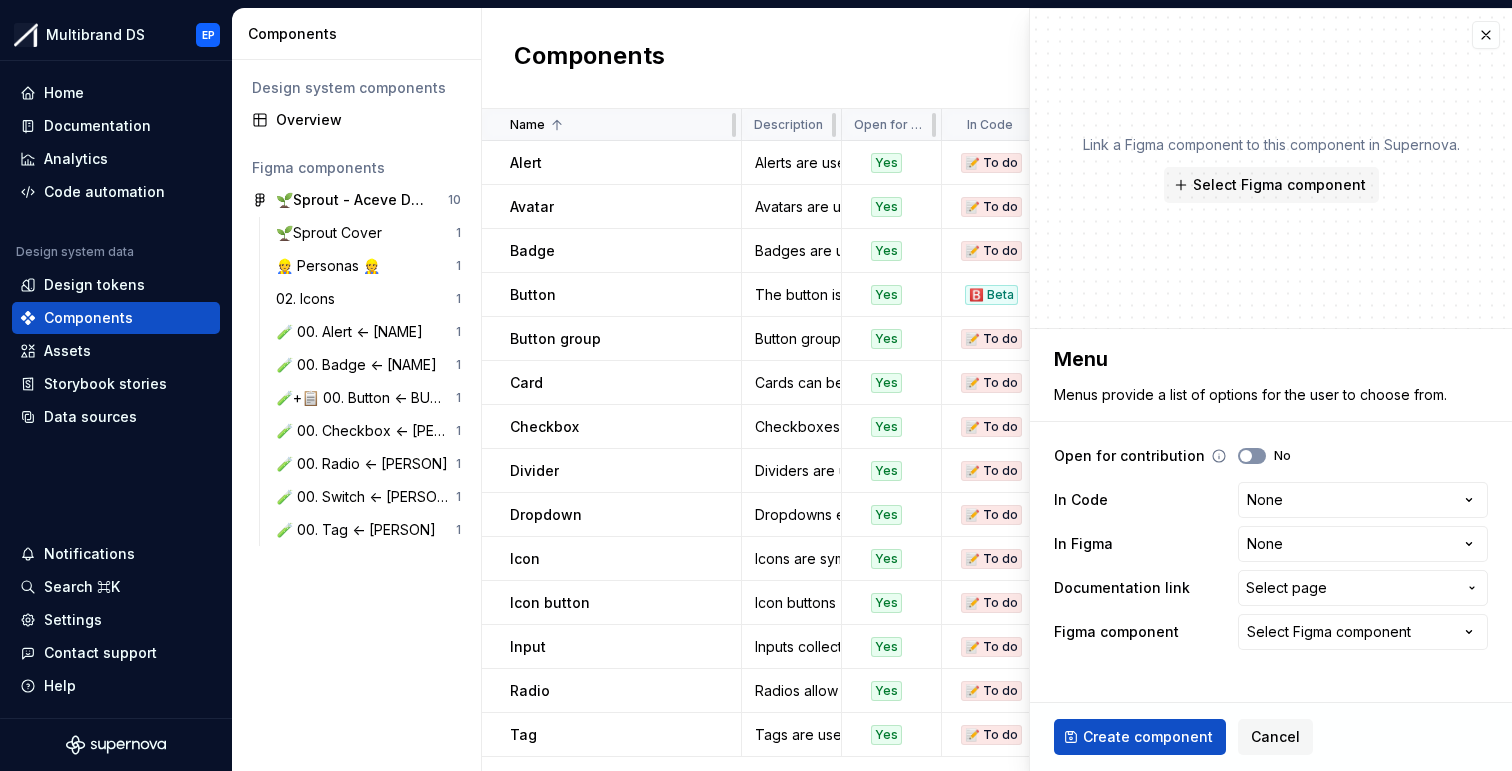 click on "No" at bounding box center (1252, 456) 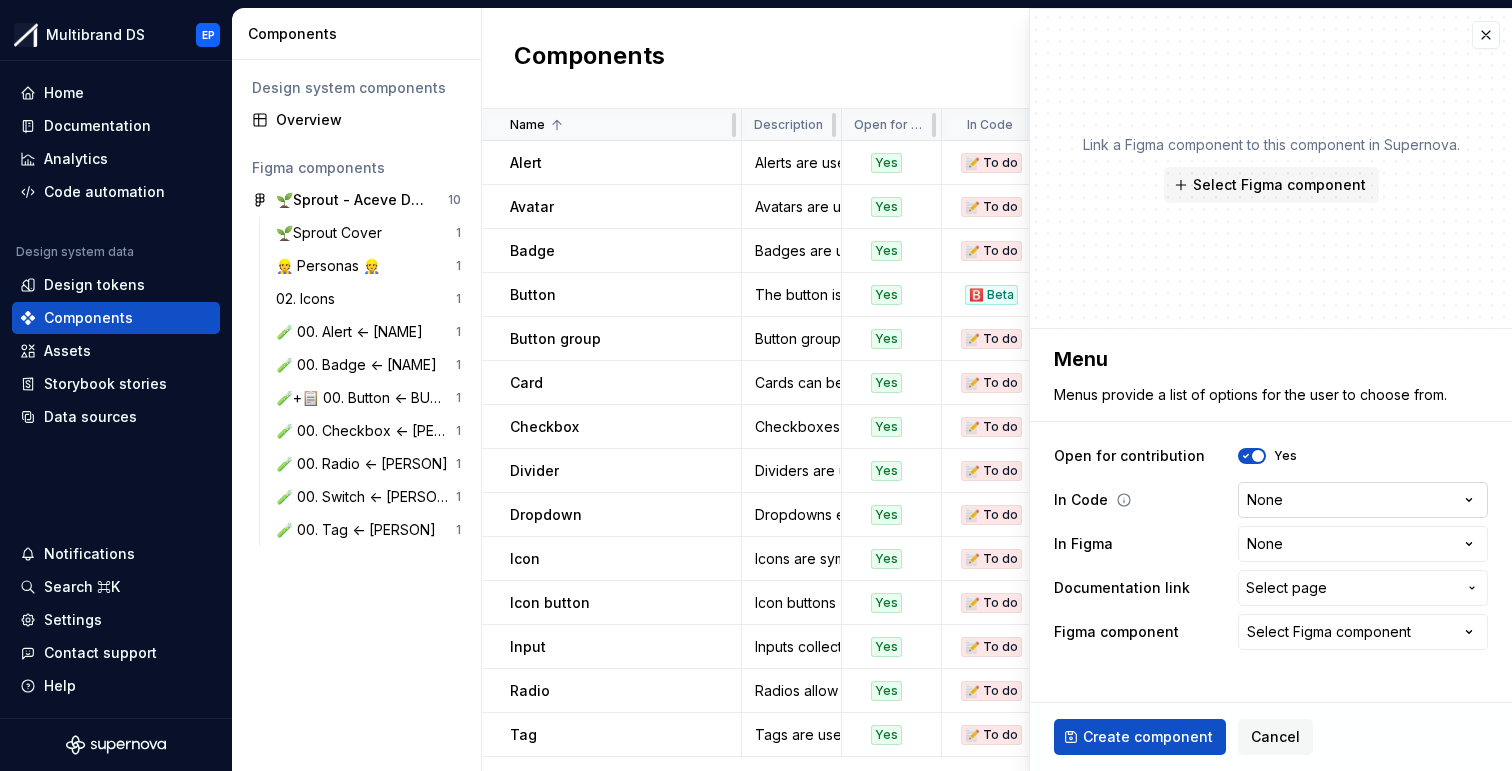 click on "Multibrand DS EP Home Documentation Analytics Code automation Design system data Design tokens Components Assets Storybook stories Data sources Notifications Search ⌘K Settings Contact support Help Components Design system components Overview Figma components 🌱Sprout - Aceve Design system 2025 10 🌱Sprout Cover 1 👷 Personas 👷 1 02. Icons 1 🧪 00. Alert <- [NAME] 1 🧪 00. Badge <- [NAME] 1 🧪+📋 00. Button <- [NAME] 1 🧪 00. Checkbox <- [NAME] 1 🧪 00. Radio <- [NAME] 1 🧪 00. Switch <- [NAME] 1 🧪 00. Tag <- [NAME] 1 Components New component Name Description Open for contribution In Code In Figma Documentation link Figma component Last updated Alert Alerts are used to display important messages inline or as toast notifications. Yes 📝 To do 🛠️ Working on Components / Alert Alert 12 minutes ago Avatar Avatars are used to represent a person or object. Yes 📝 To do 📝 To do Components / Avatar None 11 minutes ago Badge Yes 📝 To do 🛠️ Working on Components / Badge Yes" at bounding box center (756, 385) 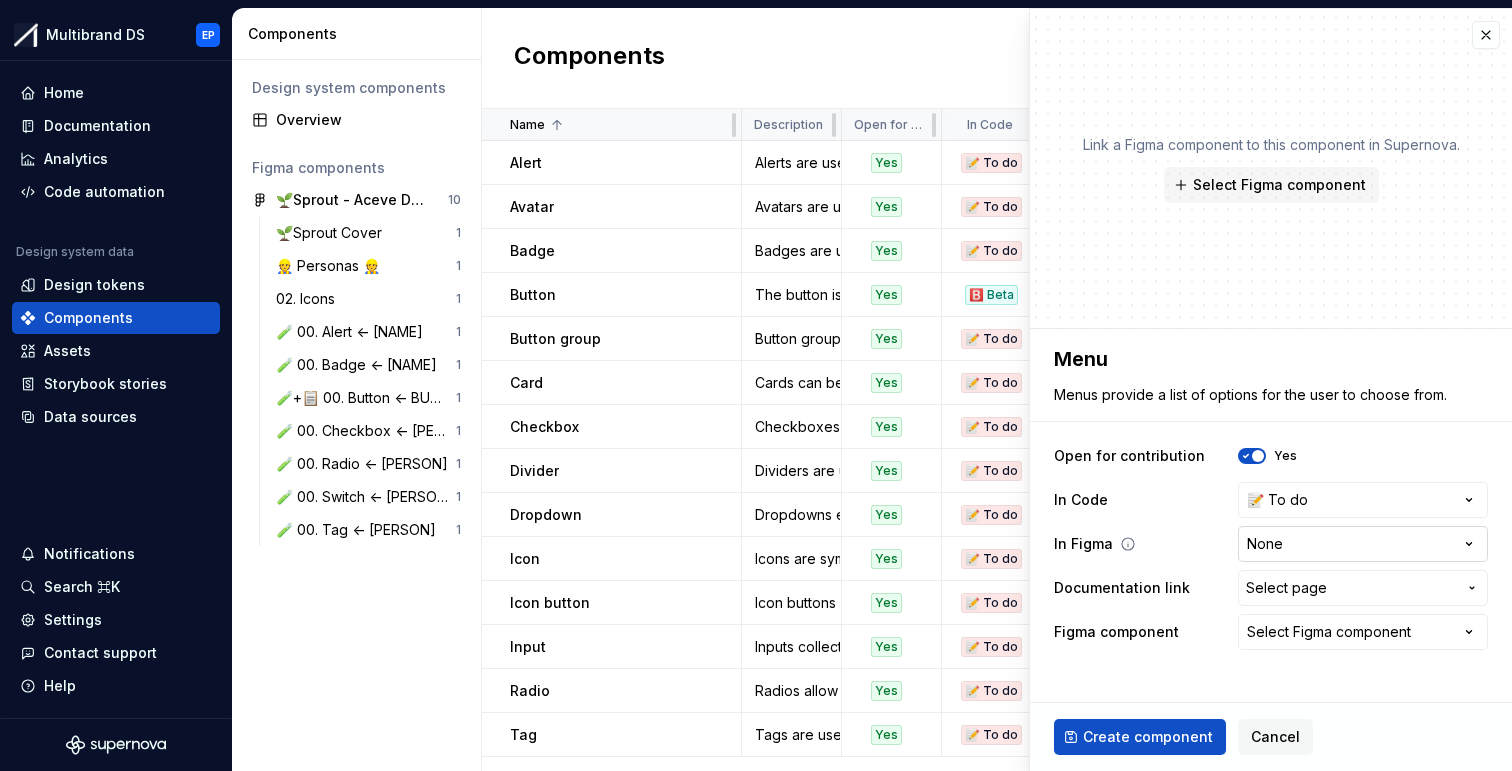 click on "Multibrand DS EP Home Documentation Analytics Code automation Design system data Design tokens Components Assets Storybook stories Data sources Notifications Search ⌘K Settings Contact support Help Components Design system components Overview Figma components 🌱Sprout - Aceve Design system 2025 10 🌱Sprout Cover 1 👷 Personas 👷 1 02. Icons 1 🧪 00. Alert <- [NAME] 1 🧪 00. Badge <- [NAME] 1 🧪+📋 00. Button <- [NAME] 1 🧪 00. Checkbox <- [NAME] 1 🧪 00. Radio <- [NAME] 1 🧪 00. Switch <- [NAME] 1 🧪 00. Tag <- [NAME] 1 Components New component Name Description Open for contribution In Code In Figma Documentation link Figma component Last updated Alert Alerts are used to display important messages inline or as toast notifications. Yes 📝 To do 🛠️ Working on Components / Alert Alert 12 minutes ago Avatar Avatars are used to represent a person or object. Yes 📝 To do 📝 To do Components / Avatar None 11 minutes ago Badge Yes 📝 To do 🛠️ Working on Components / Badge Yes" at bounding box center [756, 385] 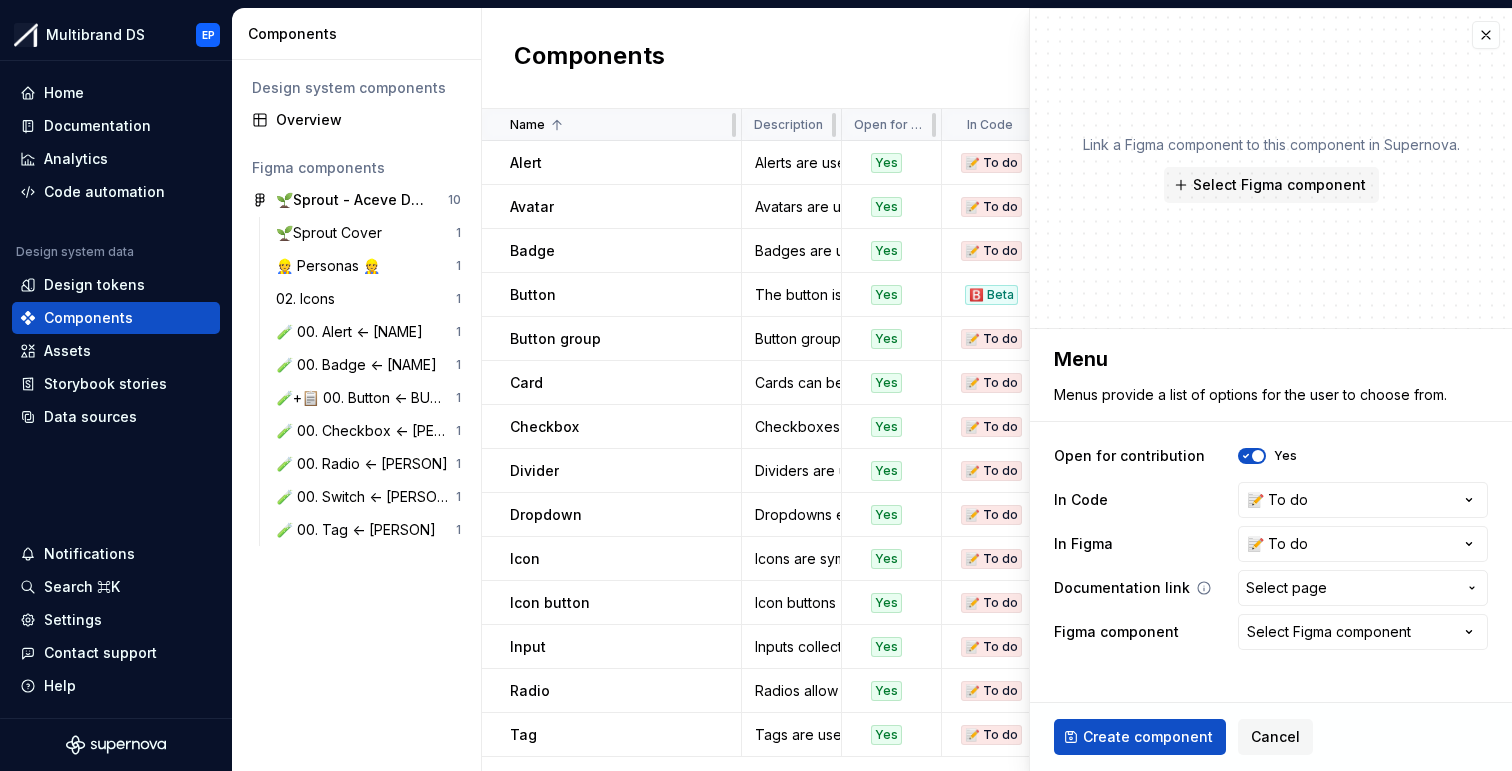 click on "Select page" at bounding box center (1286, 588) 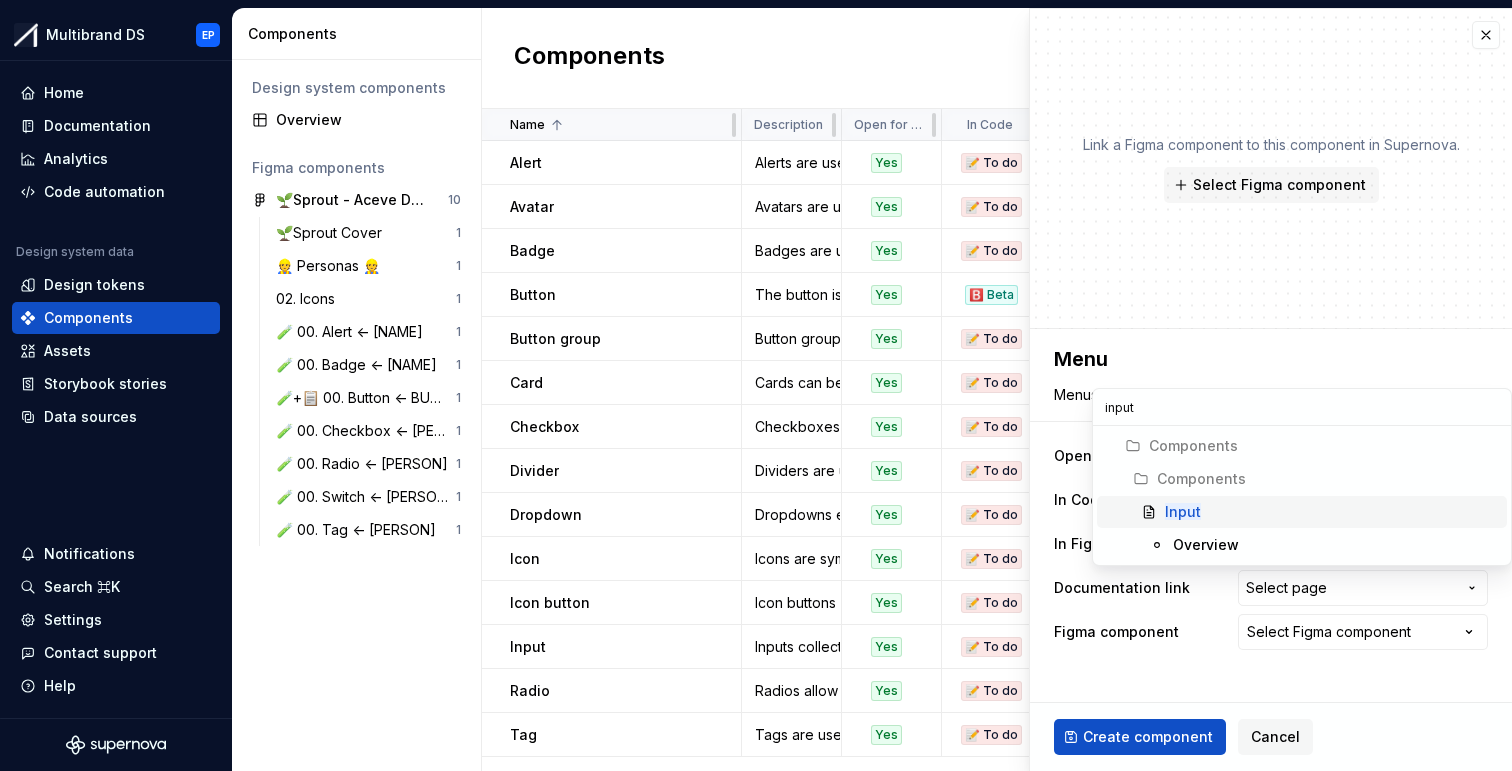 click on "Input" at bounding box center [1183, 511] 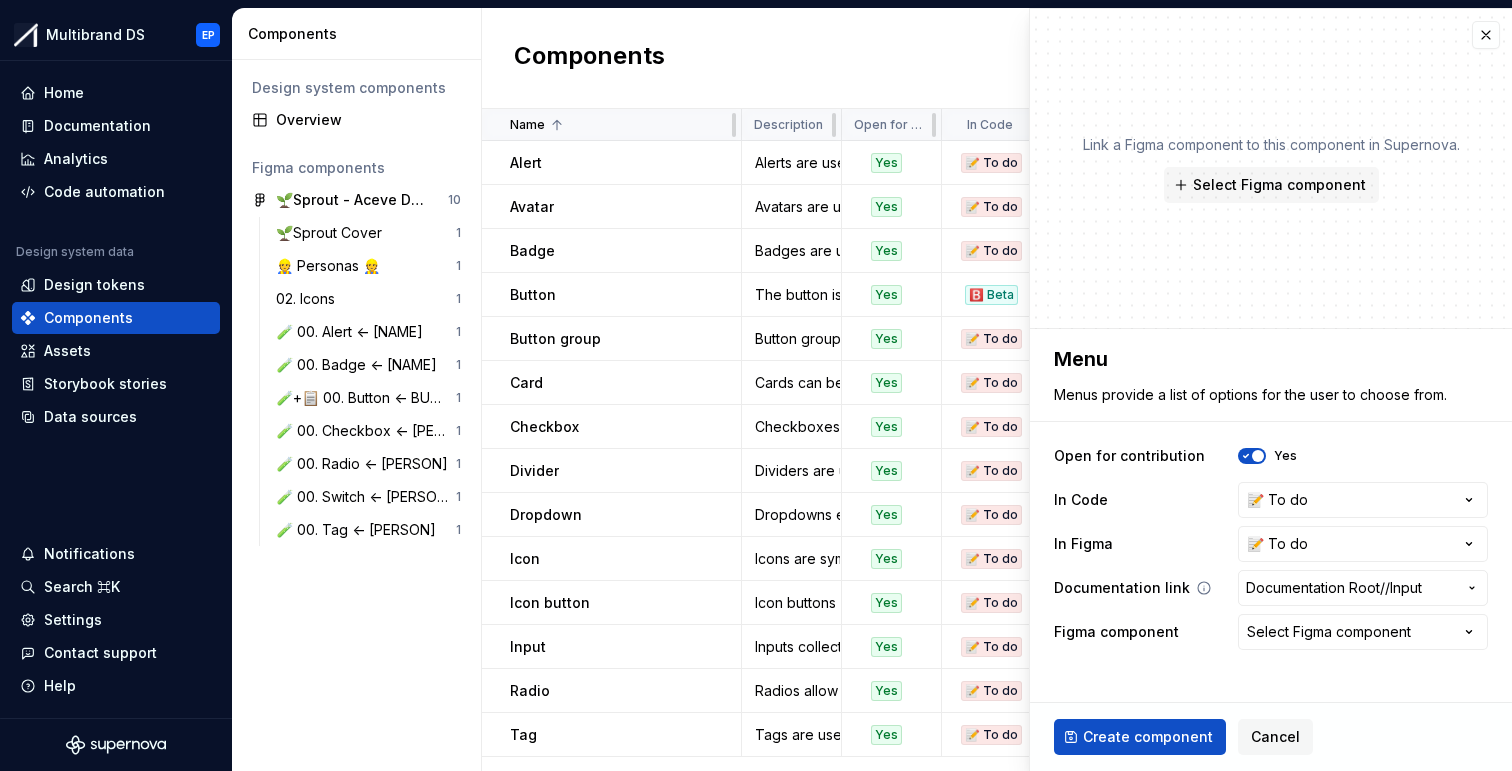 click on "Documentation Root  /" at bounding box center [1315, 588] 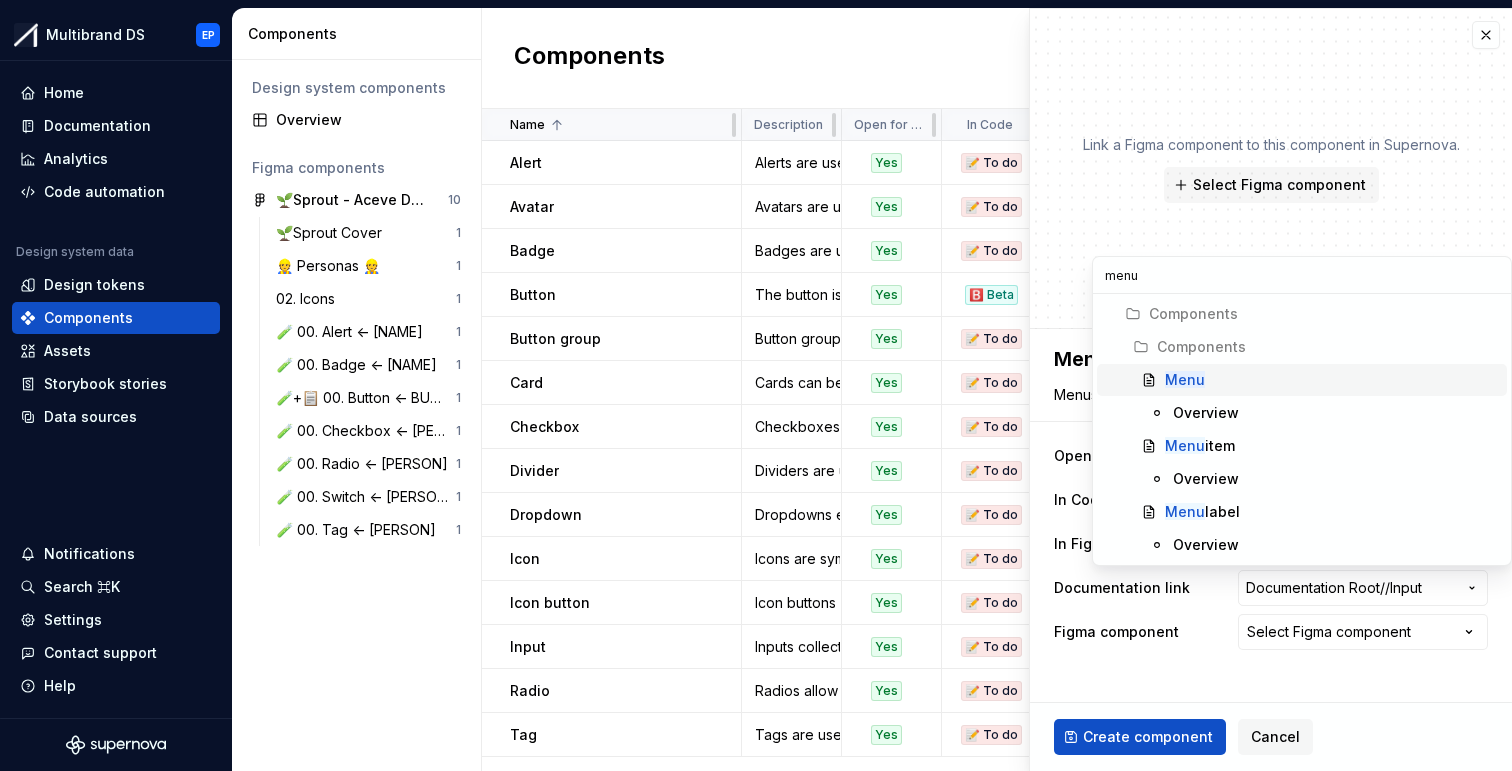 click on "Menu" at bounding box center (1185, 379) 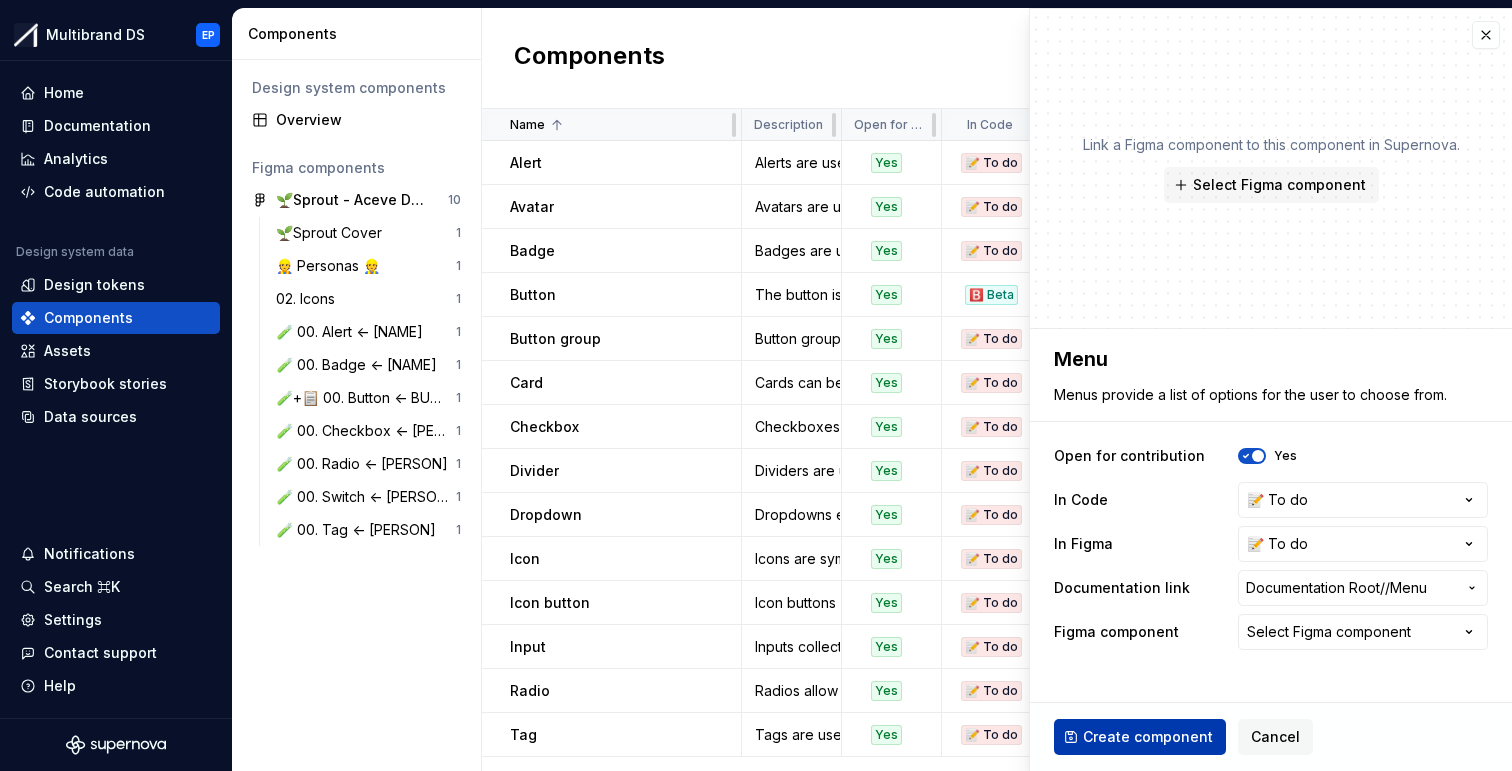 click on "Create component" at bounding box center (1148, 737) 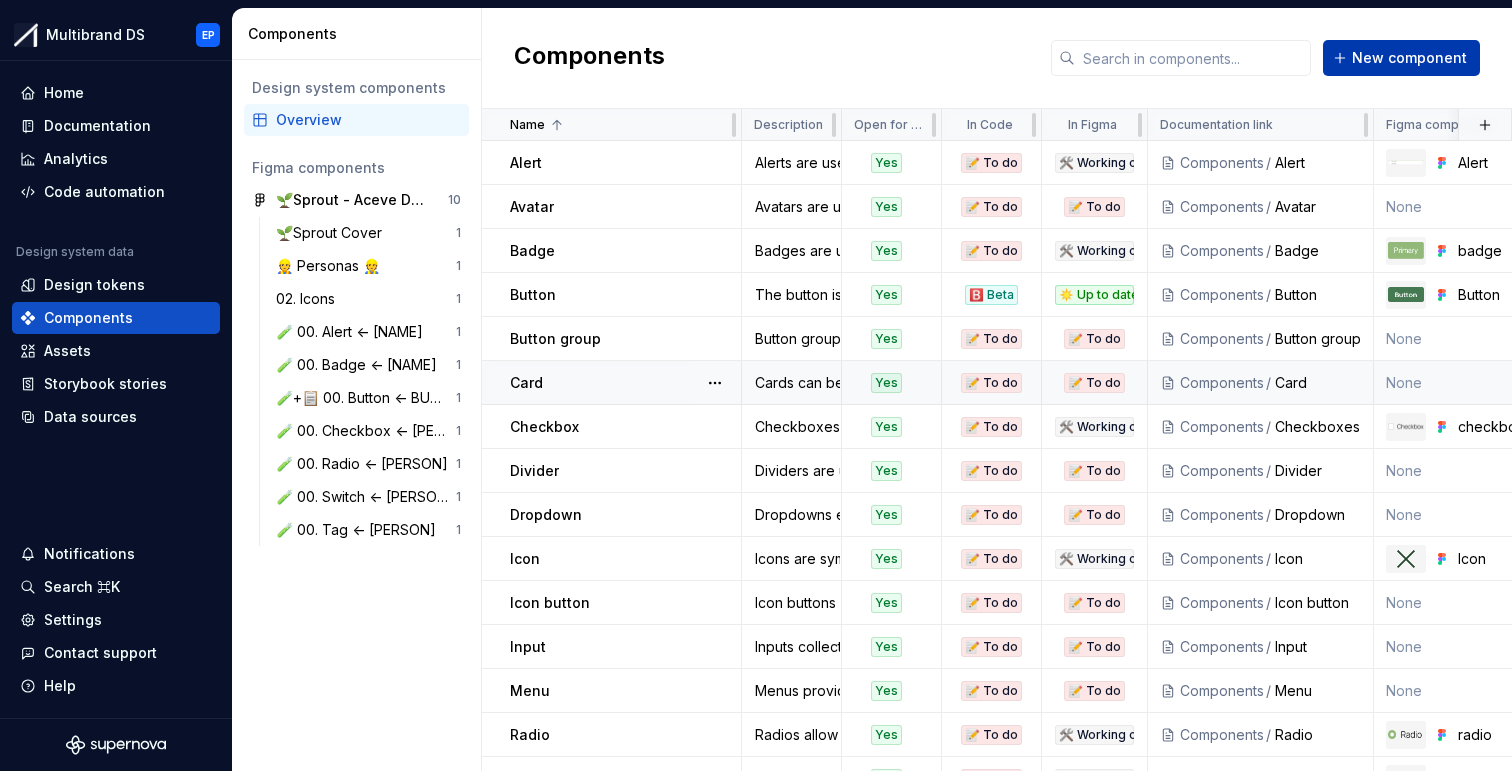 click on "New component" at bounding box center [1409, 58] 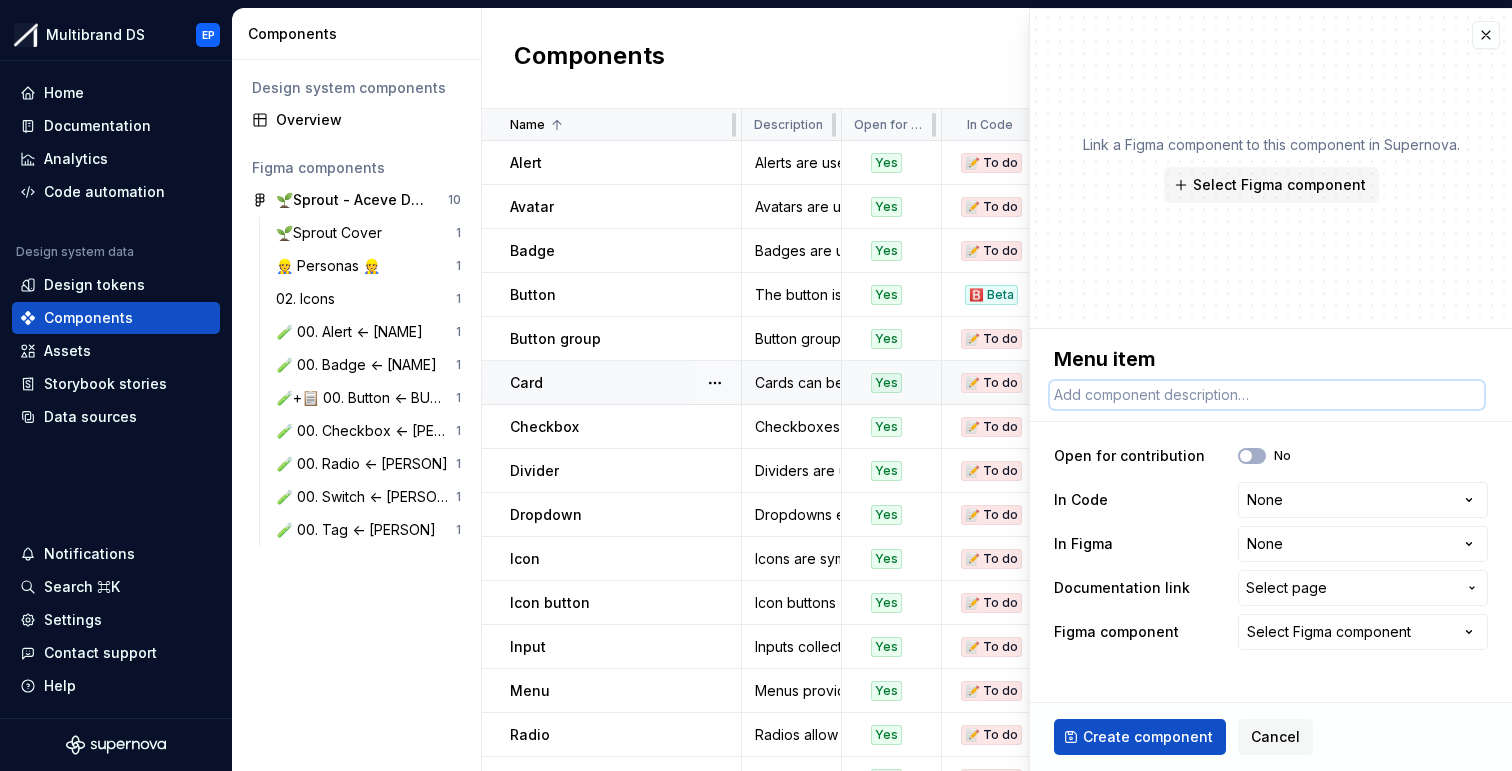 click at bounding box center [1267, 395] 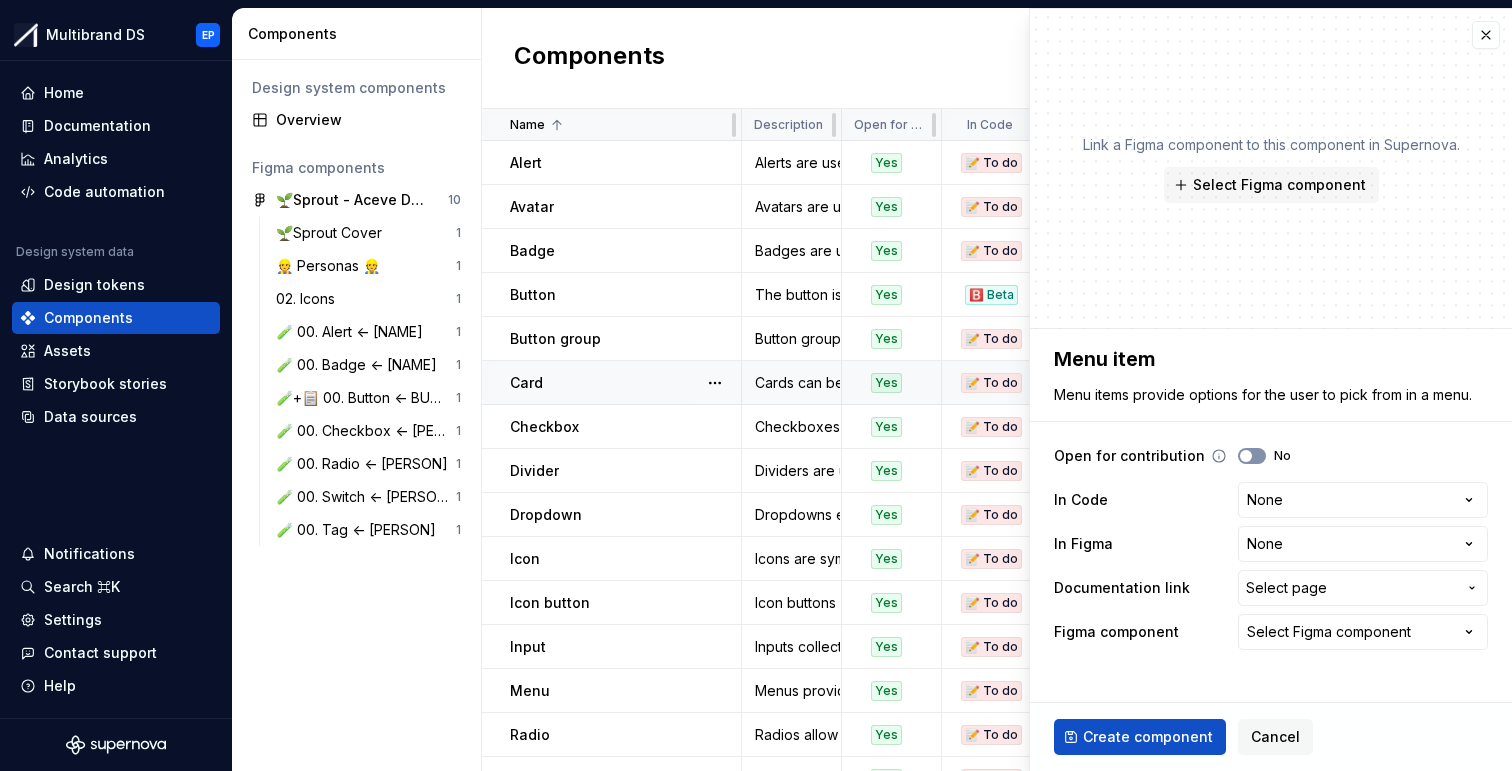 click on "No" at bounding box center (1252, 456) 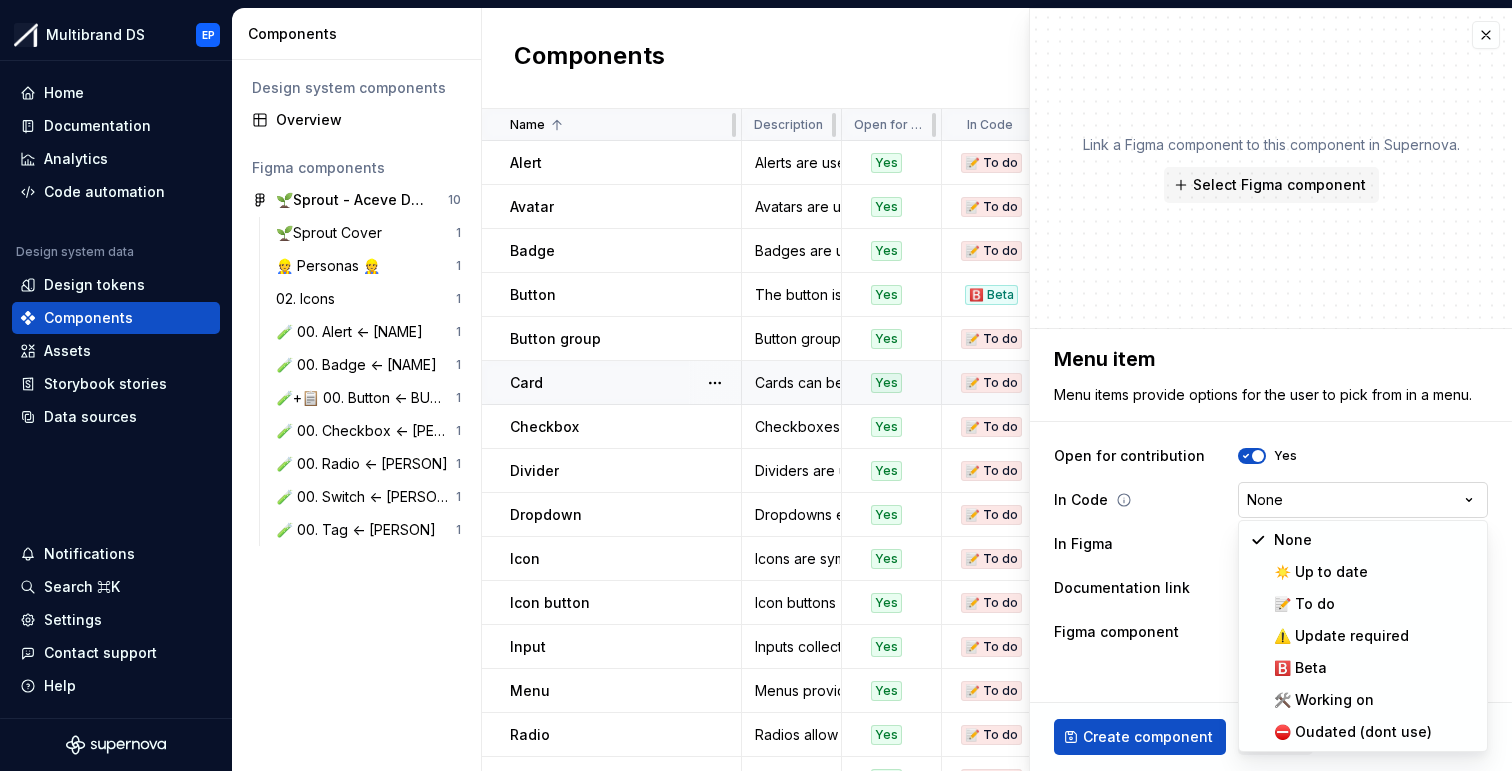 click on "Multibrand DS EP Home Documentation Analytics Code automation Design system data Design tokens Components Assets Storybook stories Data sources Notifications Search ⌘K Settings Contact support Help Components Design system components Overview Figma components 🌱Sprout - Aceve Design system 2025 10 🌱Sprout Cover 1 👷 Personas 👷 1 02. Icons 1 🧪 00. Alert <- [PERSON] 1 🧪 00. Badge <- [PERSON] 1 🧪+📋 00. Button <- [PERSON] 1 🧪 00. Checkbox <- [PERSON] 1 🧪 00. Radio <- [PERSON] 1 🧪 00. Switch <- [PERSON] 1 🧪 00. Tag <- [PERSON] 1 Components New component Name Description Open for contribution In Code In Figma Documentation link Figma component Last updated Alert Alerts are used to display important messages inline or as toast notifications. Yes 📝 To do 🛠️ Working on Components / Alert Alert 13 minutes ago Avatar Avatars are used to represent a person or object. Yes 📝 To do 📝 To do Components / Avatar None 12 minutes ago Badge Yes 📝 To do 🛠️ Working on Components / Badge Yes" at bounding box center [756, 385] 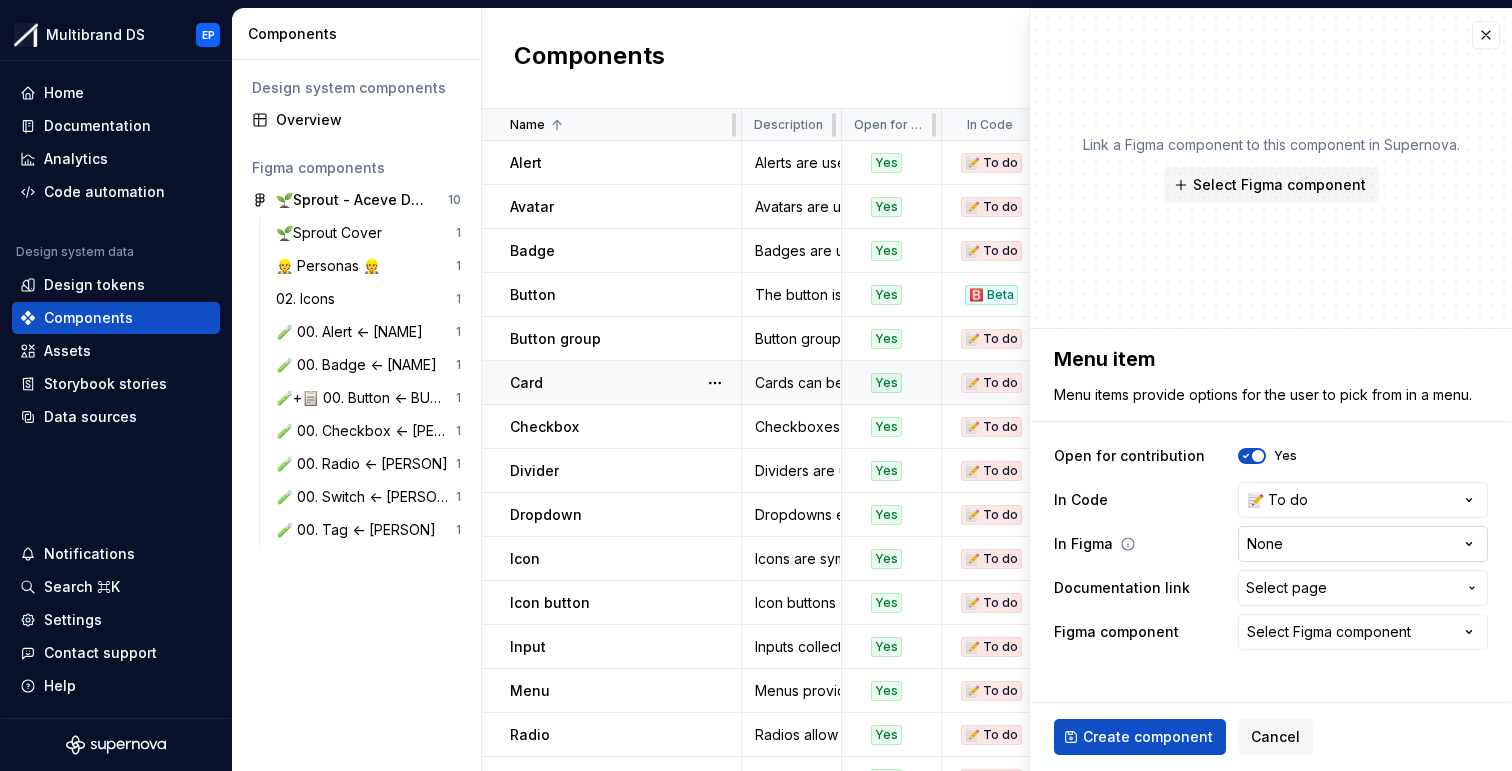 click on "Multibrand DS EP Home Documentation Analytics Code automation Design system data Design tokens Components Assets Storybook stories Data sources Notifications Search ⌘K Settings Contact support Help Components Design system components Overview Figma components 🌱Sprout - Aceve Design system 2025 10 🌱Sprout Cover 1 👷 Personas 👷 1 02. Icons 1 🧪 00. Alert <- [PERSON] 1 🧪 00. Badge <- [PERSON] 1 🧪+📋 00. Button <- [PERSON] 1 🧪 00. Checkbox <- [PERSON] 1 🧪 00. Radio <- [PERSON] 1 🧪 00. Switch <- [PERSON] 1 🧪 00. Tag <- [PERSON] 1 Components New component Name Description Open for contribution In Code In Figma Documentation link Figma component Last updated Alert Alerts are used to display important messages inline or as toast notifications. Yes 📝 To do 🛠️ Working on Components / Alert Alert 13 minutes ago Avatar Avatars are used to represent a person or object. Yes 📝 To do 📝 To do Components / Avatar None 12 minutes ago Badge Yes 📝 To do 🛠️ Working on Components / Badge Yes" at bounding box center [756, 385] 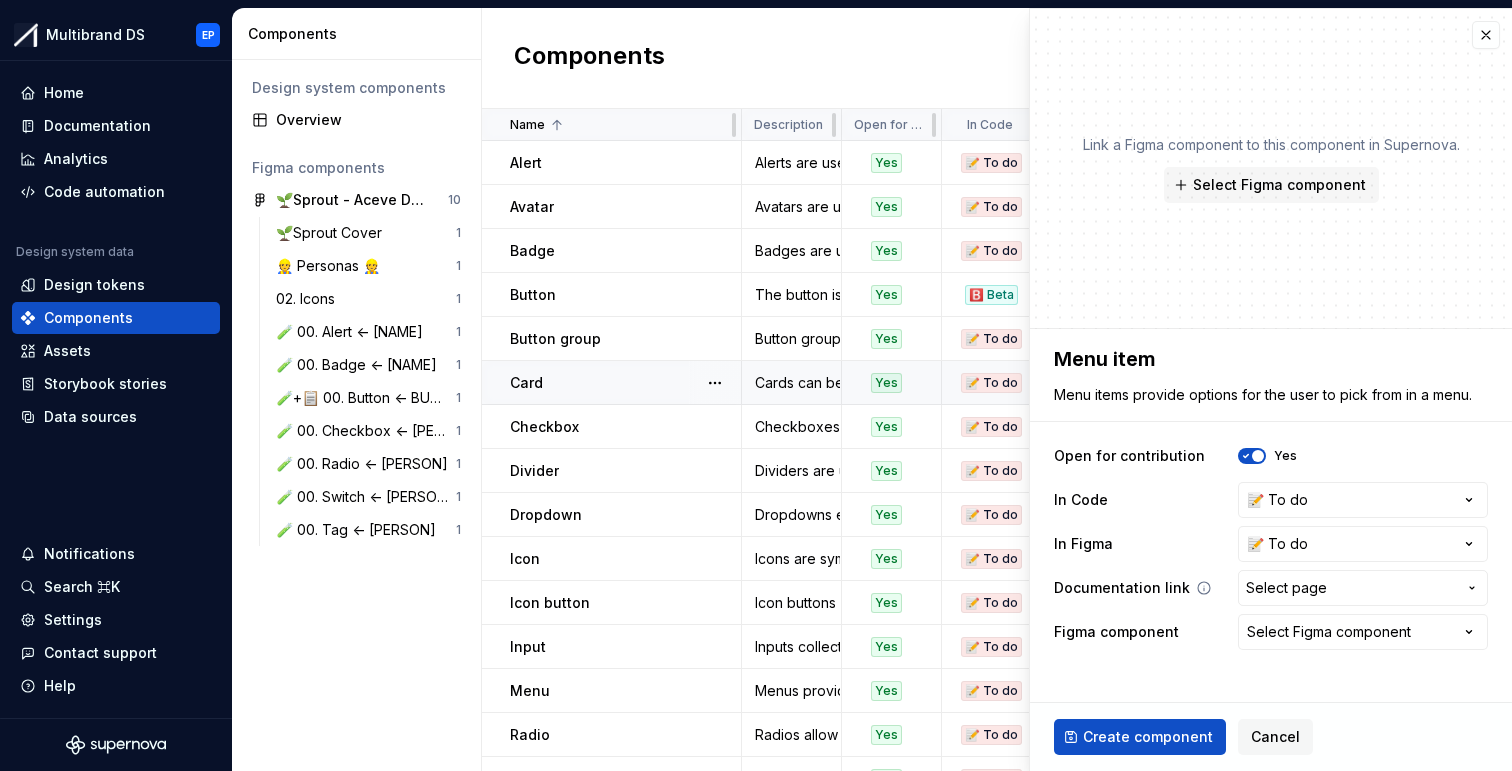 click on "Select page" at bounding box center [1286, 588] 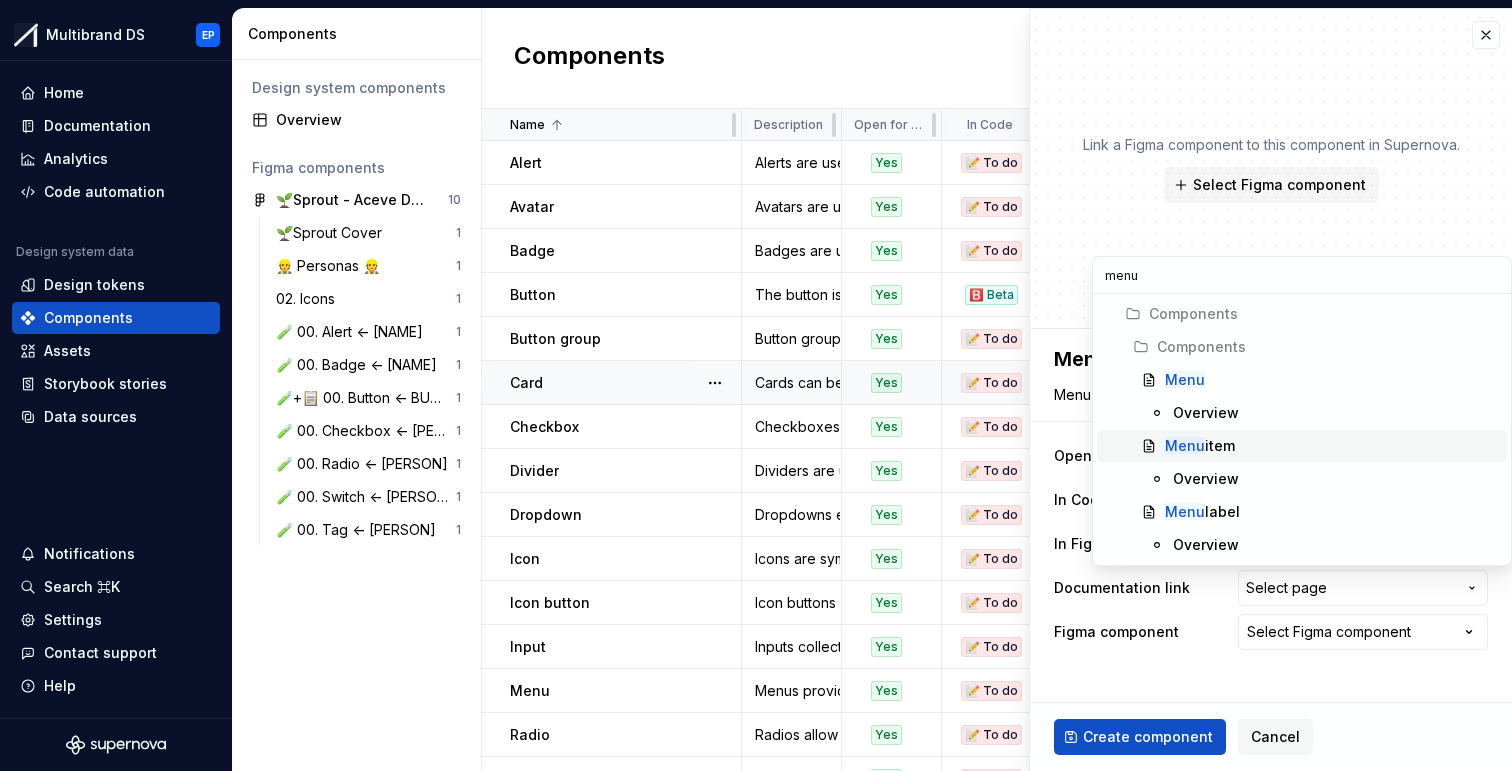 click on "Menu  item" at bounding box center [1332, 446] 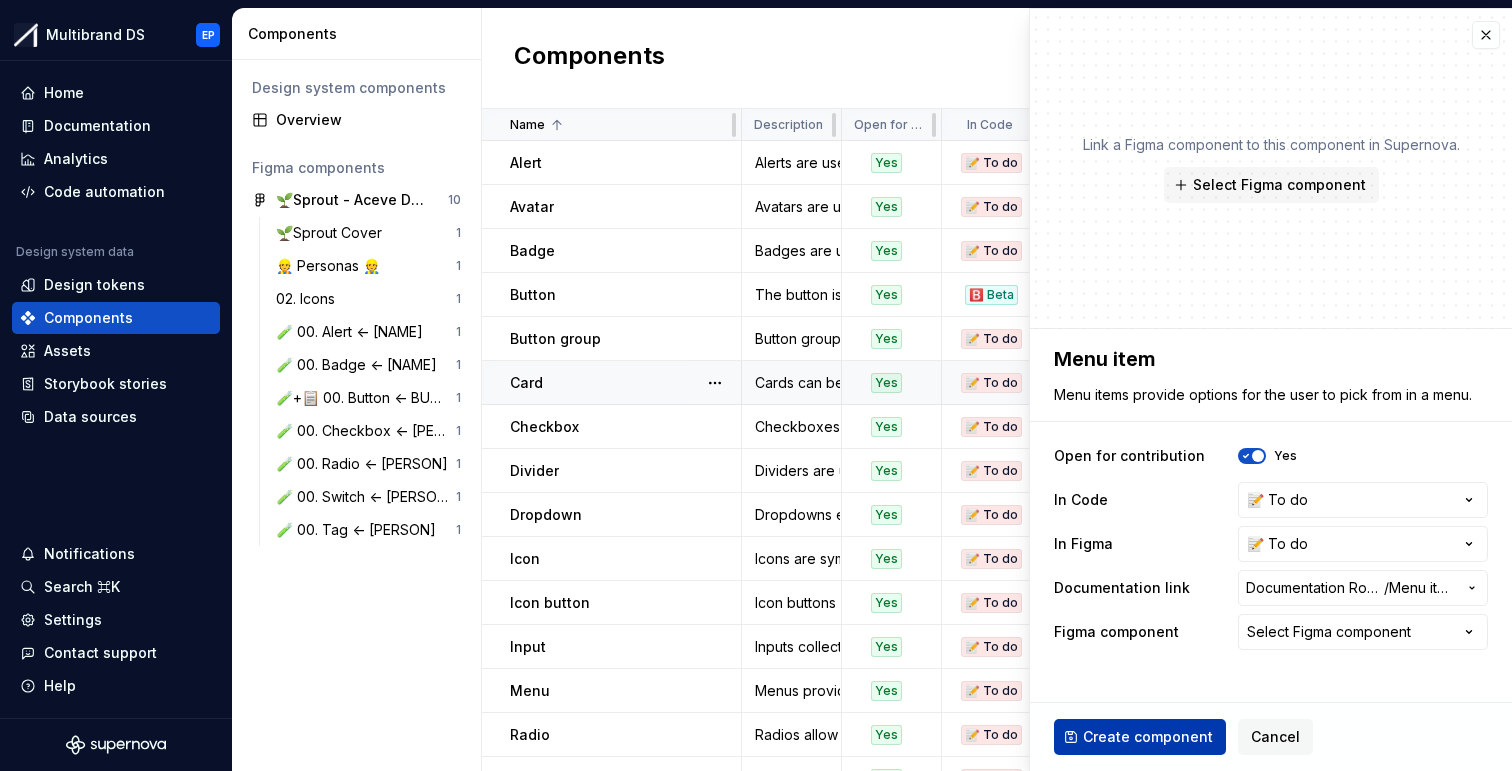 click on "Create component" at bounding box center [1148, 737] 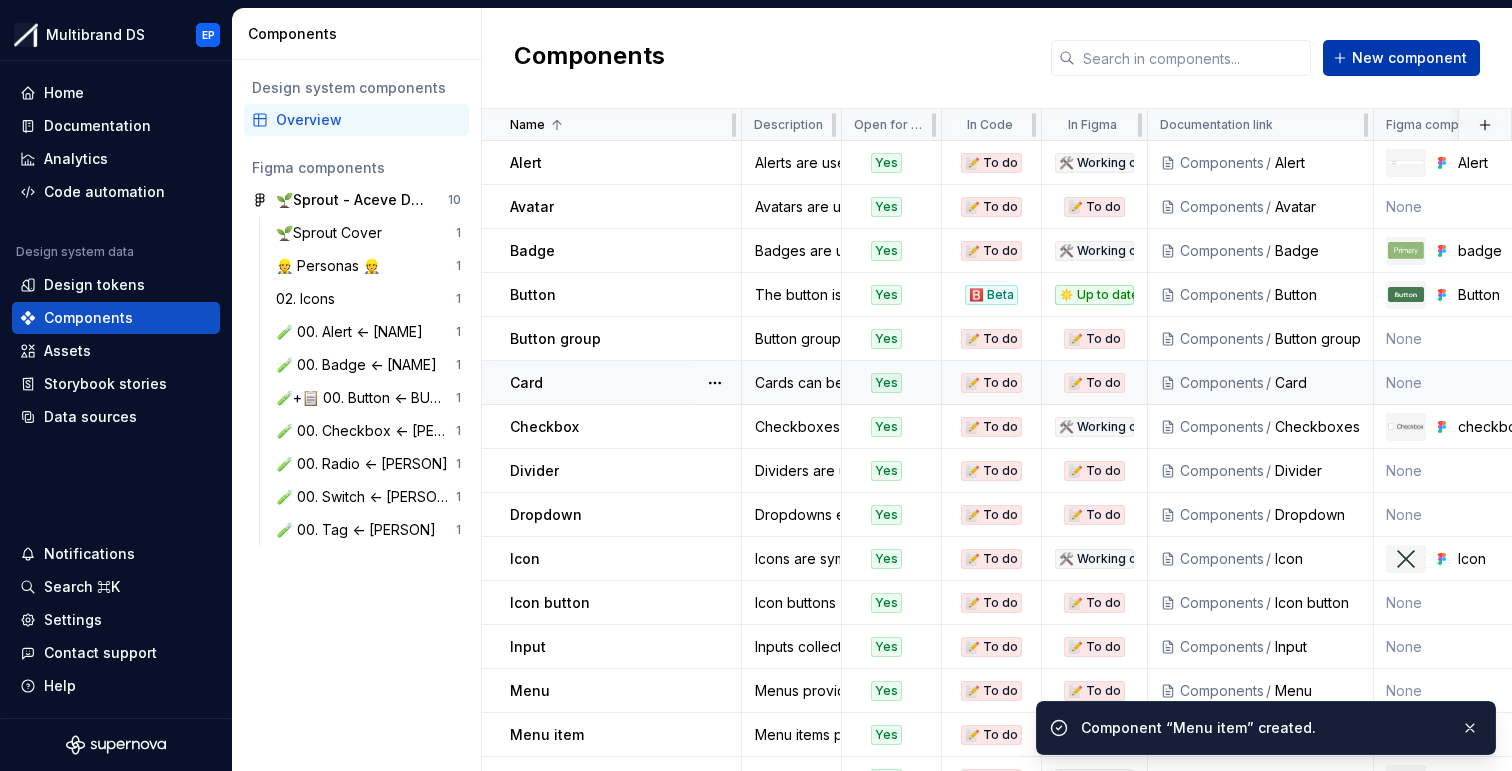click on "New component" at bounding box center (1409, 58) 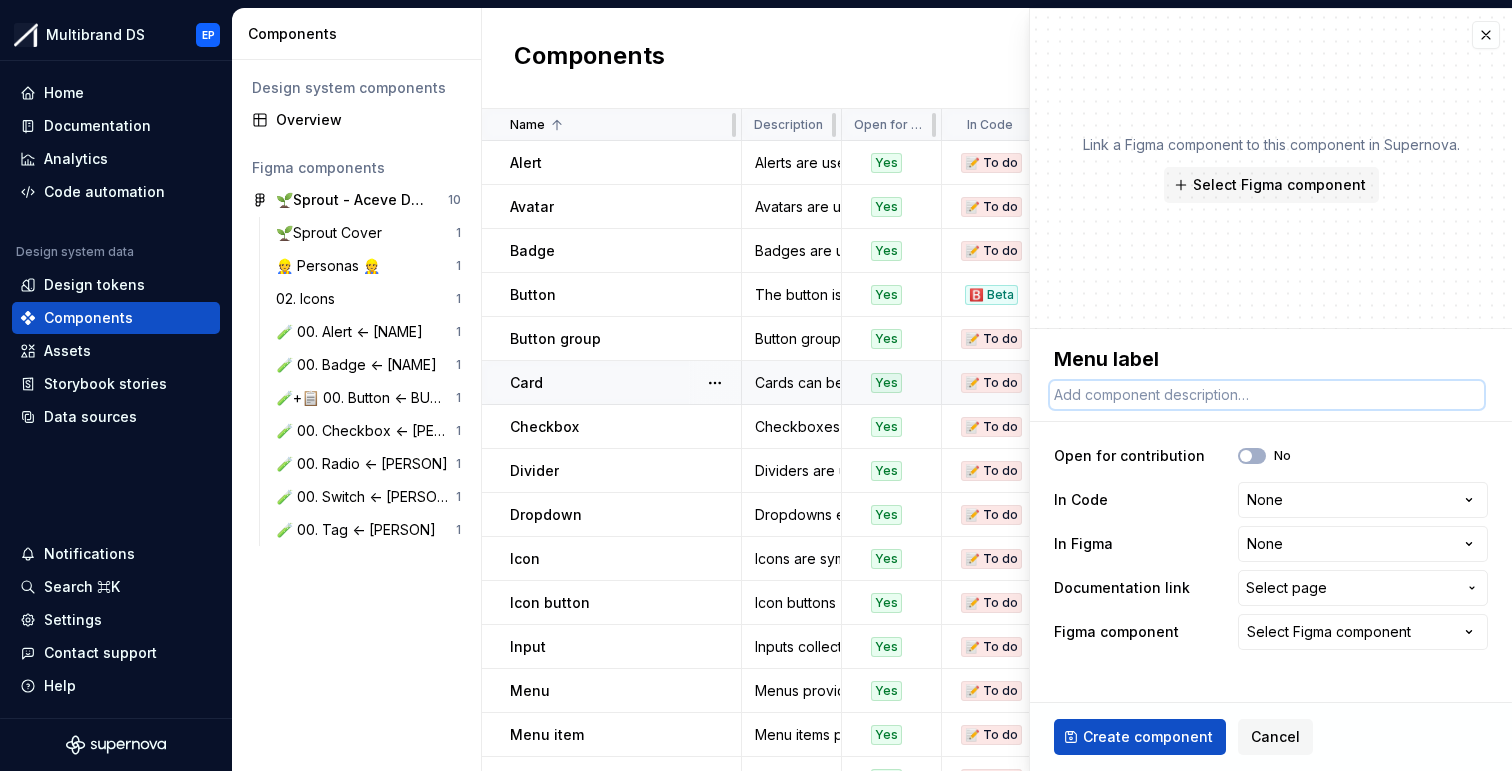 click at bounding box center [1267, 395] 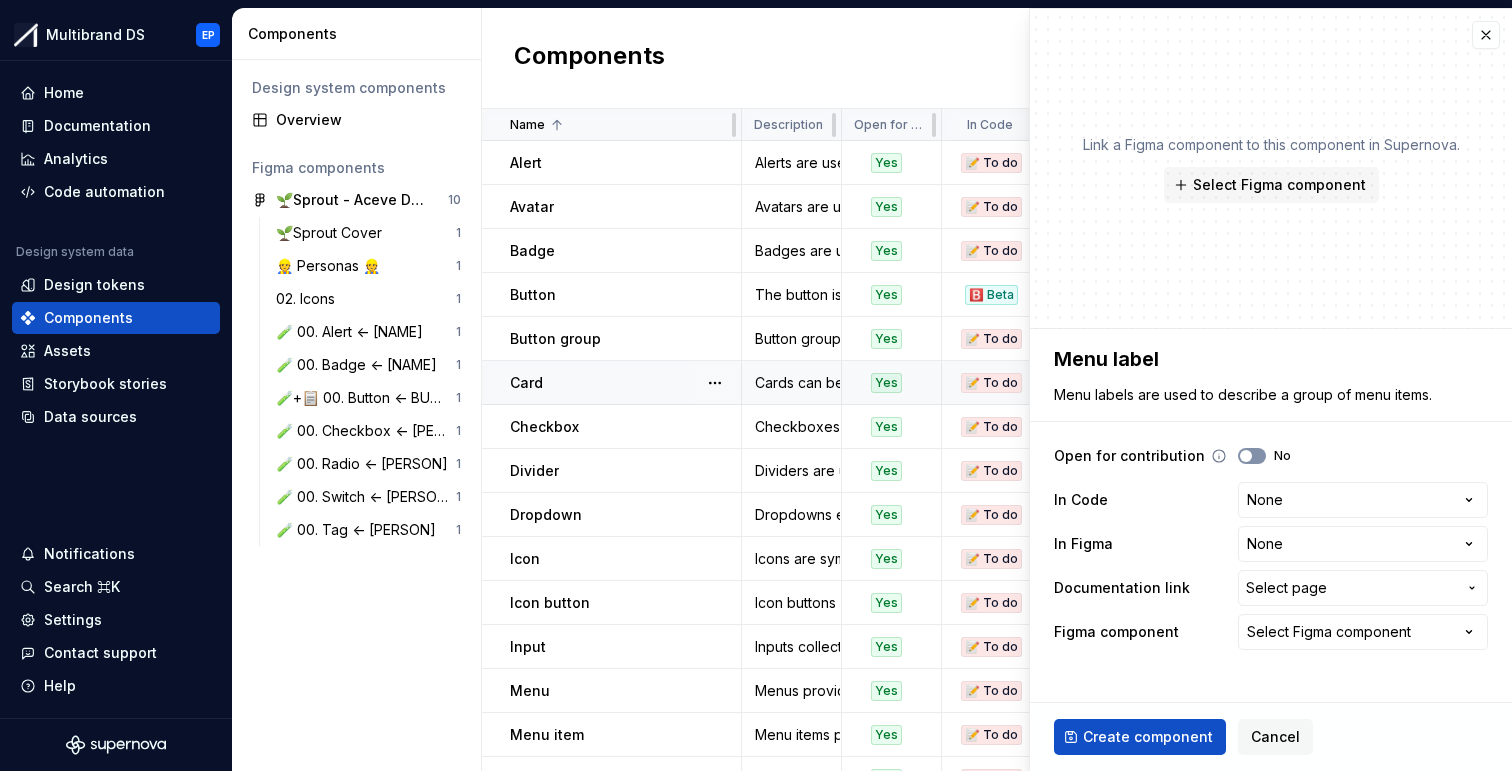 click on "No" at bounding box center (1252, 456) 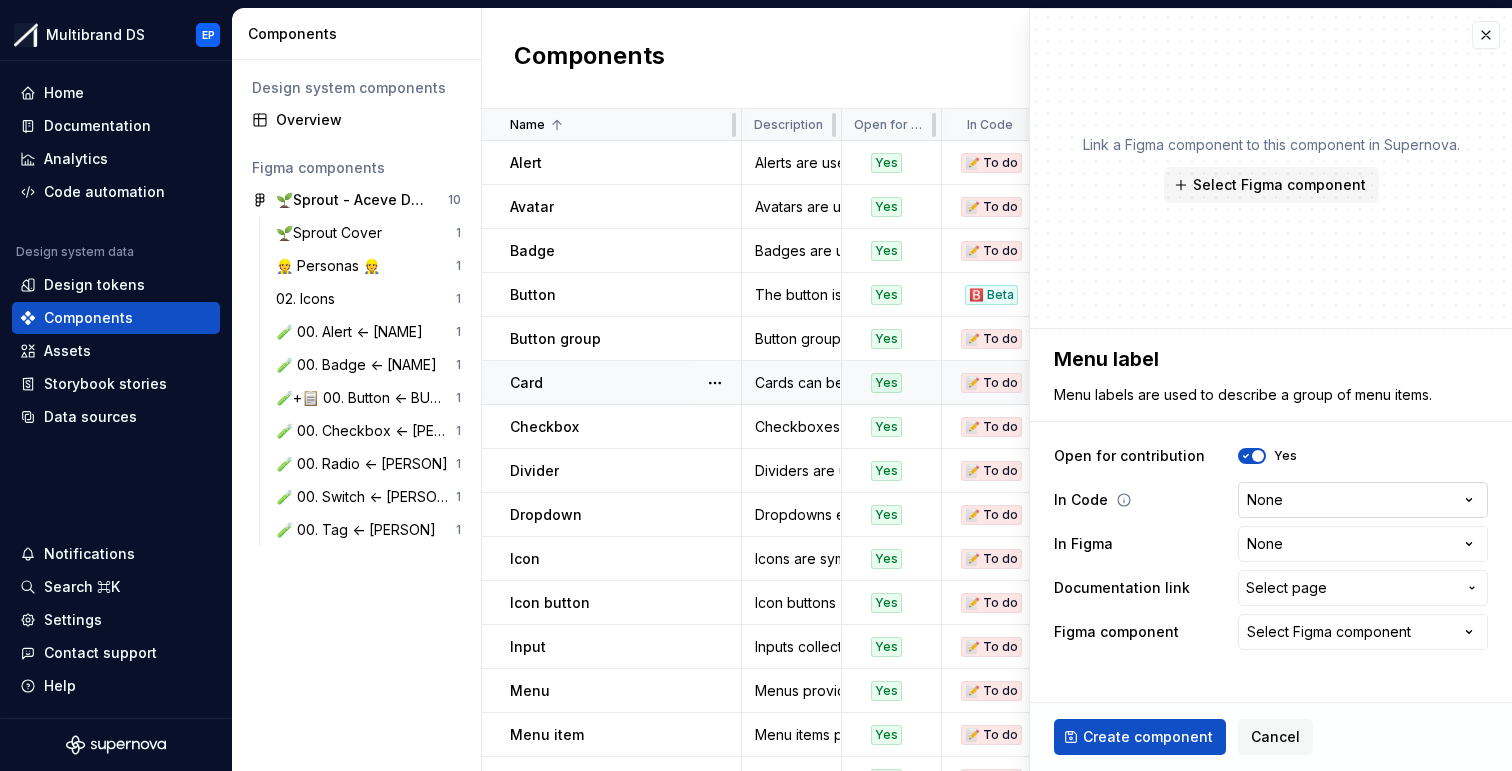 click on "Multibrand DS EP Home Documentation Analytics Code automation Design system data Design tokens Components Assets Storybook stories Data sources Notifications Search ⌘K Settings Contact support Help Components Design system components Overview Figma components 🌱Sprout - Aceve Design system 2025 10 🌱Sprout Cover 1 👷 Personas 👷 1 02. Icons 1 🧪 00. Alert <- [PERSON] 1 🧪 00. Badge <- [PERSON] 1 🧪+📋 00. Button <- [PERSON] 1 🧪 00. Checkbox <- [PERSON] 1 🧪 00. Radio <- [PERSON] 1 🧪 00. Switch <- [PERSON] 1 🧪 00. Tag <- [PERSON] 1 Components New component Name Description Open for contribution In Code In Figma Documentation link Figma component Last updated Alert Alerts are used to display important messages inline or as toast notifications. Yes 📝 To do 🛠️ Working on Components / Alert Alert 13 minutes ago Avatar Avatars are used to represent a person or object. Yes 📝 To do 📝 To do Components / Avatar None 13 minutes ago Badge Yes 📝 To do 🛠️ Working on Components / Badge Yes" at bounding box center (756, 385) 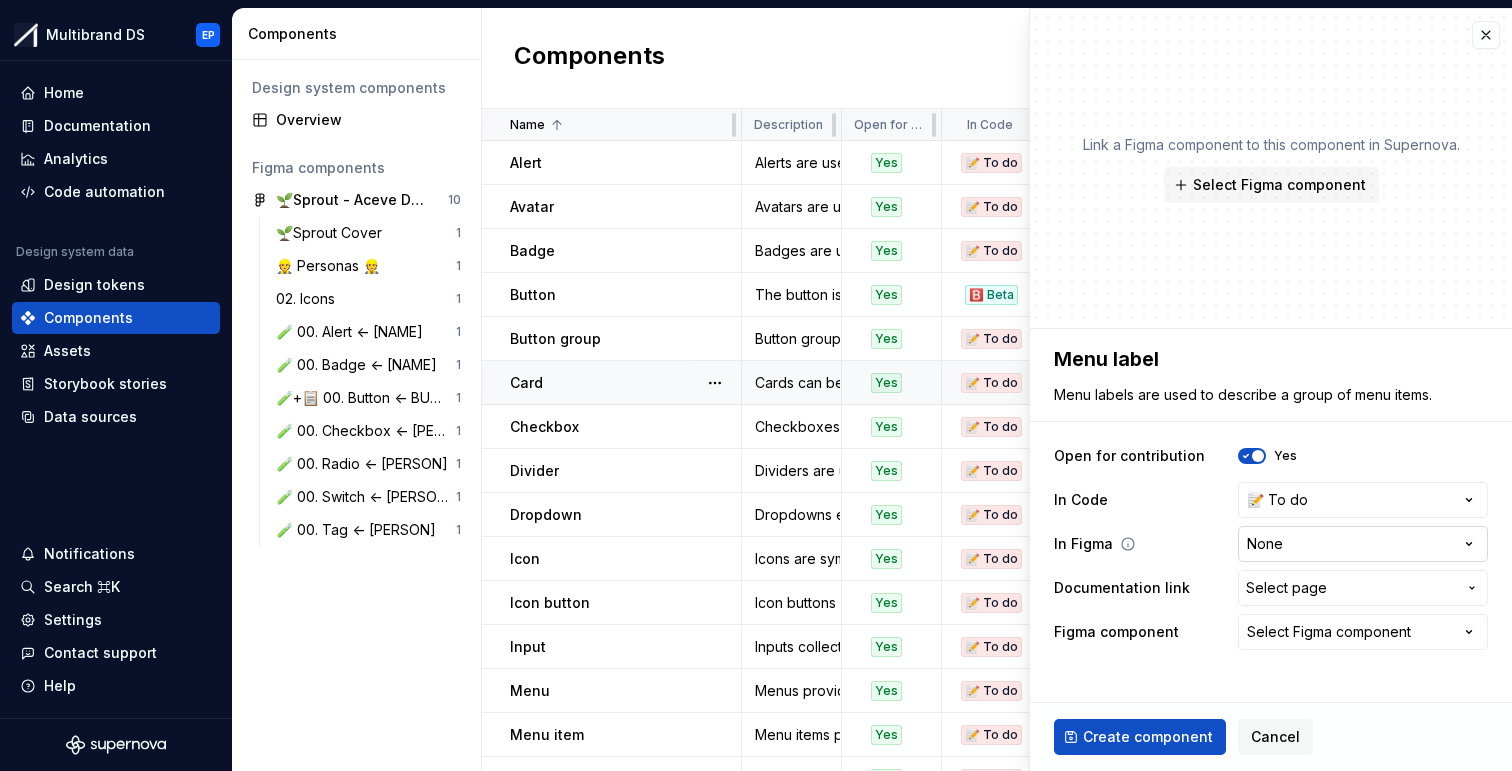 click on "Multibrand DS EP Home Documentation Analytics Code automation Design system data Design tokens Components Assets Storybook stories Data sources Notifications Search ⌘K Settings Contact support Help Components Design system components Overview Figma components 🌱Sprout - Aceve Design system 2025 10 🌱Sprout Cover 1 👷 Personas 👷 1 02. Icons 1 🧪 00. Alert <- [PERSON] 1 🧪 00. Badge <- [PERSON] 1 🧪+📋 00. Button <- [PERSON] 1 🧪 00. Checkbox <- [PERSON] 1 🧪 00. Radio <- [PERSON] 1 🧪 00. Switch <- [PERSON] 1 🧪 00. Tag <- [PERSON] 1 Components New component Name Description Open for contribution In Code In Figma Documentation link Figma component Last updated Alert Alerts are used to display important messages inline or as toast notifications. Yes 📝 To do 🛠️ Working on Components / Alert Alert 13 minutes ago Avatar Avatars are used to represent a person or object. Yes 📝 To do 📝 To do Components / Avatar None 13 minutes ago Badge Yes 📝 To do 🛠️ Working on Components / Badge Yes" at bounding box center [756, 385] 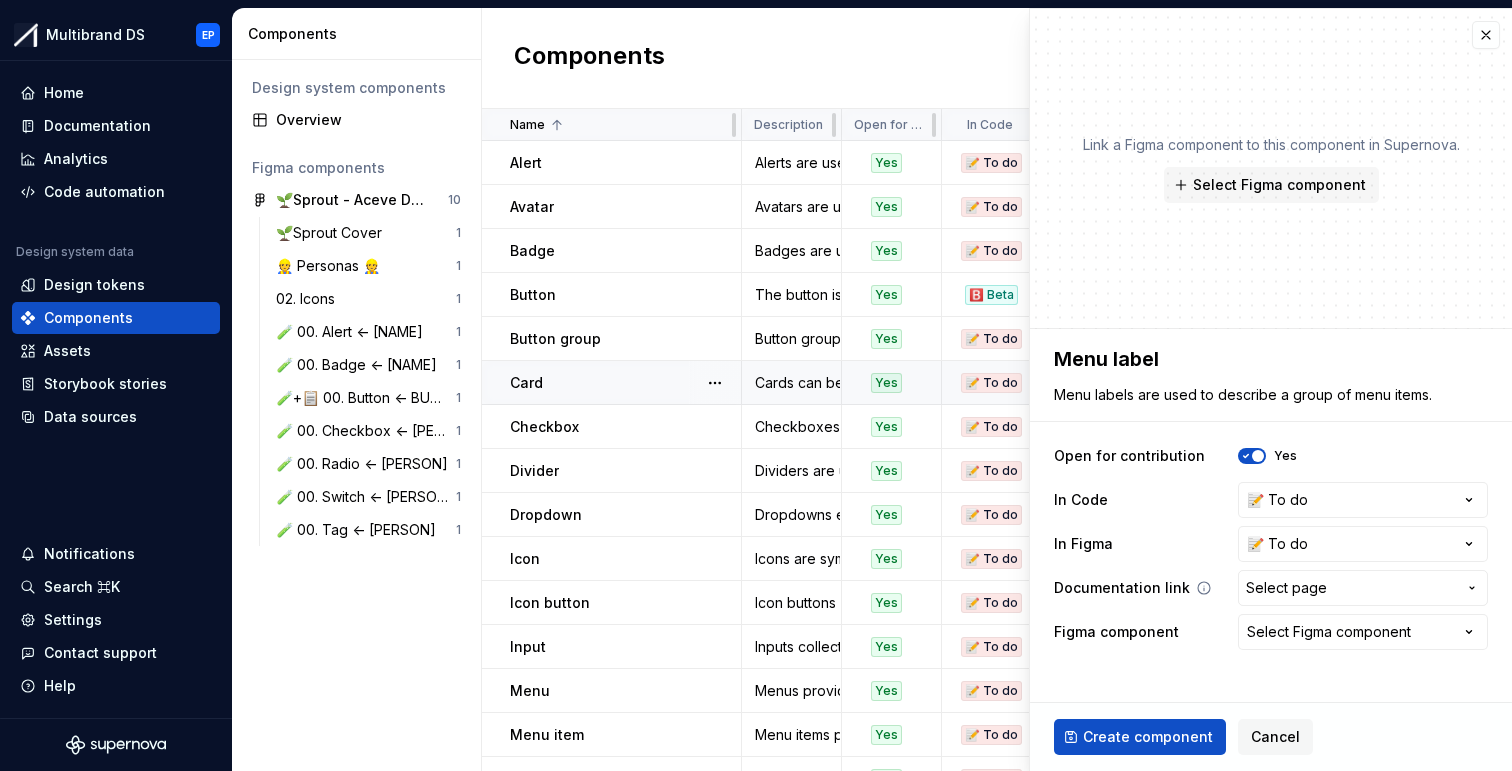 click on "Select page" at bounding box center [1286, 588] 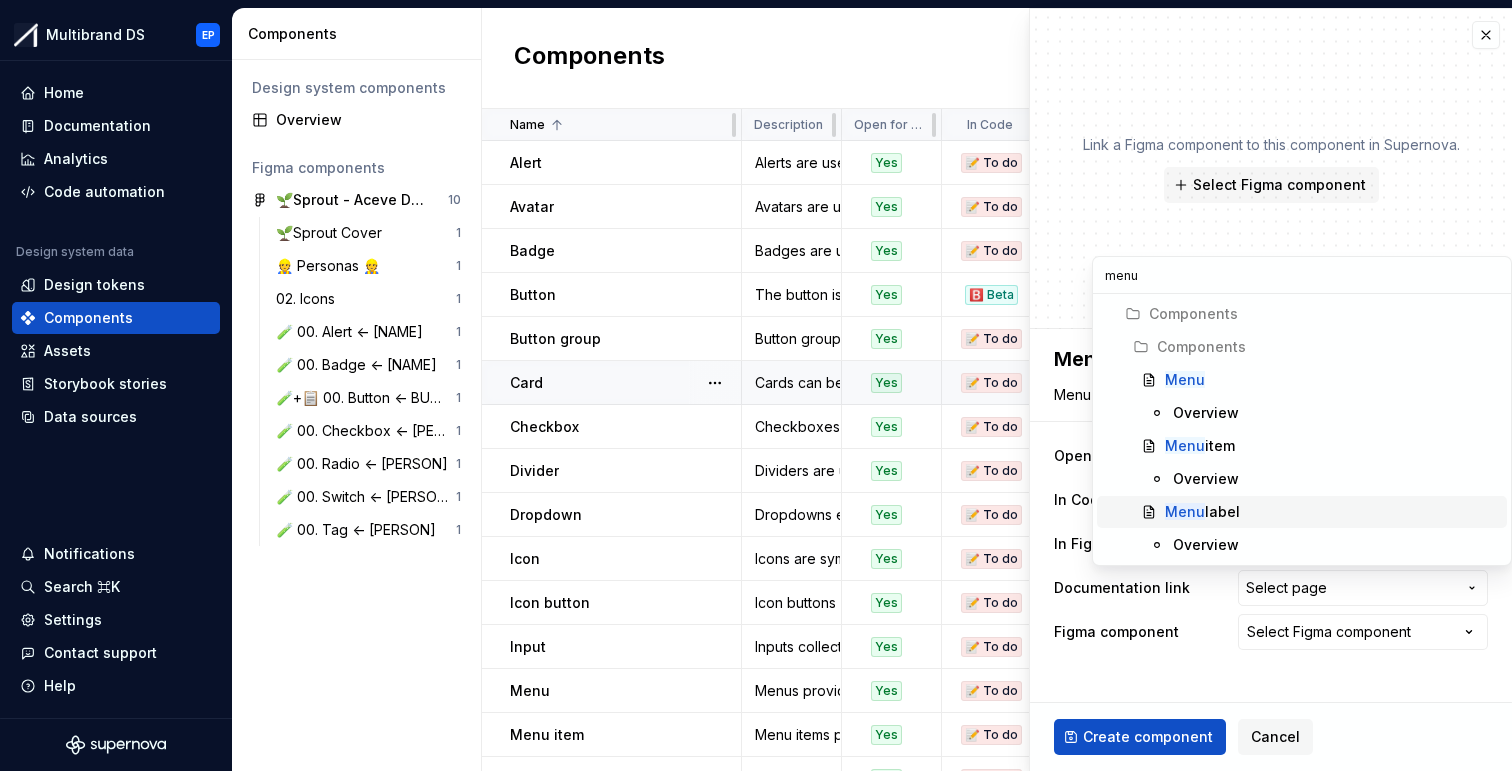 click on "Menu  label" at bounding box center (1202, 512) 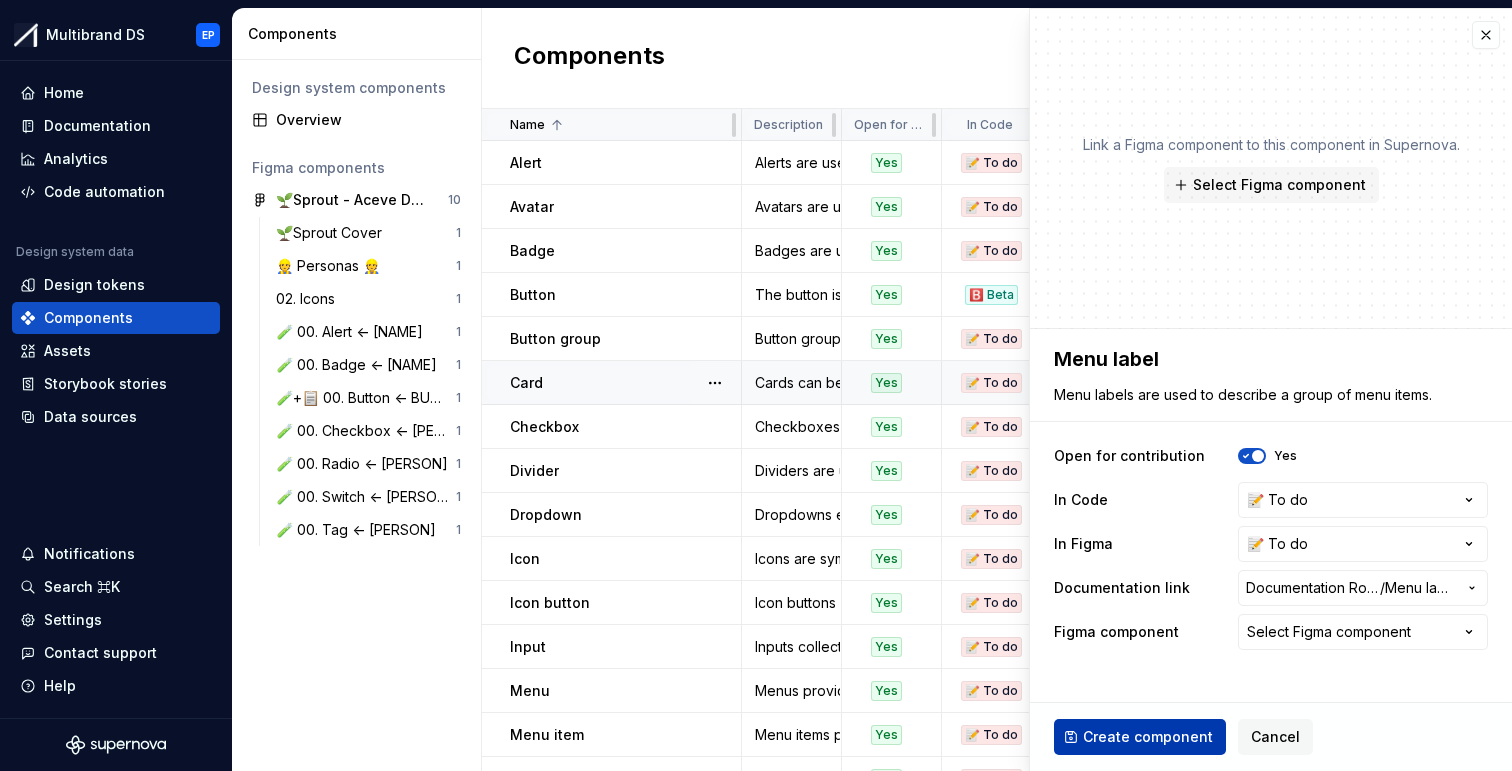click on "Create component" at bounding box center (1148, 737) 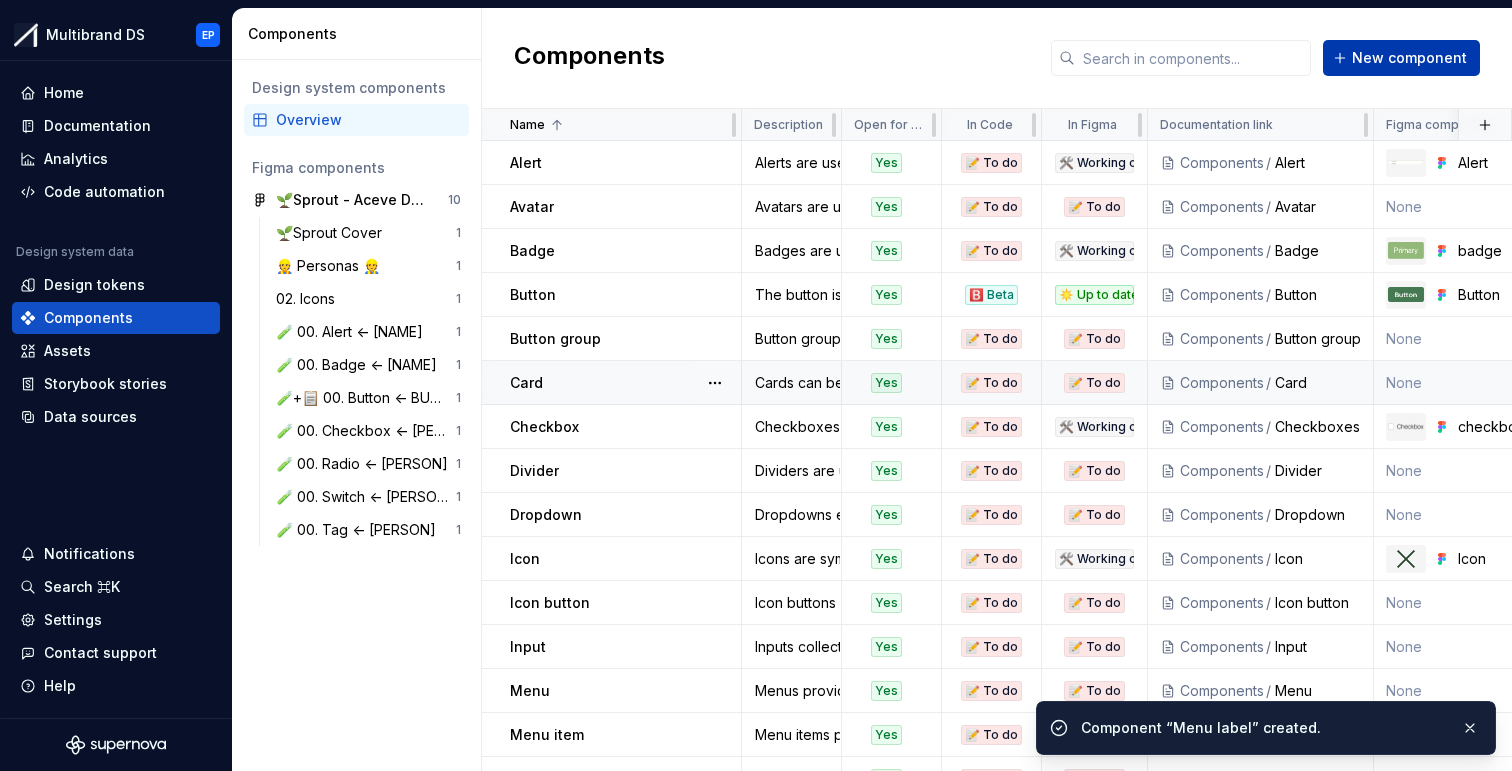 click on "New component" at bounding box center (1409, 58) 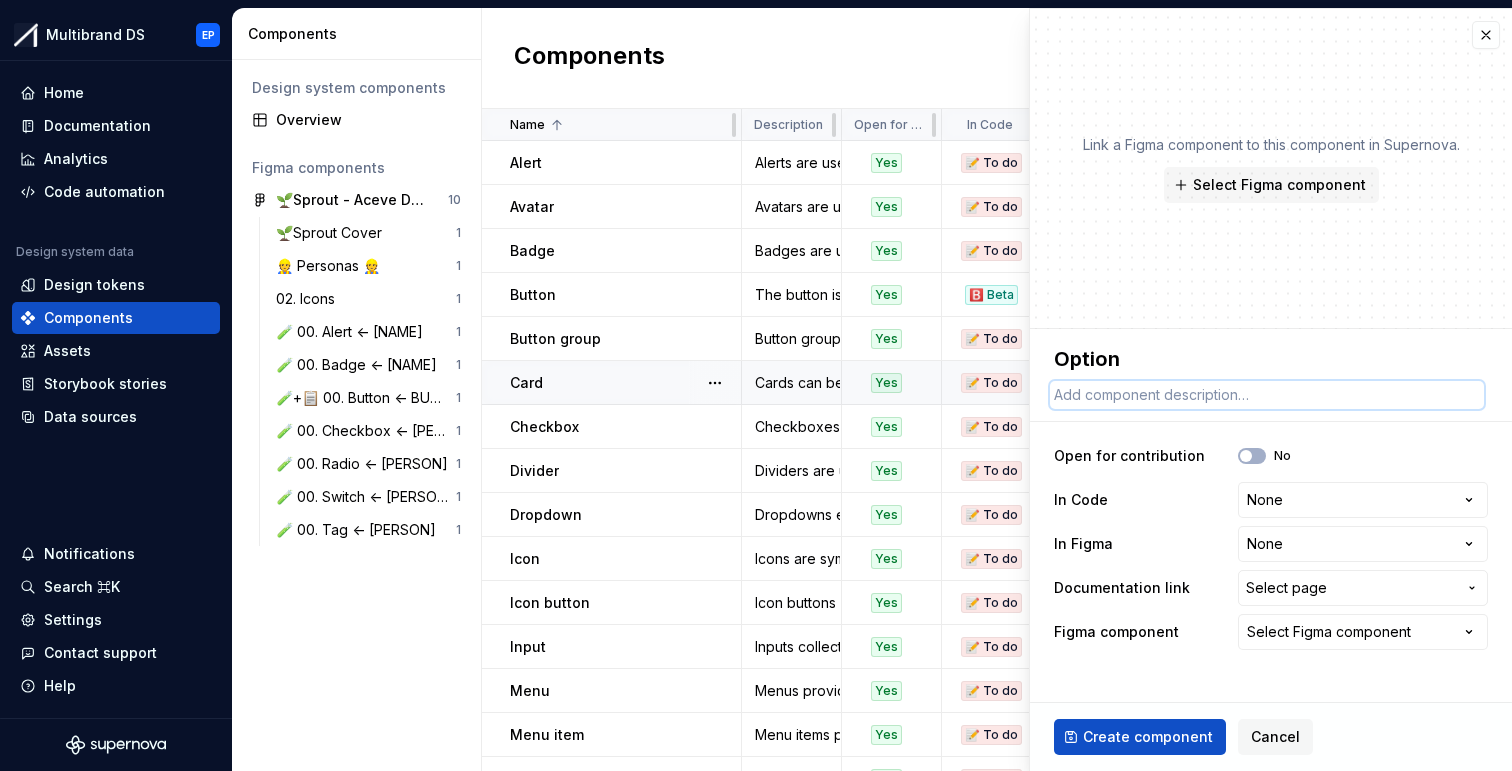 click at bounding box center (1267, 395) 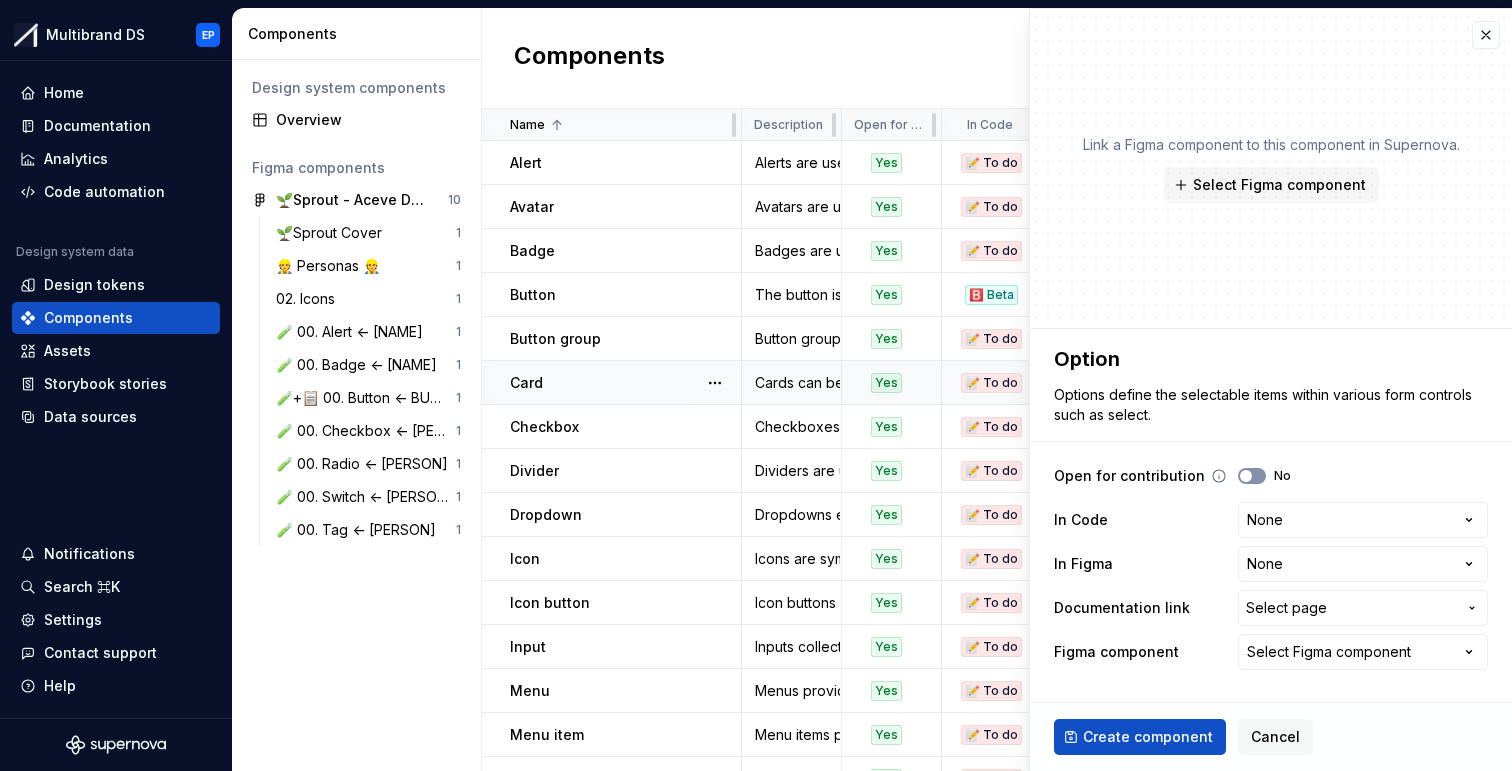 click on "No" at bounding box center [1252, 476] 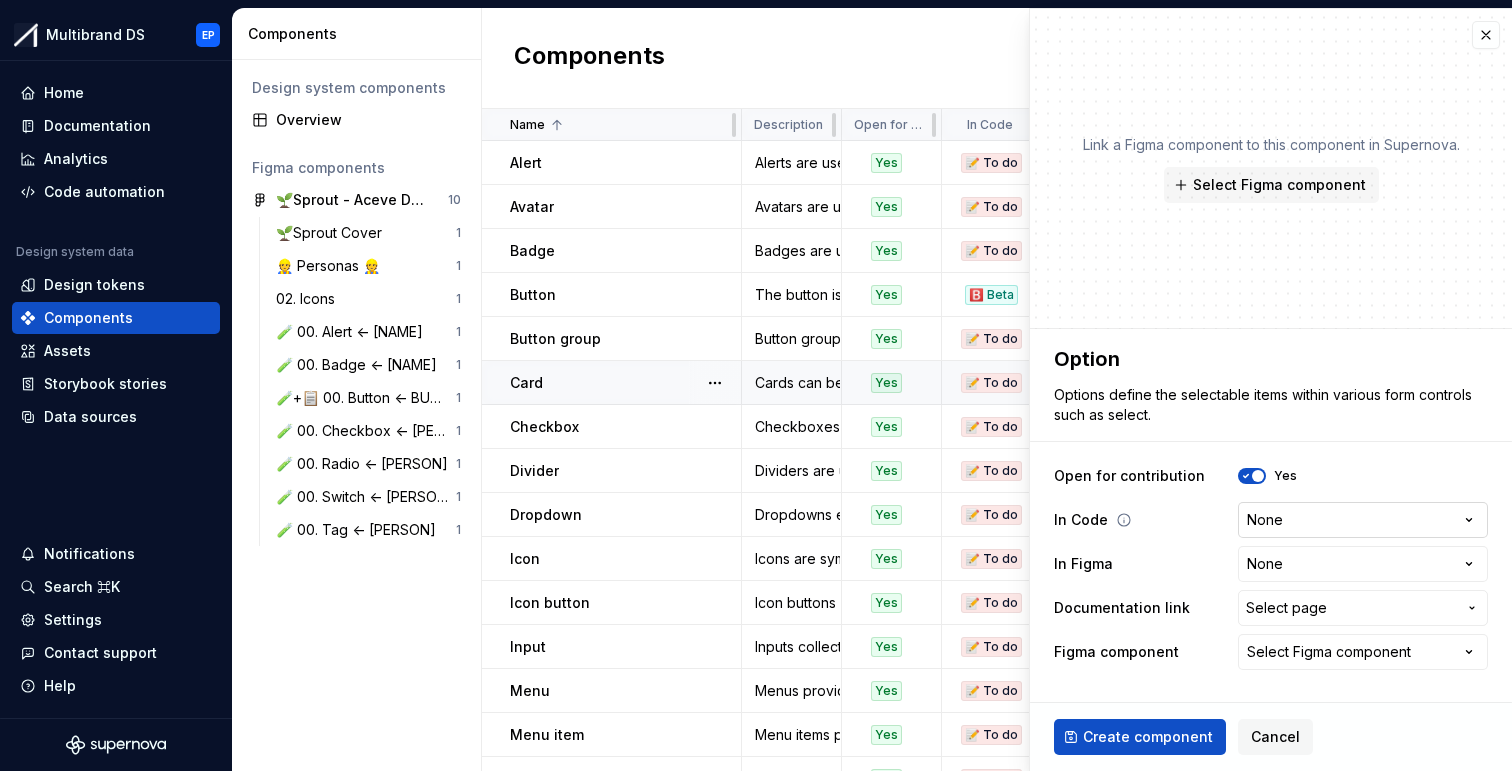 click on "Multibrand DS EP Home Documentation Analytics Code automation Design system data Design tokens Components Assets Storybook stories Data sources Notifications Search ⌘K Settings Contact support Help Components Design system components Overview Figma components 🌱Sprout - Aceve Design system 2025 10 🌱Sprout Cover 1 👷 Personas 👷 1 02. Icons 1 🧪 00. Alert <- [PERSON] 1 🧪 00. Badge <- [PERSON] 1 🧪+📋 00. Button <- [PERSON] 1 🧪 00. Checkbox <- [PERSON] 1 🧪 00. Radio <- [PERSON] 1 🧪 00. Switch <- [PERSON] 1 🧪 00. Tag <- [PERSON] 1 Components New component Name Description Open for contribution In Code In Figma Documentation link Figma component Last updated Alert Alerts are used to display important messages inline or as toast notifications. Yes 📝 To do 🛠️ Working on Components / Alert Alert 14 minutes ago Avatar Avatars are used to represent a person or object. Yes 📝 To do 📝 To do Components / Avatar None 14 minutes ago Badge Yes 📝 To do 🛠️ Working on Components / Badge Yes" at bounding box center (756, 385) 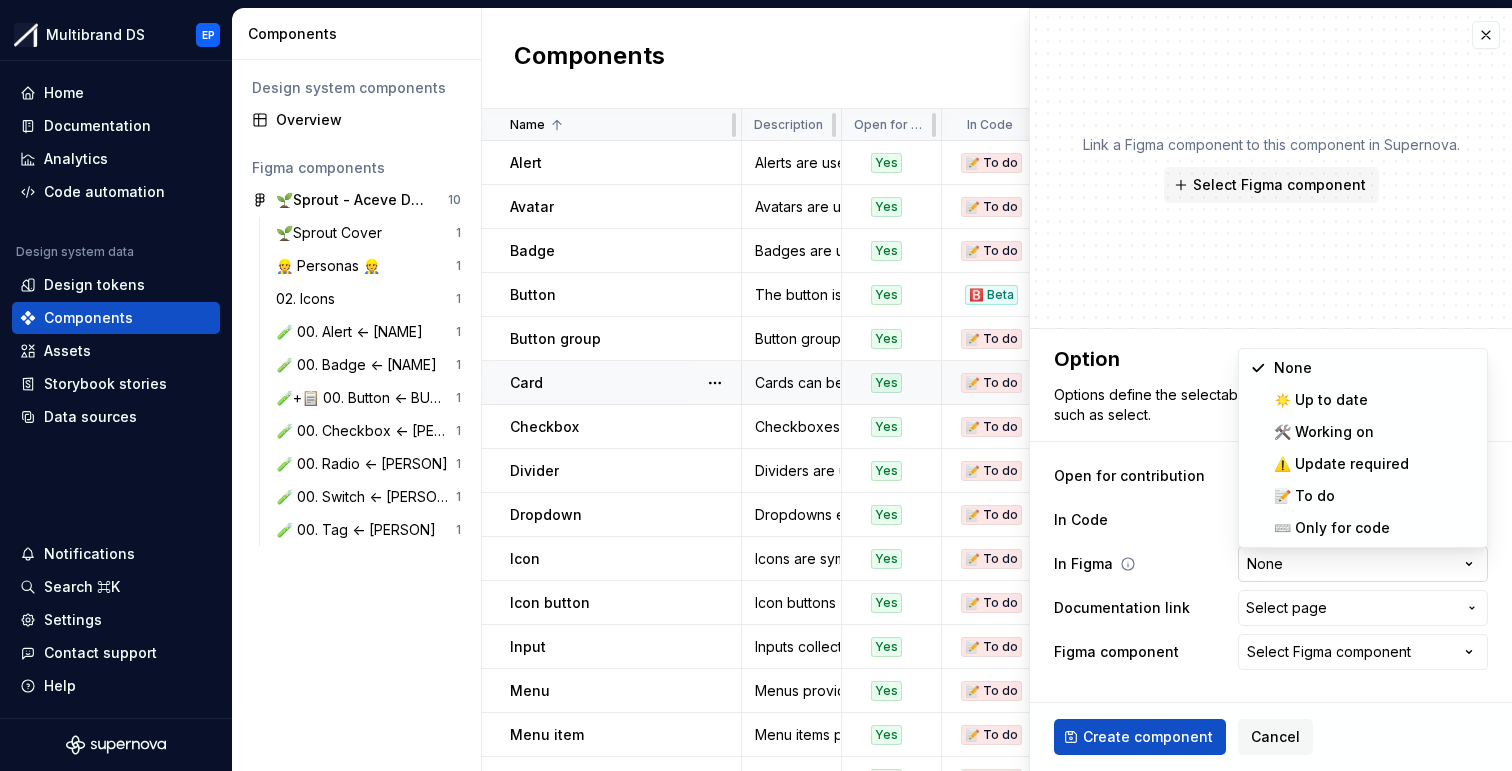 click on "Multibrand DS EP Home Documentation Analytics Code automation Design system data Design tokens Components Assets Storybook stories Data sources Notifications Search ⌘K Settings Contact support Help Components Design system components Overview Figma components 🌱Sprout - Aceve Design system 2025 10 🌱Sprout Cover 1 👷 Personas 👷 1 02. Icons 1 🧪 00. Alert <- [PERSON] 1 🧪 00. Badge <- [PERSON] 1 🧪+📋 00. Button <- [PERSON] 1 🧪 00. Checkbox <- [PERSON] 1 🧪 00. Radio <- [PERSON] 1 🧪 00. Switch <- [PERSON] 1 🧪 00. Tag <- [PERSON] 1 Components New component Name Description Open for contribution In Code In Figma Documentation link Figma component Last updated Alert Alerts are used to display important messages inline or as toast notifications. Yes 📝 To do 🛠️ Working on Components / Alert Alert 14 minutes ago Avatar Avatars are used to represent a person or object. Yes 📝 To do 📝 To do Components / Avatar None 14 minutes ago Badge Yes 📝 To do 🛠️ Working on Components / Badge Yes" at bounding box center (756, 385) 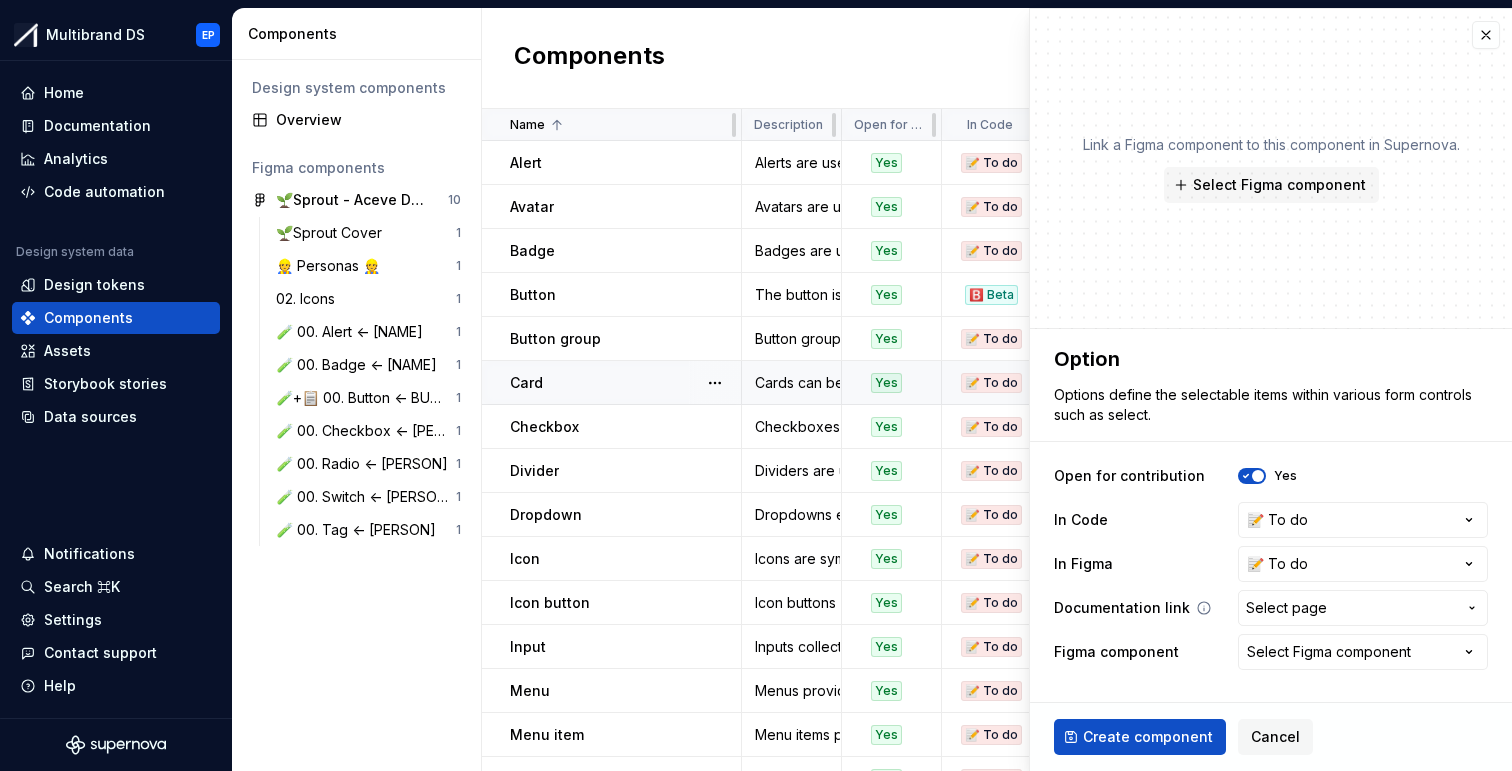 click on "Select page" at bounding box center [1286, 608] 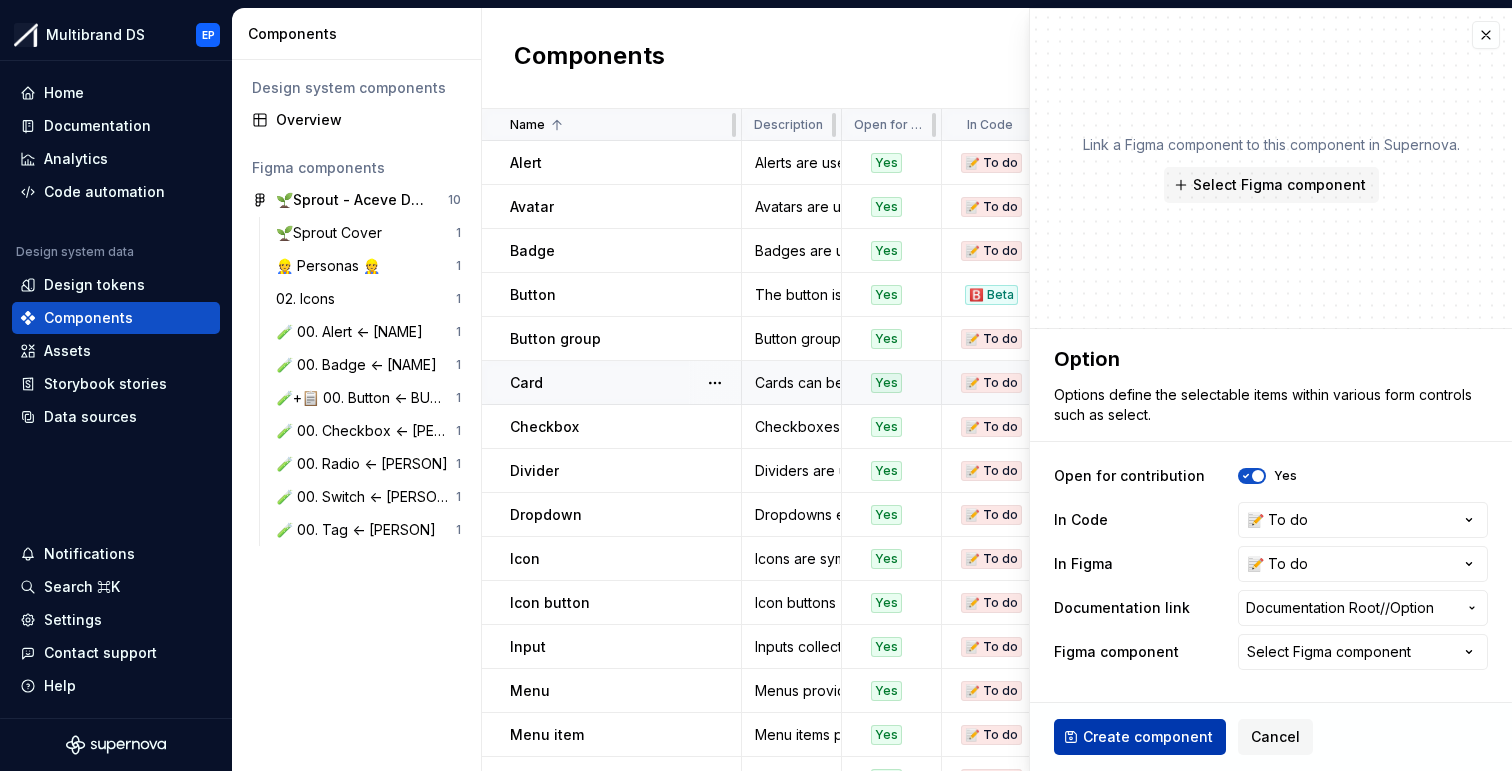 click on "Create component" at bounding box center [1148, 737] 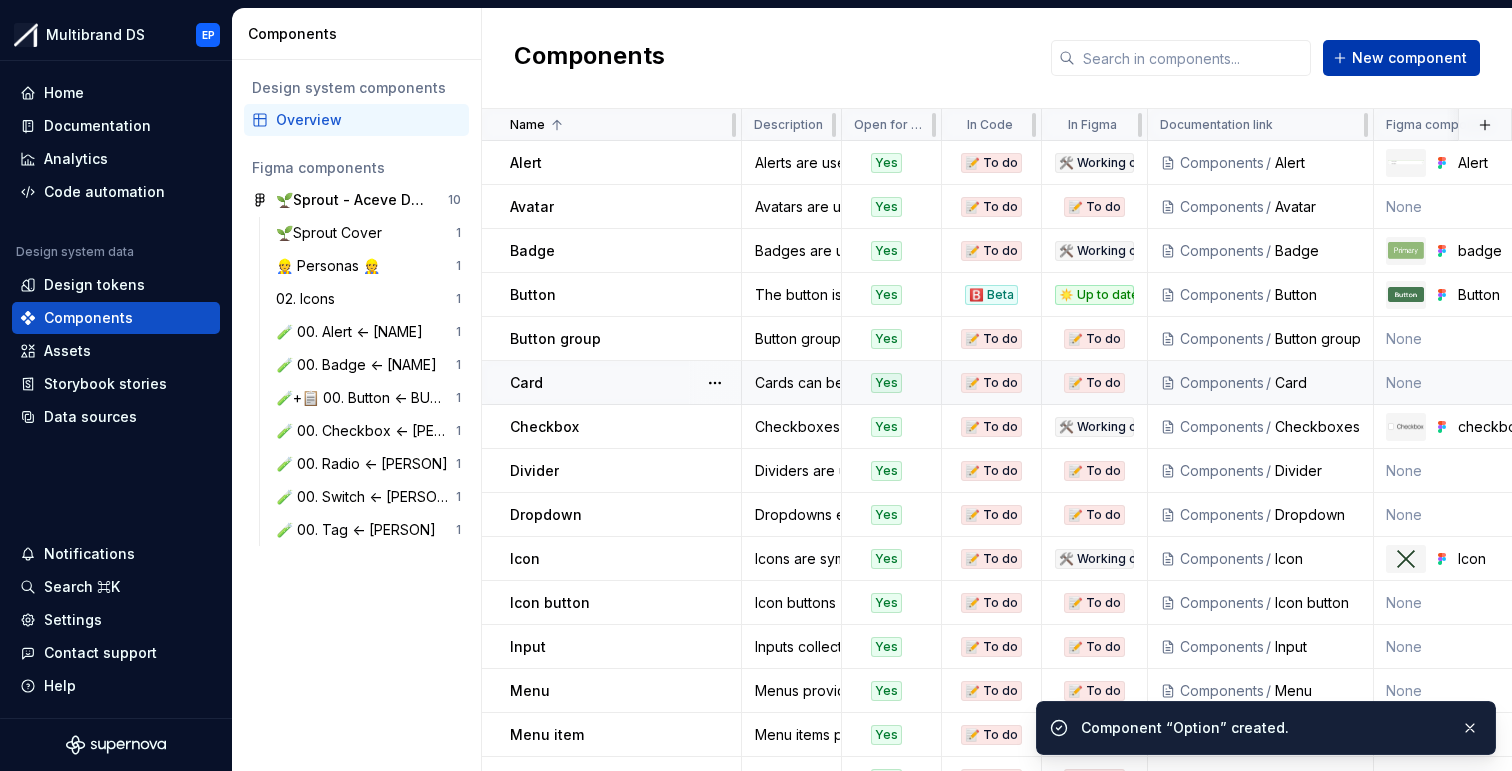 click on "New component" at bounding box center (1409, 58) 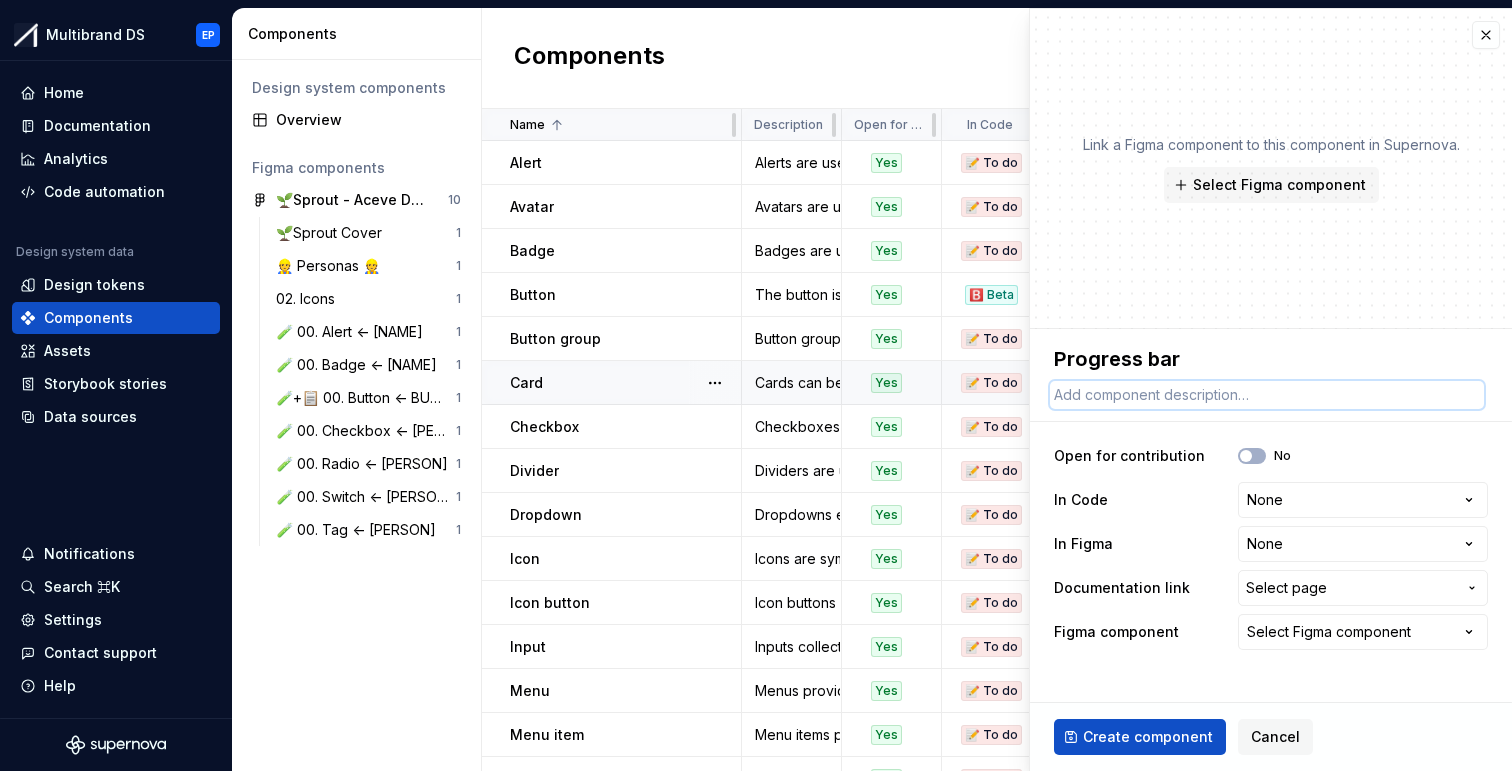 click at bounding box center (1267, 395) 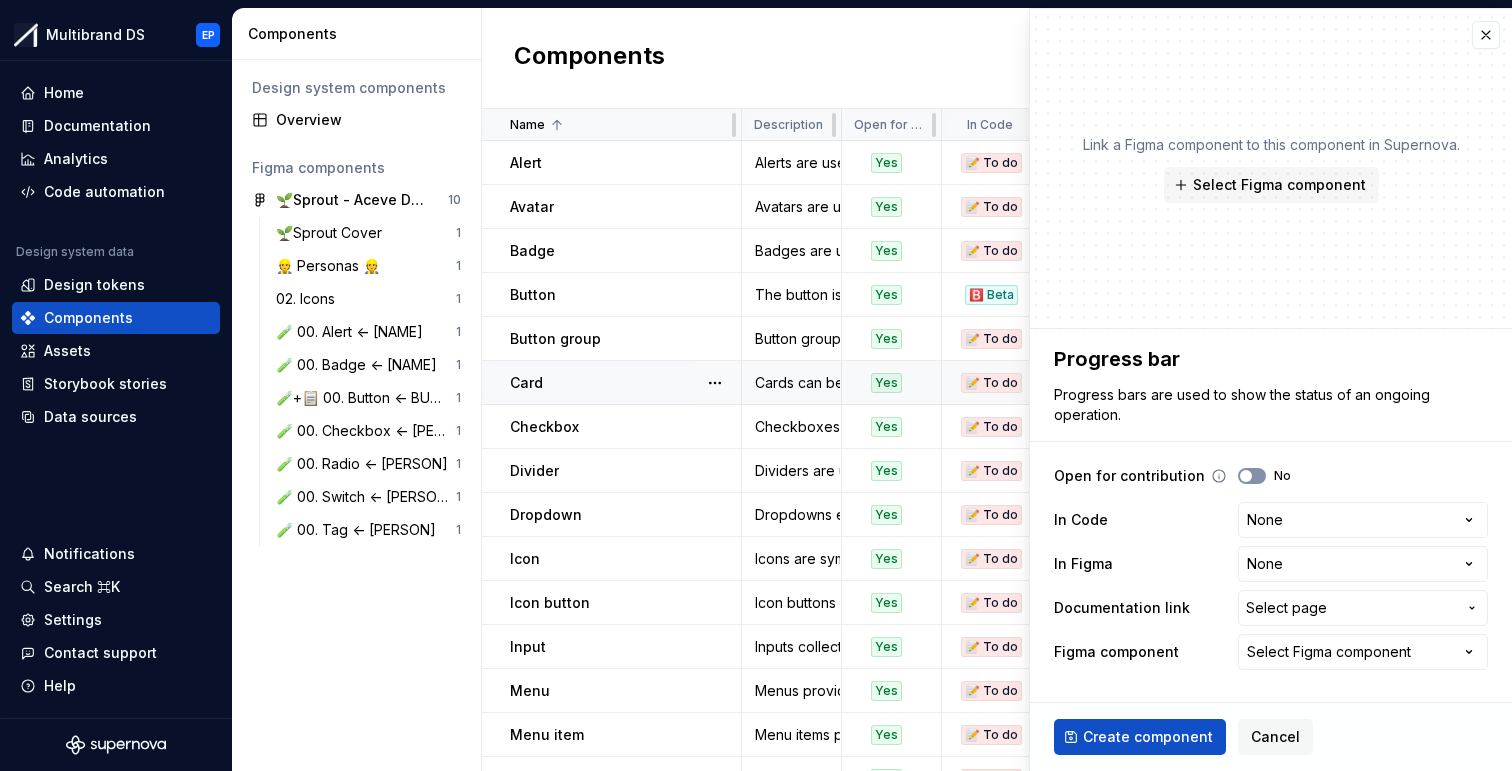 click at bounding box center [1246, 476] 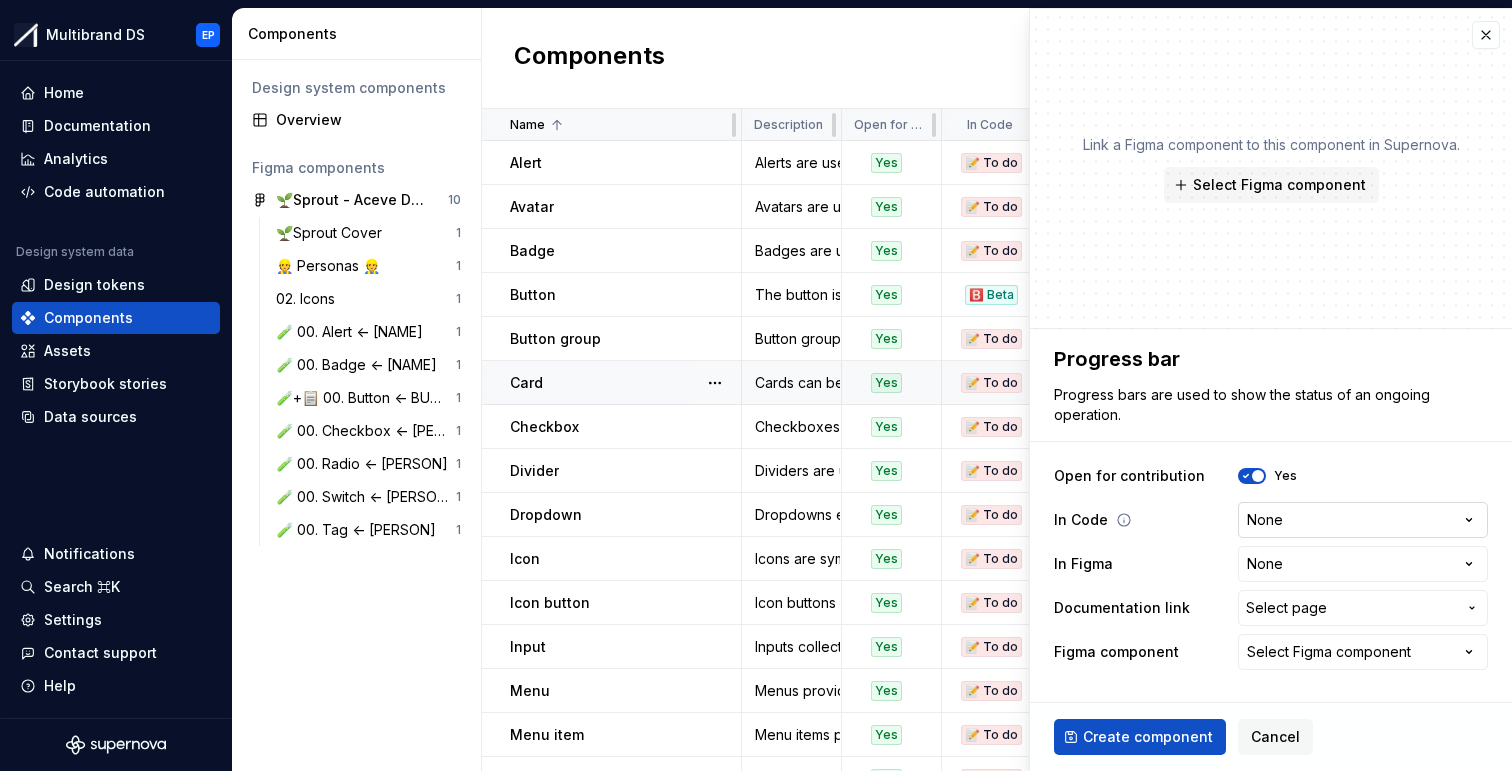 click on "Multibrand DS EP Home Documentation Analytics Code automation Design system data Design tokens Components Assets Storybook stories Data sources Notifications Search ⌘K Settings Contact support Help Components Design system components Overview Figma components 🌱Sprout - Aceve Design system 2025 10 🌱Sprout Cover 1 👷 Personas 👷 1 02. Icons 1 🧪 00. Alert <- [NAME] 1 🧪 00. Badge <- [NAME] 1 🧪+📋 00. Button <- [NAME] 1 🧪 00. Checkbox <- [NAME] 1 🧪 00. Radio <- [NAME] 1 🧪 00. Switch <- [NAME] 1 🧪 00. Tag <- [NAME] 1 Components New component Name Description Open for contribution In Code In Figma Documentation link Figma component Last updated Alert Alerts are used to display important messages inline or as toast notifications. Yes 📝 To do 🛠️ Working on Components / Alert Alert 15 minutes ago Avatar Avatars are used to represent a person or object. Yes 📝 To do 📝 To do Components / Avatar None 15 minutes ago Badge Yes 📝 To do 🛠️ Working on Components / Badge Yes" at bounding box center (756, 385) 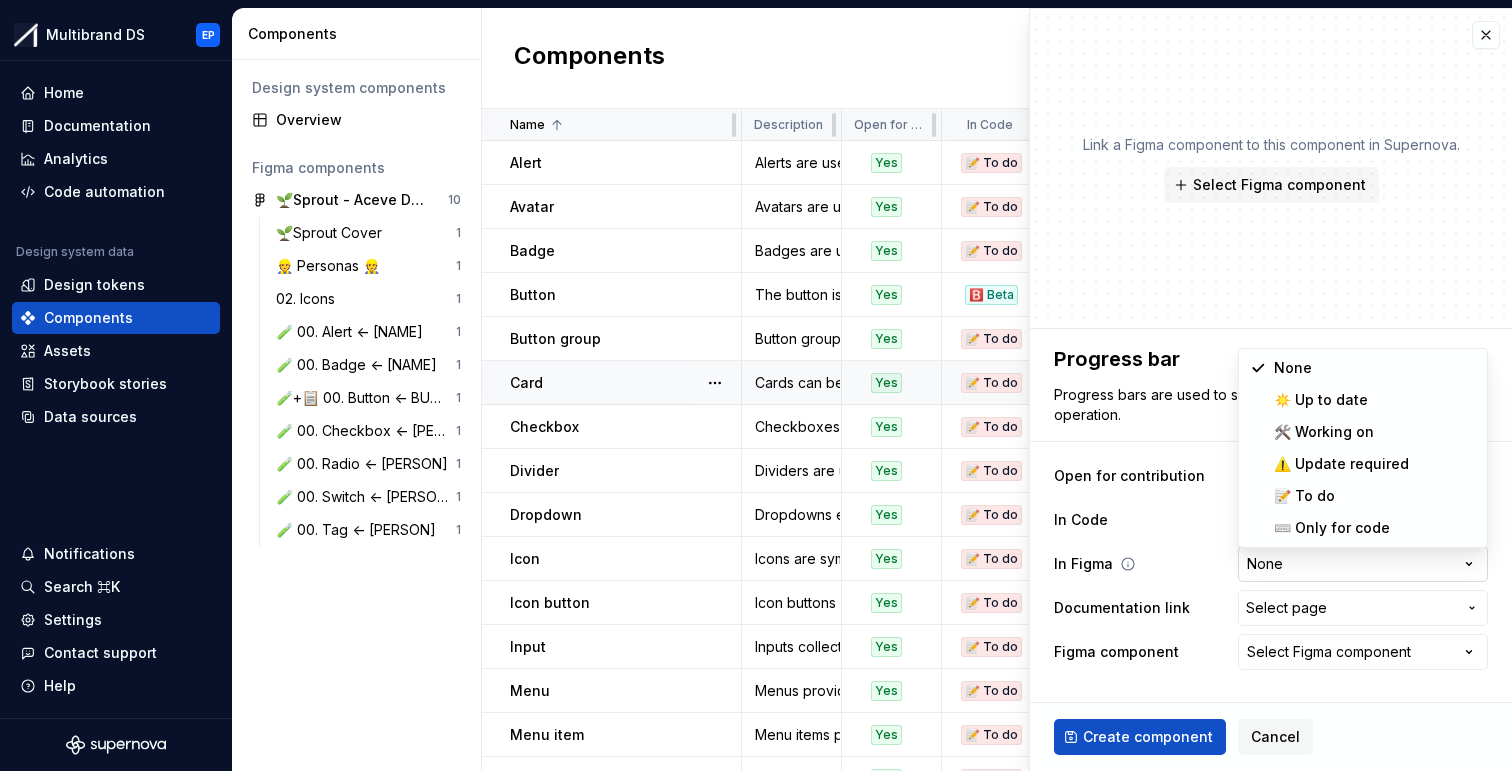 click on "Multibrand DS EP Home Documentation Analytics Code automation Design system data Design tokens Components Assets Storybook stories Data sources Notifications Search ⌘K Settings Contact support Help Components Design system components Overview Figma components 🌱Sprout - Aceve Design system 2025 10 🌱Sprout Cover 1 👷 Personas 👷 1 02. Icons 1 🧪 00. Alert <- [NAME] 1 🧪 00. Badge <- [NAME] 1 🧪+📋 00. Button <- [NAME] 1 🧪 00. Checkbox <- [NAME] 1 🧪 00. Radio <- [NAME] 1 🧪 00. Switch <- [NAME] 1 🧪 00. Tag <- [NAME] 1 Components New component Name Description Open for contribution In Code In Figma Documentation link Figma component Last updated Alert Alerts are used to display important messages inline or as toast notifications. Yes 📝 To do 🛠️ Working on Components / Alert Alert 15 minutes ago Avatar Avatars are used to represent a person or object. Yes 📝 To do 📝 To do Components / Avatar None 15 minutes ago Badge Yes 📝 To do 🛠️ Working on Components / Badge Yes" at bounding box center (756, 385) 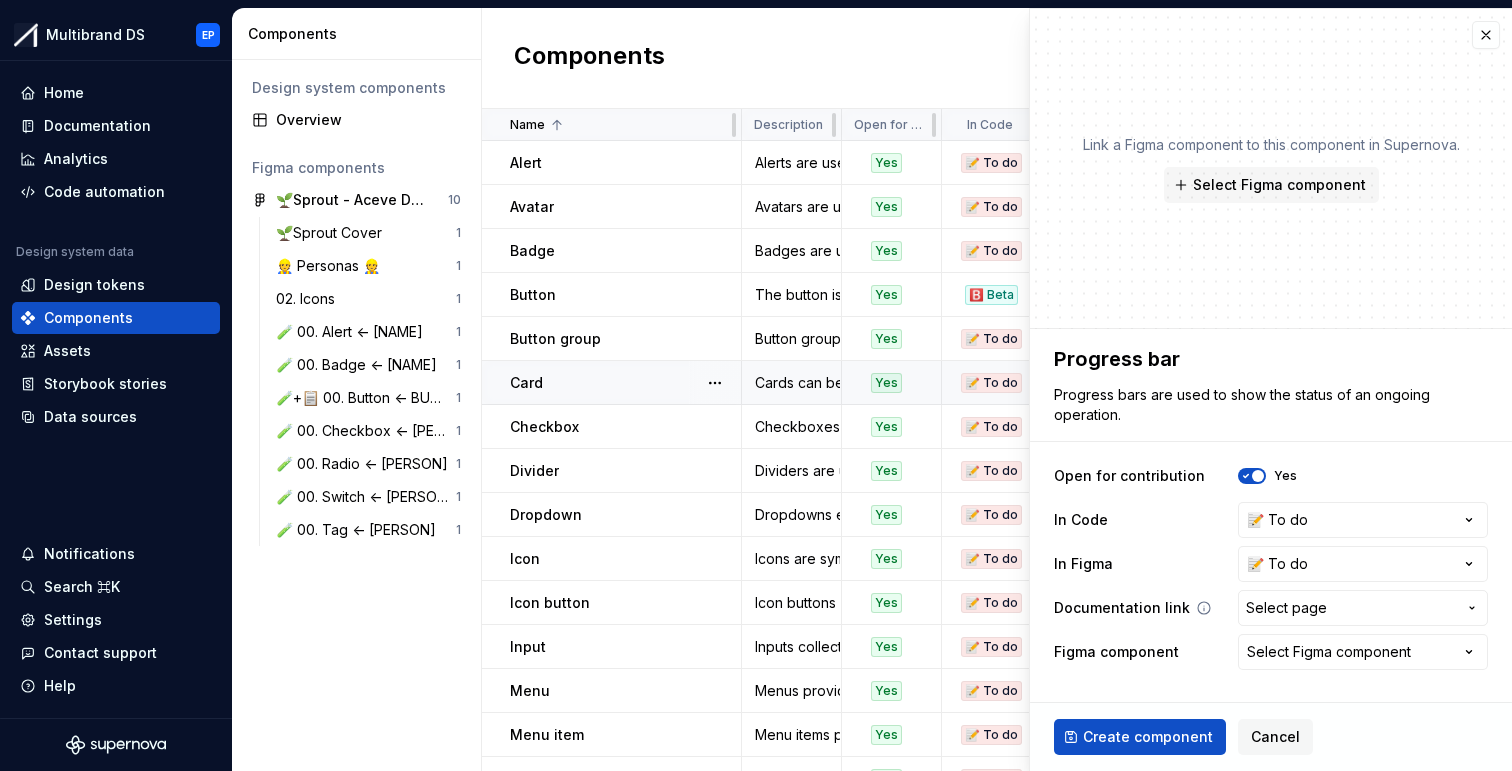 click on "Select page" at bounding box center [1286, 608] 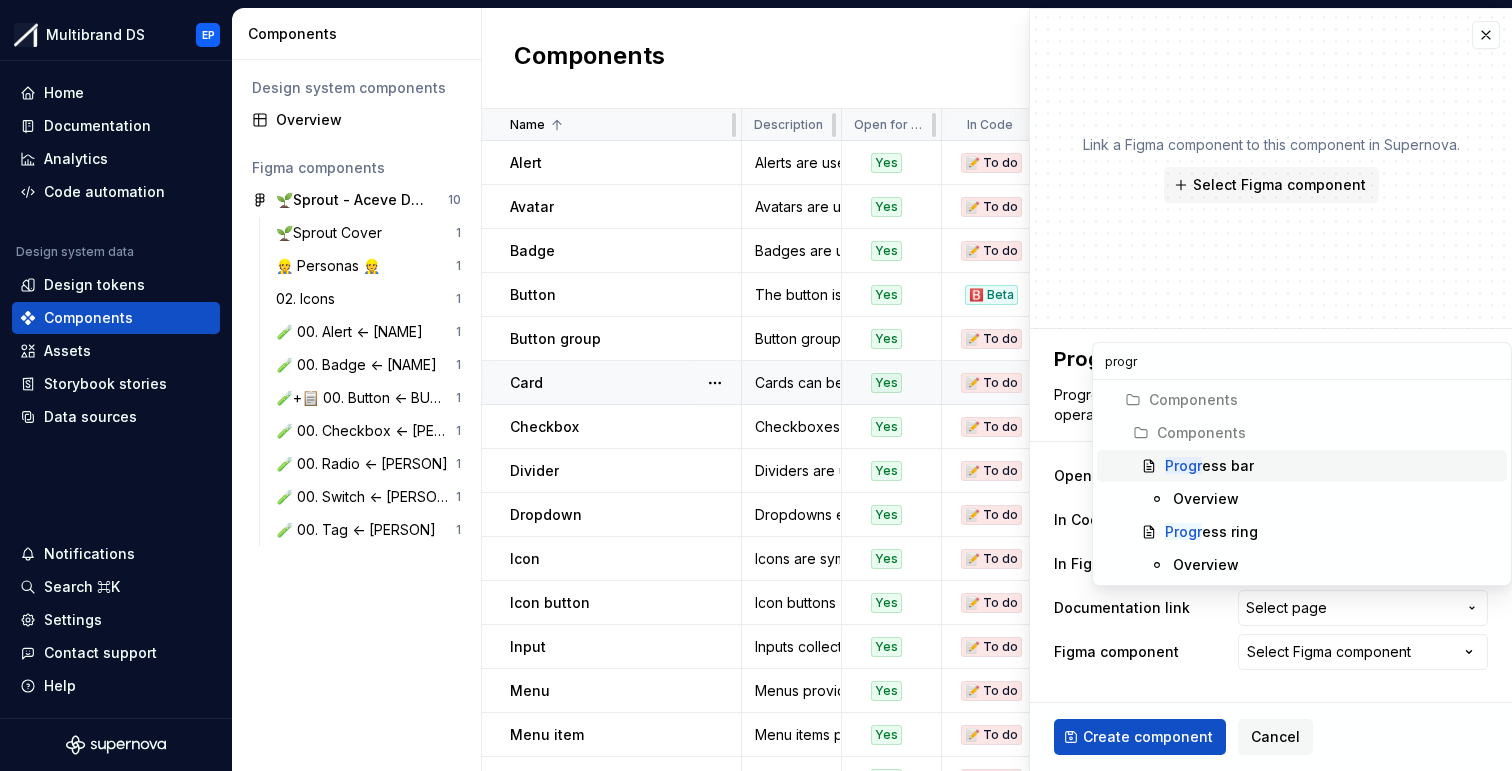 click on "Progr ess bar" at bounding box center (1332, 466) 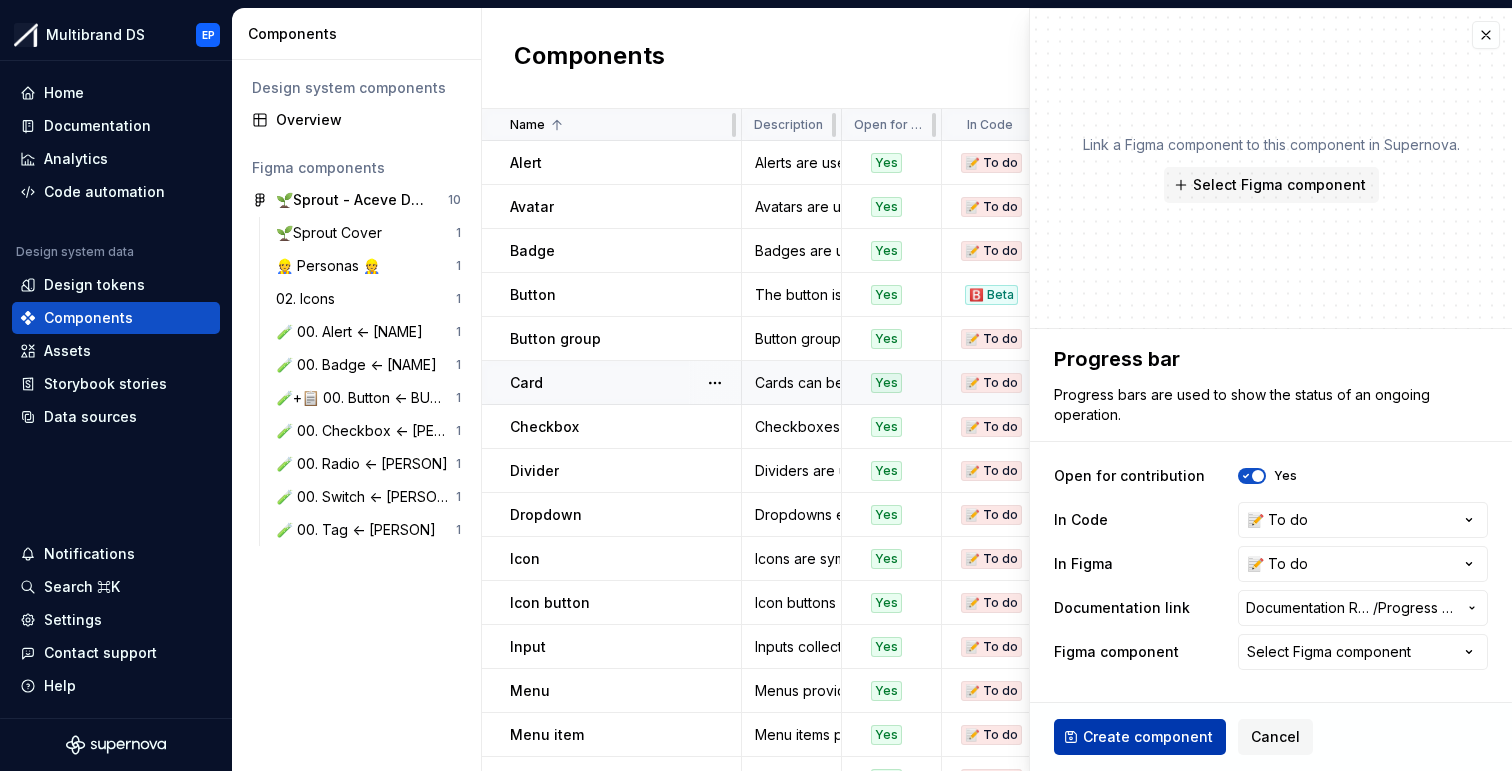 click on "Create component" at bounding box center (1148, 737) 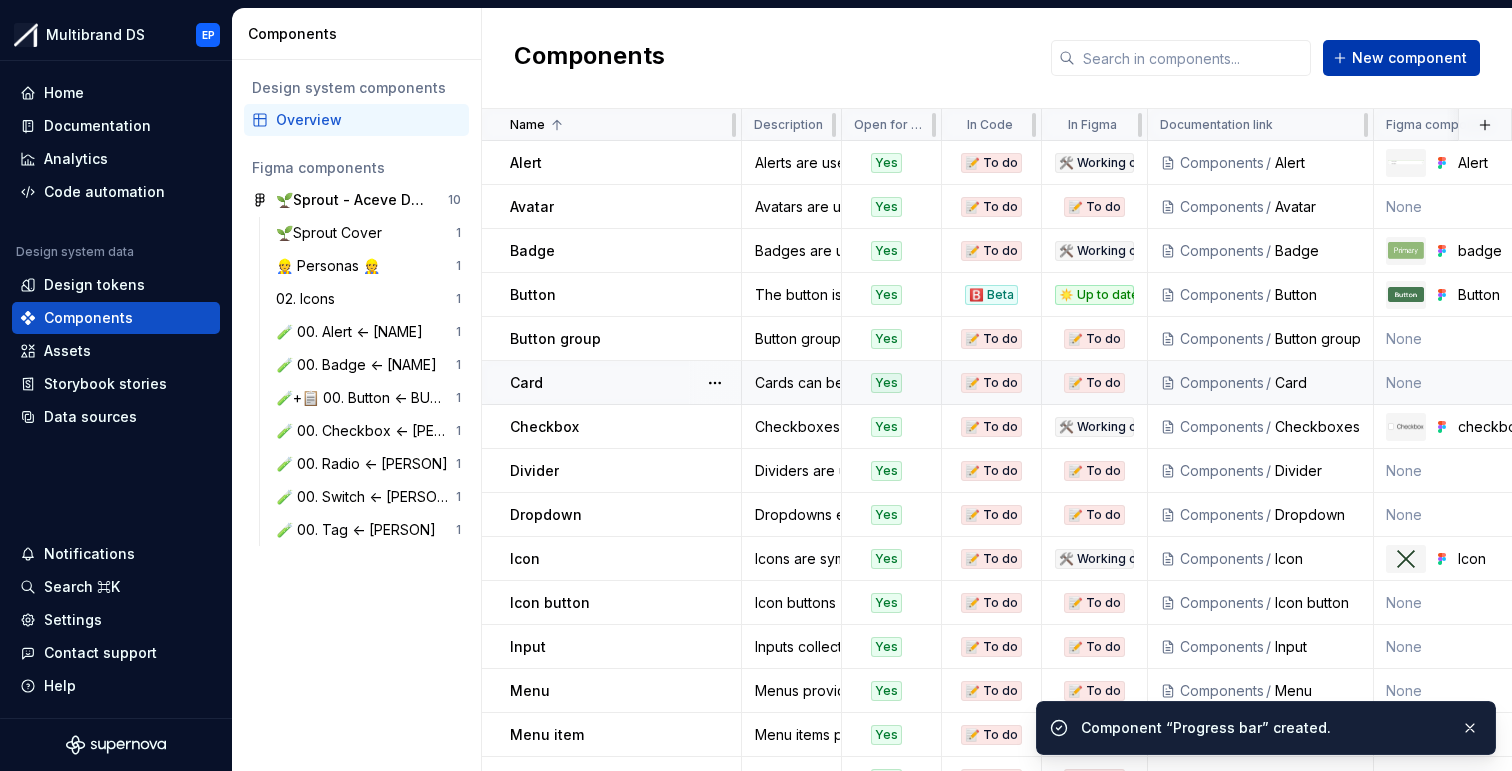click on "New component" at bounding box center [1409, 58] 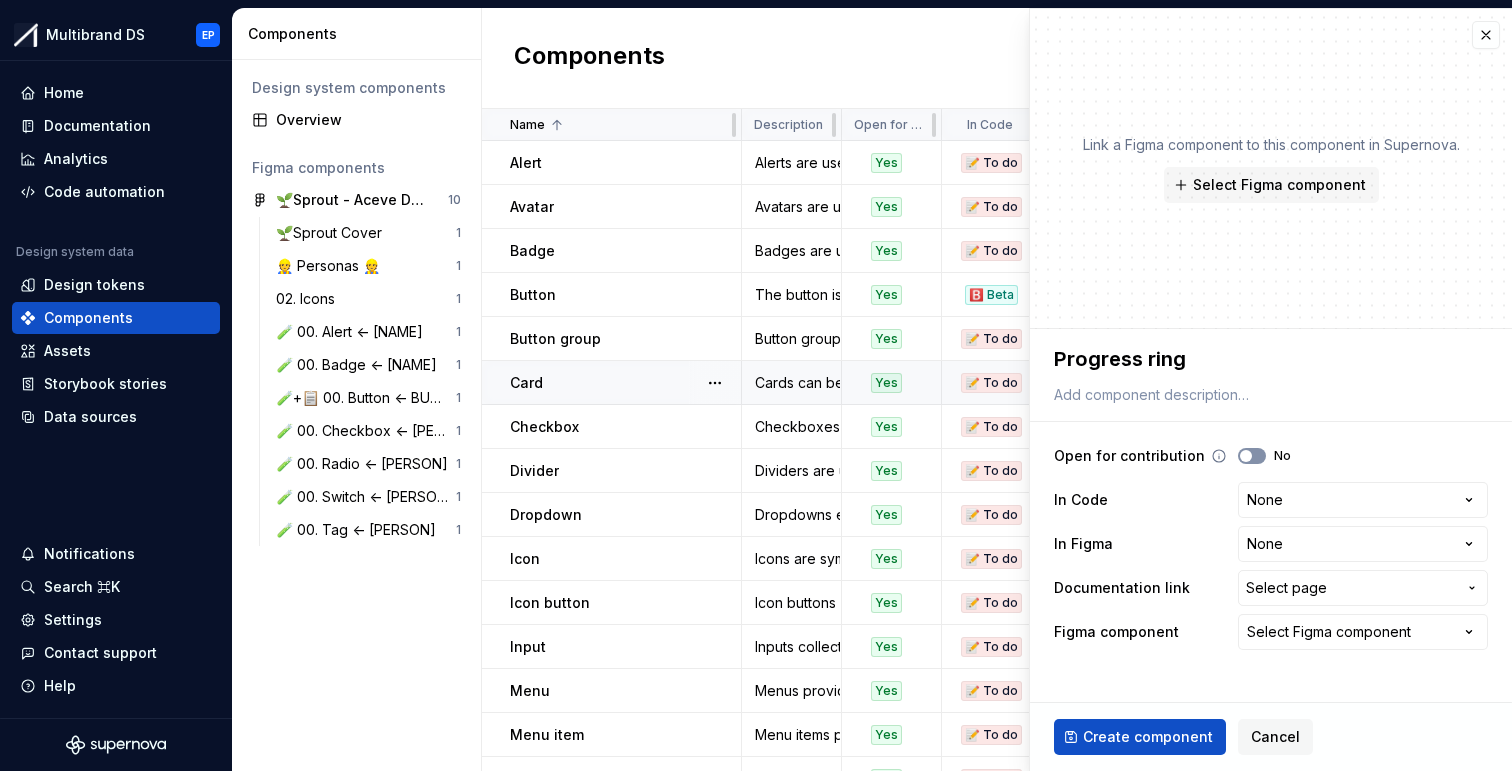 click on "No" at bounding box center (1252, 456) 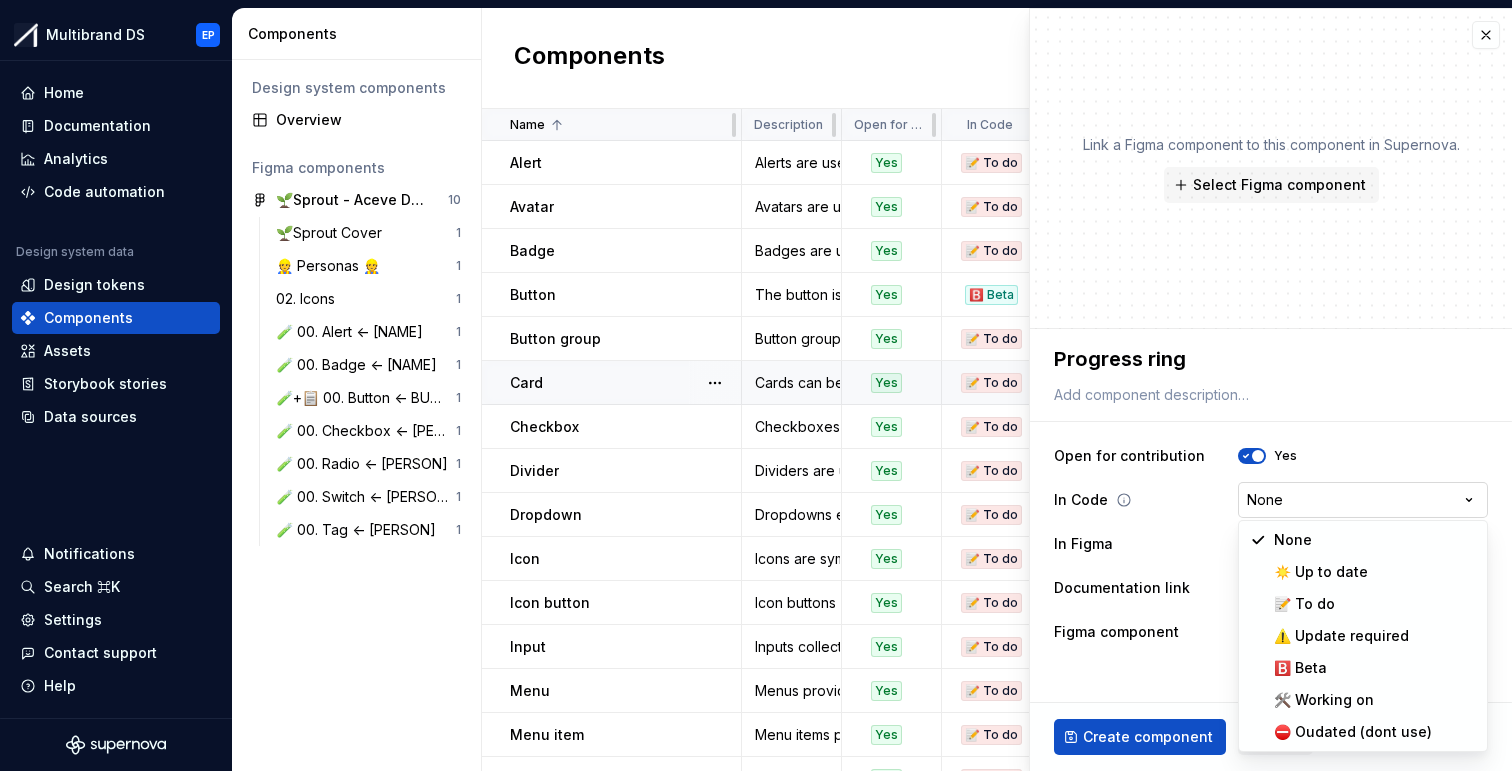 click on "Multibrand DS EP Home Documentation Analytics Code automation Design system data Design tokens Components Assets Storybook stories Data sources Notifications Search ⌘K Settings Contact support Help Components Design system components Overview Figma components 🌱Sprout - Aceve Design system 2025 10 🌱Sprout Cover 1 👷 Personas 👷 1 02. Icons 1 🧪 00. Alert <- [NAME] 1 🧪 00. Badge <- [NAME] 1 🧪+📋 00. Button <- [NAME] 1 🧪 00. Checkbox <- [NAME] 1 🧪 00. Radio <- [NAME] 1 🧪 00. Switch <- [NAME] 1 🧪 00. Tag <- [NAME] 1 Components New component Name Description Open for contribution In Code In Figma Documentation link Figma component Last updated Alert Alerts are used to display important messages inline or as toast notifications. Yes 📝 To do 🛠️ Working on Components / Alert Alert 16 minutes ago Avatar Avatars are used to represent a person or object. Yes 📝 To do 📝 To do Components / Avatar None 15 minutes ago Badge Yes 📝 To do 🛠️ Working on Components / Badge Yes" at bounding box center (756, 385) 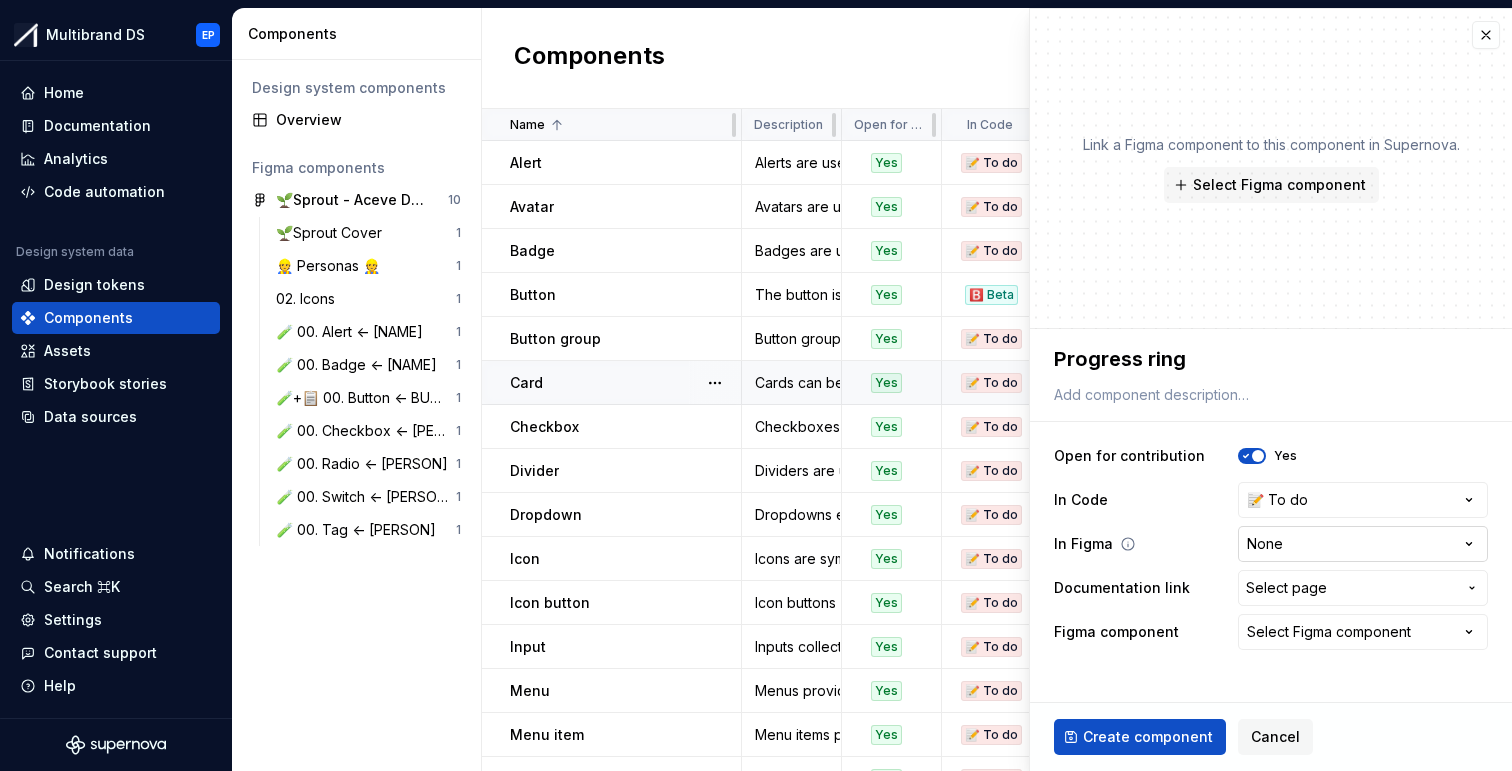 click on "Multibrand DS EP Home Documentation Analytics Code automation Design system data Design tokens Components Assets Storybook stories Data sources Notifications Search ⌘K Settings Contact support Help Components Design system components Overview Figma components 🌱Sprout - Aceve Design system 2025 10 🌱Sprout Cover 1 👷 Personas 👷 1 02. Icons 1 🧪 00. Alert <- [NAME] 1 🧪 00. Badge <- [NAME] 1 🧪+📋 00. Button <- [NAME] 1 🧪 00. Checkbox <- [NAME] 1 🧪 00. Radio <- [NAME] 1 🧪 00. Switch <- [NAME] 1 🧪 00. Tag <- [NAME] 1 Components New component Name Description Open for contribution In Code In Figma Documentation link Figma component Last updated Alert Alerts are used to display important messages inline or as toast notifications. Yes 📝 To do 🛠️ Working on Components / Alert Alert 16 minutes ago Avatar Avatars are used to represent a person or object. Yes 📝 To do 📝 To do Components / Avatar None 15 minutes ago Badge Yes 📝 To do 🛠️ Working on Components / Badge Yes" at bounding box center (756, 385) 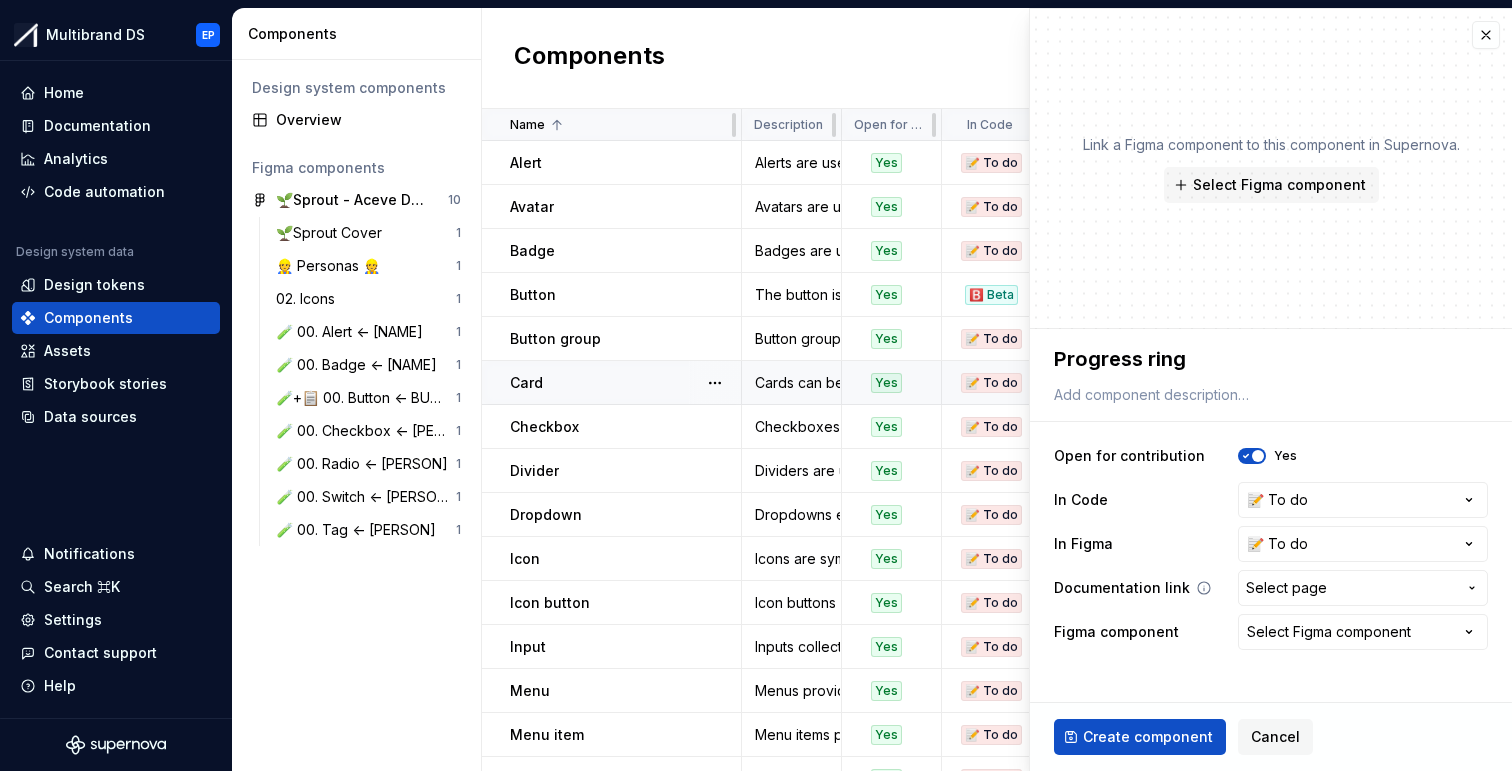 click on "Select page" at bounding box center [1286, 588] 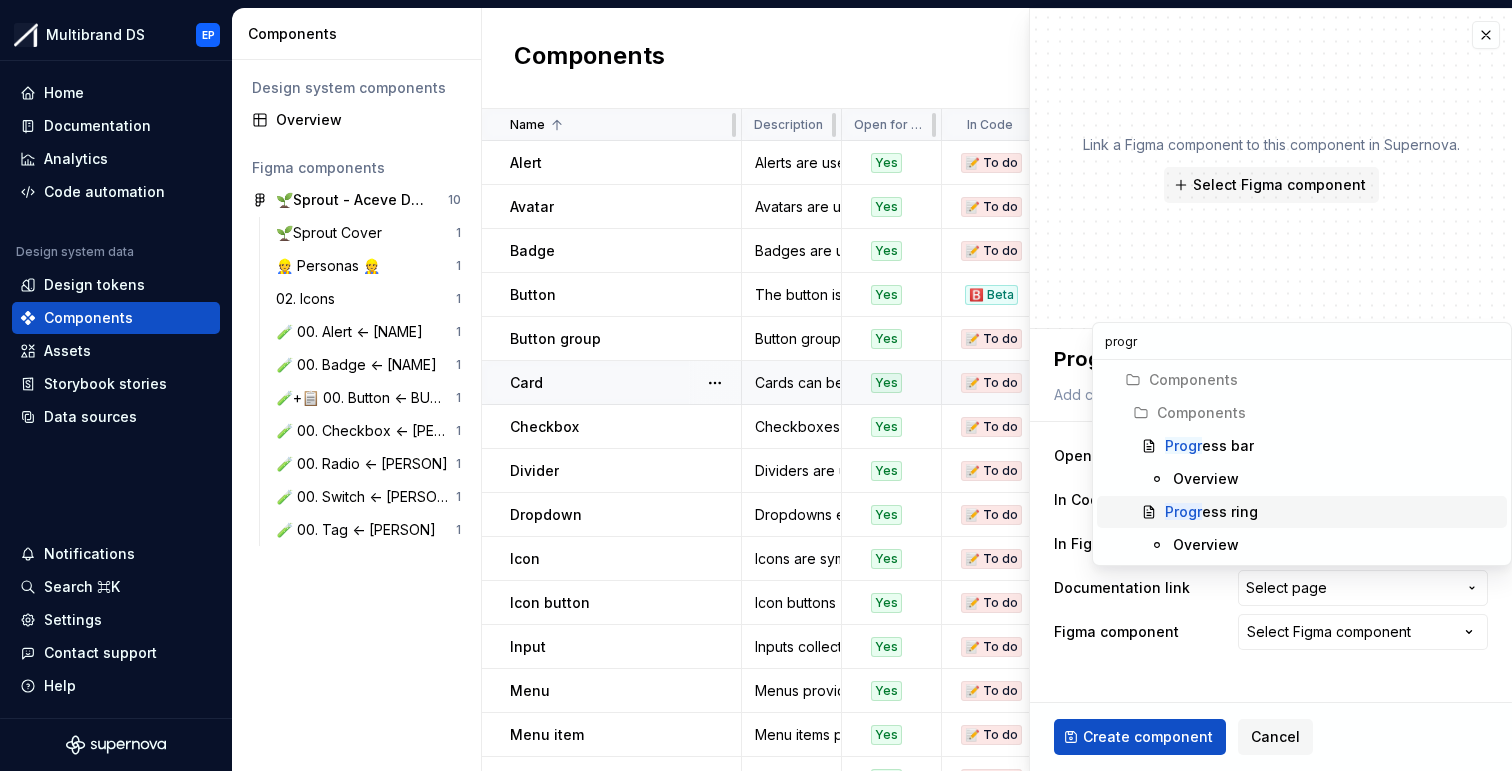 click on "Progr ess ring" at bounding box center (1332, 512) 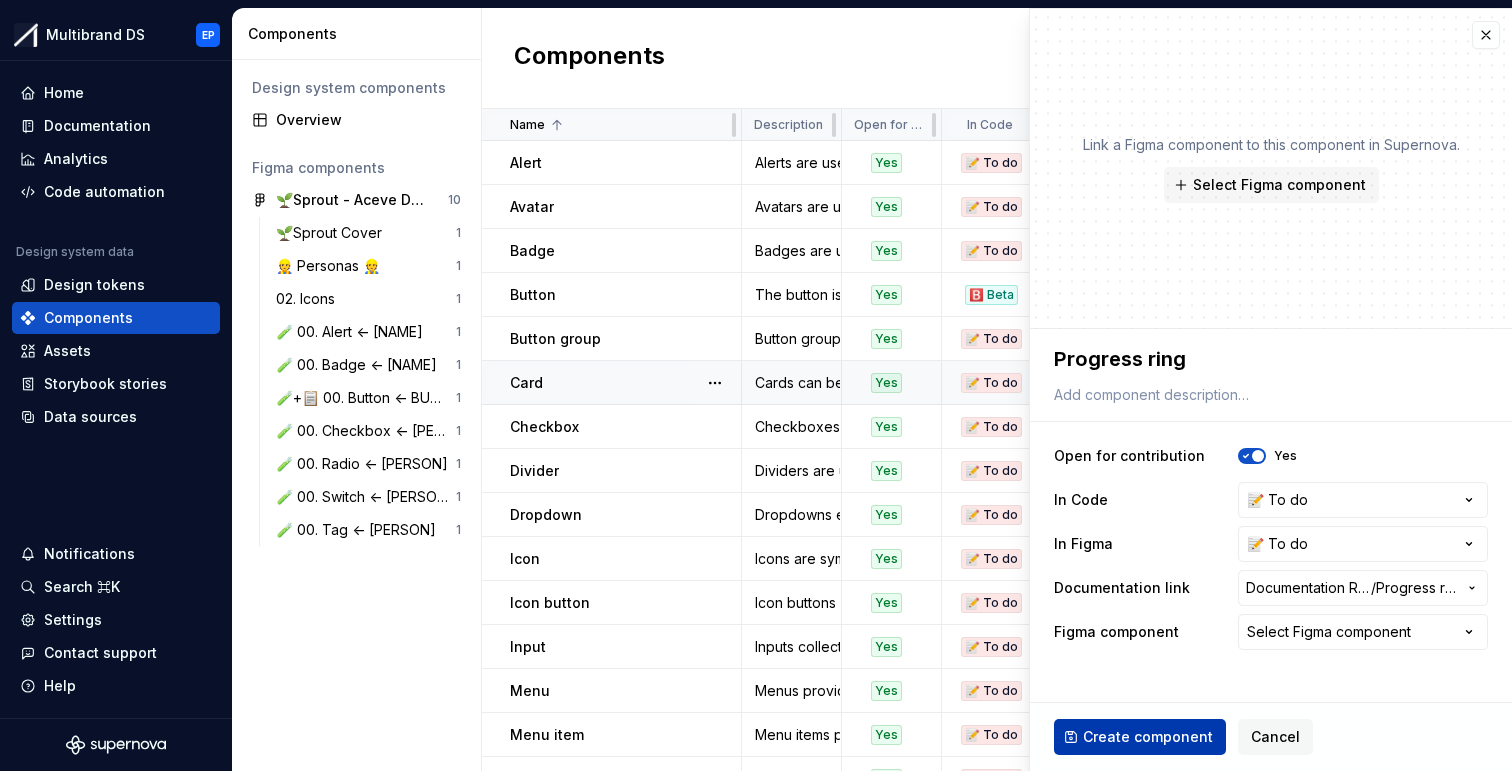 click on "Create component" at bounding box center (1148, 737) 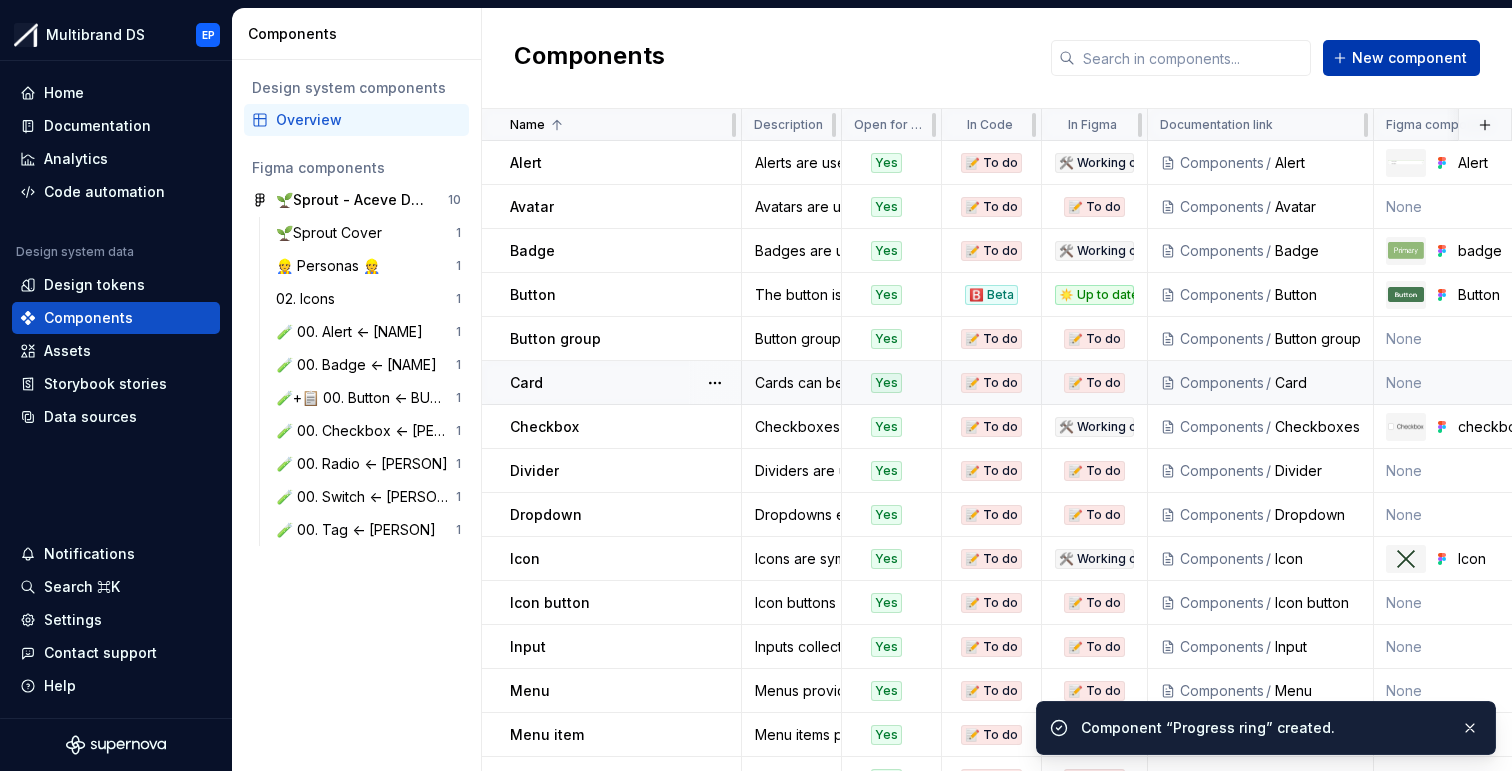 click on "New component" at bounding box center (1409, 58) 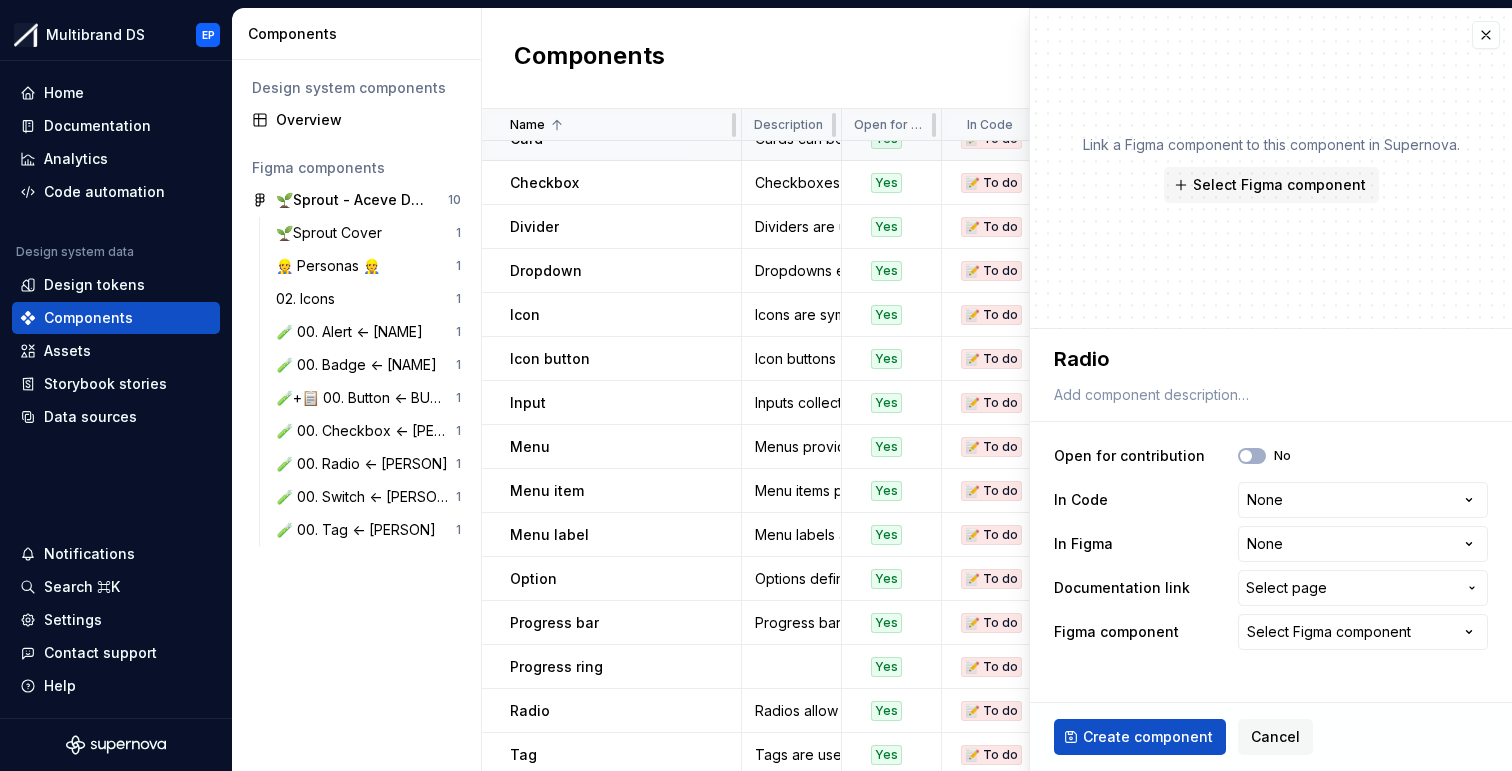 scroll, scrollTop: 250, scrollLeft: 0, axis: vertical 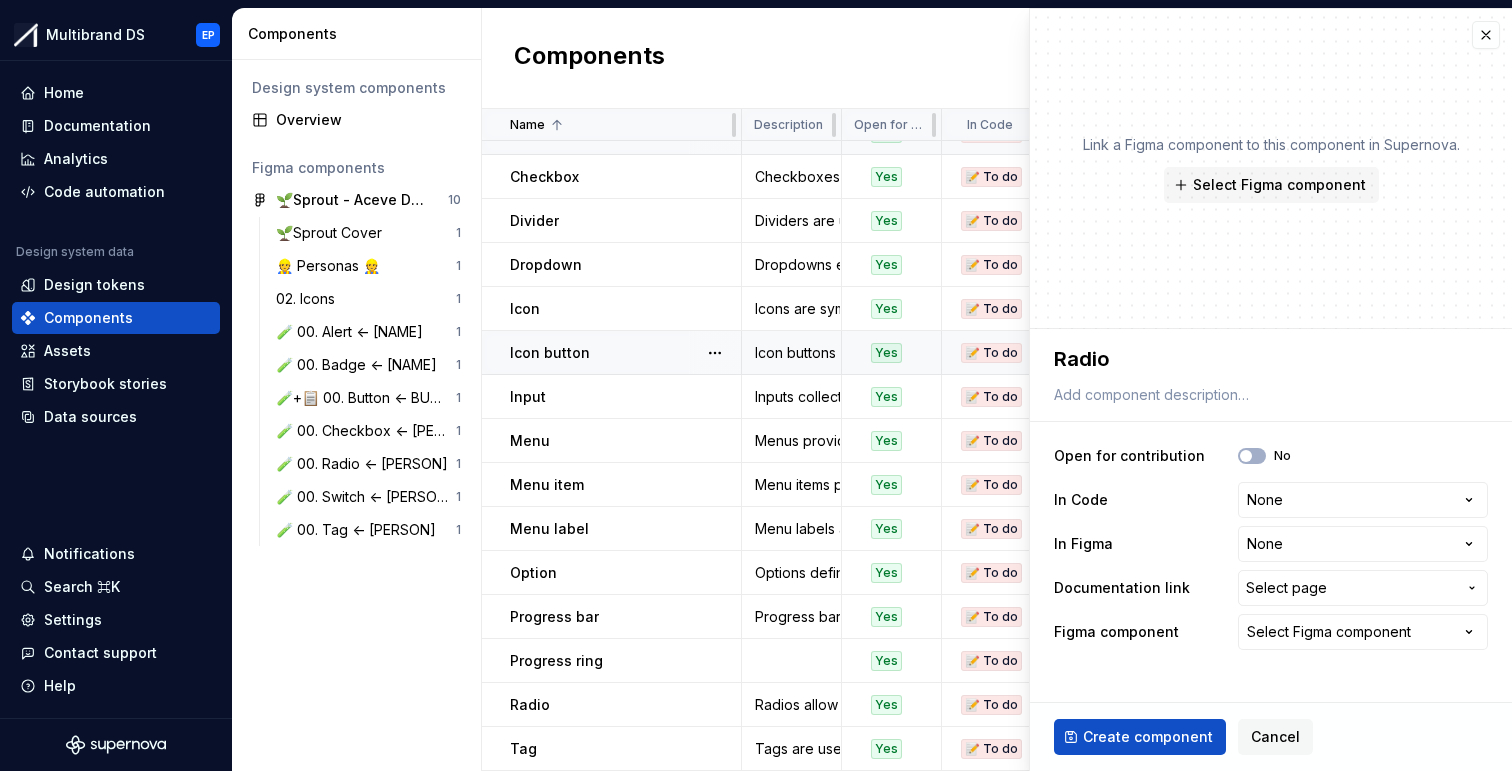 drag, startPoint x: 1123, startPoint y: 358, endPoint x: 999, endPoint y: 357, distance: 124.004036 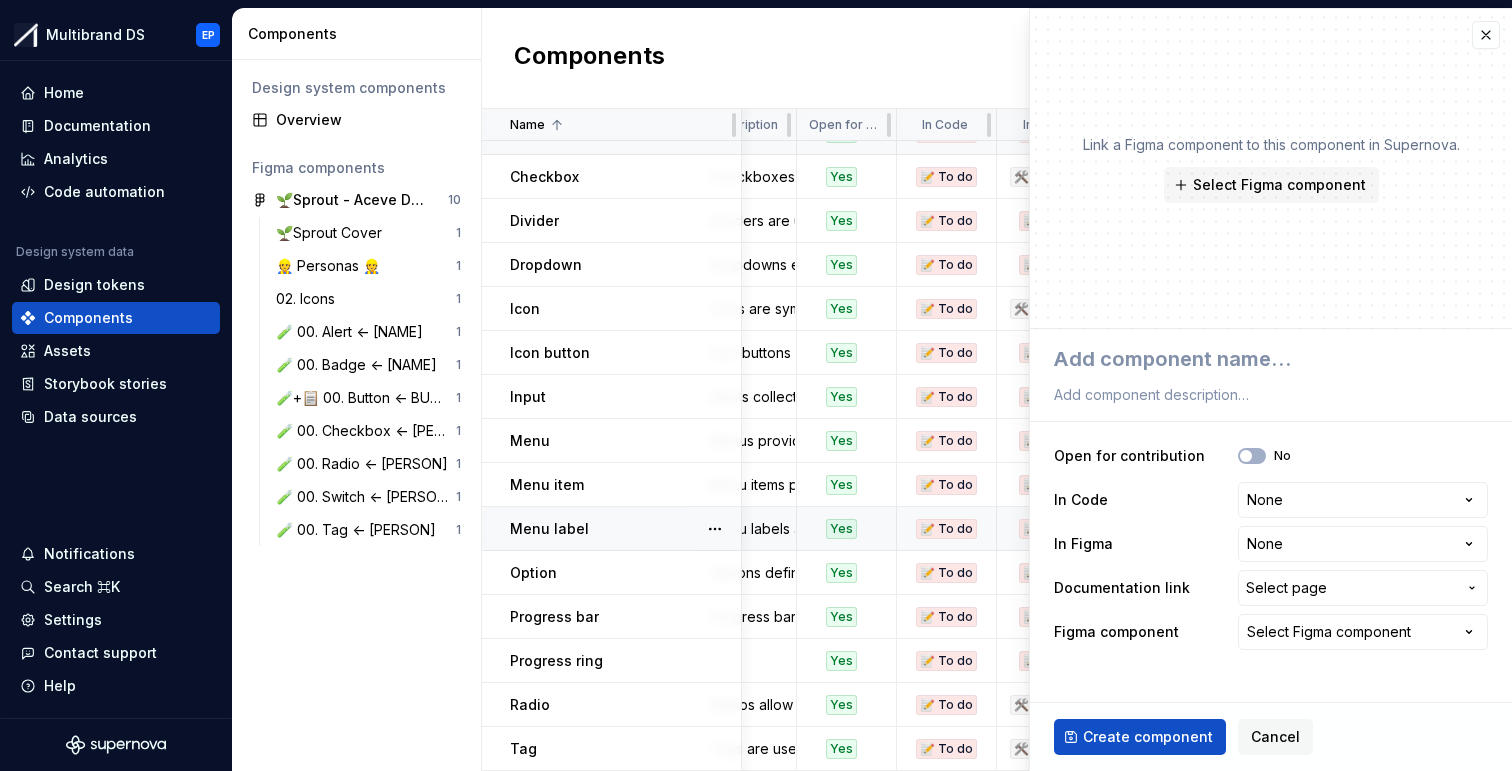 scroll, scrollTop: 250, scrollLeft: 0, axis: vertical 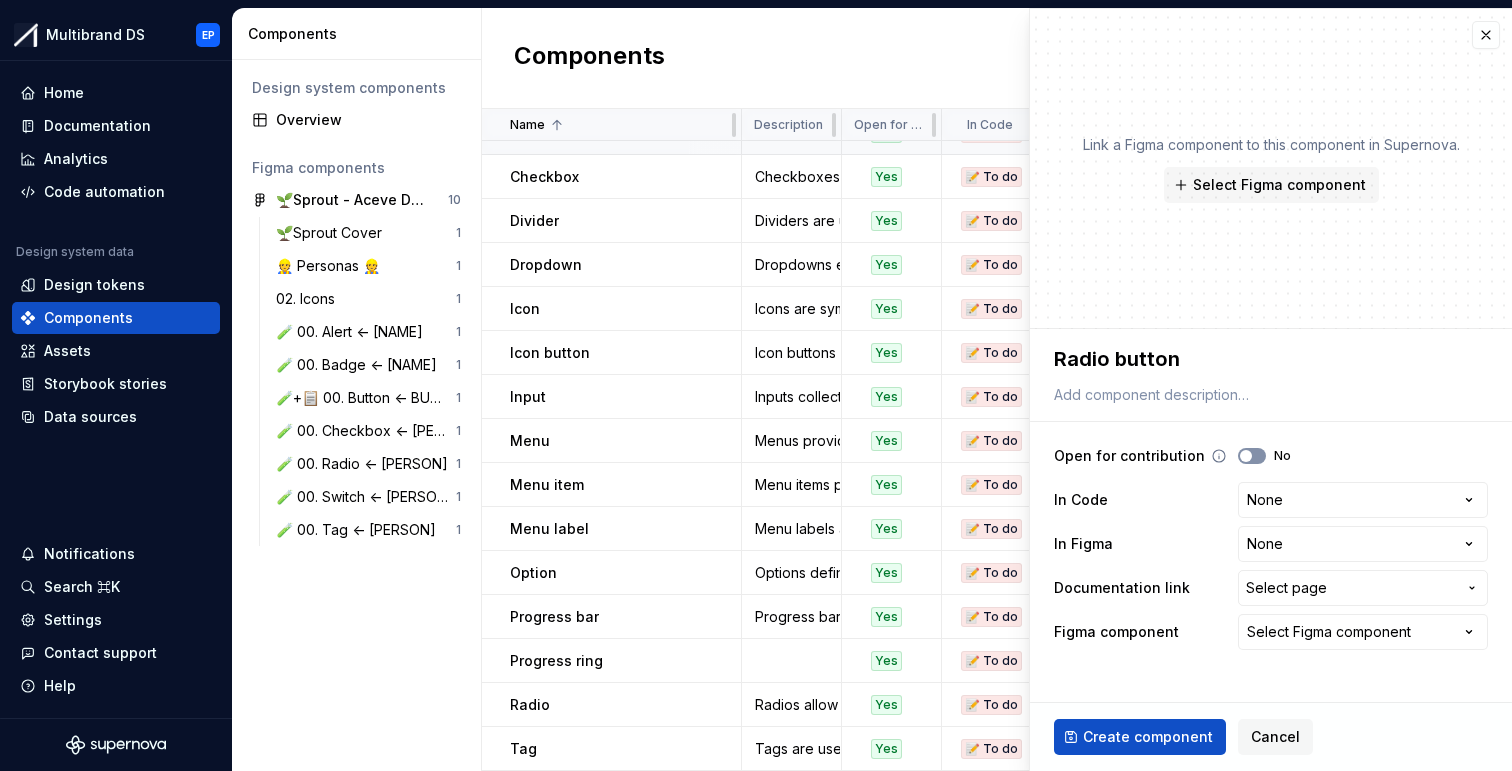 click on "No" at bounding box center (1252, 456) 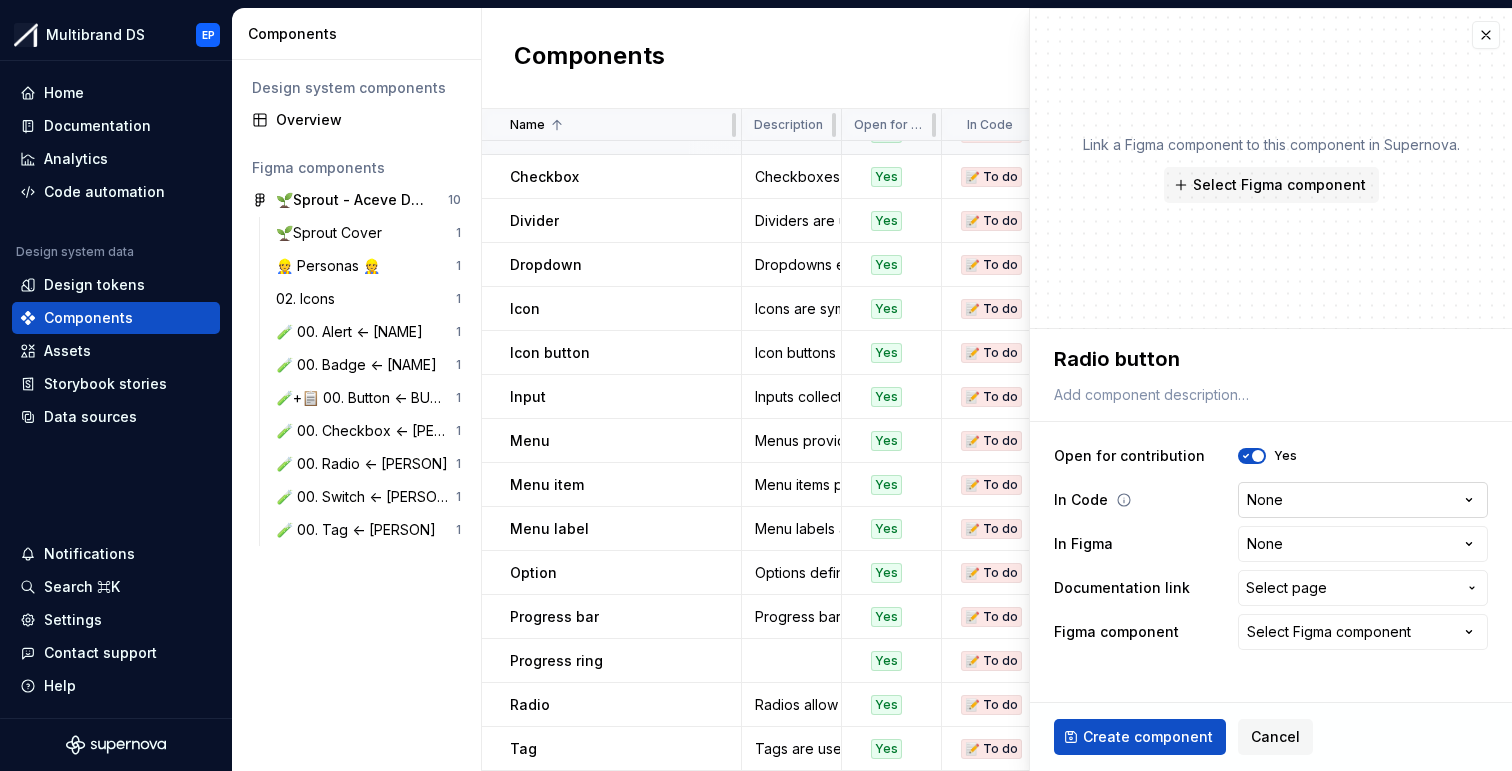 click on "Multibrand DS EP Home Documentation Analytics Code automation Design system data Design tokens Components Assets Storybook stories Data sources Notifications Search ⌘K Settings Contact support Help Components Design system components Overview Figma components 🌱Sprout - Aceve Design system 2025 10 🌱Sprout Cover 1 👷 Personas 👷 1 02. Icons 1 🧪 00. Alert <- [NAME] 1 🧪 00. Badge <- [NAME] 1 🧪+📋 00. Button <- [NAME] 1 🧪 00. Checkbox <- [NAME] 1 🧪 00. Radio <- [NAME] 1 🧪 00. Switch <- [NAME] 1 🧪 00. Tag <- [NAME] 1 Components New component Name Description Open for contribution In Code In Figma Documentation link Figma component Last updated Alert Alerts are used to display important messages inline or as toast notifications. Yes 📝 To do 🛠️ Working on Components / Alert Alert 16 minutes ago Avatar Avatars are used to represent a person or object. Yes 📝 To do 📝 To do Components / Avatar None 16 minutes ago Badge Yes 📝 To do 🛠️ Working on Components / Badge Yes" at bounding box center [756, 385] 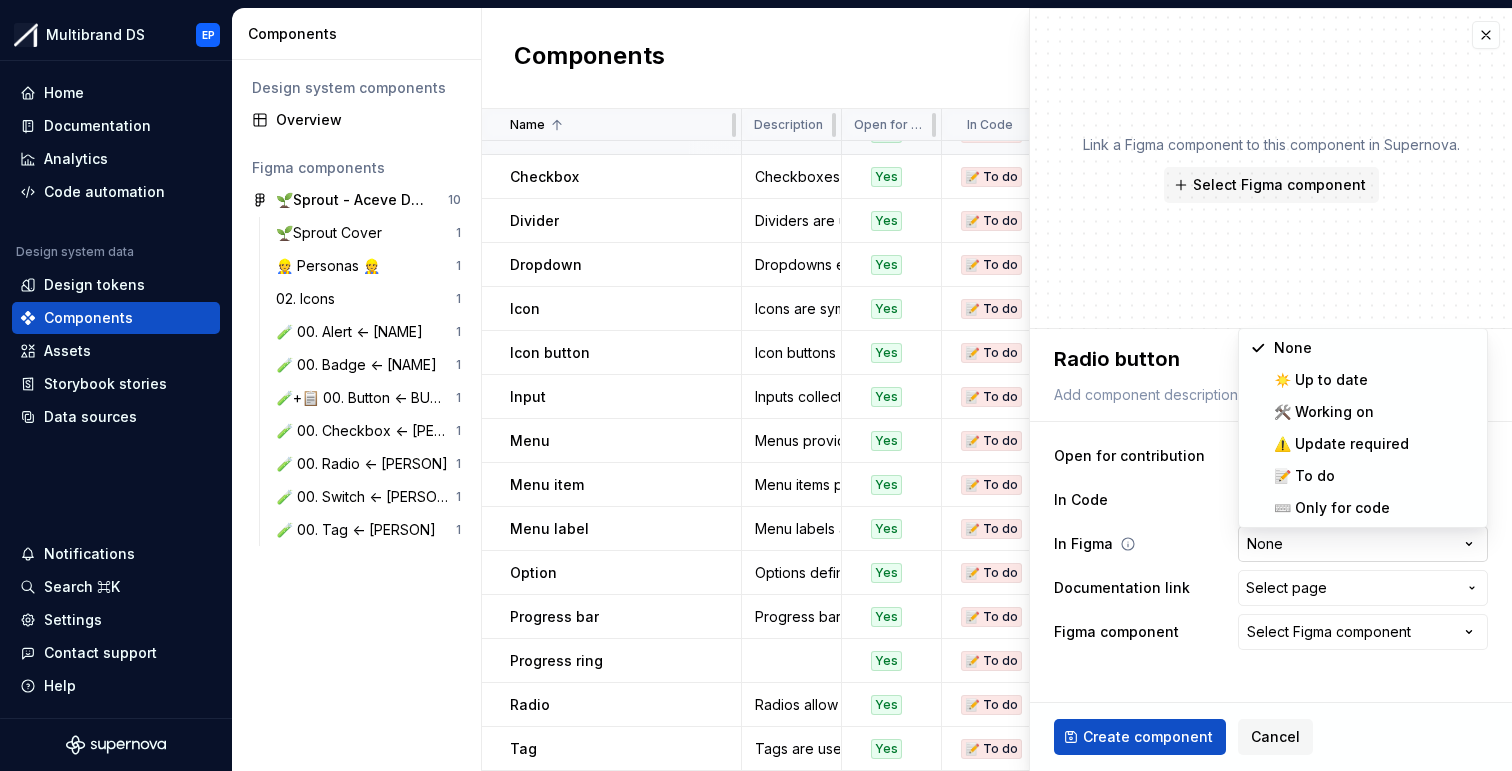 click on "Multibrand DS EP Home Documentation Analytics Code automation Design system data Design tokens Components Assets Storybook stories Data sources Notifications Search ⌘K Settings Contact support Help Components Design system components Overview Figma components 🌱Sprout - Aceve Design system 2025 10 🌱Sprout Cover 1 👷 Personas 👷 1 02. Icons 1 🧪 00. Alert <- [NAME] 1 🧪 00. Badge <- [NAME] 1 🧪+📋 00. Button <- [NAME] 1 🧪 00. Checkbox <- [NAME] 1 🧪 00. Radio <- [NAME] 1 🧪 00. Switch <- [NAME] 1 🧪 00. Tag <- [NAME] 1 Components New component Name Description Open for contribution In Code In Figma Documentation link Figma component Last updated Alert Alerts are used to display important messages inline or as toast notifications. Yes 📝 To do 🛠️ Working on Components / Alert Alert 16 minutes ago Avatar Avatars are used to represent a person or object. Yes 📝 To do 📝 To do Components / Avatar None 16 minutes ago Badge Yes 📝 To do 🛠️ Working on Components / Badge Yes" at bounding box center [756, 385] 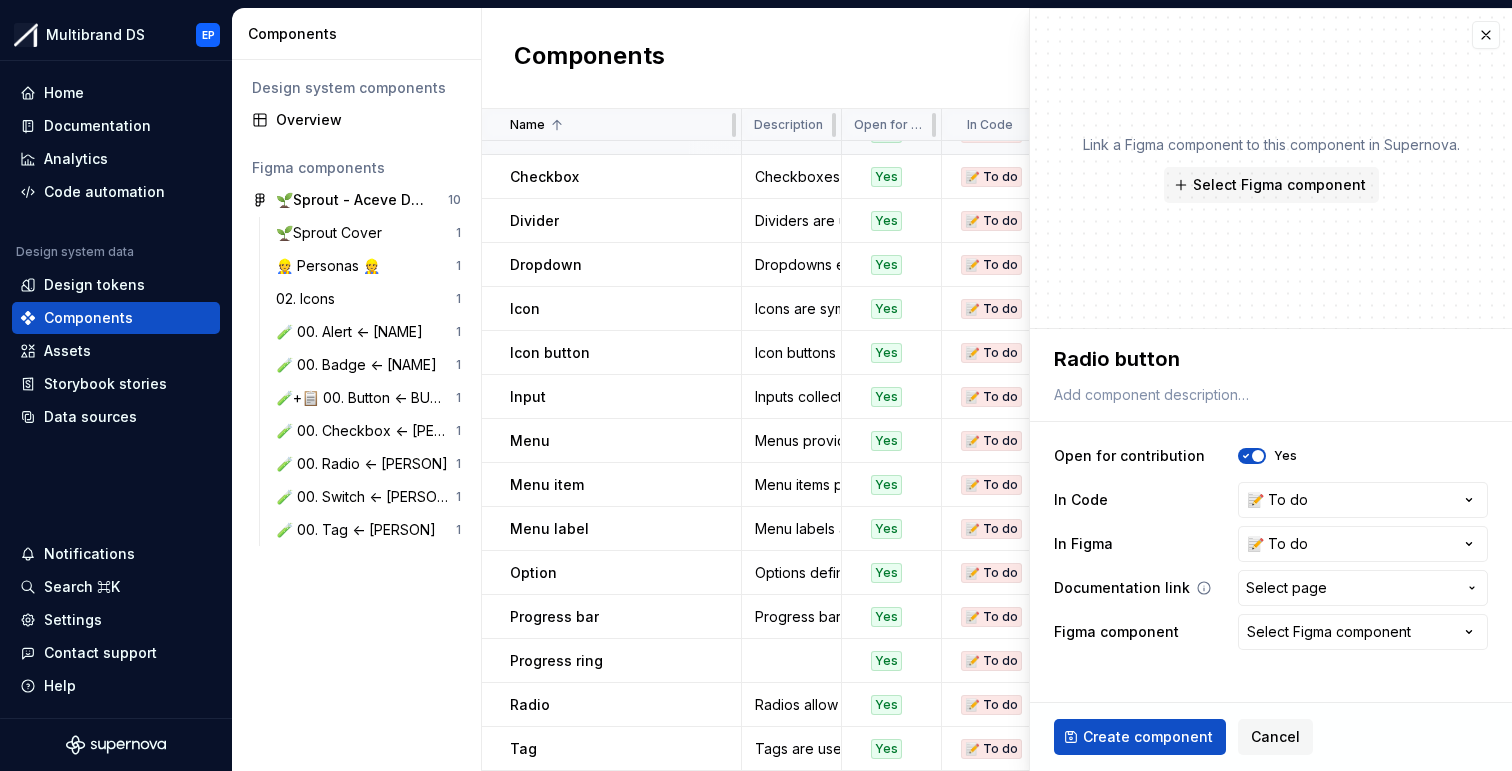 click on "Select page" at bounding box center (1286, 588) 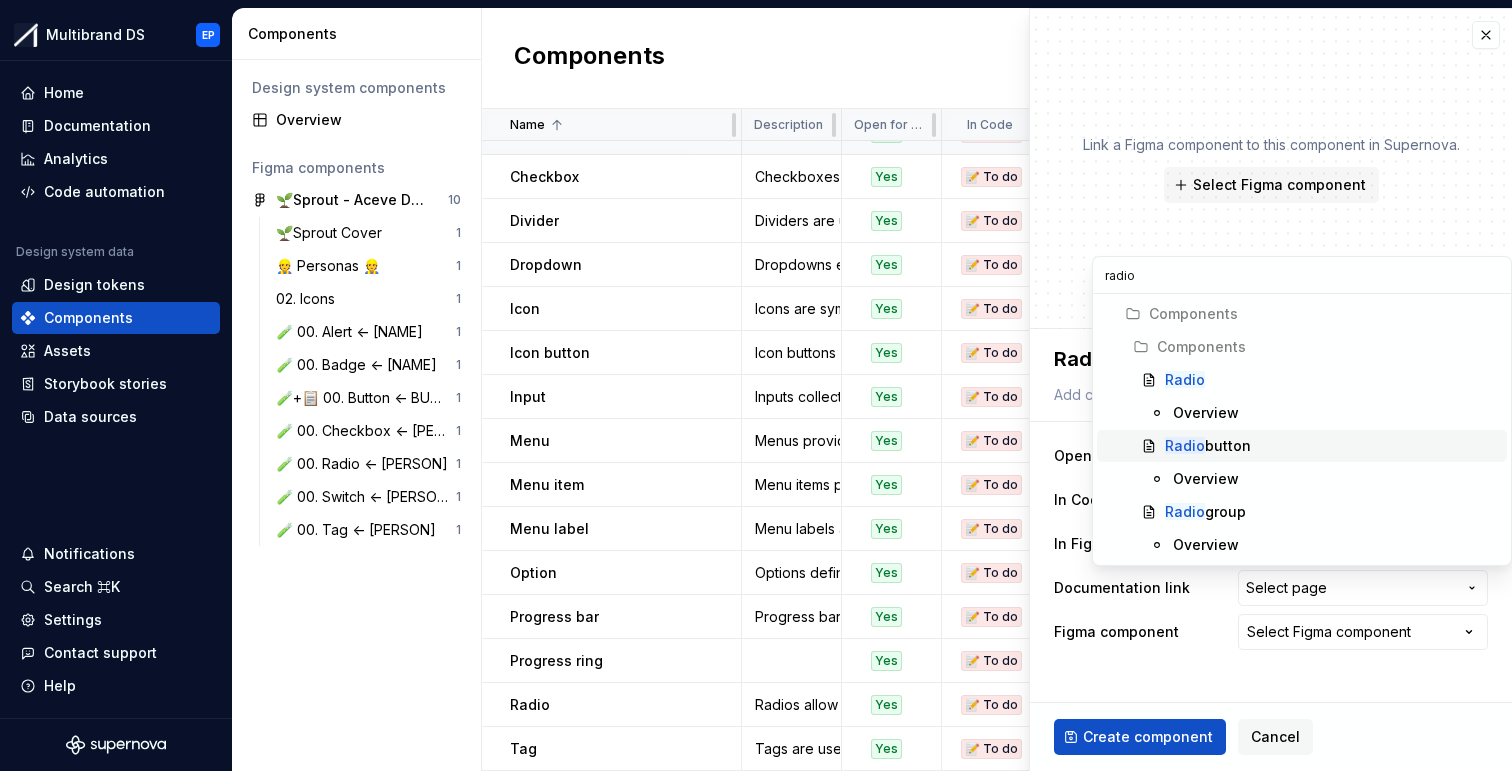 click on "Radio  button" at bounding box center (1332, 446) 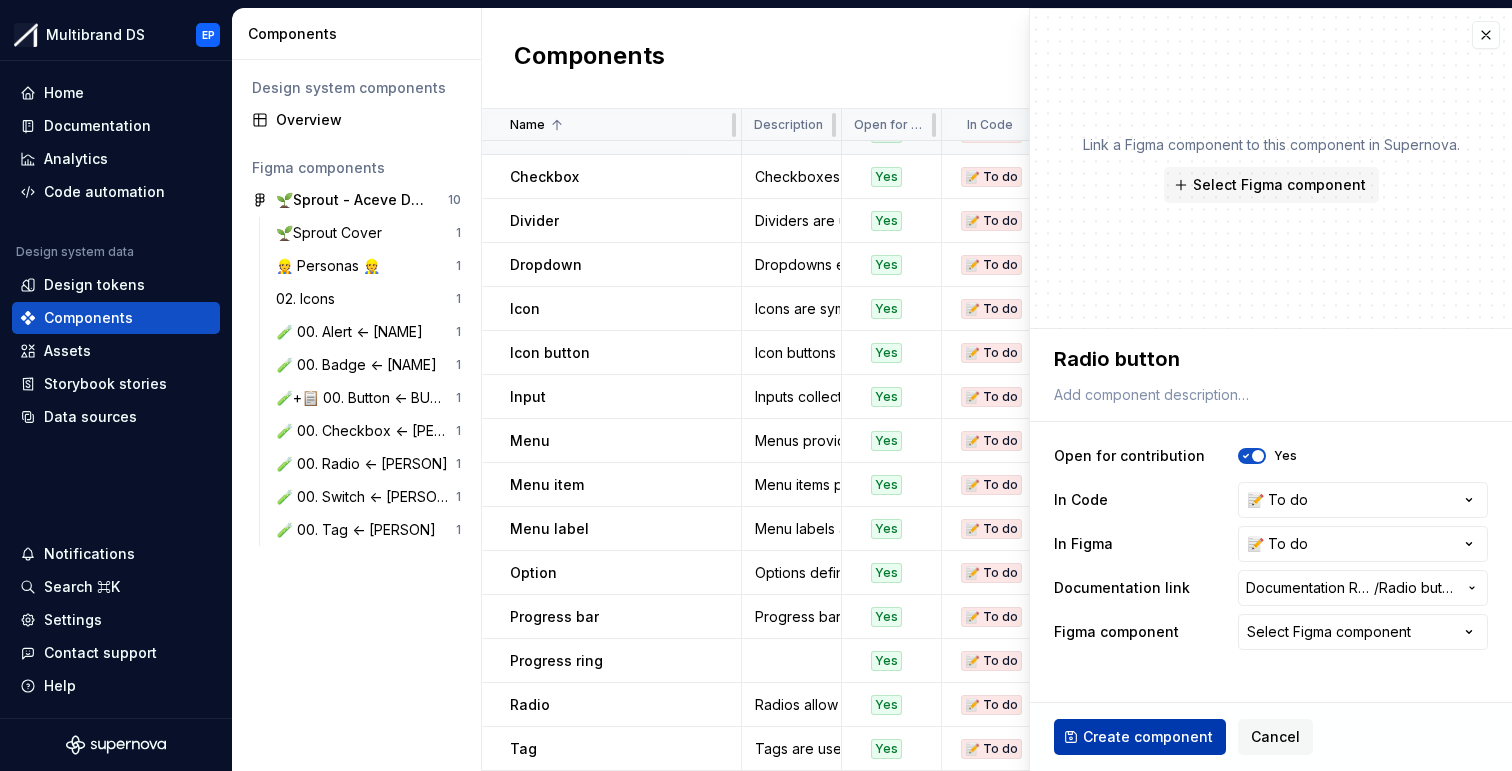 click on "Create component" at bounding box center [1148, 737] 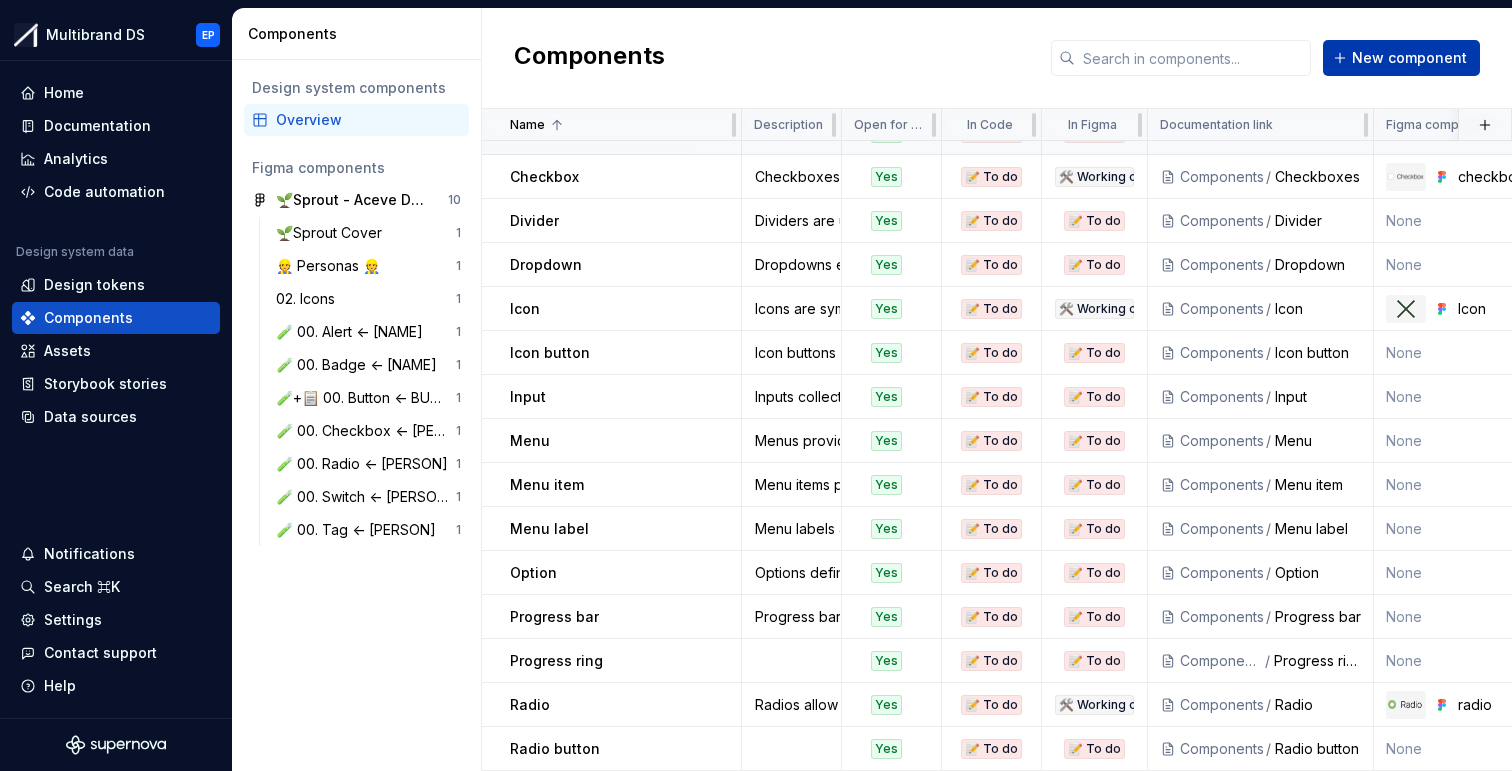 click on "New component" at bounding box center [1409, 58] 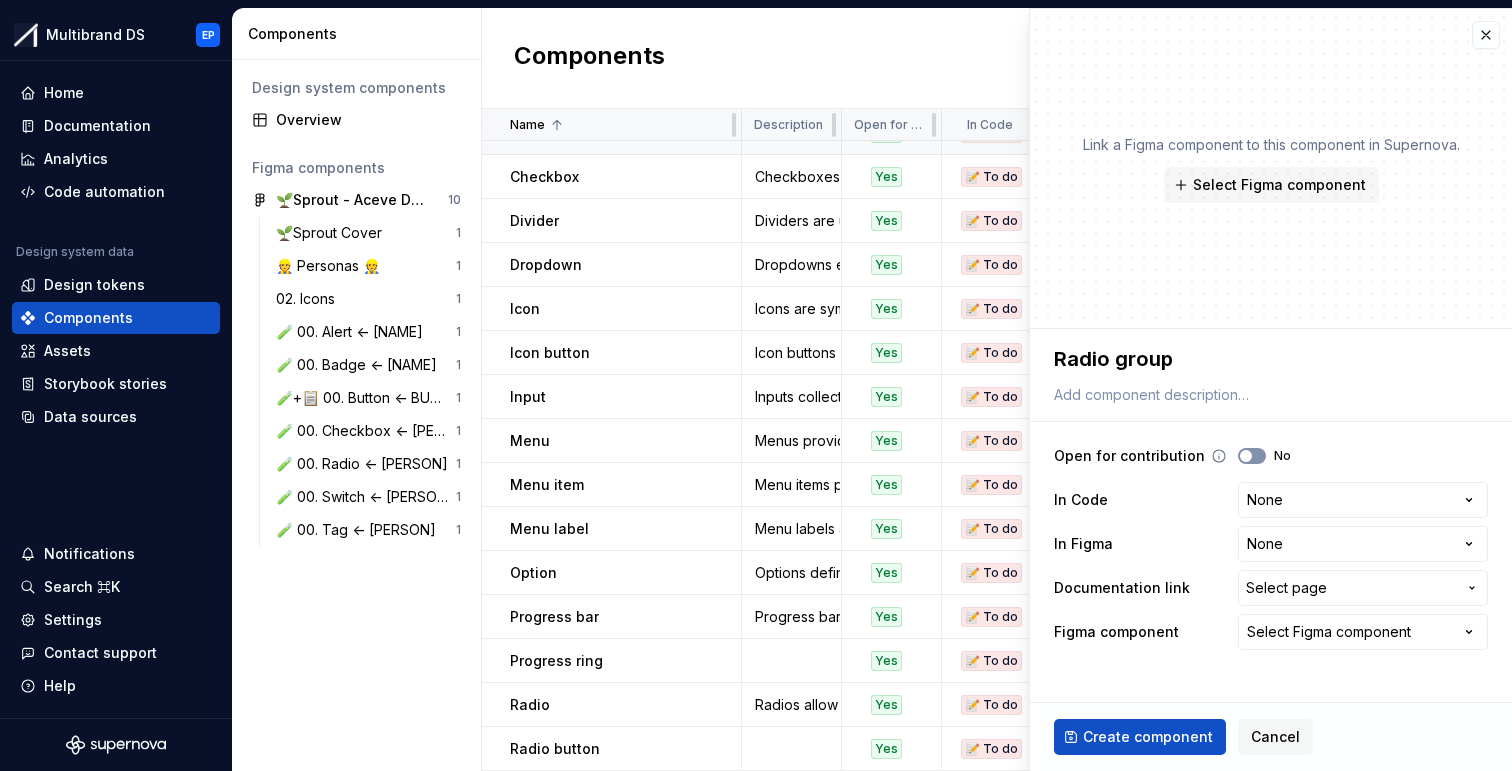 click on "No" at bounding box center (1252, 456) 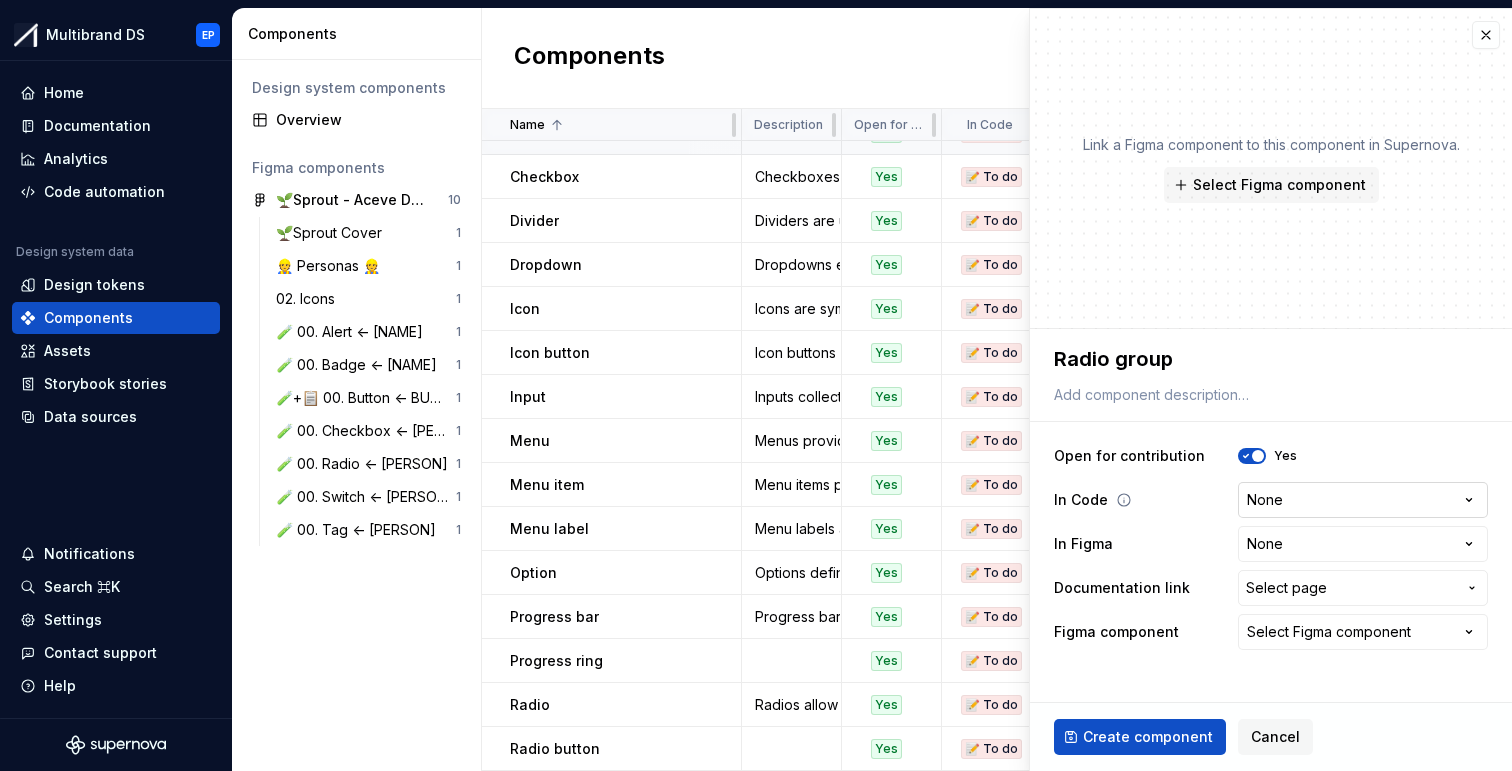 click on "Multibrand DS EP Home Documentation Analytics Code automation Design system data Design tokens Components Assets Storybook stories Data sources Notifications Search ⌘K Settings Contact support Help Components Design system components Overview Figma components 🌱Sprout - Aceve Design system 2025 10 🌱Sprout Cover 1 👷 Personas 👷 1 02. Icons 1 🧪 00. Alert <- [PERSON] 1 🧪 00. Badge <- [PERSON] 1 🧪+📋 00. Button <- [PERSON] 1 🧪 00. Checkbox <- [PERSON] 1 🧪 00. Radio <- [PERSON] 1 🧪 00. Switch <- [PERSON] 1 🧪 00. Tag <- [PERSON] 1 Components New component Name Description Open for contribution In Code In Figma Documentation link Figma component Last updated Alert Alerts are used to display important messages inline or as toast notifications. Yes 📝 To do 🛠️ Working on Components / Alert Alert 17 minutes ago Avatar Avatars are used to represent a person or object. Yes 📝 To do 📝 To do Components / Avatar None 17 minutes ago Badge Yes 📝 To do 🛠️ Working on Components / Badge Yes" at bounding box center [756, 385] 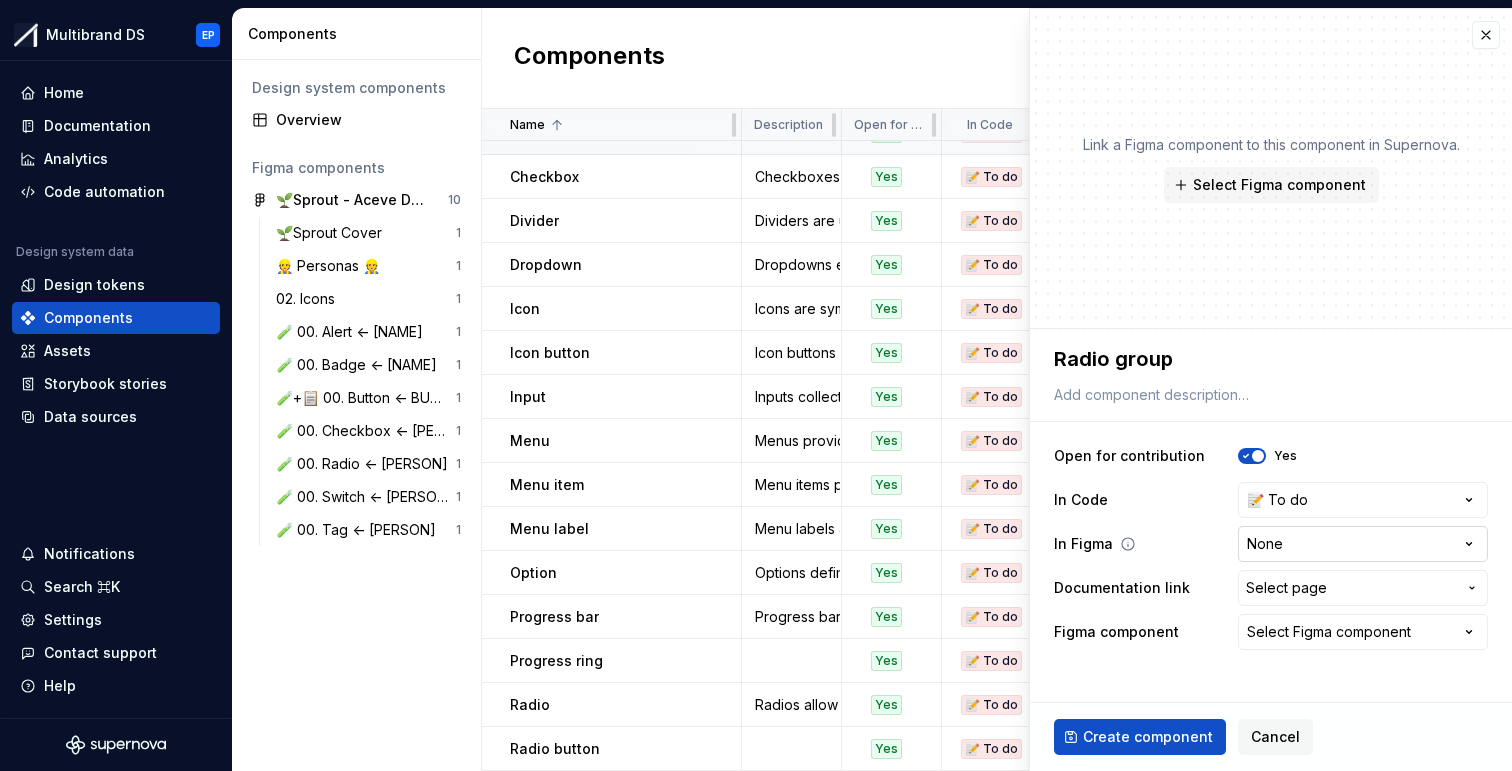 click on "Multibrand DS EP Home Documentation Analytics Code automation Design system data Design tokens Components Assets Storybook stories Data sources Notifications Search ⌘K Settings Contact support Help Components Design system components Overview Figma components 🌱Sprout - Aceve Design system 2025 10 🌱Sprout Cover 1 👷 Personas 👷 1 02. Icons 1 🧪 00. Alert <- [PERSON] 1 🧪 00. Badge <- [PERSON] 1 🧪+📋 00. Button <- [PERSON] 1 🧪 00. Checkbox <- [PERSON] 1 🧪 00. Radio <- [PERSON] 1 🧪 00. Switch <- [PERSON] 1 🧪 00. Tag <- [PERSON] 1 Components New component Name Description Open for contribution In Code In Figma Documentation link Figma component Last updated Alert Alerts are used to display important messages inline or as toast notifications. Yes 📝 To do 🛠️ Working on Components / Alert Alert 17 minutes ago Avatar Avatars are used to represent a person or object. Yes 📝 To do 📝 To do Components / Avatar None 17 minutes ago Badge Yes 📝 To do 🛠️ Working on Components / Badge Yes" at bounding box center (756, 385) 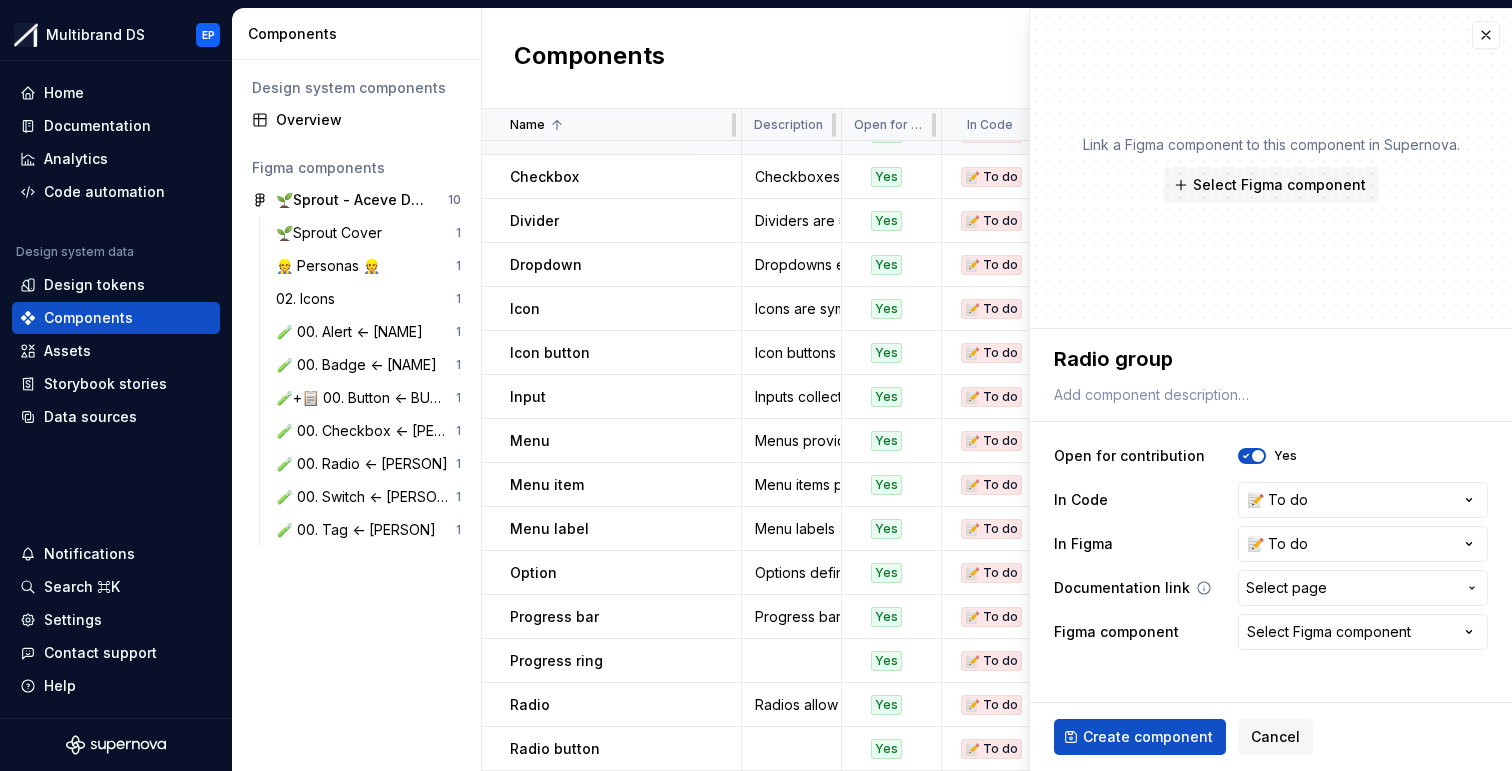 click on "Select page" at bounding box center [1286, 588] 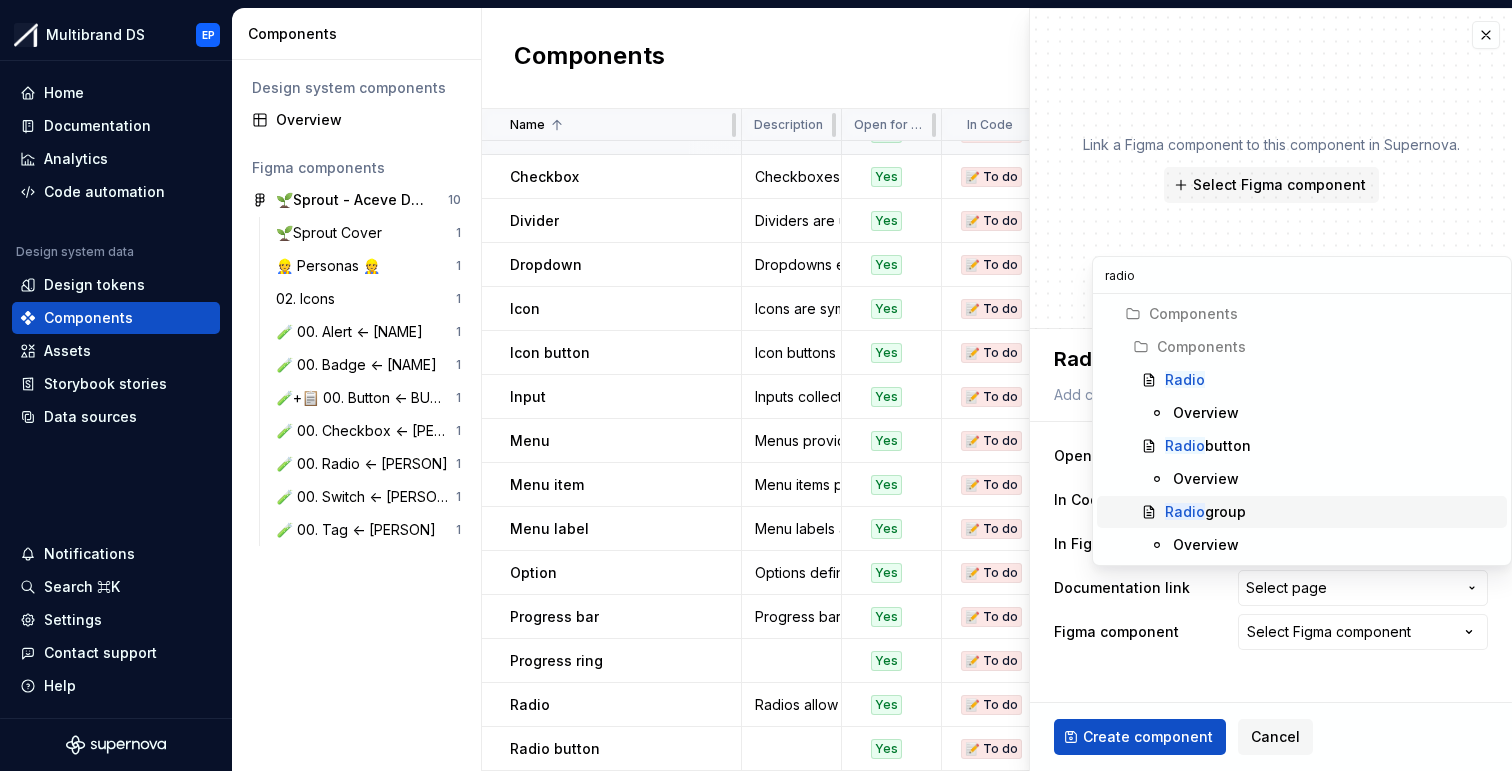 click on "Radio  group" at bounding box center [1332, 512] 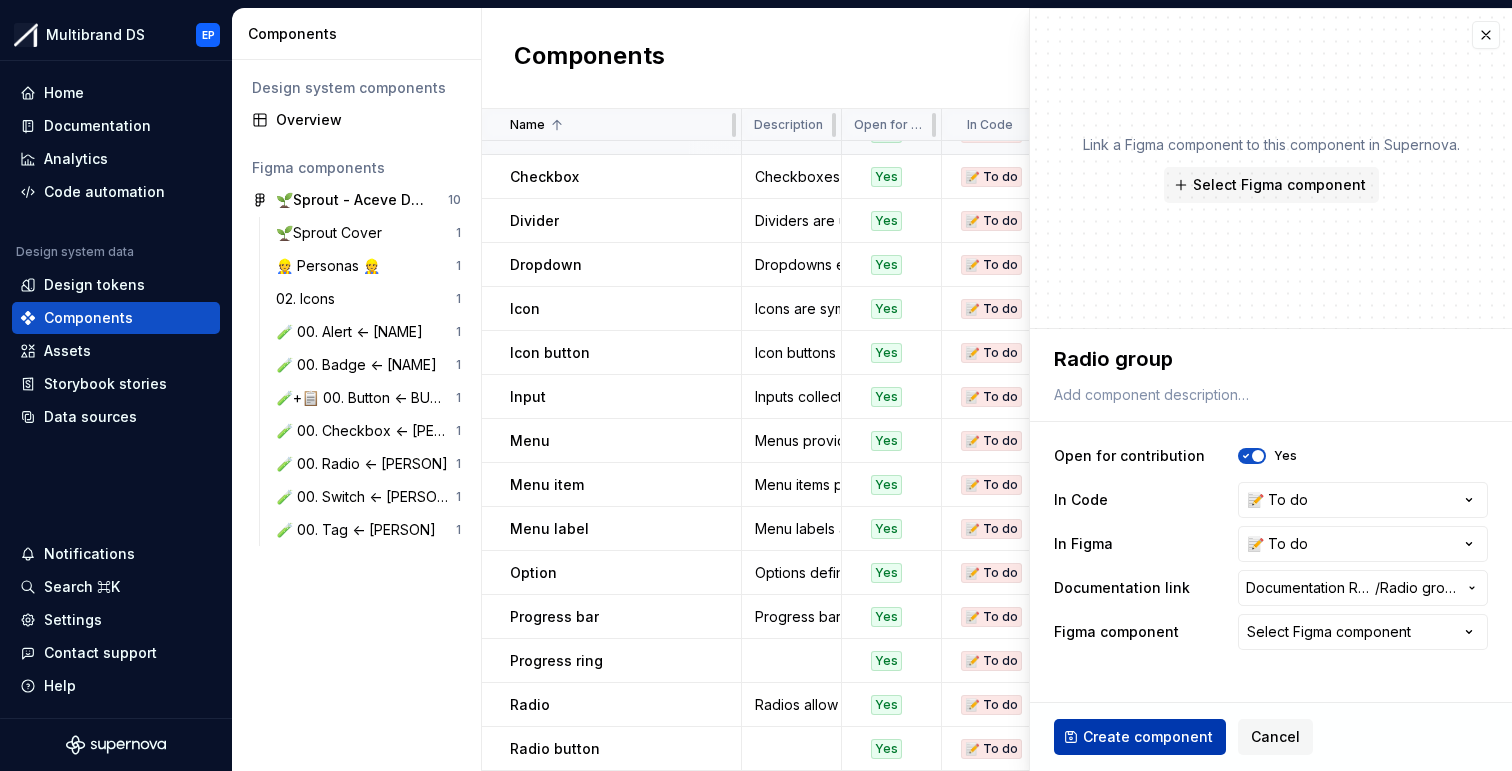 click on "Create component" at bounding box center (1148, 737) 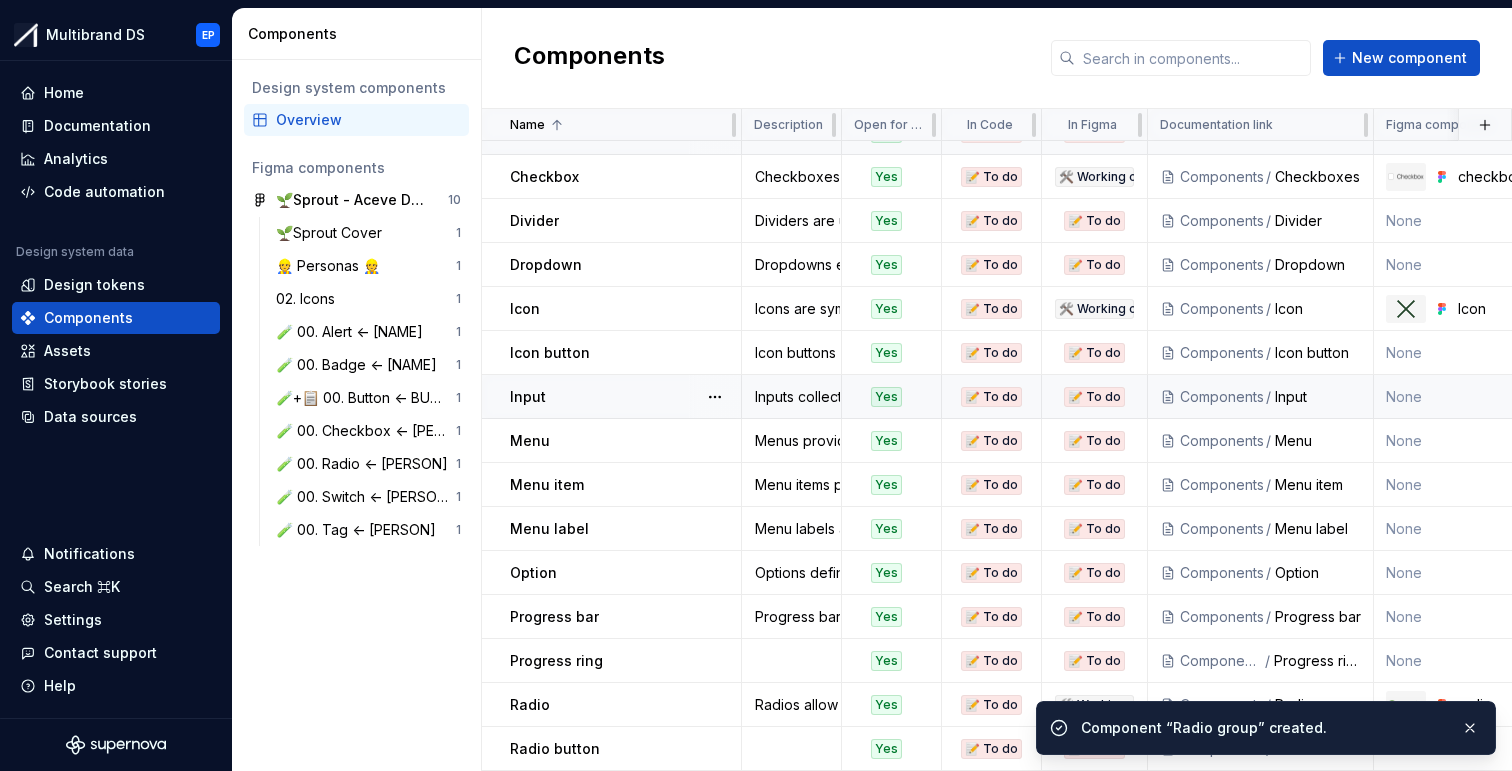 scroll, scrollTop: 338, scrollLeft: 0, axis: vertical 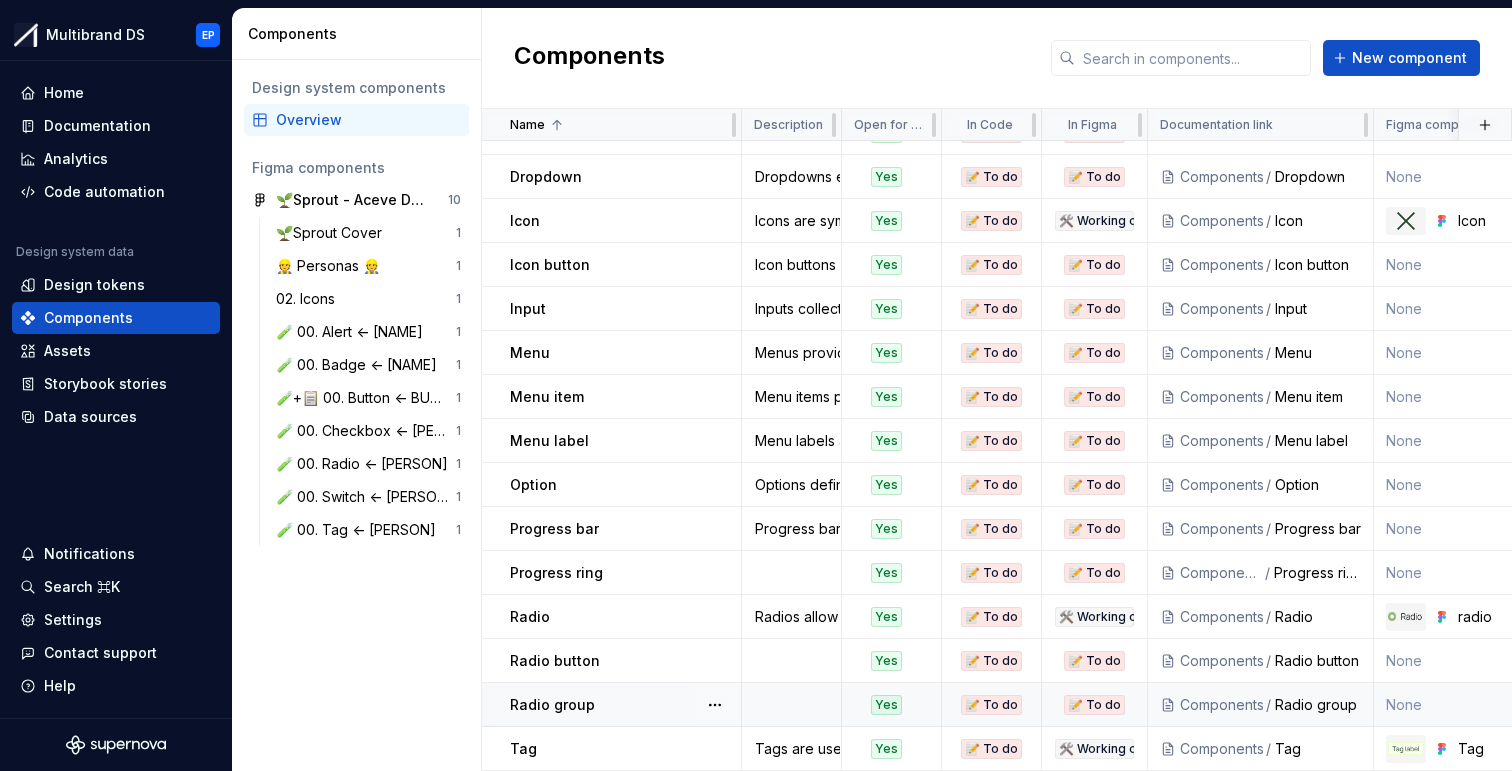 click on "Radio group" at bounding box center (625, 705) 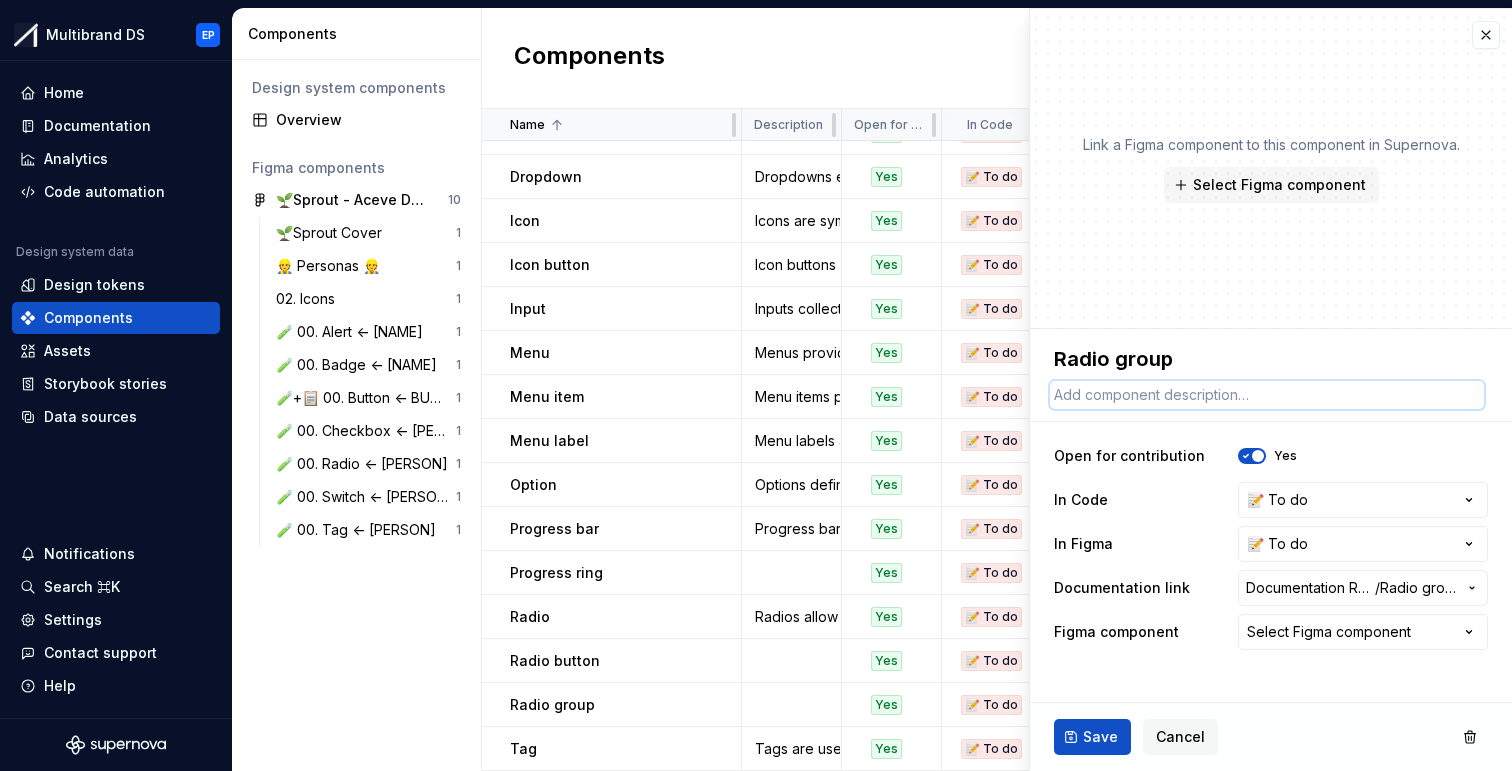 click at bounding box center [1267, 395] 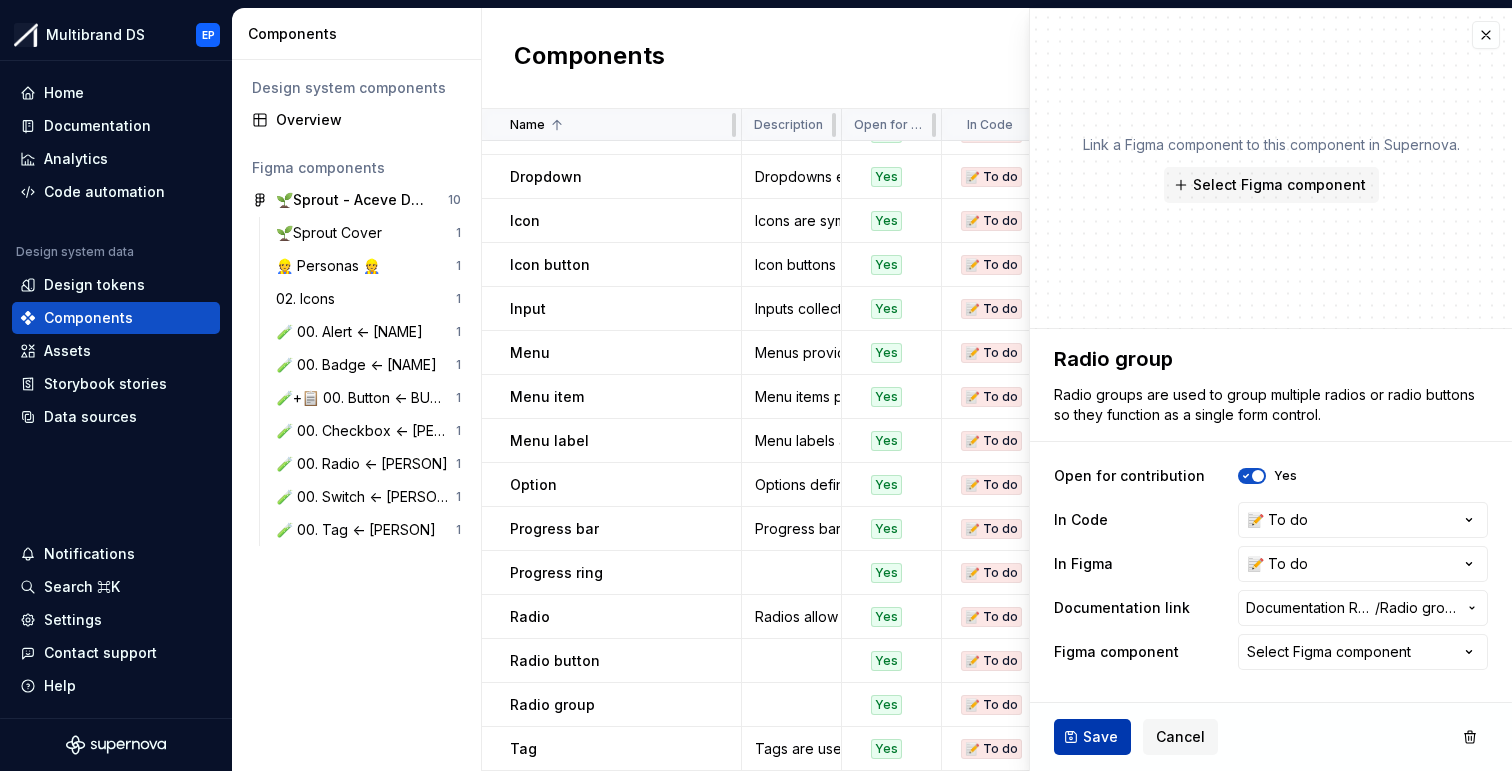 click on "Save" at bounding box center [1100, 737] 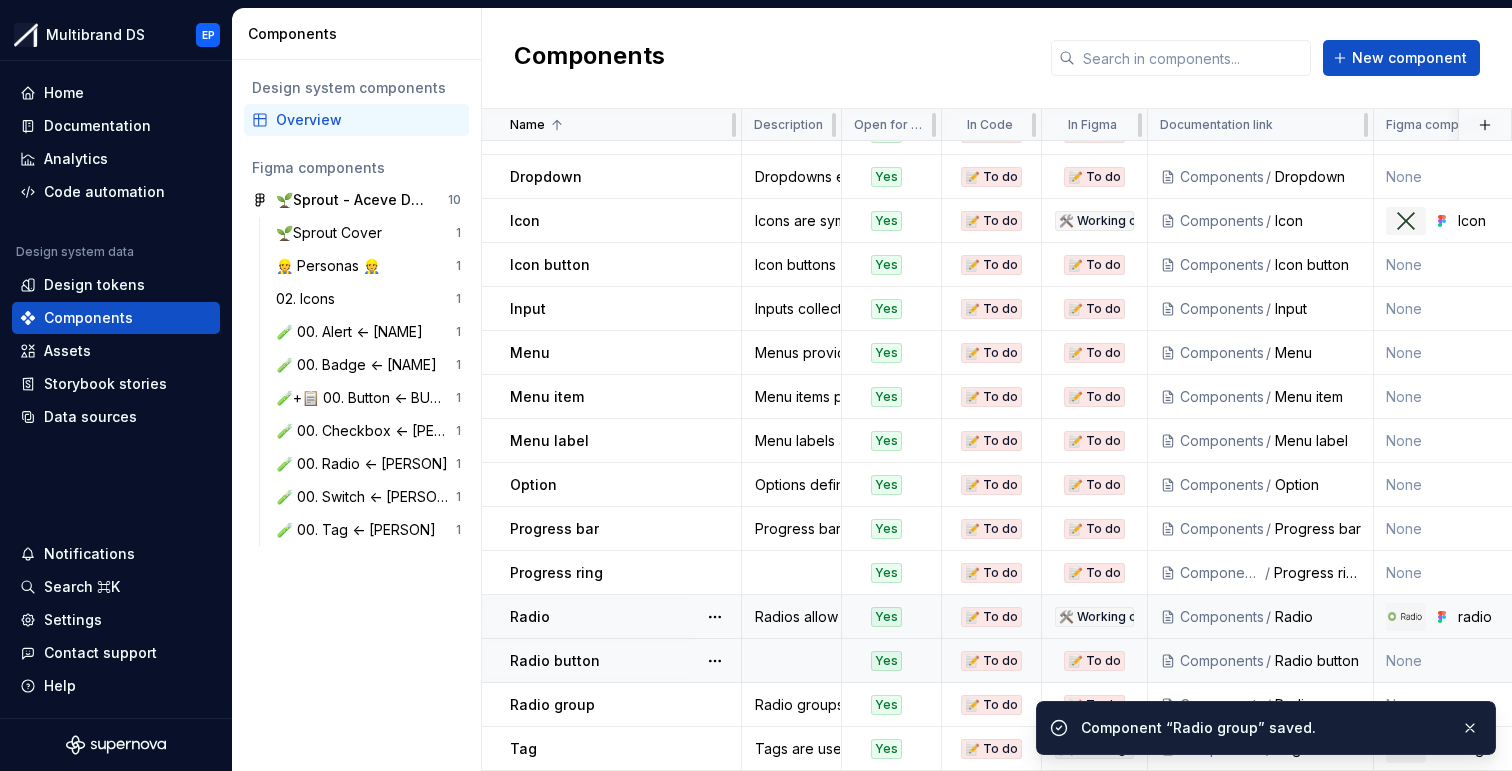 click on "Radio button" at bounding box center [555, 661] 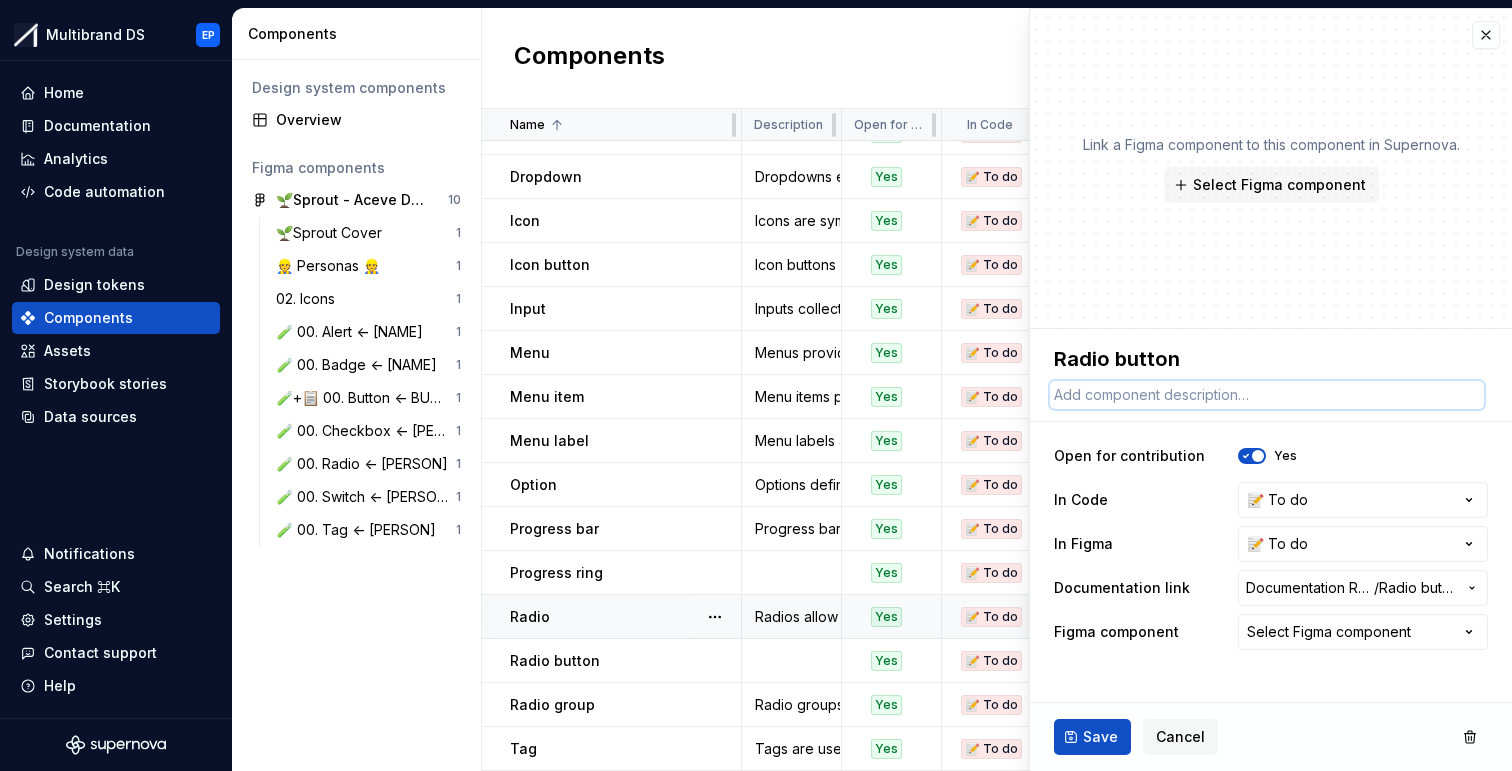 click at bounding box center (1267, 395) 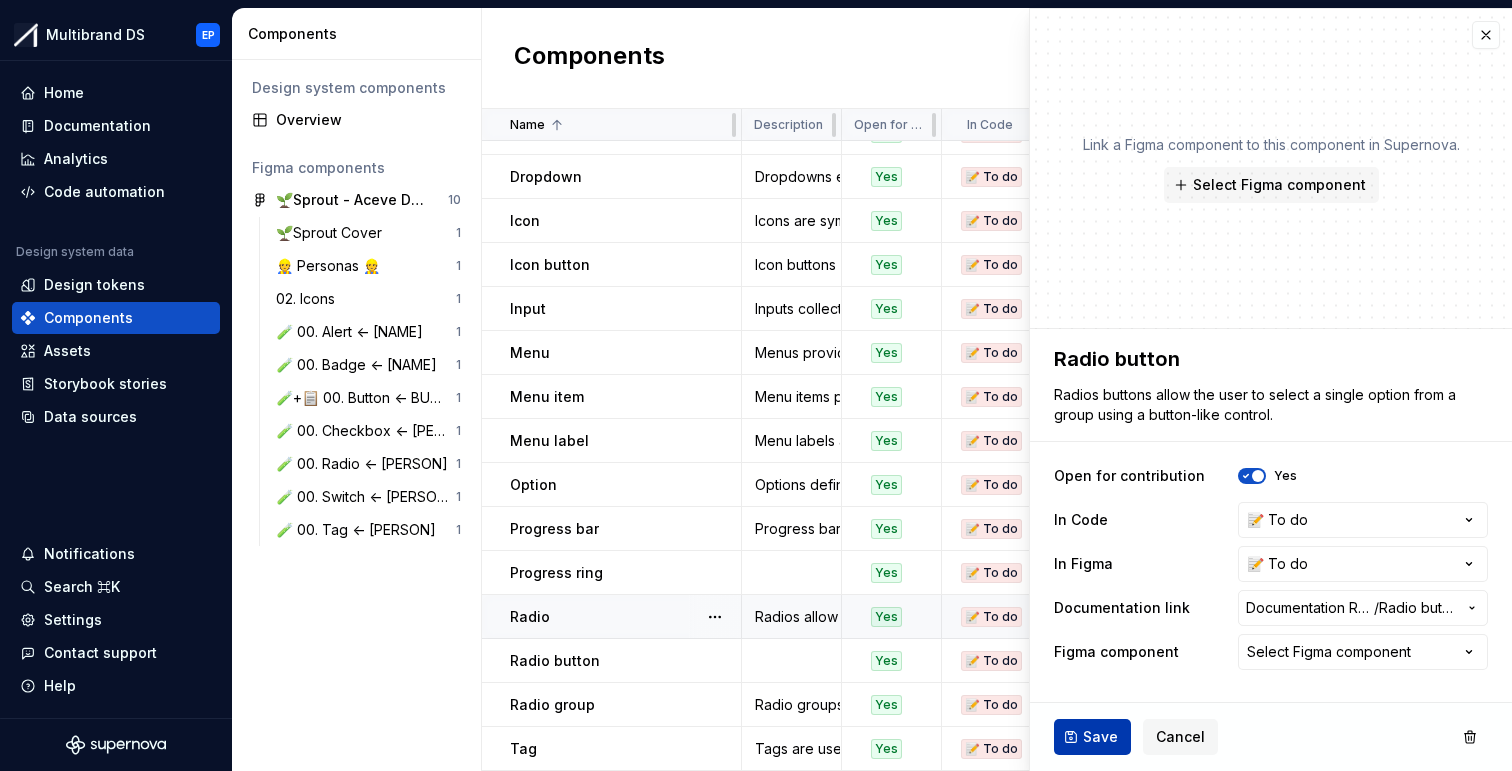 click on "Save" at bounding box center (1100, 737) 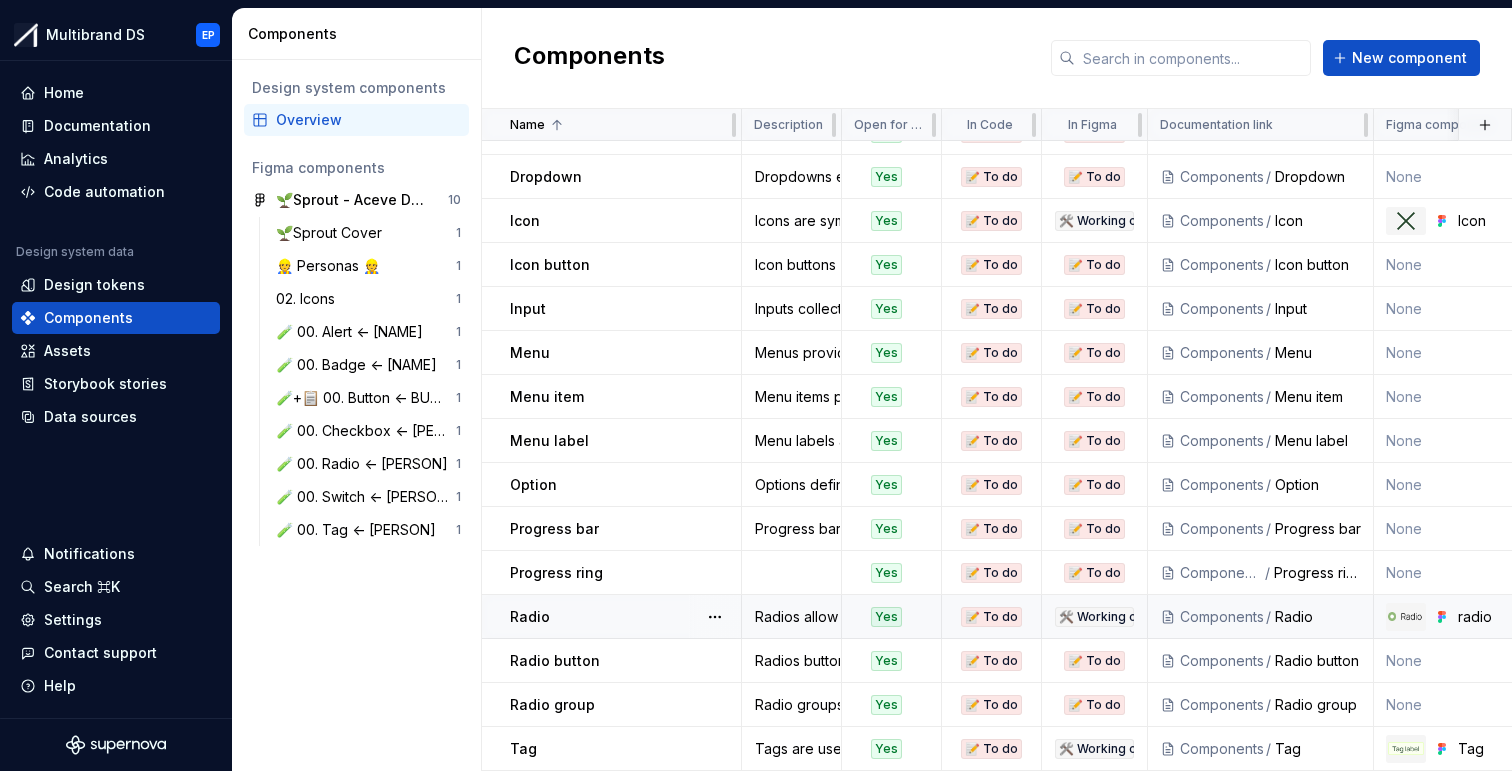 click on "Radio" at bounding box center [625, 617] 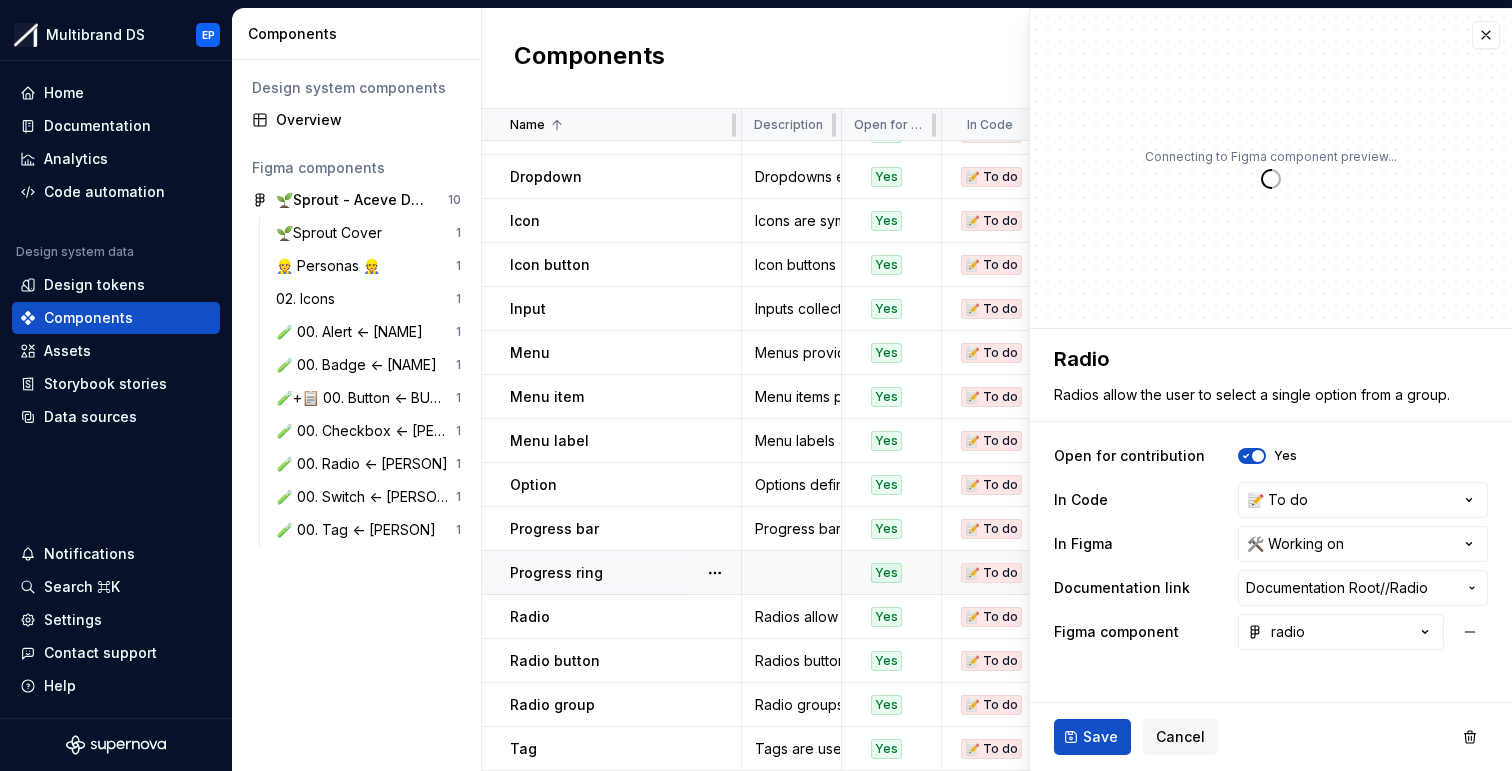 click on "Progress ring" at bounding box center [625, 573] 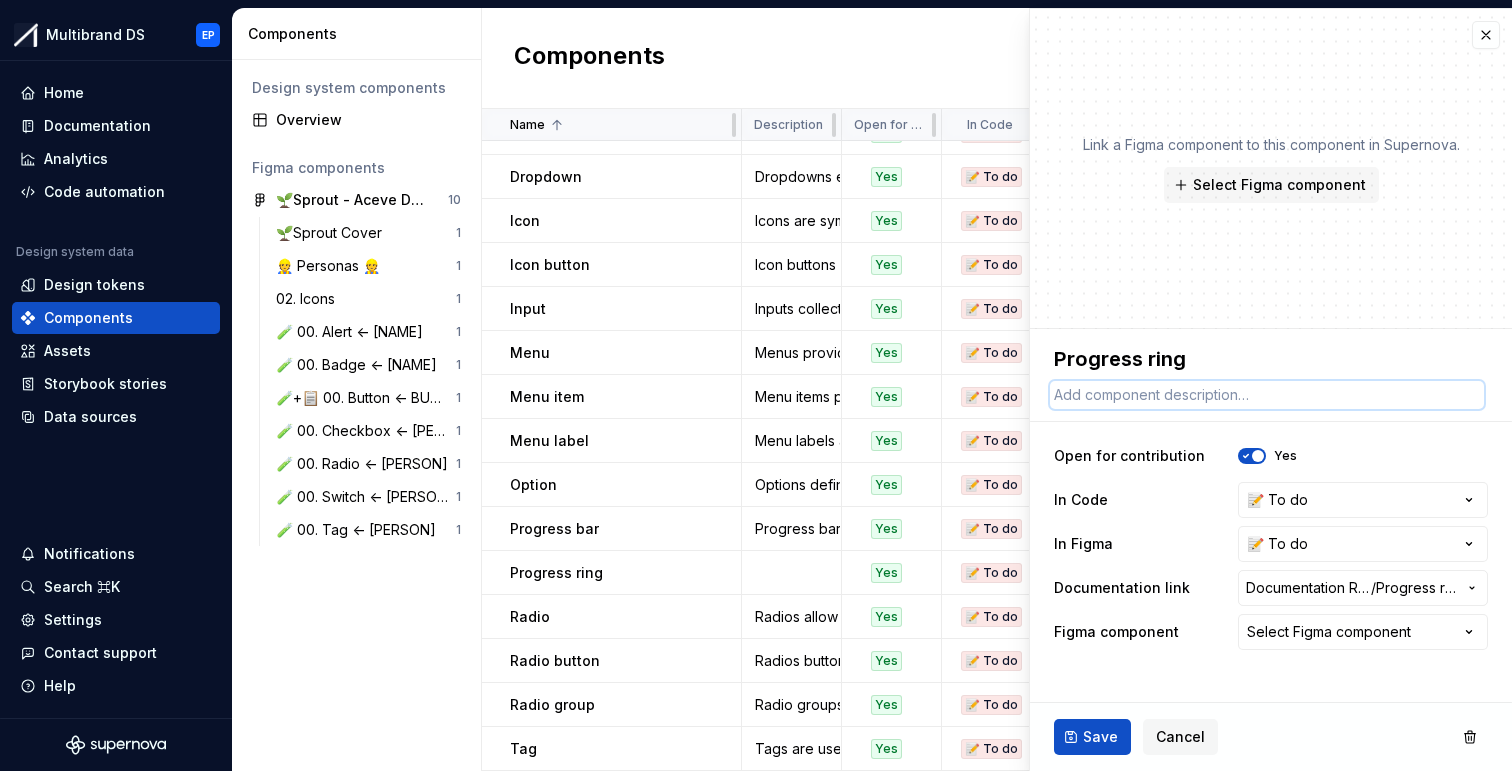 click at bounding box center (1267, 395) 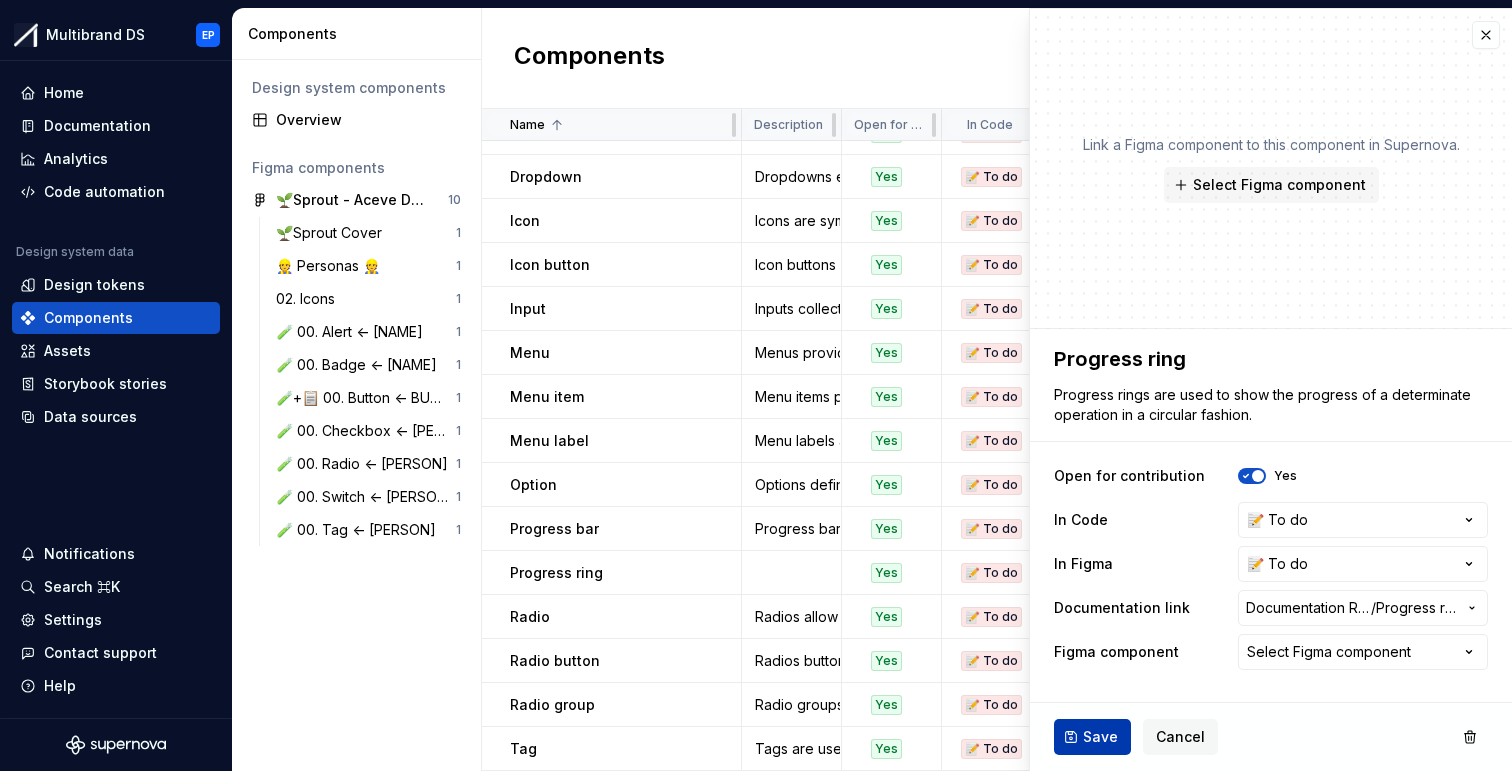 click on "Save" at bounding box center [1100, 737] 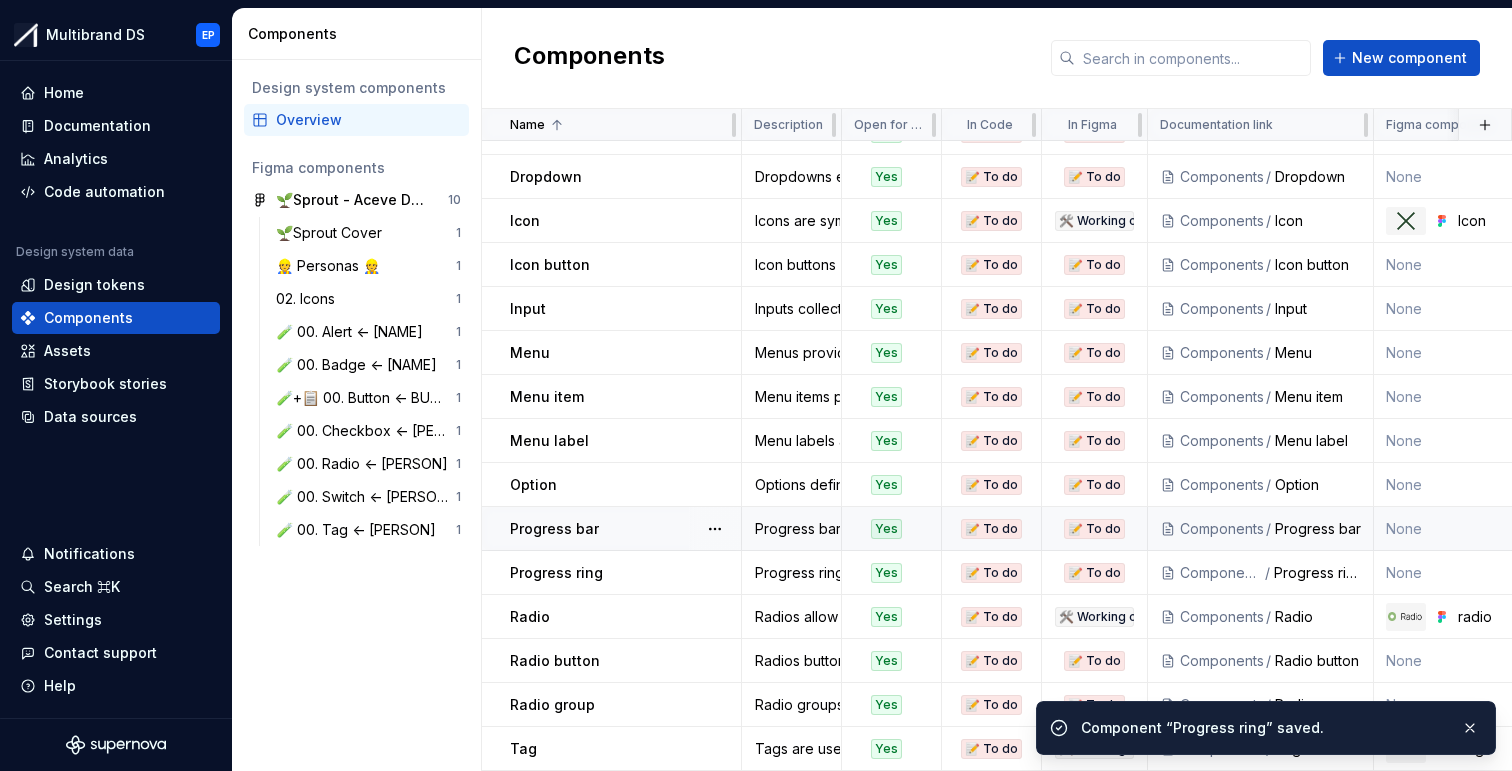 click on "Progress bar" at bounding box center (625, 529) 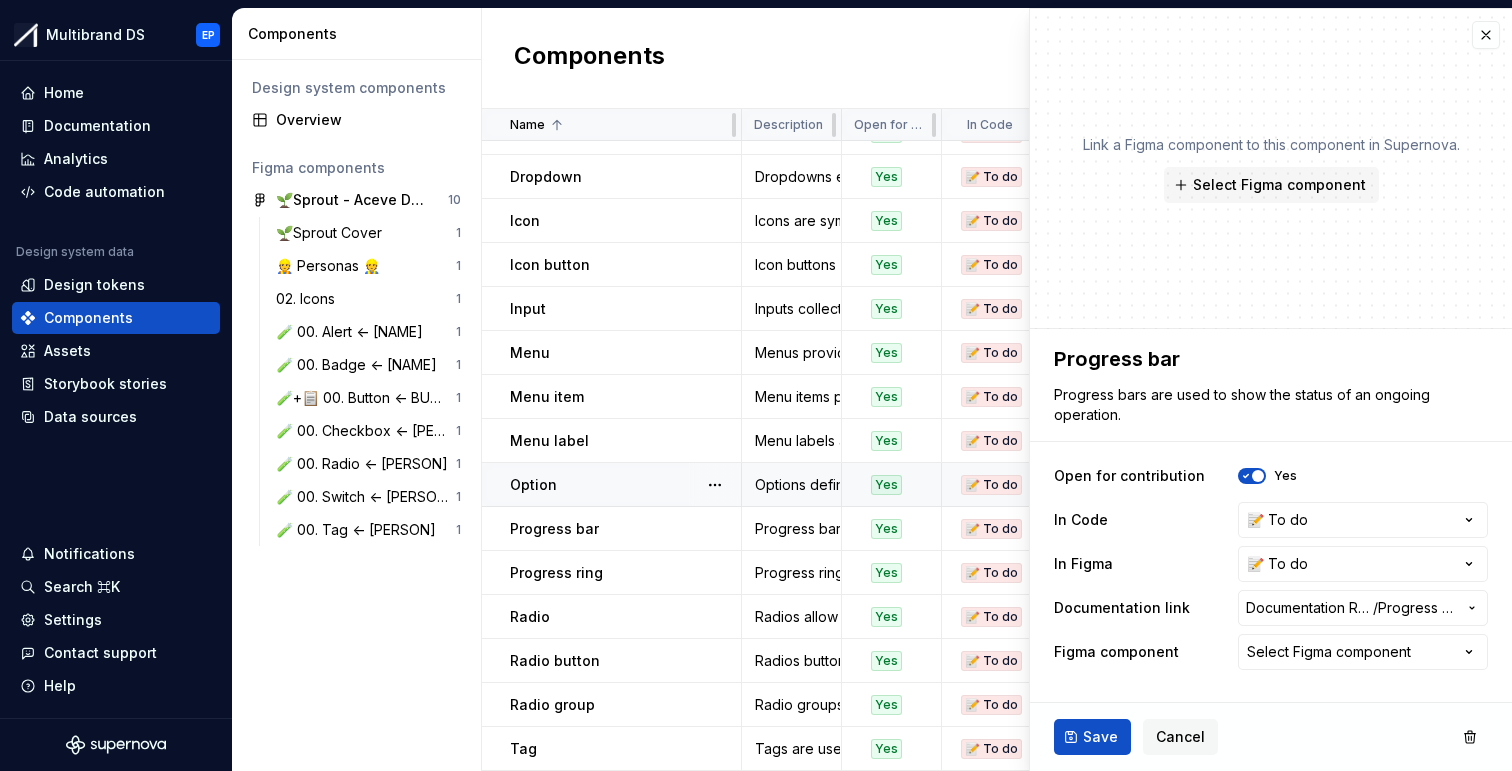 click on "Option" at bounding box center (625, 485) 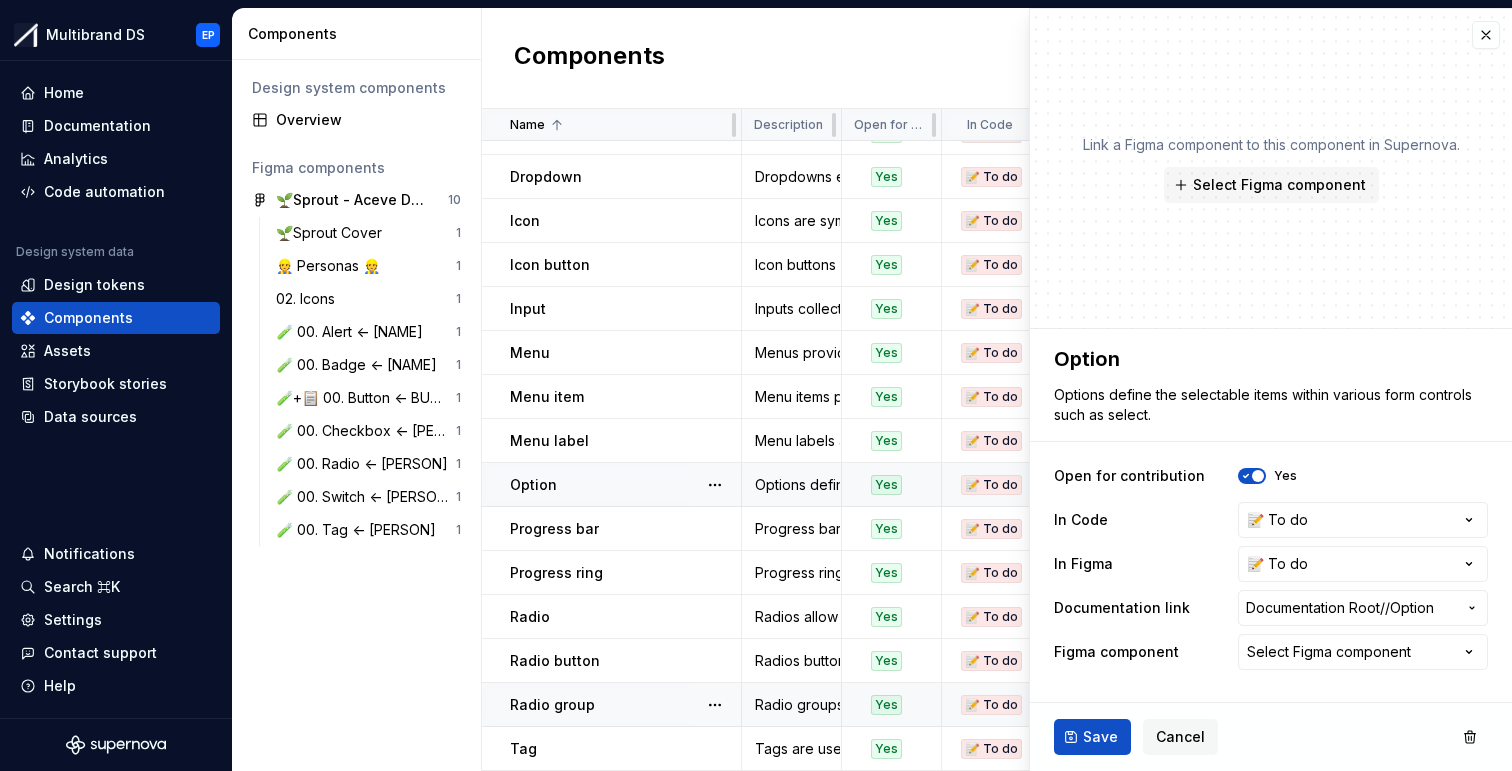 click on "Radio group" at bounding box center [625, 705] 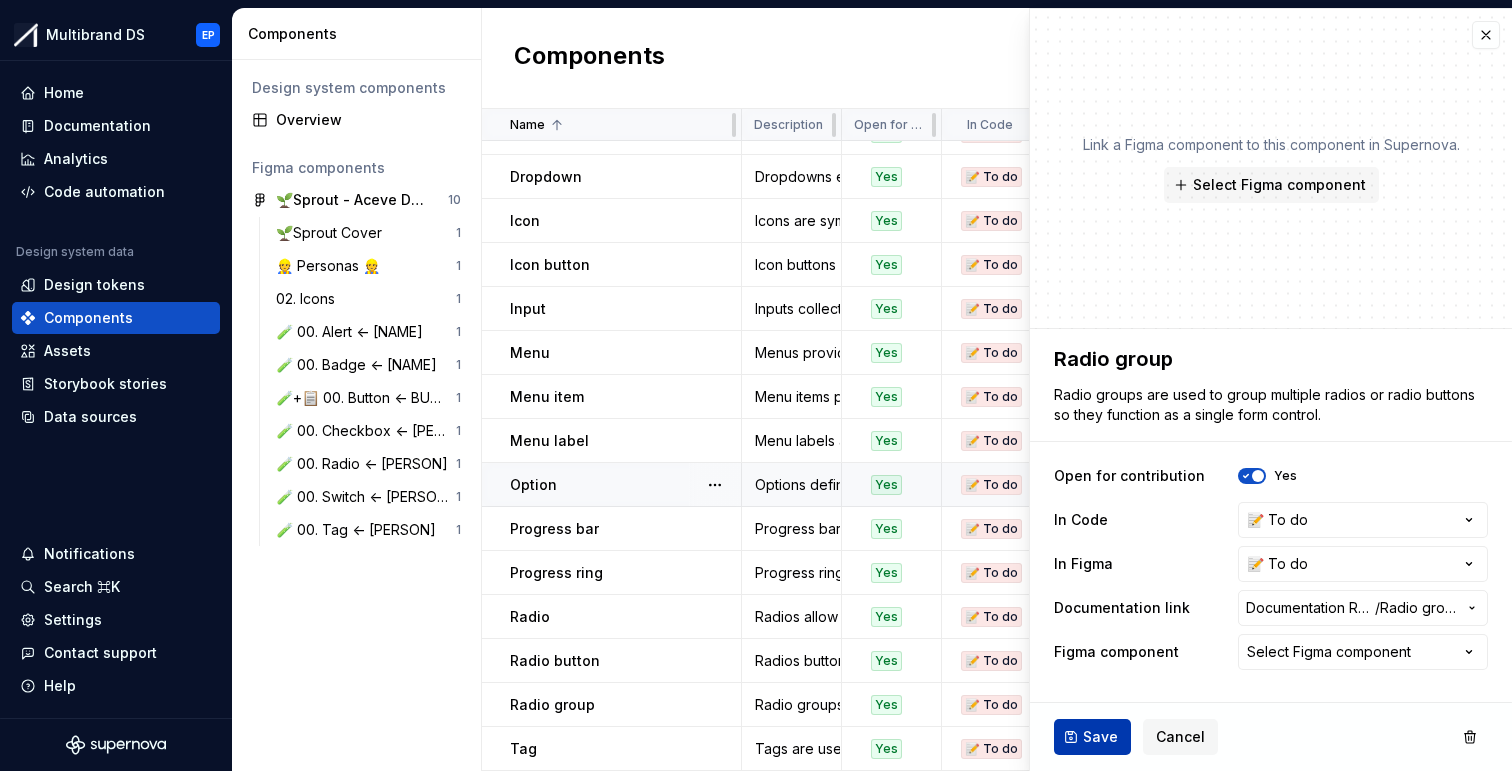 click on "Save" at bounding box center (1100, 737) 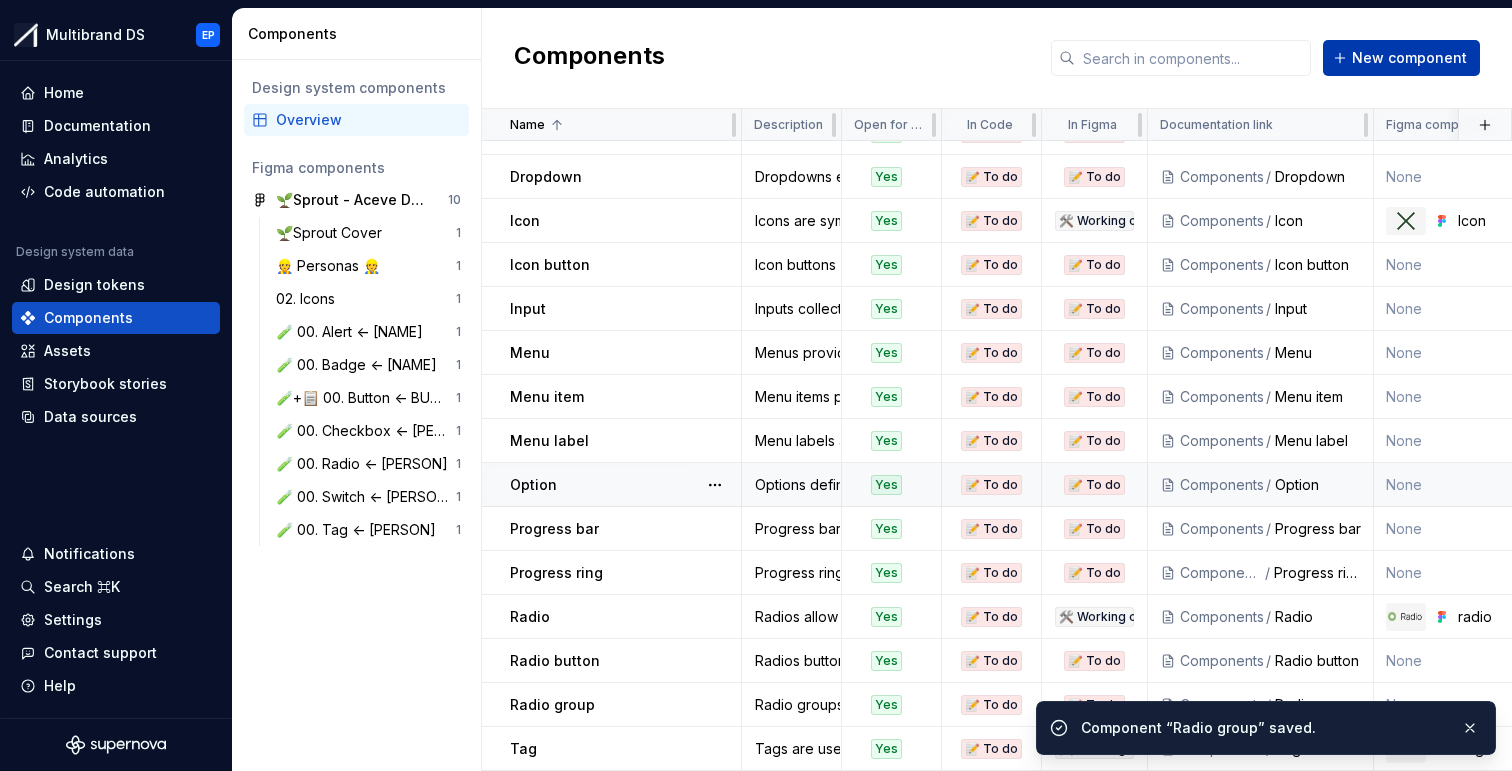 click on "New component" at bounding box center (1409, 58) 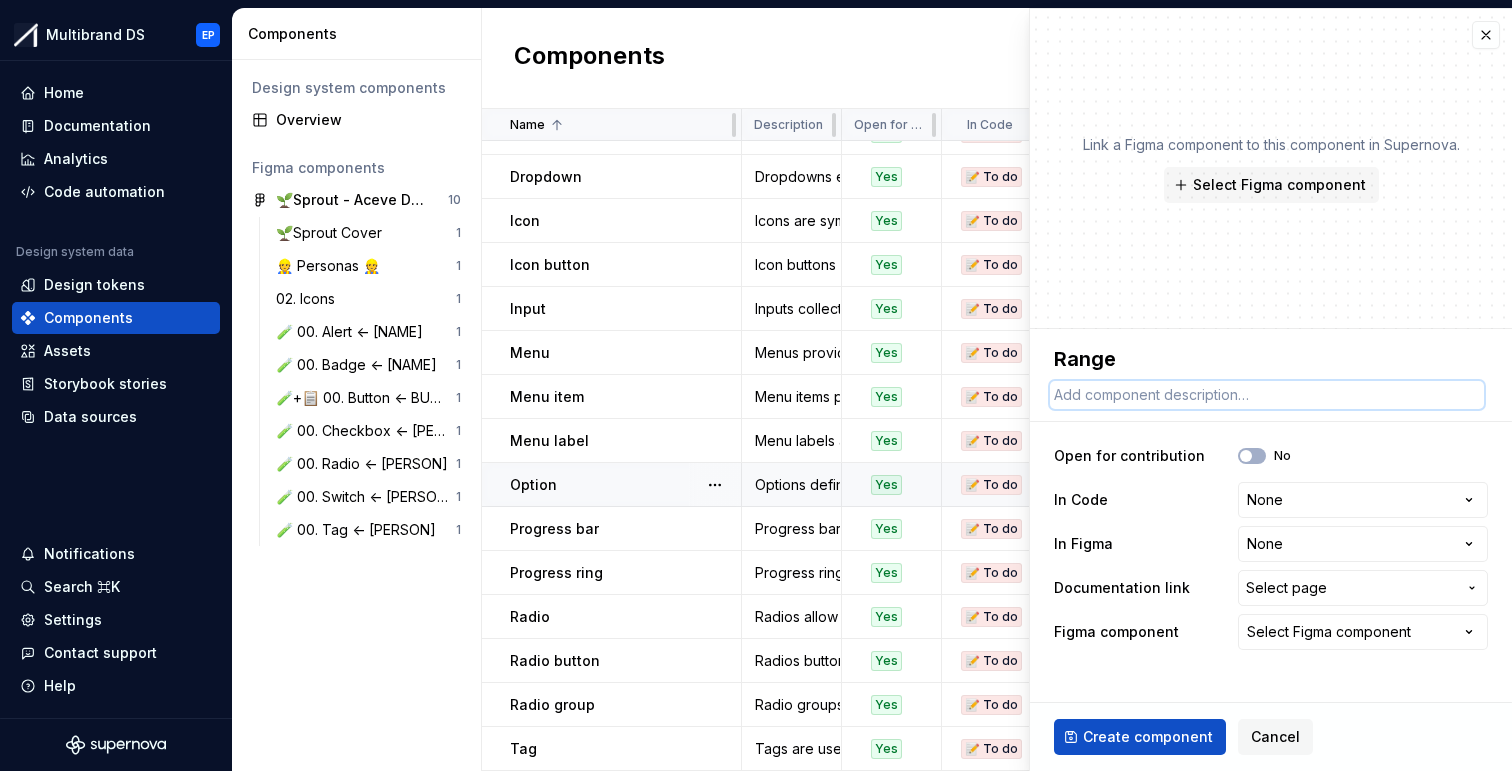 click at bounding box center (1267, 395) 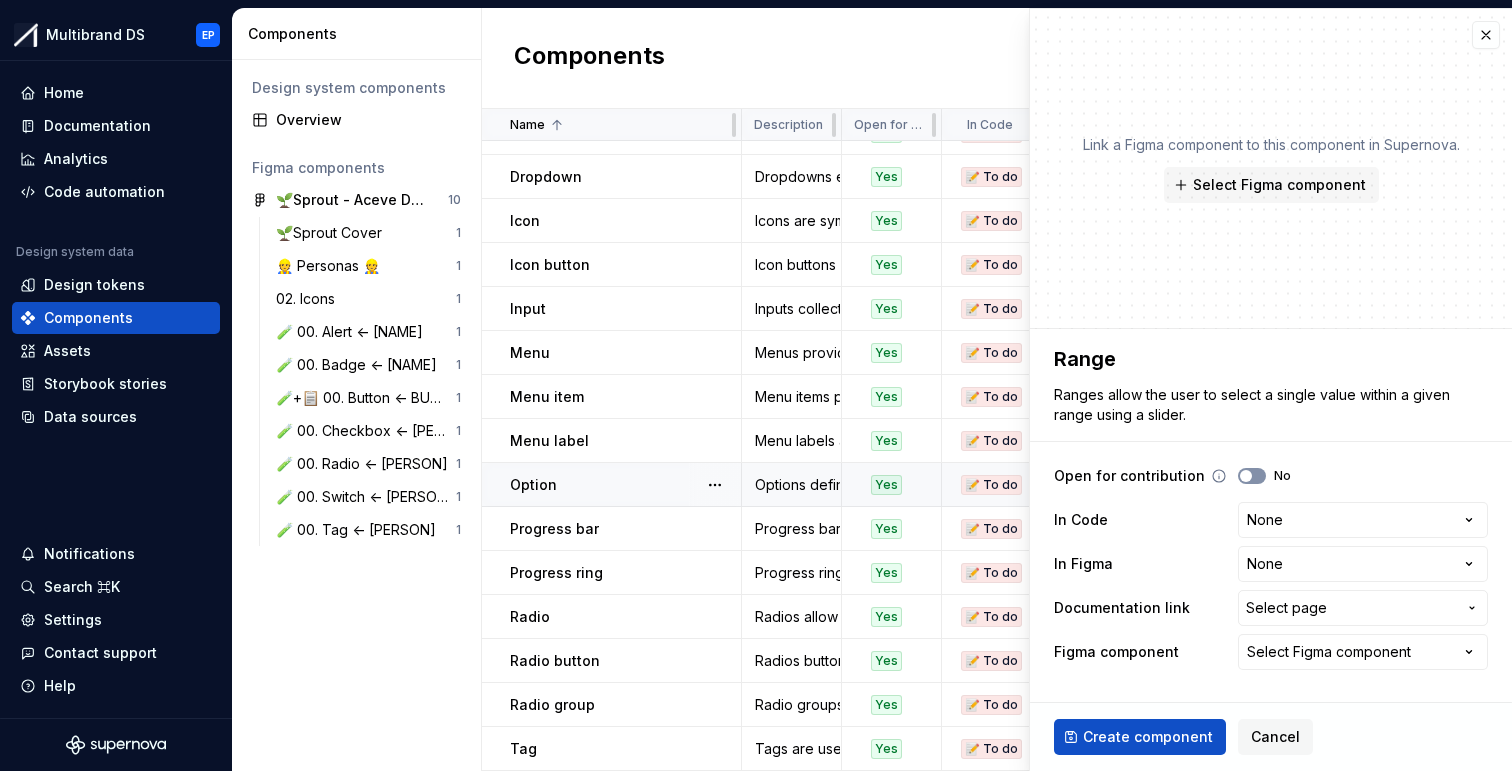 click at bounding box center [1246, 476] 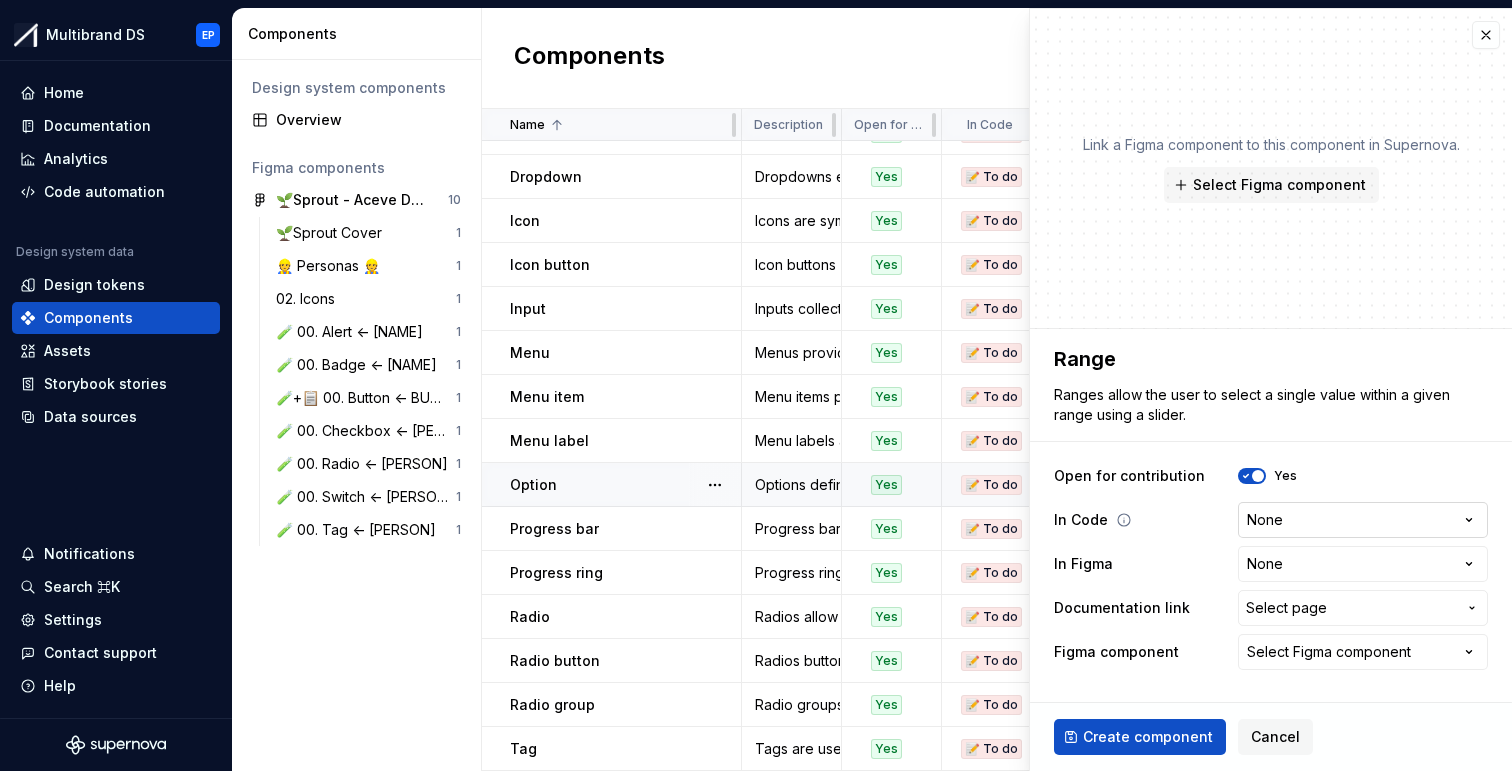 click on "Multibrand DS EP Home Documentation Analytics Code automation Design system data Design tokens Components Assets Storybook stories Data sources Notifications Search ⌘K Settings Contact support Help Components Design system components Overview Figma components 🌱Sprout - Aceve Design system 2025 10 🌱Sprout Cover 1 👷 Personas 👷 1 02. Icons 1 🧪 00. Alert <- [NAME] 1 🧪 00. Badge <- [NAME] 1 🧪+📋 00. Button <- [NAME] 1 🧪 00. Checkbox <- [NAME] 1 🧪 00. Radio <- [NAME] 1 🧪 00. Switch <- [NAME] 1 🧪 00. Tag <- [NAME] 1 Components New component Name Description Open for contribution In Code In Figma Documentation link Figma component Last updated Alert Alerts are used to display important messages inline or as toast notifications. Yes 📝 To do 🛠️ Working on Components / Alert Alert 19 minutes ago Avatar Avatars are used to represent a person or object. Yes 📝 To do 📝 To do Components / Avatar None 18 minutes ago Badge Yes 📝 To do 🛠️ Working on Components / Badge Yes" at bounding box center [756, 385] 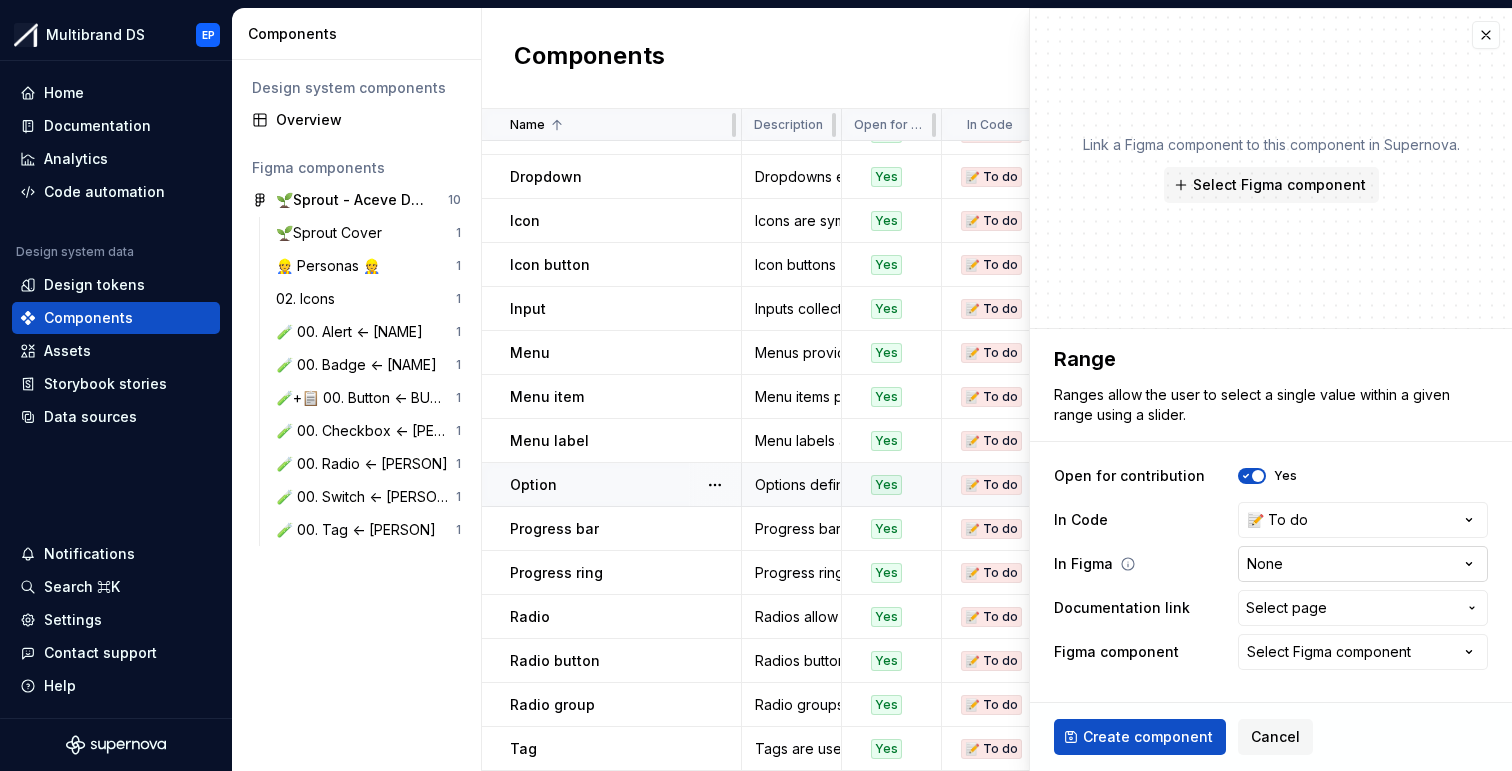 click on "Multibrand DS EP Home Documentation Analytics Code automation Design system data Design tokens Components Assets Storybook stories Data sources Notifications Search ⌘K Settings Contact support Help Components Design system components Overview Figma components 🌱Sprout - Aceve Design system 2025 10 🌱Sprout Cover 1 👷 Personas 👷 1 02. Icons 1 🧪 00. Alert <- [NAME] 1 🧪 00. Badge <- [NAME] 1 🧪+📋 00. Button <- [NAME] 1 🧪 00. Checkbox <- [NAME] 1 🧪 00. Radio <- [NAME] 1 🧪 00. Switch <- [NAME] 1 🧪 00. Tag <- [NAME] 1 Components New component Name Description Open for contribution In Code In Figma Documentation link Figma component Last updated Alert Alerts are used to display important messages inline or as toast notifications. Yes 📝 To do 🛠️ Working on Components / Alert Alert 19 minutes ago Avatar Avatars are used to represent a person or object. Yes 📝 To do 📝 To do Components / Avatar None 18 minutes ago Badge Yes 📝 To do 🛠️ Working on Components / Badge Yes" at bounding box center [756, 385] 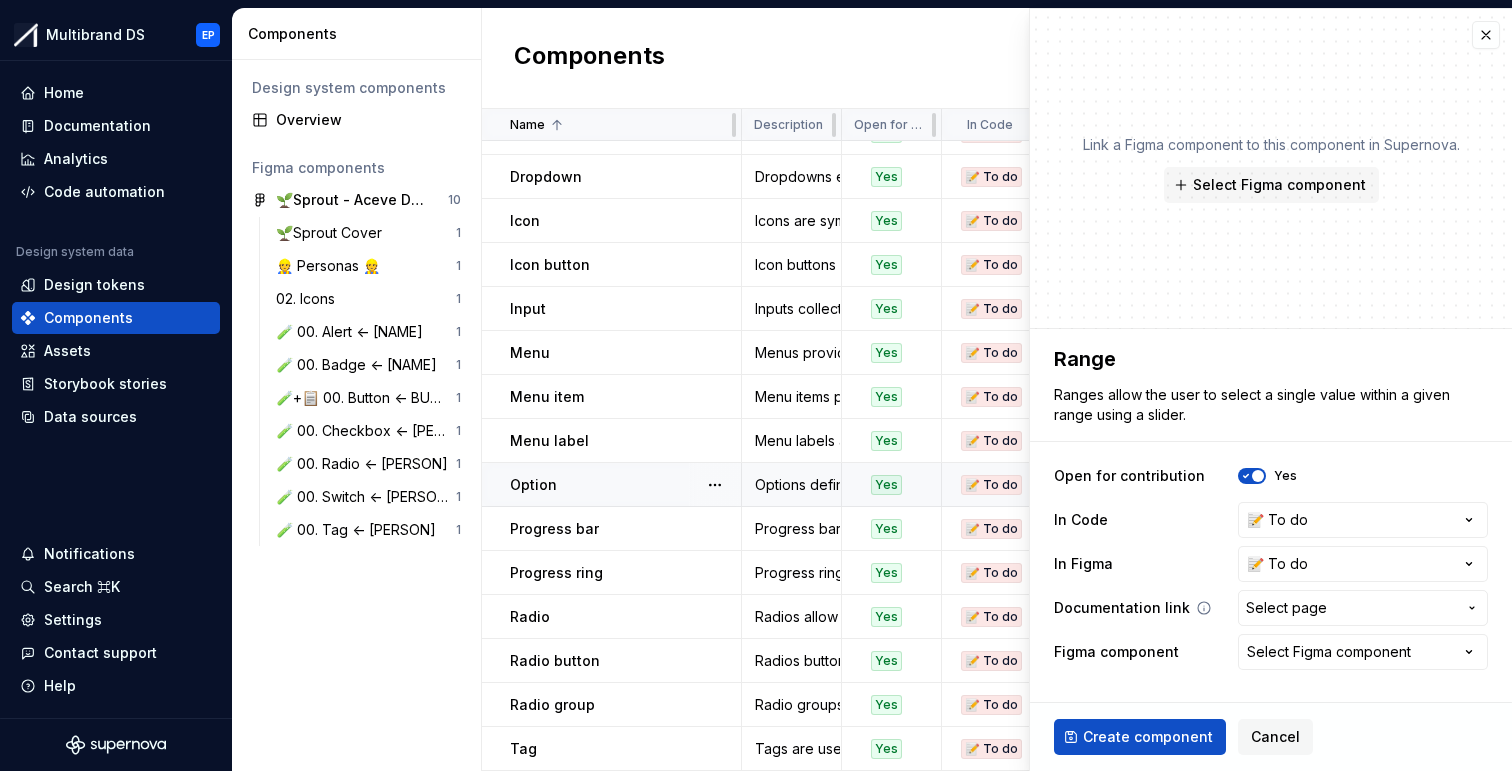 click on "Select page" at bounding box center (1286, 608) 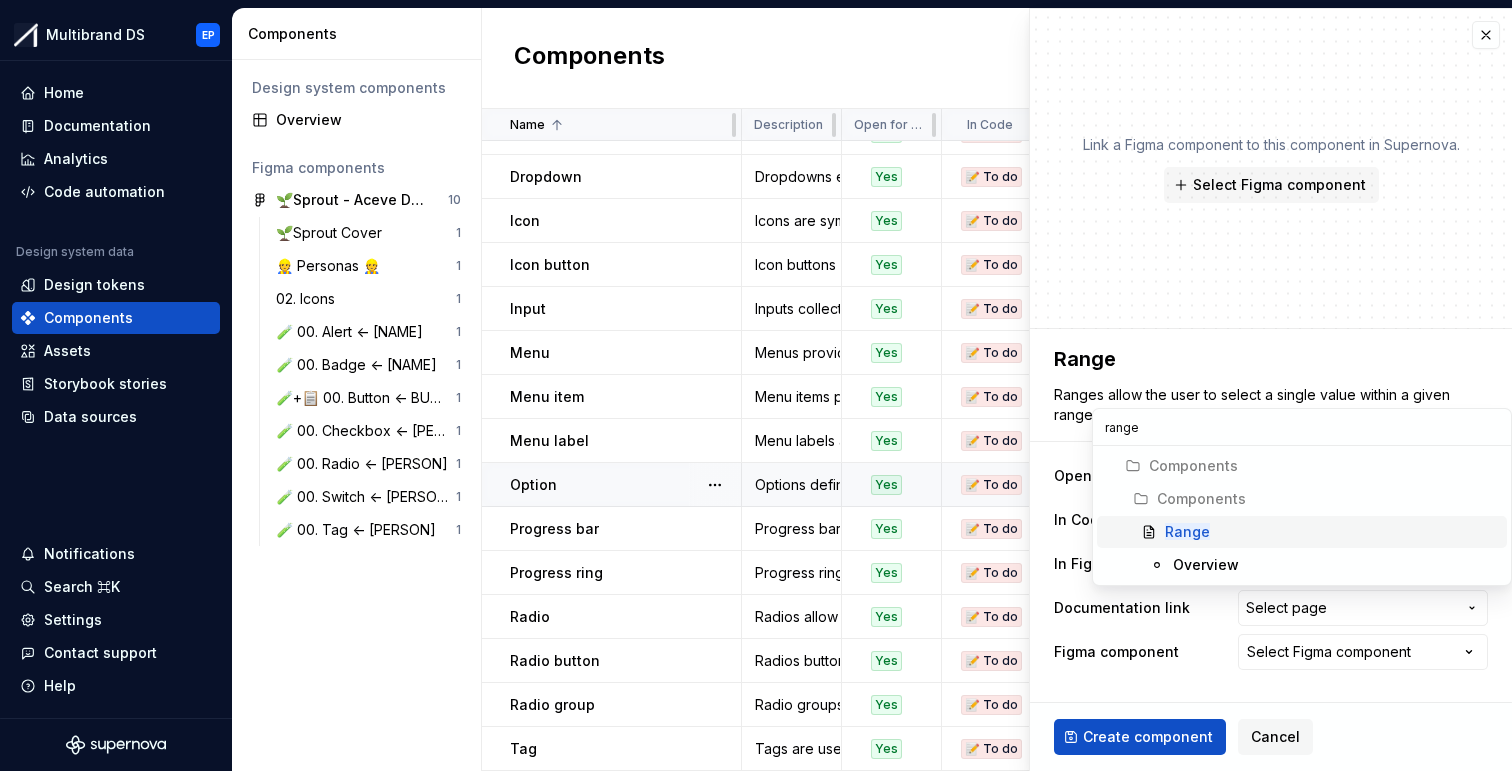 click on "Range" at bounding box center [1332, 532] 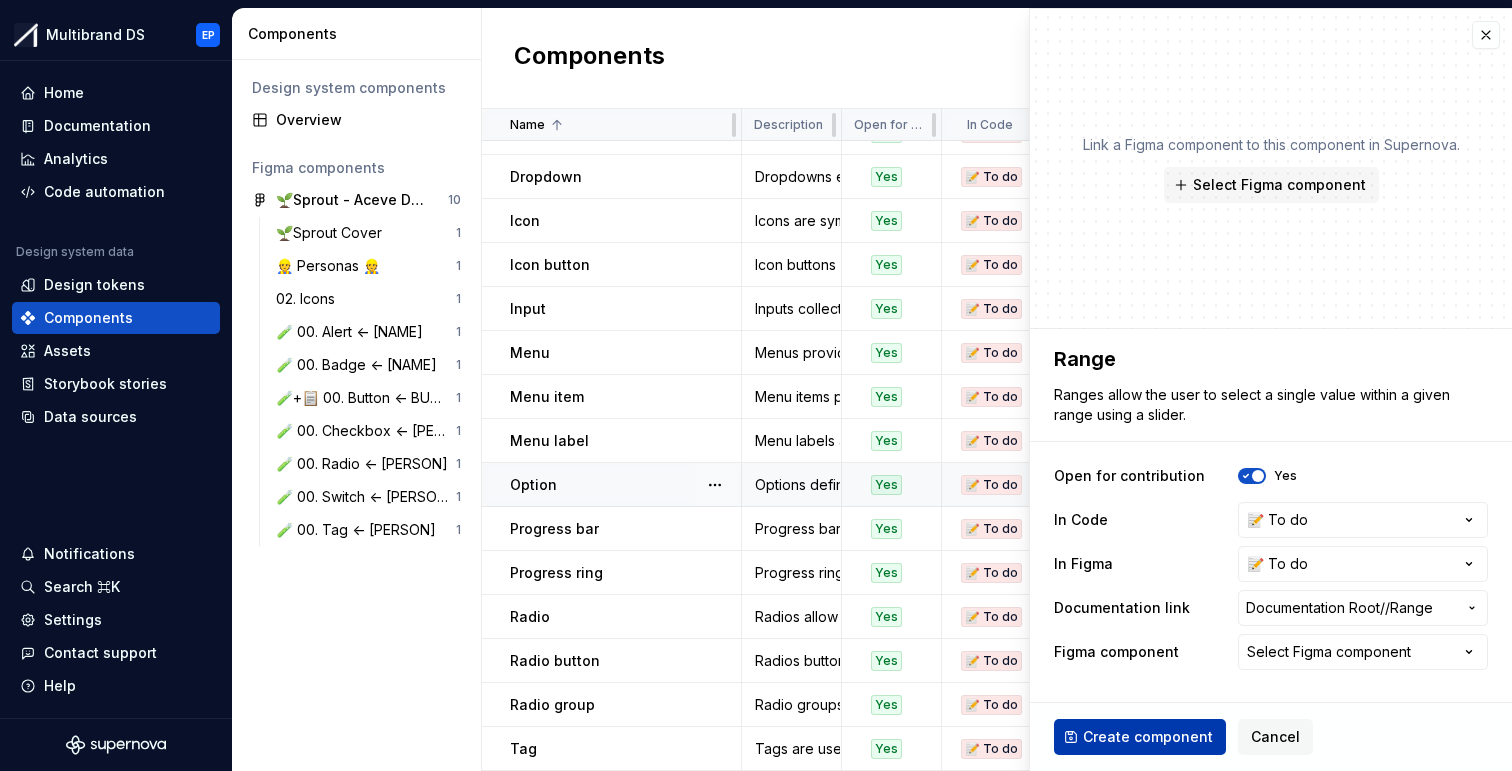 click on "Create component" at bounding box center [1148, 737] 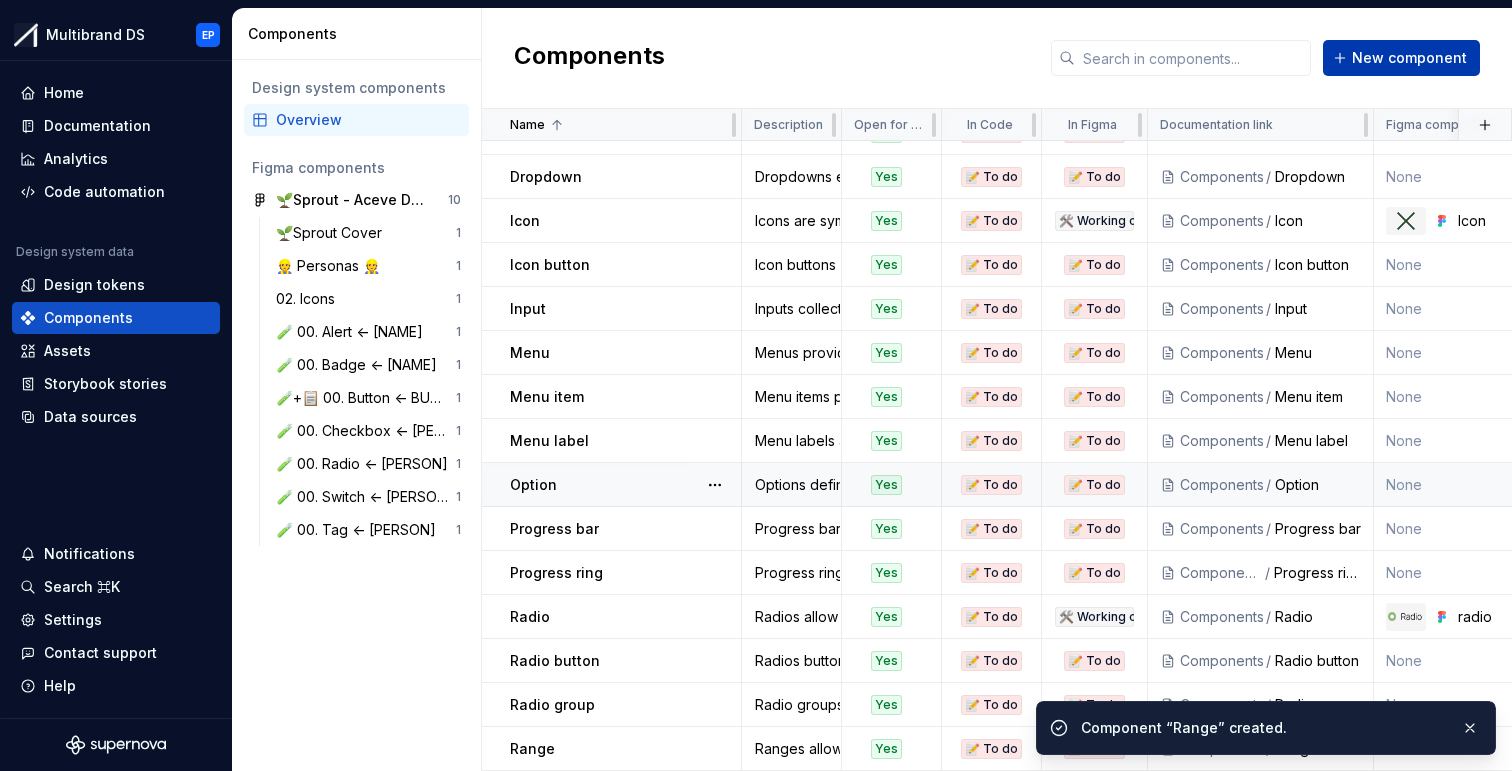 click on "New component" at bounding box center [1409, 58] 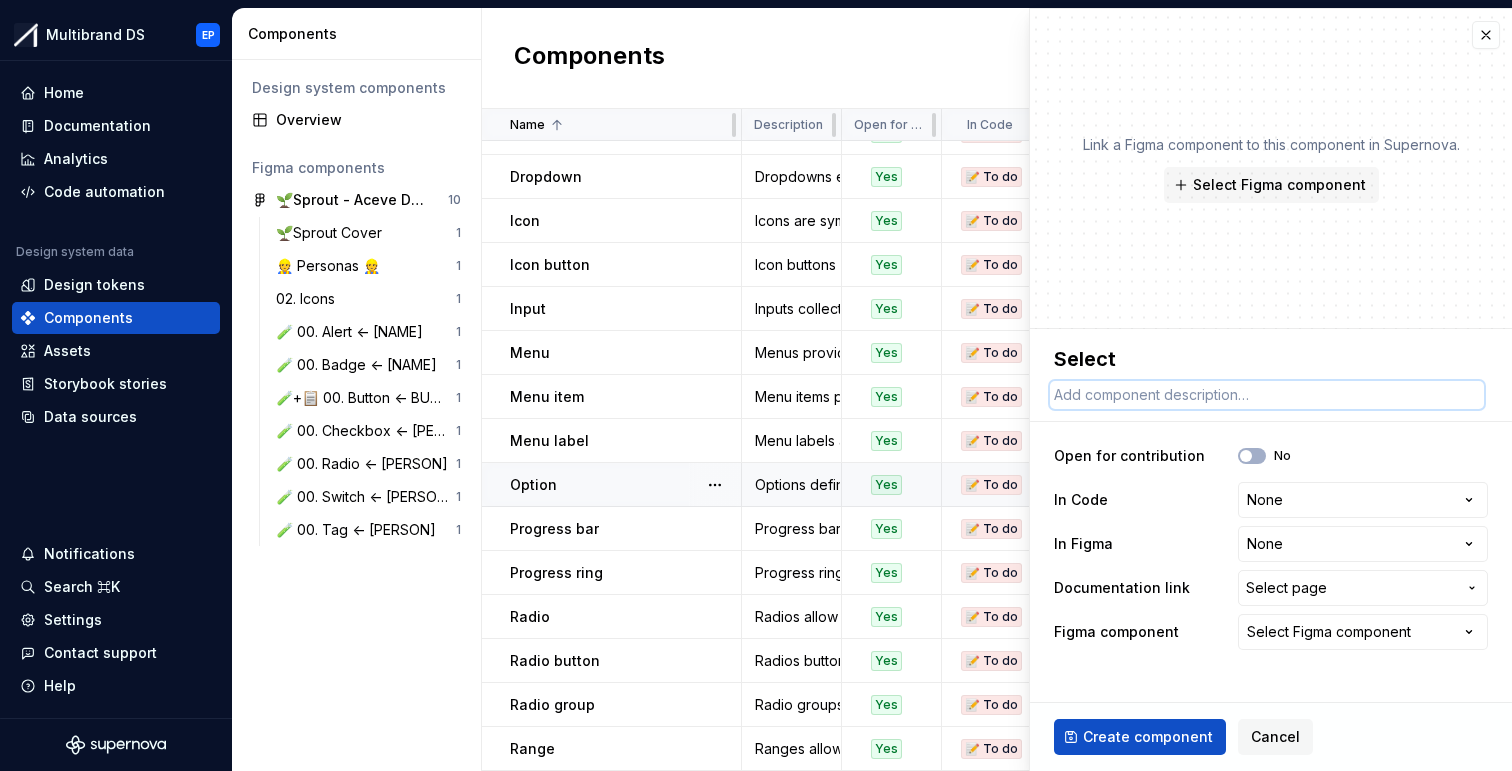 click at bounding box center (1267, 395) 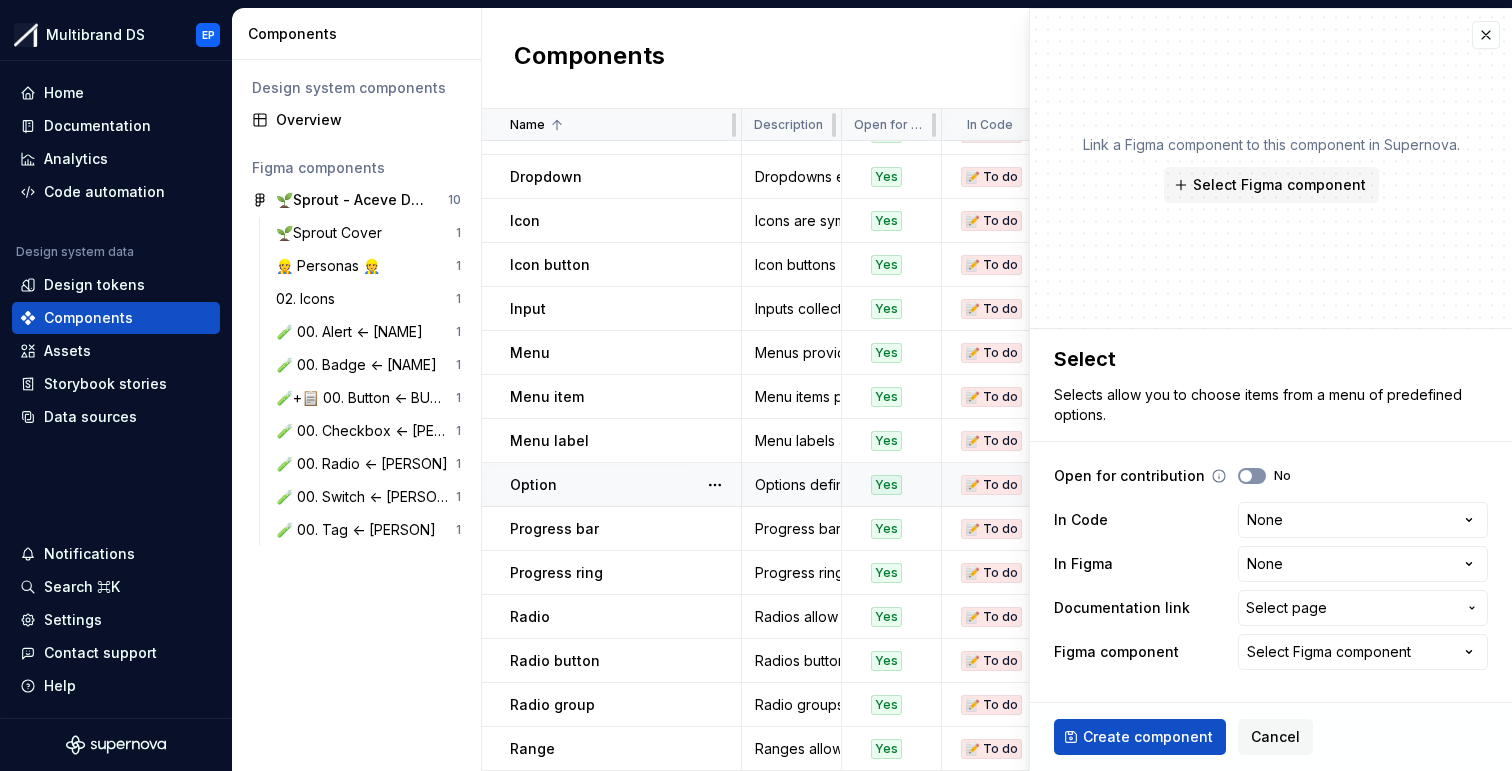 click on "No" at bounding box center (1252, 476) 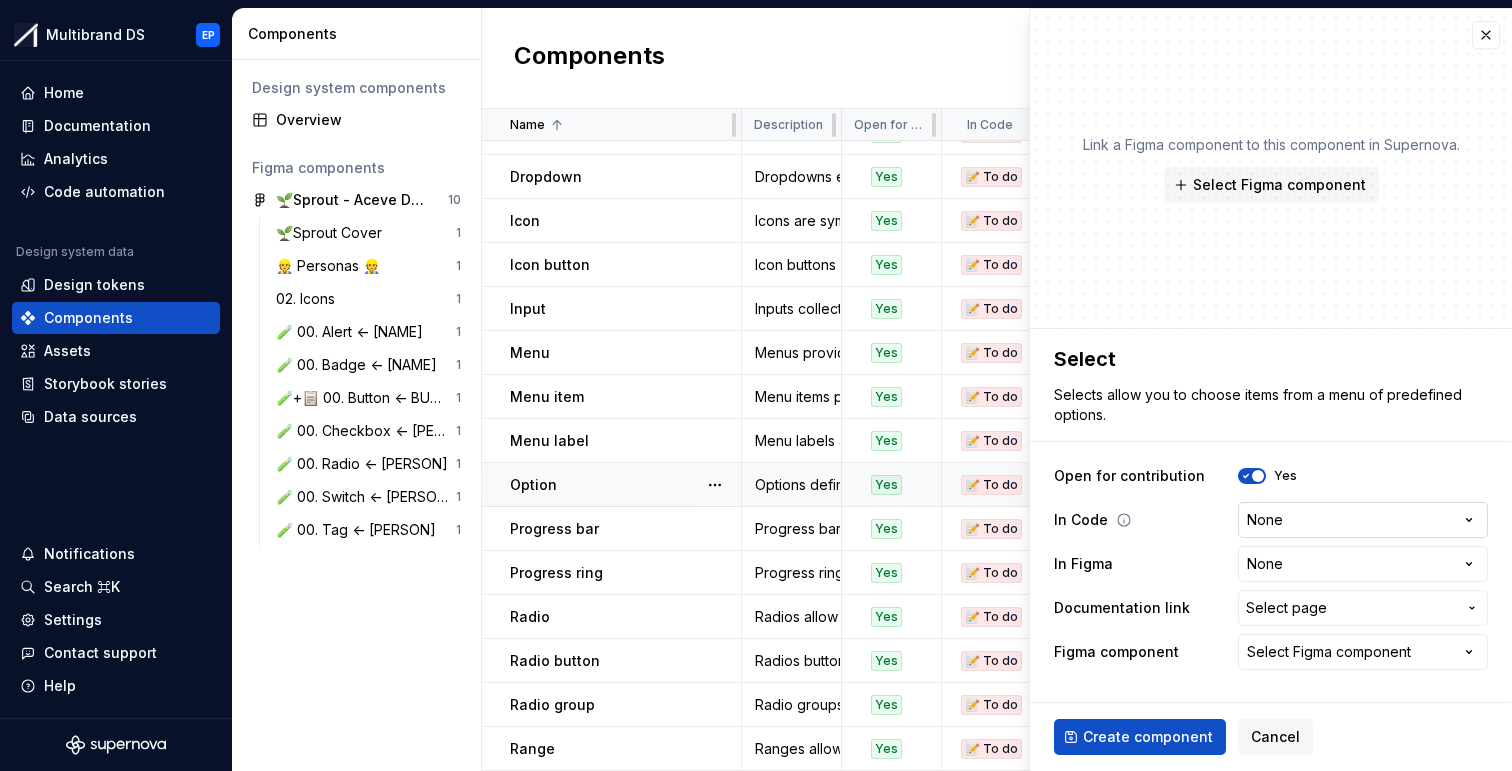 click on "Multibrand DS EP Home Documentation Analytics Code automation Design system data Design tokens Components Assets Storybook stories Data sources Notifications Search ⌘K Settings Contact support Help Components Design system components Overview Figma components 🌱Sprout - Aceve Design system 2025 10 🌱Sprout Cover 1 👷 Personas 👷 1 02. Icons 1 🧪 00. Alert <- [PERSON] 1 🧪 00. Badge <- [PERSON] 1 🧪+📋 00. Button <- [PERSON] 1 🧪 00. Checkbox <- [PERSON] 1 🧪 00. Radio <- [PERSON] 1 🧪 00. Switch <- [PERSON] 1 🧪 00. Tag <- [PERSON] 1 Components New component Name Description Open for contribution In Code In Figma Documentation link Figma component Last updated Alert Alerts are used to display important messages inline or as toast notifications. Yes 📝 To do 🛠️ Working on Components / Alert Alert 19 minutes ago Avatar Avatars are used to represent a person or object. Yes 📝 To do 📝 To do Components / Avatar None 19 minutes ago Badge Yes 📝 To do 🛠️ Working on Components / Badge Yes" at bounding box center [756, 385] 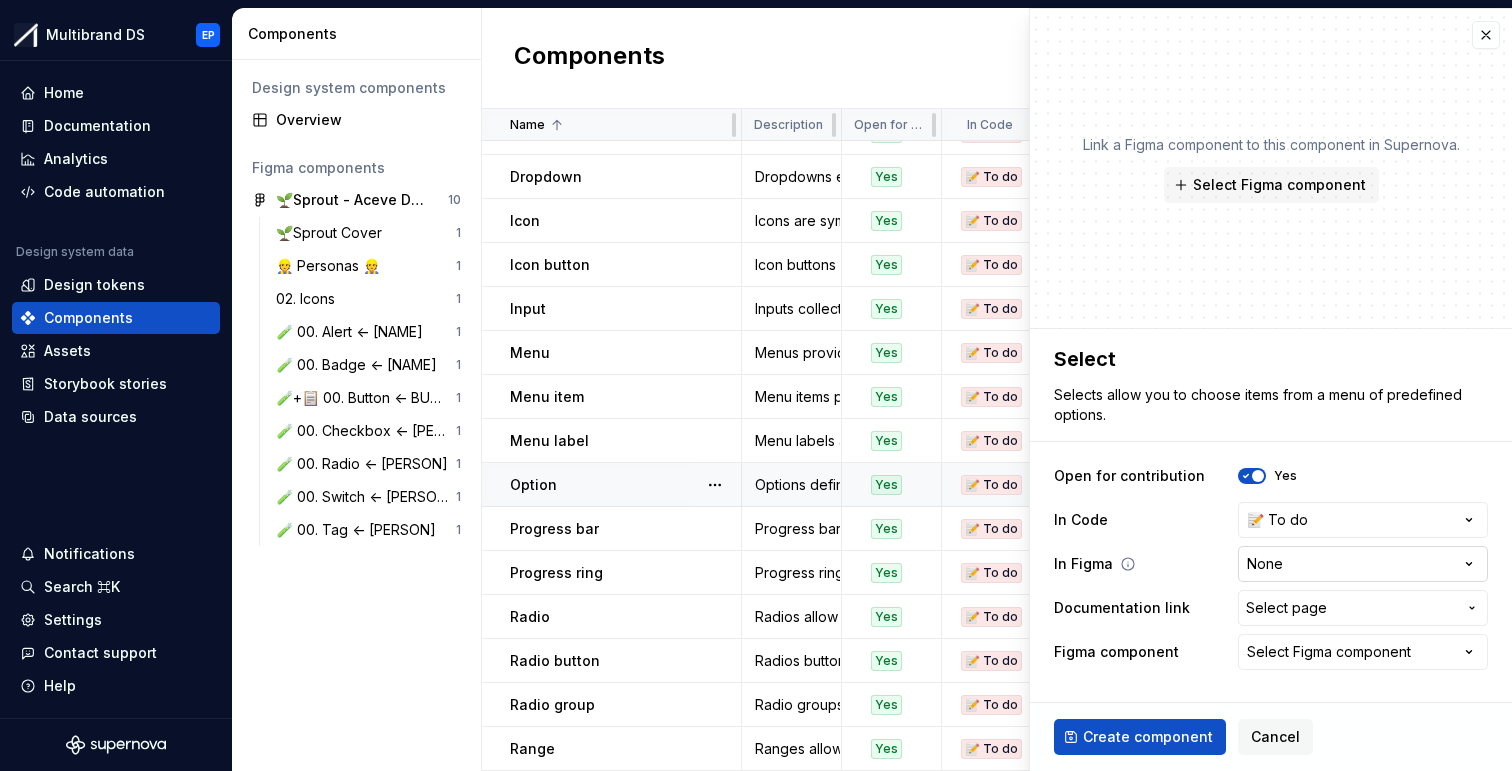 click on "Multibrand DS EP Home Documentation Analytics Code automation Design system data Design tokens Components Assets Storybook stories Data sources Notifications Search ⌘K Settings Contact support Help Components Design system components Overview Figma components 🌱Sprout - Aceve Design system 2025 10 🌱Sprout Cover 1 👷 Personas 👷 1 02. Icons 1 🧪 00. Alert <- [PERSON] 1 🧪 00. Badge <- [PERSON] 1 🧪+📋 00. Button <- [PERSON] 1 🧪 00. Checkbox <- [PERSON] 1 🧪 00. Radio <- [PERSON] 1 🧪 00. Switch <- [PERSON] 1 🧪 00. Tag <- [PERSON] 1 Components New component Name Description Open for contribution In Code In Figma Documentation link Figma component Last updated Alert Alerts are used to display important messages inline or as toast notifications. Yes 📝 To do 🛠️ Working on Components / Alert Alert 19 minutes ago Avatar Avatars are used to represent a person or object. Yes 📝 To do 📝 To do Components / Avatar None 19 minutes ago Badge Yes 📝 To do 🛠️ Working on Components / Badge Yes" at bounding box center (756, 385) 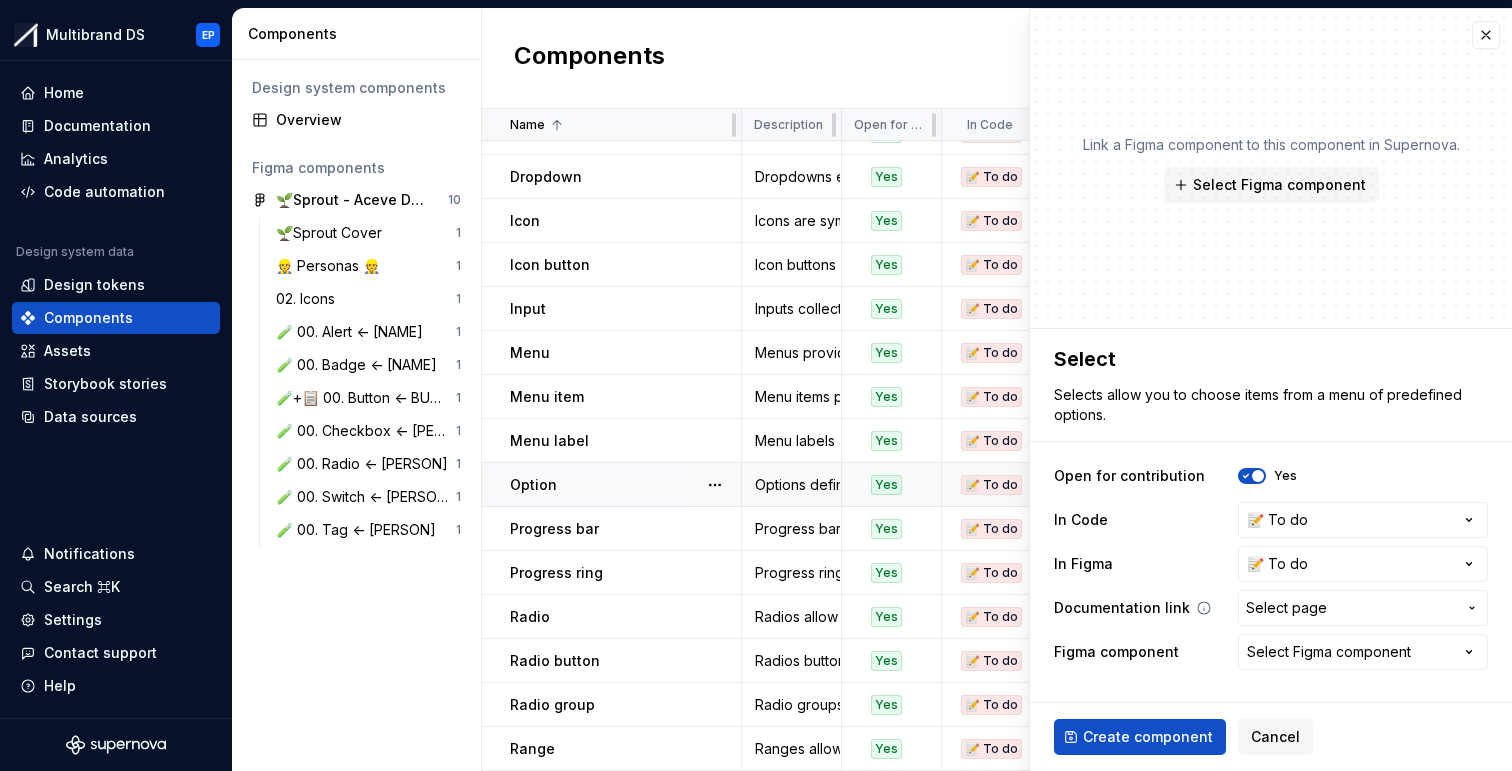 click on "Select page" at bounding box center [1286, 608] 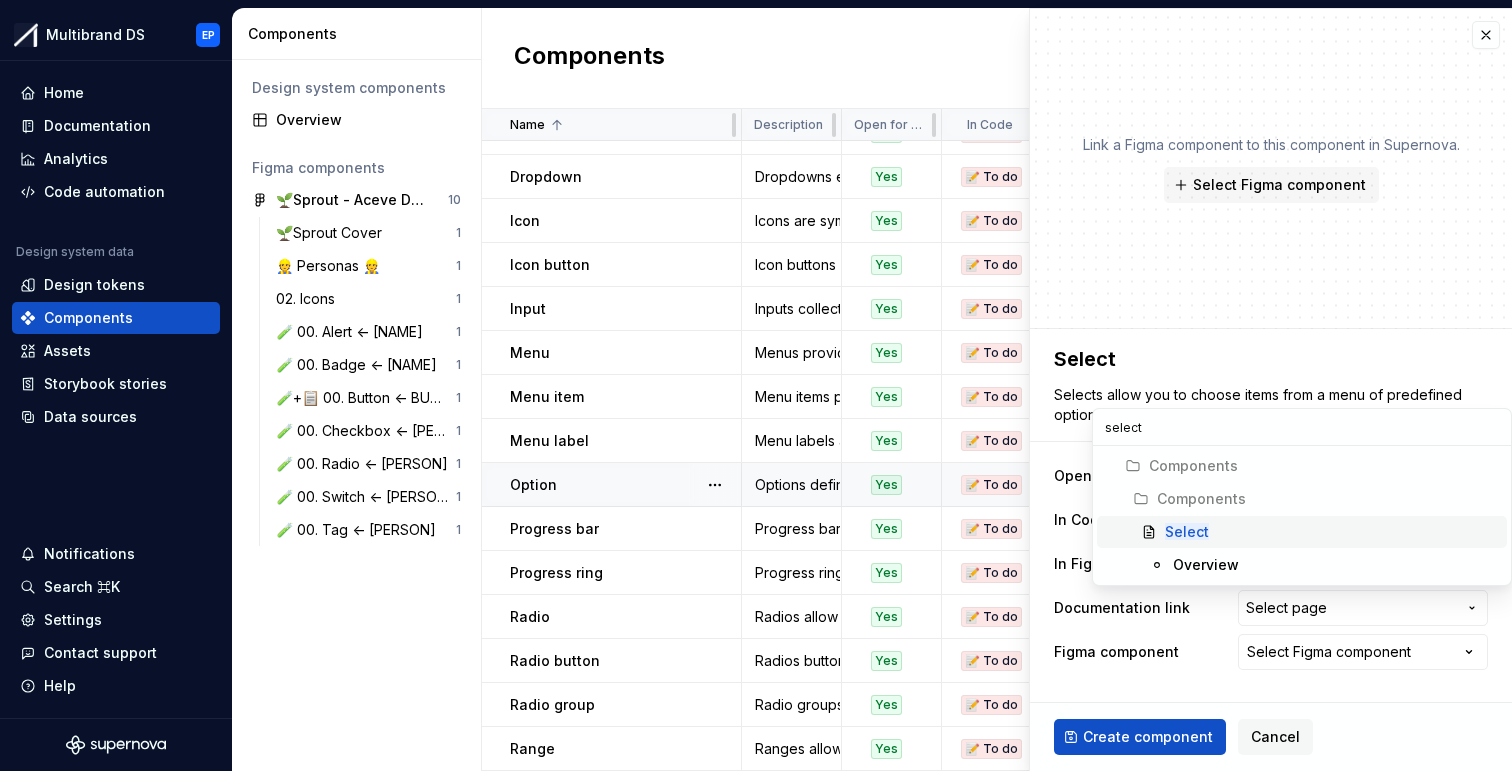click on "Select" at bounding box center (1332, 532) 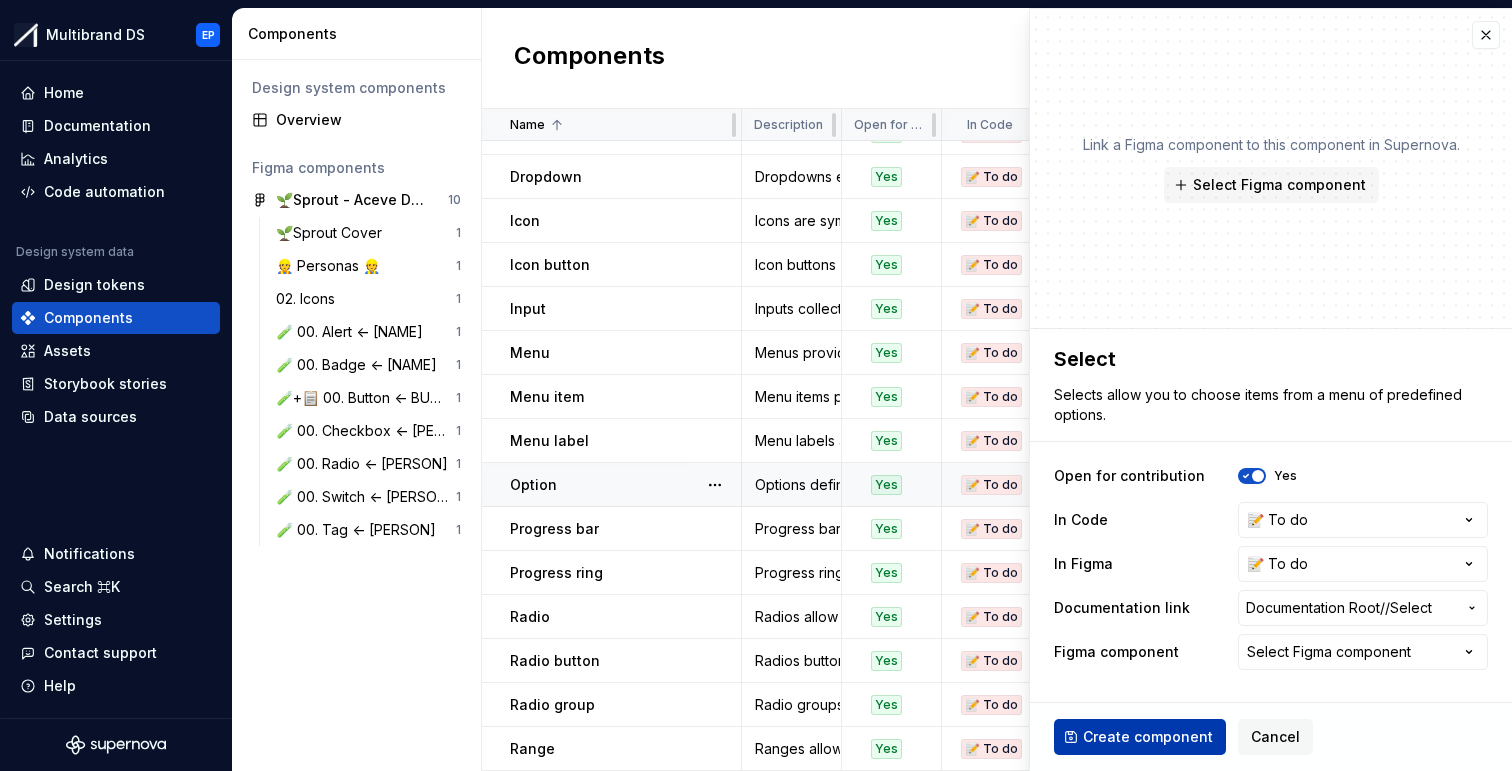 click on "Create component" at bounding box center (1148, 737) 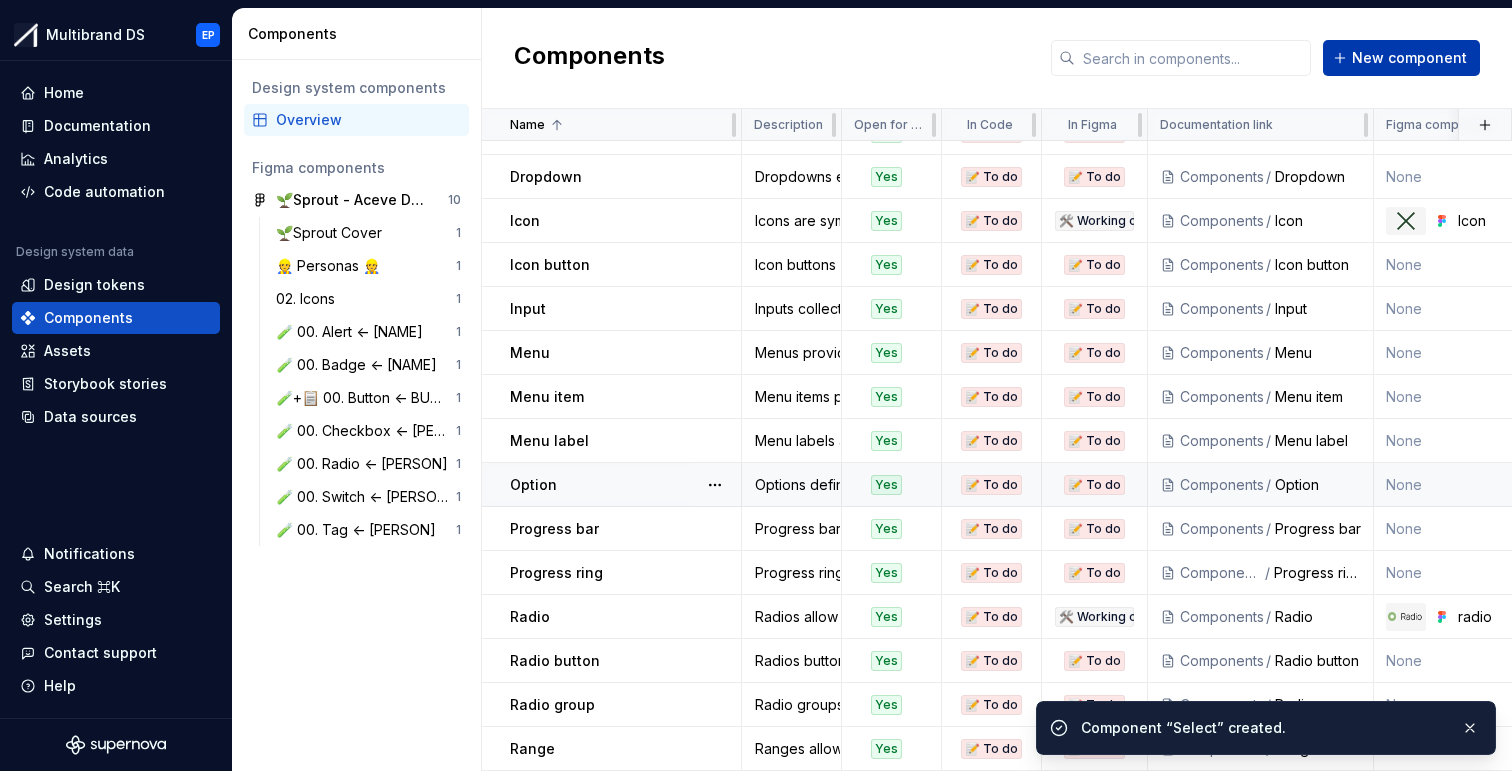 click on "New component" at bounding box center (1401, 58) 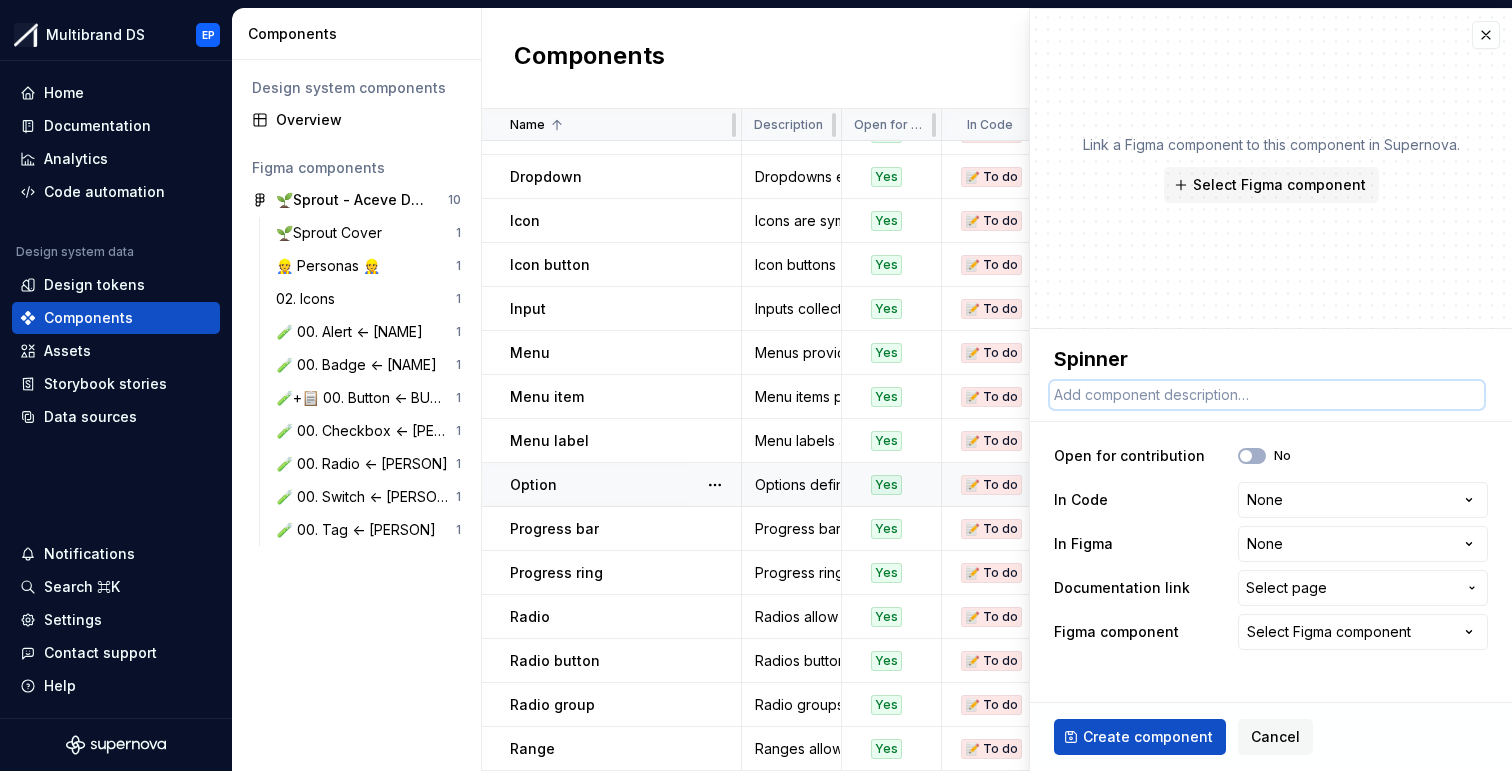 click at bounding box center (1267, 395) 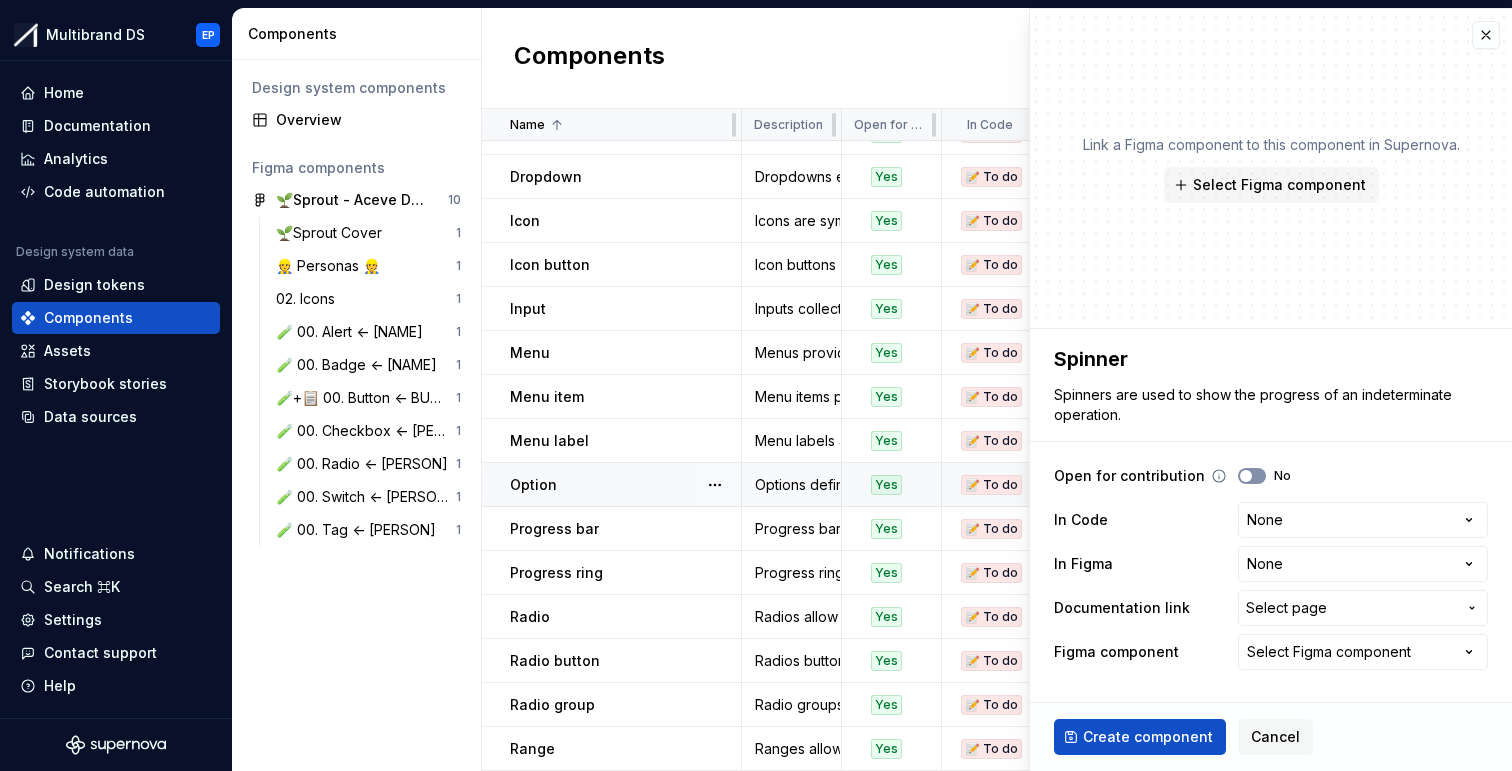click on "No" at bounding box center [1252, 476] 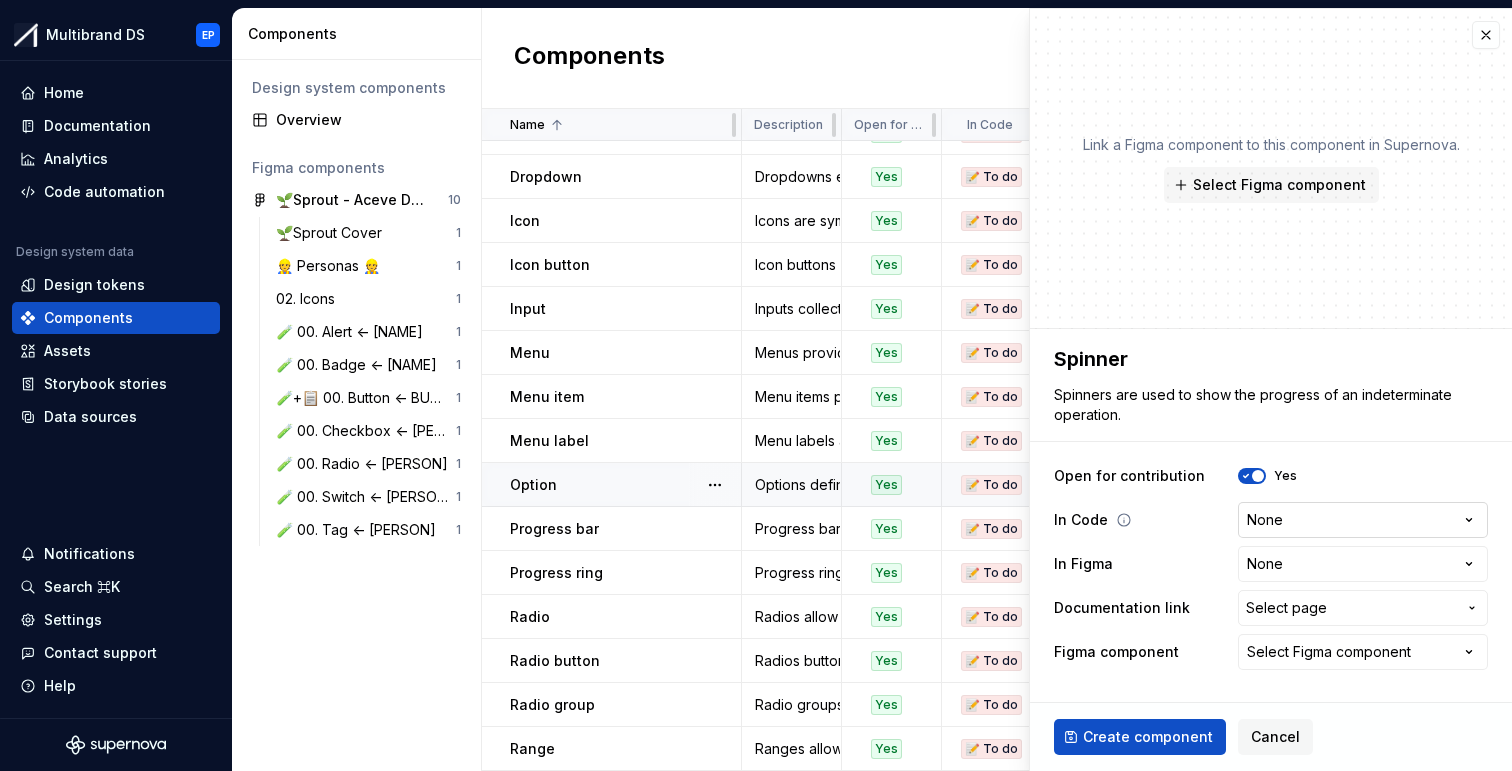 click on "Multibrand DS EP Home Documentation Analytics Code automation Design system data Design tokens Components Assets Storybook stories Data sources Notifications Search ⌘K Settings Contact support Help Components Design system components Overview Figma components 🌱Sprout - Aceve Design system 2025 10 🌱Sprout Cover 1 👷 Personas 👷 1 02. Icons 1 🧪 00. Alert <- [NAME] 1 🧪 00. Badge <- [NAME] 1 🧪+📋 00. Button <- [NAME] 1 🧪 00. Checkbox <- [NAME] 1 🧪 00. Radio <- [NAME] 1 🧪 00. Switch <- [NAME] 1 🧪 00. Tag <- [NAME] 1 Components New component Name Description Open for contribution In Code In Figma Documentation link Figma component Last updated Alert Alerts are used to display important messages inline or as toast notifications. Yes 📝 To do 🛠️ Working on Components / Alert Alert 20 minutes ago Avatar Avatars are used to represent a person or object. Yes 📝 To do 📝 To do Components / Avatar None 19 minutes ago Badge Yes 📝 To do 🛠️ Working on Components / Badge Yes" at bounding box center [756, 385] 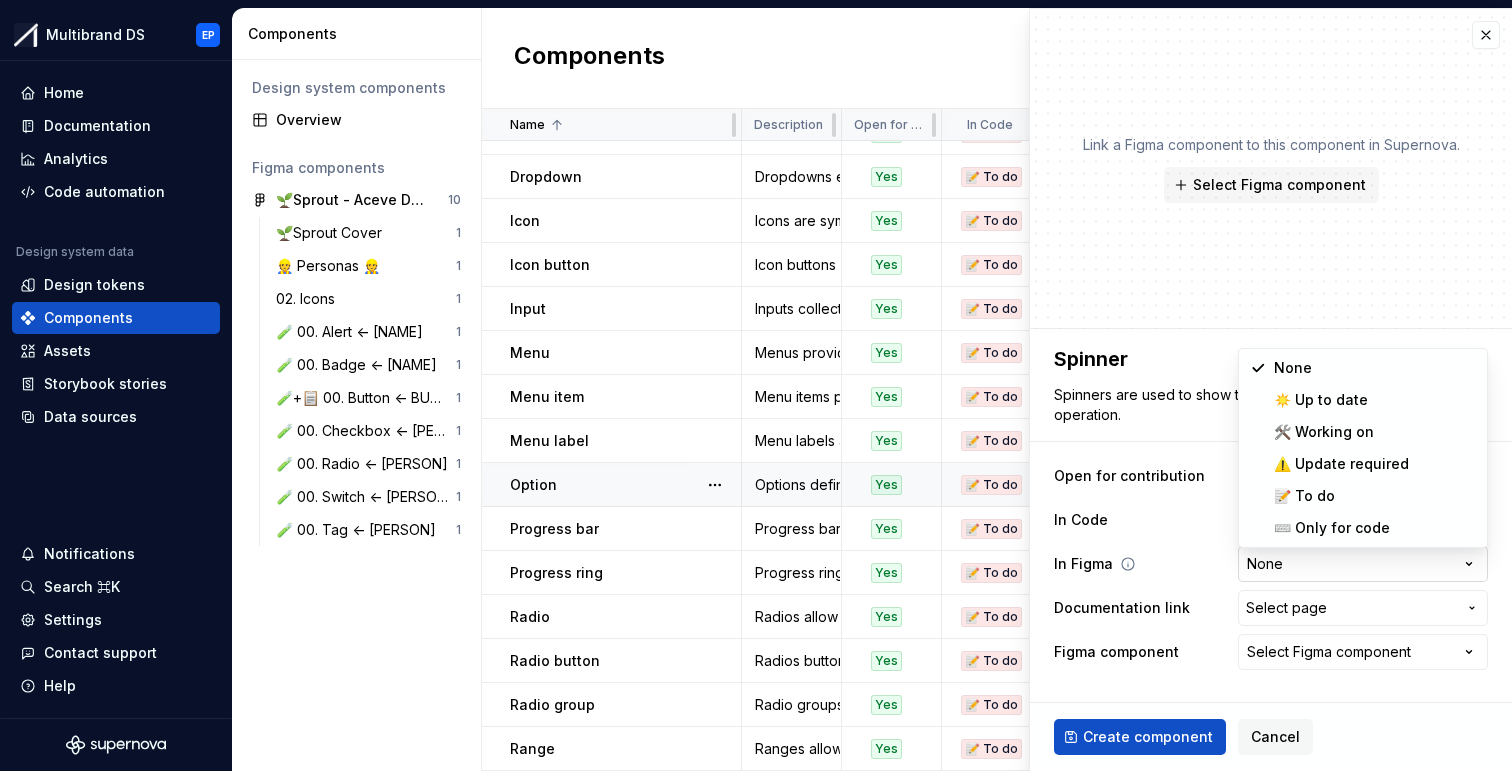 click on "Multibrand DS EP Home Documentation Analytics Code automation Design system data Design tokens Components Assets Storybook stories Data sources Notifications Search ⌘K Settings Contact support Help Components Design system components Overview Figma components 🌱Sprout - Aceve Design system 2025 10 🌱Sprout Cover 1 👷 Personas 👷 1 02. Icons 1 🧪 00. Alert <- [NAME] 1 🧪 00. Badge <- [NAME] 1 🧪+📋 00. Button <- [NAME] 1 🧪 00. Checkbox <- [NAME] 1 🧪 00. Radio <- [NAME] 1 🧪 00. Switch <- [NAME] 1 🧪 00. Tag <- [NAME] 1 Components New component Name Description Open for contribution In Code In Figma Documentation link Figma component Last updated Alert Alerts are used to display important messages inline or as toast notifications. Yes 📝 To do 🛠️ Working on Components / Alert Alert 20 minutes ago Avatar Avatars are used to represent a person or object. Yes 📝 To do 📝 To do Components / Avatar None 19 minutes ago Badge Yes 📝 To do 🛠️ Working on Components / Badge Yes" at bounding box center (756, 385) 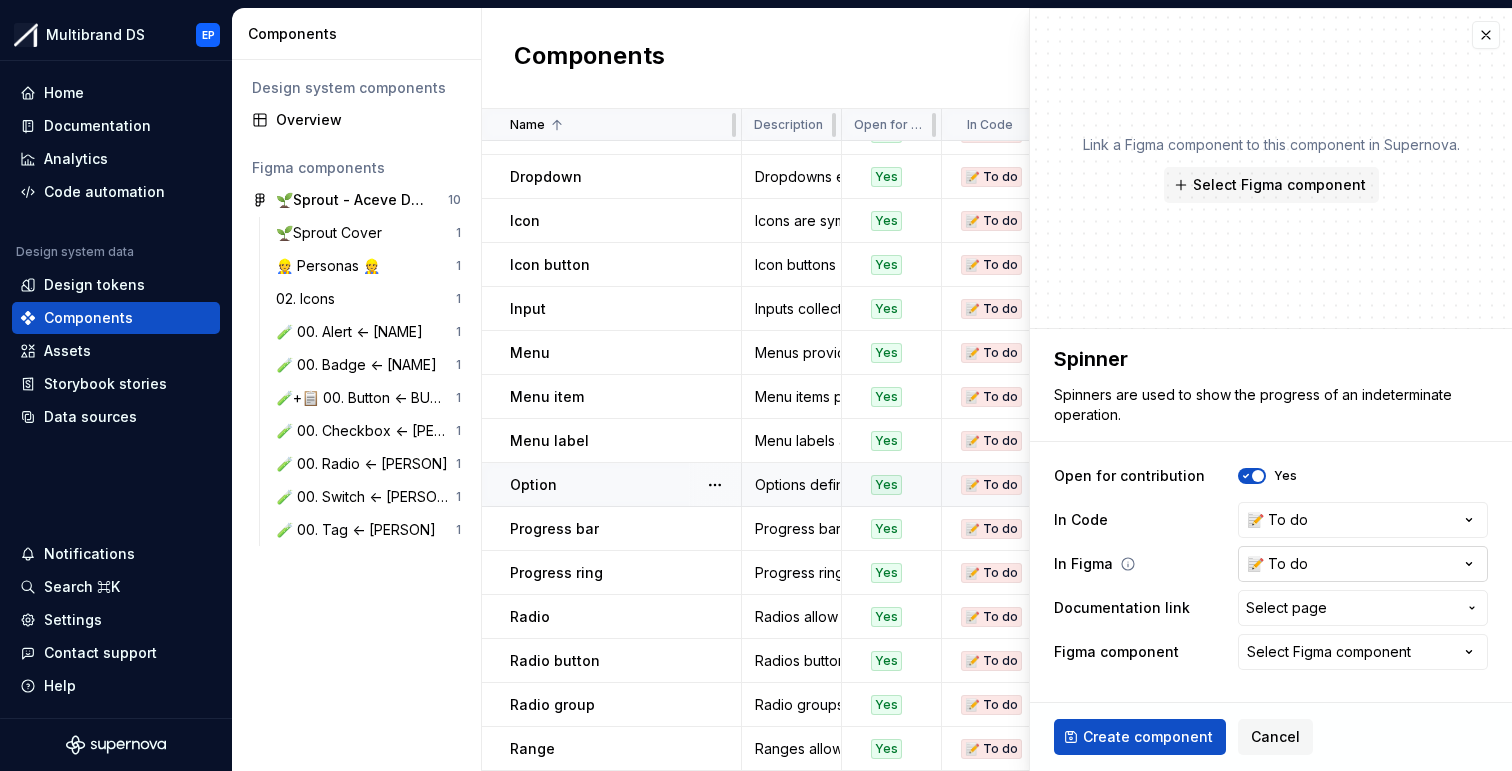 click on "Multibrand DS EP Home Documentation Analytics Code automation Design system data Design tokens Components Assets Storybook stories Data sources Notifications Search ⌘K Settings Contact support Help Components Design system components Overview Figma components 🌱Sprout - Aceve Design system 2025 10 🌱Sprout Cover 1 👷 Personas 👷 1 02. Icons 1 🧪 00. Alert <- [NAME] 1 🧪 00. Badge <- [NAME] 1 🧪+📋 00. Button <- [NAME] 1 🧪 00. Checkbox <- [NAME] 1 🧪 00. Radio <- [NAME] 1 🧪 00. Switch <- [NAME] 1 🧪 00. Tag <- [NAME] 1 Components New component Name Description Open for contribution In Code In Figma Documentation link Figma component Last updated Alert Alerts are used to display important messages inline or as toast notifications. Yes 📝 To do 🛠️ Working on Components / Alert Alert 20 minutes ago Avatar Avatars are used to represent a person or object. Yes 📝 To do 📝 To do Components / Avatar None 19 minutes ago Badge Yes 📝 To do 🛠️ Working on Components / Badge Yes" at bounding box center [756, 385] 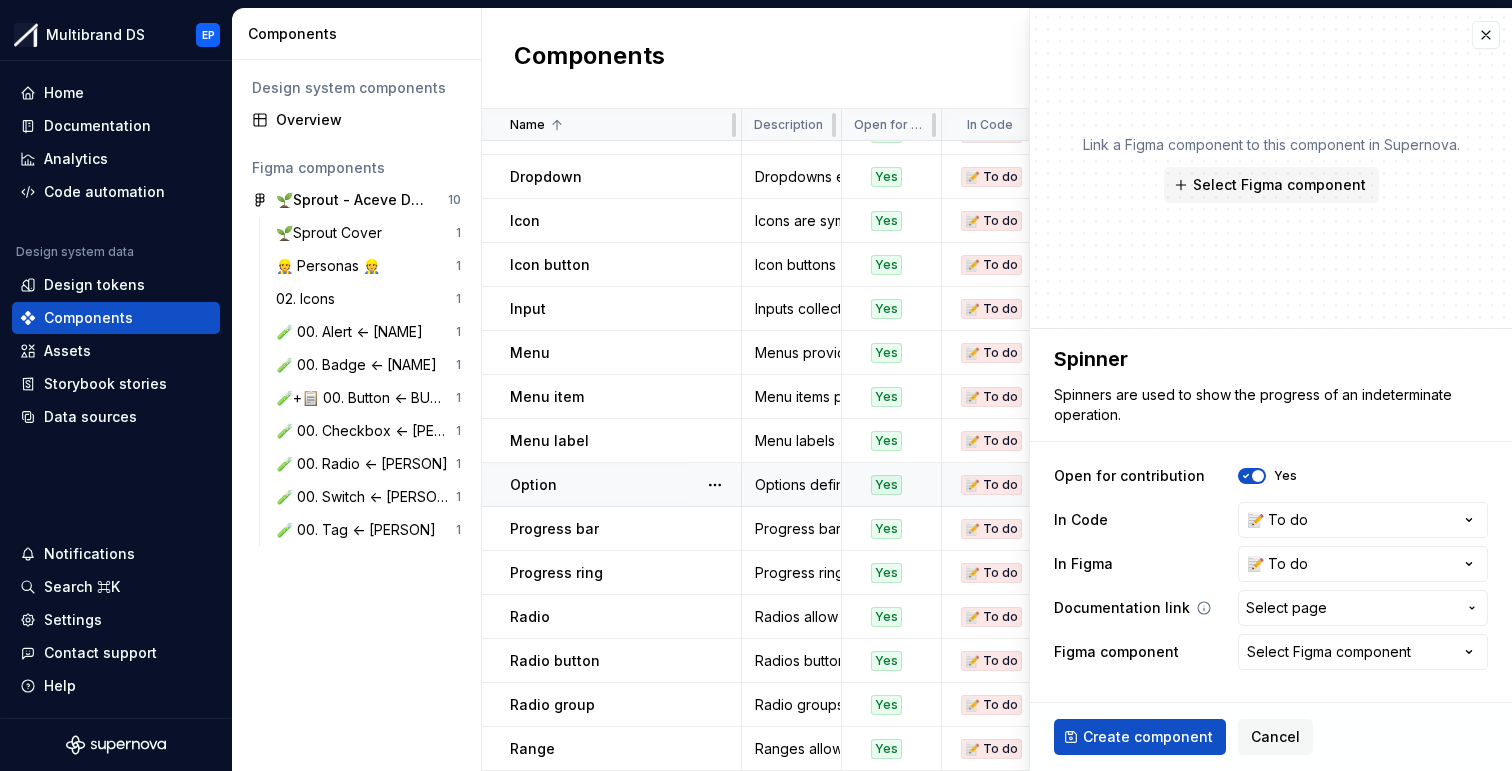 click on "Select page" at bounding box center [1286, 608] 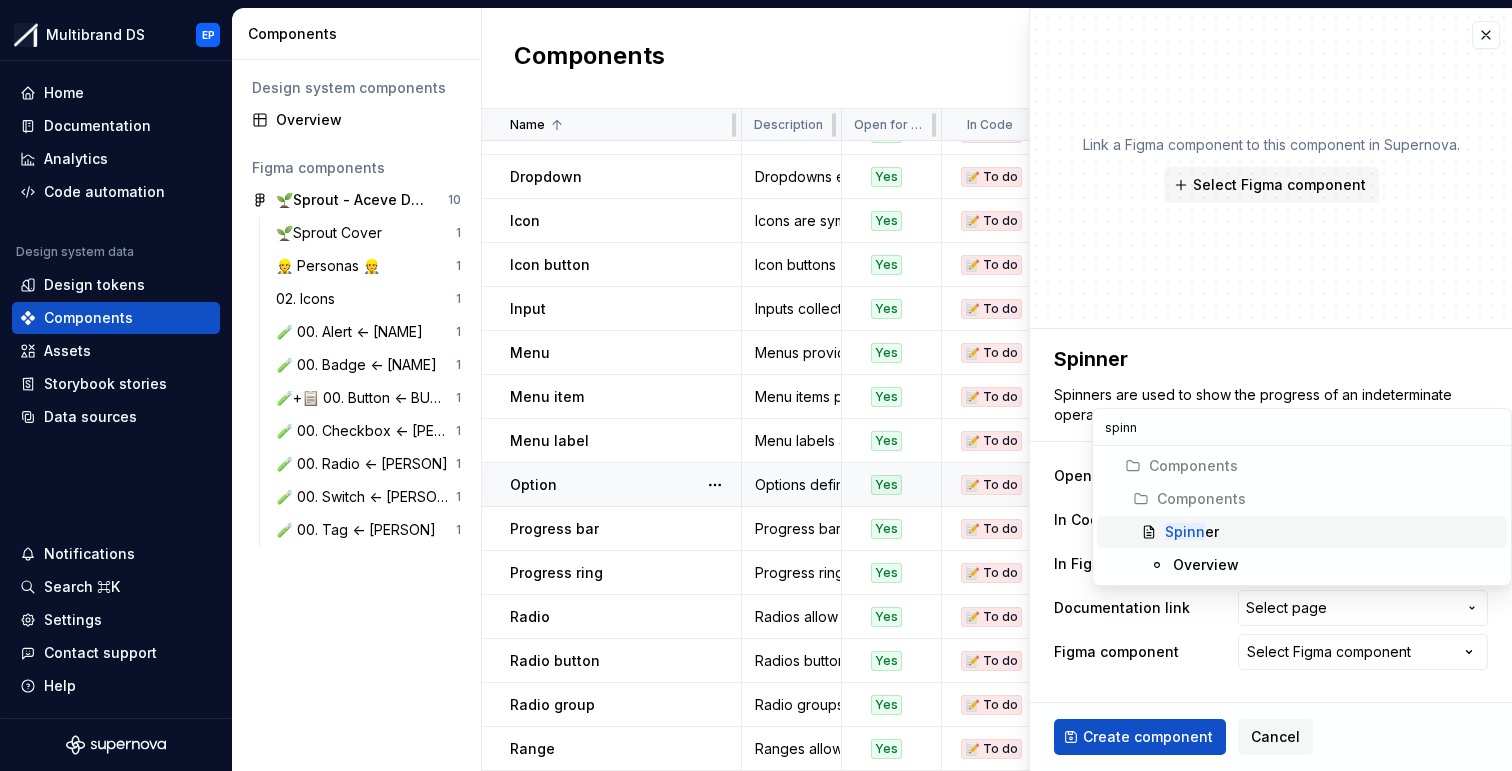 click on "Spinn er" at bounding box center [1332, 532] 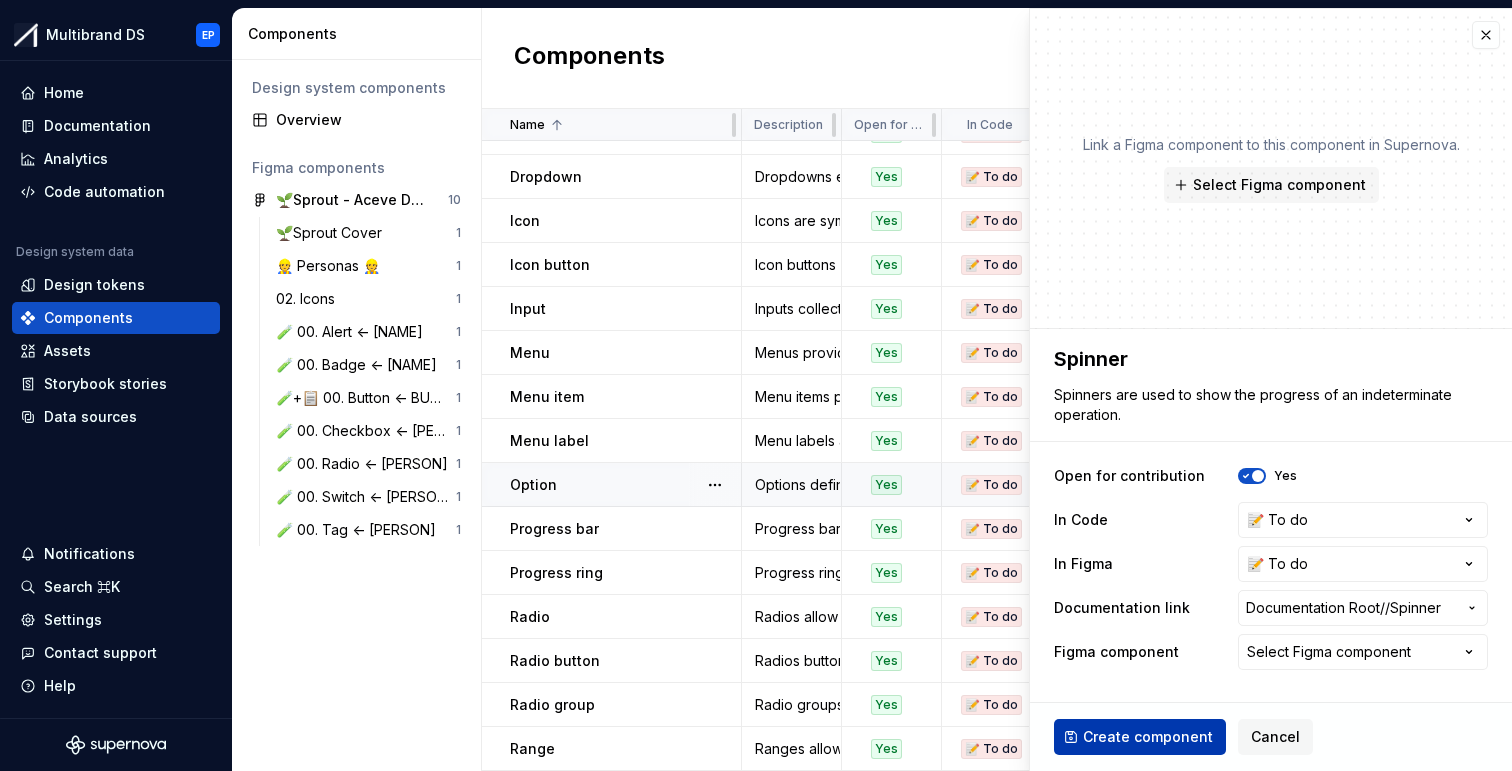 click on "Create component" at bounding box center (1148, 737) 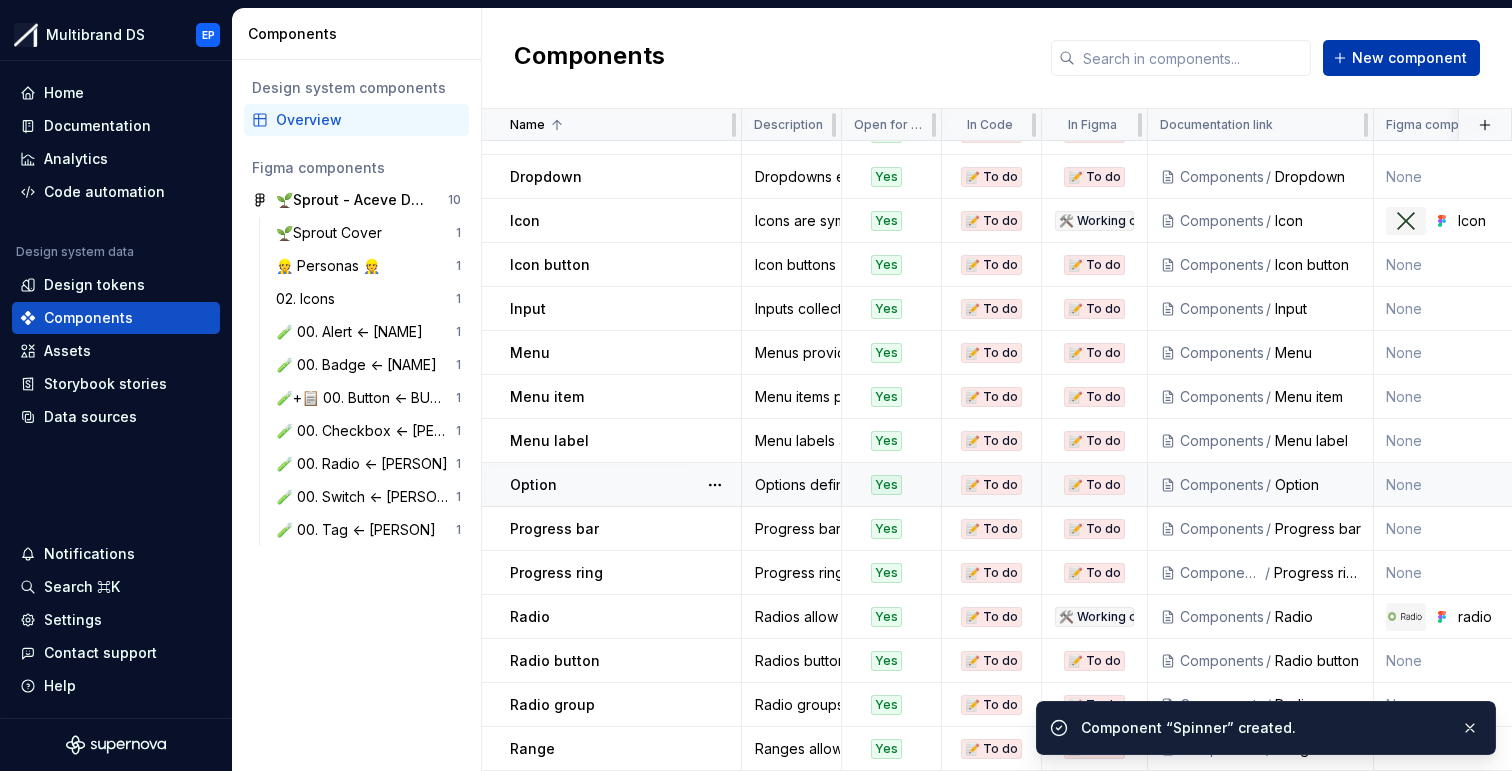 click on "New component" at bounding box center [1409, 58] 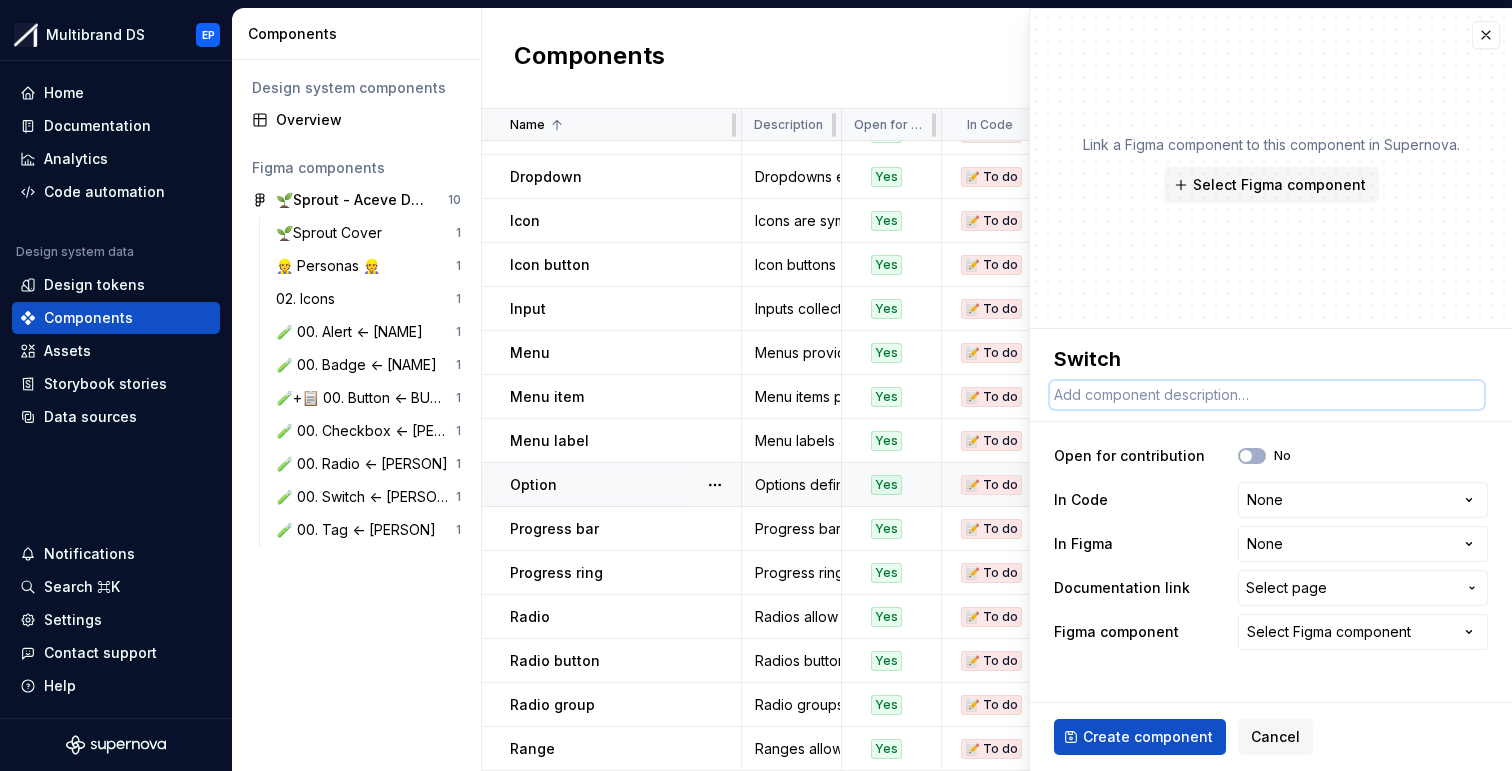 click at bounding box center (1267, 395) 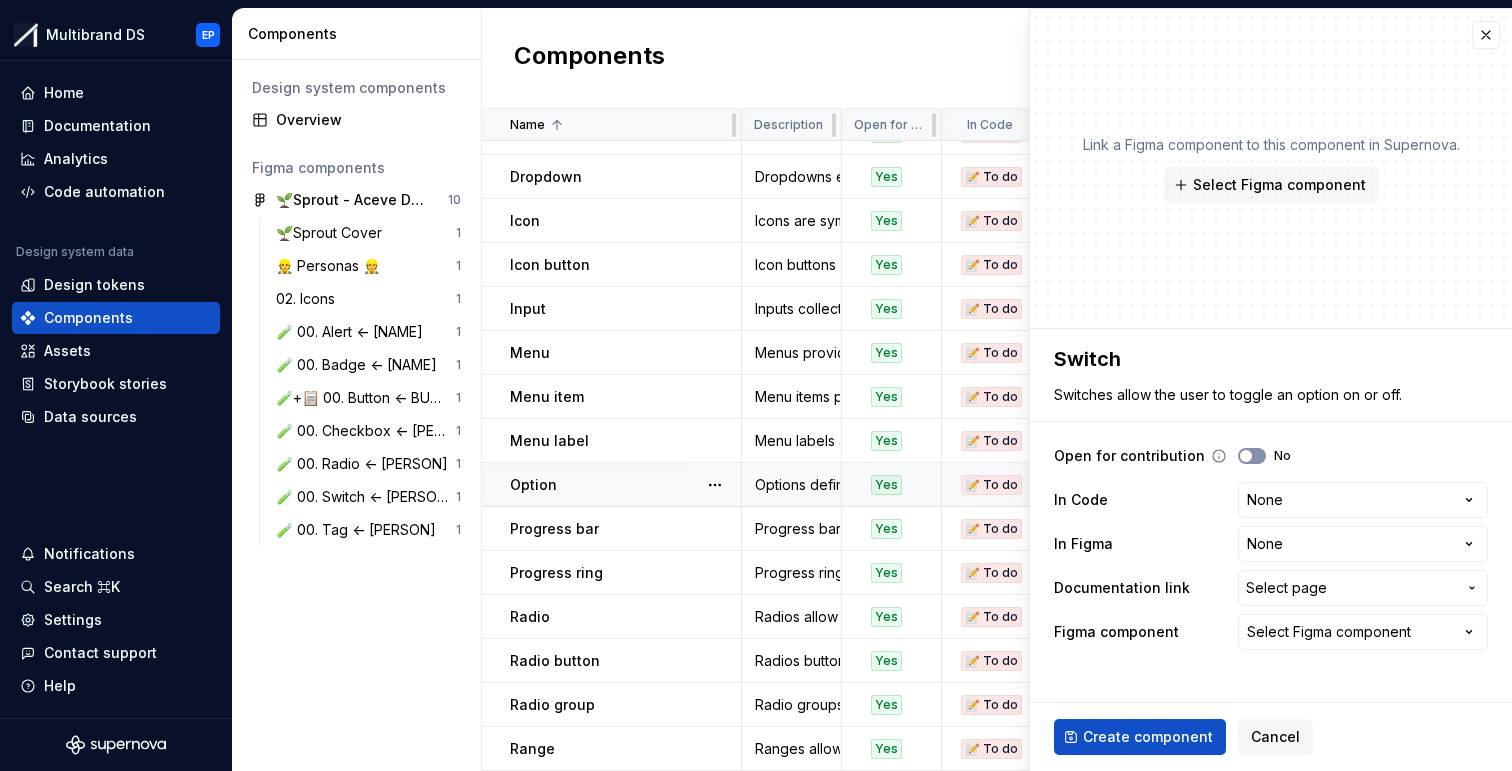 click at bounding box center [1246, 456] 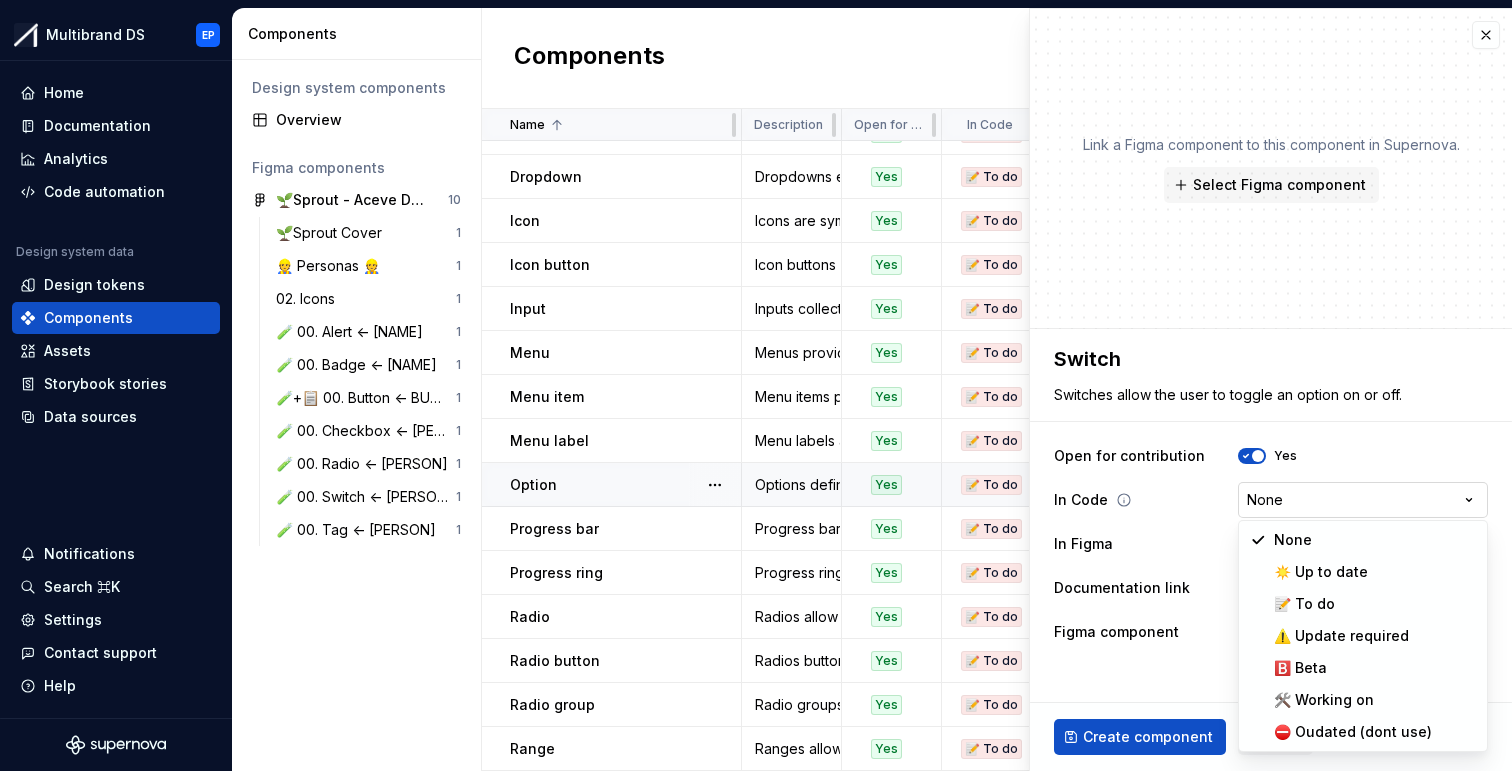 click on "Multibrand DS EP Home Documentation Analytics Code automation Design system data Design tokens Components Assets Storybook stories Data sources Notifications Search ⌘K Settings Contact support Help Components Design system components Overview Figma components 🌱Sprout - Aceve Design system 2025 10 🌱Sprout Cover 1 👷 Personas 👷 1 02. Icons 1 🧪 00. Alert <- [PERSON] 1 🧪 00. Badge <- [PERSON] 1 🧪+📋 00. Button <- [PERSON] 1 🧪 00. Checkbox <- [PERSON] 1 🧪 00. Radio <- [PERSON] 1 🧪 00. Switch <- [PERSON] 1 🧪 00. Tag <- [PERSON] 1 Components New component Name Description Open for contribution In Code In Figma Documentation link Figma component Last updated Alert Alerts are used to display important messages inline or as toast notifications. Yes 📝 To do 🛠️ Working on Components / Alert Alert 21 minutes ago Avatar Avatars are used to represent a person or object. Yes 📝 To do 📝 To do Components / Avatar None 21 minutes ago Badge Yes 📝 To do 🛠️ Working on Components / Badge Yes" at bounding box center (756, 385) 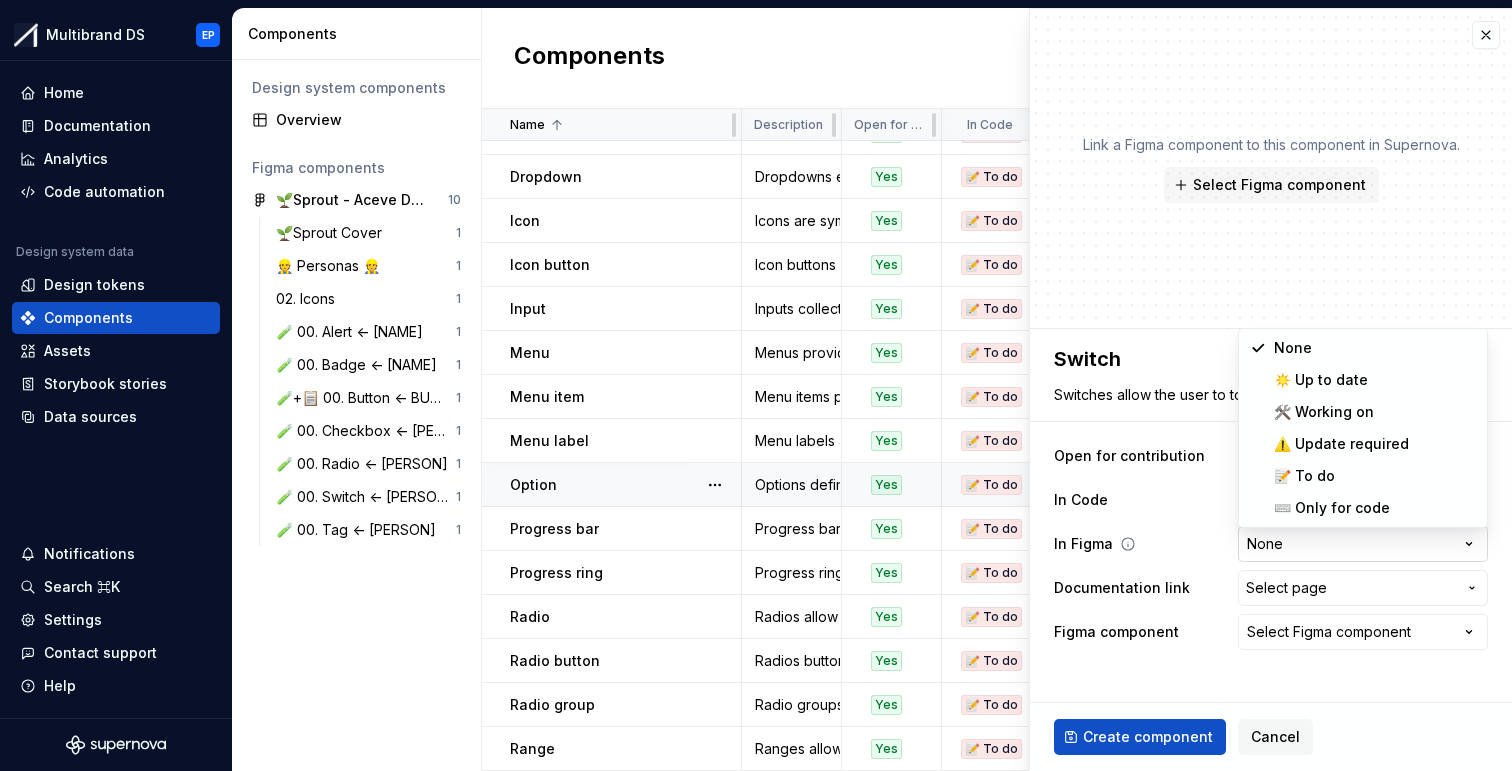 click on "Multibrand DS EP Home Documentation Analytics Code automation Design system data Design tokens Components Assets Storybook stories Data sources Notifications Search ⌘K Settings Contact support Help Components Design system components Overview Figma components 🌱Sprout - Aceve Design system 2025 10 🌱Sprout Cover 1 👷 Personas 👷 1 02. Icons 1 🧪 00. Alert <- [PERSON] 1 🧪 00. Badge <- [PERSON] 1 🧪+📋 00. Button <- [PERSON] 1 🧪 00. Checkbox <- [PERSON] 1 🧪 00. Radio <- [PERSON] 1 🧪 00. Switch <- [PERSON] 1 🧪 00. Tag <- [PERSON] 1 Components New component Name Description Open for contribution In Code In Figma Documentation link Figma component Last updated Alert Alerts are used to display important messages inline or as toast notifications. Yes 📝 To do 🛠️ Working on Components / Alert Alert 21 minutes ago Avatar Avatars are used to represent a person or object. Yes 📝 To do 📝 To do Components / Avatar None 21 minutes ago Badge Yes 📝 To do 🛠️ Working on Components / Badge Yes" at bounding box center (756, 385) 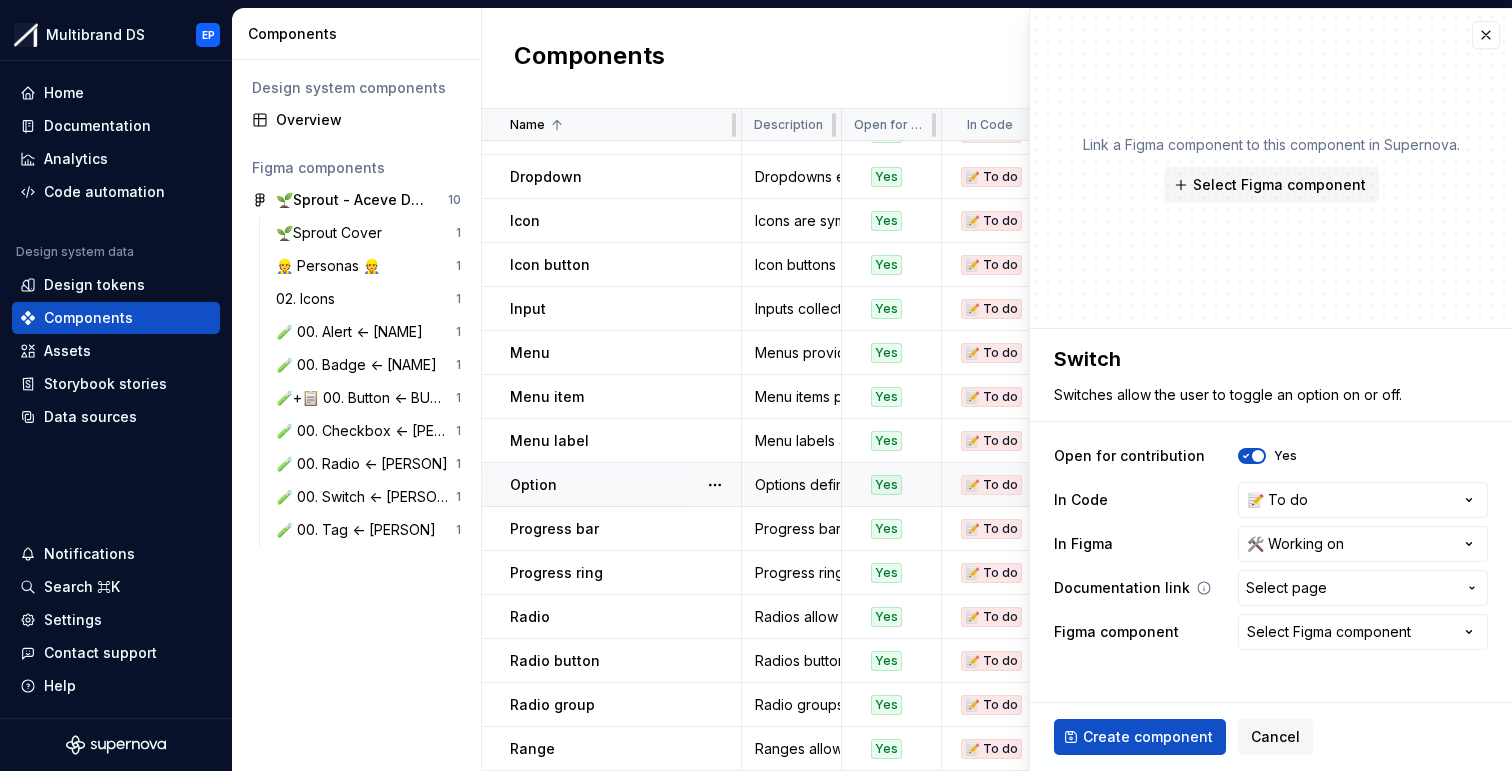 click on "Select page" at bounding box center [1286, 588] 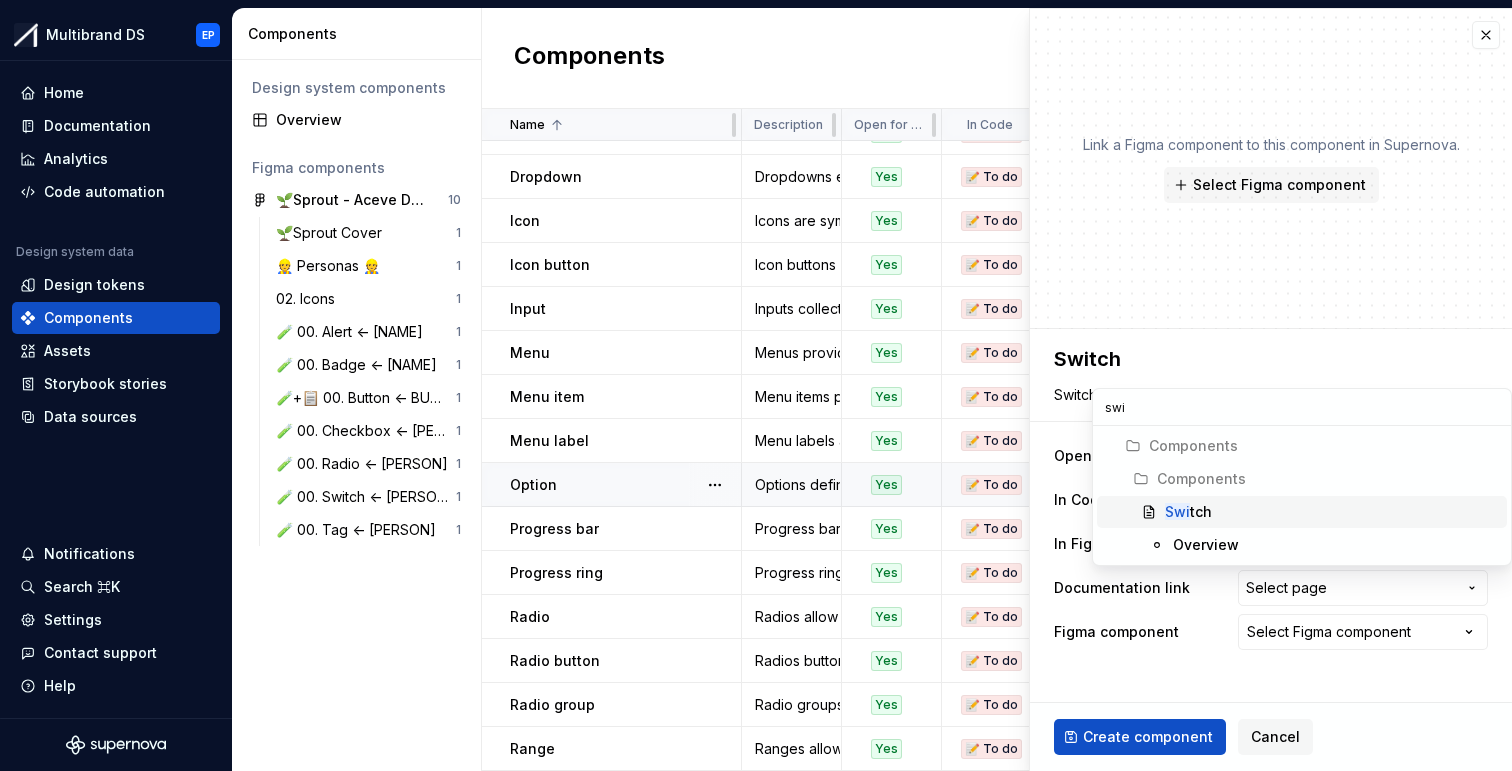 click on "Swi tch" at bounding box center (1332, 512) 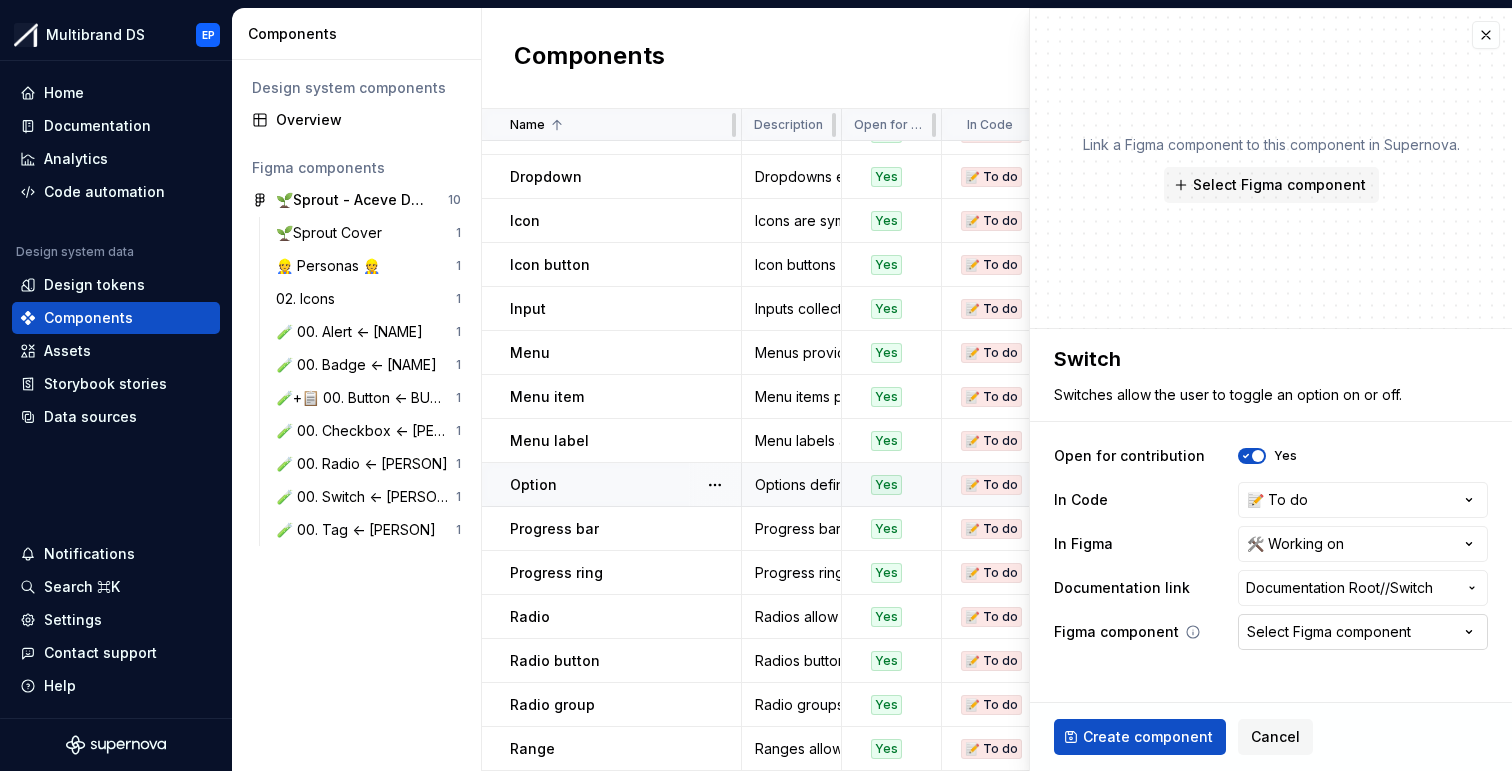 click on "Select Figma component" at bounding box center [1329, 632] 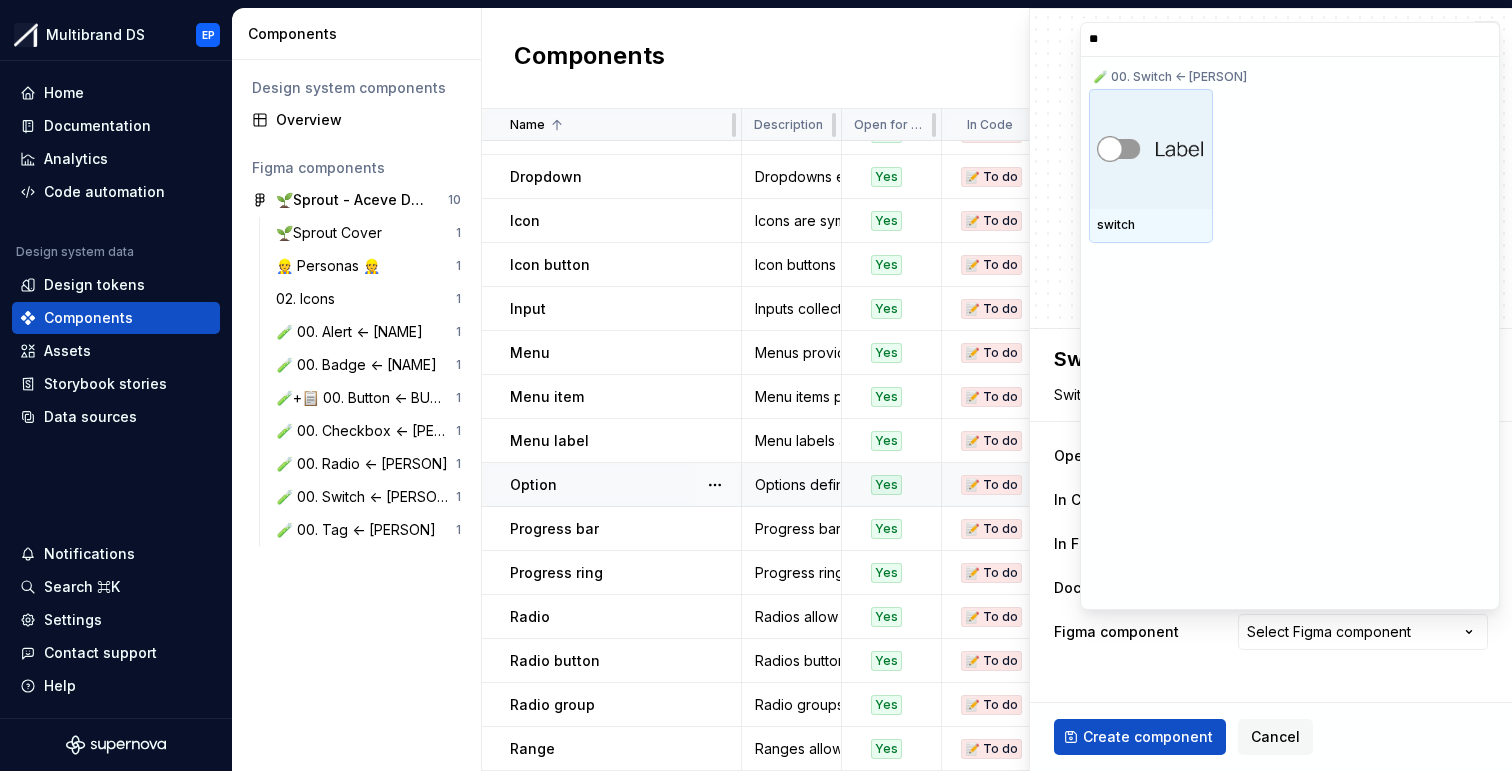 click at bounding box center [1151, 149] 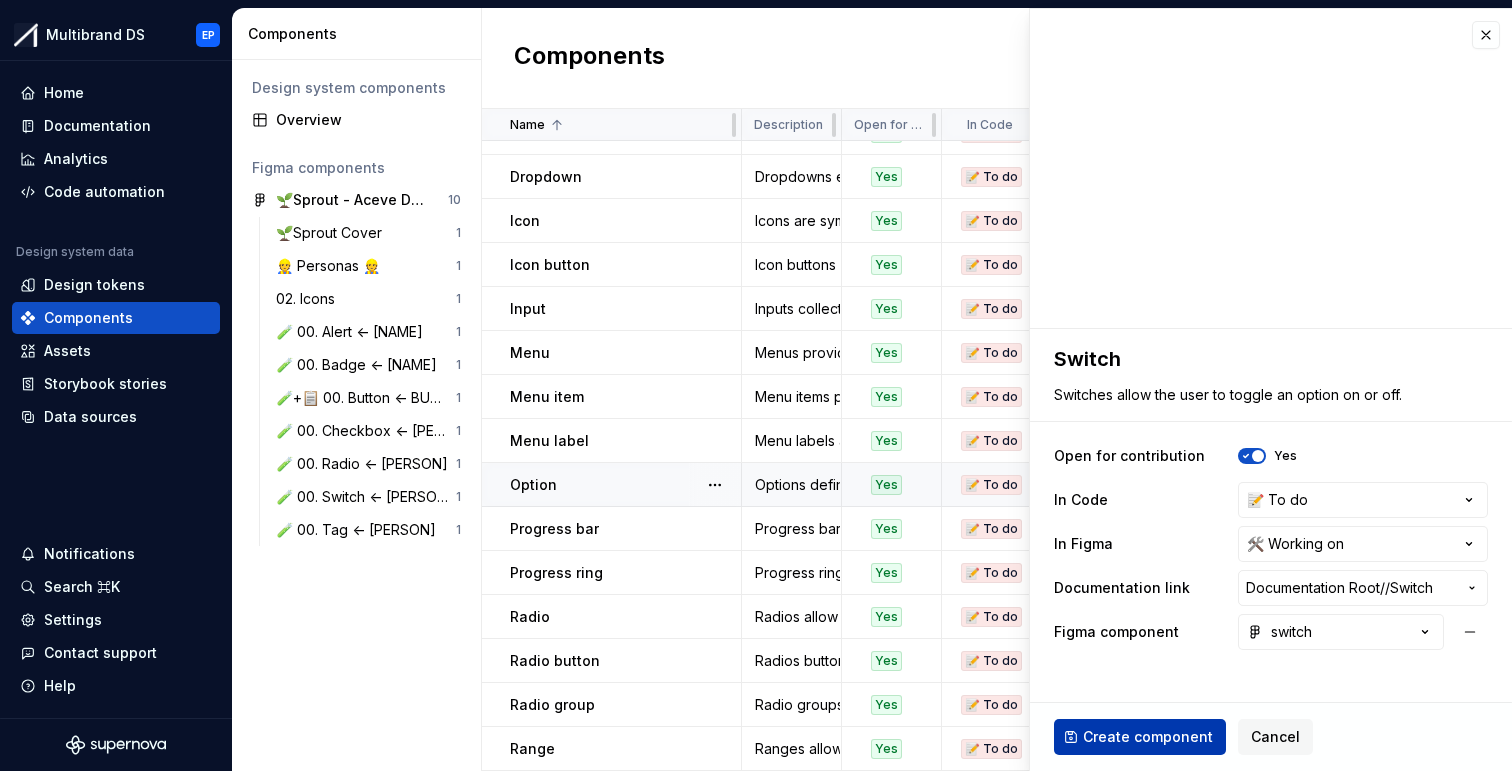 click on "Create component" at bounding box center (1148, 737) 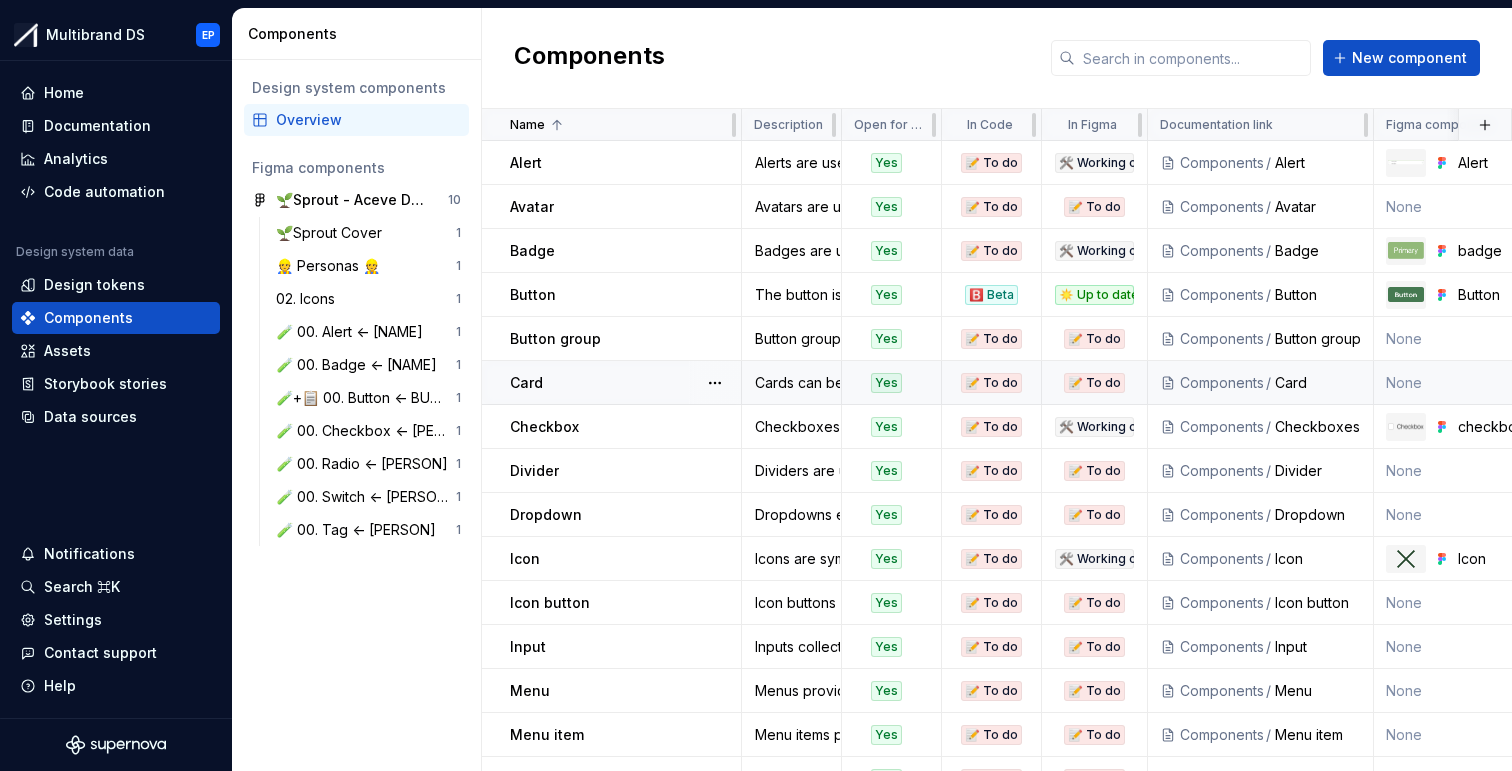 scroll, scrollTop: 514, scrollLeft: 0, axis: vertical 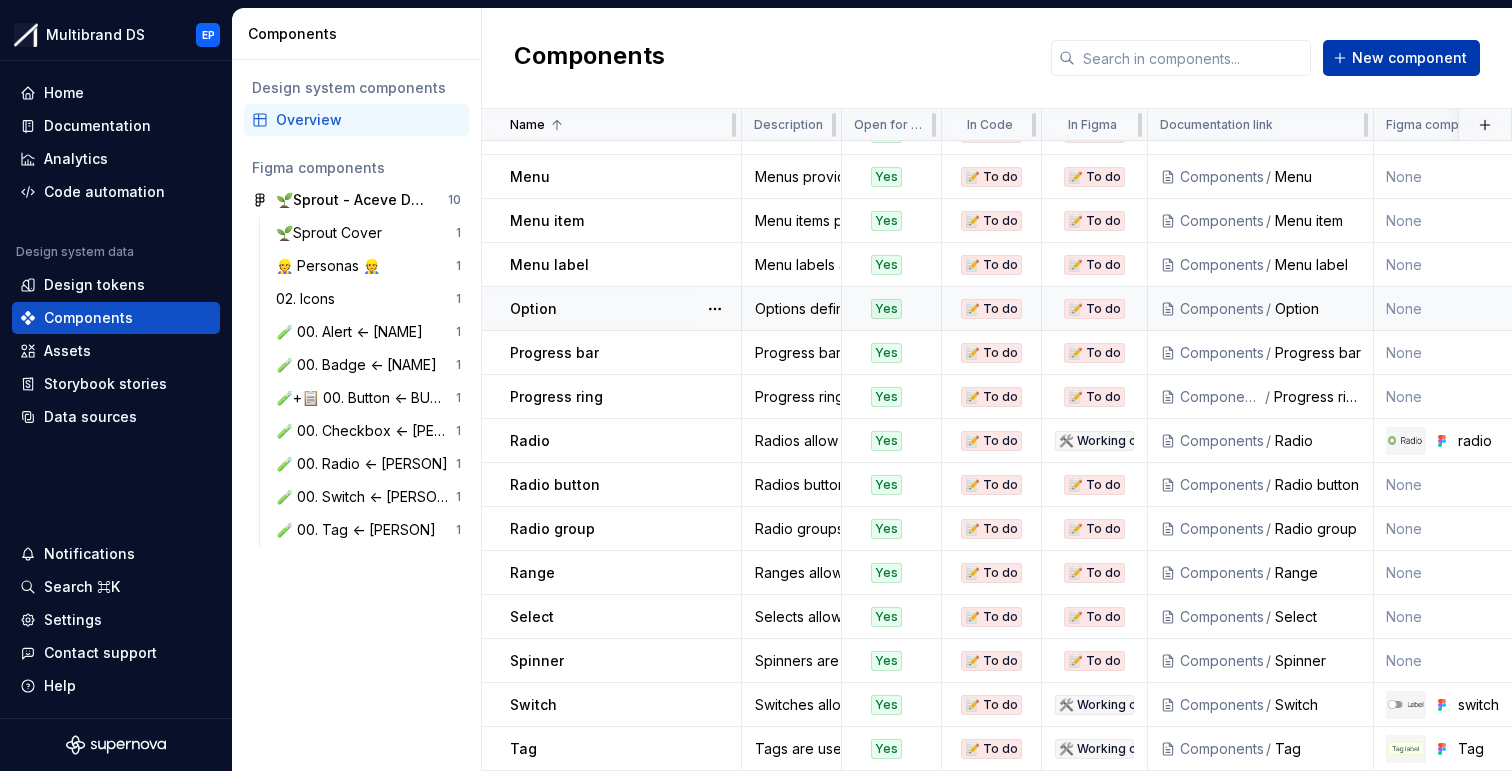 click on "New component" at bounding box center (1409, 58) 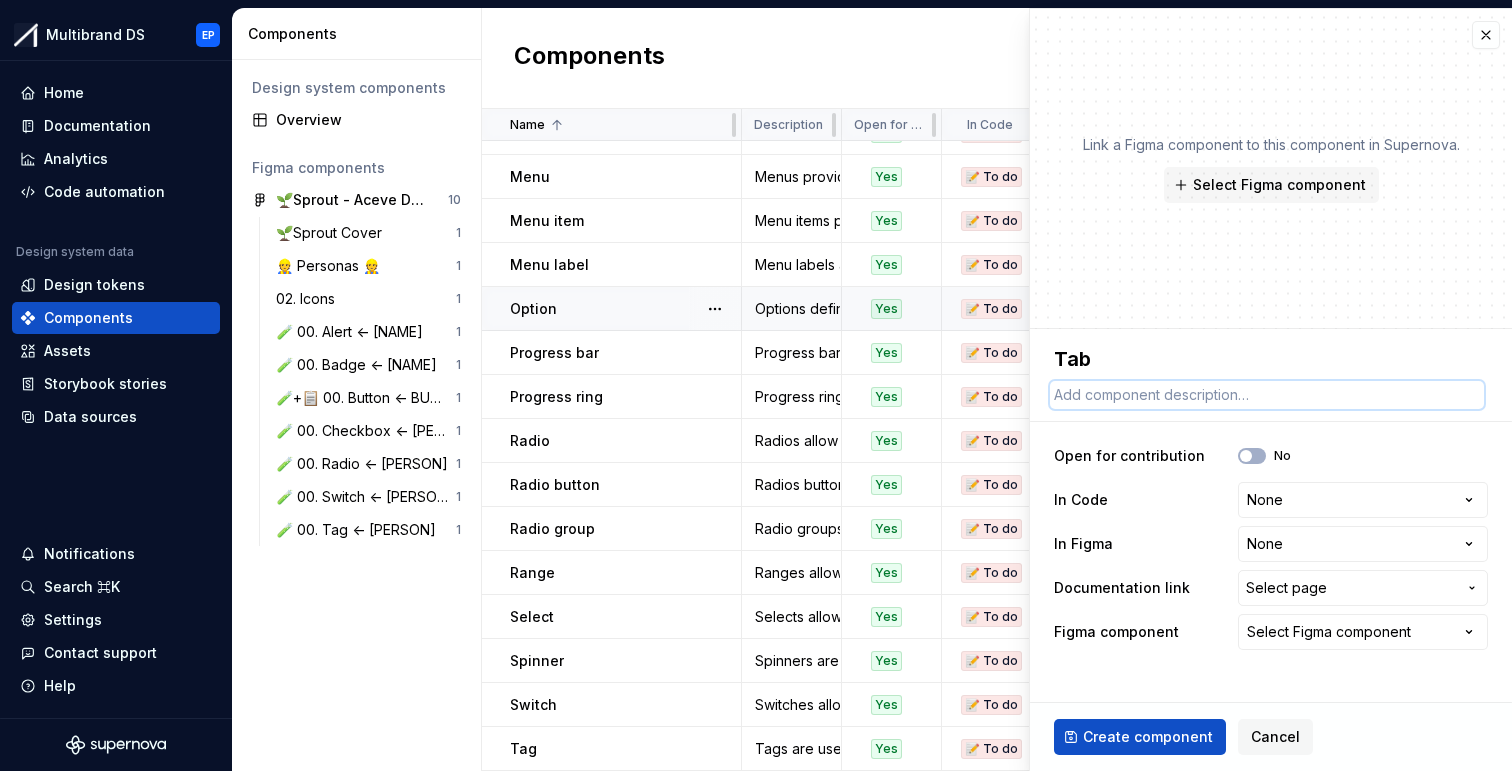 click at bounding box center [1267, 395] 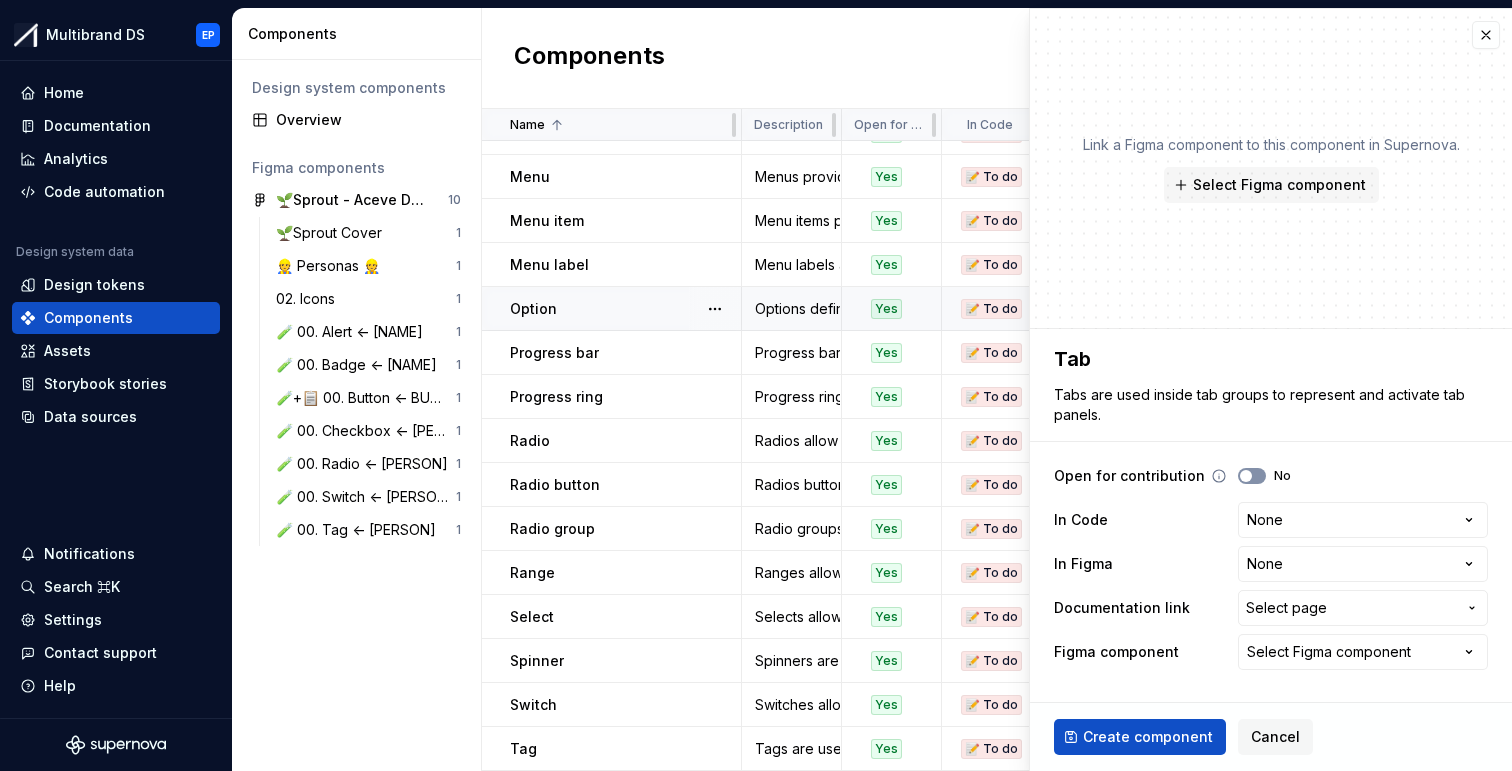 click on "No" at bounding box center [1252, 476] 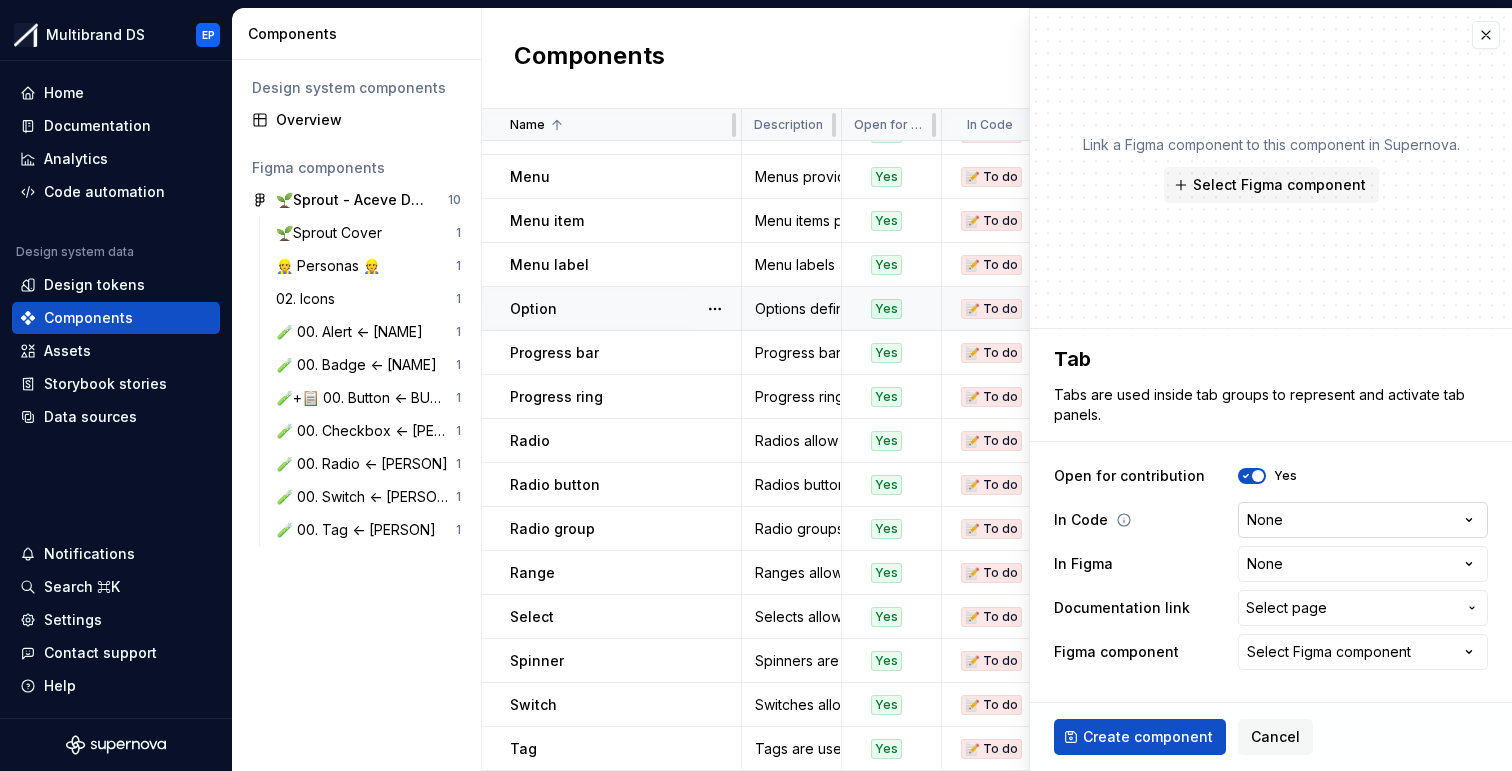 click on "Multibrand DS EP Home Documentation Analytics Code automation Design system data Design tokens Components Assets Storybook stories Data sources Notifications Search ⌘K Settings Contact support Help Components Design system components Overview Figma components 🌱Sprout - Aceve Design system 2025 10 🌱Sprout Cover 1 👷 Personas 👷 1 02. Icons 1 🧪 00. Alert <- [NAME] 1 🧪 00. Badge <- [NAME] 1 🧪+📋 00. Button <- [NAME] 1 🧪 00. Checkbox <- [NAME] 1 🧪 00. Radio <- [NAME] 1 🧪 00. Switch <- [NAME] 1 🧪 00. Tag <- [NAME] 1 Components New component Name Description Open for contribution In Code In Figma Documentation link Figma component Last updated Avatar Avatars are used to represent a person or object. Yes 📝 To do 📝 To do Components / Avatar None 22 minutes ago Badge Badges are used to draw attention and display statuses or counts. Yes 📝 To do 🛠️ Working on Components / Badge badge 21 minutes ago Button The button is a clickable element that triggers an action or event. /" at bounding box center [756, 385] 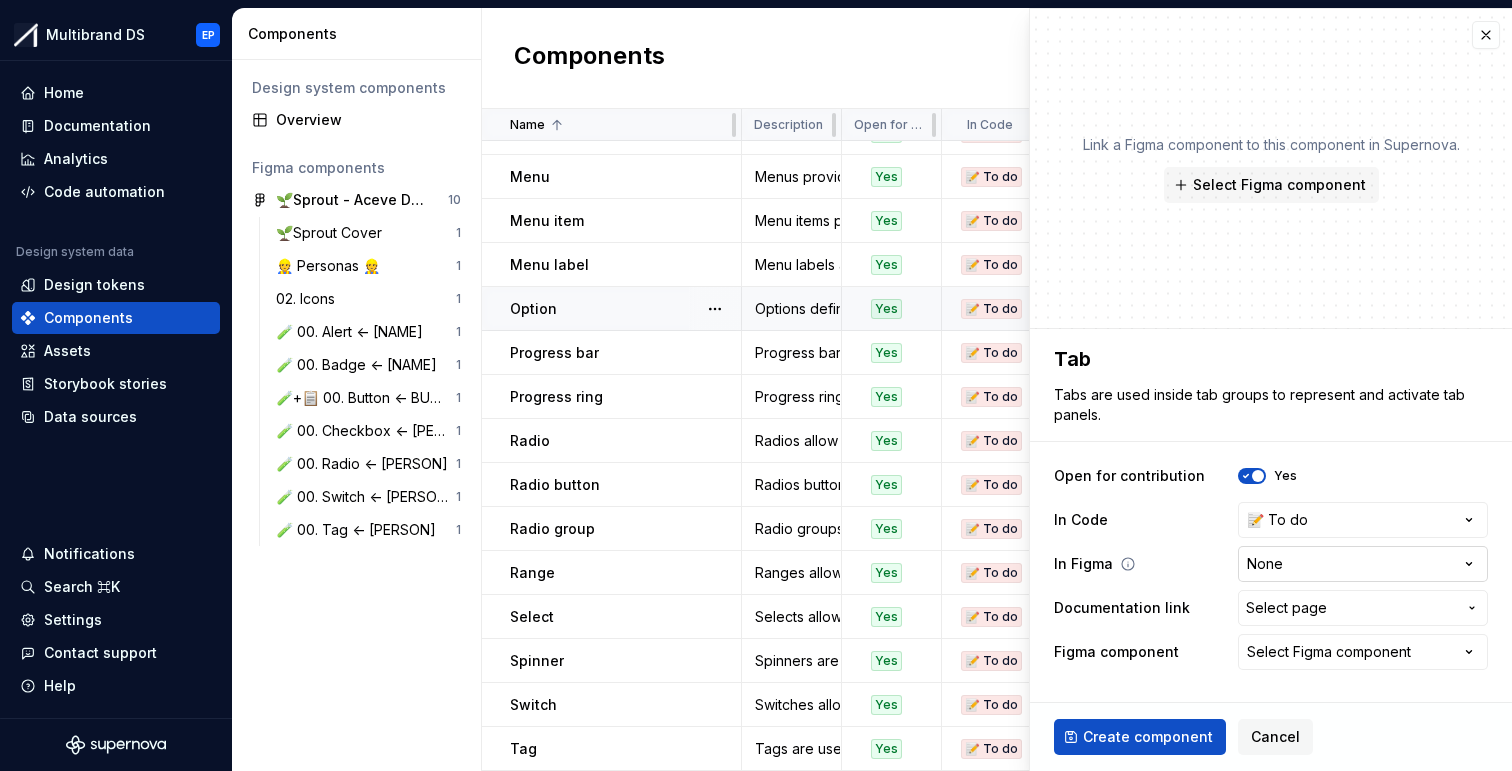 click on "Multibrand DS EP Home Documentation Analytics Code automation Design system data Design tokens Components Assets Storybook stories Data sources Notifications Search ⌘K Settings Contact support Help Components Design system components Overview Figma components 🌱Sprout - Aceve Design system 2025 10 🌱Sprout Cover 1 👷 Personas 👷 1 02. Icons 1 🧪 00. Alert <- [NAME] 1 🧪 00. Badge <- [NAME] 1 🧪+📋 00. Button <- [NAME] 1 🧪 00. Checkbox <- [NAME] 1 🧪 00. Radio <- [NAME] 1 🧪 00. Switch <- [NAME] 1 🧪 00. Tag <- [NAME] 1 Components New component Name Description Open for contribution In Code In Figma Documentation link Figma component Last updated Avatar Avatars are used to represent a person or object. Yes 📝 To do 📝 To do Components / Avatar None 22 minutes ago Badge Badges are used to draw attention and display statuses or counts. Yes 📝 To do 🛠️ Working on Components / Badge badge 21 minutes ago Button The button is a clickable element that triggers an action or event. /" at bounding box center [756, 385] 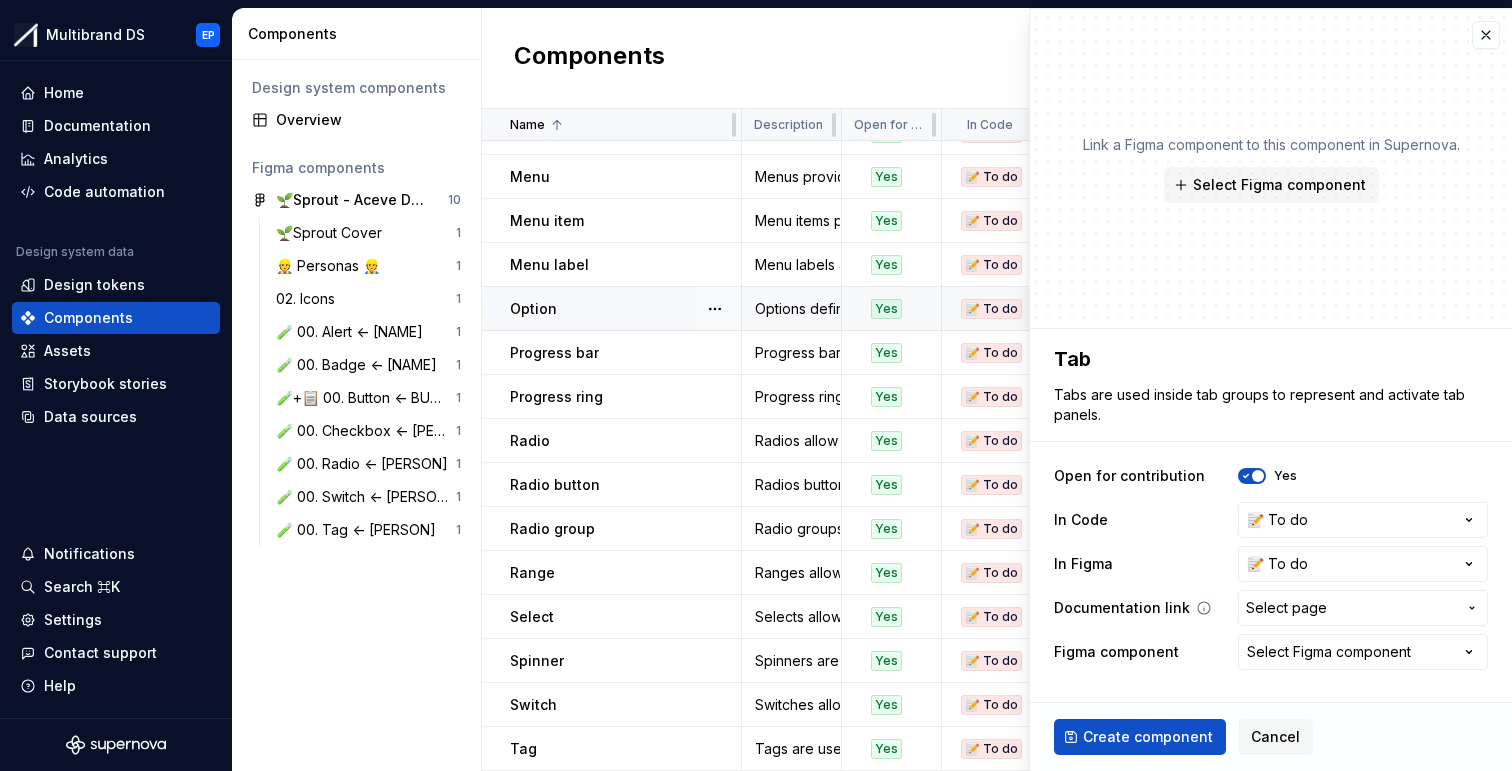 click on "Select page" at bounding box center (1363, 608) 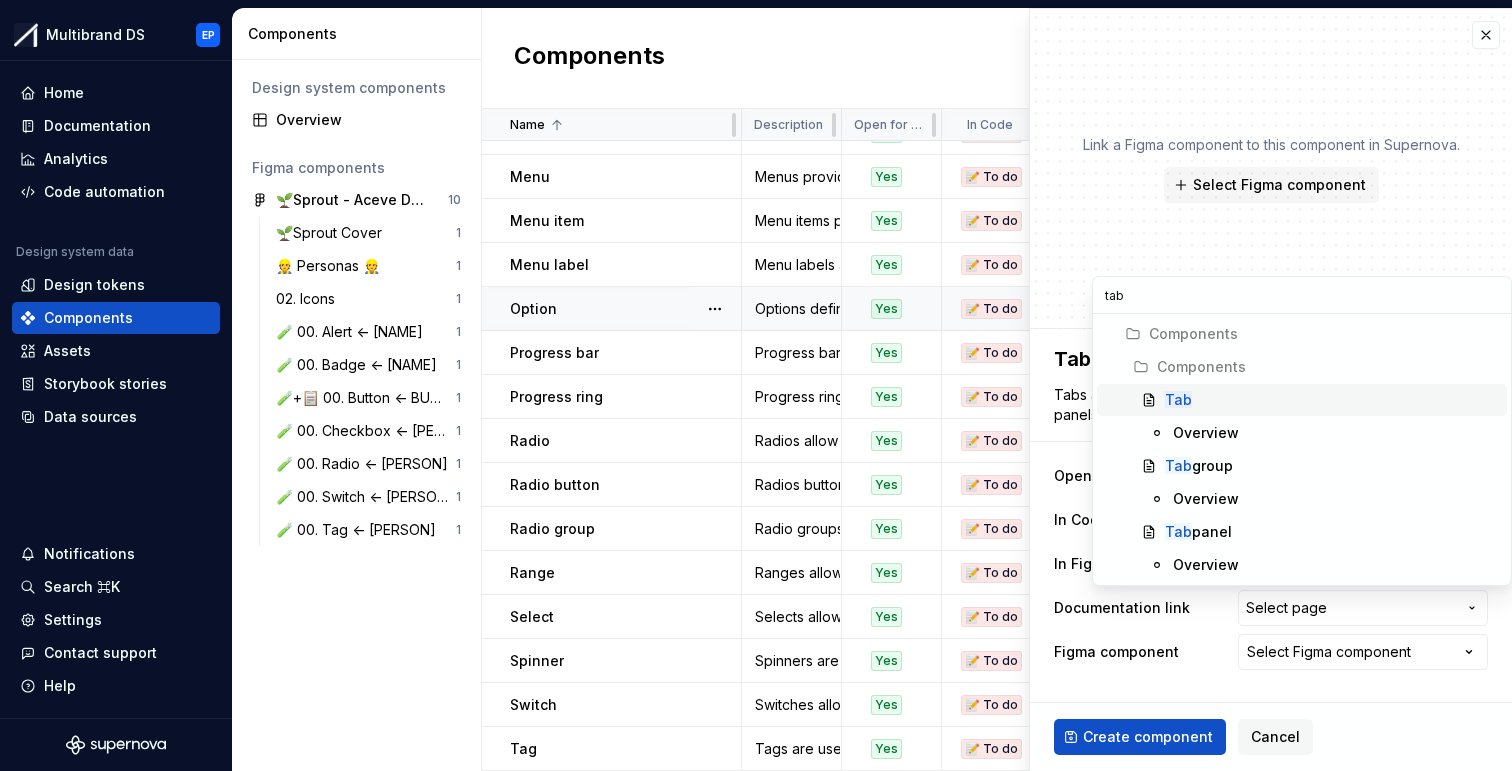 click on "Tab" at bounding box center [1332, 400] 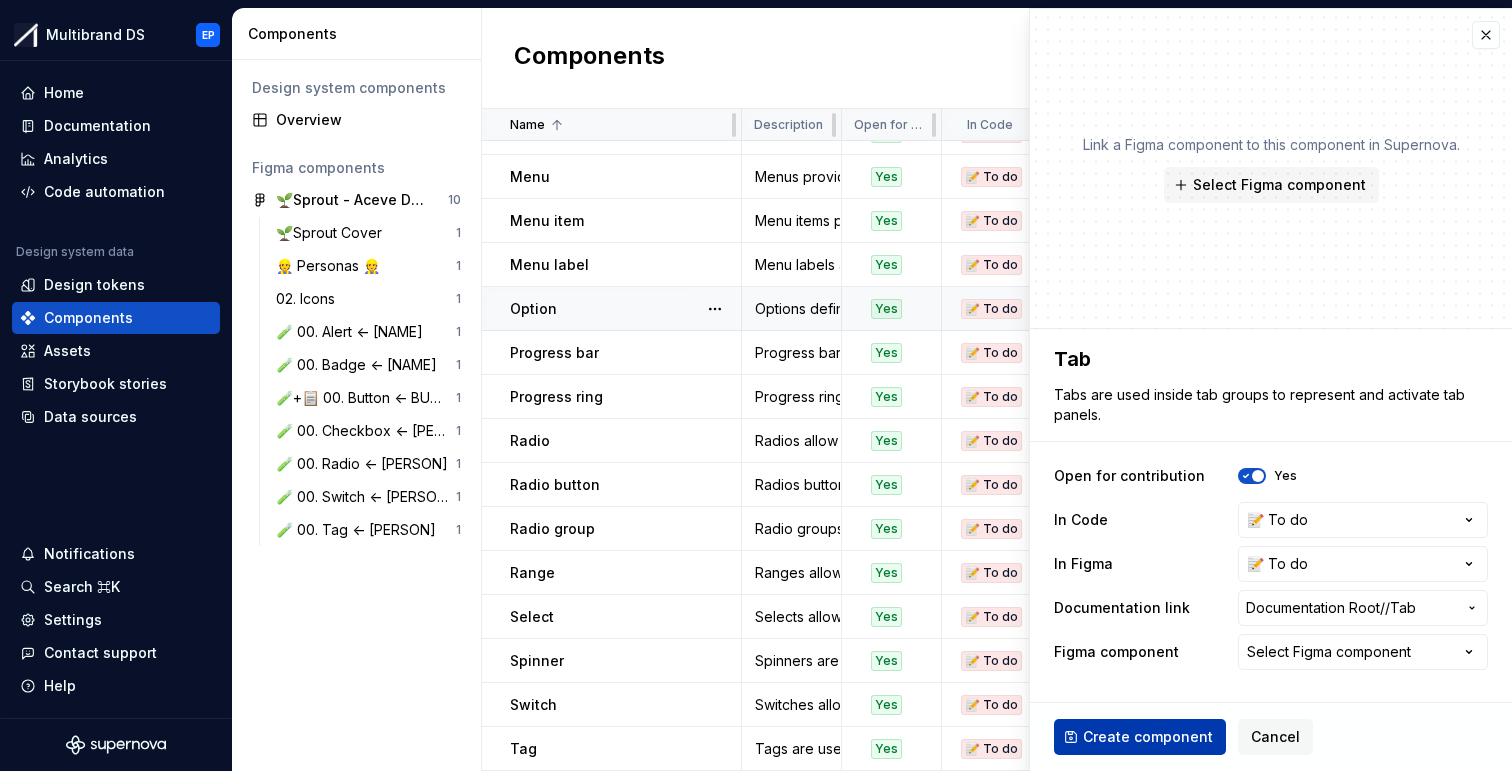 click on "Create component" at bounding box center (1148, 737) 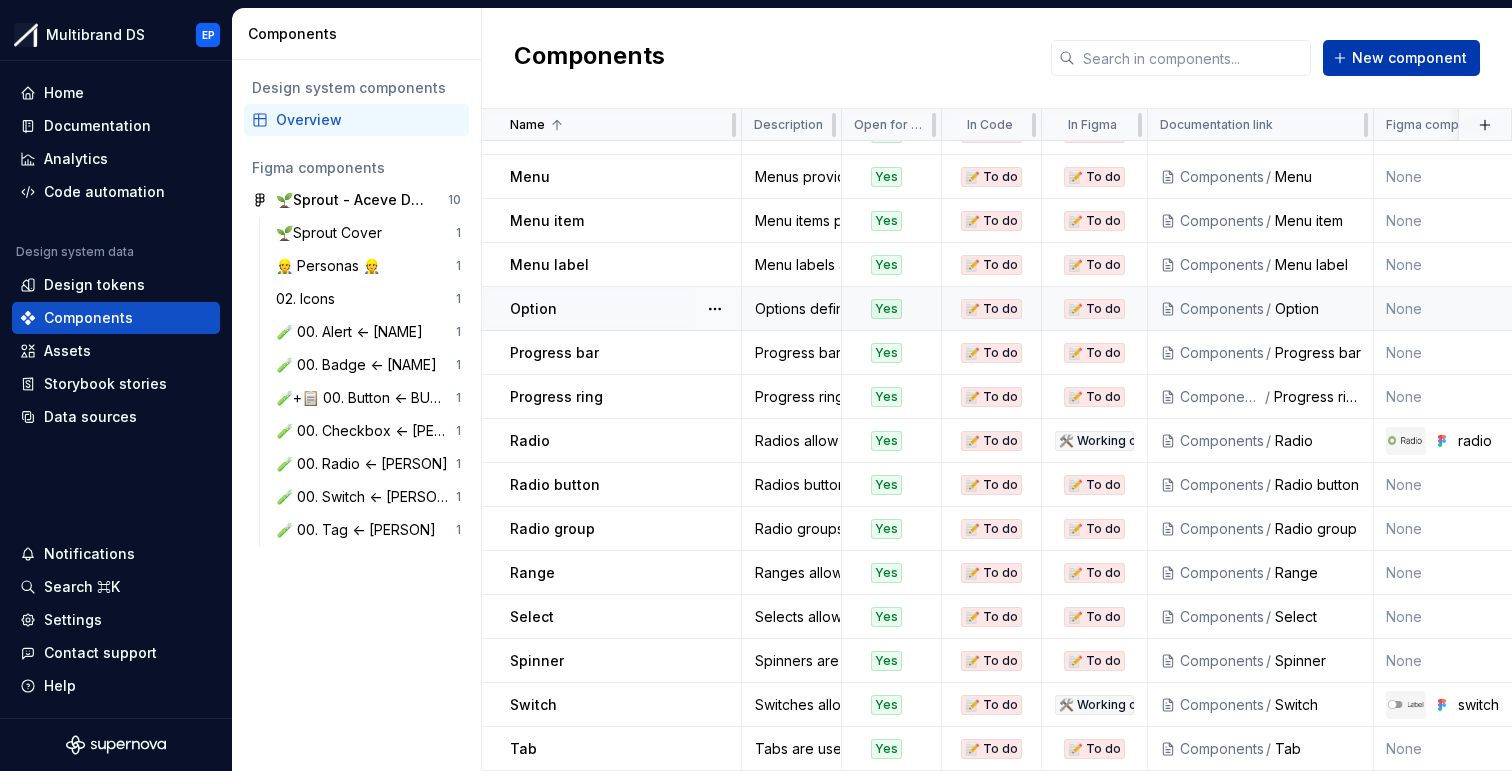 click on "New component" at bounding box center (1409, 58) 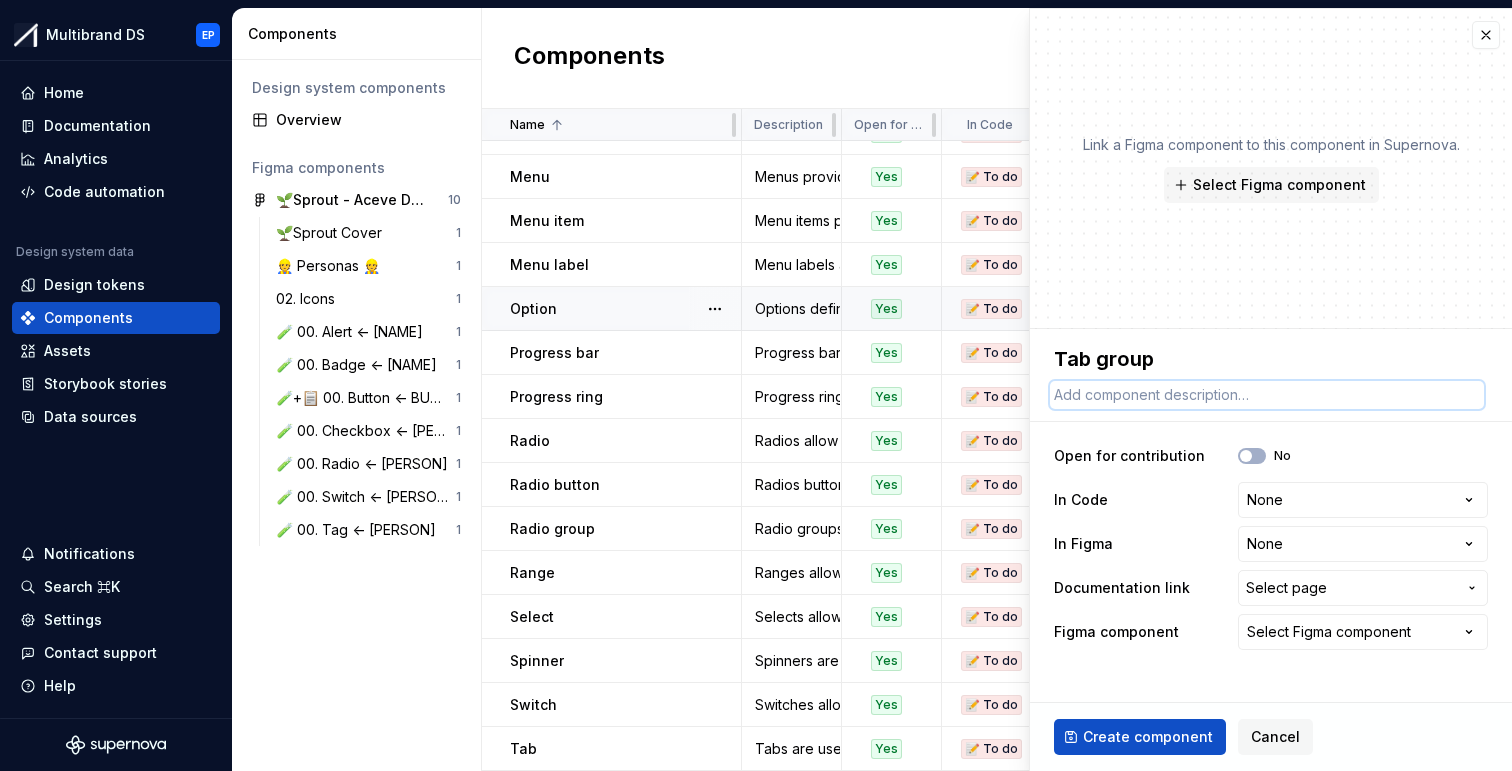 click at bounding box center [1267, 395] 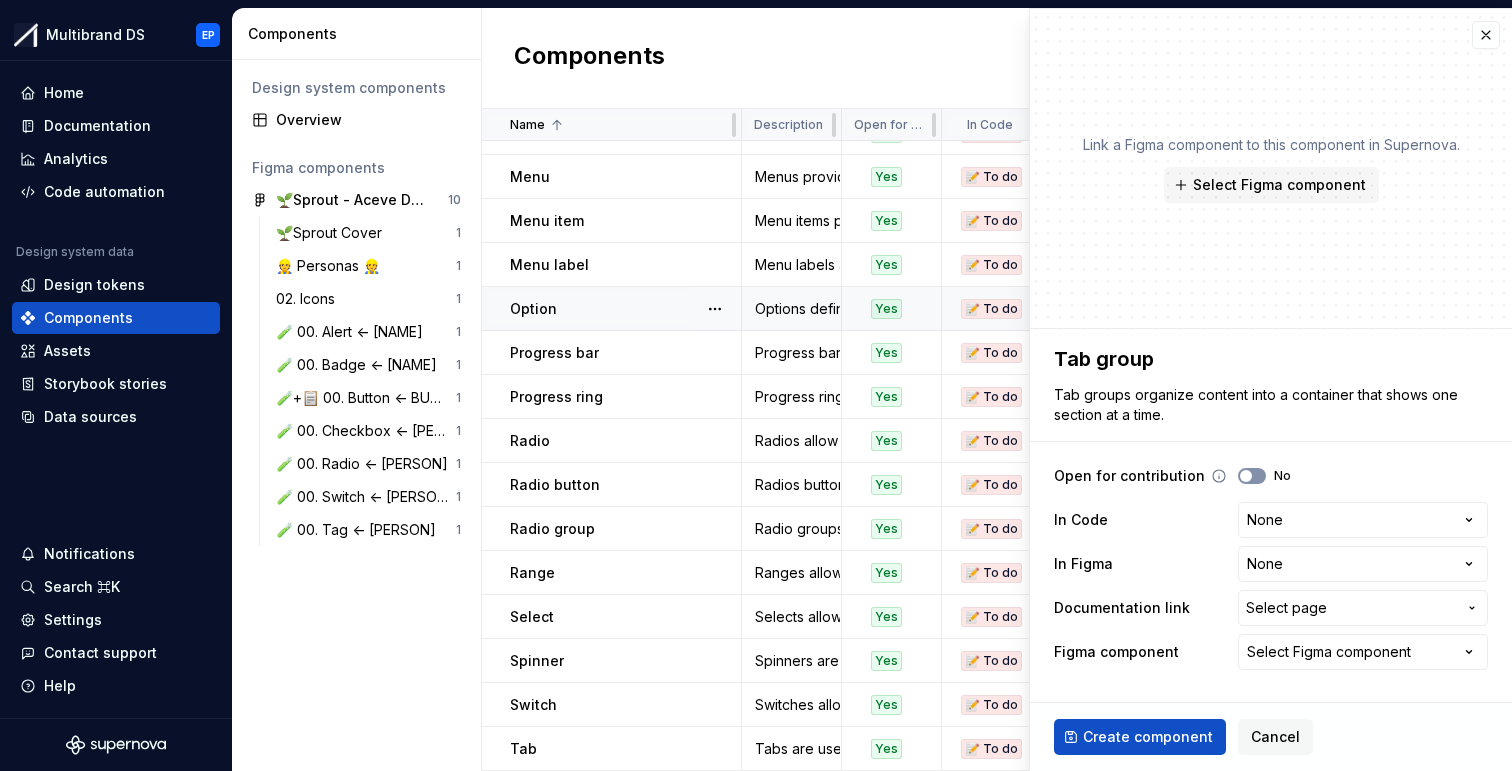 click on "No" at bounding box center [1252, 476] 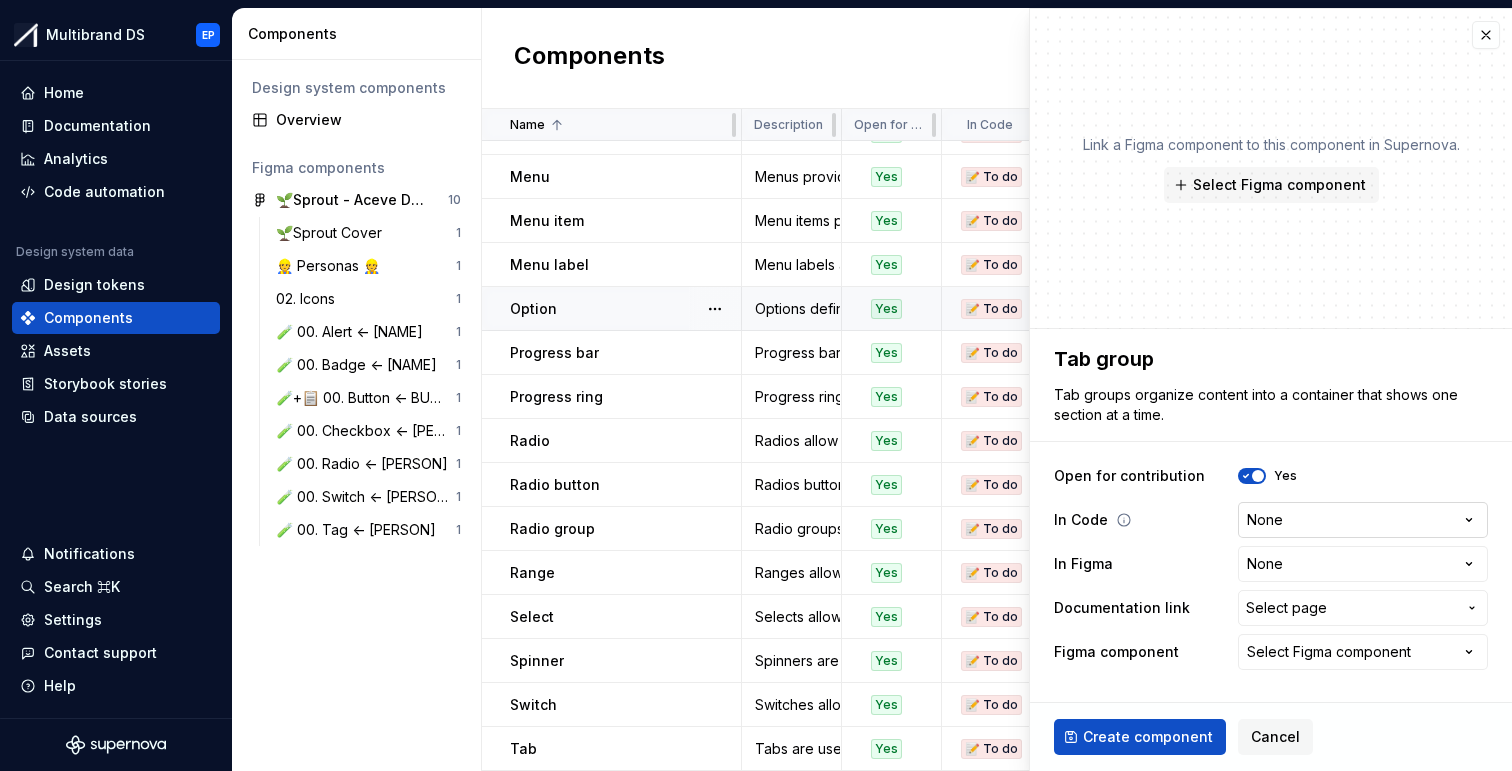 click on "Multibrand DS EP Home Documentation Analytics Code automation Design system data Design tokens Components Assets Storybook stories Data sources Notifications Search ⌘K Settings Contact support Help Components Design system components Overview Figma components 🌱Sprout - Aceve Design system 2025 10 🌱Sprout Cover 1 👷 Personas 👷 1 02. Icons 1 🧪 00. Alert <- [NAME] 1 🧪 00. Badge <- [NAME] 1 🧪+📋 00. Button <- [NAME] 1 🧪 00. Checkbox <- [NAME] 1 🧪 00. Radio <- [NAME] 1 🧪 00. Switch <- [NAME] 1 🧪 00. Tag <- [NAME] 1 Components New component Name Description Open for contribution In Code In Figma Documentation link Figma component Last updated Avatar Avatars are used to represent a person or object. Yes 📝 To do 📝 To do Components / Avatar None 22 minutes ago Badge Badges are used to draw attention and display statuses or counts. Yes 📝 To do 🛠️ Working on Components / Badge badge 22 minutes ago Button The button is a clickable element that triggers an action or event. /" at bounding box center [756, 385] 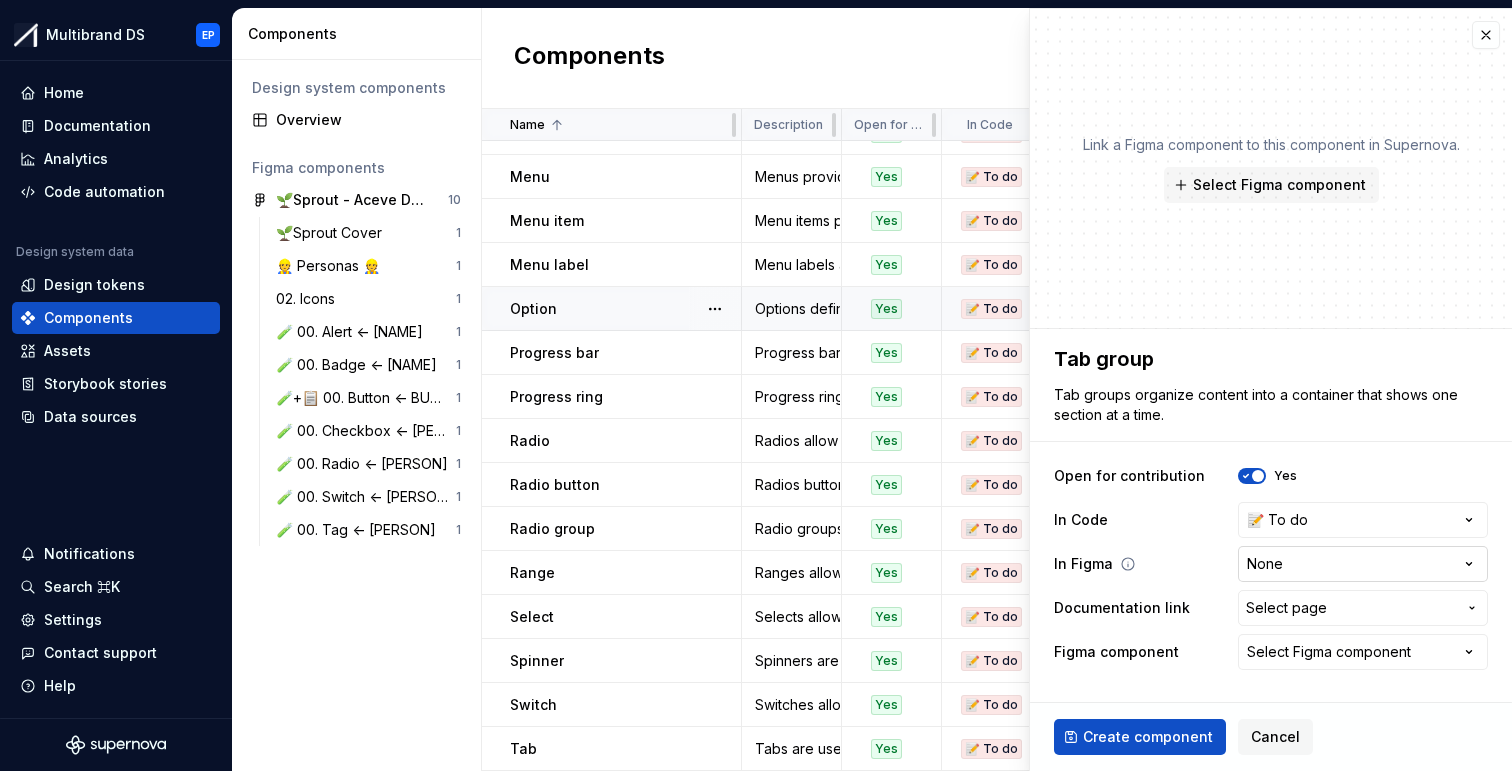 click on "Multibrand DS EP Home Documentation Analytics Code automation Design system data Design tokens Components Assets Storybook stories Data sources Notifications Search ⌘K Settings Contact support Help Components Design system components Overview Figma components 🌱Sprout - Aceve Design system 2025 10 🌱Sprout Cover 1 👷 Personas 👷 1 02. Icons 1 🧪 00. Alert <- [NAME] 1 🧪 00. Badge <- [NAME] 1 🧪+📋 00. Button <- [NAME] 1 🧪 00. Checkbox <- [NAME] 1 🧪 00. Radio <- [NAME] 1 🧪 00. Switch <- [NAME] 1 🧪 00. Tag <- [NAME] 1 Components New component Name Description Open for contribution In Code In Figma Documentation link Figma component Last updated Avatar Avatars are used to represent a person or object. Yes 📝 To do 📝 To do Components / Avatar None 22 minutes ago Badge Badges are used to draw attention and display statuses or counts. Yes 📝 To do 🛠️ Working on Components / Badge badge 22 minutes ago Button The button is a clickable element that triggers an action or event. /" at bounding box center [756, 385] 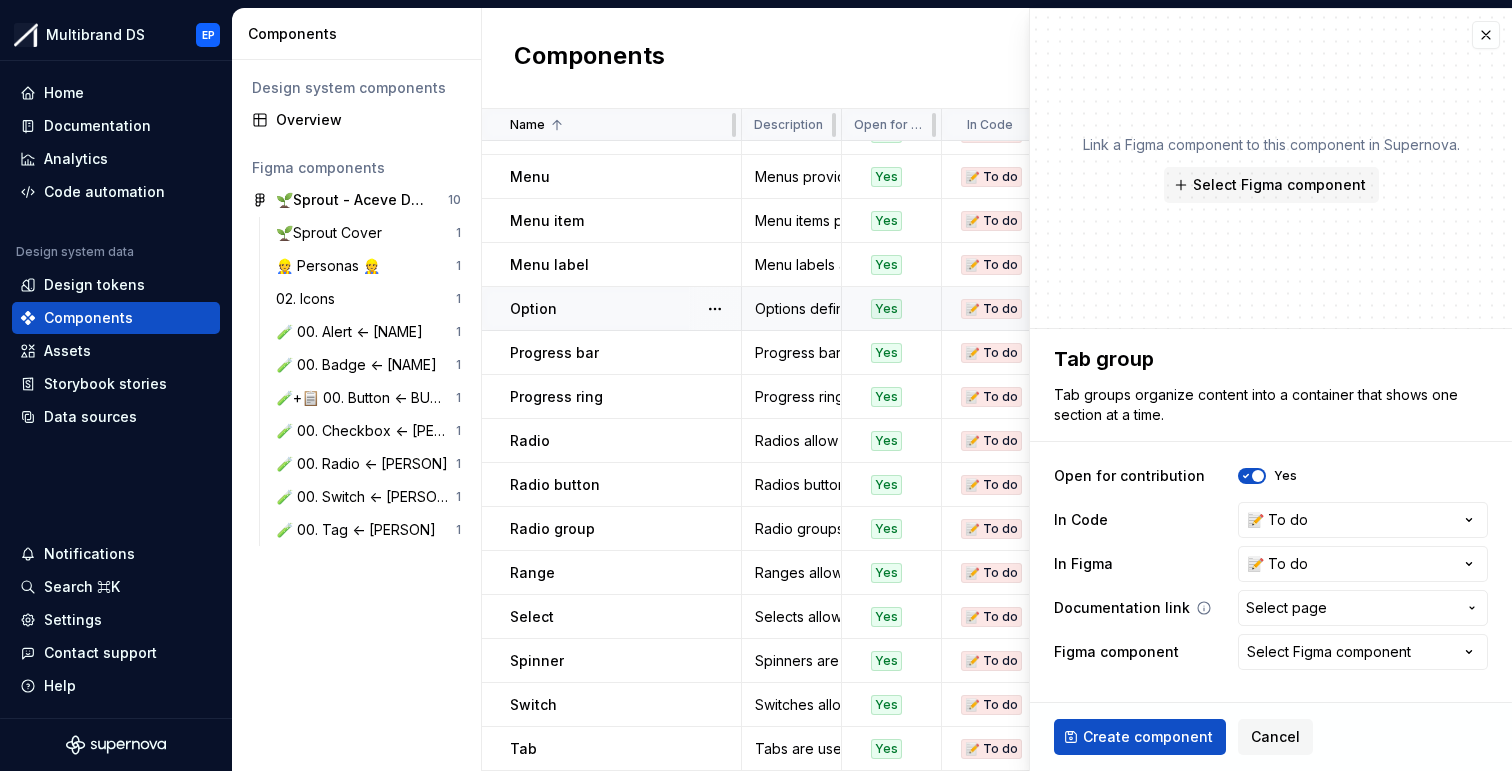 click on "Select page" at bounding box center [1286, 608] 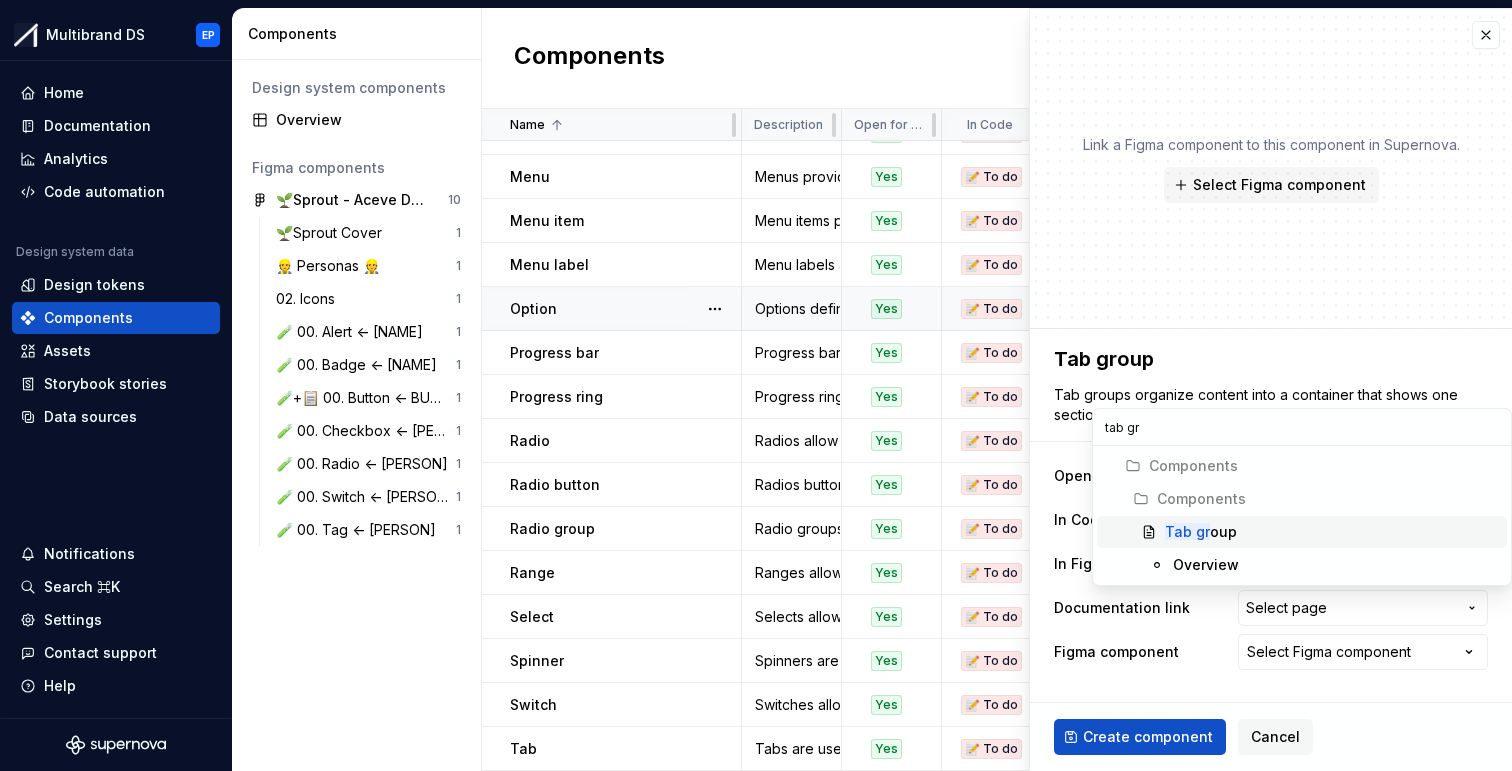 click on "Tab gr oup" at bounding box center [1332, 532] 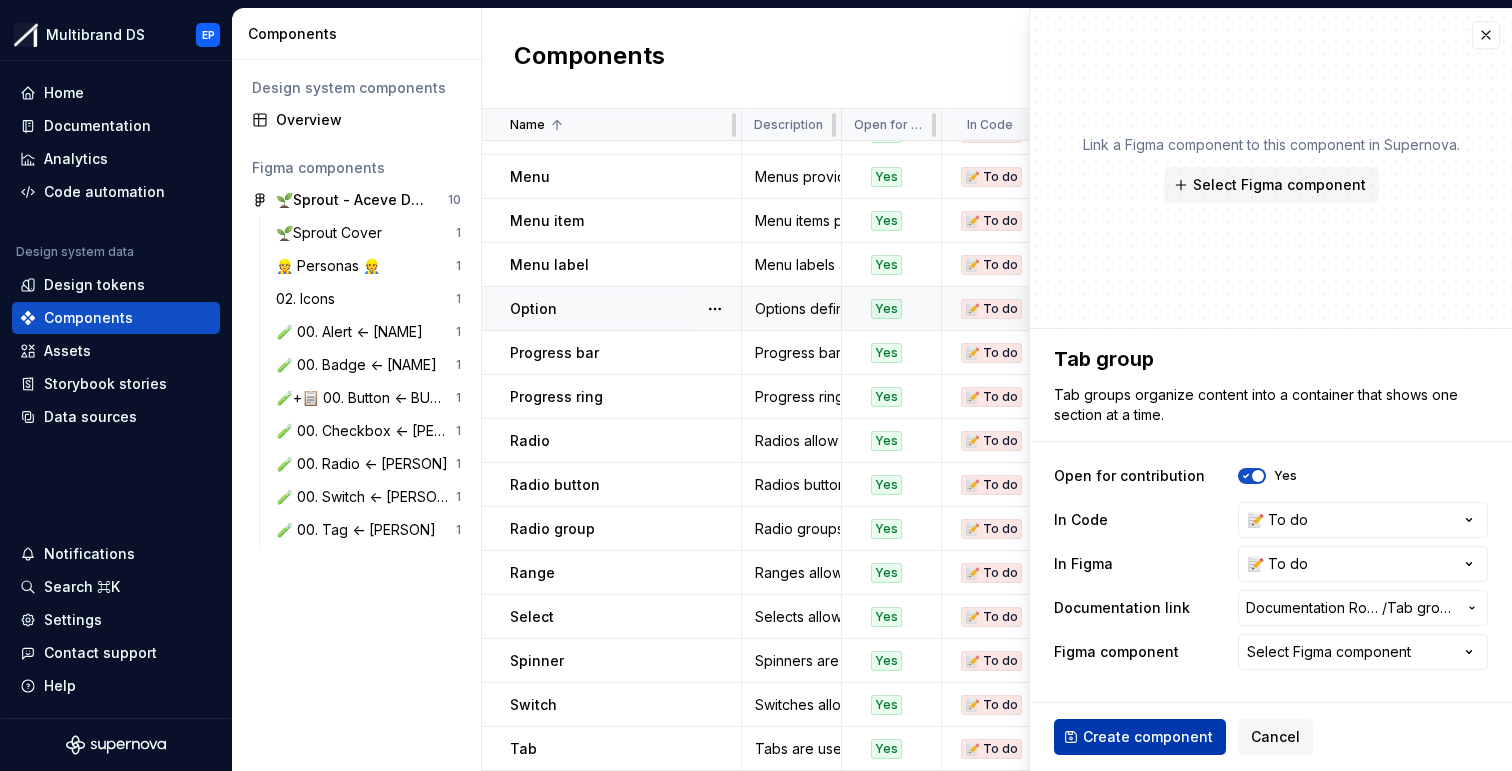 click on "Create component" at bounding box center (1148, 737) 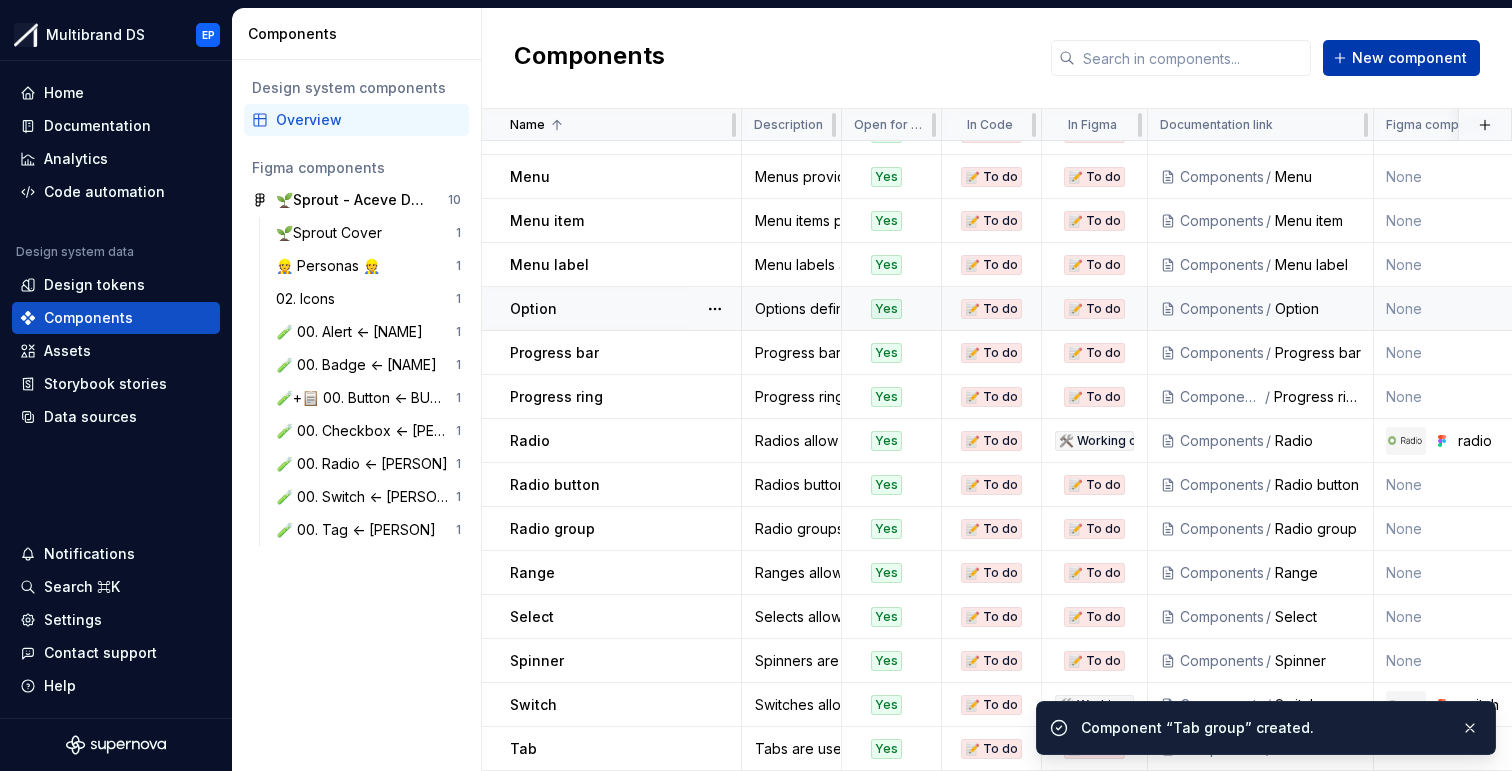 click on "New component" at bounding box center [1409, 58] 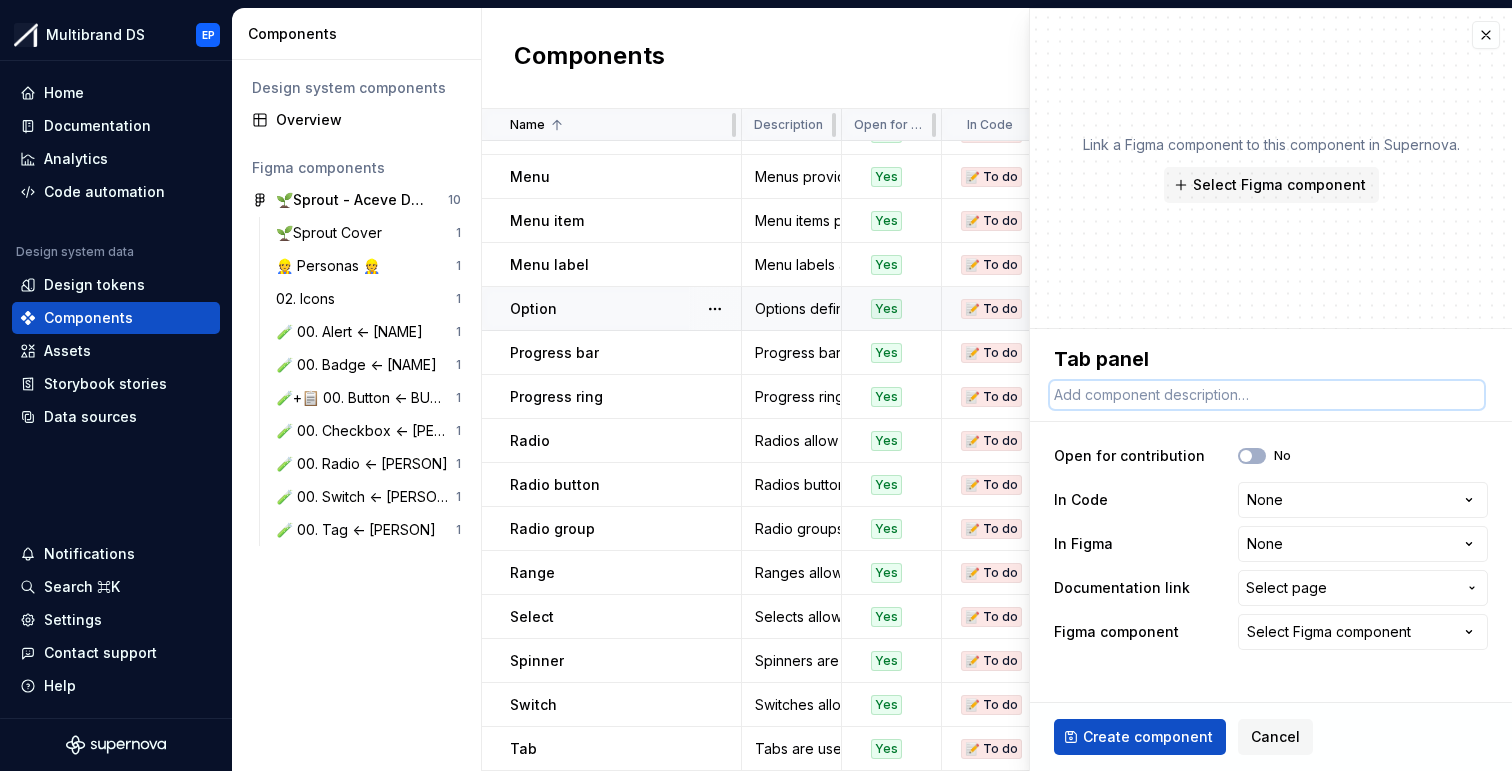 click at bounding box center (1267, 395) 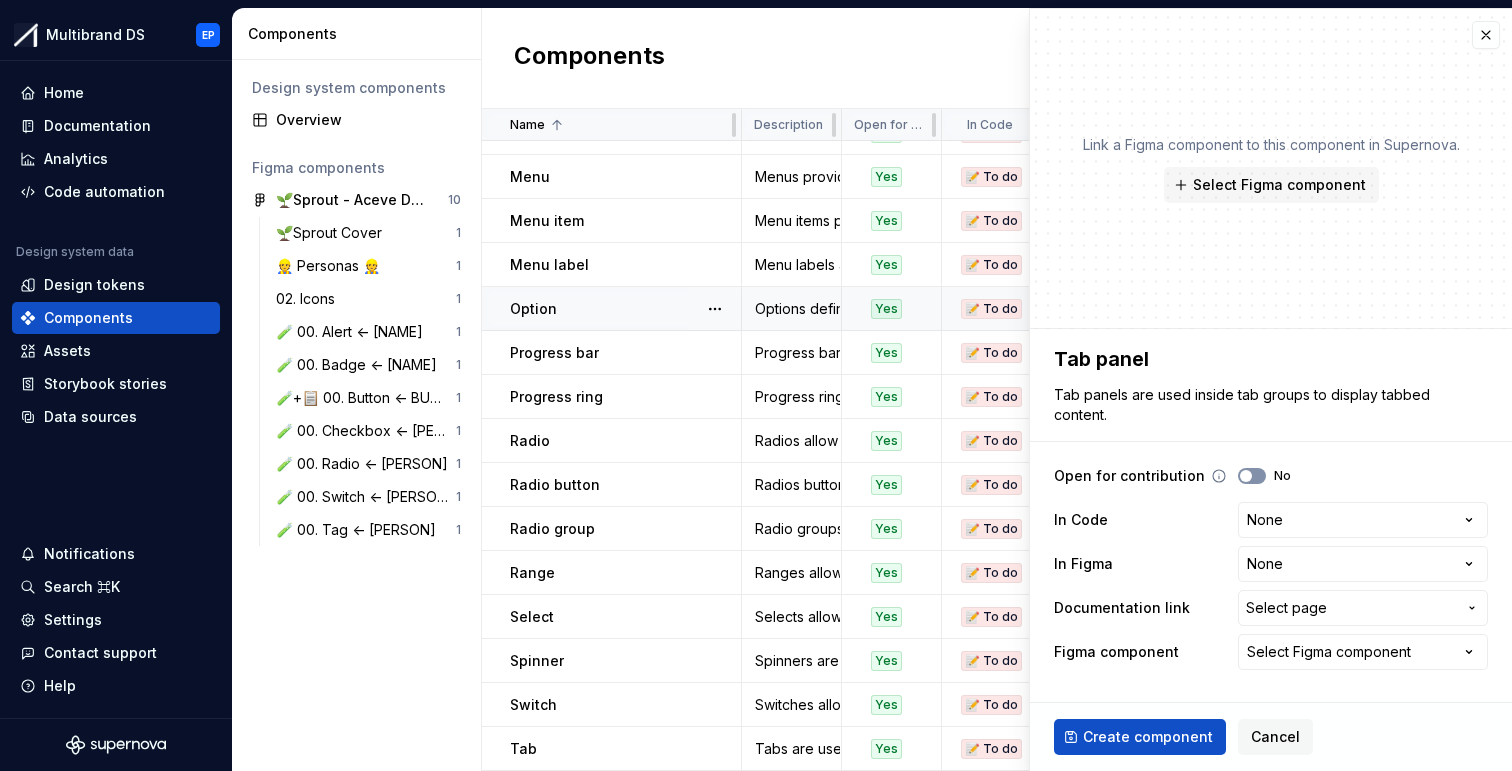 click 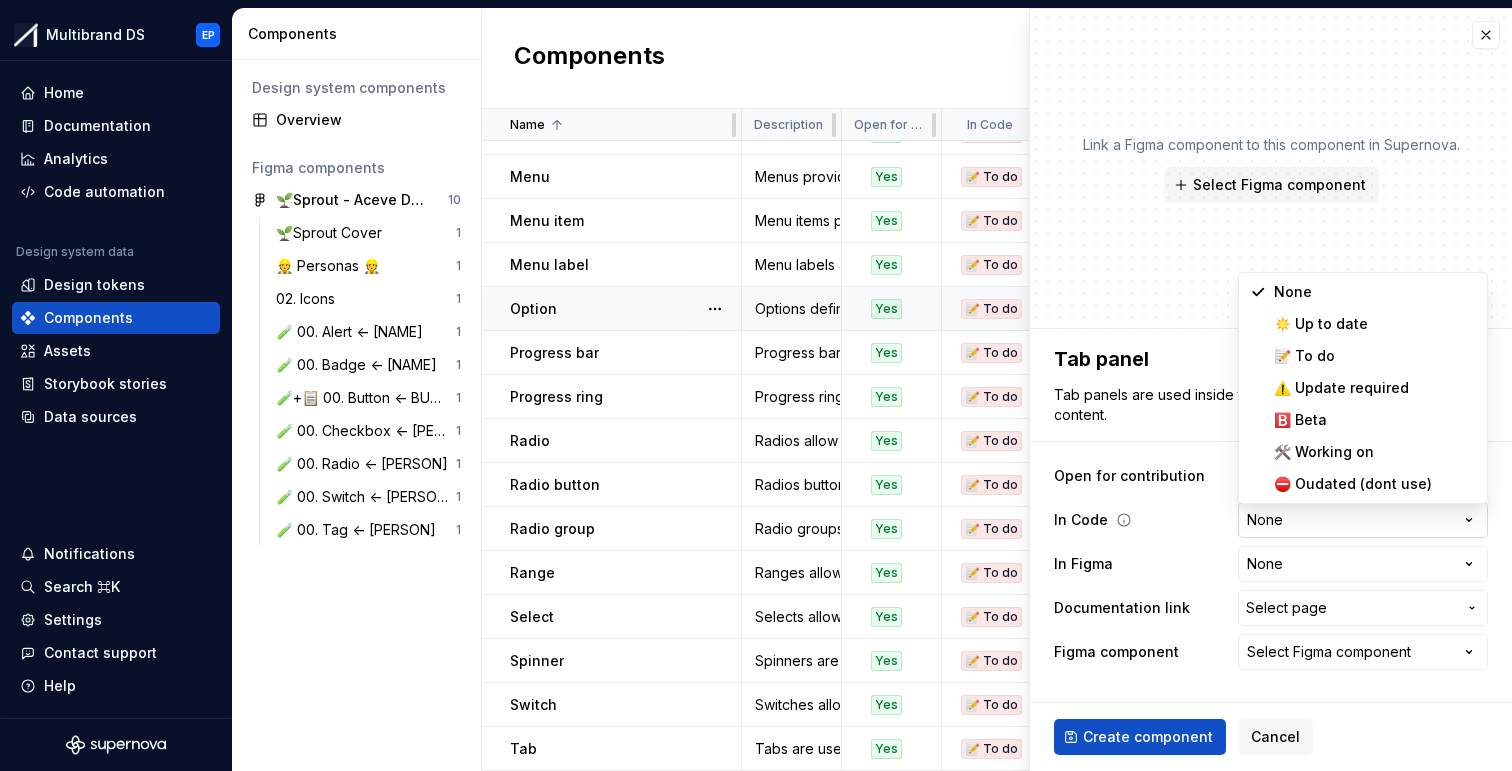 click on "Multibrand DS EP Home Documentation Analytics Code automation Design system data Design tokens Components Assets Storybook stories Data sources Notifications Search ⌘K Settings Contact support Help Components Design system components Overview Figma components 🌱Sprout - Aceve Design system 2025 10 🌱Sprout Cover 1 👷 Personas 👷 1 02. Icons 1 🧪 00. Alert <- [PERSON] 1 🧪 00. Badge <- [PERSON] 1 🧪+📋 00. Button <- [PERSON] 1 🧪 00. Checkbox <- [PERSON] 1 🧪 00. Radio <- [PERSON] 1 🧪 00. Switch <- [PERSON] 1 🧪 00. Tag <- [PERSON] 1 Components New component Name Description Open for contribution In Code In Figma Documentation link Figma component Last updated Avatar Avatars are used to represent a person or object. Yes 📝 To do 📝 To do Components / Avatar None 23 minutes ago Badge Badges are used to draw attention and display statuses or counts. Yes 📝 To do 🛠️ Working on Components / Badge badge 23 minutes ago Button The button is a clickable element that triggers an action or event. /" at bounding box center [756, 385] 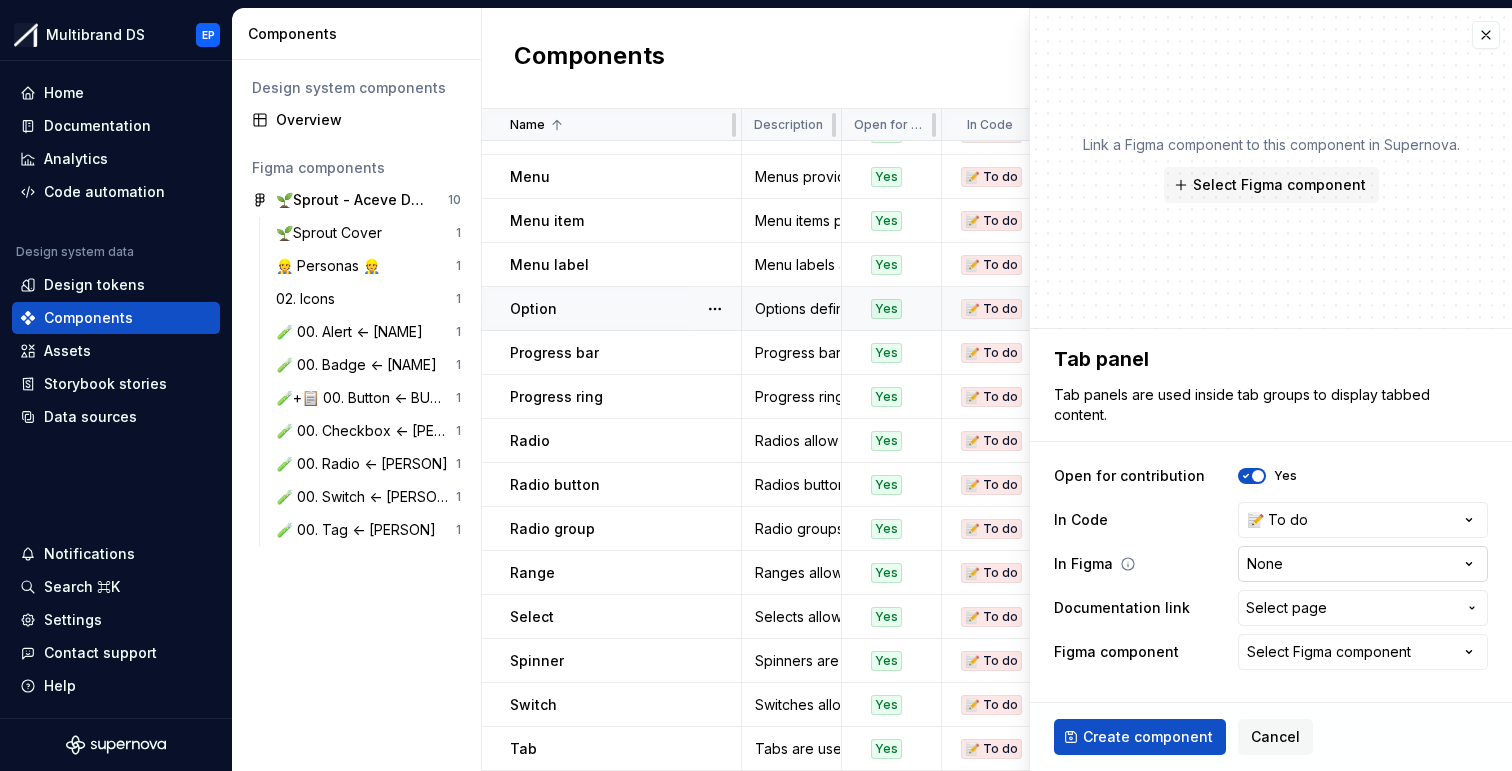 click on "Multibrand DS EP Home Documentation Analytics Code automation Design system data Design tokens Components Assets Storybook stories Data sources Notifications Search ⌘K Settings Contact support Help Components Design system components Overview Figma components 🌱Sprout - Aceve Design system 2025 10 🌱Sprout Cover 1 👷 Personas 👷 1 02. Icons 1 🧪 00. Alert <- [PERSON] 1 🧪 00. Badge <- [PERSON] 1 🧪+📋 00. Button <- [PERSON] 1 🧪 00. Checkbox <- [PERSON] 1 🧪 00. Radio <- [PERSON] 1 🧪 00. Switch <- [PERSON] 1 🧪 00. Tag <- [PERSON] 1 Components New component Name Description Open for contribution In Code In Figma Documentation link Figma component Last updated Avatar Avatars are used to represent a person or object. Yes 📝 To do 📝 To do Components / Avatar None 23 minutes ago Badge Badges are used to draw attention and display statuses or counts. Yes 📝 To do 🛠️ Working on Components / Badge badge 23 minutes ago Button The button is a clickable element that triggers an action or event. /" at bounding box center [756, 385] 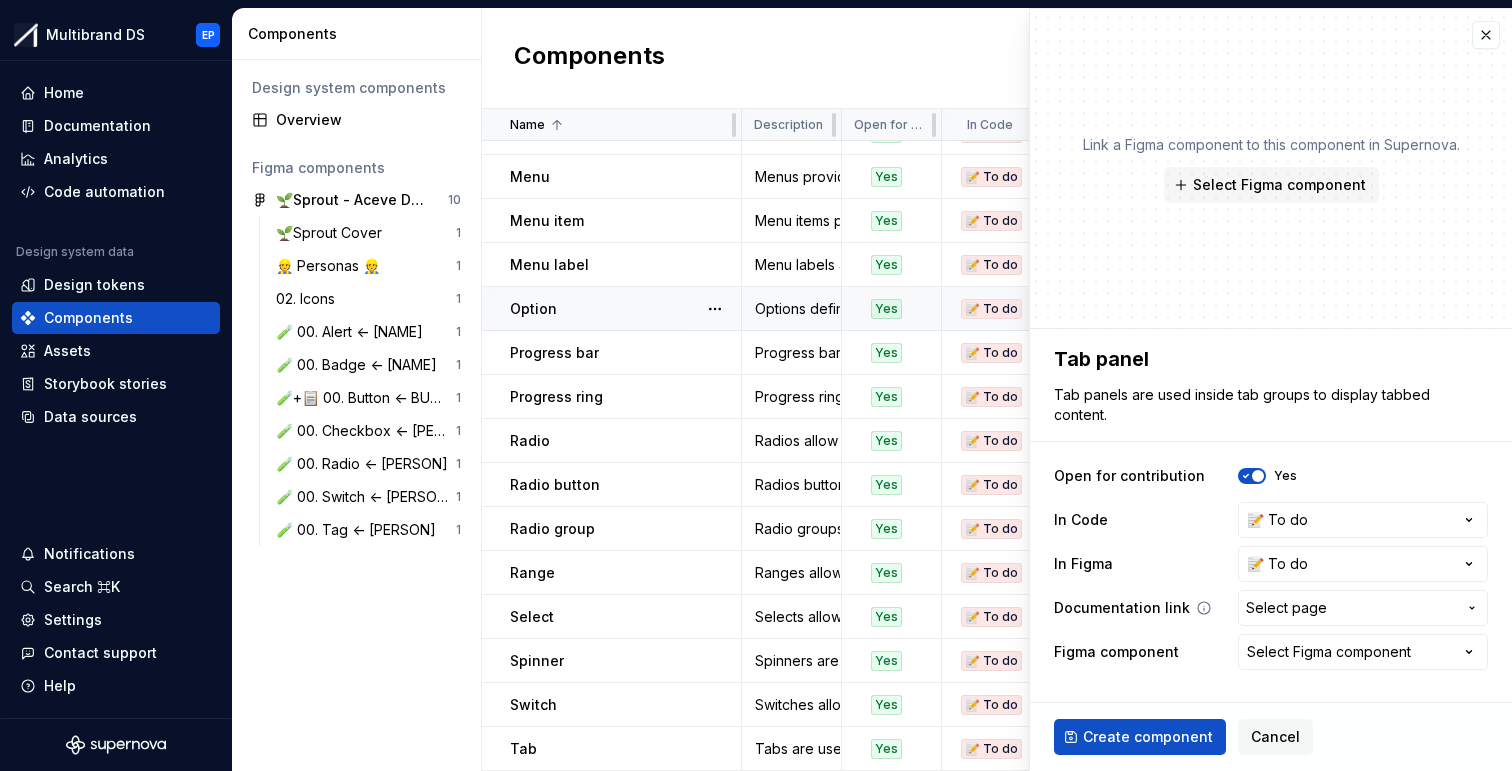 click on "Select page" at bounding box center [1286, 608] 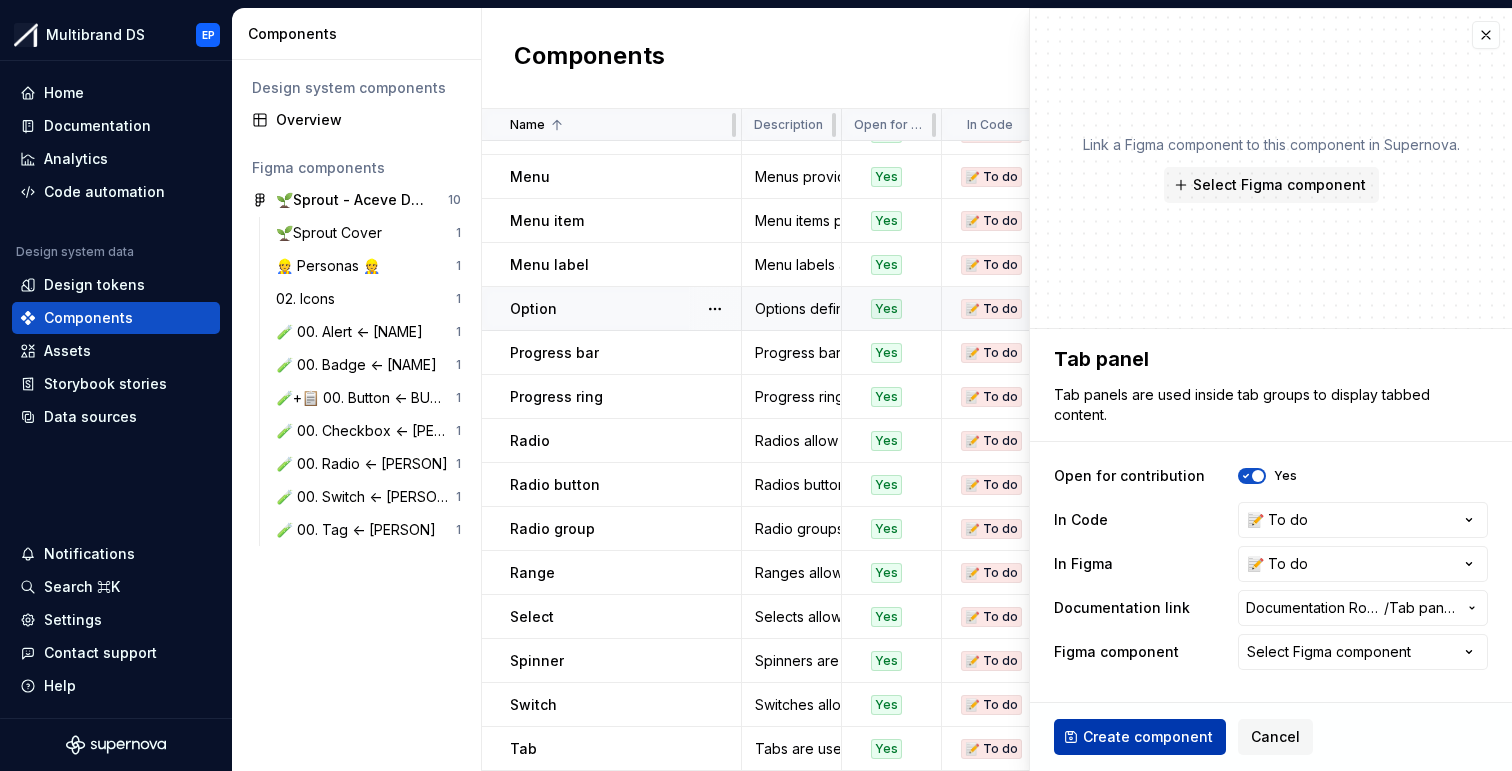 click on "Create component" at bounding box center (1148, 737) 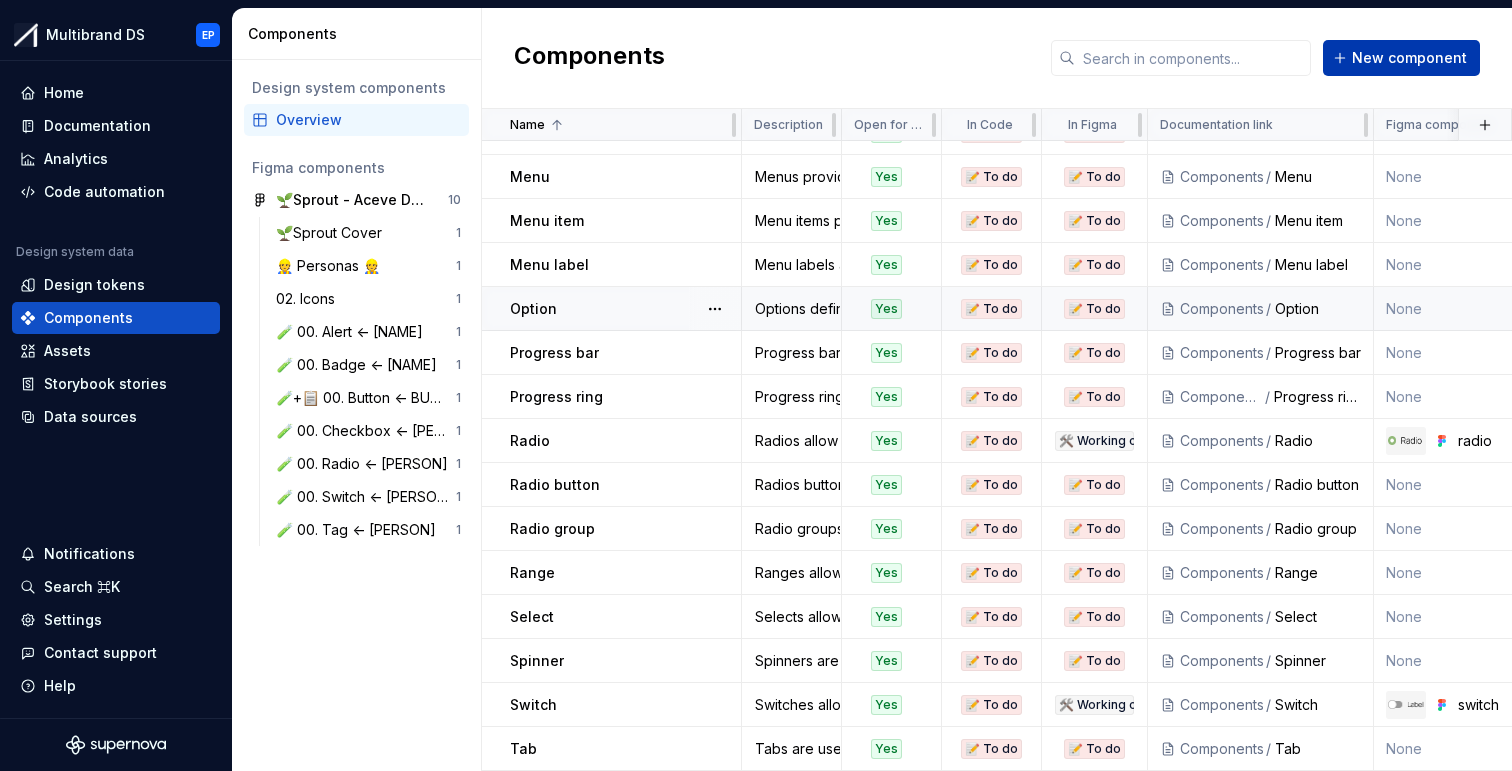 click on "New component" at bounding box center (1409, 58) 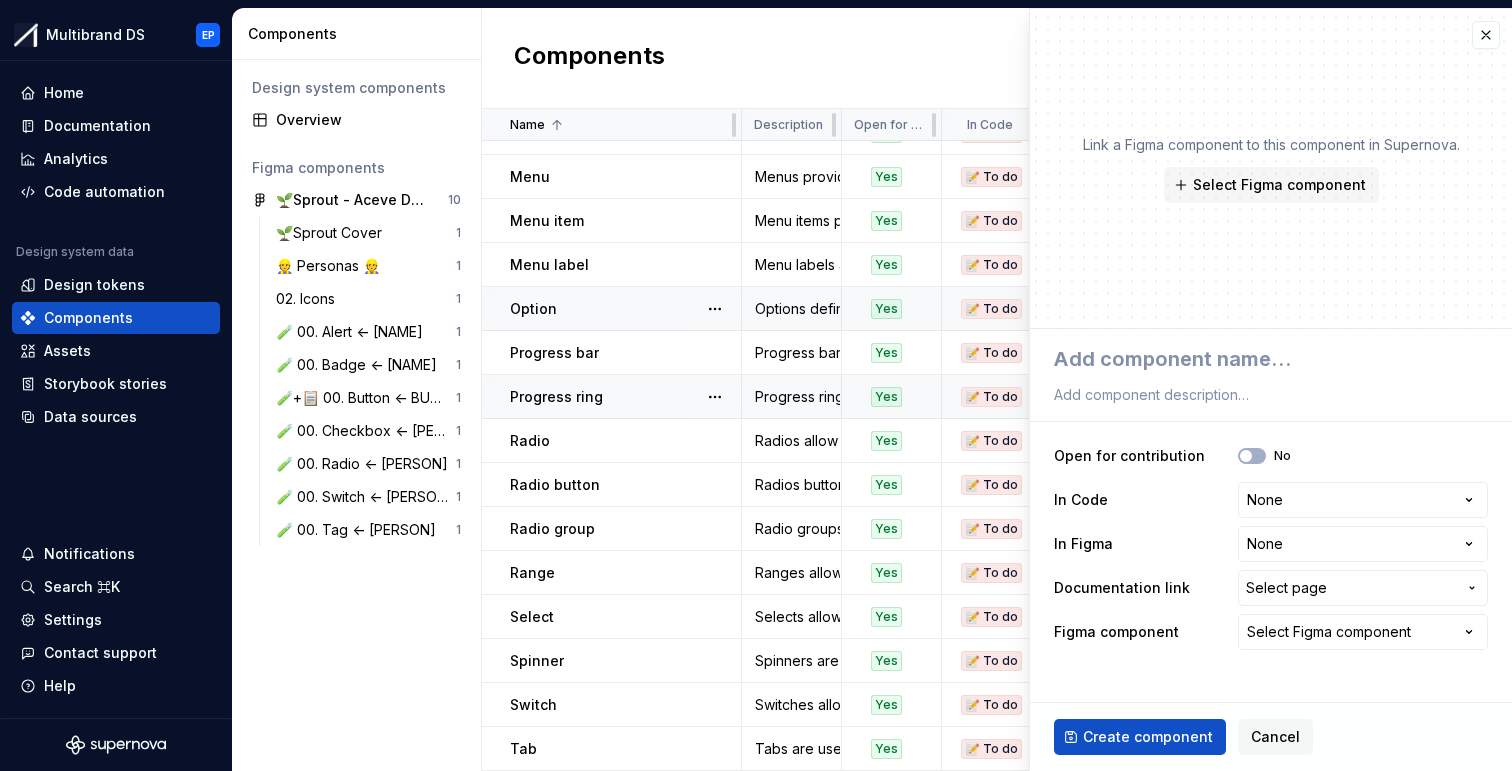 scroll, scrollTop: 646, scrollLeft: 0, axis: vertical 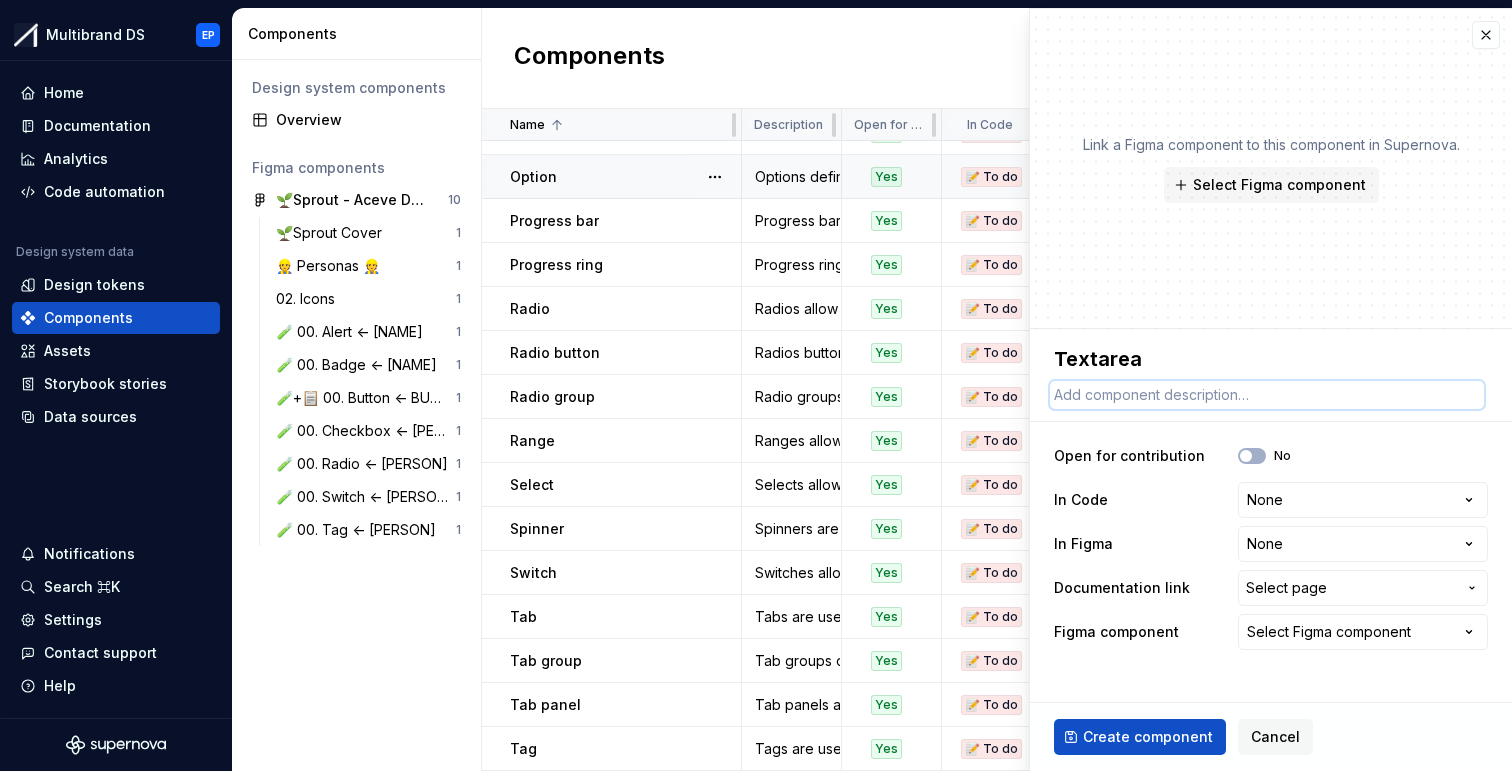 click at bounding box center [1267, 395] 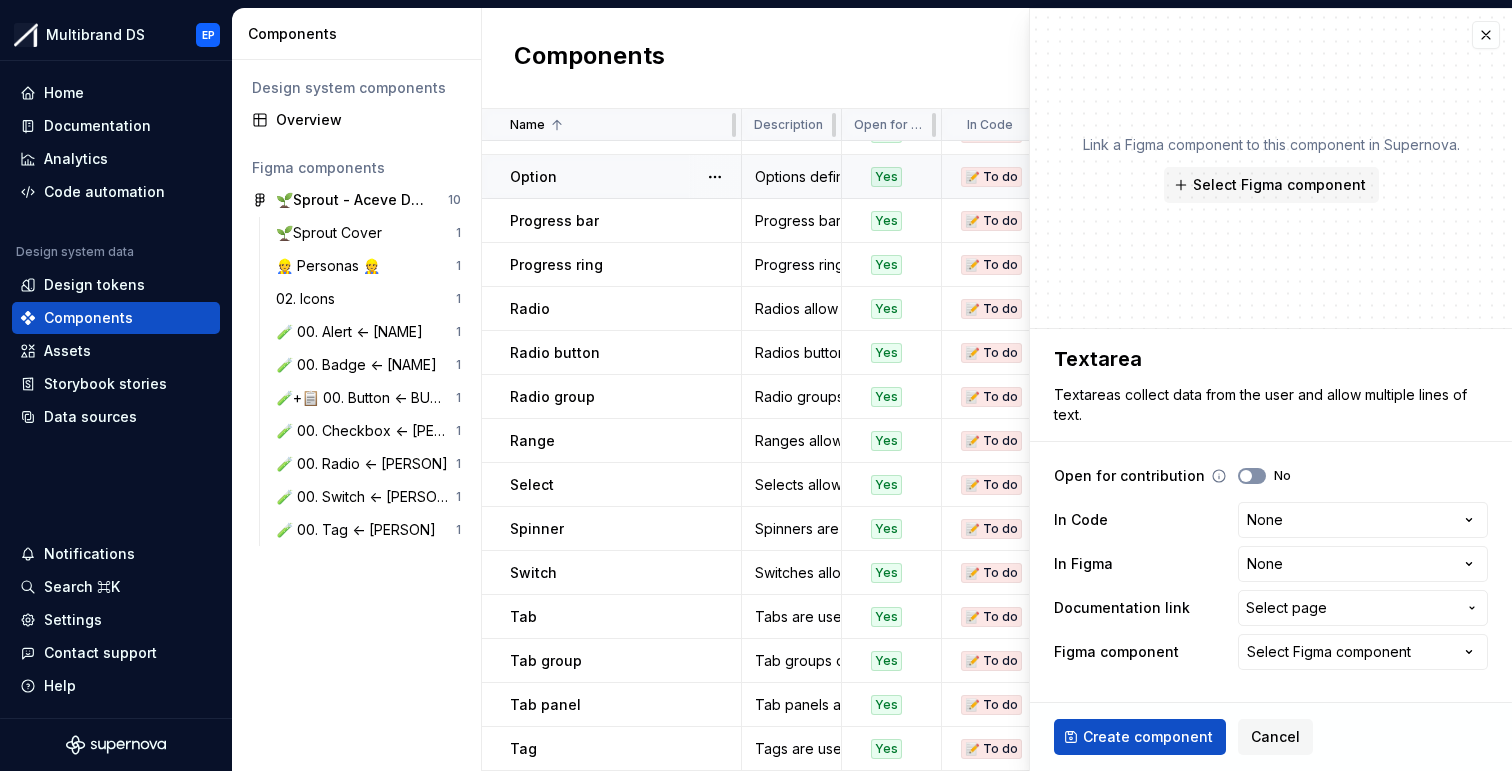 click on "No" at bounding box center [1252, 476] 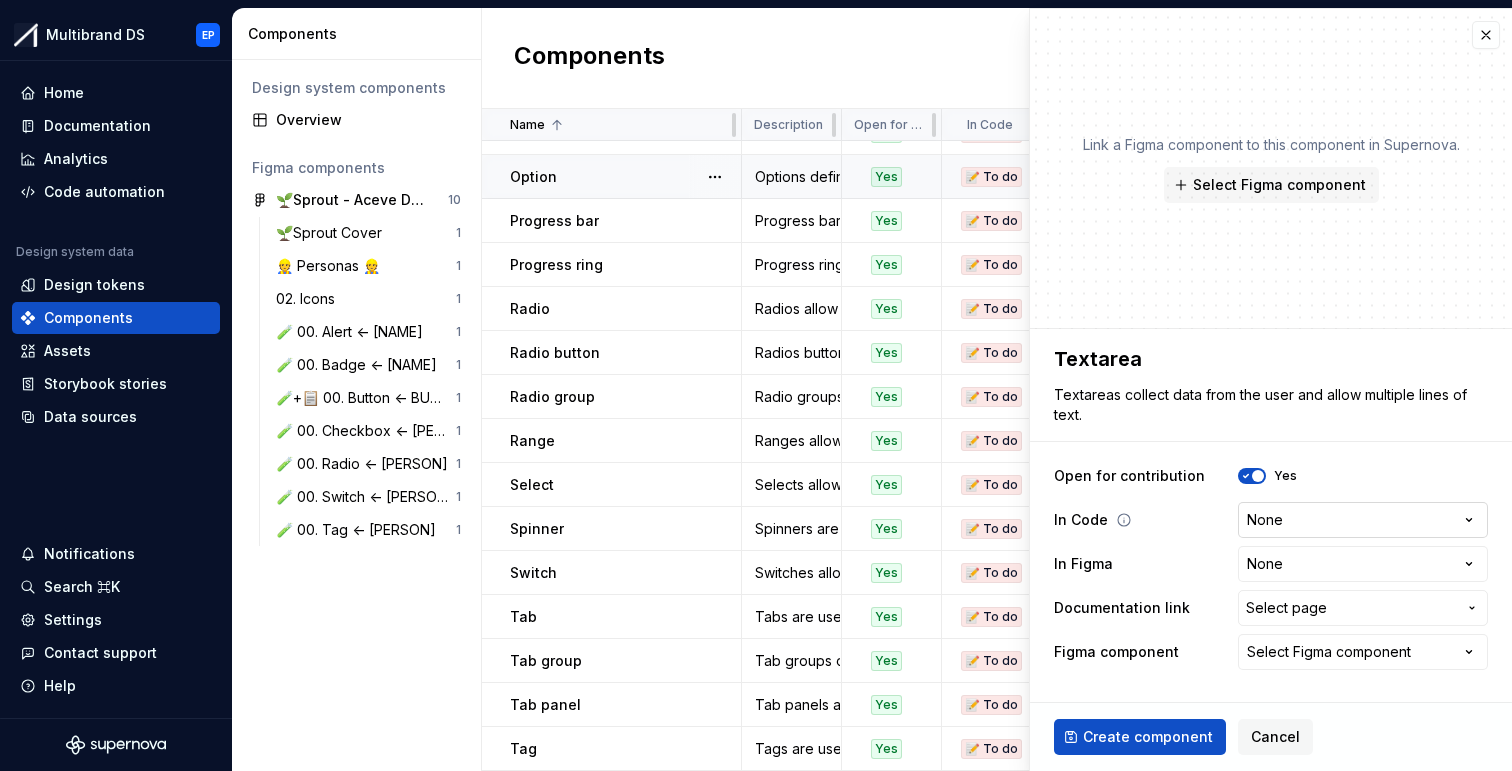 click on "Multibrand DS EP Home Documentation Analytics Code automation Design system data Design tokens Components Assets Storybook stories Data sources Notifications Search ⌘K Settings Contact support Help Components Design system components Overview Figma components 🌱Sprout - Aceve Design system 2025 10 🌱Sprout Cover 1 👷 Personas 👷 1 02. Icons 1 🧪 00. Alert <- [NAME] 1 🧪 00. Badge <- [NAME] 1 🧪+📋 00. Button <- [NAME] 1 🧪 00. Checkbox <- [NAME] 1 🧪 00. Radio <- [NAME] 1 🧪 00. Switch <- [NAME] 1 🧪 00. Tag <- [NAME] 1 Components New component Name Description Open for contribution In Code In Figma Documentation link Figma component Last updated Button group Button groups can be used to group related buttons into sections. Yes 📝 To do 📝 To do Components / Button group None 21 minutes ago Card Cards can be used to group related subjects in a container. Yes 📝 To do 📝 To do Components / Card None 19 minutes ago Checkbox Checkboxes allow the user to toggle an option on or off." at bounding box center (756, 385) 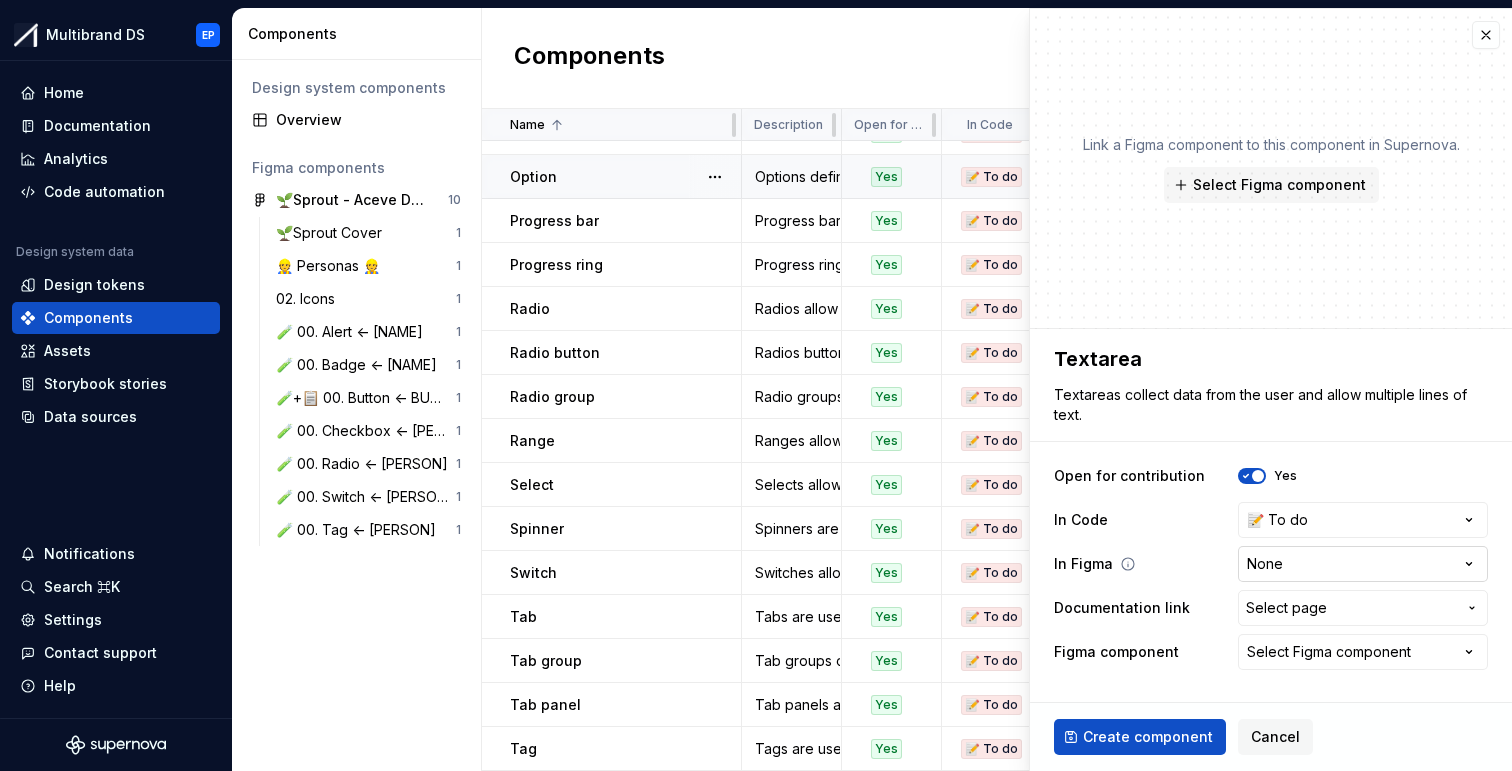 click on "Multibrand DS EP Home Documentation Analytics Code automation Design system data Design tokens Components Assets Storybook stories Data sources Notifications Search ⌘K Settings Contact support Help Components Design system components Overview Figma components 🌱Sprout - Aceve Design system 2025 10 🌱Sprout Cover 1 👷 Personas 👷 1 02. Icons 1 🧪 00. Alert <- [NAME] 1 🧪 00. Badge <- [NAME] 1 🧪+📋 00. Button <- [NAME] 1 🧪 00. Checkbox <- [NAME] 1 🧪 00. Radio <- [NAME] 1 🧪 00. Switch <- [NAME] 1 🧪 00. Tag <- [NAME] 1 Components New component Name Description Open for contribution In Code In Figma Documentation link Figma component Last updated Button group Button groups can be used to group related buttons into sections. Yes 📝 To do 📝 To do Components / Button group None 21 minutes ago Card Cards can be used to group related subjects in a container. Yes 📝 To do 📝 To do Components / Card None 19 minutes ago Checkbox Checkboxes allow the user to toggle an option on or off." at bounding box center [756, 385] 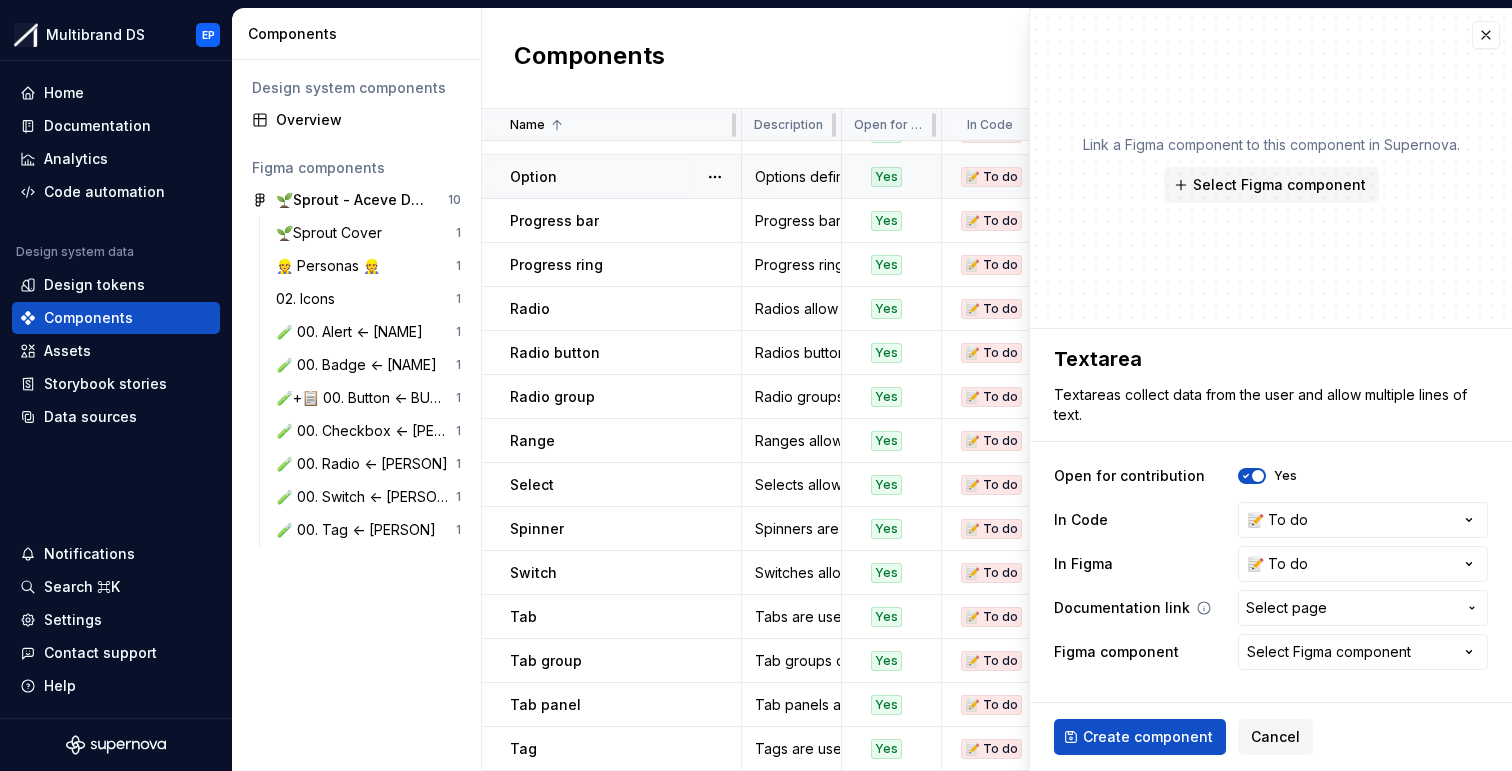 click on "Select page" at bounding box center (1286, 608) 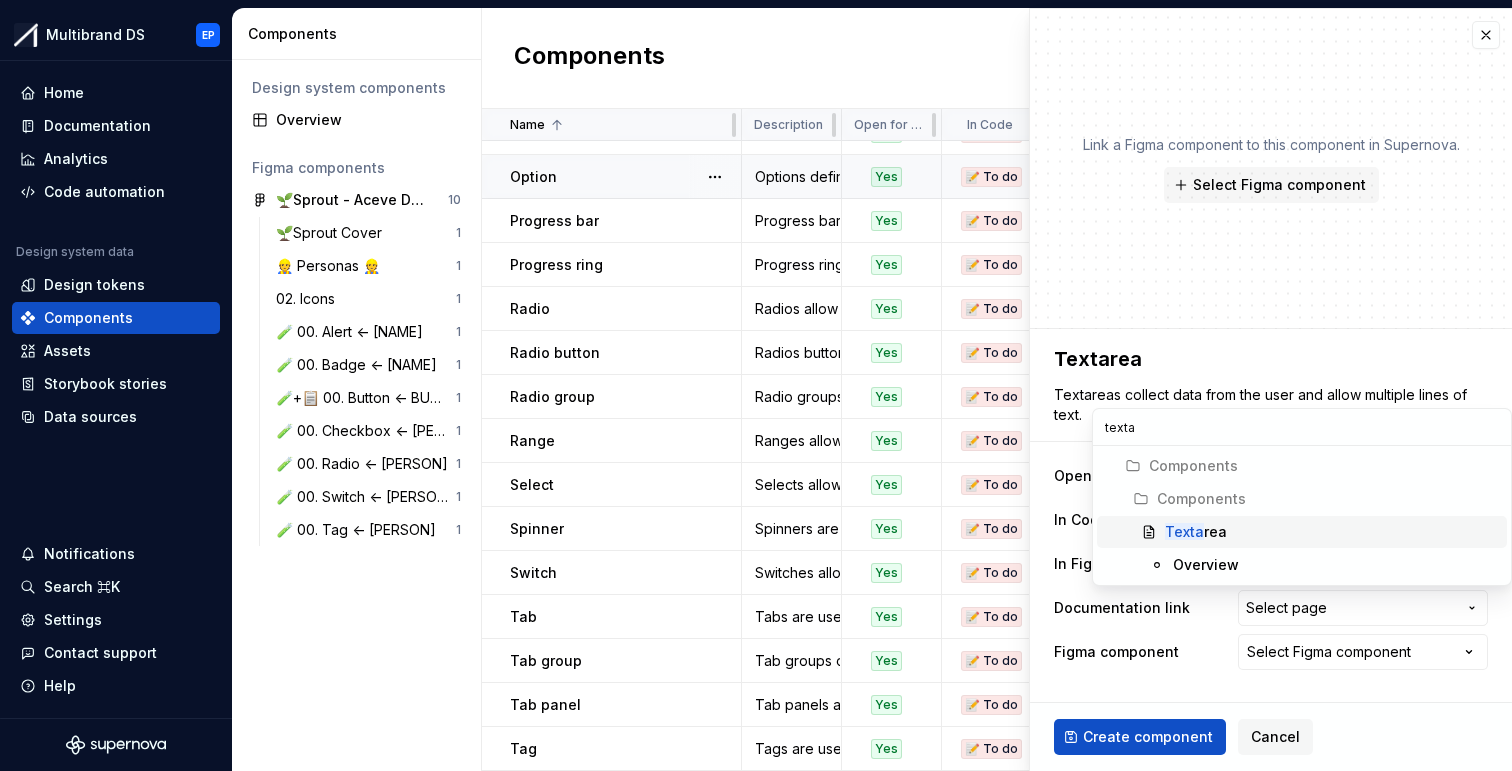 click on "Texta rea" at bounding box center (1332, 532) 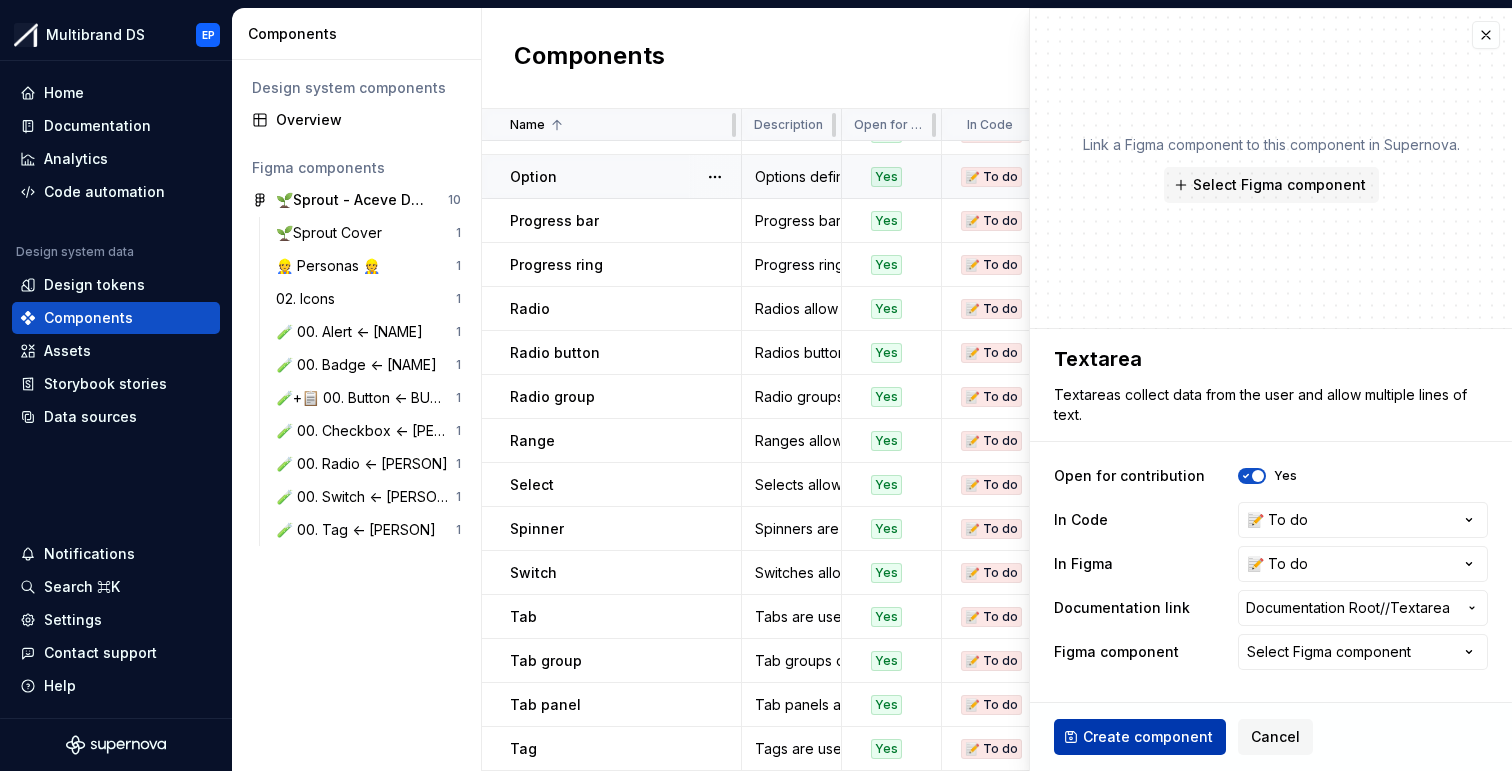 click on "Create component" at bounding box center (1148, 737) 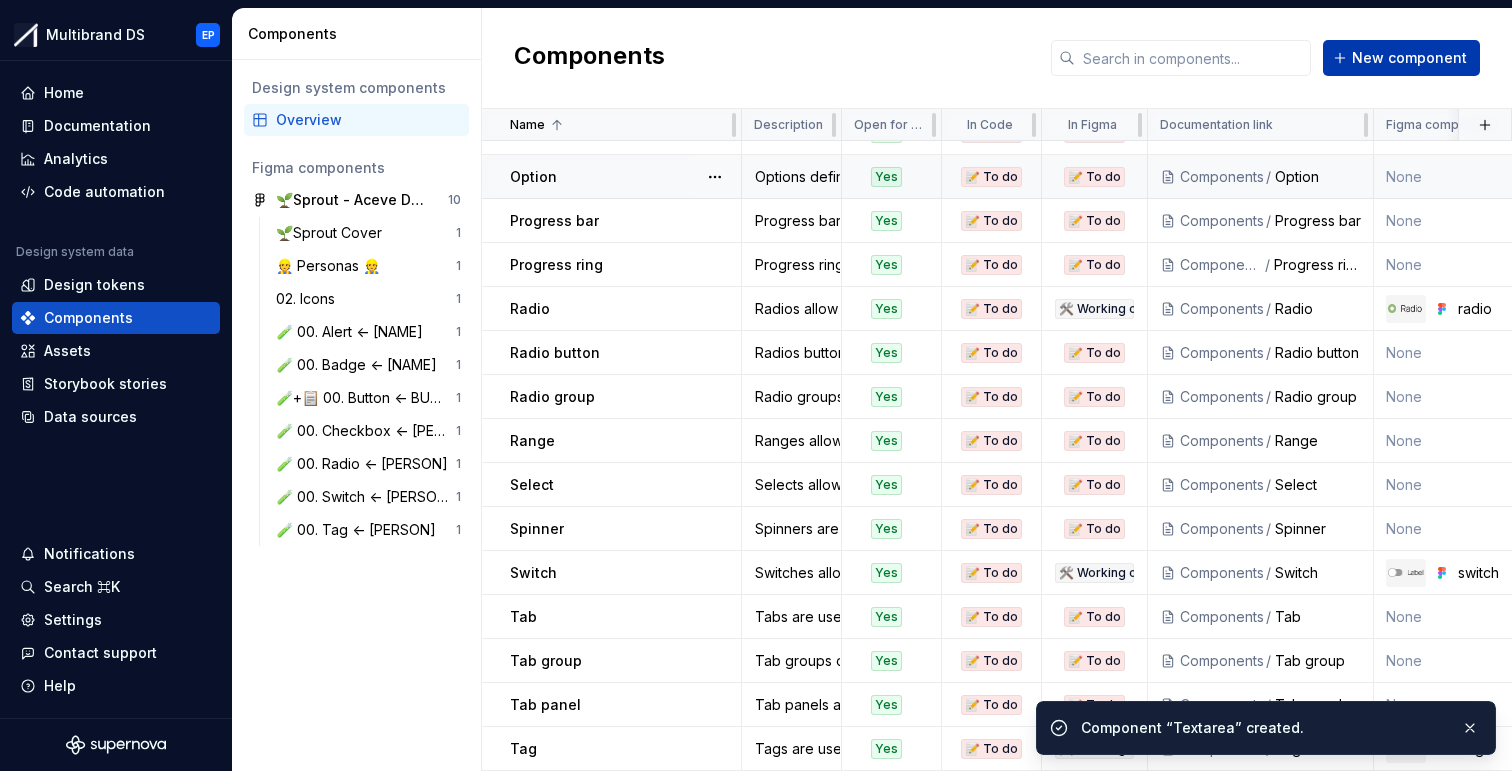 click on "New component" at bounding box center (1409, 58) 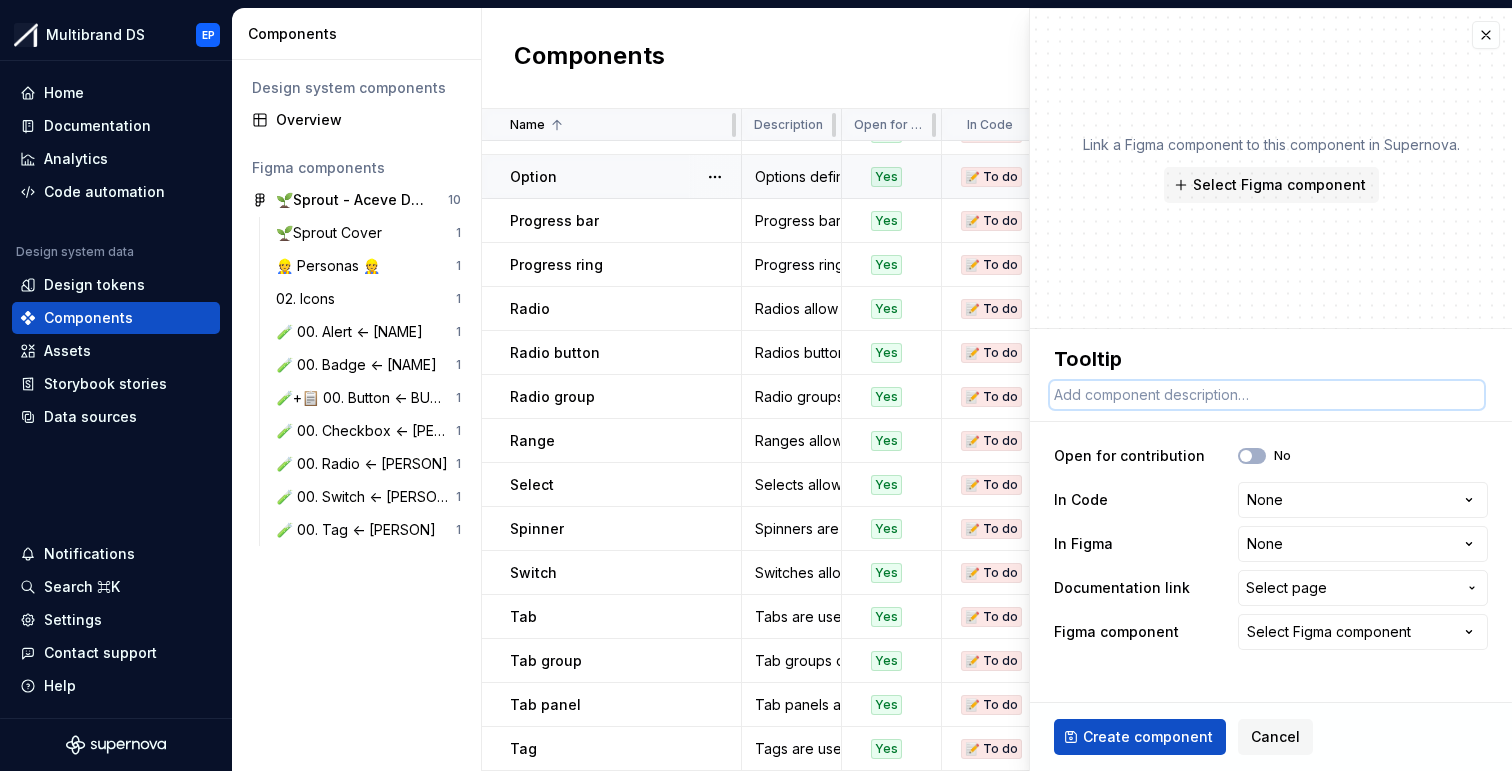 click at bounding box center (1267, 395) 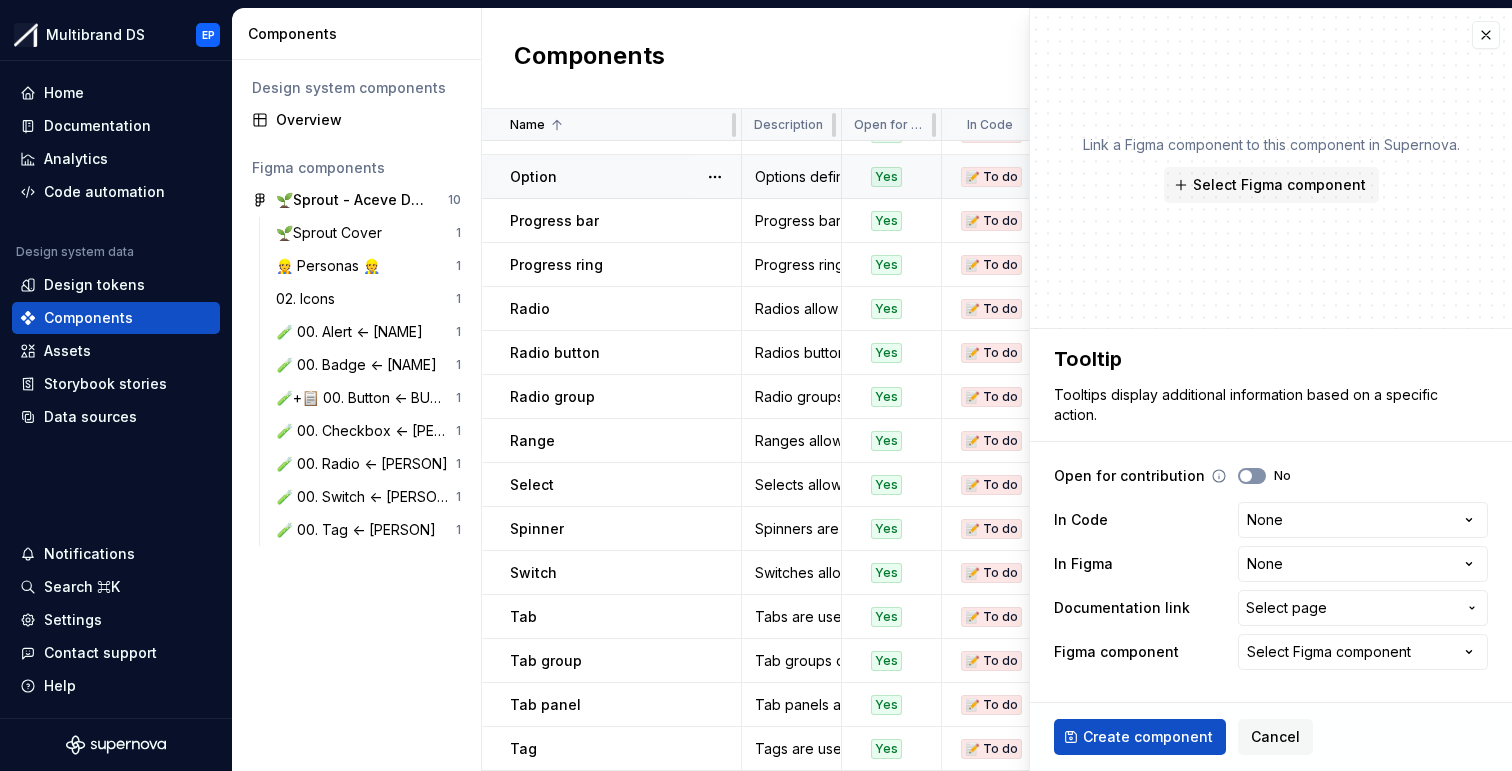 click at bounding box center (1246, 476) 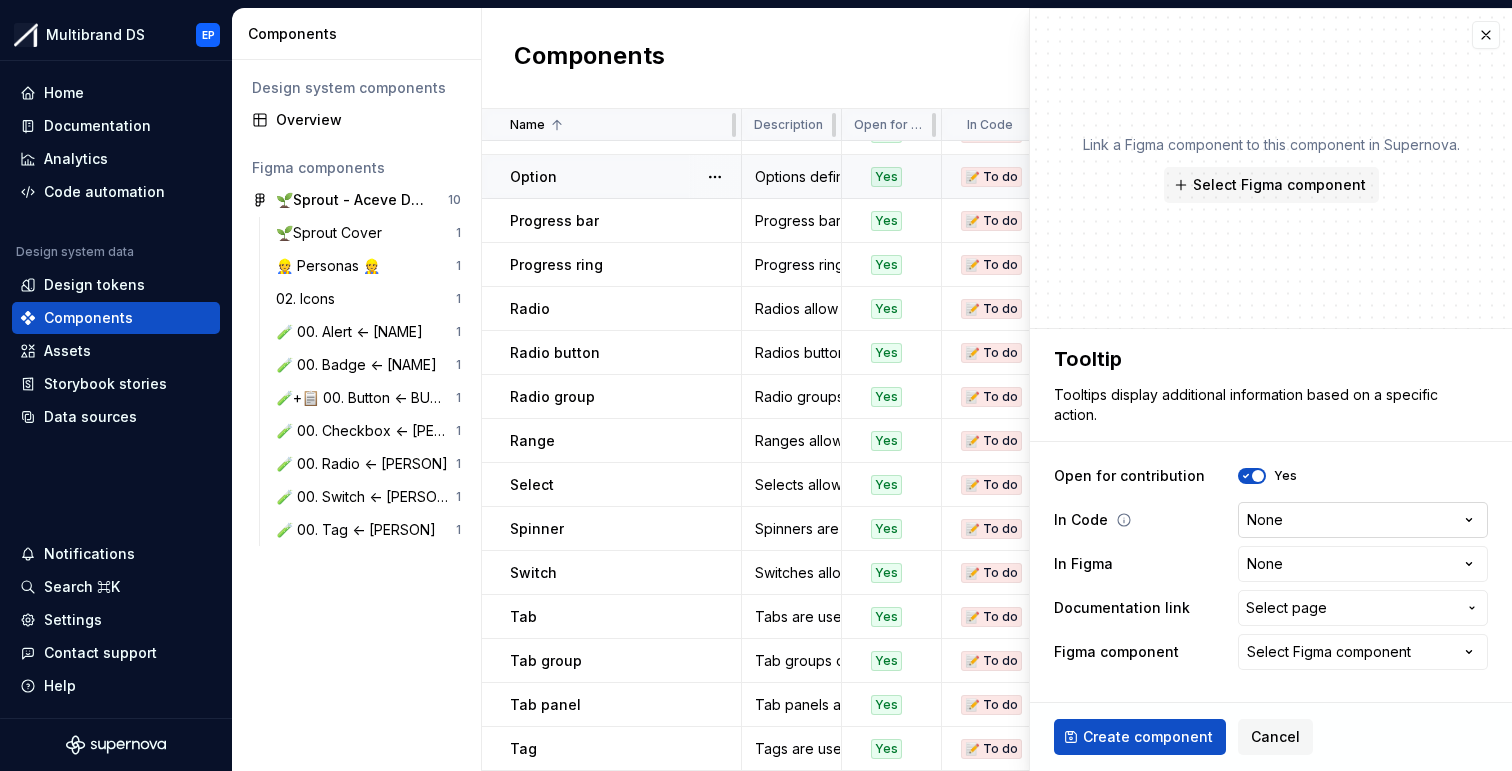 click on "Multibrand DS EP Home Documentation Analytics Code automation Design system data Design tokens Components Assets Storybook stories Data sources Notifications Search ⌘K Settings Contact support Help Components Design system components Overview Figma components 🌱Sprout - Aceve Design system 2025 10 🌱Sprout Cover 1 👷 Personas 👷 1 02. Icons 1 🧪 00. Alert <- [NAME] 1 🧪 00. Badge <- [NAME] 1 🧪+📋 00. Button <- [NAME] 1 🧪 00. Checkbox <- [NAME] 1 🧪 00. Radio <- [NAME] 1 🧪 00. Switch <- [NAME] 1 🧪 00. Tag <- [NAME] 1 Components New component Name Description Open for contribution In Code In Figma Documentation link Figma component Last updated Button group Button groups can be used to group related buttons into sections. Yes 📝 To do 📝 To do Components / Button group None 21 minutes ago Card Cards can be used to group related subjects in a container. Yes 📝 To do 📝 To do Components / Card None 20 minutes ago Checkbox Checkboxes allow the user to toggle an option on or off." at bounding box center [756, 385] 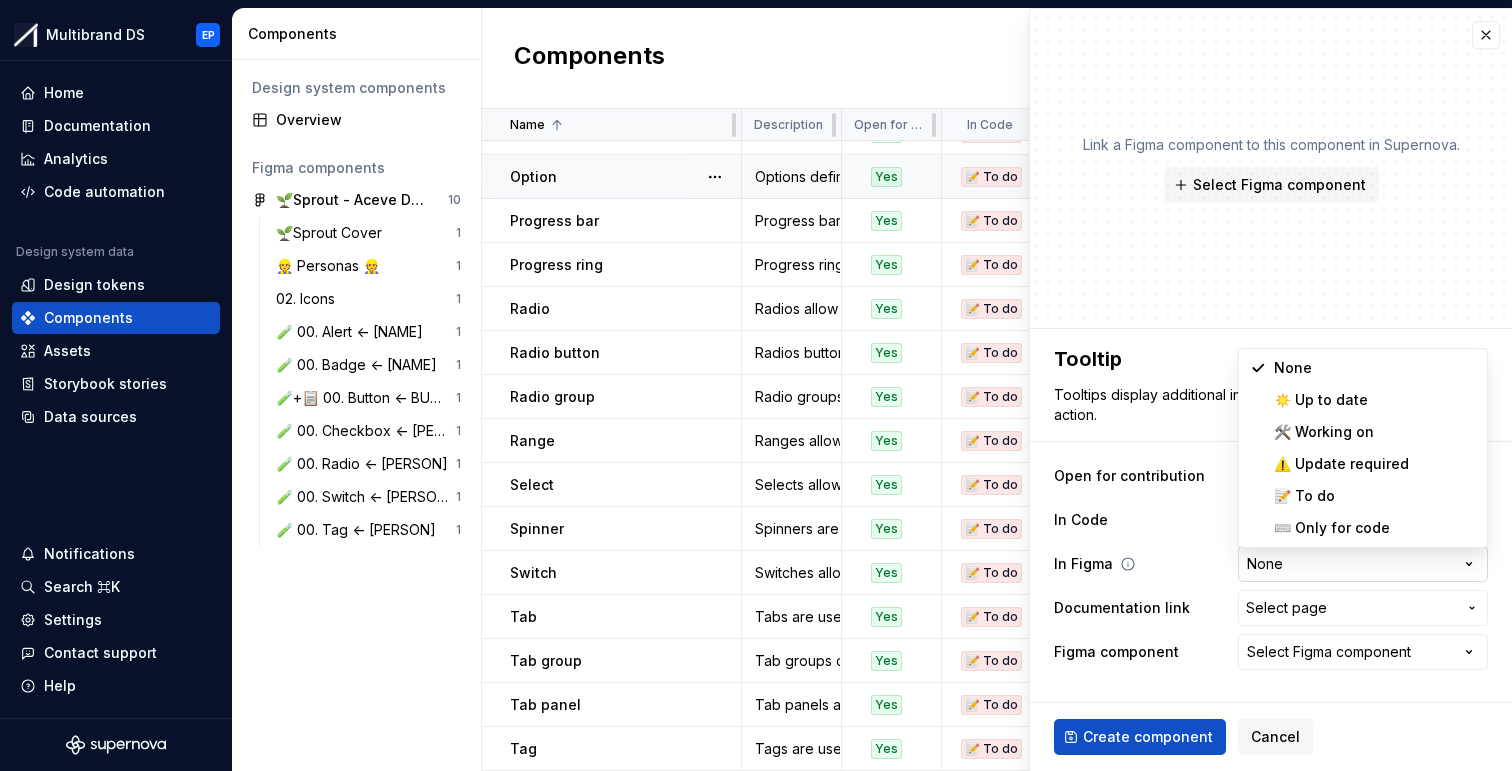 click on "Multibrand DS EP Home Documentation Analytics Code automation Design system data Design tokens Components Assets Storybook stories Data sources Notifications Search ⌘K Settings Contact support Help Components Design system components Overview Figma components 🌱Sprout - Aceve Design system 2025 10 🌱Sprout Cover 1 👷 Personas 👷 1 02. Icons 1 🧪 00. Alert <- [NAME] 1 🧪 00. Badge <- [NAME] 1 🧪+📋 00. Button <- [NAME] 1 🧪 00. Checkbox <- [NAME] 1 🧪 00. Radio <- [NAME] 1 🧪 00. Switch <- [NAME] 1 🧪 00. Tag <- [NAME] 1 Components New component Name Description Open for contribution In Code In Figma Documentation link Figma component Last updated Button group Button groups can be used to group related buttons into sections. Yes 📝 To do 📝 To do Components / Button group None 21 minutes ago Card Cards can be used to group related subjects in a container. Yes 📝 To do 📝 To do Components / Card None 20 minutes ago Checkbox Checkboxes allow the user to toggle an option on or off." at bounding box center (756, 385) 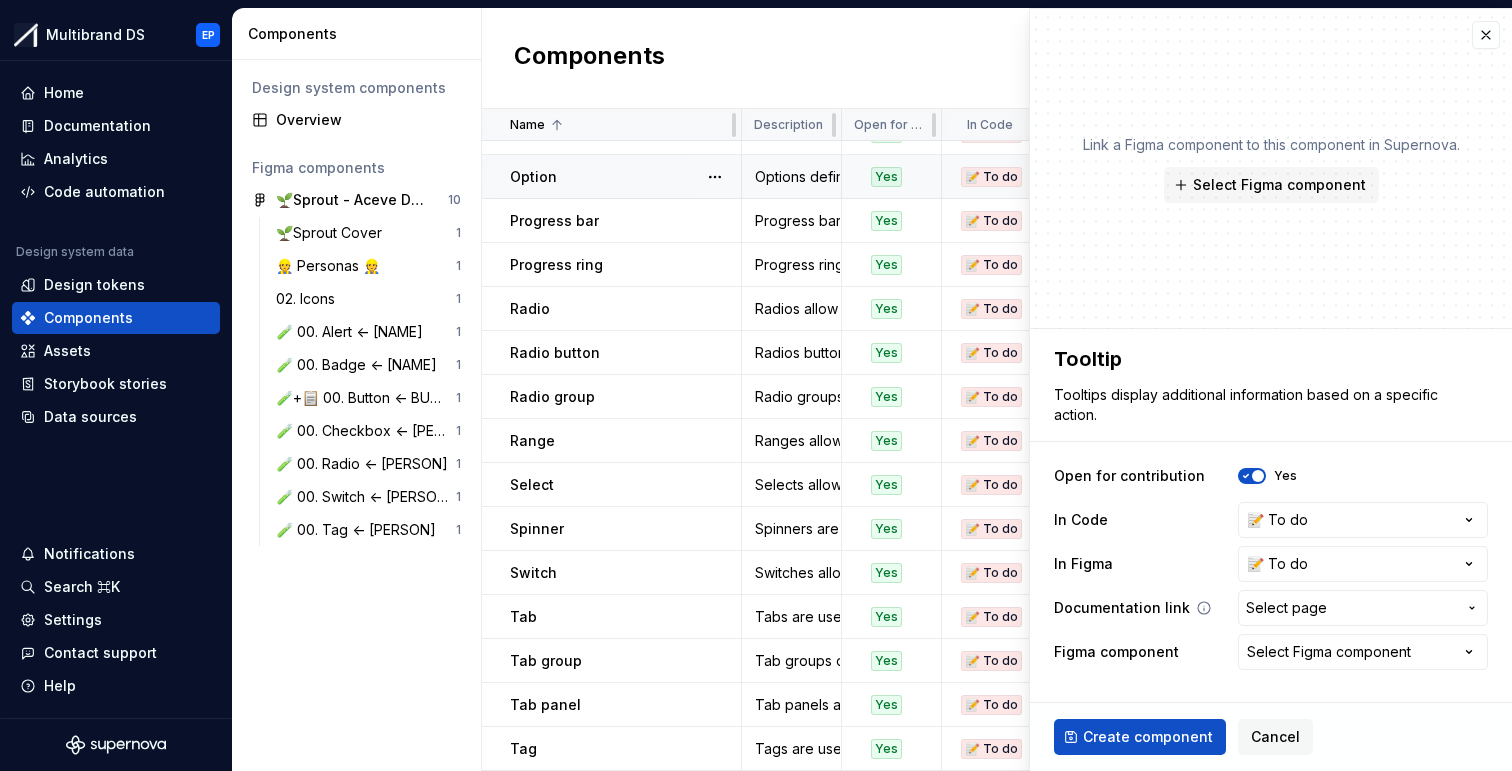click on "Select page" at bounding box center [1286, 608] 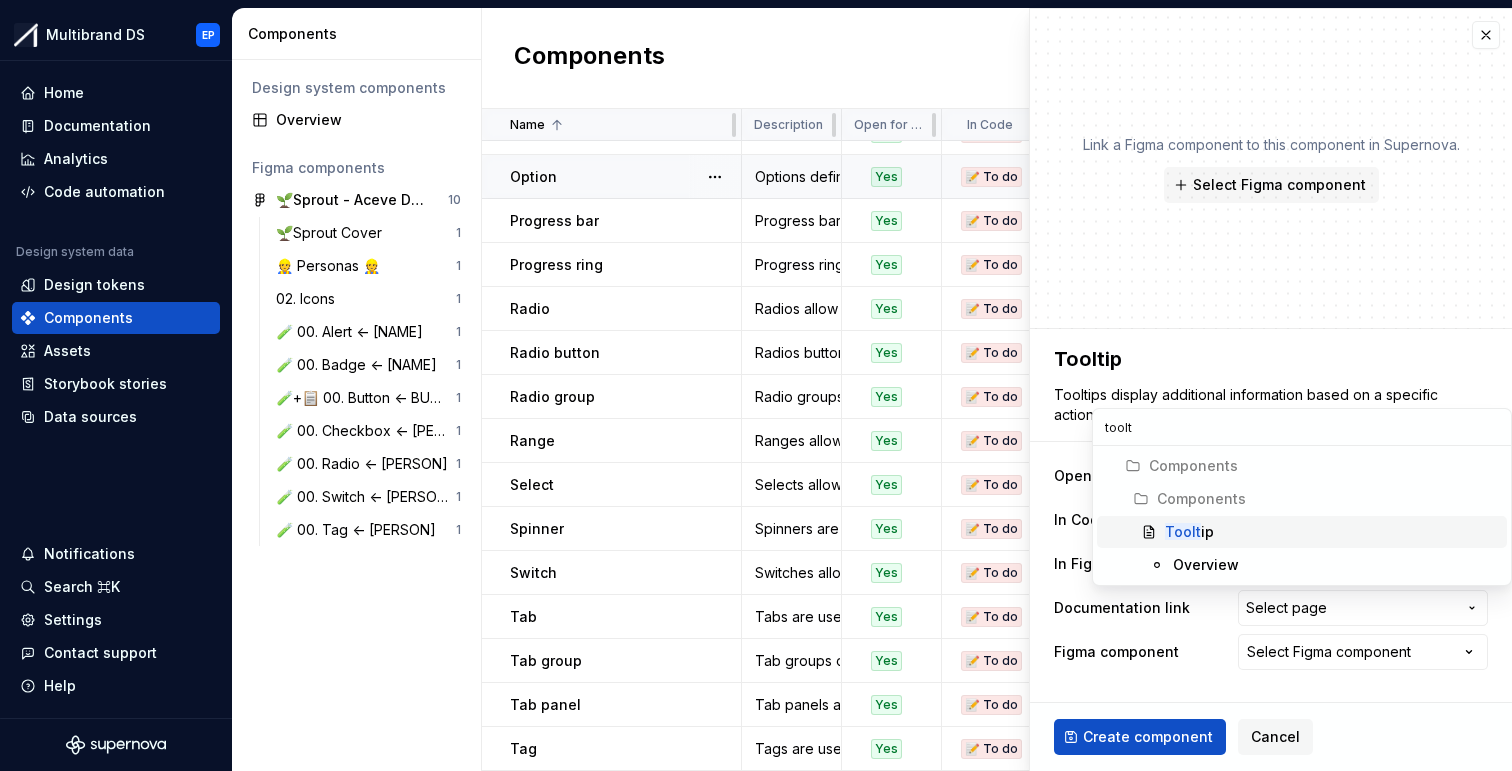 click on "Toolt ip" at bounding box center [1332, 532] 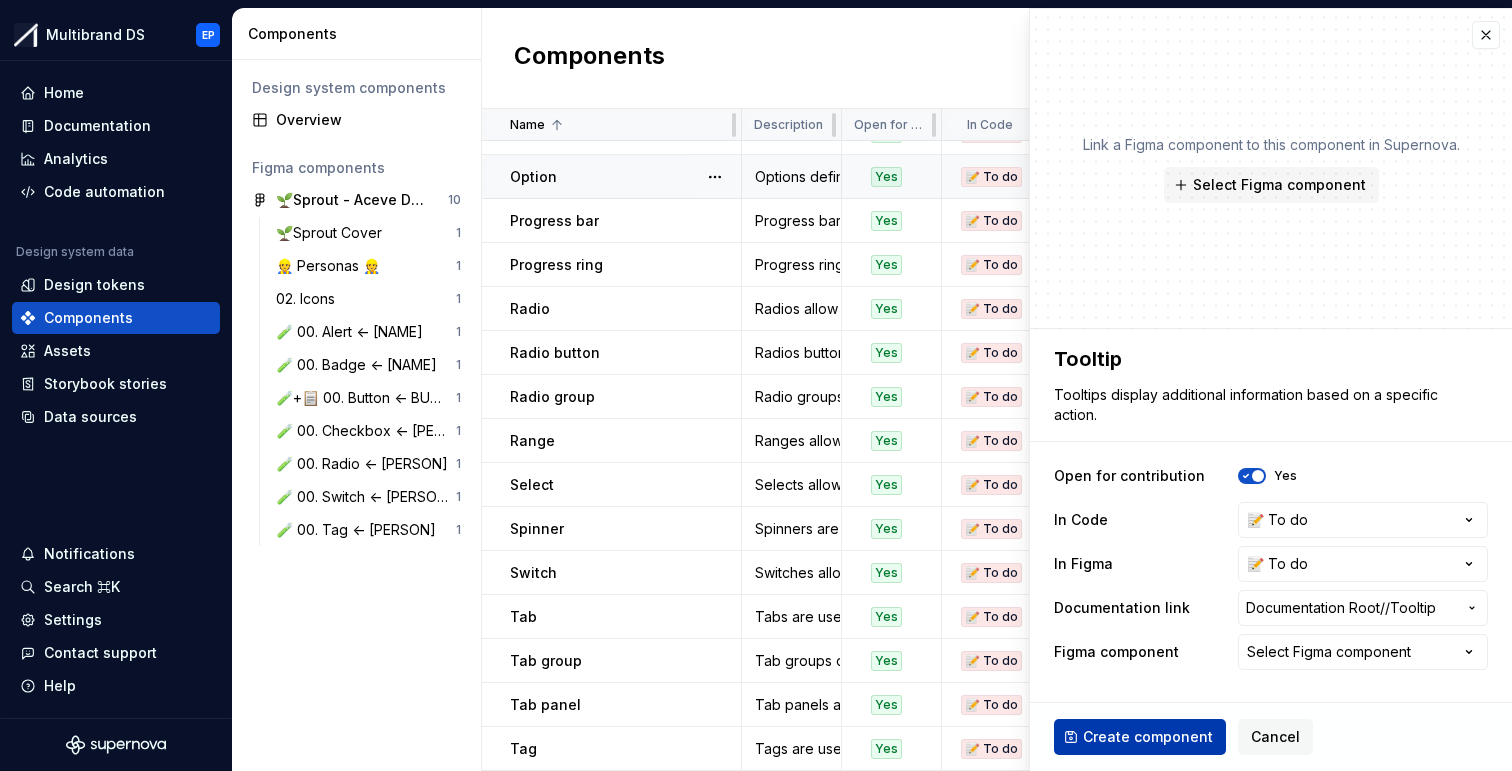 click on "Create component" at bounding box center (1148, 737) 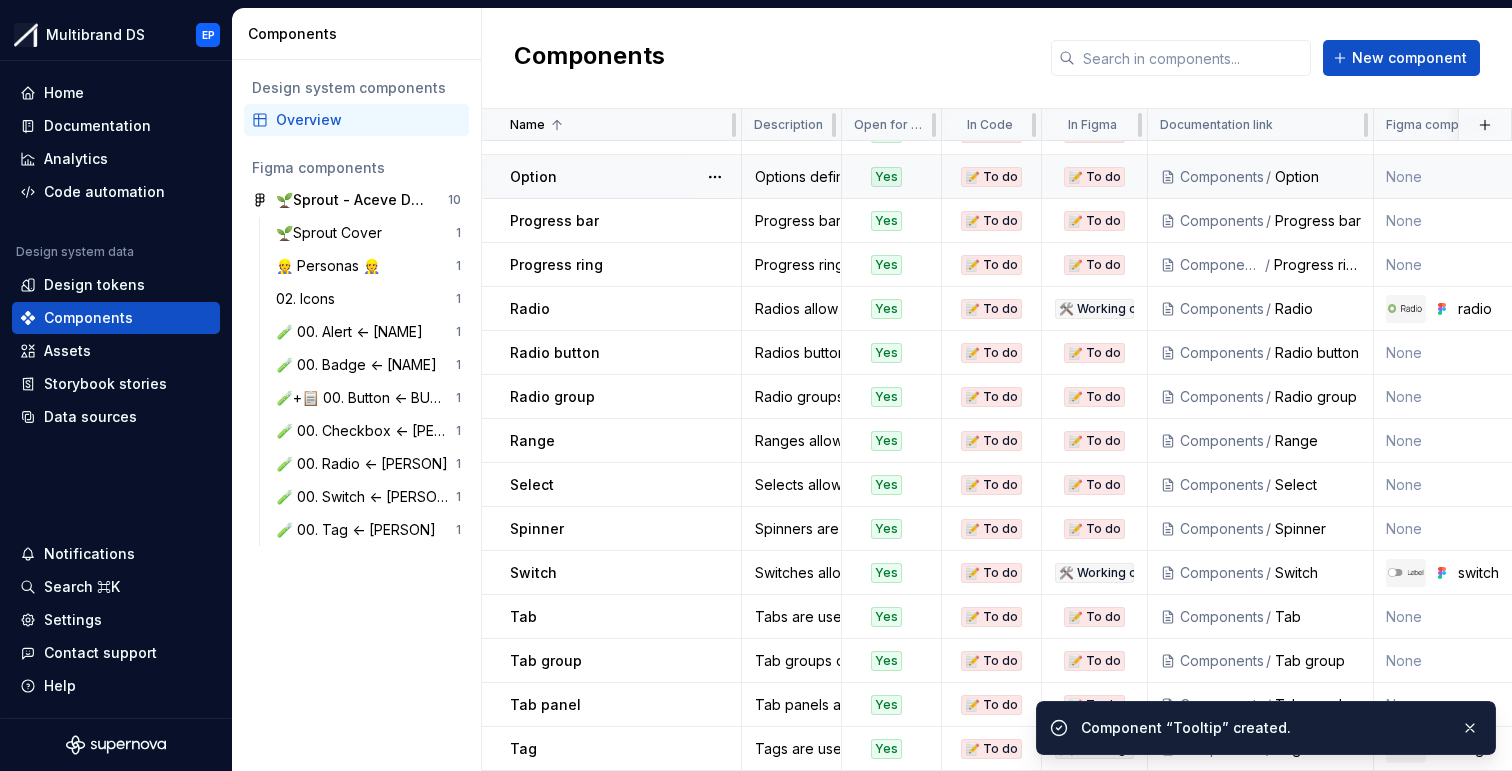 click on "Components New component" at bounding box center (997, 58) 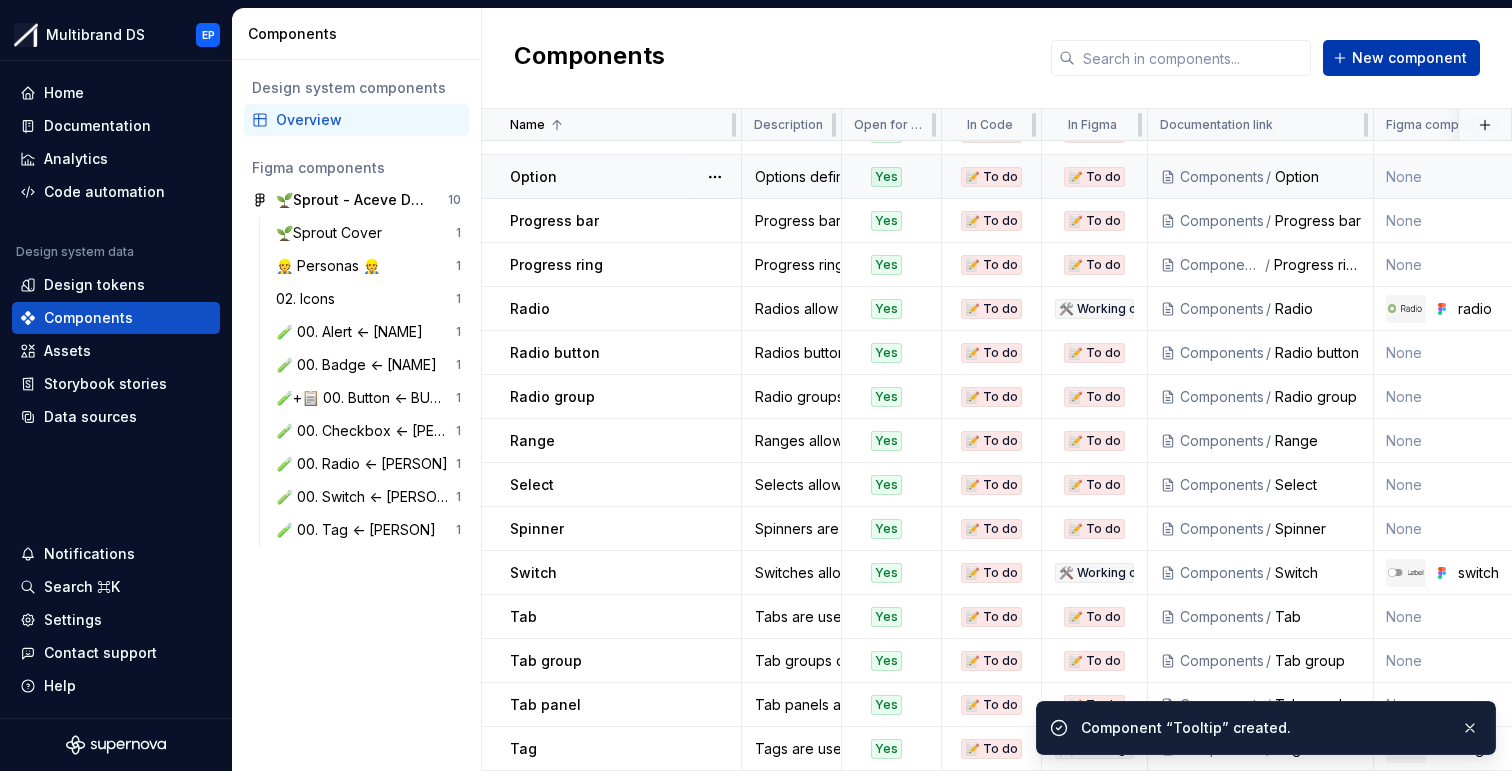 click on "New component" at bounding box center (1409, 58) 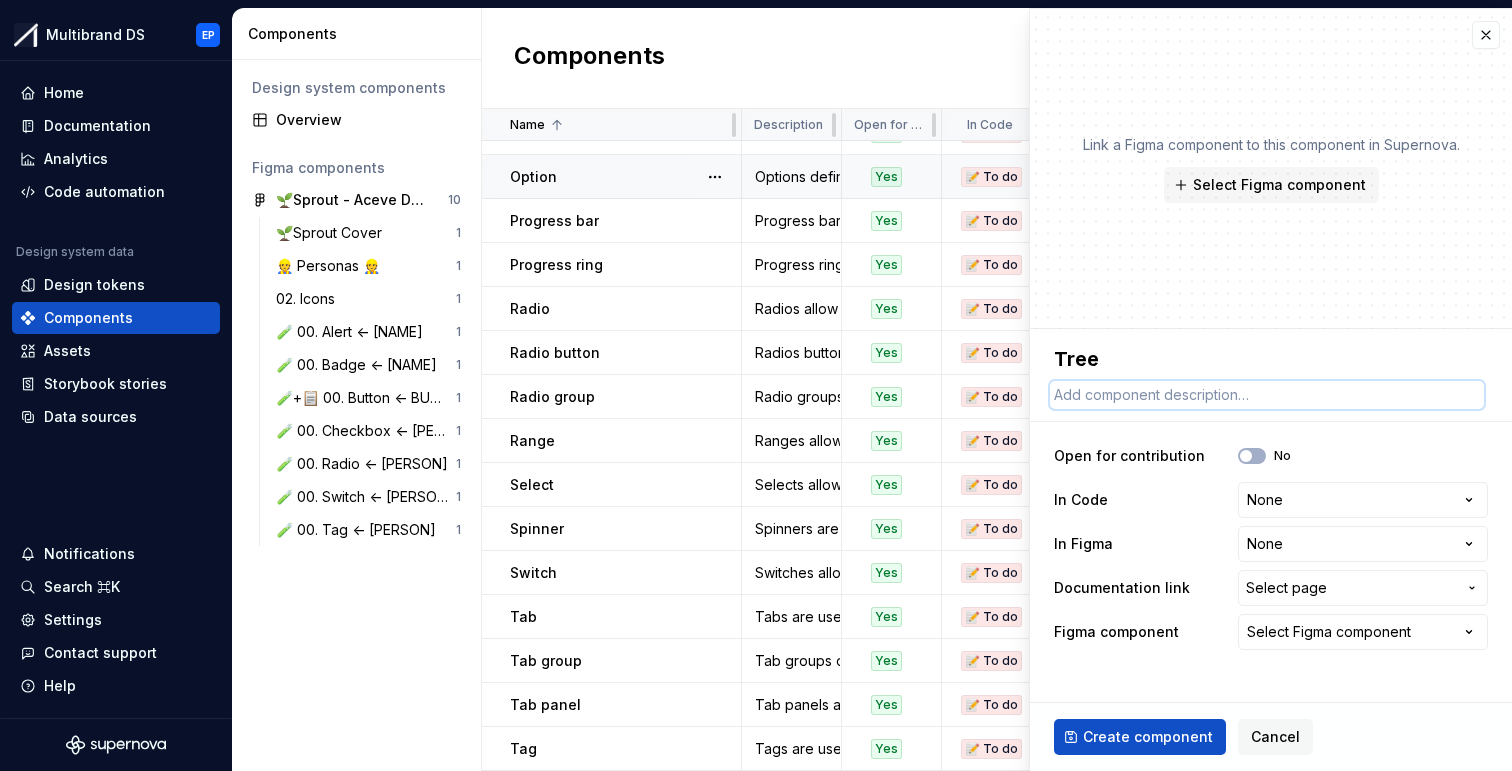 click at bounding box center (1267, 395) 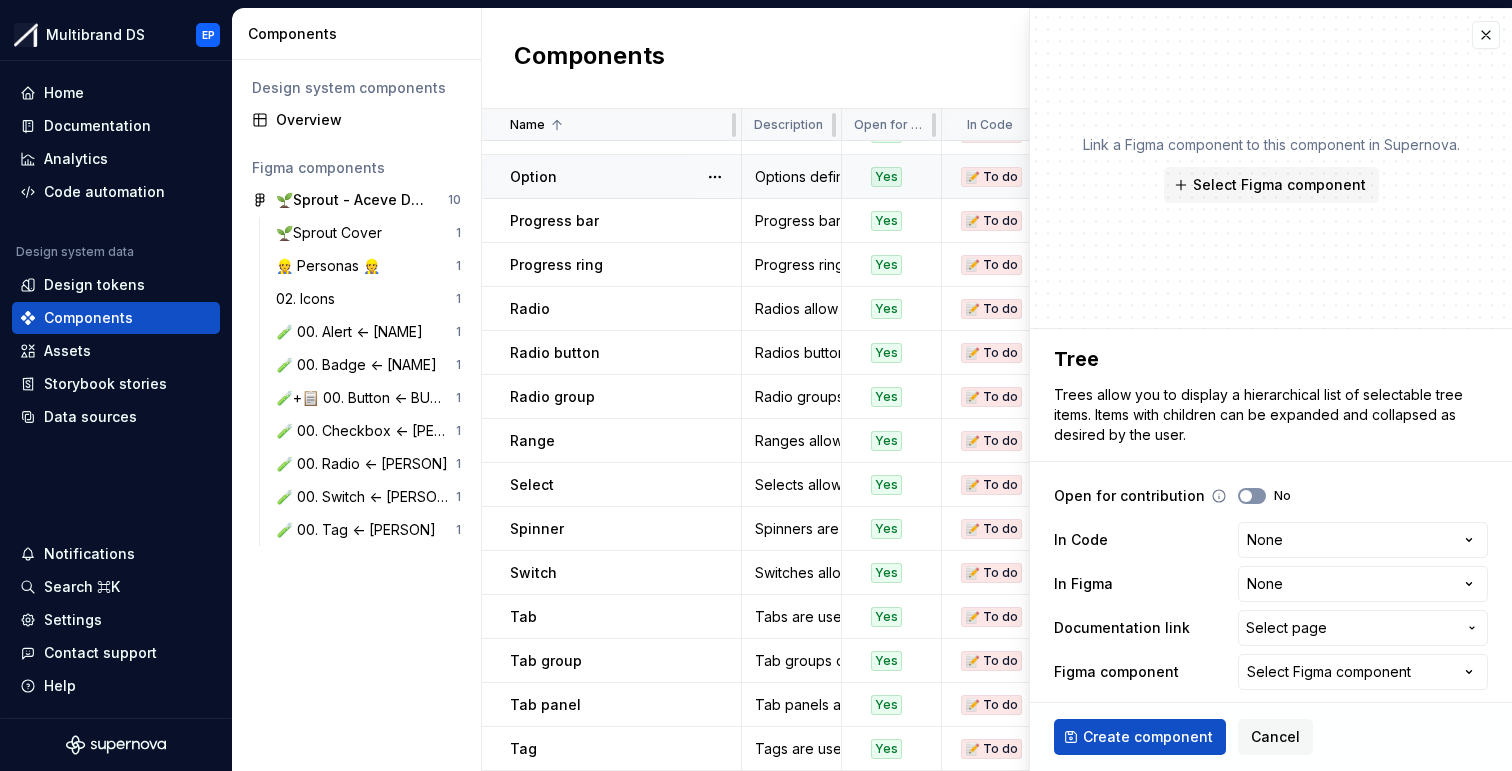 click on "No" at bounding box center [1252, 496] 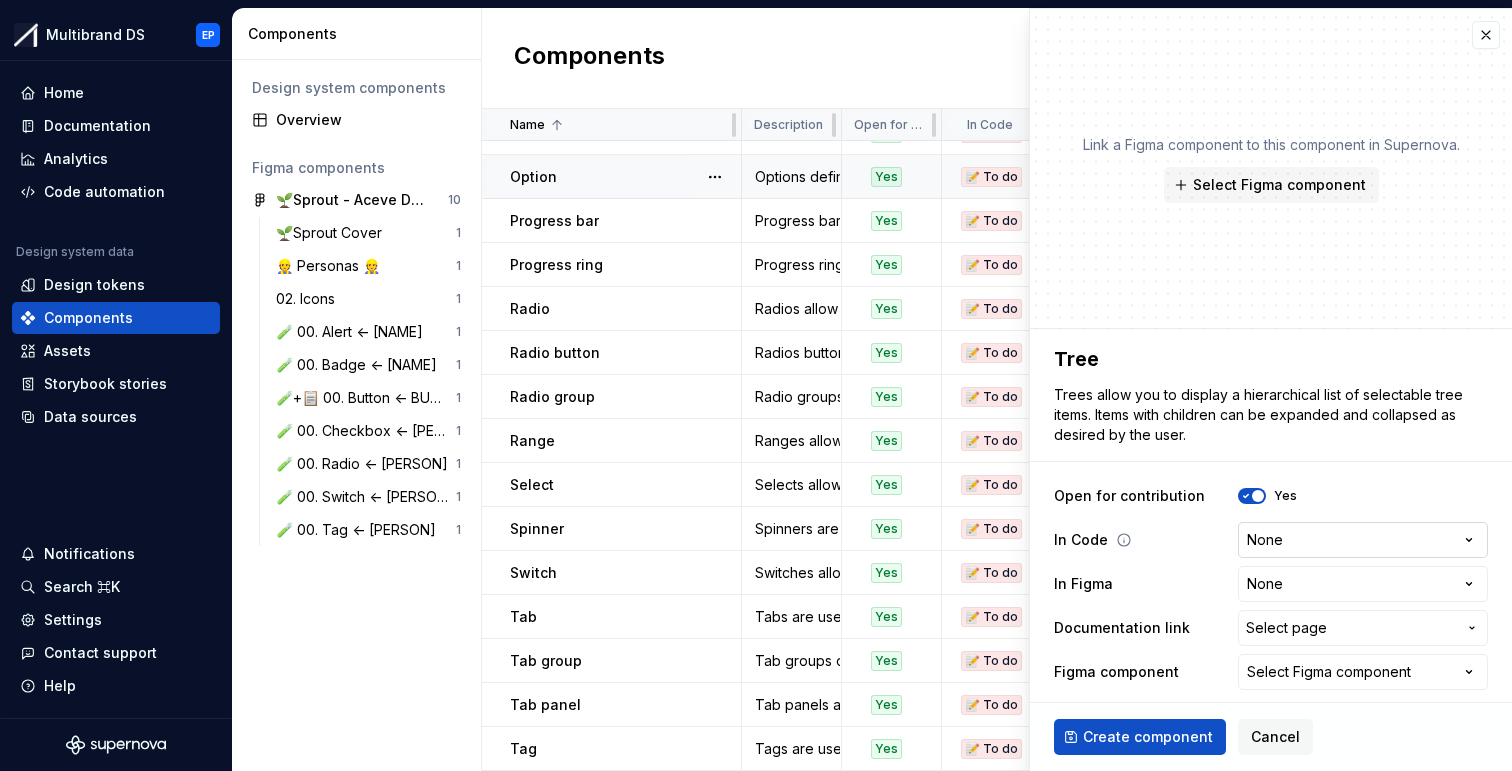 click on "Multibrand DS EP Home Documentation Analytics Code automation Design system data Design tokens Components Assets Storybook stories Data sources Notifications Search ⌘K Settings Contact support Help Components Design system components Overview Figma components 🌱Sprout - Aceve Design system 2025 10 🌱Sprout Cover 1 👷 Personas 👷 1 02. Icons 1 🧪 00. Alert <- [PERSON] 1 🧪 00. Badge <- [PERSON] 1 🧪+📋 00. Button <- [PERSON] 1 🧪 00. Checkbox <- [PERSON] 1 🧪 00. Radio <- [PERSON] 1 🧪 00. Switch <- [PERSON] 1 🧪 00. Tag <- [PERSON] 1 Components New component Name Description Open for contribution In Code In Figma Documentation link Figma component Last updated Button group Button groups can be used to group related buttons into sections. Yes 📝 To do 📝 To do Components / Button group None 22 minutes ago Card Cards can be used to group related subjects in a container. Yes 📝 To do 📝 To do Components / Card None 21 minutes ago Checkbox Checkboxes allow the user to toggle an option on or off." at bounding box center (756, 385) 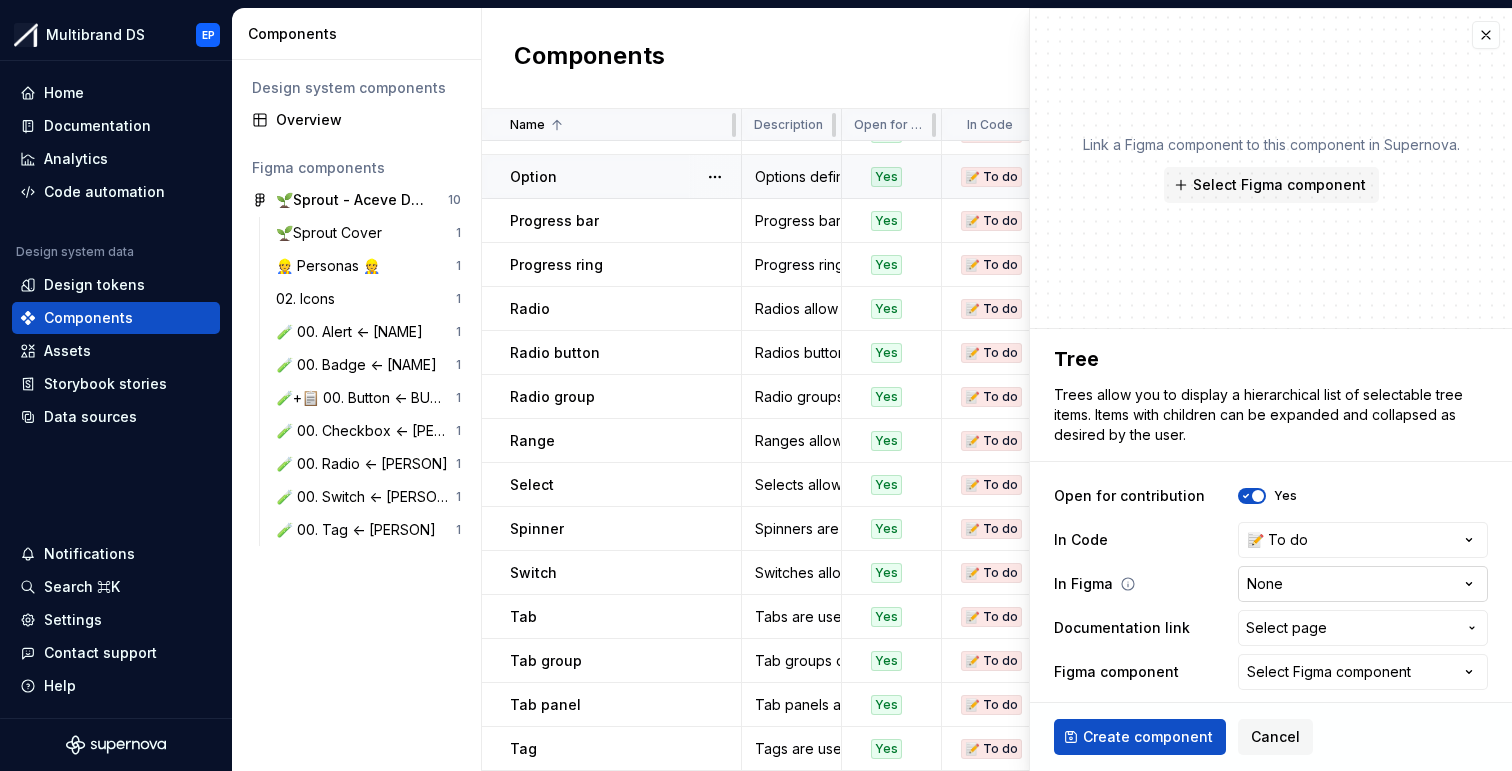 click on "Multibrand DS EP Home Documentation Analytics Code automation Design system data Design tokens Components Assets Storybook stories Data sources Notifications Search ⌘K Settings Contact support Help Components Design system components Overview Figma components 🌱Sprout - Aceve Design system 2025 10 🌱Sprout Cover 1 👷 Personas 👷 1 02. Icons 1 🧪 00. Alert <- [PERSON] 1 🧪 00. Badge <- [PERSON] 1 🧪+📋 00. Button <- [PERSON] 1 🧪 00. Checkbox <- [PERSON] 1 🧪 00. Radio <- [PERSON] 1 🧪 00. Switch <- [PERSON] 1 🧪 00. Tag <- [PERSON] 1 Components New component Name Description Open for contribution In Code In Figma Documentation link Figma component Last updated Button group Button groups can be used to group related buttons into sections. Yes 📝 To do 📝 To do Components / Button group None 22 minutes ago Card Cards can be used to group related subjects in a container. Yes 📝 To do 📝 To do Components / Card None 21 minutes ago Checkbox Checkboxes allow the user to toggle an option on or off." at bounding box center [756, 385] 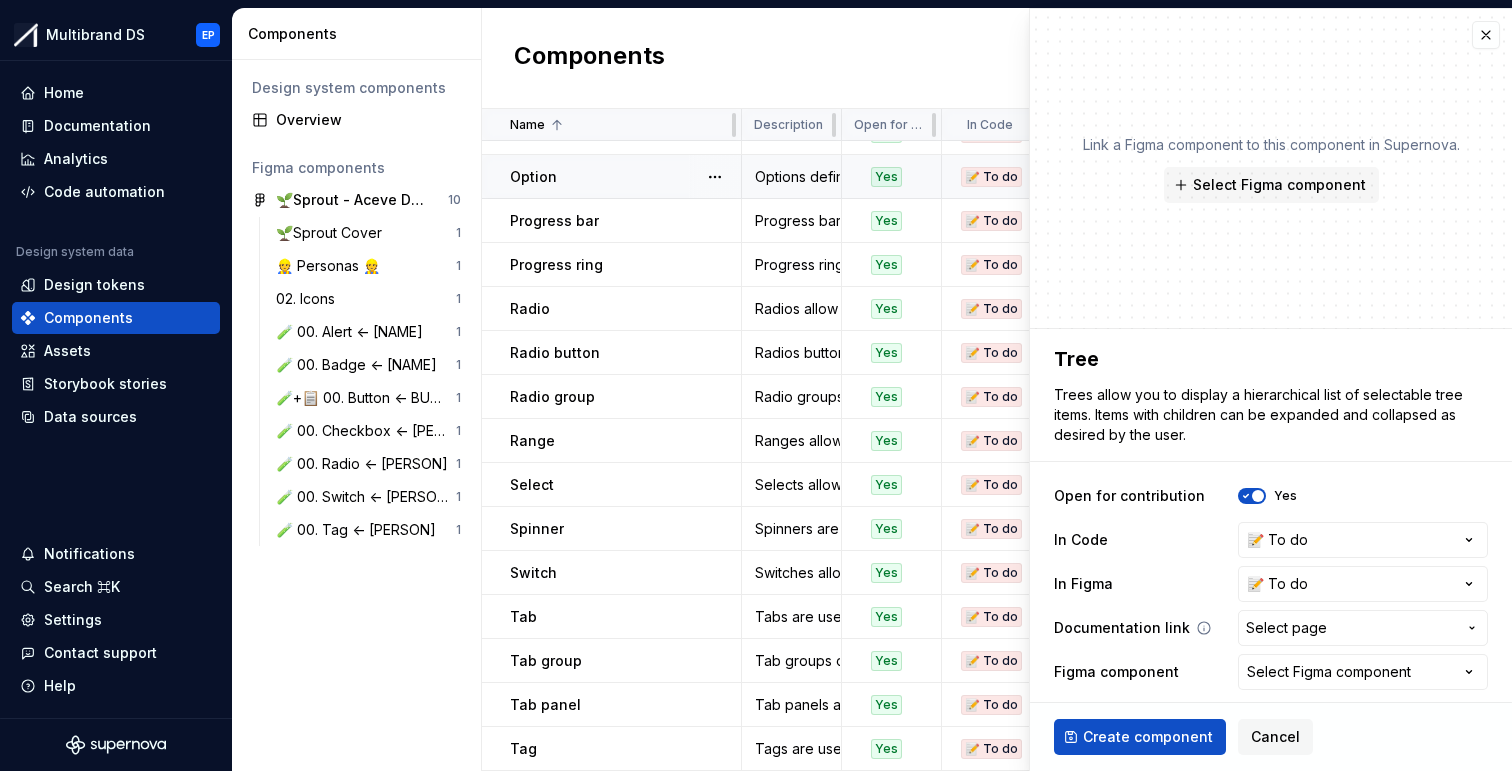 click on "Select page" at bounding box center [1286, 628] 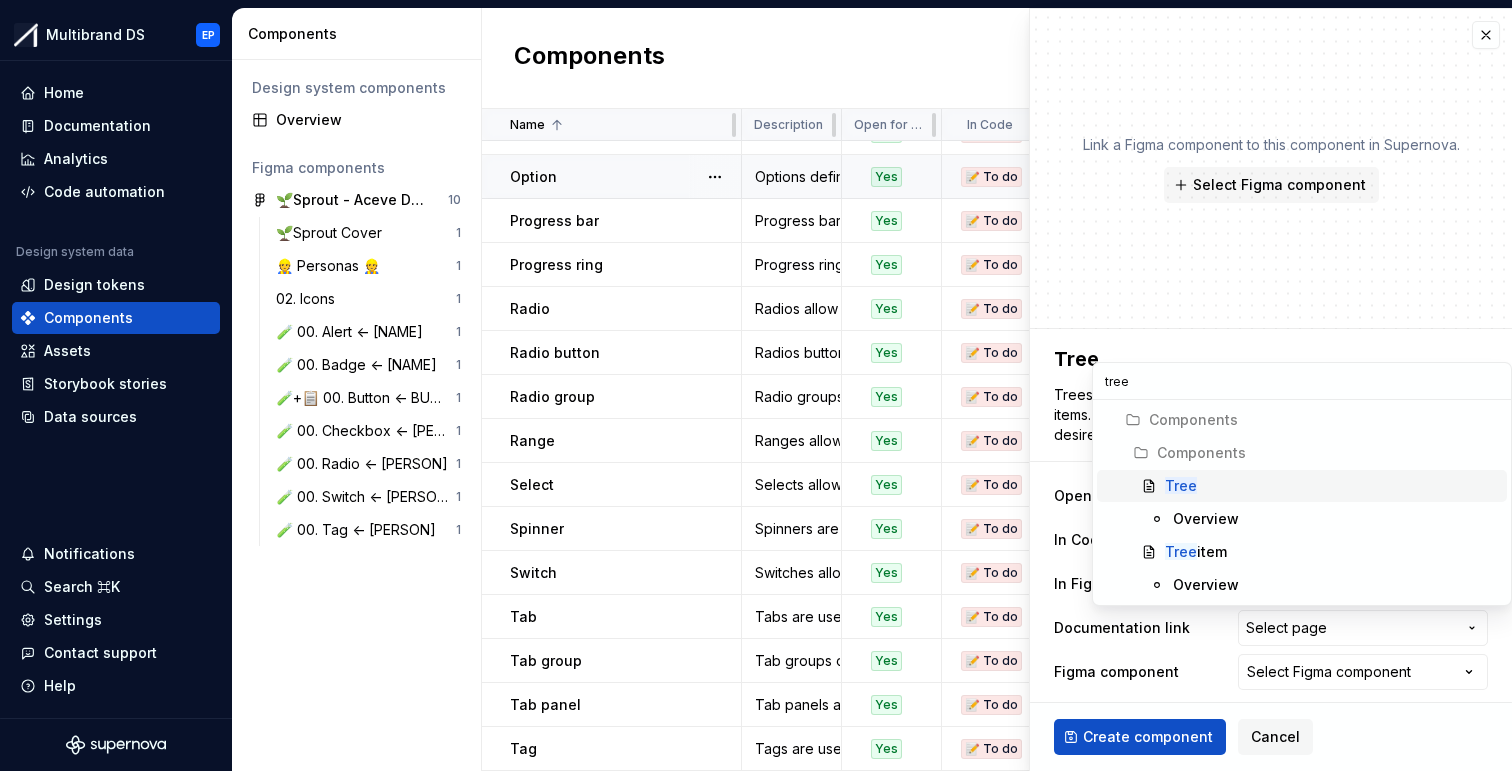 click on "Tree" at bounding box center (1332, 486) 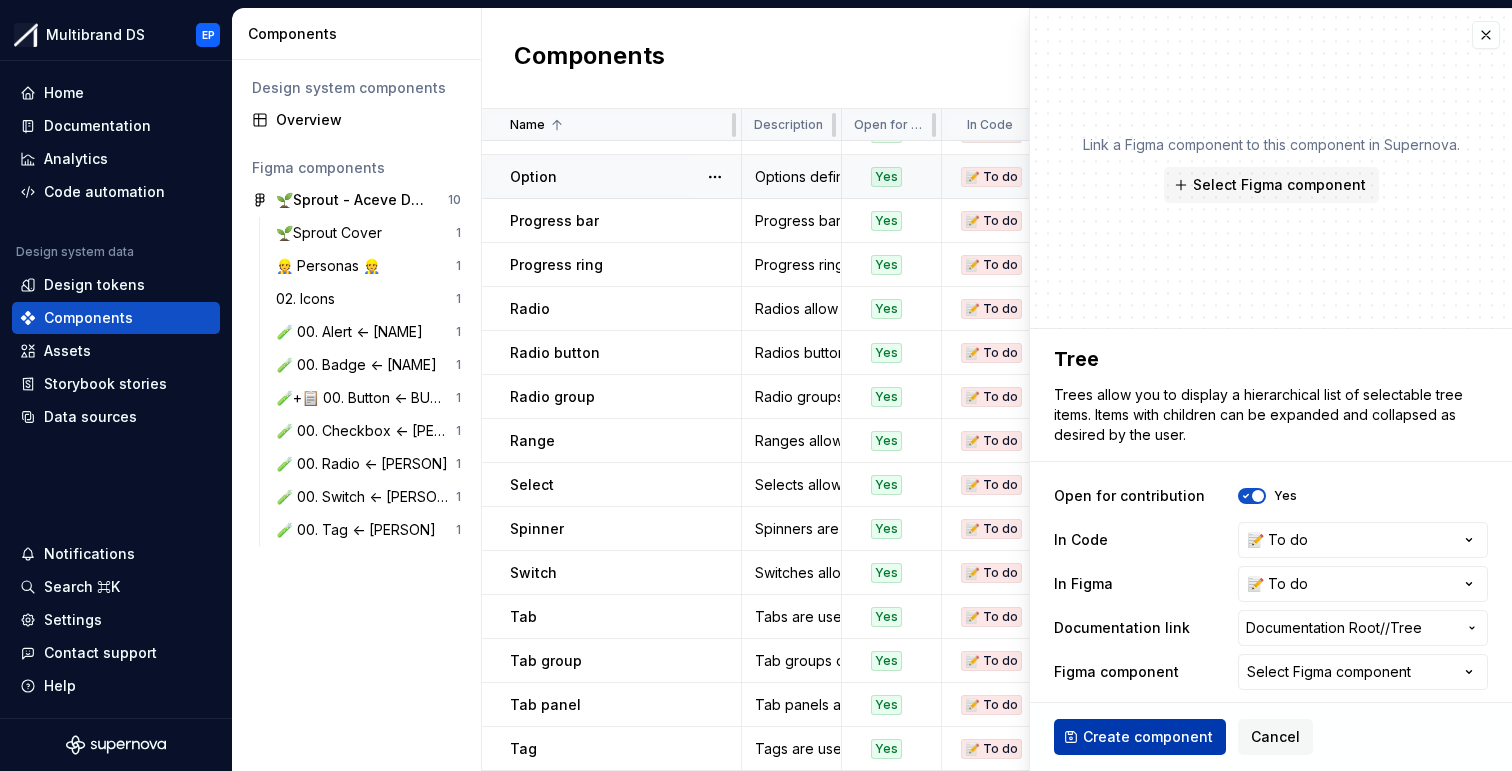click on "Create component" at bounding box center (1148, 737) 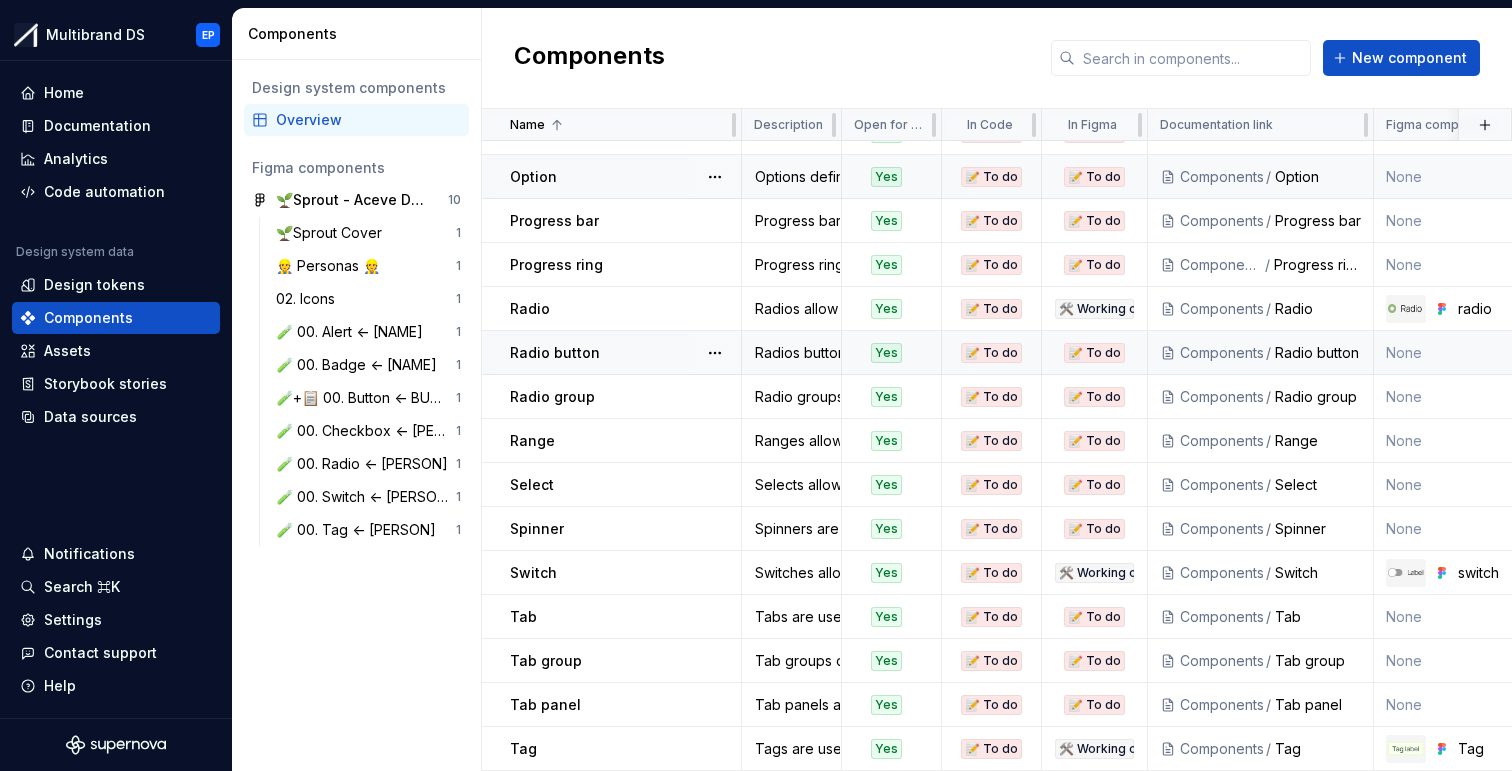 scroll, scrollTop: 778, scrollLeft: 0, axis: vertical 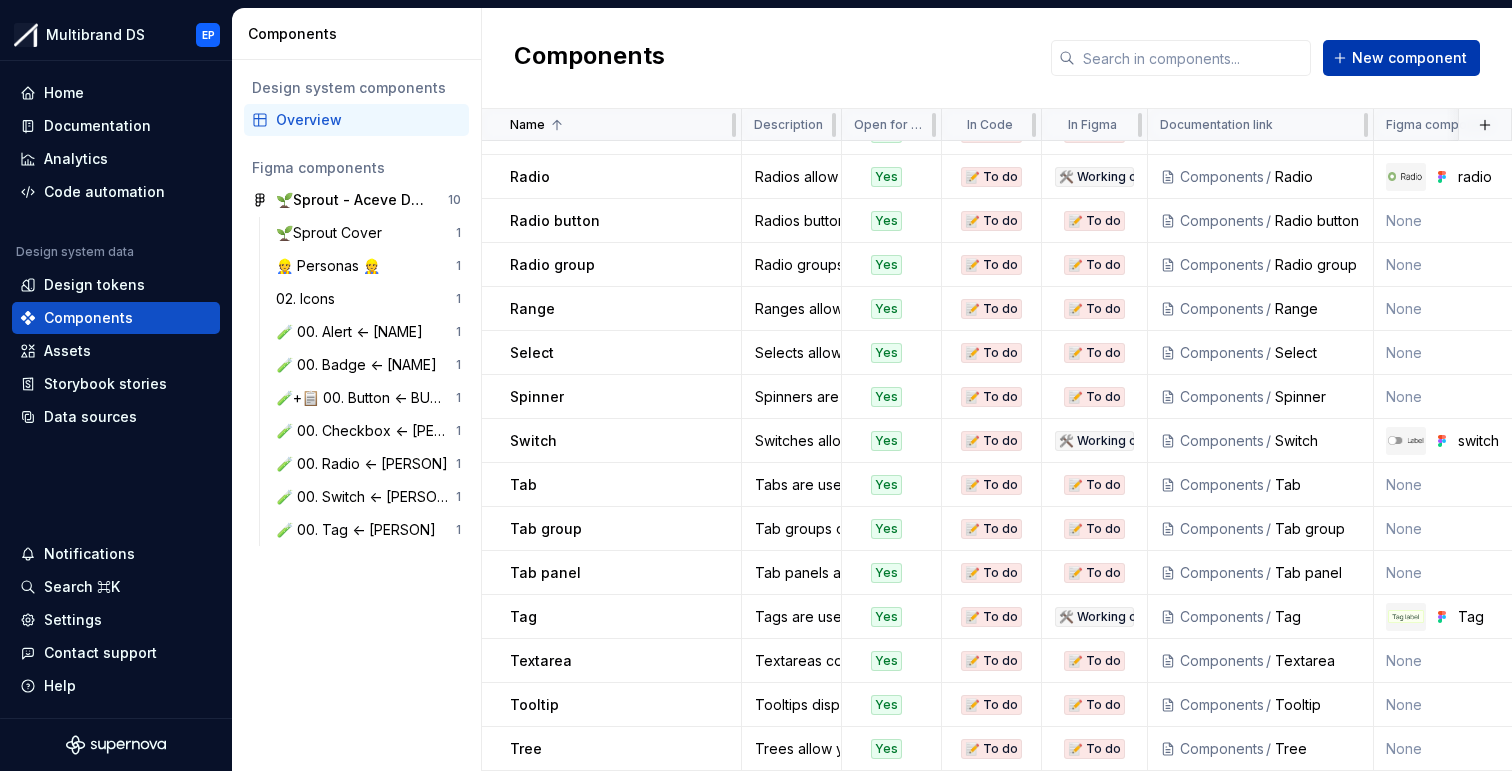 click on "New component" at bounding box center [1409, 58] 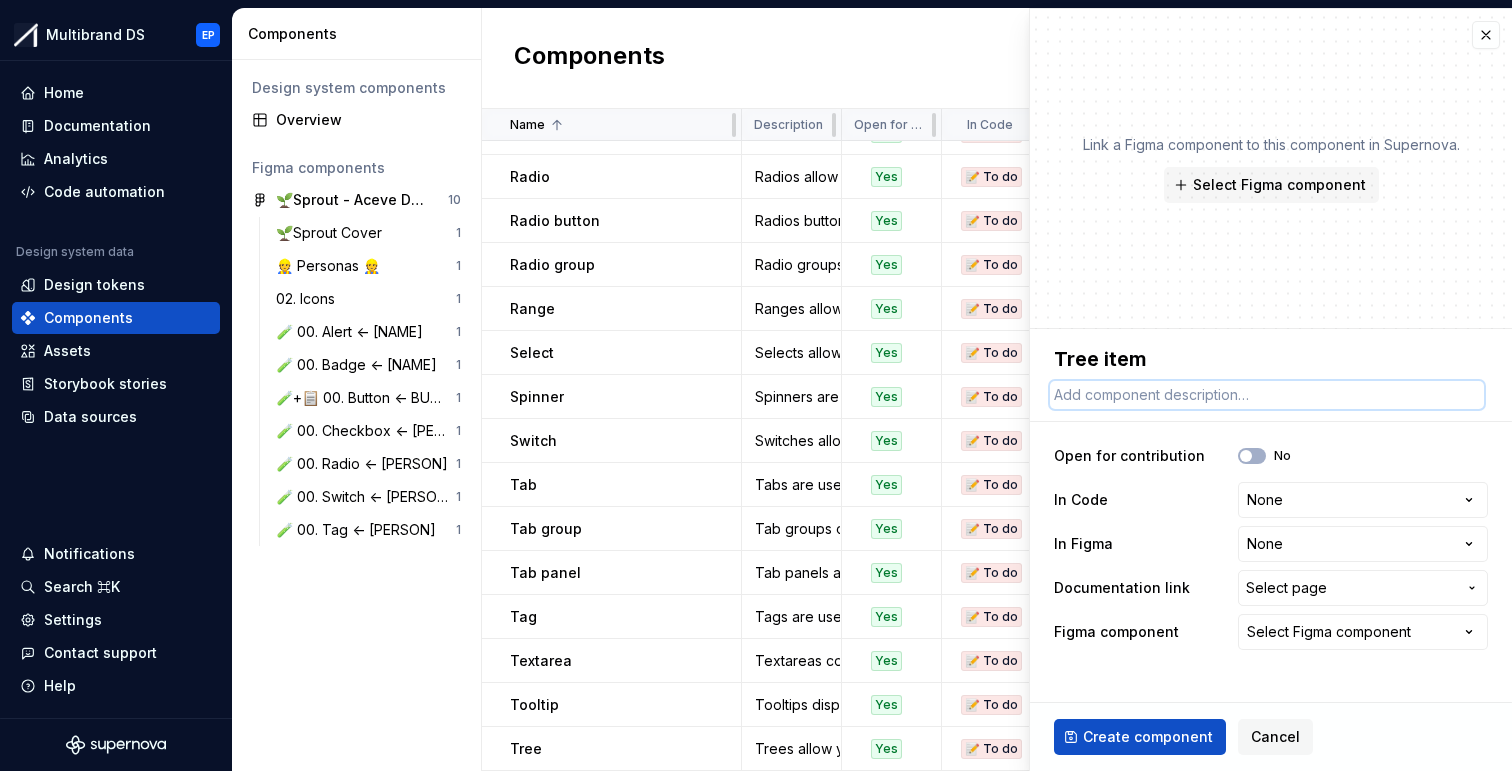 click at bounding box center (1267, 395) 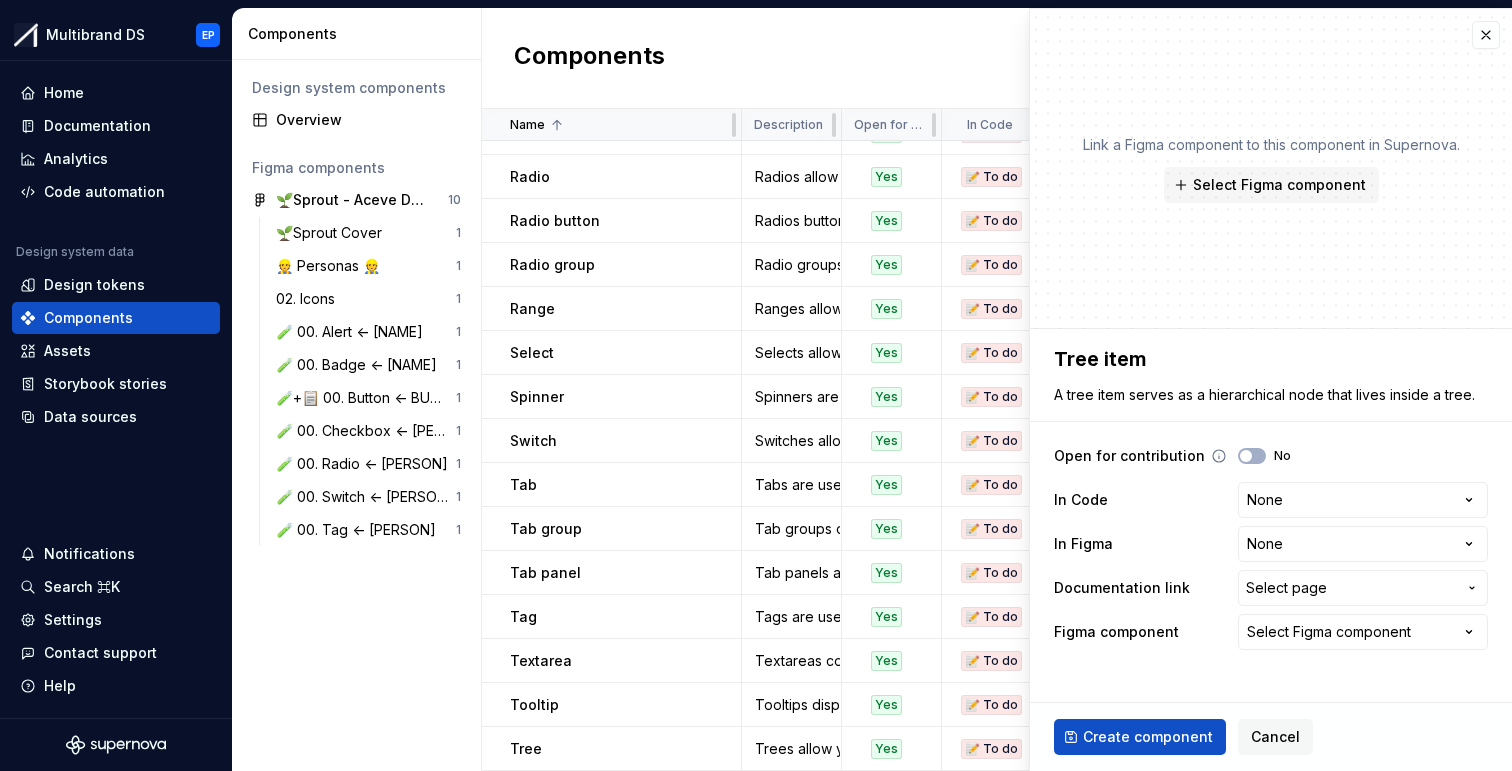 click on "No" at bounding box center [1264, 456] 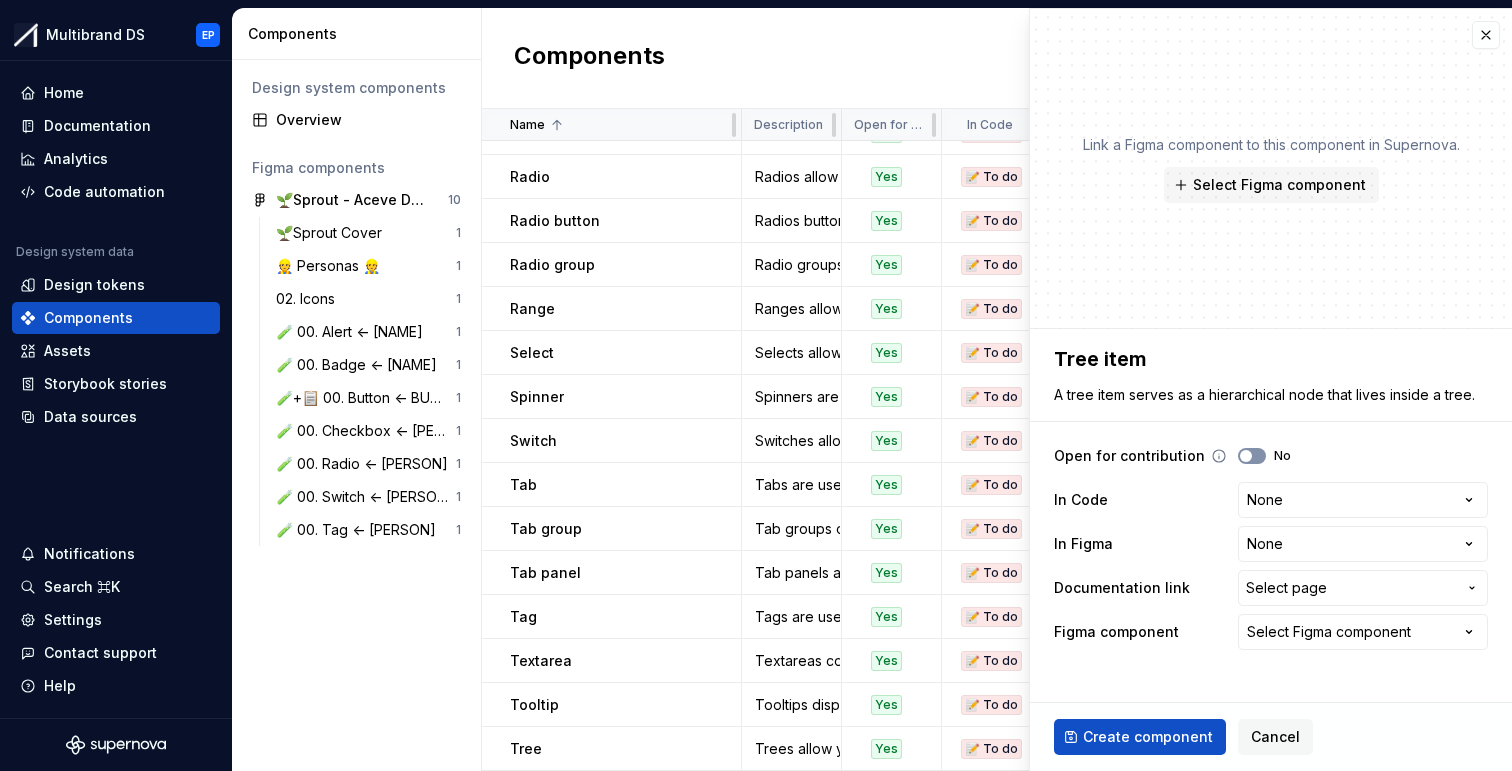 click on "No" at bounding box center (1252, 456) 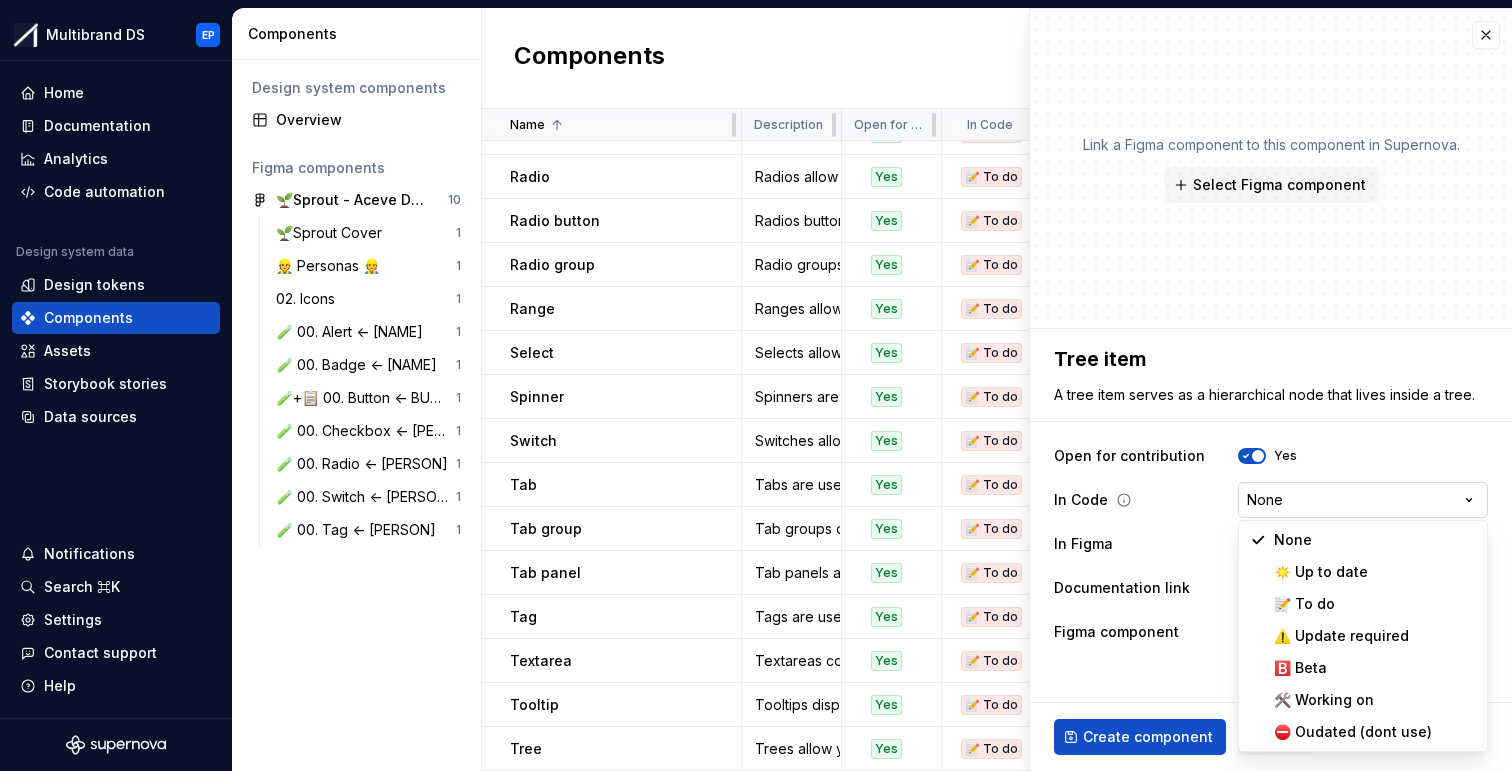 click on "Multibrand DS EP Home Documentation Analytics Code automation Design system data Design tokens Components Assets Storybook stories Data sources Notifications Search ⌘K Settings Contact support Help Components Design system components Overview Figma components 🌱Sprout - Aceve Design system 2025 10 🌱Sprout Cover 1 👷 Personas 👷 1 02. Icons 1 🧪 00. Alert <- [NAME] 1 🧪 00. Badge <- [NAME] 1 🧪+📋 00. Button <- [NAME] 1 🧪 00. Checkbox <- [NAME] 1 🧪 00. Radio <- [NAME] 1 🧪 00. Switch <- [NAME] 1 🧪 00. Tag <- [NAME] 1 Components New component Name Description Open for contribution In Code In Figma Documentation link Figma component Last updated Divider Dividers are used to visually separate or group elements. Yes 📝 To do 📝 To do Components / Divider None 18 minutes ago Dropdown Dropdowns expose additional content that “drops down” in a panel. Yes 📝 To do 📝 To do Components / Dropdown None 18 minutes ago Icon Yes 📝 To do 🛠️ Working on Components / Icon Icon Yes" at bounding box center (756, 385) 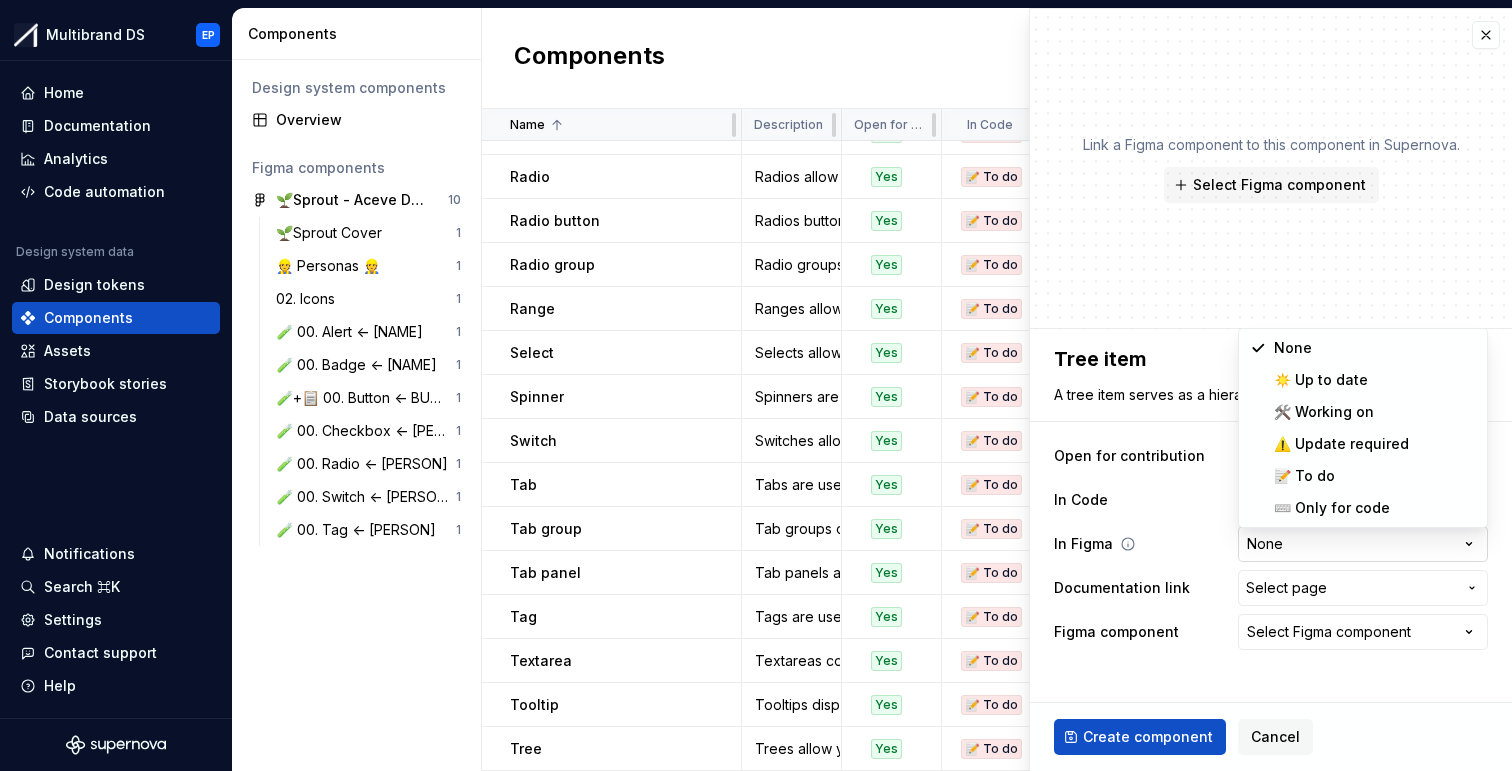 click on "Multibrand DS EP Home Documentation Analytics Code automation Design system data Design tokens Components Assets Storybook stories Data sources Notifications Search ⌘K Settings Contact support Help Components Design system components Overview Figma components 🌱Sprout - Aceve Design system 2025 10 🌱Sprout Cover 1 👷 Personas 👷 1 02. Icons 1 🧪 00. Alert <- [NAME] 1 🧪 00. Badge <- [NAME] 1 🧪+📋 00. Button <- [NAME] 1 🧪 00. Checkbox <- [NAME] 1 🧪 00. Radio <- [NAME] 1 🧪 00. Switch <- [NAME] 1 🧪 00. Tag <- [NAME] 1 Components New component Name Description Open for contribution In Code In Figma Documentation link Figma component Last updated Divider Dividers are used to visually separate or group elements. Yes 📝 To do 📝 To do Components / Divider None 18 minutes ago Dropdown Dropdowns expose additional content that “drops down” in a panel. Yes 📝 To do 📝 To do Components / Dropdown None 18 minutes ago Icon Yes 📝 To do 🛠️ Working on Components / Icon Icon Yes" at bounding box center (756, 385) 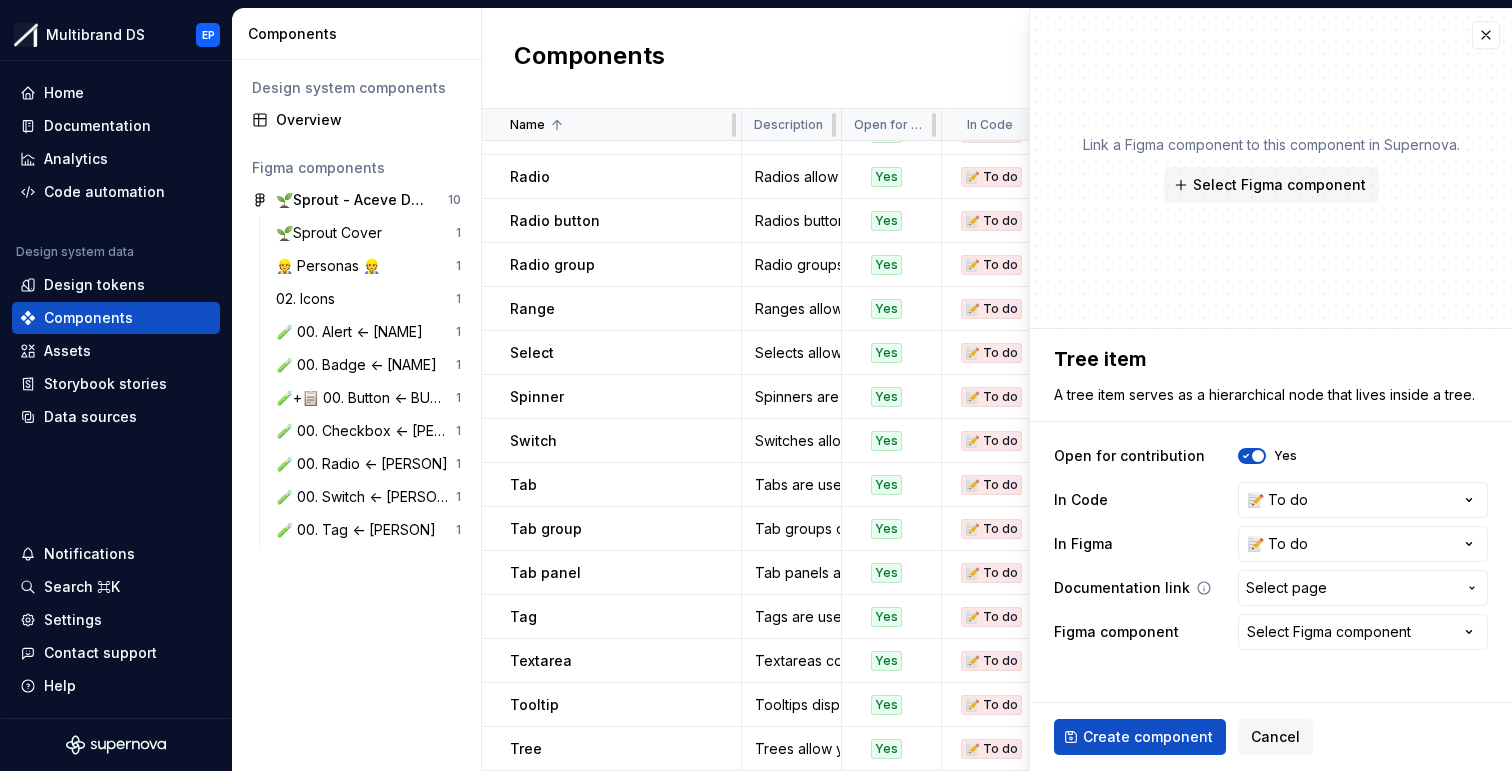 click on "Select page" at bounding box center (1286, 588) 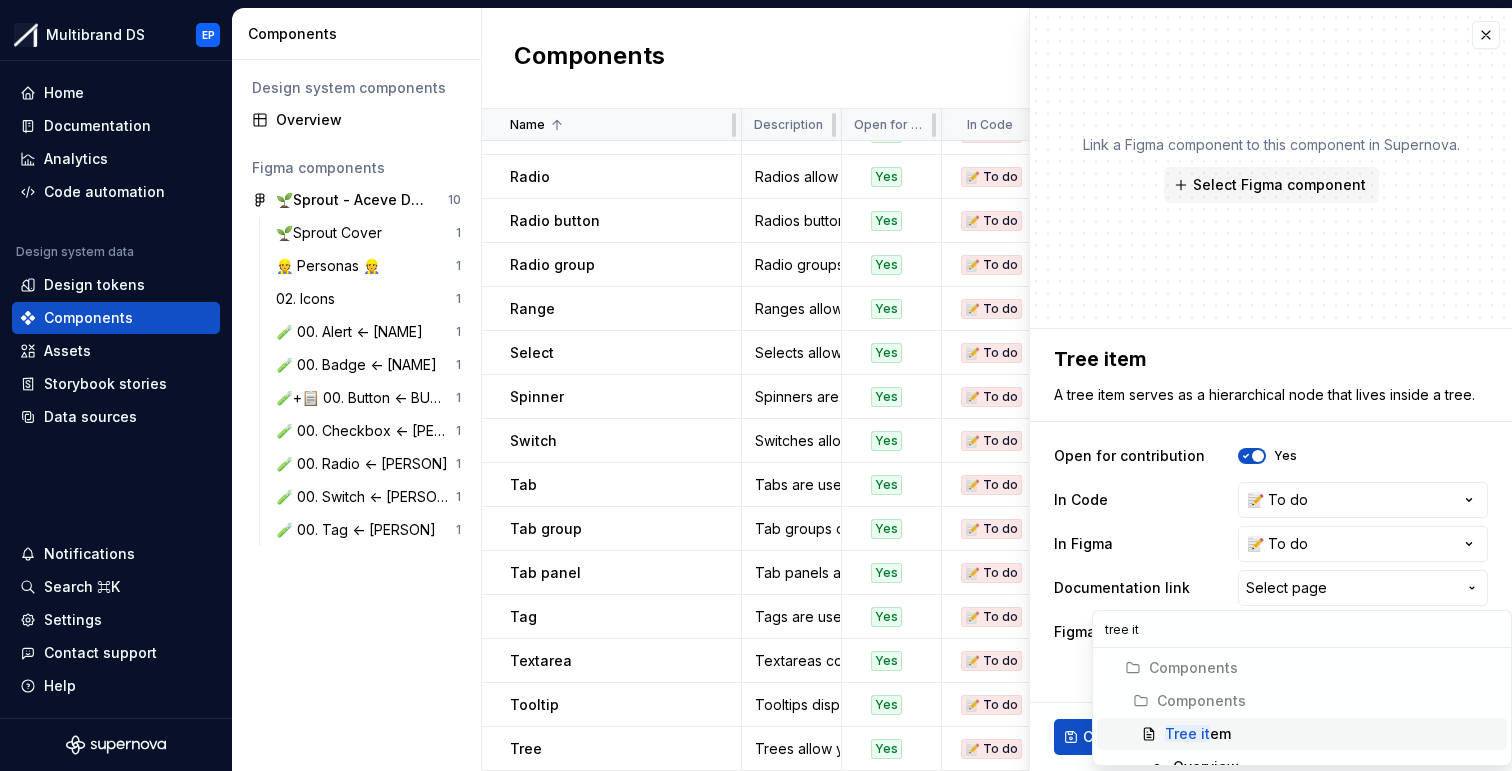 click on "Tree it em" at bounding box center [1332, 734] 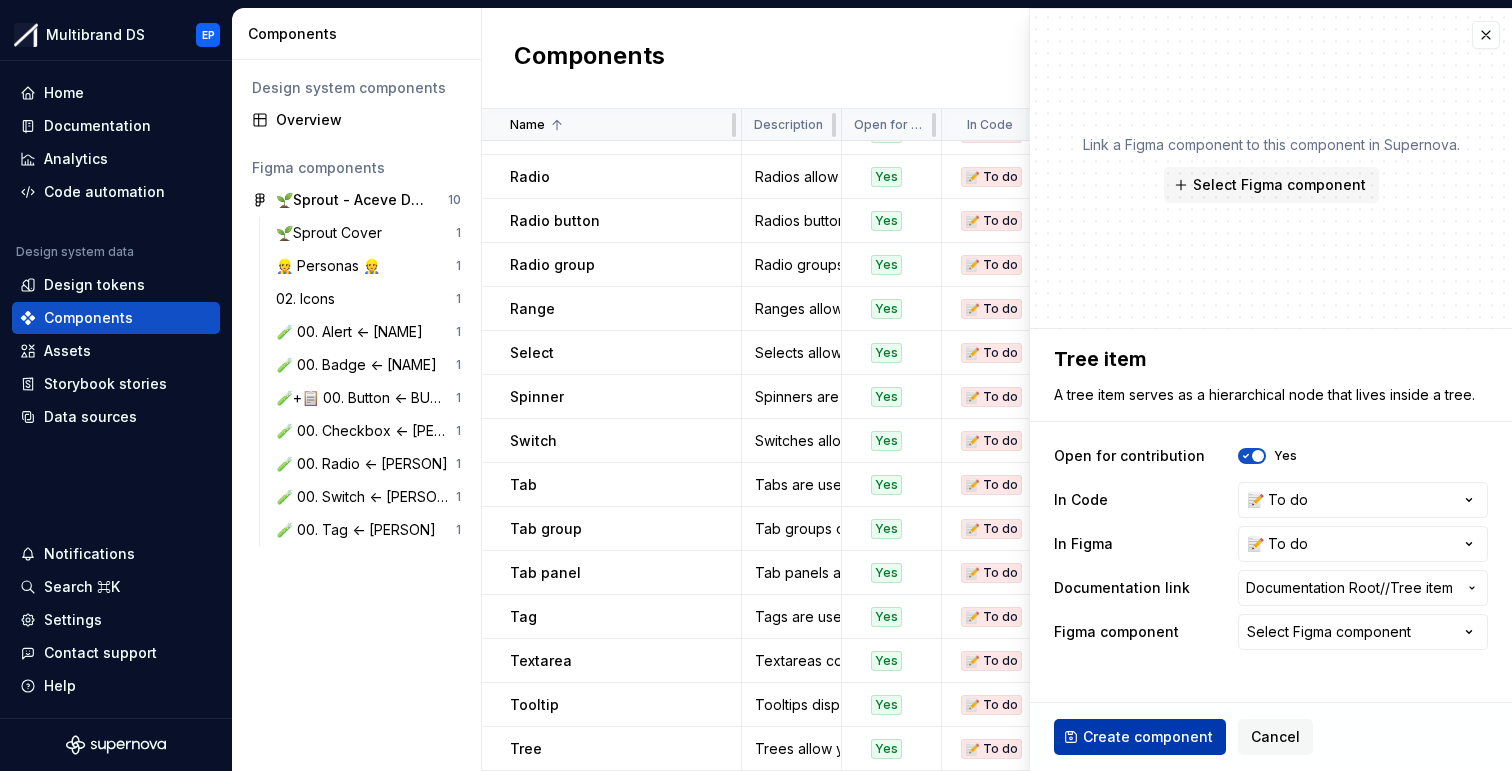 click on "Create component" at bounding box center [1148, 737] 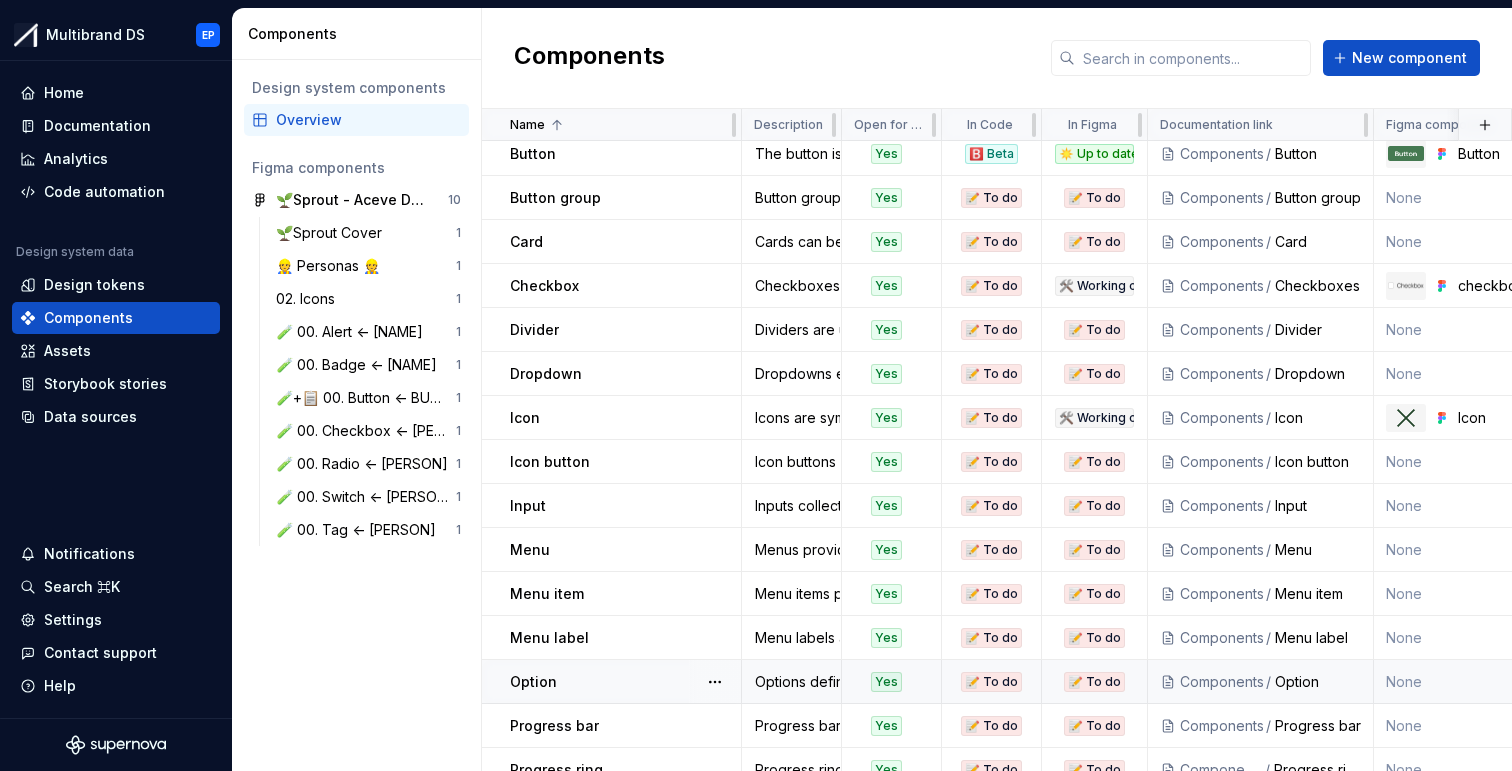 scroll, scrollTop: 0, scrollLeft: 0, axis: both 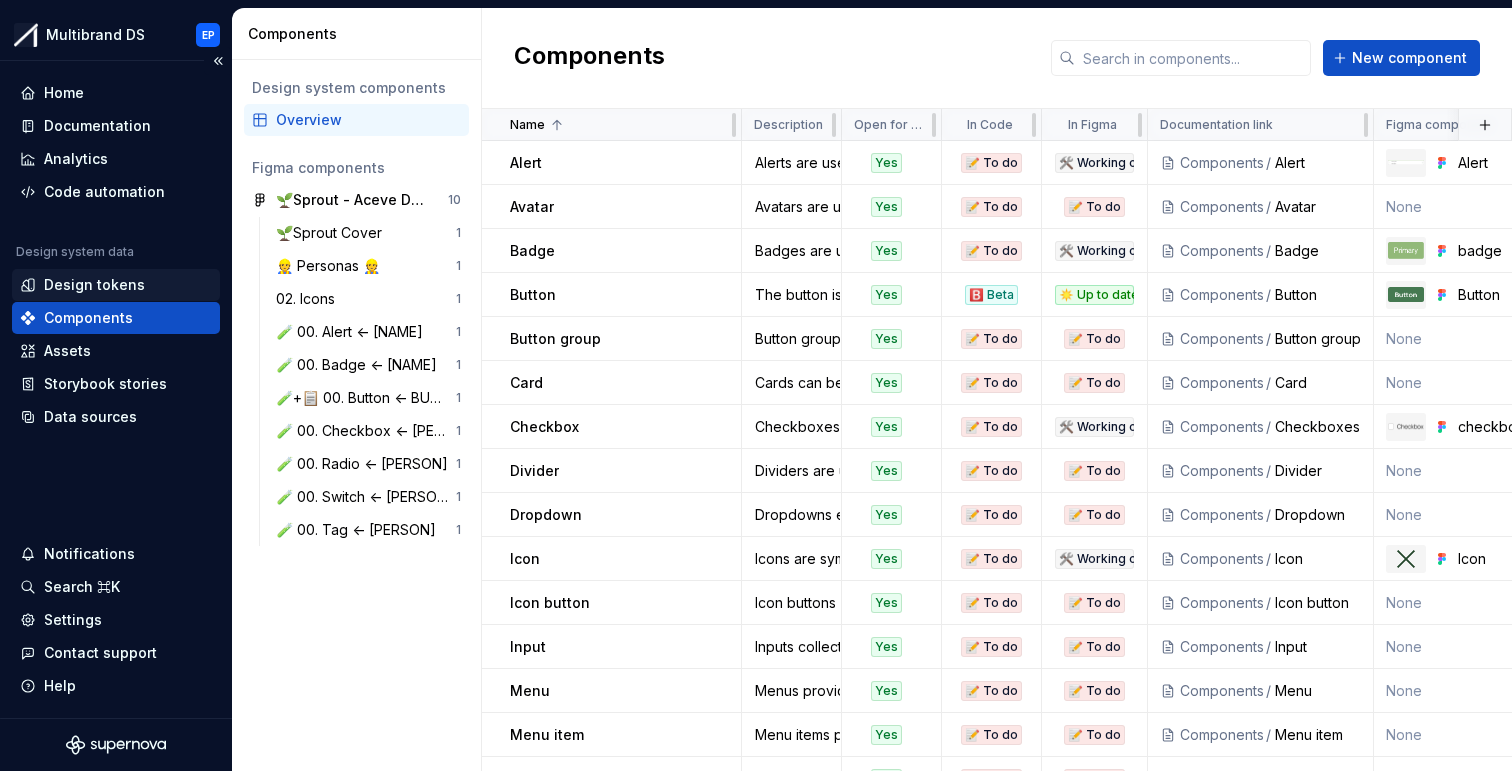 click on "Design tokens" at bounding box center (94, 285) 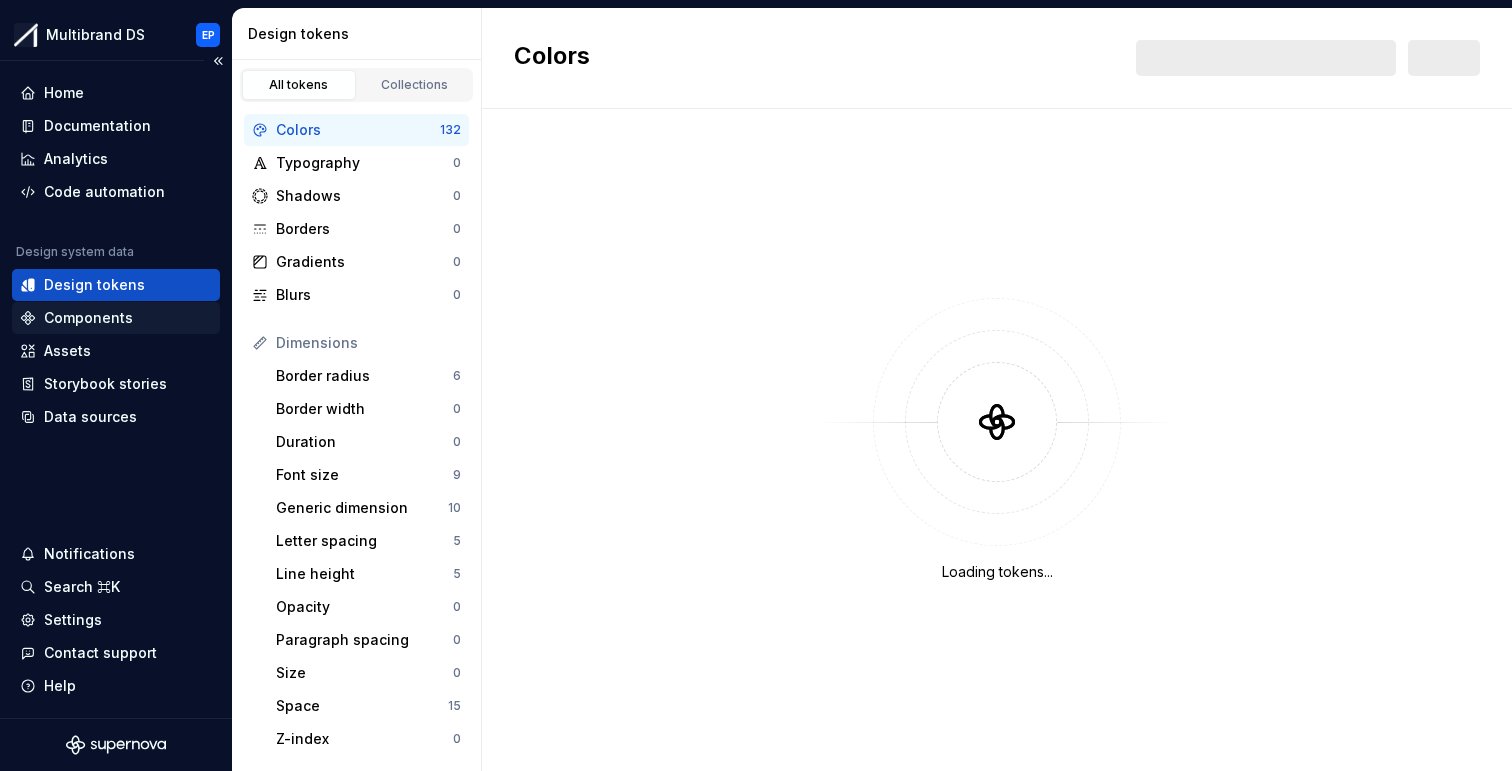 click on "Components" at bounding box center (88, 318) 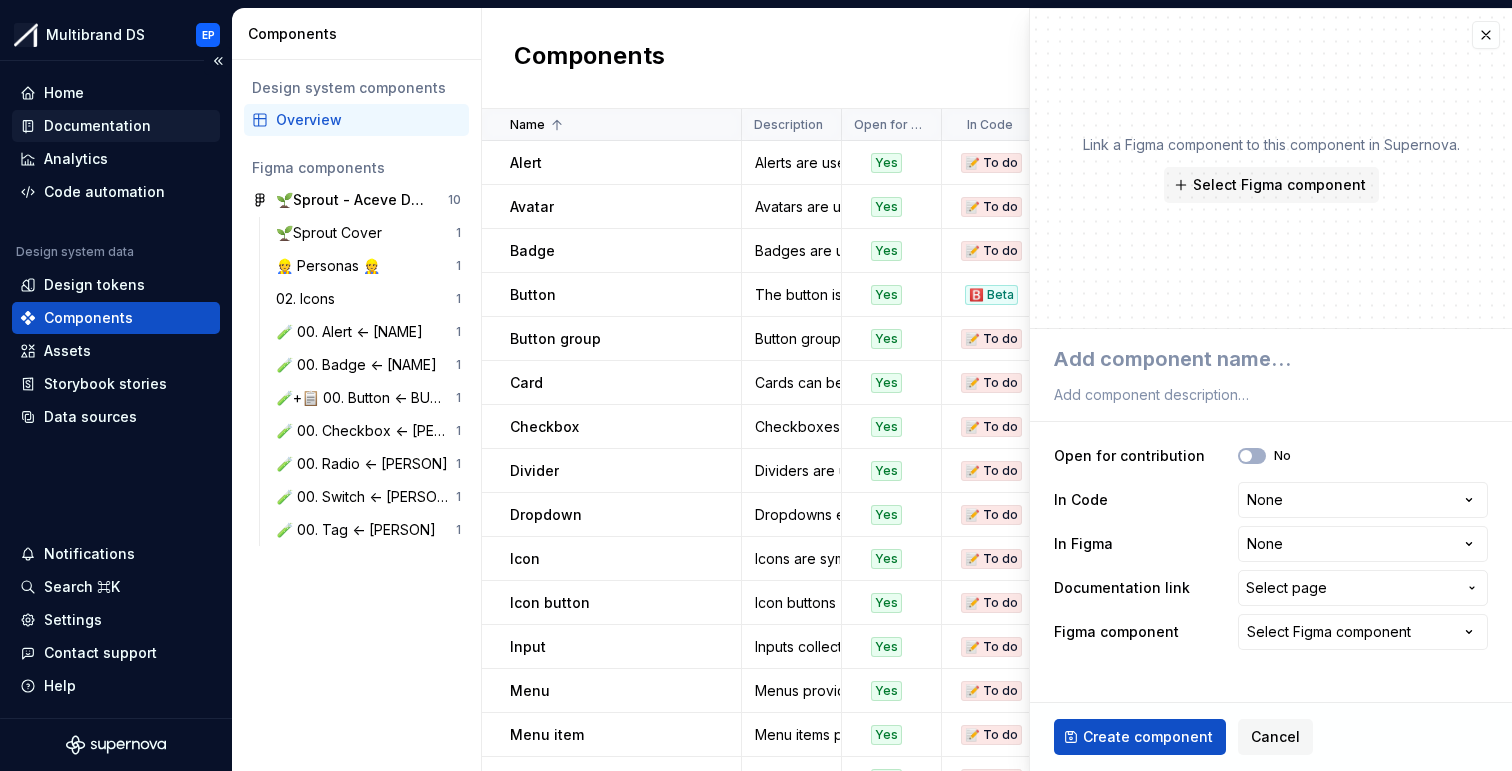 click on "Documentation" at bounding box center (97, 126) 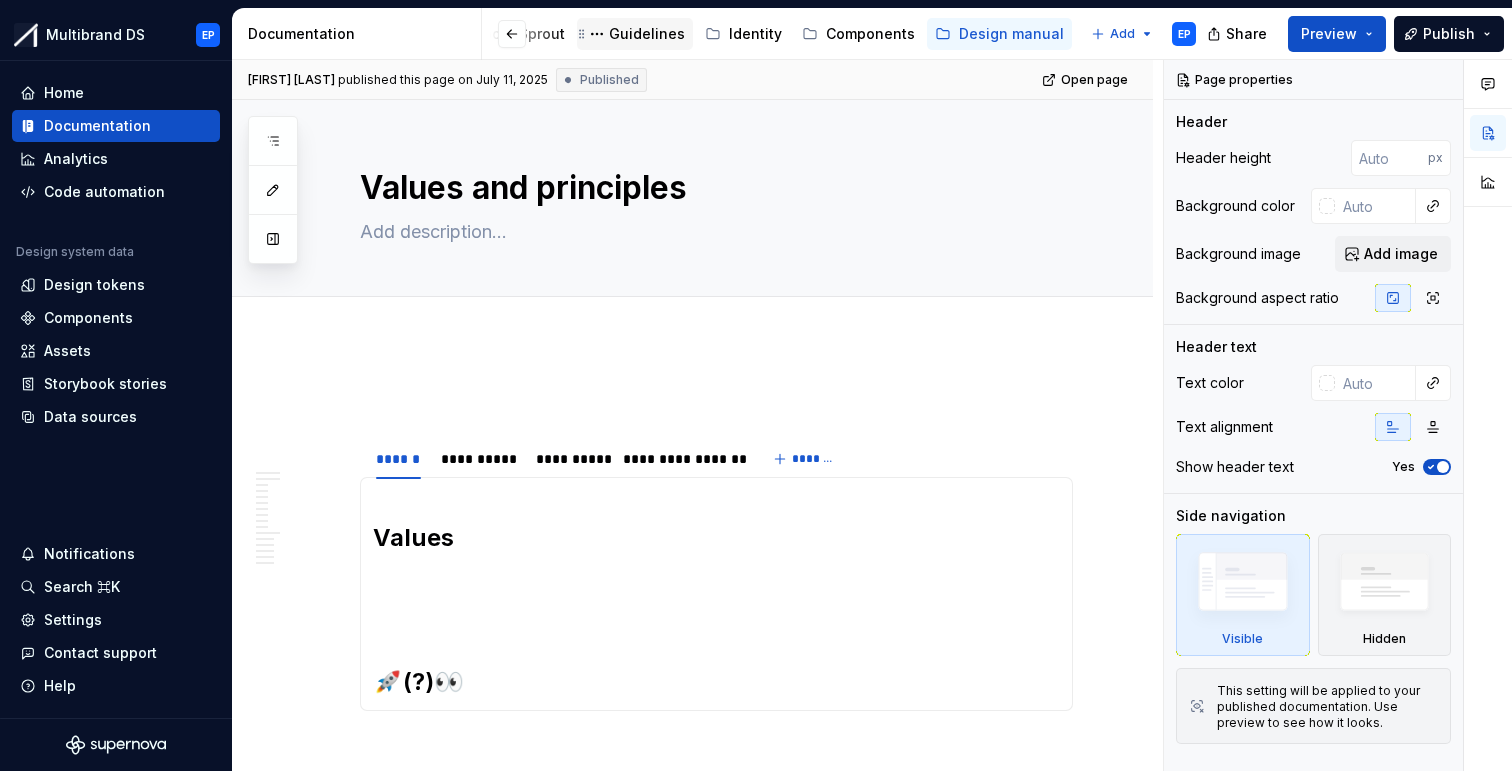 scroll, scrollTop: 0, scrollLeft: 292, axis: horizontal 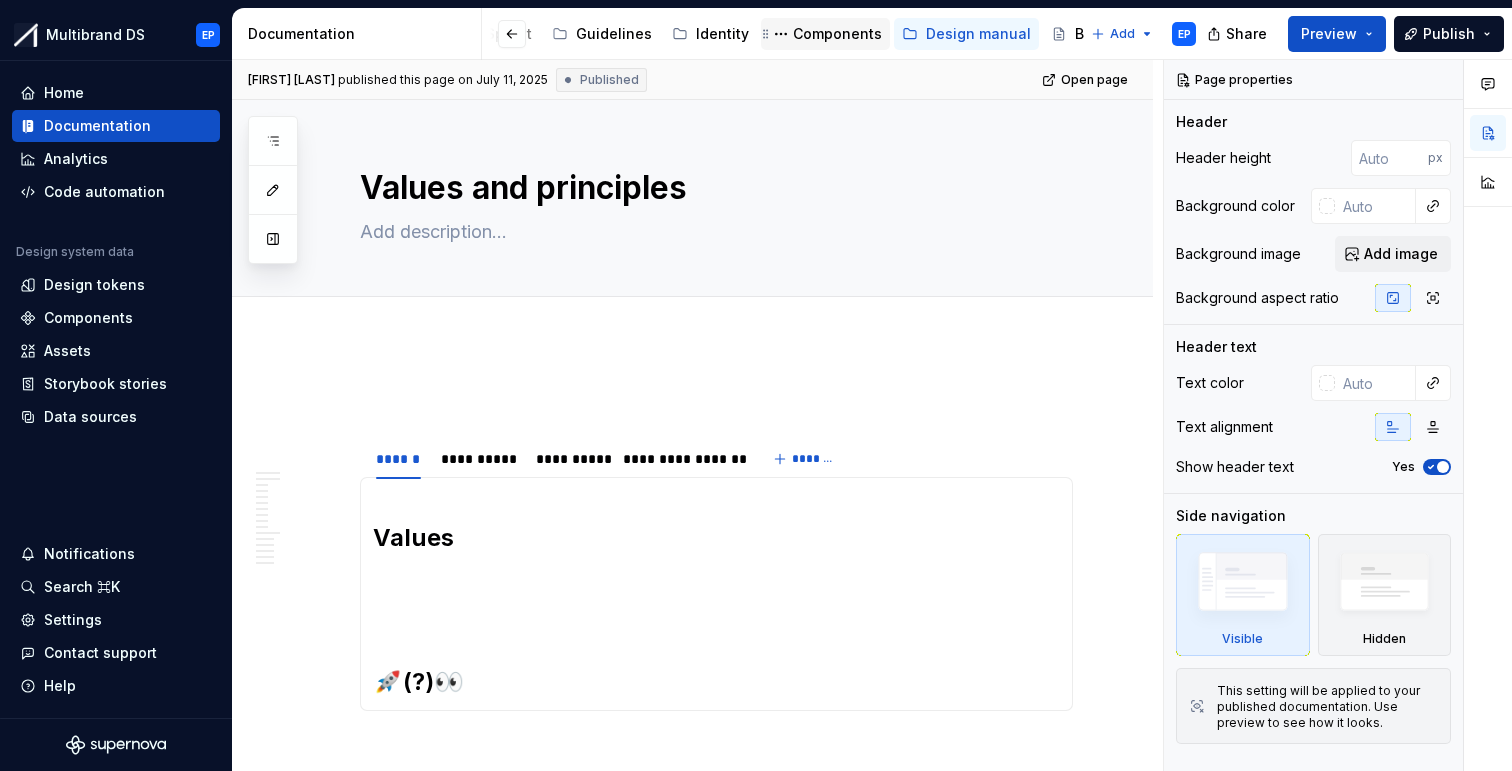 click on "Components" at bounding box center [837, 34] 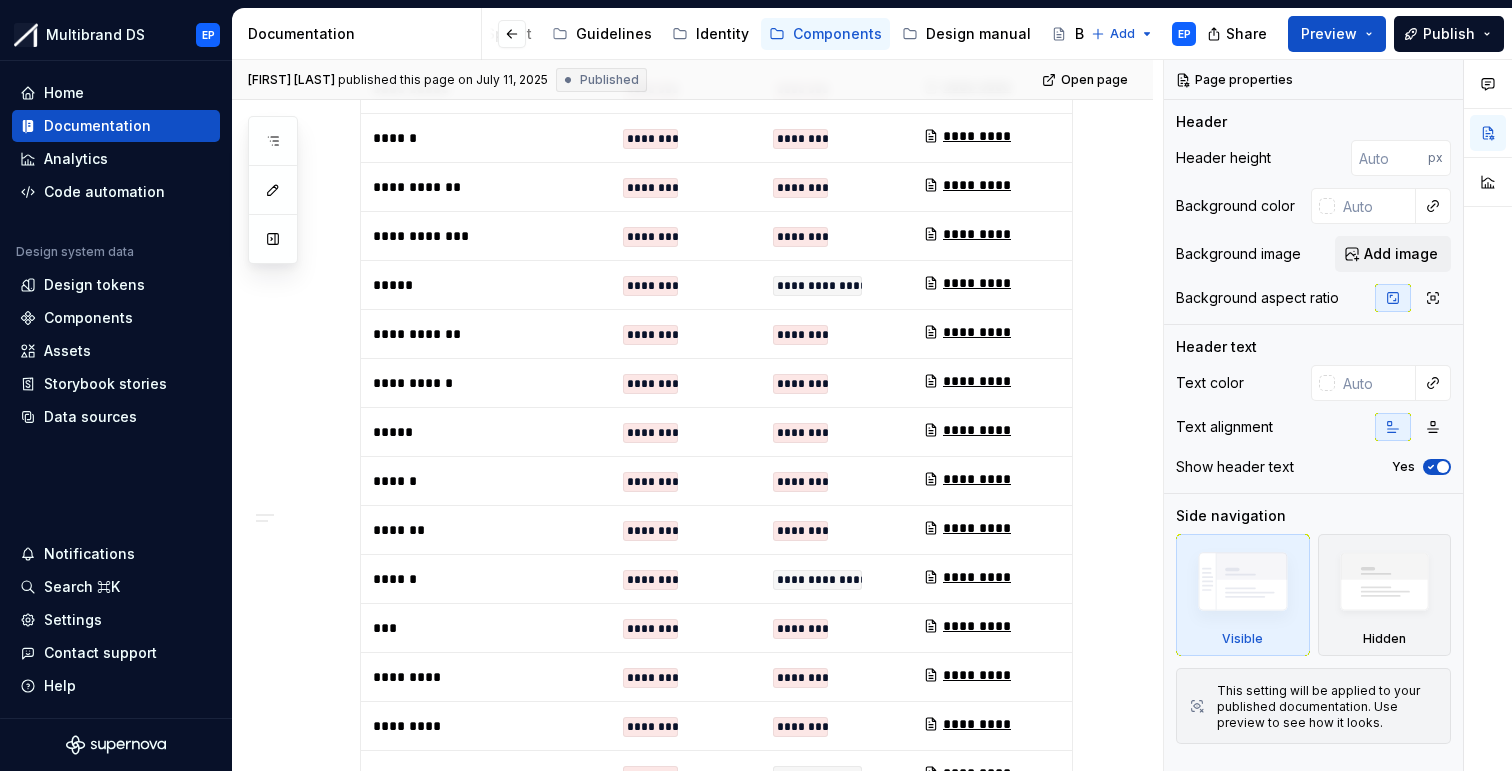 scroll, scrollTop: 1115, scrollLeft: 0, axis: vertical 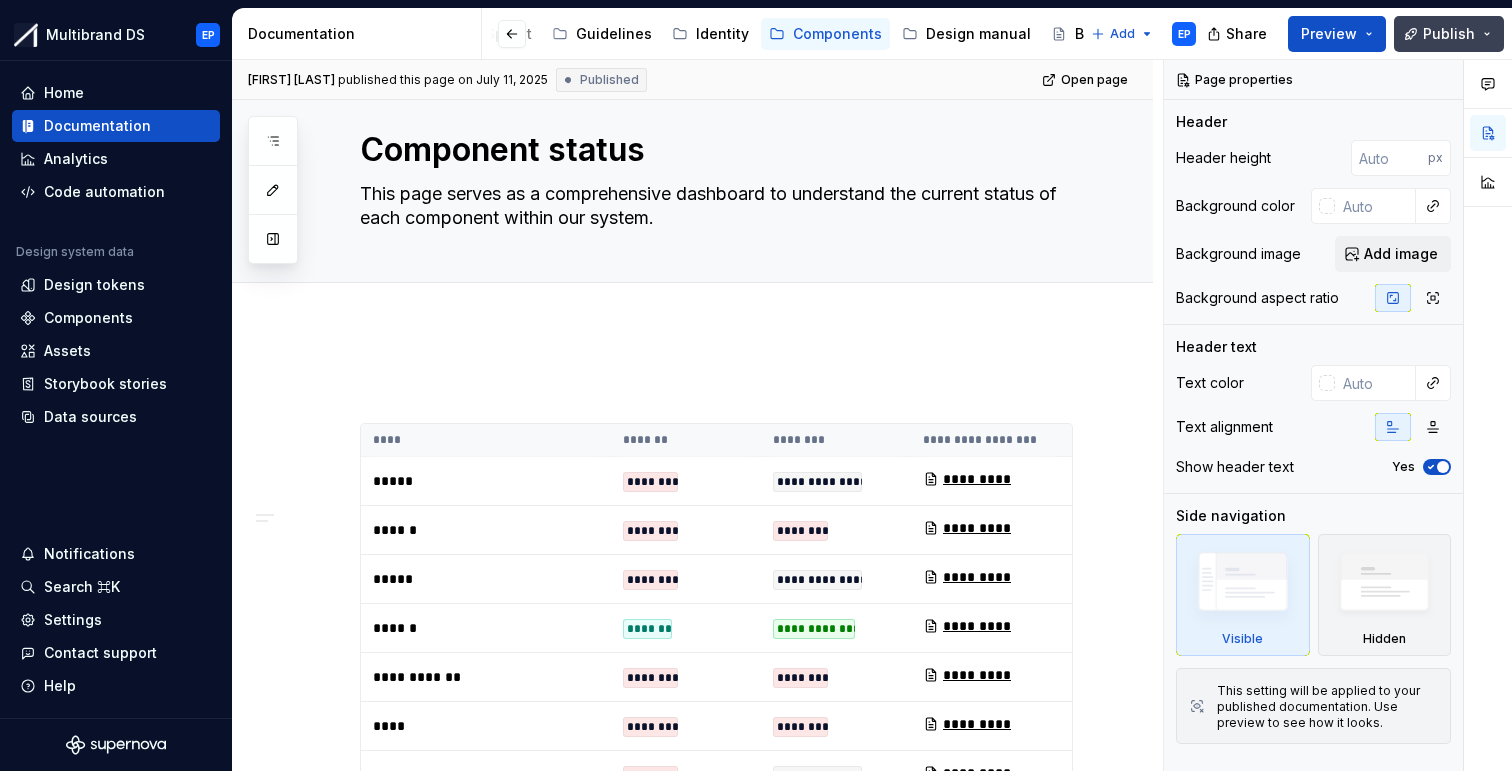 click on "Publish" at bounding box center (1449, 34) 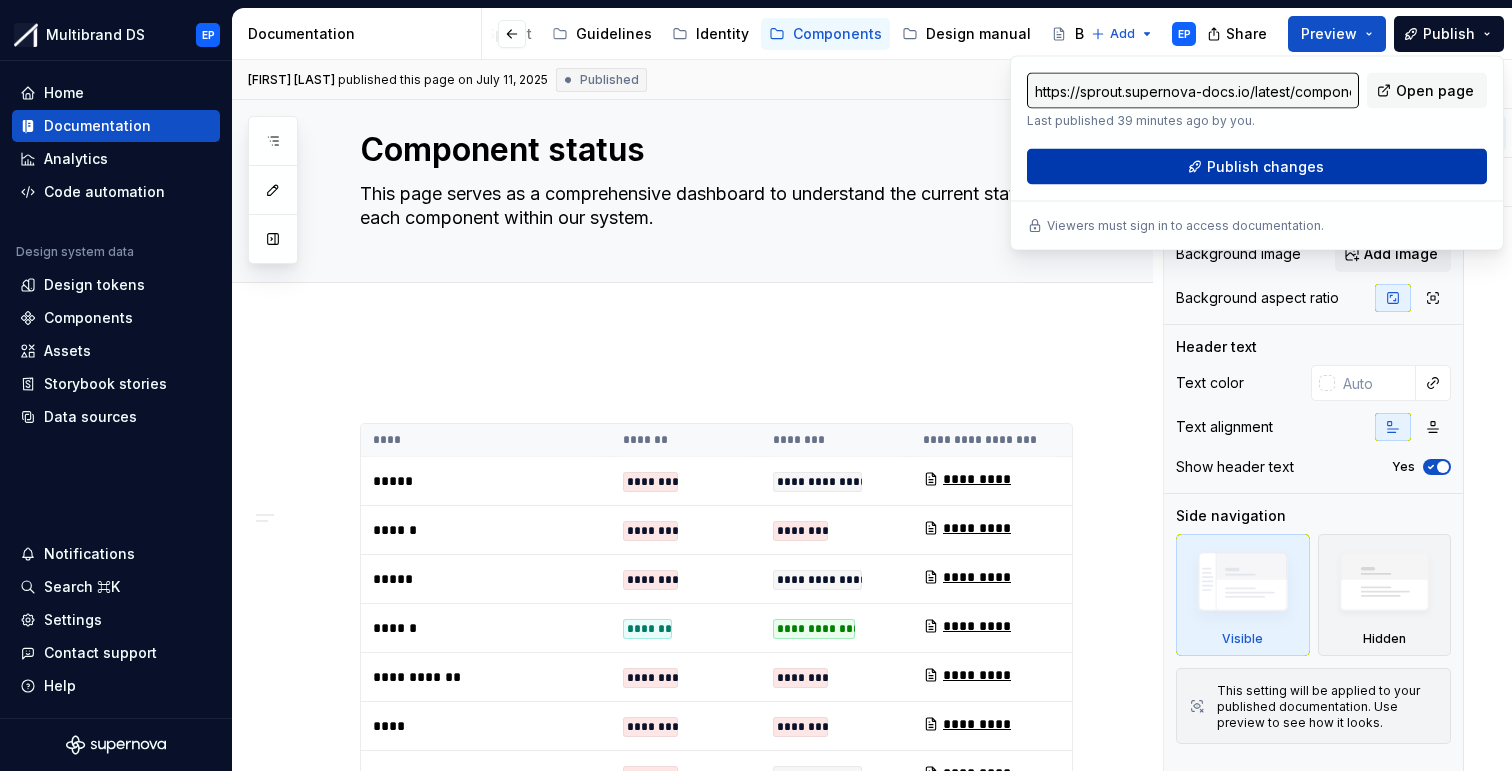 click on "Publish changes" at bounding box center [1265, 167] 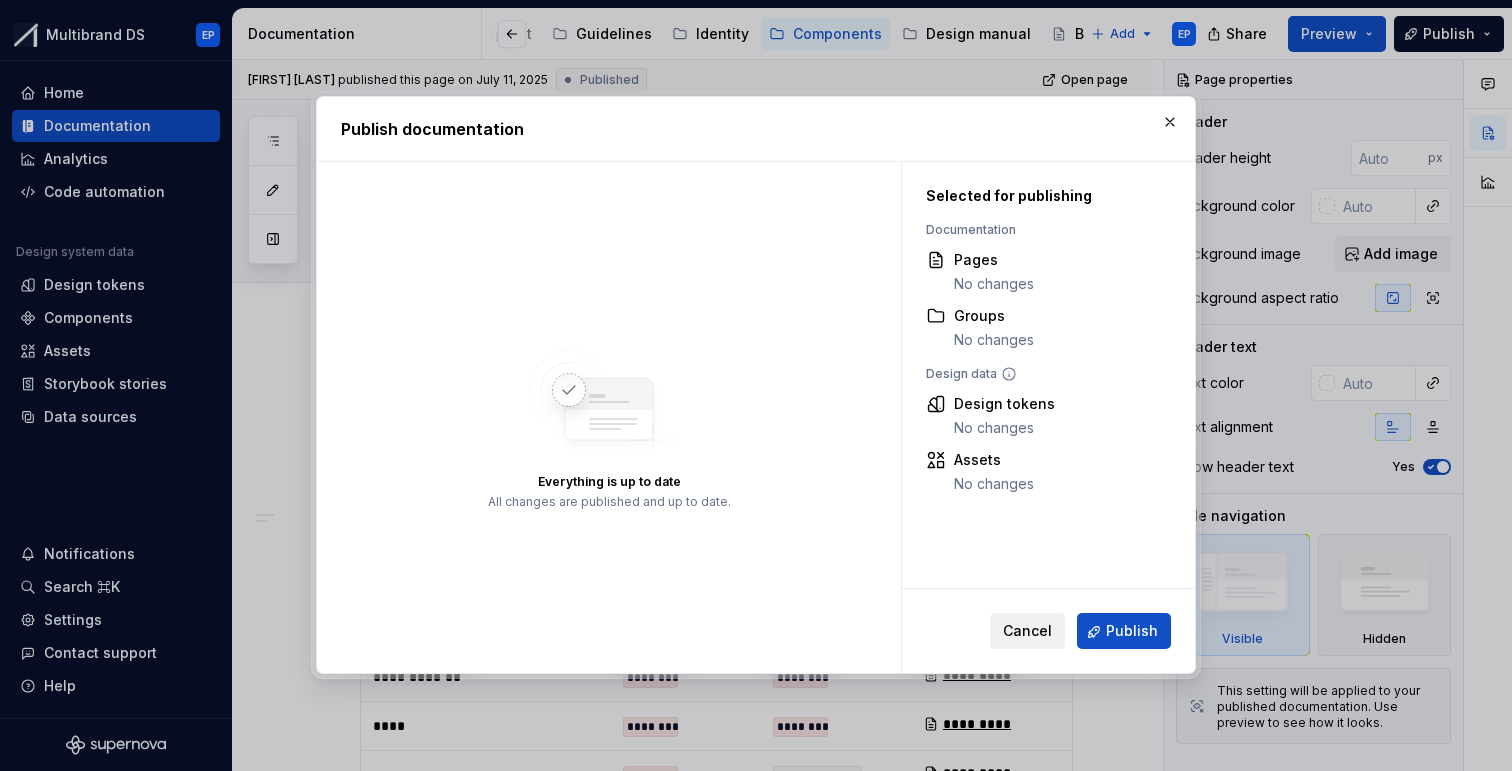 click on "Cancel" at bounding box center [1027, 632] 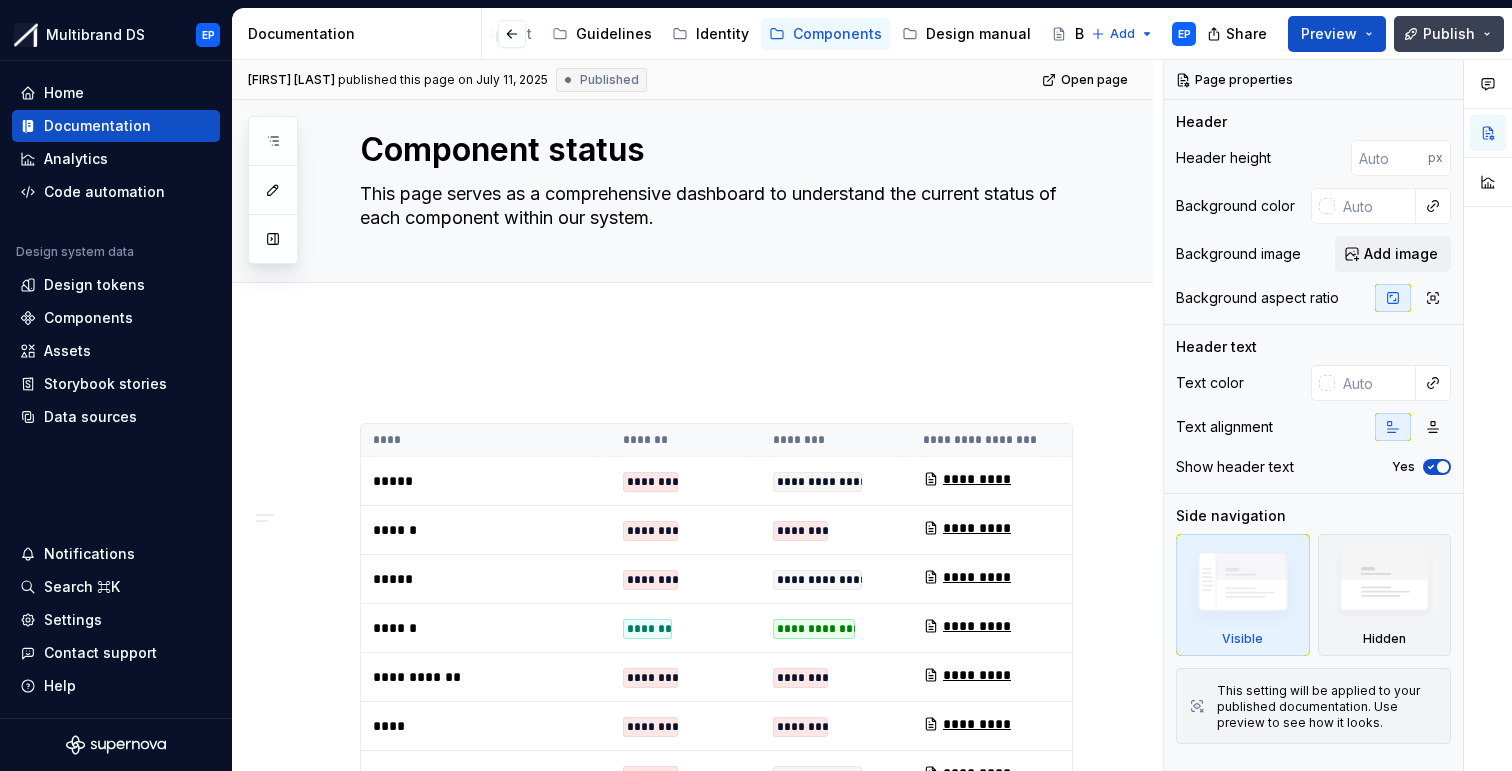 click on "Publish" at bounding box center [1449, 34] 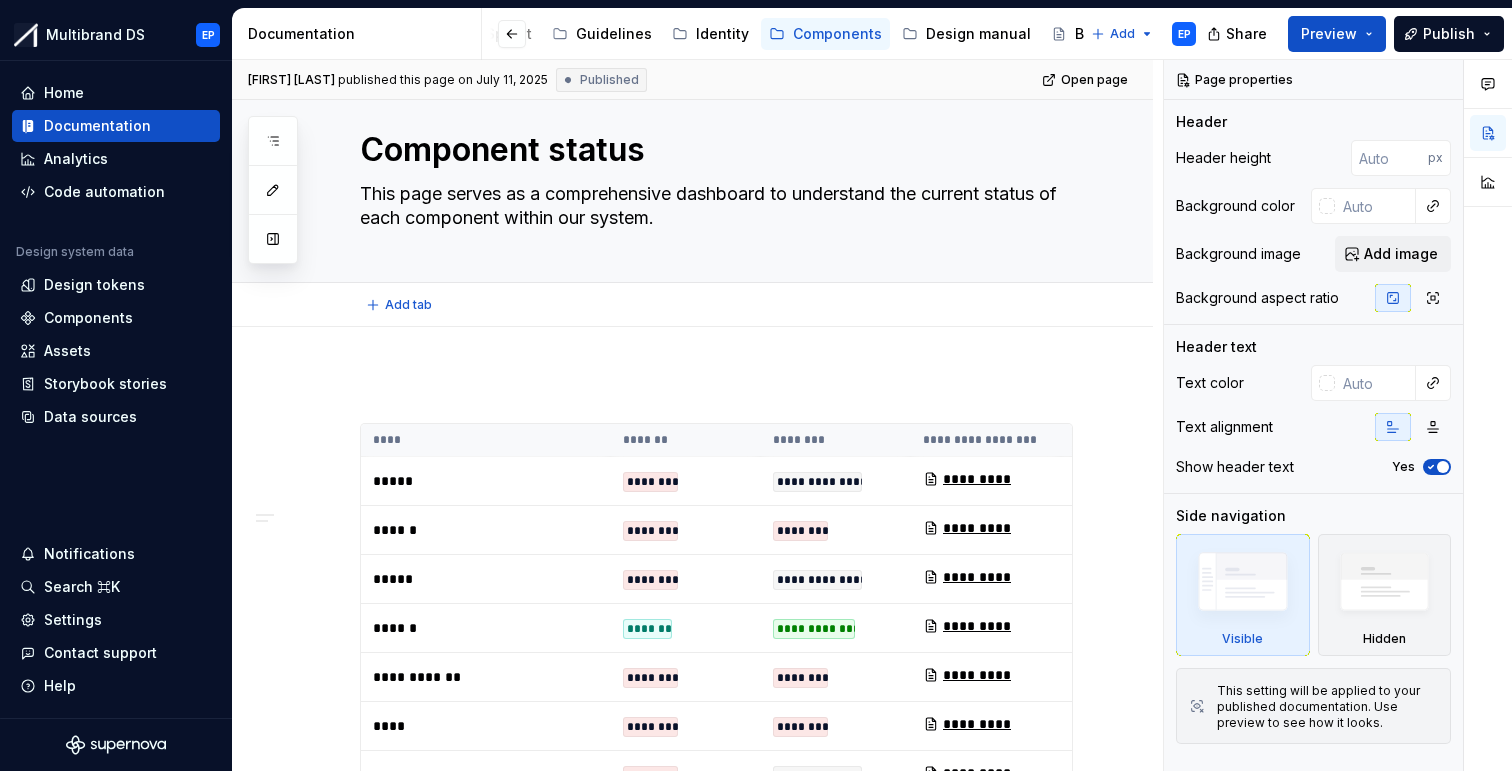 click on "Add tab" at bounding box center (716, 305) 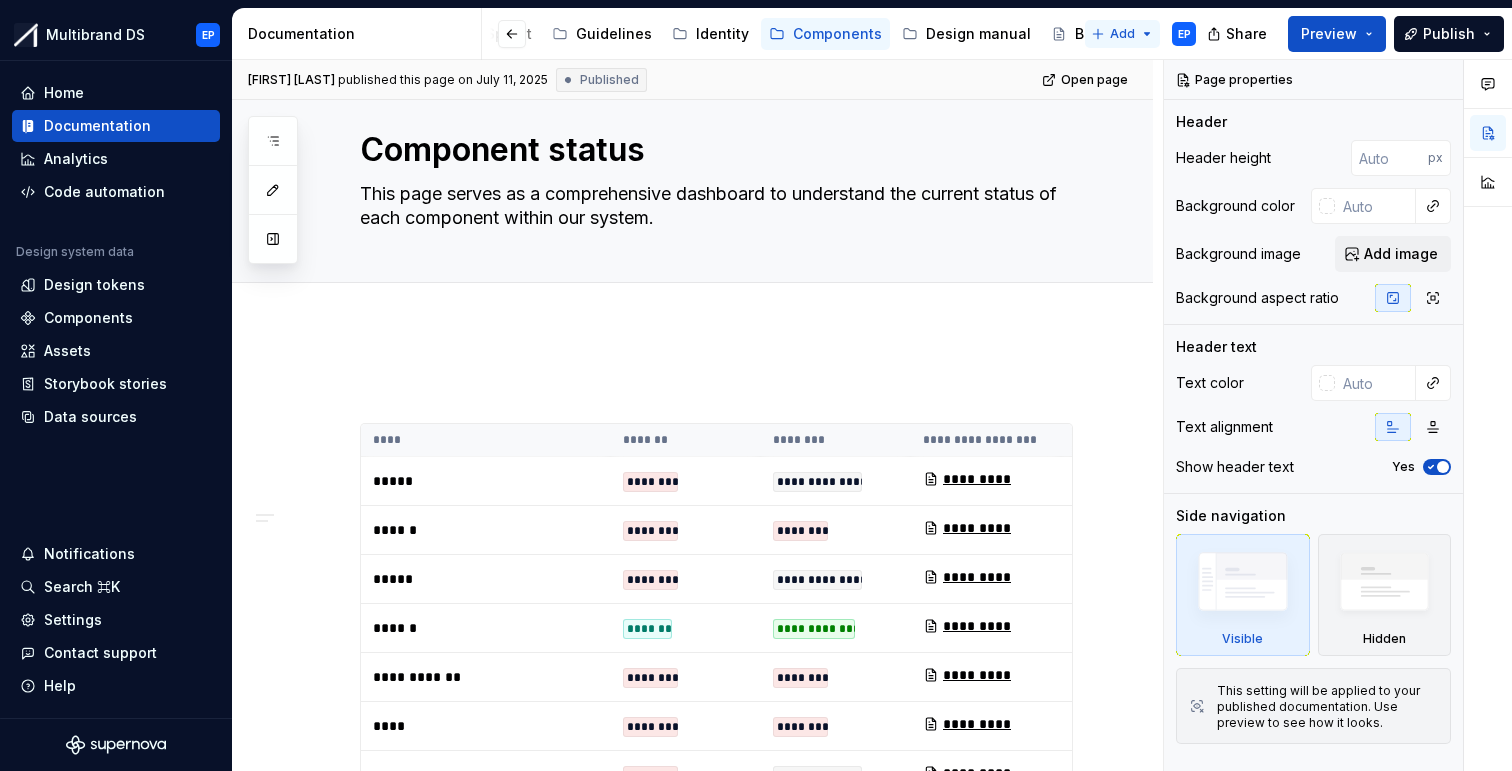 click on "Multibrand DS EP Home Documentation Analytics Code automation Design system data Design tokens Components Assets Storybook stories Data sources Notifications Search ⌘K Settings Contact support Help Documentation
Accessibility guide for tree Page tree.
Navigate the tree with the arrow keys. Common tree hotkeys apply. Further keybindings are available:
enter to execute primary action on focused item
f2 to start renaming the focused item
escape to abort renaming an item
control+d to start dragging selected items
Aceve's Design System About Sprout Guidelines Identity Components Design manual Blog Add EP Share Preview Publish Pages Add
Accessibility guide for tree Page tree.
Navigate the tree with the arrow keys. Common tree hotkeys apply. Further keybindings are available:
enter to execute primary action on focused item
f2 to start renaming the focused item
EP Alert EP" at bounding box center (756, 385) 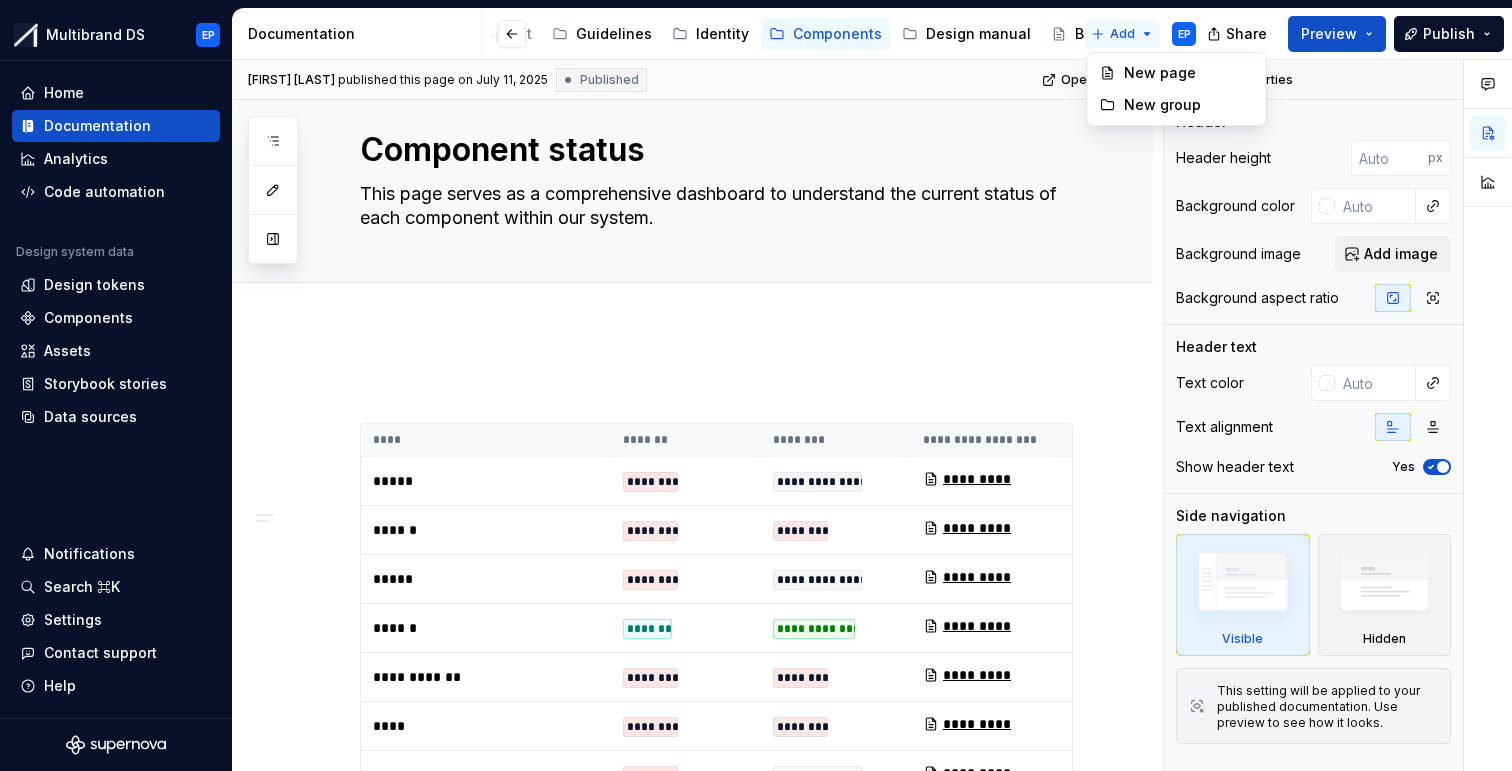 click on "Multibrand DS EP Home Documentation Analytics Code automation Design system data Design tokens Components Assets Storybook stories Data sources Notifications Search ⌘K Settings Contact support Help Documentation
Accessibility guide for tree Page tree.
Navigate the tree with the arrow keys. Common tree hotkeys apply. Further keybindings are available:
enter to execute primary action on focused item
f2 to start renaming the focused item
escape to abort renaming an item
control+d to start dragging selected items
Aceve's Design System About Sprout Guidelines Identity Components Design manual Blog Add EP Share Preview Publish Pages Add
Accessibility guide for tree Page tree.
Navigate the tree with the arrow keys. Common tree hotkeys apply. Further keybindings are available:
enter to execute primary action on focused item
f2 to start renaming the focused item
EP Alert EP" at bounding box center (756, 385) 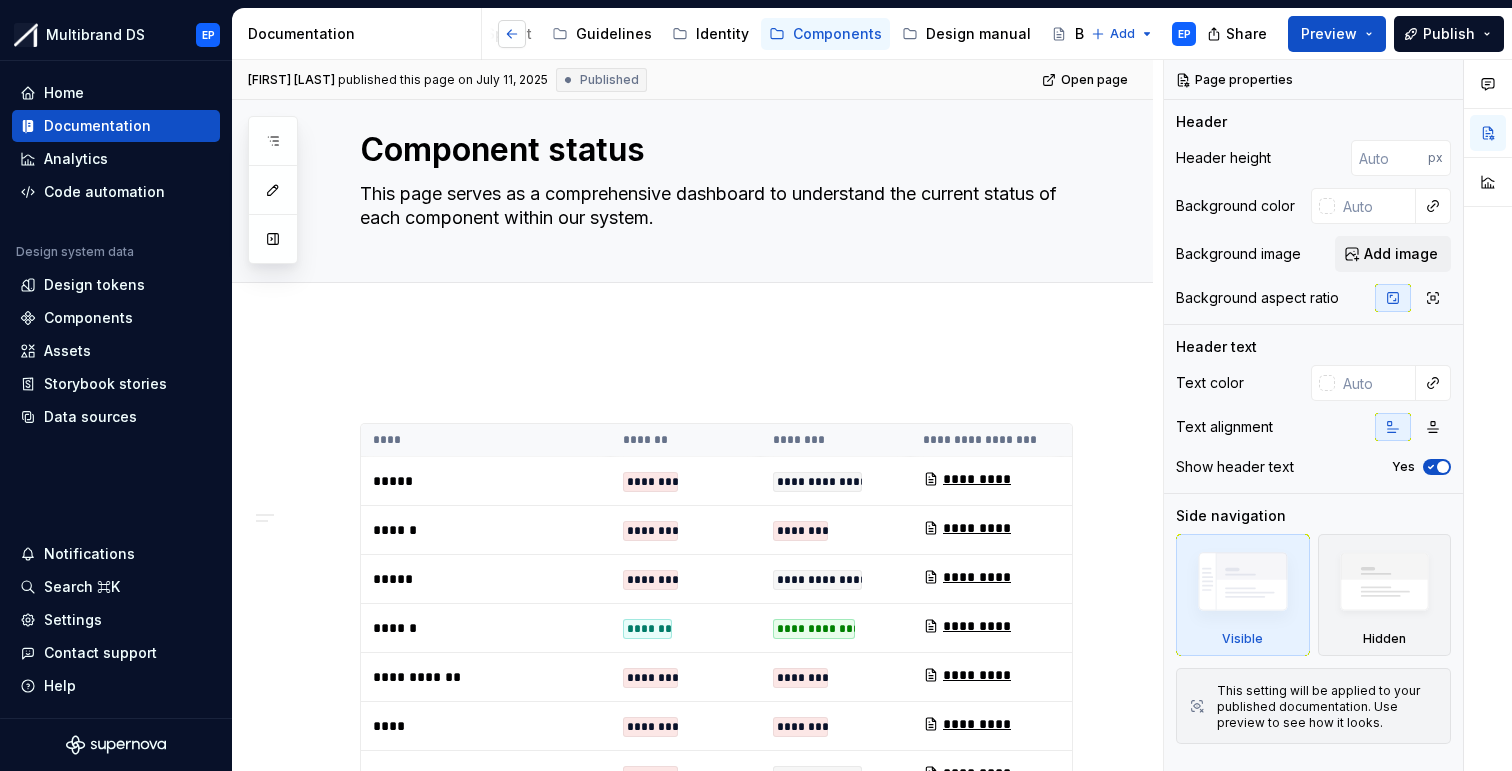 click at bounding box center [512, 34] 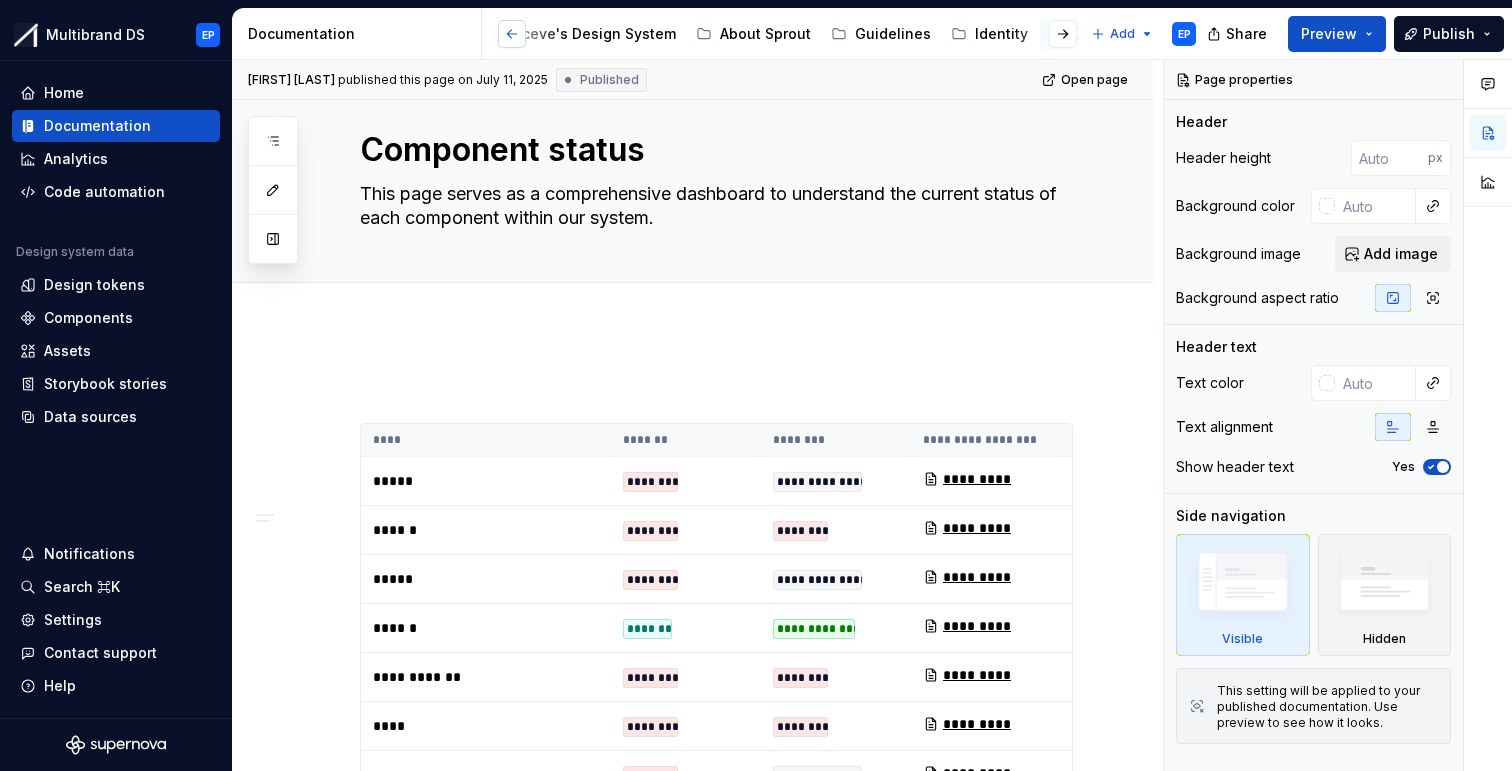 scroll, scrollTop: 0, scrollLeft: 0, axis: both 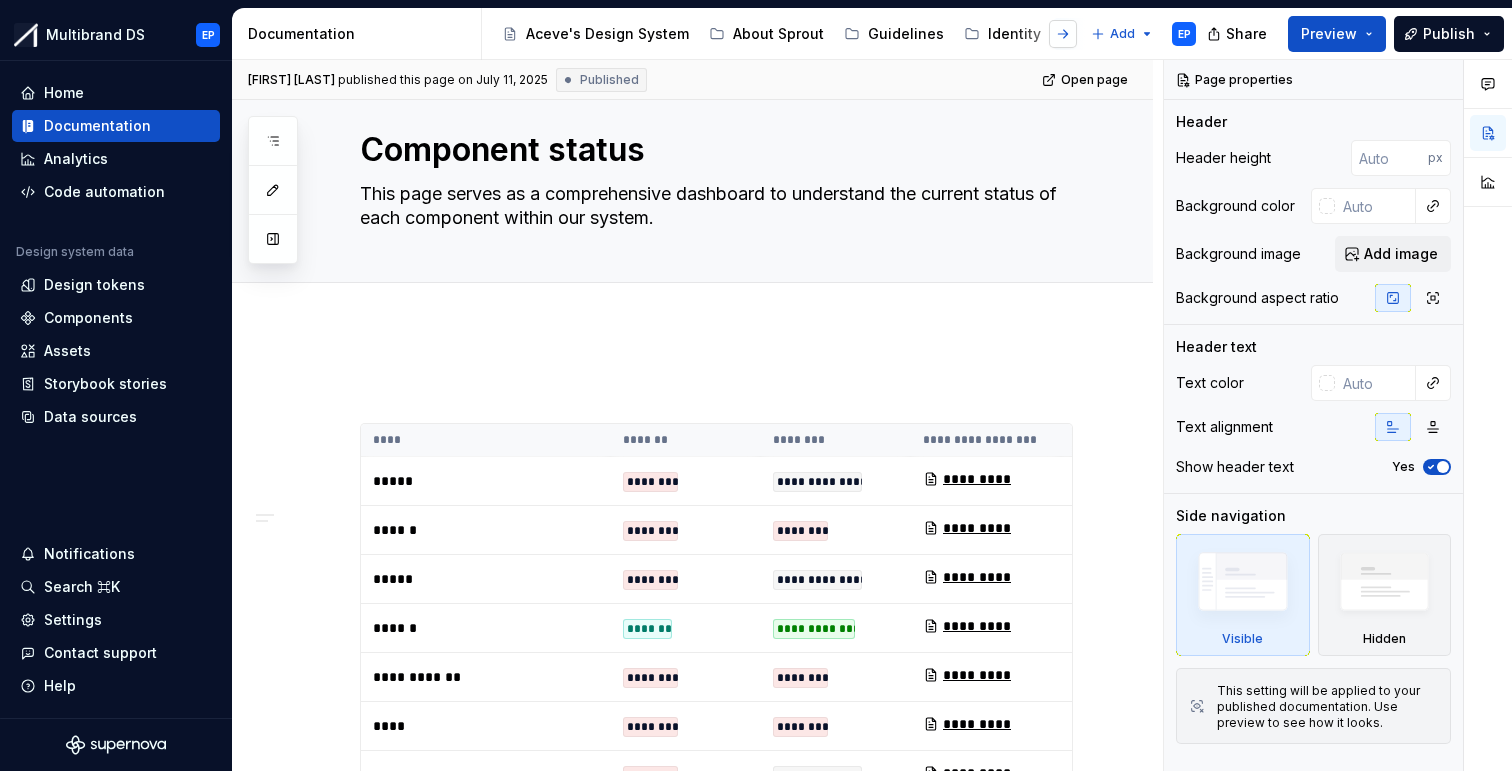click at bounding box center [1063, 34] 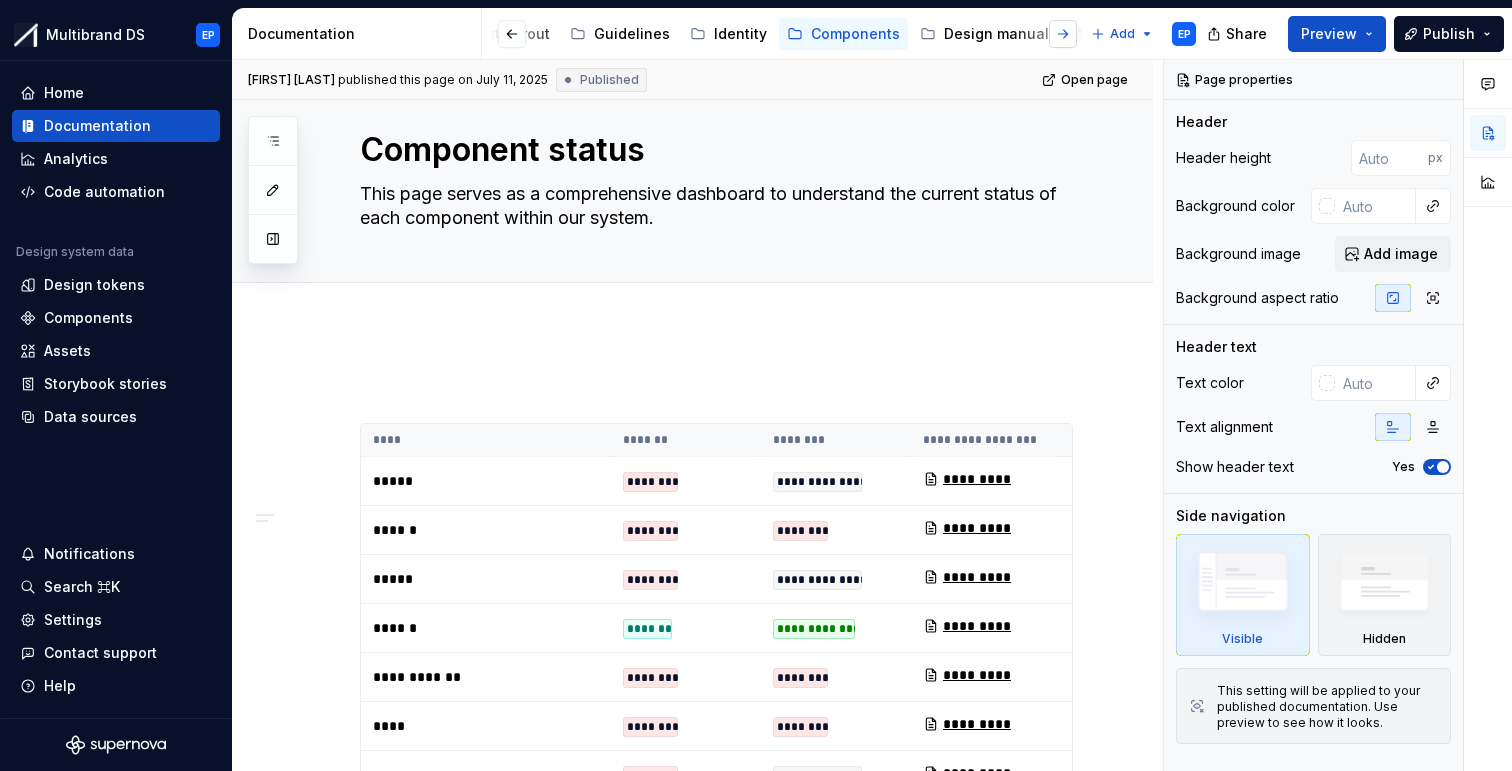 scroll, scrollTop: 0, scrollLeft: 292, axis: horizontal 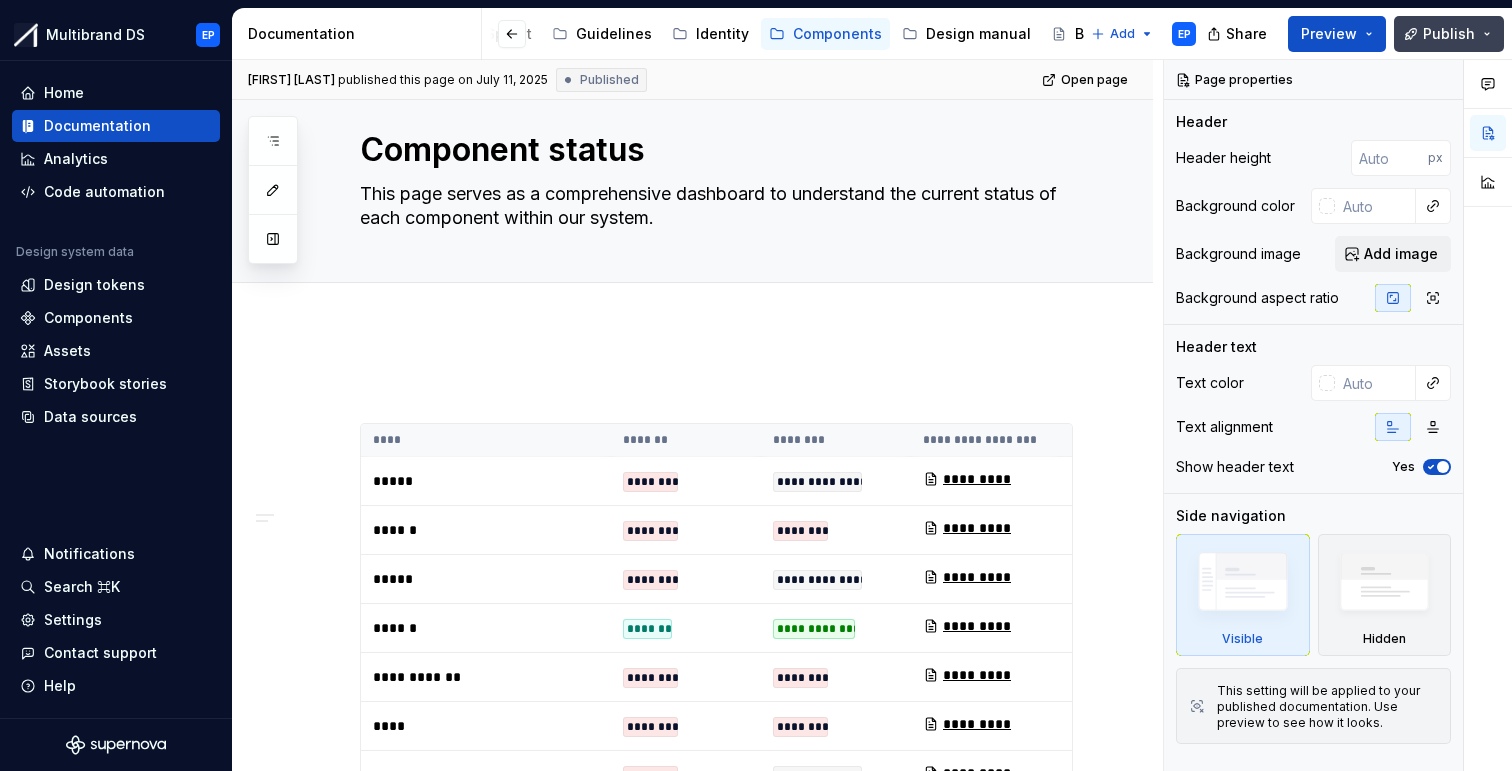 click on "Publish" at bounding box center (1449, 34) 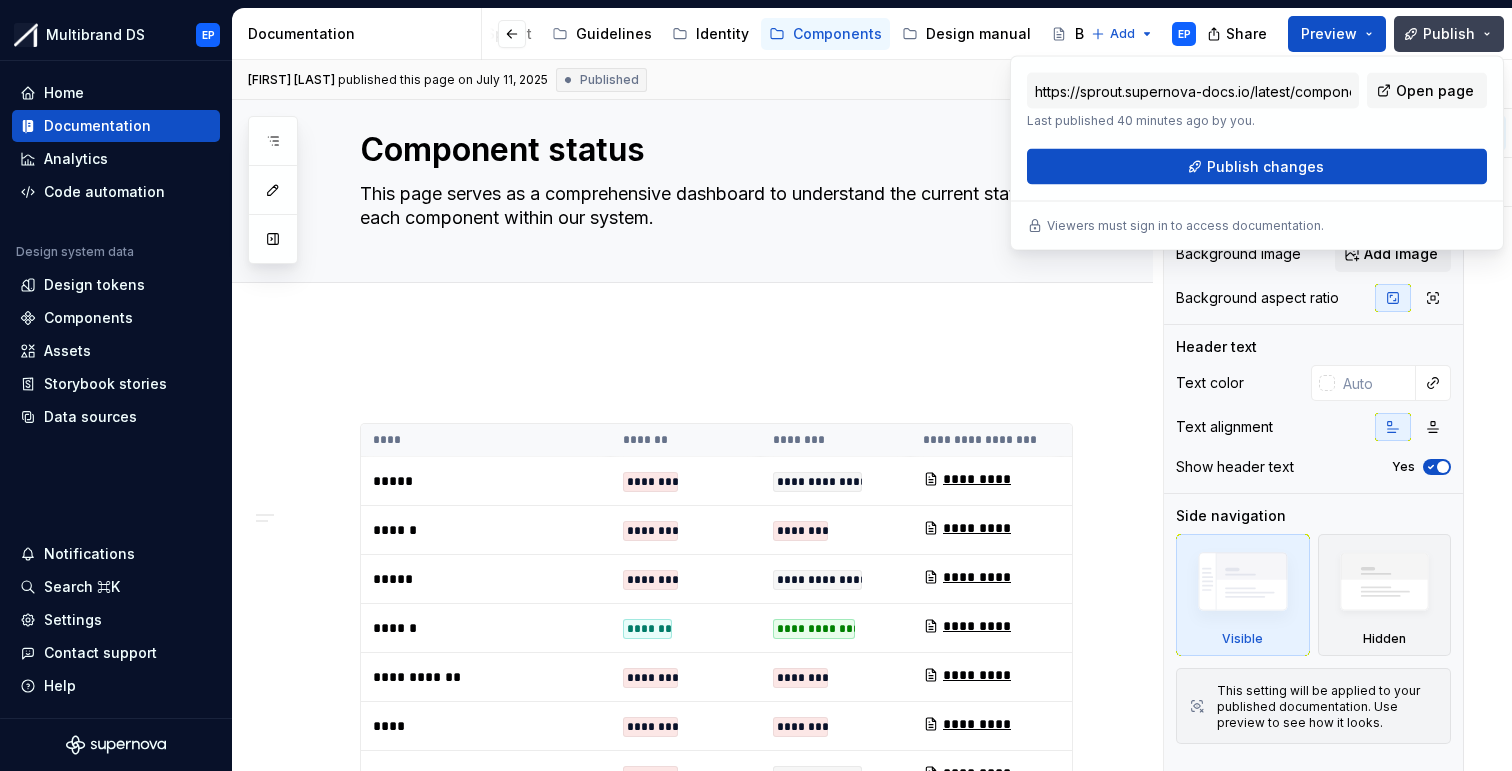 click on "Publish" at bounding box center (1449, 34) 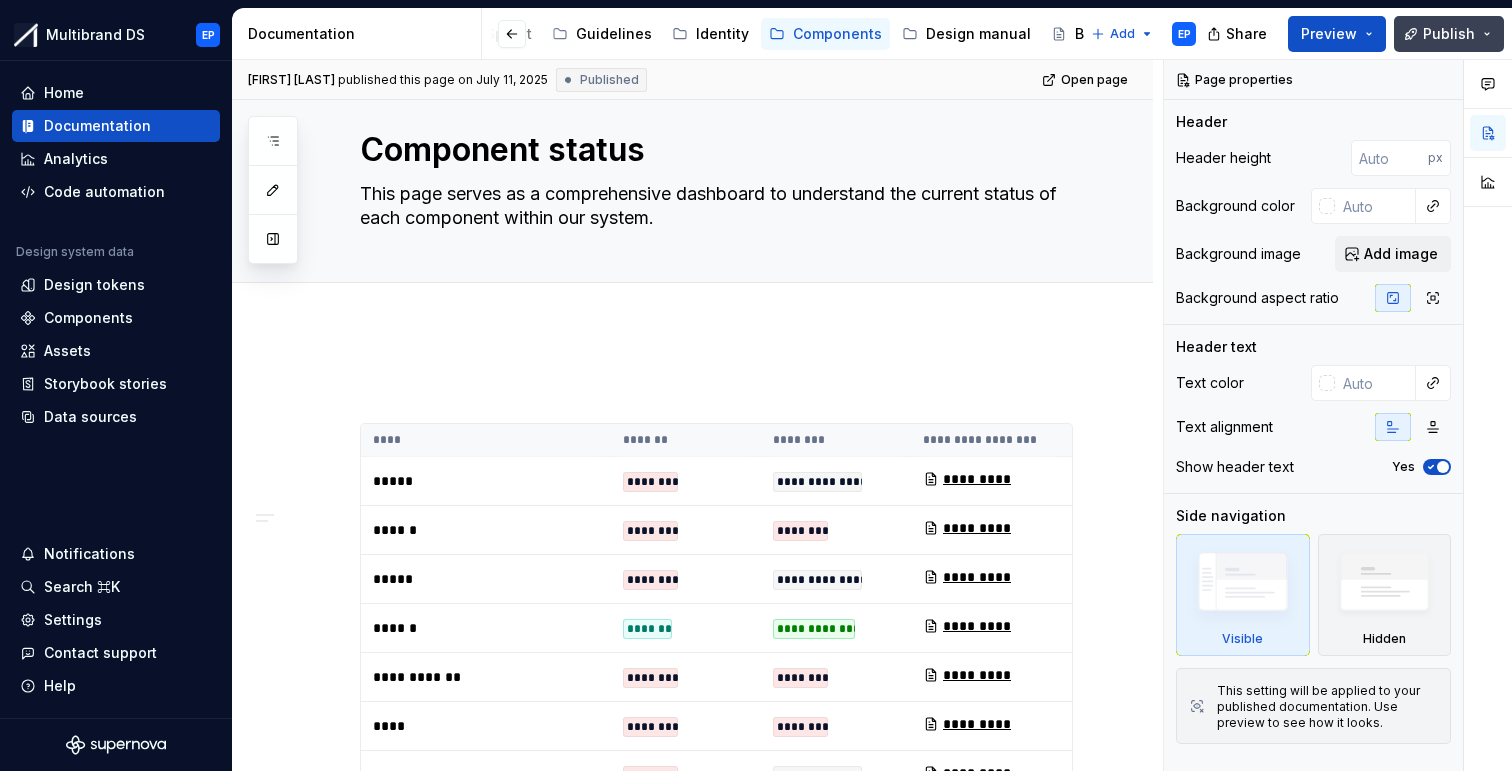 click on "Publish" at bounding box center (1449, 34) 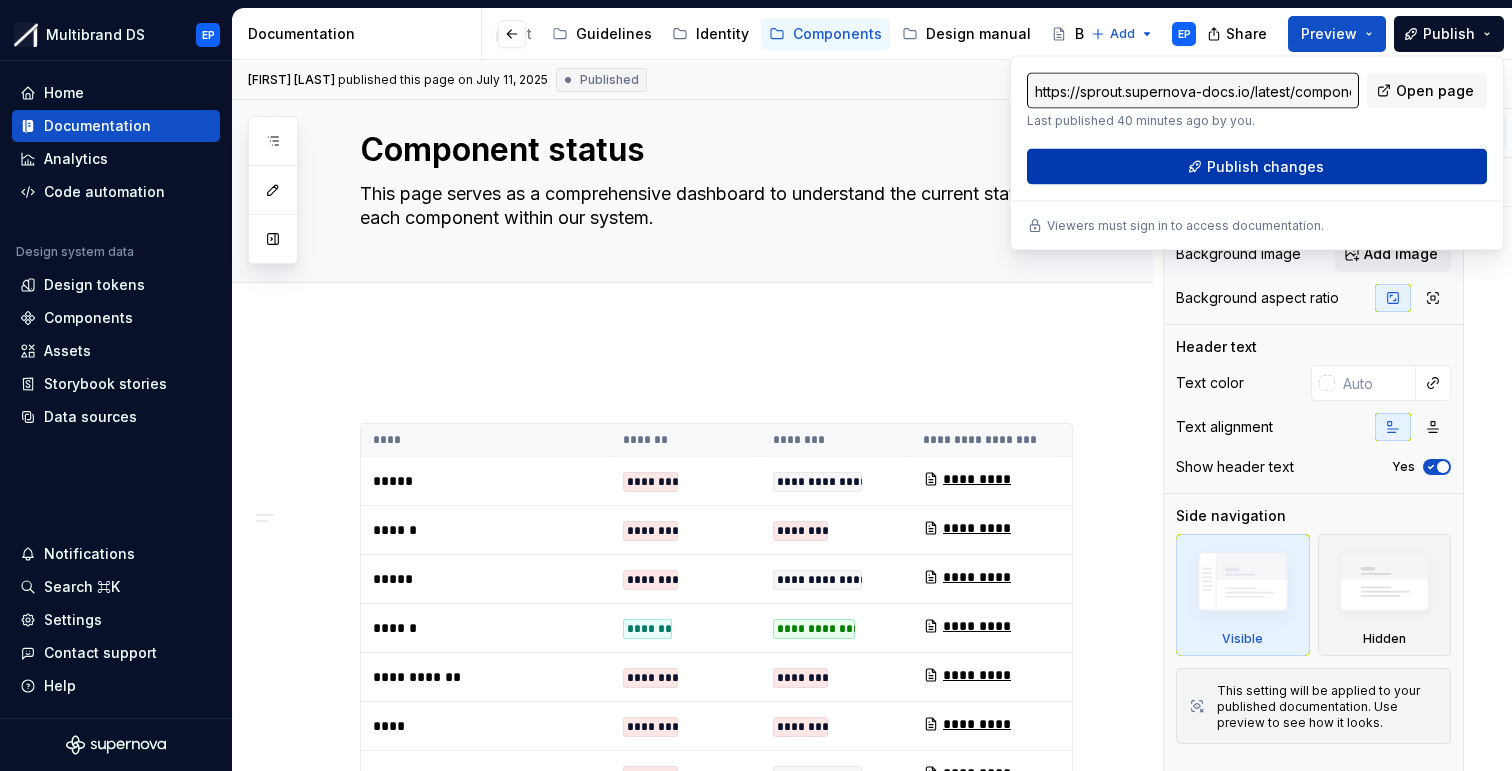 click on "Publish changes" at bounding box center (1265, 167) 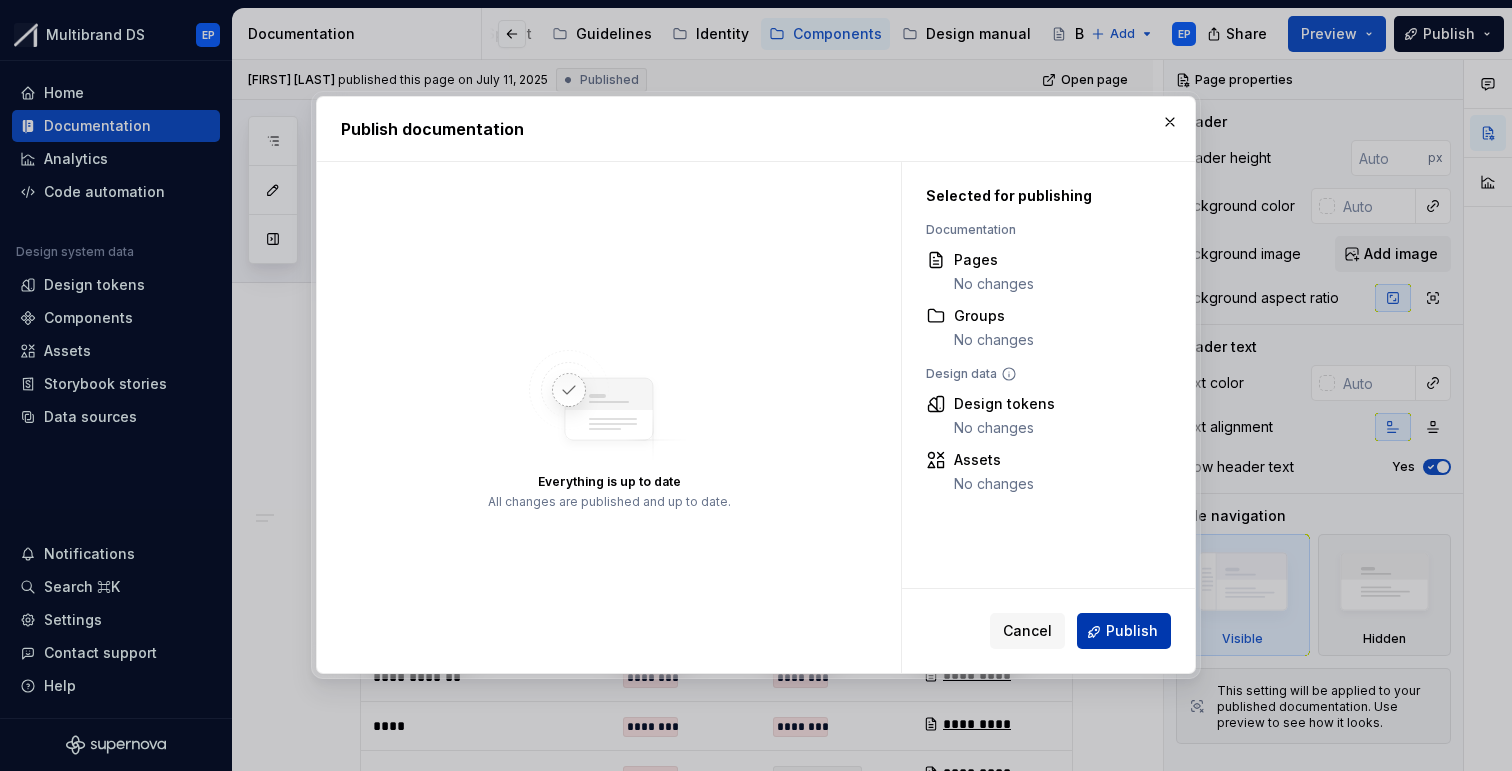 click on "Publish" at bounding box center [1132, 632] 